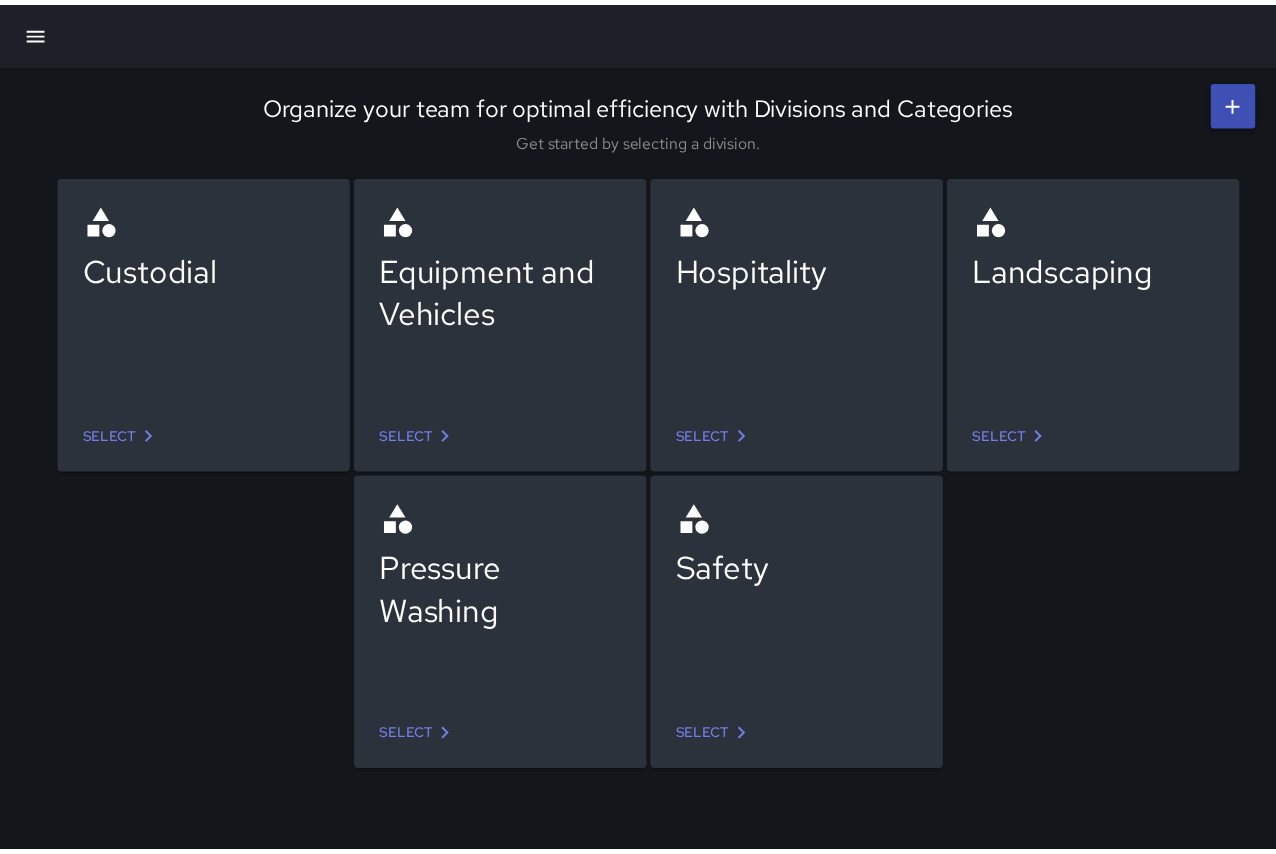 scroll, scrollTop: 0, scrollLeft: 0, axis: both 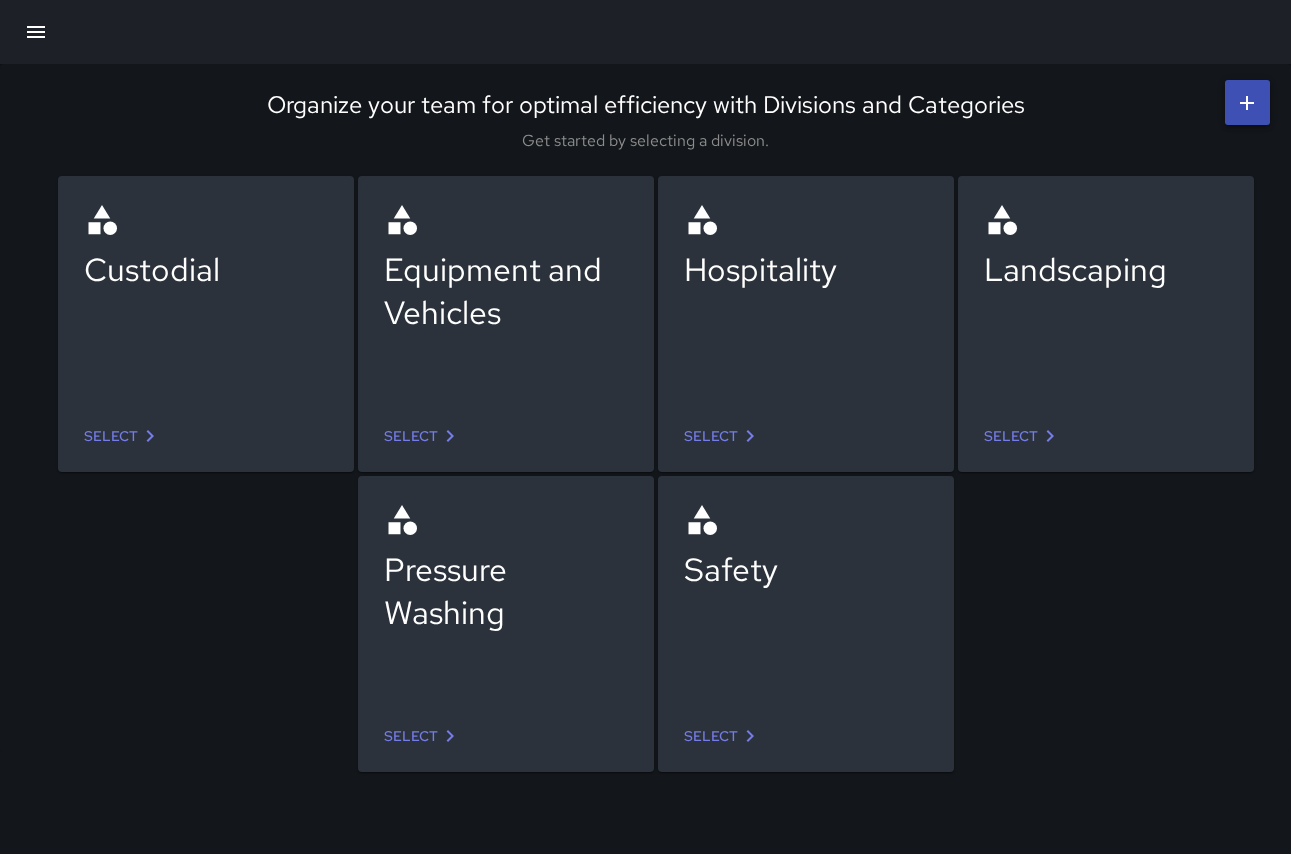 click on "Custodial" at bounding box center [206, 298] 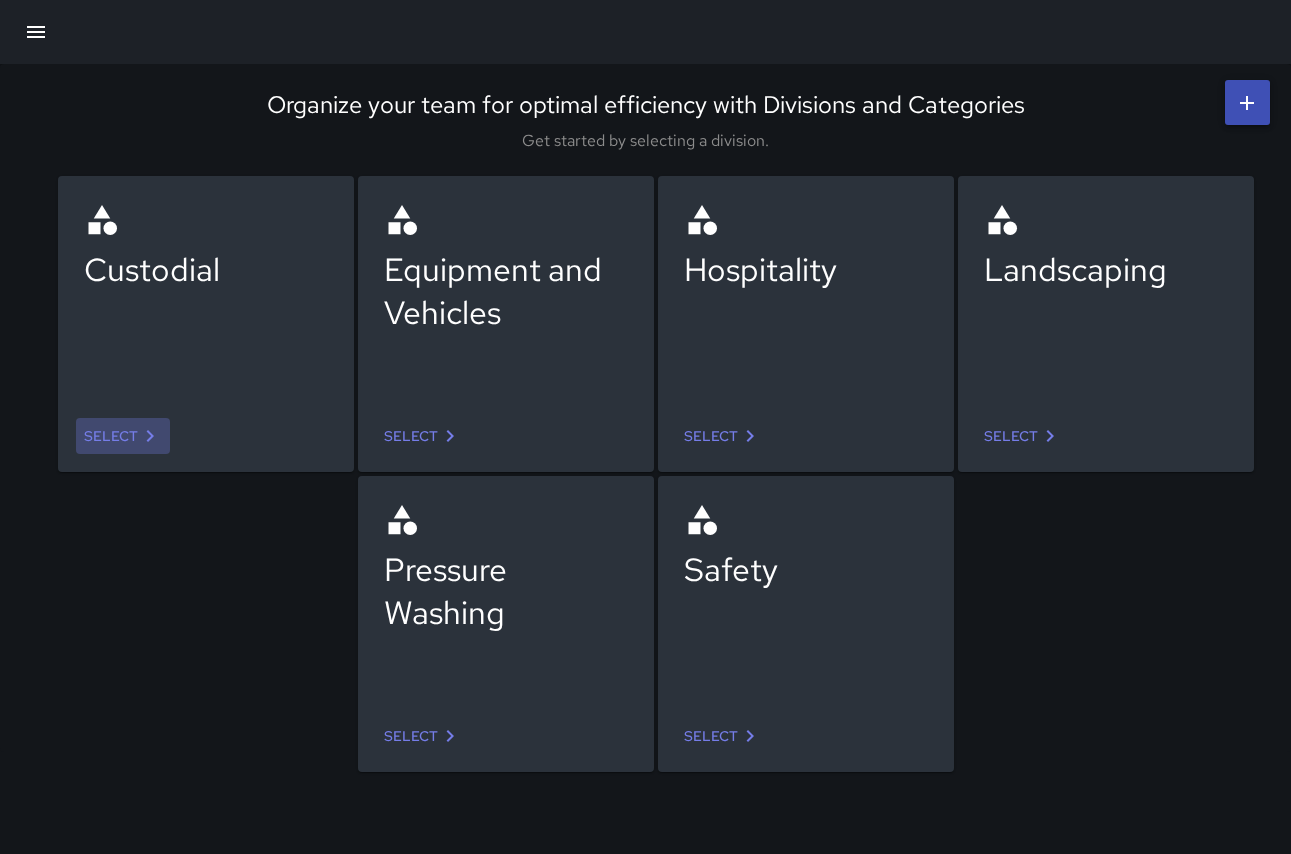 click on "Select" at bounding box center (123, 436) 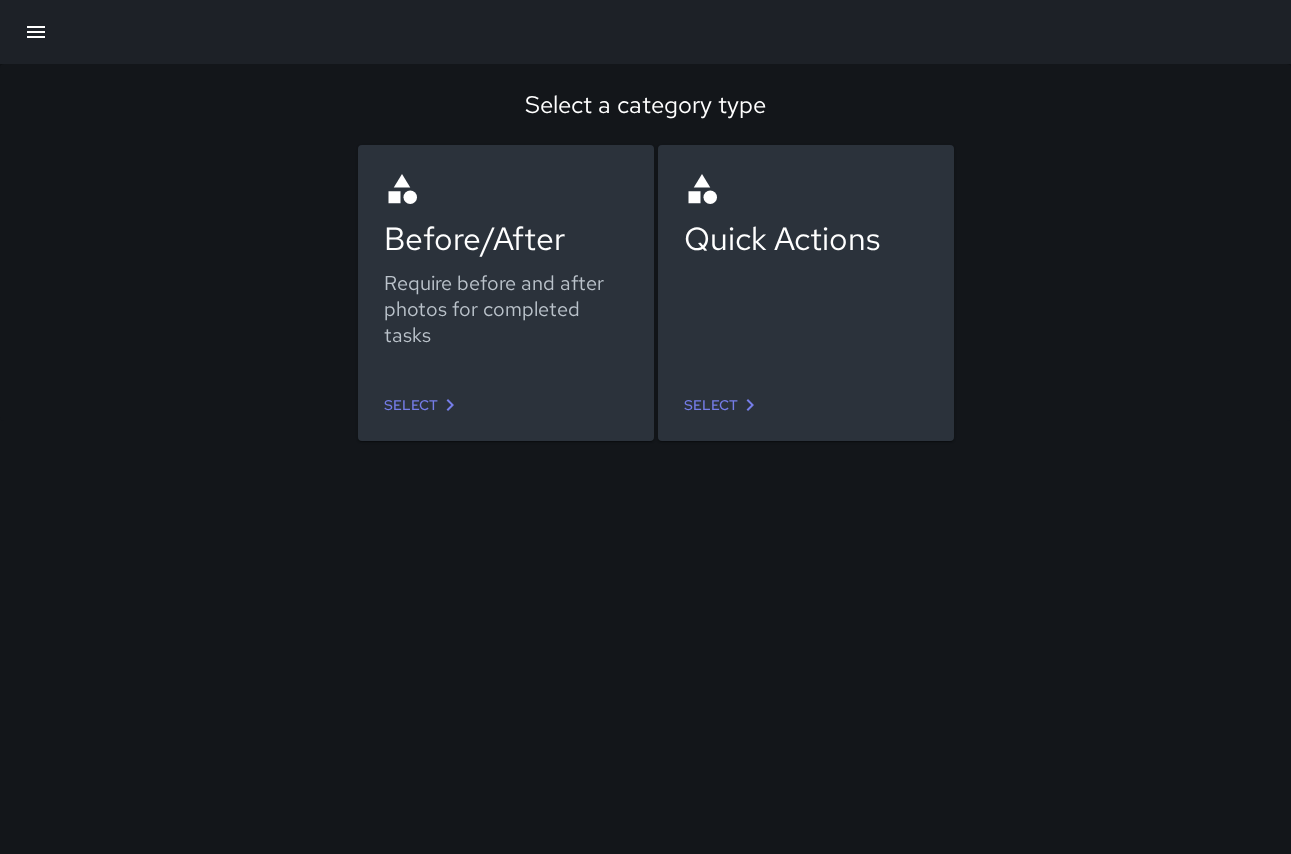 click on "Before/After Require before and after photos for completed tasks" at bounding box center [506, 267] 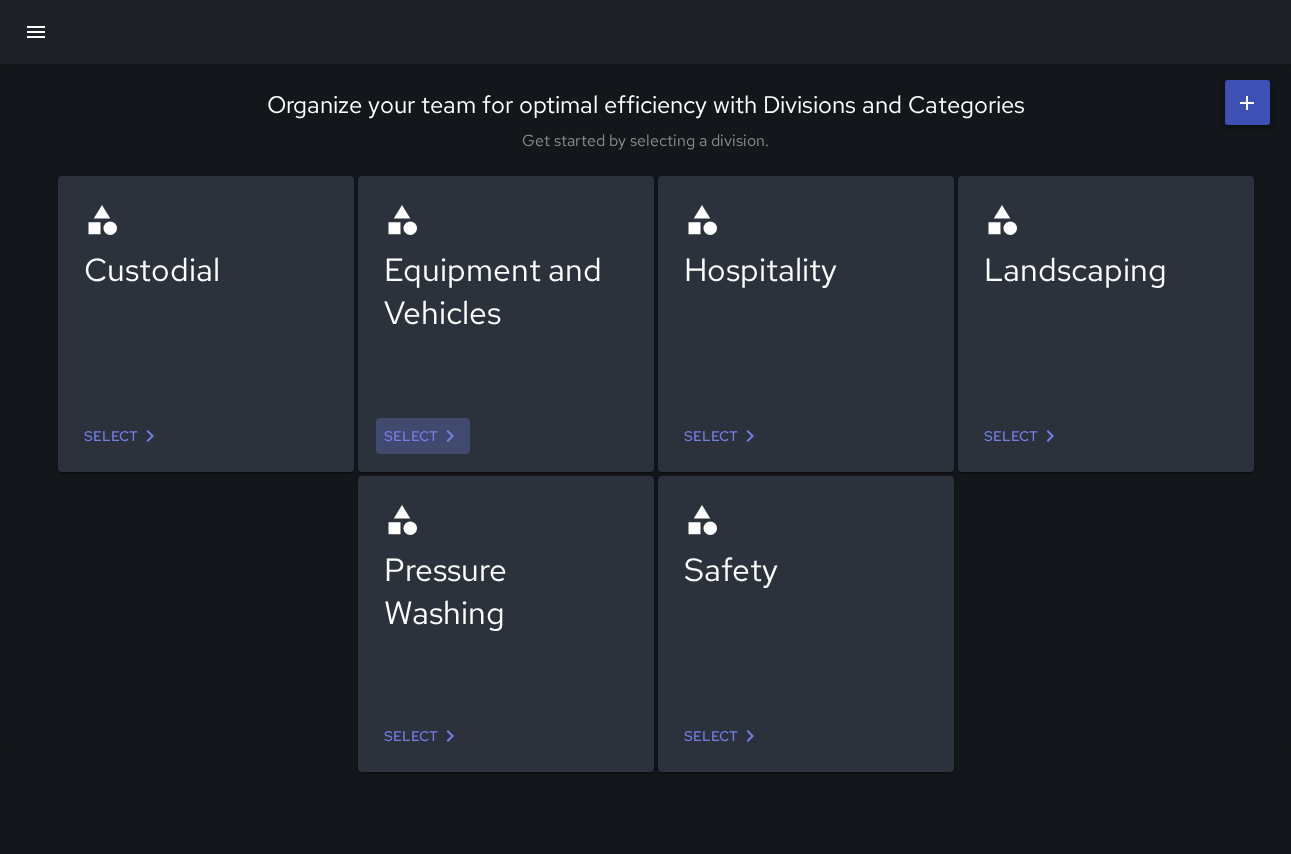click on "Select" at bounding box center (423, 436) 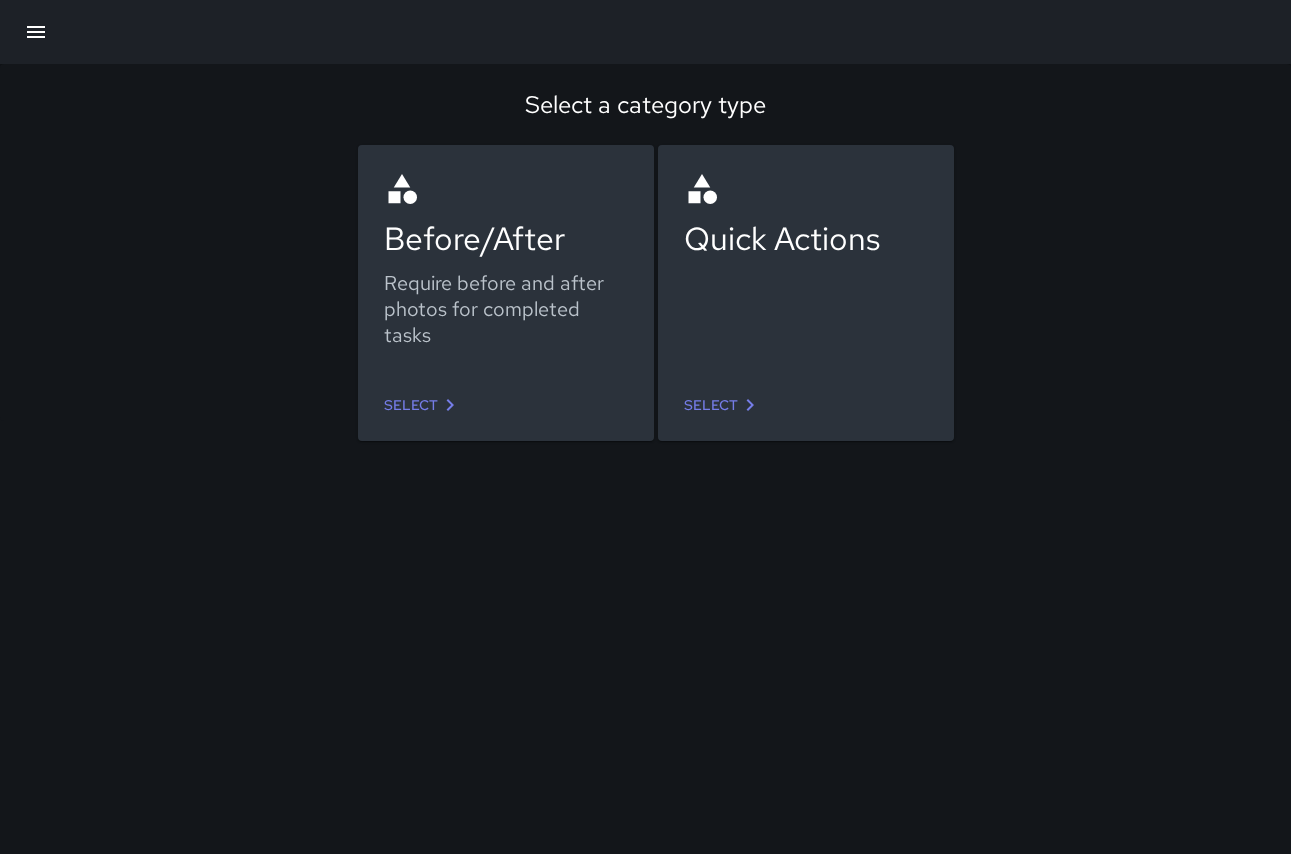 click on "Before/After Require before and after photos for completed tasks" at bounding box center (506, 267) 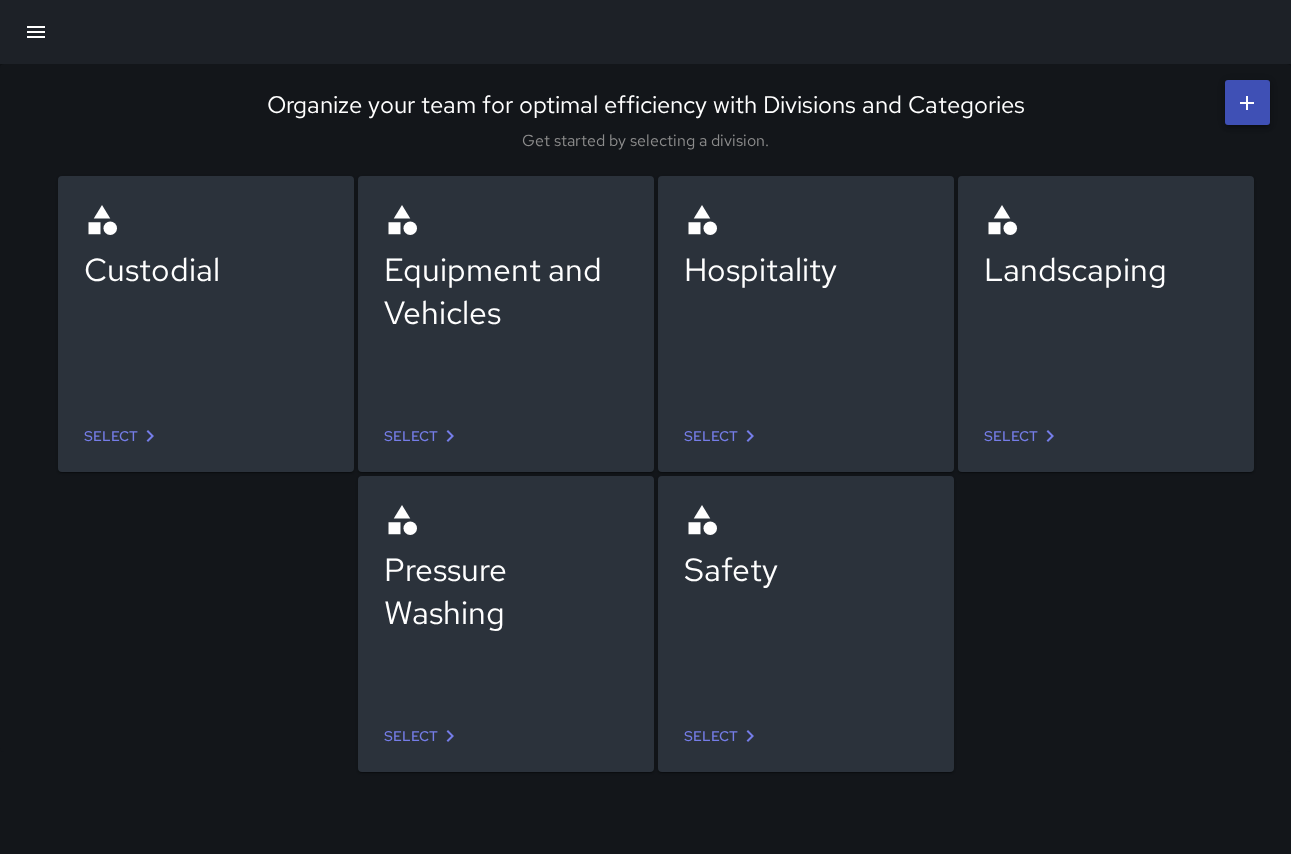 click on "Select" at bounding box center [723, 436] 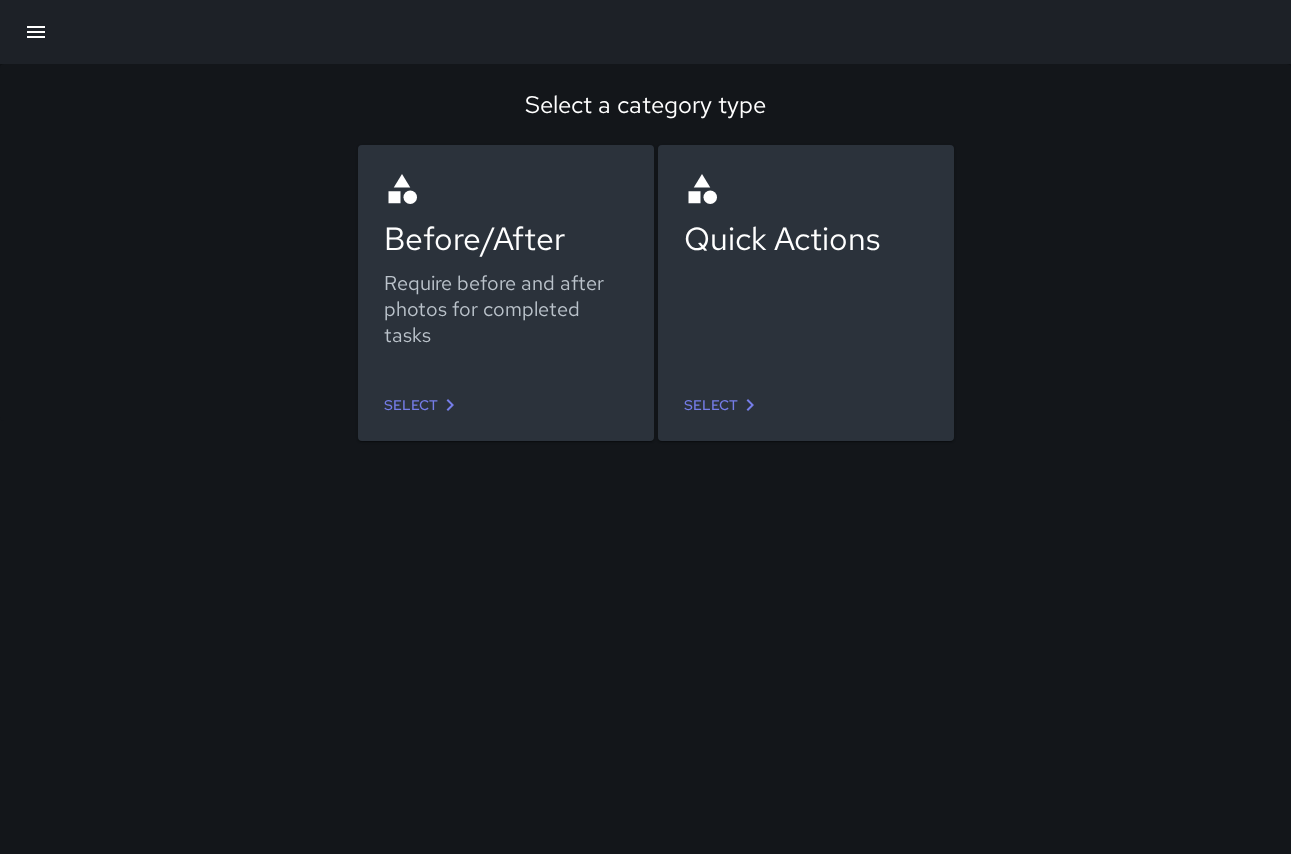click on "Select" at bounding box center [423, 405] 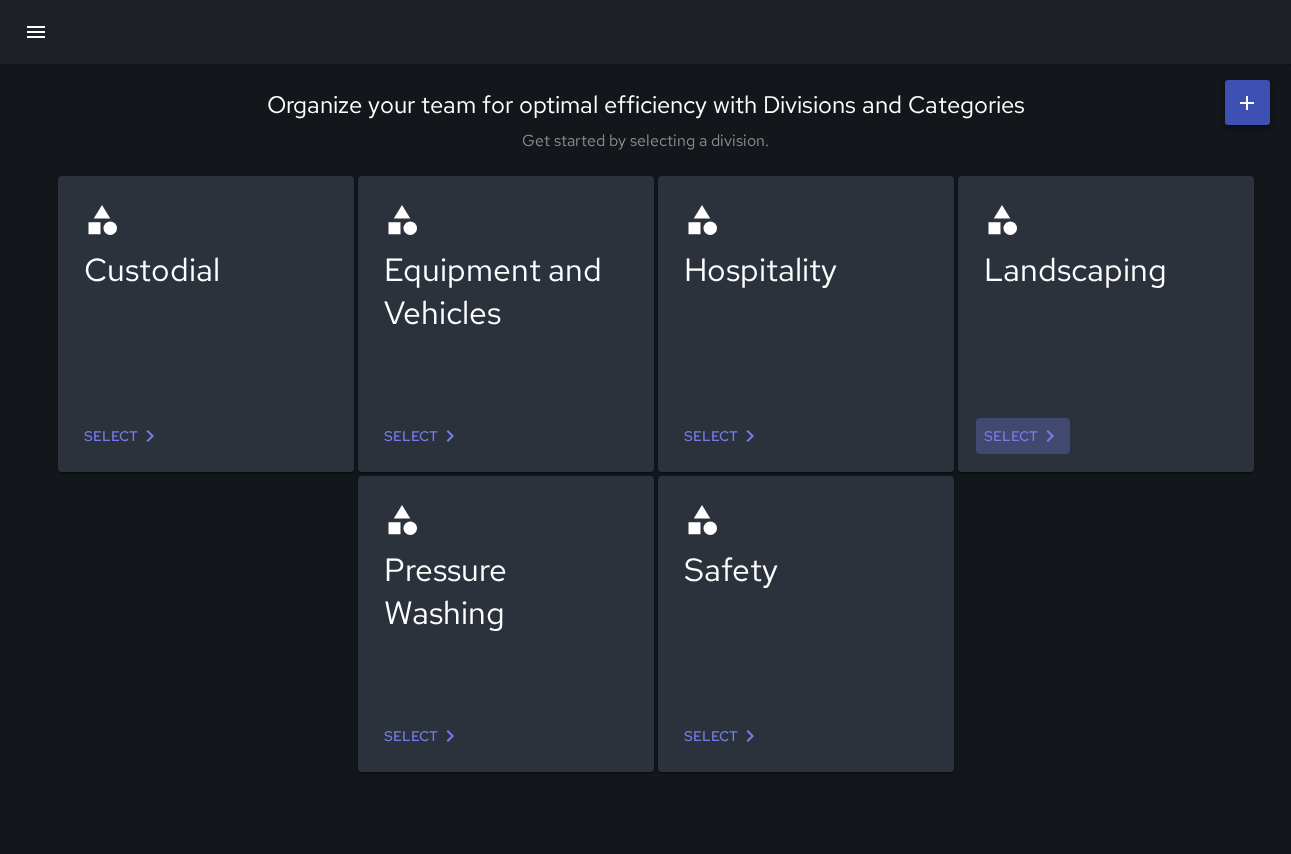 click on "Select" at bounding box center [1023, 436] 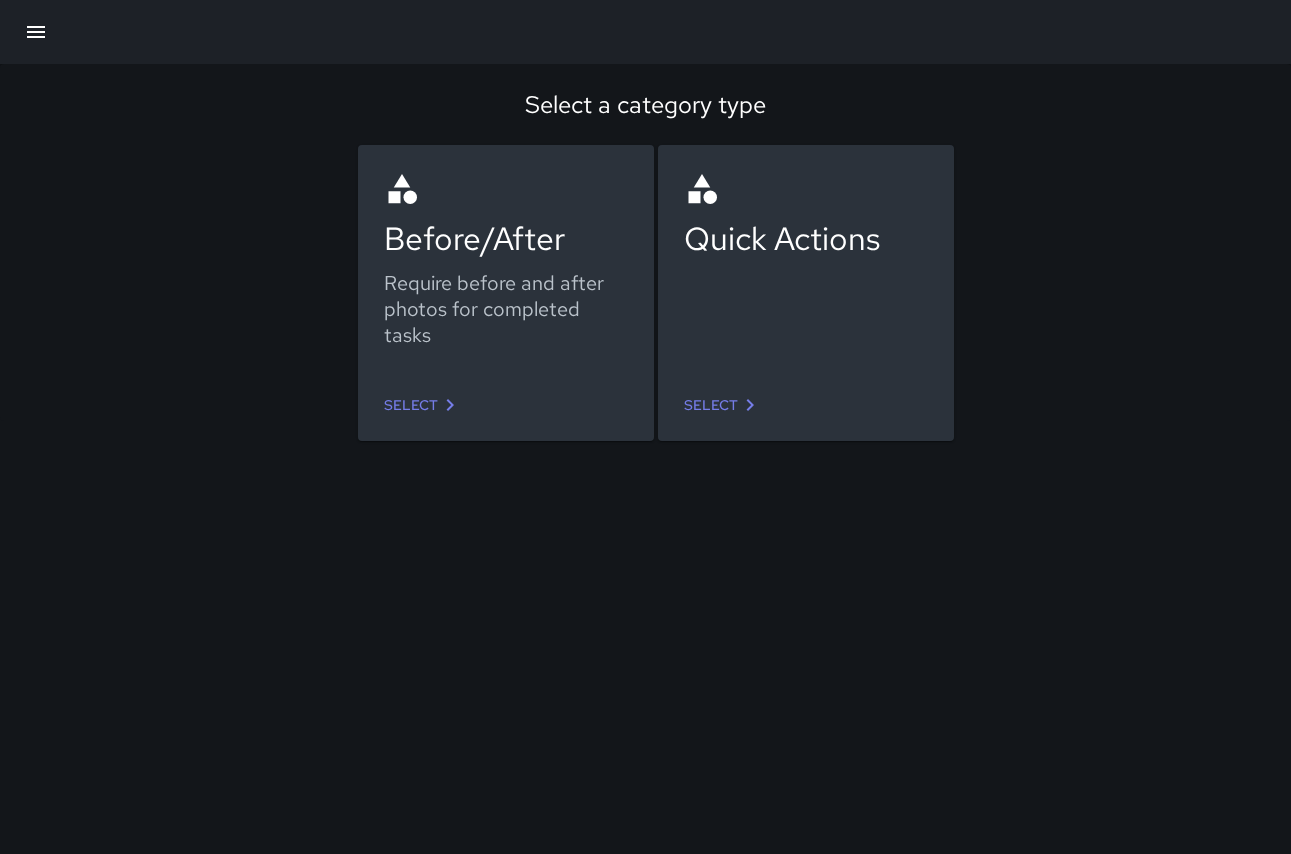 click on "Before/After Require before and after photos for completed tasks" at bounding box center [506, 267] 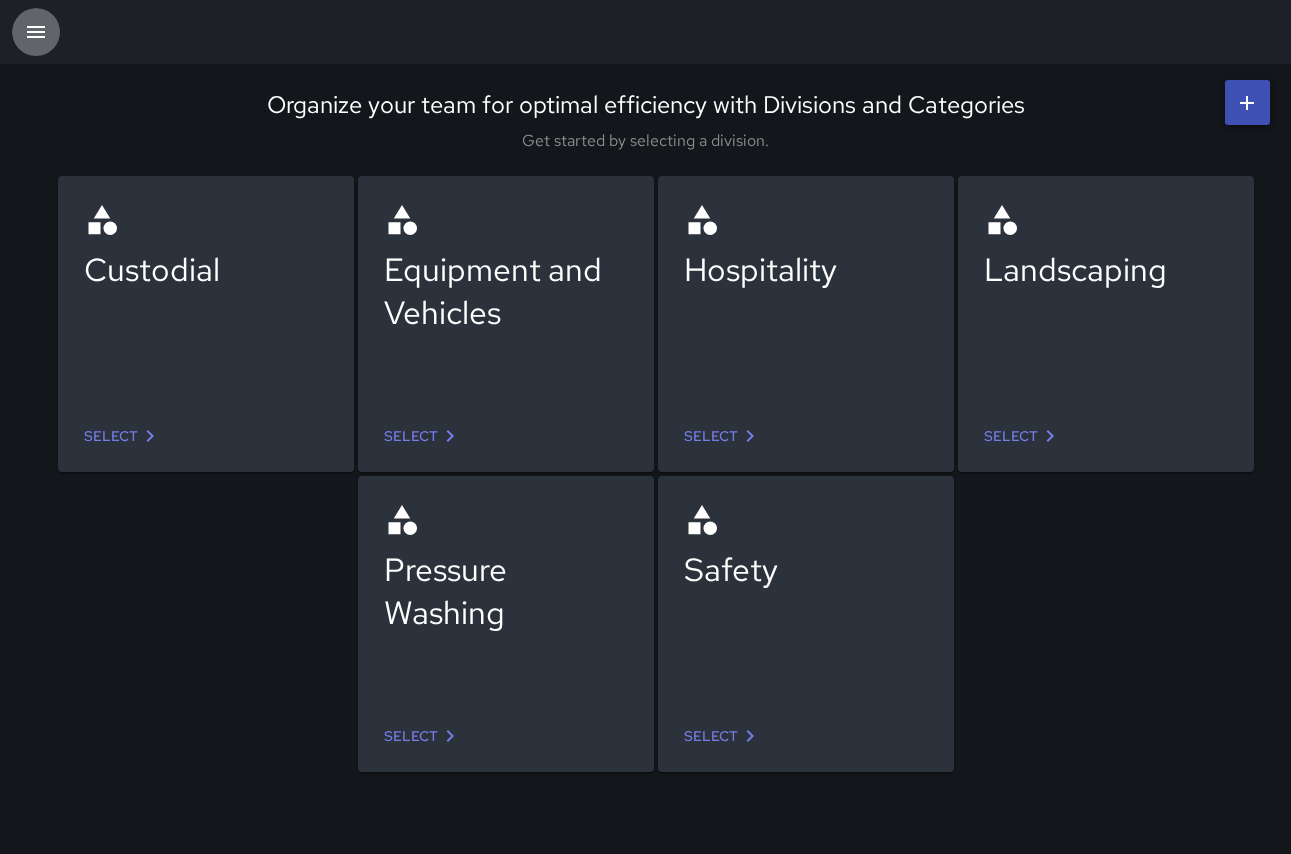 click 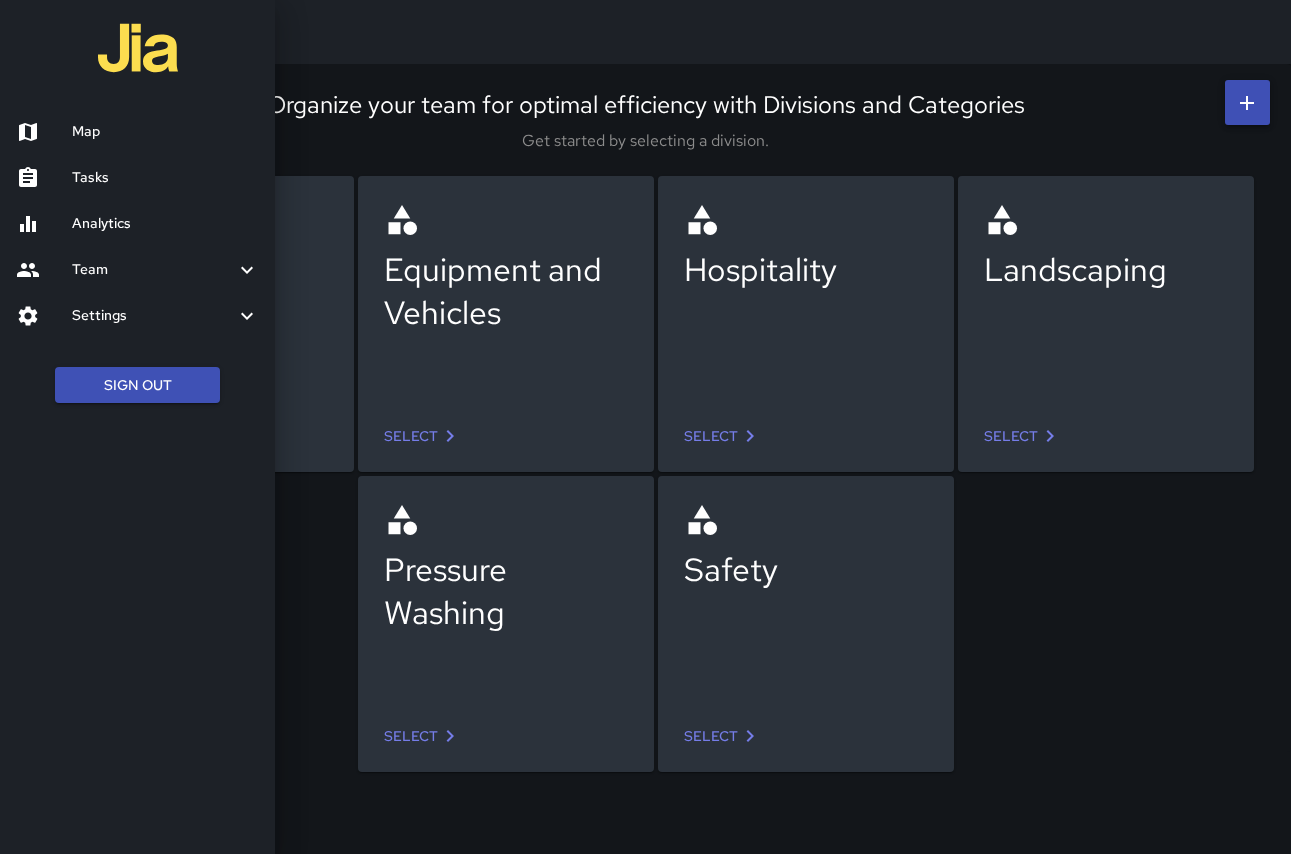 click on "Settings" at bounding box center [153, 316] 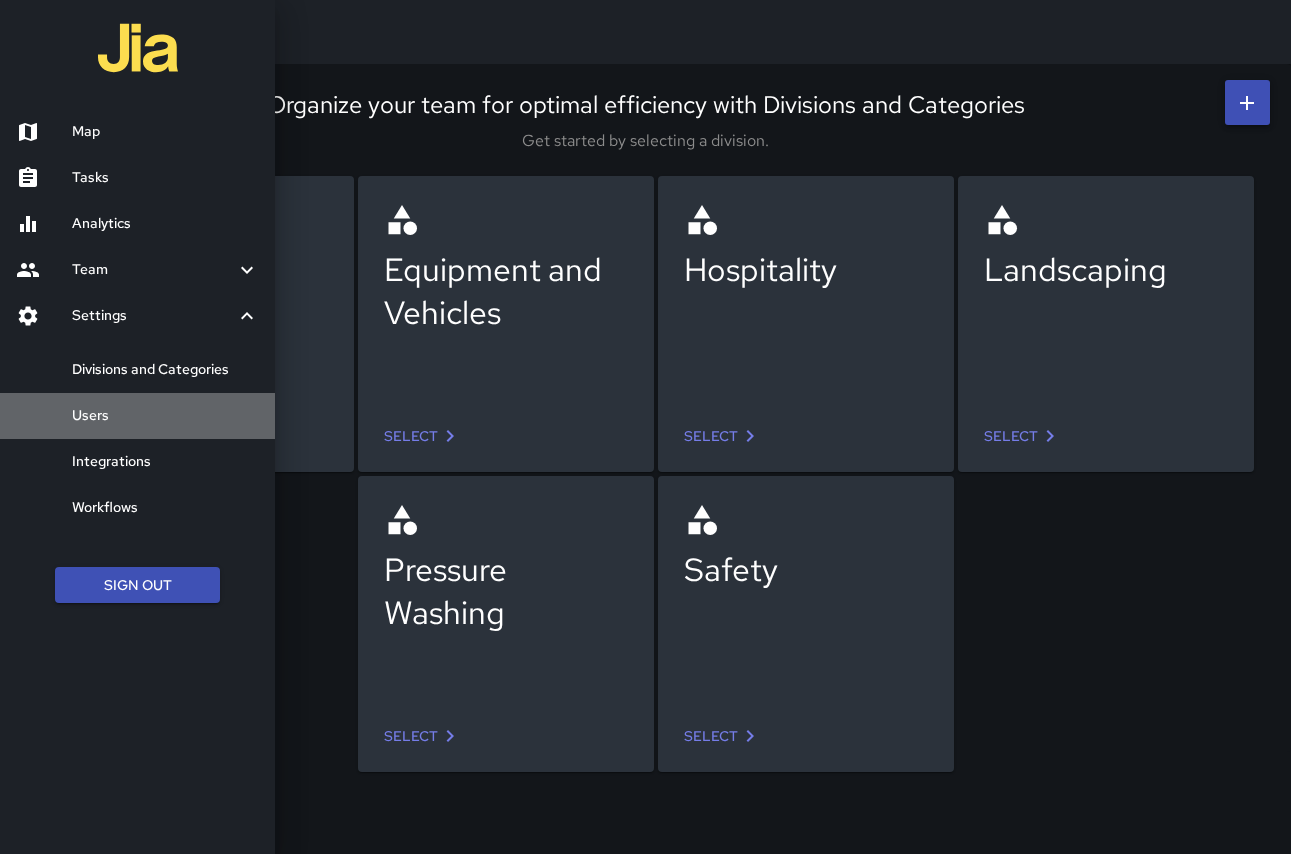 click on "Users" at bounding box center [165, 416] 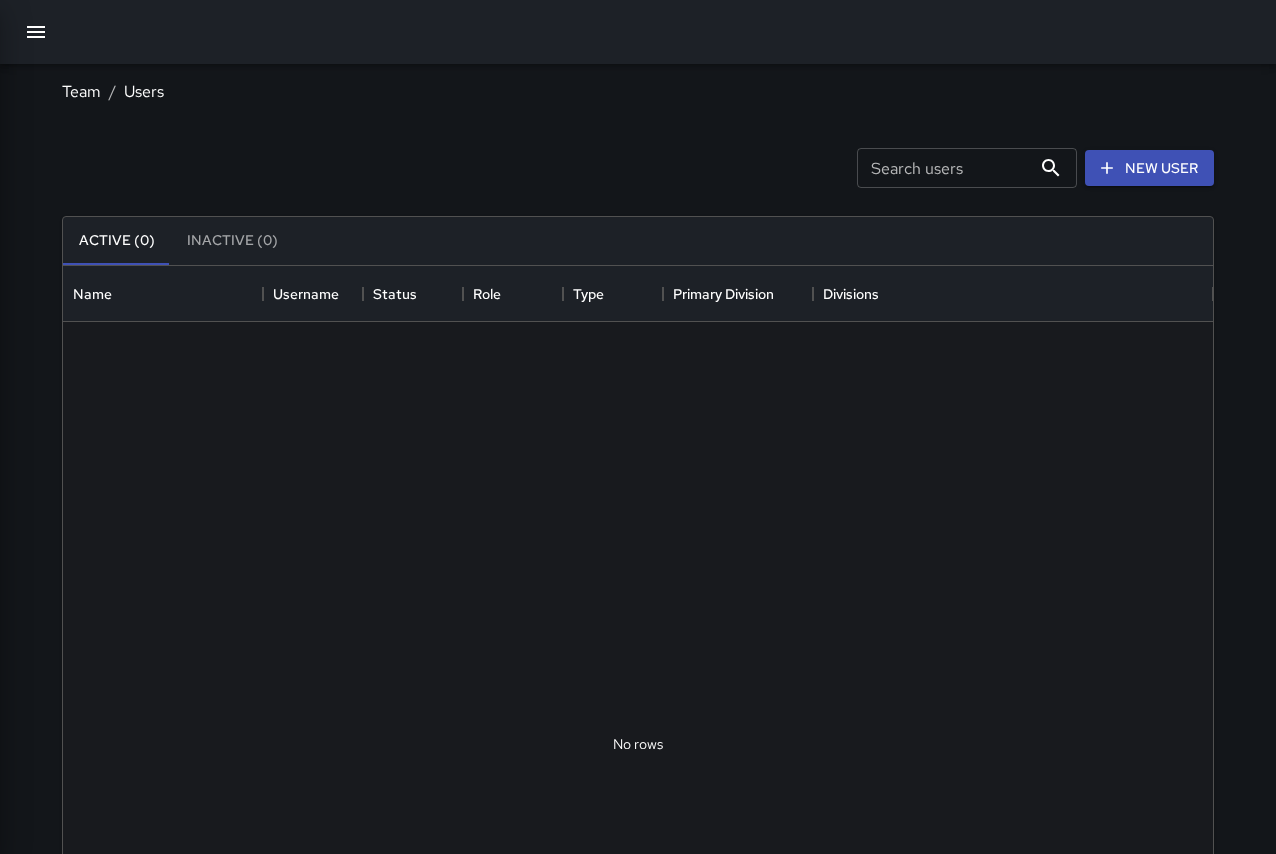 scroll, scrollTop: 16, scrollLeft: 16, axis: both 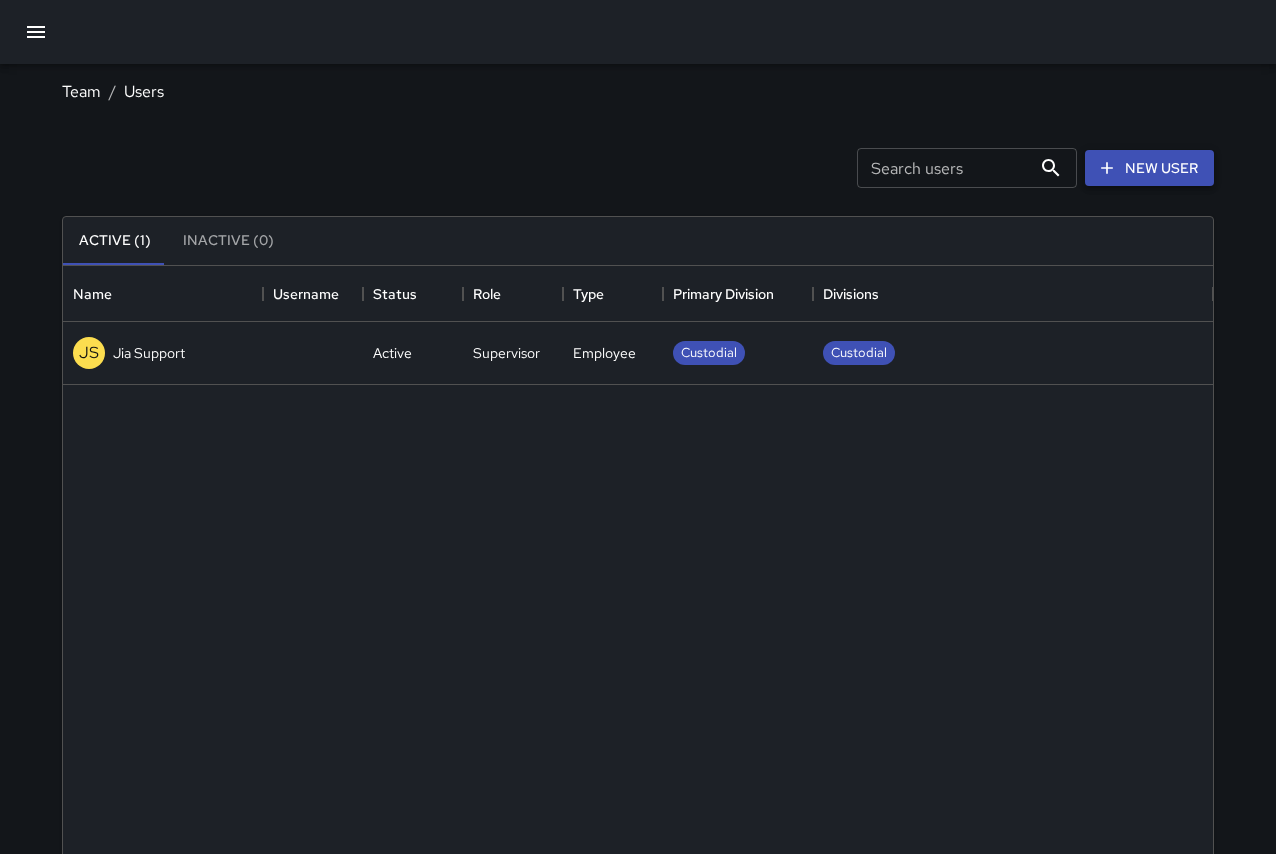 click on "New User" at bounding box center [1149, 168] 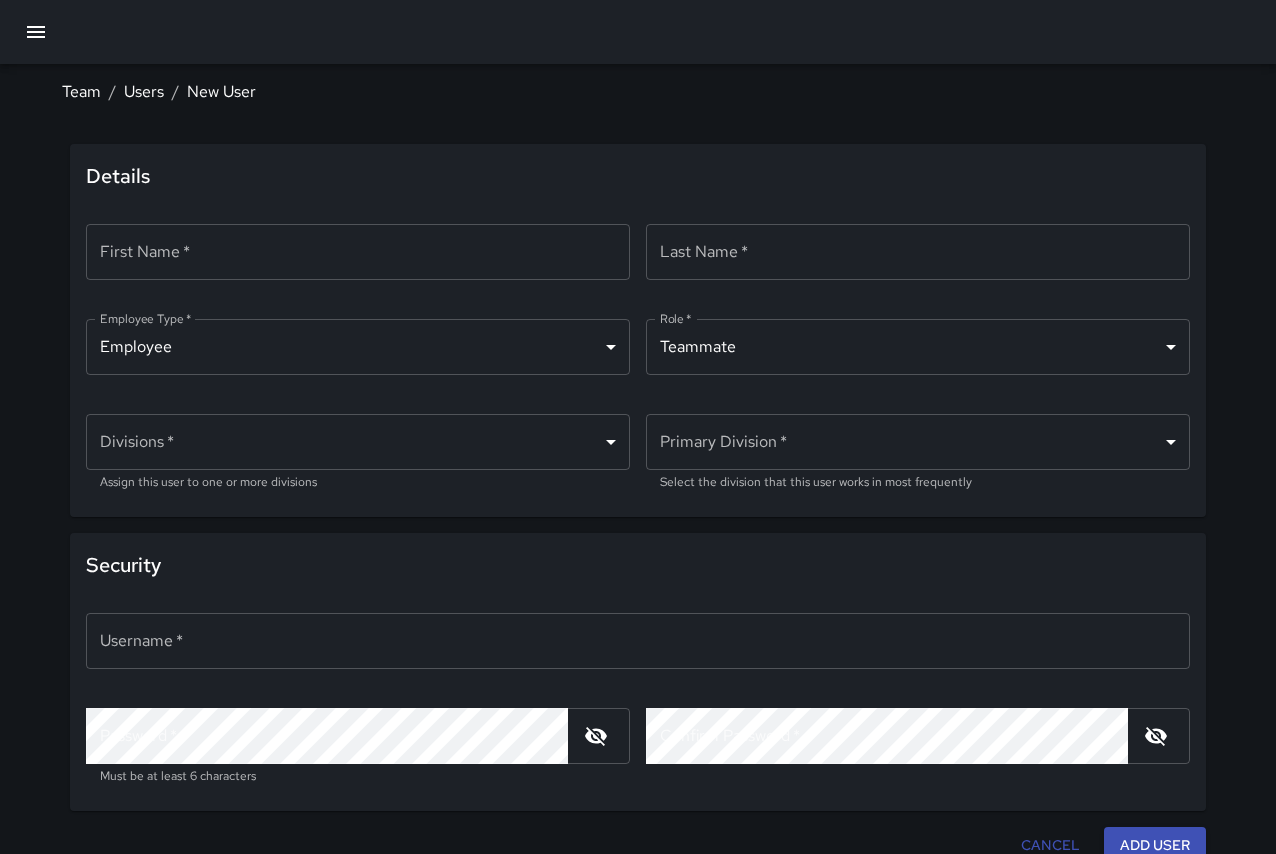 click on "First Name   *" at bounding box center (358, 252) 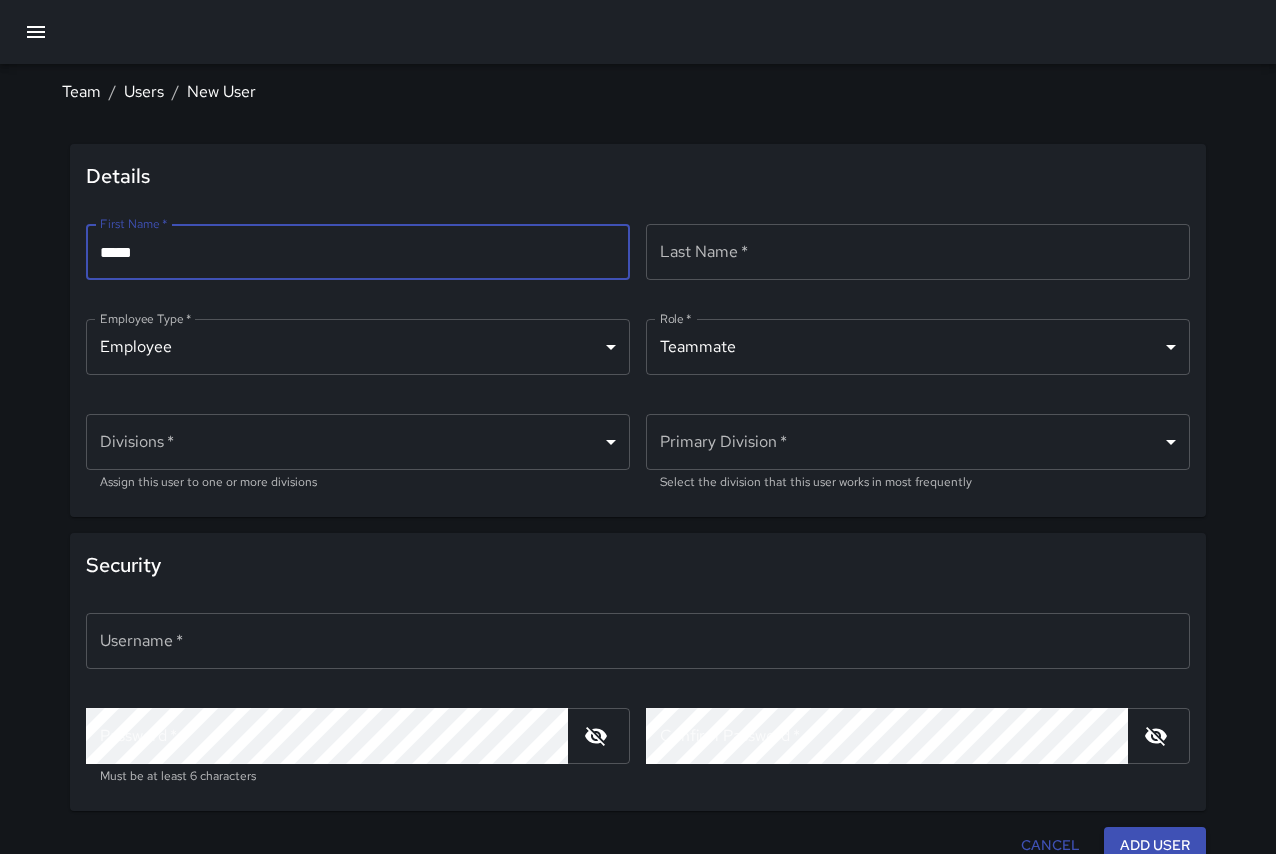 type on "*****" 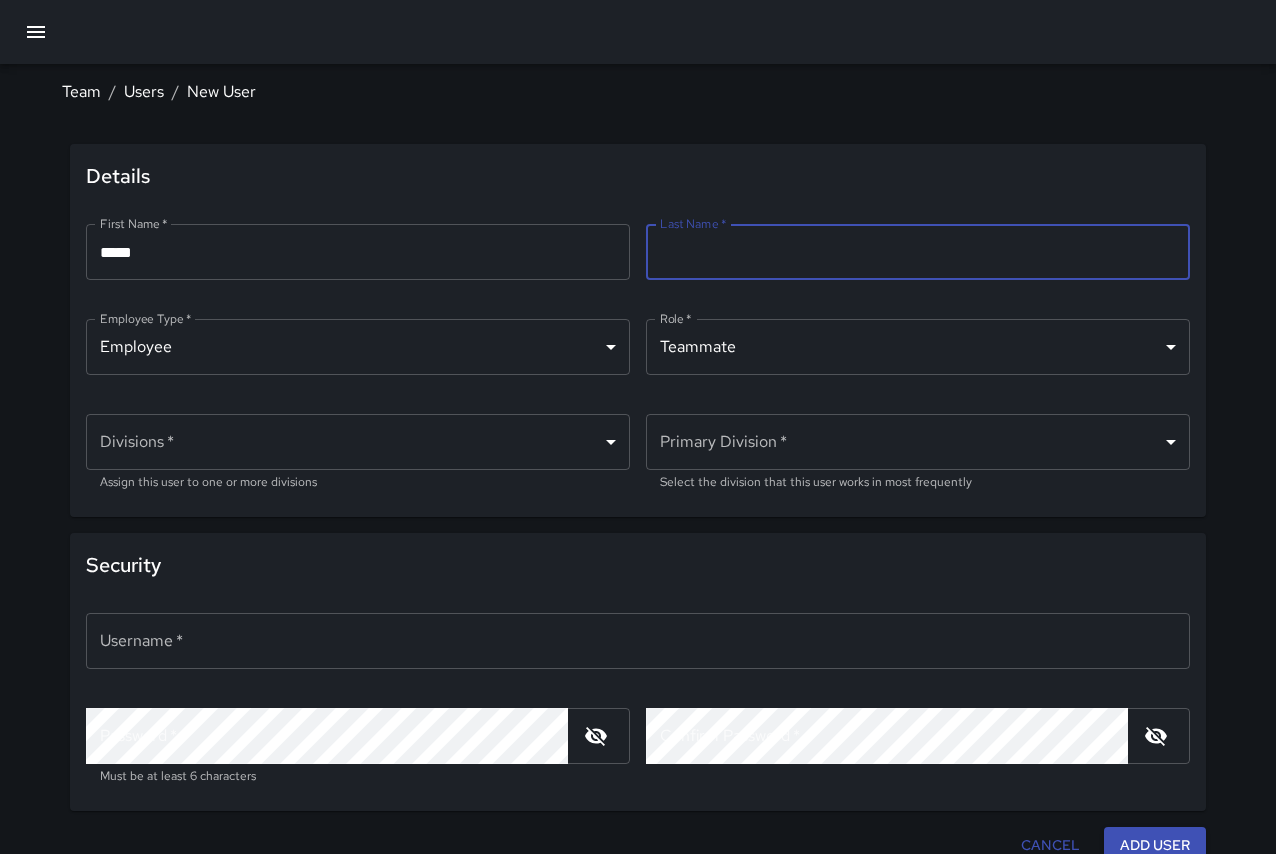 click on "Last Name   *" at bounding box center [918, 252] 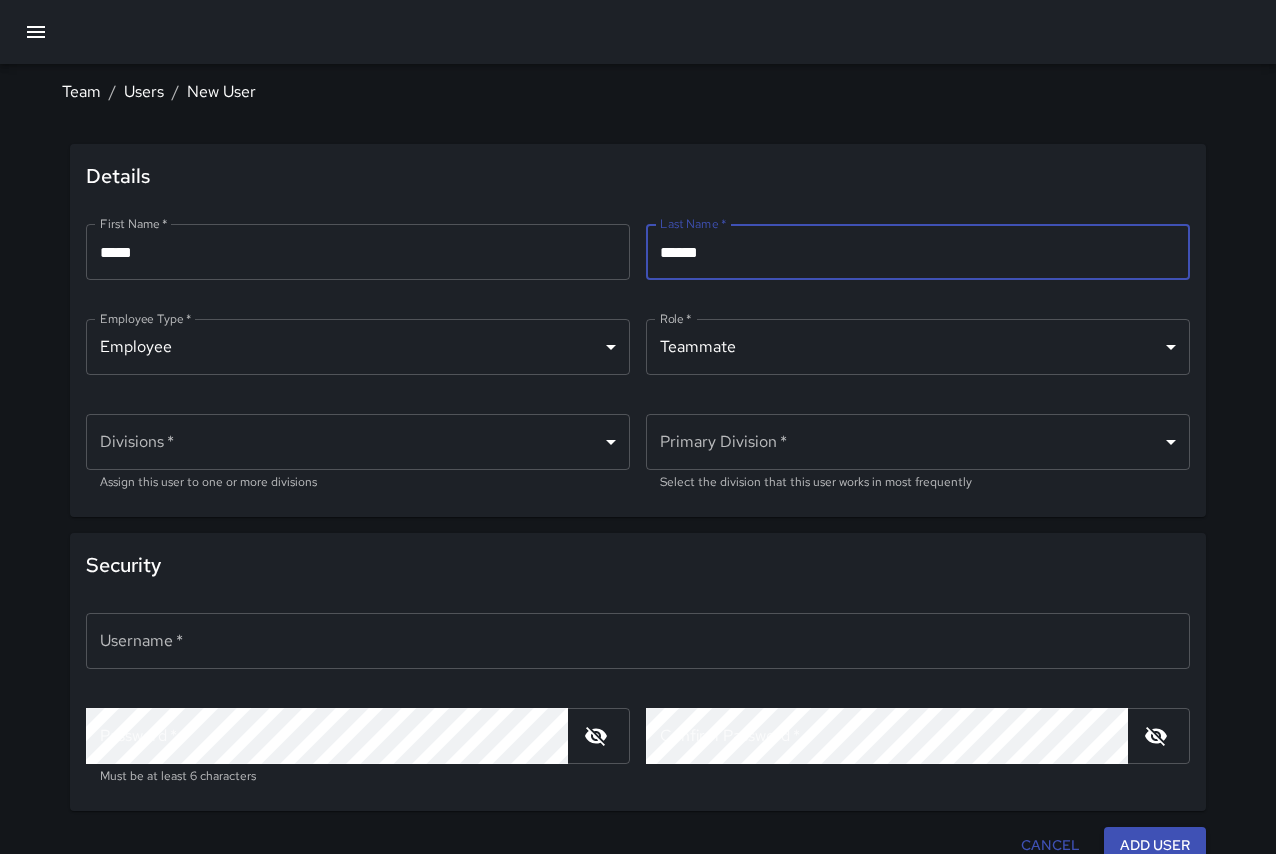 type on "******" 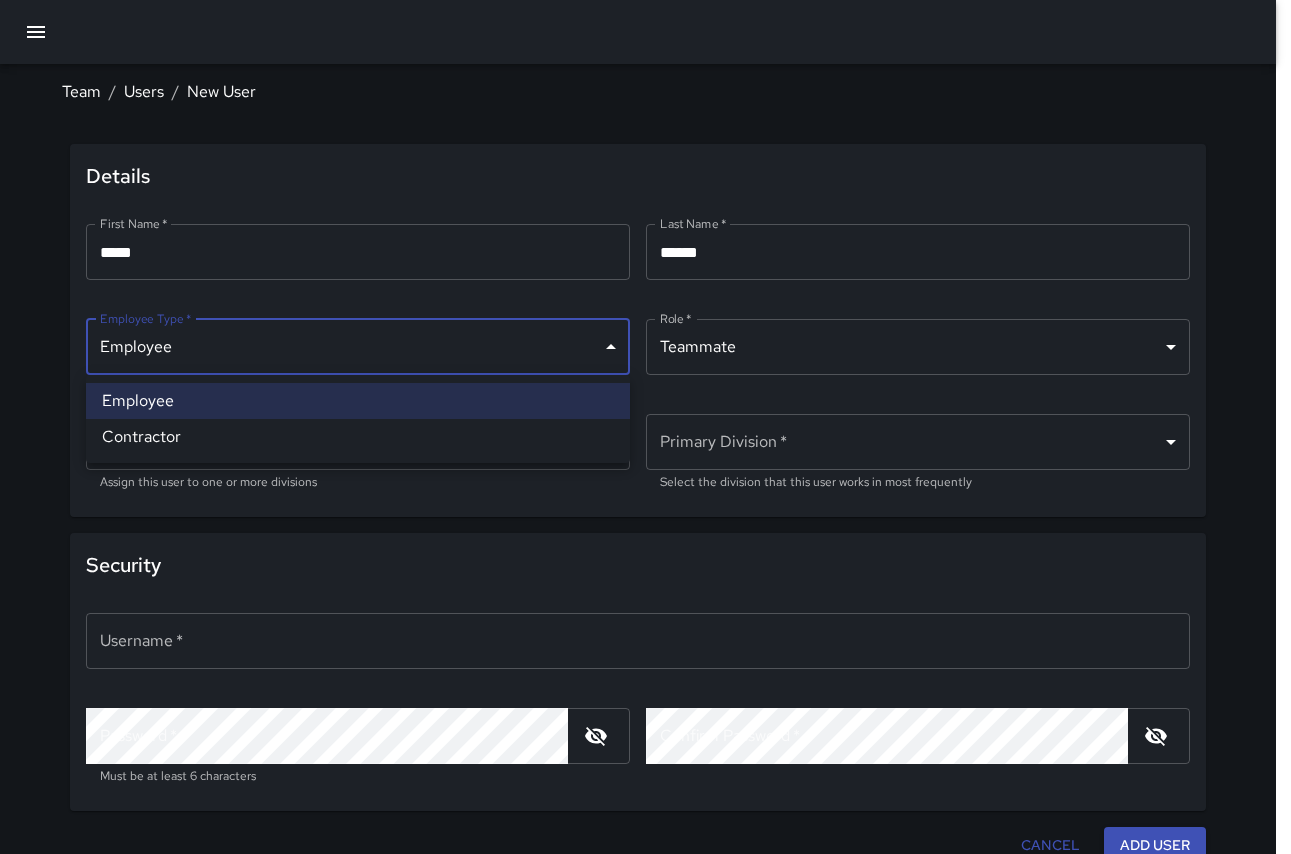 click on "Team / Users / New User Details First Name   * [FIRST] First Name   * ​ Last Name   * [LAST] Last Name   * ​ Employee Type   * Employee [EMPLOYEE_TYPE] Employee Type   * ​ Role   * Teammate [ROLE] Role   * ​ Divisions   * ​ Divisions   * Assign this user to one or more divisions Primary Division   * ​ Primary Division   * Select the division that this user works in most frequently Security Username   * Username   * ​ Password   * Password   * Must be at least 6 characters Confirm Password   * Confirm Password   * ​ Cancel Add User Employee Contractor" at bounding box center [645, 435] 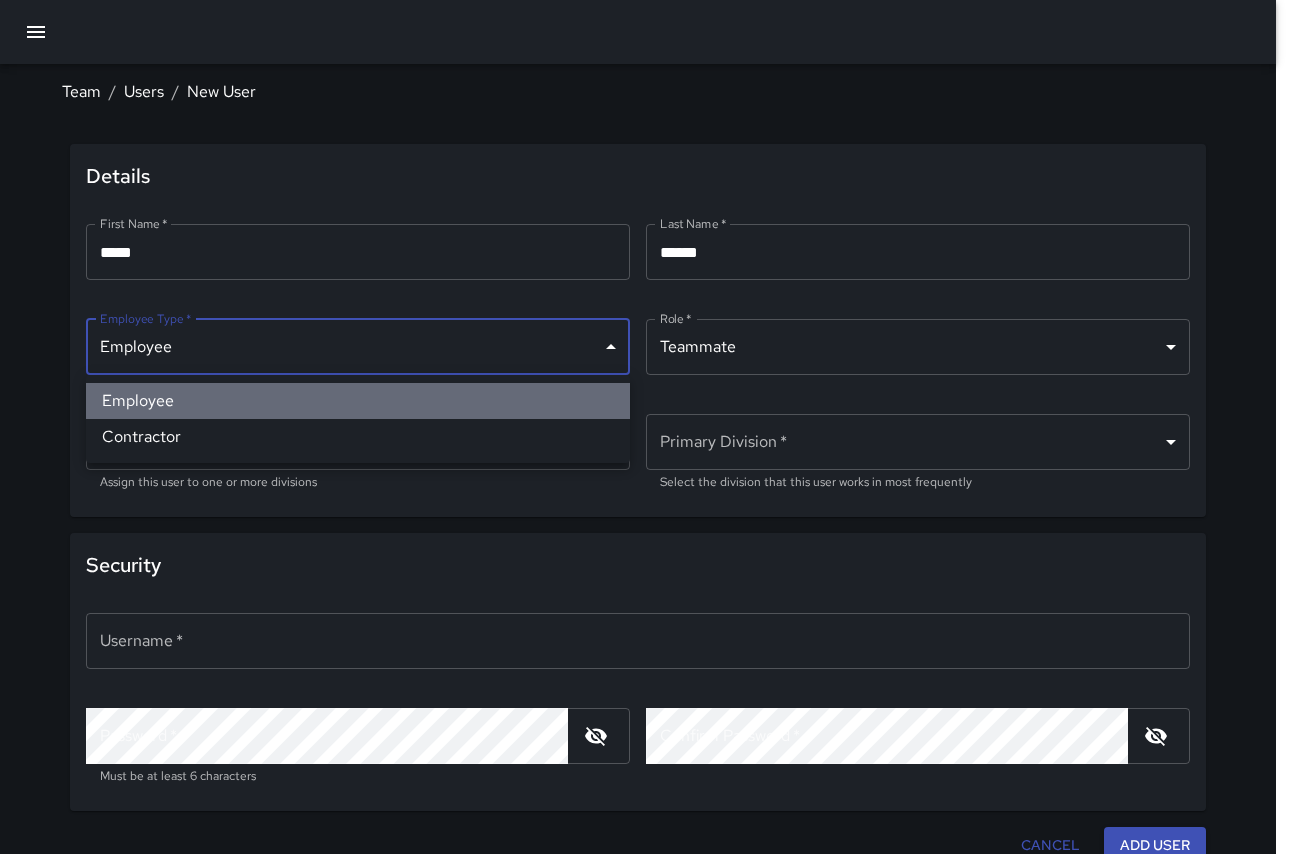 click on "Employee" at bounding box center [358, 401] 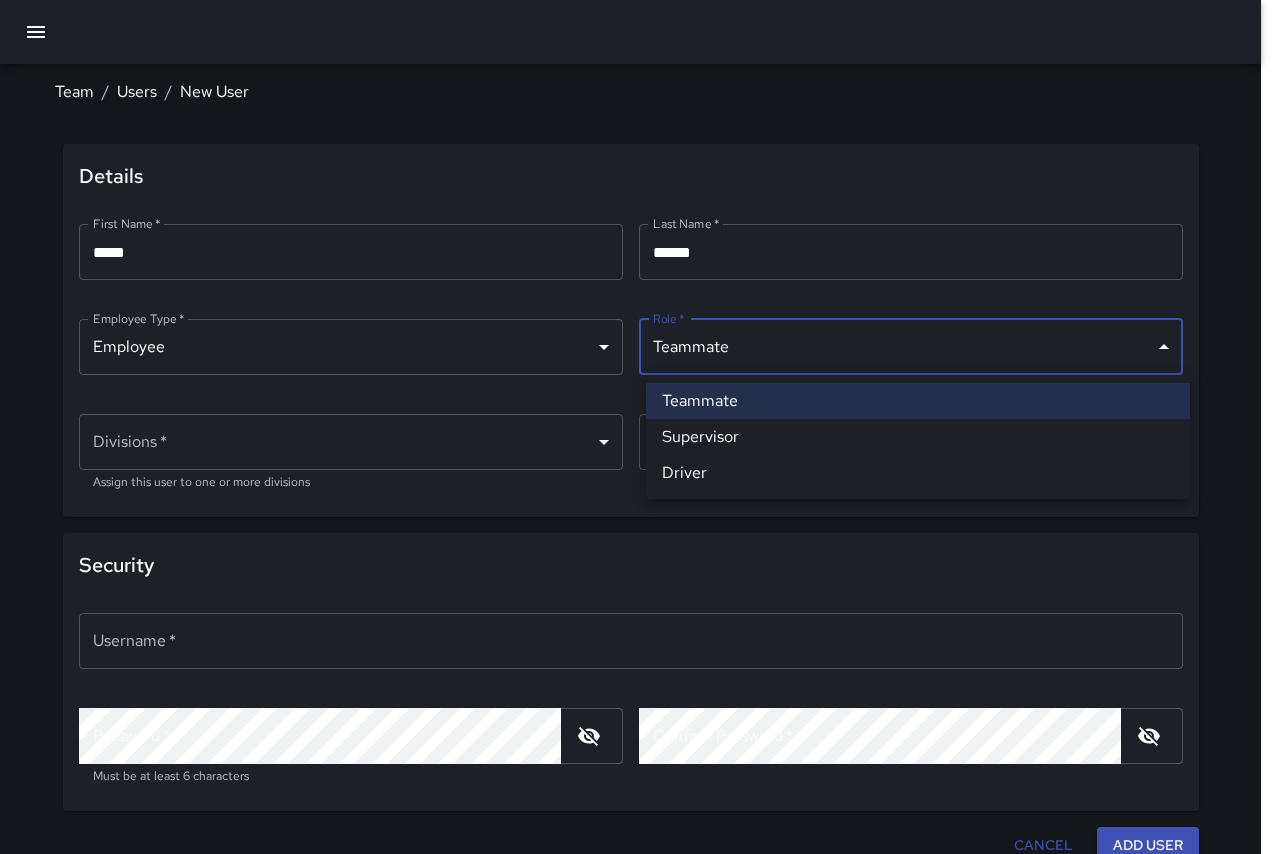 click on "Team / Users / New User Details First Name   * [FIRST] First Name   * ​ Last Name   * [LAST] Last Name   * ​ Employee Type   * Employee [EMPLOYEE_TYPE] Employee Type   * ​ Role   * Teammate [ROLE] Role   * ​ Divisions   * ​ Divisions   * Assign this user to one or more divisions Primary Division   * ​ Primary Division   * Select the division that this user works in most frequently Security Username   * Username   * ​ Password   * Password   * Must be at least 6 characters Confirm Password   * Confirm Password   * ​ Cancel Add User Teammate Supervisor Driver" at bounding box center (638, 435) 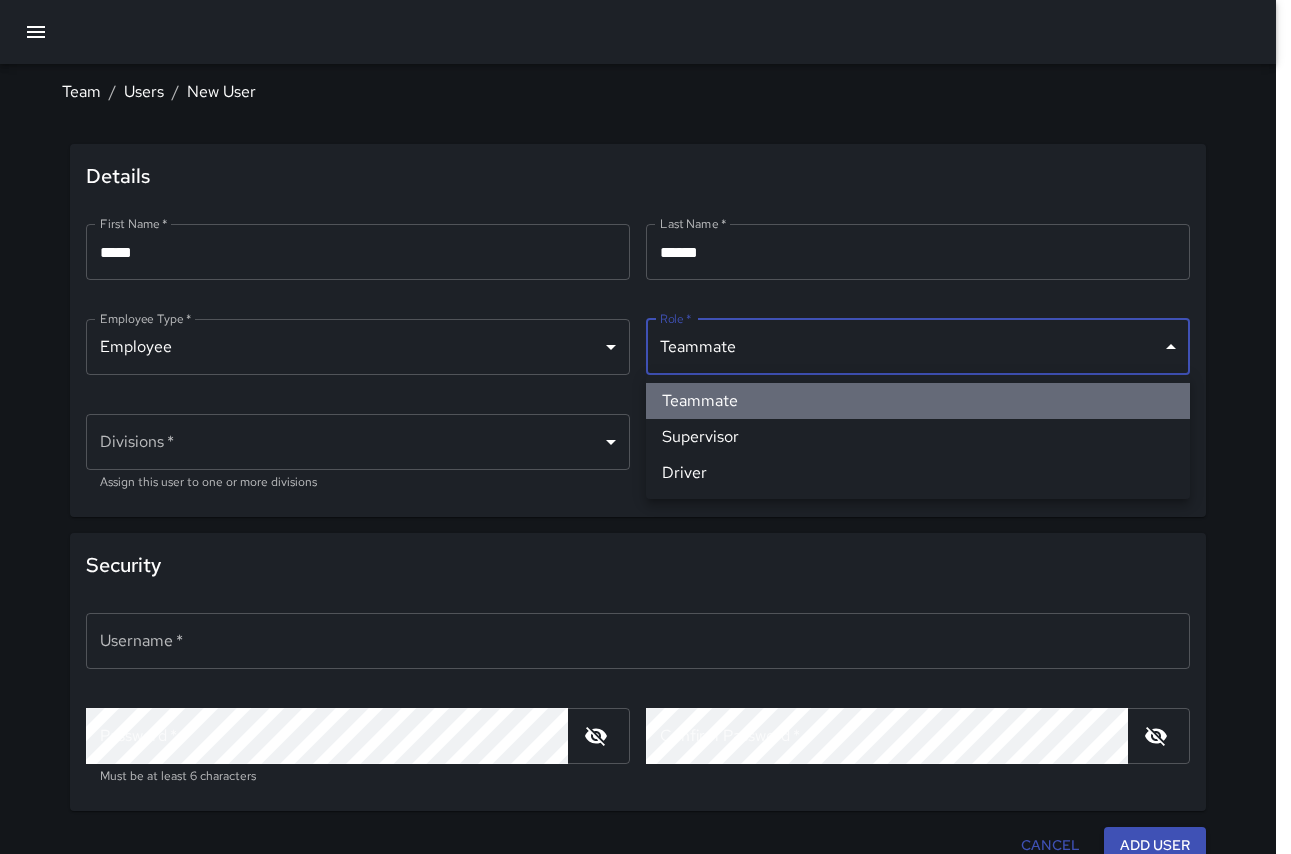 click on "Teammate" at bounding box center [918, 401] 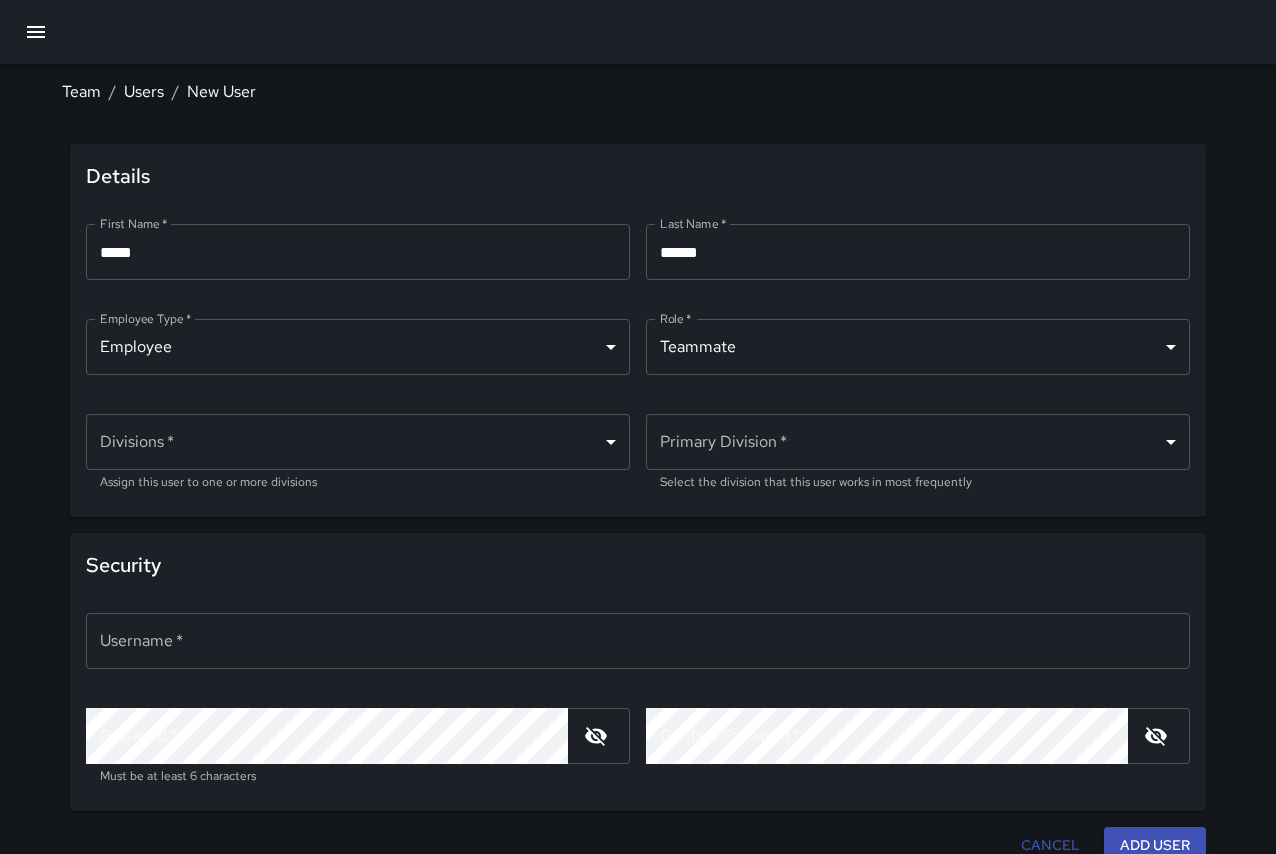 click on "Assign this user to one or more divisions" at bounding box center (358, 483) 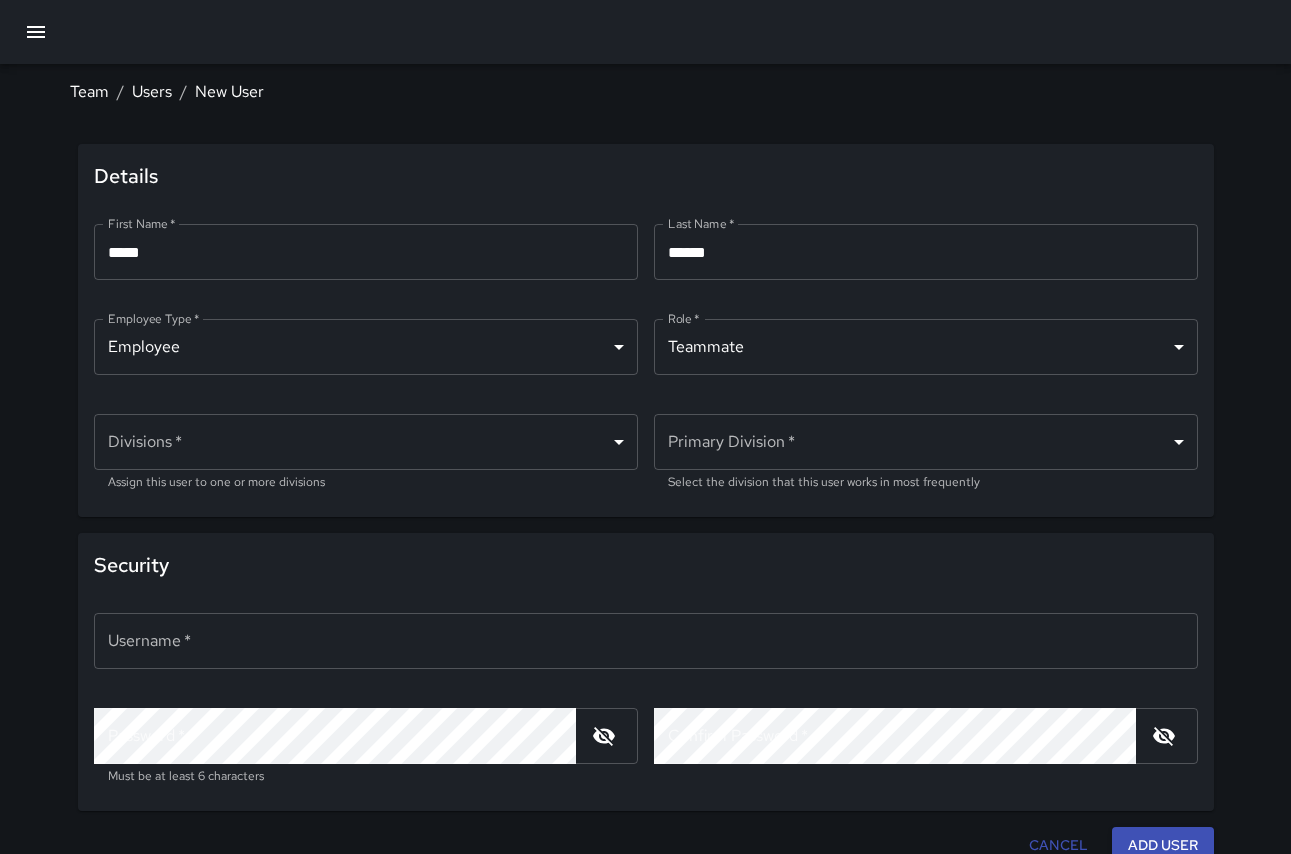 click on "Team / Users / New User Details First Name   * [FIRST] First Name   * ​ Last Name   * ****** Last Name   * ​ Employee Type   * Employee ******** Employee Type   * ​ Role   * Teammate ******** Role   * ​ Divisions   * ​ Divisions   * Assign this user to one or more divisions Primary Division   * ​ Primary Division   * Select the division that this user works in most frequently Security Username   * Username   * ​ Password   * Password   * Must be at least 6 characters Confirm Password   * Confirm Password   * ​ Cancel Add User" at bounding box center [645, 435] 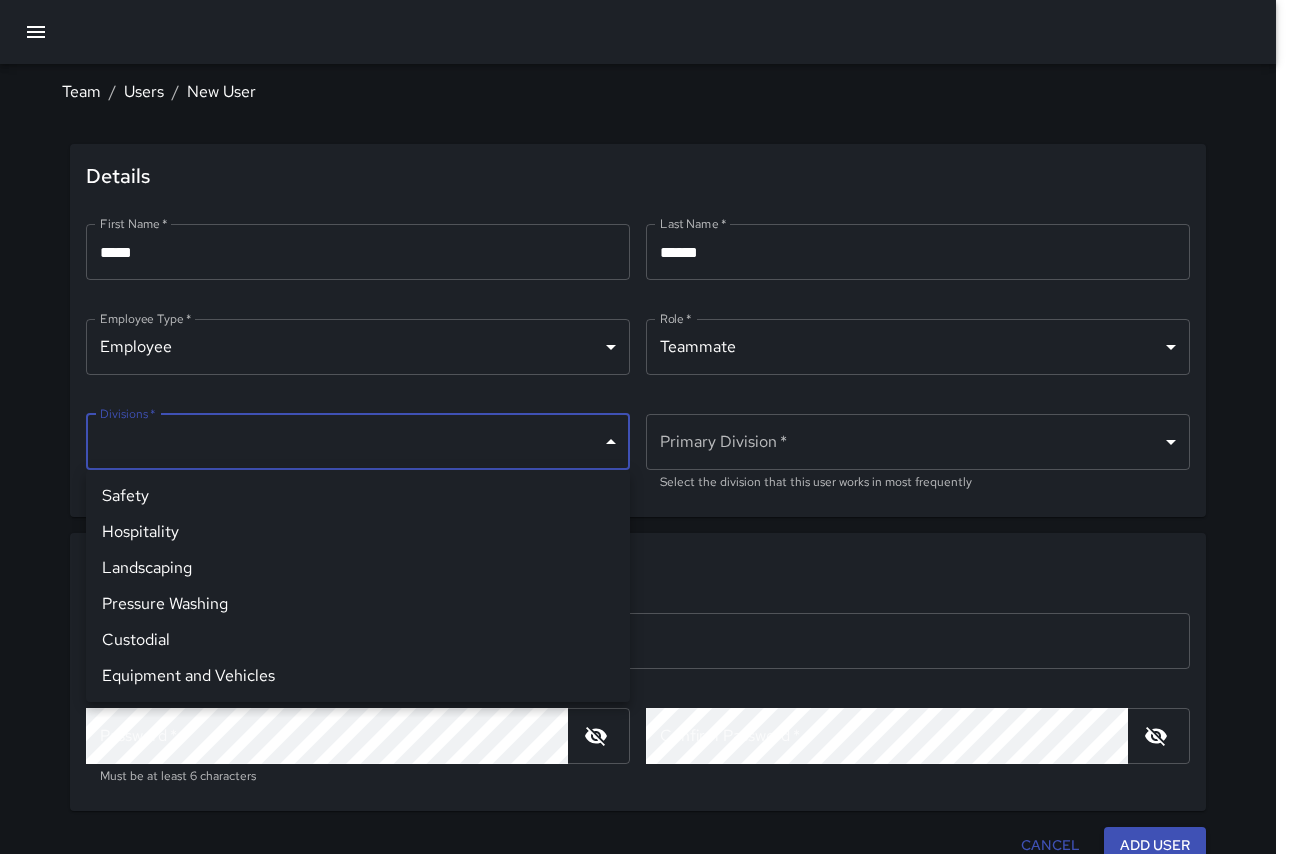 drag, startPoint x: 169, startPoint y: 641, endPoint x: 175, endPoint y: 630, distance: 12.529964 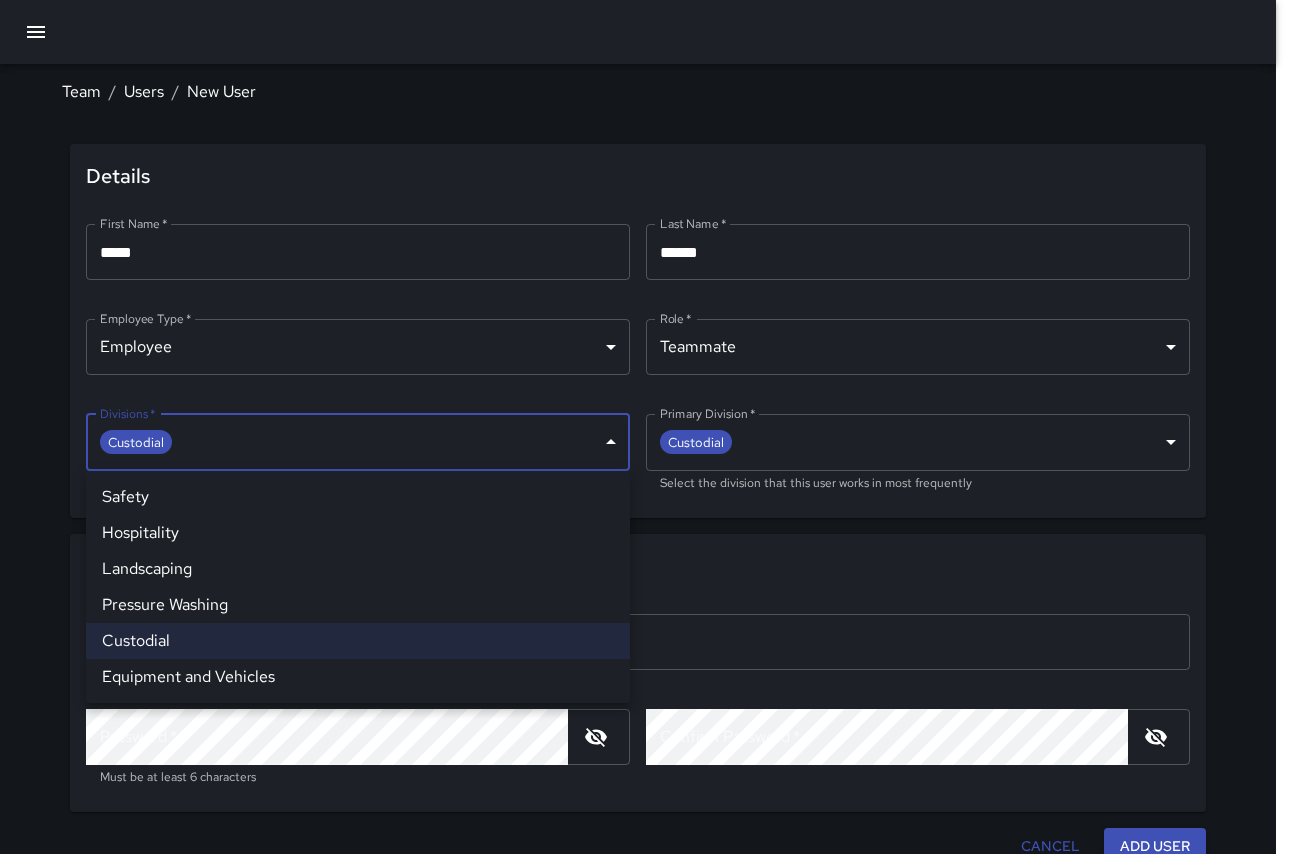 click at bounding box center [645, 427] 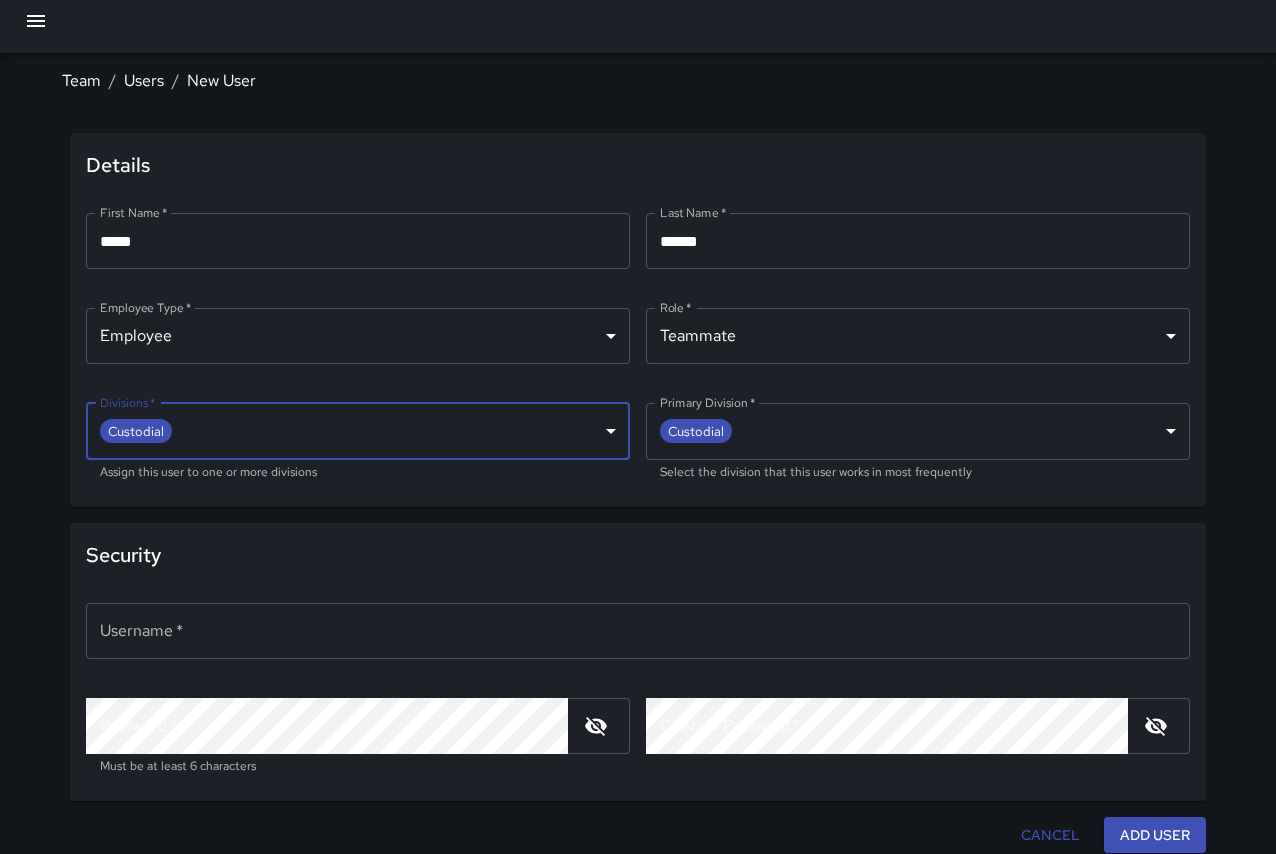 scroll, scrollTop: 18, scrollLeft: 0, axis: vertical 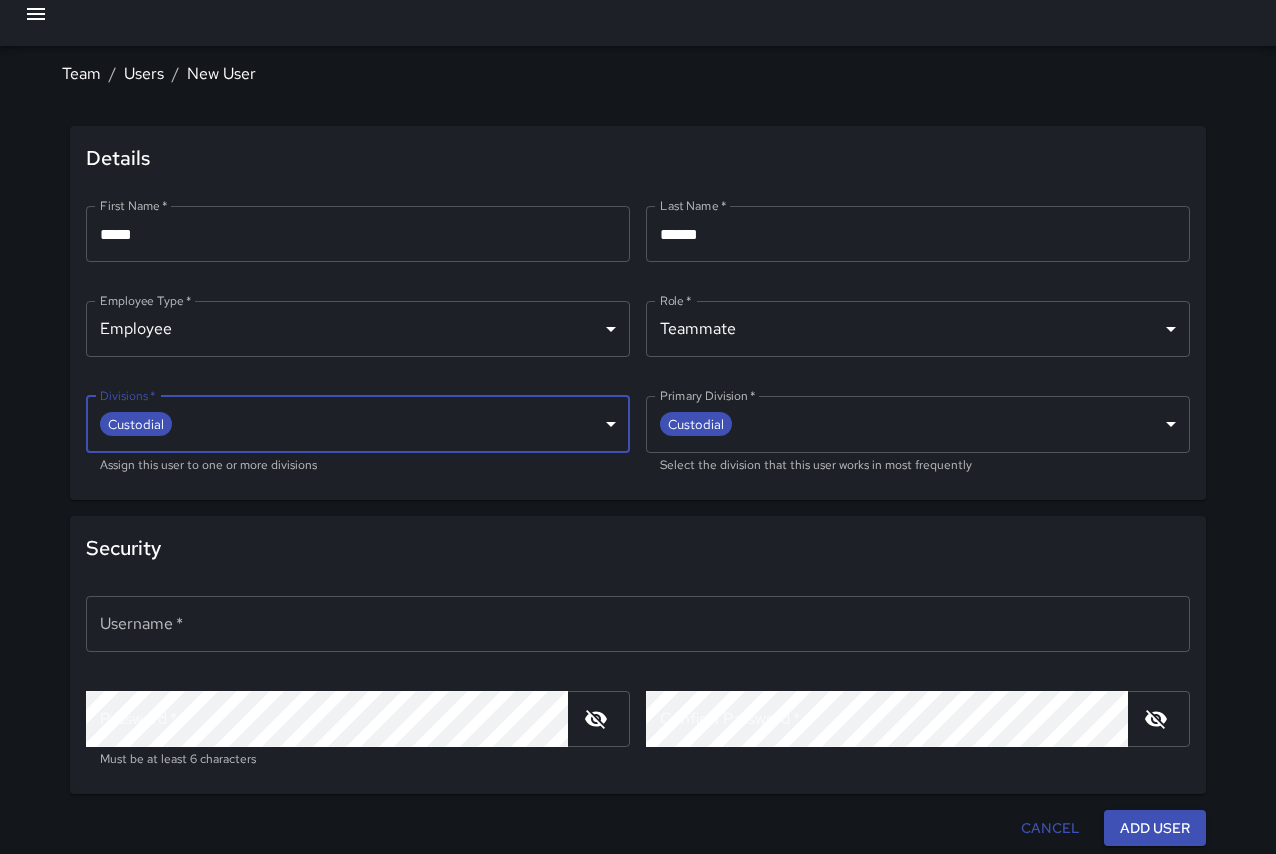 click on "Username   *" at bounding box center [638, 624] 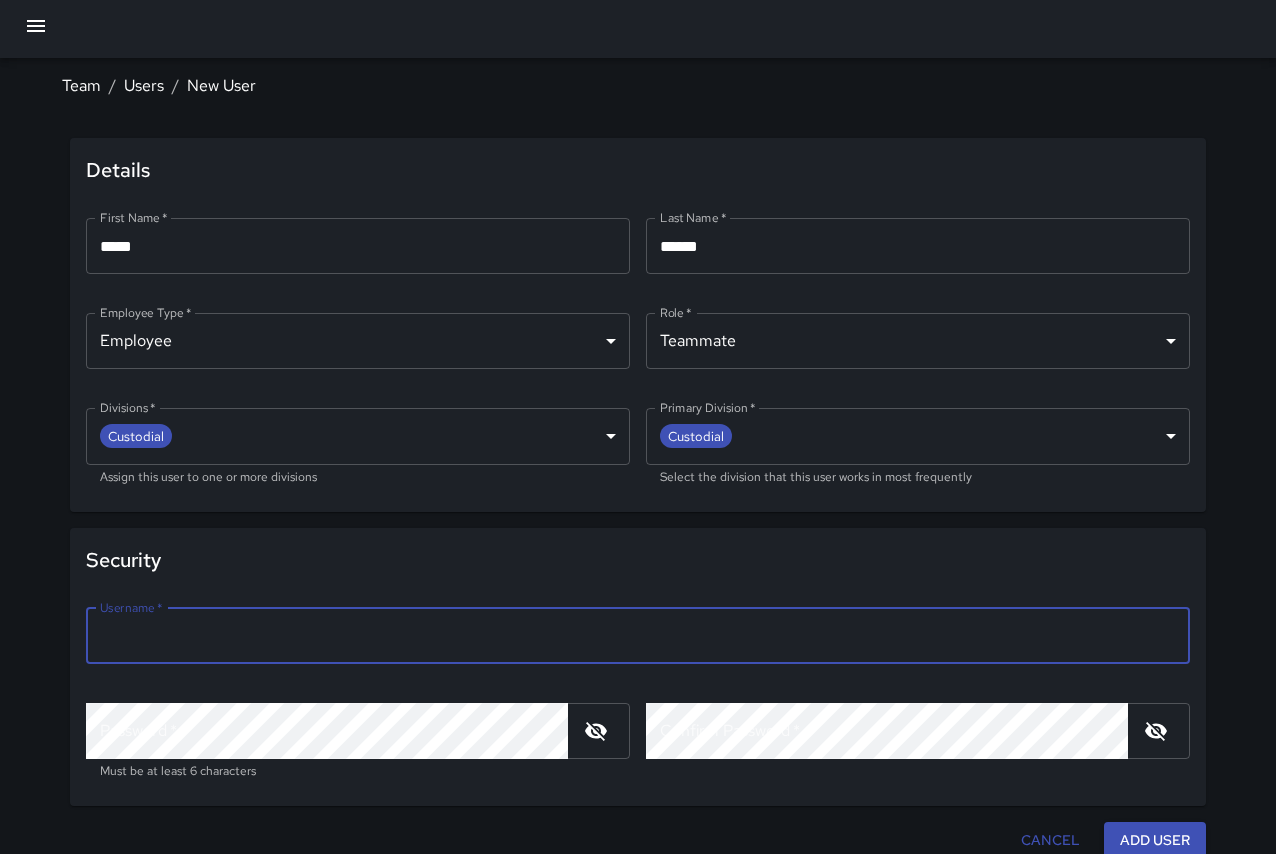 scroll, scrollTop: 0, scrollLeft: 0, axis: both 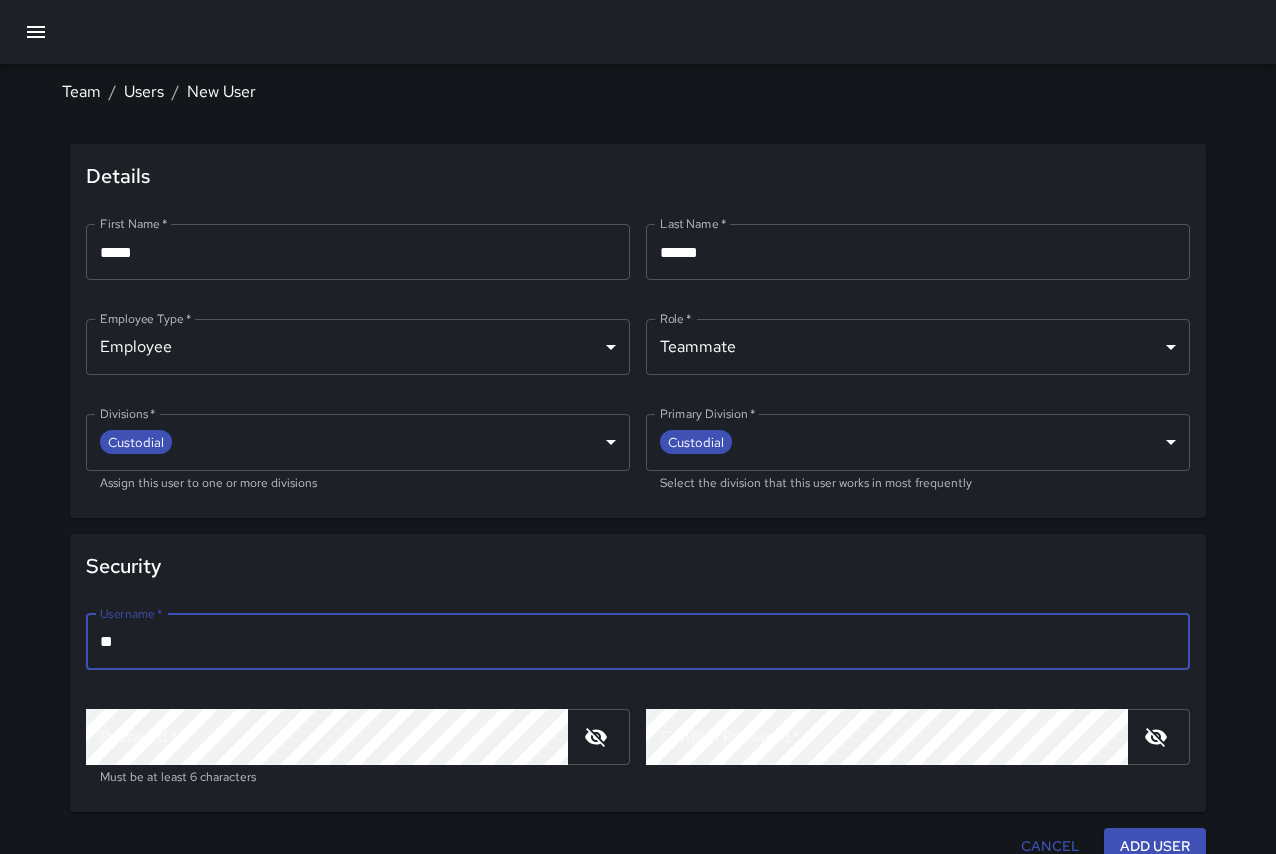 type on "*" 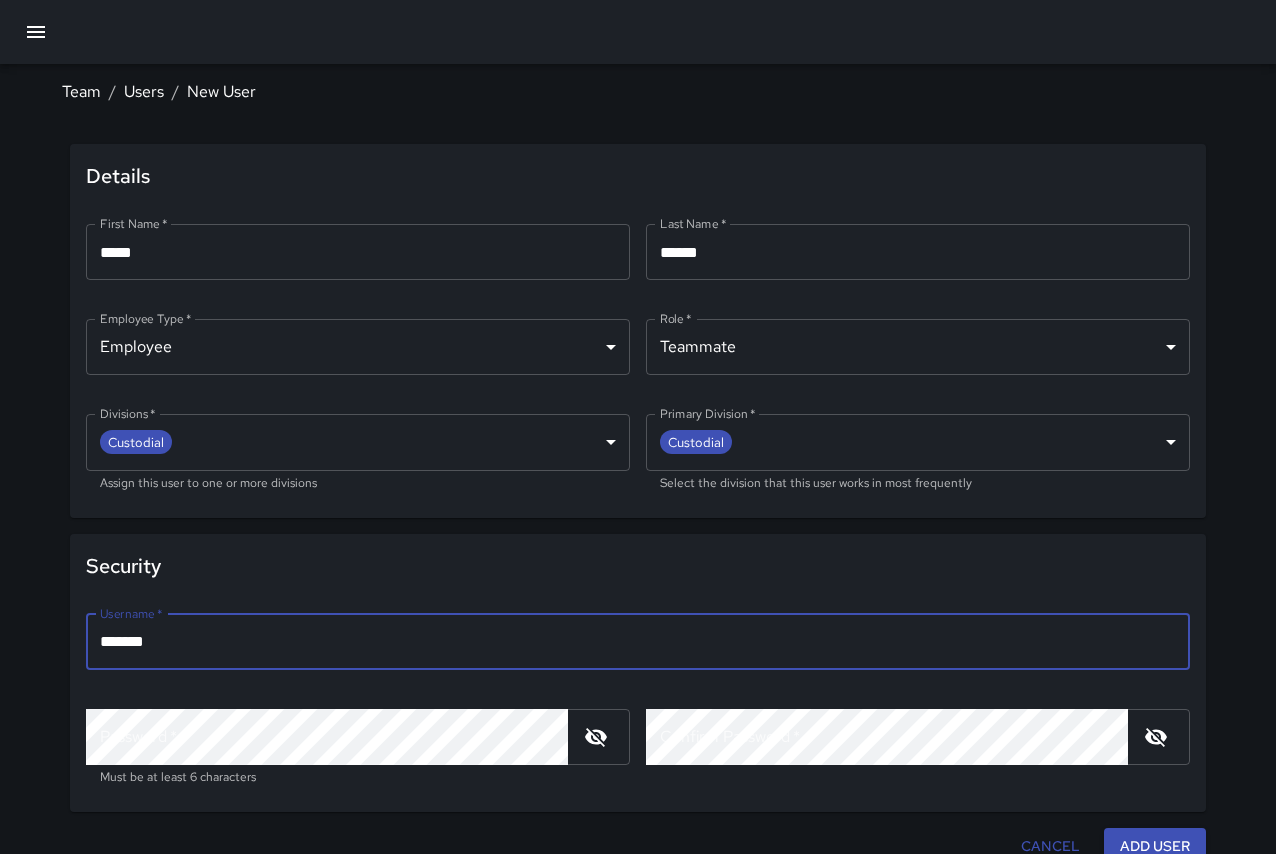 type on "*******" 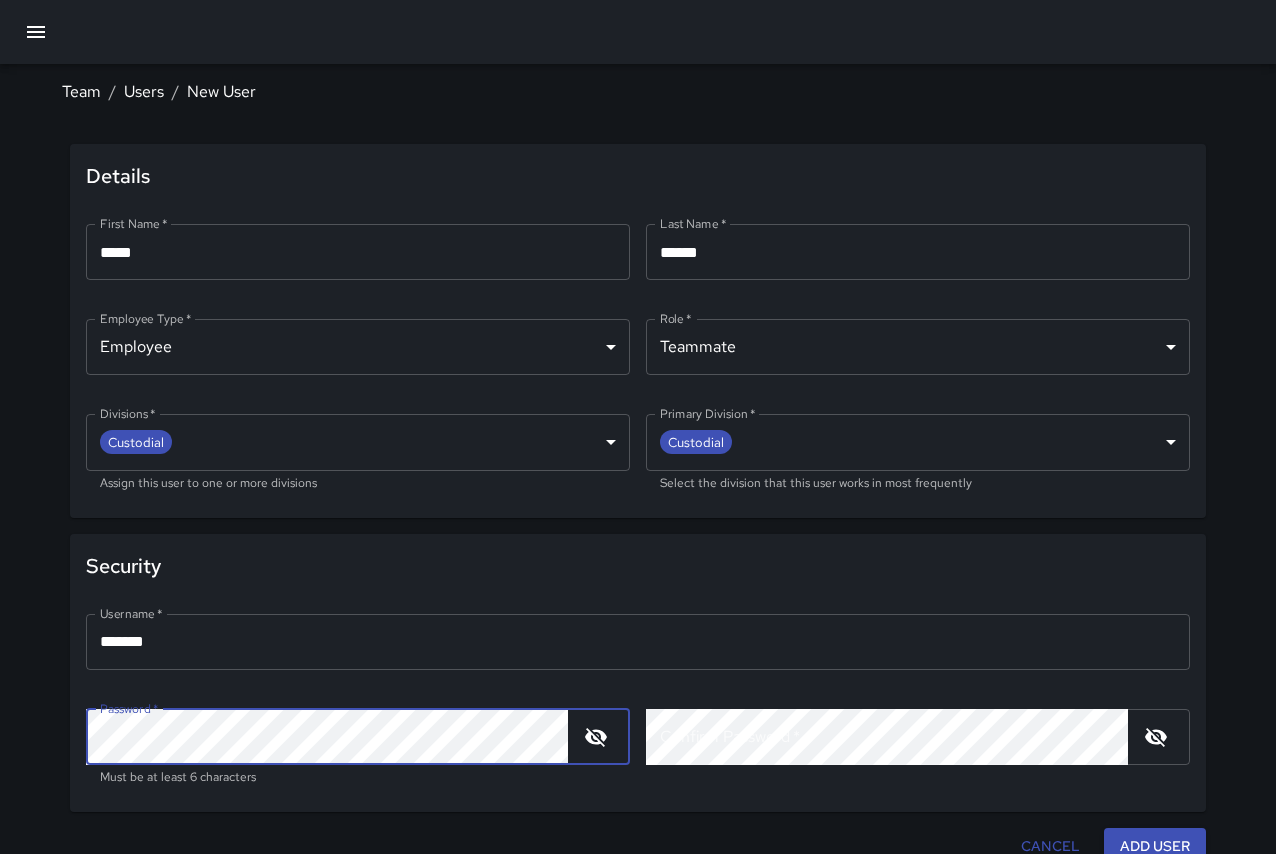 click 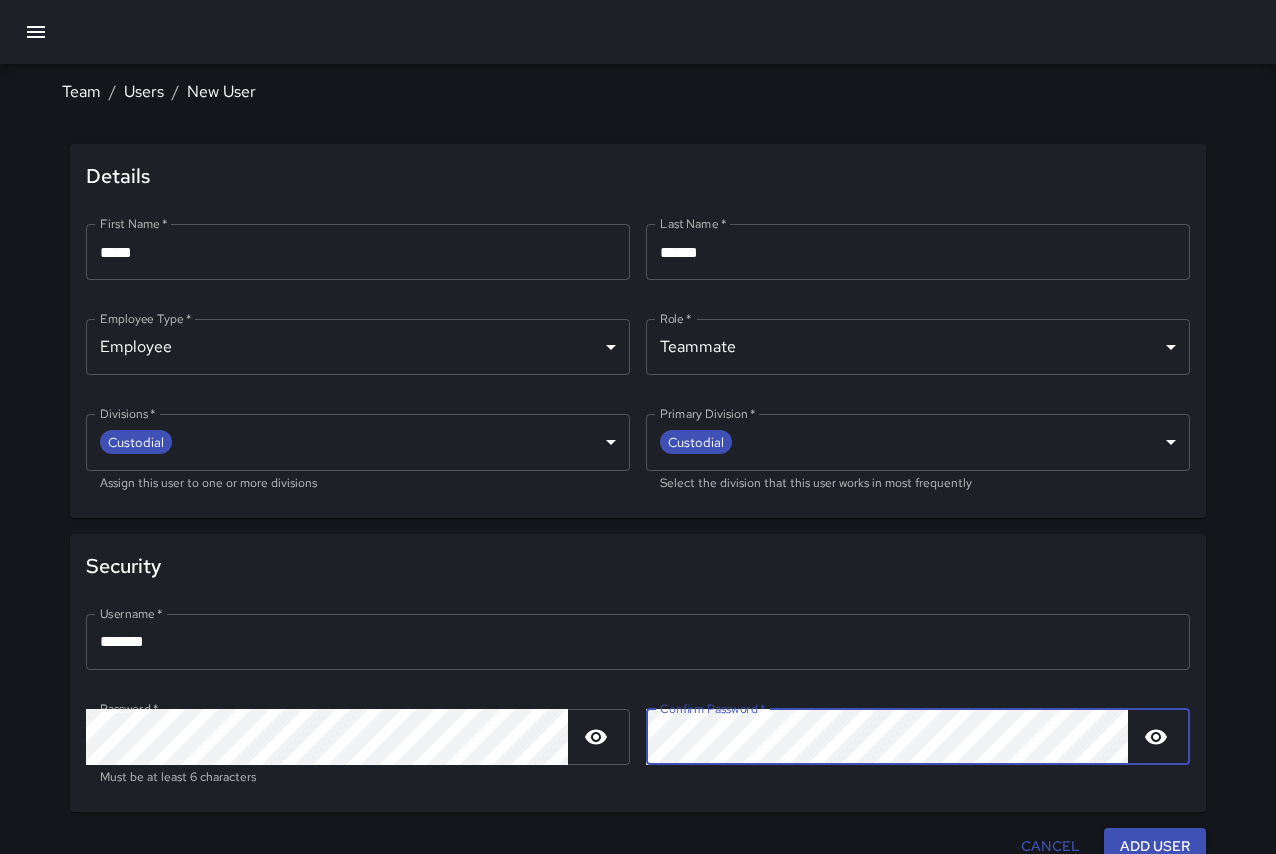 scroll, scrollTop: 18, scrollLeft: 0, axis: vertical 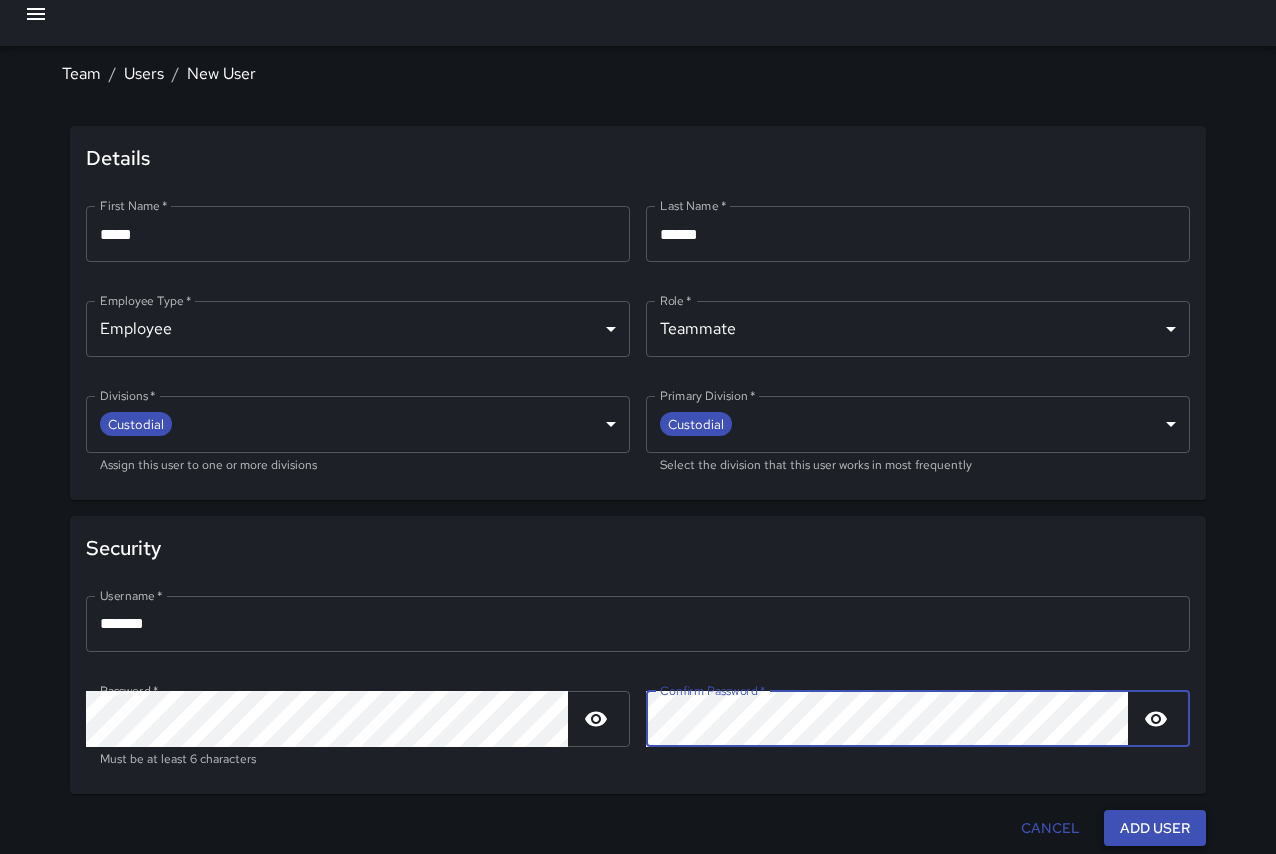 click on "Add User" at bounding box center (1155, 828) 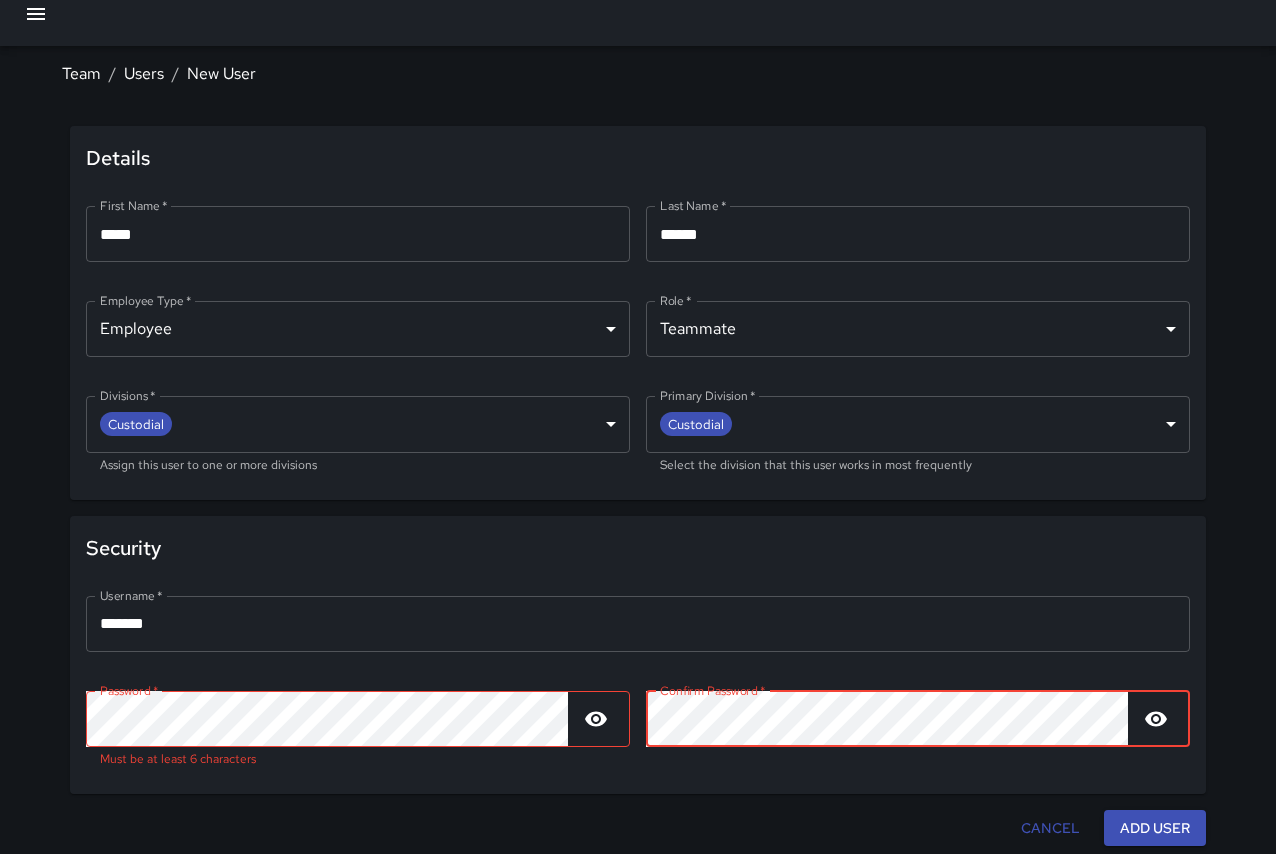 click on "Username   * ******* Username   * ​ Password   * Password   * Must be at least 6 characters Confirm Password   * Confirm Password   * ​" at bounding box center (638, 687) 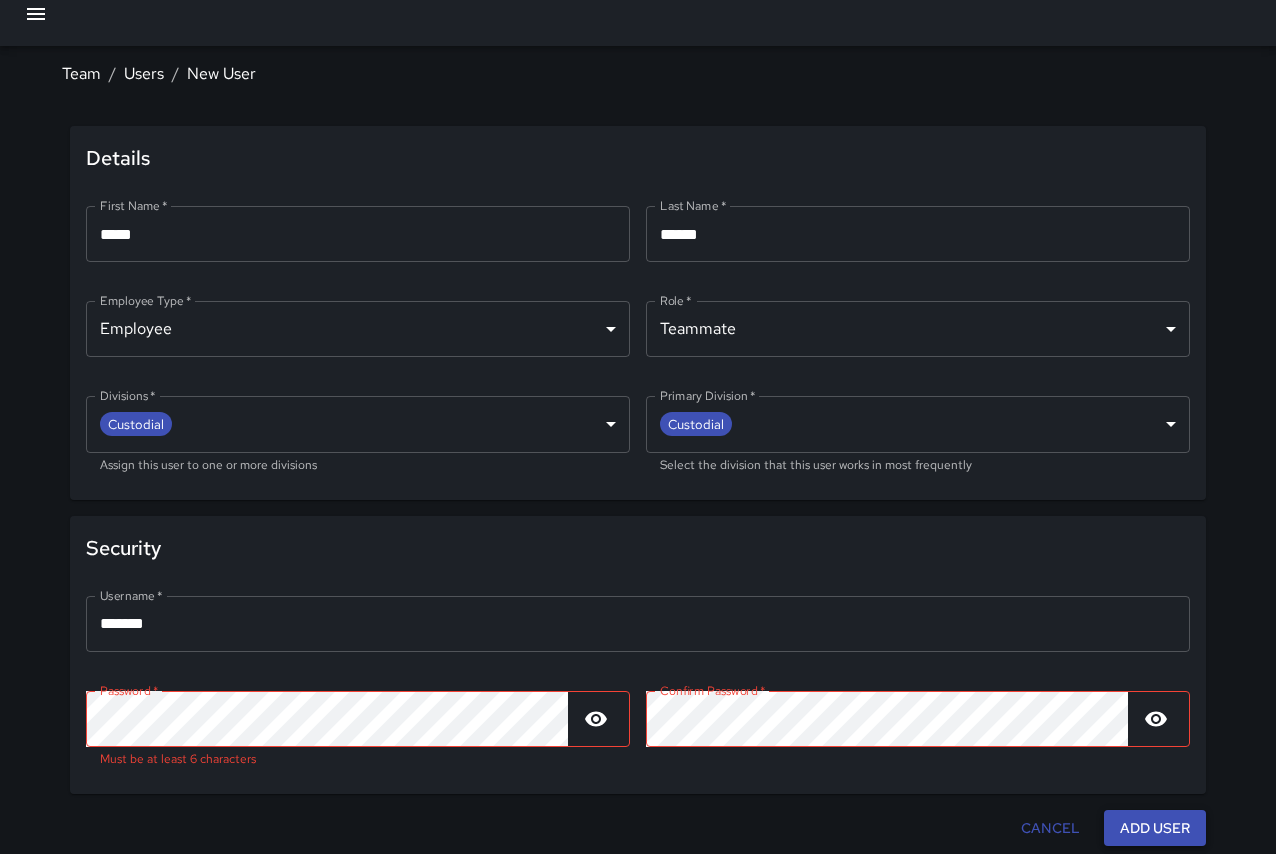 click on "Add User" at bounding box center [1155, 828] 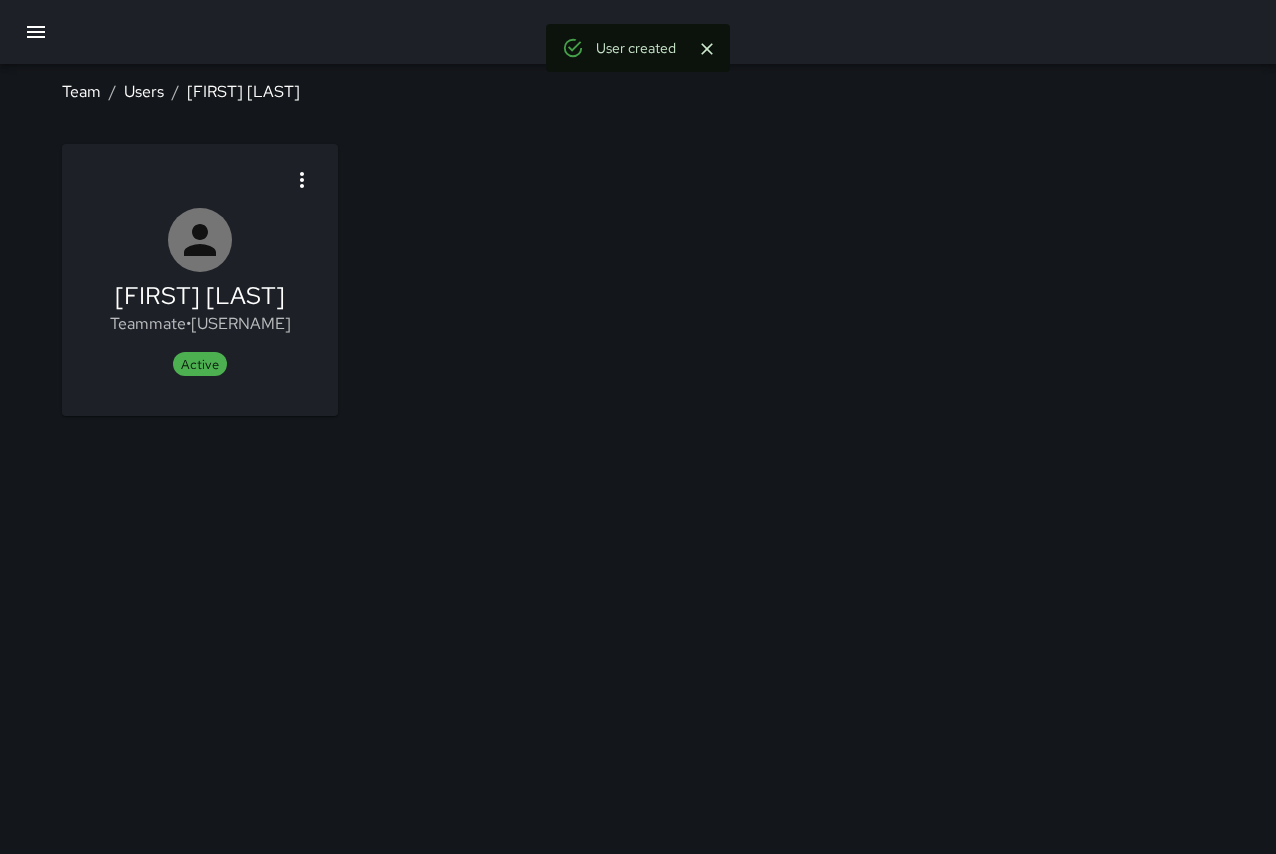 scroll, scrollTop: 0, scrollLeft: 0, axis: both 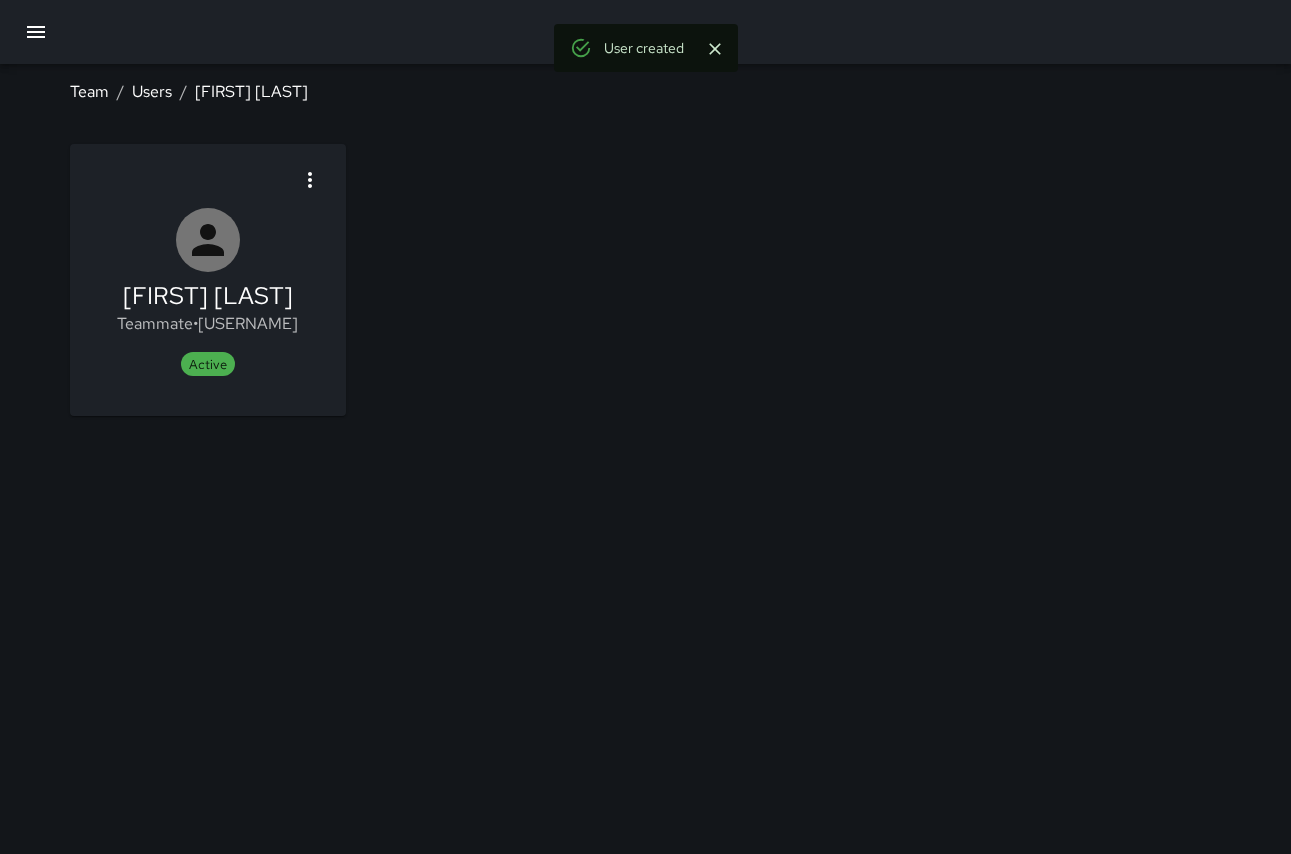 click on "Team / Users / peter abihai peter abihai Teammate  •  pabihai Active User created" at bounding box center [645, 427] 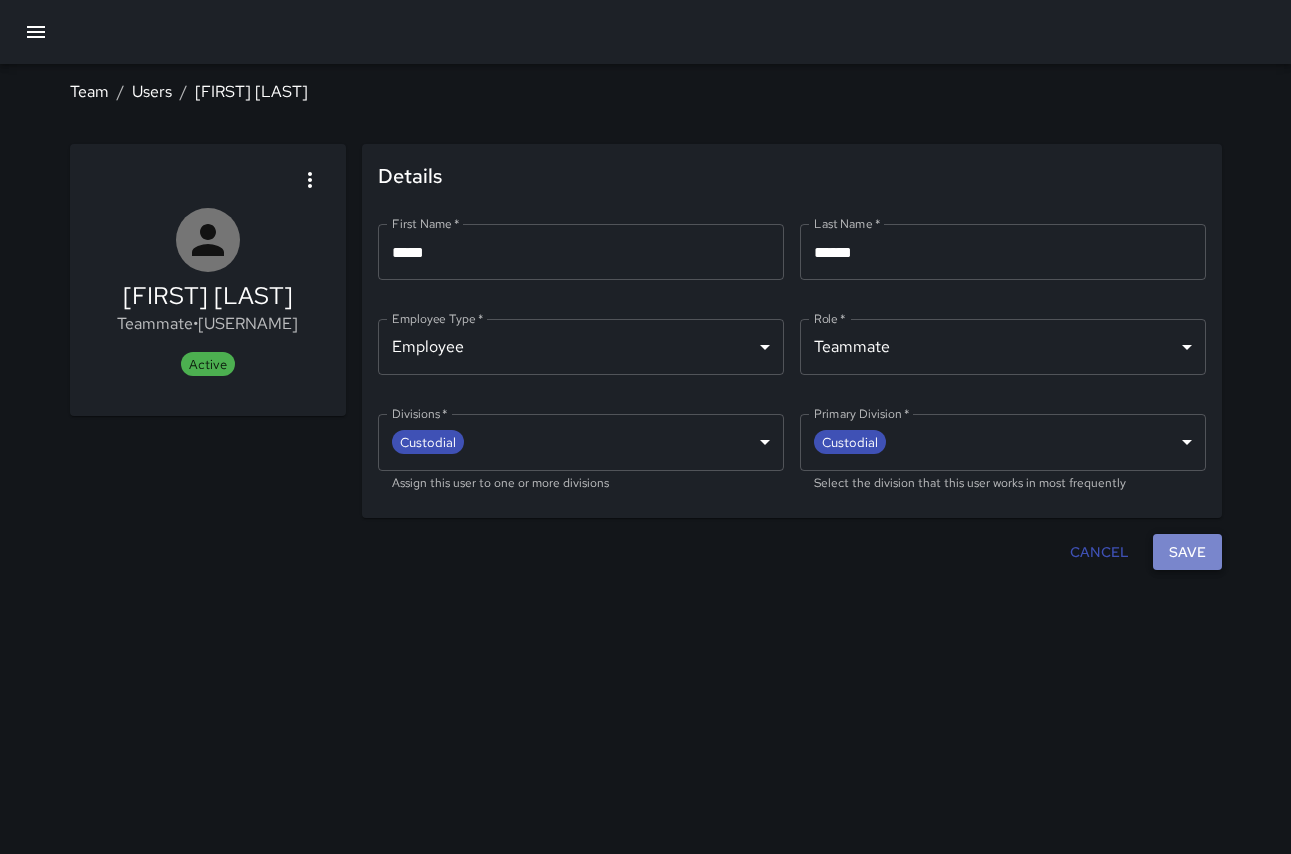 click on "Save" at bounding box center [1187, 552] 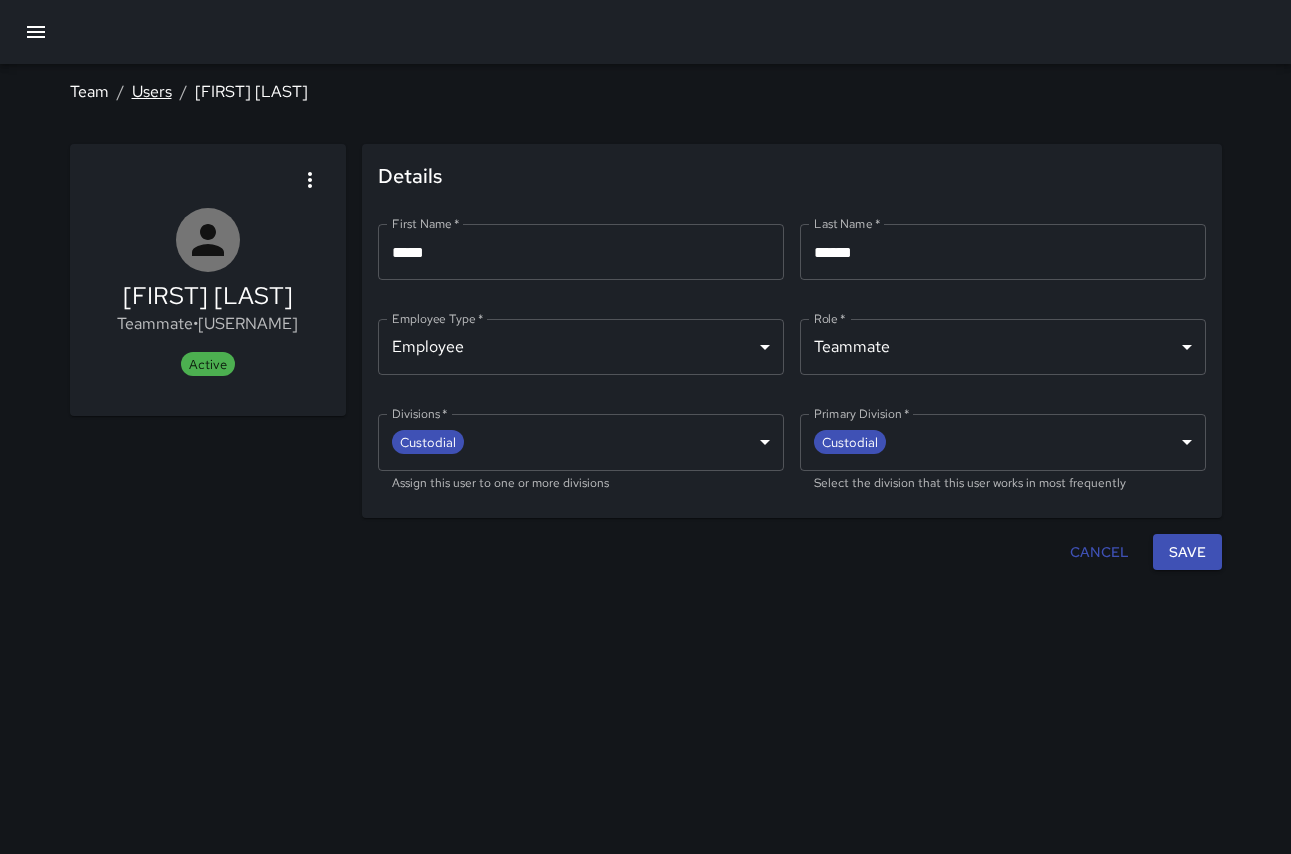 click on "Users" at bounding box center (152, 91) 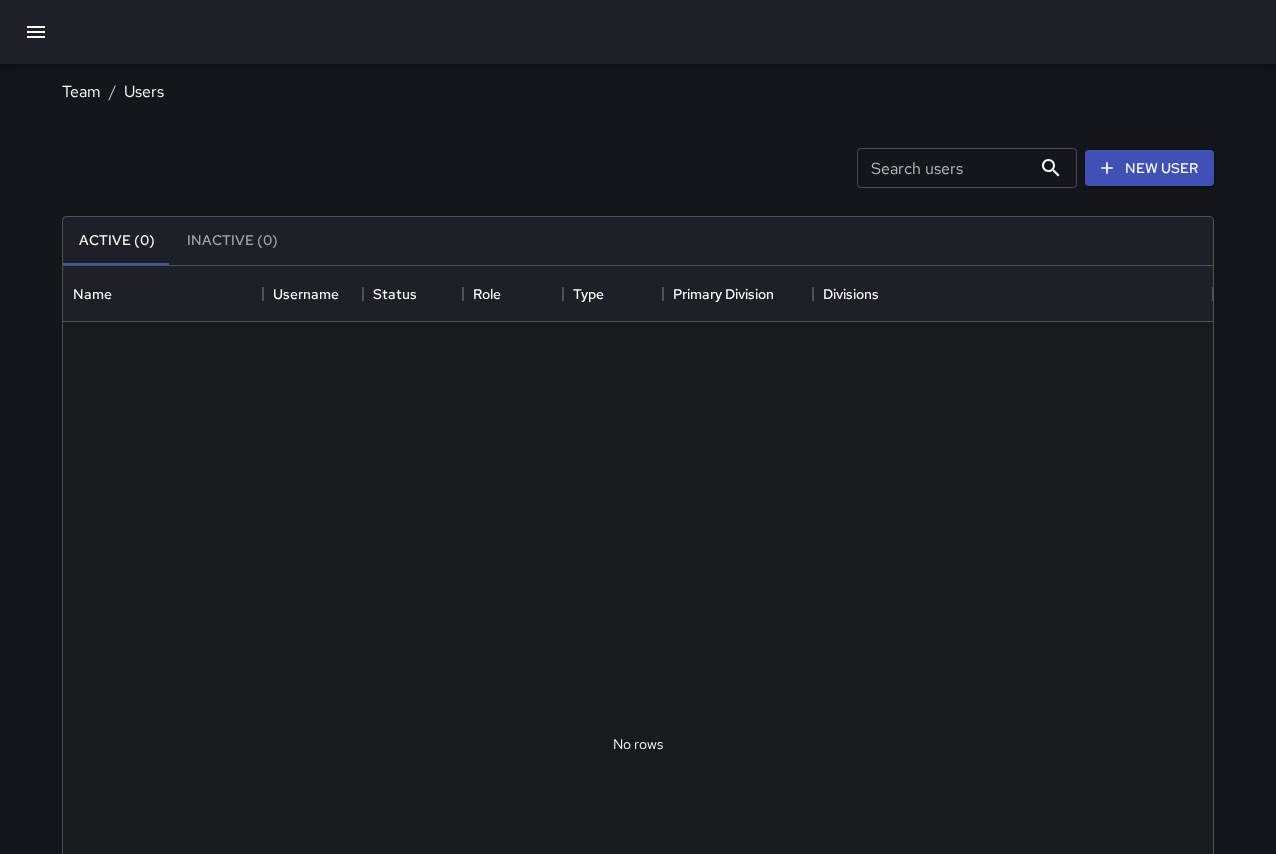 scroll, scrollTop: 16, scrollLeft: 16, axis: both 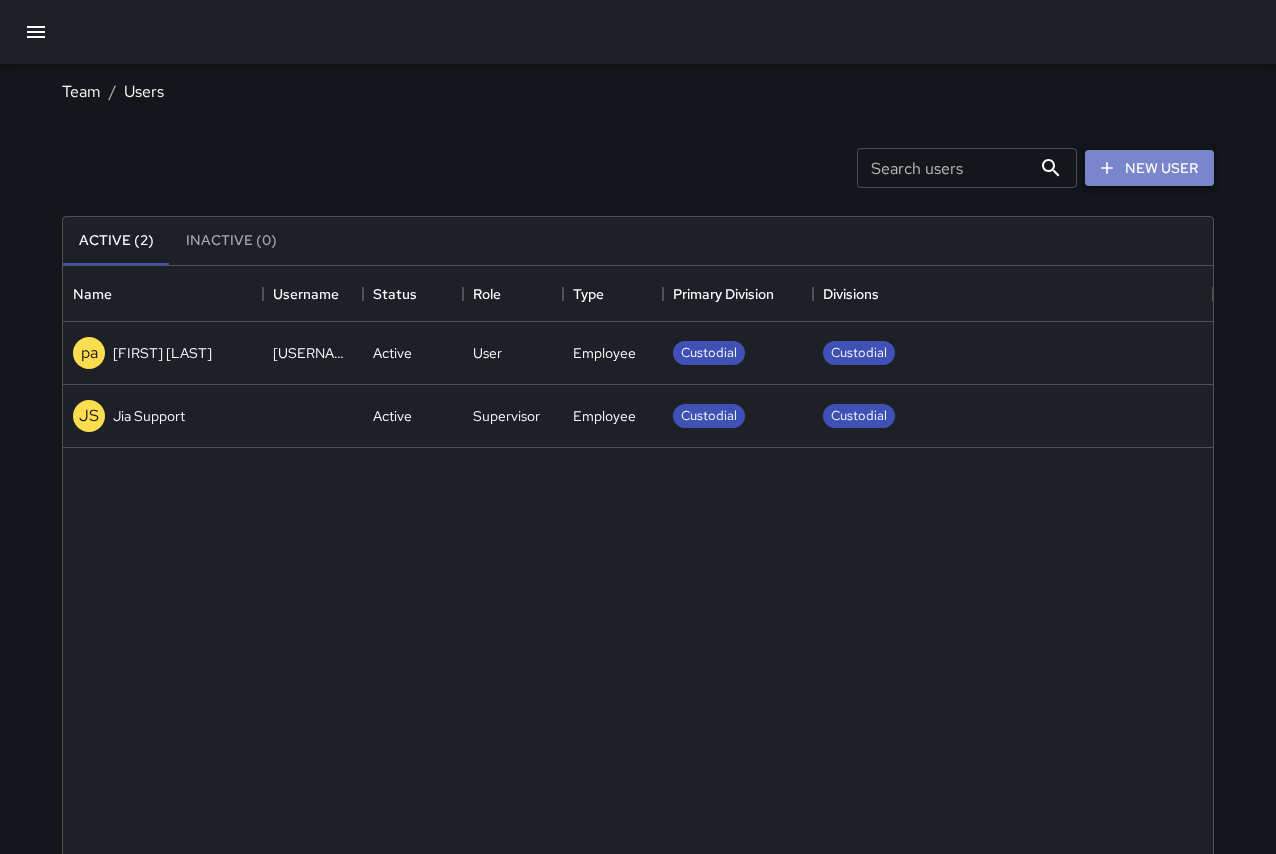 click on "New User" at bounding box center [1149, 168] 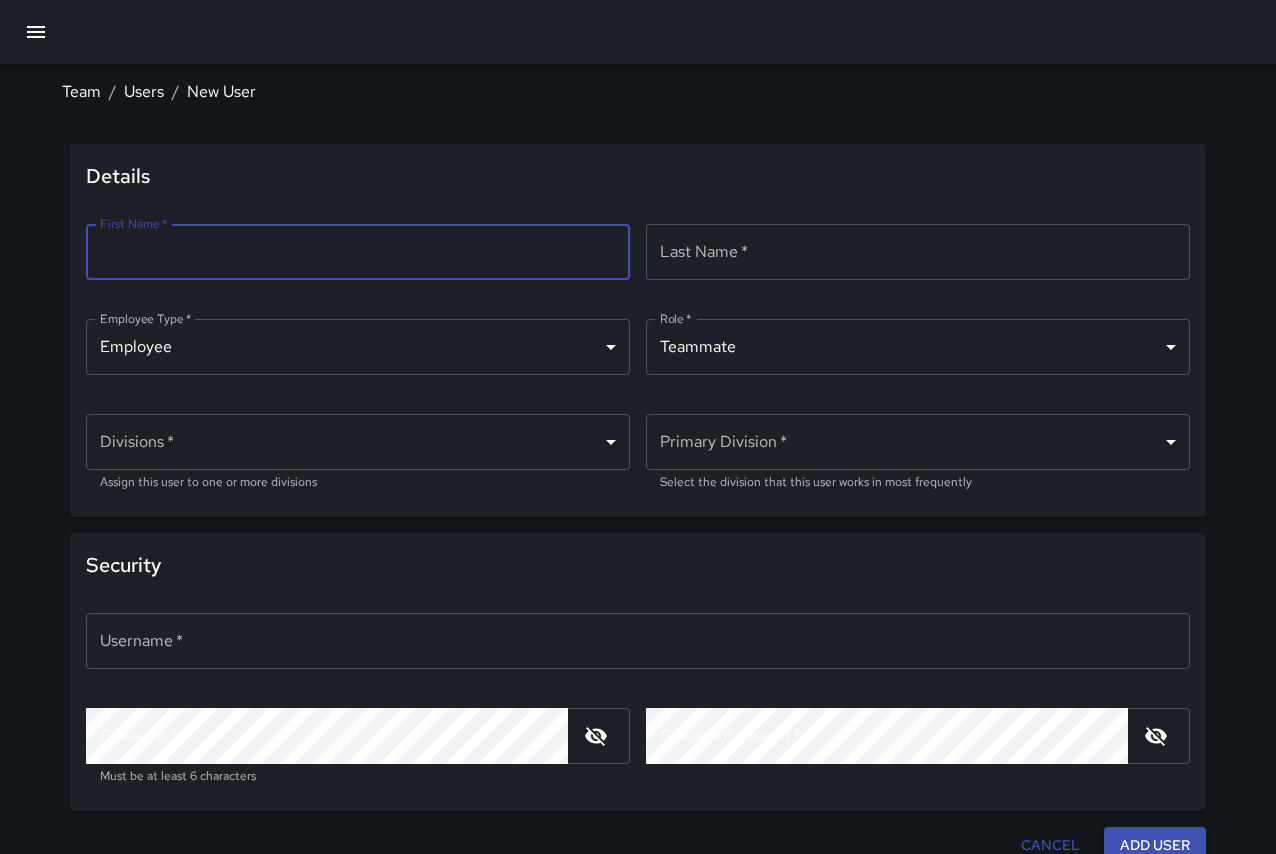 click on "First Name   *" at bounding box center [358, 252] 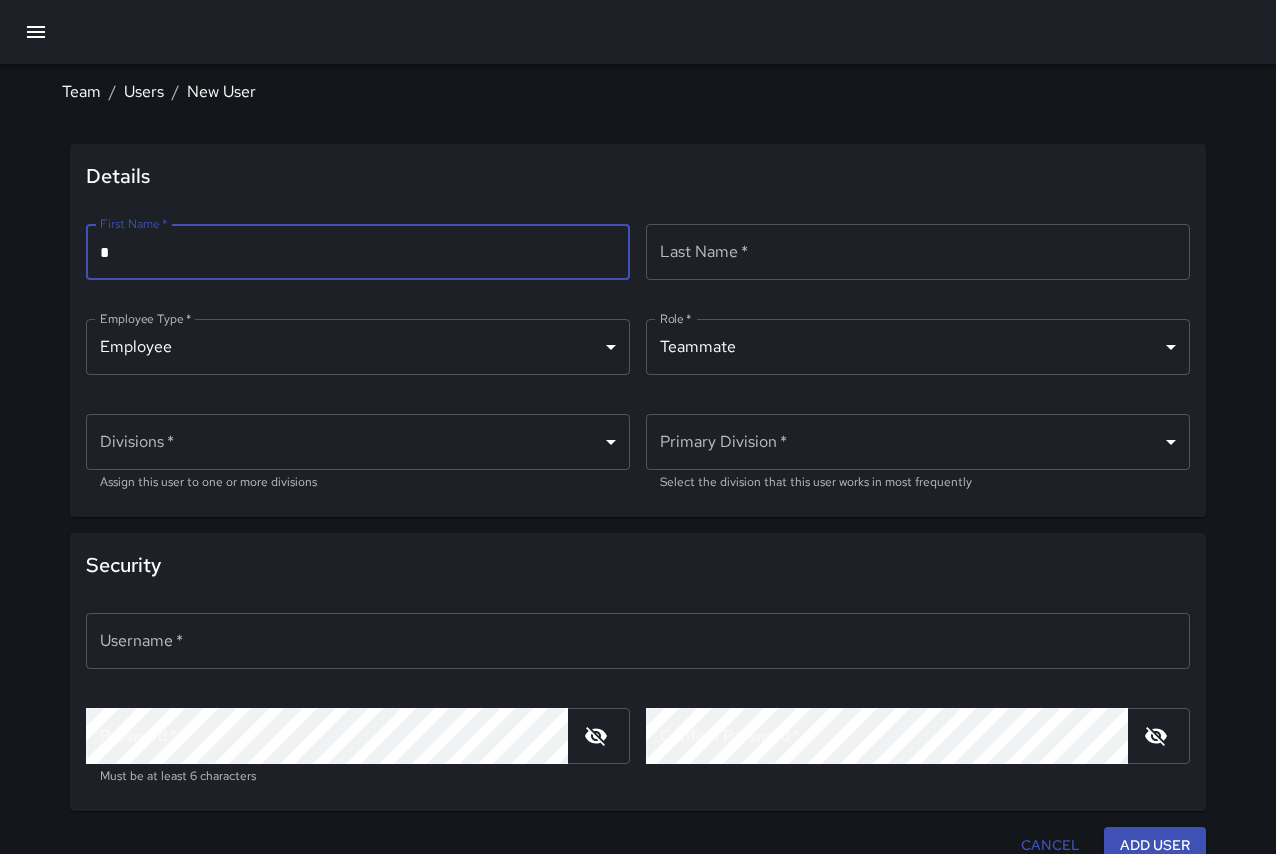 click on "*" at bounding box center (358, 252) 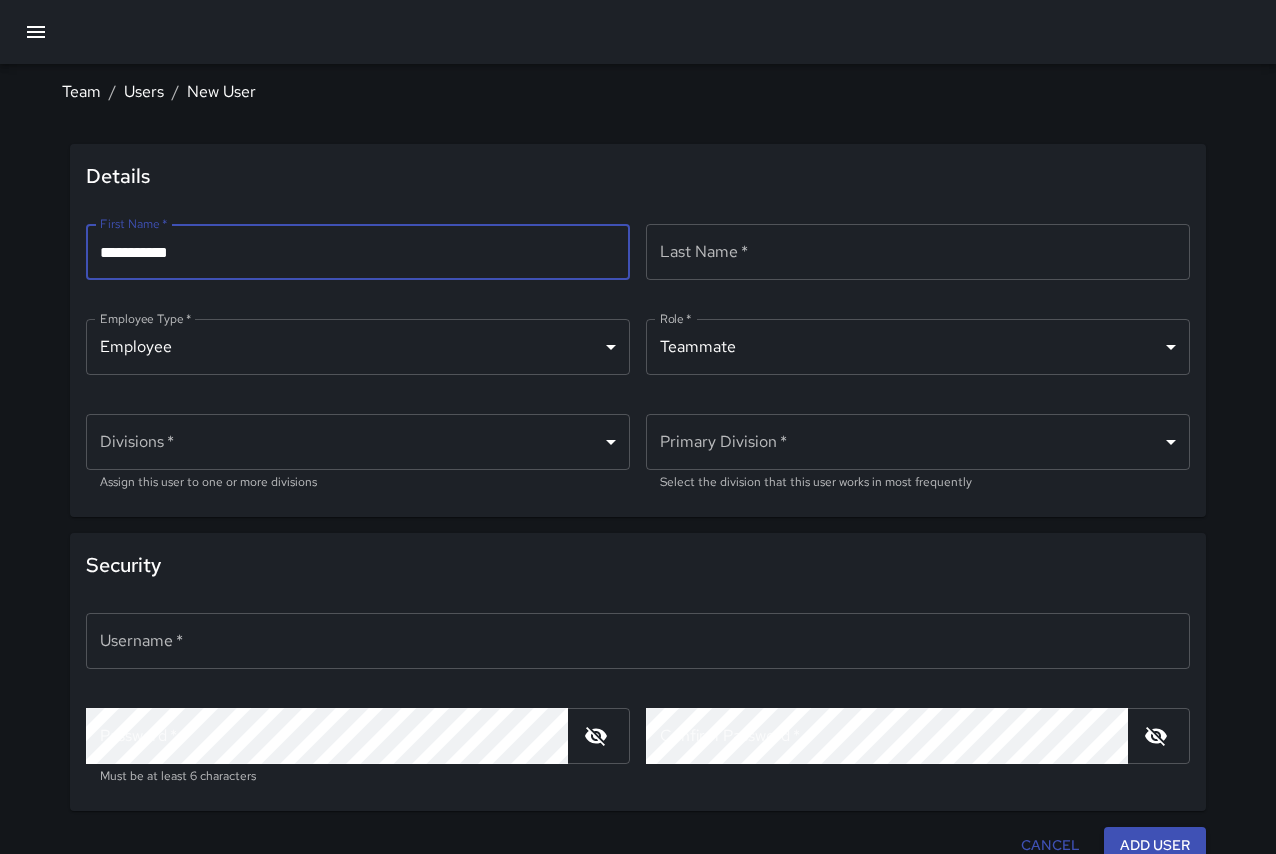 type on "**********" 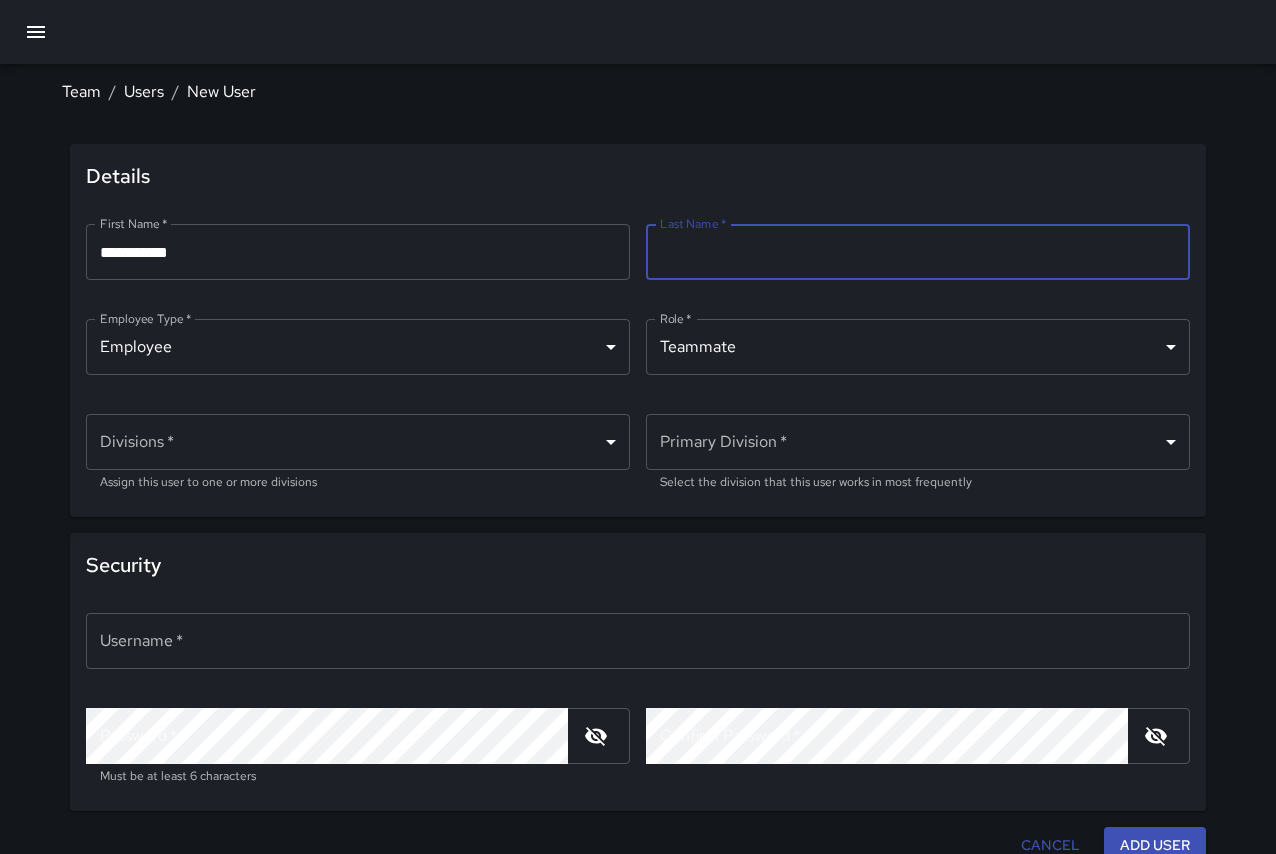 click on "Last Name   *" at bounding box center [918, 252] 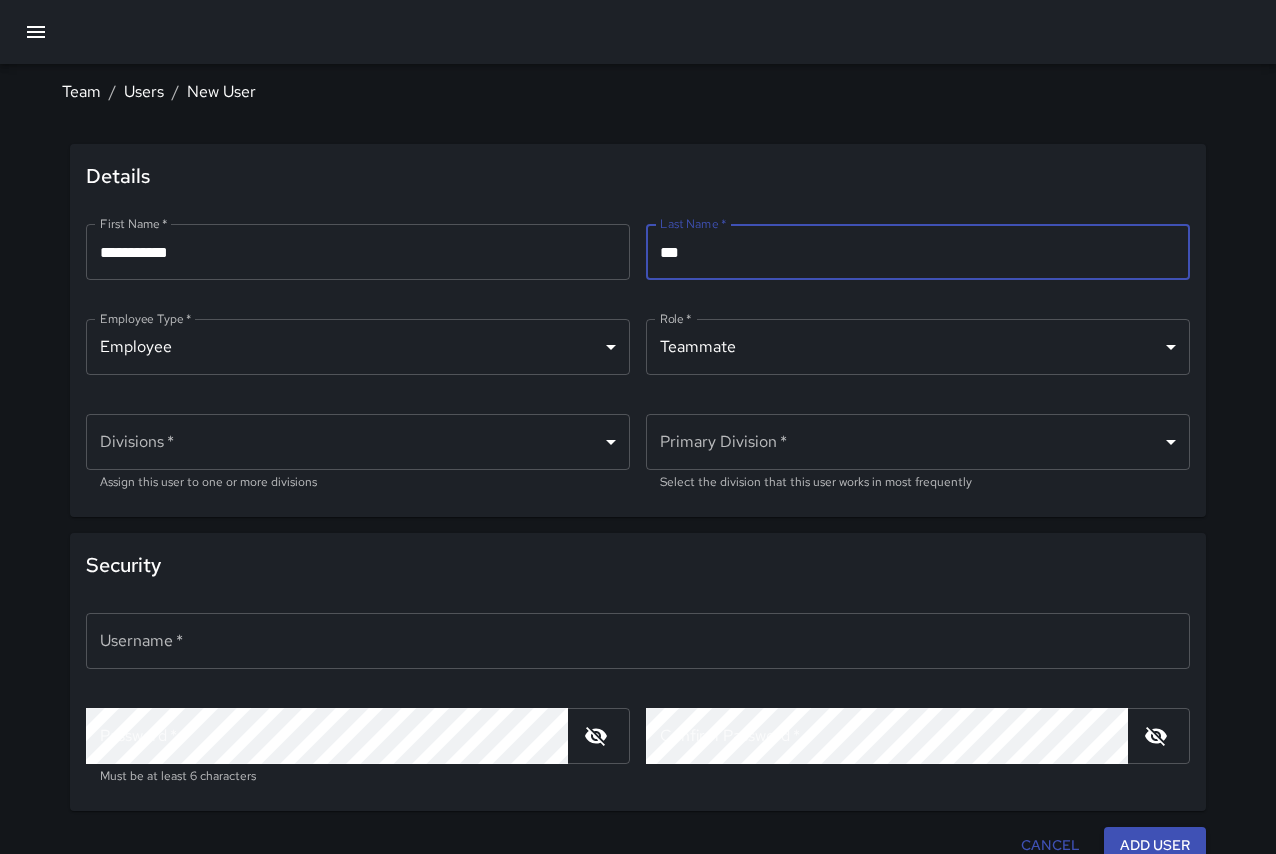 type on "***" 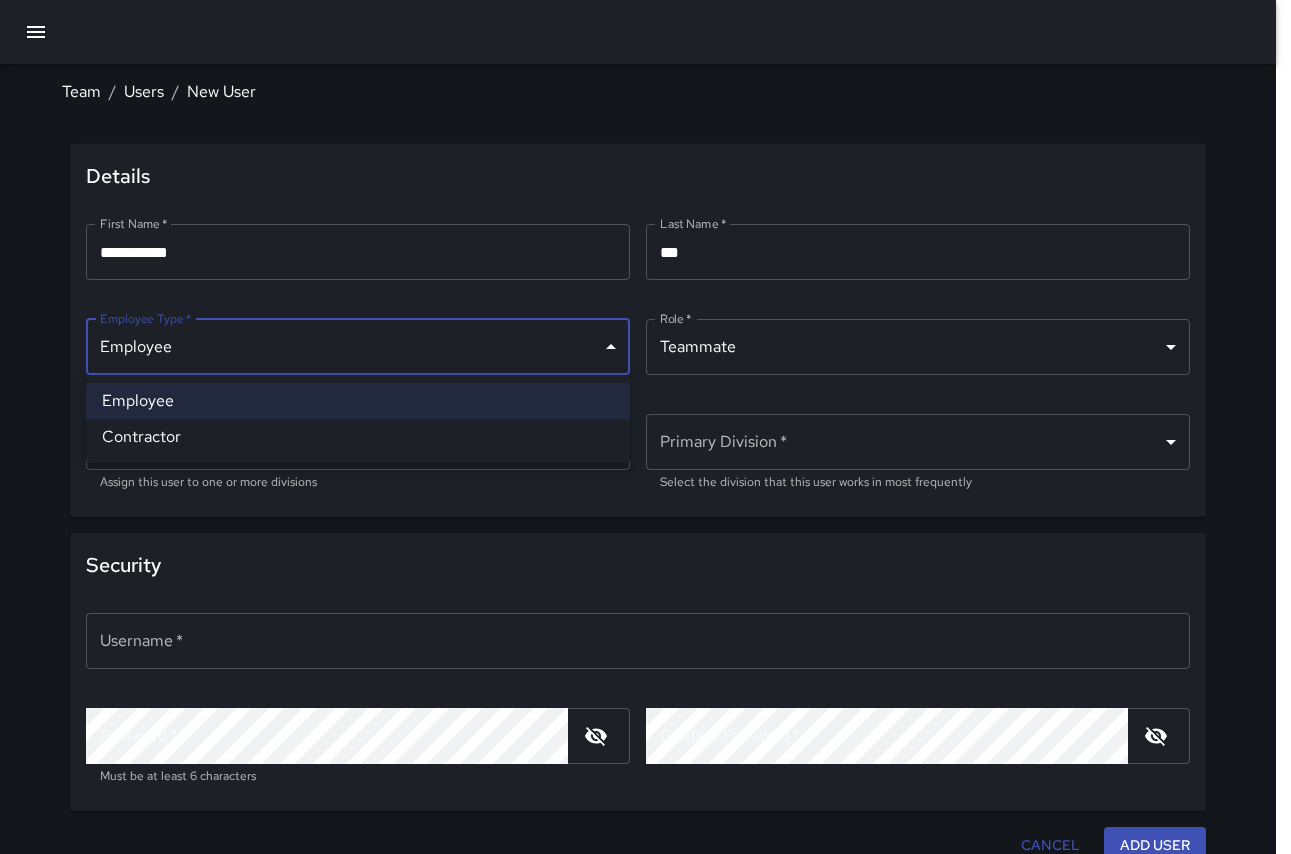 click on "Employee" at bounding box center [358, 401] 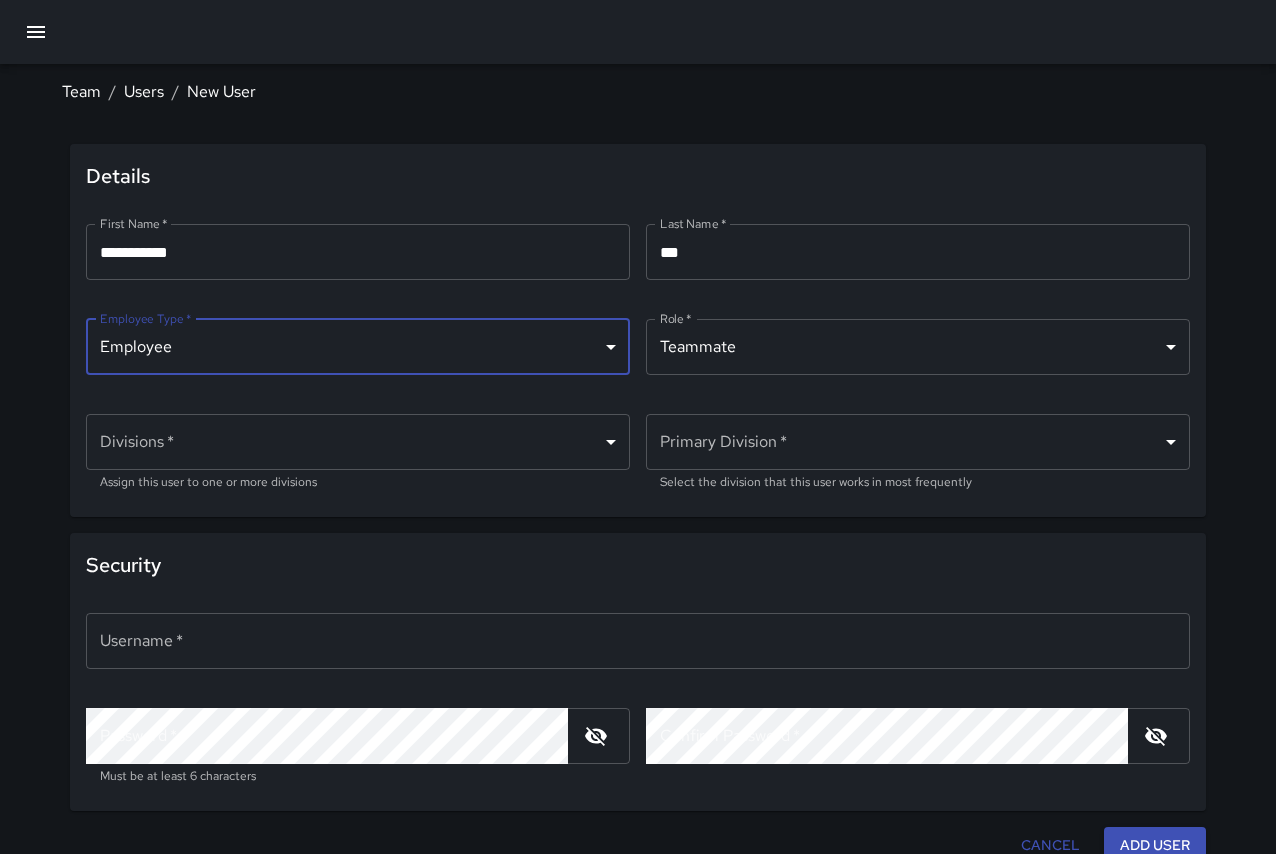 click on "**********" at bounding box center [638, 435] 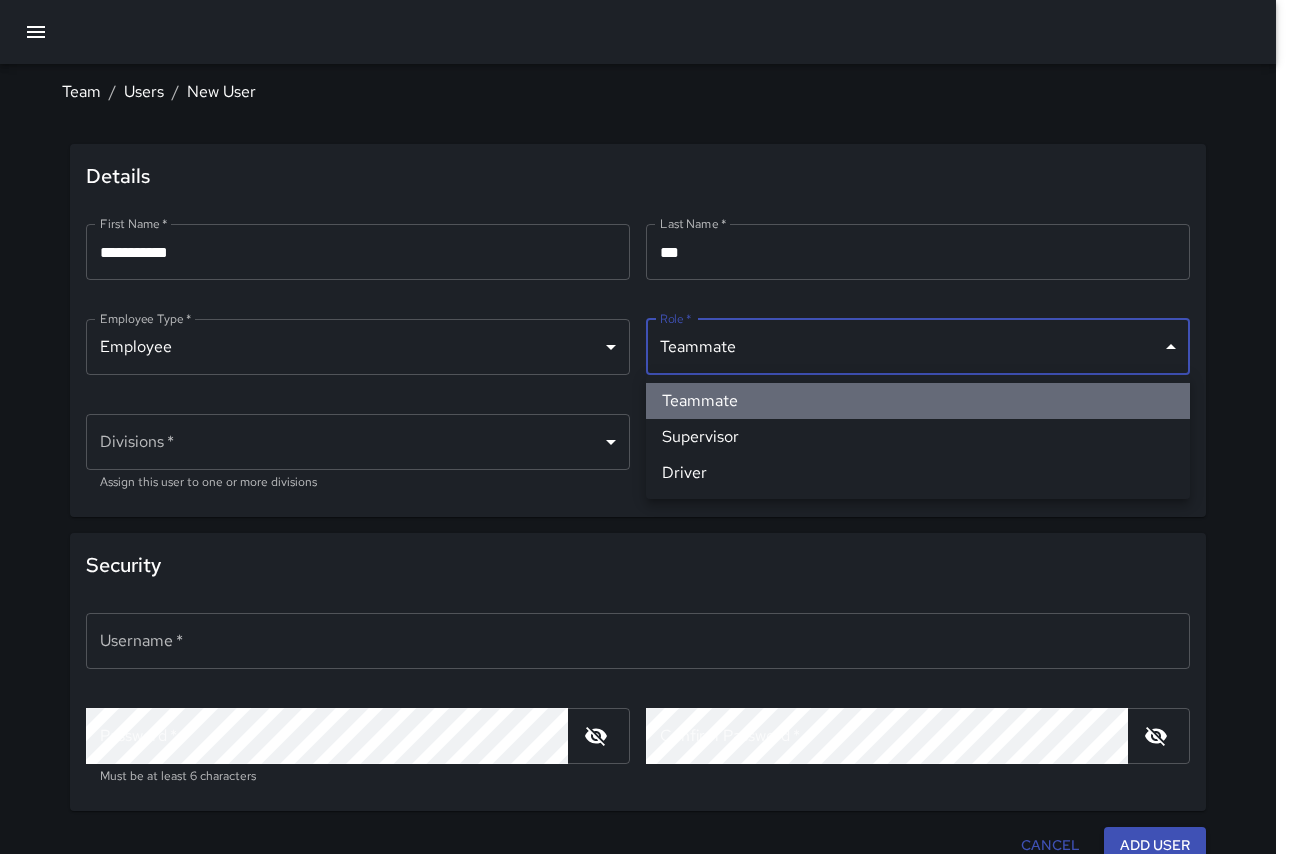 click on "Teammate" at bounding box center [918, 401] 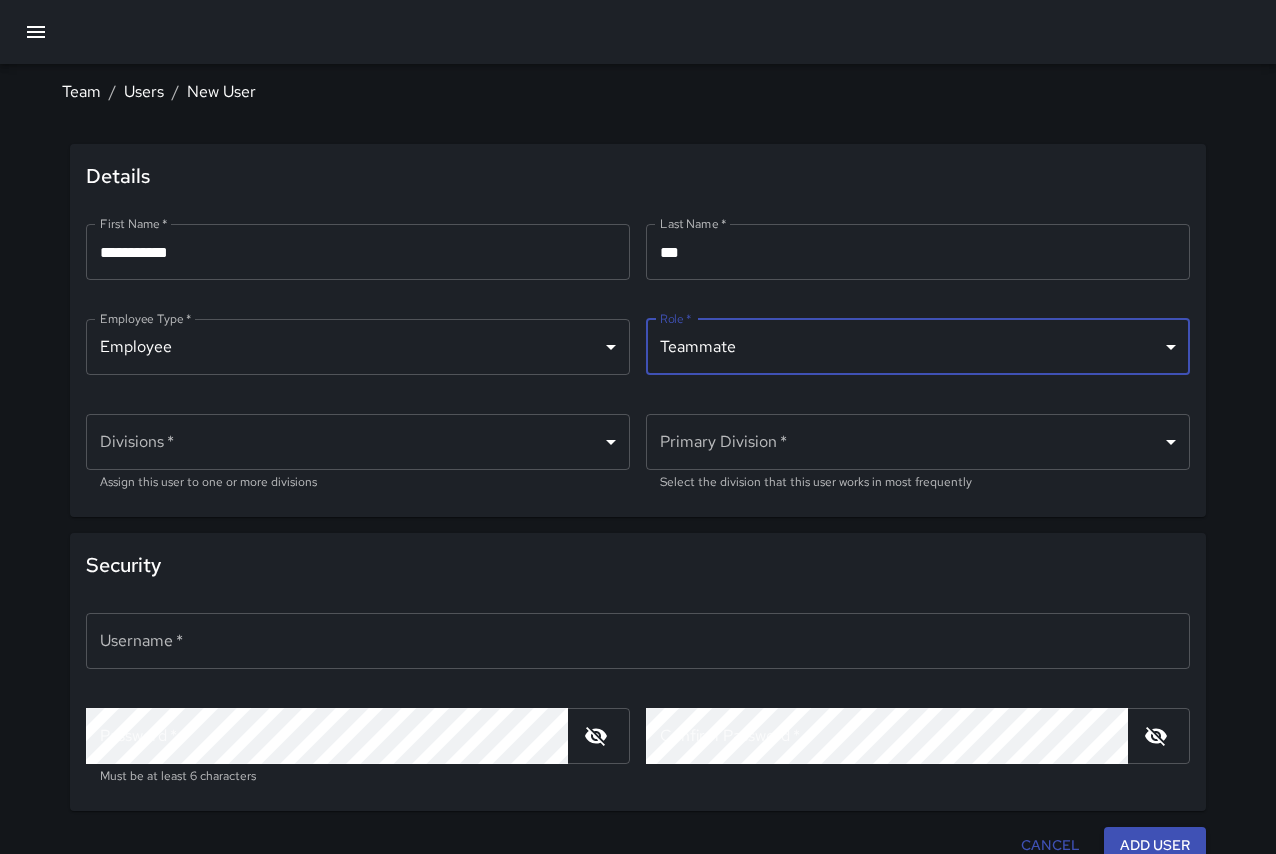 click on "**********" at bounding box center [638, 435] 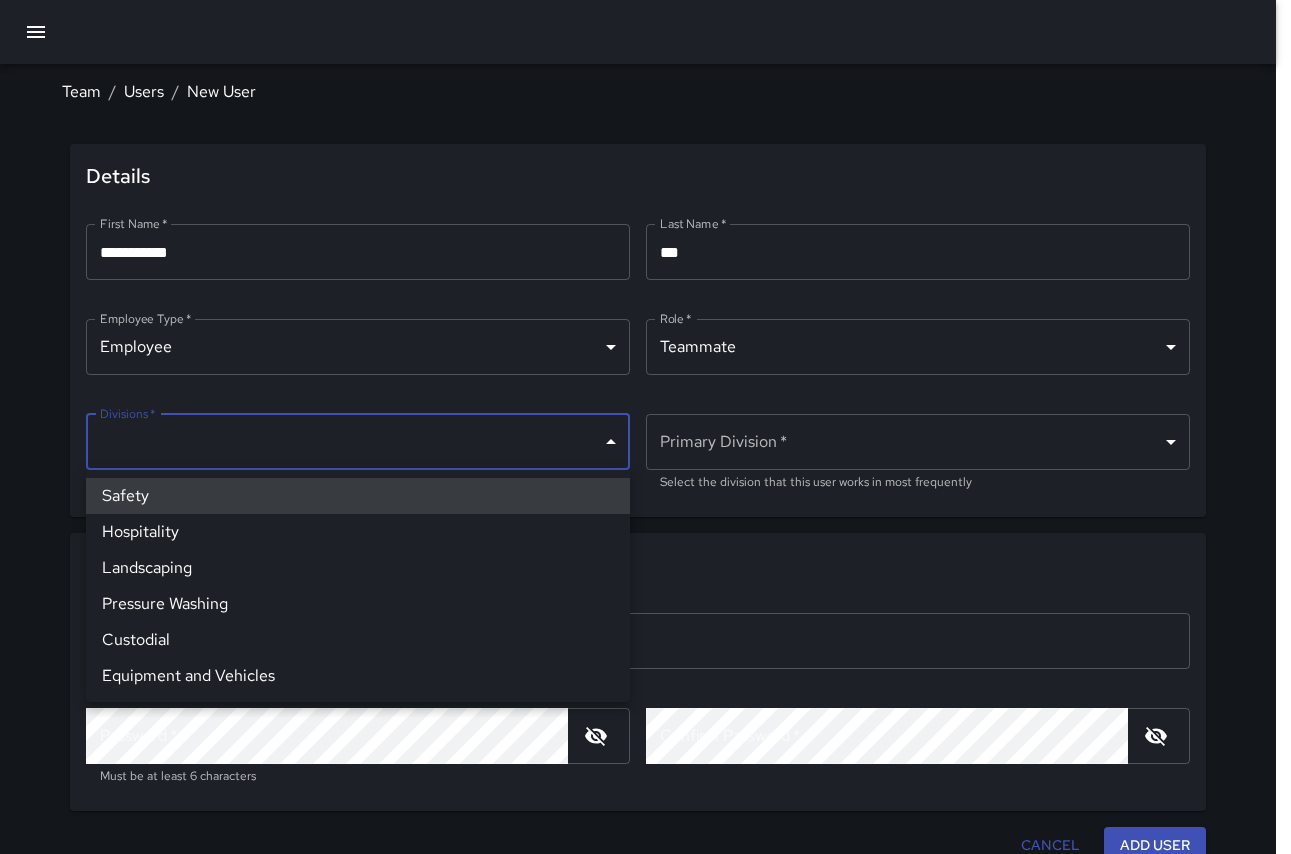 click at bounding box center [645, 427] 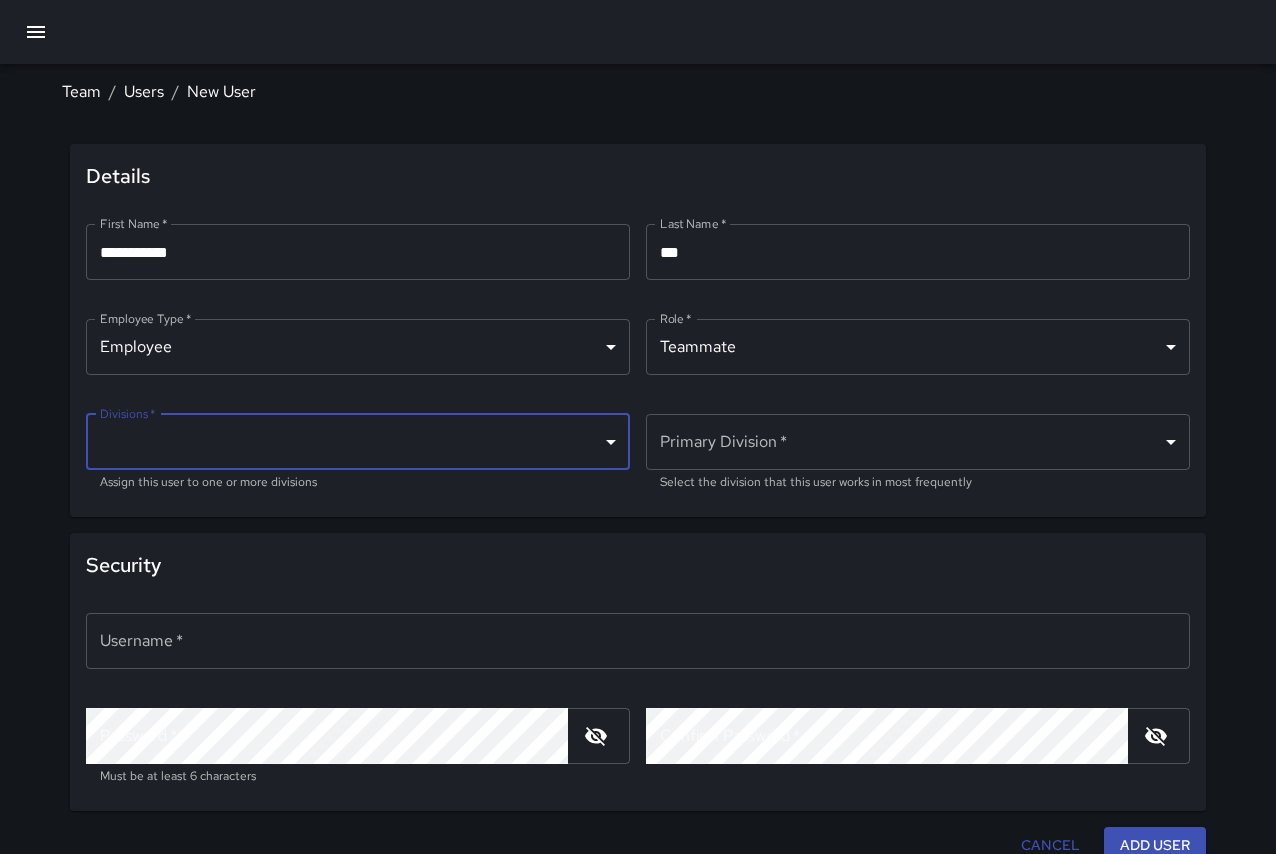 click on "***" at bounding box center (918, 252) 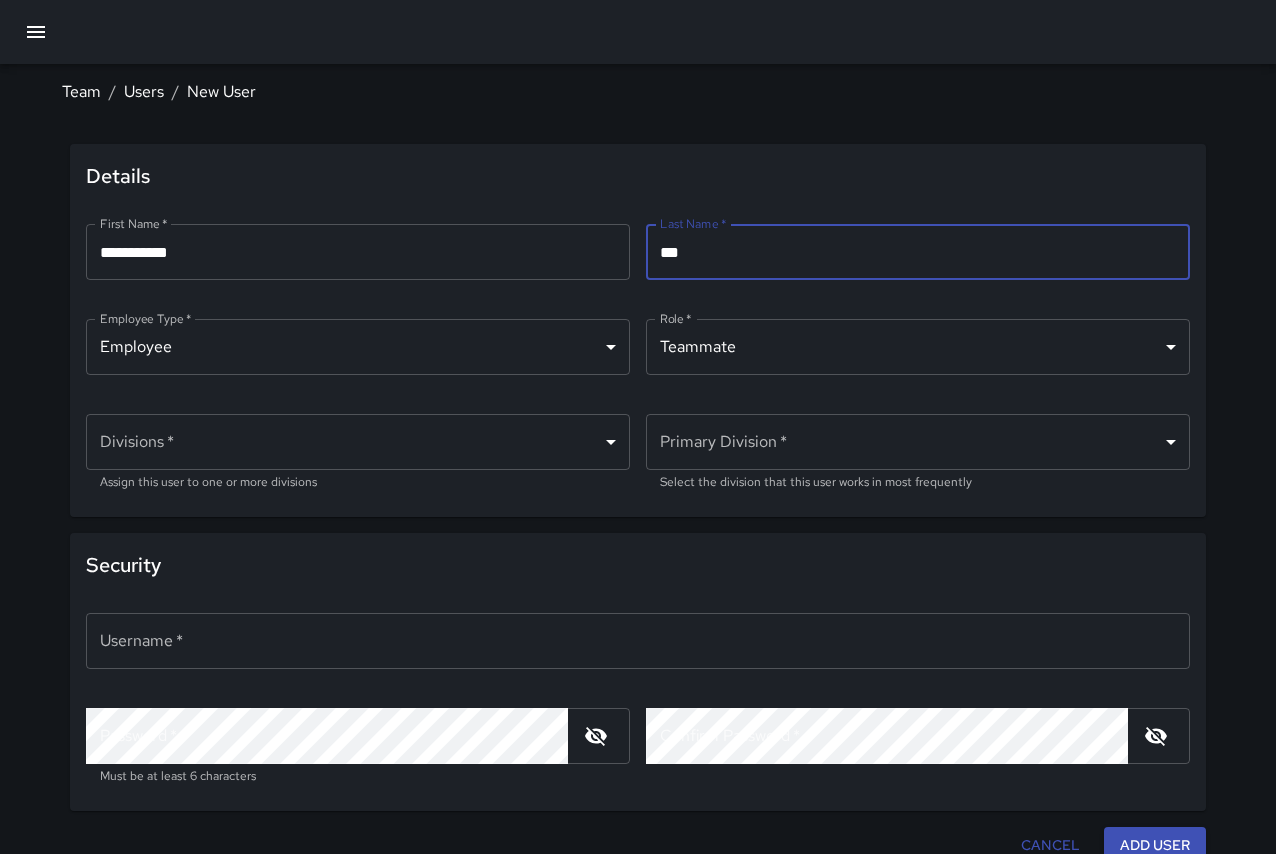 click on "***" at bounding box center [918, 252] 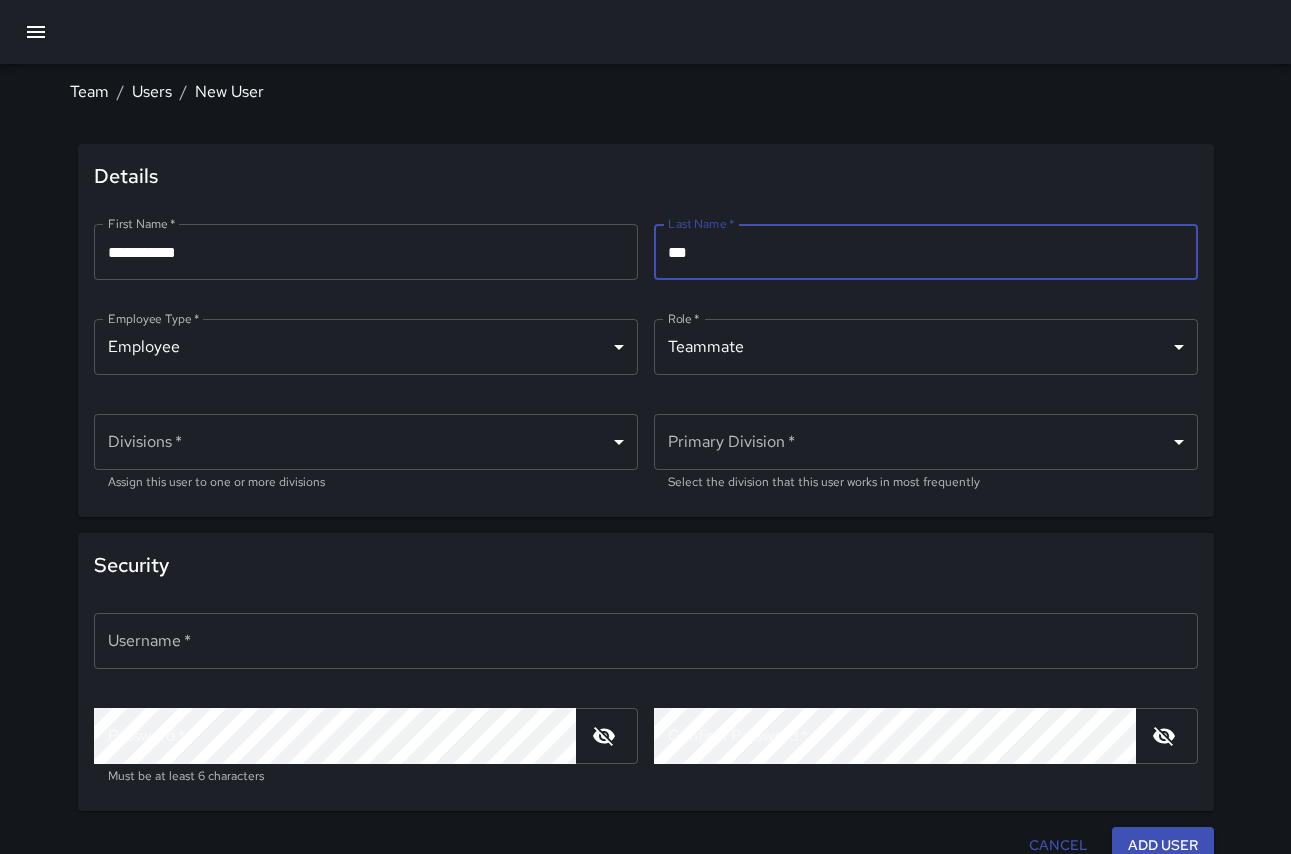 click on "**********" at bounding box center [645, 435] 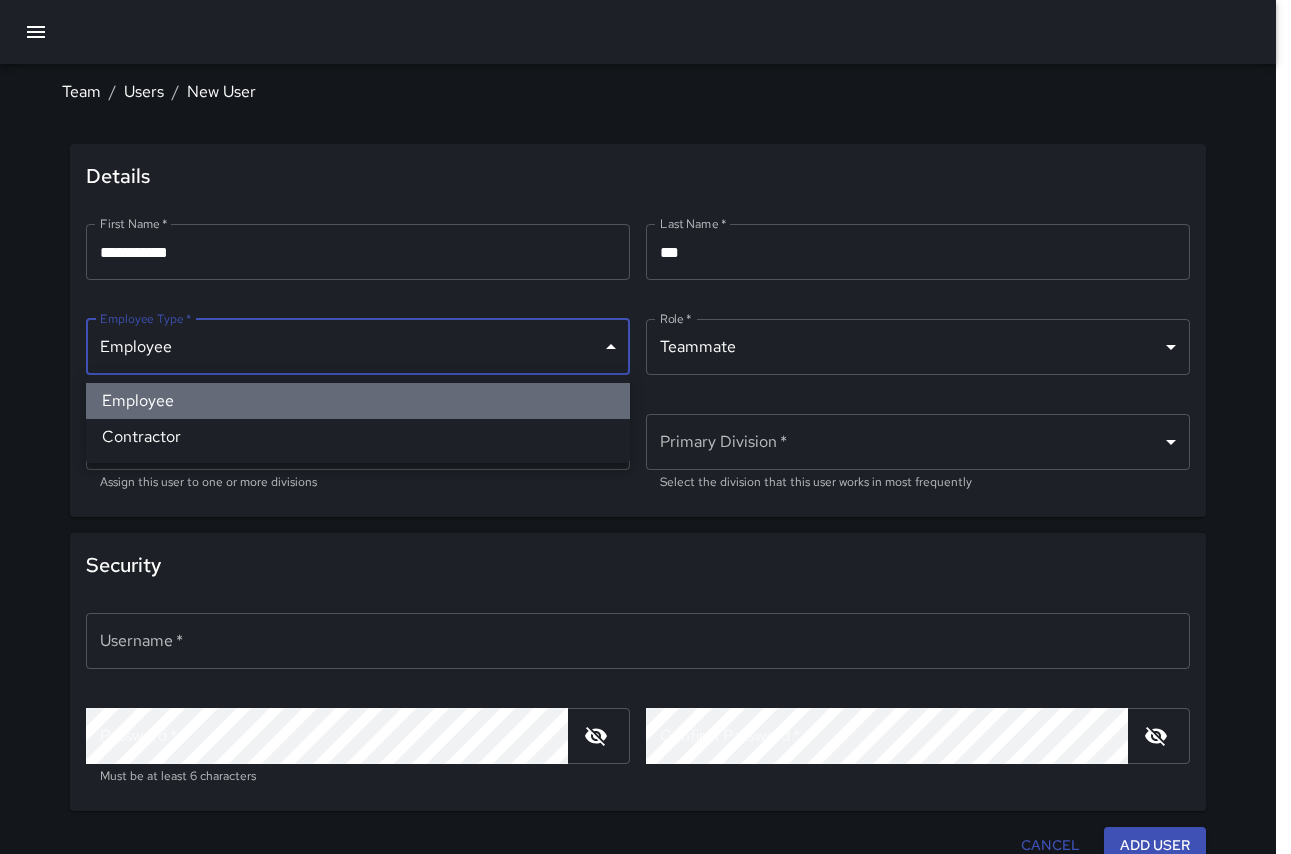 click on "Employee" at bounding box center (358, 401) 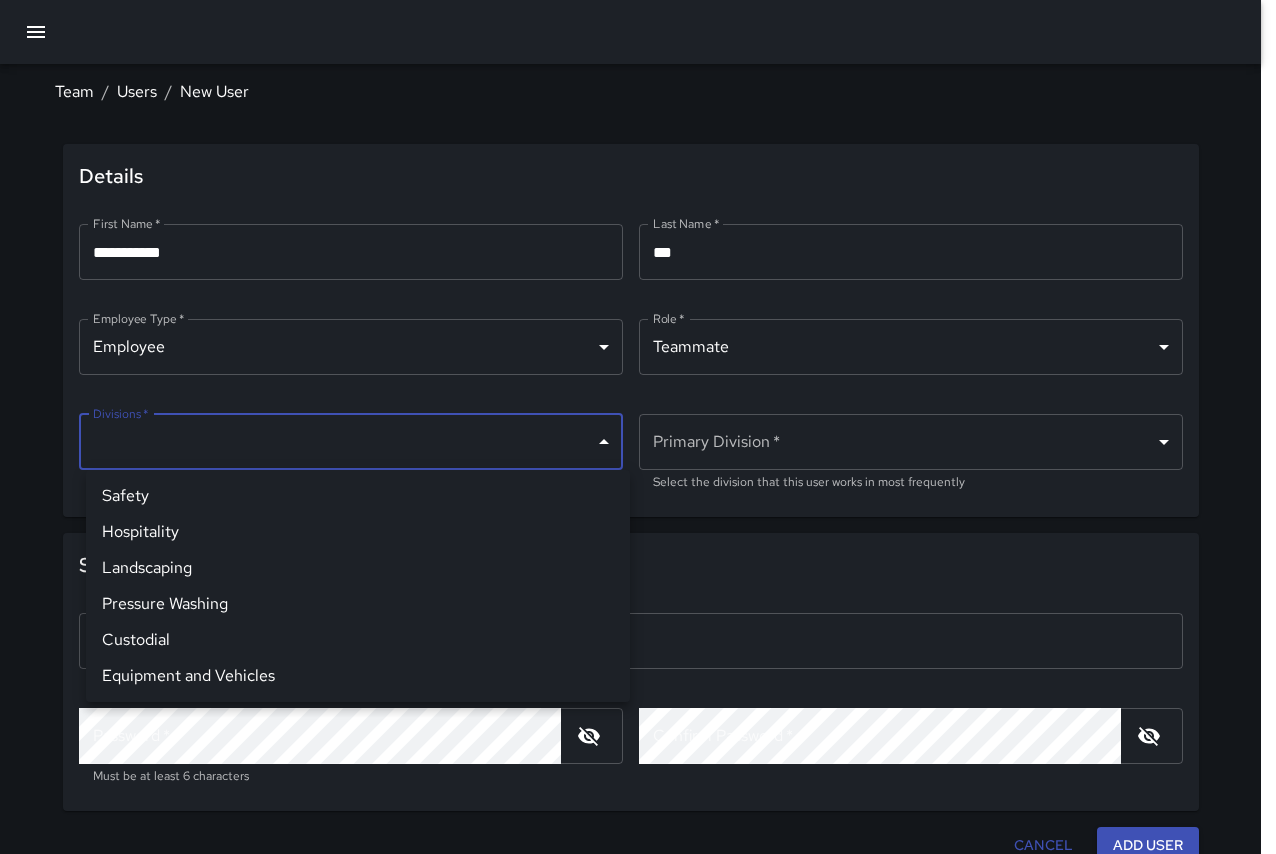 click on "**********" at bounding box center [638, 435] 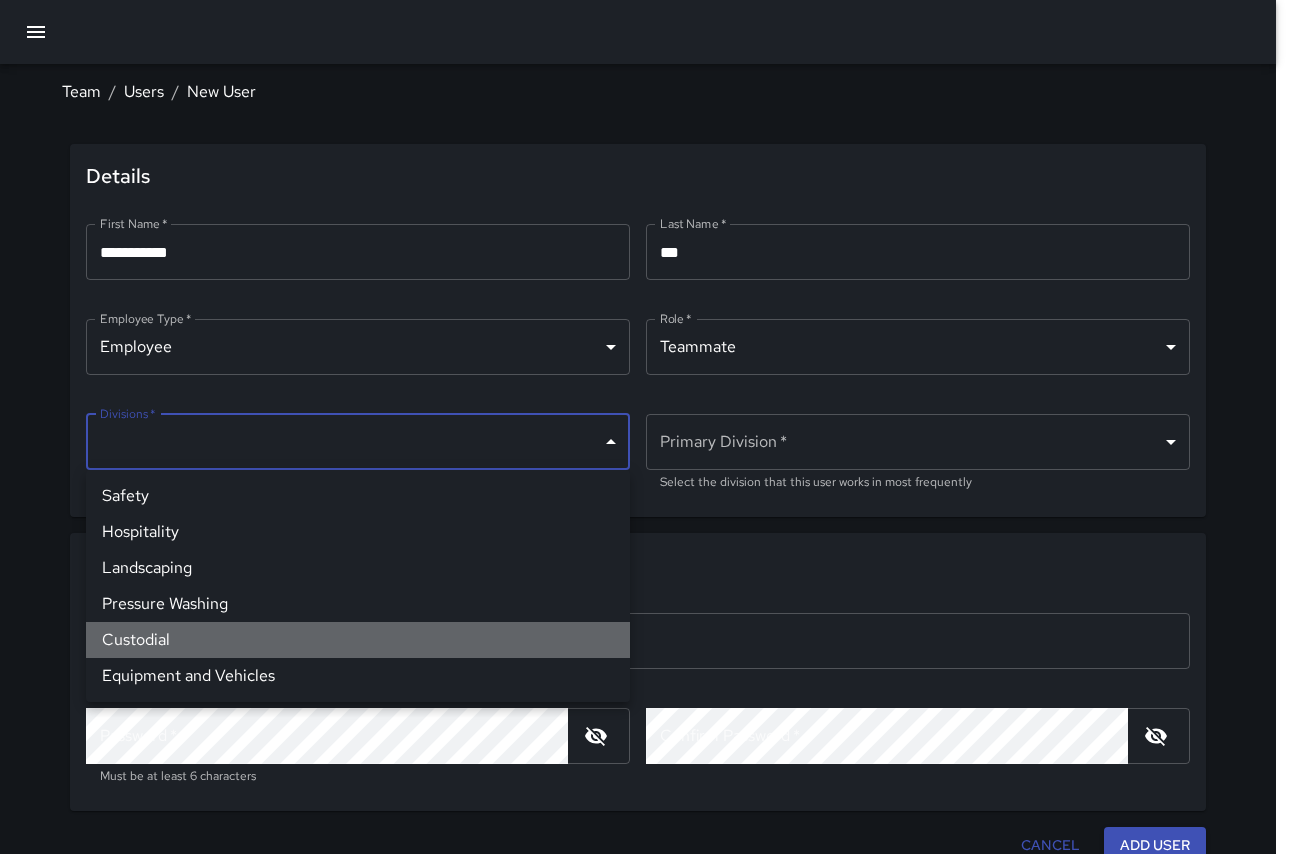 click on "Custodial" at bounding box center (358, 640) 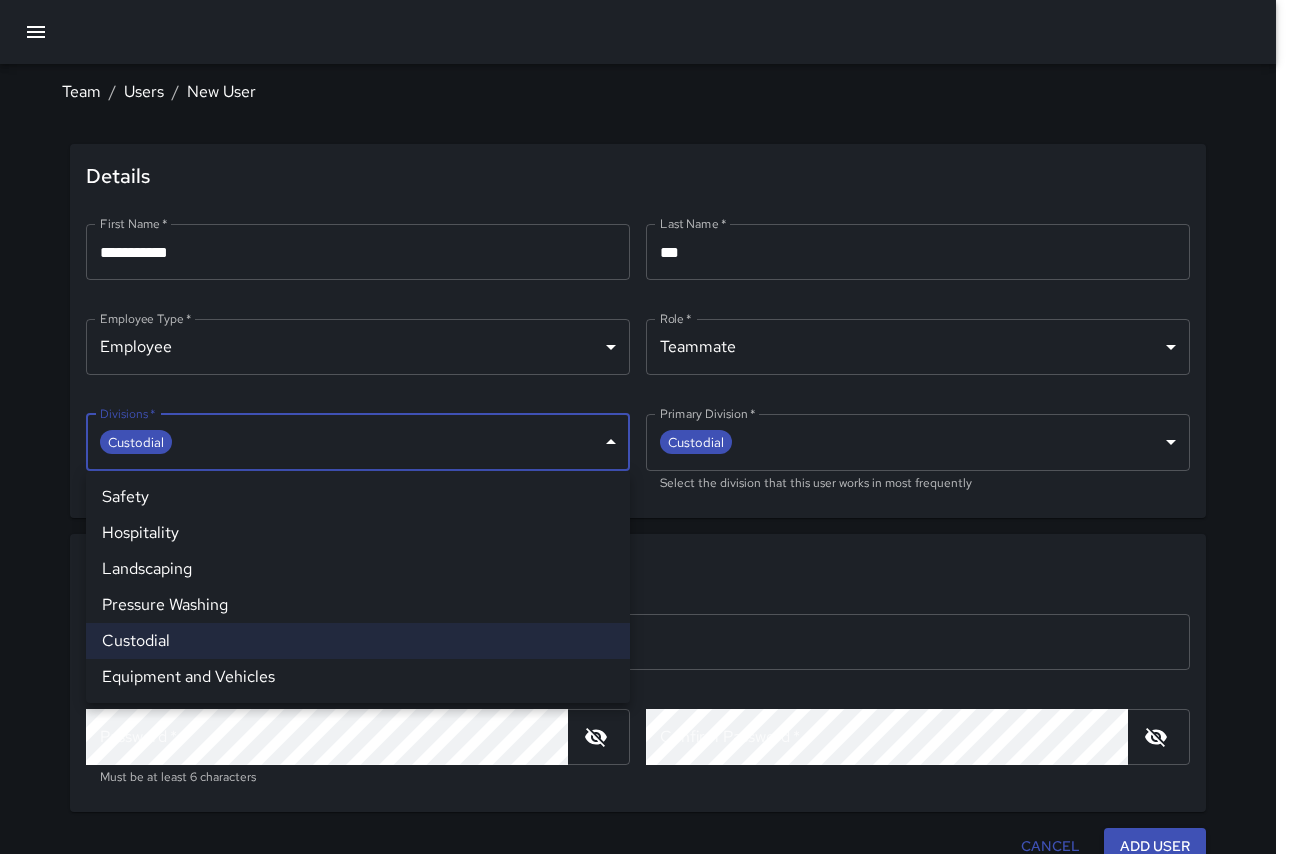 click at bounding box center [645, 427] 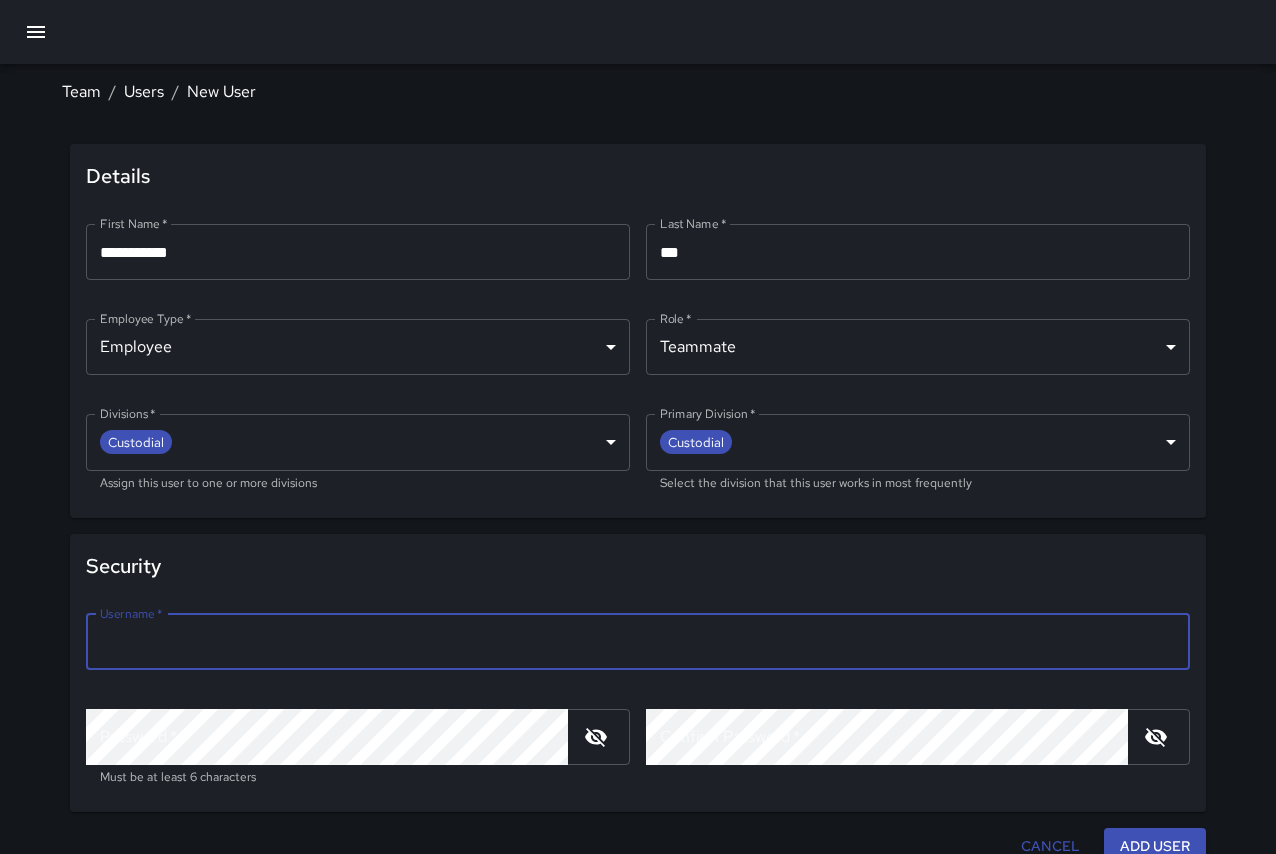 click on "Username   *" at bounding box center (638, 642) 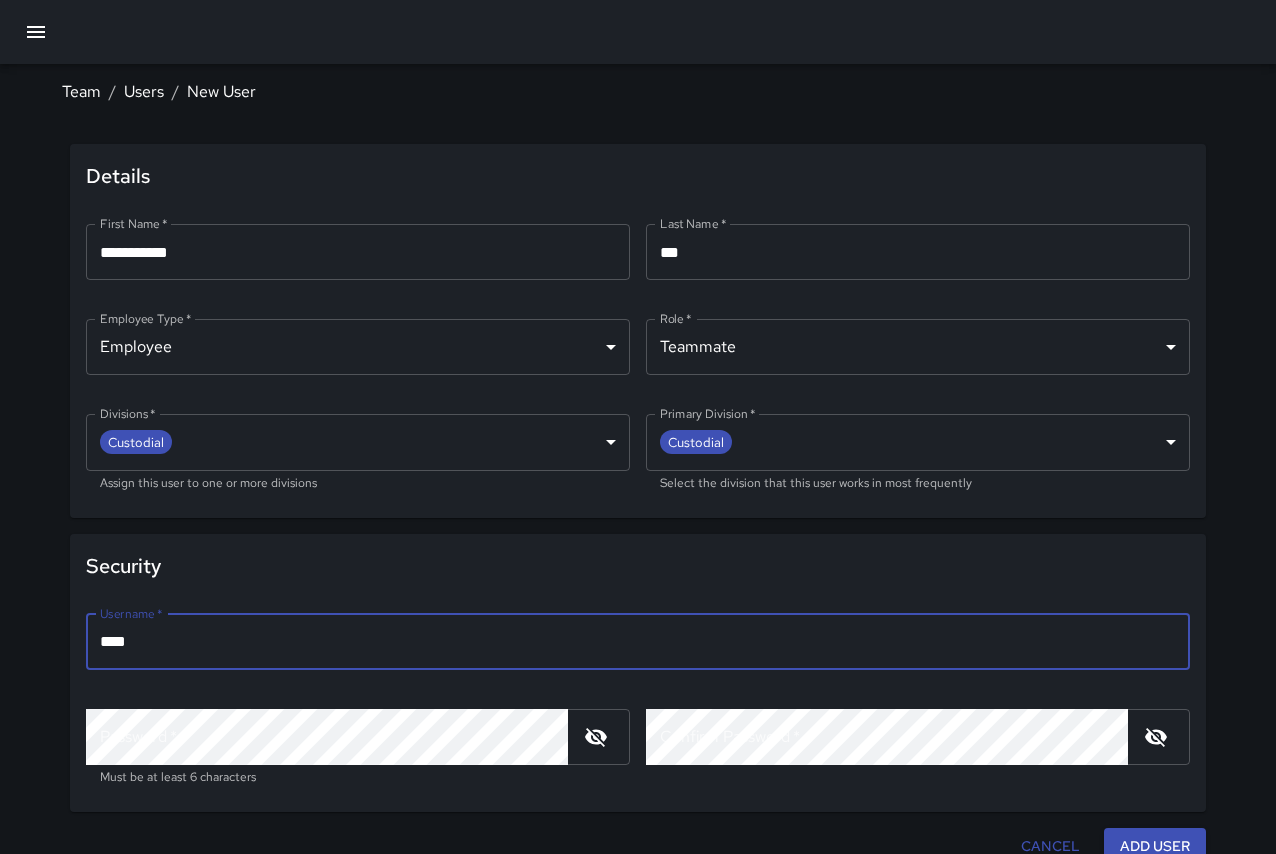 type on "****" 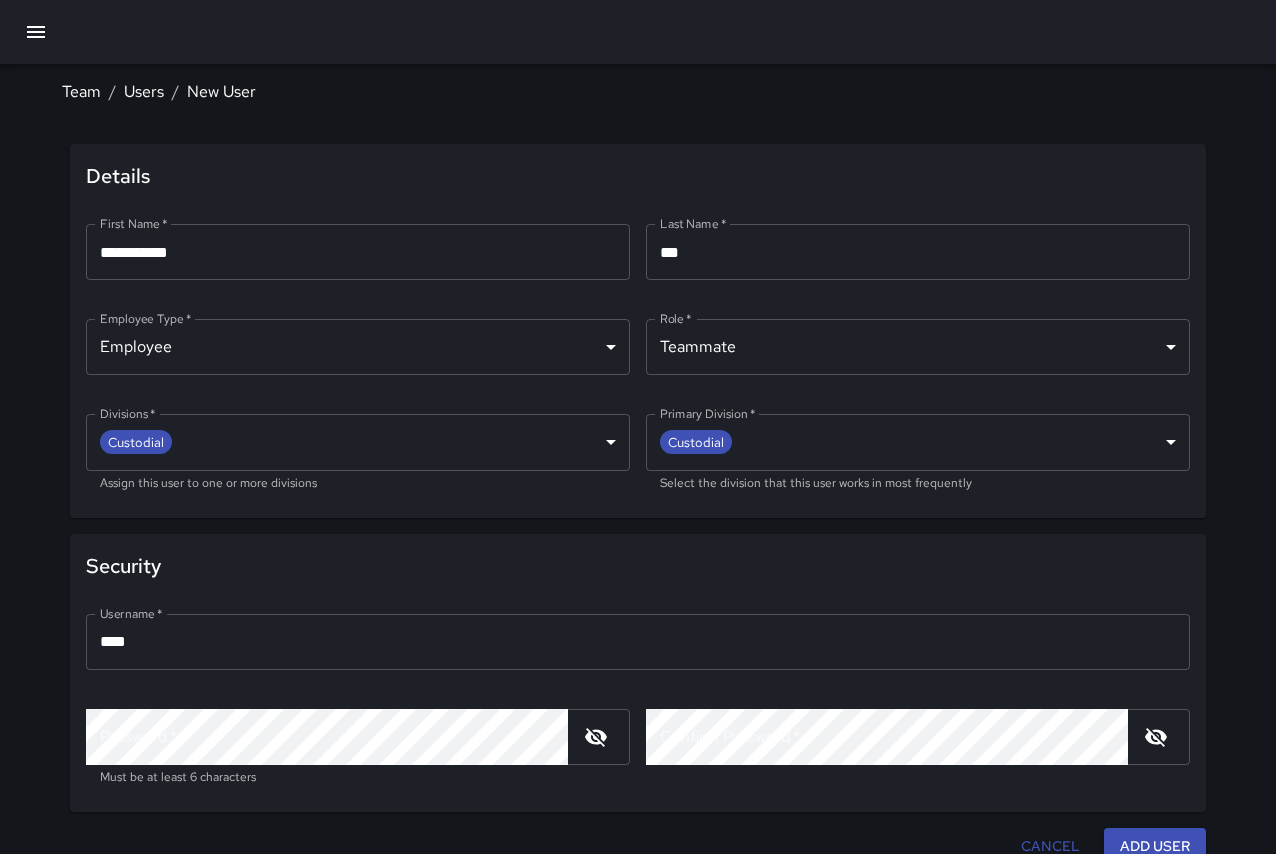 click on "Security" at bounding box center (638, 566) 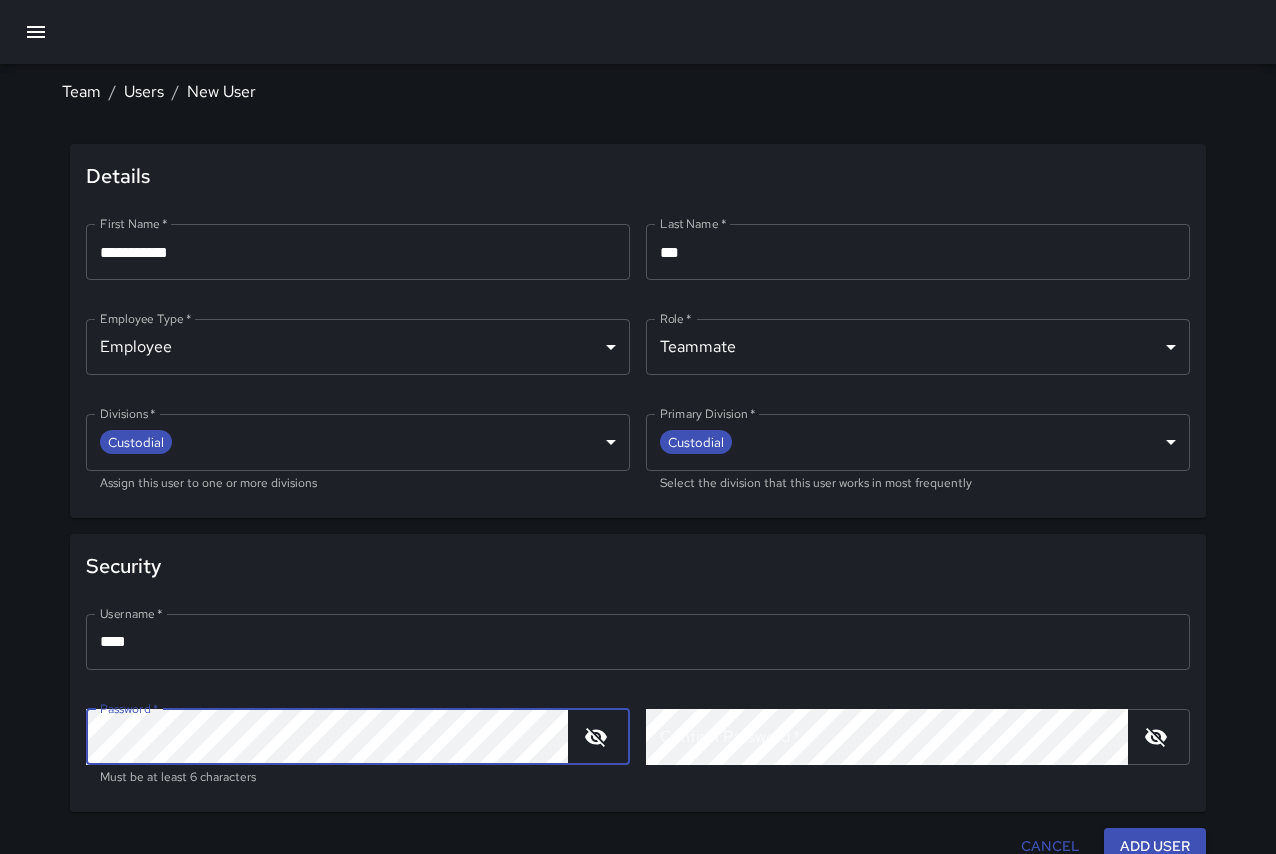 click 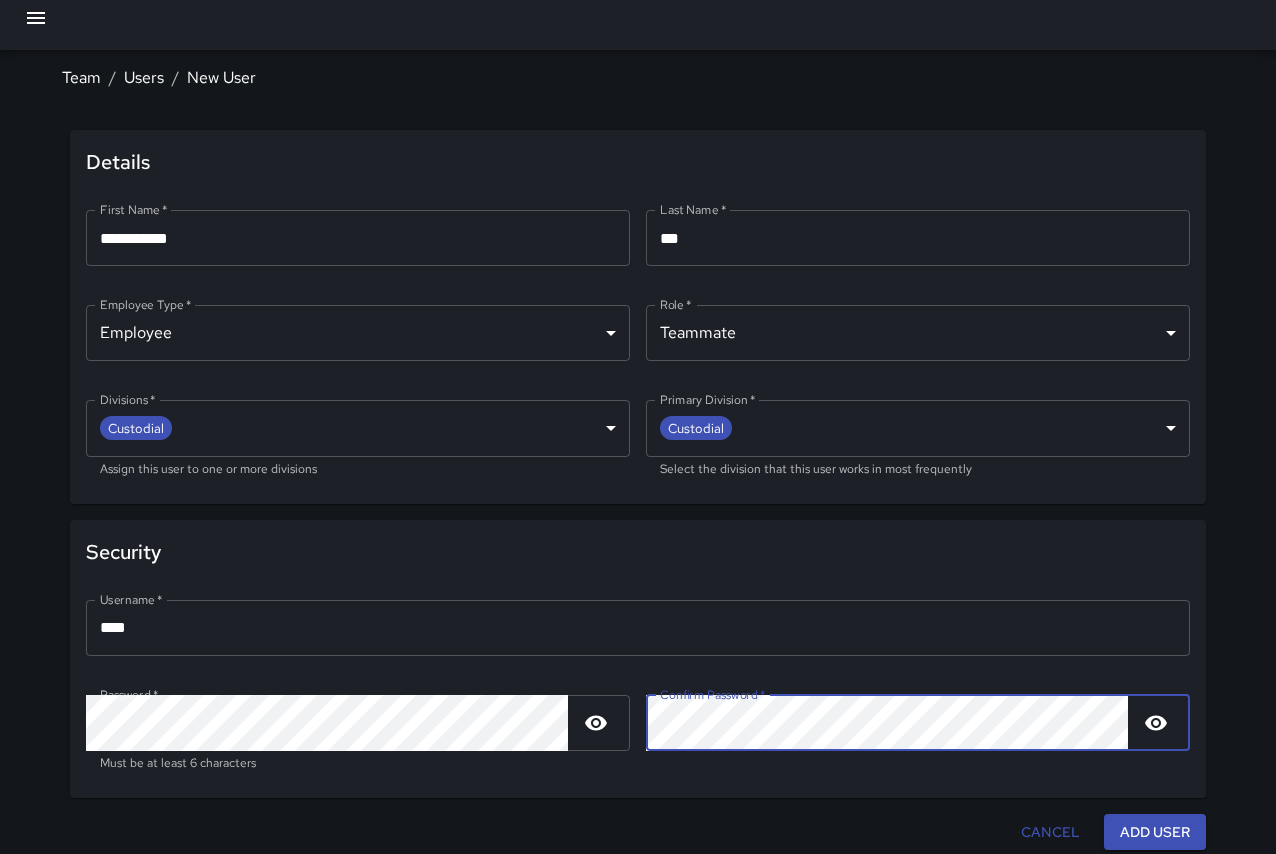 scroll, scrollTop: 18, scrollLeft: 0, axis: vertical 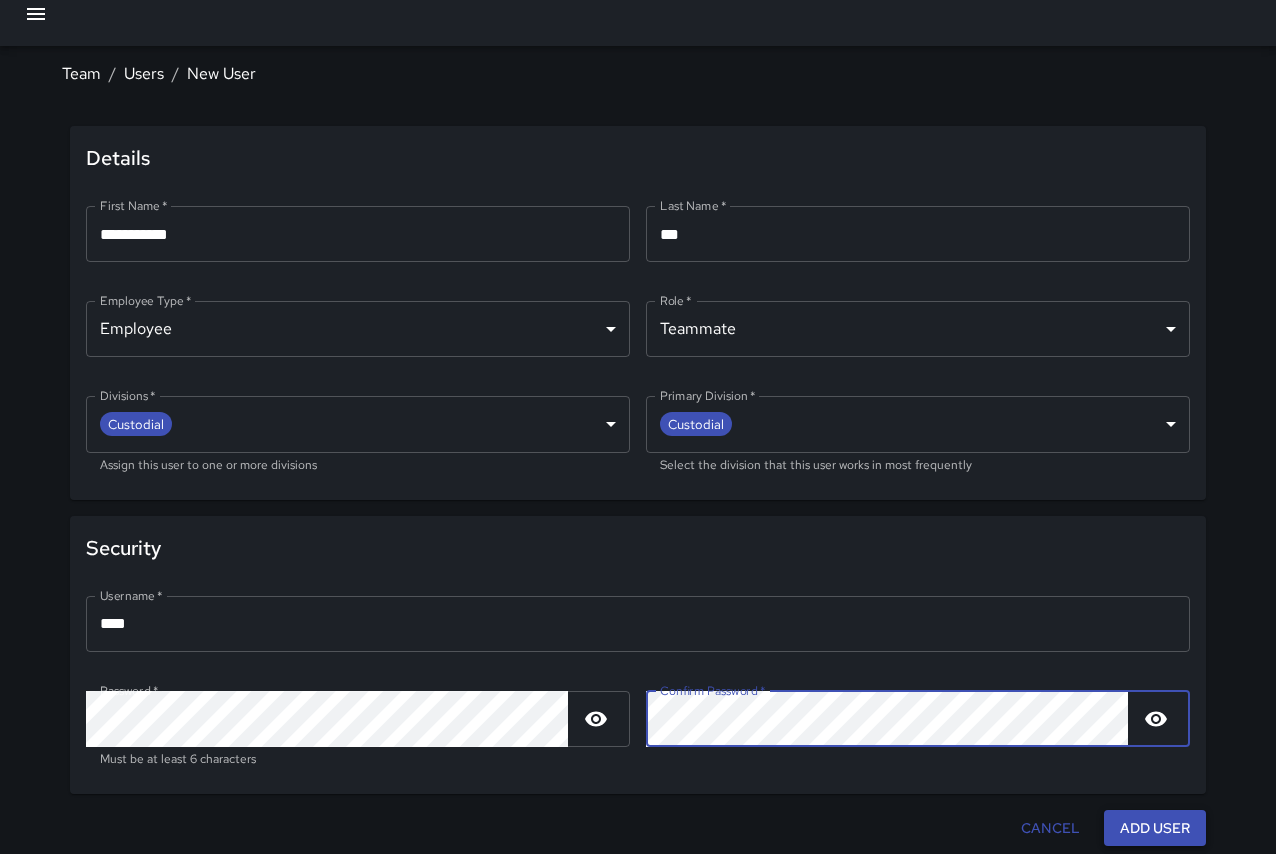 click on "Add User" at bounding box center (1155, 828) 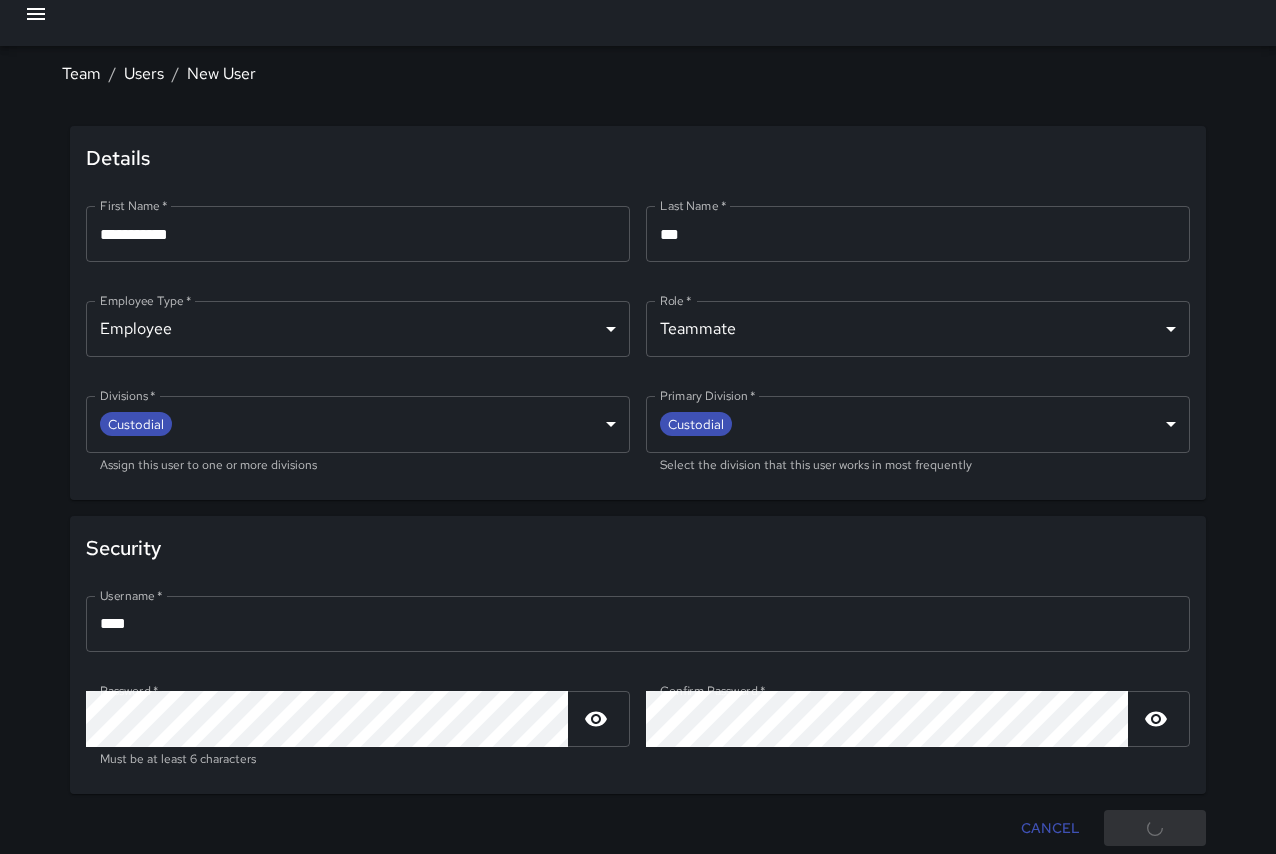 scroll, scrollTop: 0, scrollLeft: 0, axis: both 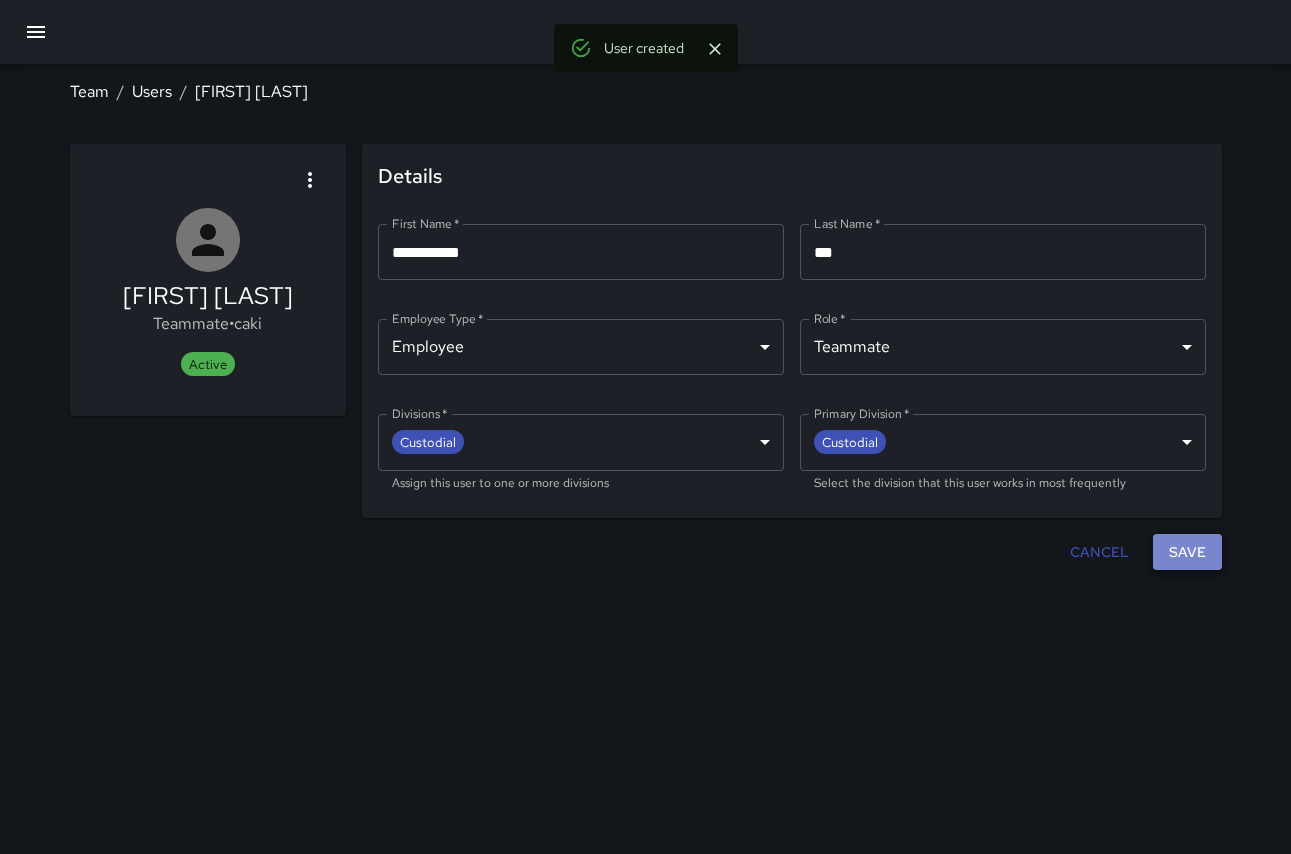 click on "Save" at bounding box center [1187, 552] 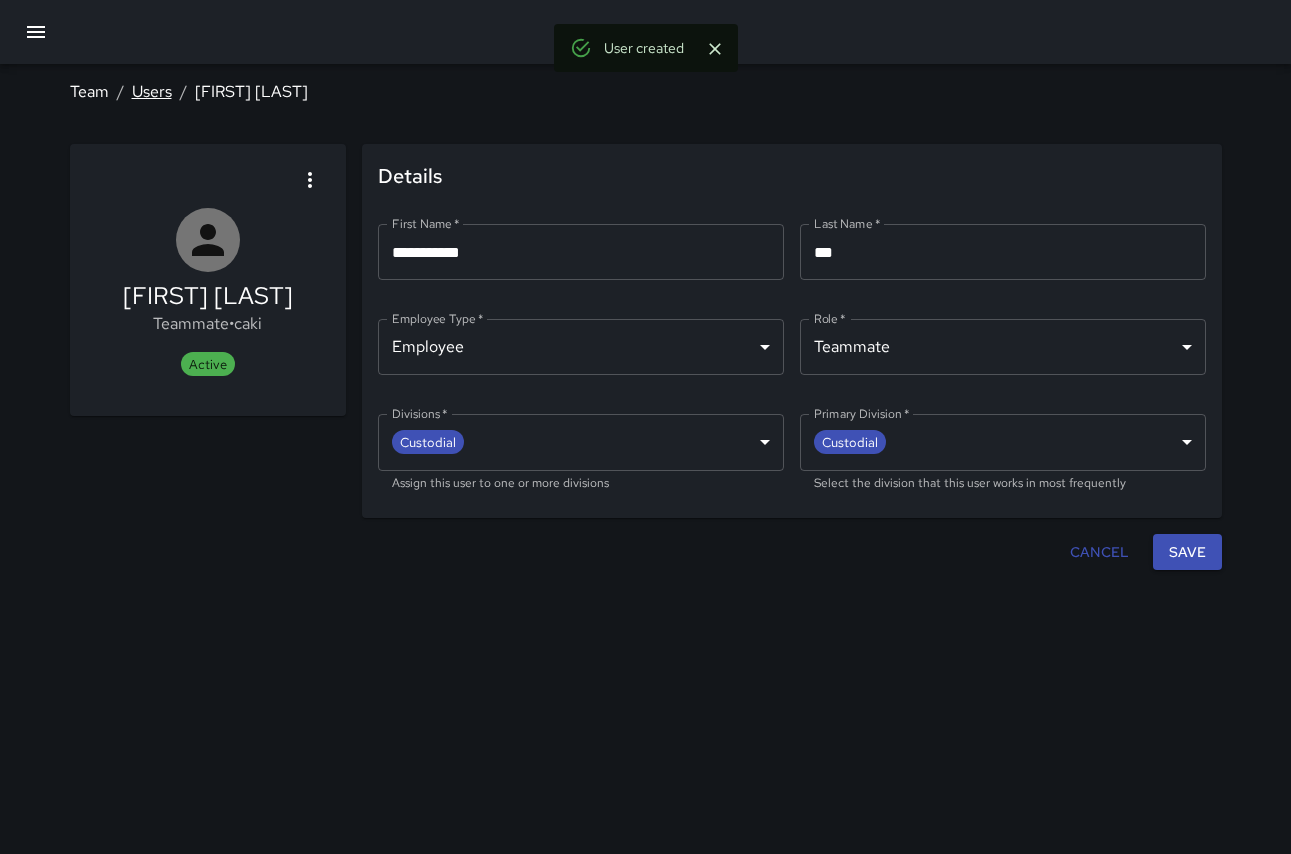 click on "Users" at bounding box center [152, 91] 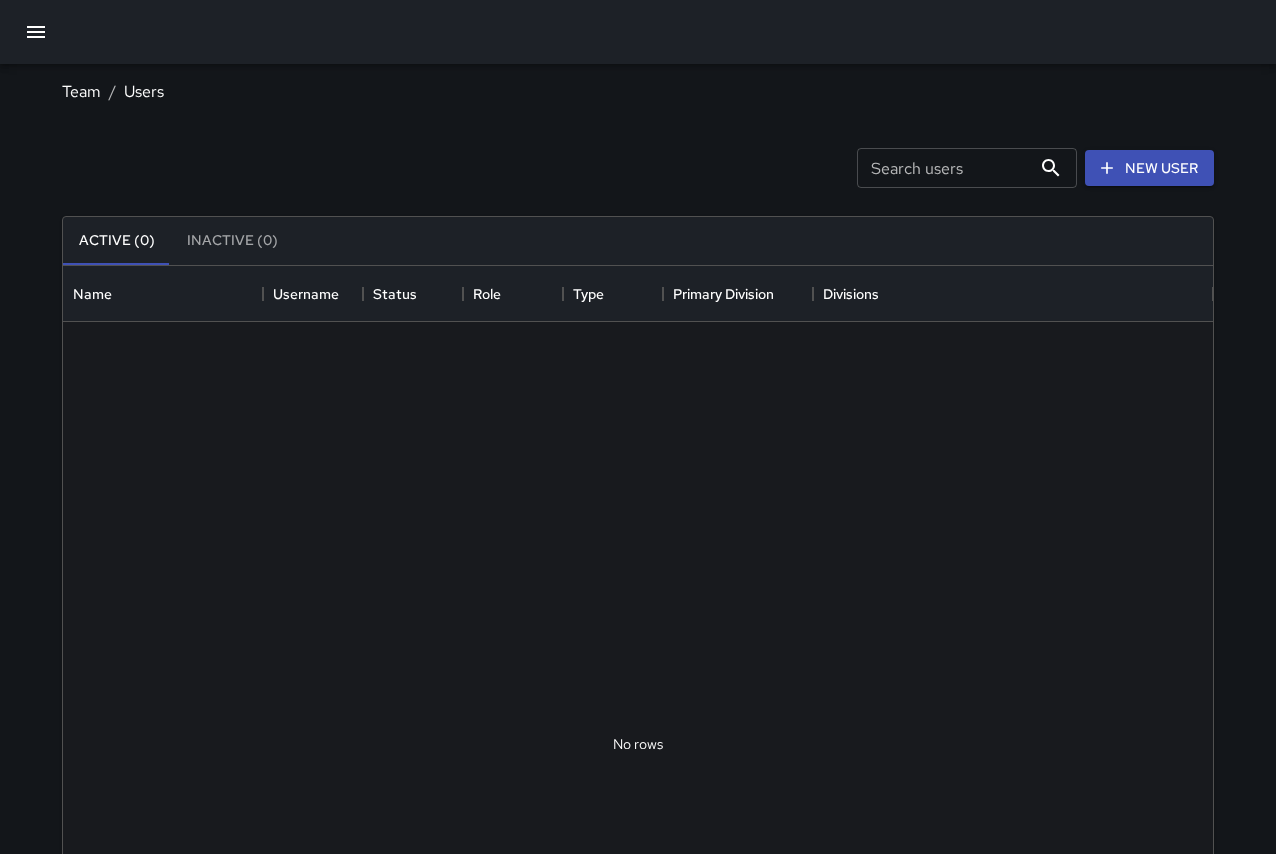 scroll, scrollTop: 16, scrollLeft: 16, axis: both 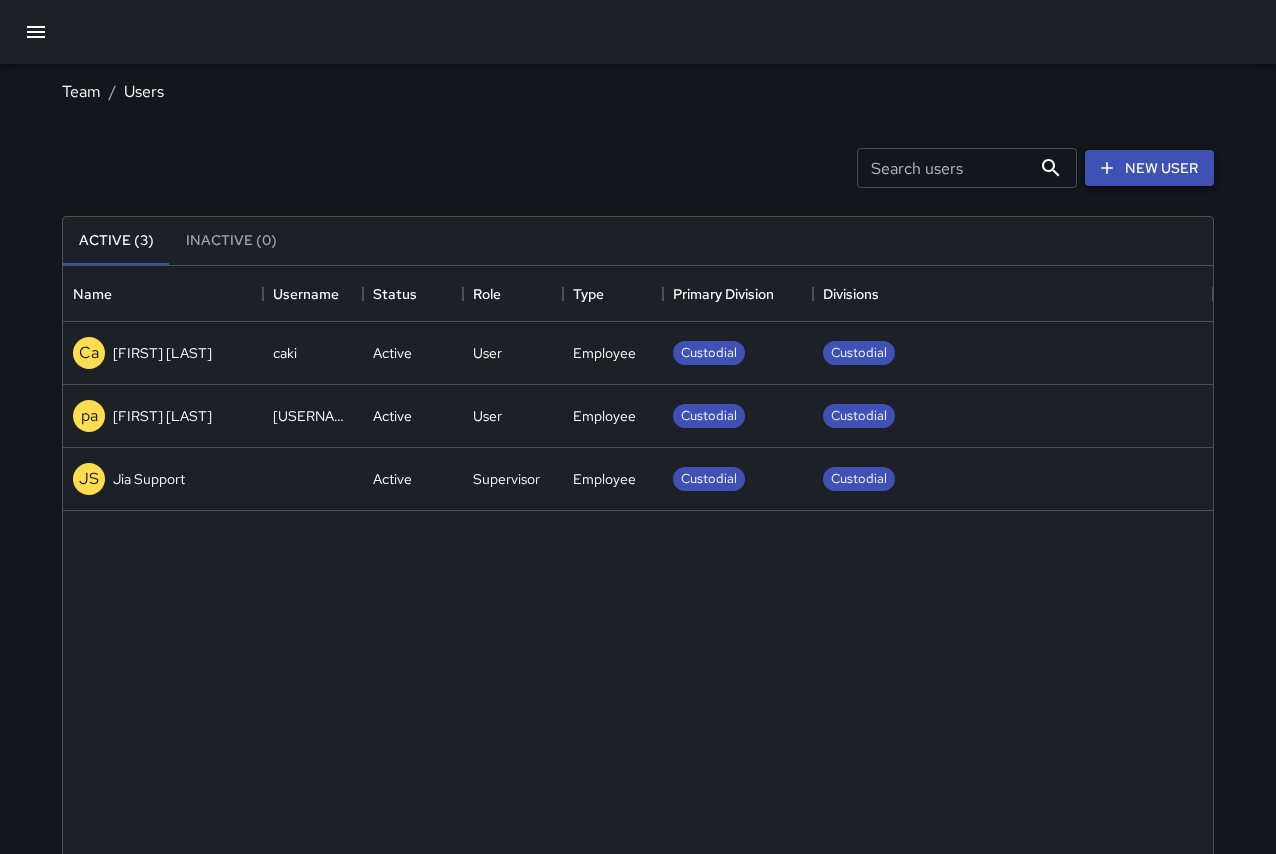 click on "New User" at bounding box center [1149, 168] 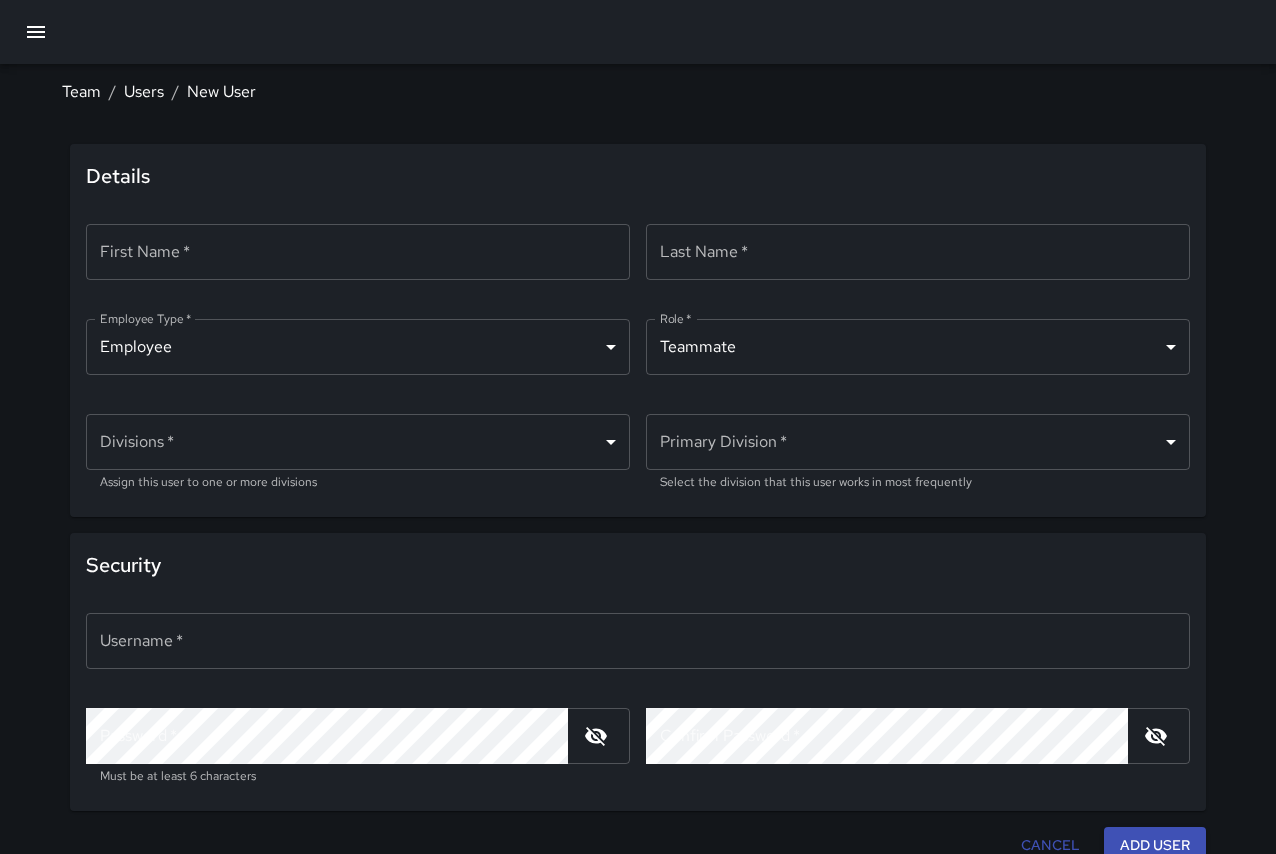 click on "First Name   *" at bounding box center [358, 252] 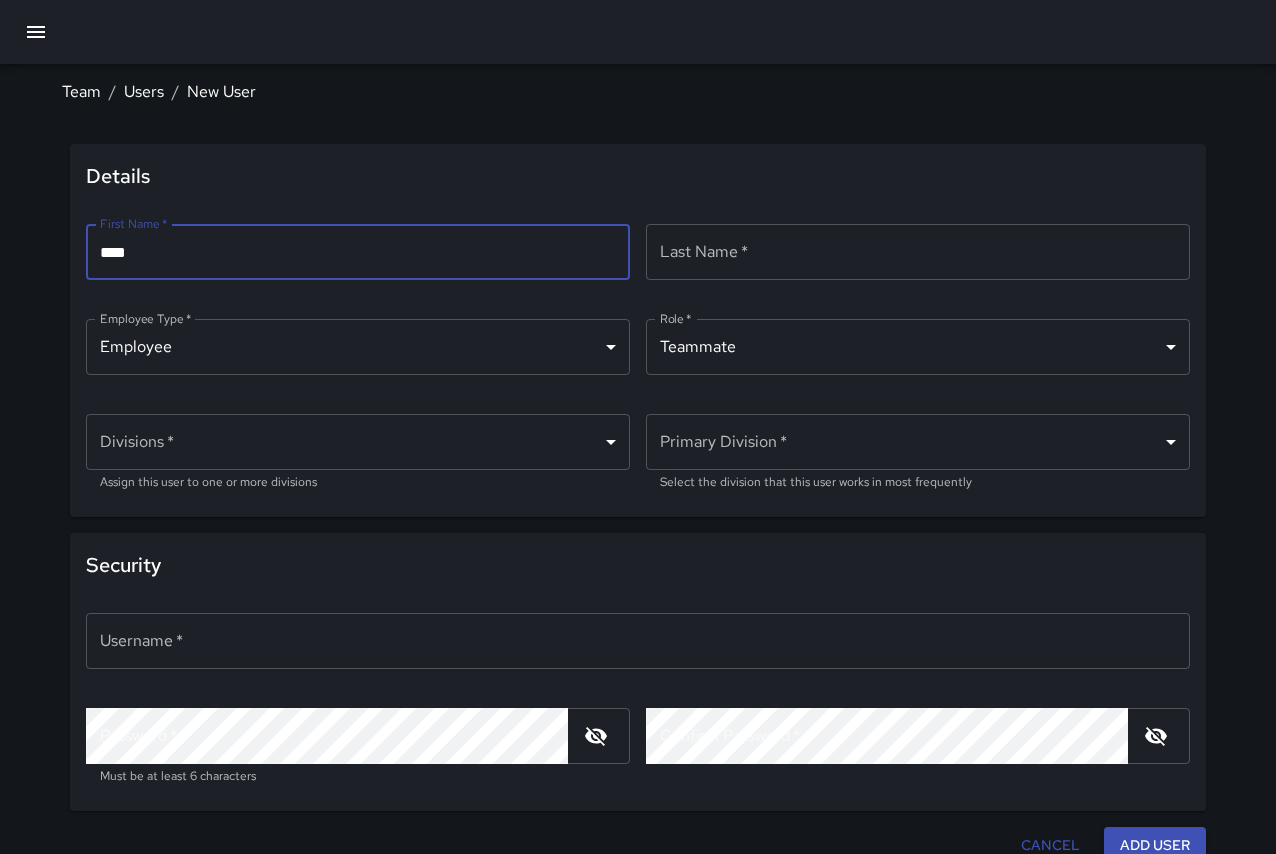 type on "****" 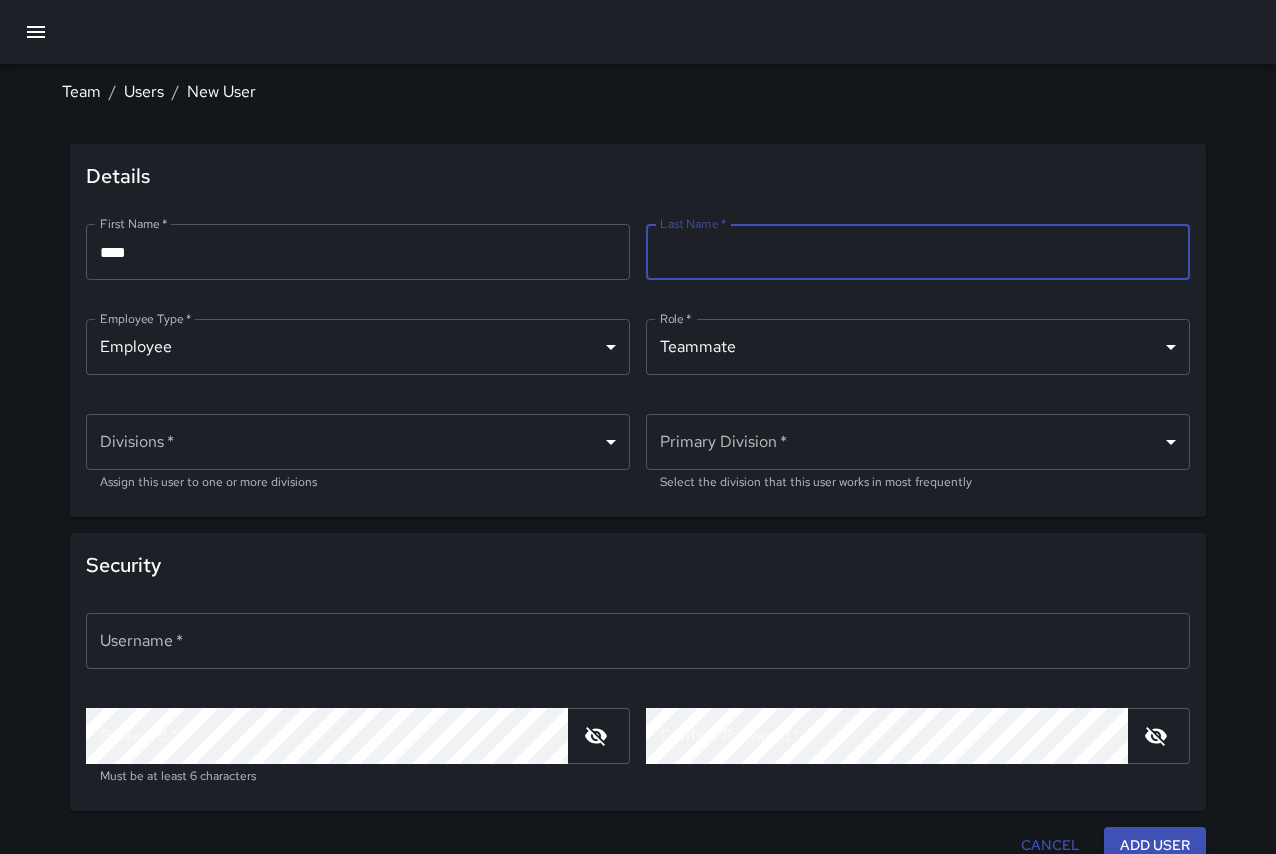 click on "Last Name   *" at bounding box center [918, 252] 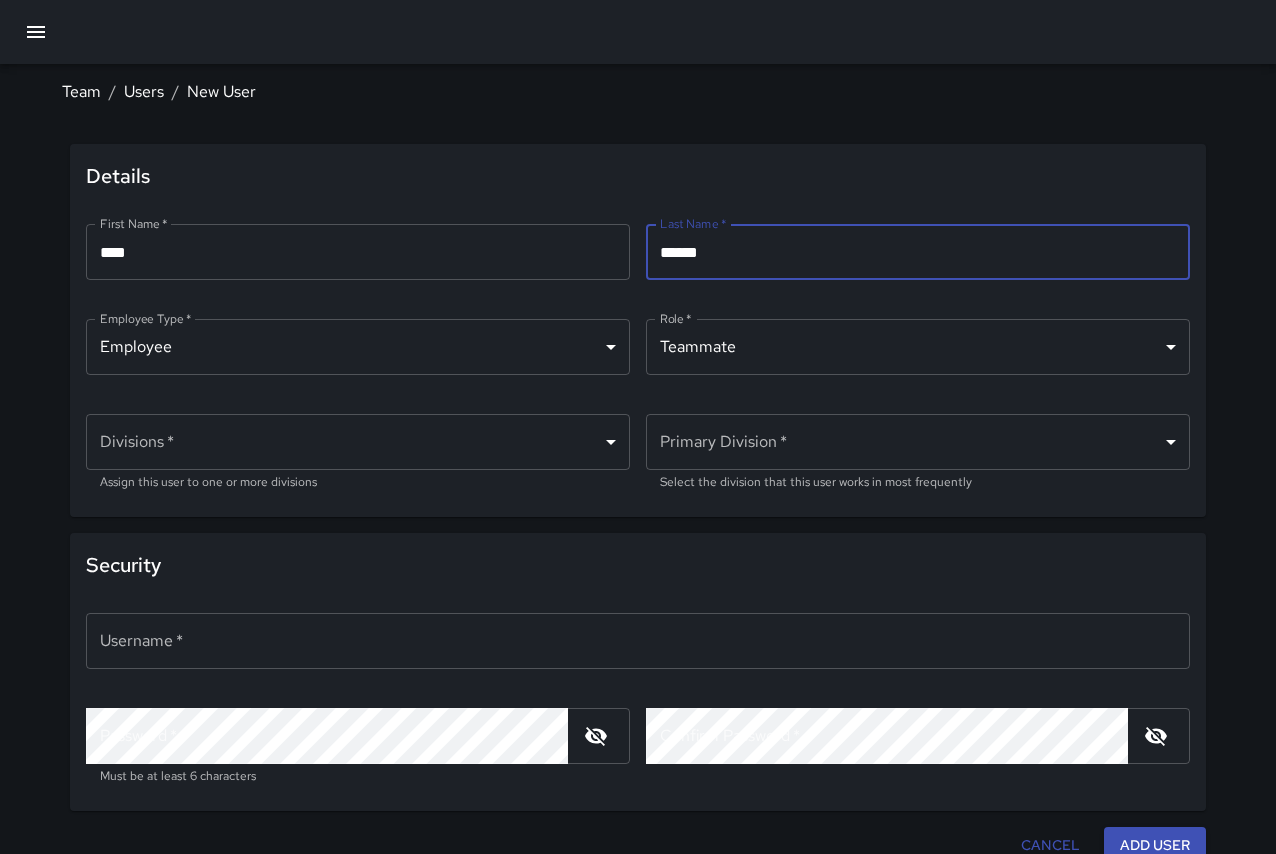 type on "******" 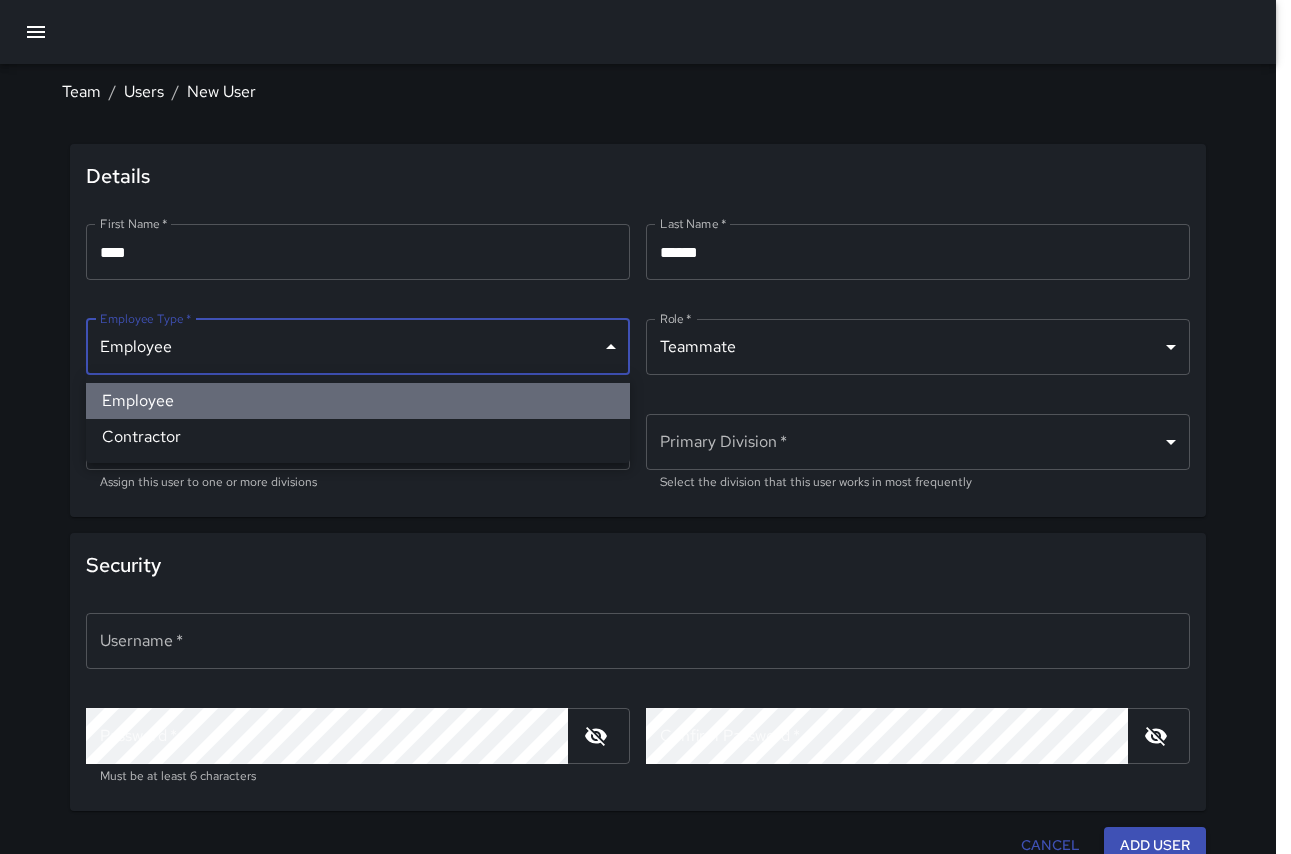 click on "Employee" at bounding box center (358, 401) 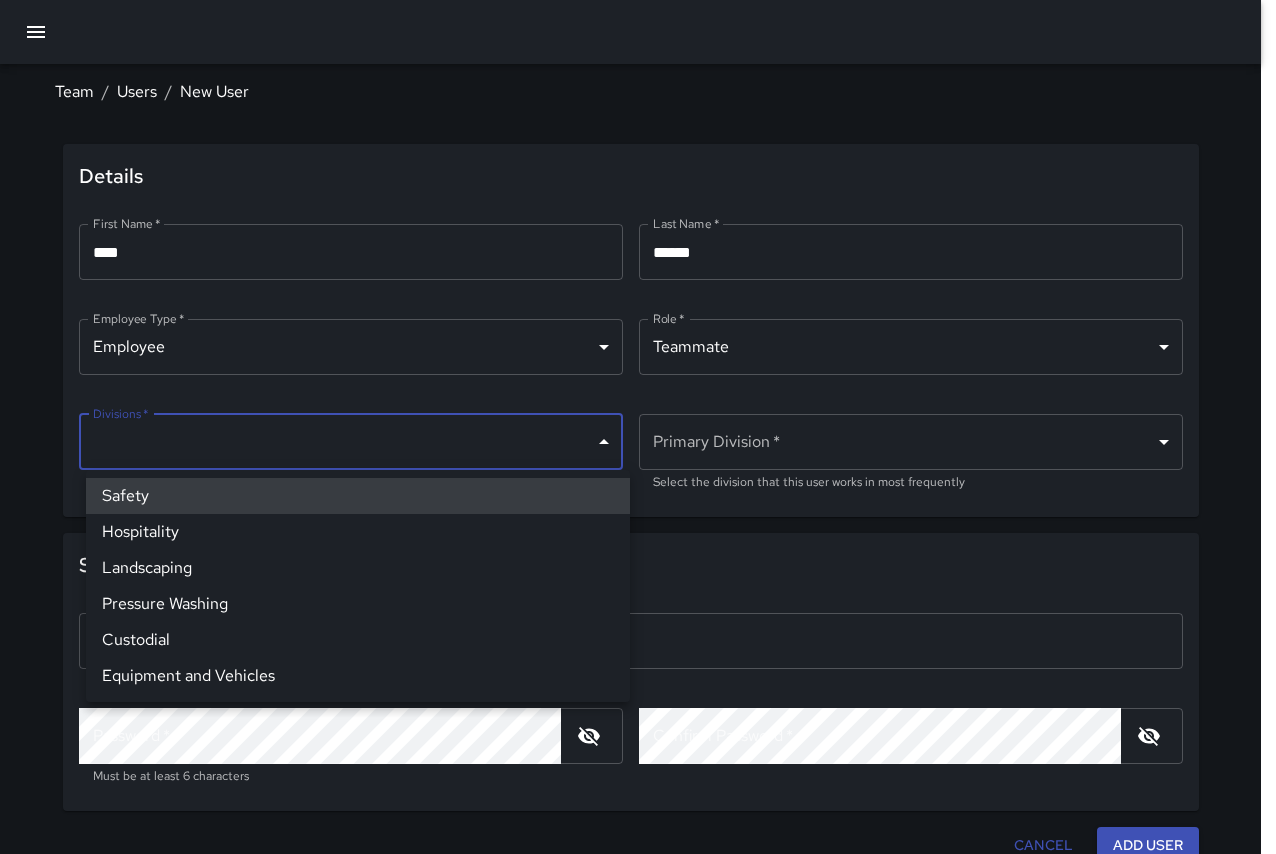 click on "Team / Users / New User Details First Name   * **** First Name   * ​ Last Name   * ****** Last Name   * ​ Employee Type   * Employee ******** Employee Type   * ​ Role   * Teammate ******** Role   * ​ Divisions   * ​ Divisions   * Assign this user to one or more divisions Primary Division   * ​ Primary Division   * Select the division that this user works in most frequently Security Username   * Username   * ​ Password   * Password   * Must be at least 6 characters Confirm Password   * Confirm Password   * ​ Cancel Add User Safety Hospitality Landscaping Pressure Washing Custodial Equipment and Vehicles" at bounding box center [638, 435] 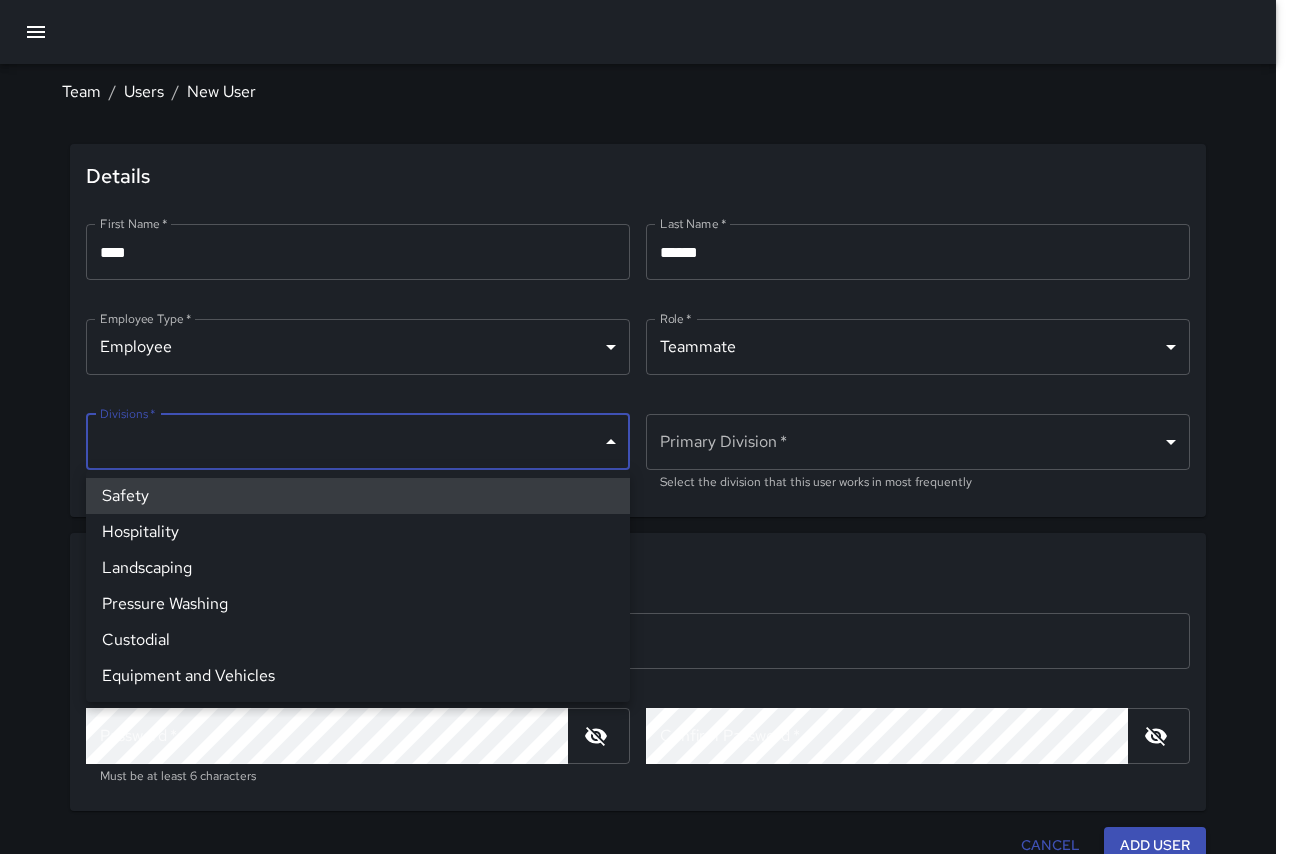 click on "Custodial" at bounding box center (358, 640) 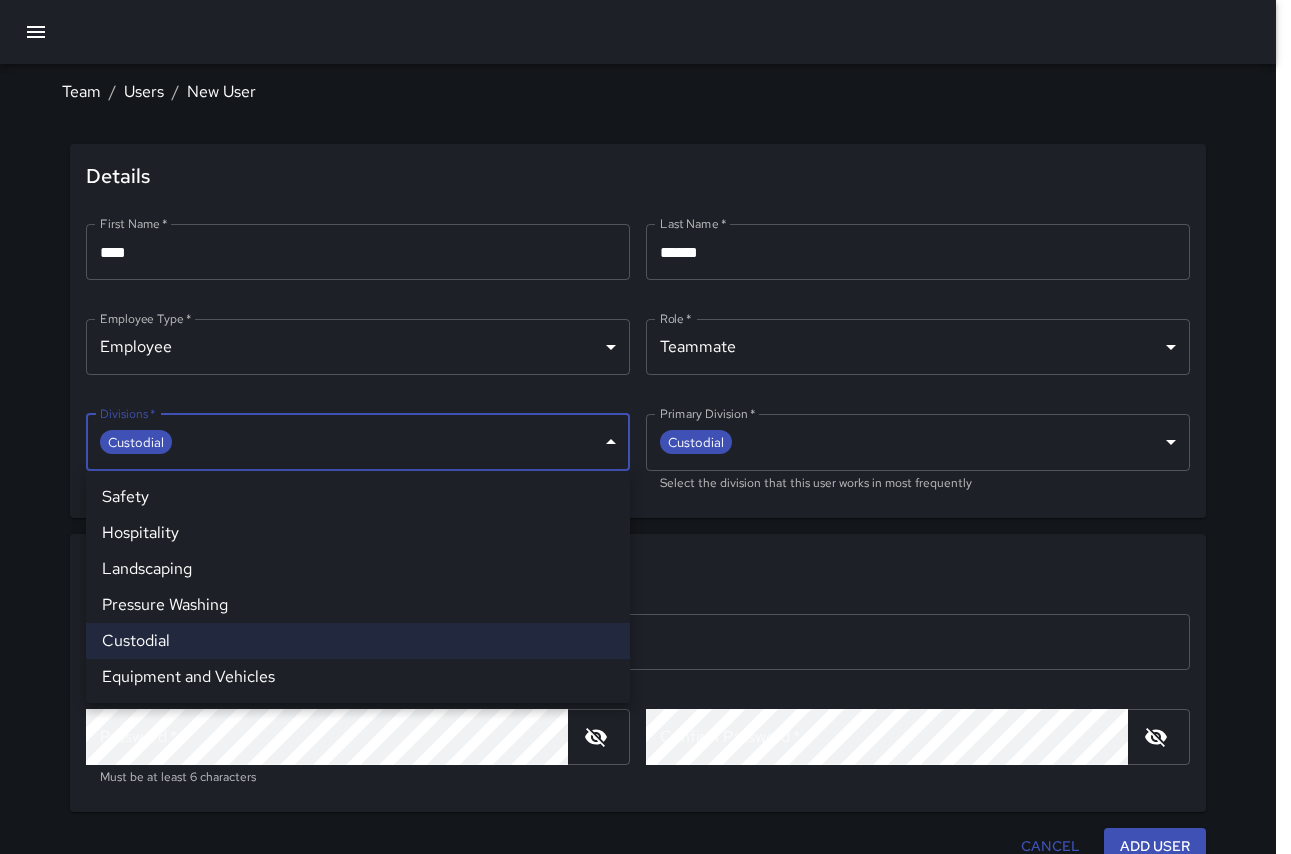 click at bounding box center (645, 427) 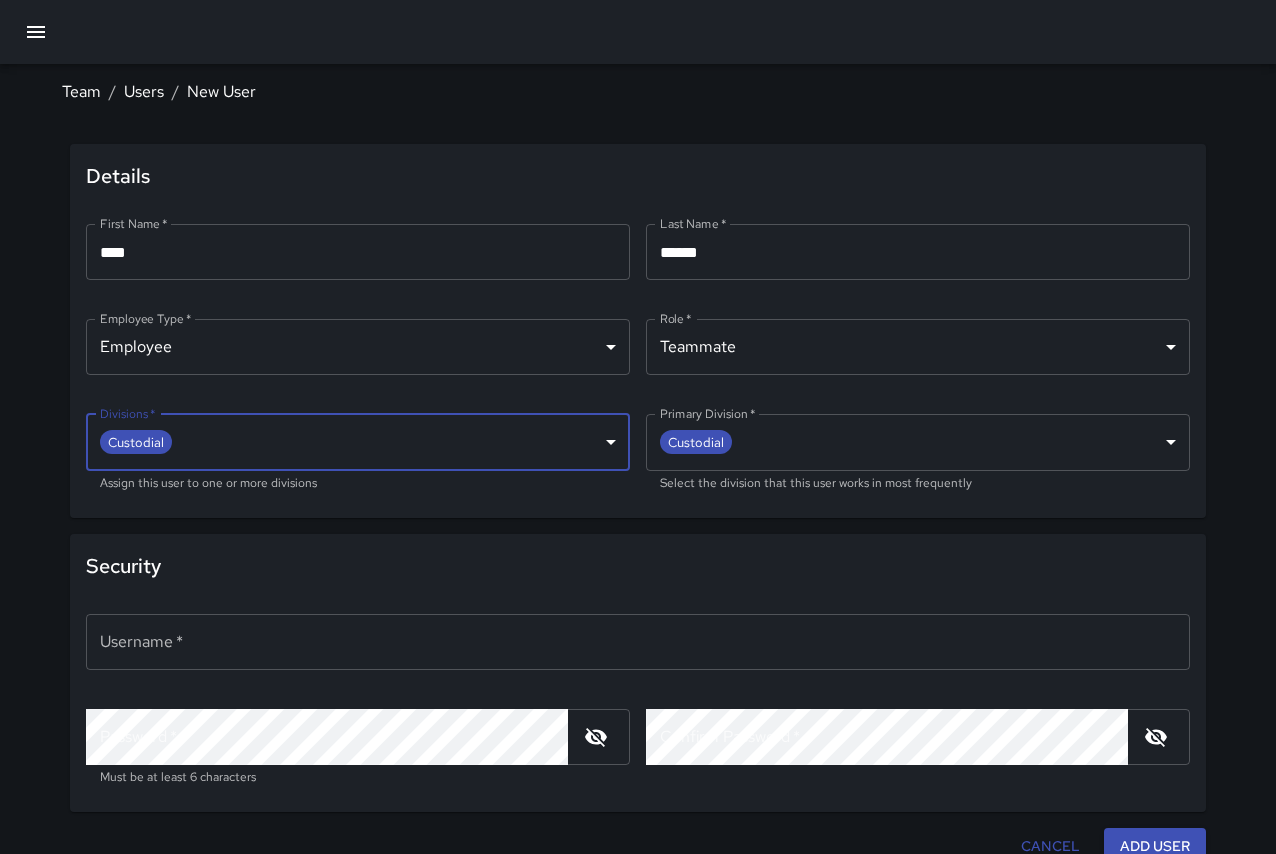 click on "Username   *" at bounding box center [638, 642] 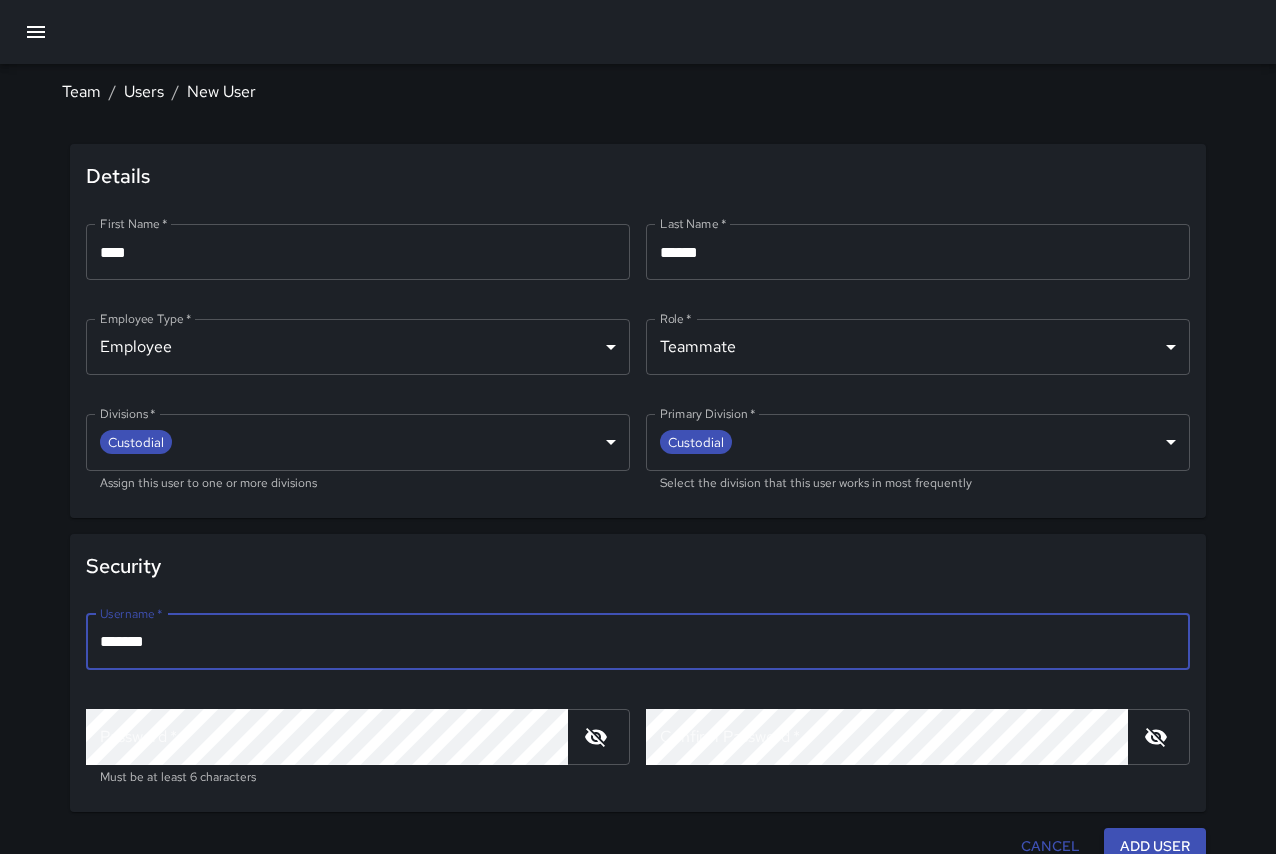 type on "*******" 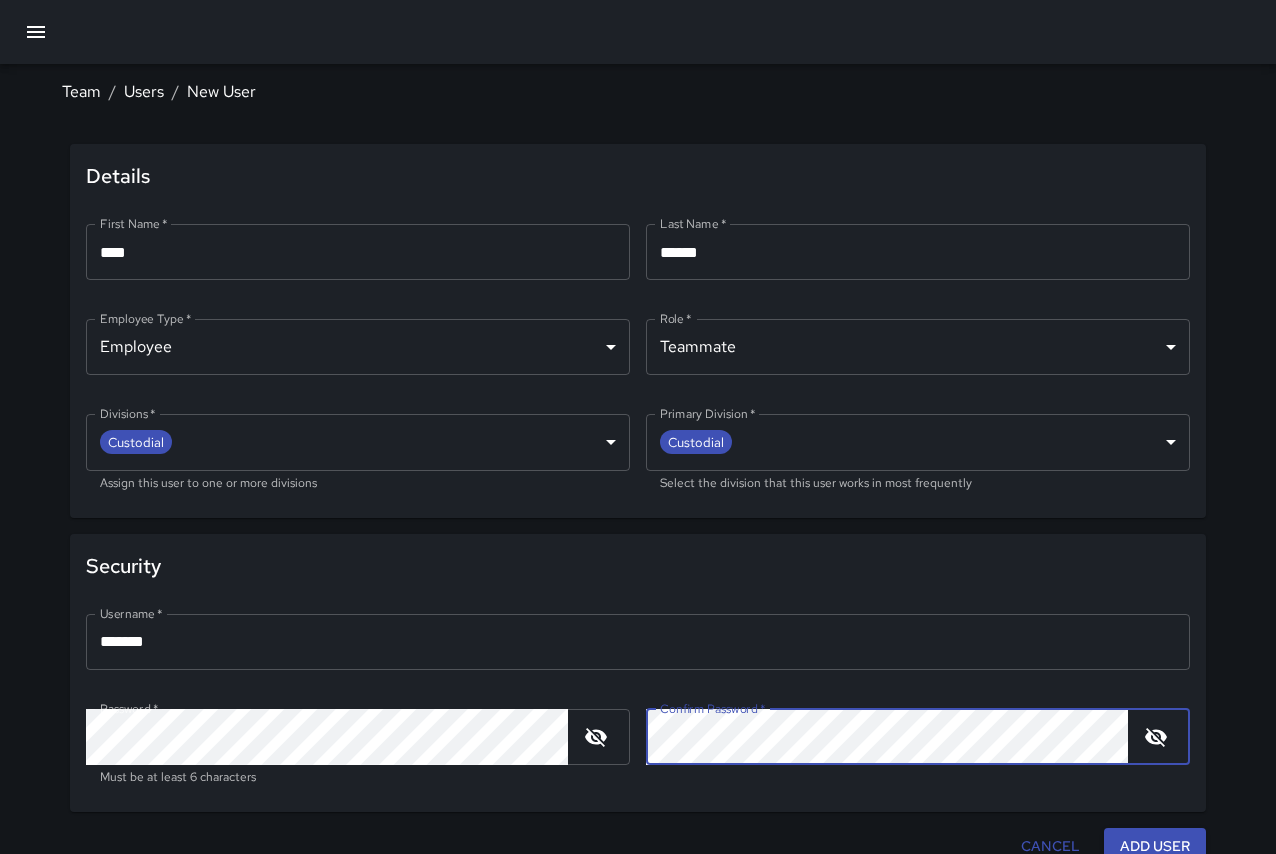 click 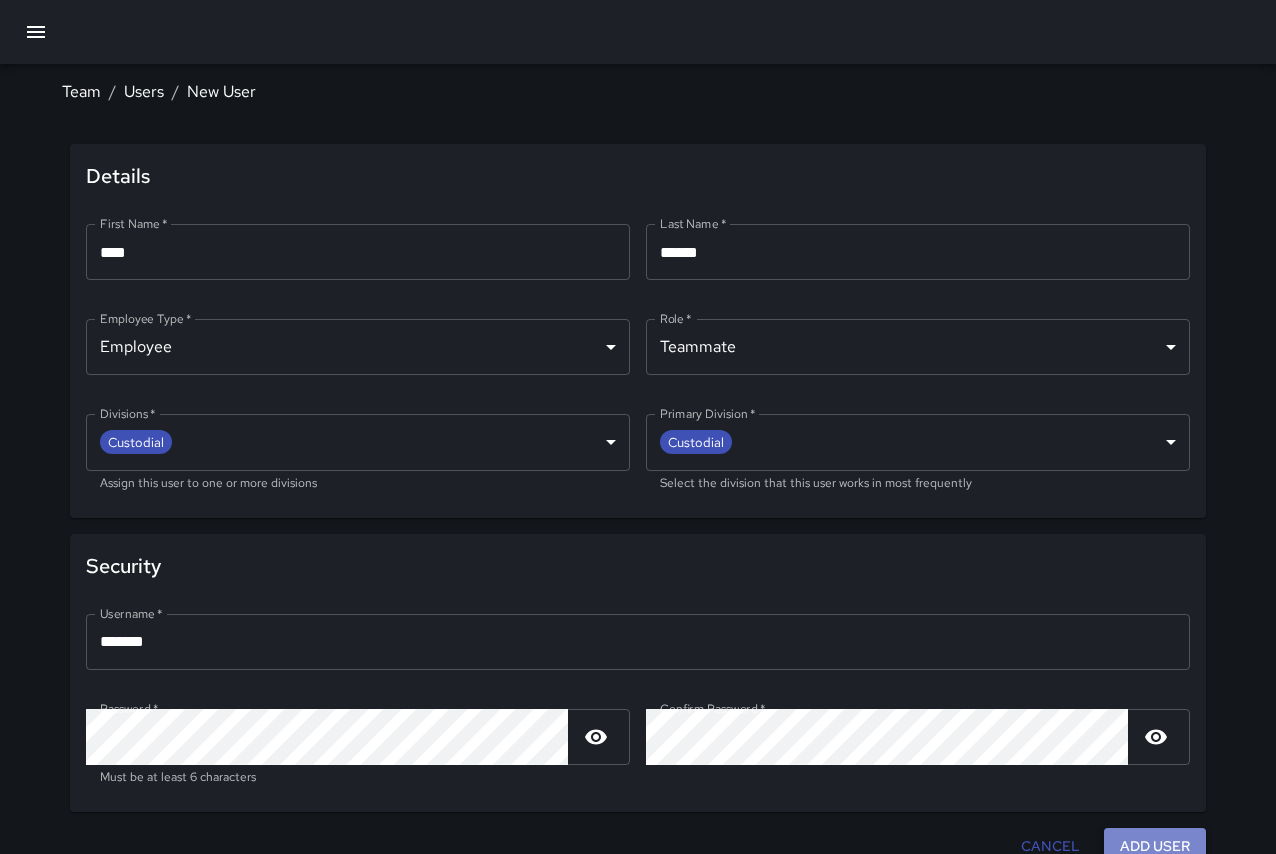 click on "Add User" at bounding box center (1155, 846) 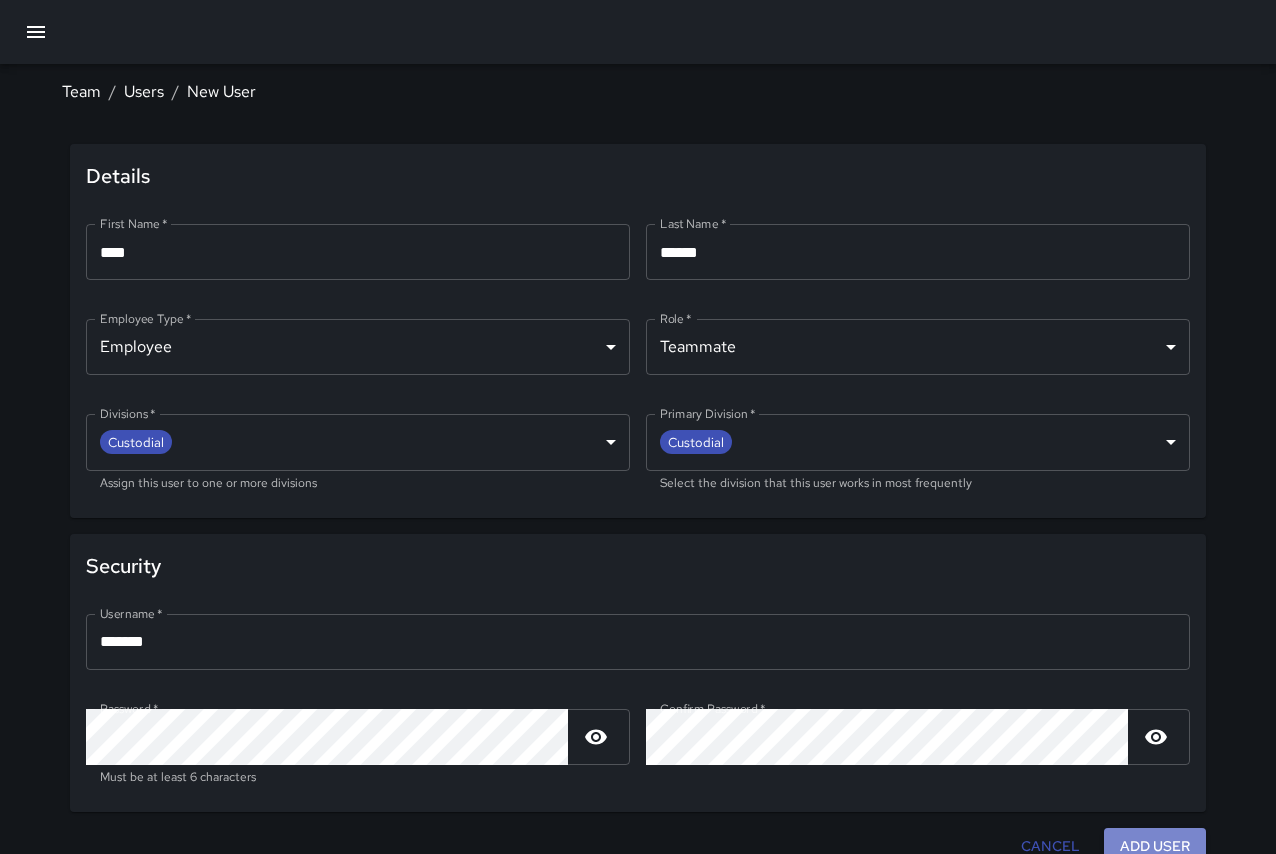 scroll, scrollTop: 18, scrollLeft: 0, axis: vertical 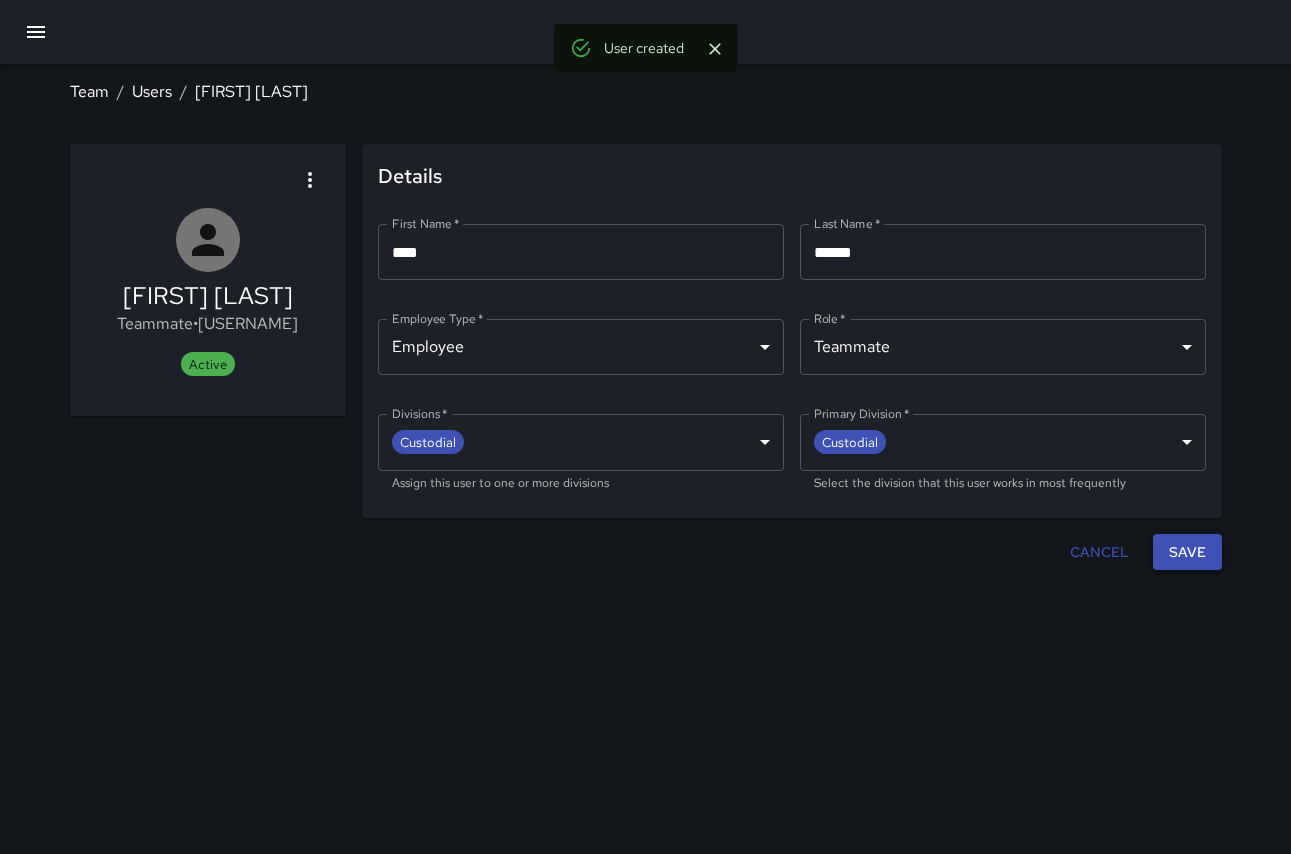 click on "Save" at bounding box center [1187, 552] 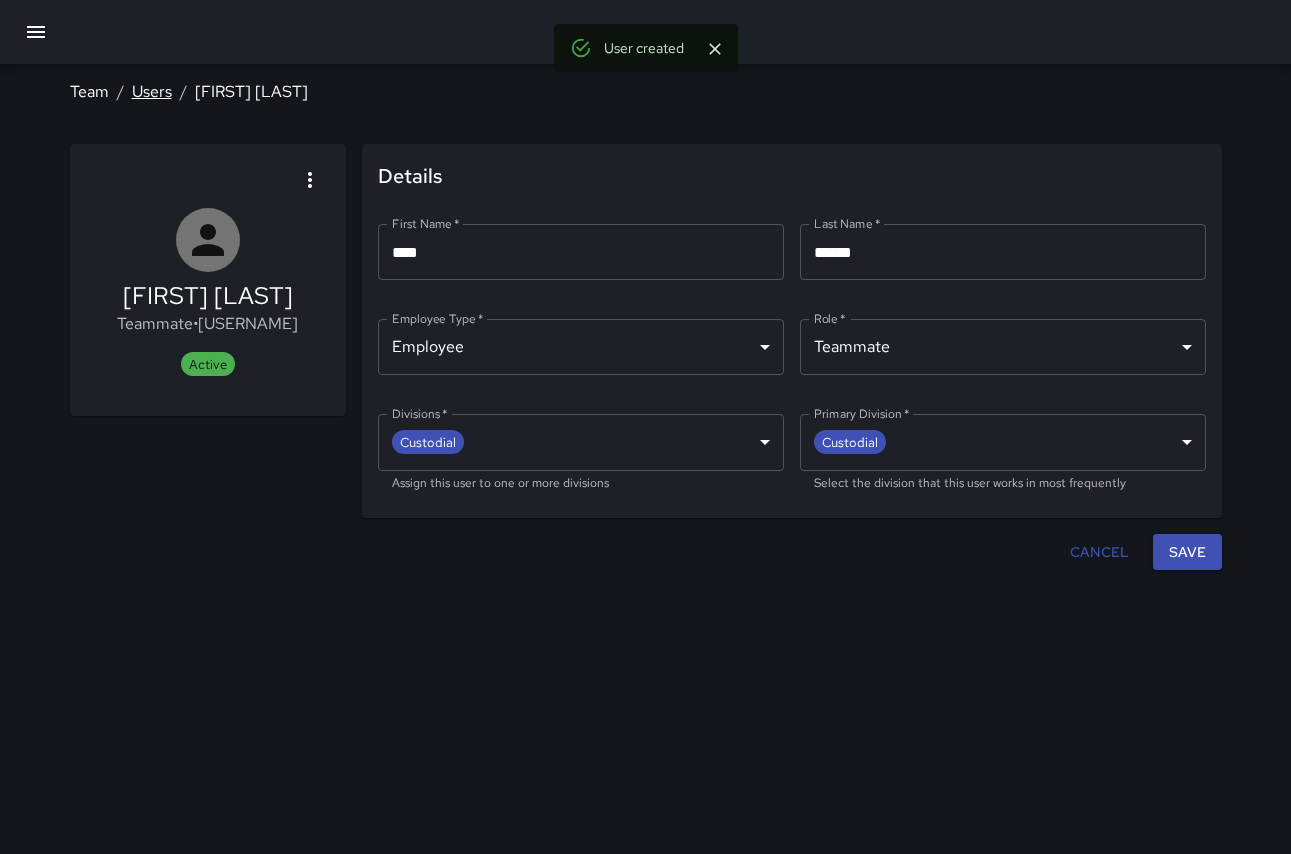click on "Users" at bounding box center (152, 91) 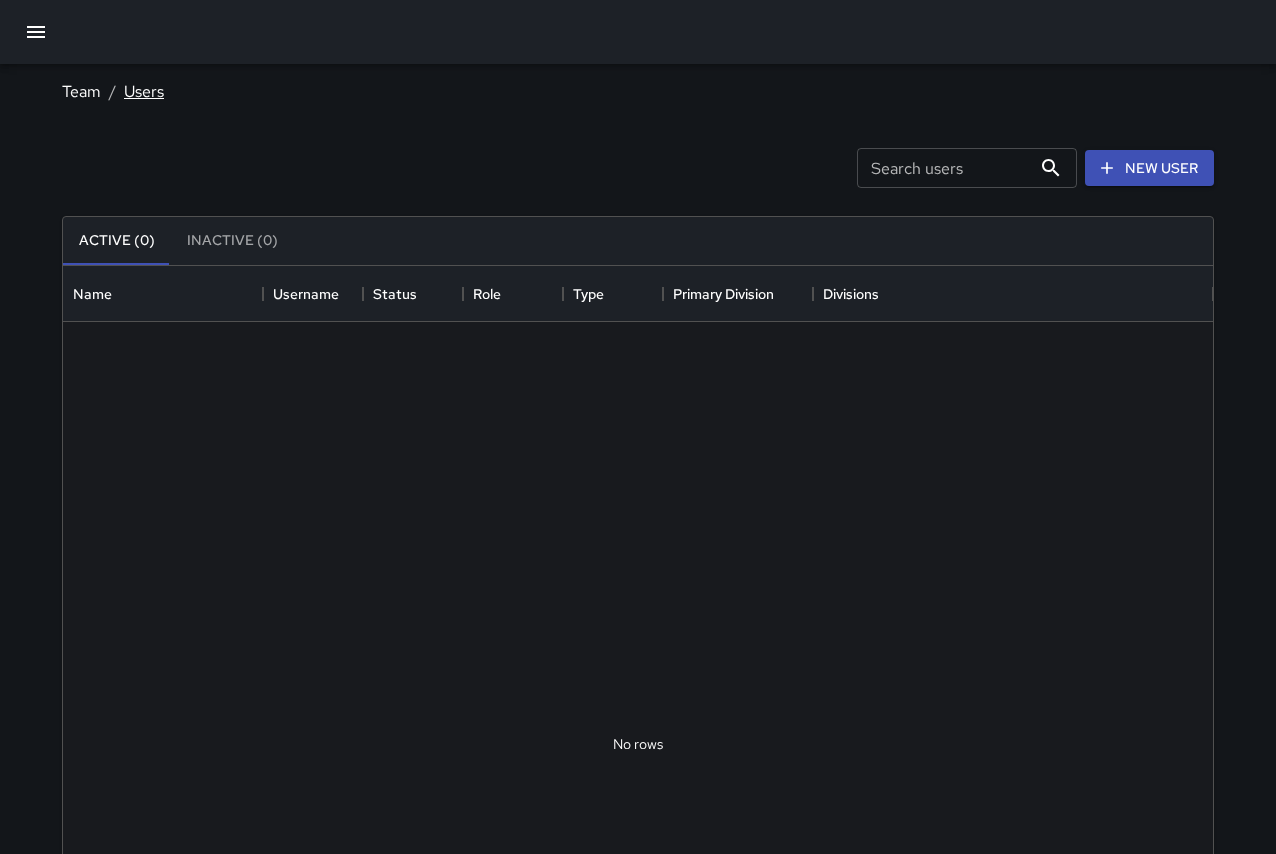 scroll, scrollTop: 16, scrollLeft: 16, axis: both 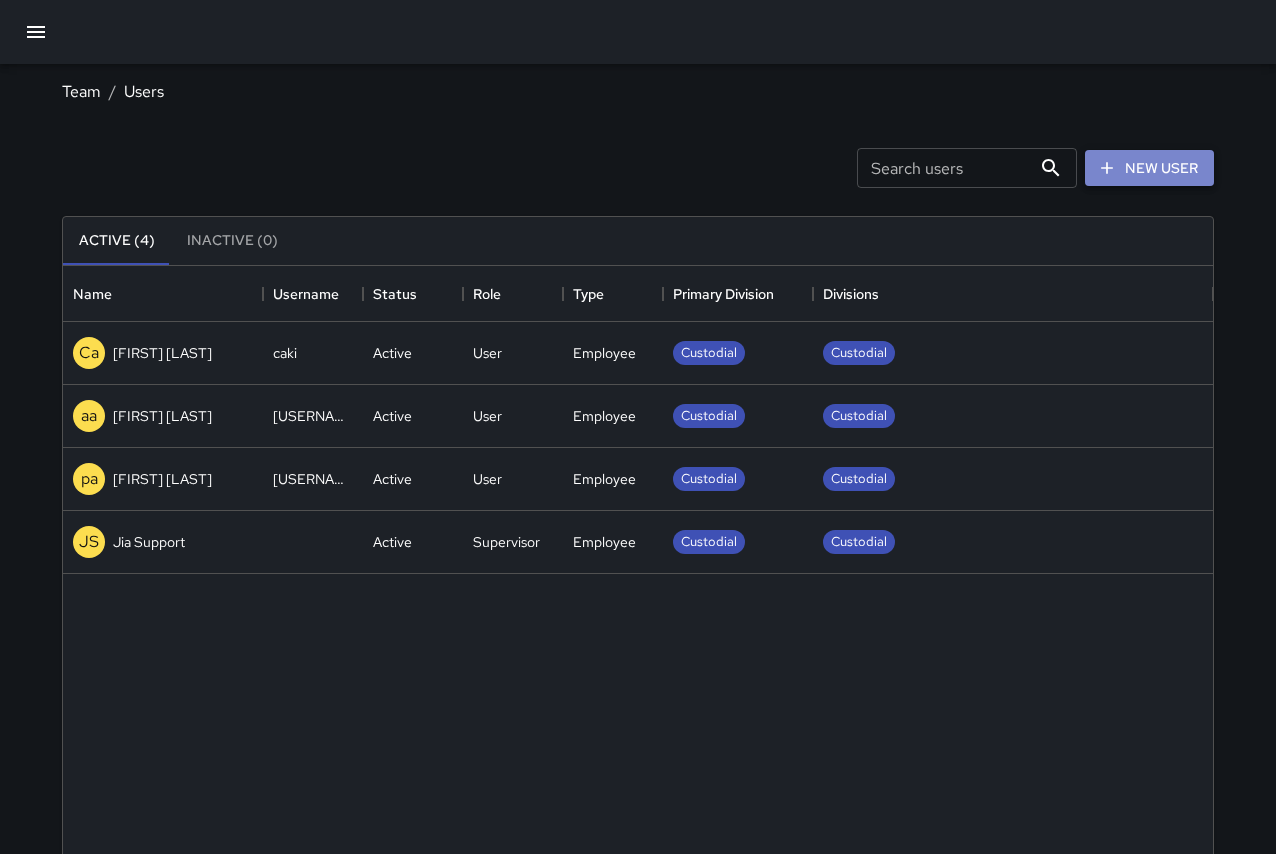 click on "New User" at bounding box center [1149, 168] 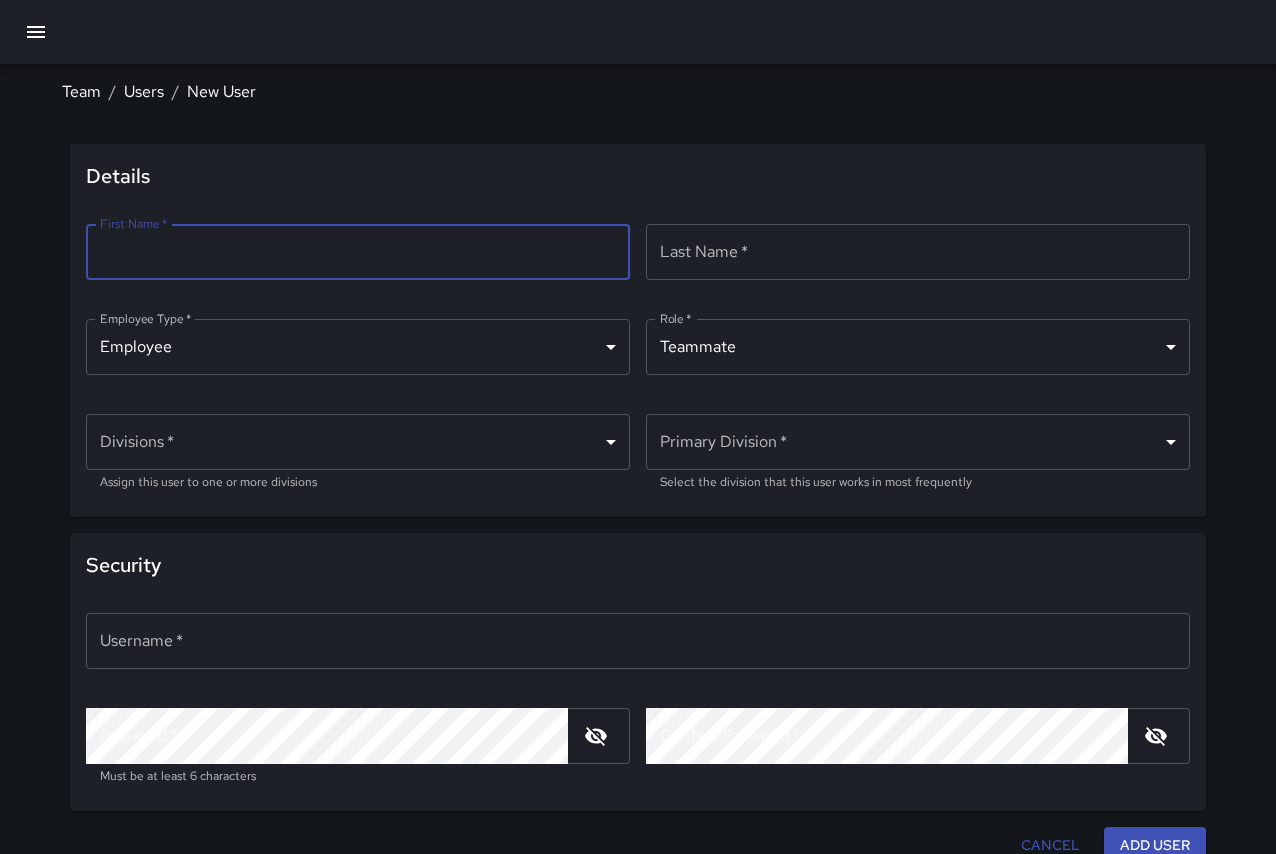 click on "First Name   *" at bounding box center [358, 252] 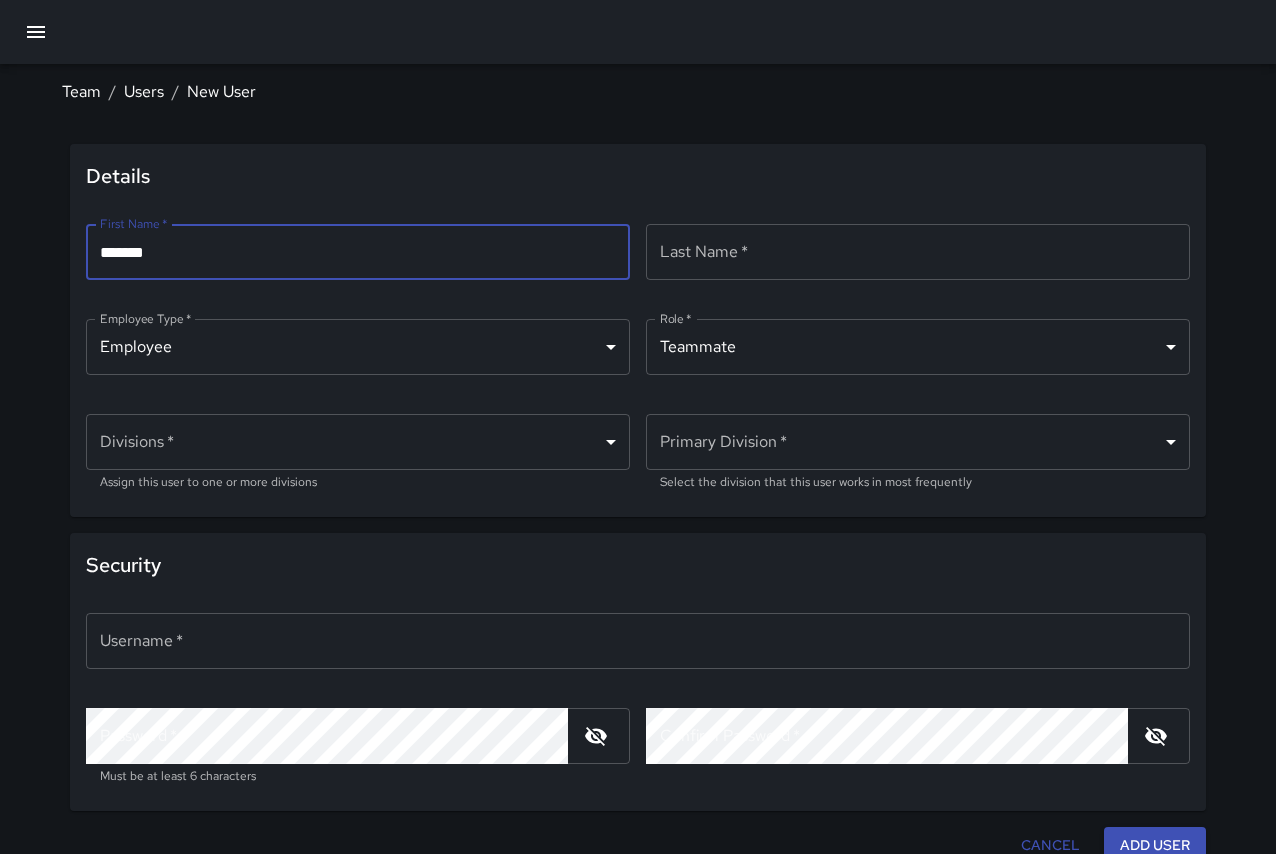 type on "*******" 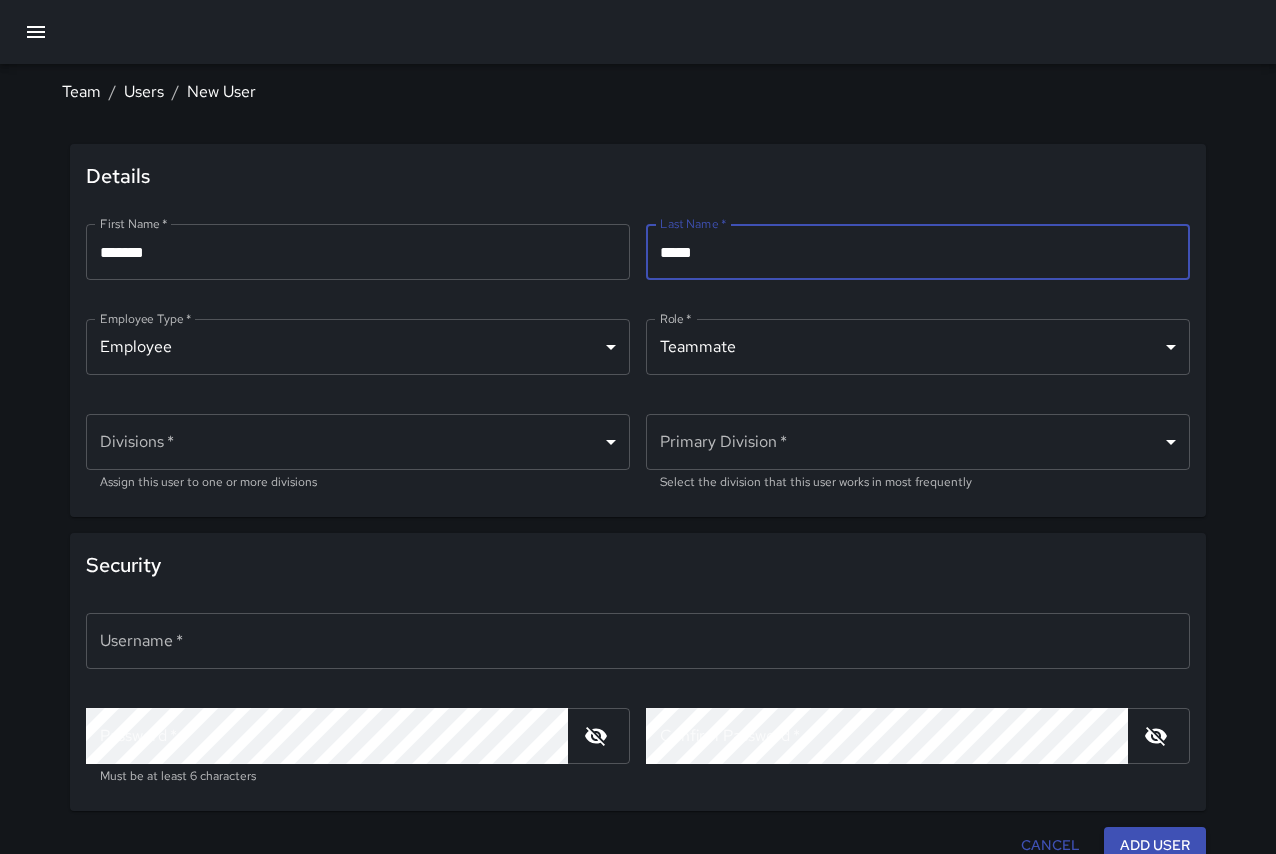 type on "*****" 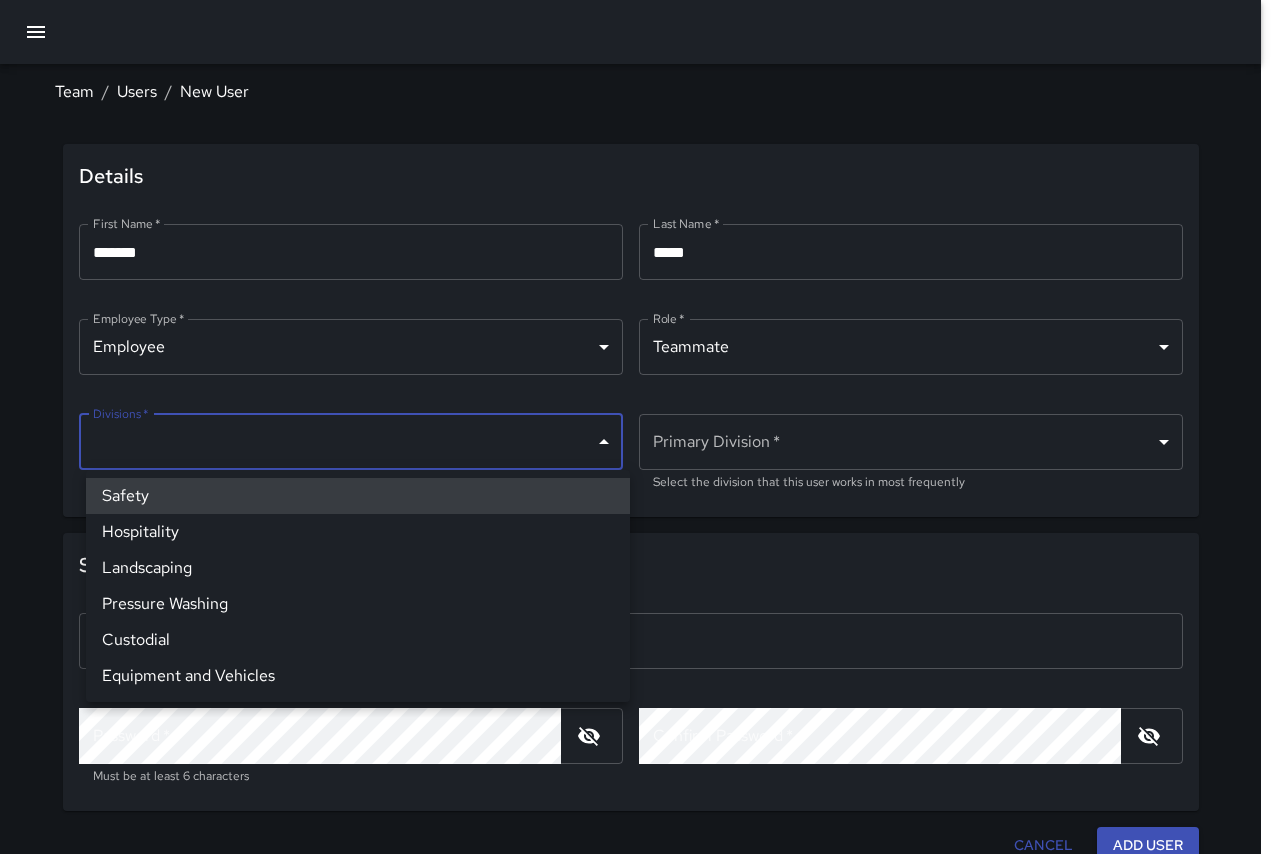 click on "Team / Users / New User Details First Name   * ******* First Name   * ​ Last Name   * ***** Last Name   * ​ Employee Type   * Employee ******** Employee Type   * ​ Role   * Teammate ******** Role   * ​ Divisions   * ​ Divisions   * Assign this user to one or more divisions Primary Division   * ​ Primary Division   * Select the division that this user works in most frequently Security Username   * Username   * ​ Password   * Password   * Must be at least 6 characters Confirm Password   * Confirm Password   * ​ Cancel Add User Safety Hospitality Landscaping Pressure Washing Custodial Equipment and Vehicles" at bounding box center (638, 435) 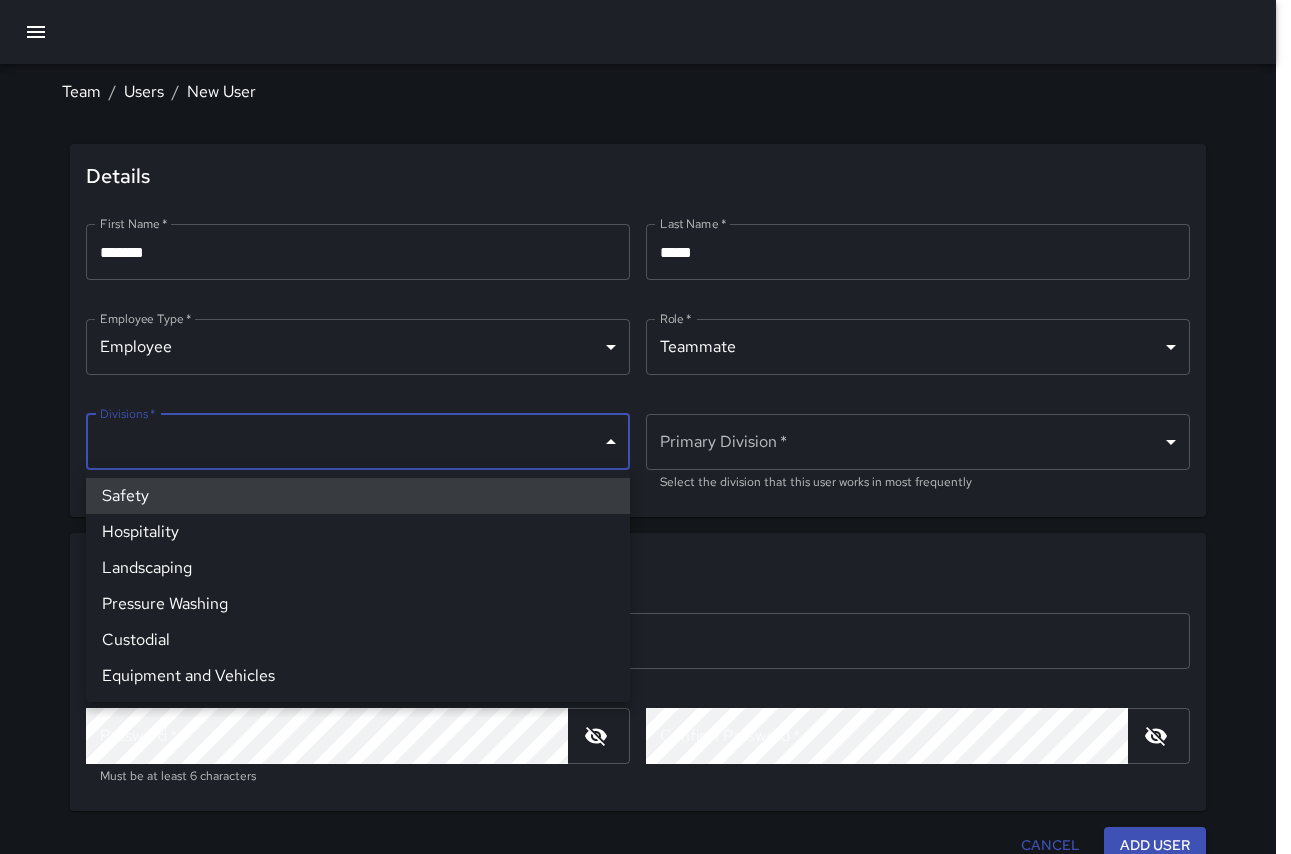 click on "Custodial" at bounding box center [358, 640] 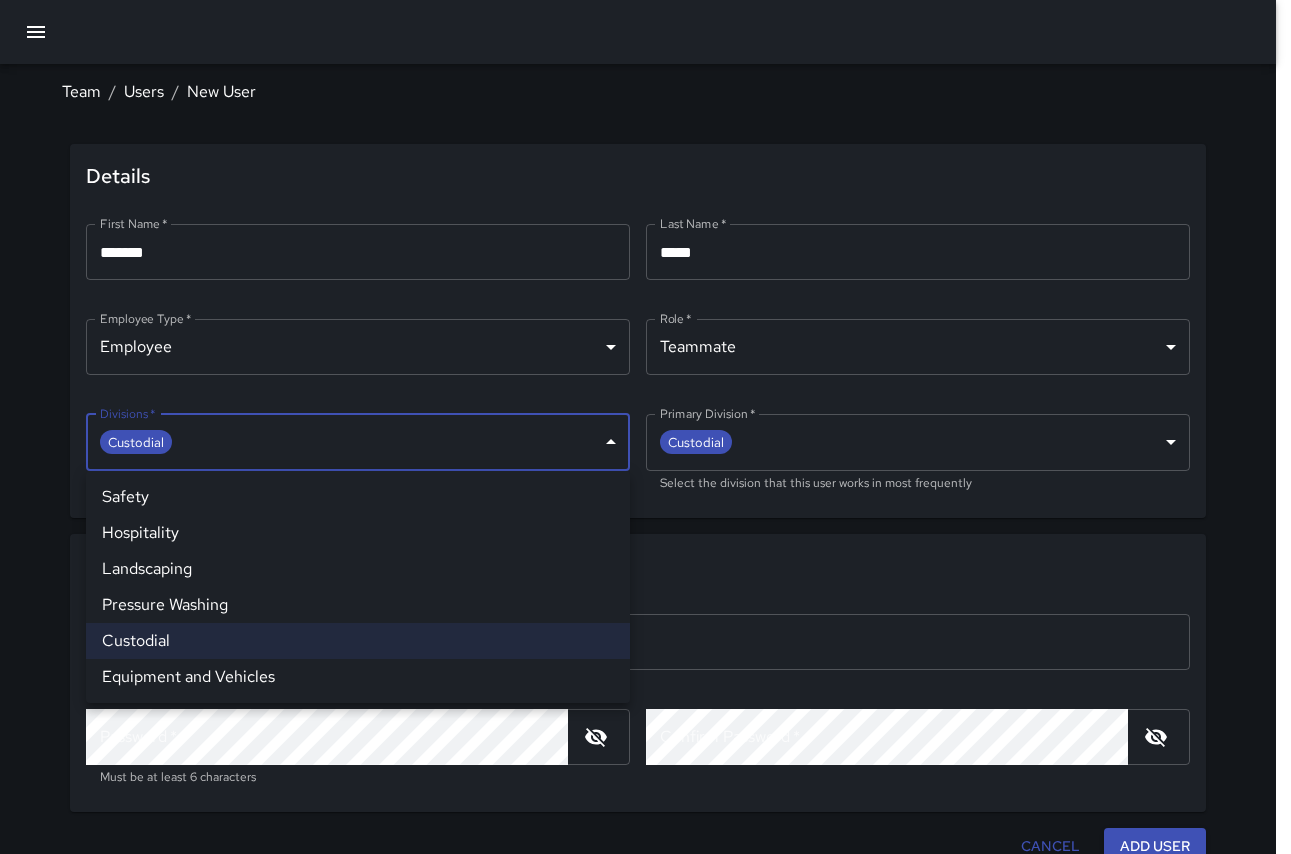 click at bounding box center [645, 427] 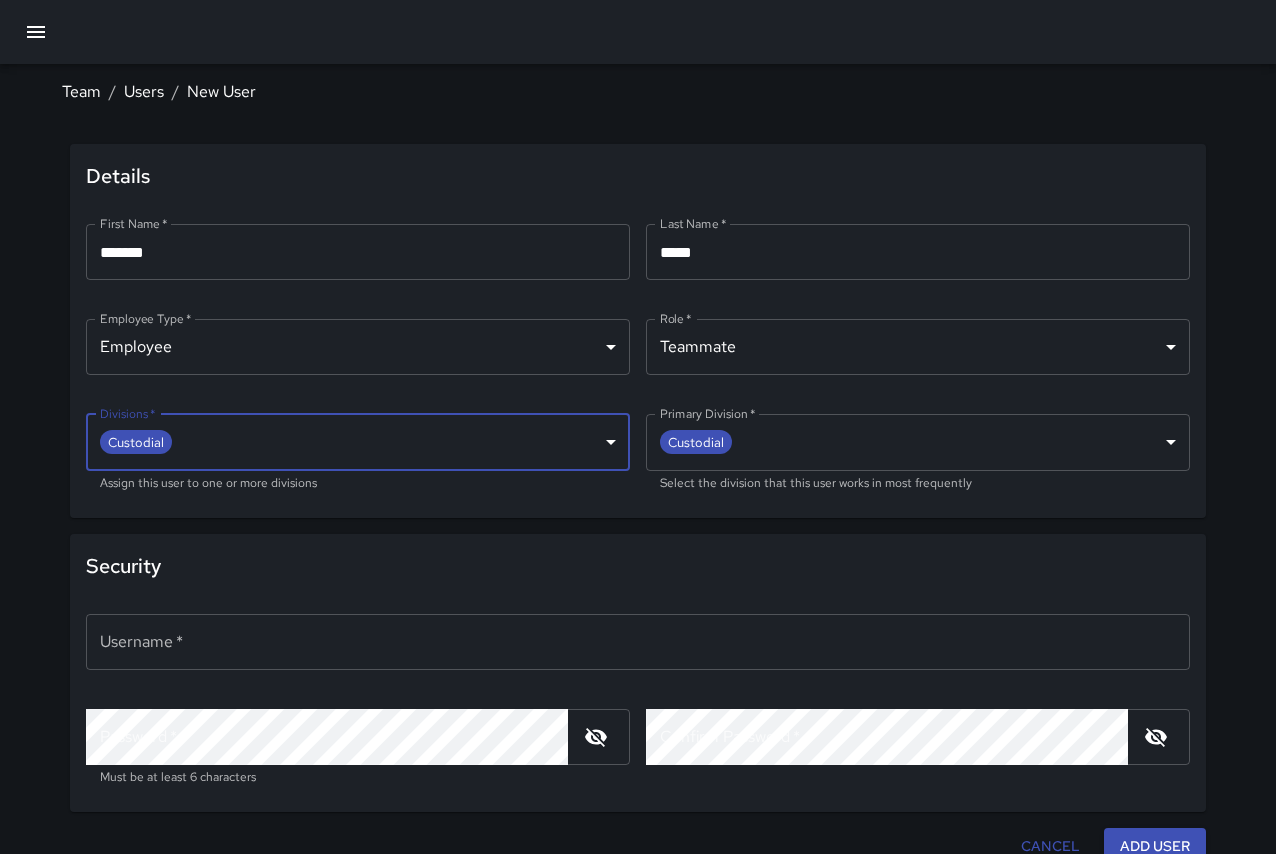 click on "Username   *" at bounding box center [638, 642] 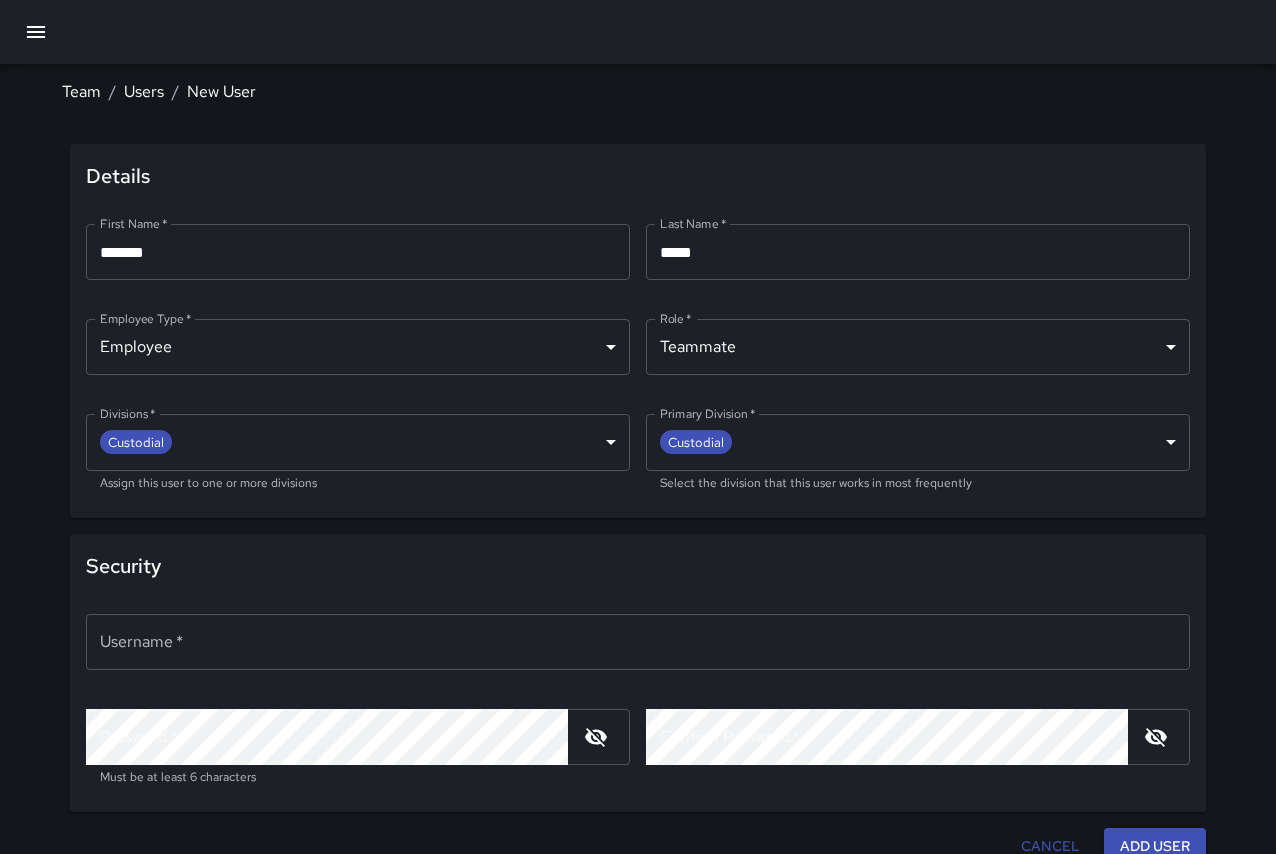 scroll, scrollTop: 4, scrollLeft: 0, axis: vertical 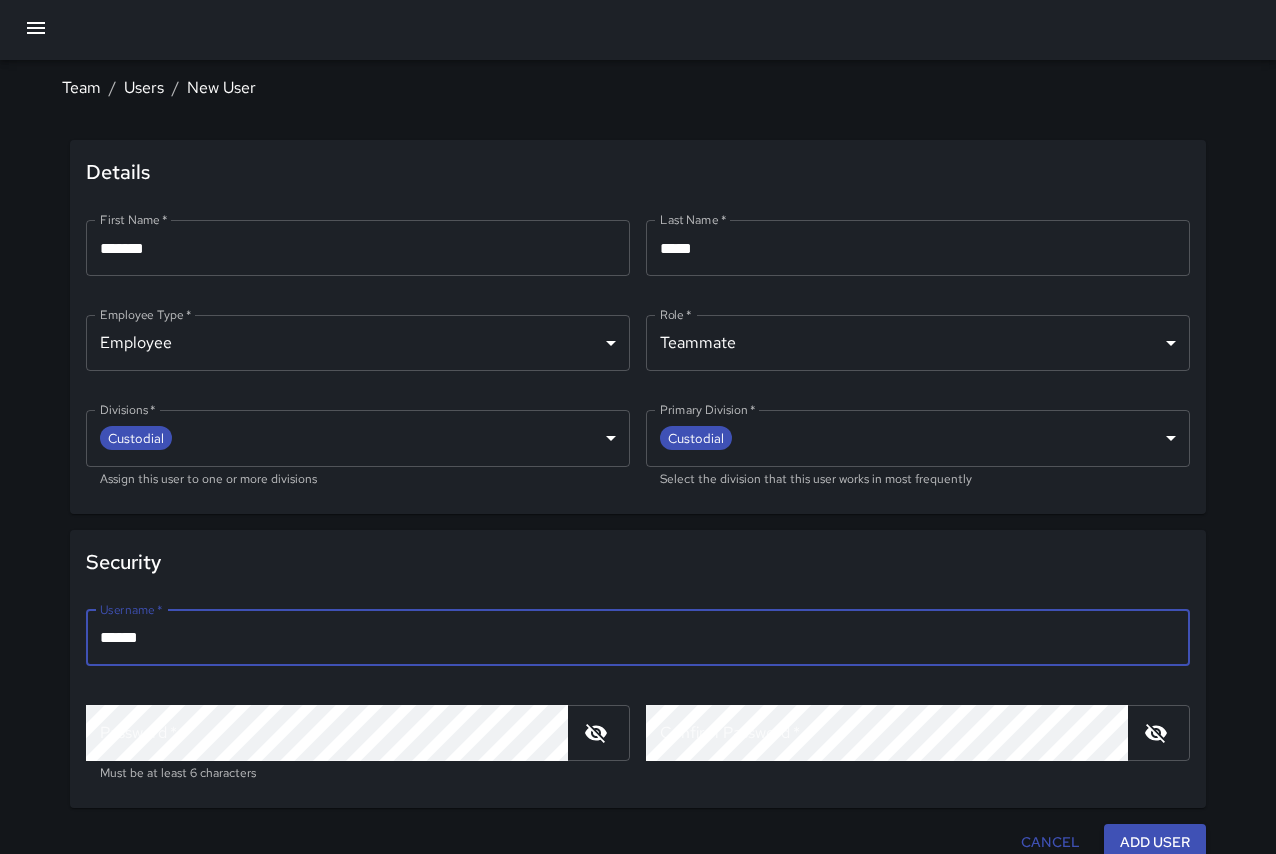 type on "******" 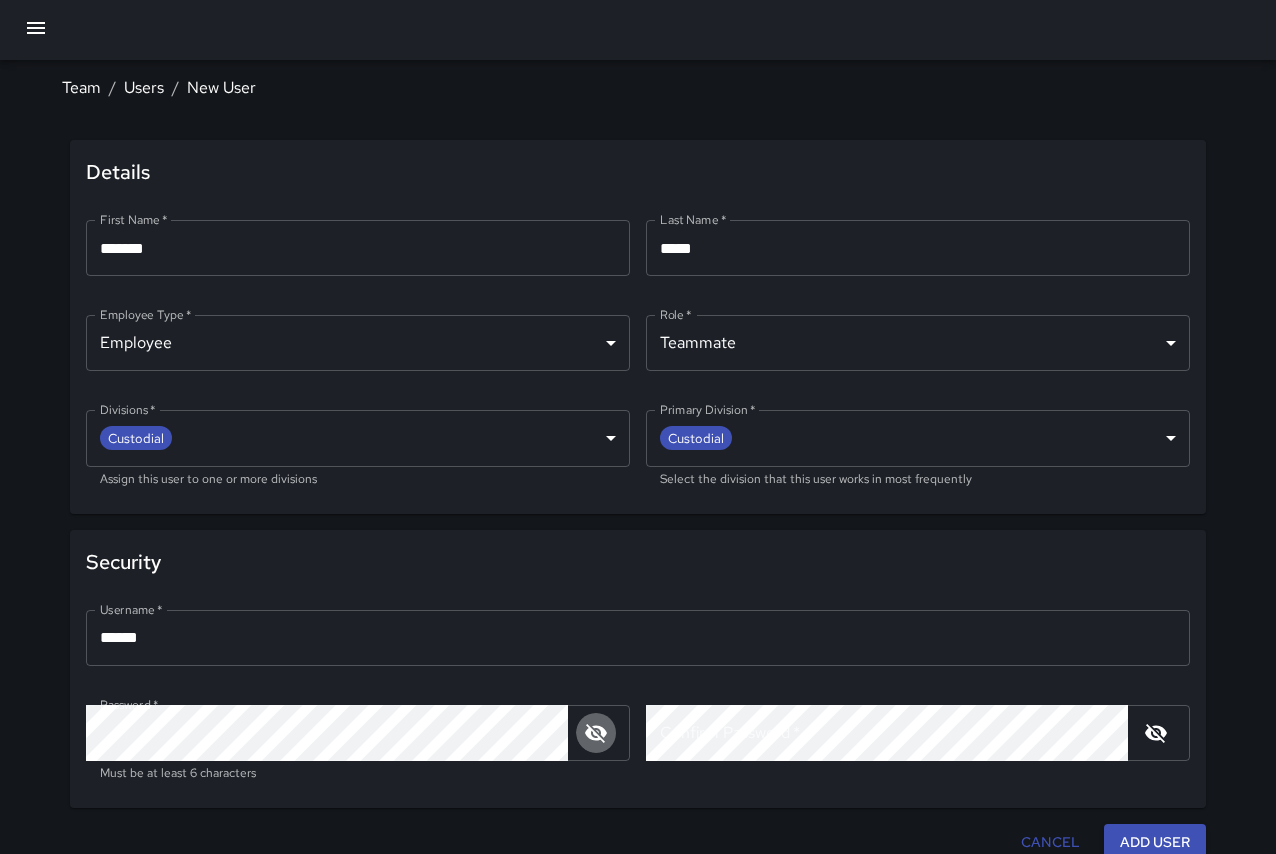click 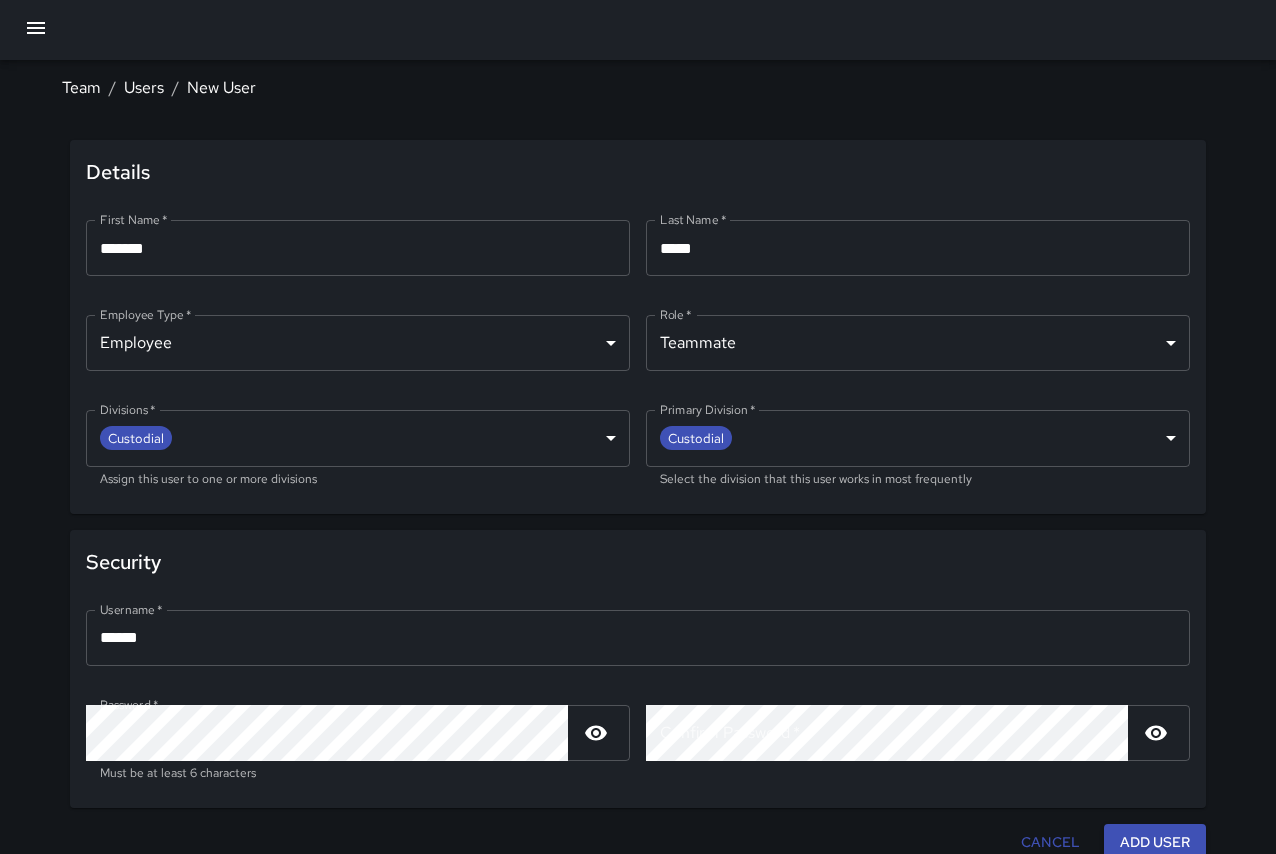 click on "Confirm Password   * Confirm Password   * ​" at bounding box center (918, 744) 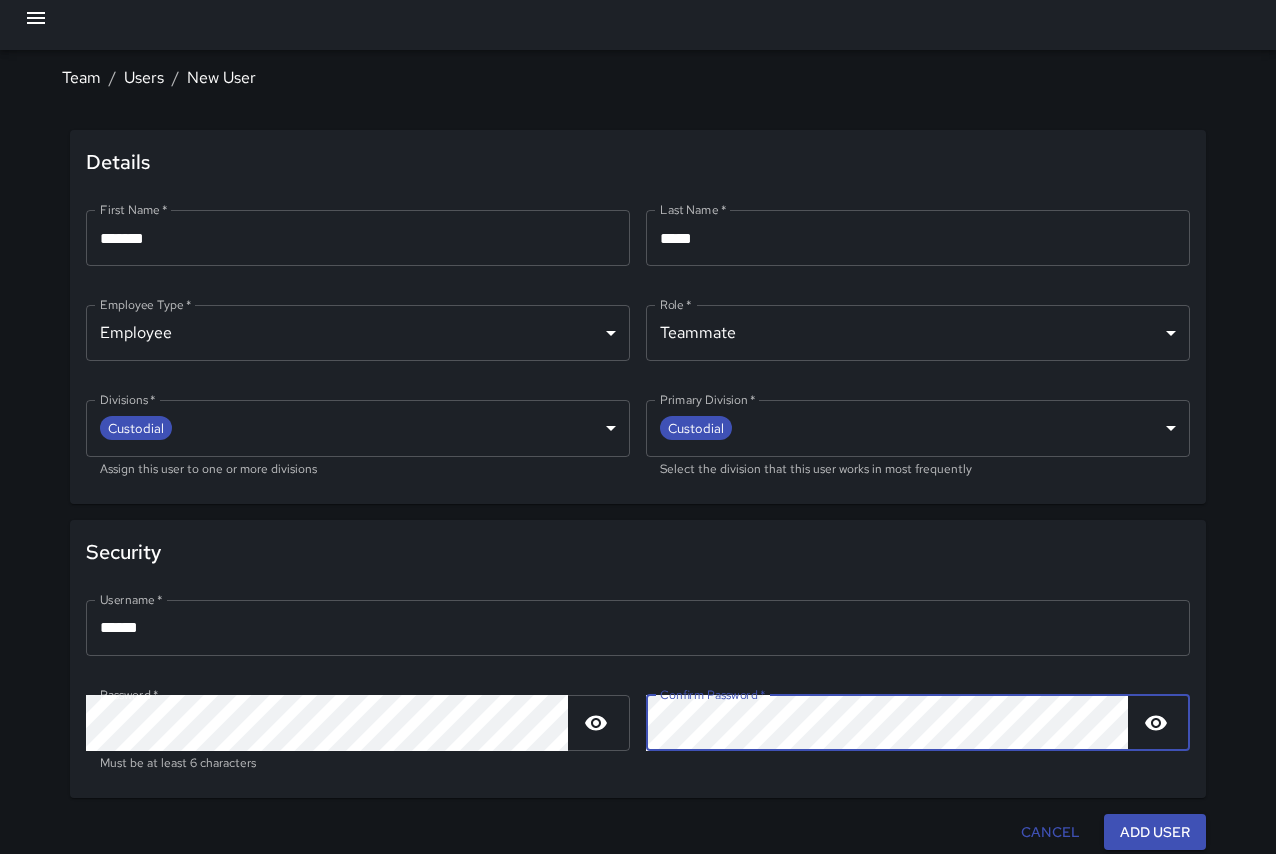 scroll, scrollTop: 18, scrollLeft: 0, axis: vertical 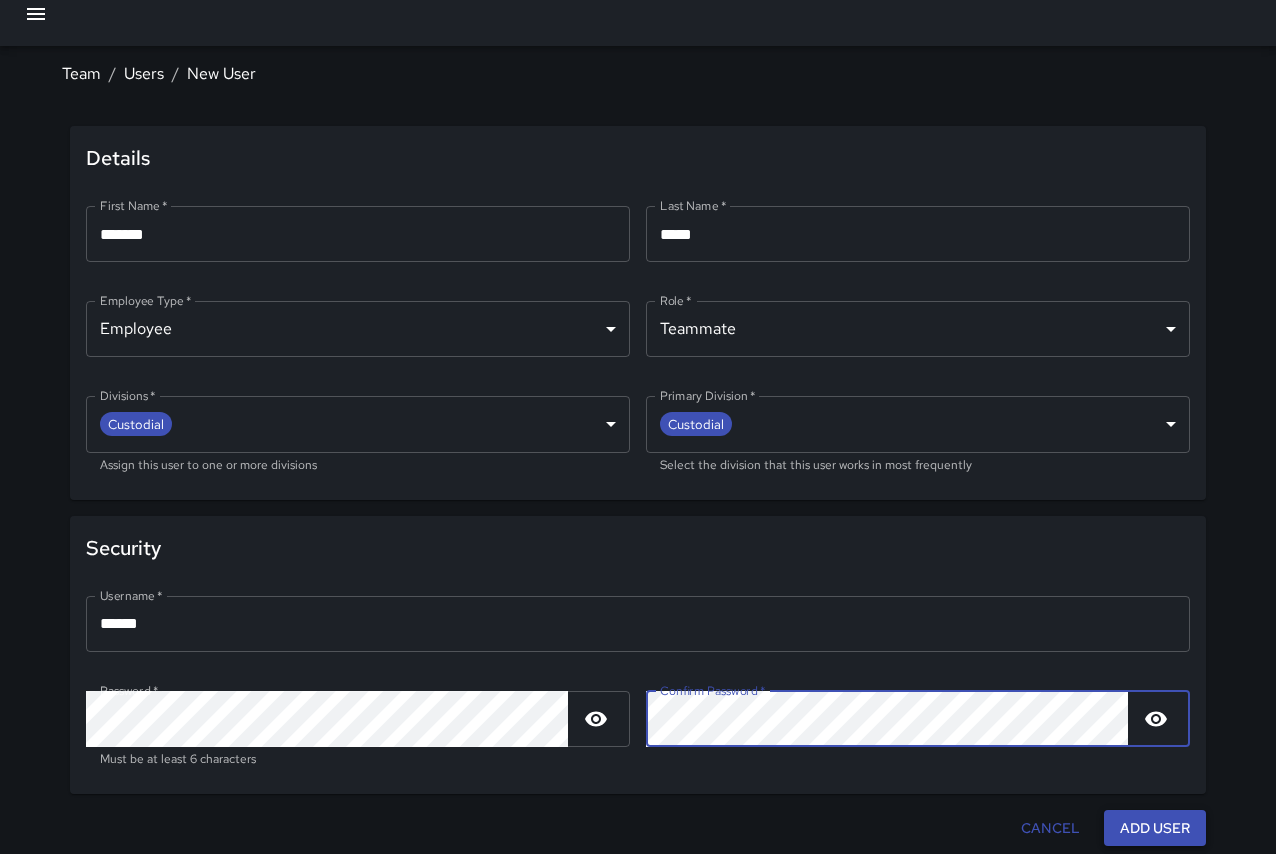 click on "Add User" at bounding box center (1155, 828) 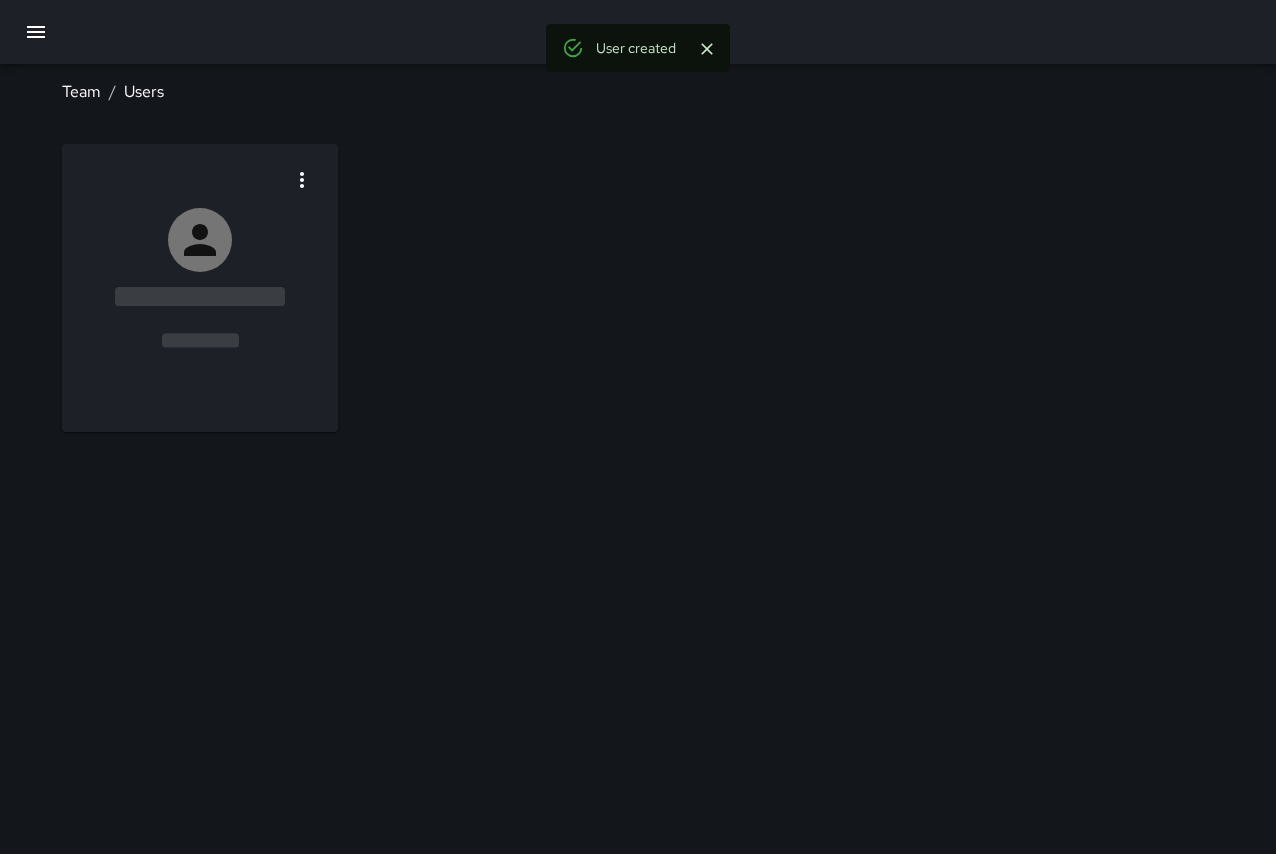 scroll, scrollTop: 0, scrollLeft: 0, axis: both 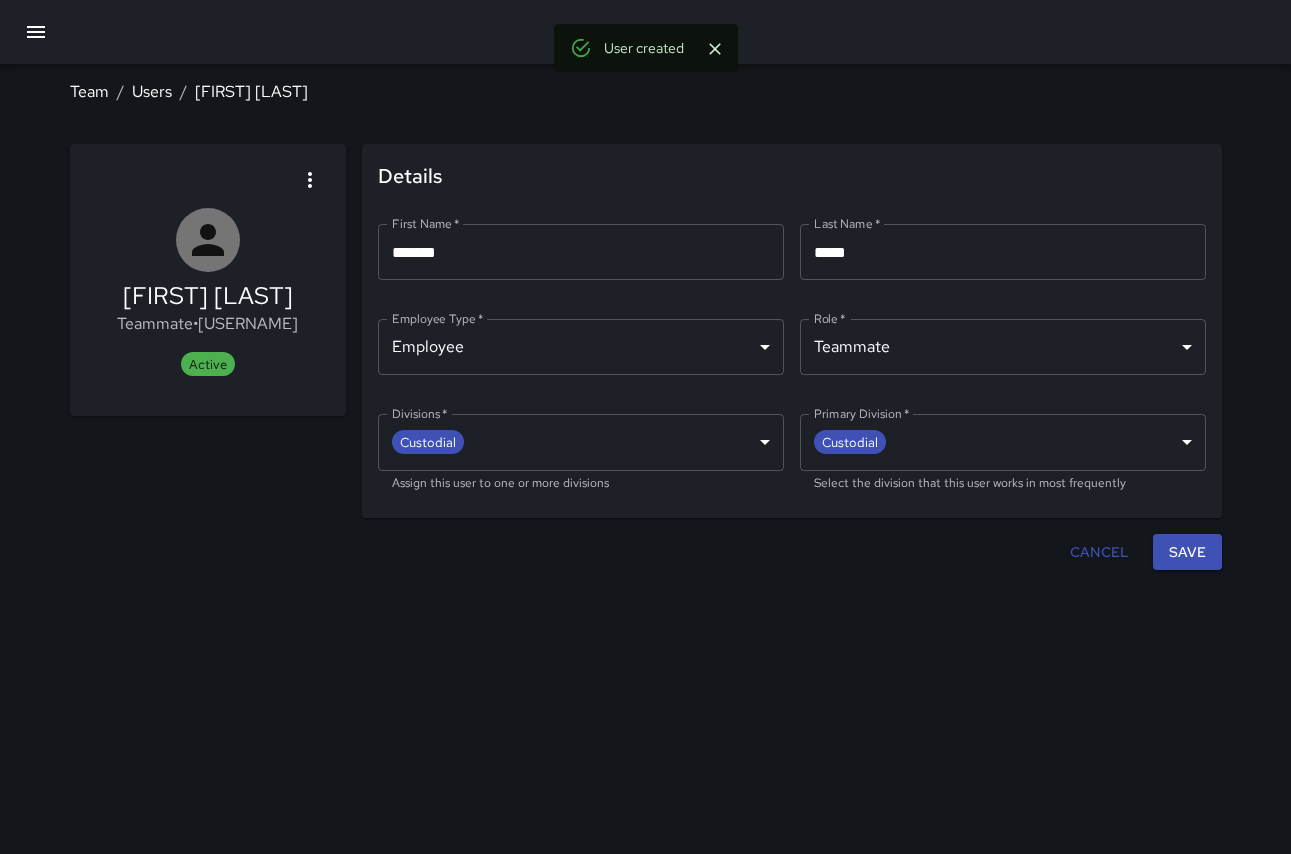 click on "*****" at bounding box center [1003, 252] 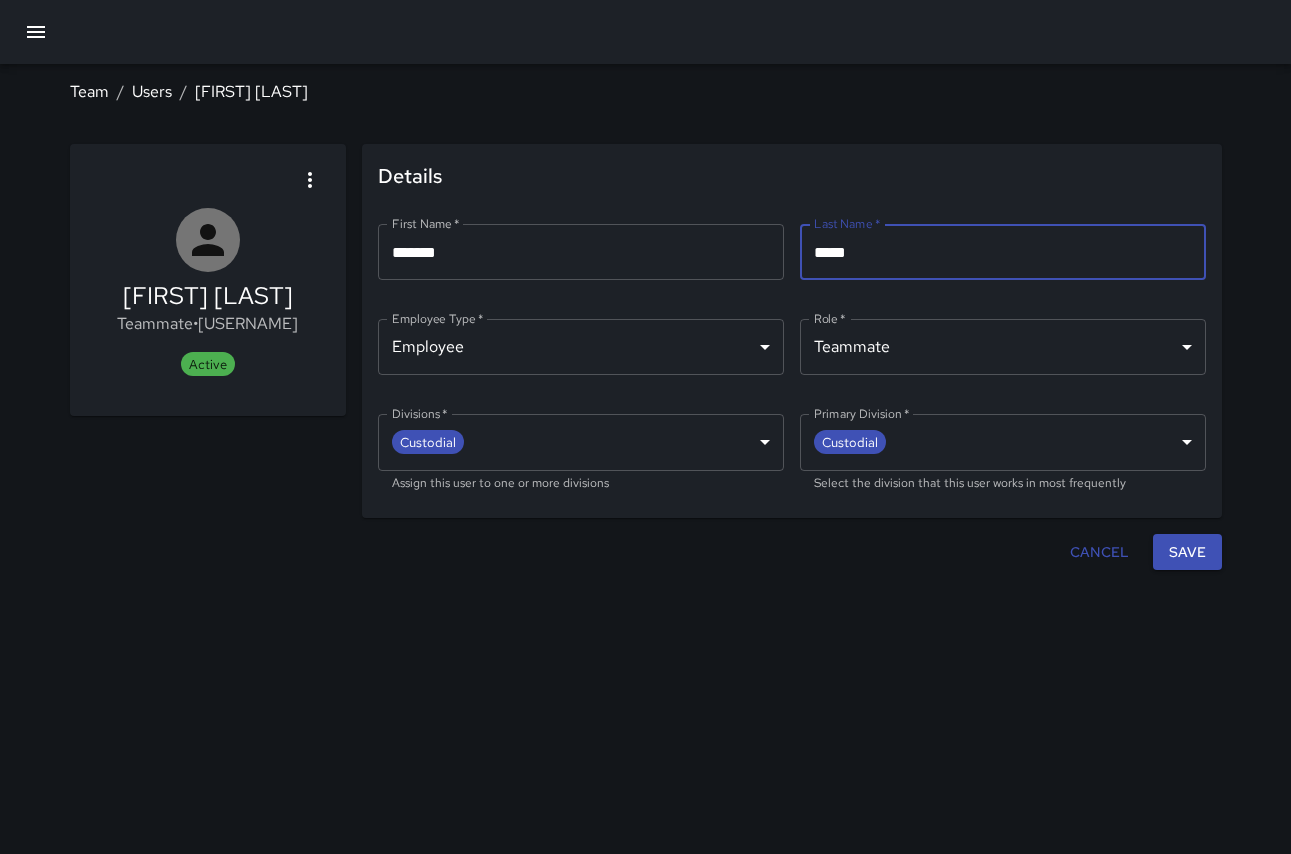 click on "*****" at bounding box center [1003, 252] 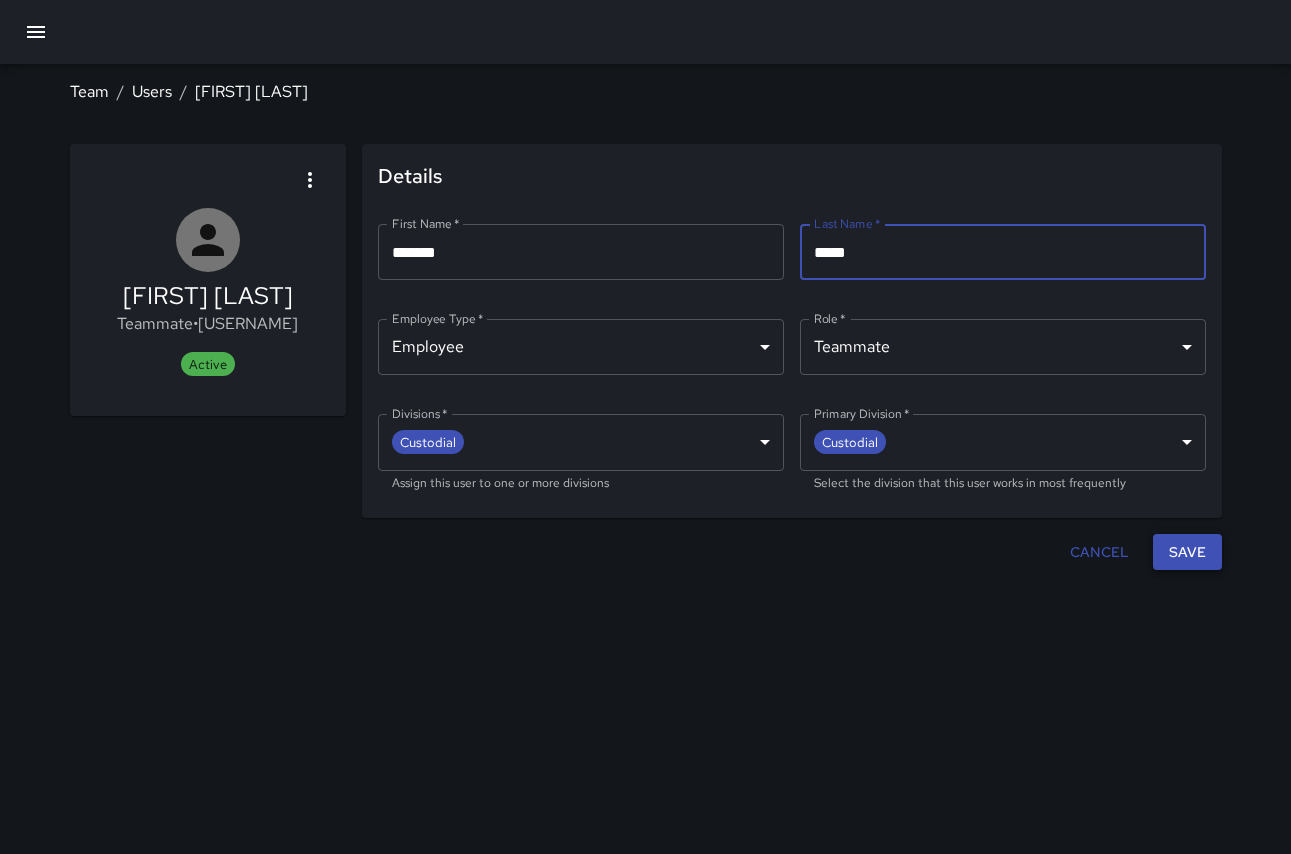 type on "*****" 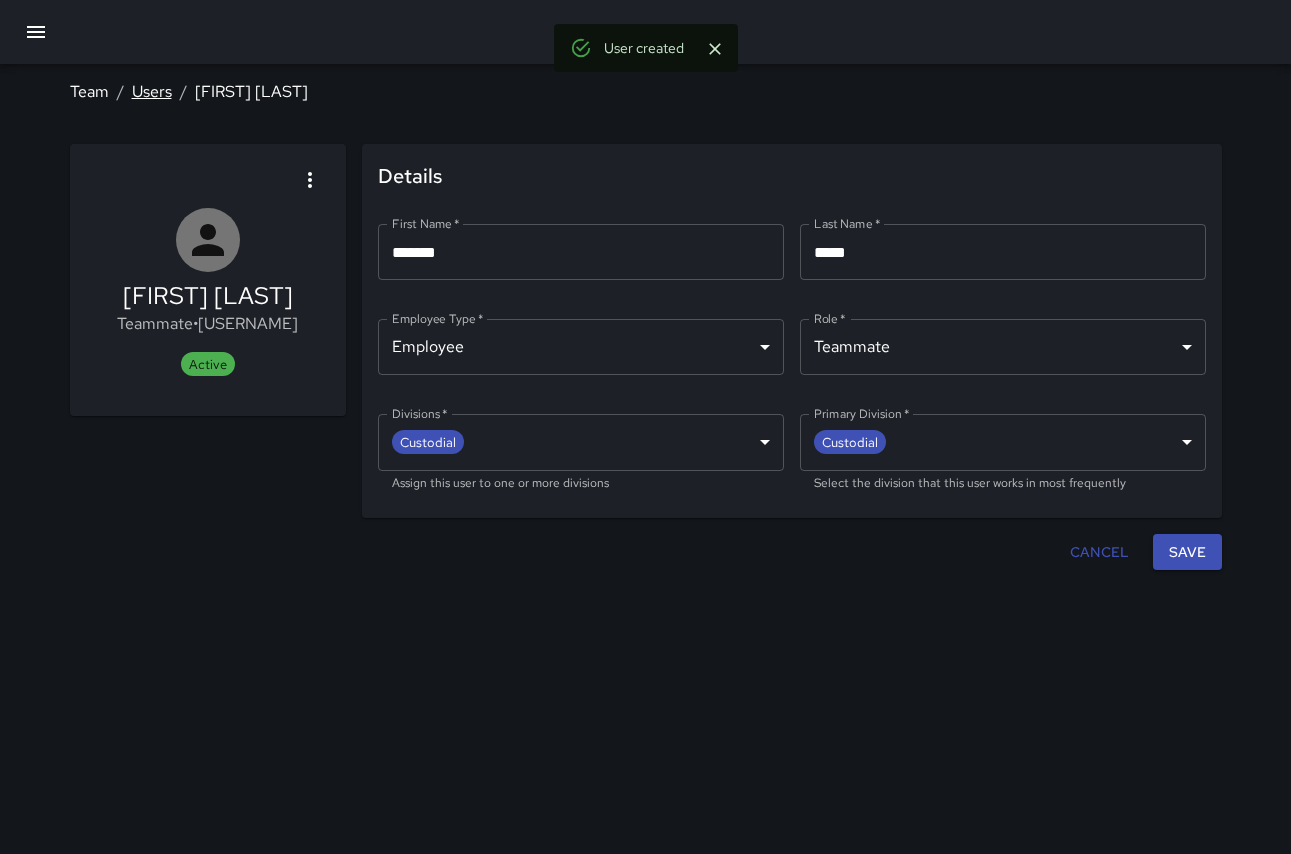 click on "Users" at bounding box center [152, 91] 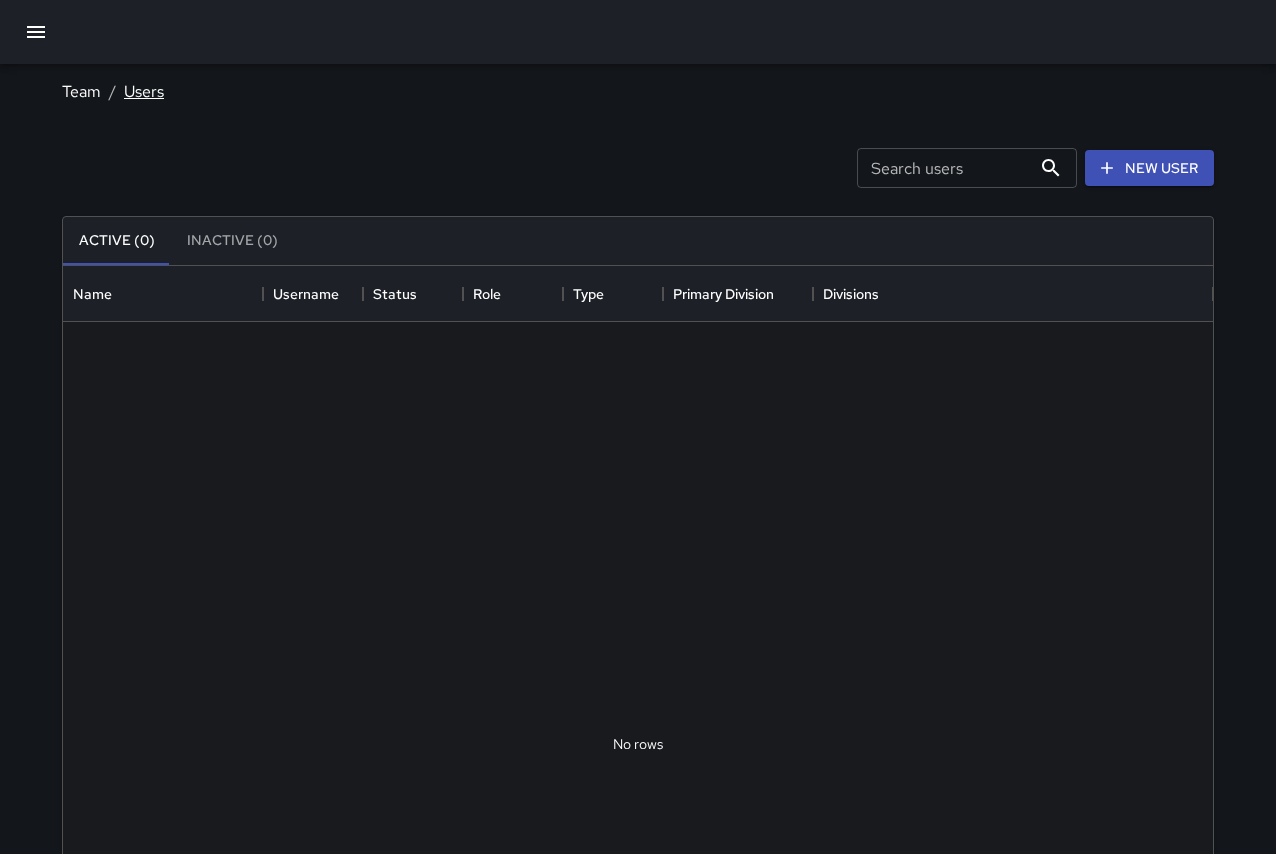 scroll, scrollTop: 16, scrollLeft: 16, axis: both 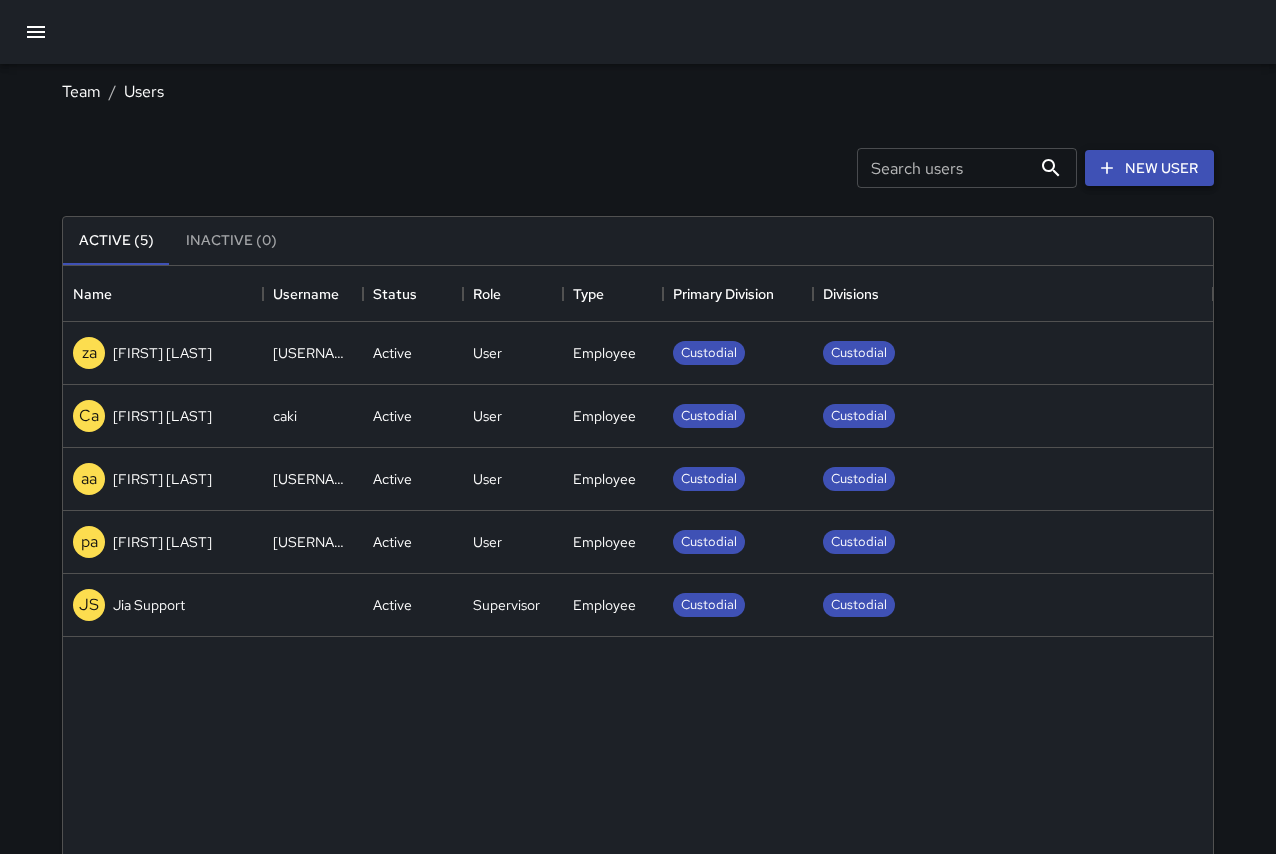 click on "New User" at bounding box center [1149, 168] 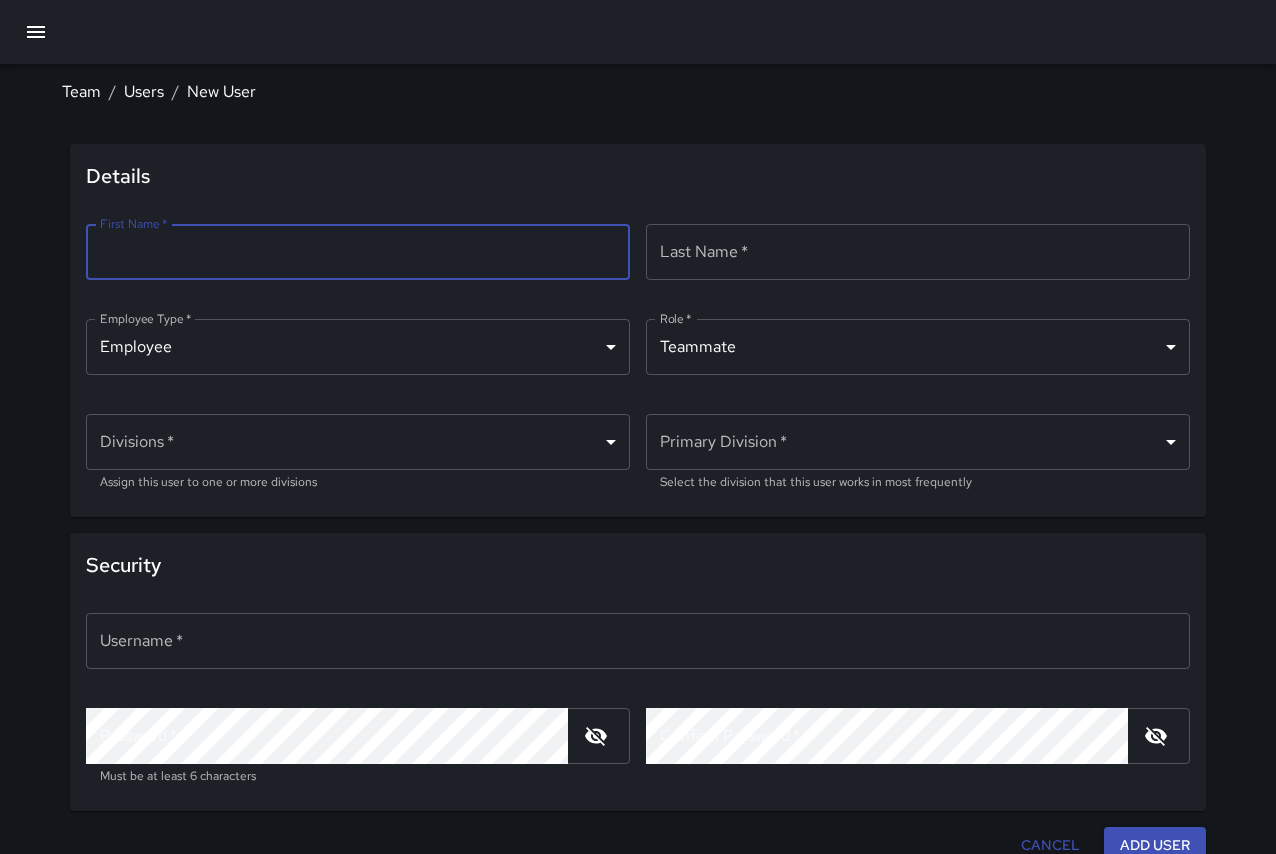click on "First Name   *" at bounding box center [358, 252] 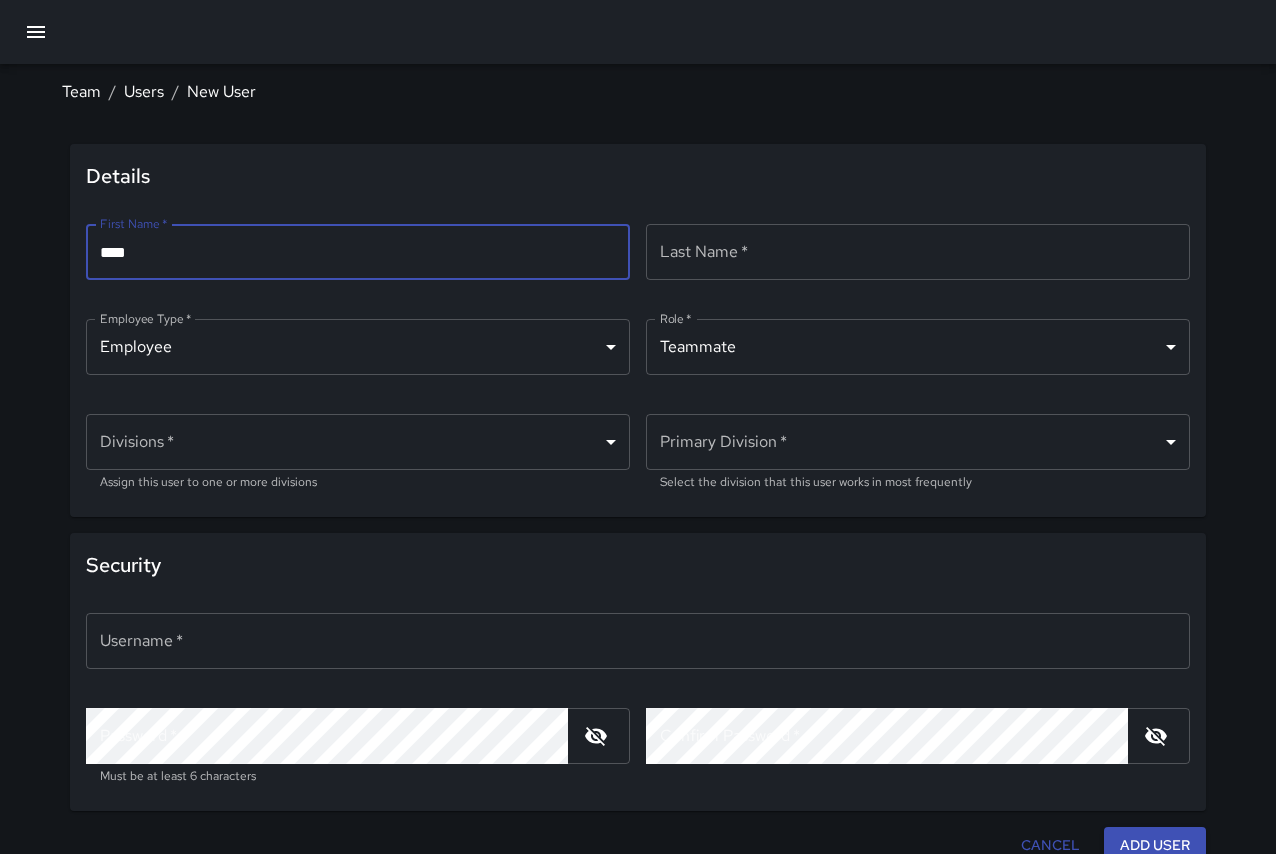 type on "****" 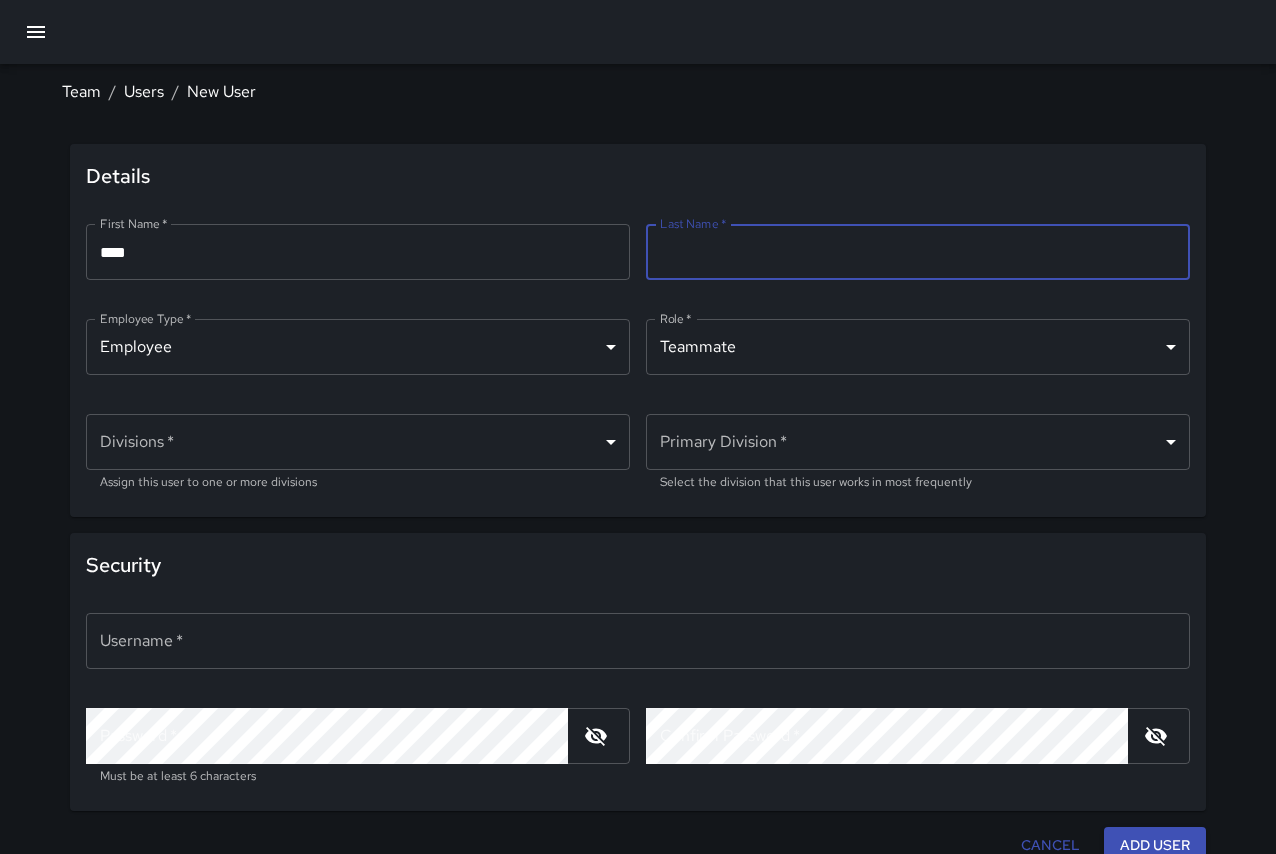 click on "Last Name   *" at bounding box center (918, 252) 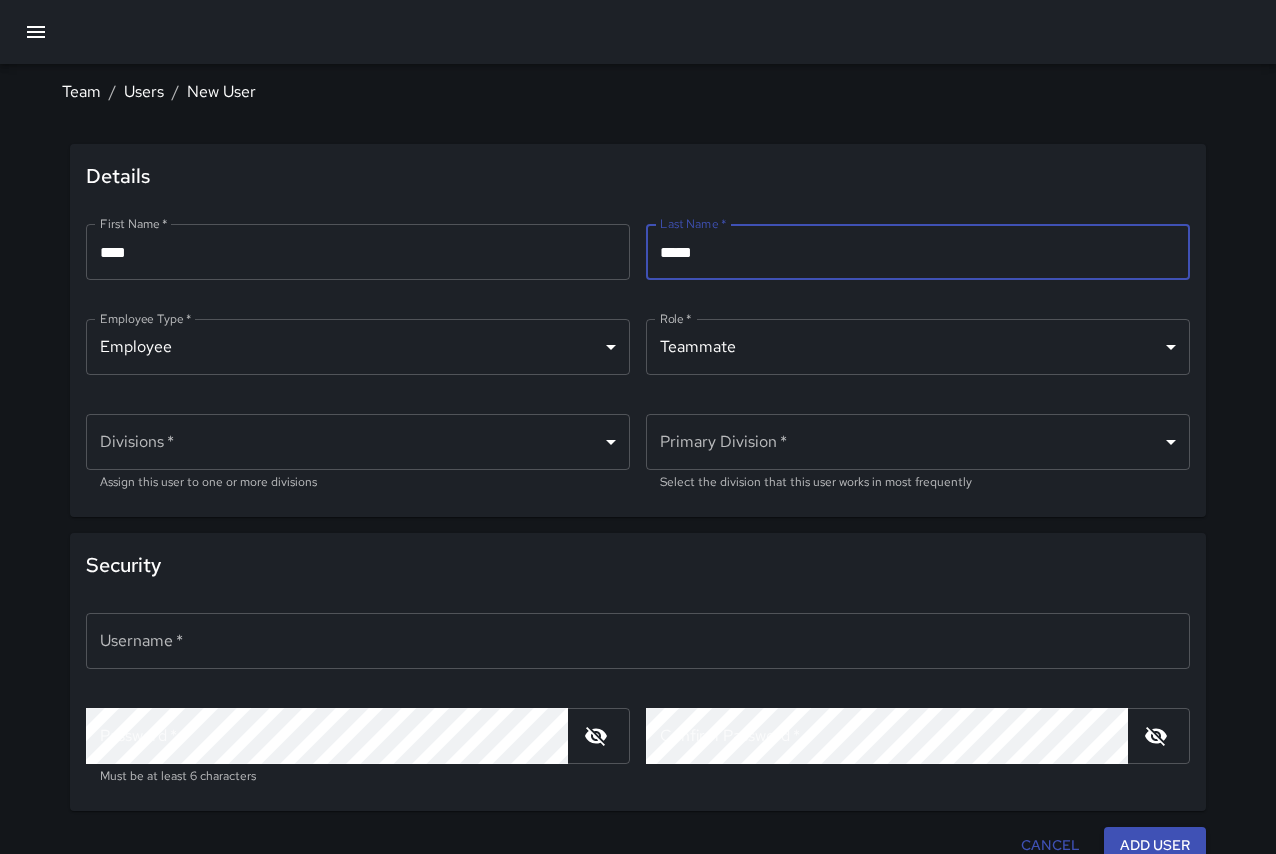 type on "*****" 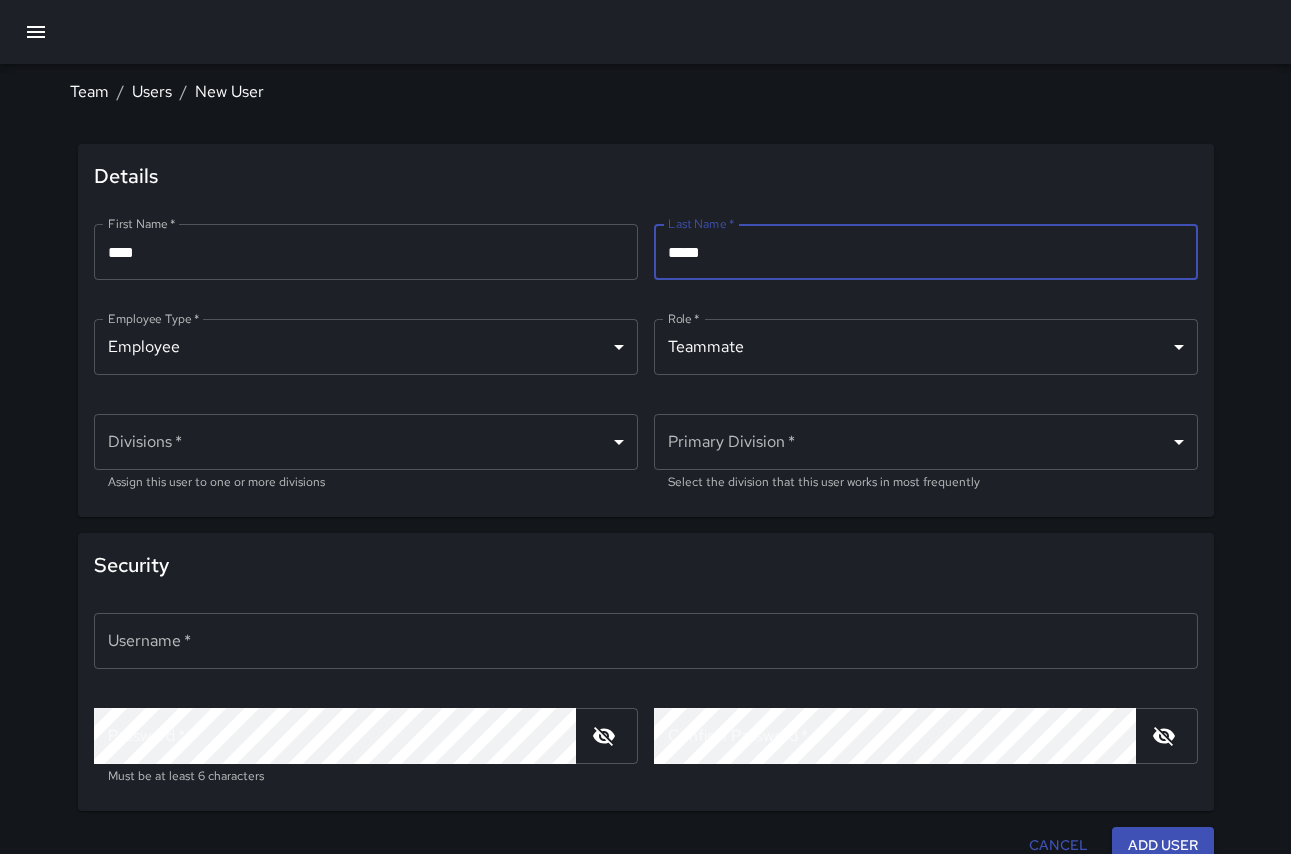 click on "Team / Users / New User Details First Name   * **** First Name   * ​ Last Name   * ***** Last Name   * ​ Employee Type   * Employee ******** Employee Type   * ​ Role   * Teammate ******** Role   * ​ Divisions   * ​ Divisions   * Assign this user to one or more divisions Primary Division   * ​ Primary Division   * Select the division that this user works in most frequently Security Username   * Username   * ​ Password   * Password   * Must be at least 6 characters Confirm Password   * Confirm Password   * ​ Cancel Add User" at bounding box center [645, 435] 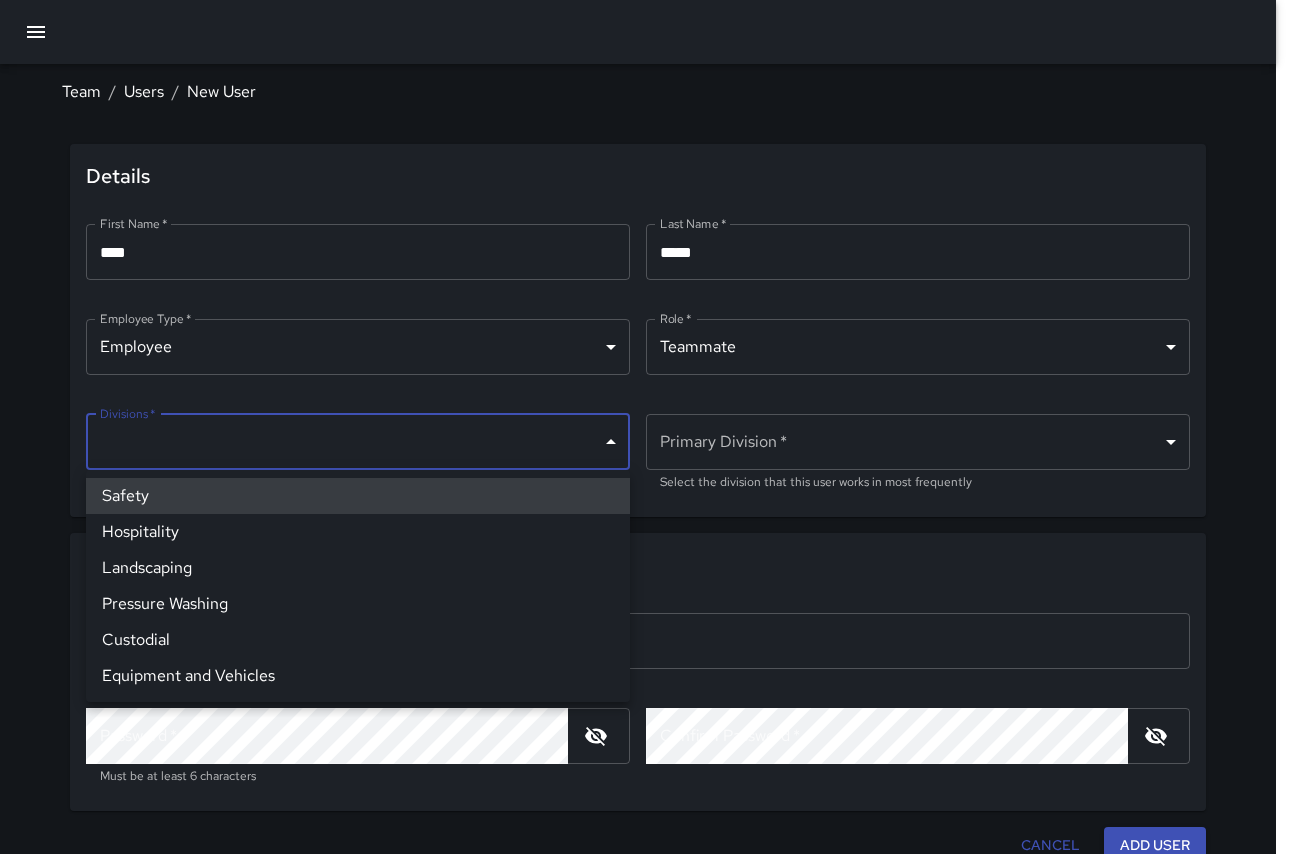 click on "Custodial" at bounding box center [358, 640] 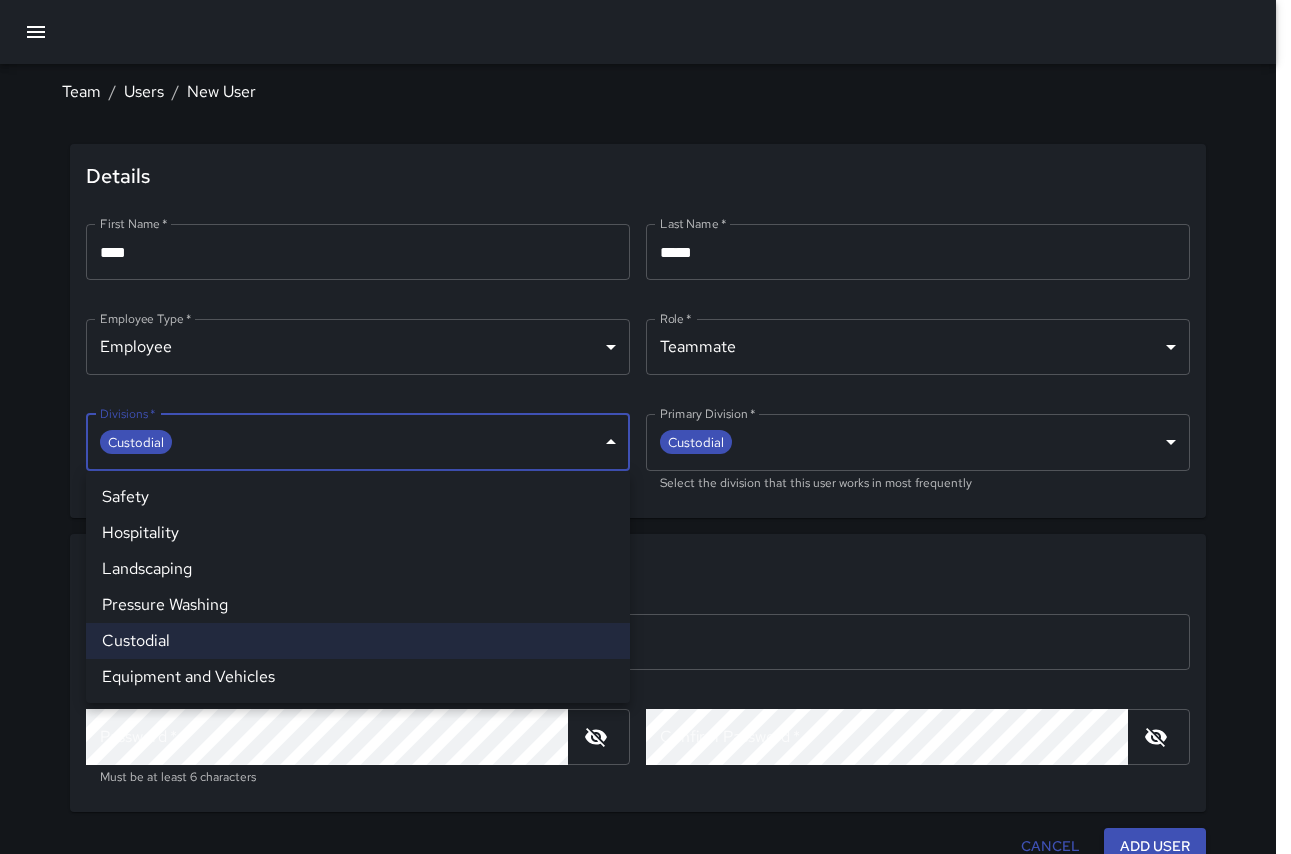 click at bounding box center [645, 427] 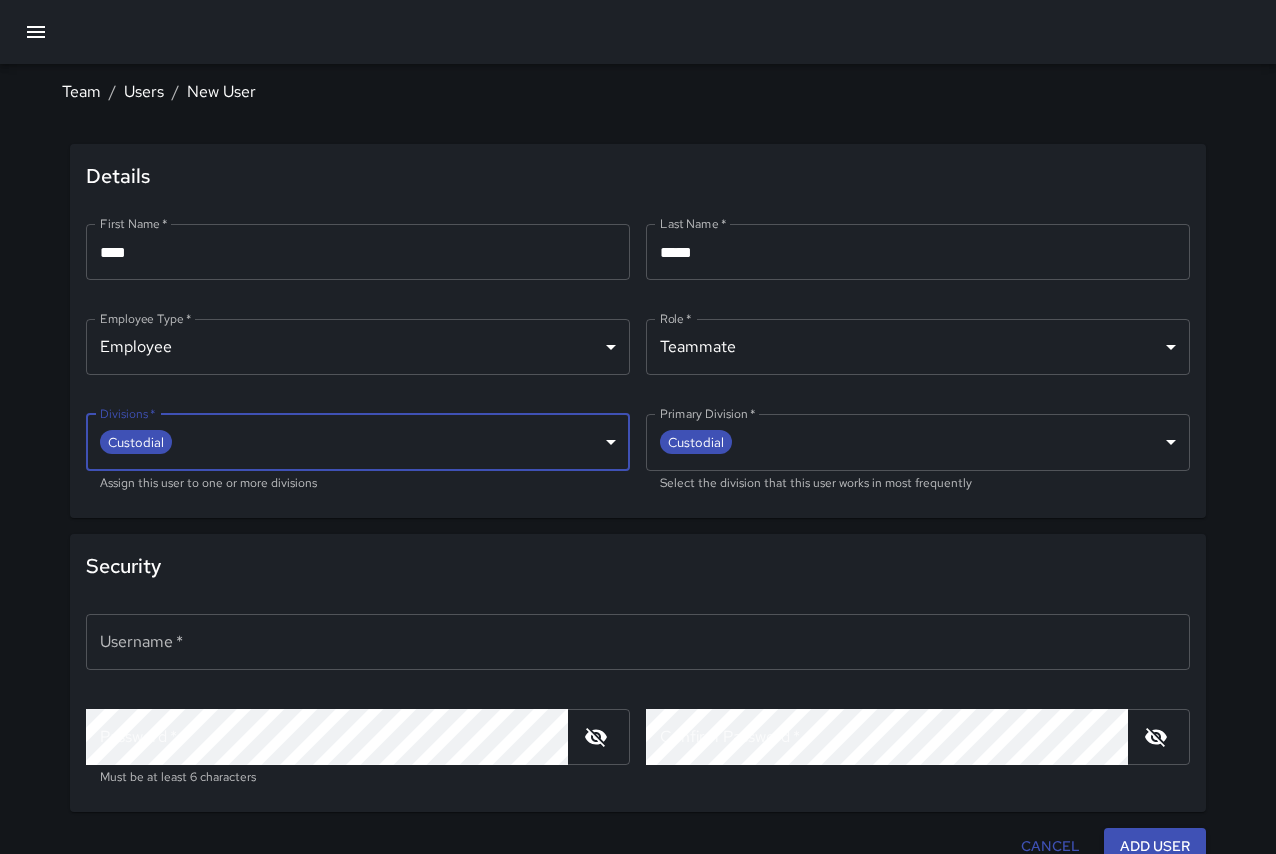 click on "Username   *" at bounding box center [638, 642] 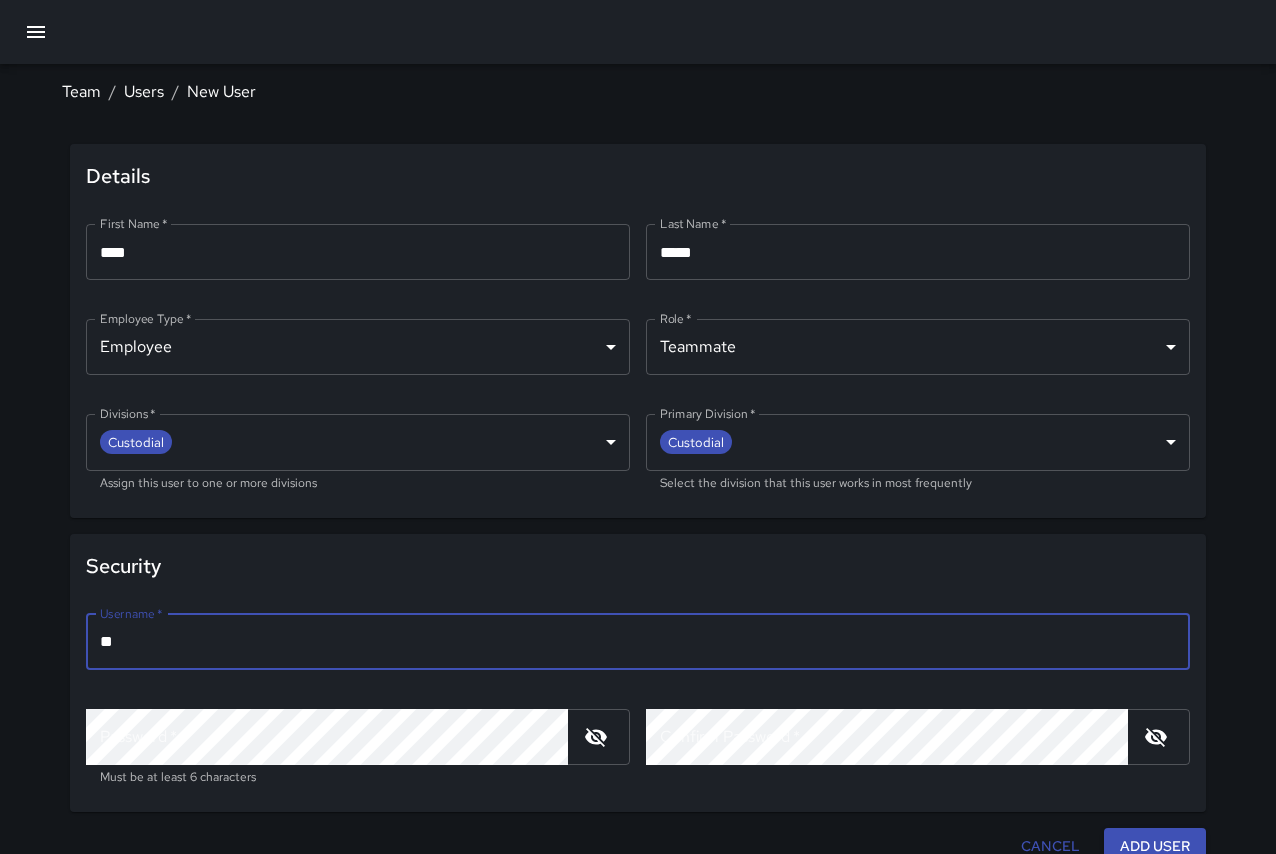 type on "*" 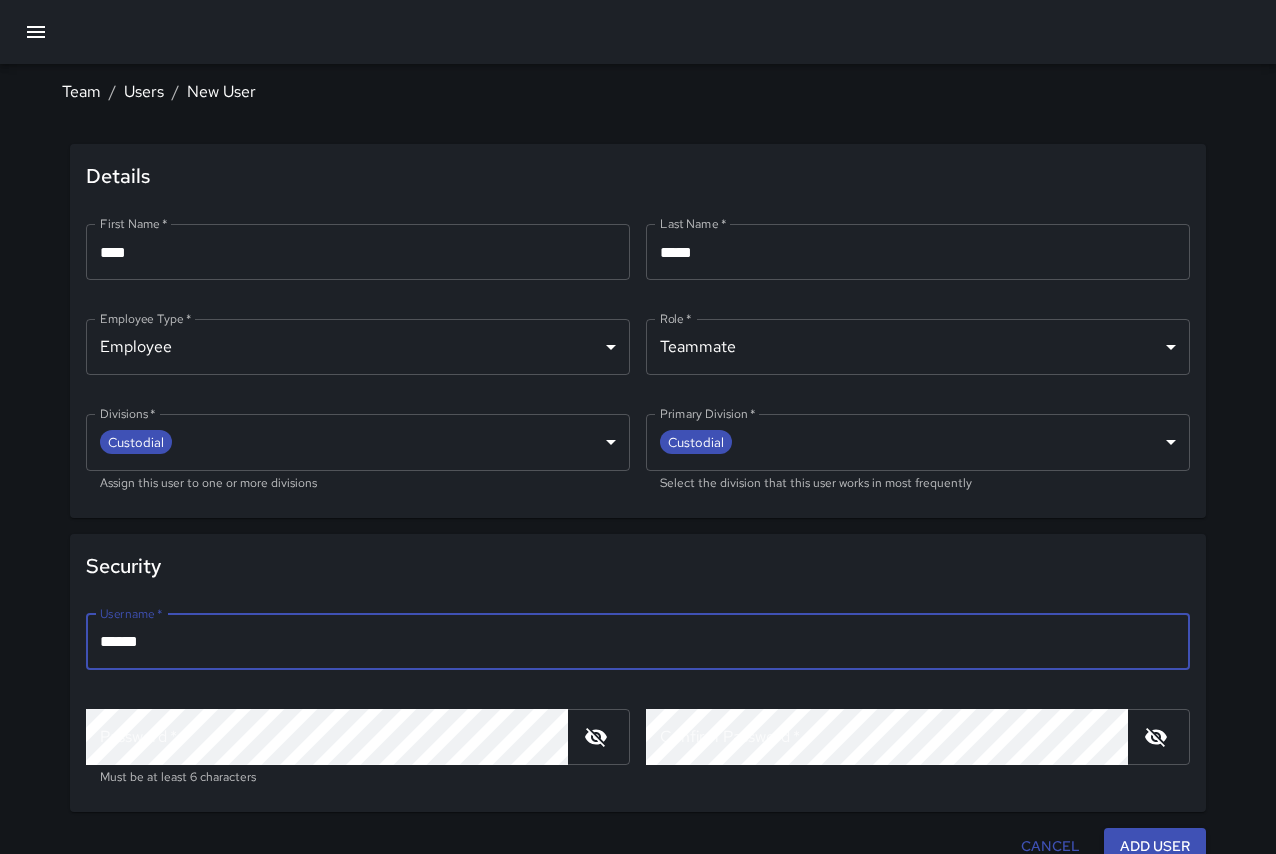 type on "******" 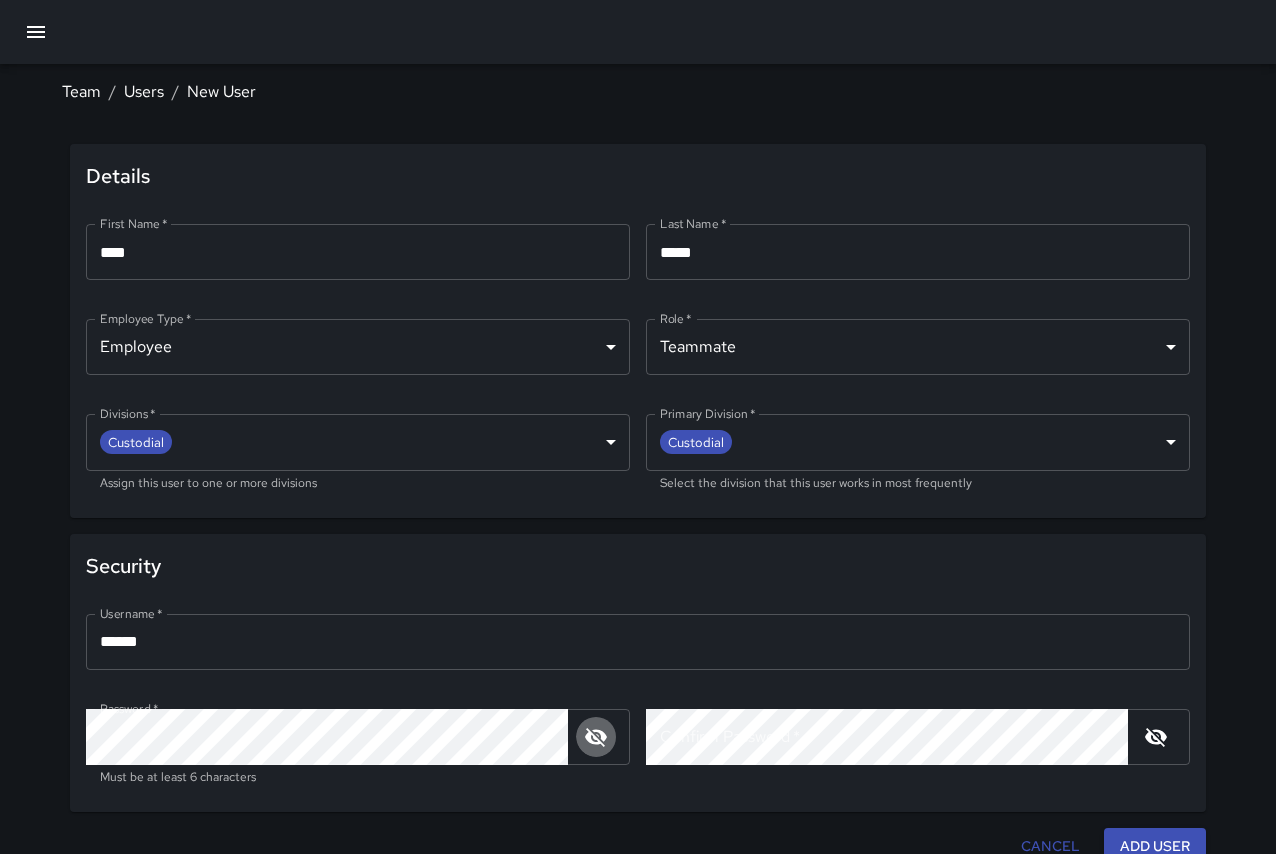 click 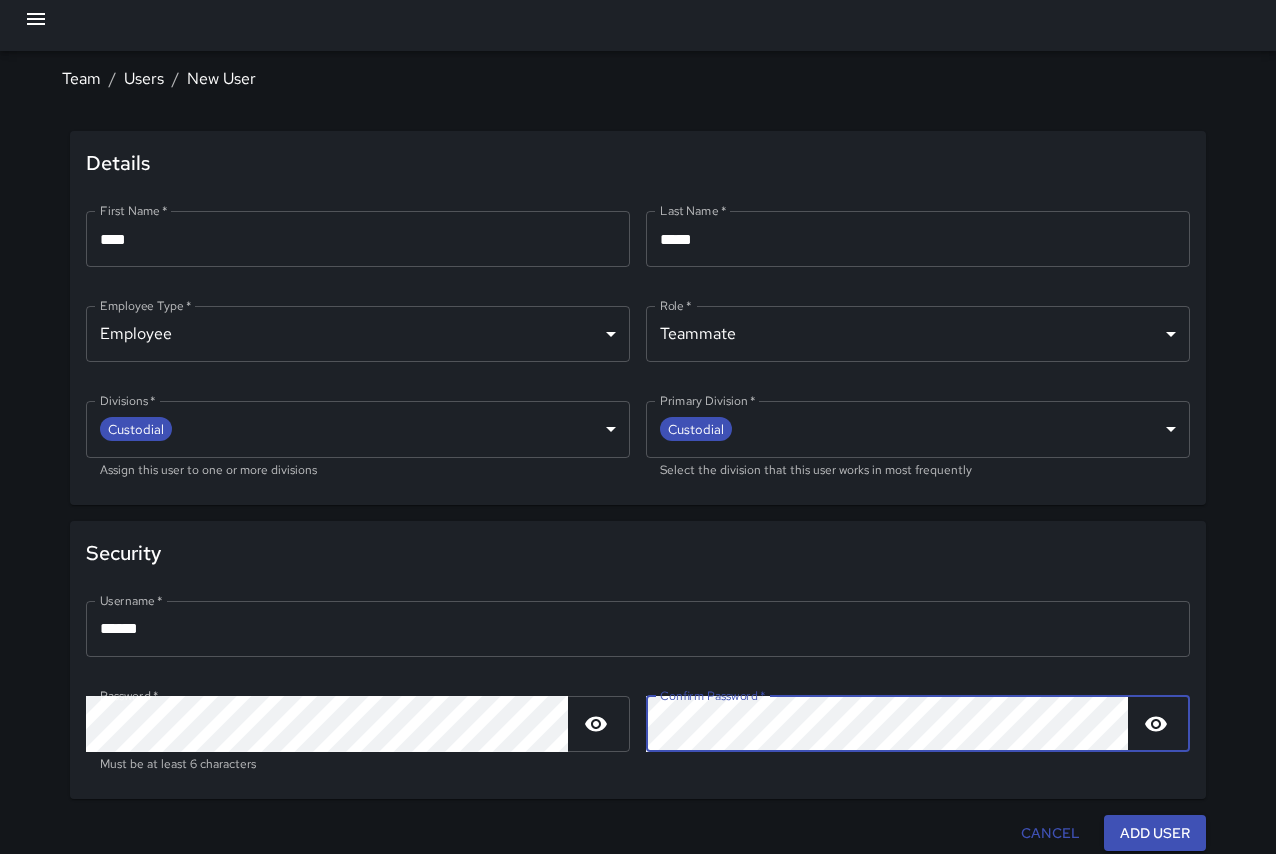 scroll, scrollTop: 18, scrollLeft: 0, axis: vertical 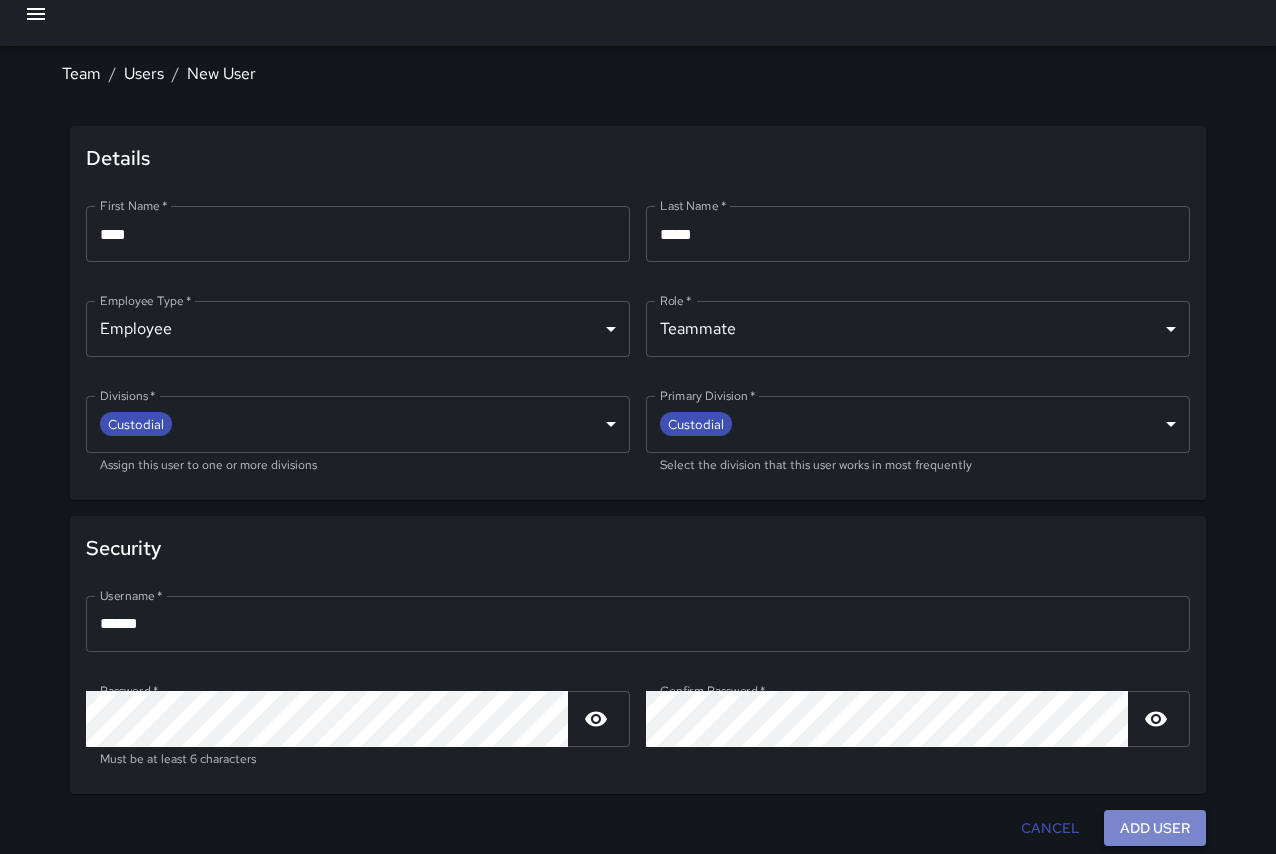 click on "Add User" at bounding box center (1155, 828) 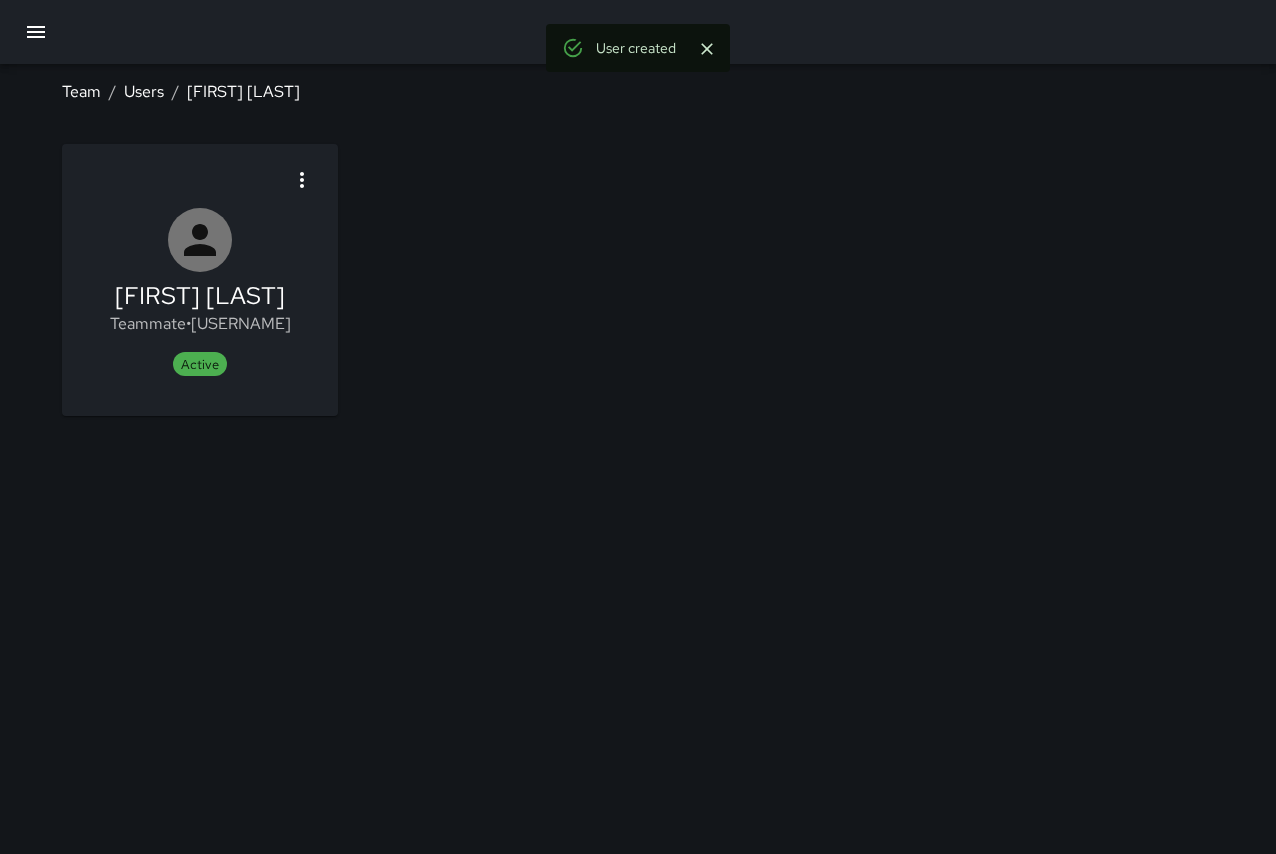 scroll, scrollTop: 0, scrollLeft: 0, axis: both 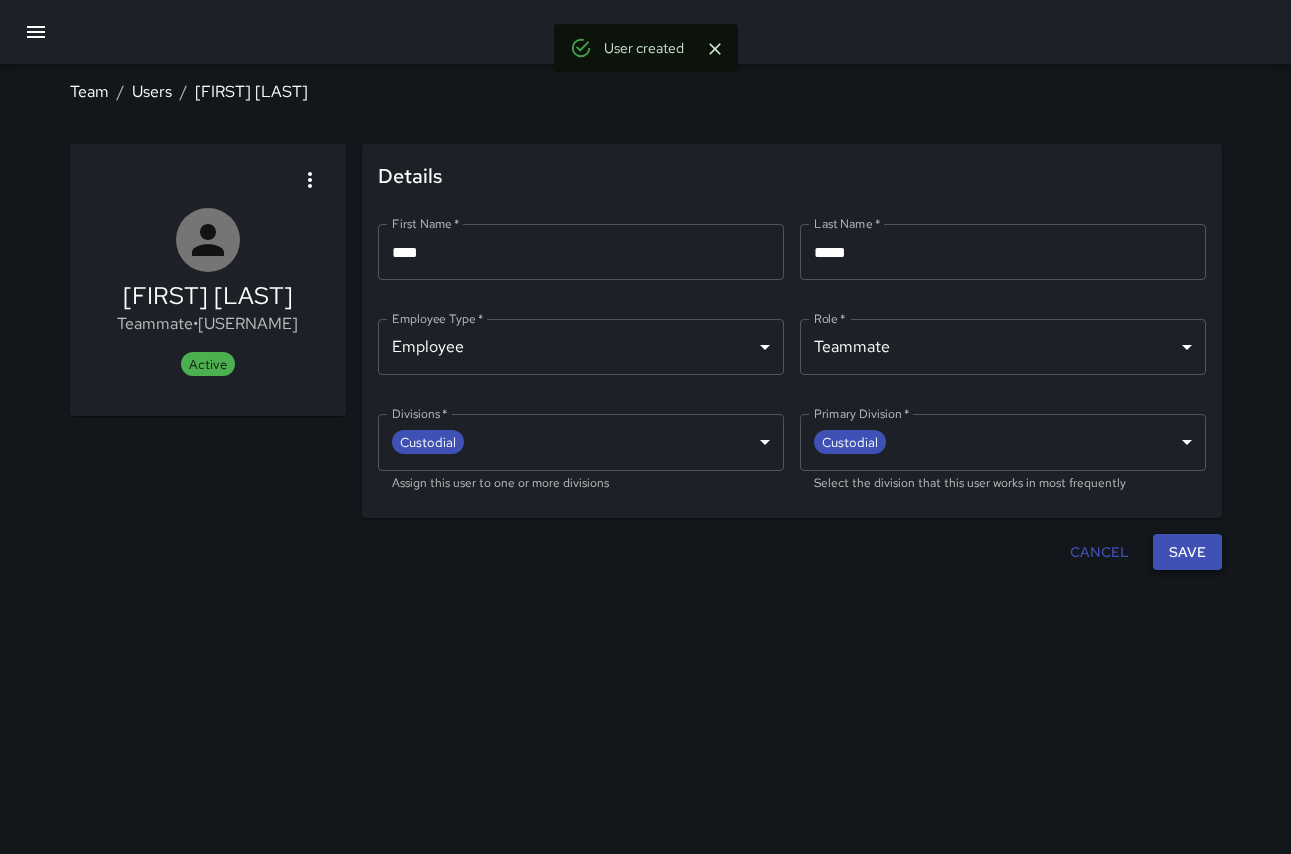 click on "Save" at bounding box center (1187, 552) 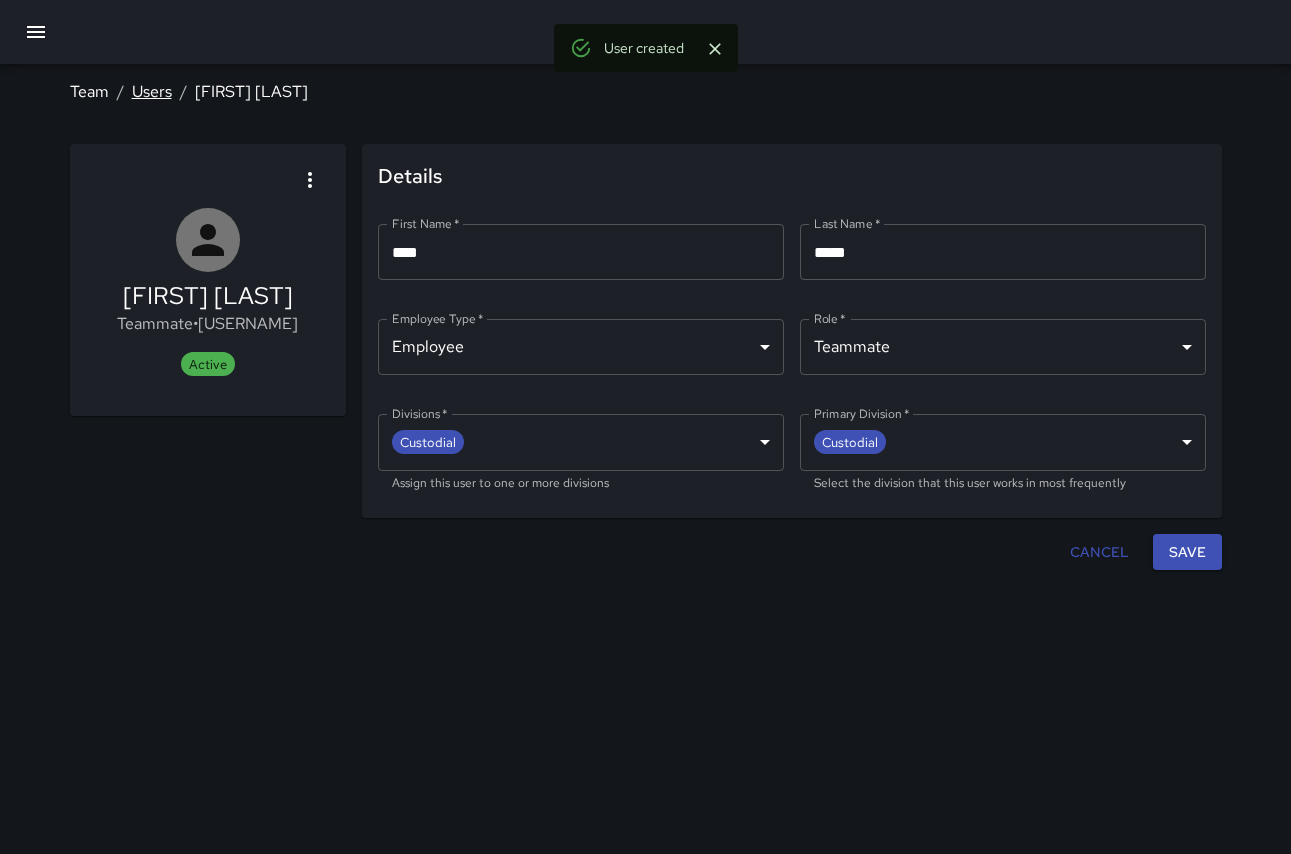 click on "Users" at bounding box center (152, 91) 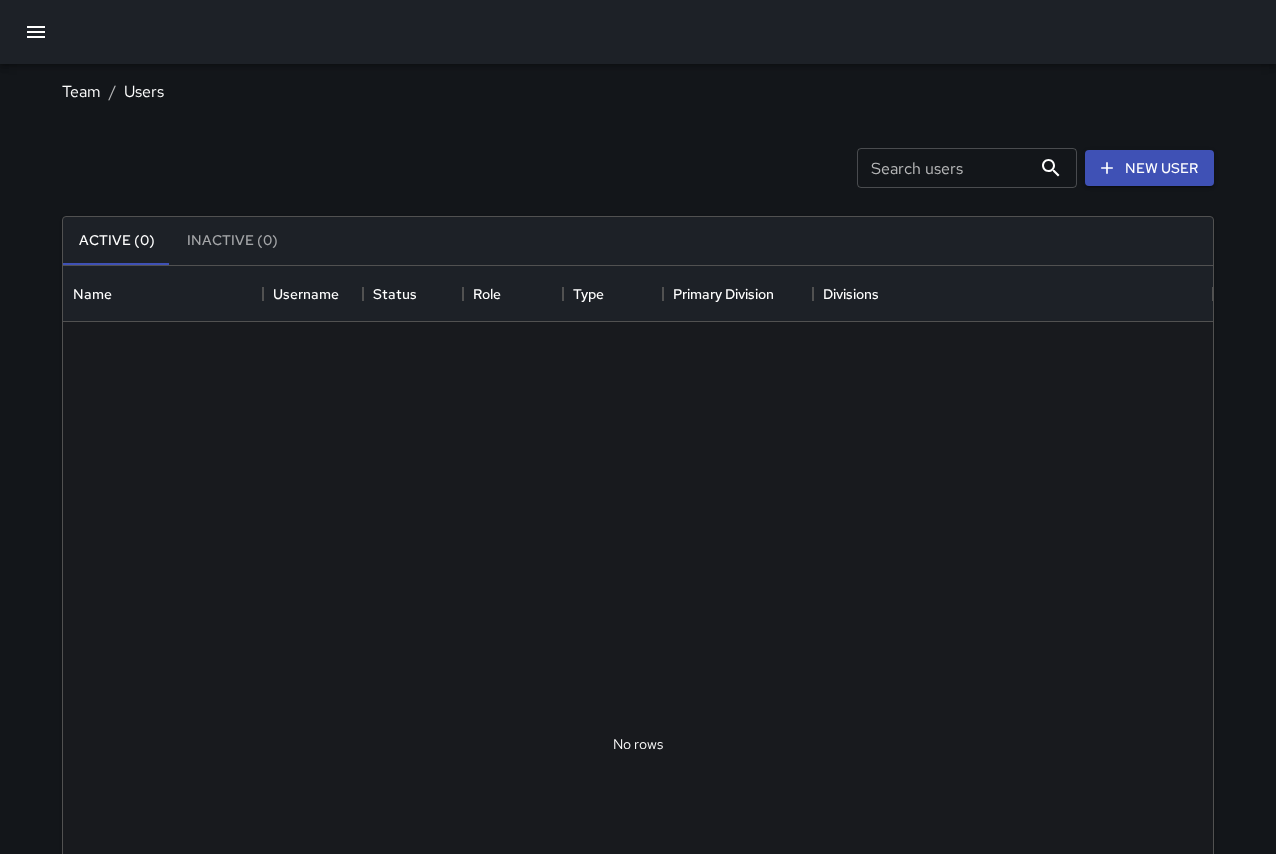 scroll, scrollTop: 16, scrollLeft: 16, axis: both 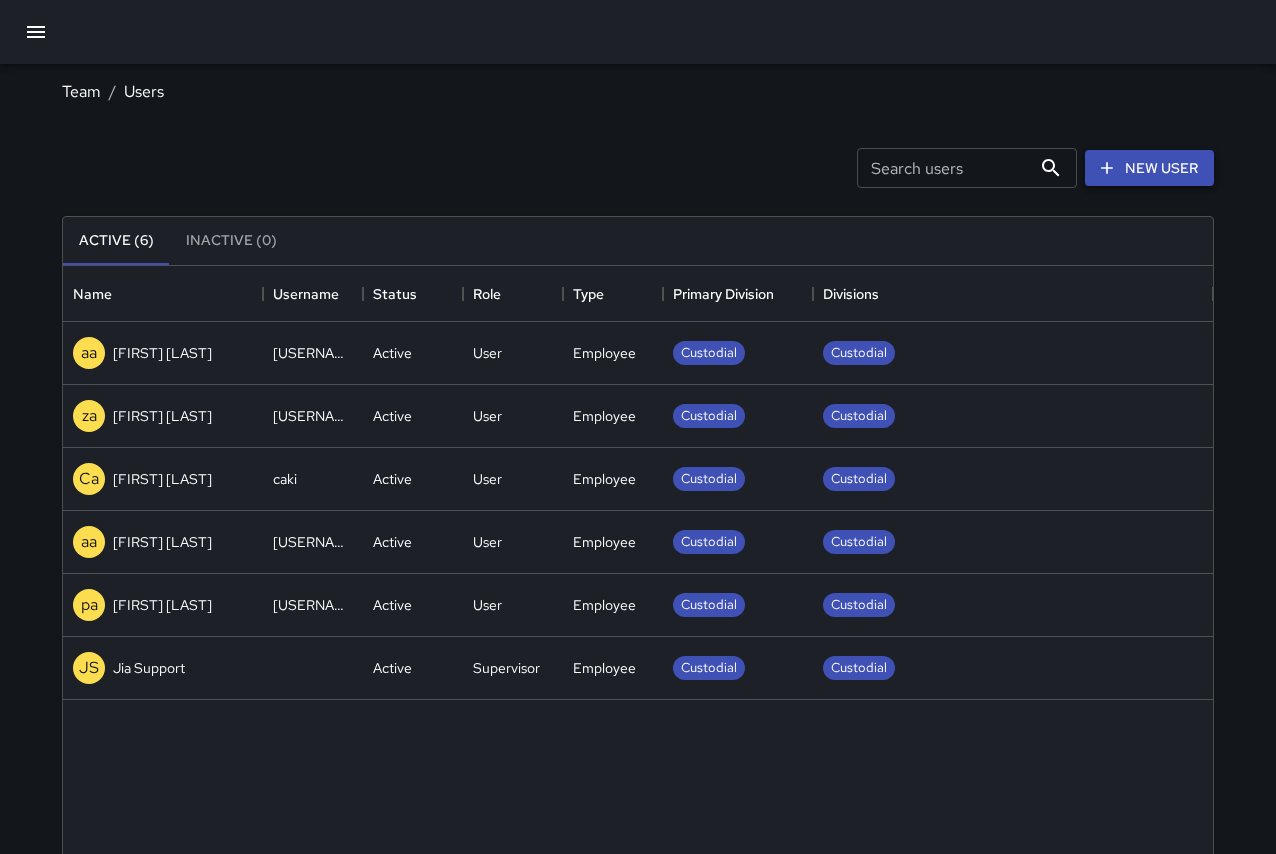 click on "New User" at bounding box center [1149, 168] 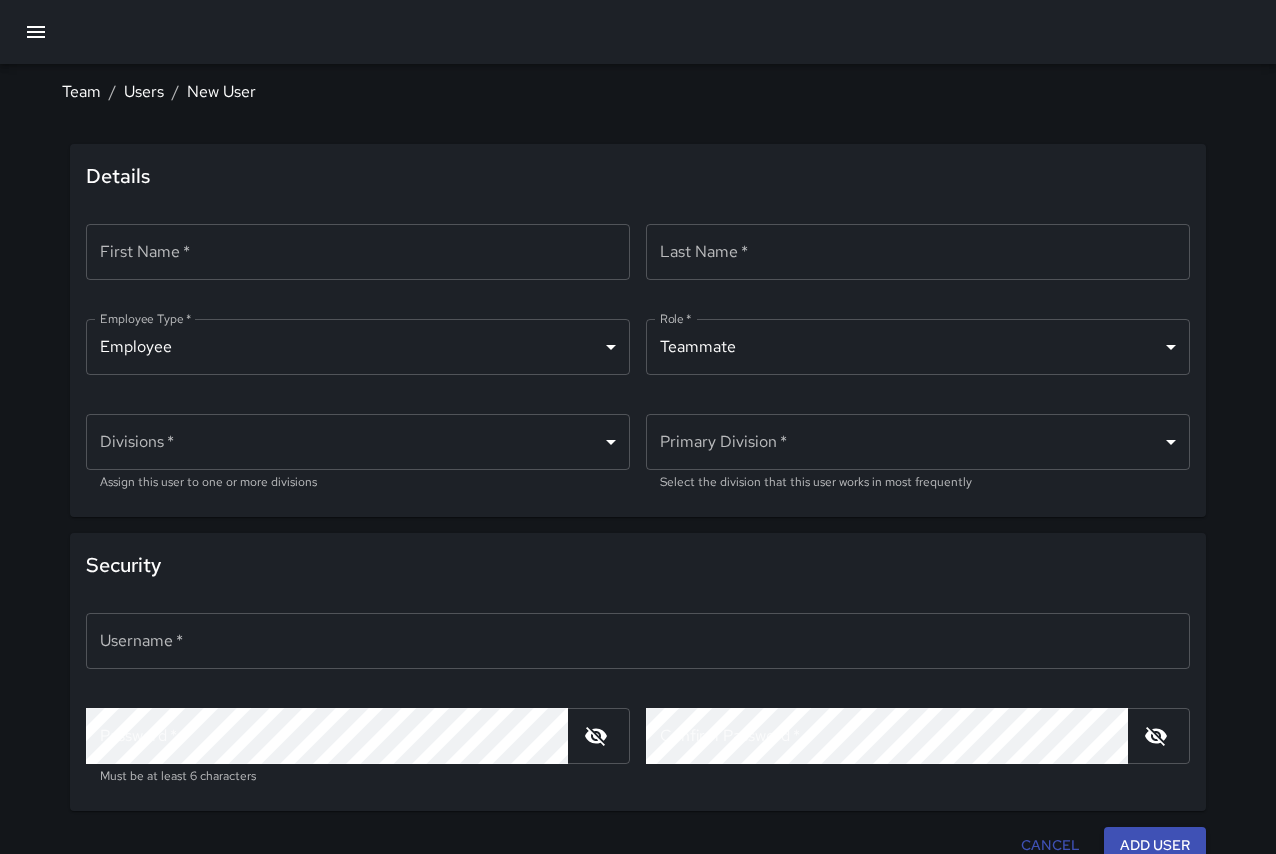 click on "First Name   *" at bounding box center [358, 252] 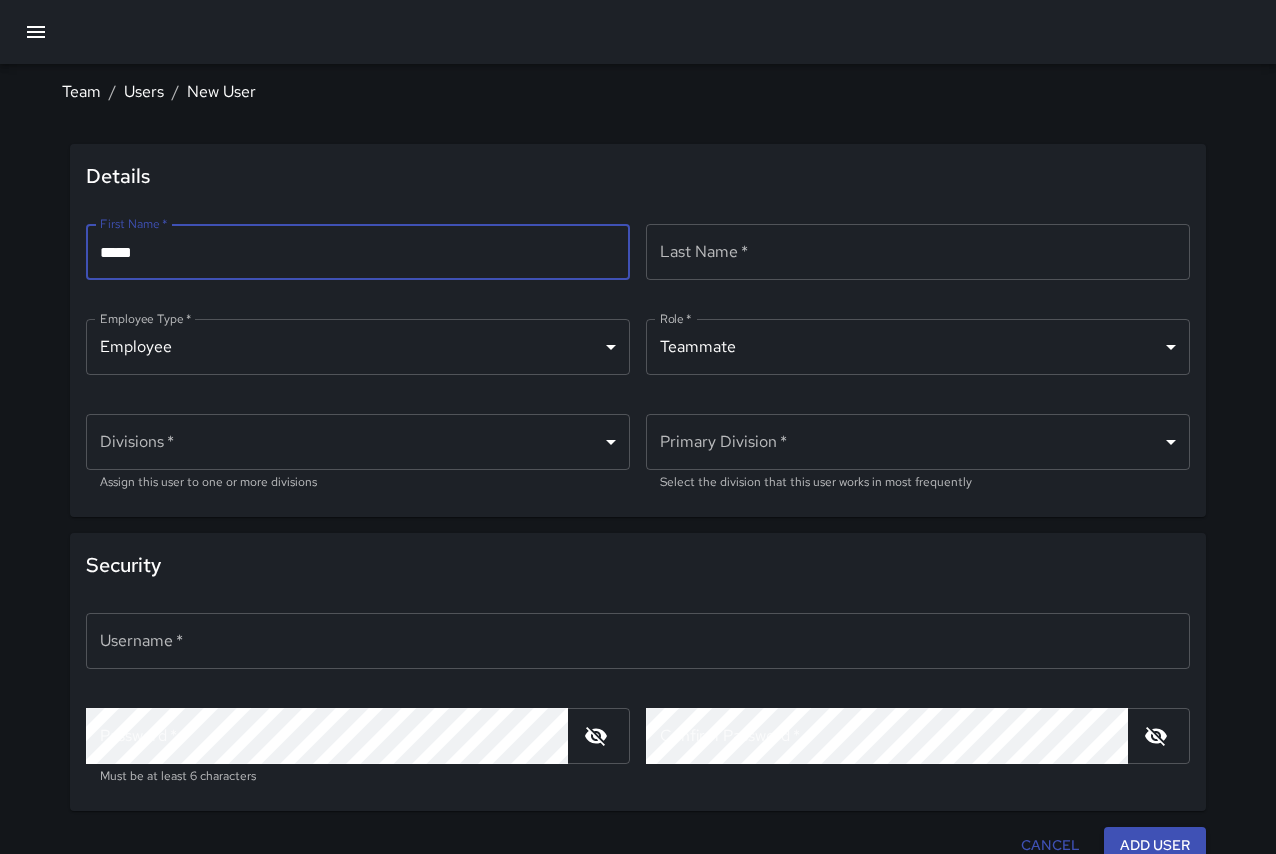type on "*****" 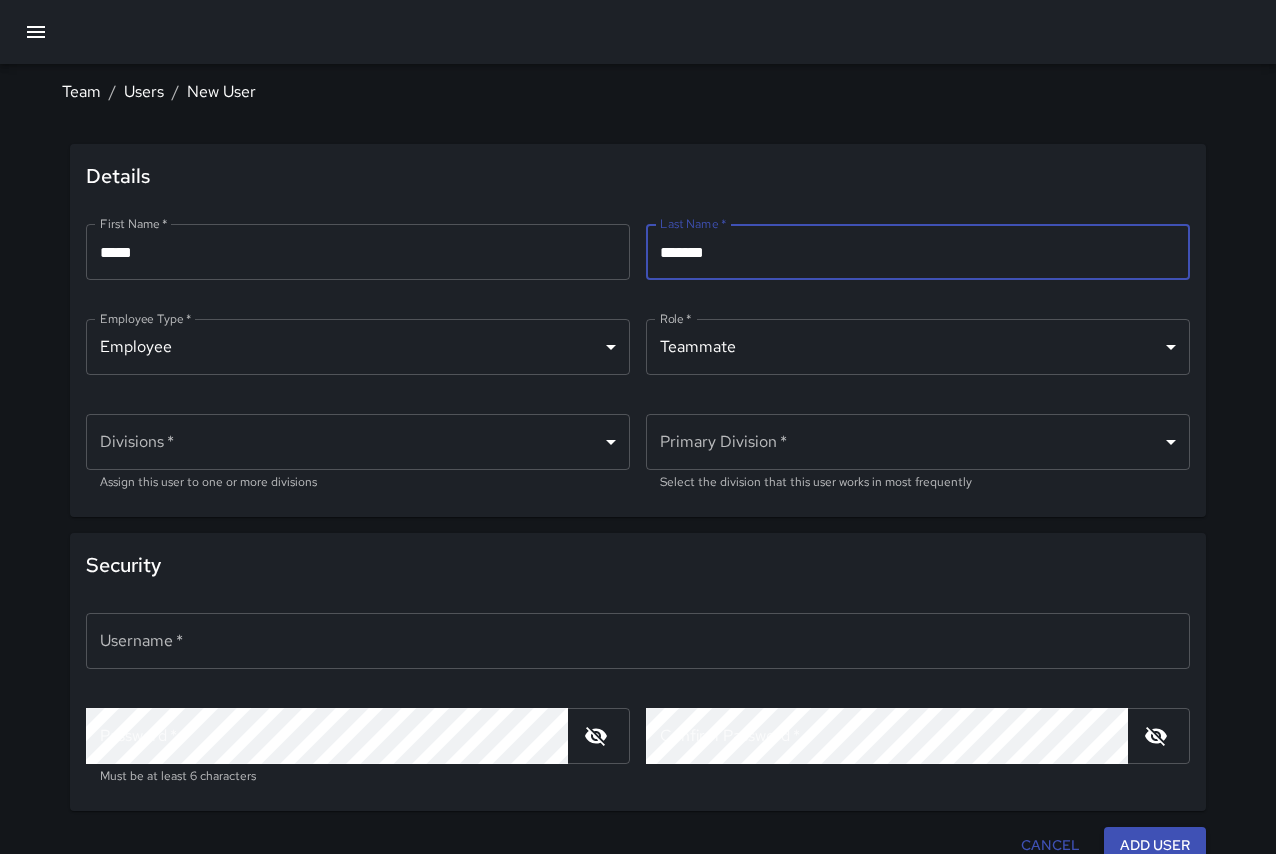 type on "*******" 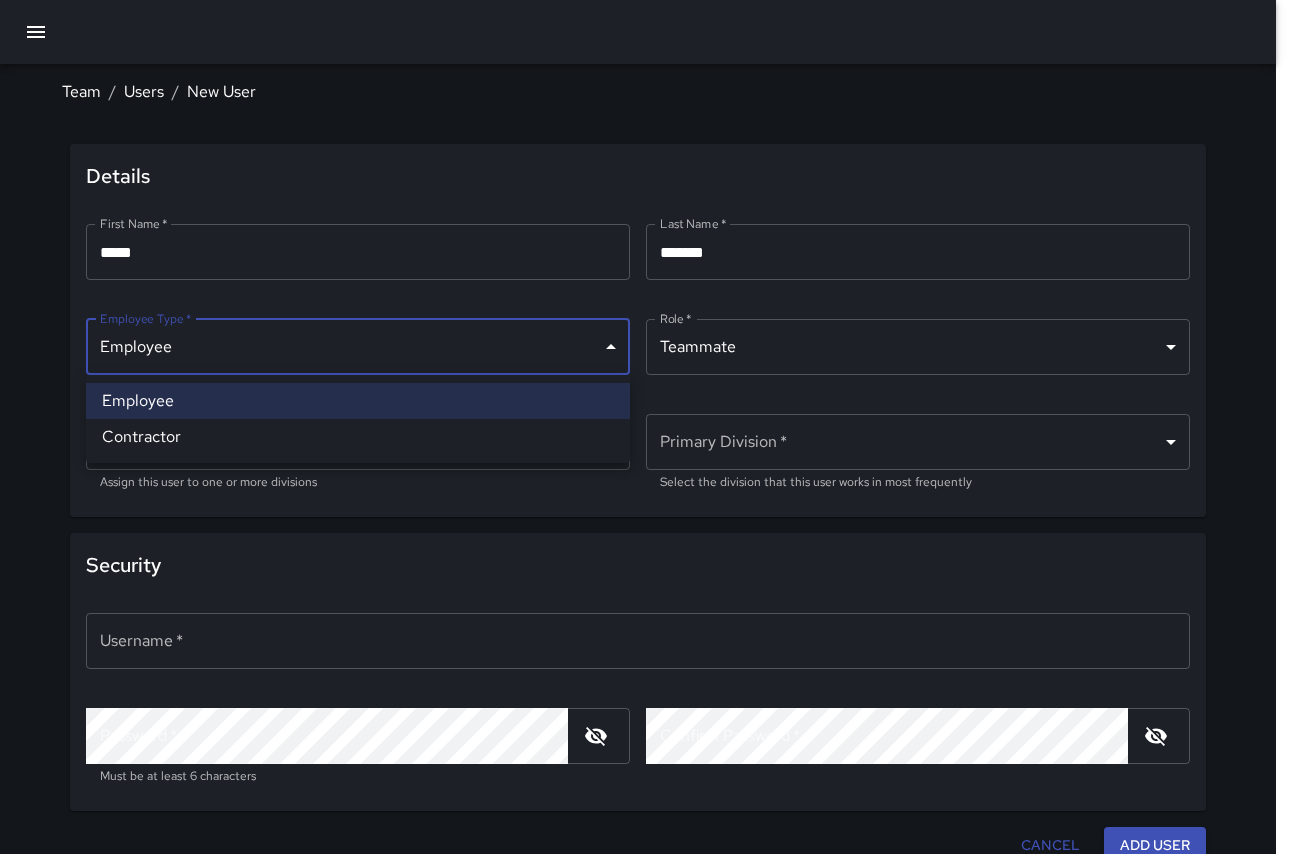 click at bounding box center (645, 427) 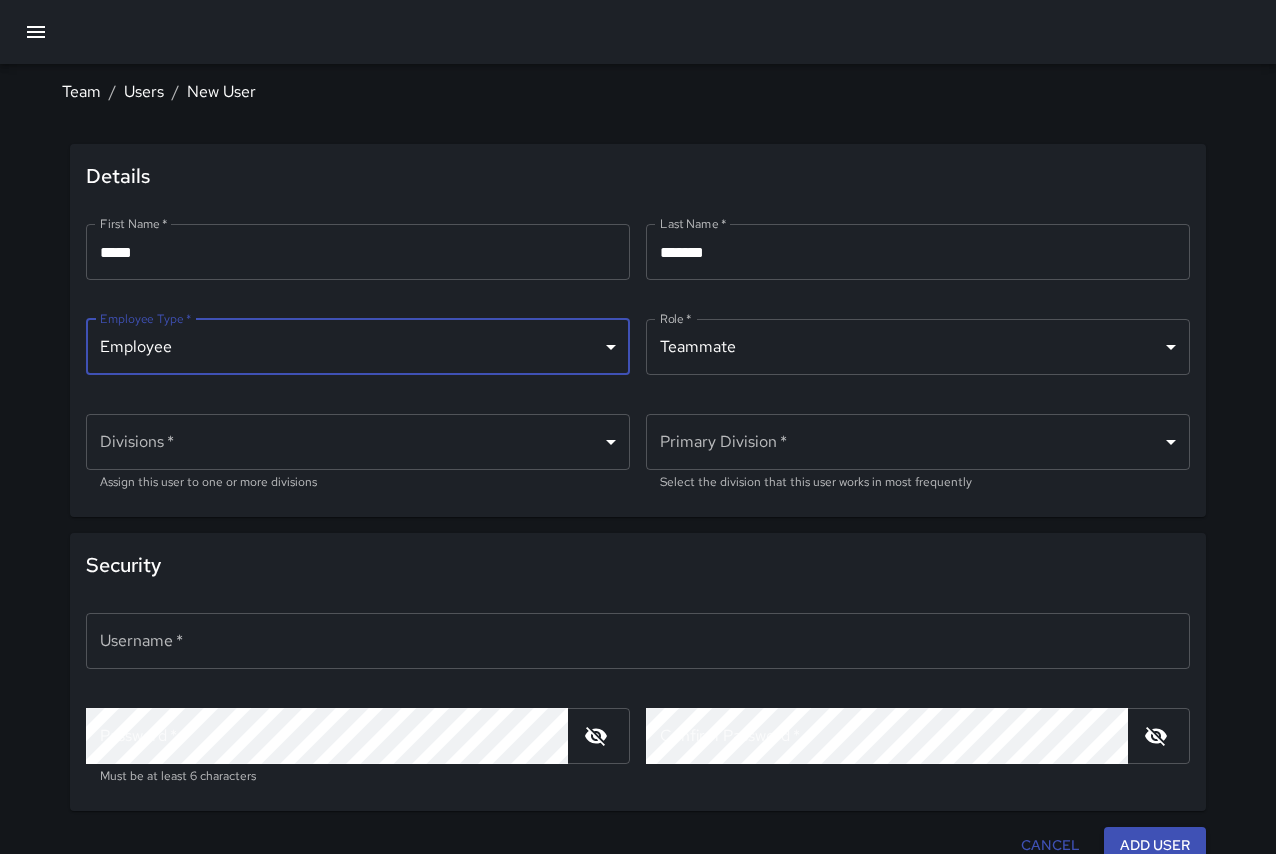 click on "Team / Users / New User Details First Name   * ***** First Name   * ​ Last Name   * ******* Last Name   * ​ Employee Type   * Employee ******** Employee Type   * ​ Role   * Teammate ******** Role   * ​ Divisions   * ​ Divisions   * Assign this user to one or more divisions Primary Division   * ​ Primary Division   * Select the division that this user works in most frequently Security Username   * Username   * ​ Password   * Password   * Must be at least 6 characters Confirm Password   * Confirm Password   * ​ Cancel Add User" at bounding box center [638, 435] 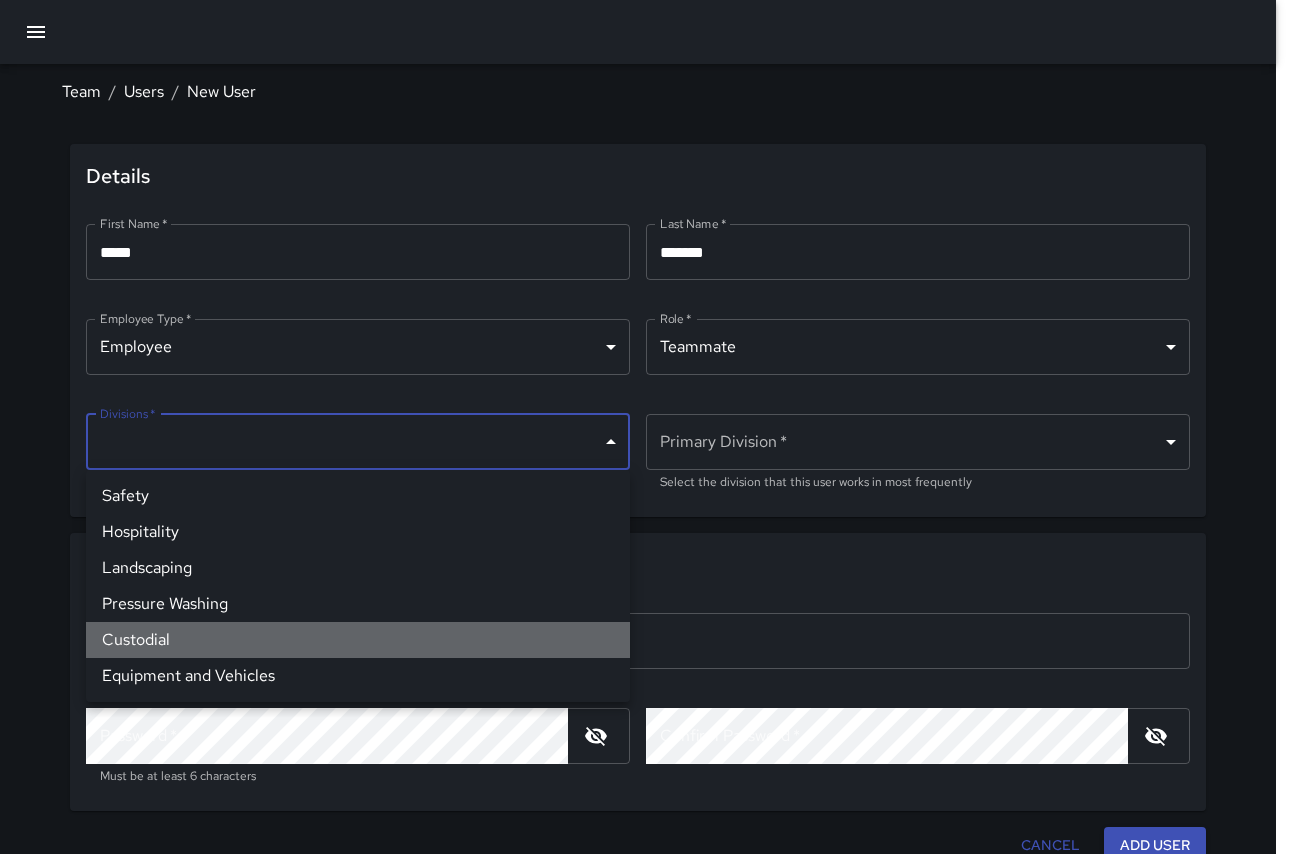 click on "Custodial" at bounding box center (358, 640) 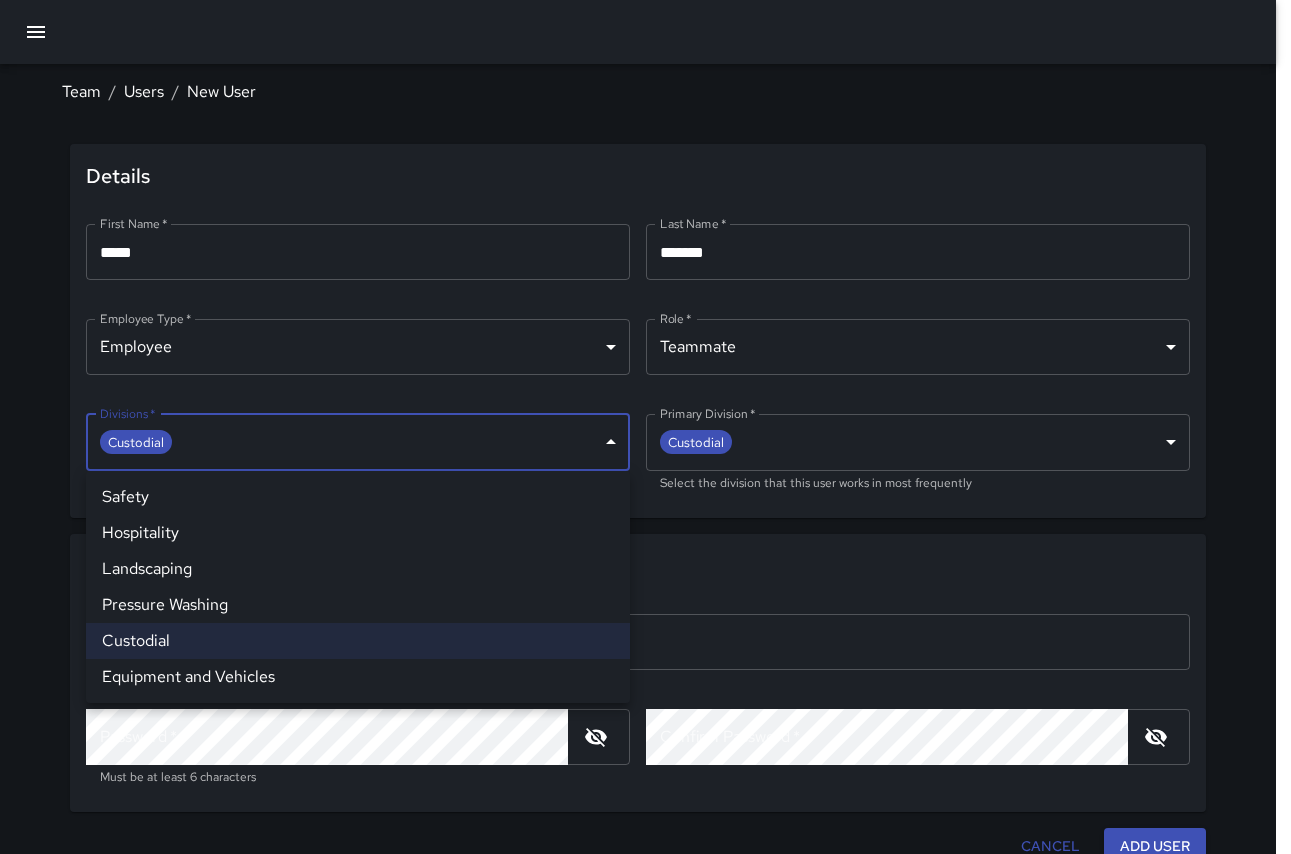 click at bounding box center [645, 427] 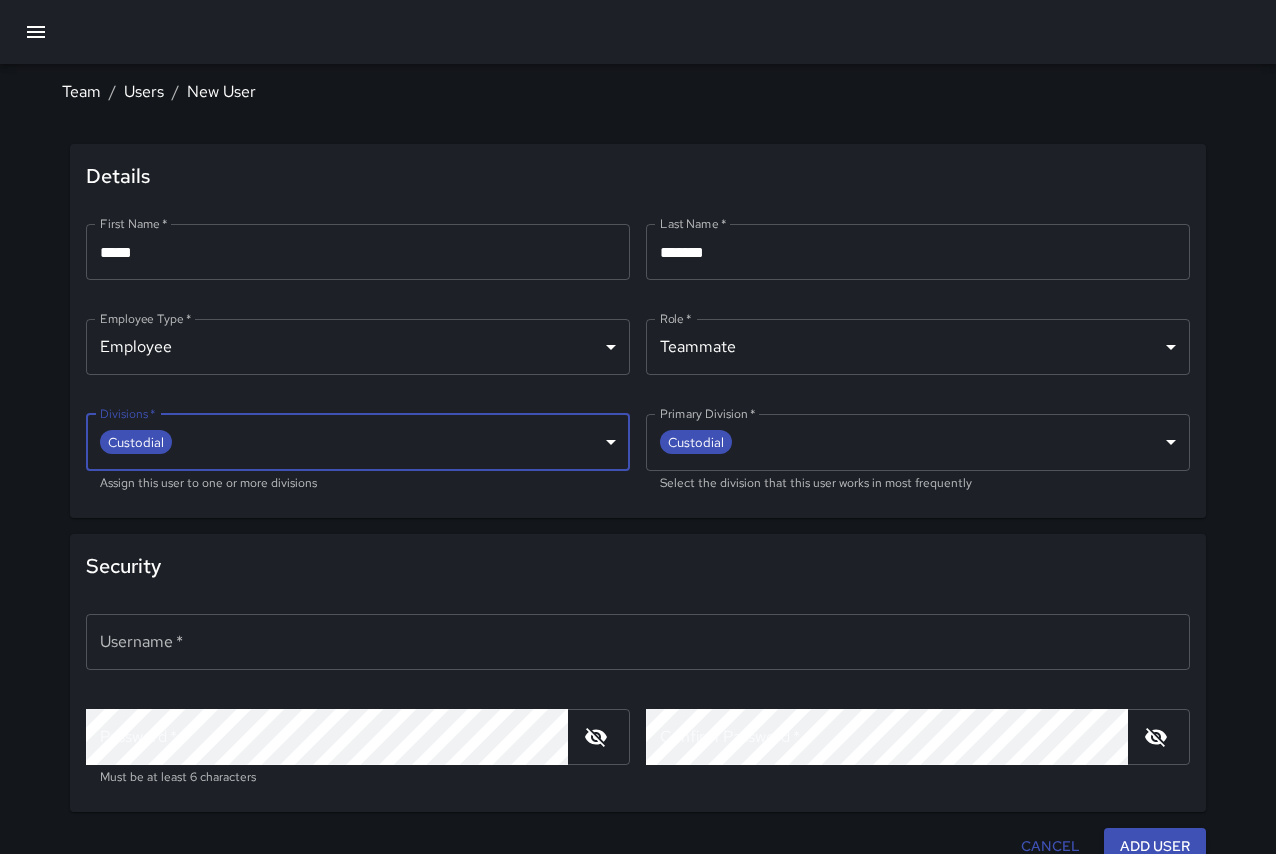 click on "Username   * Username   * ​" at bounding box center [638, 653] 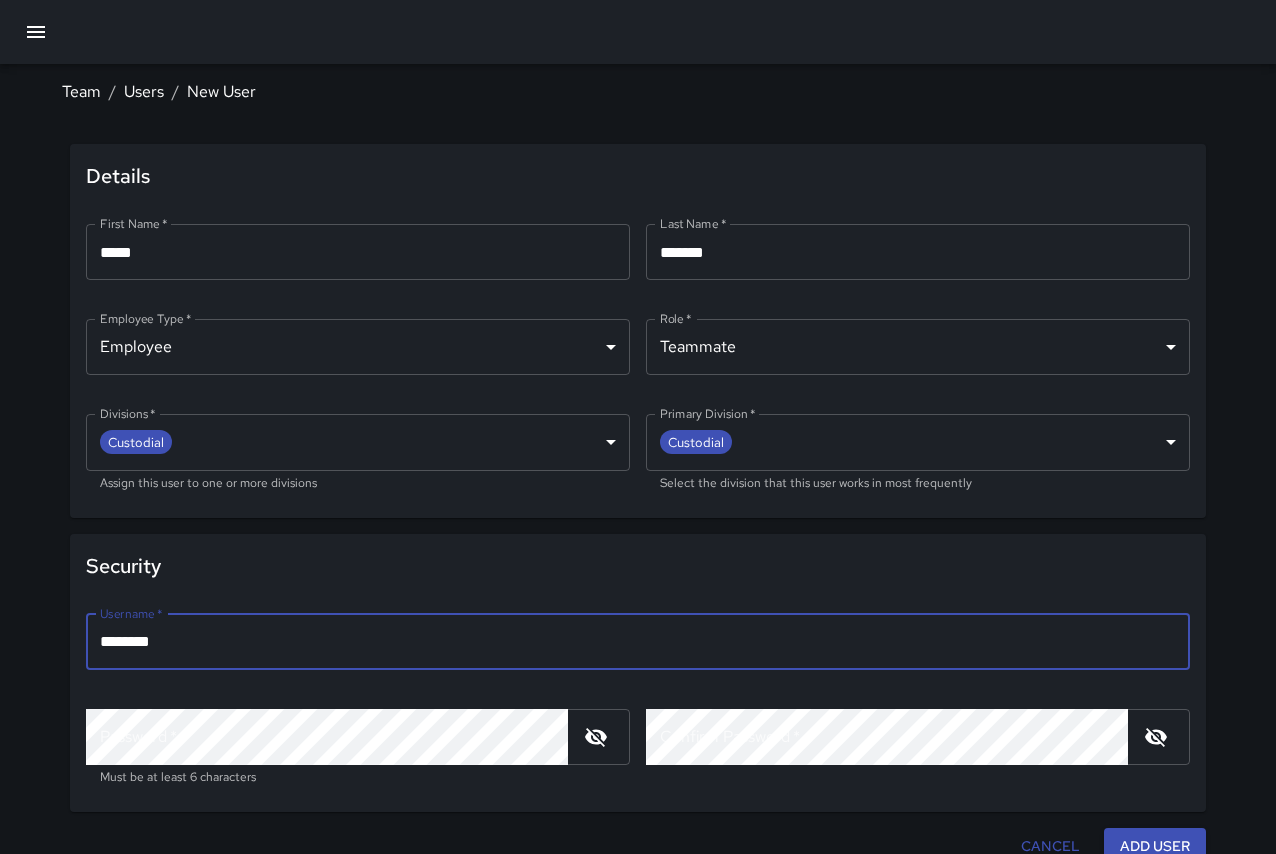 type on "********" 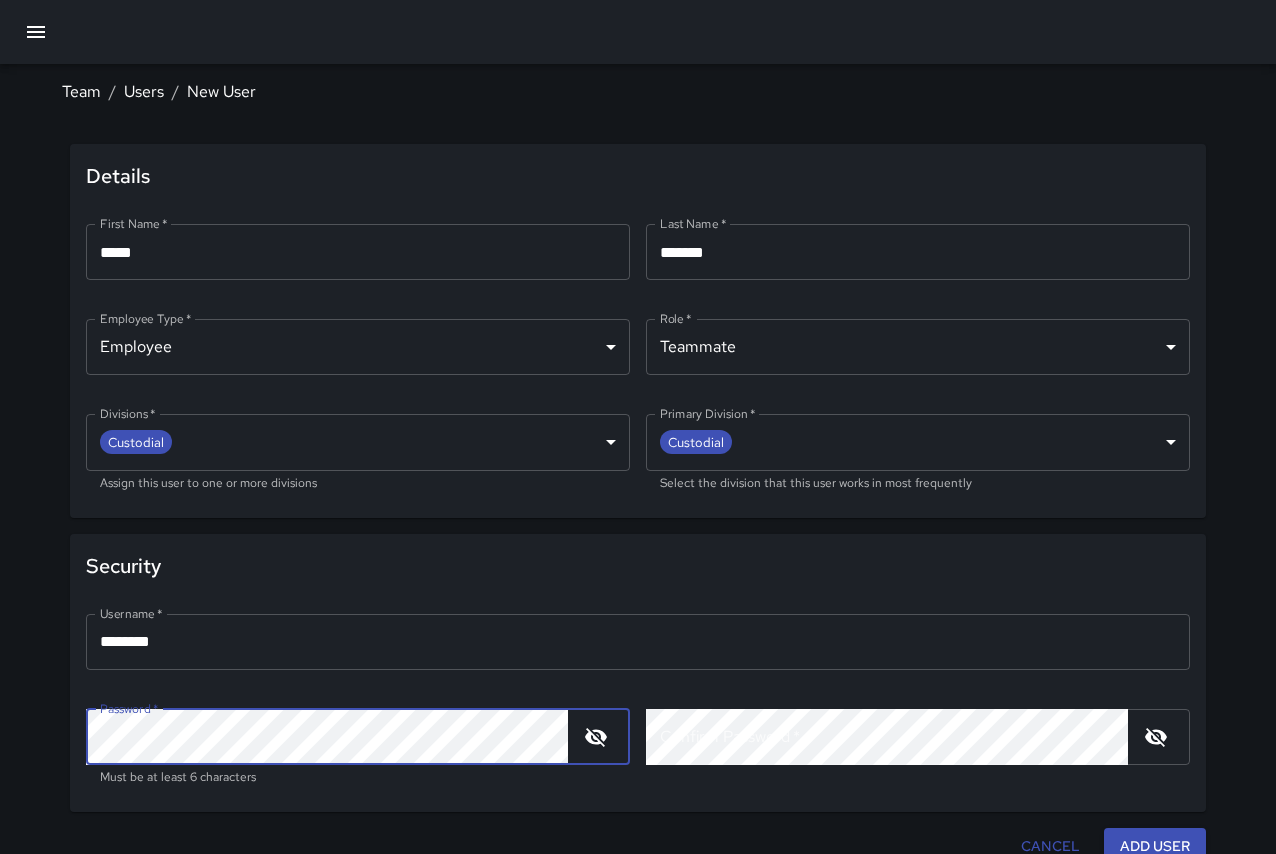 click 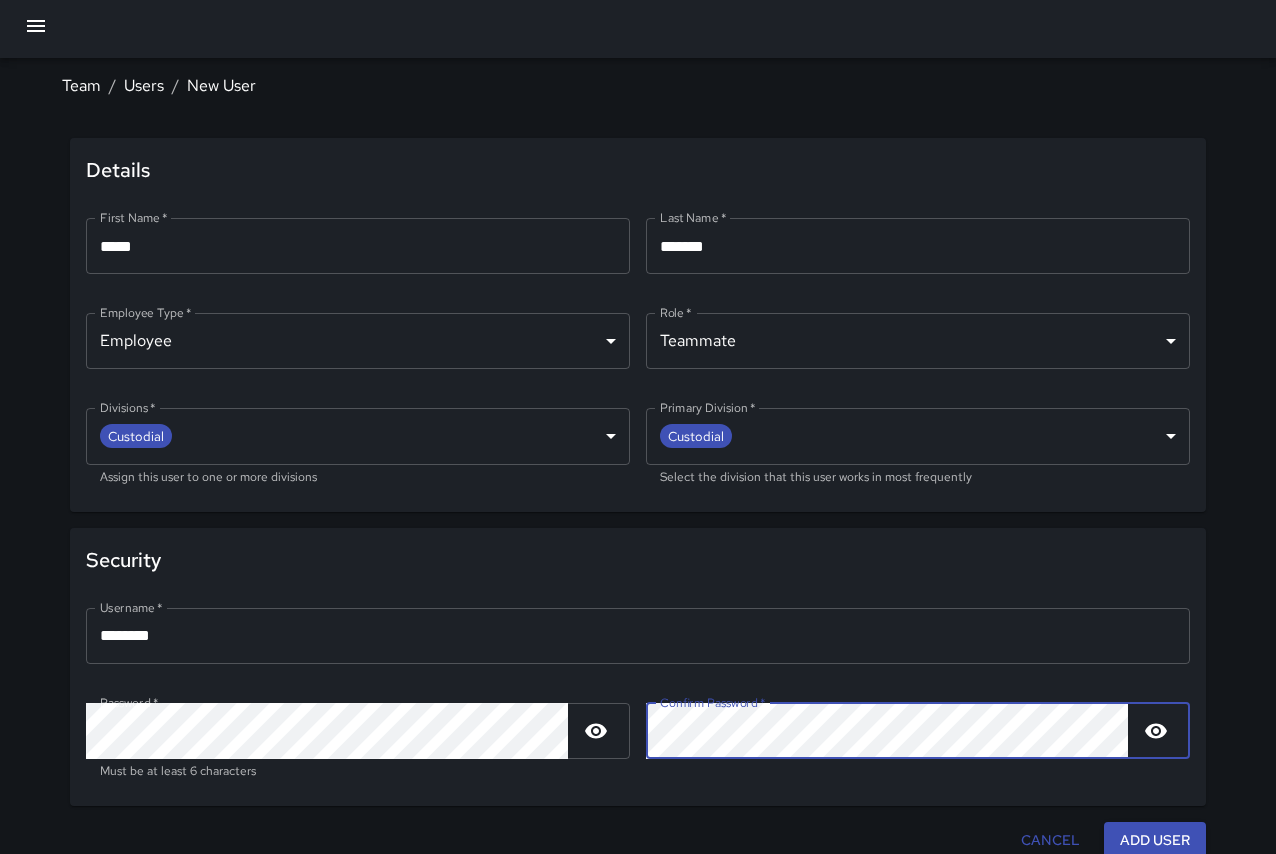 scroll, scrollTop: 18, scrollLeft: 0, axis: vertical 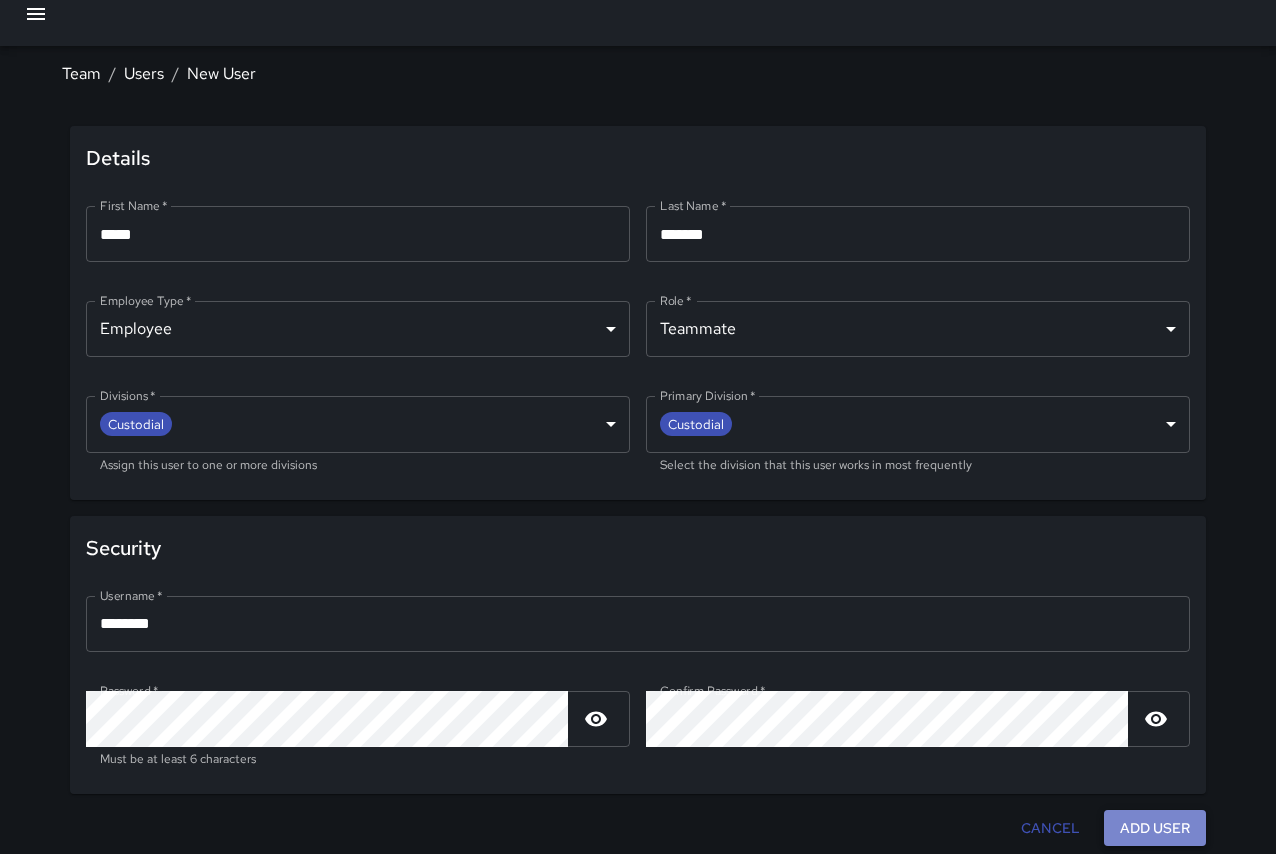 click on "Add User" at bounding box center [1155, 828] 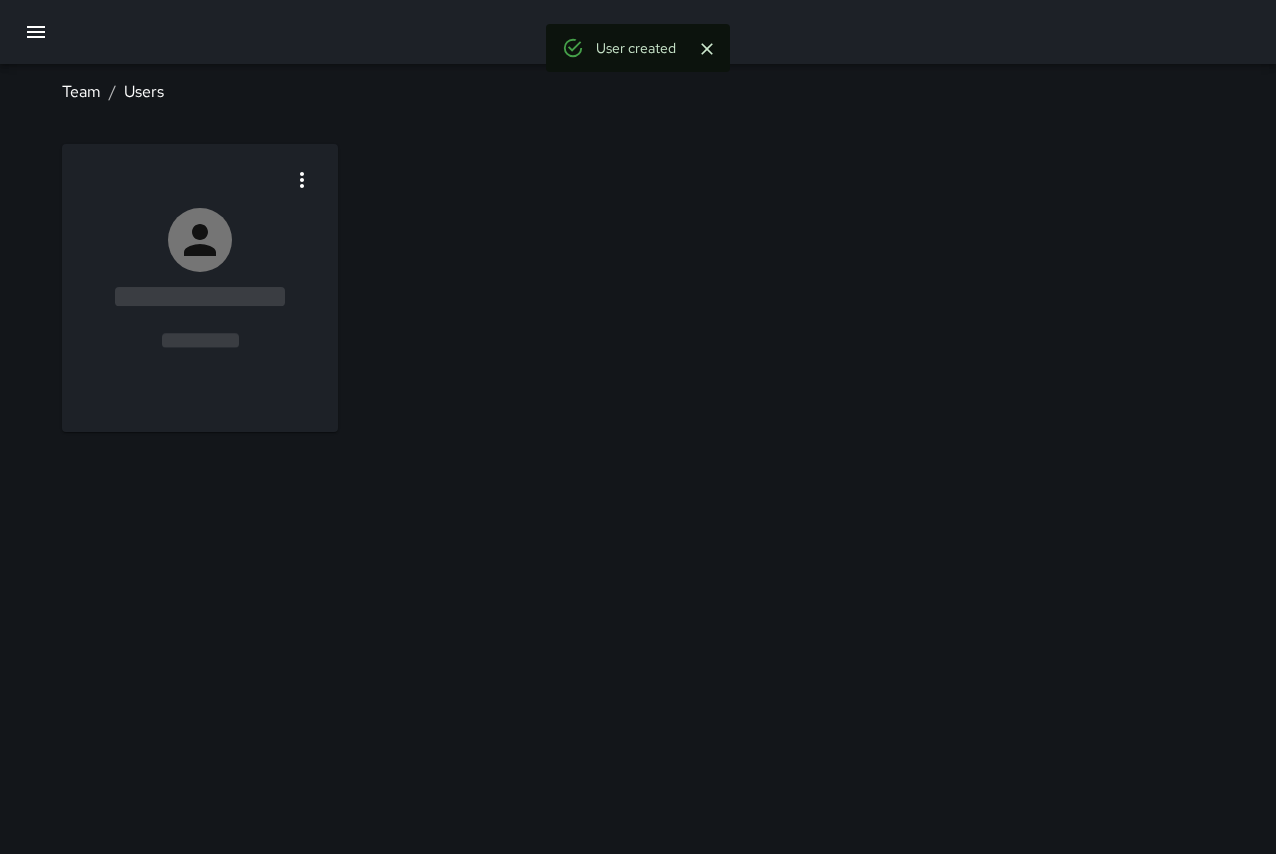scroll, scrollTop: 0, scrollLeft: 0, axis: both 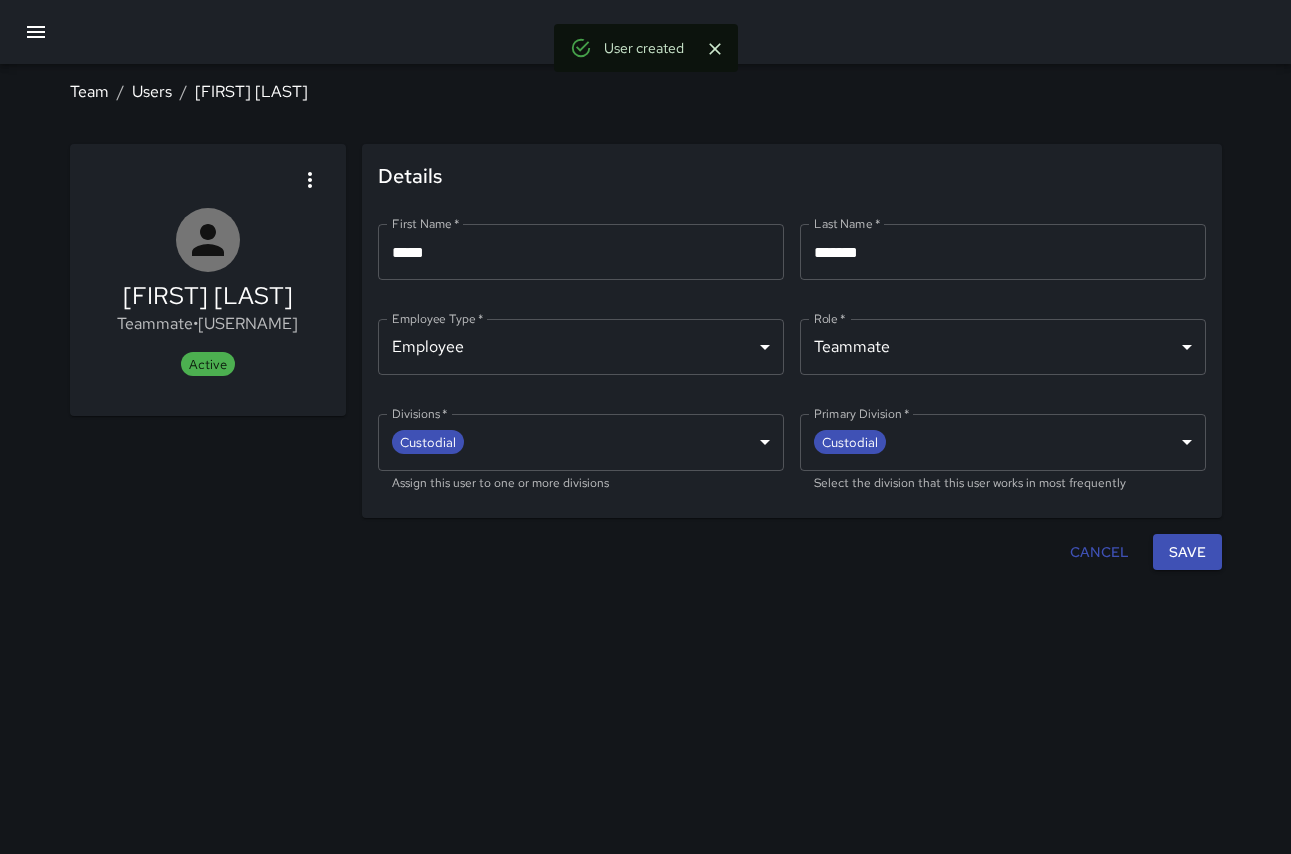 click on "Cancel Save" at bounding box center [646, 552] 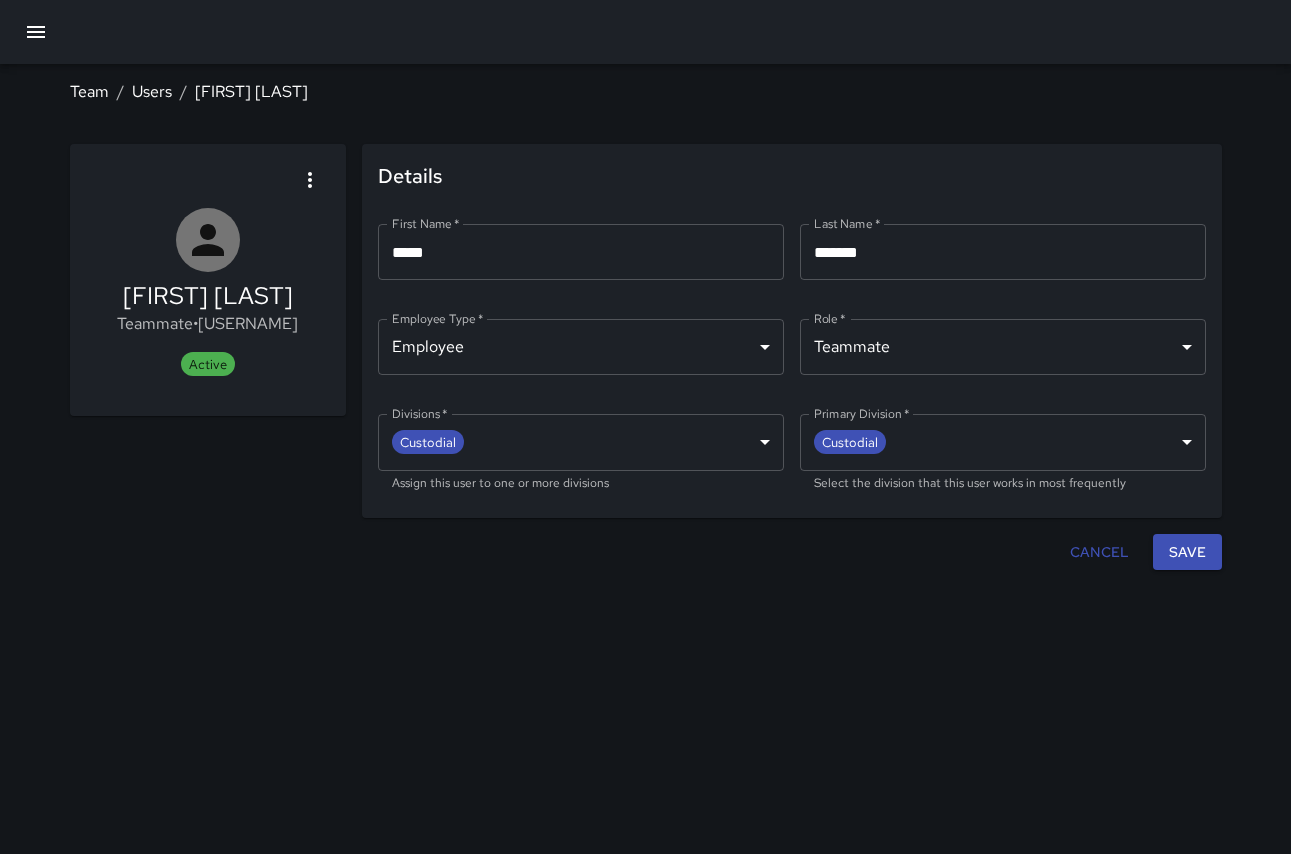 click on "Team / Users / arlen balanon" at bounding box center (646, 92) 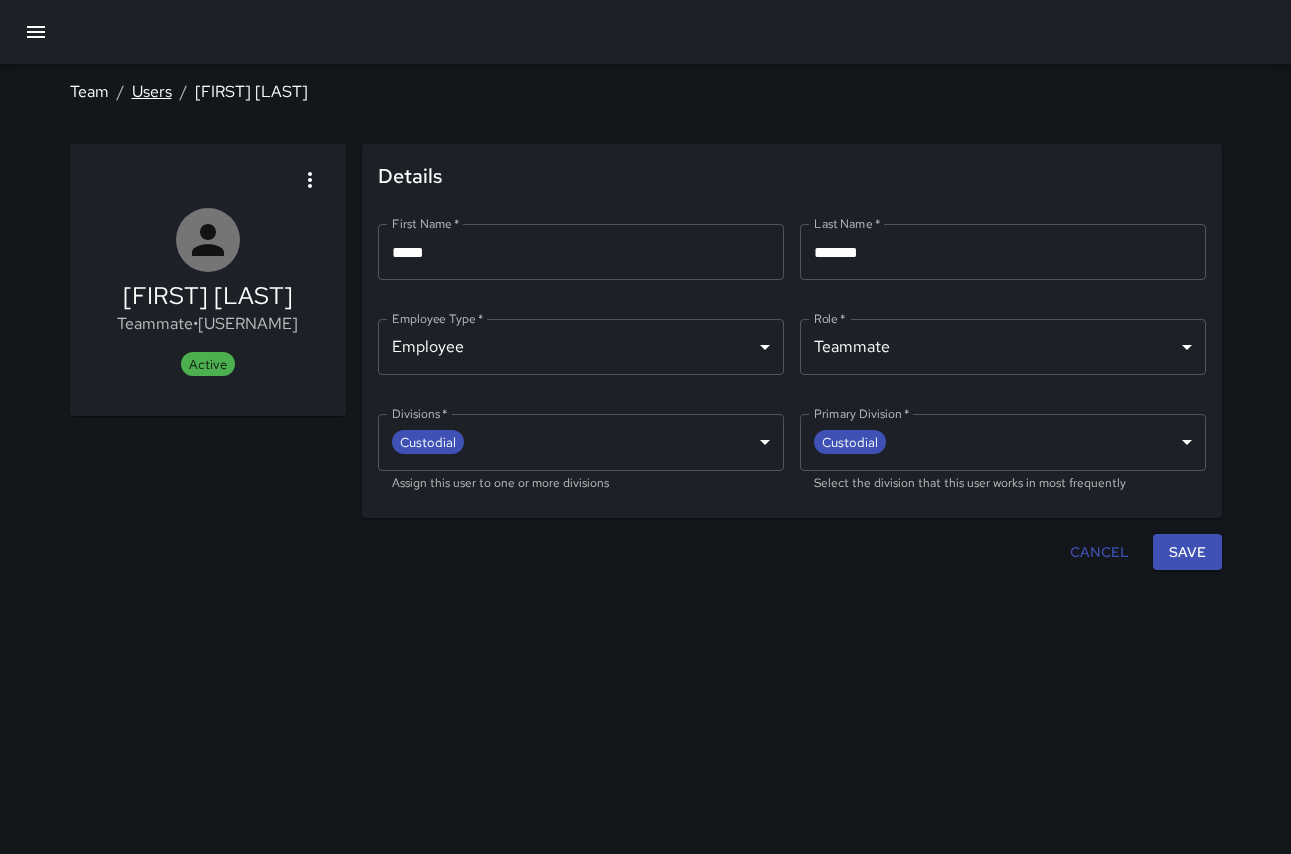 click on "Users" at bounding box center (152, 91) 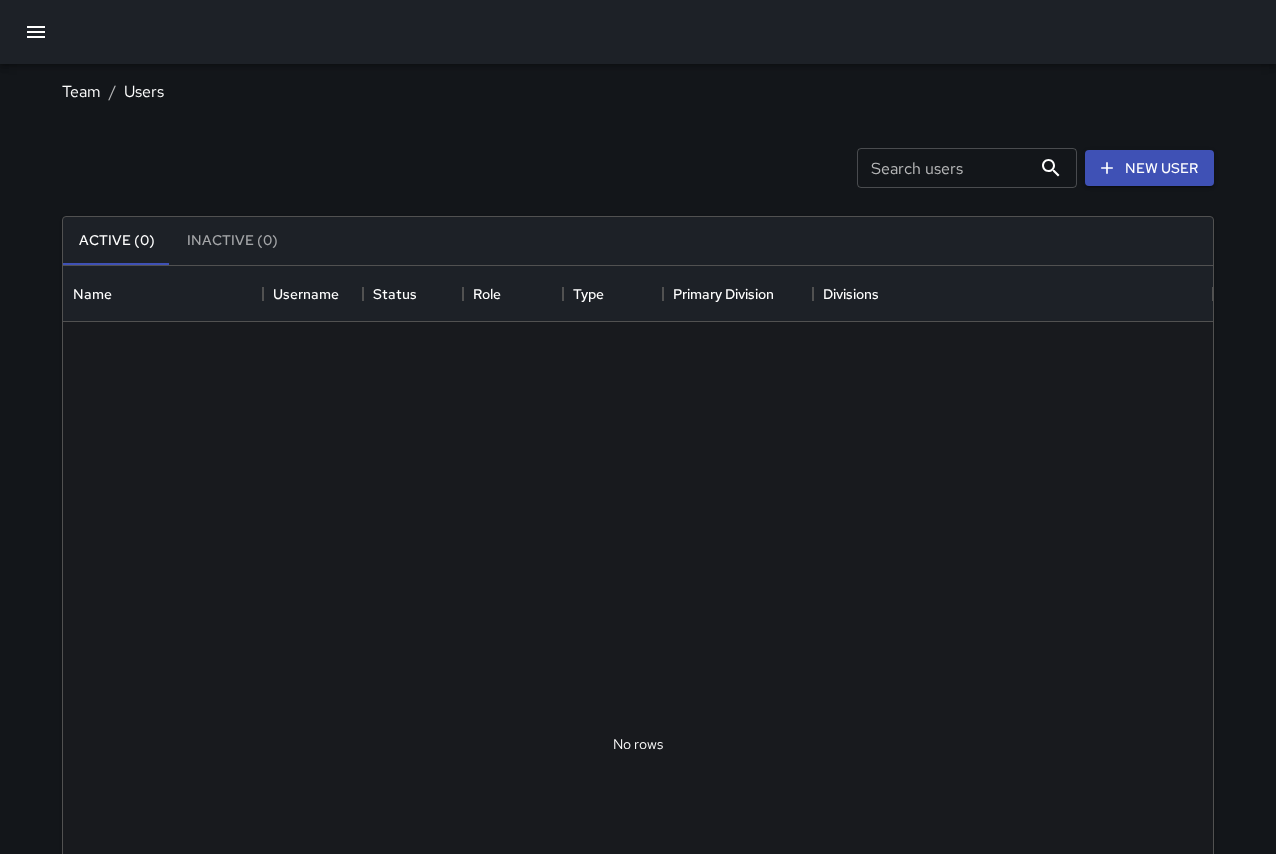 scroll, scrollTop: 16, scrollLeft: 16, axis: both 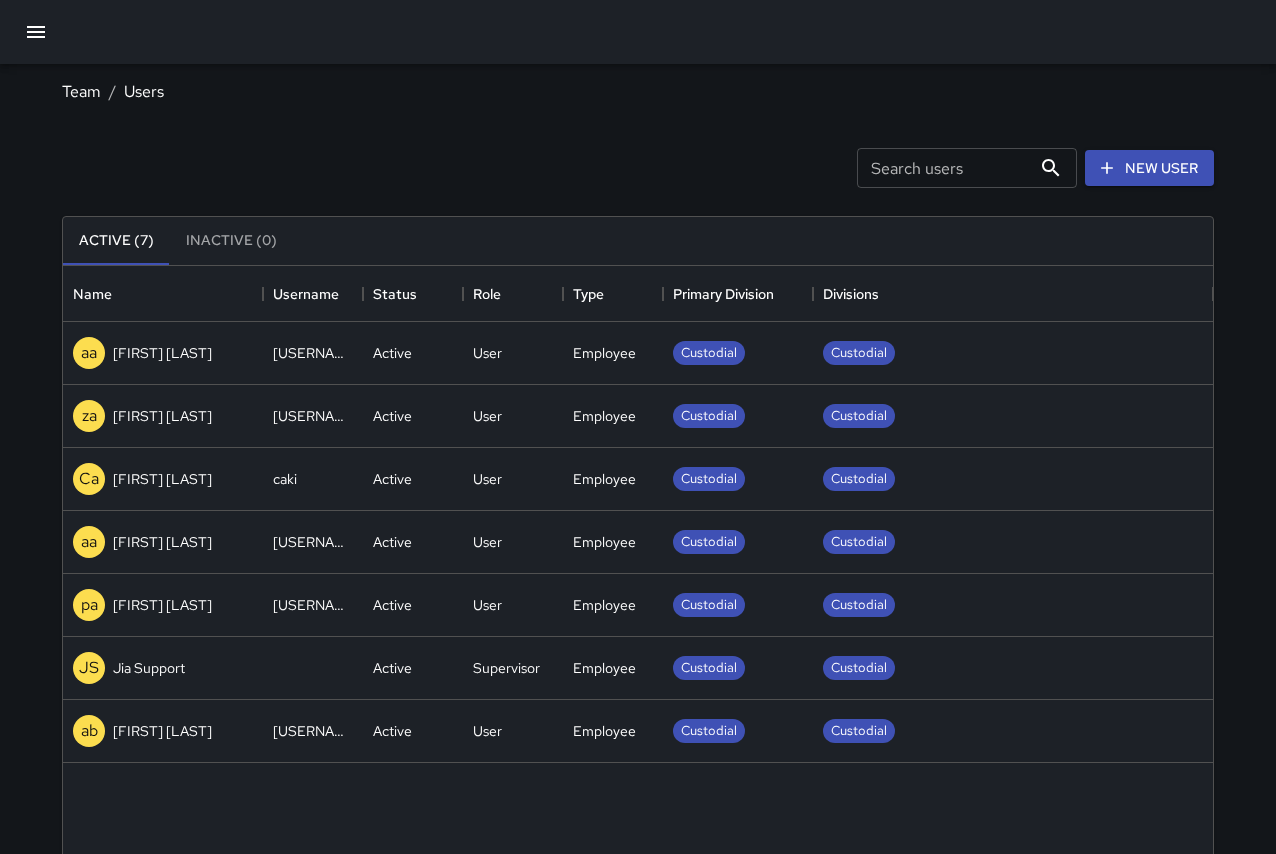 click at bounding box center (313, 668) 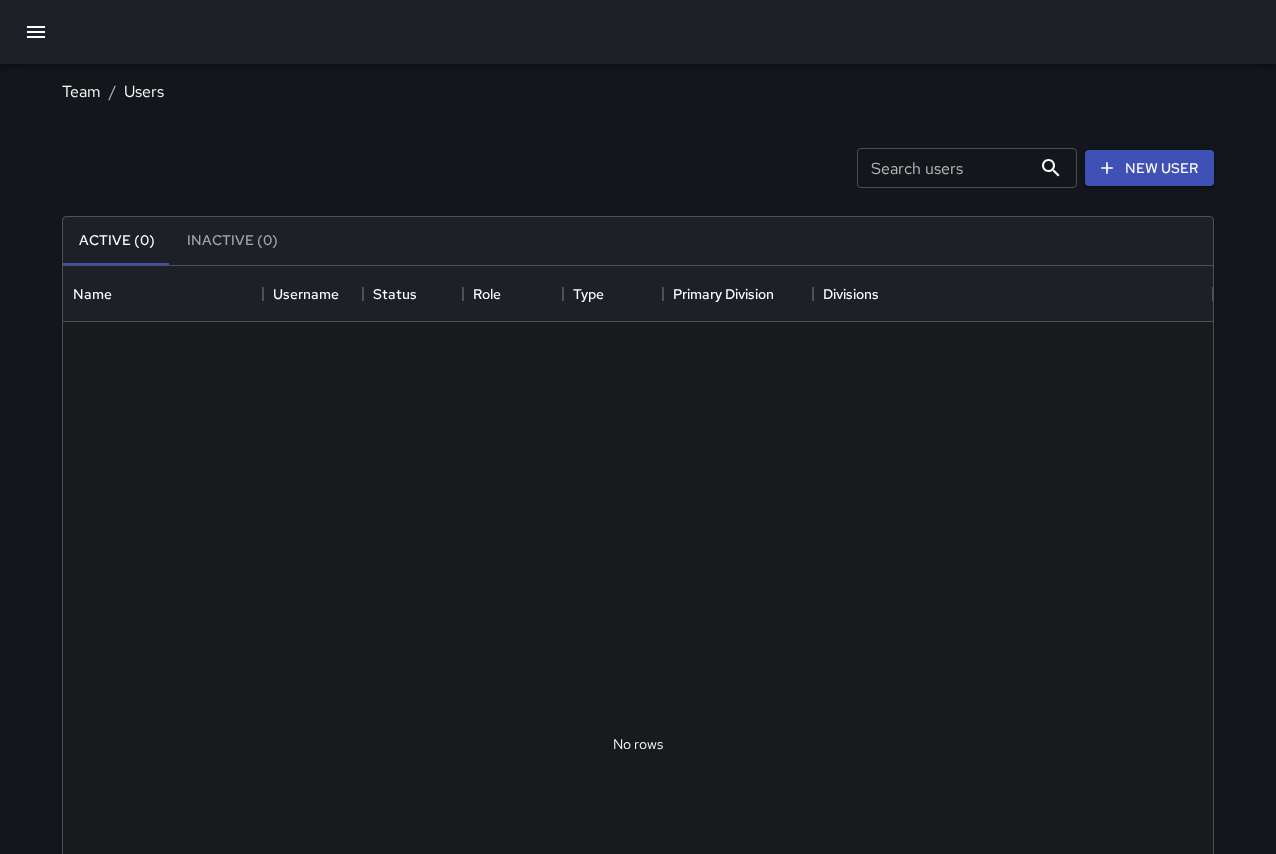 scroll, scrollTop: 16, scrollLeft: 16, axis: both 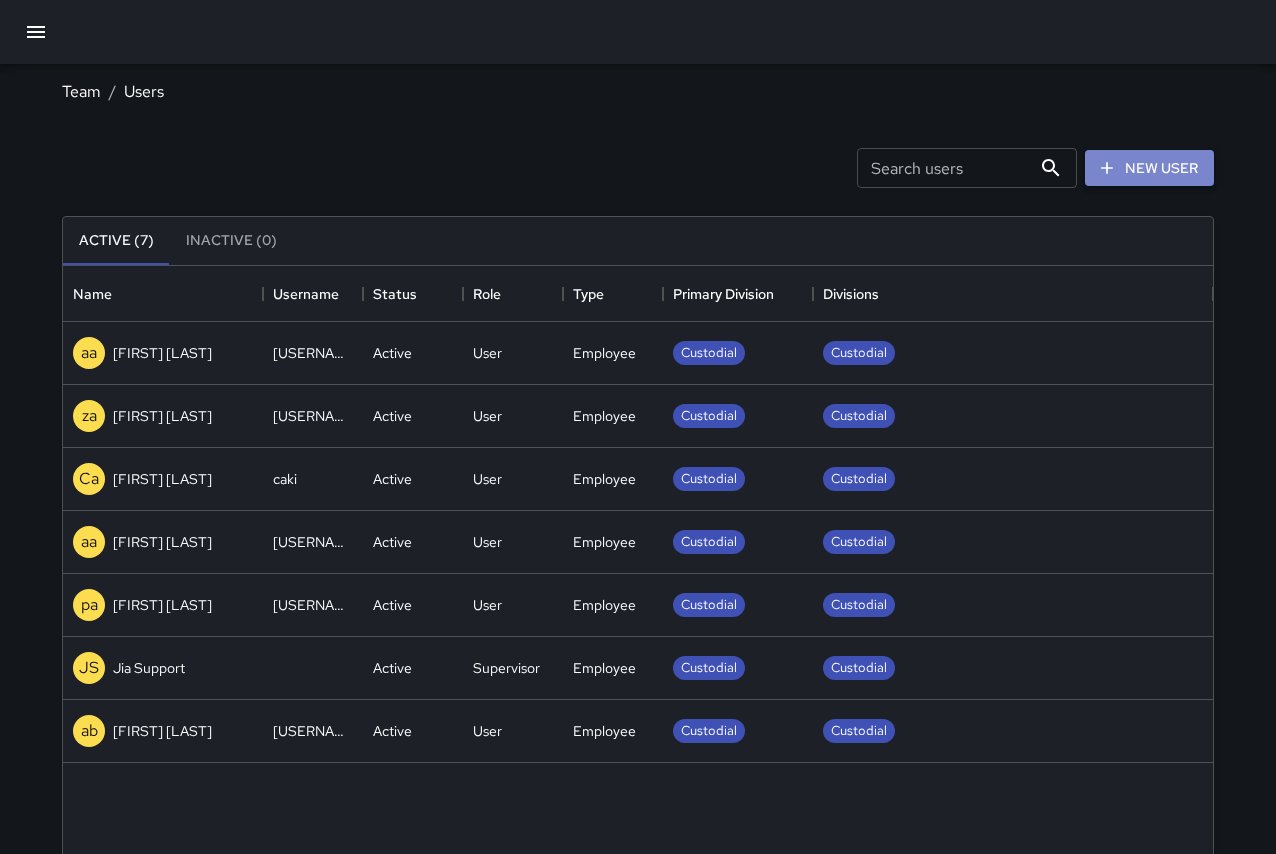 click on "New User" at bounding box center (1149, 168) 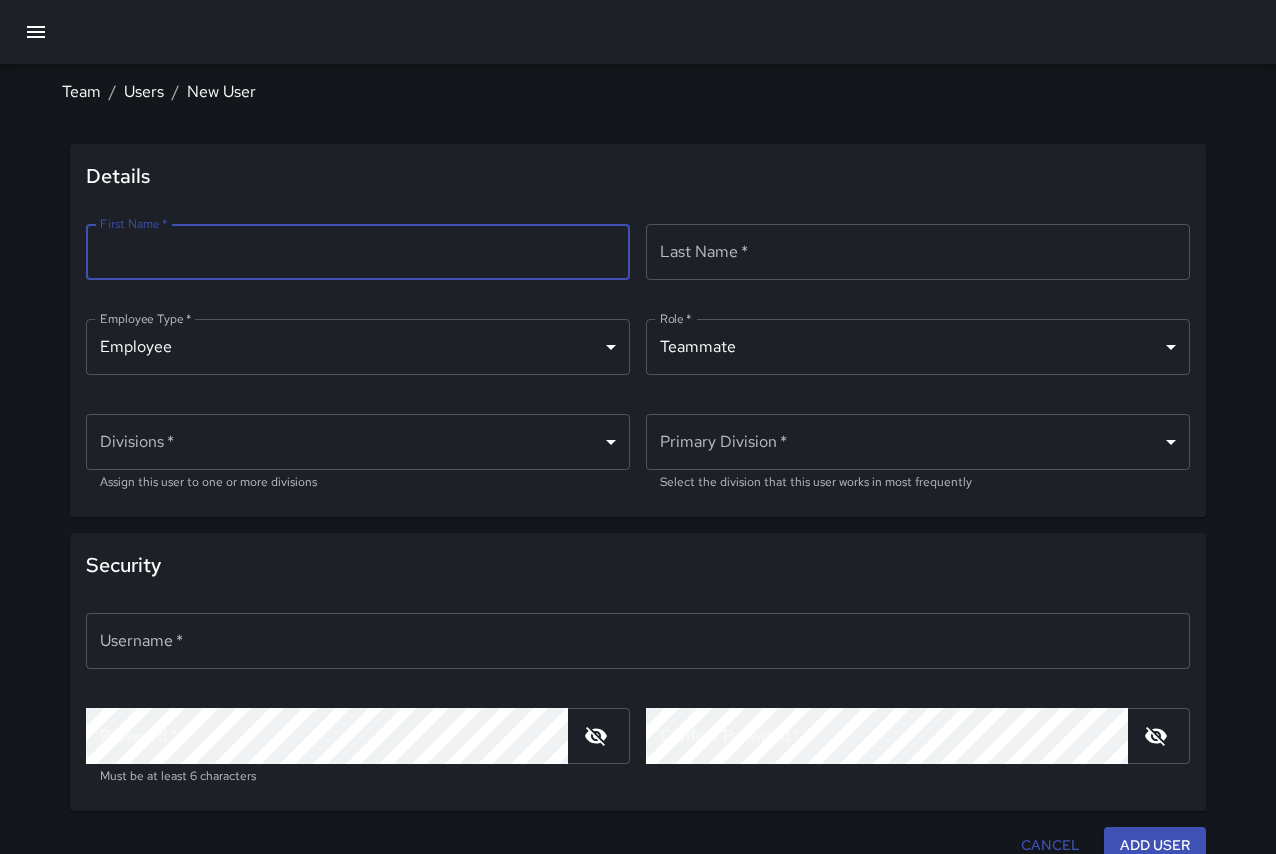 click on "First Name   *" at bounding box center (358, 252) 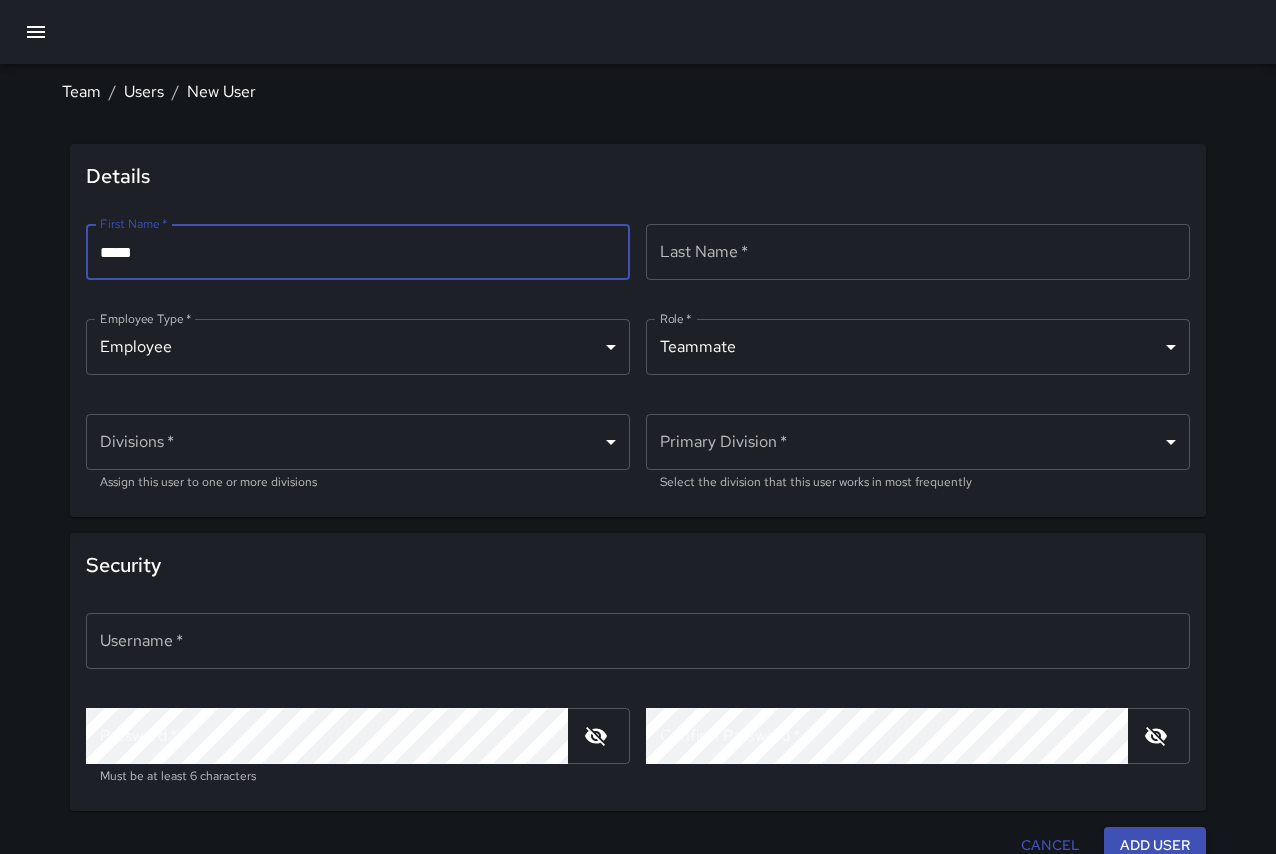 type on "*****" 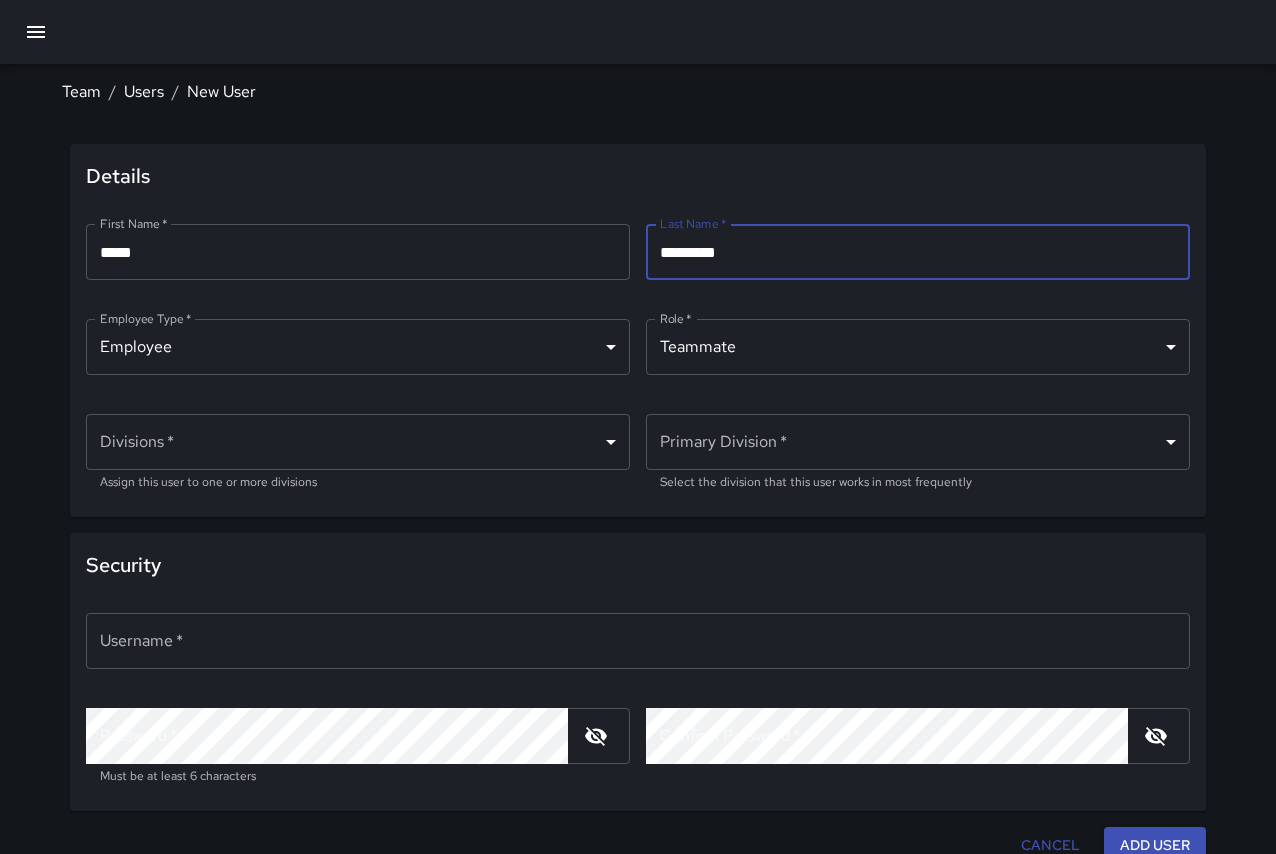 type on "*********" 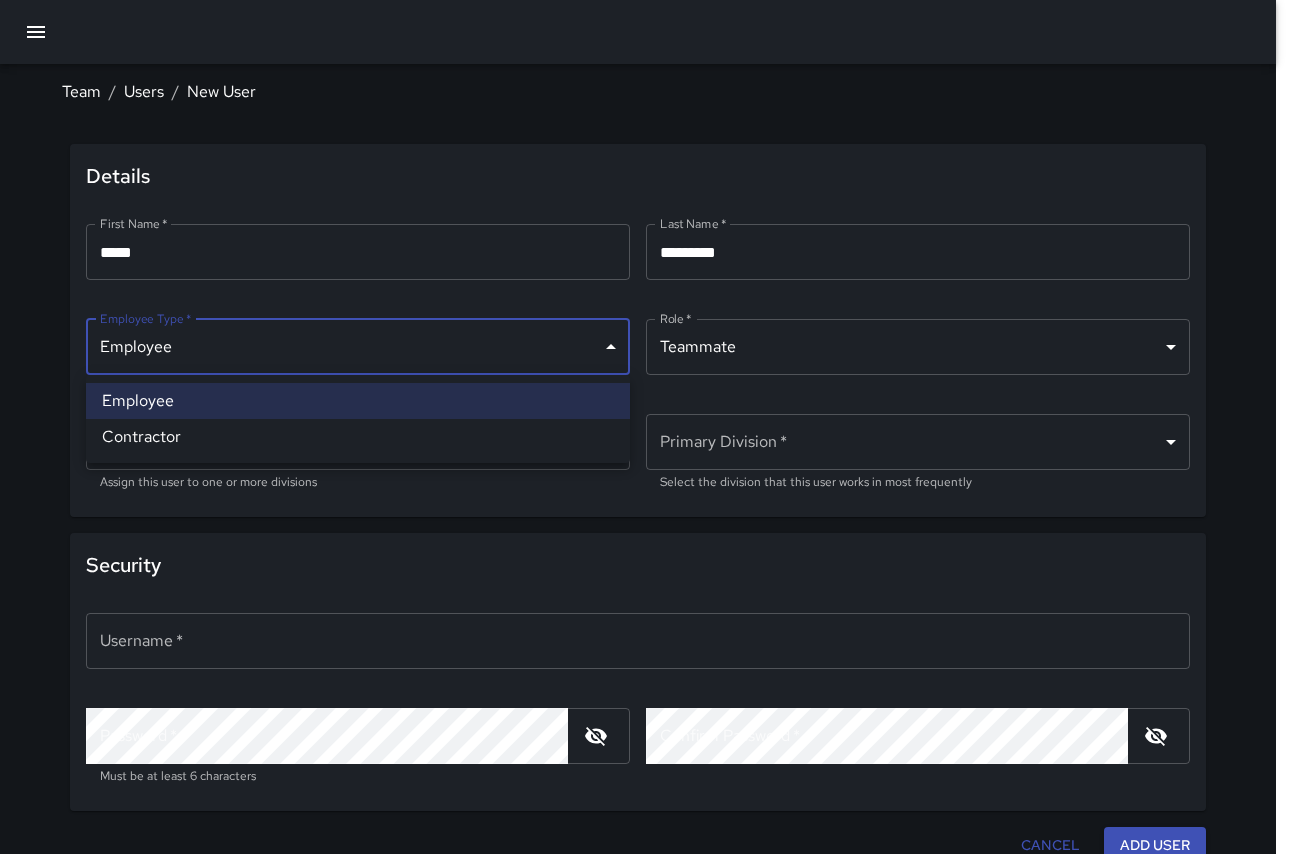 click on "Team / Users / New User Details First Name   * ***** First Name   * ​ Last Name   * ********* Last Name   * ​ Employee Type   * Employee ******** Employee Type   * ​ Role   * Teammate ******** Role   * ​ Divisions   * ​ Divisions   * Assign this user to one or more divisions Primary Division   * ​ Primary Division   * Select the division that this user works in most frequently Security Username   * Username   * ​ Password   * Password   * Must be at least 6 characters Confirm Password   * Confirm Password   * ​ Cancel Add User Employee Contractor" at bounding box center (645, 435) 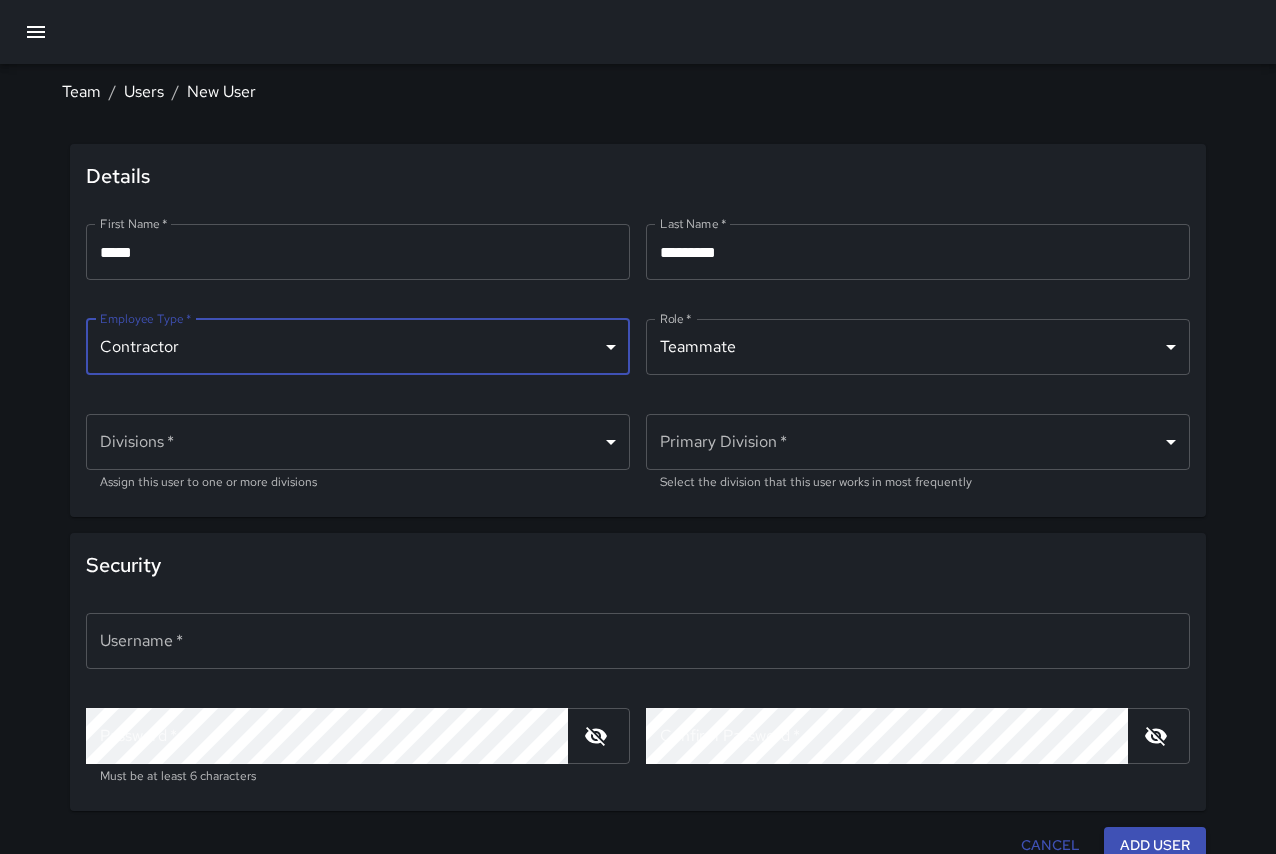 click on "**********" at bounding box center (638, 435) 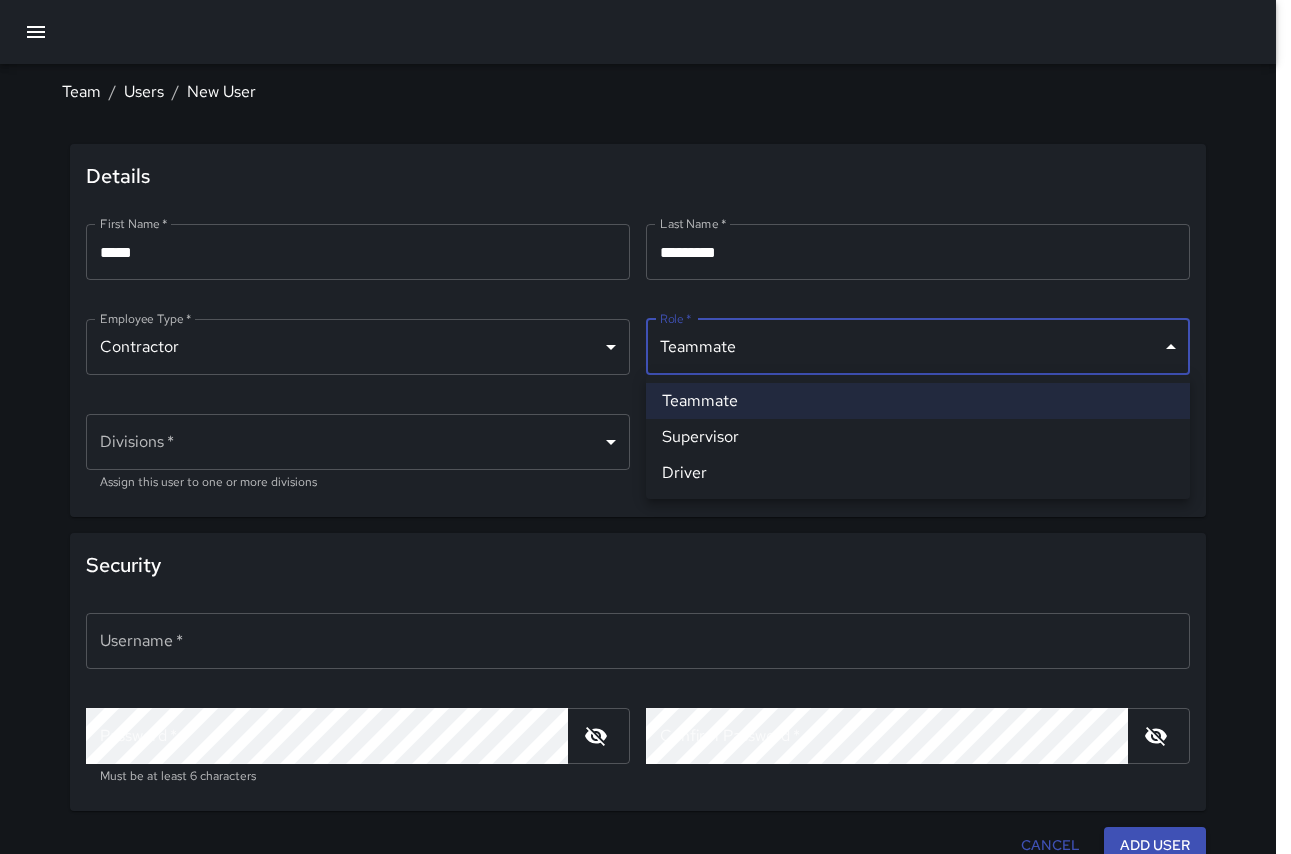 click at bounding box center [645, 427] 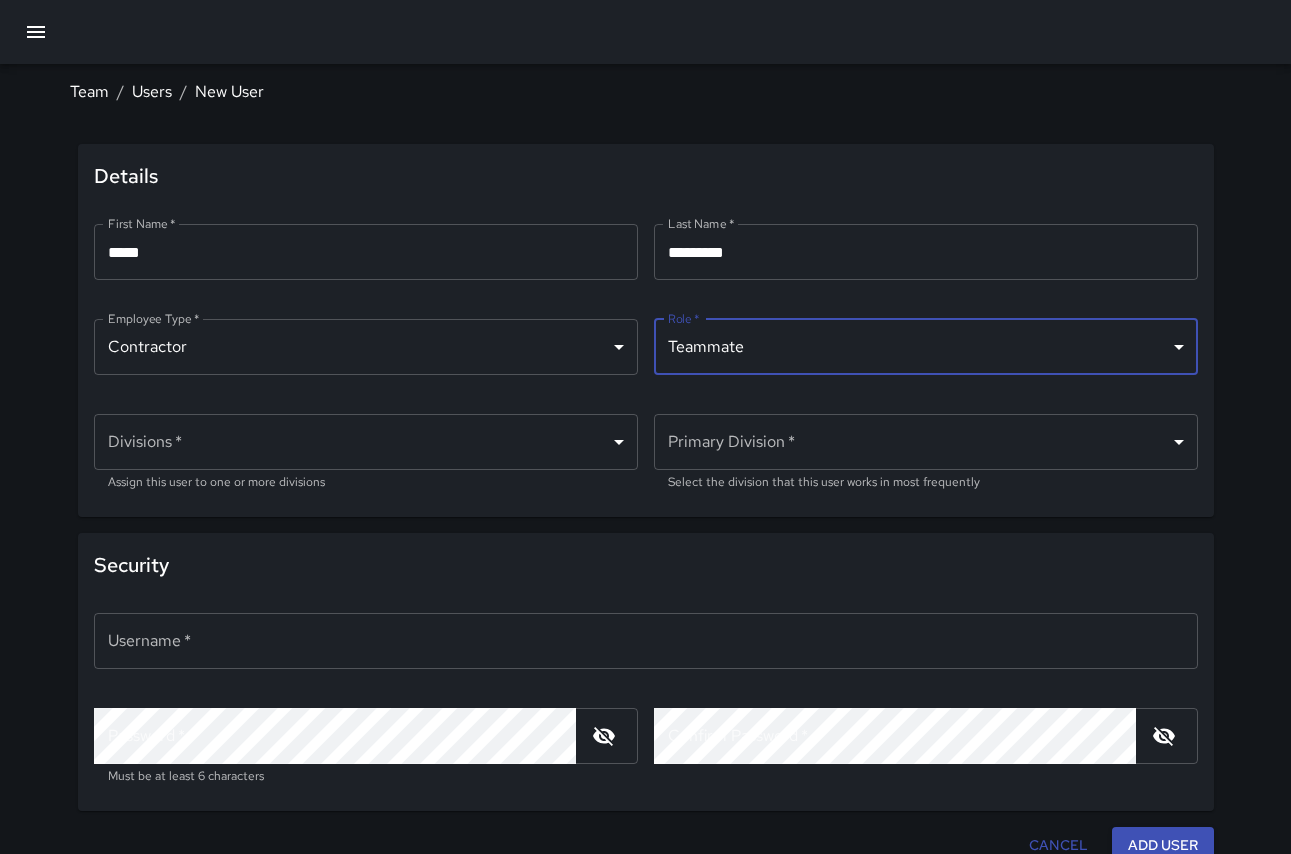 click on "**********" at bounding box center (645, 435) 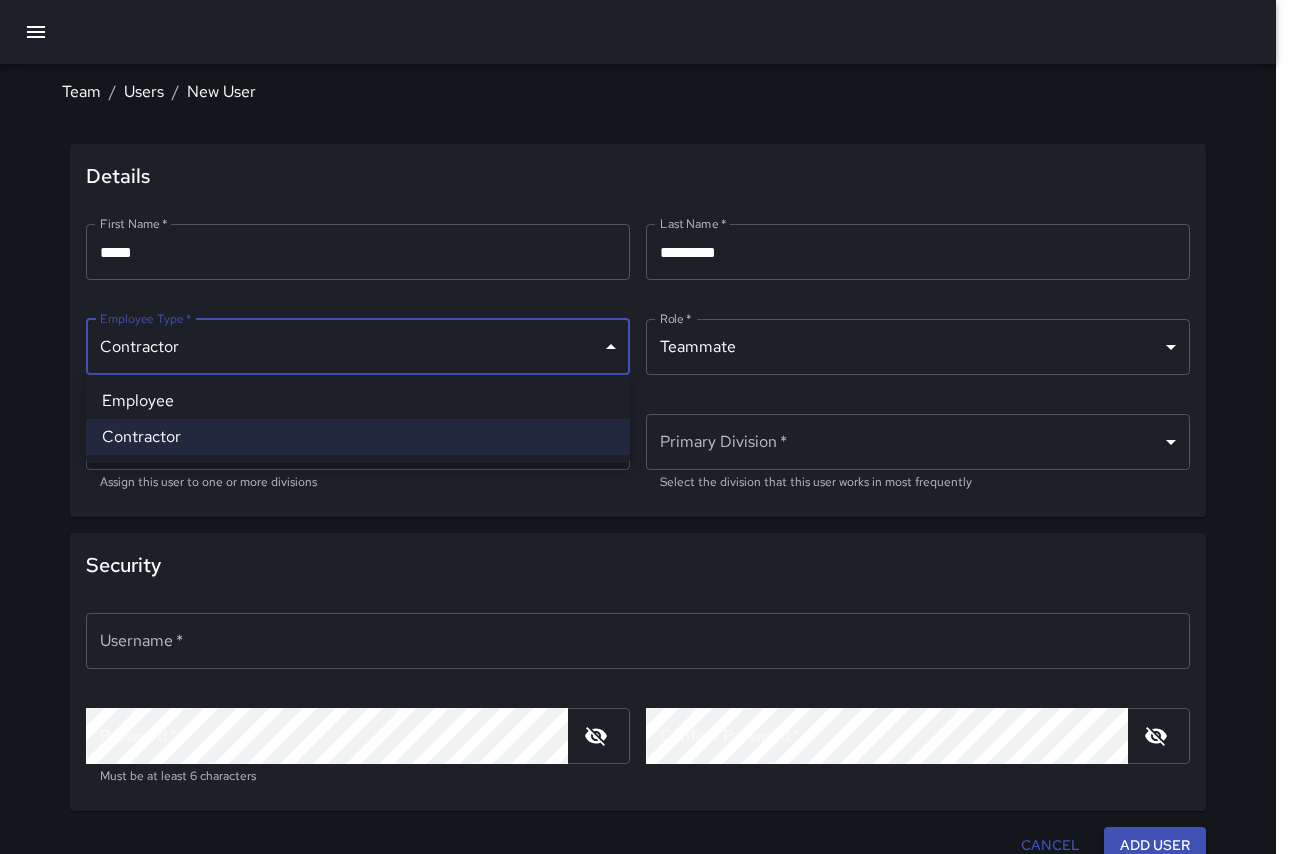 click on "Employee" at bounding box center (358, 401) 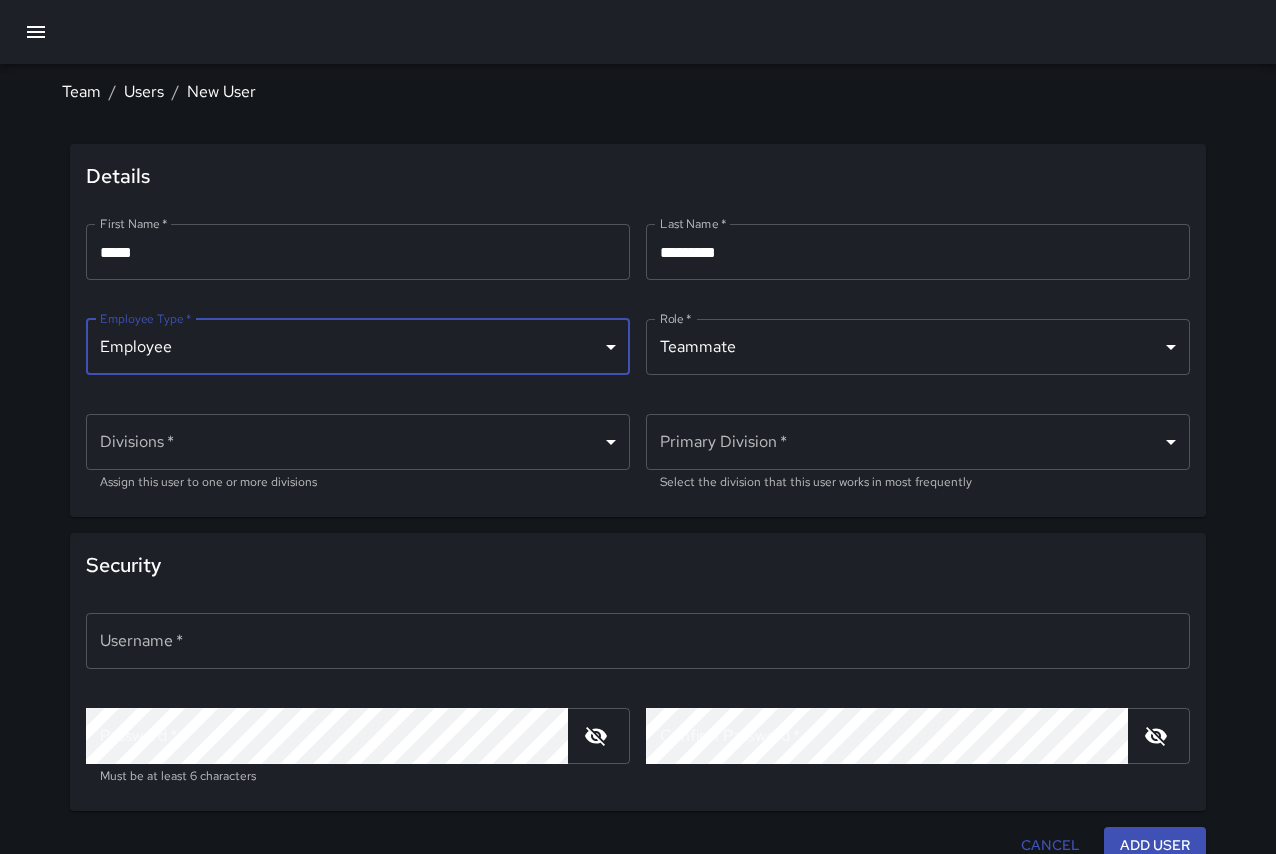 click on "Team / Users / New User Details First Name   * ***** First Name   * ​ Last Name   * ********* Last Name   * ​ Employee Type   * Employee ******** Employee Type   * ​ Role   * Teammate ******** Role   * ​ Divisions   * ​ Divisions   * Assign this user to one or more divisions Primary Division   * ​ Primary Division   * Select the division that this user works in most frequently Security Username   * Username   * ​ Password   * Password   * Must be at least 6 characters Confirm Password   * Confirm Password   * ​ Cancel Add User" at bounding box center (638, 435) 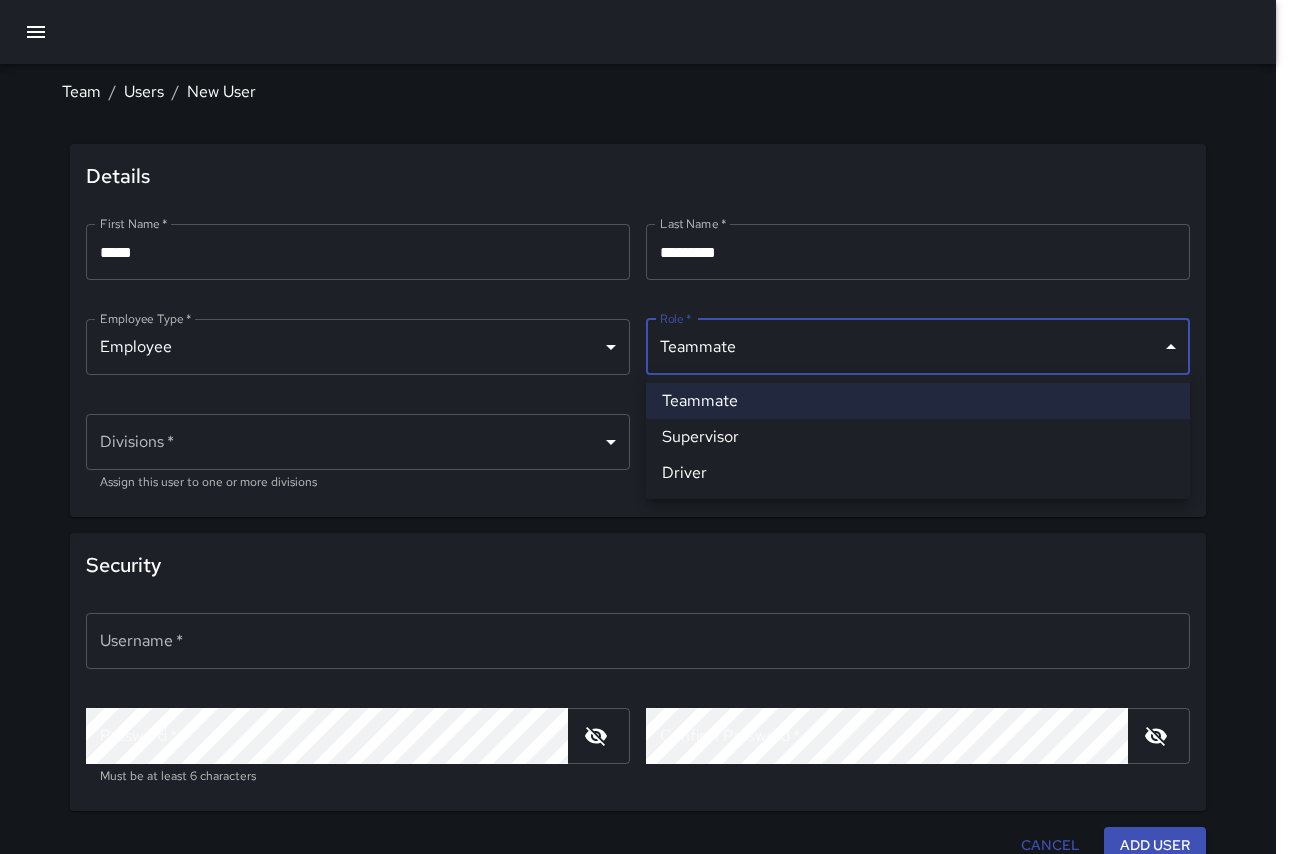 drag, startPoint x: 690, startPoint y: 395, endPoint x: 678, endPoint y: 395, distance: 12 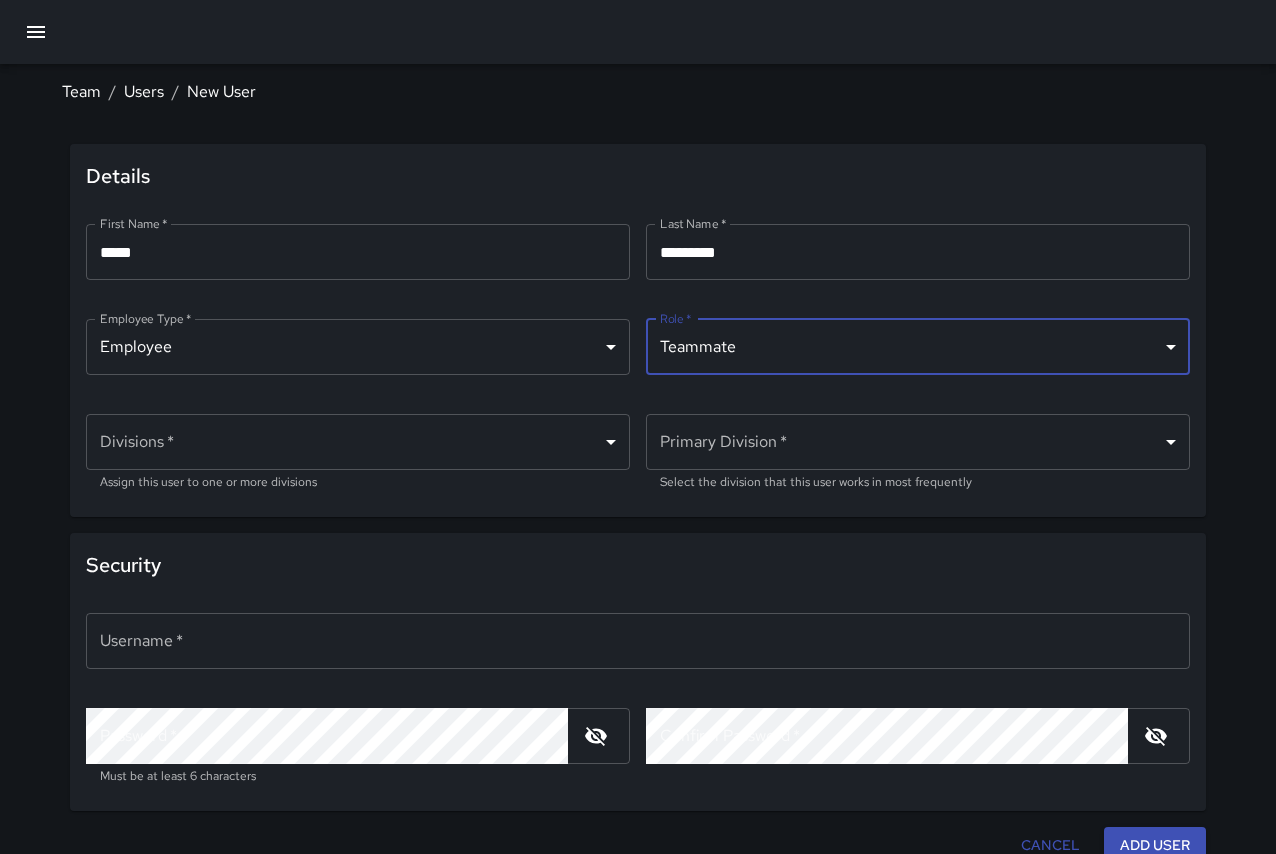 click on "Team / Users / New User Details First Name   * ***** First Name   * ​ Last Name   * ********* Last Name   * ​ Employee Type   * Employee ******** Employee Type   * ​ Role   * Teammate ******** Role   * ​ Divisions   * ​ Divisions   * Assign this user to one or more divisions Primary Division   * ​ Primary Division   * Select the division that this user works in most frequently Security Username   * Username   * ​ Password   * Password   * Must be at least 6 characters Confirm Password   * Confirm Password   * ​ Cancel Add User" at bounding box center [638, 435] 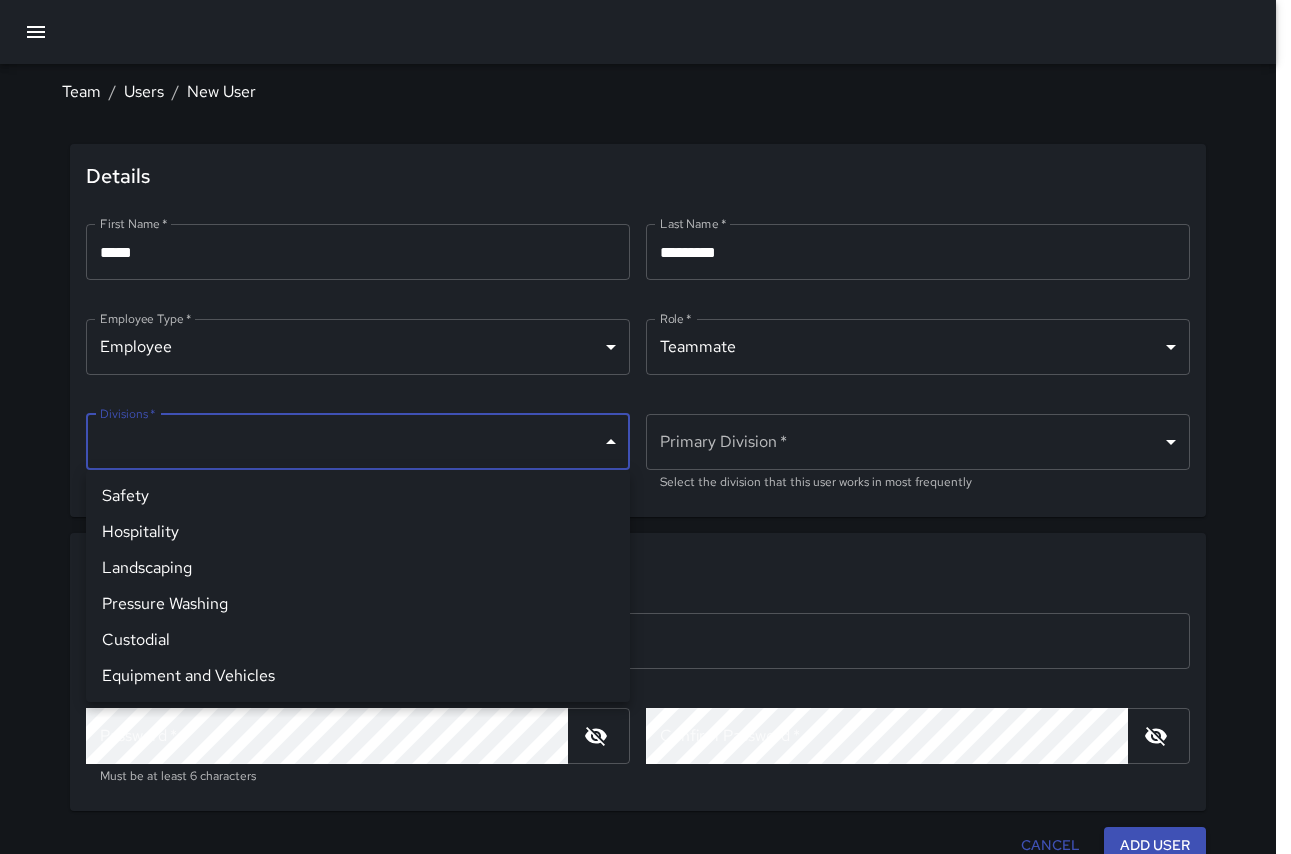 click on "Custodial" at bounding box center [358, 640] 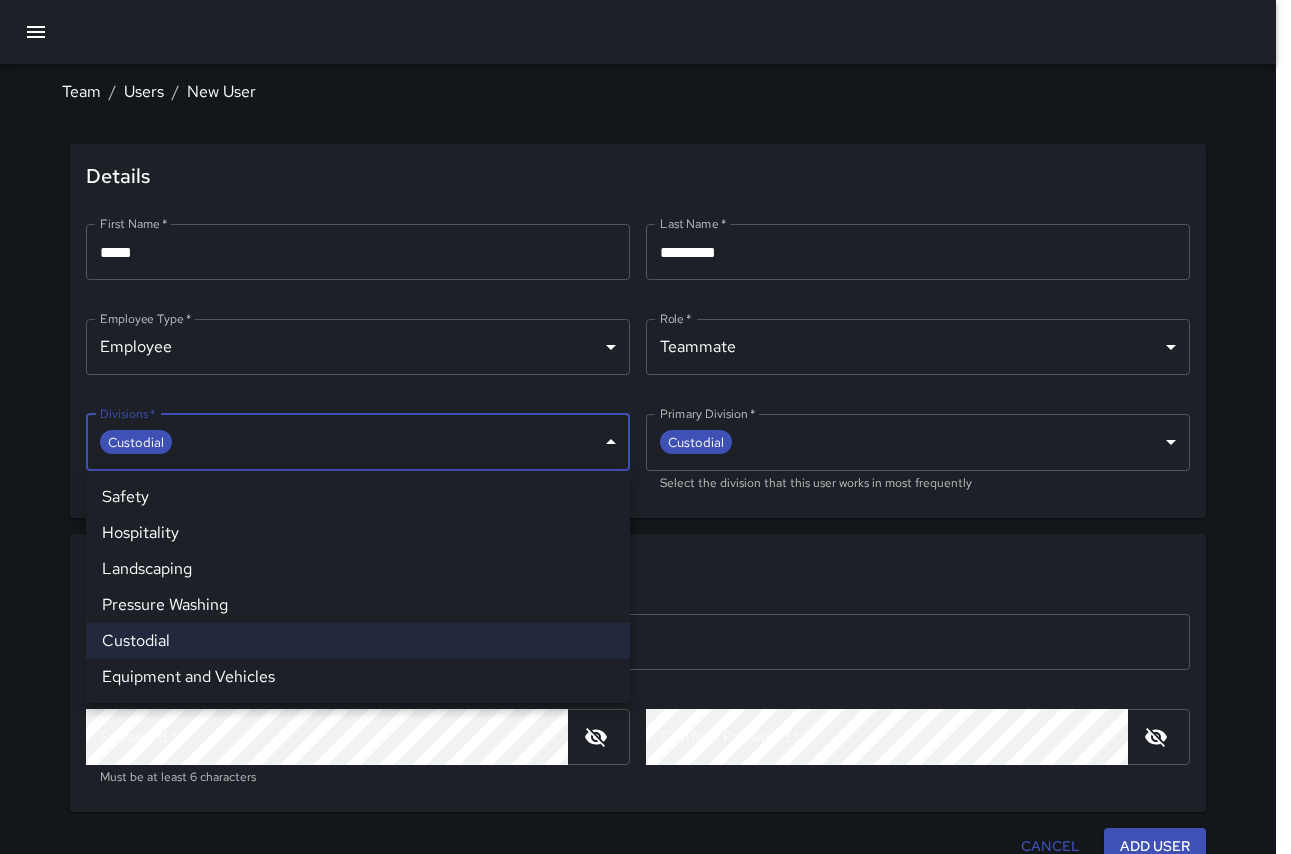 click at bounding box center (645, 427) 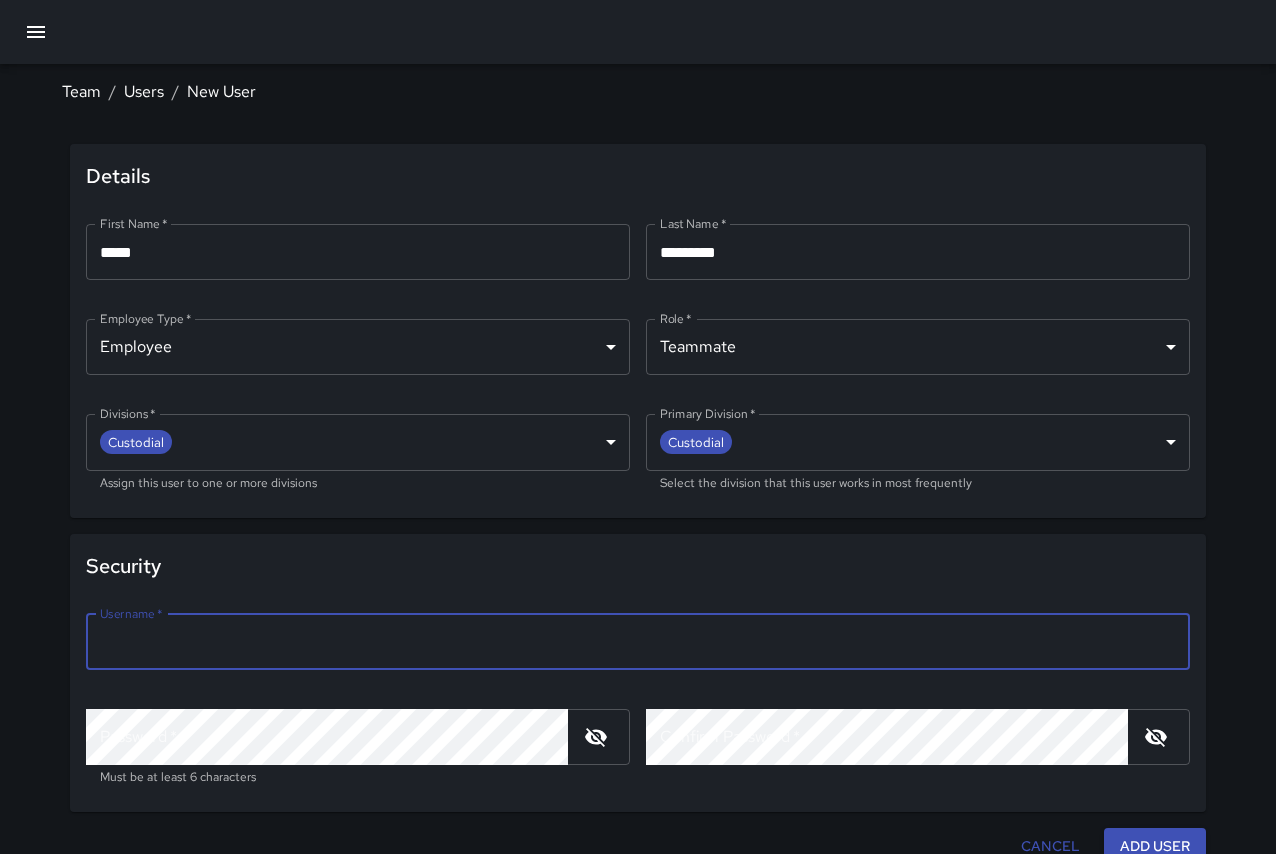 click on "Username   *" at bounding box center (638, 642) 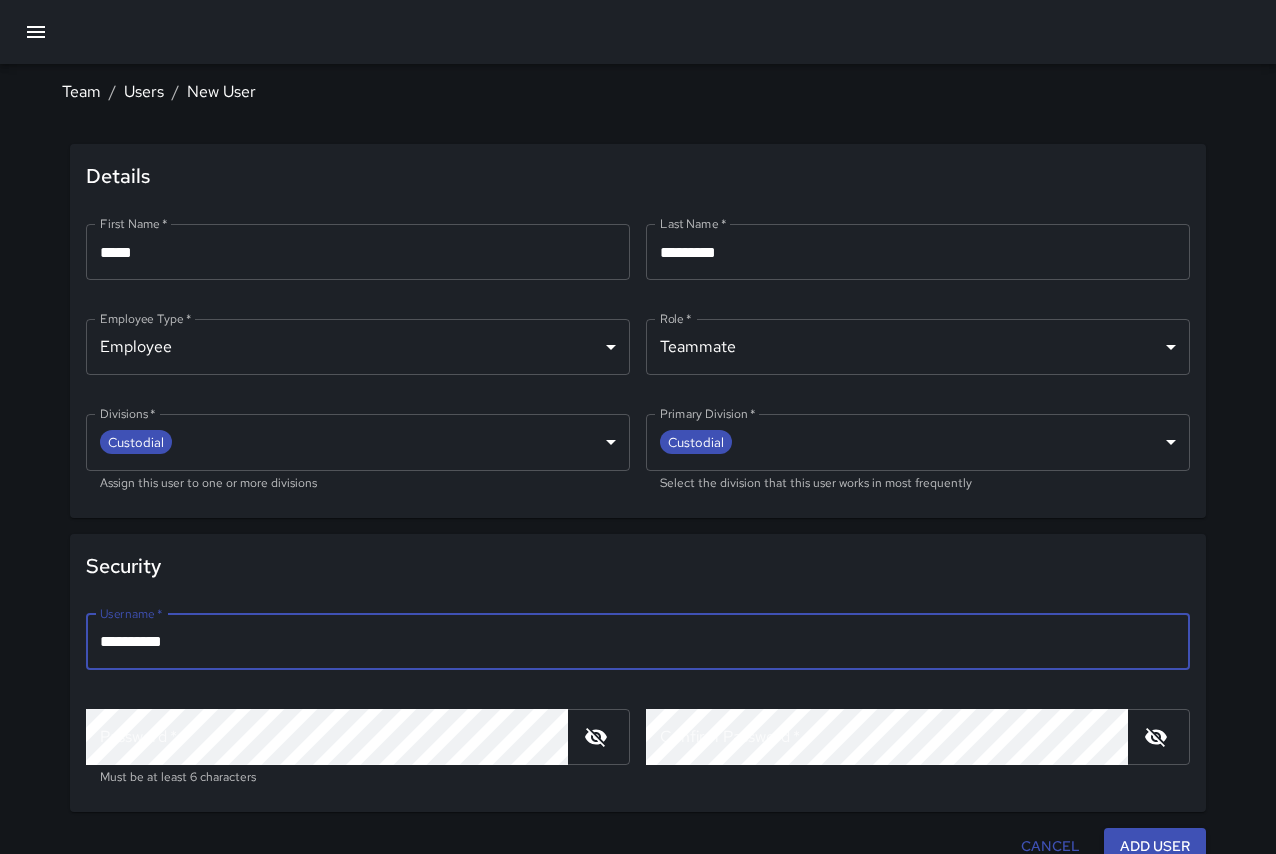 type on "**********" 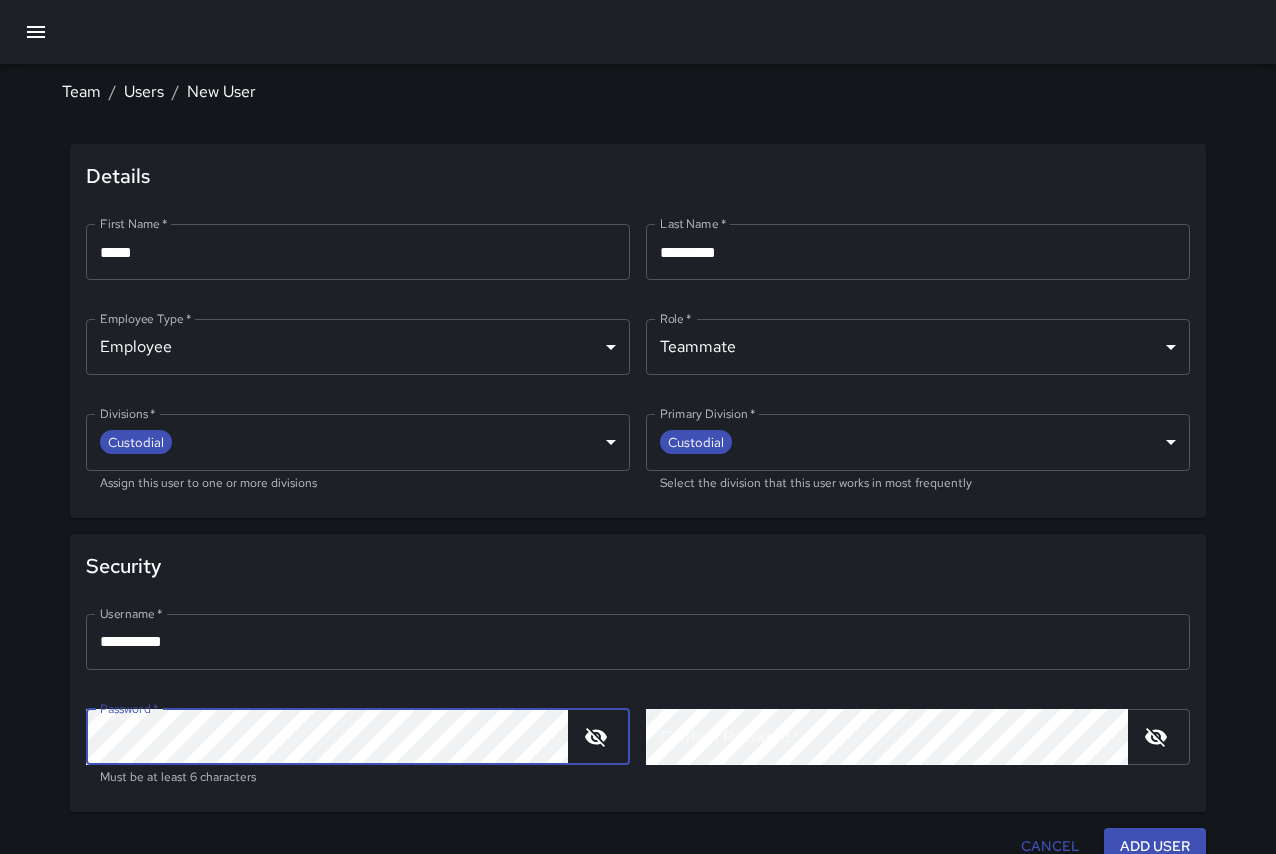 click 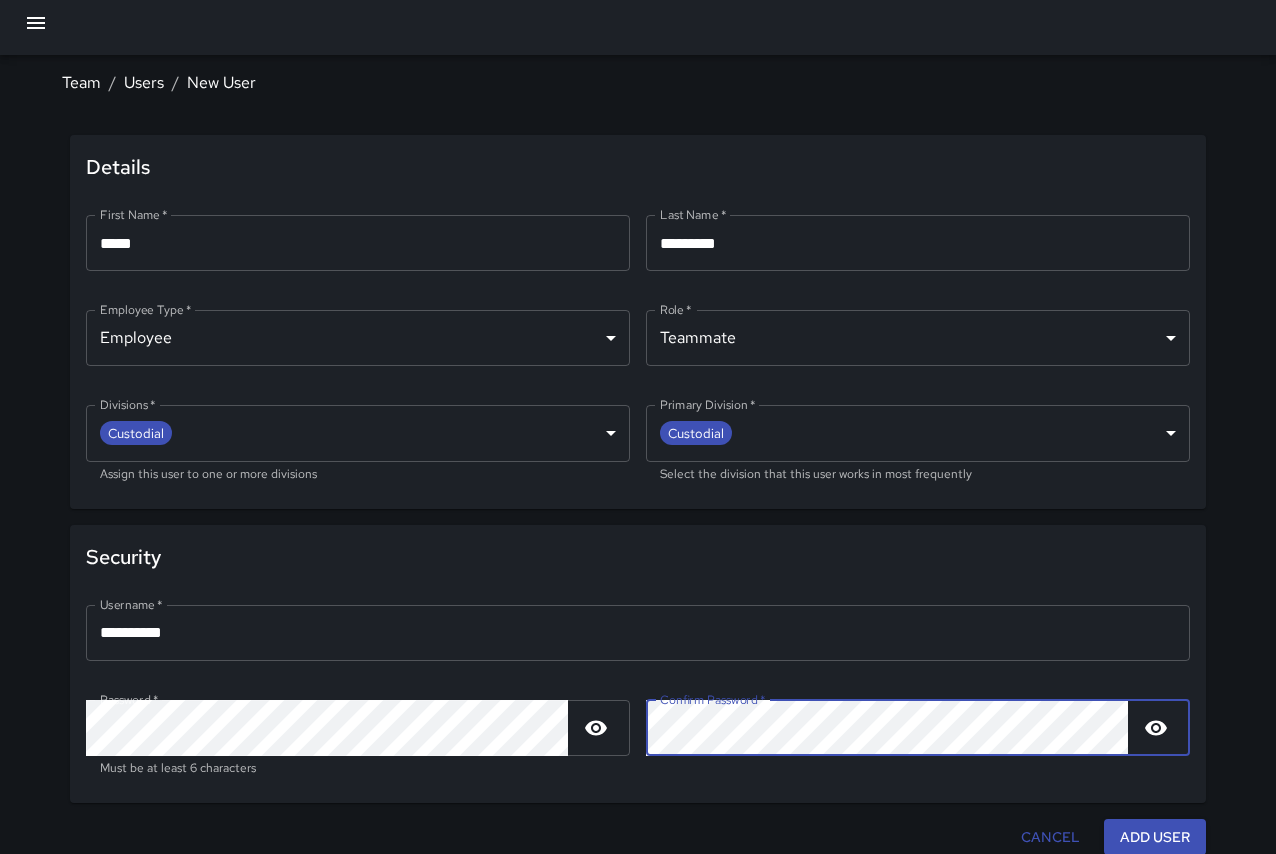 scroll, scrollTop: 18, scrollLeft: 0, axis: vertical 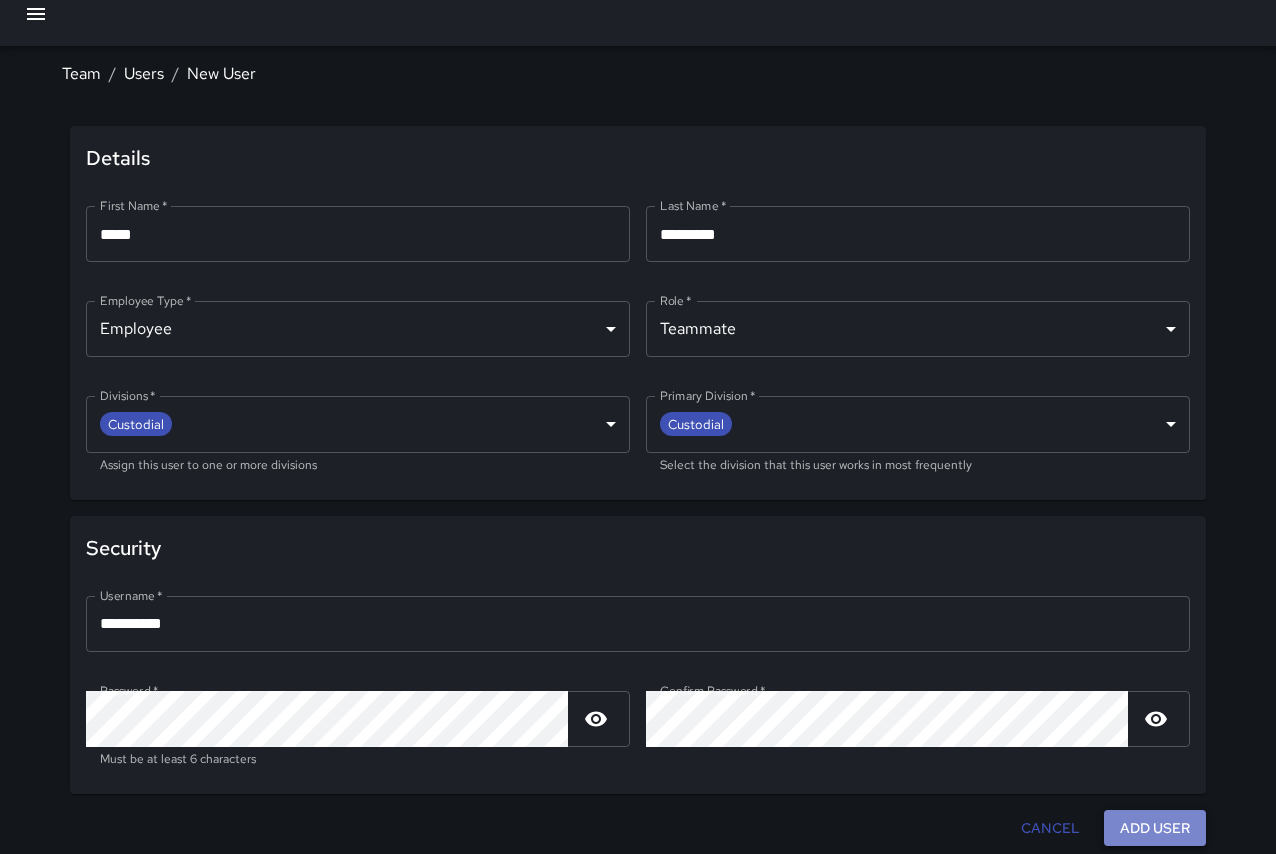 click on "Add User" at bounding box center (1155, 828) 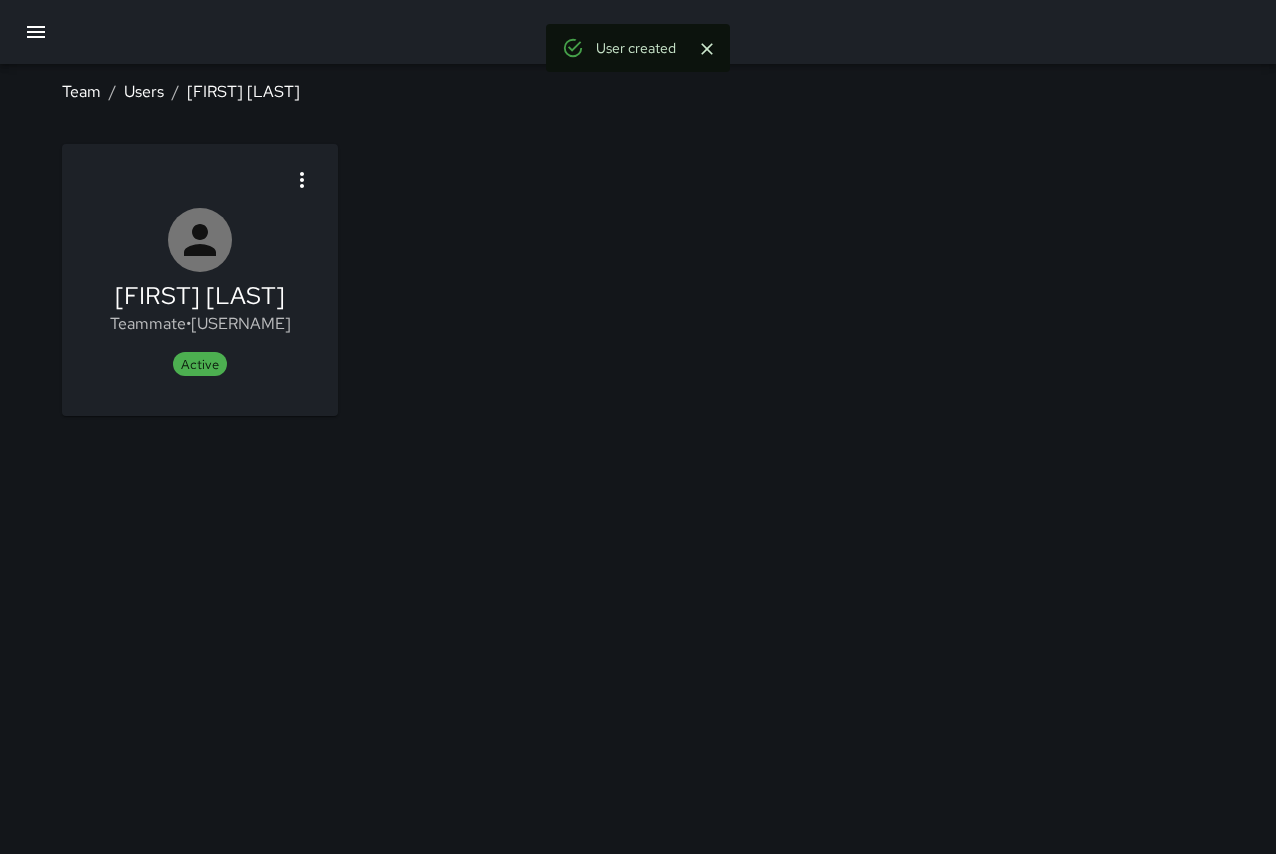 scroll, scrollTop: 0, scrollLeft: 0, axis: both 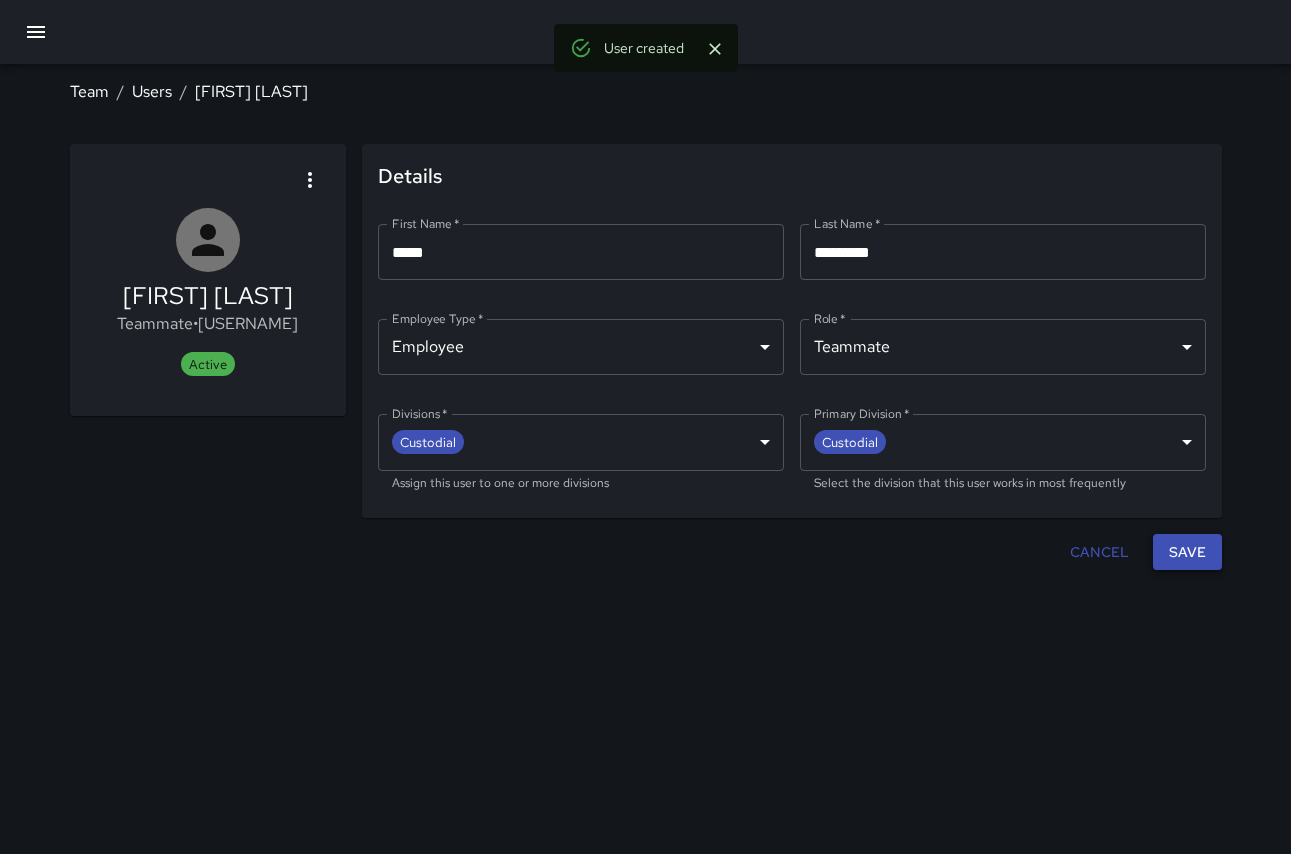 click on "Save" at bounding box center [1187, 552] 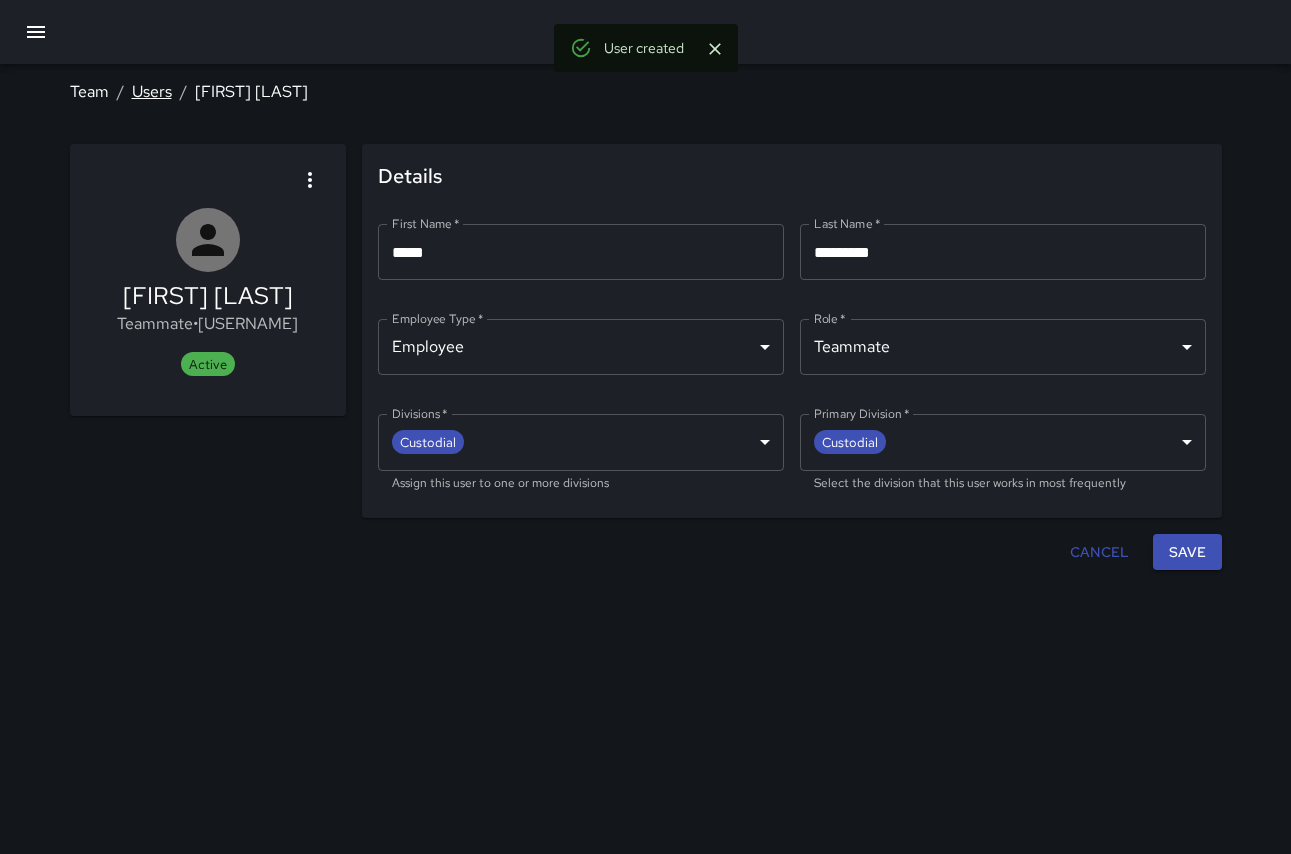 click on "Users" at bounding box center [152, 91] 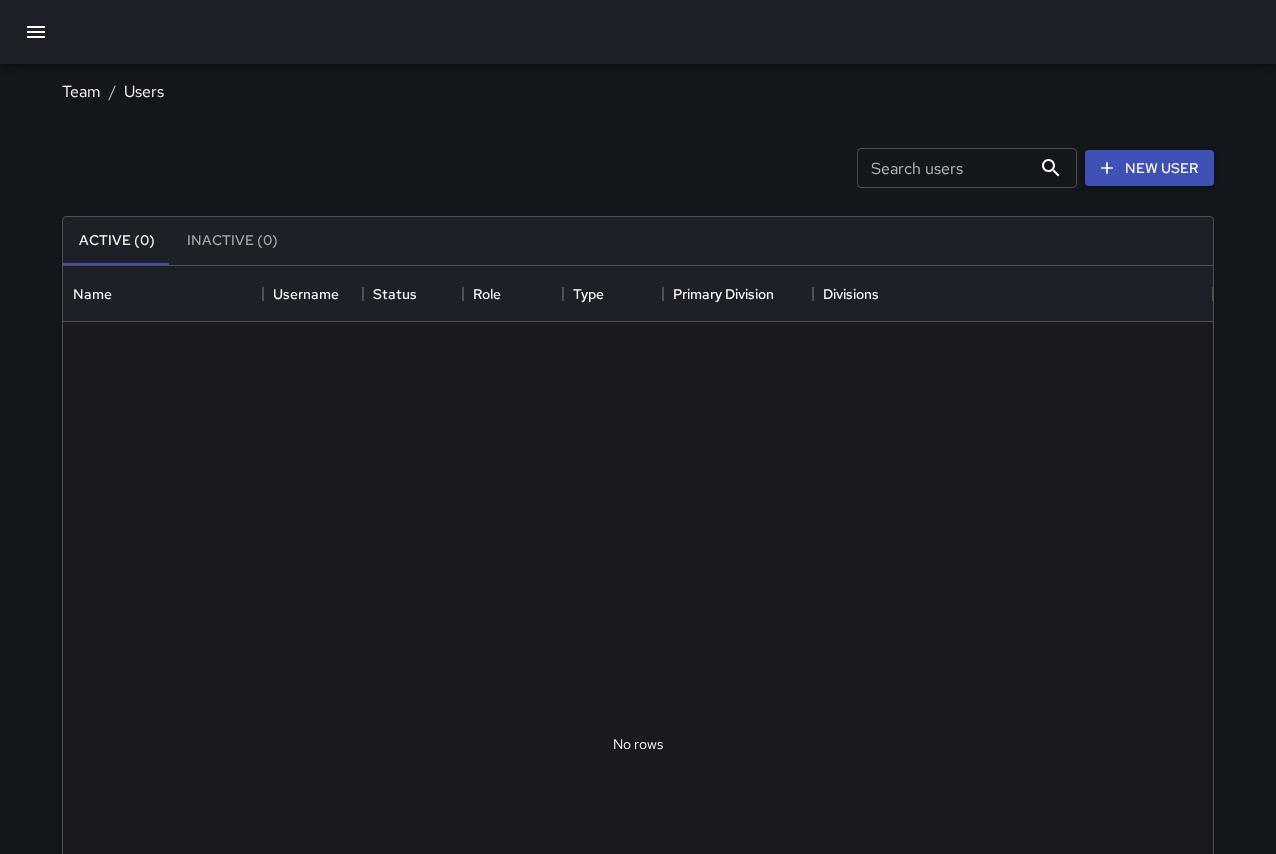 scroll, scrollTop: 16, scrollLeft: 16, axis: both 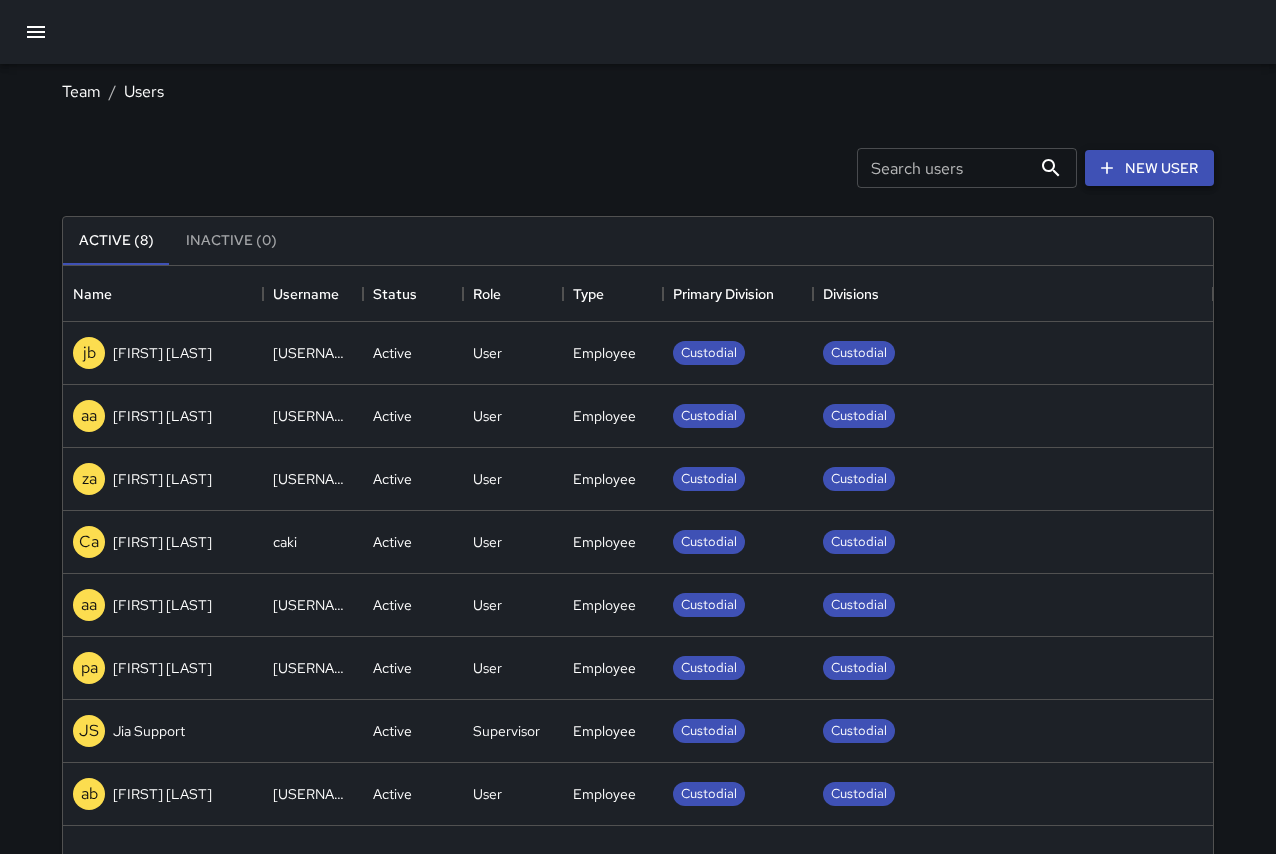 click on "New User" at bounding box center (1149, 168) 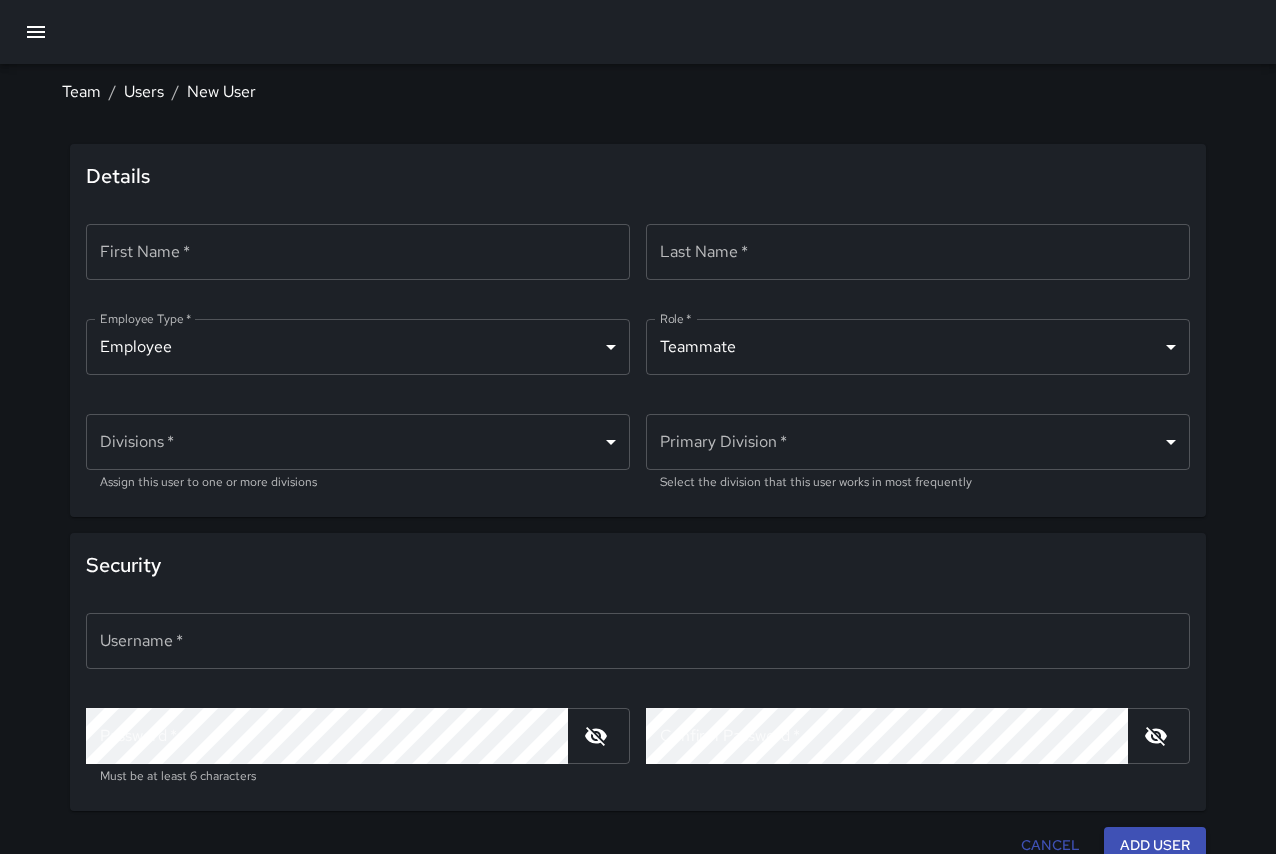 click on "First Name   *" at bounding box center [358, 252] 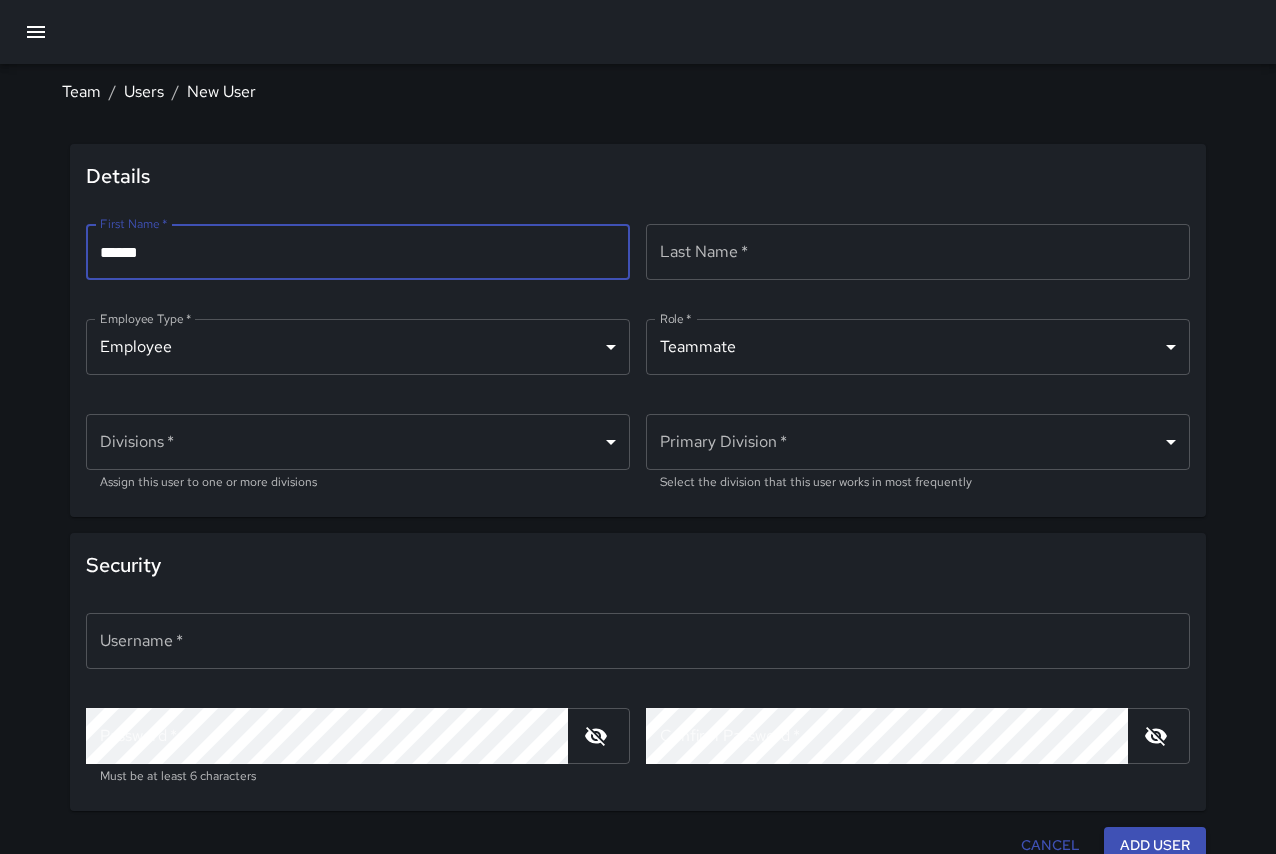 type on "******" 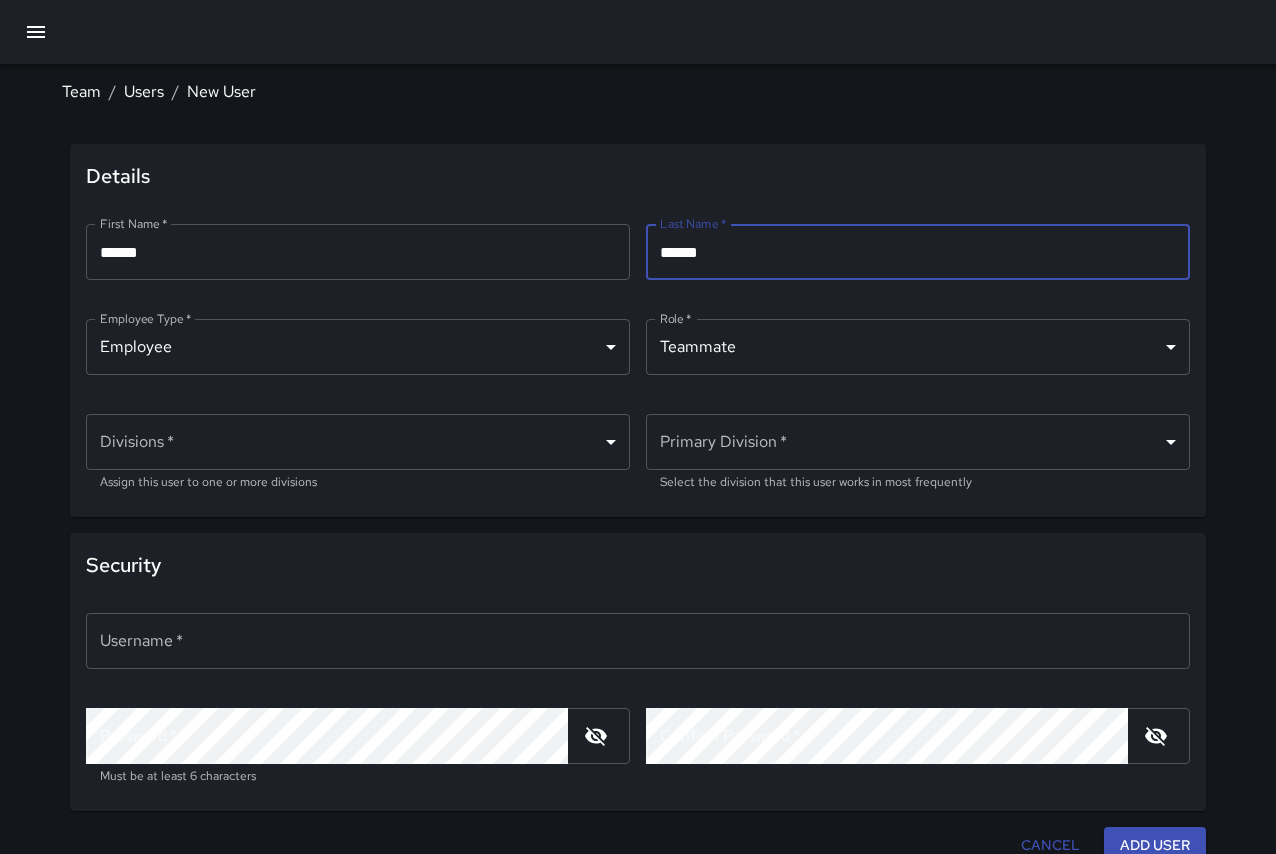 type on "******" 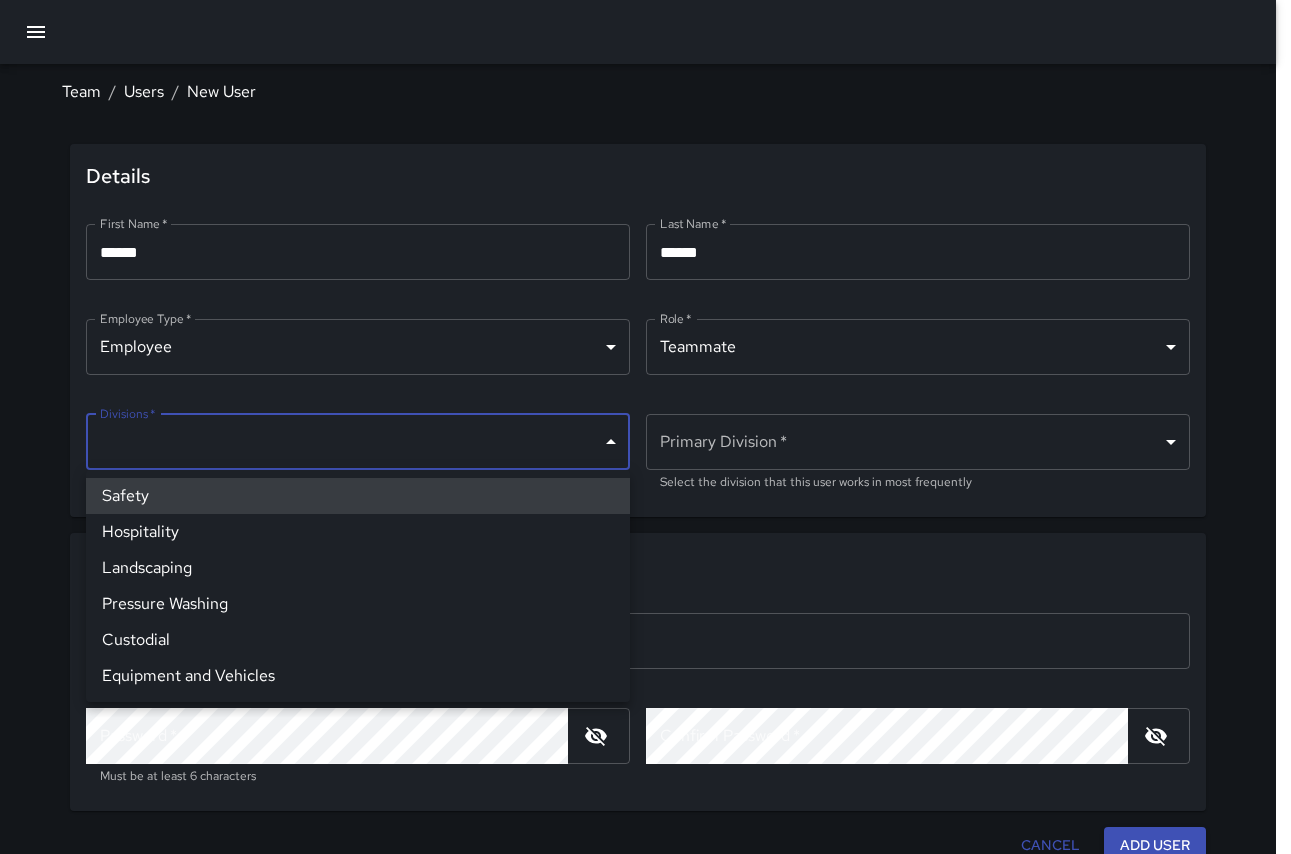 click on "Team / Users / New User Details First Name   * ****** First Name   * ​ Last Name   * ****** Last Name   * ​ Employee Type   * Employee ******** Employee Type   * ​ Role   * Teammate ******** Role   * ​ Divisions   * ​ Divisions   * Assign this user to one or more divisions Primary Division   * ​ Primary Division   * Select the division that this user works in most frequently Security Username   * Username   * ​ Password   * Password   * Must be at least 6 characters Confirm Password   * Confirm Password   * ​ Cancel Add User Safety Hospitality Landscaping Pressure Washing Custodial Equipment and Vehicles" at bounding box center [645, 435] 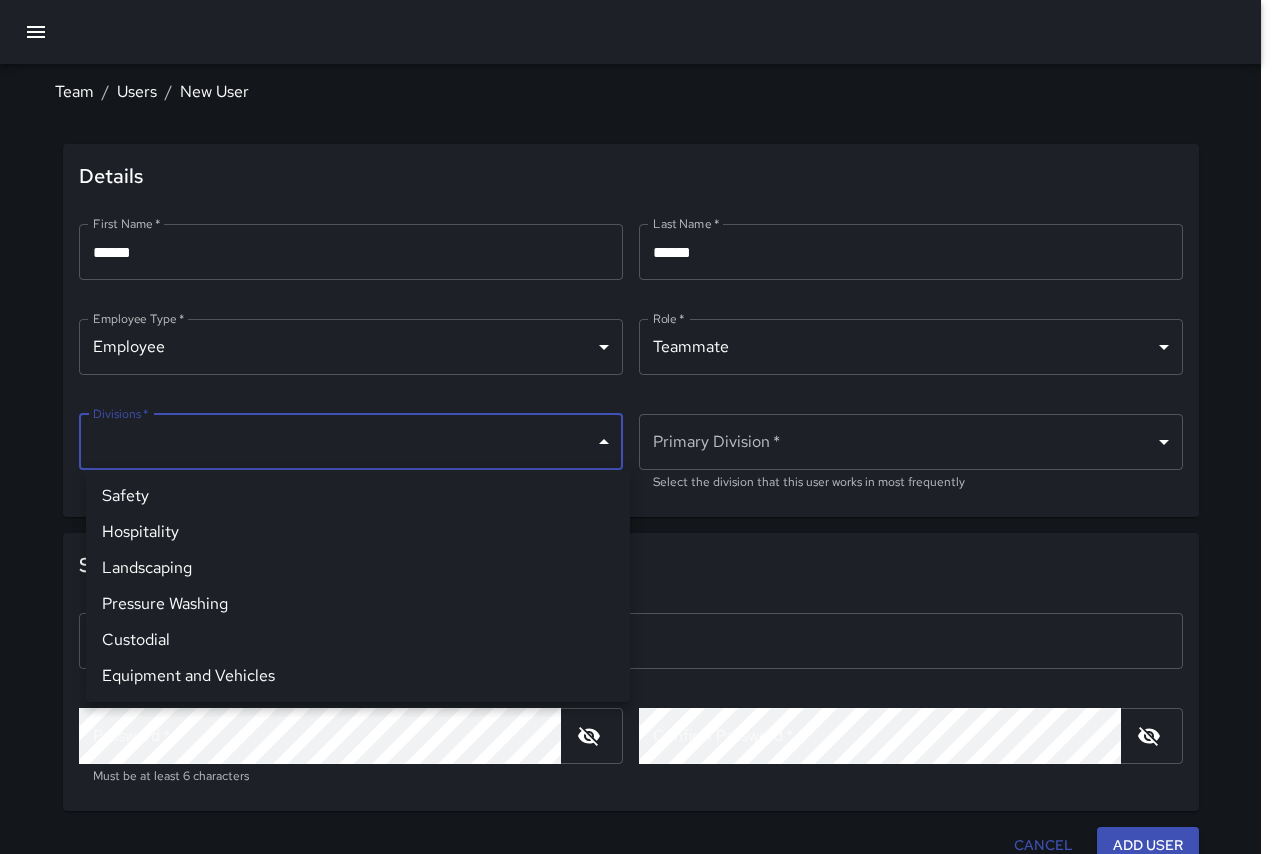 click on "Team / Users / New User Details First Name   * ****** First Name   * ​ Last Name   * ****** Last Name   * ​ Employee Type   * Employee ******** Employee Type   * ​ Role   * Teammate ******** Role   * ​ Divisions   * ​ Divisions   * Assign this user to one or more divisions Primary Division   * ​ Primary Division   * Select the division that this user works in most frequently Security Username   * Username   * ​ Password   * Password   * Must be at least 6 characters Confirm Password   * Confirm Password   * ​ Cancel Add User Safety Hospitality Landscaping Pressure Washing Custodial Equipment and Vehicles" at bounding box center (638, 435) 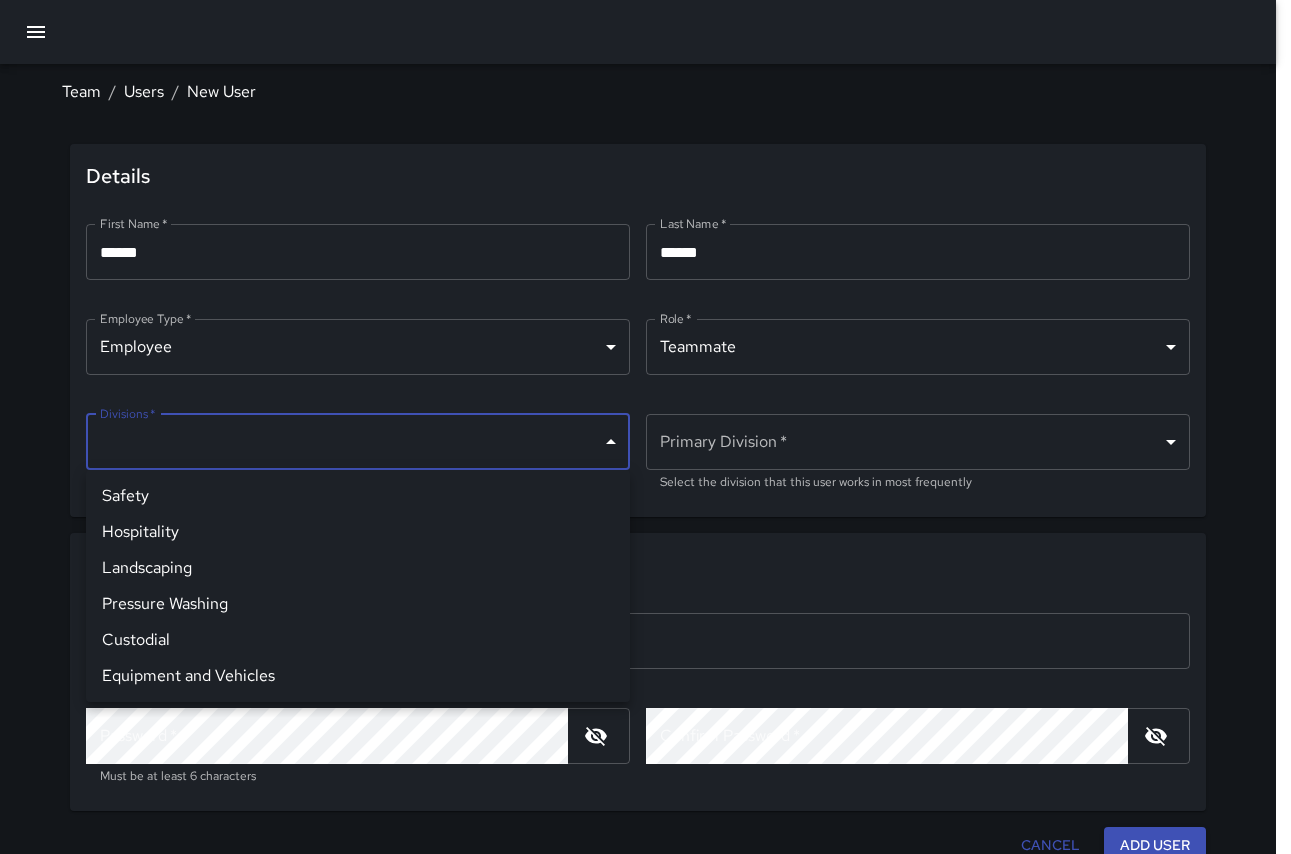 click on "Custodial" at bounding box center (358, 640) 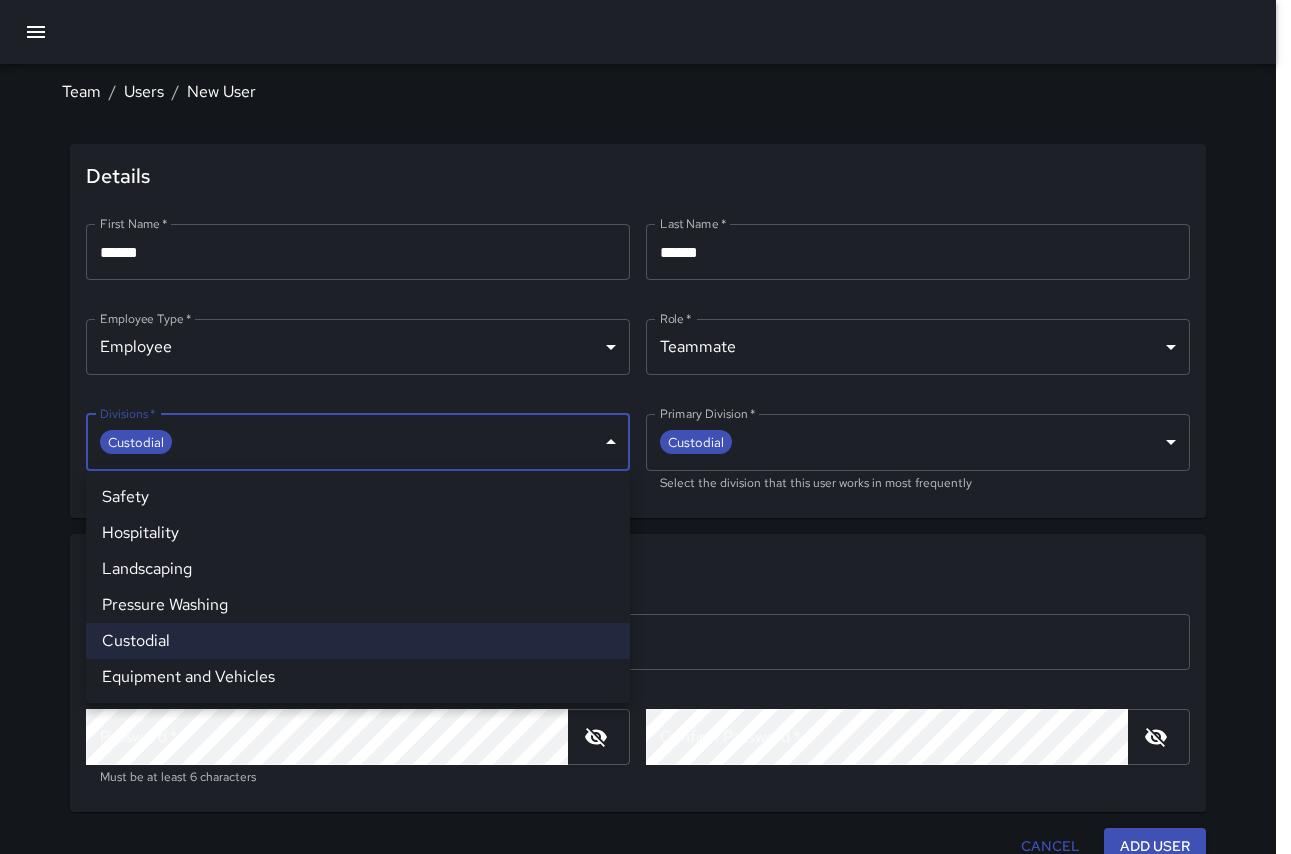 click at bounding box center [645, 427] 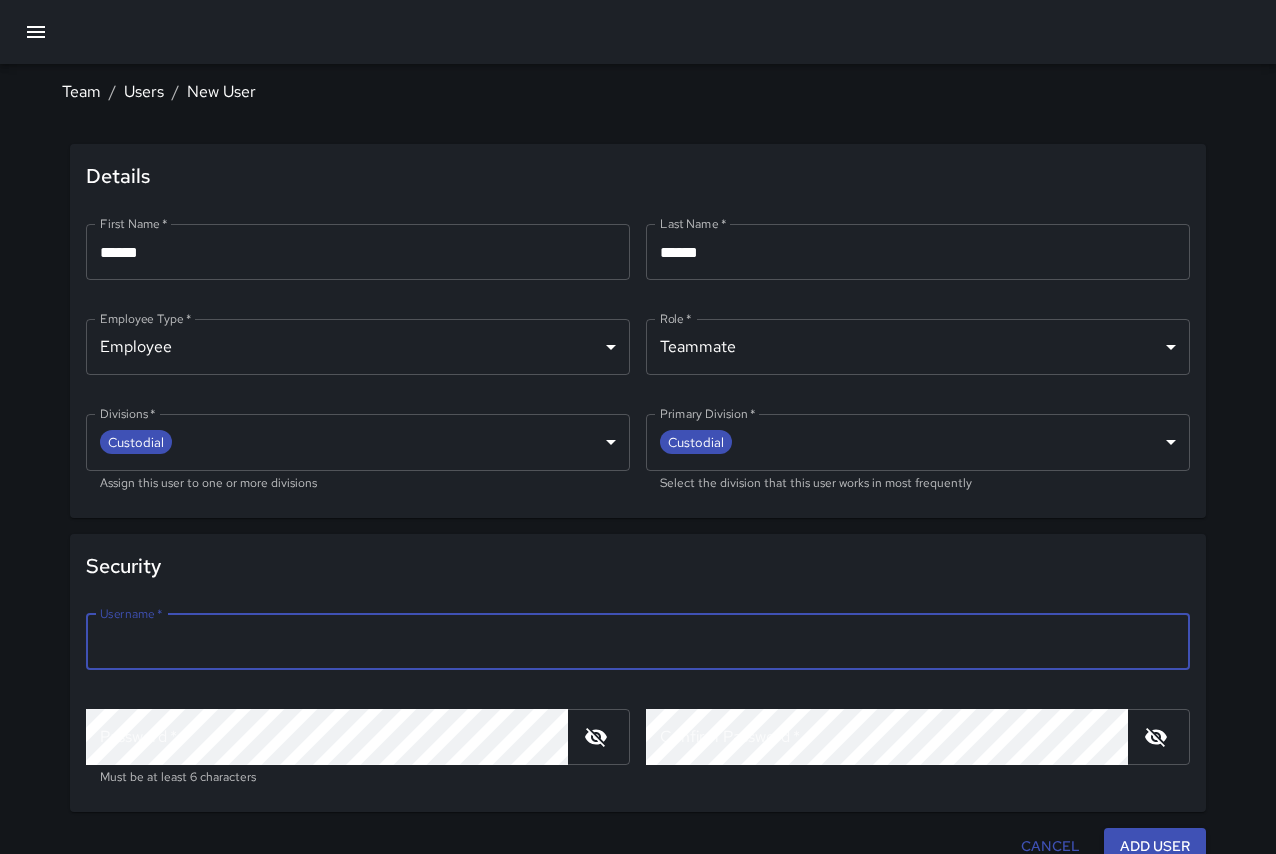 click on "Username   *" at bounding box center [638, 642] 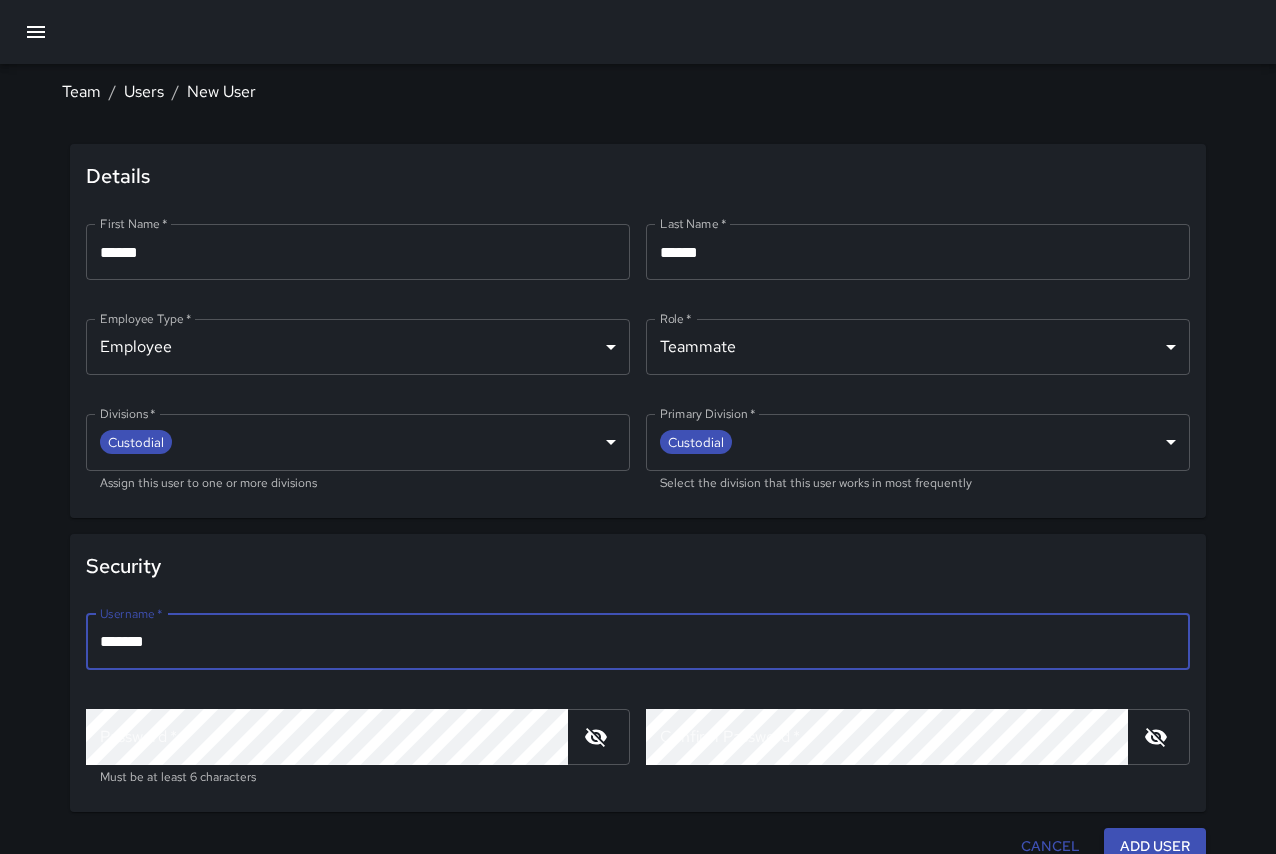 type on "*******" 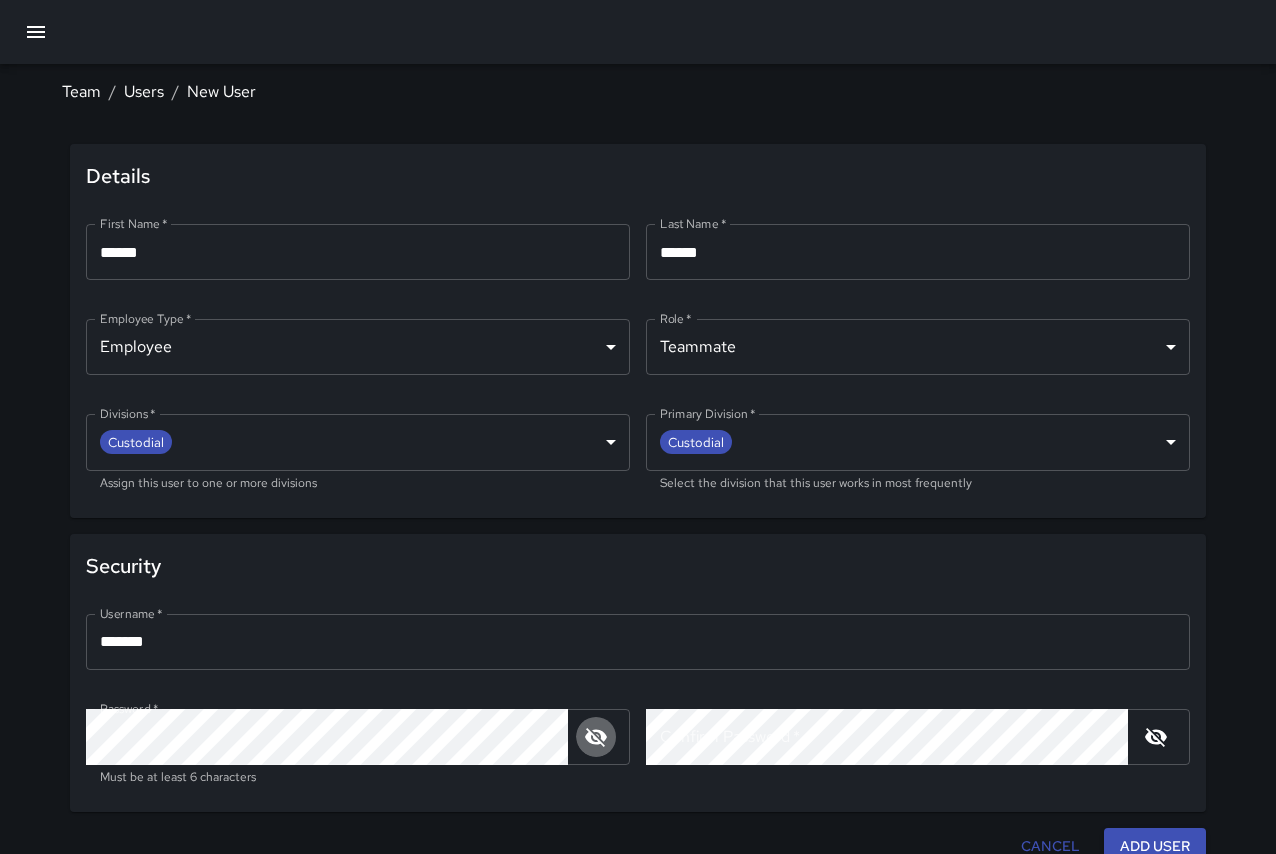 click 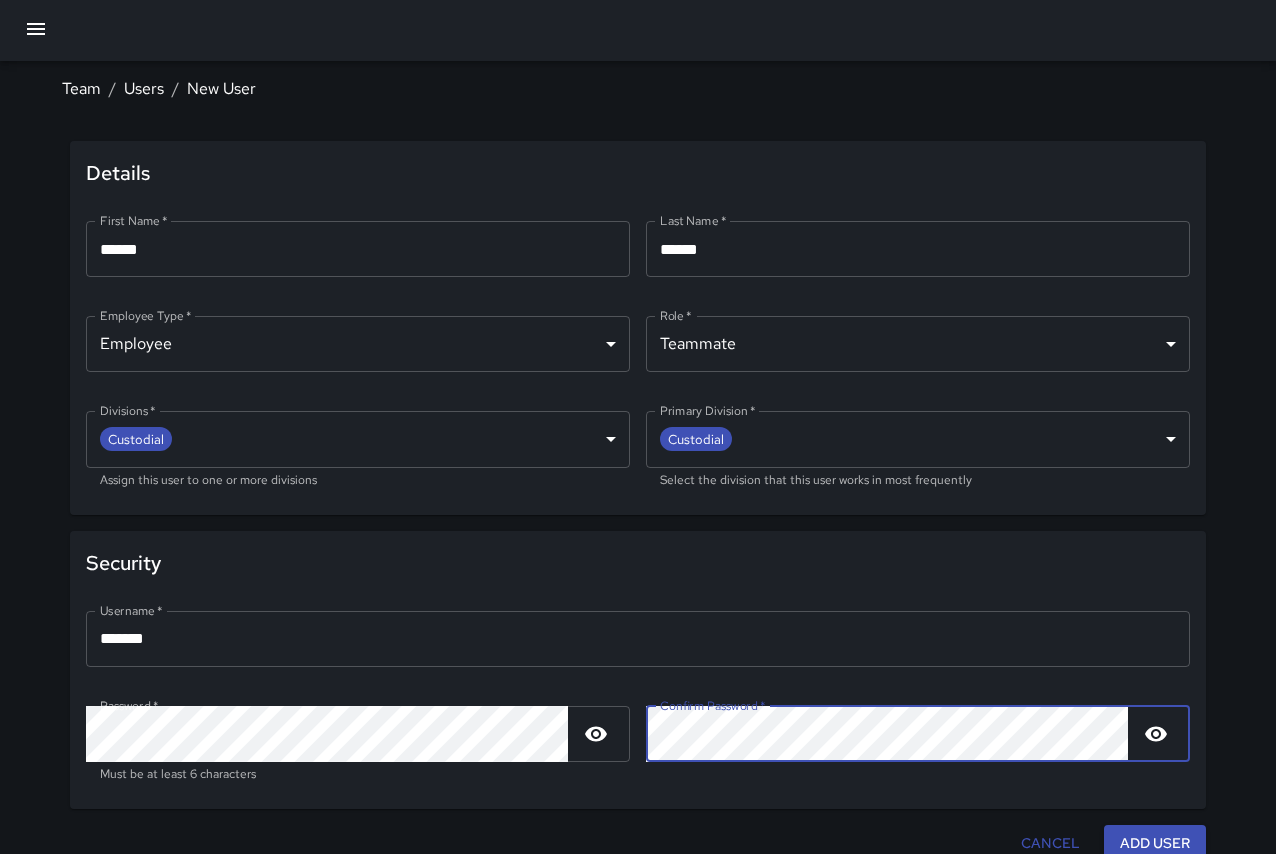 scroll, scrollTop: 0, scrollLeft: 0, axis: both 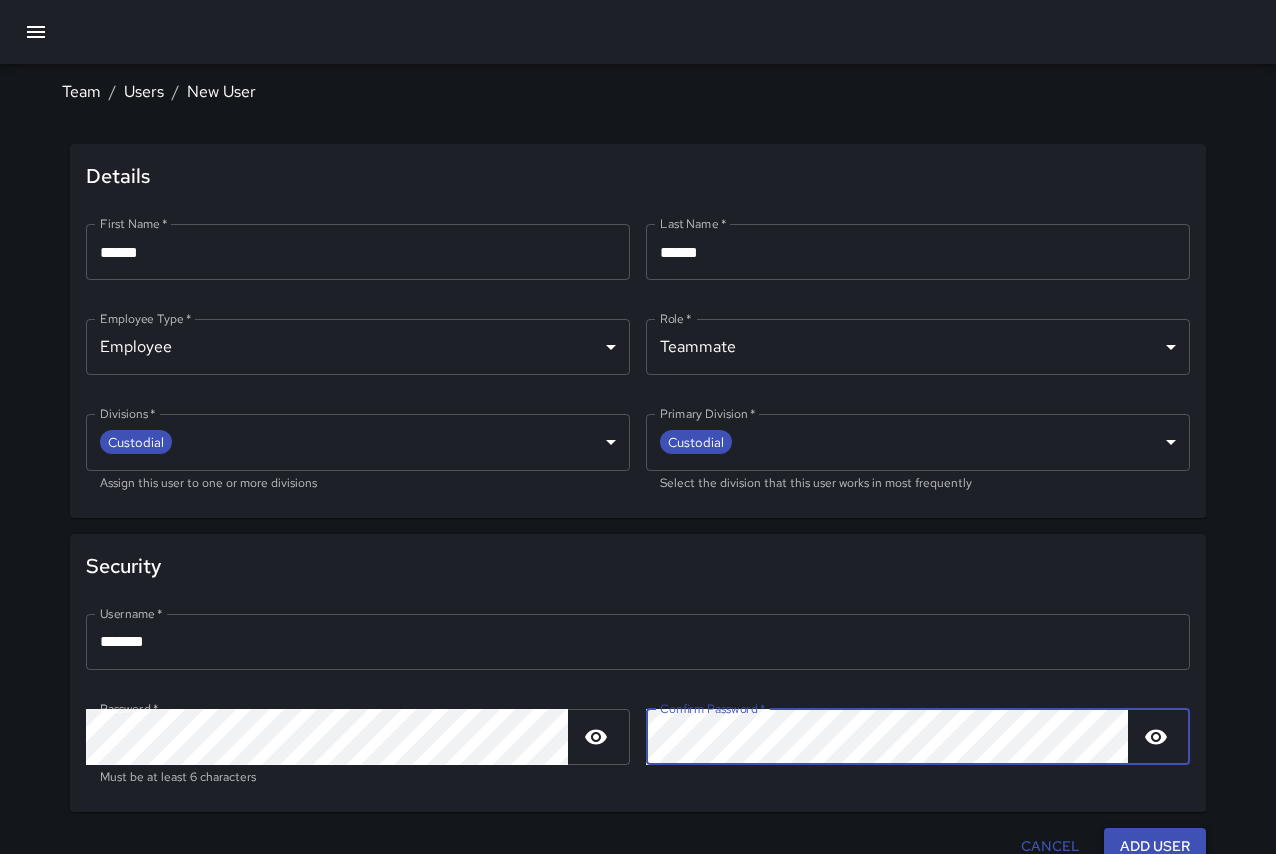 click on "Add User" at bounding box center (1155, 846) 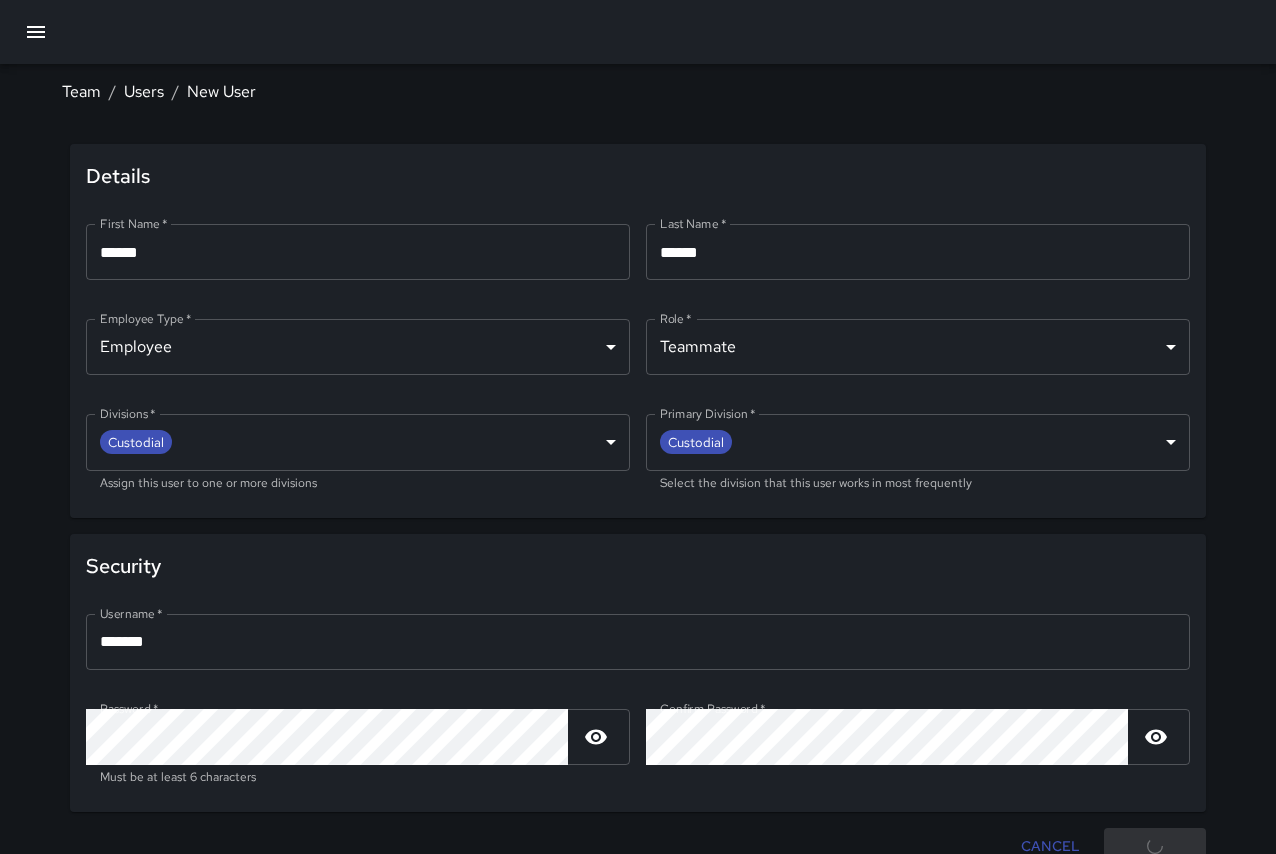 scroll, scrollTop: 18, scrollLeft: 0, axis: vertical 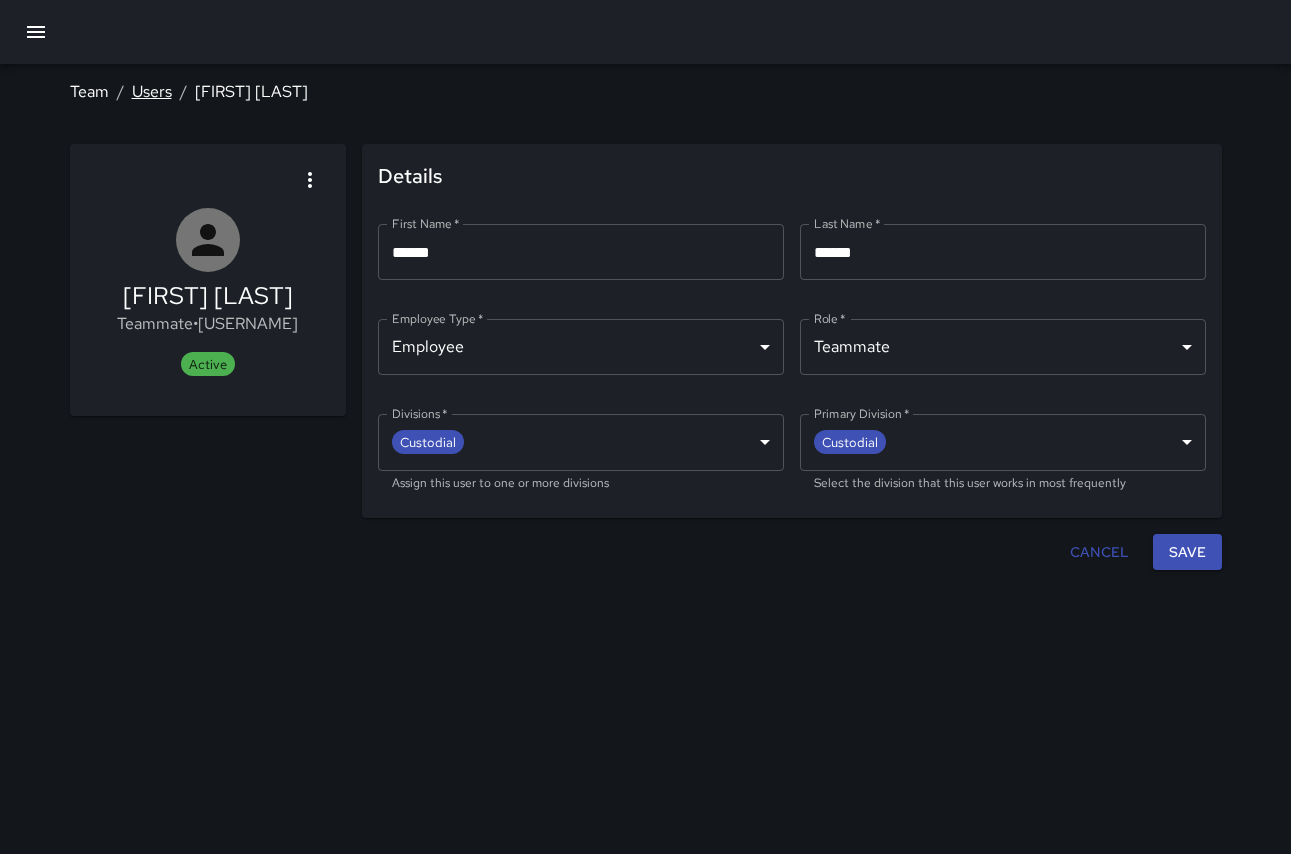 click on "Users" at bounding box center (152, 91) 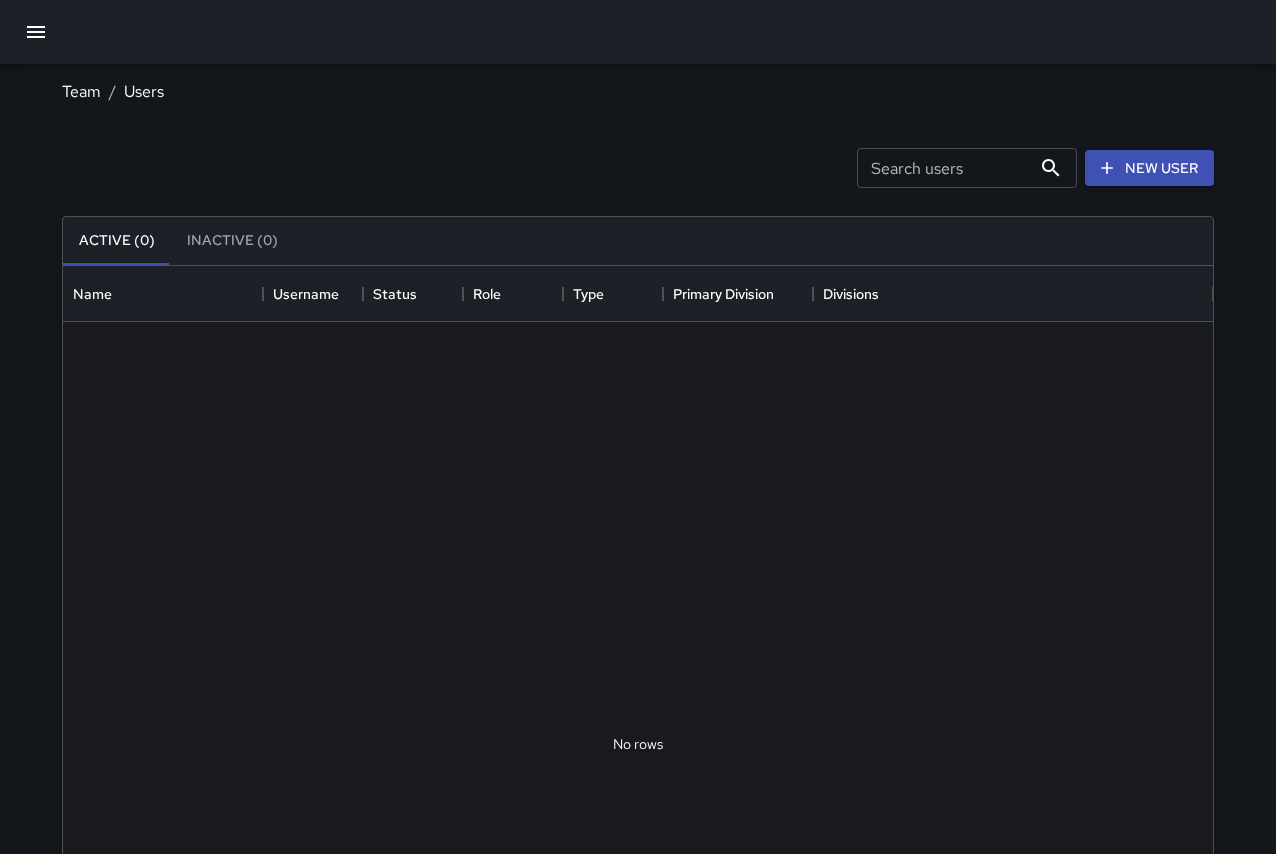 scroll, scrollTop: 16, scrollLeft: 16, axis: both 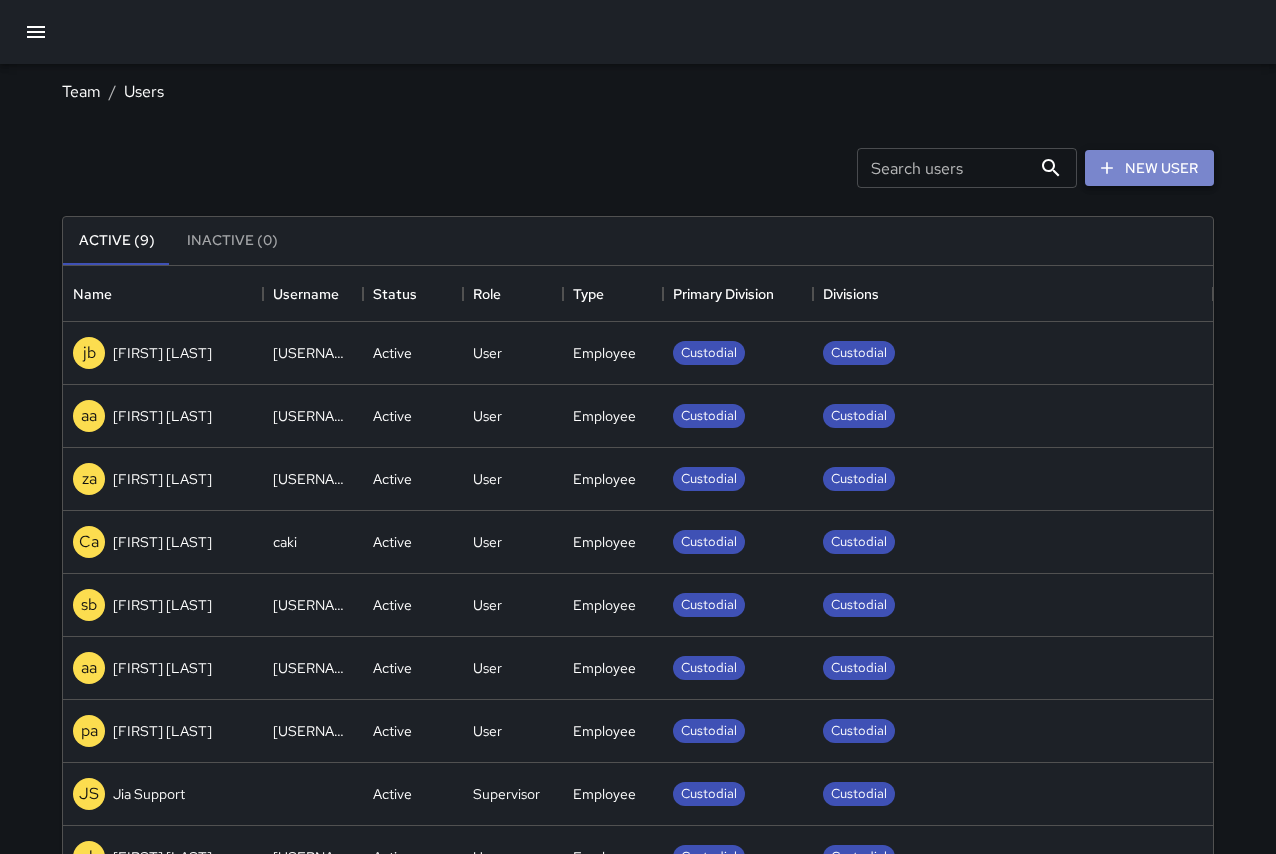 click on "New User" at bounding box center [1149, 168] 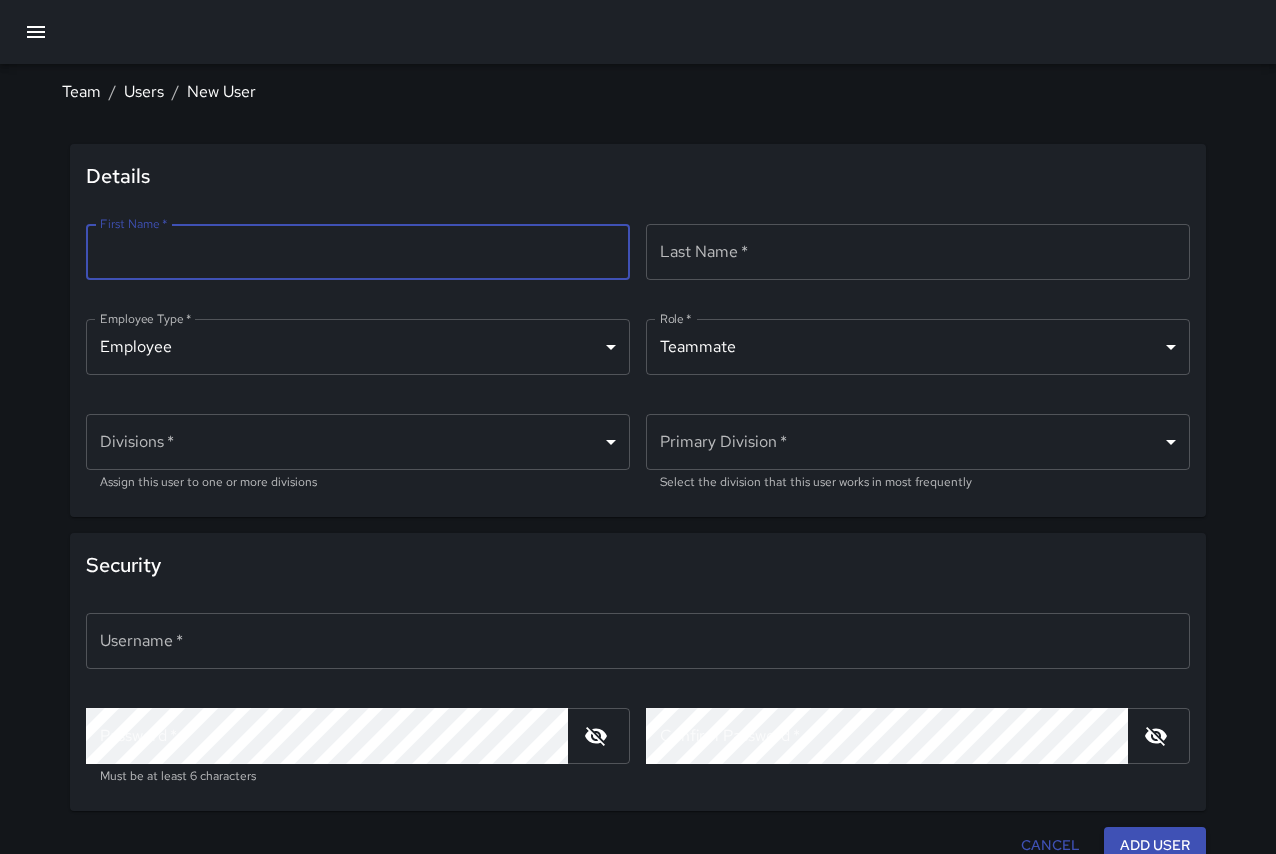 click on "First Name   *" at bounding box center [358, 252] 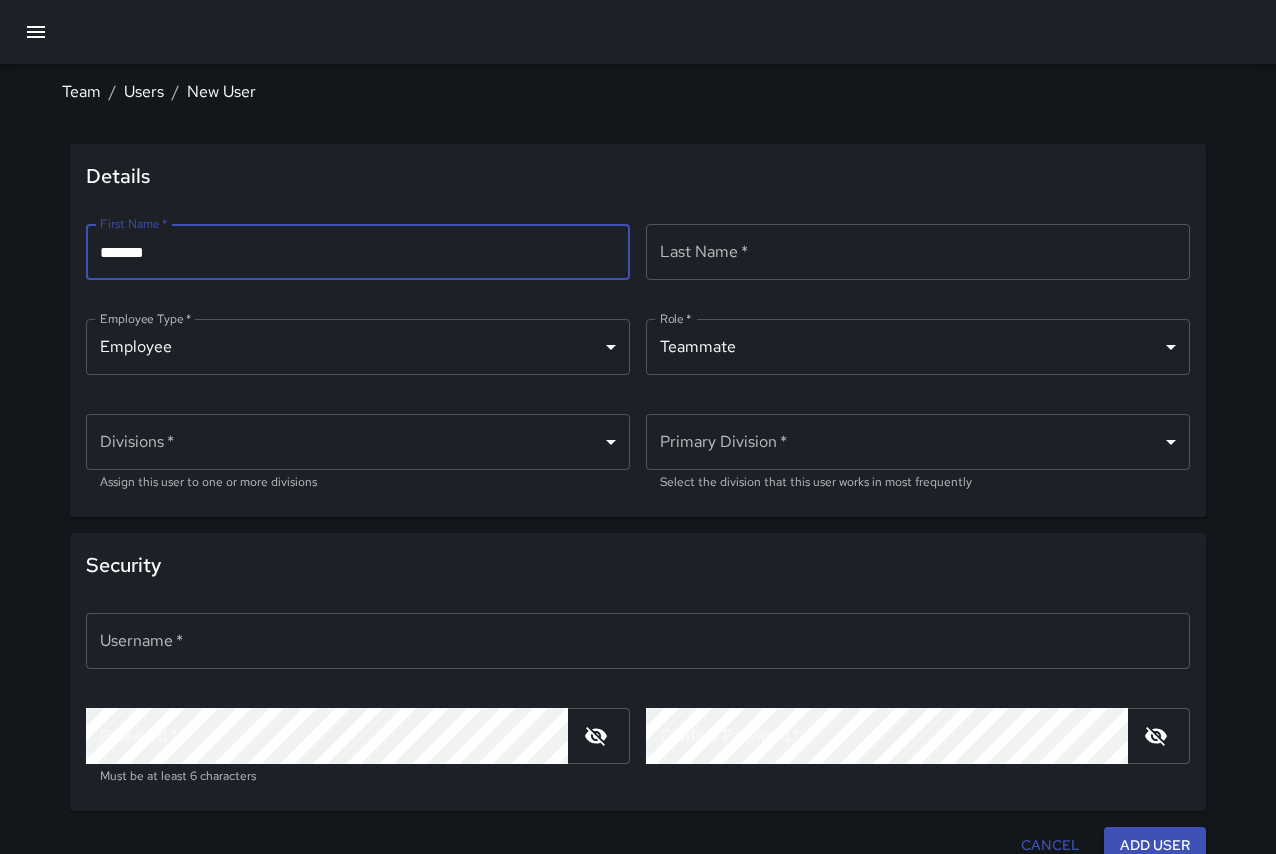 type on "*******" 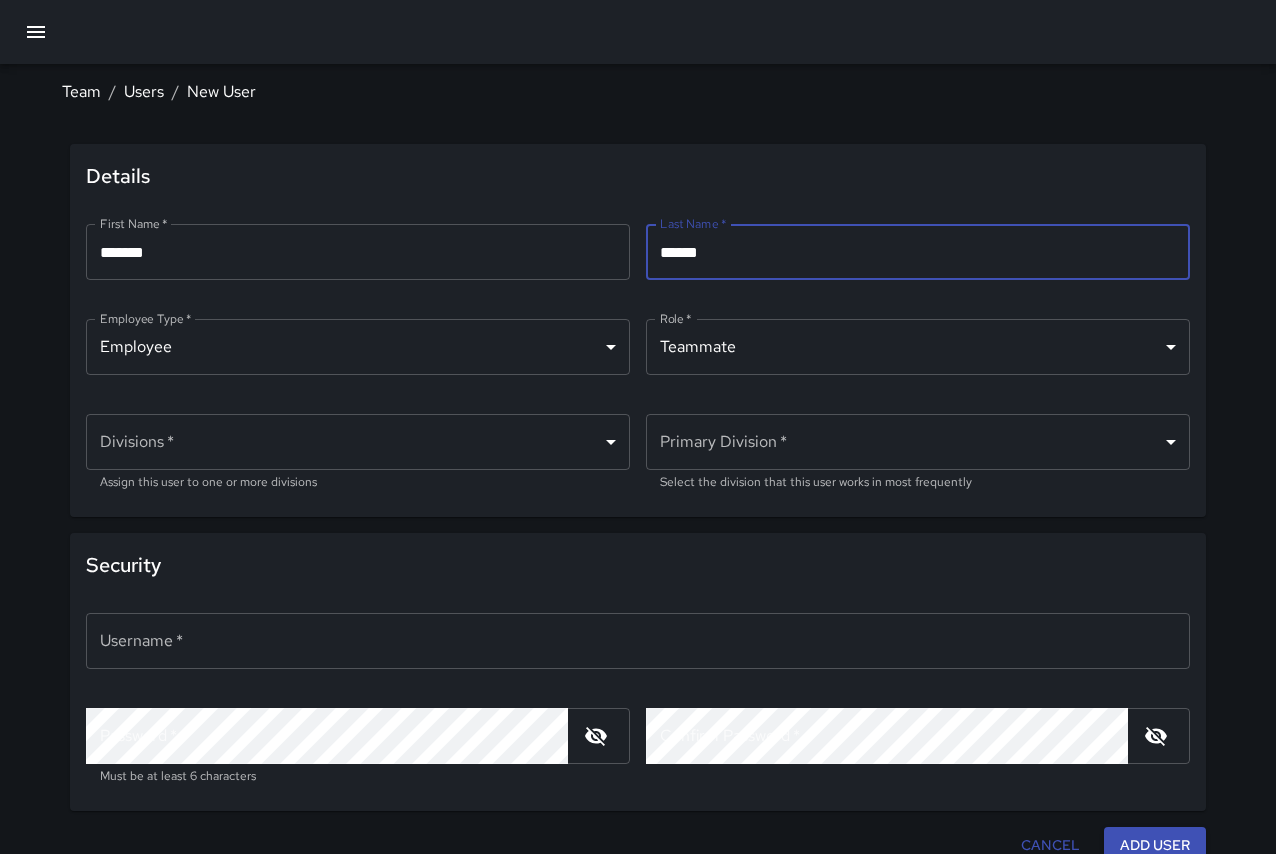 type on "******" 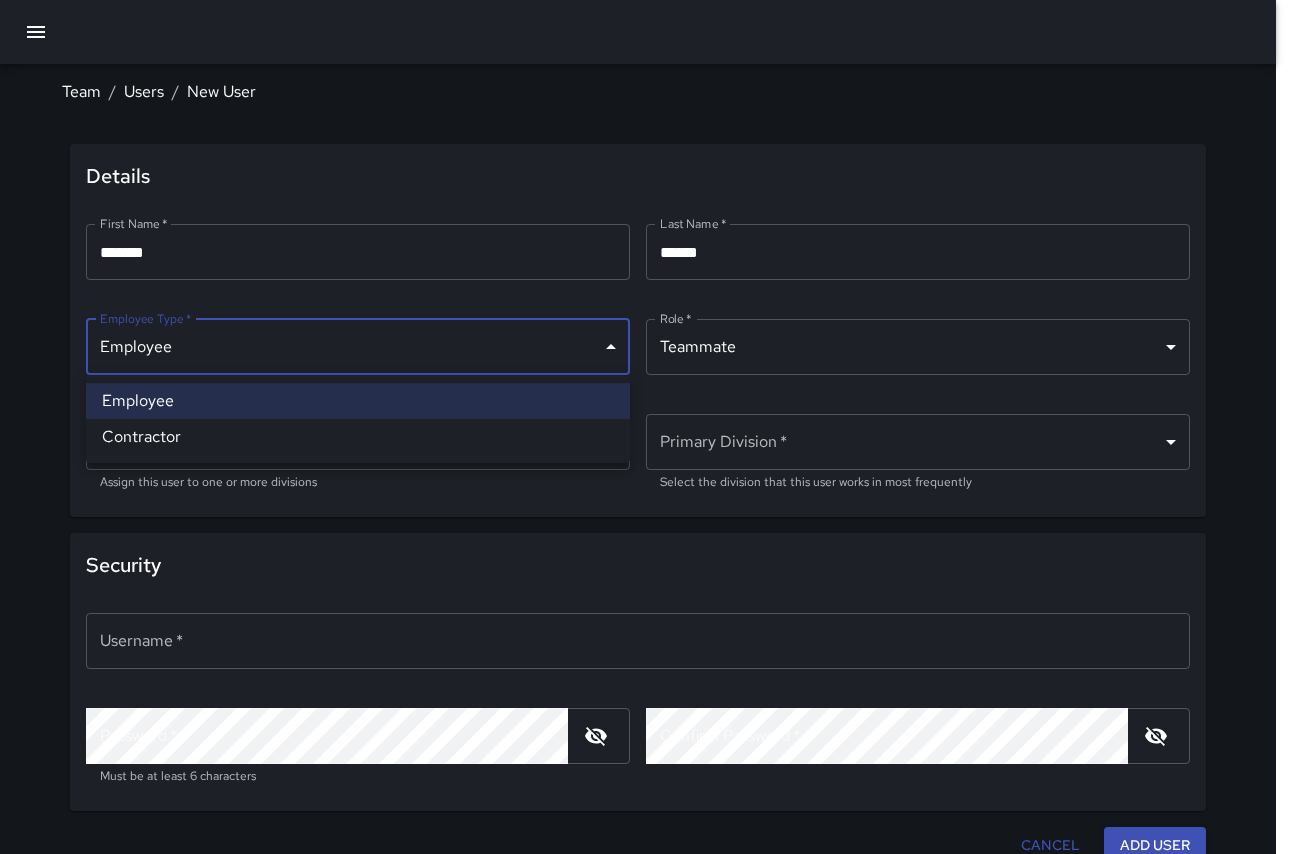 click on "Team / Users / New User Details First Name   * ******* First Name   * ​ Last Name   * ****** Last Name   * ​ Employee Type   * Employee ******** Employee Type   * ​ Role   * Teammate ******** Role   * ​ Divisions   * ​ Divisions   * Assign this user to one or more divisions Primary Division   * ​ Primary Division   * Select the division that this user works in most frequently Security Username   * Username   * ​ Password   * Password   * Must be at least 6 characters Confirm Password   * Confirm Password   * ​ Cancel Add User Employee Contractor" at bounding box center (645, 435) 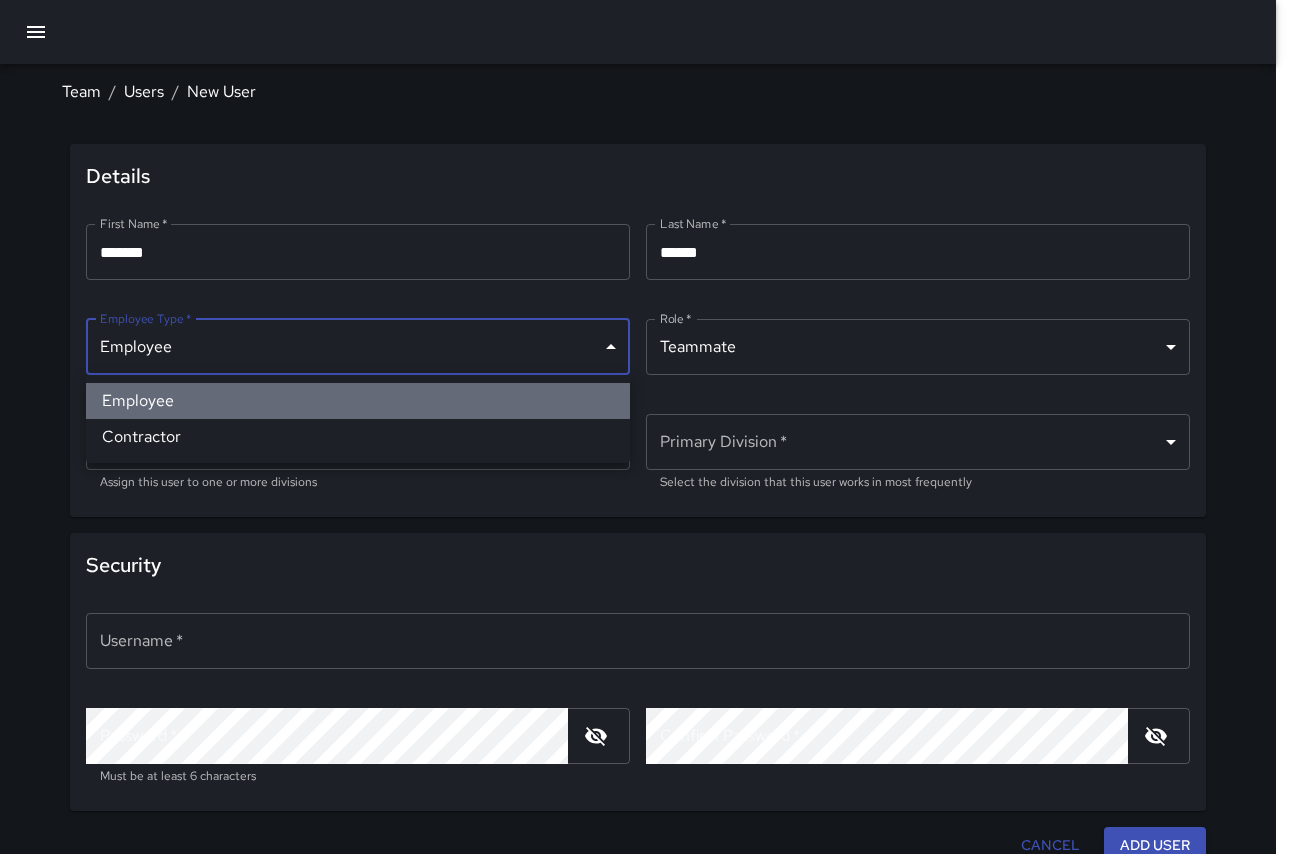 click on "Employee" at bounding box center [358, 401] 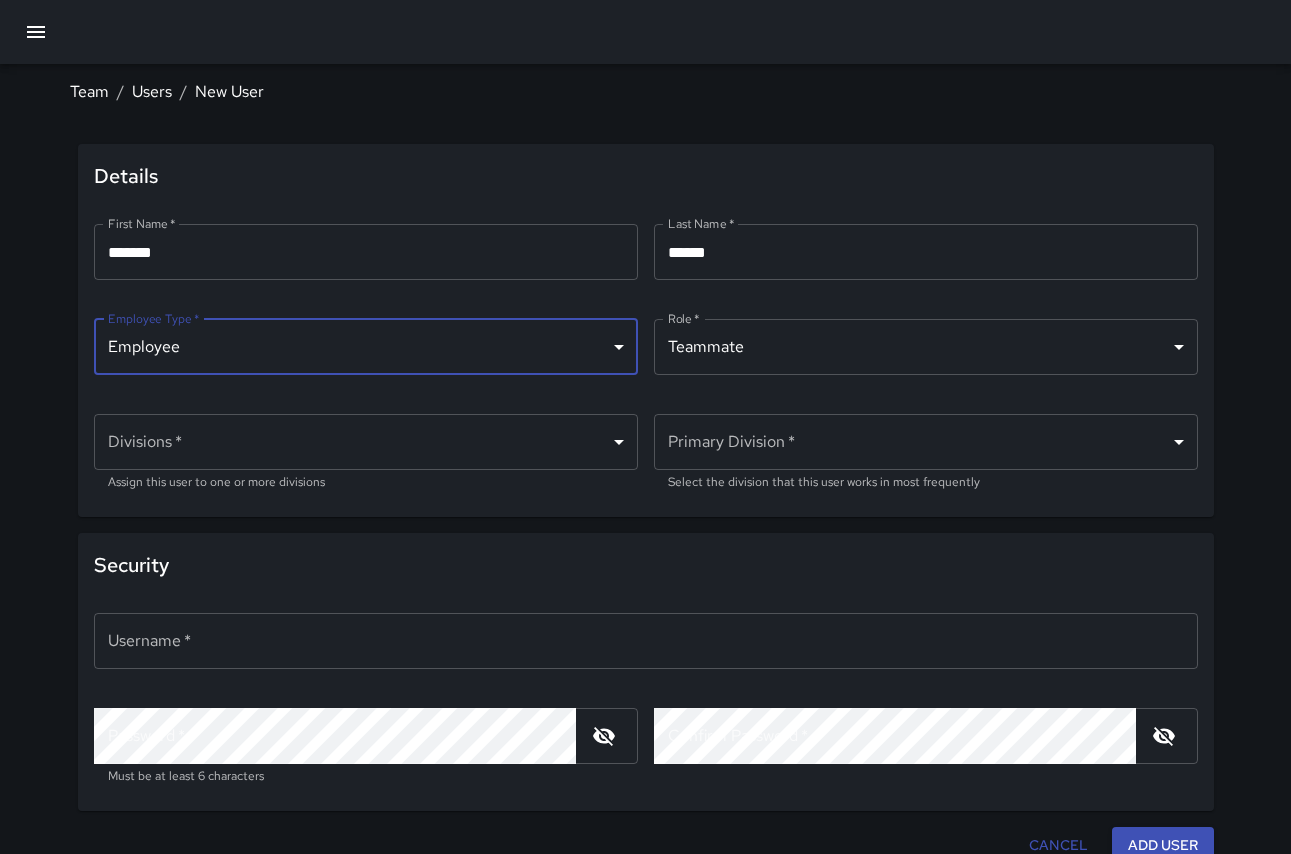 click on "Team / Users / New User Details First Name   * ******* First Name   * ​ Last Name   * ****** Last Name   * ​ Employee Type   * Employee ******** Employee Type   * ​ Role   * Teammate ******** Role   * ​ Divisions   * ​ Divisions   * Assign this user to one or more divisions Primary Division   * ​ Primary Division   * Select the division that this user works in most frequently Security Username   * Username   * ​ Password   * Password   * Must be at least 6 characters Confirm Password   * Confirm Password   * ​ Cancel Add User" at bounding box center (645, 435) 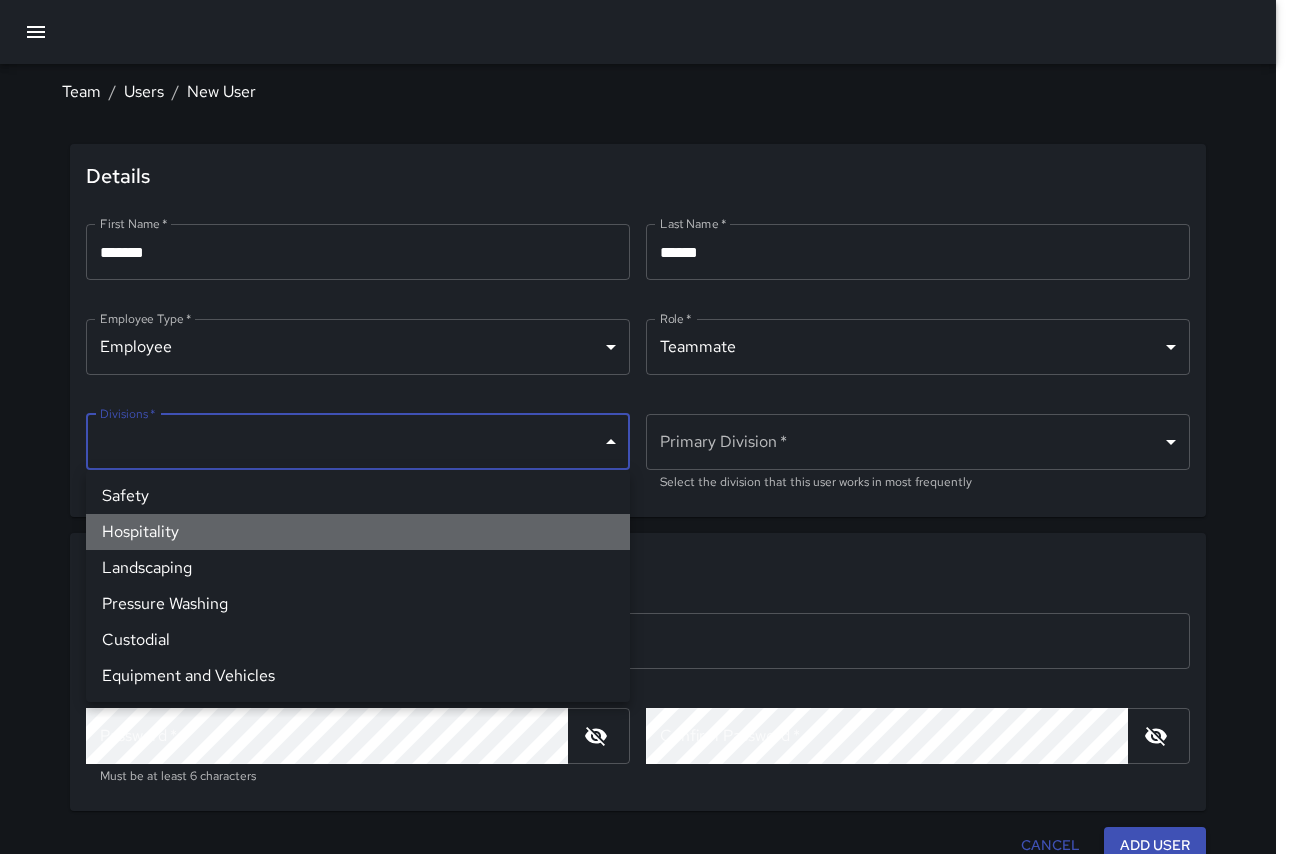 click on "Hospitality" at bounding box center (358, 532) 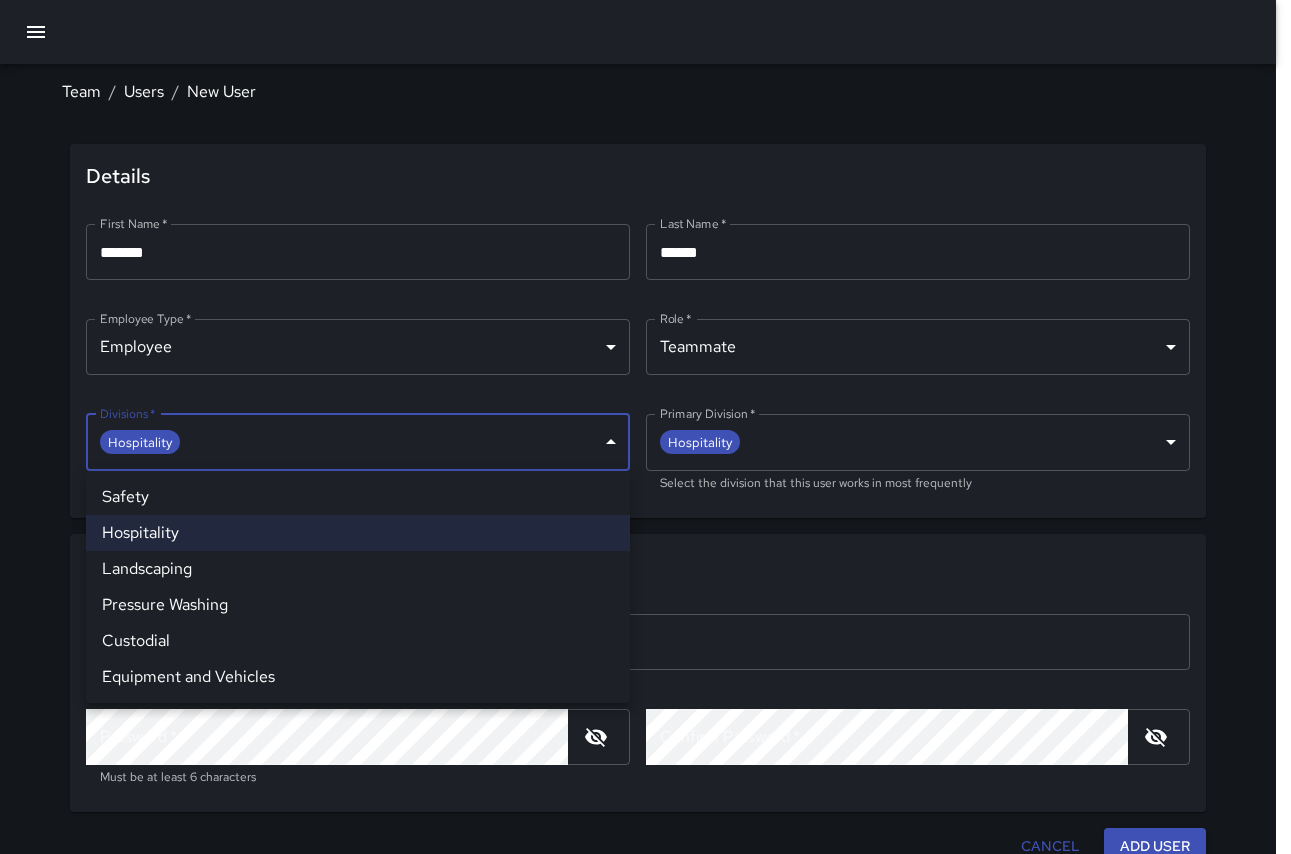 click at bounding box center (645, 427) 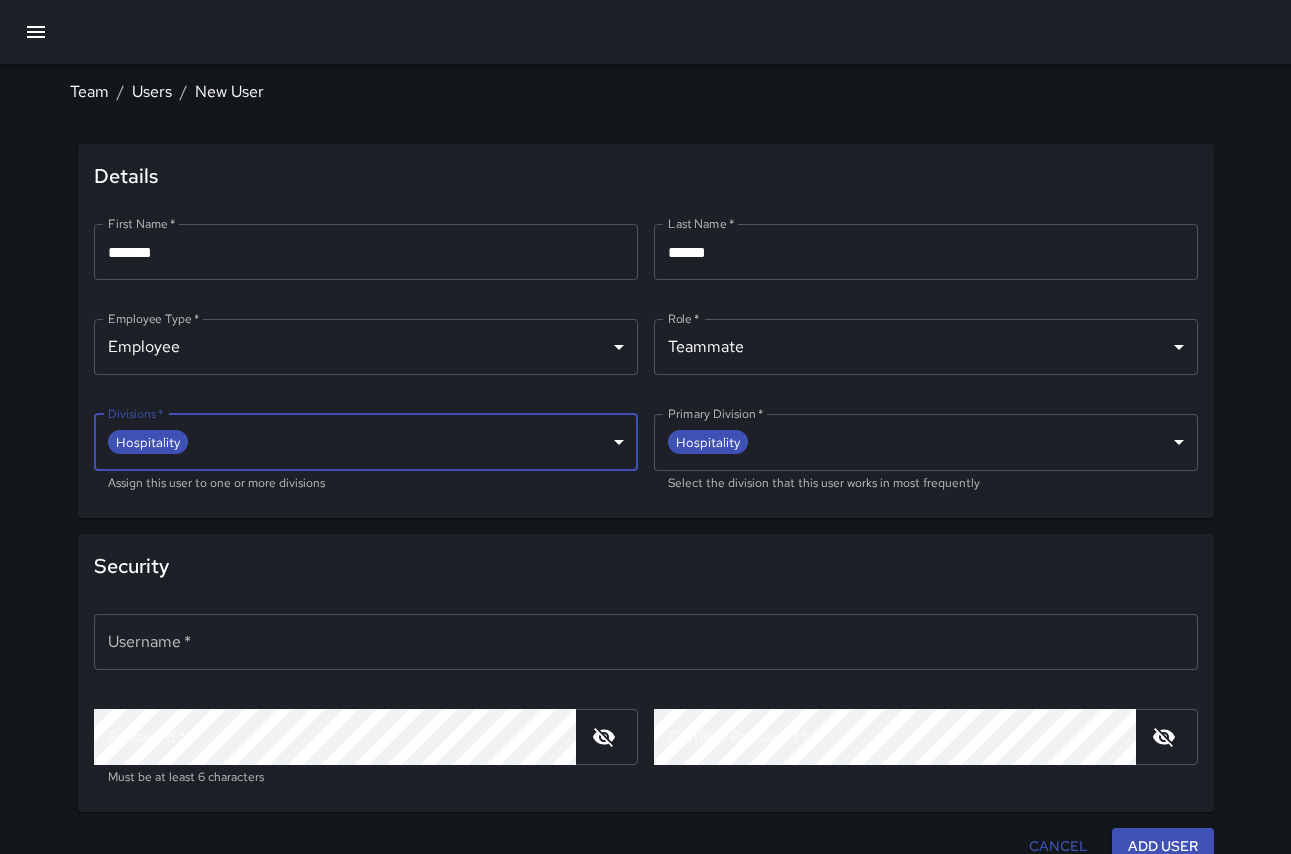 click on "**********" at bounding box center (645, 436) 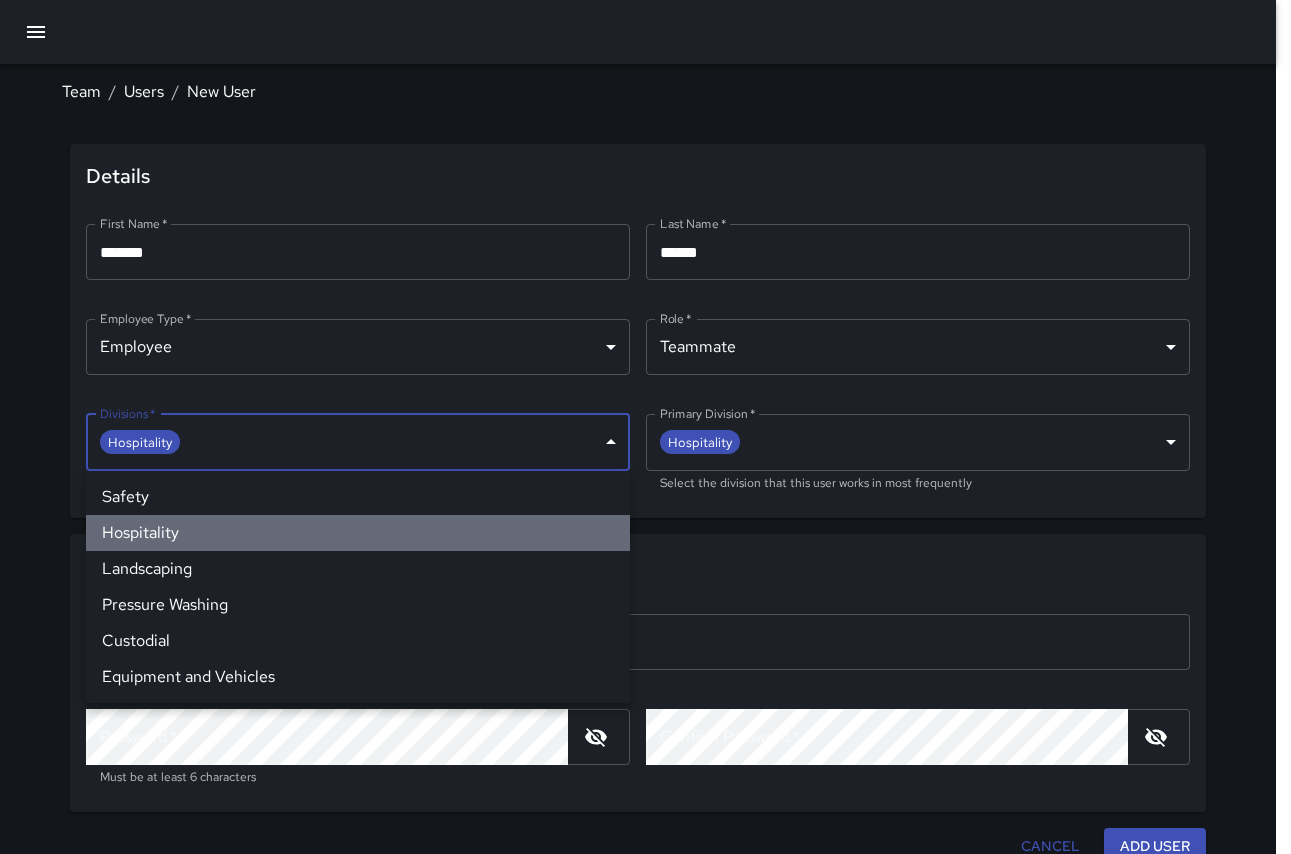 click on "Hospitality" at bounding box center [358, 533] 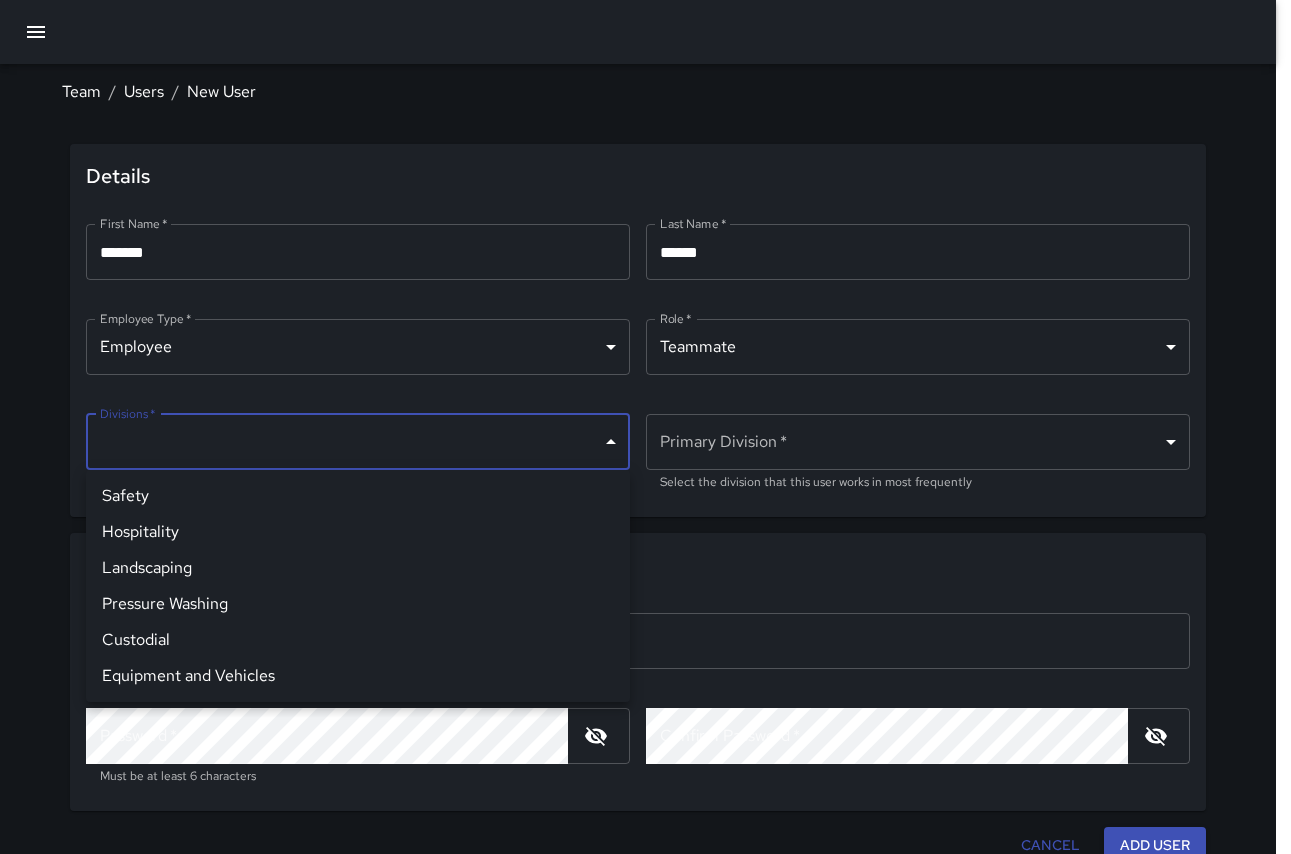 click on "Custodial" at bounding box center [358, 640] 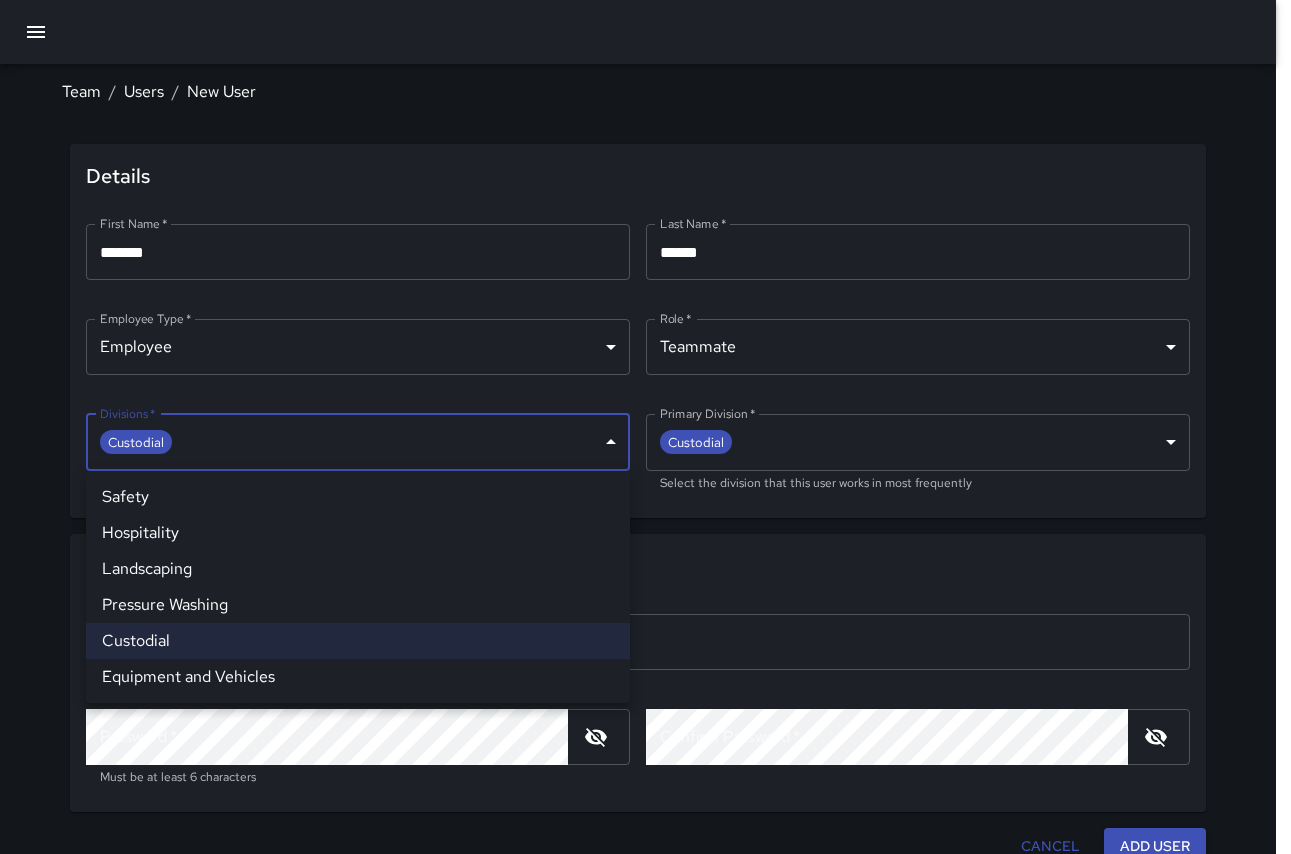 click at bounding box center (645, 427) 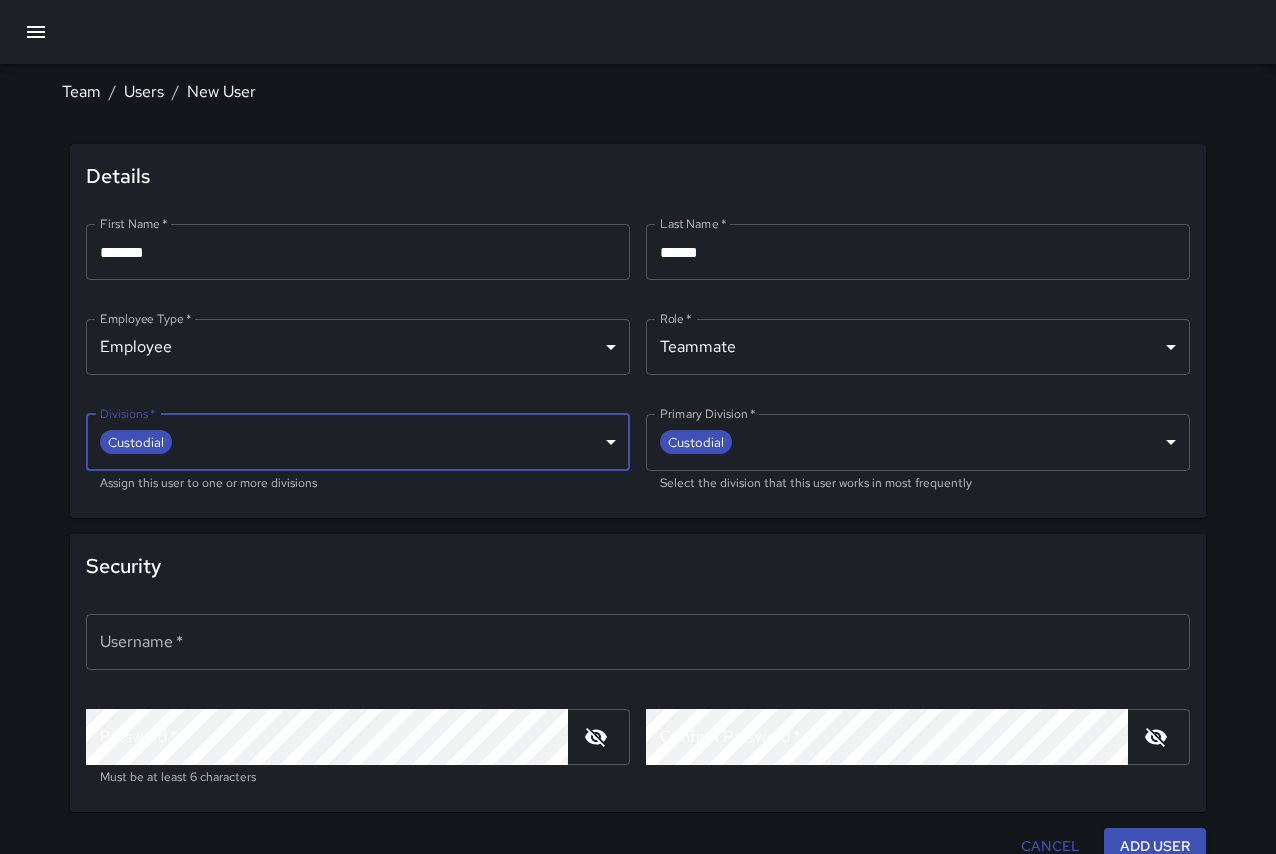 click on "Username   * Username   * ​" at bounding box center (638, 653) 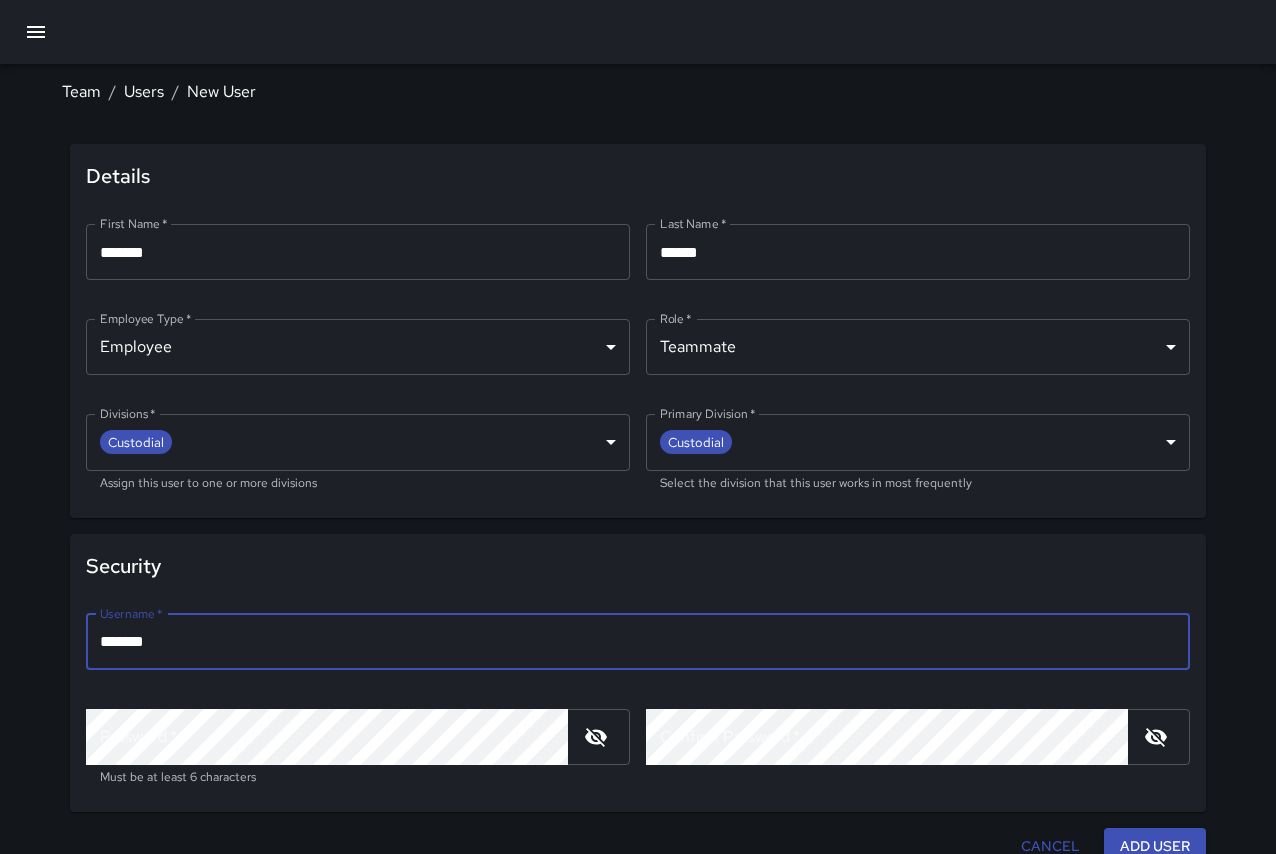 type on "*******" 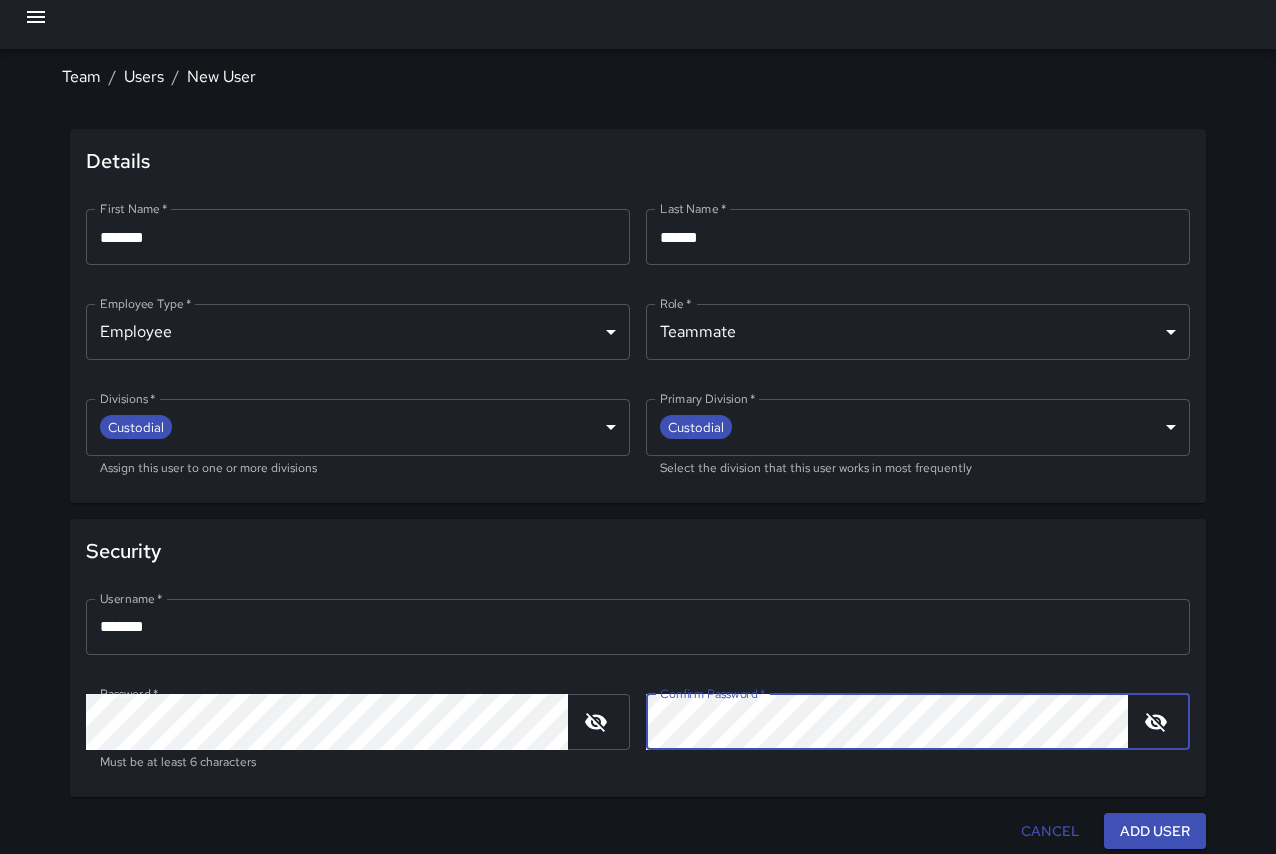 scroll, scrollTop: 18, scrollLeft: 0, axis: vertical 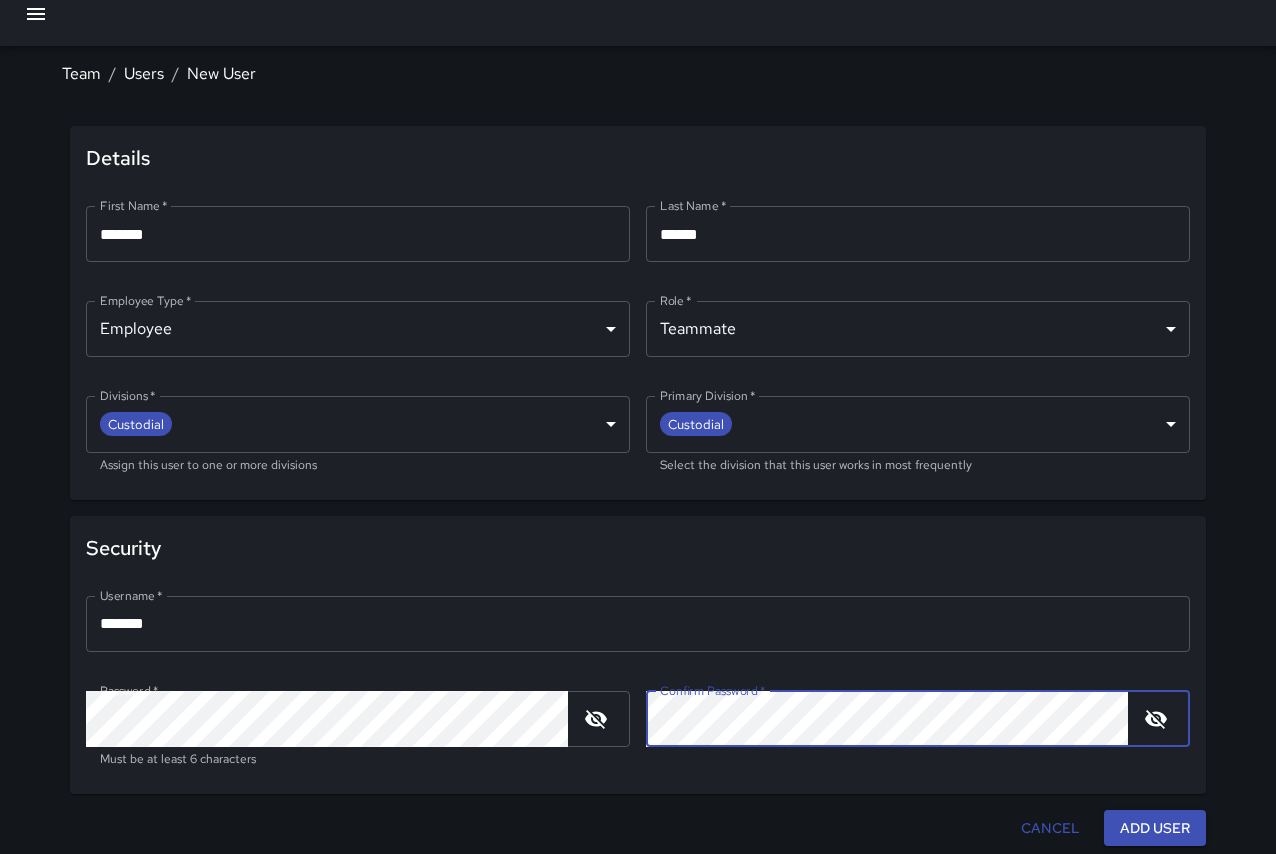 click on "Add User" at bounding box center [1155, 828] 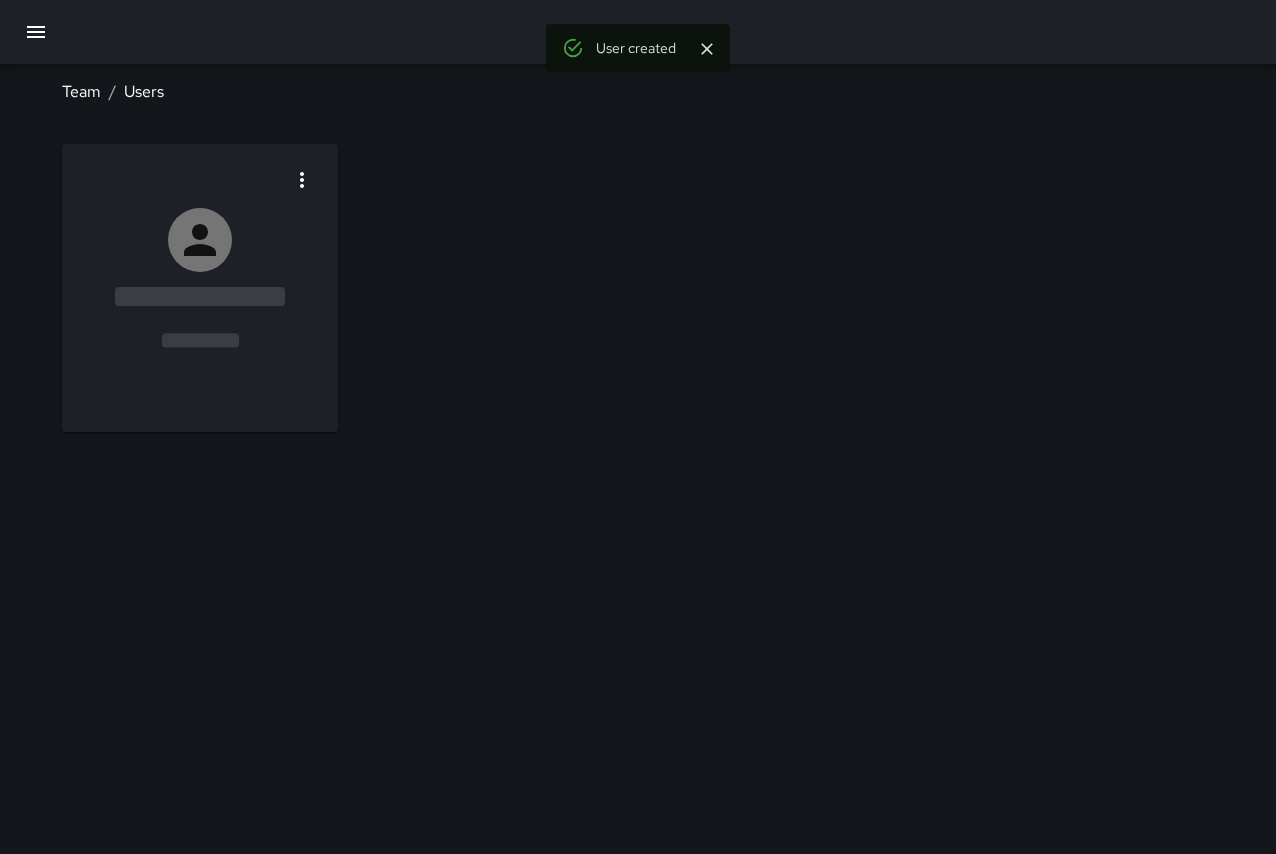 scroll, scrollTop: 0, scrollLeft: 0, axis: both 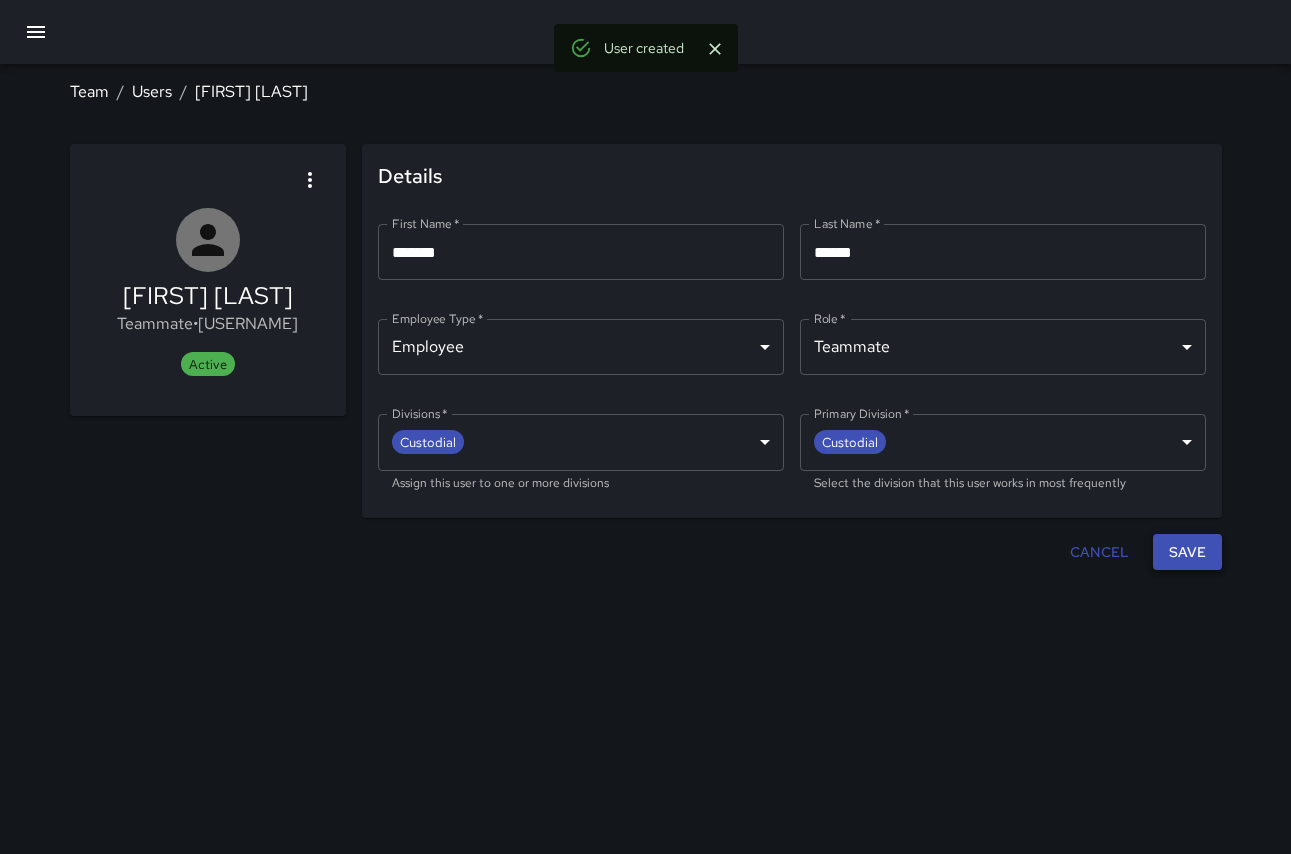 click on "Save" at bounding box center [1187, 552] 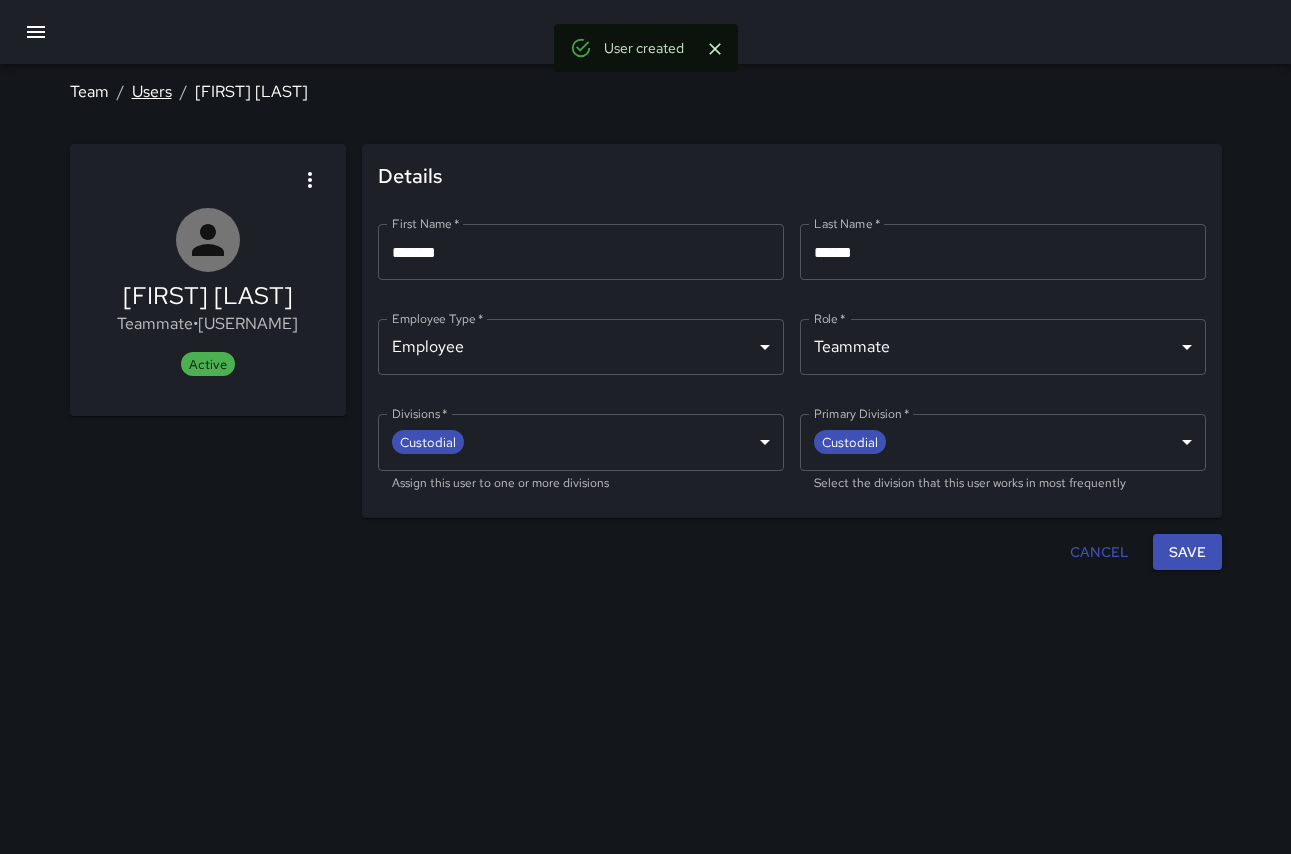 click on "Users" at bounding box center (152, 91) 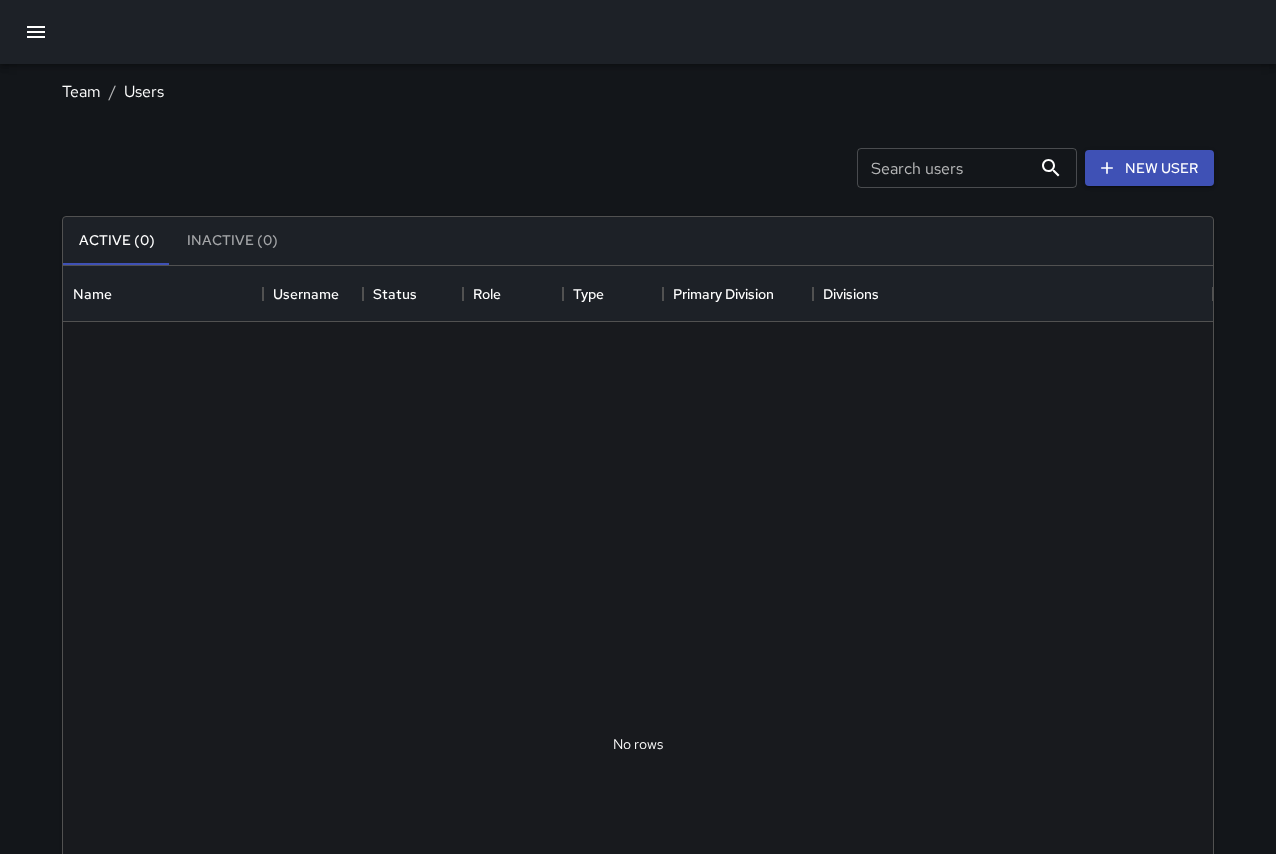 scroll, scrollTop: 16, scrollLeft: 16, axis: both 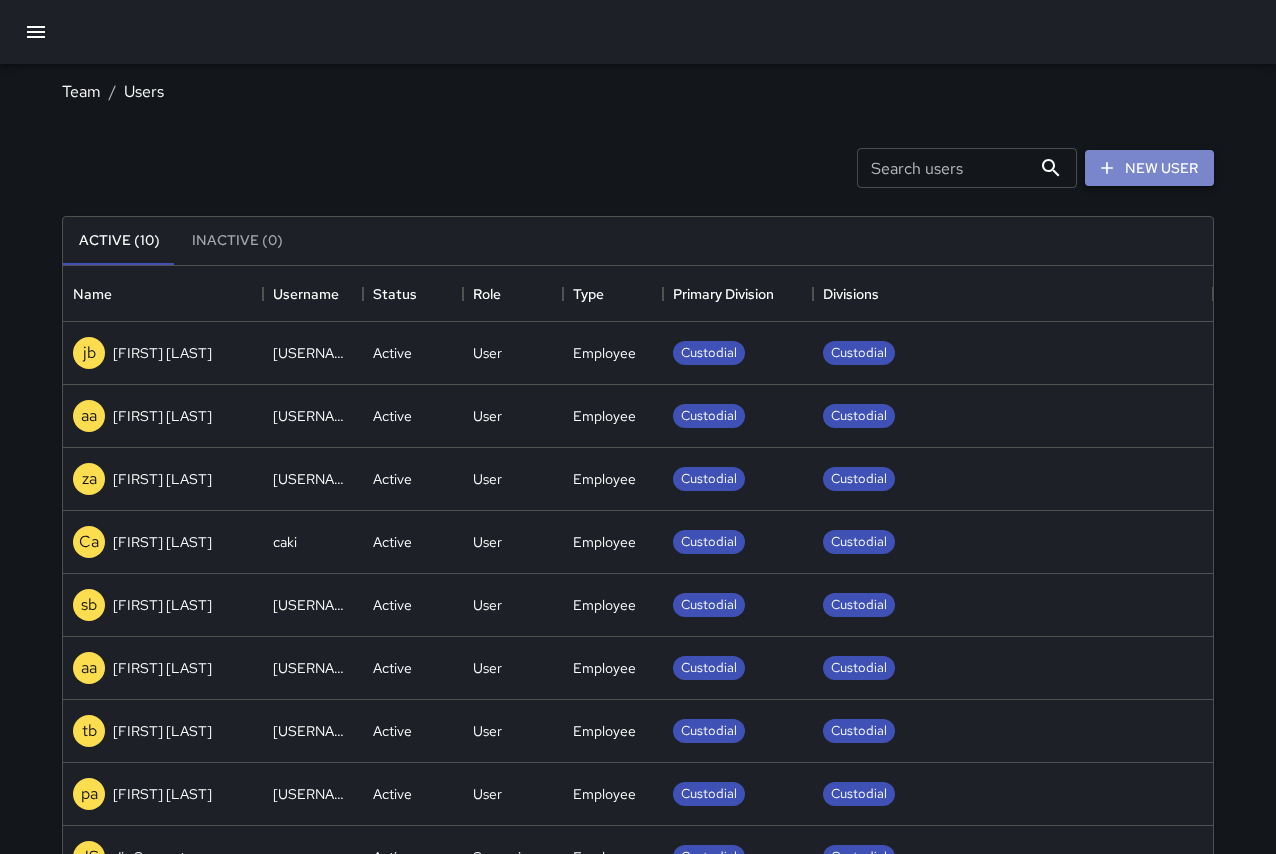 click on "New User" at bounding box center [1149, 168] 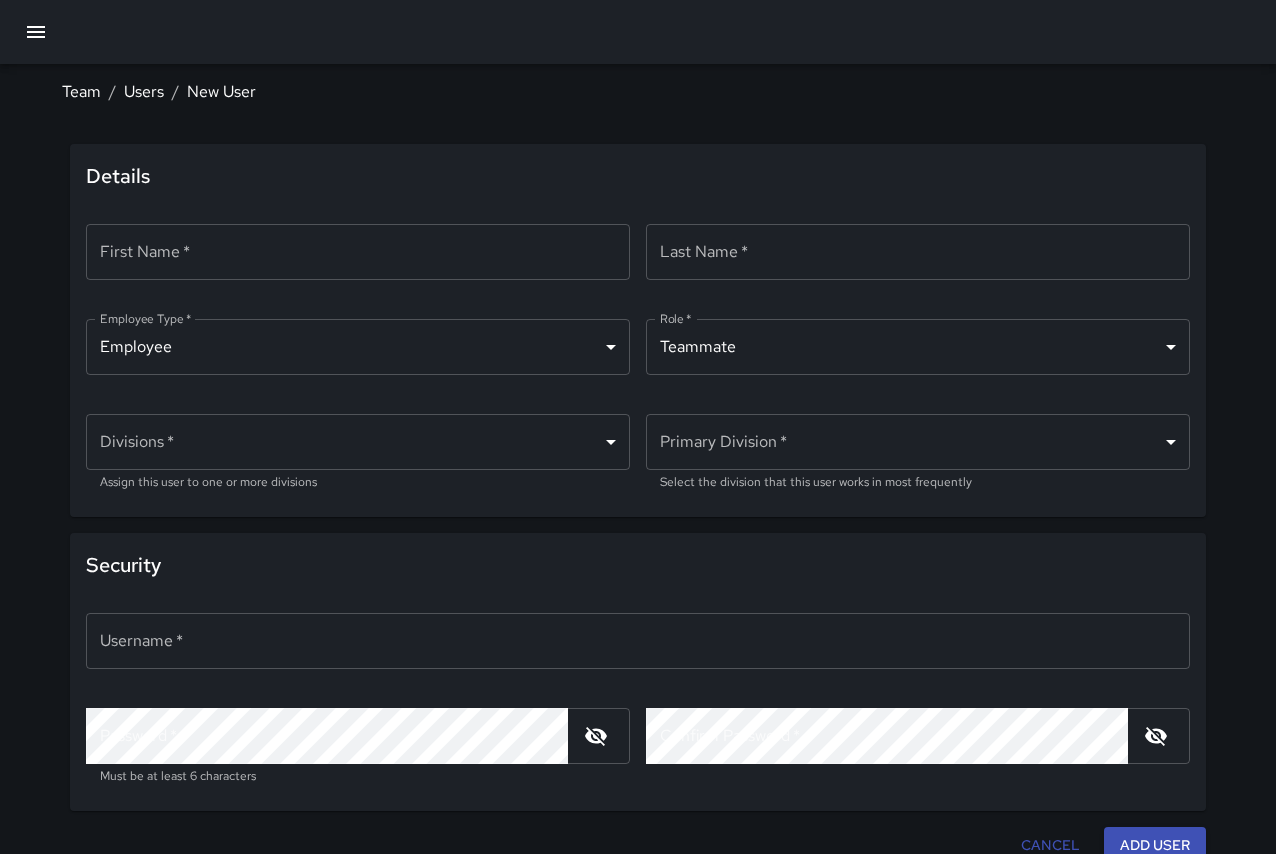 click on "First Name   * First Name   * ​" at bounding box center (358, 263) 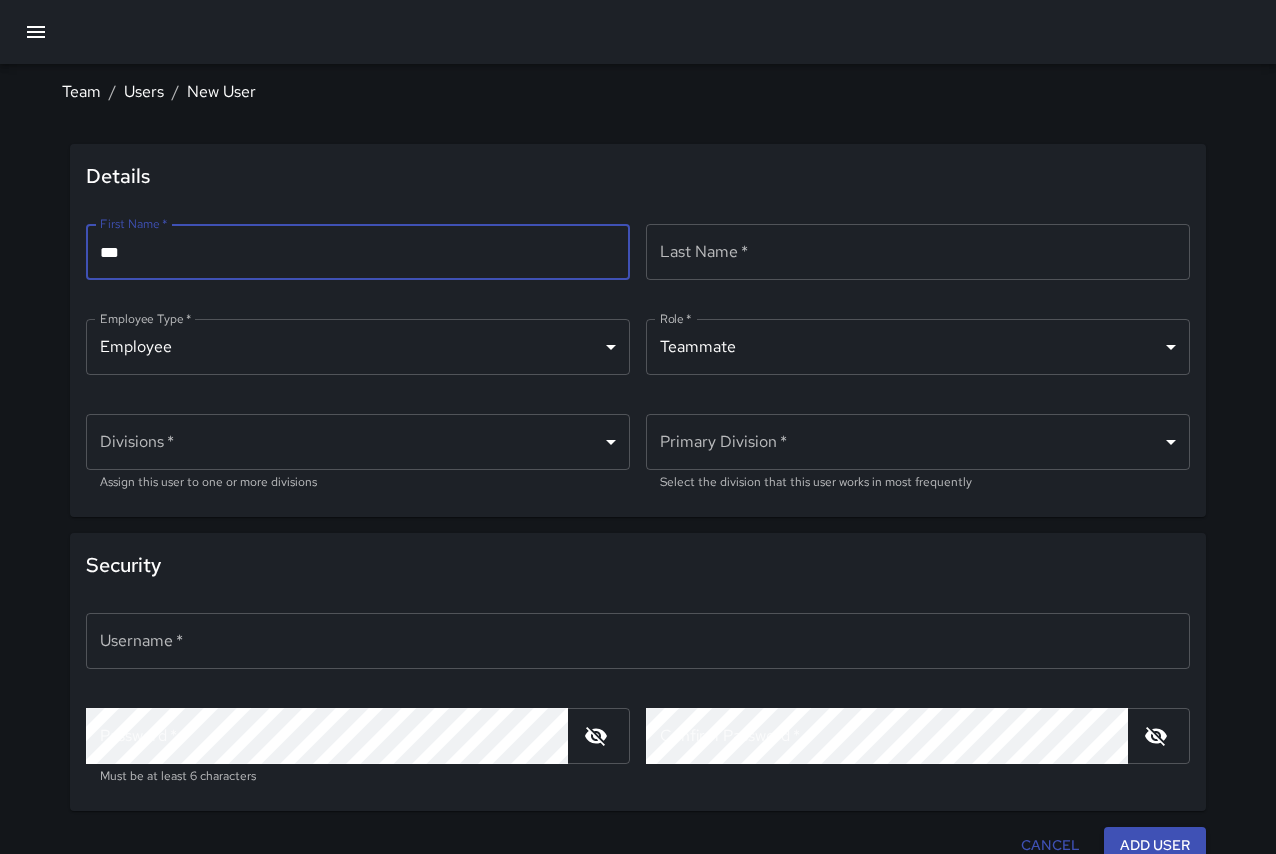 type on "***" 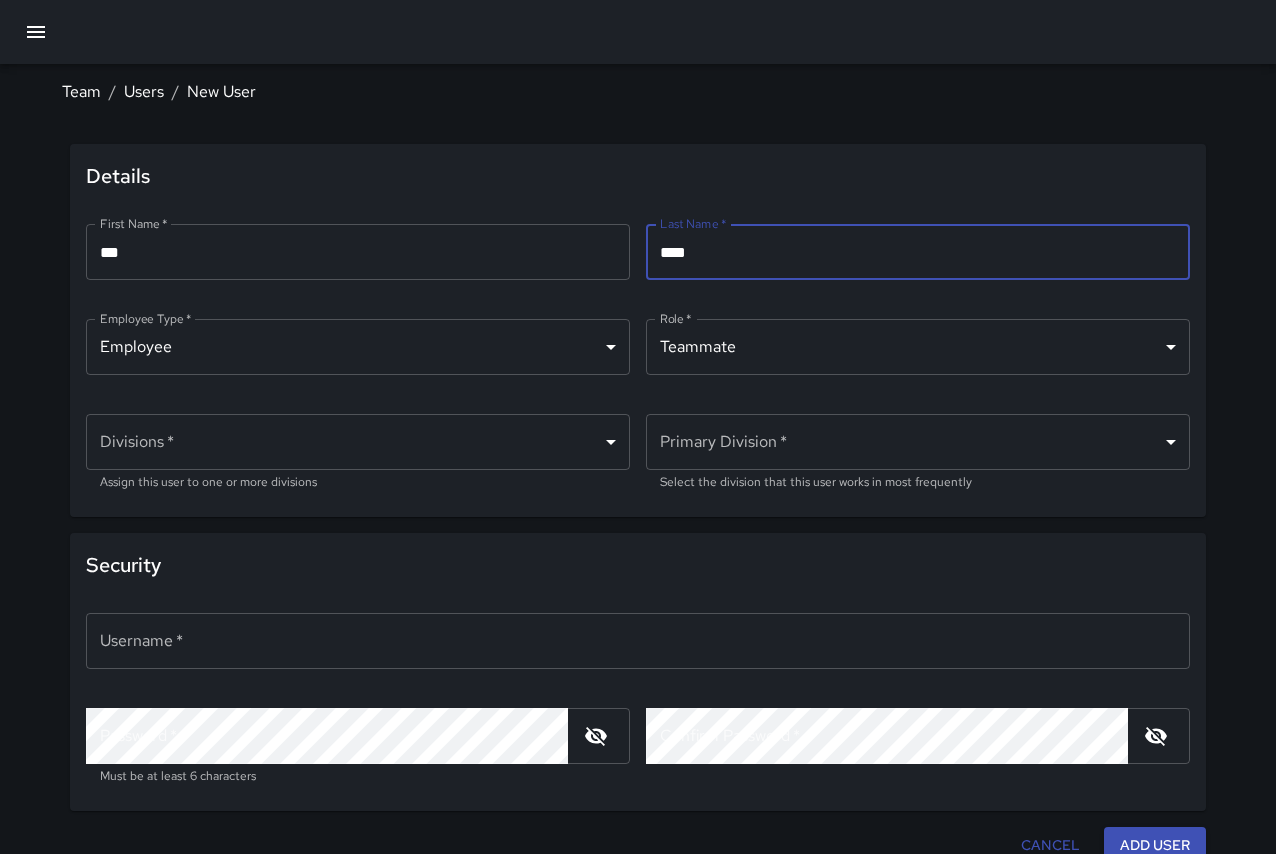 type on "****" 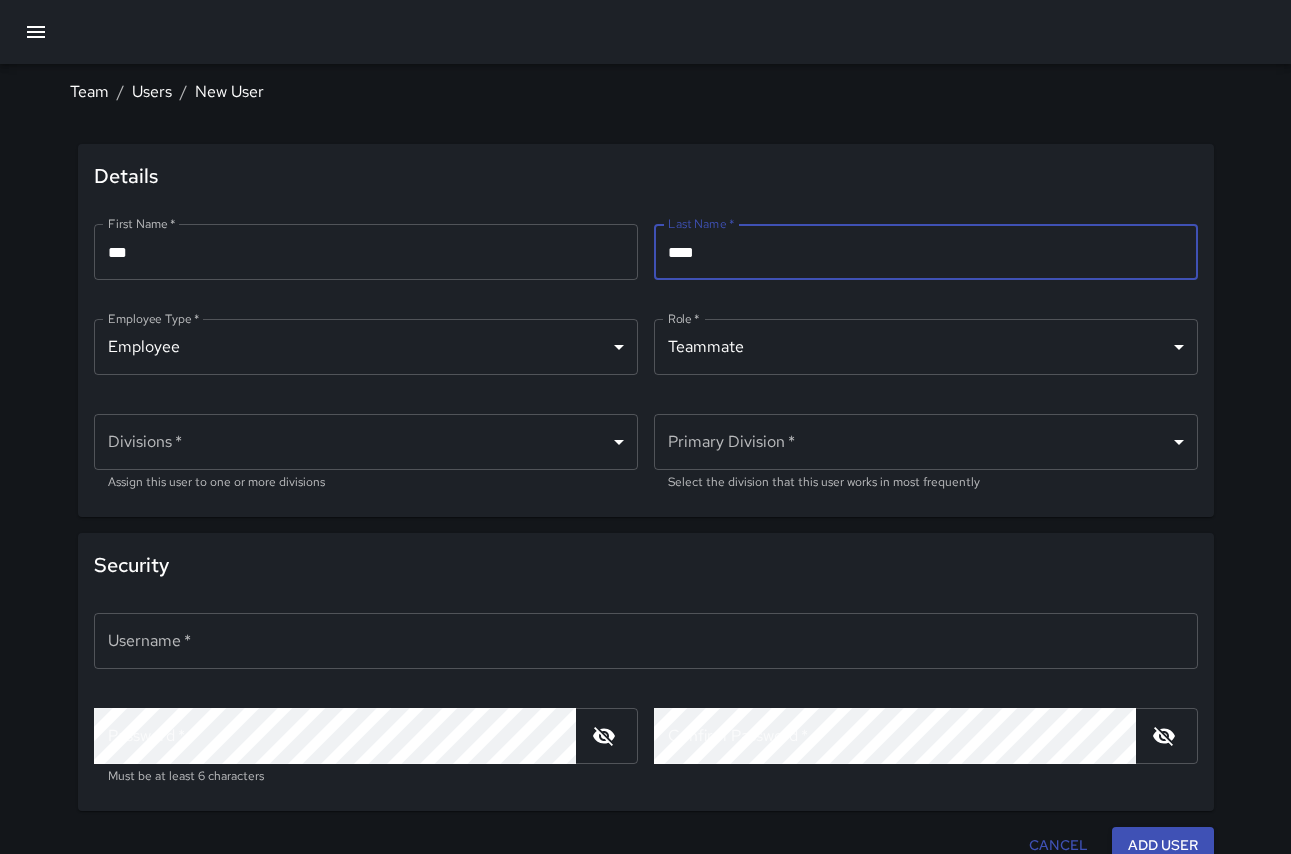 click on "Team / Users / New User Details First Name   * *** First Name   * ​ Last Name   * **** Last Name   * ​ Employee Type   * Employee ******** Employee Type   * ​ Role   * Teammate ******** Role   * ​ Divisions   * ​ Divisions   * Assign this user to one or more divisions Primary Division   * ​ Primary Division   * Select the division that this user works in most frequently Security Username   * Username   * ​ Password   * Password   * Must be at least 6 characters Confirm Password   * Confirm Password   * ​ Cancel Add User" at bounding box center (645, 435) 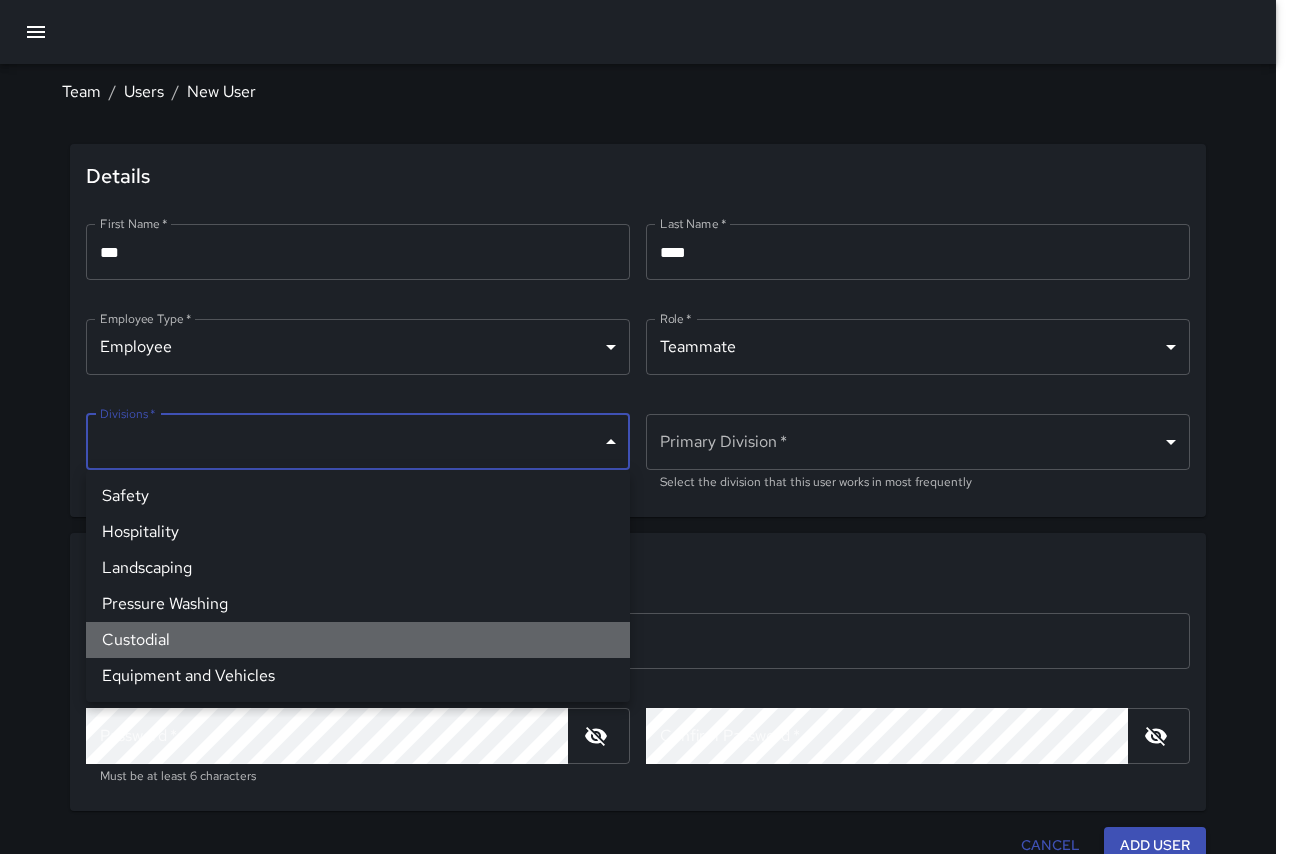 click on "Custodial" at bounding box center [358, 640] 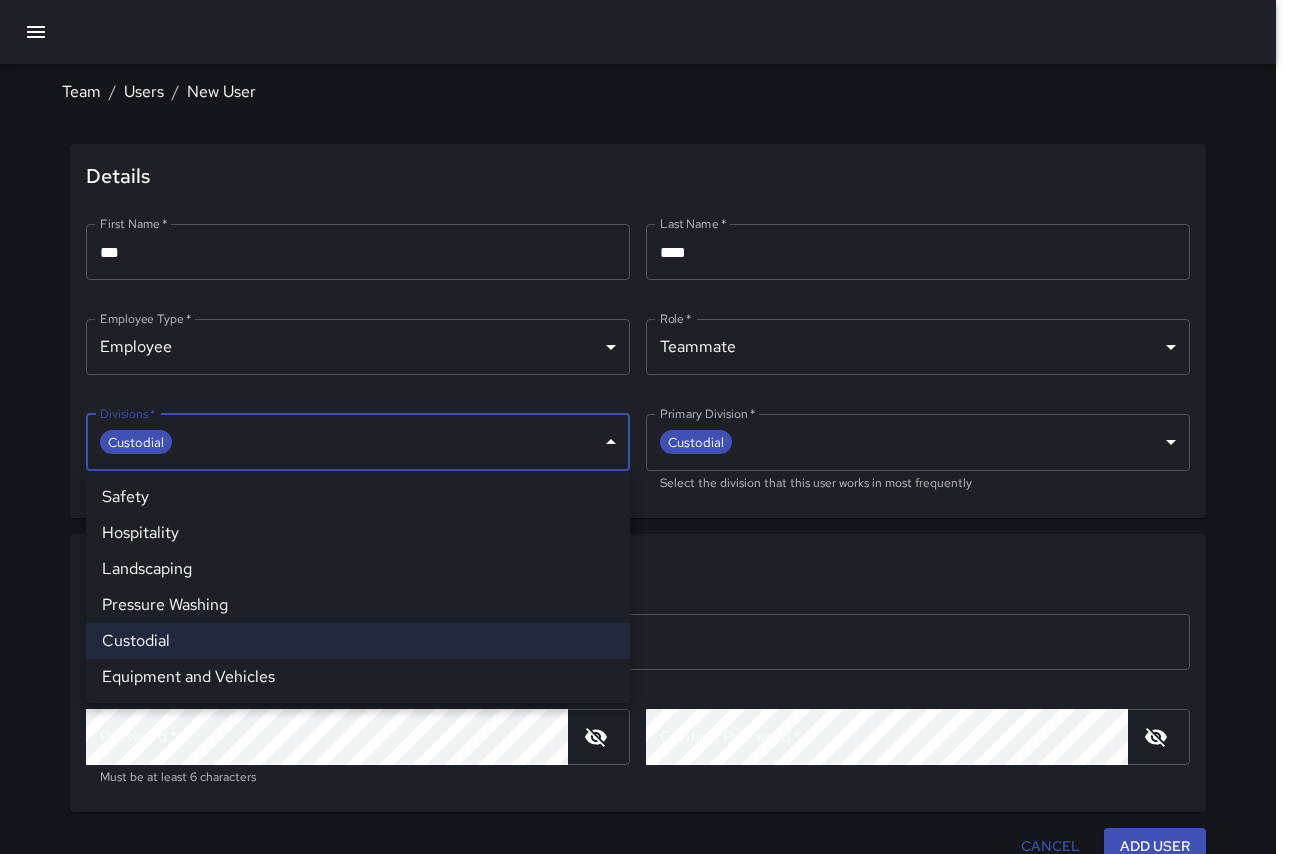 click at bounding box center [645, 427] 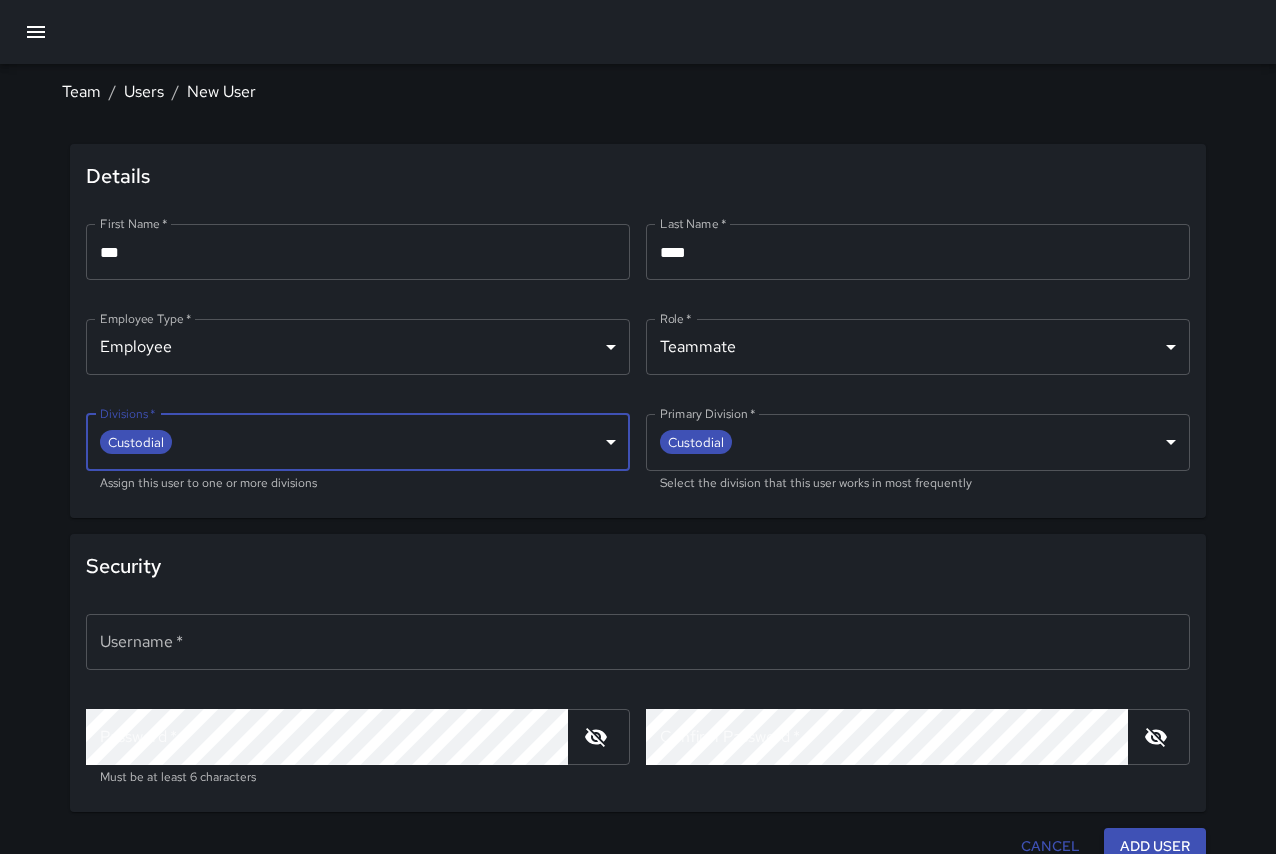 click on "Username   *" at bounding box center (638, 642) 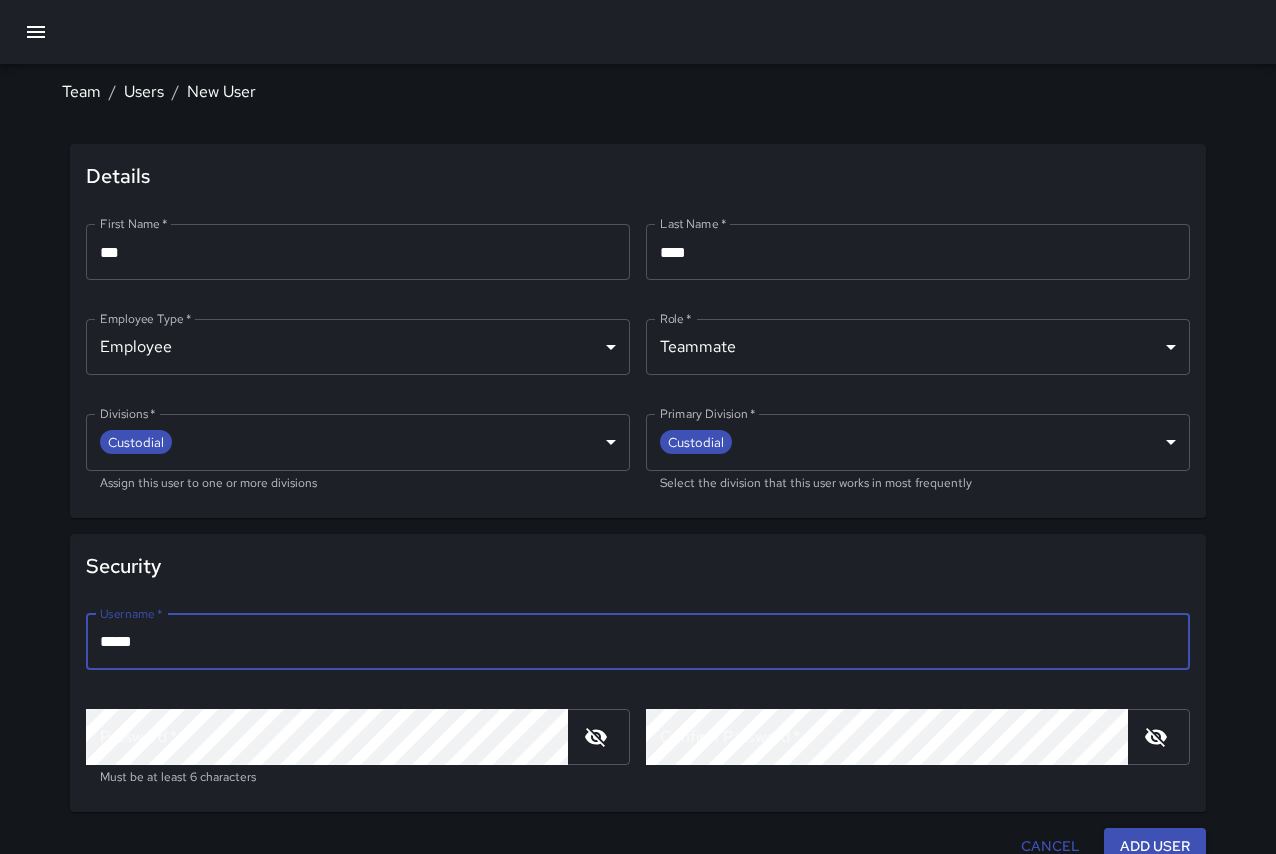 type on "*****" 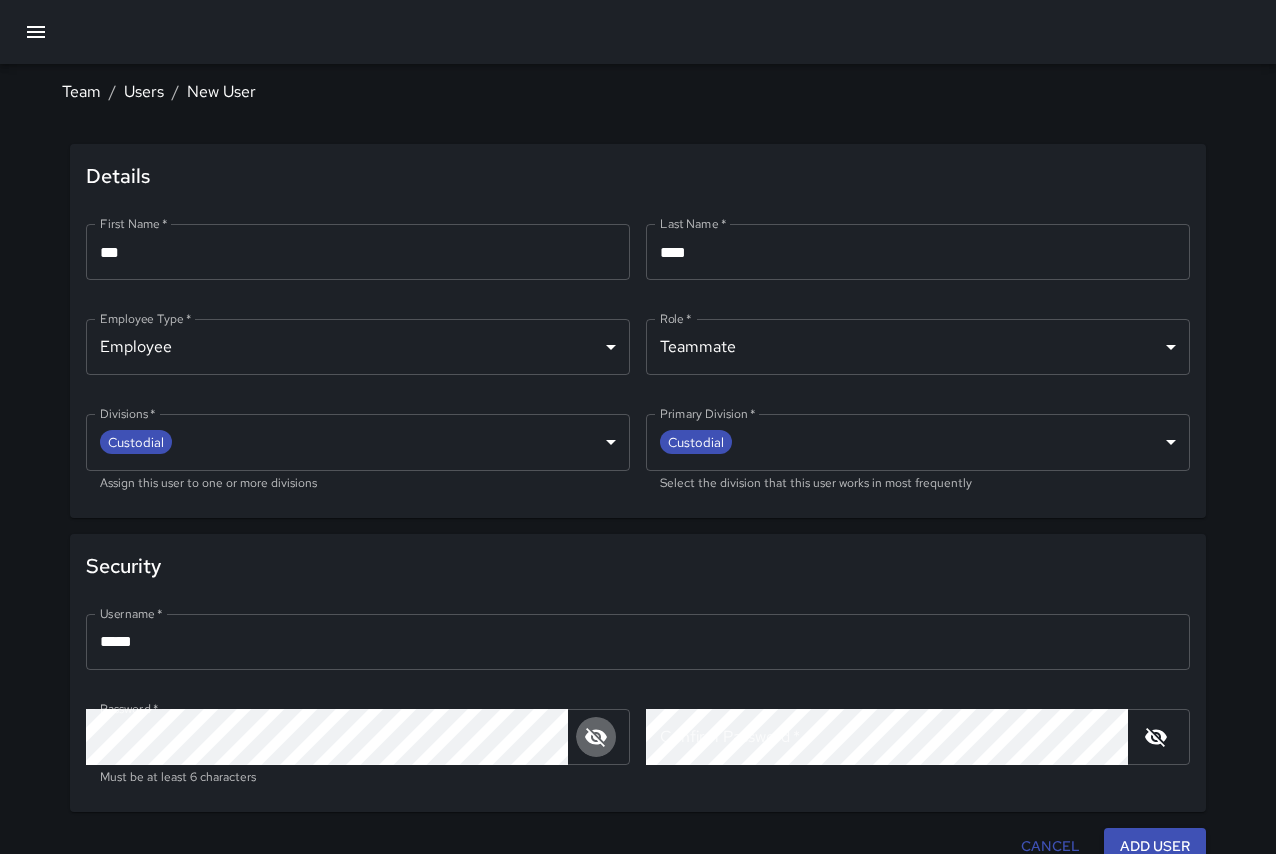 click 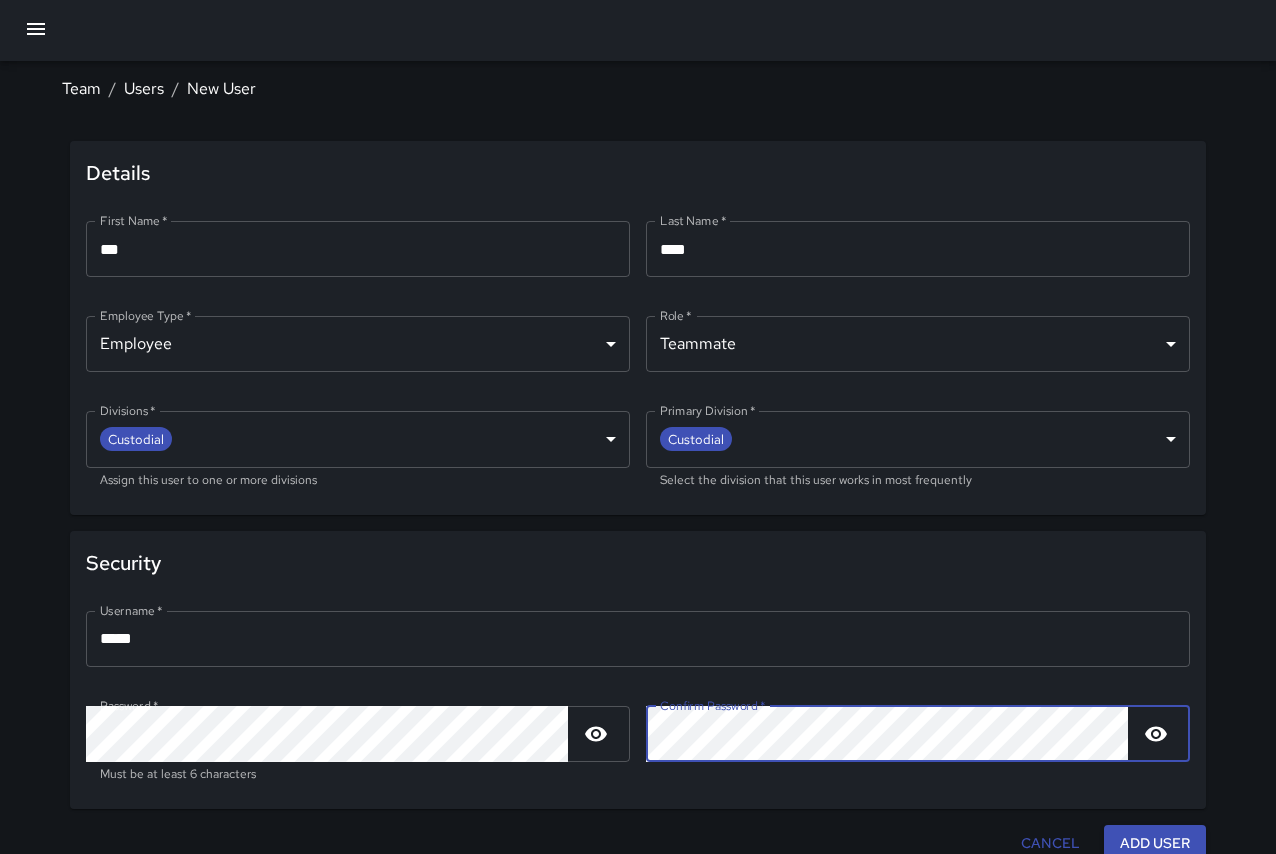 scroll, scrollTop: 18, scrollLeft: 0, axis: vertical 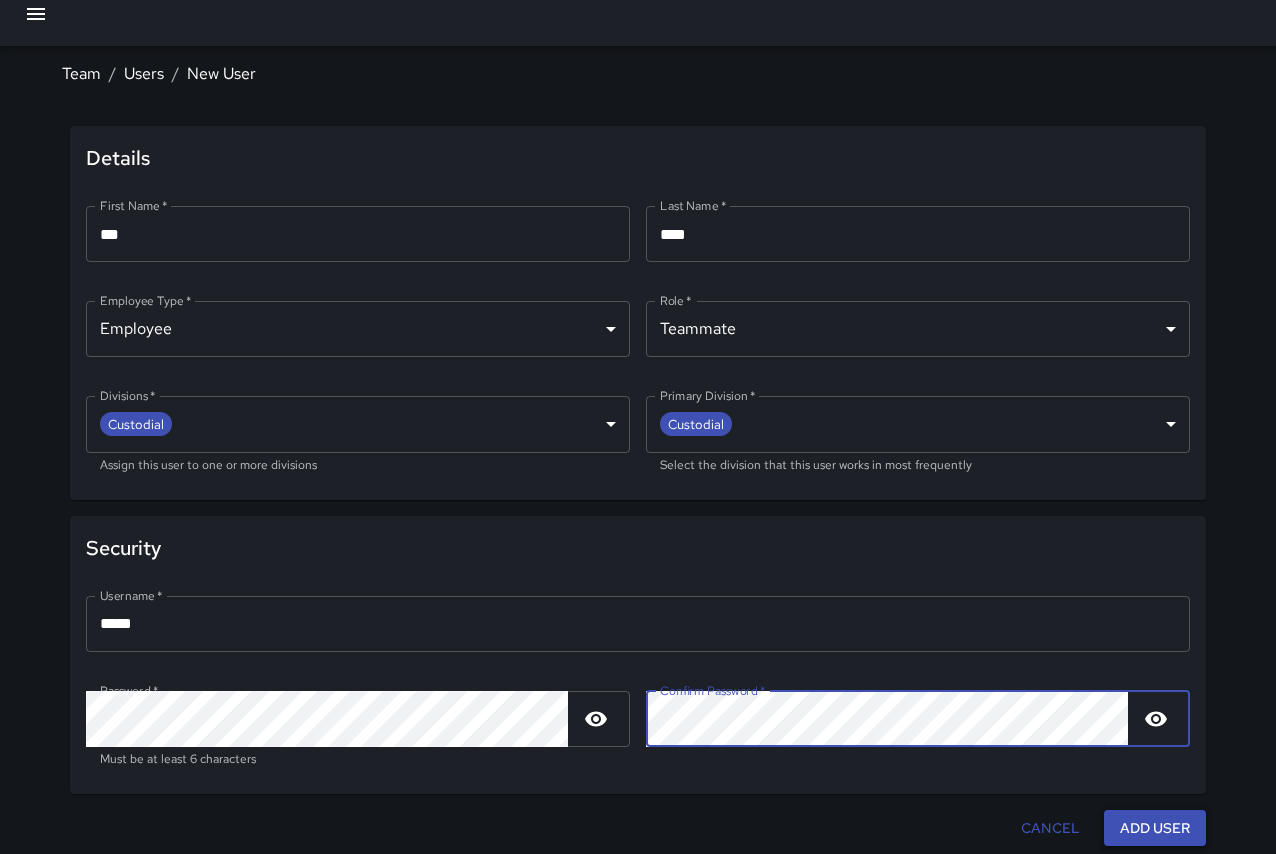 click on "Add User" at bounding box center (1155, 828) 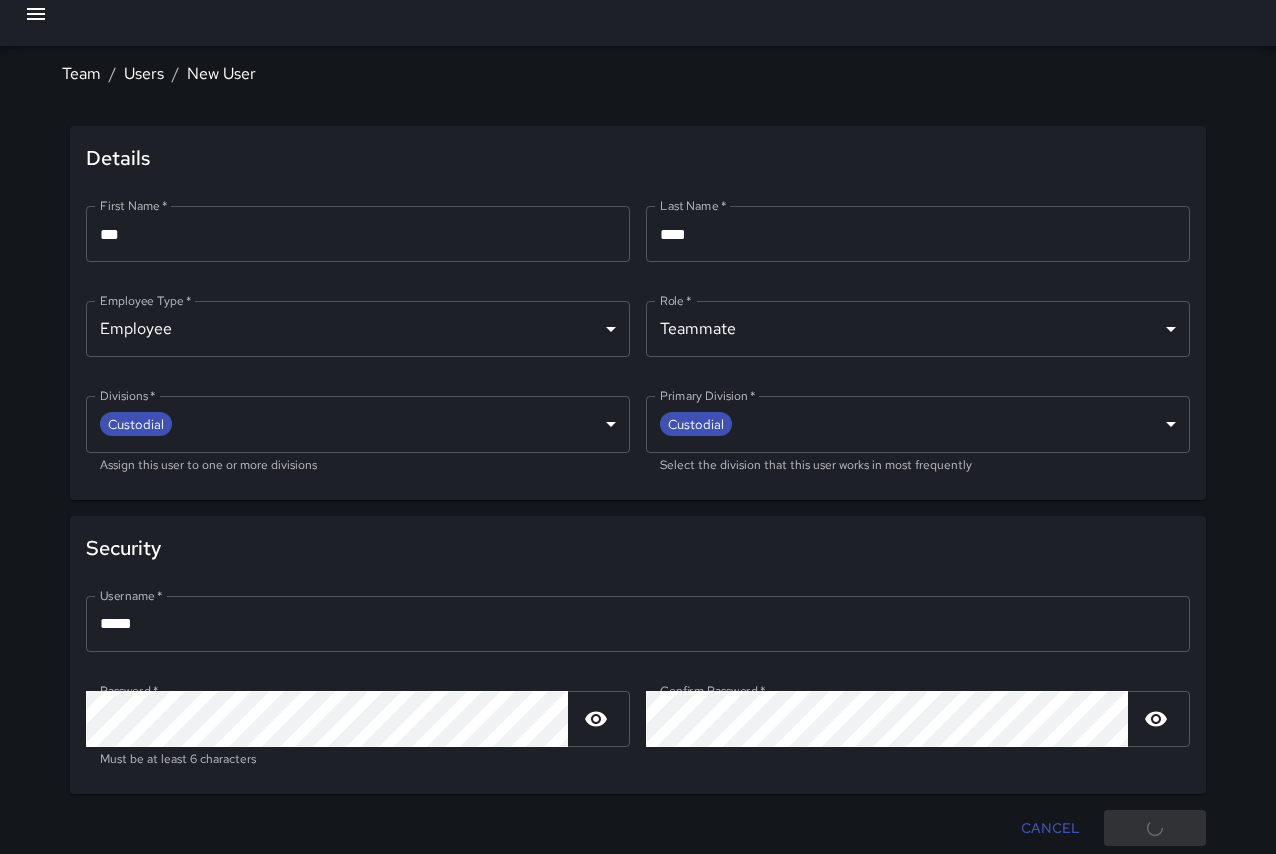scroll, scrollTop: 0, scrollLeft: 0, axis: both 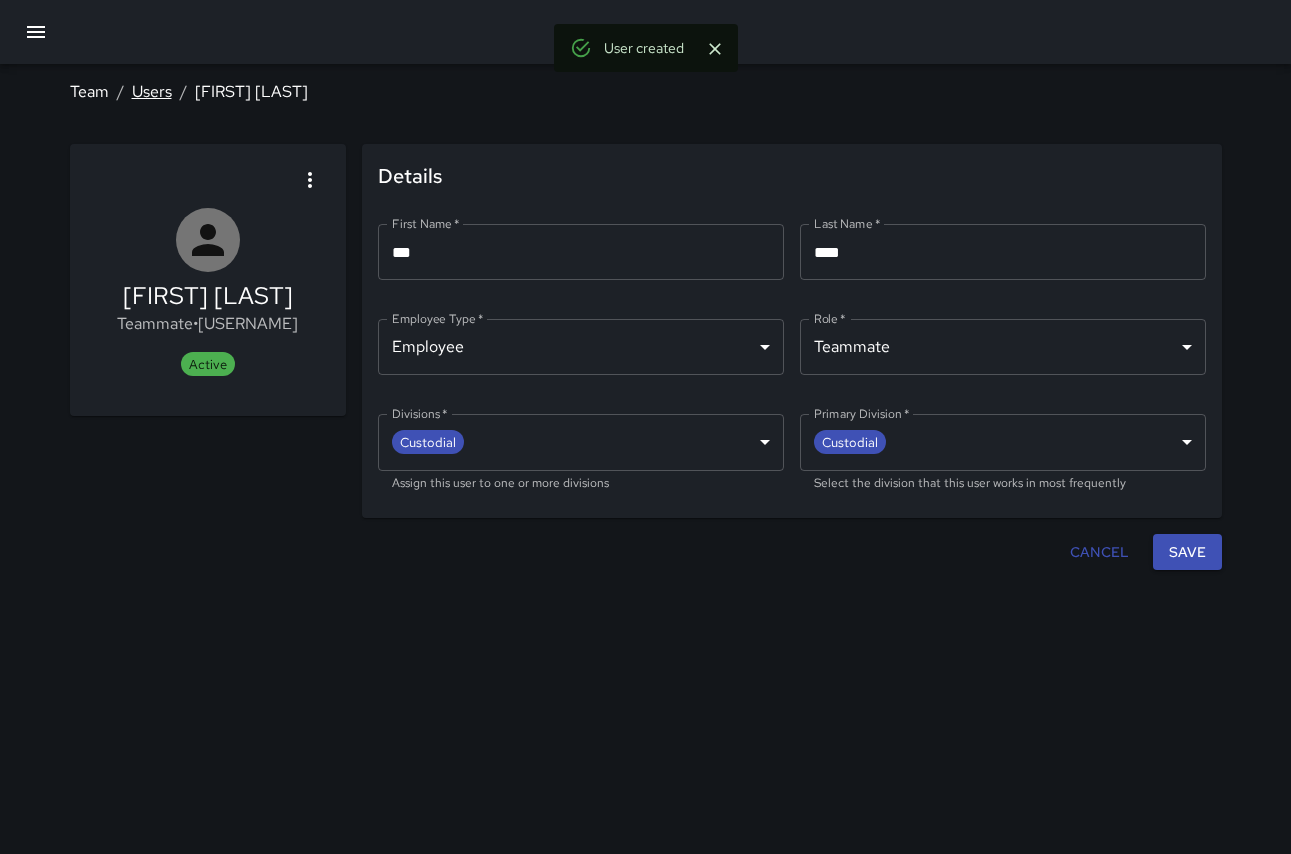 click on "Users" at bounding box center (152, 91) 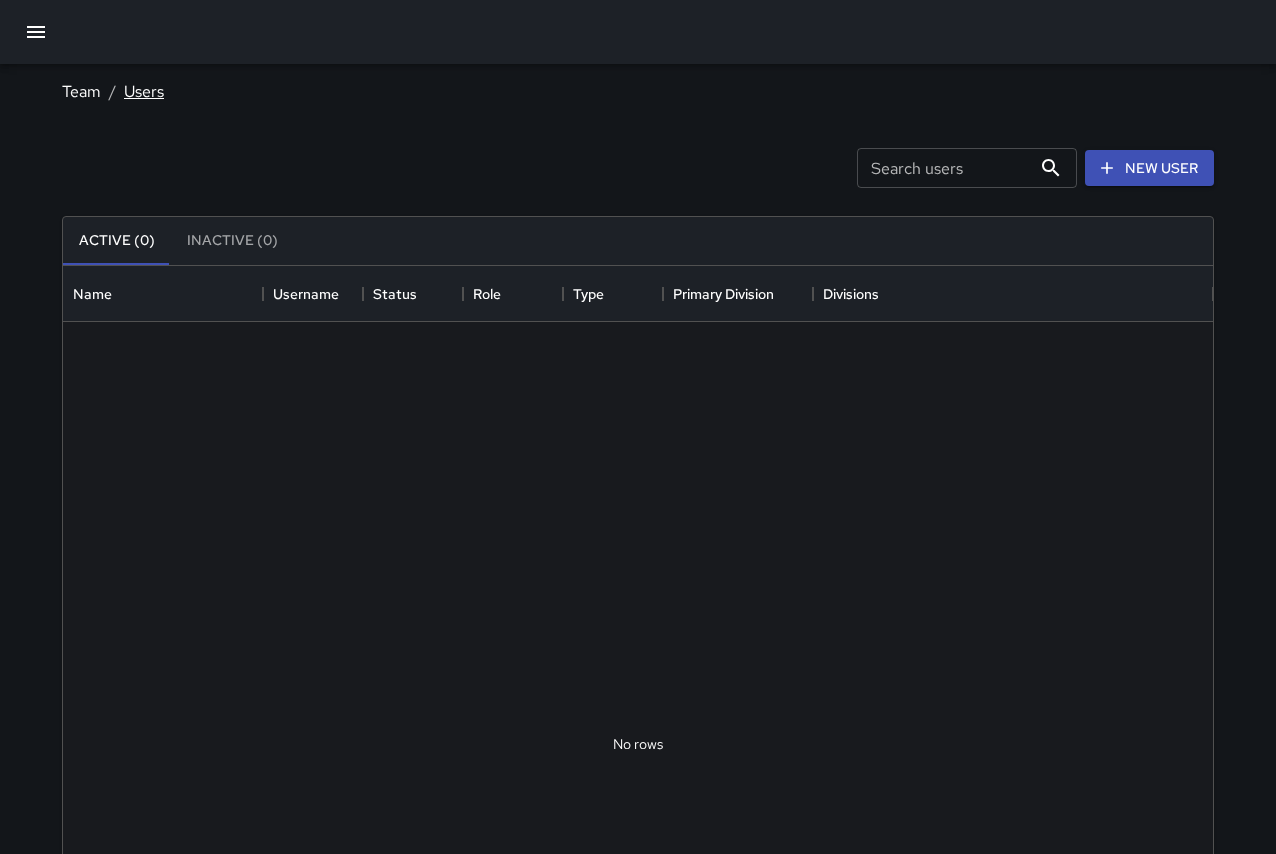 scroll, scrollTop: 16, scrollLeft: 16, axis: both 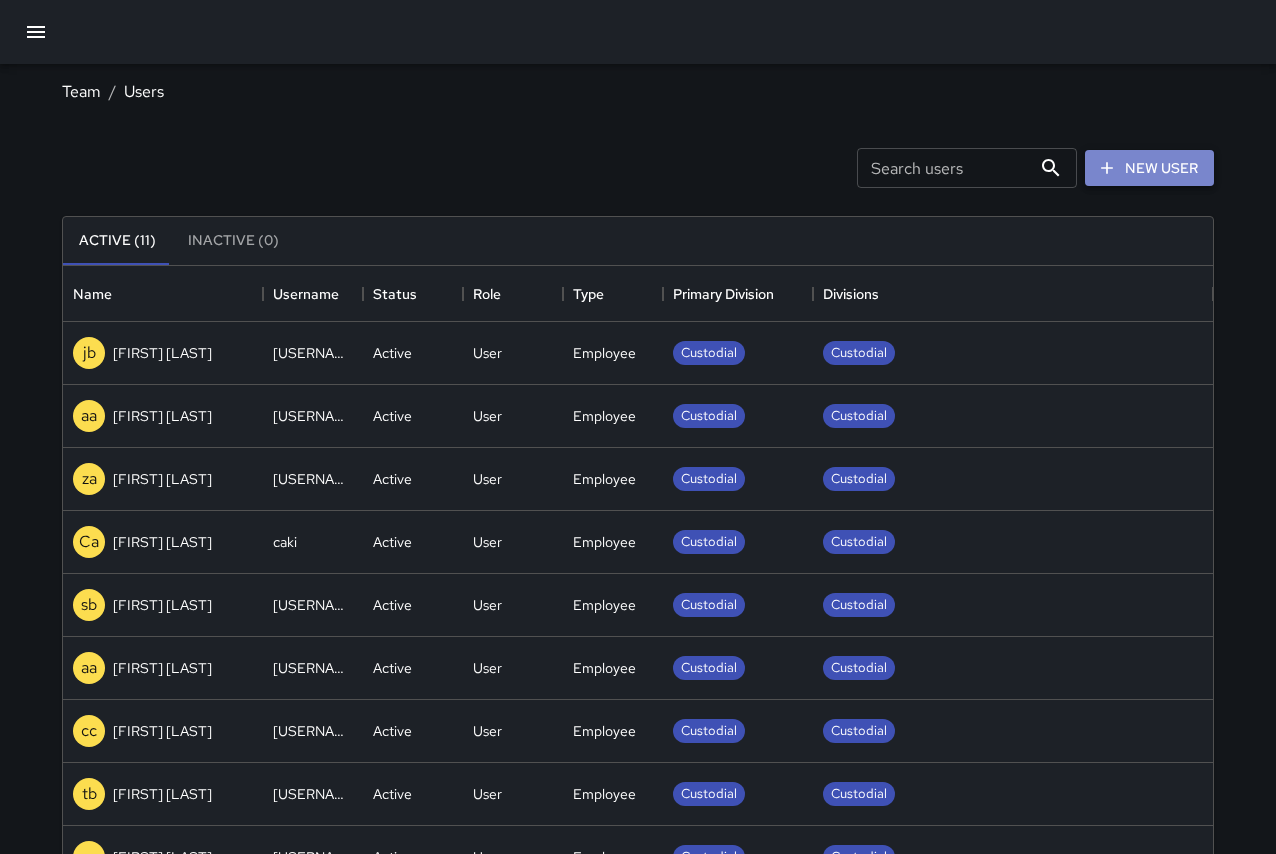 click on "New User" at bounding box center (1149, 168) 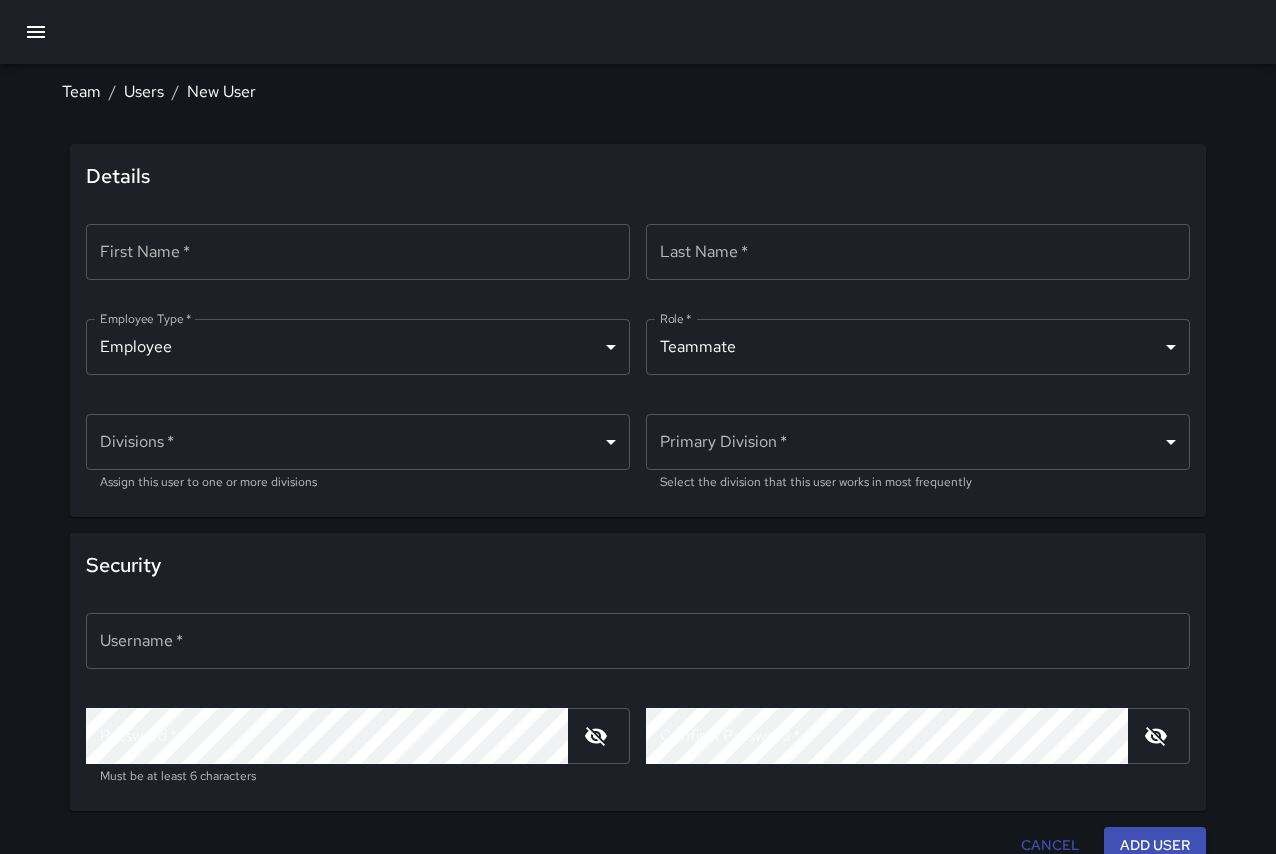 click on "First Name   *" at bounding box center [358, 252] 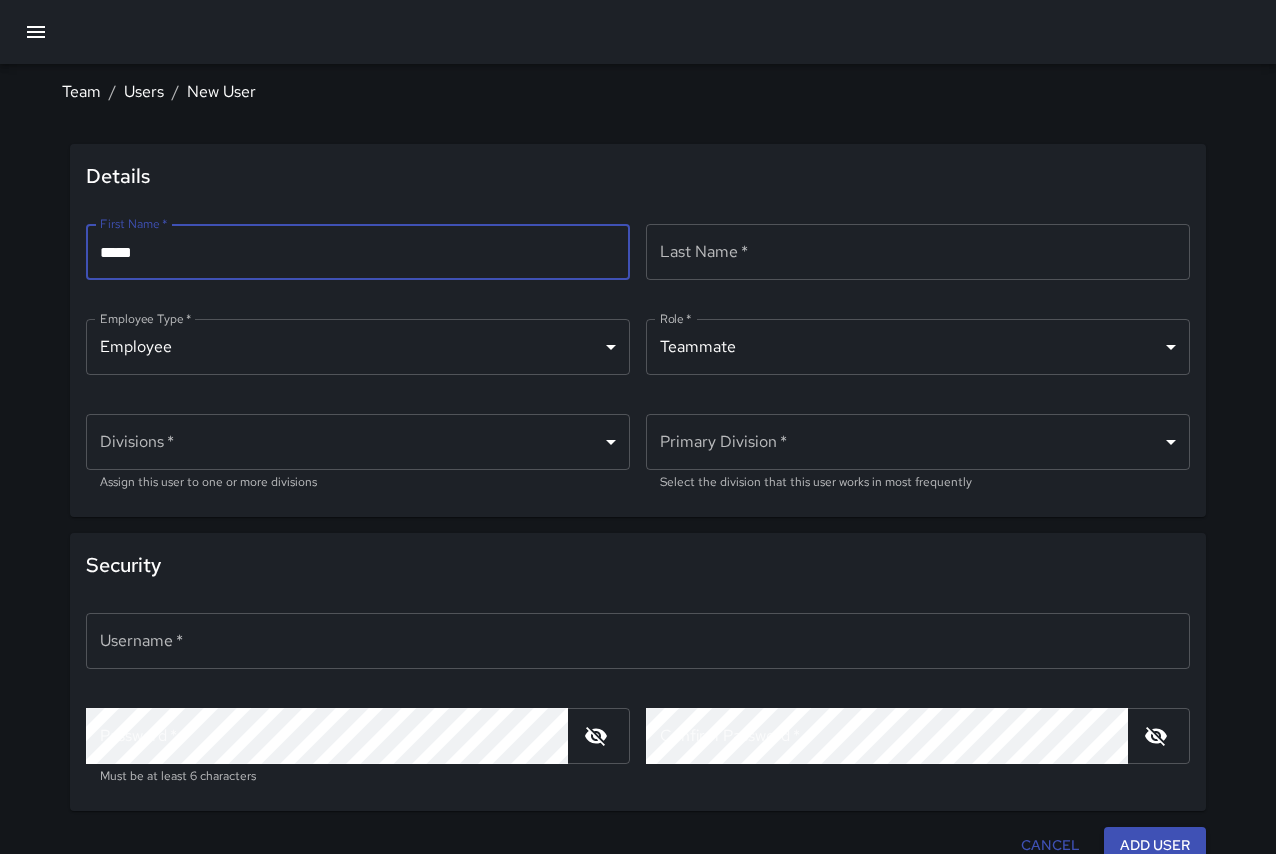 type on "**********" 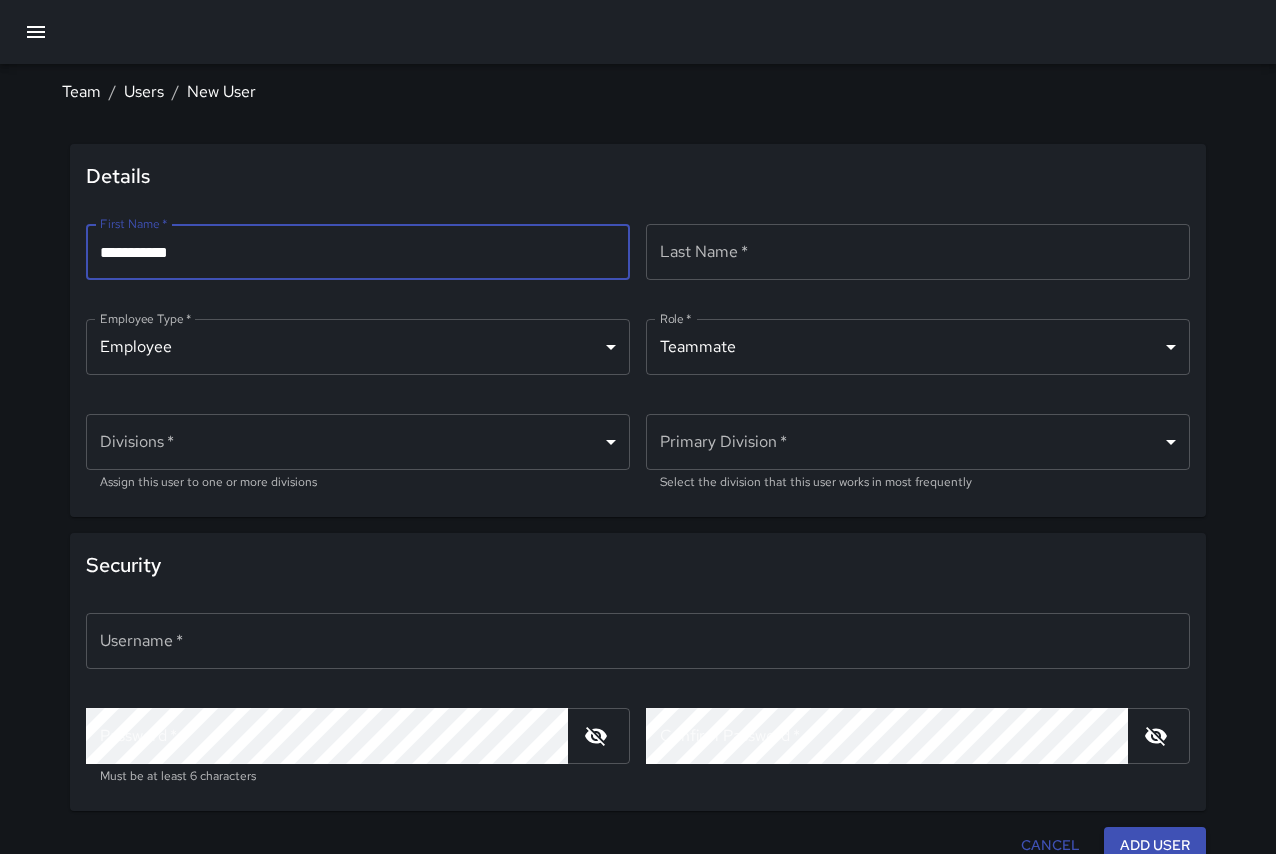 click on "Last Name   *" at bounding box center (918, 252) 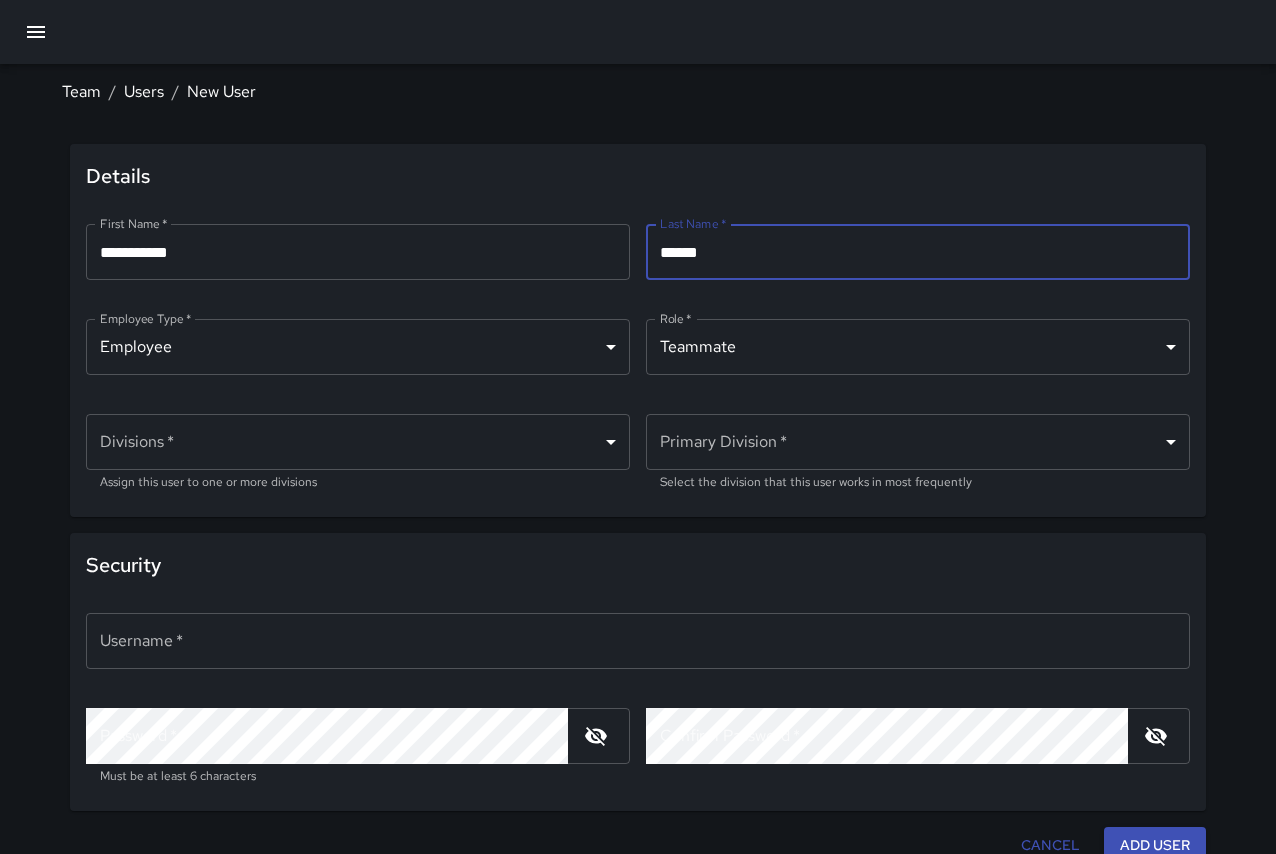 type on "******" 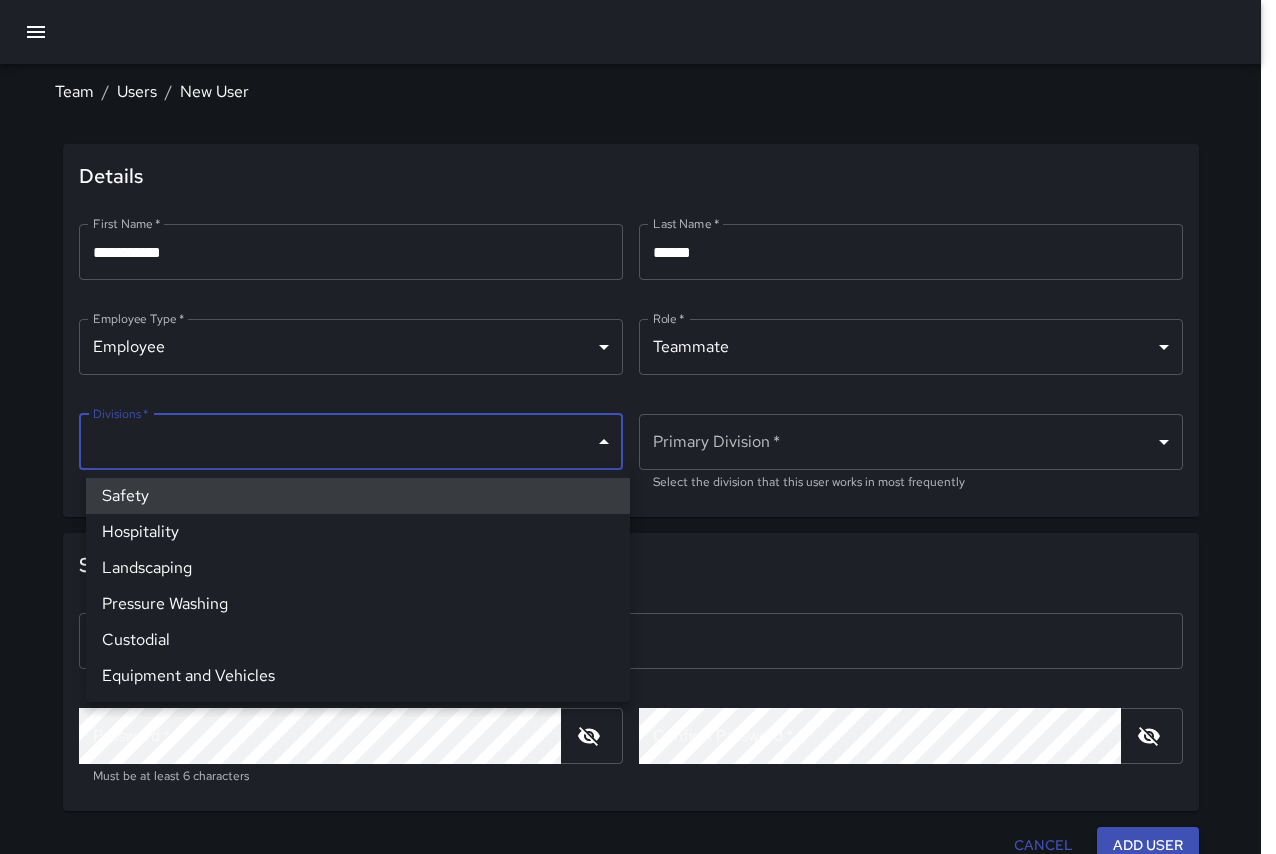 click on "**********" at bounding box center (638, 435) 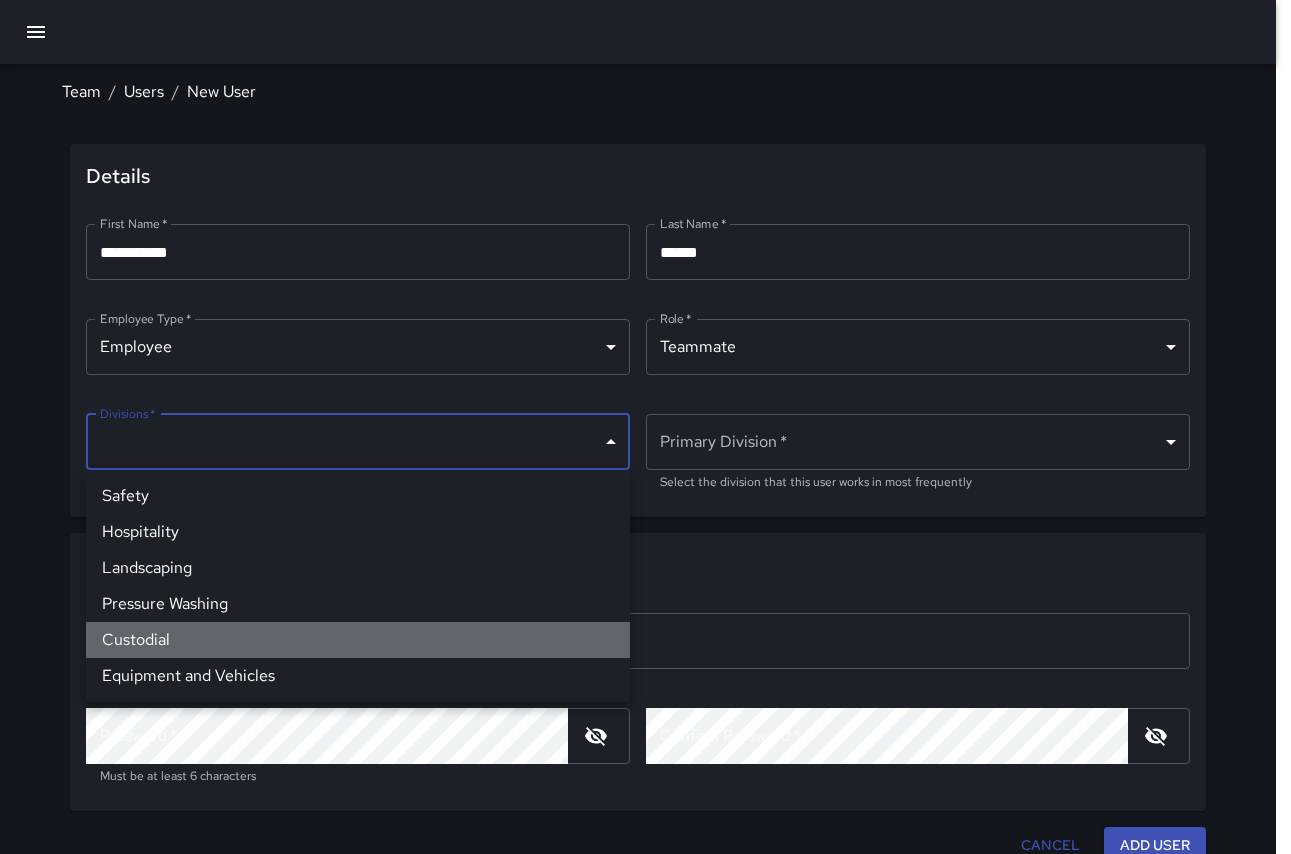 click on "Custodial" at bounding box center (358, 640) 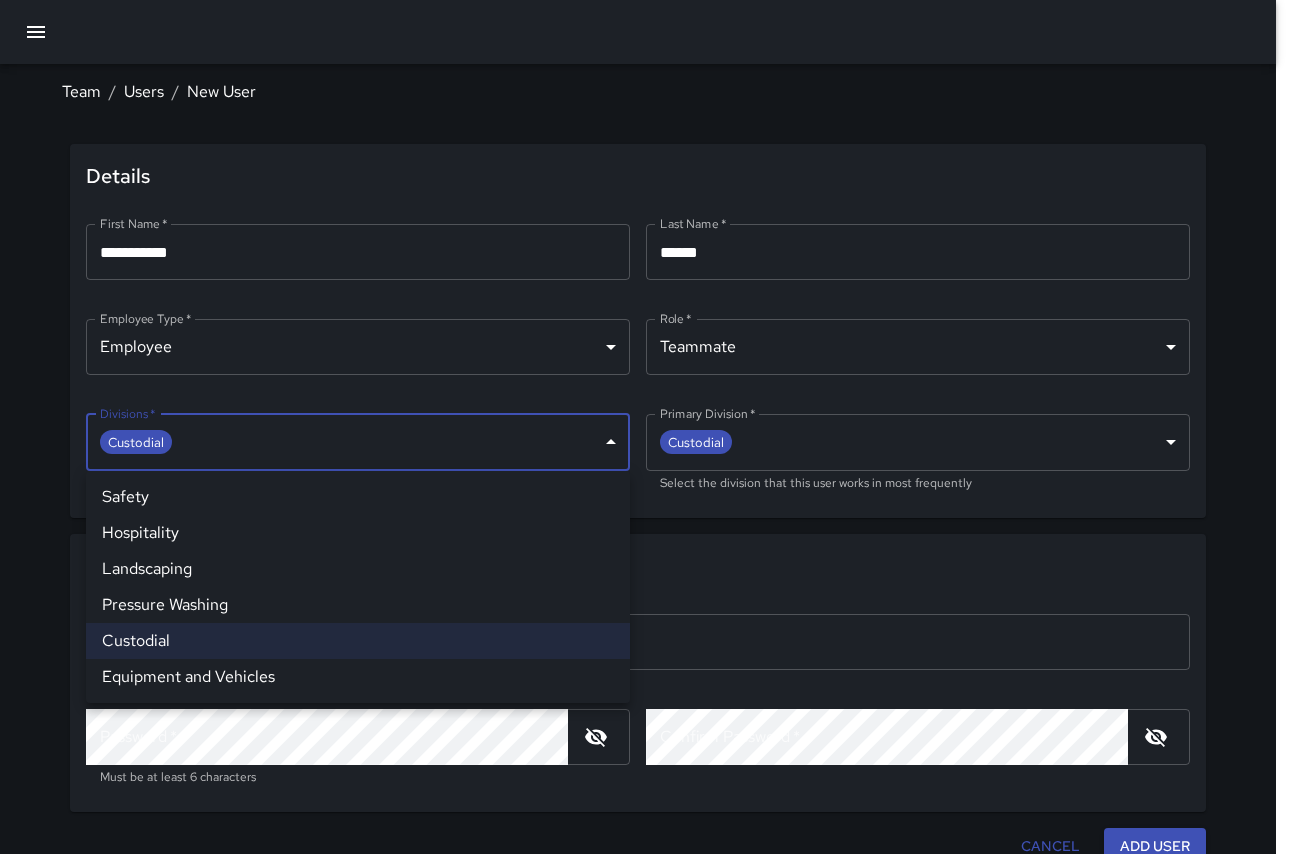 click at bounding box center [645, 427] 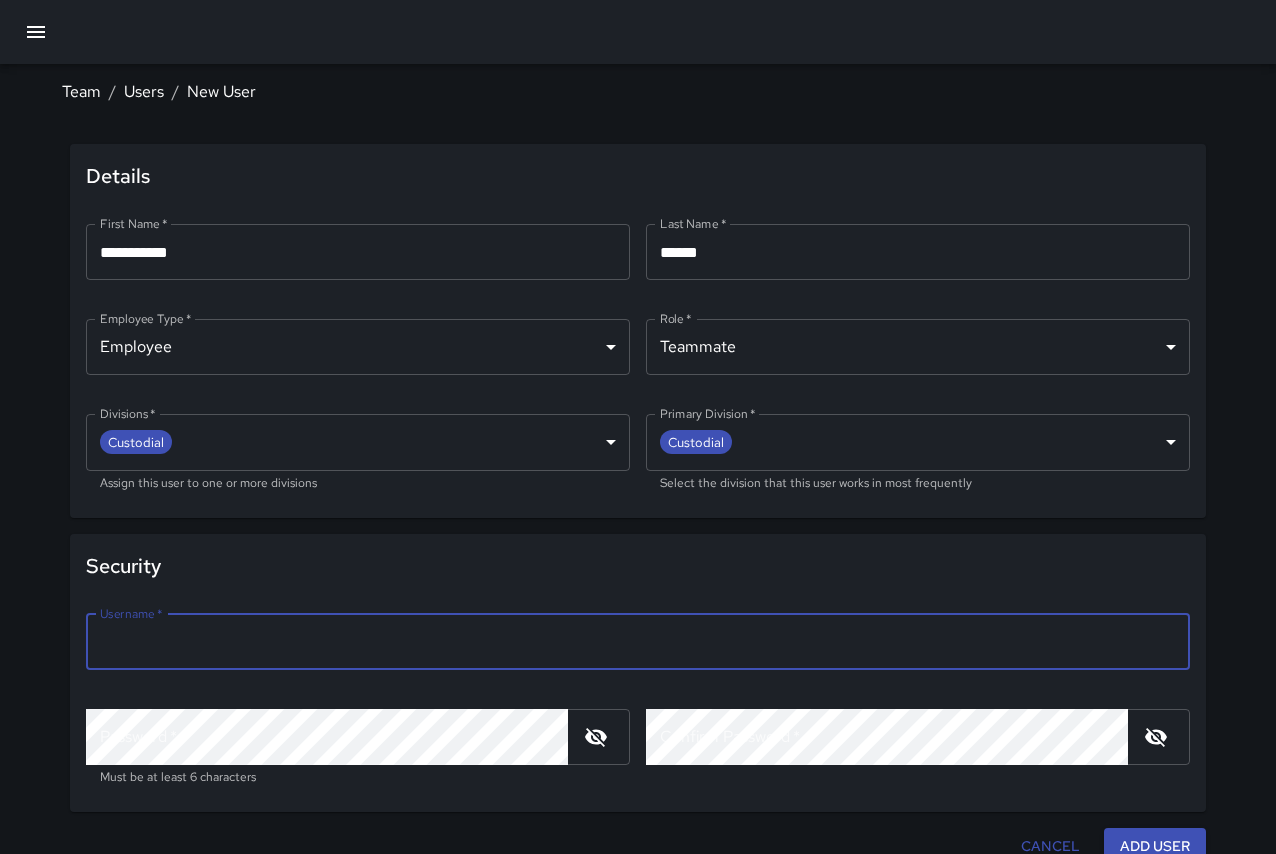 click on "Username   *" at bounding box center (638, 642) 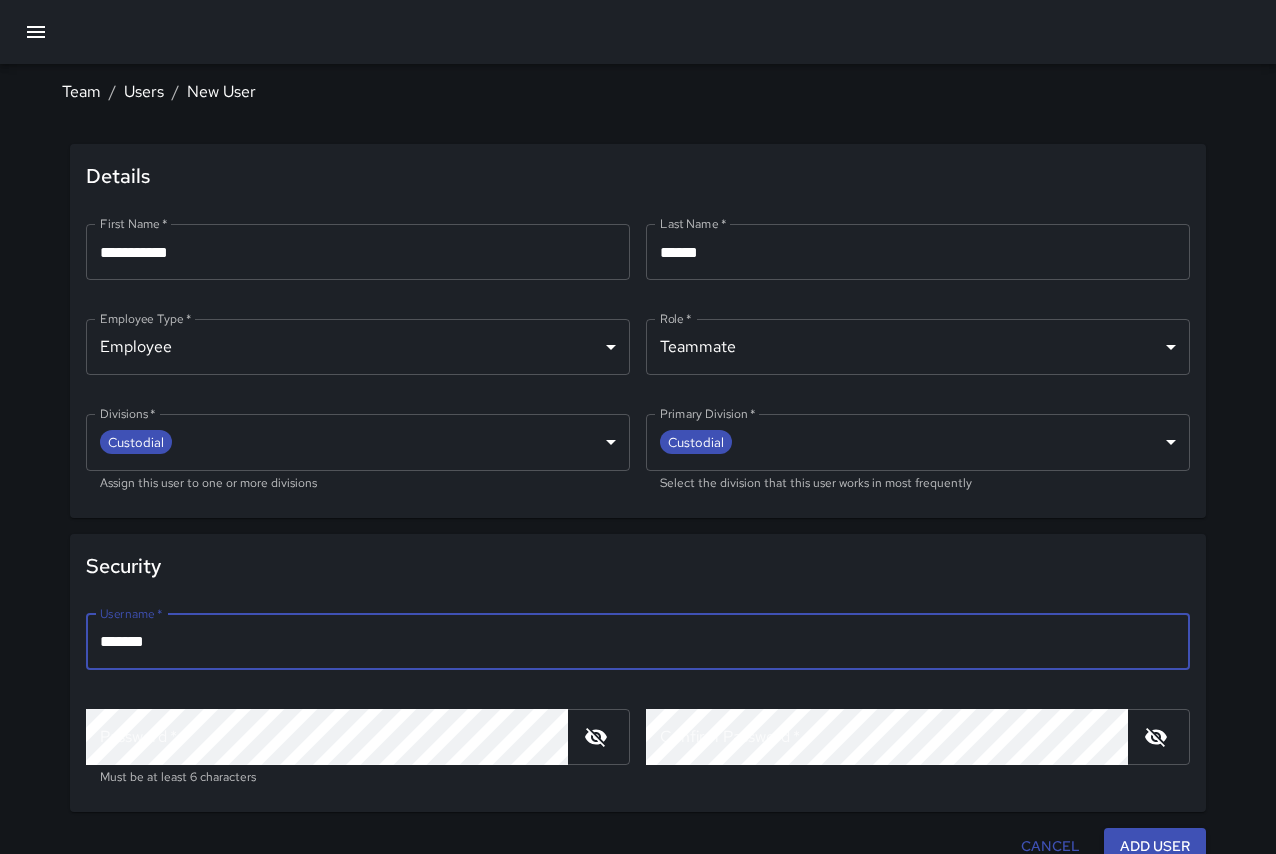 type on "*******" 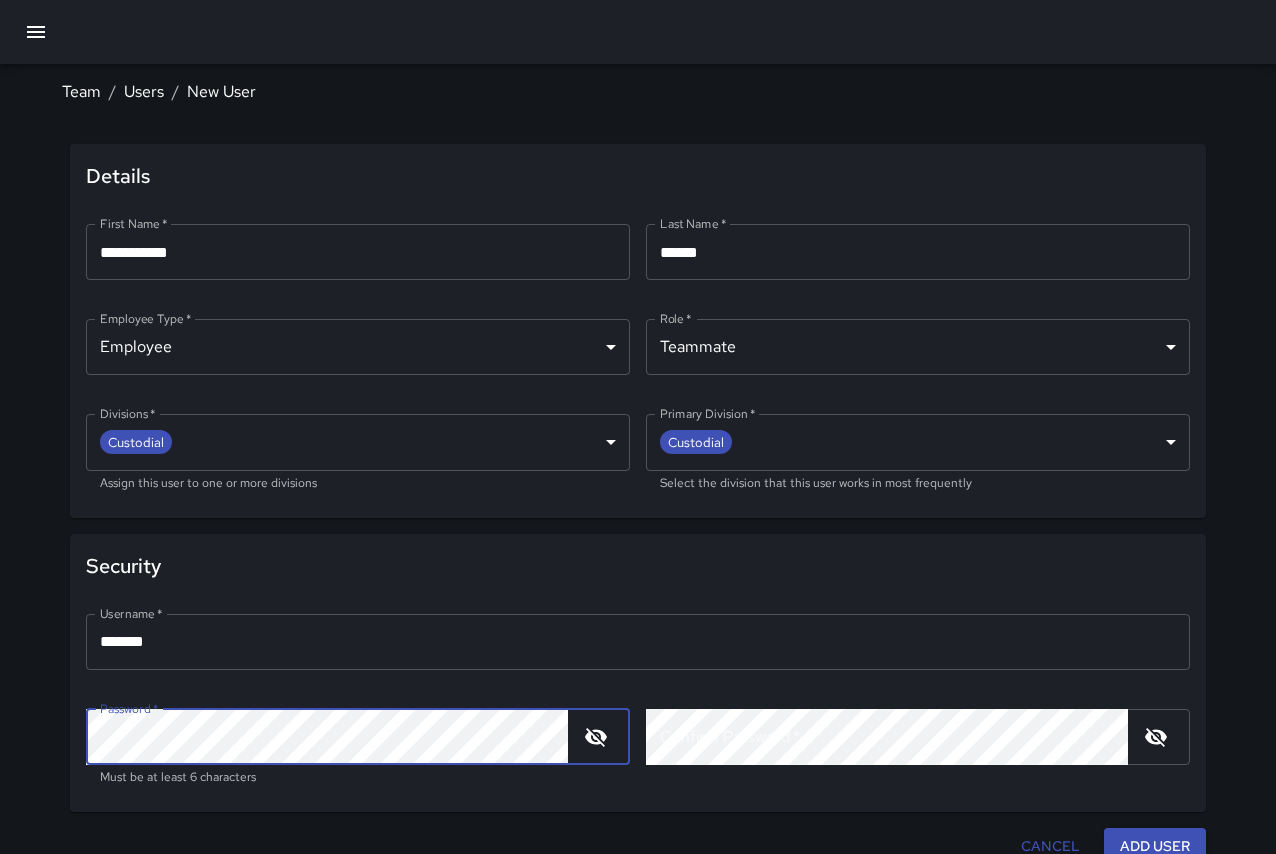 click 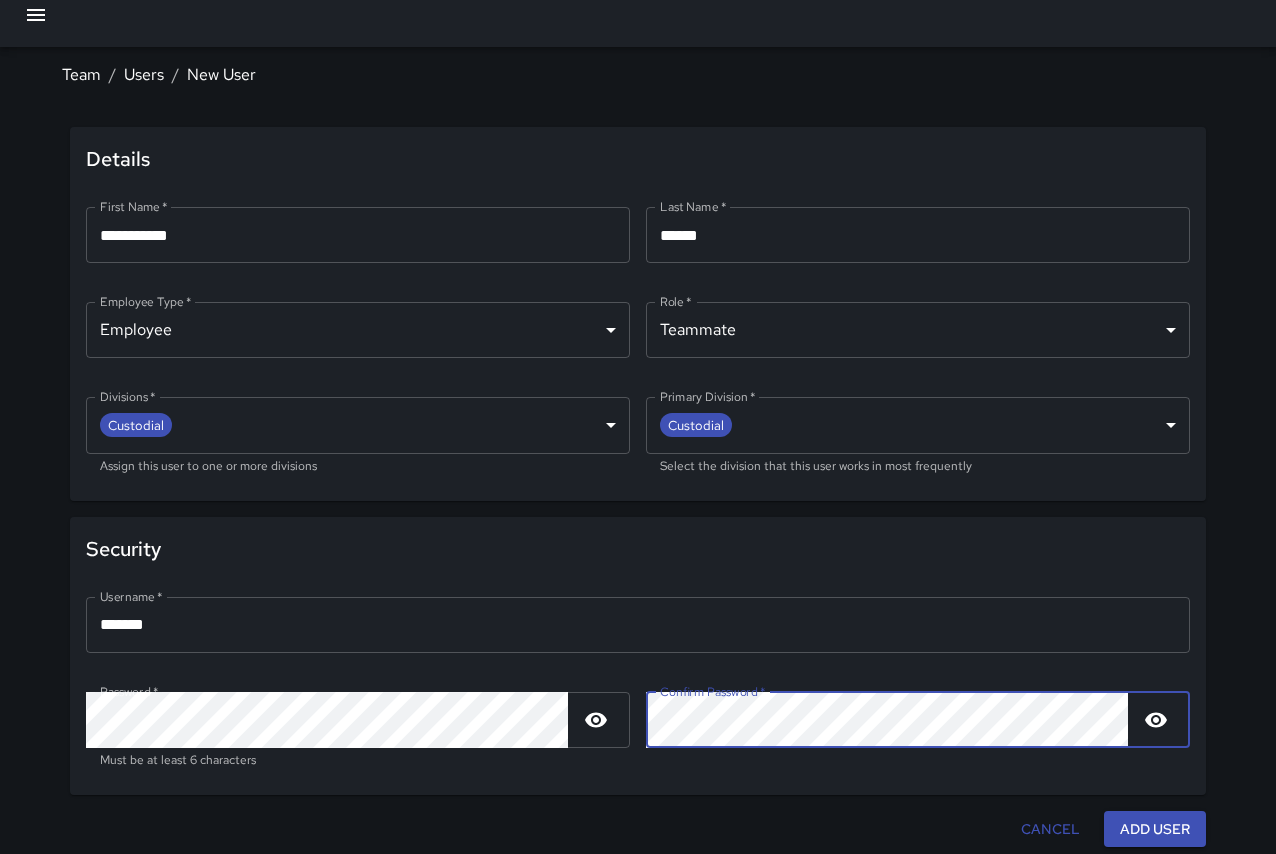 scroll, scrollTop: 18, scrollLeft: 0, axis: vertical 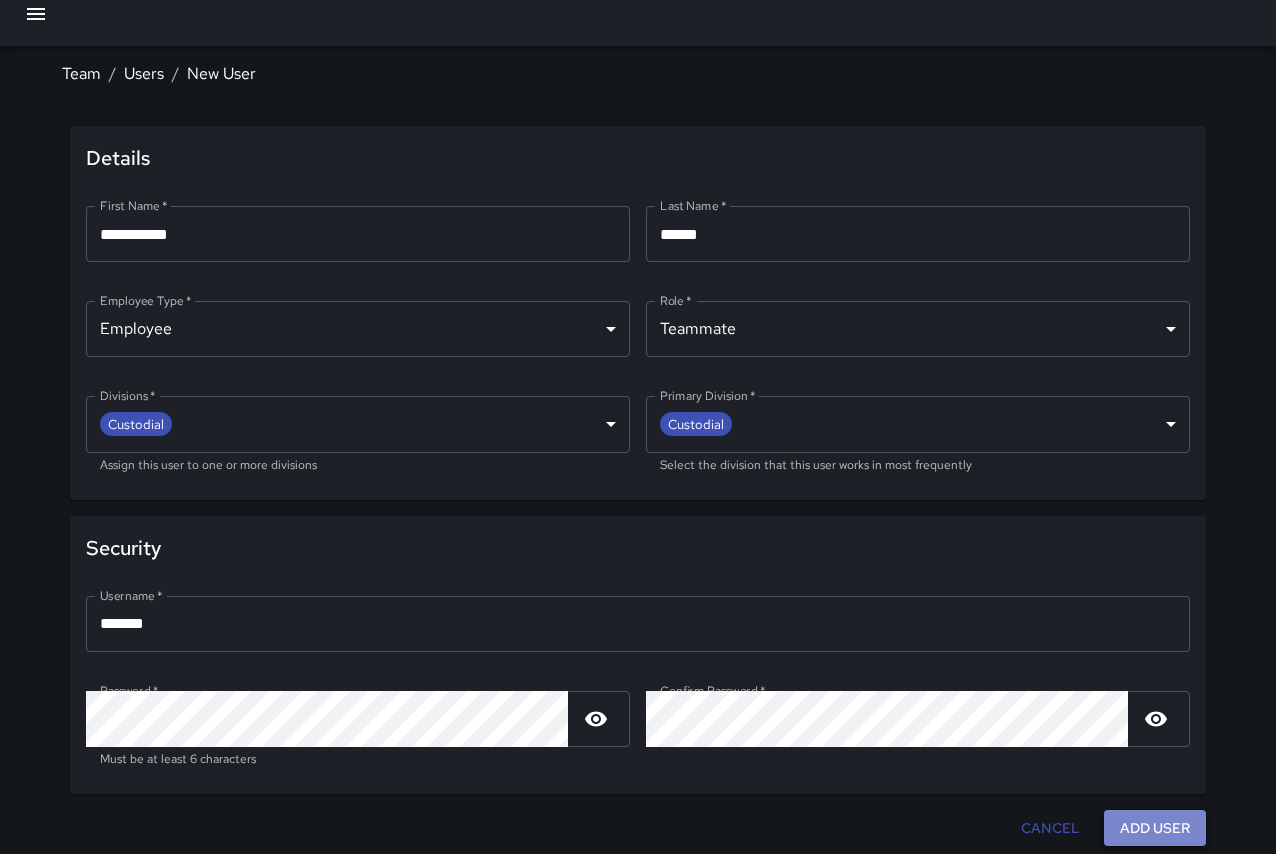 click on "Add User" at bounding box center (1155, 828) 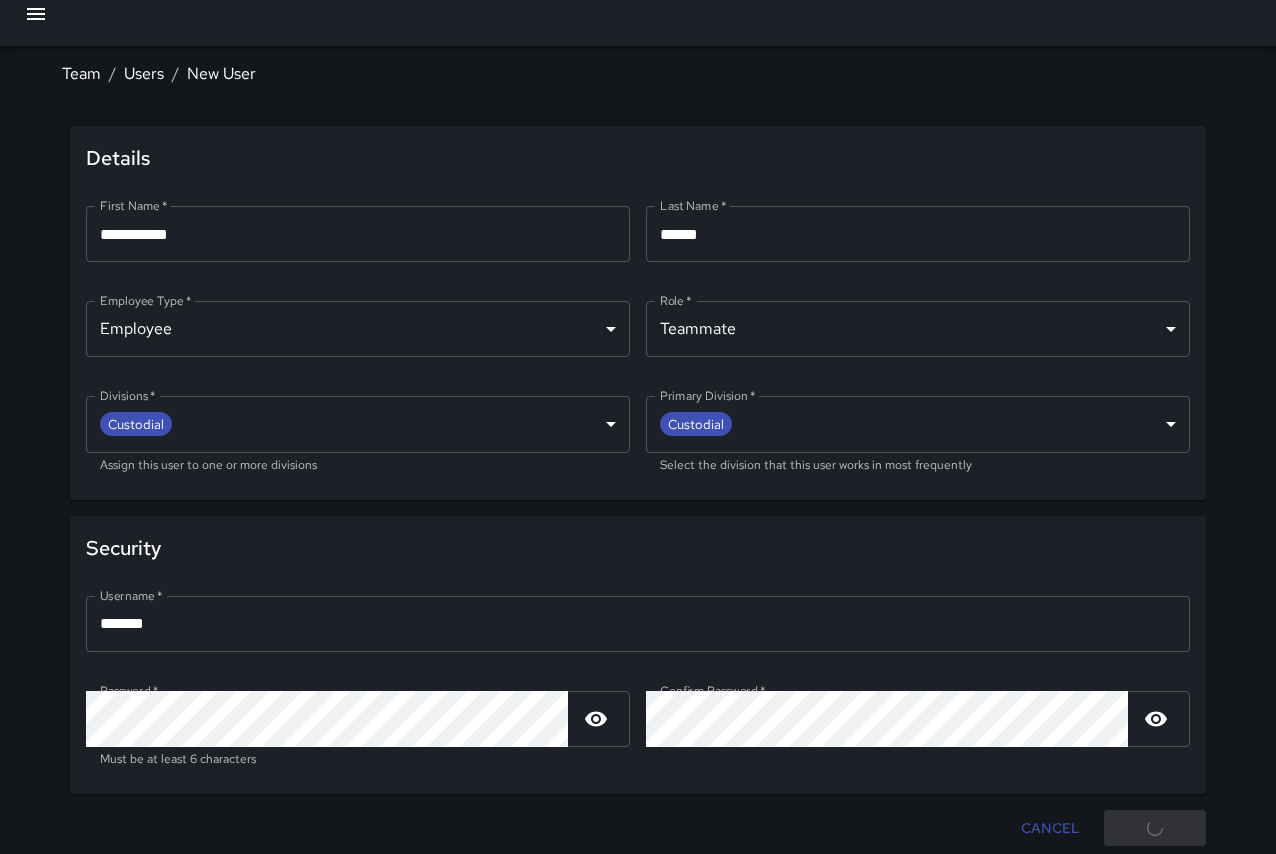 scroll, scrollTop: 0, scrollLeft: 0, axis: both 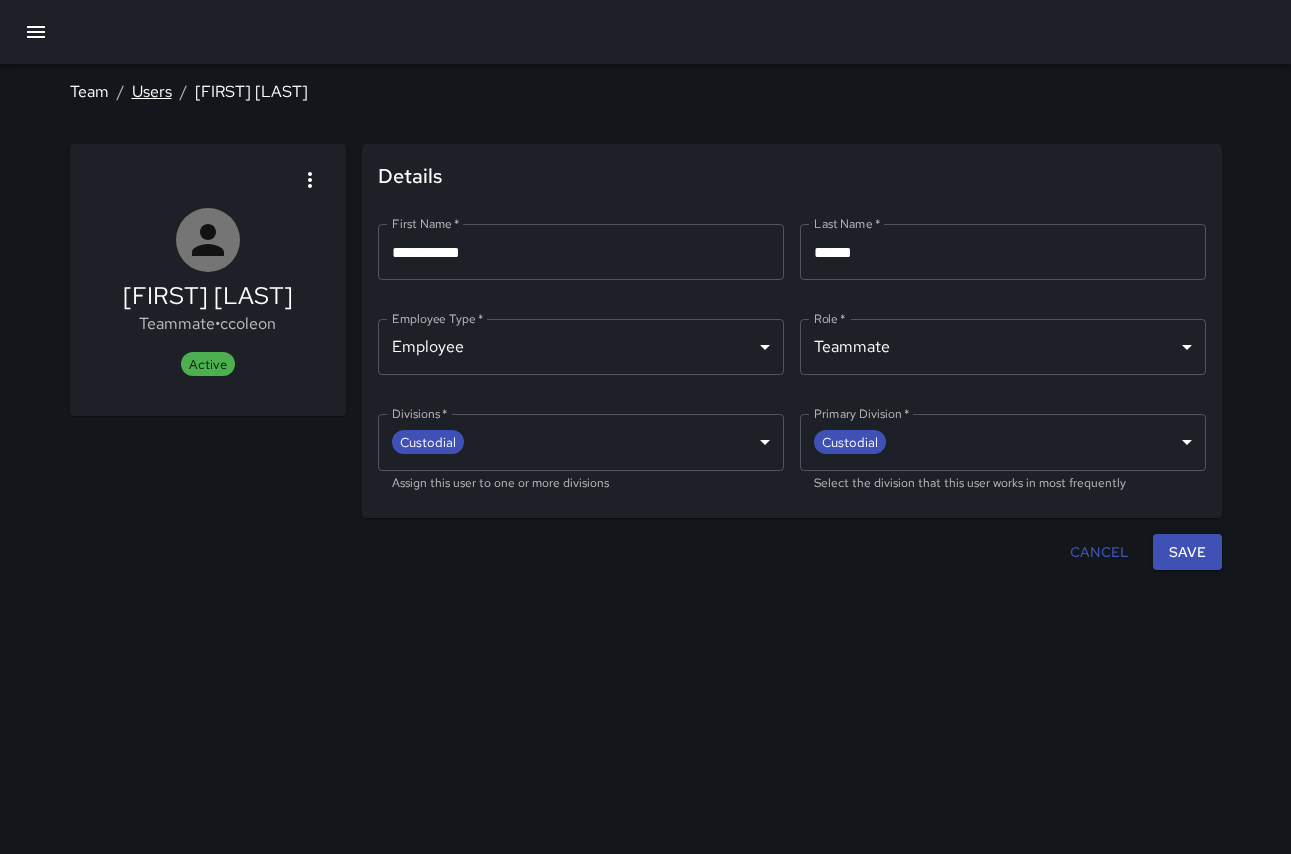 click on "Users" at bounding box center [152, 91] 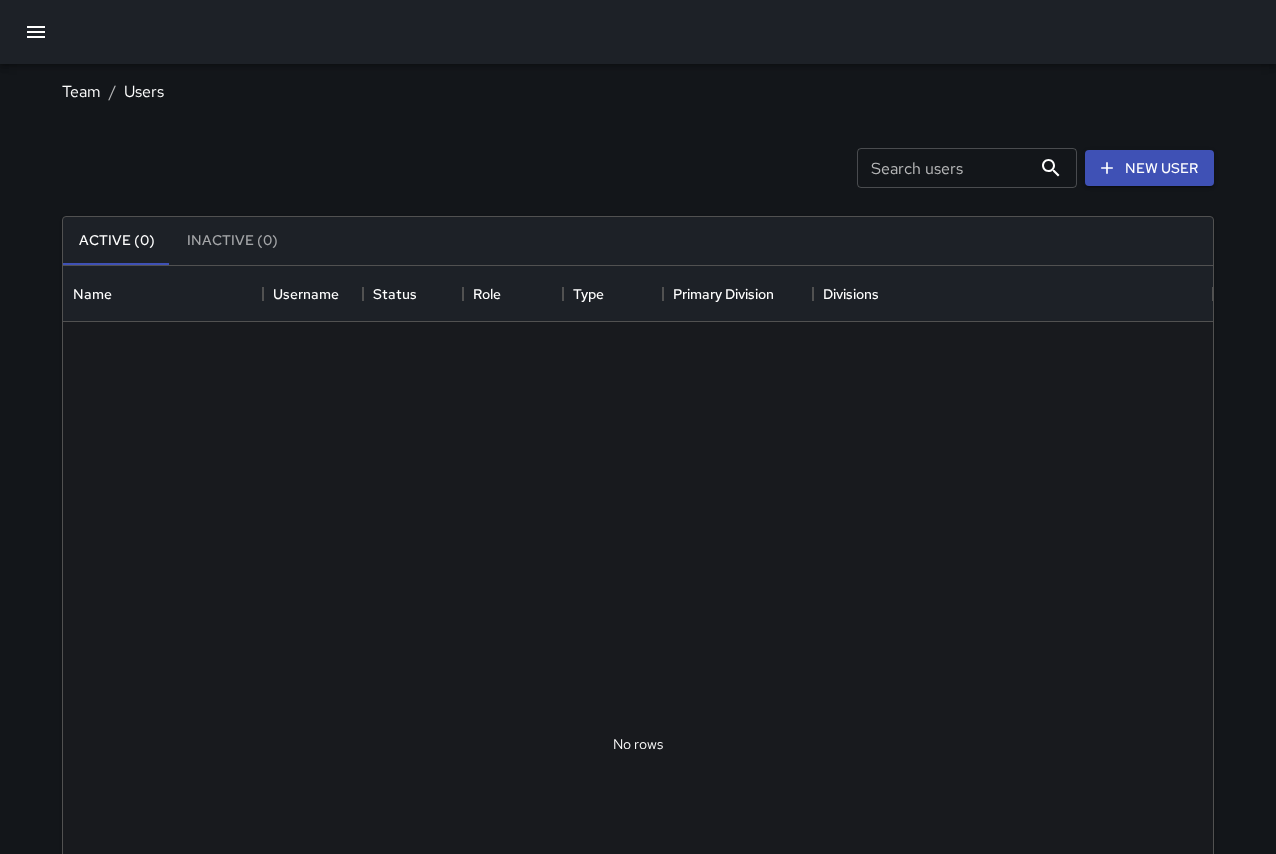 scroll, scrollTop: 16, scrollLeft: 16, axis: both 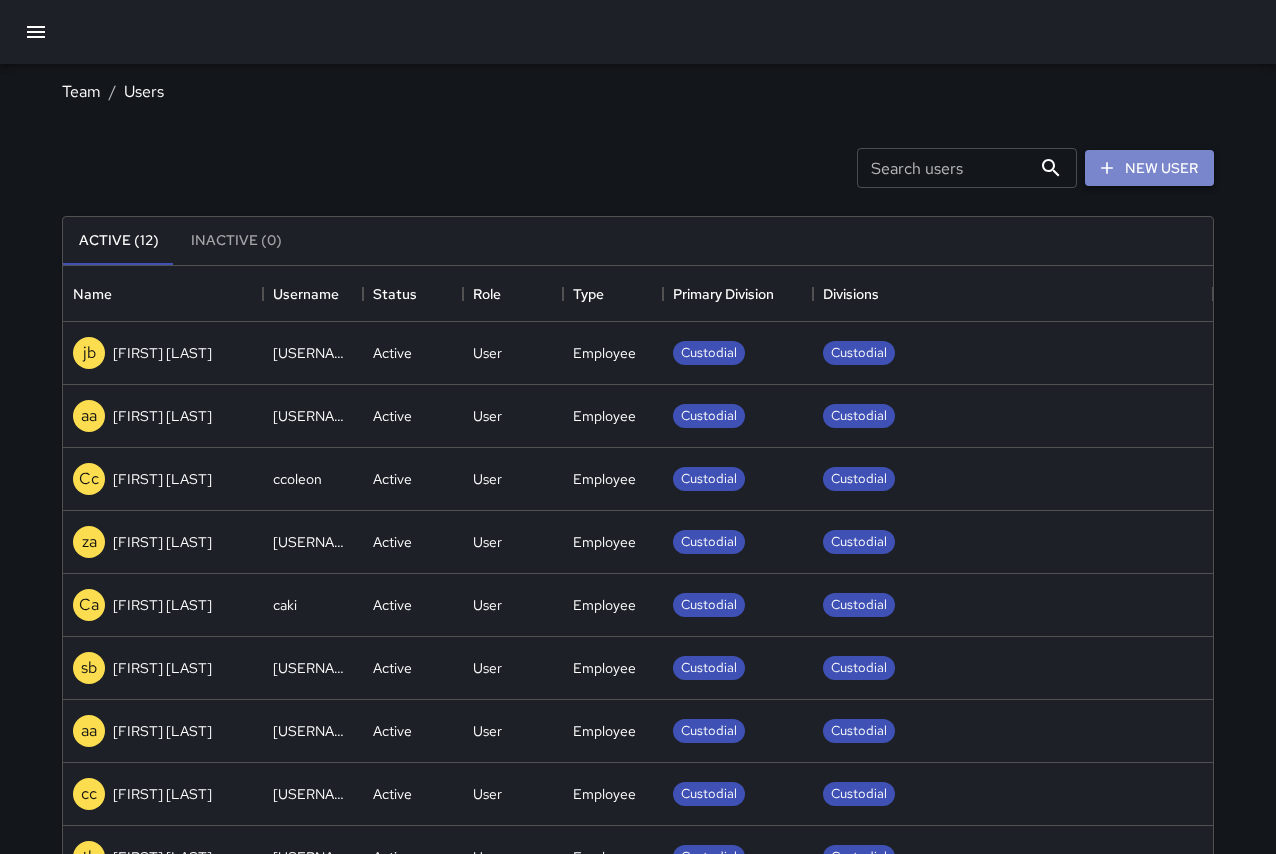 click on "New User" at bounding box center (1149, 168) 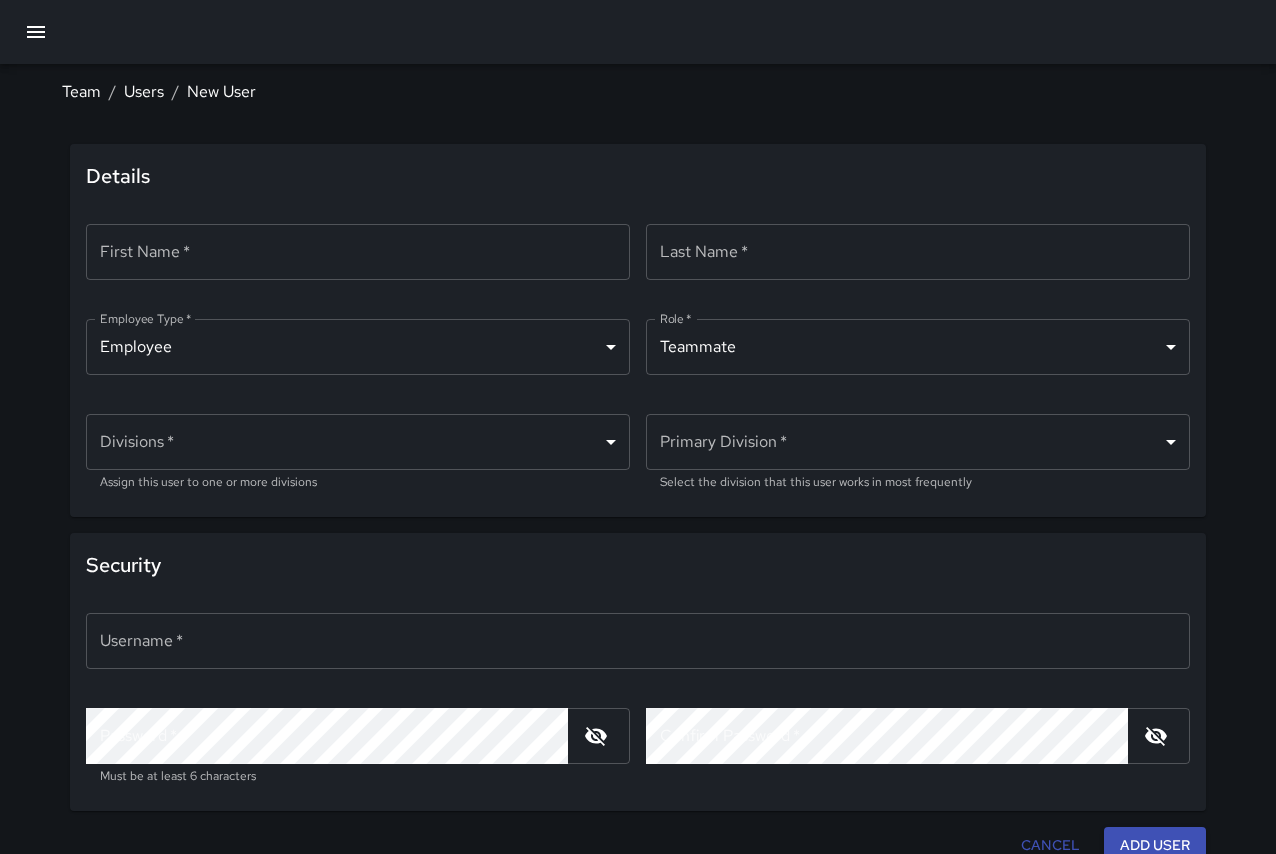 click on "First Name   *" at bounding box center [358, 252] 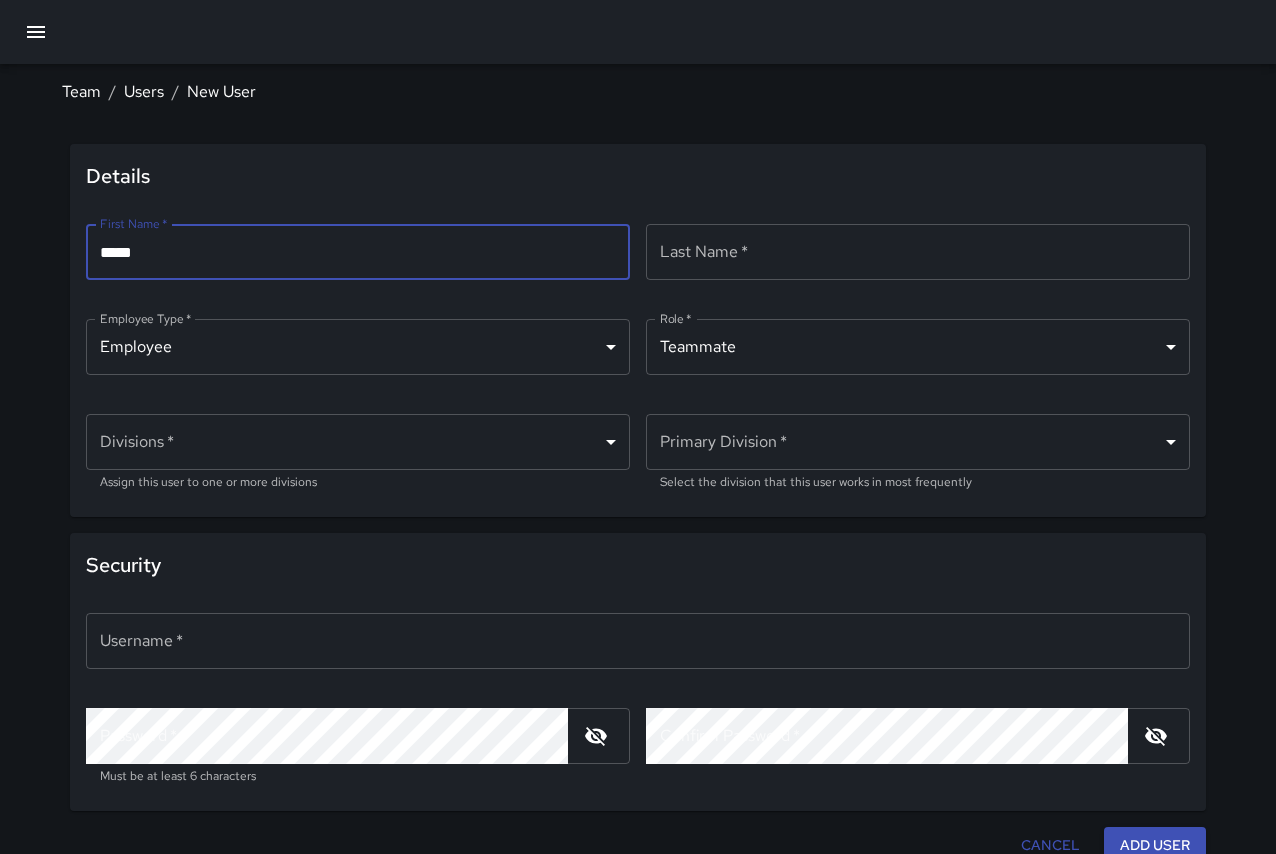 type on "*****" 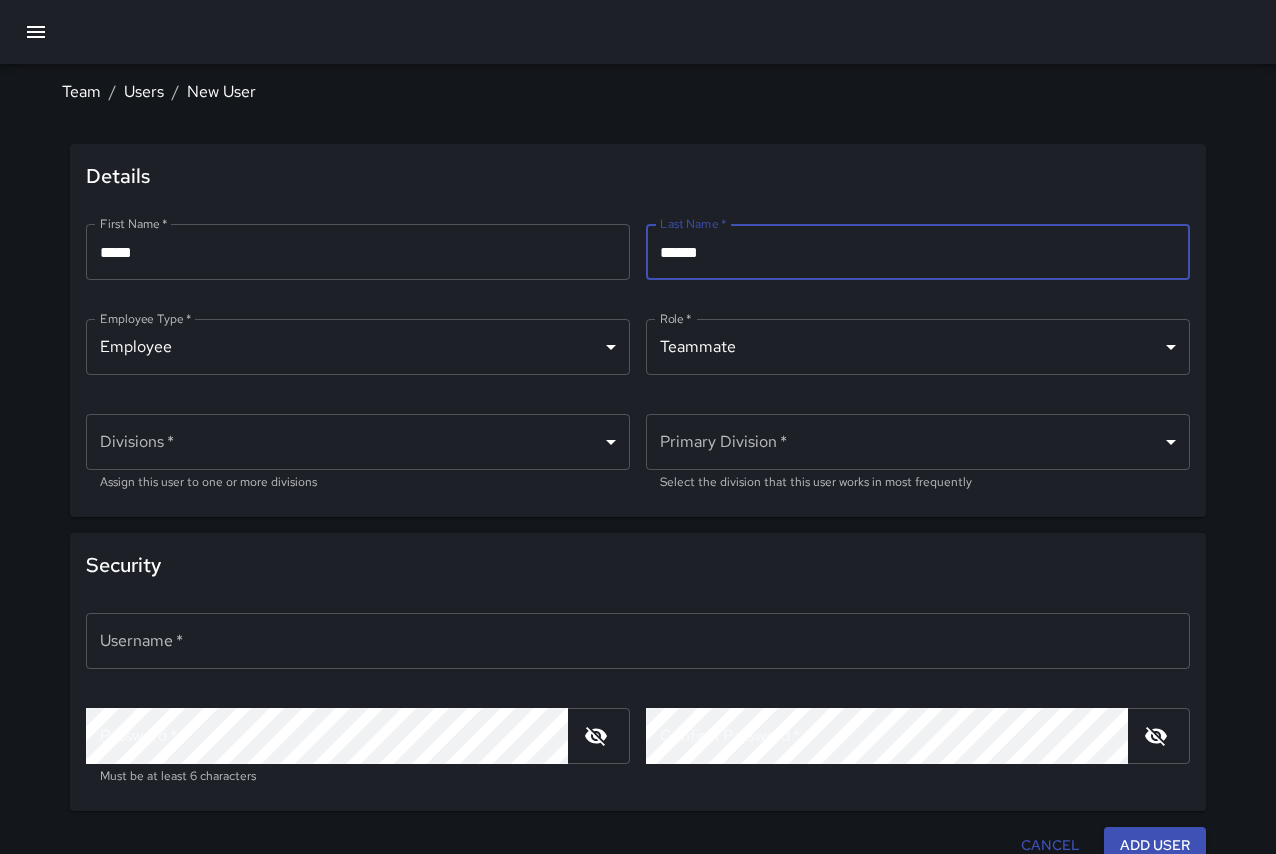 type on "******" 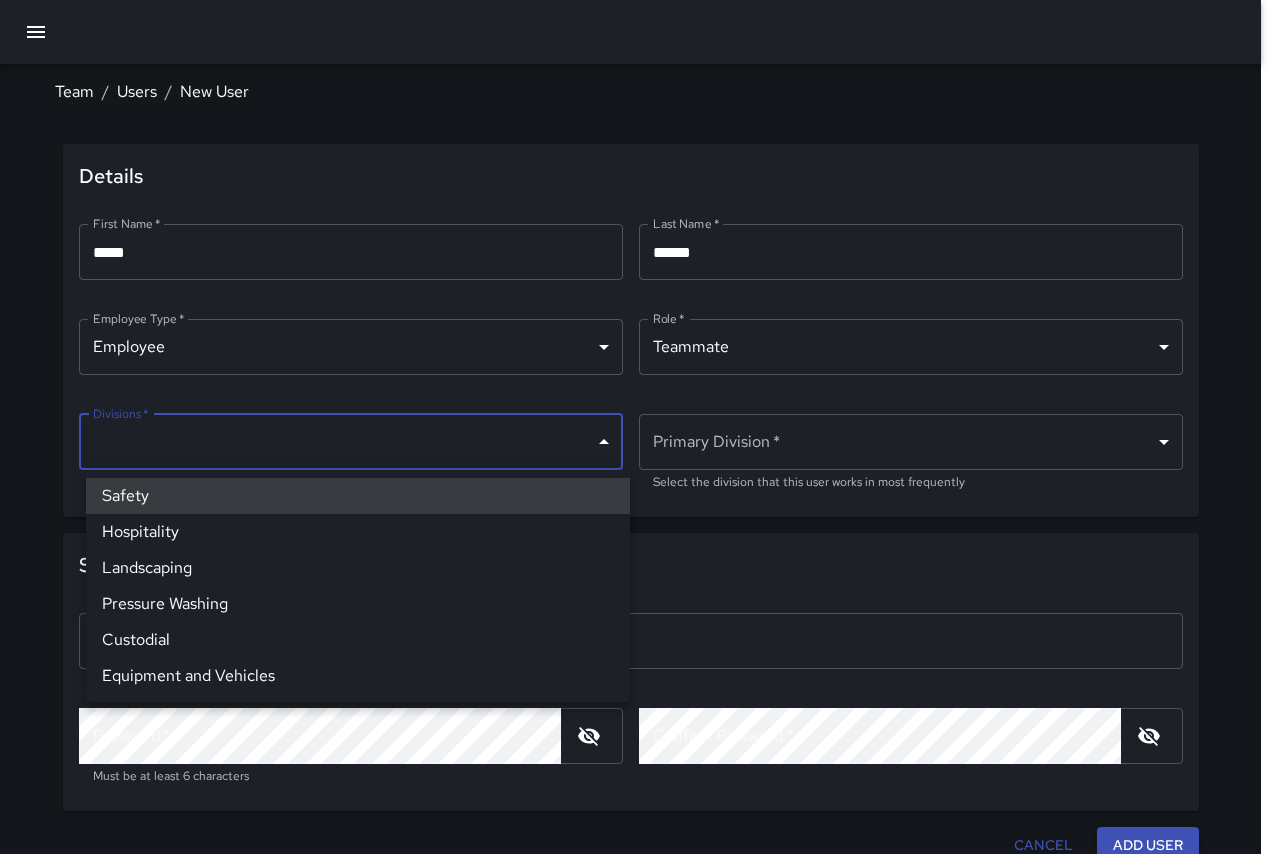 click on "Team / Users / New User Details First Name   * ***** First Name   * ​ Last Name   * ****** Last Name   * ​ Employee Type   * Employee ******** Employee Type   * ​ Role   * Teammate ******** Role   * ​ Divisions   * ​ Divisions   * Assign this user to one or more divisions Primary Division   * ​ Primary Division   * Select the division that this user works in most frequently Security Username   * Username   * ​ Password   * Password   * Must be at least 6 characters Confirm Password   * Confirm Password   * ​ Cancel Add User Safety Hospitality Landscaping Pressure Washing Custodial Equipment and Vehicles" at bounding box center (638, 435) 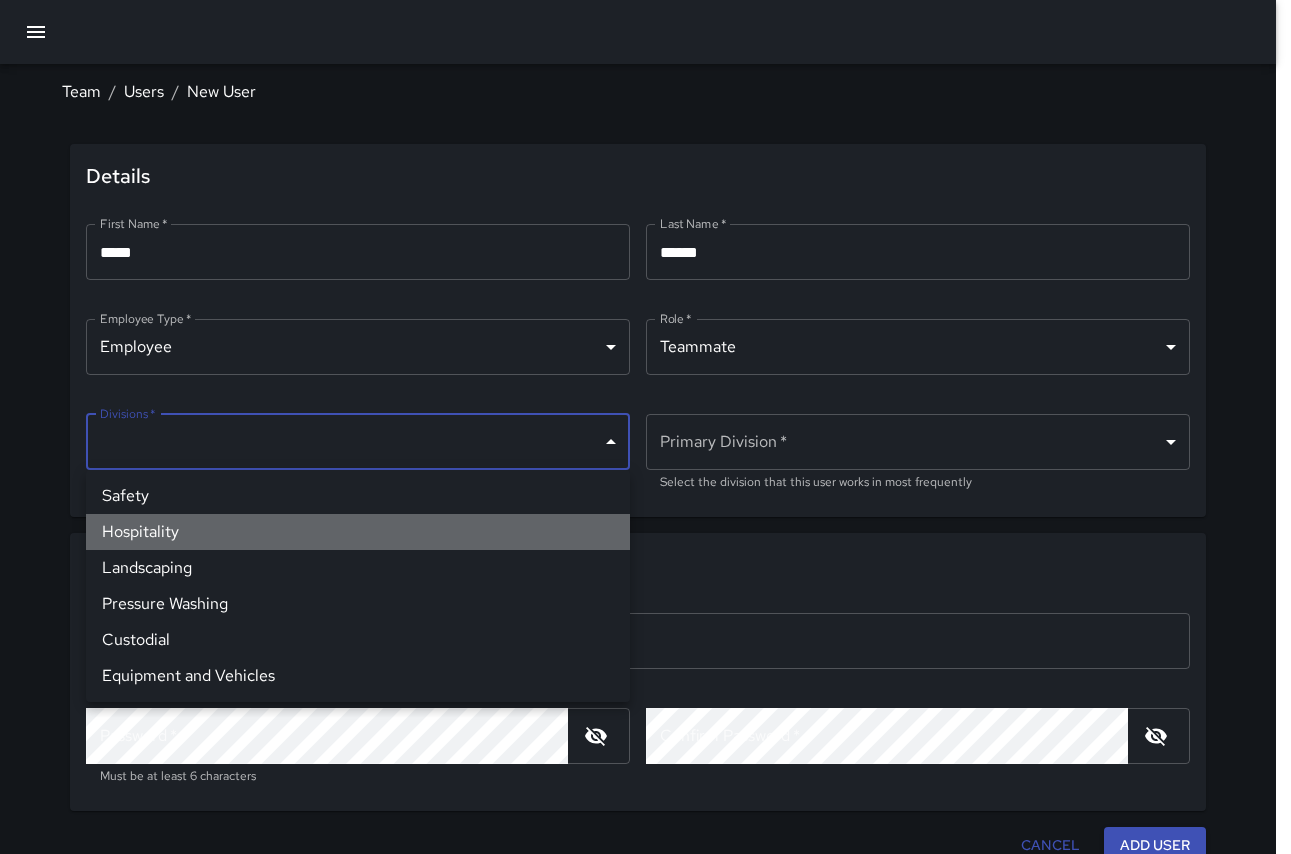 click on "Hospitality" at bounding box center (358, 532) 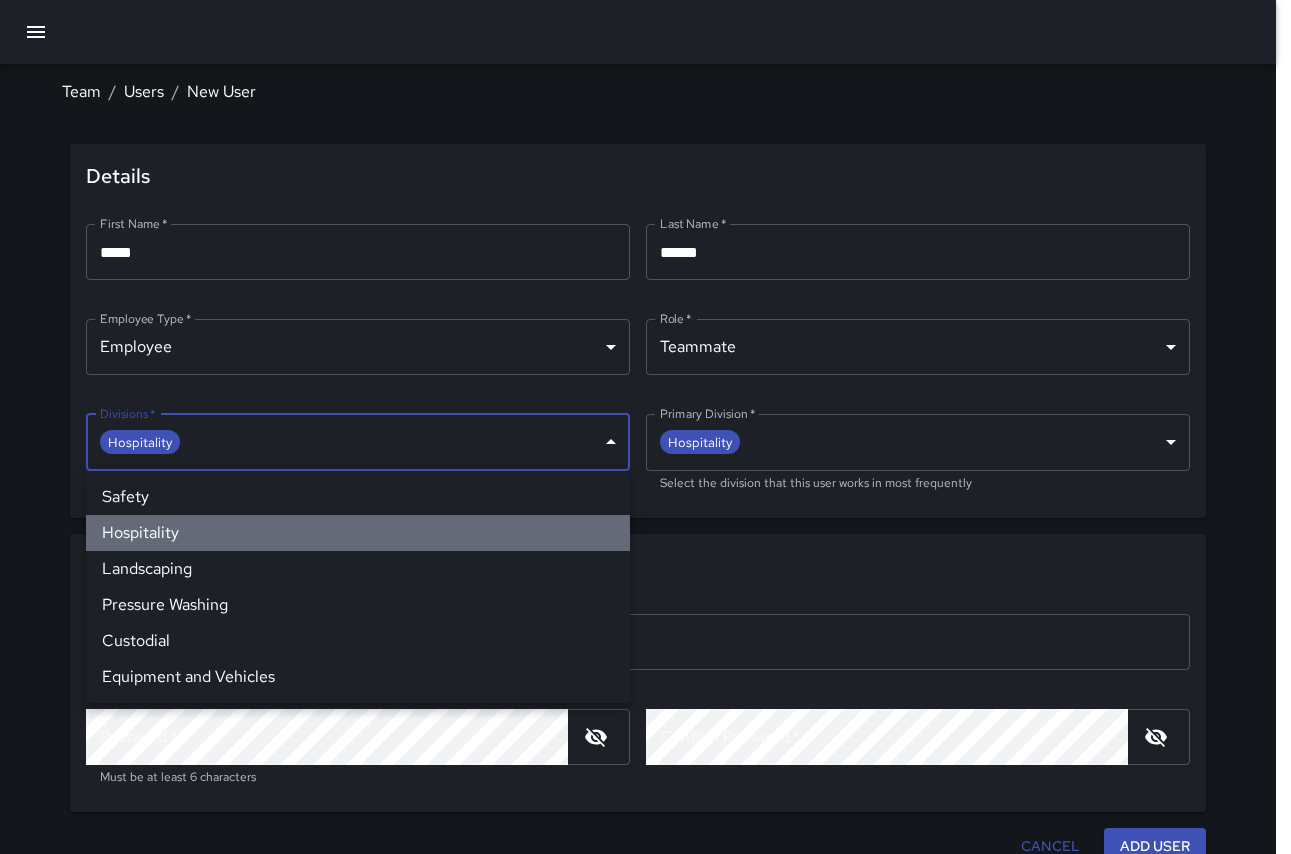 click on "Hospitality" at bounding box center [358, 533] 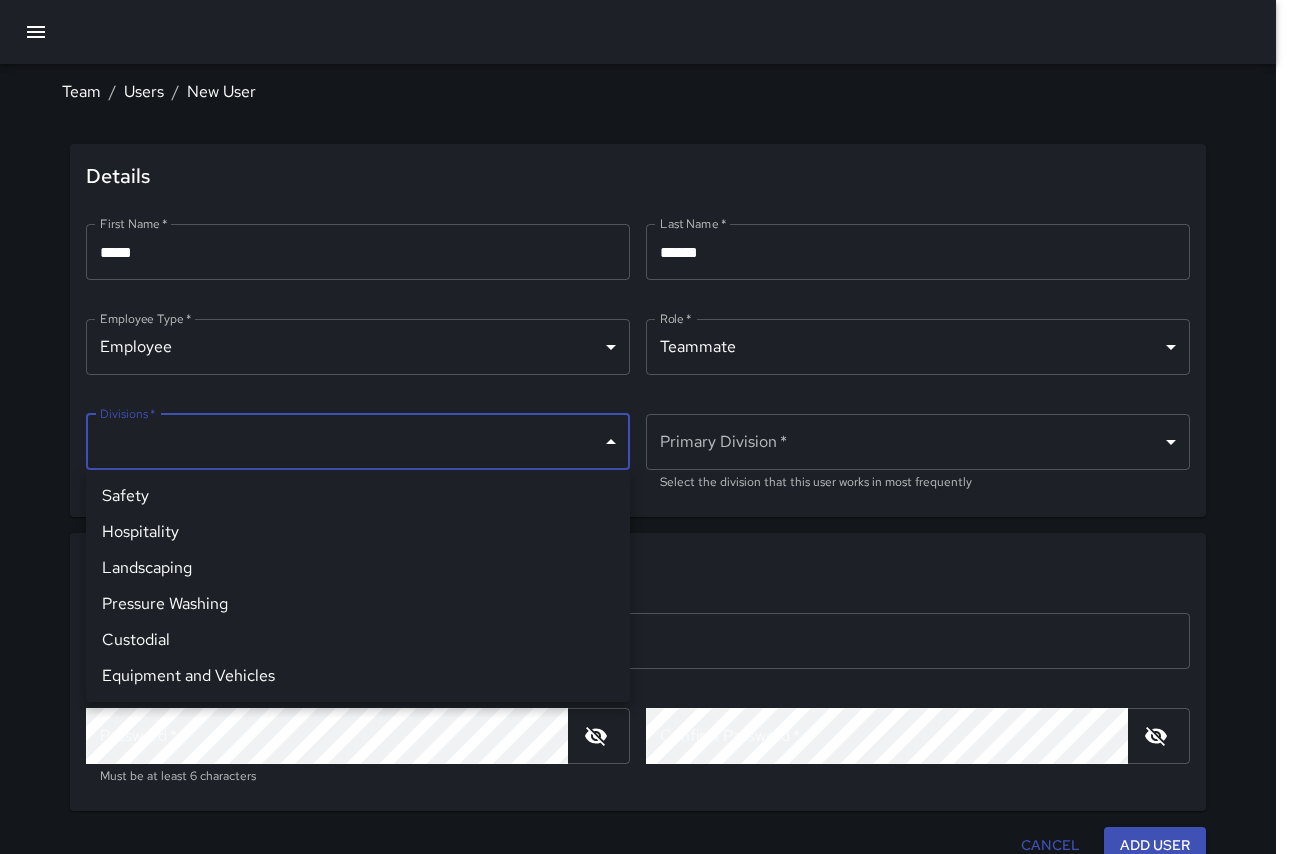 click on "Custodial" at bounding box center (358, 640) 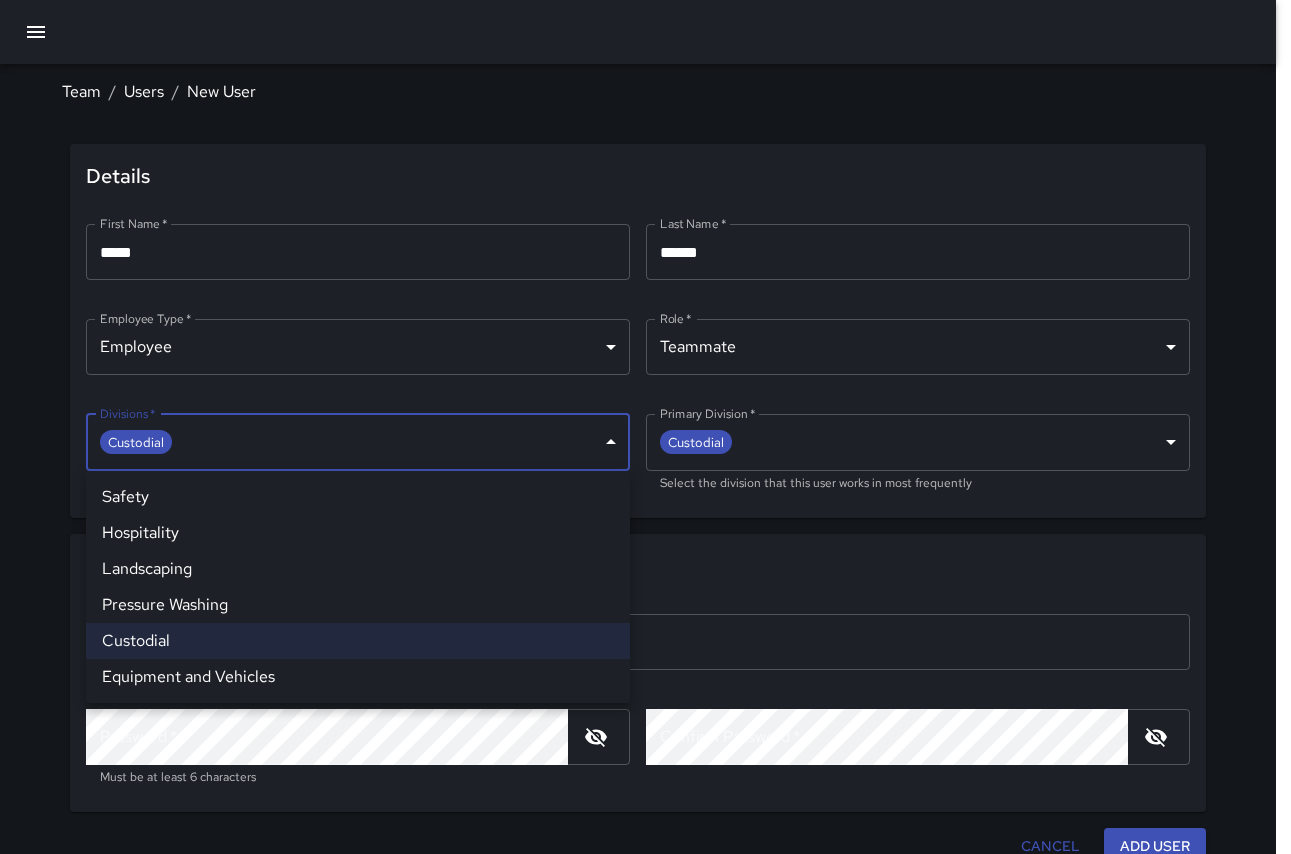 click at bounding box center (645, 427) 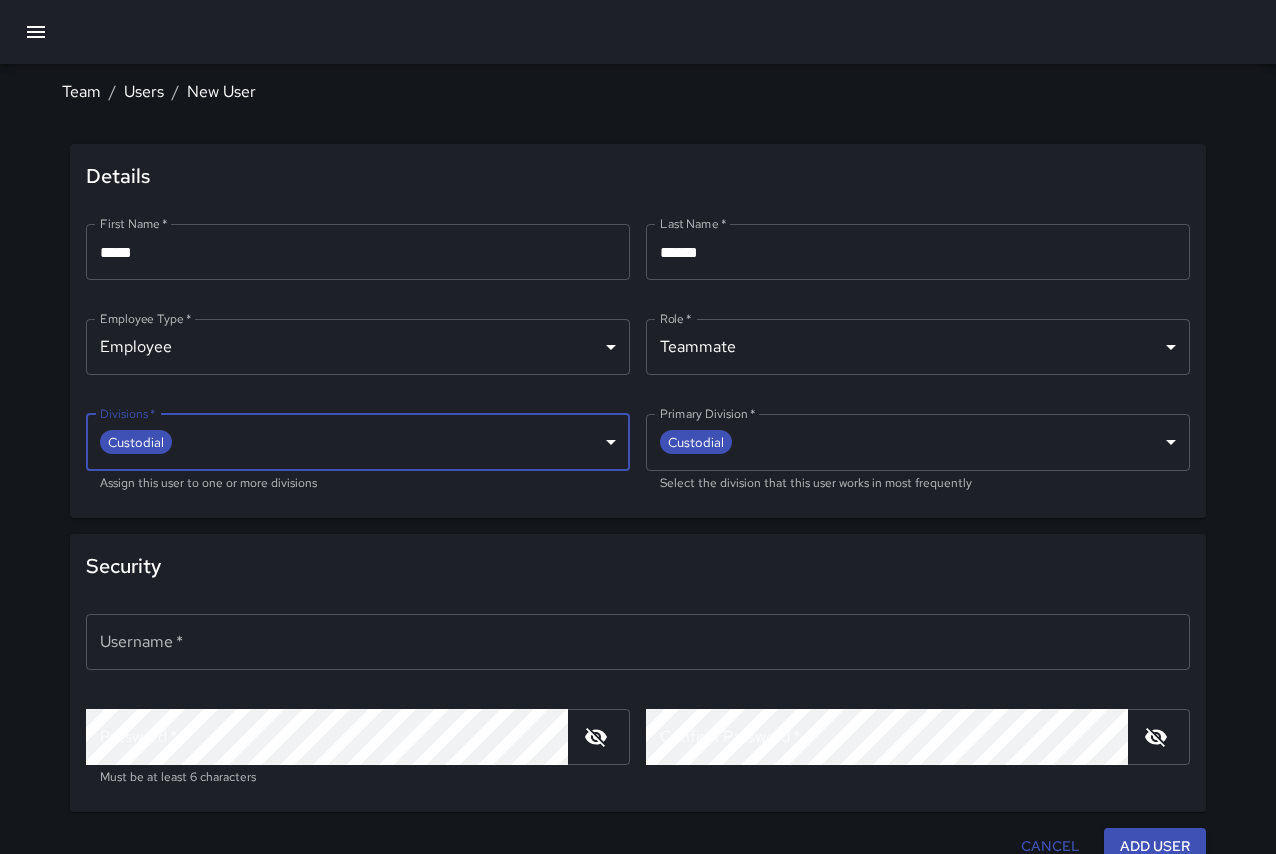 click on "Username   *" at bounding box center (638, 642) 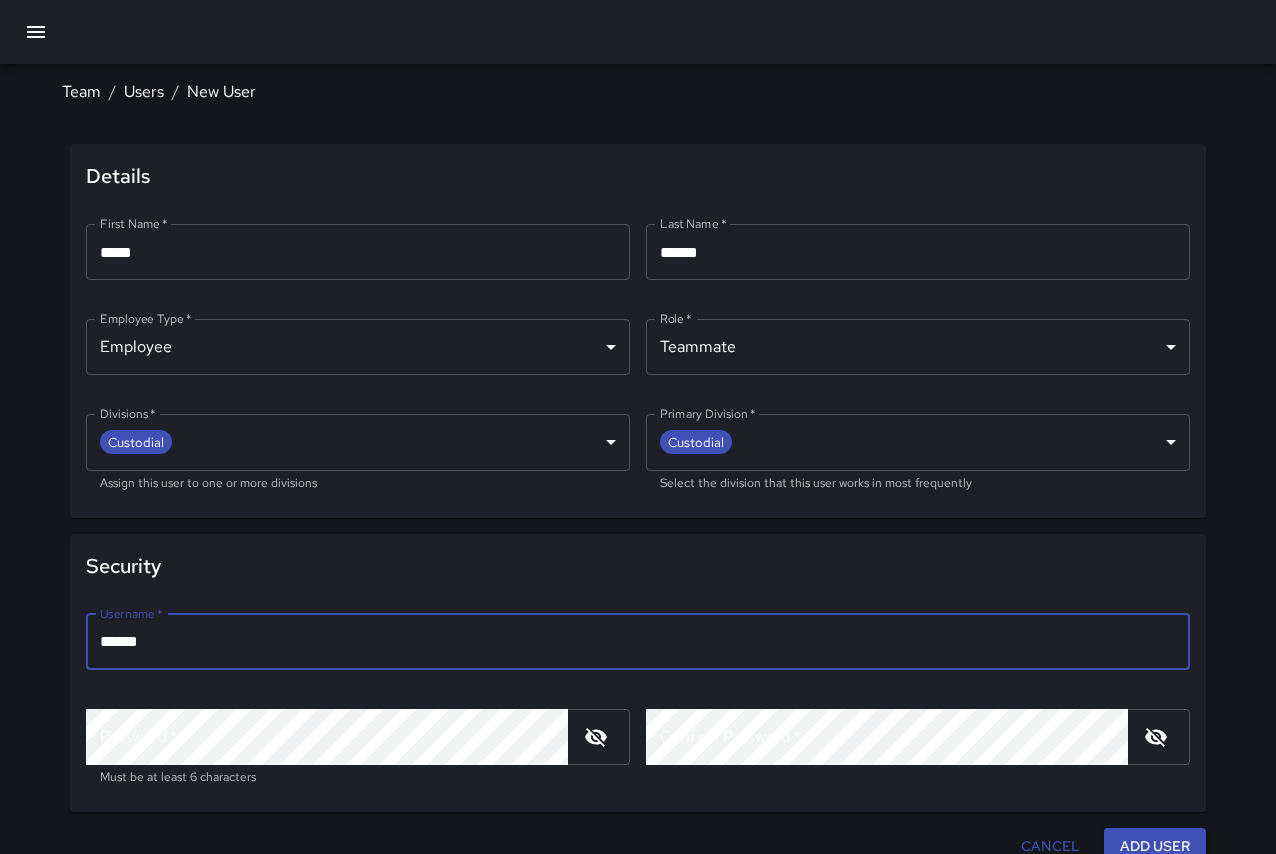 type on "******" 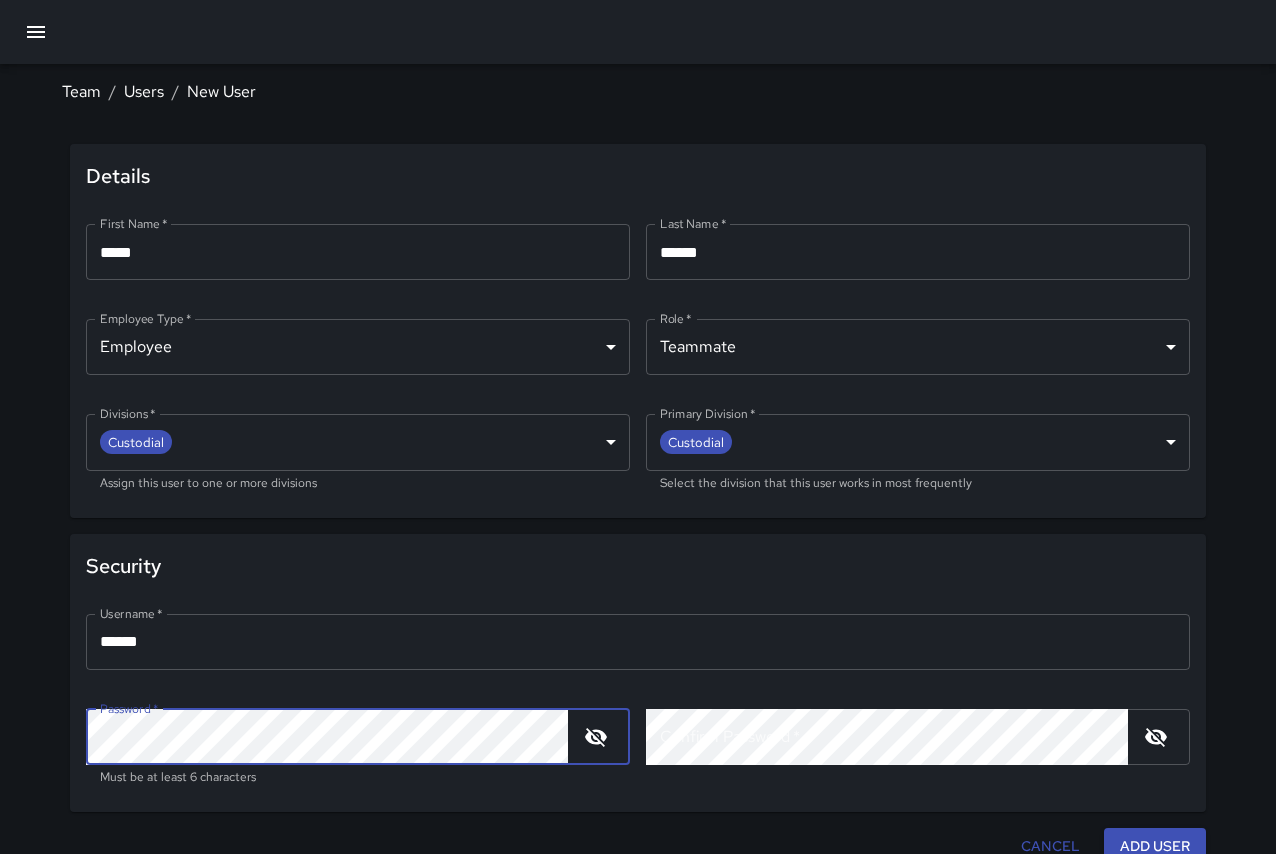 click 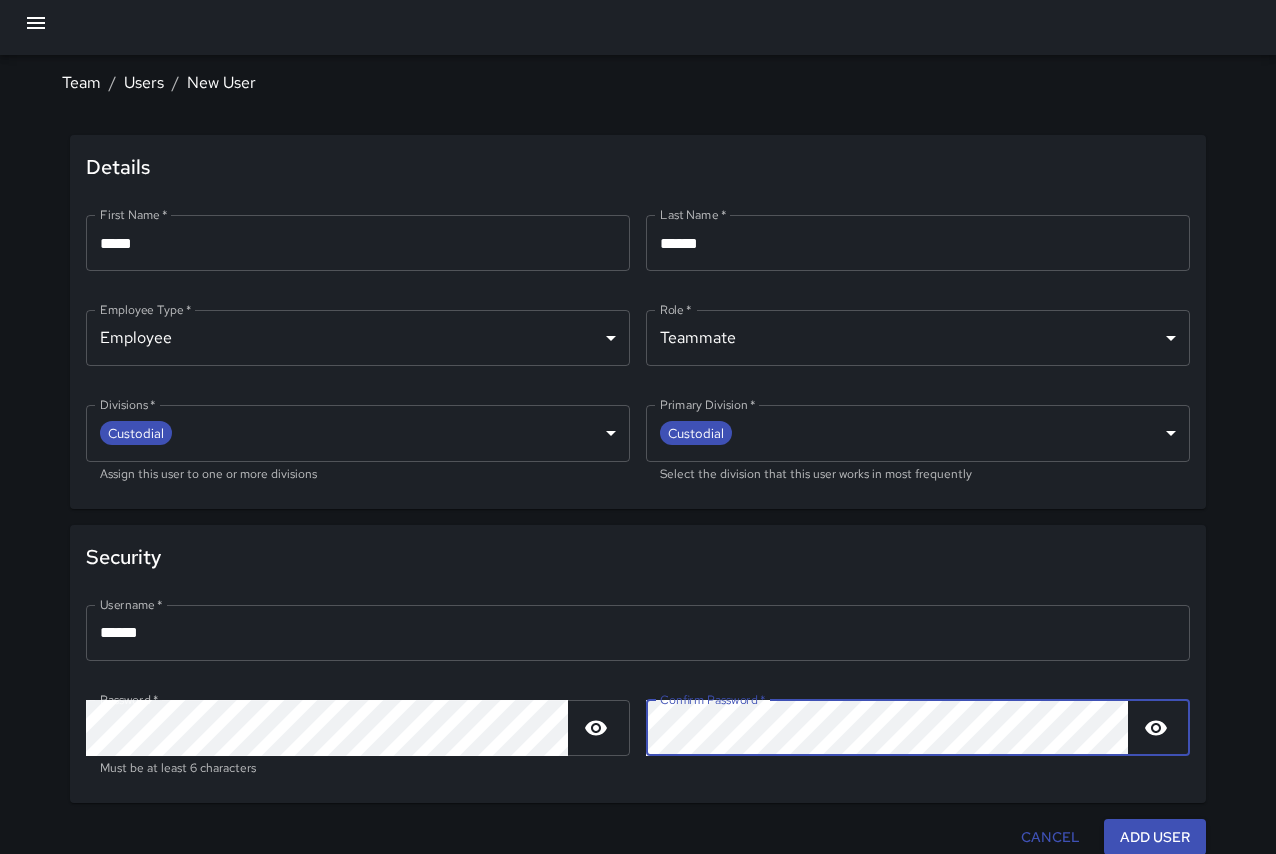 scroll, scrollTop: 18, scrollLeft: 0, axis: vertical 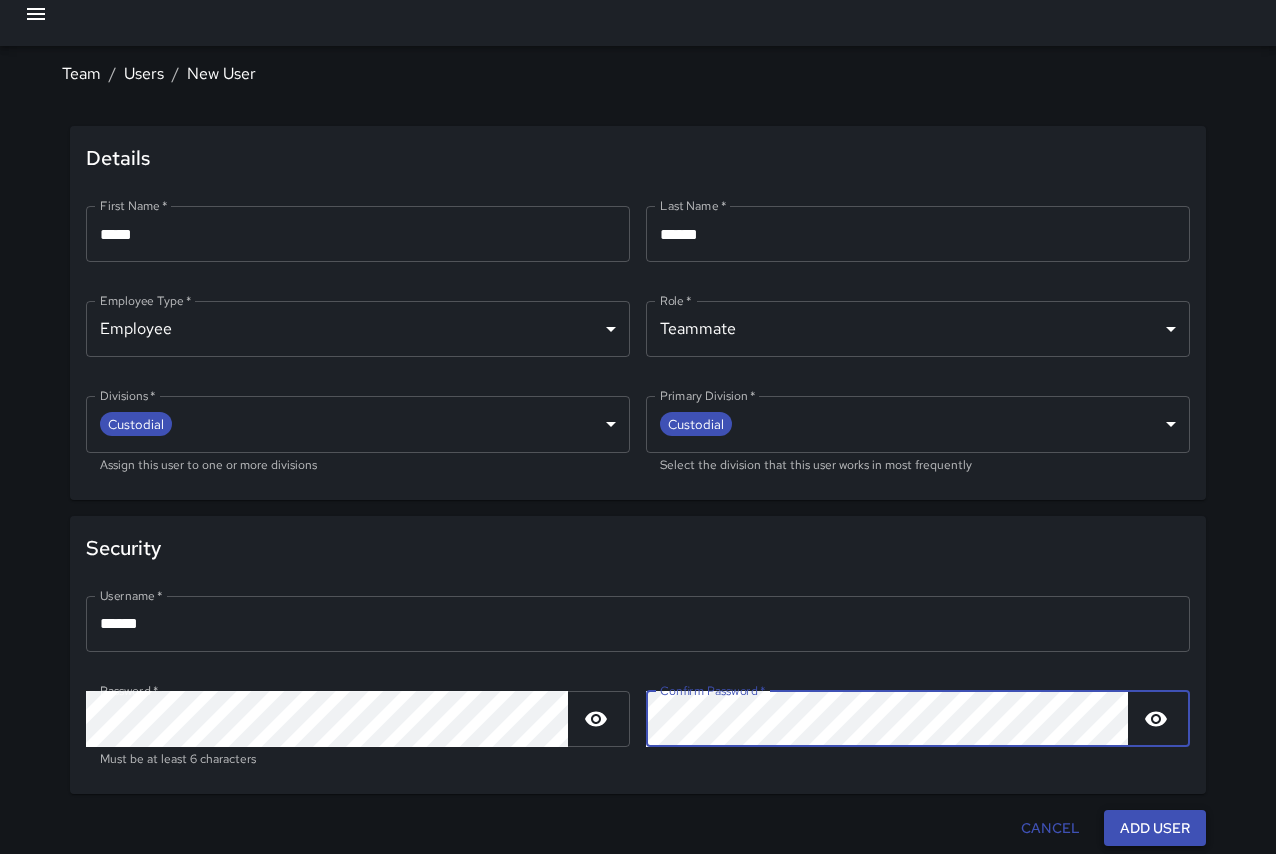 click on "Add User" at bounding box center (1155, 828) 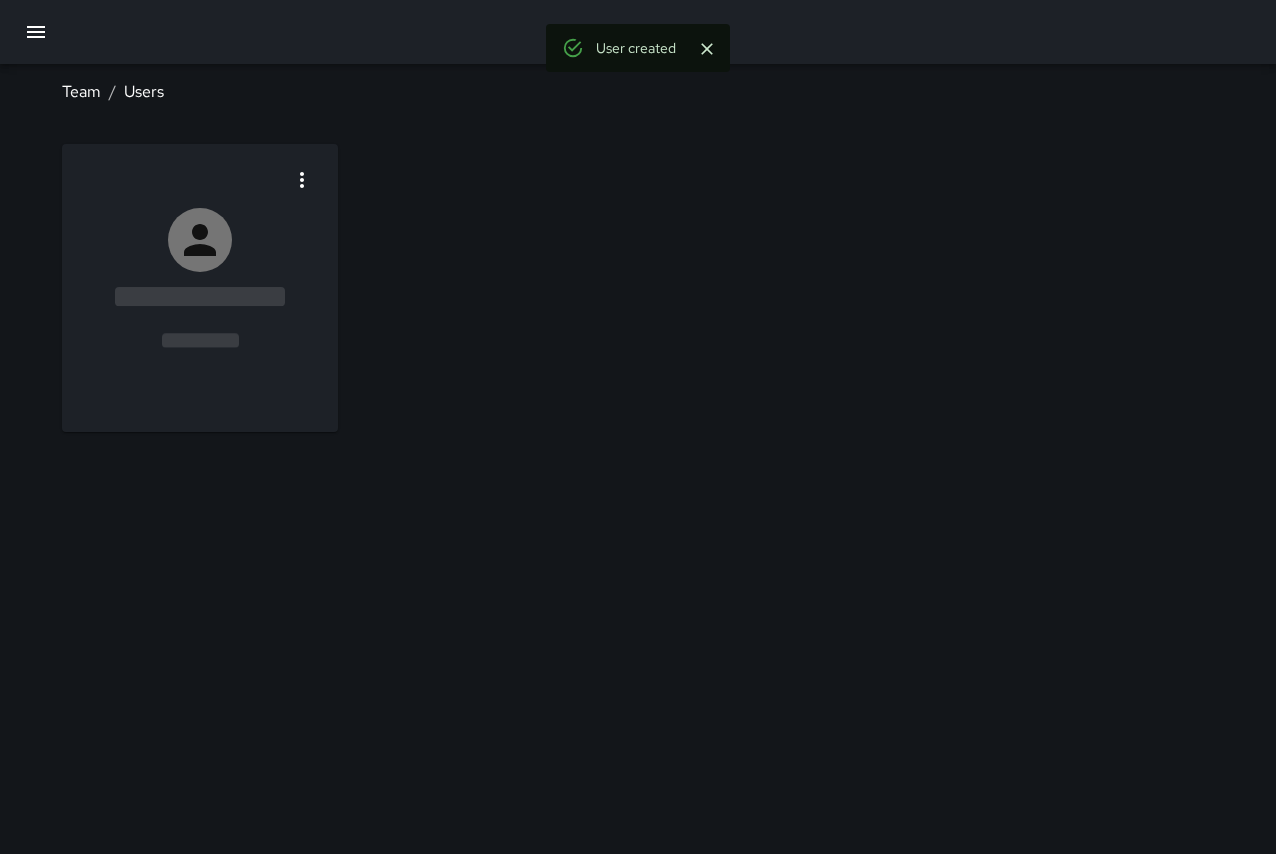 scroll, scrollTop: 0, scrollLeft: 0, axis: both 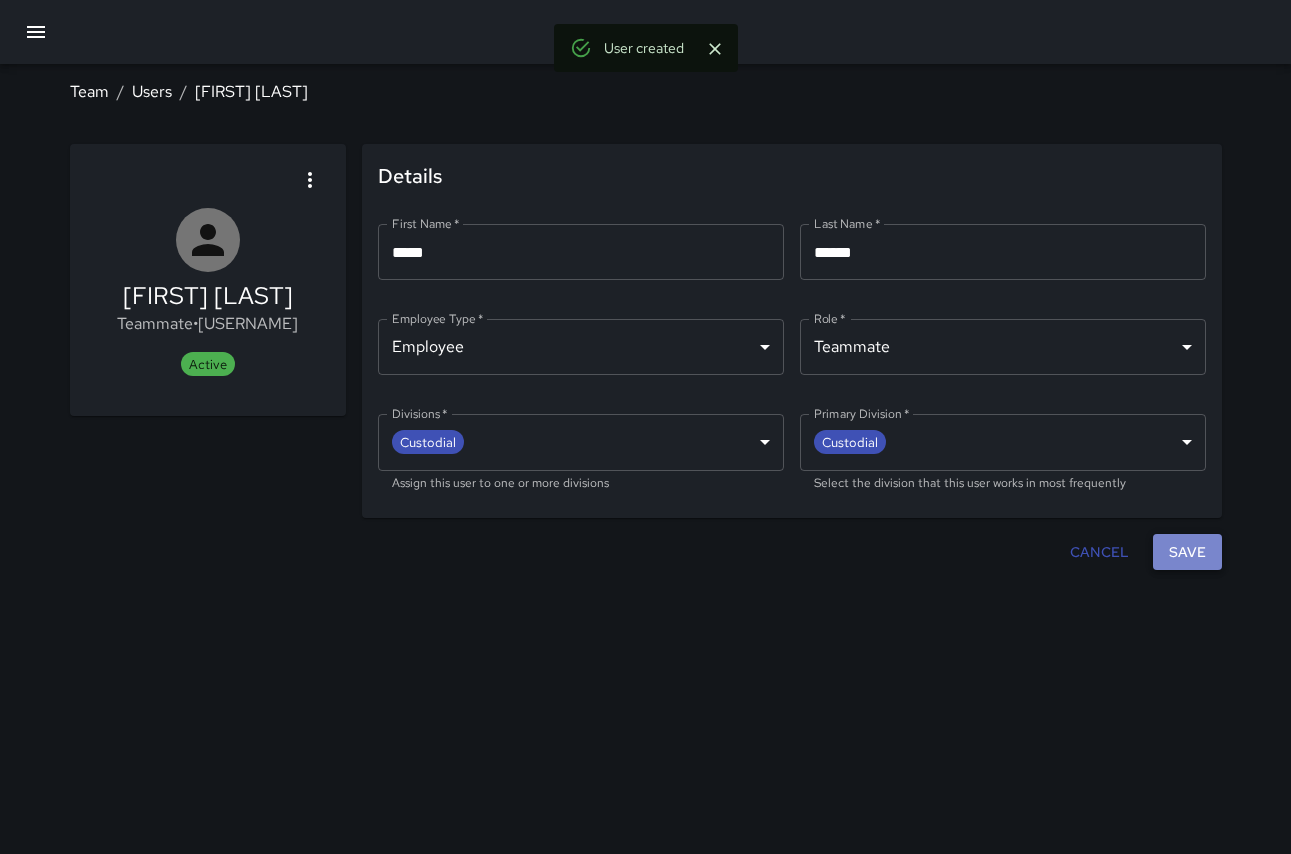 click on "Save" at bounding box center [1187, 552] 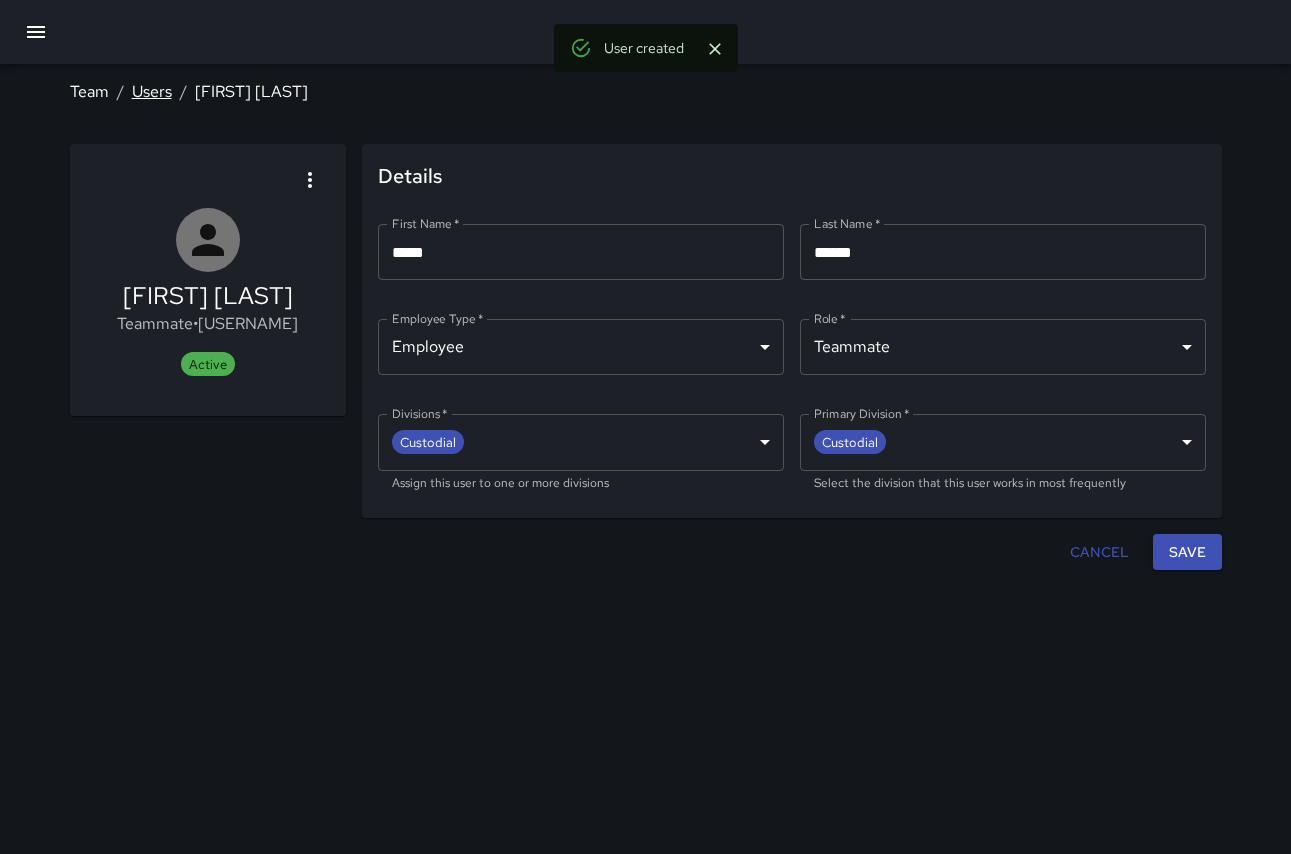 click on "Users" at bounding box center [152, 91] 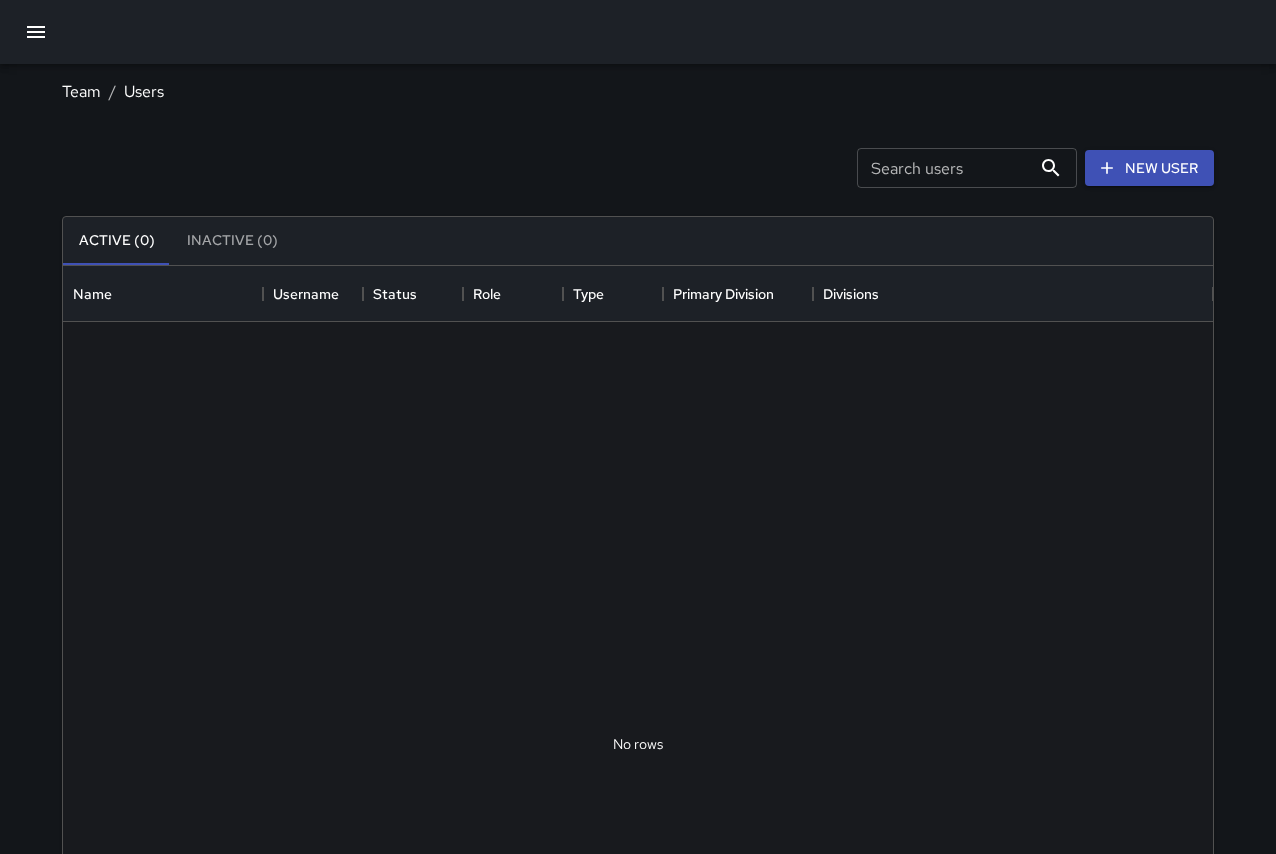 scroll, scrollTop: 16, scrollLeft: 16, axis: both 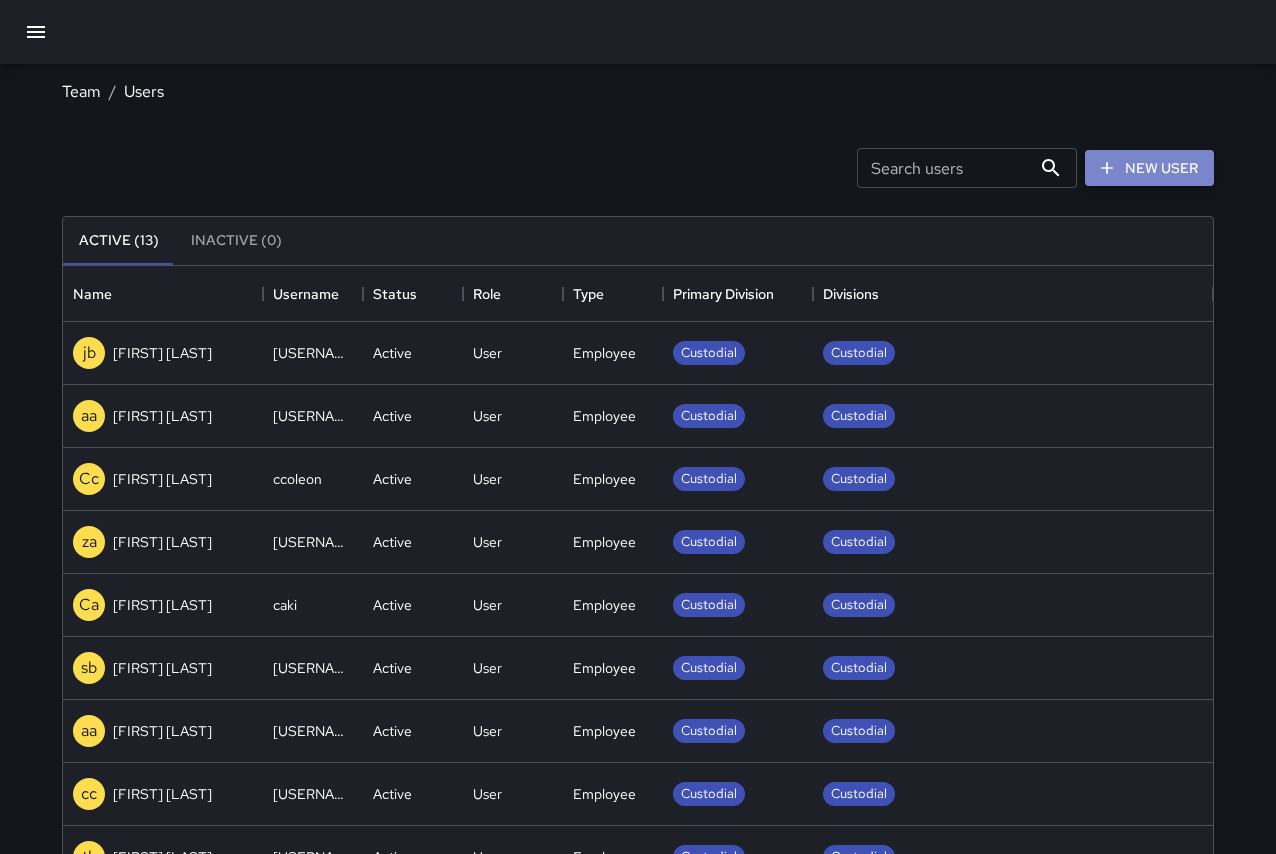 click on "New User" at bounding box center (1149, 168) 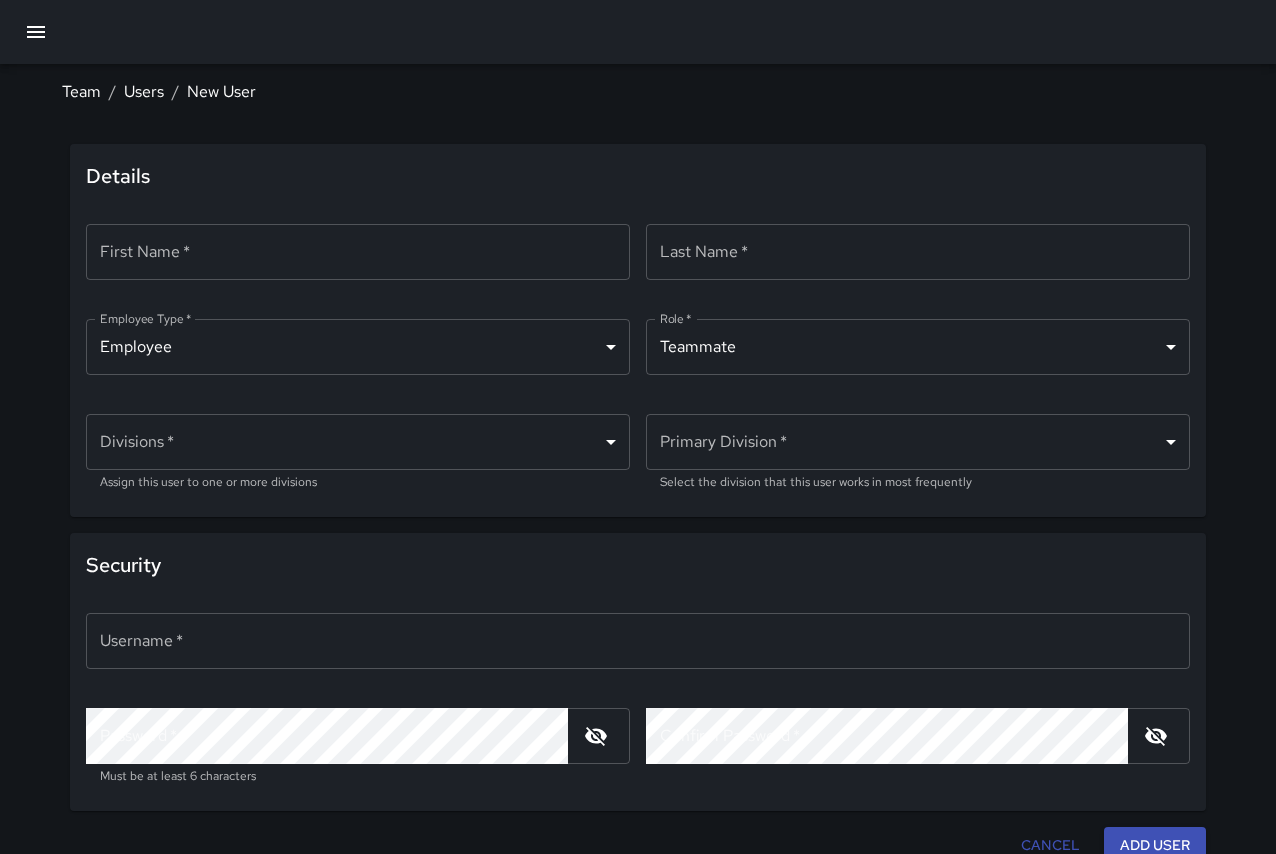 click on "First Name   *" at bounding box center (358, 252) 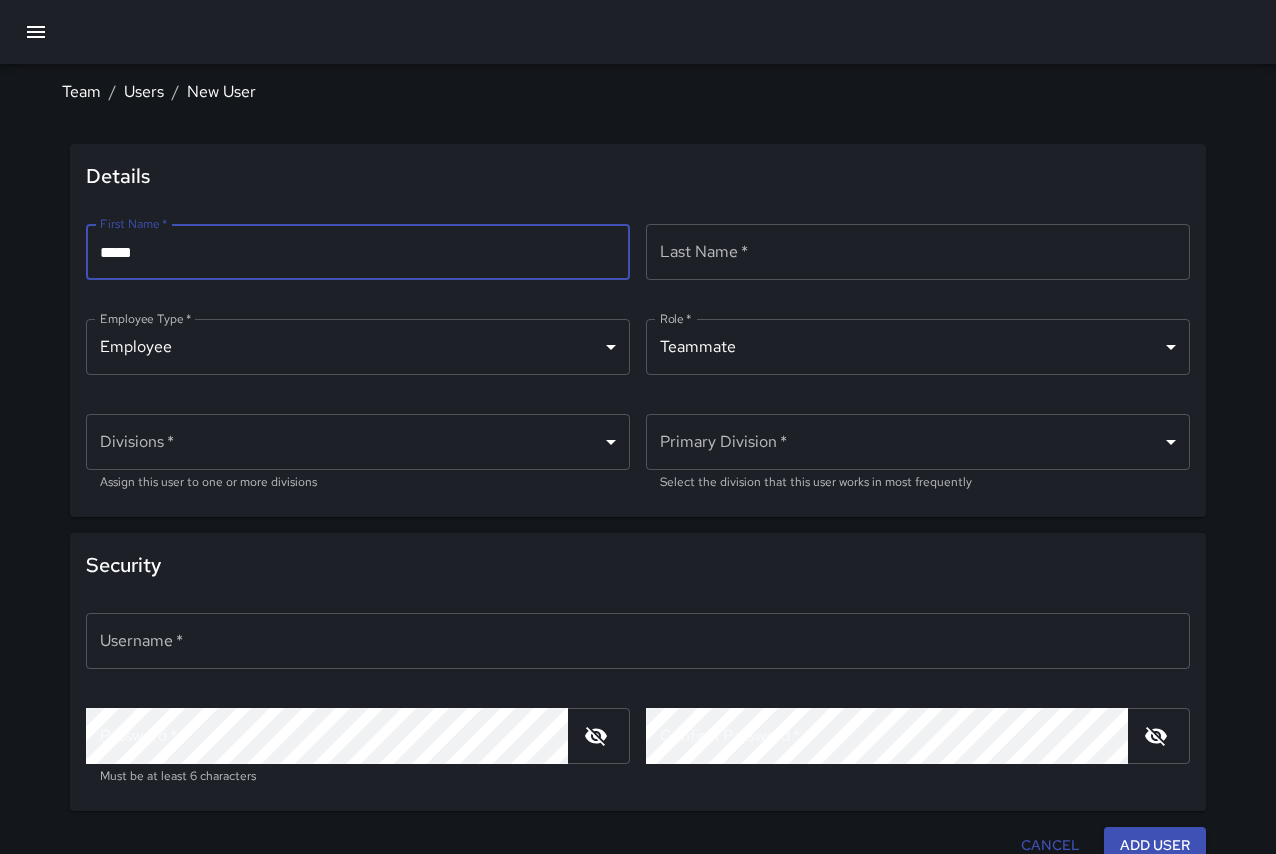 type on "*****" 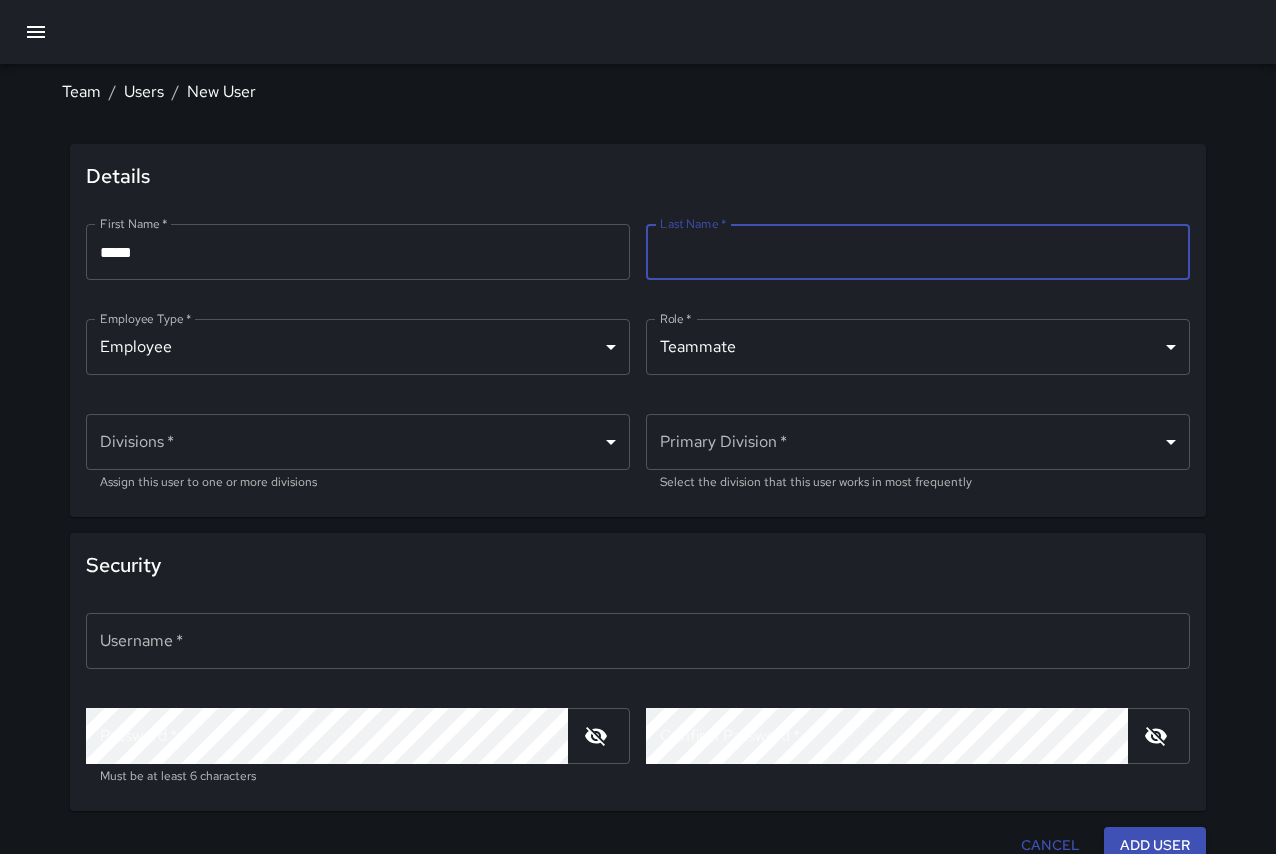 click on "Last Name   *" at bounding box center [918, 252] 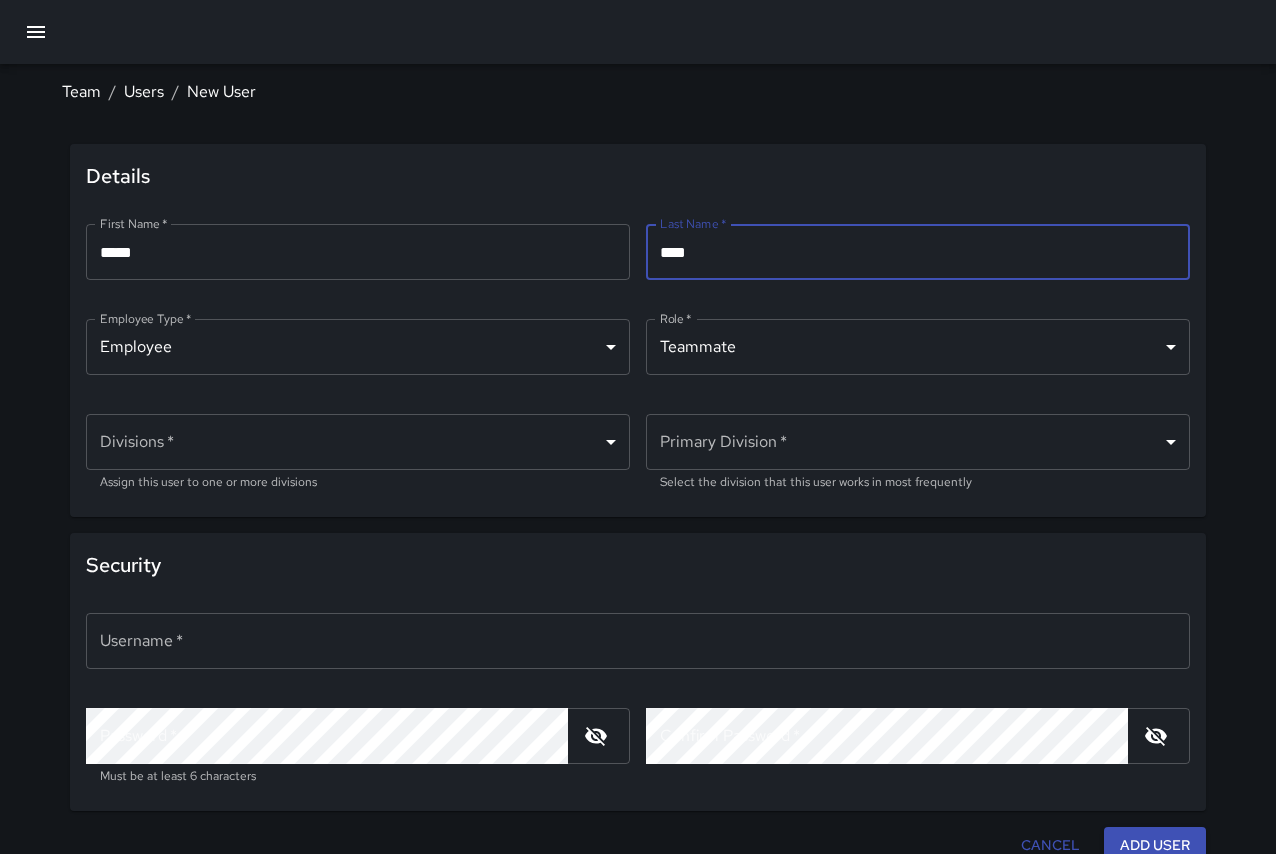 type on "****" 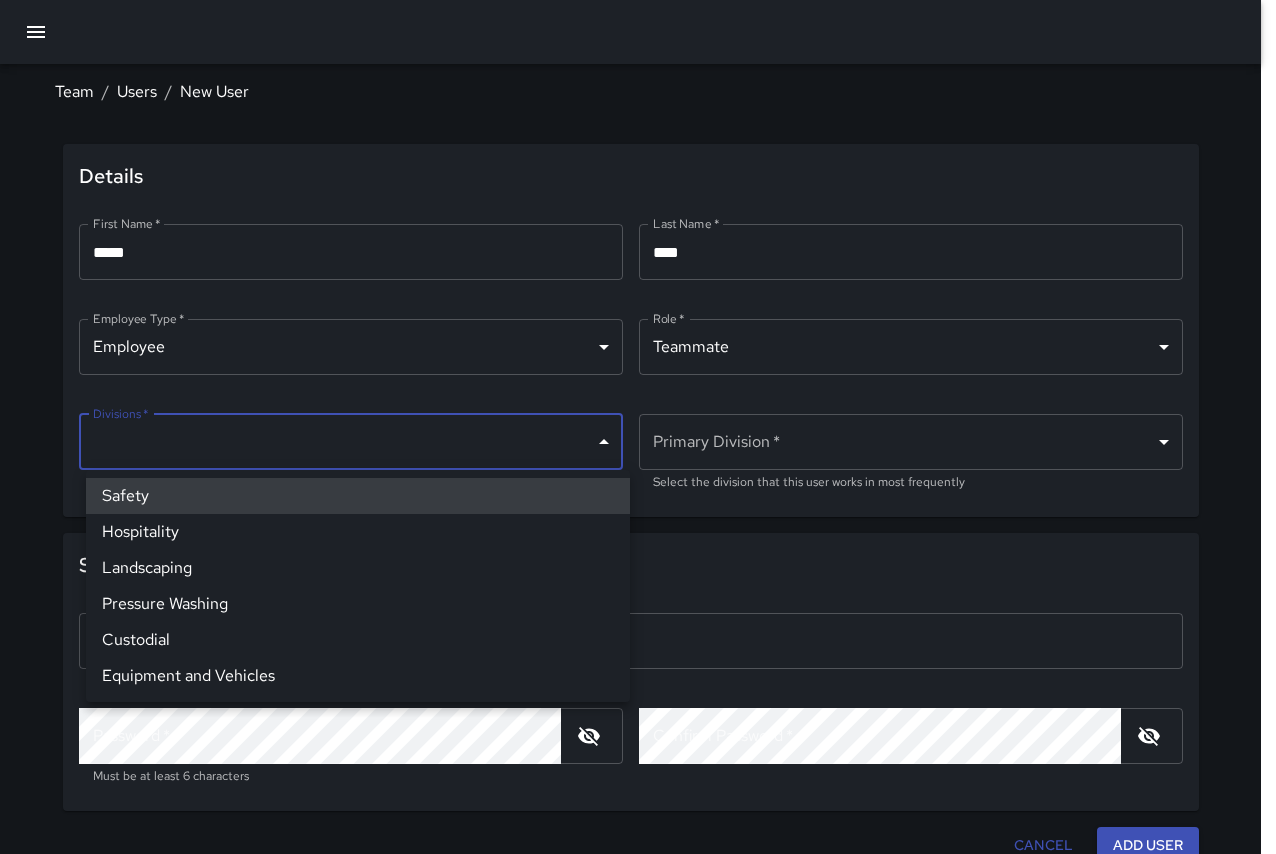 click on "Team / Users / New User Details First Name   * ***** First Name   * ​ Last Name   * **** Last Name   * ​ Employee Type   * Employee ******** Employee Type   * ​ Role   * Teammate ******** Role   * ​ Divisions   * ​ Divisions   * Assign this user to one or more divisions Primary Division   * ​ Primary Division   * Select the division that this user works in most frequently Security Username   * Username   * ​ Password   * Password   * Must be at least 6 characters Confirm Password   * Confirm Password   * ​ Cancel Add User Safety Hospitality Landscaping Pressure Washing Custodial Equipment and Vehicles" at bounding box center [638, 435] 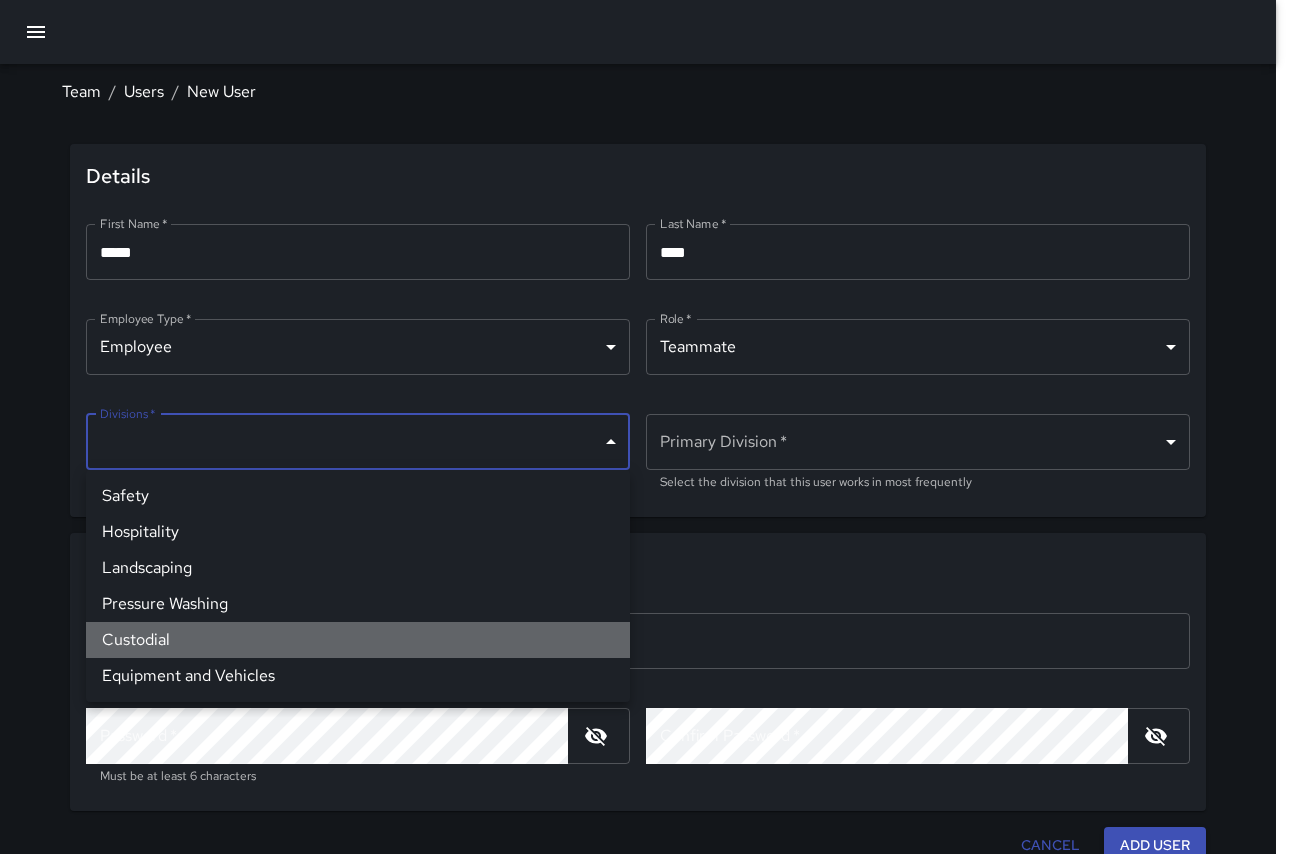 drag, startPoint x: 143, startPoint y: 641, endPoint x: 179, endPoint y: 624, distance: 39.812057 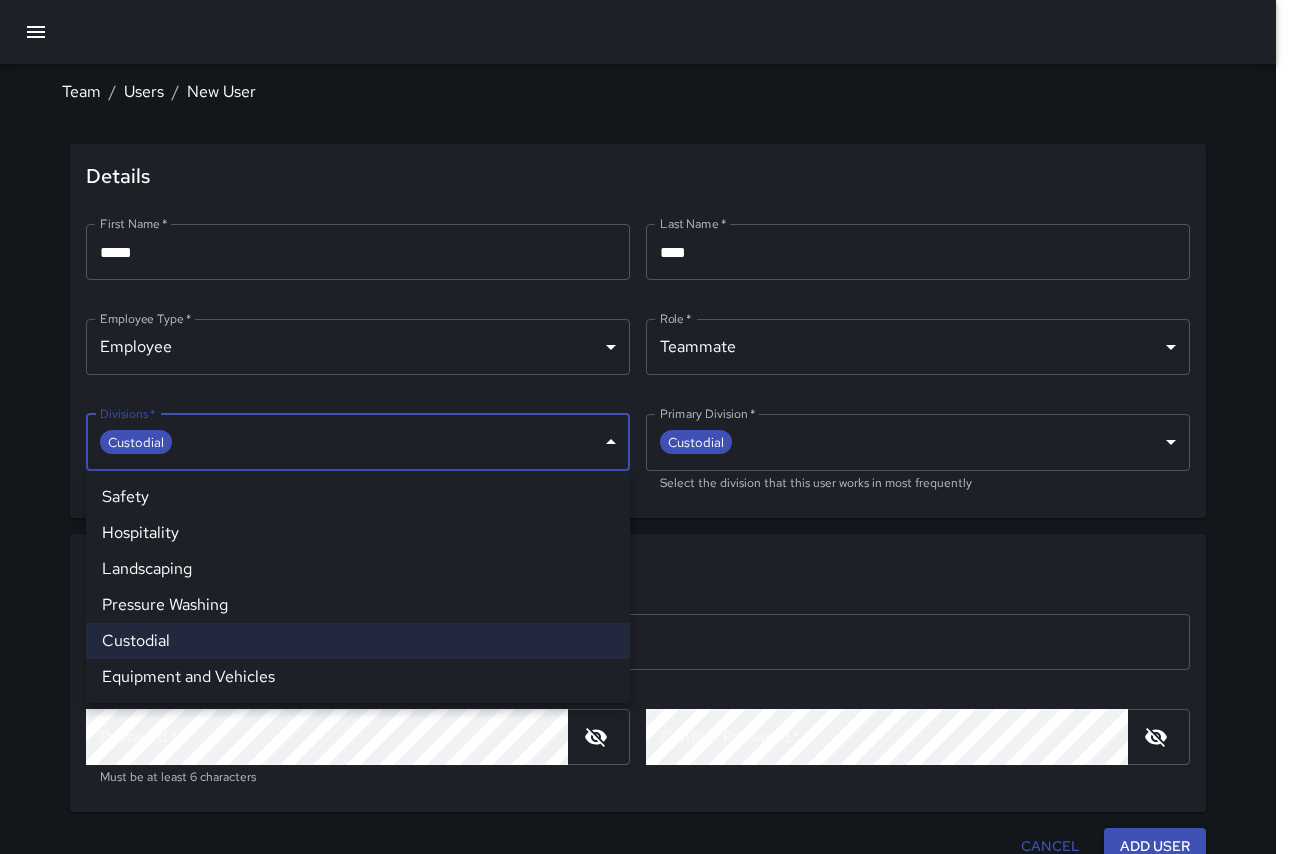click at bounding box center (645, 427) 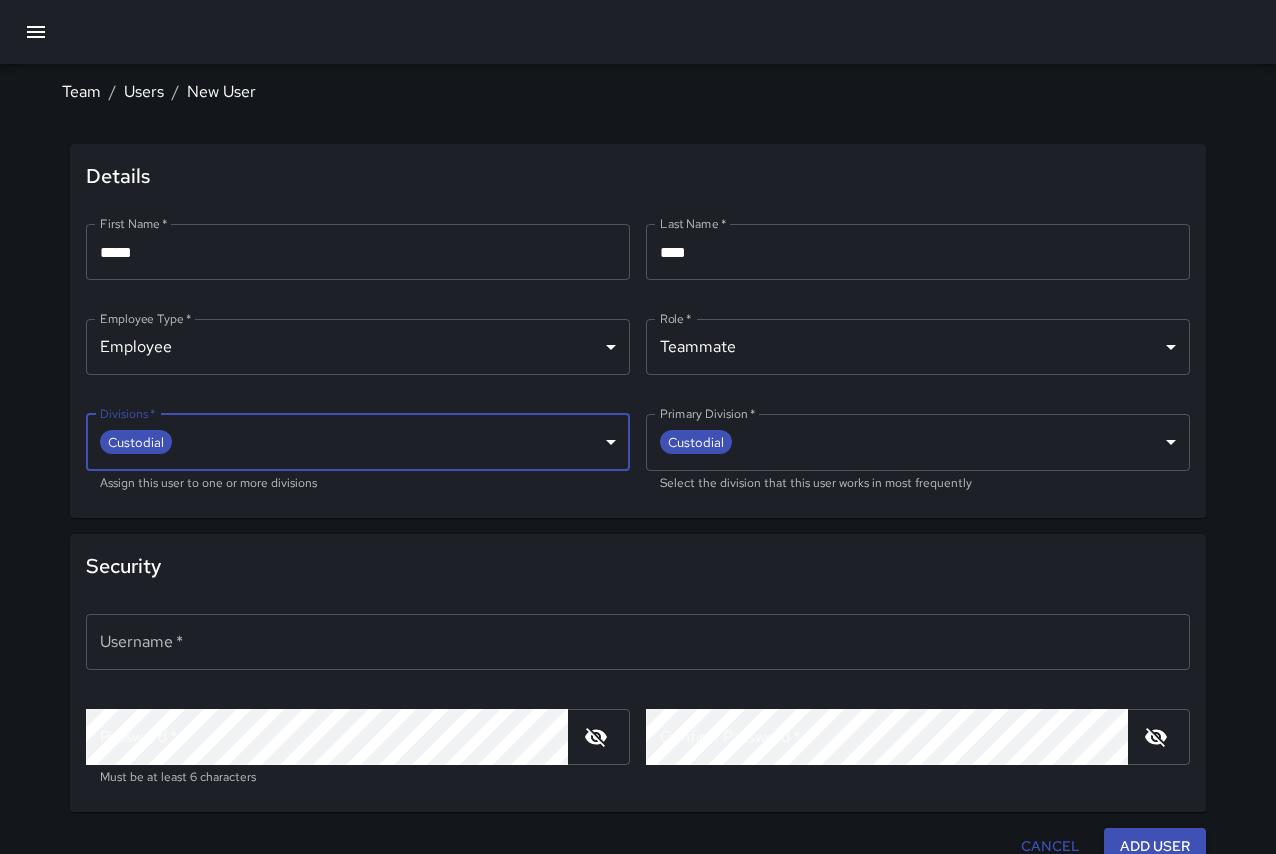 click on "Username   *" at bounding box center [638, 642] 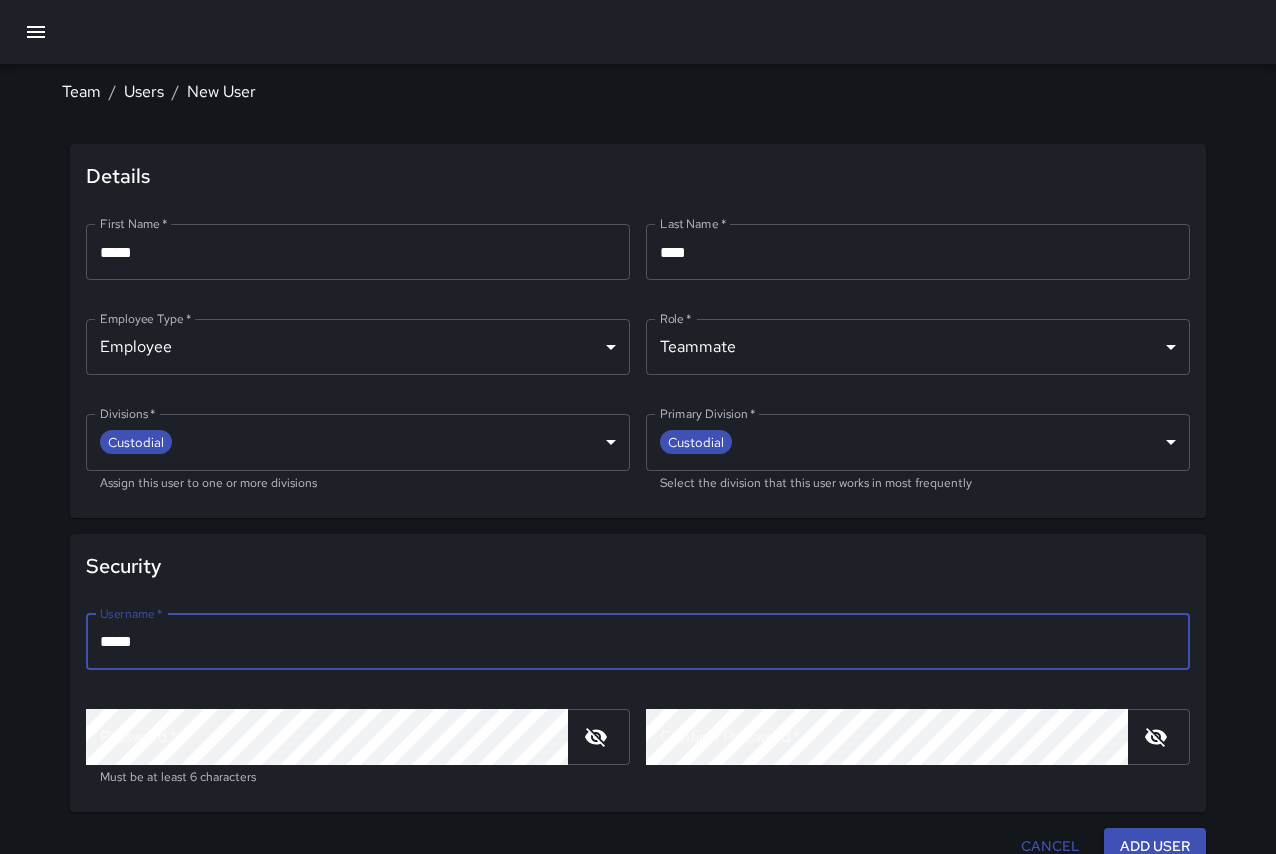 type on "*****" 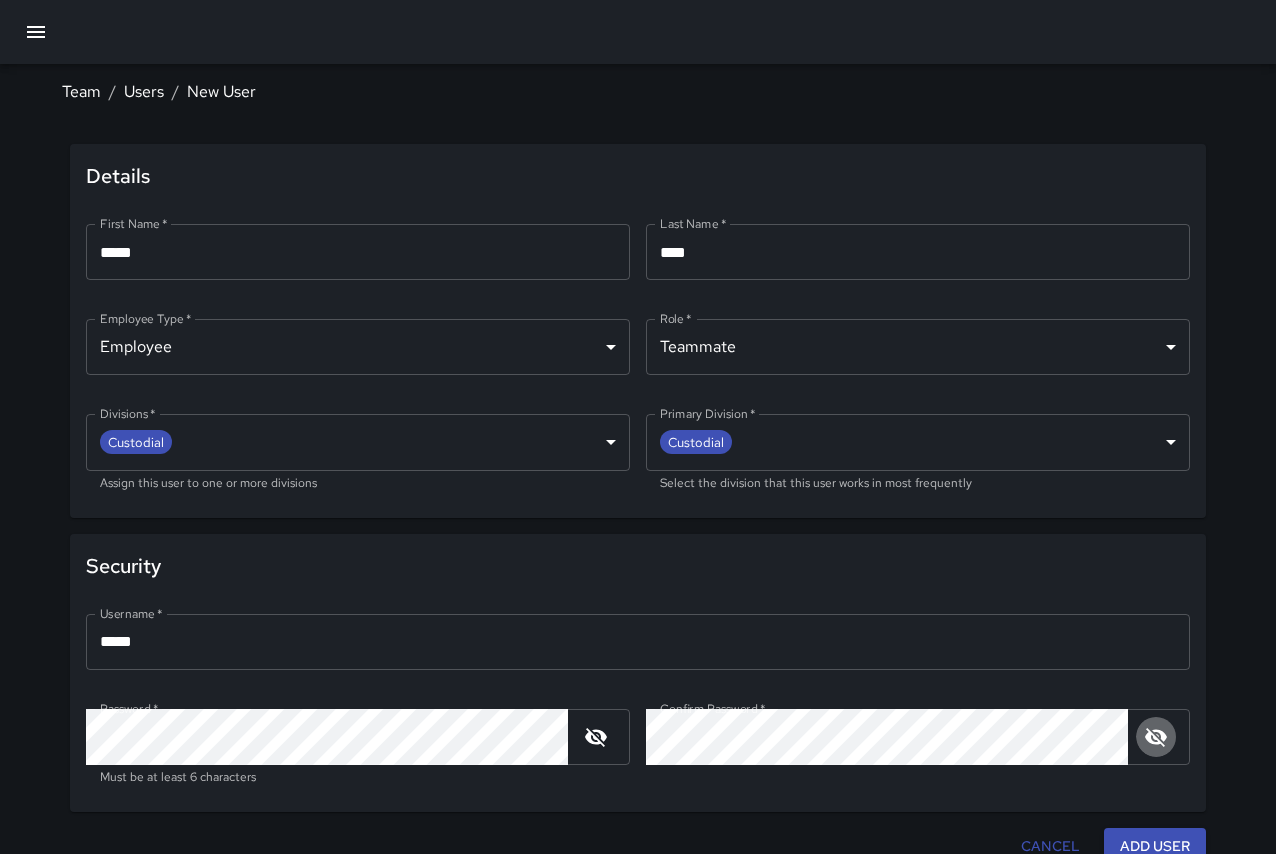 click 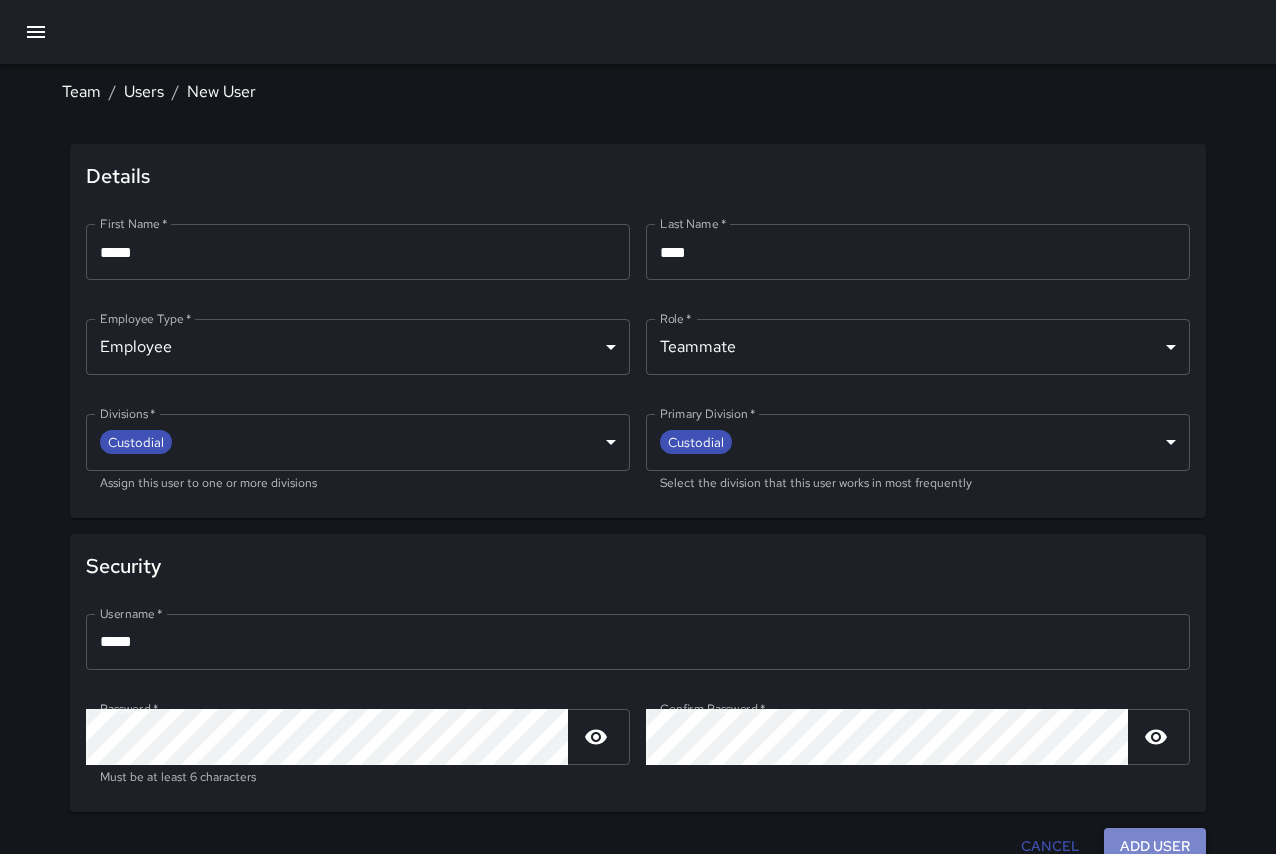 scroll, scrollTop: 18, scrollLeft: 0, axis: vertical 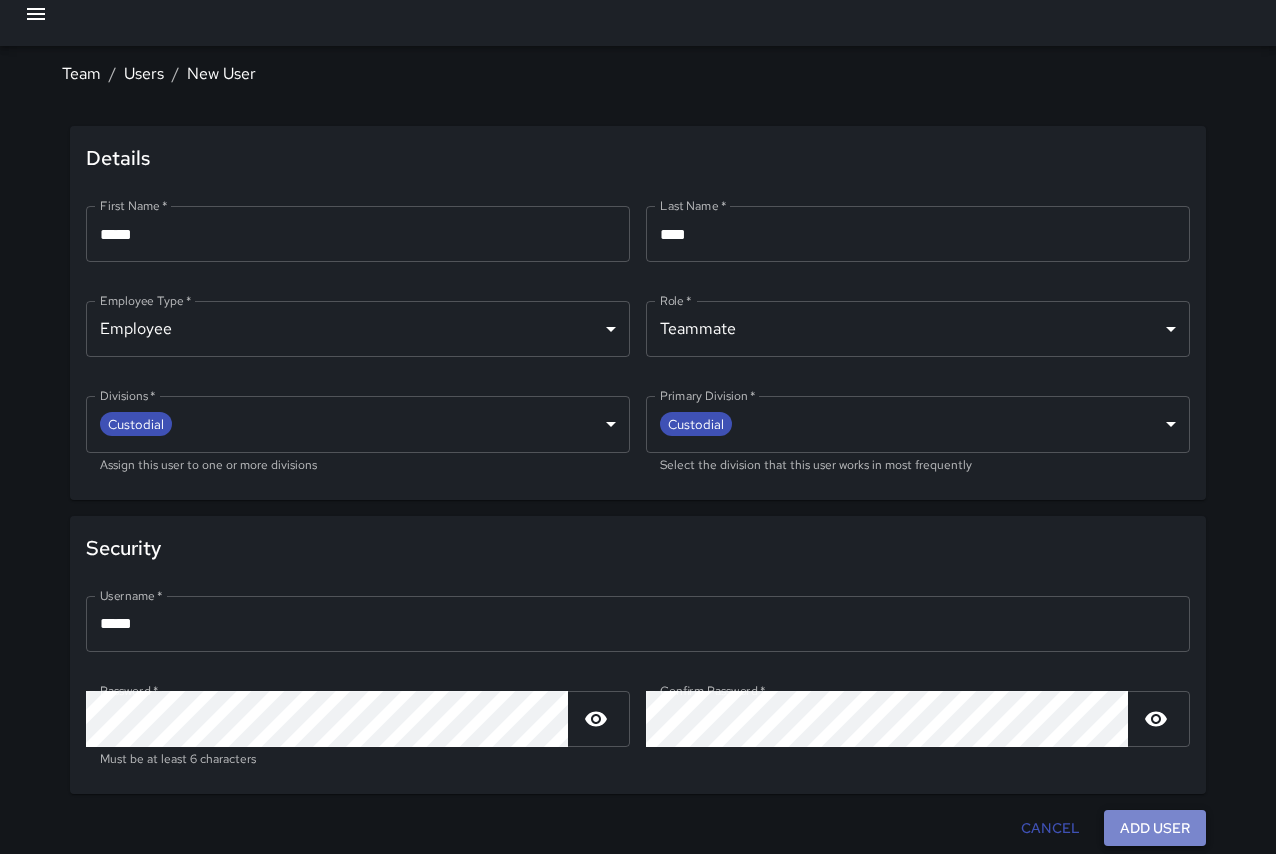 click on "Add User" at bounding box center (1155, 828) 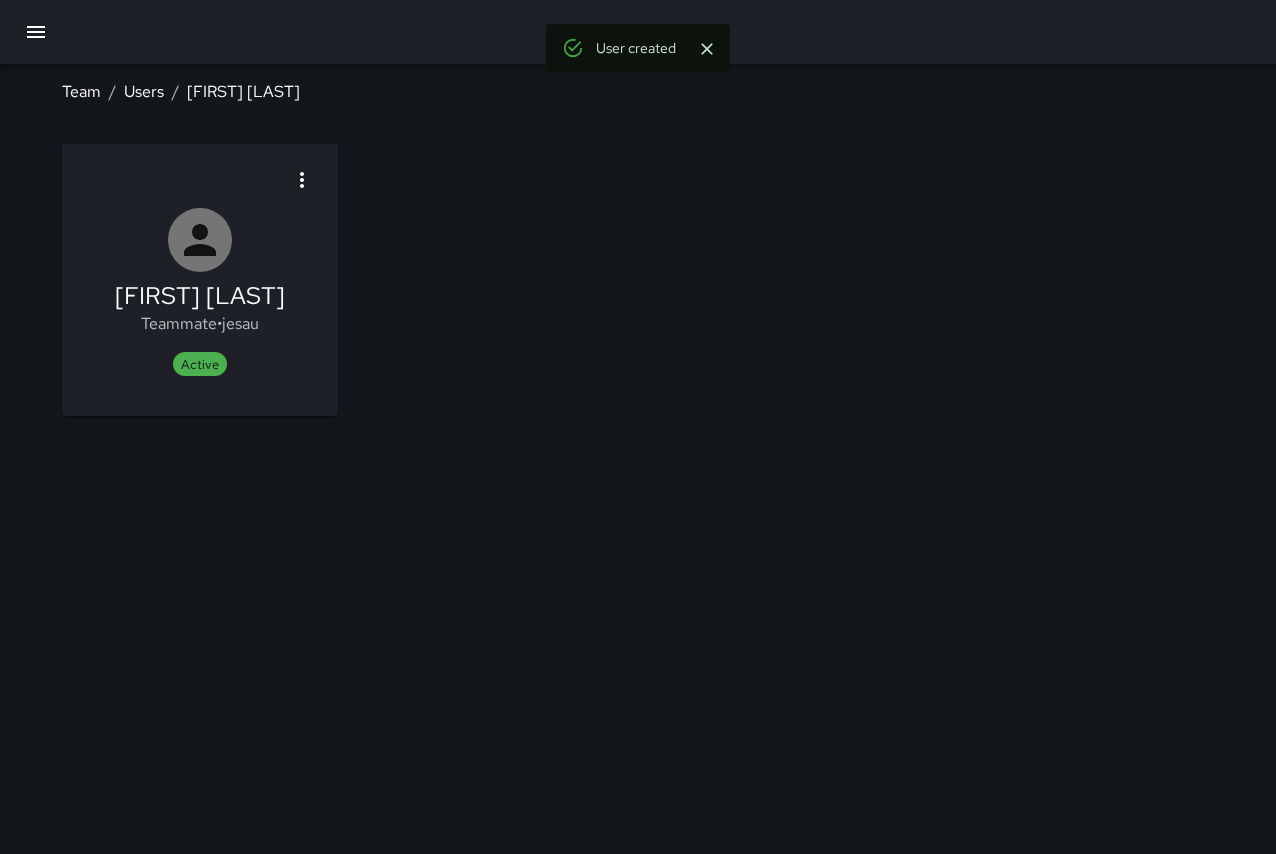 scroll, scrollTop: 0, scrollLeft: 0, axis: both 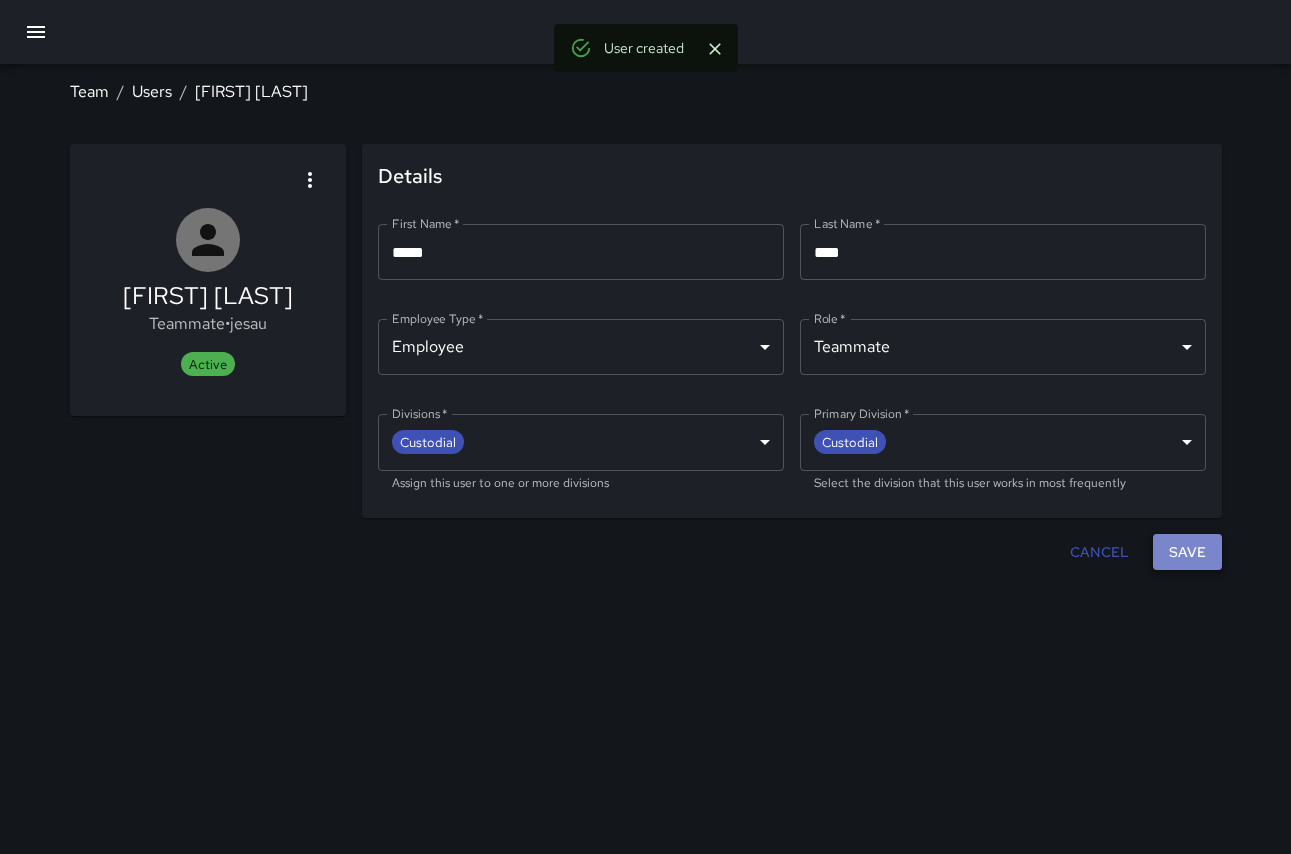 click on "Save" at bounding box center (1187, 552) 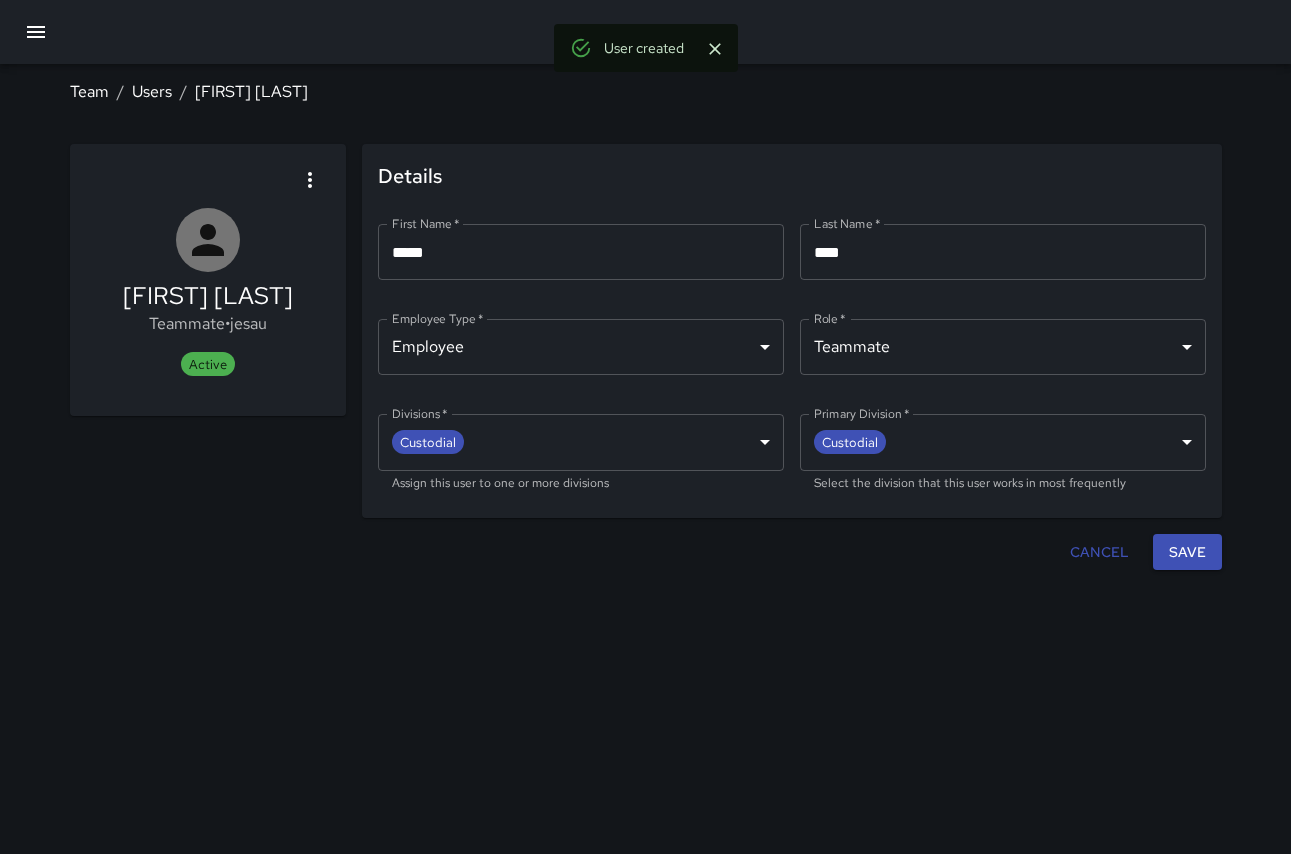 click on "/" at bounding box center [120, 92] 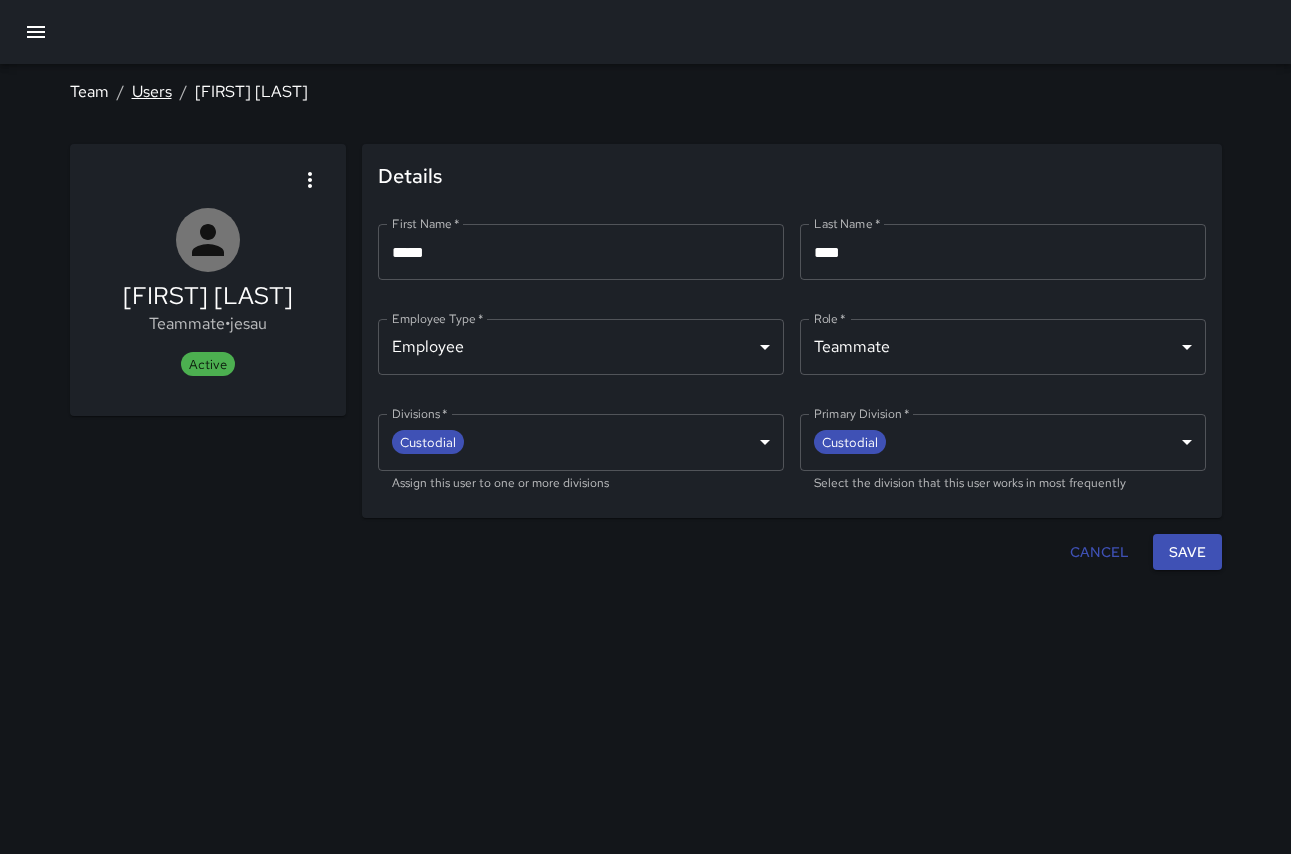 click on "Users" at bounding box center (152, 91) 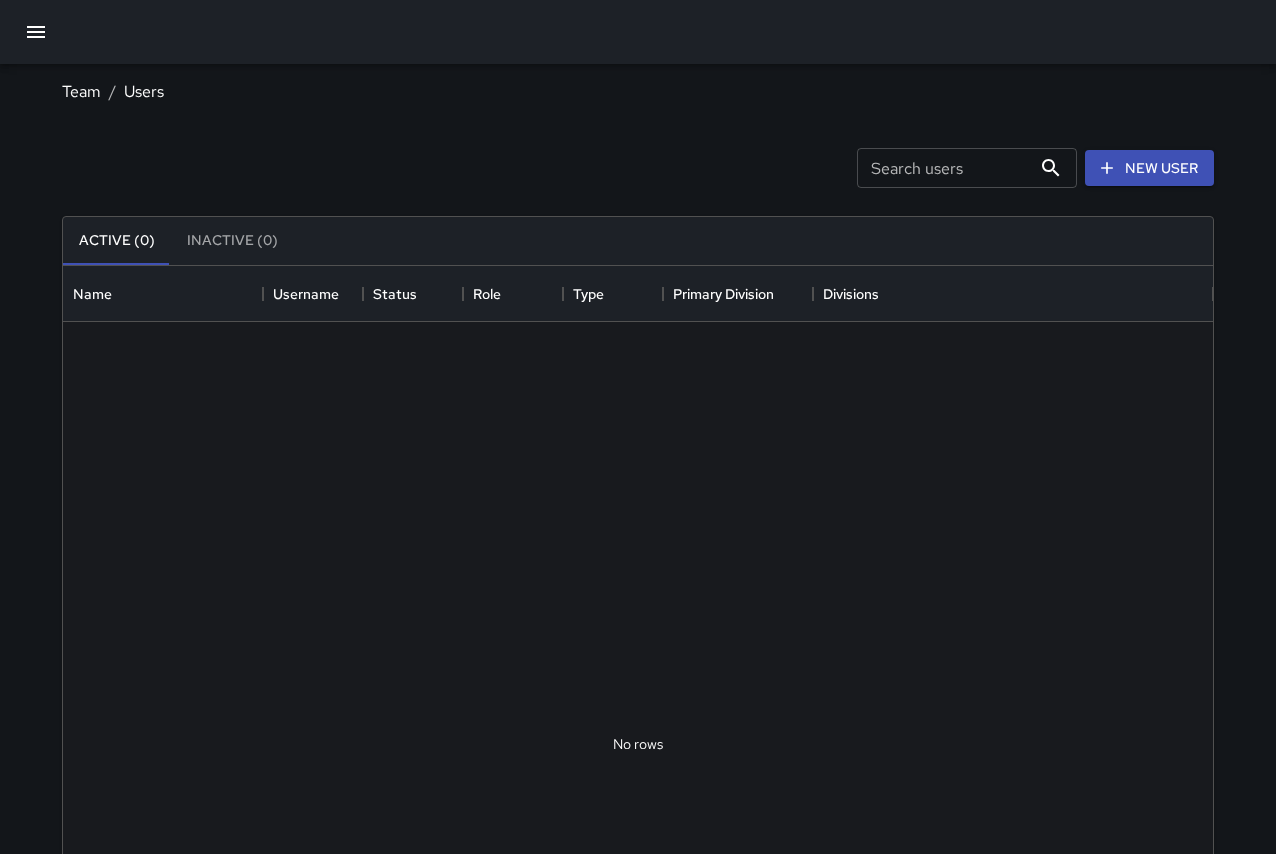scroll, scrollTop: 16, scrollLeft: 16, axis: both 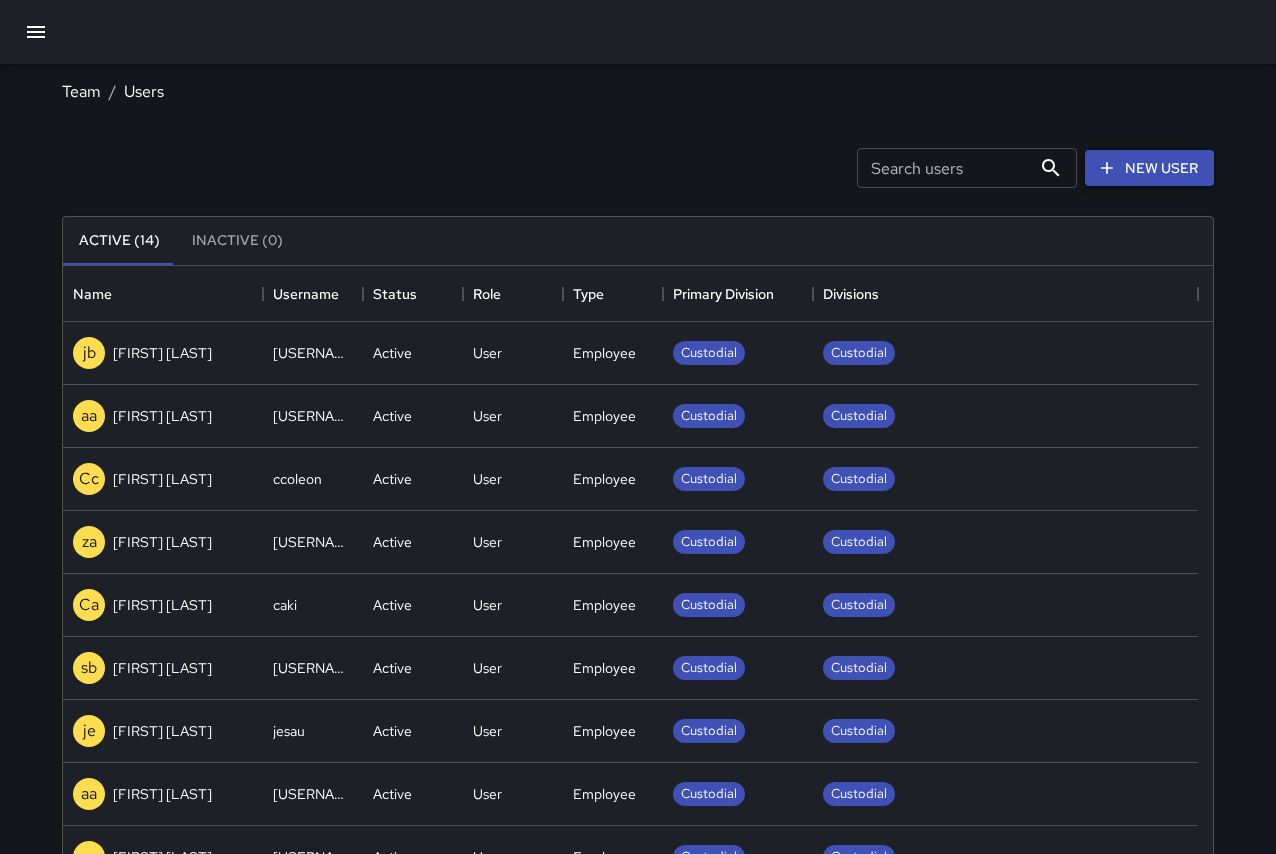 click on "New User" at bounding box center (1149, 168) 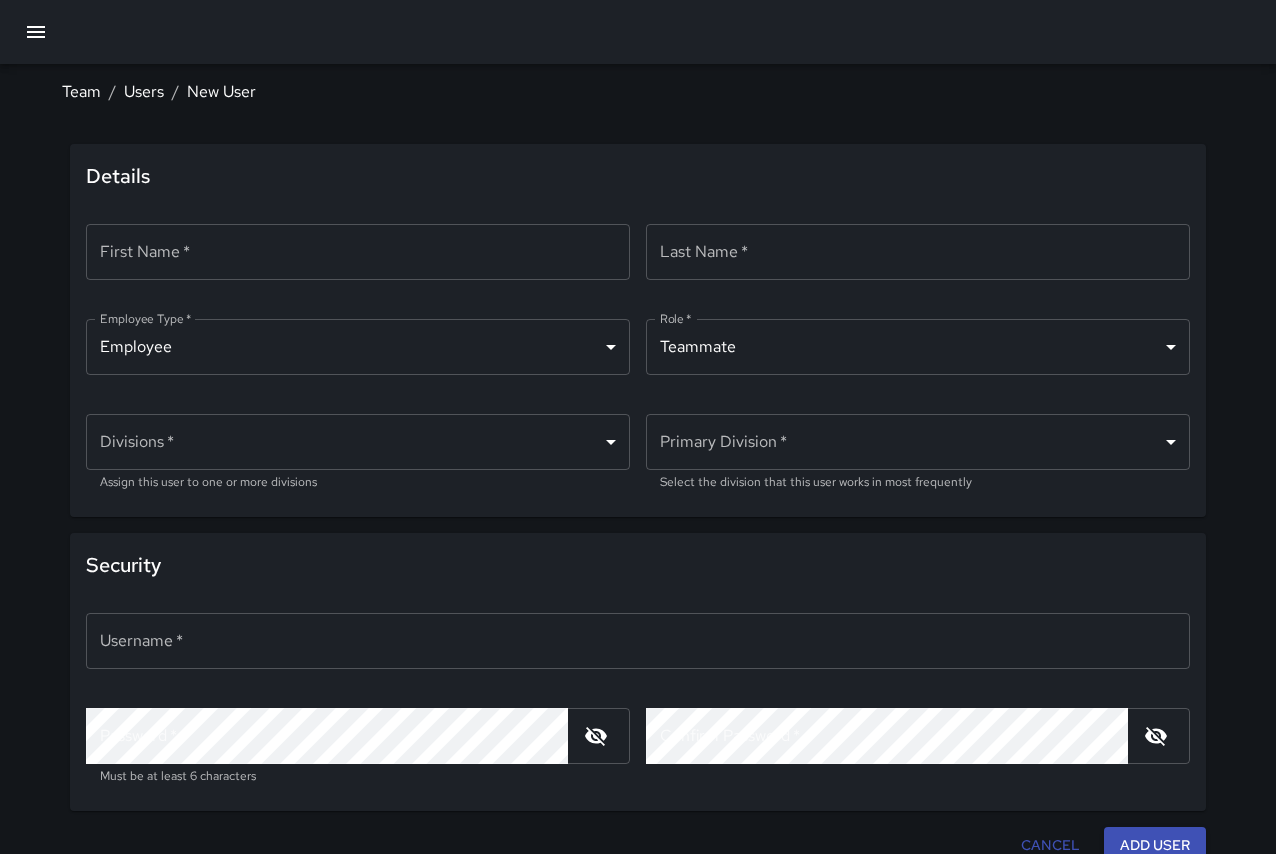 click on "First Name   *" at bounding box center [358, 252] 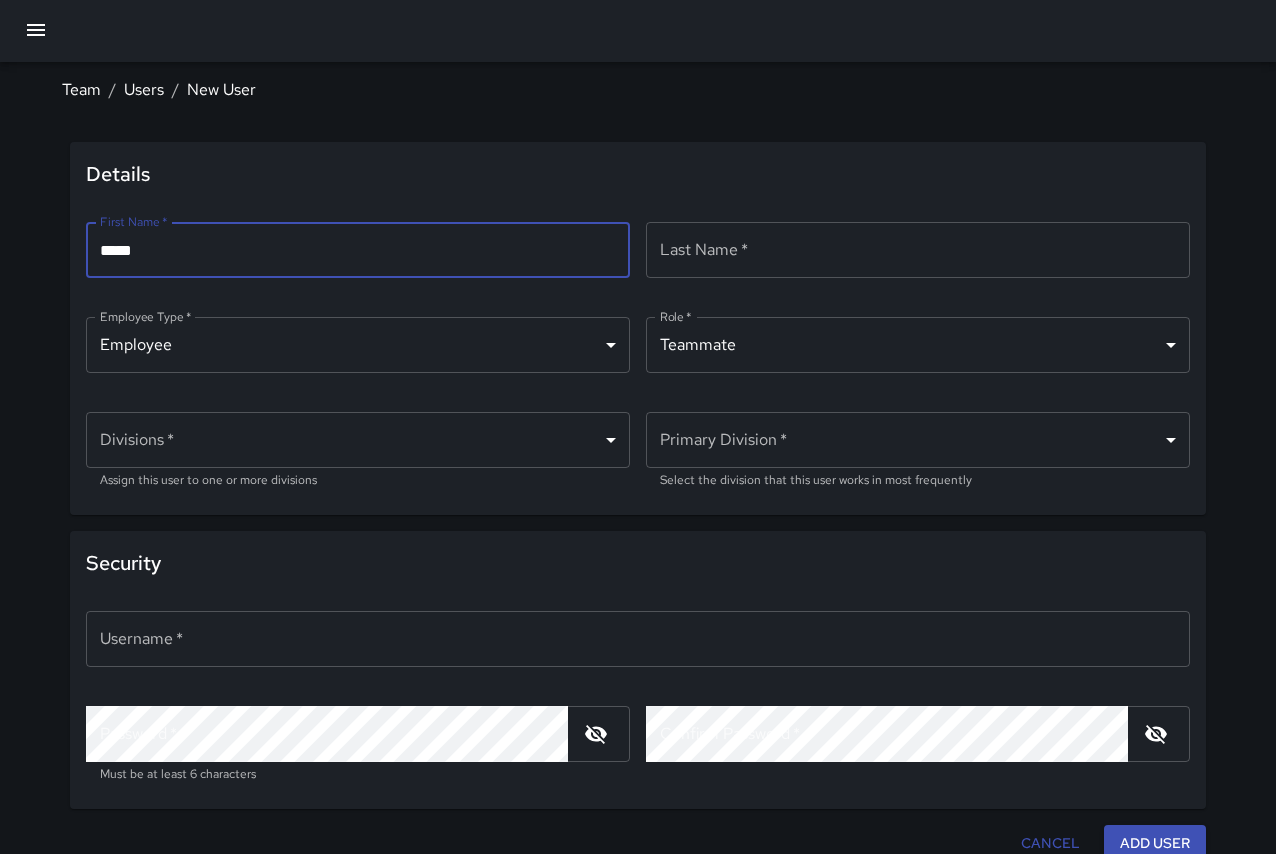 scroll, scrollTop: 4, scrollLeft: 0, axis: vertical 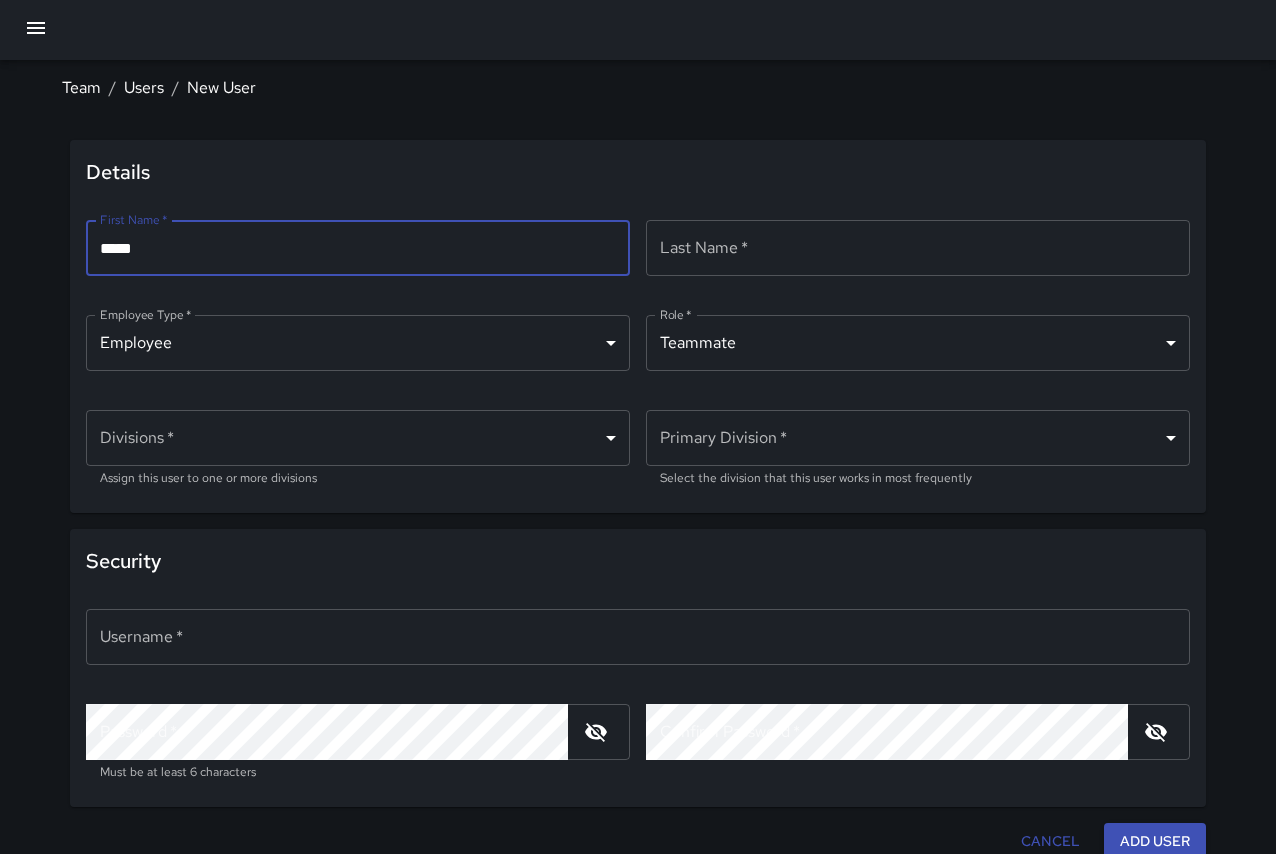 type on "*****" 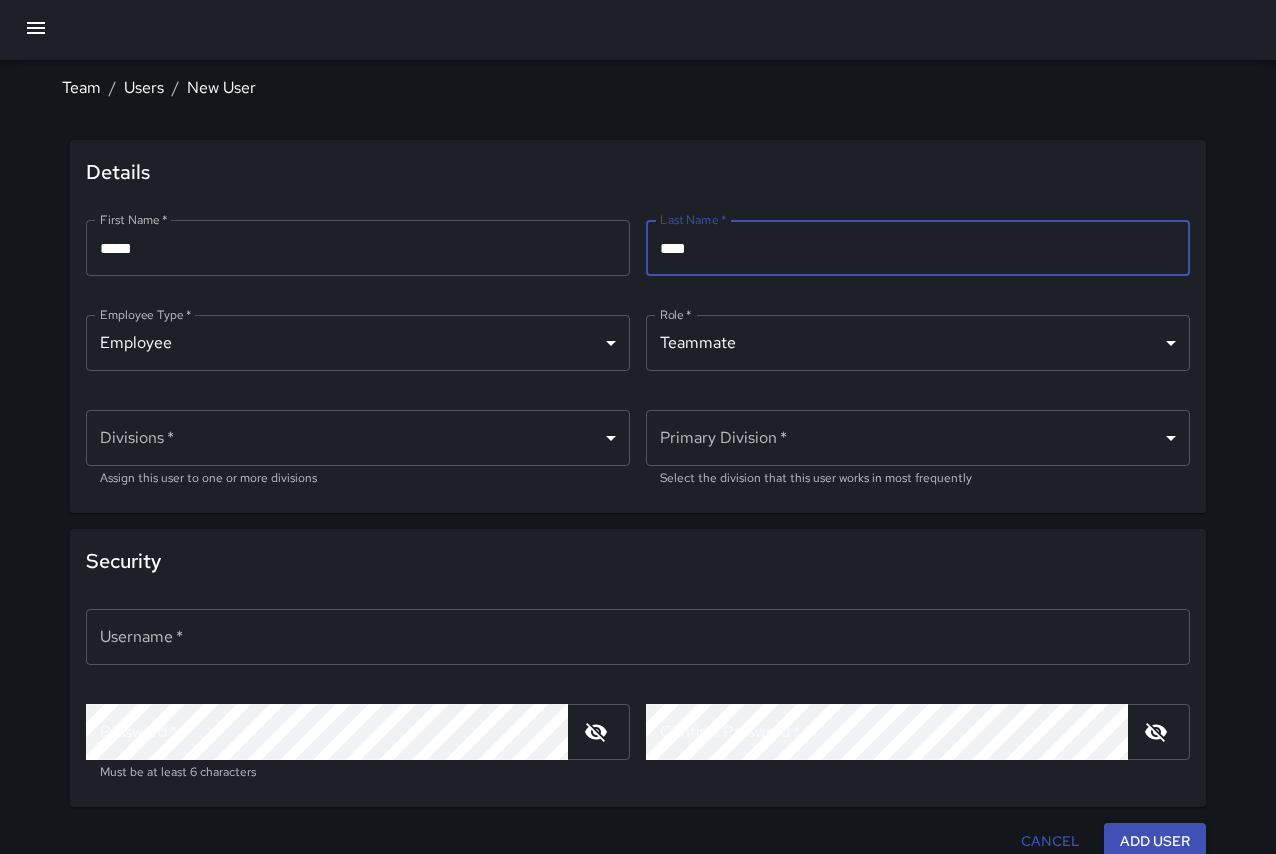 type on "****" 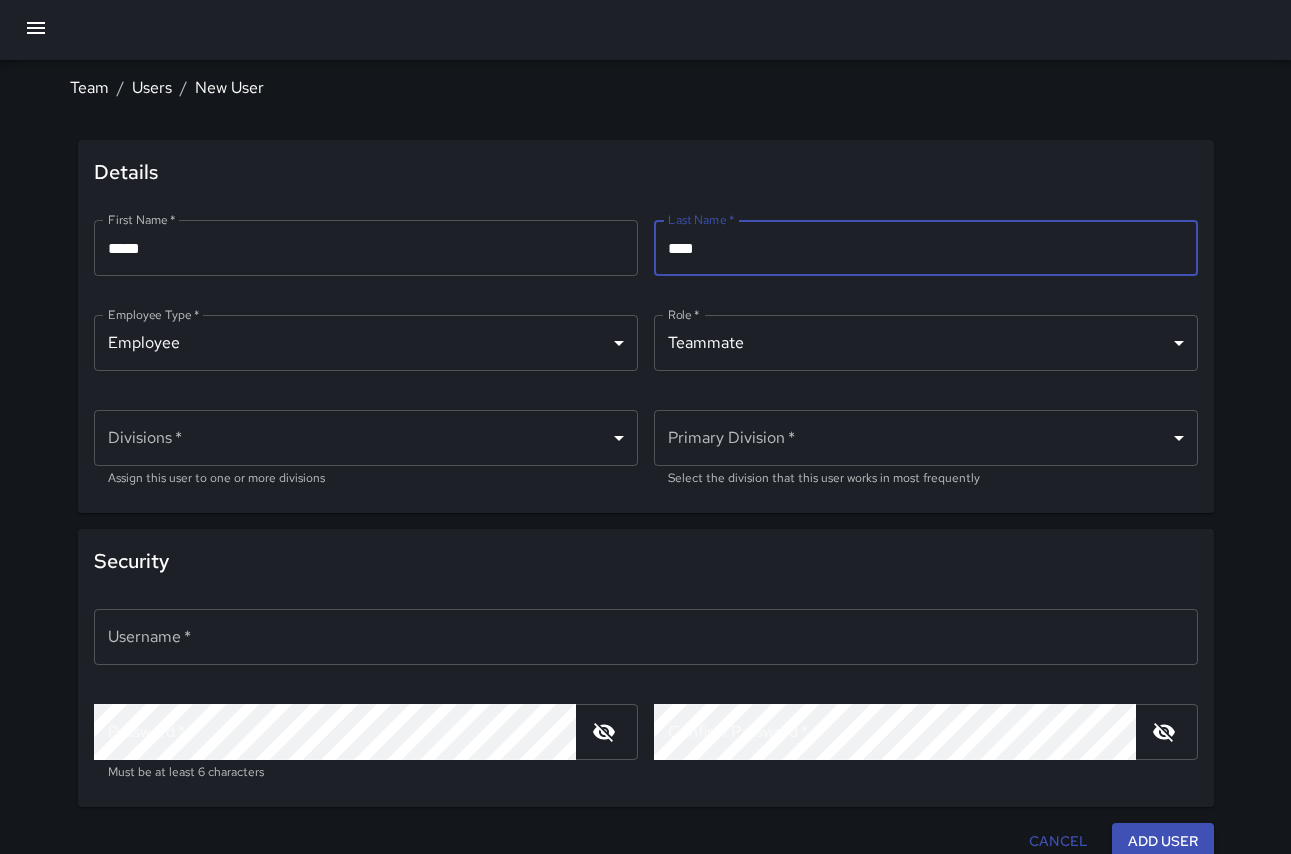 click on "Team / Users / New User Details First Name   * ***** First Name   * ​ Last Name   * **** Last Name   * ​ Employee Type   * Employee ******** Employee Type   * ​ Role   * Teammate ******** Role   * ​ Divisions   * ​ Divisions   * Assign this user to one or more divisions Primary Division   * ​ Primary Division   * Select the division that this user works in most frequently Security Username   * Username   * ​ Password   * Password   * Must be at least 6 characters Confirm Password   * Confirm Password   * ​ Cancel Add User" at bounding box center [645, 431] 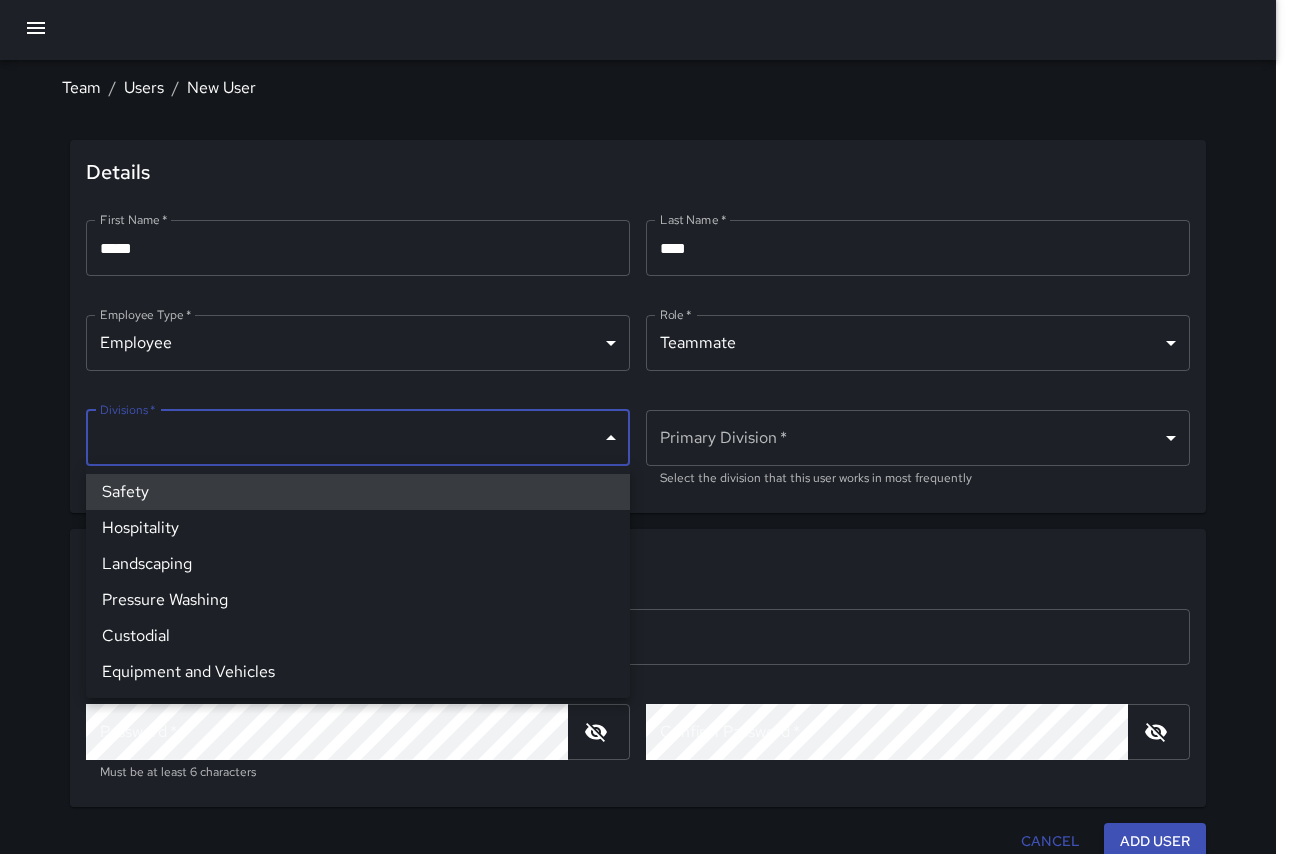 click on "Custodial" at bounding box center [358, 636] 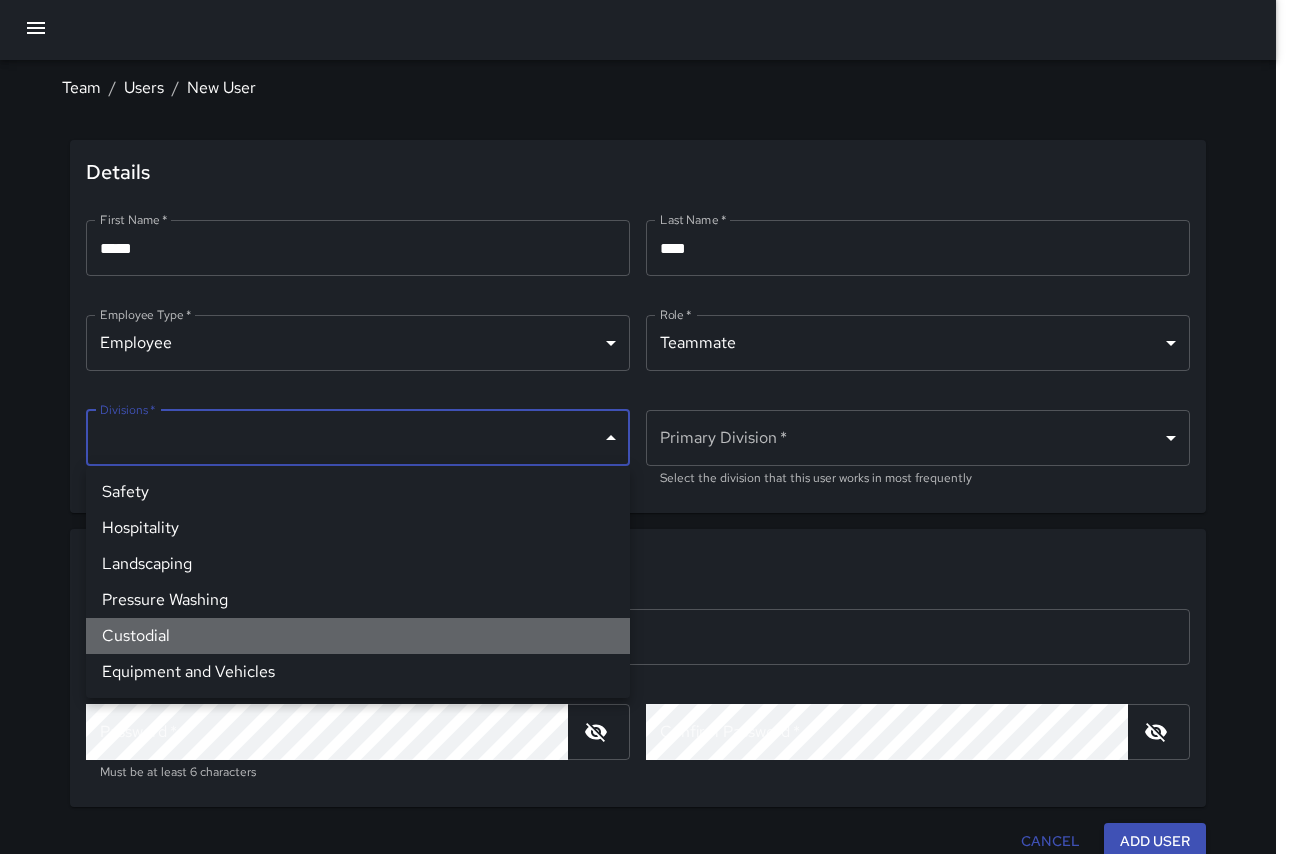 click on "Custodial" at bounding box center (358, 636) 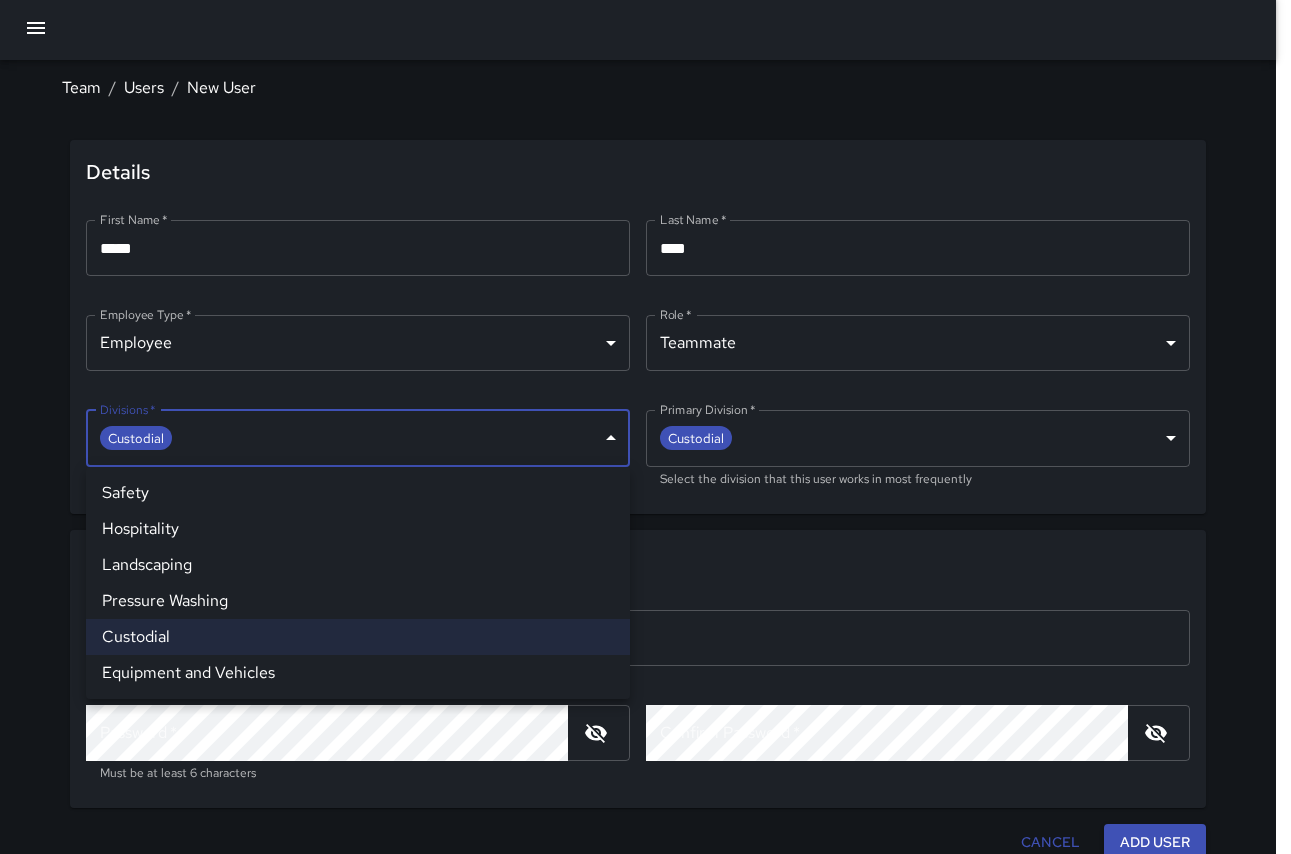 click at bounding box center [645, 427] 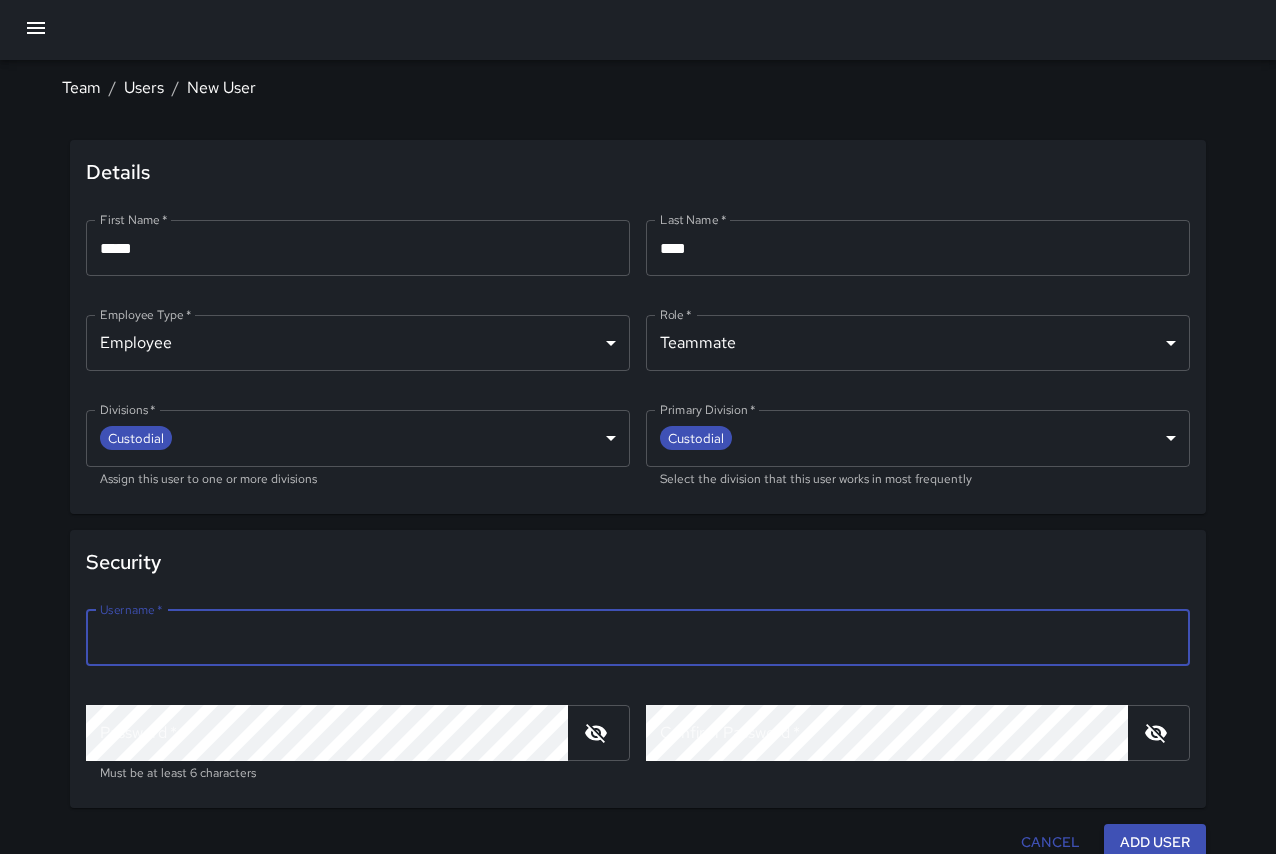 click on "Username   *" at bounding box center [638, 638] 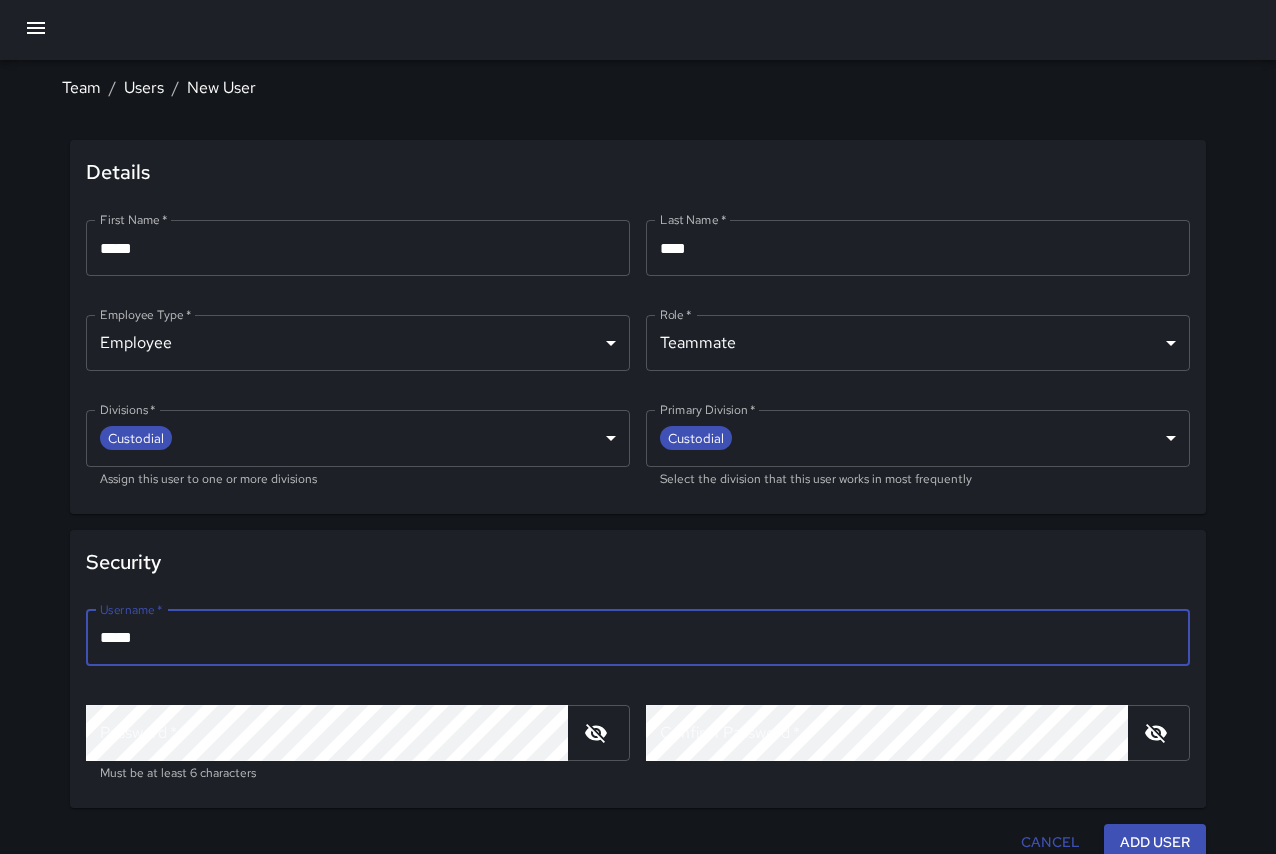 type on "*****" 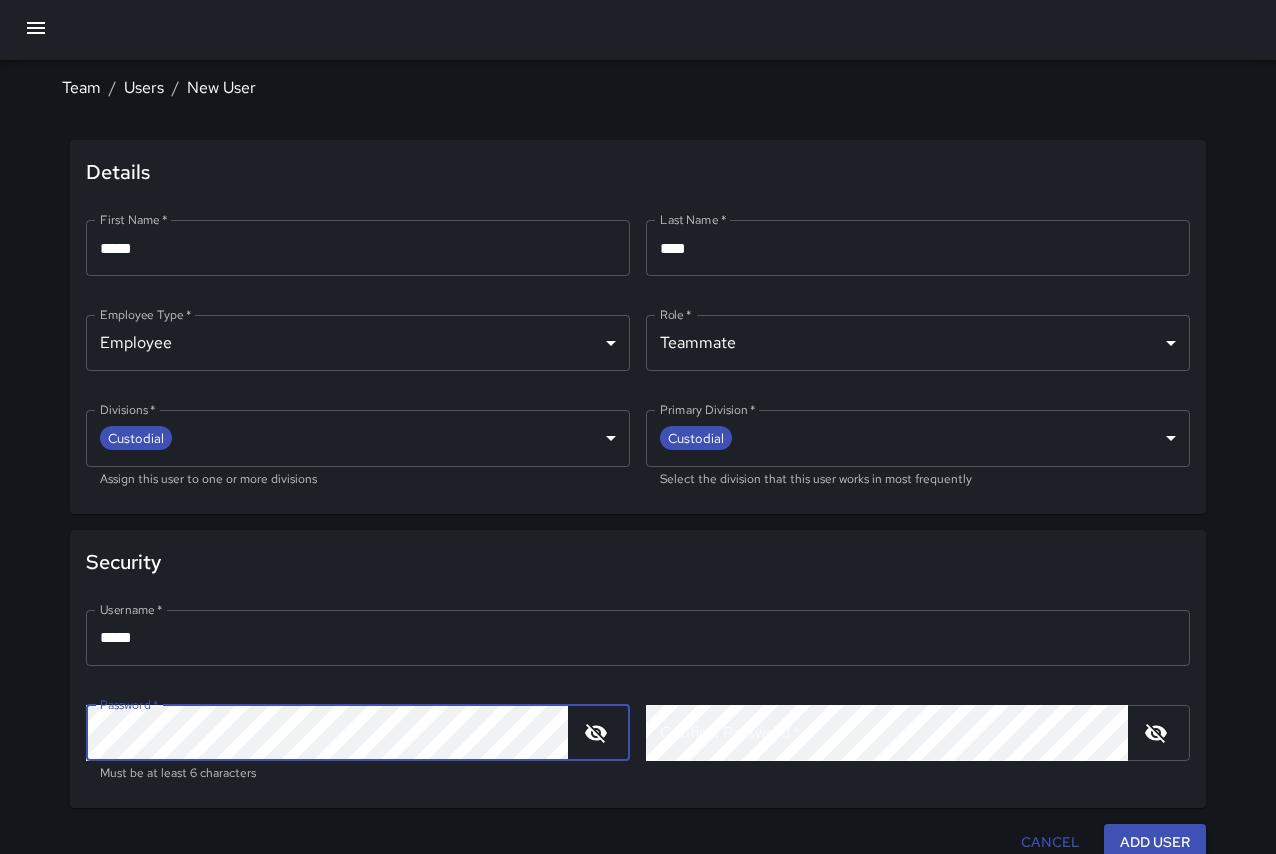 click 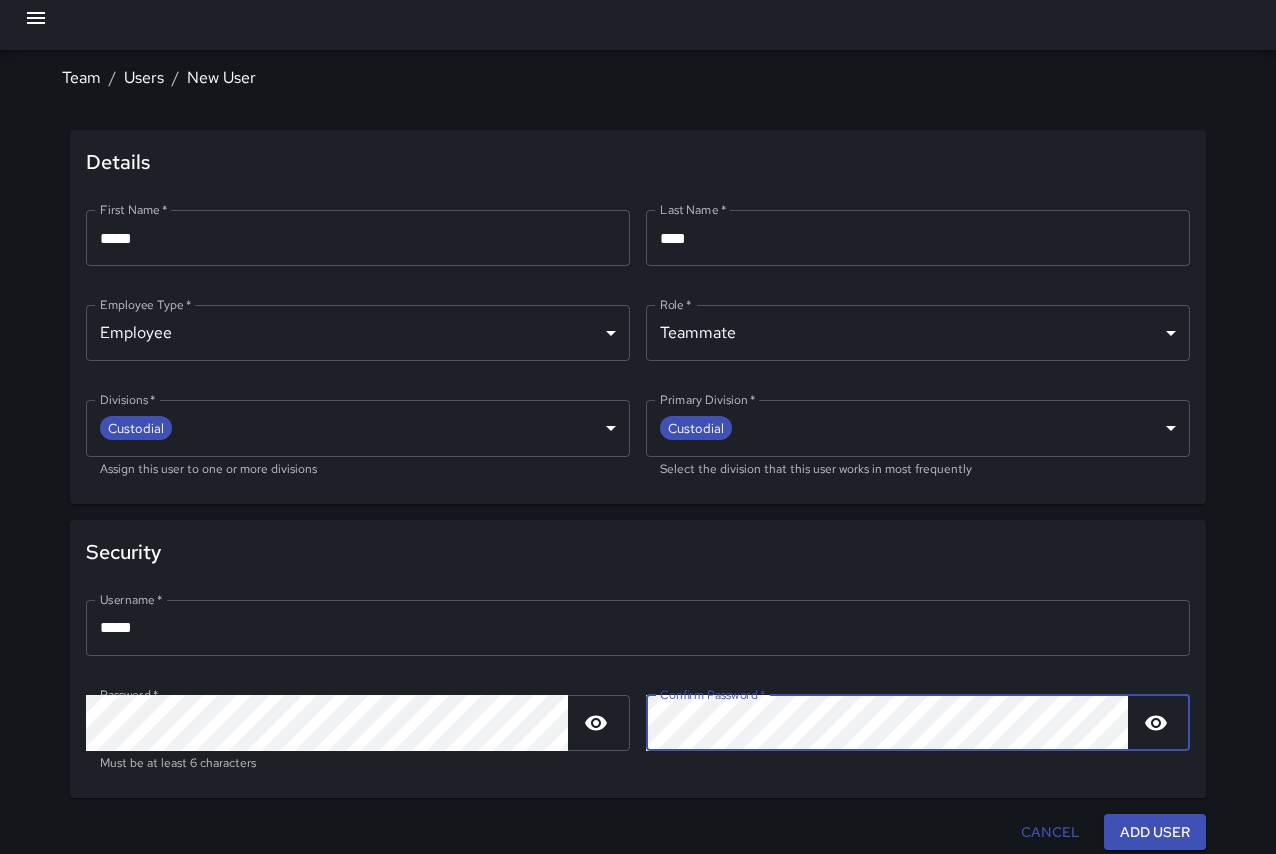scroll, scrollTop: 18, scrollLeft: 0, axis: vertical 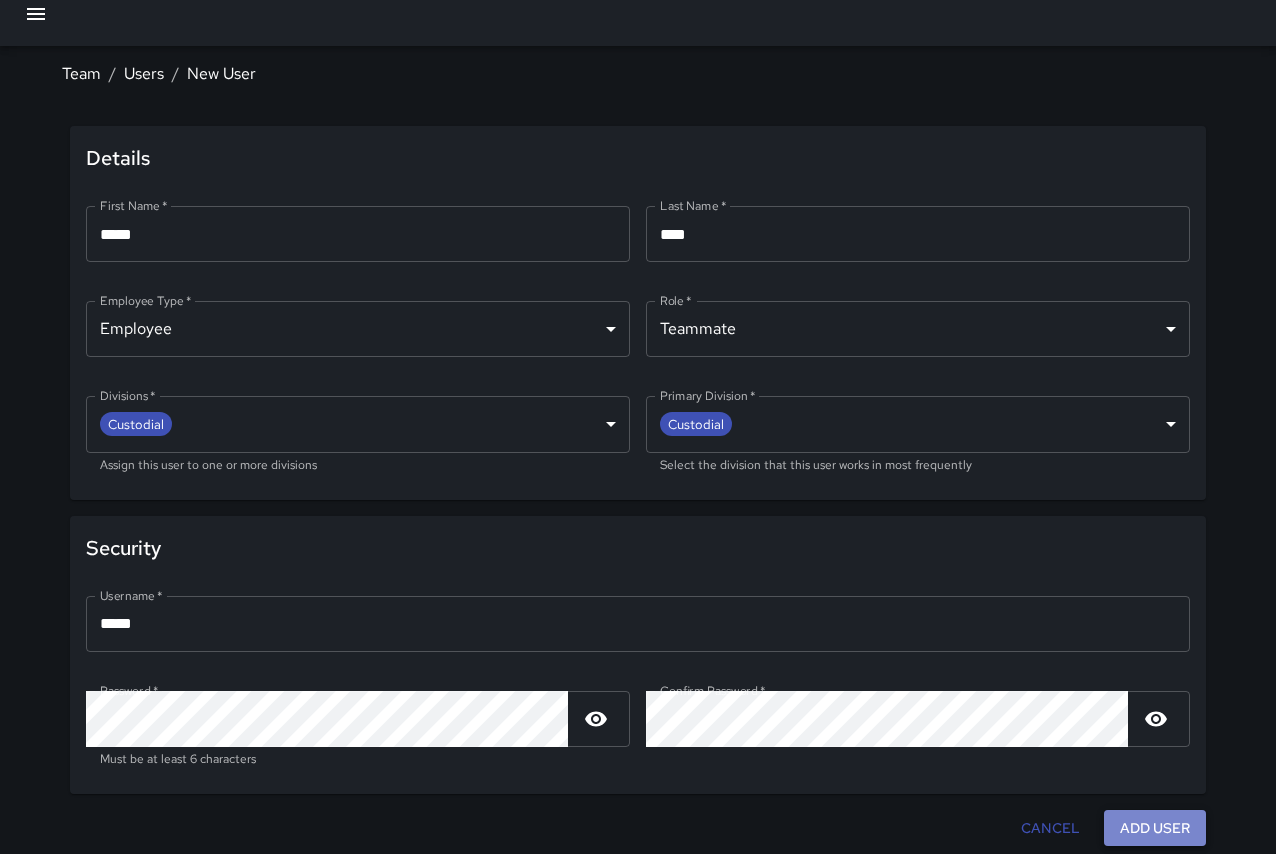click on "Add User" at bounding box center [1155, 828] 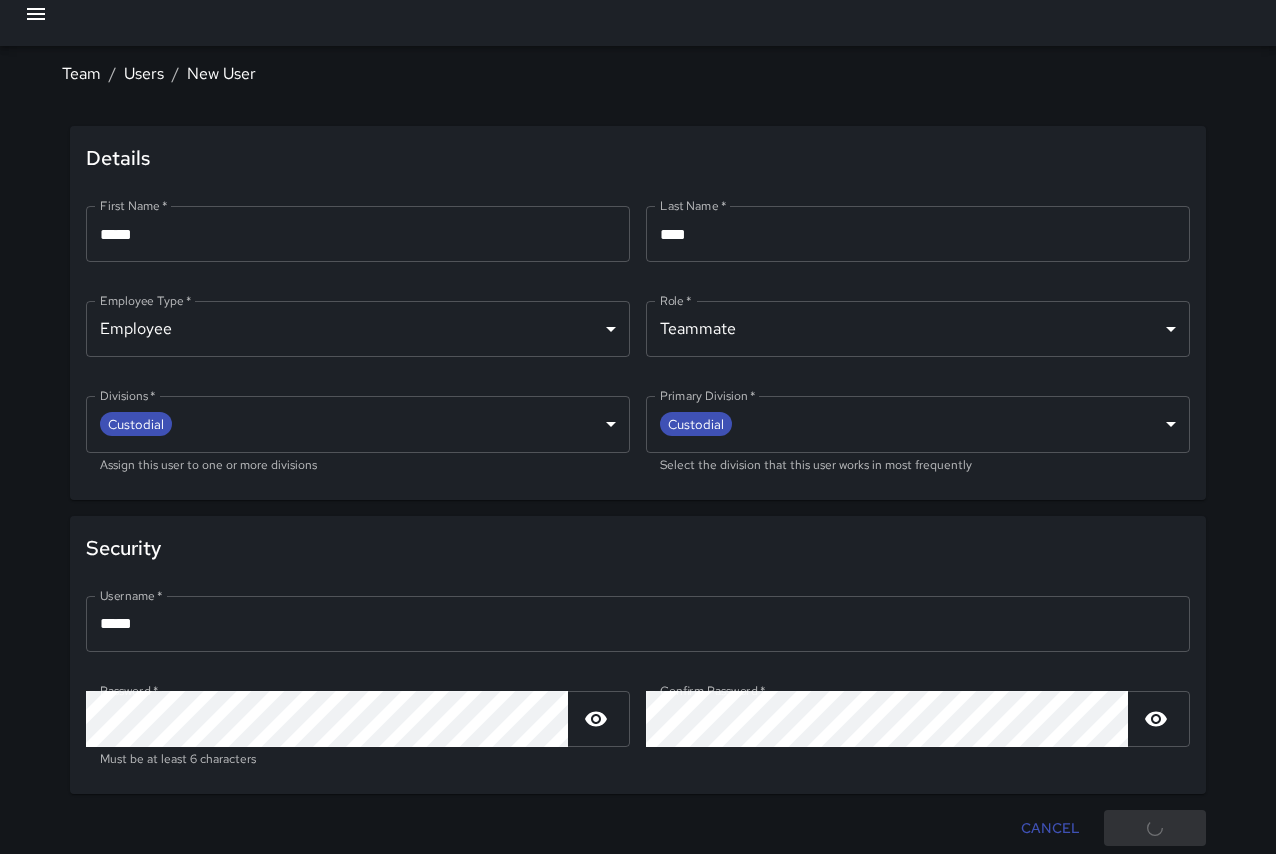 scroll, scrollTop: 0, scrollLeft: 0, axis: both 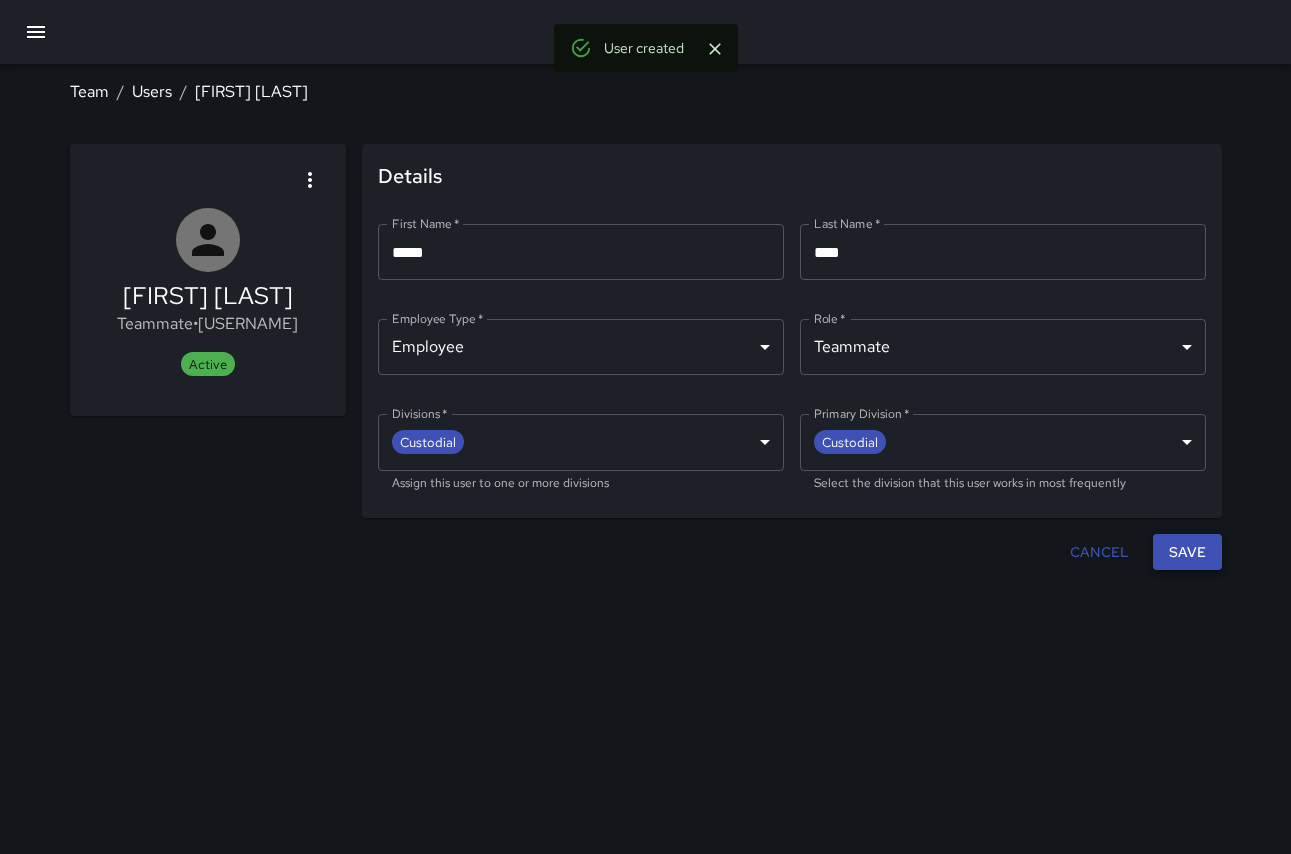 click on "Save" at bounding box center [1187, 552] 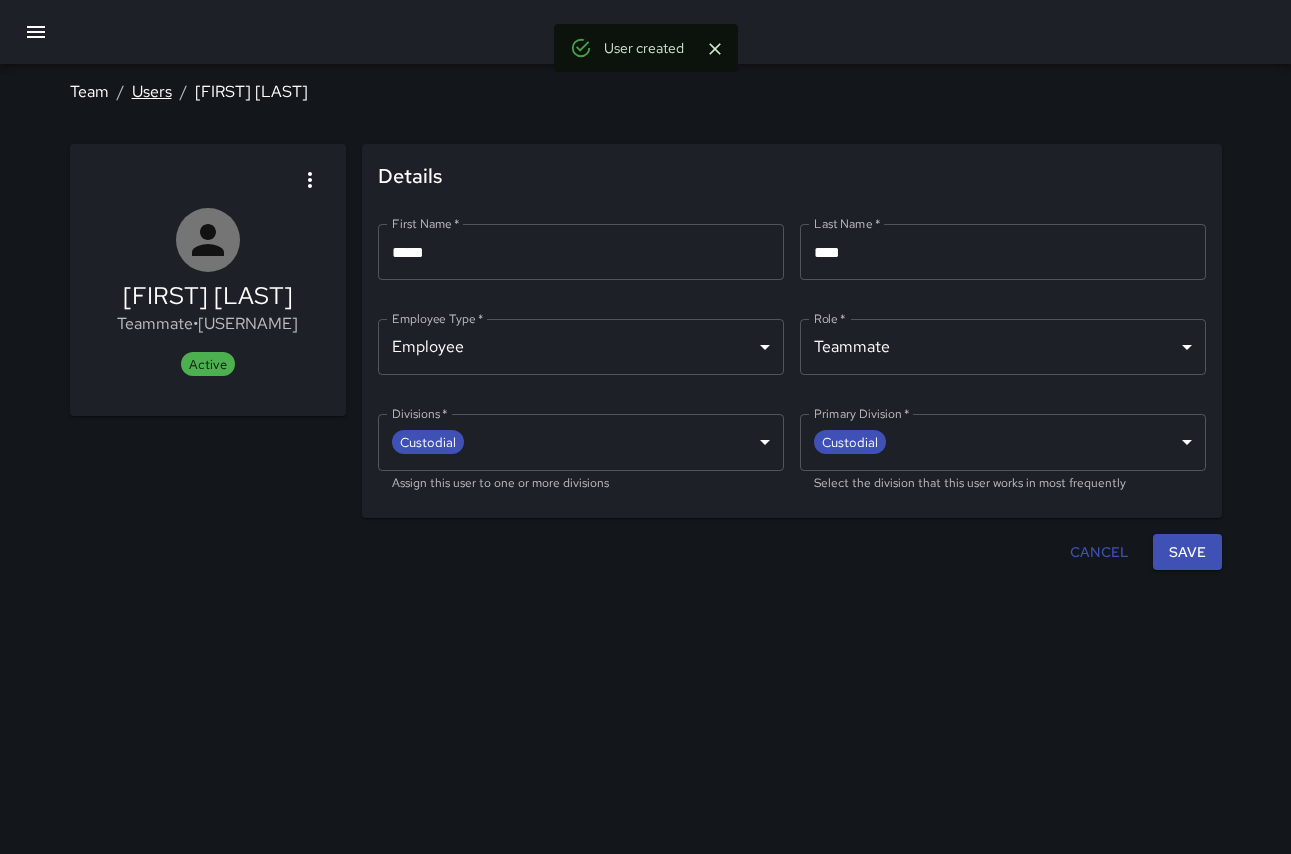 click on "Users" at bounding box center [152, 91] 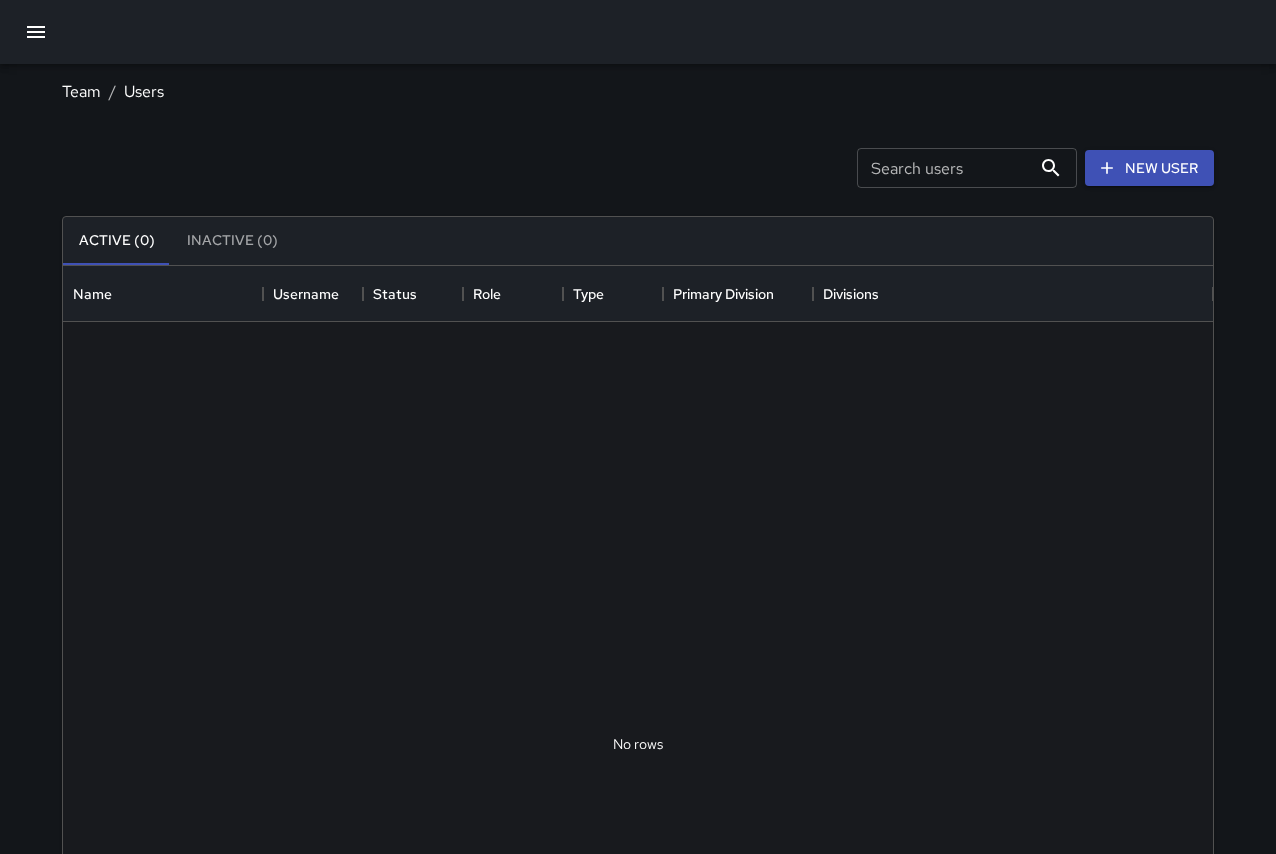 scroll, scrollTop: 16, scrollLeft: 16, axis: both 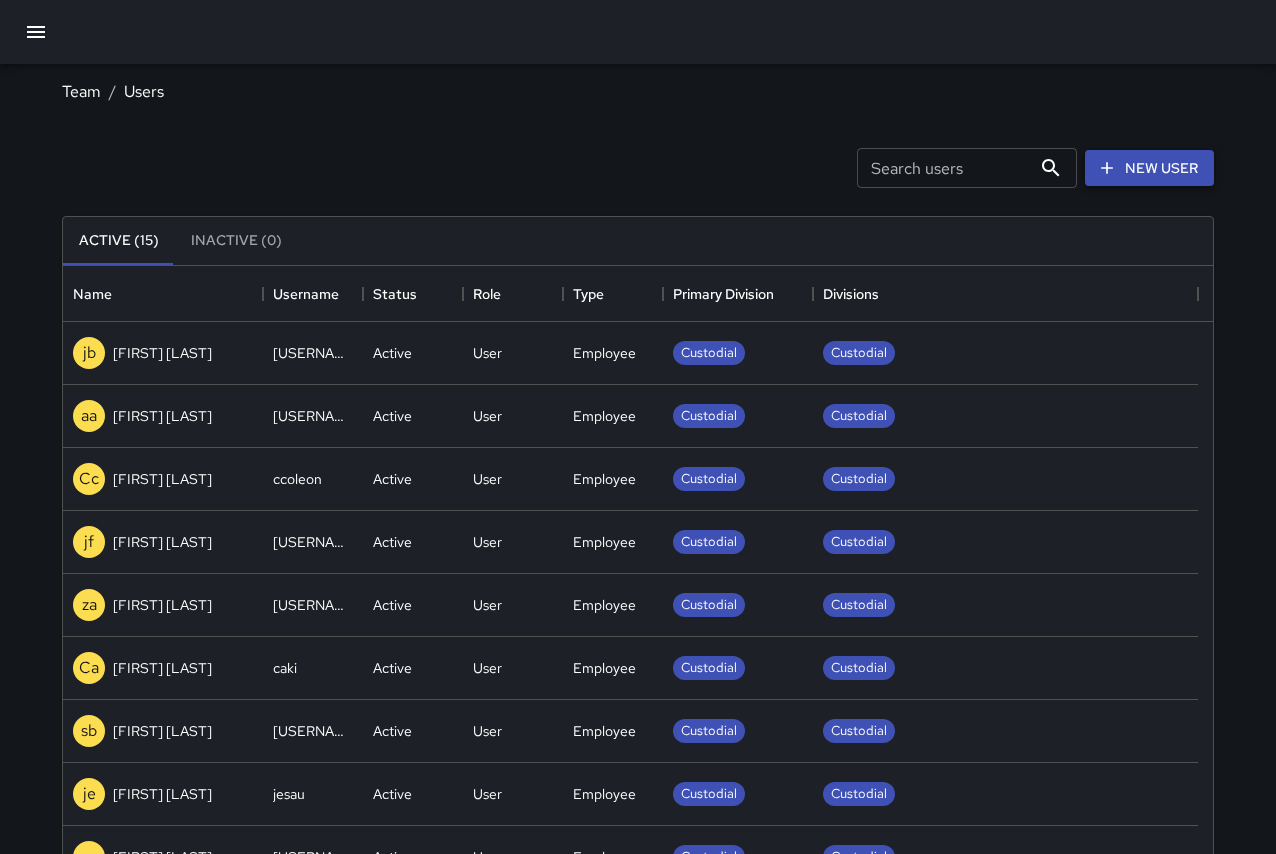 click on "New User" at bounding box center [1149, 168] 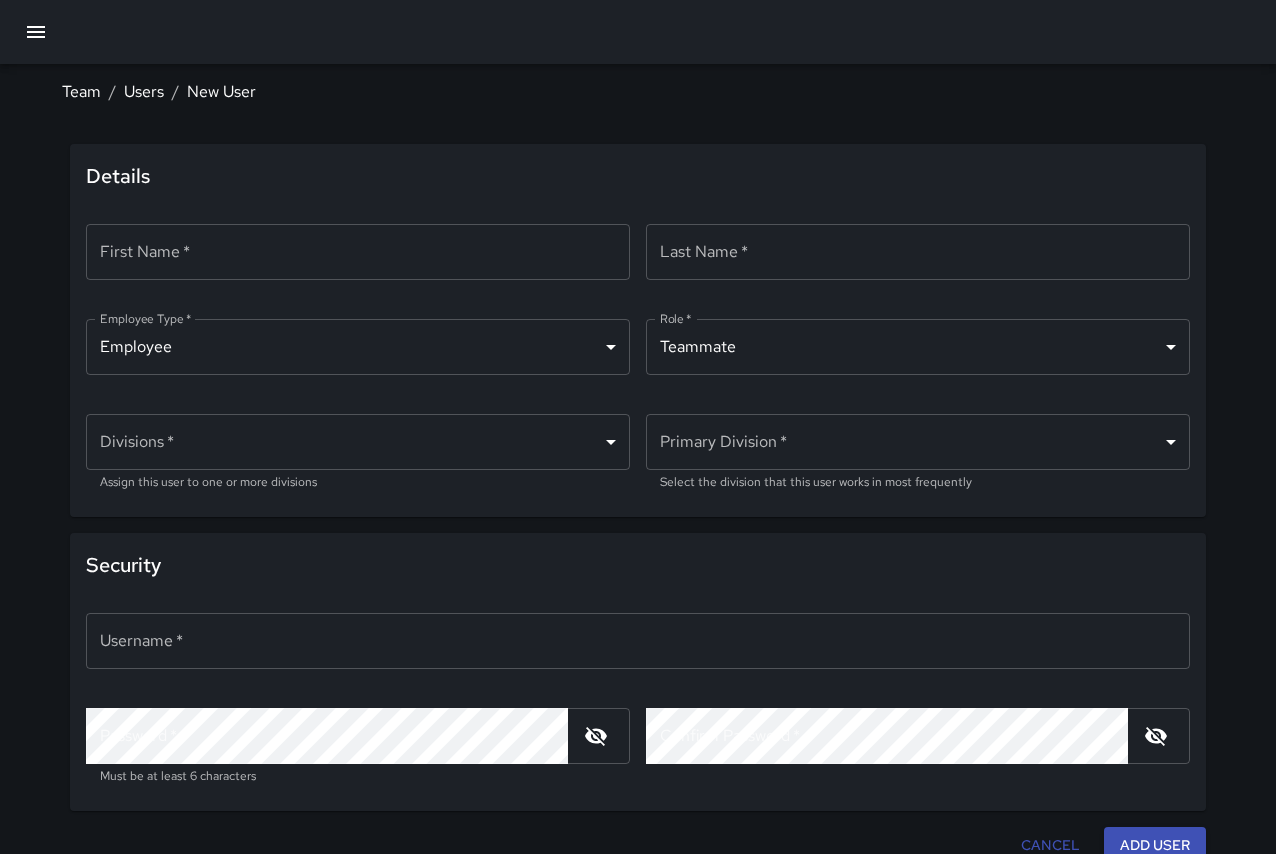 click on "First Name   *" at bounding box center (358, 252) 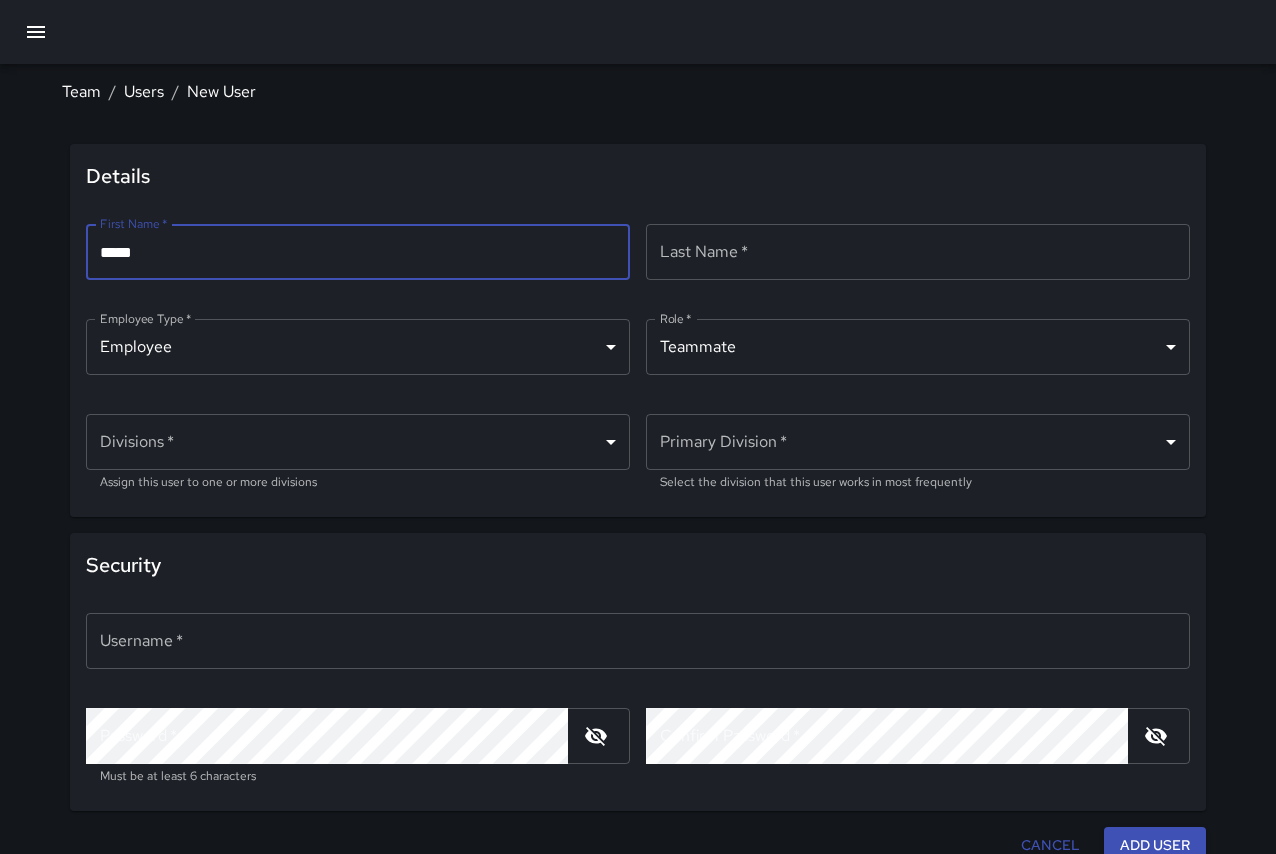 type on "*****" 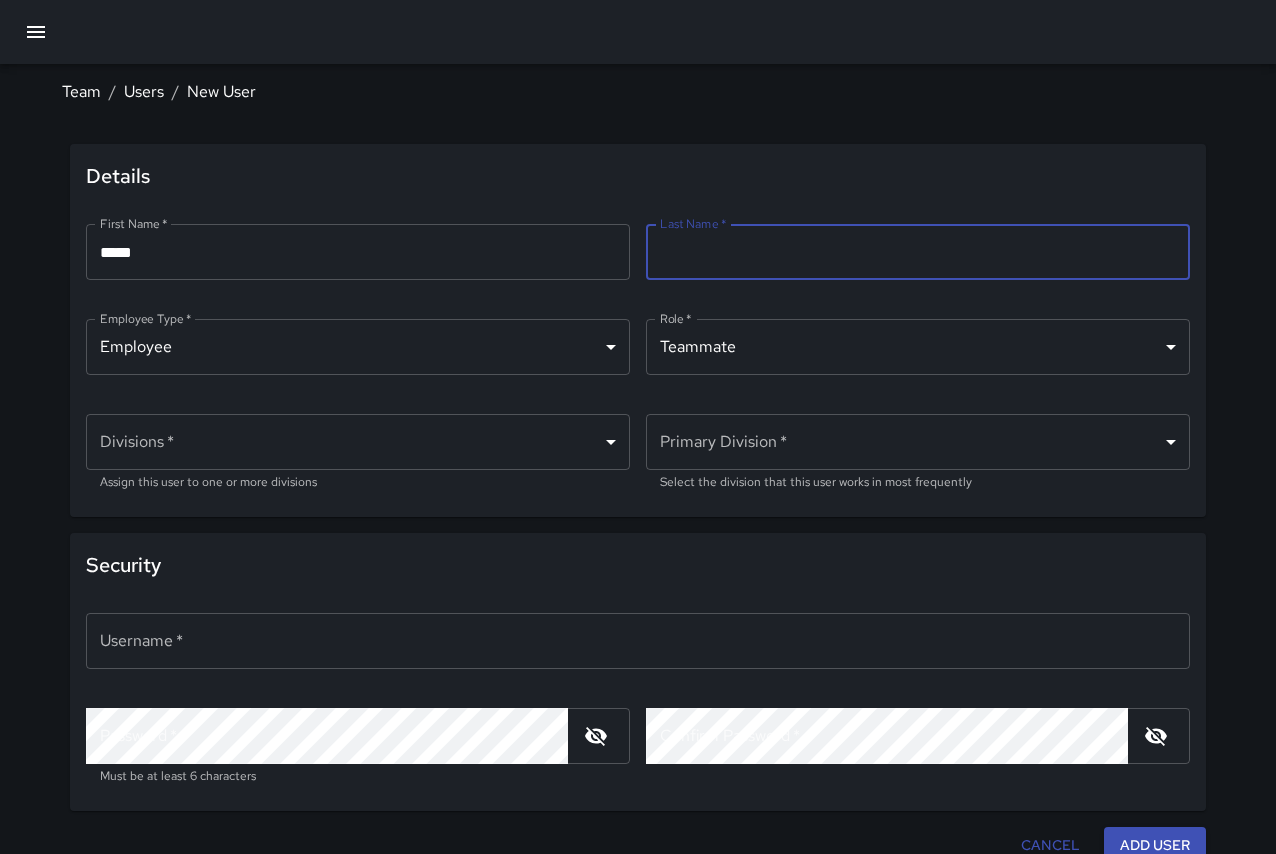 click on "Last Name   *" at bounding box center (918, 252) 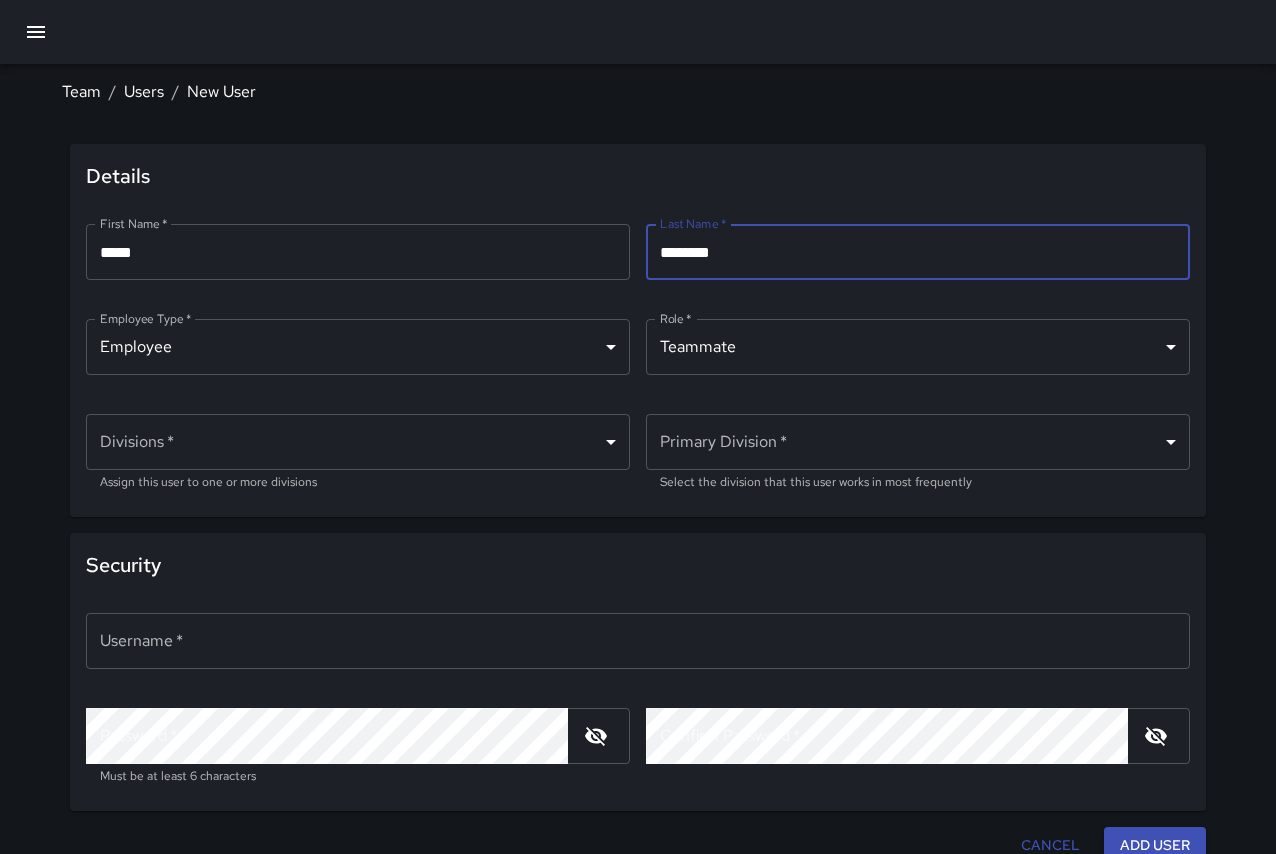 type on "********" 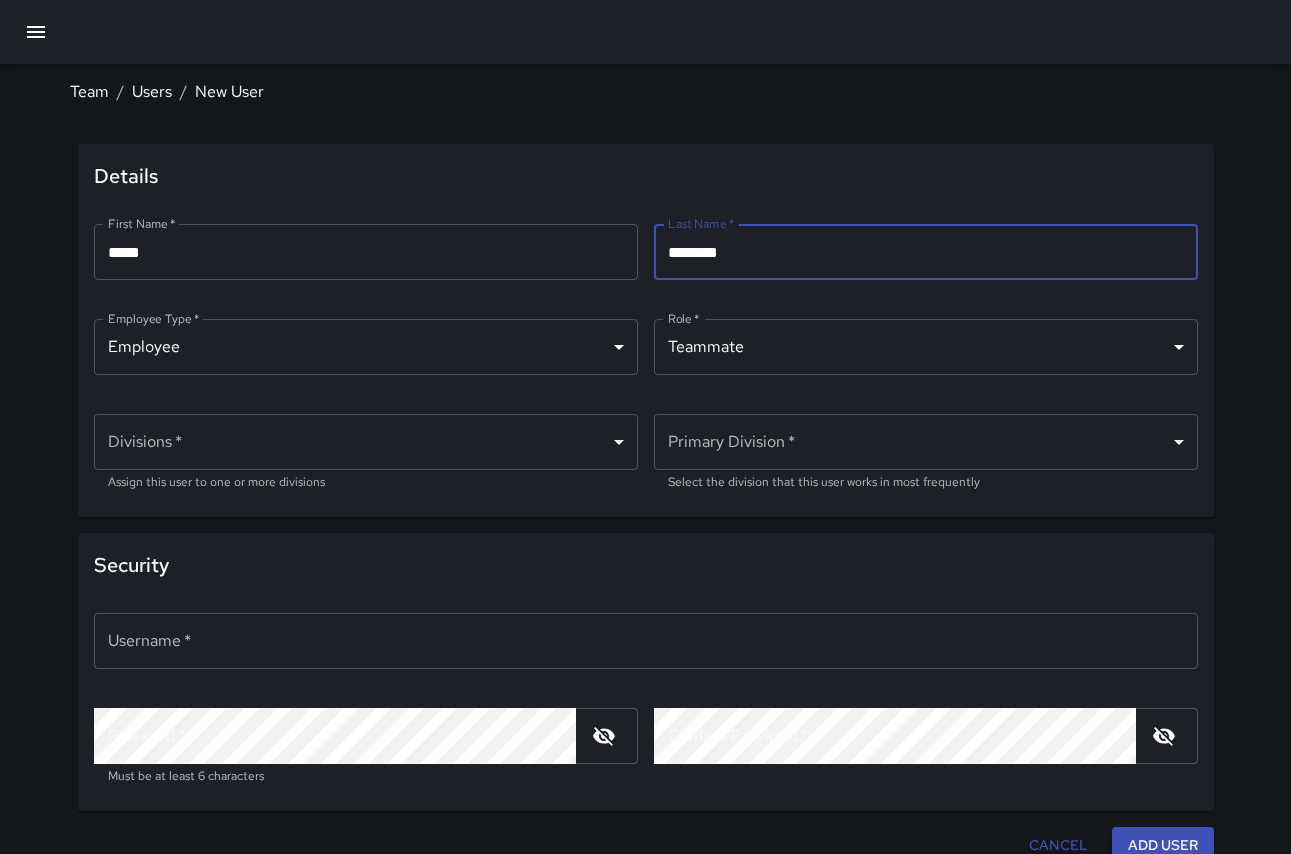 click on "Team / Users / New User Details First Name   * ***** First Name   * ​ Last Name   * ******** Last Name   * ​ Employee Type   * Employee ******** Employee Type   * ​ Role   * Teammate ******** Role   * ​ Divisions   * ​ Divisions   * Assign this user to one or more divisions Primary Division   * ​ Primary Division   * Select the division that this user works in most frequently Security Username   * Username   * ​ Password   * Password   * Must be at least 6 characters Confirm Password   * Confirm Password   * ​ Cancel Add User" at bounding box center (645, 435) 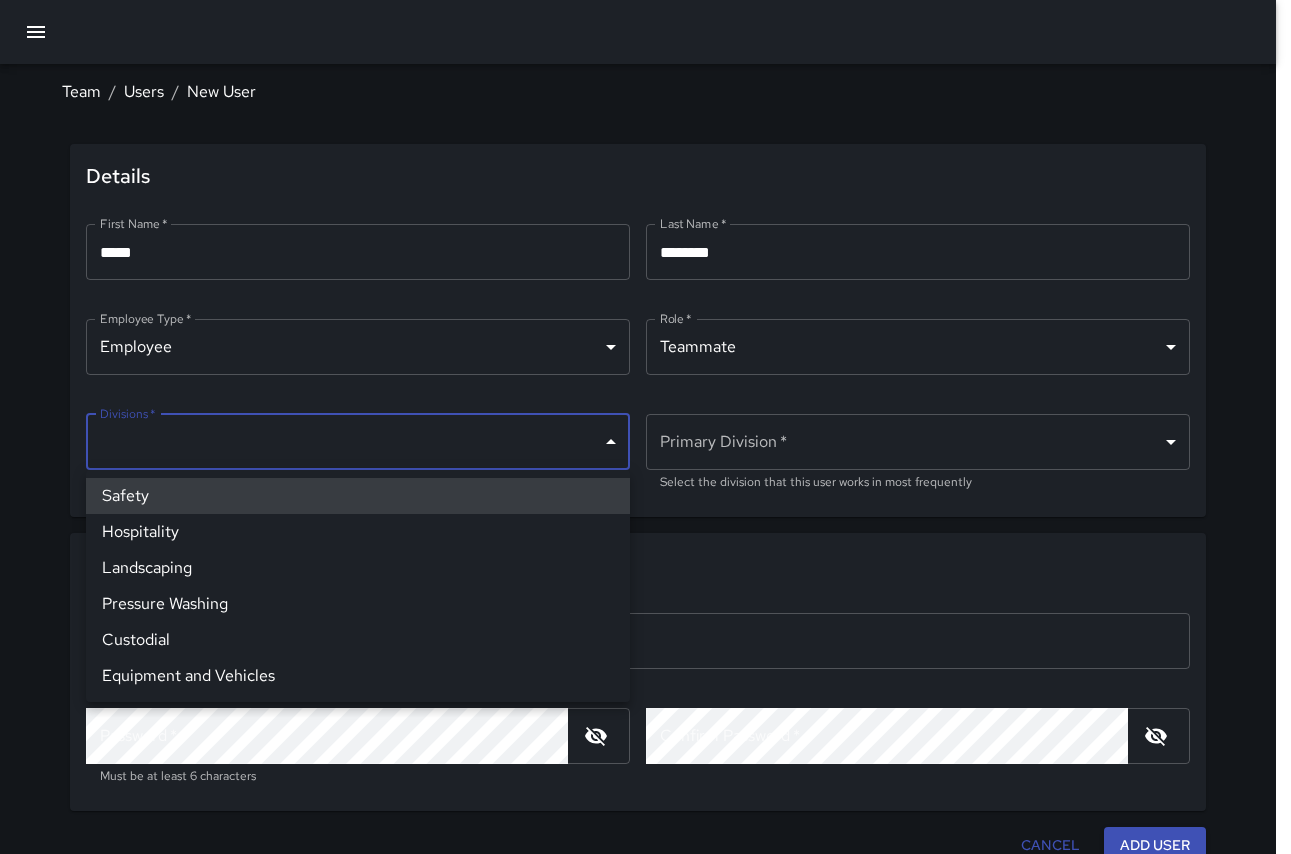 click on "Custodial" at bounding box center (358, 640) 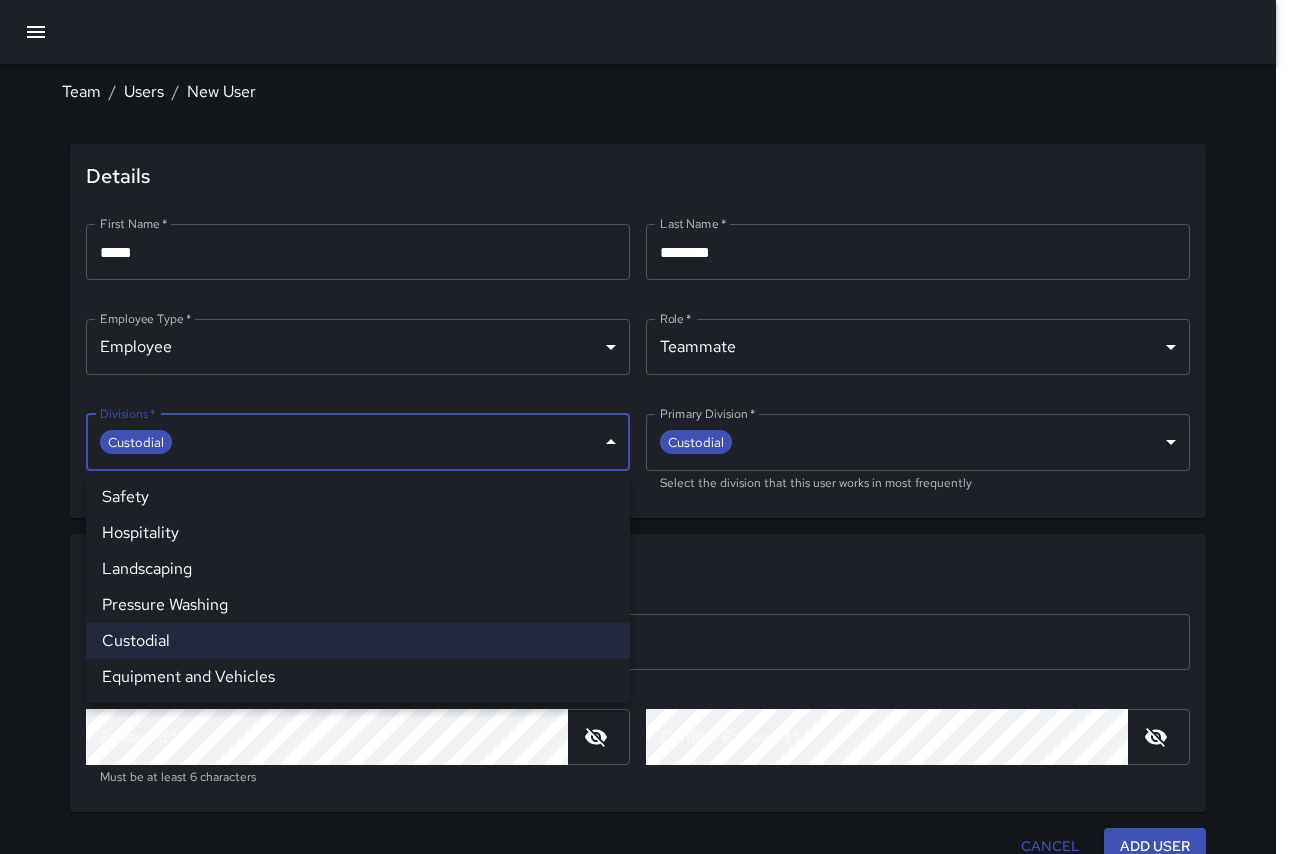 click at bounding box center (645, 427) 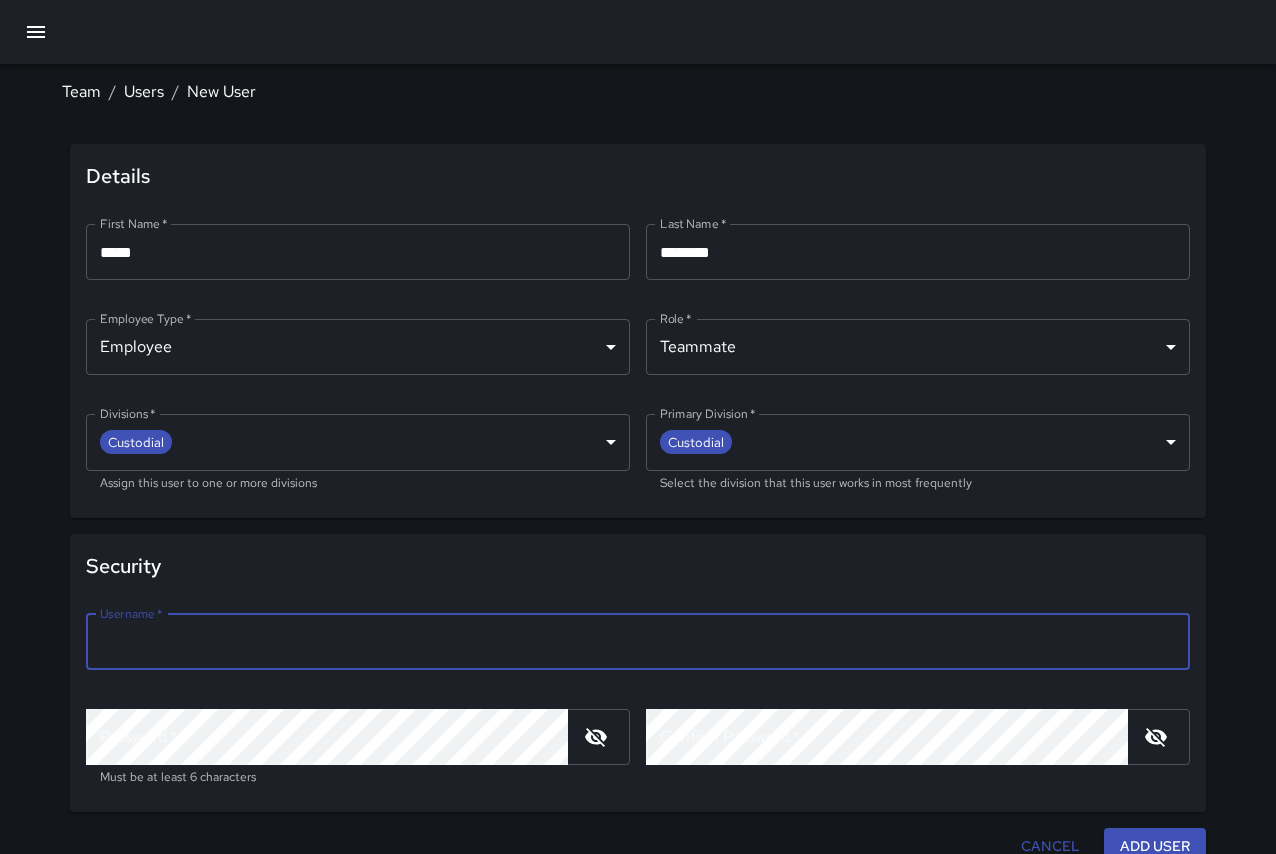 click on "Username   *" at bounding box center (638, 642) 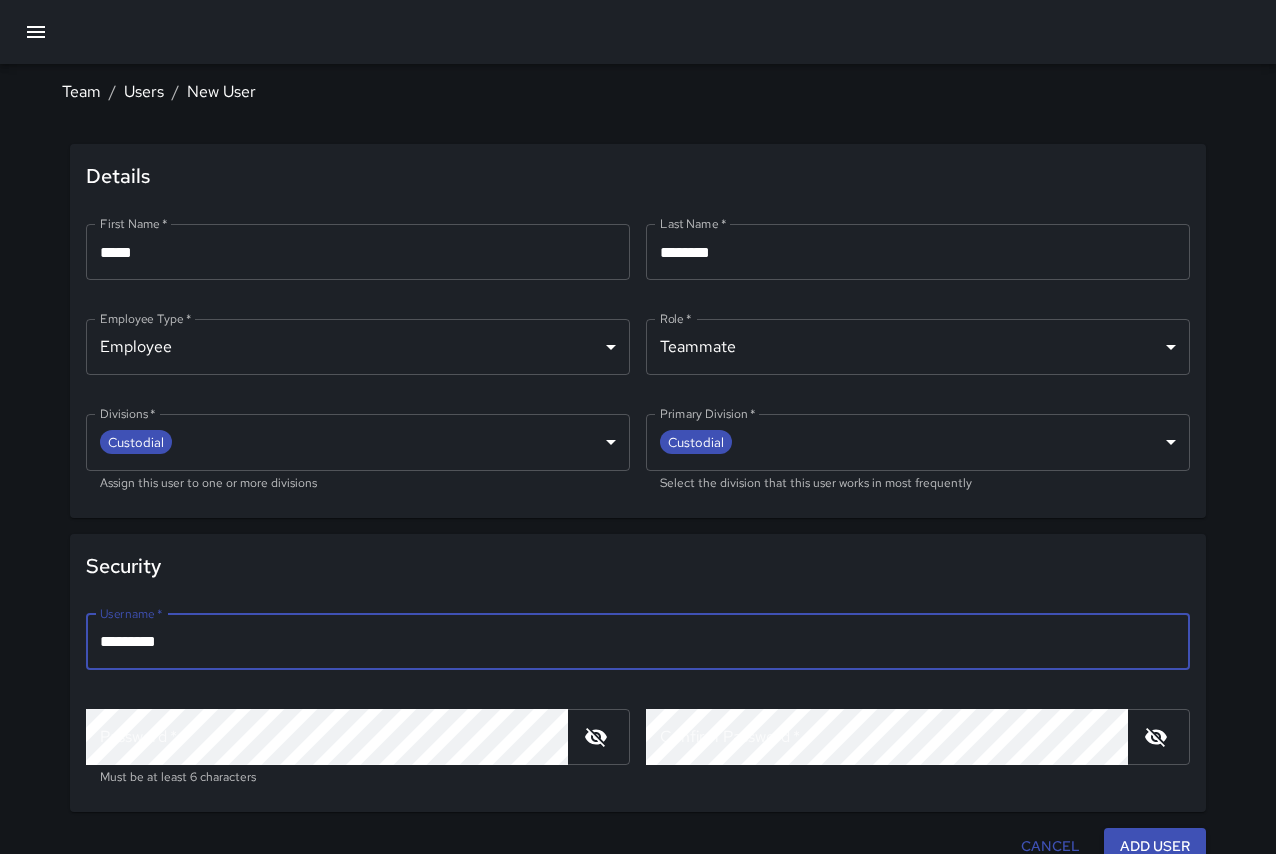 type on "*********" 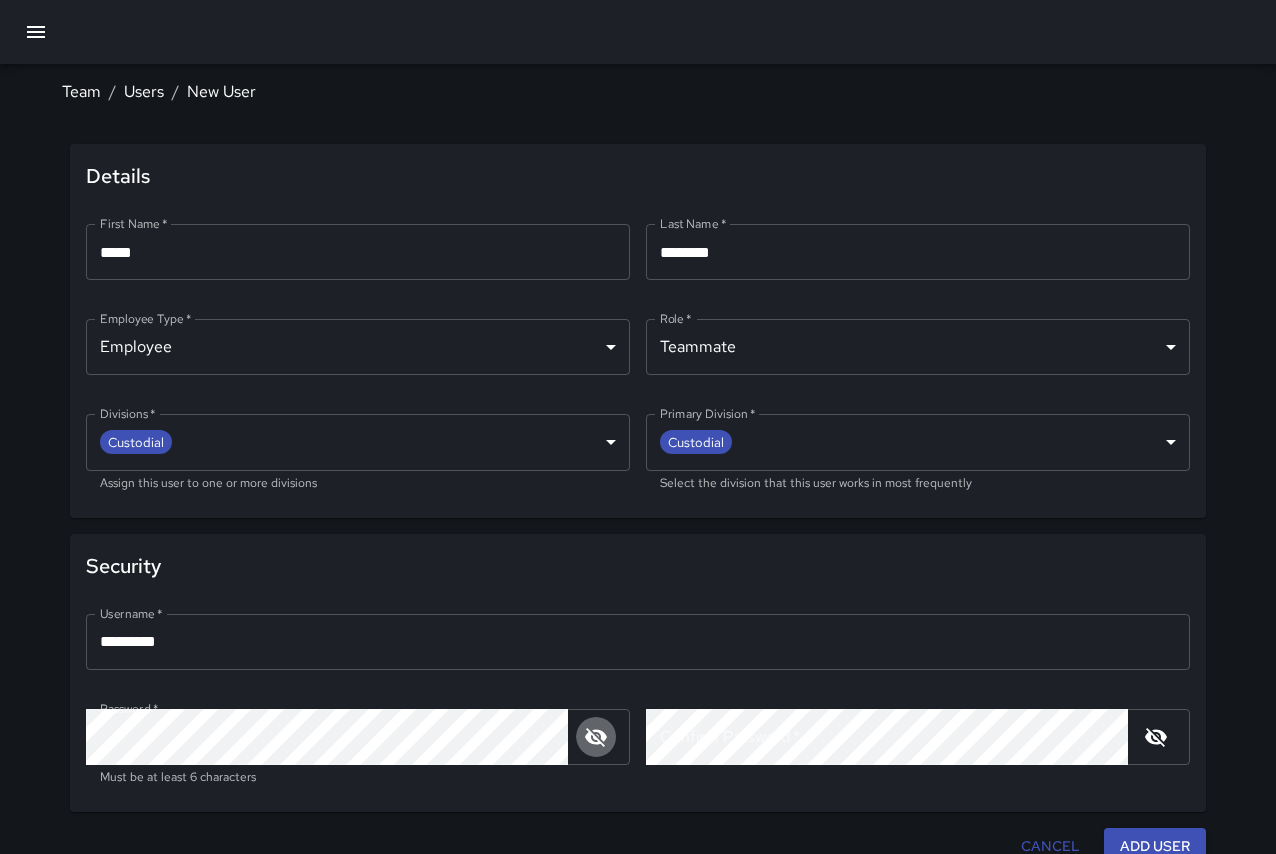 click at bounding box center [596, 737] 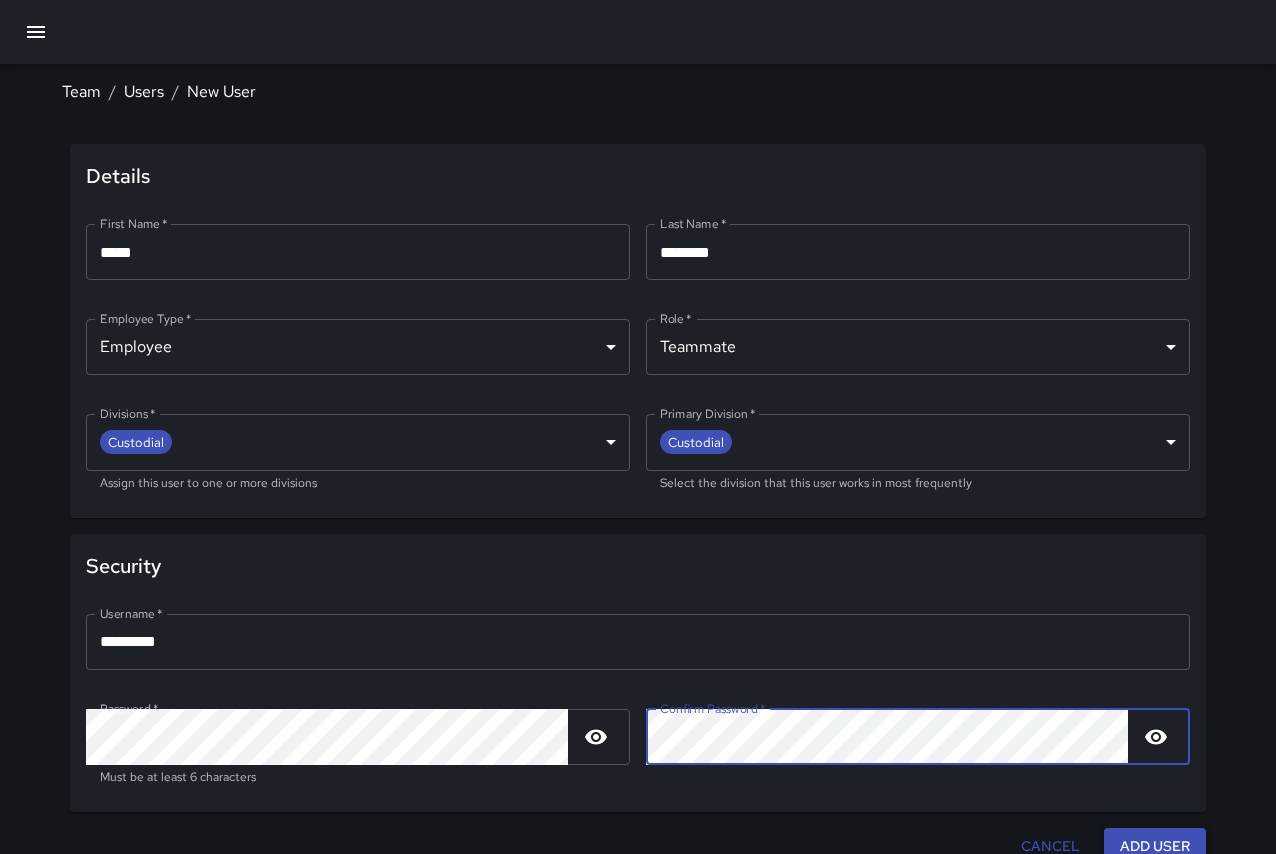 scroll, scrollTop: 18, scrollLeft: 0, axis: vertical 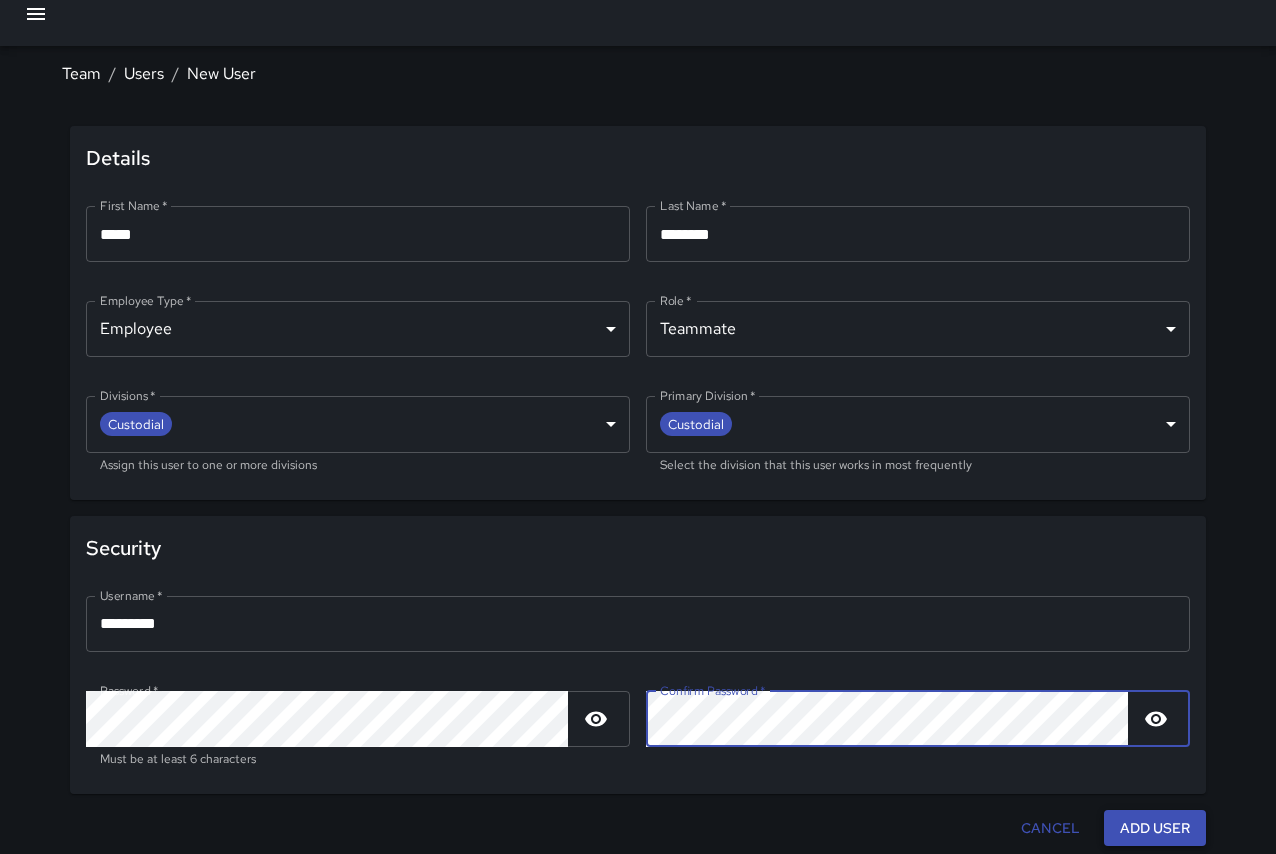 click on "Add User" at bounding box center [1155, 828] 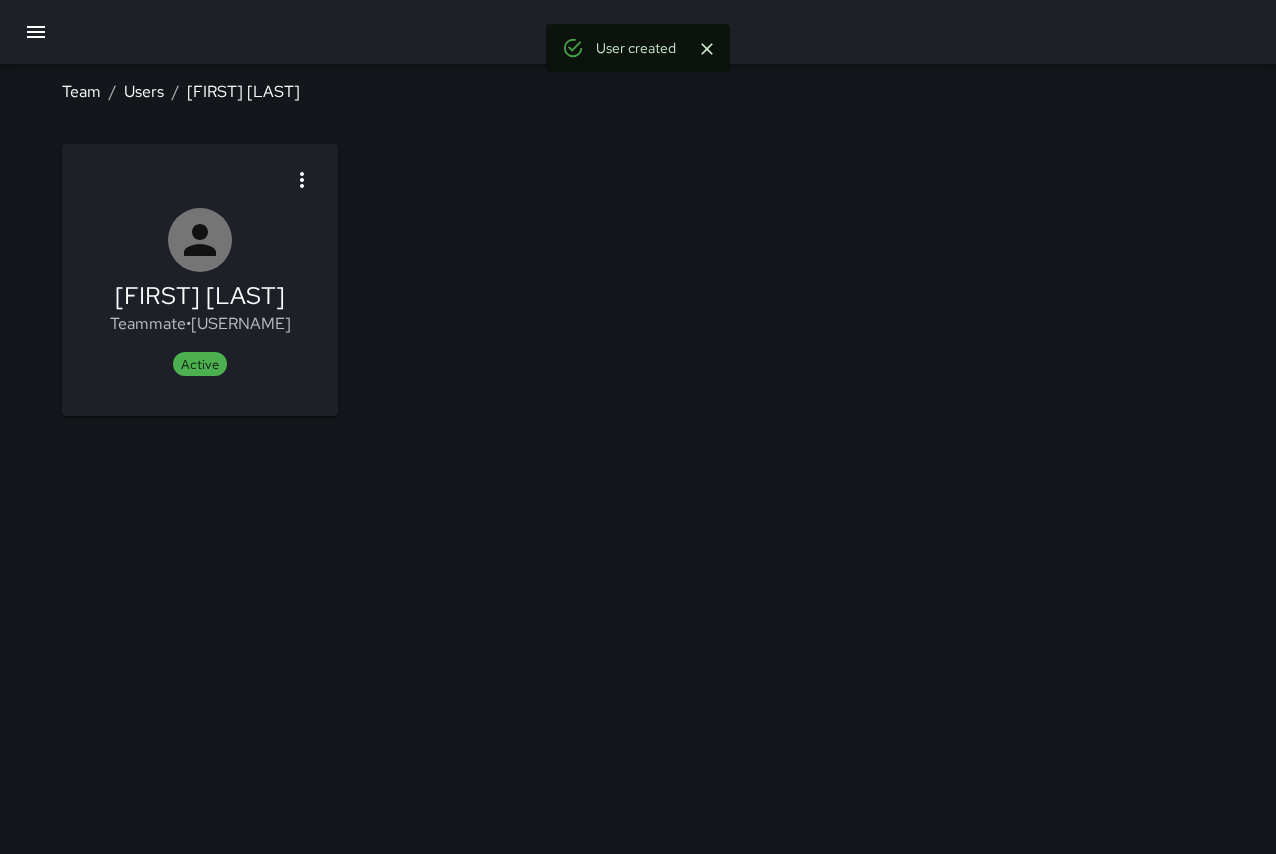 scroll, scrollTop: 0, scrollLeft: 0, axis: both 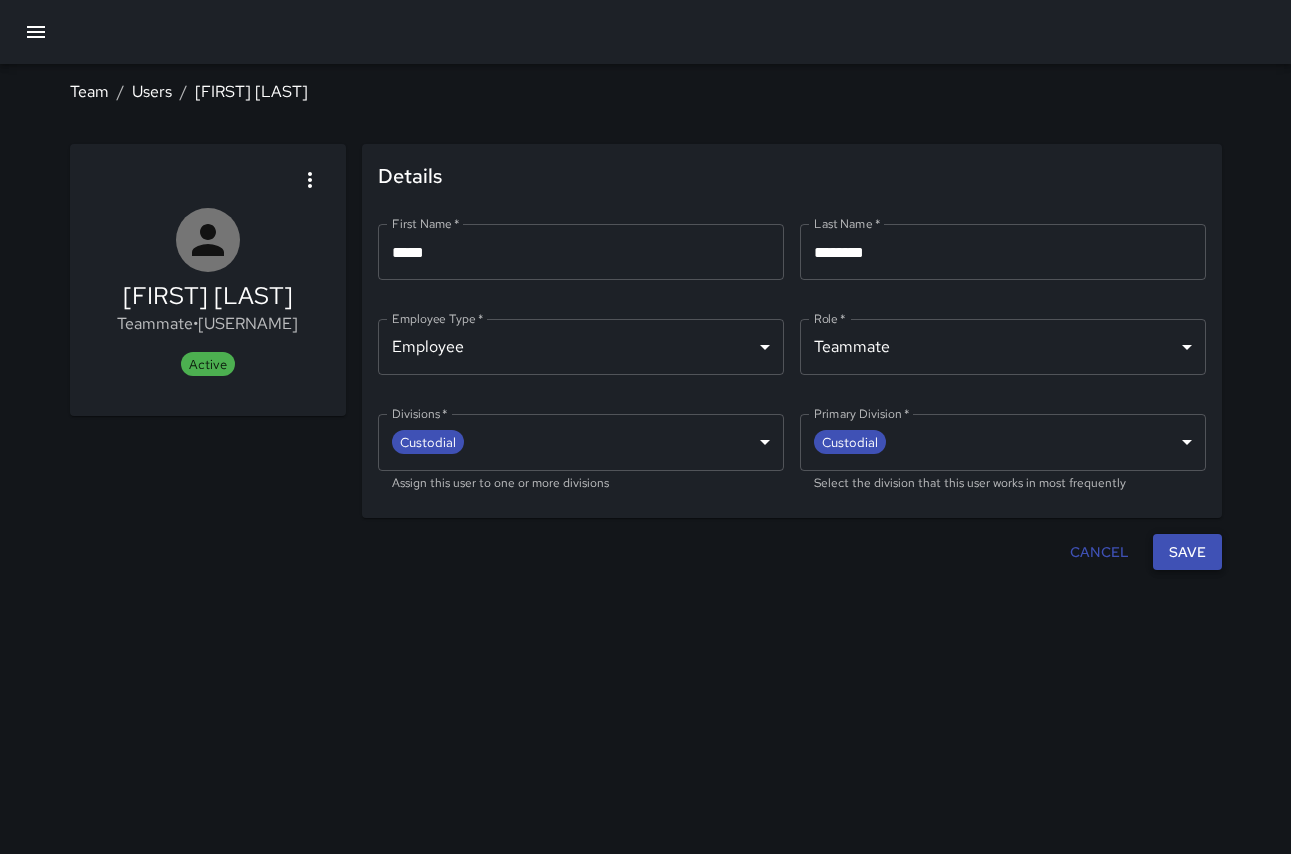 click on "Save" at bounding box center [1187, 552] 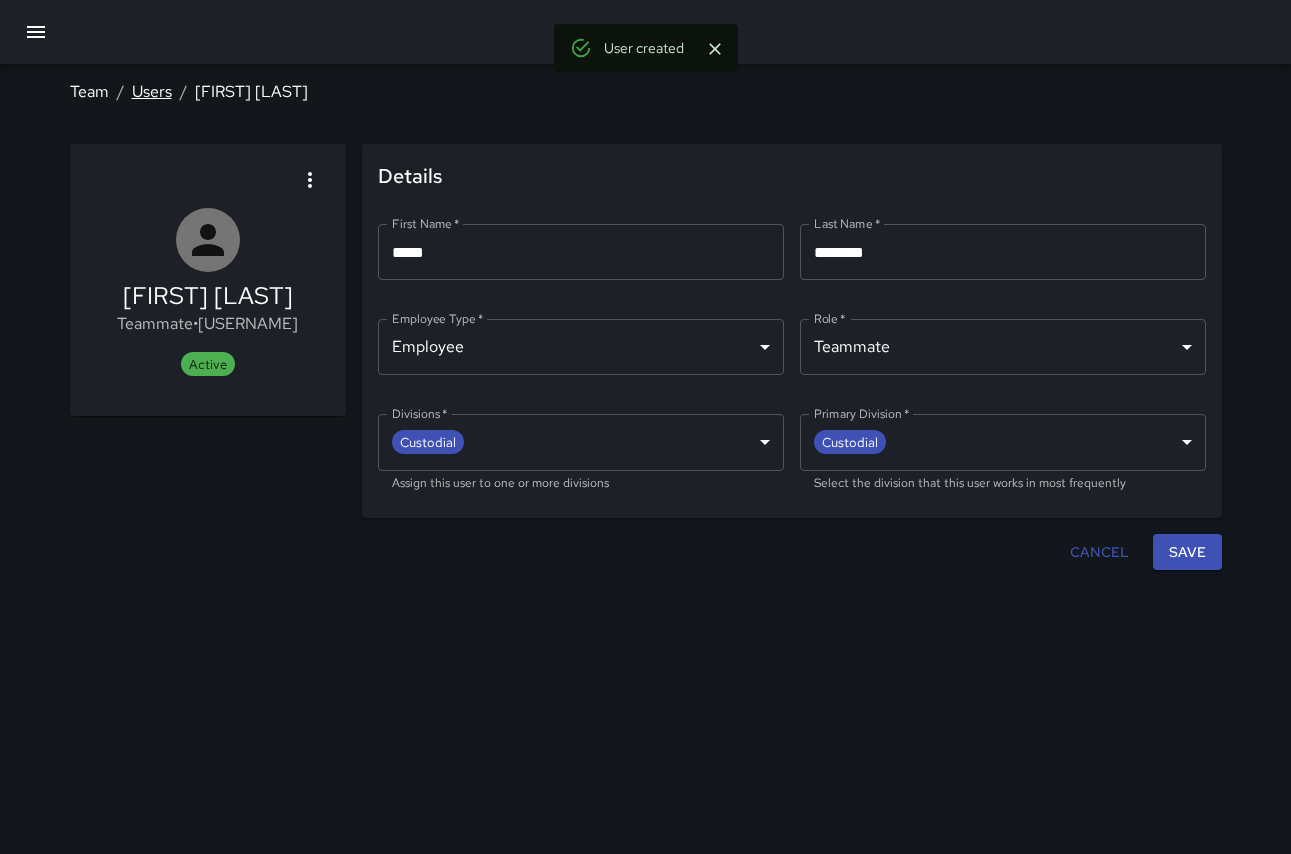 click on "Users" at bounding box center [152, 91] 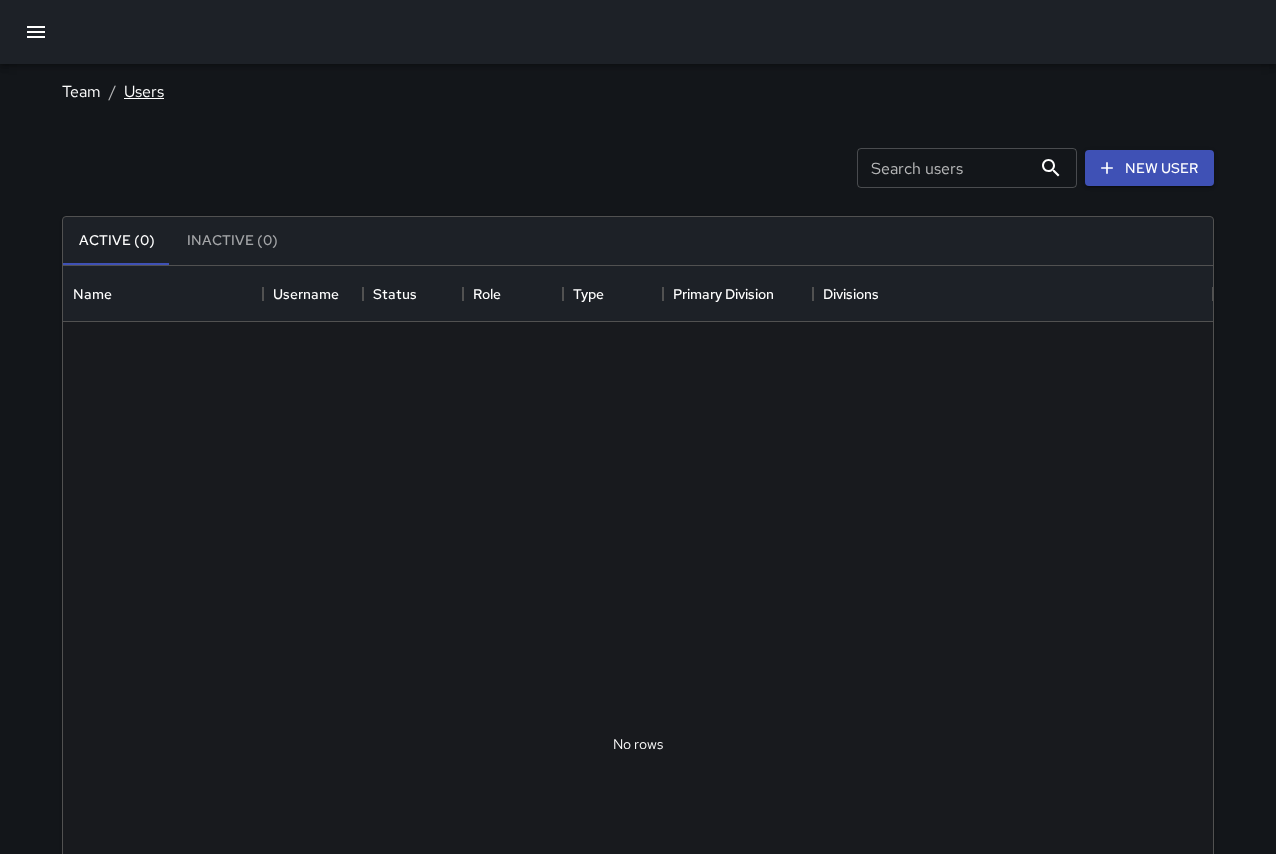 scroll, scrollTop: 16, scrollLeft: 16, axis: both 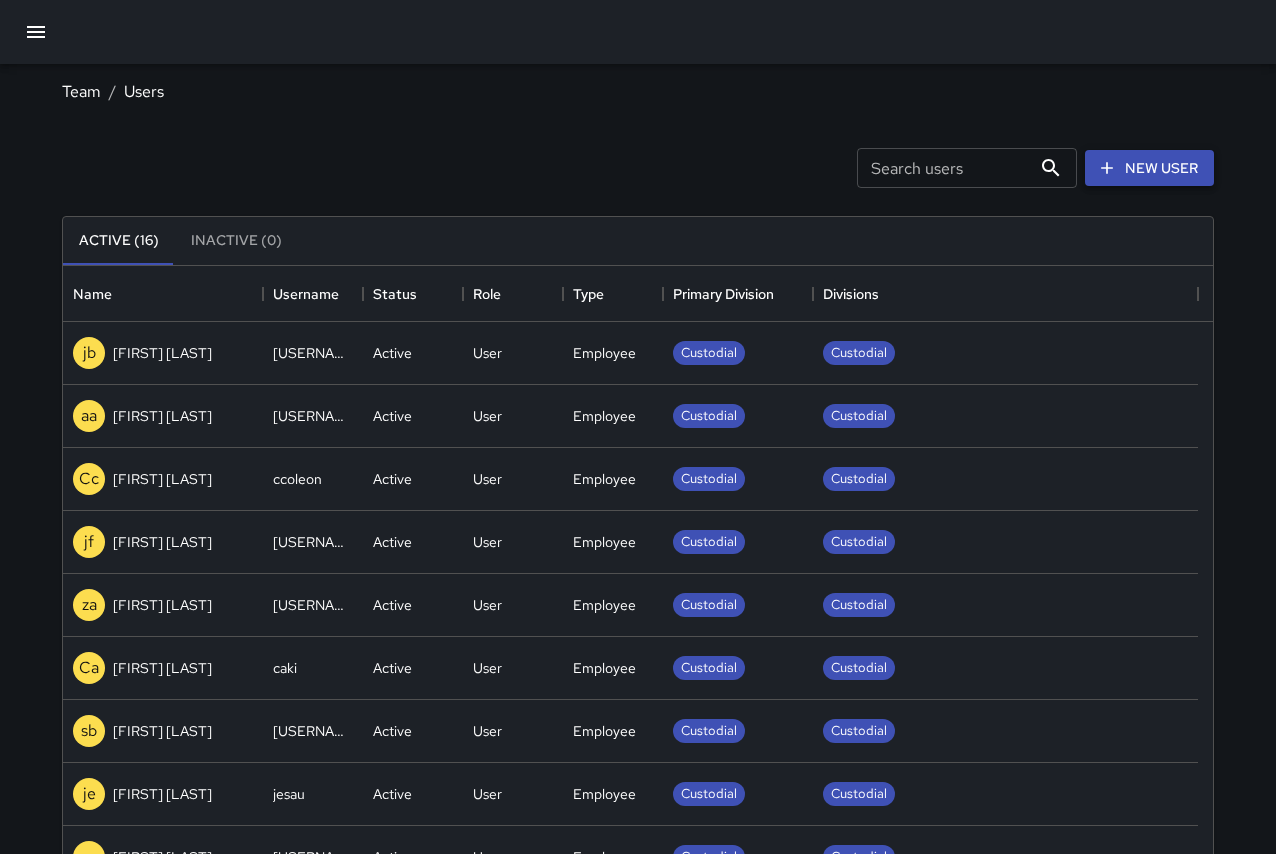 click 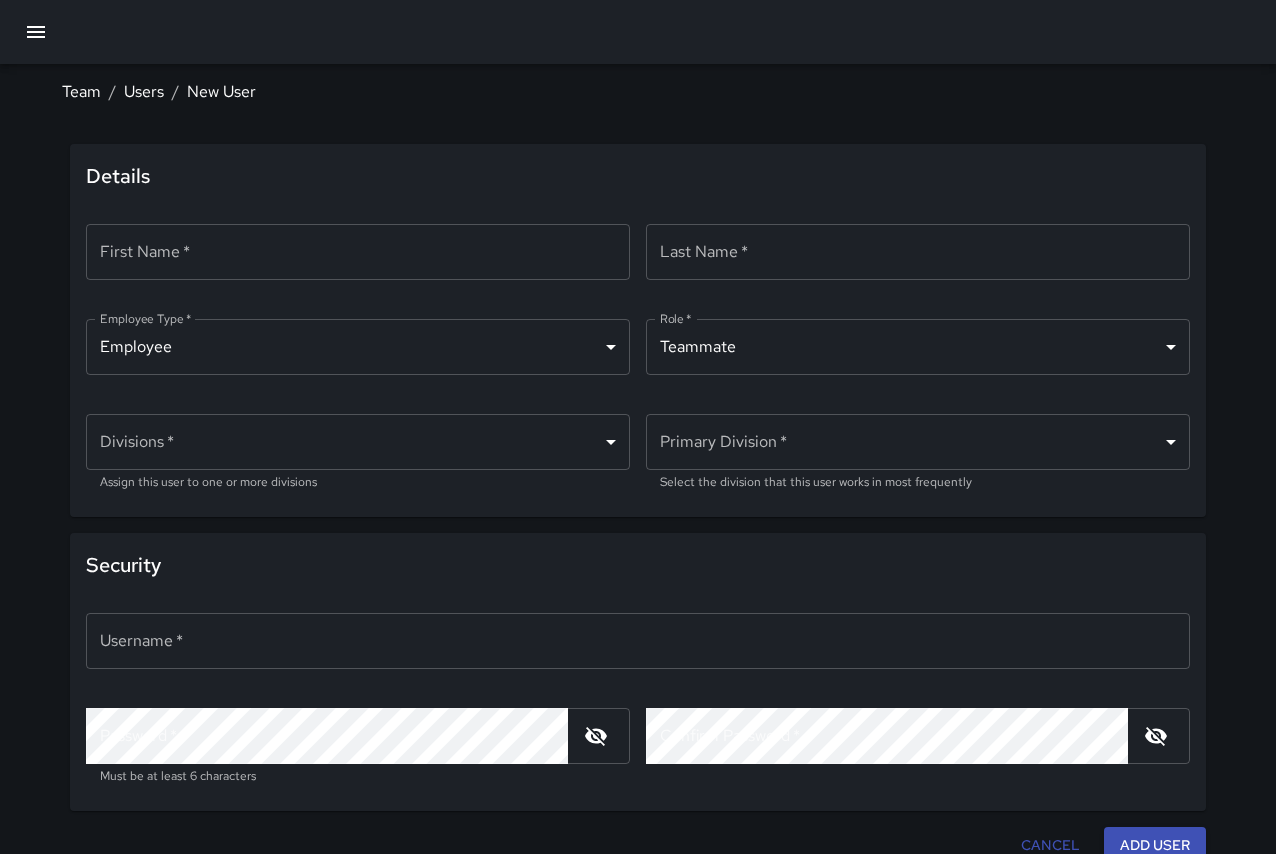 click on "First Name   *" at bounding box center (358, 252) 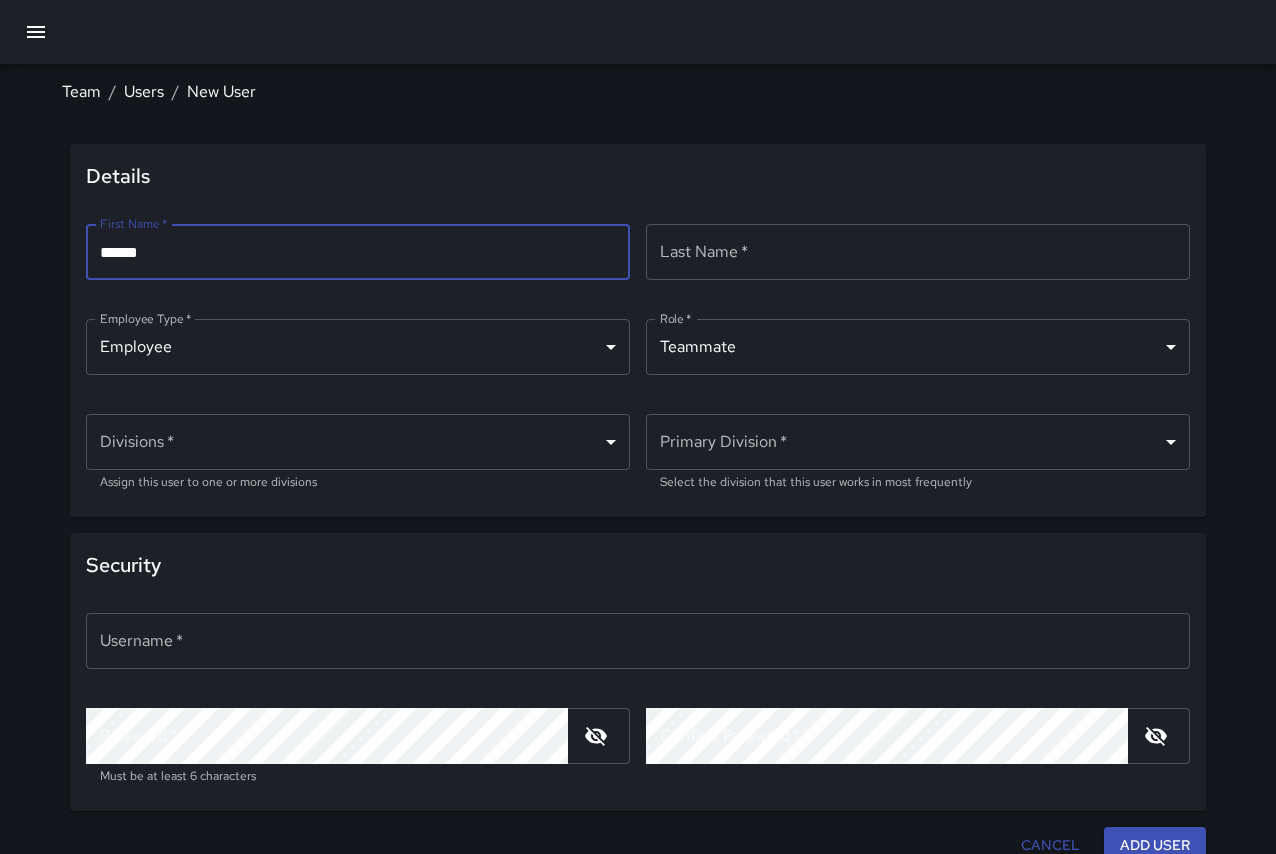 type on "******" 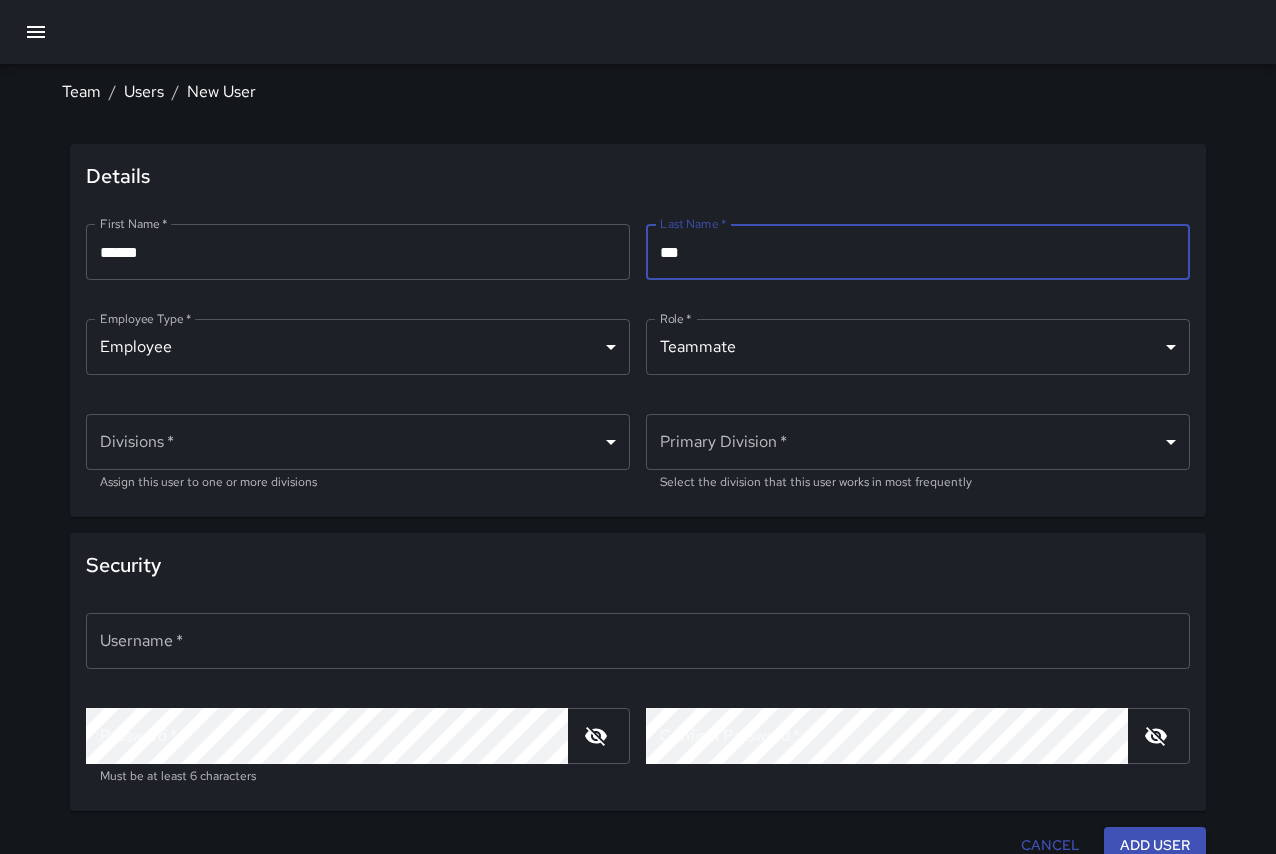 type on "***" 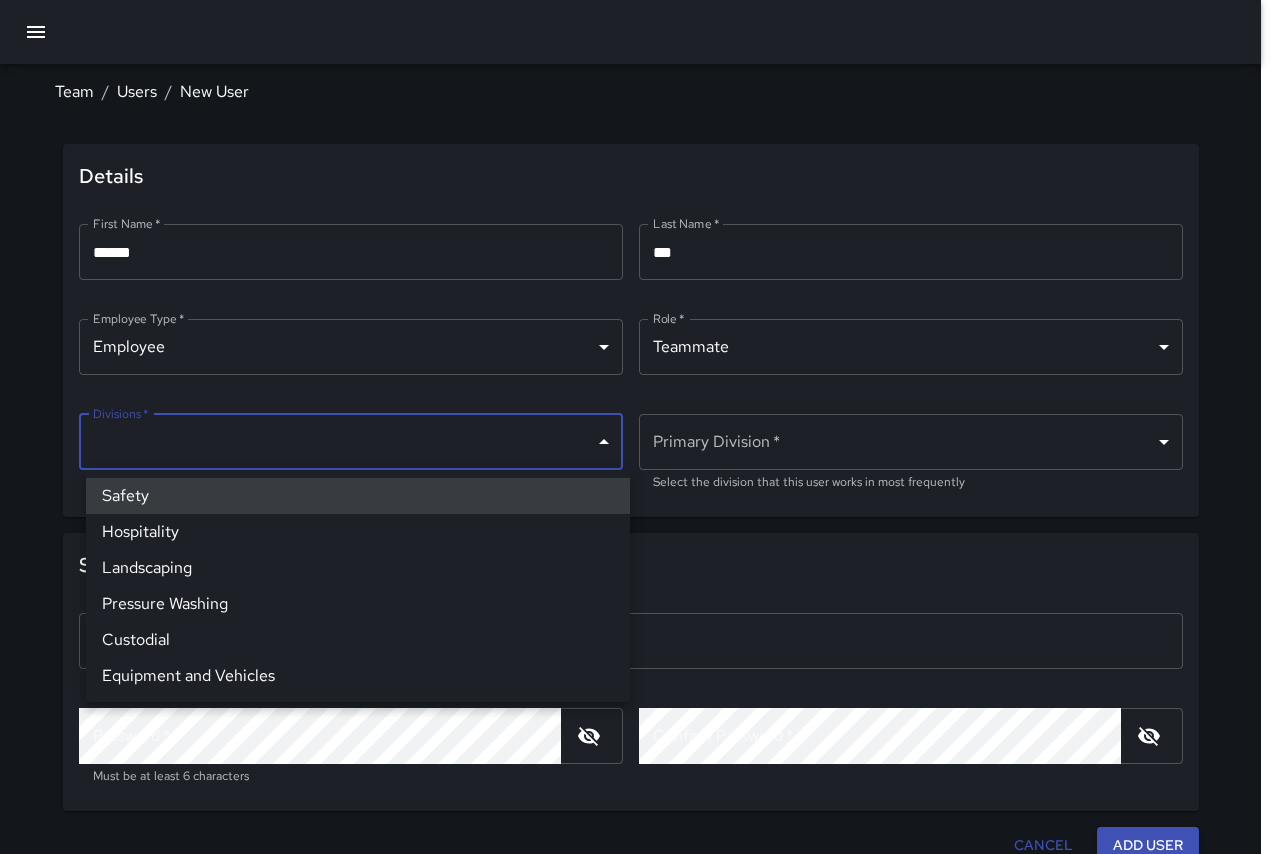 click on "Team / Users / New User Details First Name   * ****** First Name   * ​ Last Name   * *** Last Name   * ​ Employee Type   * Employee ******** Employee Type   * ​ Role   * Teammate ******** Role   * ​ Divisions   * ​ Divisions   * Assign this user to one or more divisions Primary Division   * ​ Primary Division   * Select the division that this user works in most frequently Security Username   * Username   * ​ Password   * Password   * Must be at least 6 characters Confirm Password   * Confirm Password   * ​ Cancel Add User Safety Hospitality Landscaping Pressure Washing Custodial Equipment and Vehicles" at bounding box center [638, 435] 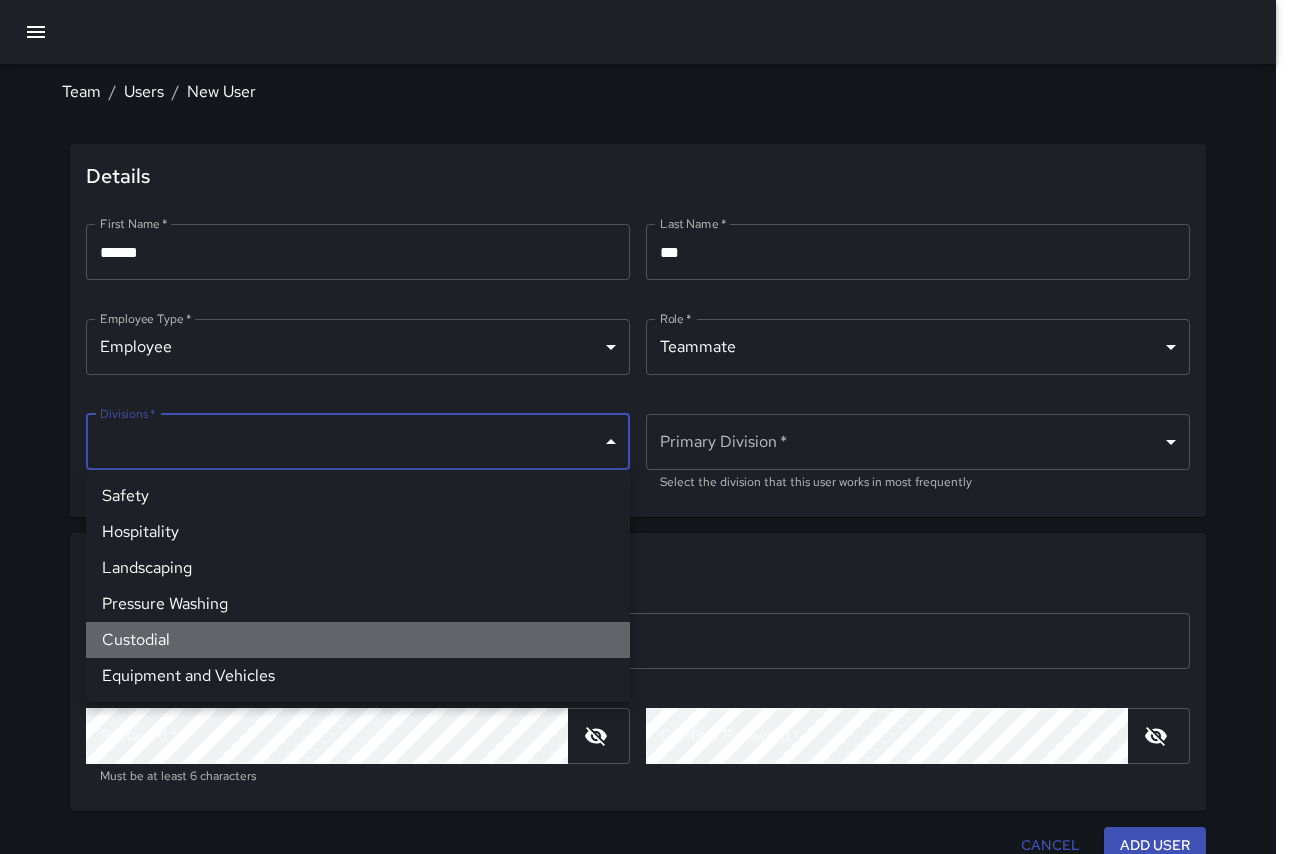 click on "Custodial" at bounding box center [358, 640] 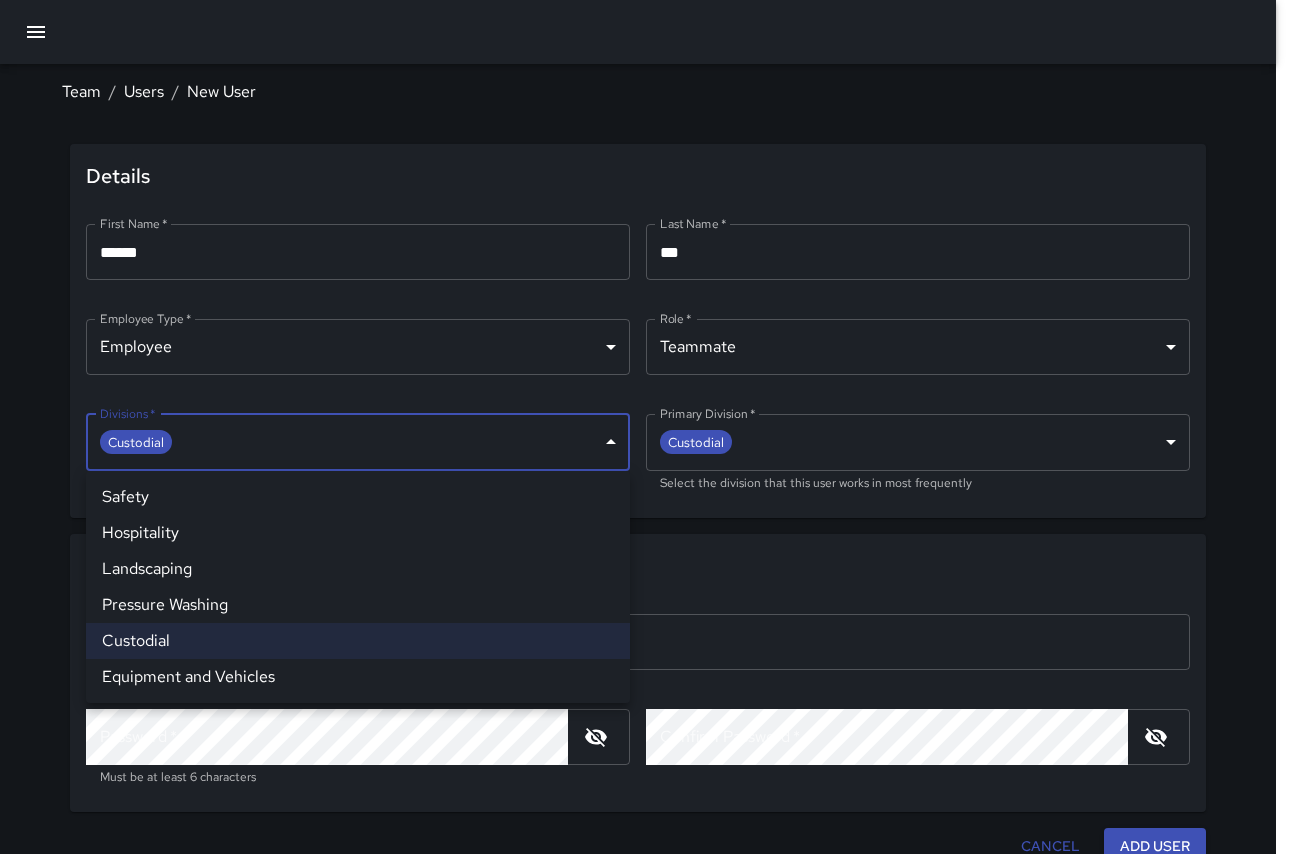 click at bounding box center [645, 427] 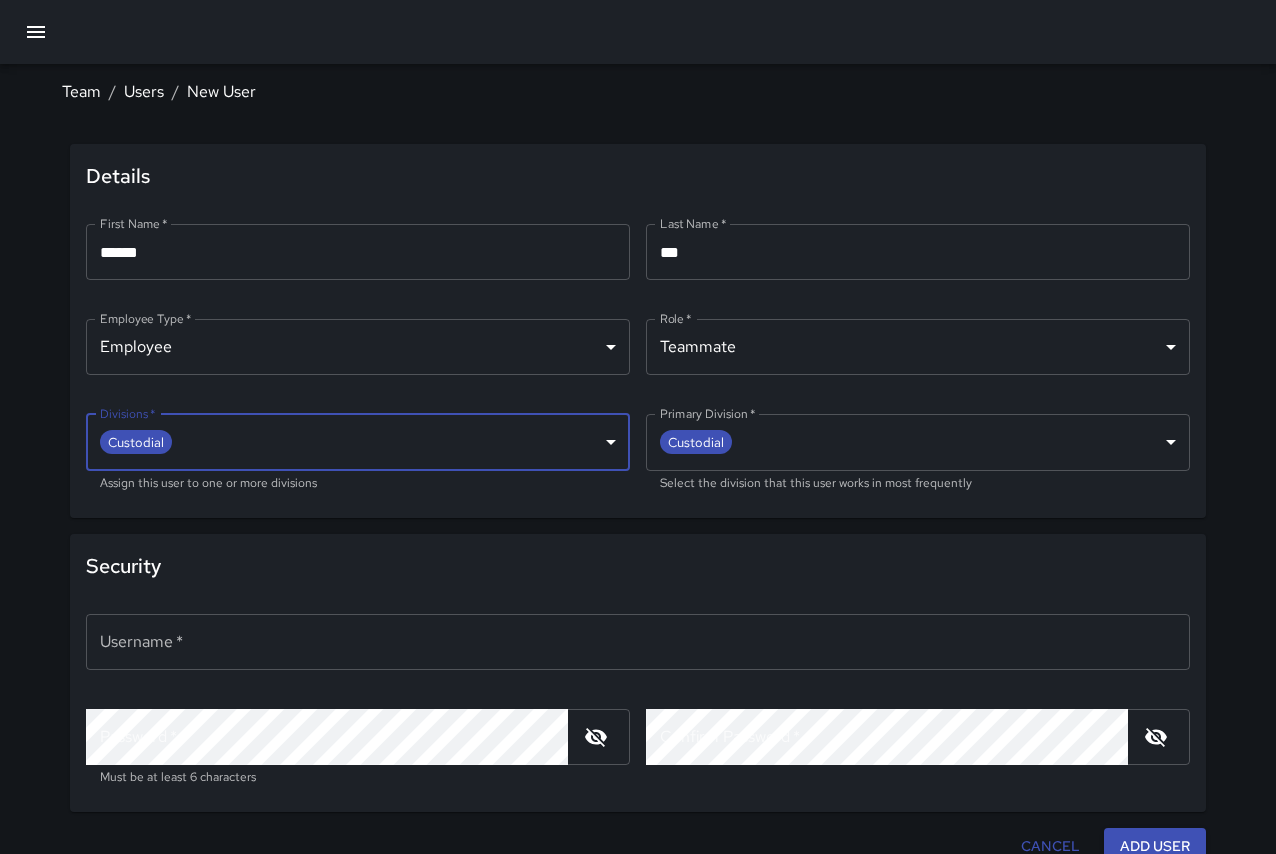 click on "Username   *" at bounding box center (638, 642) 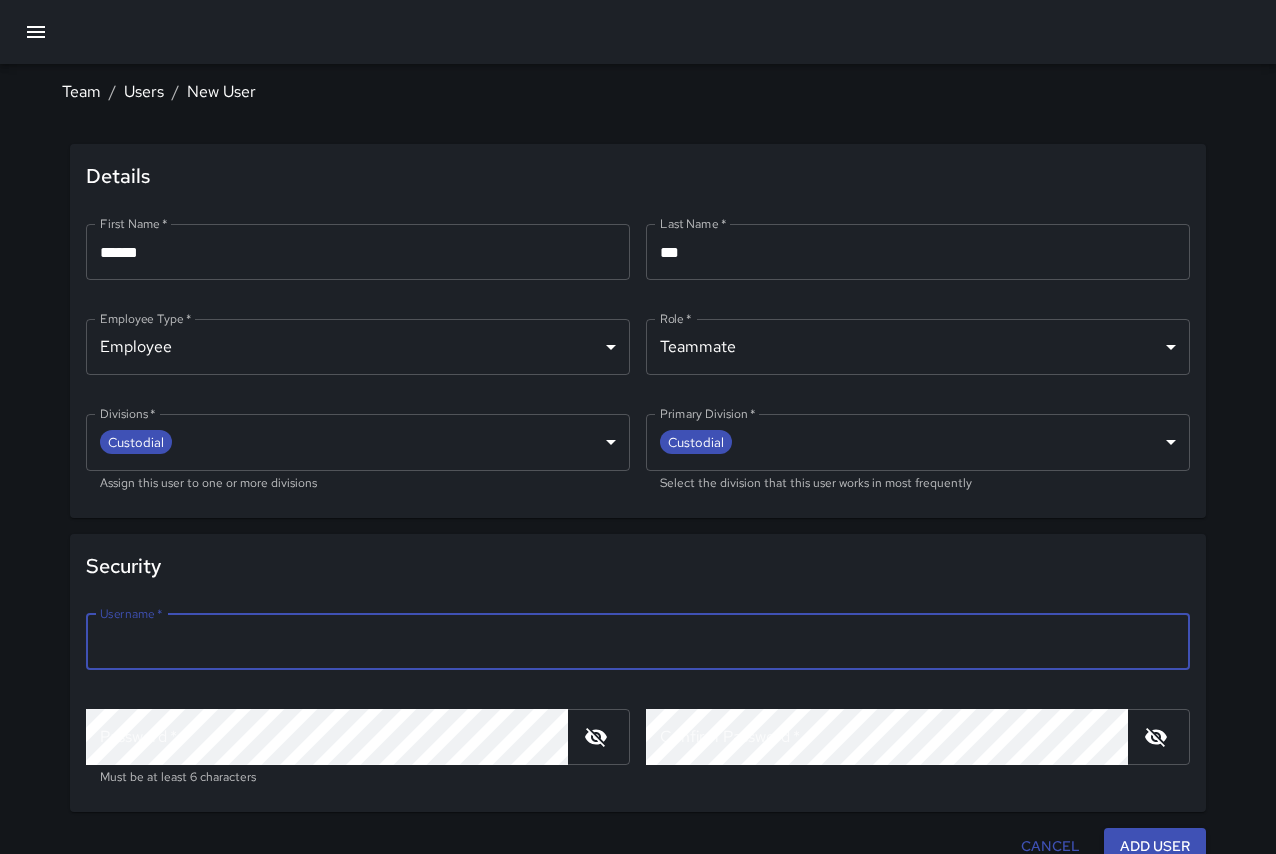 click on "Security" at bounding box center [638, 566] 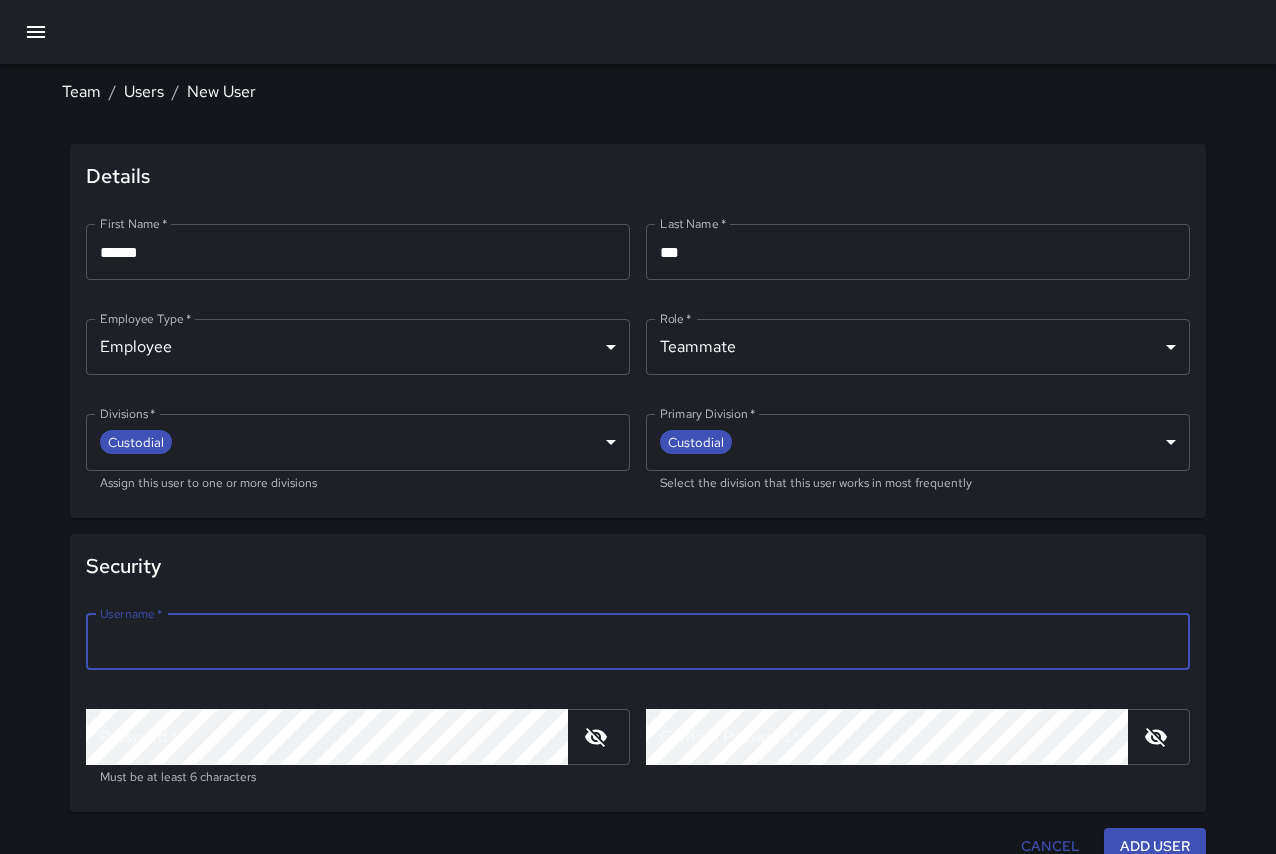 click on "Username   *" at bounding box center [638, 642] 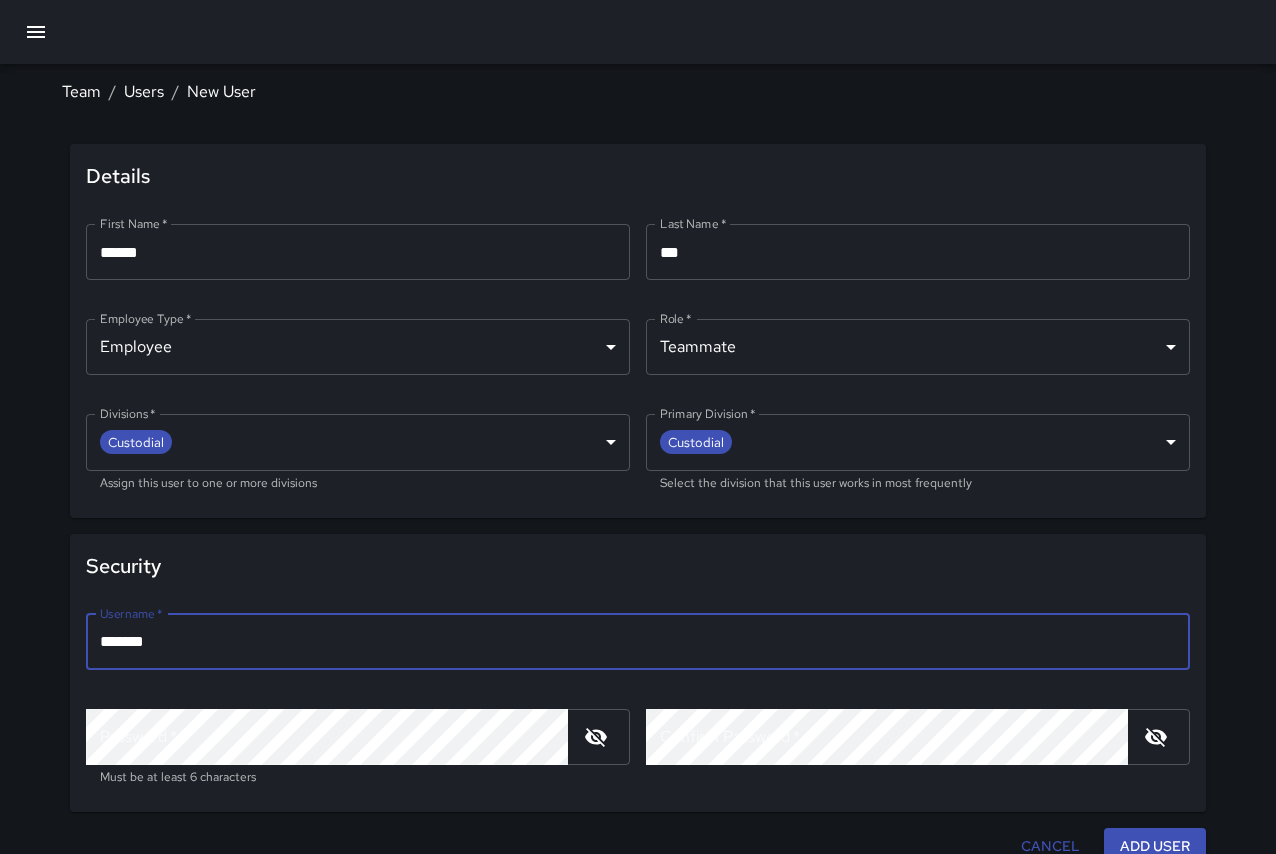 type on "*******" 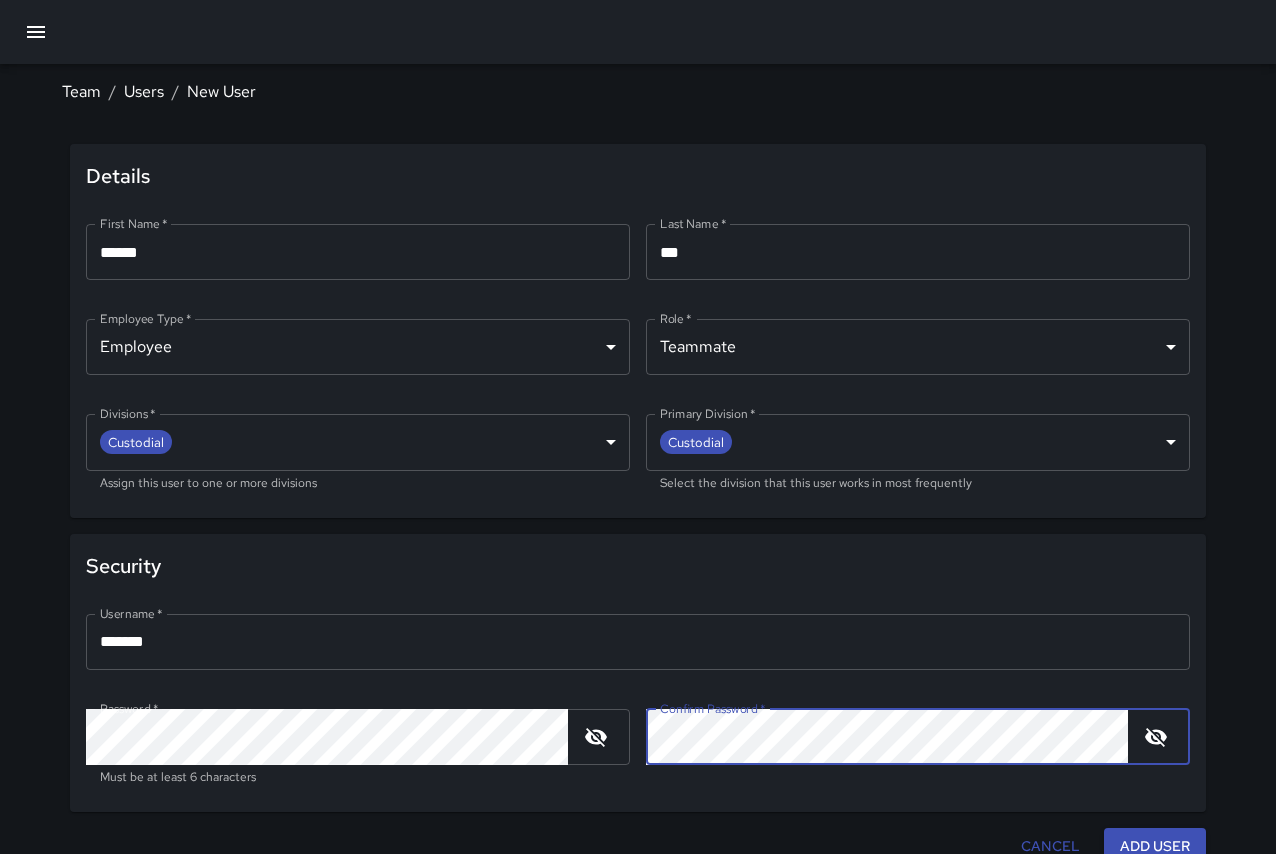 click 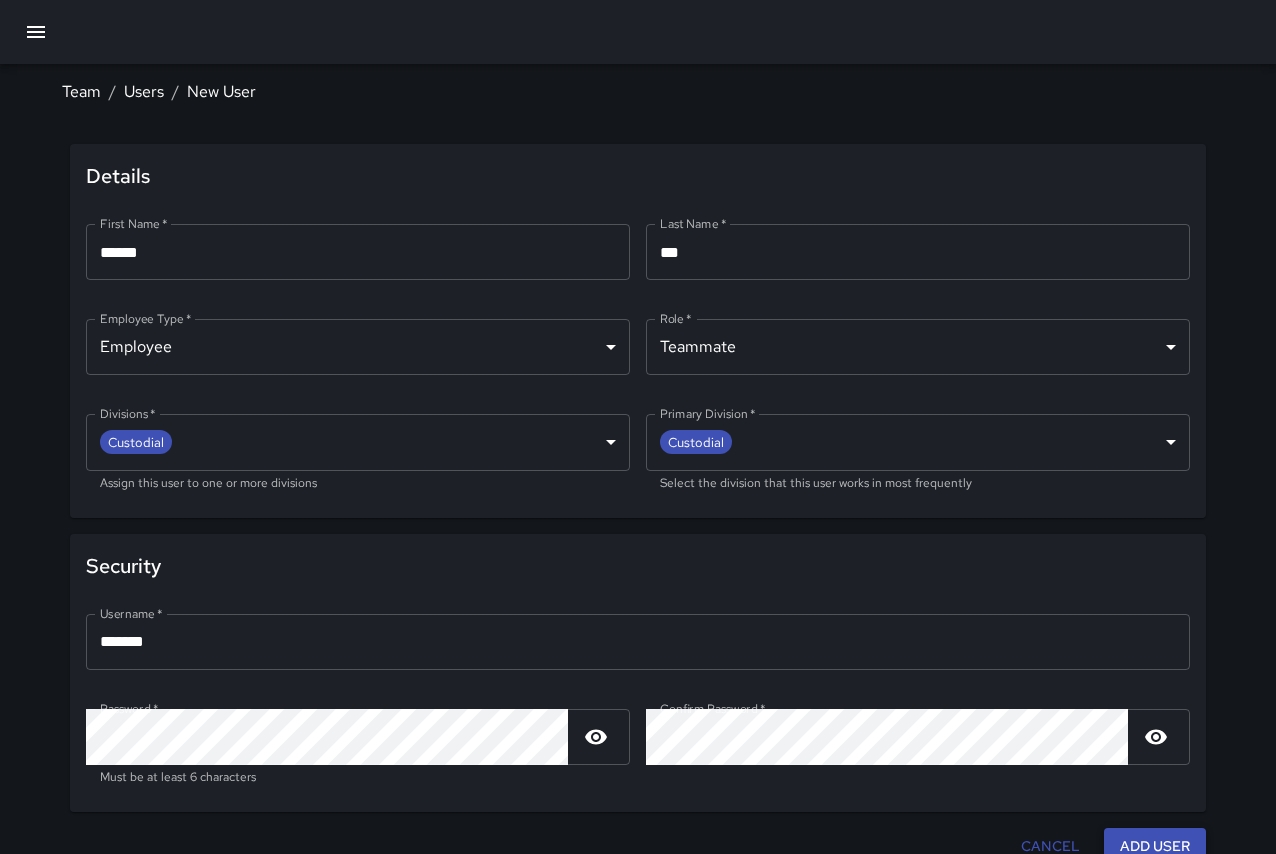 click on "Add User" at bounding box center [1155, 846] 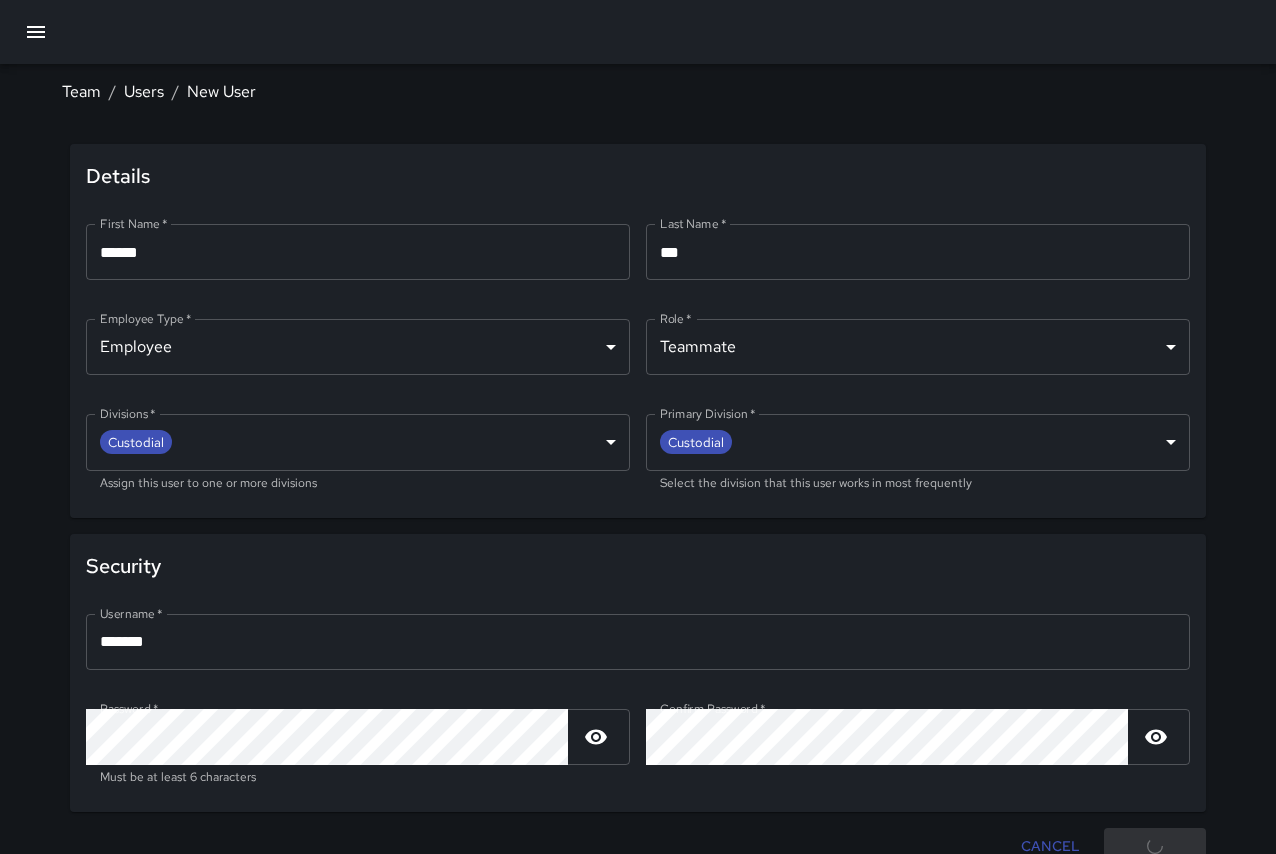 scroll, scrollTop: 18, scrollLeft: 0, axis: vertical 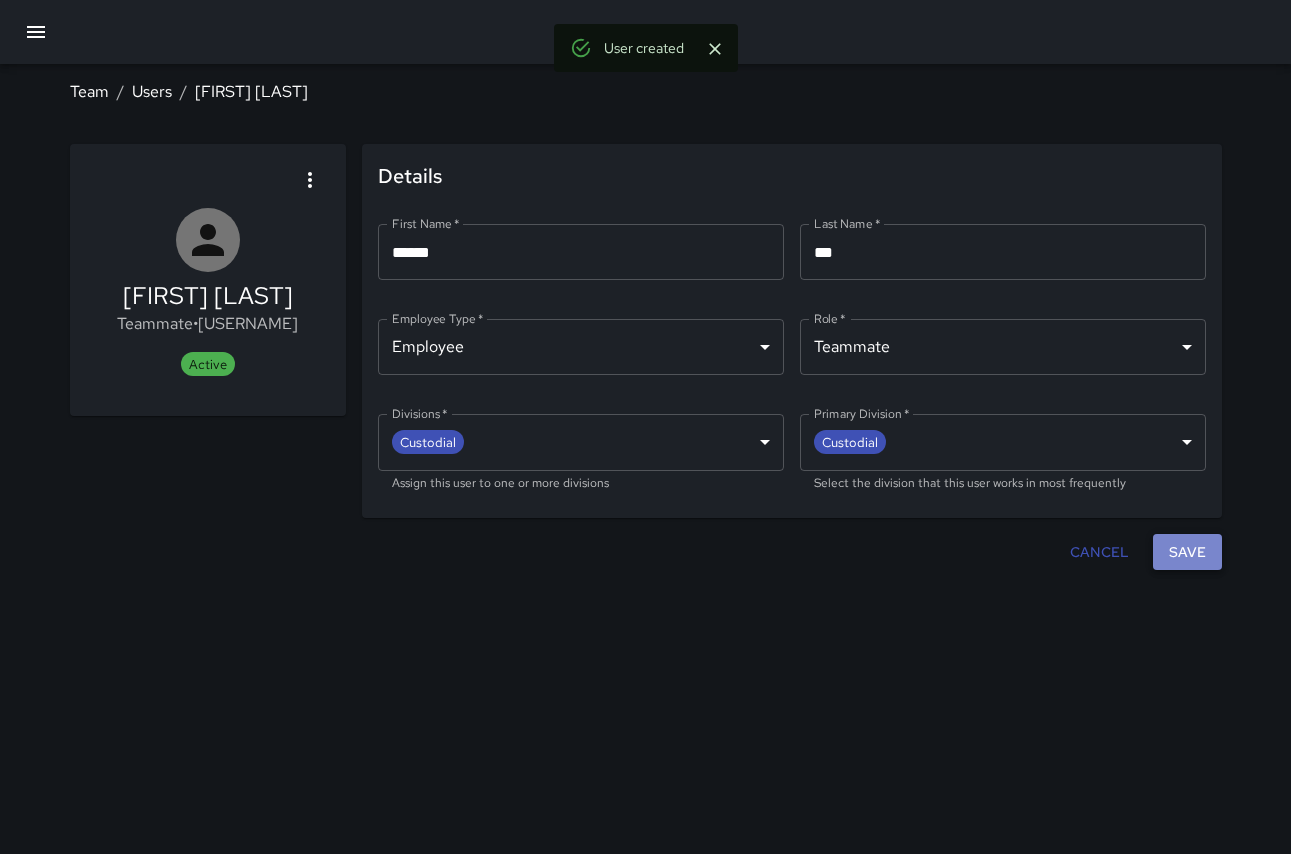 drag, startPoint x: 1165, startPoint y: 550, endPoint x: 966, endPoint y: 523, distance: 200.8233 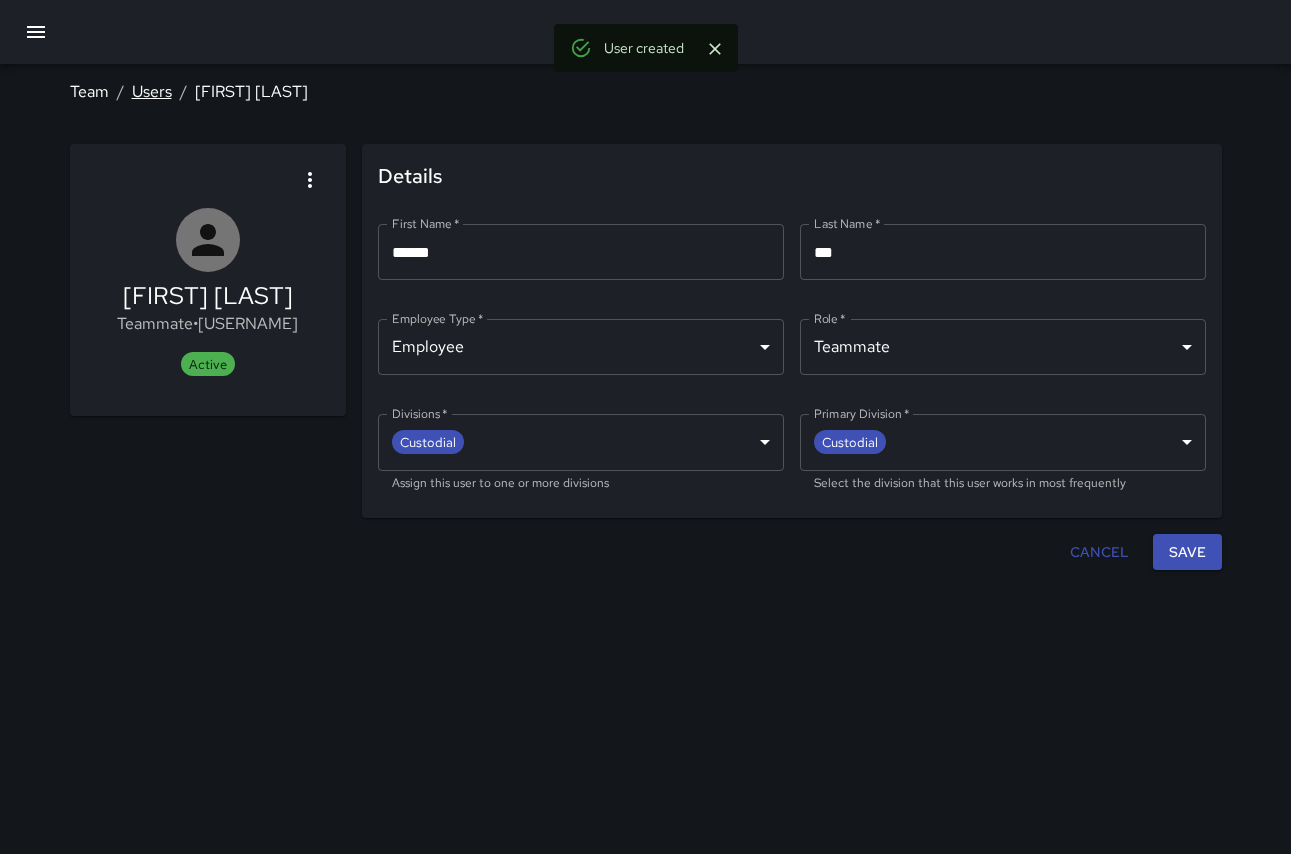 click on "Users" at bounding box center (152, 91) 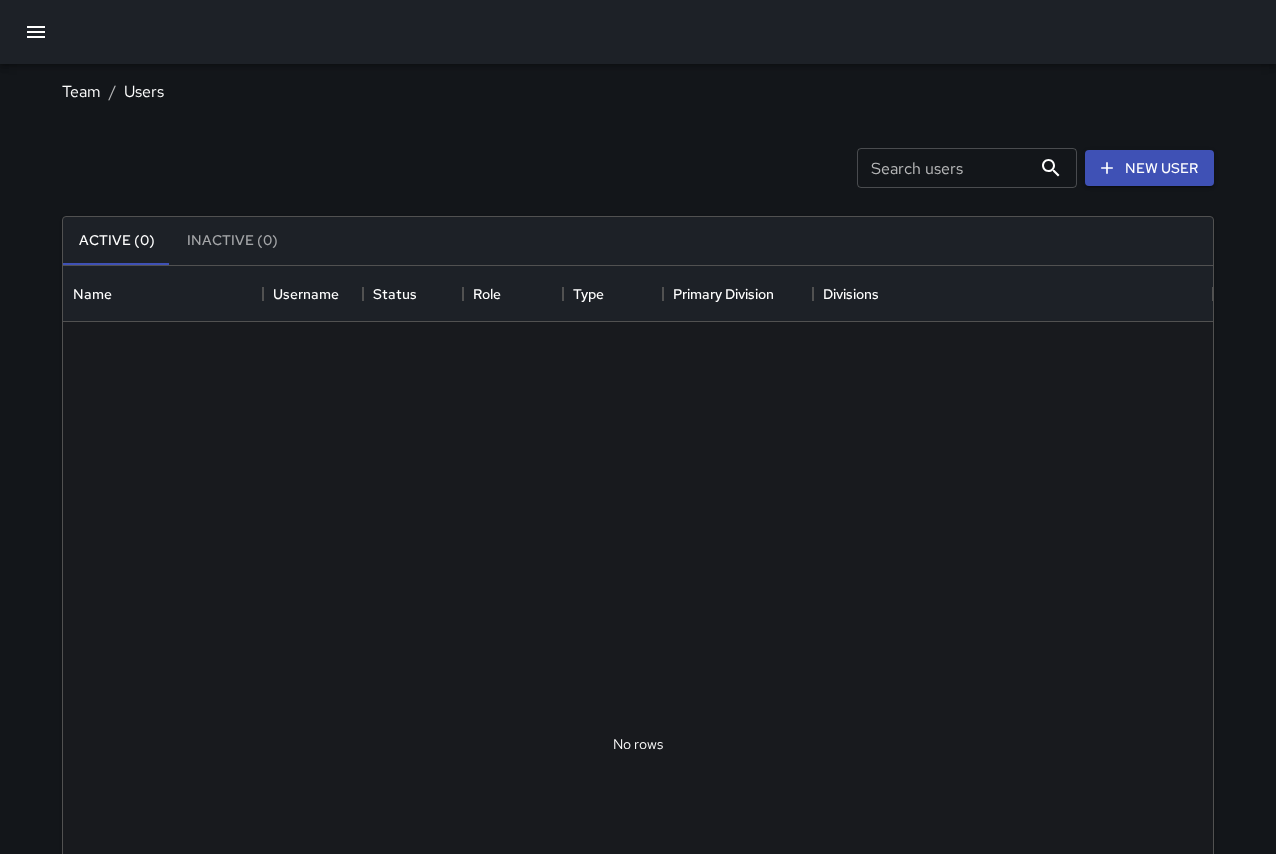 scroll, scrollTop: 16, scrollLeft: 16, axis: both 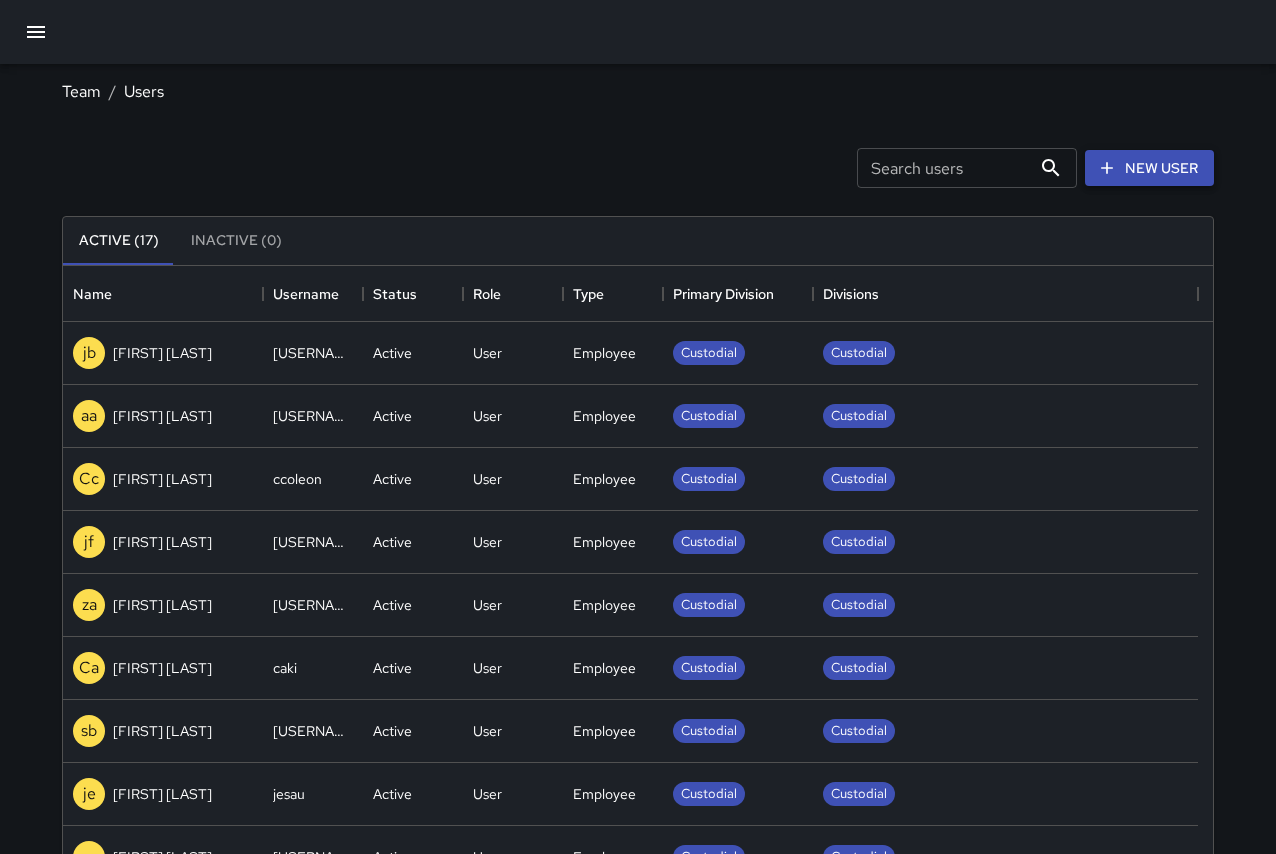 click on "New User" at bounding box center [1149, 168] 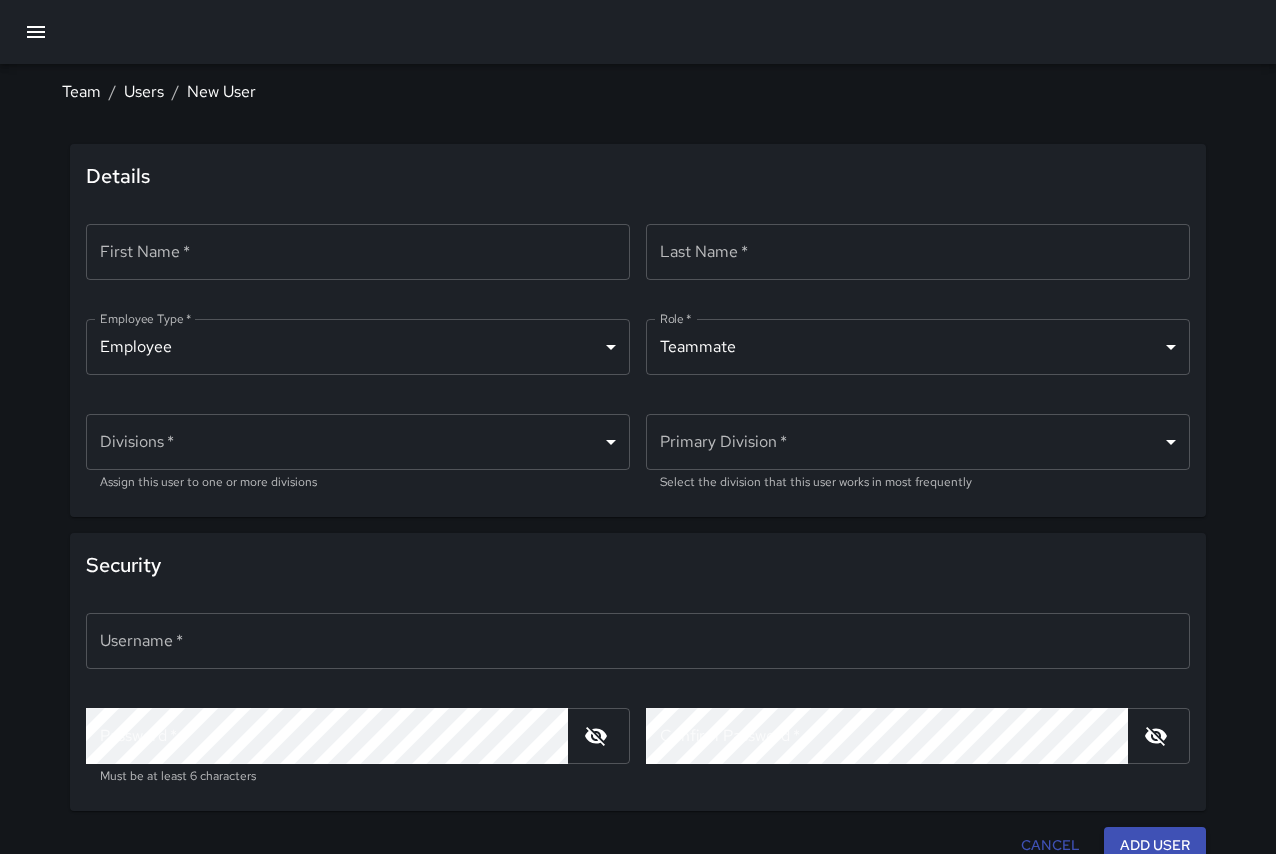click on "First Name   *" at bounding box center (358, 252) 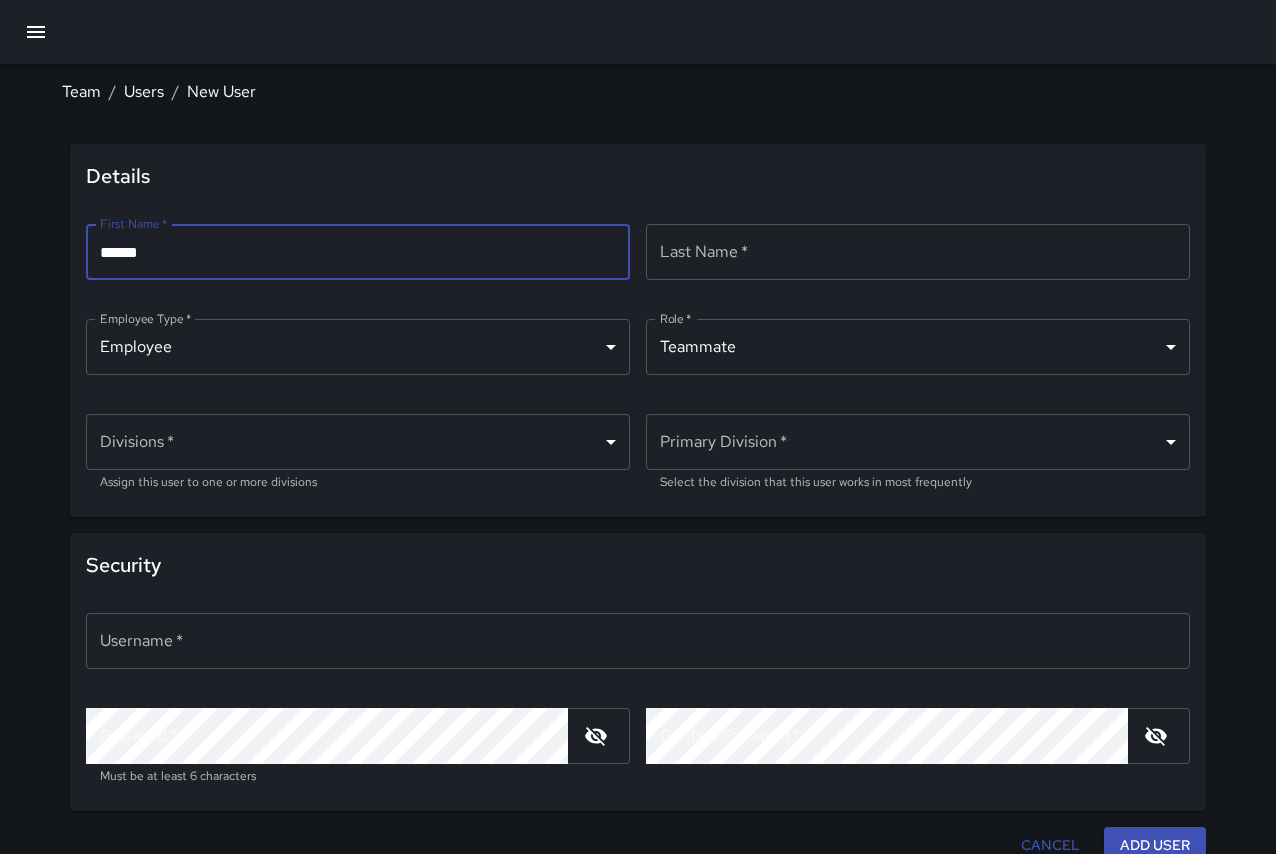 type on "******" 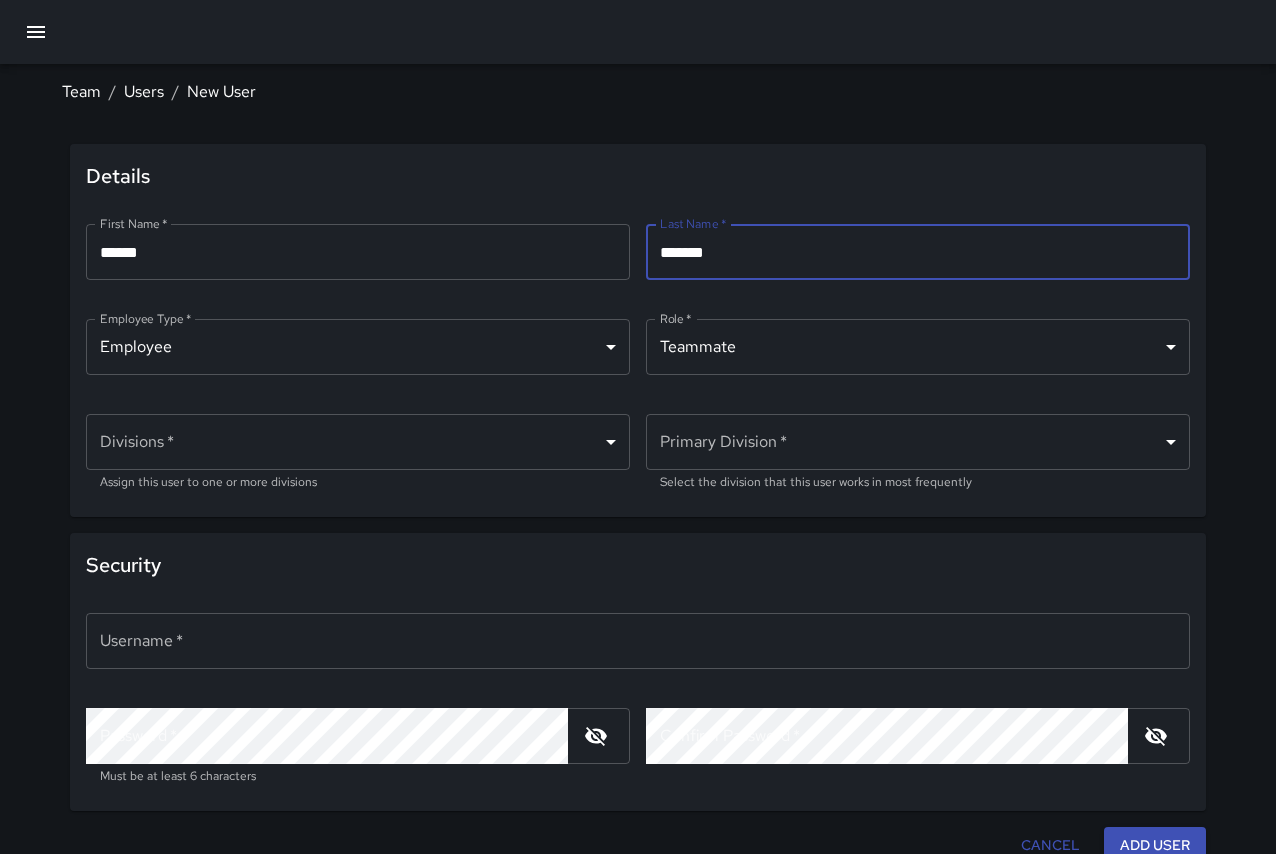type on "*******" 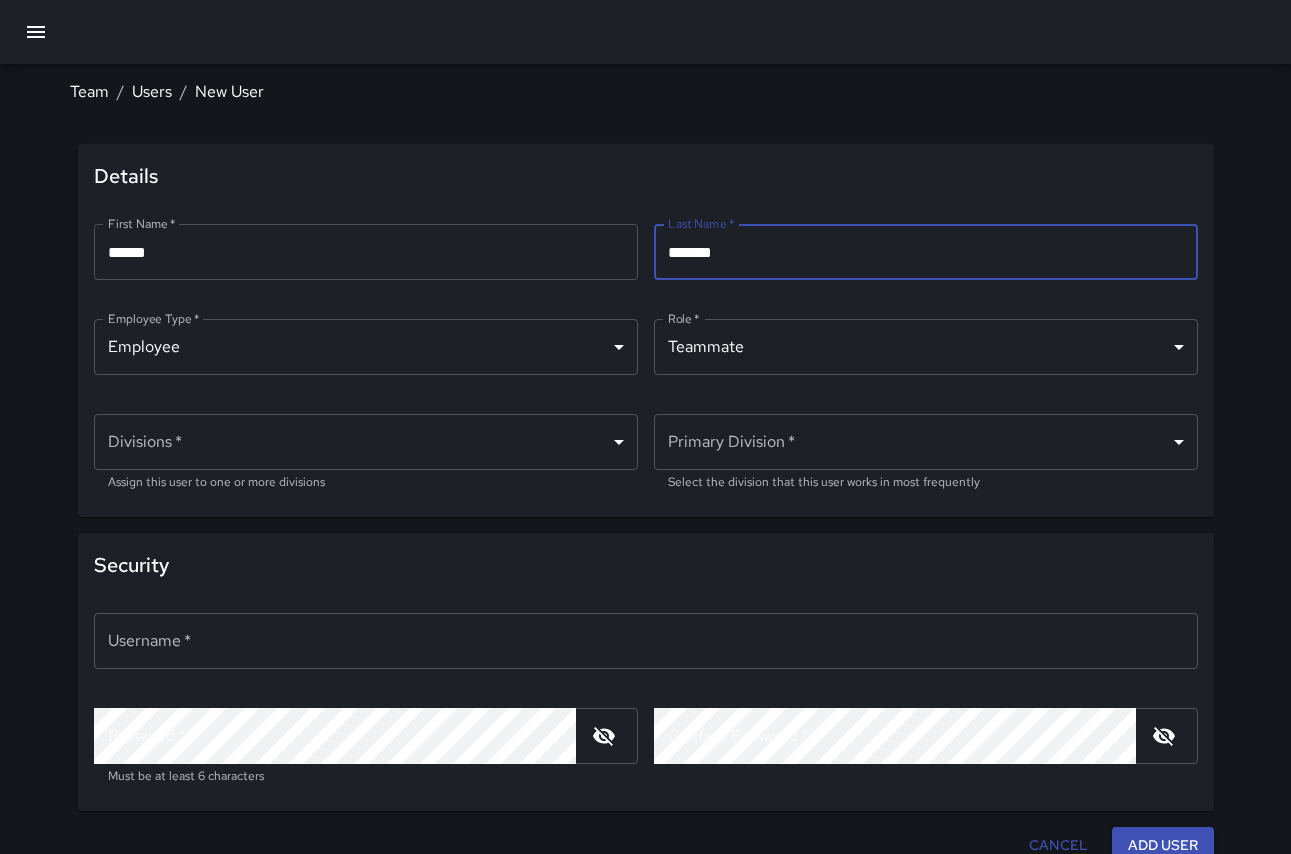 click on "Team / Users / New User Details First Name   * ****** First Name   * ​ Last Name   * ******* Last Name   * ​ Employee Type   * Employee ******** Employee Type   * ​ Role   * Teammate ******** Role   * ​ Divisions   * ​ Divisions   * Assign this user to one or more divisions Primary Division   * ​ Primary Division   * Select the division that this user works in most frequently Security Username   * Username   * ​ Password   * Password   * Must be at least 6 characters Confirm Password   * Confirm Password   * ​ Cancel Add User" at bounding box center (645, 435) 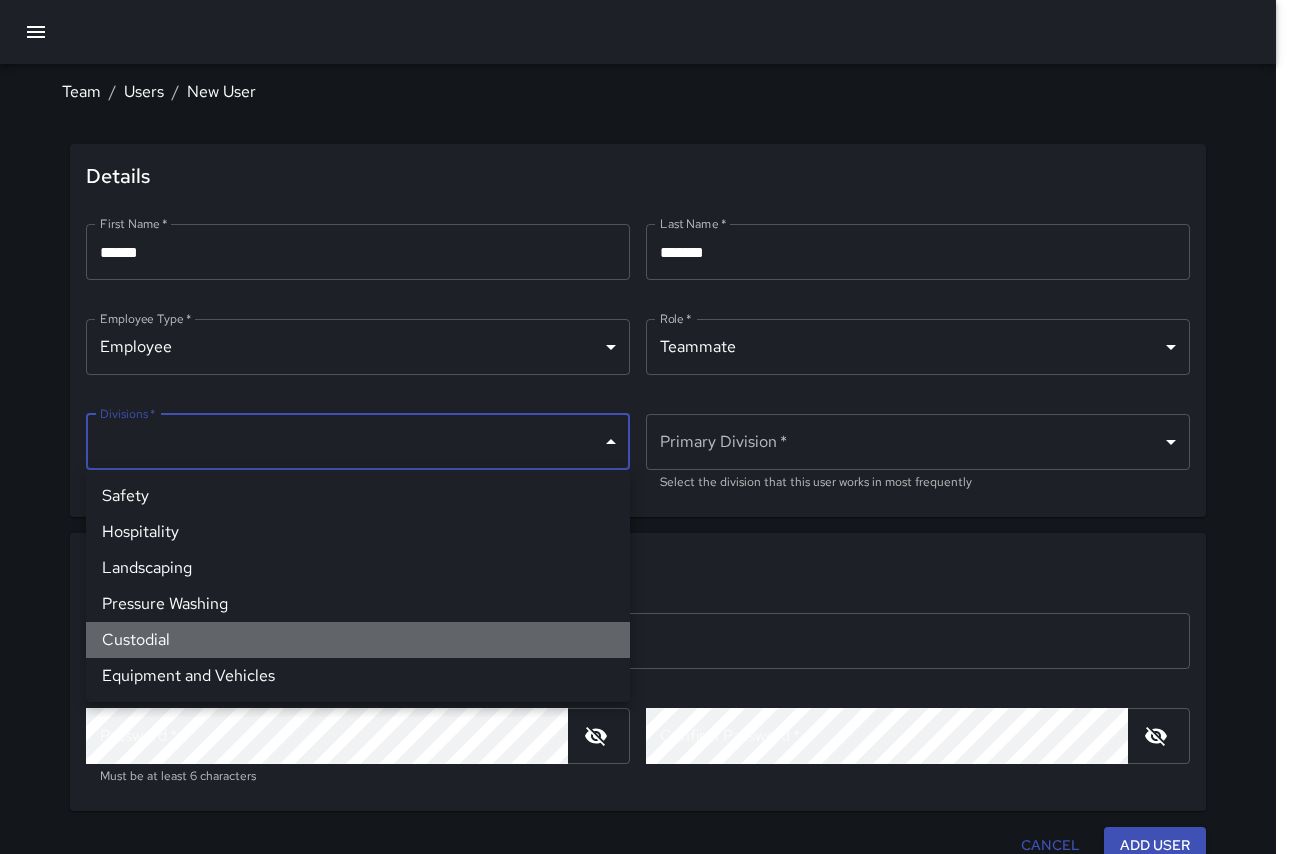 click on "Custodial" at bounding box center [358, 640] 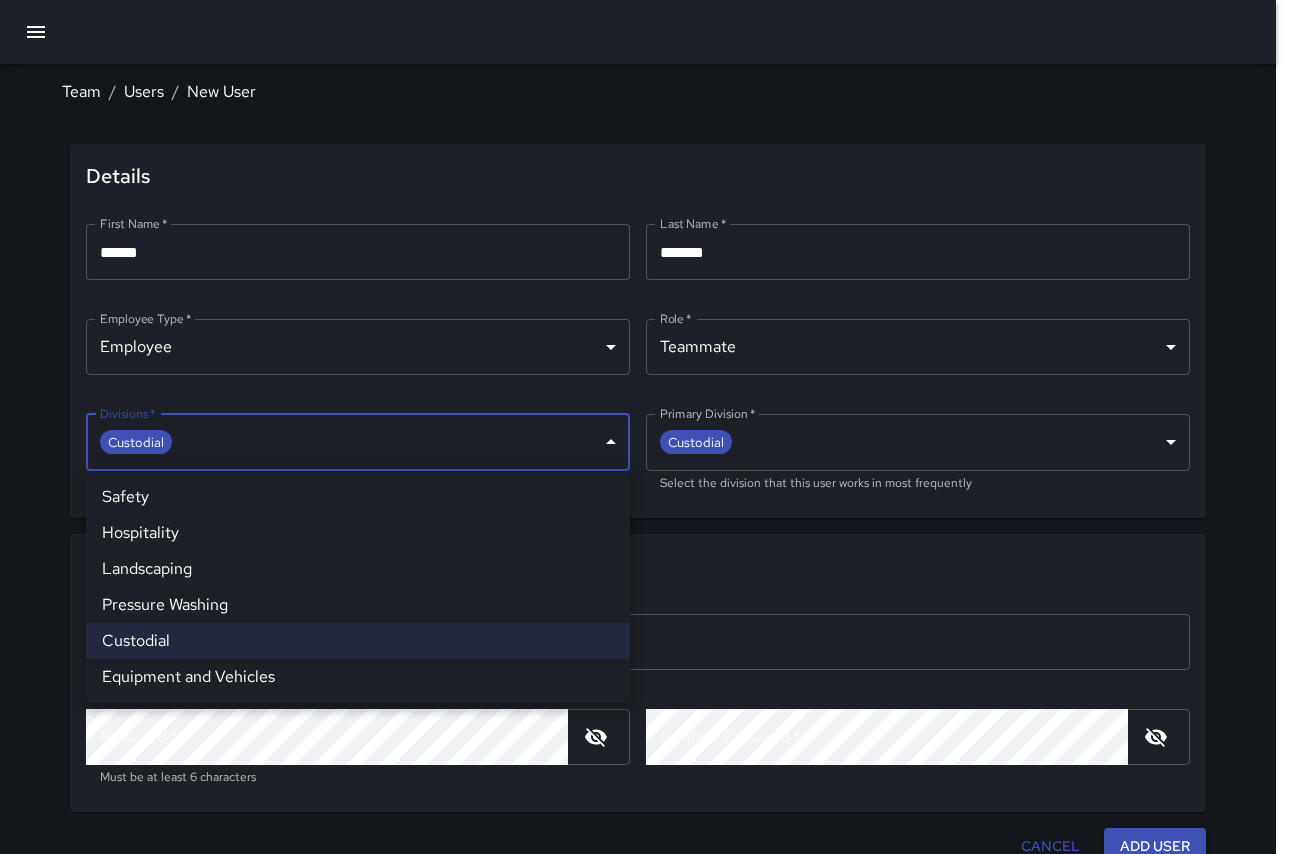 click at bounding box center (645, 427) 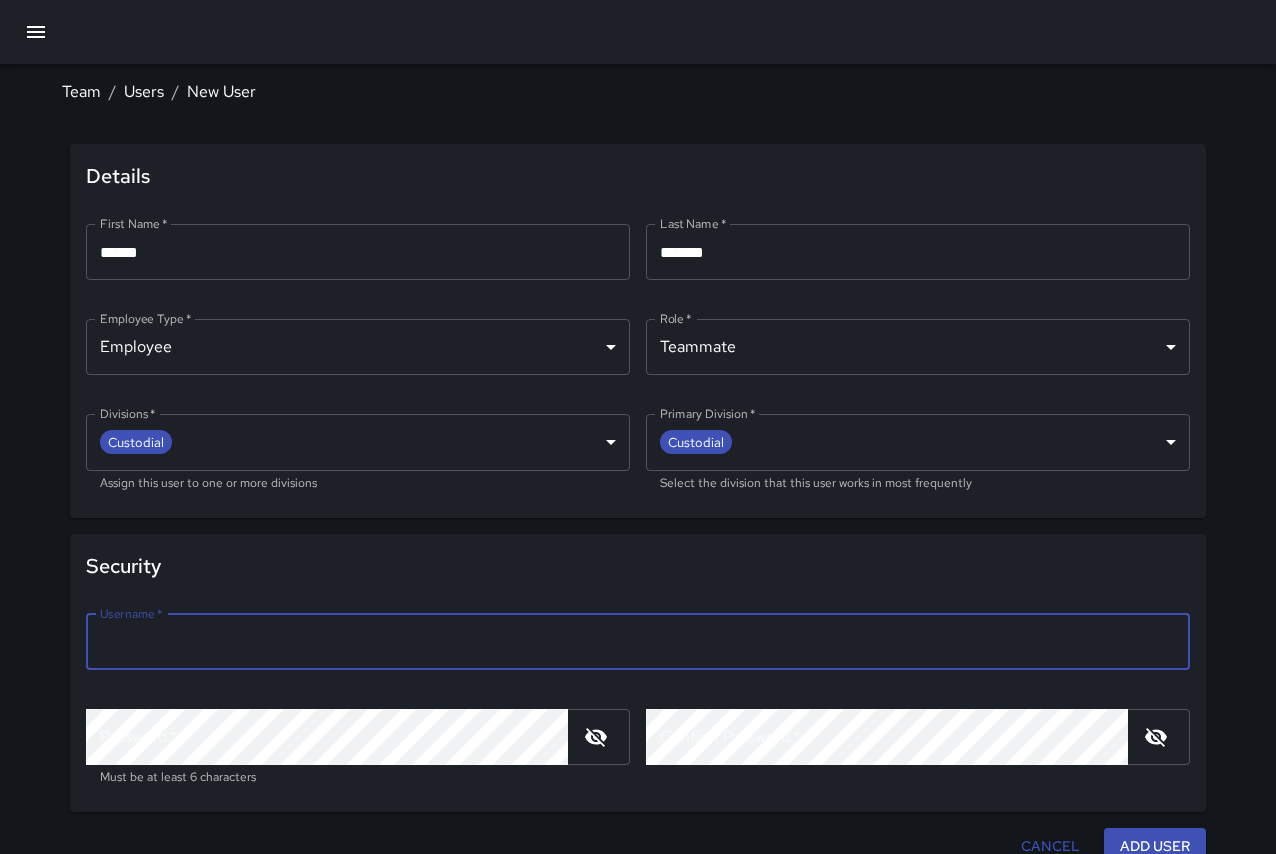 click on "Username   *" at bounding box center [638, 642] 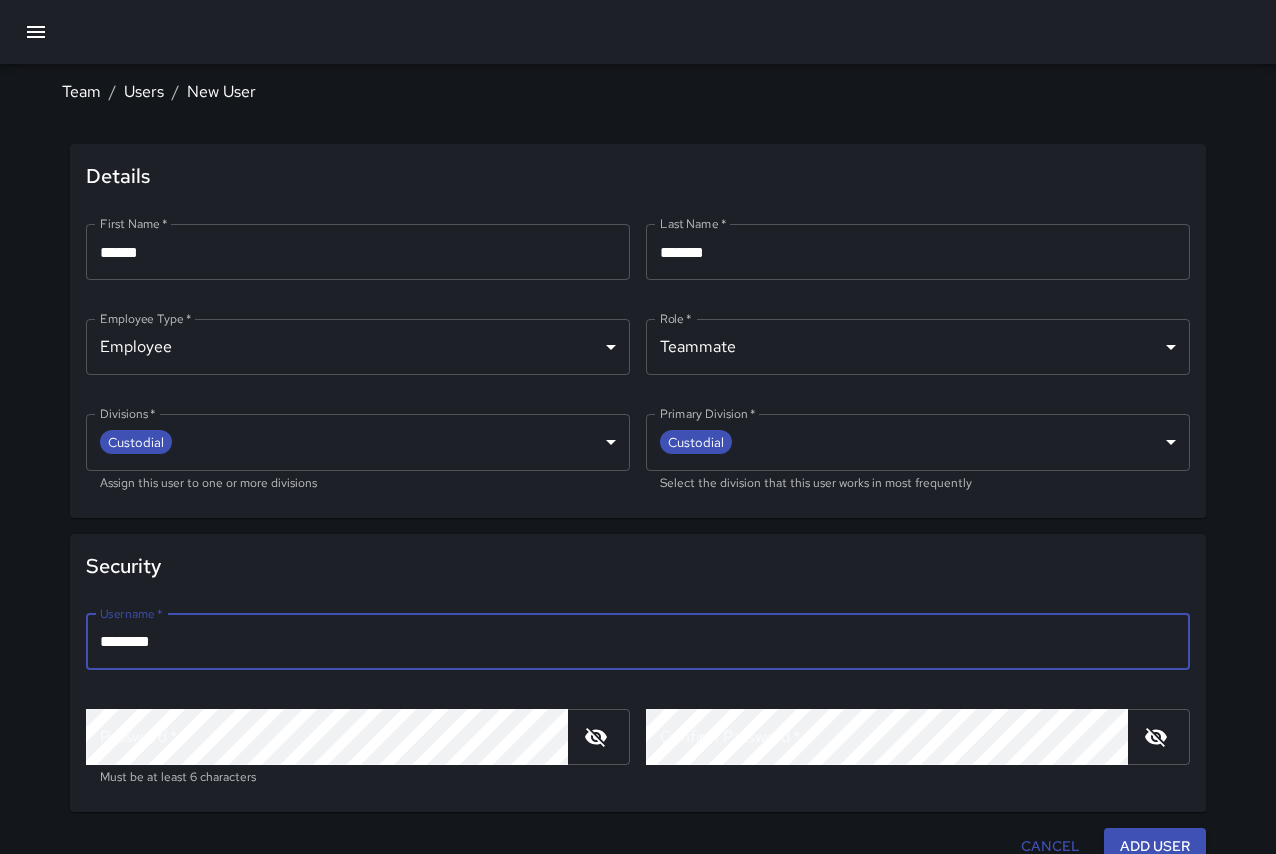 type on "********" 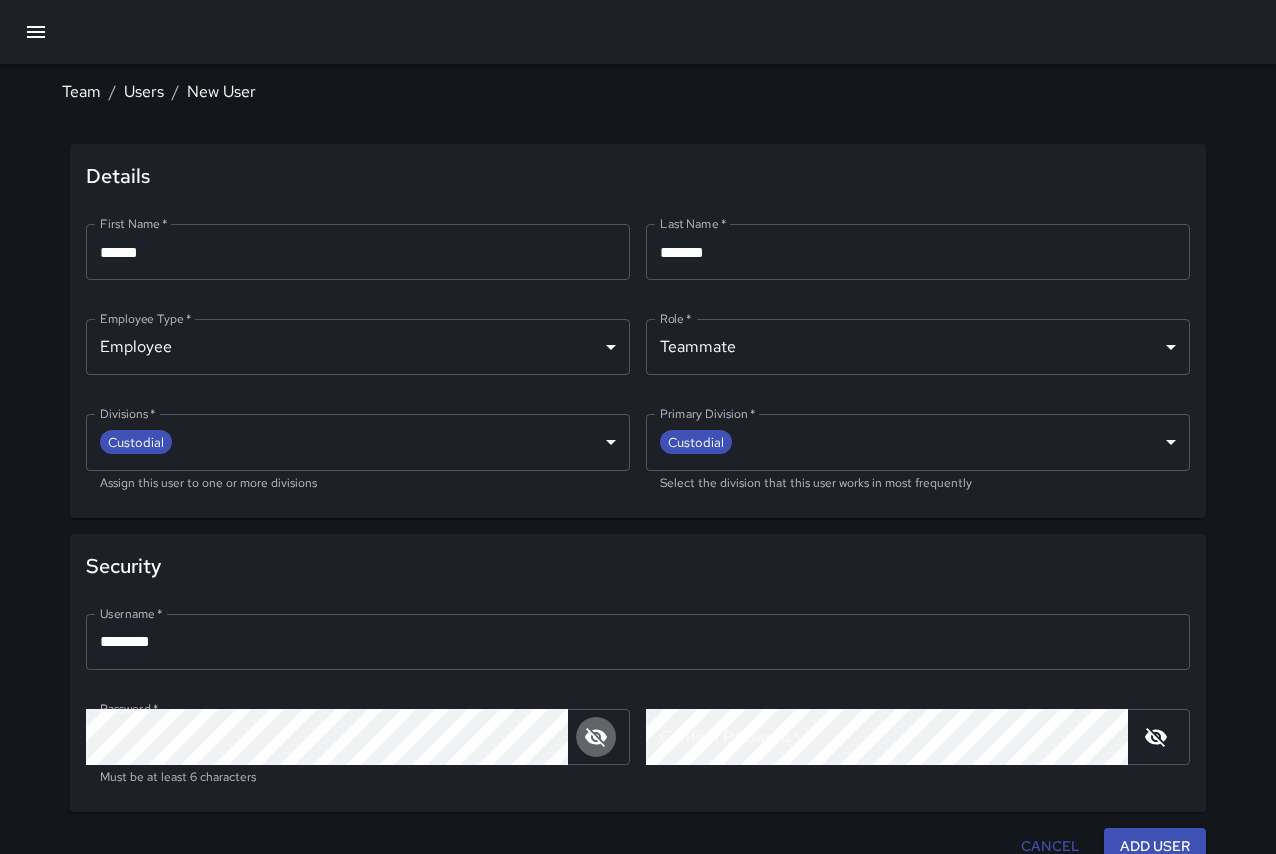click 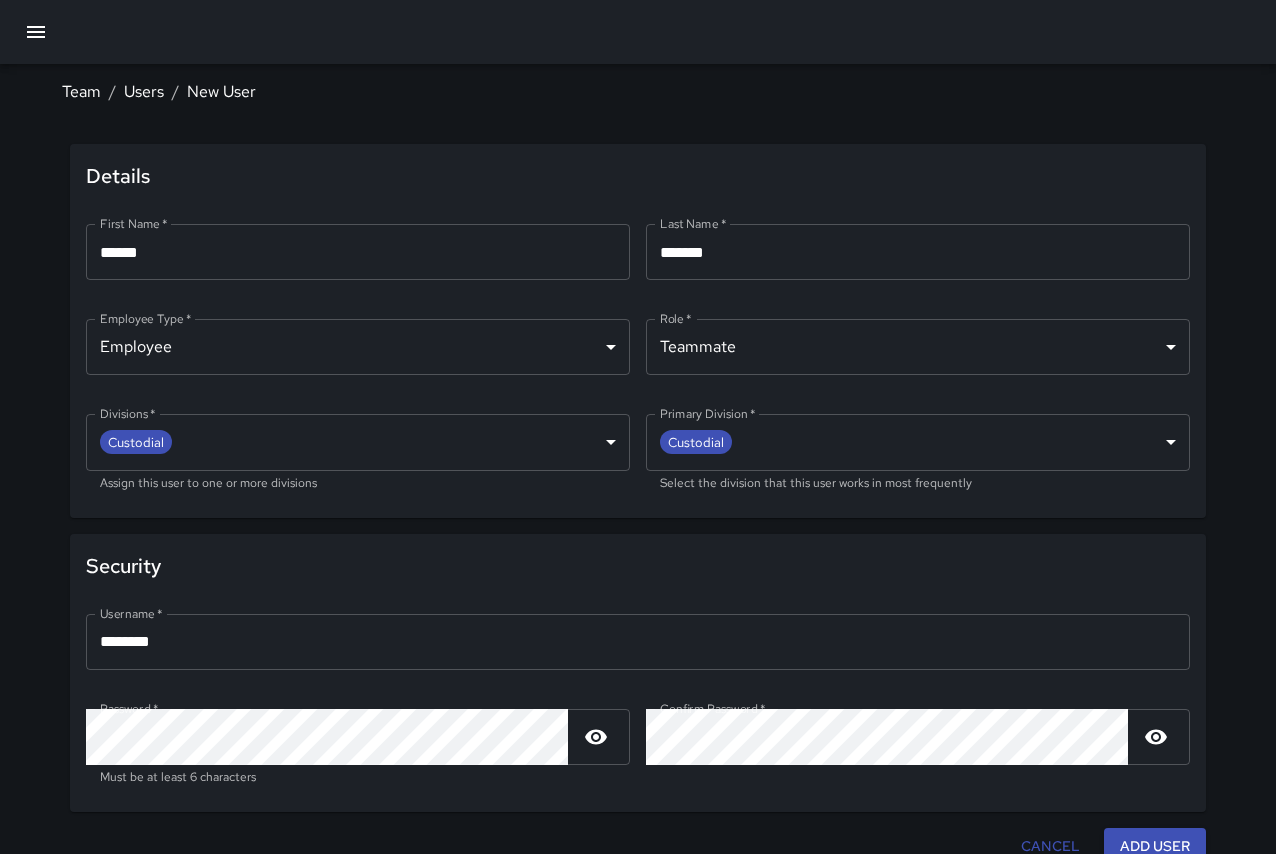 click on "**********" at bounding box center (638, 468) 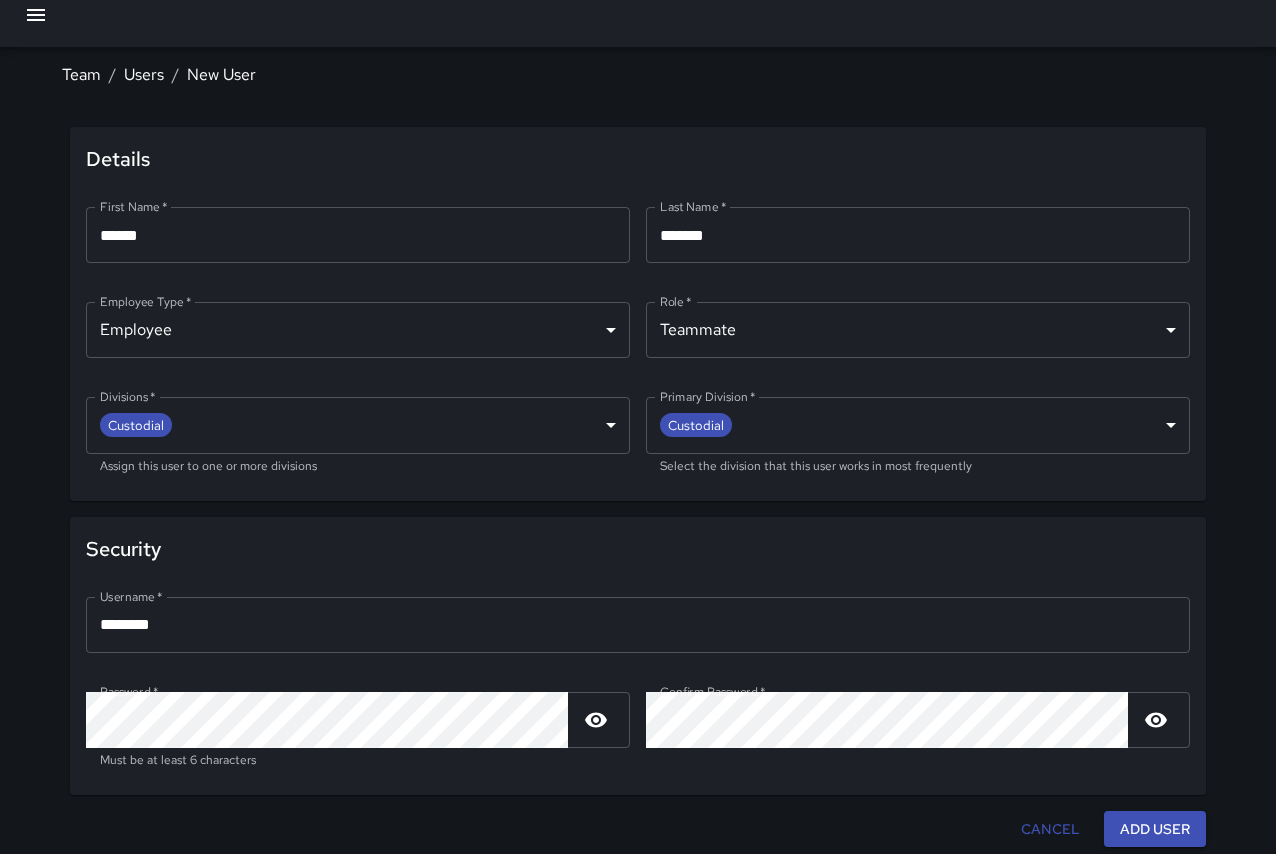 scroll, scrollTop: 18, scrollLeft: 0, axis: vertical 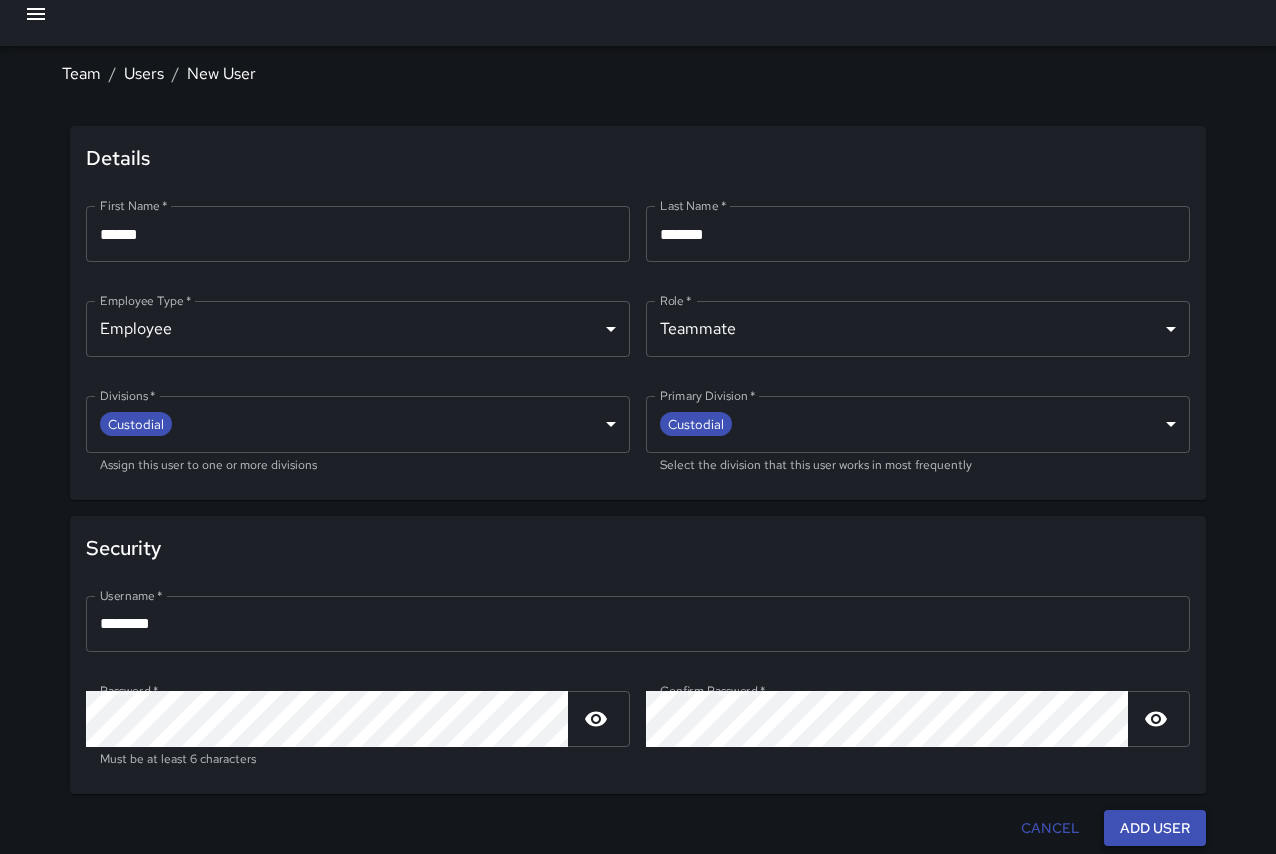 click on "Add User" at bounding box center [1155, 828] 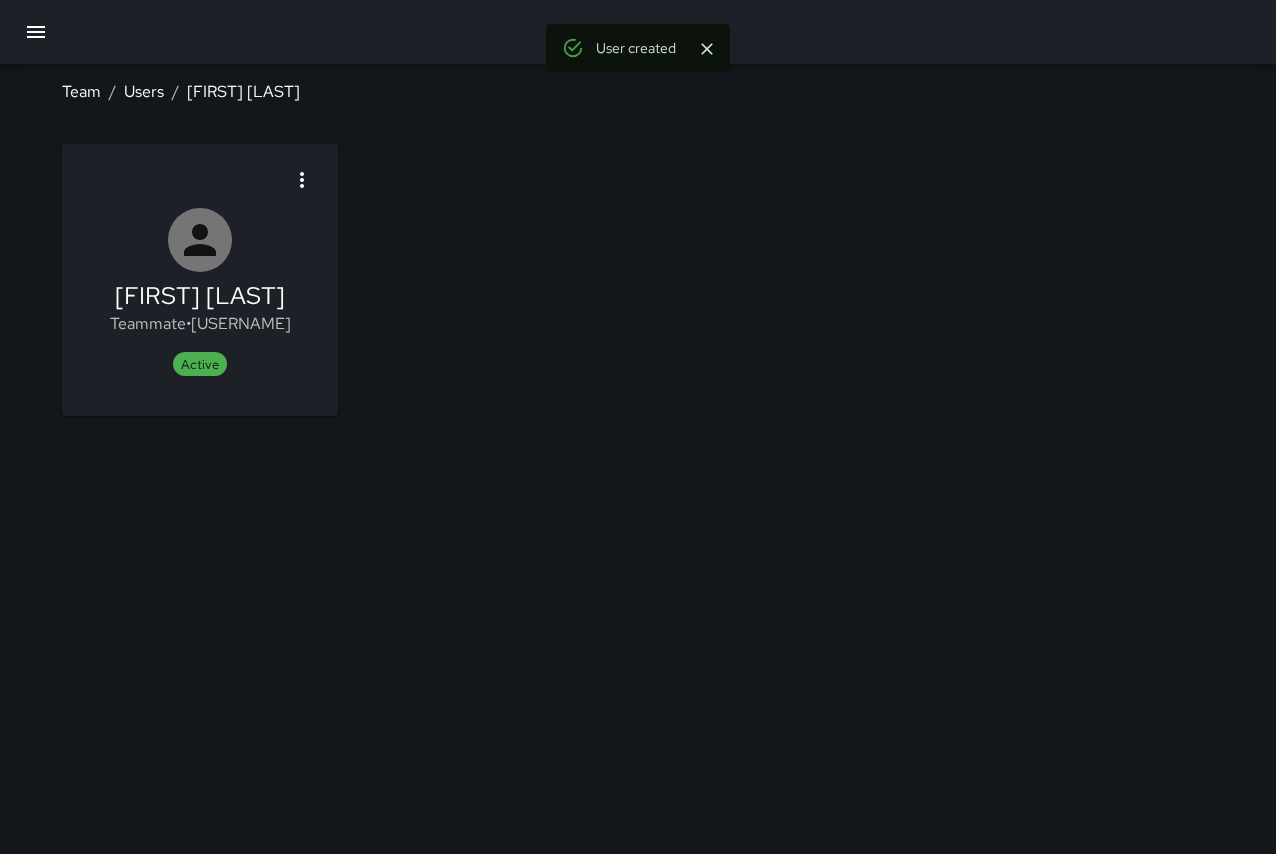 scroll, scrollTop: 0, scrollLeft: 0, axis: both 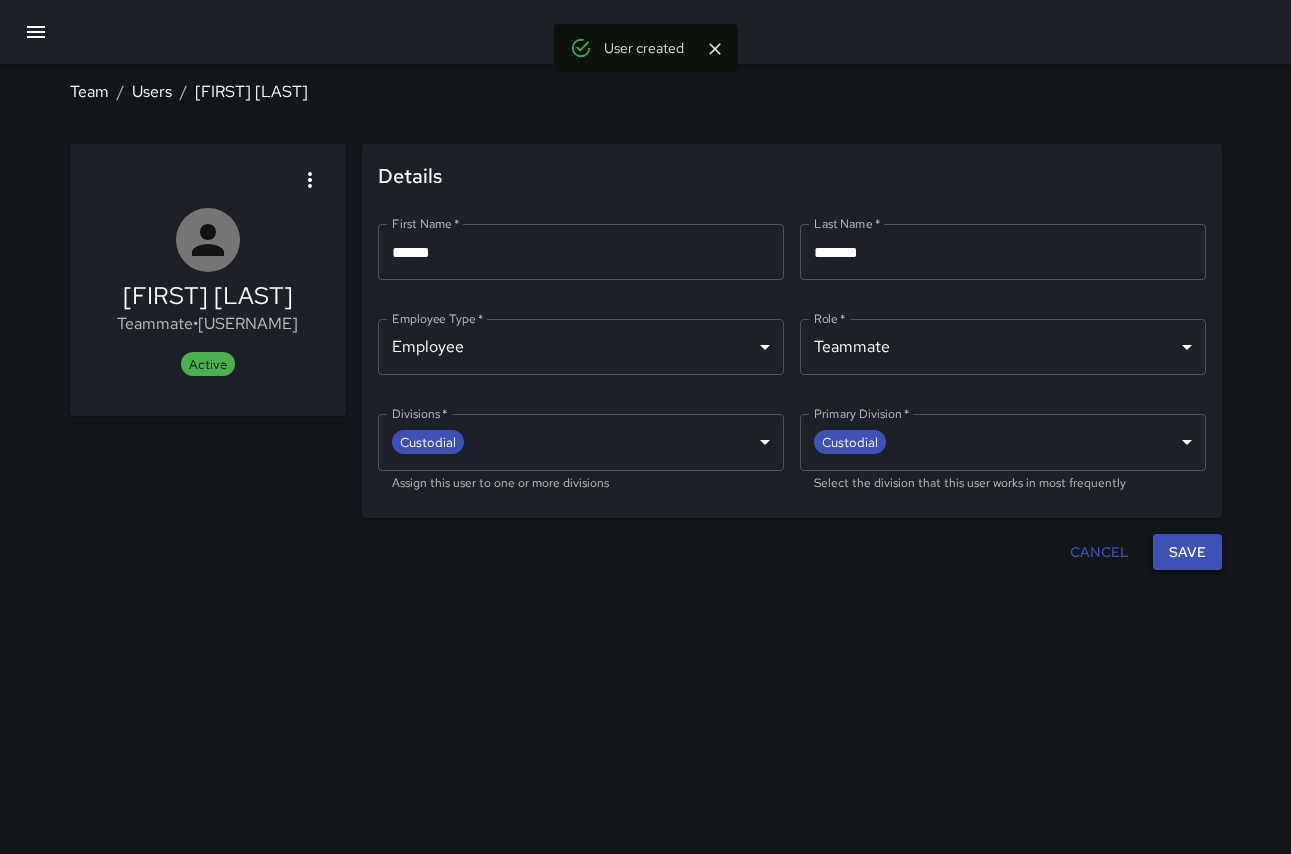 click on "Save" at bounding box center [1187, 552] 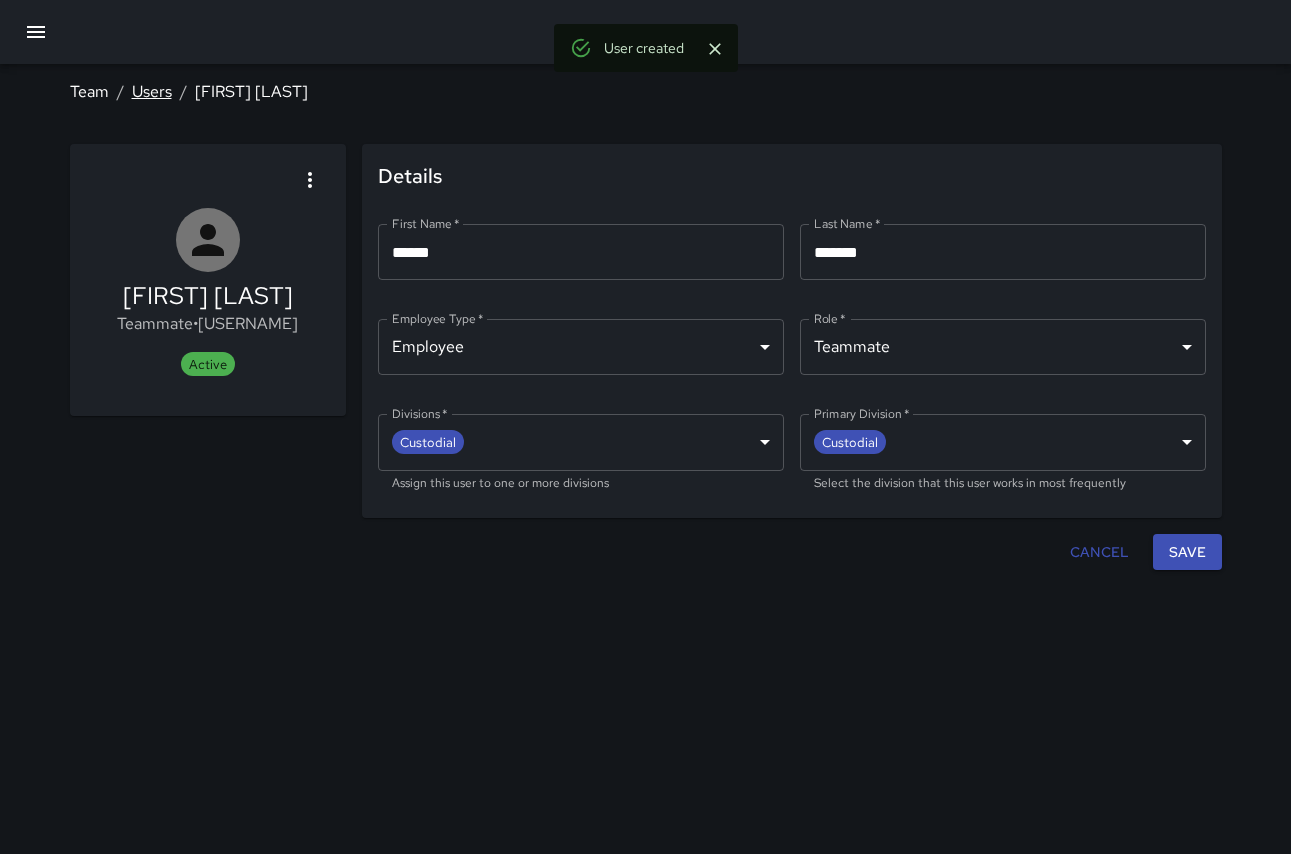 click on "Users" at bounding box center [152, 91] 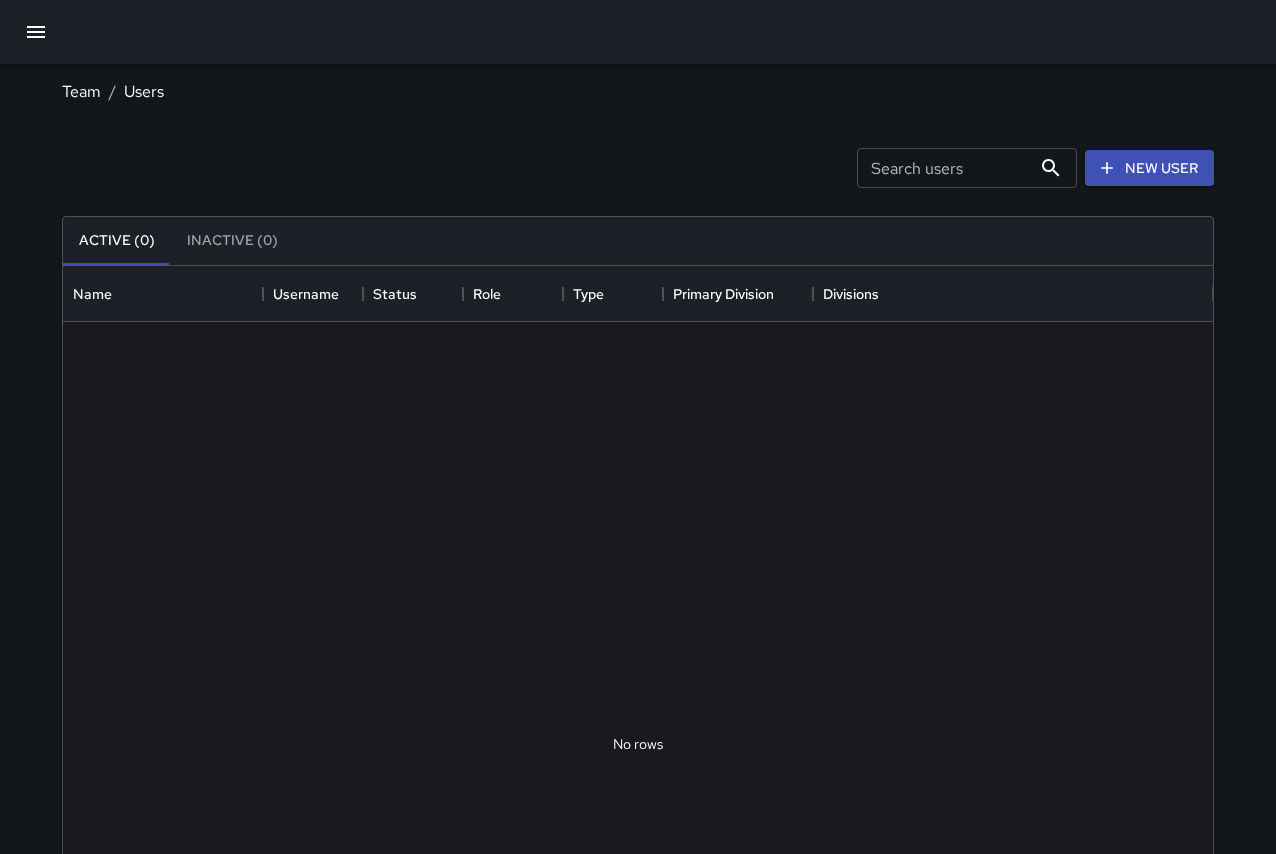 scroll, scrollTop: 16, scrollLeft: 16, axis: both 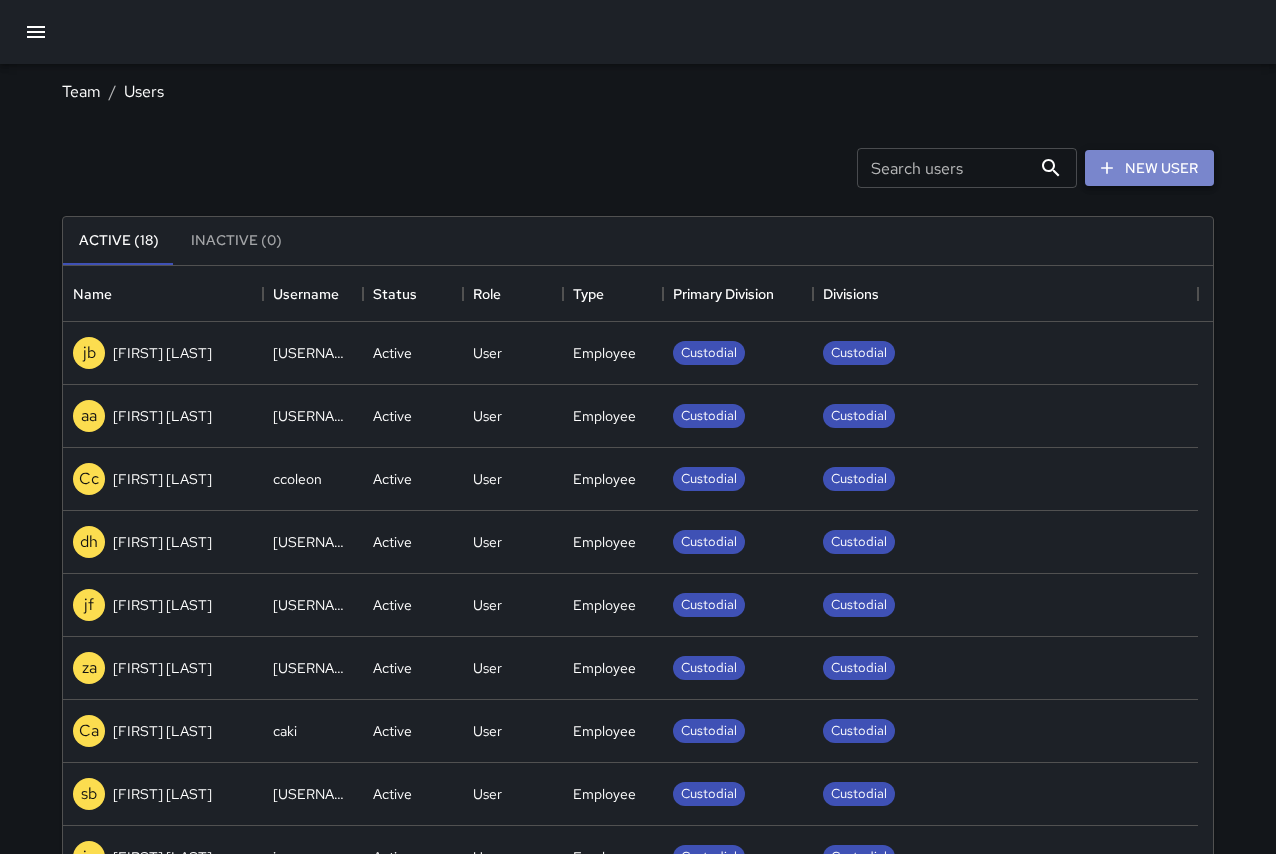 click on "New User" at bounding box center (1149, 168) 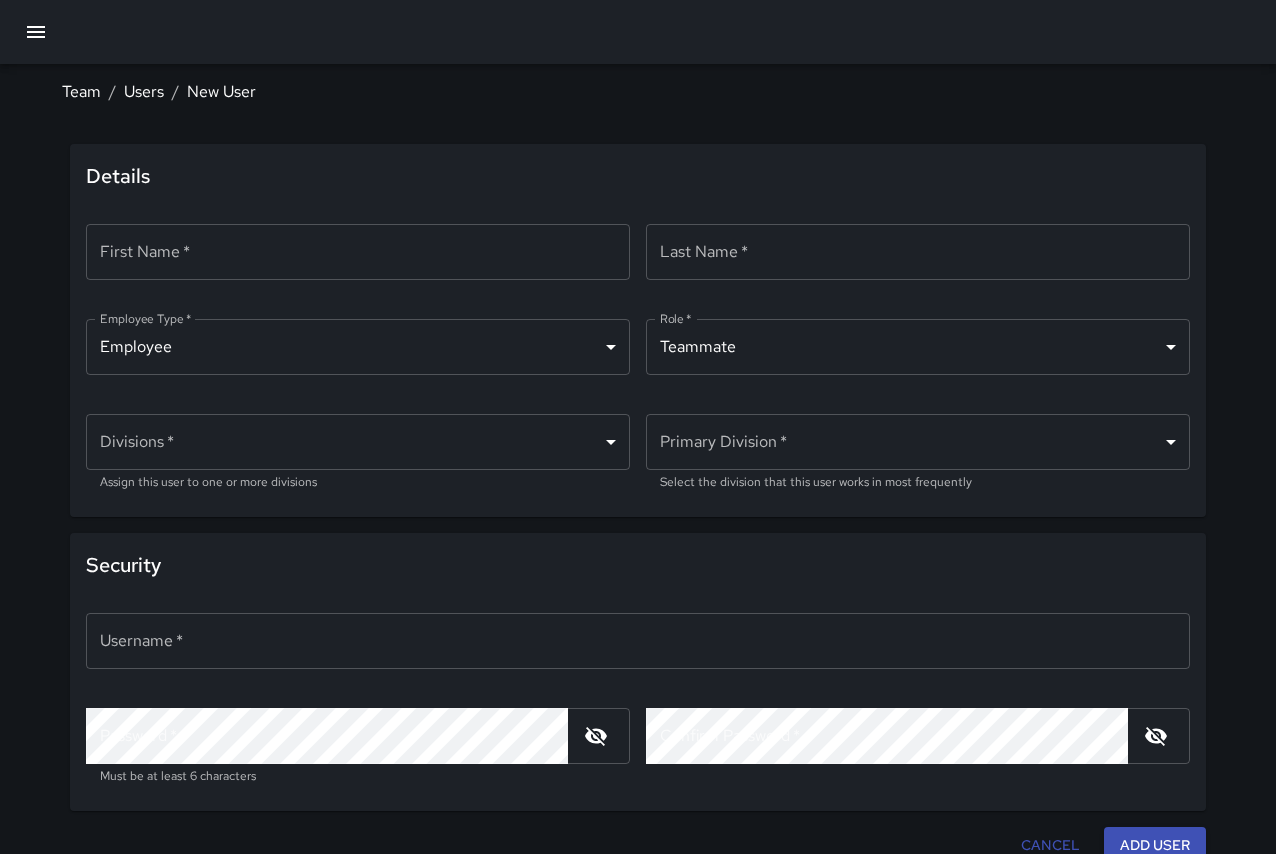 click on "First Name   *" at bounding box center [358, 252] 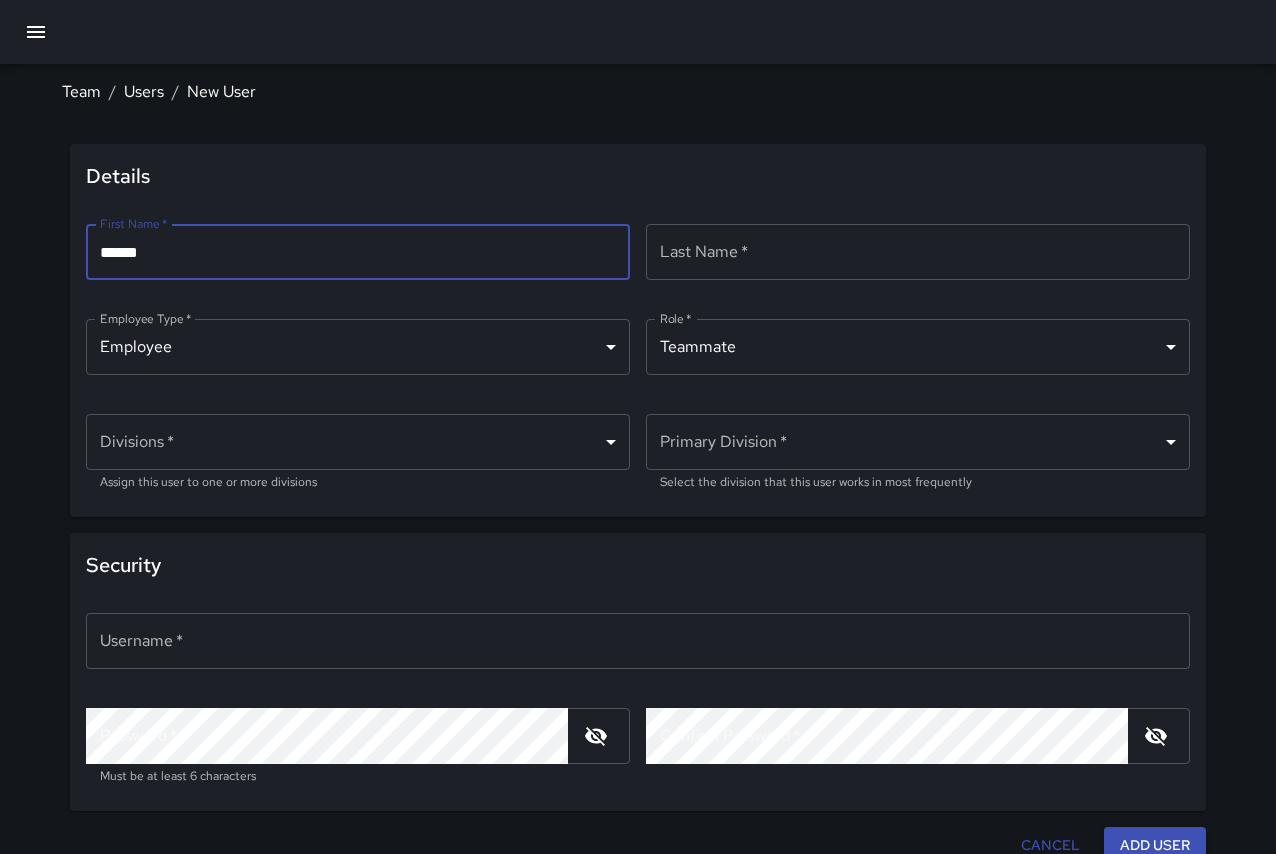 type on "*****" 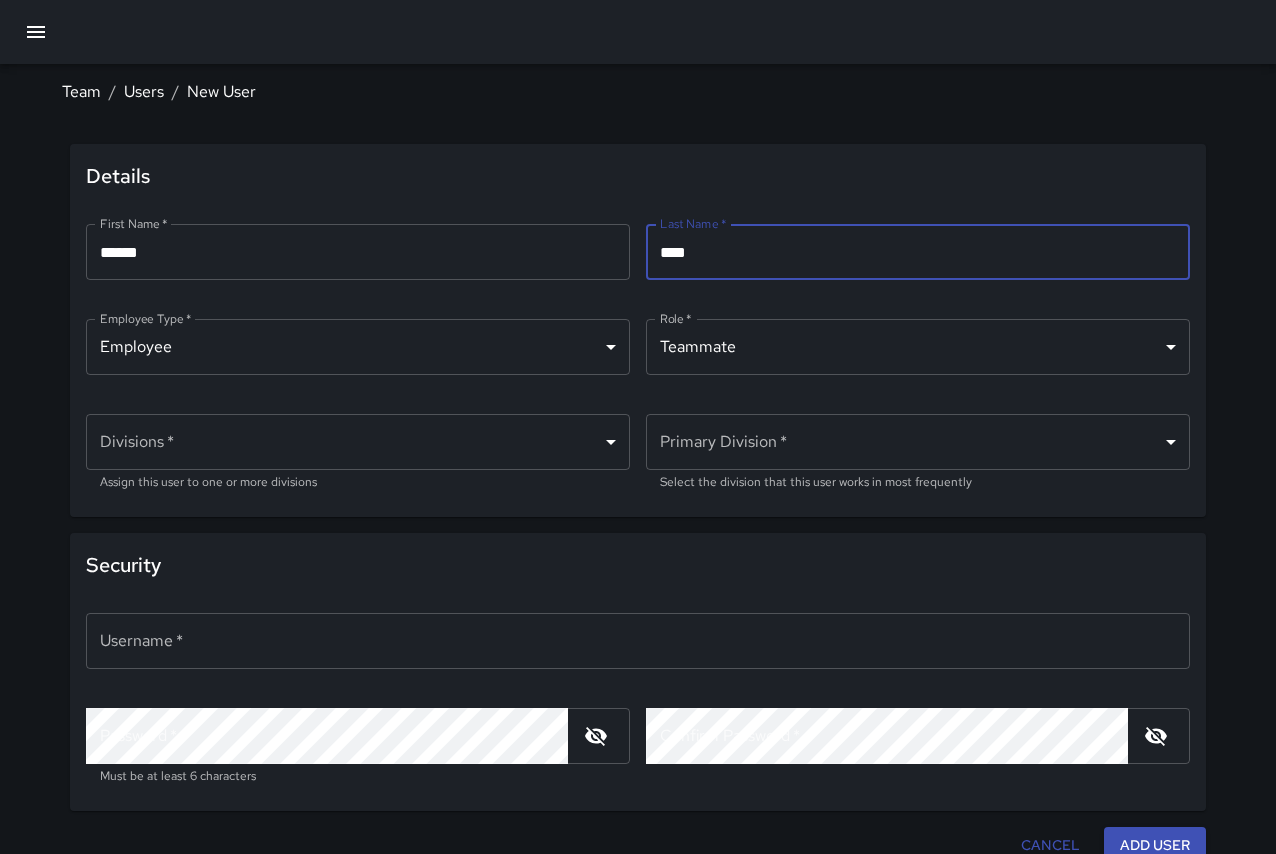 type on "****" 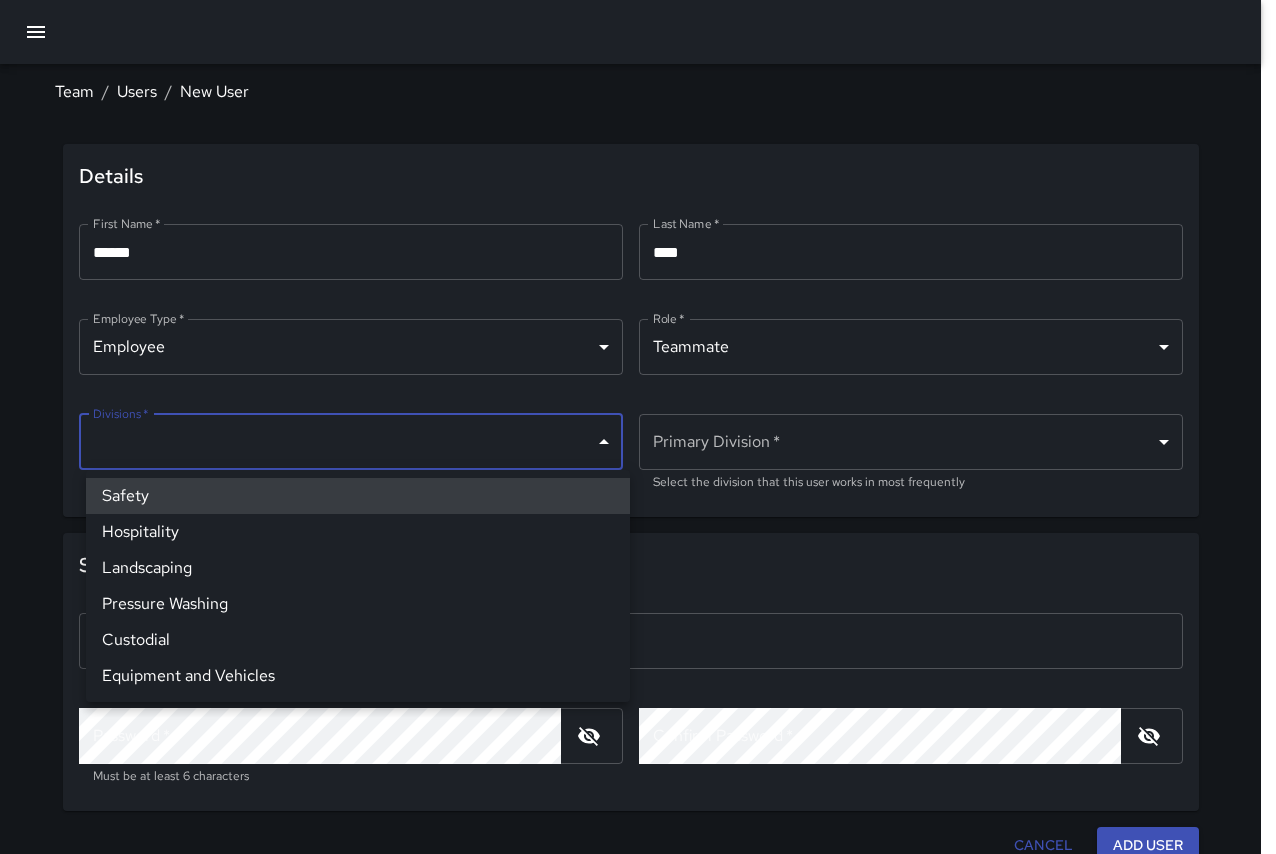 click on "Team / Users / New User Details First Name   * ***** First Name   * ​ Last Name   * **** Last Name   * ​ Employee Type   * Employee ******** Employee Type   * ​ Role   * Teammate ******** Role   * ​ Divisions   * ​ Divisions   * Assign this user to one or more divisions Primary Division   * ​ Primary Division   * Select the division that this user works in most frequently Security Username   * Username   * ​ Password   * Password   * Must be at least 6 characters Confirm Password   * Confirm Password   * ​ Cancel Add User Safety Hospitality Landscaping Pressure Washing Custodial Equipment and Vehicles" at bounding box center [638, 435] 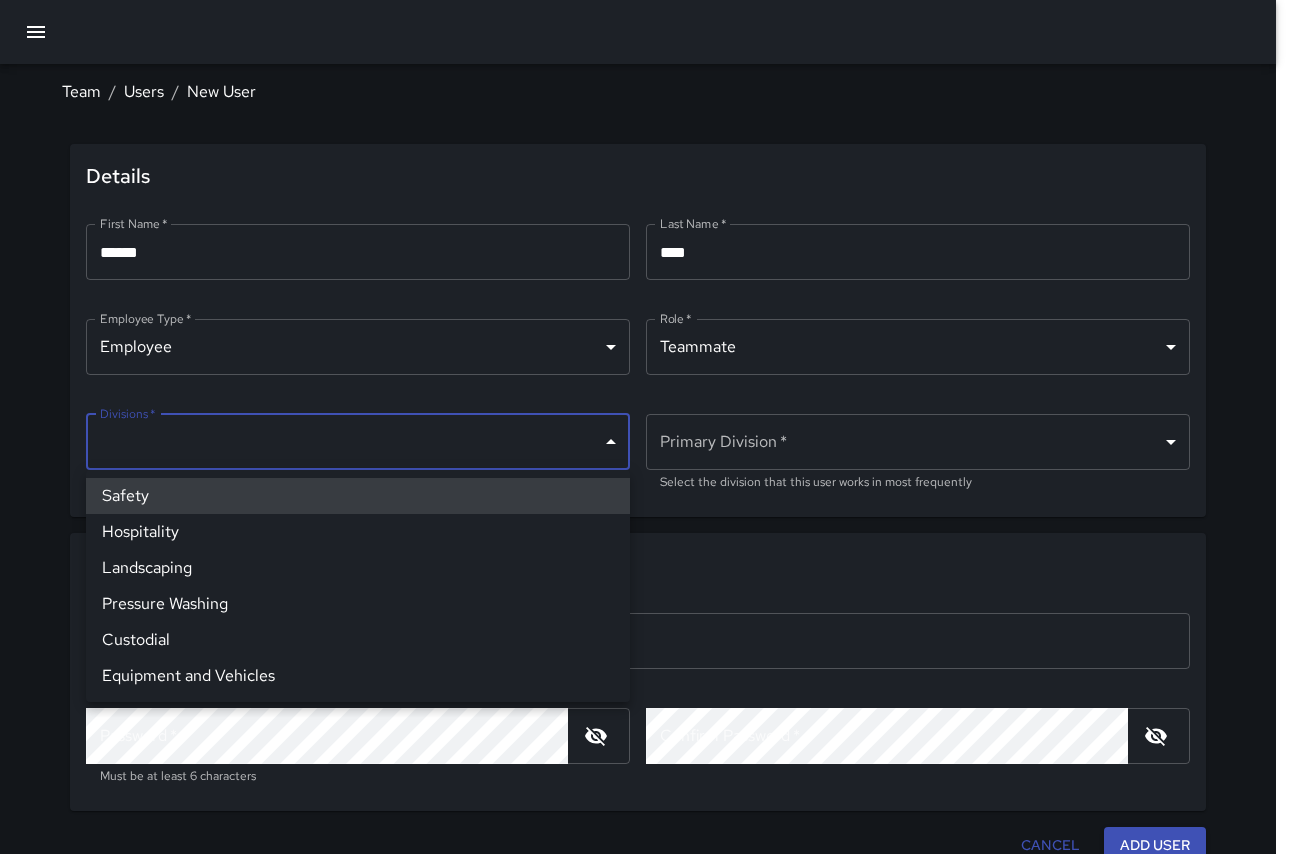 click on "Custodial" at bounding box center [358, 640] 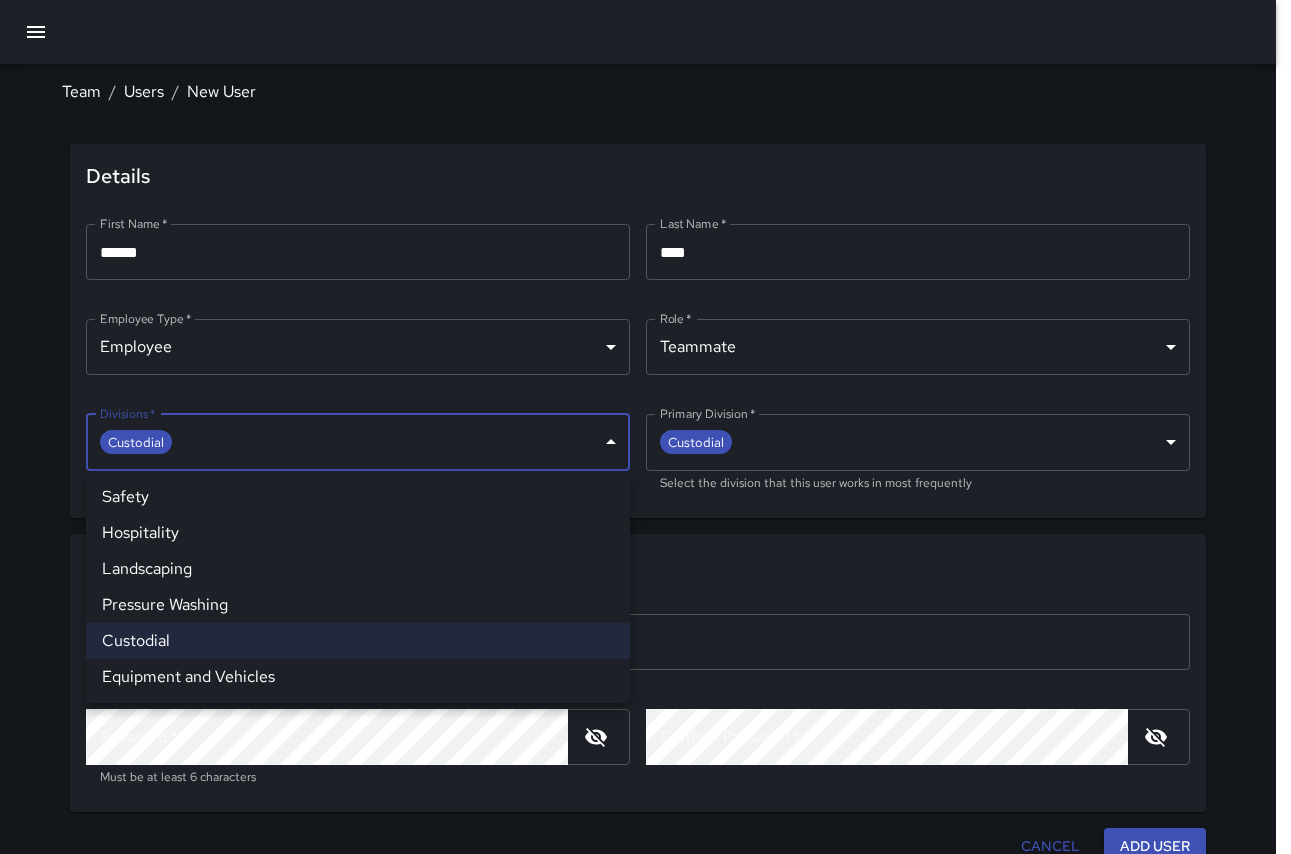 click at bounding box center [645, 427] 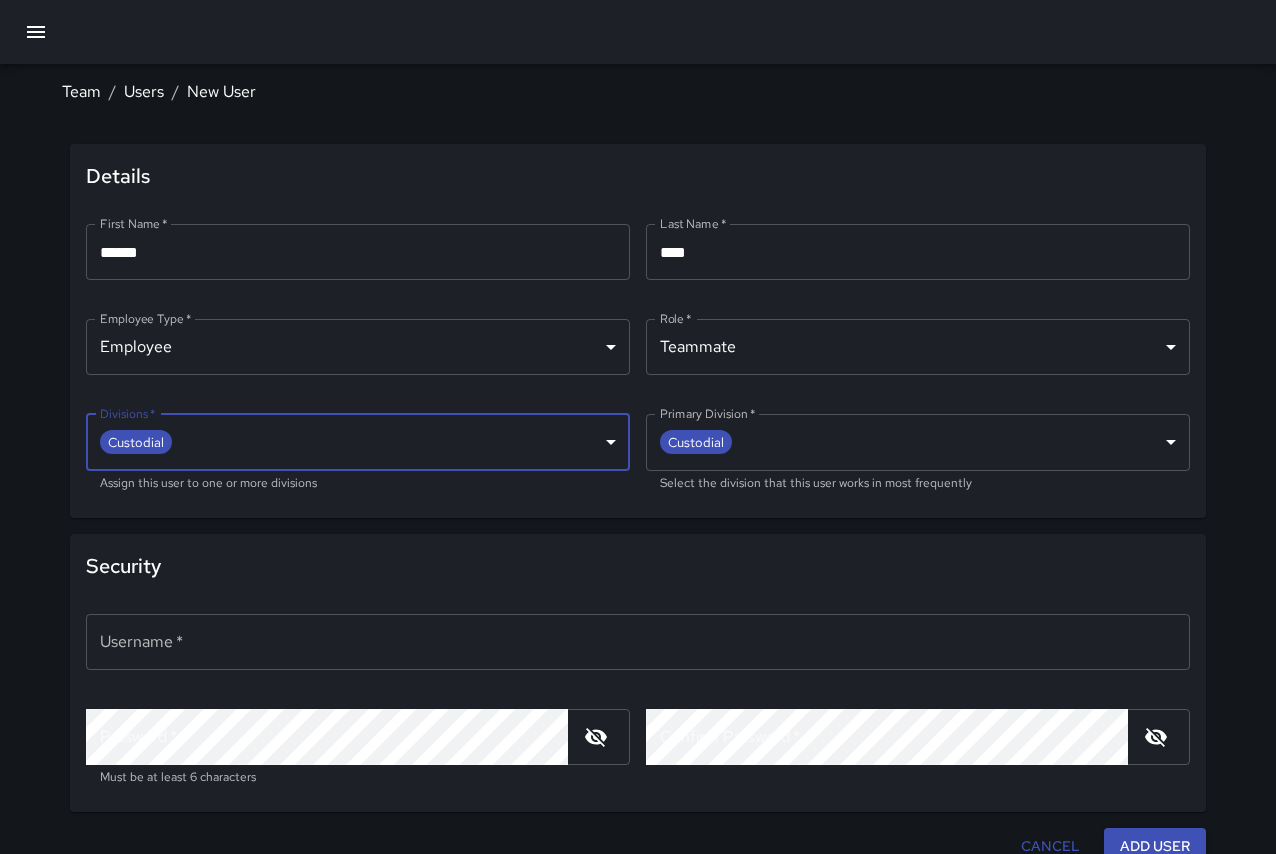 click on "Username   *" at bounding box center [638, 642] 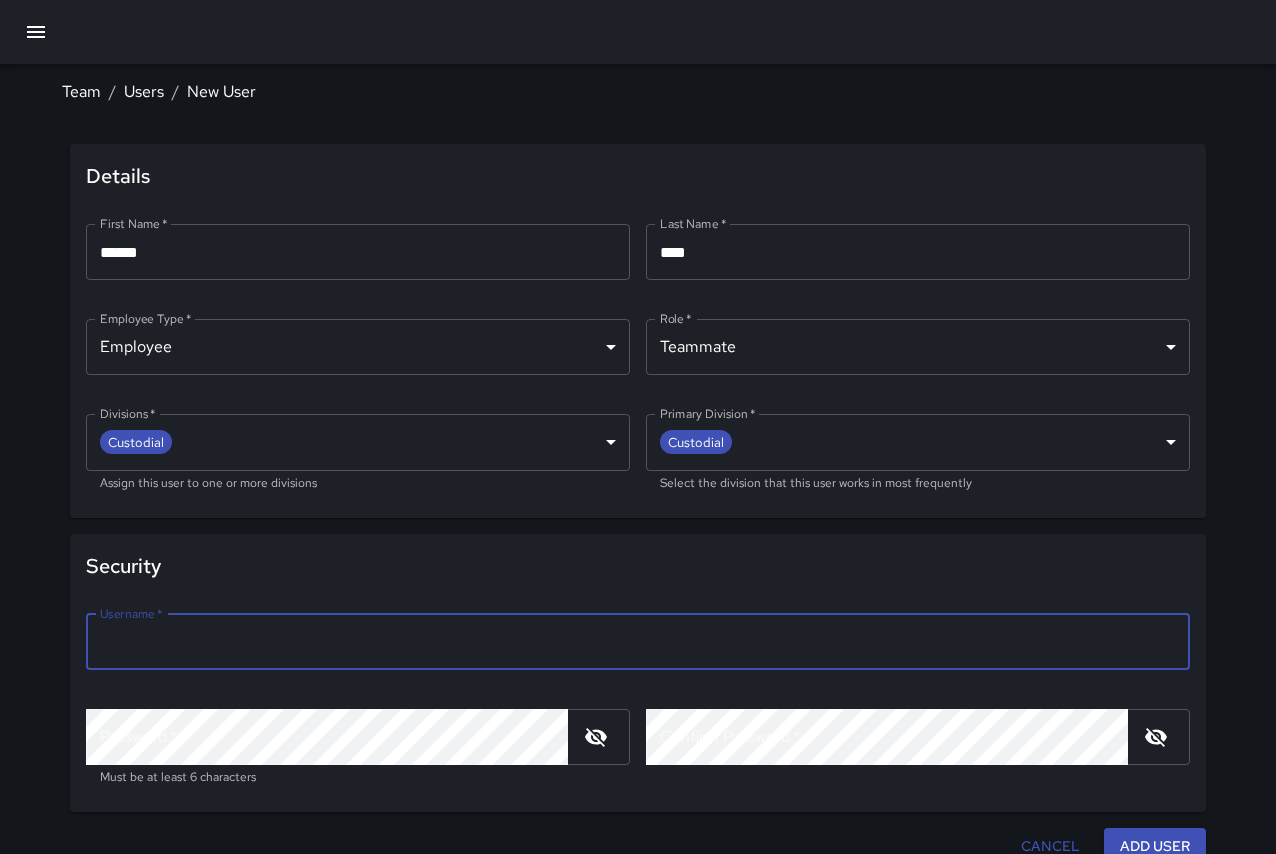 click on "Username   *" at bounding box center [638, 642] 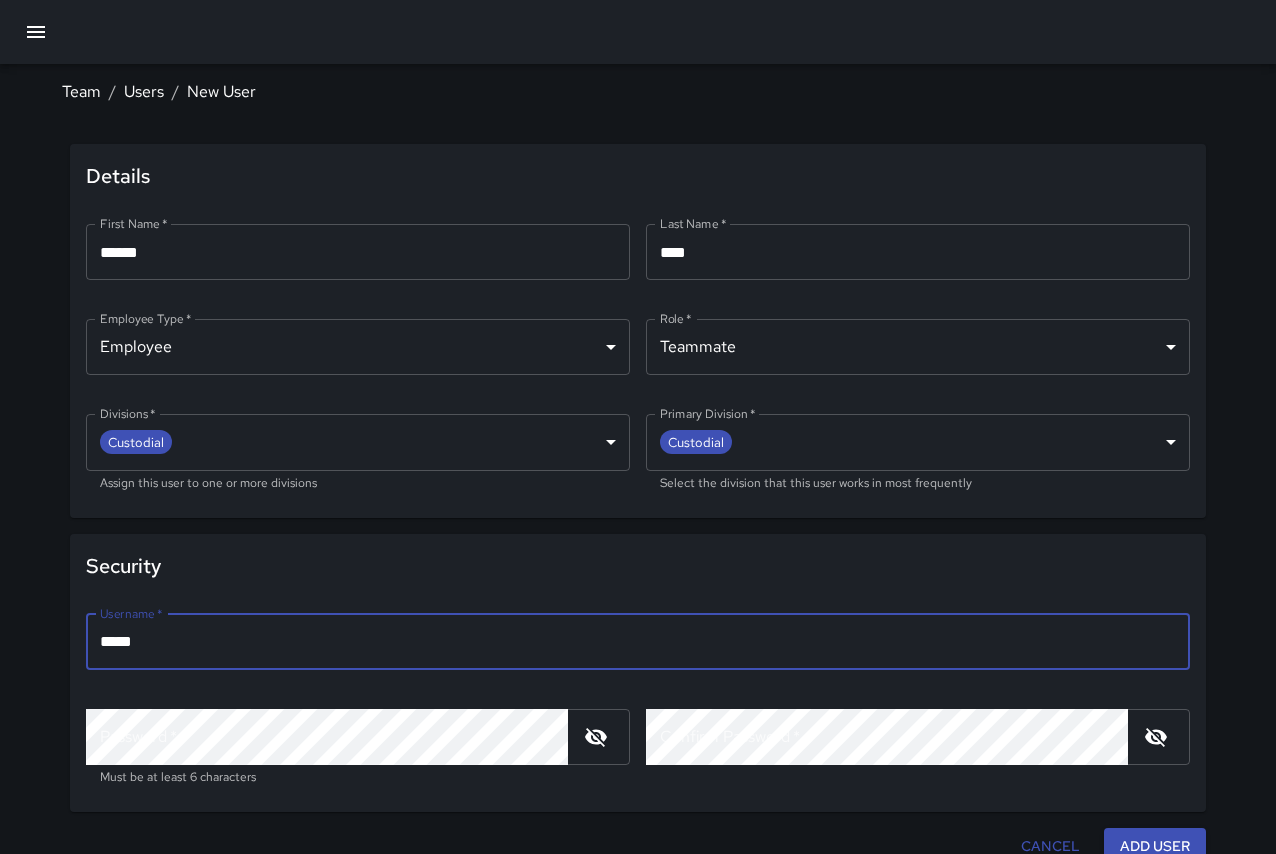 type on "*****" 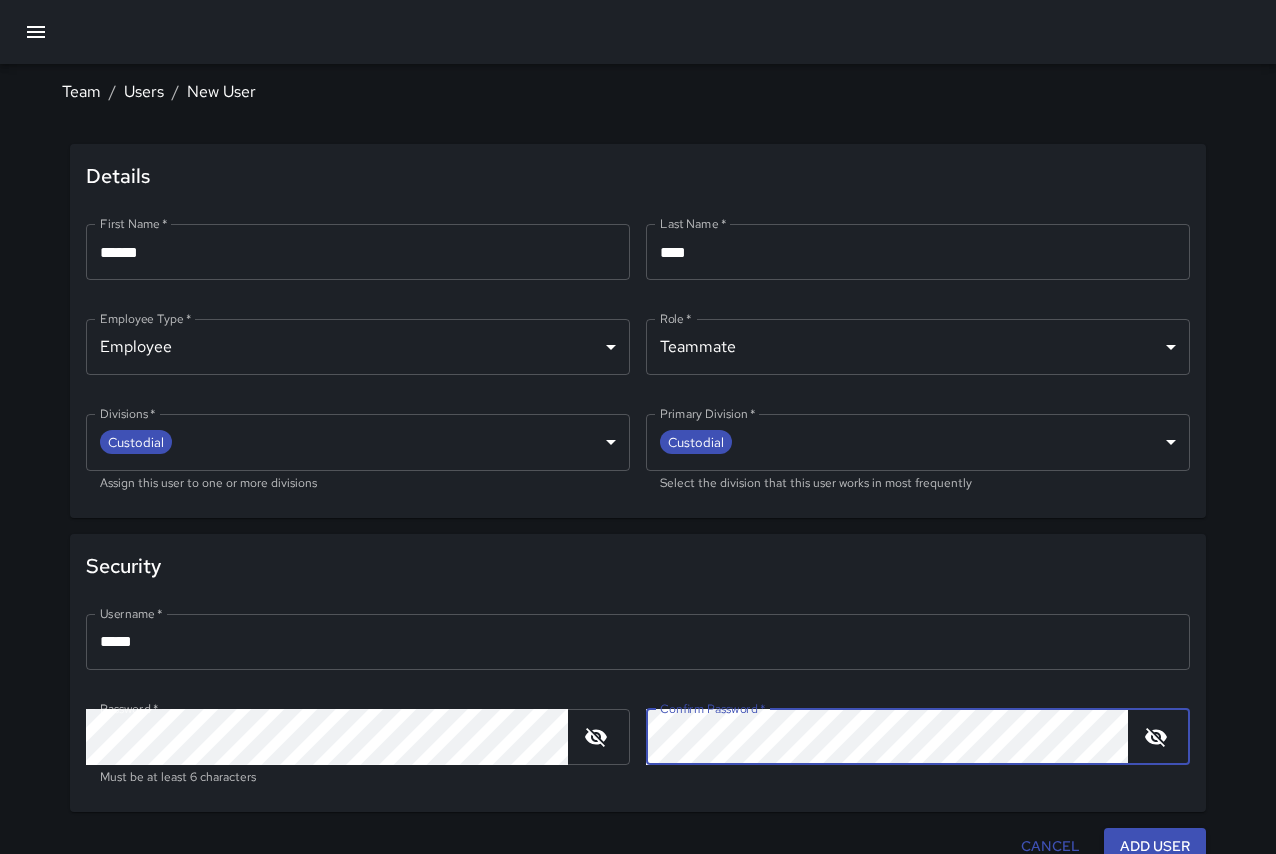 click 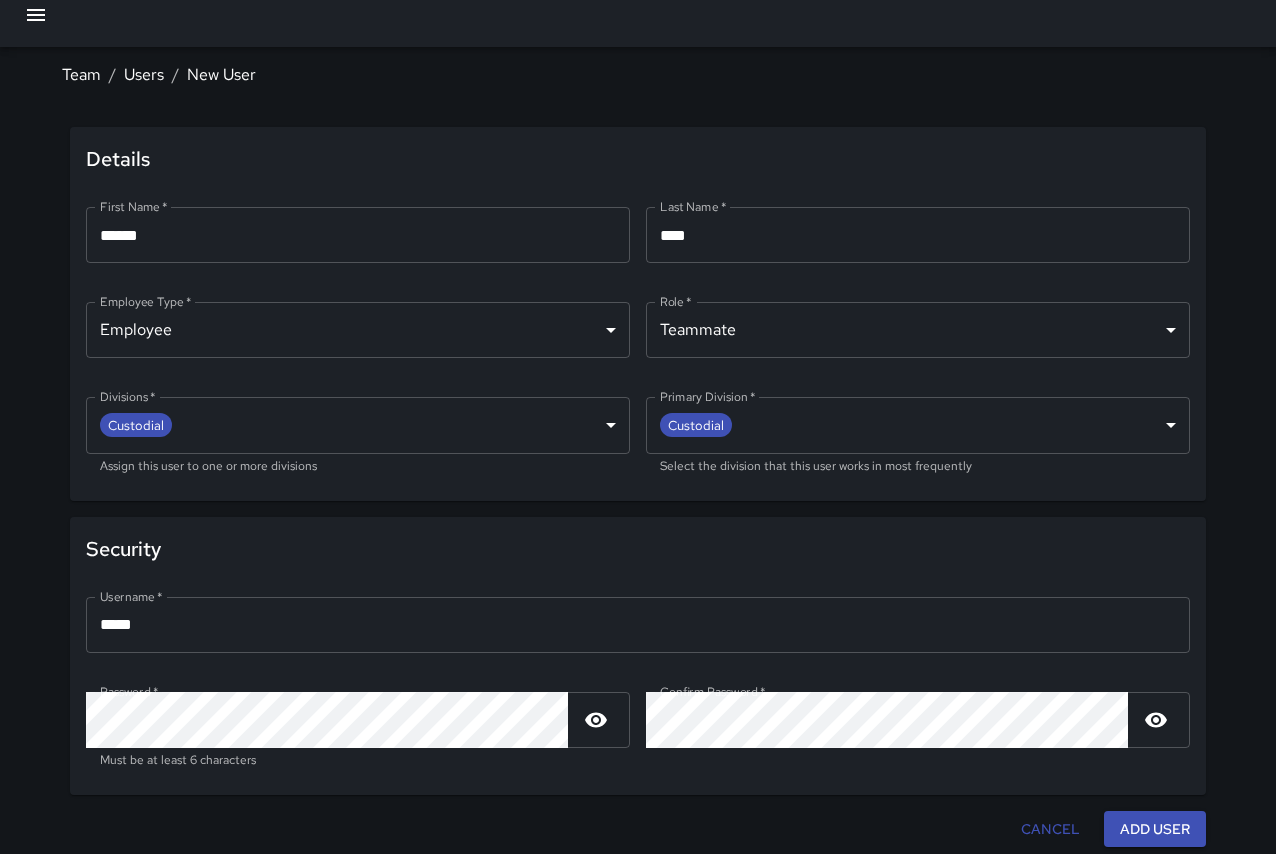 scroll, scrollTop: 18, scrollLeft: 0, axis: vertical 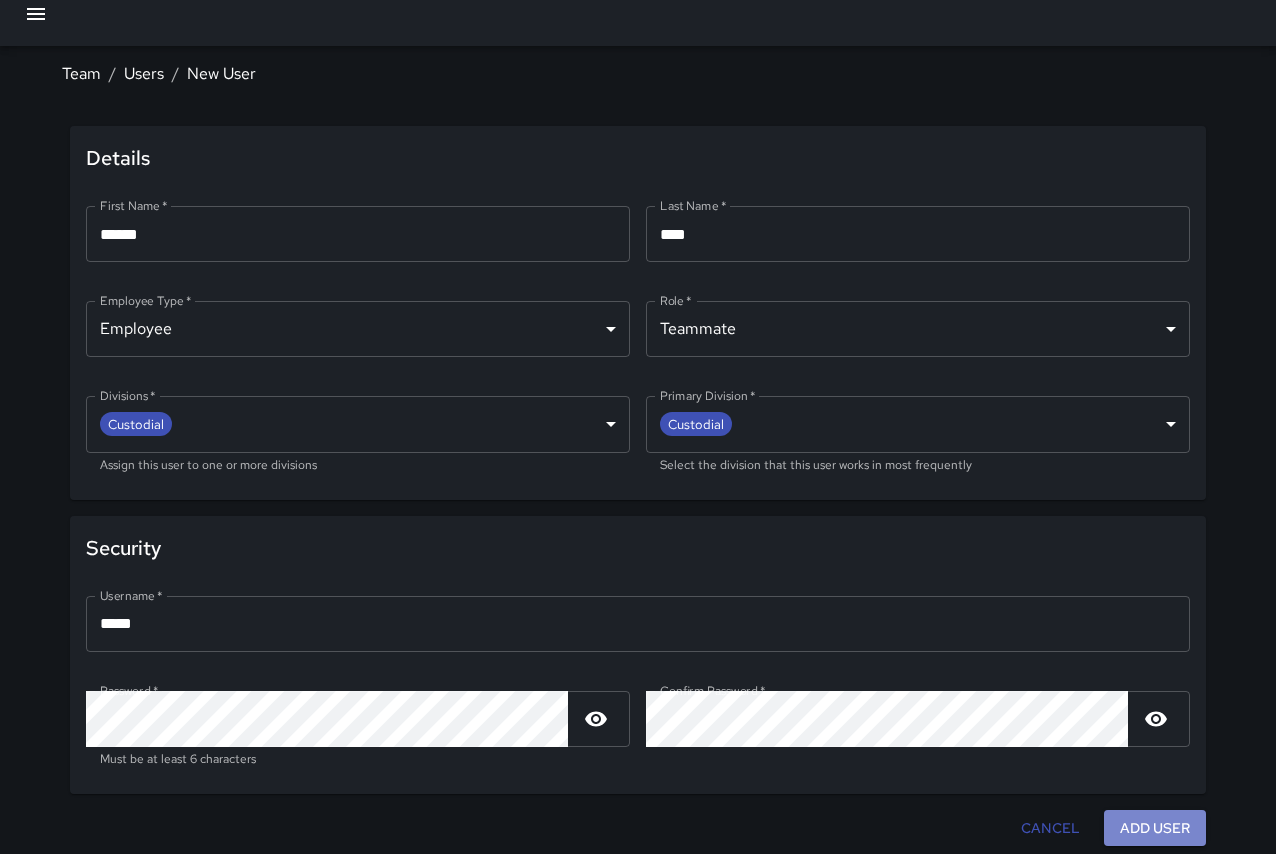 click on "Add User" at bounding box center (1155, 828) 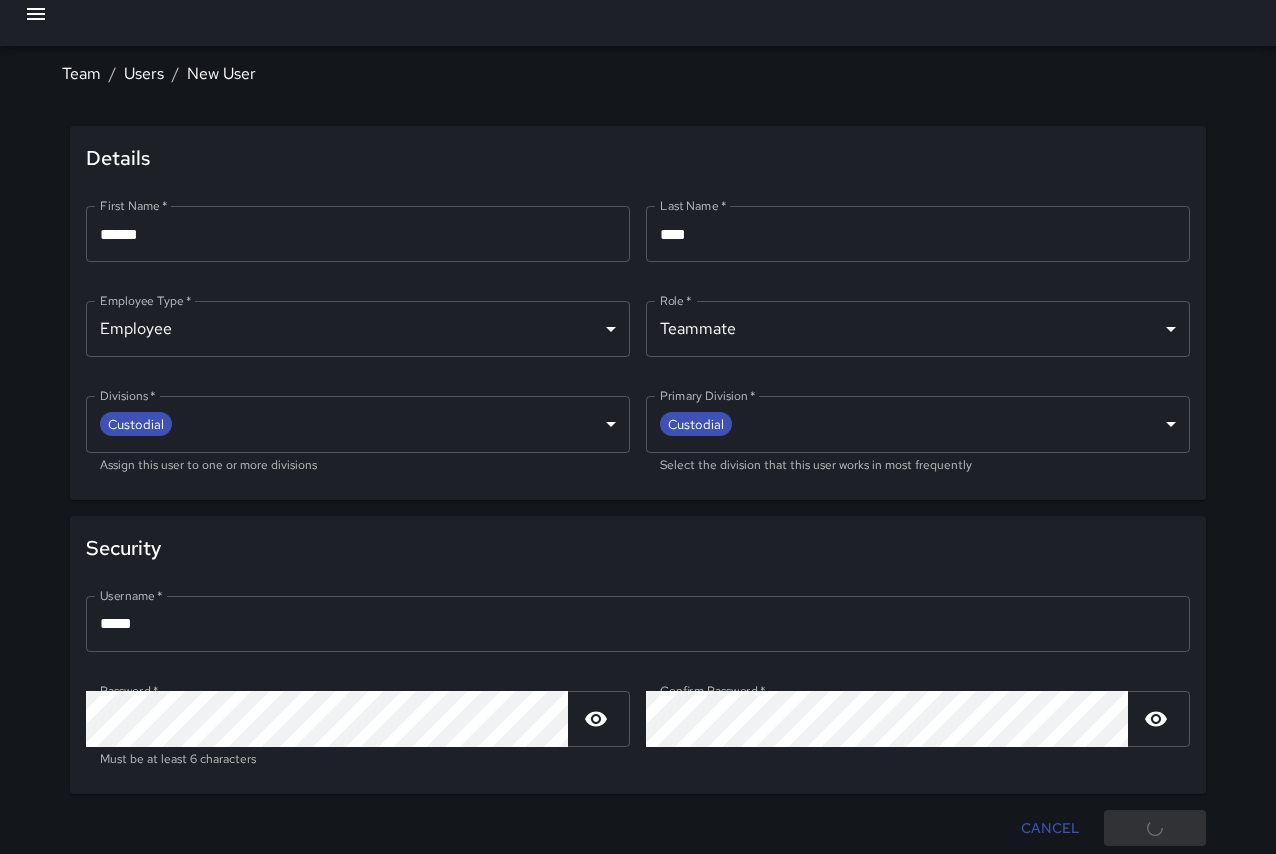 scroll, scrollTop: 0, scrollLeft: 0, axis: both 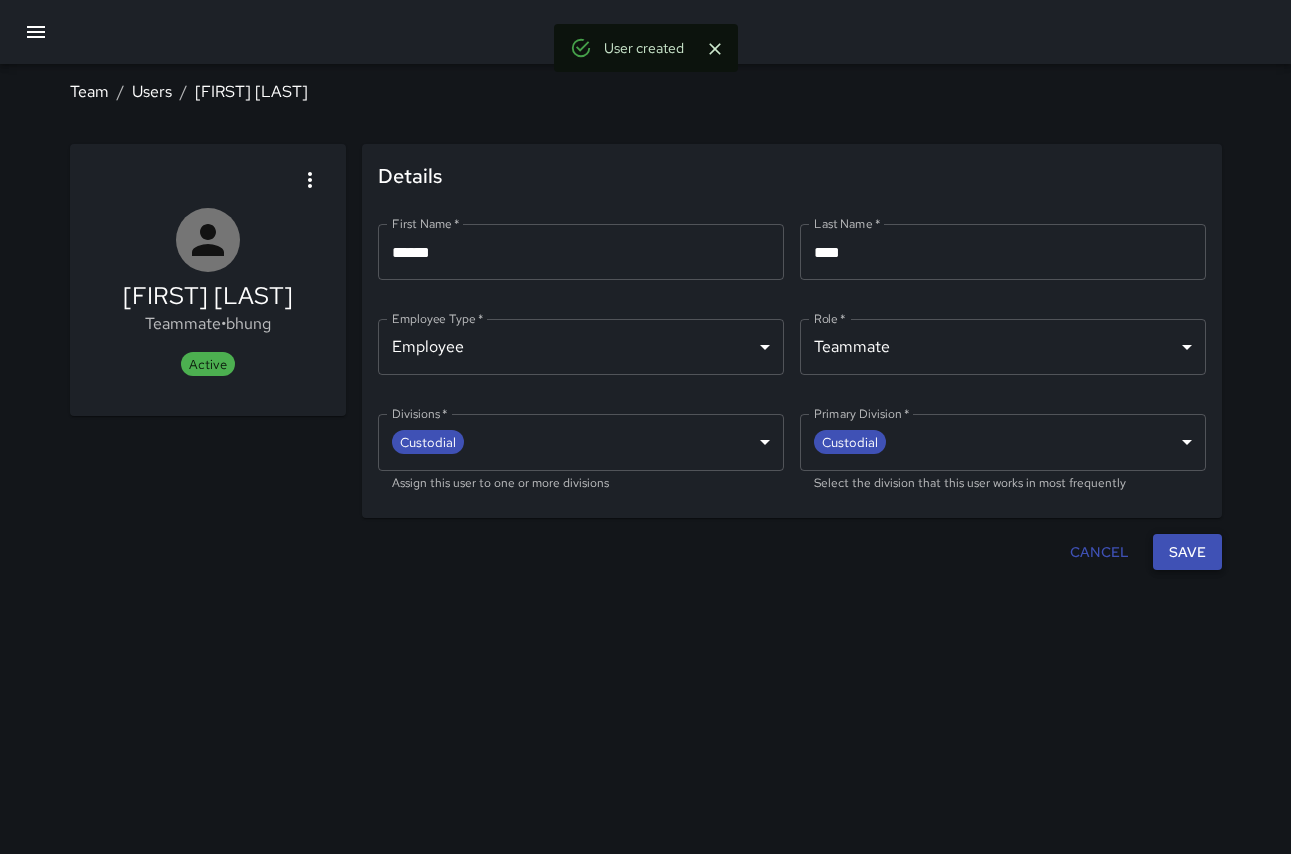 click on "Save" at bounding box center (1187, 552) 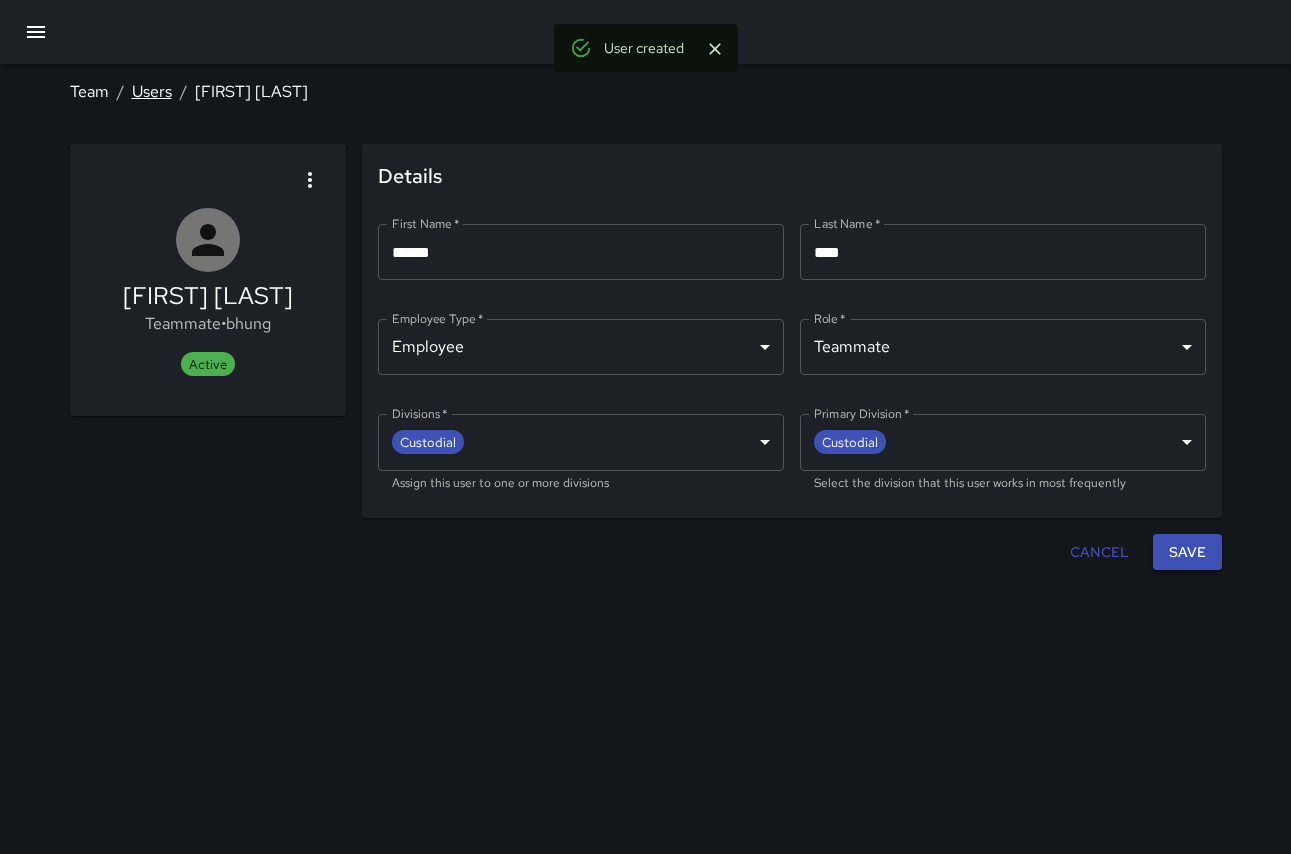 click on "Users" at bounding box center [152, 91] 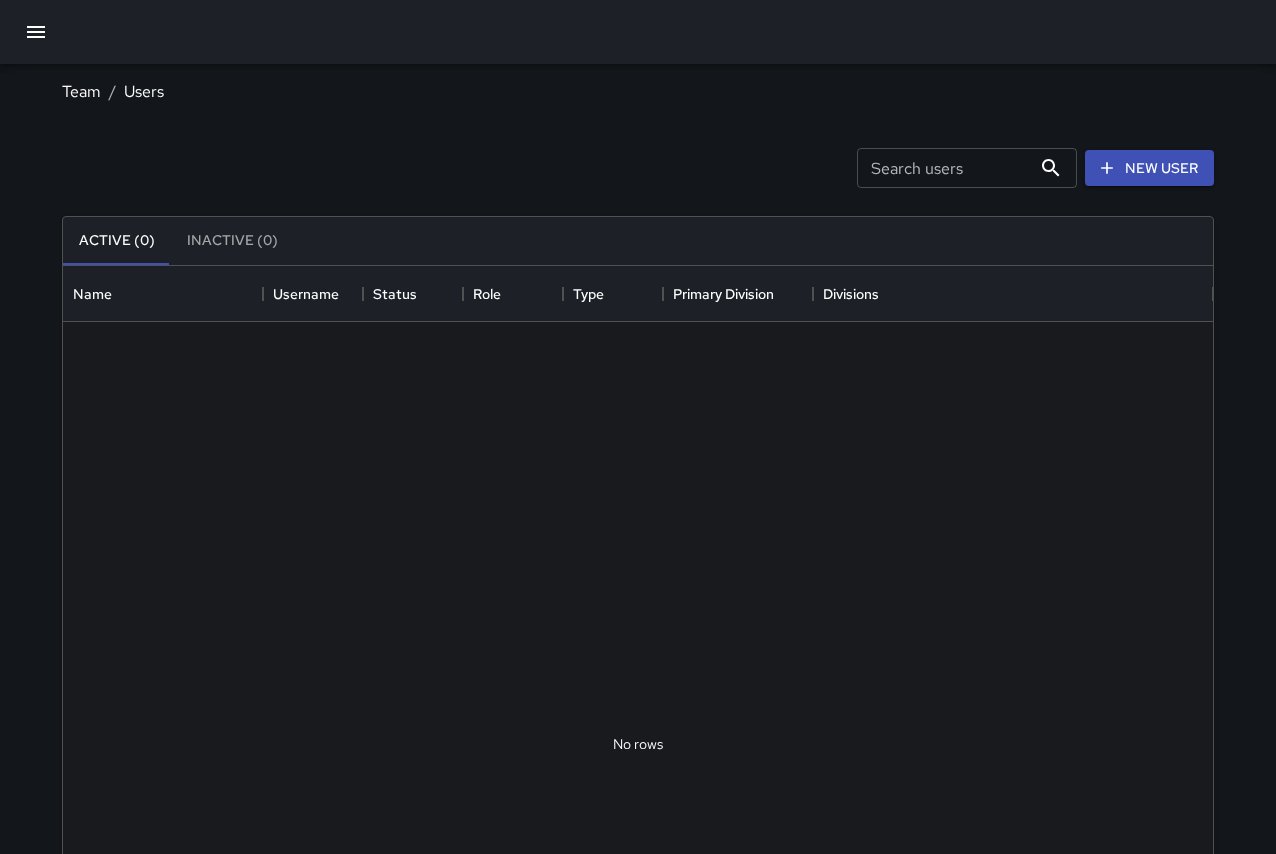 scroll, scrollTop: 16, scrollLeft: 16, axis: both 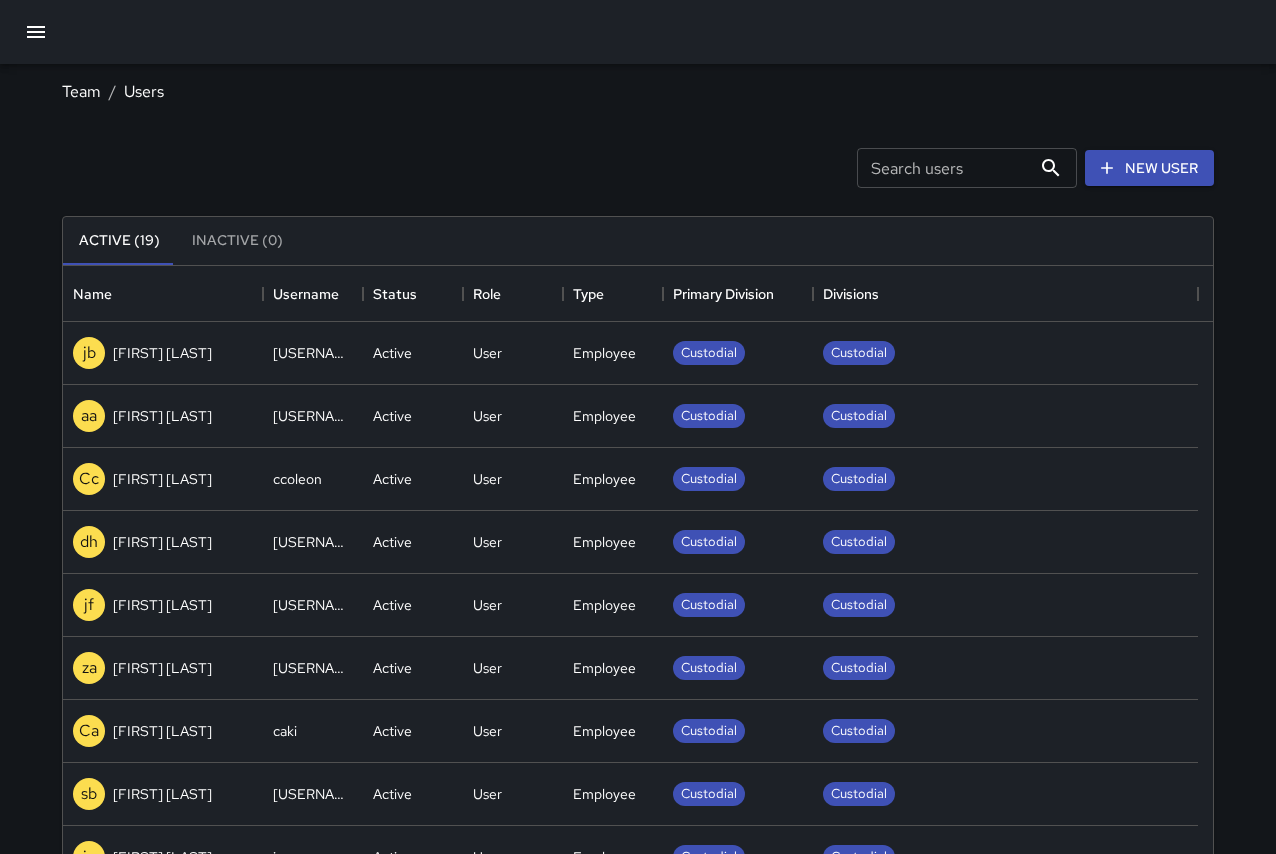 click on "Search users Search users" at bounding box center [967, 168] 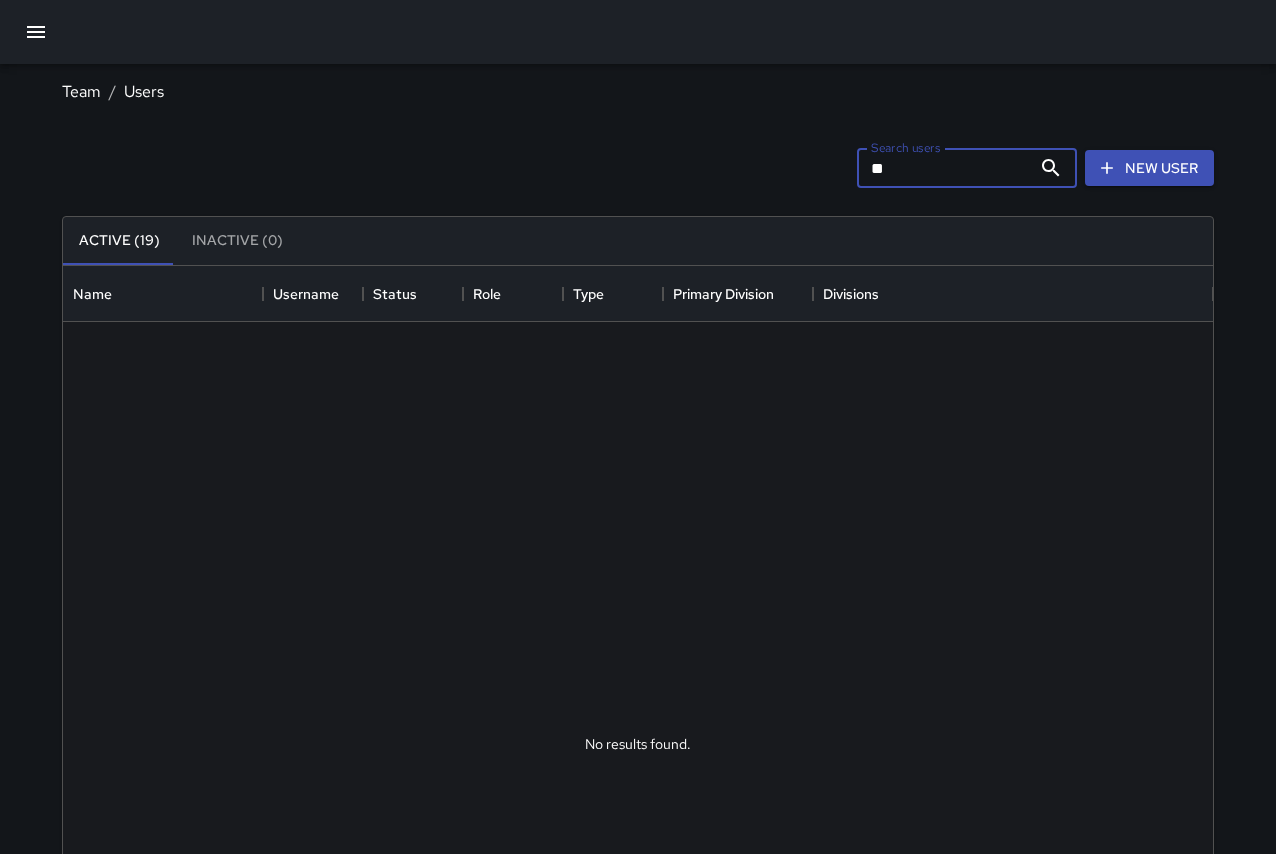 type on "*" 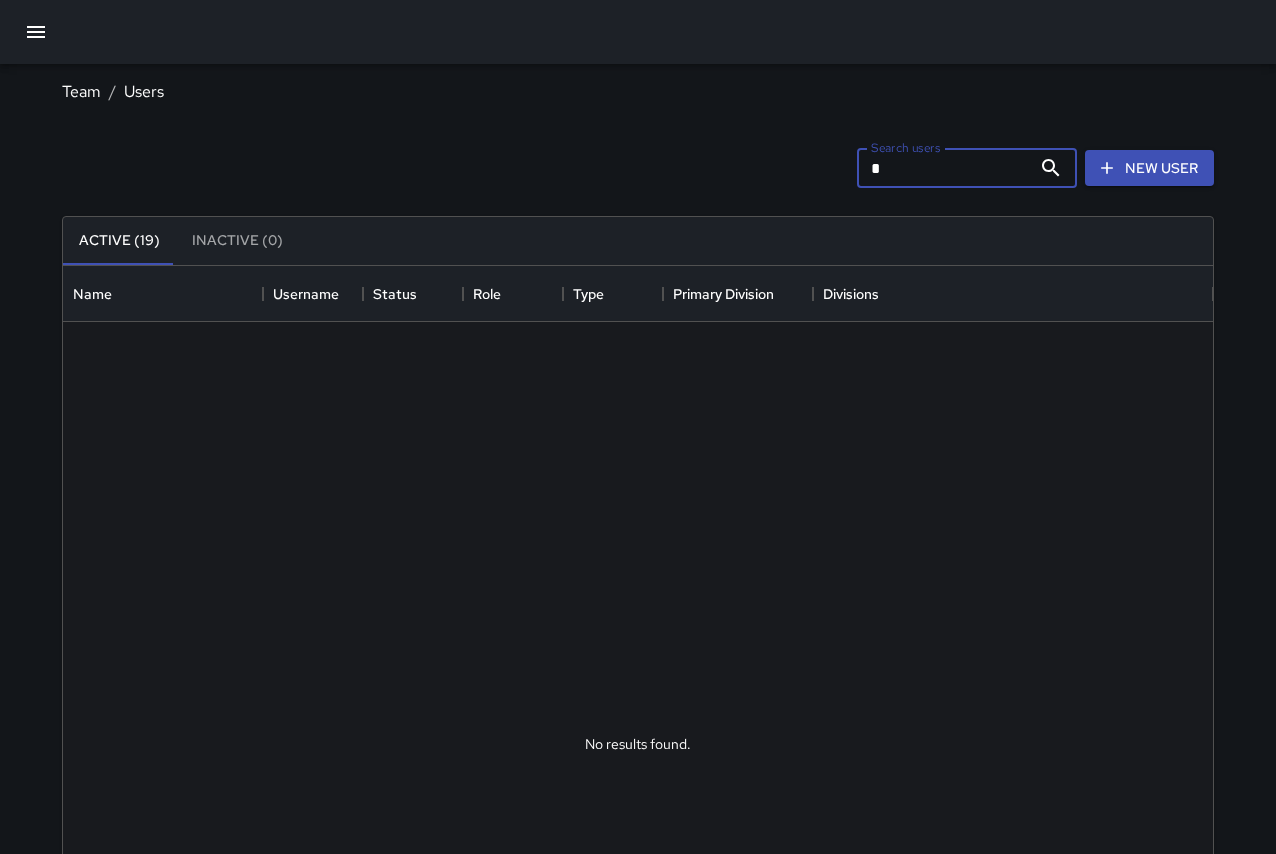 type 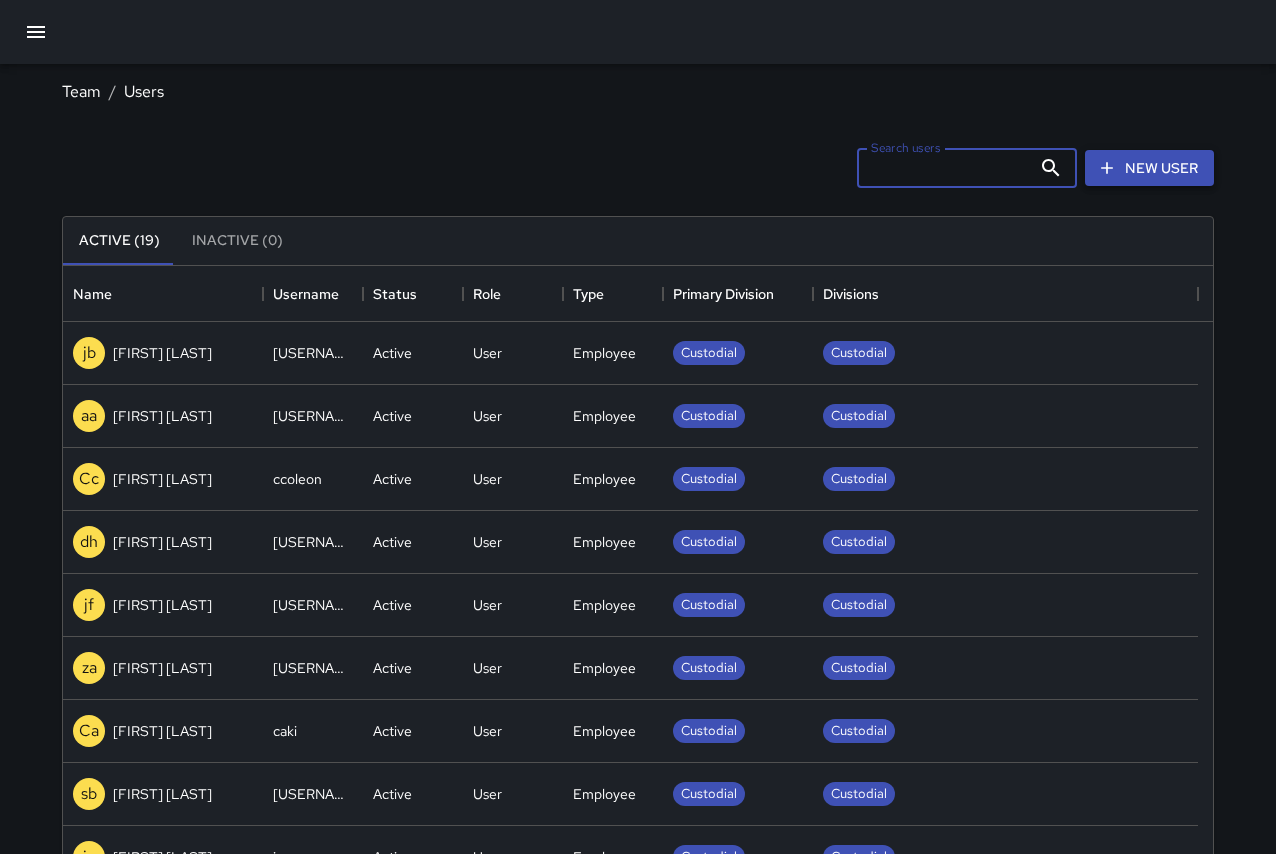click on "New User" at bounding box center (1149, 168) 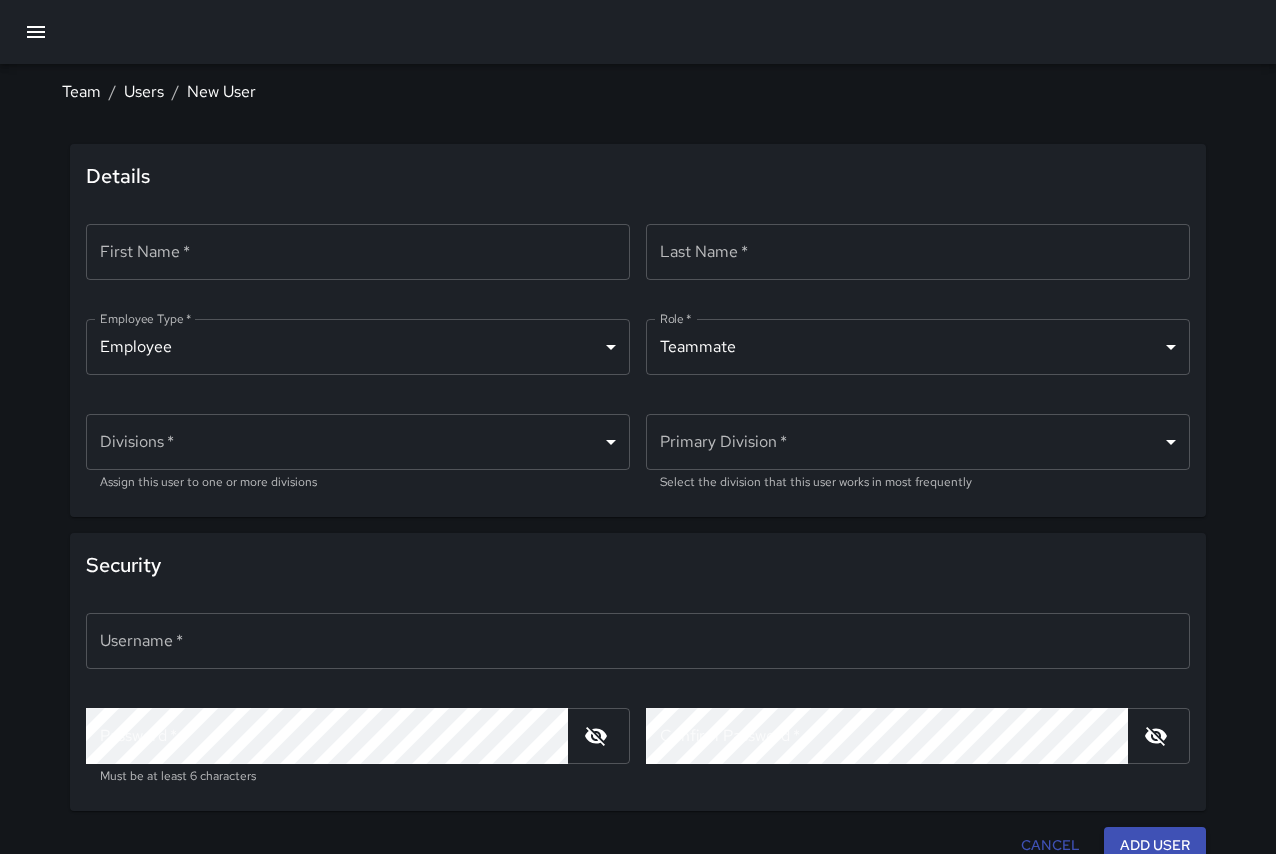 click on "First Name   *" at bounding box center (358, 252) 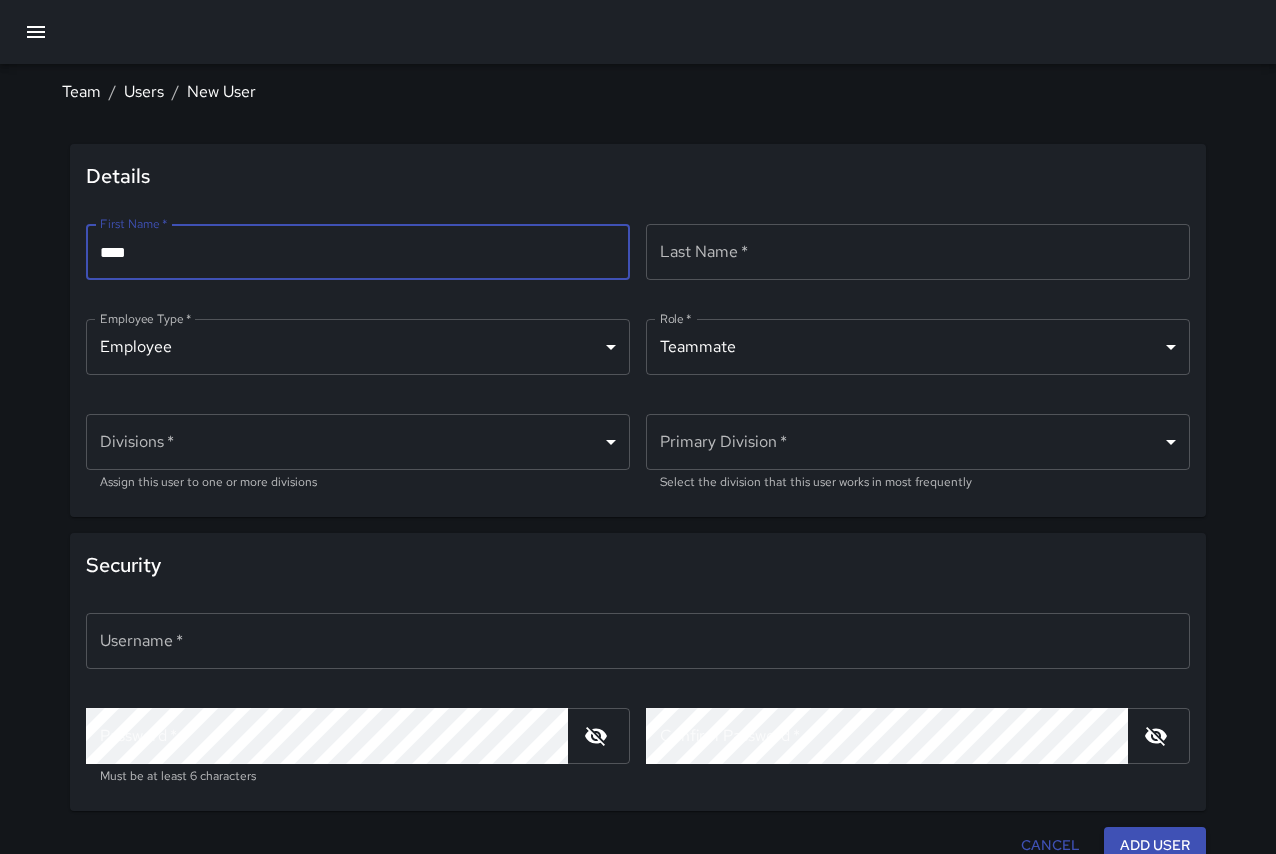 type on "****" 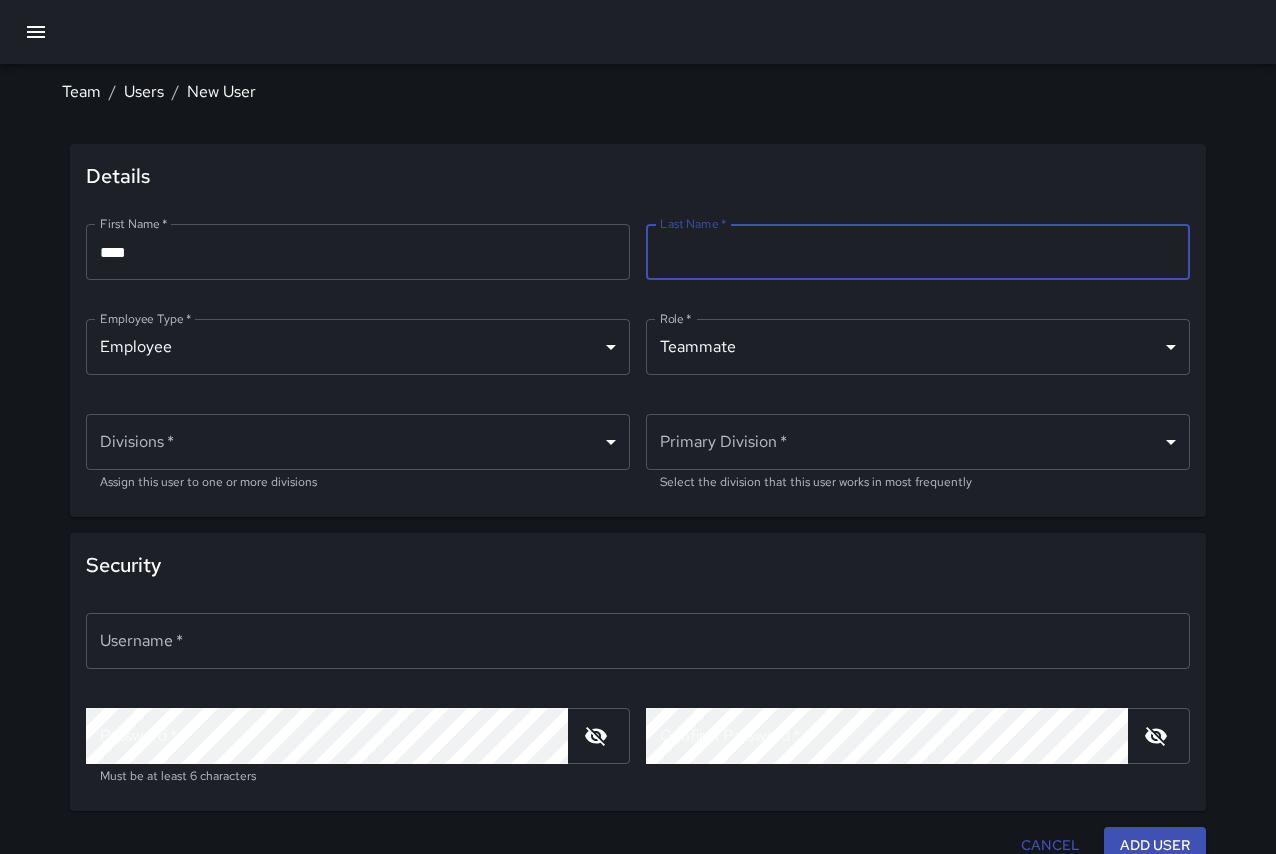 click on "Last Name   *" at bounding box center [918, 252] 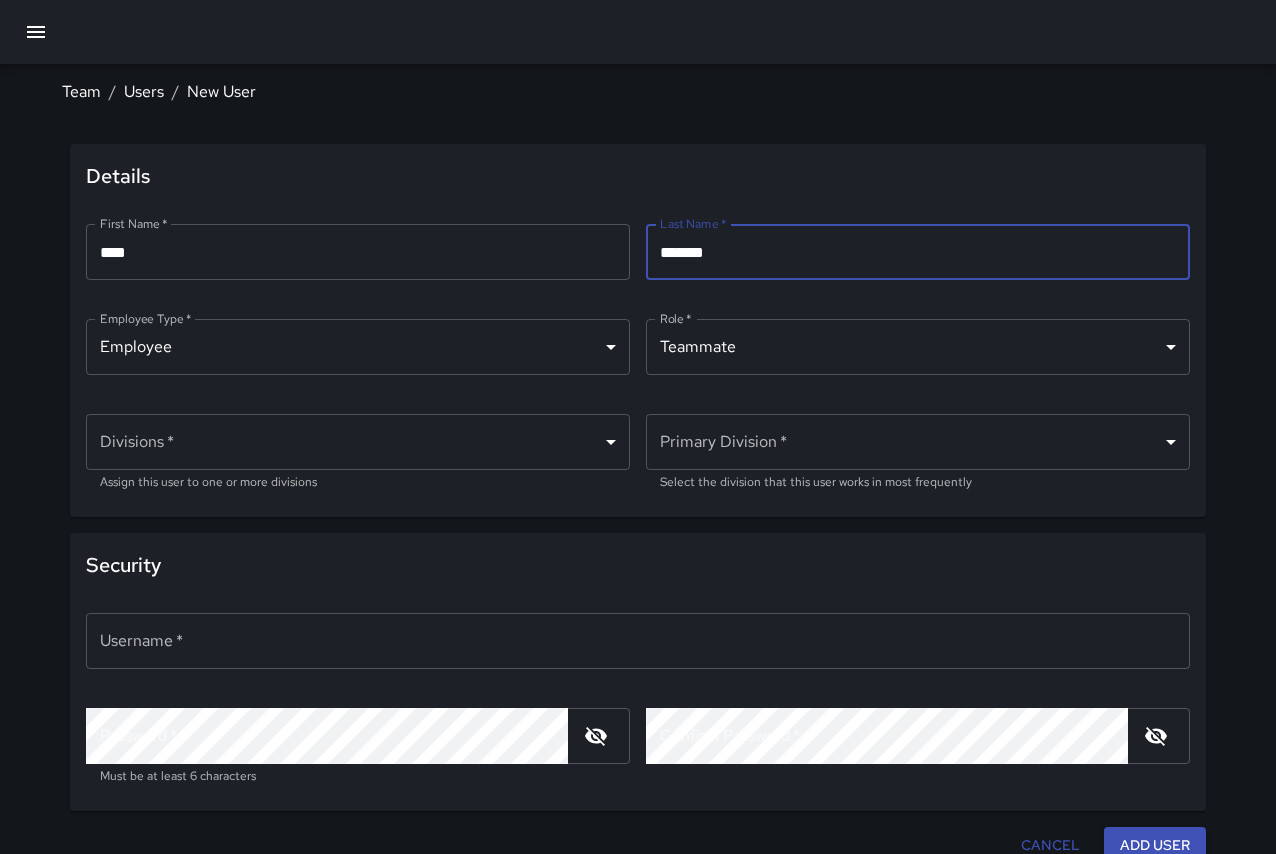 type on "*******" 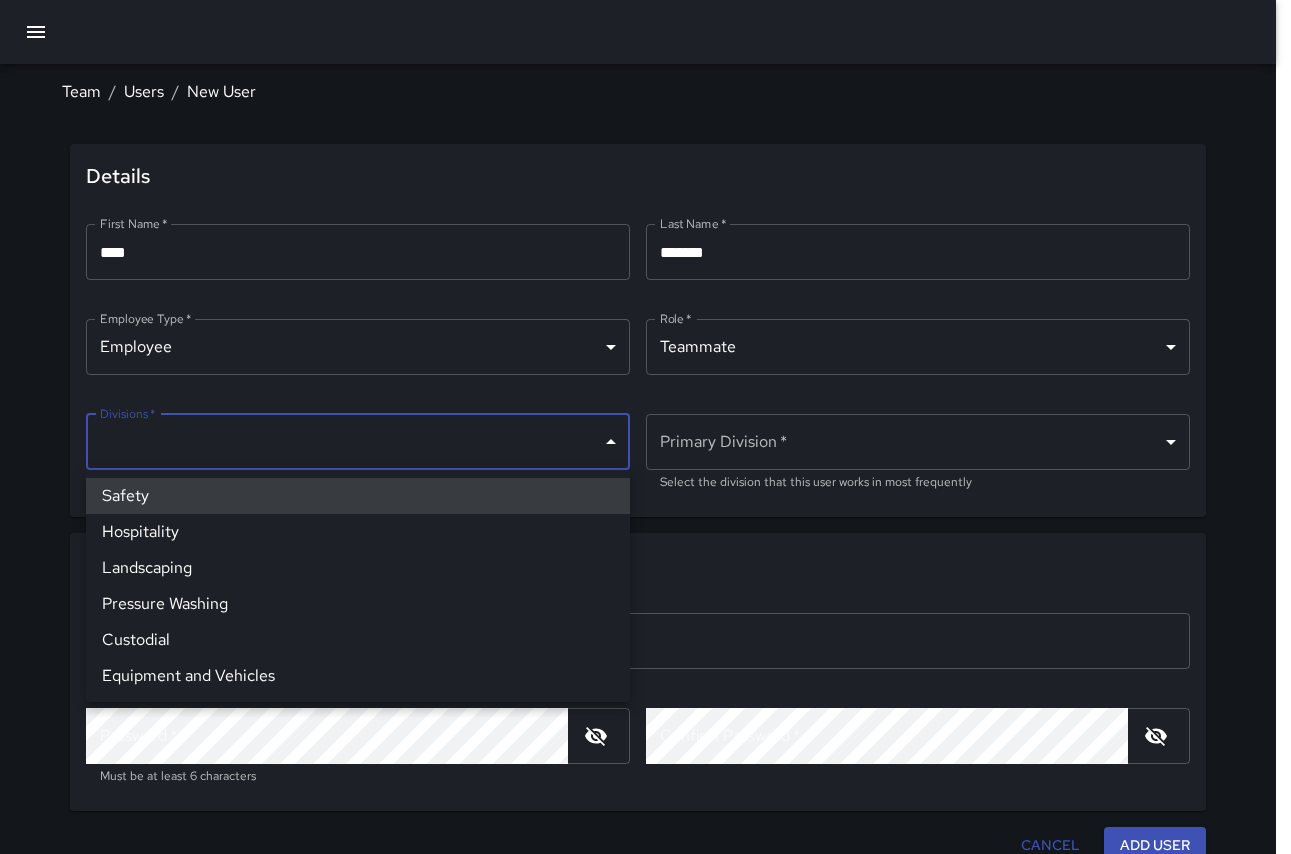 click on "Custodial" at bounding box center [358, 640] 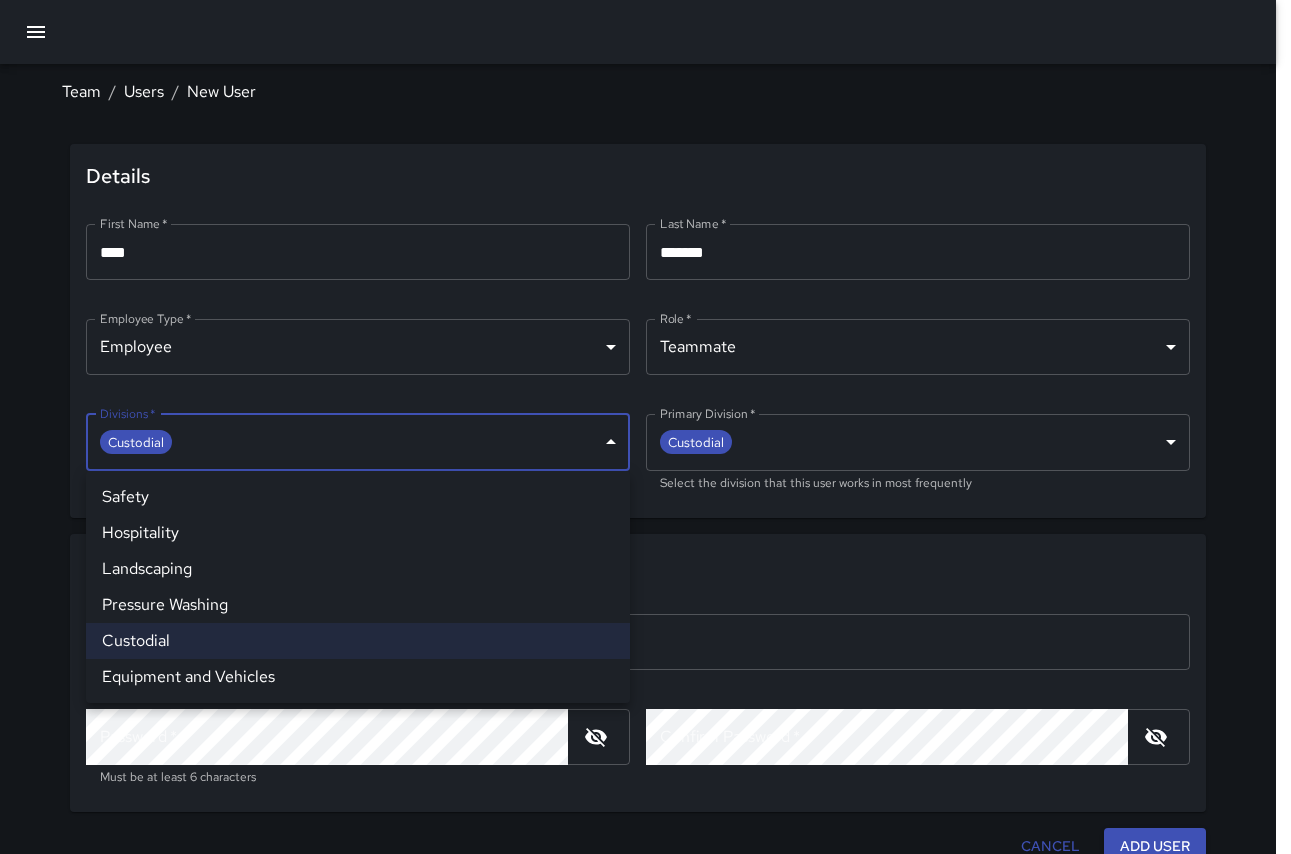 click at bounding box center (645, 427) 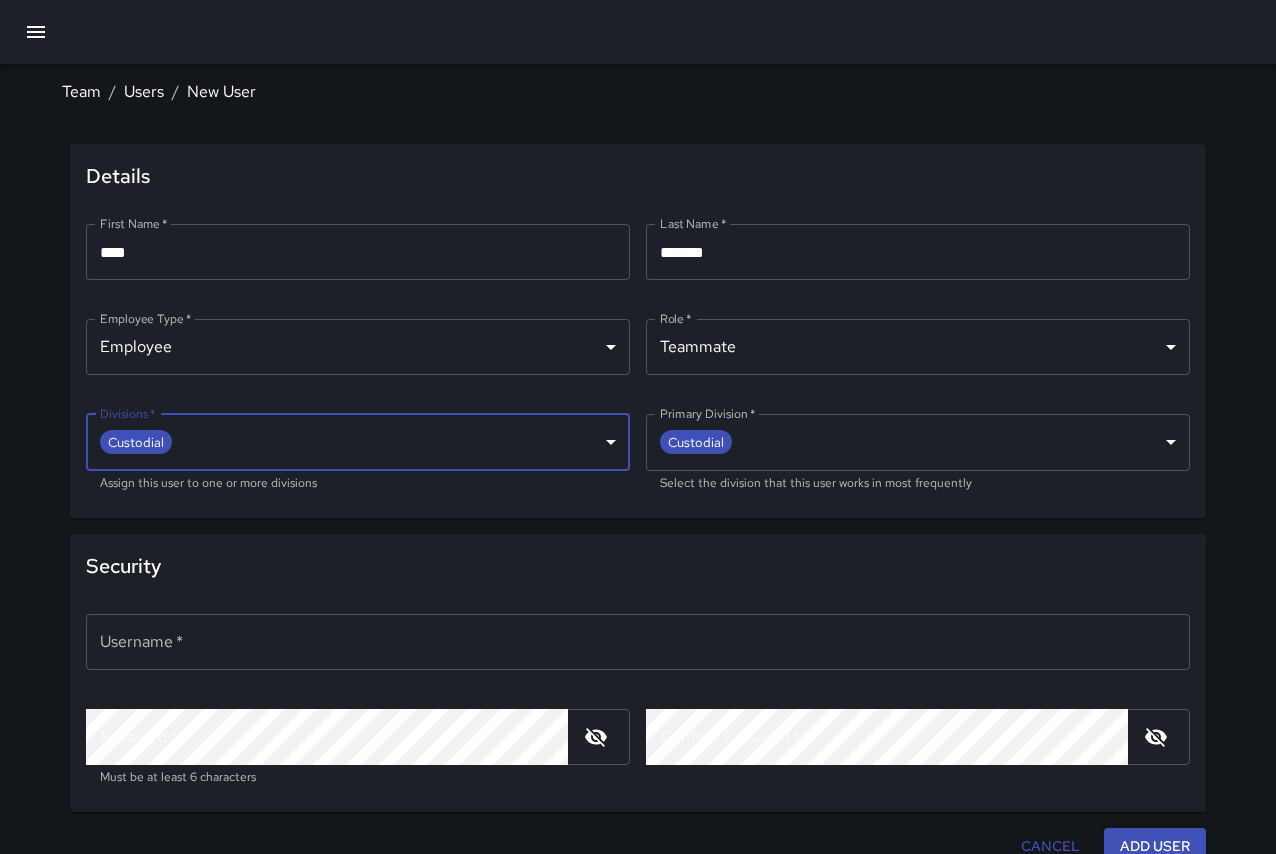 click on "Username   *" at bounding box center (638, 642) 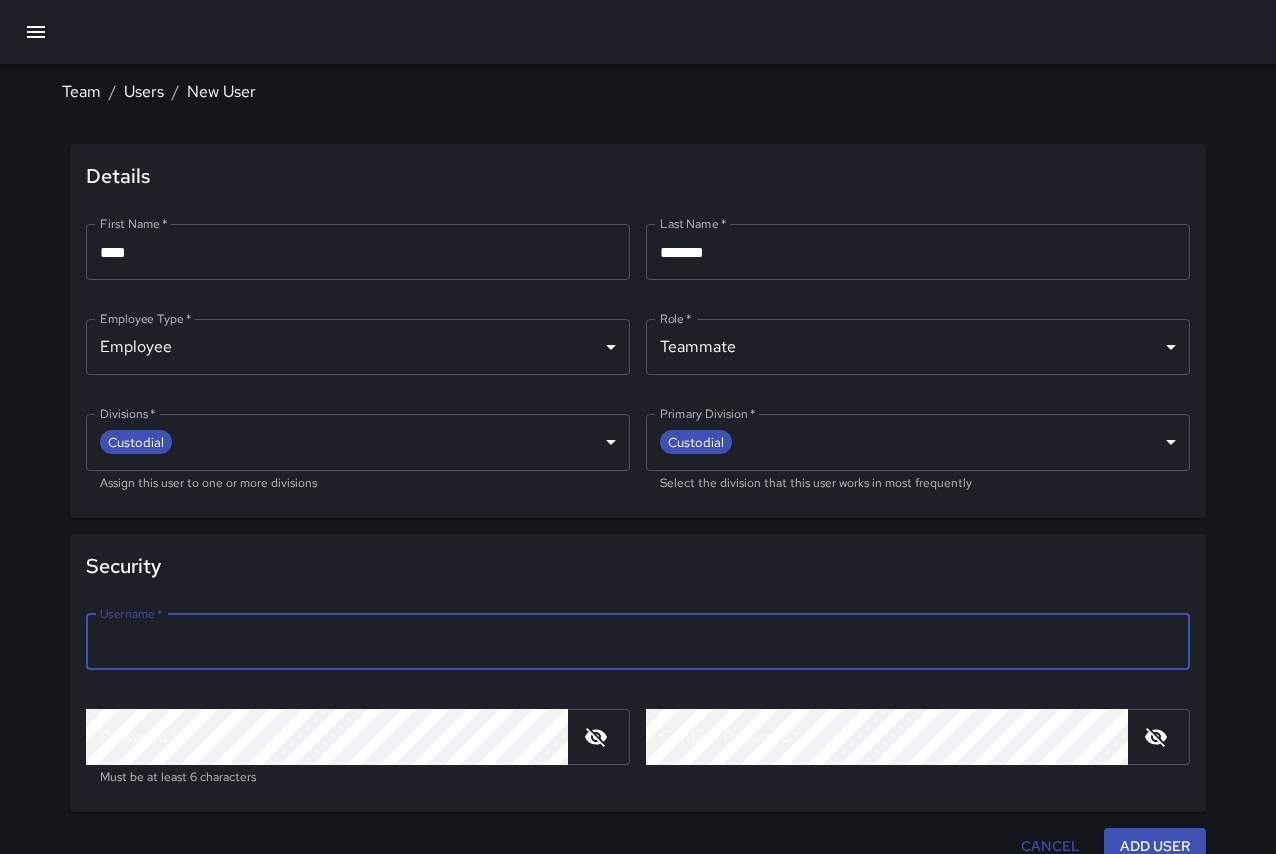 type on "*" 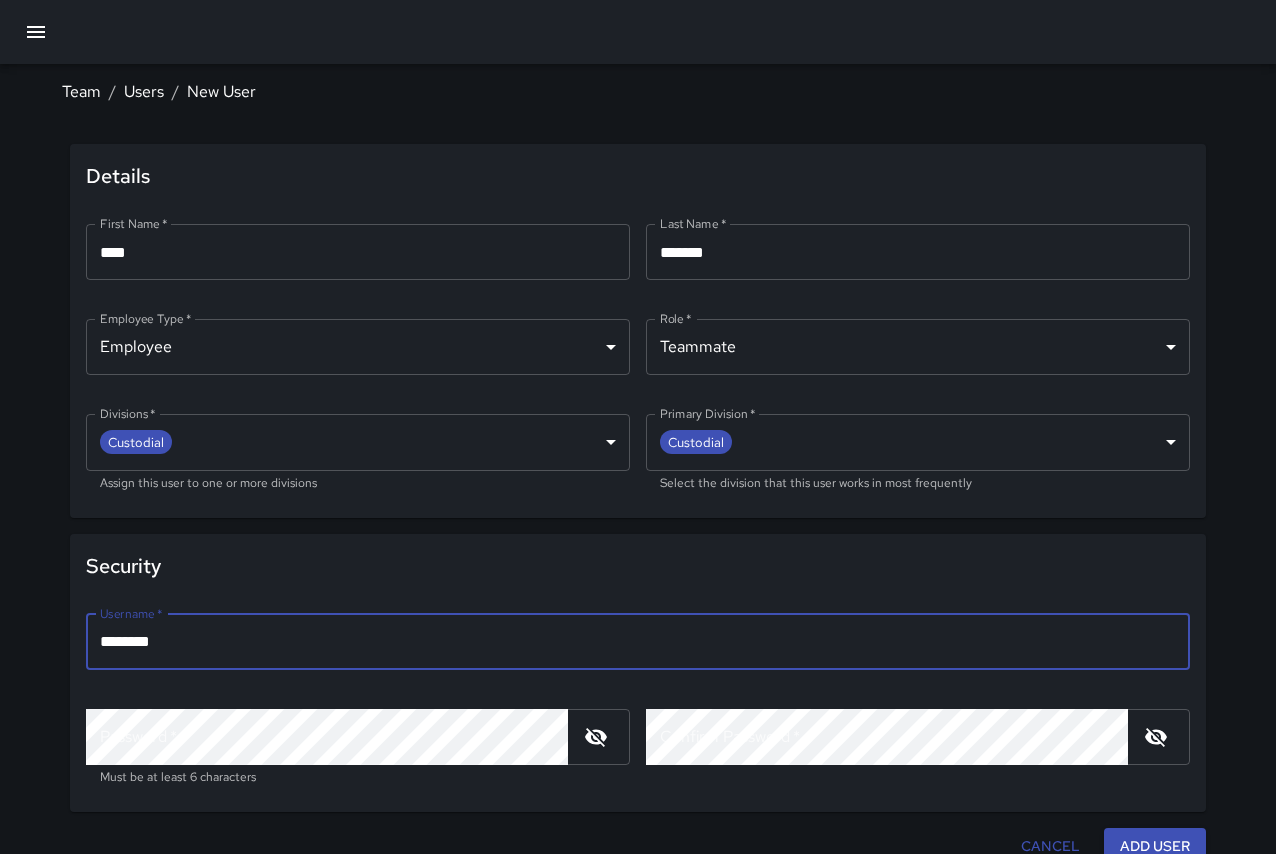 type on "********" 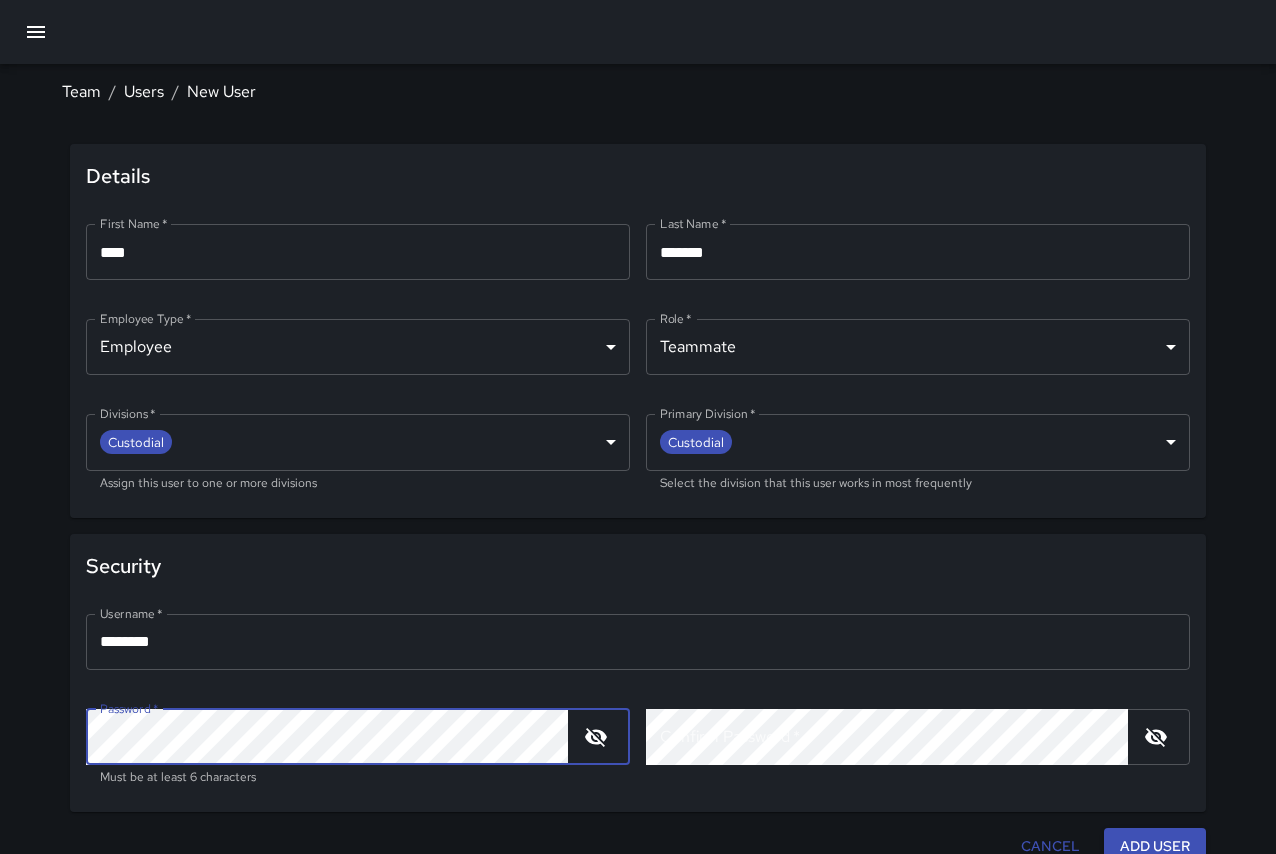 click 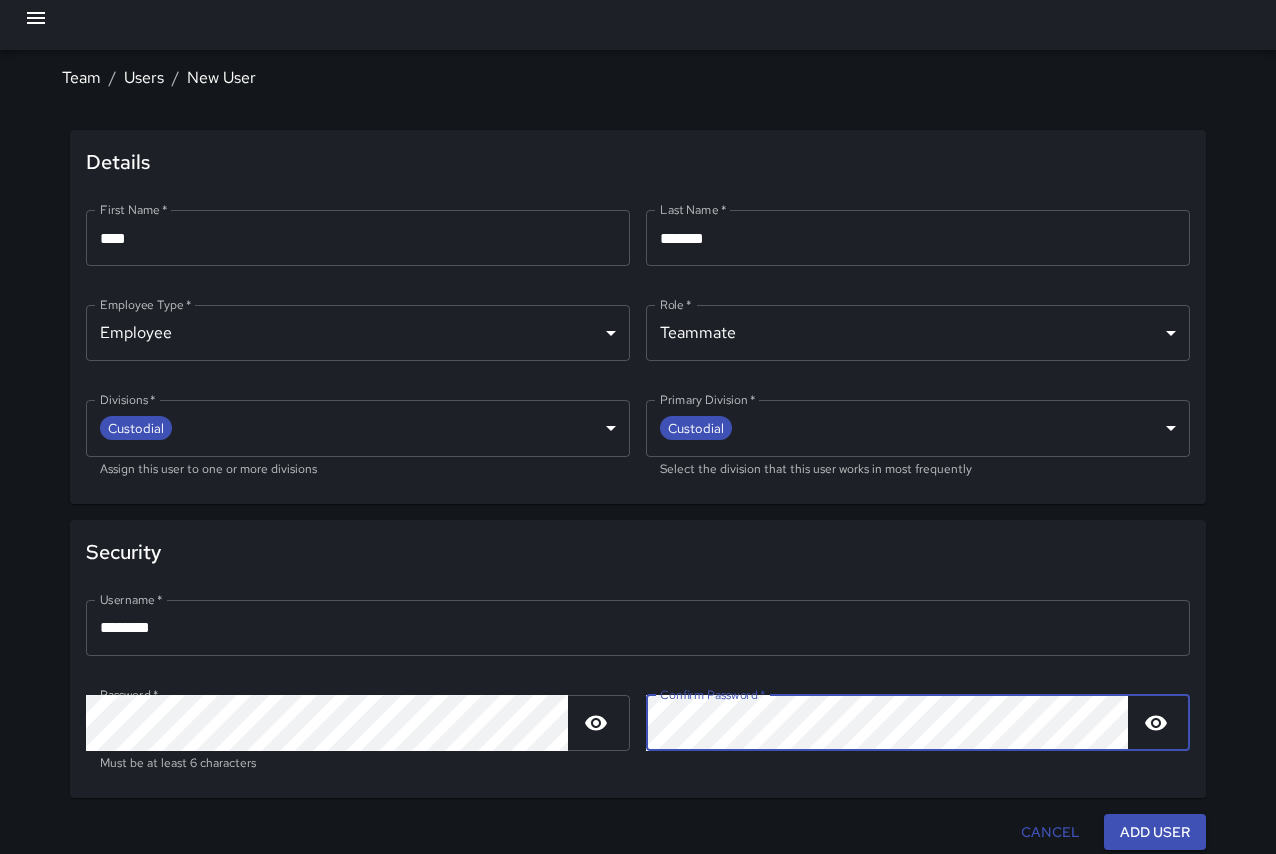 scroll, scrollTop: 18, scrollLeft: 0, axis: vertical 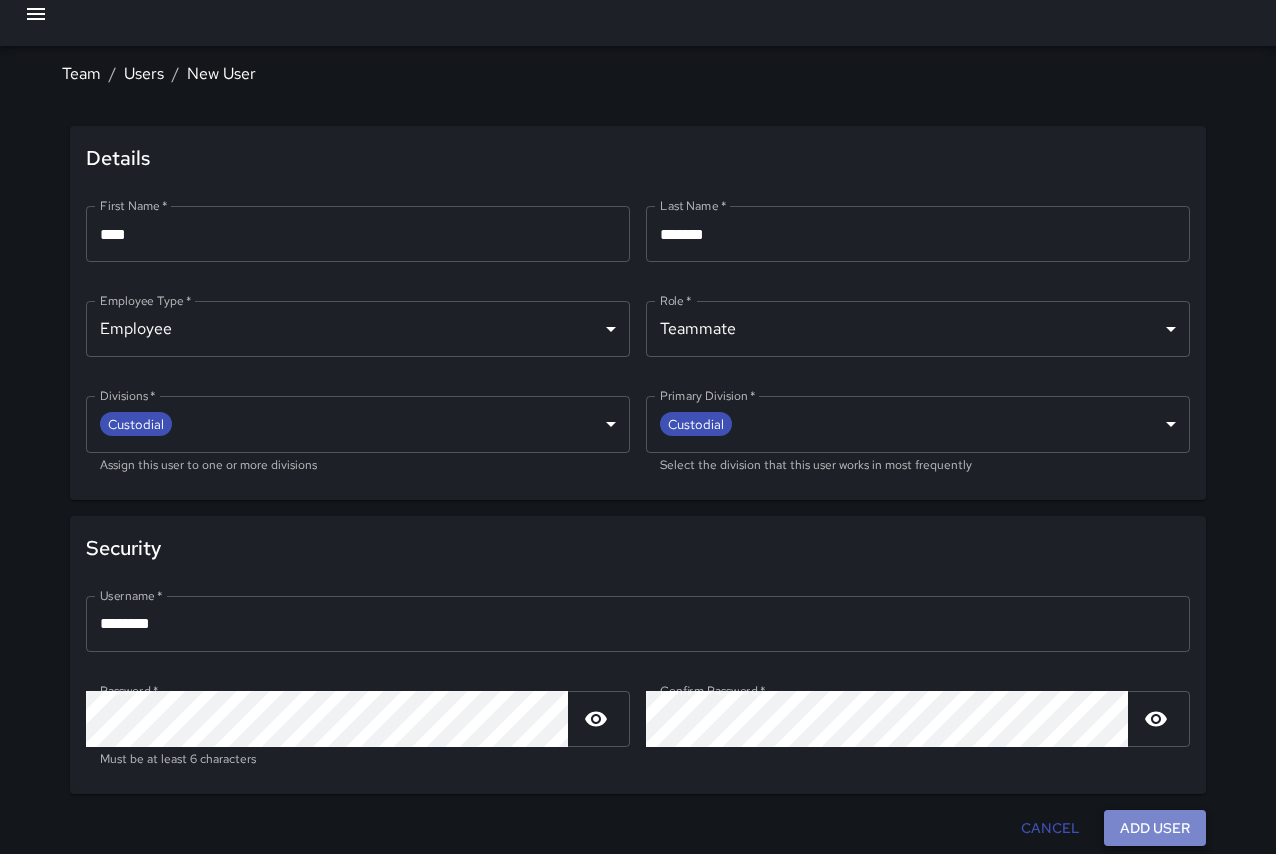 click on "Add User" at bounding box center (1155, 828) 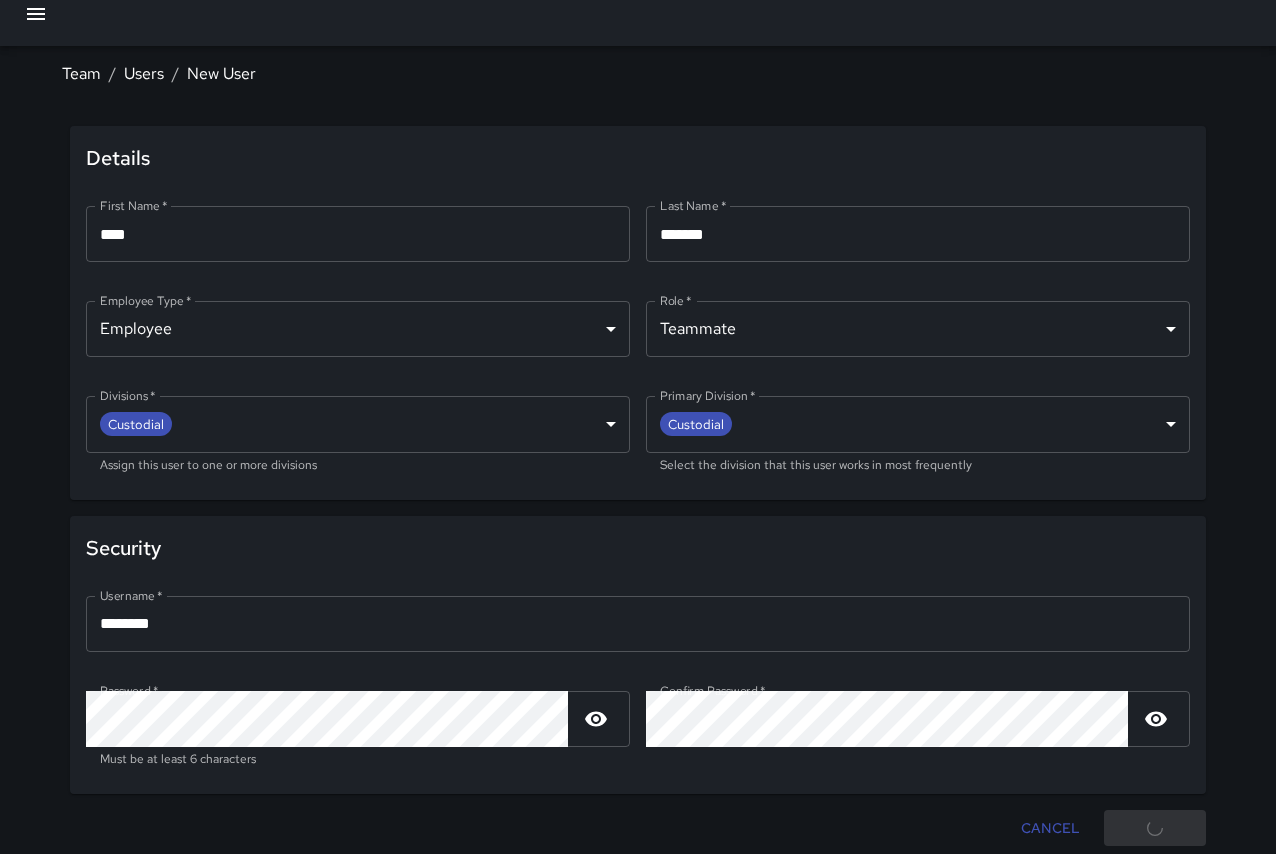 scroll, scrollTop: 0, scrollLeft: 0, axis: both 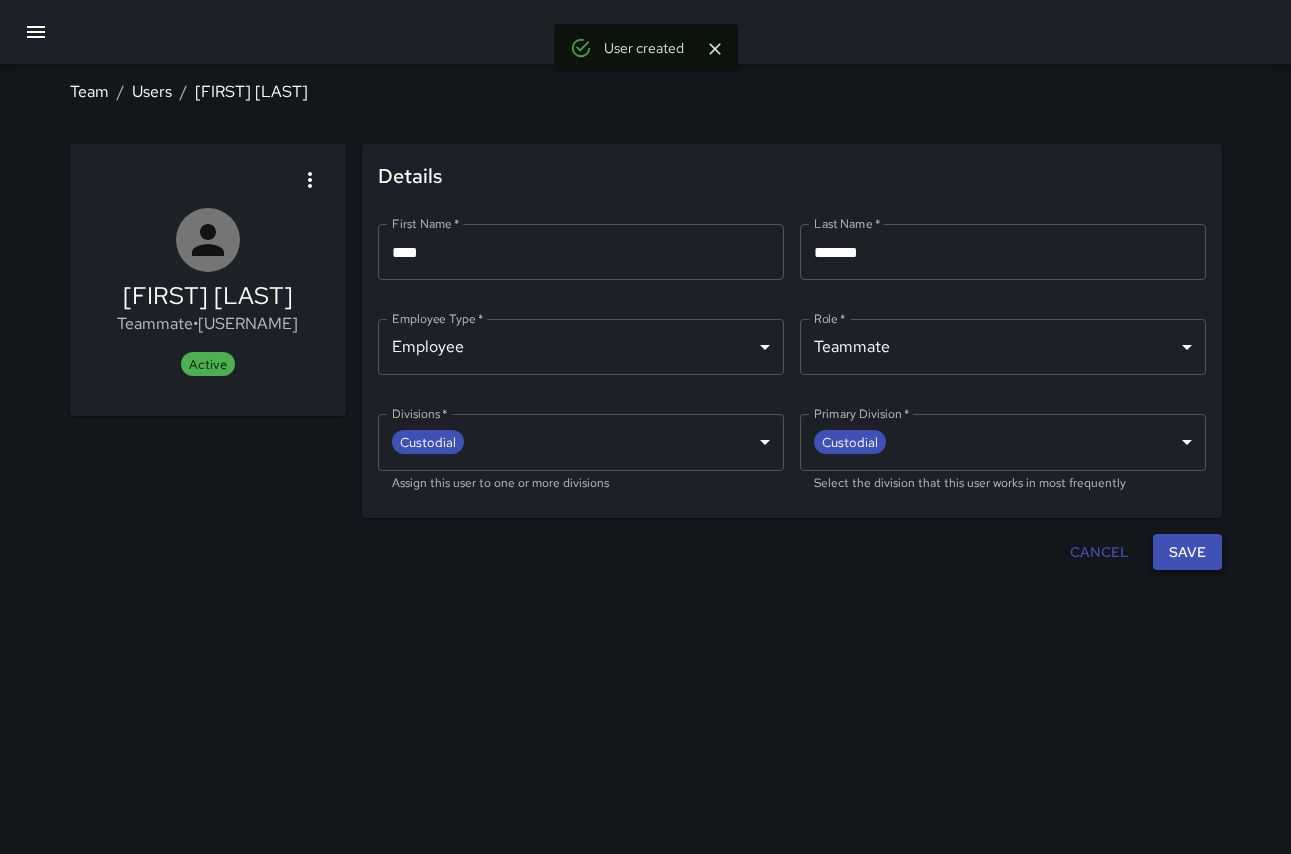 click on "Save" at bounding box center [1187, 552] 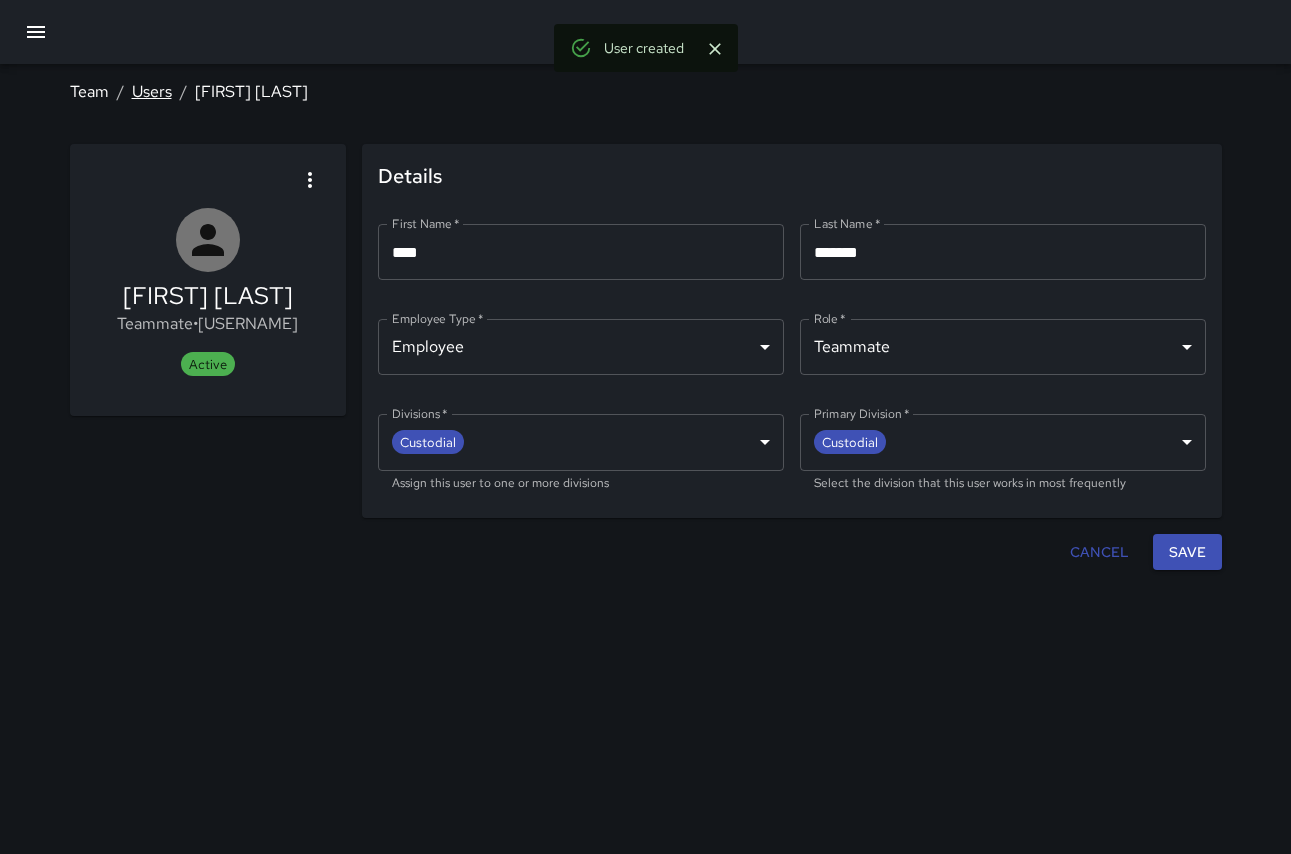 click on "Users" at bounding box center (152, 91) 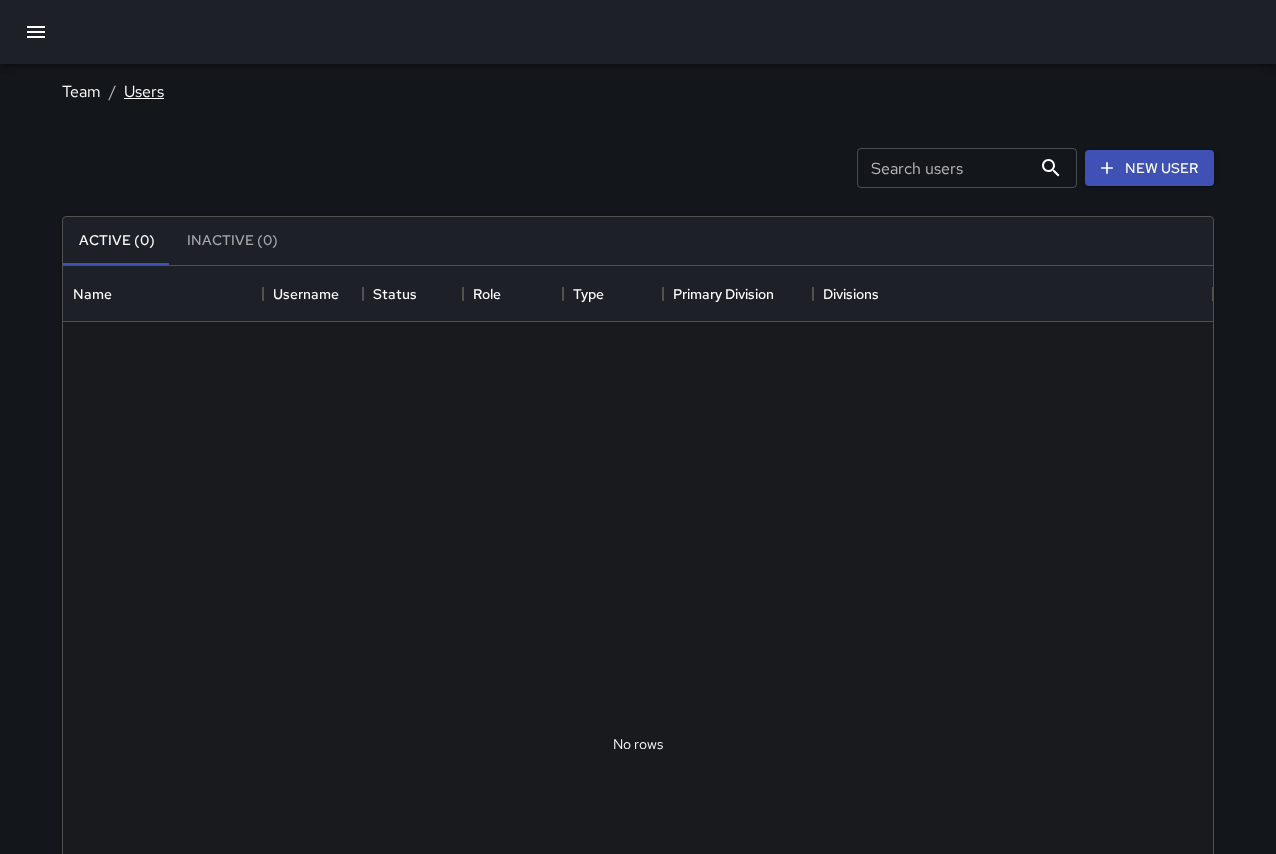scroll, scrollTop: 16, scrollLeft: 16, axis: both 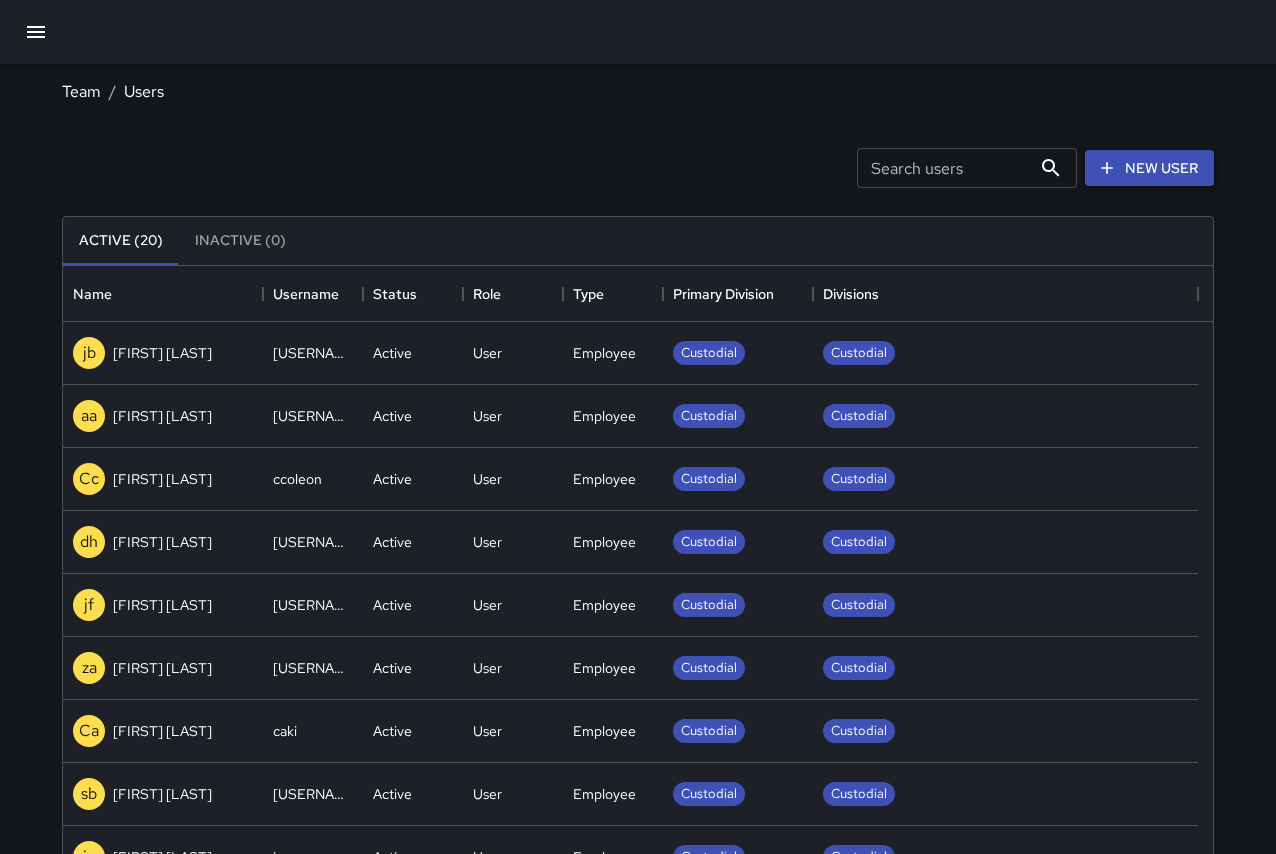 click on "New User" at bounding box center (1149, 168) 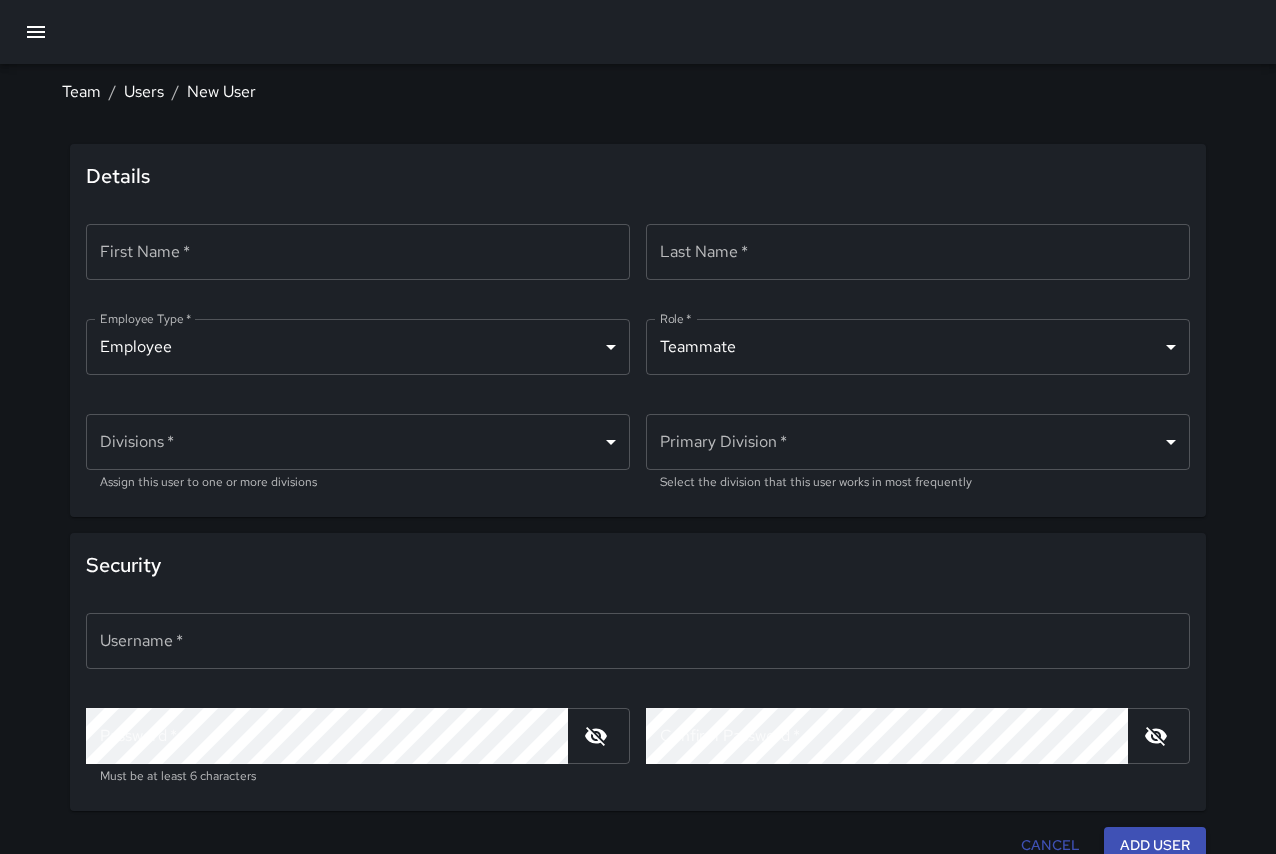 click on "First Name   *" at bounding box center (358, 252) 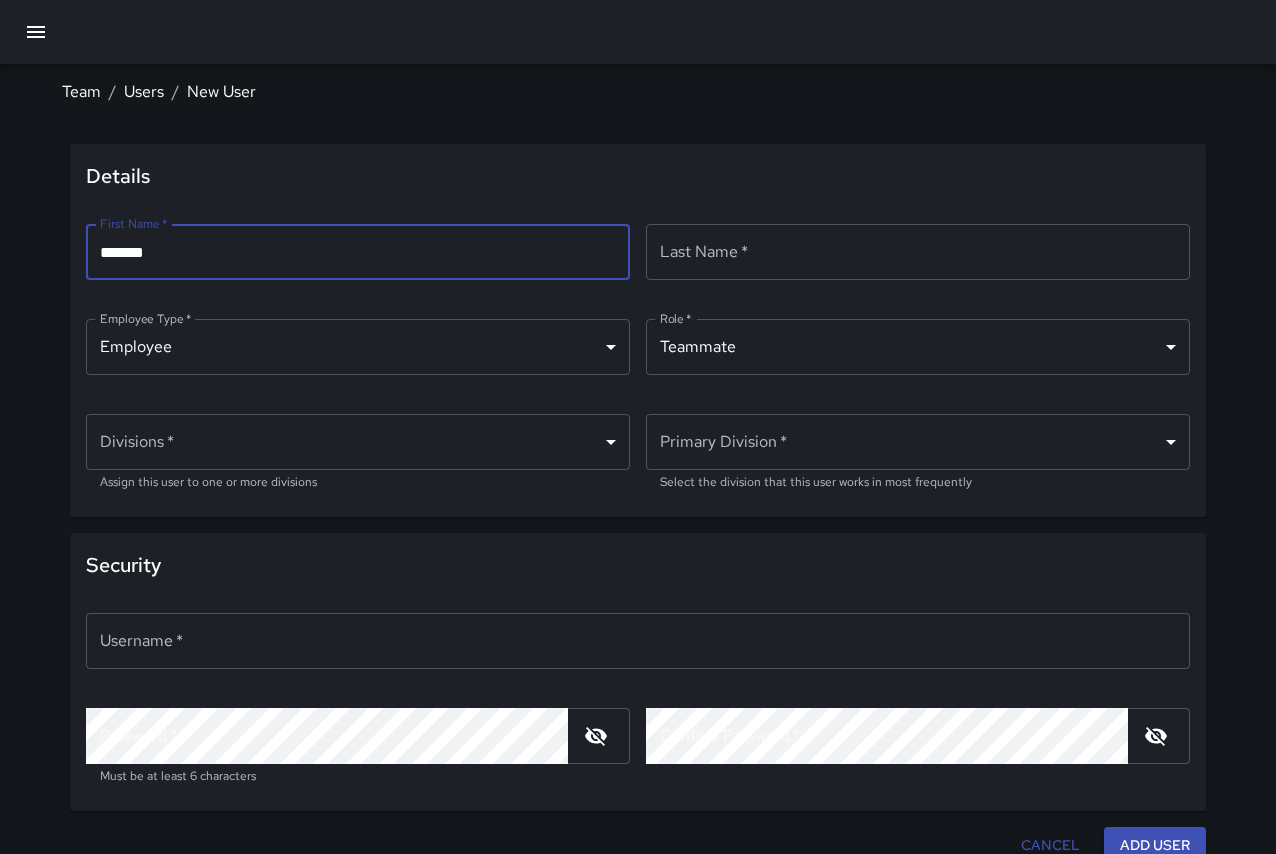 type on "*******" 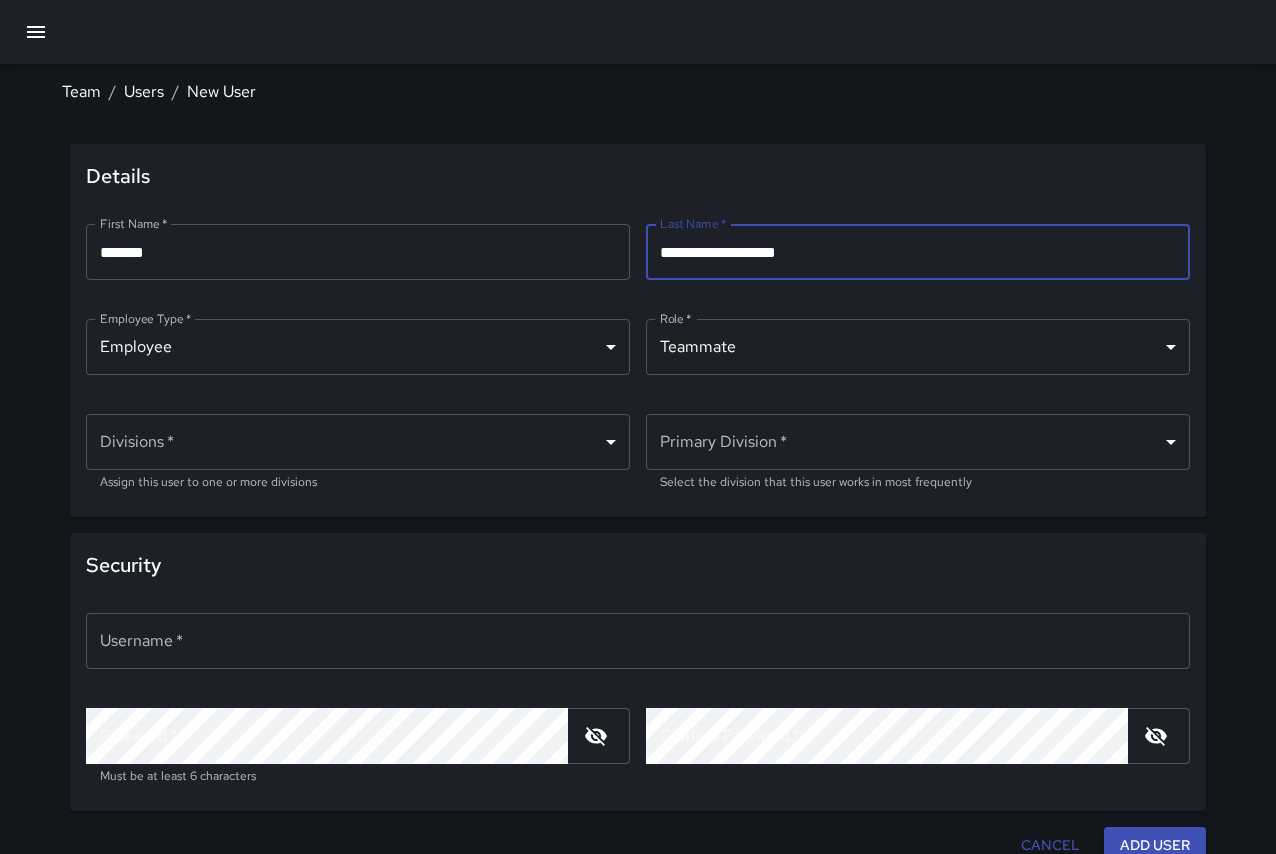 type on "**********" 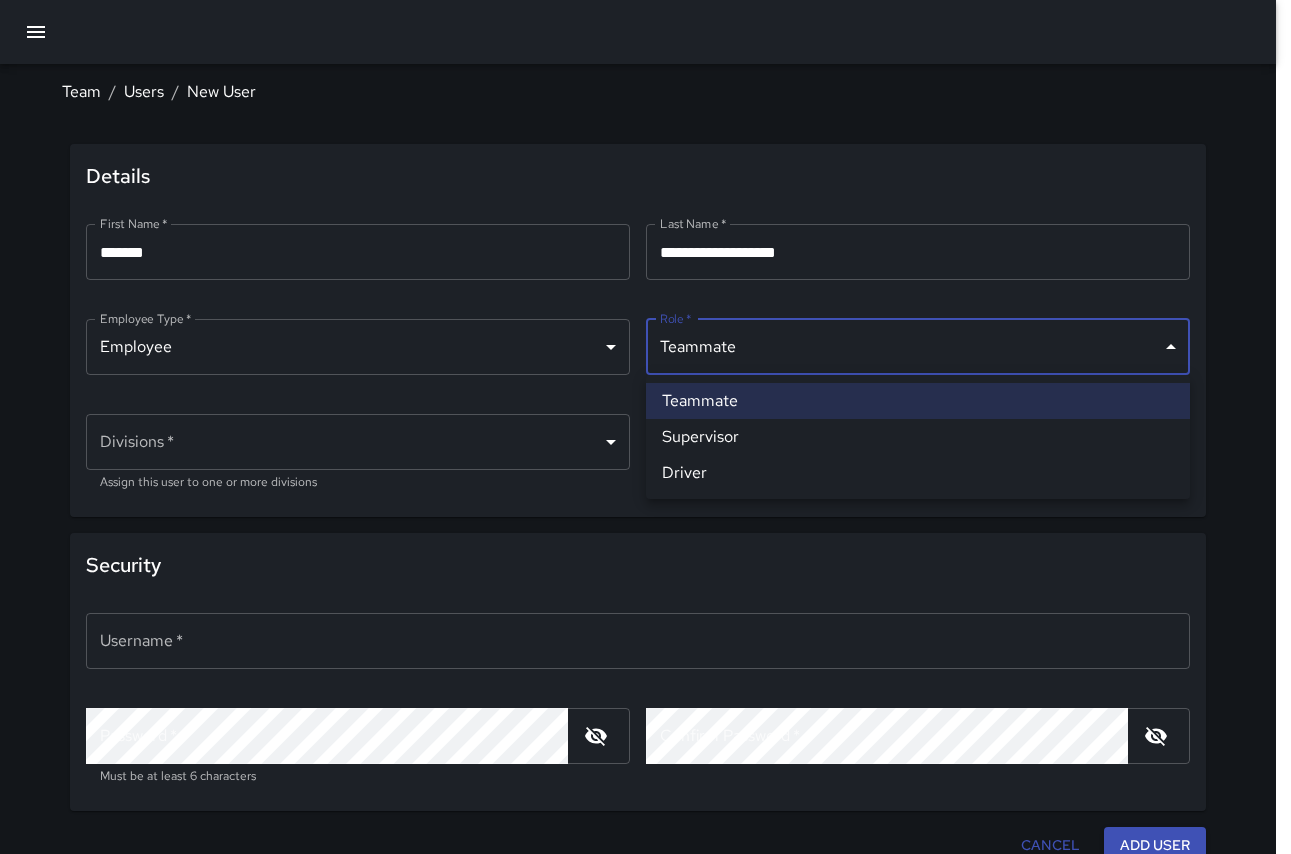 click on "**********" at bounding box center (645, 435) 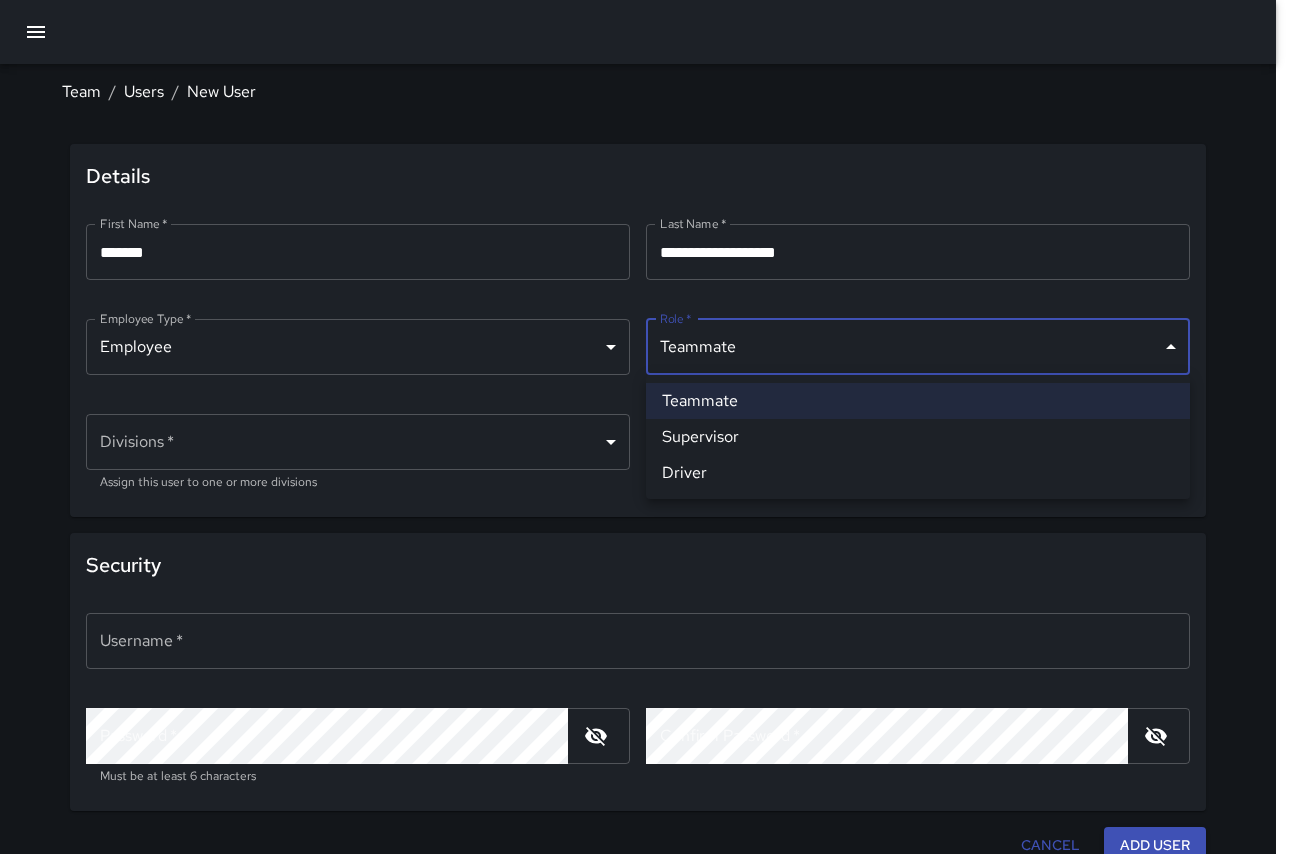 click at bounding box center (645, 427) 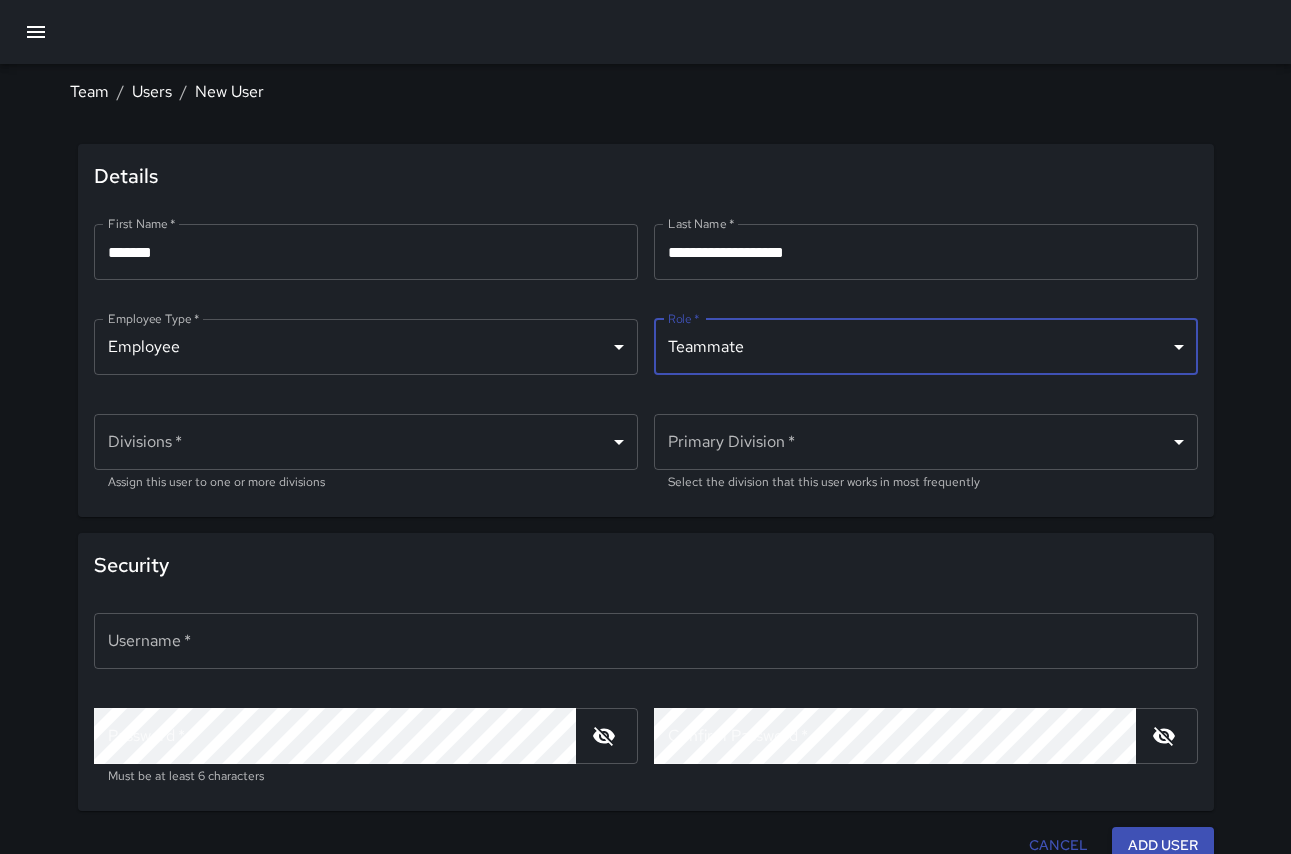 click on "**********" at bounding box center (645, 435) 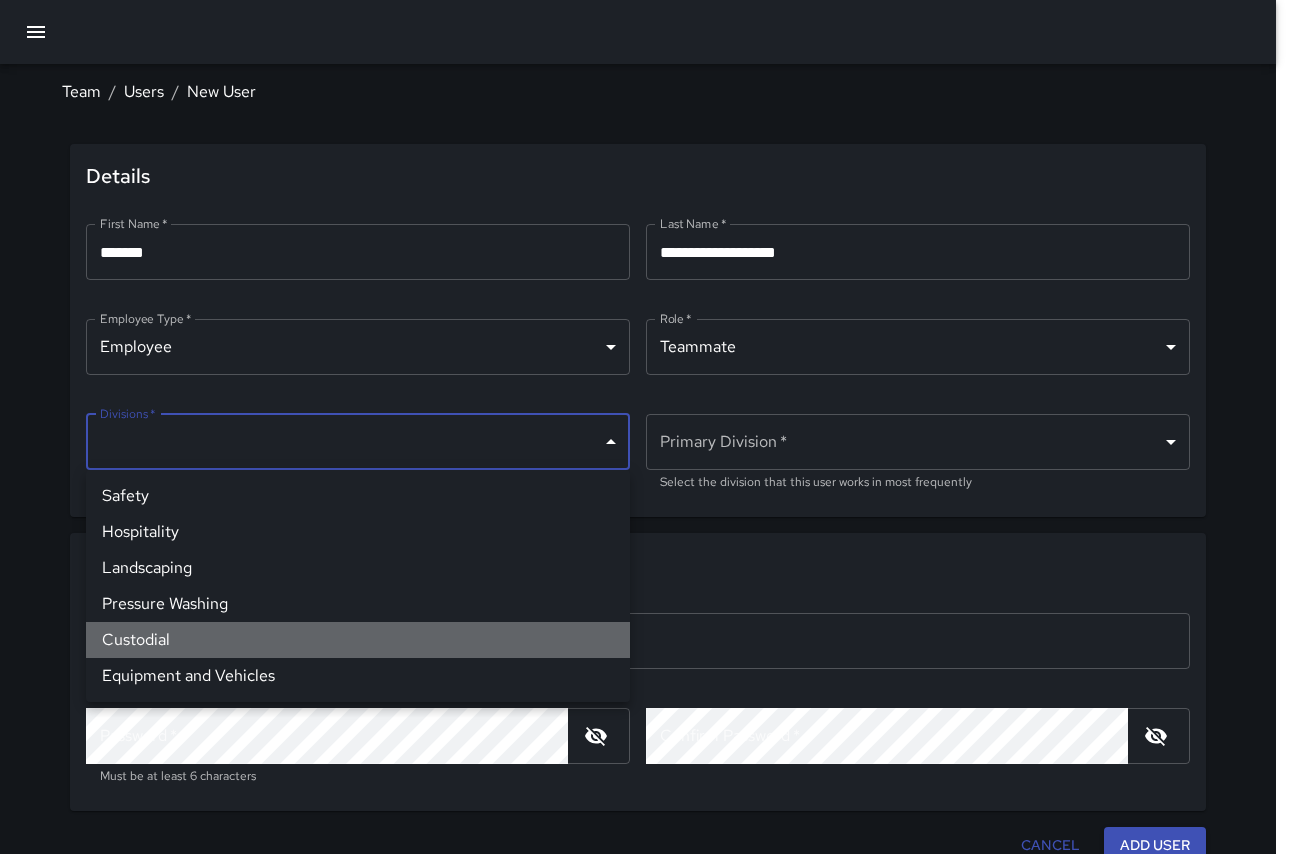 click on "Custodial" at bounding box center (358, 640) 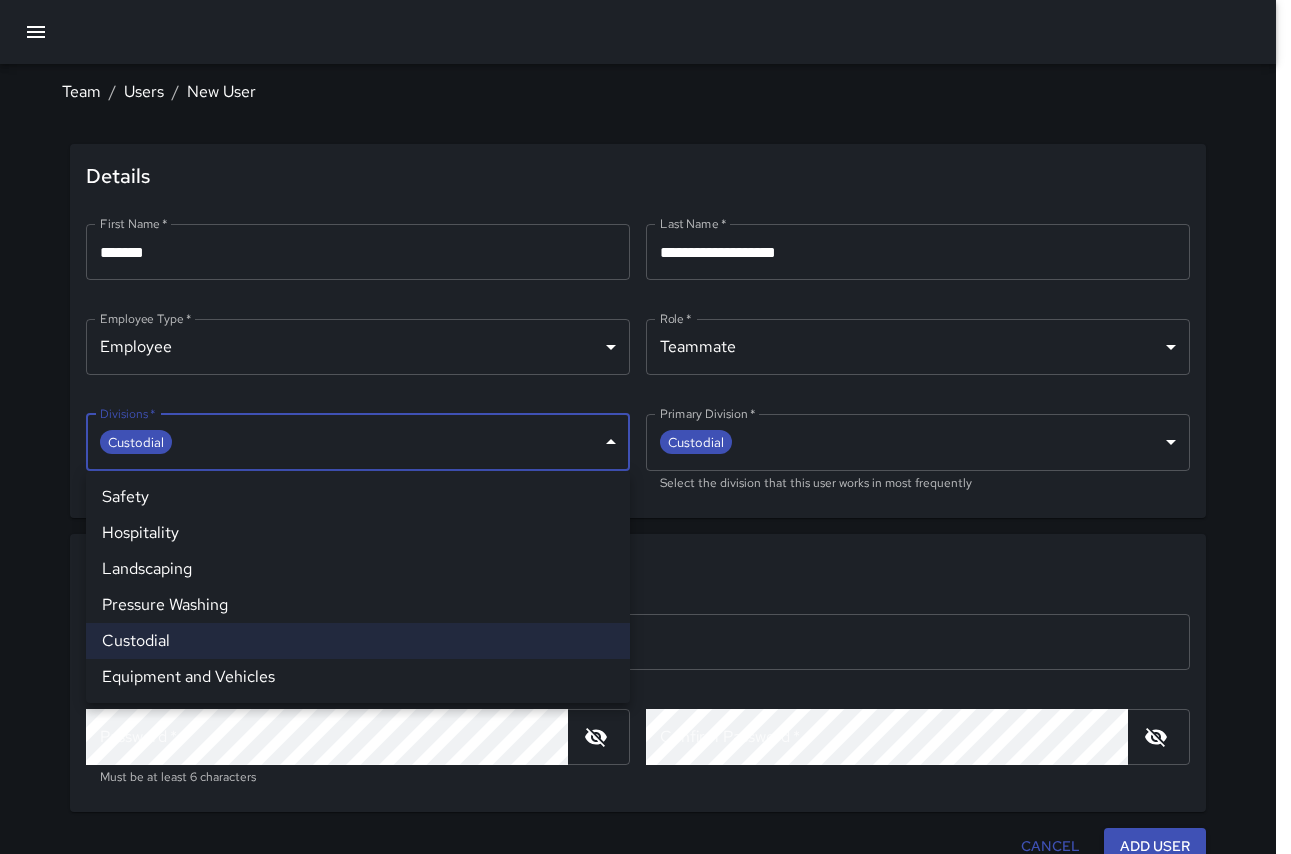 click at bounding box center (645, 427) 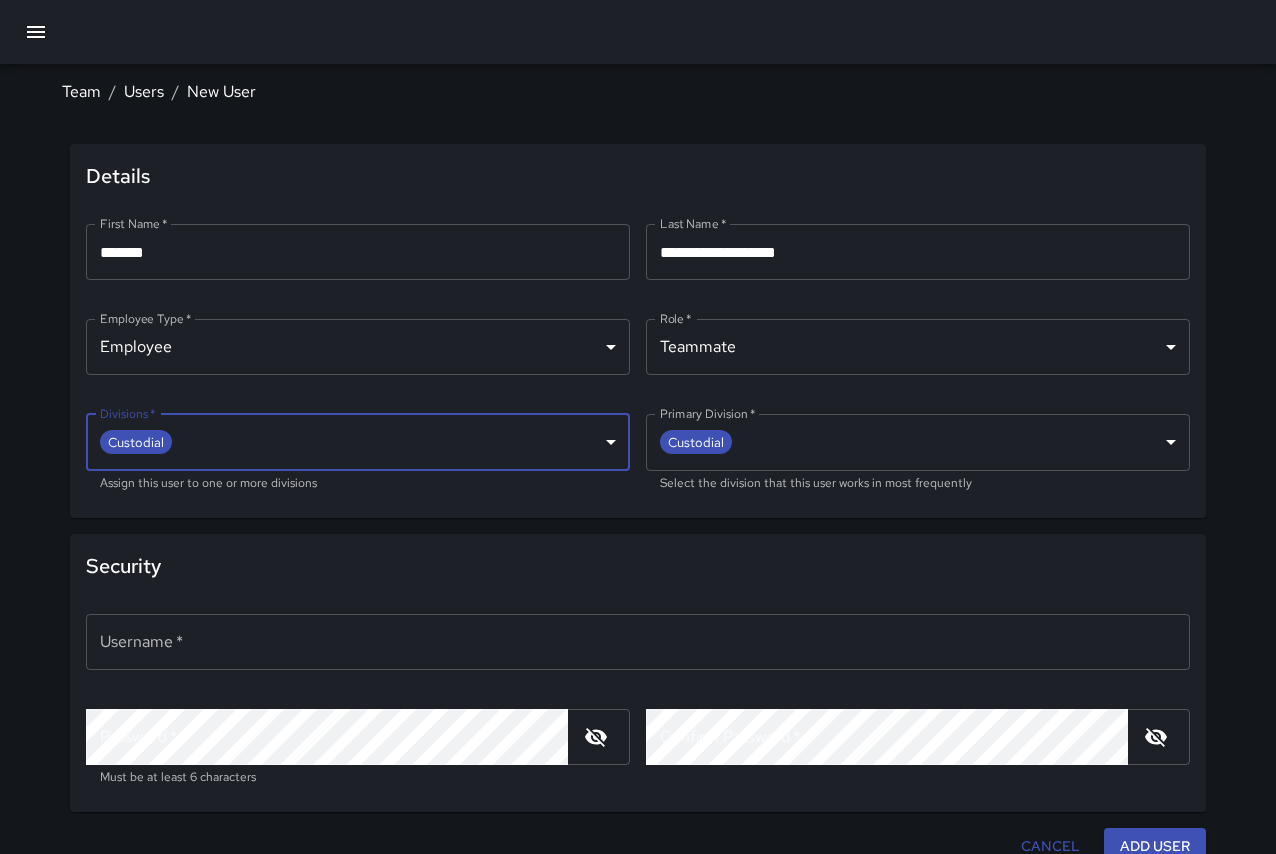 click on "**********" at bounding box center (638, 436) 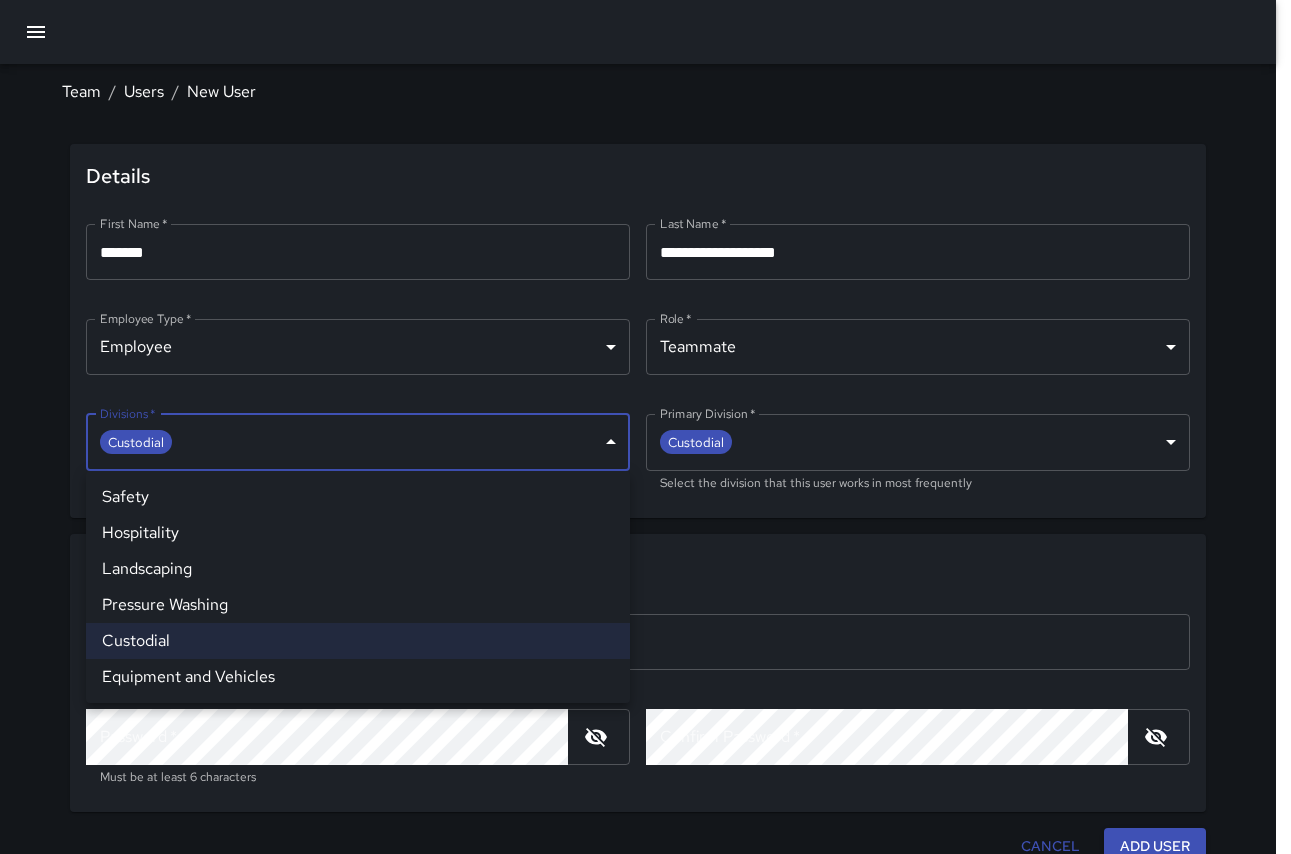 click at bounding box center [645, 427] 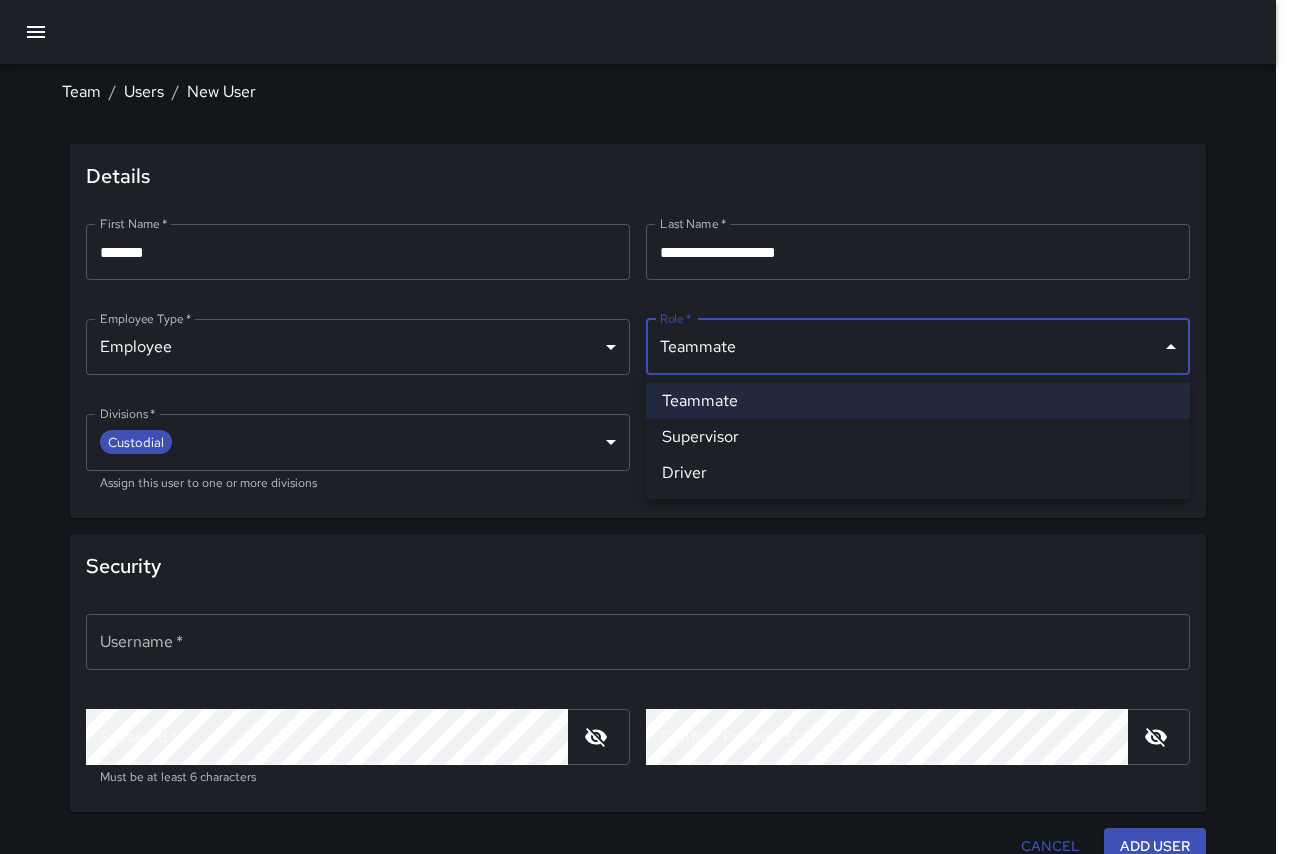 click on "**********" at bounding box center (645, 436) 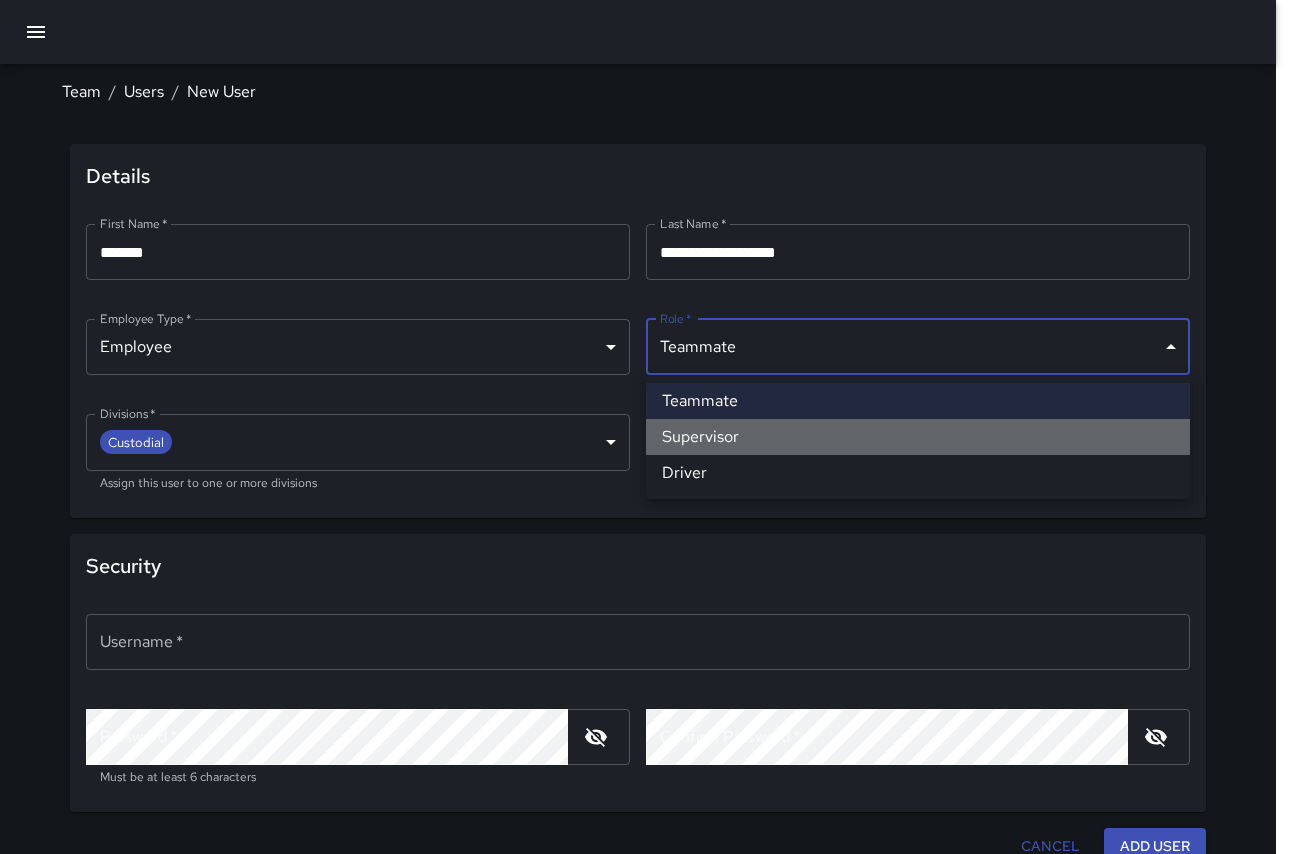 click on "Supervisor" at bounding box center [918, 437] 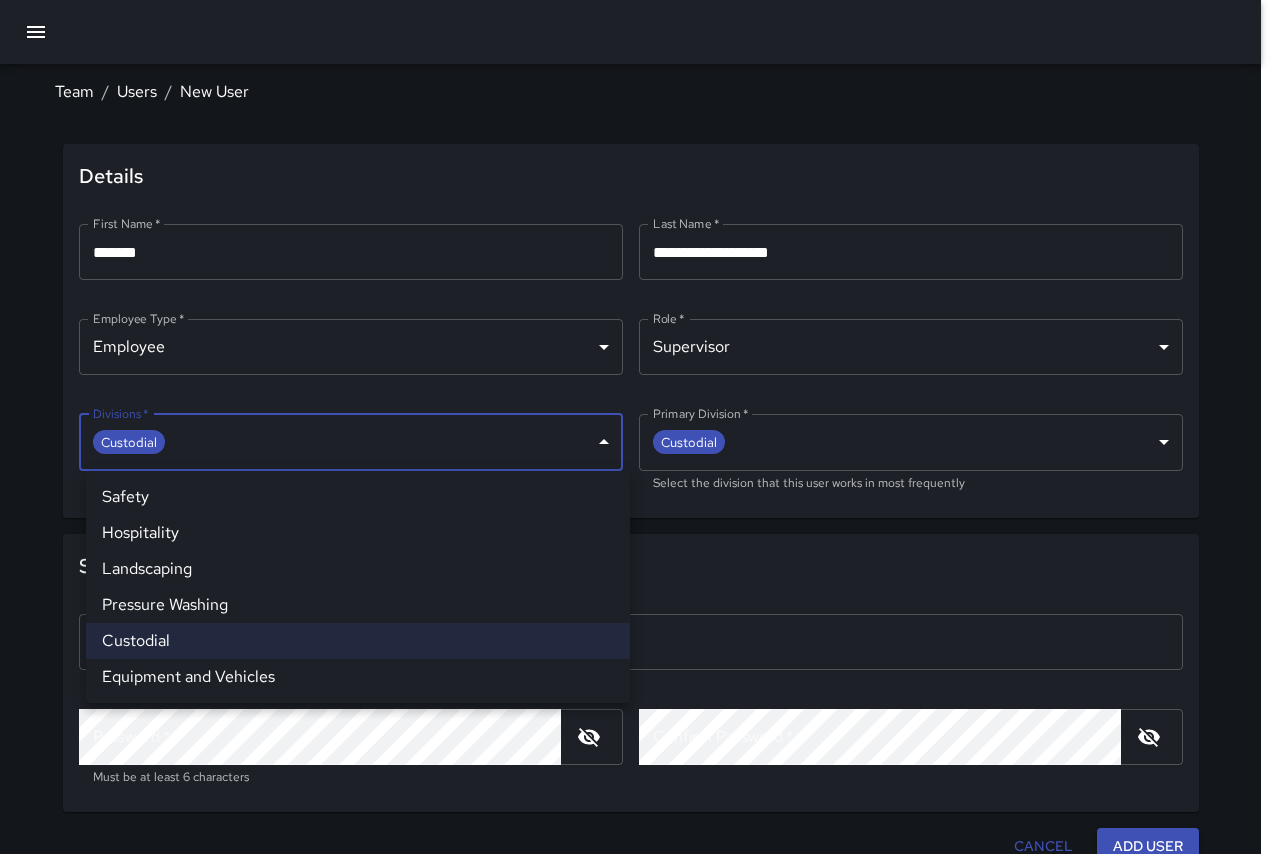 click on "**********" at bounding box center [638, 436] 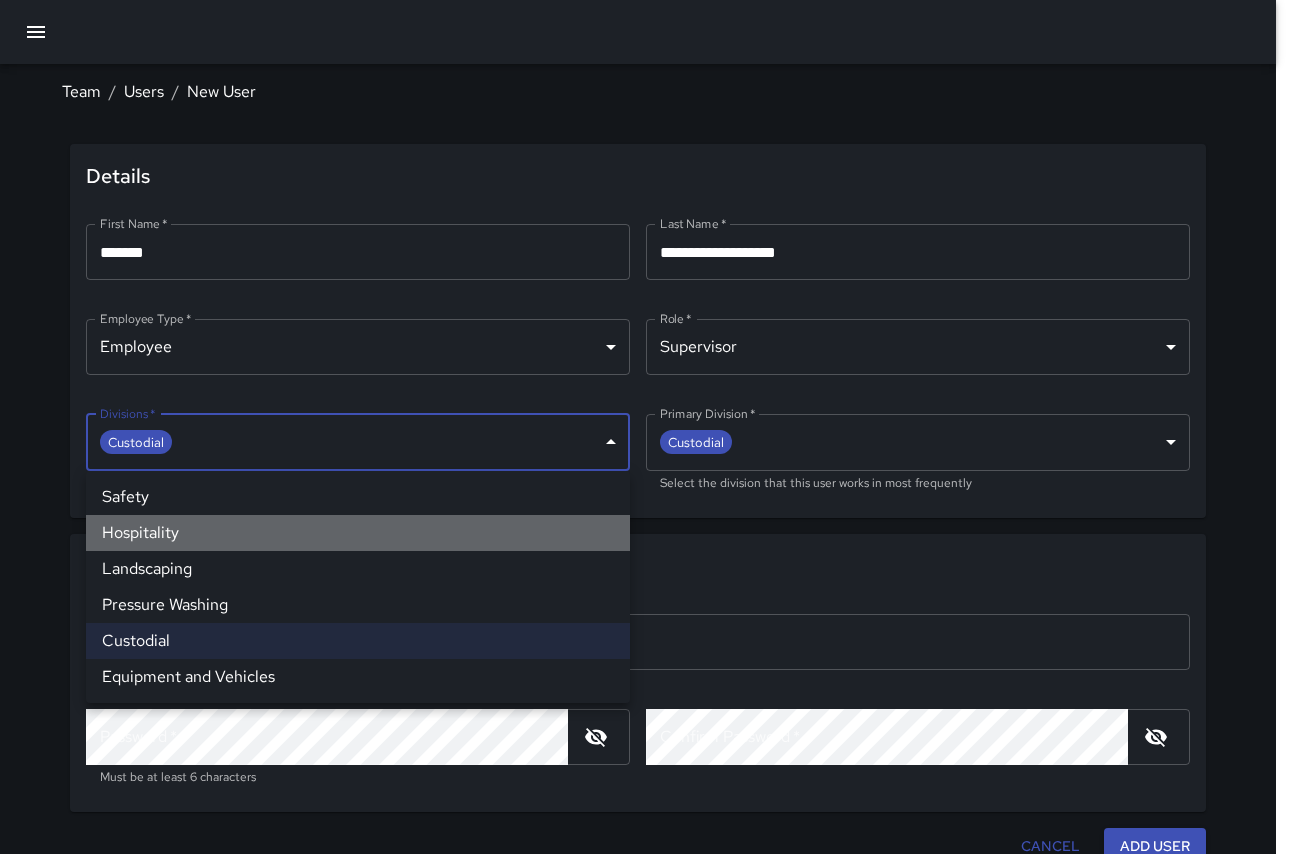 click on "Hospitality" at bounding box center (358, 533) 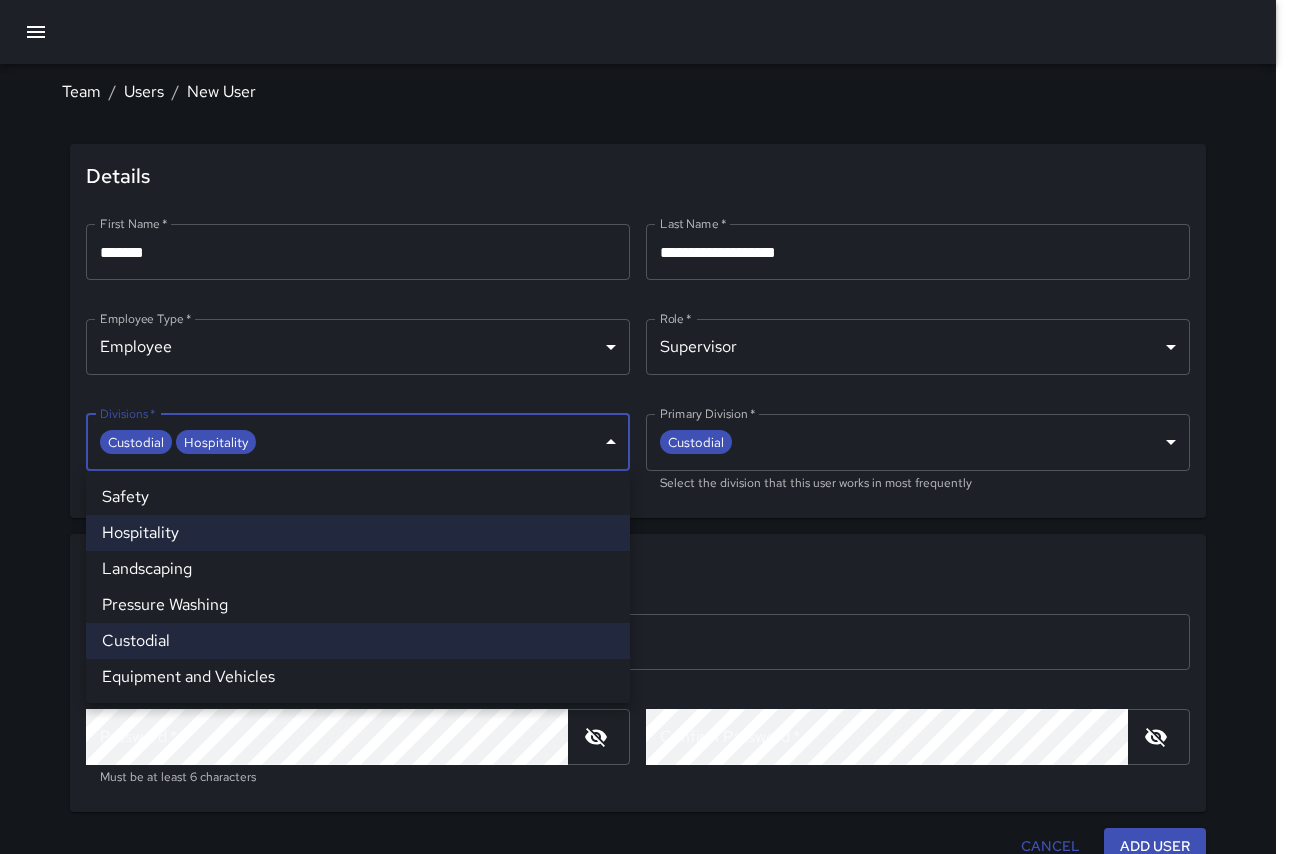 click at bounding box center (645, 427) 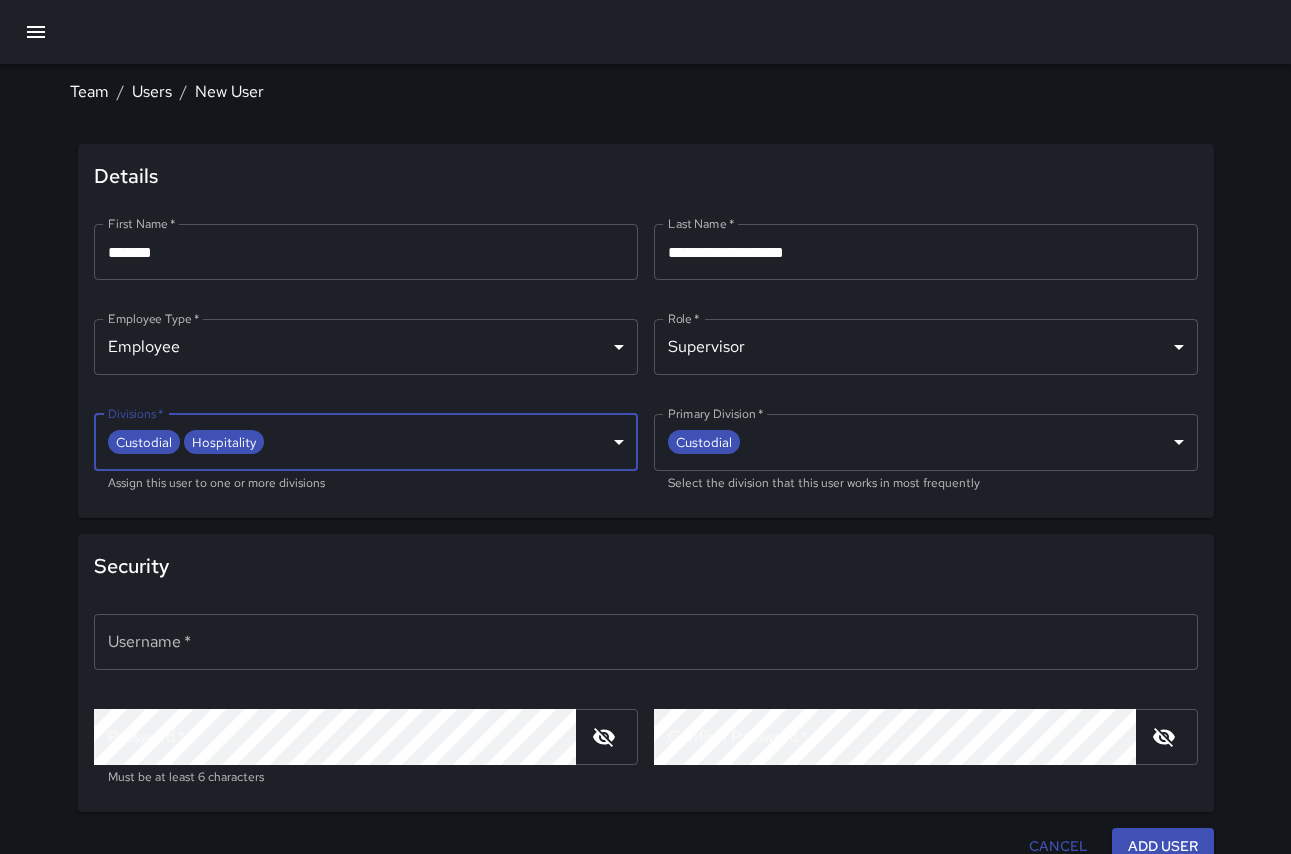 click on "**********" at bounding box center [645, 436] 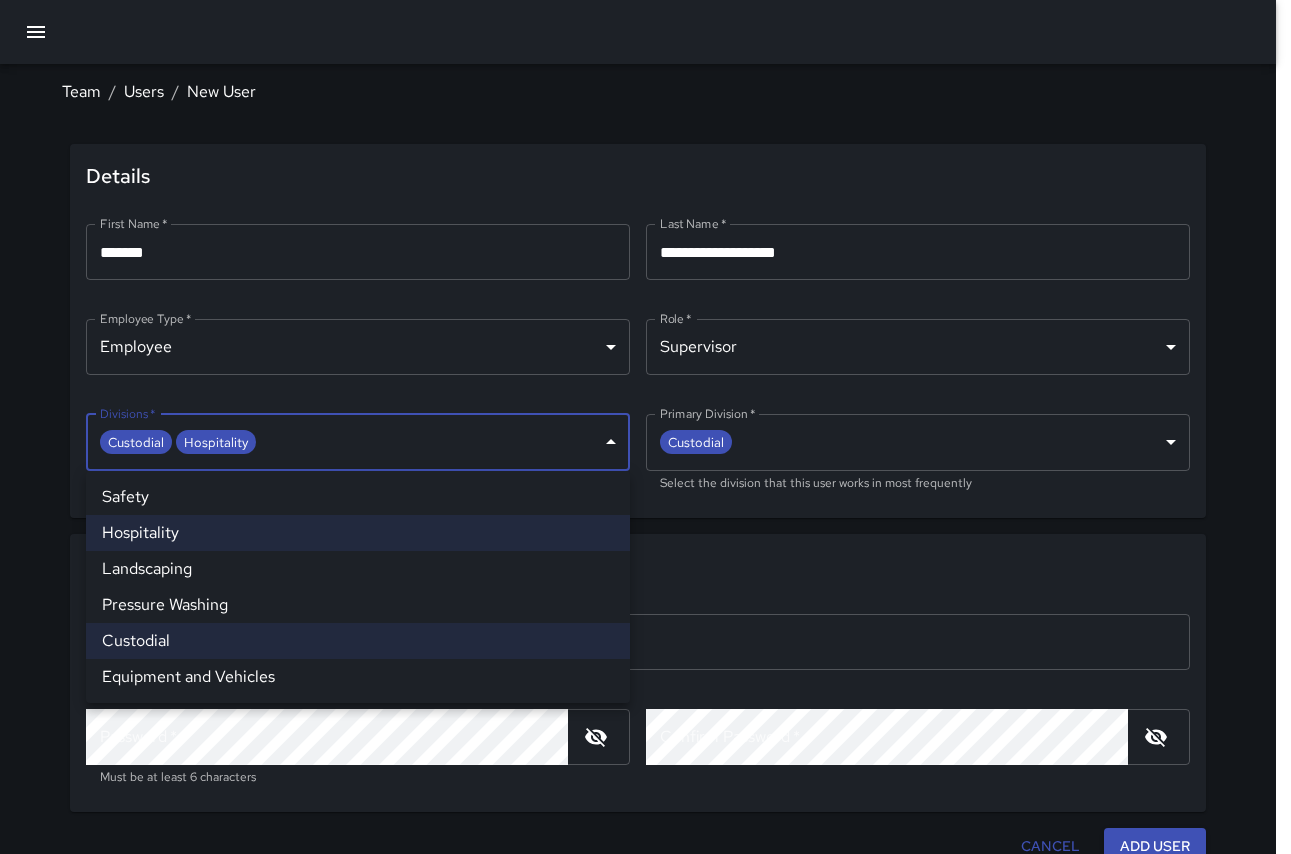 click on "Safety" at bounding box center (358, 497) 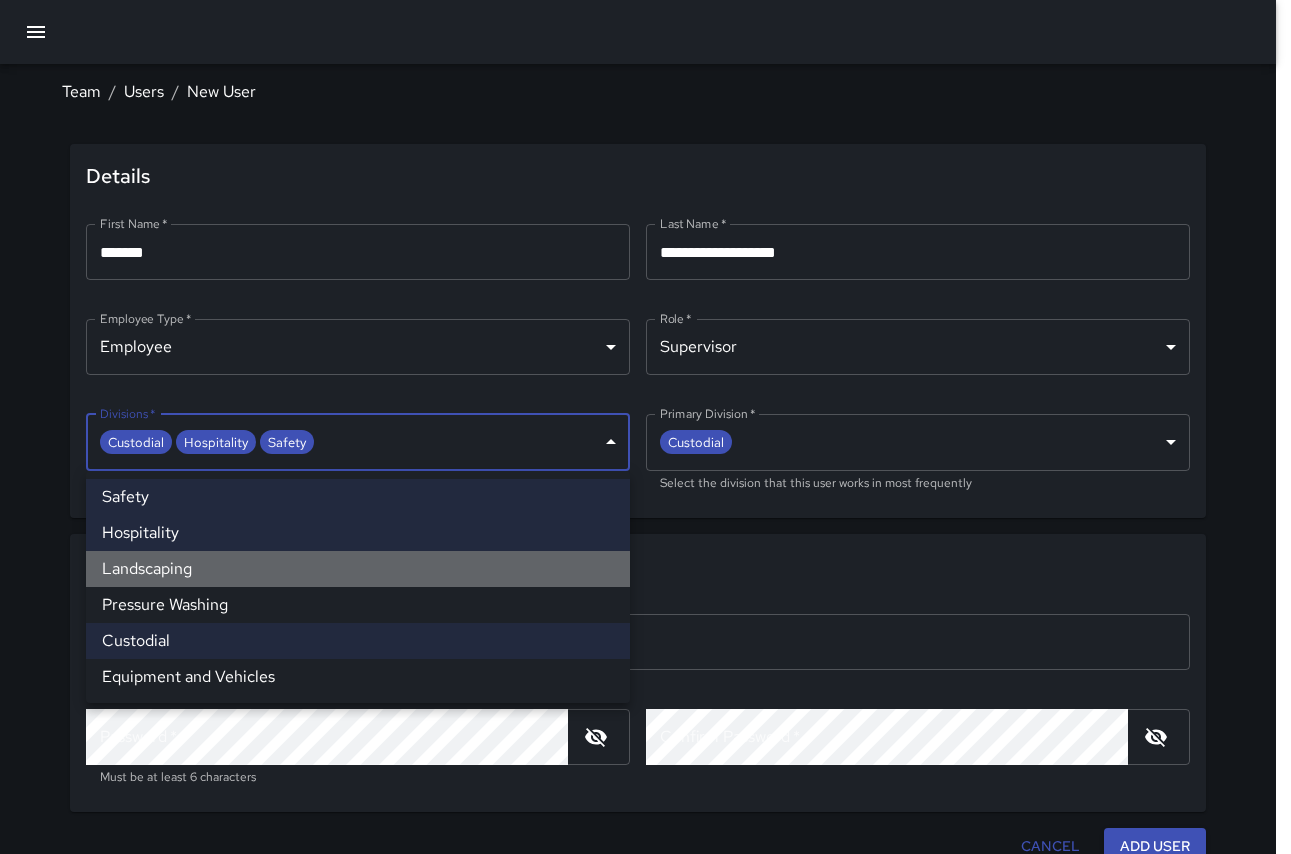 click on "Landscaping" at bounding box center (358, 569) 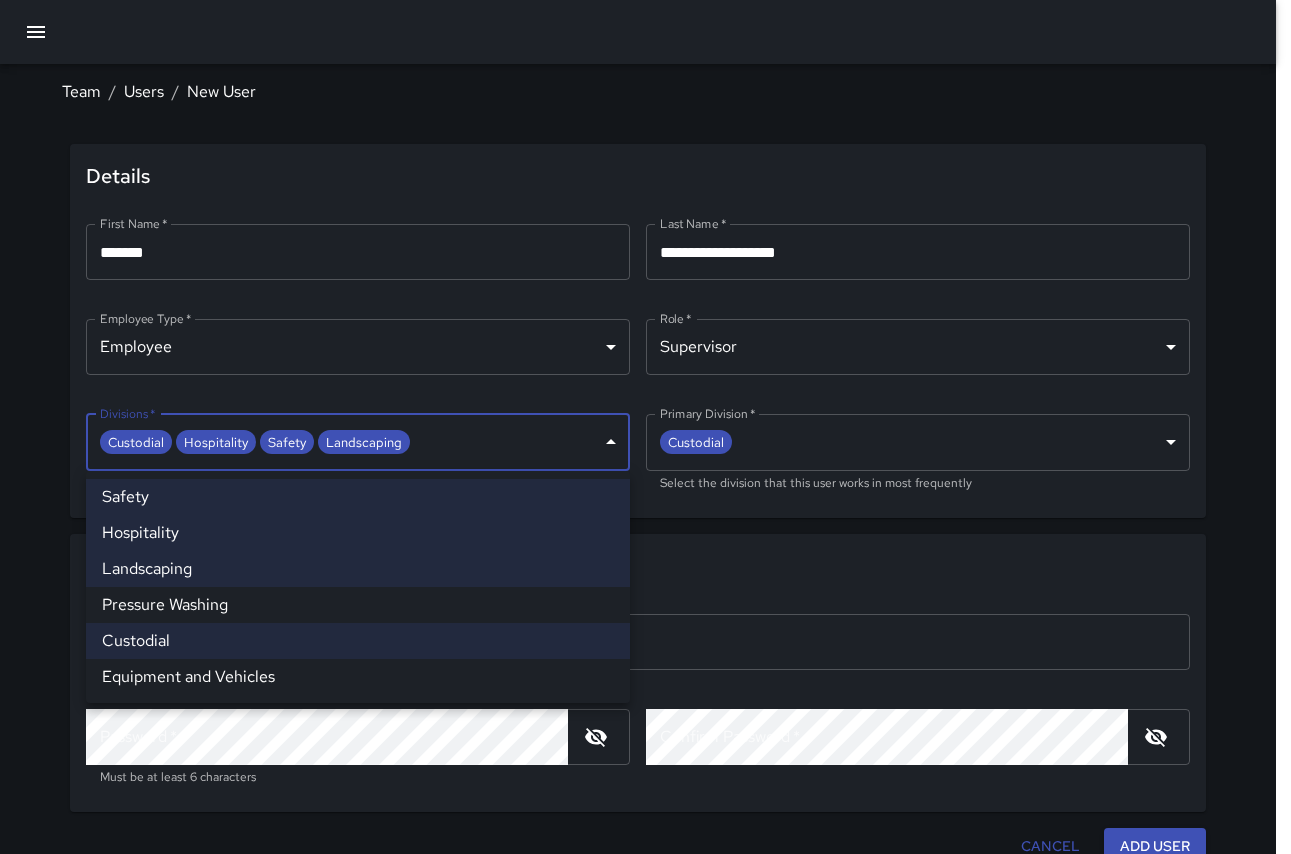 click on "Pressure Washing" at bounding box center [358, 605] 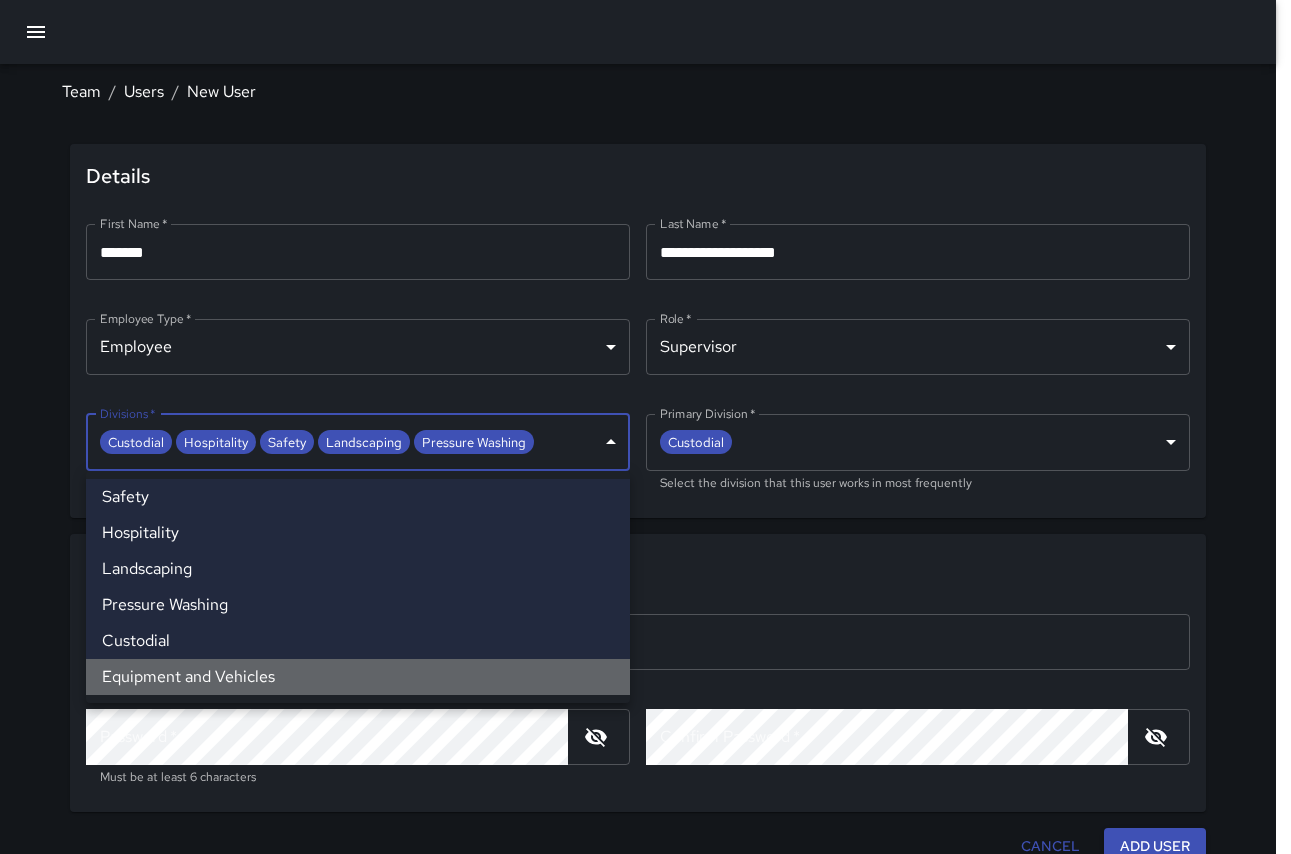 click on "Equipment and Vehicles" at bounding box center (358, 677) 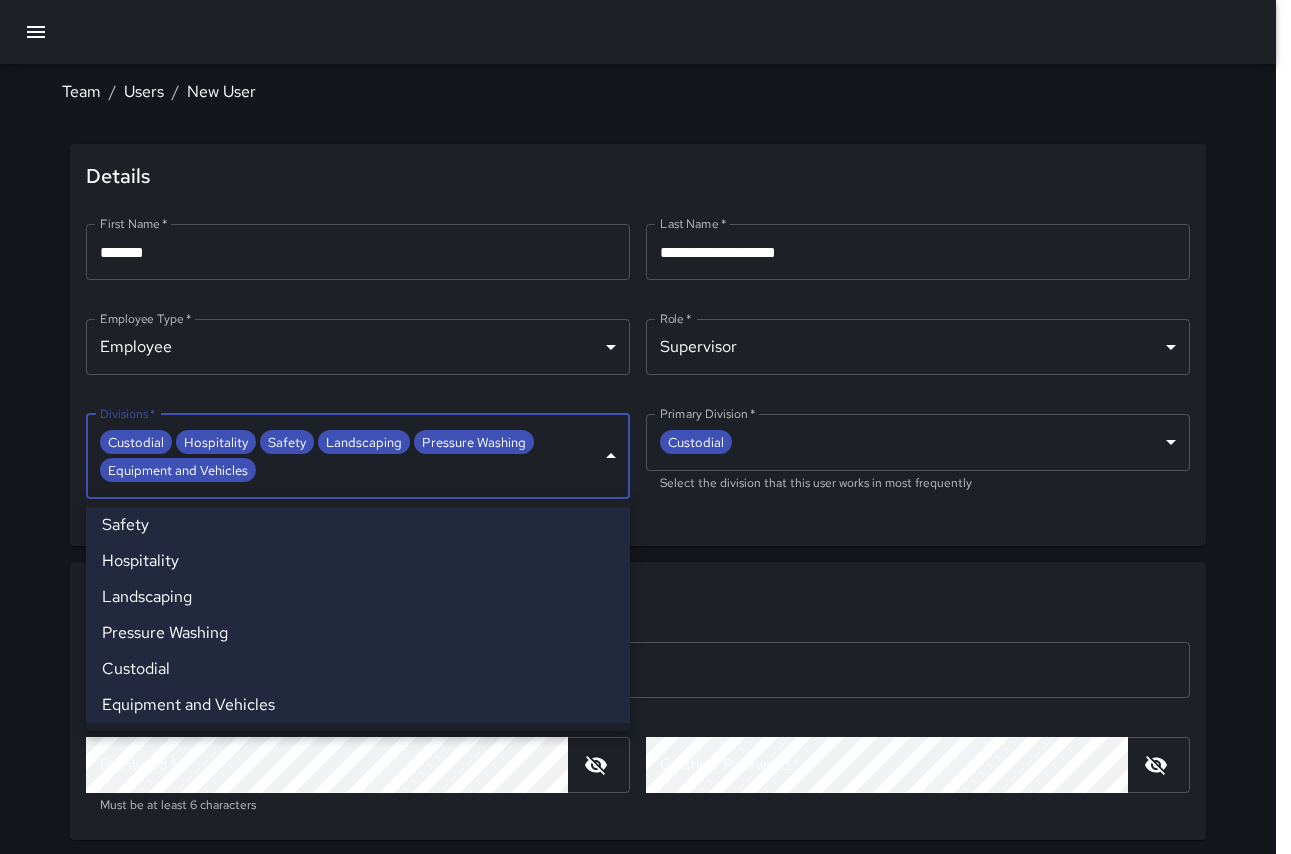 click at bounding box center [645, 427] 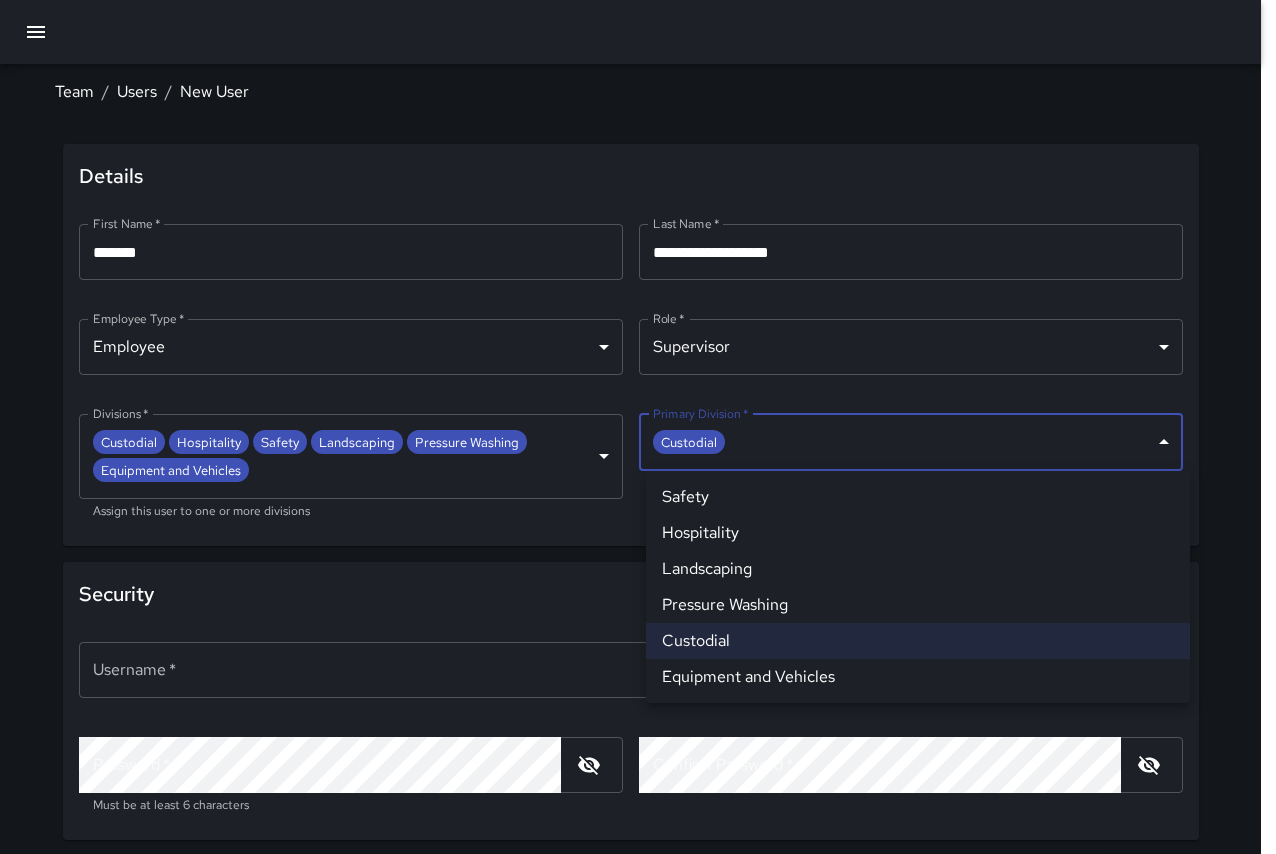 click on "**********" at bounding box center [638, 450] 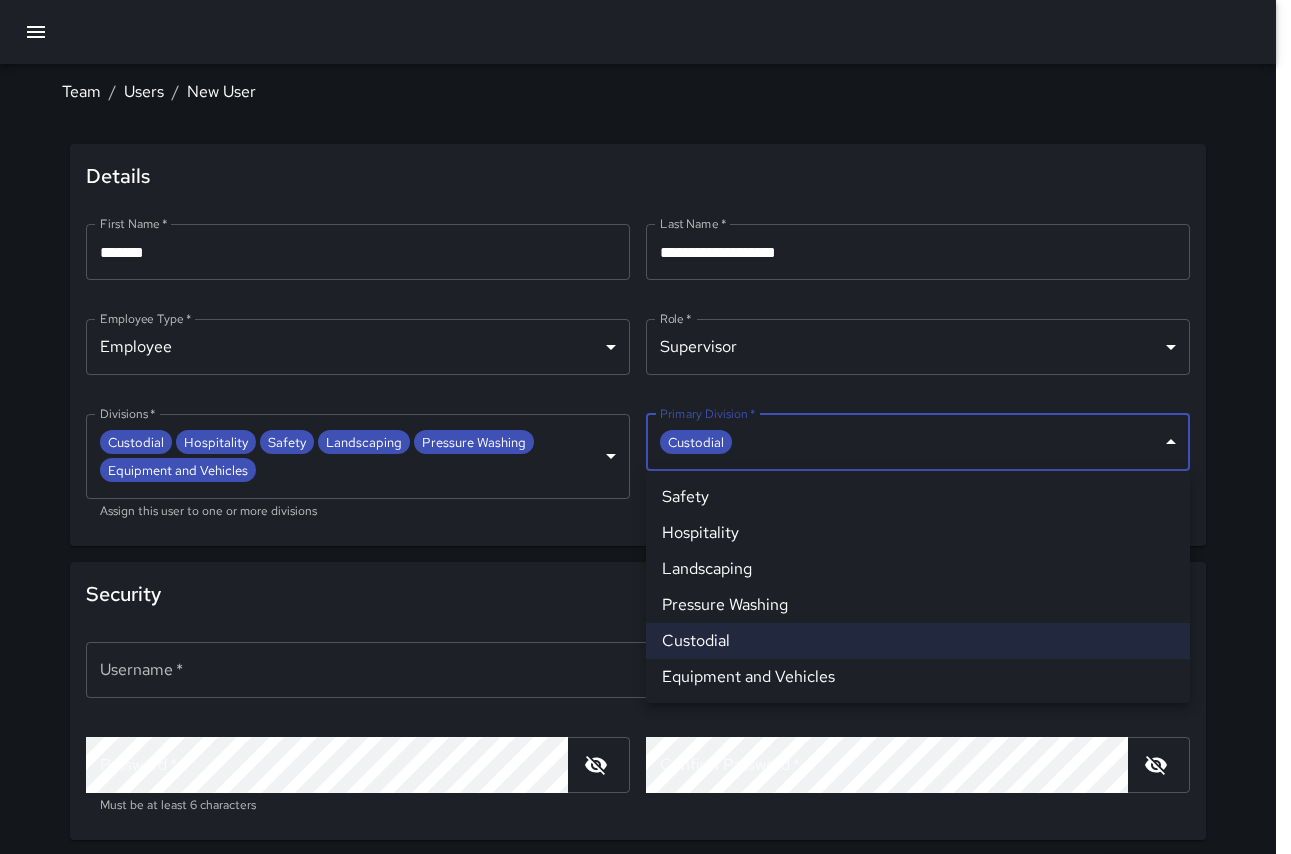 click on "Safety" at bounding box center (918, 497) 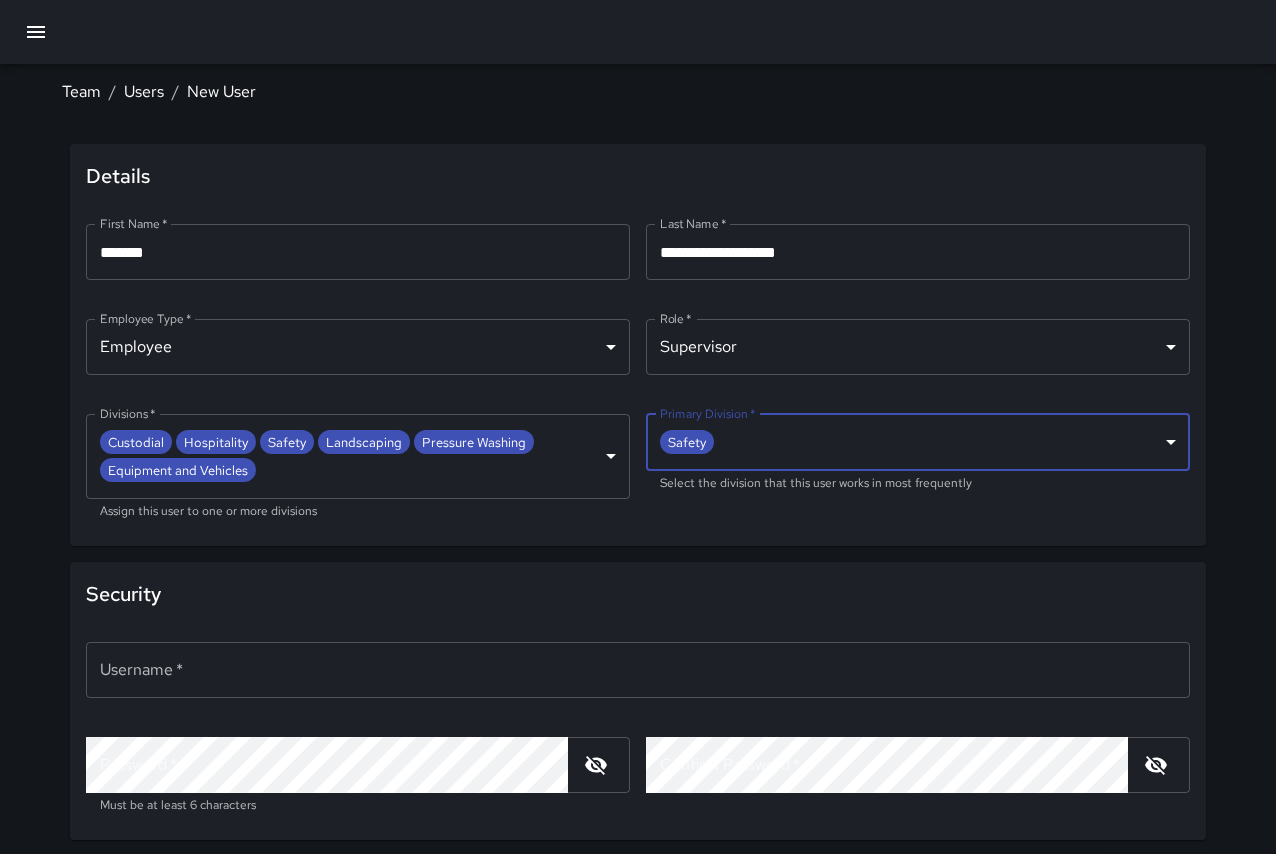 click on "**********" at bounding box center (638, 450) 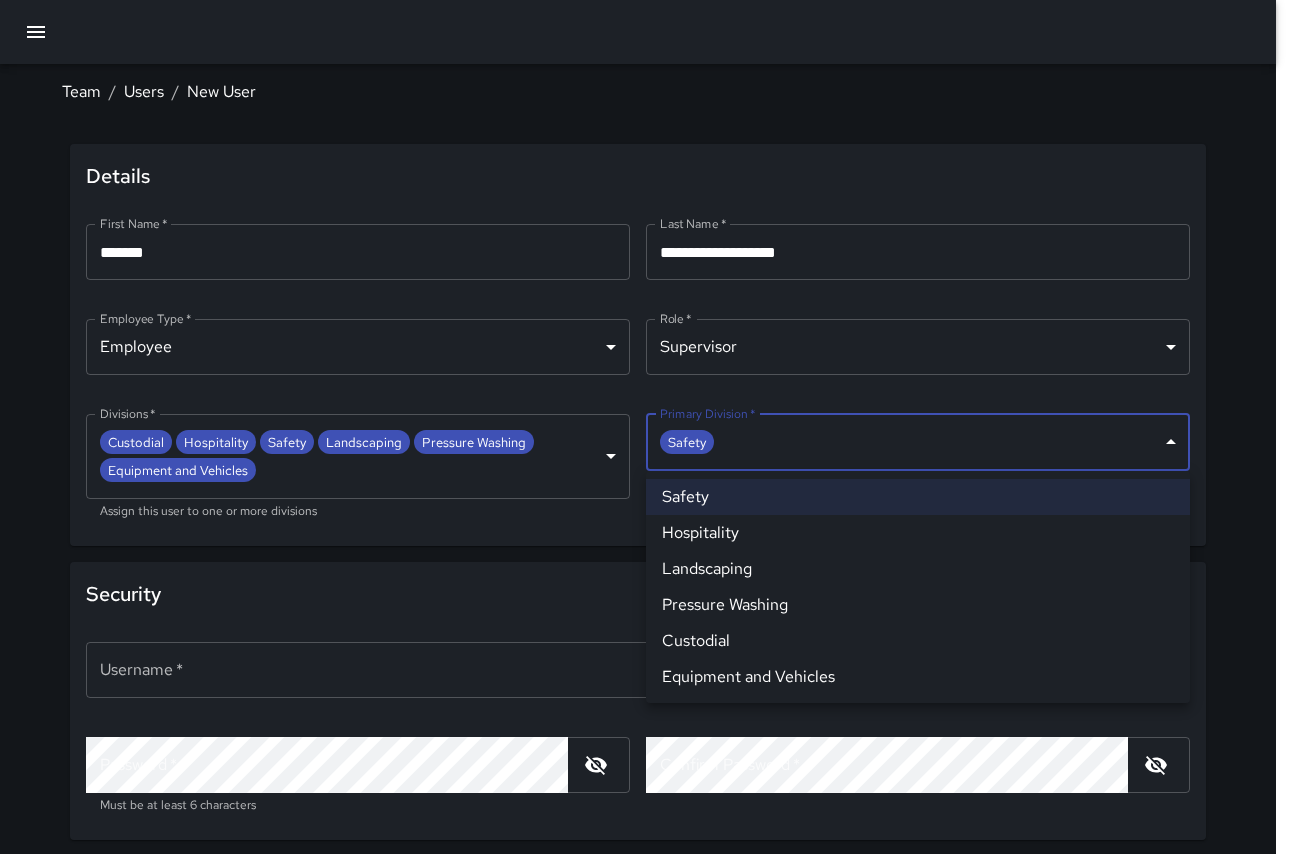 click on "Custodial" at bounding box center (918, 641) 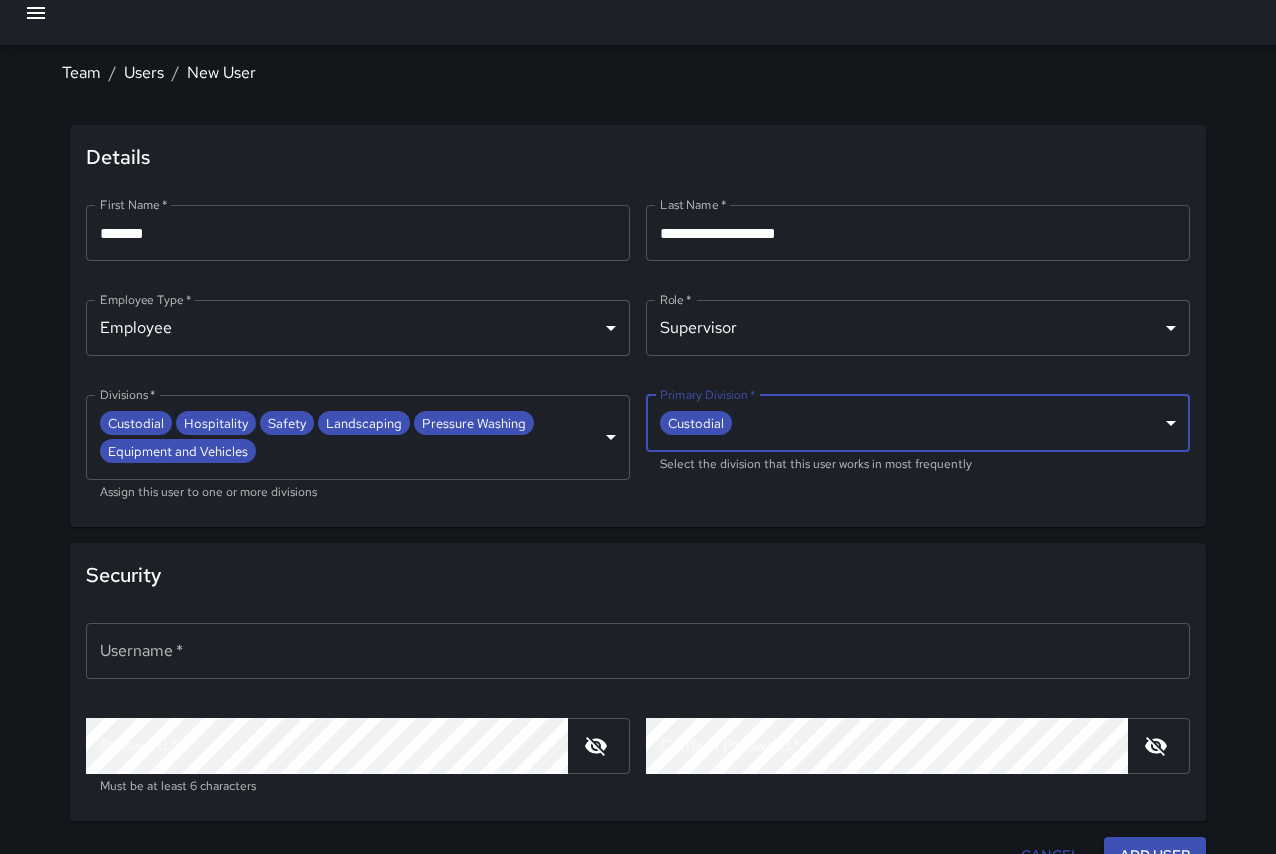 scroll, scrollTop: 46, scrollLeft: 0, axis: vertical 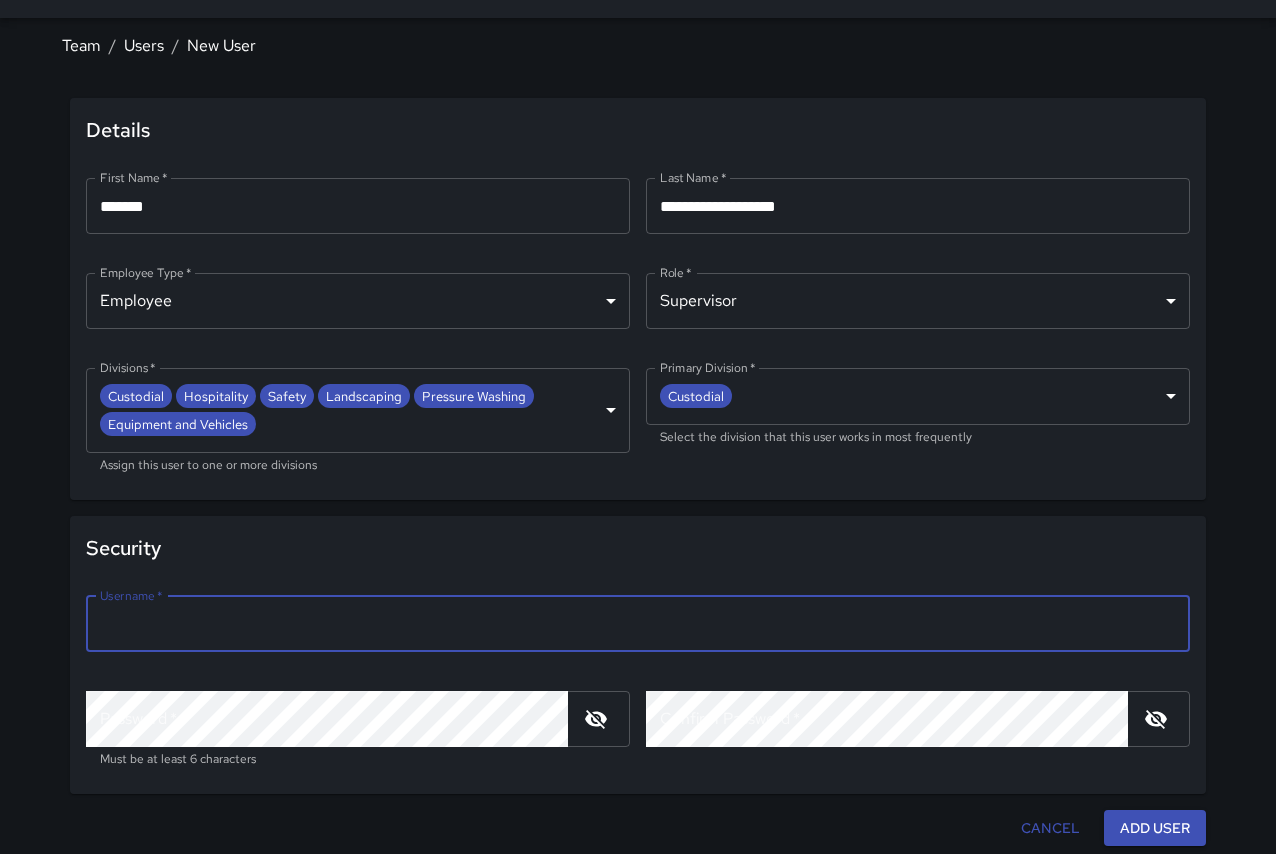 click on "Username   *" at bounding box center [638, 624] 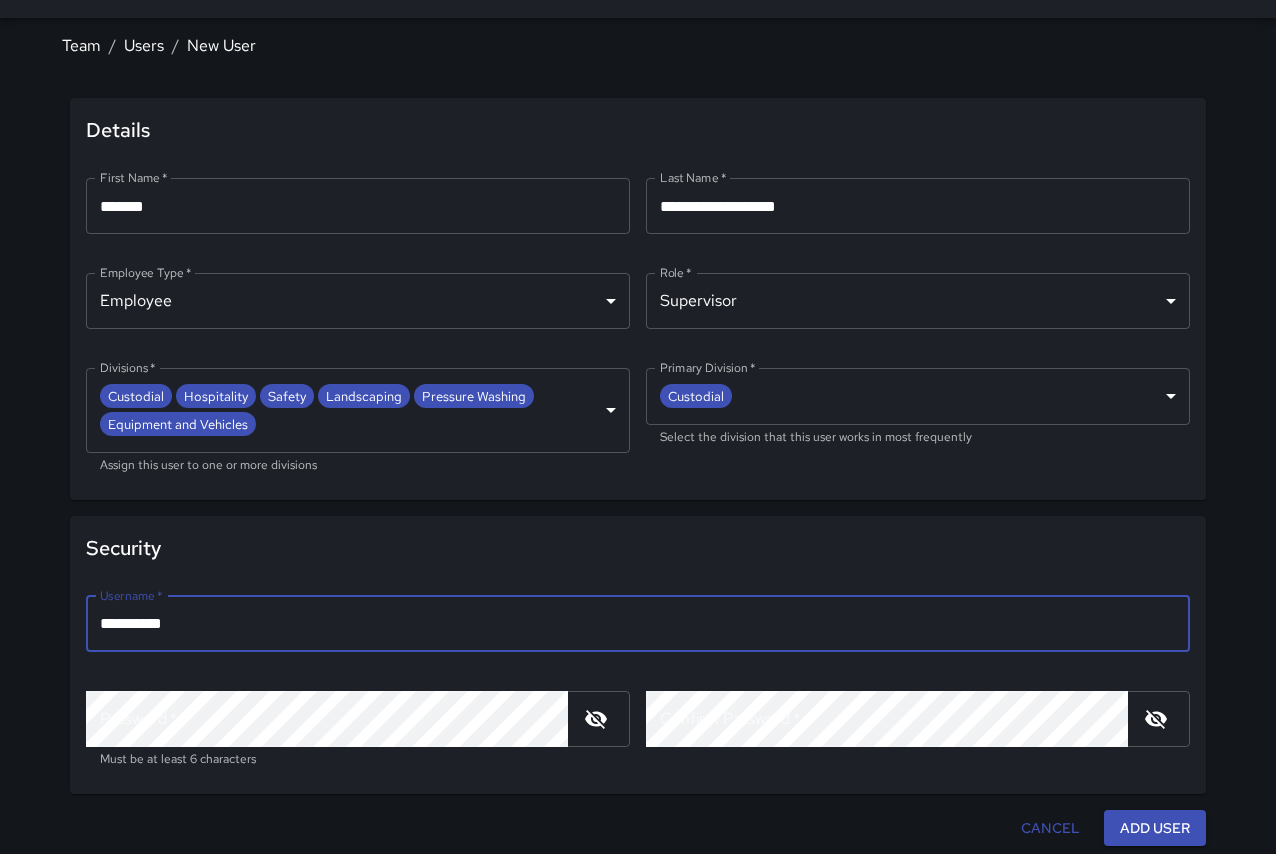 type on "**********" 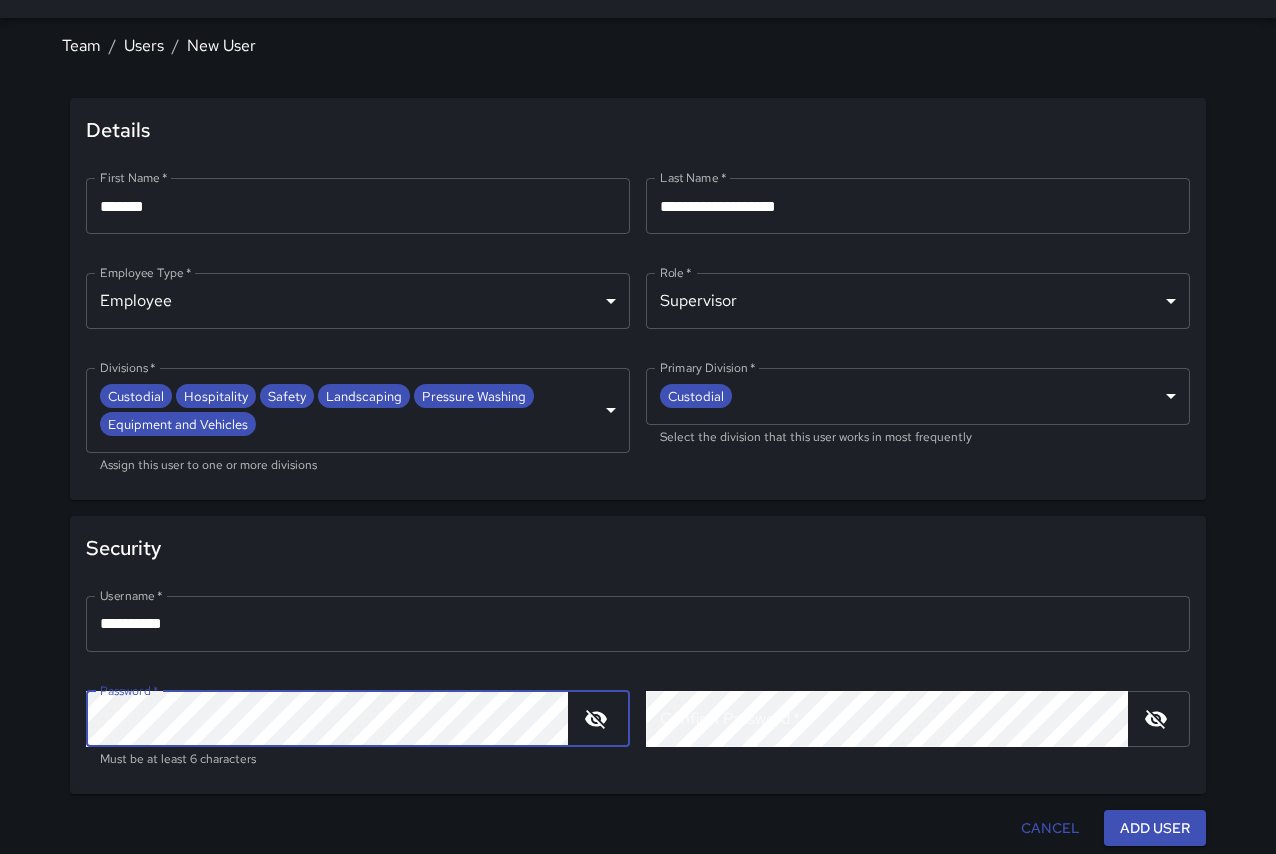 click 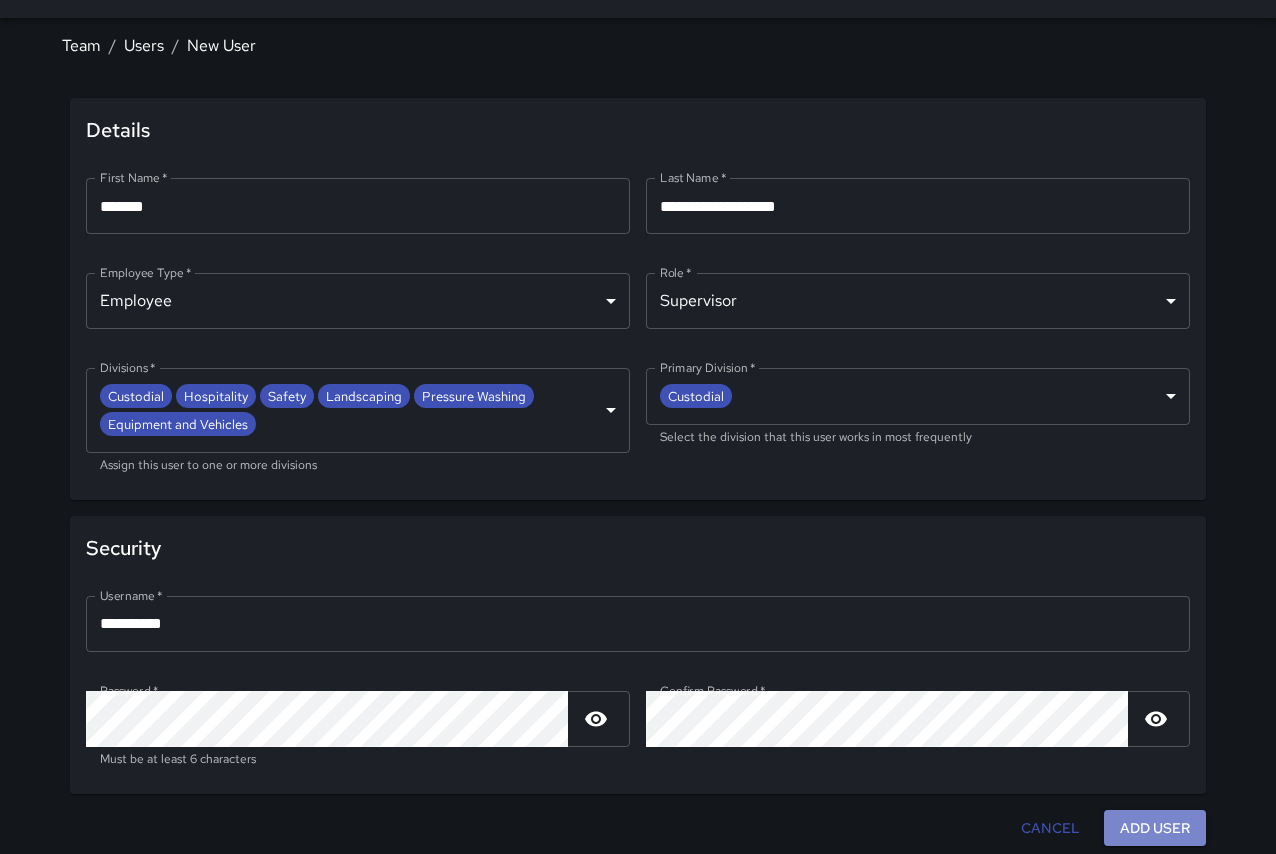 click on "Add User" at bounding box center (1155, 828) 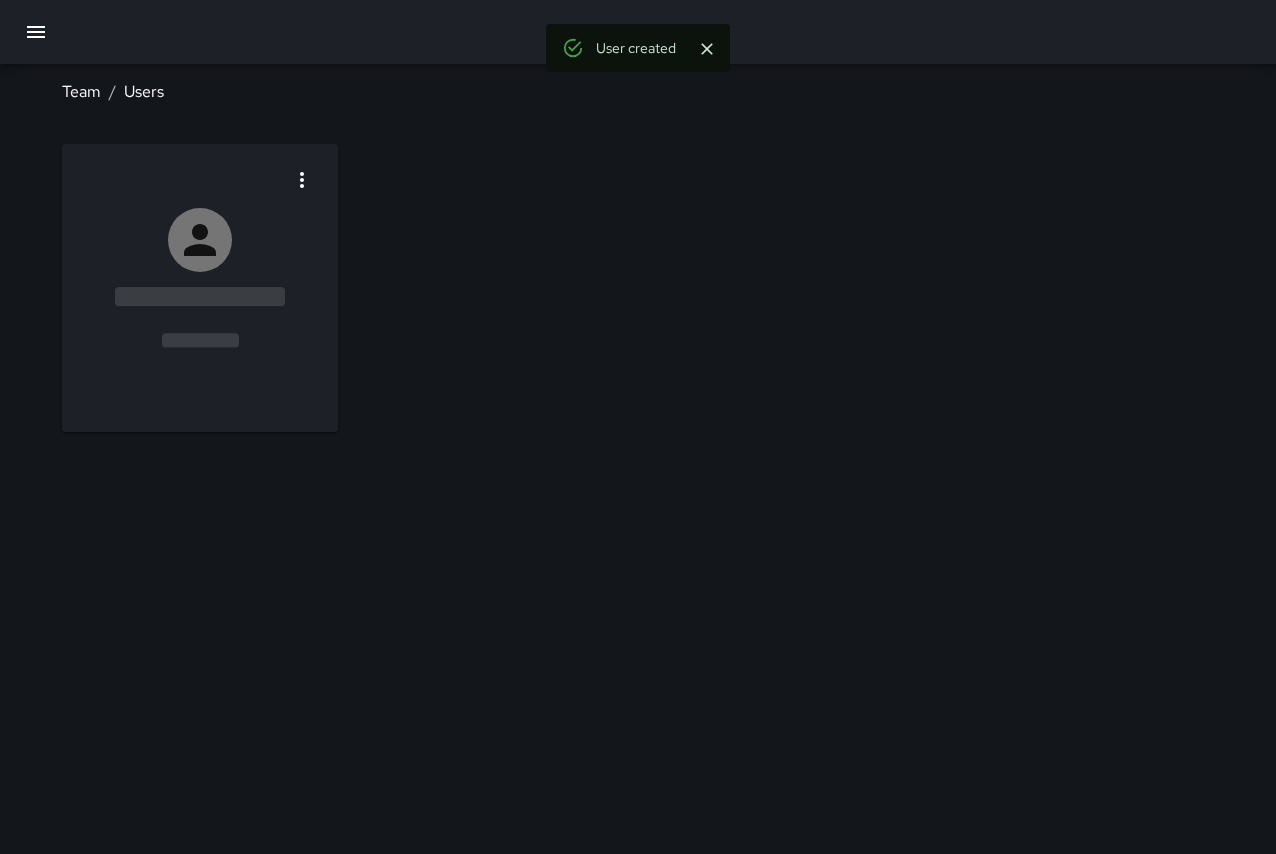 scroll, scrollTop: 0, scrollLeft: 0, axis: both 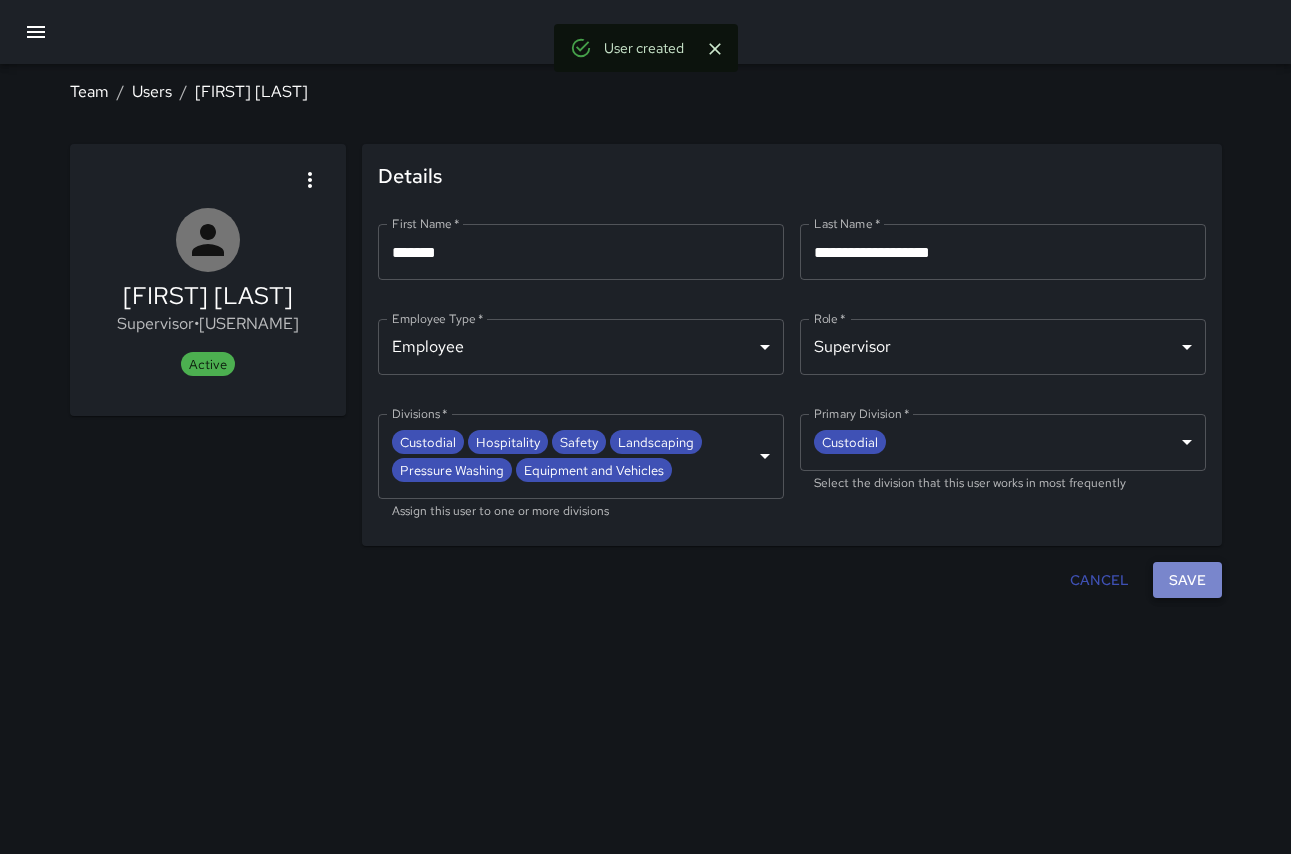 click on "Save" at bounding box center [1187, 580] 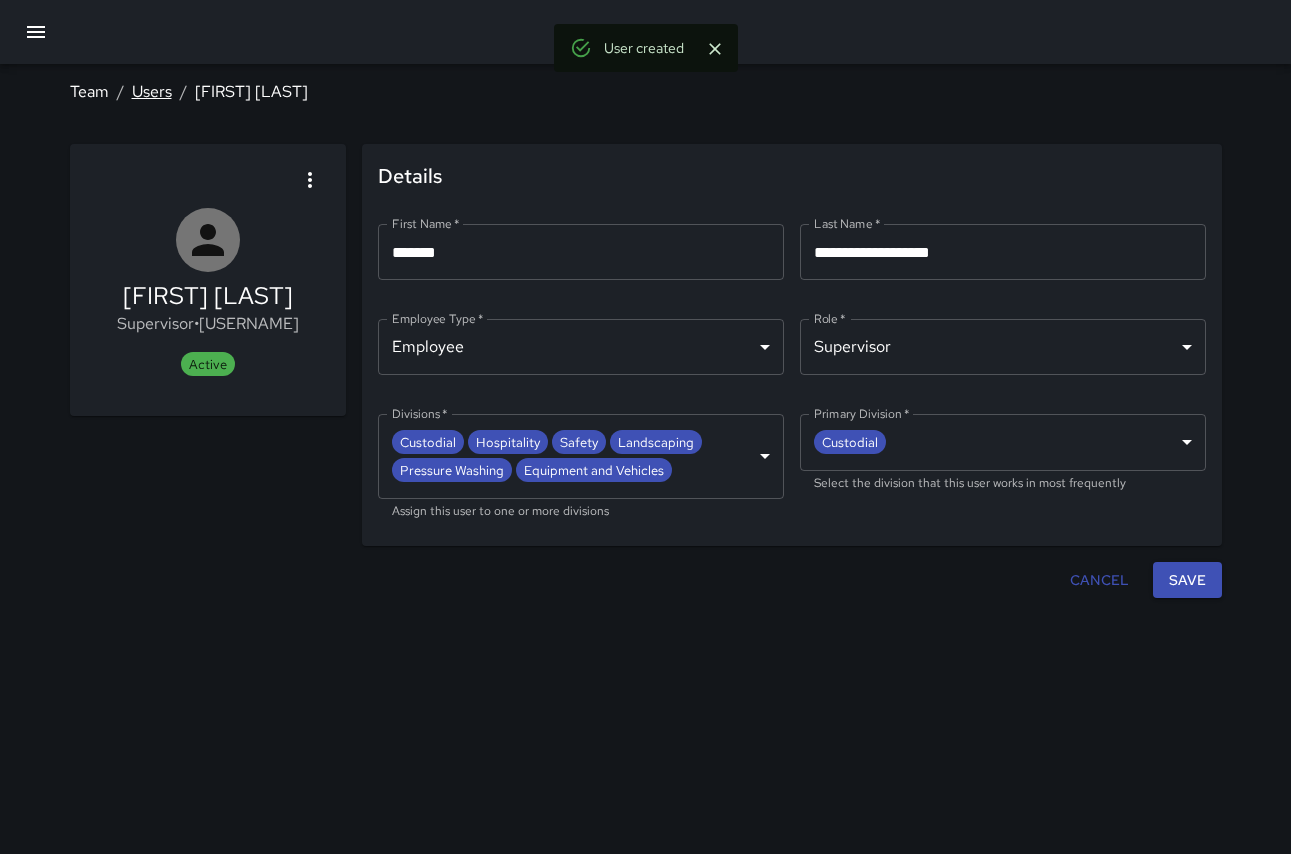 click on "Users" at bounding box center (152, 91) 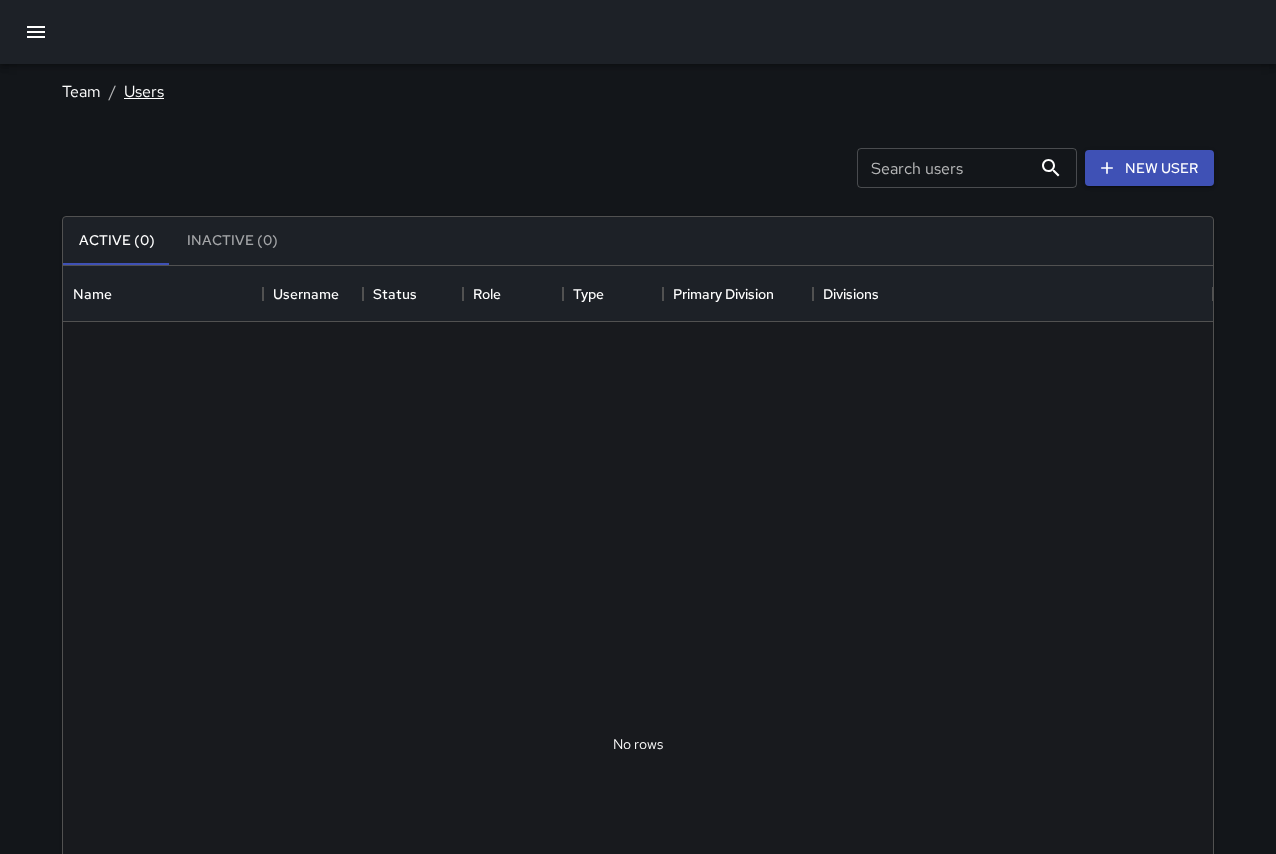 scroll, scrollTop: 16, scrollLeft: 16, axis: both 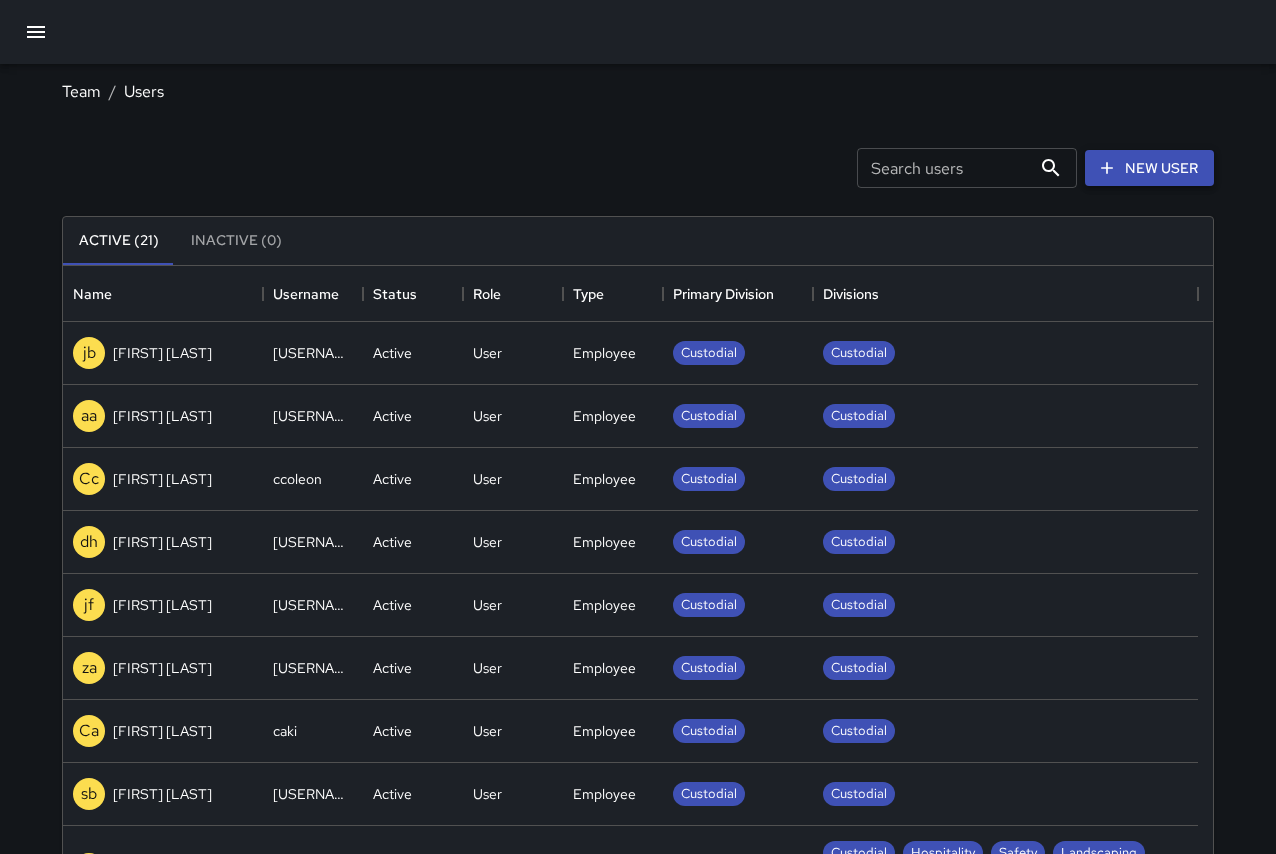 click on "New User" at bounding box center [1149, 168] 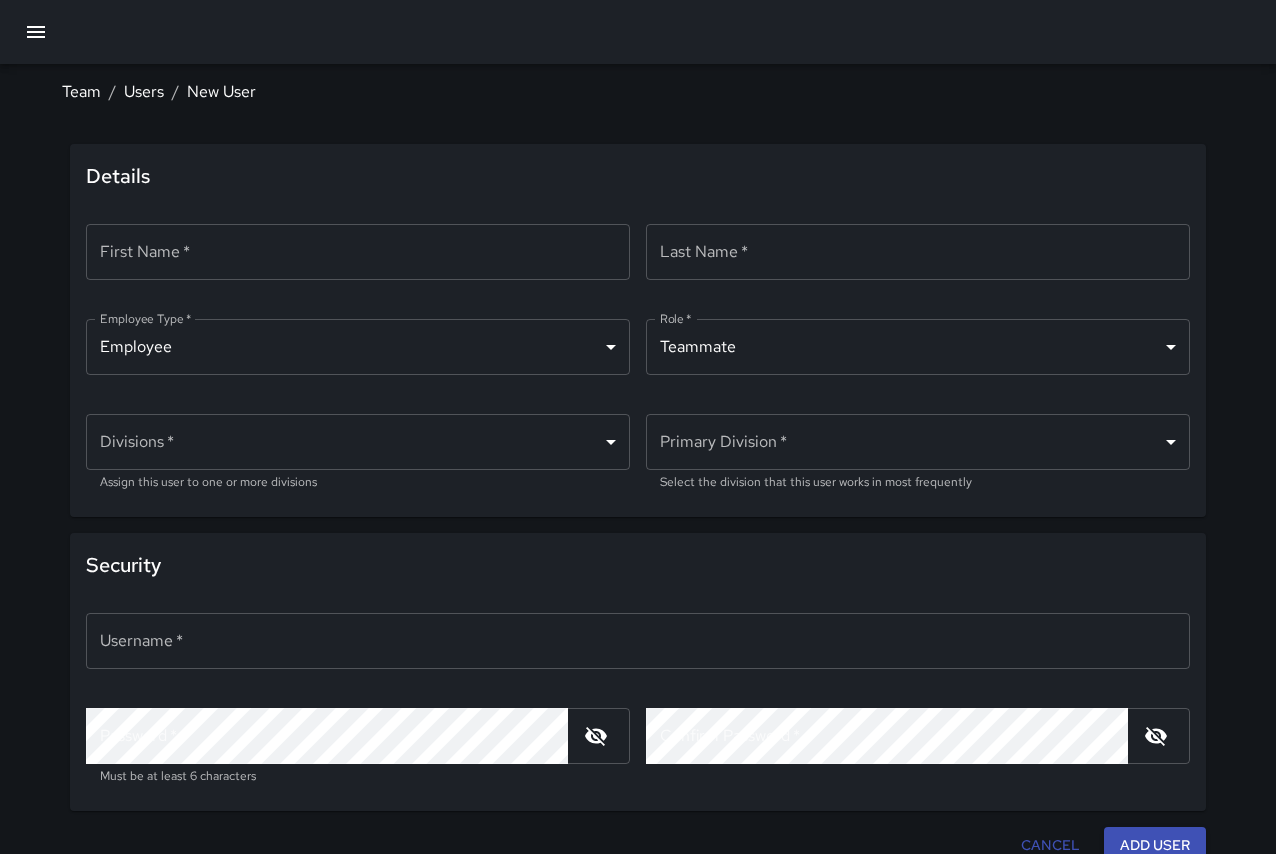 click on "Last Name   * Last Name   * ​" at bounding box center (918, 263) 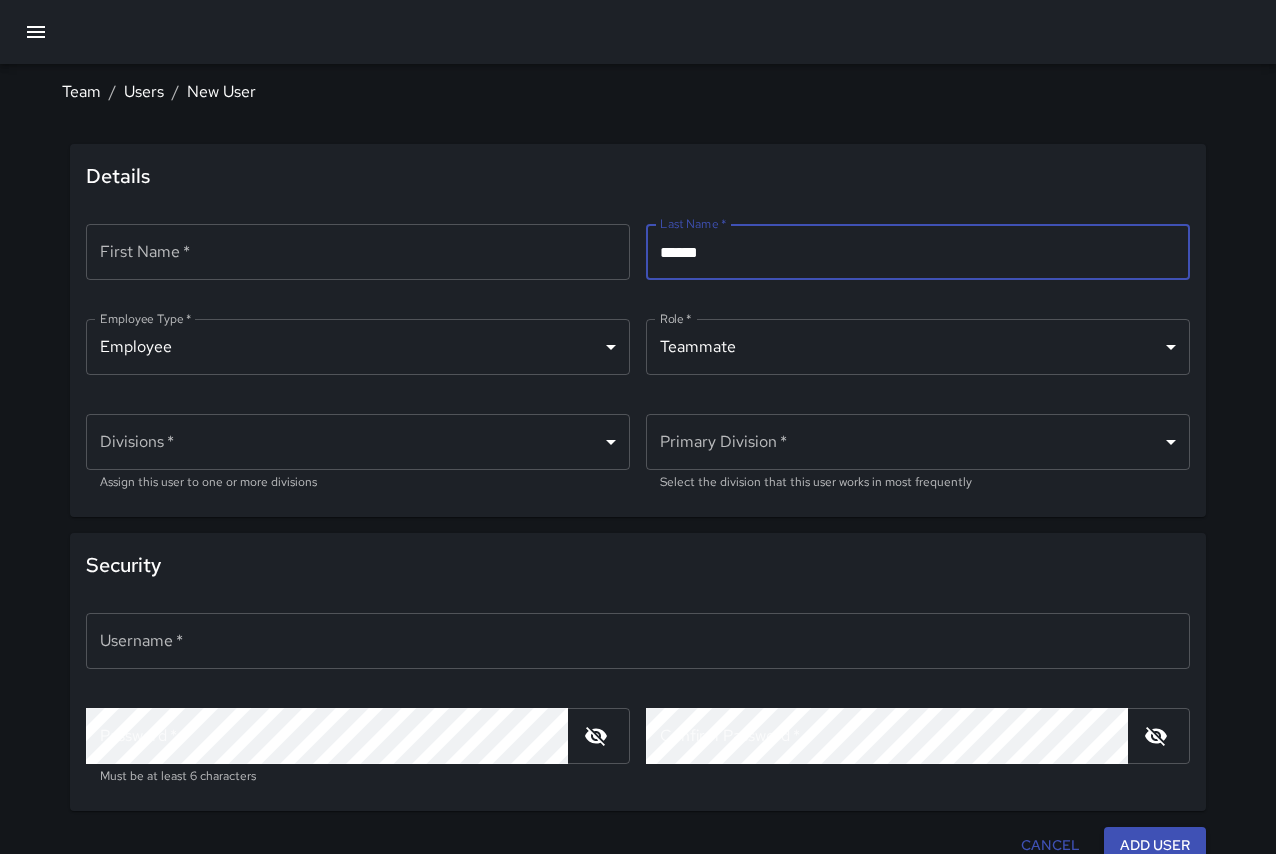type on "******" 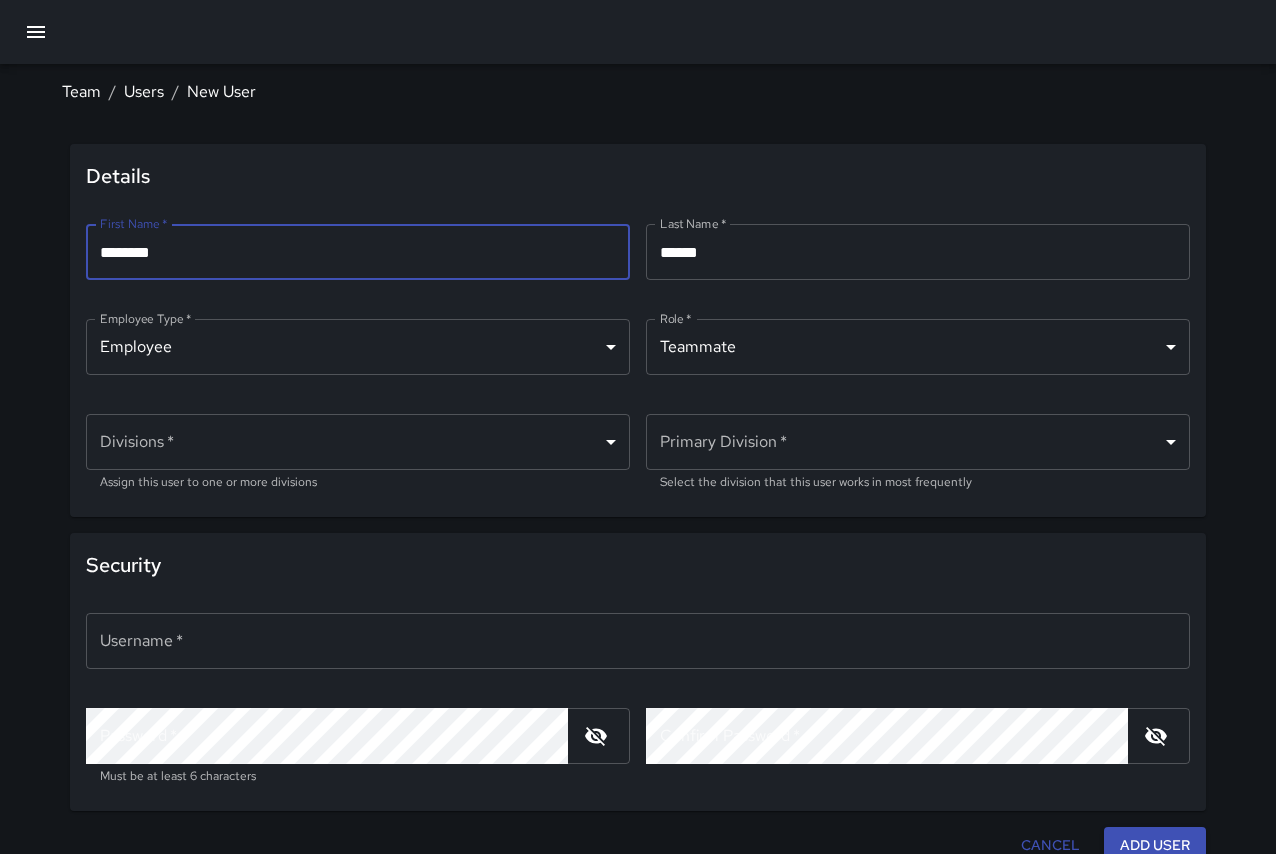 type on "********" 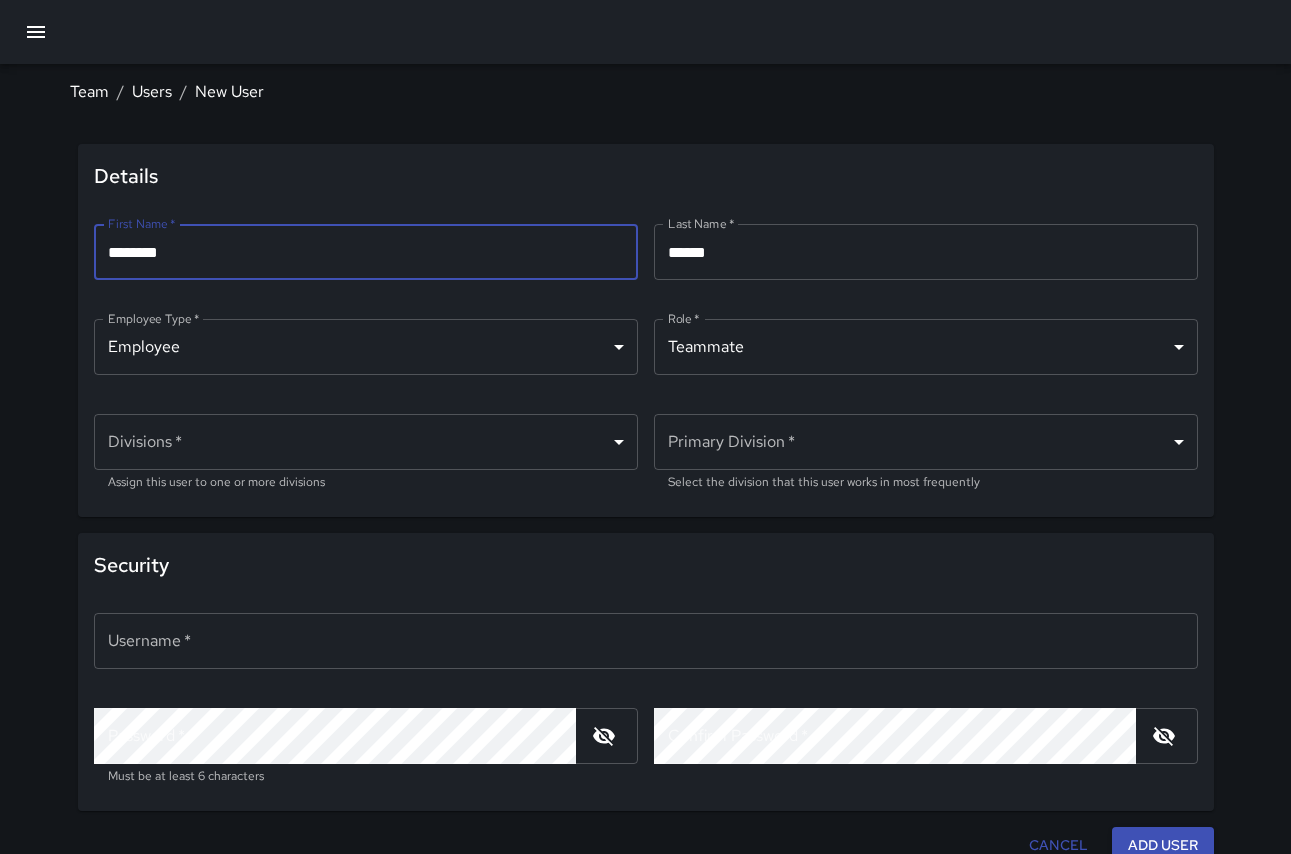 click on "Team / Users / New User Details First Name   * ******** First Name   * ​ Last Name   * ****** Last Name   * ​ Employee Type   * Employee ******** Employee Type   * ​ Role   * Teammate ******** Role   * ​ Divisions   * ​ Divisions   * Assign this user to one or more divisions Primary Division   * ​ Primary Division   * Select the division that this user works in most frequently Security Username   * Username   * ​ Password   * Password   * Must be at least 6 characters Confirm Password   * Confirm Password   * ​ Cancel Add User" at bounding box center [645, 435] 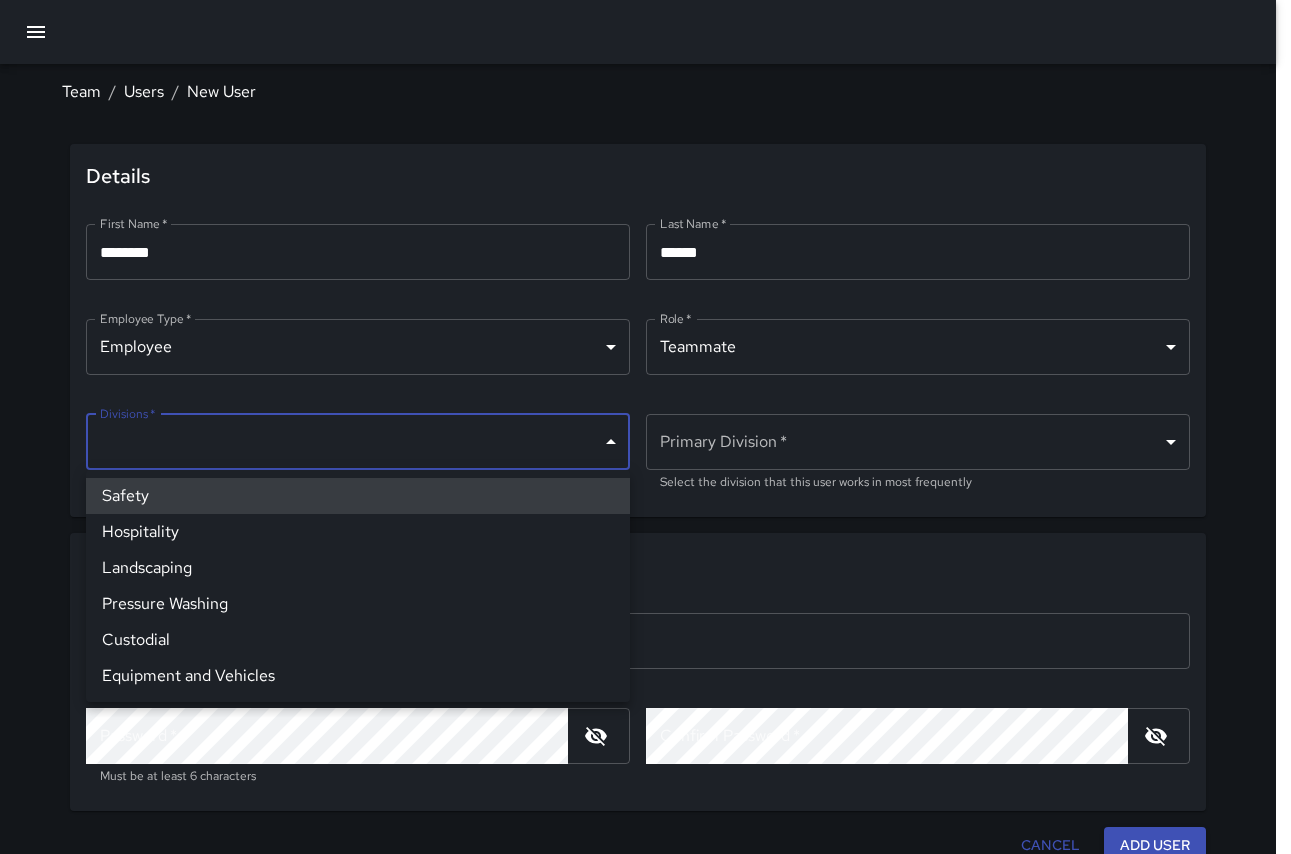 click on "Custodial" at bounding box center (358, 640) 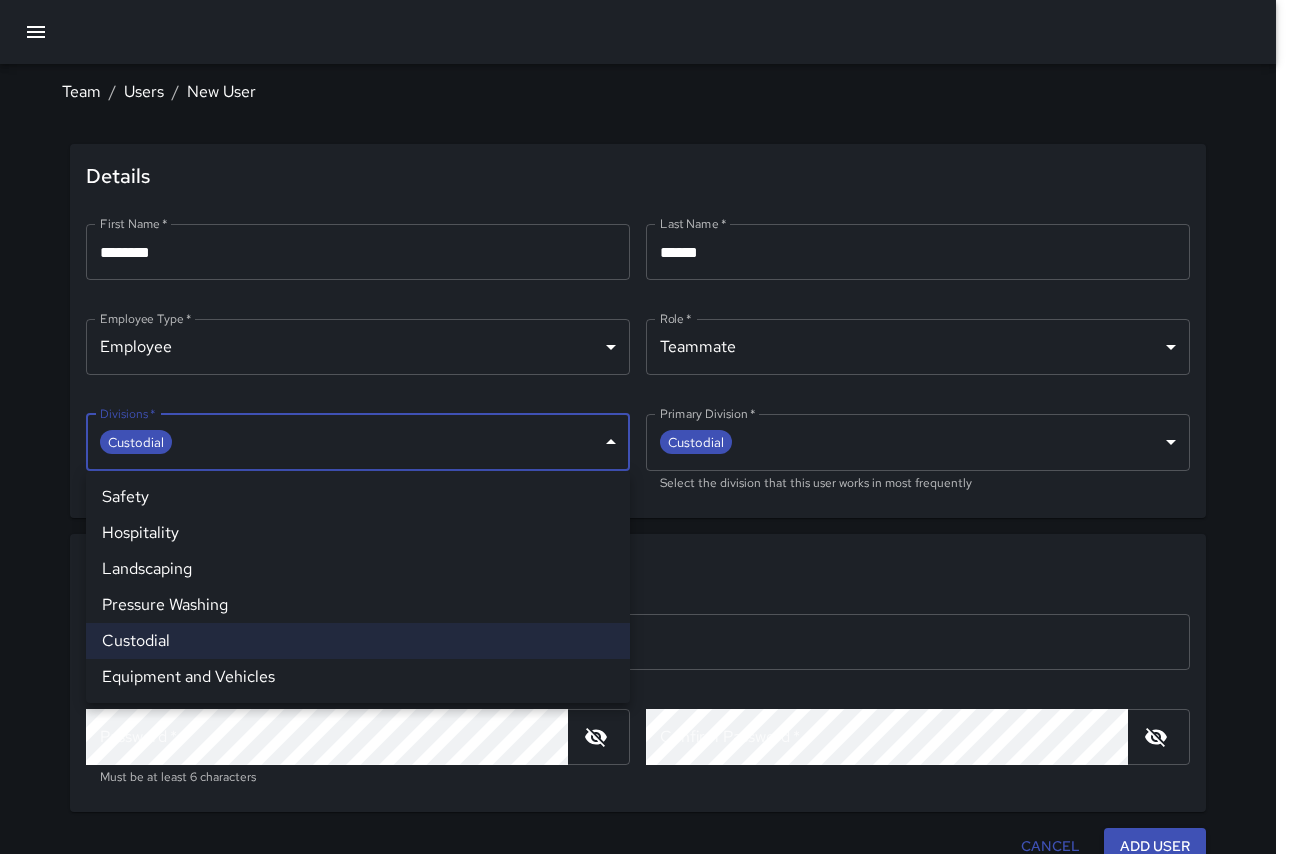click at bounding box center [645, 427] 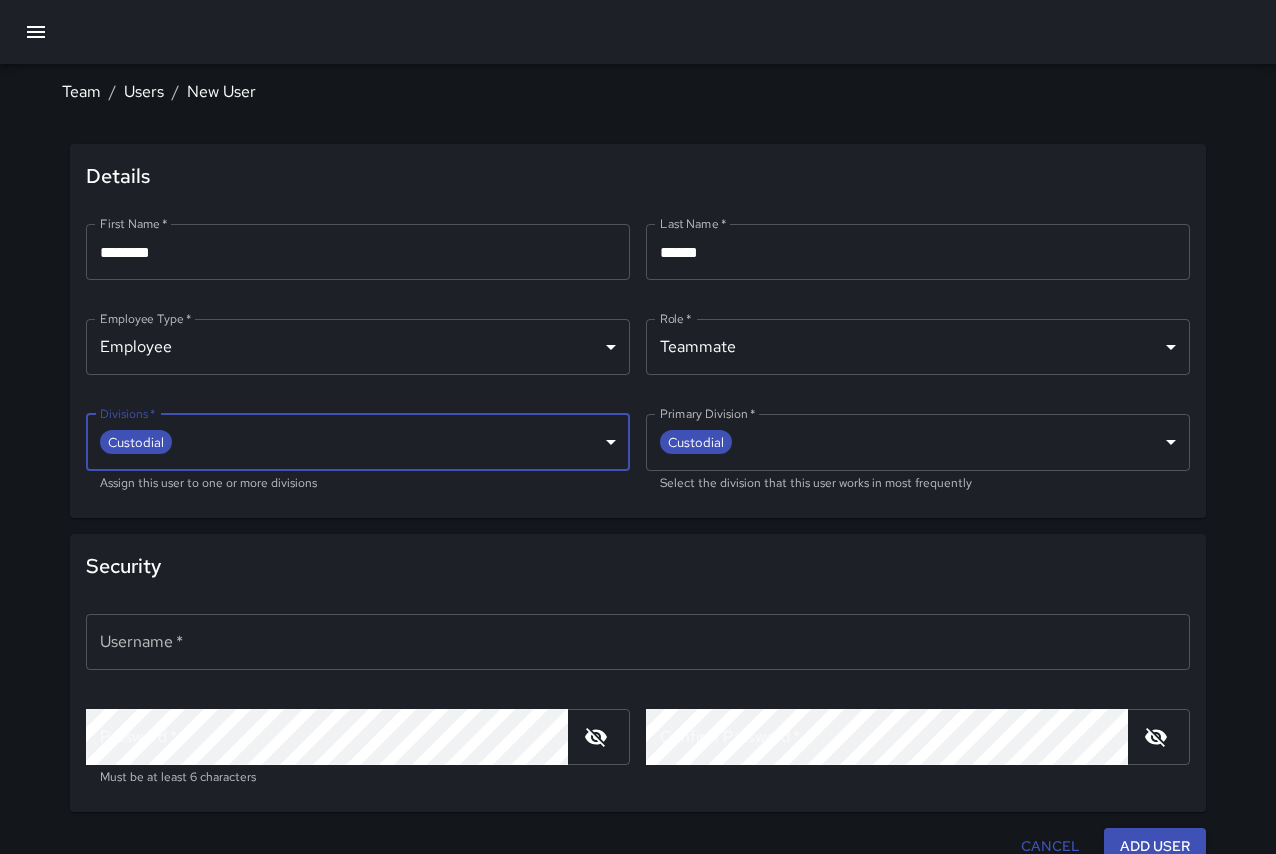 click on "Username   *" at bounding box center [638, 642] 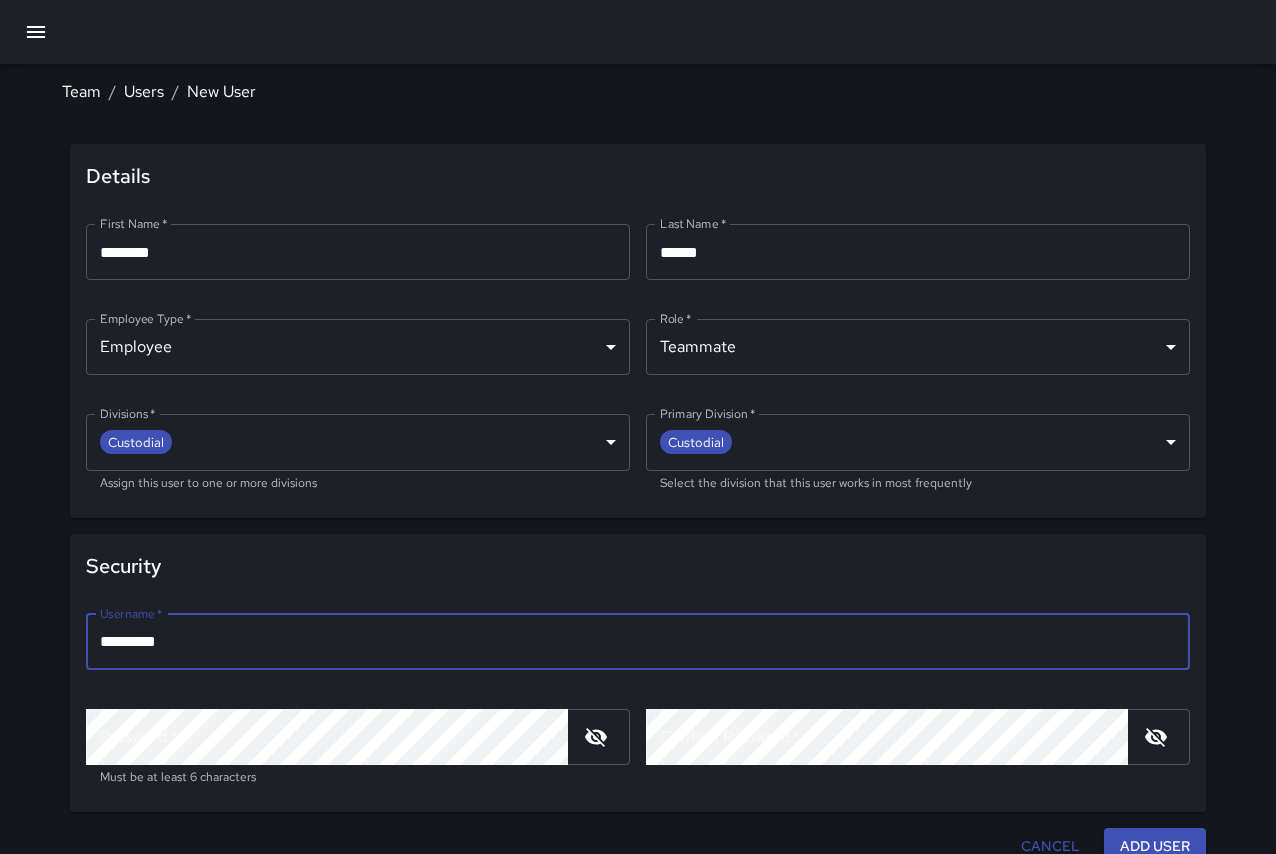 type on "*********" 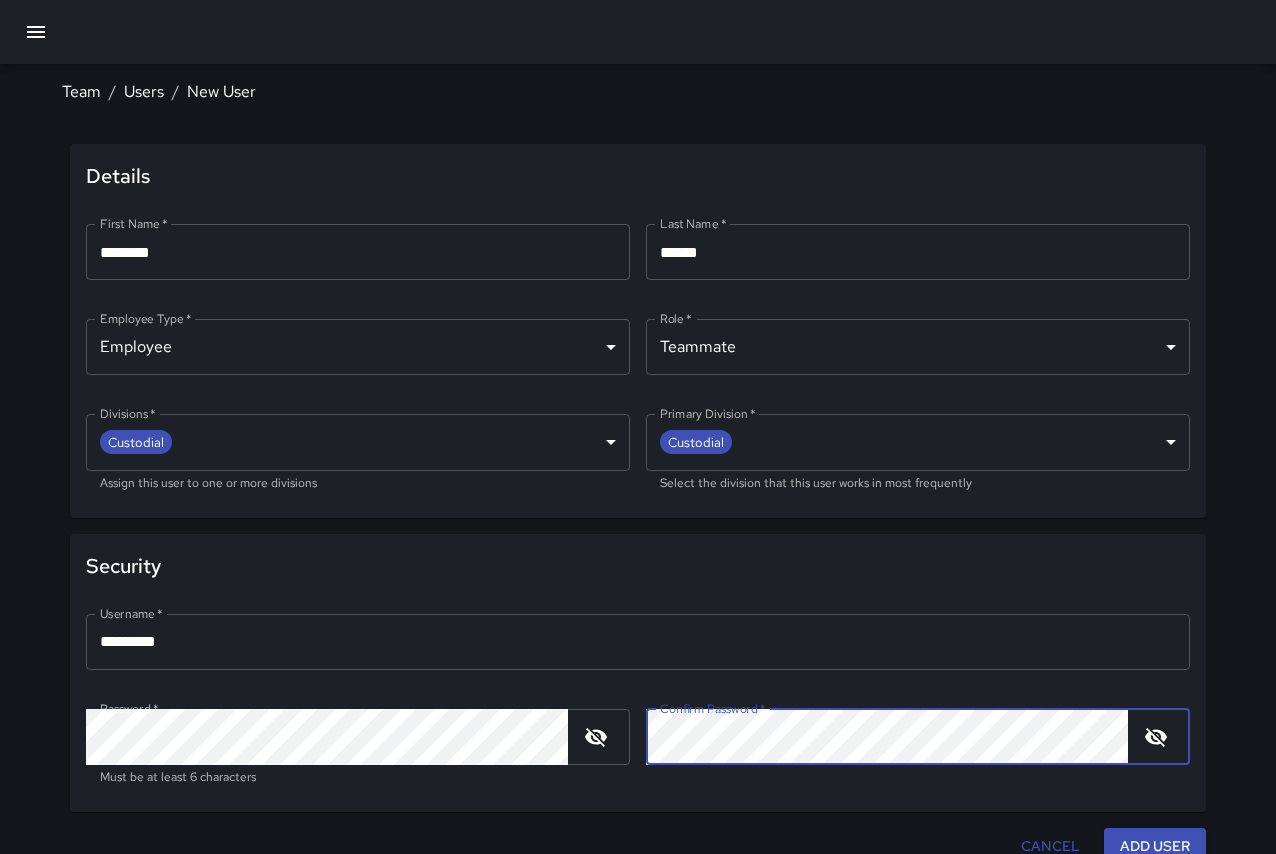 click 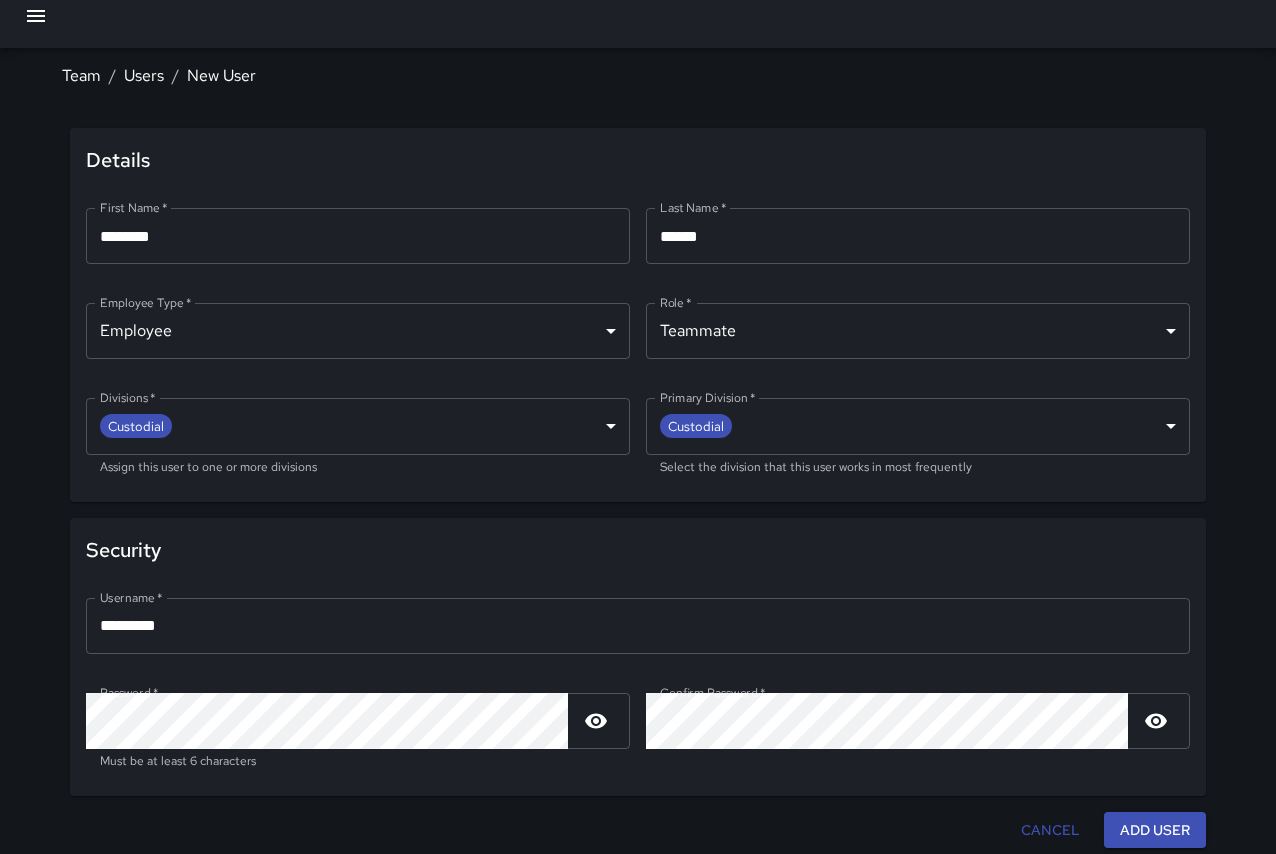 scroll, scrollTop: 18, scrollLeft: 0, axis: vertical 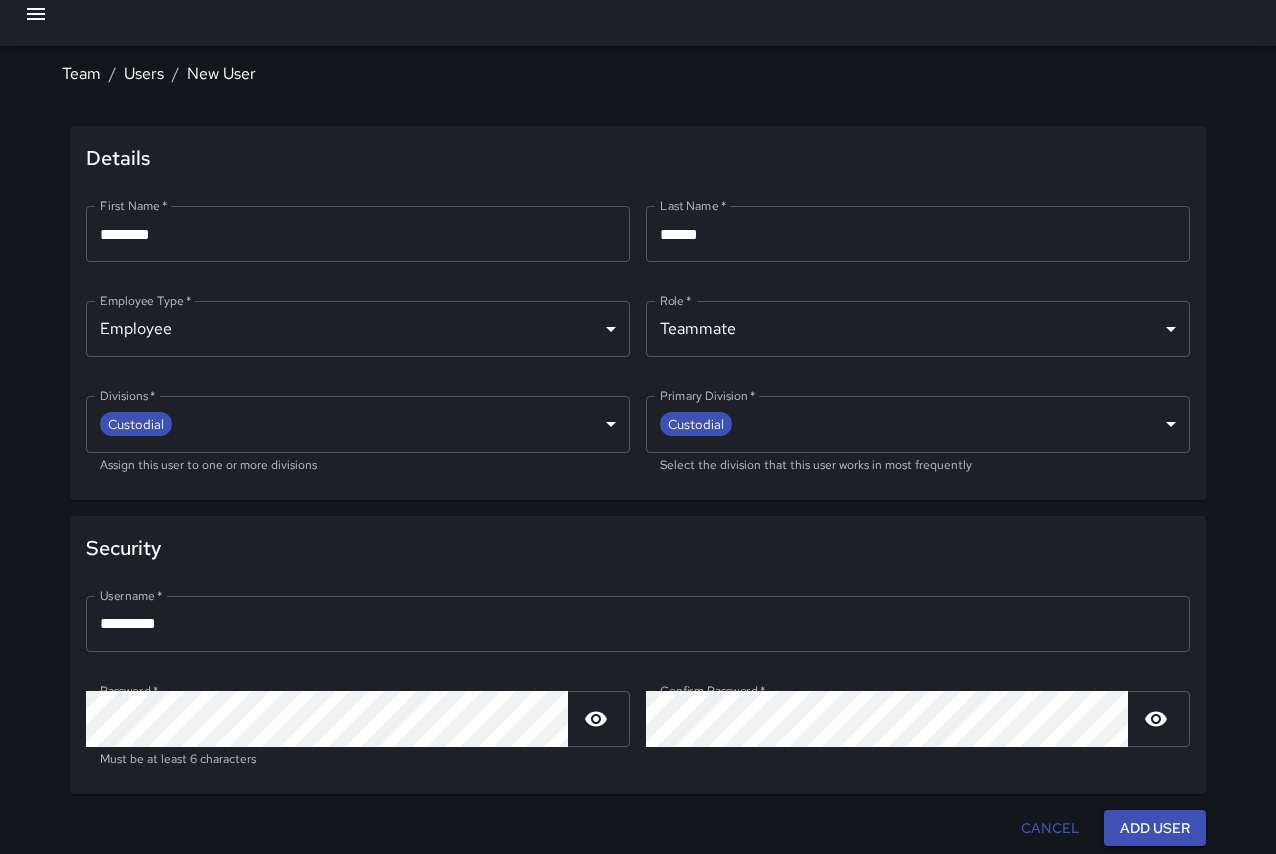 click on "Add User" at bounding box center (1155, 828) 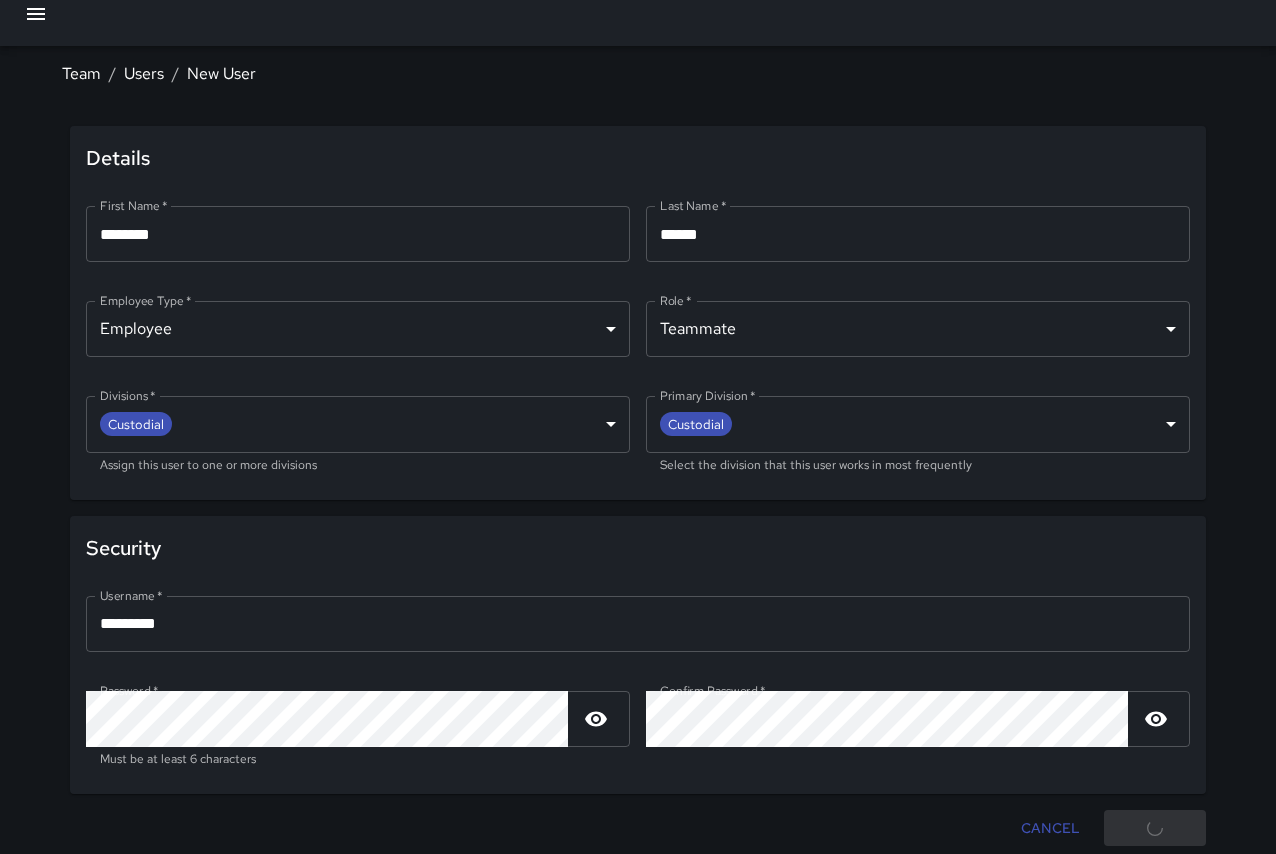 scroll, scrollTop: 0, scrollLeft: 0, axis: both 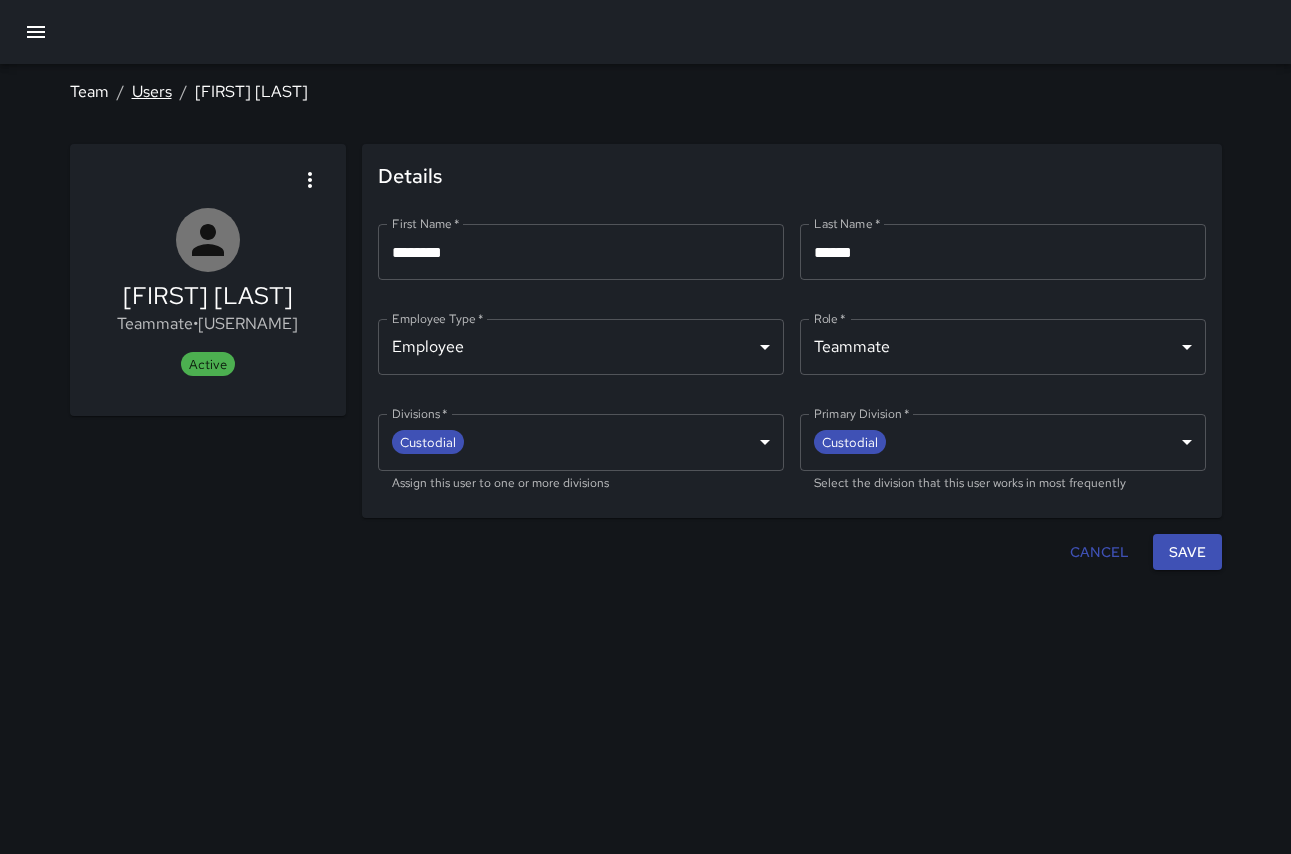 click on "Users" at bounding box center [152, 91] 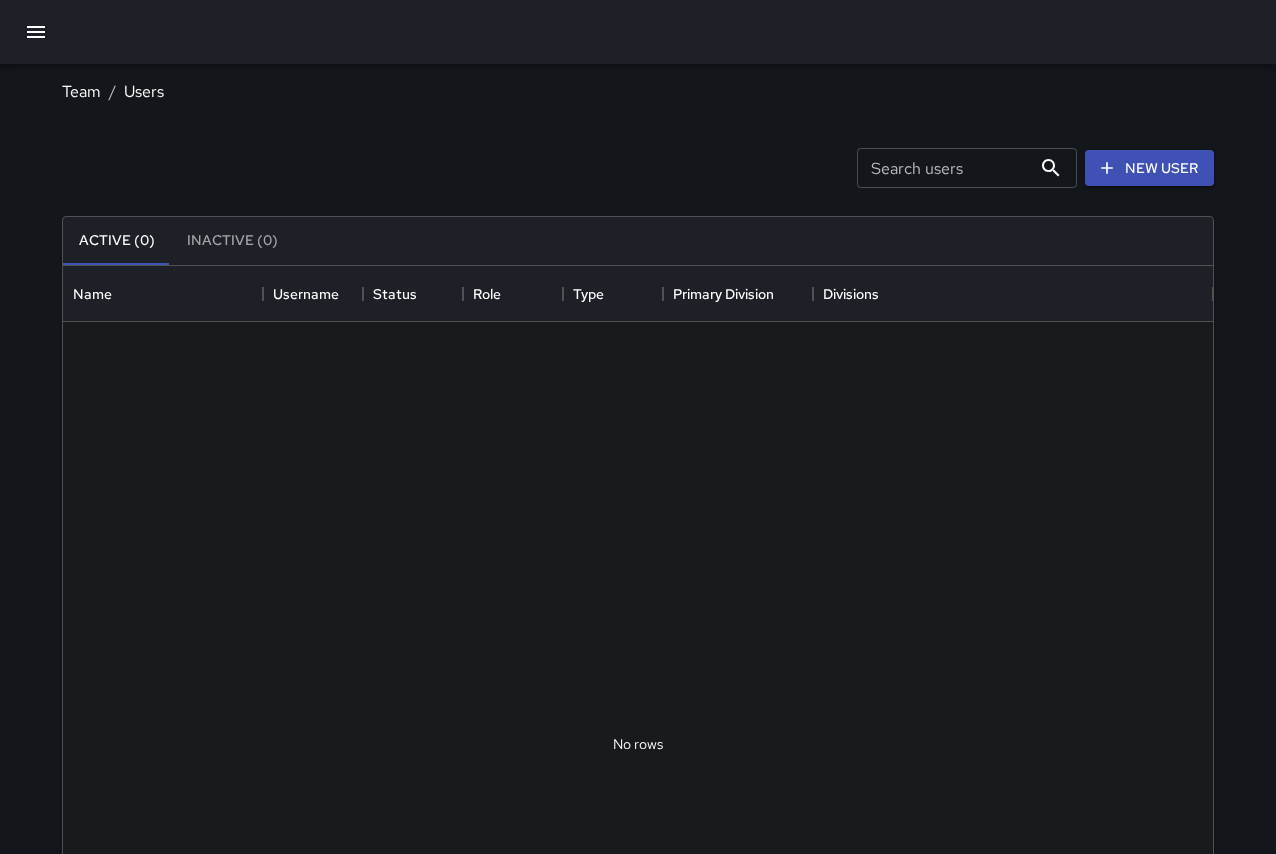 scroll, scrollTop: 16, scrollLeft: 16, axis: both 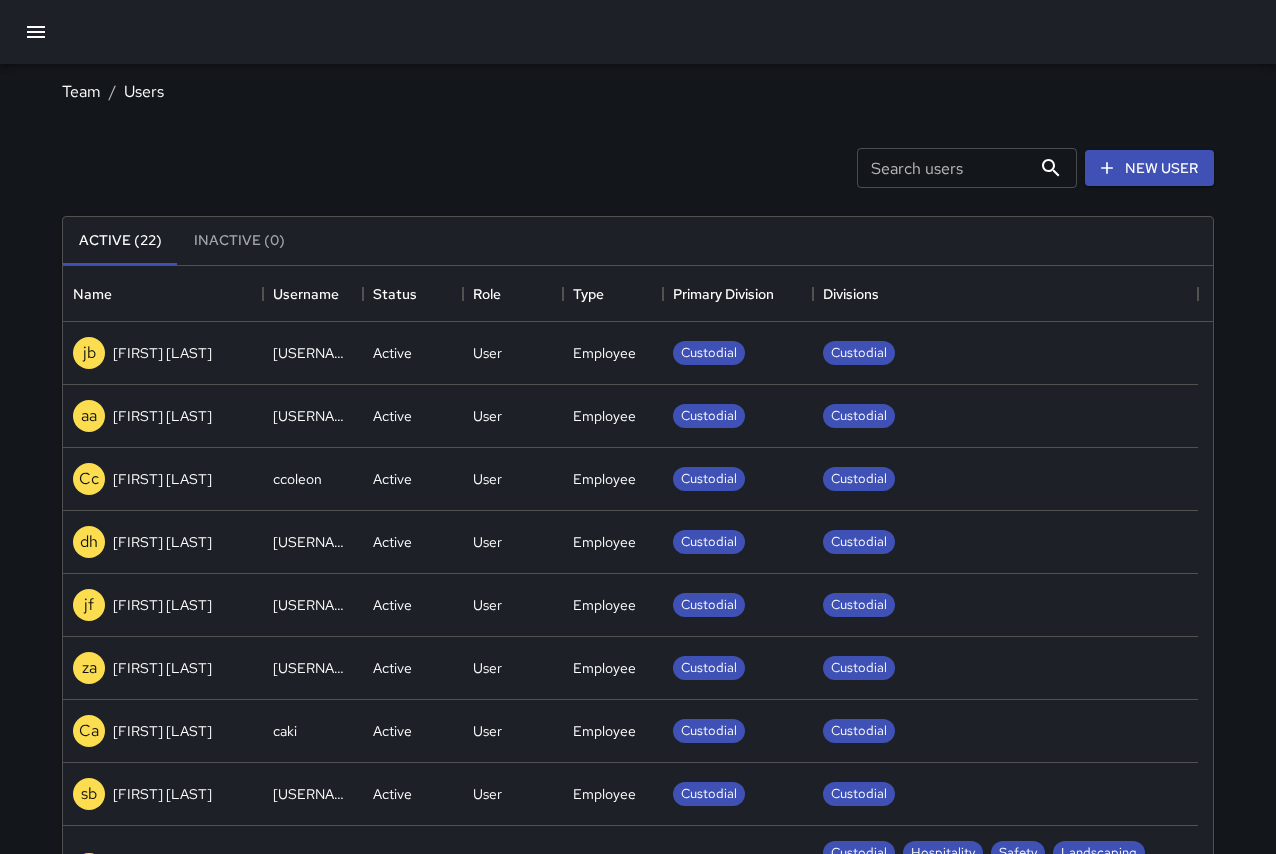 click on "Search users" at bounding box center (944, 168) 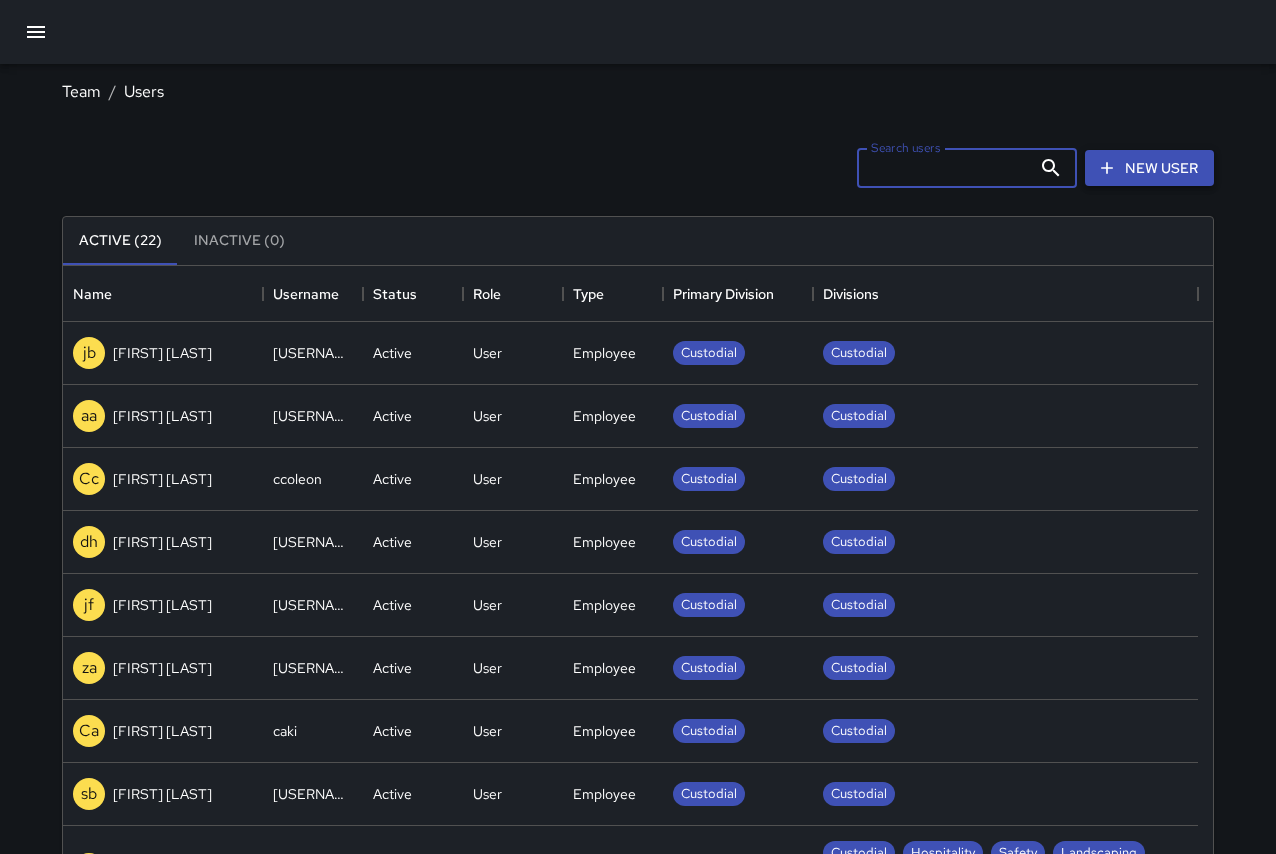 click on "New User" at bounding box center [1149, 168] 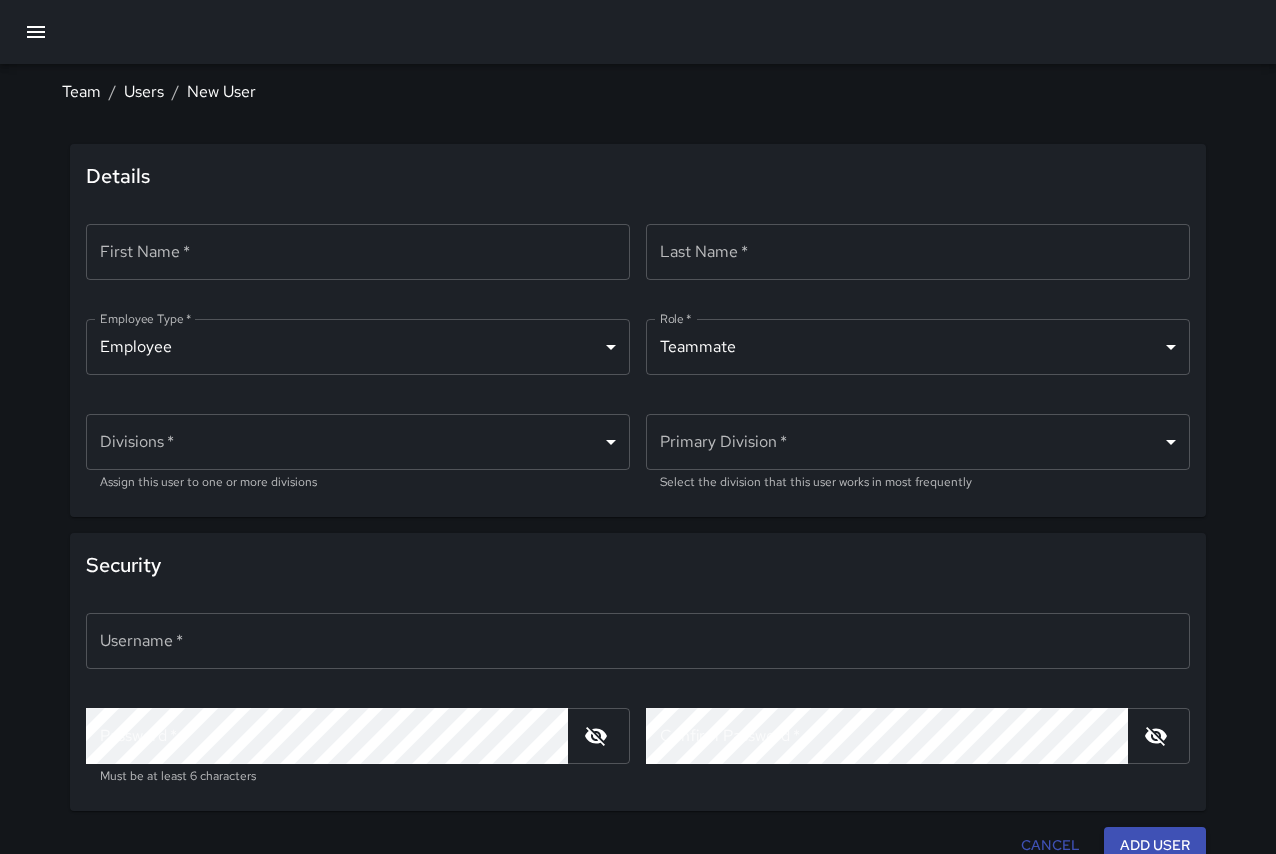 click on "First Name   *" at bounding box center (358, 252) 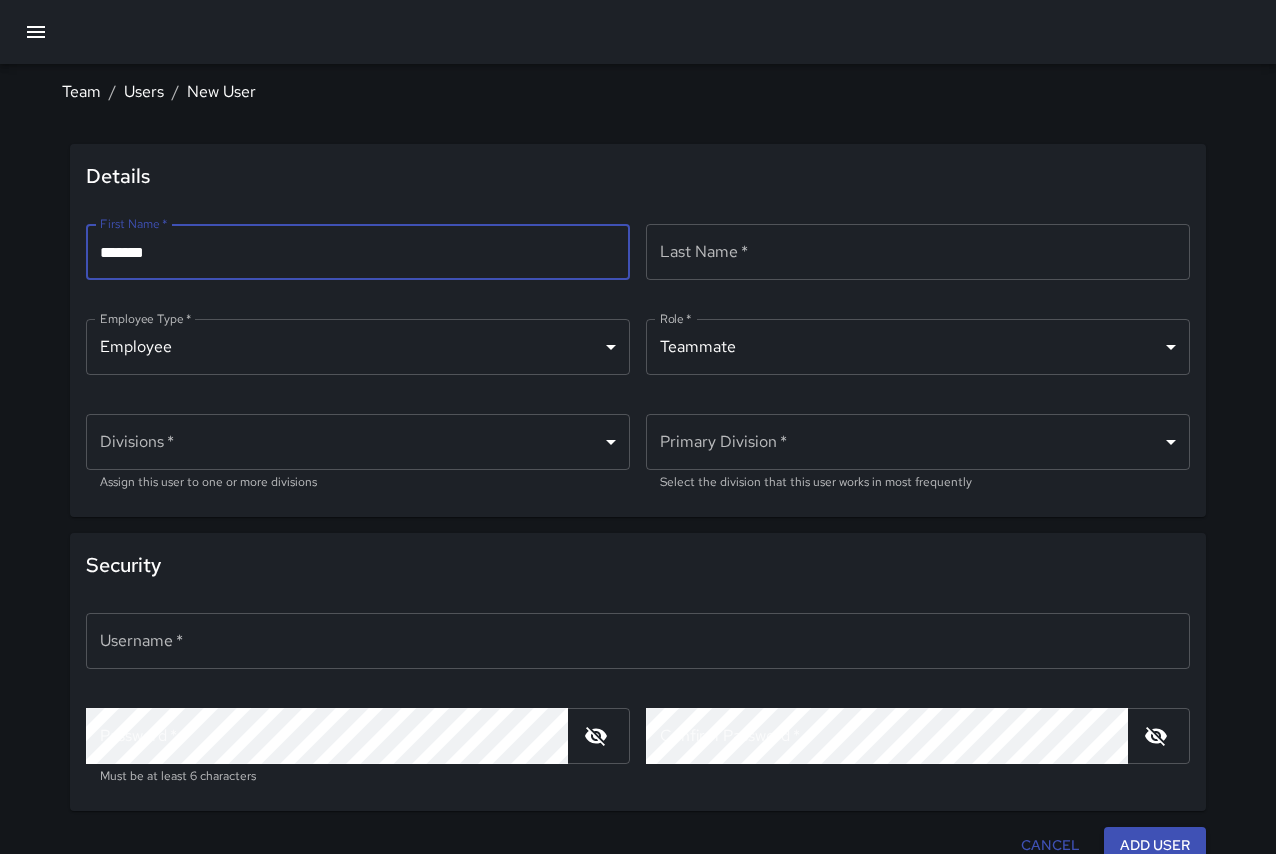 type on "*******" 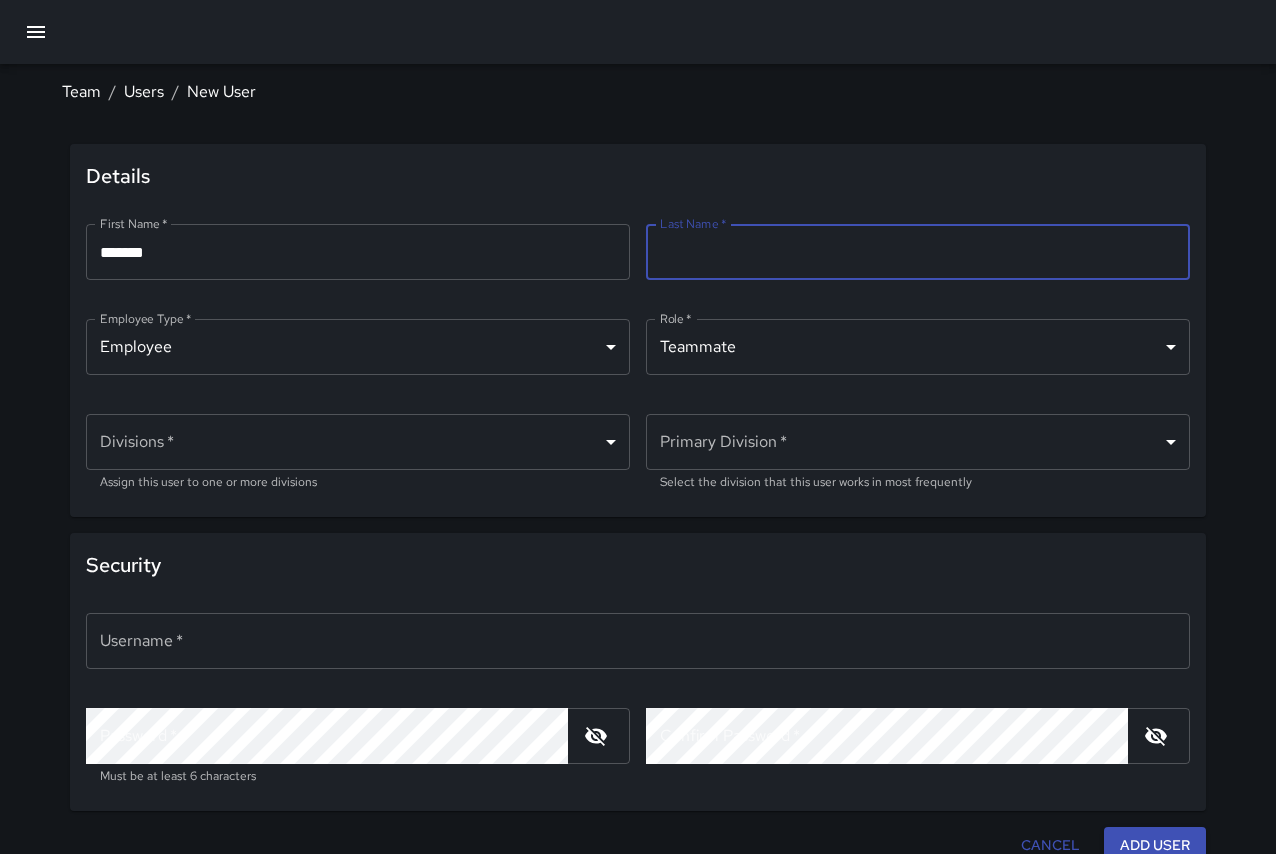click on "Last Name   *" at bounding box center [918, 252] 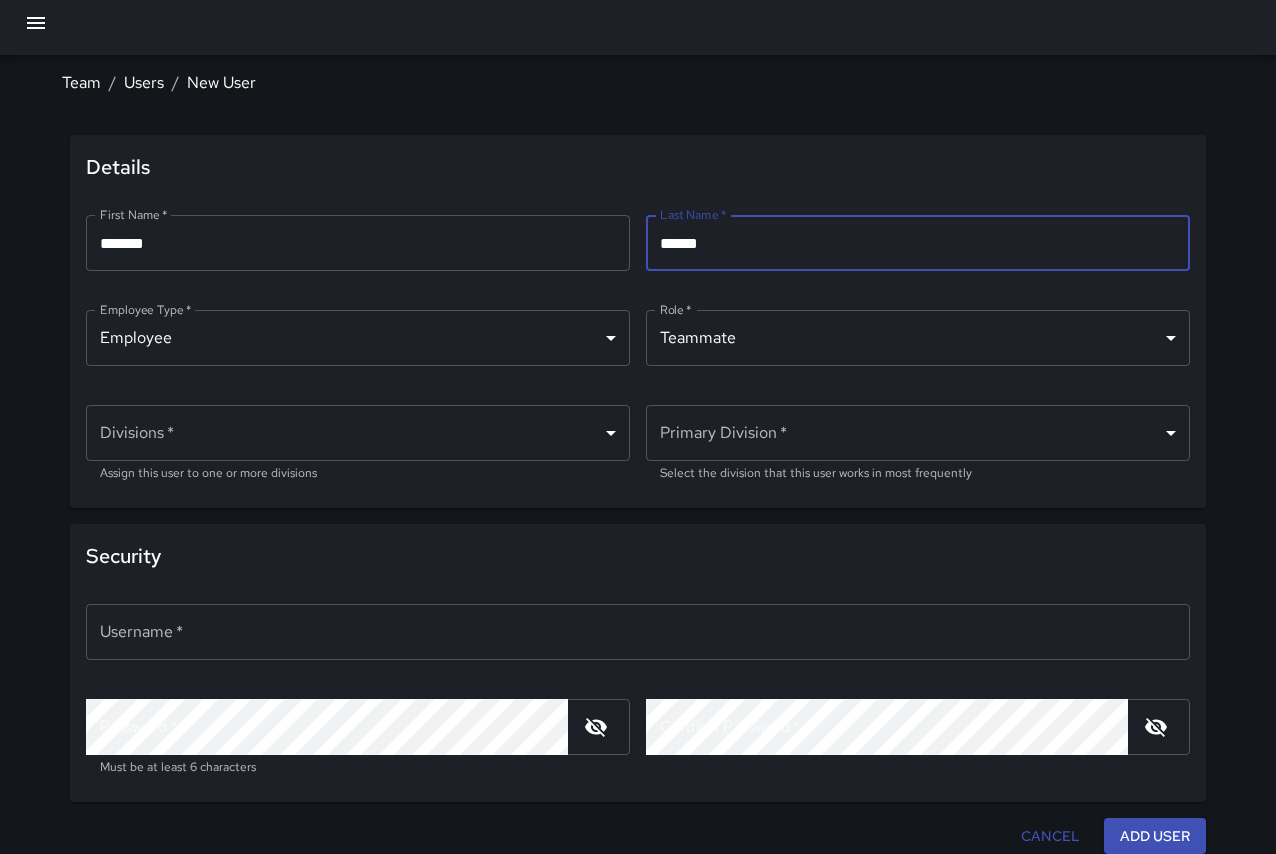 scroll, scrollTop: 17, scrollLeft: 0, axis: vertical 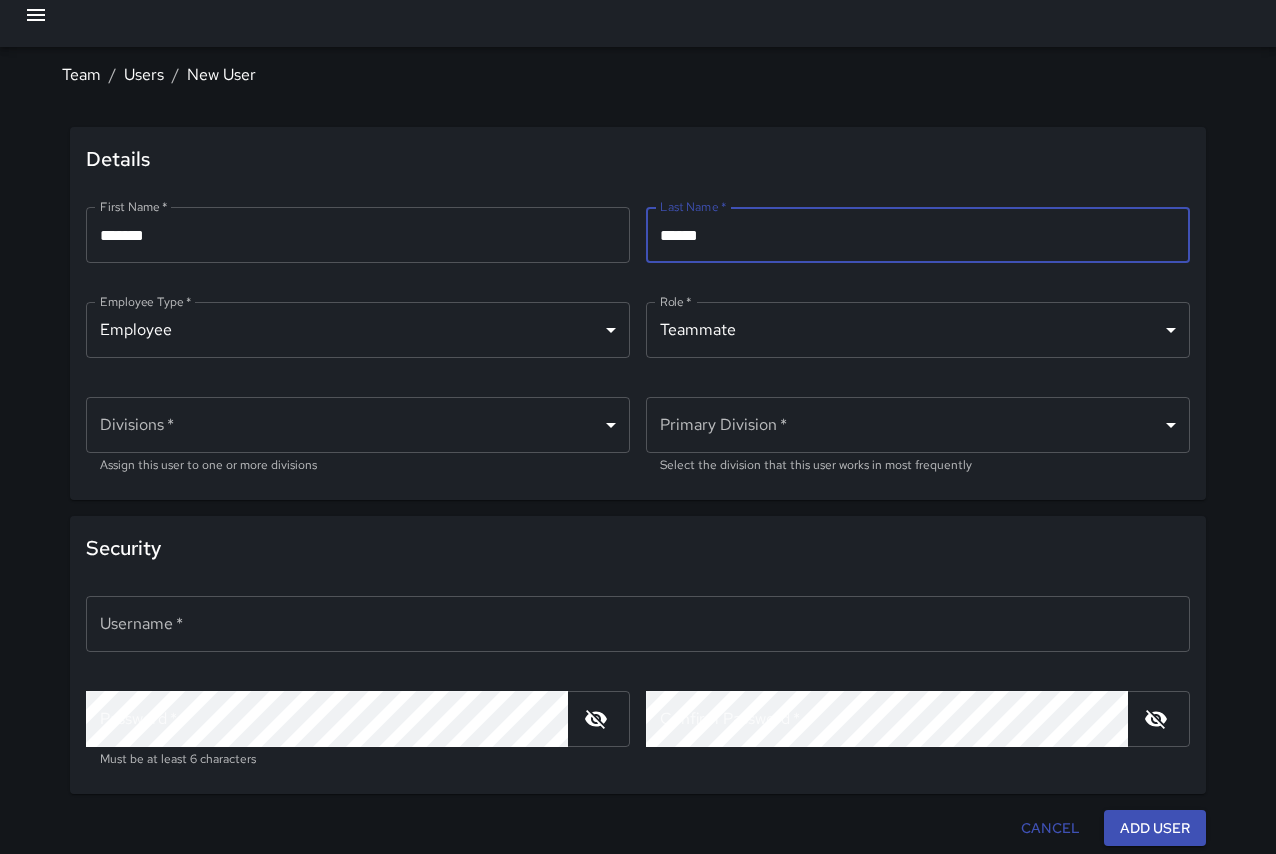 type on "******" 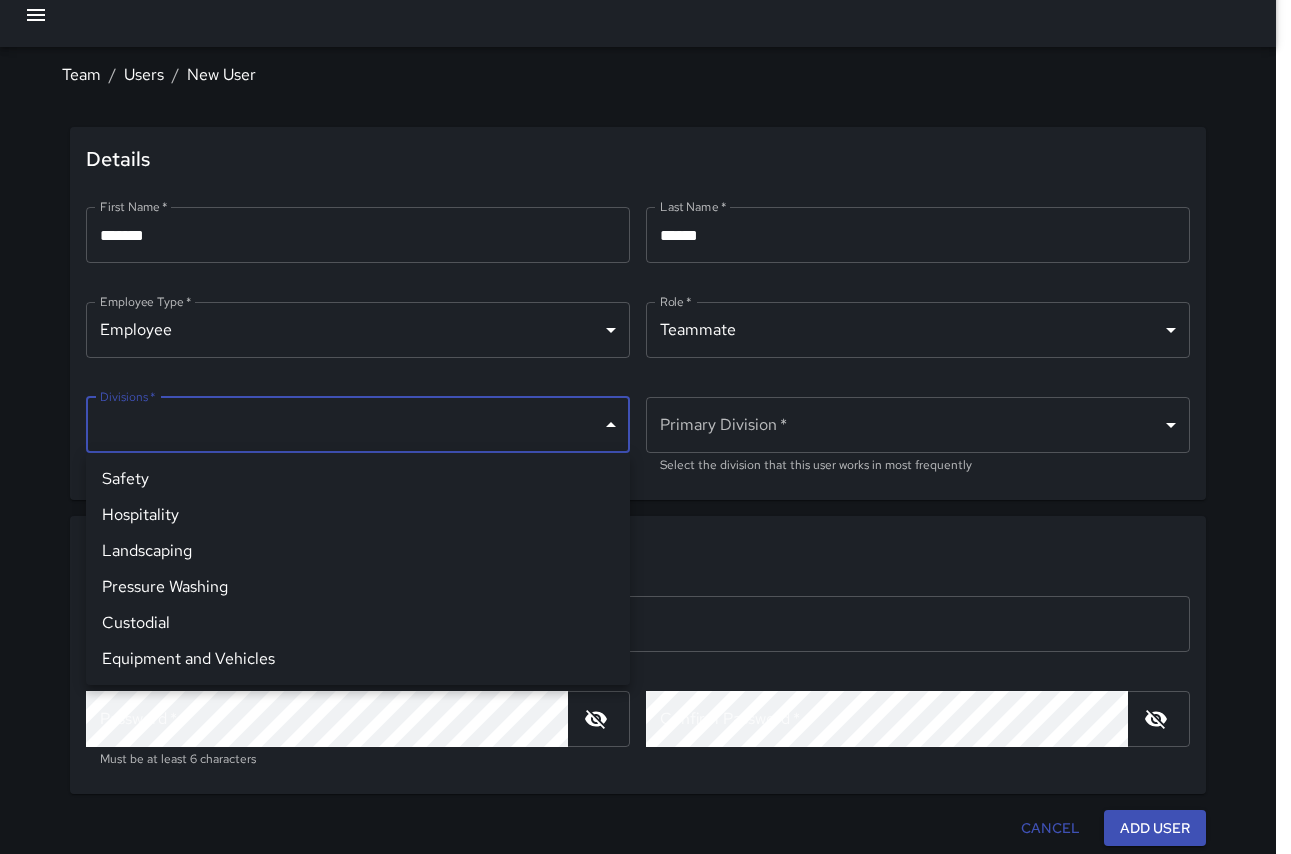 click on "Team / Users / New User Details First Name   * ******* First Name   * ​ Last Name   * ****** Last Name   * ​ Employee Type   * Employee ******** Employee Type   * ​ Role   * Teammate ******** Role   * ​ Divisions   * ​ Divisions   * Assign this user to one or more divisions Primary Division   * ​ Primary Division   * Select the division that this user works in most frequently Security Username   * Username   * ​ Password   * Password   * Must be at least 6 characters Confirm Password   * Confirm Password   * ​ Cancel Add User Safety Hospitality Landscaping Pressure Washing Custodial Equipment and Vehicles" at bounding box center (645, 418) 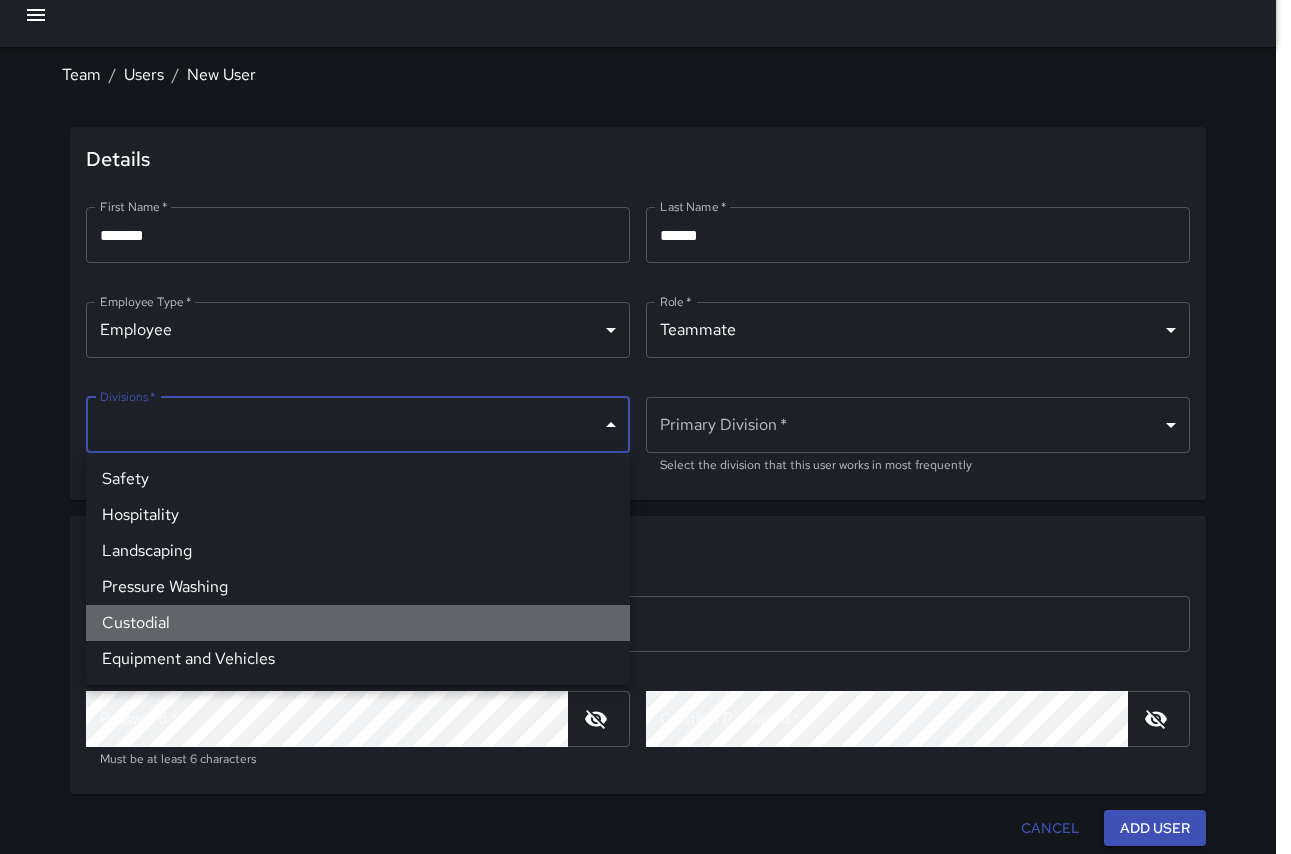 click on "Custodial" at bounding box center (358, 623) 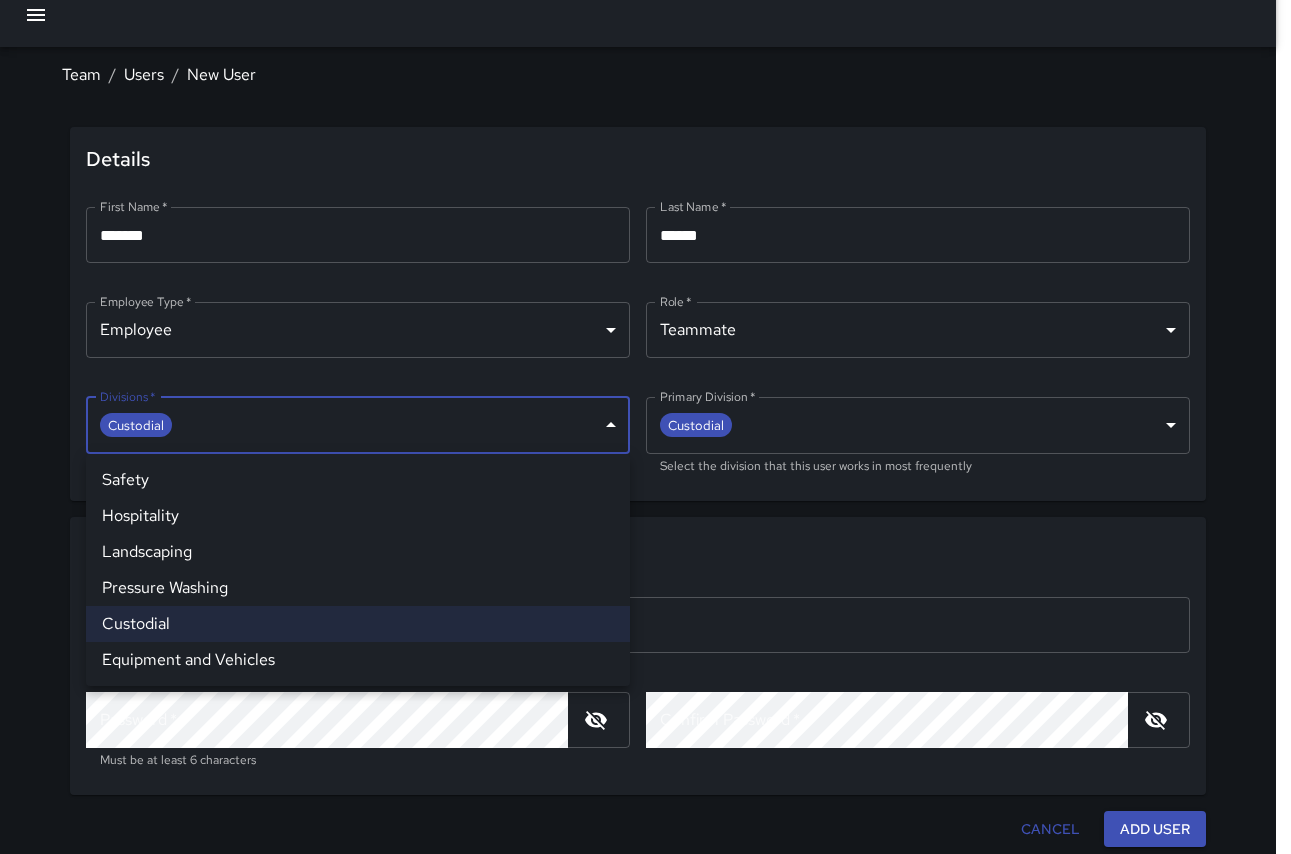 click at bounding box center [645, 427] 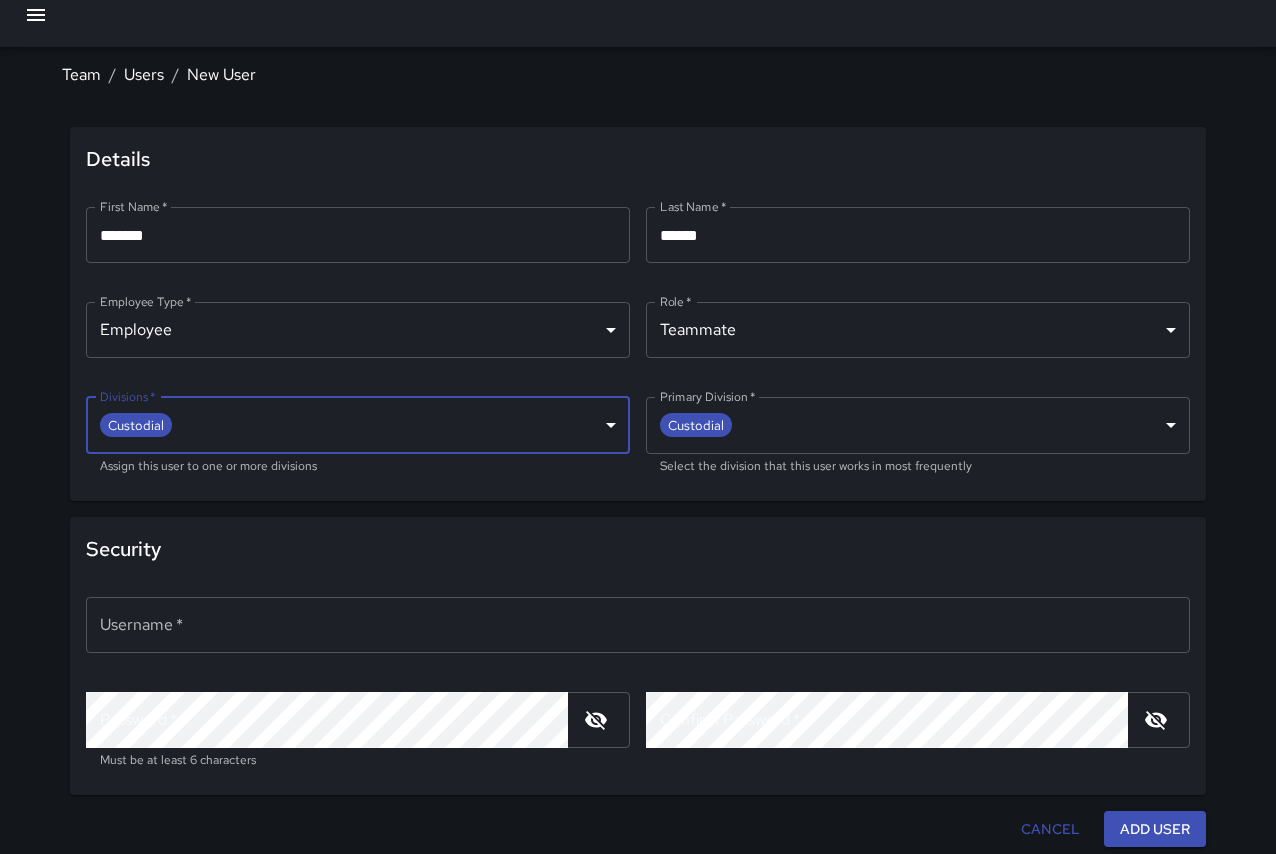 click on "Username   *" at bounding box center (638, 625) 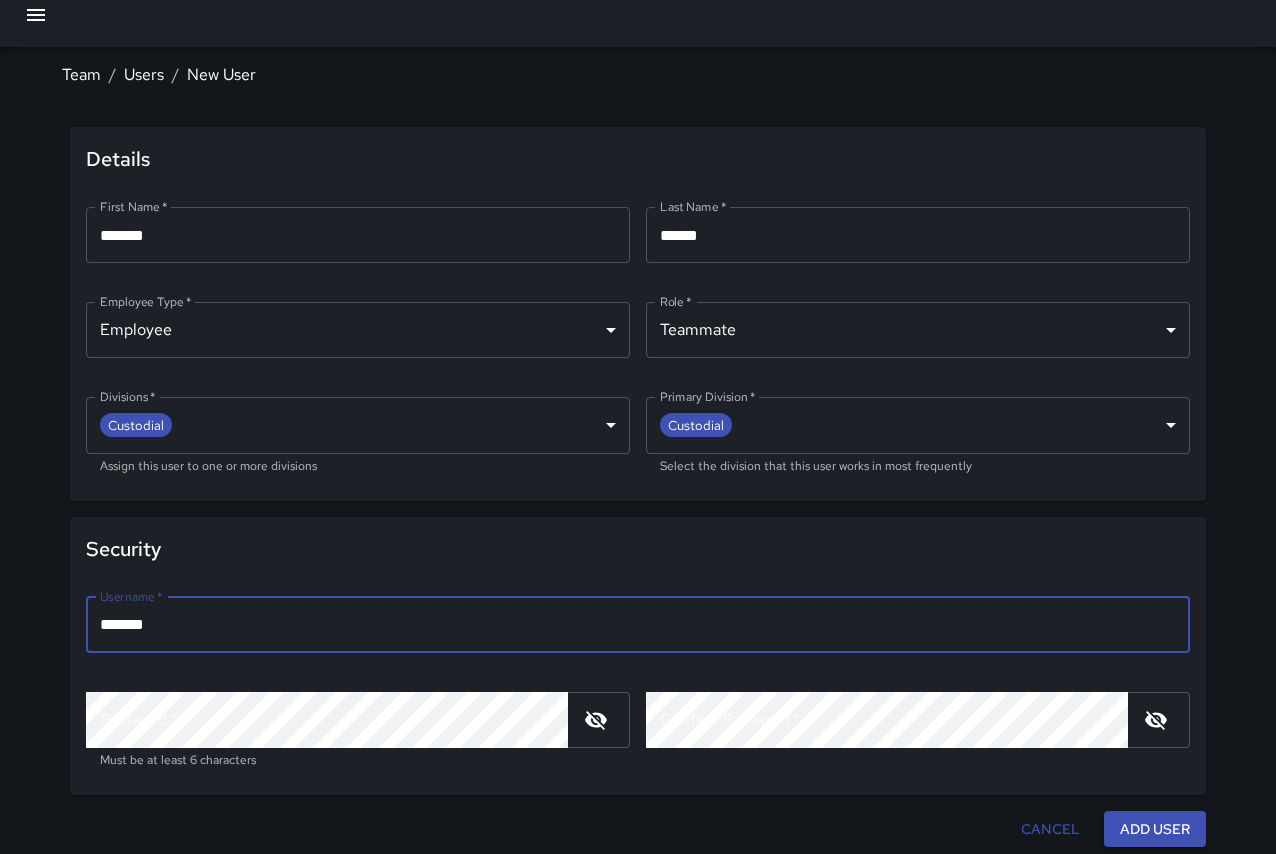 type on "*******" 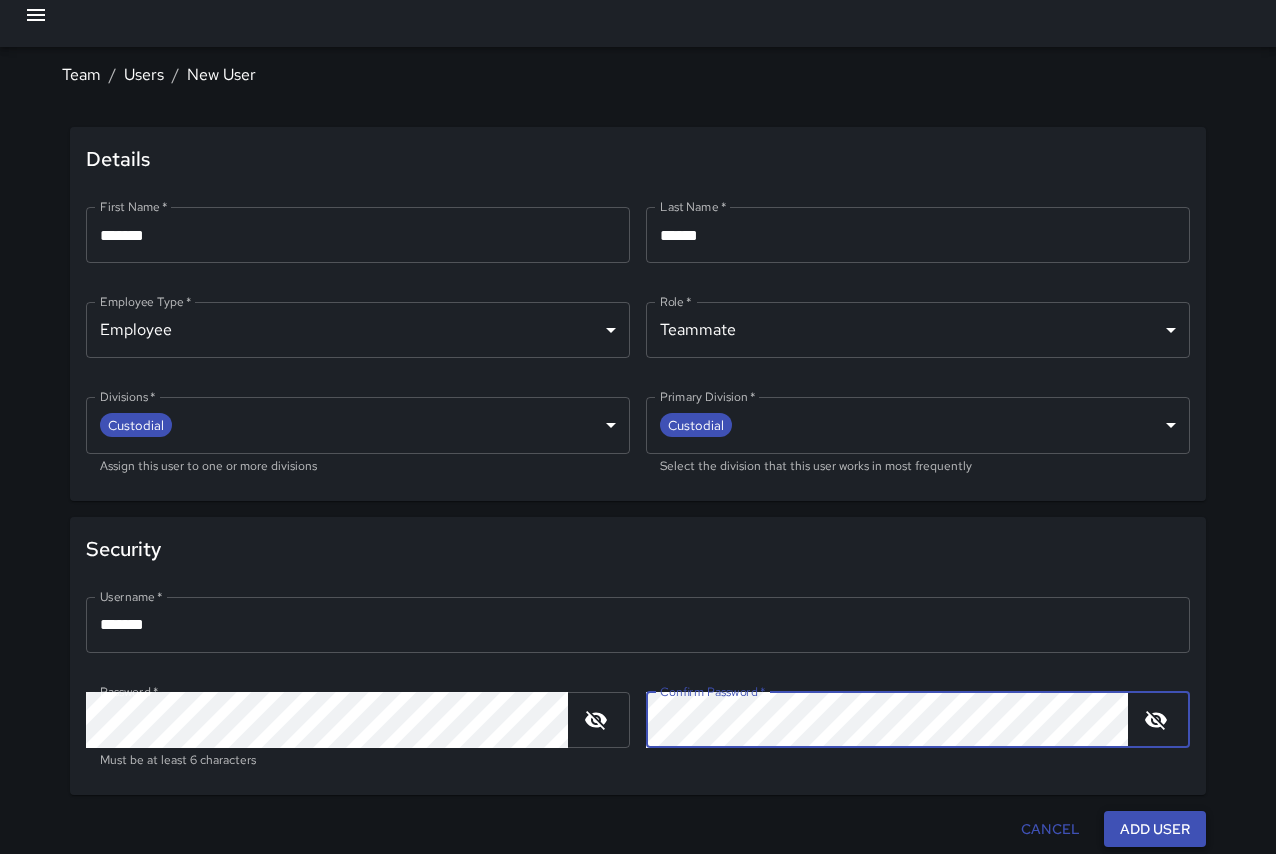 click on "Add User" at bounding box center (1155, 829) 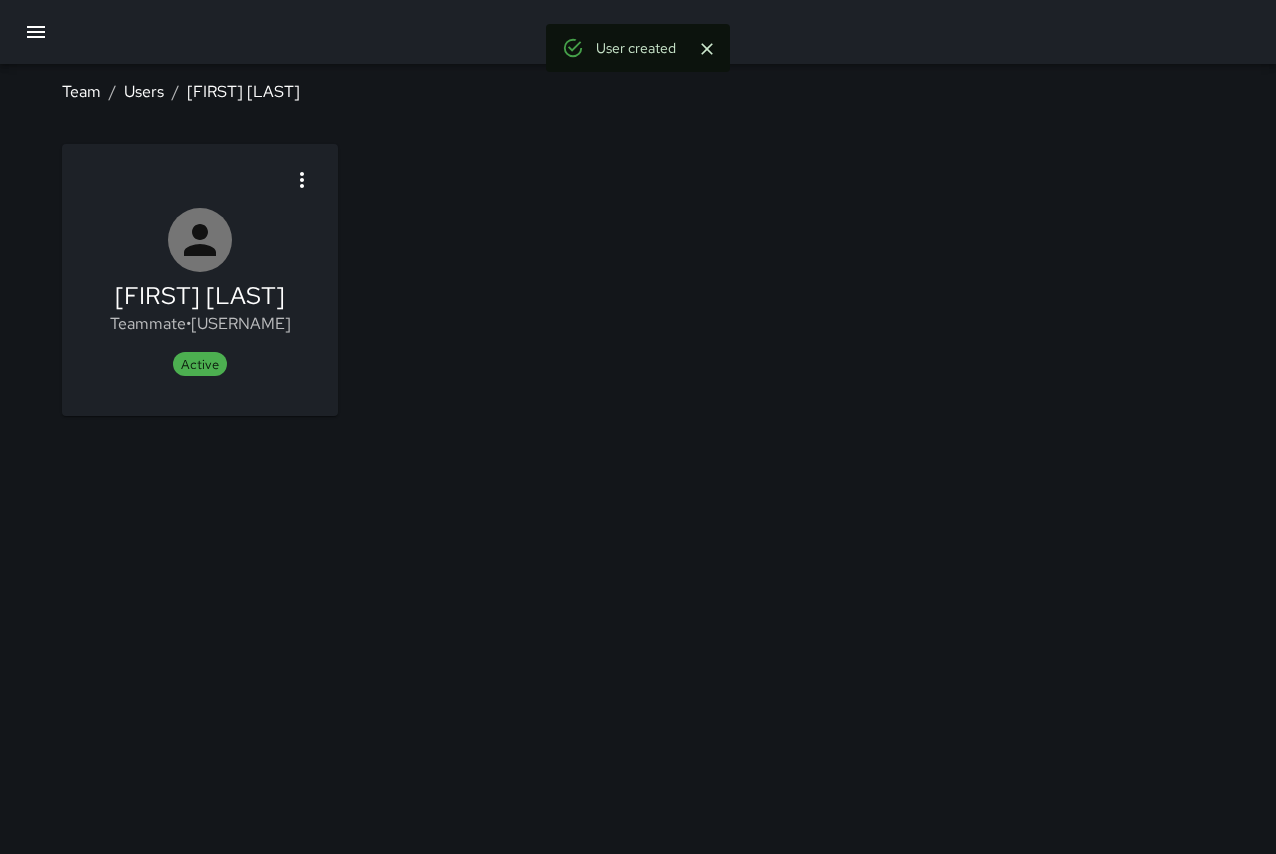 scroll, scrollTop: 0, scrollLeft: 0, axis: both 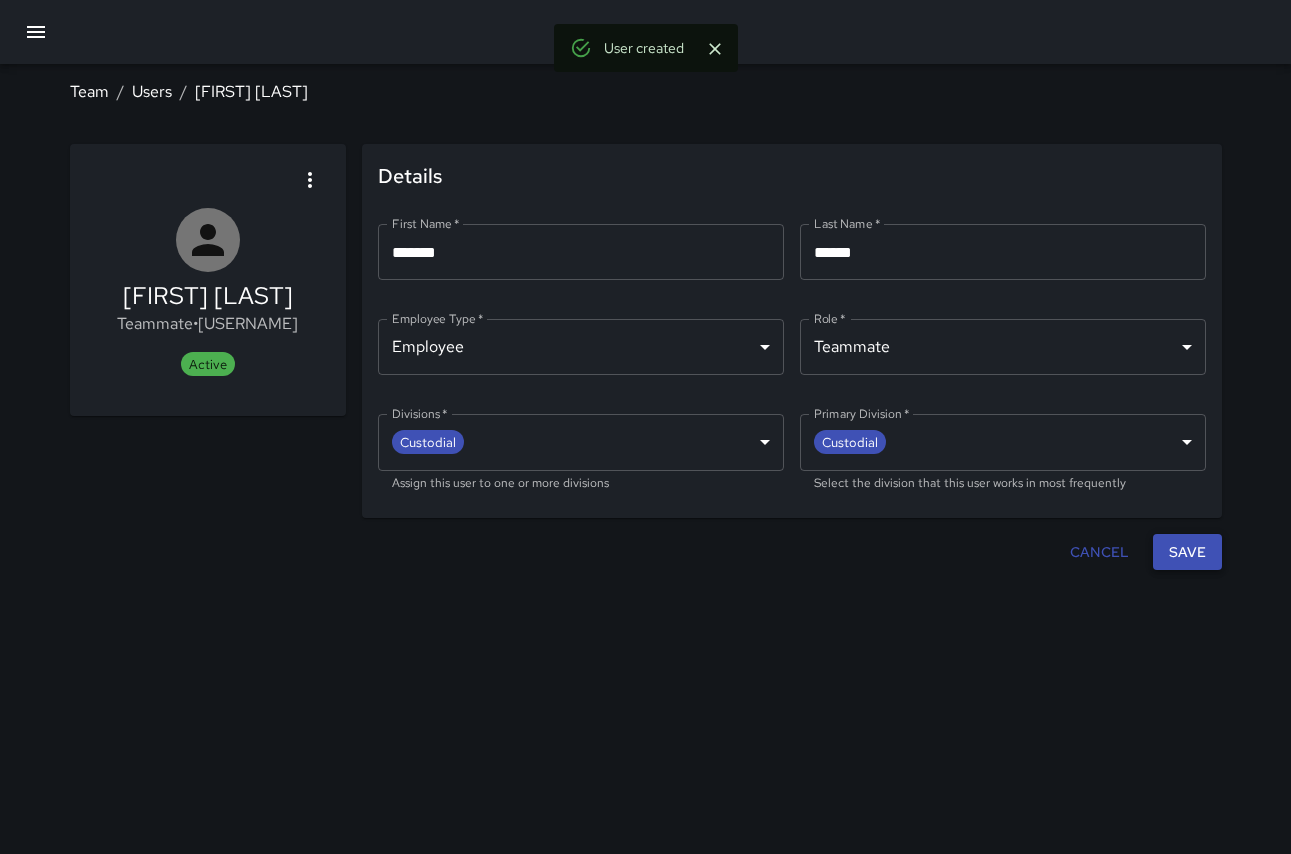 click on "Save" at bounding box center (1187, 552) 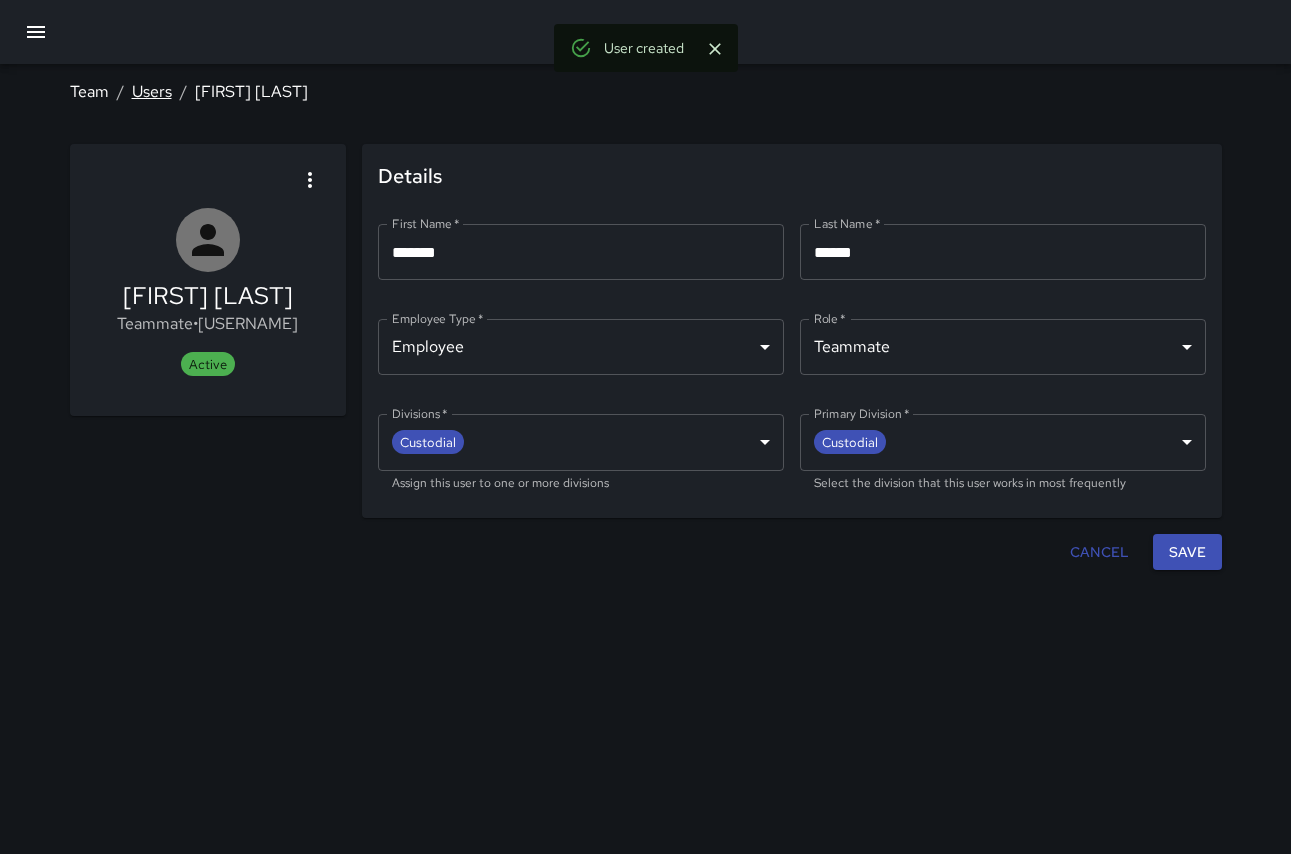 click on "Users" at bounding box center [152, 91] 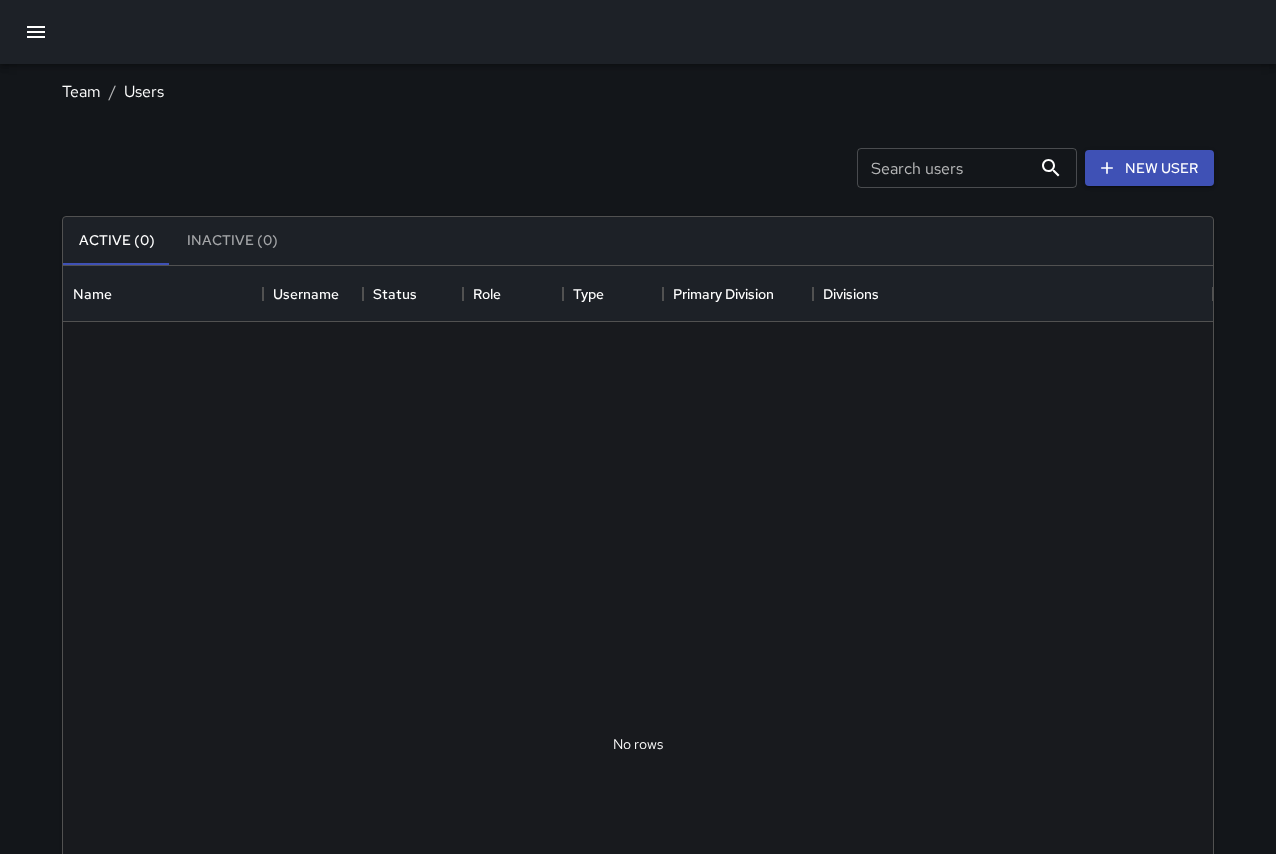 scroll, scrollTop: 16, scrollLeft: 16, axis: both 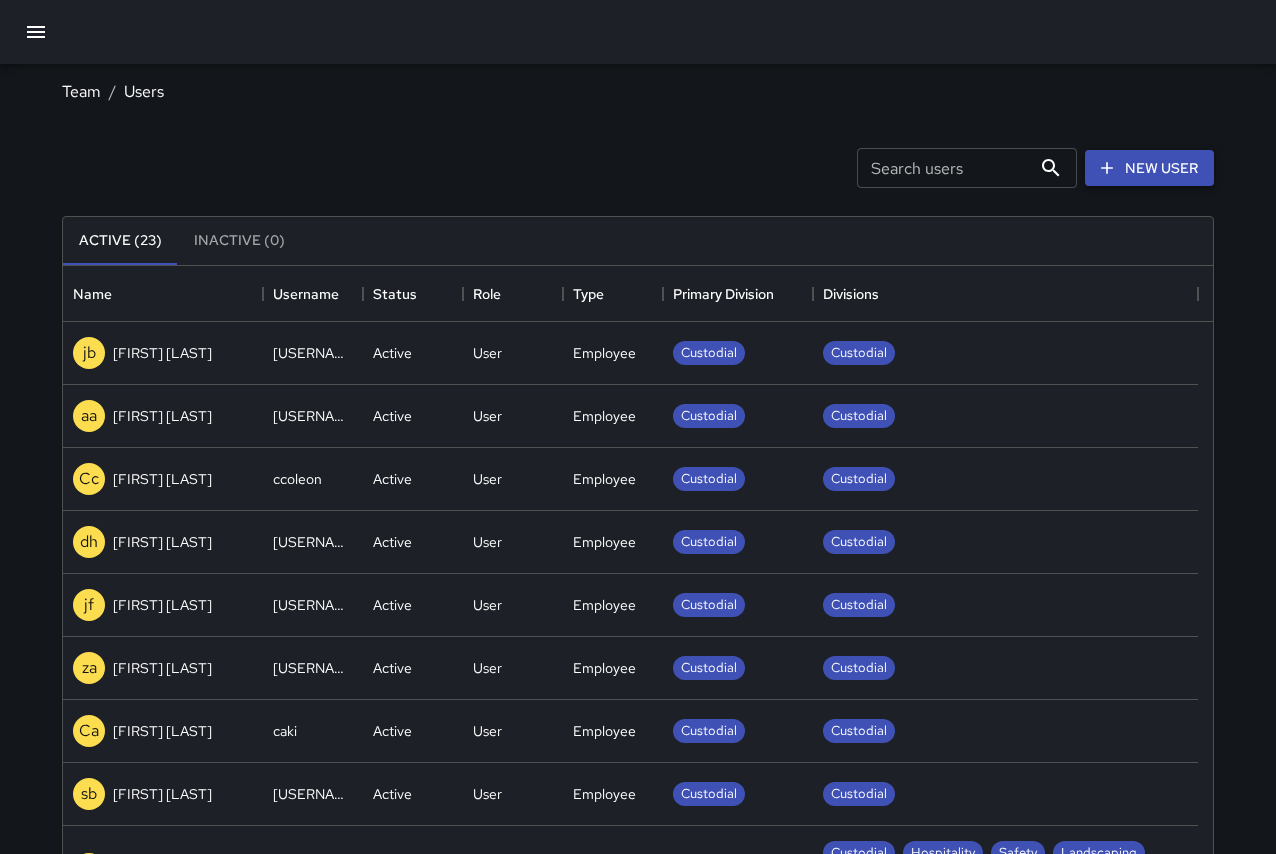 click on "New User" at bounding box center [1149, 168] 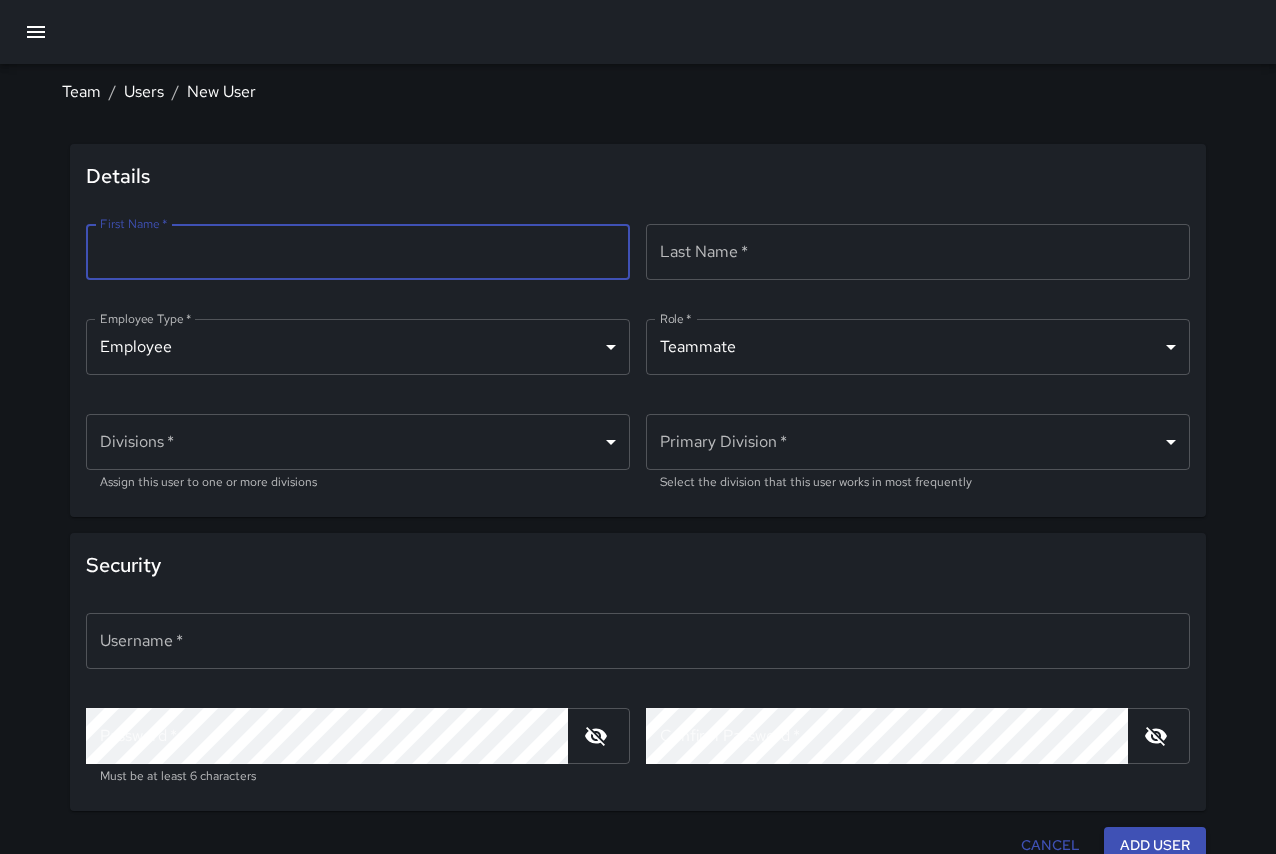 click on "First Name   *" at bounding box center (358, 252) 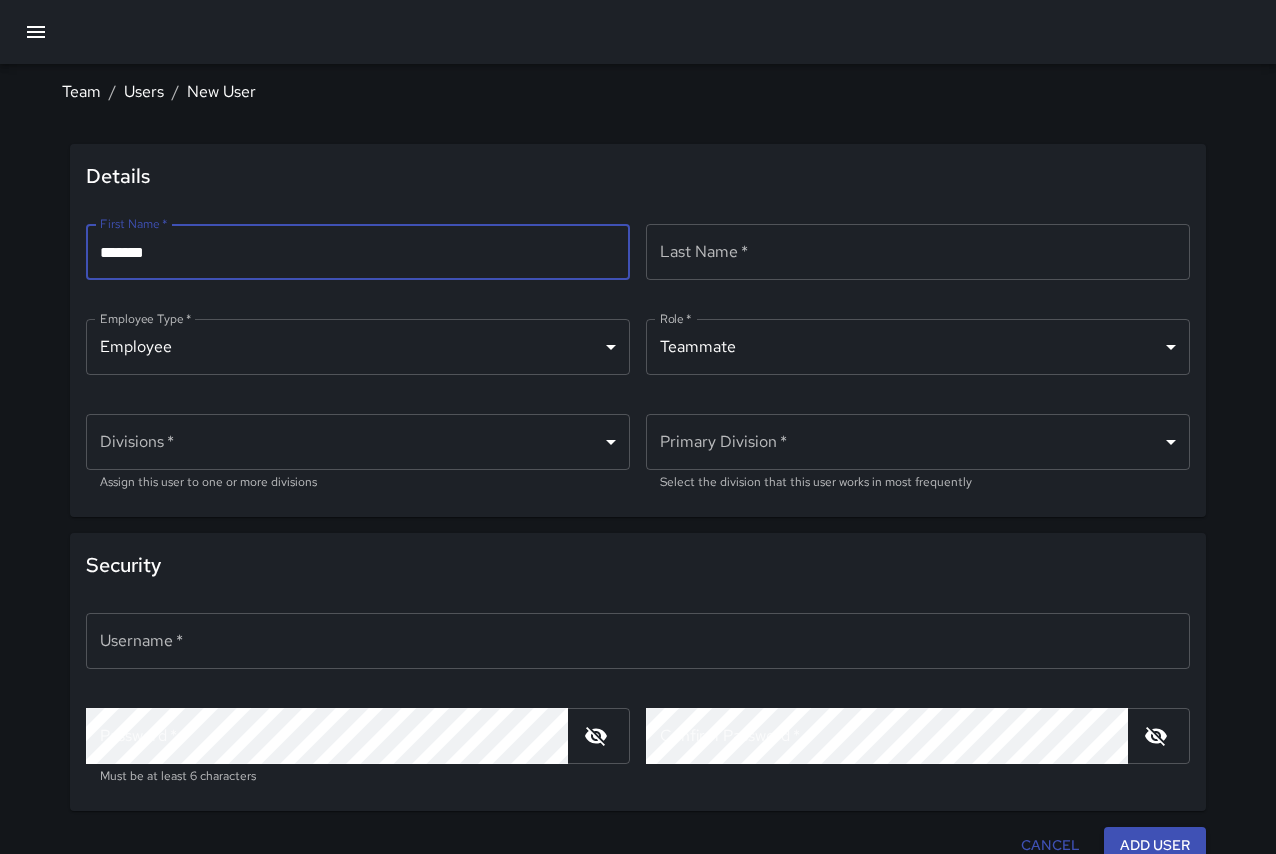 type on "******" 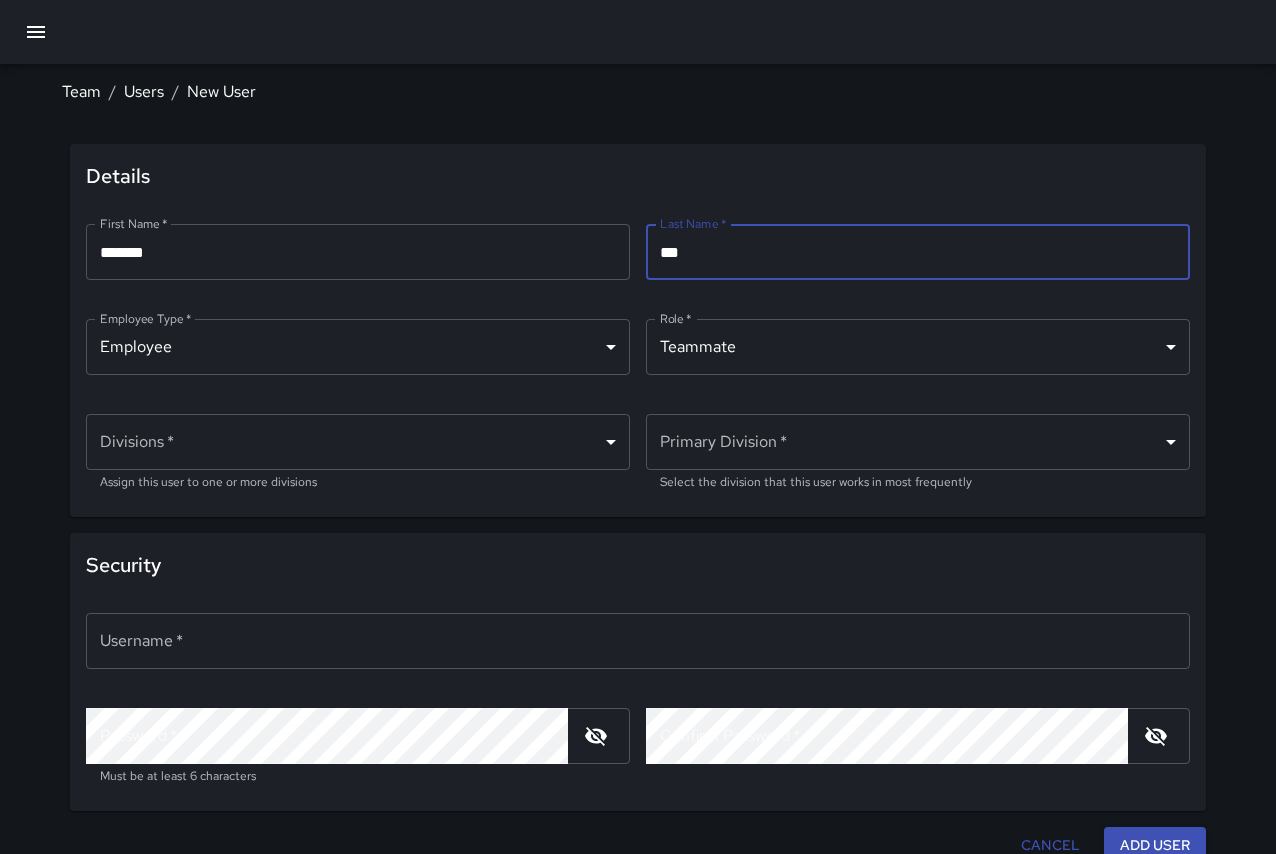 type on "***" 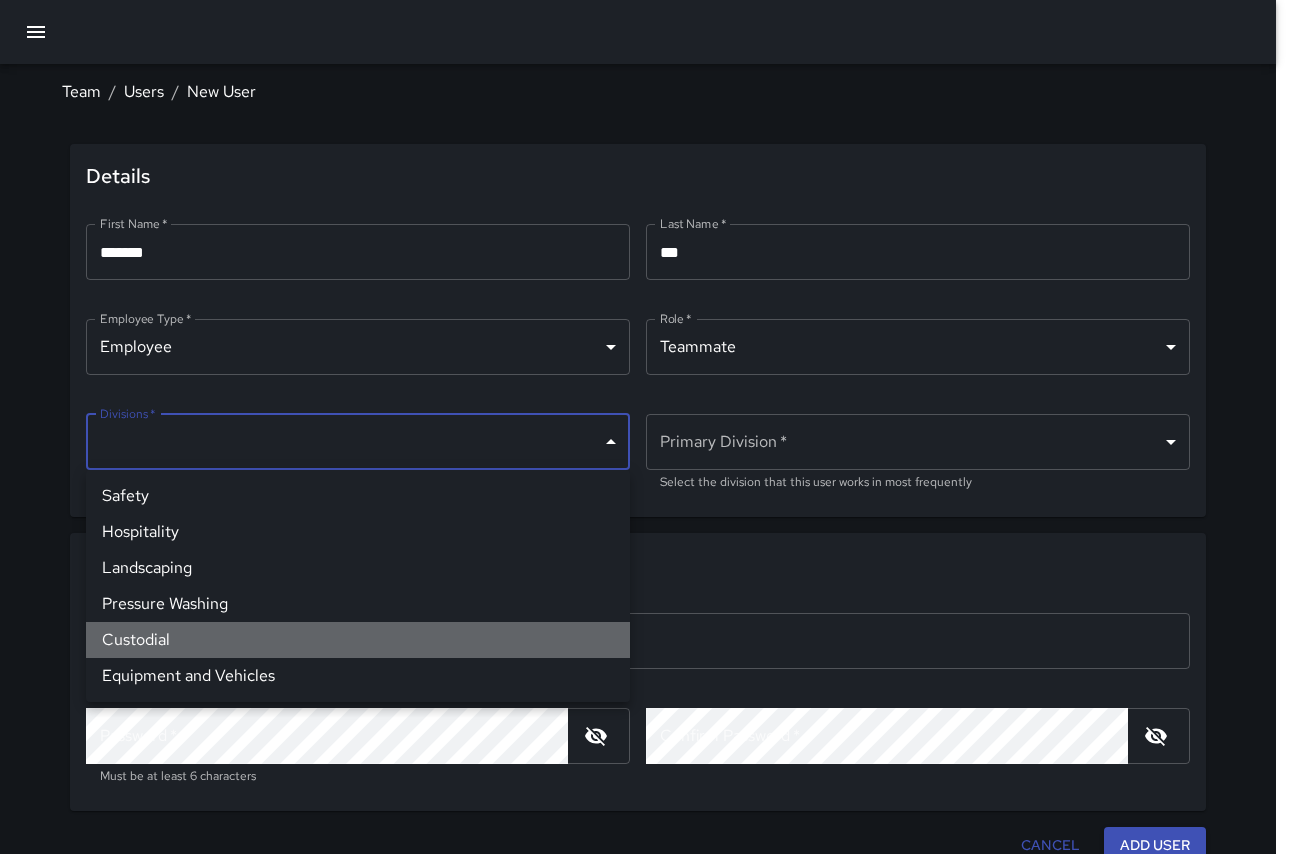 click on "Custodial" at bounding box center [358, 640] 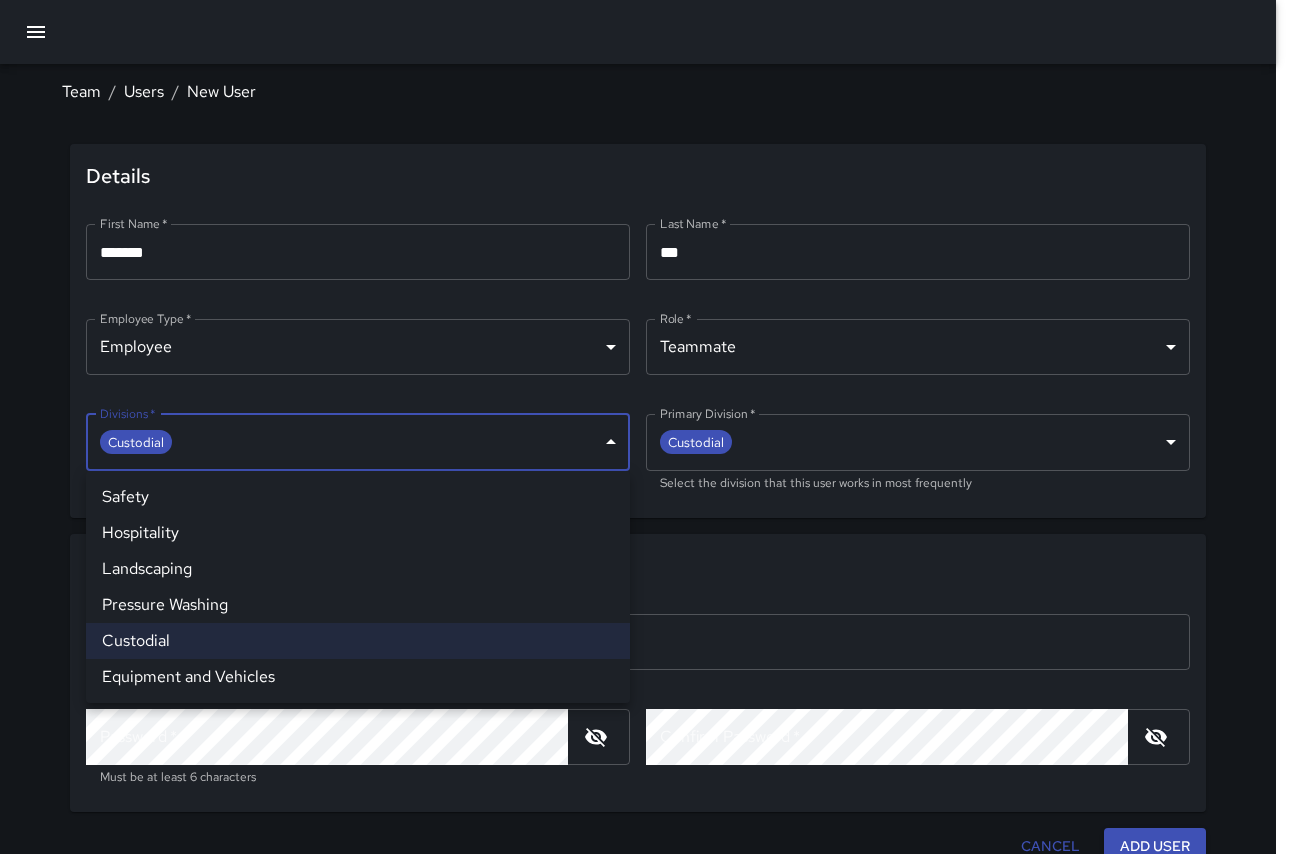 click at bounding box center (645, 427) 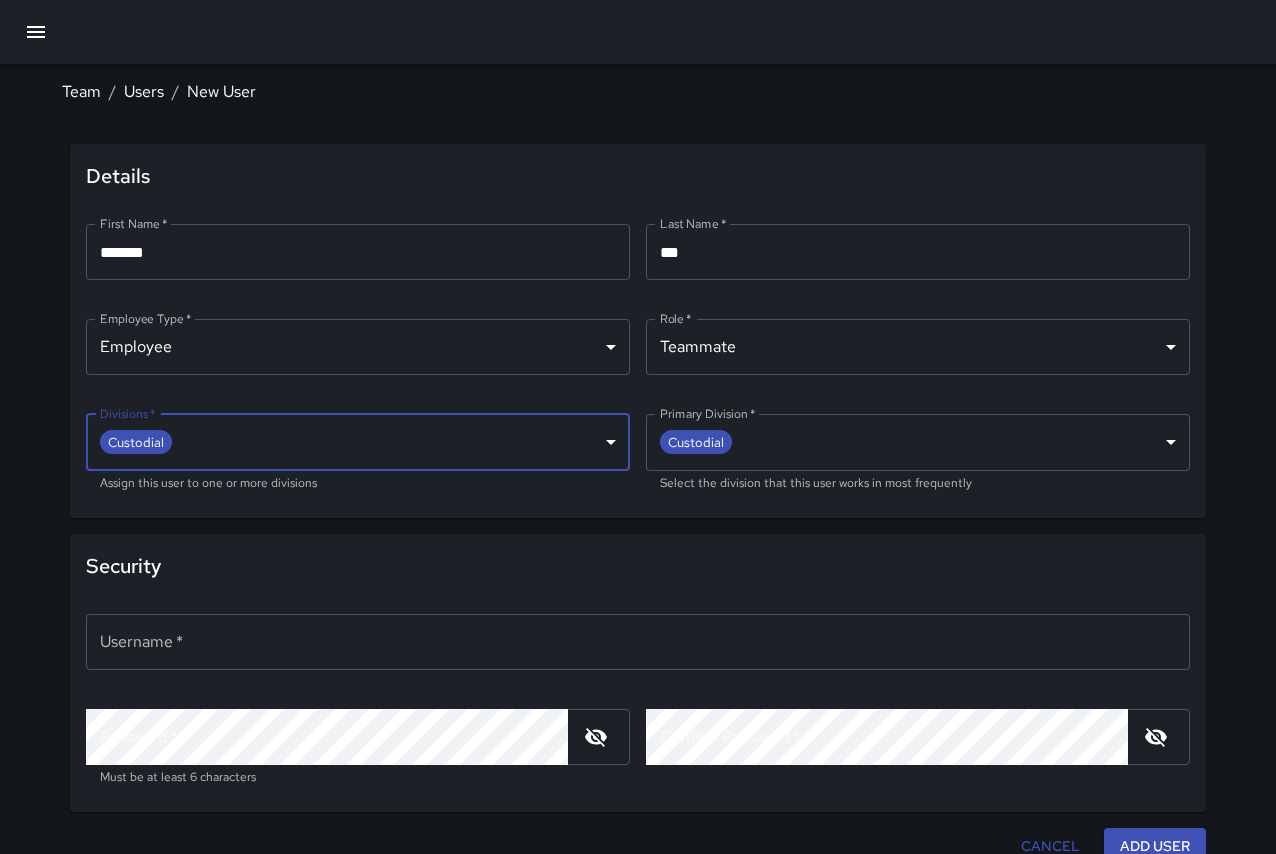 click on "**********" at bounding box center (638, 436) 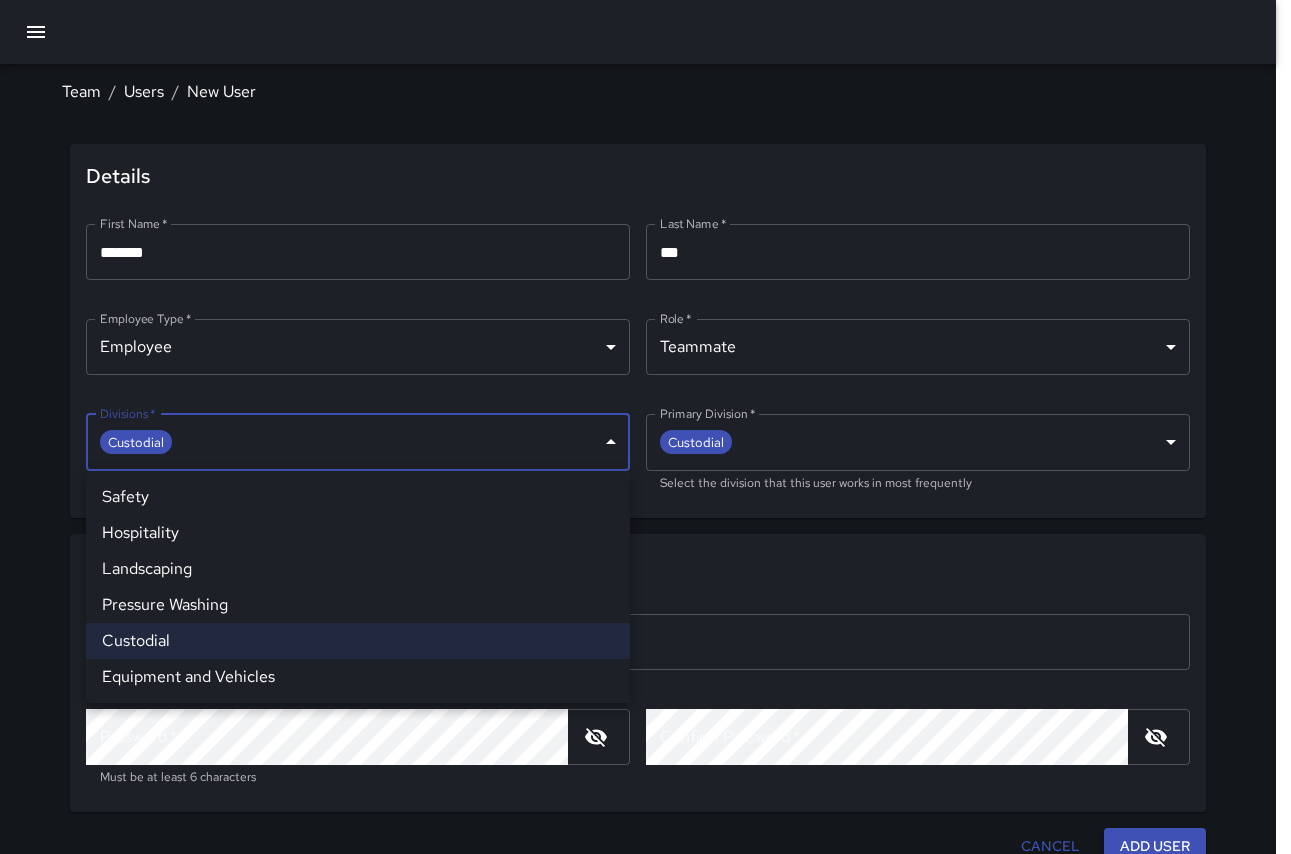 drag, startPoint x: 124, startPoint y: 491, endPoint x: 123, endPoint y: 512, distance: 21.023796 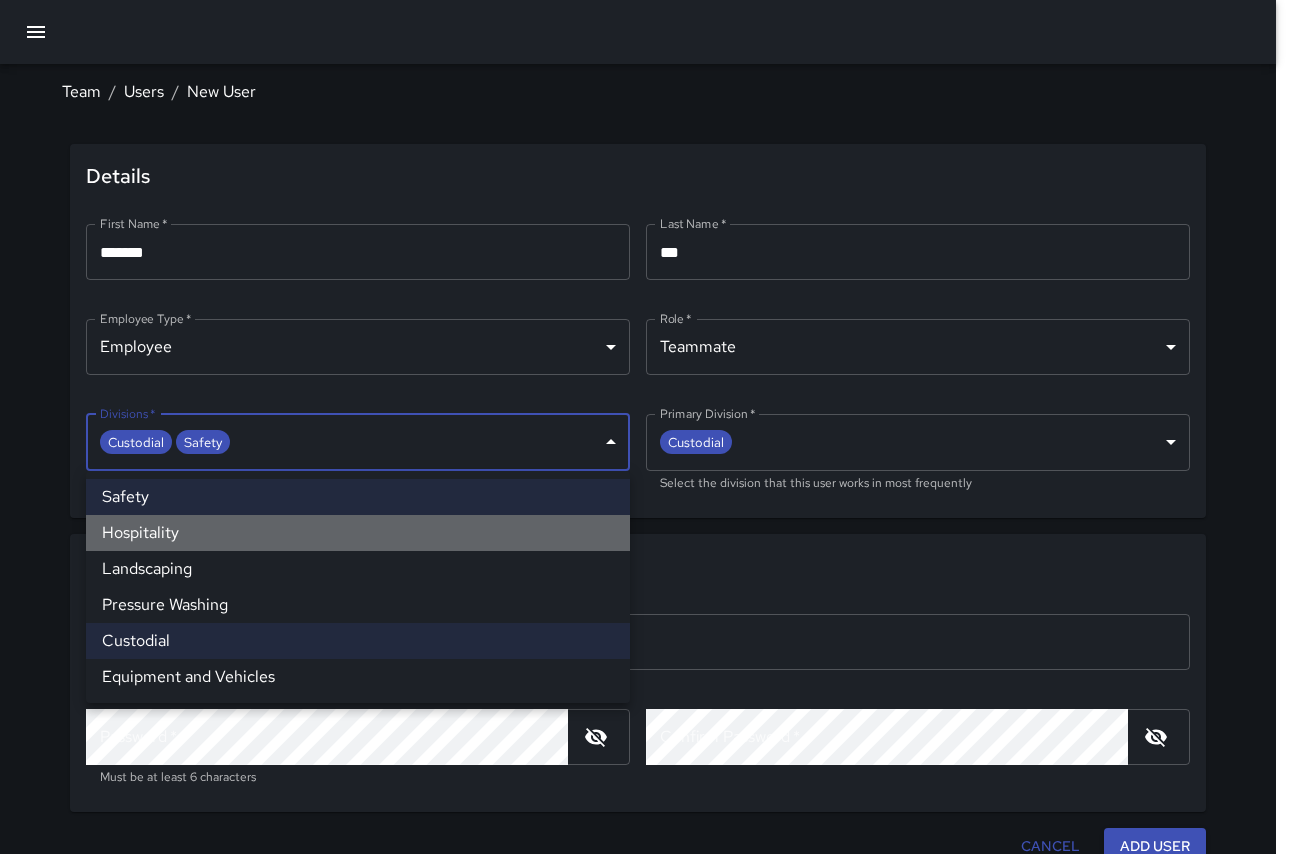 click on "Hospitality" at bounding box center (358, 533) 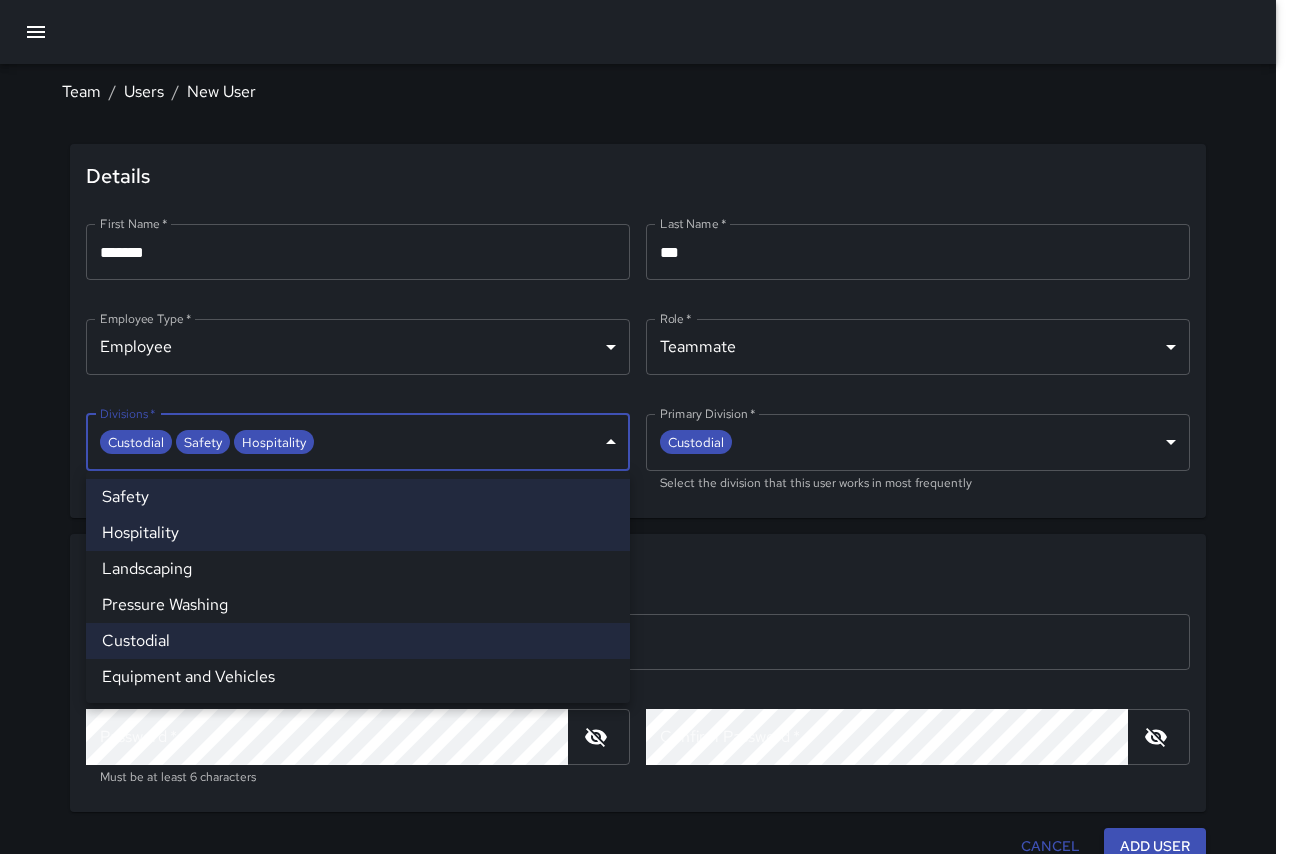 click on "Landscaping" at bounding box center [358, 569] 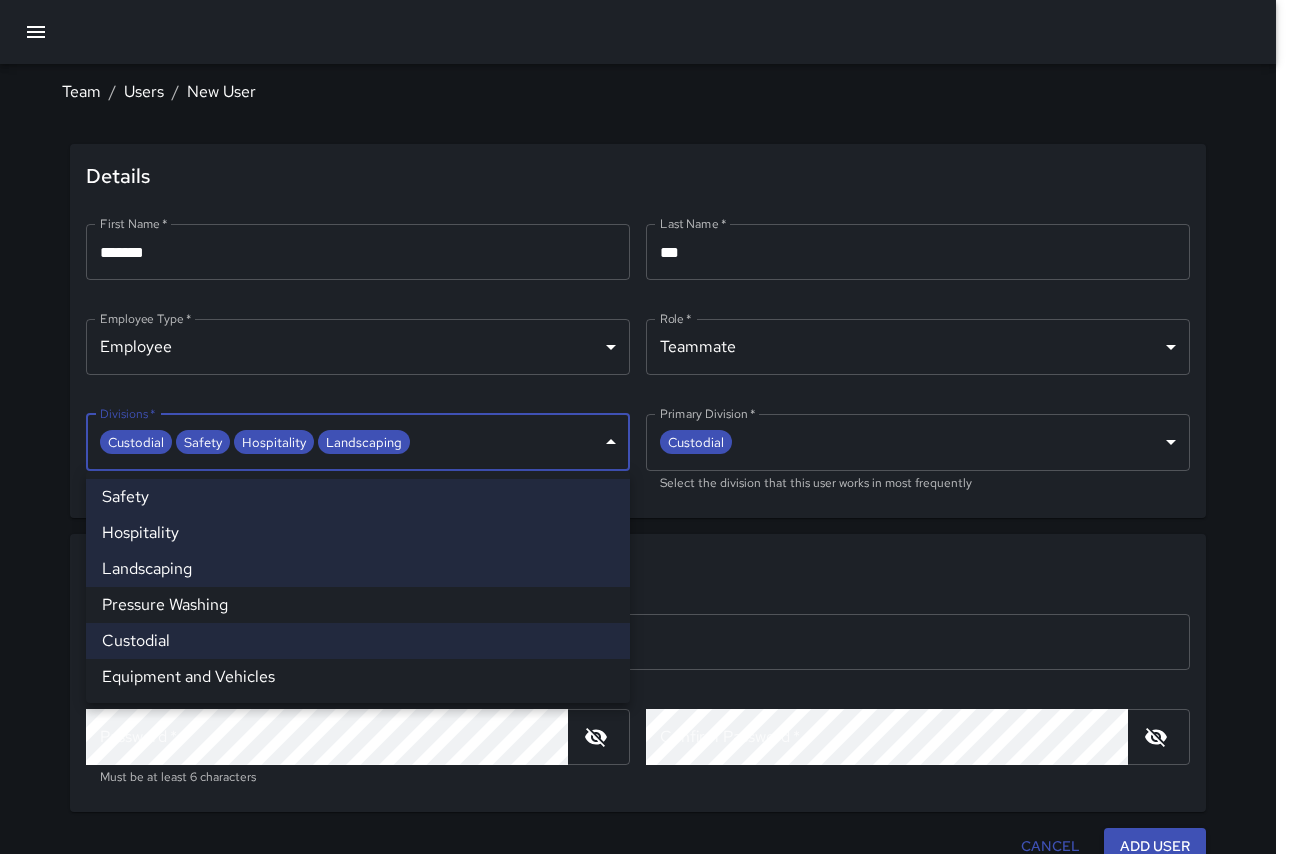 click on "Pressure Washing" at bounding box center (358, 605) 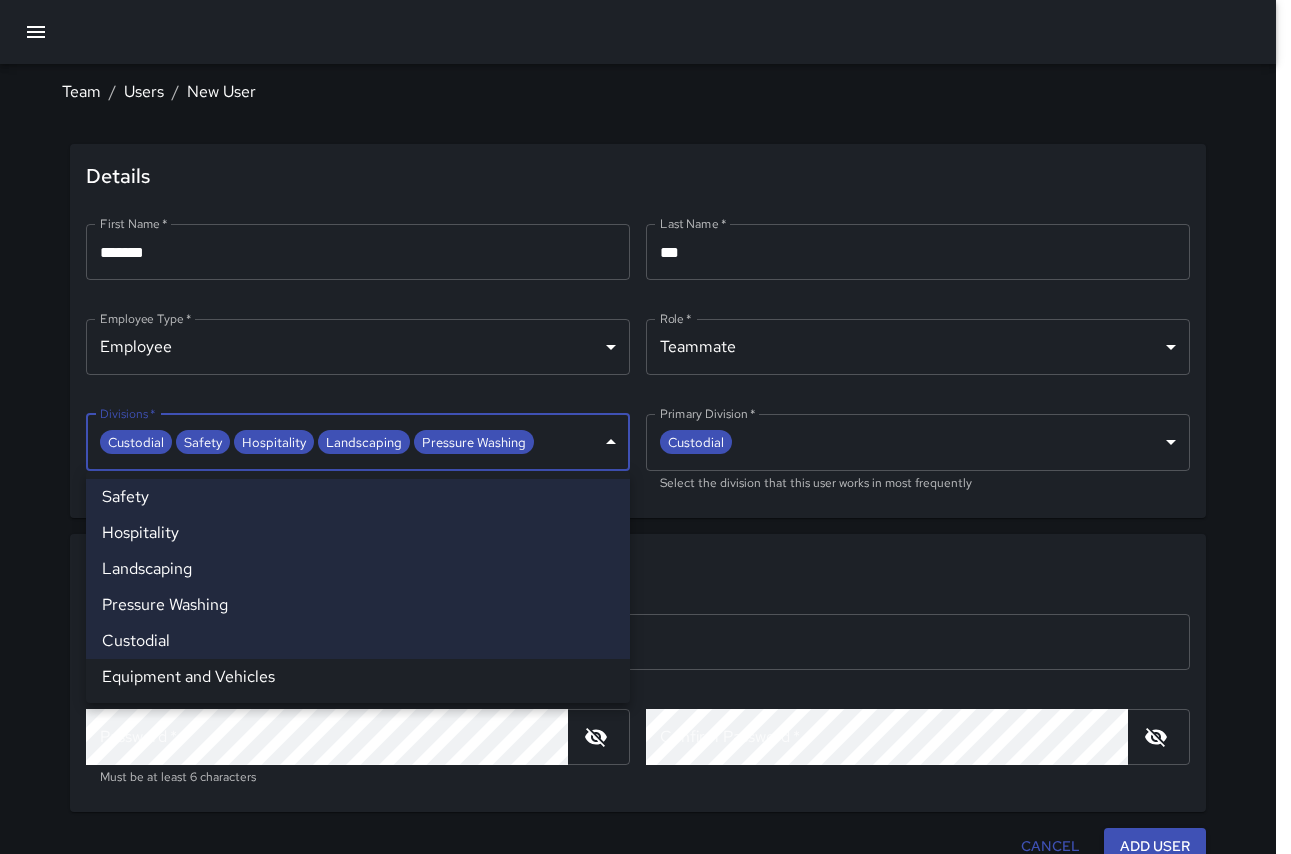 click on "Equipment and Vehicles" at bounding box center (358, 677) 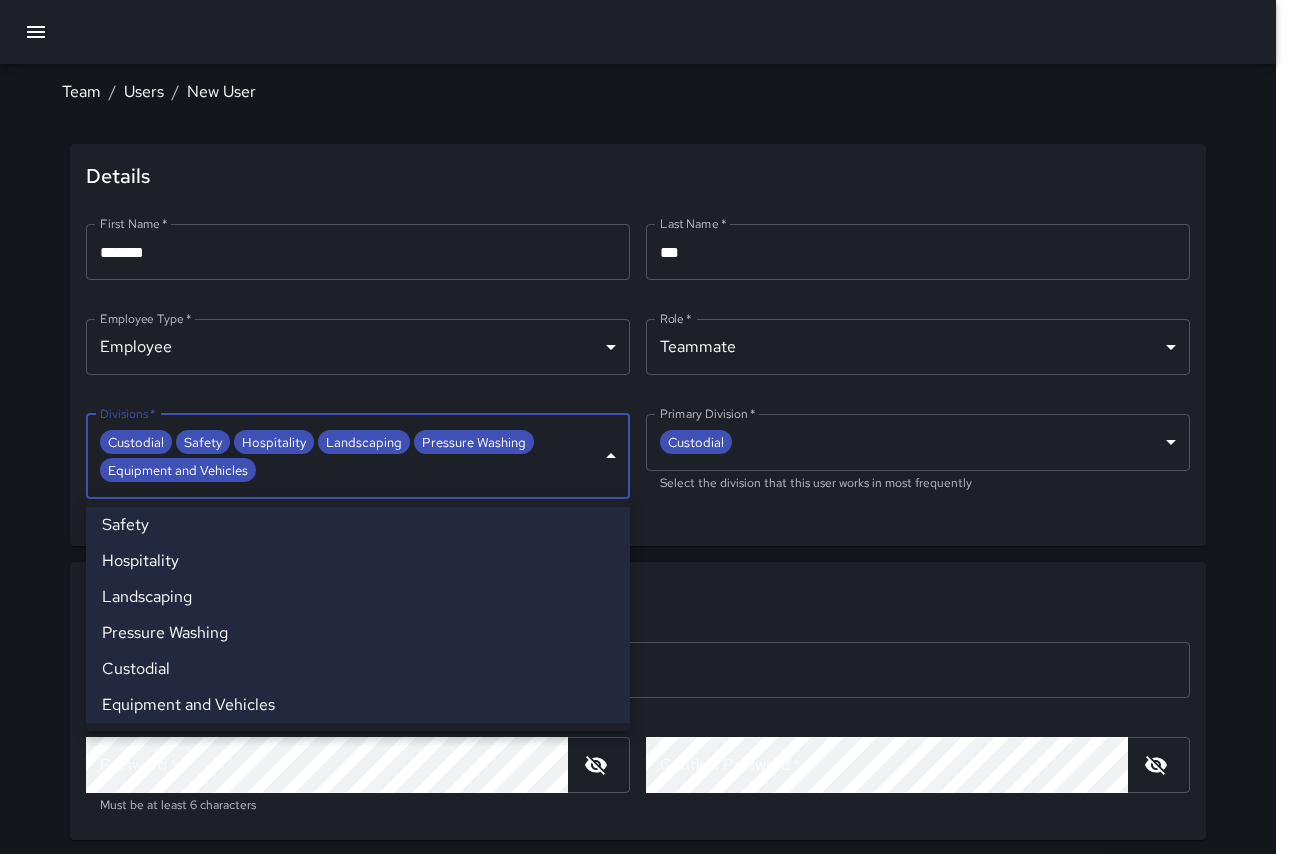 click at bounding box center [645, 427] 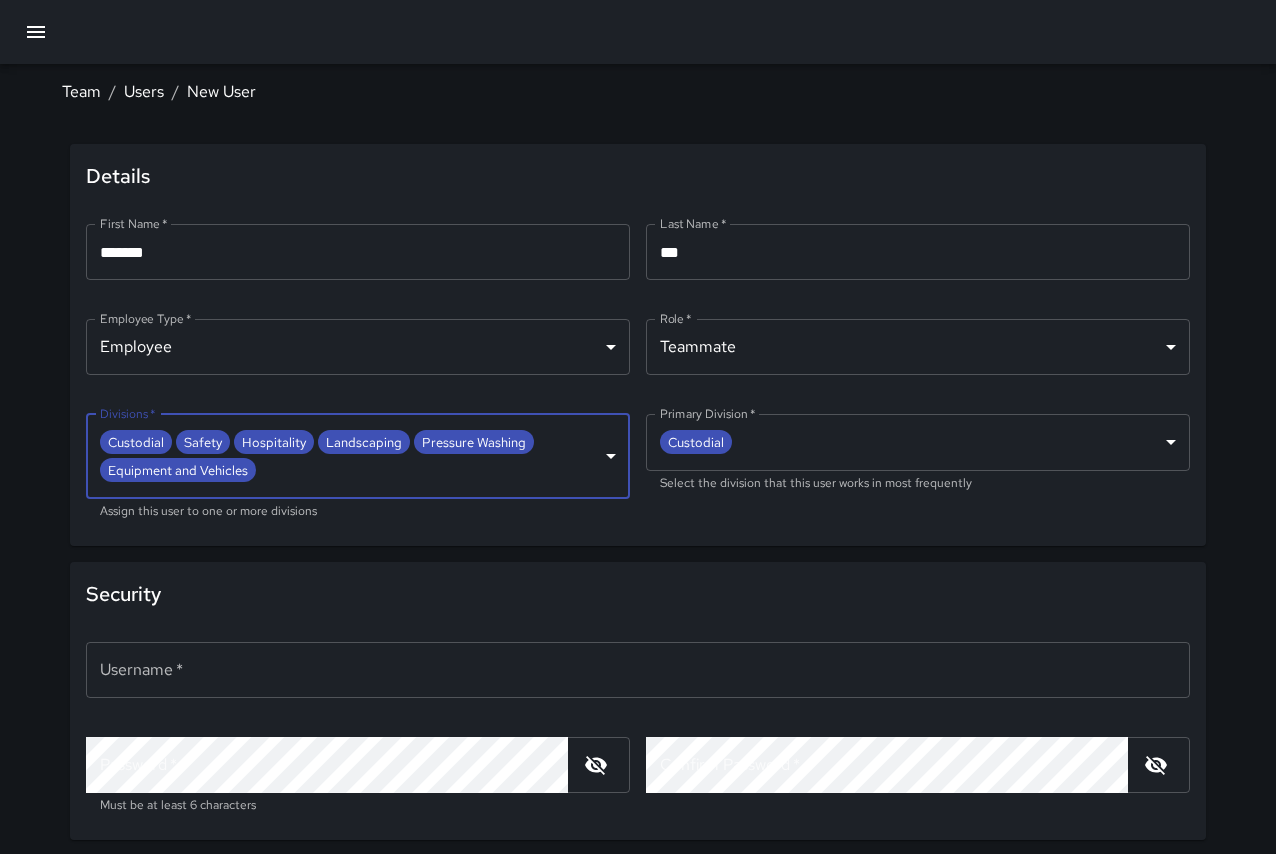 click on "**********" at bounding box center [638, 450] 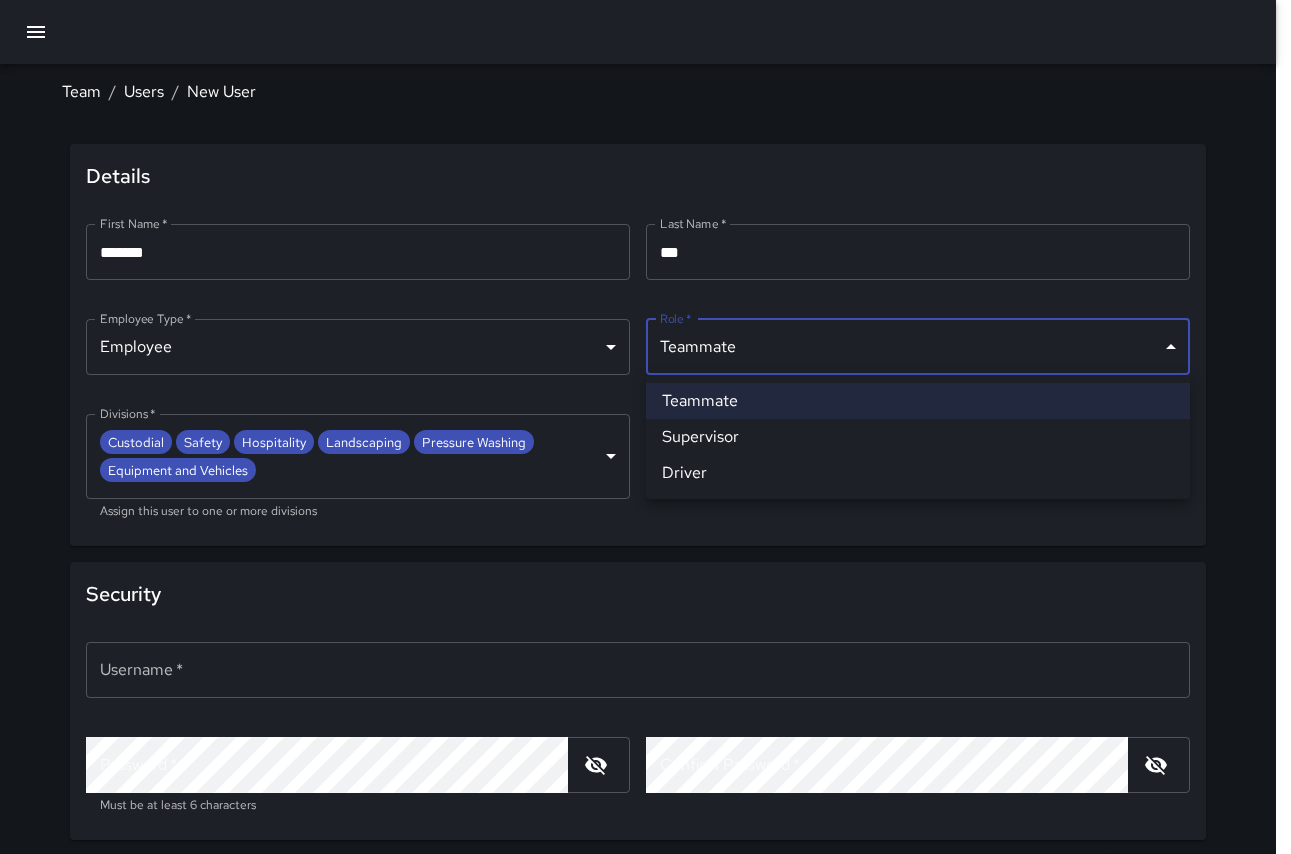 click on "Supervisor" at bounding box center [918, 437] 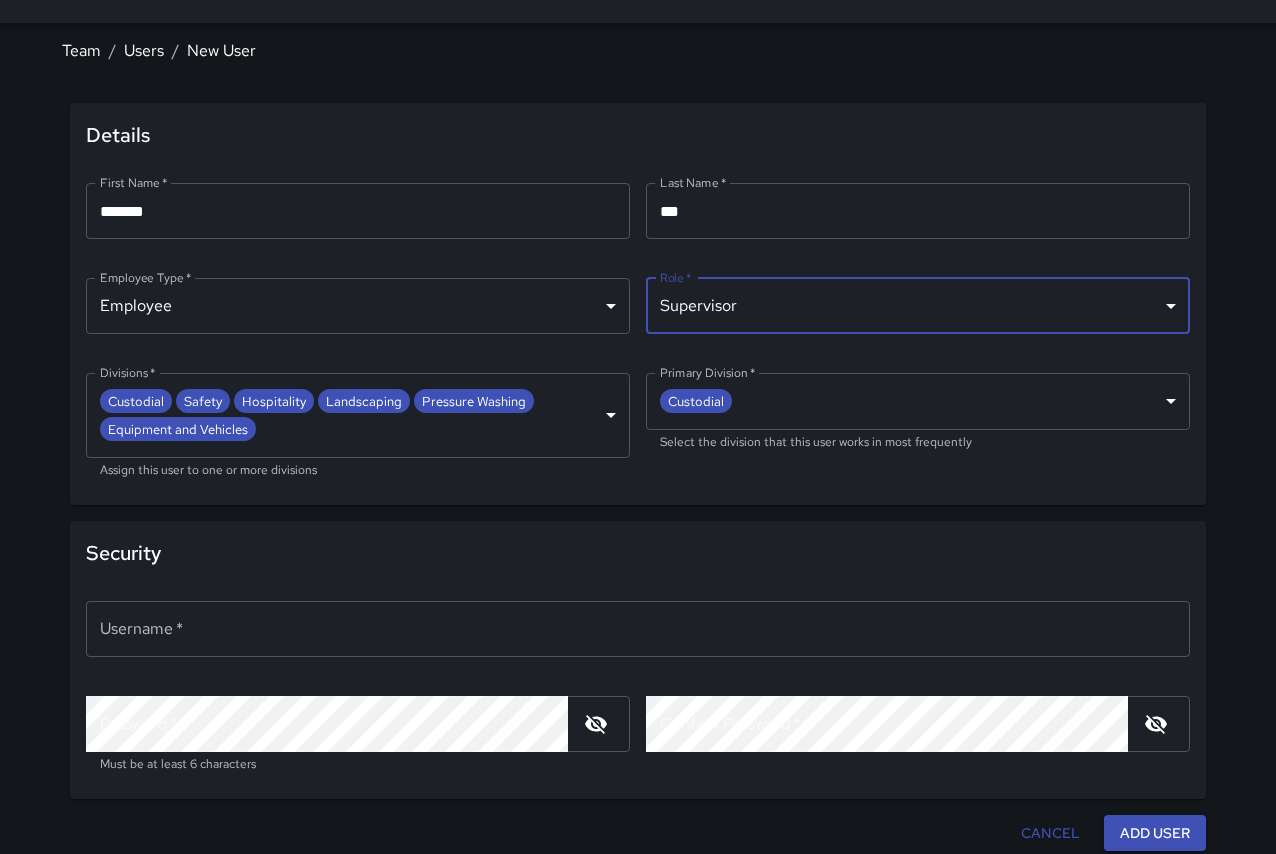 scroll, scrollTop: 46, scrollLeft: 0, axis: vertical 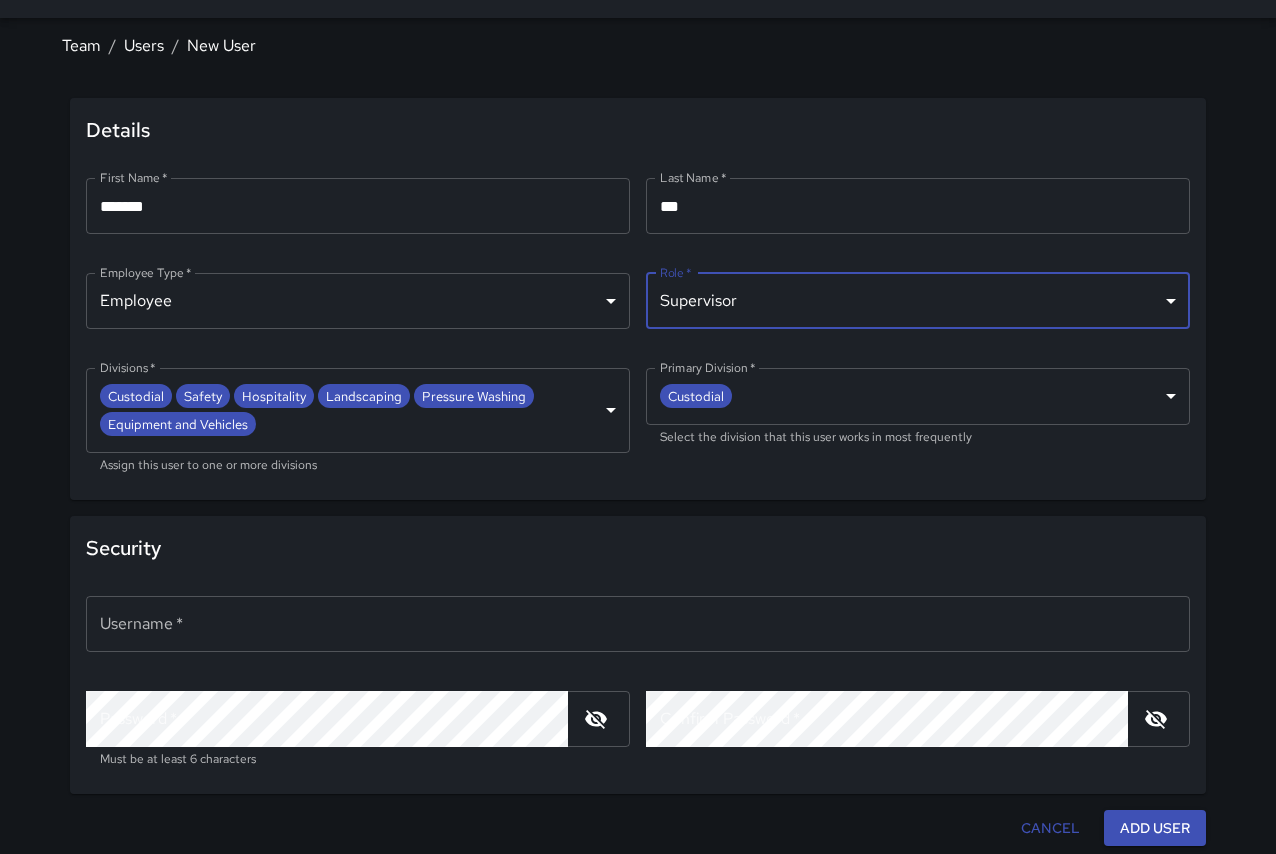 click on "Username   *" at bounding box center (638, 624) 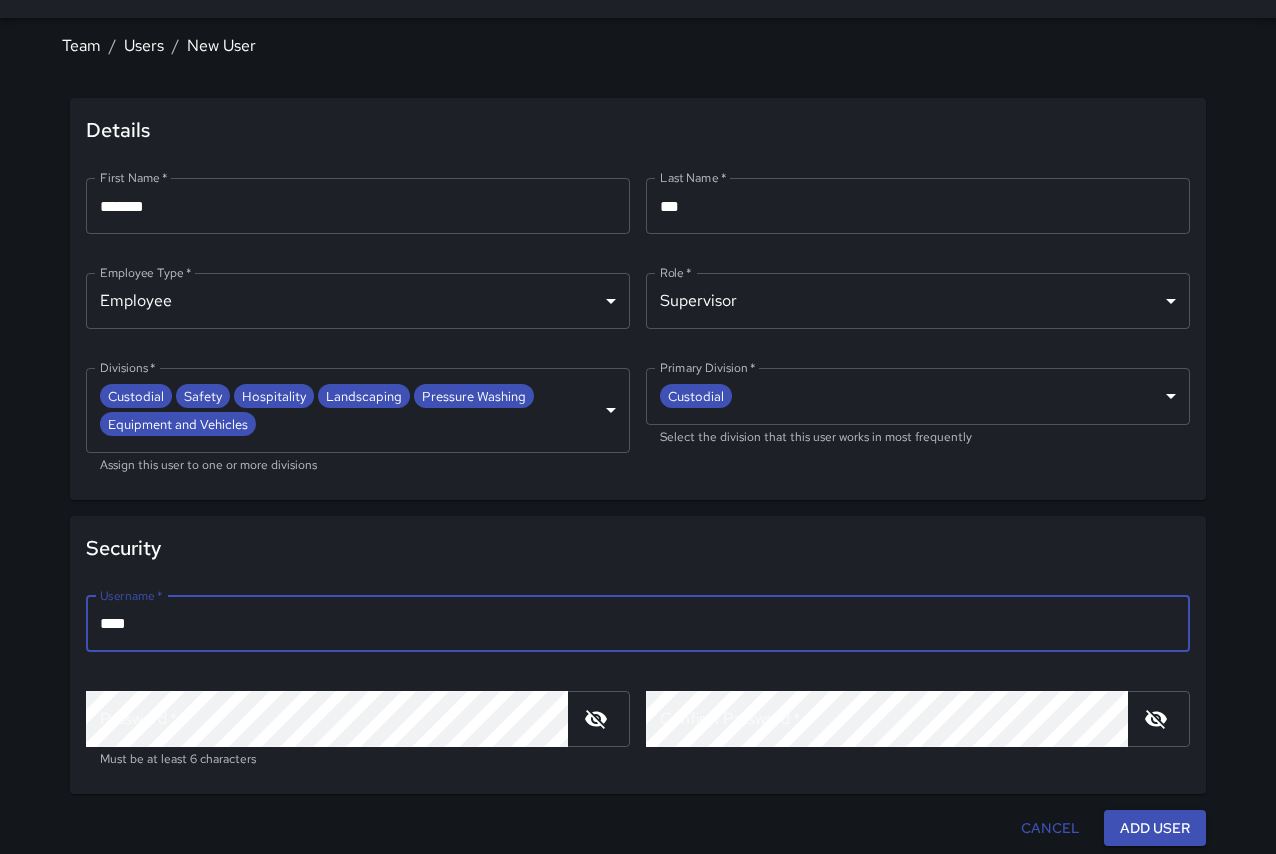 type on "****" 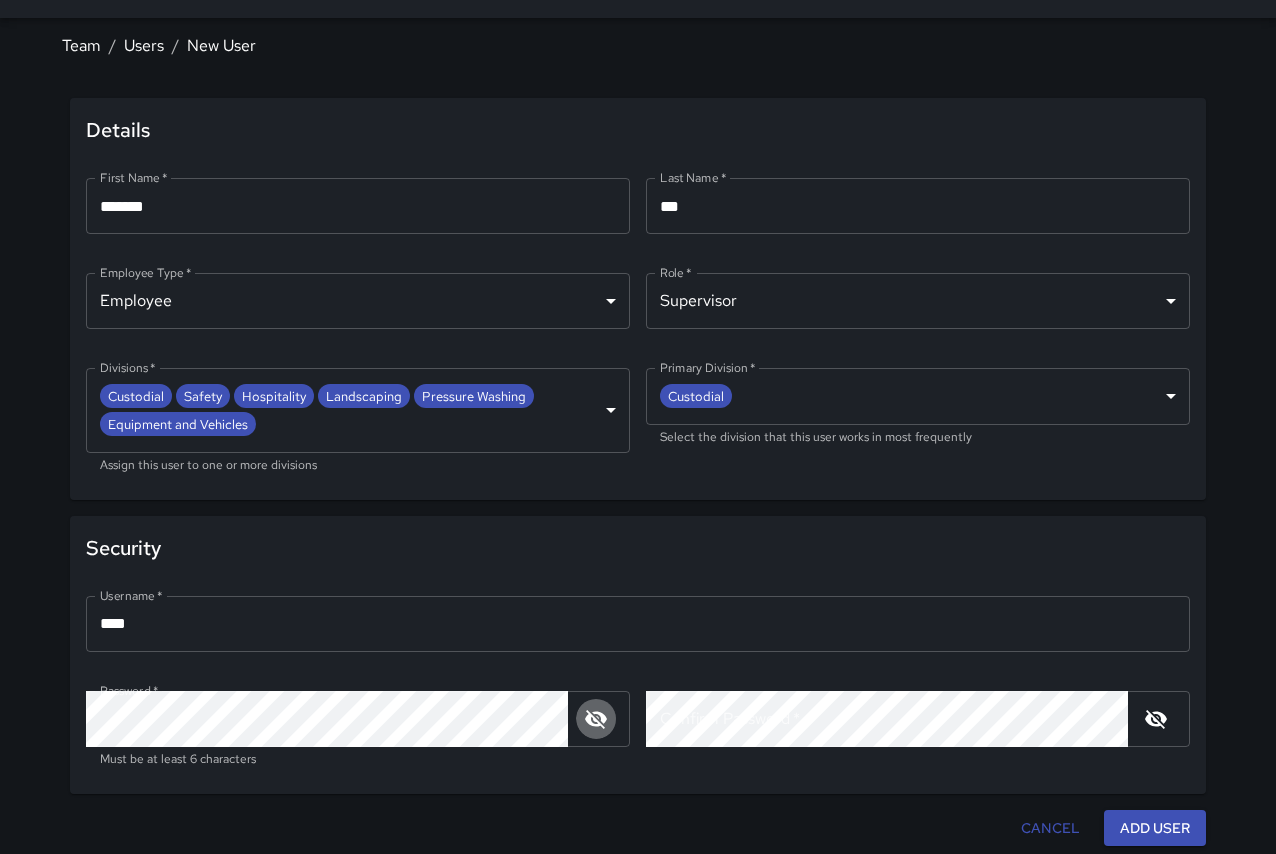 click 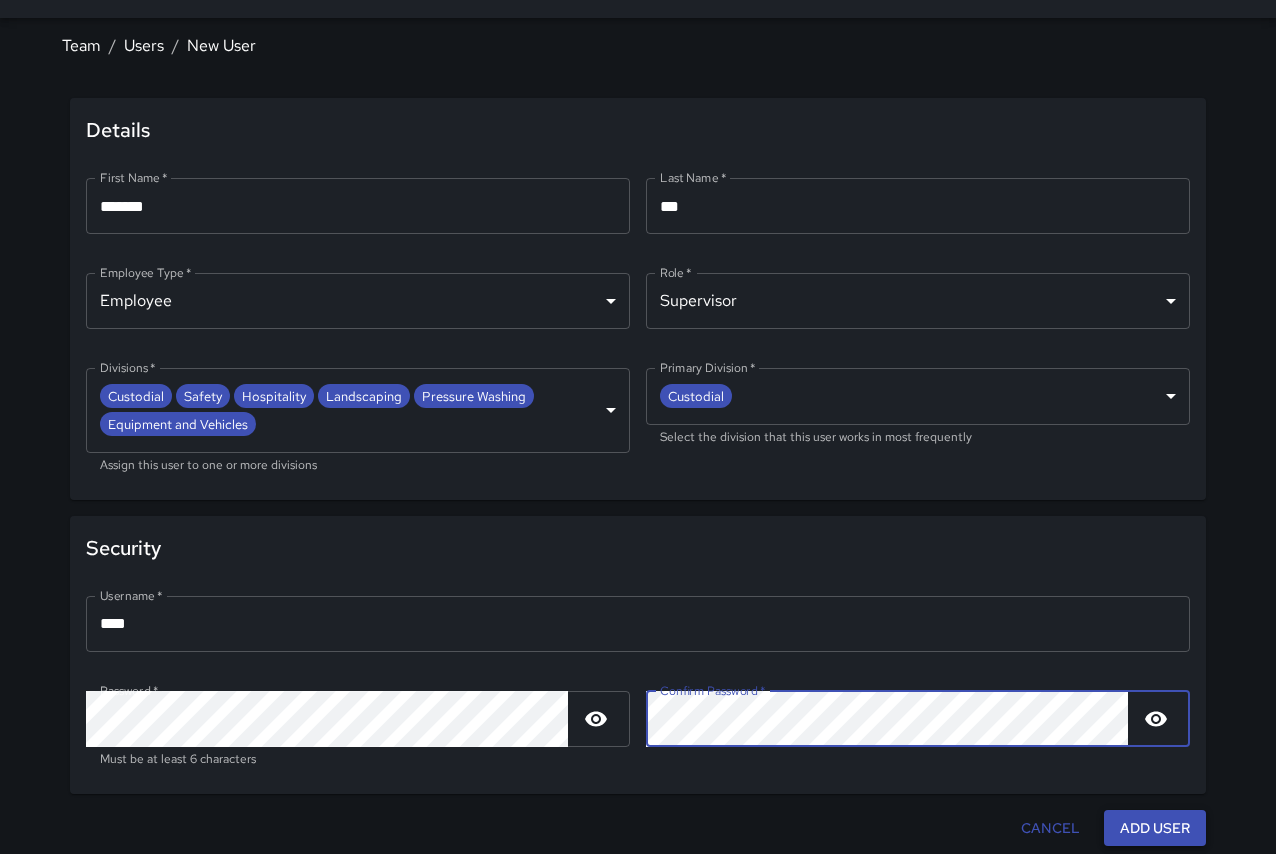 click on "Add User" at bounding box center [1155, 828] 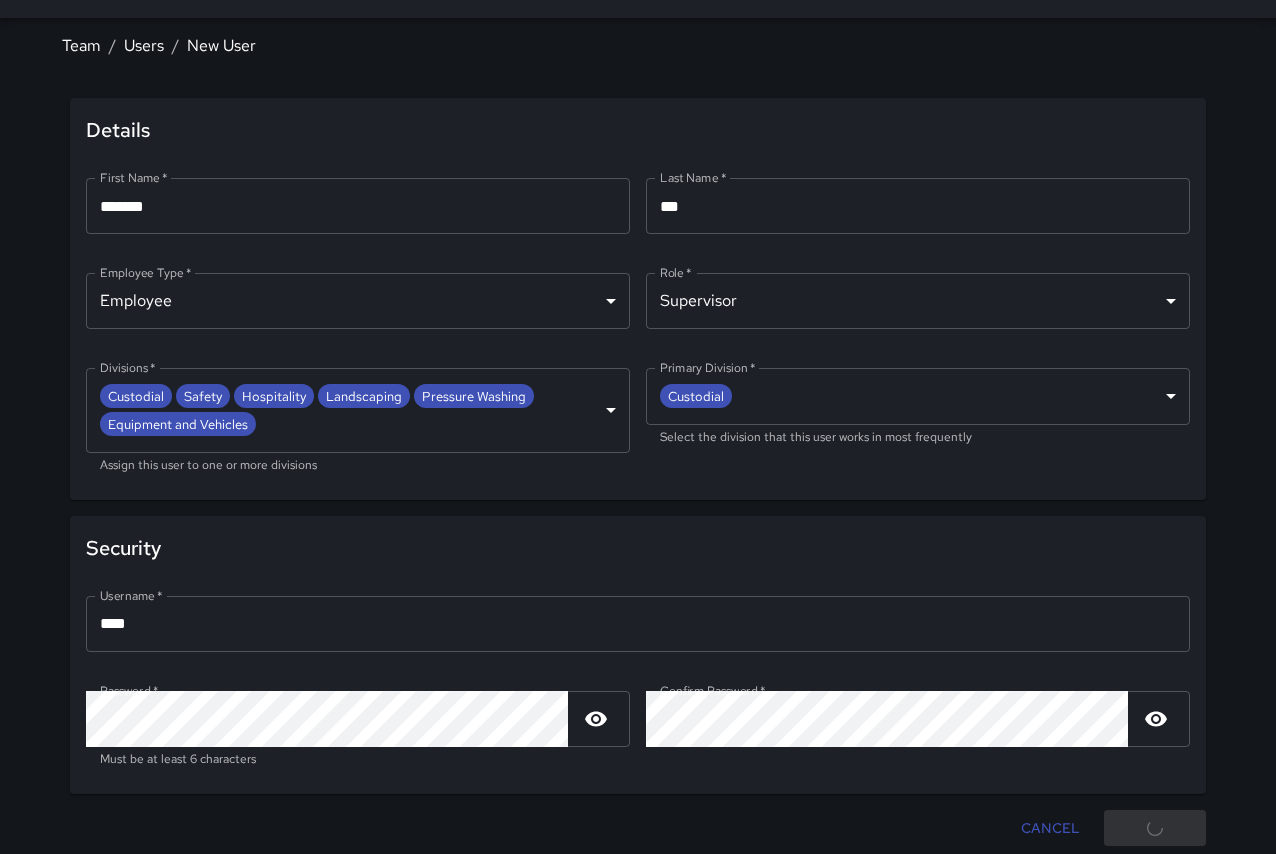 scroll, scrollTop: 0, scrollLeft: 0, axis: both 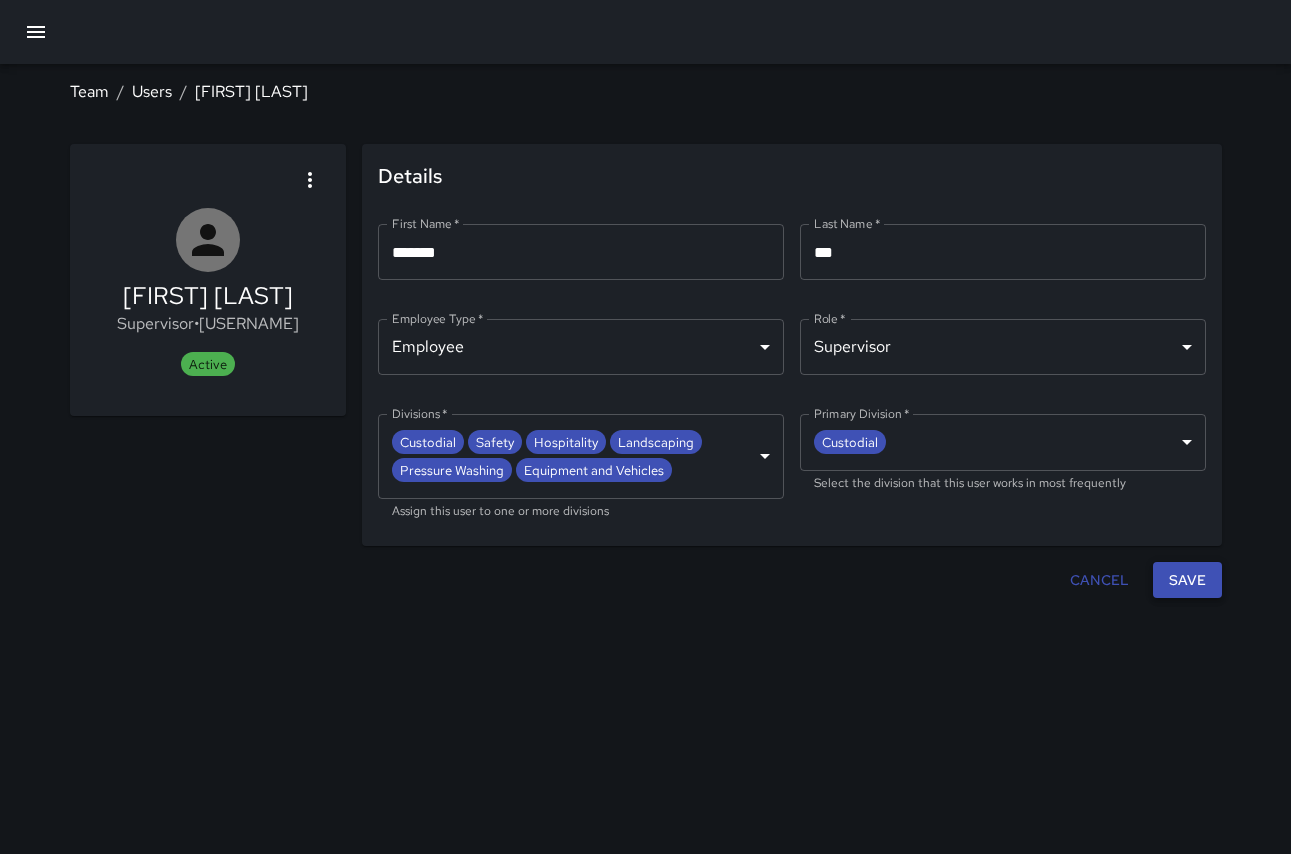 click on "Save" at bounding box center [1187, 580] 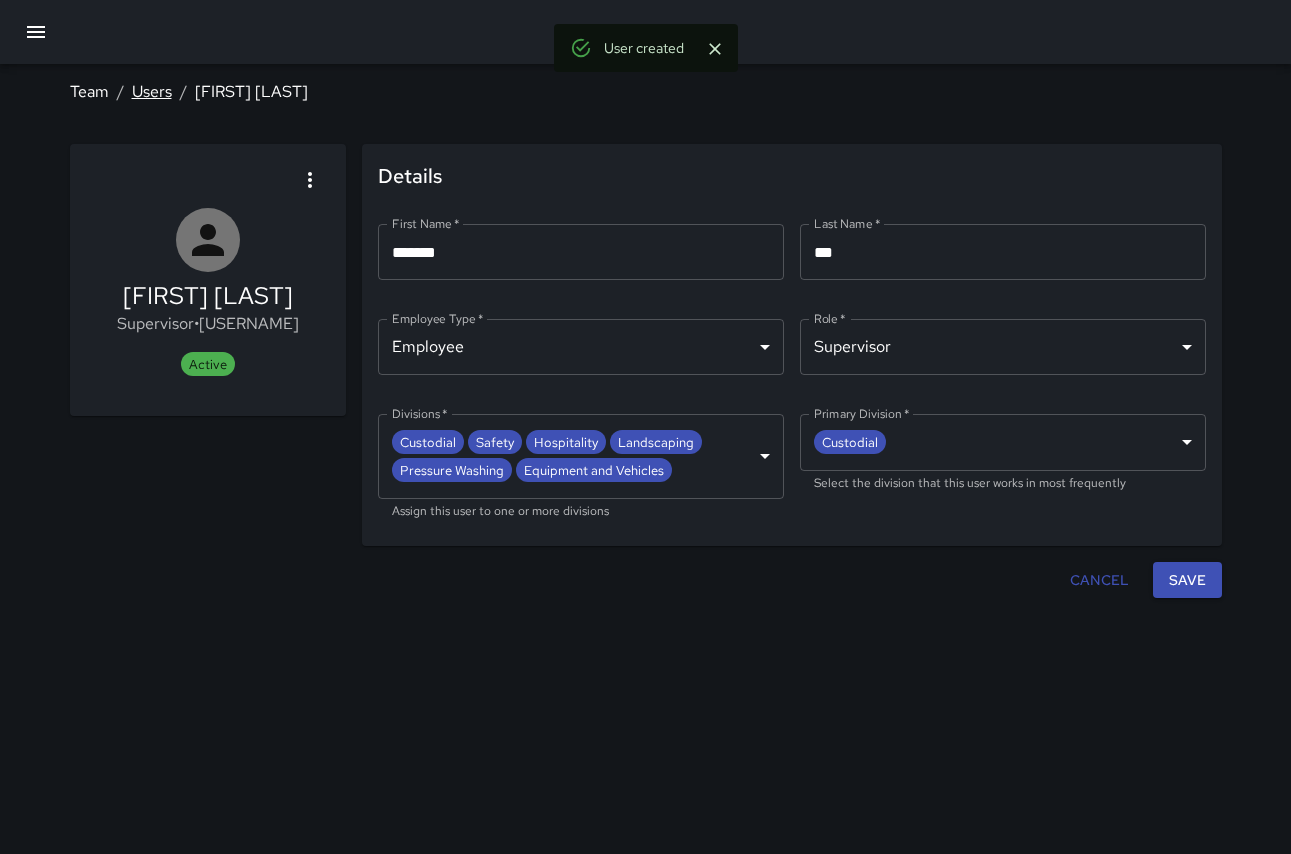 click on "Users" at bounding box center [152, 91] 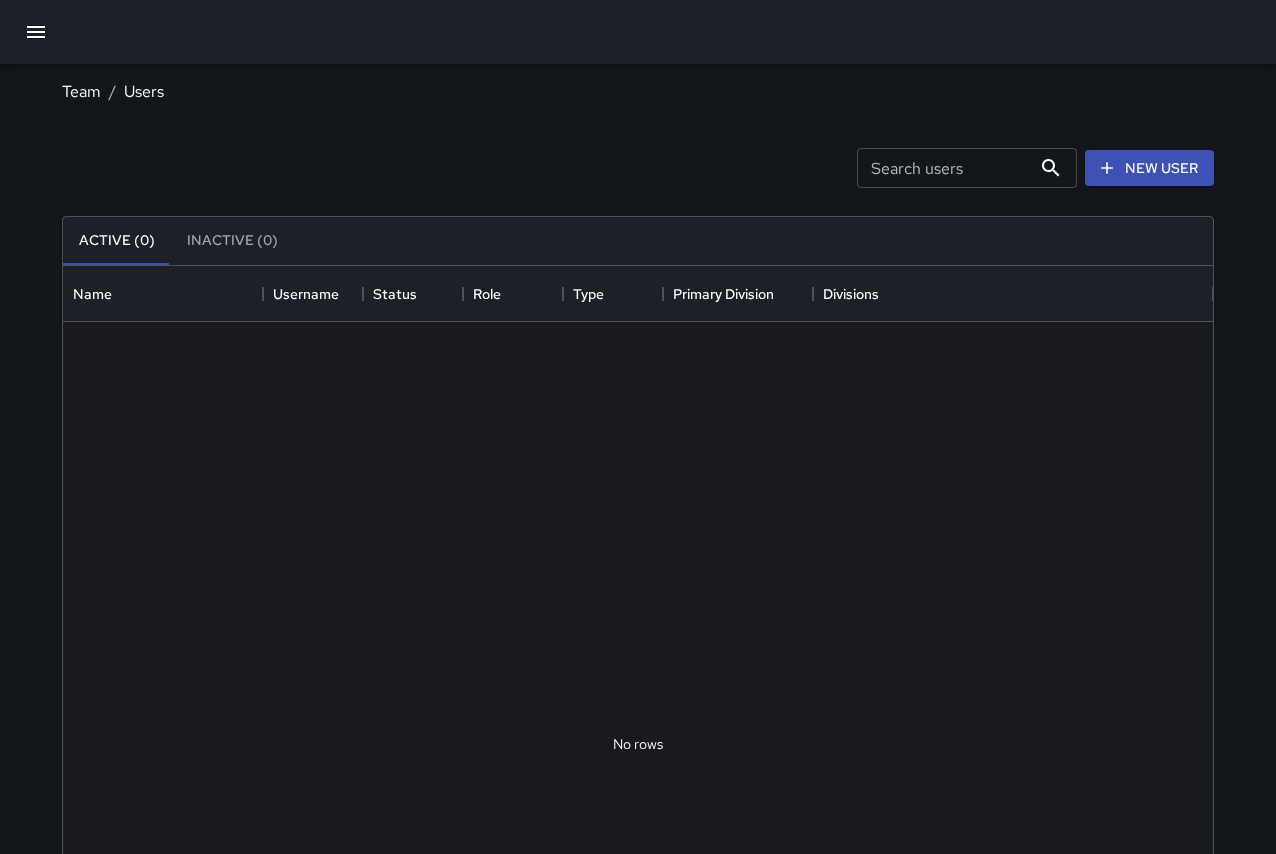 scroll, scrollTop: 16, scrollLeft: 16, axis: both 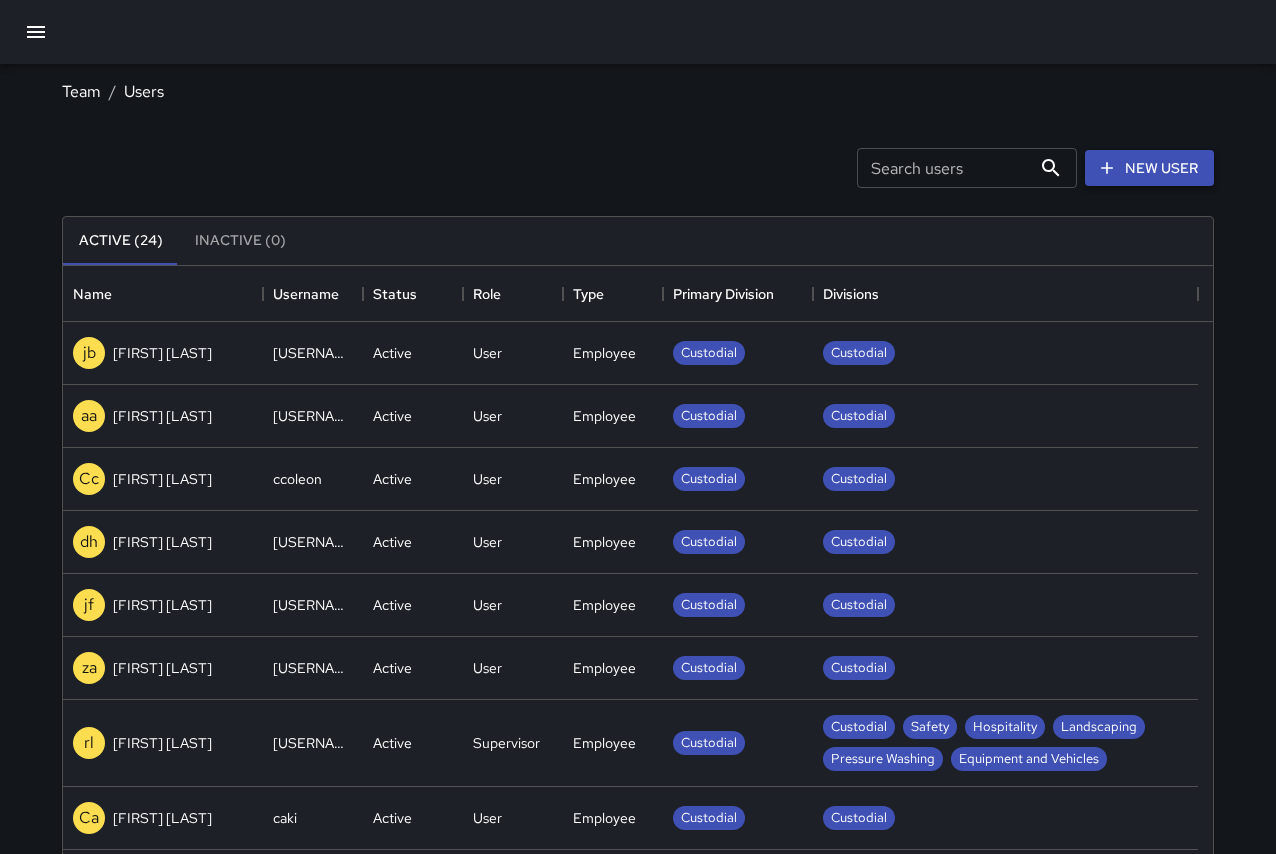 click on "New User" at bounding box center [1149, 168] 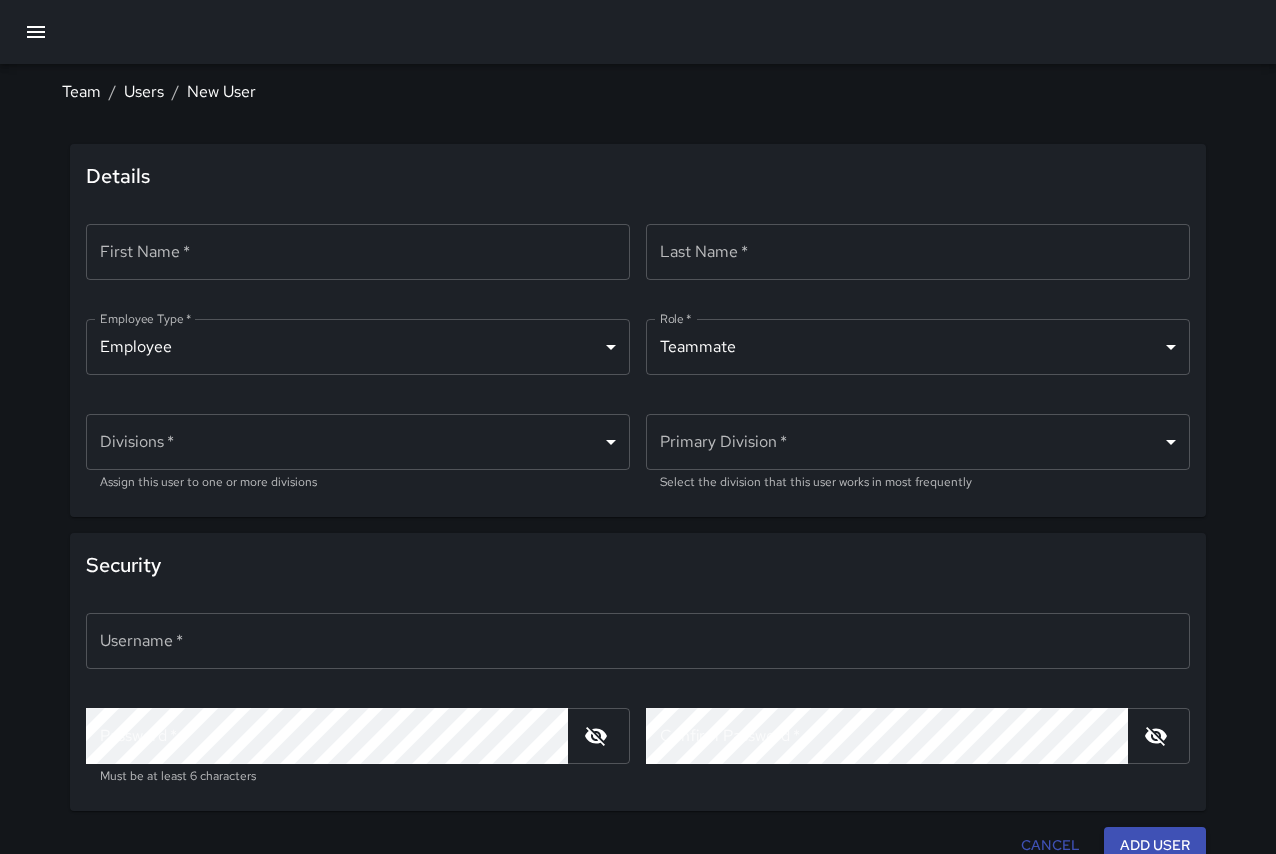 click on "First Name   *" at bounding box center (358, 252) 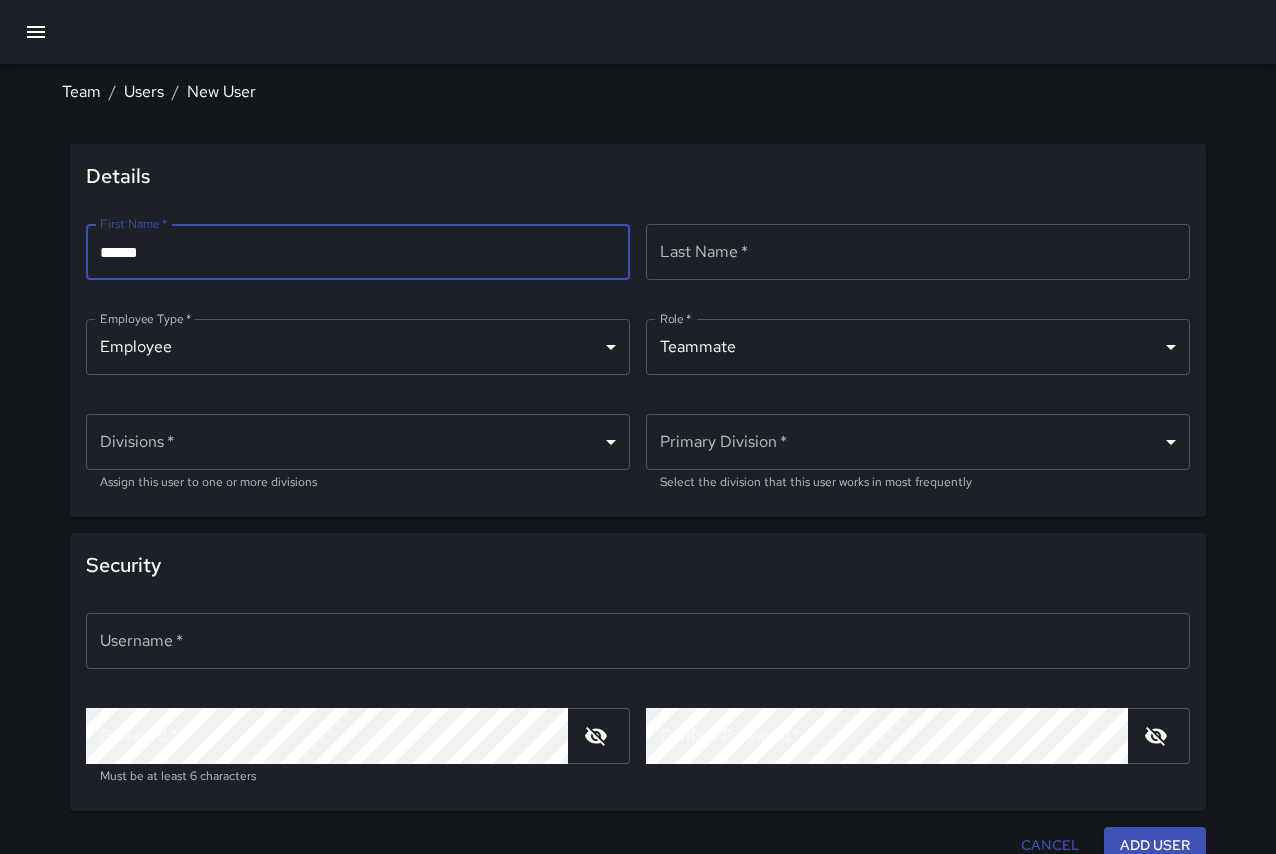 type on "******" 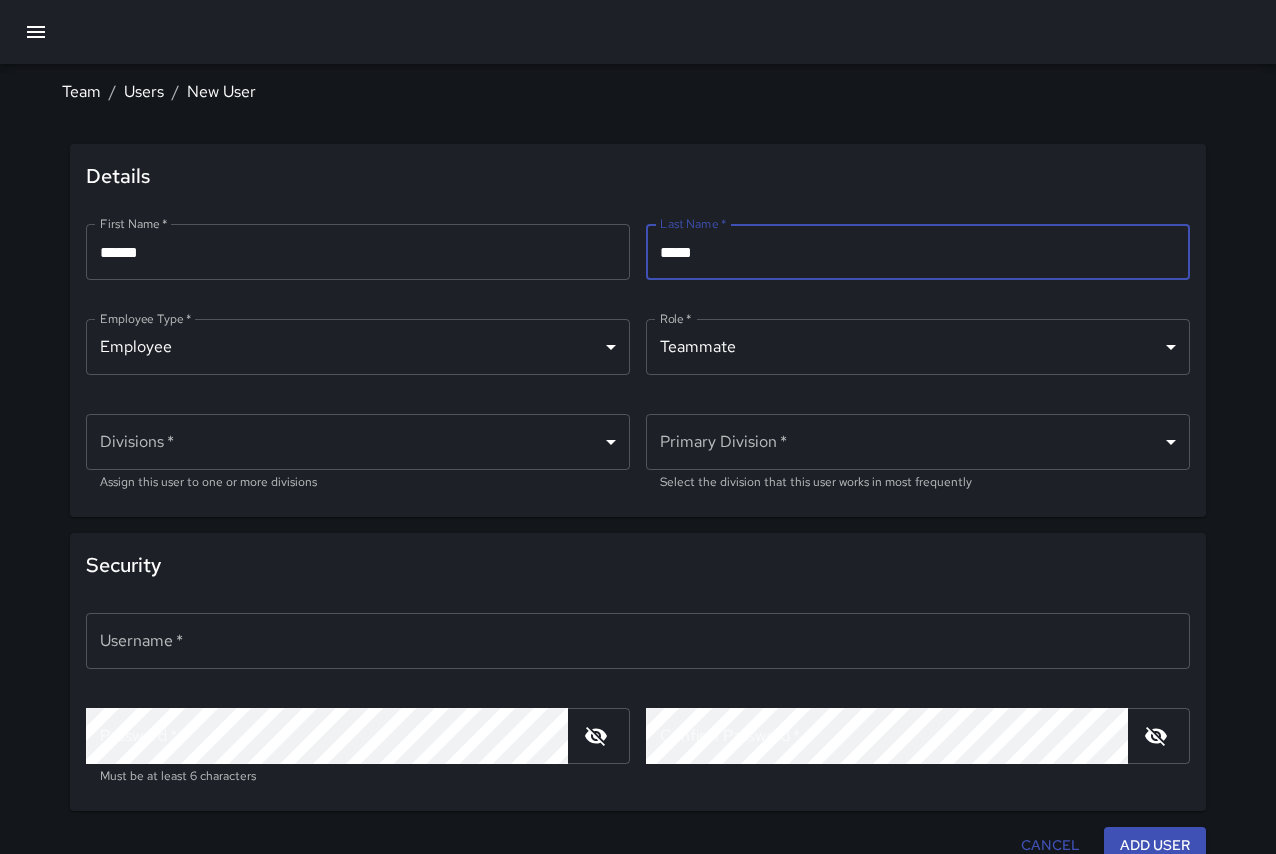 type on "*****" 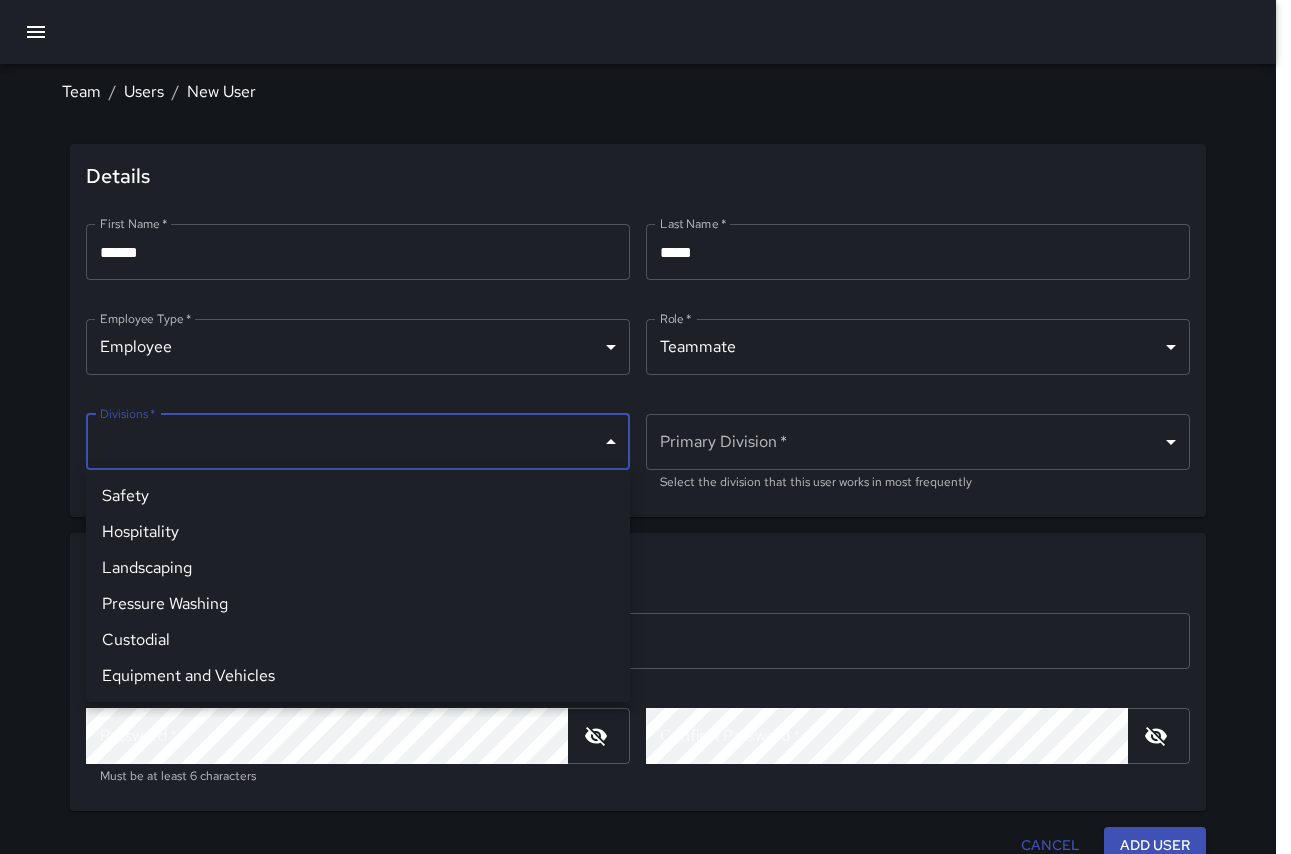 click at bounding box center (645, 427) 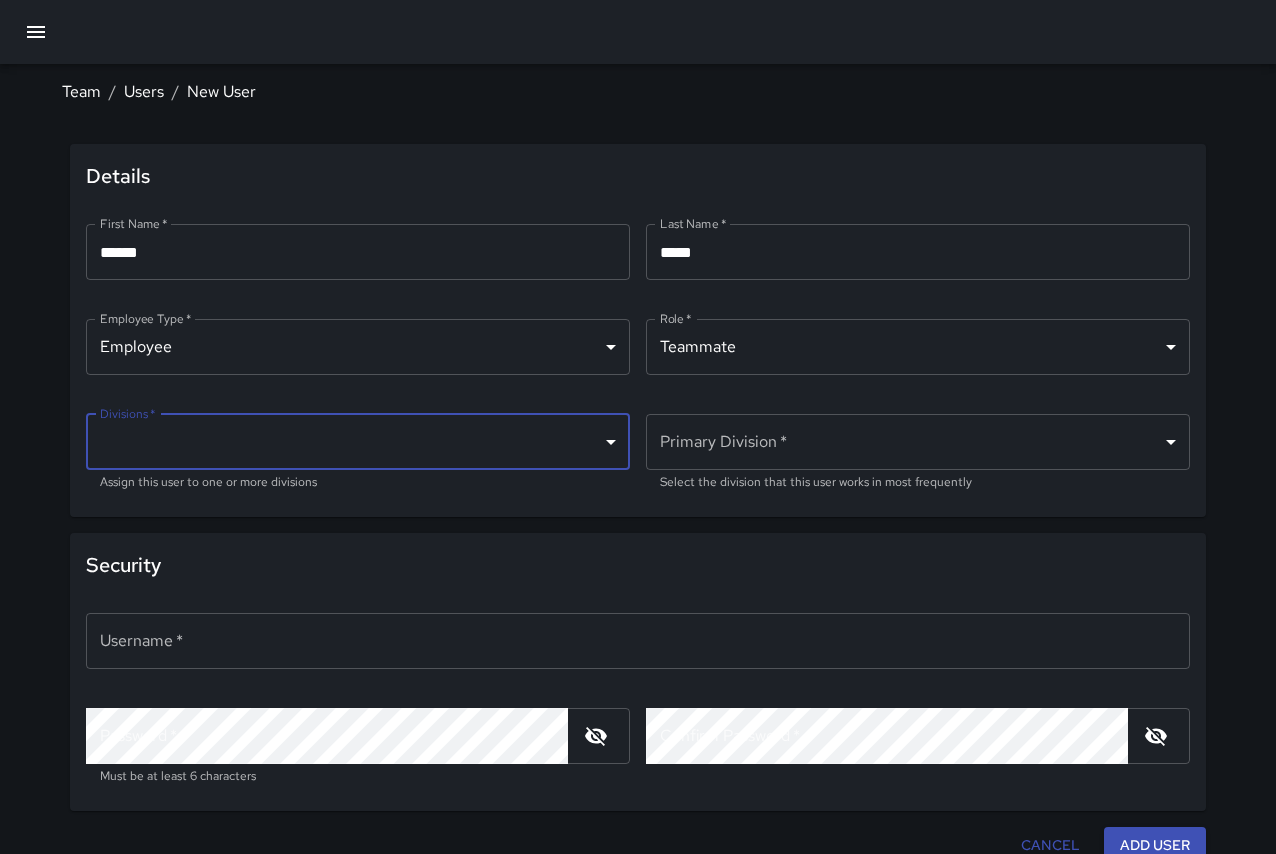 click on "Team / Users / New User Details First Name   * ****** First Name   * ​ Last Name   * ***** Last Name   * ​ Employee Type   * Employee ******** Employee Type   * ​ Role   * Teammate ******** Role   * ​ Divisions   * ​ Divisions   * Assign this user to one or more divisions Primary Division   * ​ Primary Division   * Select the division that this user works in most frequently Security Username   * Username   * ​ Password   * Password   * Must be at least 6 characters Confirm Password   * Confirm Password   * ​ Cancel Add User" at bounding box center [638, 435] 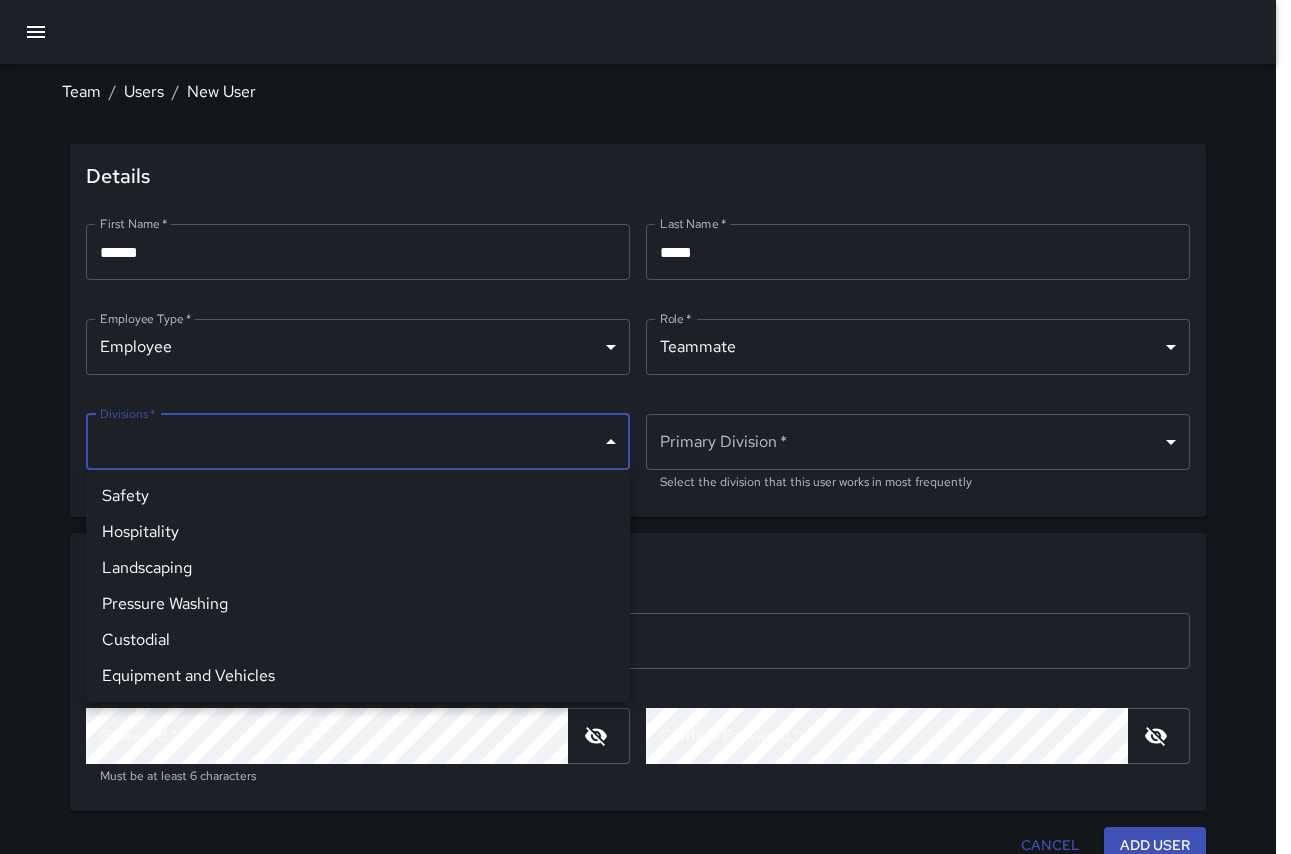 click on "Custodial" at bounding box center [358, 640] 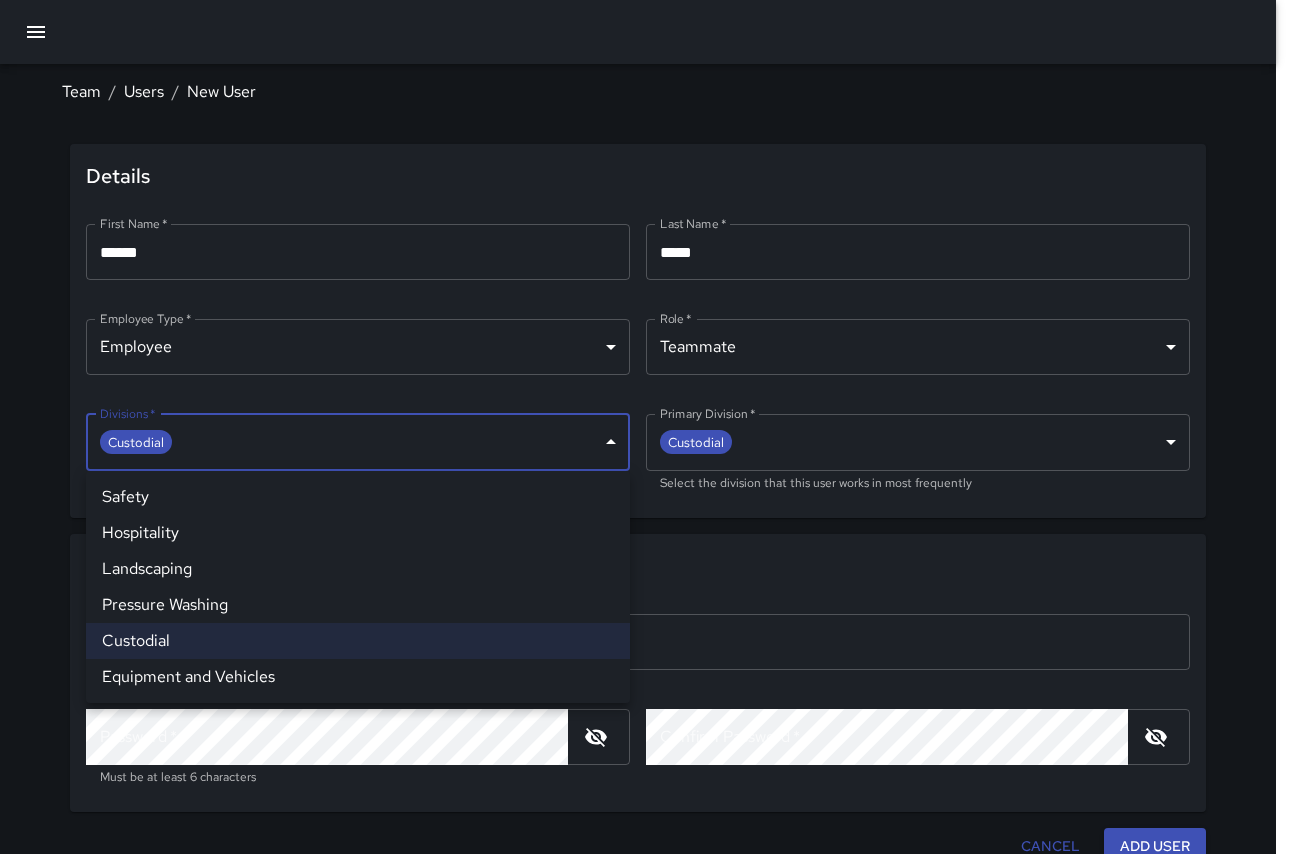 click at bounding box center (645, 427) 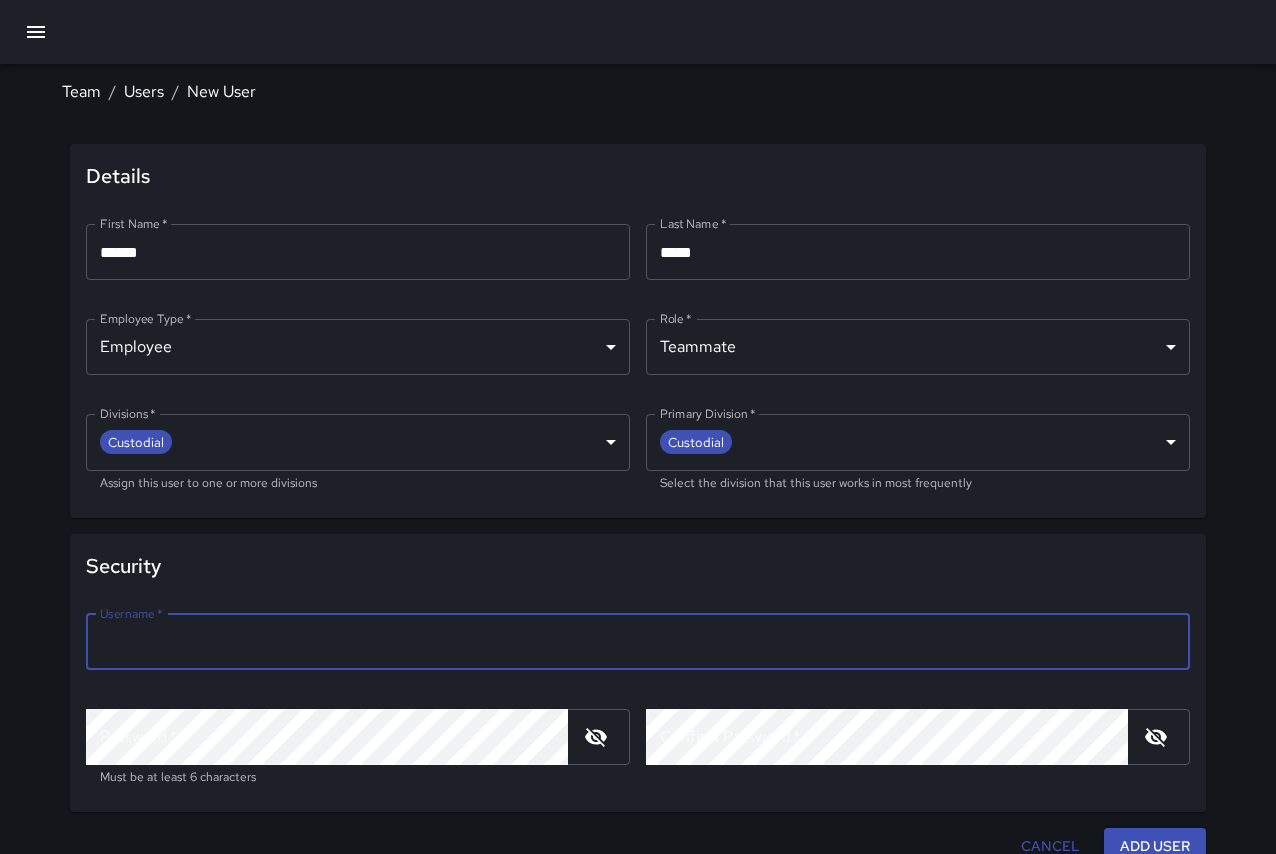 click on "Username   *" at bounding box center (638, 642) 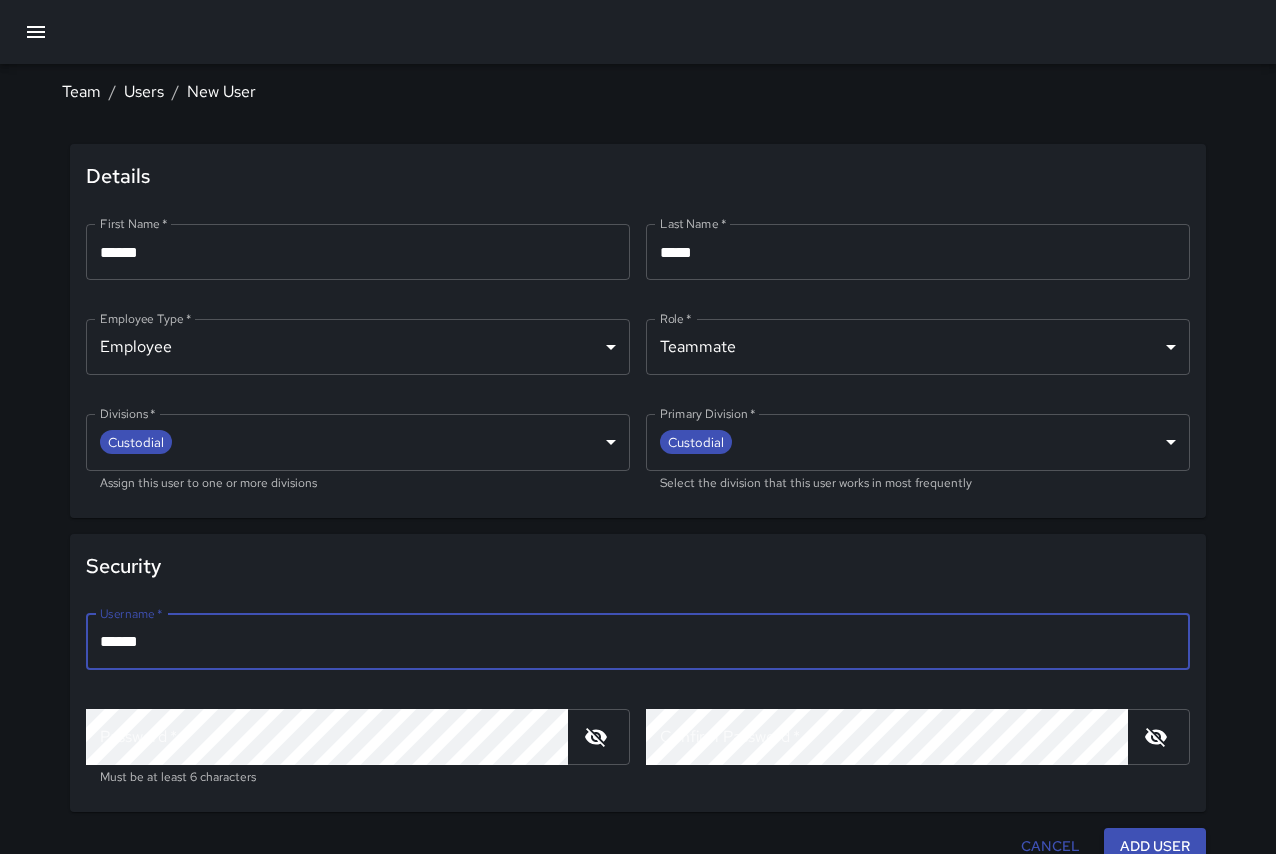 type on "******" 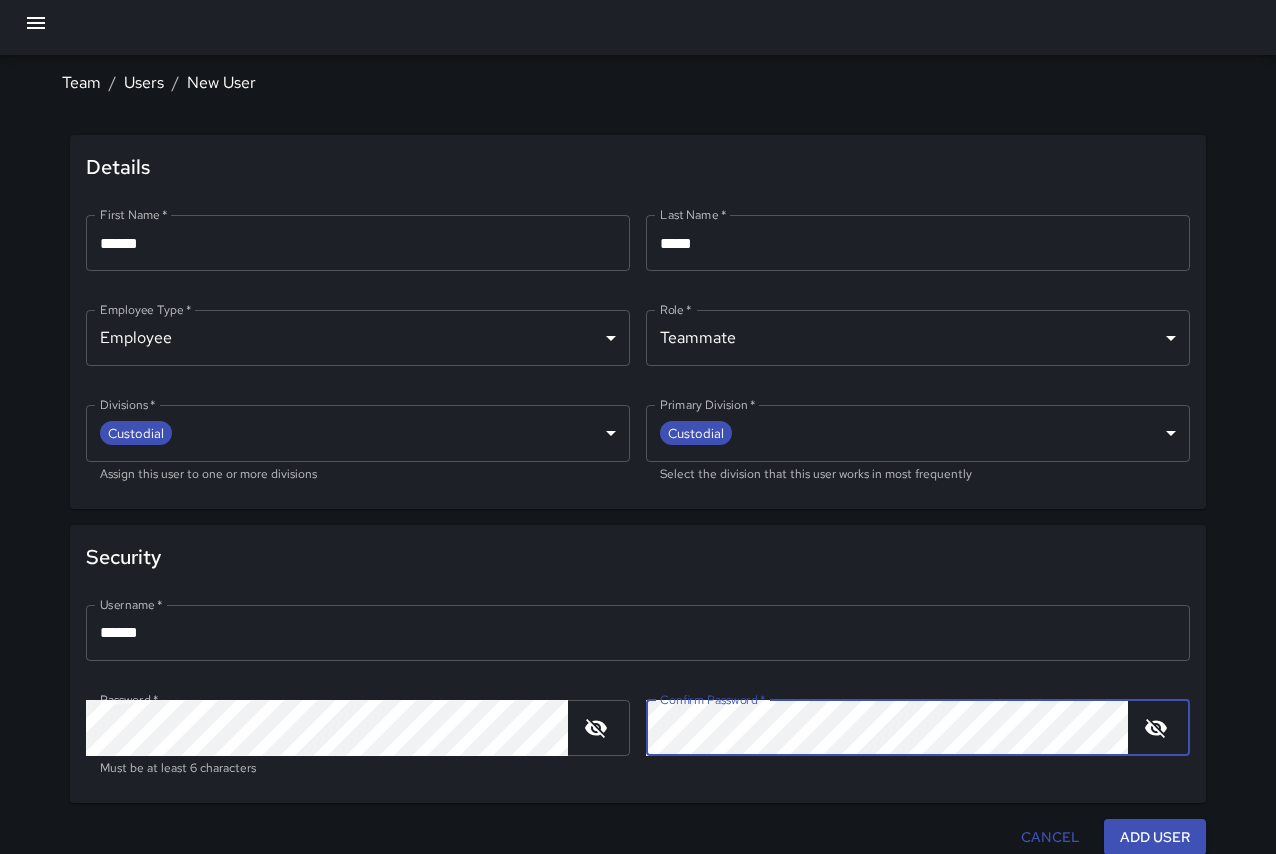 scroll, scrollTop: 18, scrollLeft: 0, axis: vertical 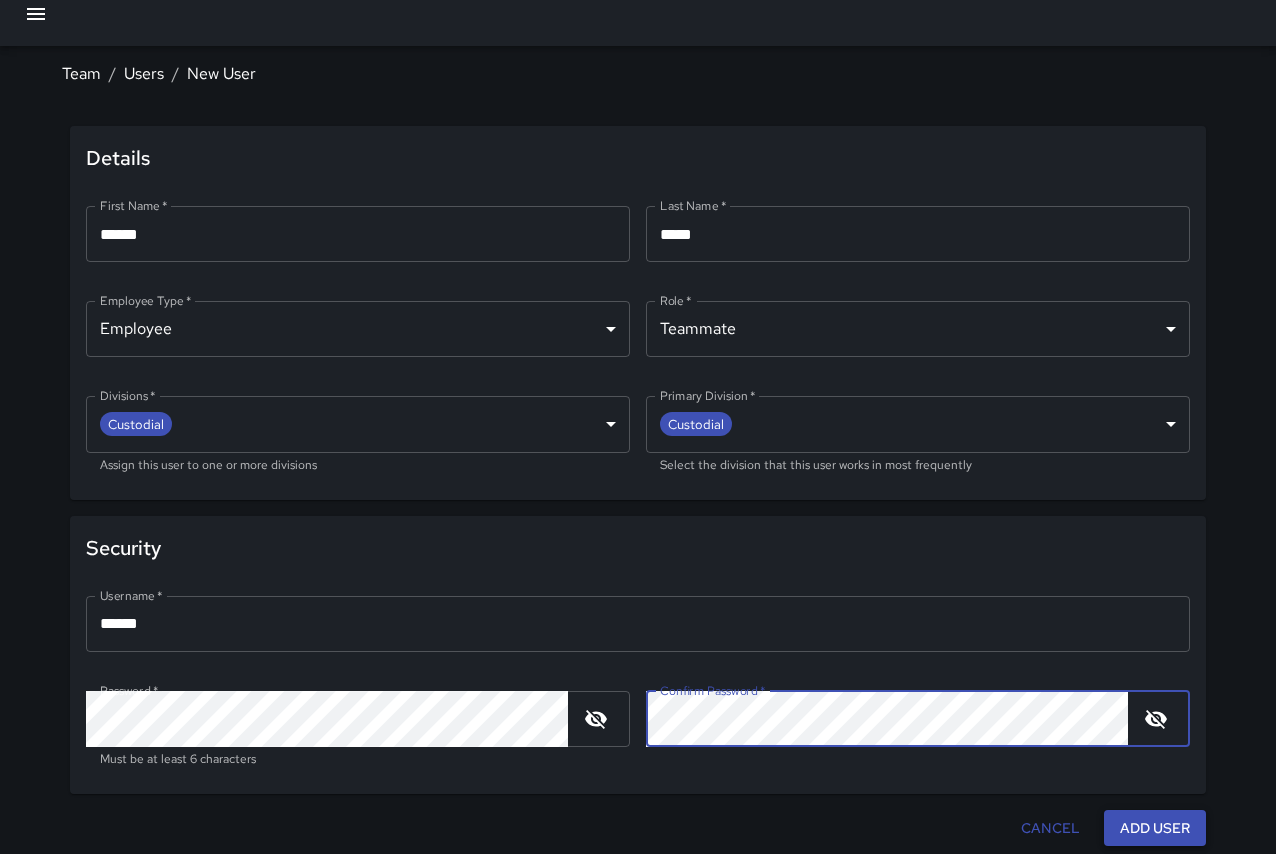 click on "Add User" at bounding box center [1155, 828] 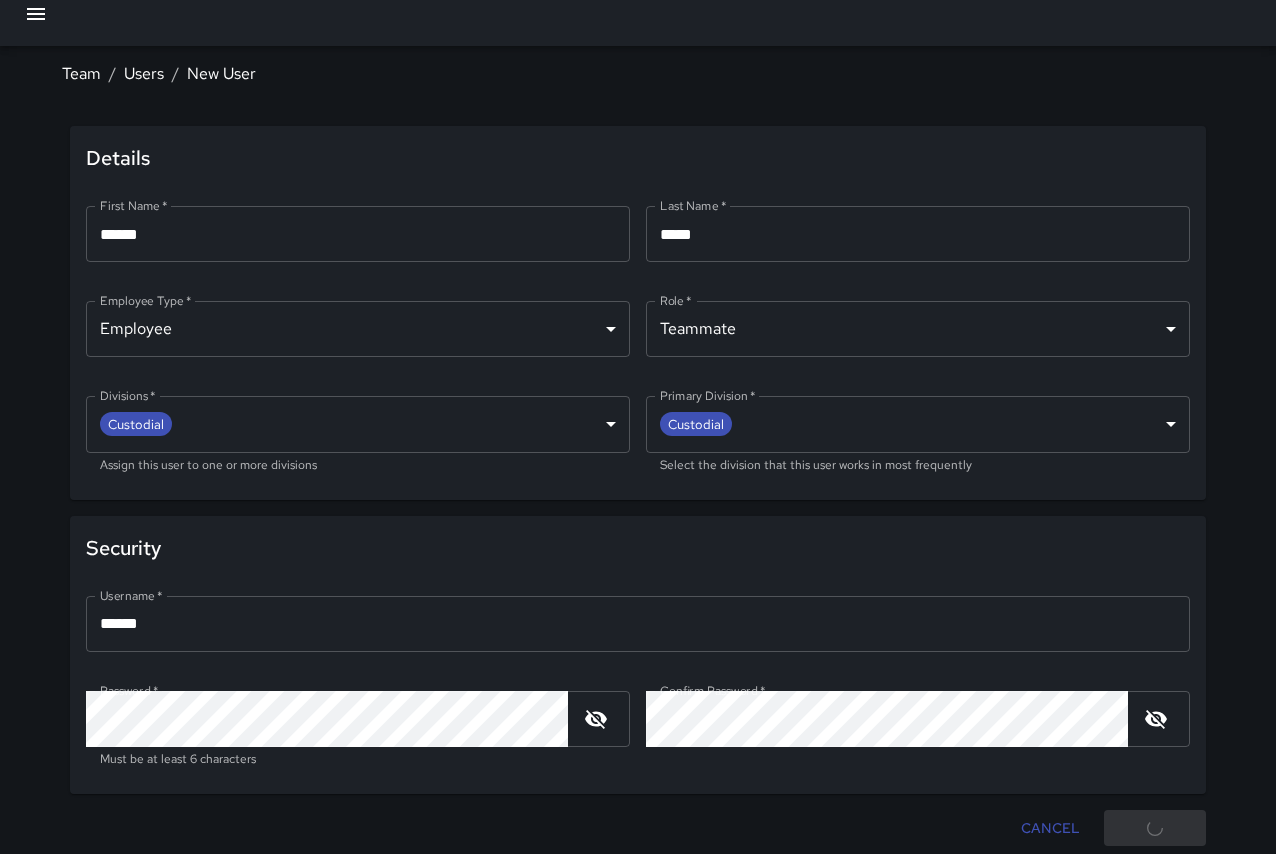 scroll, scrollTop: 0, scrollLeft: 0, axis: both 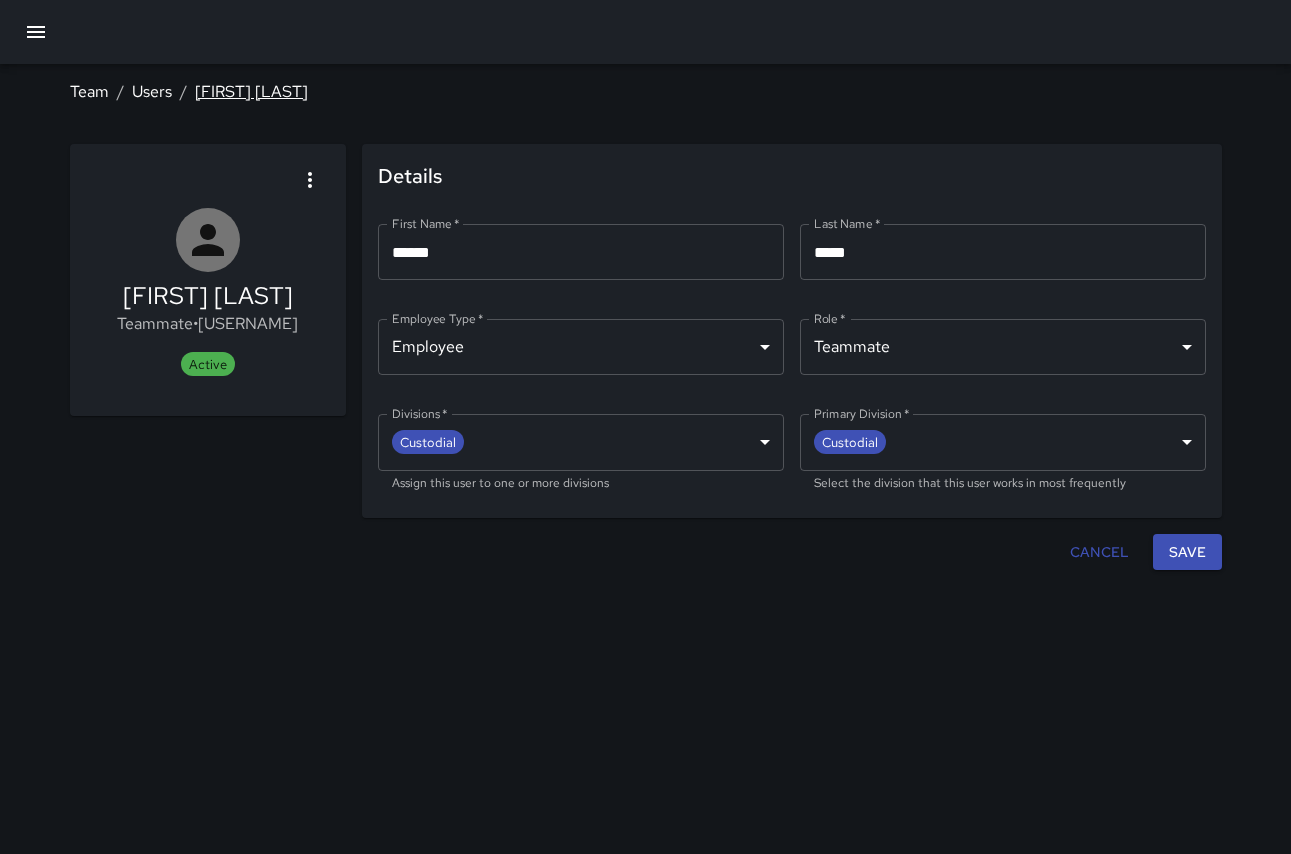 click on "joshua LEWIS" at bounding box center (251, 91) 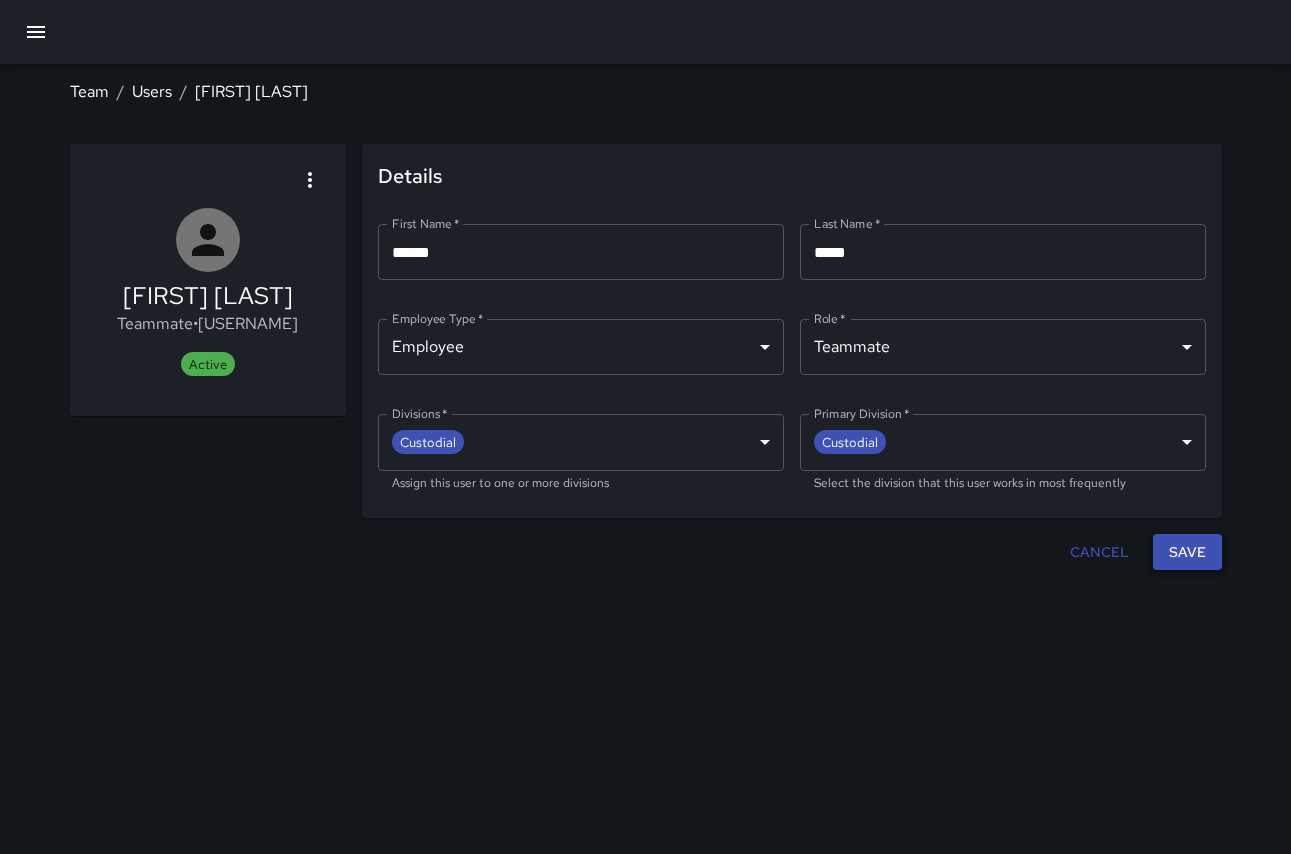 click on "Save" at bounding box center (1187, 552) 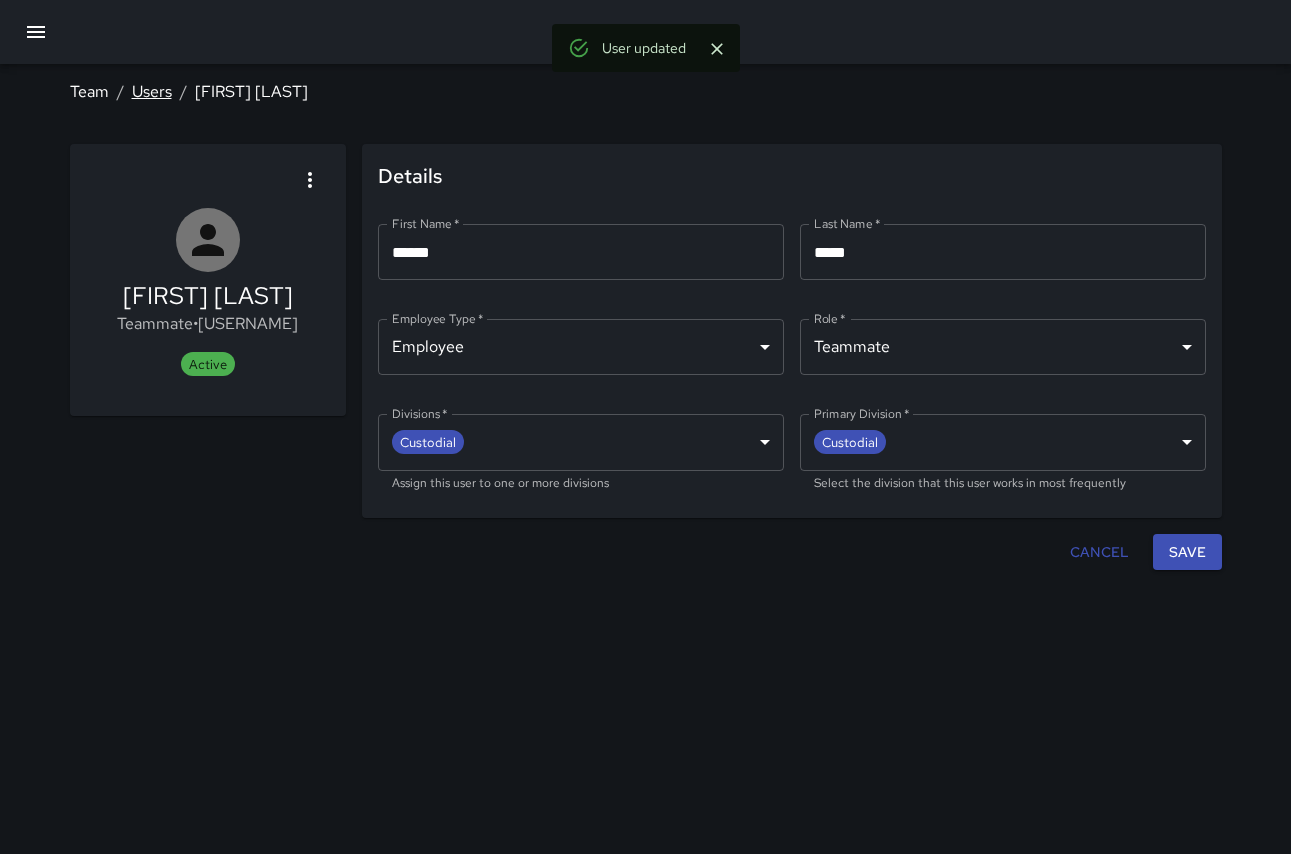 click on "Users" at bounding box center (152, 91) 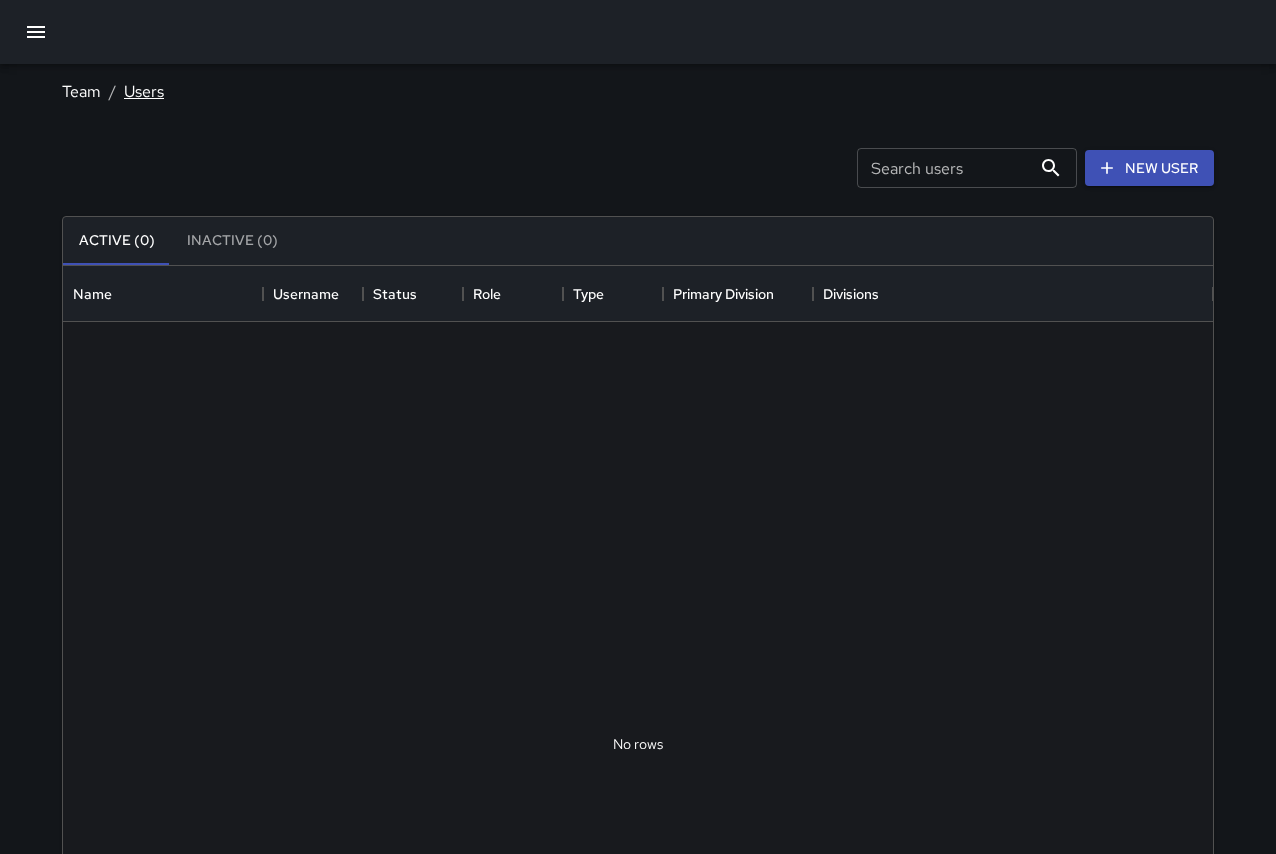scroll, scrollTop: 16, scrollLeft: 16, axis: both 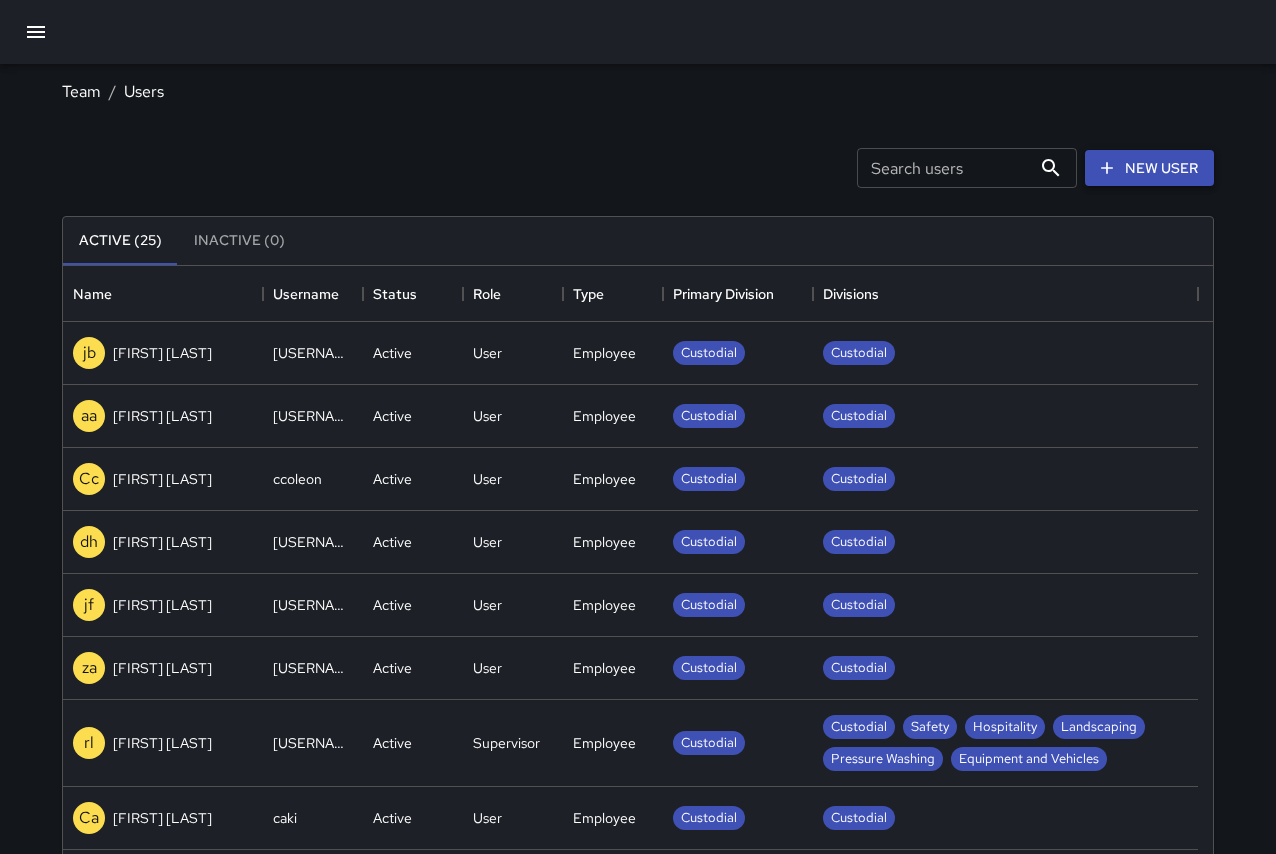 click on "New User" at bounding box center (1149, 168) 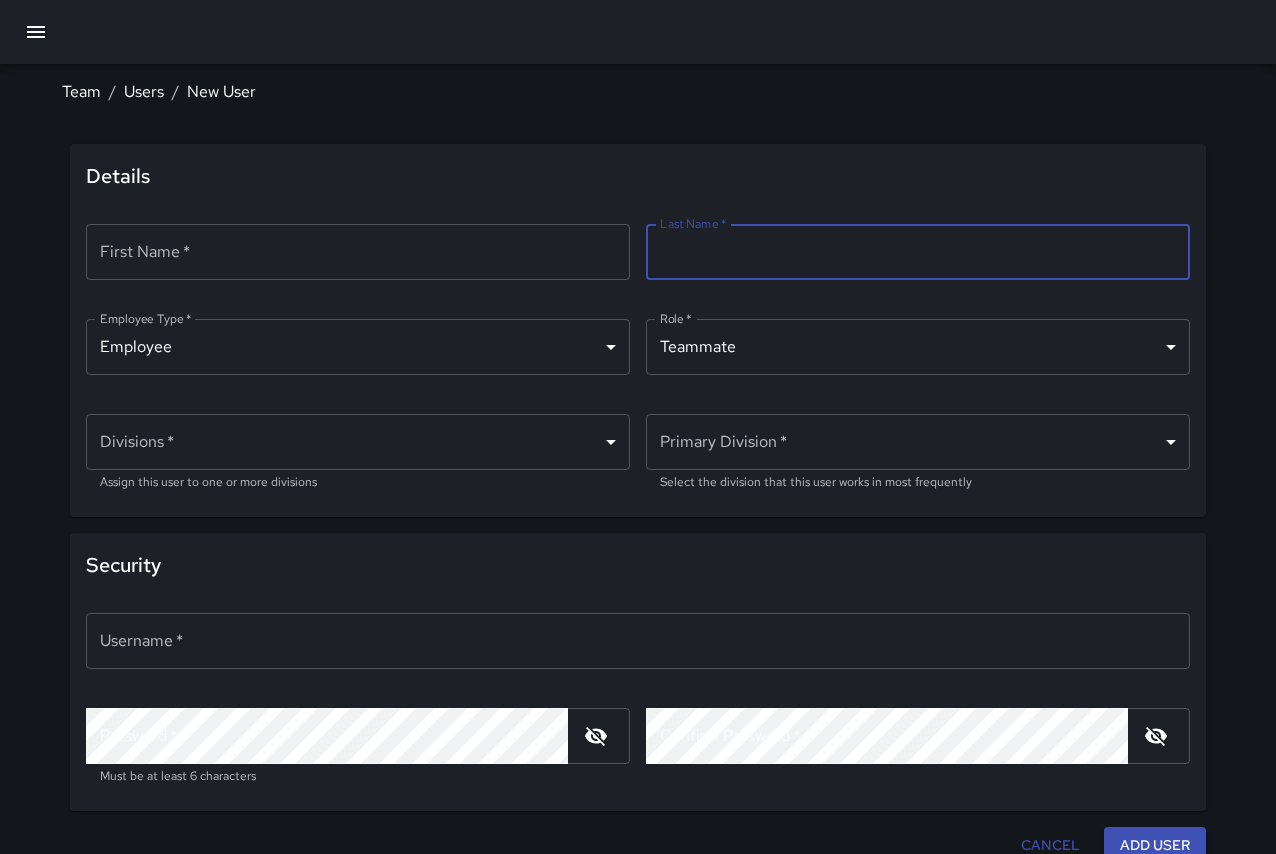 click on "Last Name   *" at bounding box center (918, 252) 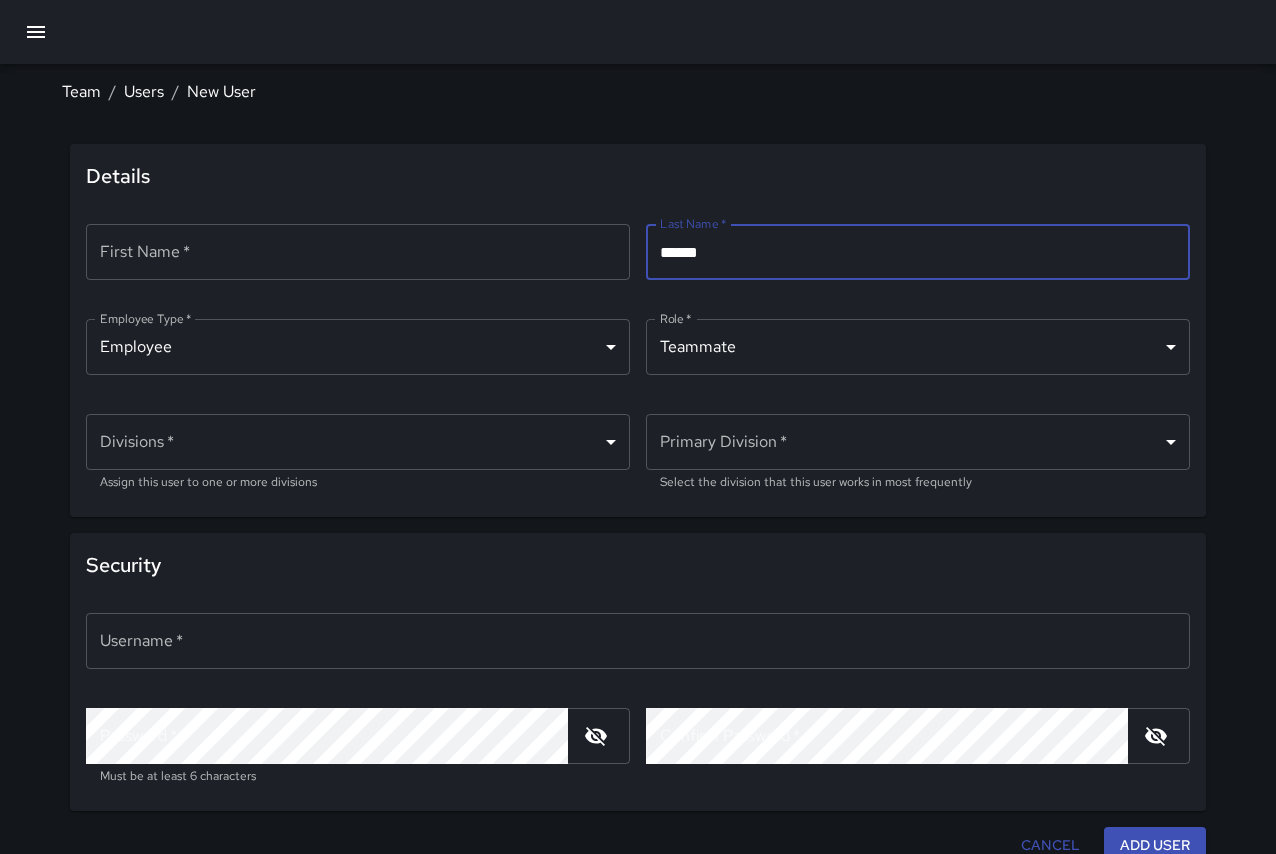 type on "******" 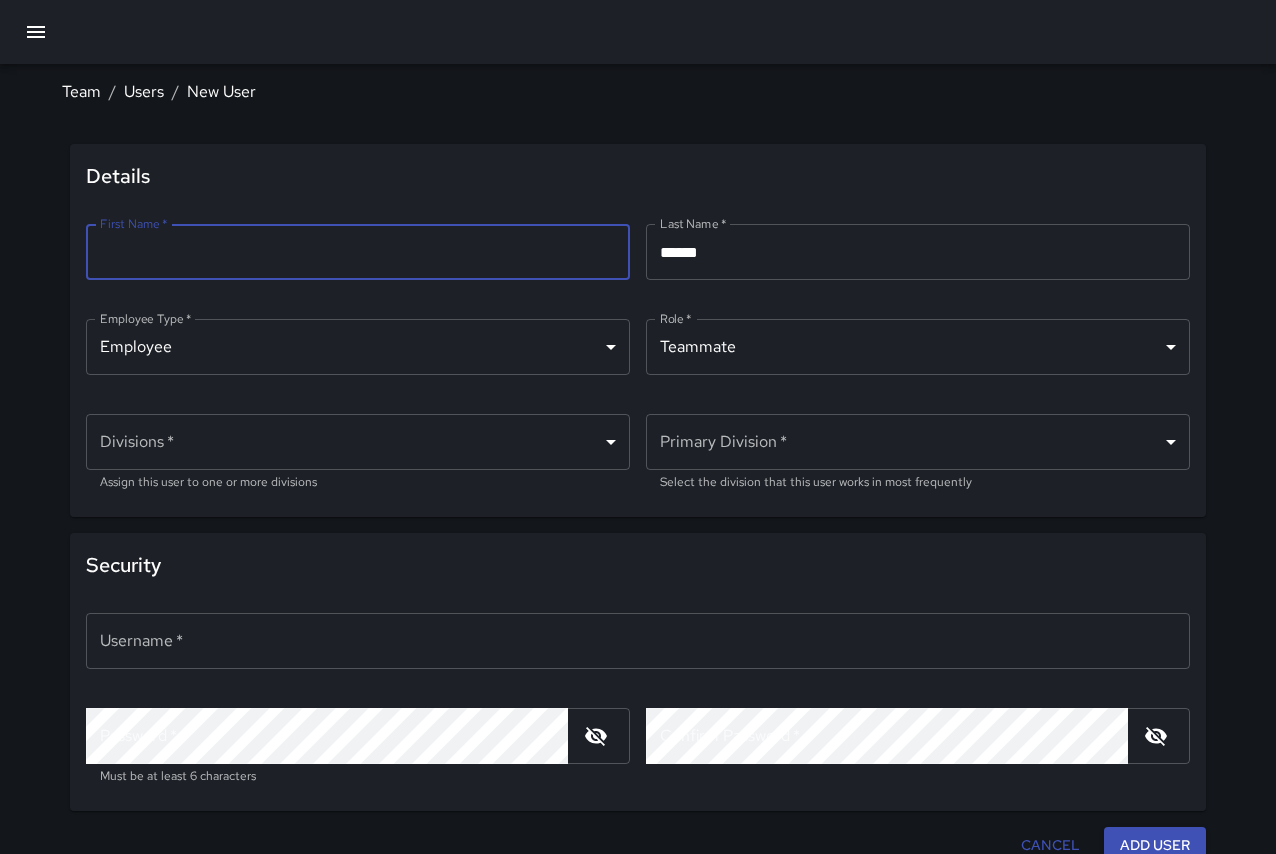 click on "First Name   *" at bounding box center (358, 252) 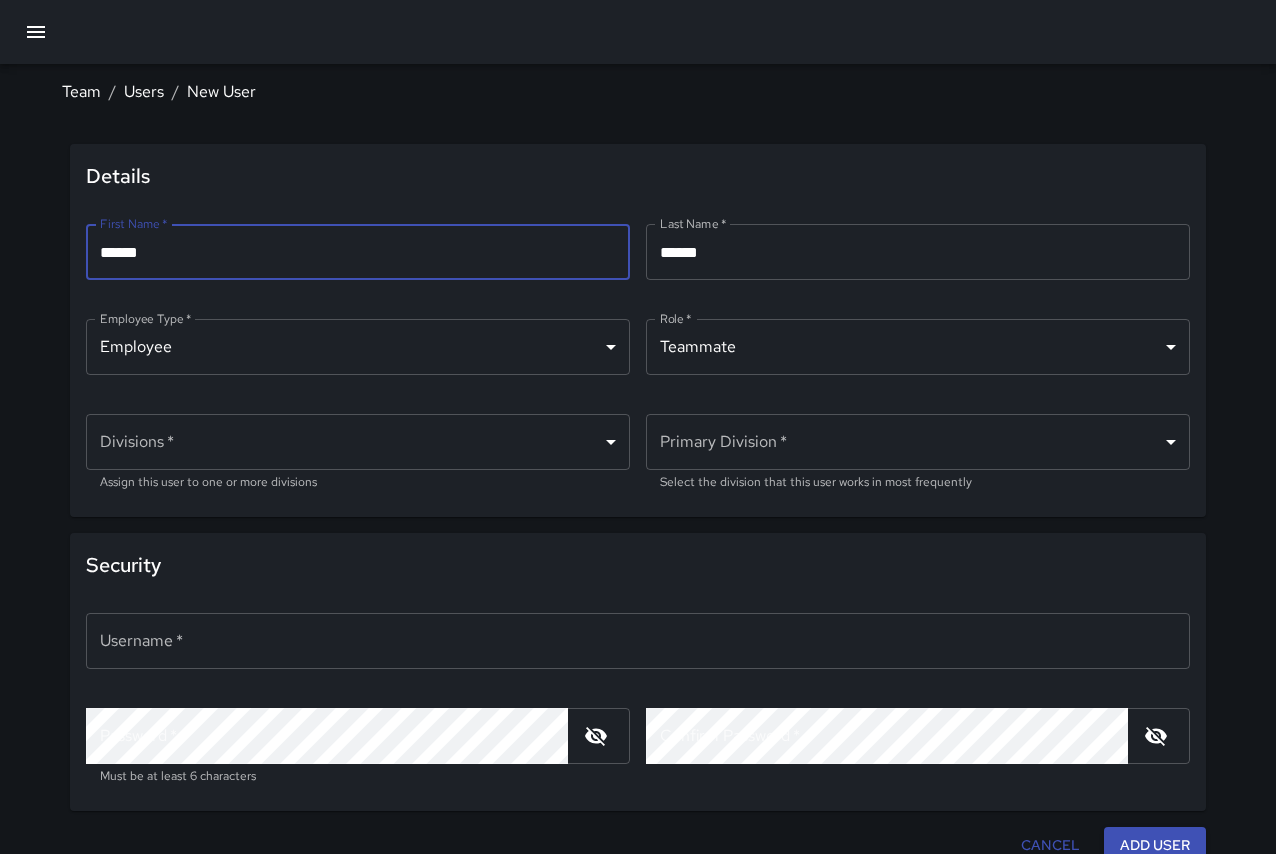 type on "******" 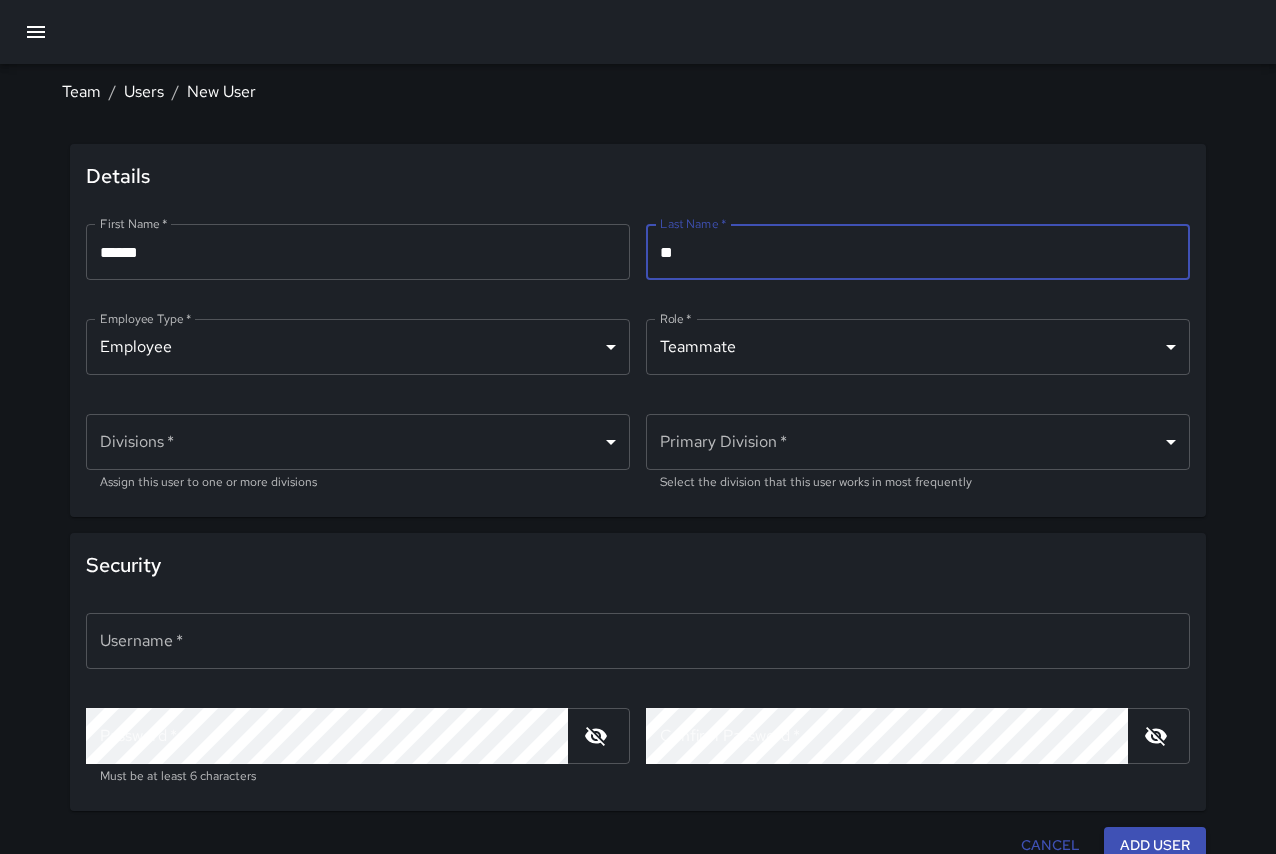 type on "*" 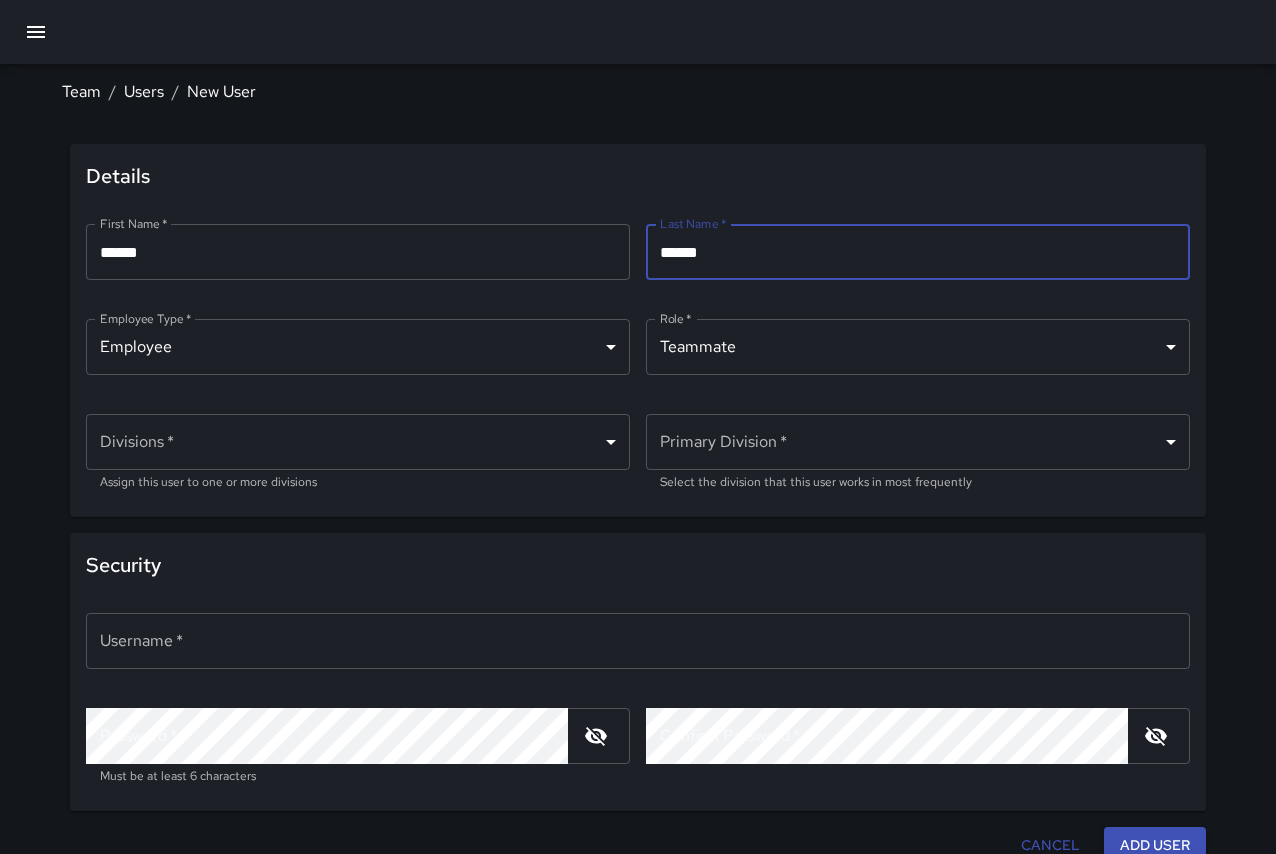 type on "******" 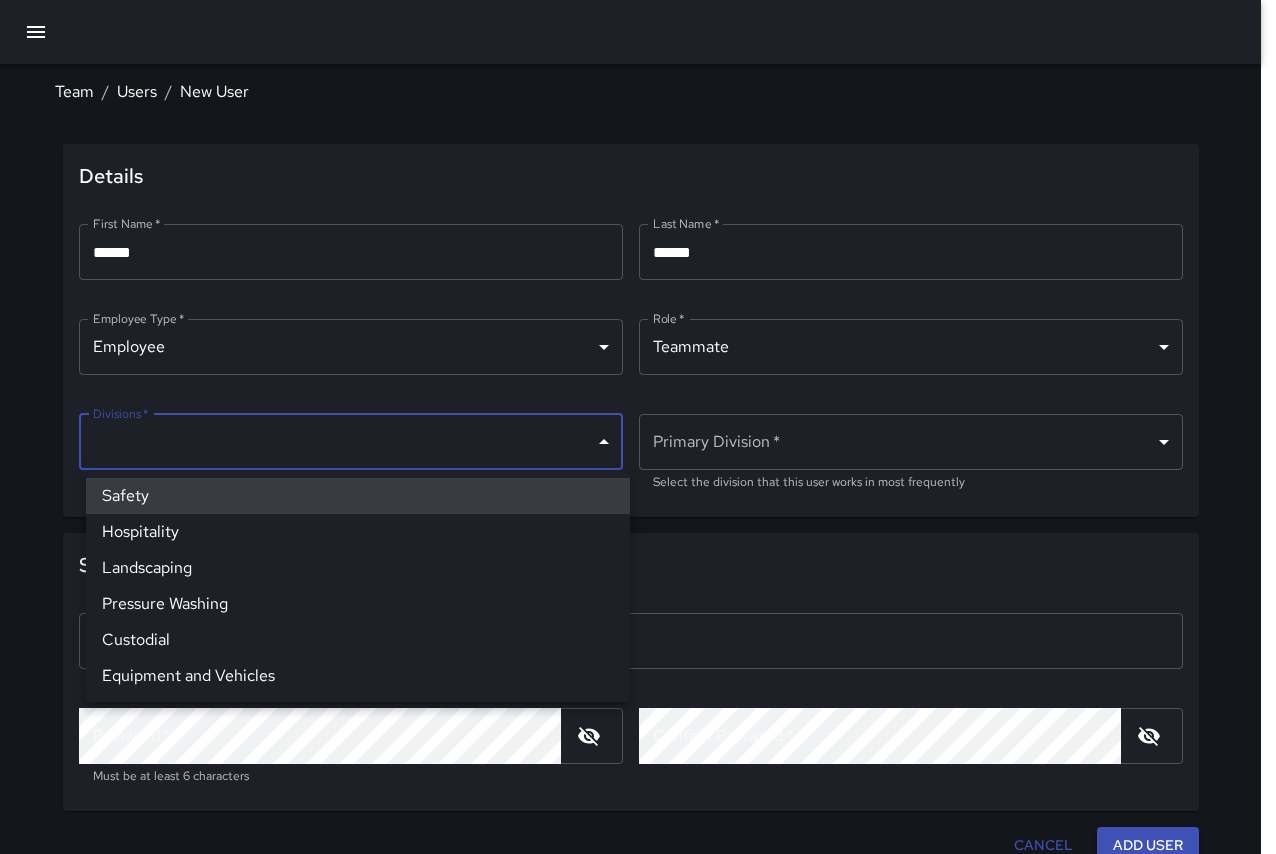 click on "Team / Users / New User Details First Name   * ****** First Name   * ​ Last Name   * ****** Last Name   * ​ Employee Type   * Employee ******** Employee Type   * ​ Role   * Teammate ******** Role   * ​ Divisions   * ​ Divisions   * Assign this user to one or more divisions Primary Division   * ​ Primary Division   * Select the division that this user works in most frequently Security Username   * Username   * ​ Password   * Password   * Must be at least 6 characters Confirm Password   * Confirm Password   * ​ Cancel Add User Safety Hospitality Landscaping Pressure Washing Custodial Equipment and Vehicles" at bounding box center (638, 435) 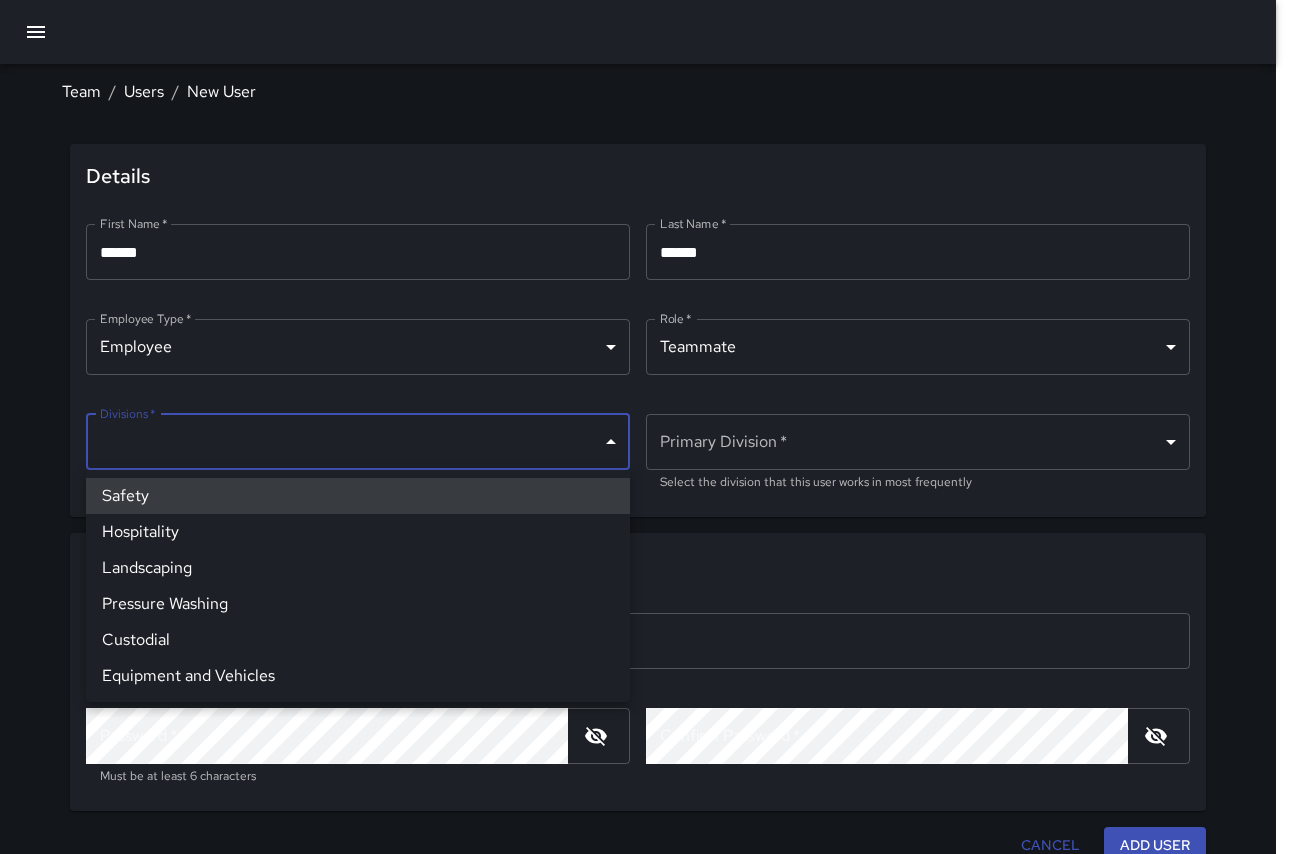 click on "Custodial" at bounding box center (358, 640) 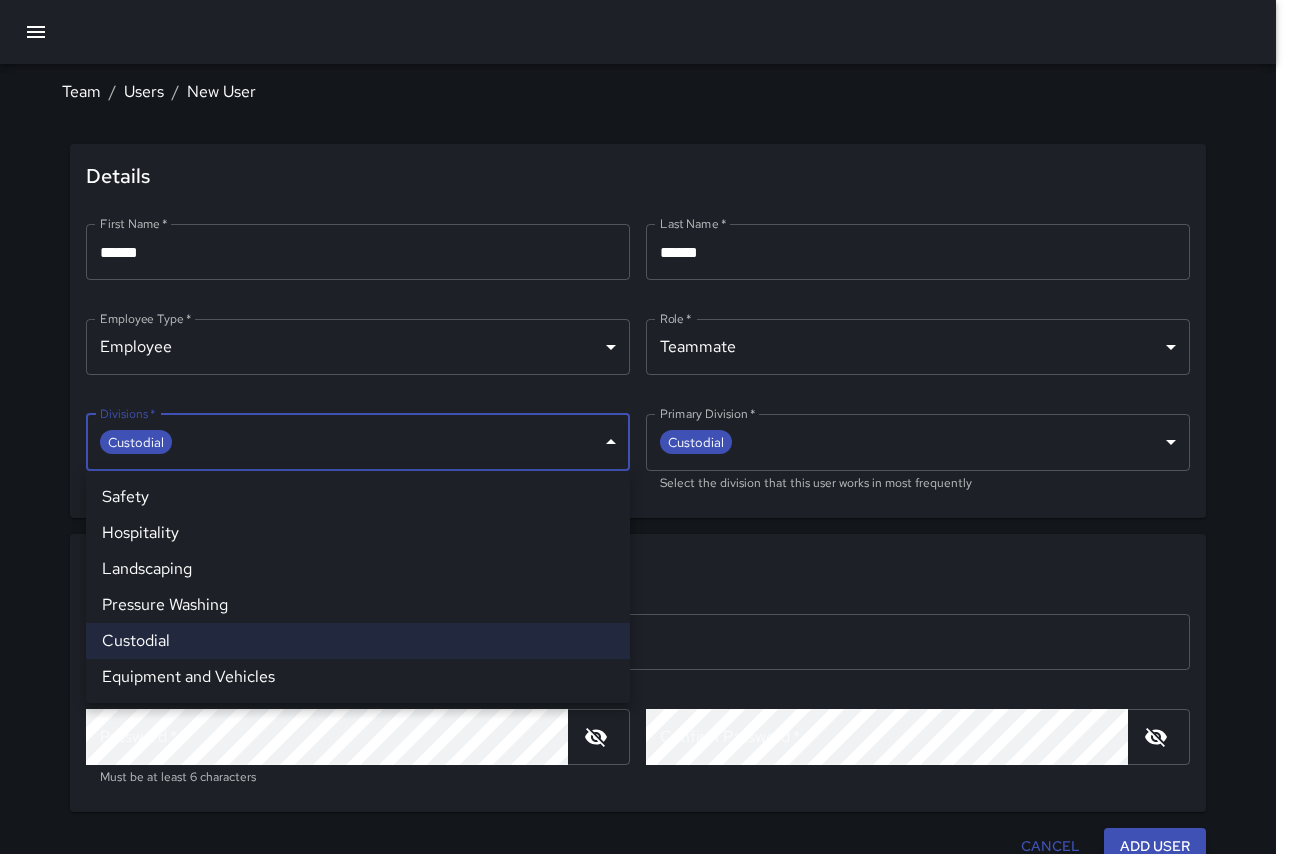 click at bounding box center (645, 427) 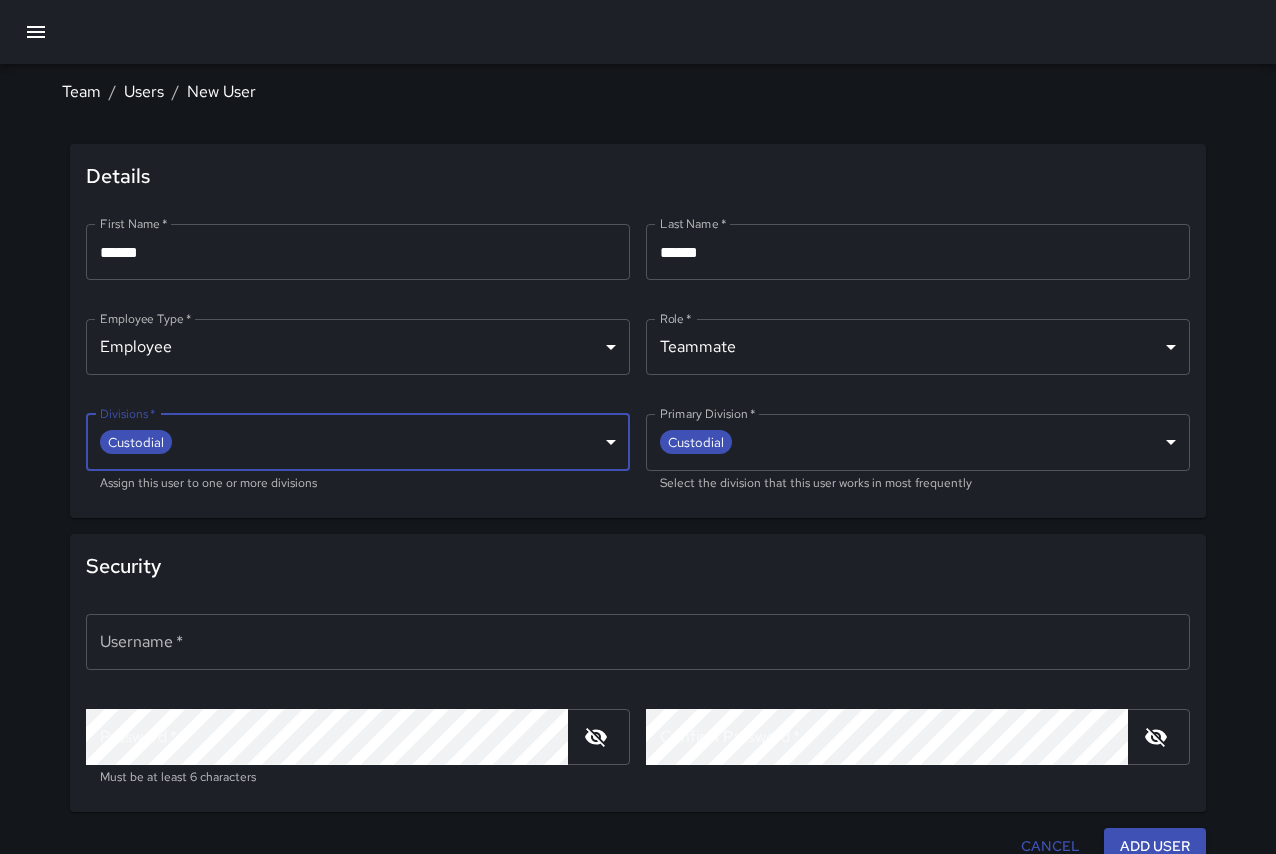 click on "Username   *" at bounding box center (638, 642) 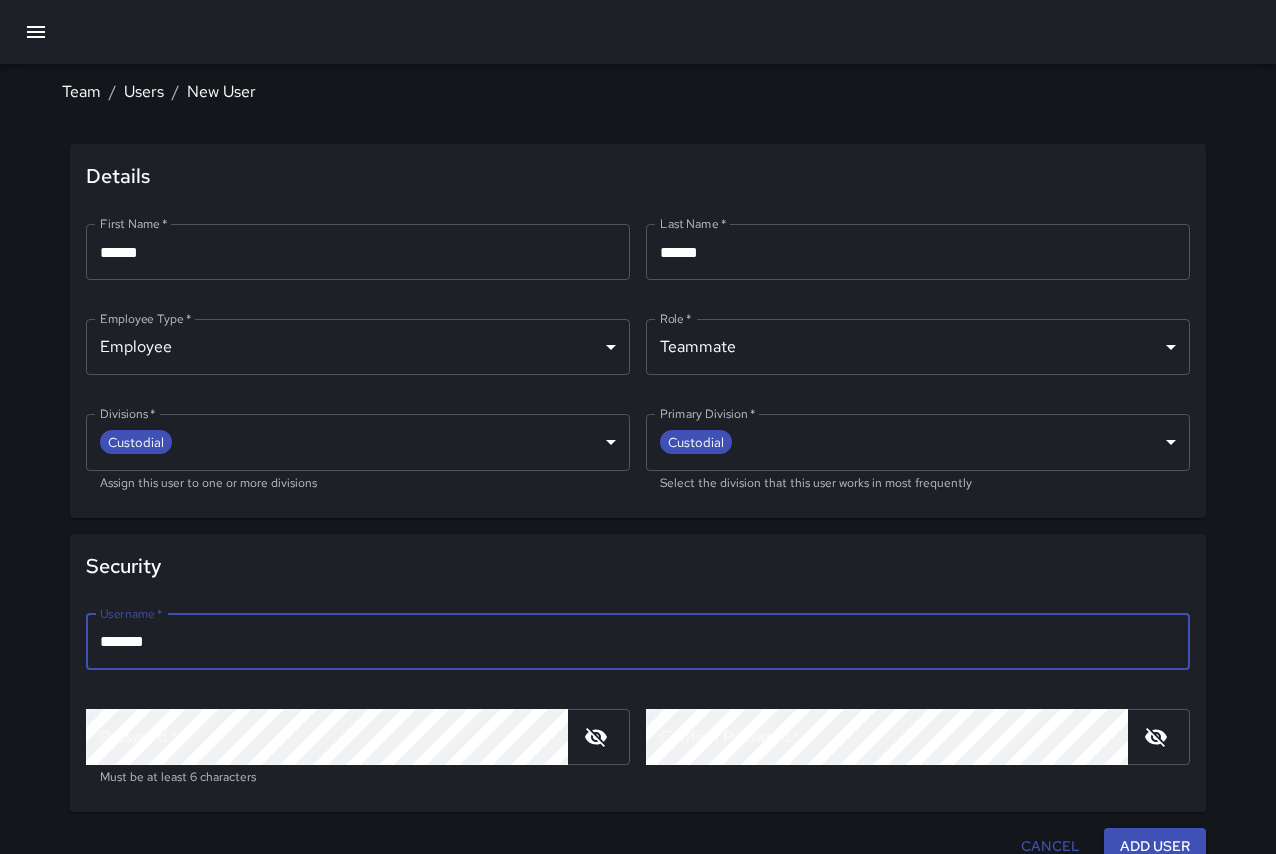 type on "*******" 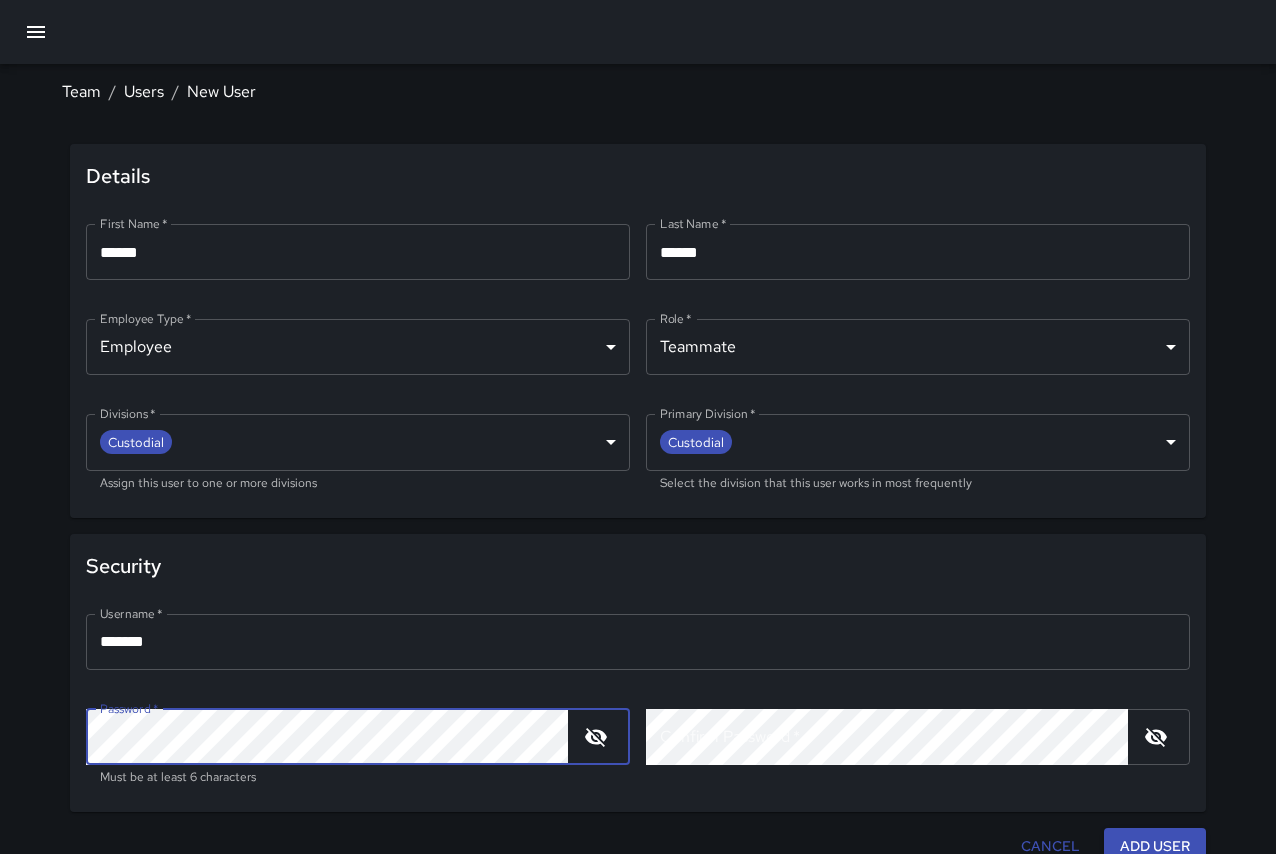 click 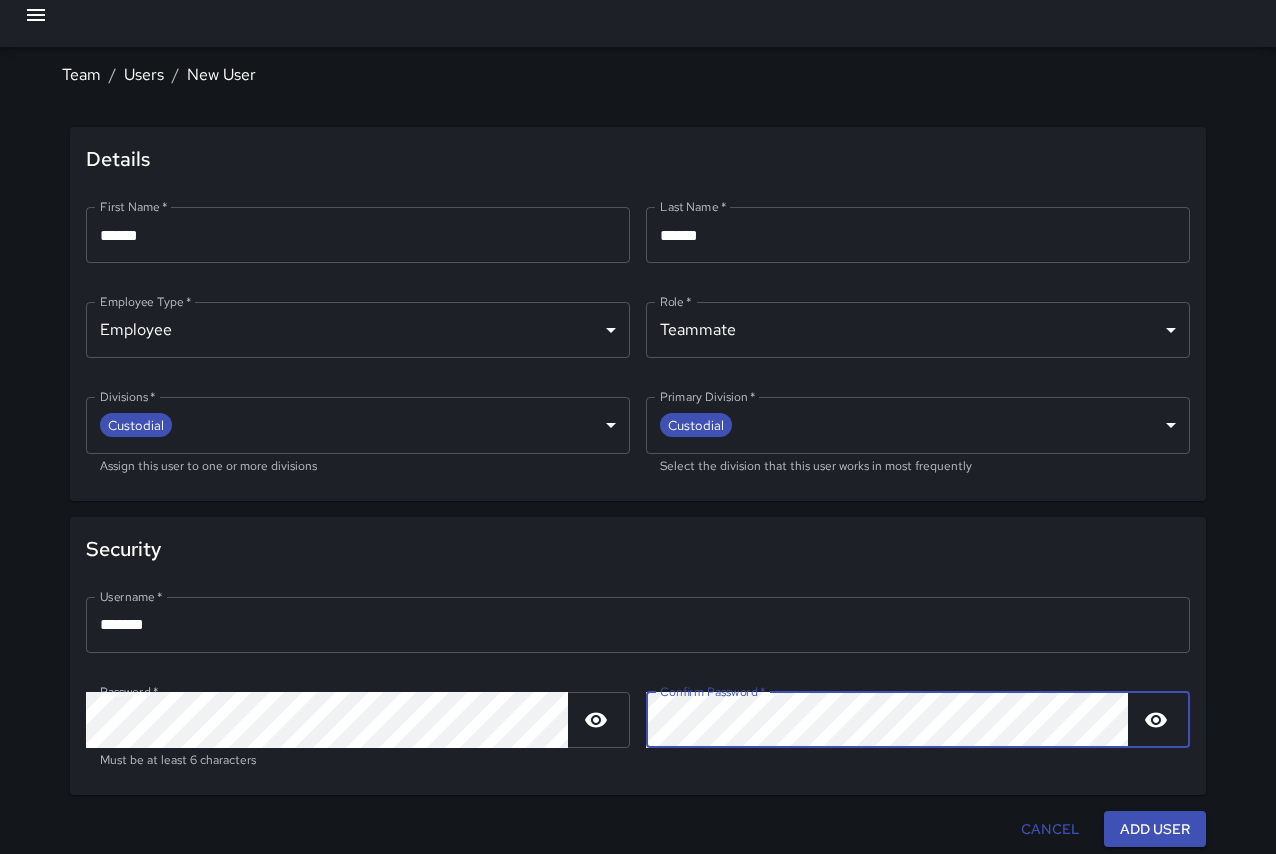 scroll, scrollTop: 18, scrollLeft: 0, axis: vertical 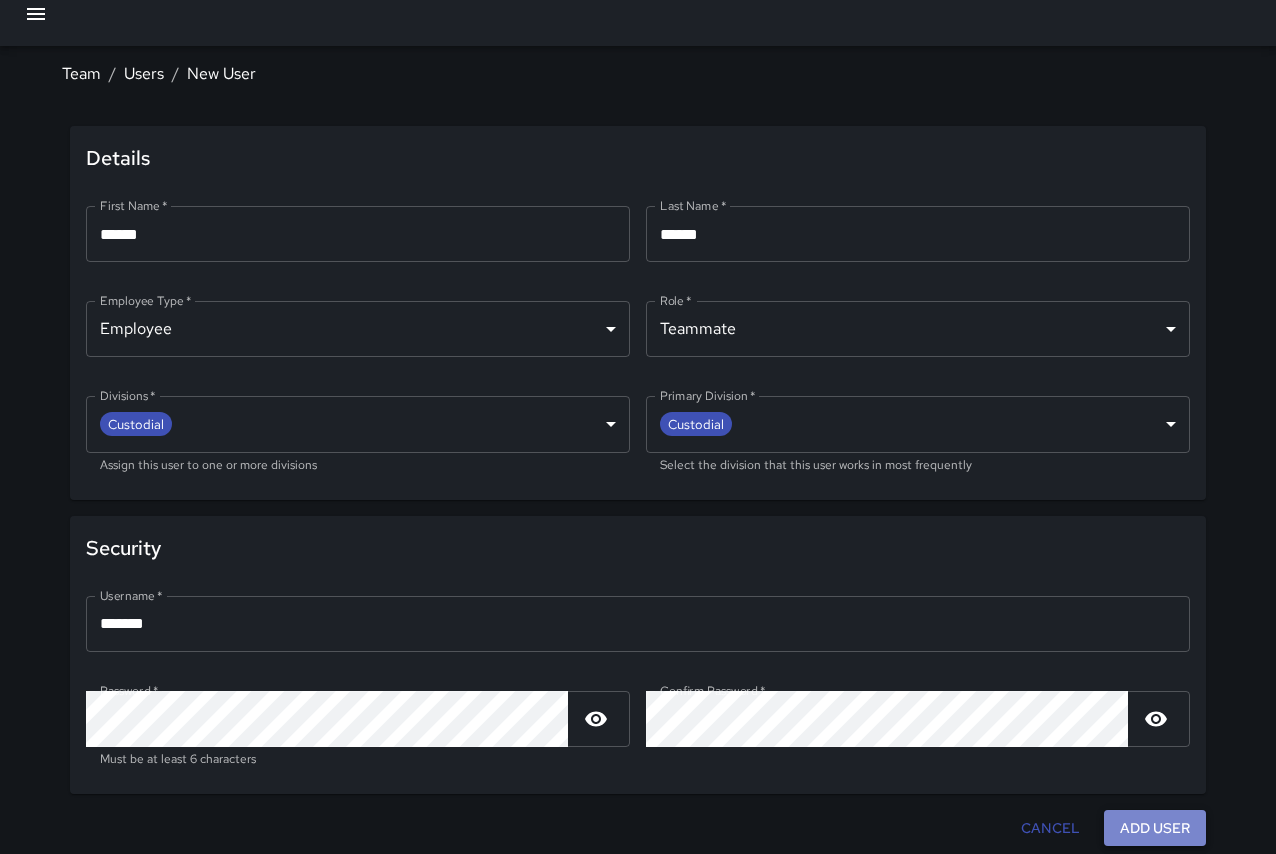 click on "Add User" at bounding box center [1155, 828] 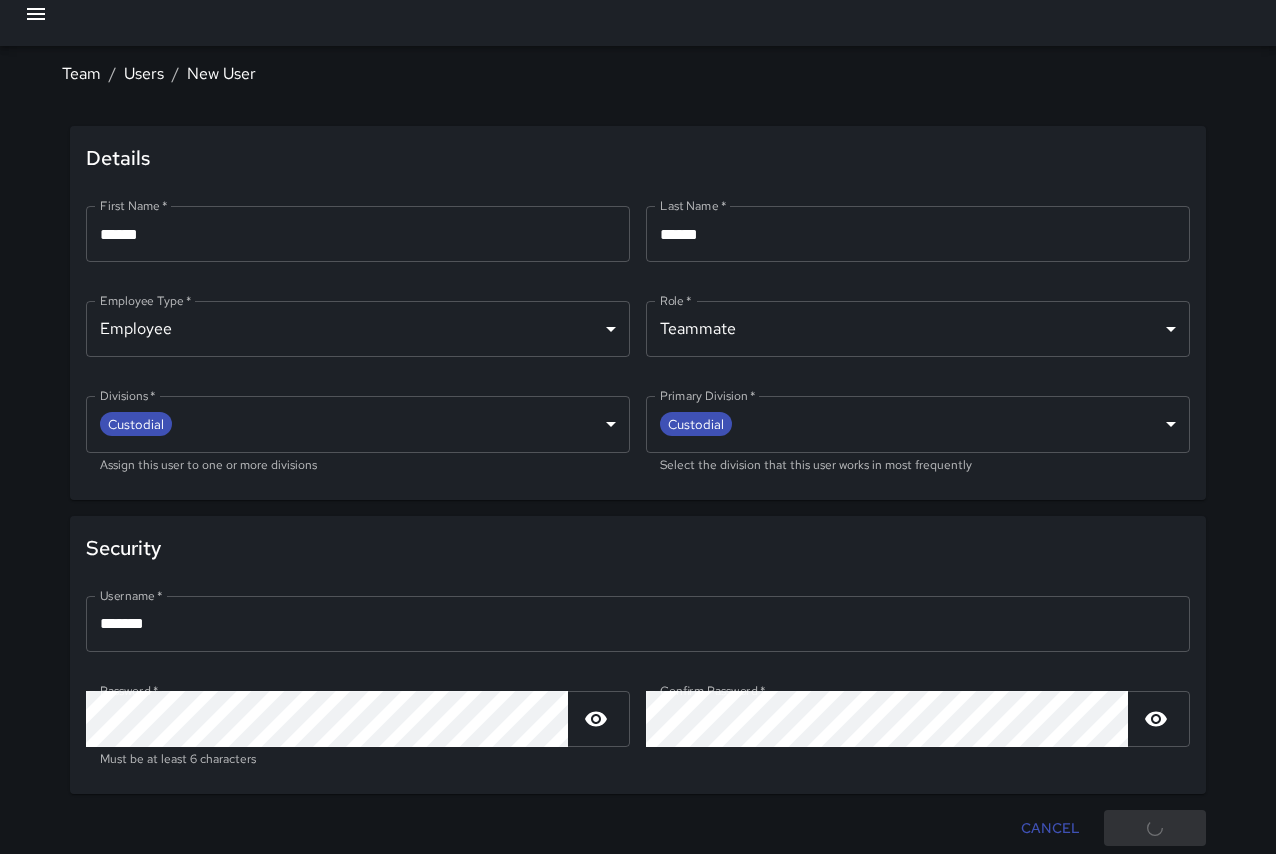 scroll, scrollTop: 0, scrollLeft: 0, axis: both 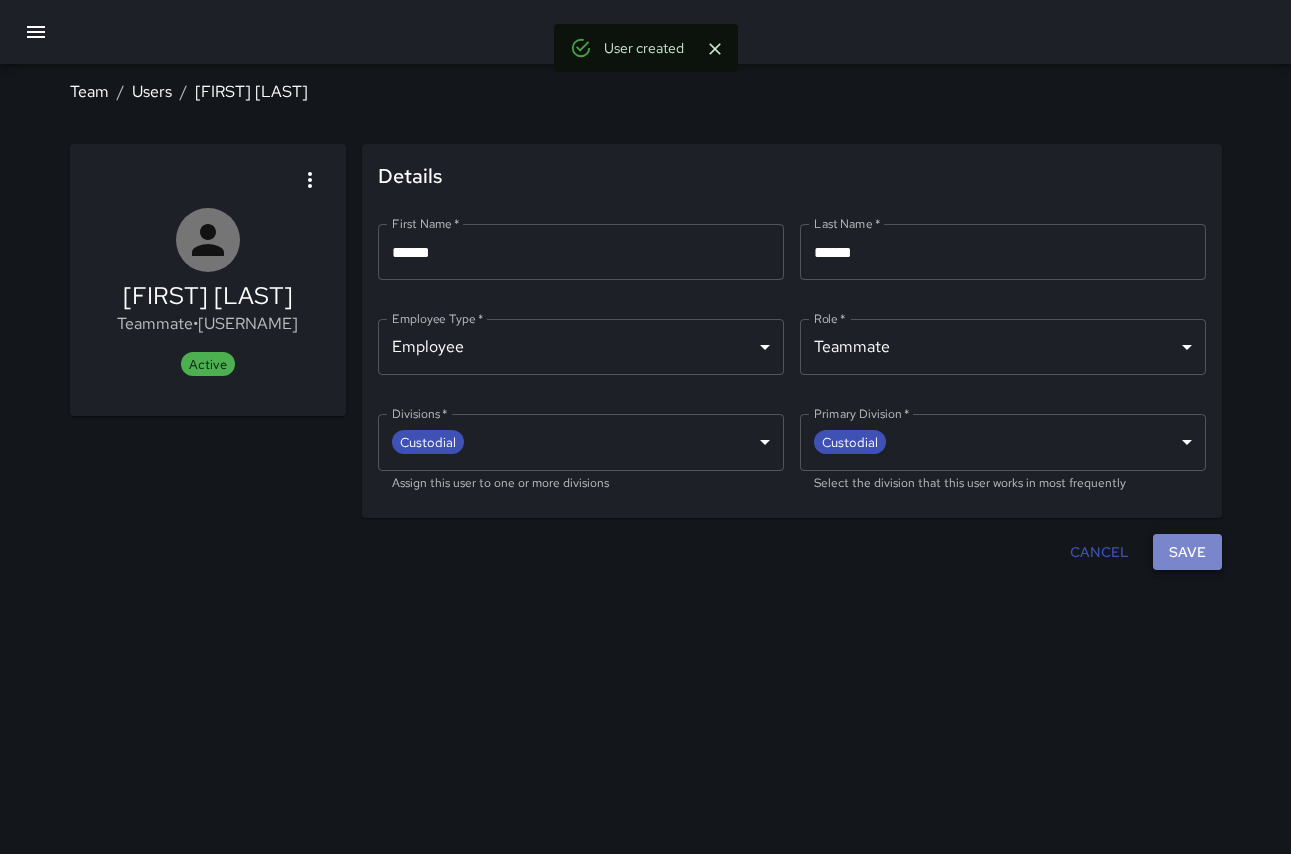 click on "Save" at bounding box center [1187, 552] 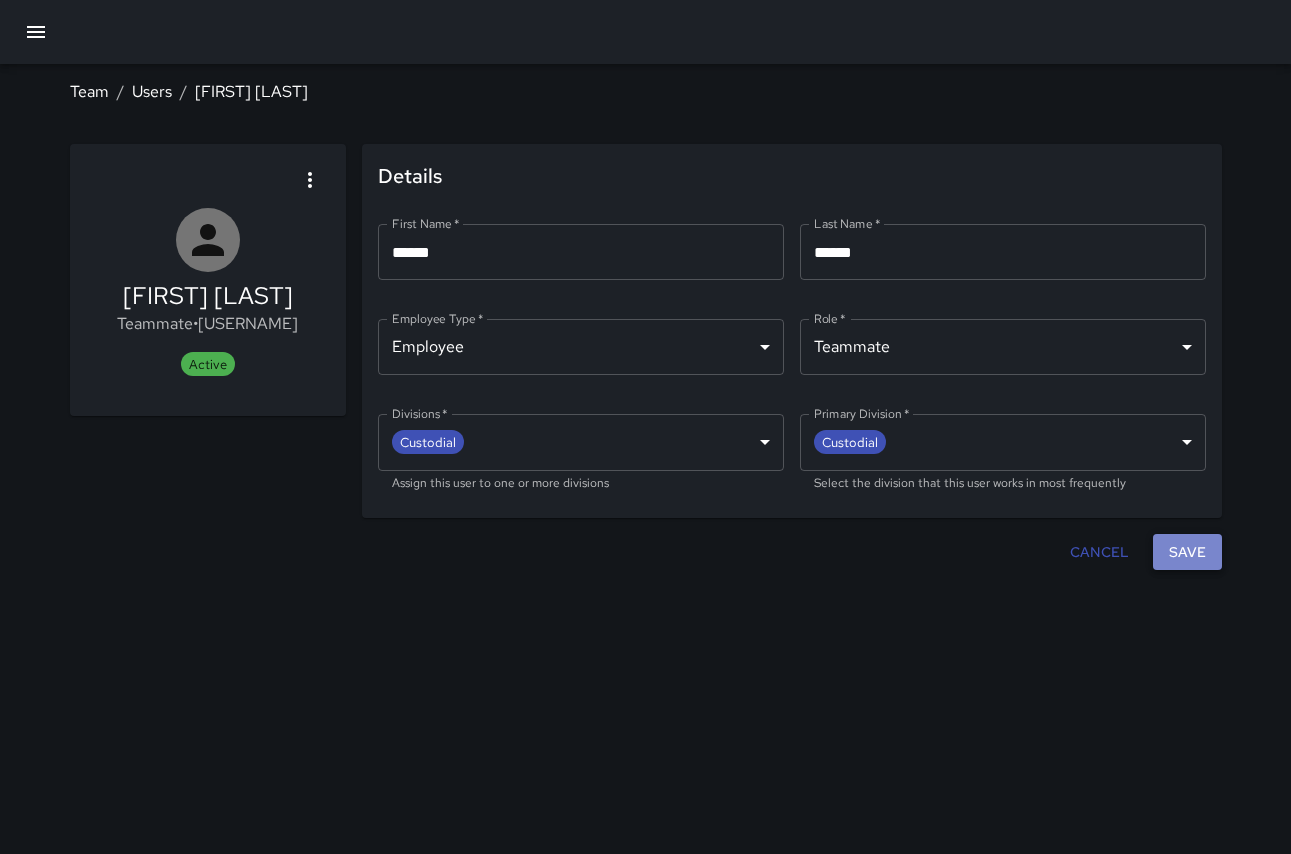 click on "Save" at bounding box center (1187, 552) 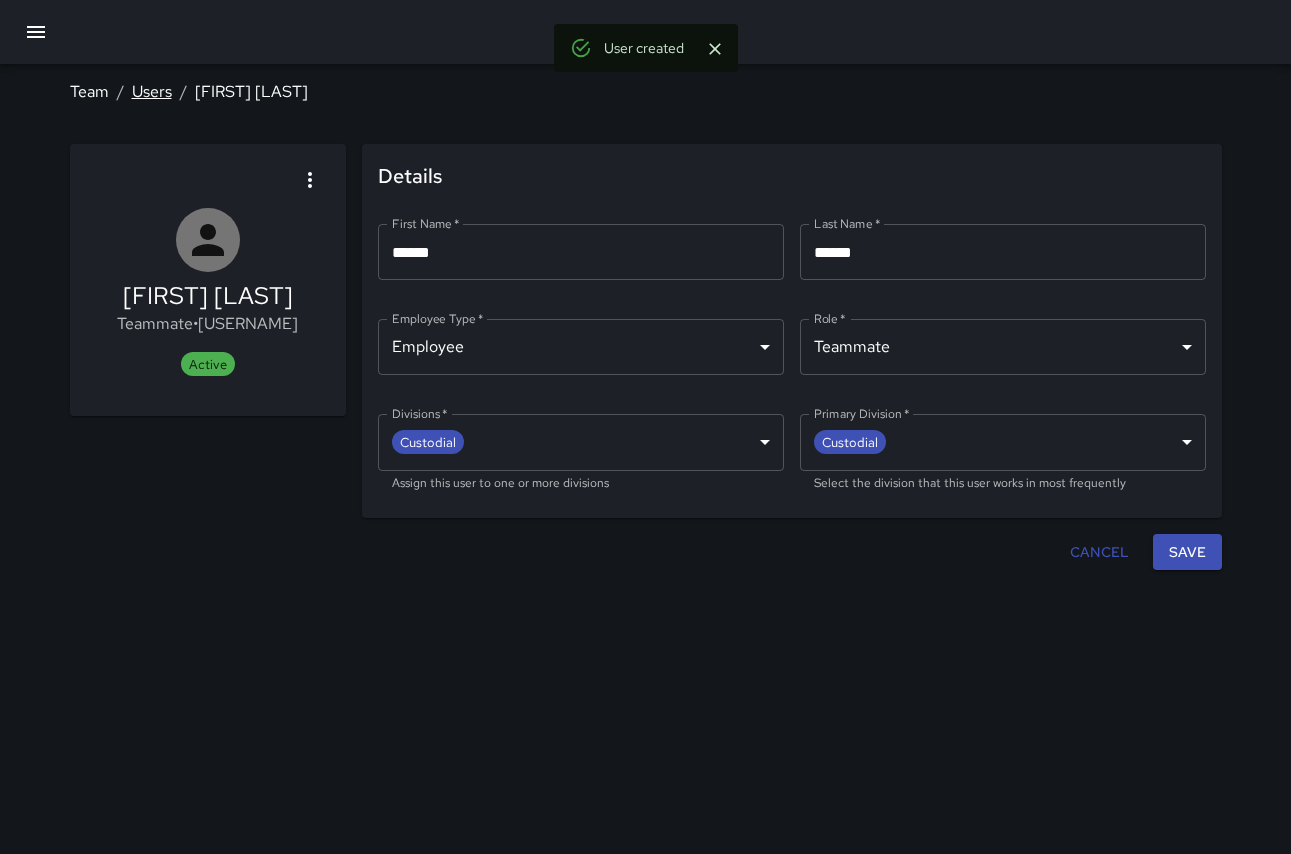 click on "Users" at bounding box center (152, 91) 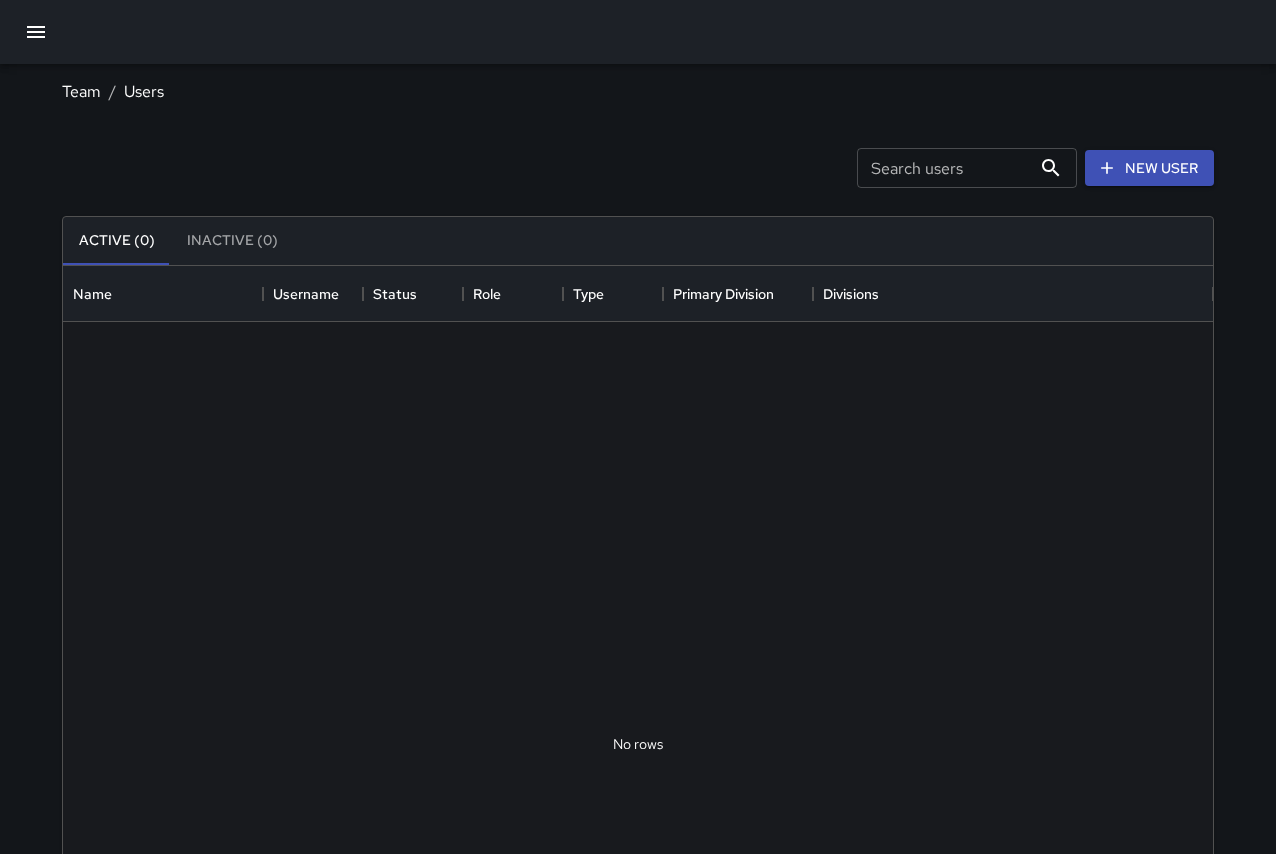scroll, scrollTop: 16, scrollLeft: 16, axis: both 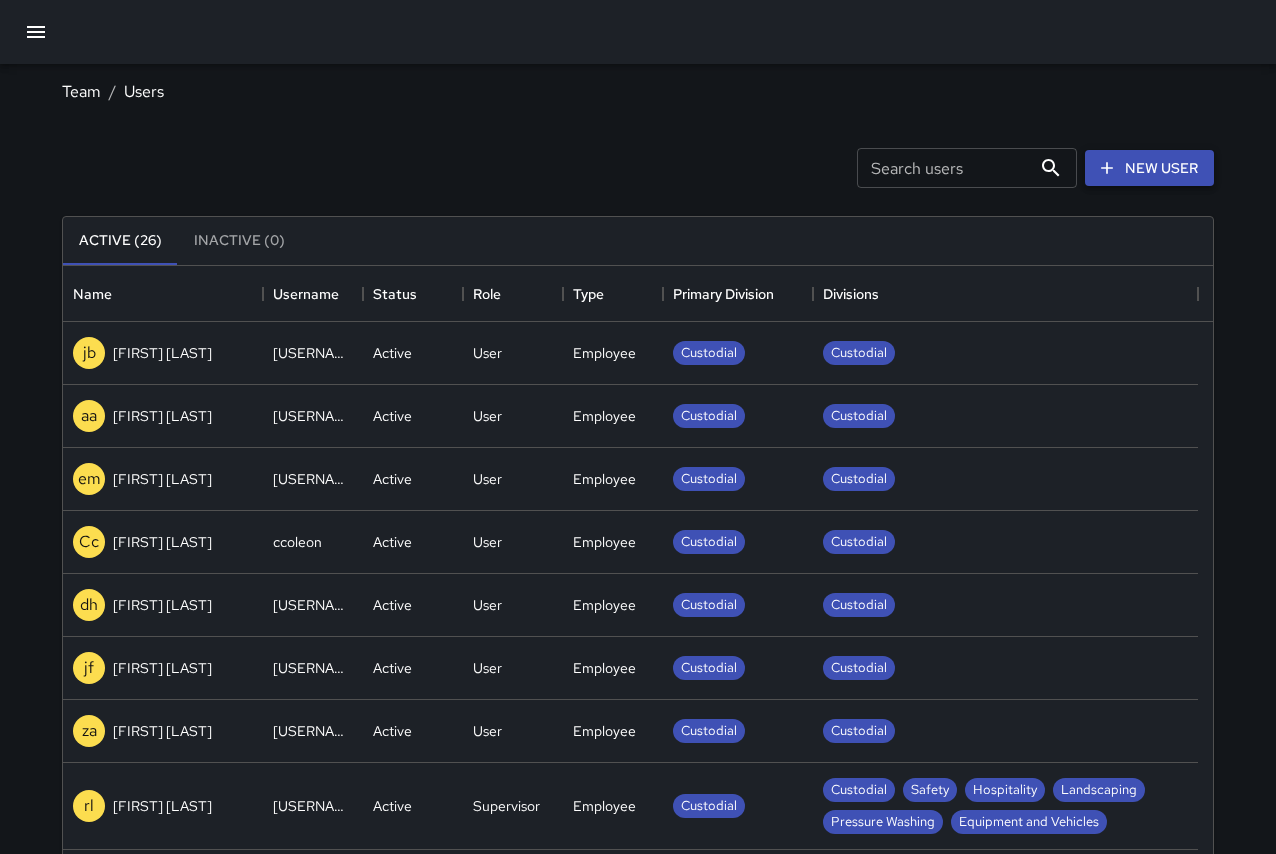 click on "New User" at bounding box center (1149, 168) 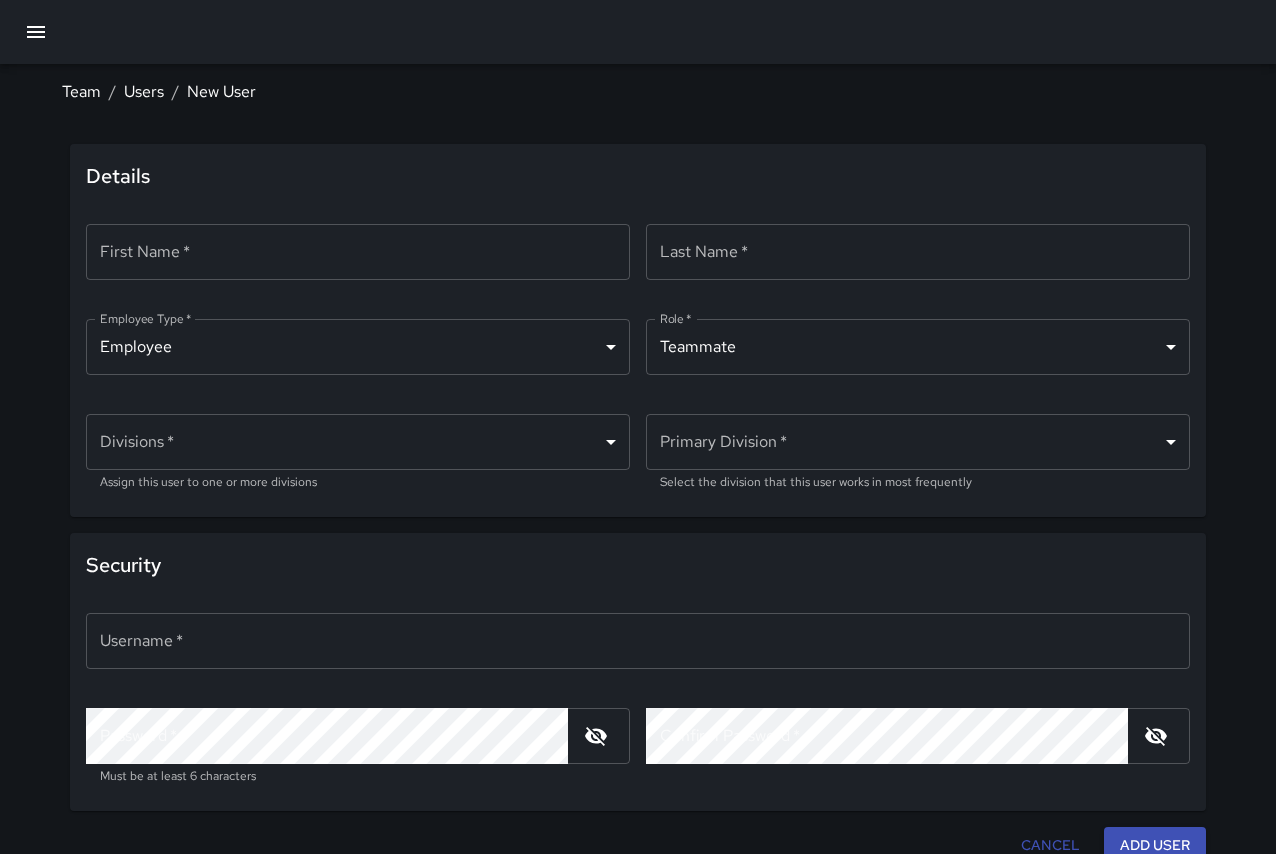 click on "First Name   *" at bounding box center [358, 252] 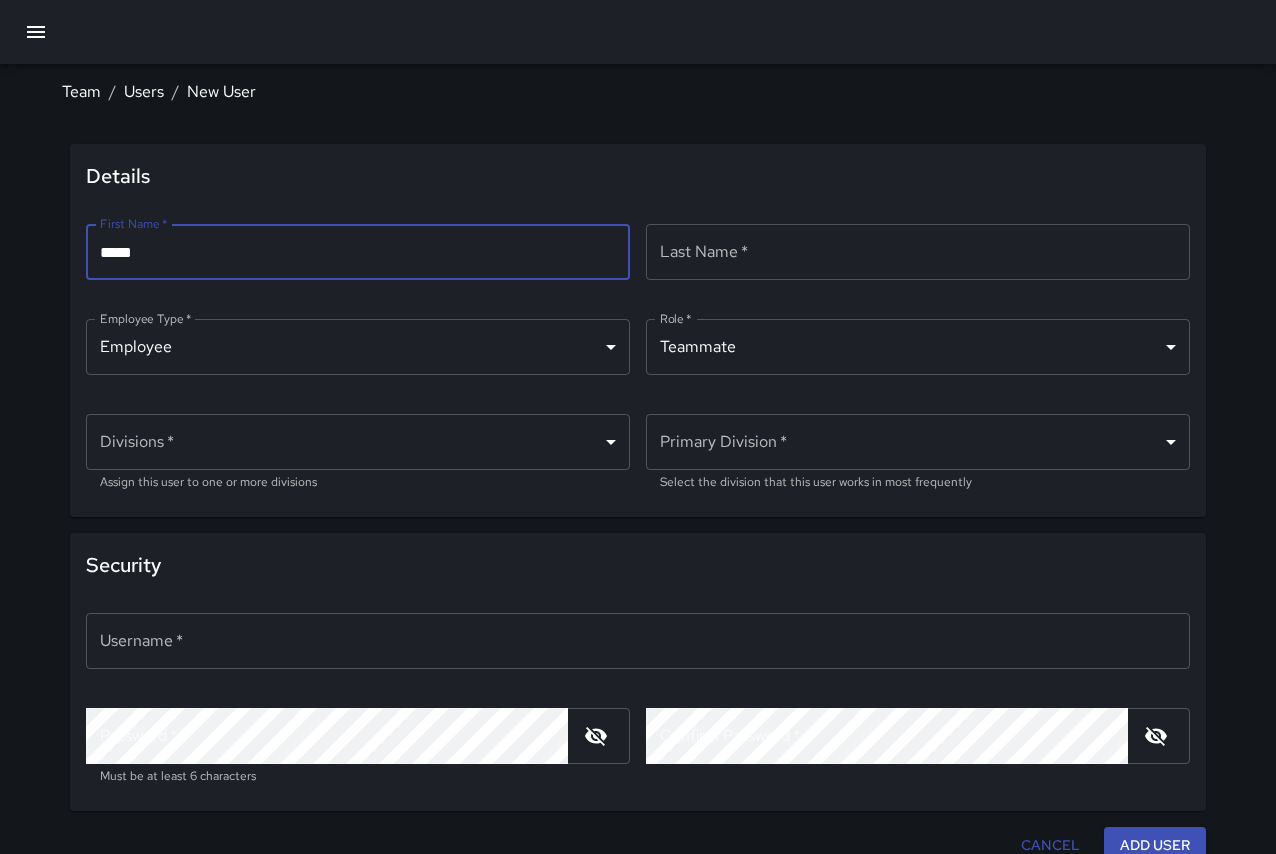 type on "*****" 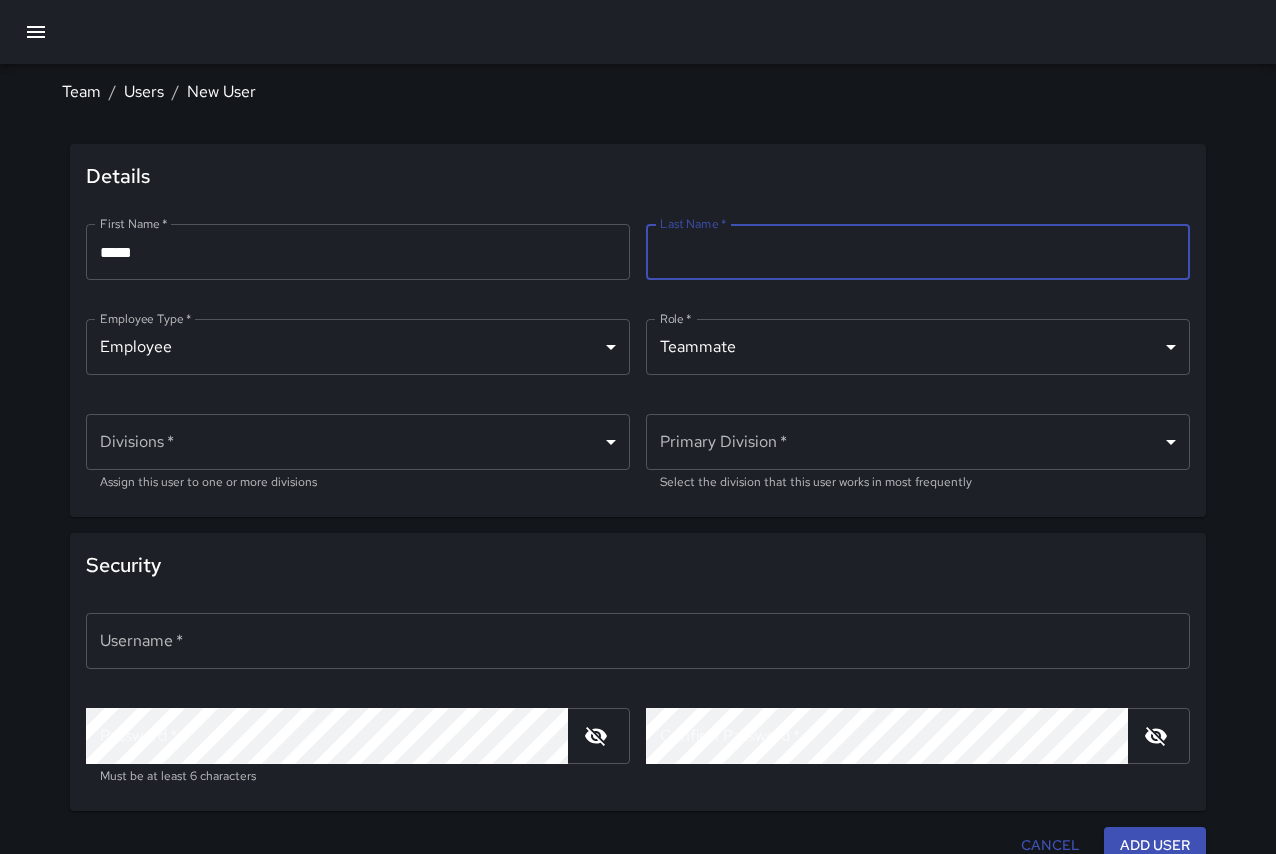 click on "Last Name   *" at bounding box center (918, 252) 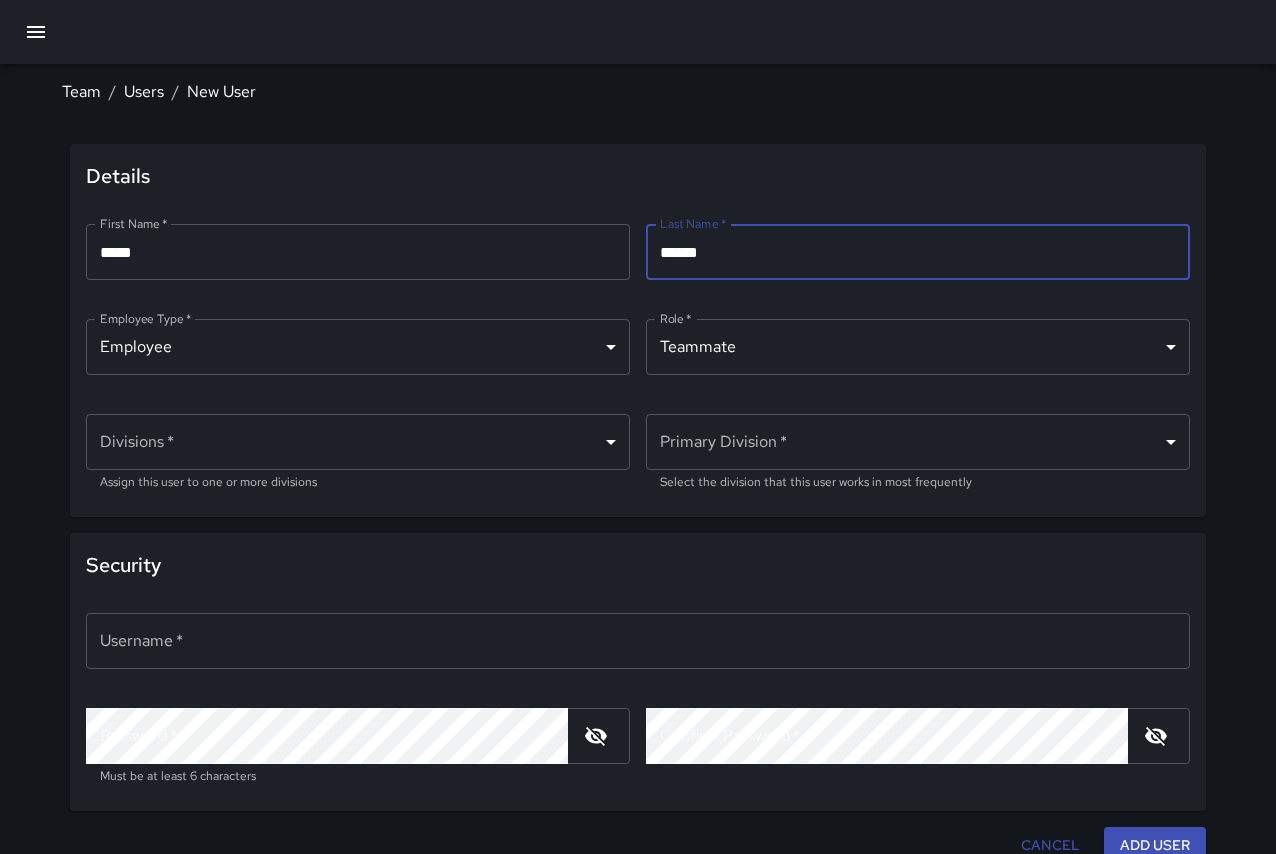 type on "******" 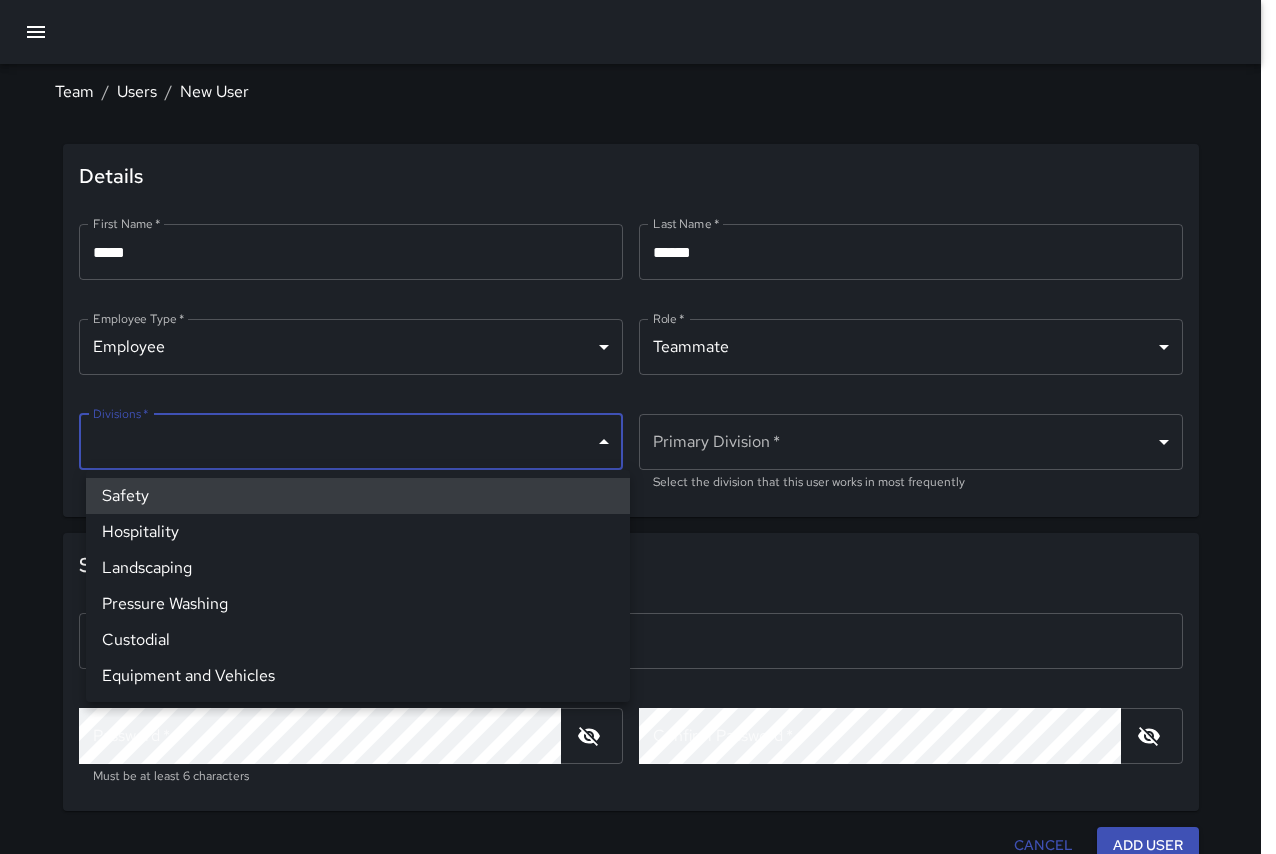 click on "Team / Users / New User Details First Name   * ***** First Name   * ​ Last Name   * ****** Last Name   * ​ Employee Type   * Employee ******** Employee Type   * ​ Role   * Teammate ******** Role   * ​ Divisions   * ​ Divisions   * Assign this user to one or more divisions Primary Division   * ​ Primary Division   * Select the division that this user works in most frequently Security Username   * Username   * ​ Password   * Password   * Must be at least 6 characters Confirm Password   * Confirm Password   * ​ Cancel Add User Safety Hospitality Landscaping Pressure Washing Custodial Equipment and Vehicles" at bounding box center (638, 435) 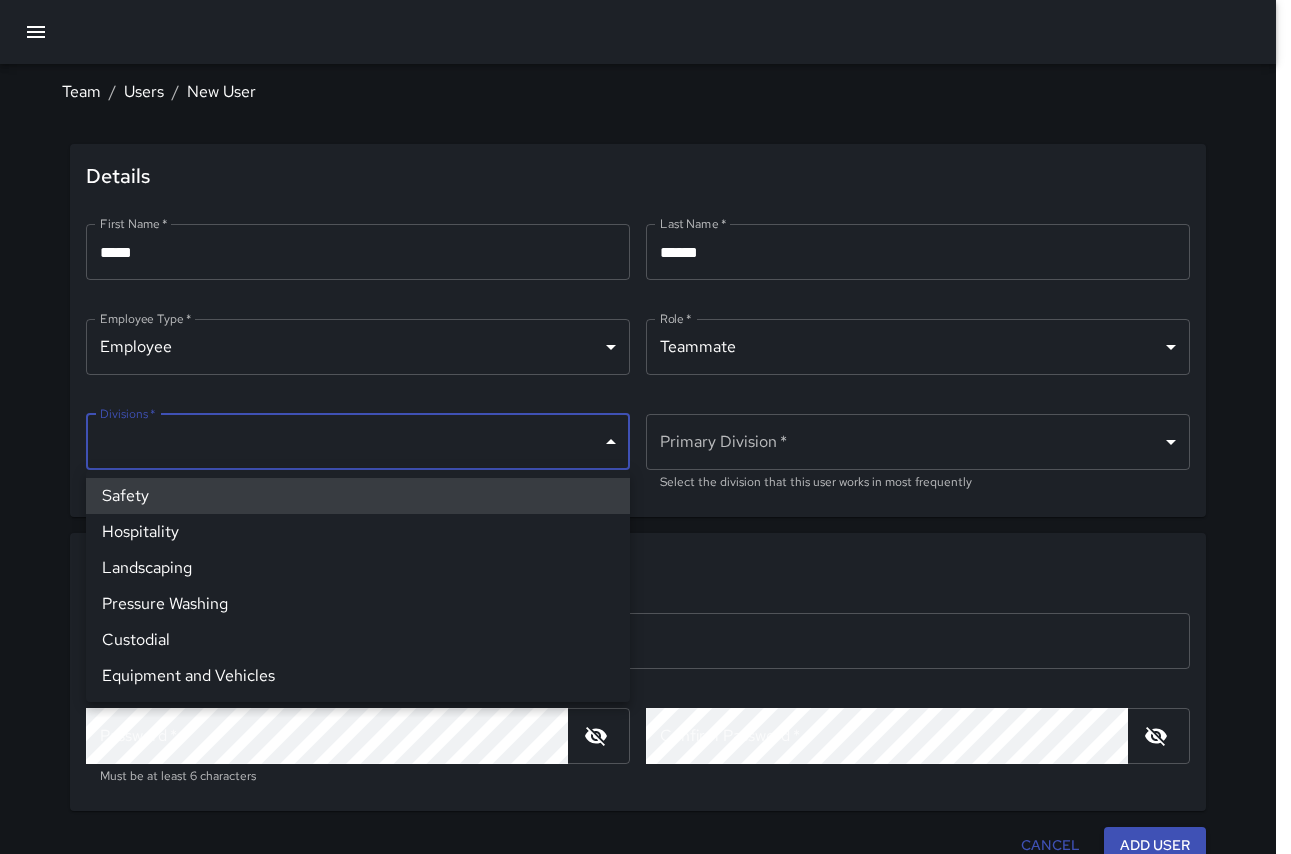 click at bounding box center (645, 427) 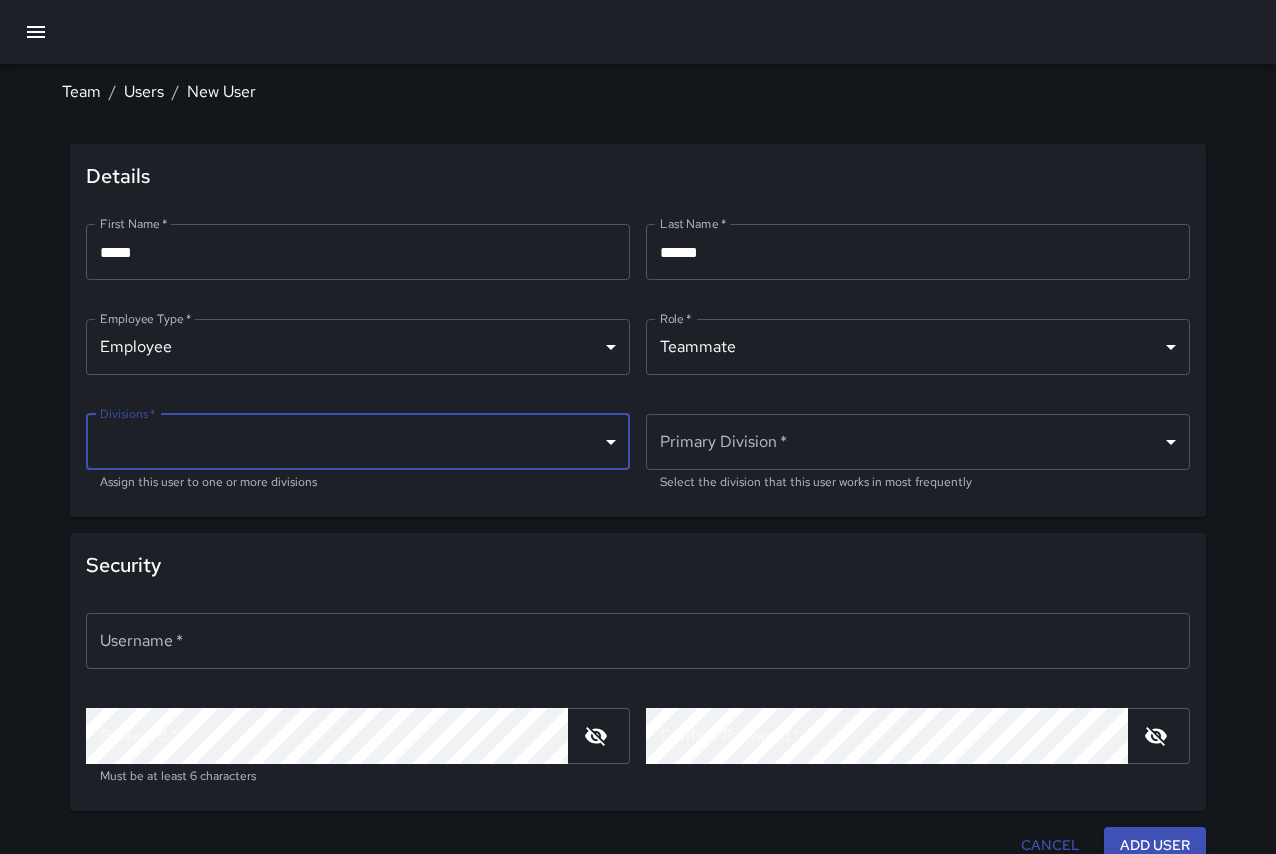 click on "Team / Users / New User Details First Name   * ***** First Name   * ​ Last Name   * ****** Last Name   * ​ Employee Type   * Employee ******** Employee Type   * ​ Role   * Teammate ******** Role   * ​ Divisions   * ​ Divisions   * Assign this user to one or more divisions Primary Division   * ​ Primary Division   * Select the division that this user works in most frequently Security Username   * Username   * ​ Password   * Password   * Must be at least 6 characters Confirm Password   * Confirm Password   * ​ Cancel Add User" at bounding box center [638, 435] 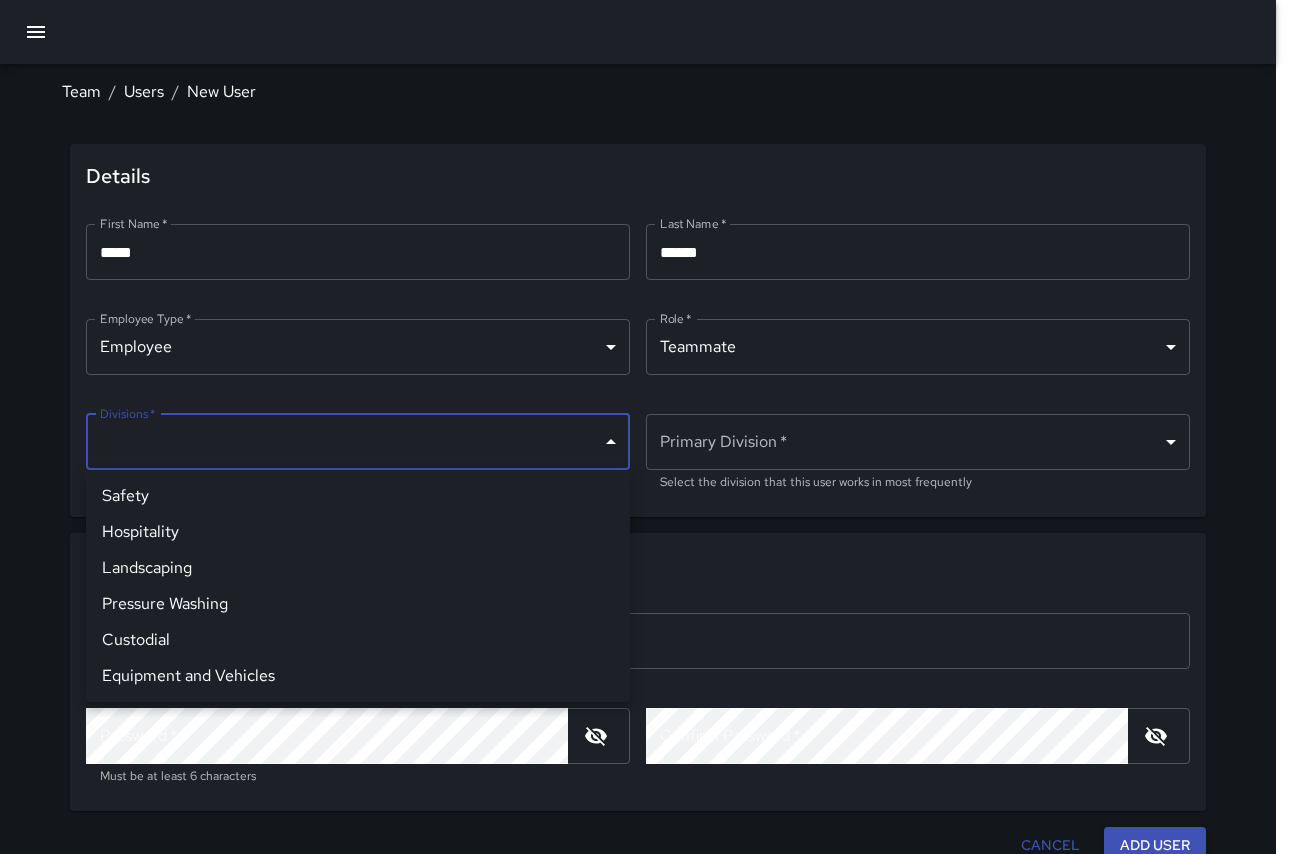 click on "Custodial" at bounding box center (358, 640) 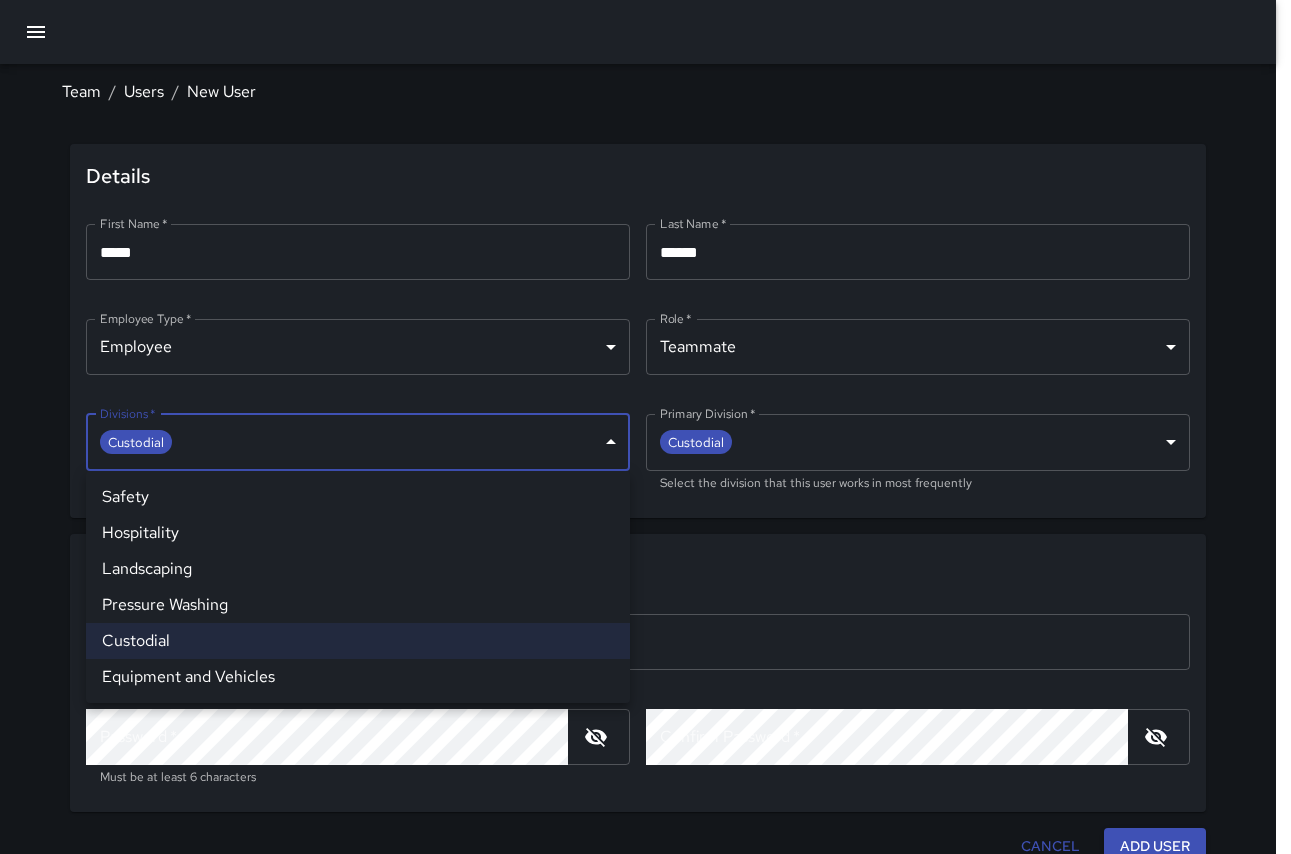 click at bounding box center [645, 427] 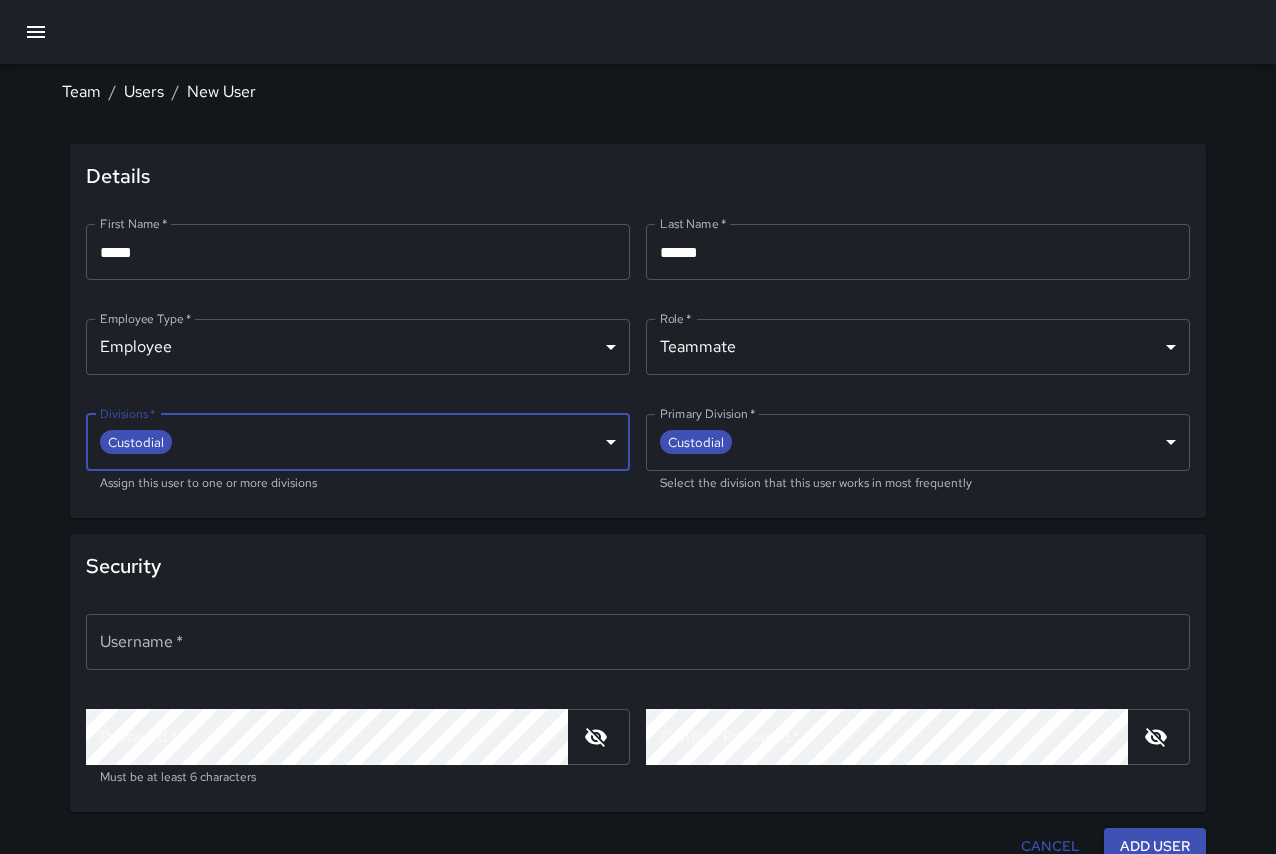 click on "Username   *" at bounding box center [638, 642] 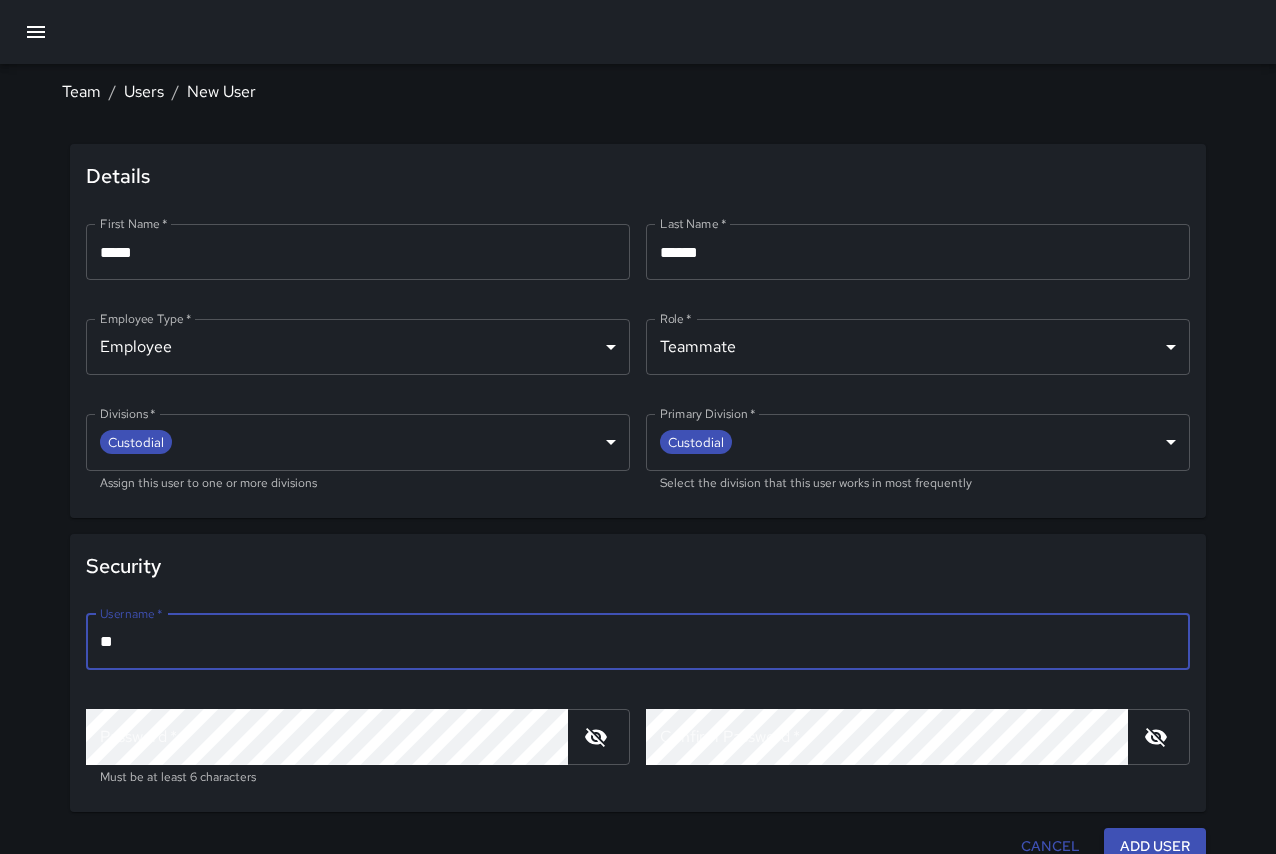 type on "*" 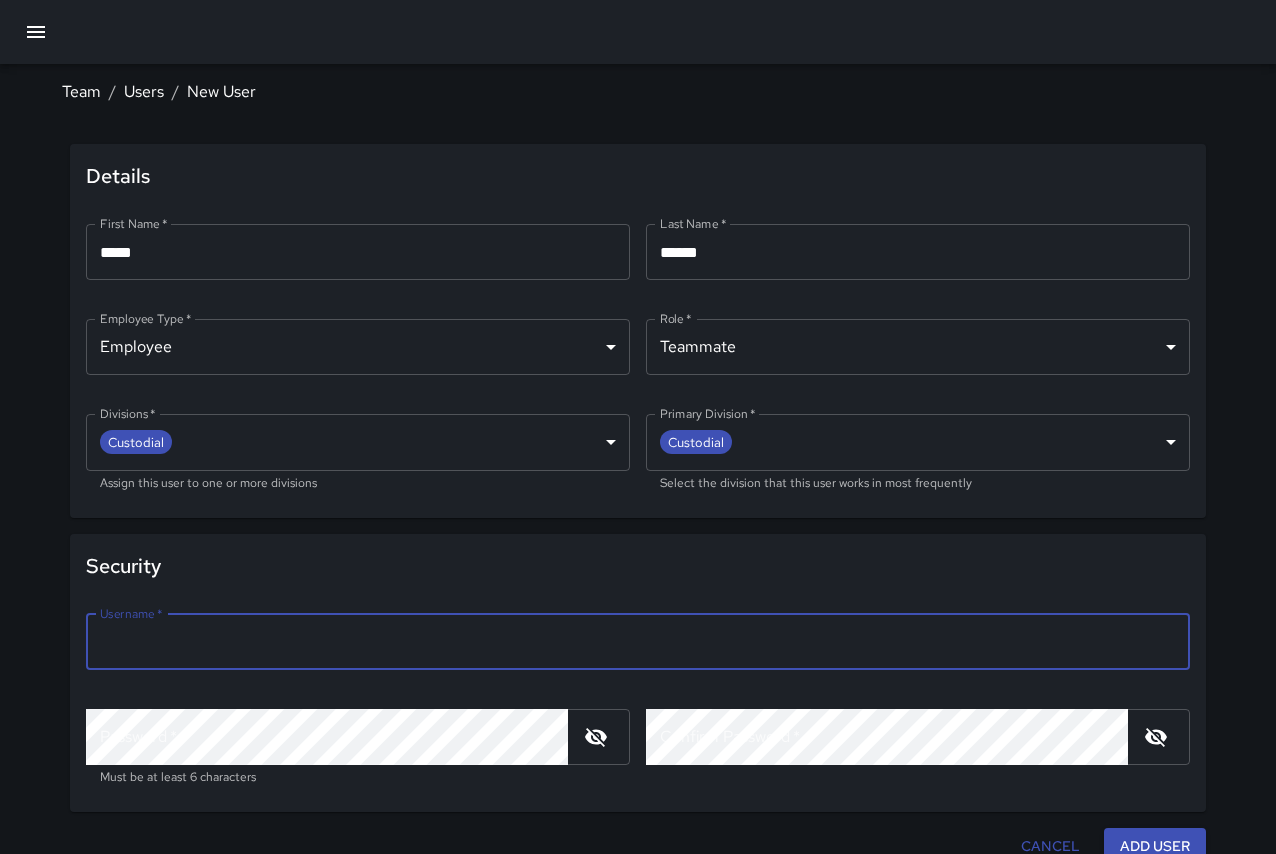 type on "*" 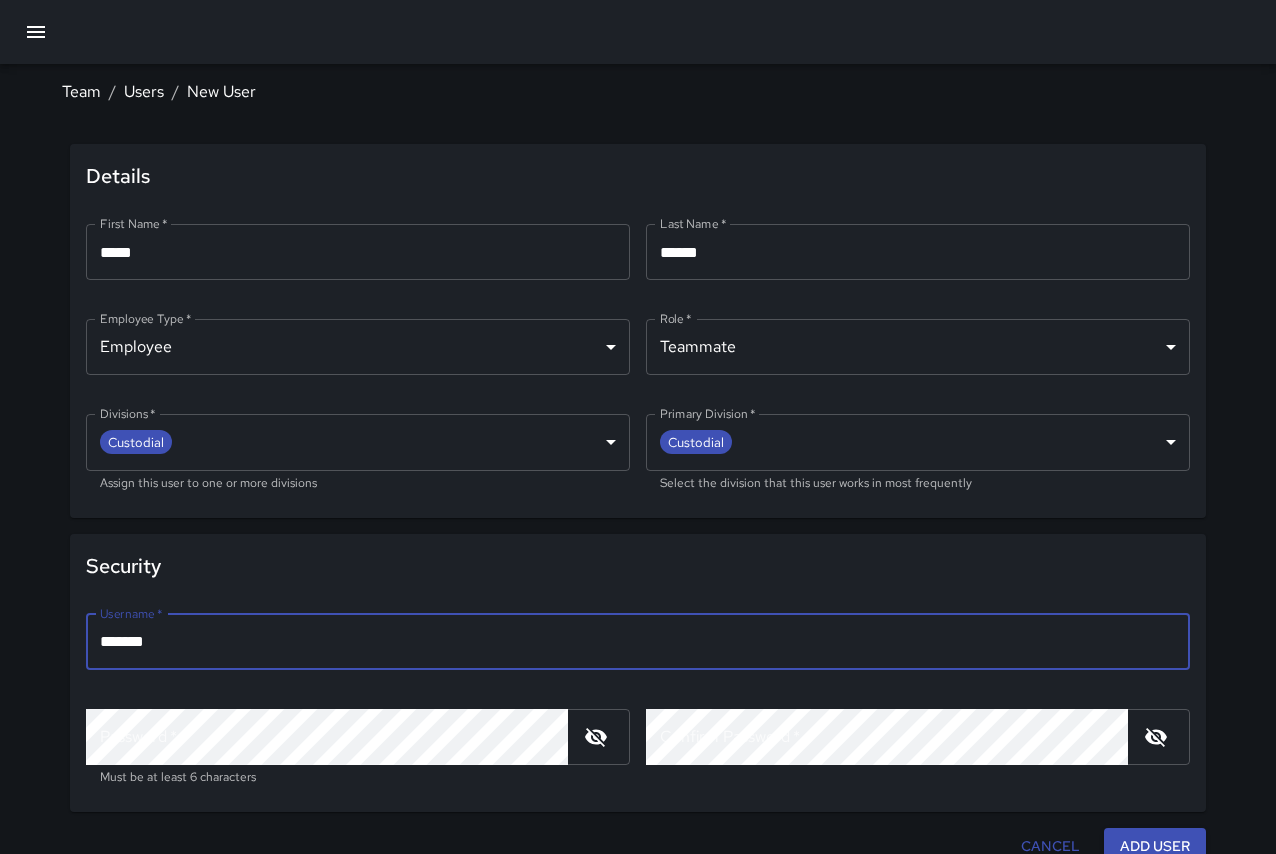 type on "*******" 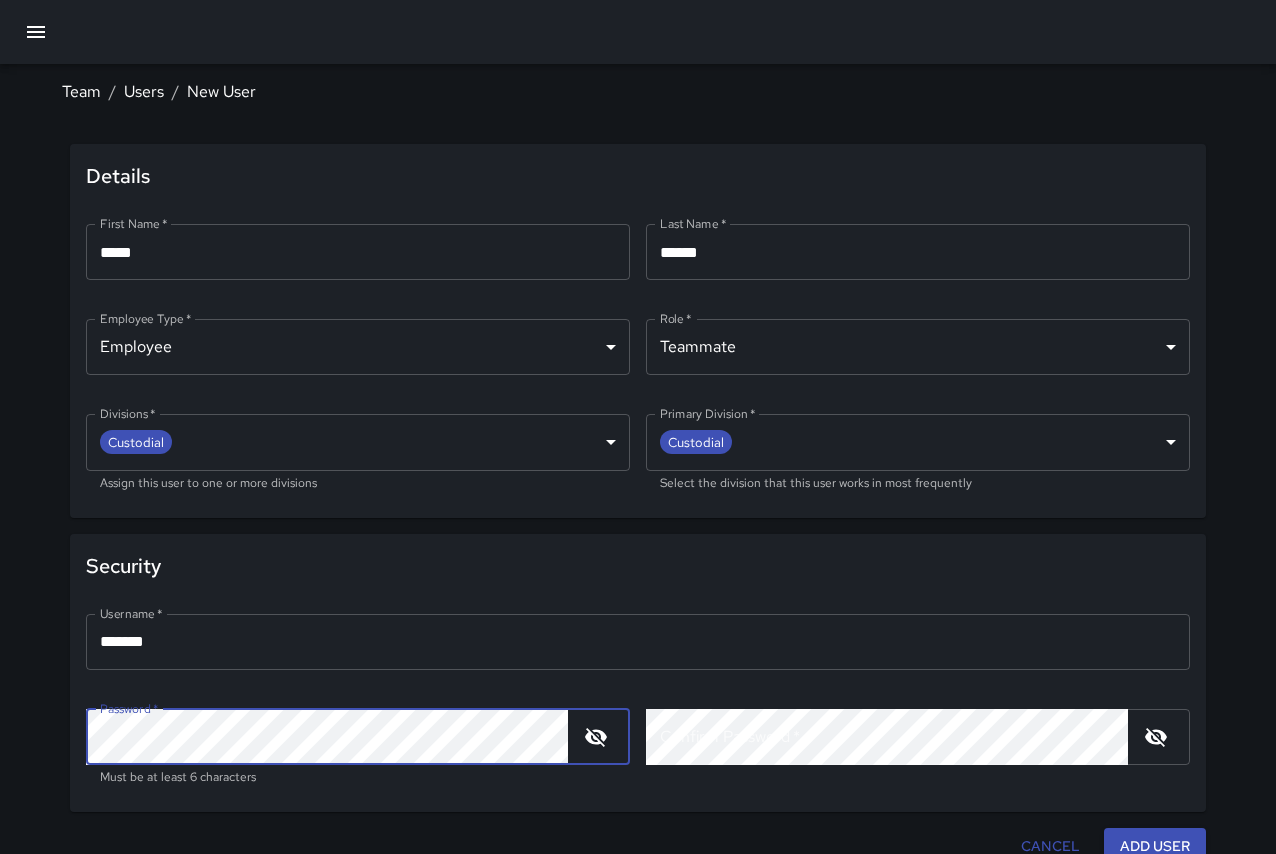 click 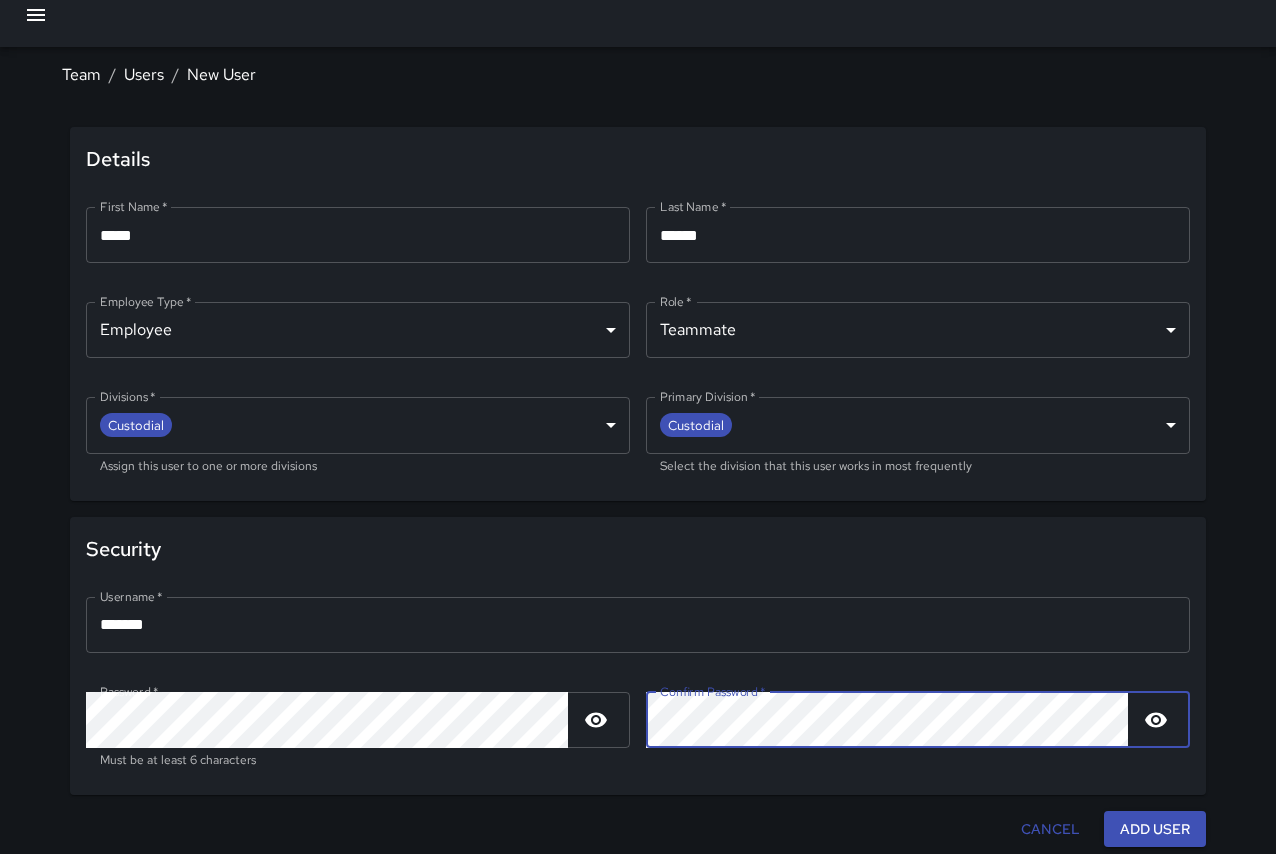 scroll, scrollTop: 18, scrollLeft: 0, axis: vertical 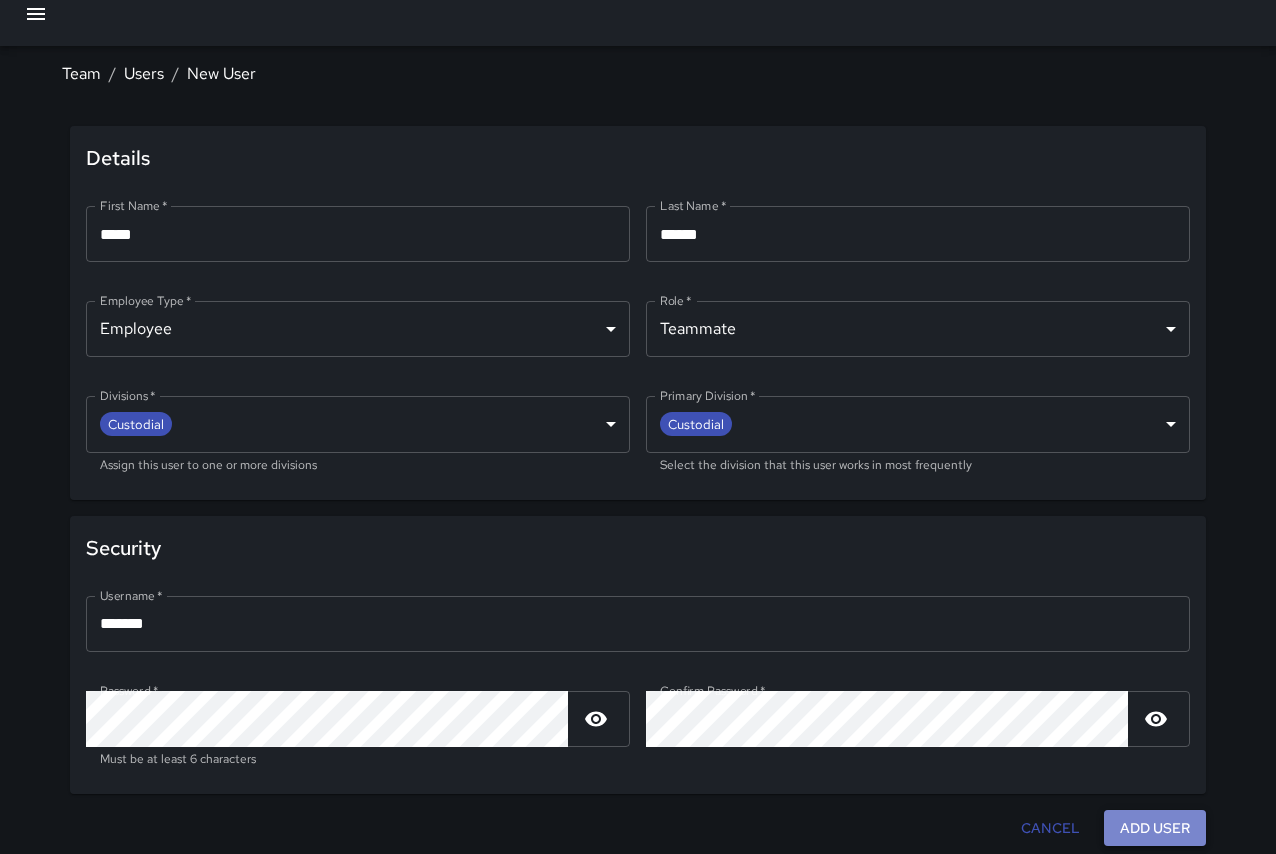 click on "Add User" at bounding box center (1155, 828) 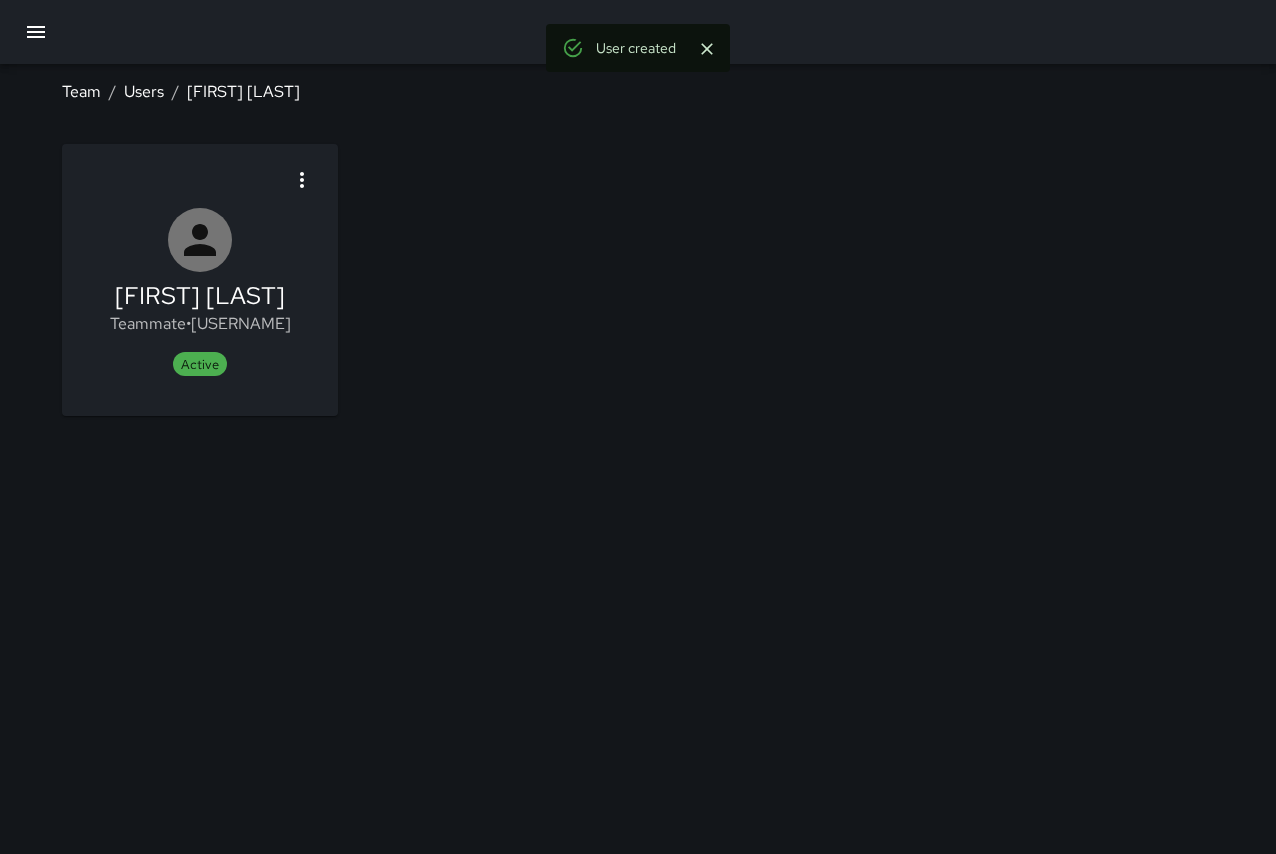 scroll, scrollTop: 0, scrollLeft: 0, axis: both 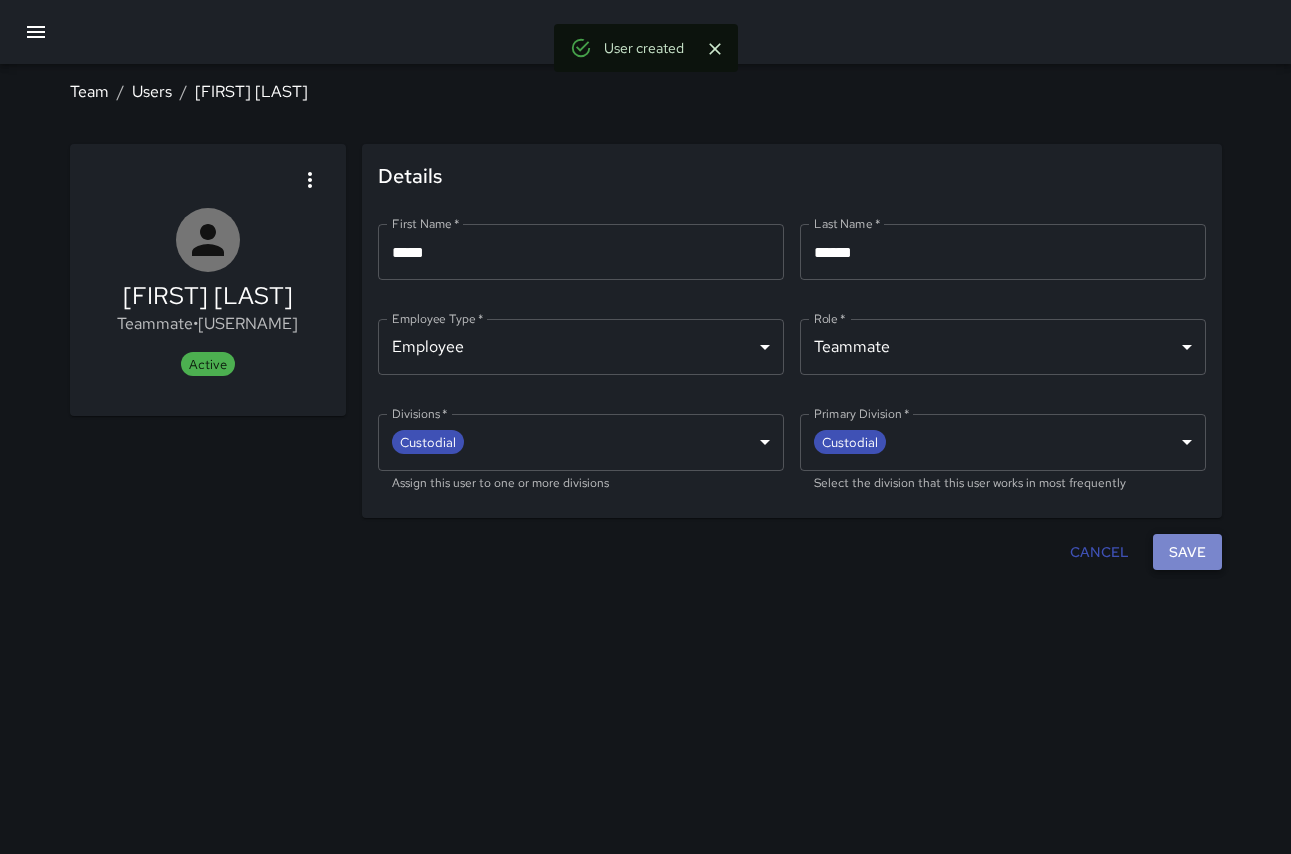 click on "Save" at bounding box center (1187, 552) 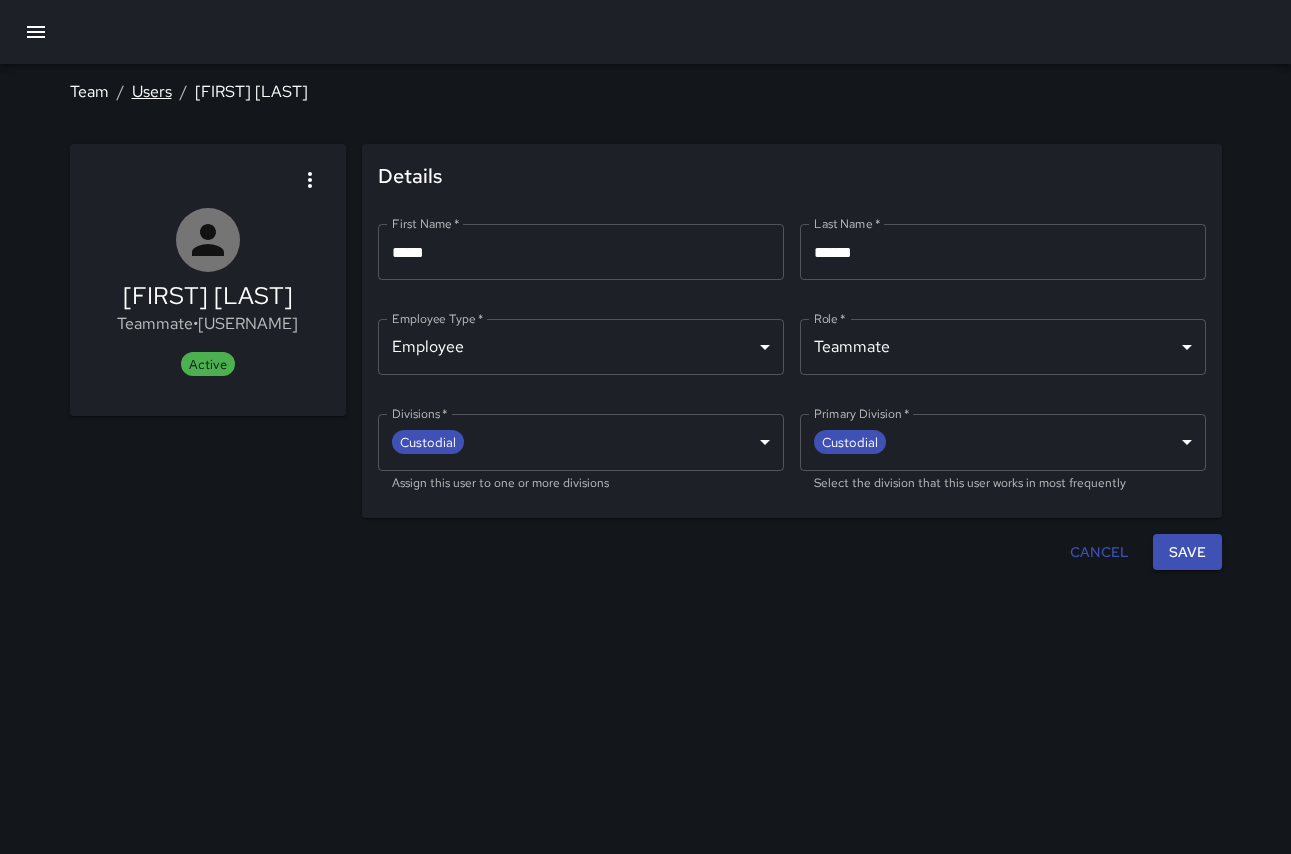 click on "Users" at bounding box center [152, 91] 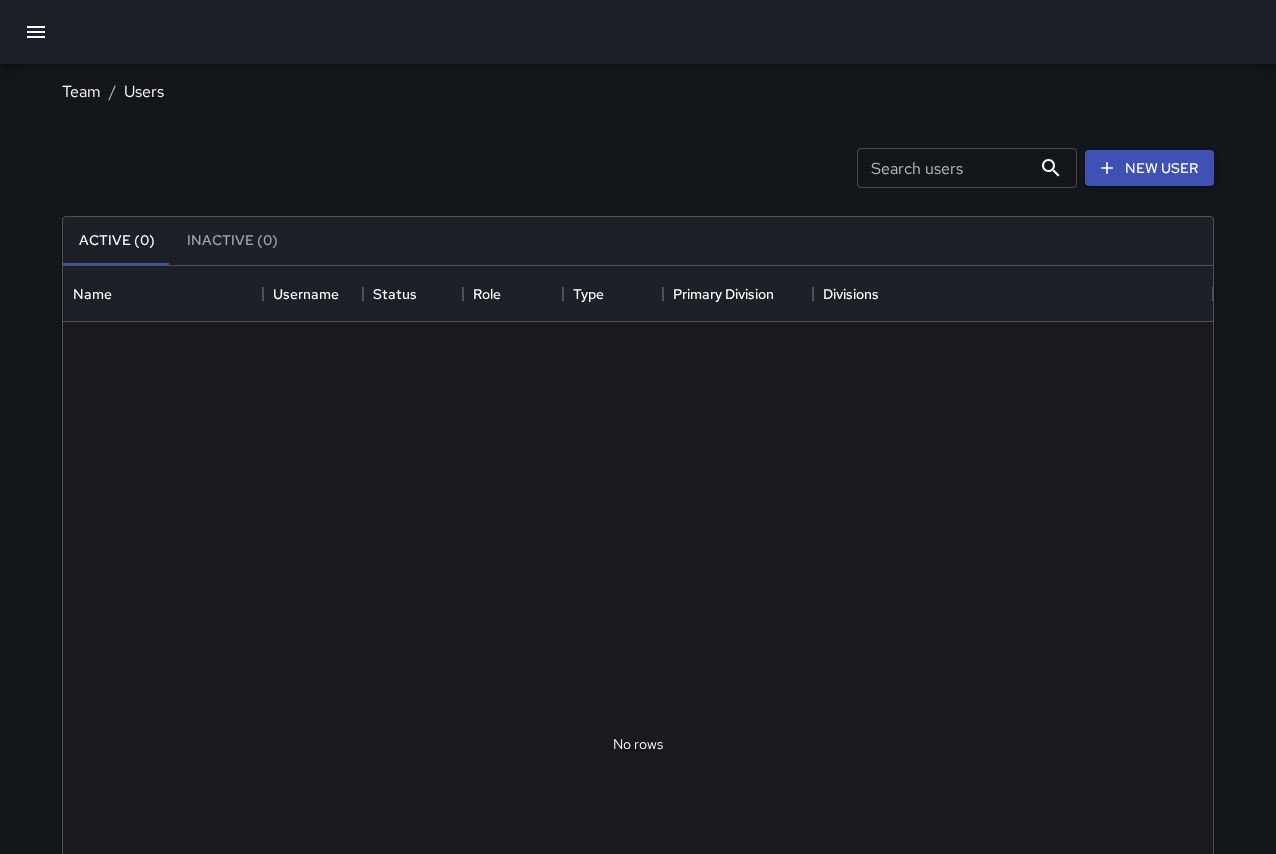 scroll, scrollTop: 16, scrollLeft: 16, axis: both 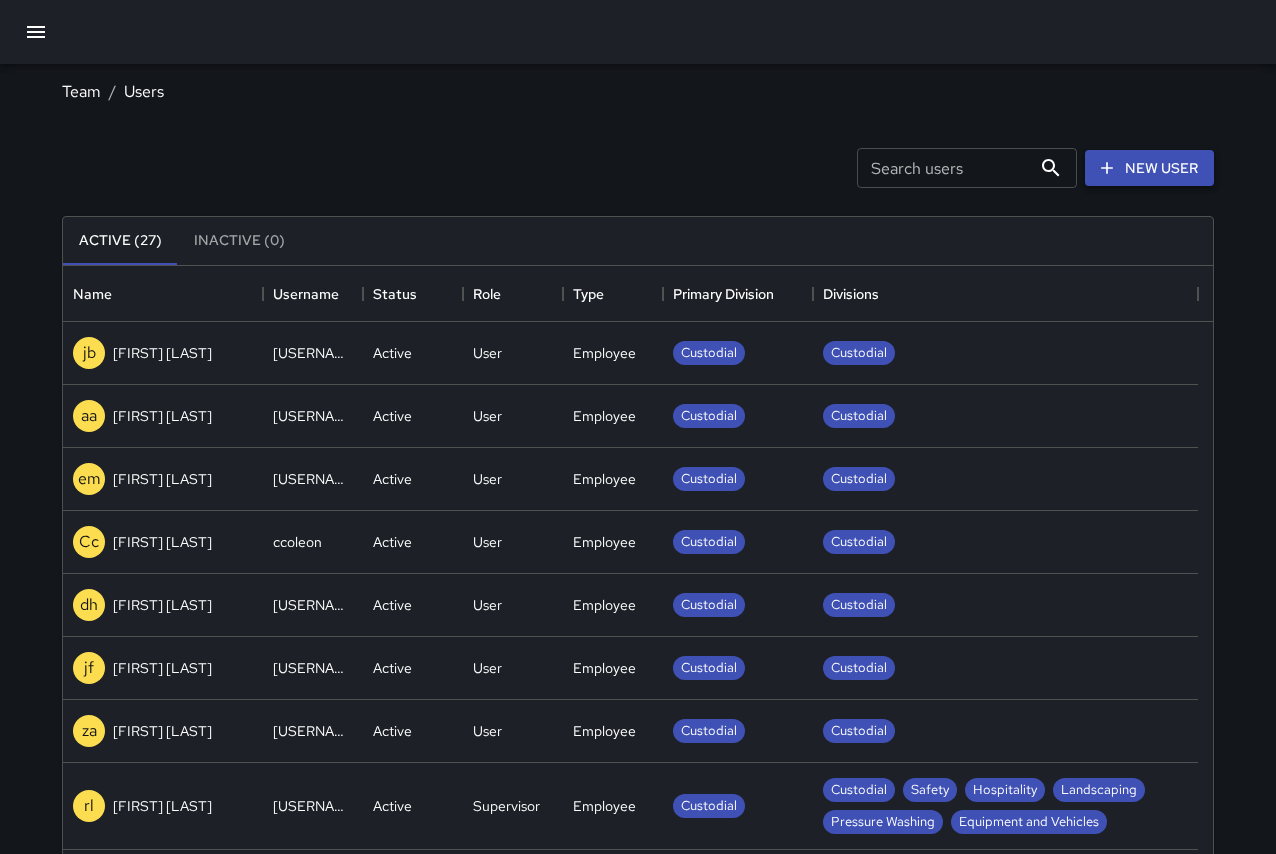 click on "New User" at bounding box center [1149, 168] 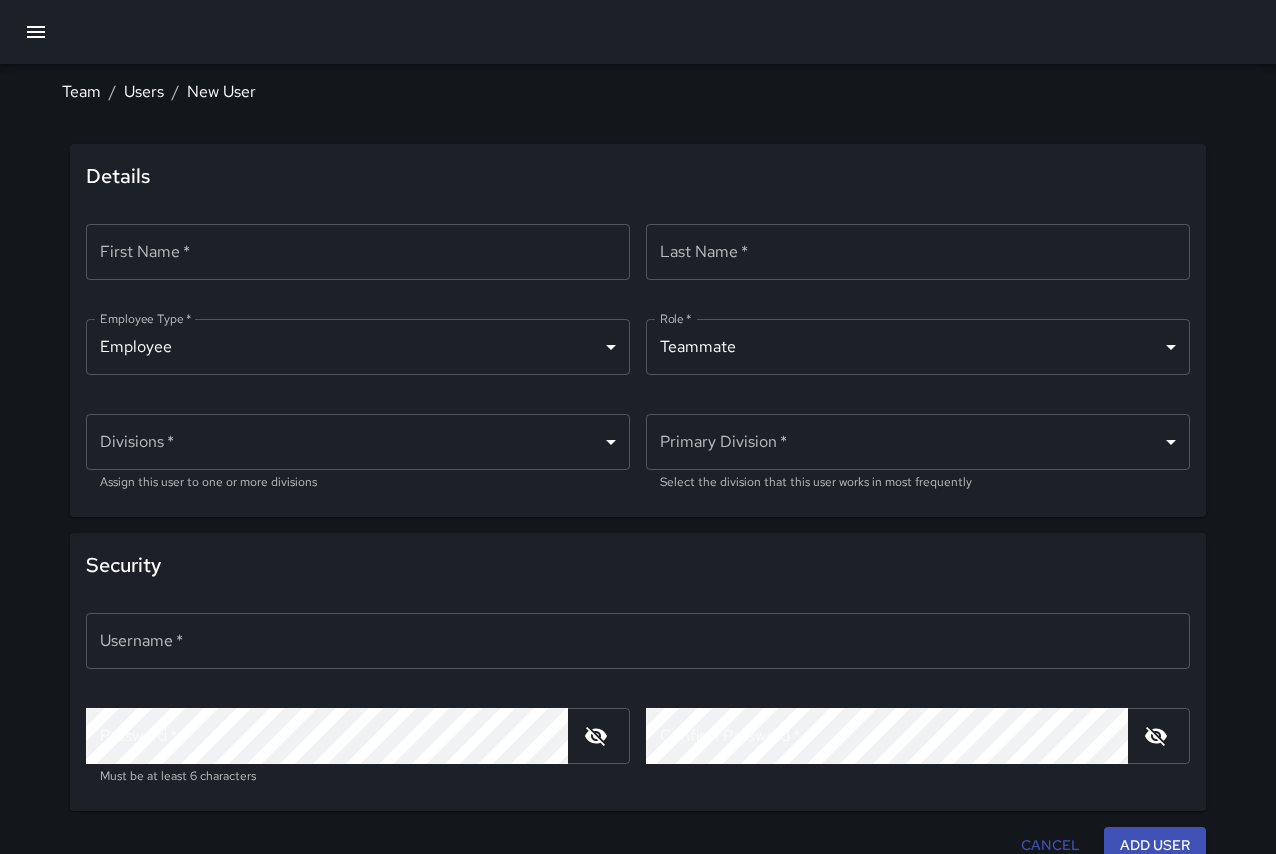 click on "First Name   *" at bounding box center [358, 252] 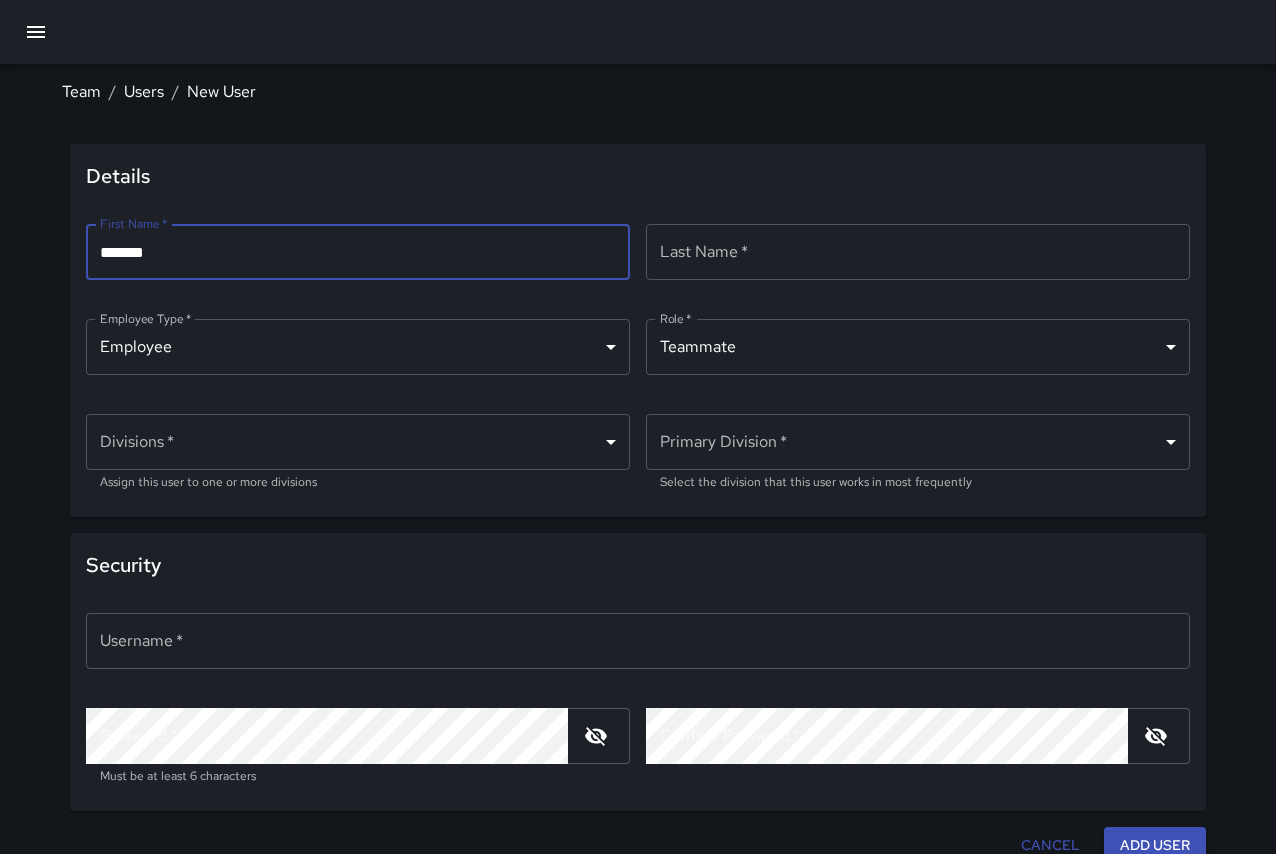 type on "******" 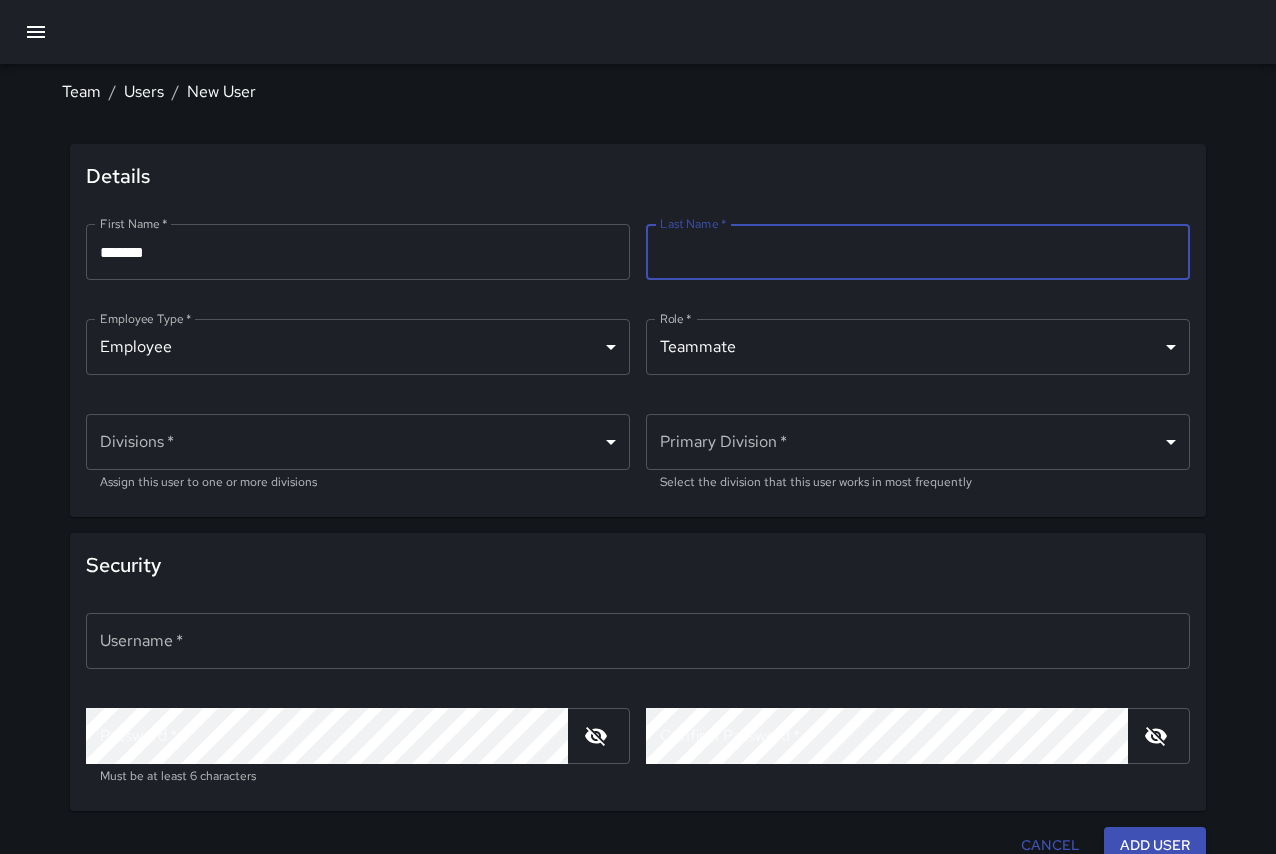 click on "Last Name   *" at bounding box center [918, 252] 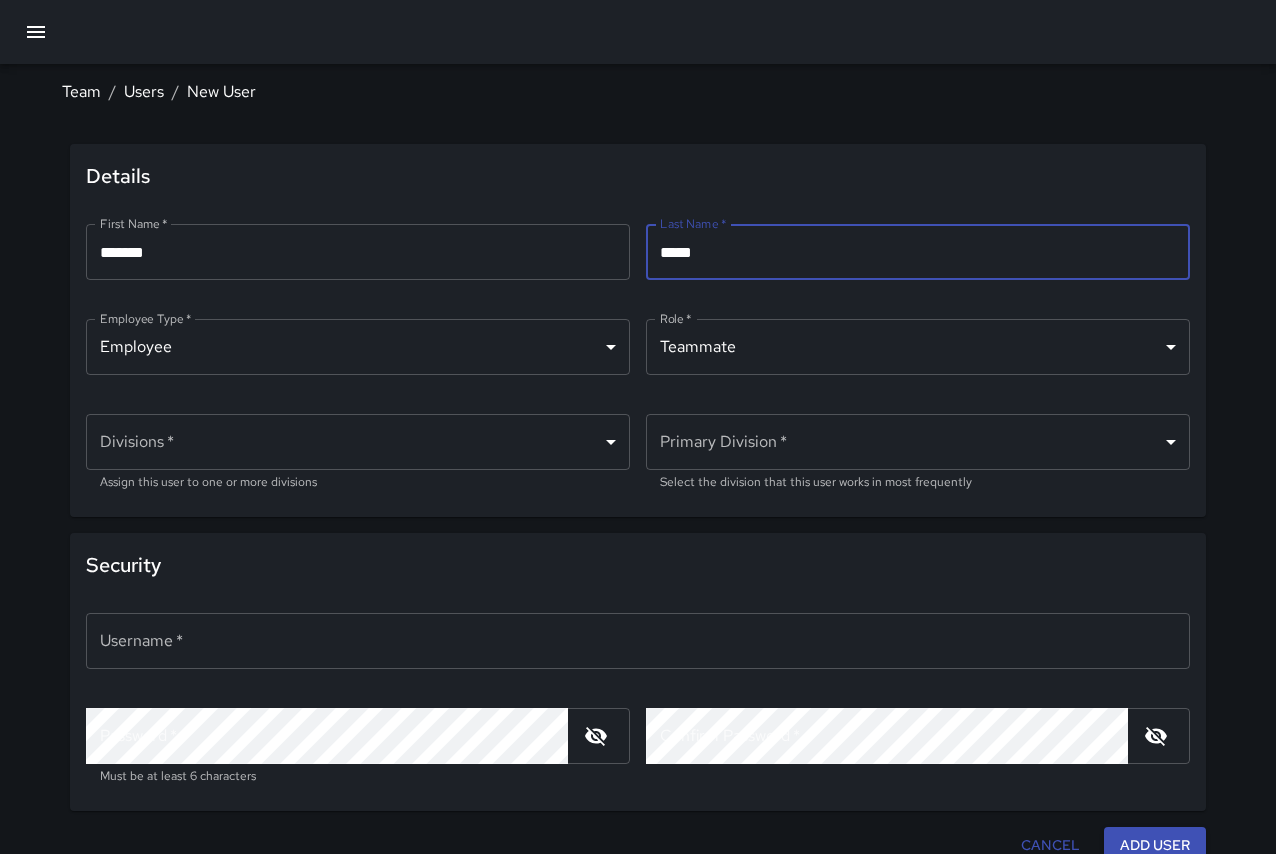 type on "*****" 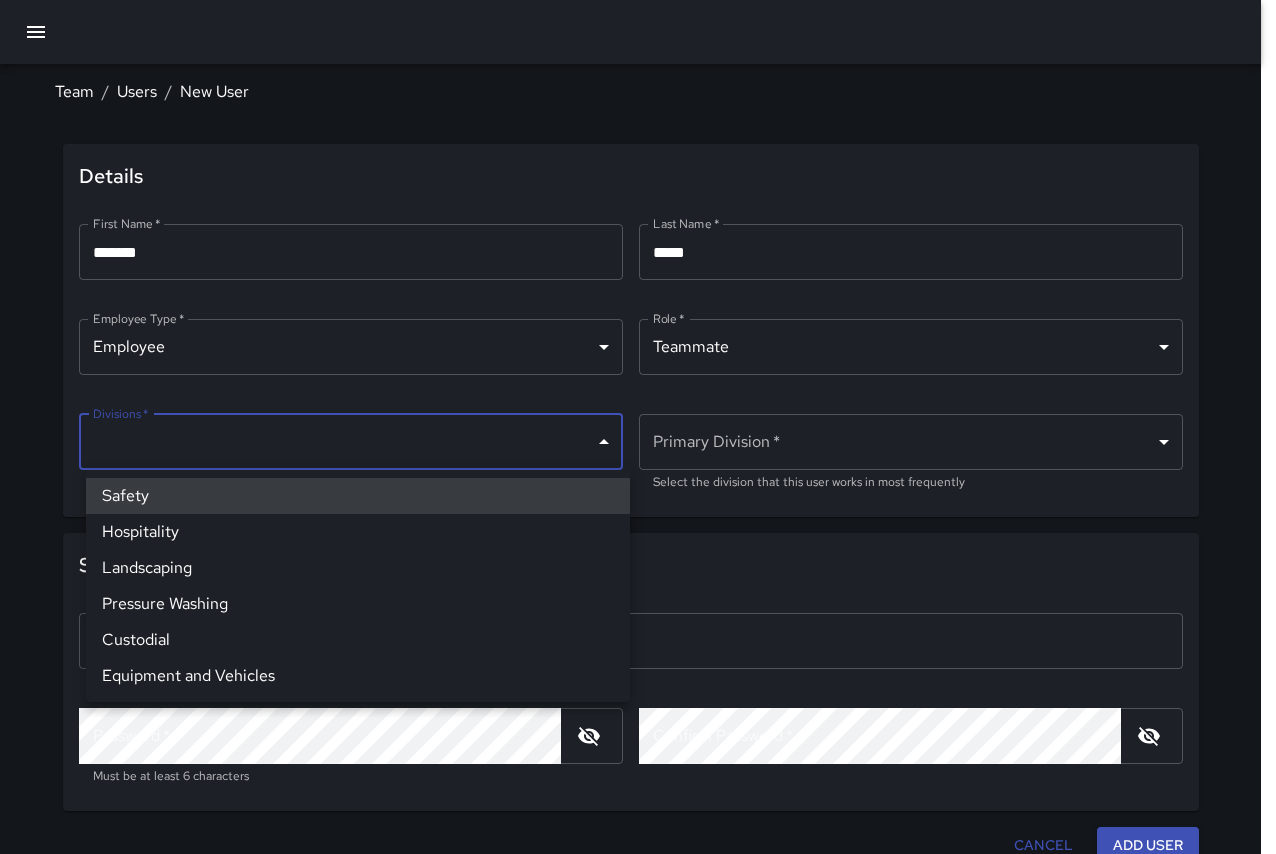 click on "Team / Users / New User Details First Name   * ****** First Name   * ​ Last Name   * ***** Last Name   * ​ Employee Type   * Employee ******** Employee Type   * ​ Role   * Teammate ******** Role   * ​ Divisions   * ​ Divisions   * Assign this user to one or more divisions Primary Division   * ​ Primary Division   * Select the division that this user works in most frequently Security Username   * Username   * ​ Password   * Password   * Must be at least 6 characters Confirm Password   * Confirm Password   * ​ Cancel Add User Safety Hospitality Landscaping Pressure Washing Custodial Equipment and Vehicles" at bounding box center (638, 435) 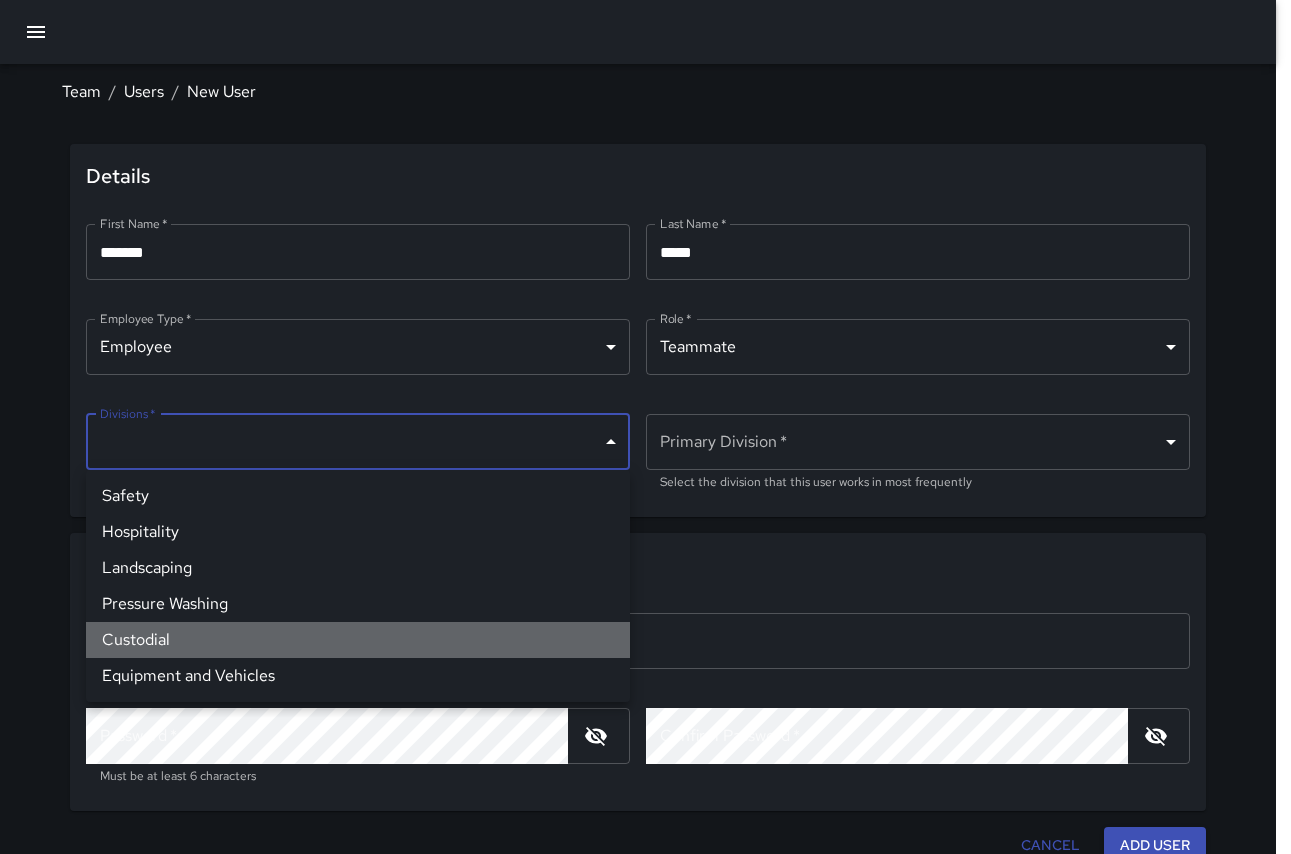 click on "Custodial" at bounding box center (358, 640) 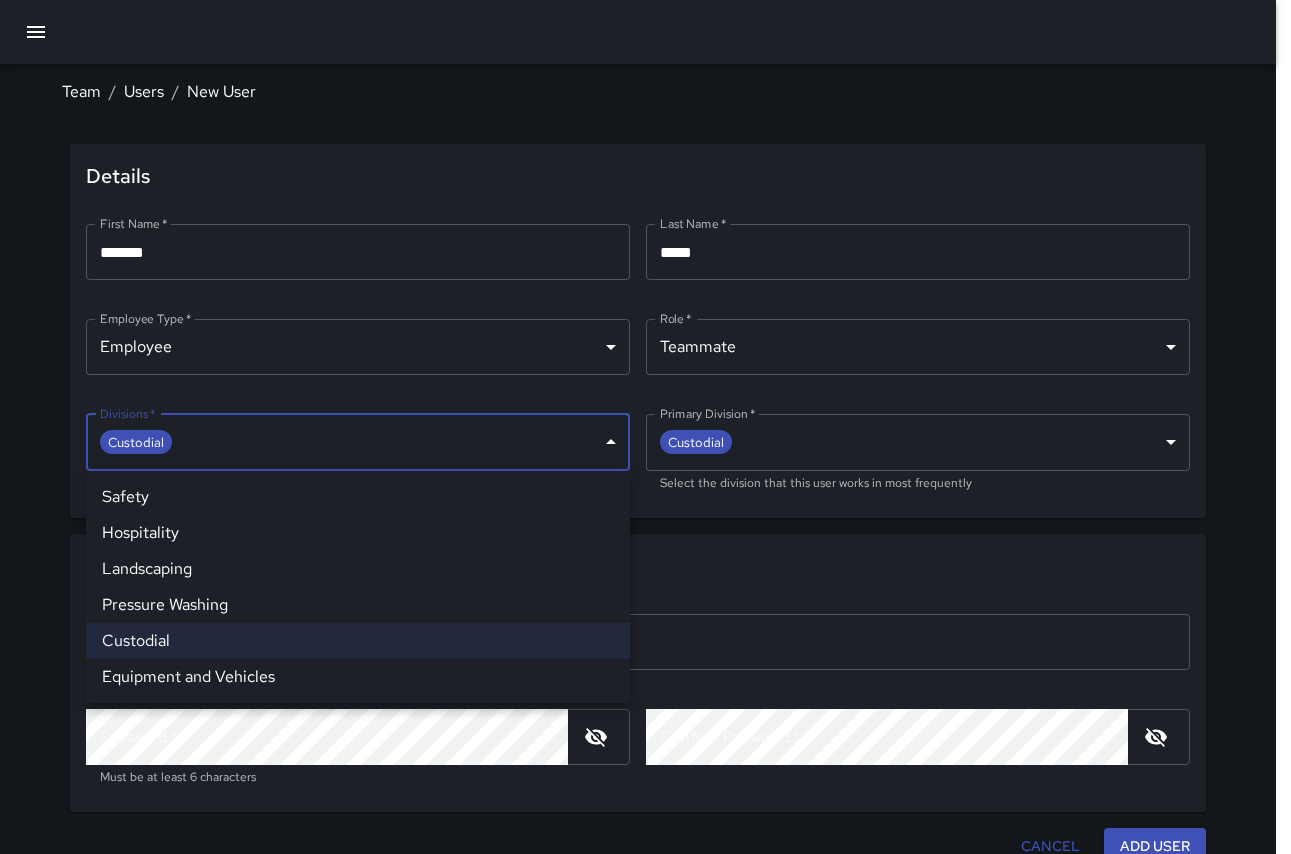 click at bounding box center (645, 427) 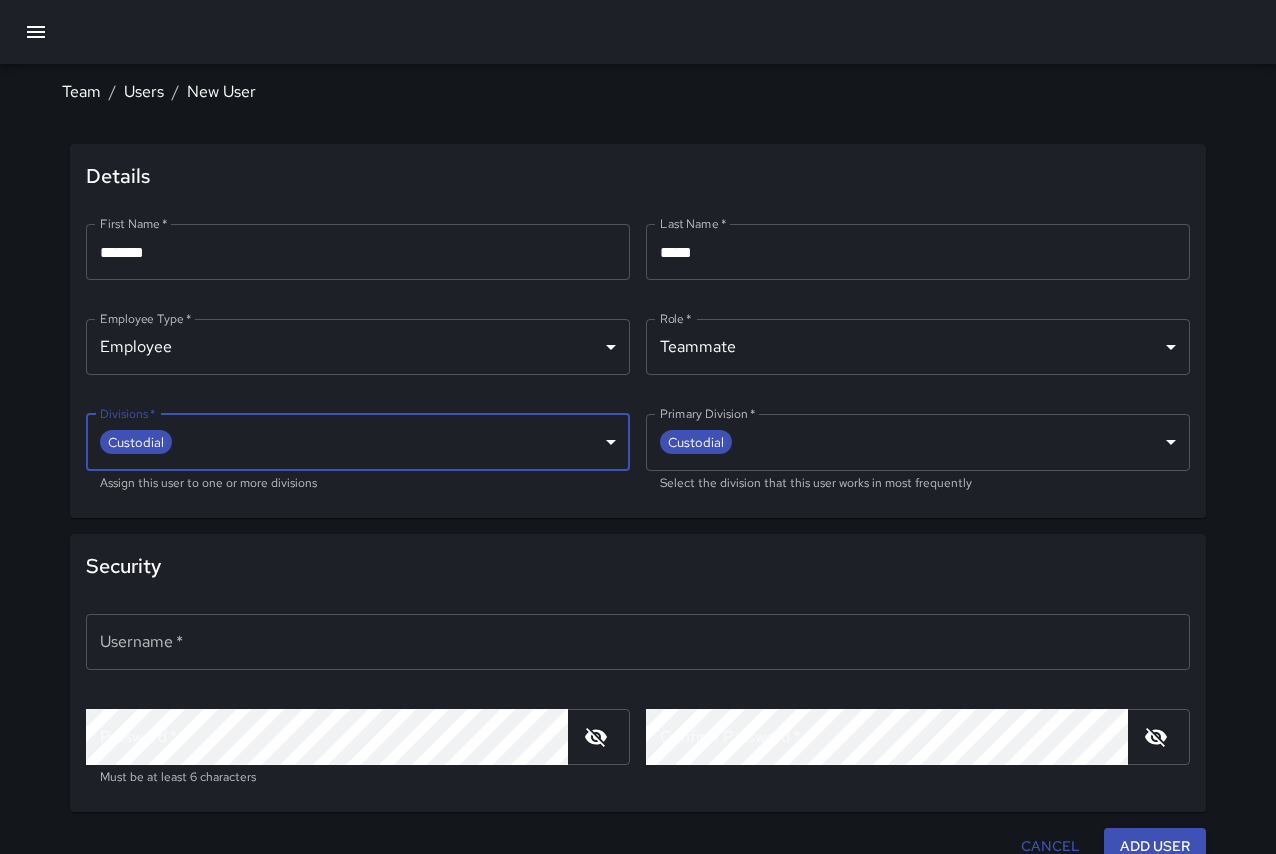 click on "Security" at bounding box center (638, 566) 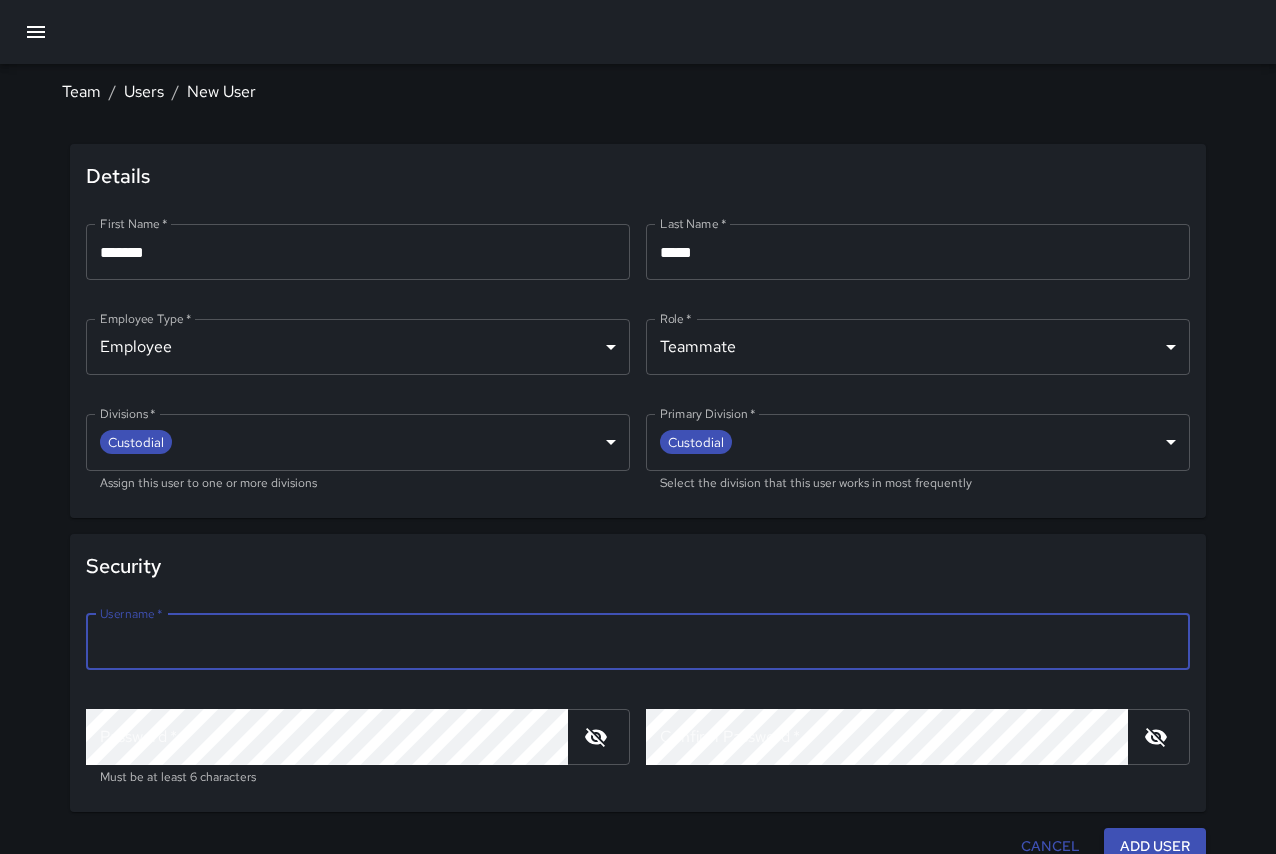 click on "Username   *" at bounding box center [638, 642] 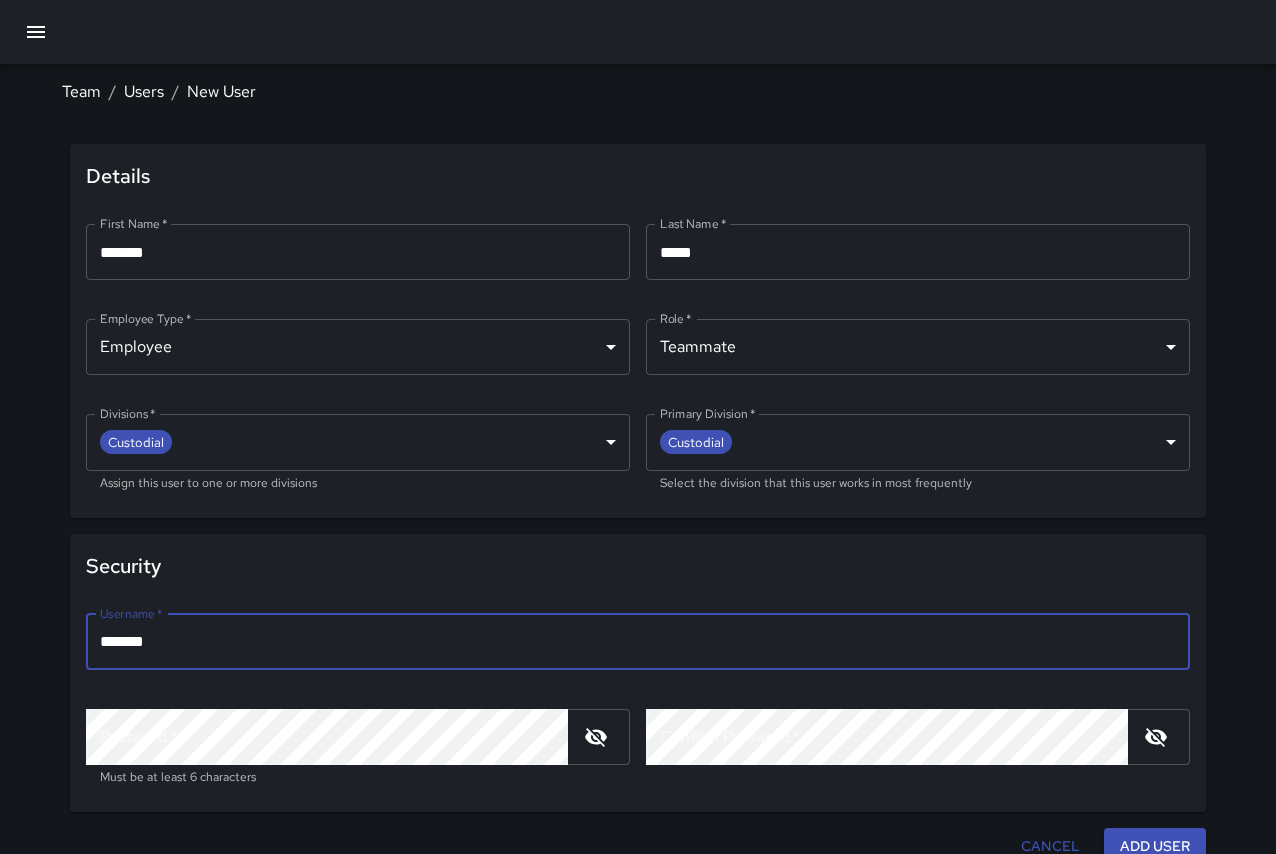 type on "*******" 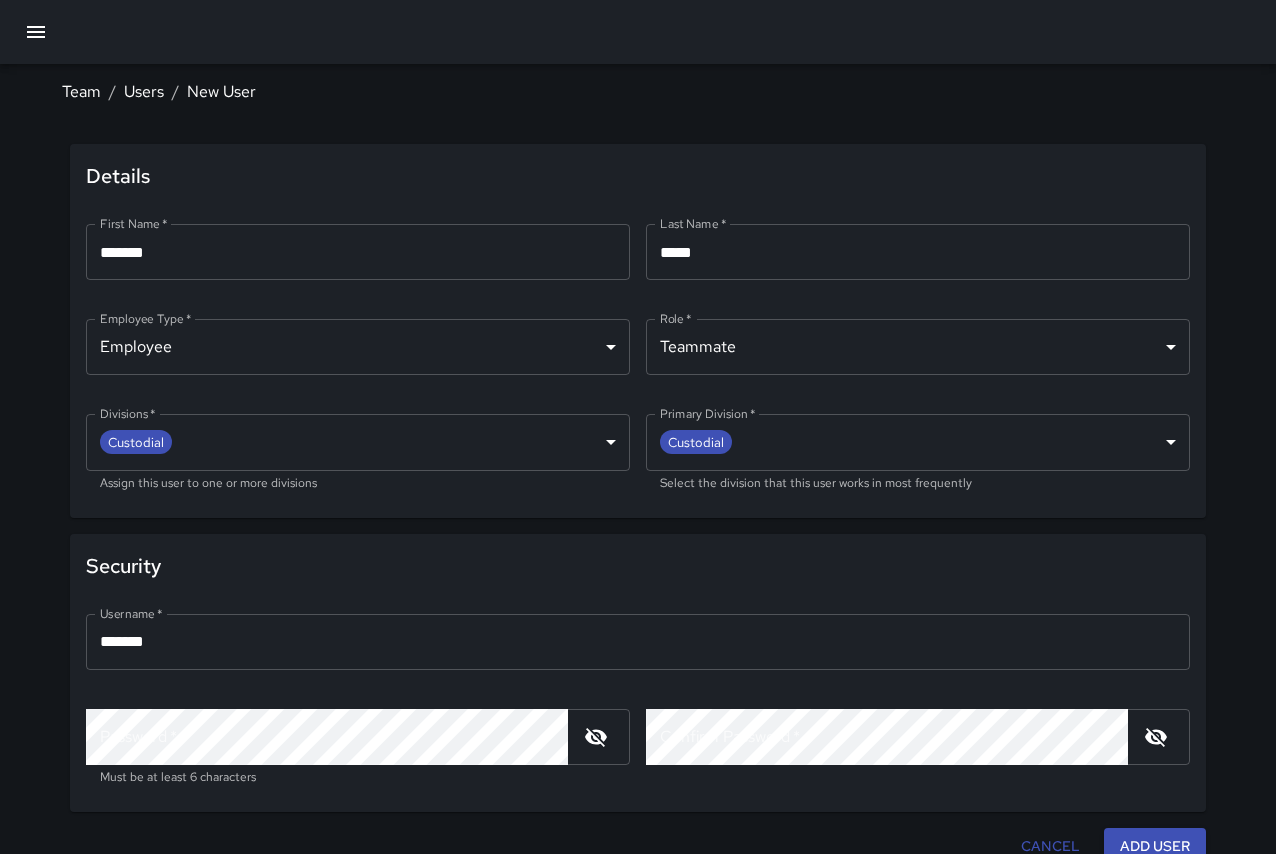 click on "Password   * Password   * Must be at least 6 characters" at bounding box center (358, 748) 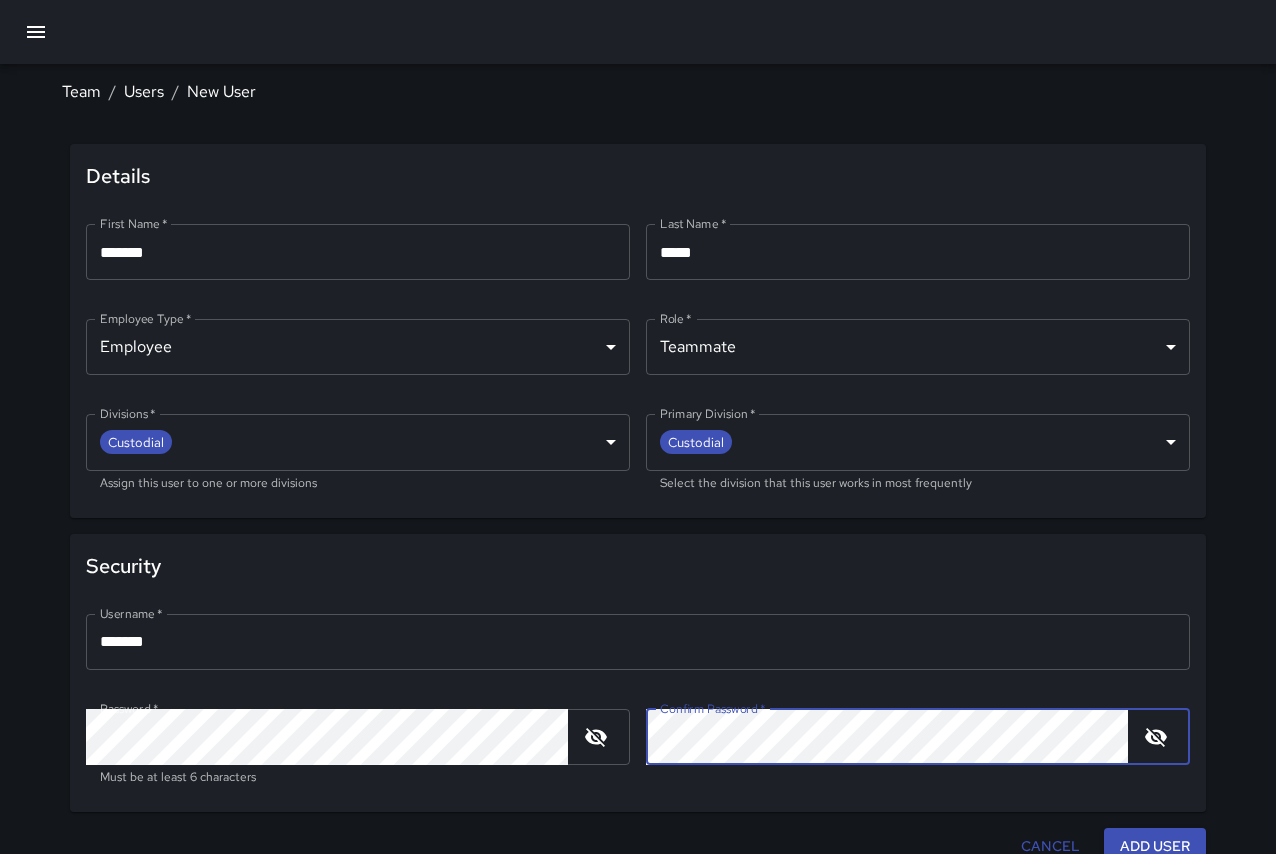 click at bounding box center (1156, 737) 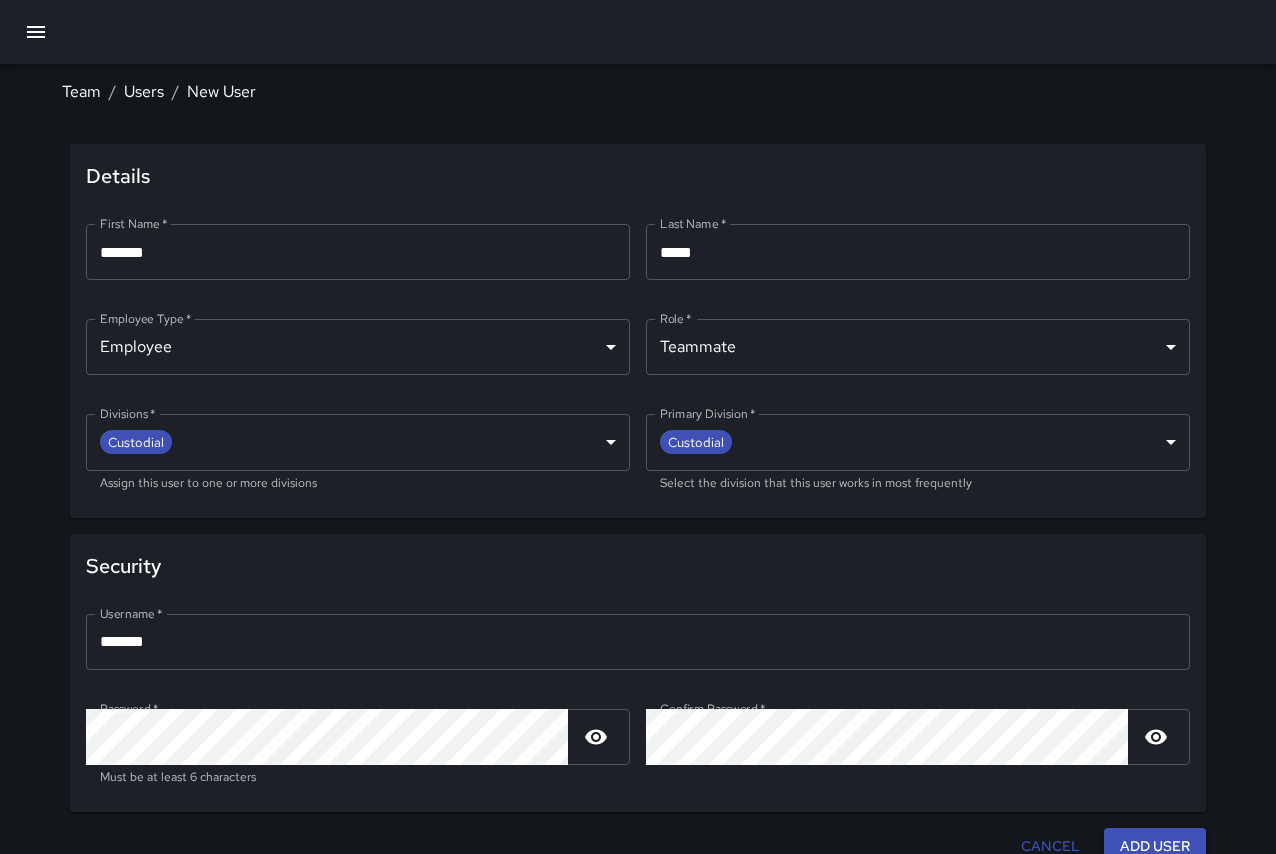 click on "Add User" at bounding box center (1155, 846) 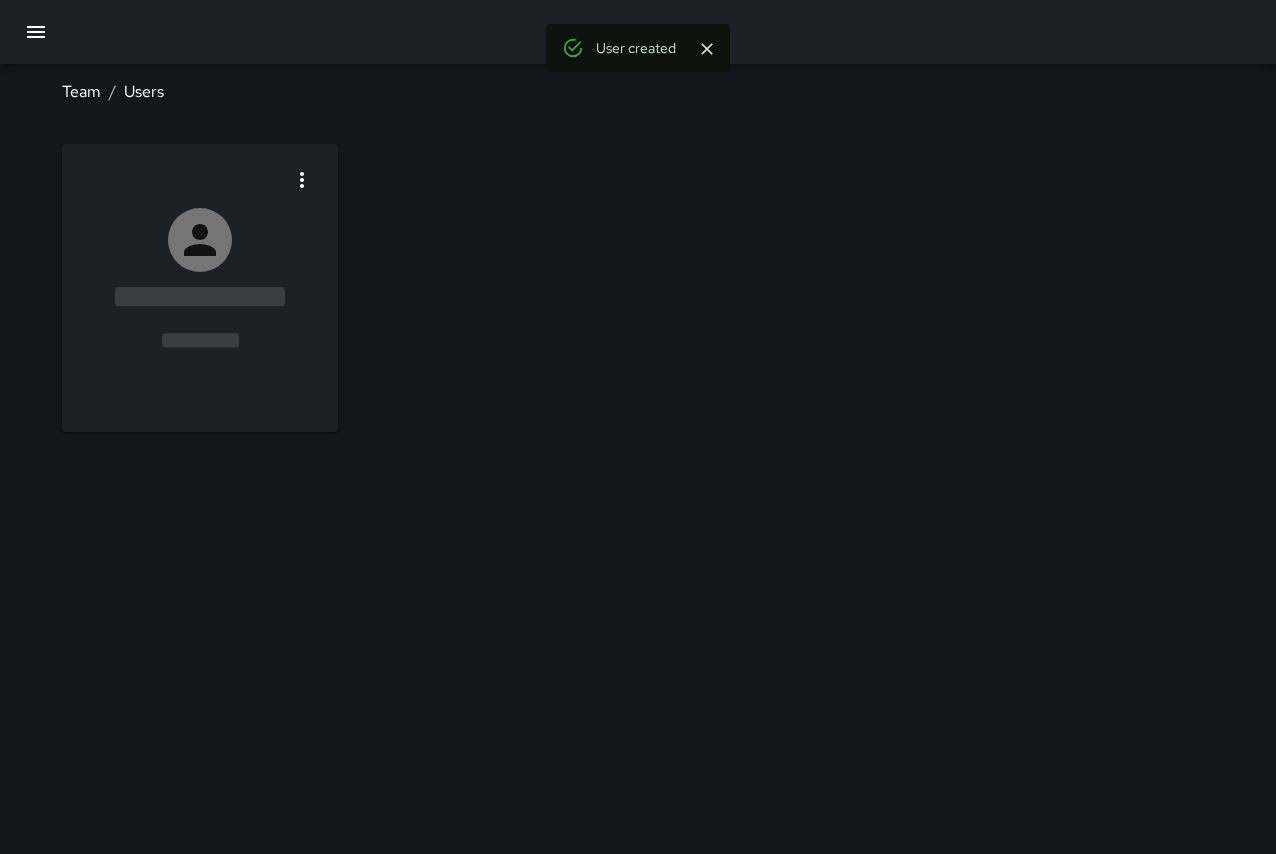 scroll, scrollTop: 0, scrollLeft: 0, axis: both 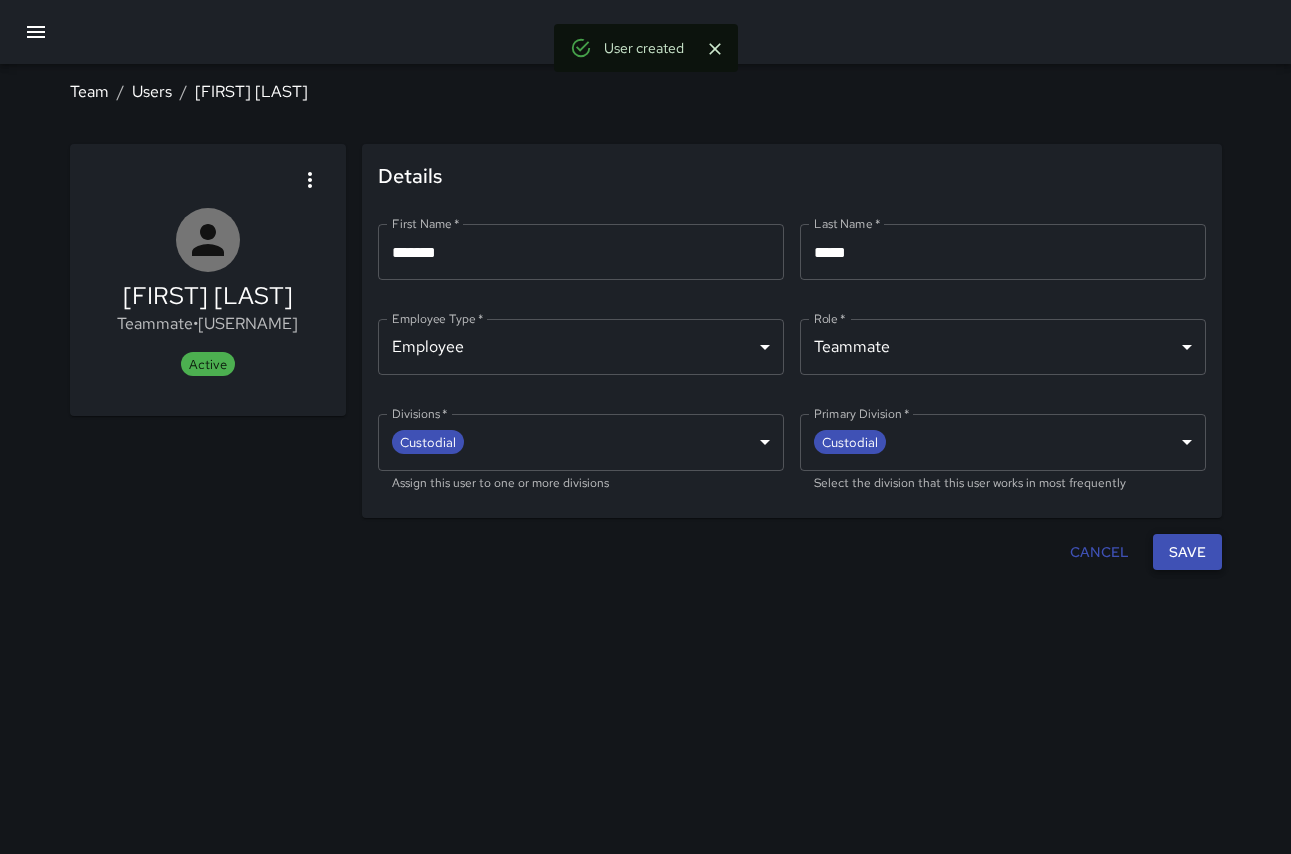 click on "Save" at bounding box center (1187, 552) 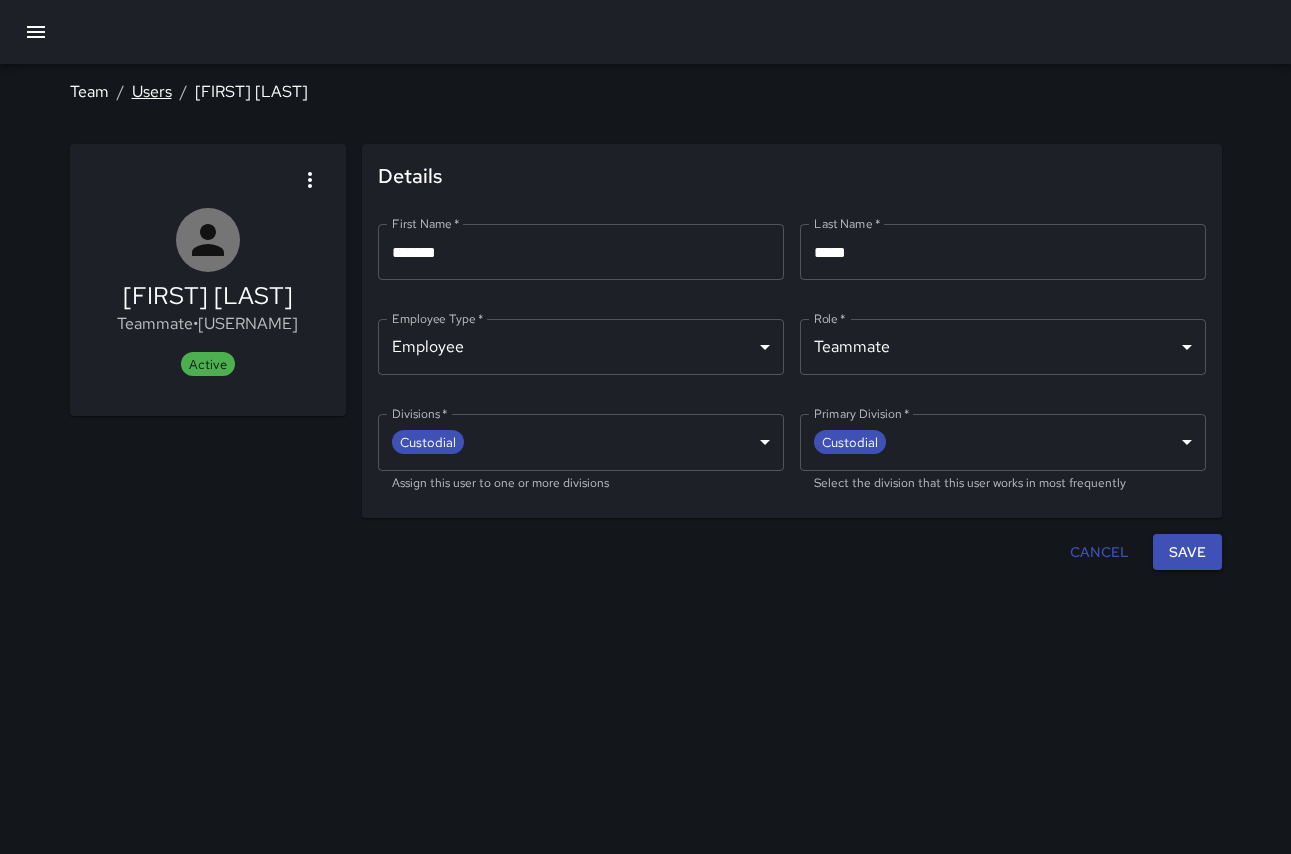 click on "Users" at bounding box center [152, 91] 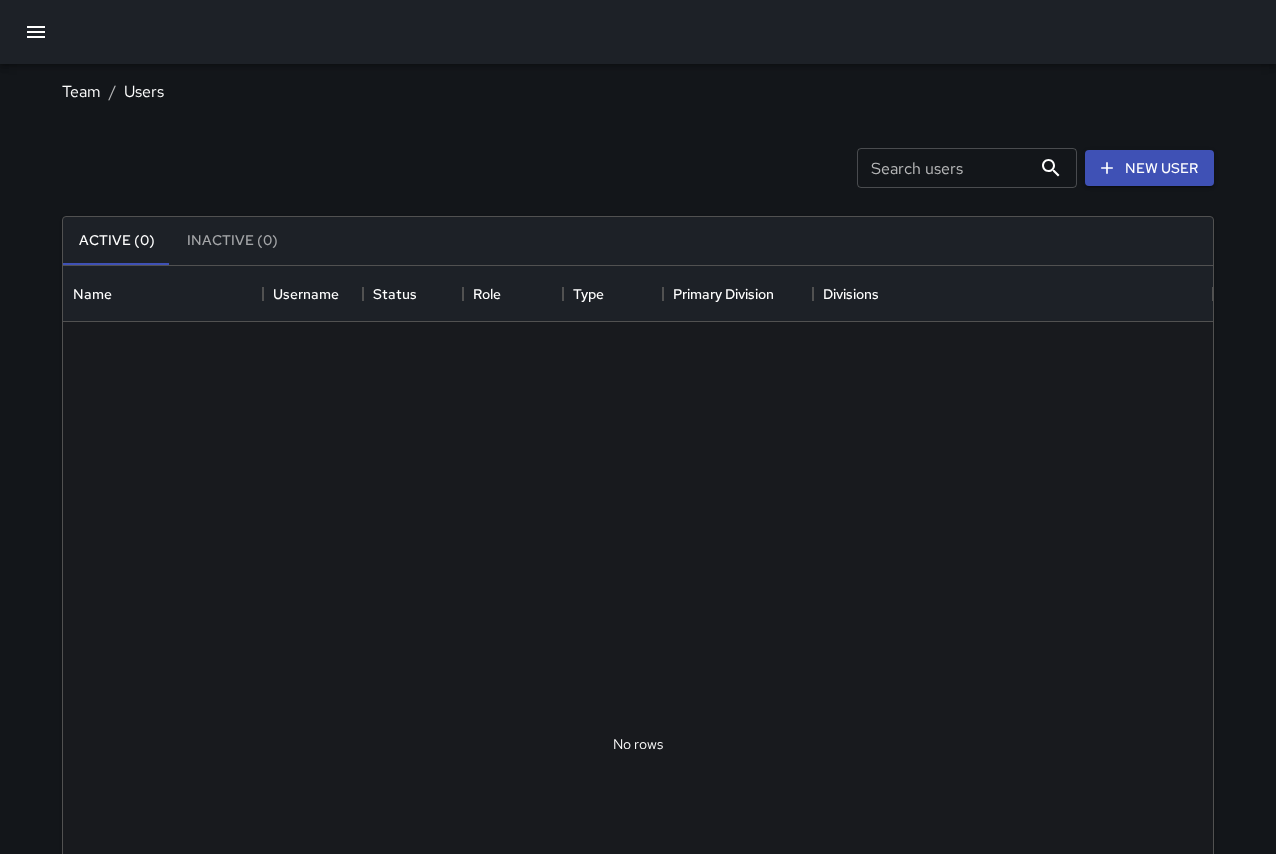 scroll, scrollTop: 16, scrollLeft: 16, axis: both 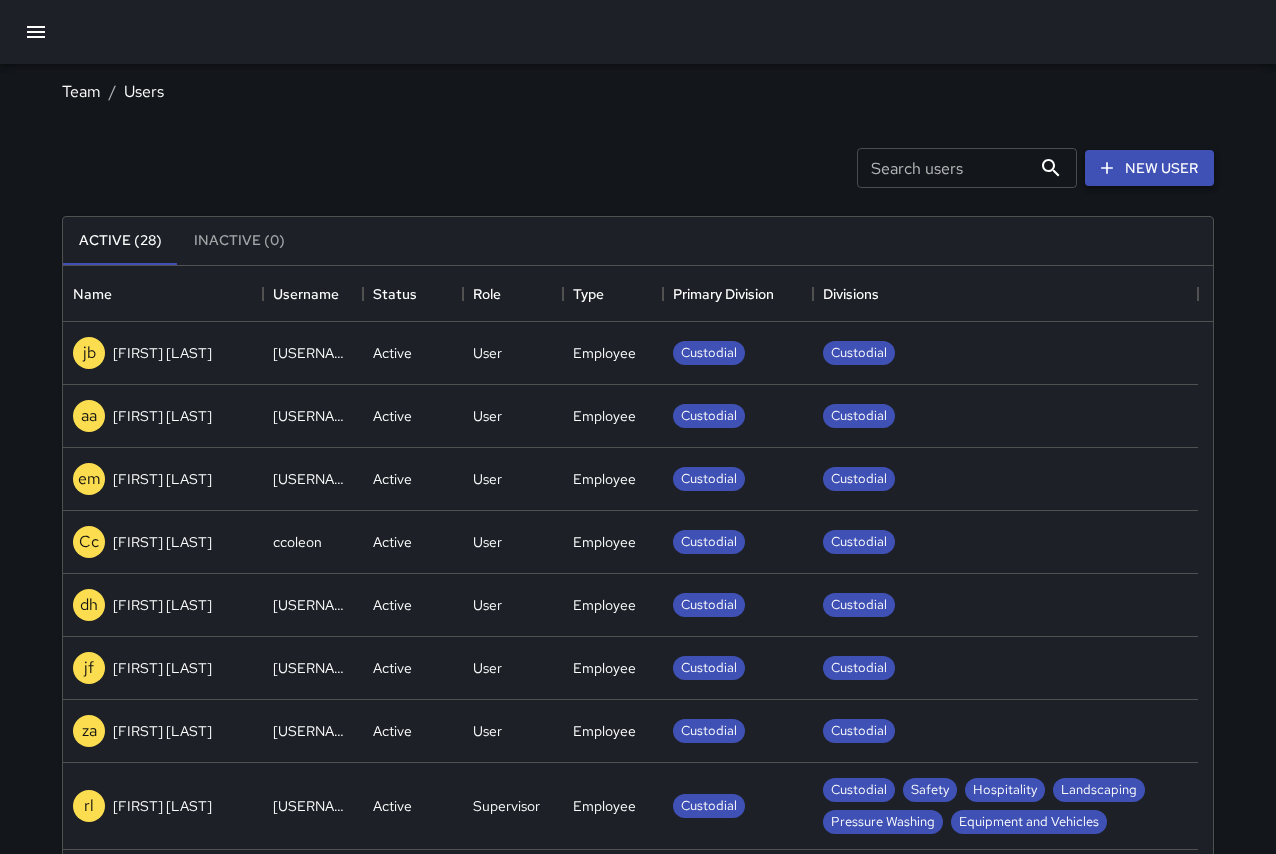 click on "New User" at bounding box center (1149, 168) 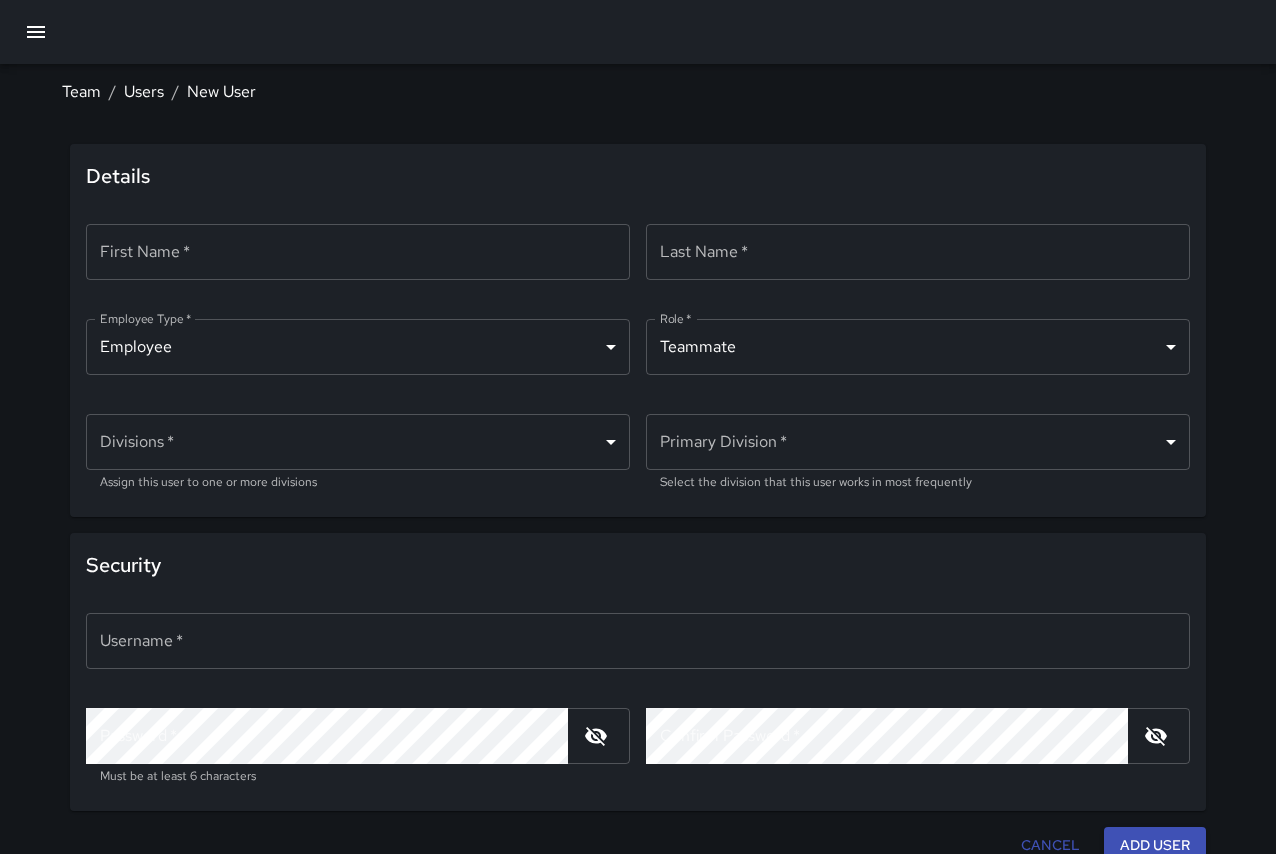 click on "First Name   *" at bounding box center (358, 252) 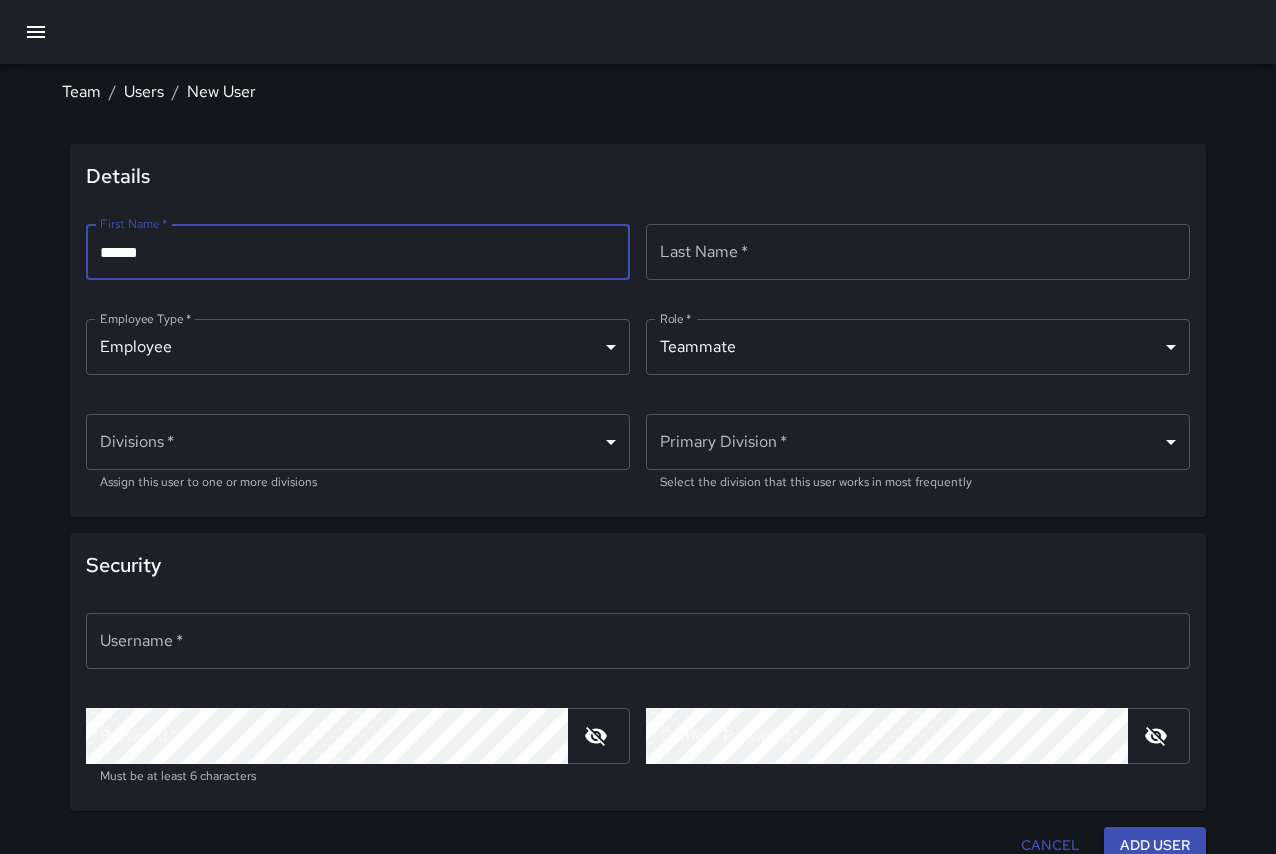 type on "******" 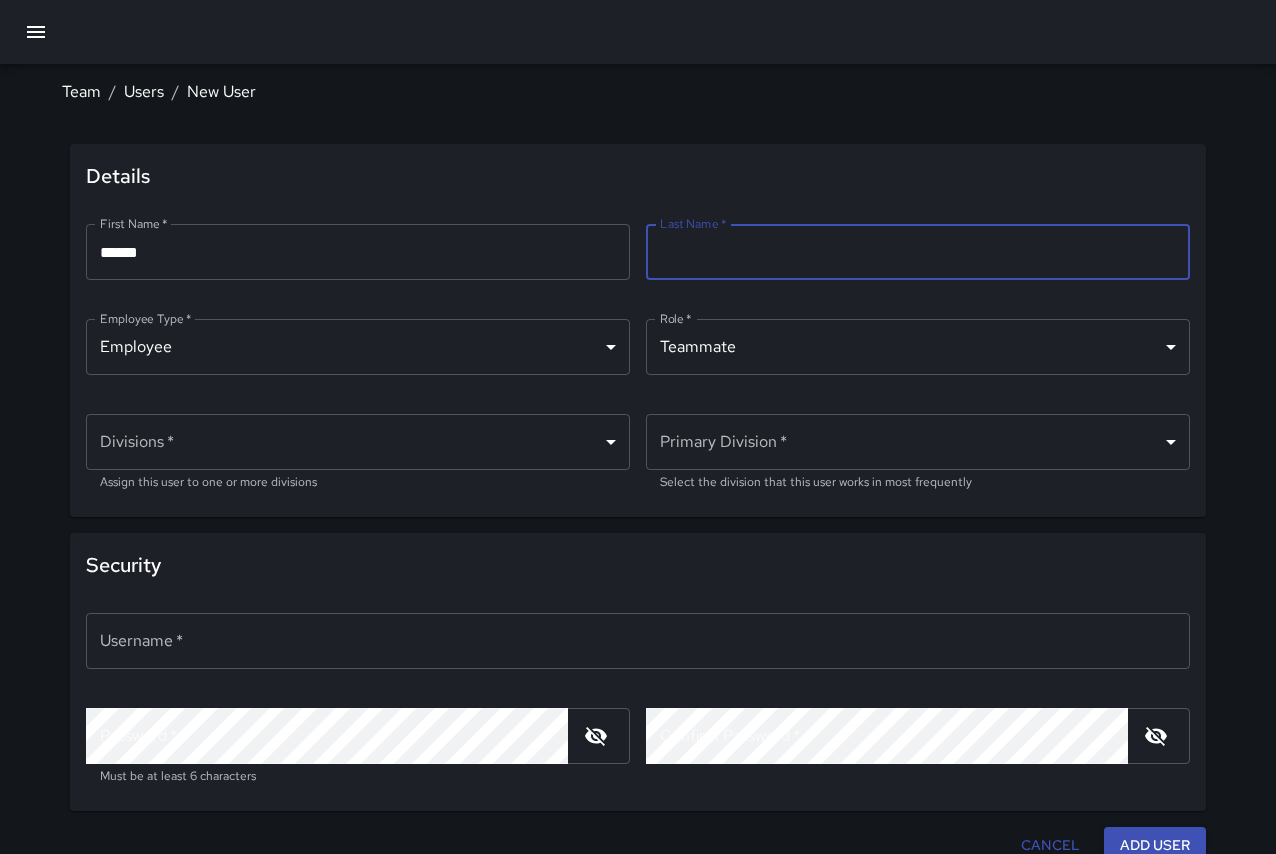 click on "Last Name   *" at bounding box center [918, 252] 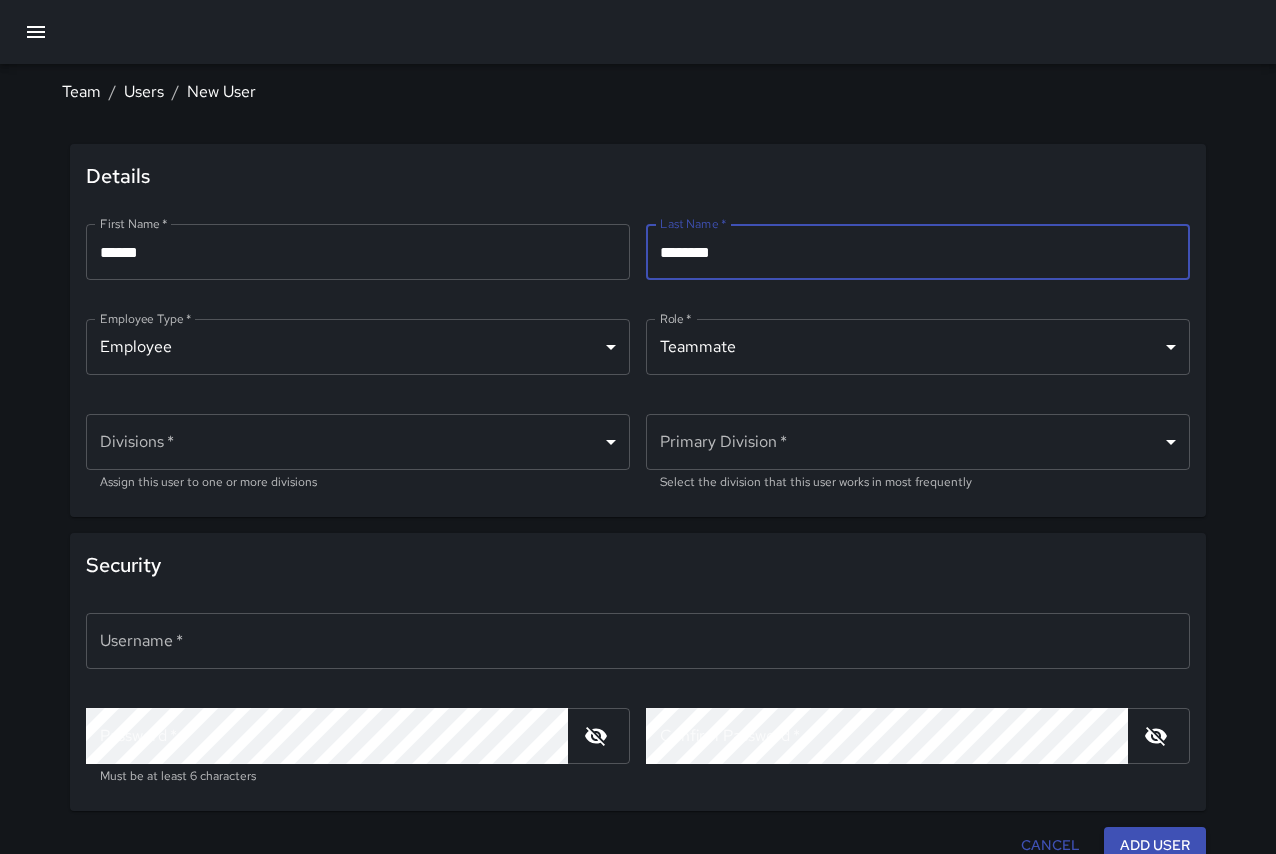 type on "********" 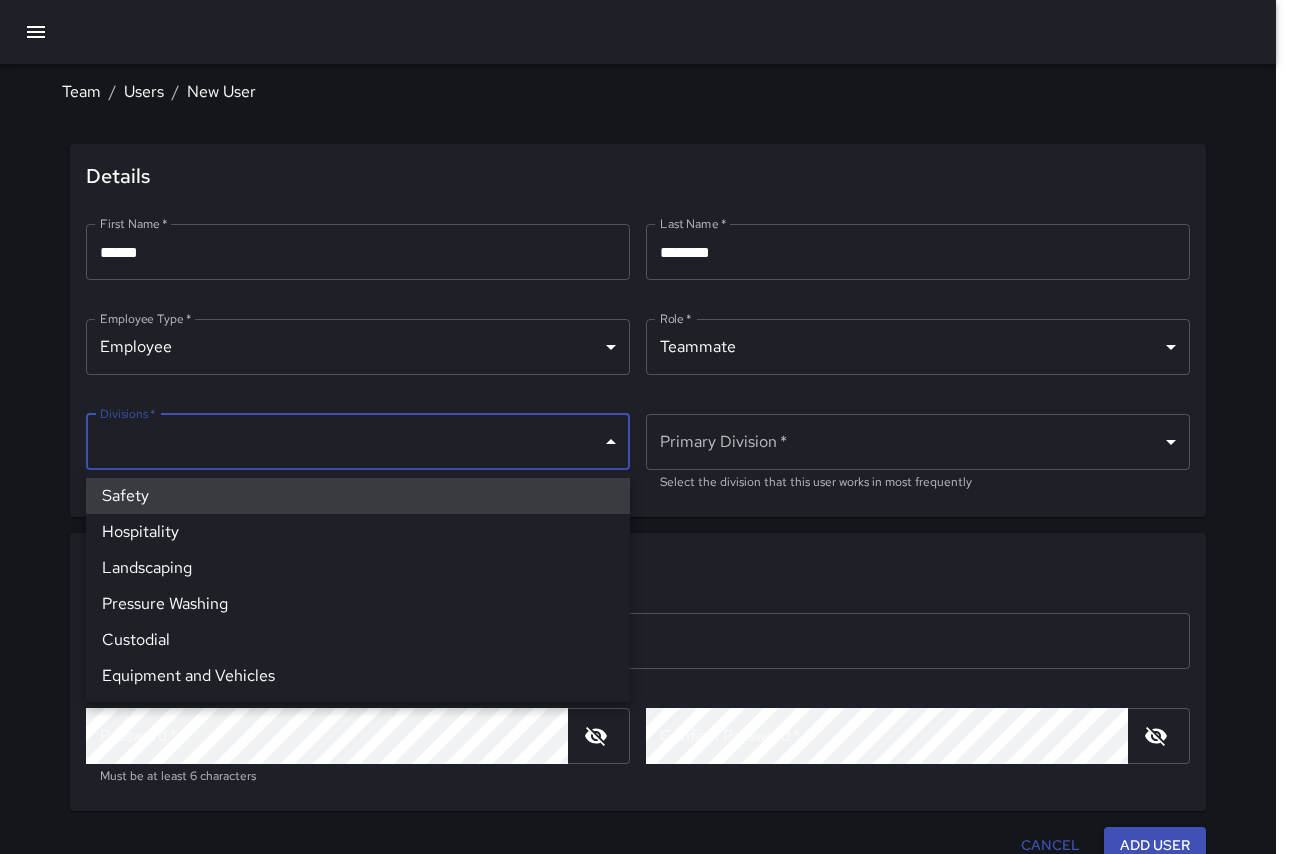click on "Team / Users / New User Details First Name   * ****** First Name   * ​ Last Name   * ******** Last Name   * ​ Employee Type   * Employee ******** Employee Type   * ​ Role   * Teammate ******** Role   * ​ Divisions   * ​ Divisions   * Assign this user to one or more divisions Primary Division   * ​ Primary Division   * Select the division that this user works in most frequently Security Username   * Username   * ​ Password   * Password   * Must be at least 6 characters Confirm Password   * Confirm Password   * ​ Cancel Add User Safety Hospitality Landscaping Pressure Washing Custodial Equipment and Vehicles" at bounding box center [645, 435] 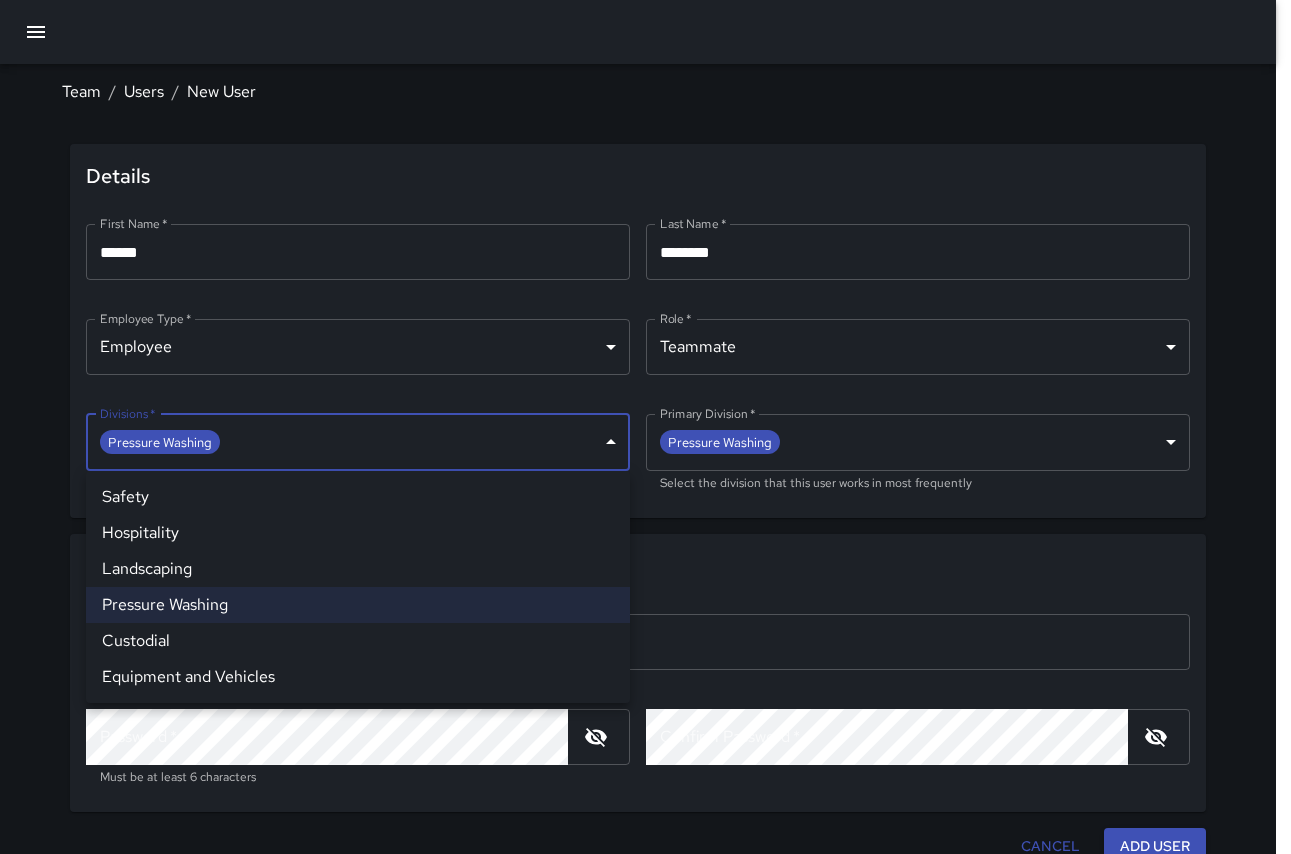 click on "Pressure Washing" at bounding box center [358, 605] 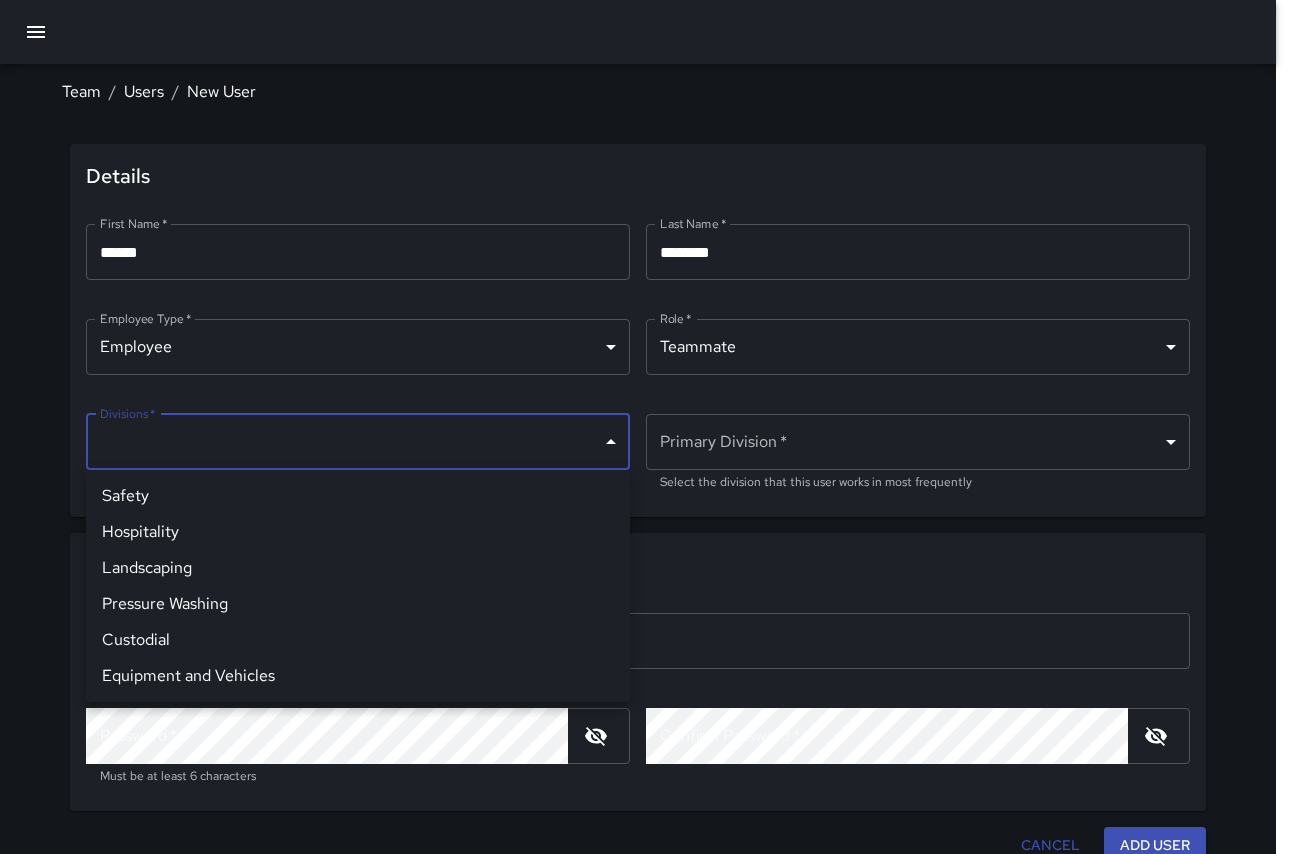 click on "Custodial" at bounding box center (358, 640) 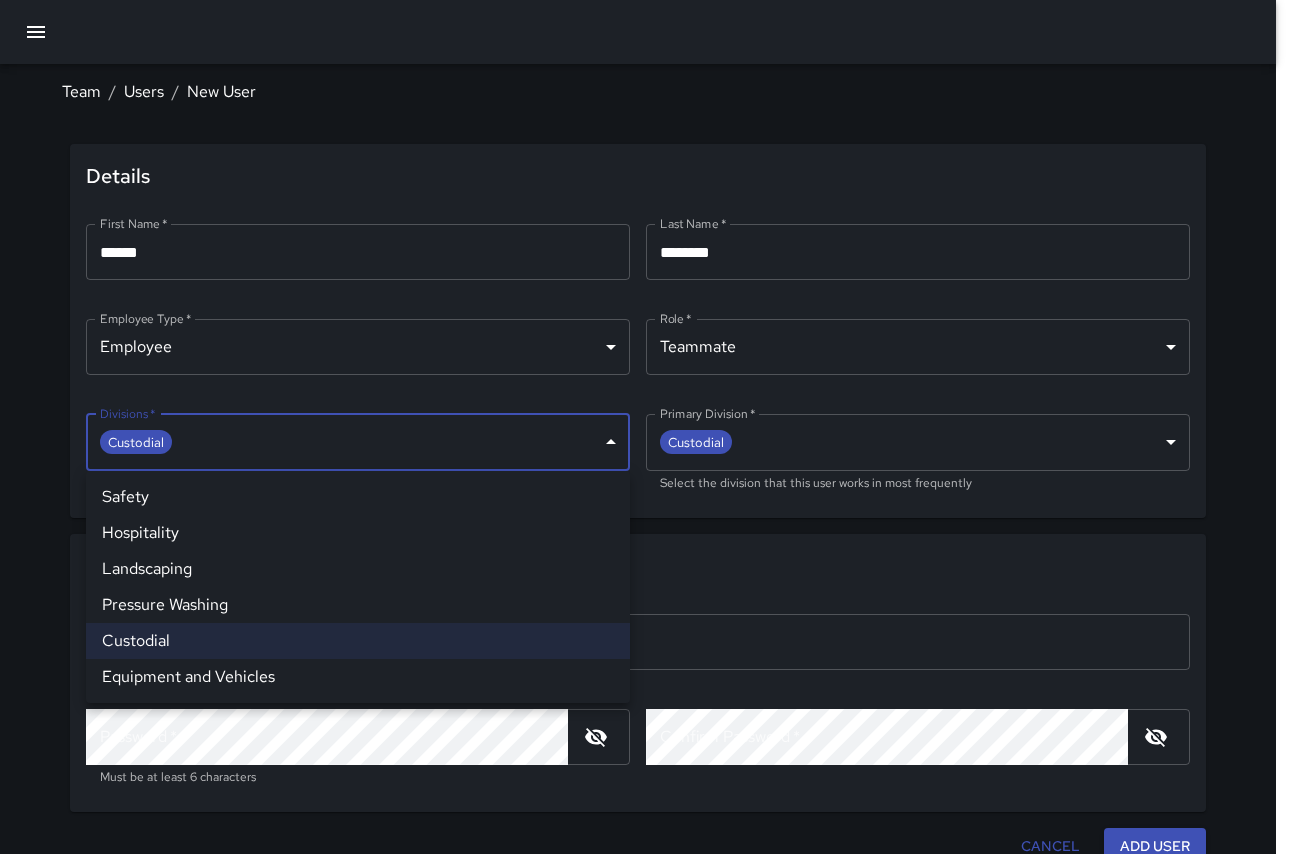 click at bounding box center (645, 427) 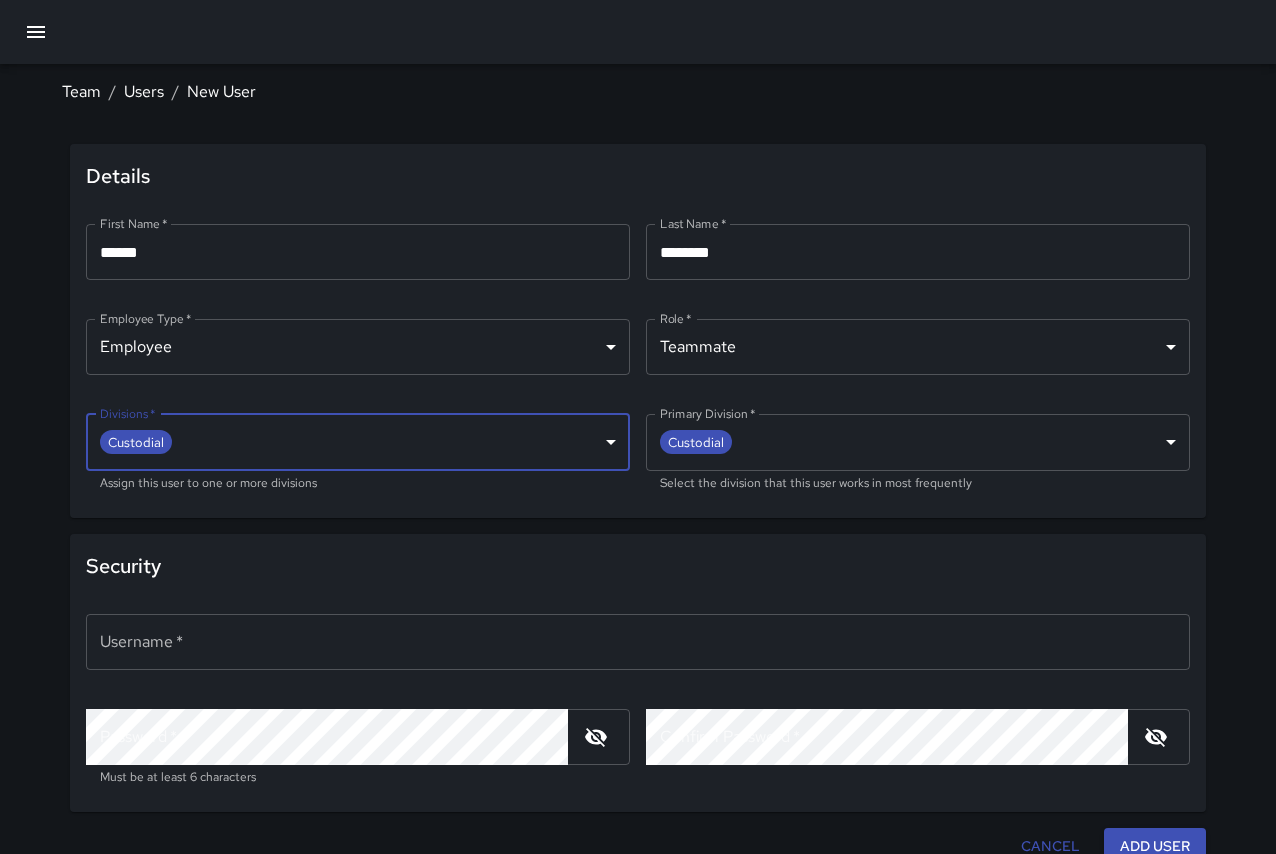 click on "Username   *" at bounding box center [638, 642] 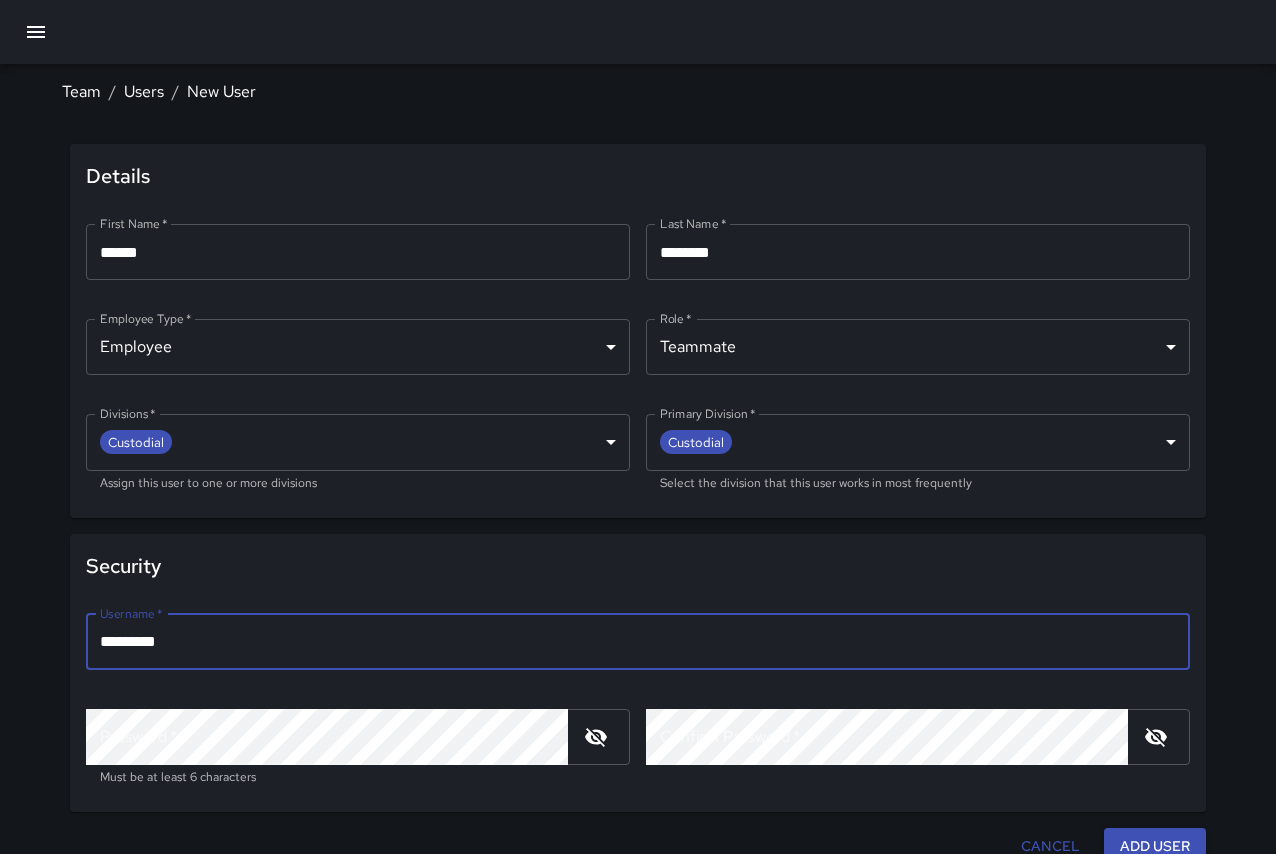 type on "*********" 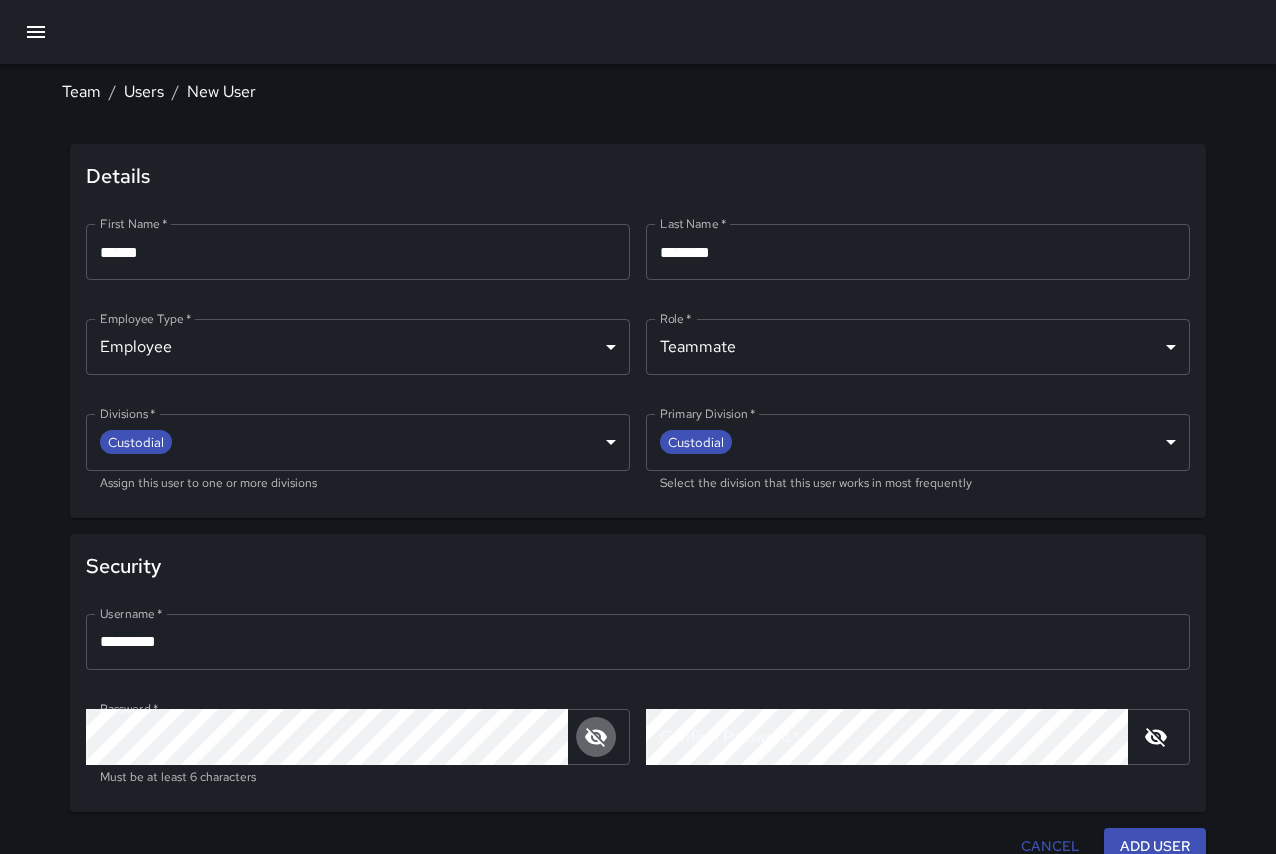 click 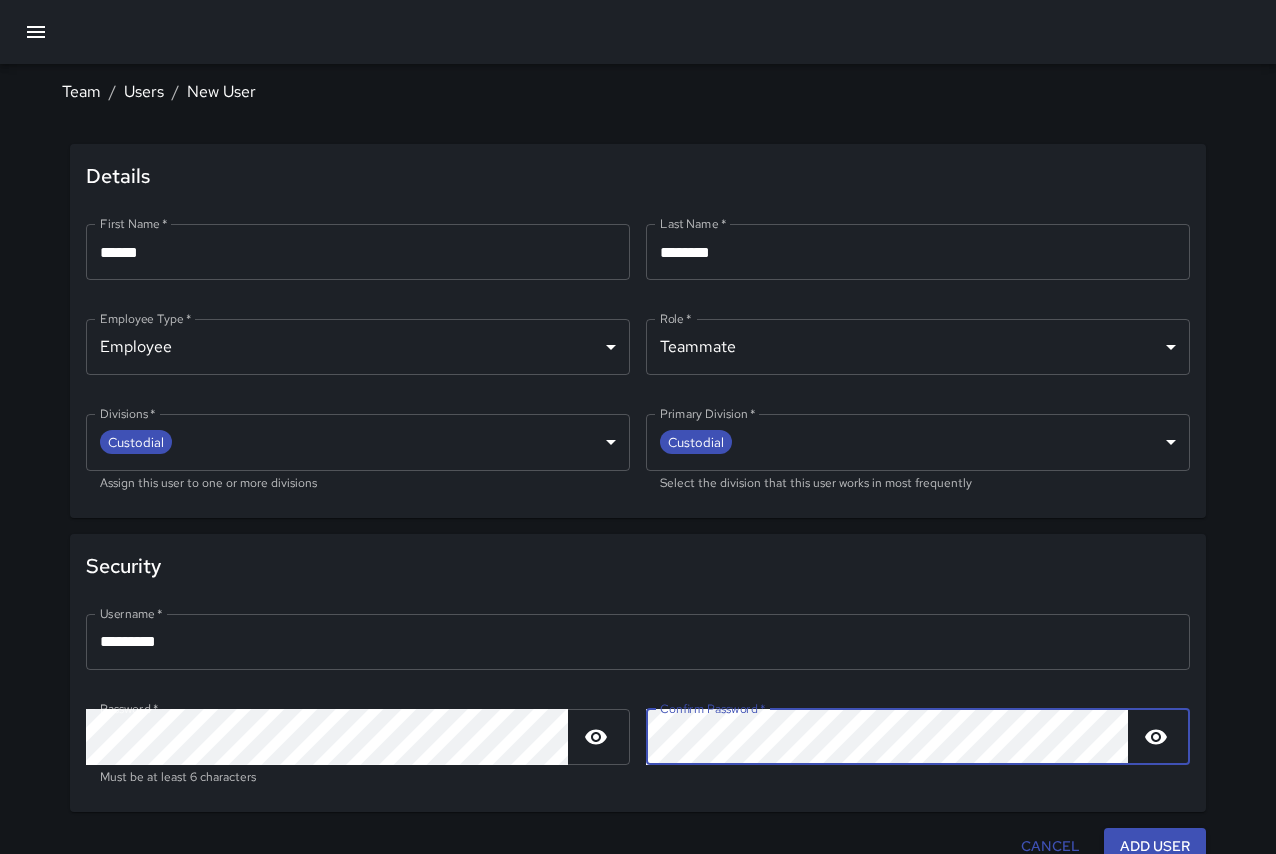 scroll, scrollTop: 18, scrollLeft: 0, axis: vertical 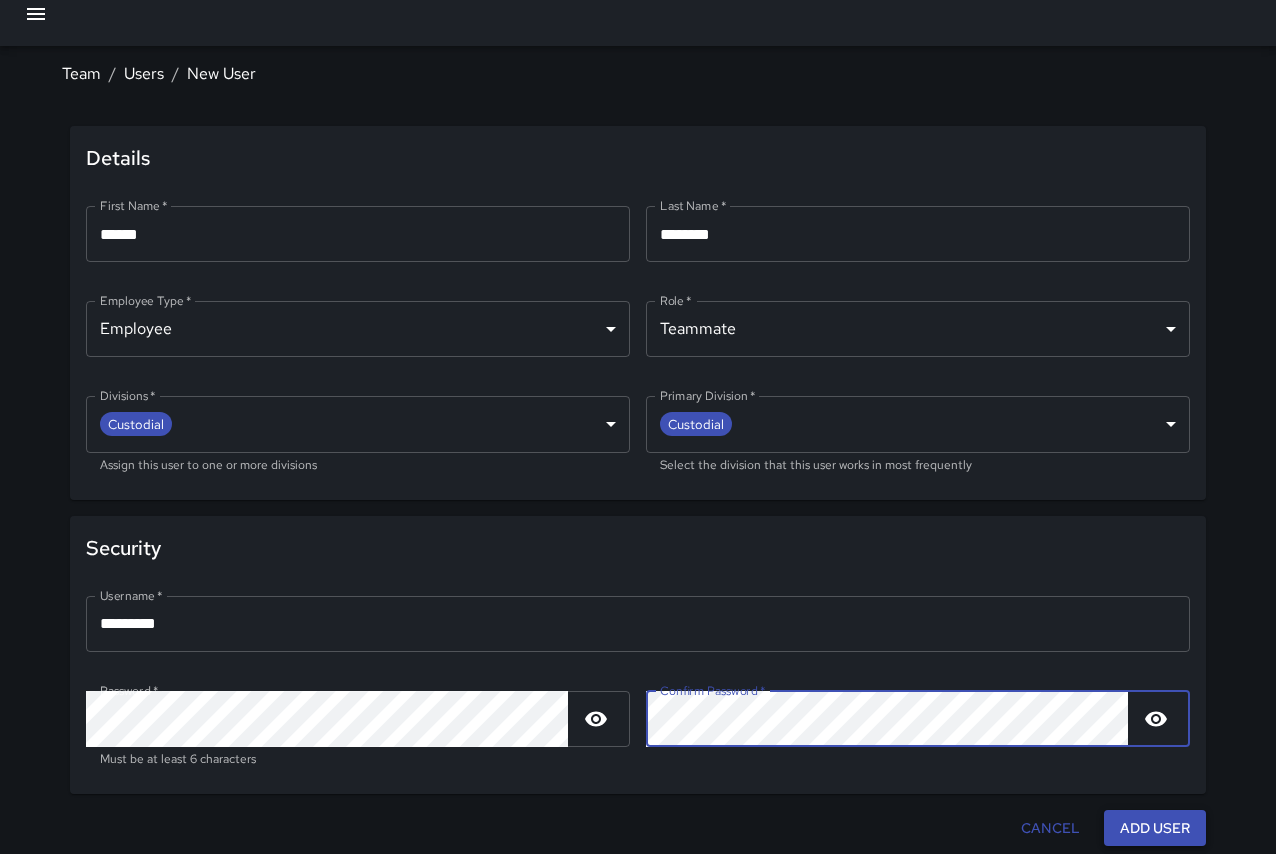 click on "Add User" at bounding box center (1155, 828) 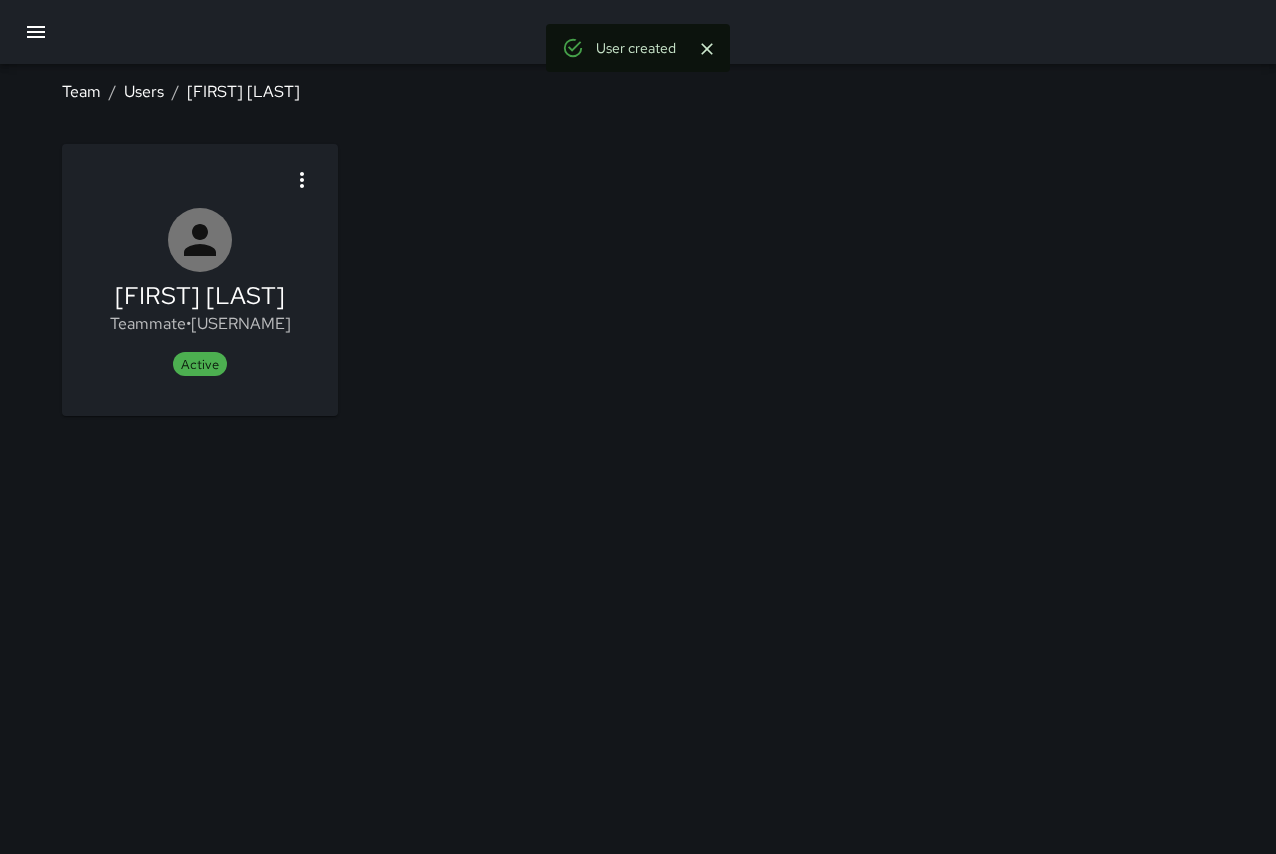scroll, scrollTop: 0, scrollLeft: 0, axis: both 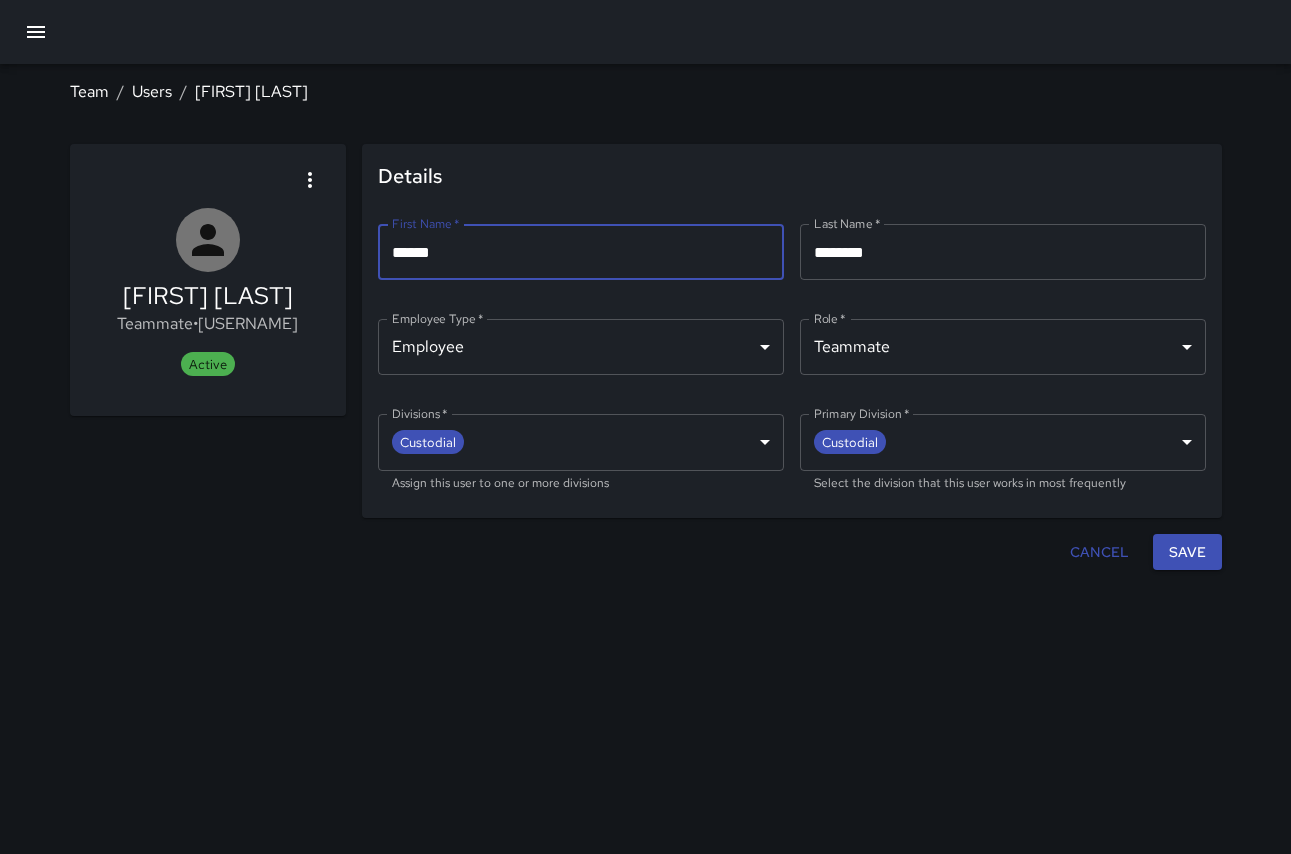 click on "******" at bounding box center [581, 252] 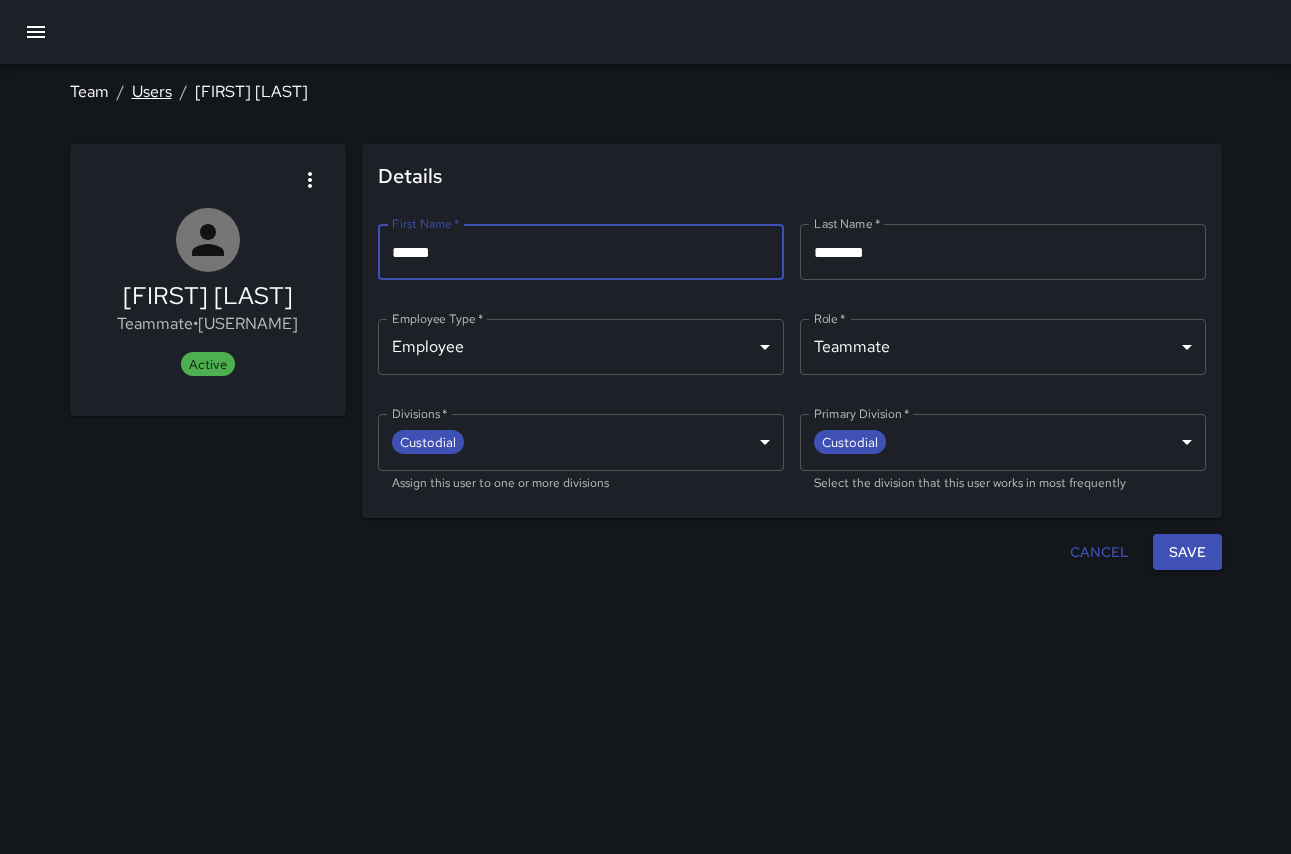 click on "Users" at bounding box center [152, 91] 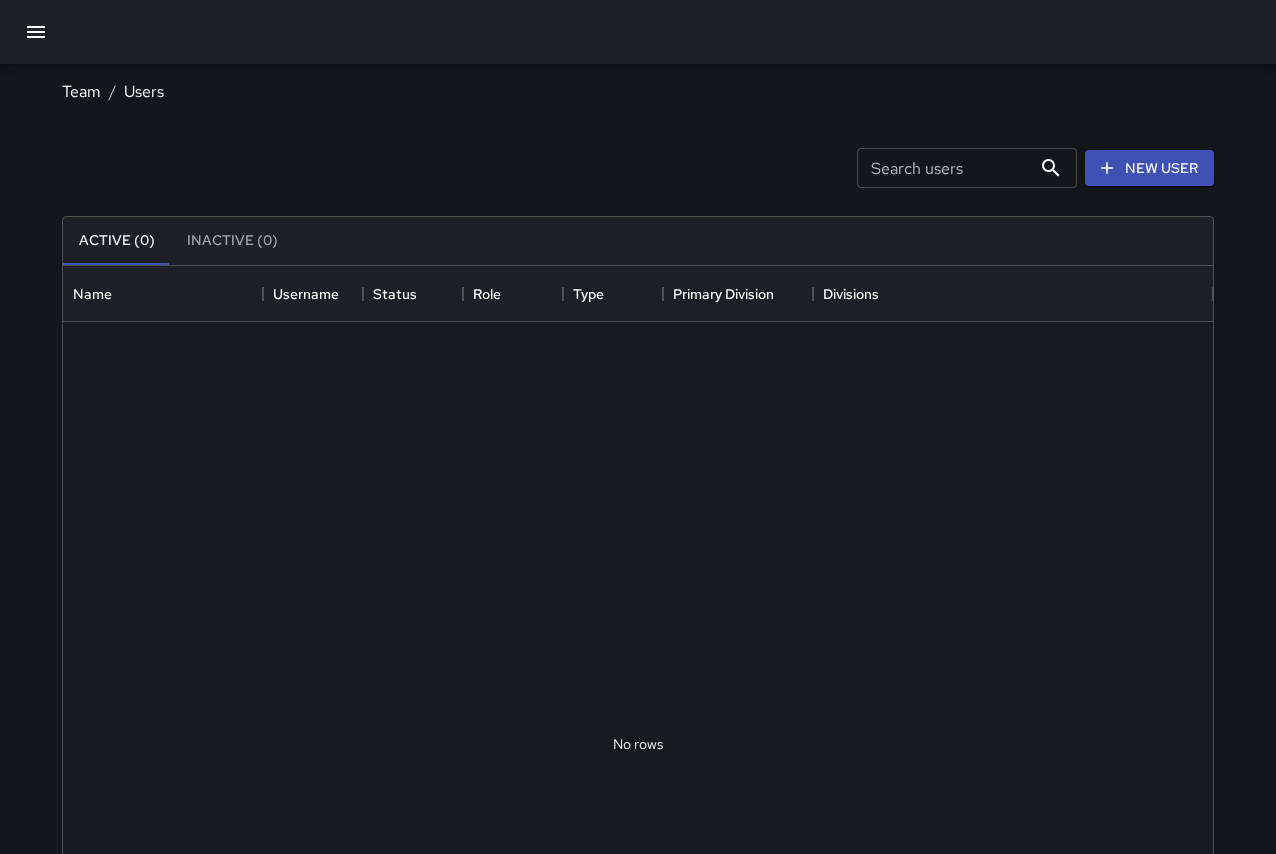 scroll, scrollTop: 16, scrollLeft: 16, axis: both 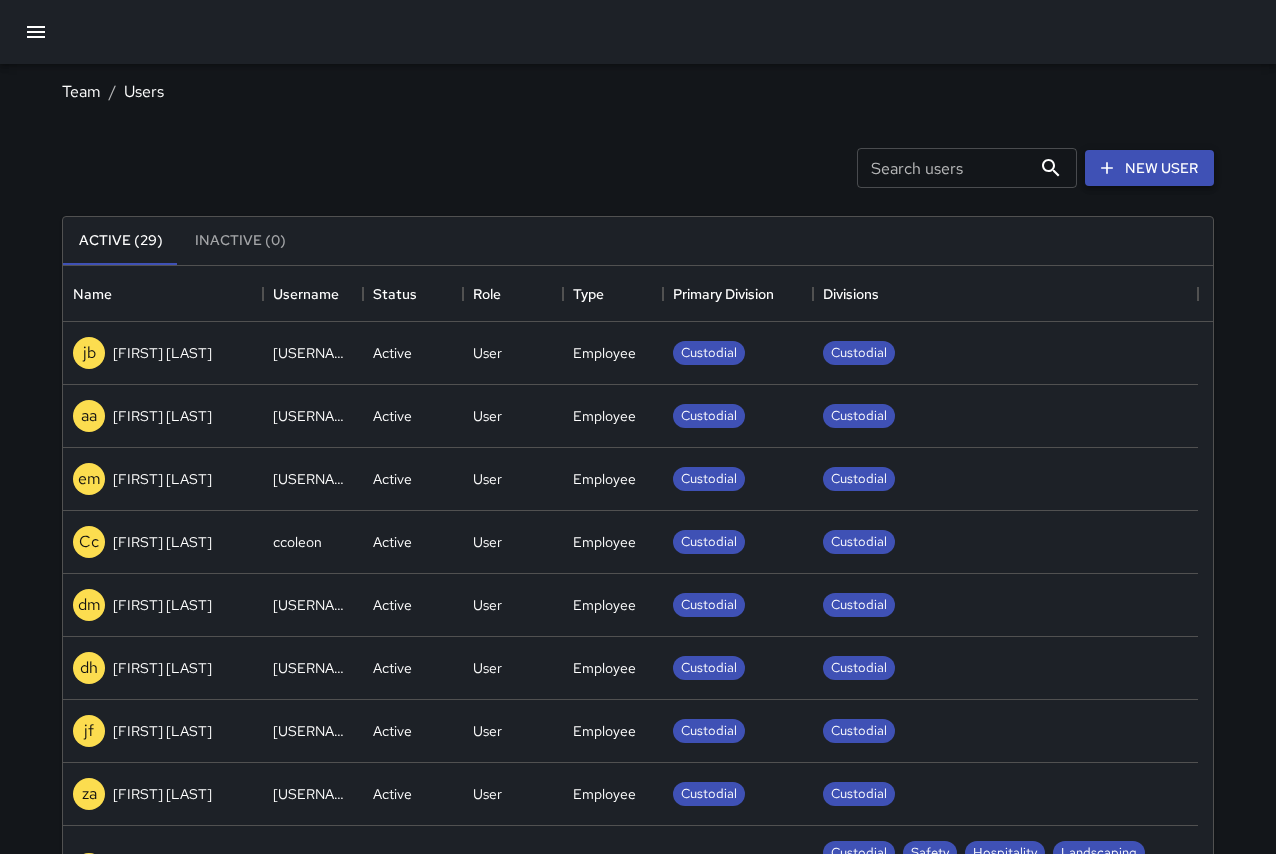 click on "New User" at bounding box center [1149, 168] 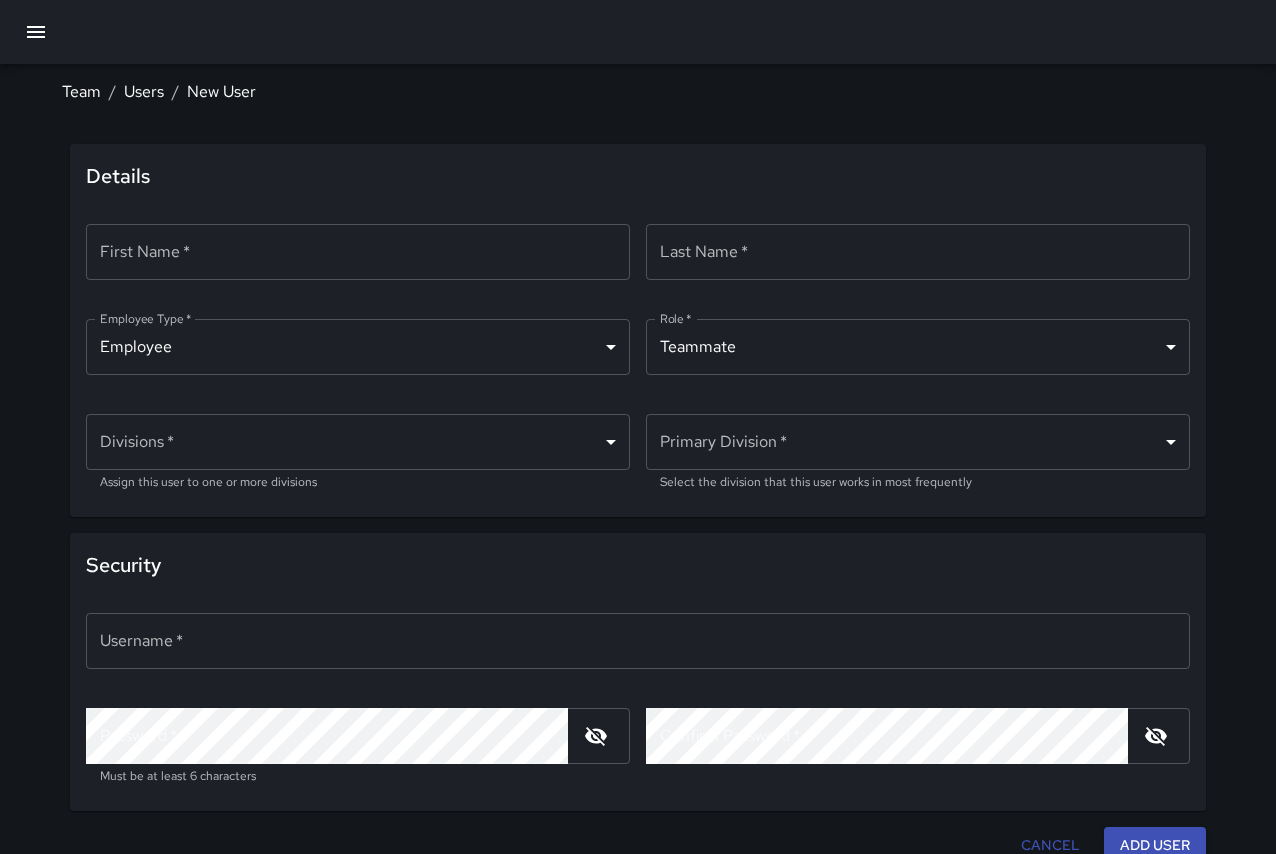 click on "First Name   *" at bounding box center (358, 252) 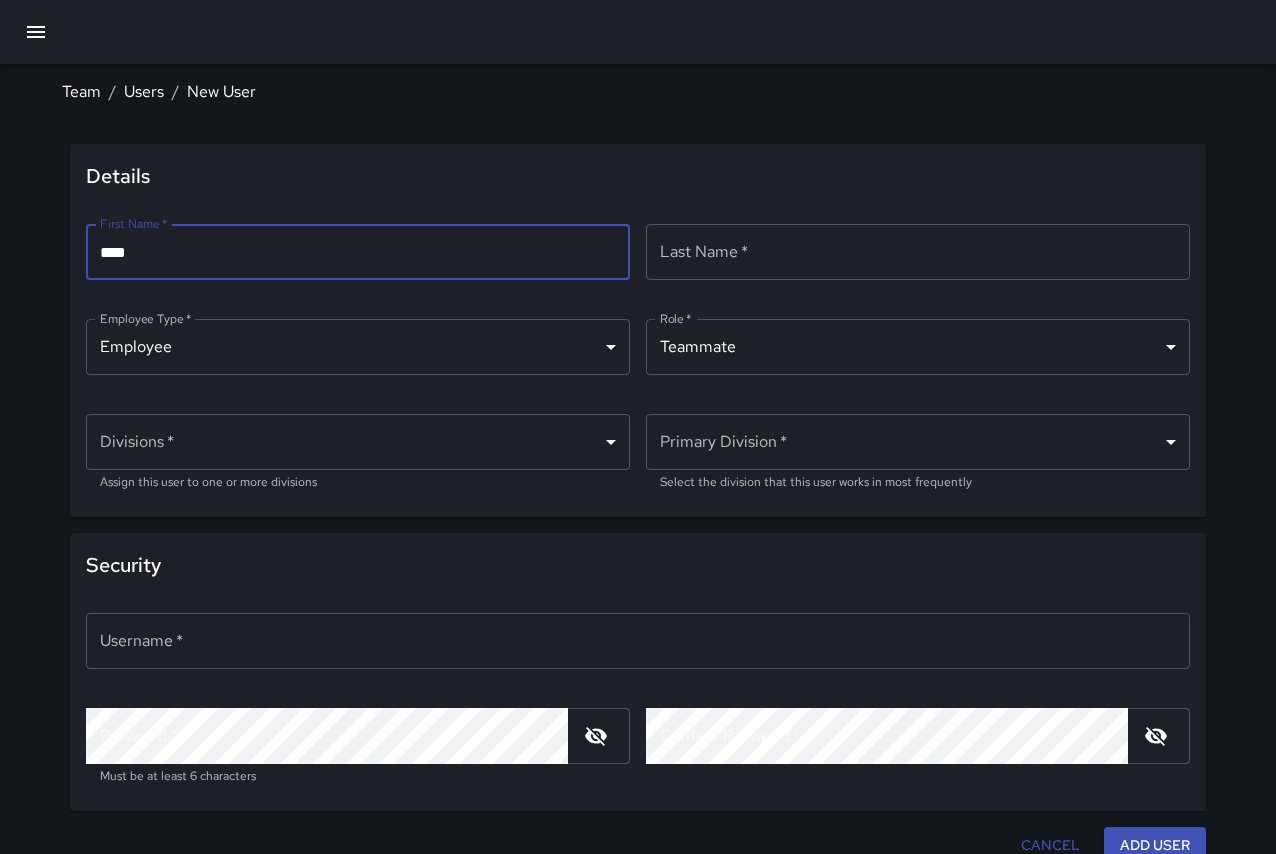 type on "****" 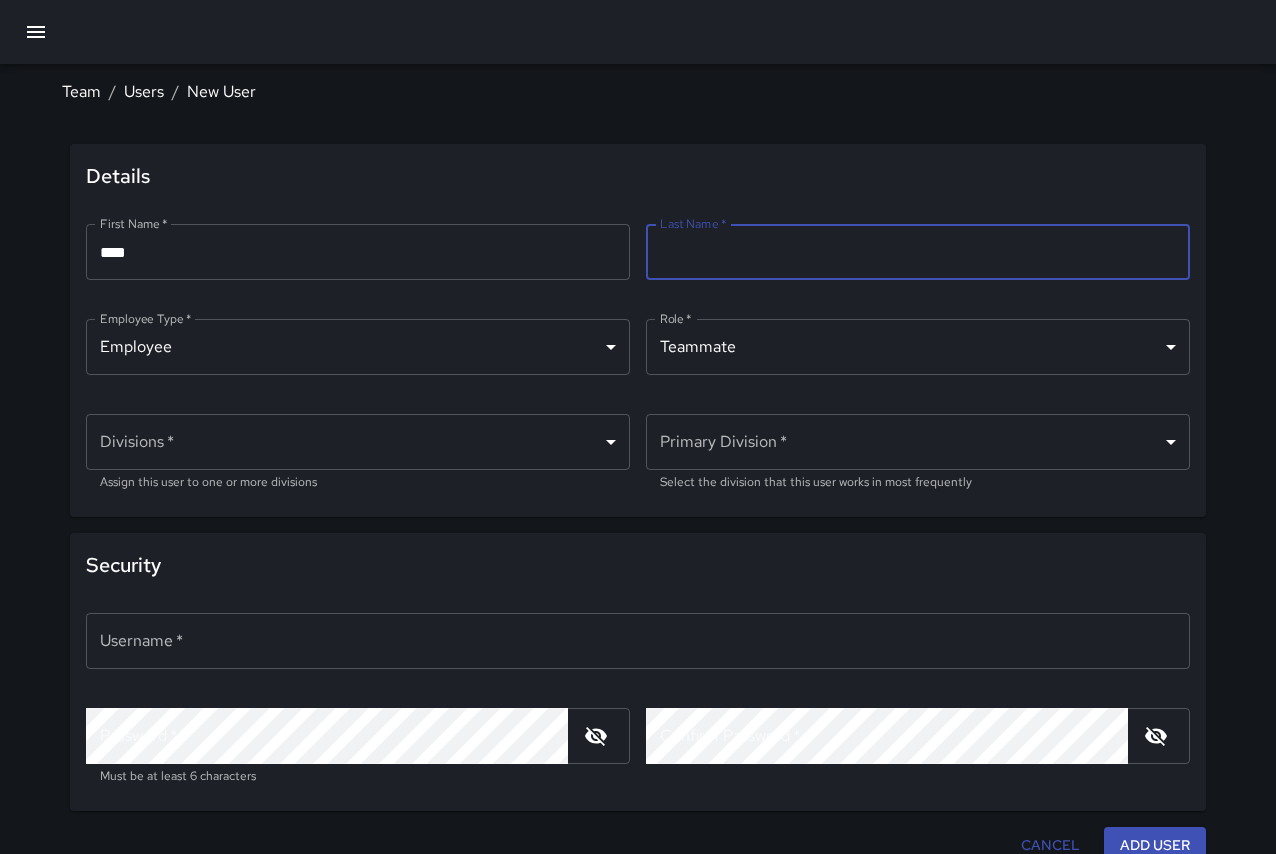 click on "Last Name   *" at bounding box center [918, 252] 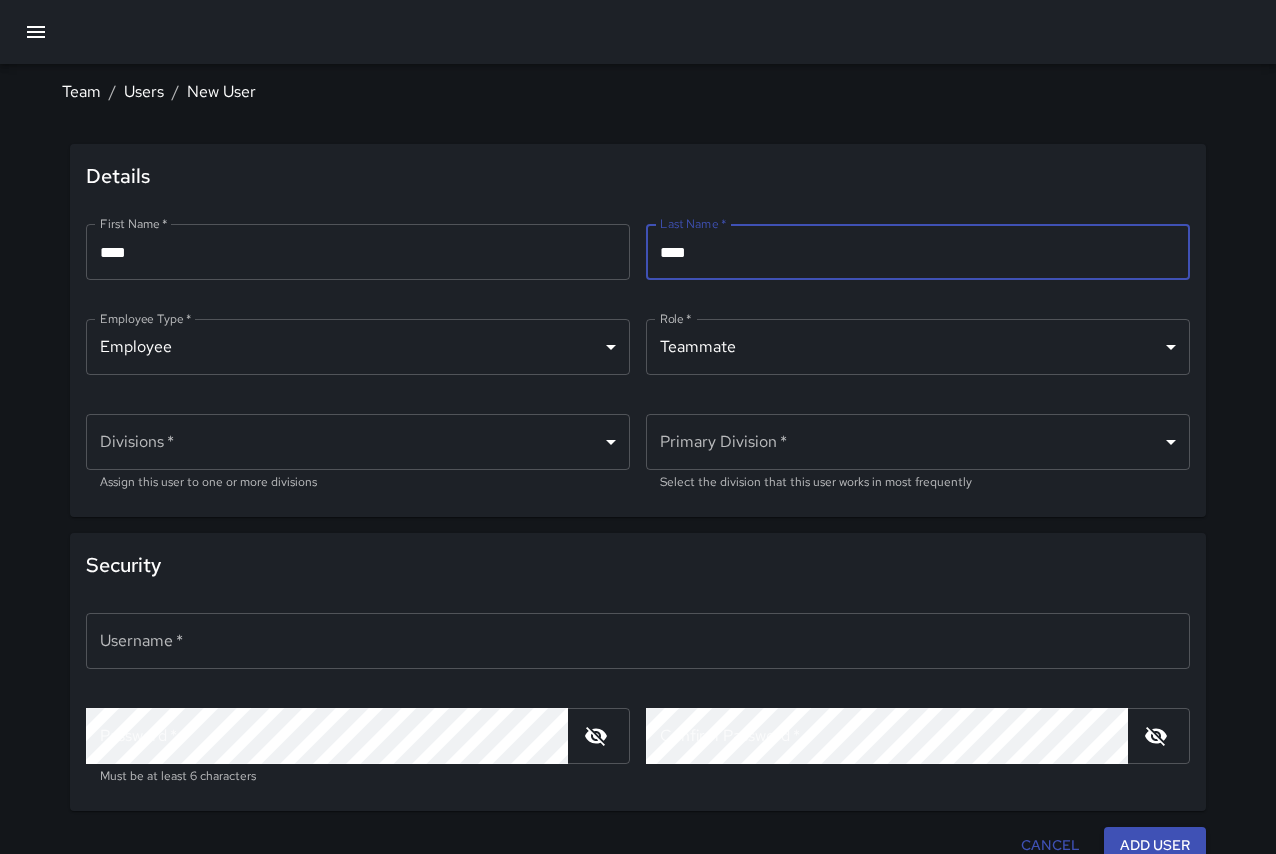 type on "*******" 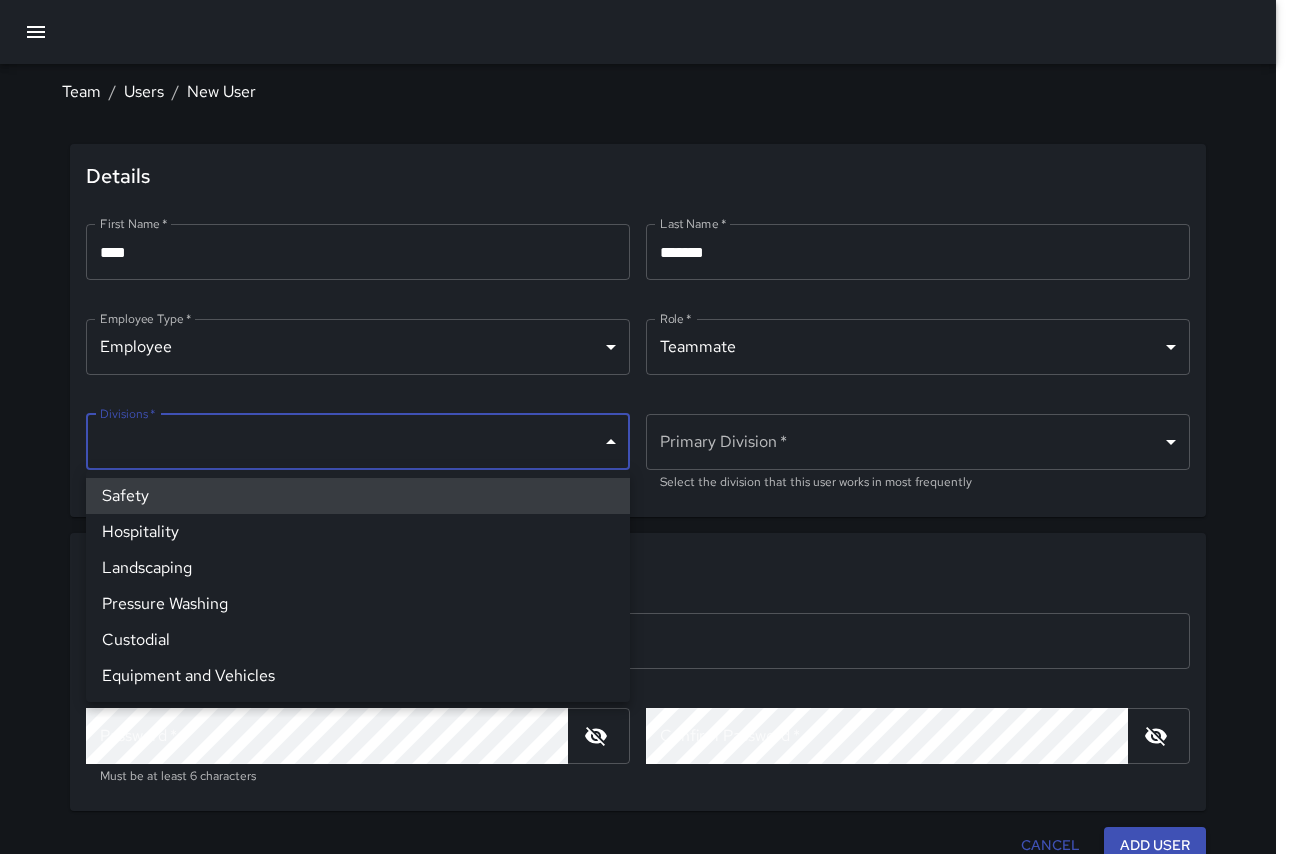 click on "Team / Users / New User Details First Name   * **** First Name   * ​ Last Name   * ******* Last Name   * ​ Employee Type   * Employee ******** Employee Type   * ​ Role   * Teammate ******** Role   * ​ Divisions   * ​ Divisions   * Assign this user to one or more divisions Primary Division   * ​ Primary Division   * Select the division that this user works in most frequently Security Username   * Username   * ​ Password   * Password   * Must be at least 6 characters Confirm Password   * Confirm Password   * ​ Cancel Add User Safety Hospitality Landscaping Pressure Washing Custodial Equipment and Vehicles" at bounding box center [645, 435] 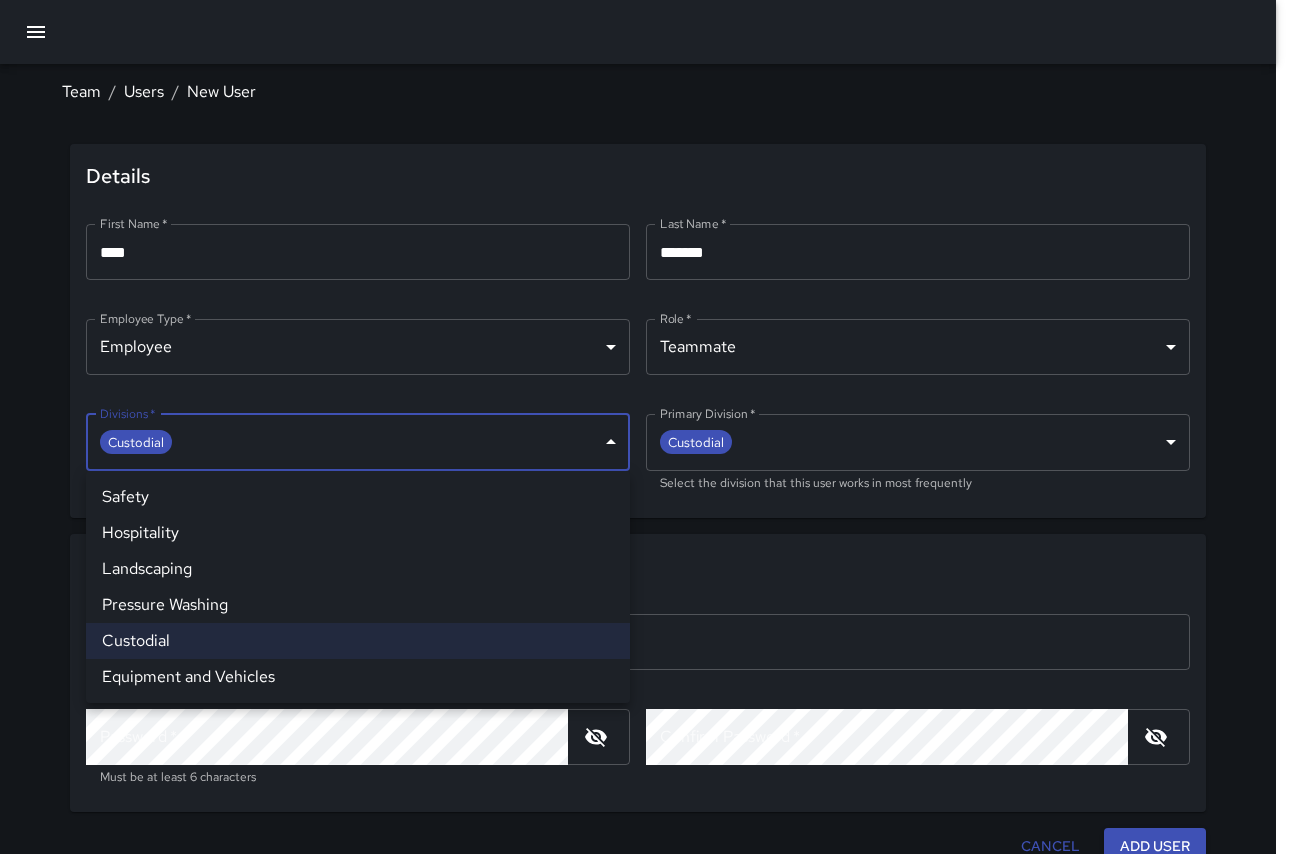 click at bounding box center (645, 427) 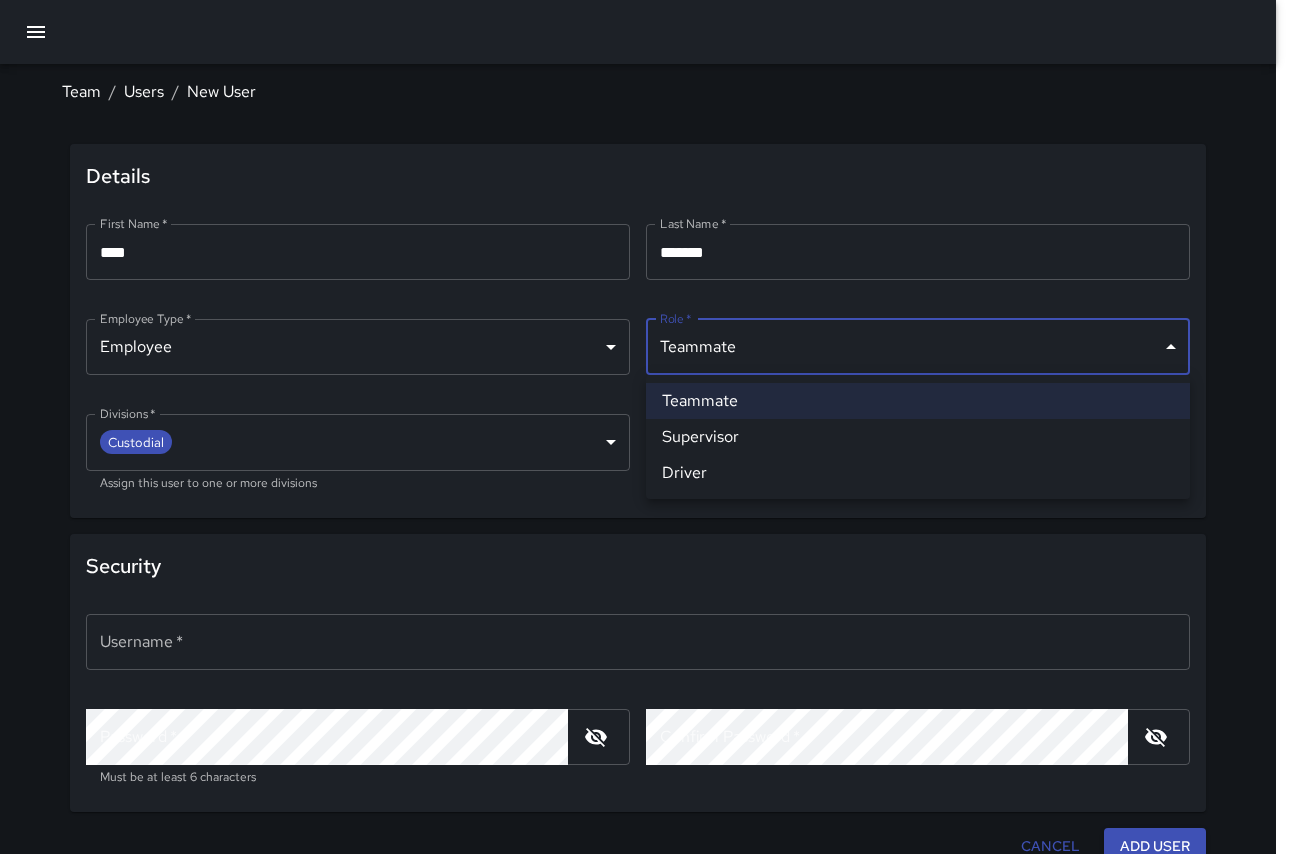 click on "**********" at bounding box center (645, 436) 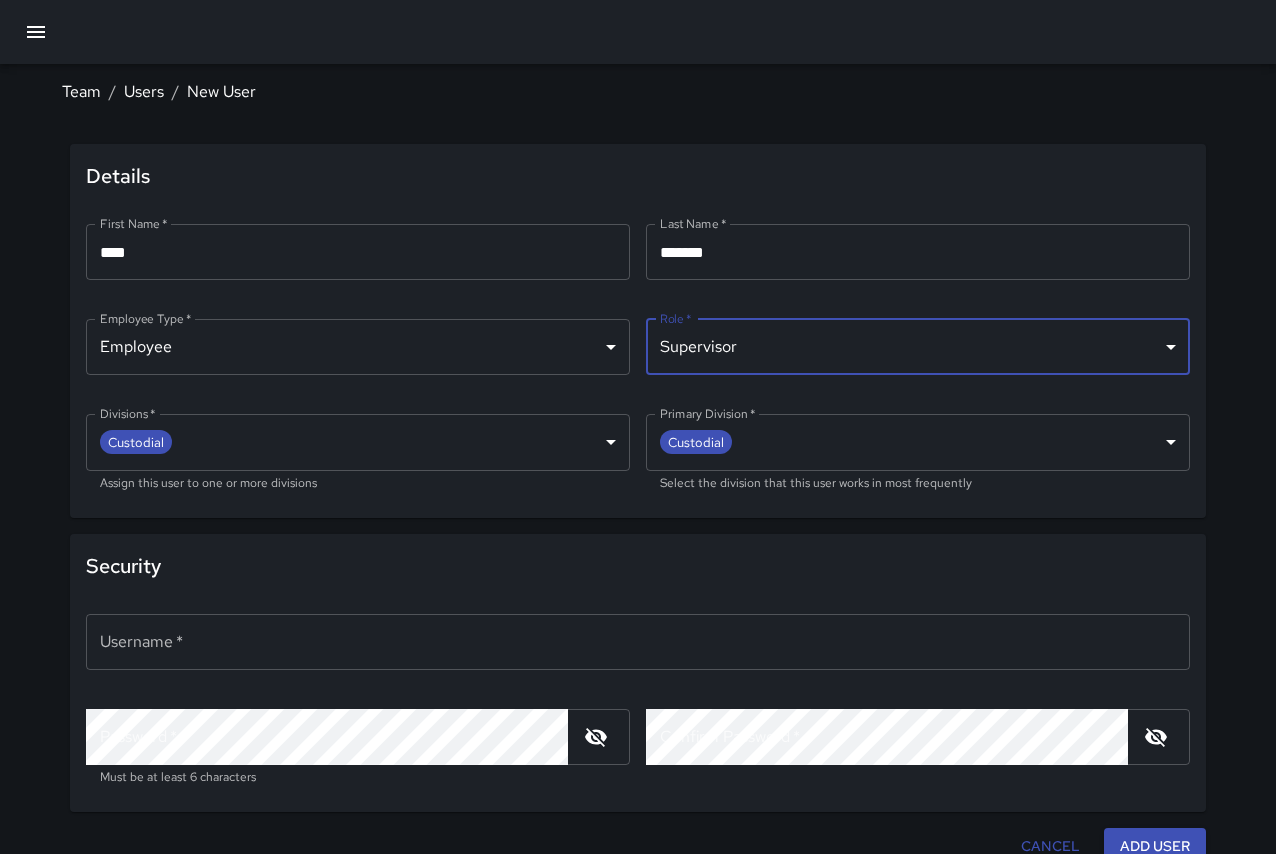 click on "**********" at bounding box center [638, 436] 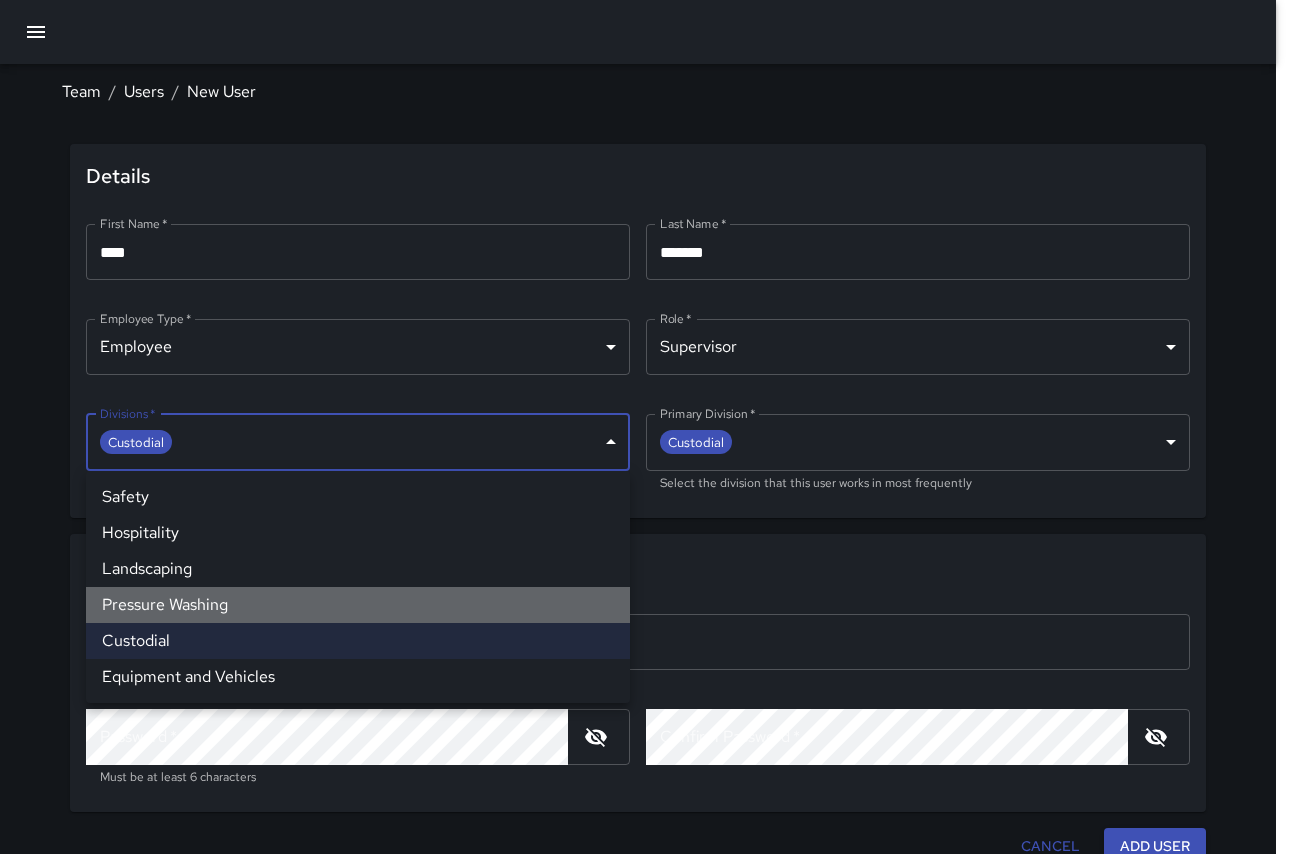 click on "Pressure Washing" at bounding box center [358, 605] 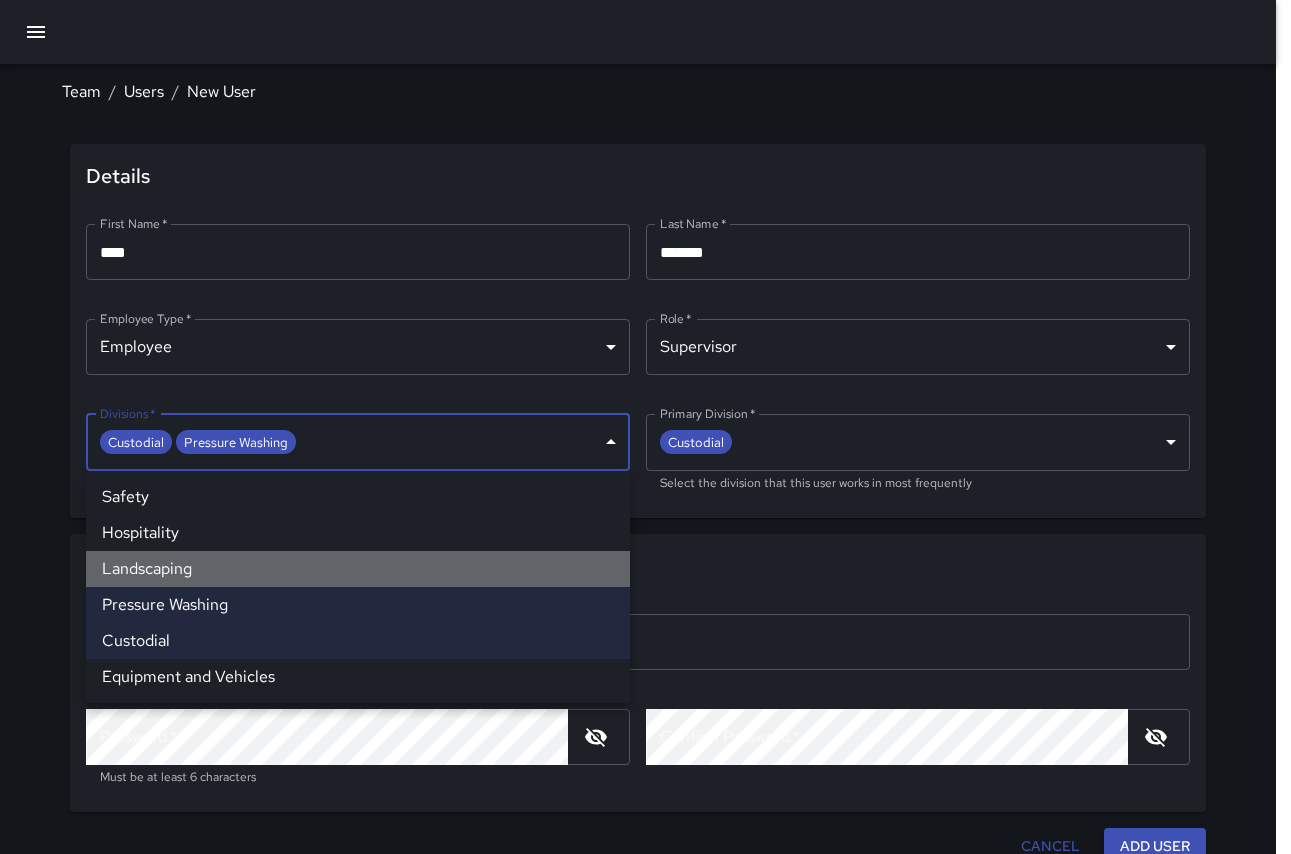 click on "Landscaping" at bounding box center (358, 569) 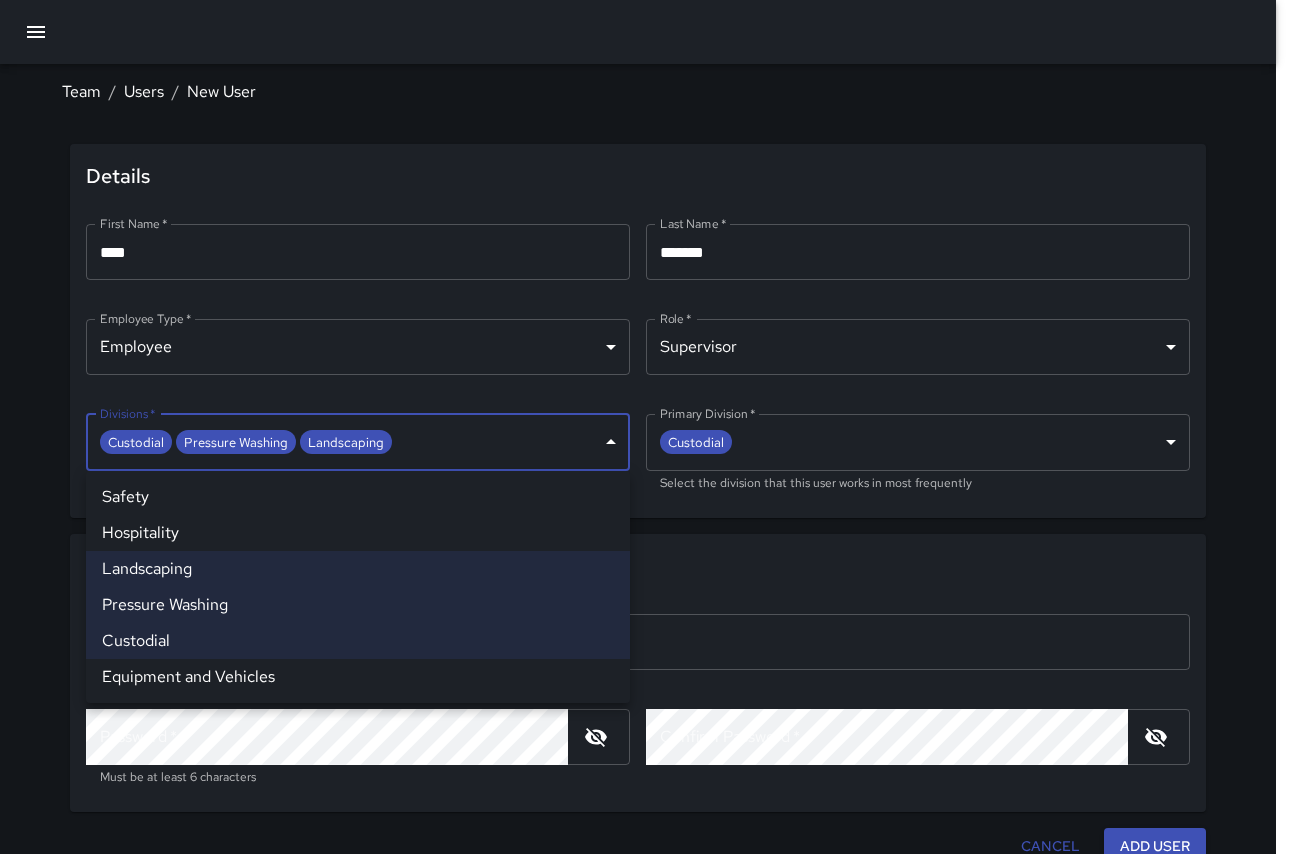 click on "Hospitality" at bounding box center (358, 533) 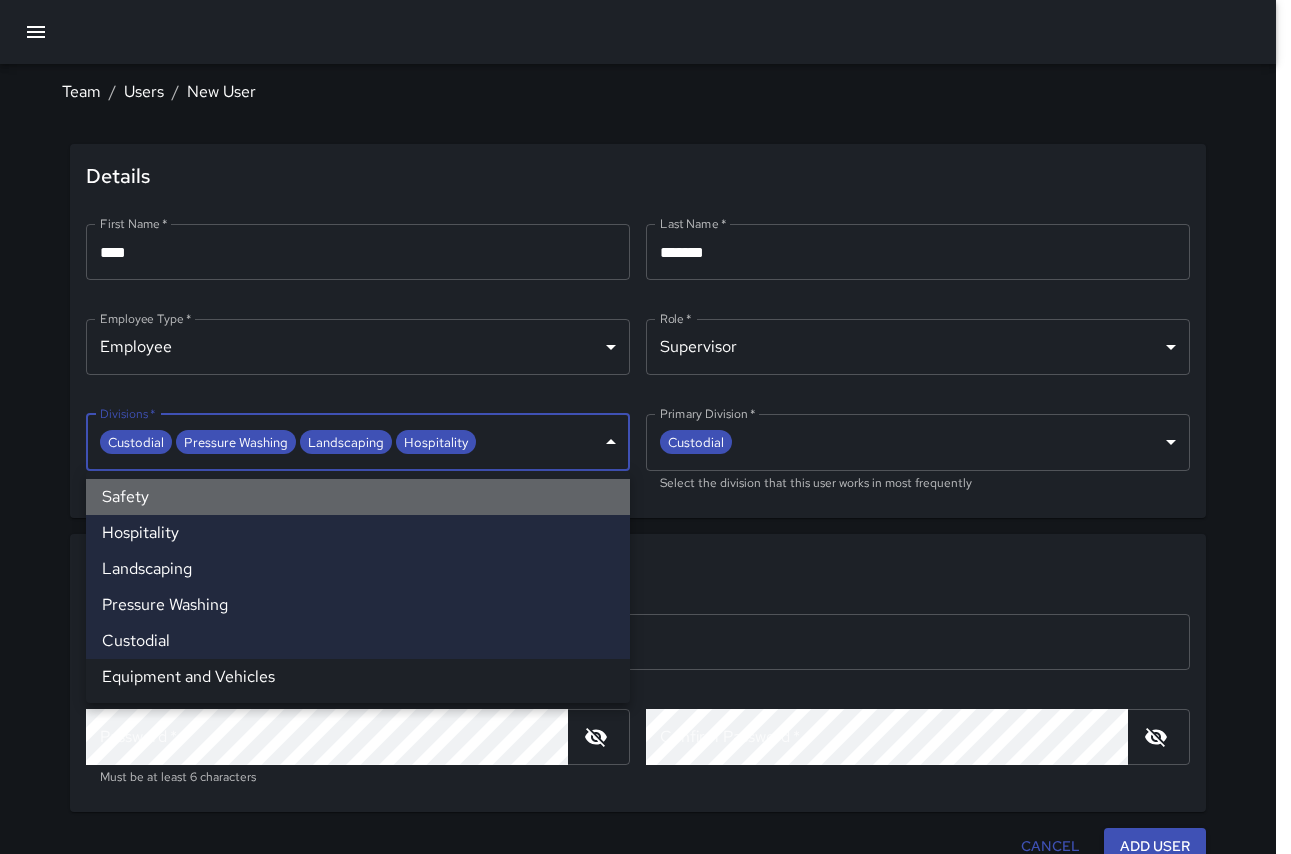 click on "Safety" at bounding box center (358, 497) 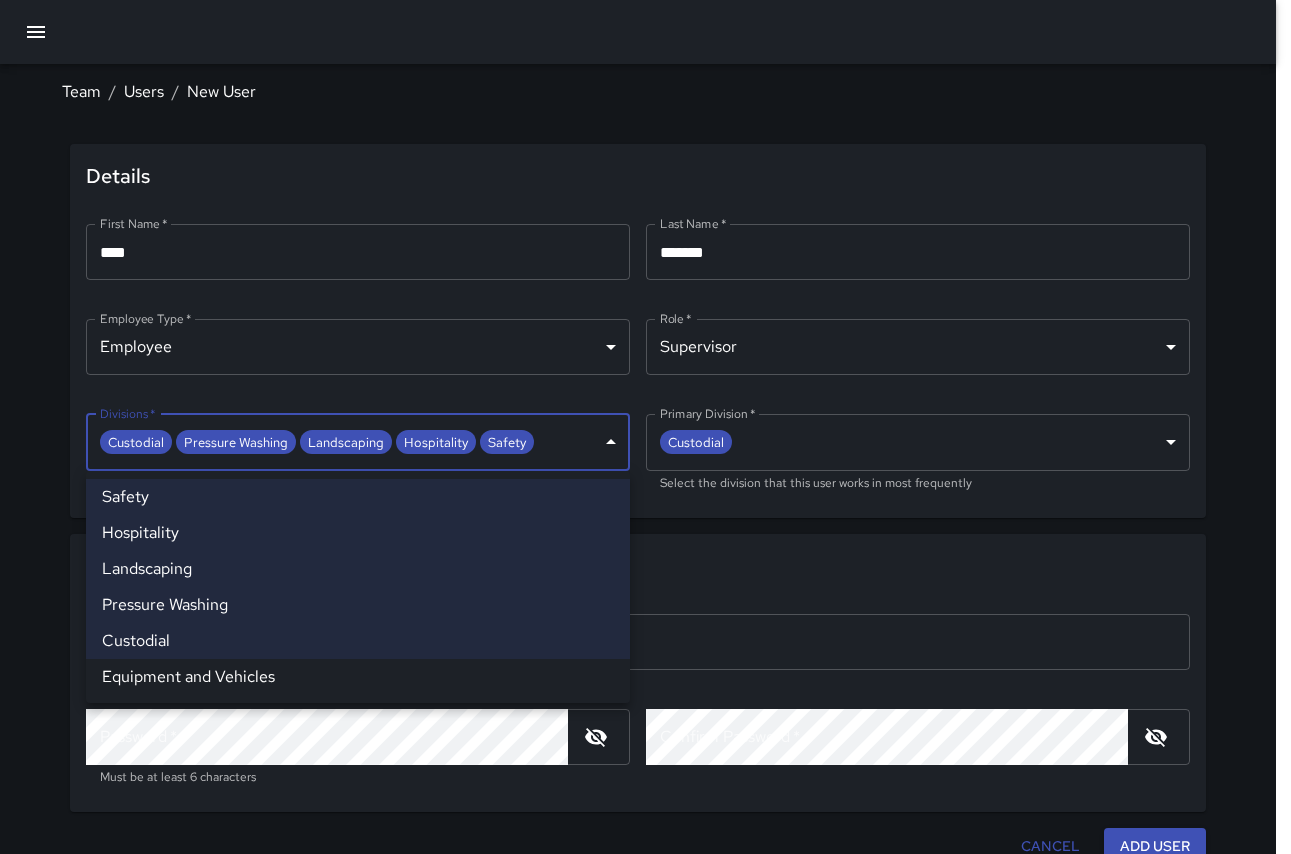 click at bounding box center (645, 427) 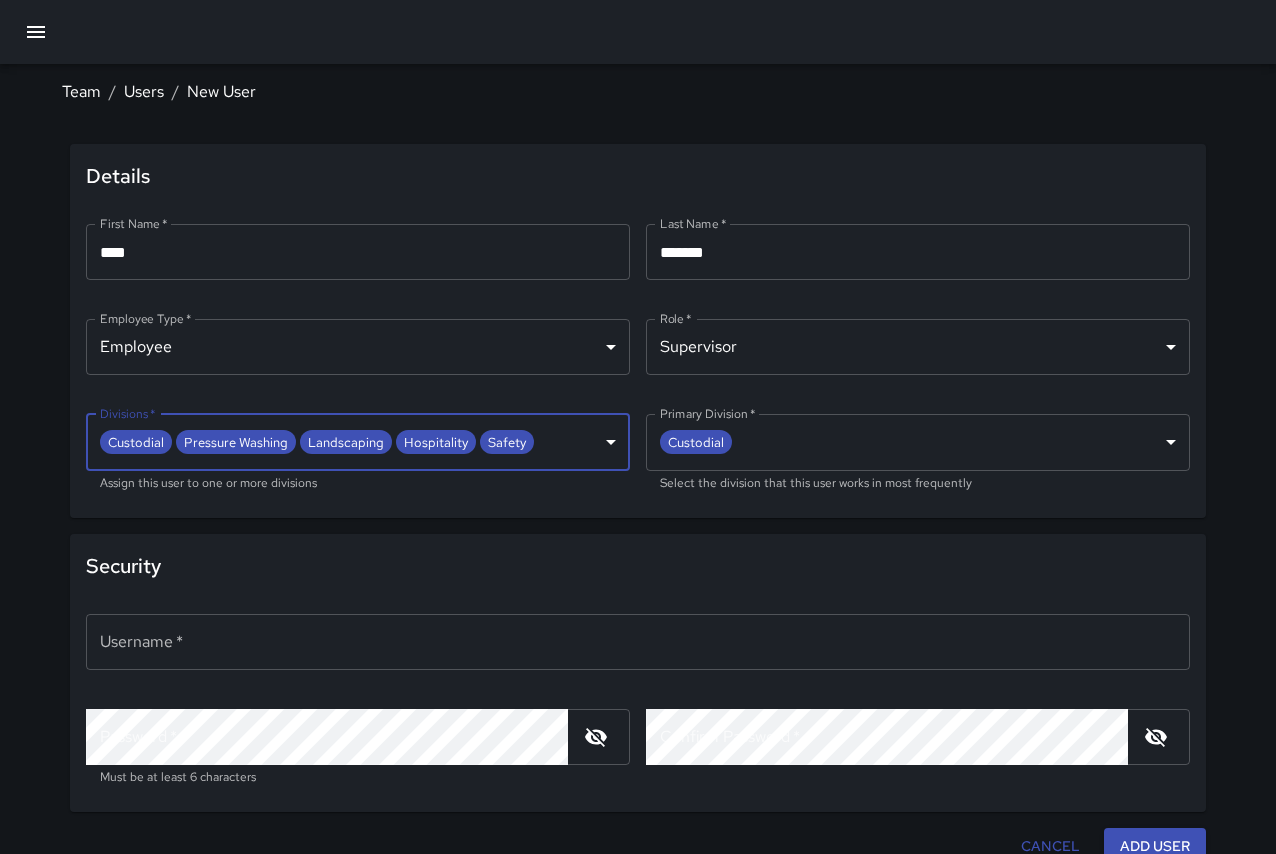 click on "Username   *" at bounding box center [638, 642] 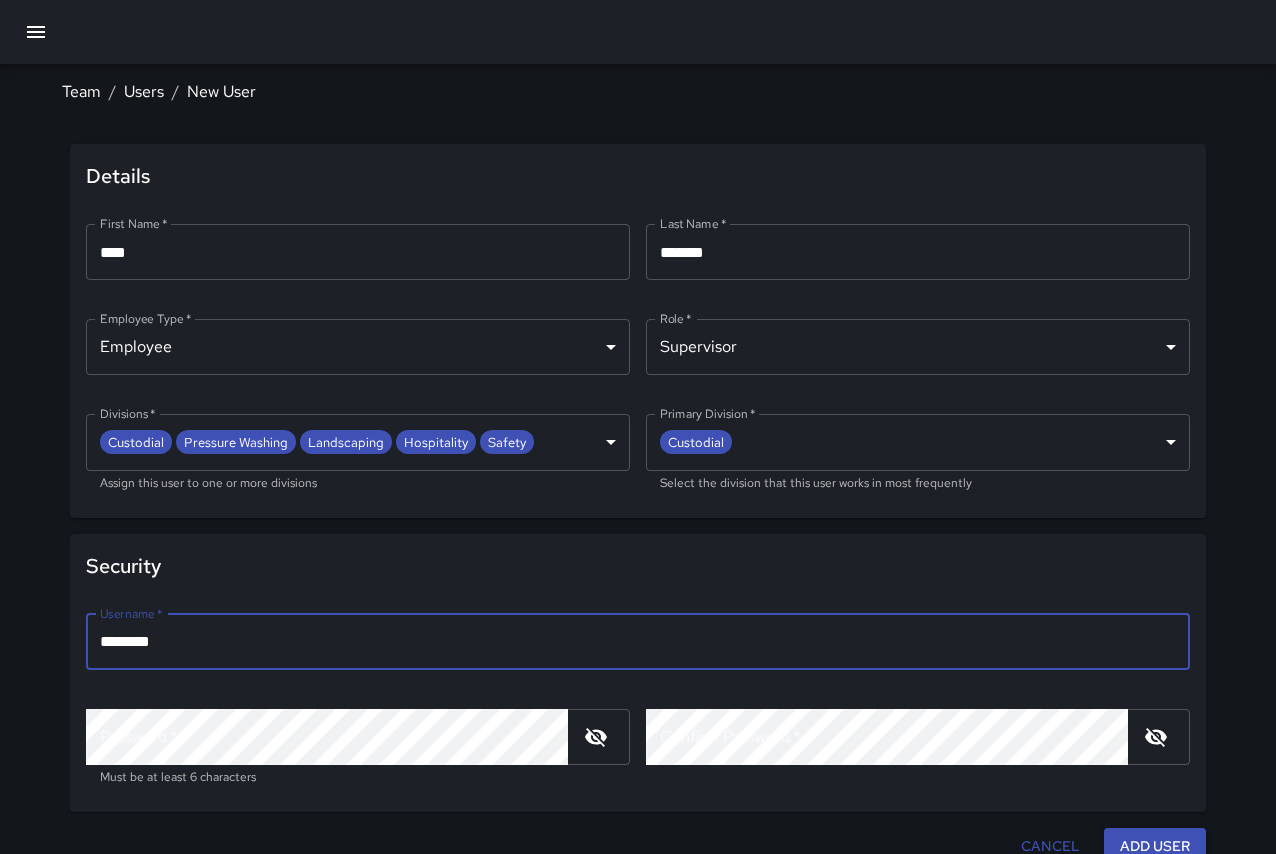 type on "********" 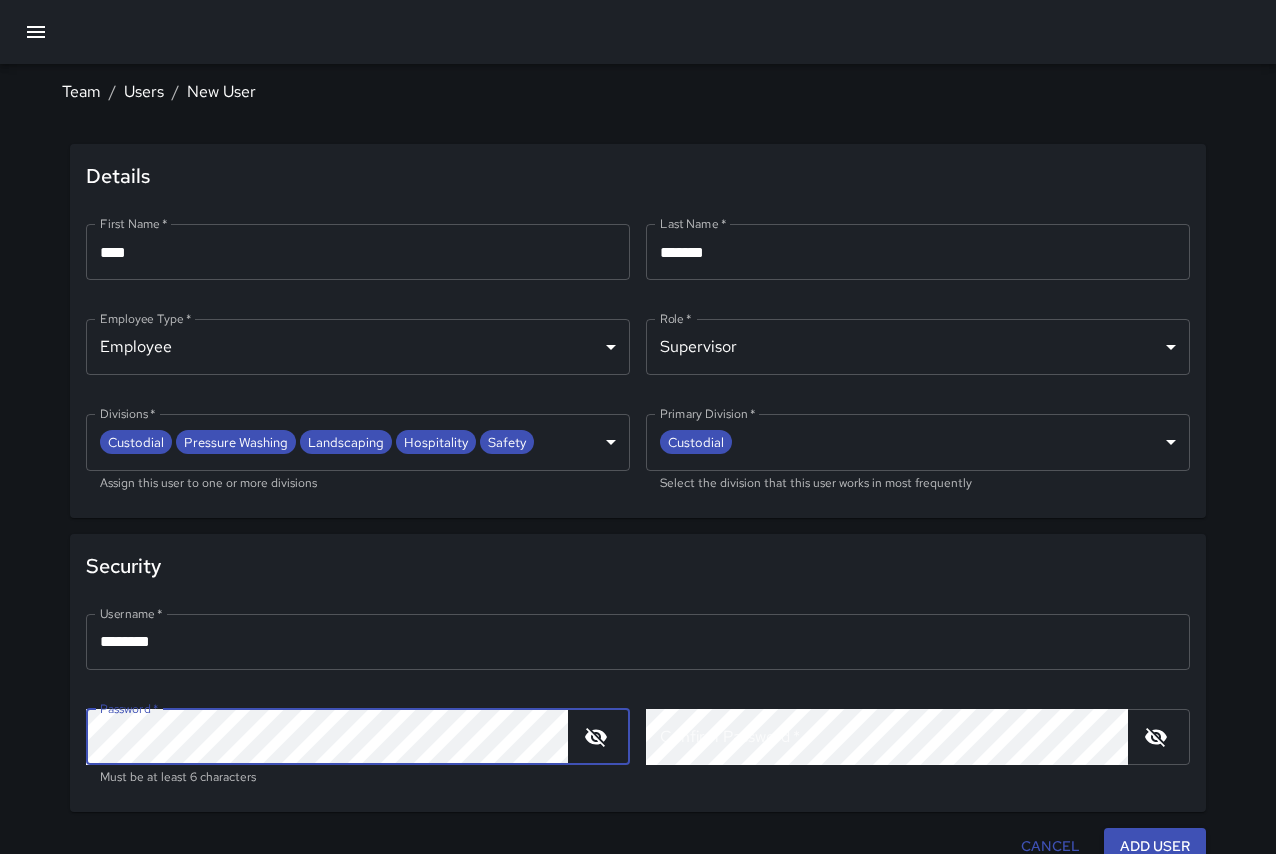 click 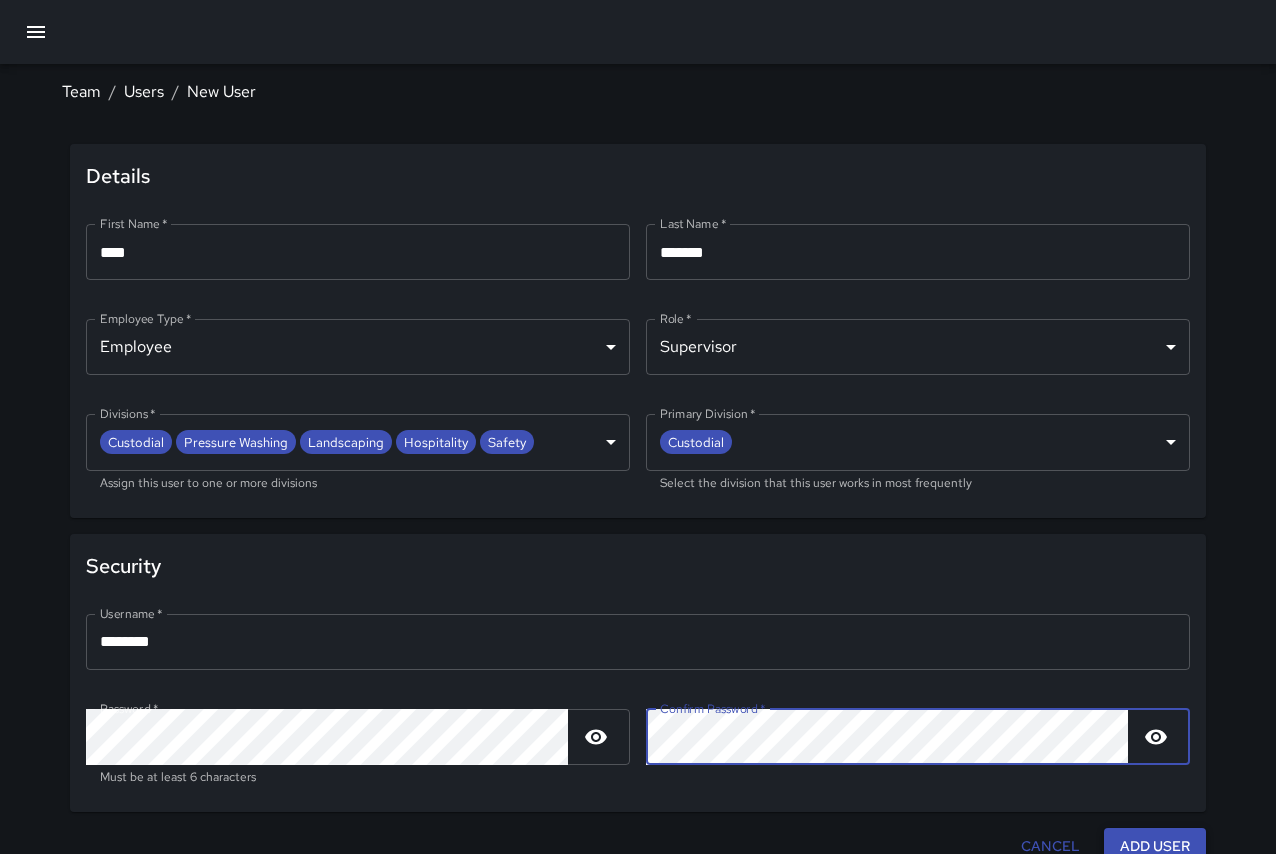 click on "Add User" at bounding box center [1155, 846] 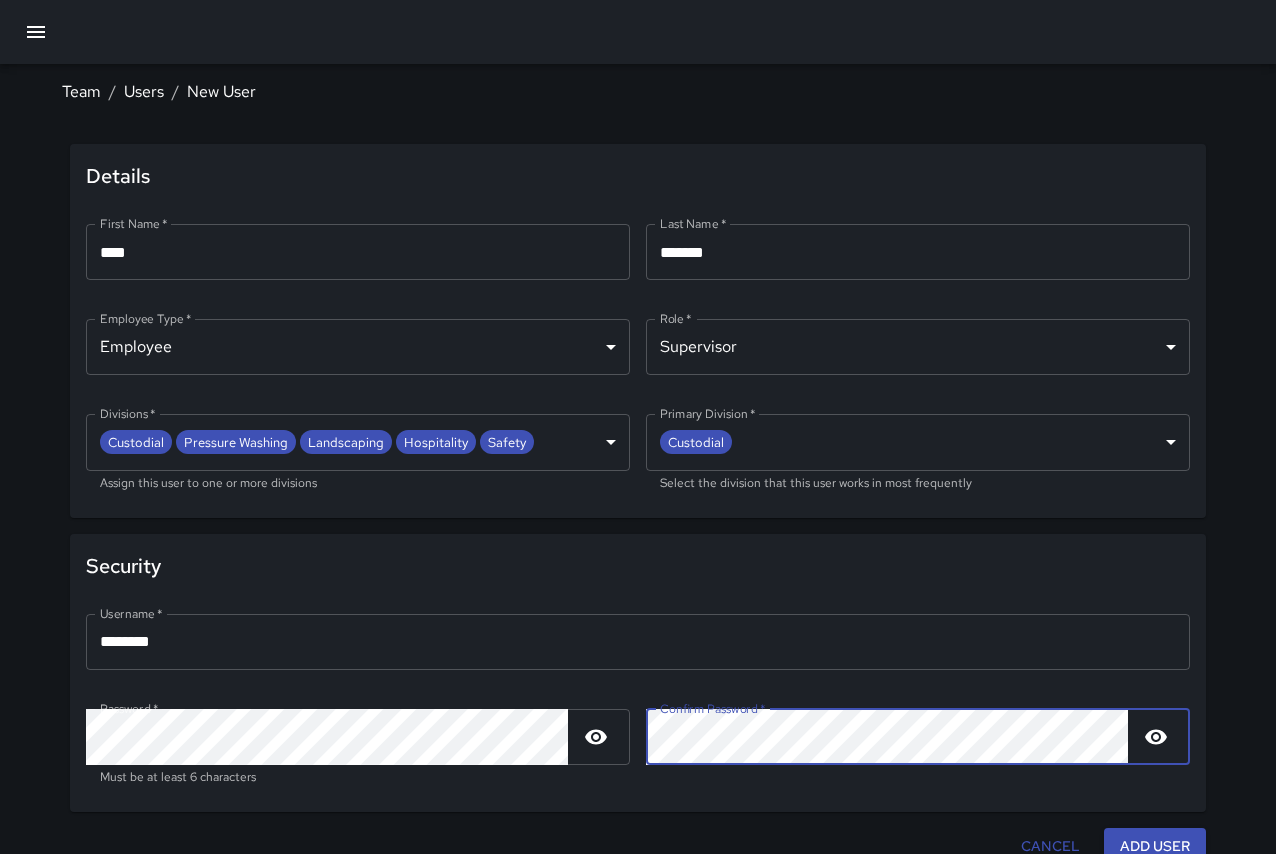scroll, scrollTop: 18, scrollLeft: 0, axis: vertical 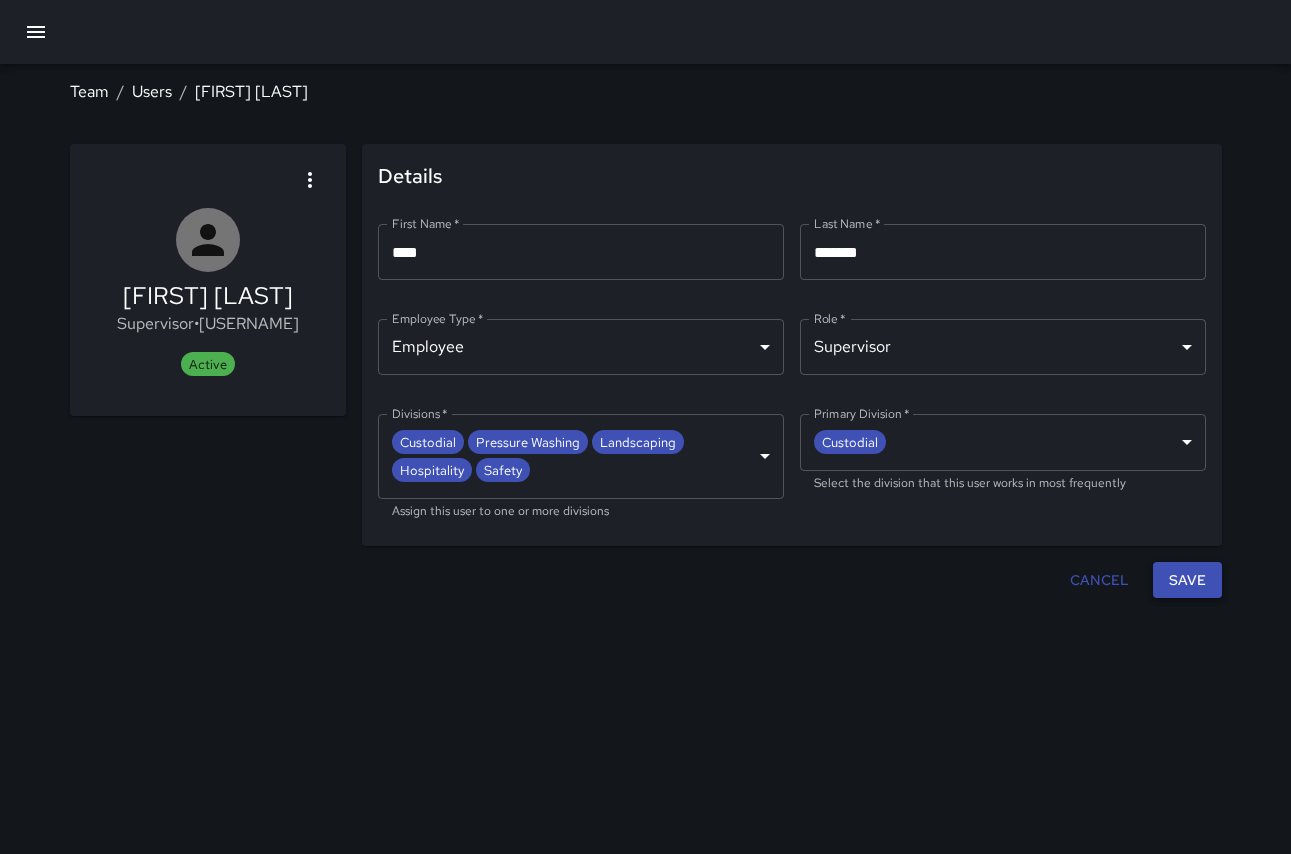 click on "Save" at bounding box center [1187, 580] 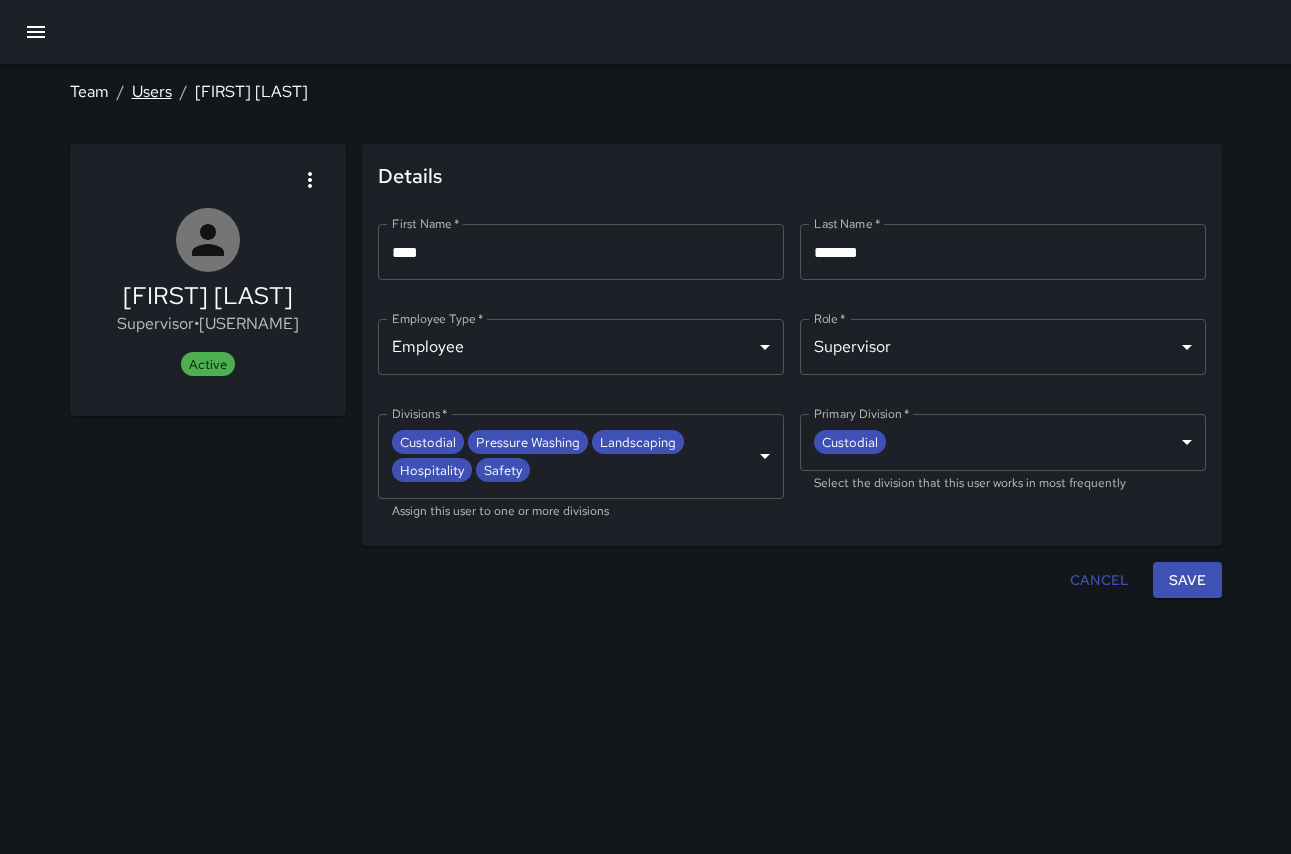 click on "Users" at bounding box center (152, 91) 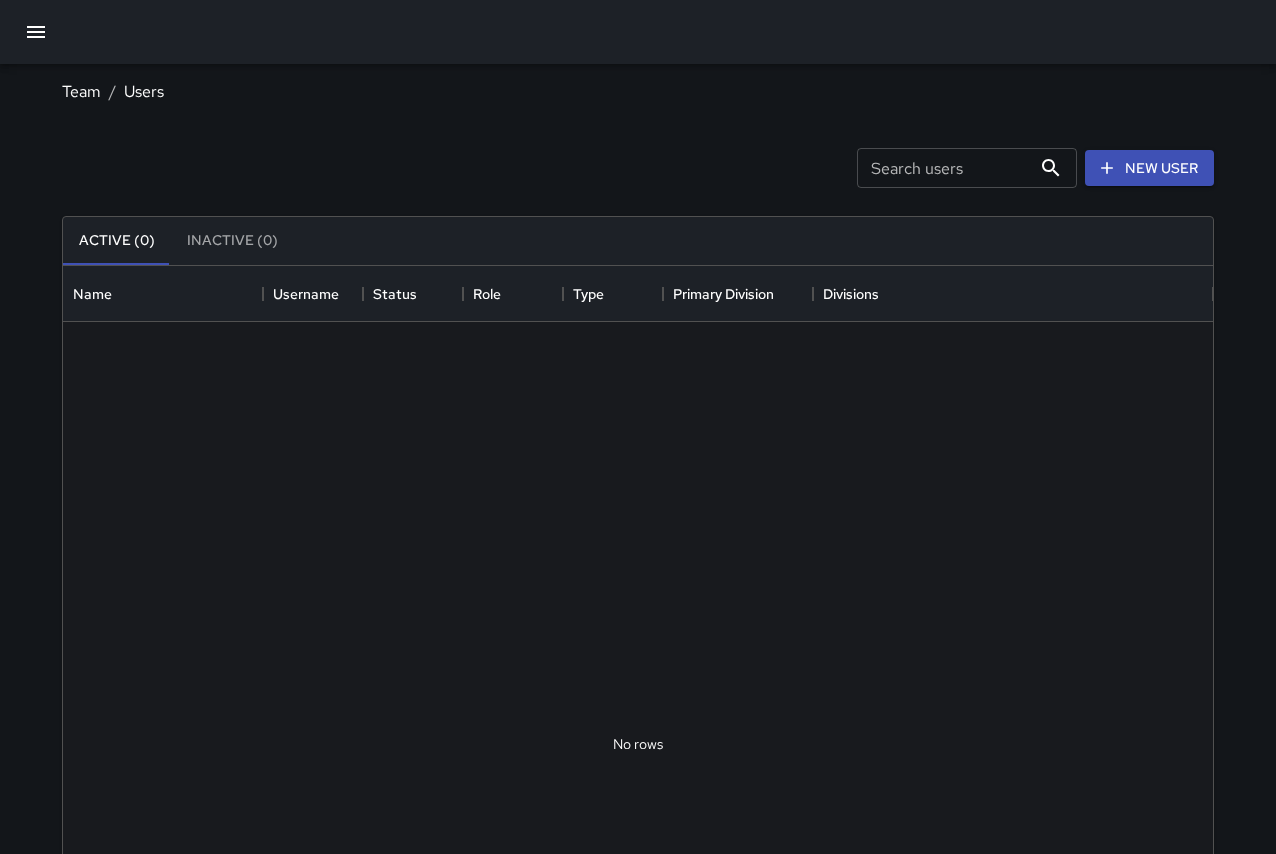 scroll, scrollTop: 16, scrollLeft: 16, axis: both 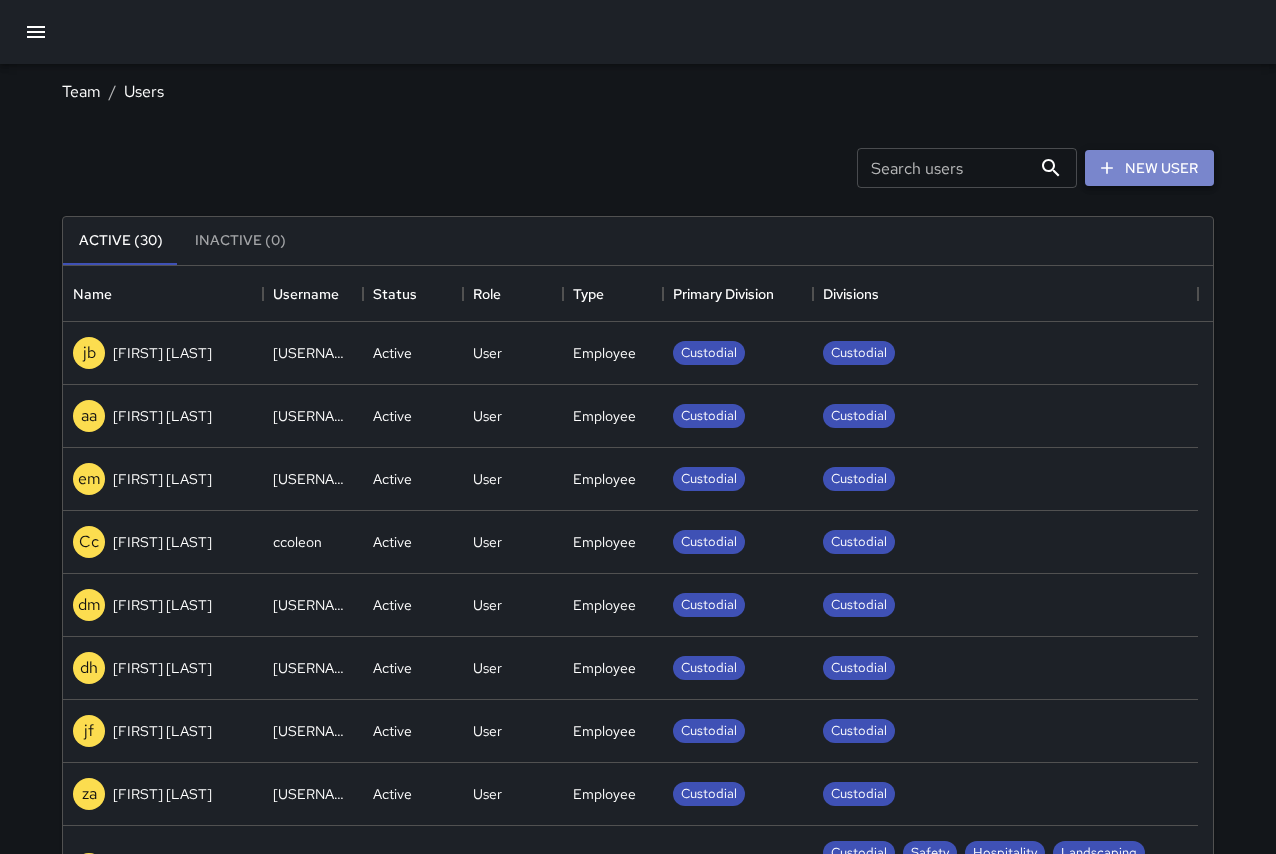 click on "New User" at bounding box center (1149, 168) 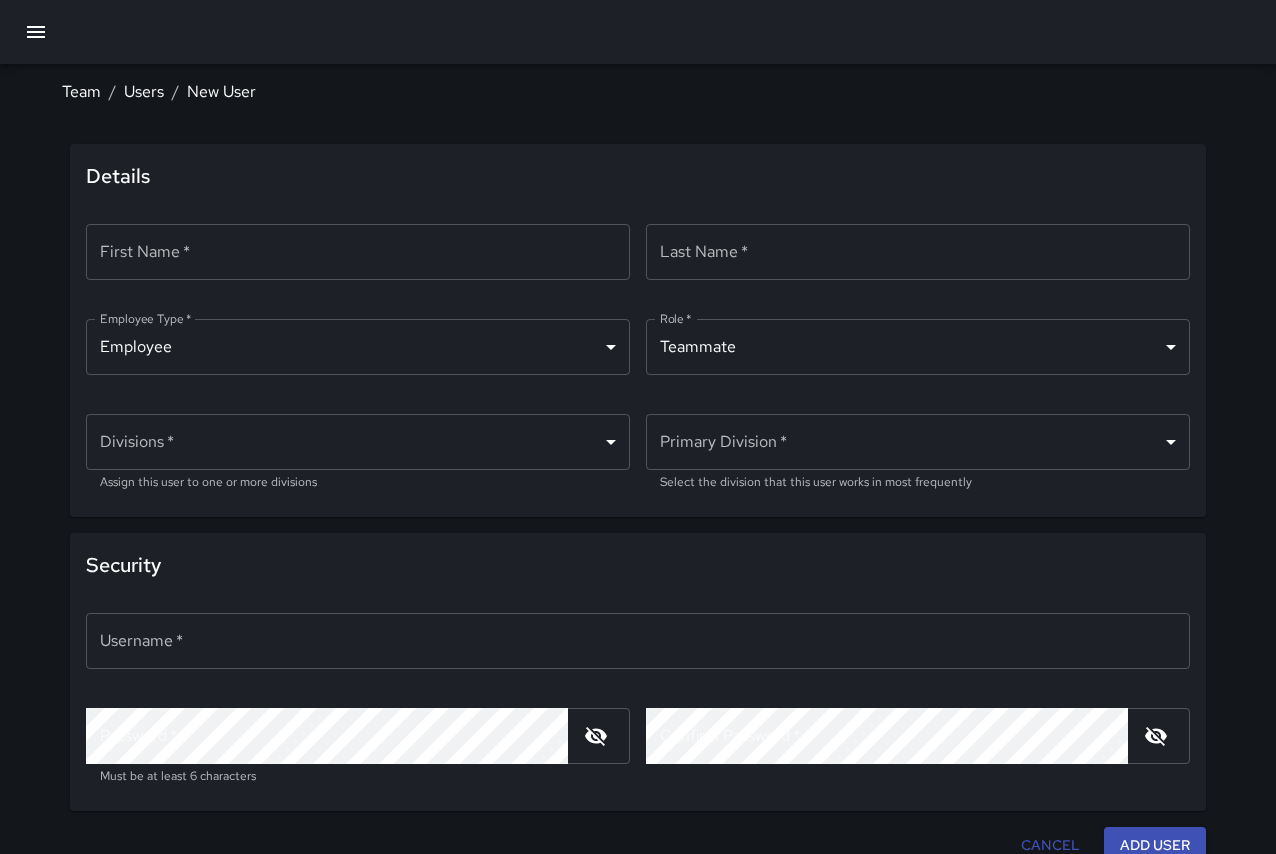 click on "Last Name   *" at bounding box center [918, 252] 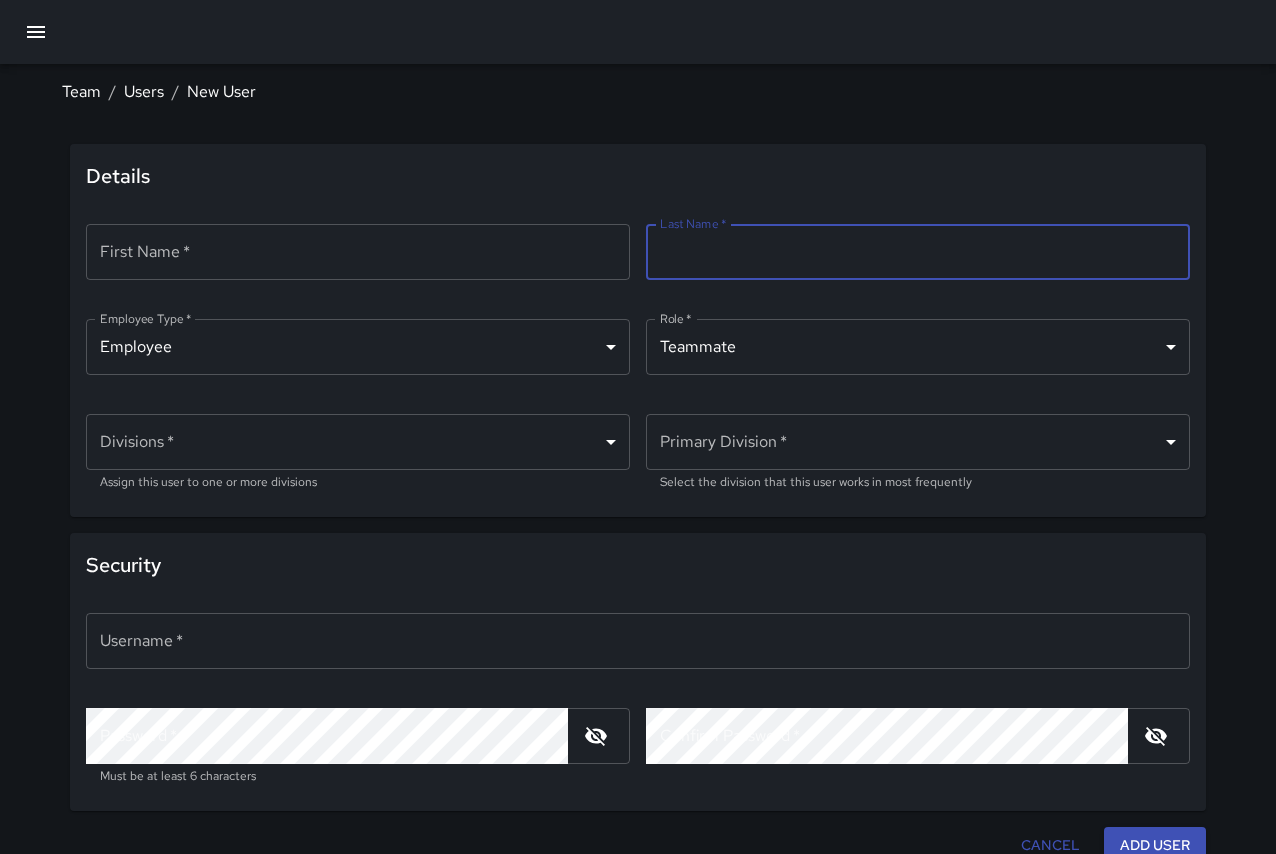 click on "First Name   * First Name   * ​" at bounding box center (358, 263) 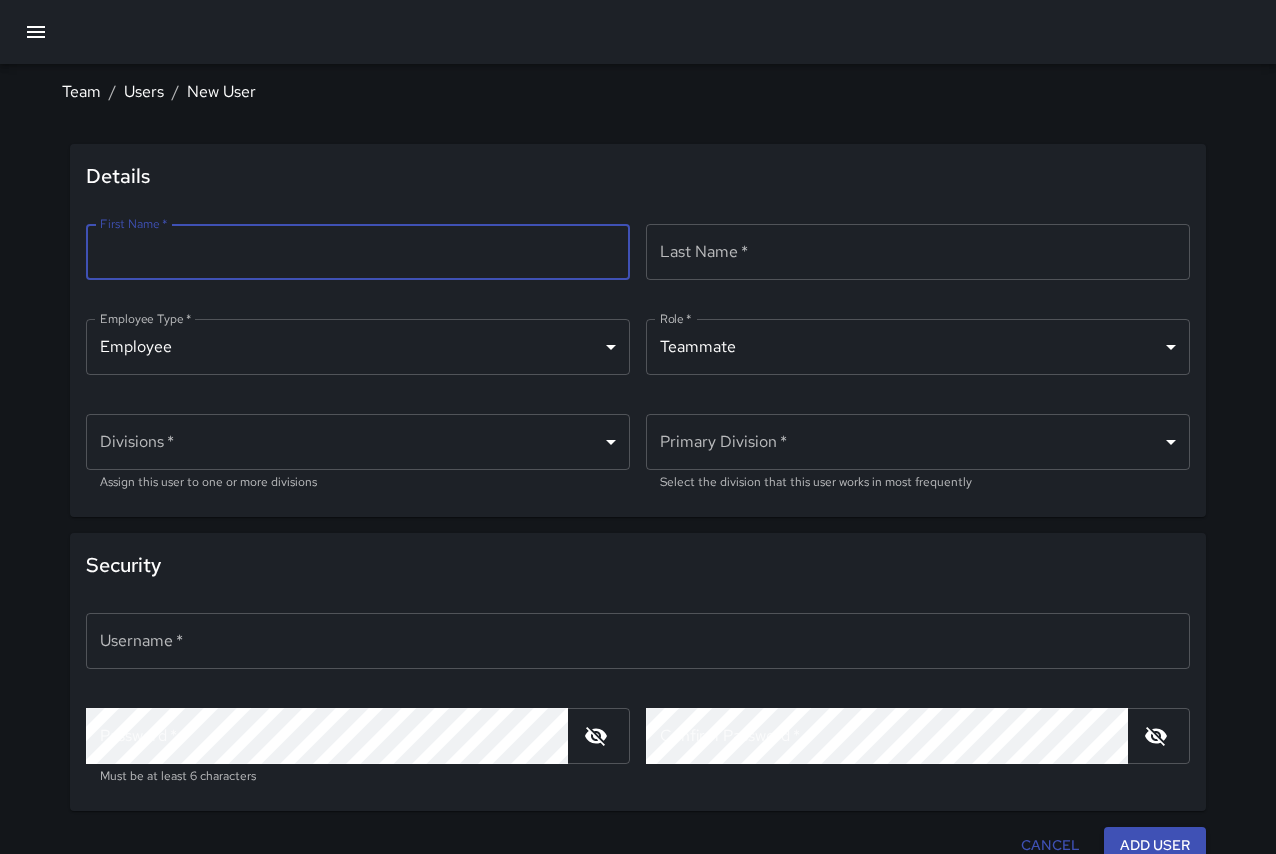 click on "First Name   *" at bounding box center (358, 252) 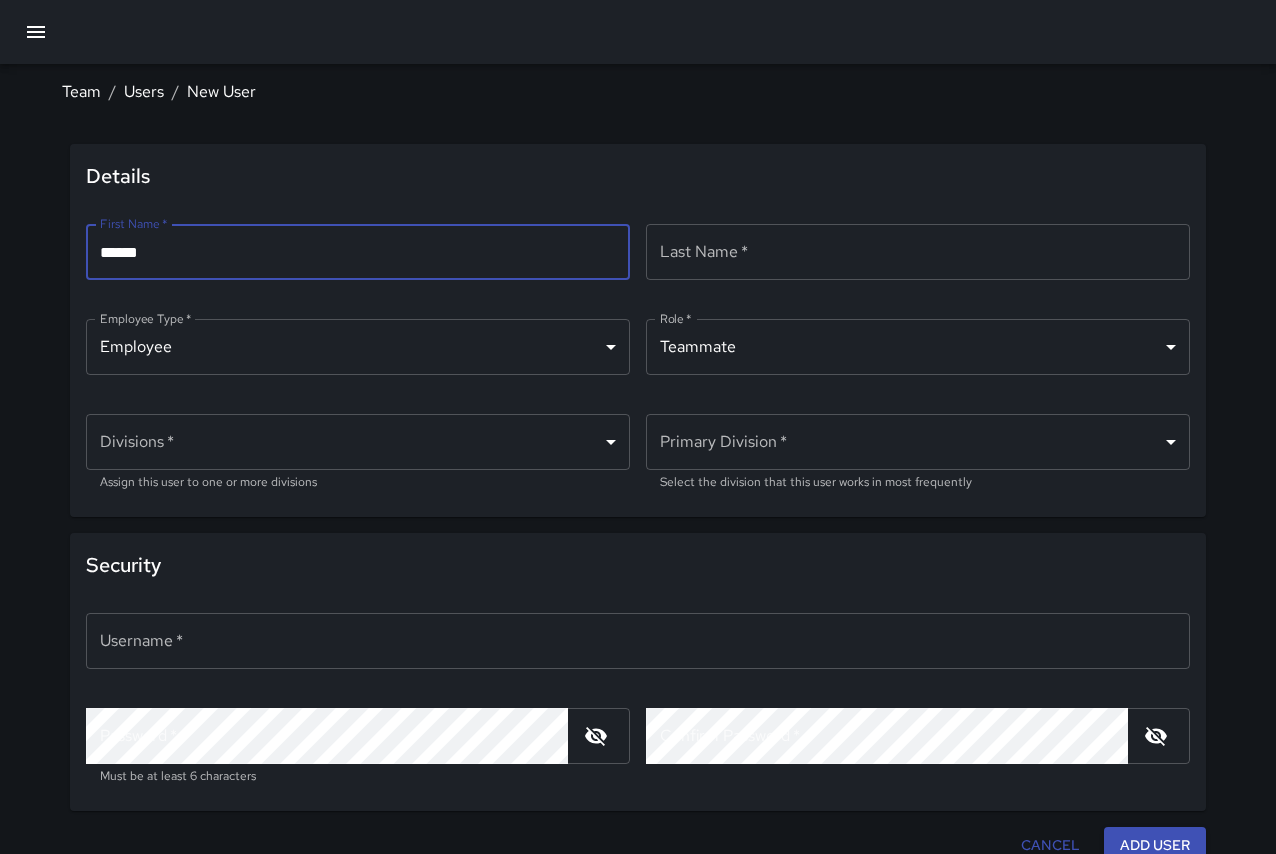 type on "******" 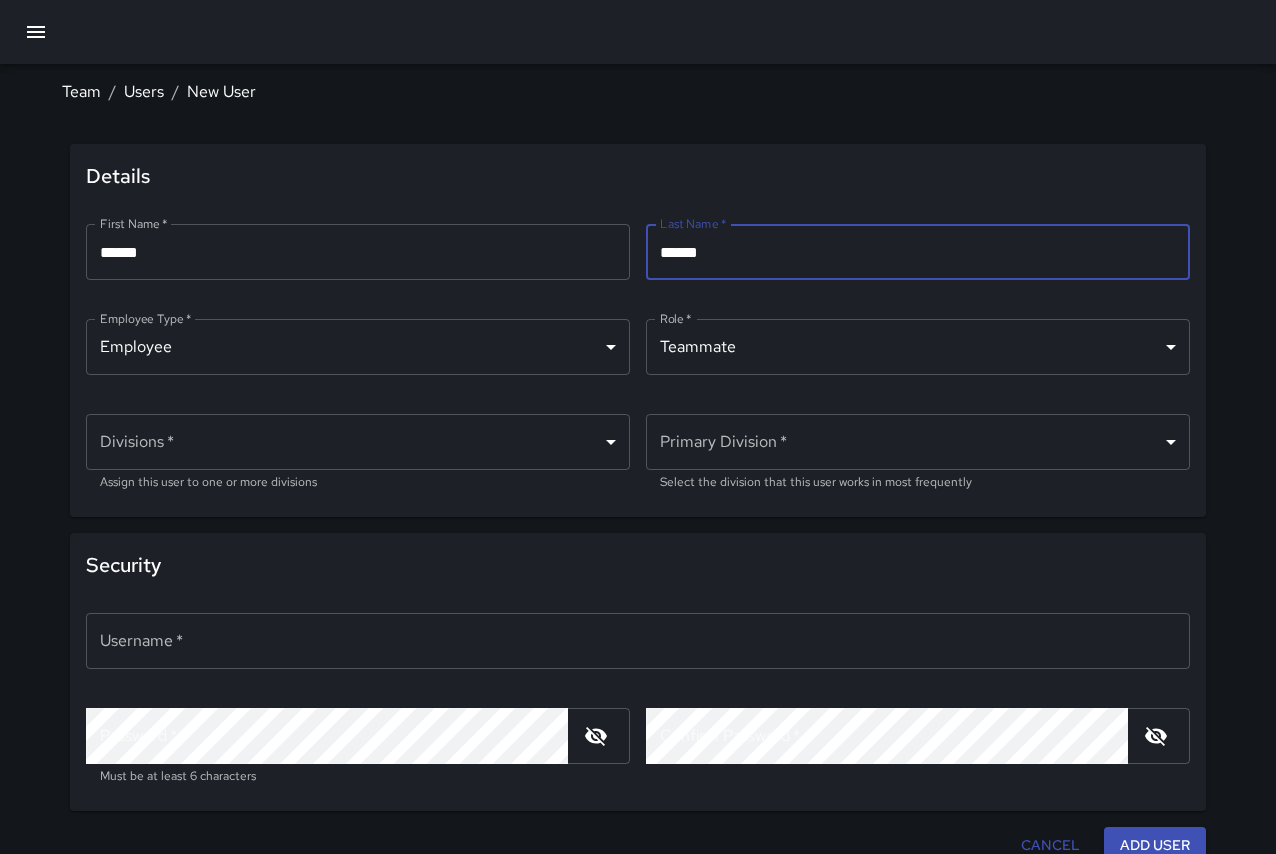 type on "******" 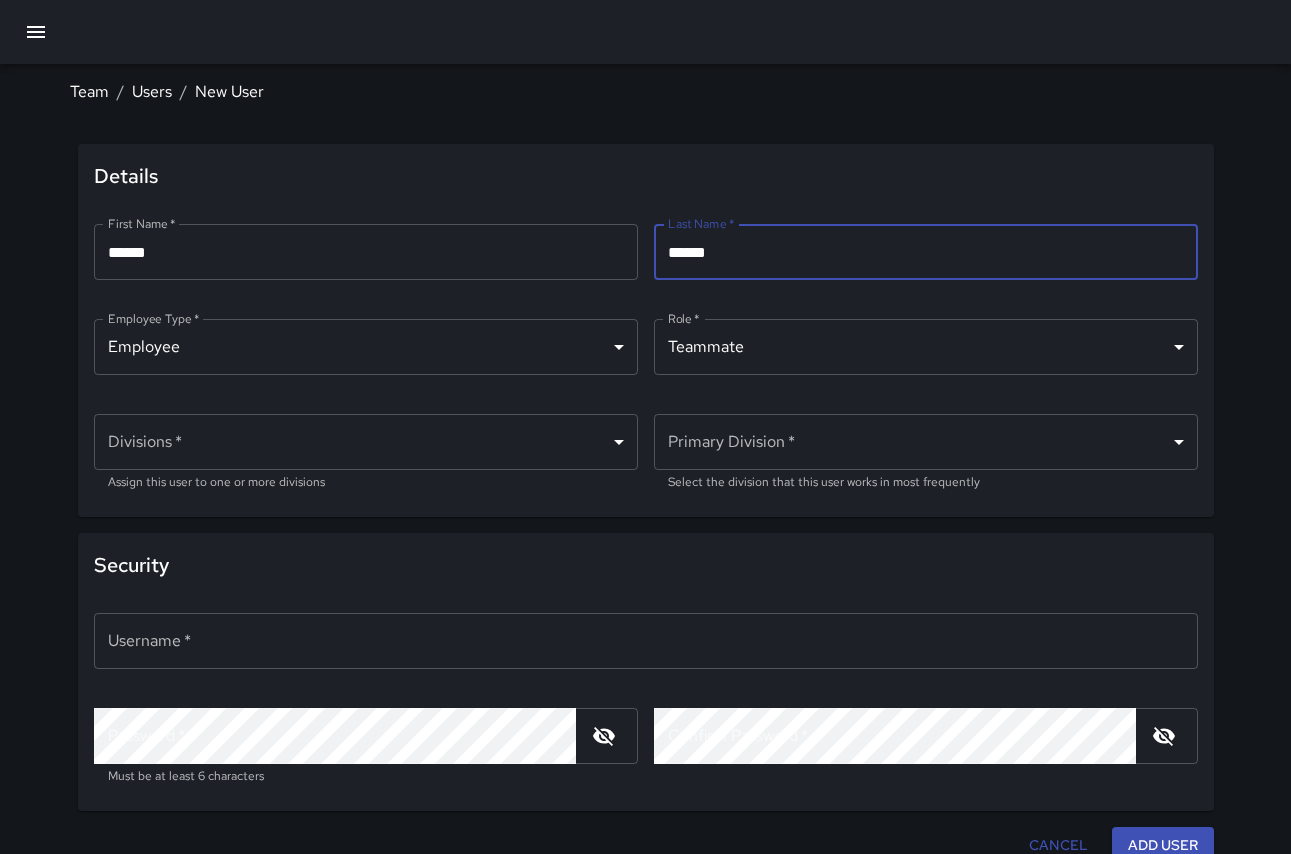 click on "Team / Users / New User Details First Name   * ****** First Name   * ​ Last Name   * ****** Last Name   * ​ Employee Type   * Employee ******** Employee Type   * ​ Role   * Teammate ******** Role   * ​ Divisions   * ​ Divisions   * Assign this user to one or more divisions Primary Division   * ​ Primary Division   * Select the division that this user works in most frequently Security Username   * Username   * ​ Password   * Password   * Must be at least 6 characters Confirm Password   * Confirm Password   * ​ Cancel Add User" at bounding box center [645, 435] 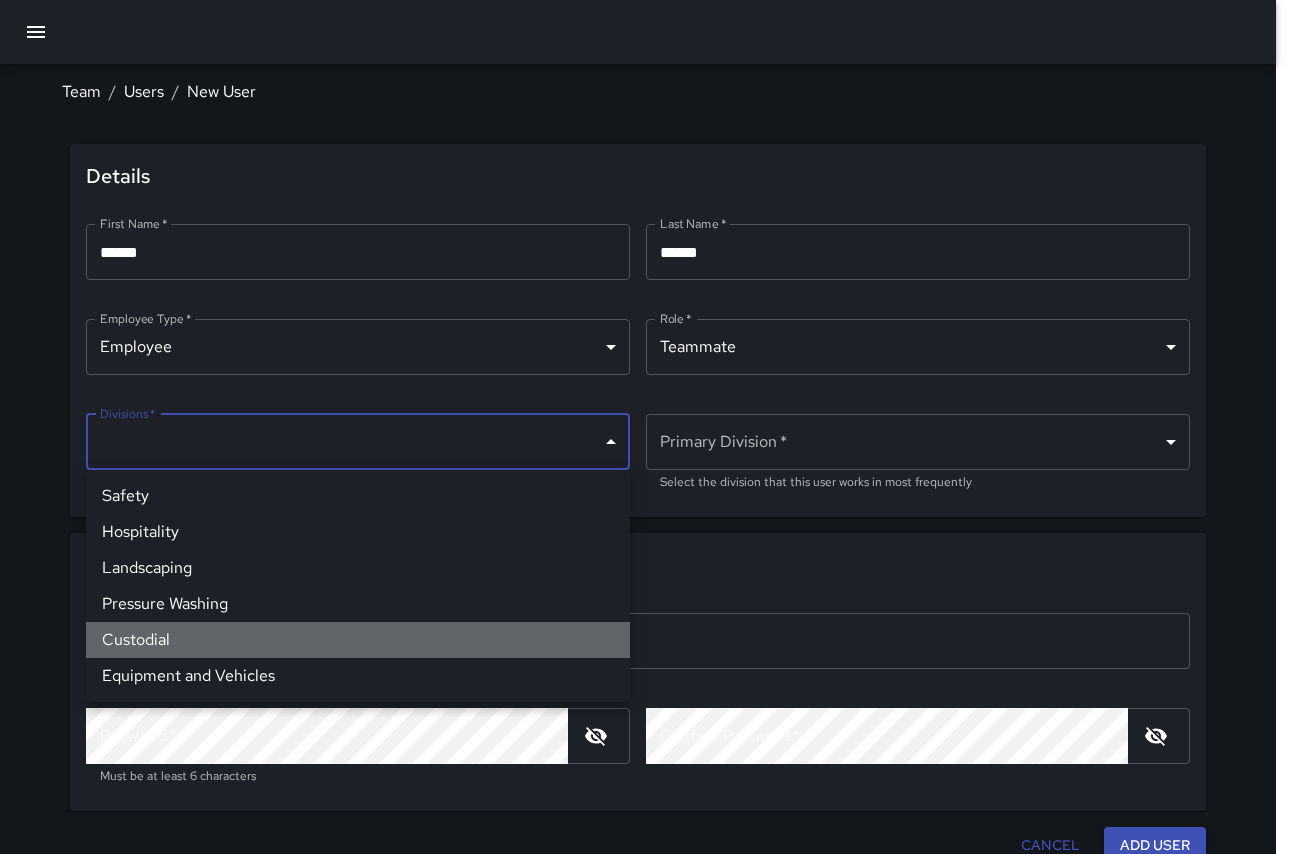 click on "Custodial" at bounding box center [358, 640] 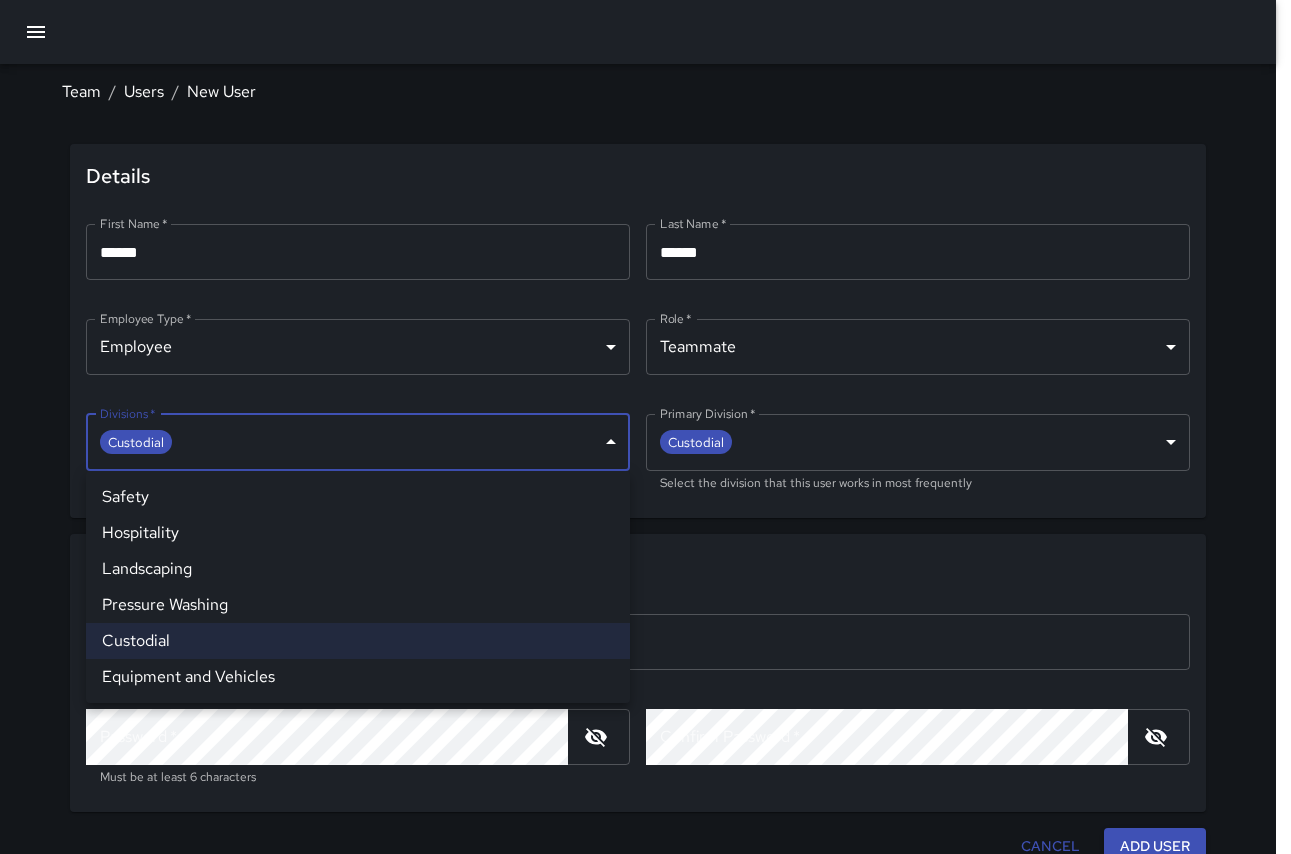 click at bounding box center (645, 427) 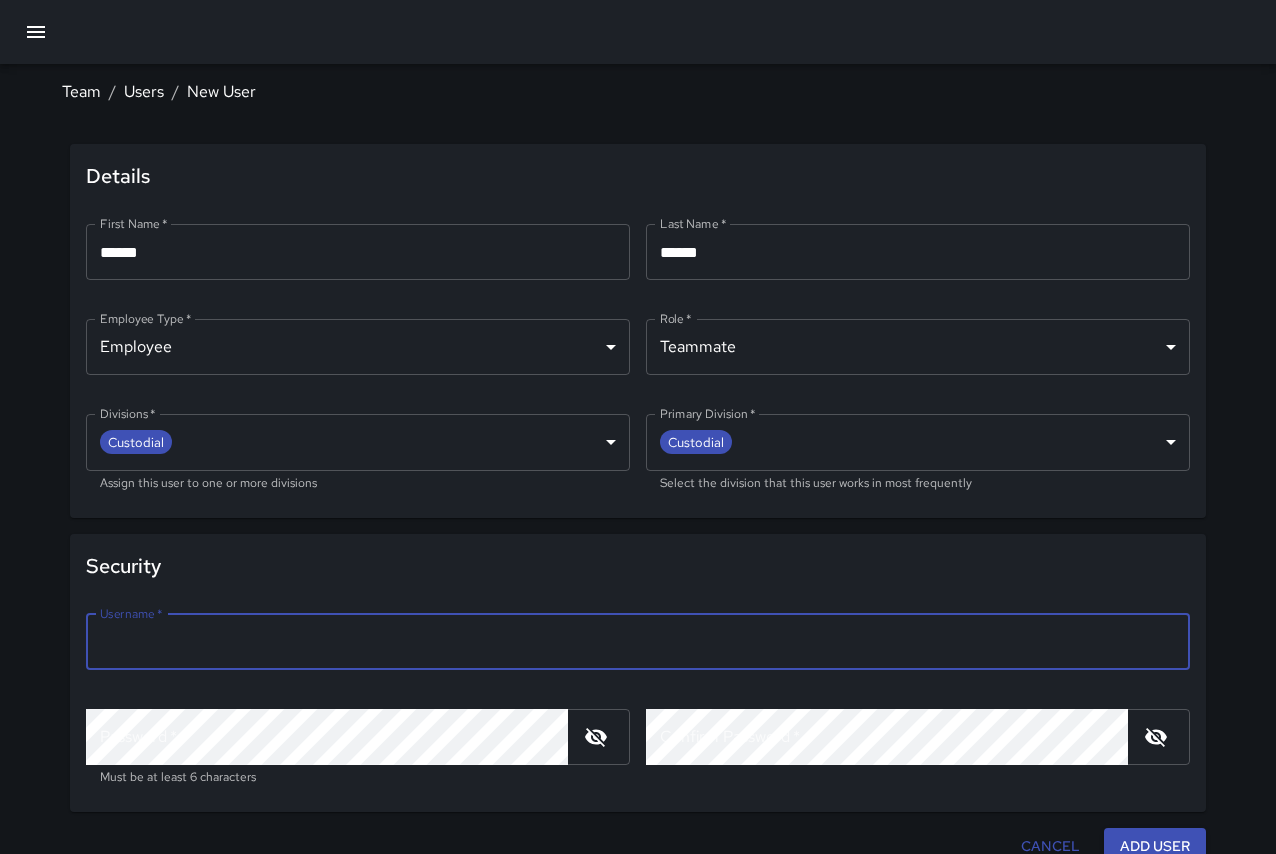 click on "Username   *" at bounding box center [638, 642] 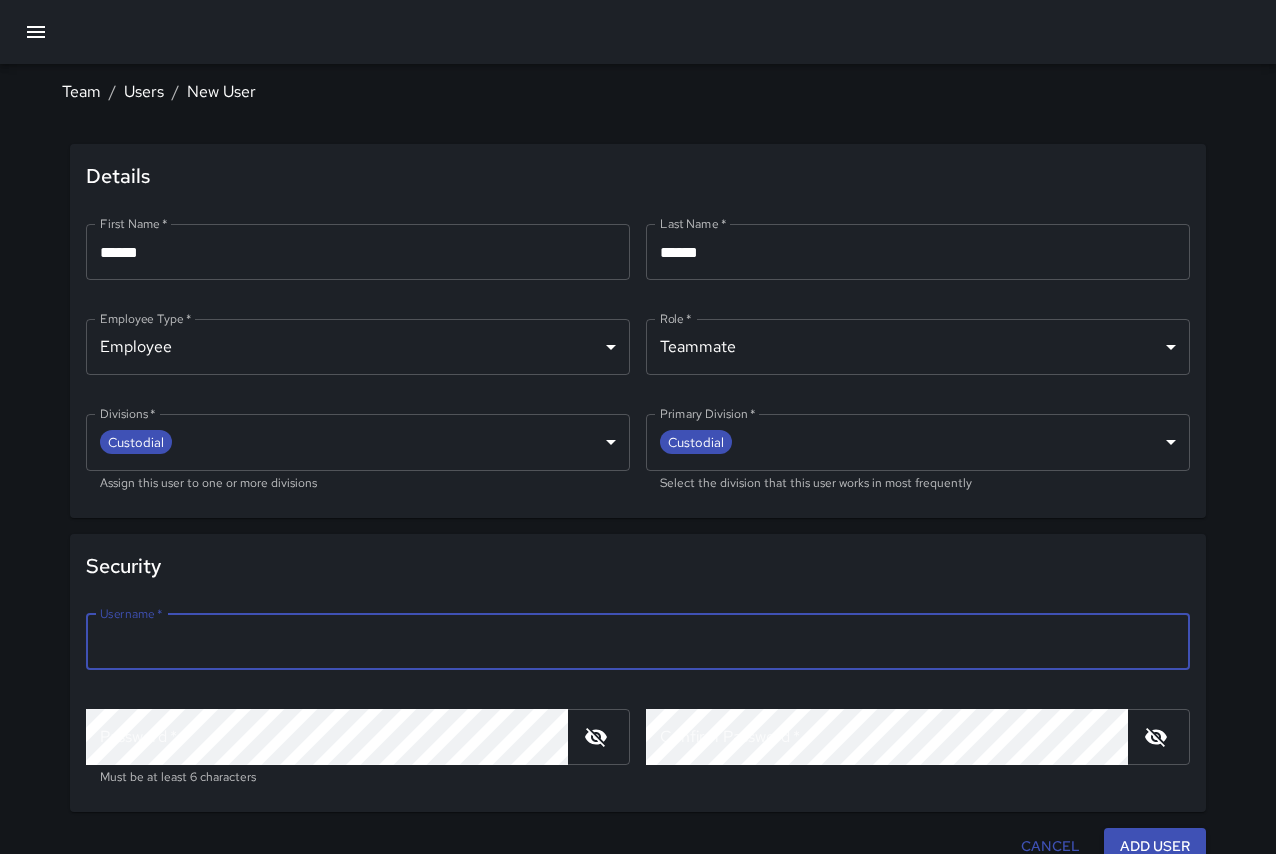 type on "*" 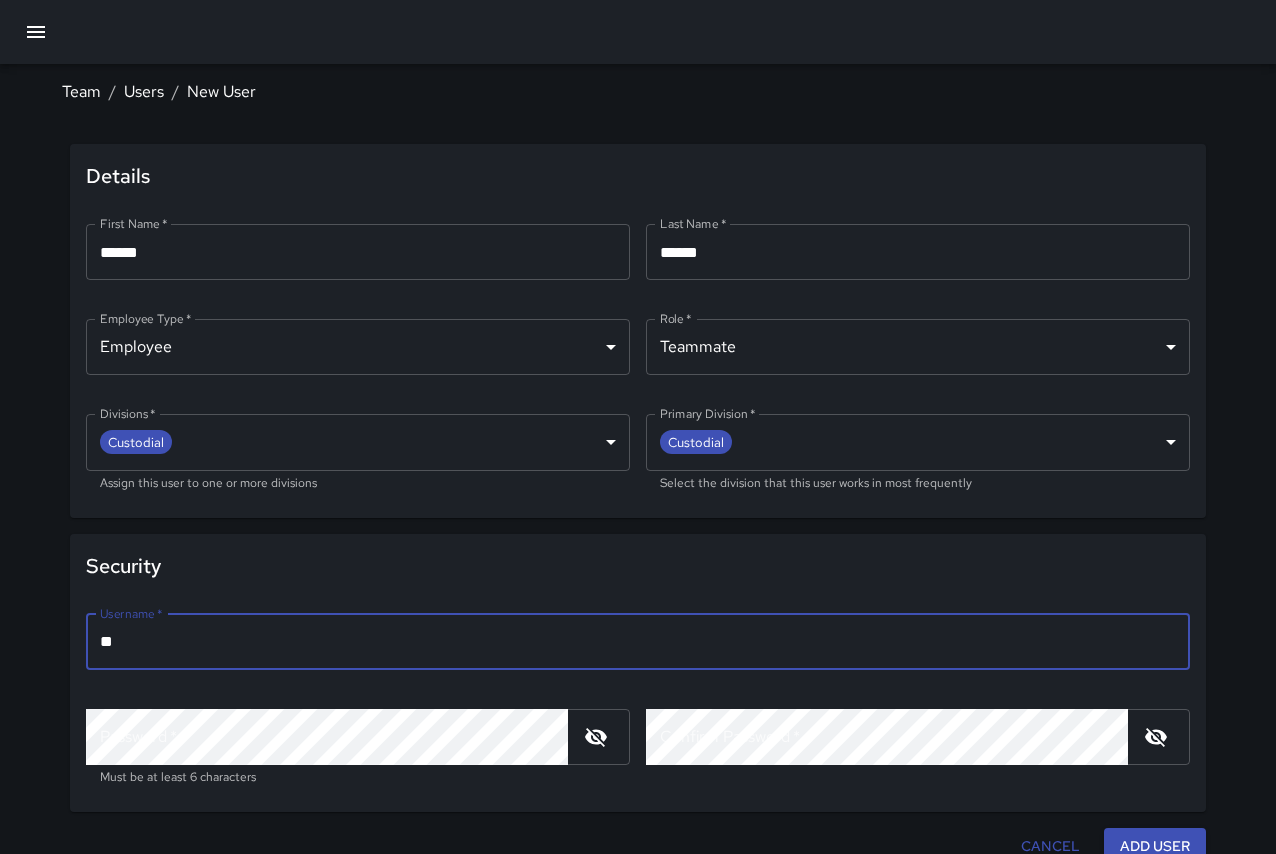 type on "*" 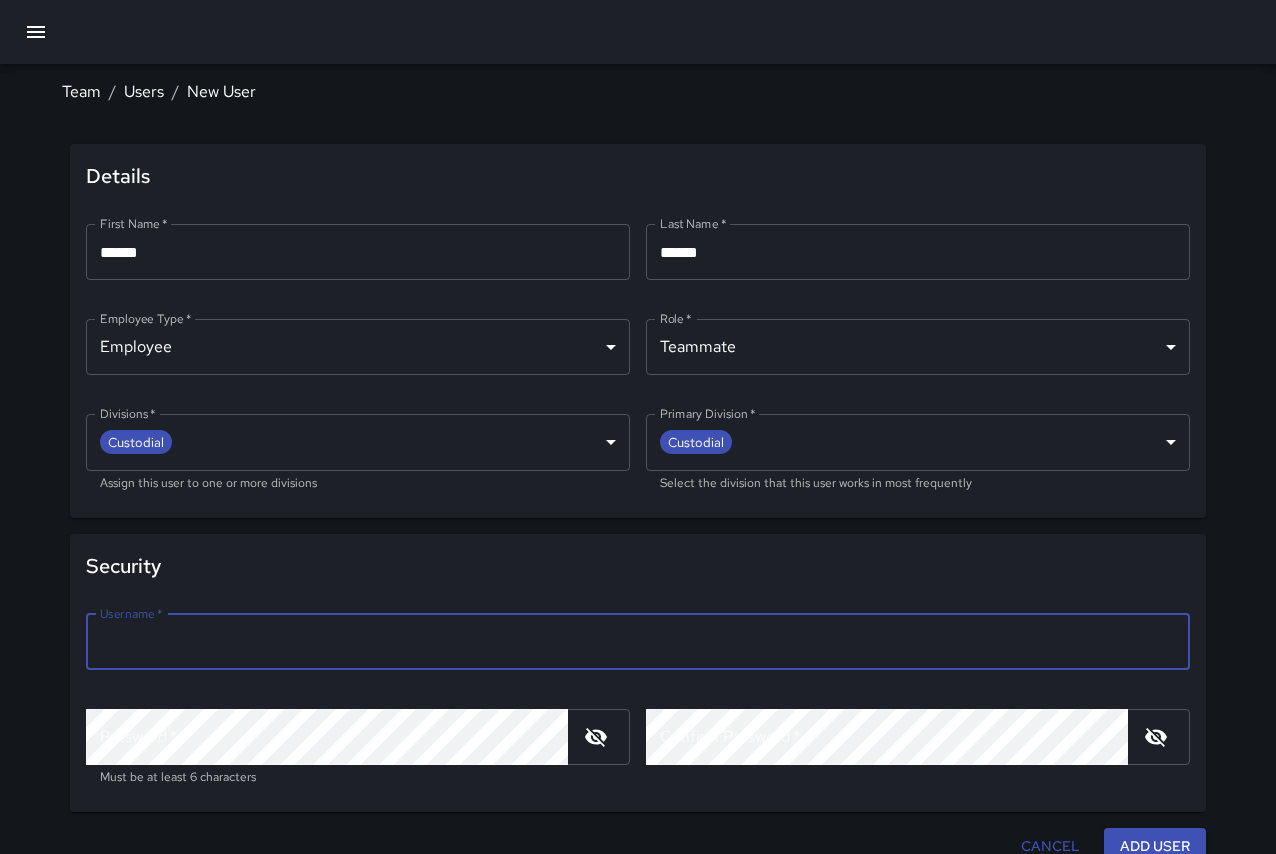 paste on "*******" 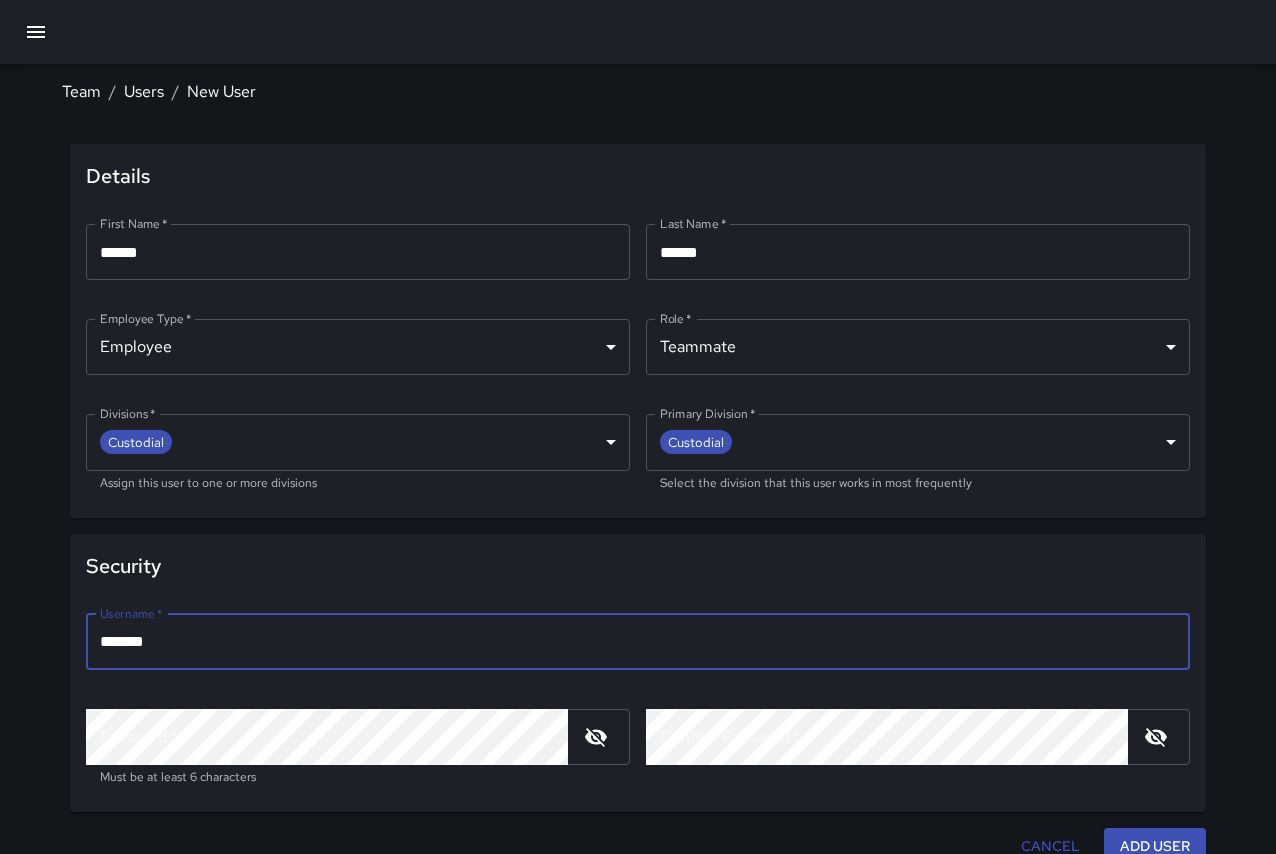 type on "*******" 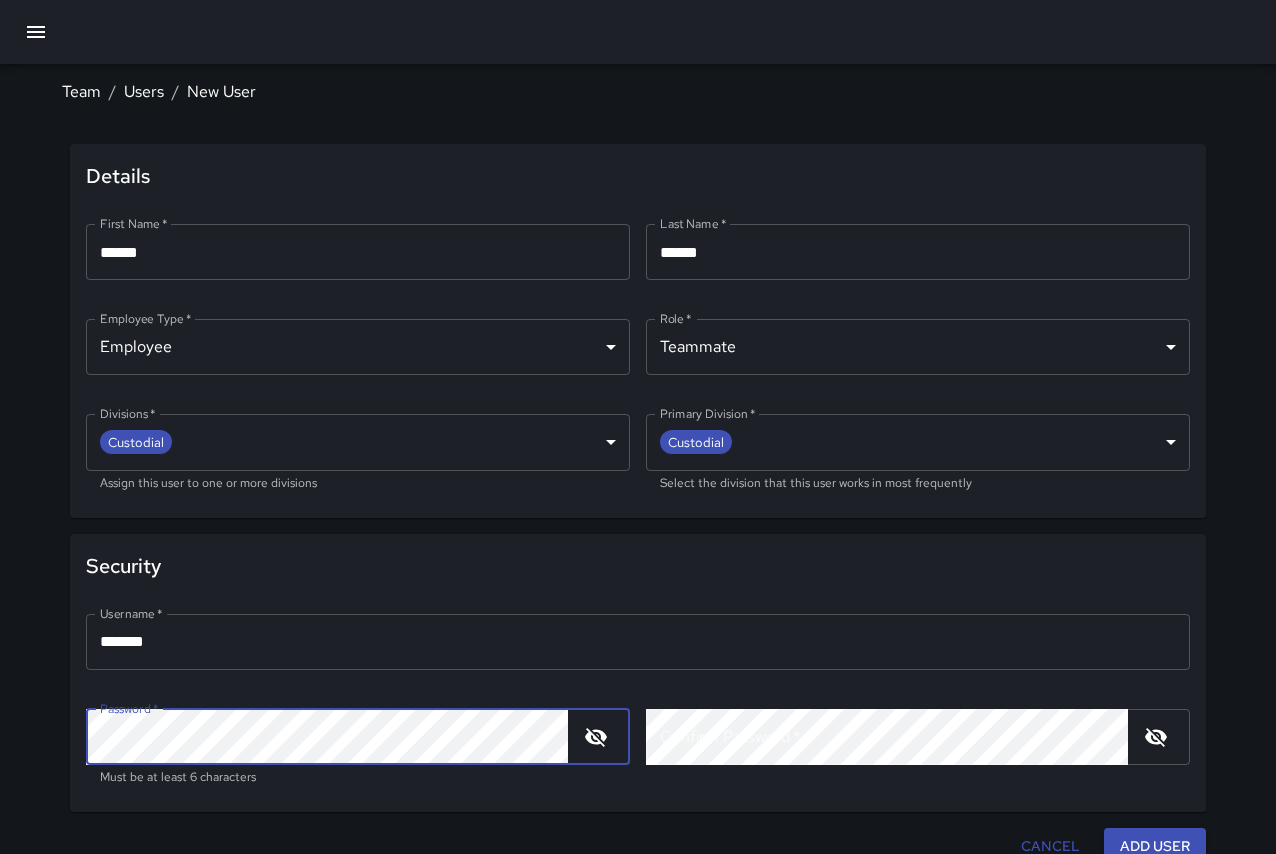 click 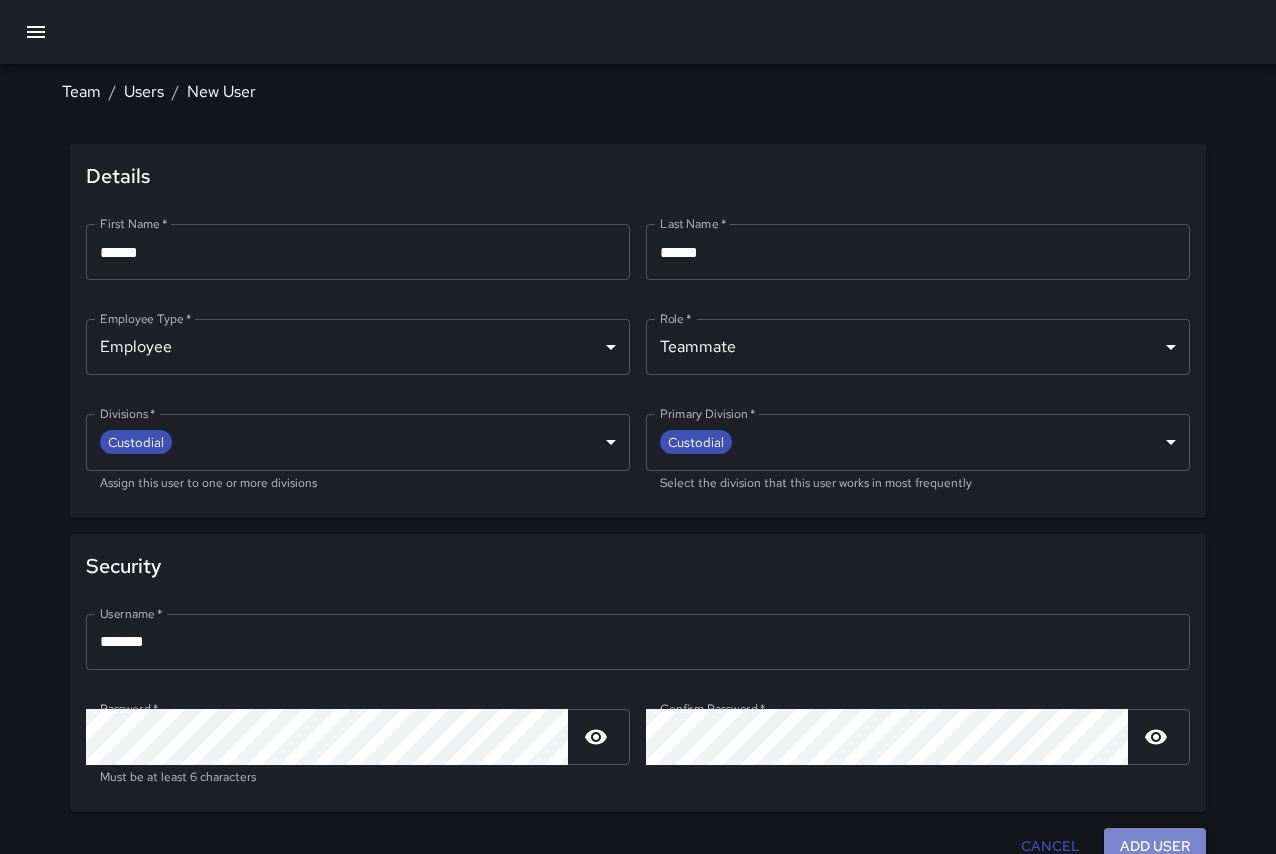 click on "**********" at bounding box center (638, 504) 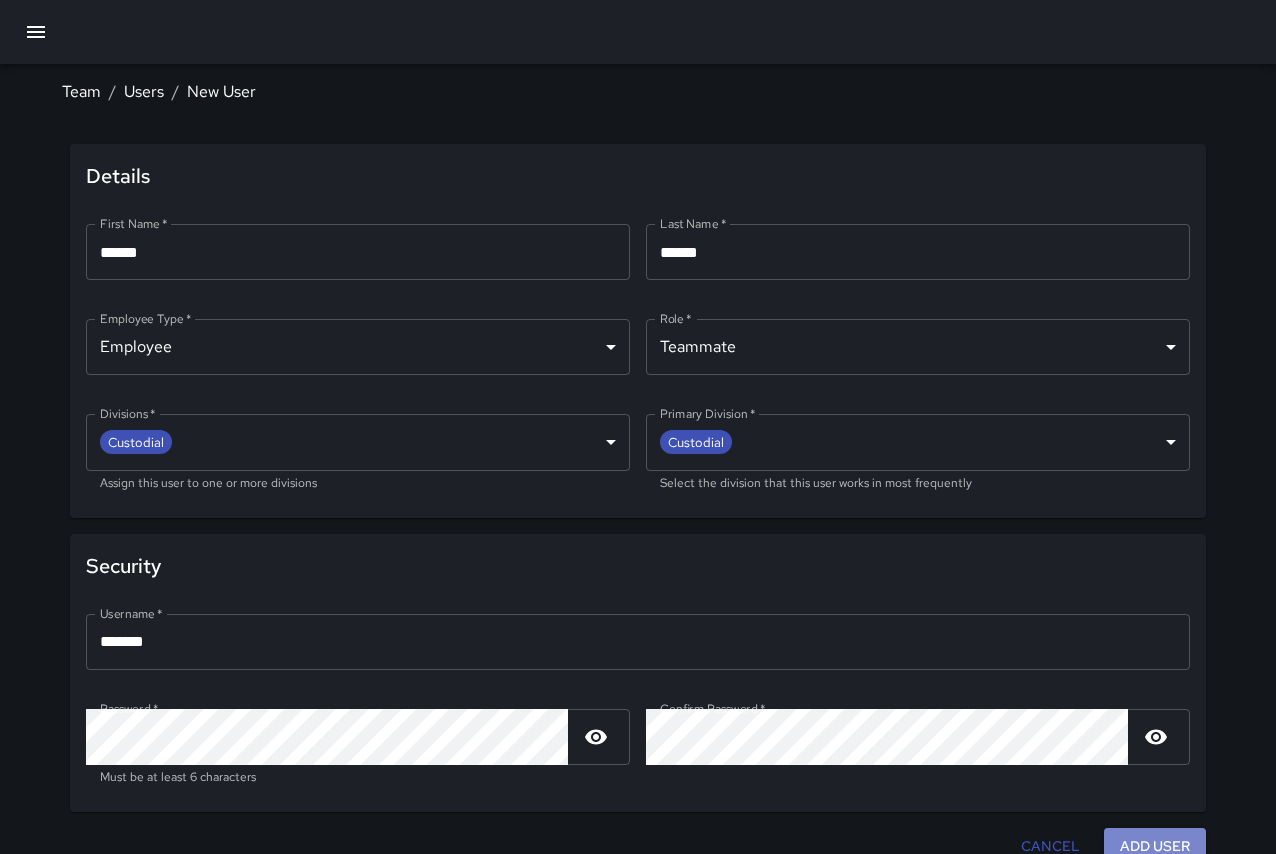 scroll, scrollTop: 18, scrollLeft: 0, axis: vertical 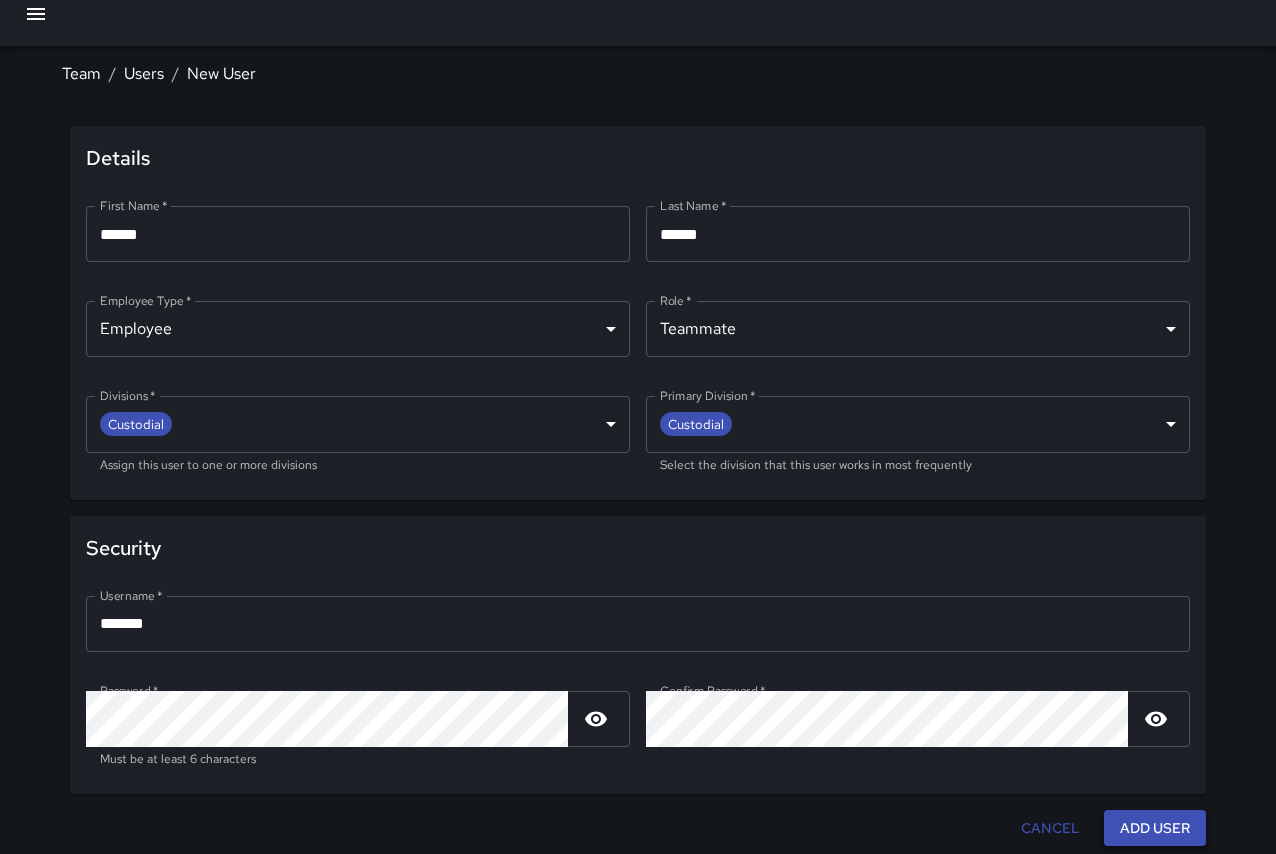 click on "Add User" at bounding box center (1155, 828) 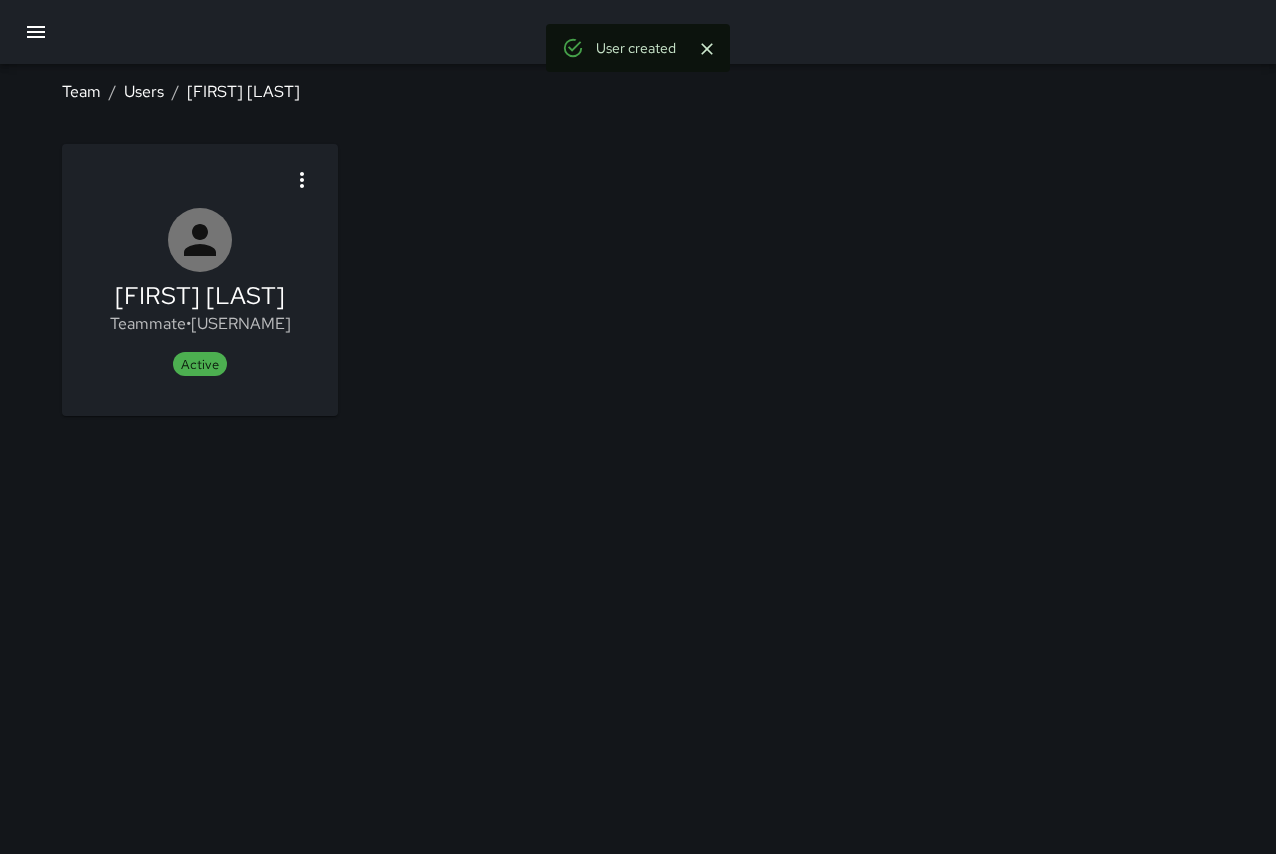 scroll, scrollTop: 0, scrollLeft: 0, axis: both 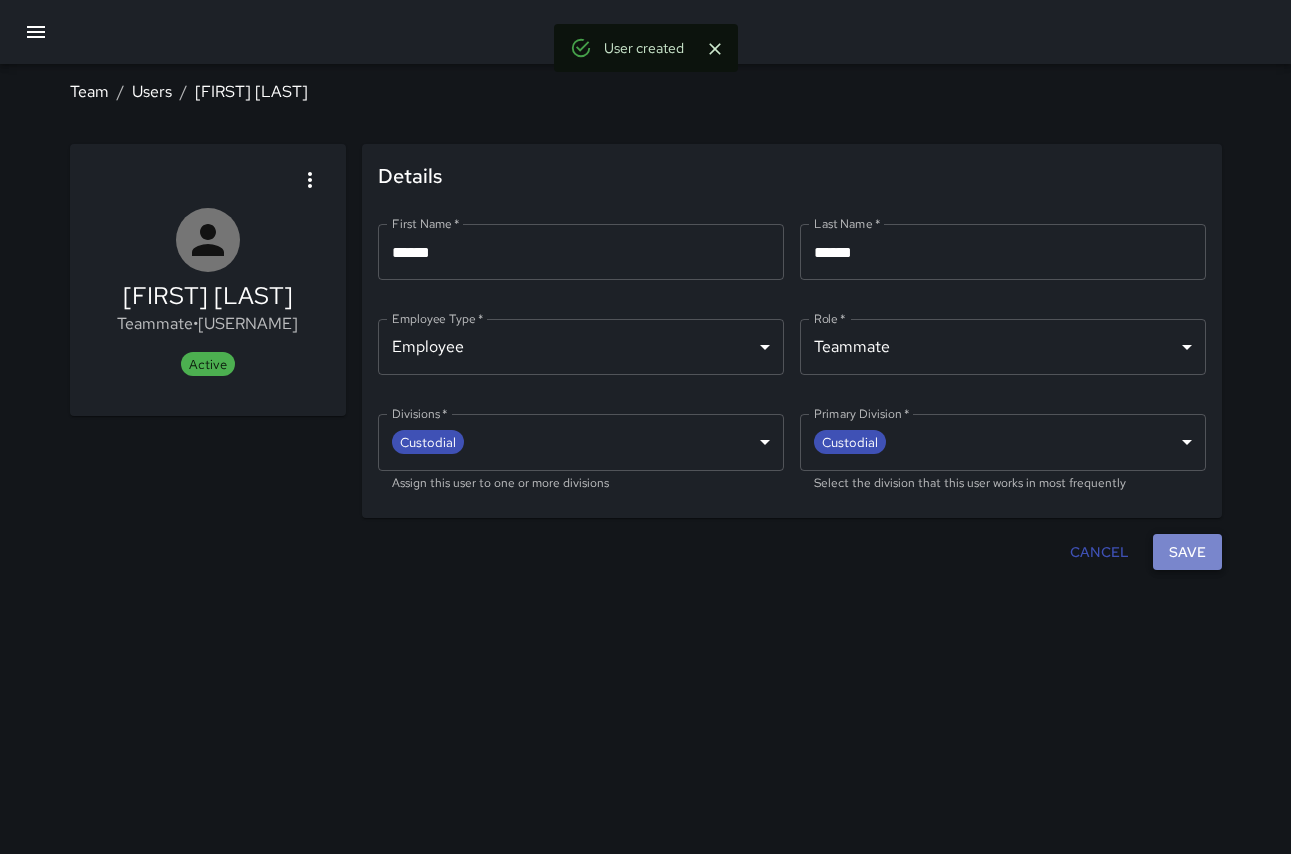 click on "Save" at bounding box center (1187, 552) 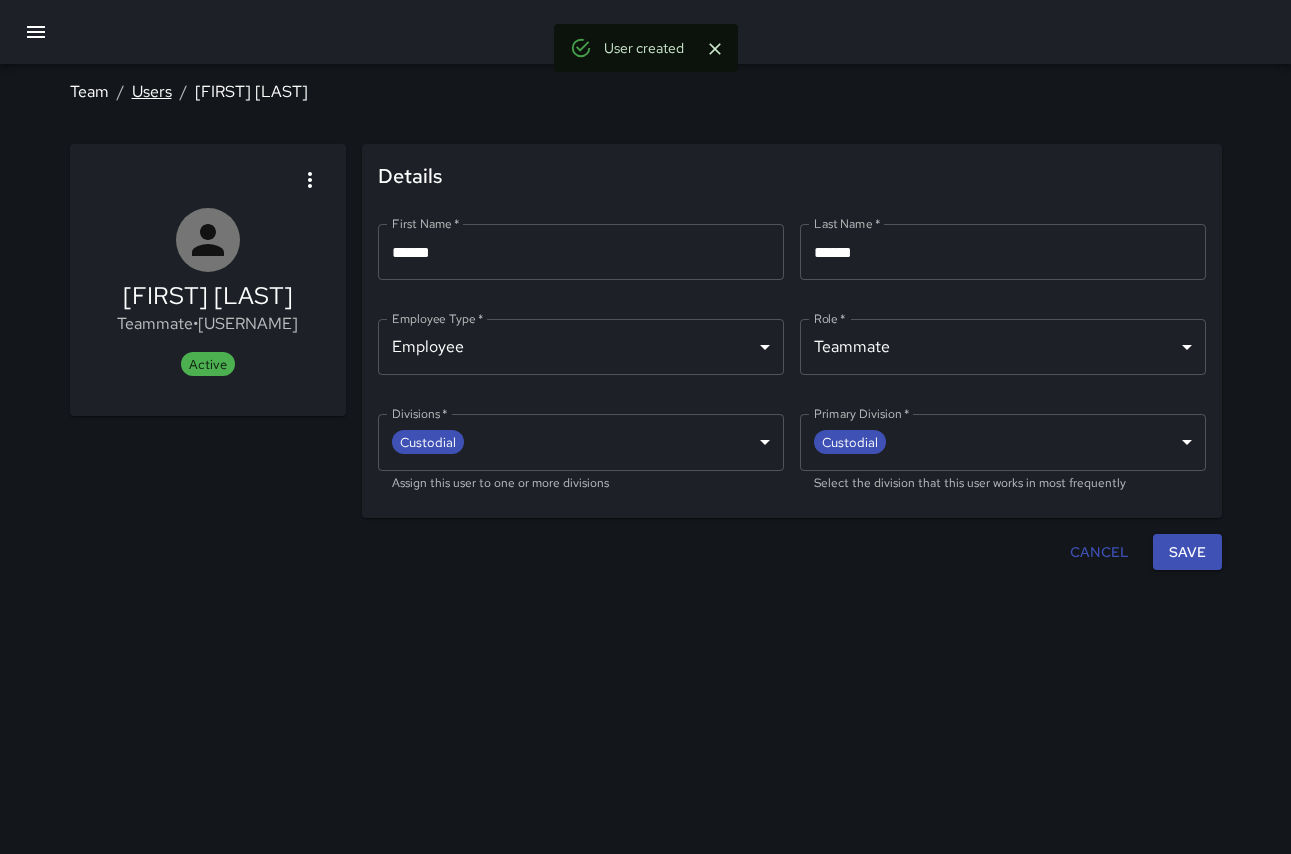 click on "Users" at bounding box center (152, 91) 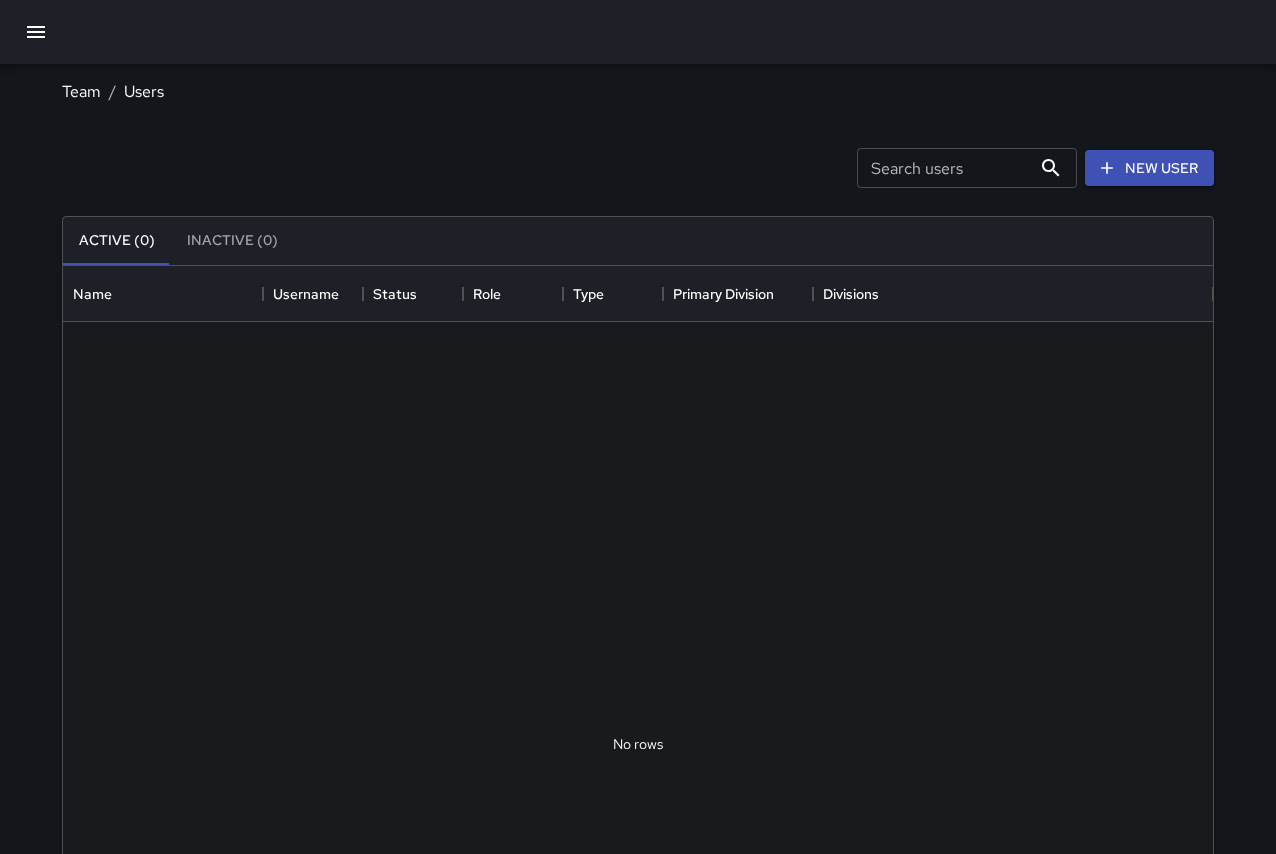 scroll, scrollTop: 16, scrollLeft: 16, axis: both 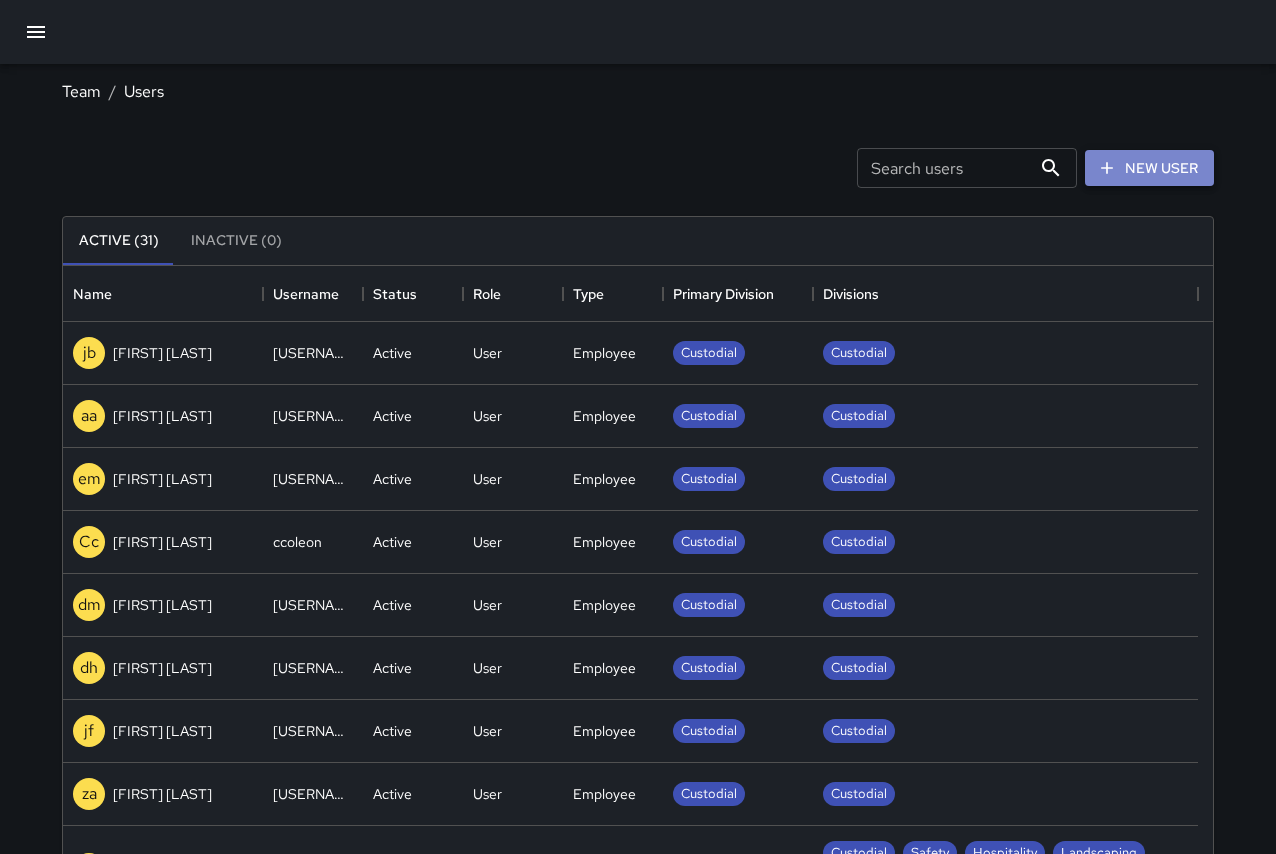 click 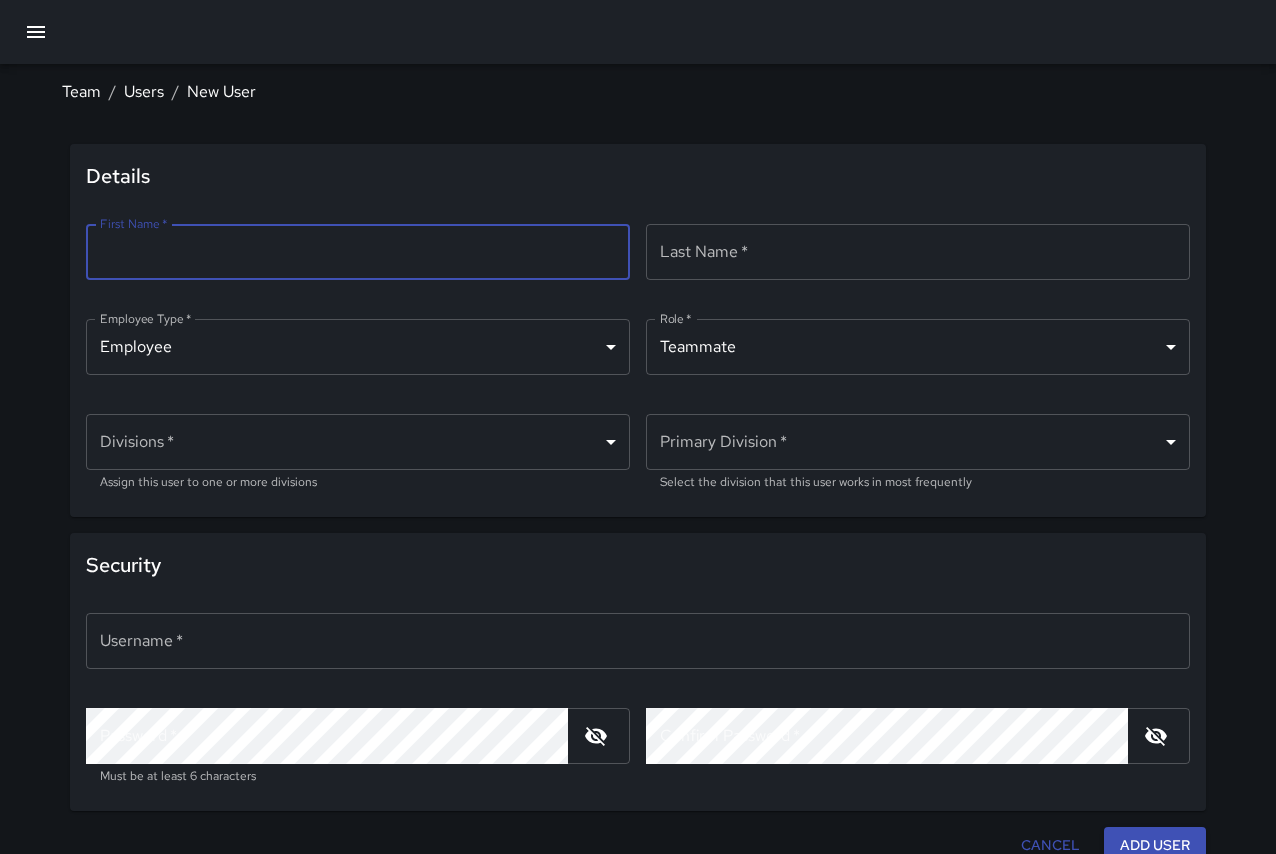 click on "First Name   *" at bounding box center (358, 252) 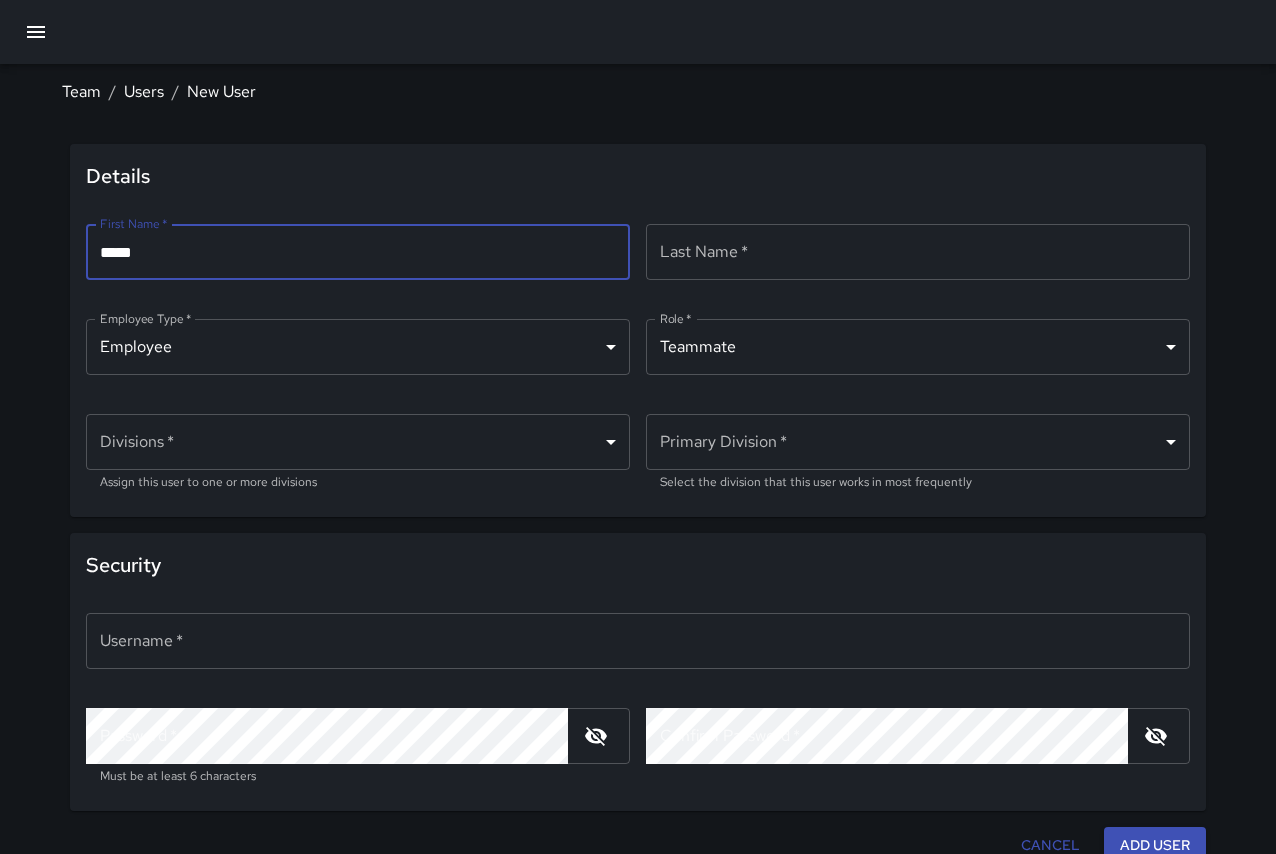 type on "*****" 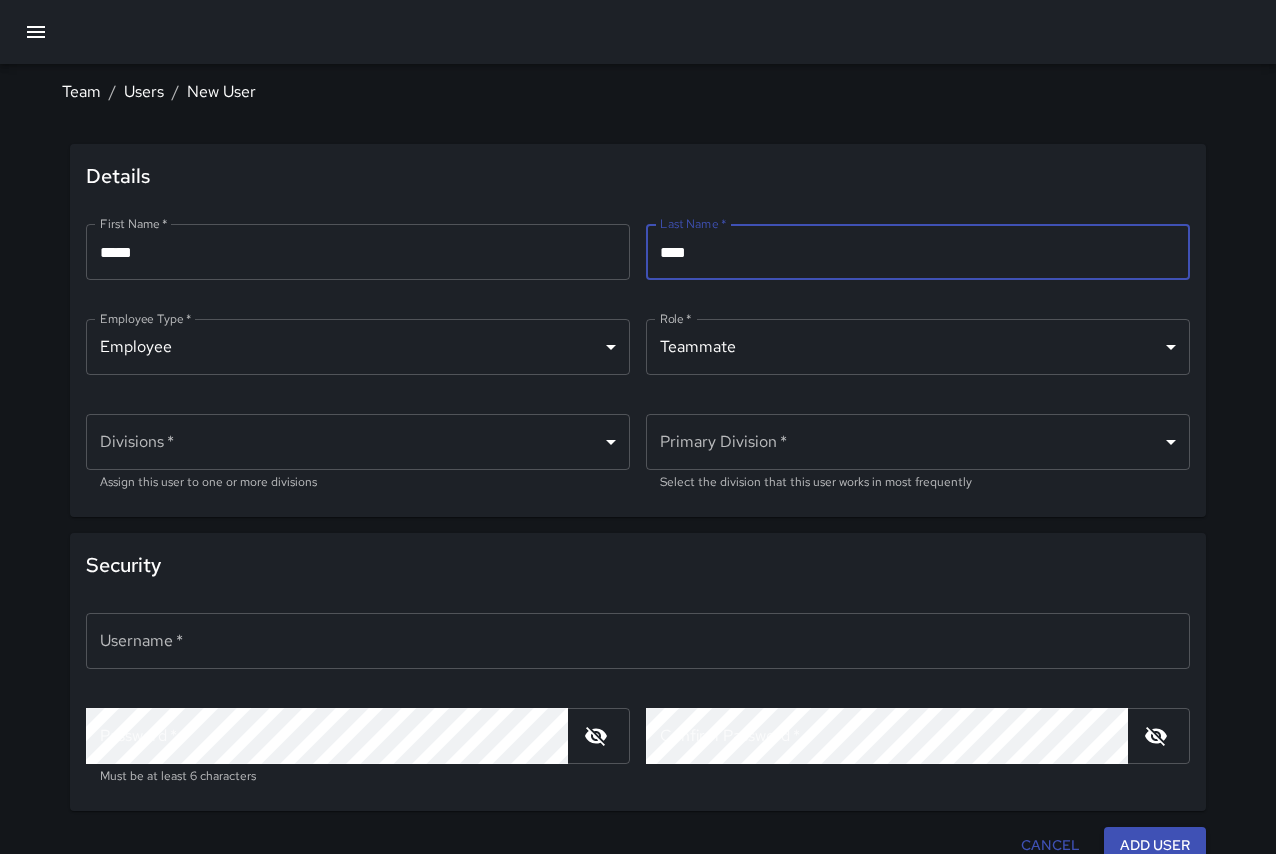type on "****" 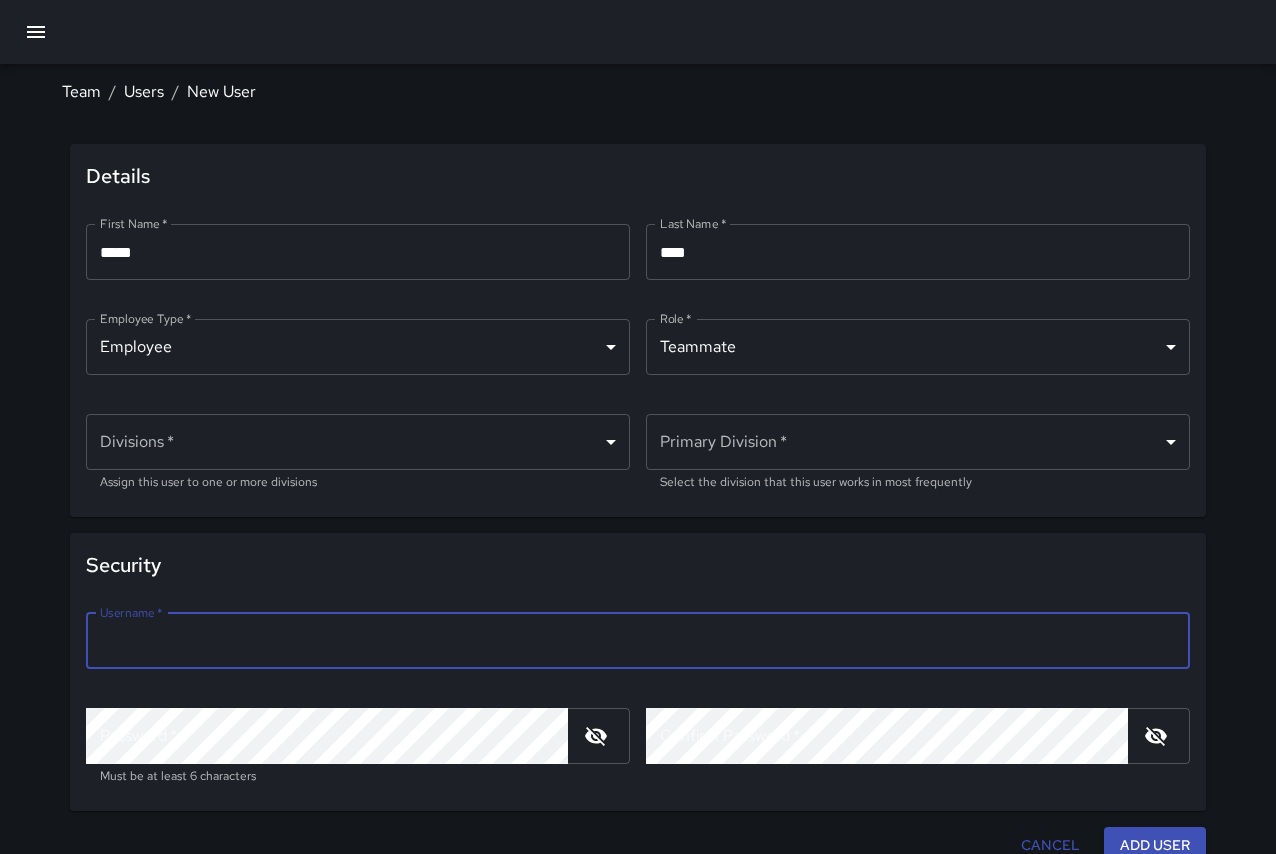 click on "Username   *" at bounding box center (638, 641) 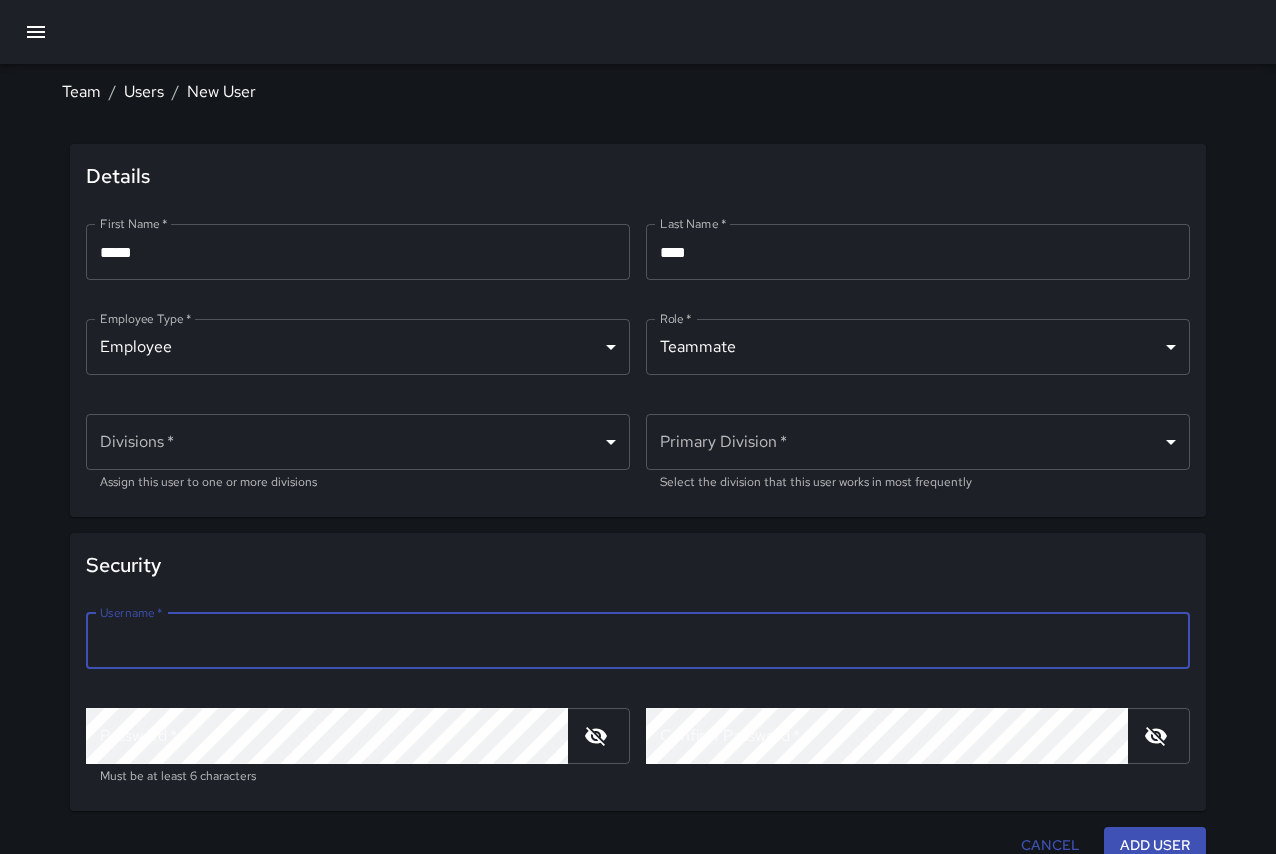 paste on "*****" 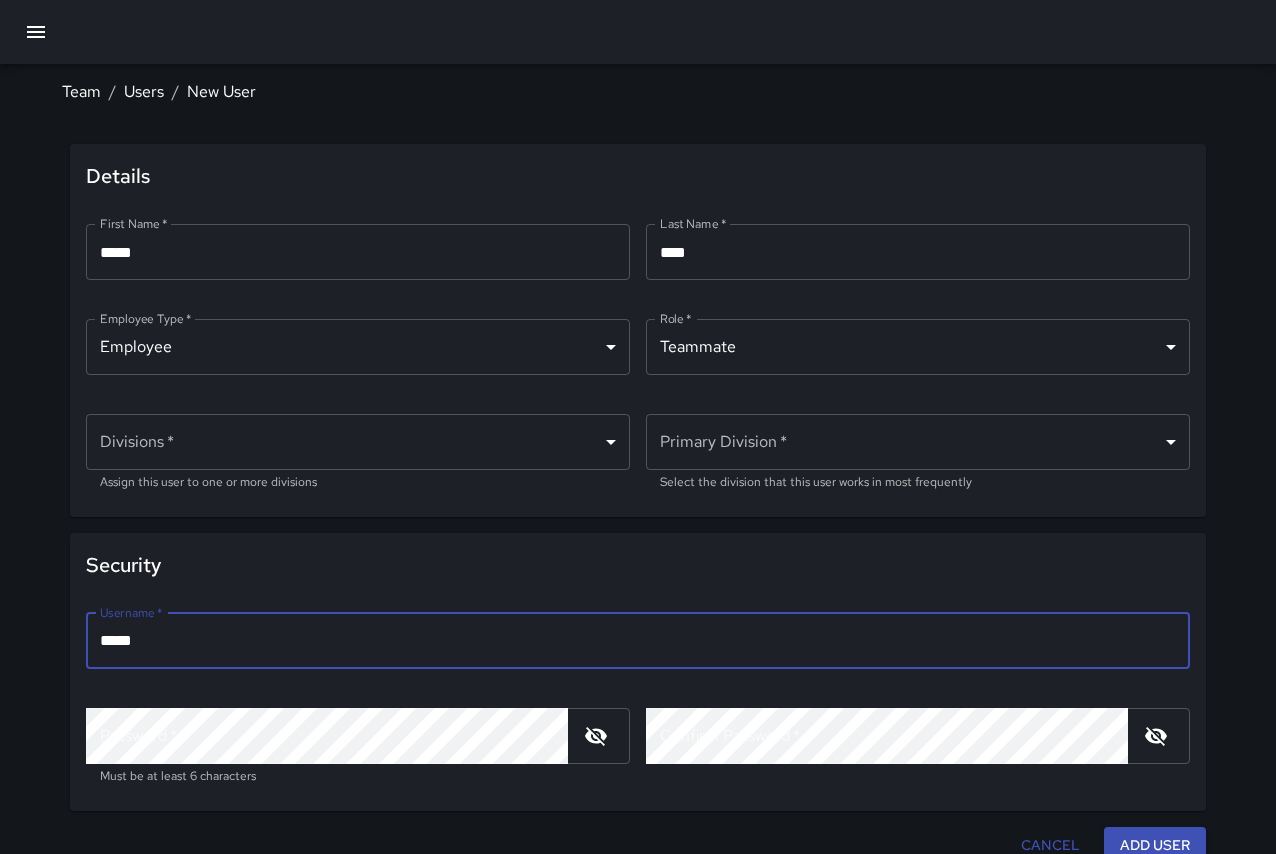 type on "*****" 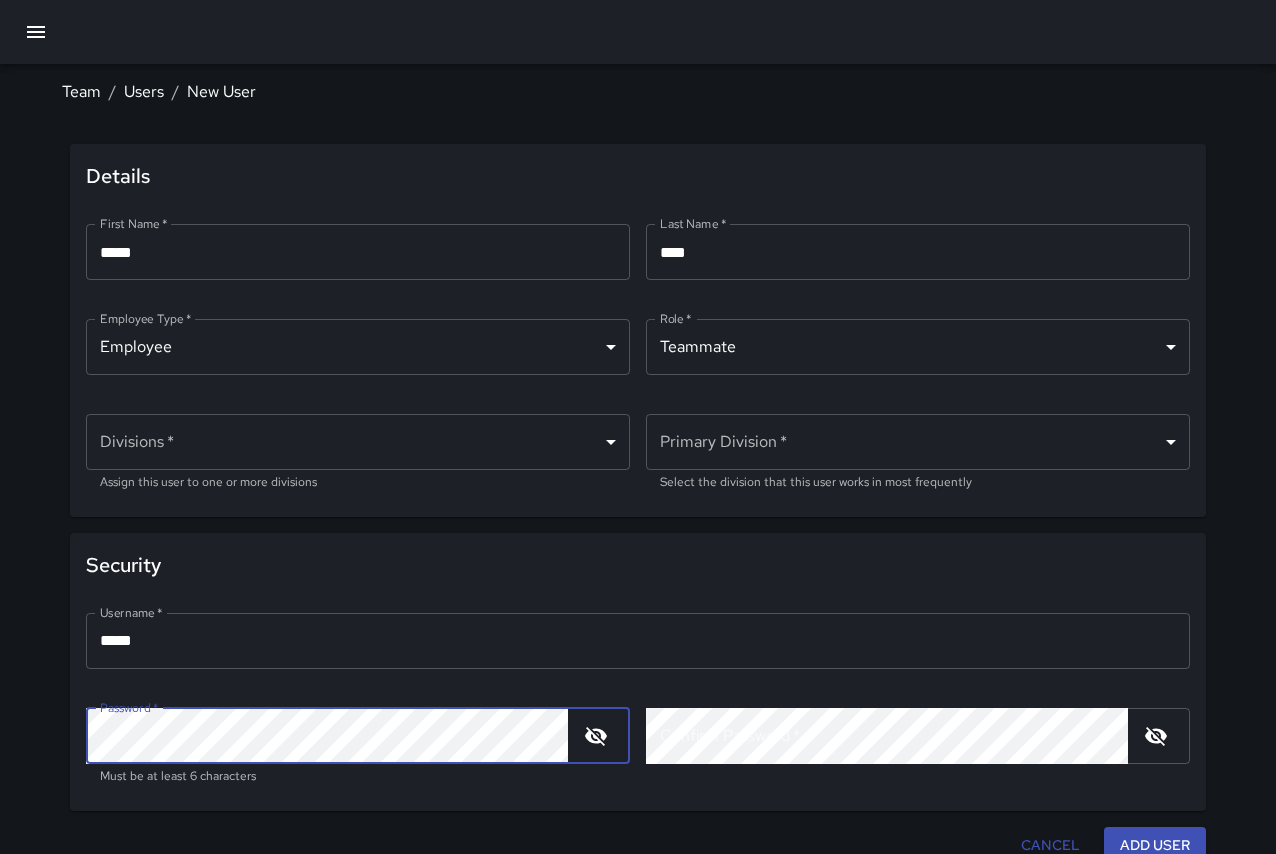 click 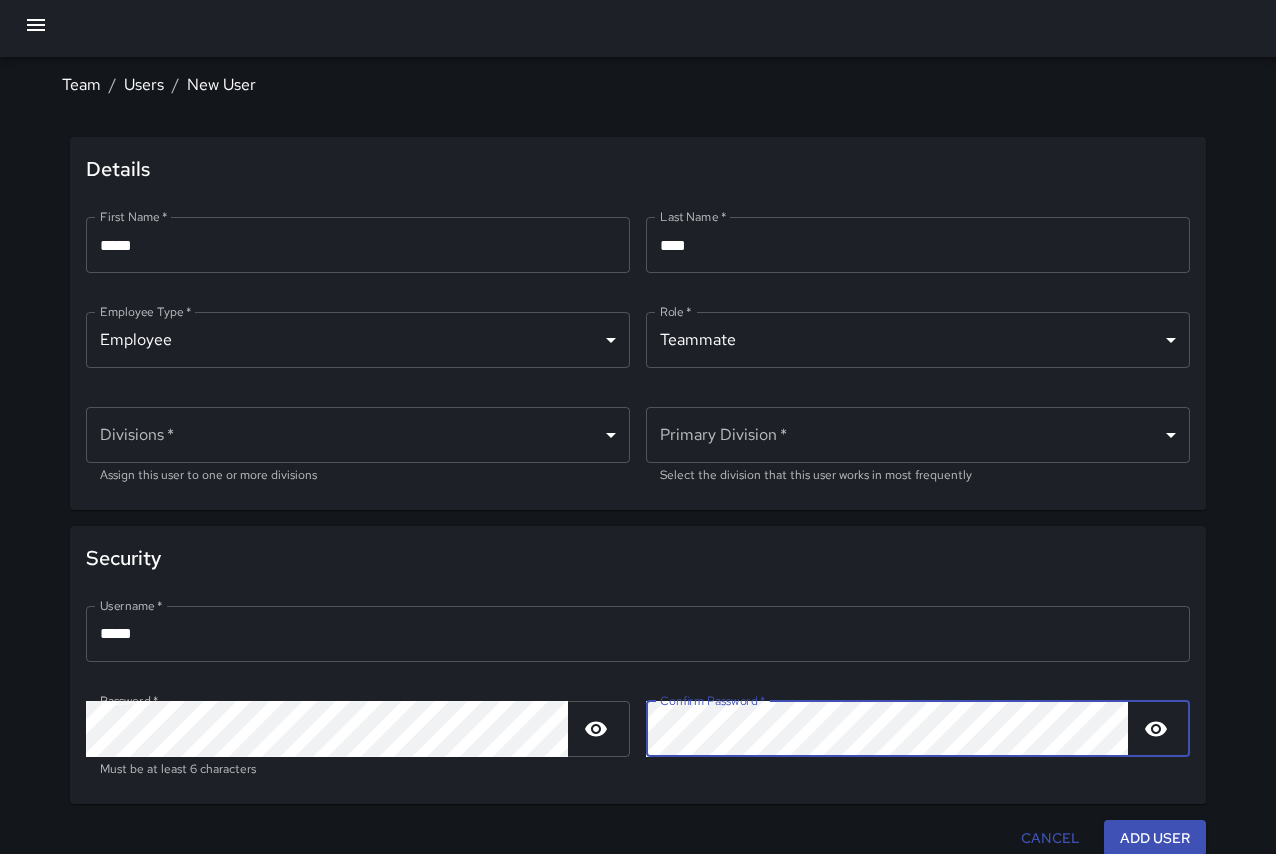 scroll, scrollTop: 17, scrollLeft: 0, axis: vertical 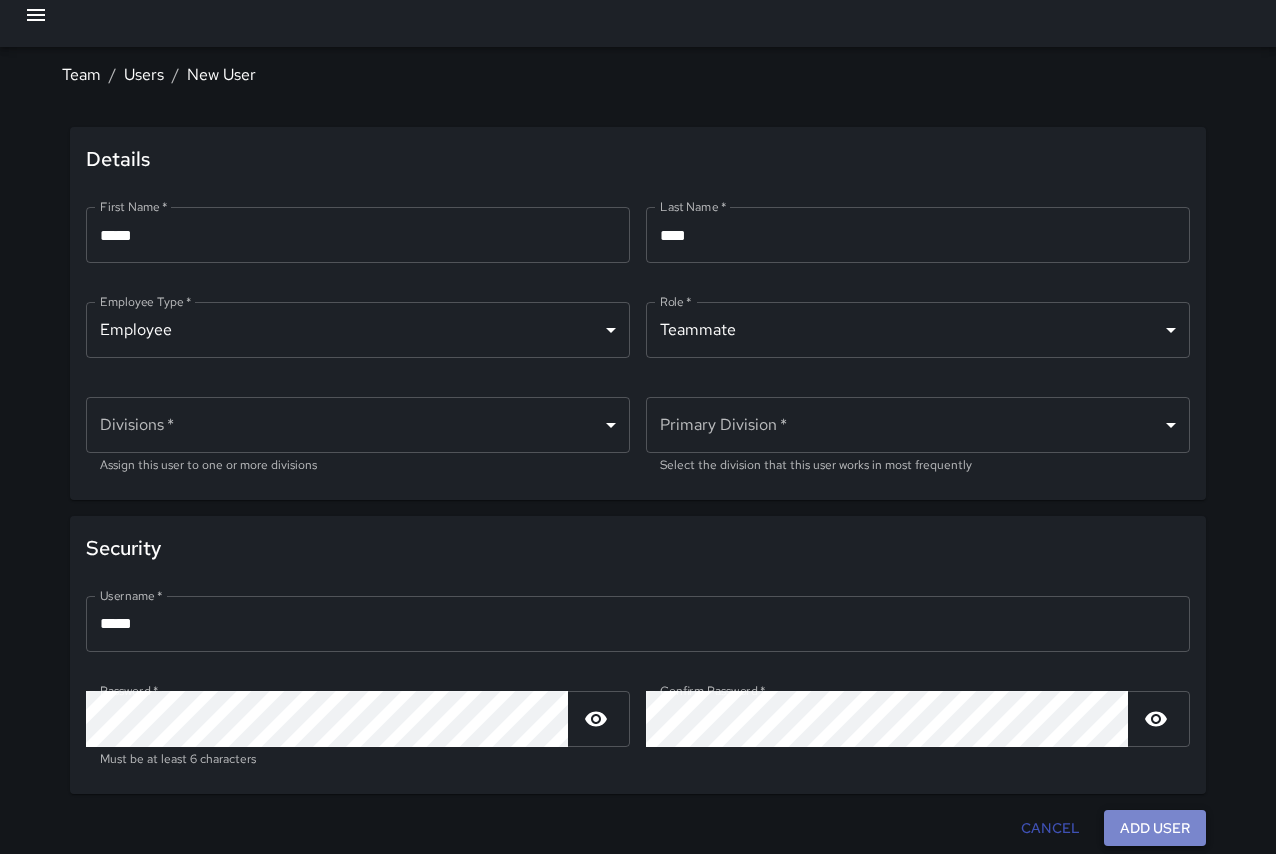 click on "Add User" at bounding box center (1155, 828) 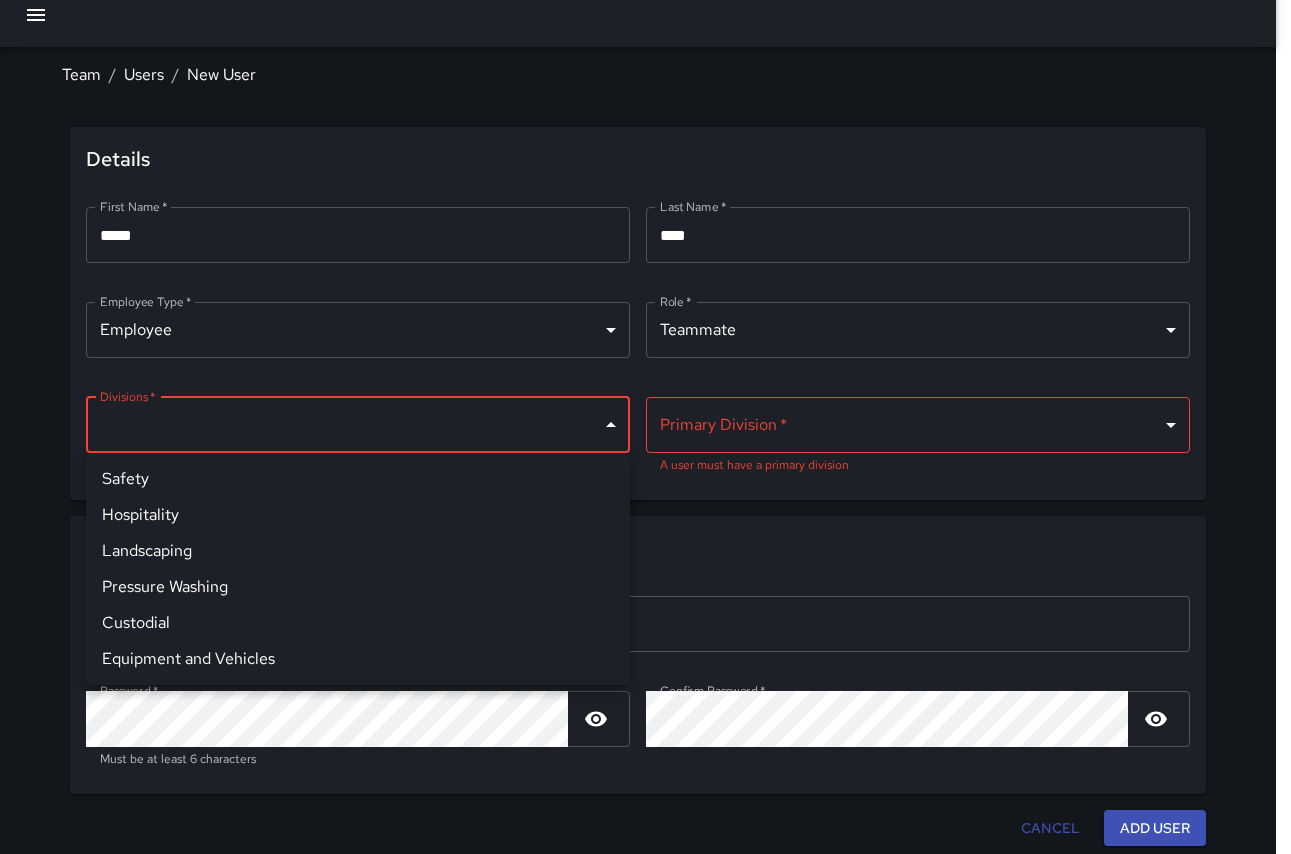 click on "Team / Users / New User Details First Name   * ***** First Name   * ​ Last Name   * **** Last Name   * ​ Employee Type   * Employee ******** Employee Type   * ​ Role   * Teammate ******** Role   * ​ Divisions   * ​ Divisions   * A user must be assigned at least one division Primary Division   * ​ Primary Division   * A user must have a primary division Security Username   * ***** Username   * ​ Password   * Password   * Must be at least 6 characters Confirm Password   * Confirm Password   * ​ Cancel Add User Safety Hospitality Landscaping Pressure Washing Custodial Equipment and Vehicles" at bounding box center [645, 418] 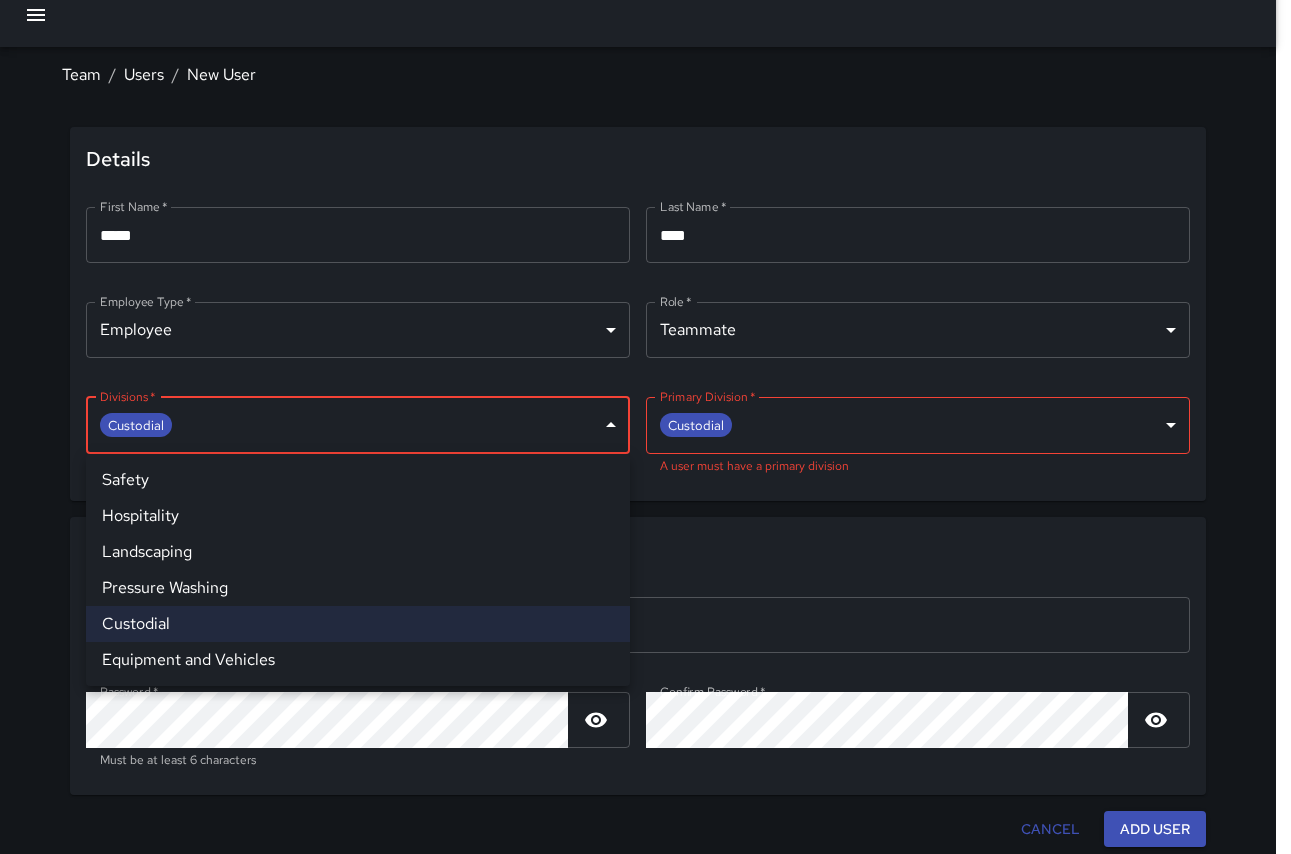 click at bounding box center (645, 427) 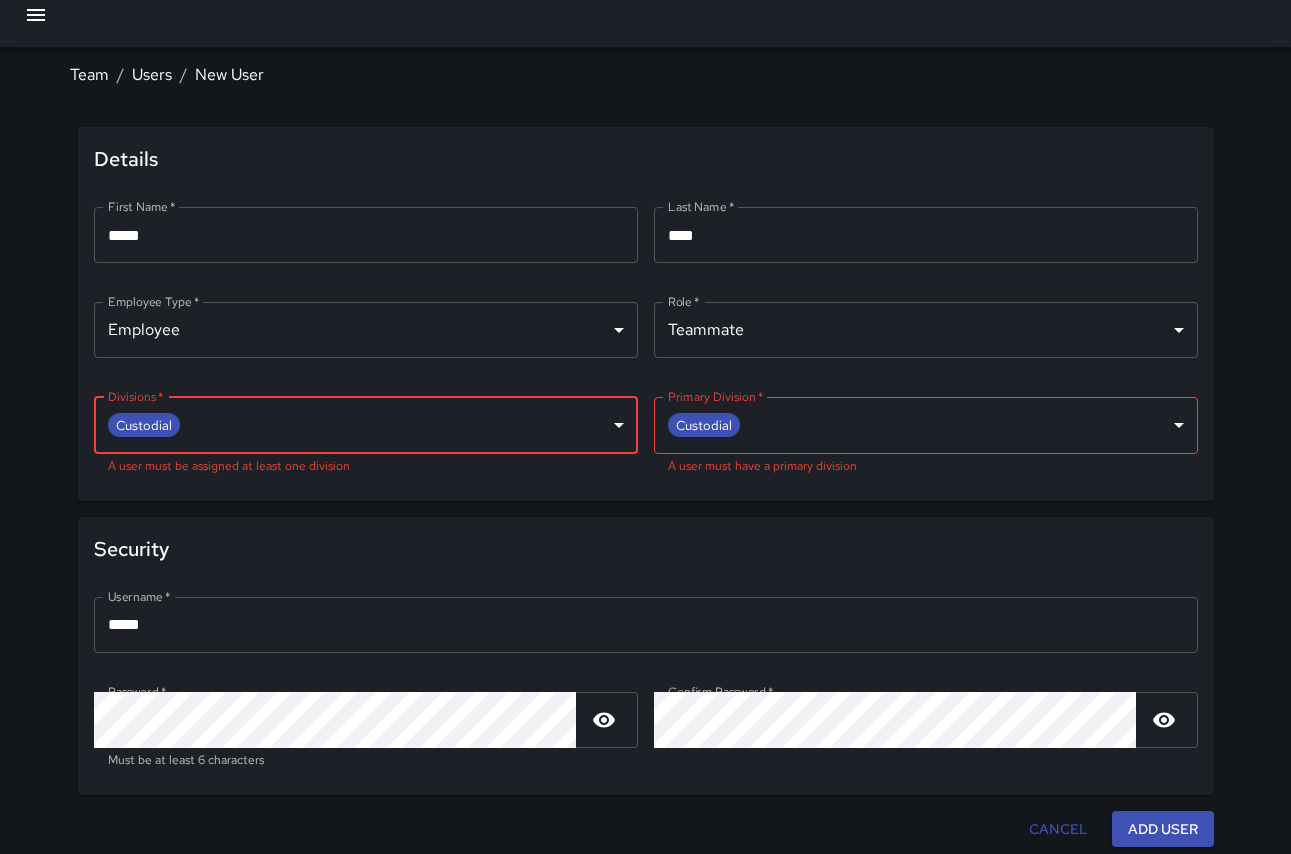 click on "**********" at bounding box center [645, 419] 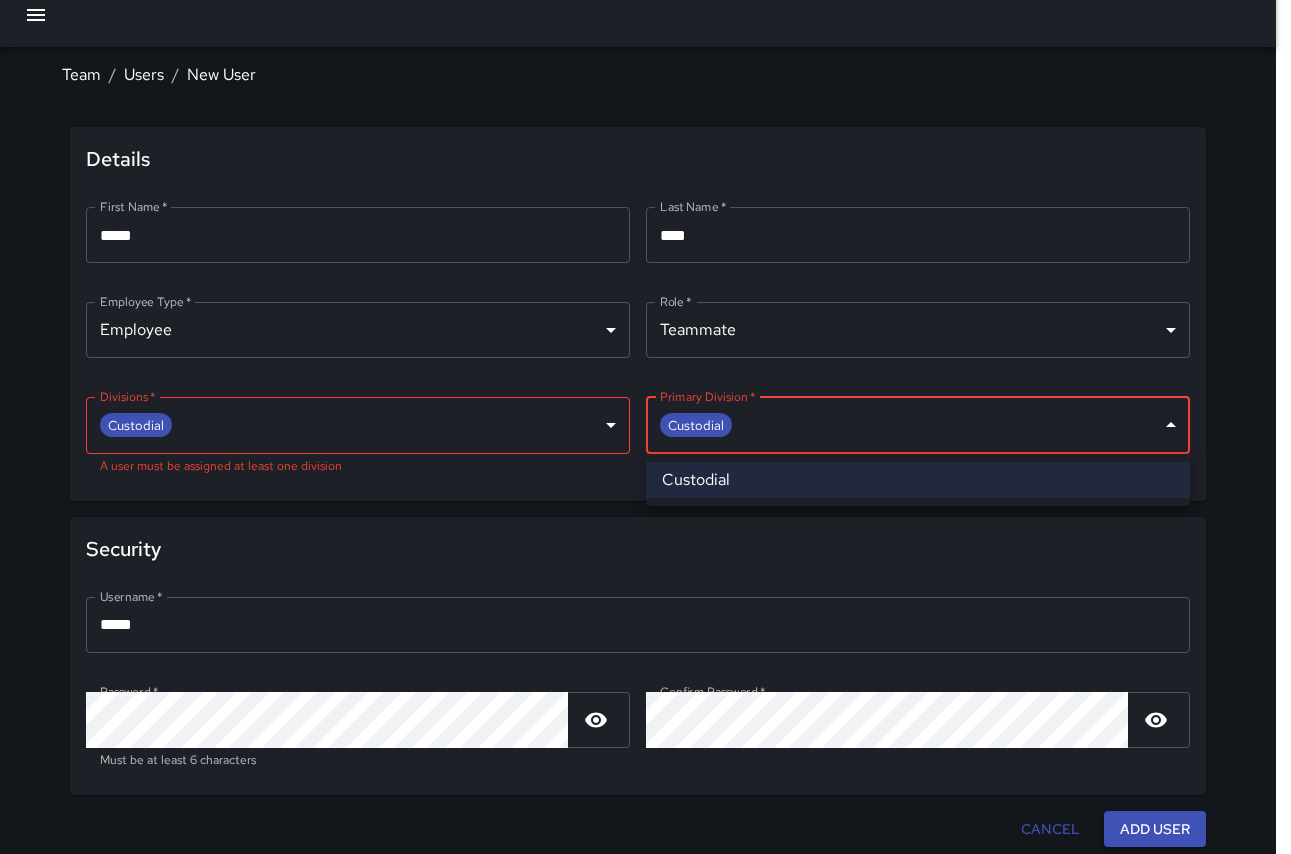 click on "Custodial" at bounding box center [918, 480] 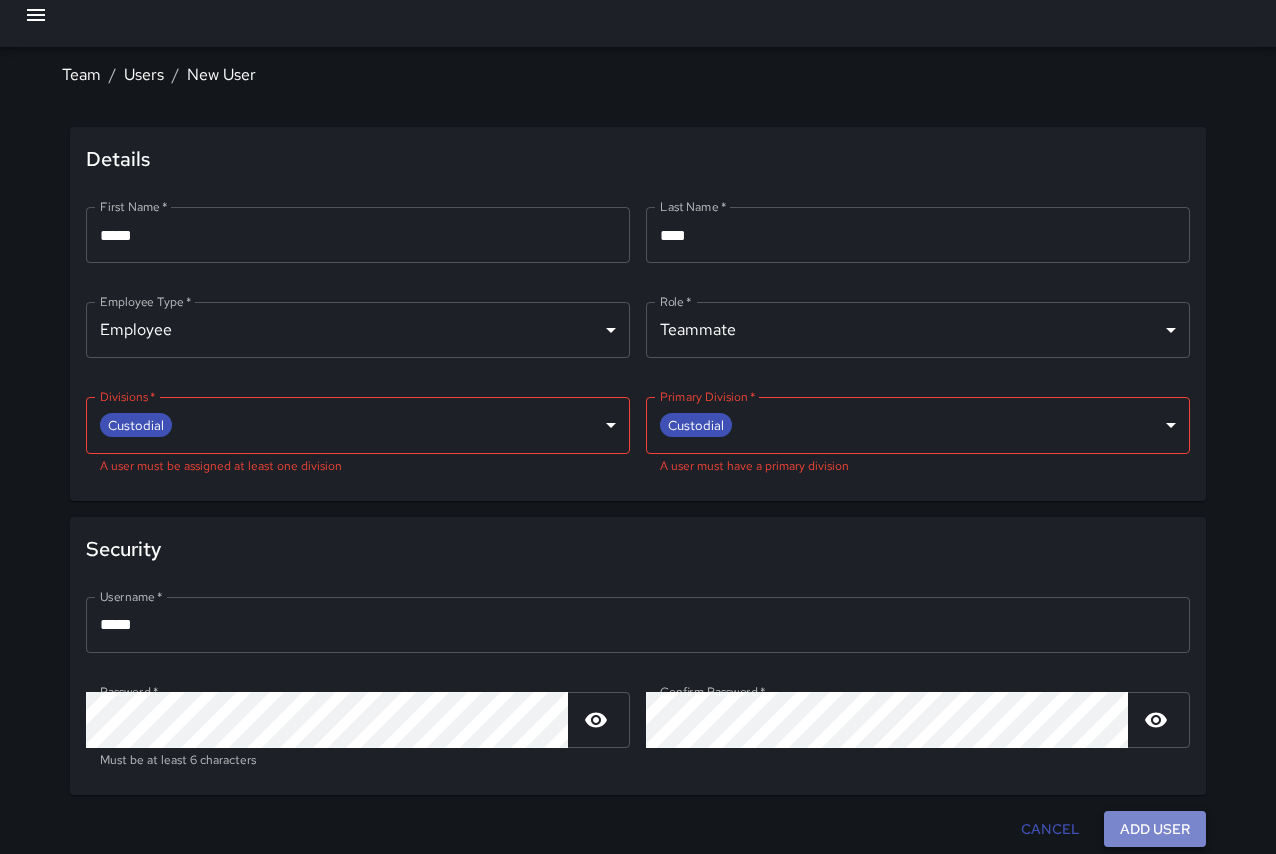 click on "Add User" at bounding box center (1155, 829) 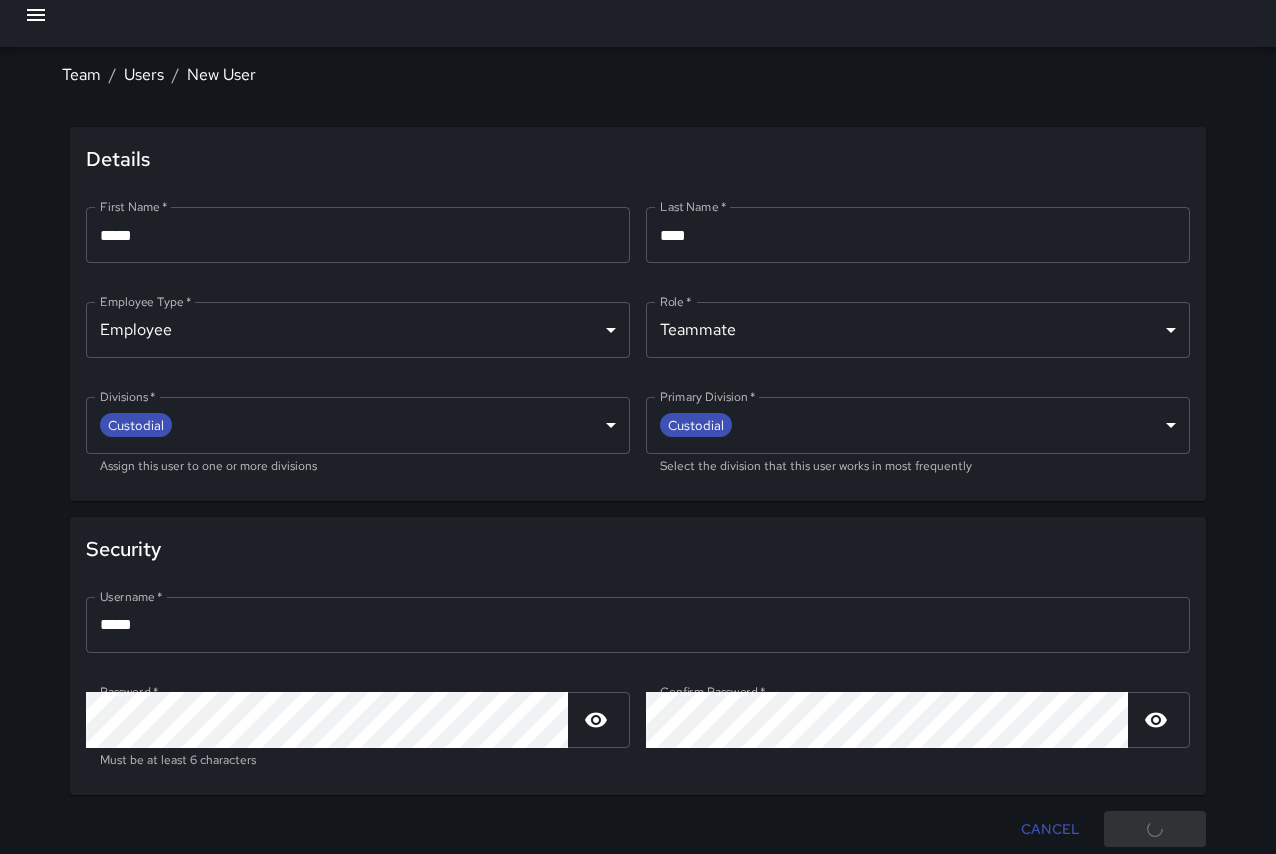 scroll, scrollTop: 0, scrollLeft: 0, axis: both 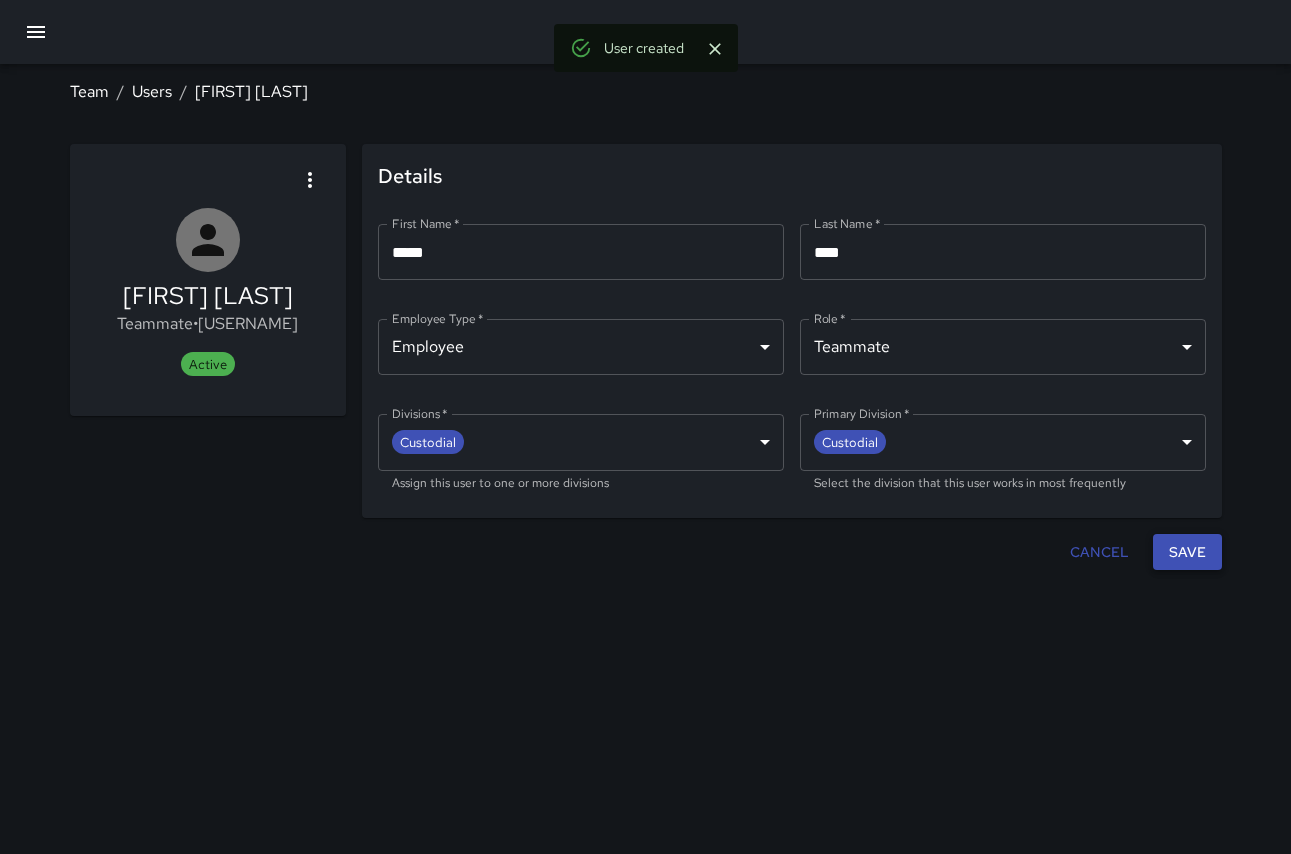 click on "Save" at bounding box center (1187, 552) 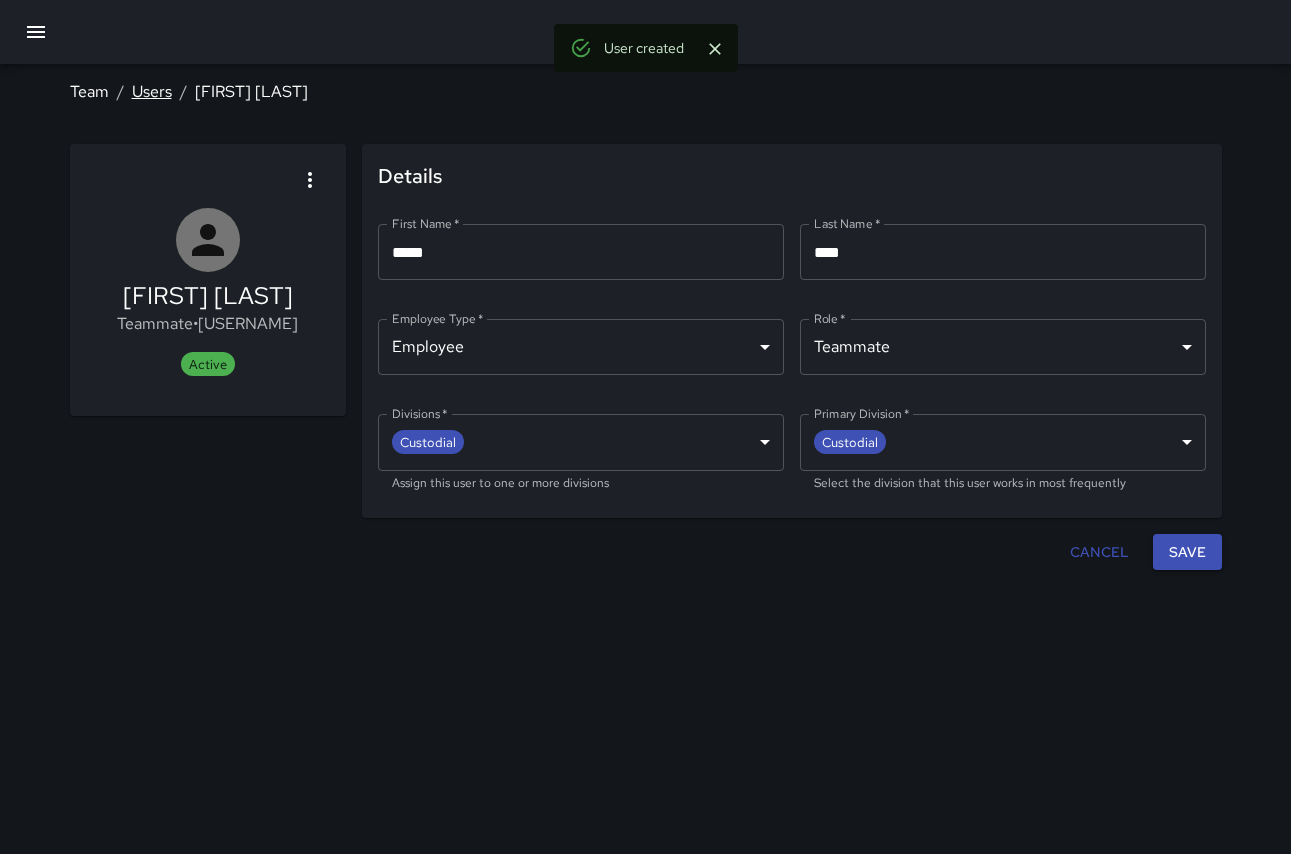 click on "Users" at bounding box center (152, 91) 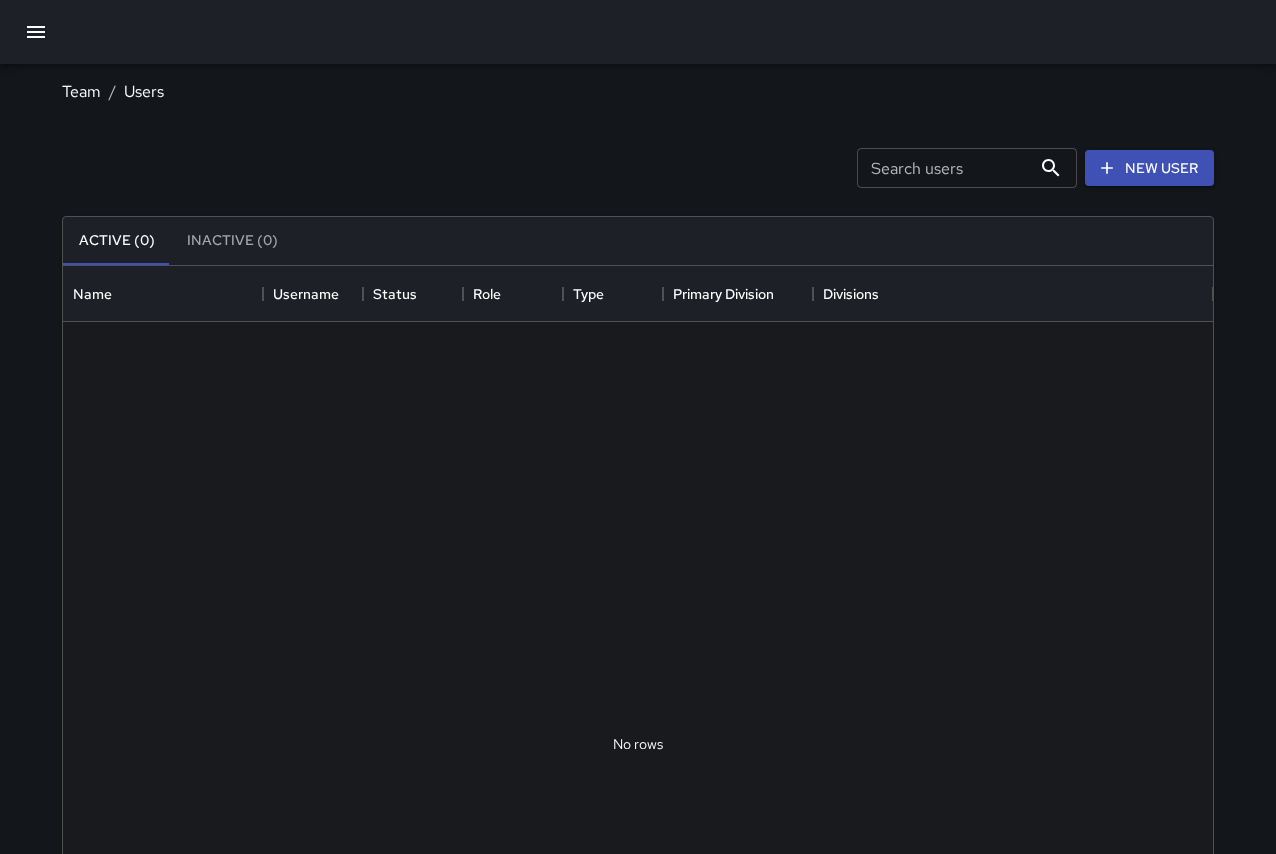 scroll, scrollTop: 16, scrollLeft: 16, axis: both 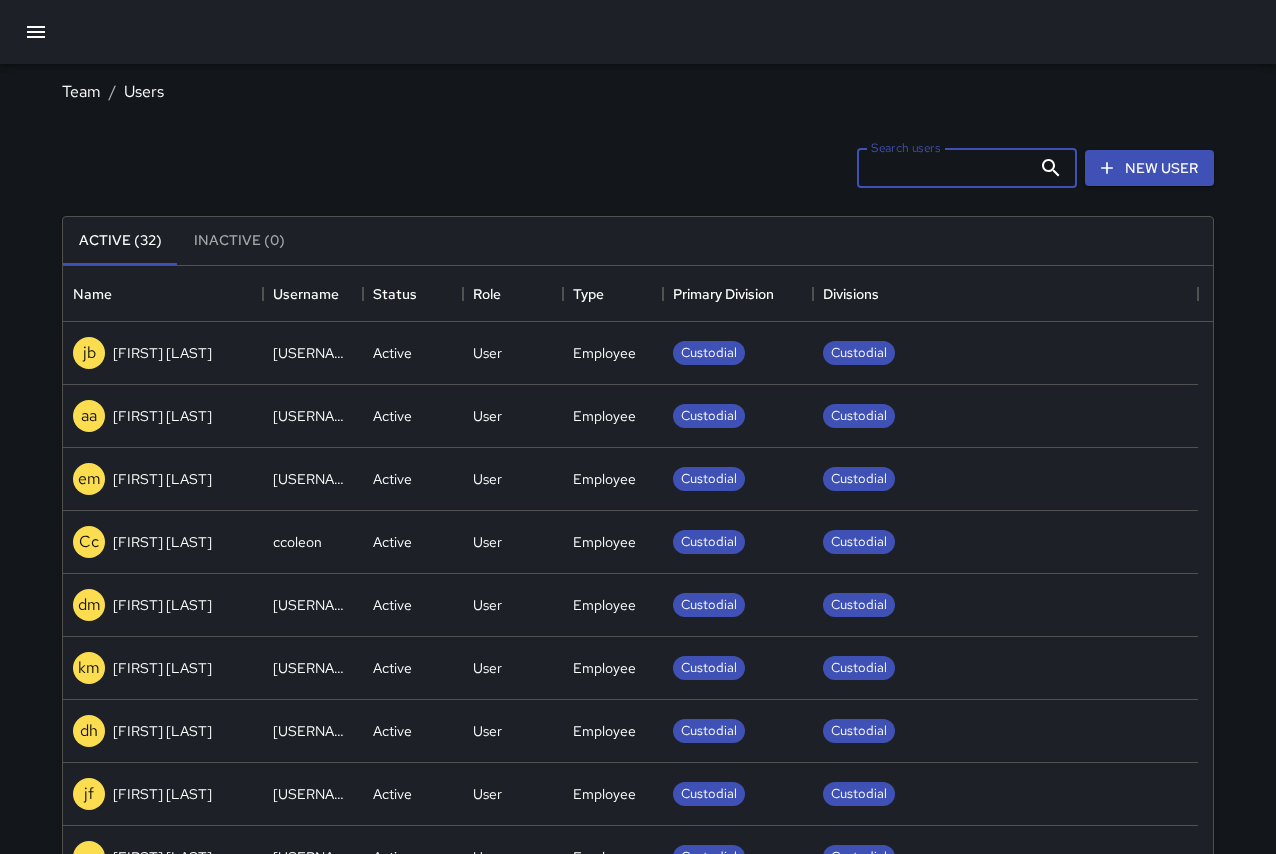 click on "Search users" at bounding box center [944, 168] 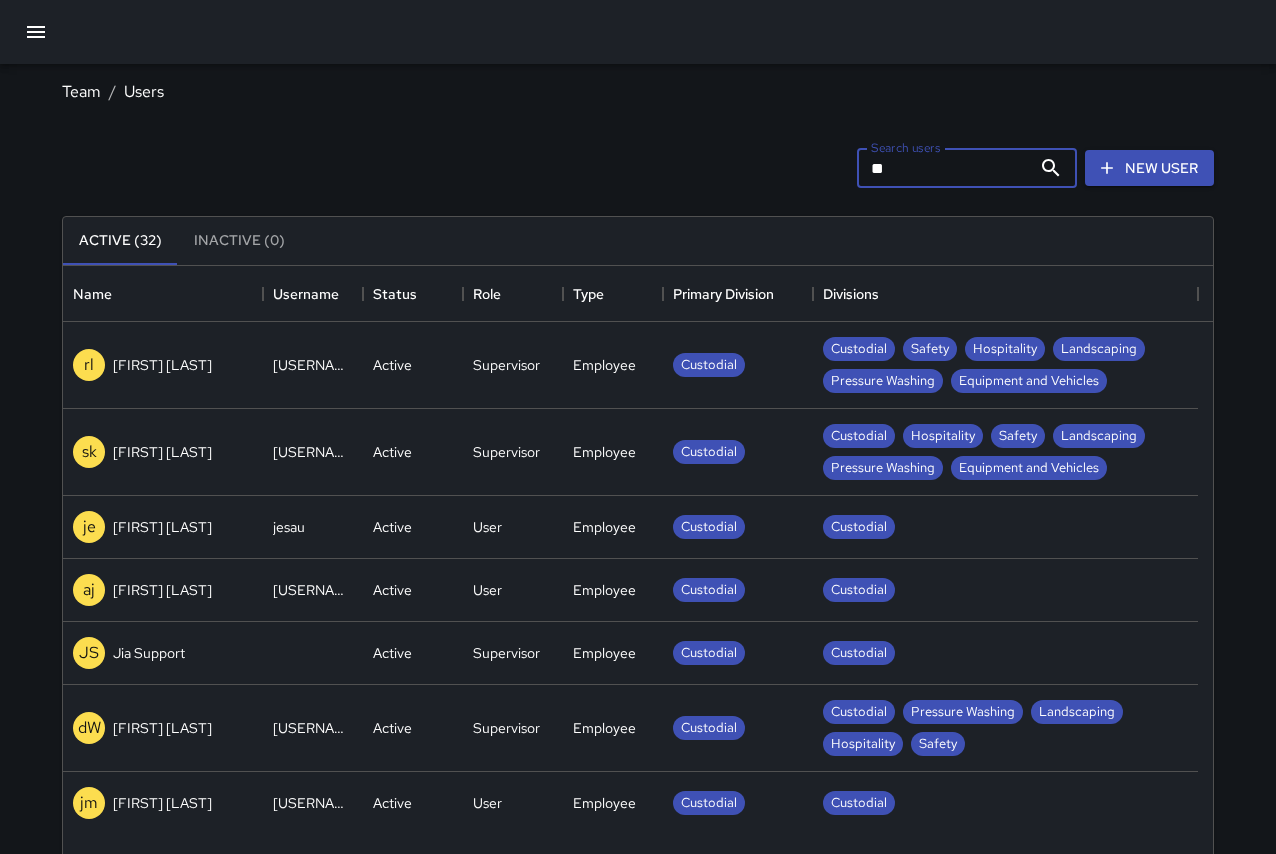 type on "**" 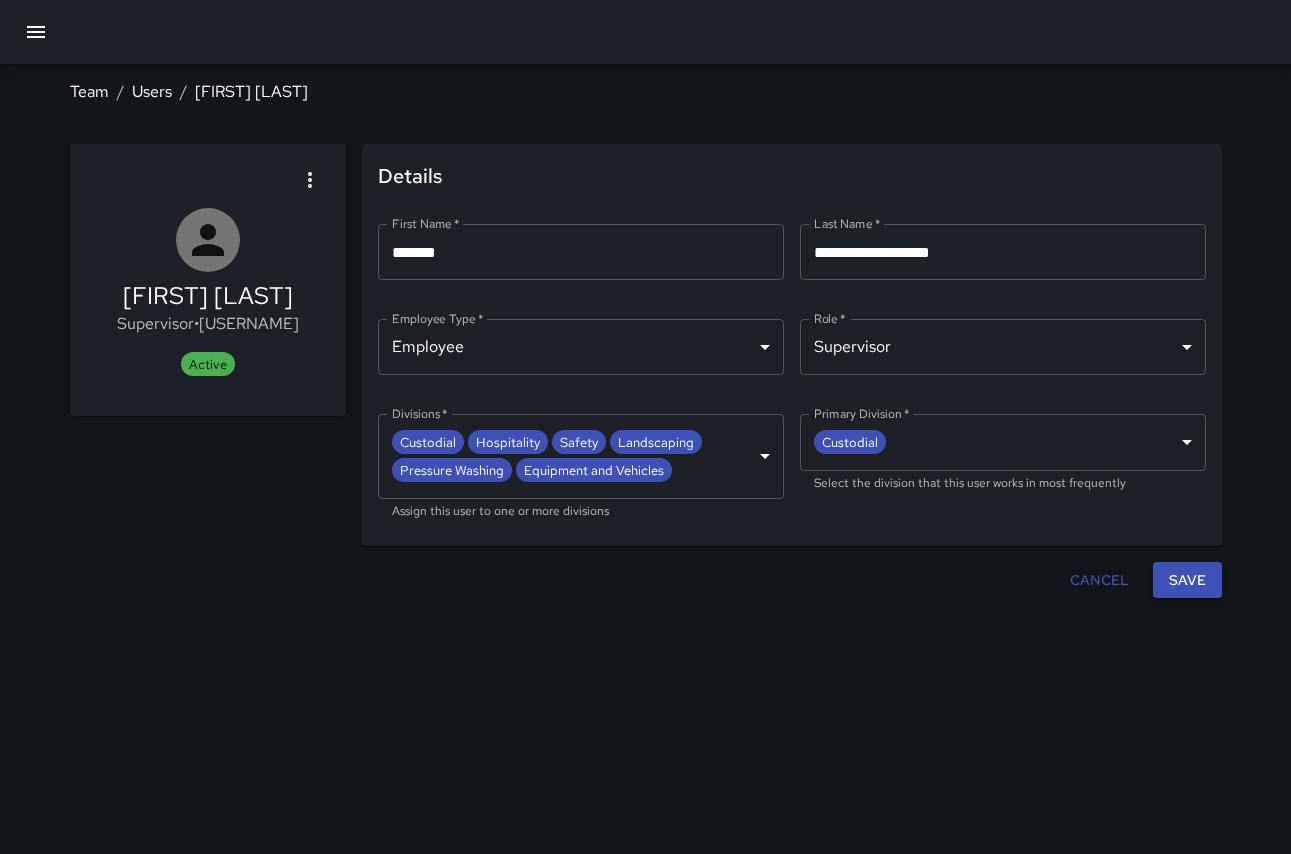 click 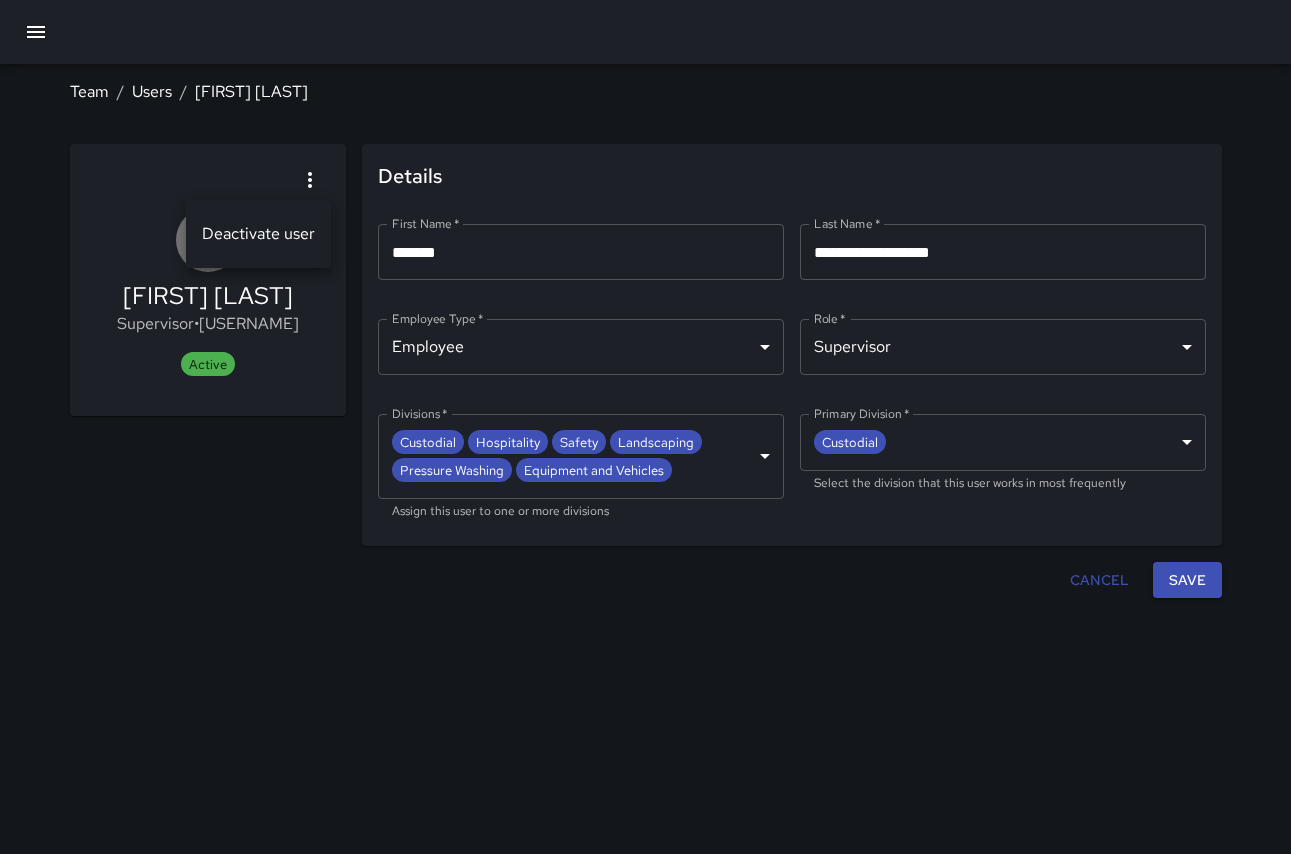 click on "Deactivate user" at bounding box center (258, 234) 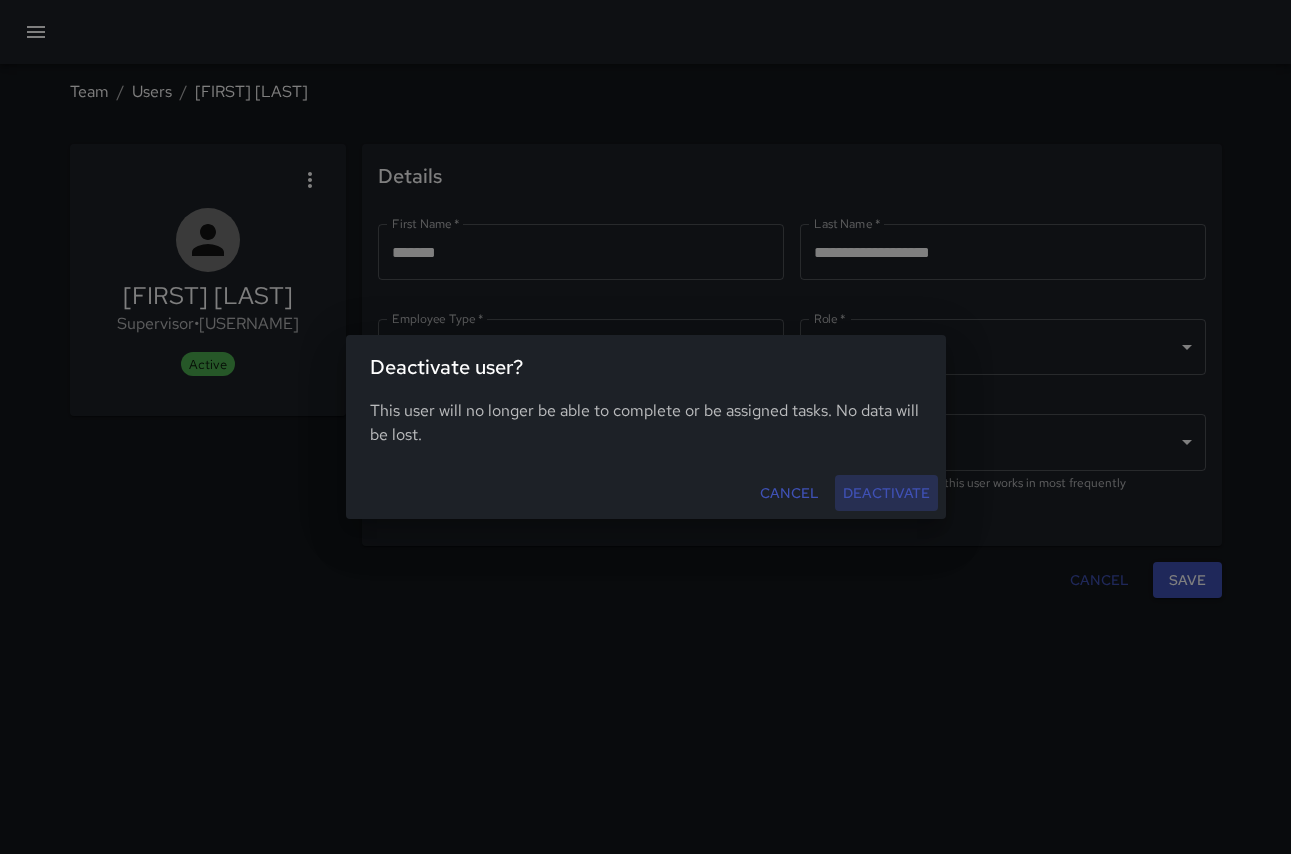 click on "Deactivate" at bounding box center [886, 493] 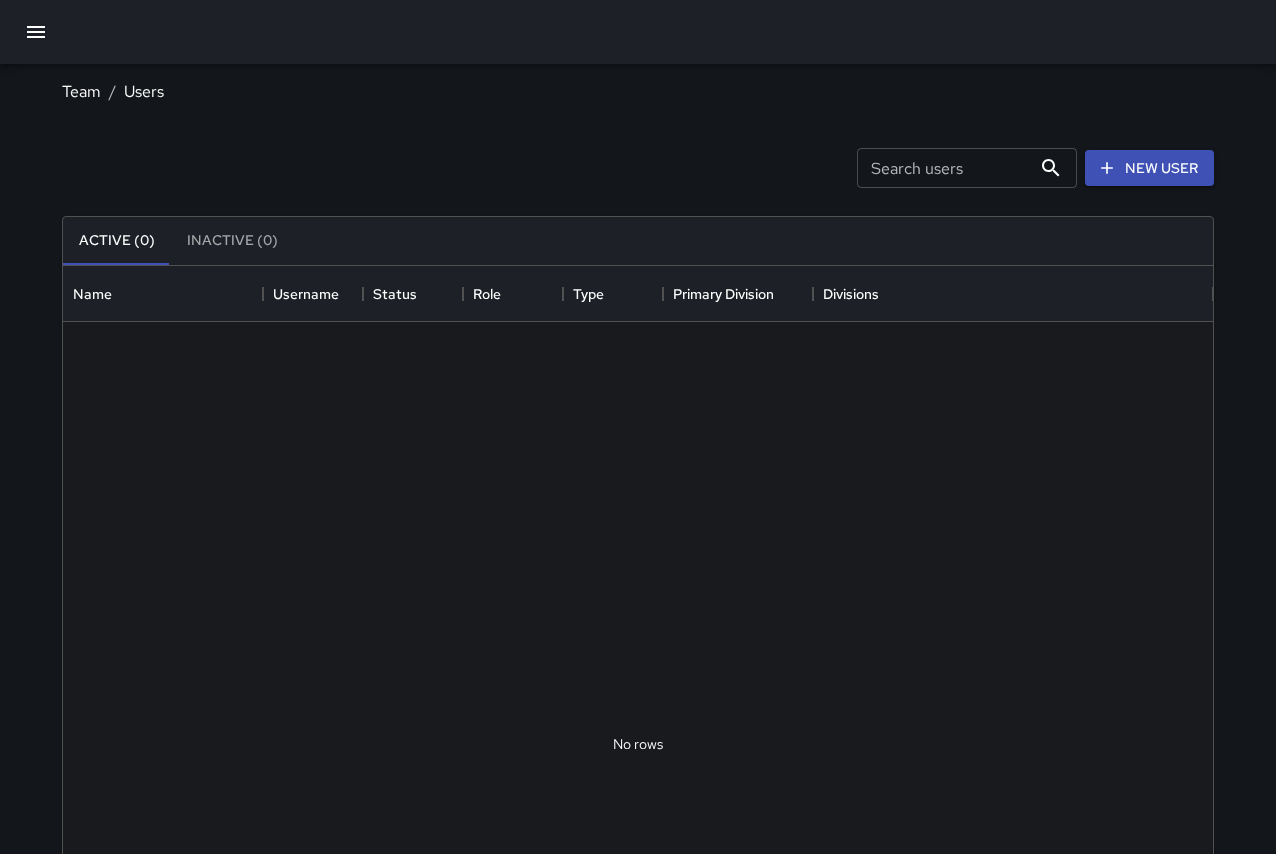 scroll, scrollTop: 16, scrollLeft: 16, axis: both 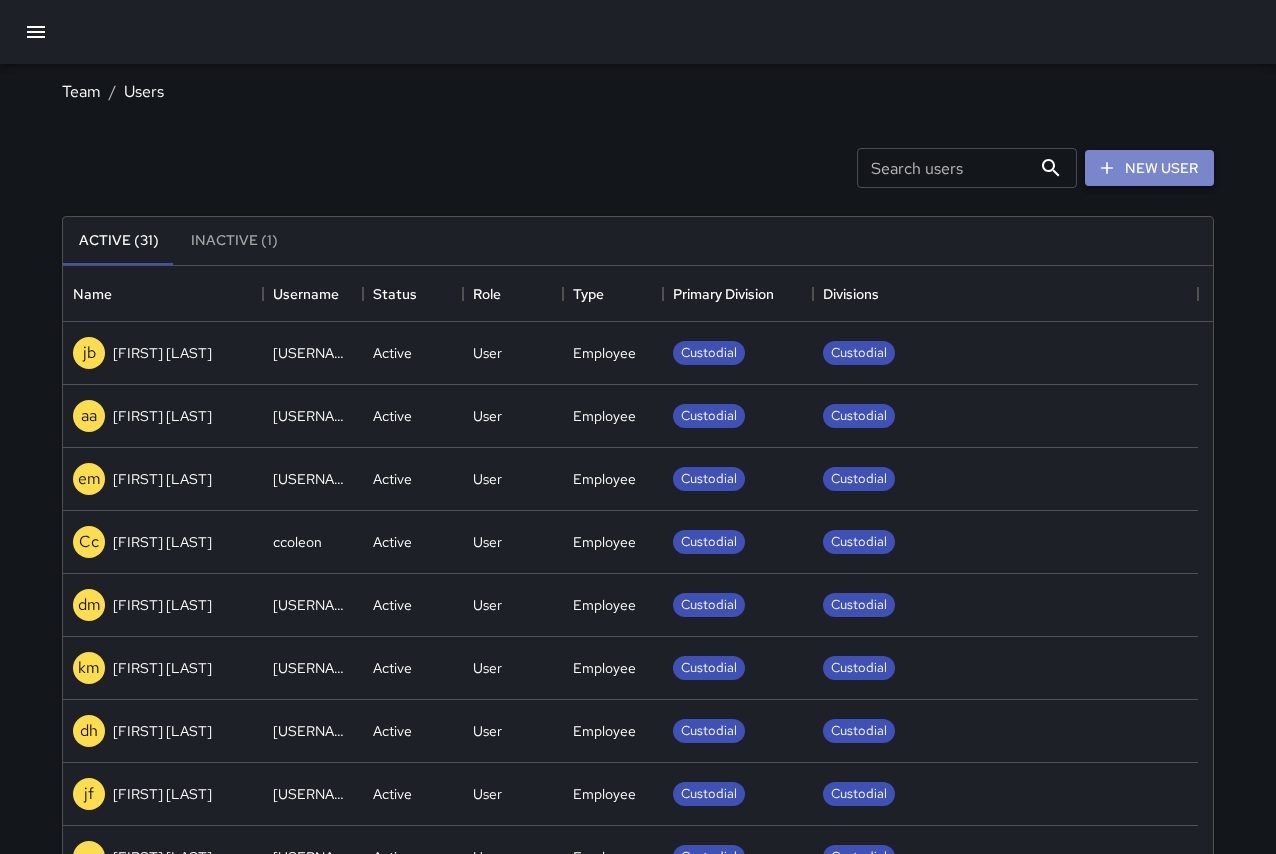 click on "New User" at bounding box center (1149, 168) 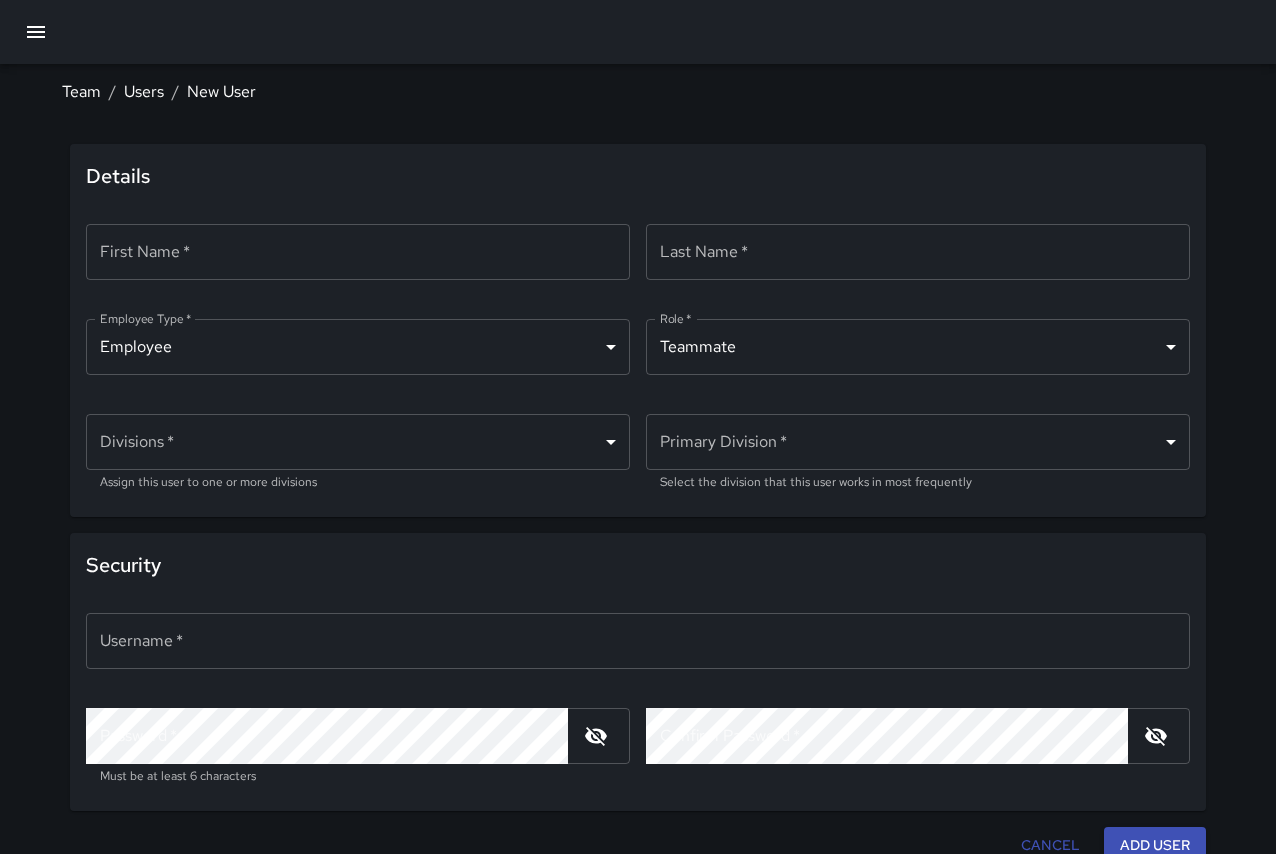 click on "First Name   *" at bounding box center (358, 252) 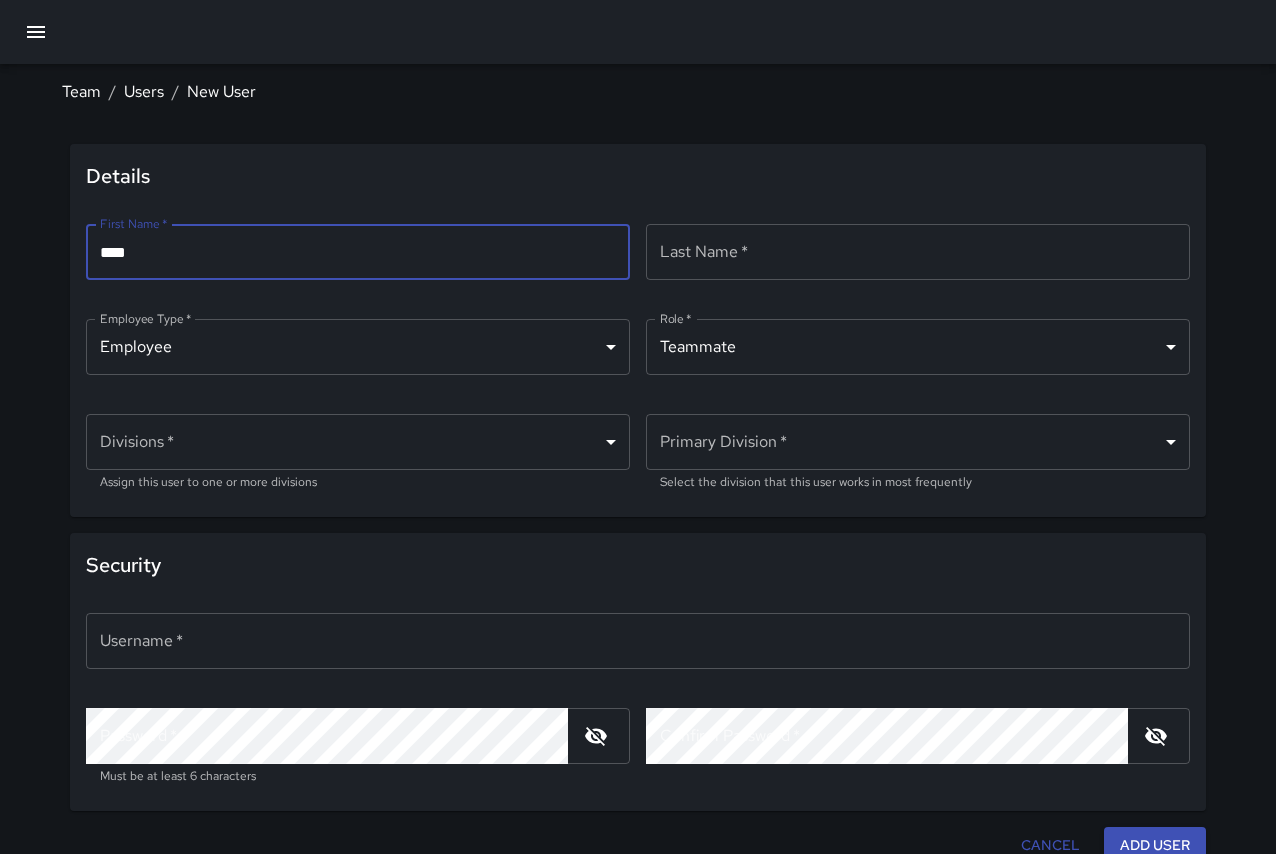 type on "*******" 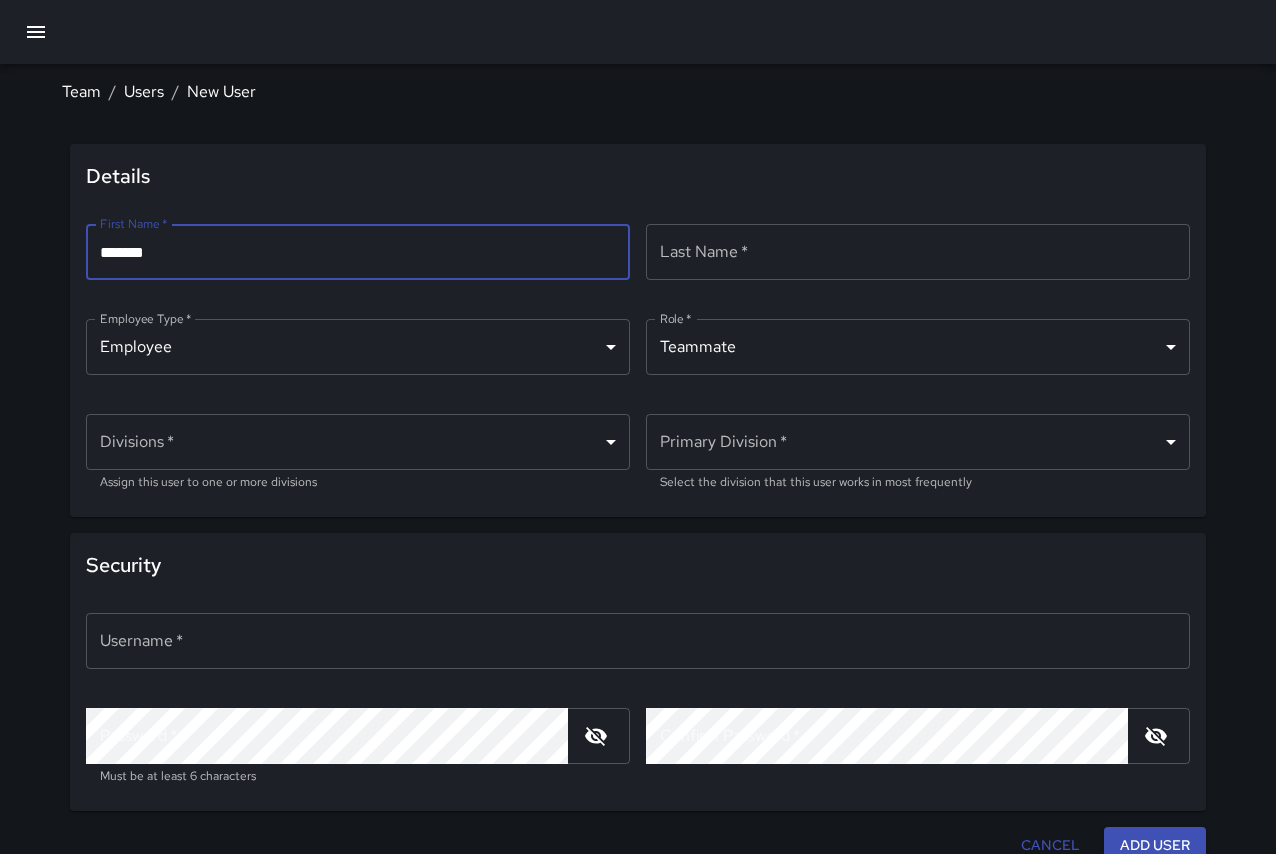 click on "Last Name   *" at bounding box center (918, 252) 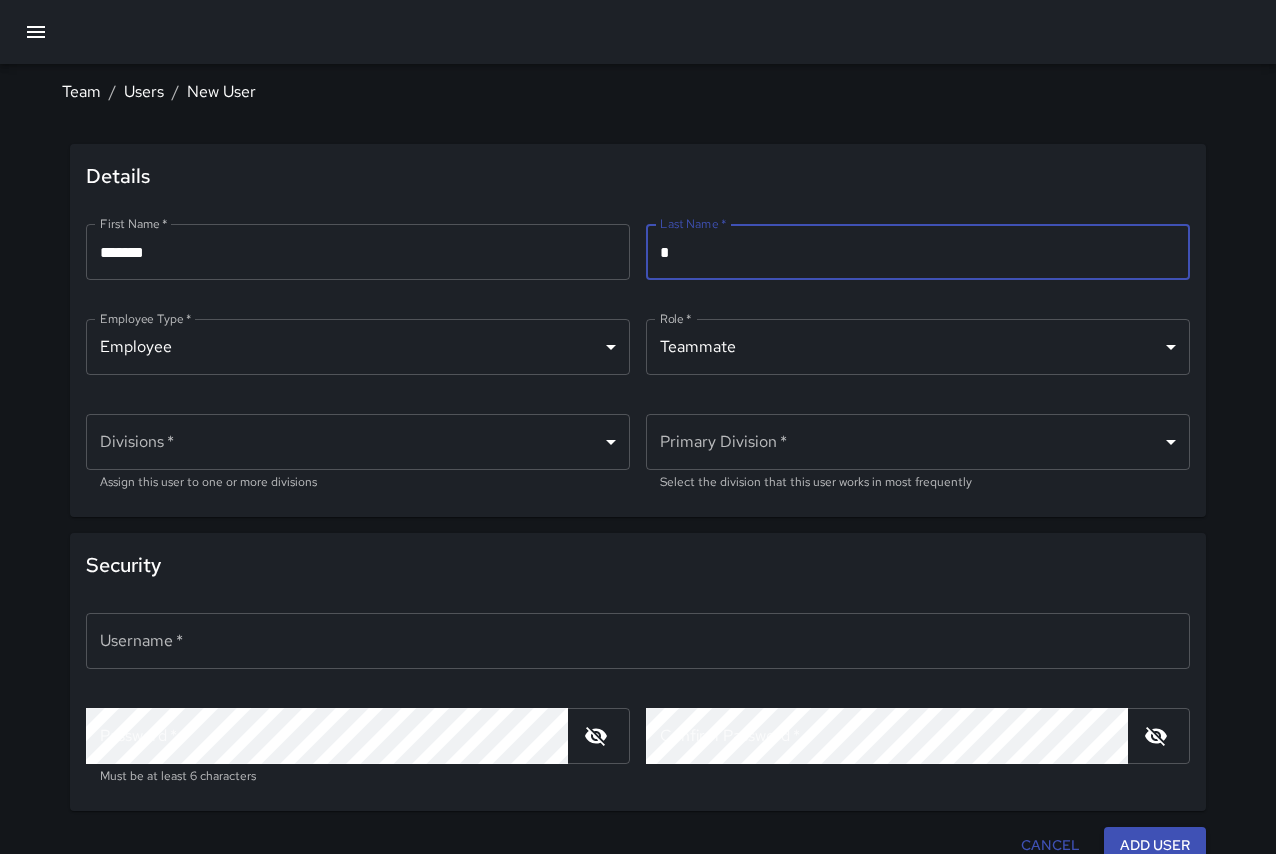 type on "**********" 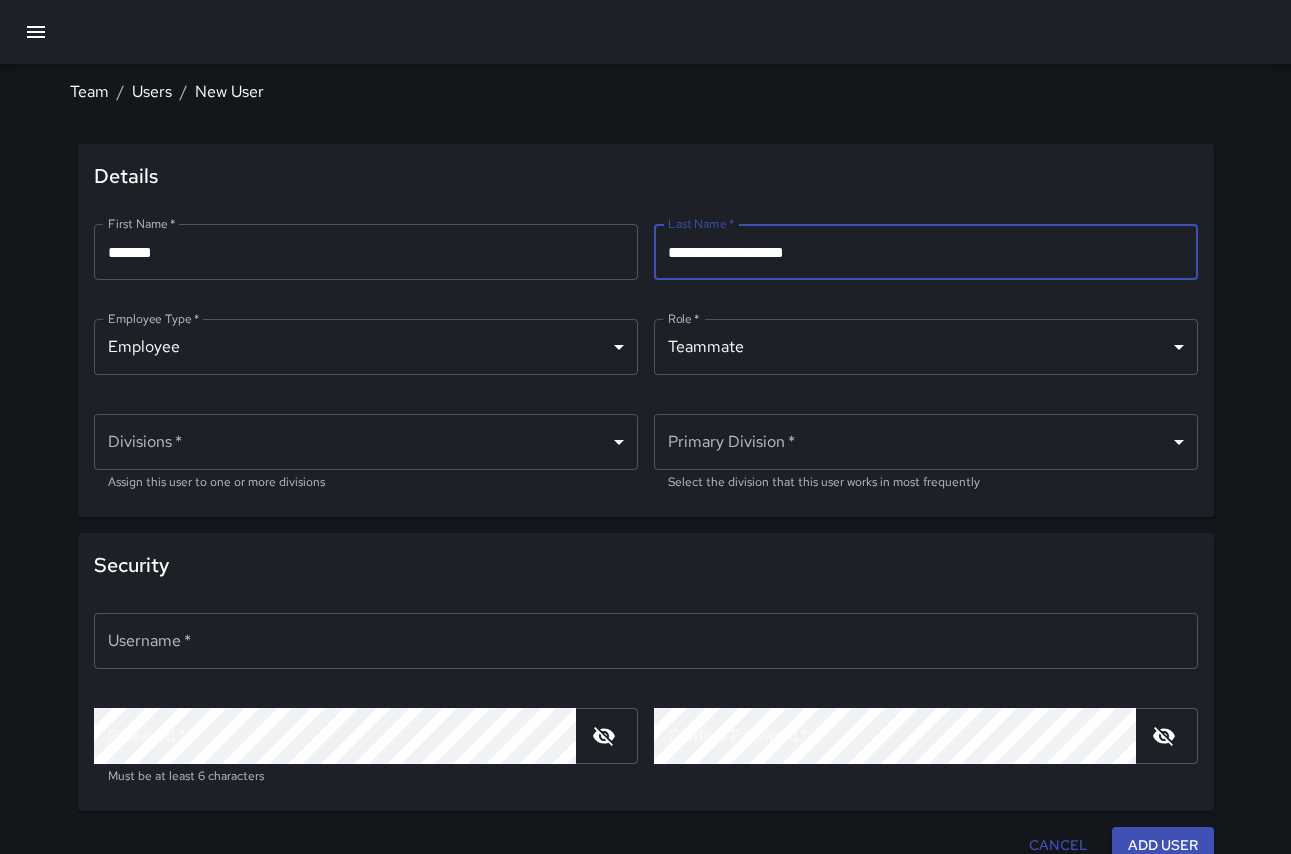 click on "**********" at bounding box center (645, 435) 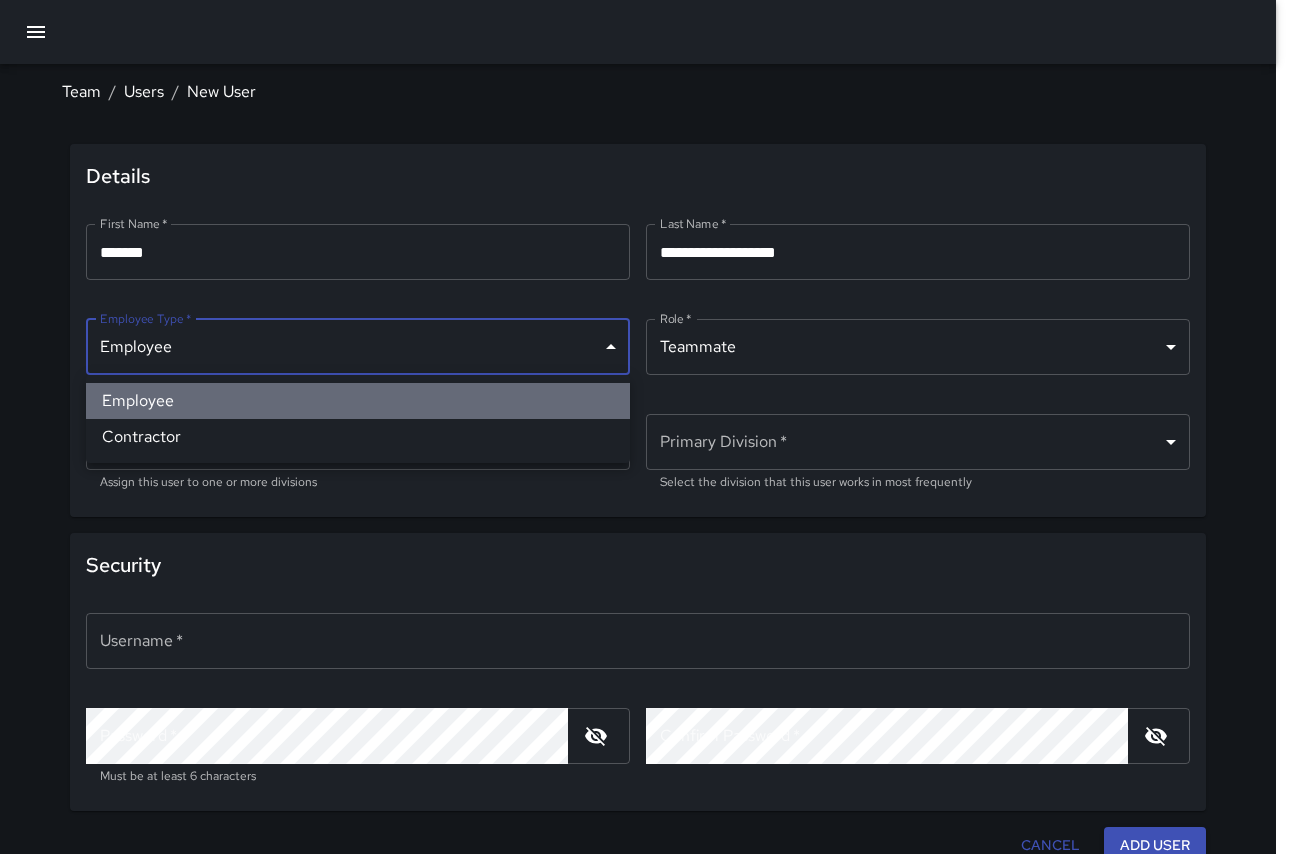 click on "Employee" at bounding box center (358, 401) 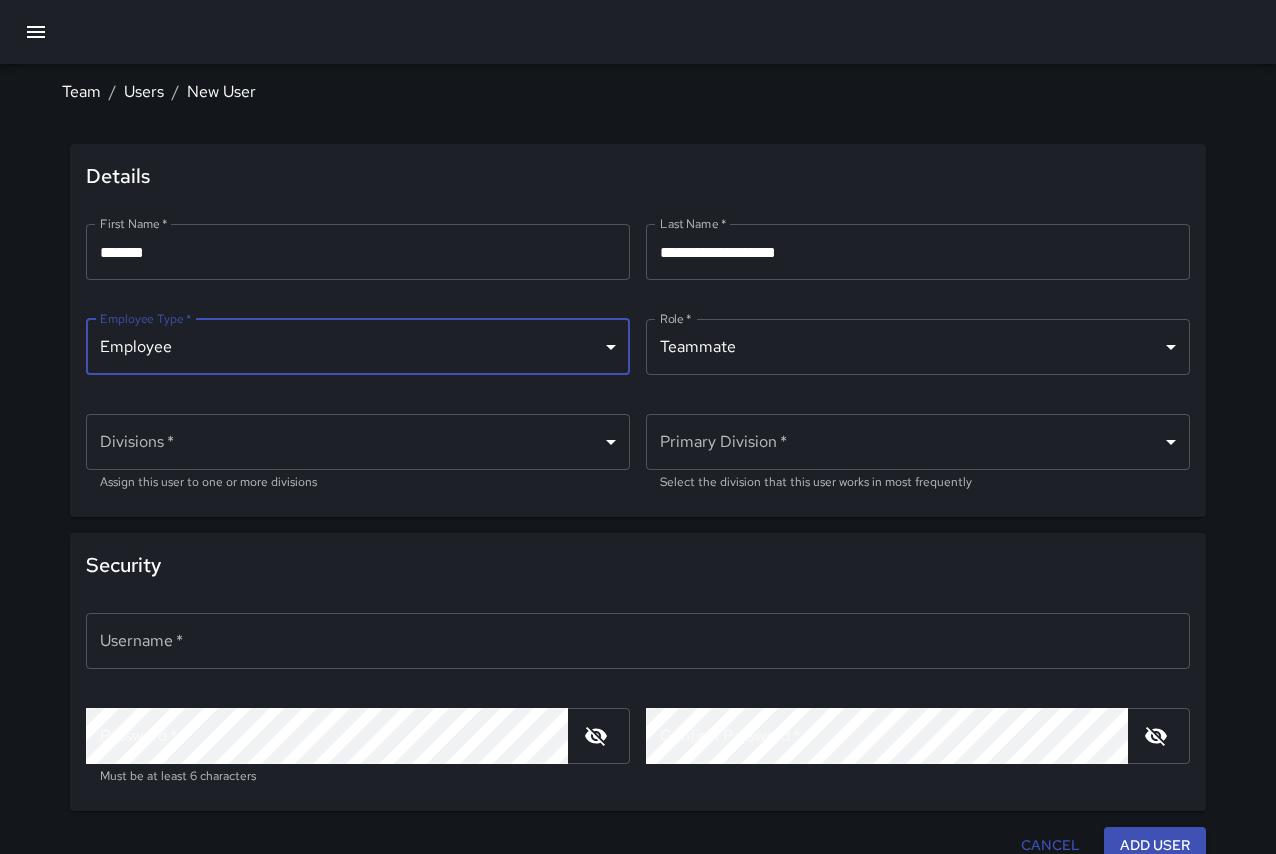 click on "**********" at bounding box center [638, 435] 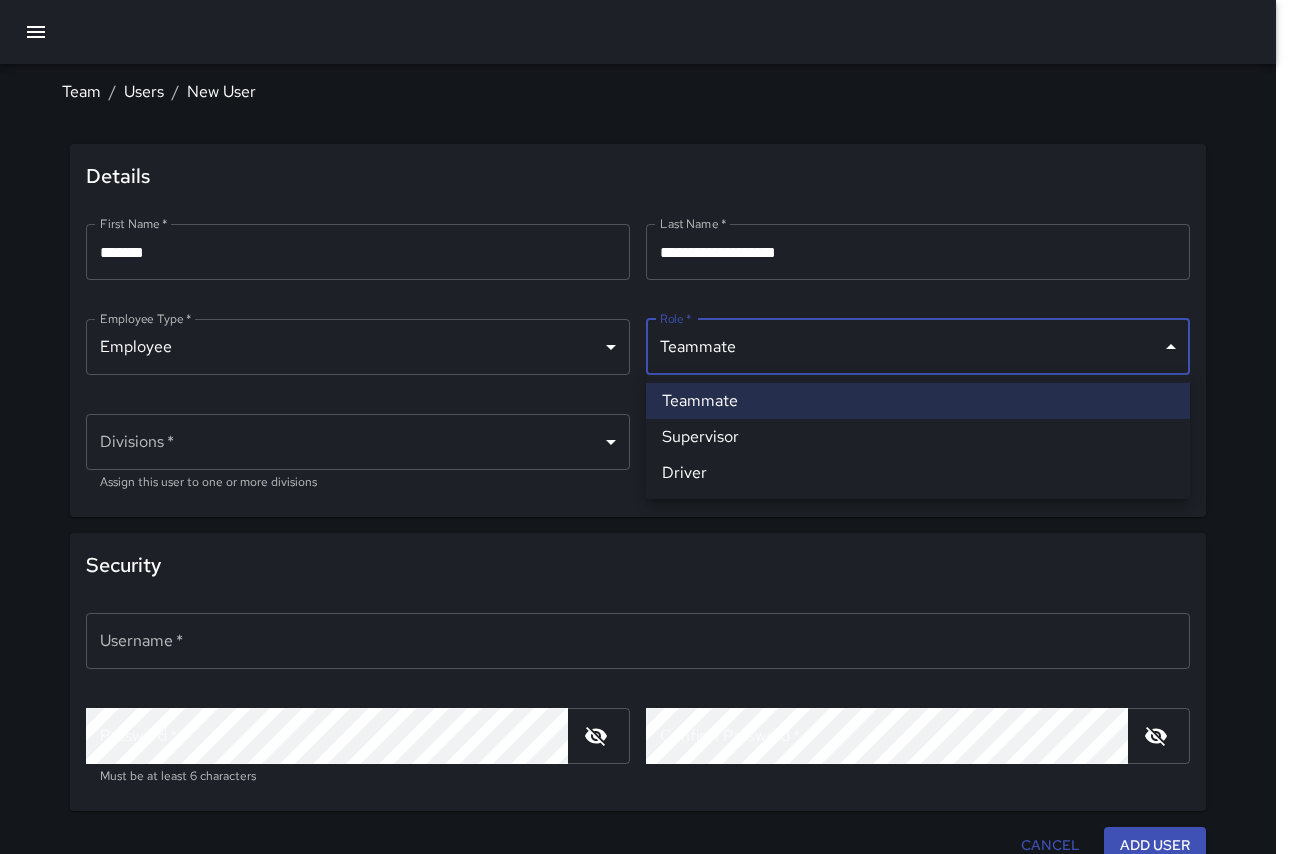 click on "Supervisor" at bounding box center (918, 437) 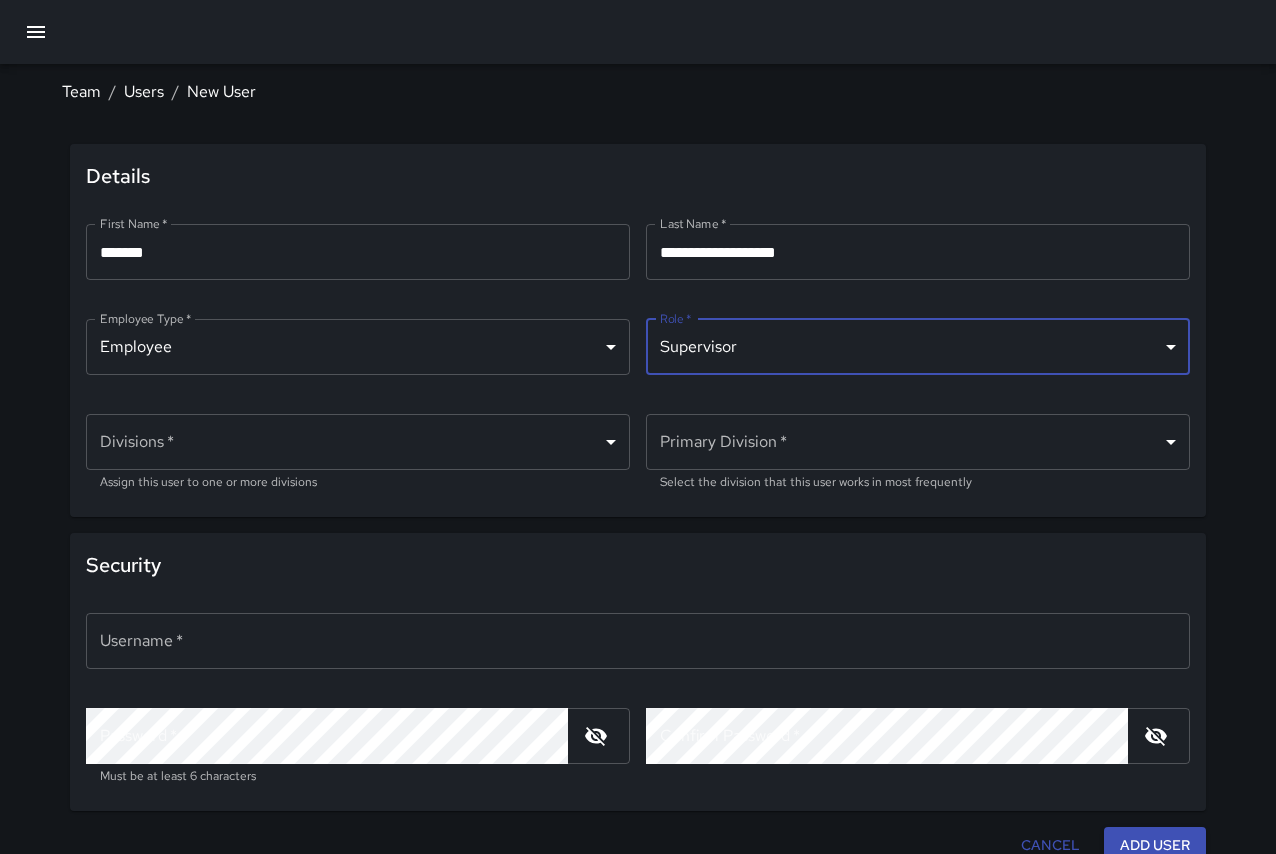 click on "**********" at bounding box center [638, 435] 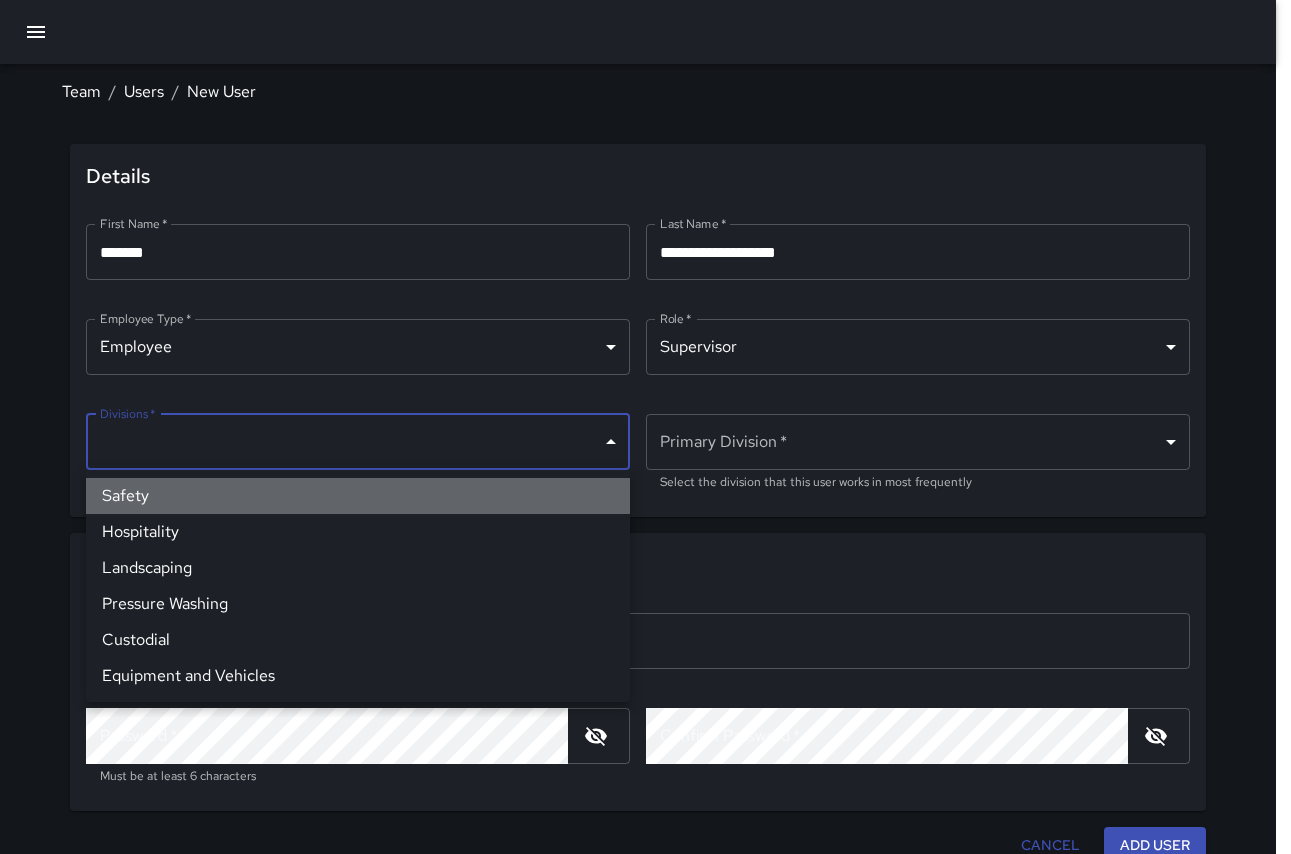 click on "Safety" at bounding box center [358, 496] 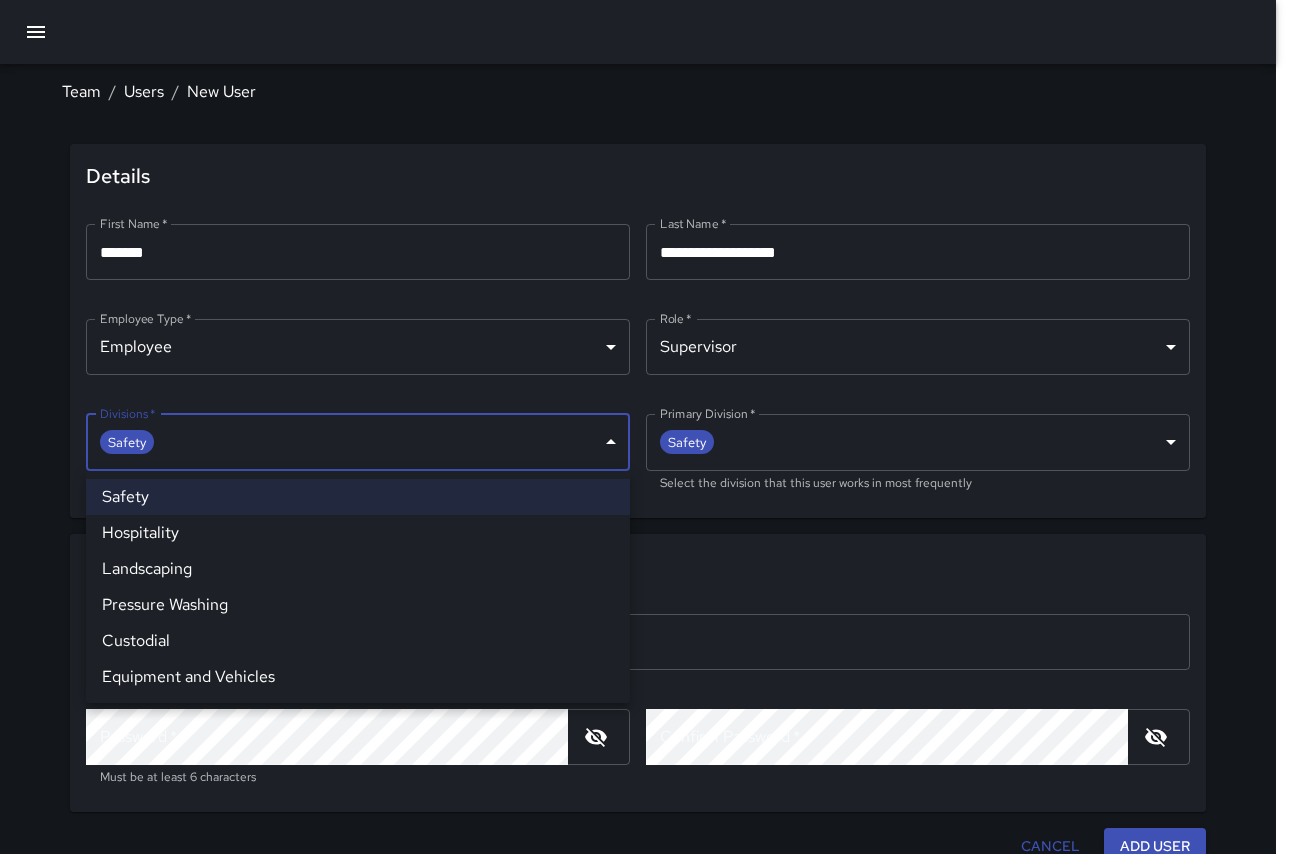 click on "Hospitality" at bounding box center [358, 533] 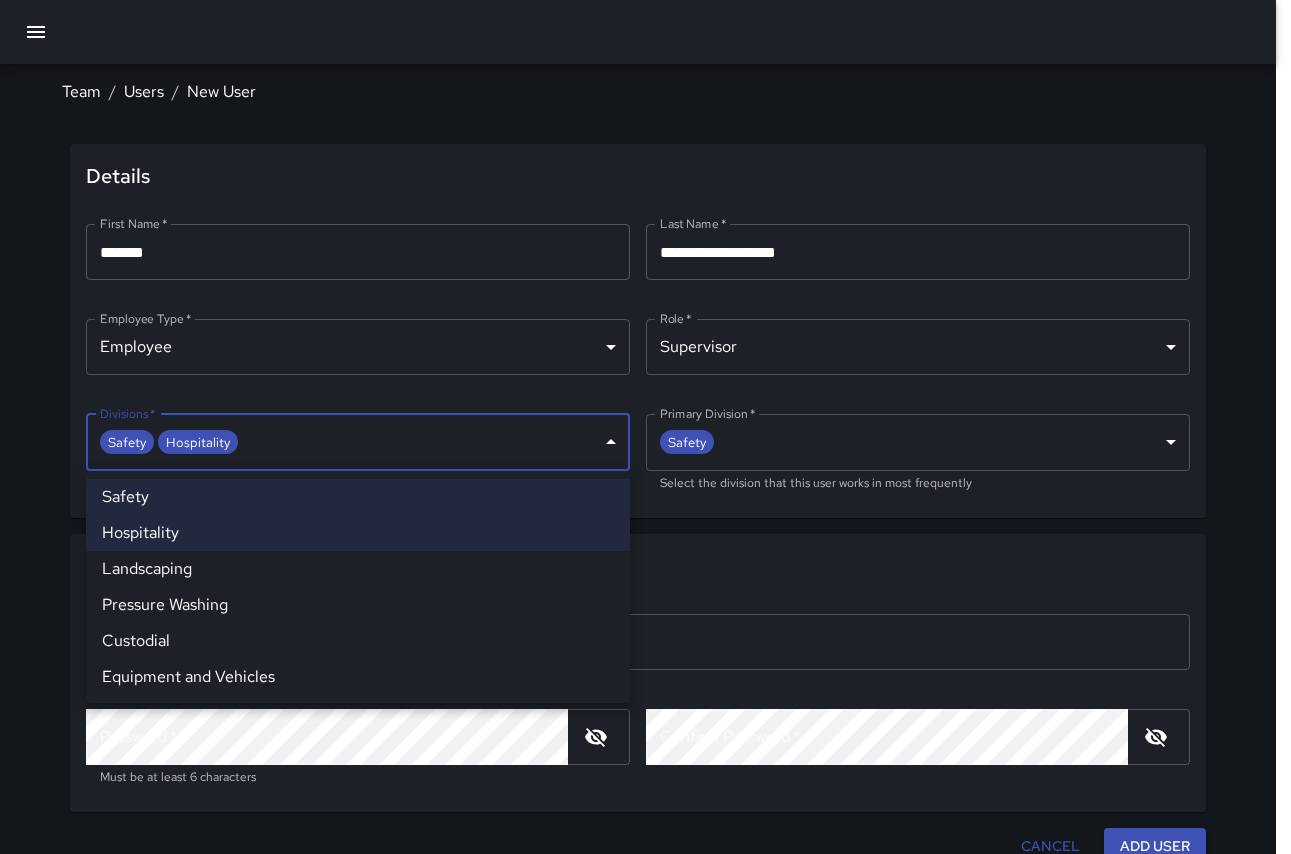 click on "Landscaping" at bounding box center [358, 569] 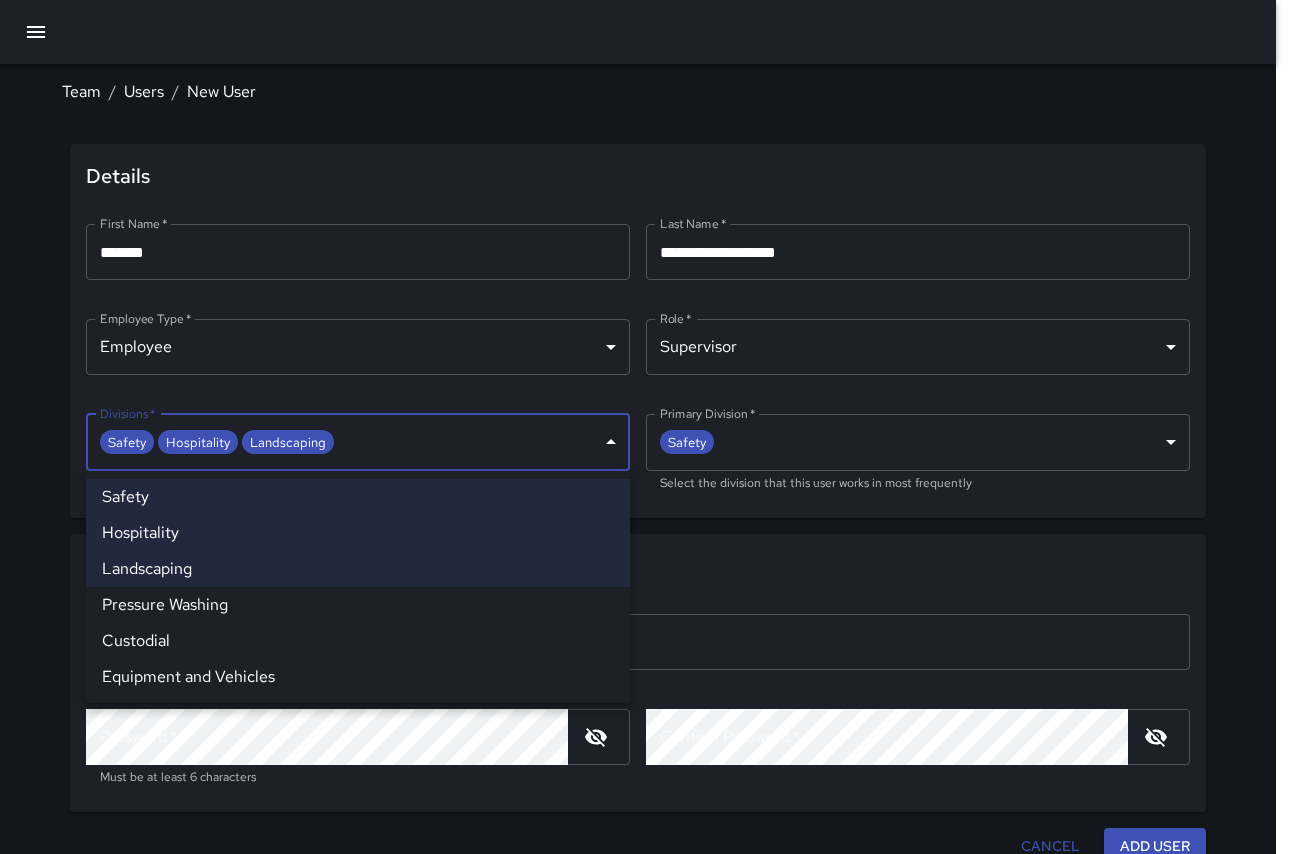 click on "Pressure Washing" at bounding box center (358, 605) 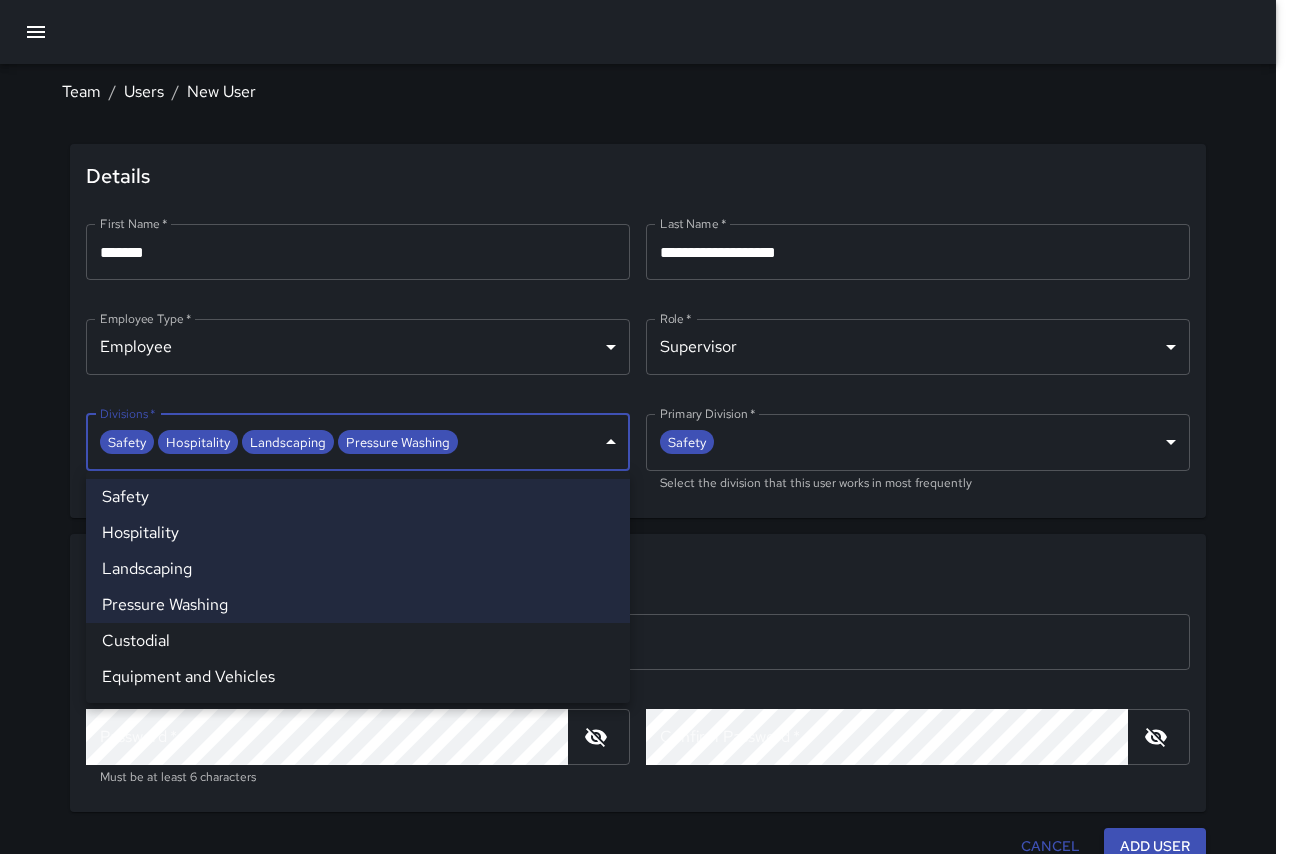 click on "Custodial" at bounding box center [358, 641] 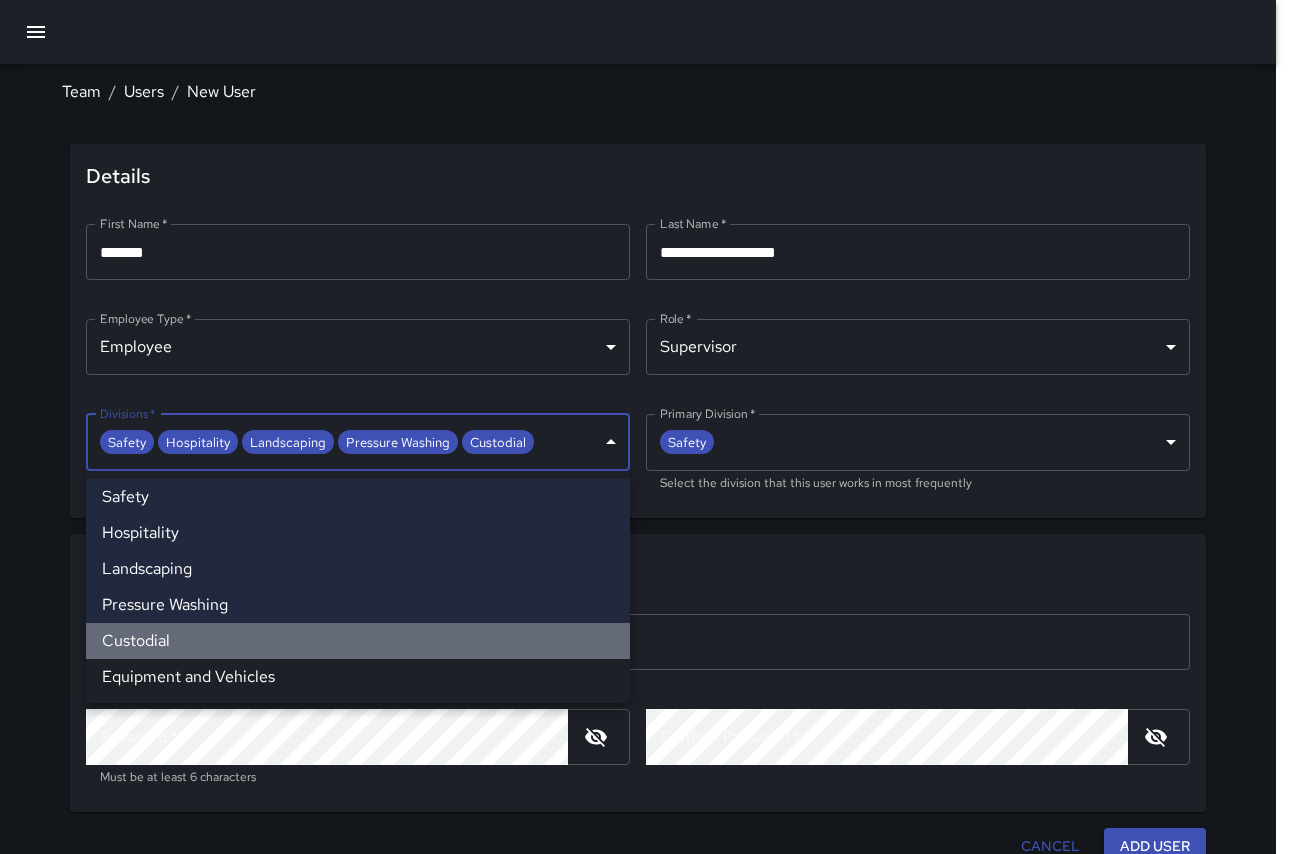 click on "Custodial" at bounding box center (358, 641) 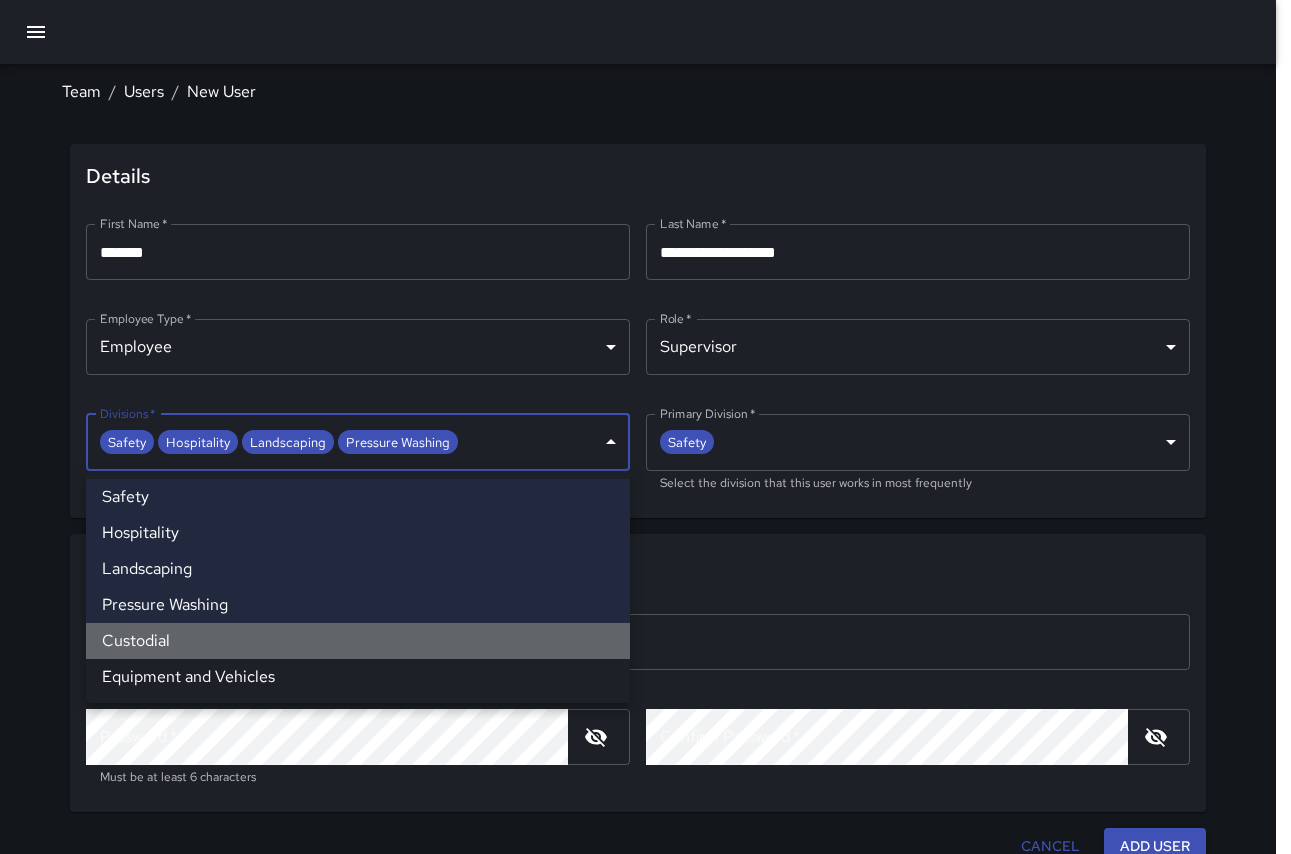 click on "Custodial" at bounding box center [358, 641] 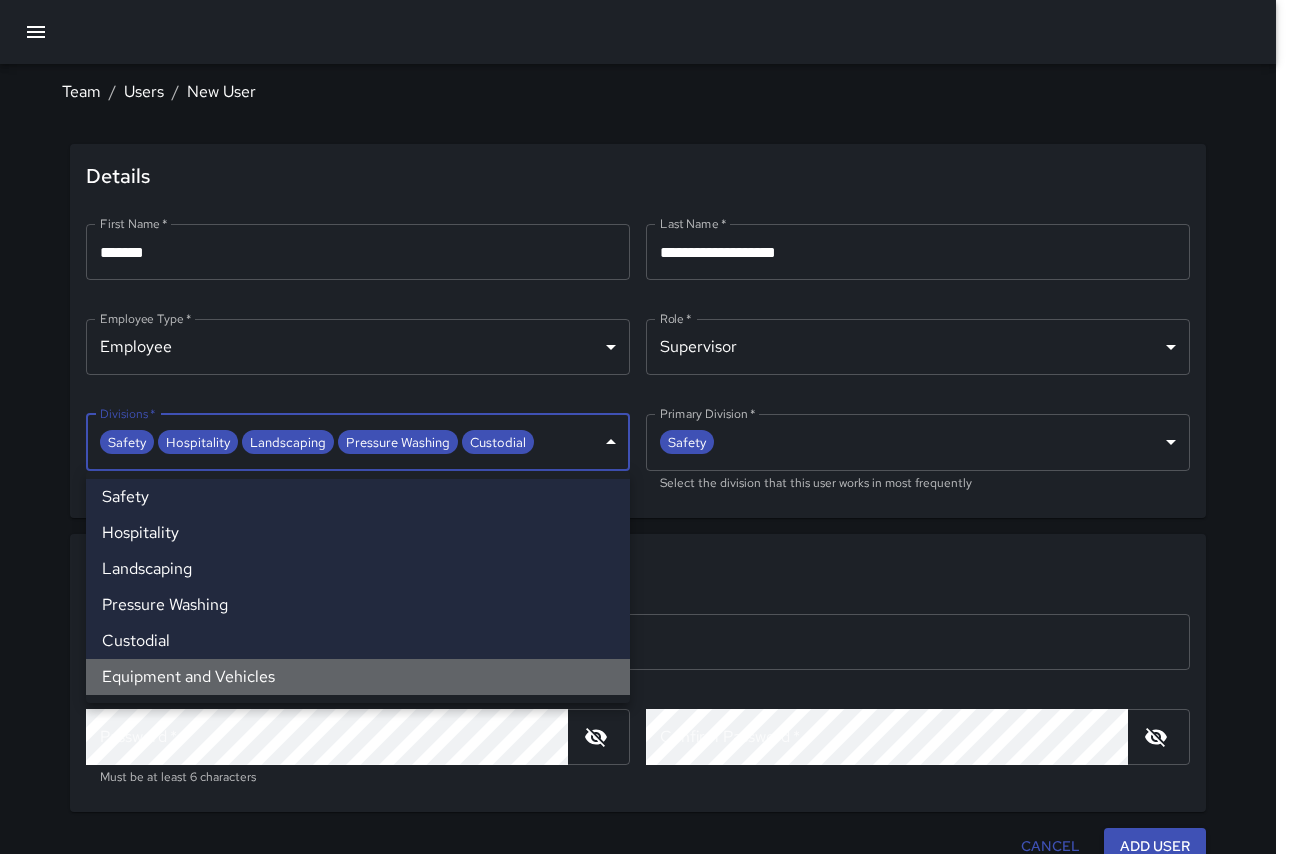 click on "Equipment and Vehicles" at bounding box center [358, 677] 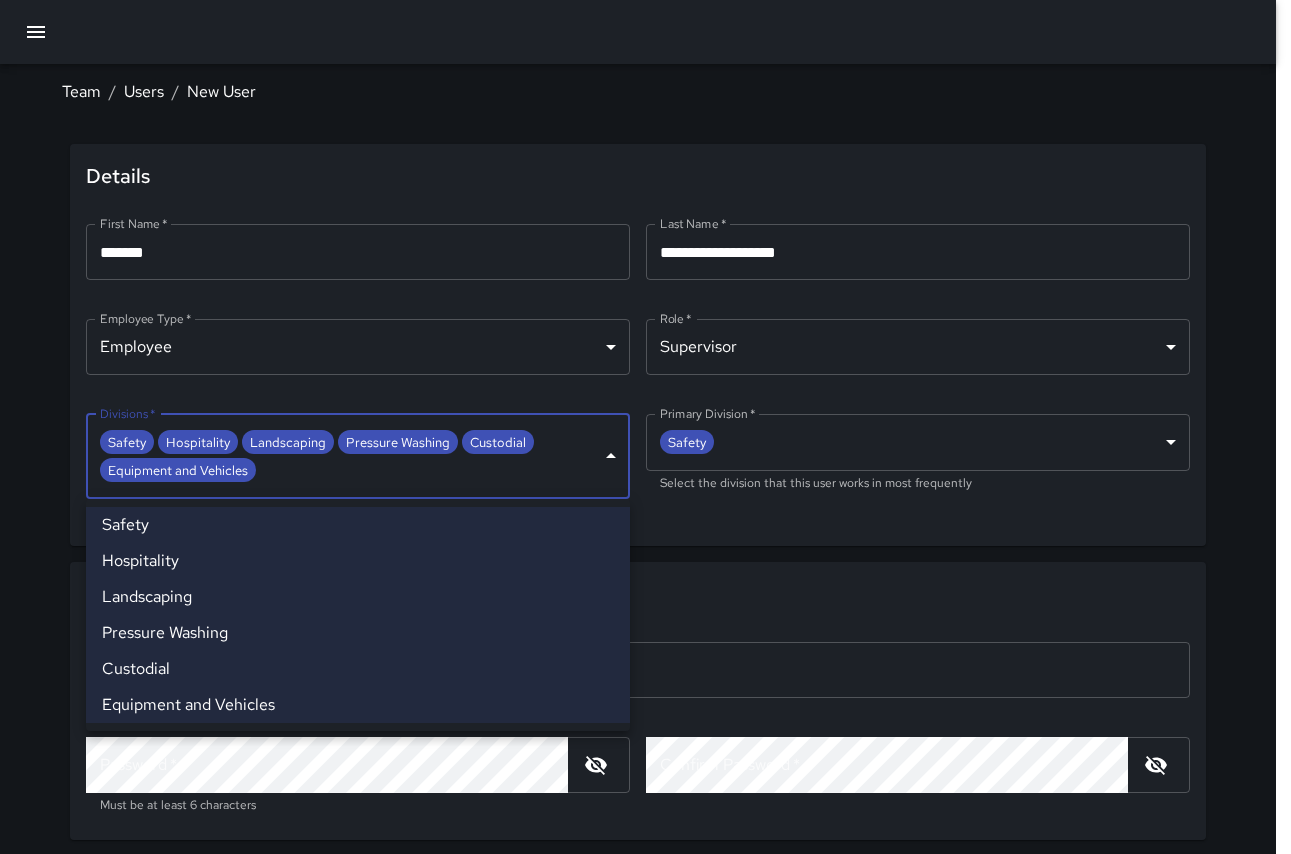 click at bounding box center (645, 427) 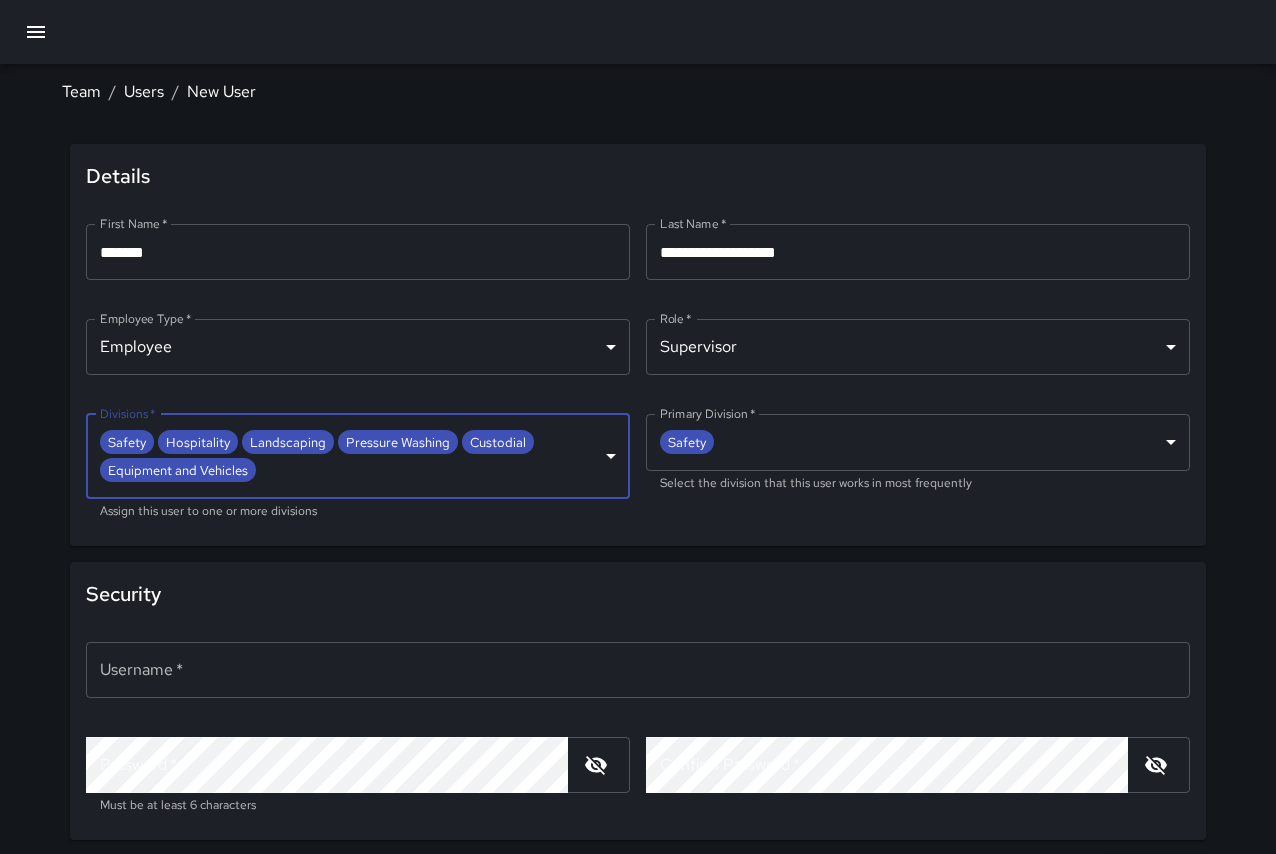 click on "**********" at bounding box center [638, 450] 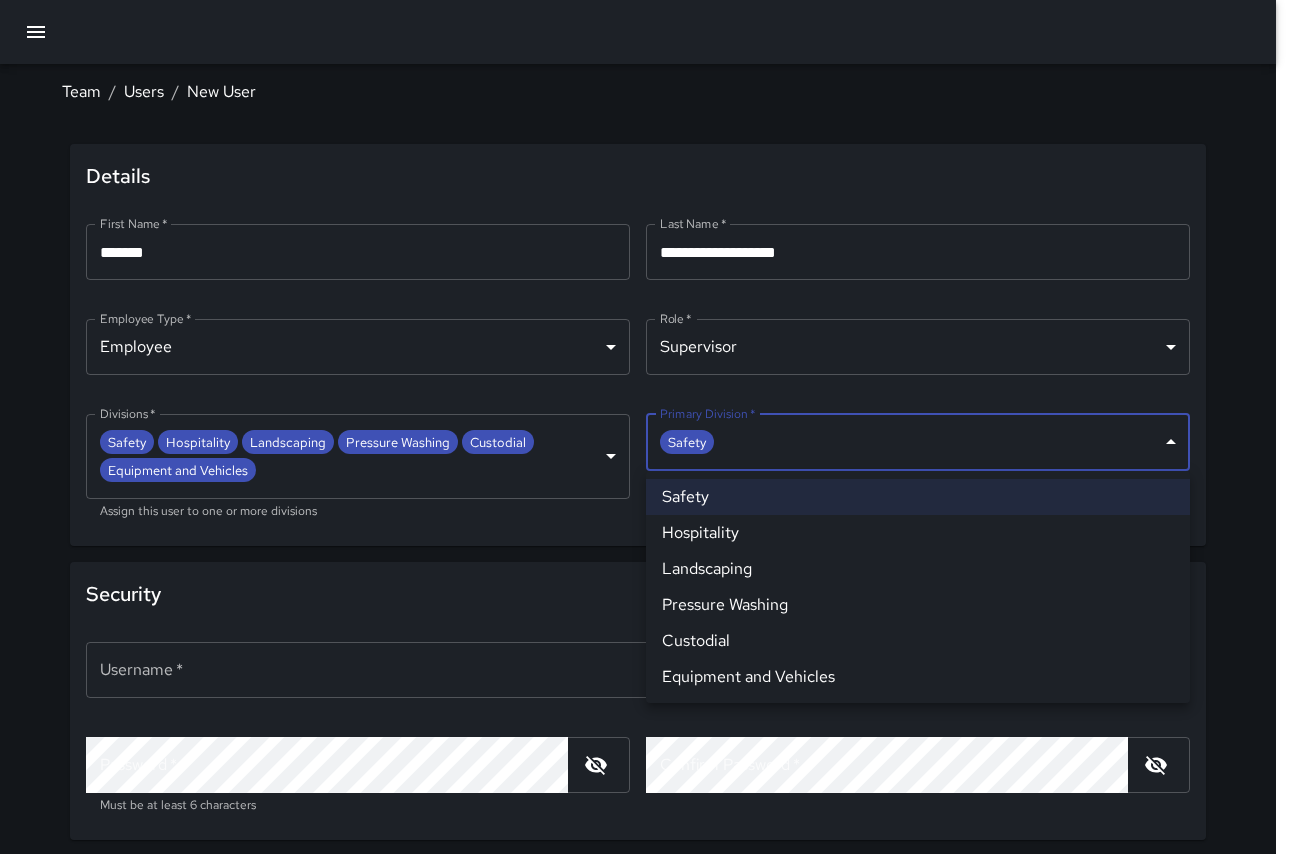 click on "Custodial" at bounding box center [918, 641] 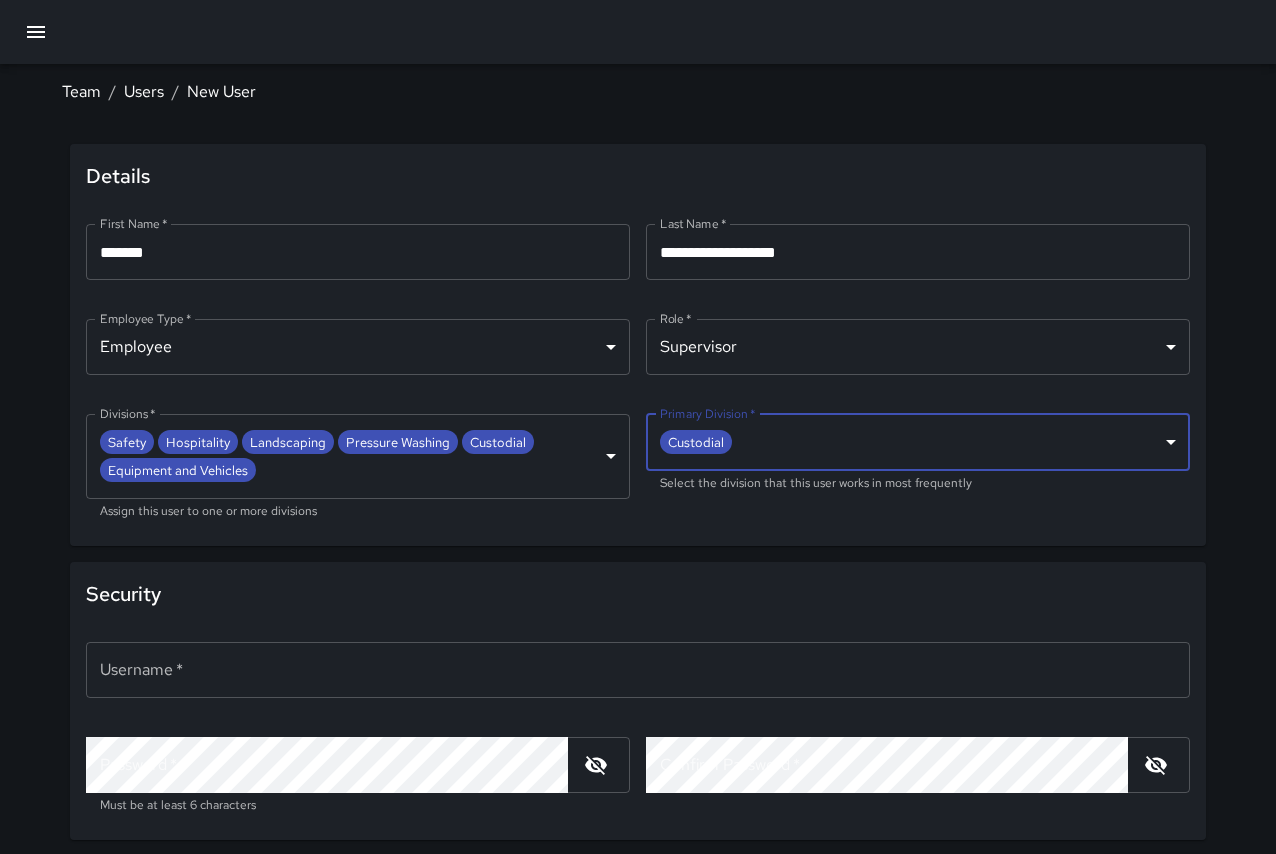 click on "Username   *" at bounding box center [638, 670] 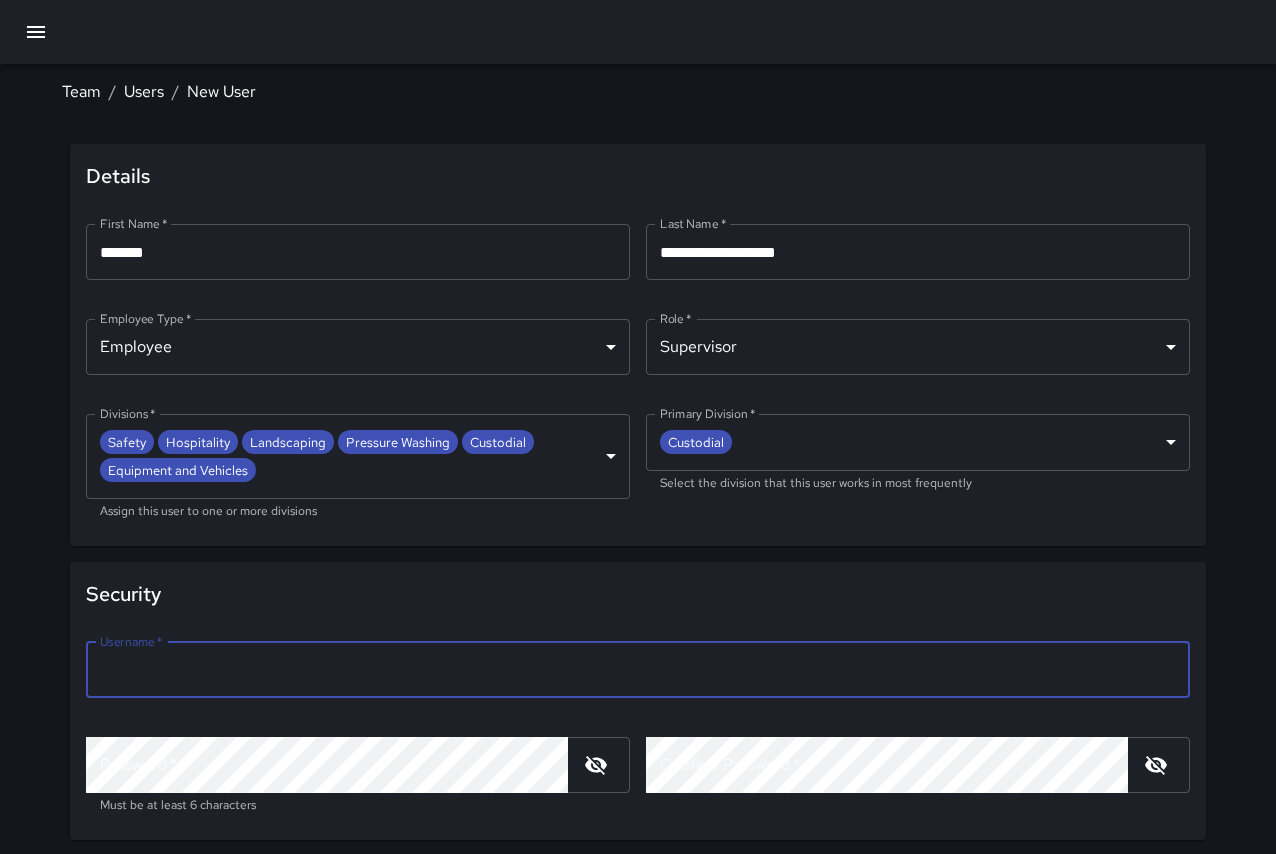paste on "**********" 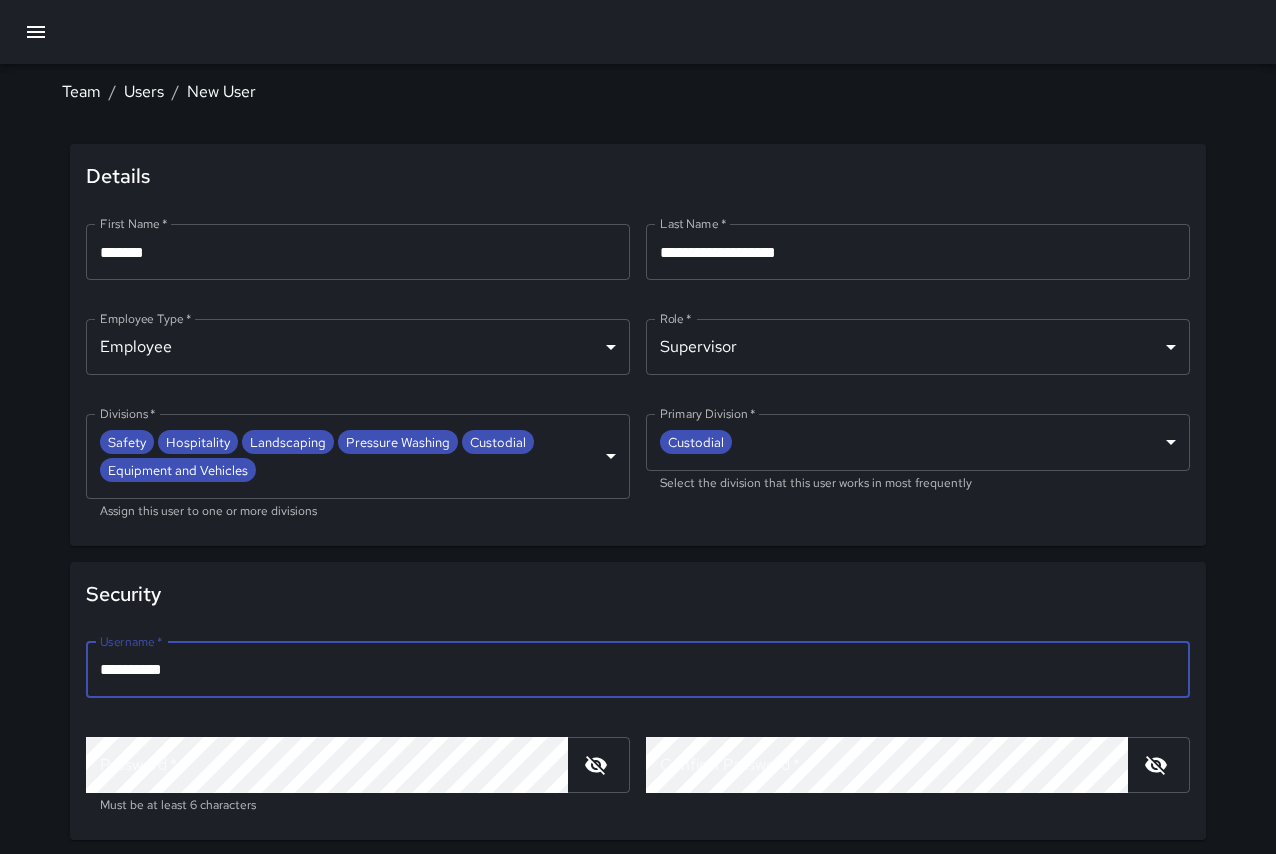 type on "**********" 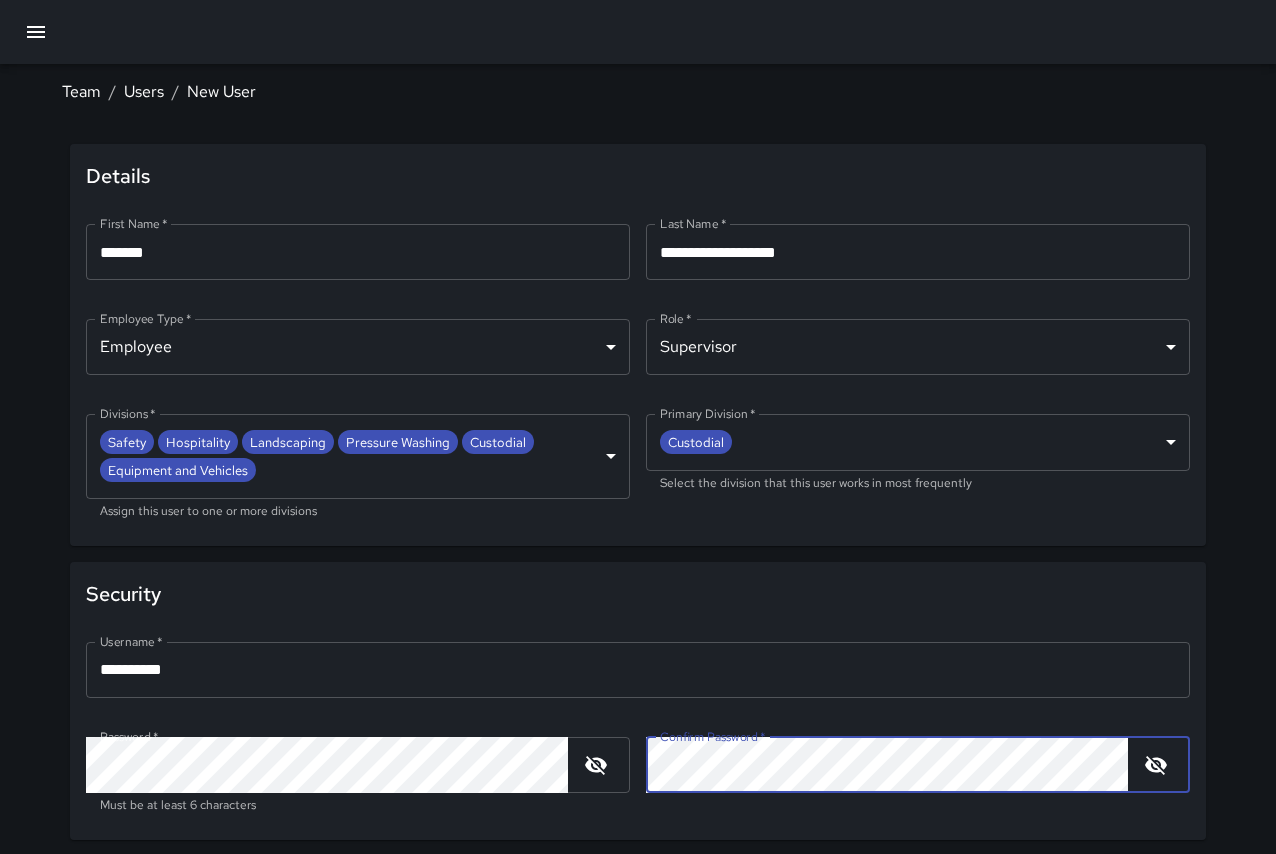 click 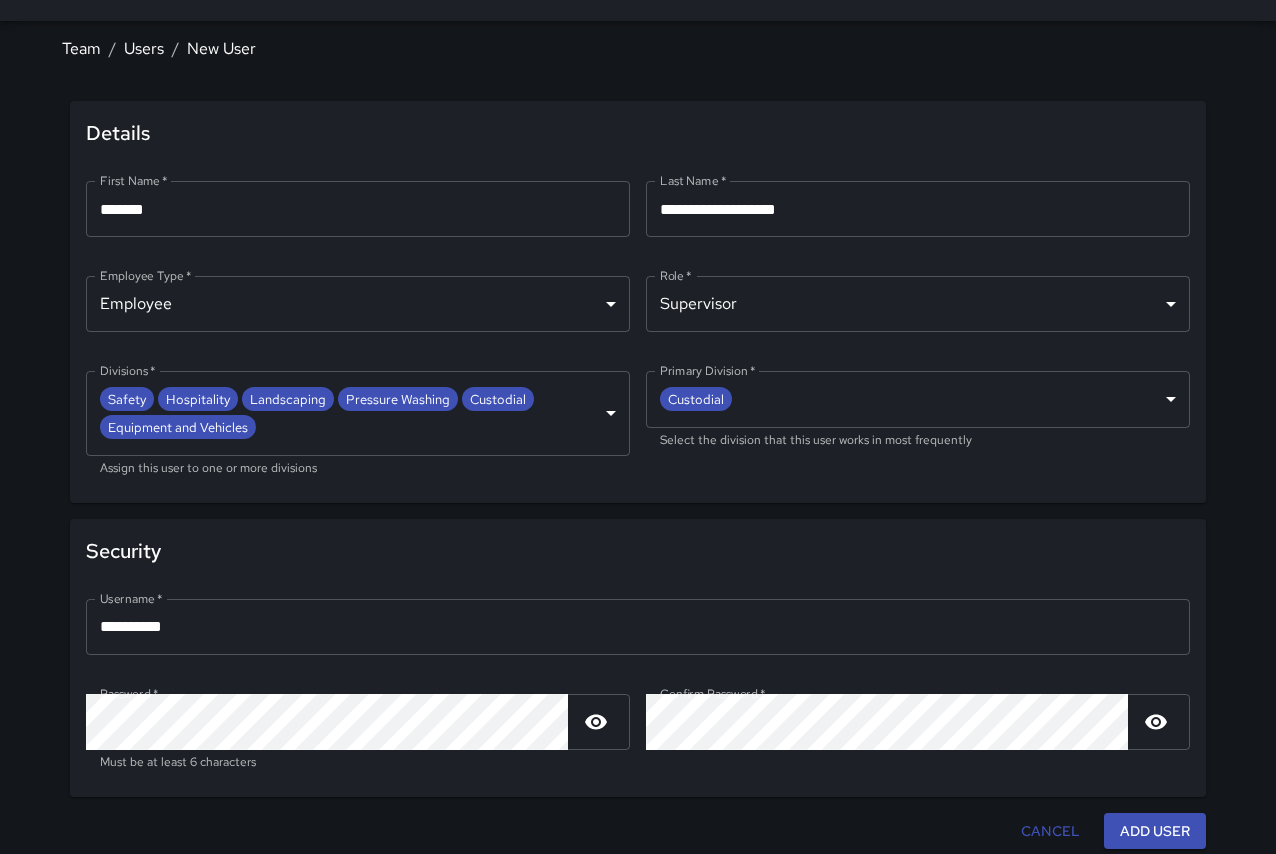 scroll, scrollTop: 46, scrollLeft: 0, axis: vertical 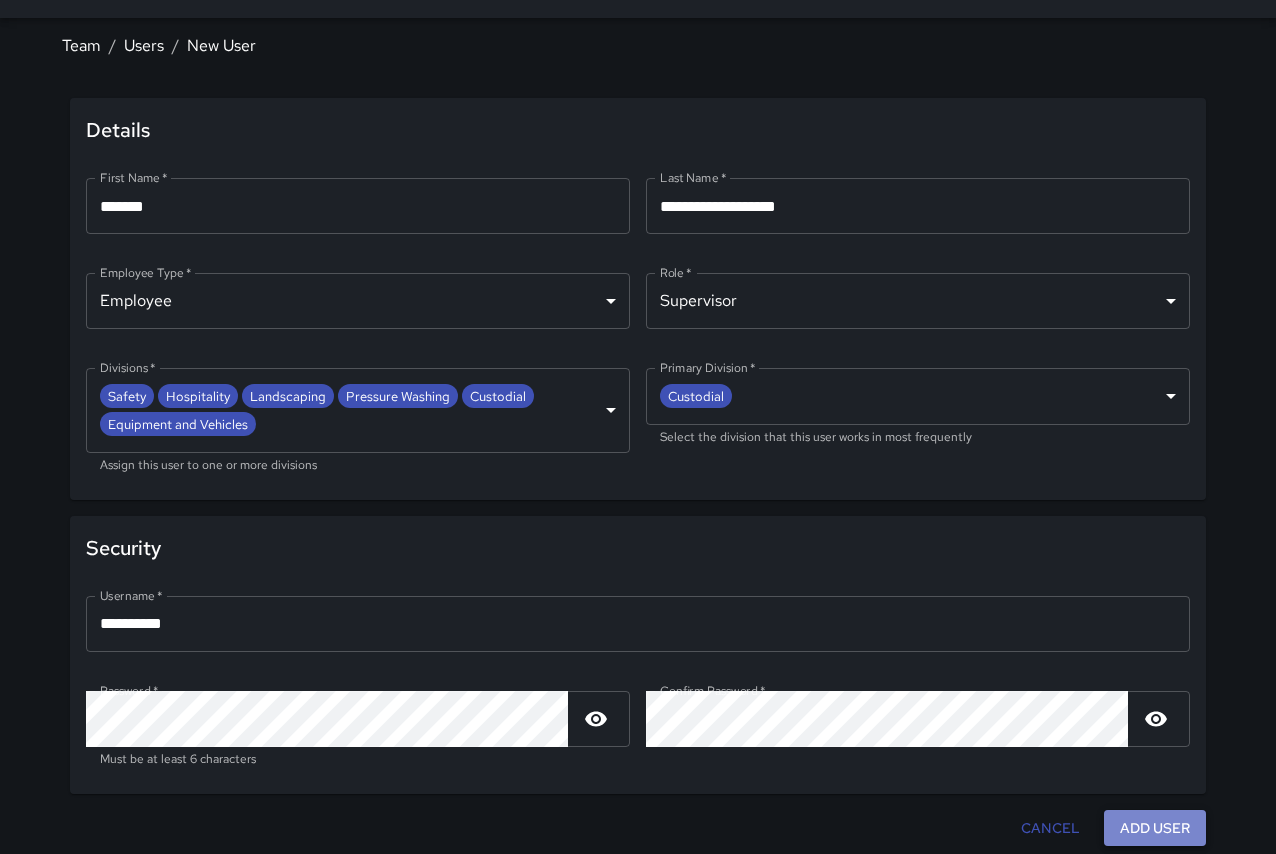 click on "Add User" at bounding box center [1155, 828] 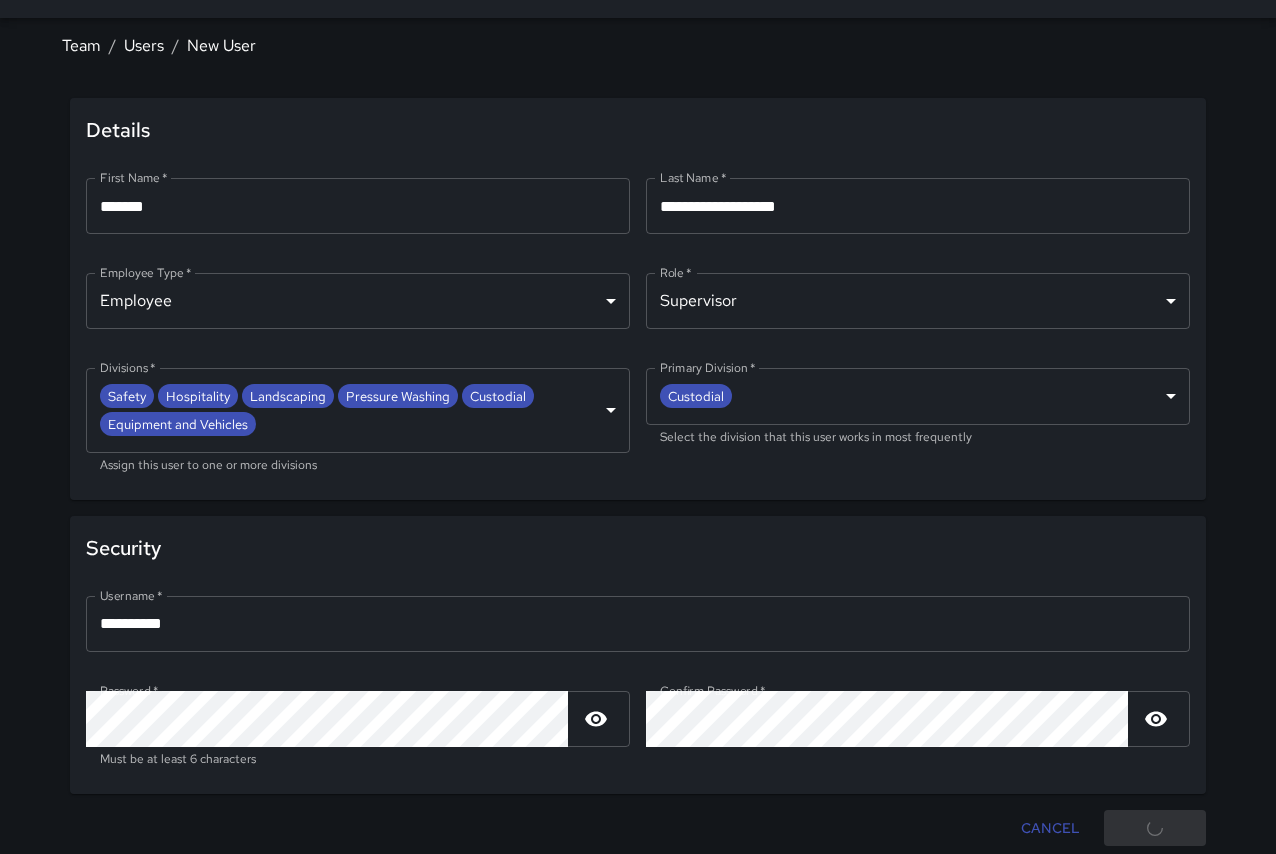 scroll, scrollTop: 0, scrollLeft: 0, axis: both 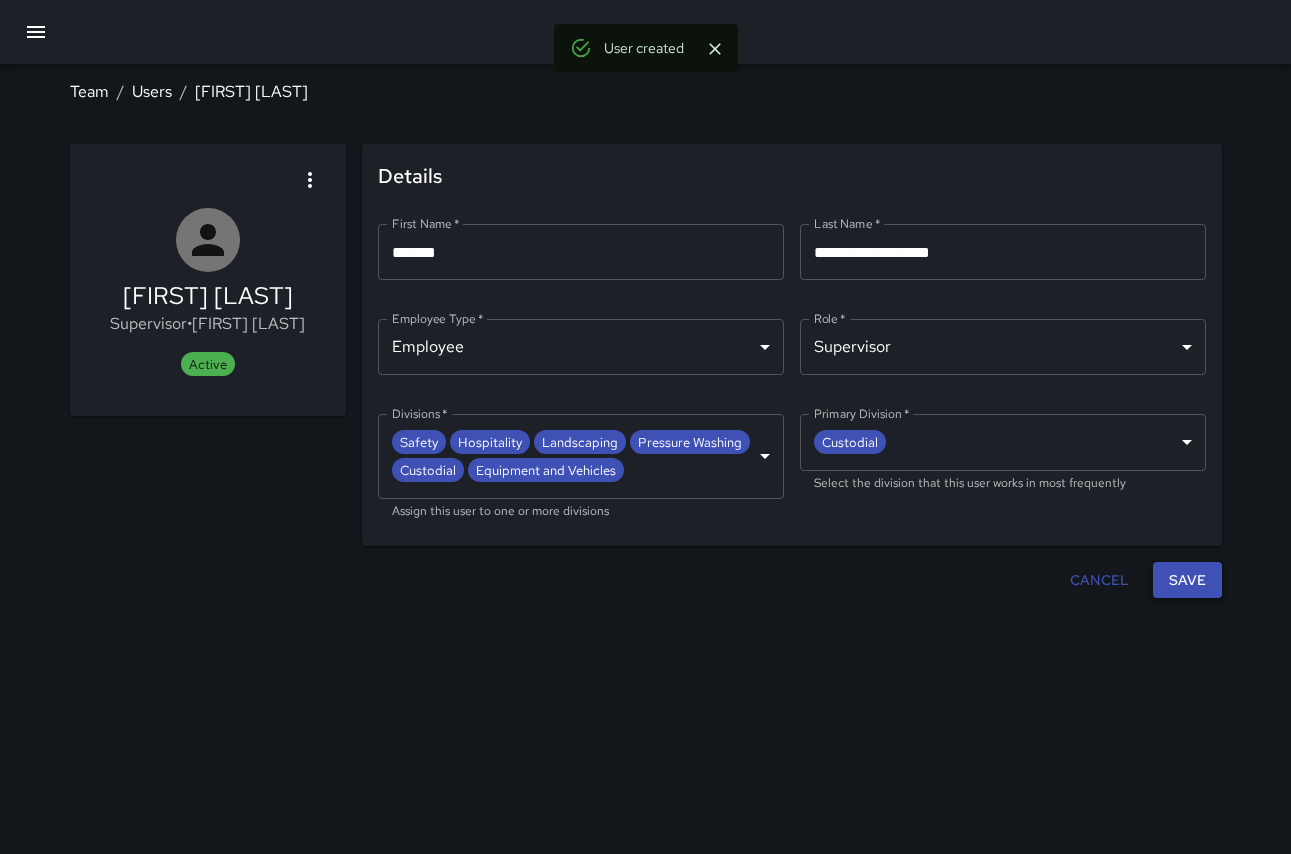 click on "Save" at bounding box center (1187, 580) 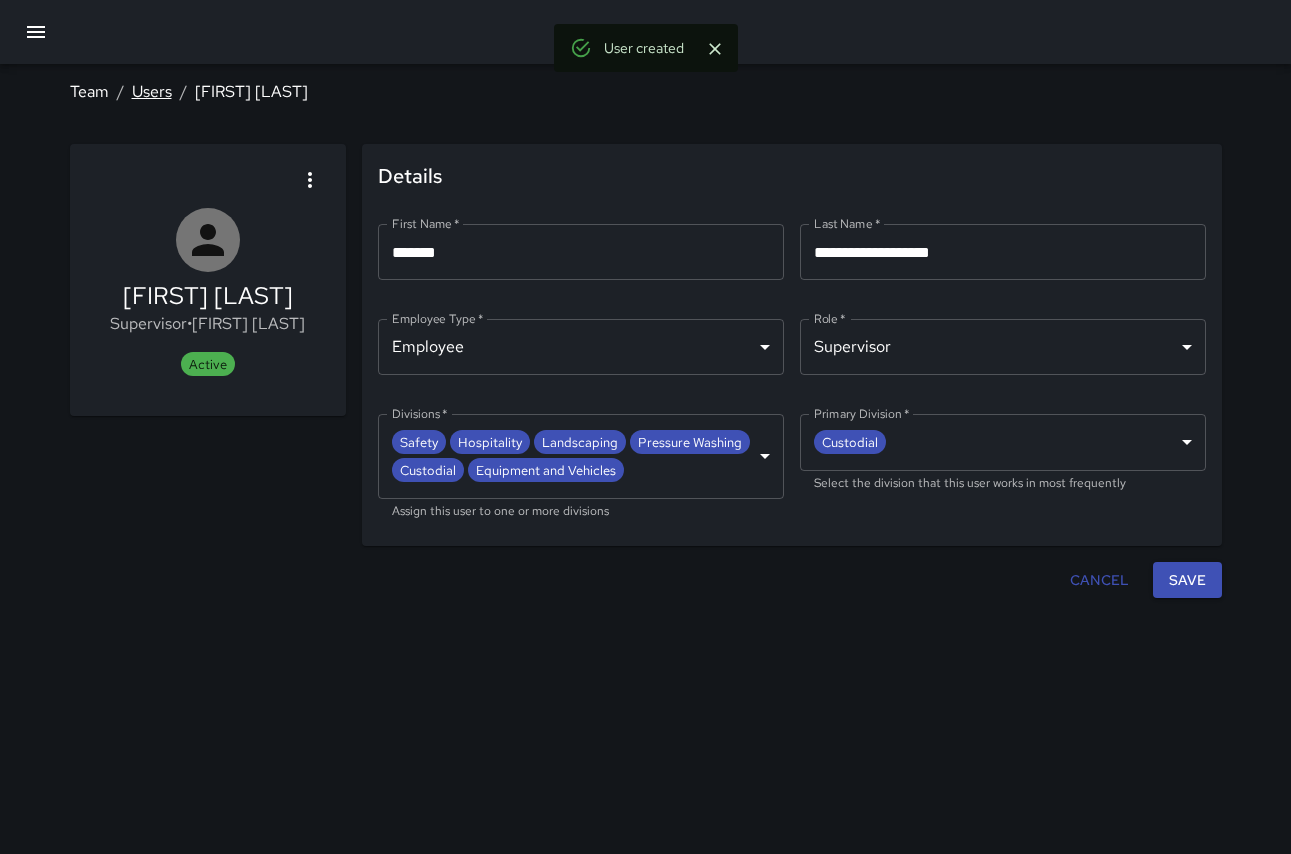 click on "Users" at bounding box center (152, 91) 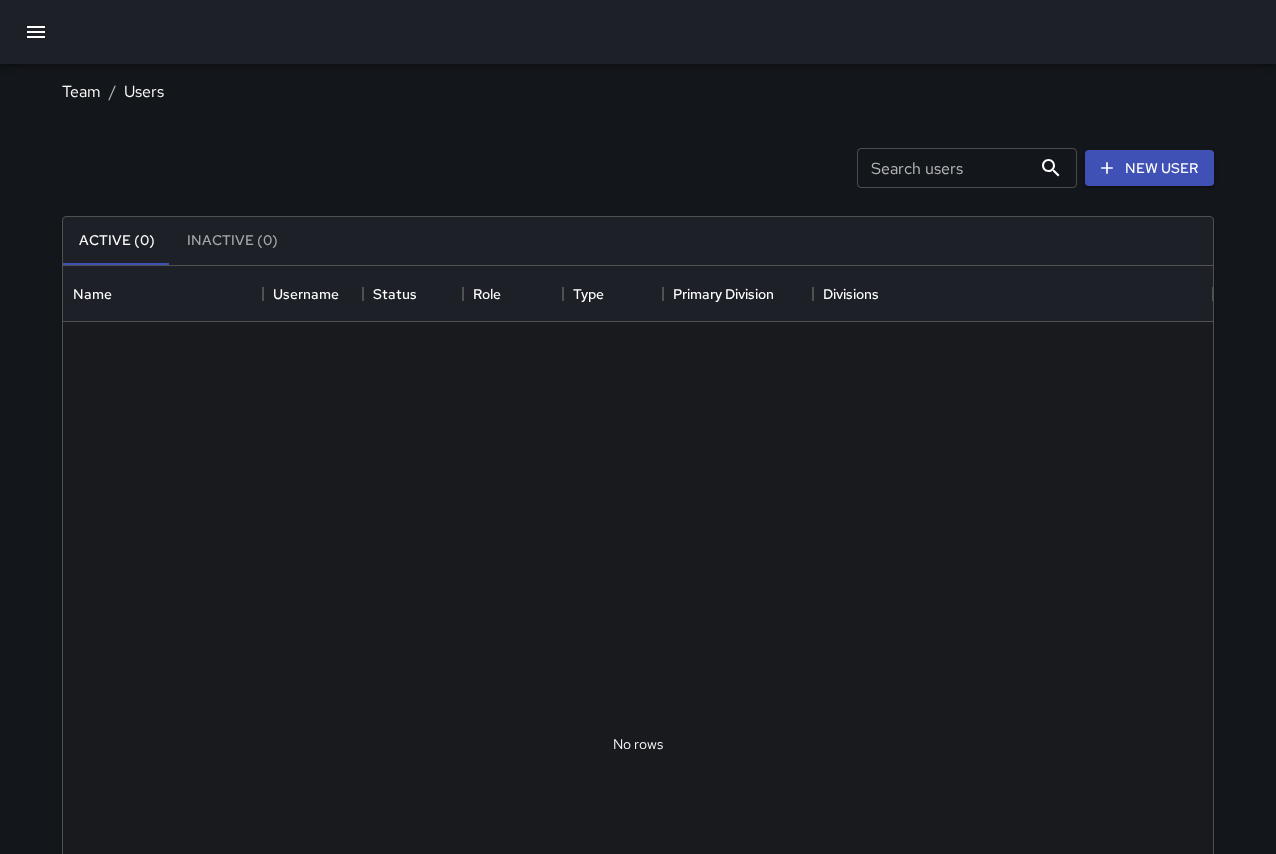scroll, scrollTop: 16, scrollLeft: 16, axis: both 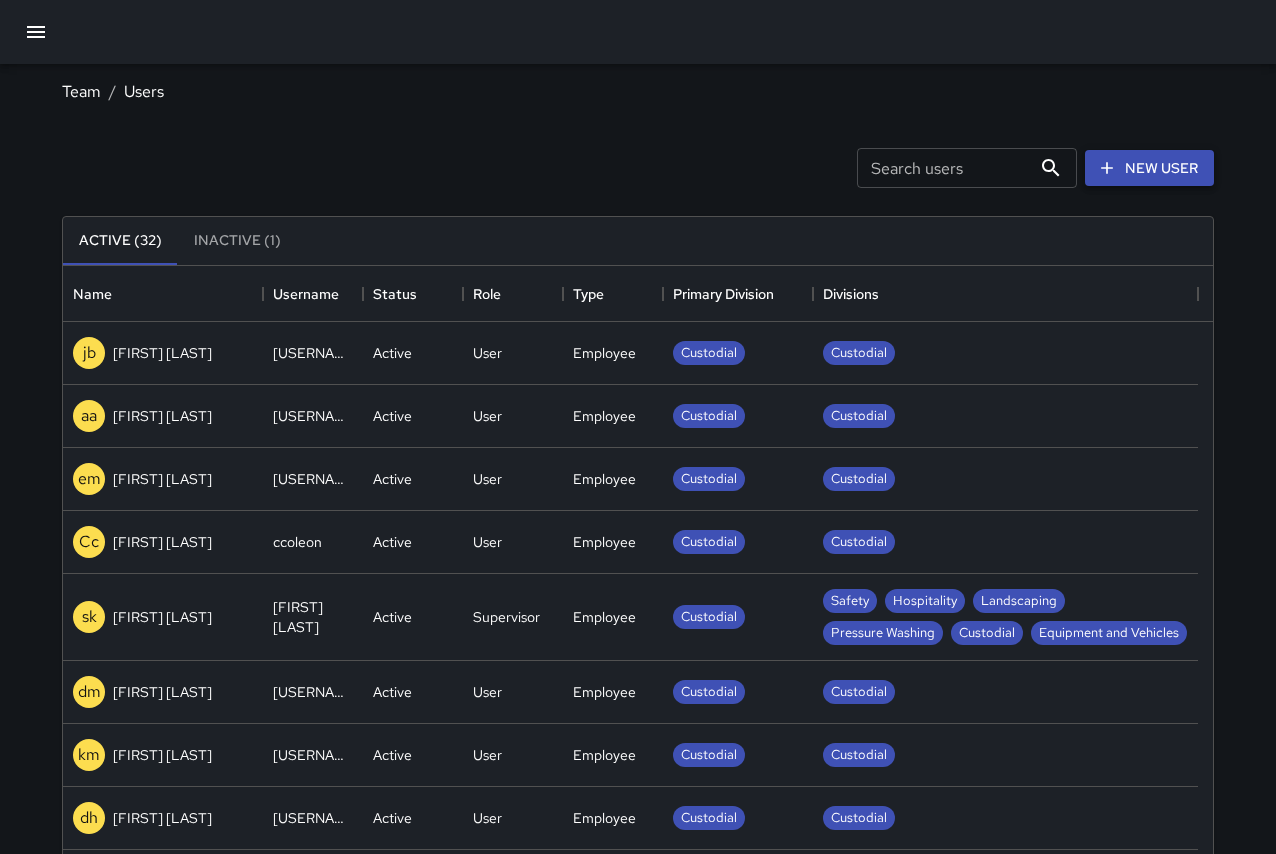 click on "New User" at bounding box center [1149, 168] 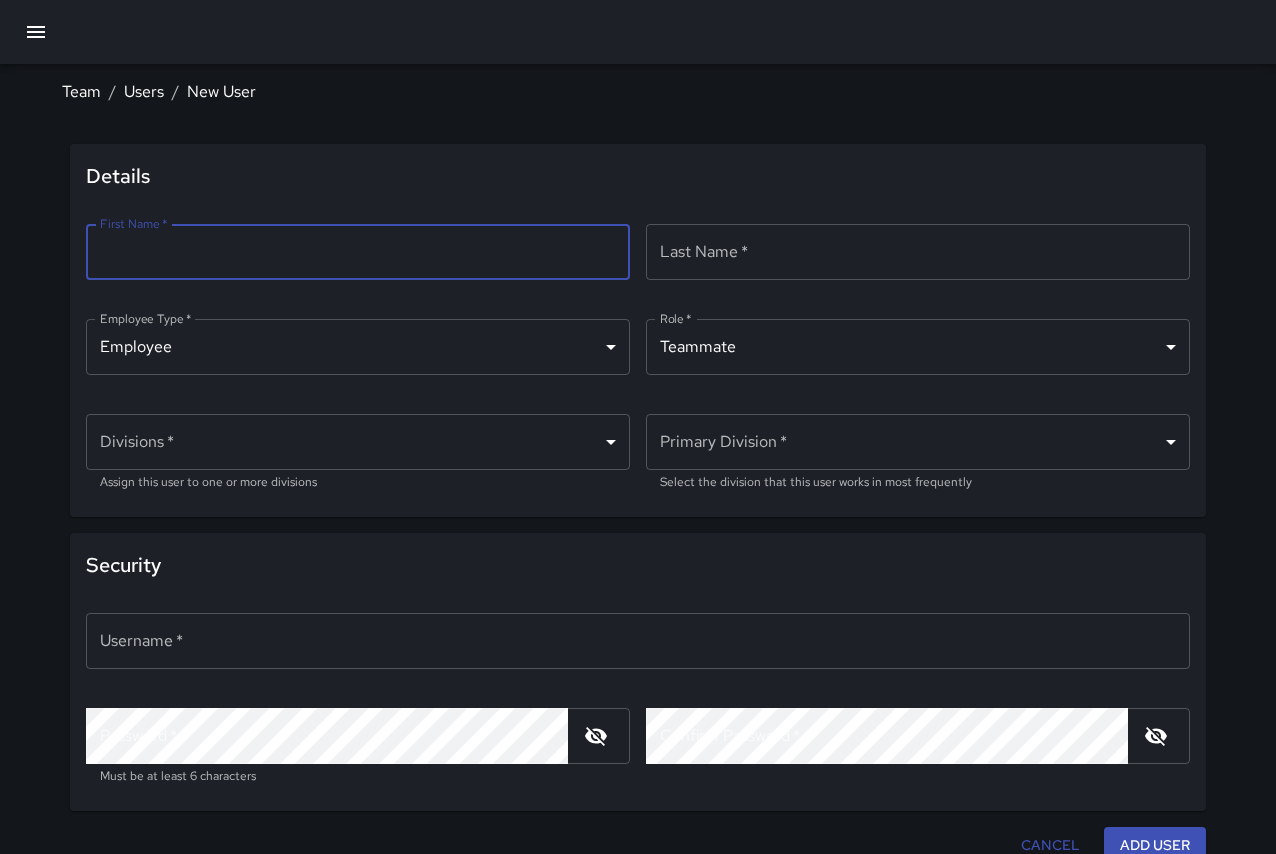 click on "First Name   *" at bounding box center [358, 252] 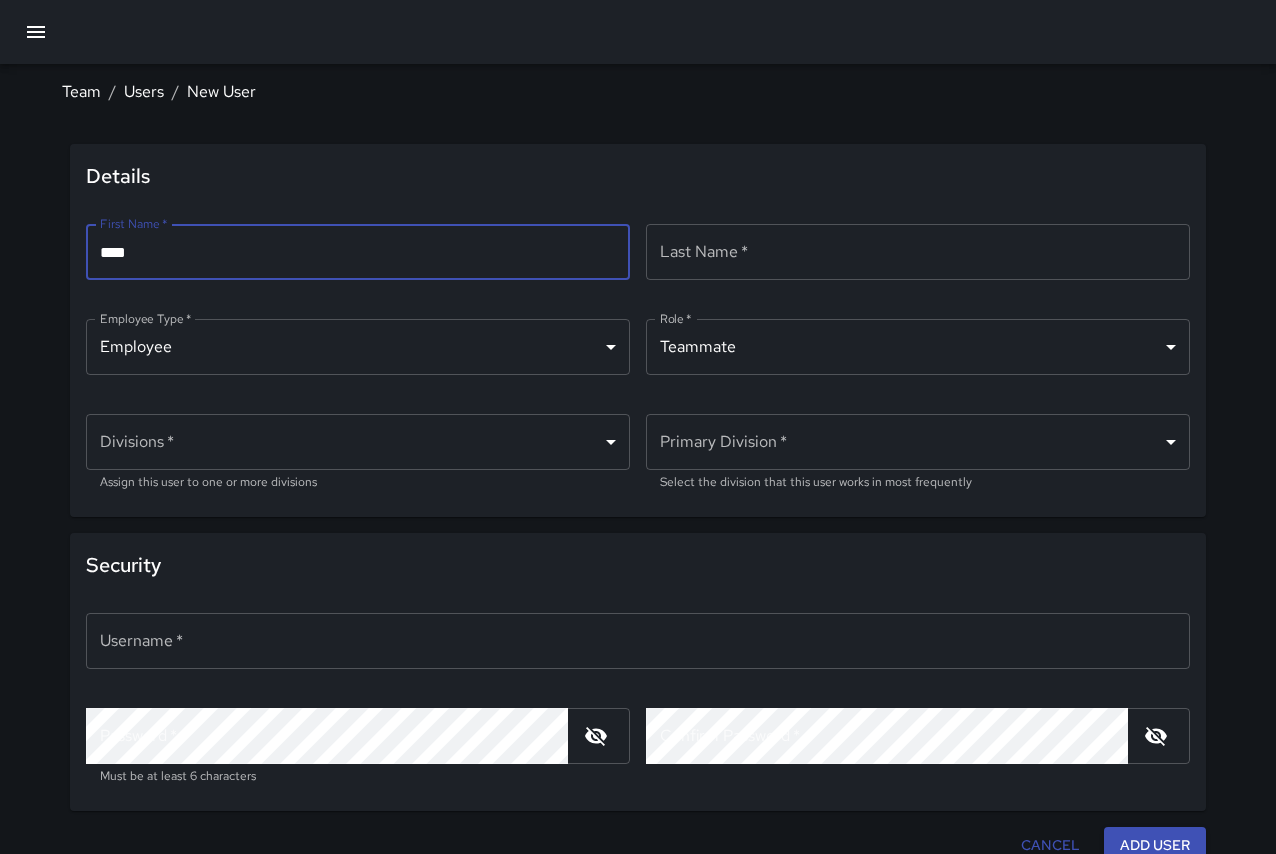type on "****" 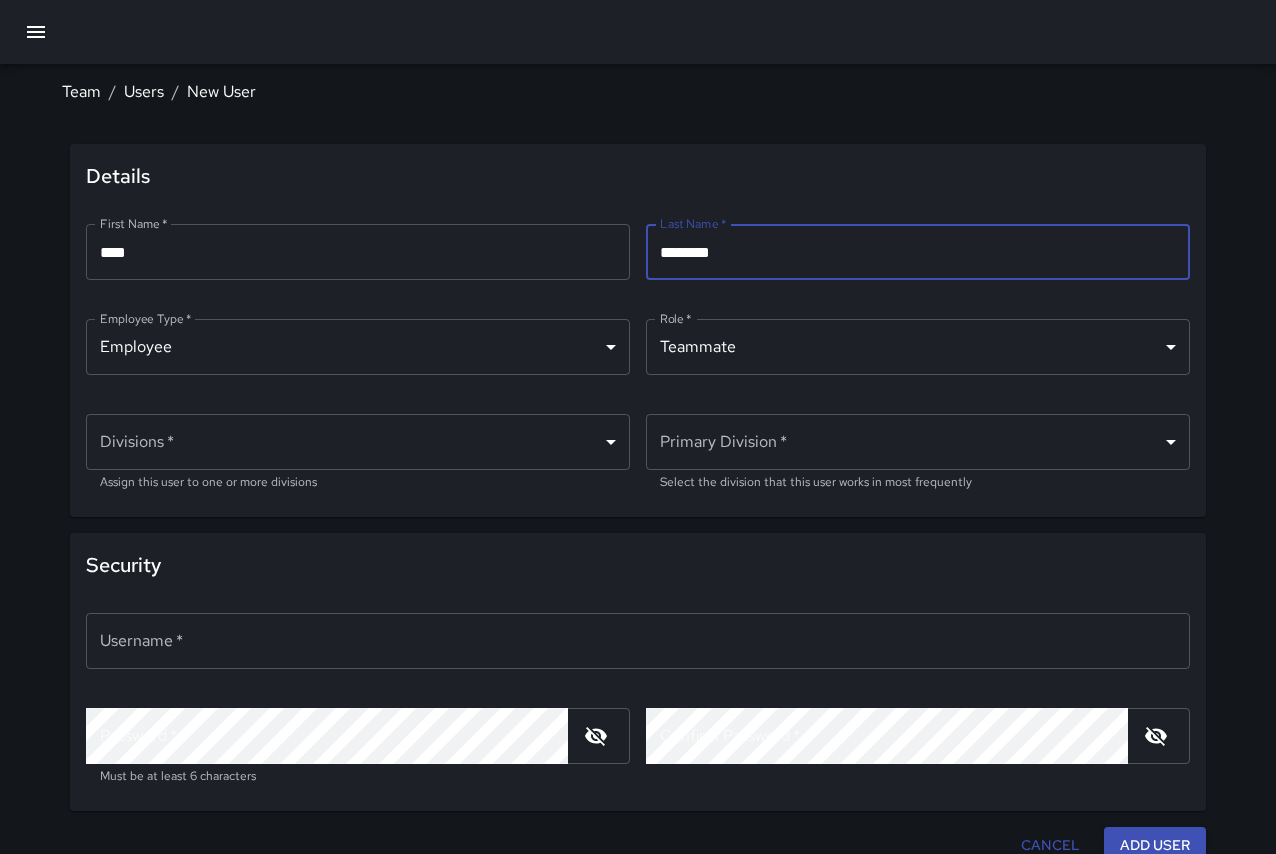 type on "********" 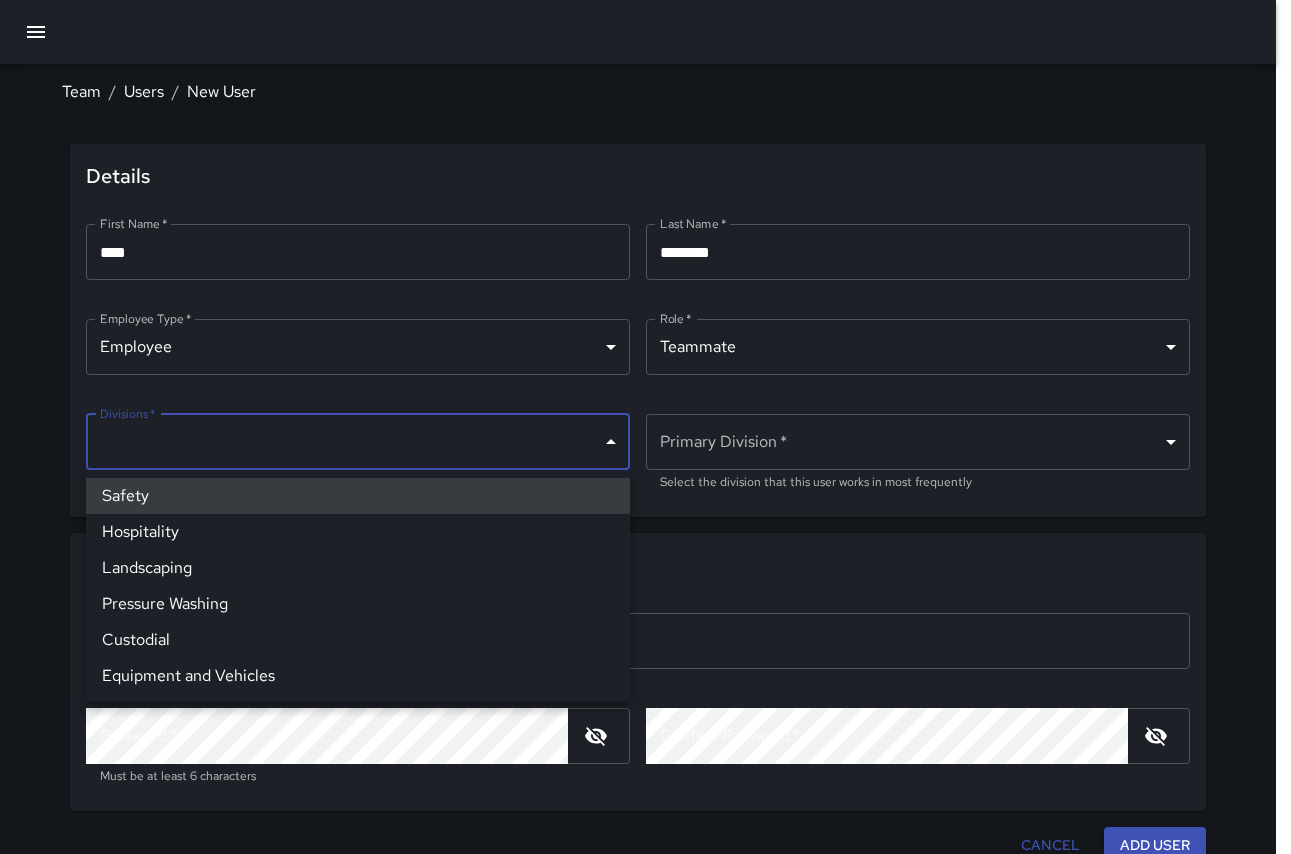 click on "Team / Users / New User Details First Name   * **** First Name   * ​ Last Name   * ******** Last Name   * ​ Employee Type   * Employee ******** Employee Type   * ​ Role   * Teammate ******** Role   * ​ Divisions   * ​ Divisions   * Assign this user to one or more divisions Primary Division   * ​ Primary Division   * Select the division that this user works in most frequently Security Username   * Username   * ​ Password   * Password   * Must be at least 6 characters Confirm Password   * Confirm Password   * ​ Cancel Add User Safety Hospitality Landscaping Pressure Washing Custodial Equipment and Vehicles" at bounding box center [645, 435] 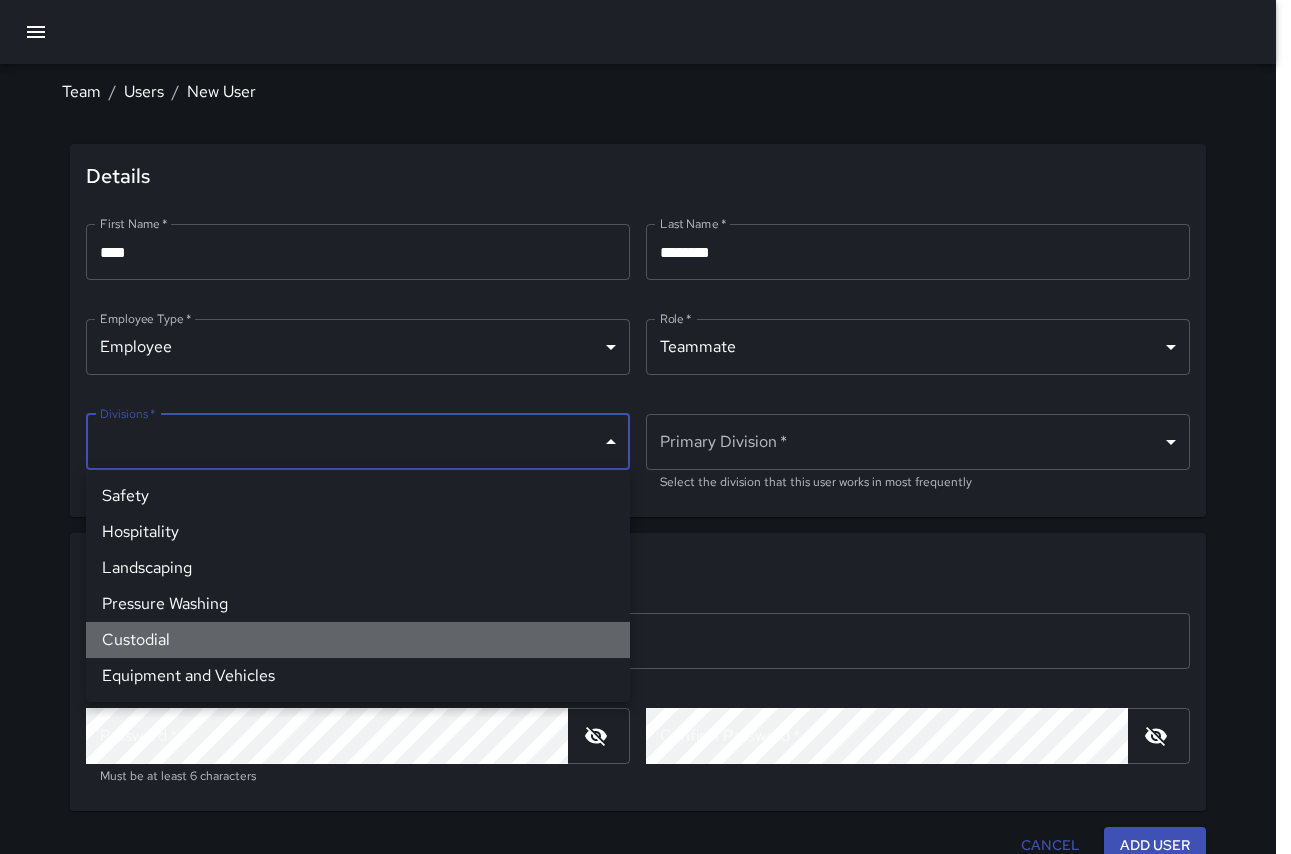 click on "Custodial" at bounding box center (358, 640) 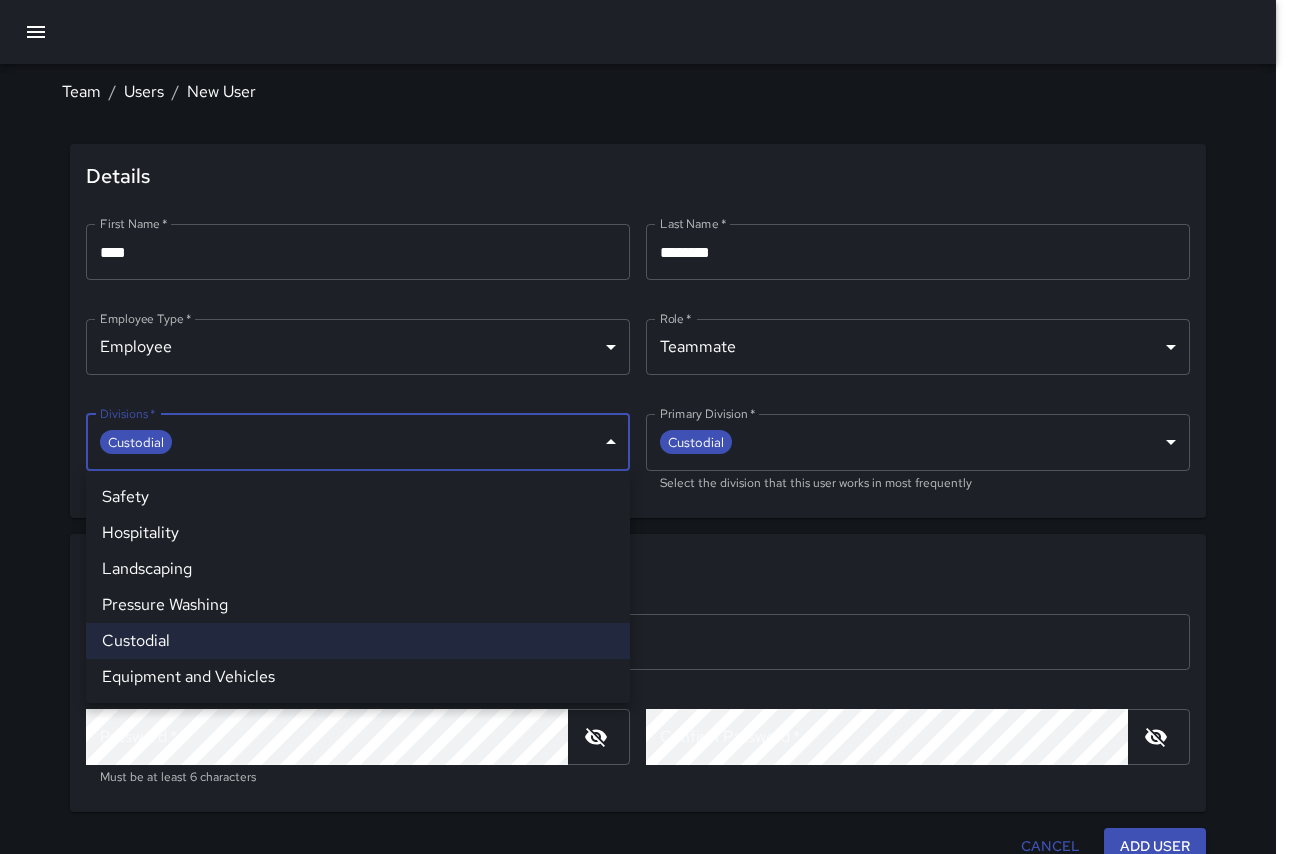 click at bounding box center (645, 427) 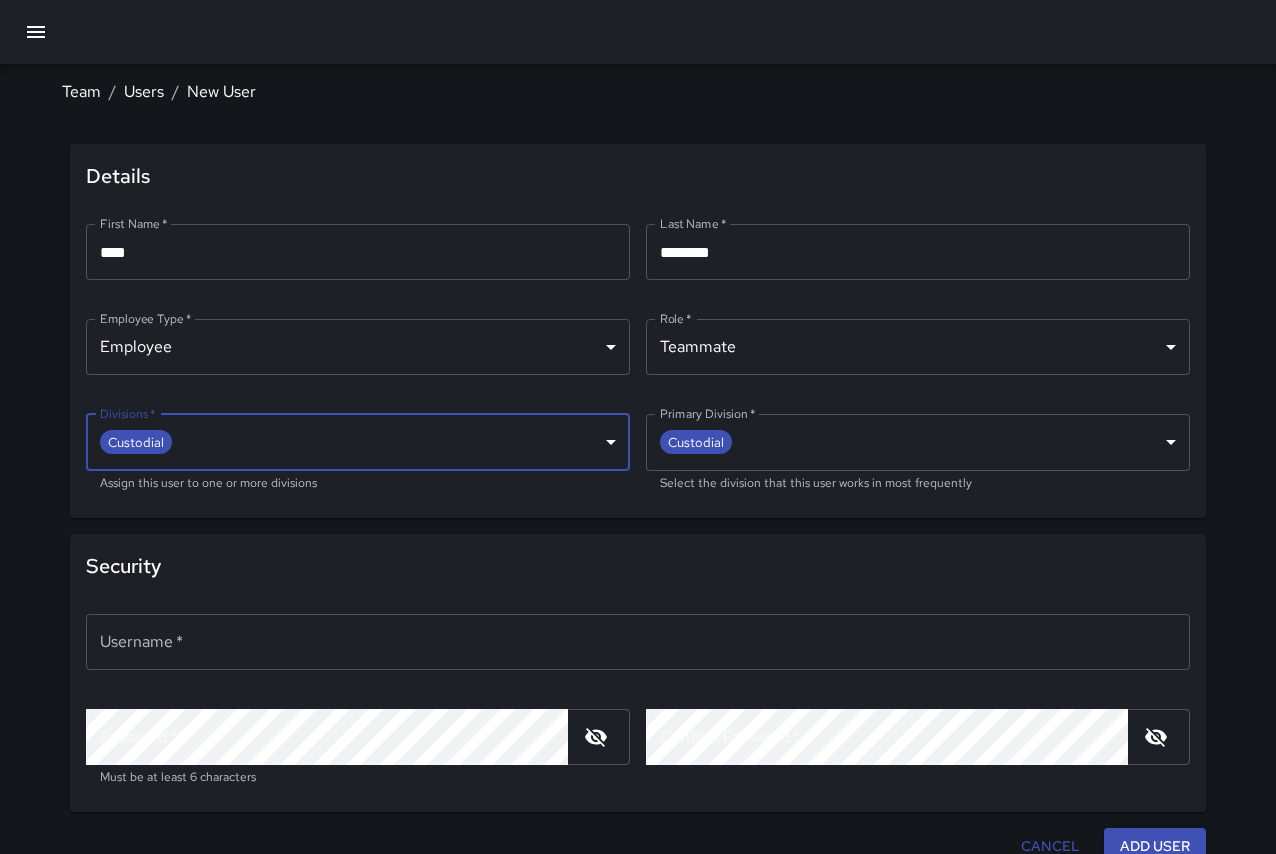 click on "Username   * Username   * ​" at bounding box center (638, 653) 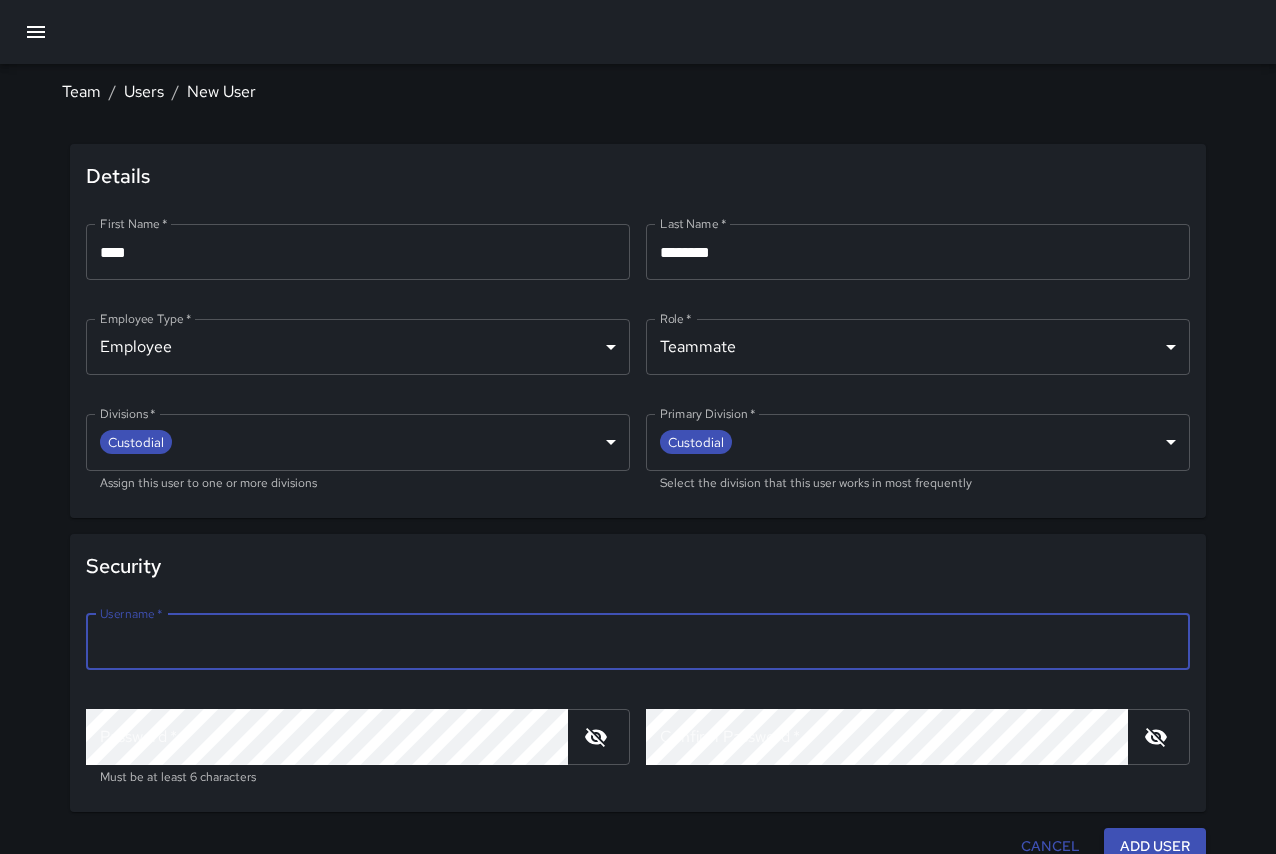 click on "Username   *" at bounding box center [638, 642] 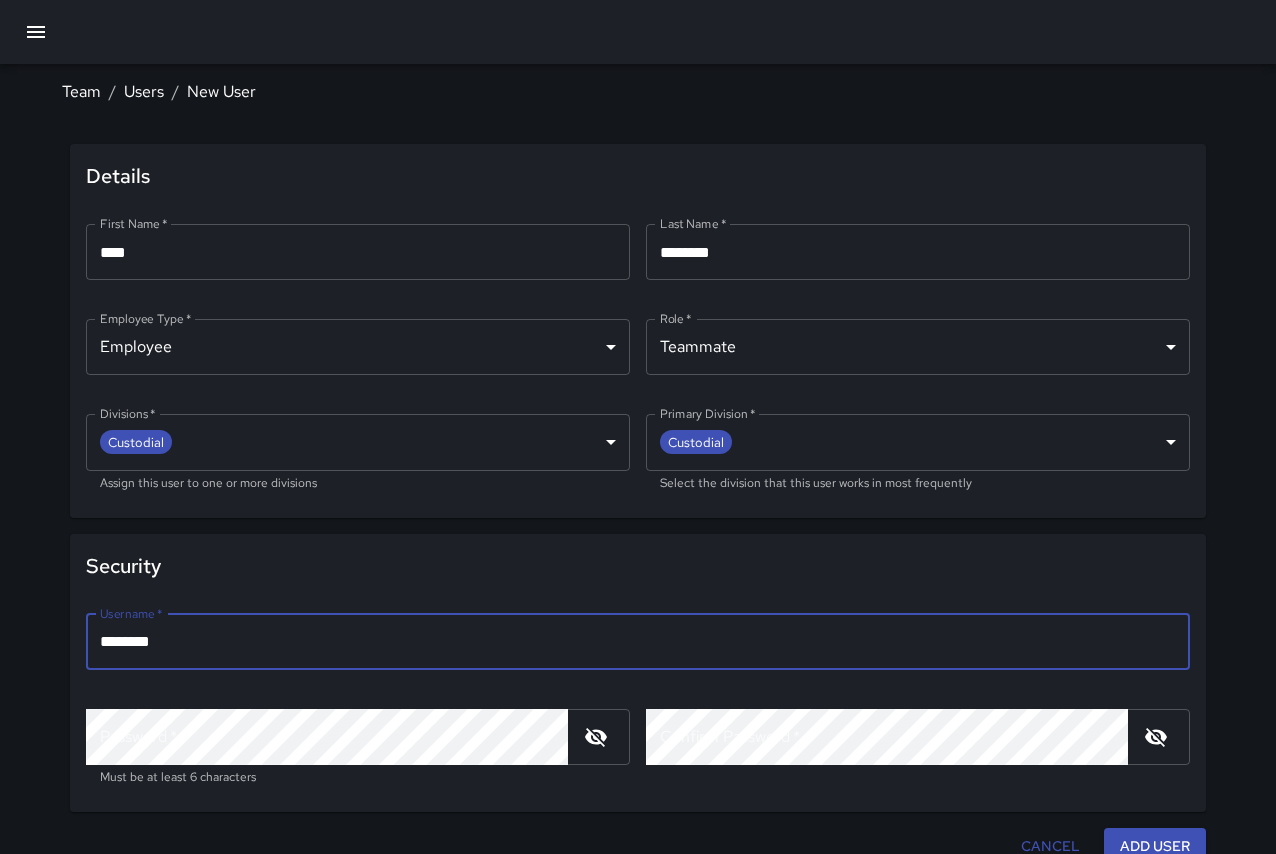 type on "********" 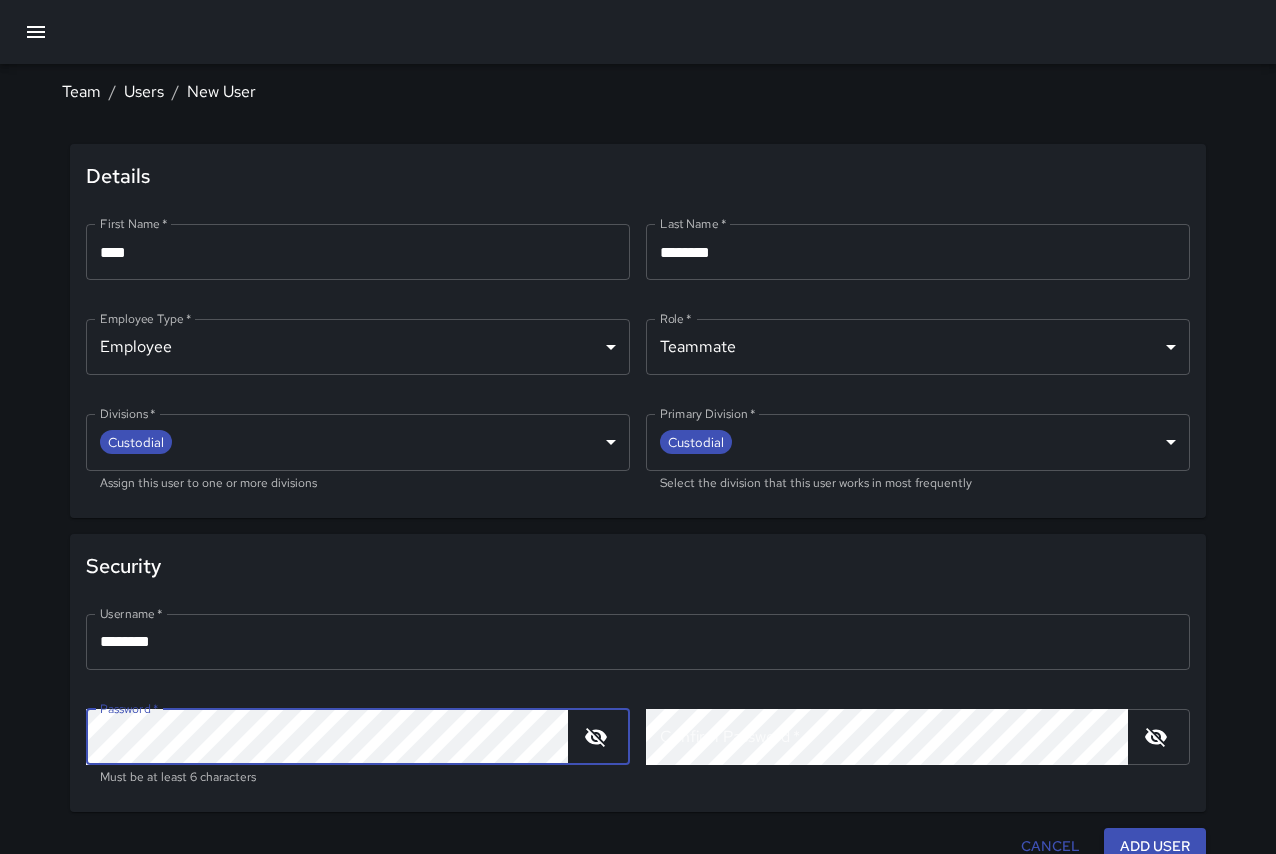 click 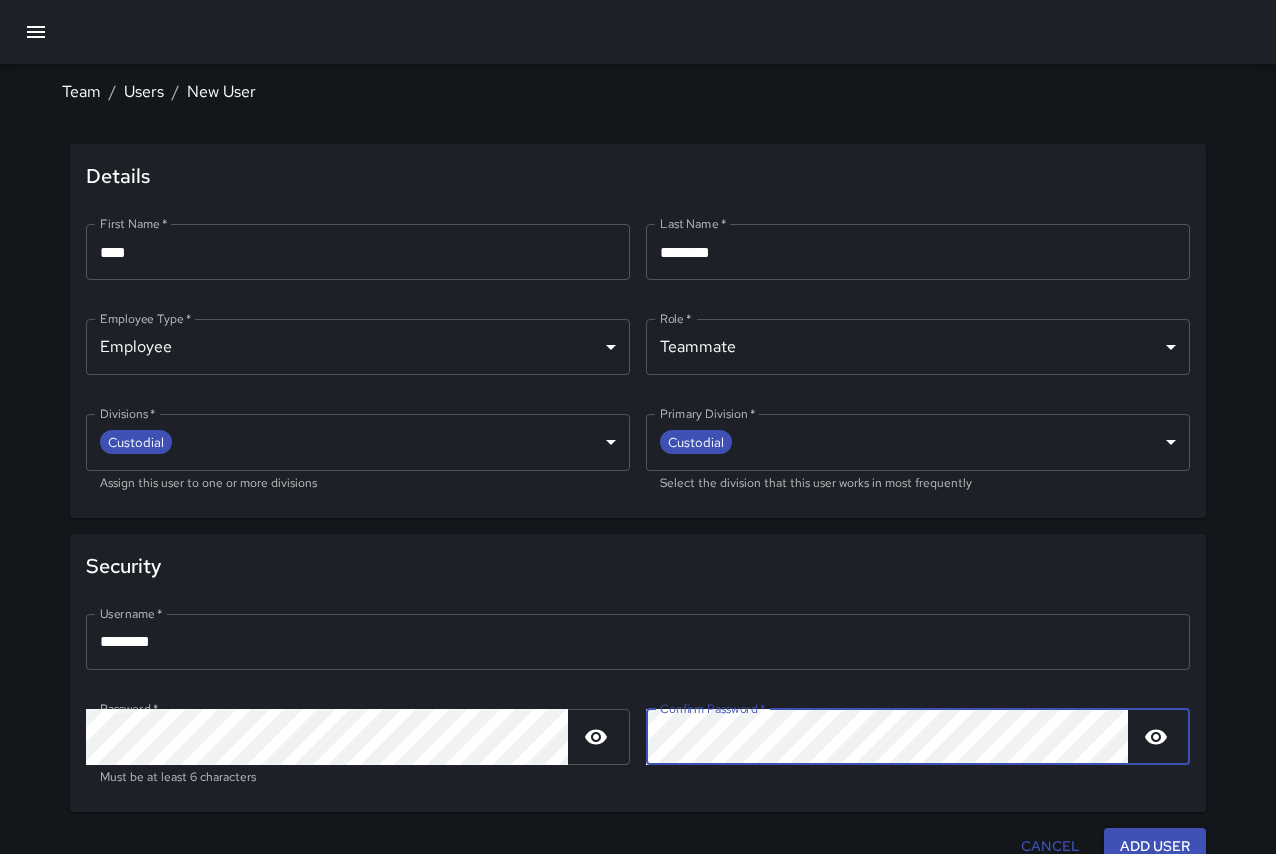 scroll, scrollTop: 18, scrollLeft: 0, axis: vertical 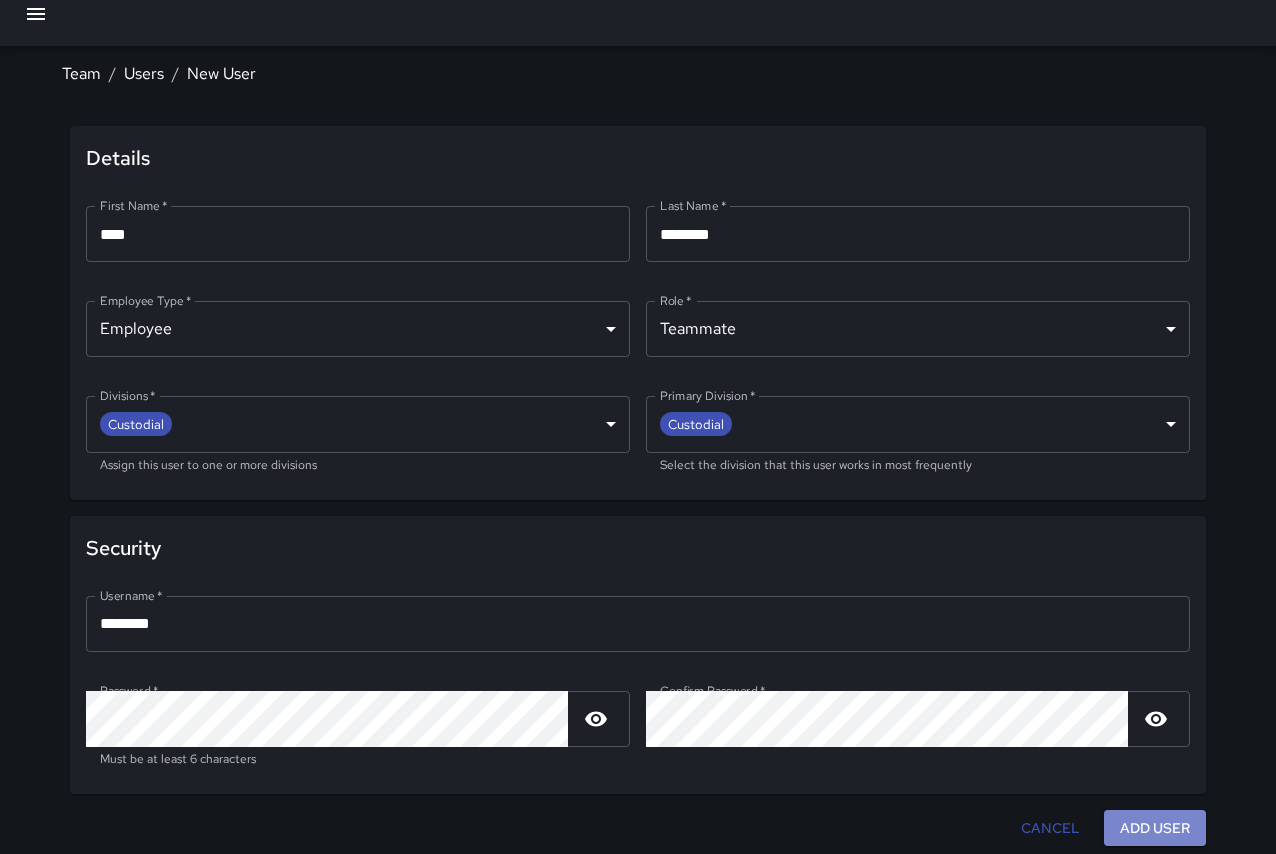 click on "Add User" at bounding box center [1155, 828] 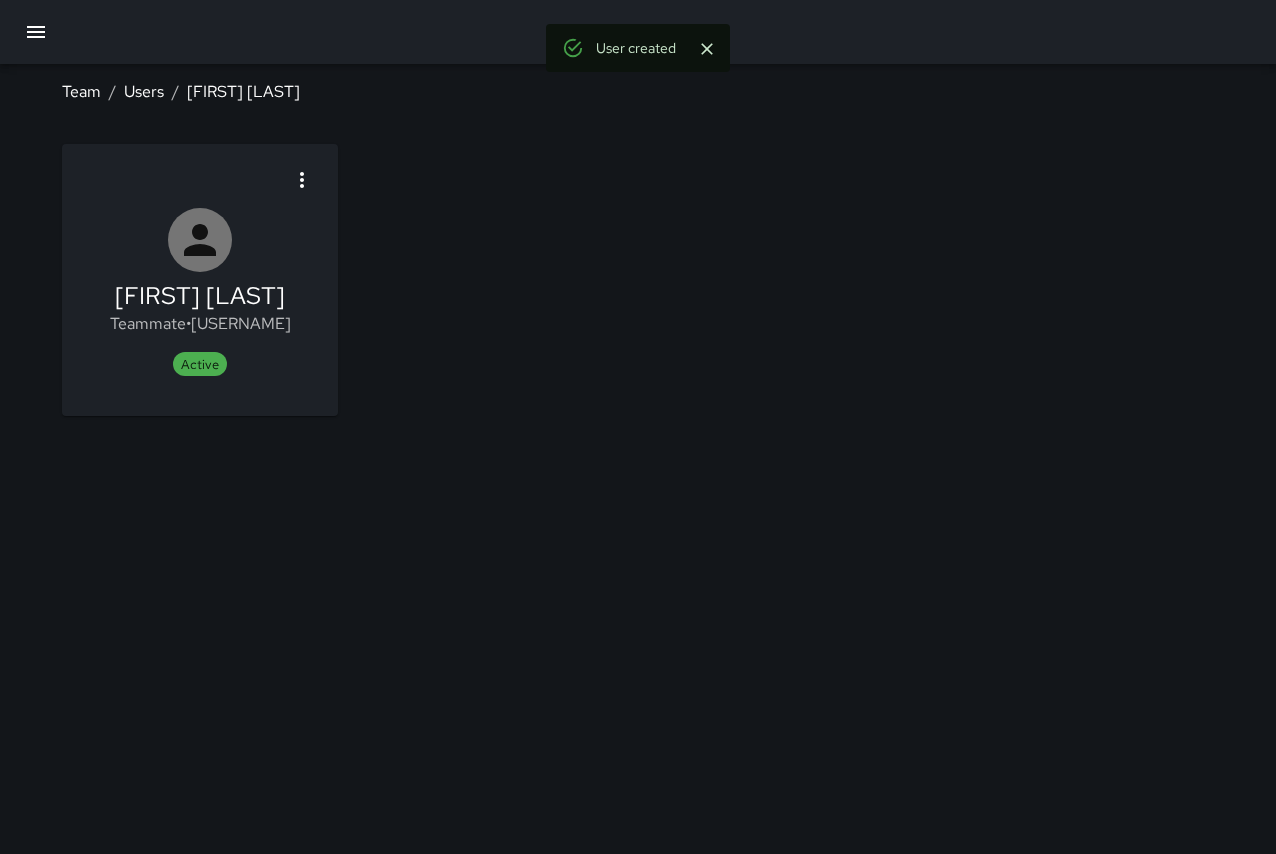 scroll, scrollTop: 0, scrollLeft: 0, axis: both 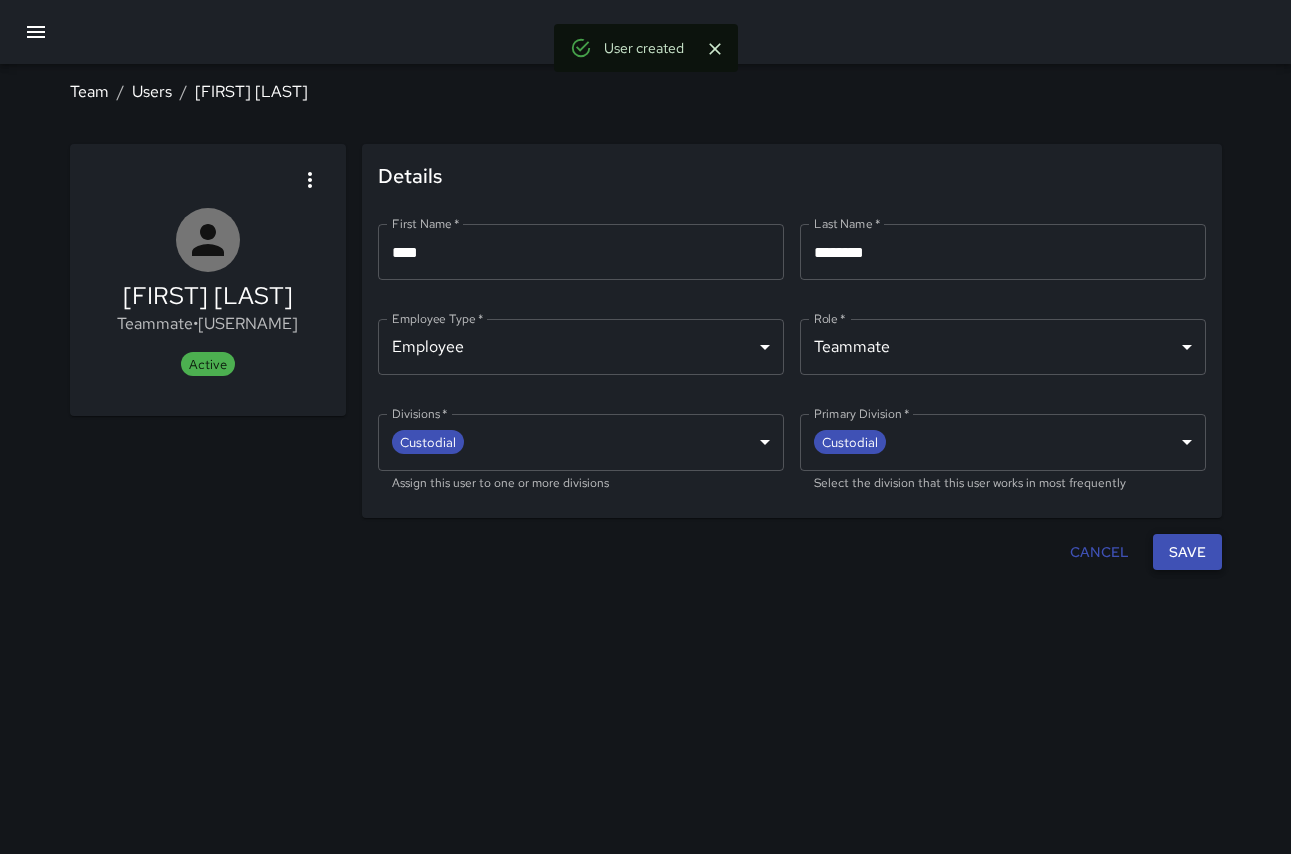 click on "Save" at bounding box center (1187, 552) 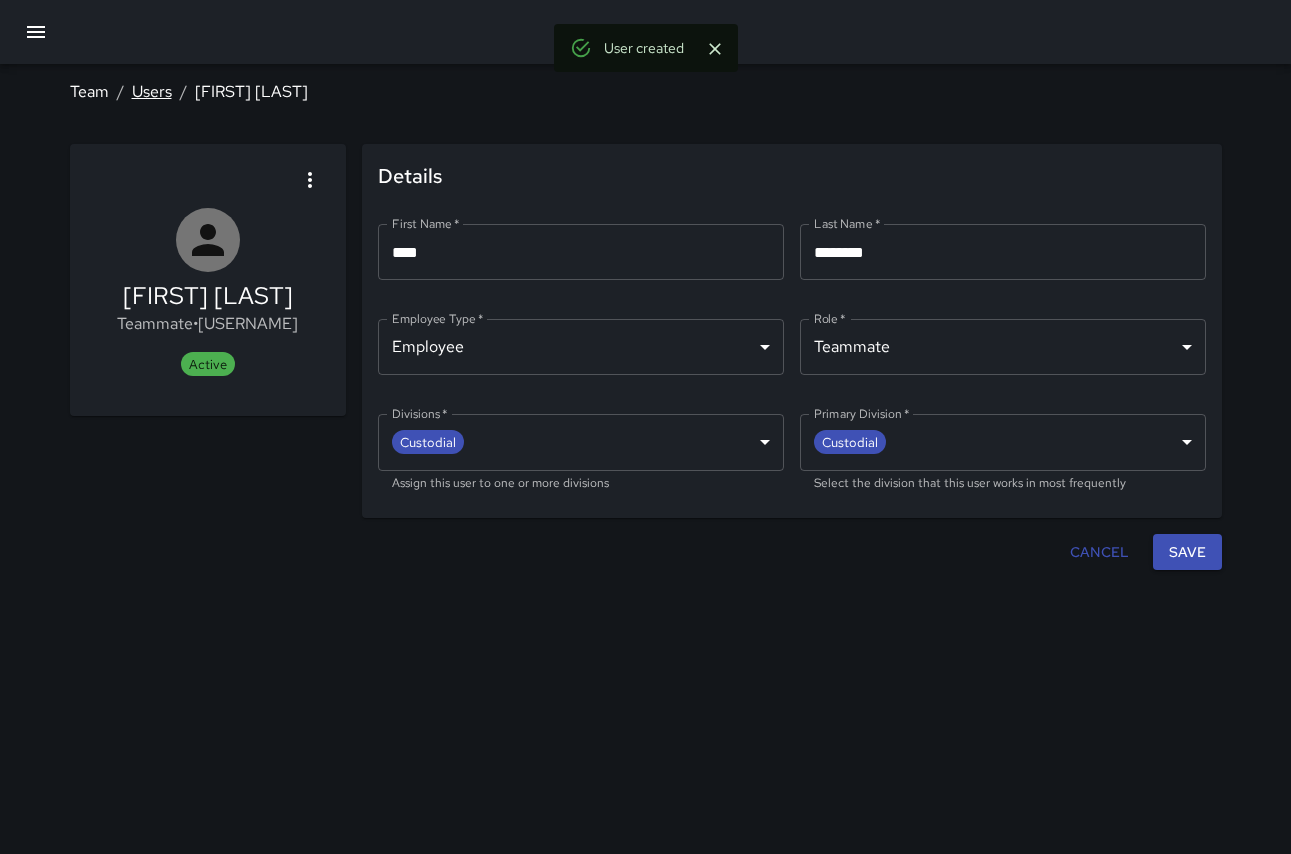 click on "Users" at bounding box center (152, 91) 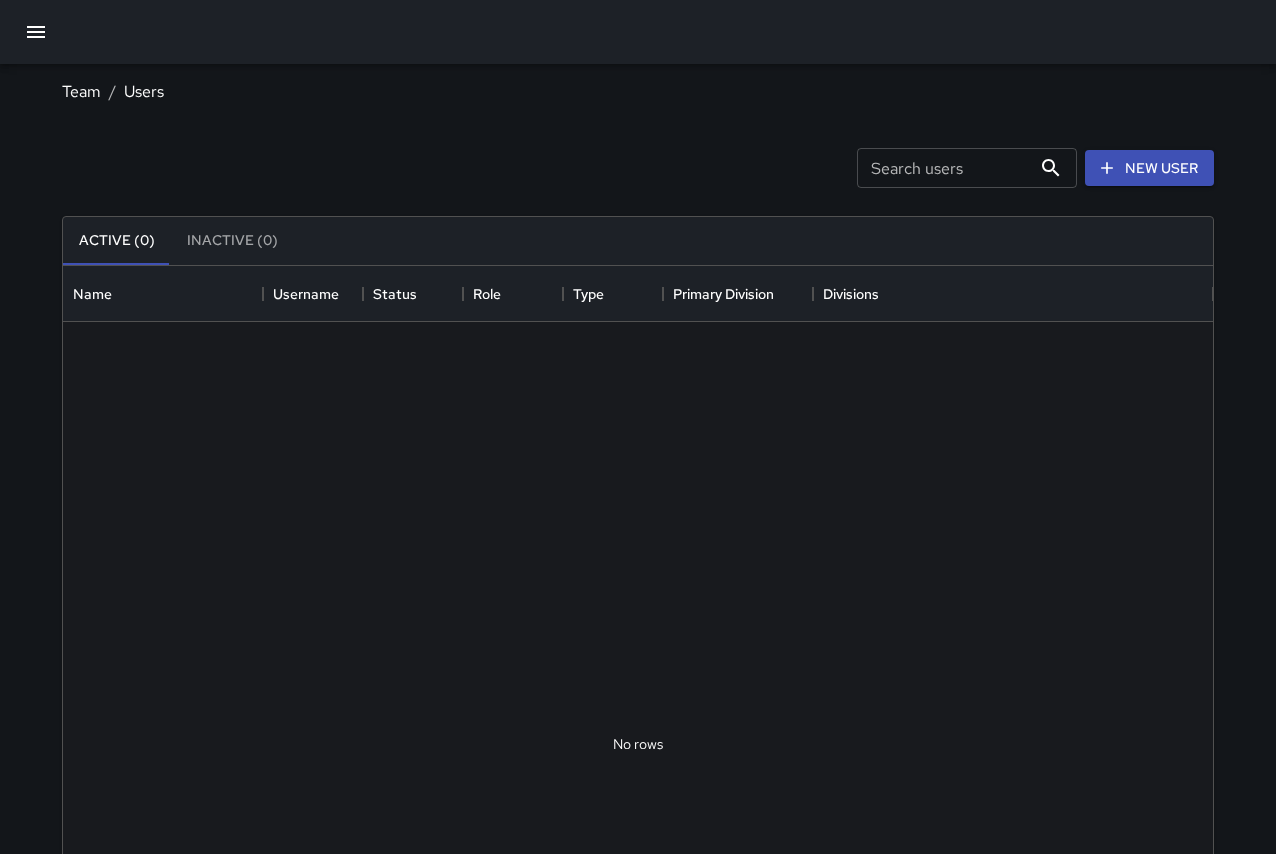 scroll, scrollTop: 16, scrollLeft: 16, axis: both 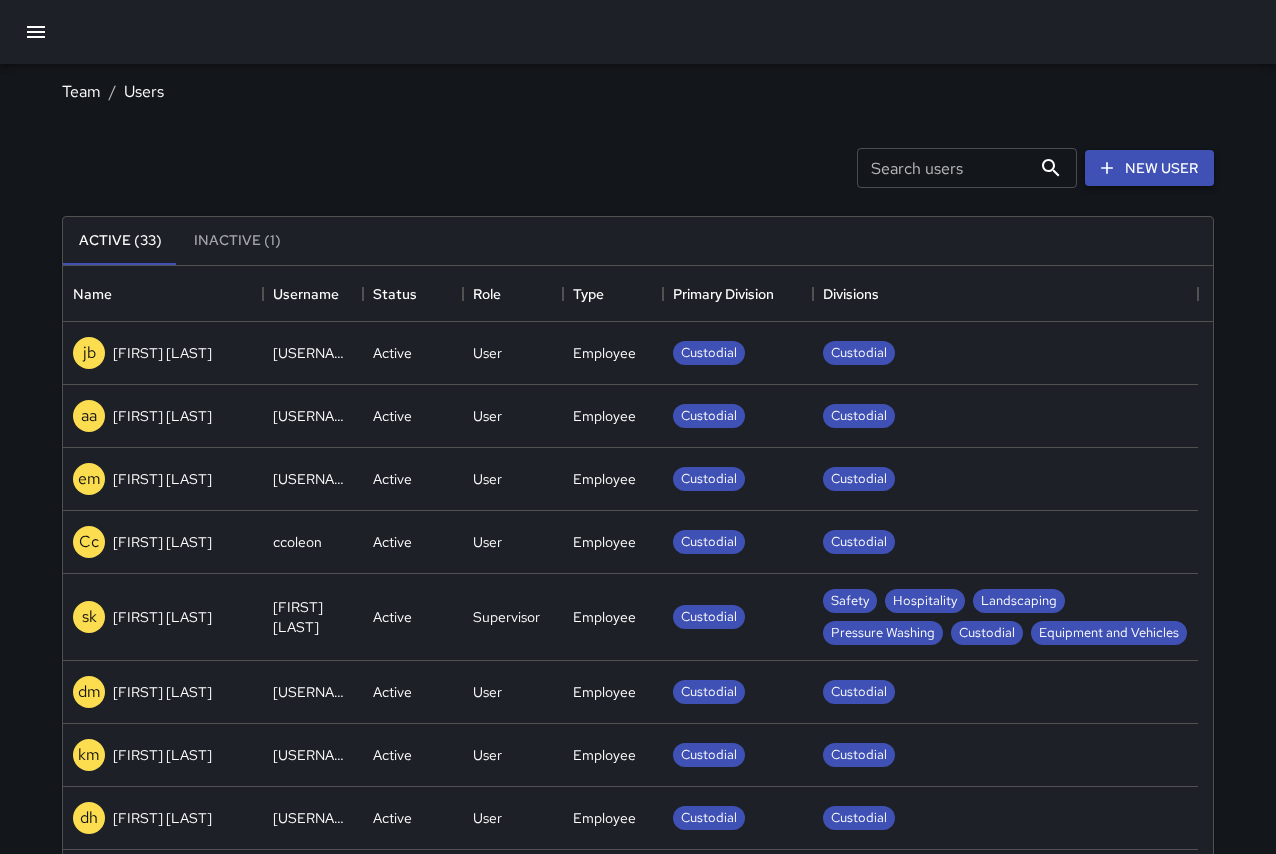 click on "New User" at bounding box center (1149, 168) 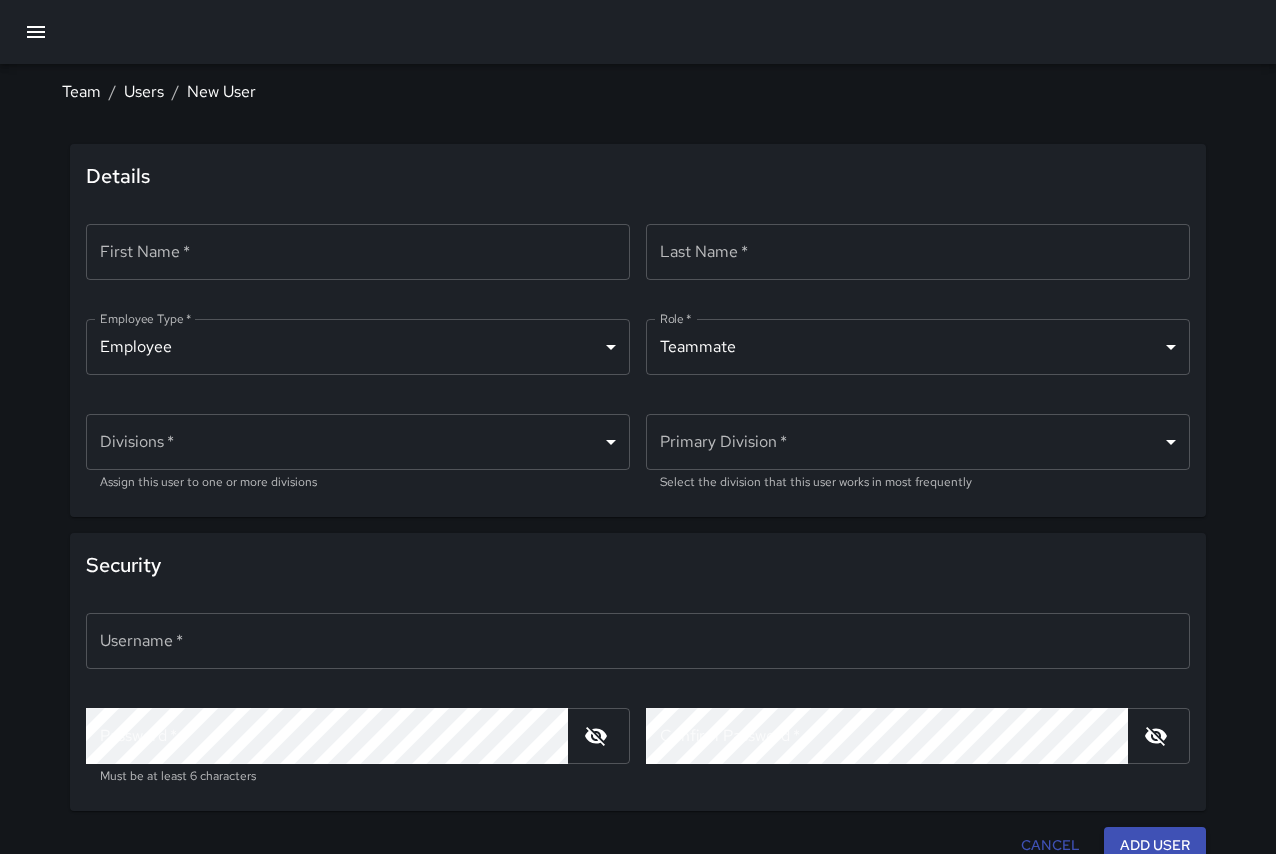 click on "First Name   *" at bounding box center (358, 252) 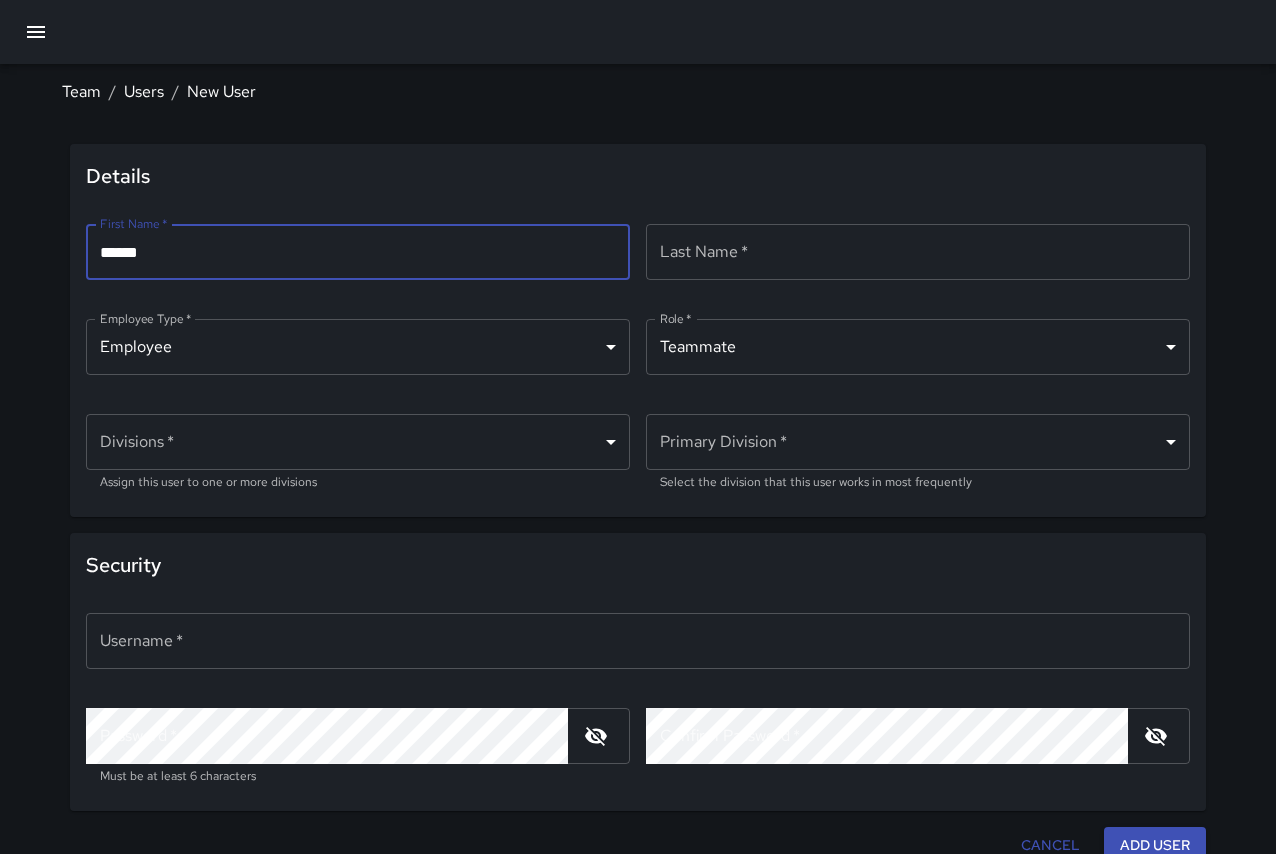 type on "******" 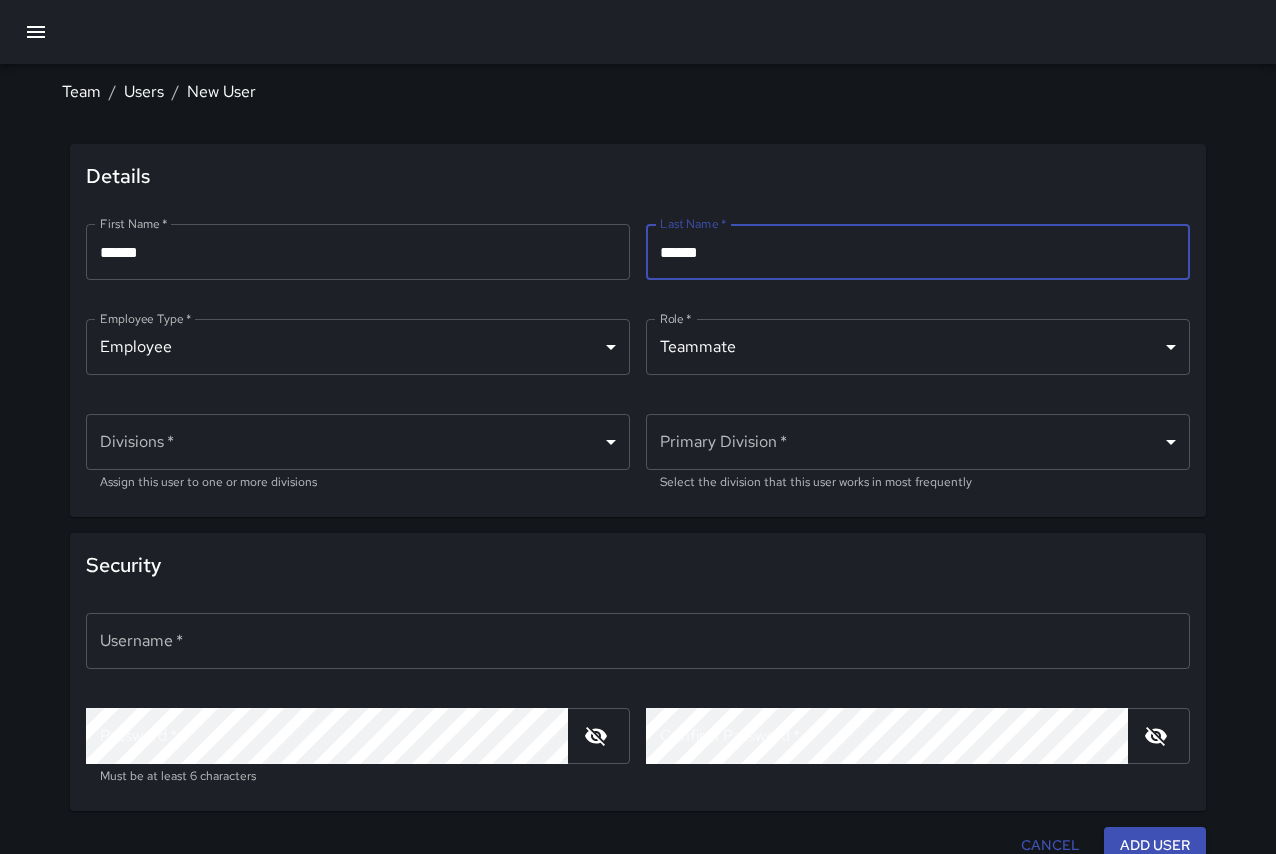 type on "******" 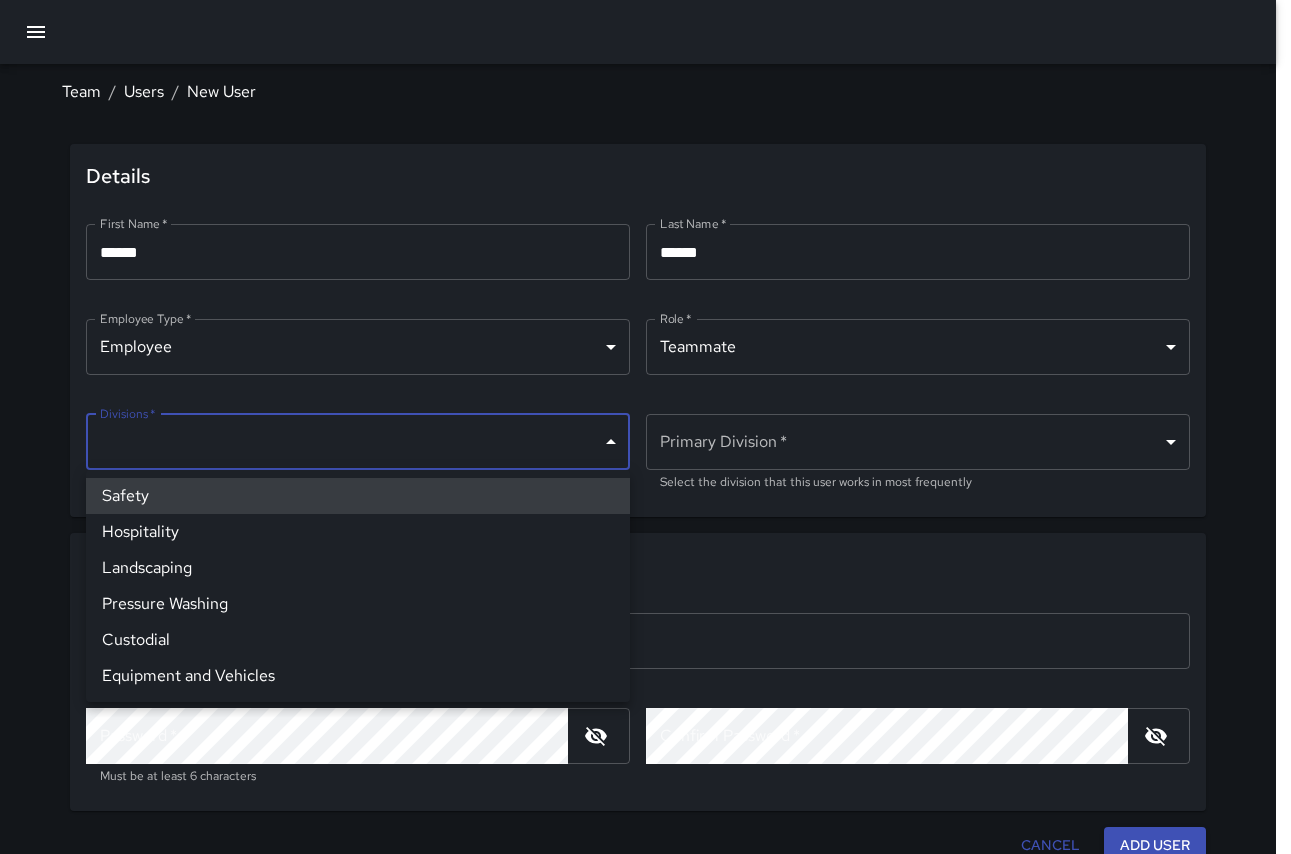 click on "Team / Users / New User Details First Name   * ****** First Name   * ​ Last Name   * ****** Last Name   * ​ Employee Type   * Employee ******** Employee Type   * ​ Role   * Teammate ******** Role   * ​ Divisions   * ​ Divisions   * Assign this user to one or more divisions Primary Division   * ​ Primary Division   * Select the division that this user works in most frequently Security Username   * Username   * ​ Password   * Password   * Must be at least 6 characters Confirm Password   * Confirm Password   * ​ Cancel Add User Safety Hospitality Landscaping Pressure Washing Custodial Equipment and Vehicles" at bounding box center [645, 435] 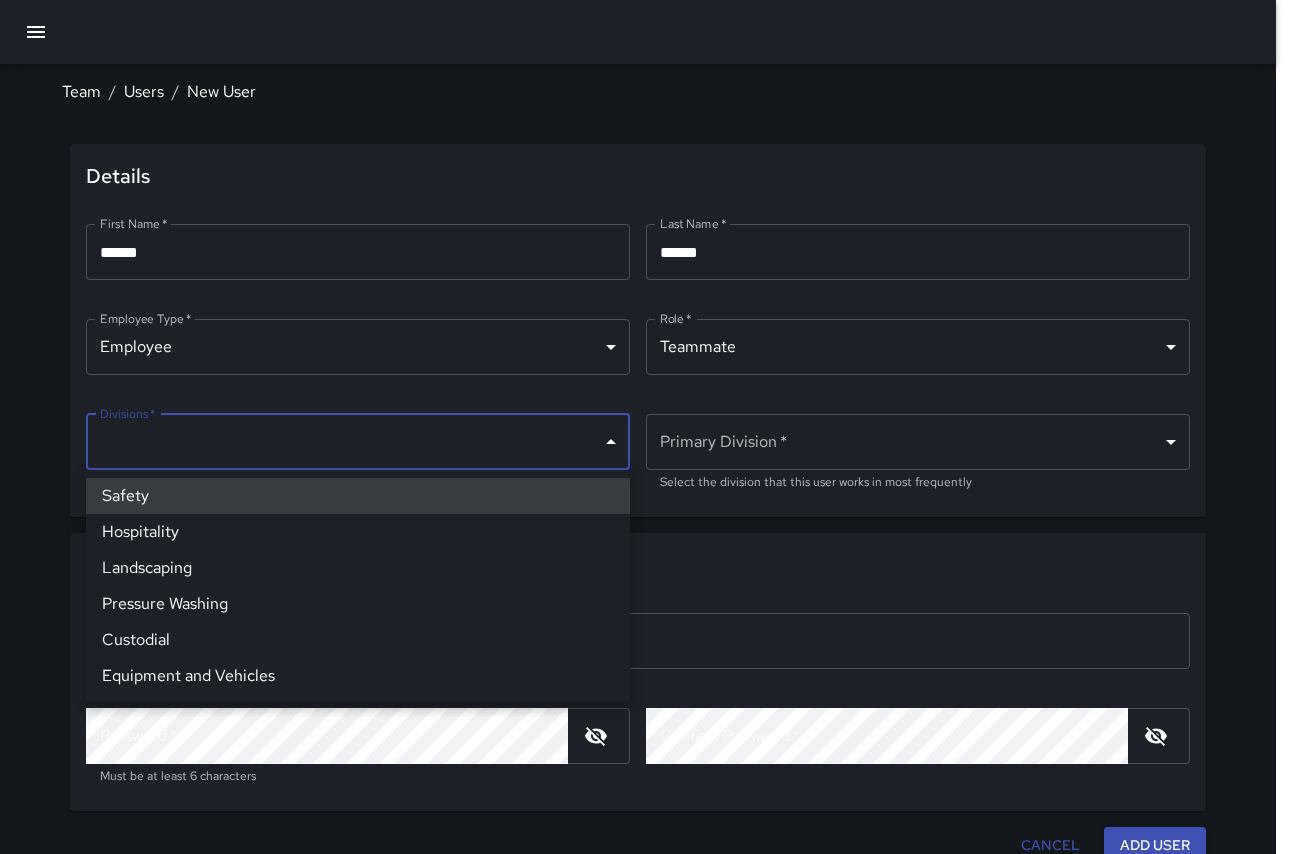 click on "Custodial" at bounding box center (358, 640) 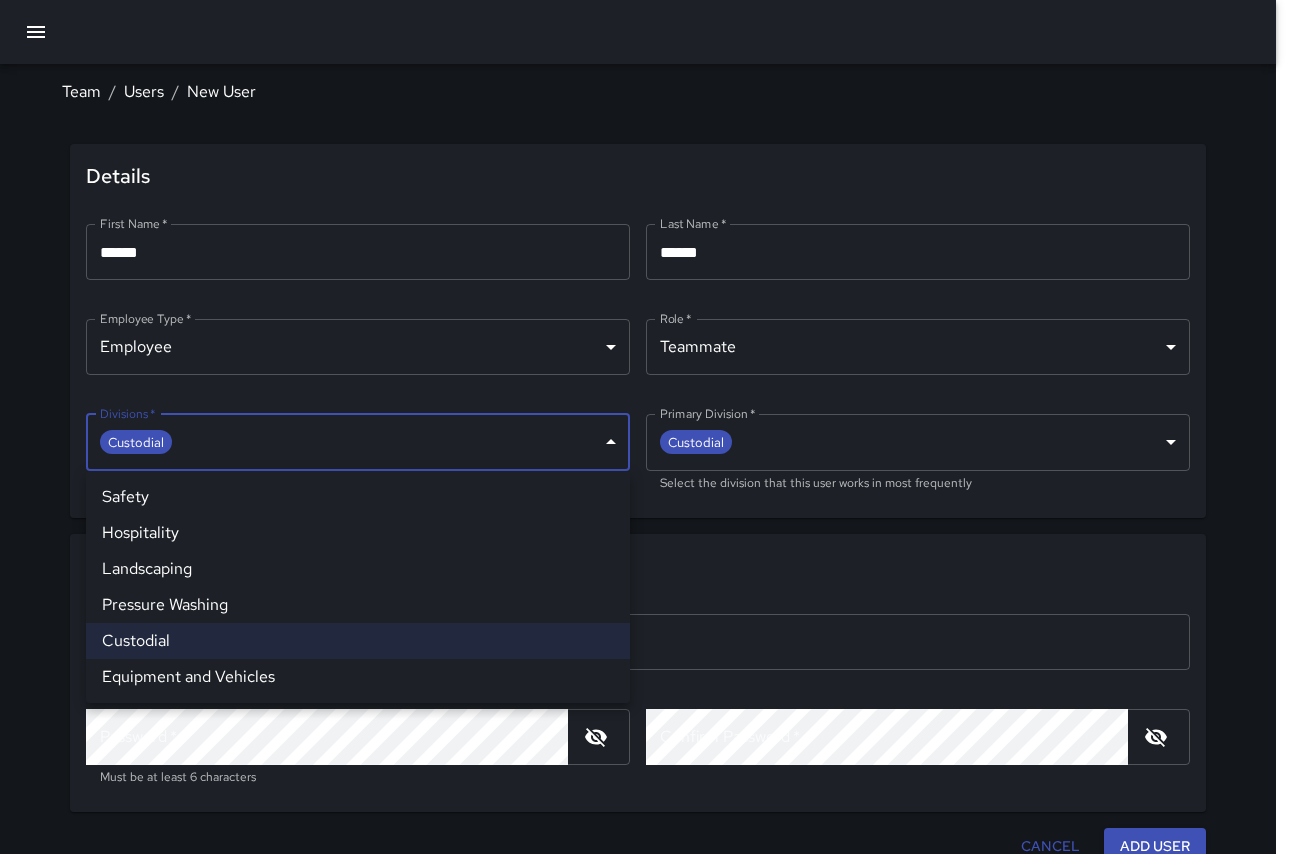 click at bounding box center (645, 427) 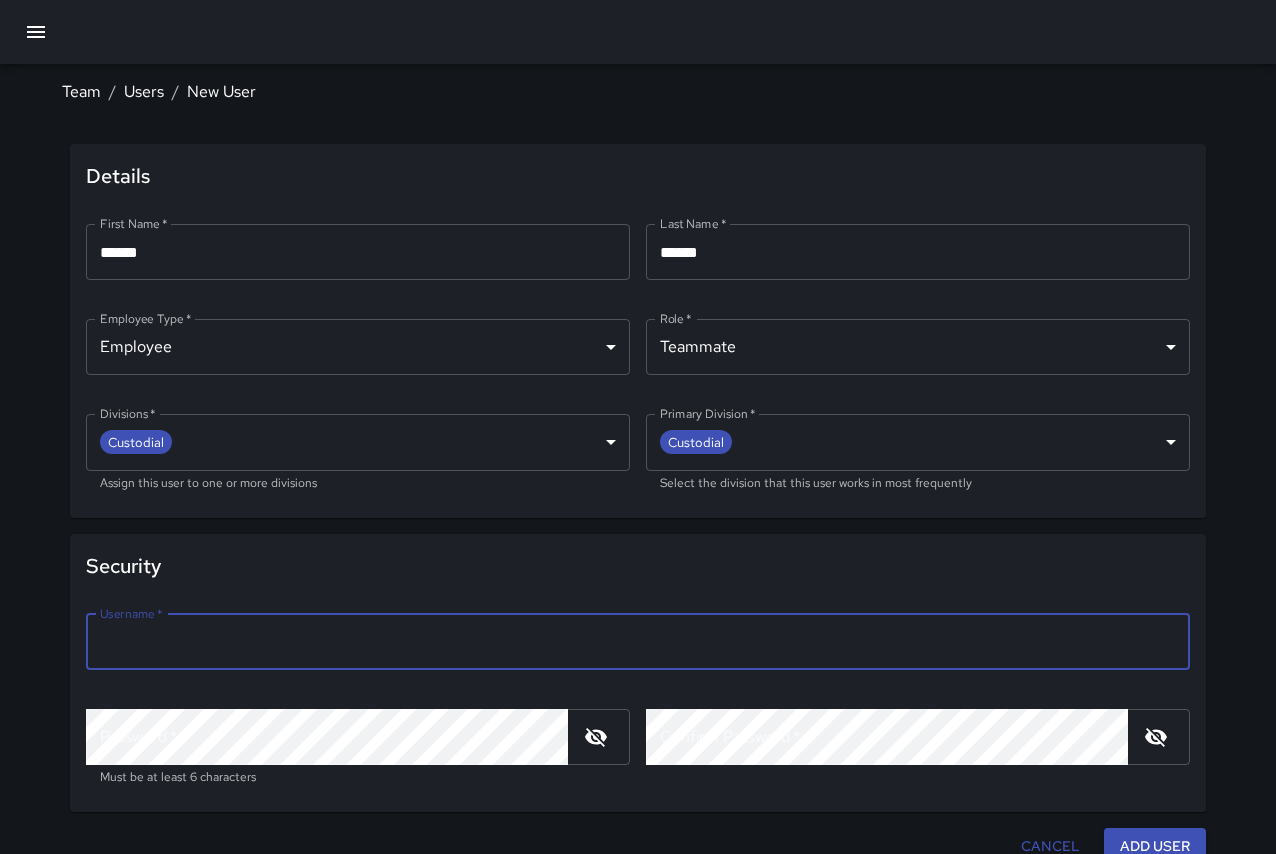 click on "Username   *" at bounding box center [638, 642] 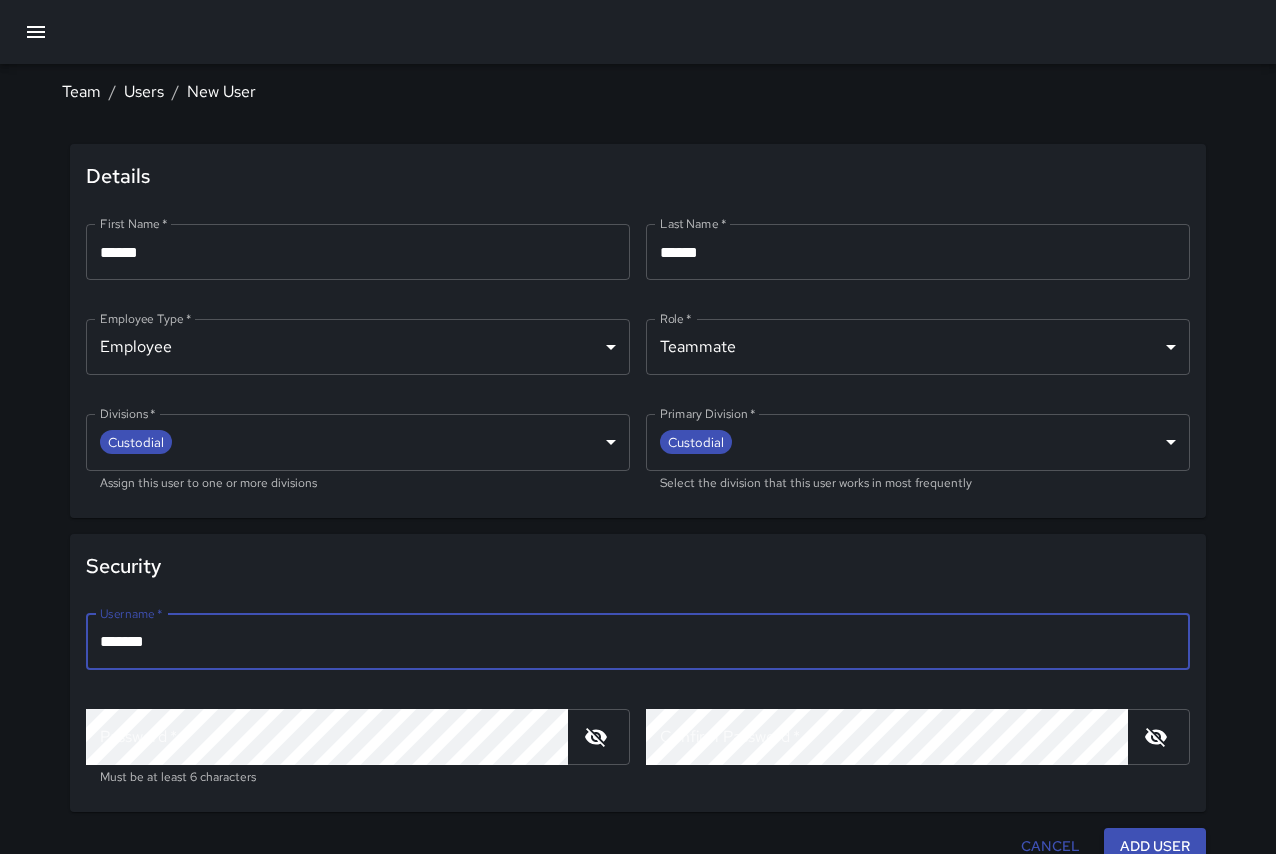 type 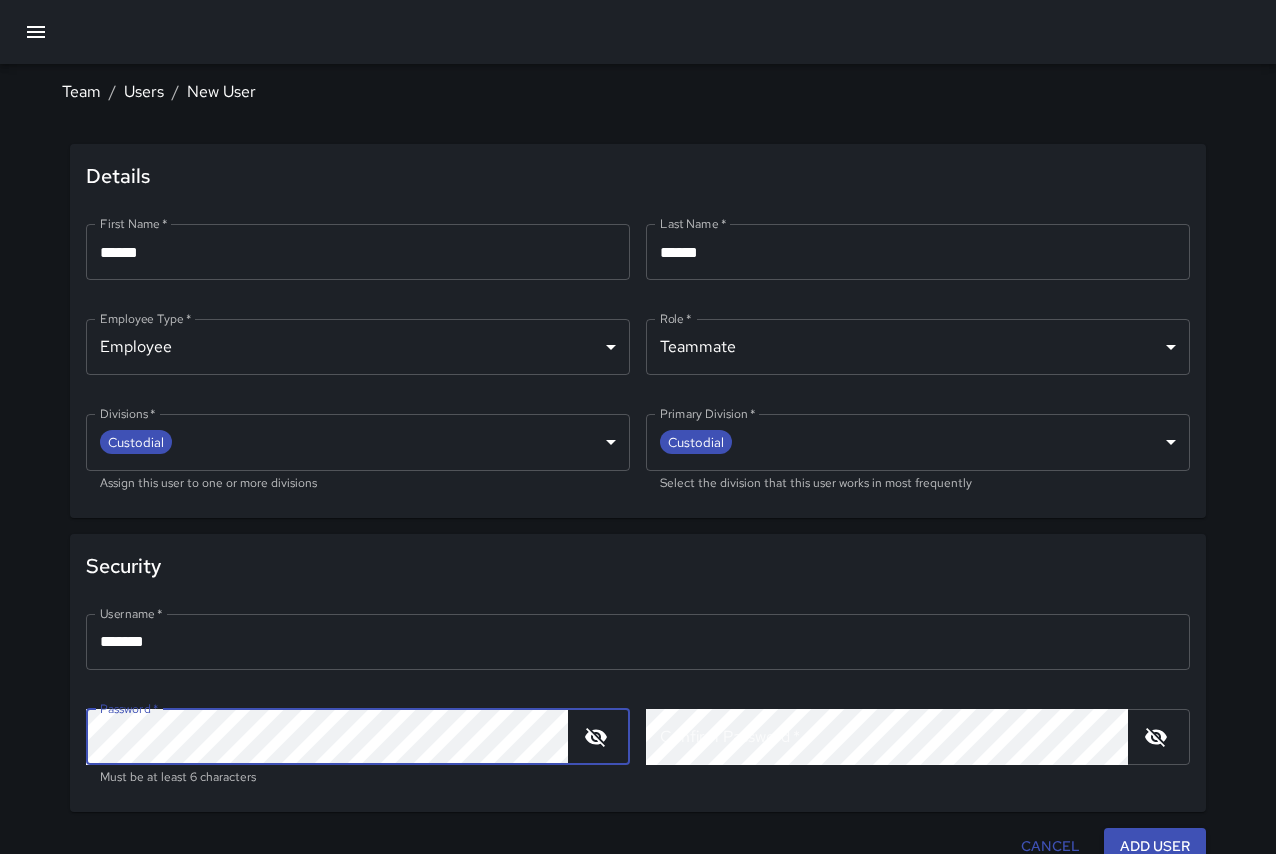 click 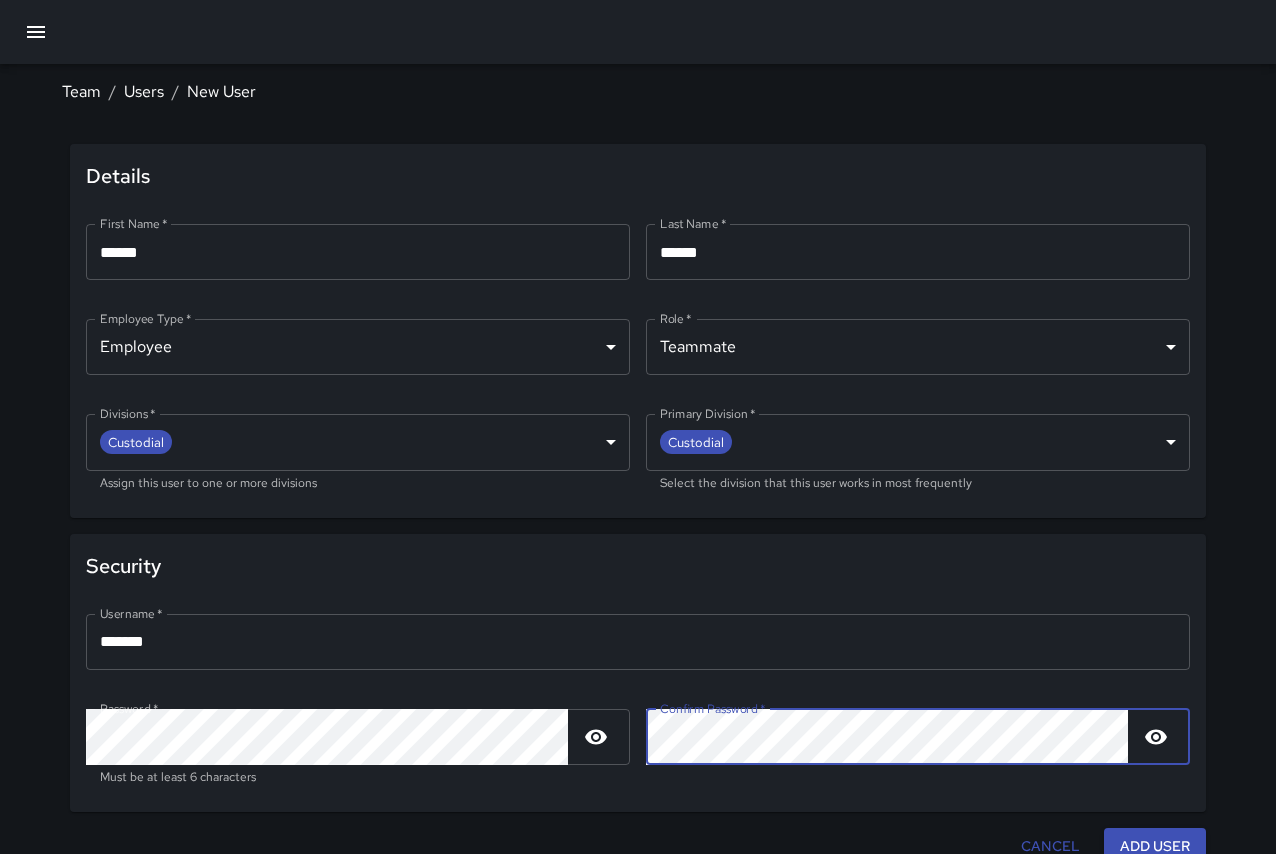 click on "Confirm Password   * Confirm Password   * ​" at bounding box center [918, 748] 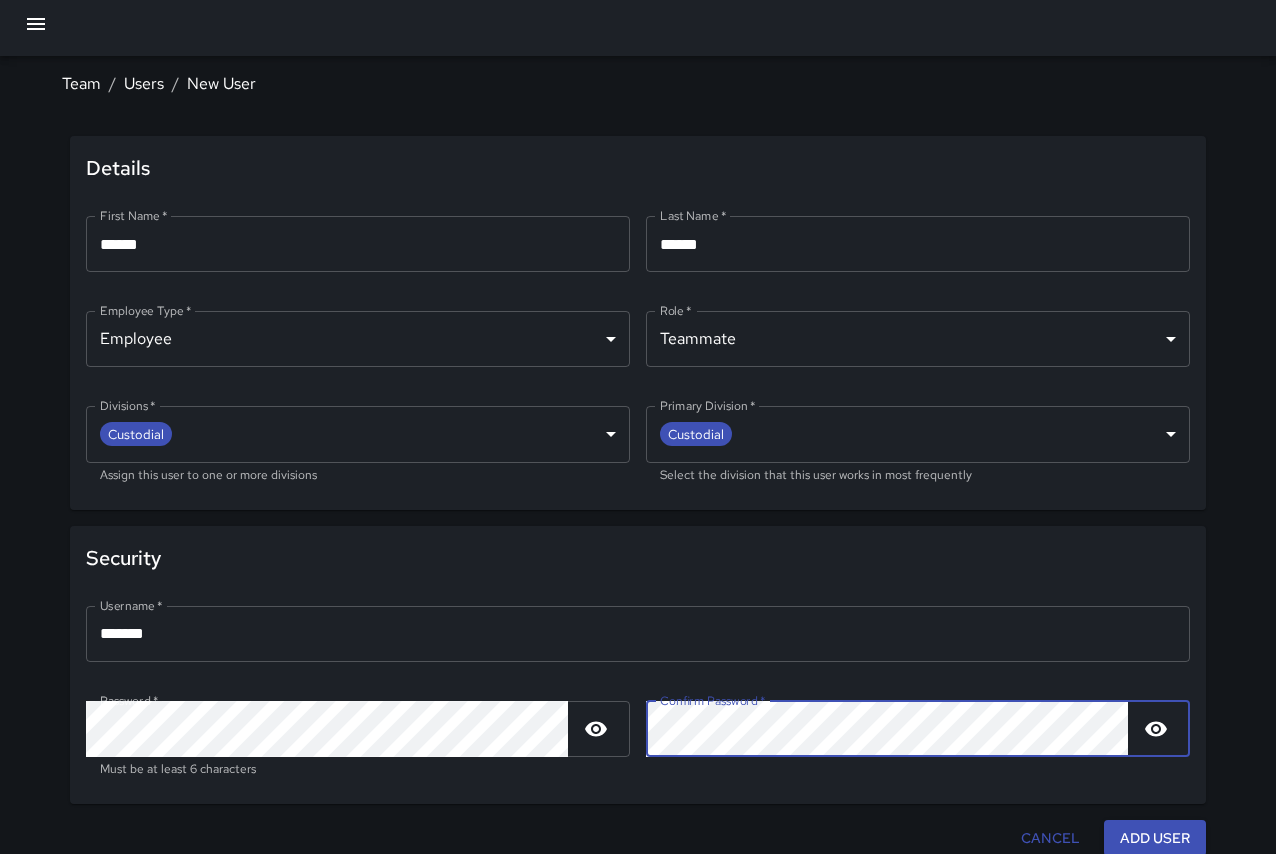 scroll, scrollTop: 18, scrollLeft: 0, axis: vertical 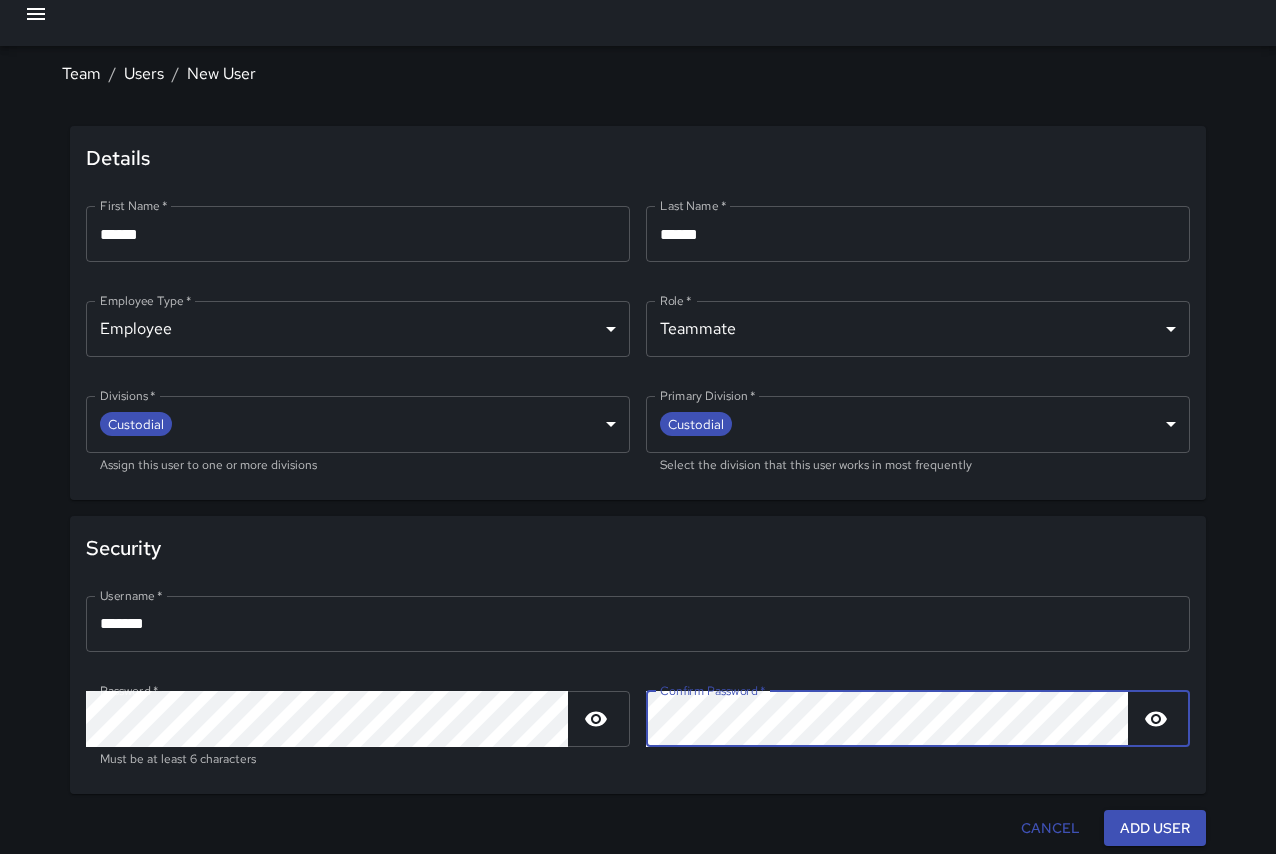 click on "Add User" at bounding box center [1155, 828] 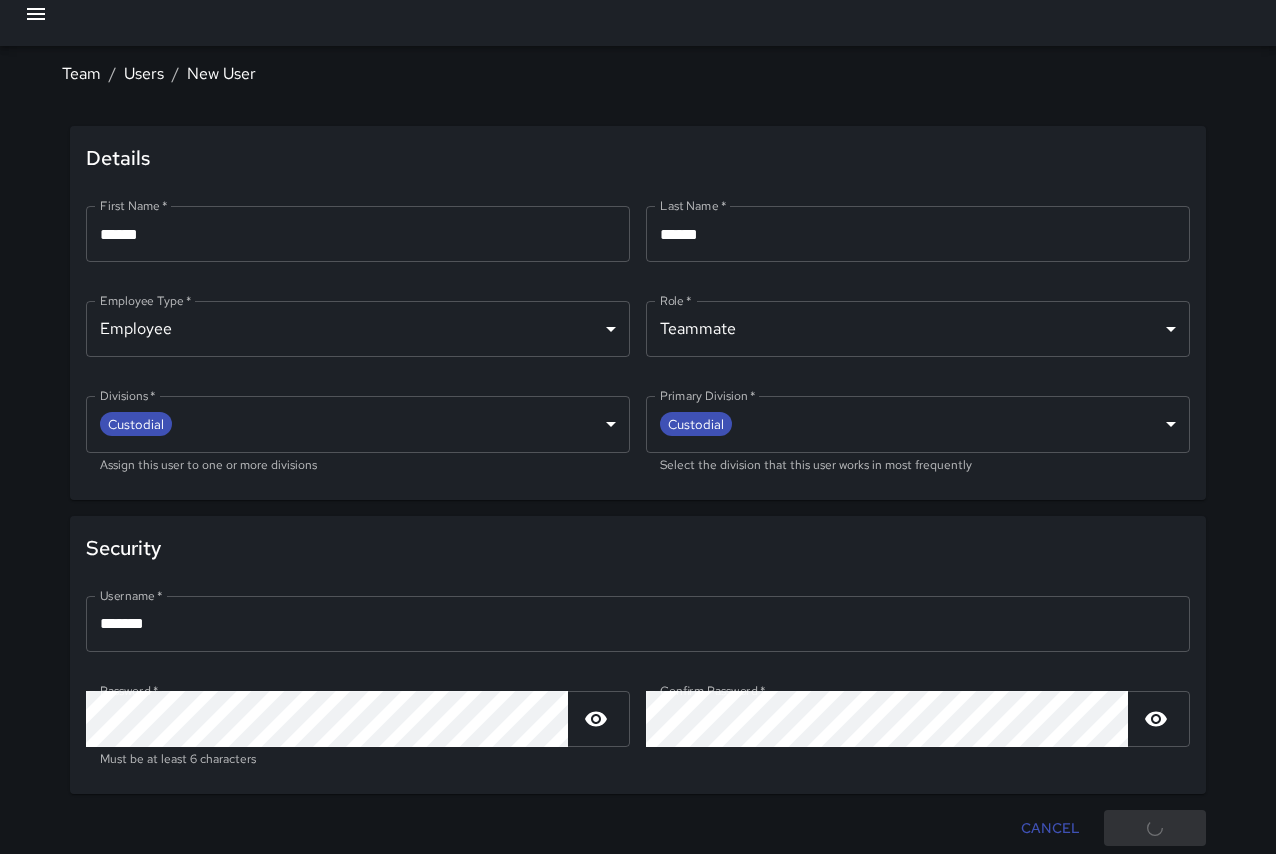 scroll, scrollTop: 0, scrollLeft: 0, axis: both 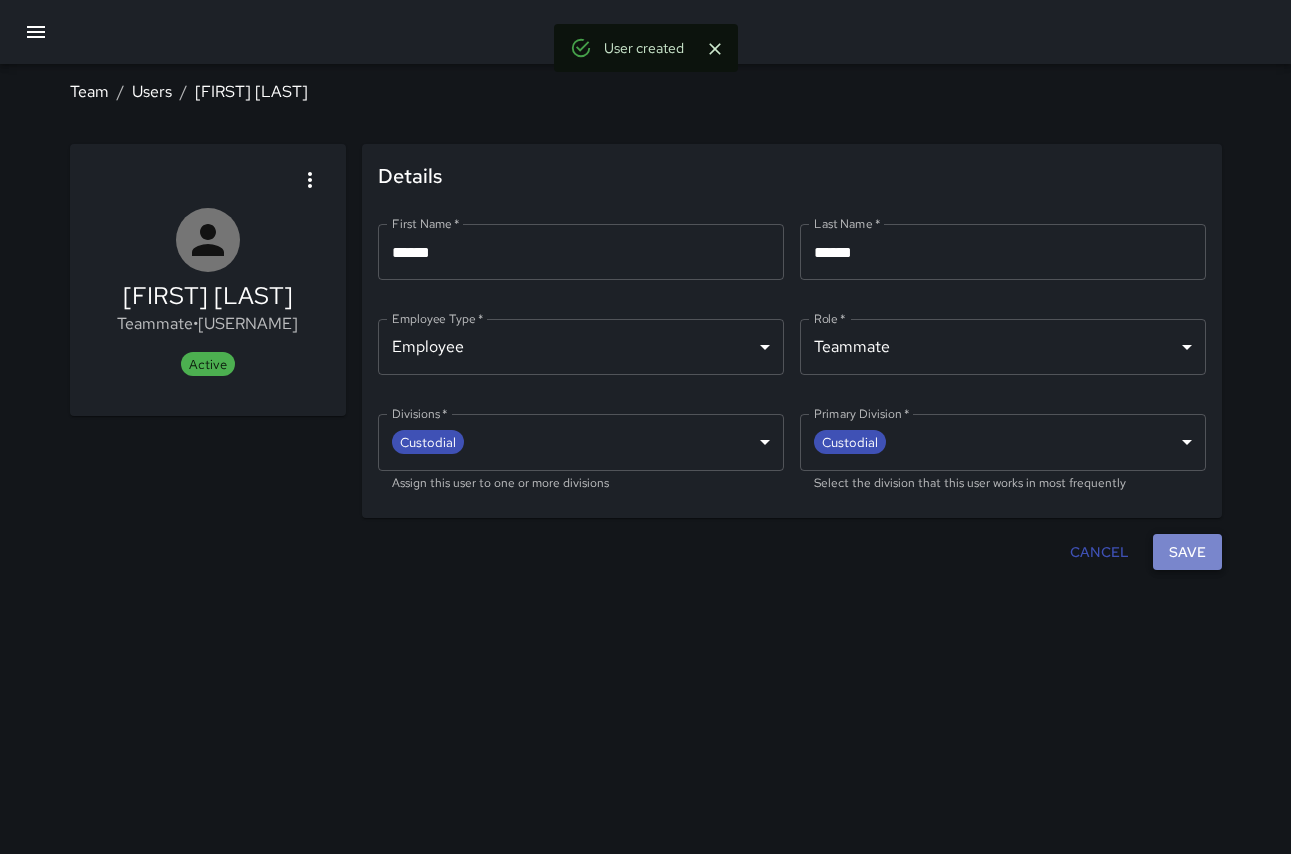 click on "Save" at bounding box center [1187, 552] 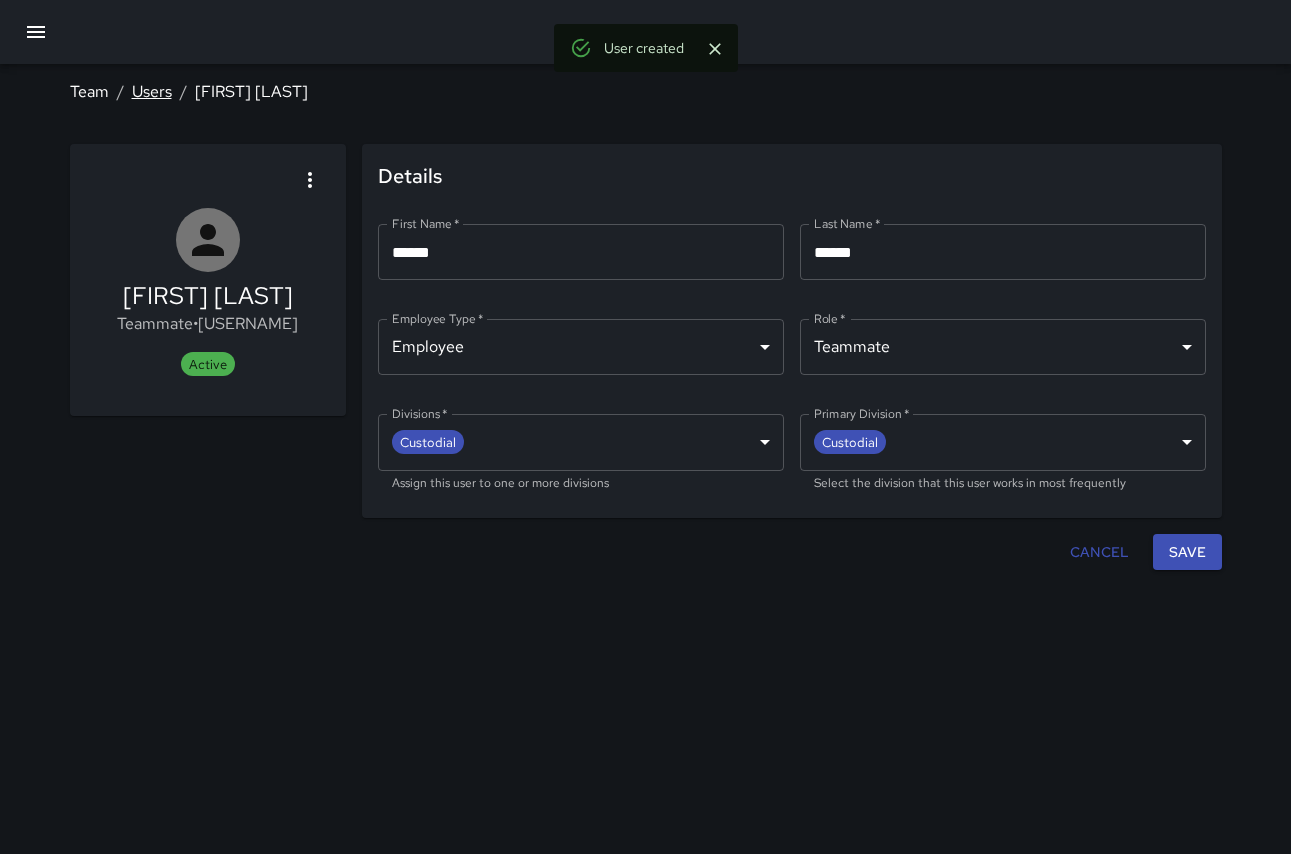 click on "Users" at bounding box center (152, 91) 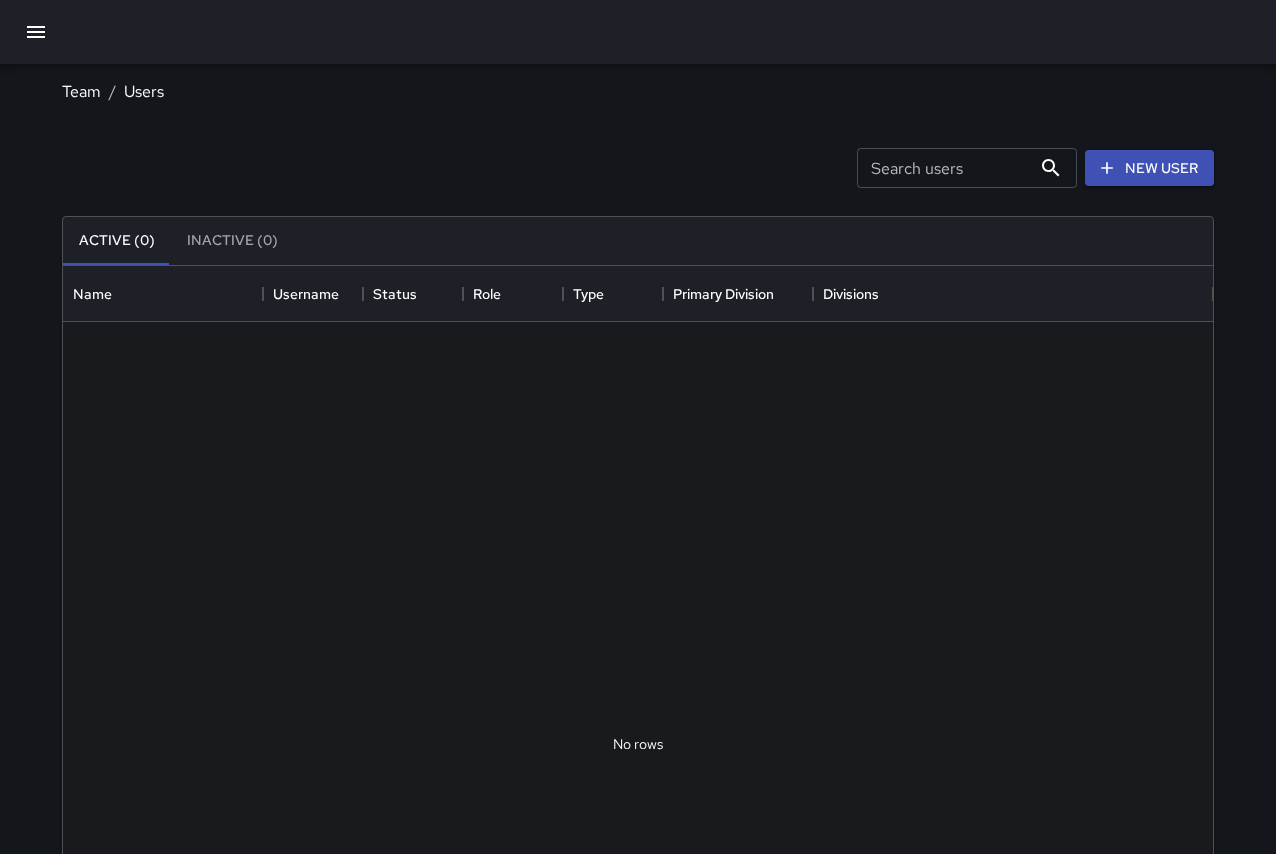 scroll, scrollTop: 16, scrollLeft: 16, axis: both 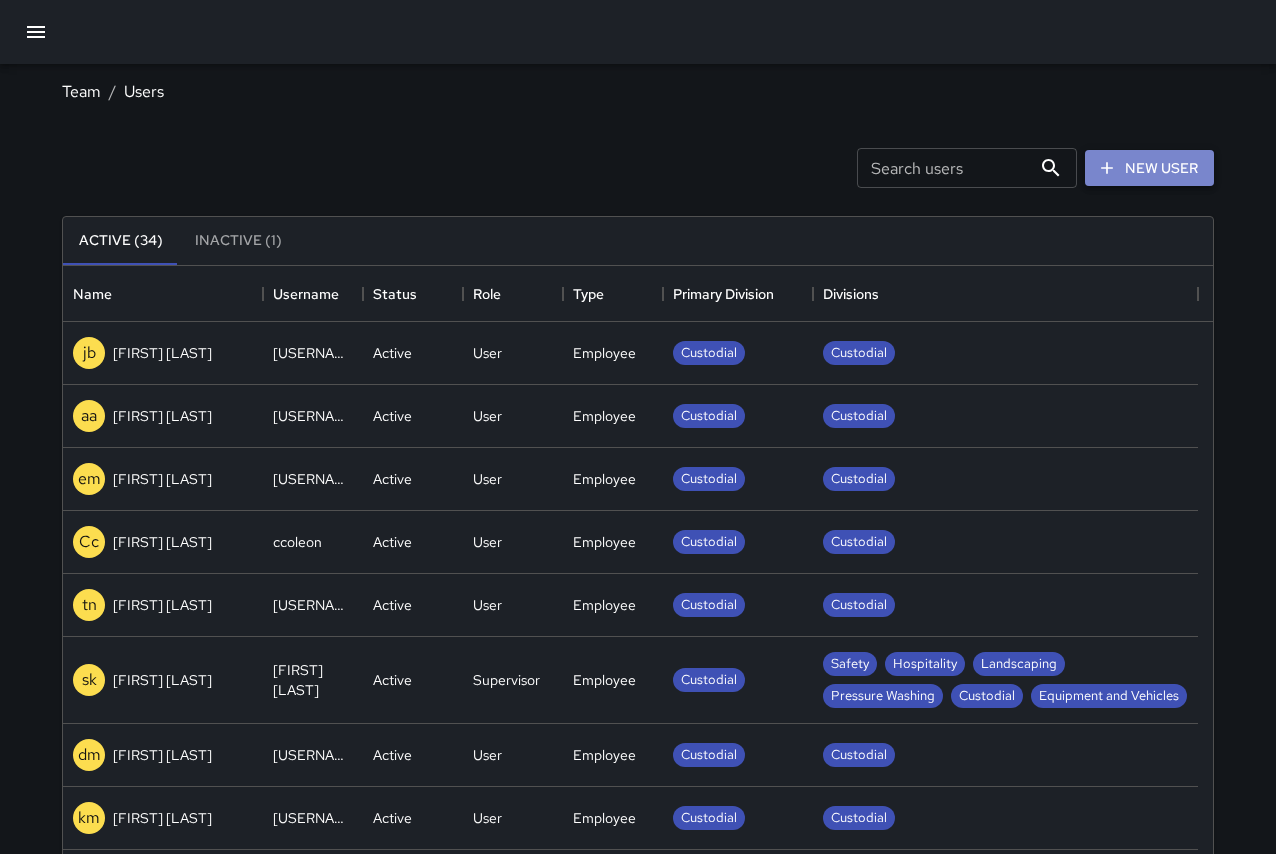 click 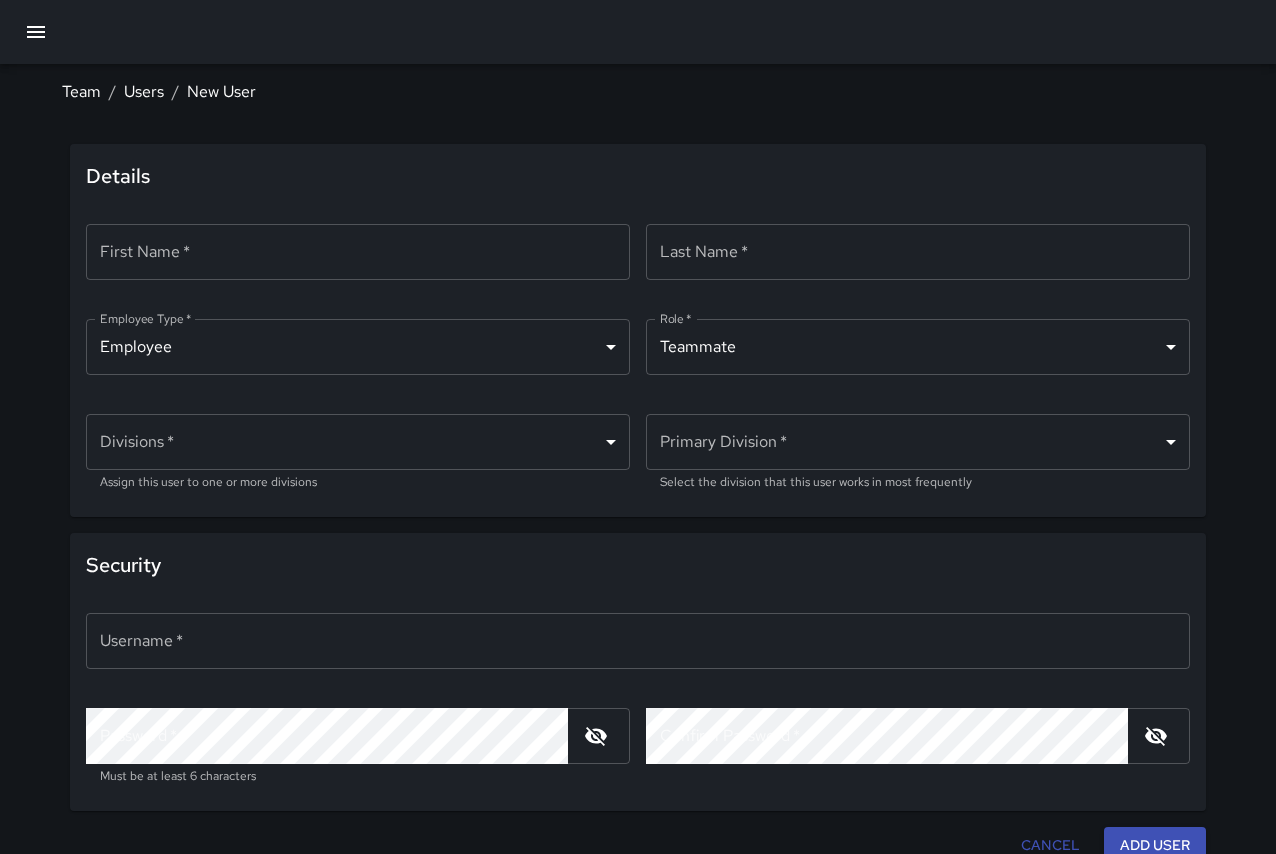 click on "First Name   *" at bounding box center [358, 252] 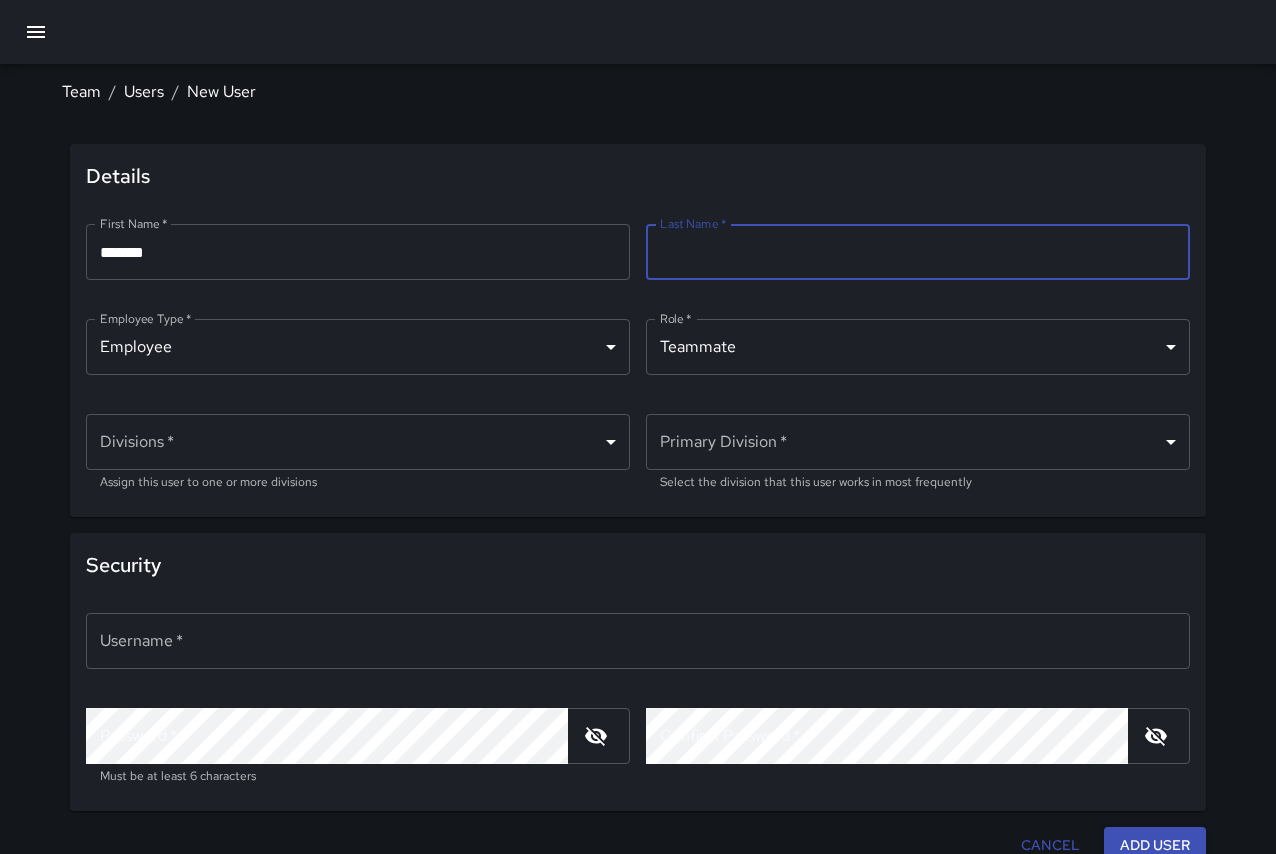 click on "Last Name   *" at bounding box center (918, 252) 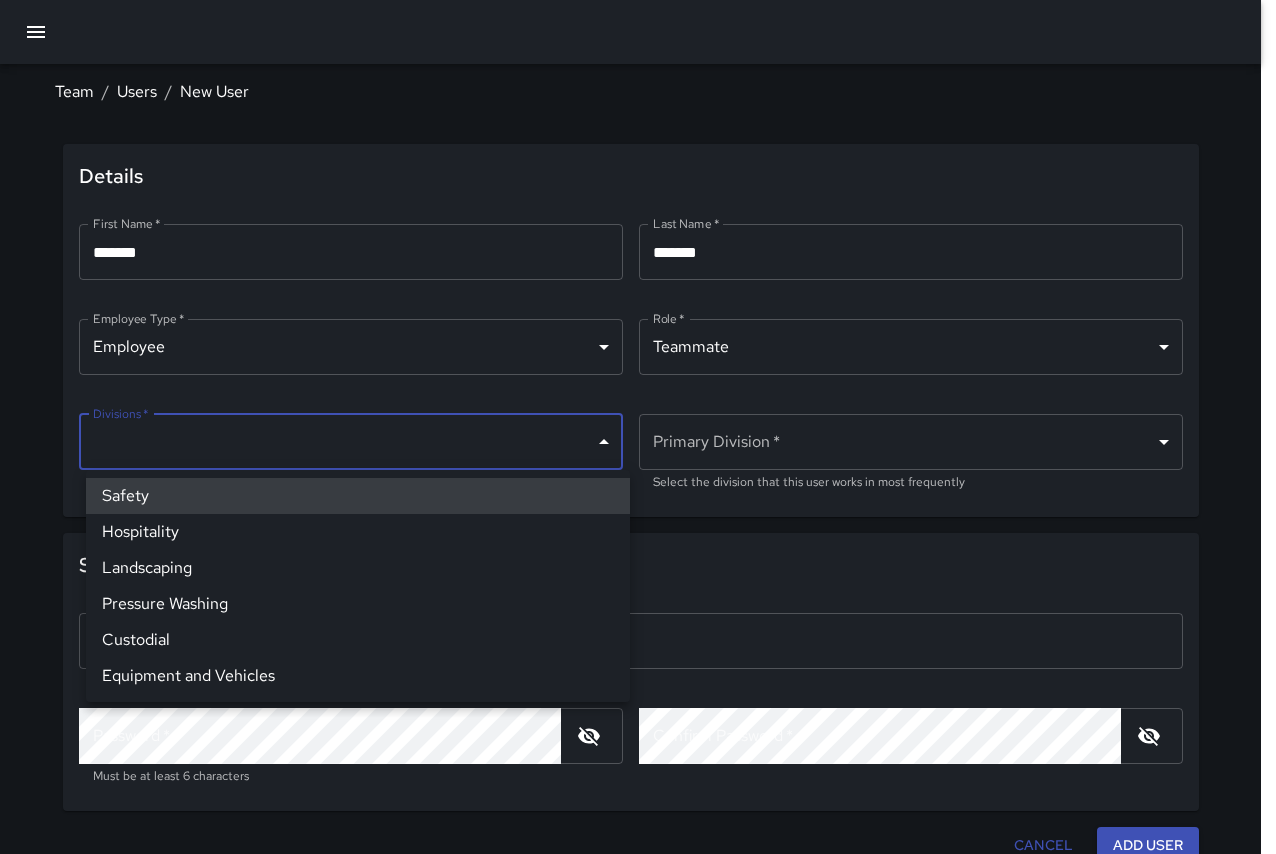 click on "Team / Users / New User Details First Name   * ******* First Name   * ​ Last Name   * ******* Last Name   * ​ Employee Type   * Employee ******** Employee Type   * ​ Role   * Teammate ******** Role   * ​ Divisions   * ​ Divisions   * Assign this user to one or more divisions Primary Division   * ​ Primary Division   * Select the division that this user works in most frequently Security Username   * Username   * ​ Password   * Password   * Must be at least 6 characters Confirm Password   * Confirm Password   * ​ Cancel Add User Safety Hospitality Landscaping Pressure Washing Custodial Equipment and Vehicles" at bounding box center [638, 435] 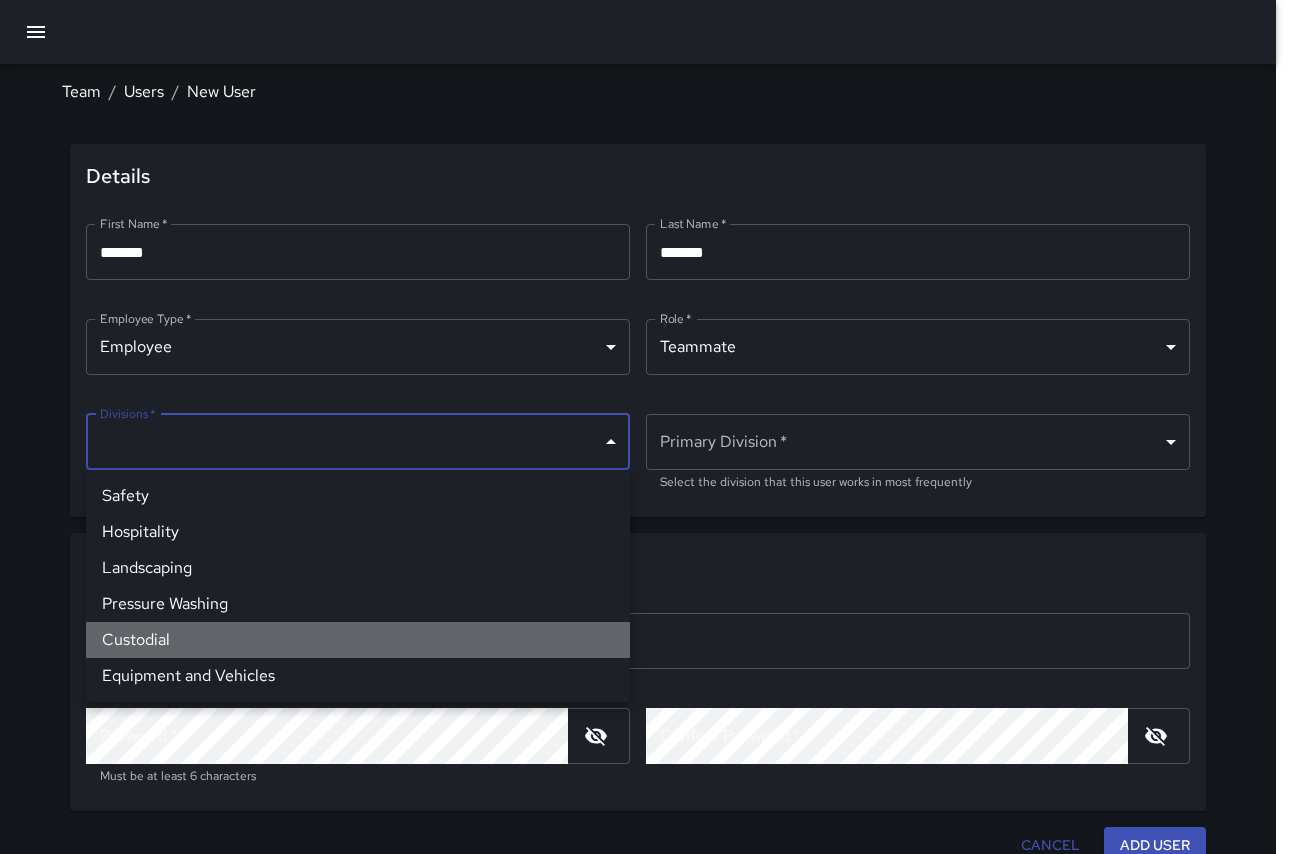 click on "Custodial" at bounding box center (358, 640) 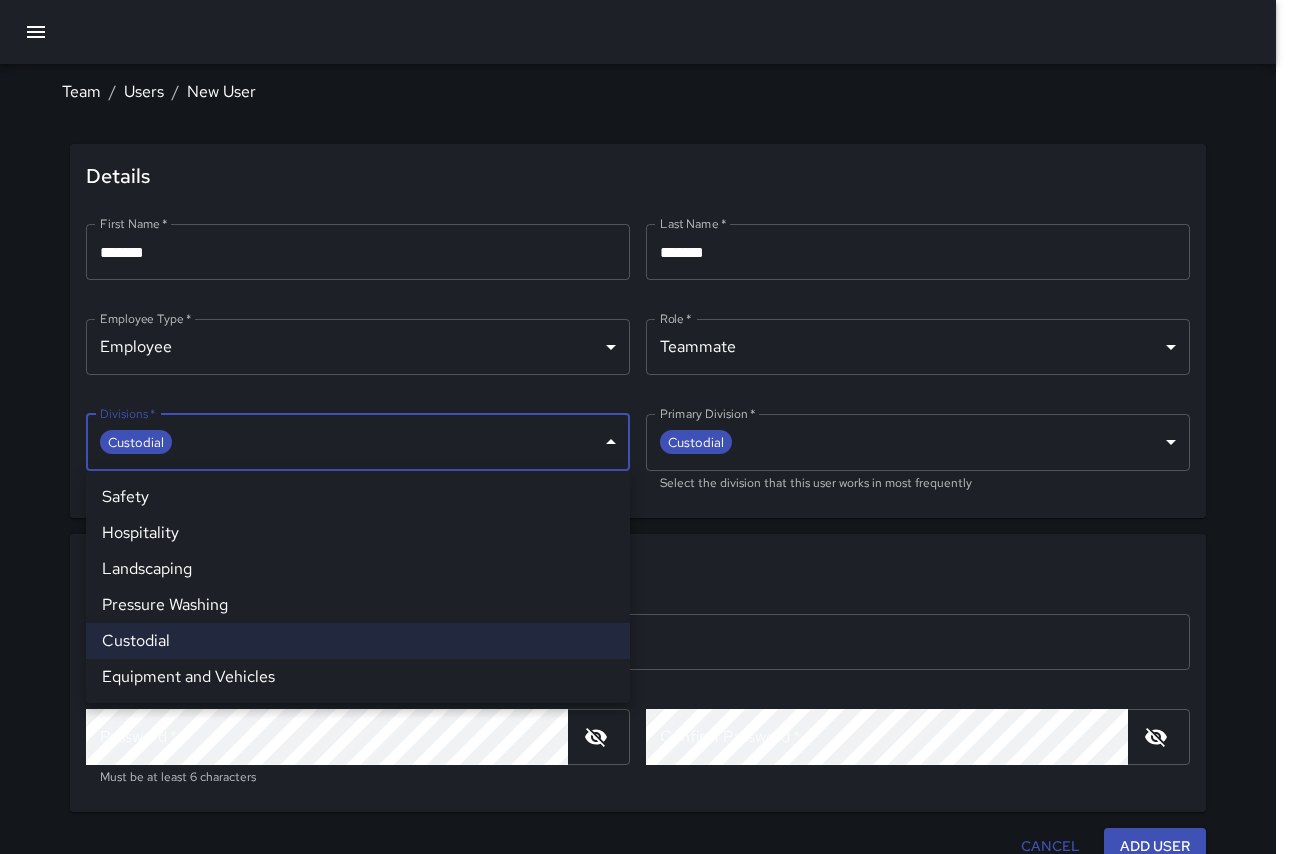 click at bounding box center [645, 427] 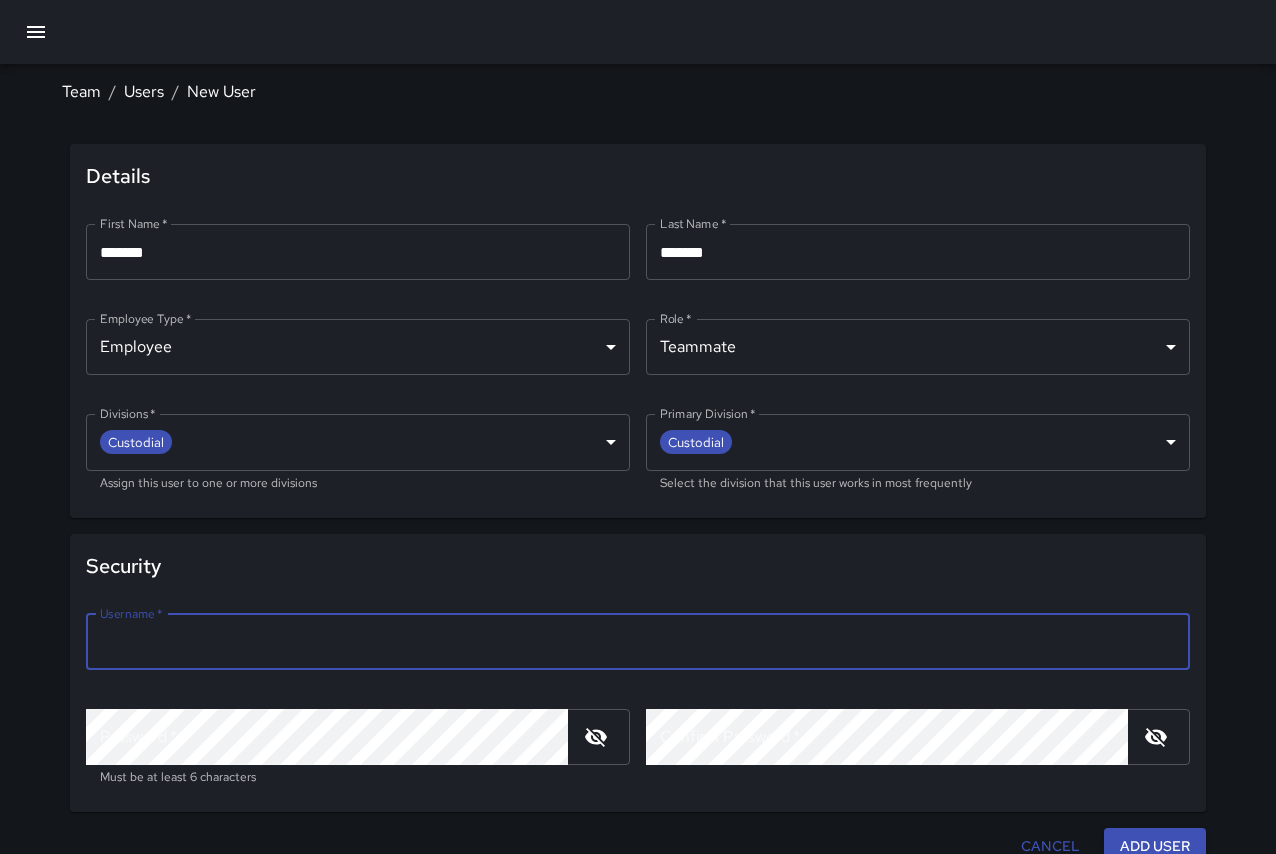 click on "Username   *" at bounding box center [638, 642] 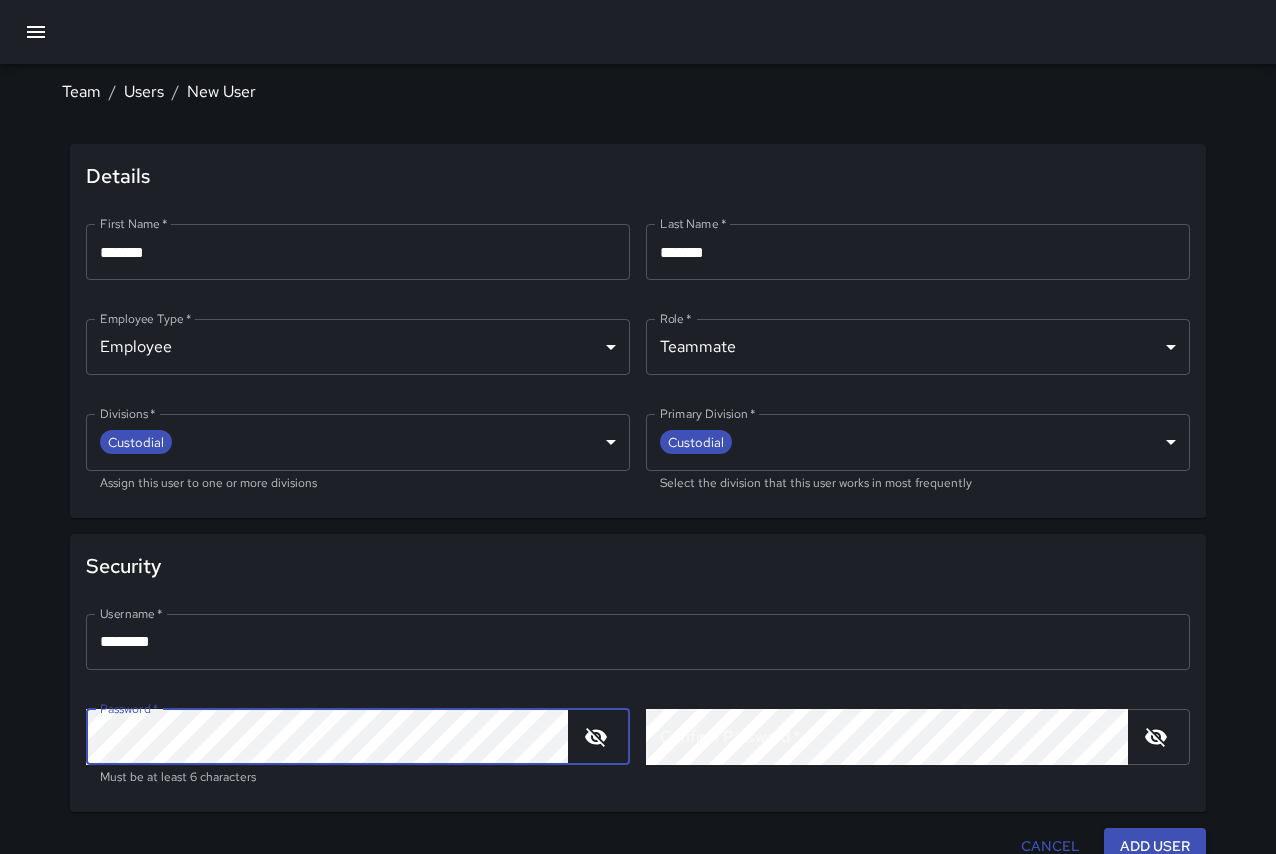 drag, startPoint x: 220, startPoint y: 637, endPoint x: 644, endPoint y: 753, distance: 439.58163 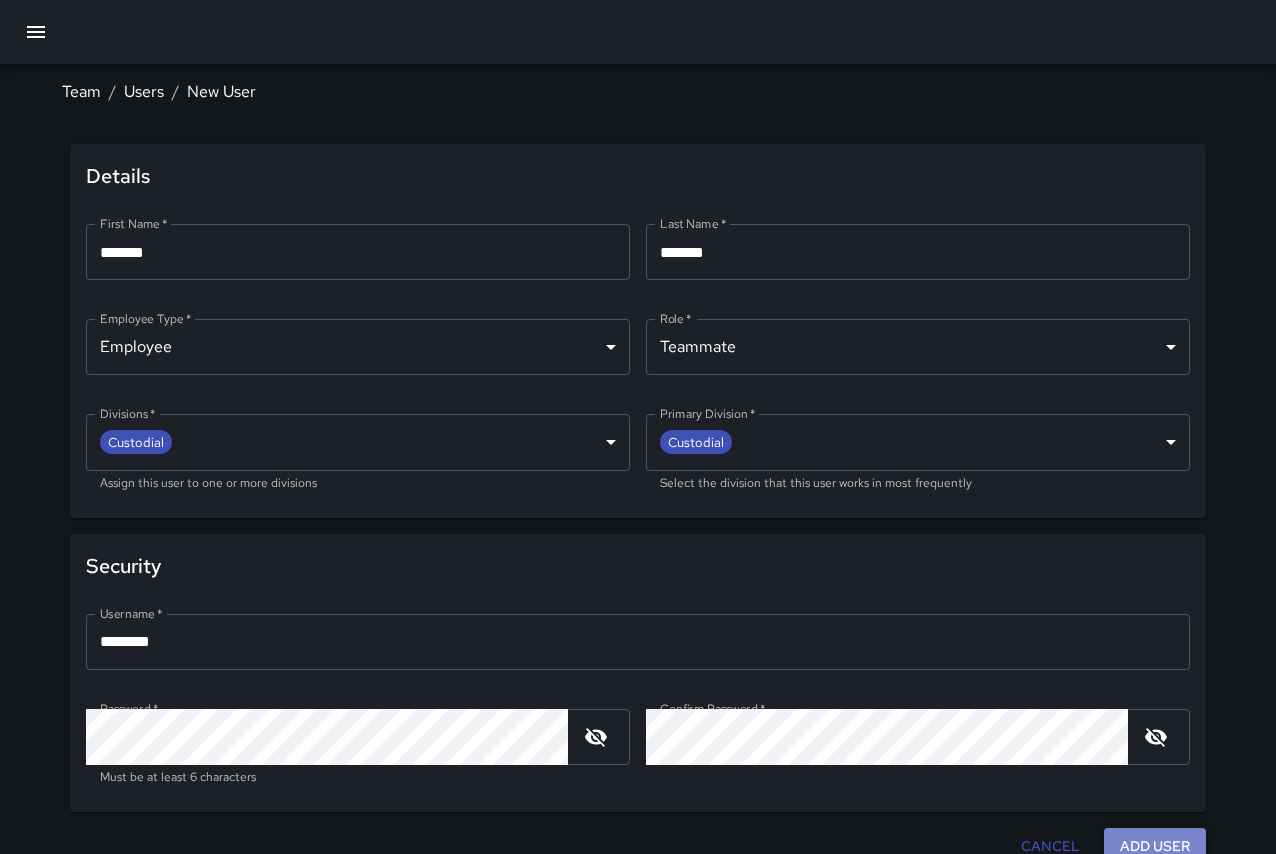 scroll, scrollTop: 18, scrollLeft: 0, axis: vertical 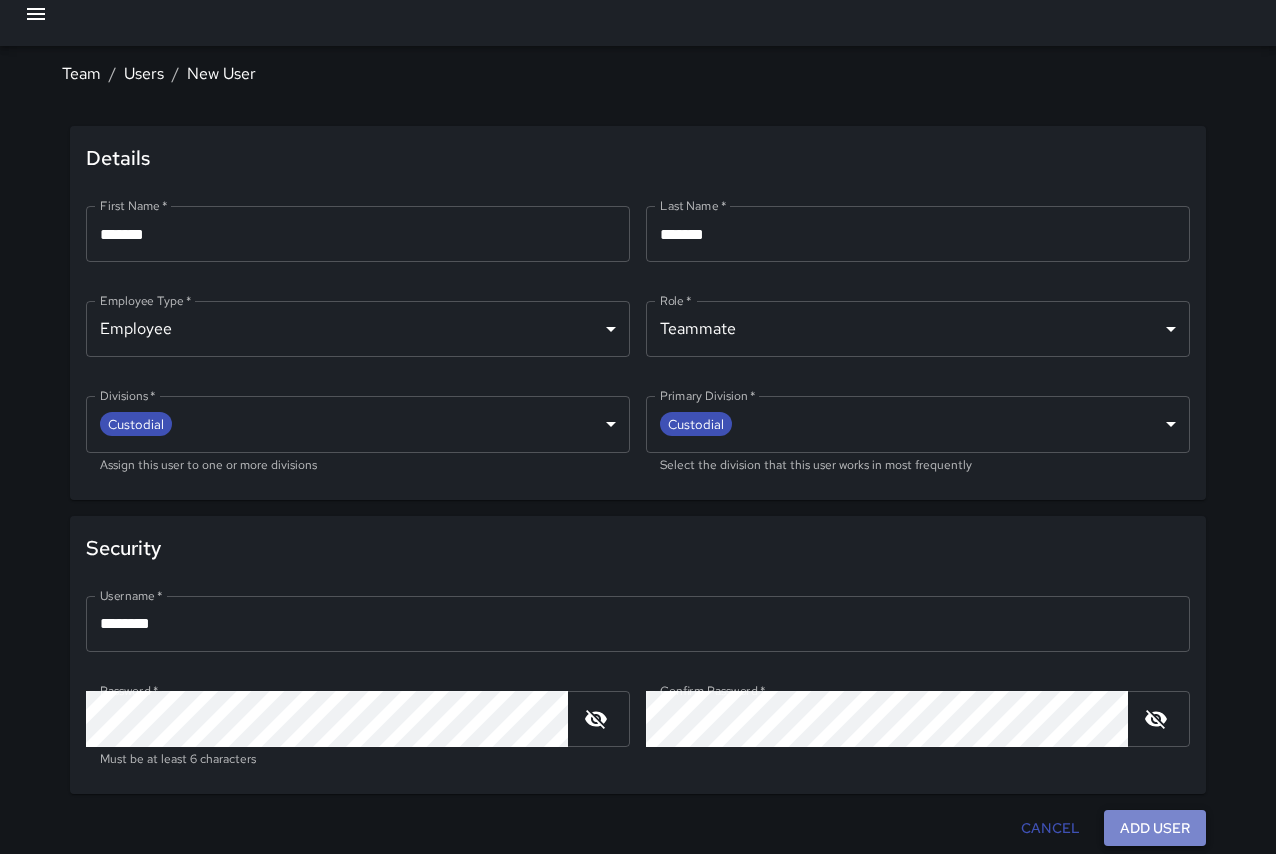 click on "**********" at bounding box center [638, 486] 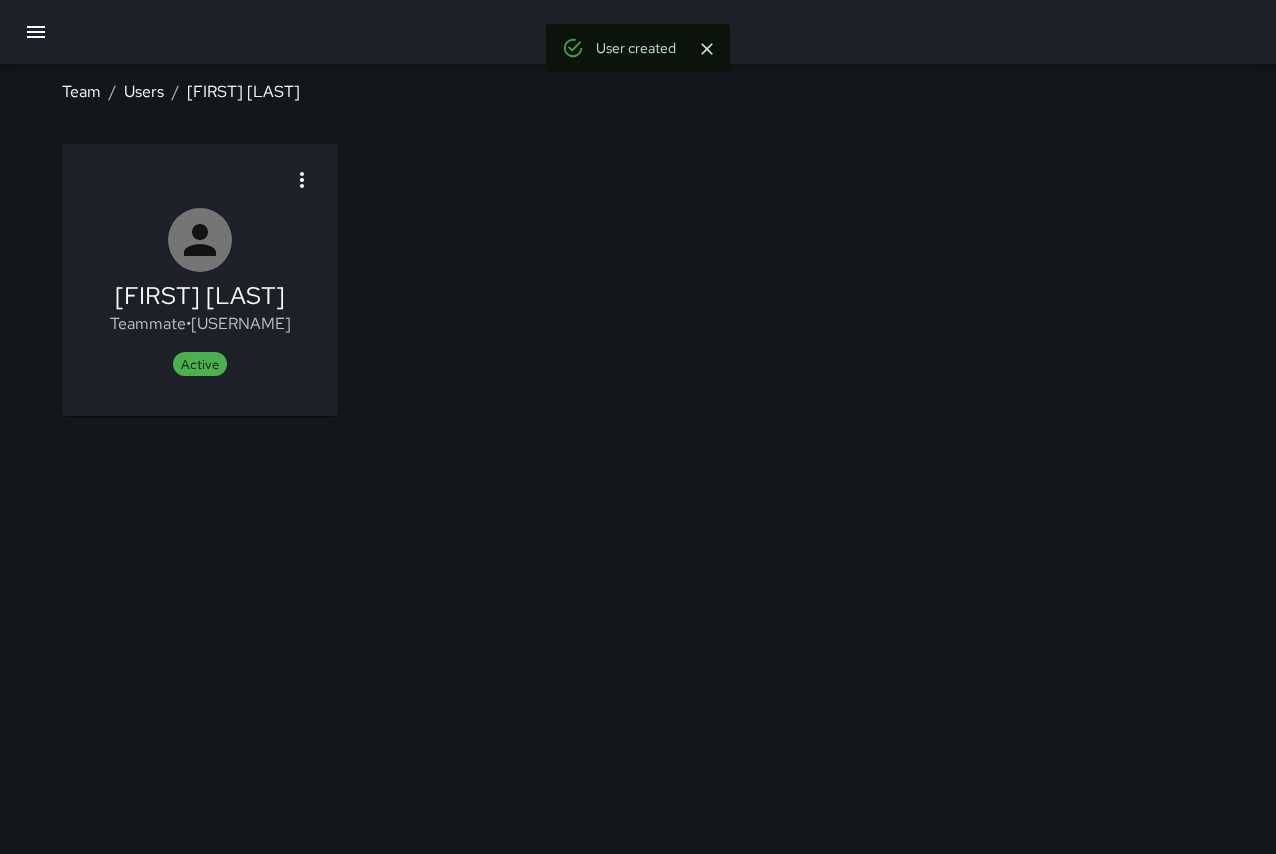 scroll, scrollTop: 0, scrollLeft: 0, axis: both 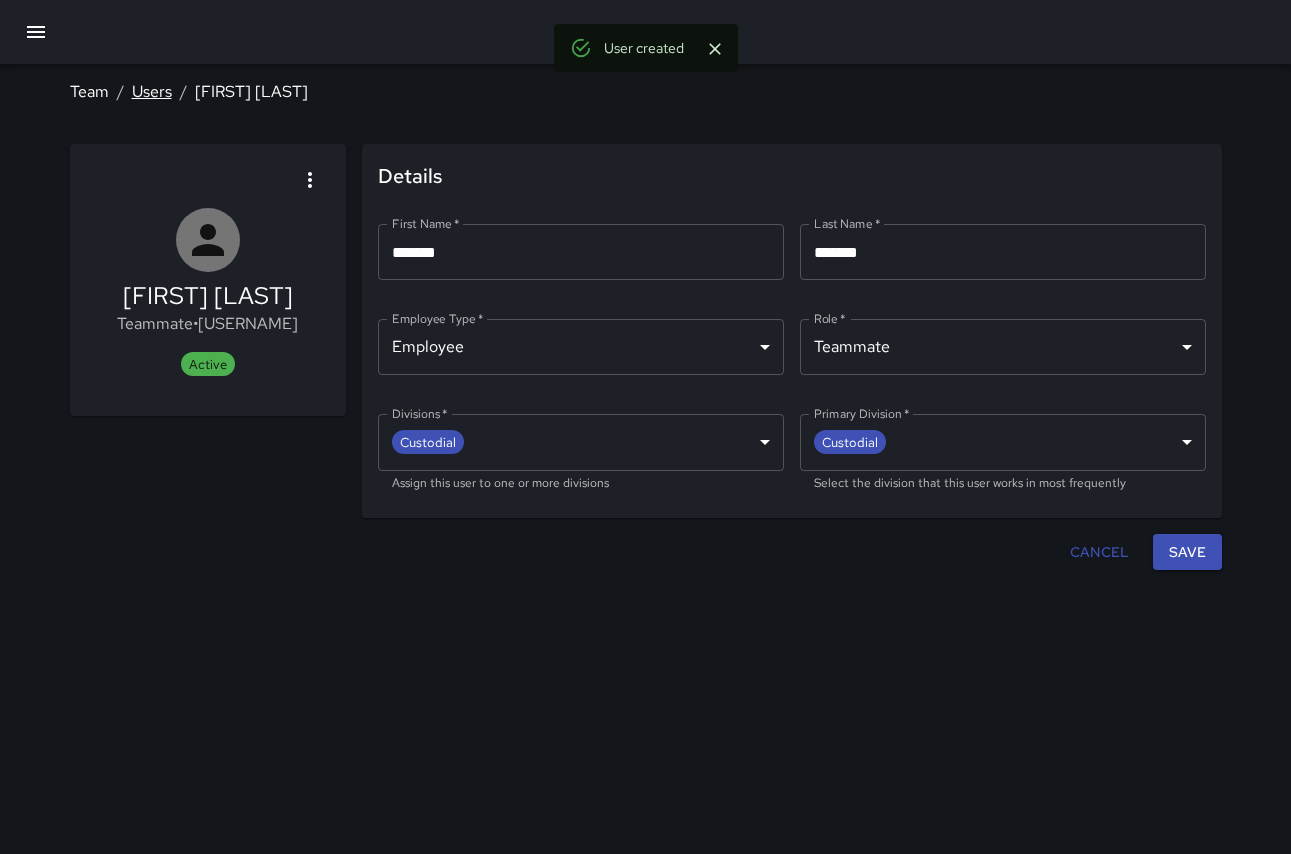click on "Users" at bounding box center [152, 91] 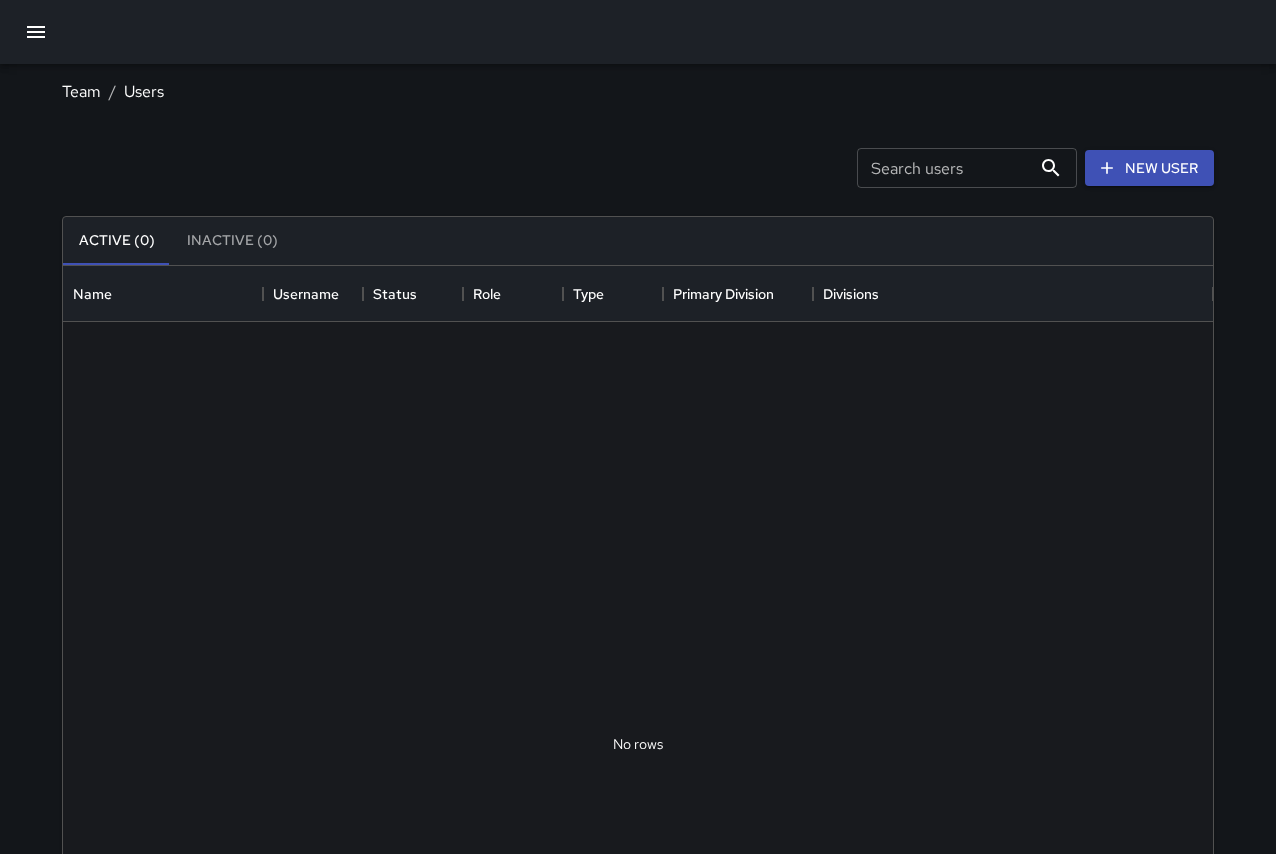 scroll, scrollTop: 16, scrollLeft: 16, axis: both 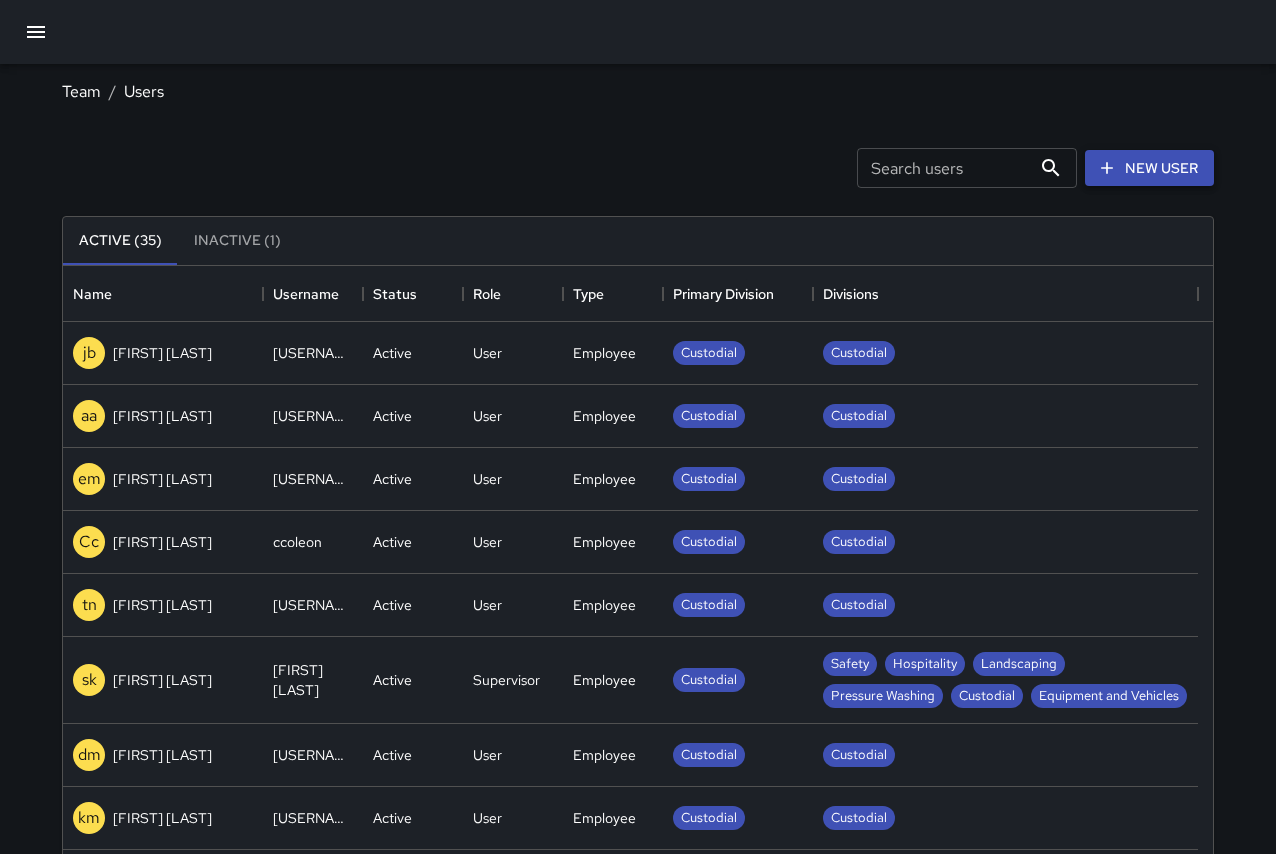 click on "New User" at bounding box center [1149, 168] 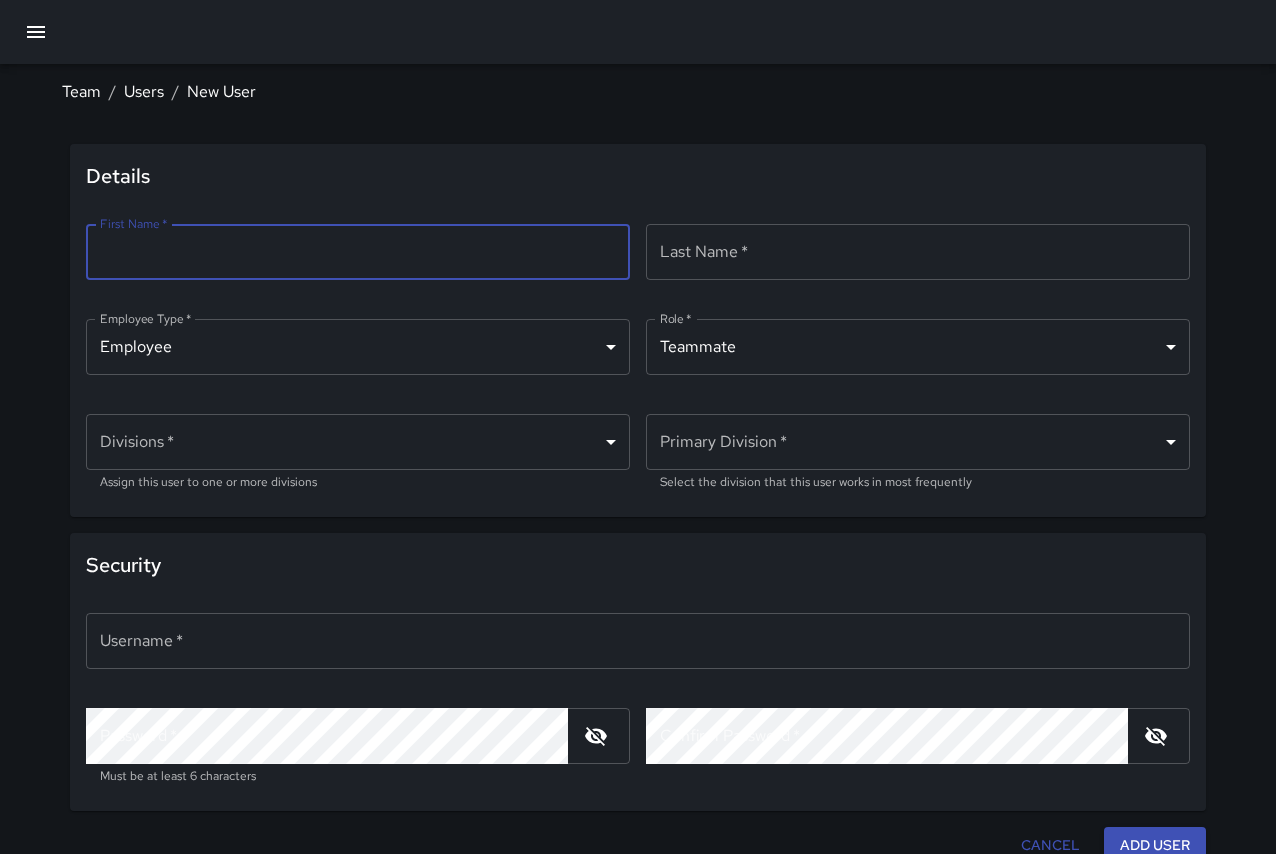 click on "First Name   *" at bounding box center (358, 252) 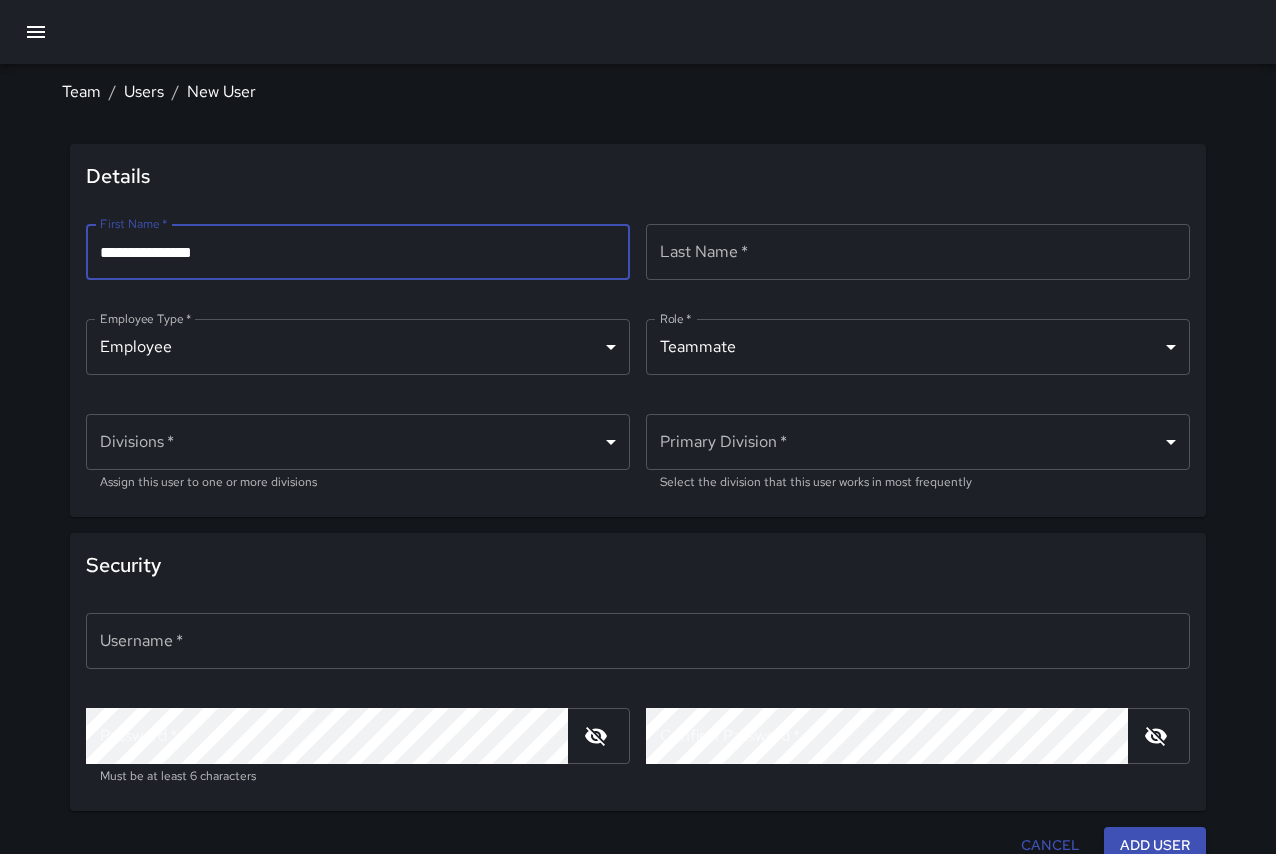 click on "**********" at bounding box center [358, 252] 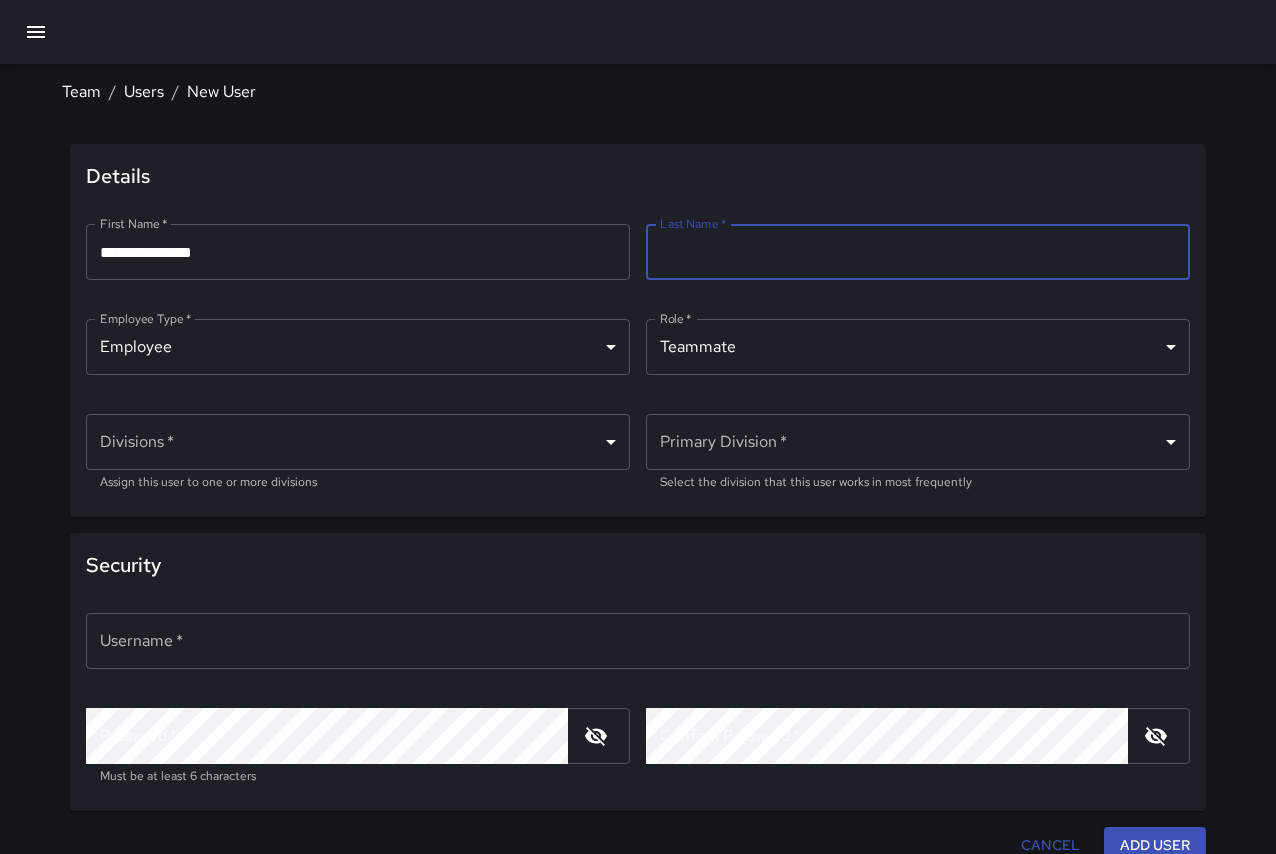 click on "Last Name   *" at bounding box center [918, 252] 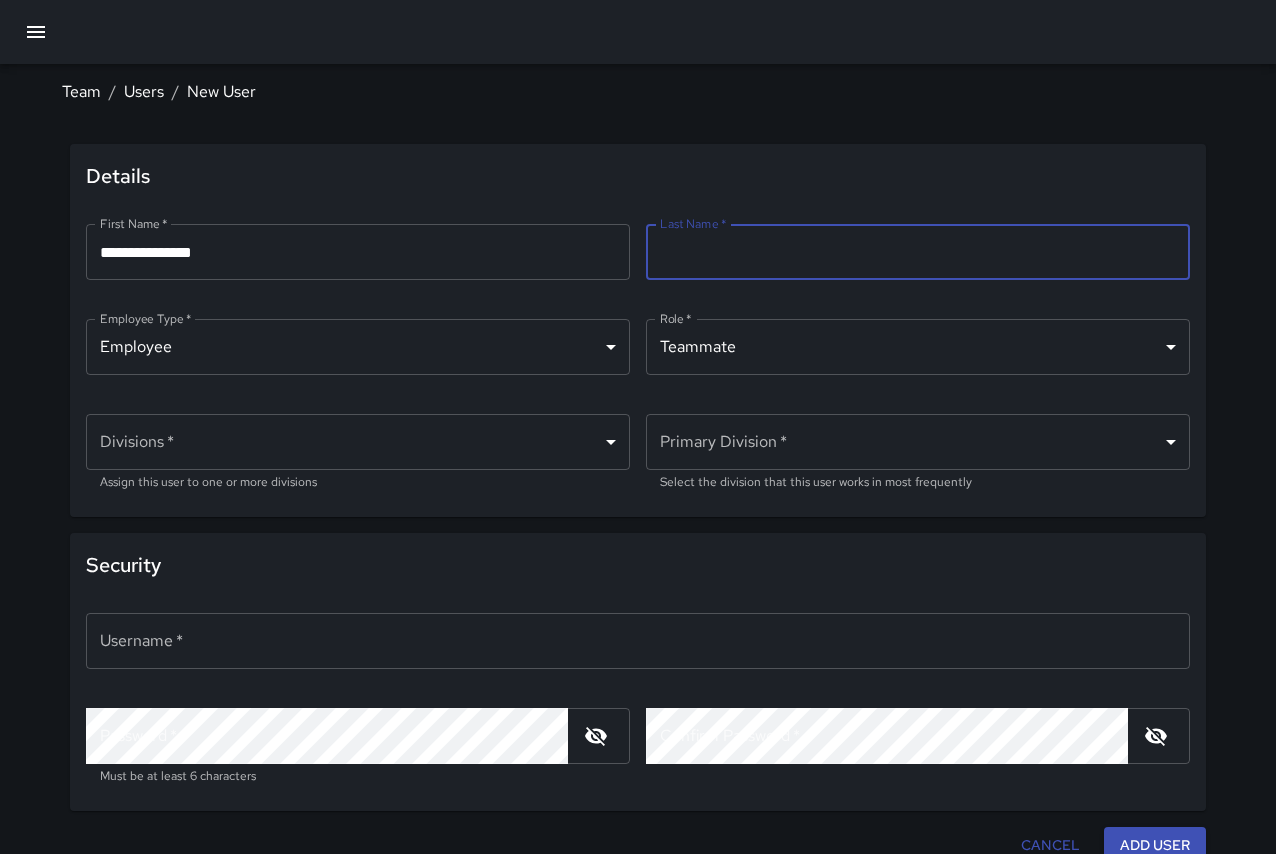 click on "Last Name   *" at bounding box center [918, 252] 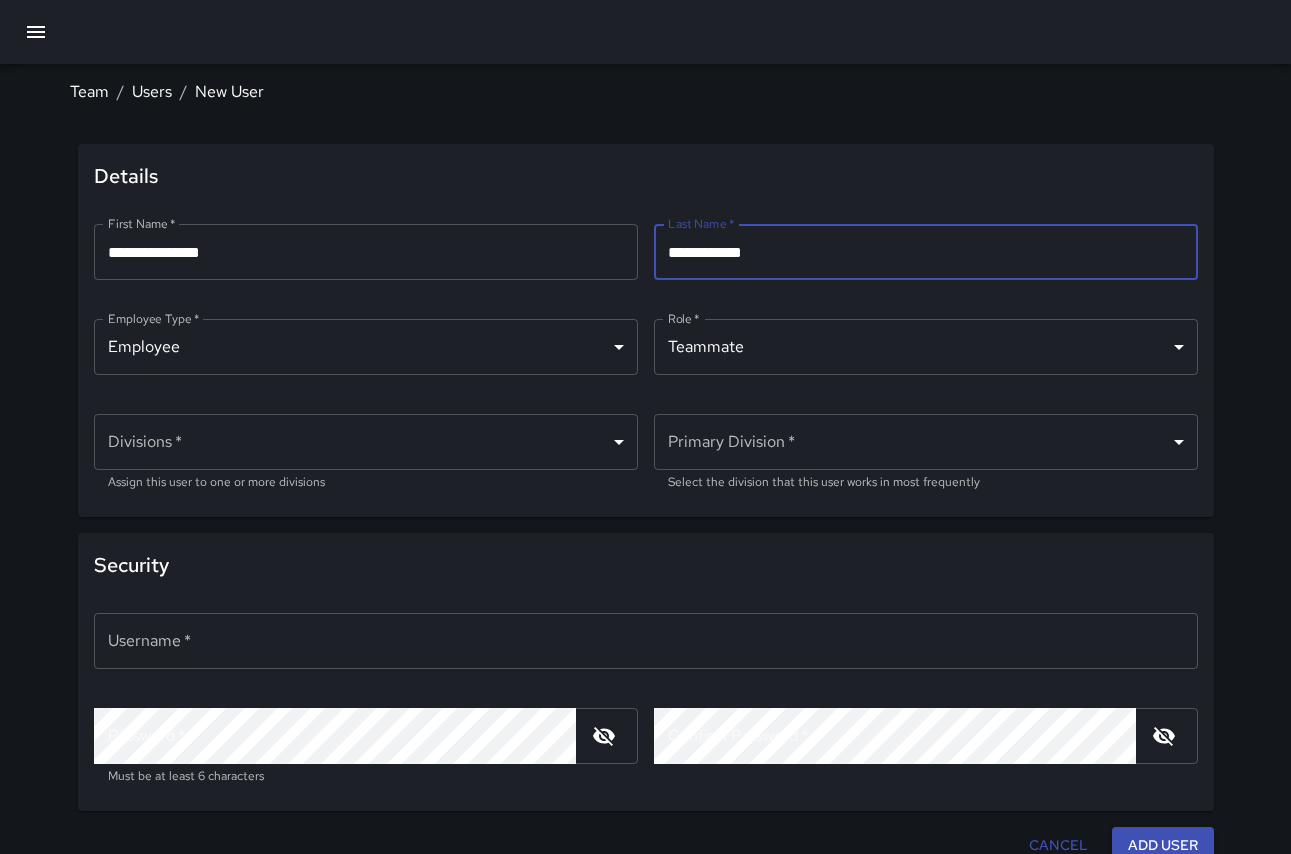 click on "**********" at bounding box center (645, 435) 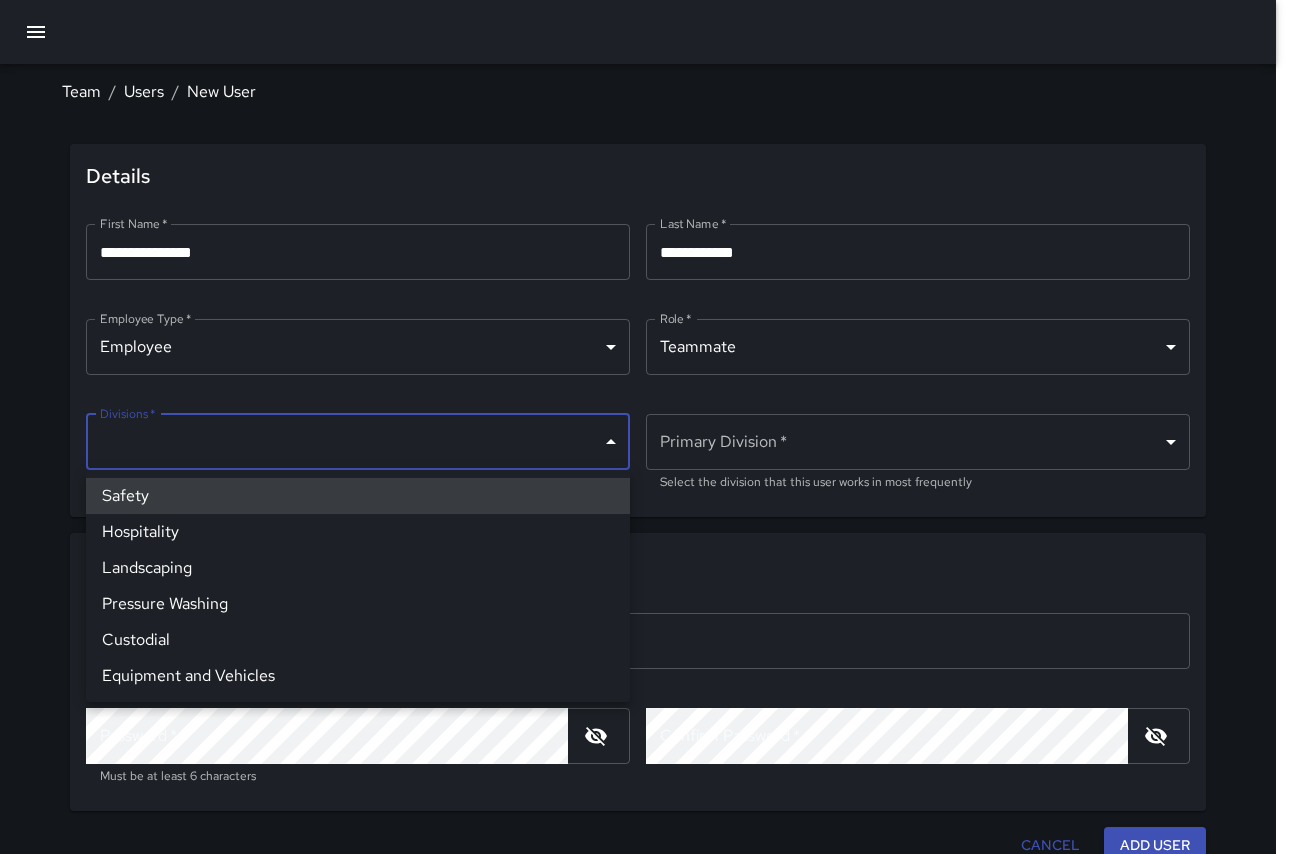 click on "Custodial" at bounding box center (358, 640) 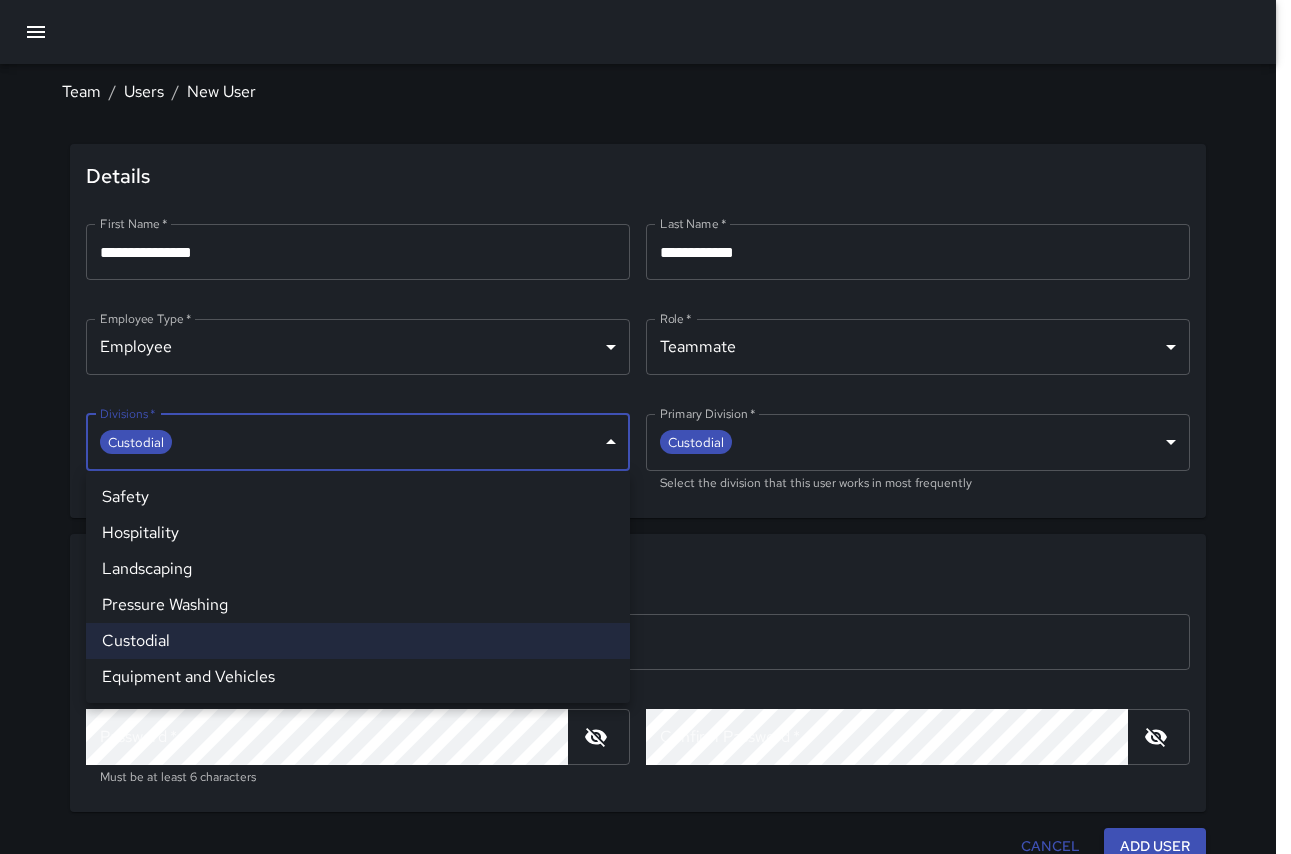 click at bounding box center [645, 427] 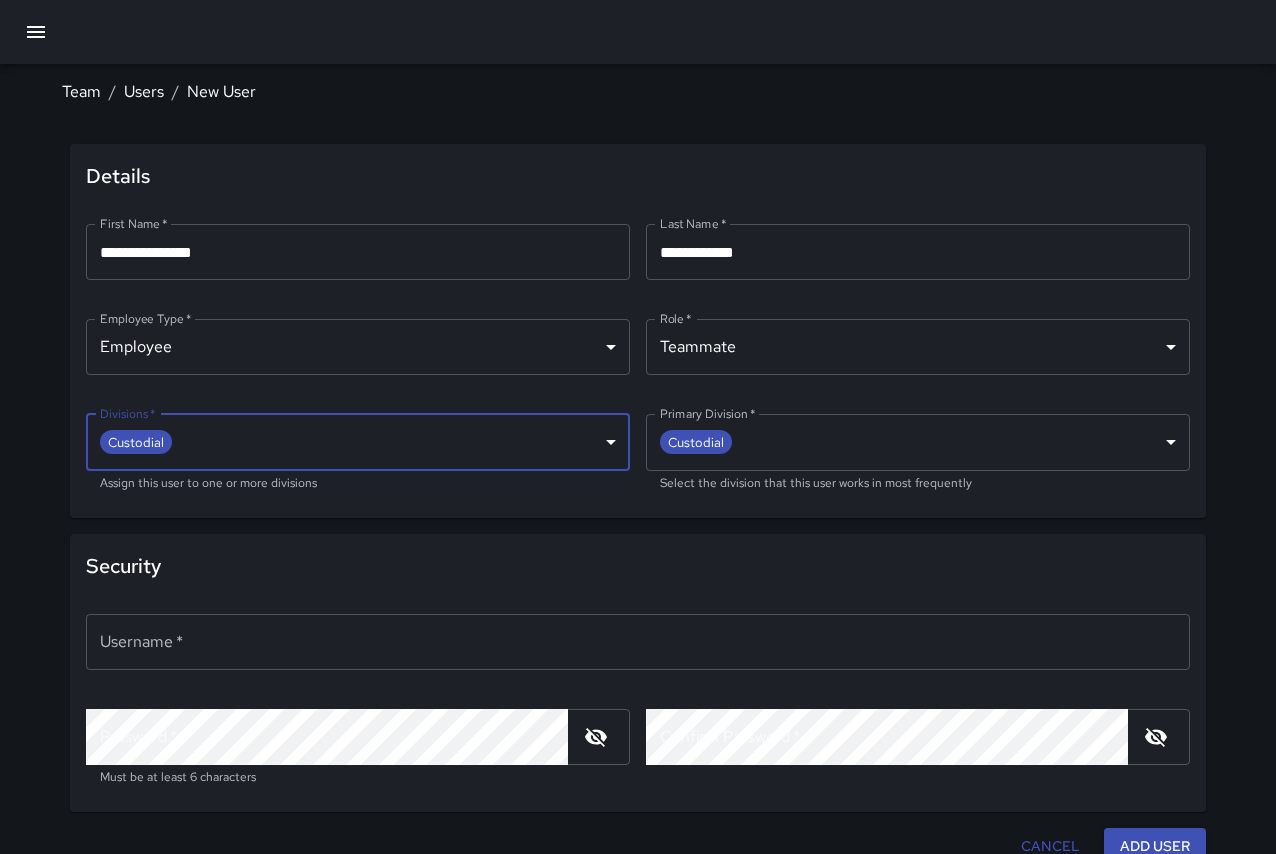 click on "Username   * Username   * ​" at bounding box center (638, 653) 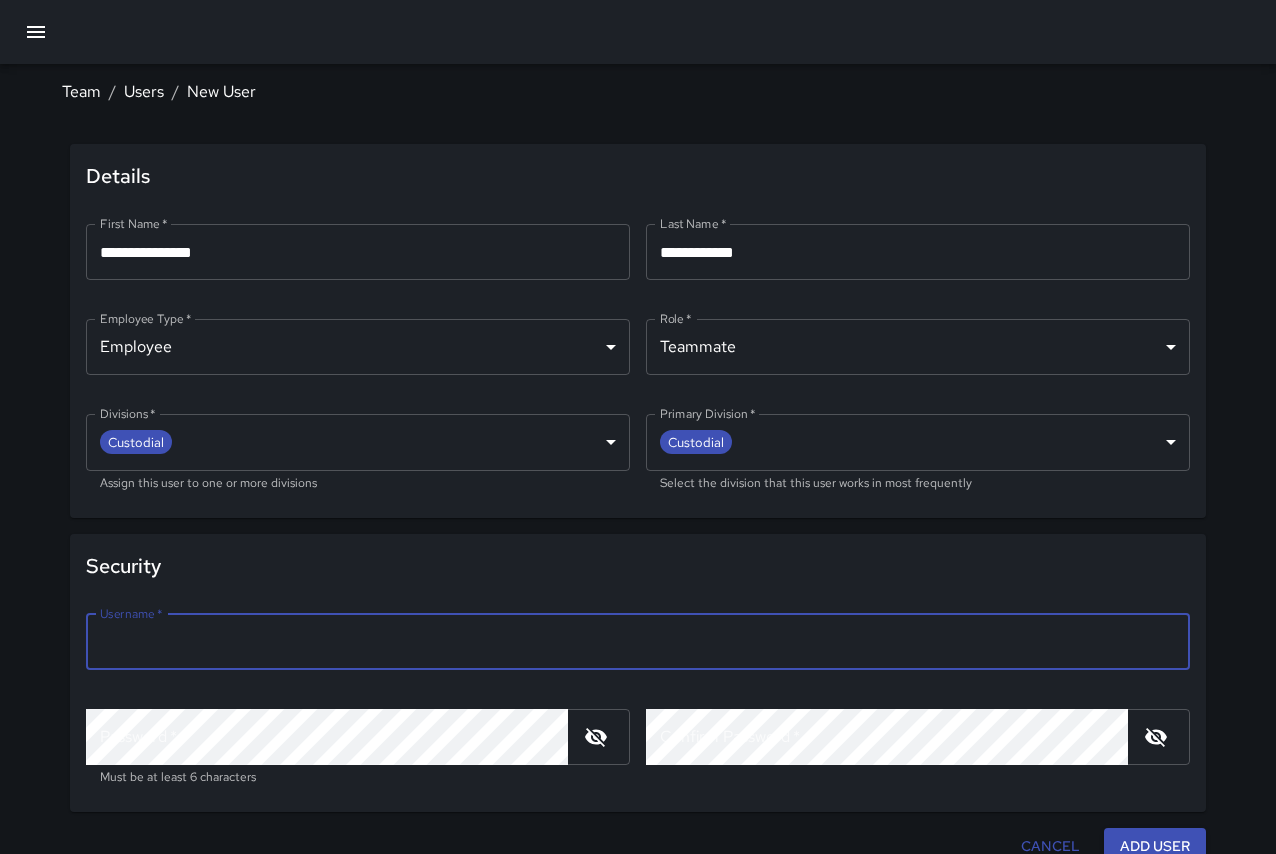 paste on "**********" 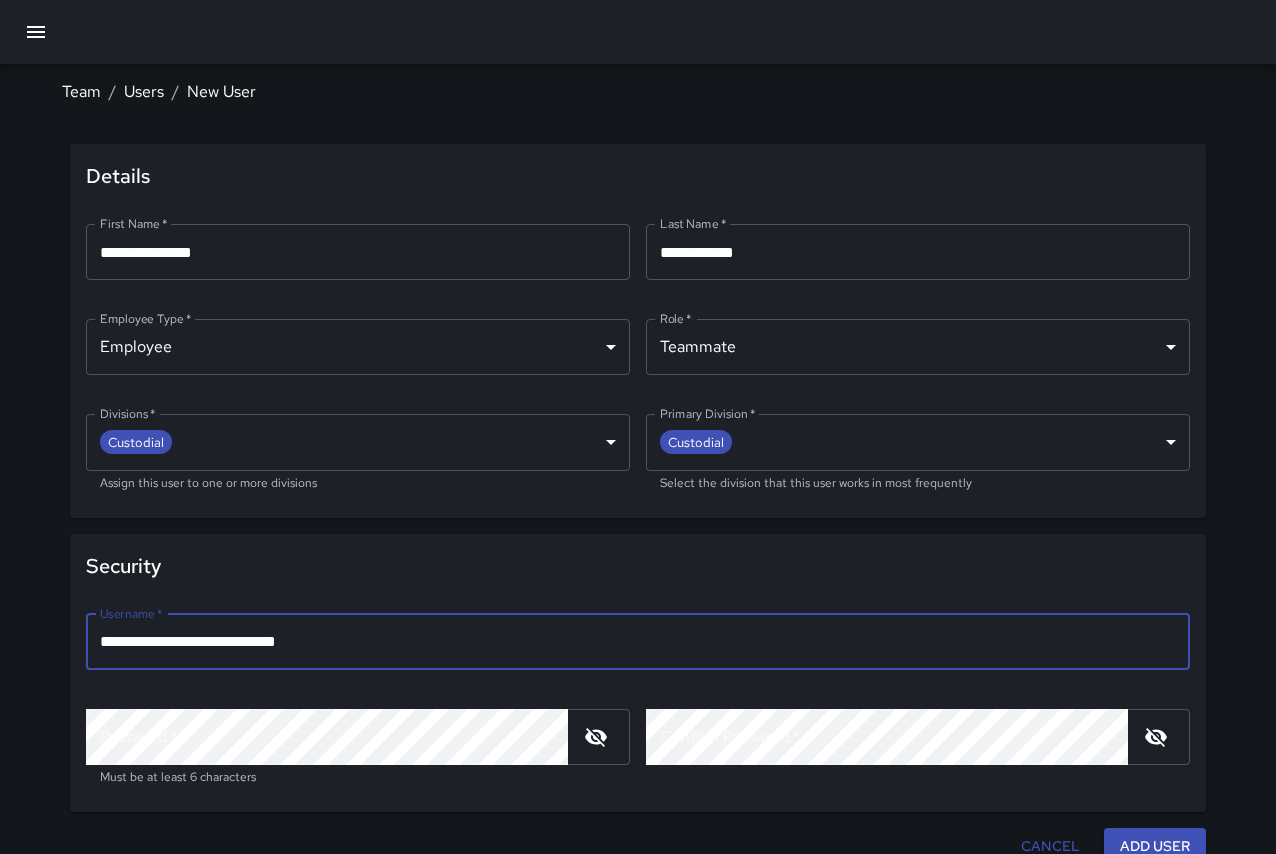 drag, startPoint x: 130, startPoint y: 642, endPoint x: 108, endPoint y: 725, distance: 85.86617 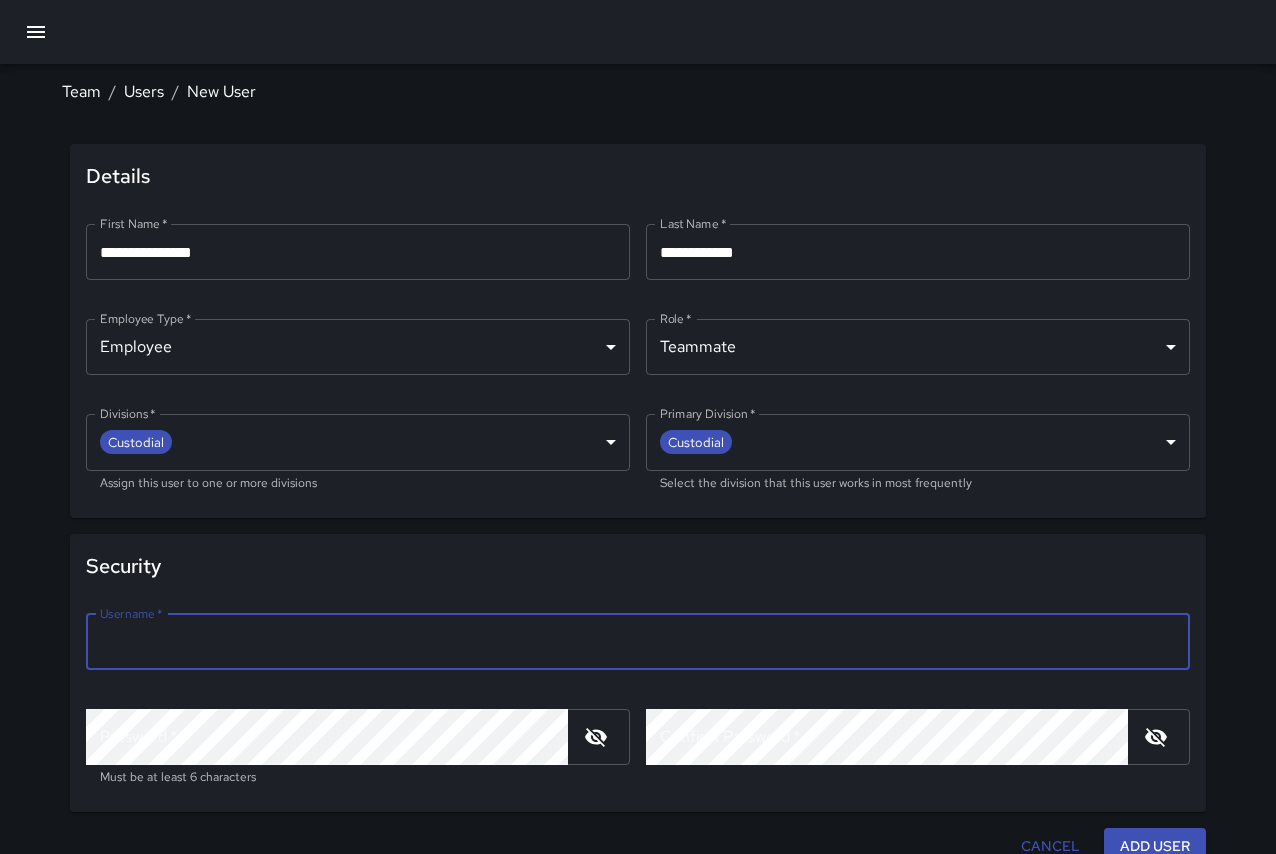 paste on "*******" 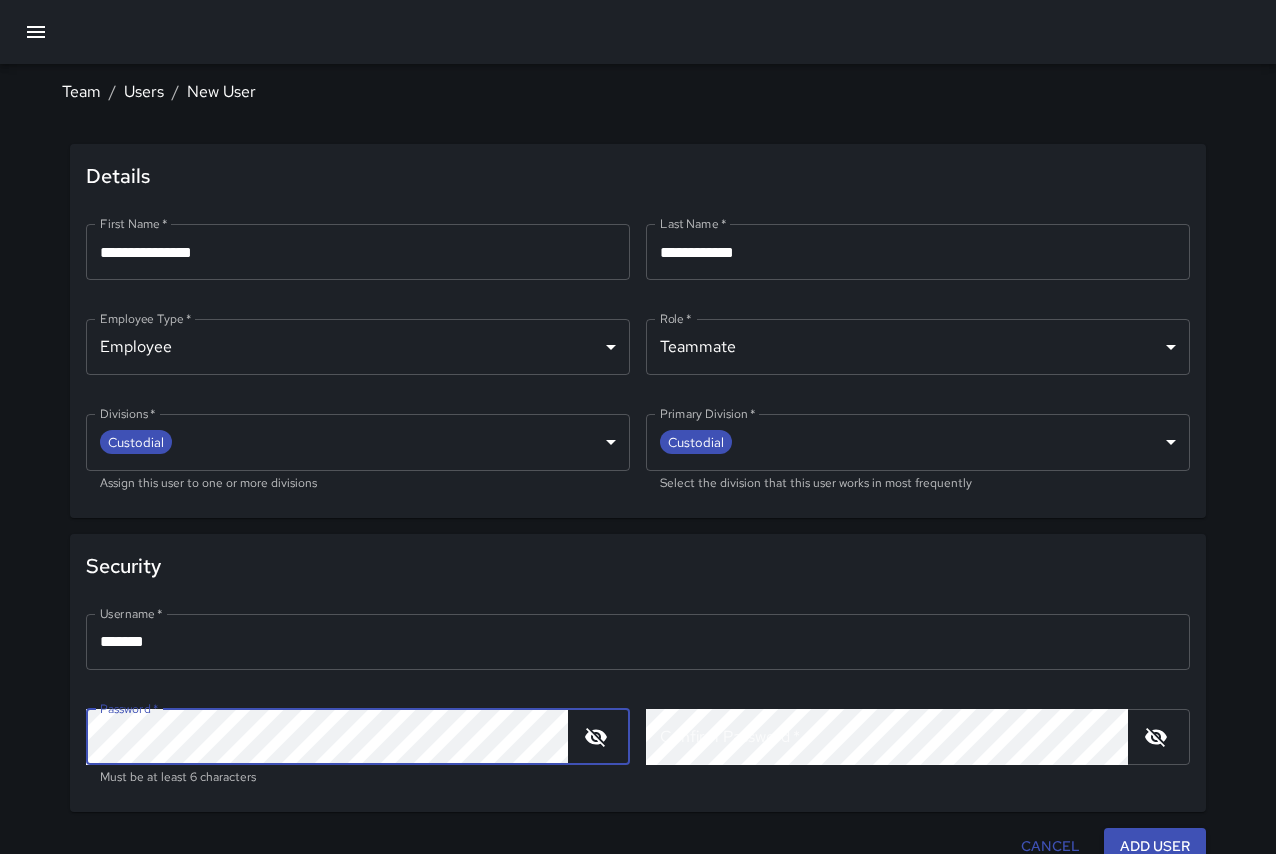 drag, startPoint x: 170, startPoint y: 644, endPoint x: 120, endPoint y: 737, distance: 105.58882 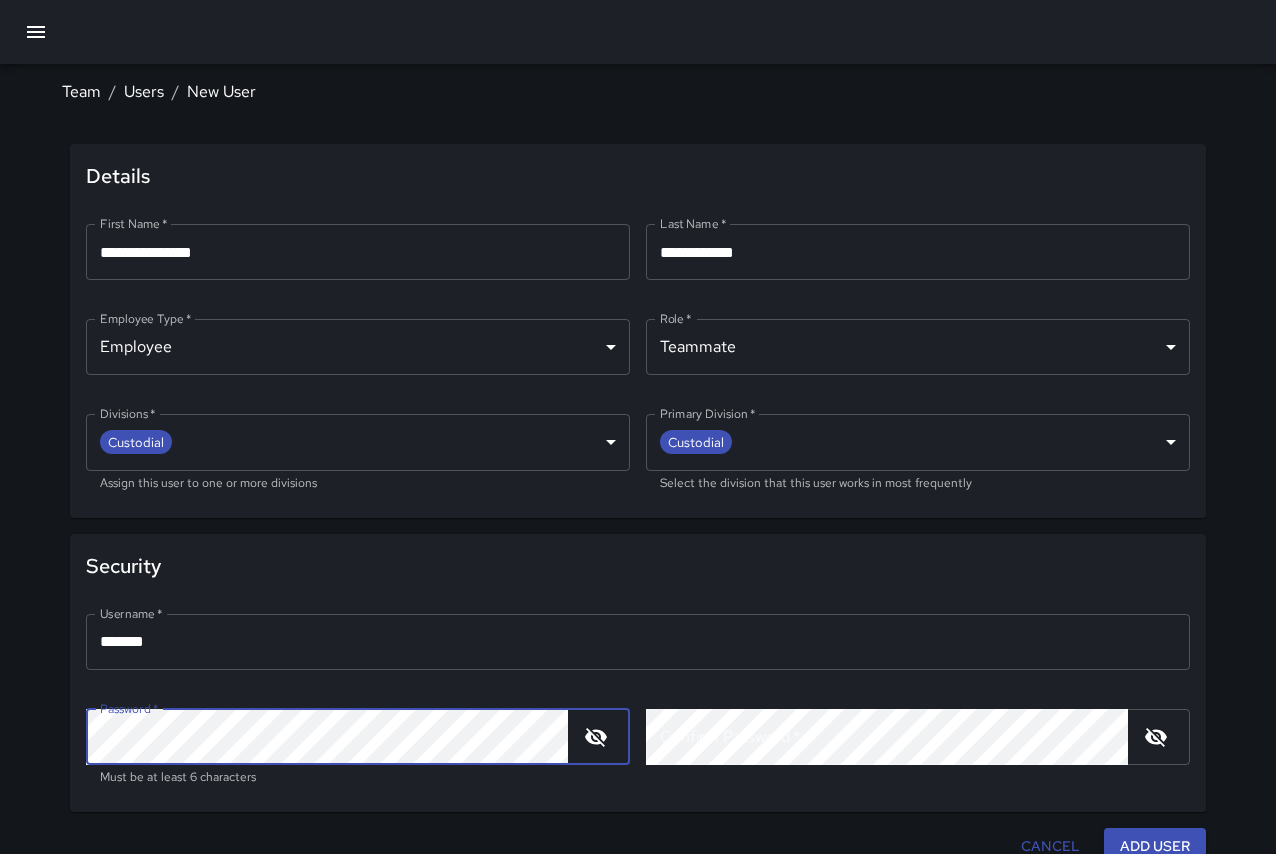 click 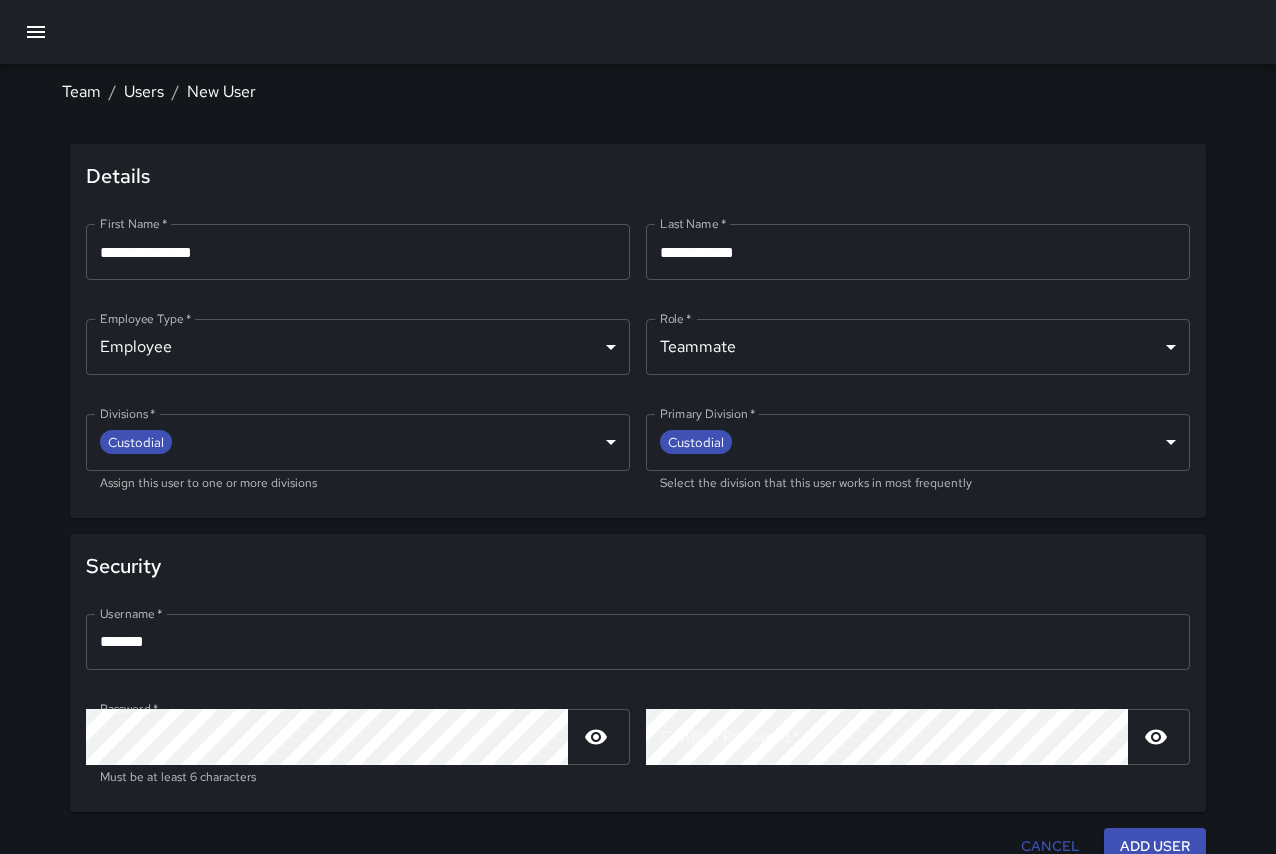 click on "Confirm Password   * Confirm Password   * ​" at bounding box center (918, 748) 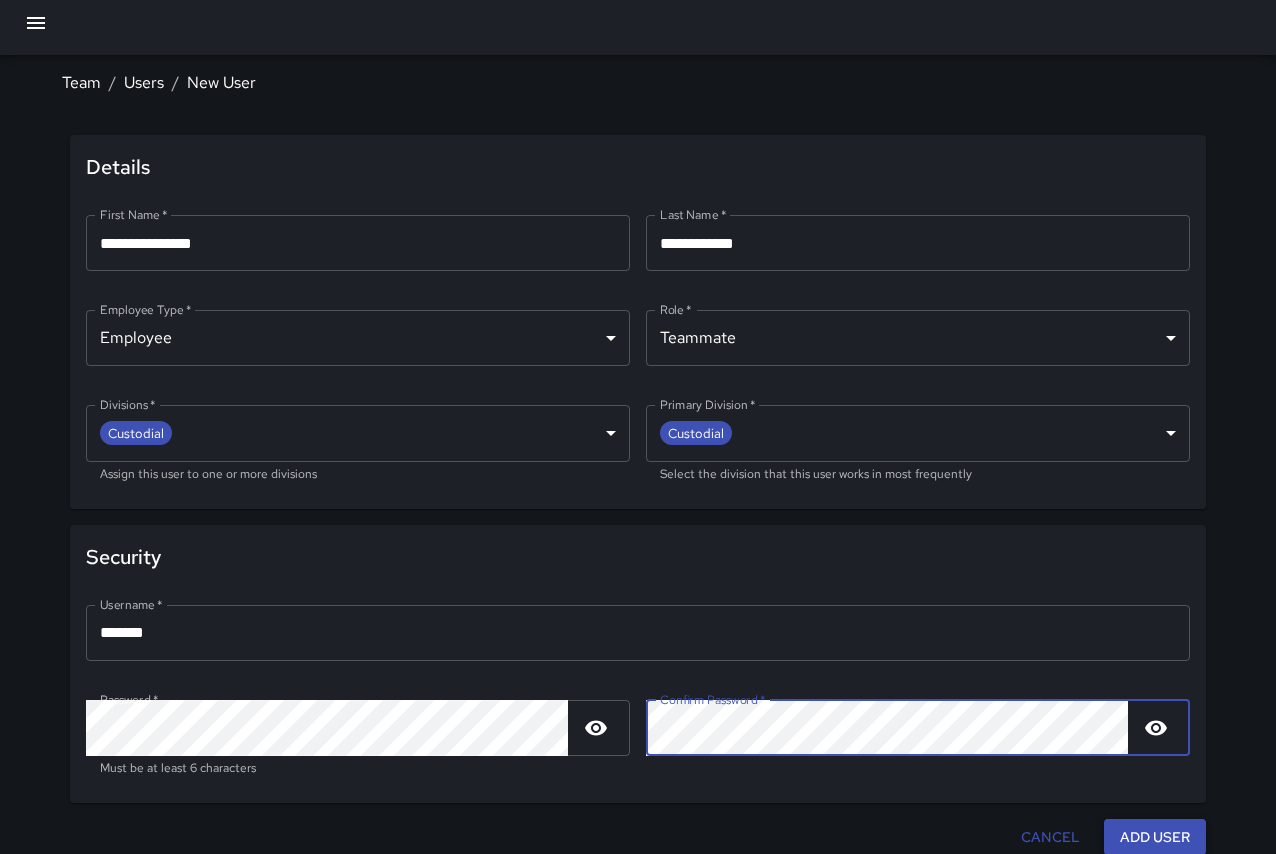 scroll, scrollTop: 18, scrollLeft: 0, axis: vertical 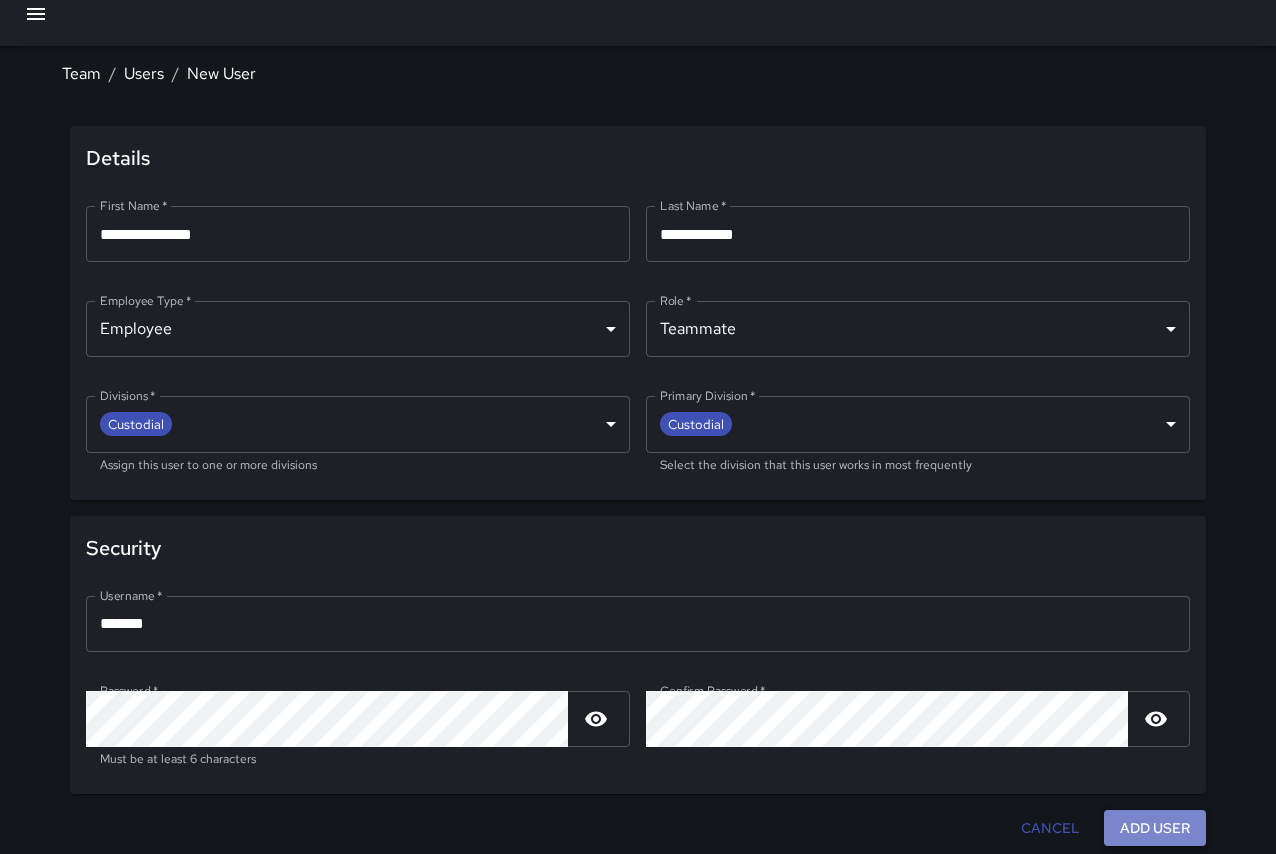 click on "Add User" at bounding box center (1155, 828) 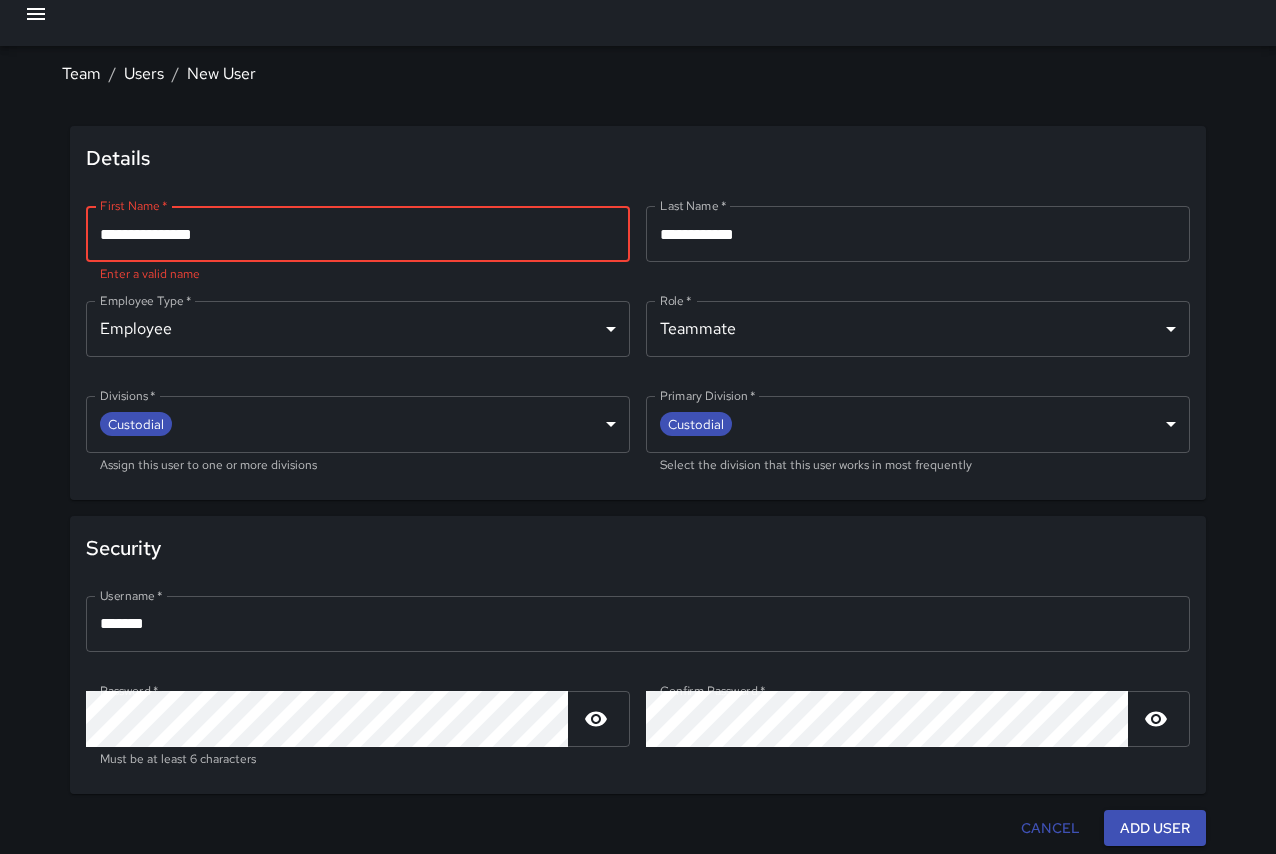 click on "**********" at bounding box center [358, 234] 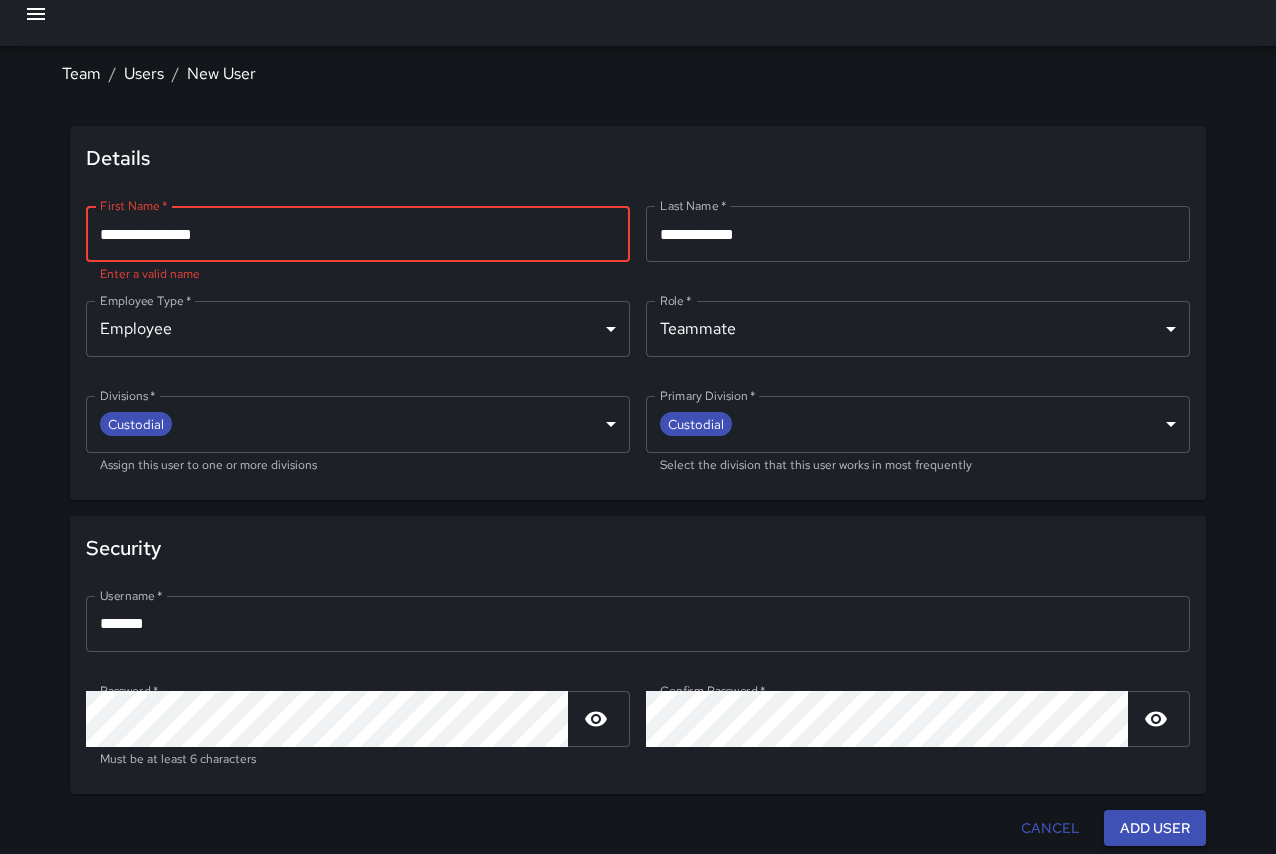 click on "**********" at bounding box center [358, 234] 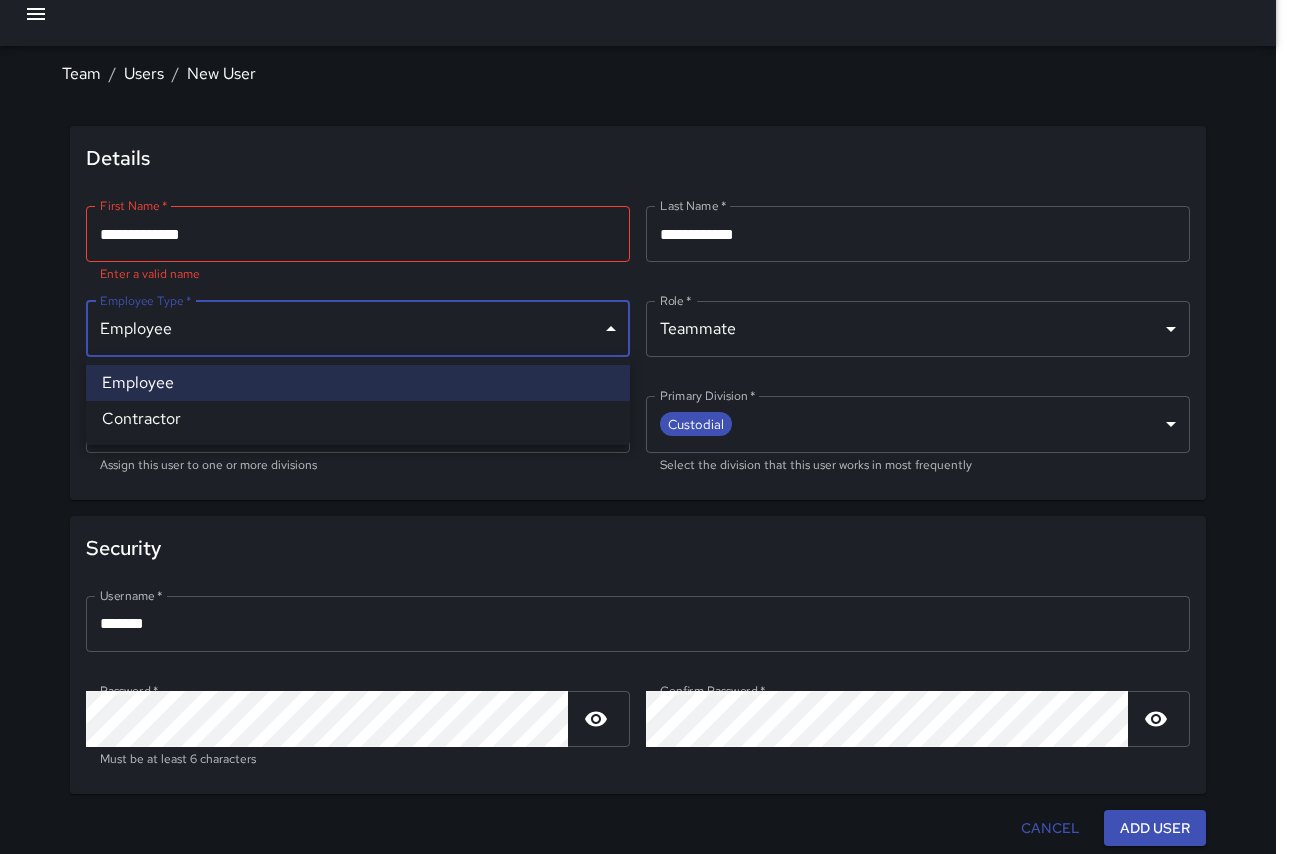 click on "**********" at bounding box center (645, 418) 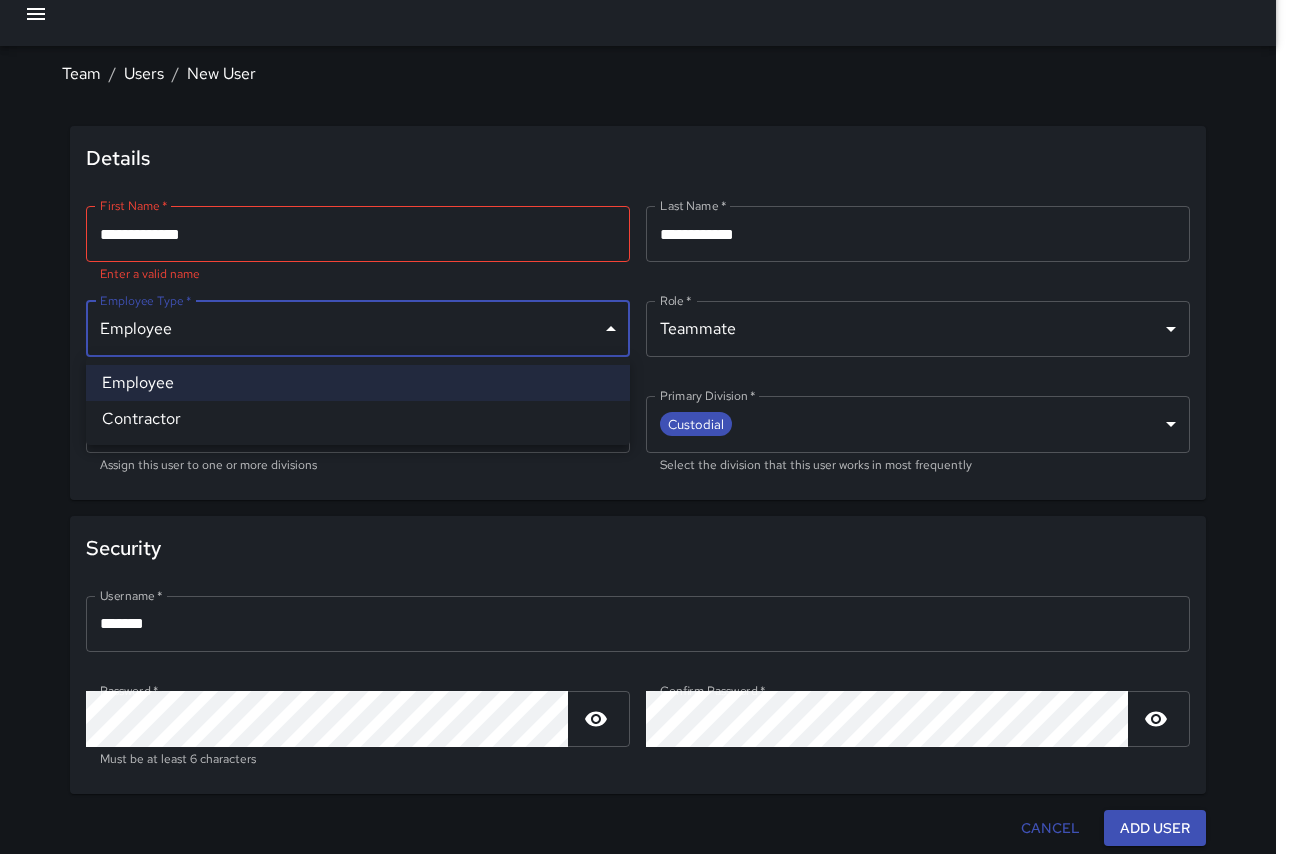 click at bounding box center [645, 427] 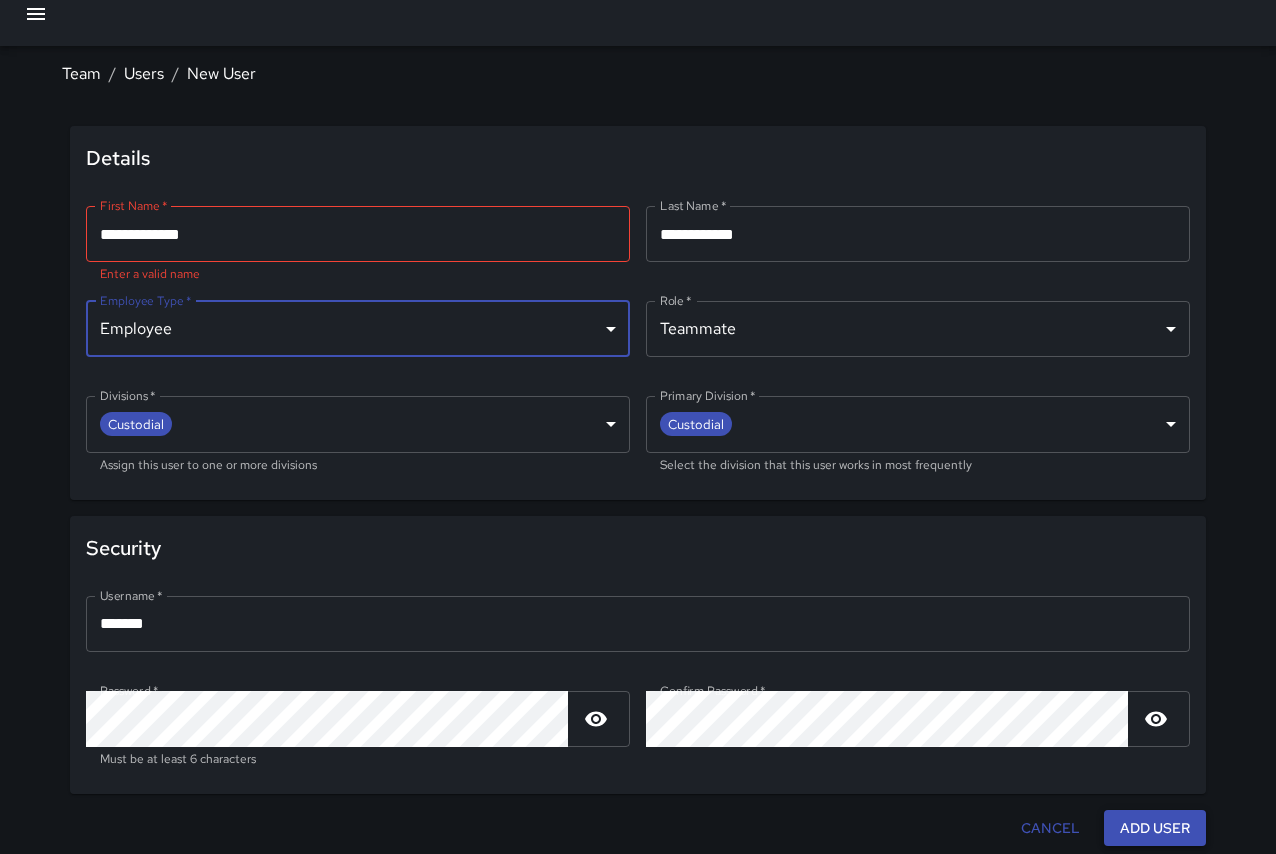 click on "Add User" at bounding box center (1155, 828) 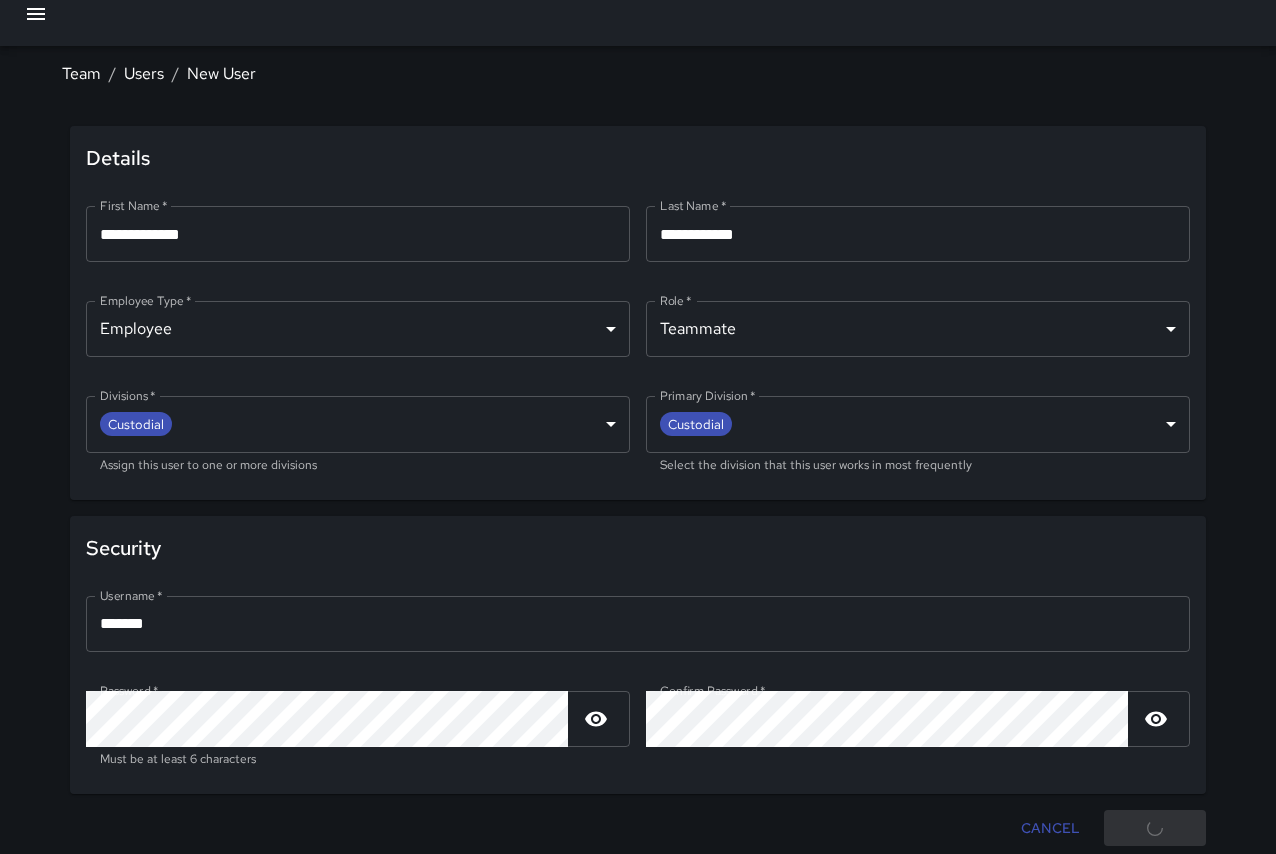 scroll, scrollTop: 0, scrollLeft: 0, axis: both 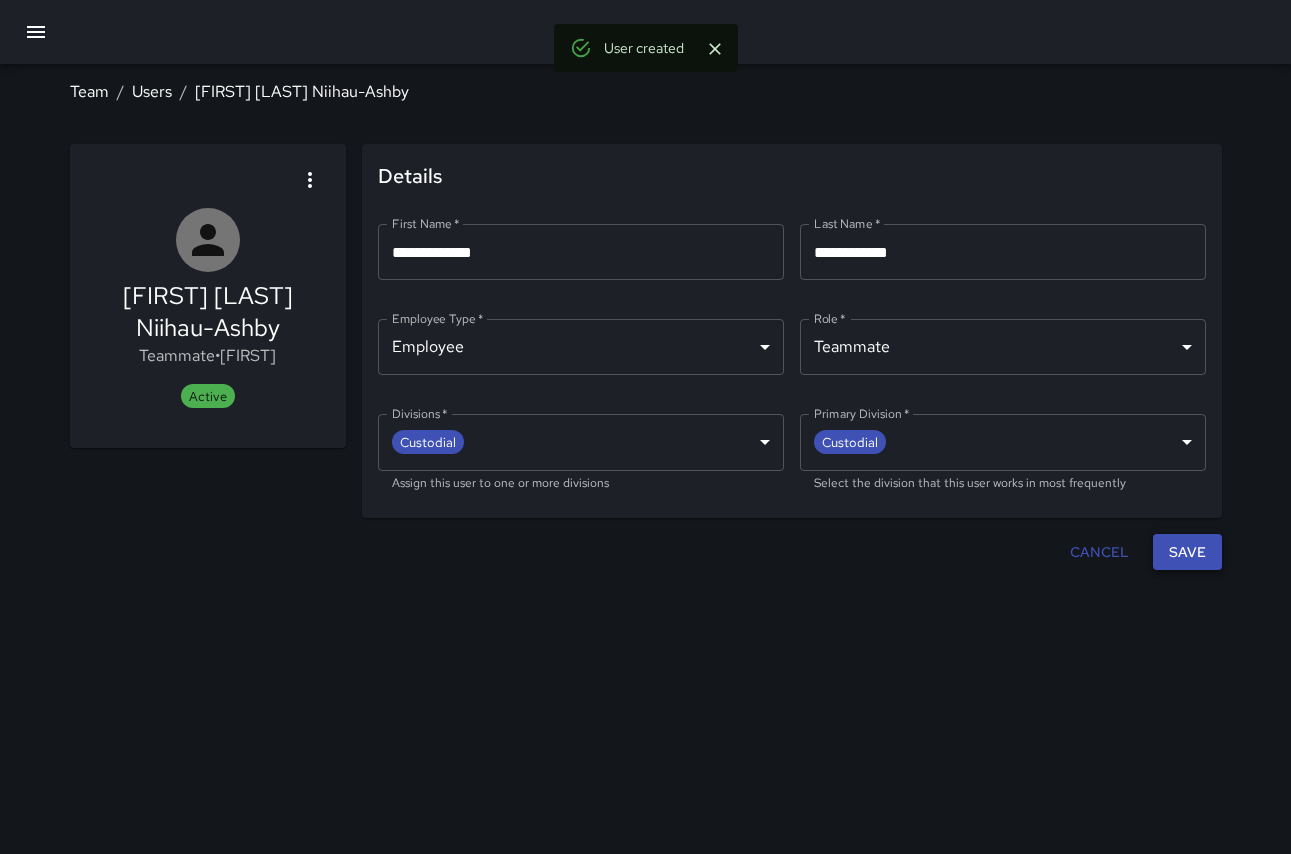 click on "Save" at bounding box center (1187, 552) 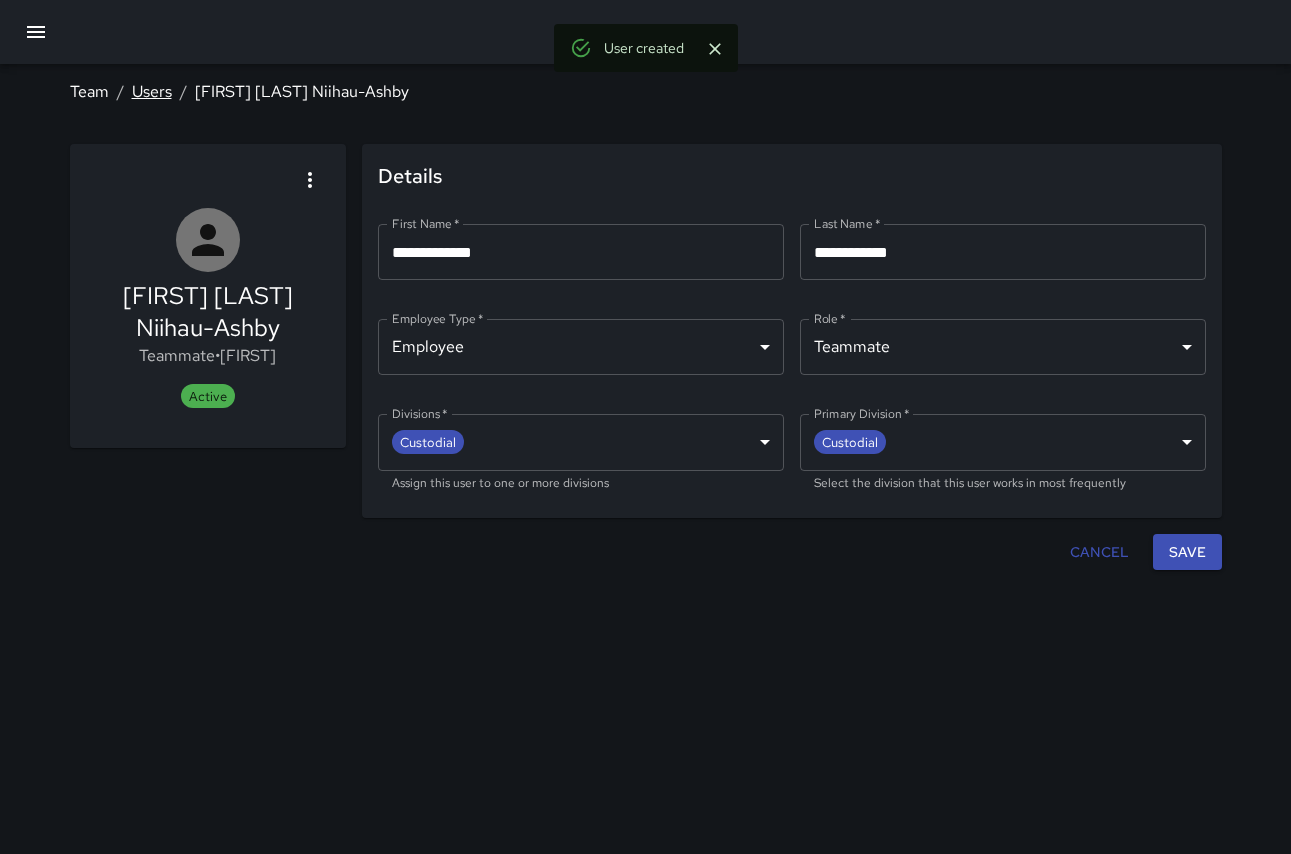 click on "Users" at bounding box center (152, 91) 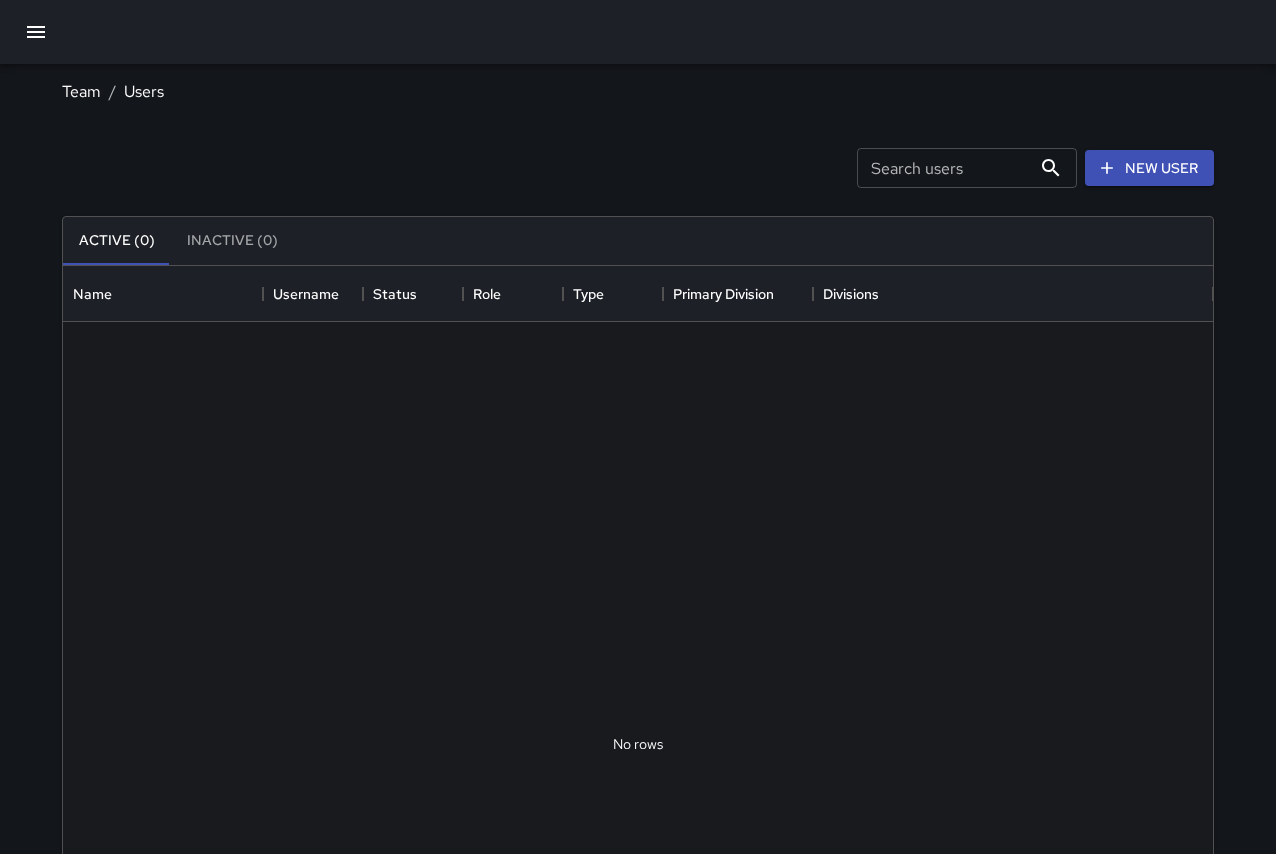 scroll, scrollTop: 16, scrollLeft: 16, axis: both 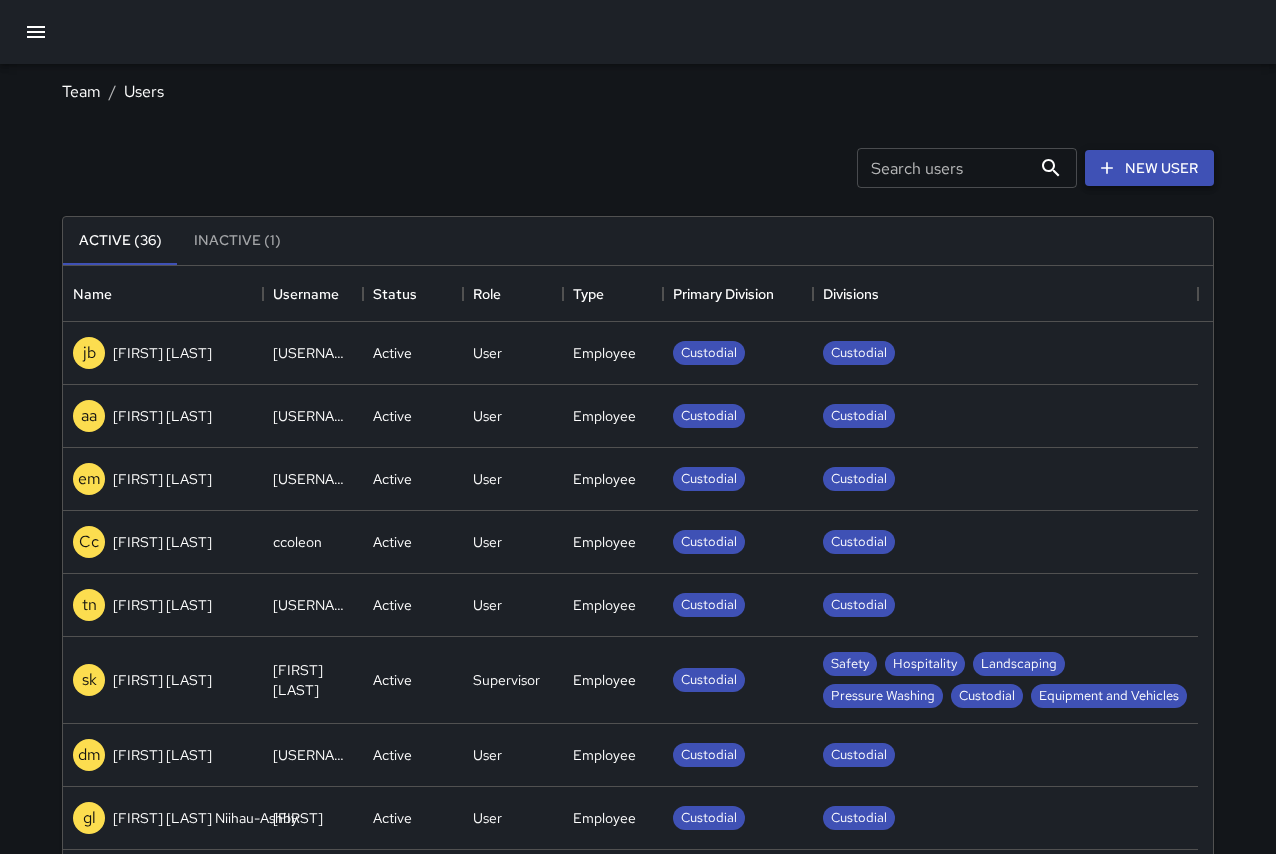click on "New User" at bounding box center (1149, 168) 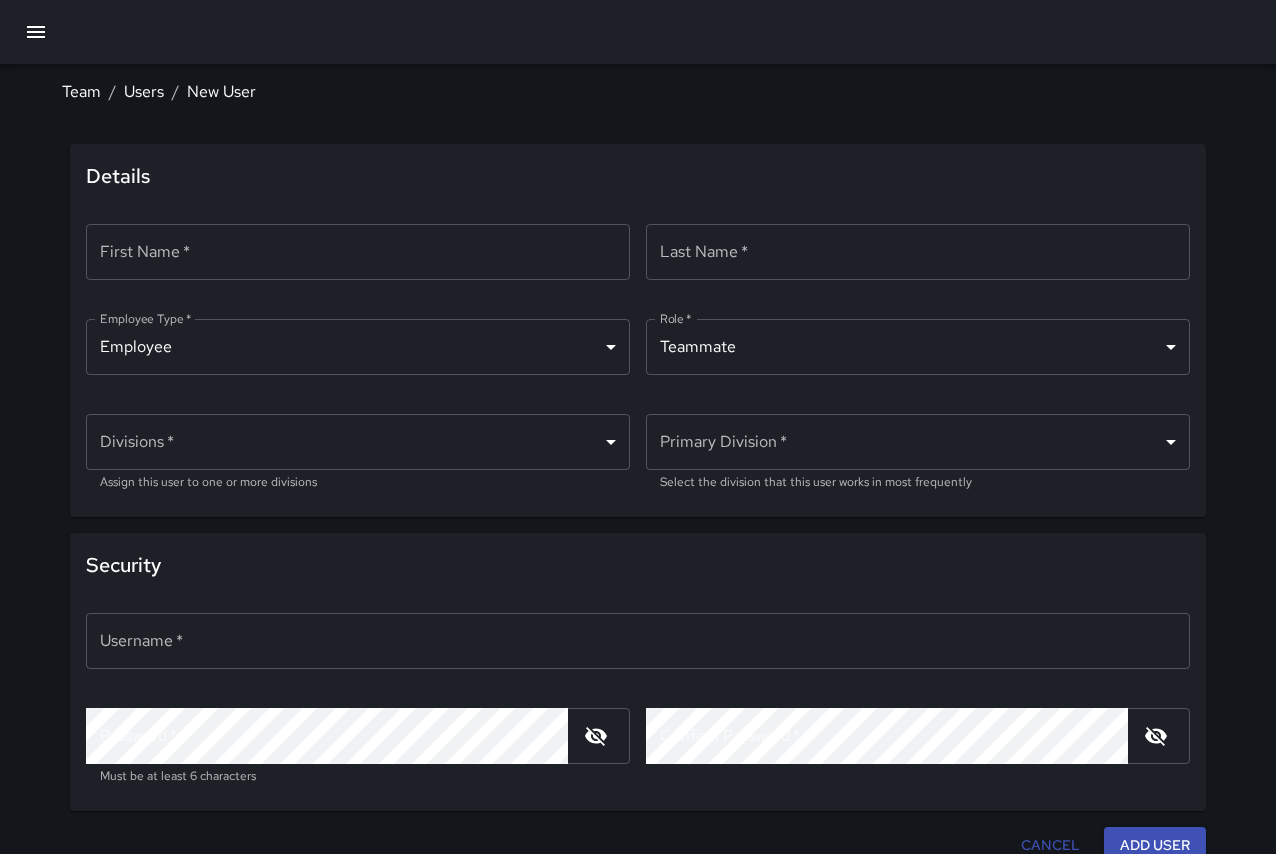 click on "First Name   *" at bounding box center (358, 252) 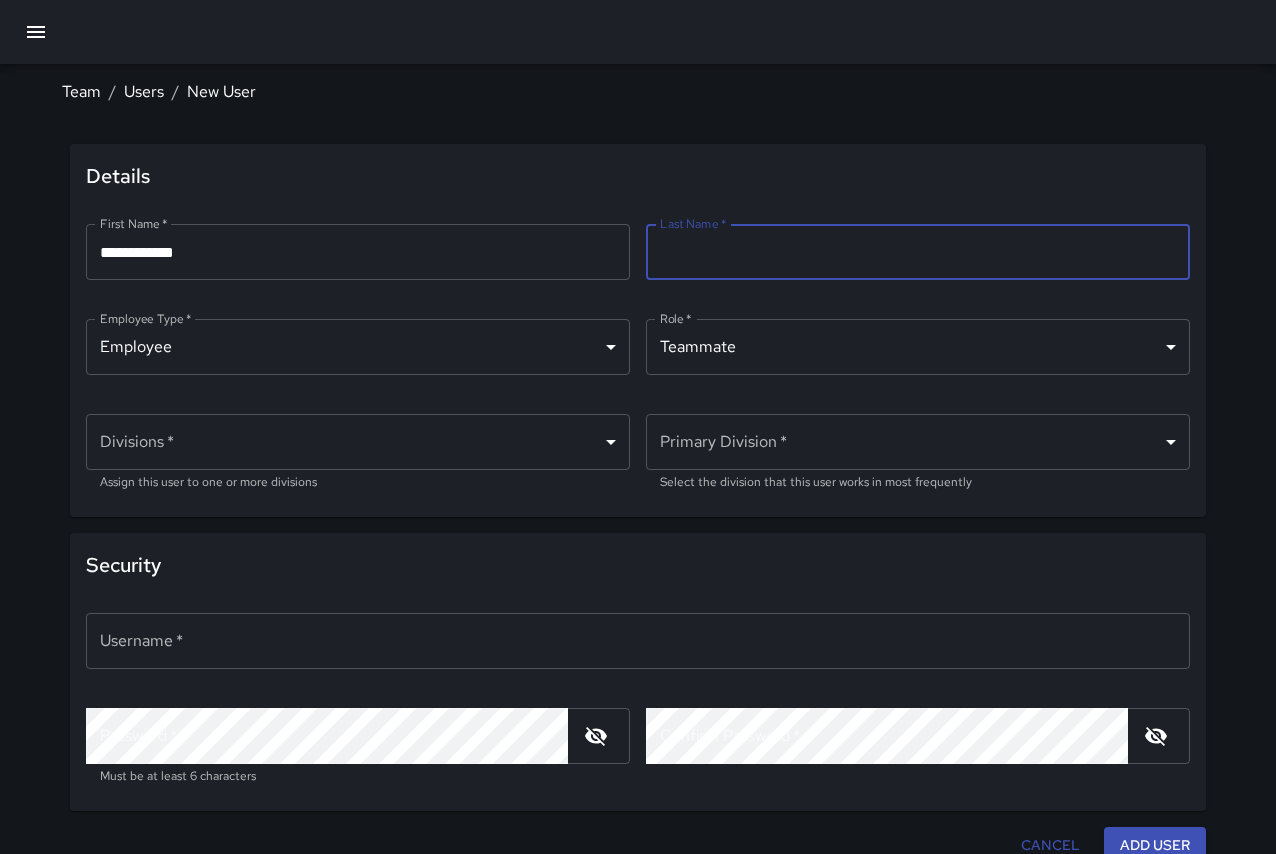 click on "Last Name   *" at bounding box center [918, 252] 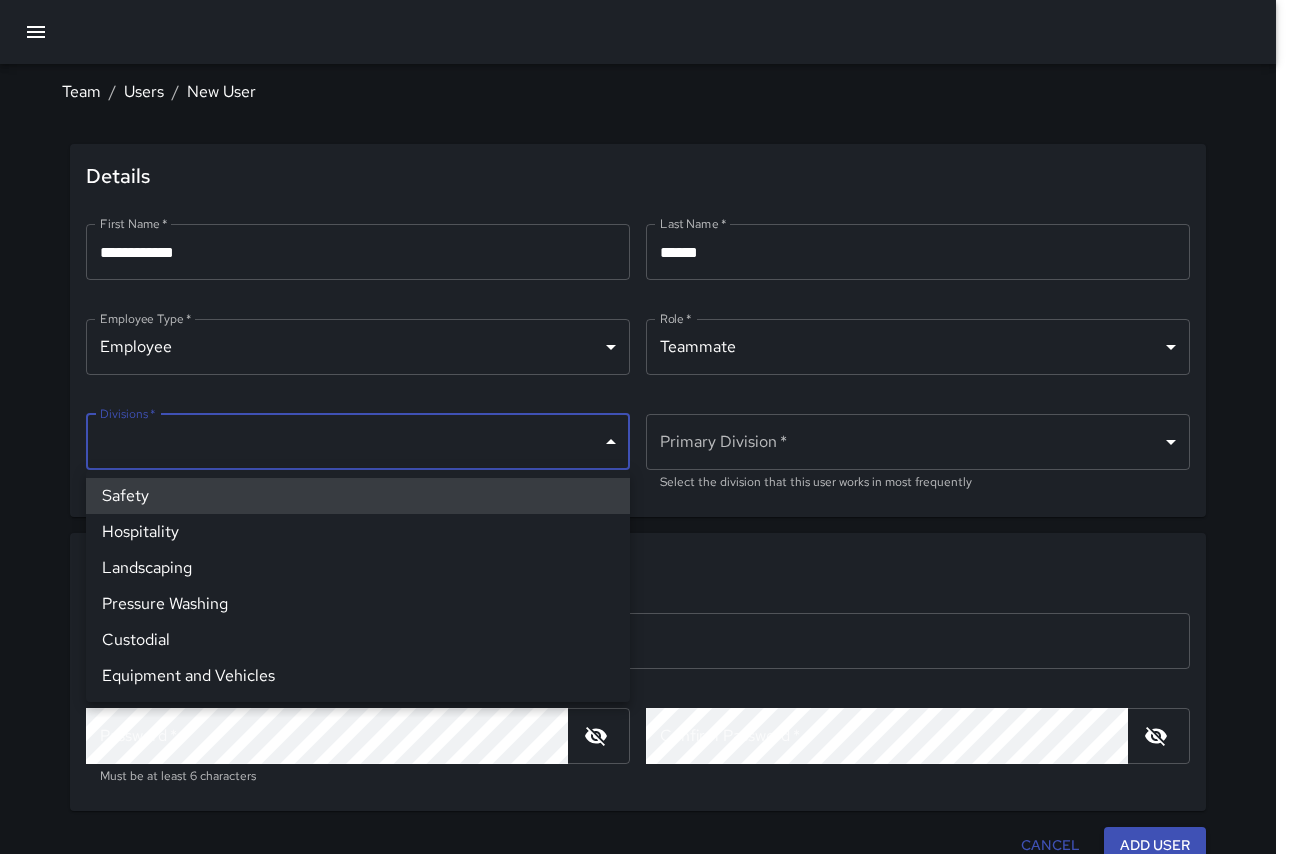 click on "**********" at bounding box center (645, 435) 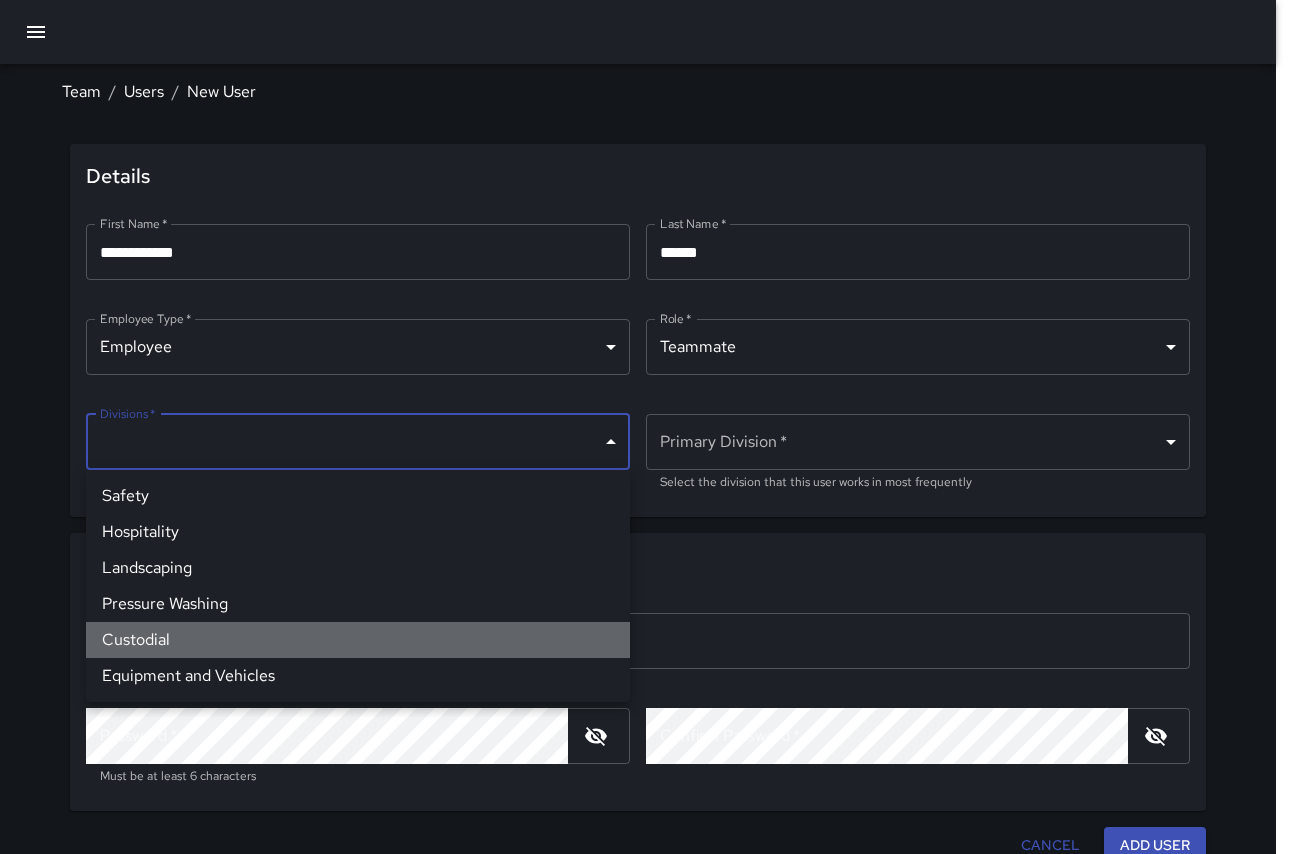 click on "Custodial" at bounding box center [358, 640] 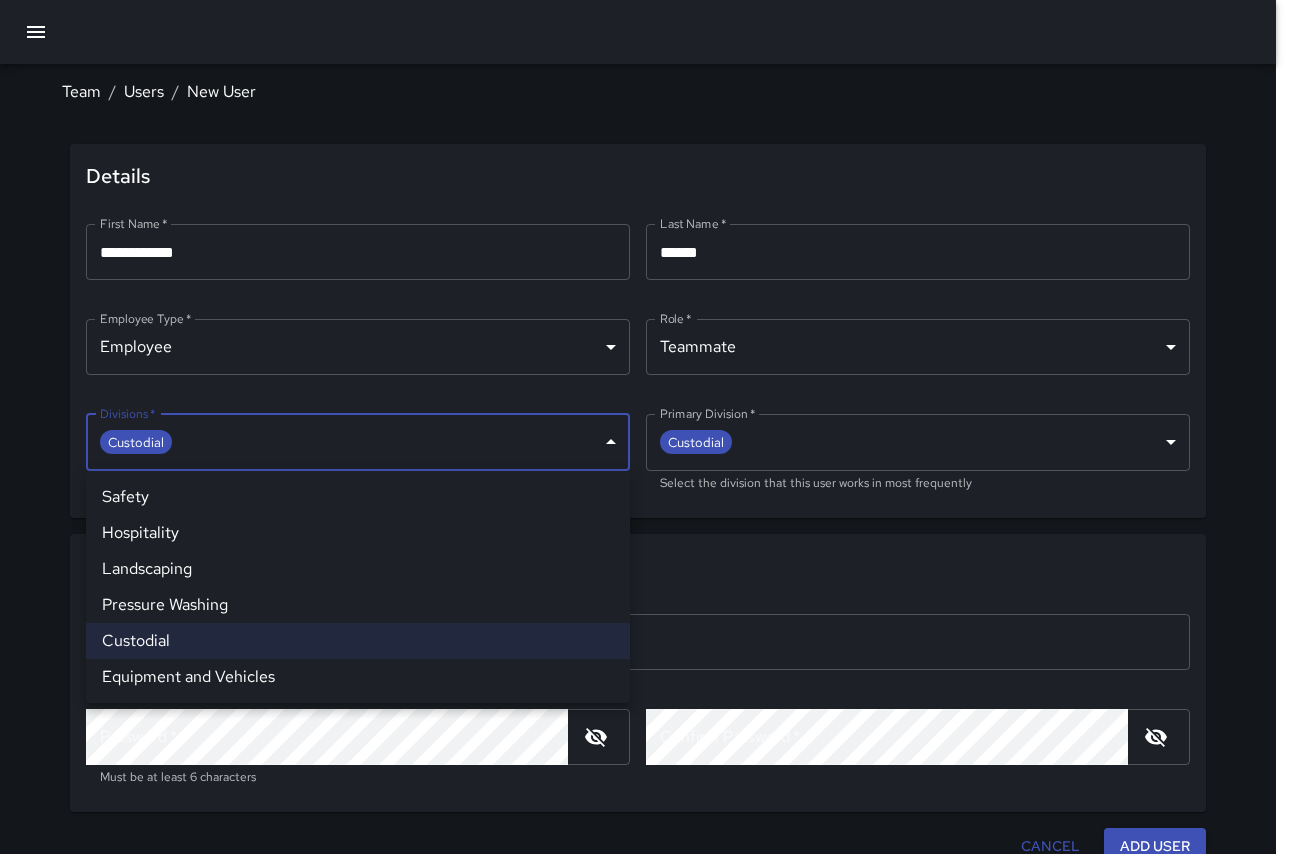 click at bounding box center (645, 427) 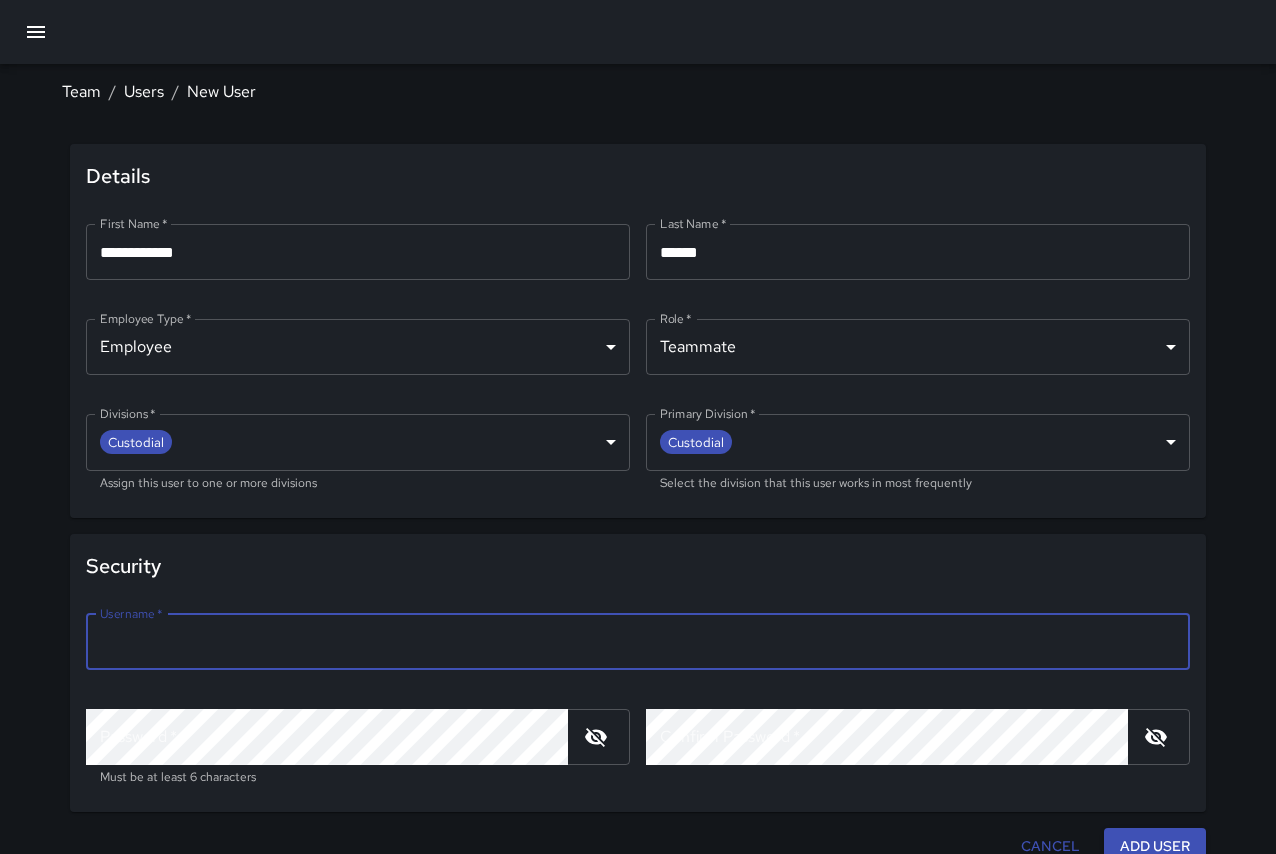 click on "Username   *" at bounding box center [638, 642] 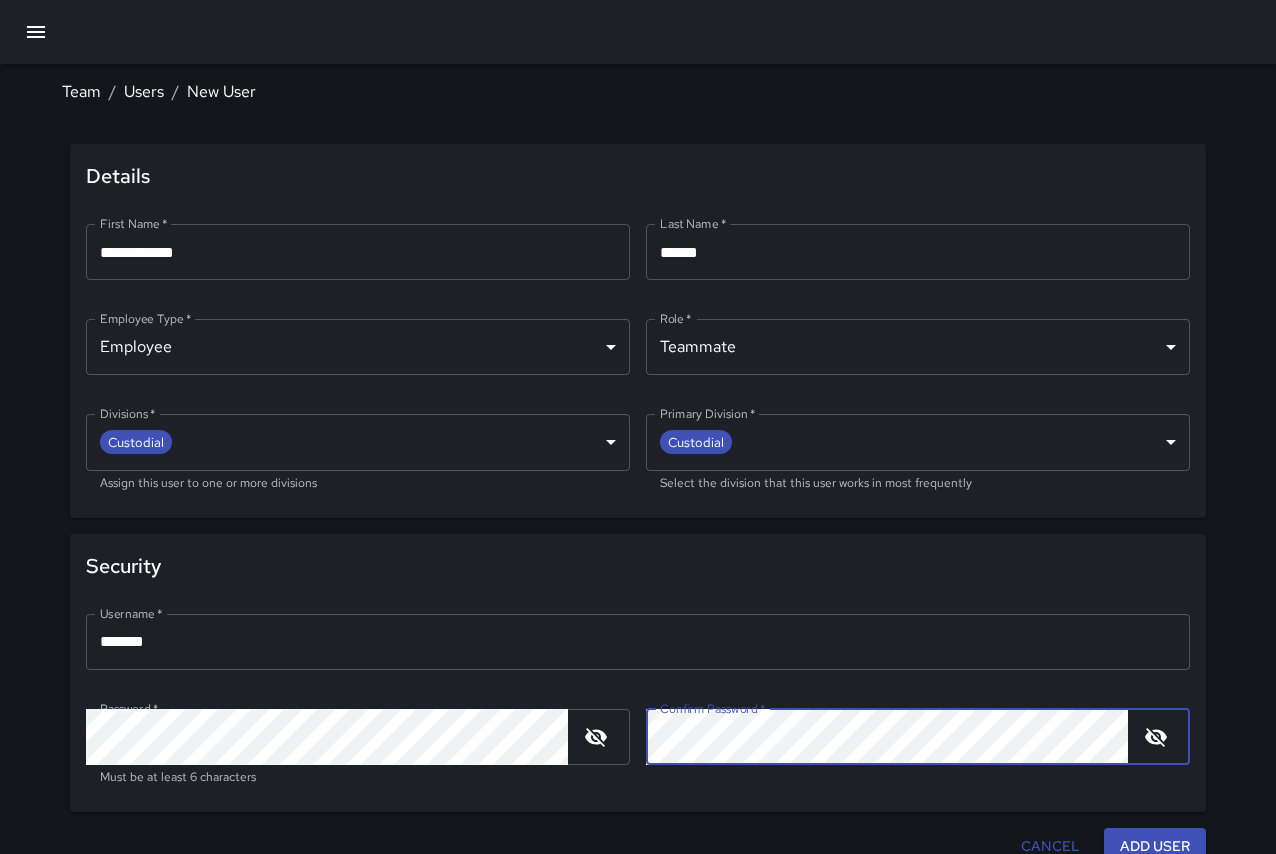 click 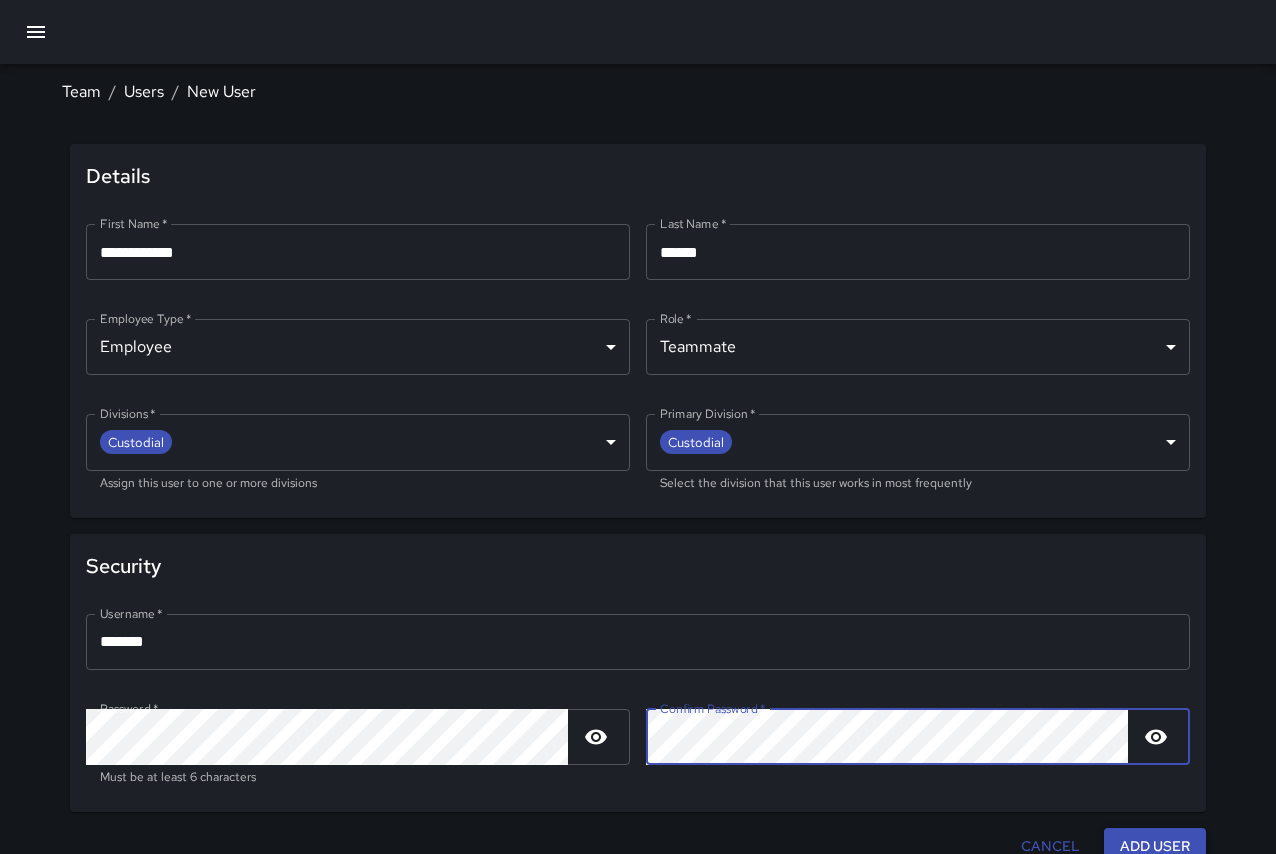 click on "Add User" at bounding box center (1155, 846) 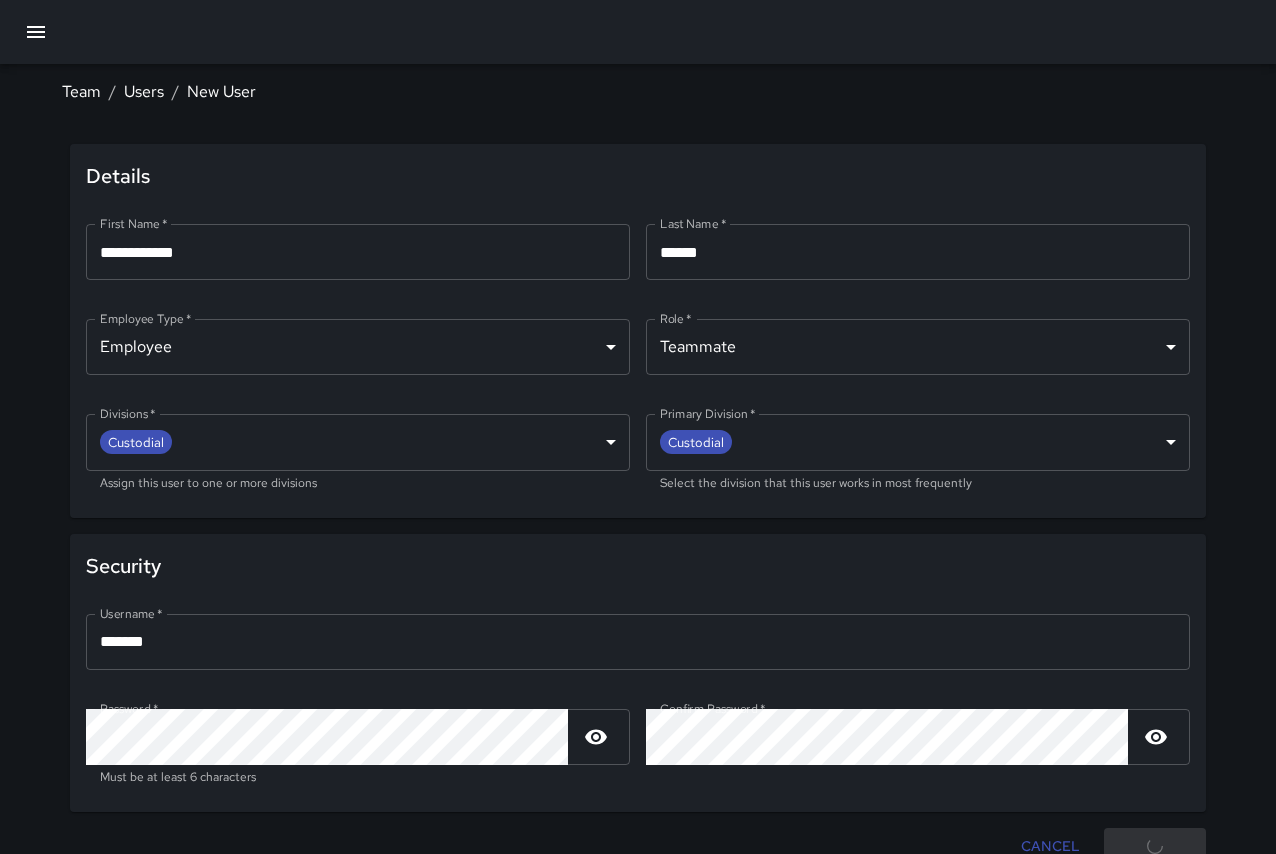 scroll, scrollTop: 18, scrollLeft: 0, axis: vertical 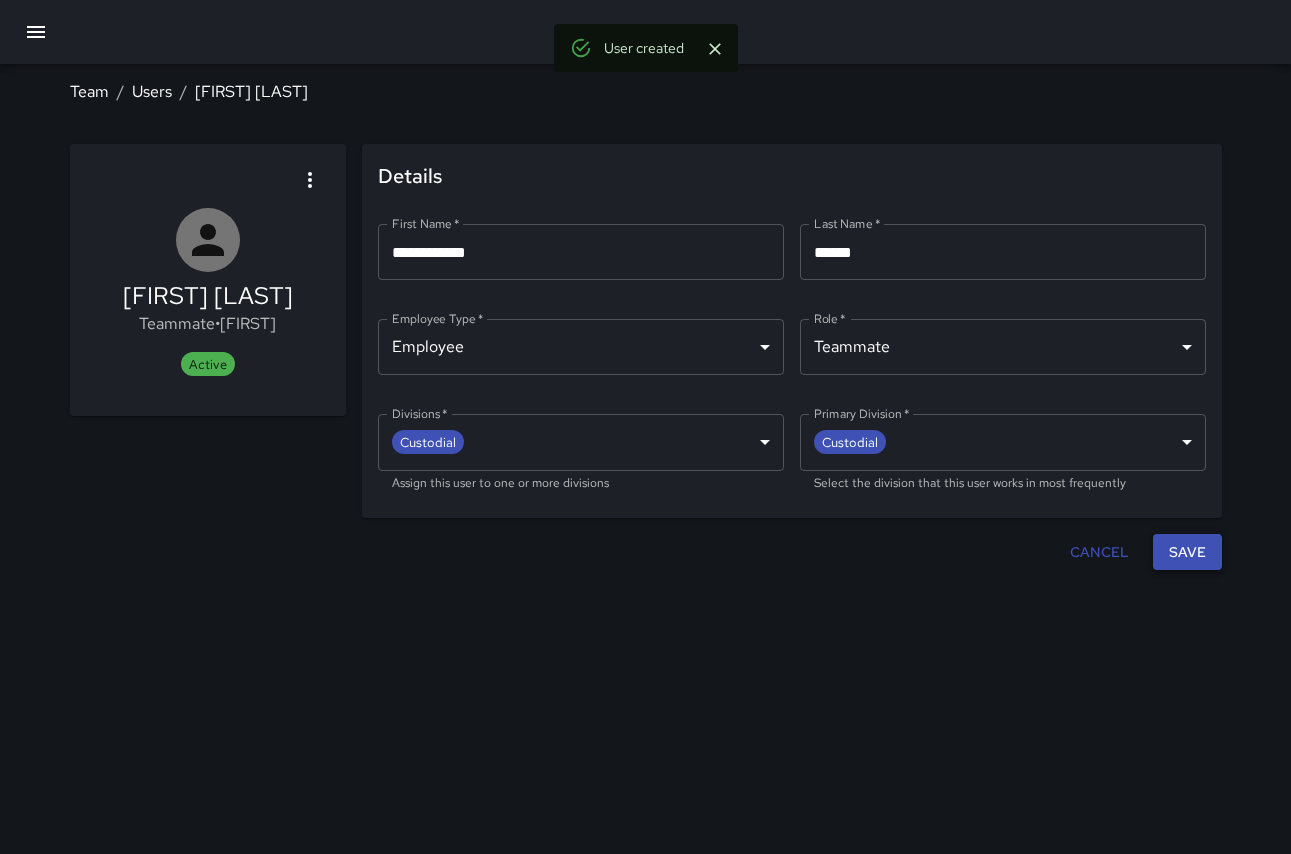 click on "Save" at bounding box center [1187, 552] 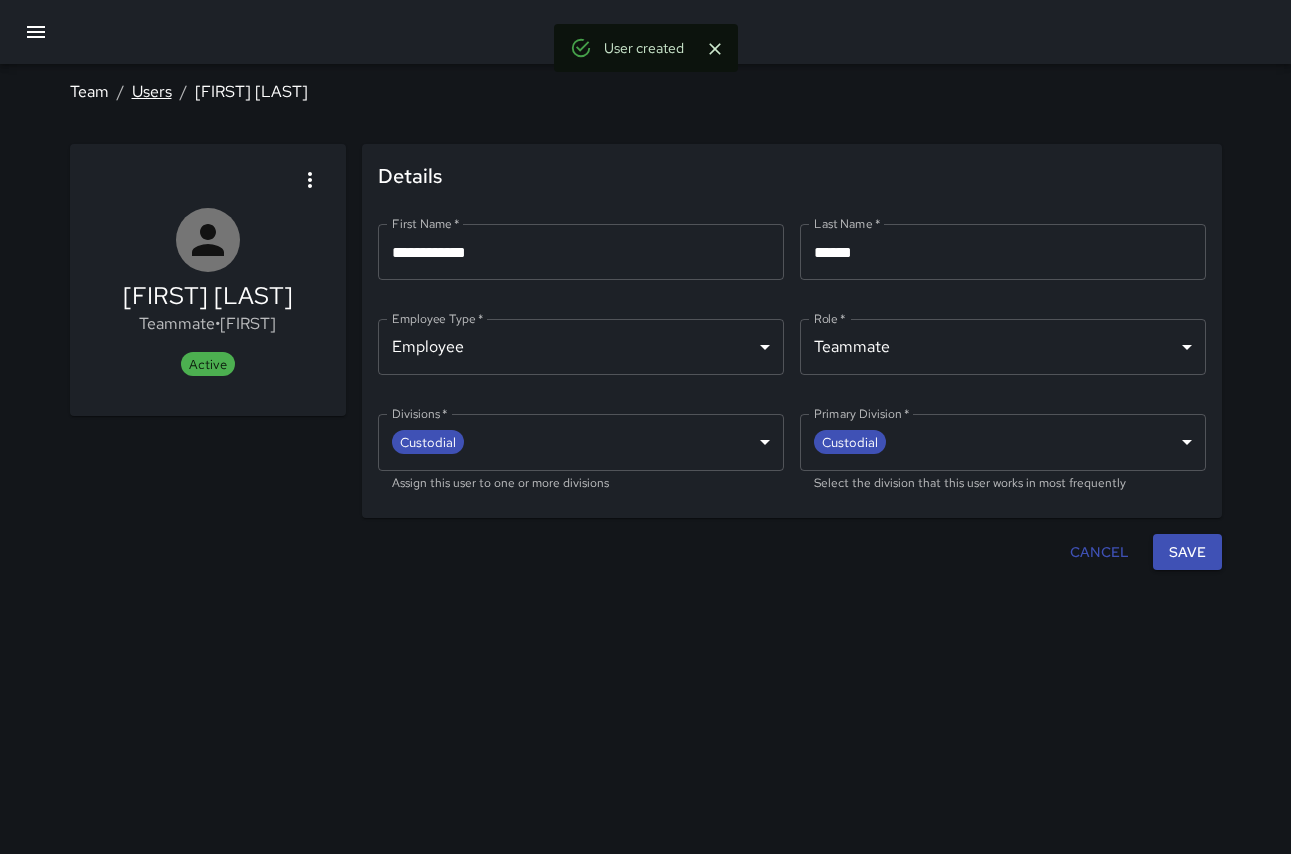 click on "Users" at bounding box center (152, 91) 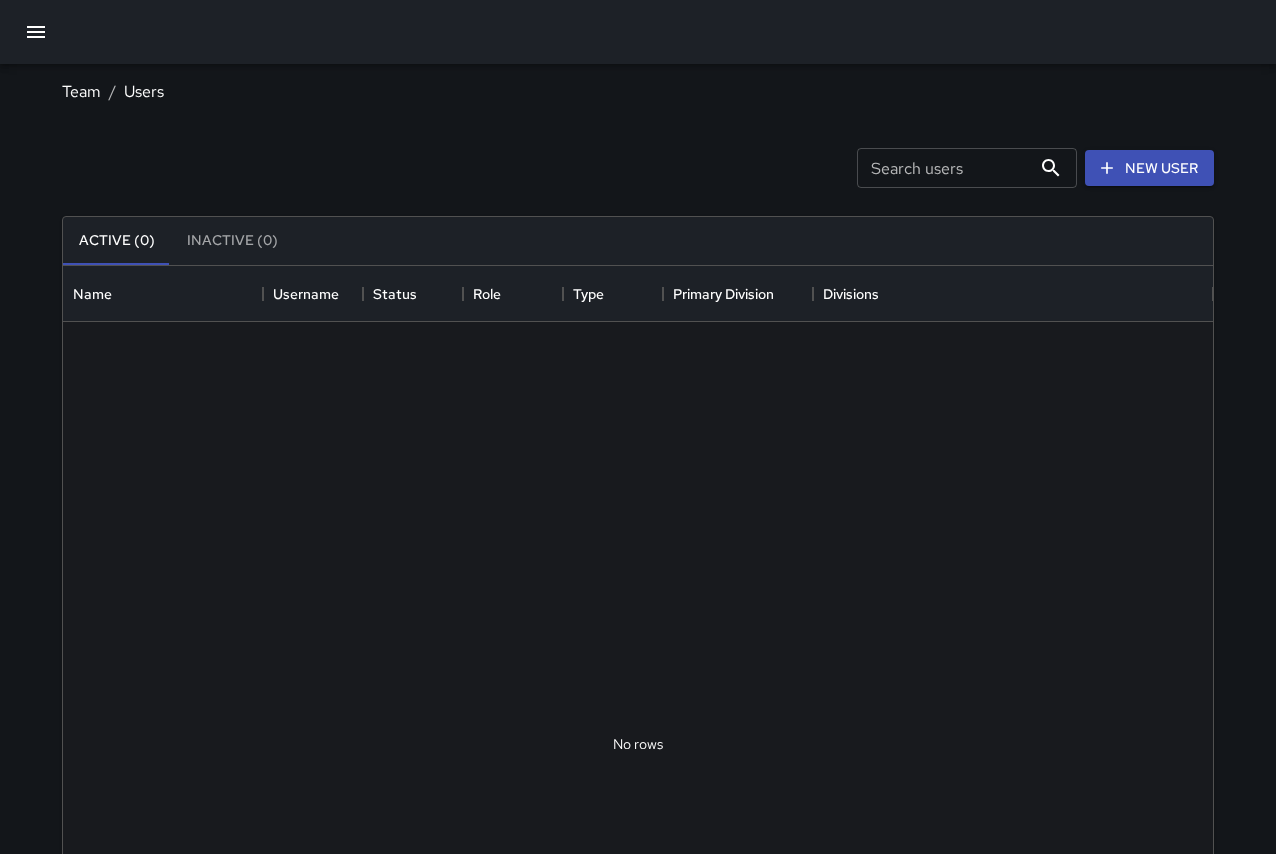 scroll, scrollTop: 16, scrollLeft: 16, axis: both 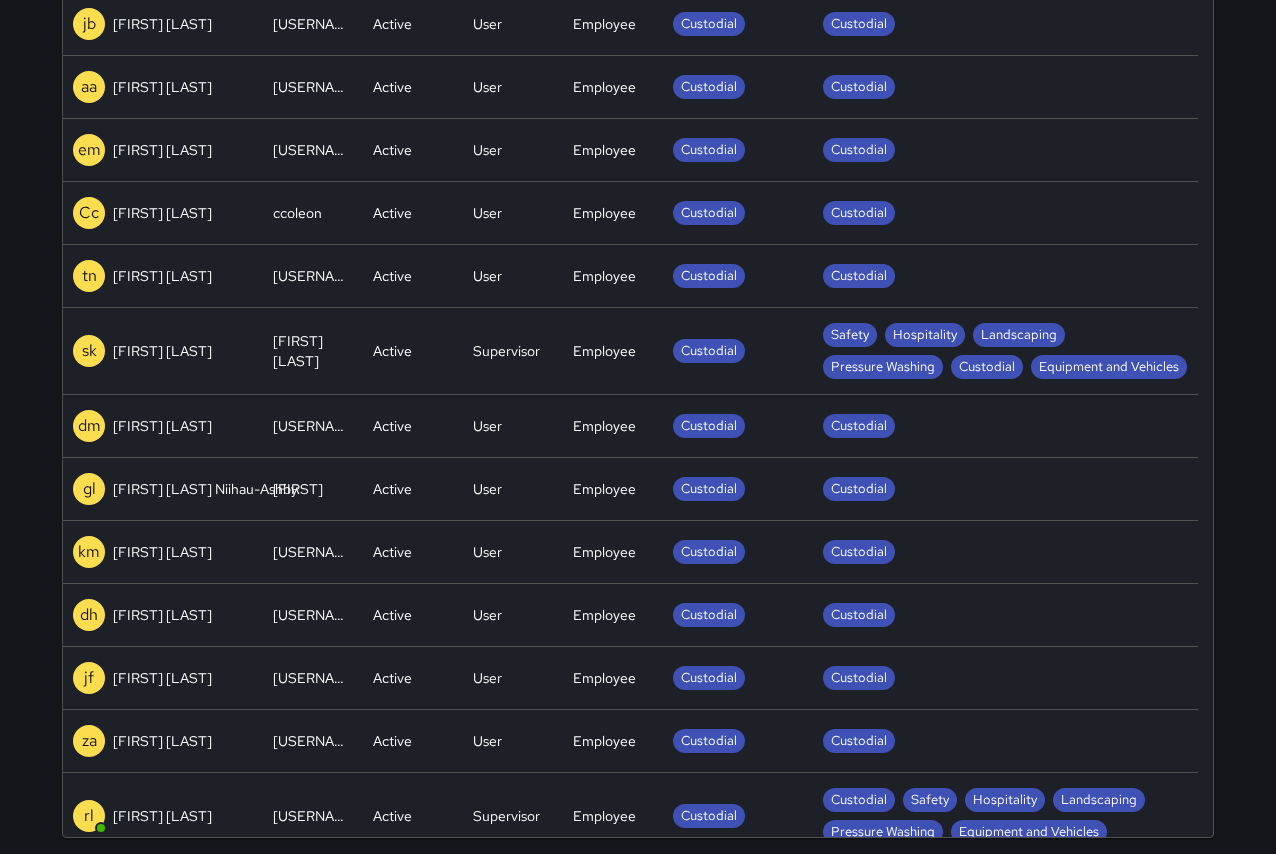 click on "solomon kaimimoku mortensen" at bounding box center [162, 351] 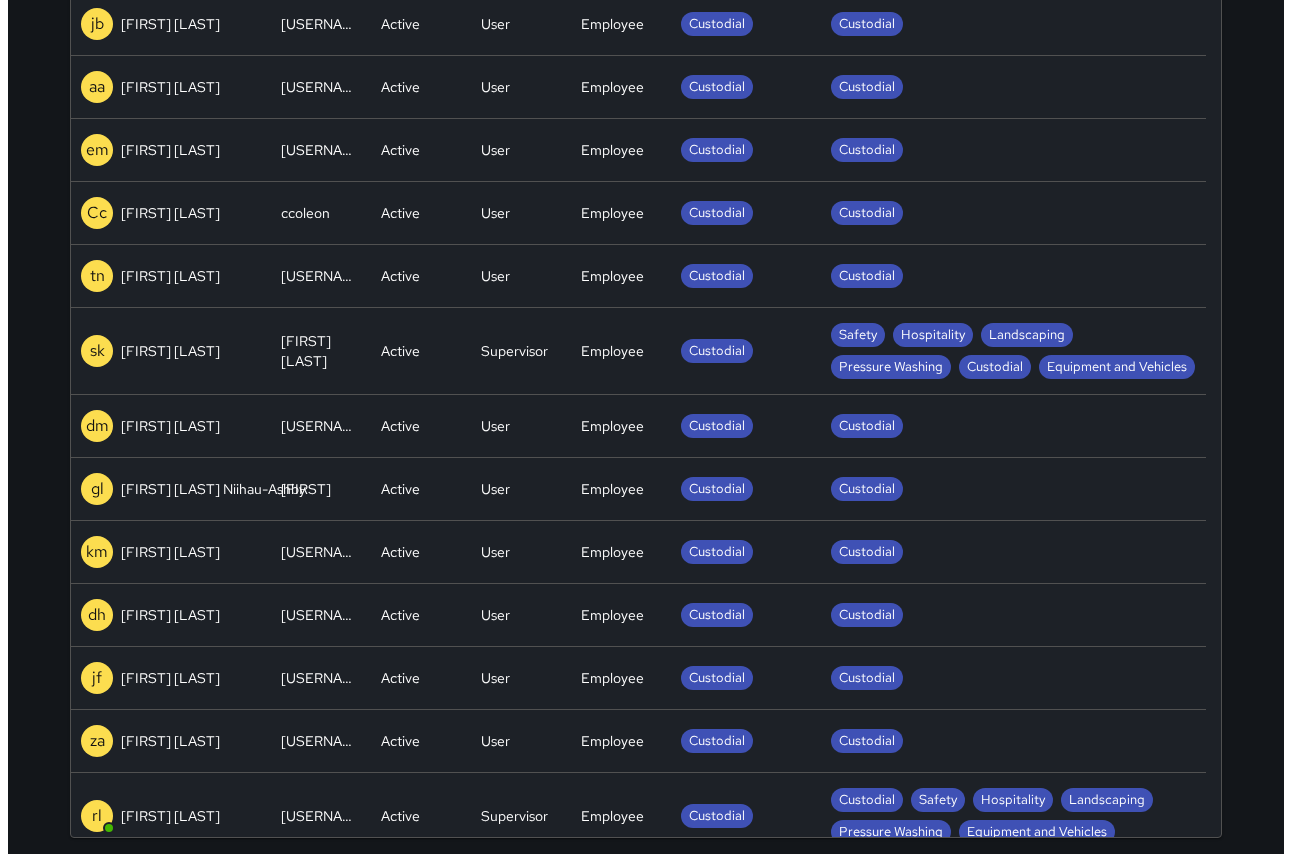 scroll, scrollTop: 0, scrollLeft: 0, axis: both 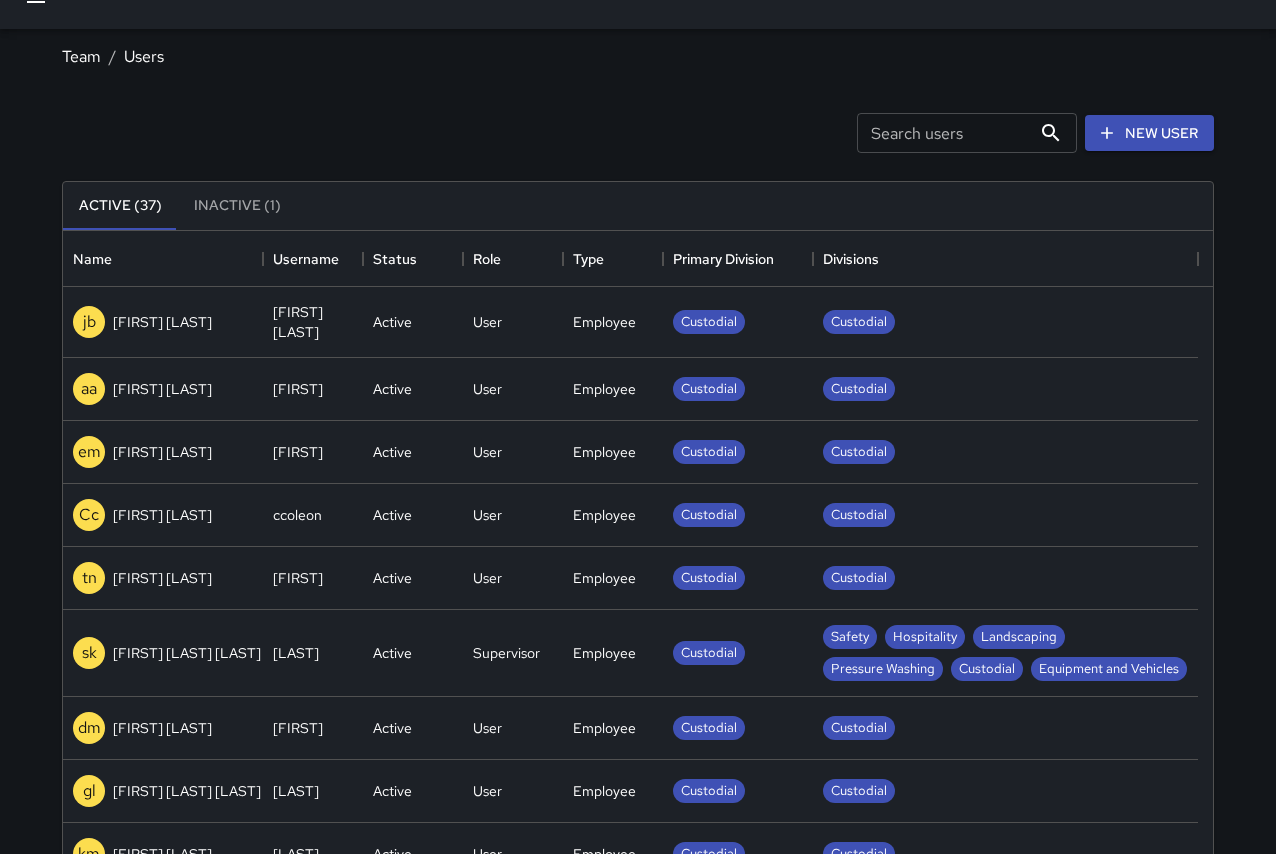 click on "[LAST]" at bounding box center [296, 653] 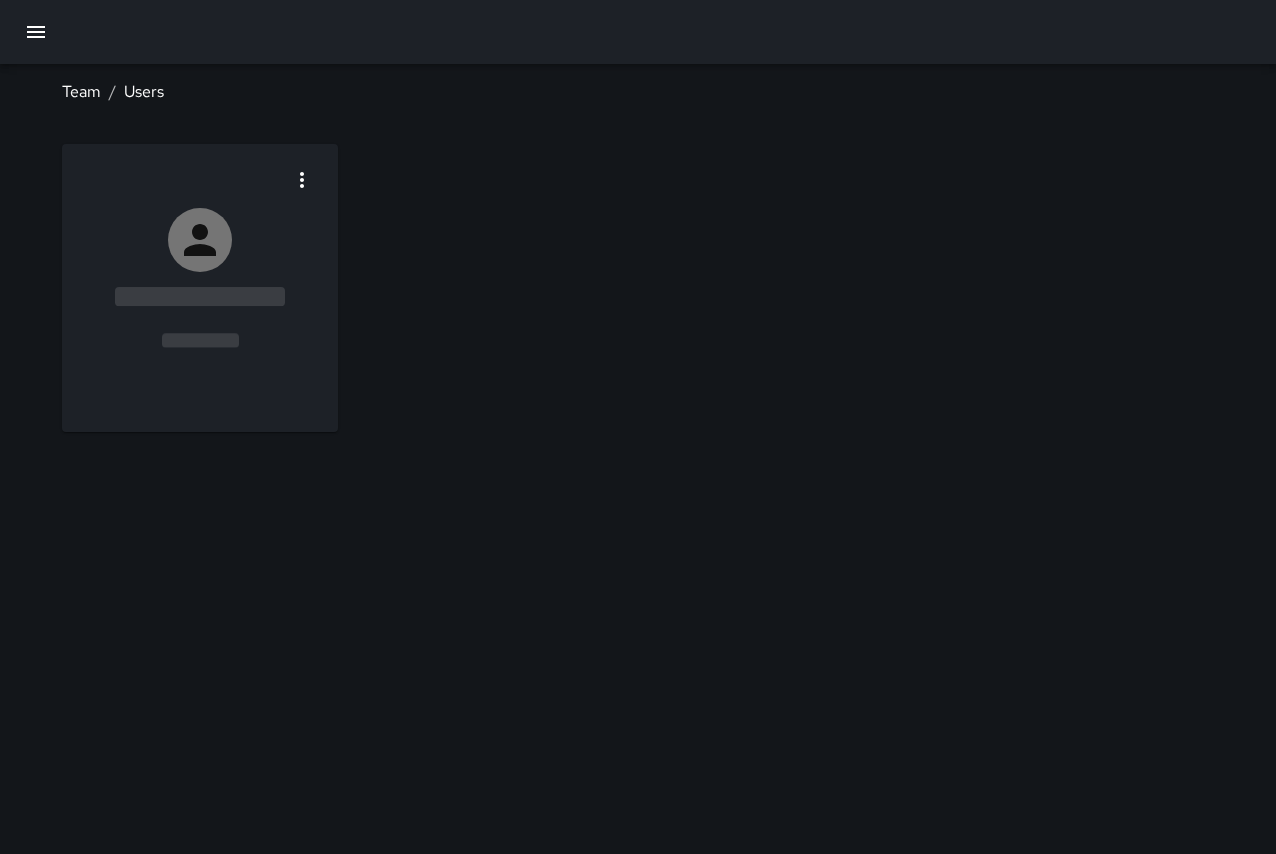 scroll, scrollTop: 0, scrollLeft: 0, axis: both 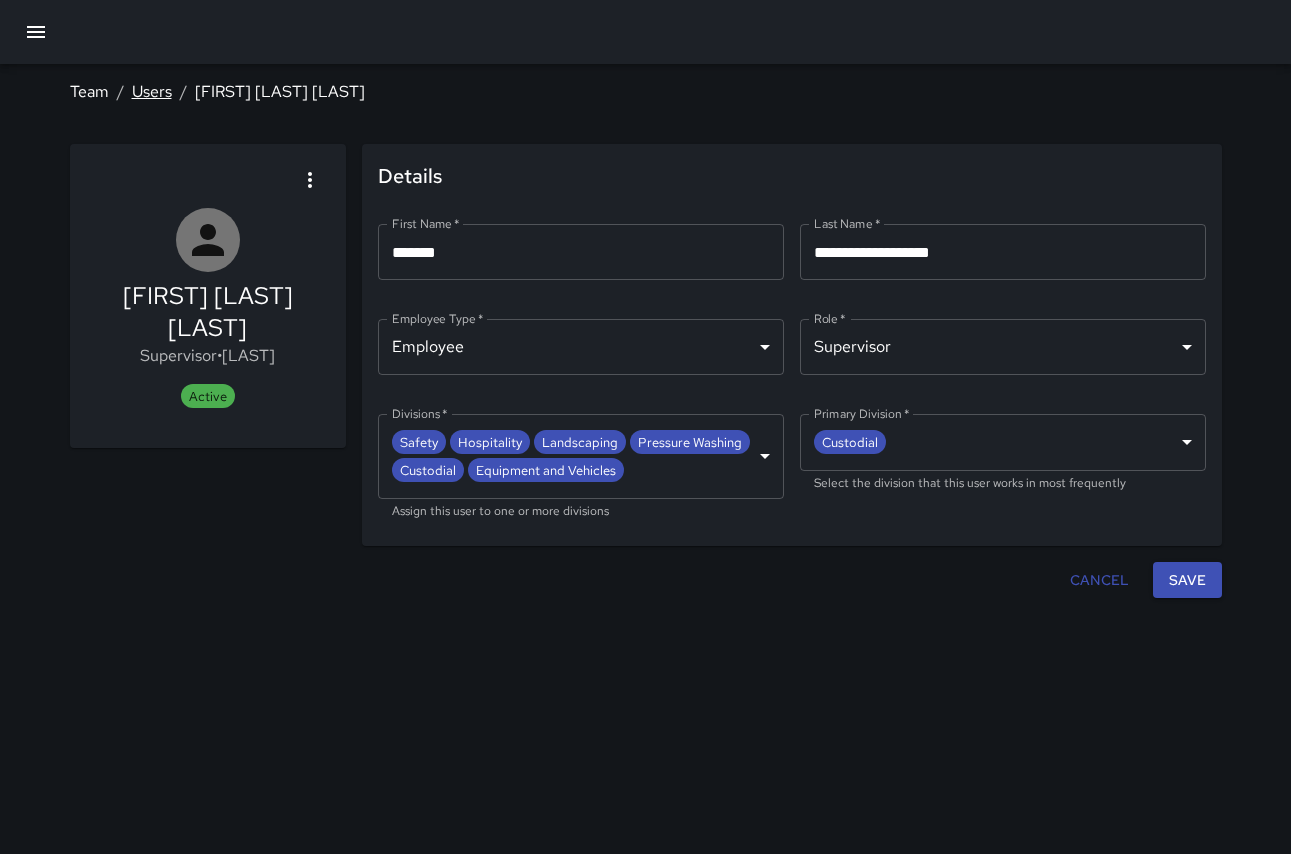 click on "Users" at bounding box center [152, 91] 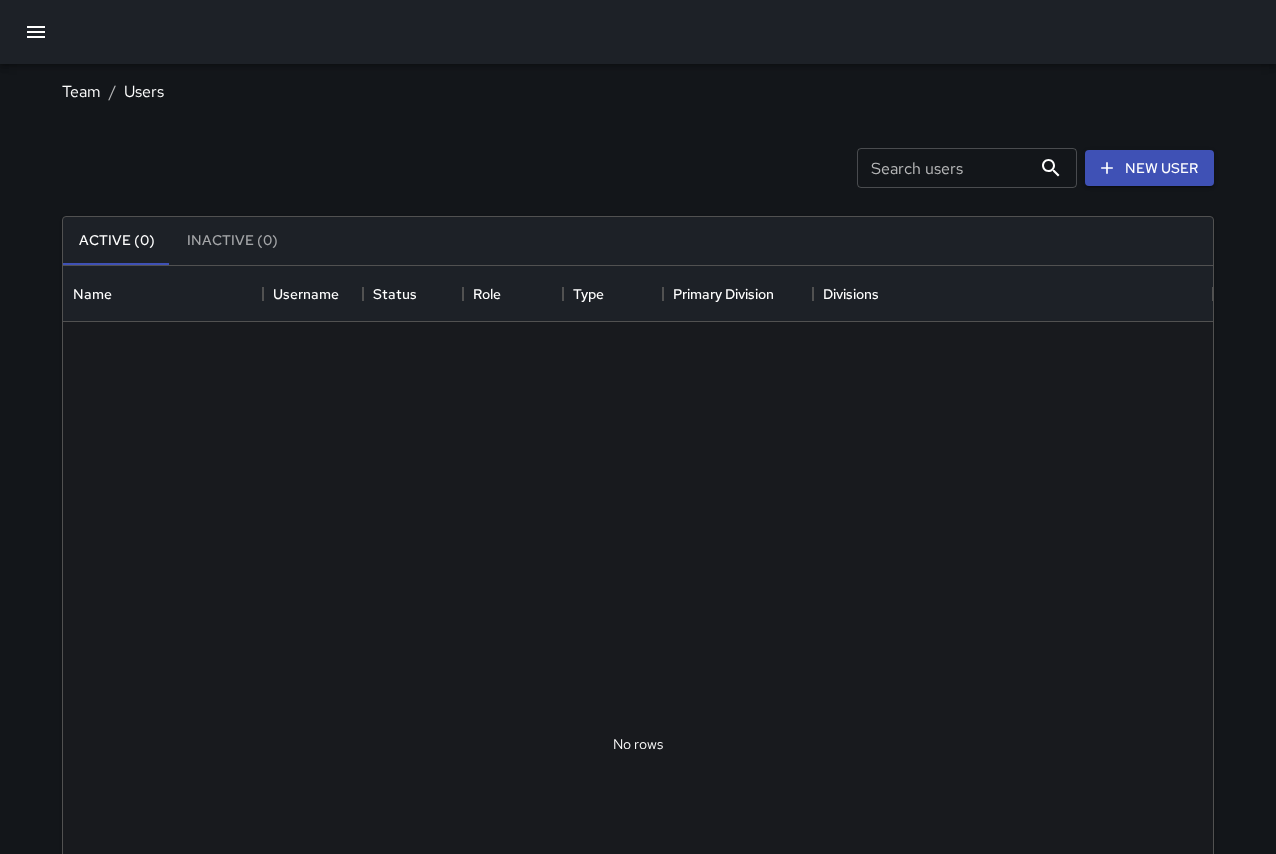 scroll, scrollTop: 16, scrollLeft: 16, axis: both 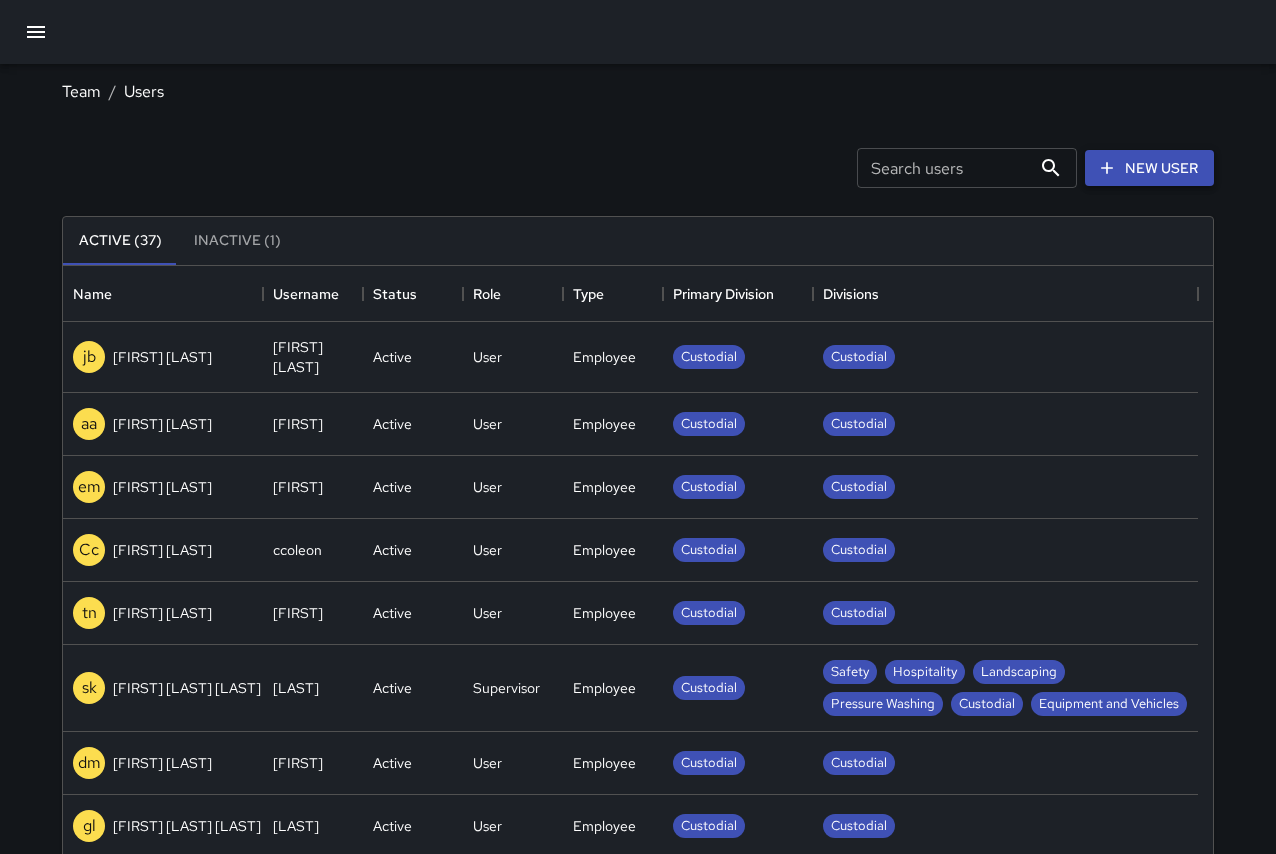 click on "New User" at bounding box center [1149, 168] 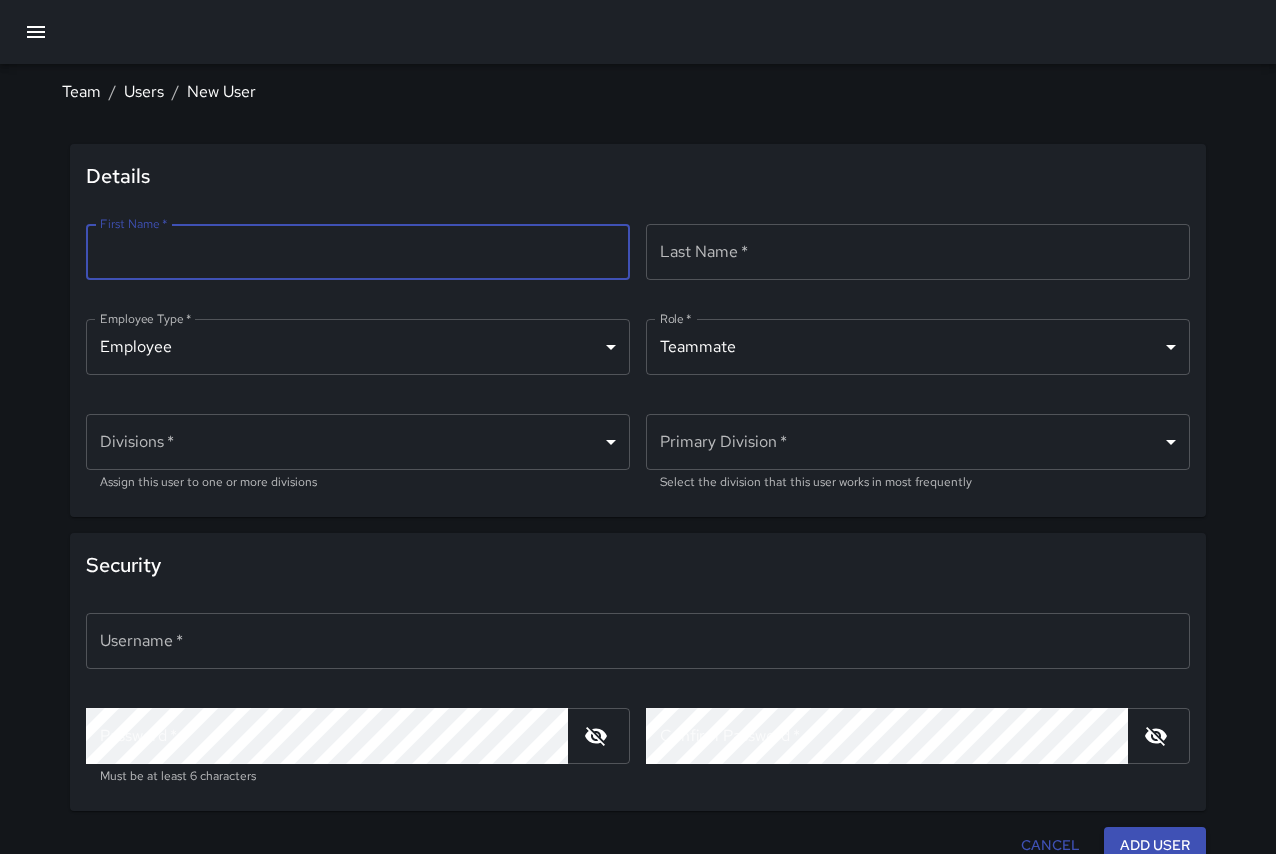 click on "First Name   *" at bounding box center (358, 252) 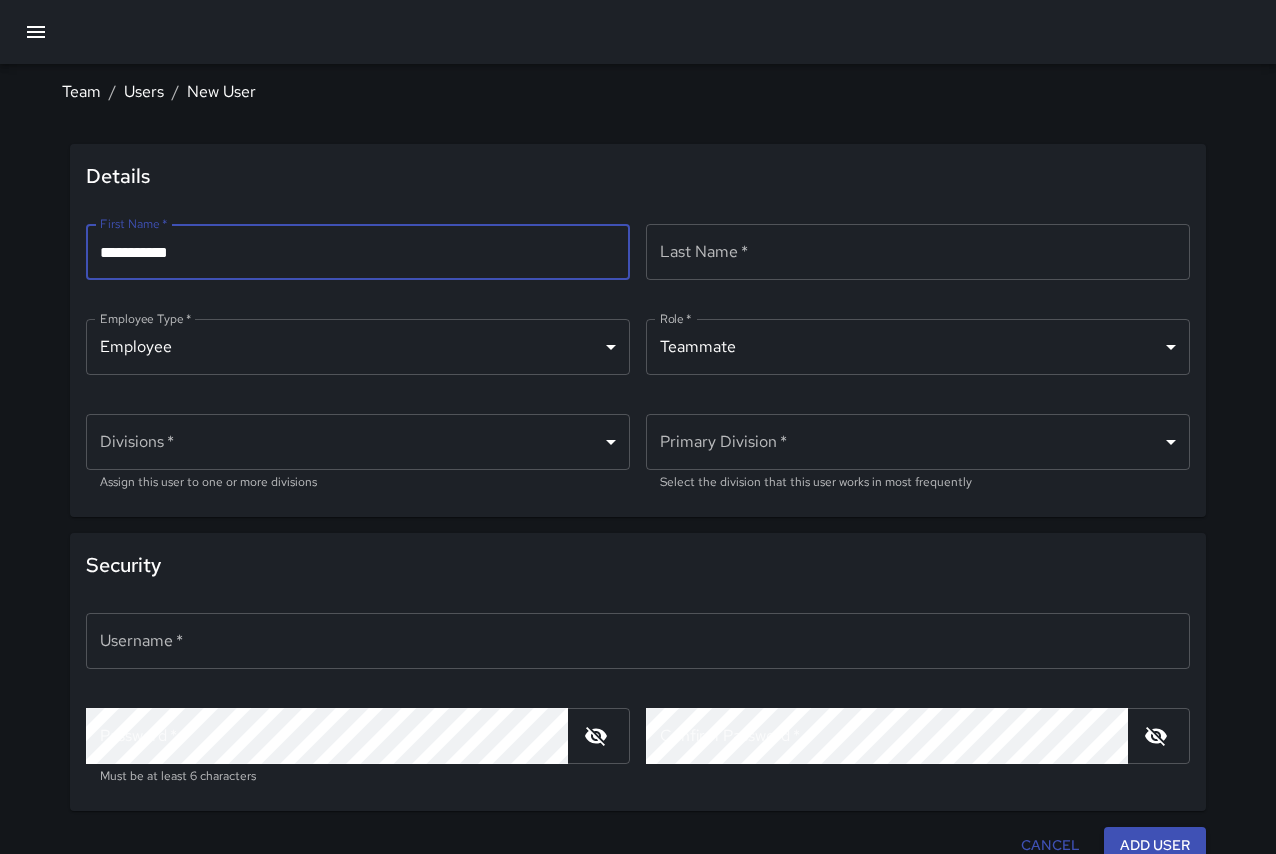 type on "**********" 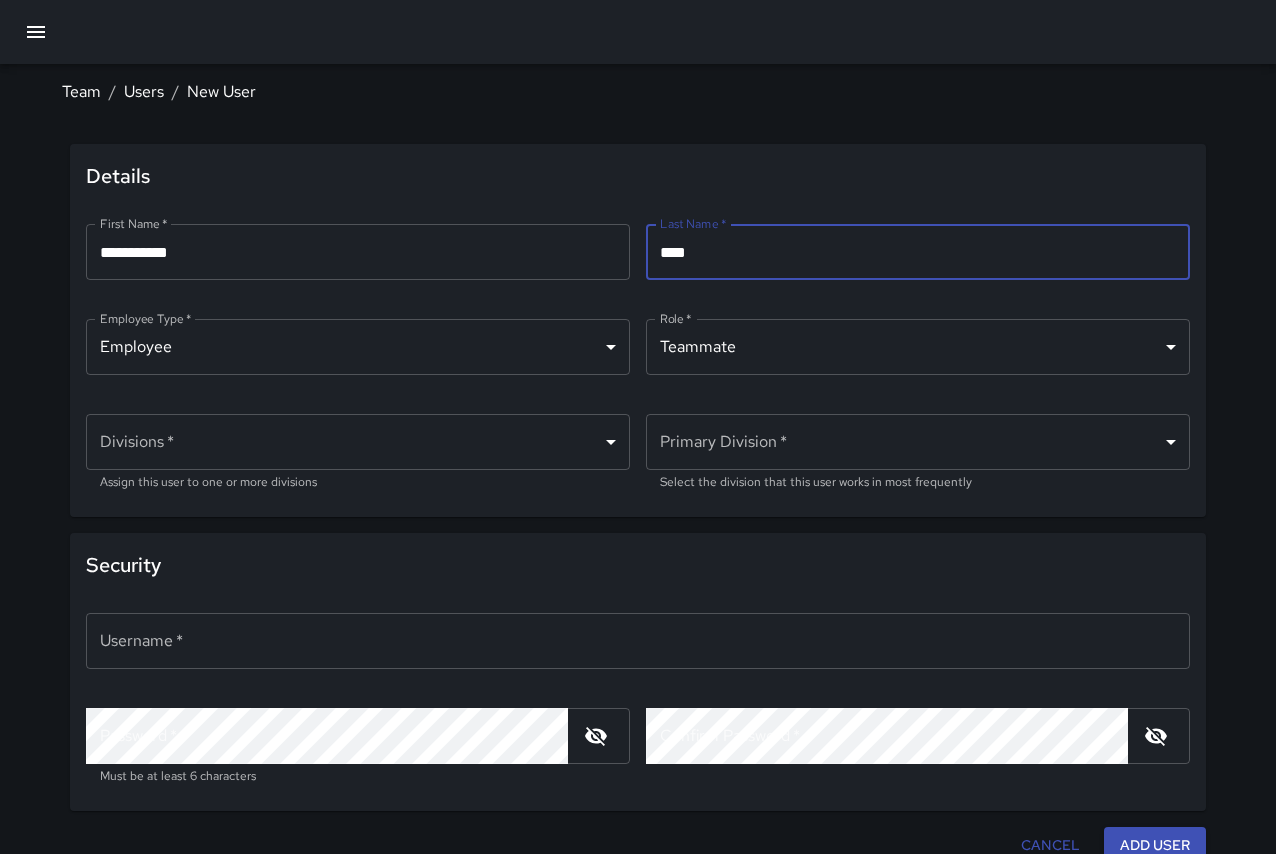 type on "****" 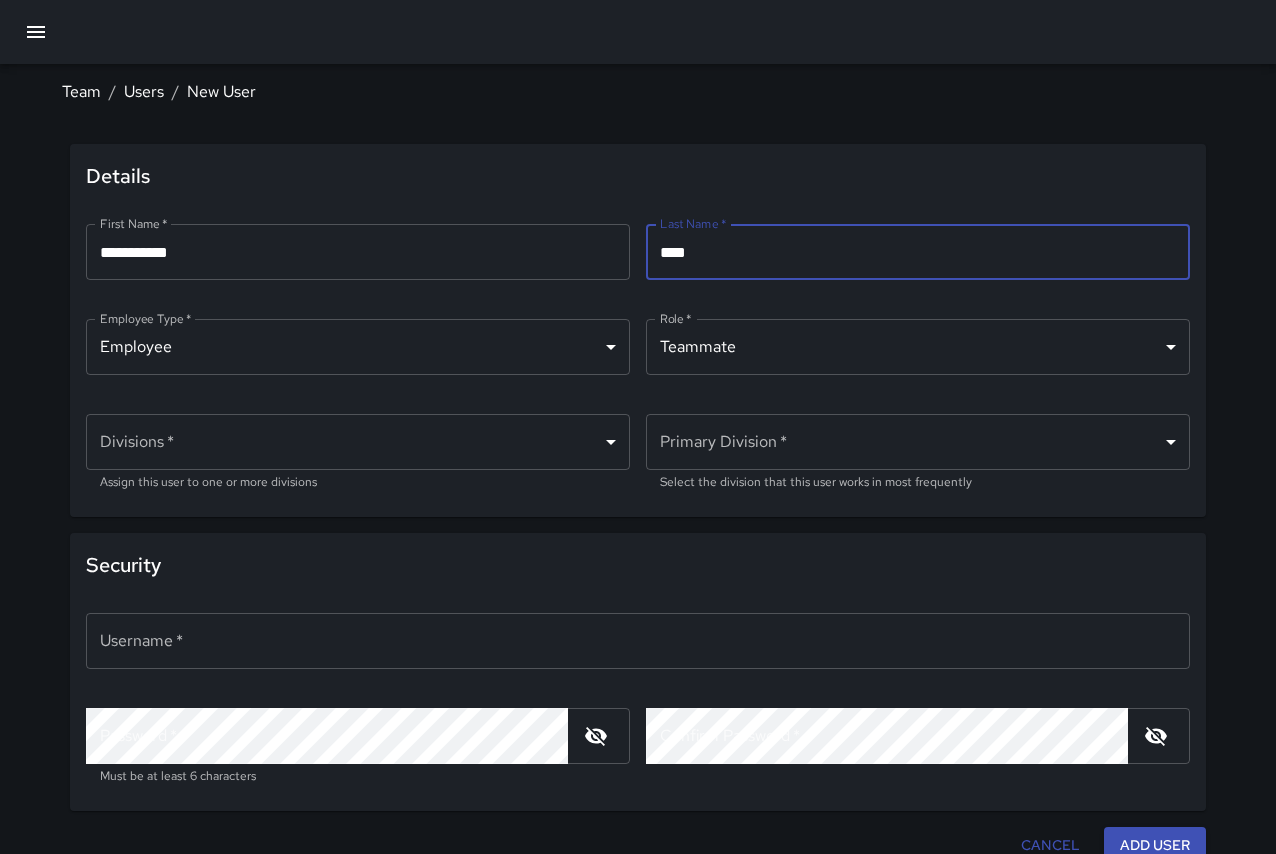 click on "**********" at bounding box center [638, 435] 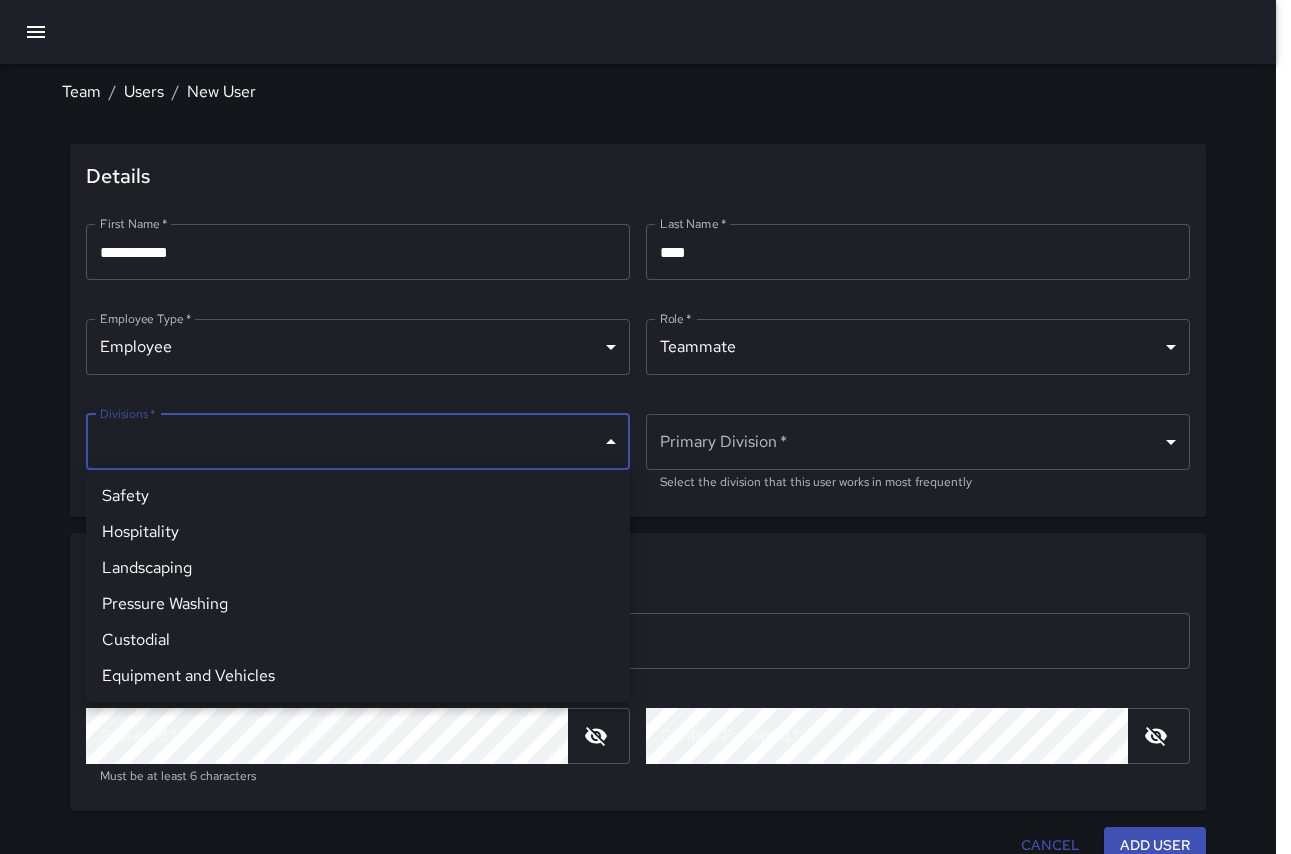 click at bounding box center [645, 427] 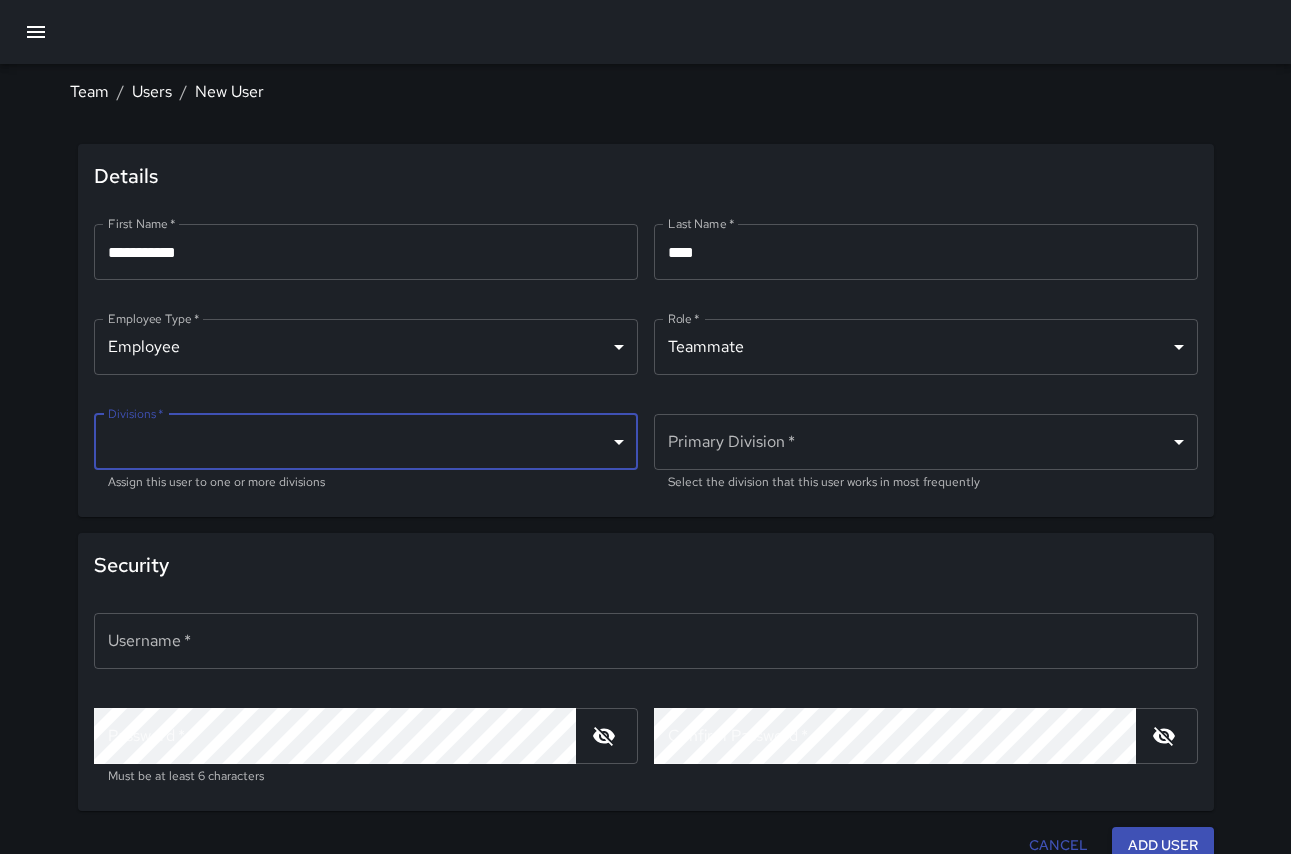 click on "**********" at bounding box center (645, 435) 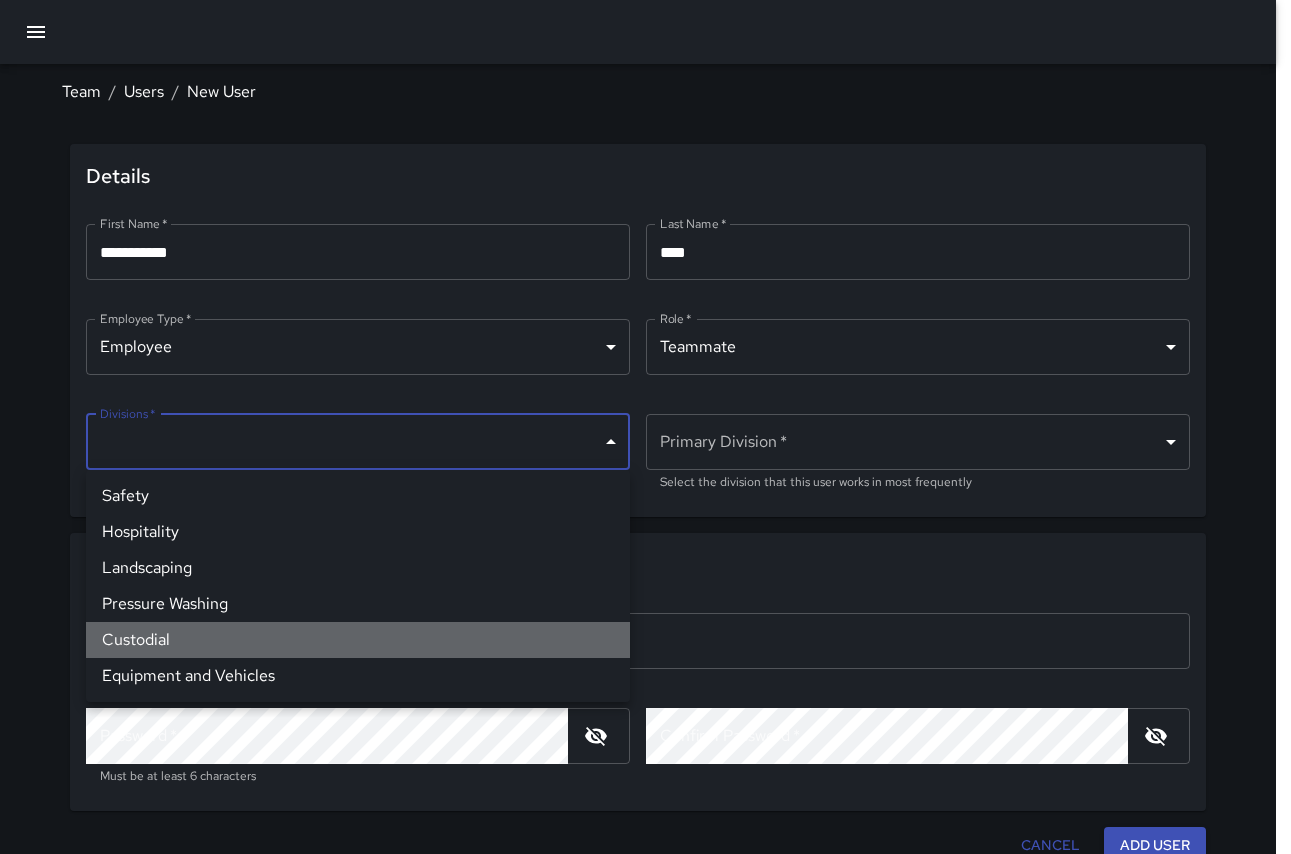 click on "Custodial" at bounding box center (358, 640) 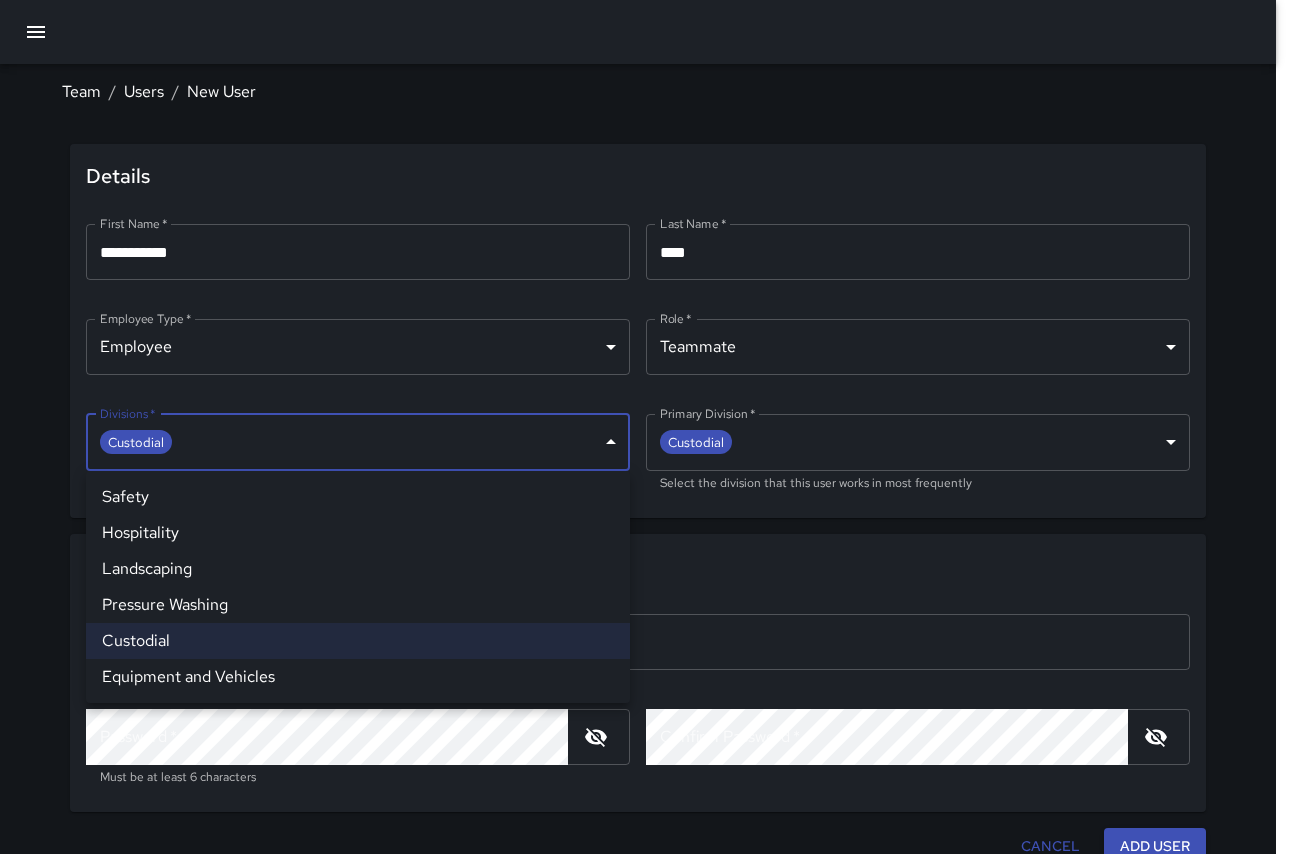 drag, startPoint x: 741, startPoint y: 559, endPoint x: 662, endPoint y: 602, distance: 89.94443 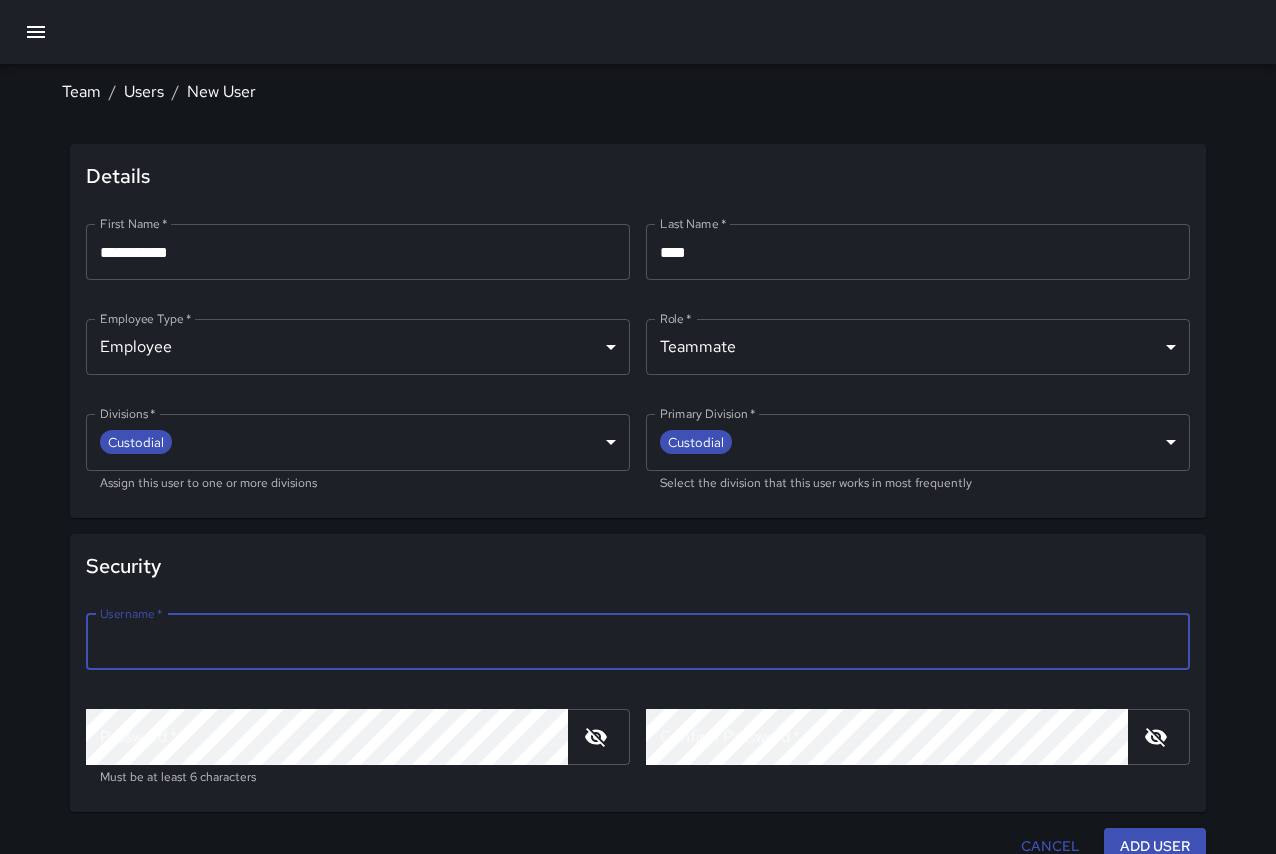 click on "Username   *" at bounding box center [638, 642] 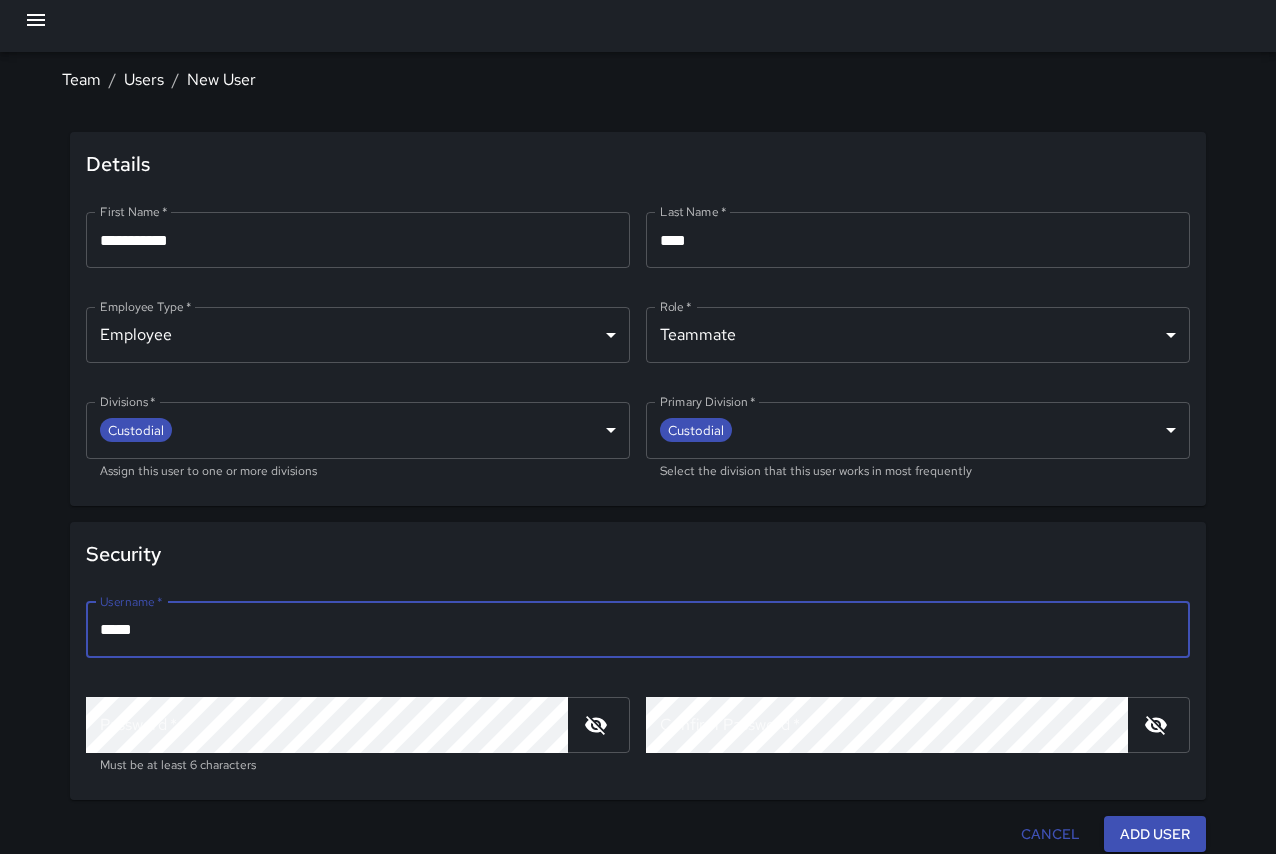 scroll, scrollTop: 18, scrollLeft: 0, axis: vertical 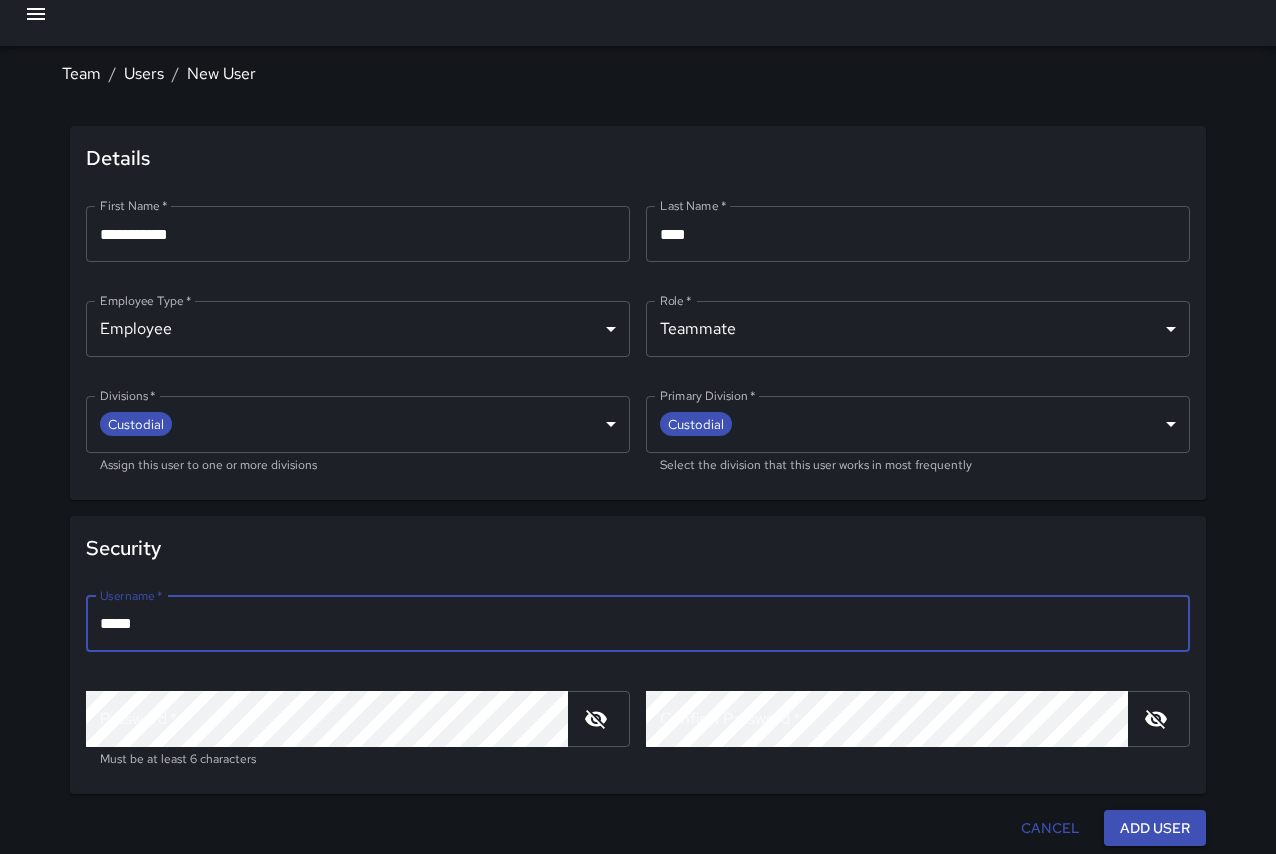 type on "*****" 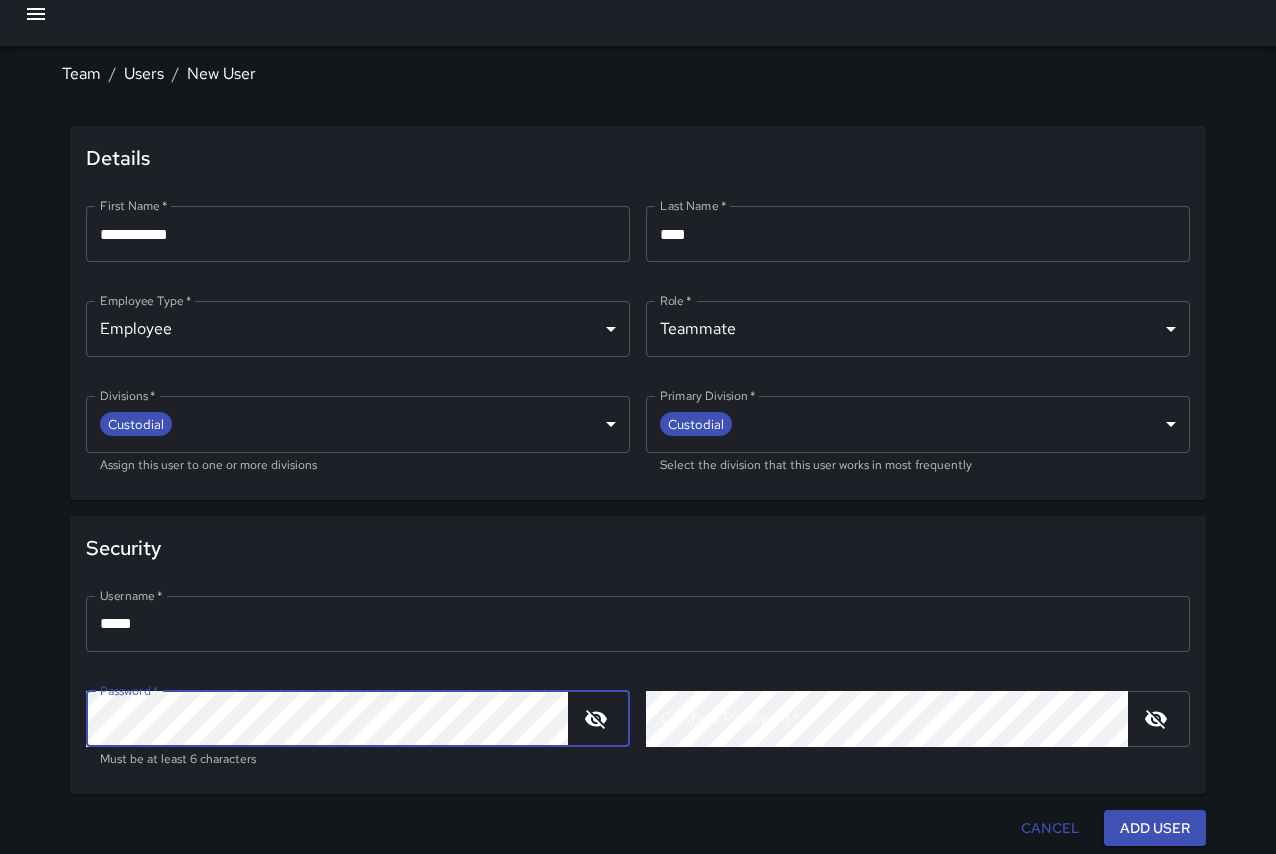 click 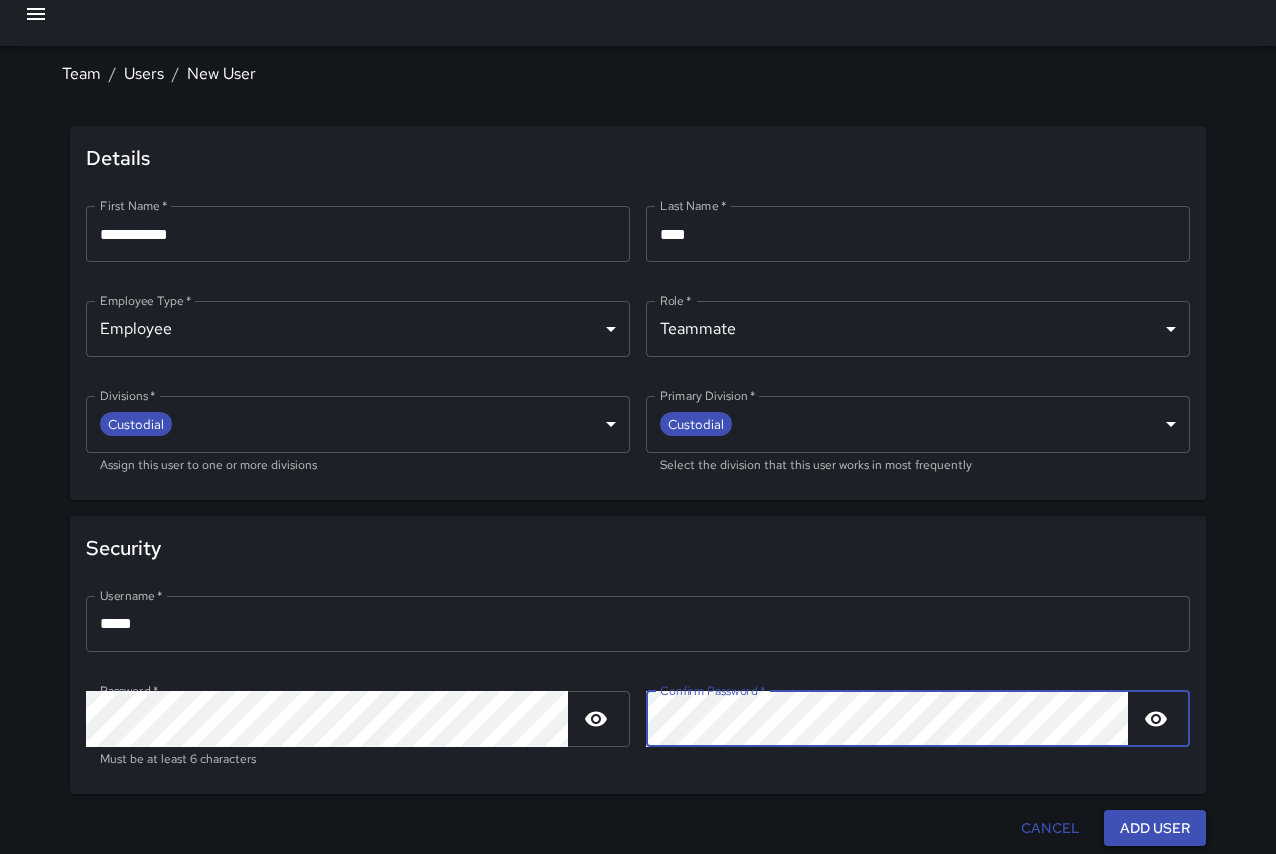 click on "Add User" at bounding box center [1155, 828] 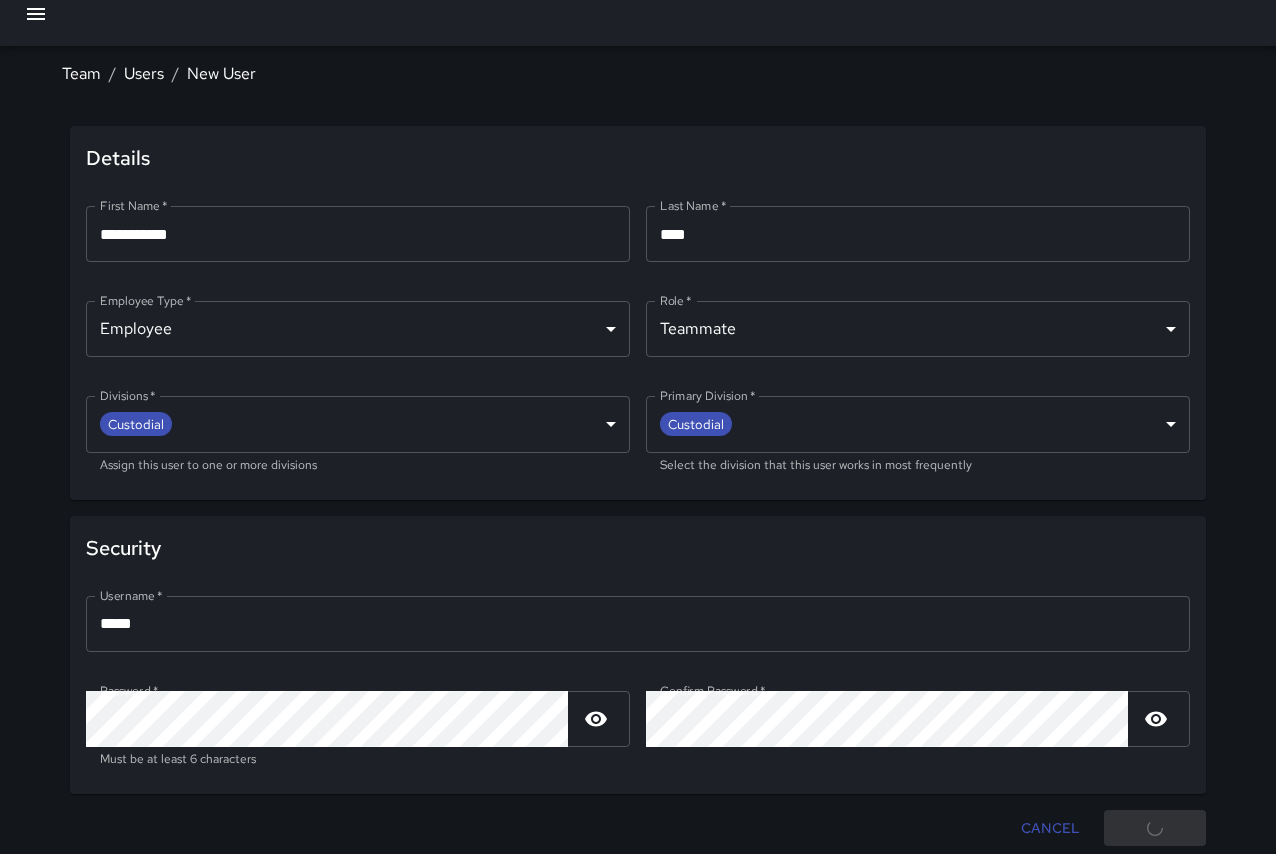 scroll, scrollTop: 0, scrollLeft: 0, axis: both 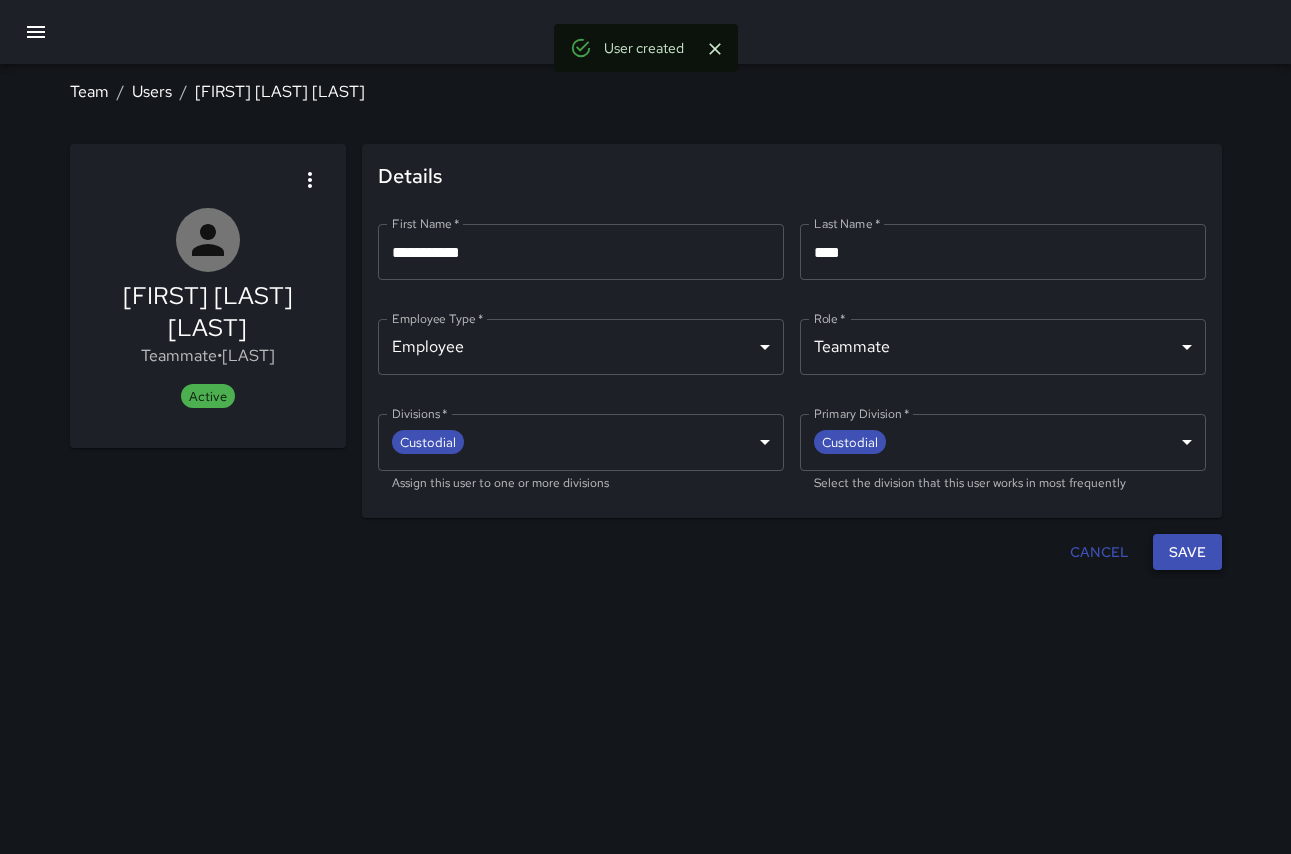 drag, startPoint x: 1163, startPoint y: 561, endPoint x: 1130, endPoint y: 532, distance: 43.931767 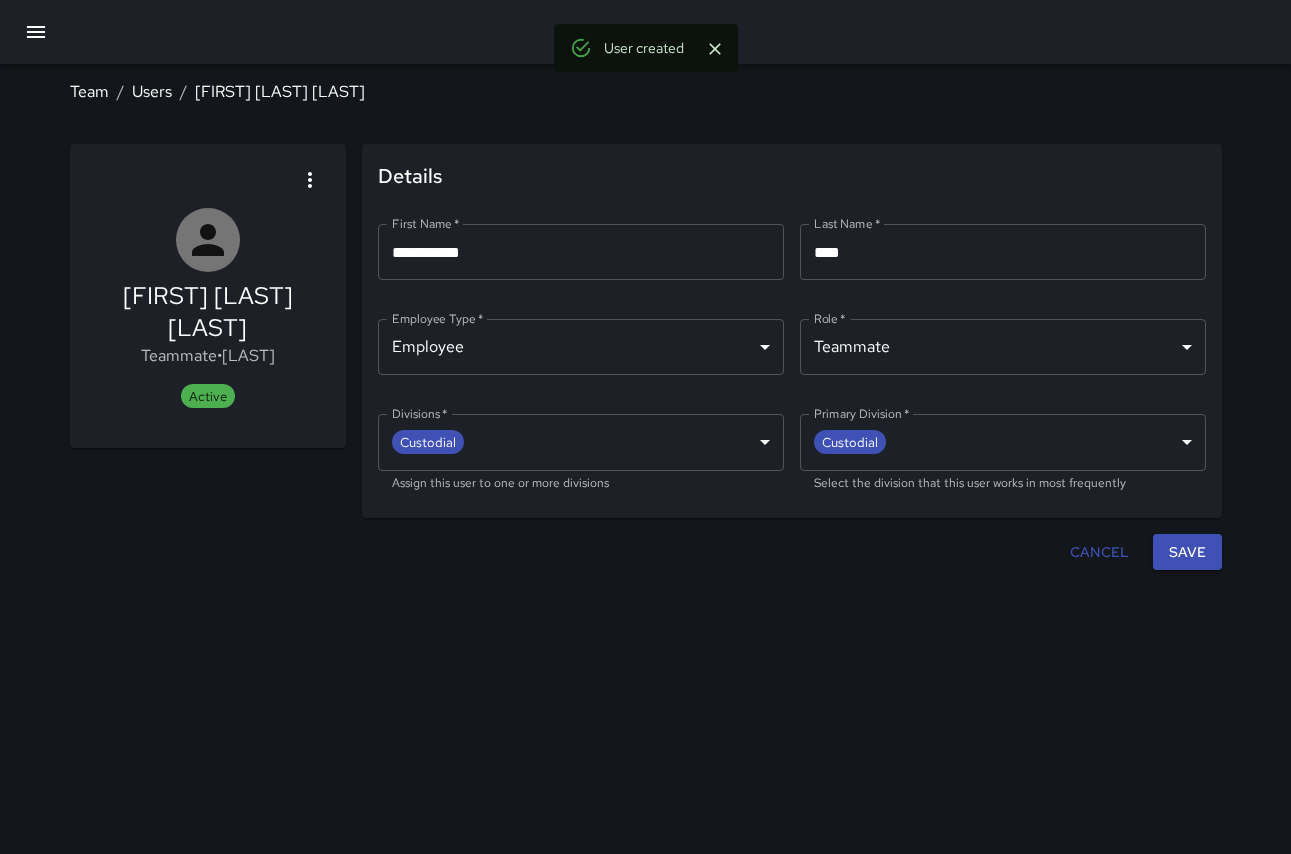 click on "Save" at bounding box center (1187, 552) 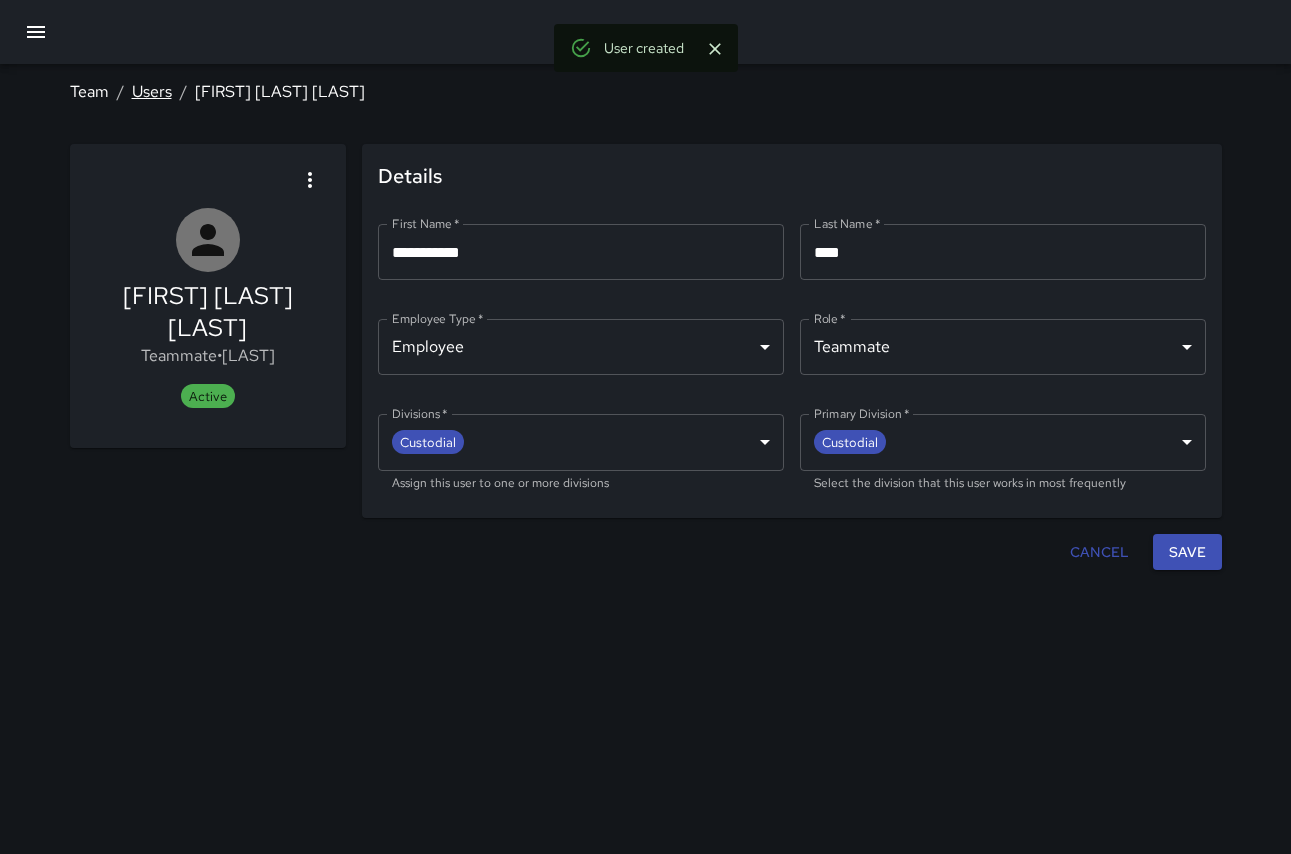 click on "Users" at bounding box center [152, 91] 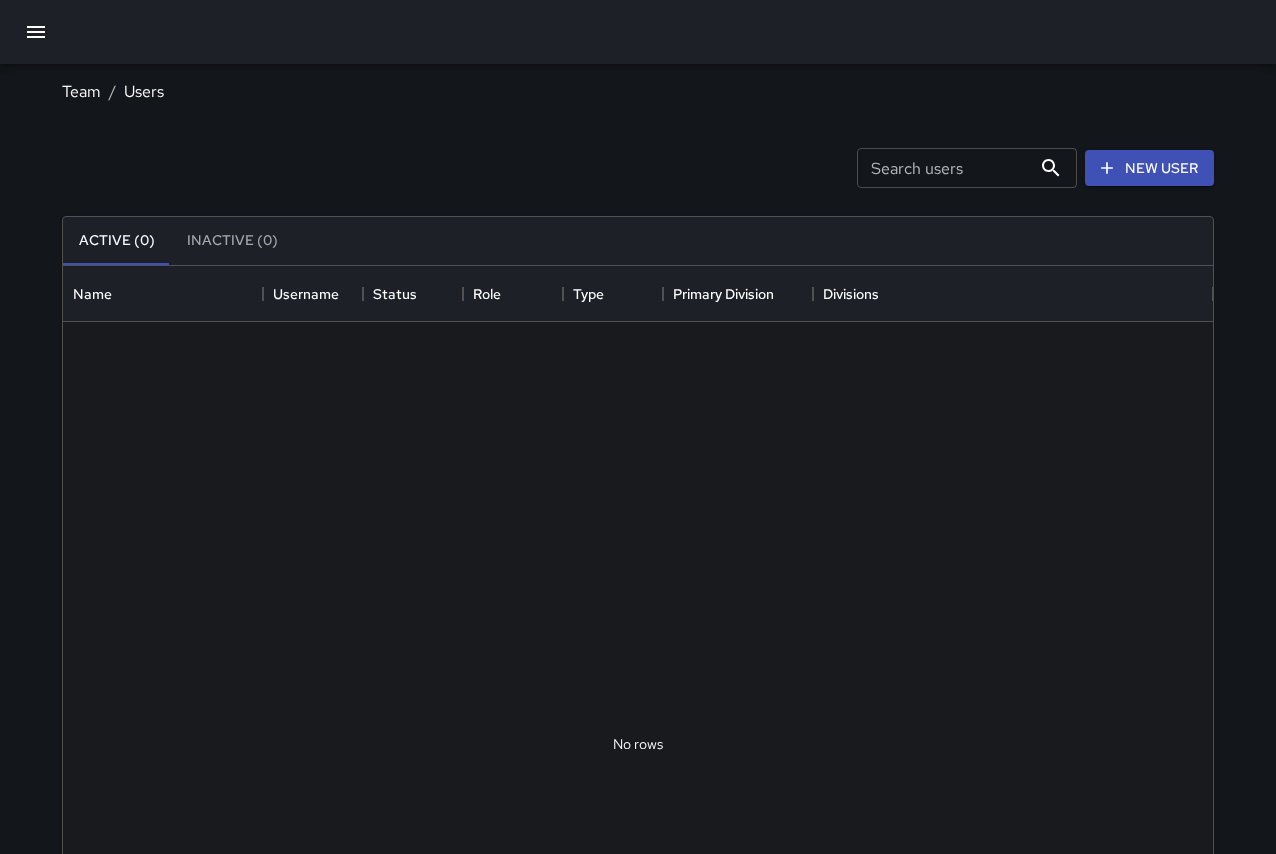 scroll, scrollTop: 16, scrollLeft: 16, axis: both 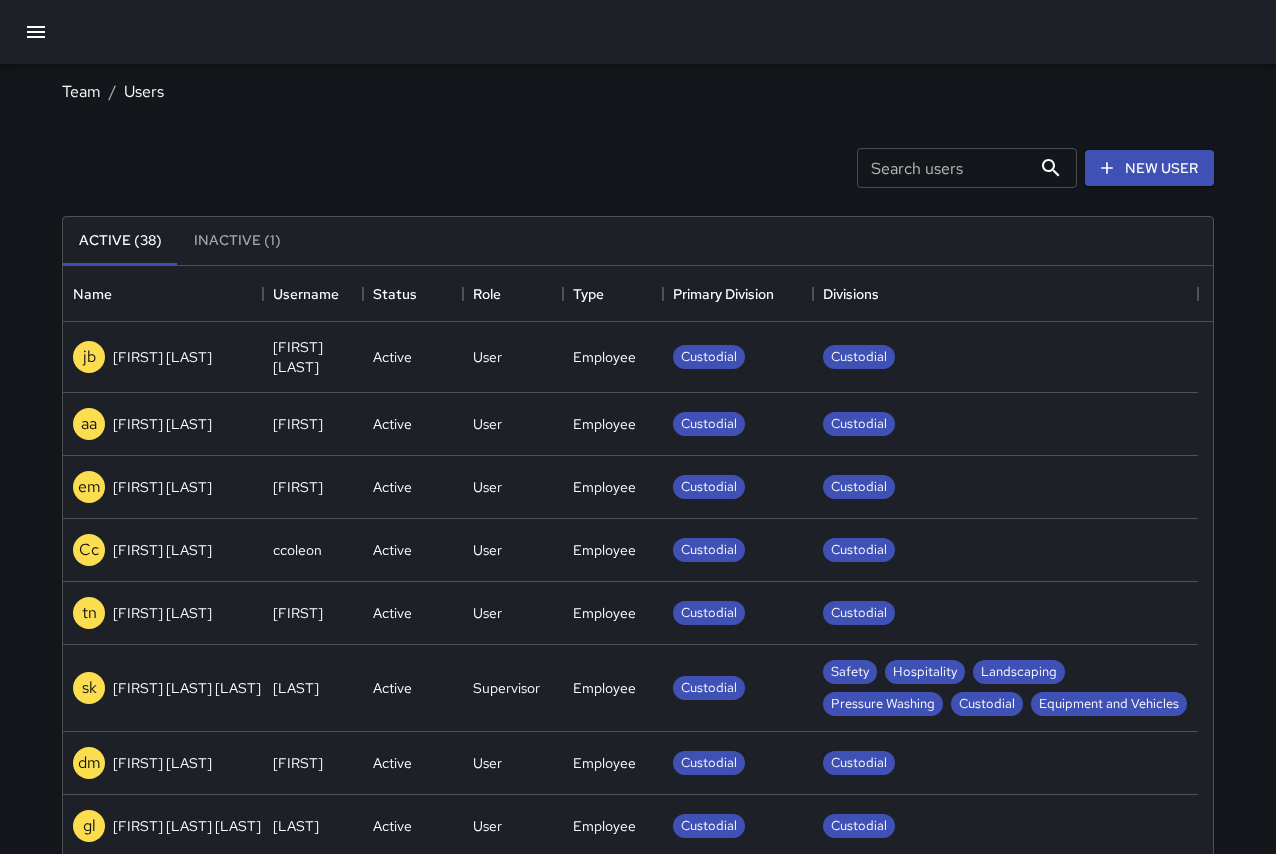 click on "Search users Search users New User" at bounding box center [638, 168] 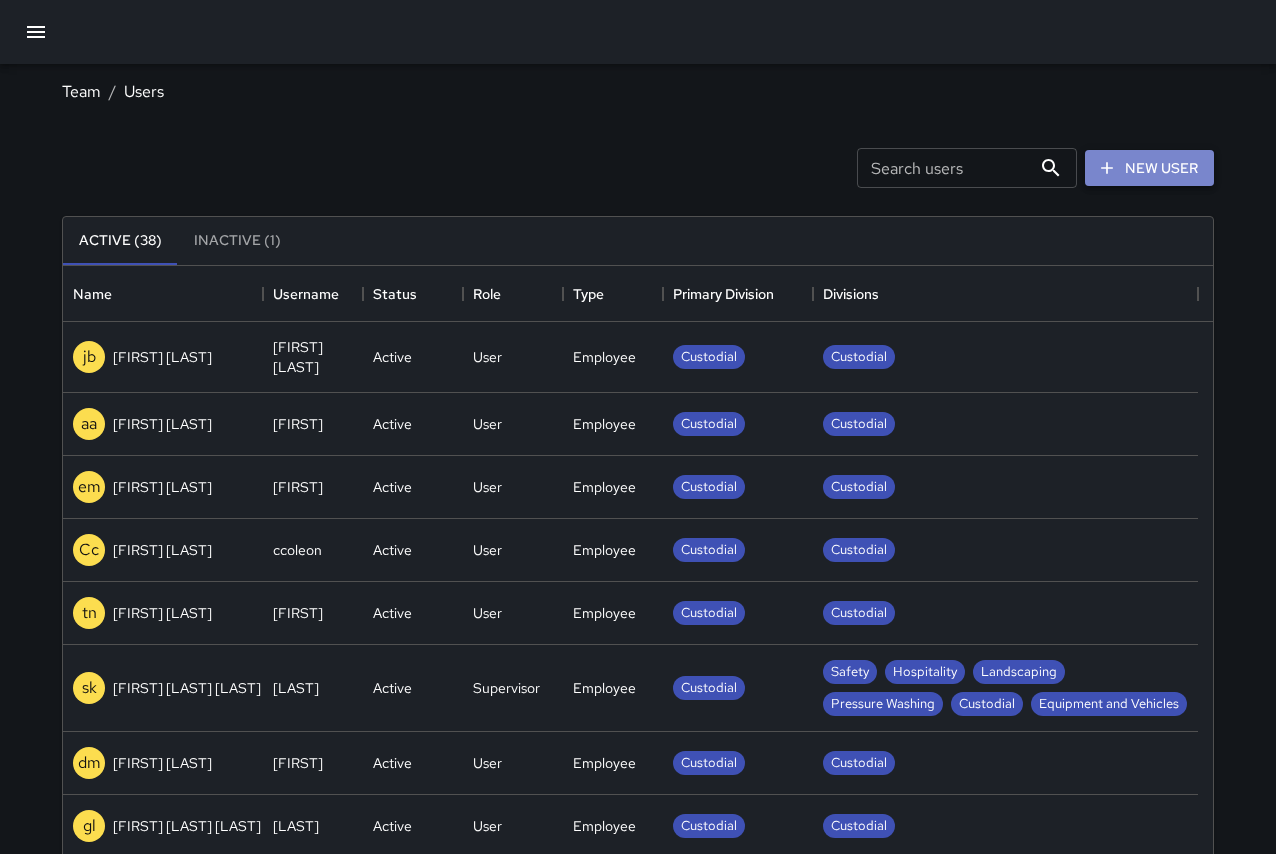 click on "New User" at bounding box center [1149, 168] 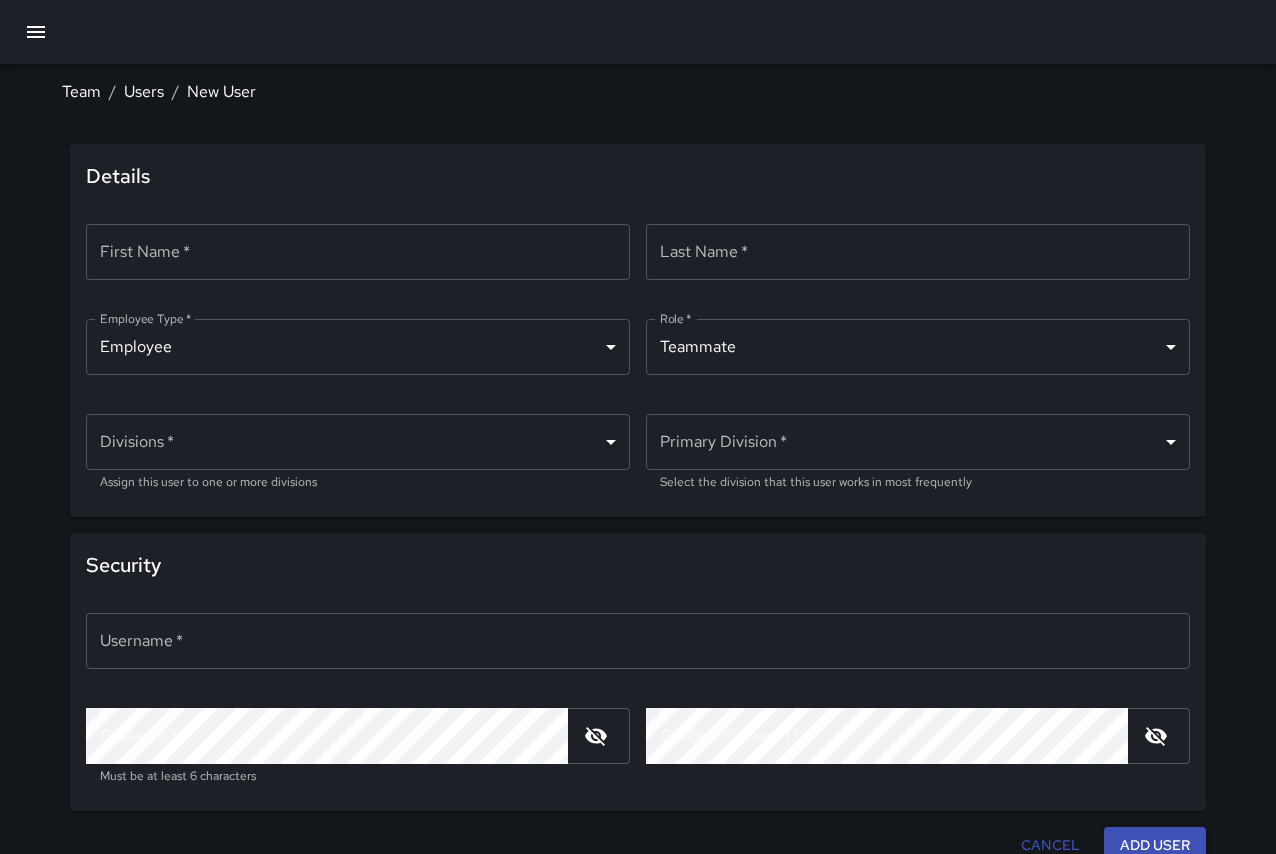 click on "First Name   *" at bounding box center (358, 252) 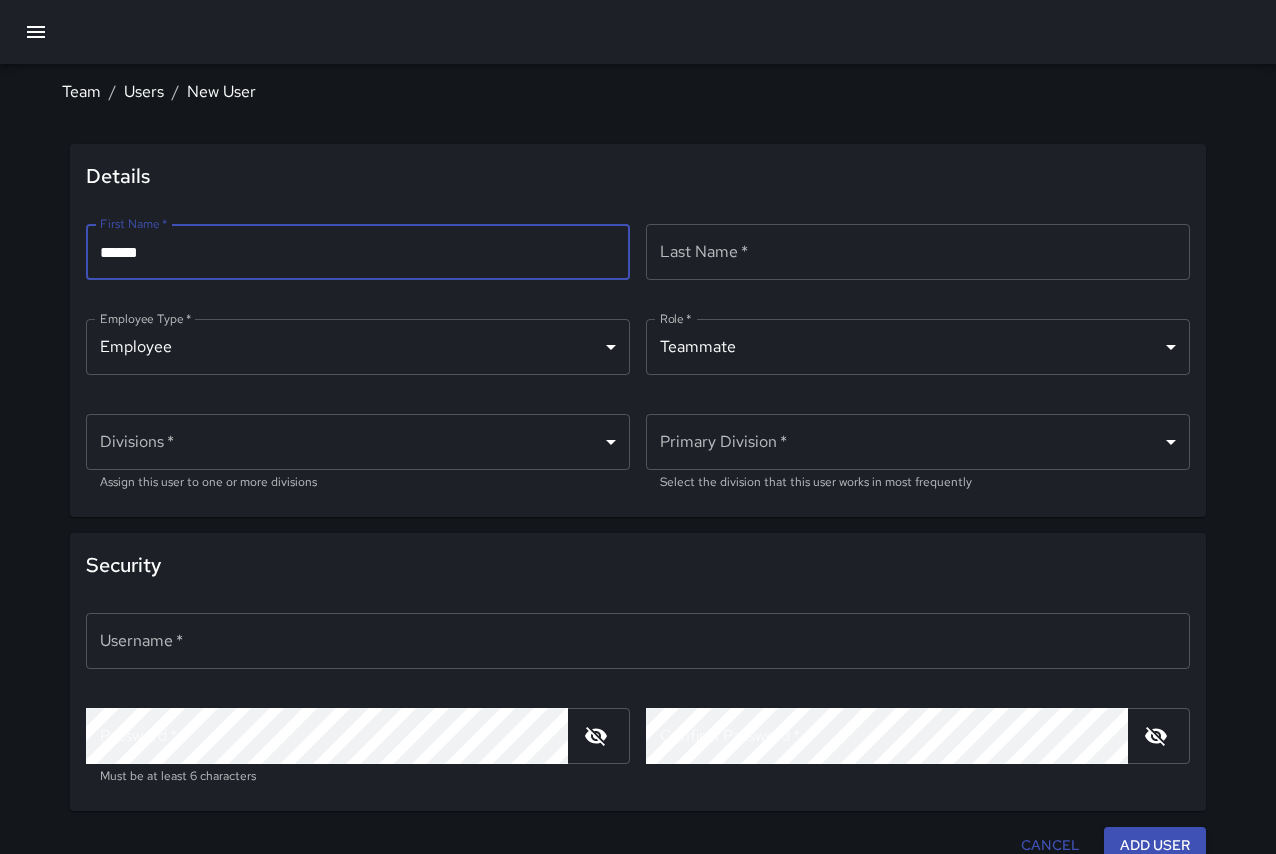 type on "******" 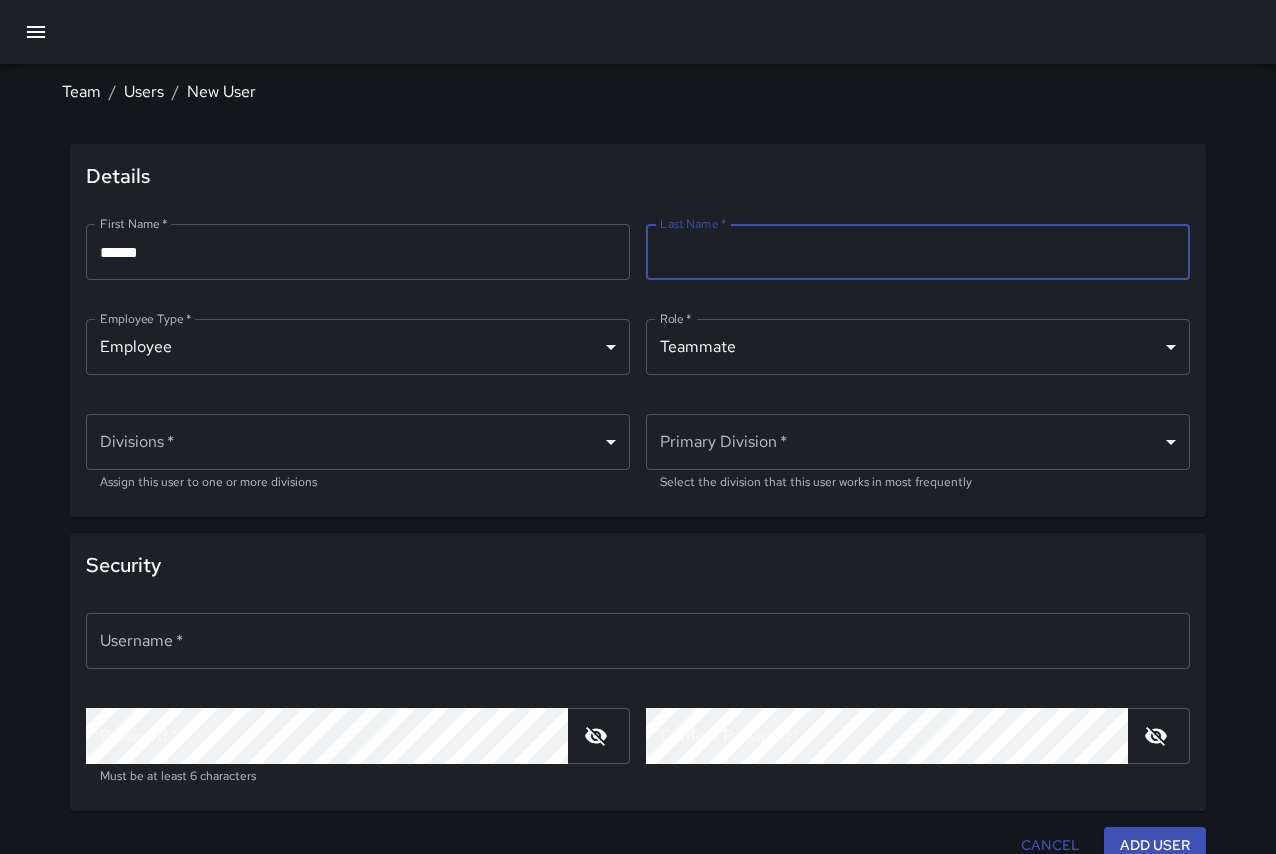 click on "Last Name   *" at bounding box center [918, 252] 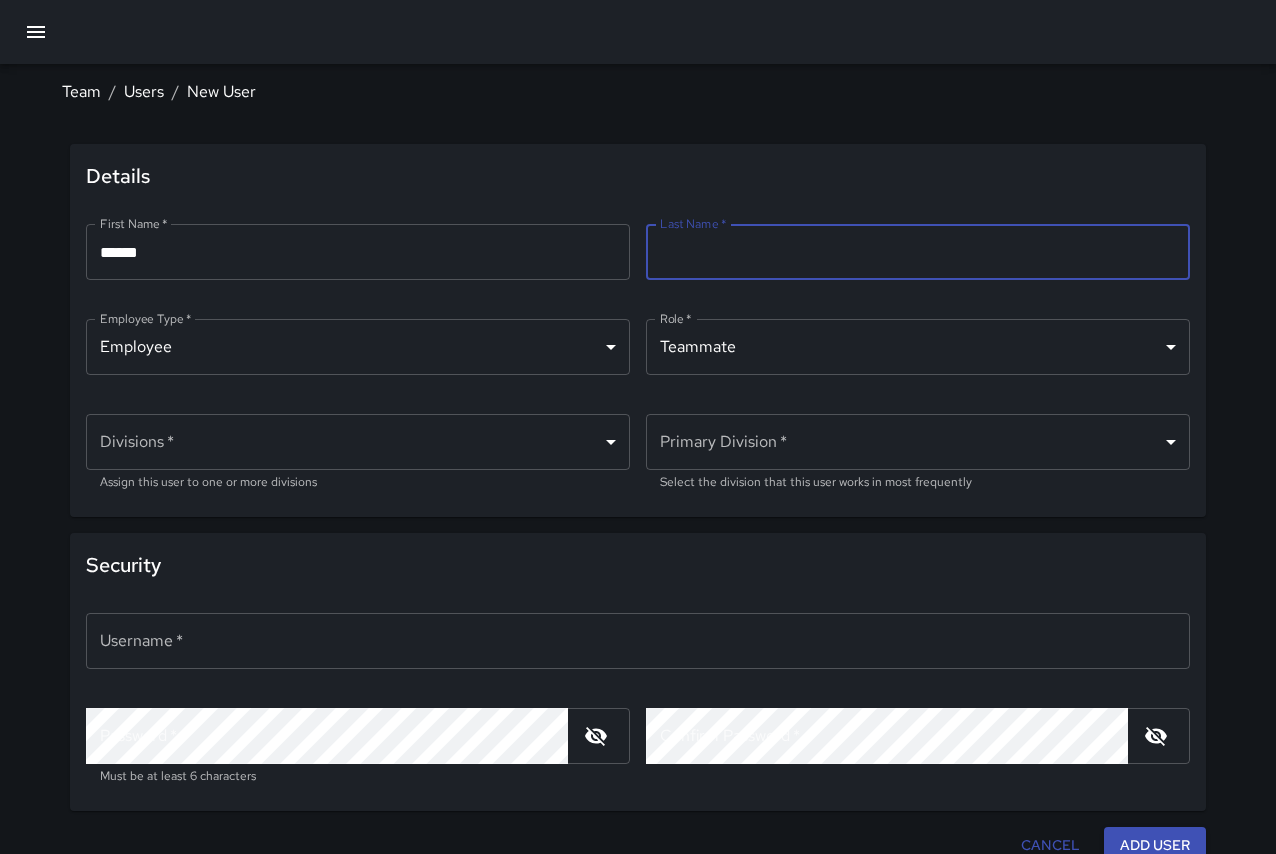 click on "Username   *" at bounding box center (638, 641) 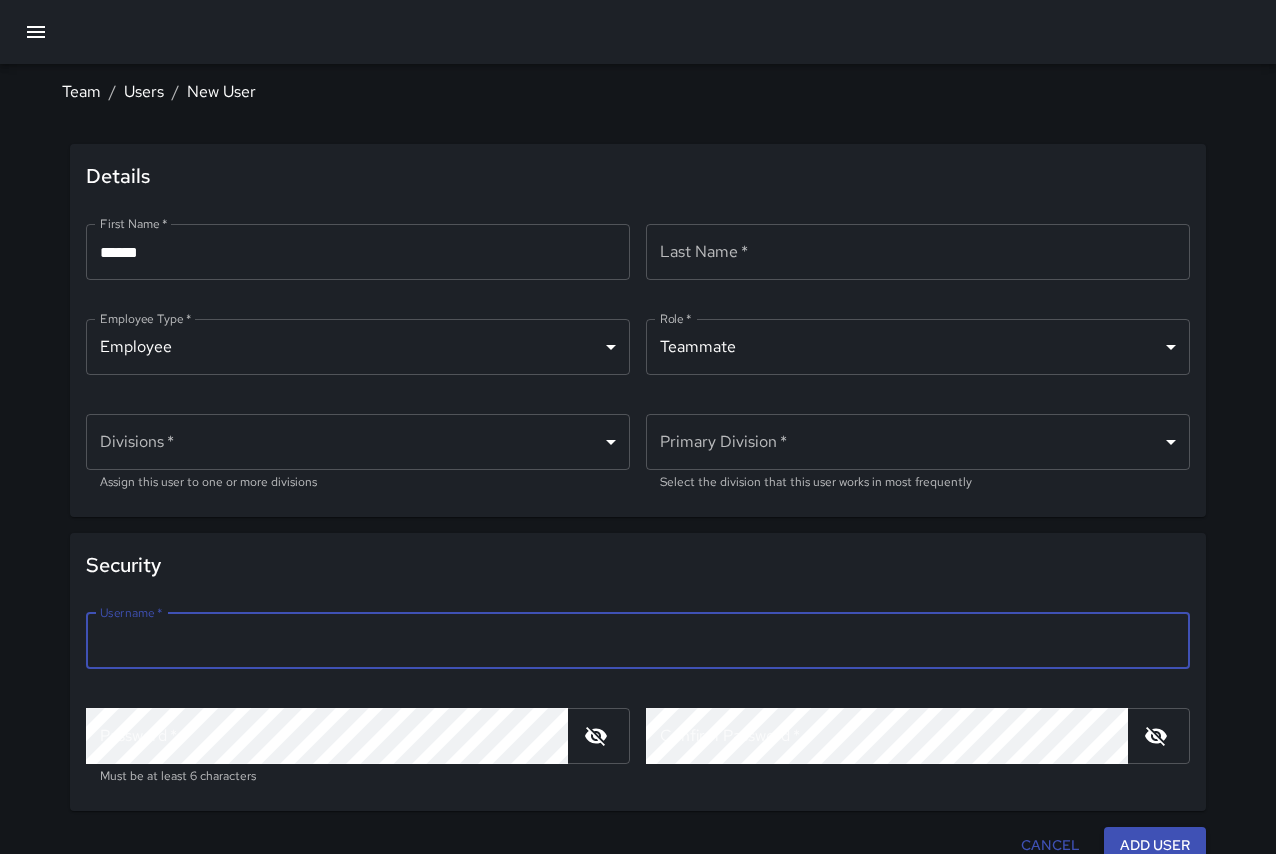 paste on "********" 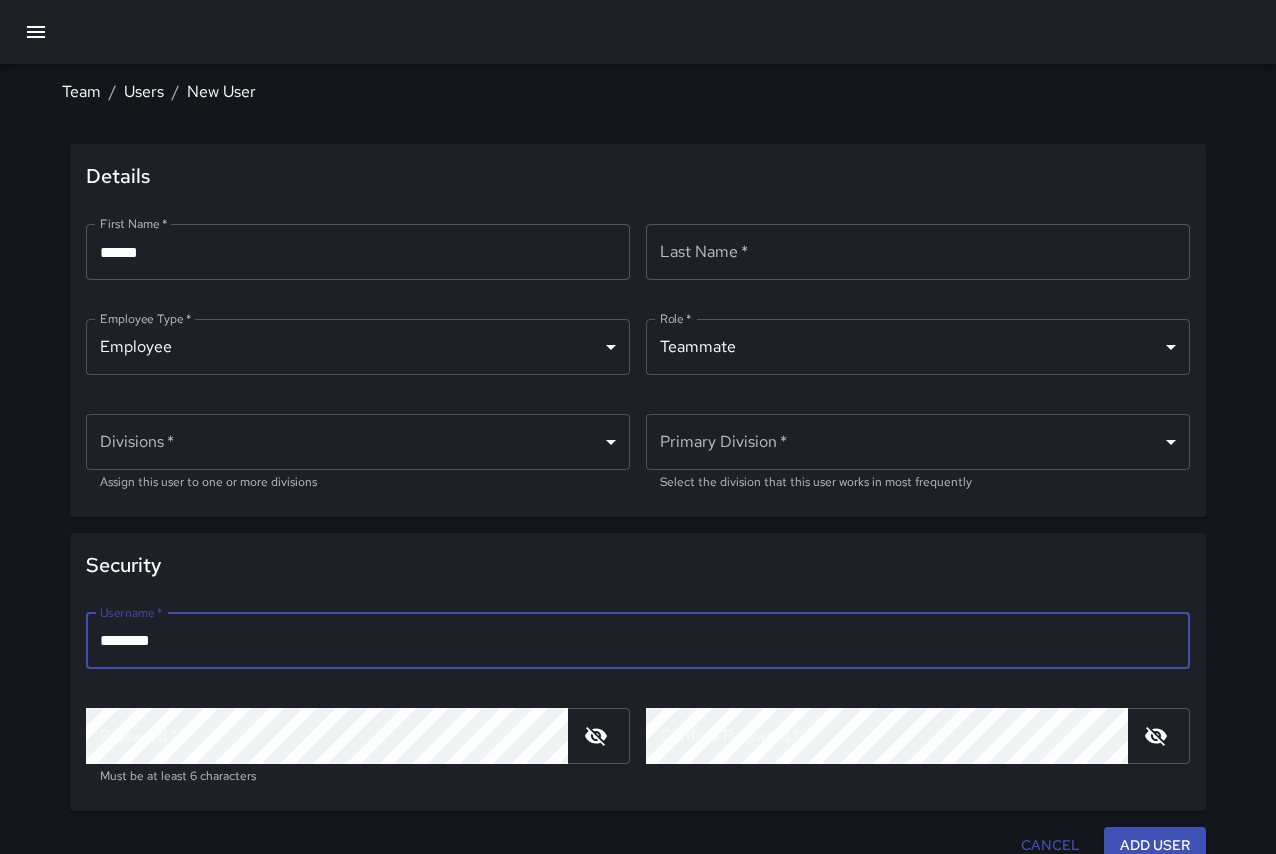 type on "********" 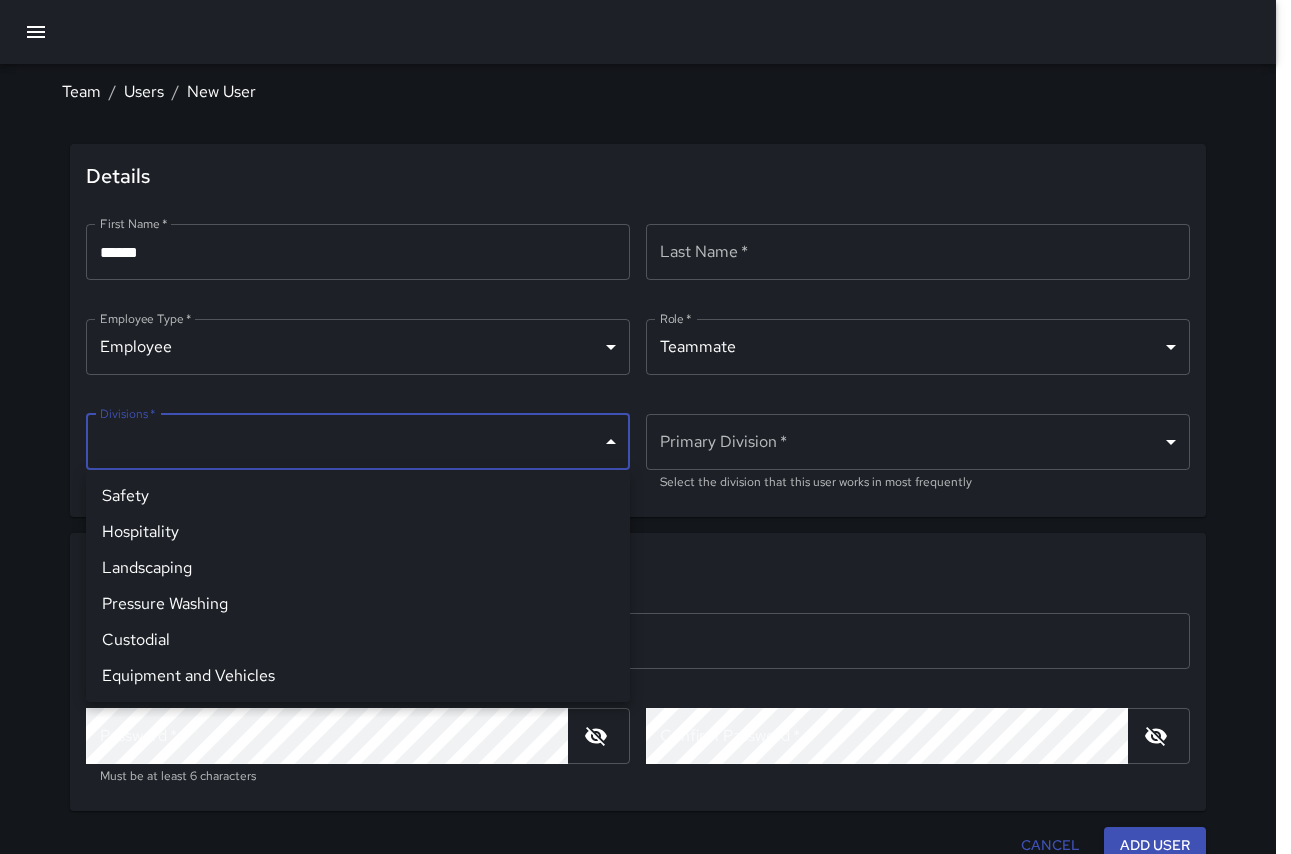 click on "Team / Users / New User Details First Name   * ****** First Name   * ​ Last Name   * Last Name   * ​ Employee Type   * Employee ******** Employee Type   * ​ Role   * Teammate ******** Role   * ​ Divisions   * ​ Divisions   * Assign this user to one or more divisions Primary Division   * ​ Primary Division   * Select the division that this user works in most frequently Security Username   * ******** Username   * ​ Password   * Password   * Must be at least 6 characters Confirm Password   * Confirm Password   * ​ Cancel Add User Safety Hospitality Landscaping Pressure Washing Custodial Equipment and Vehicles" at bounding box center (645, 435) 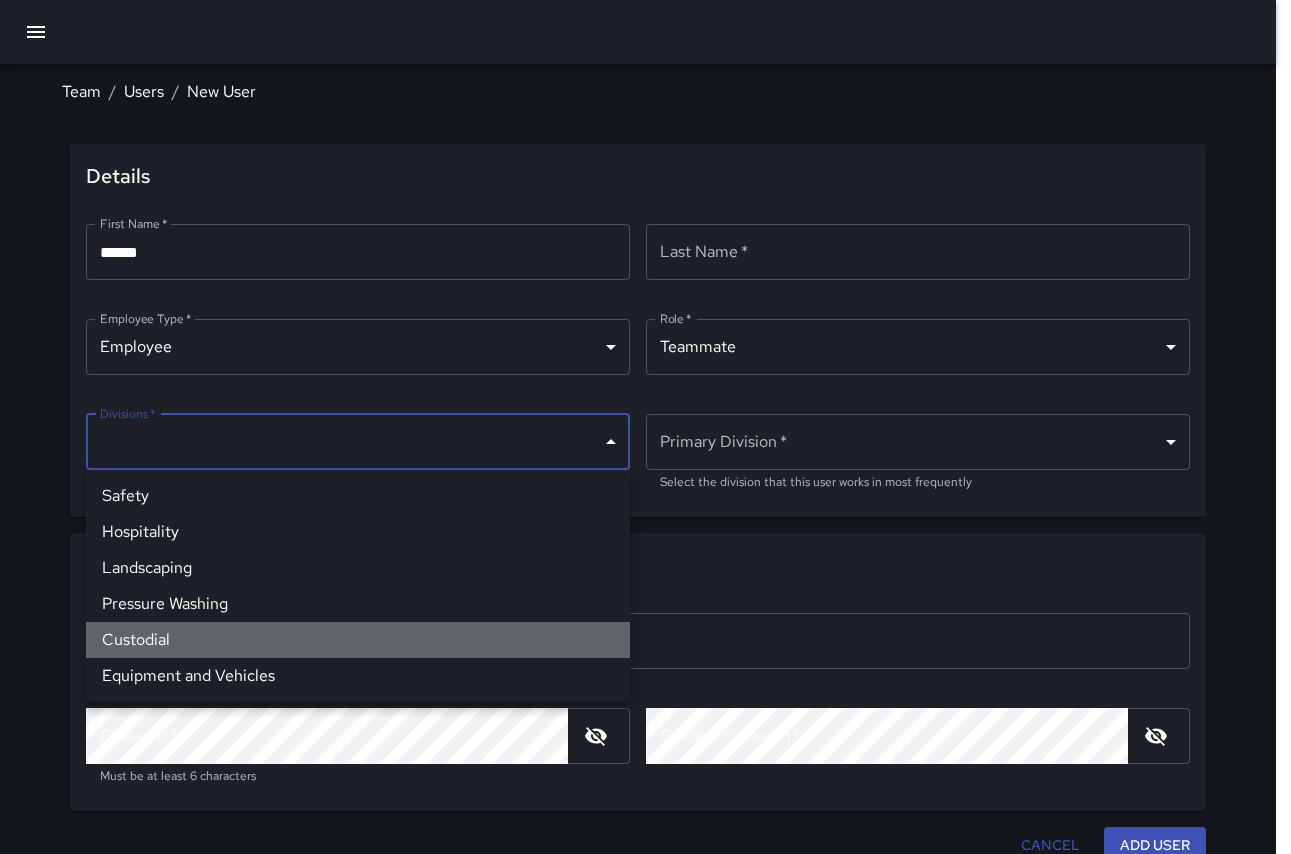 click on "Custodial" at bounding box center [358, 640] 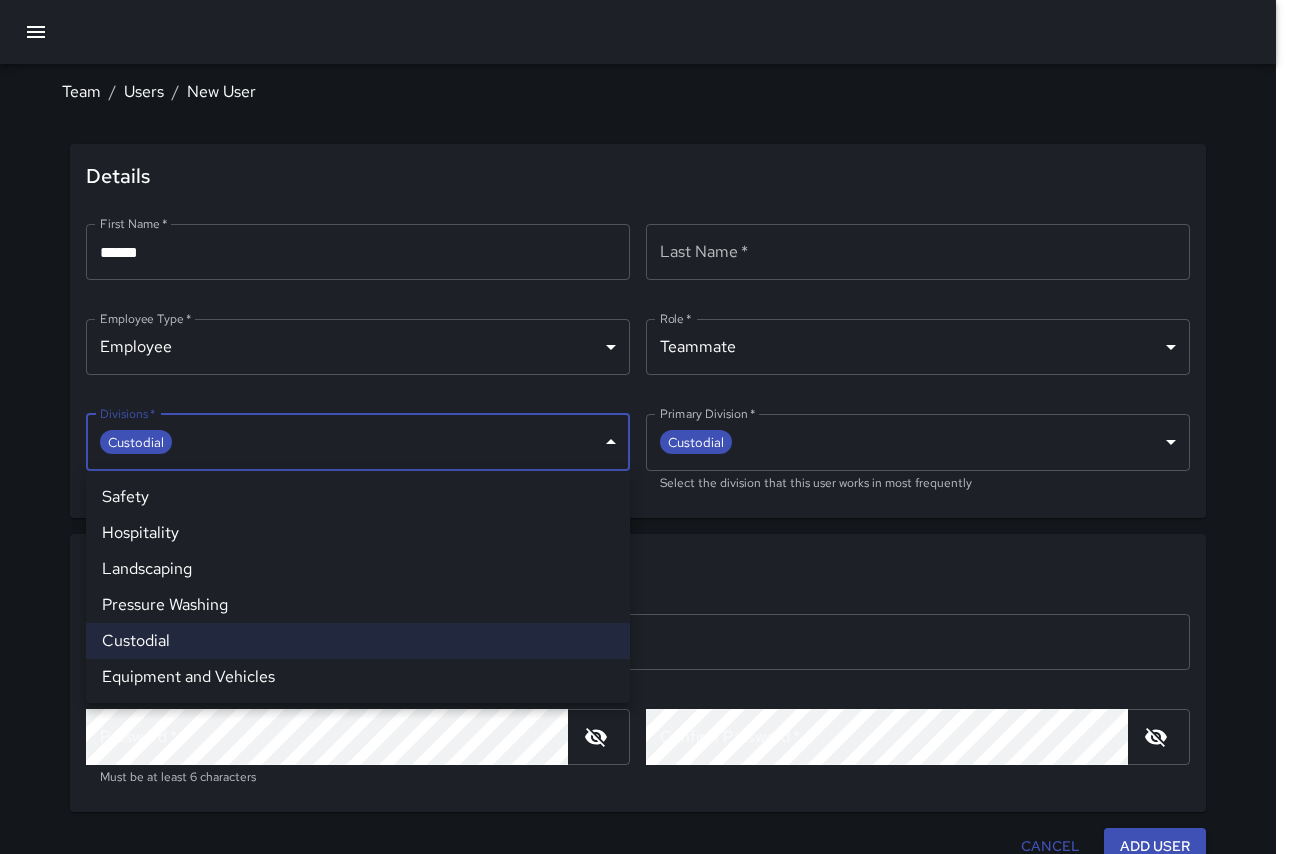click at bounding box center [645, 427] 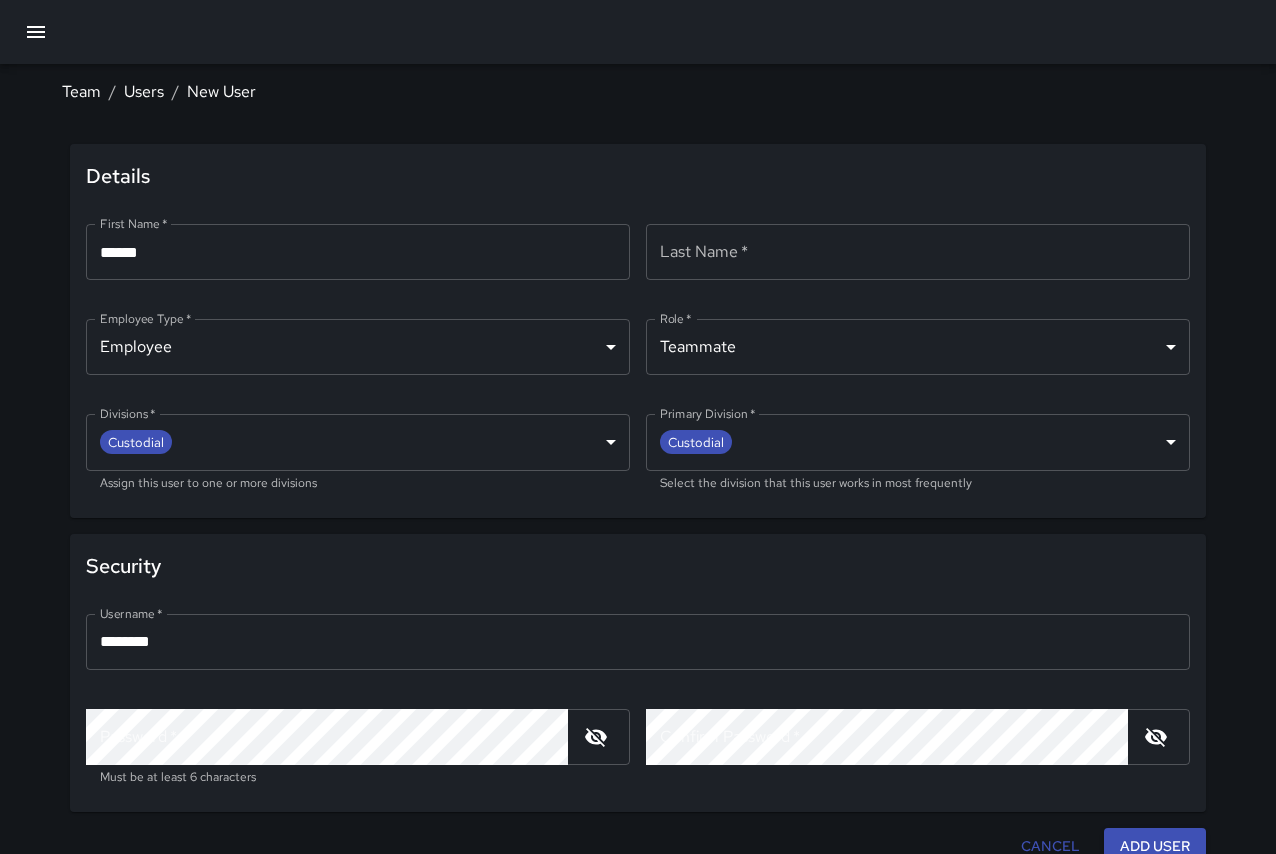 click on "**********" at bounding box center (638, 504) 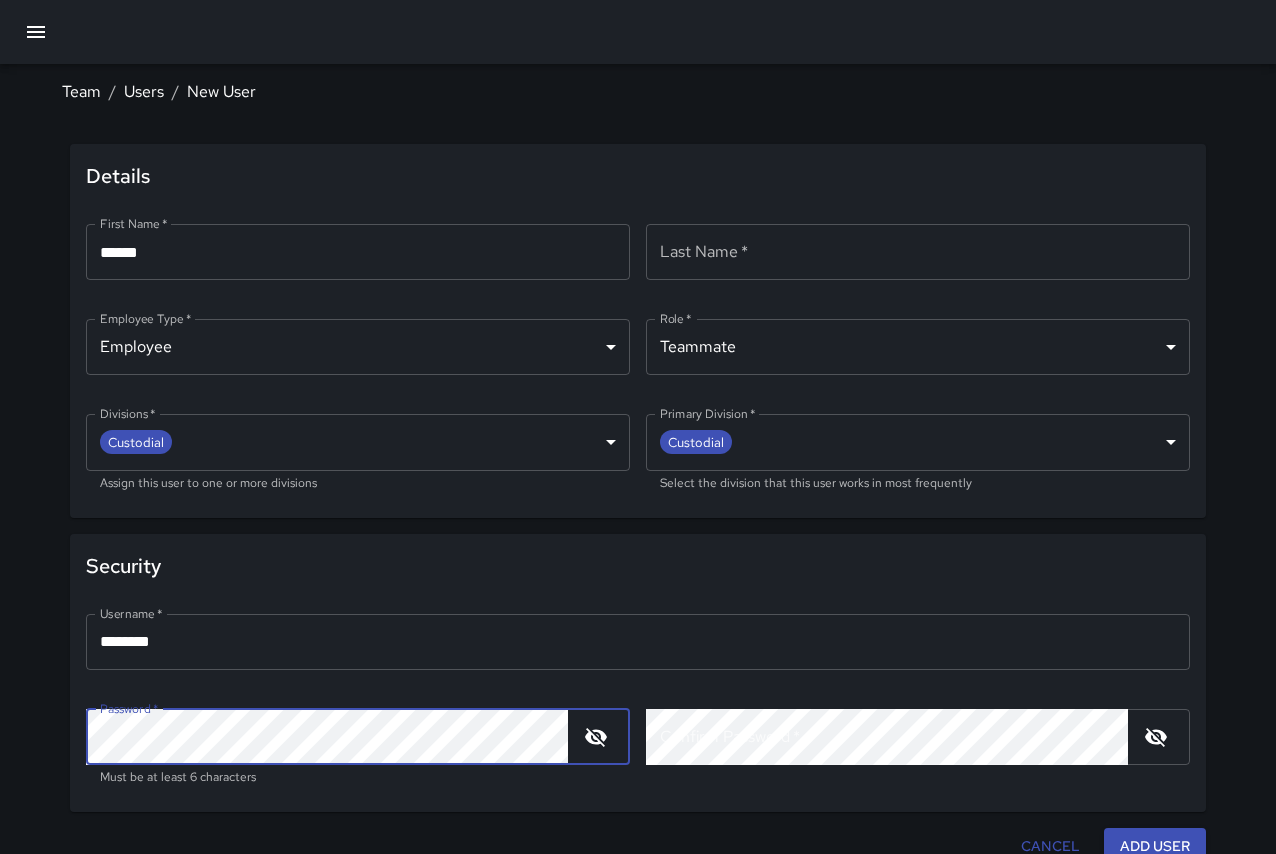 click 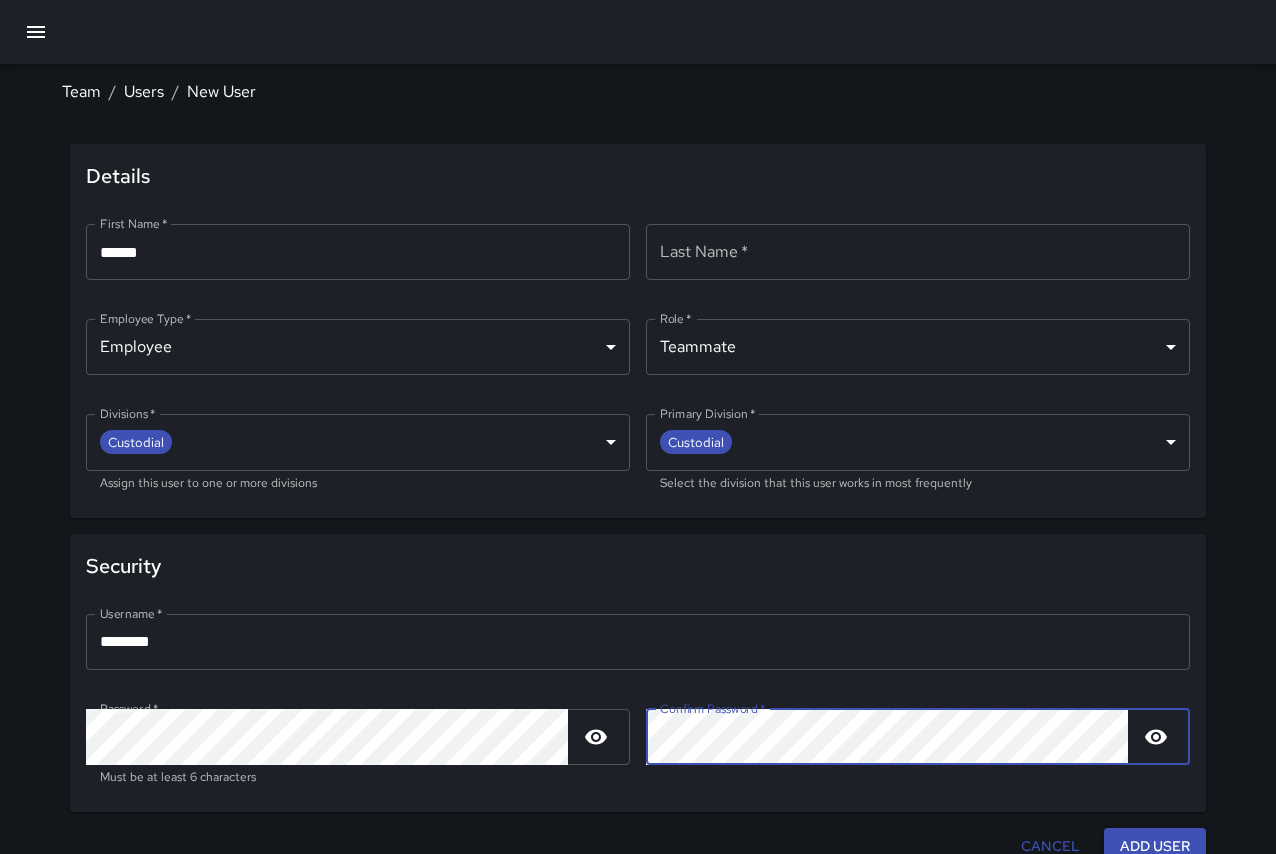 click on "Last Name   *" at bounding box center [918, 252] 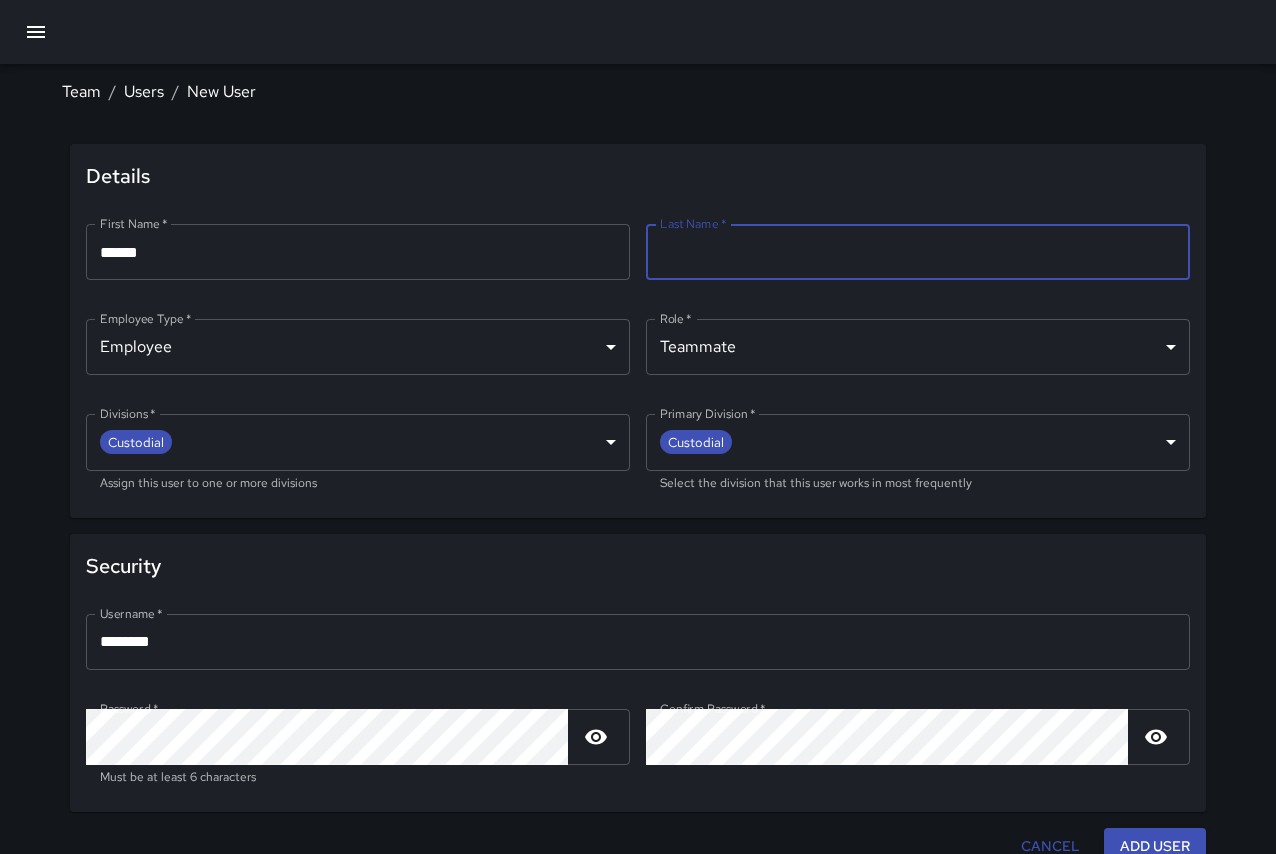 click on "Last Name   *" at bounding box center [918, 252] 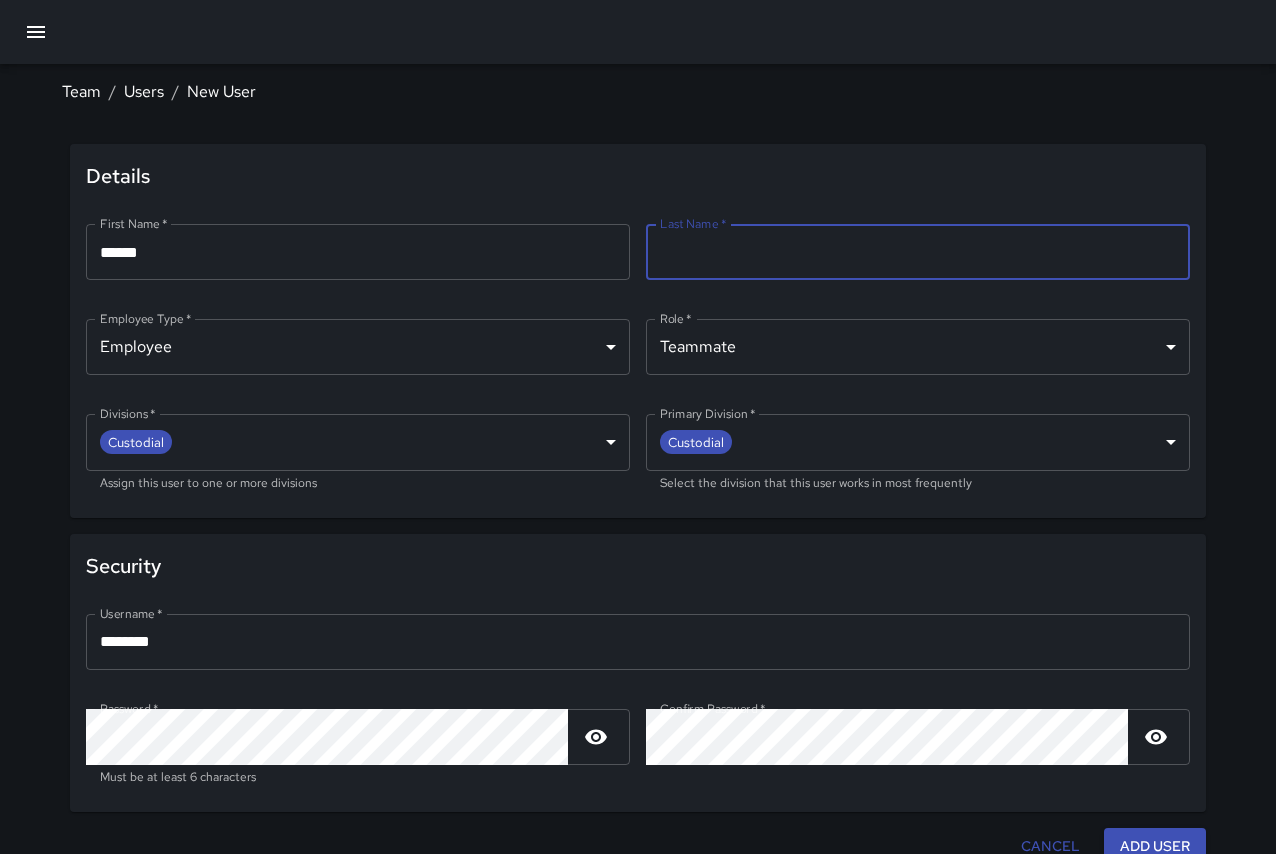 paste on "**********" 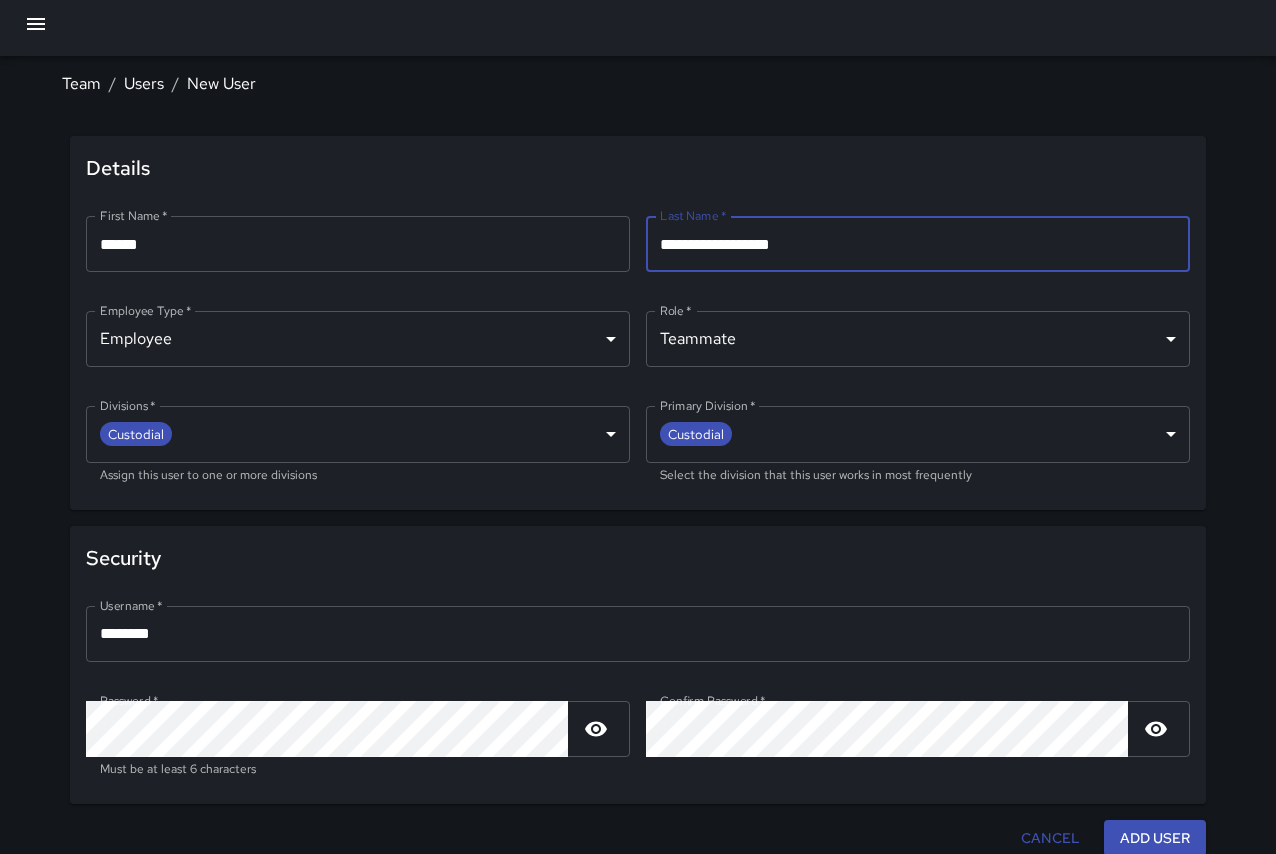 scroll, scrollTop: 18, scrollLeft: 0, axis: vertical 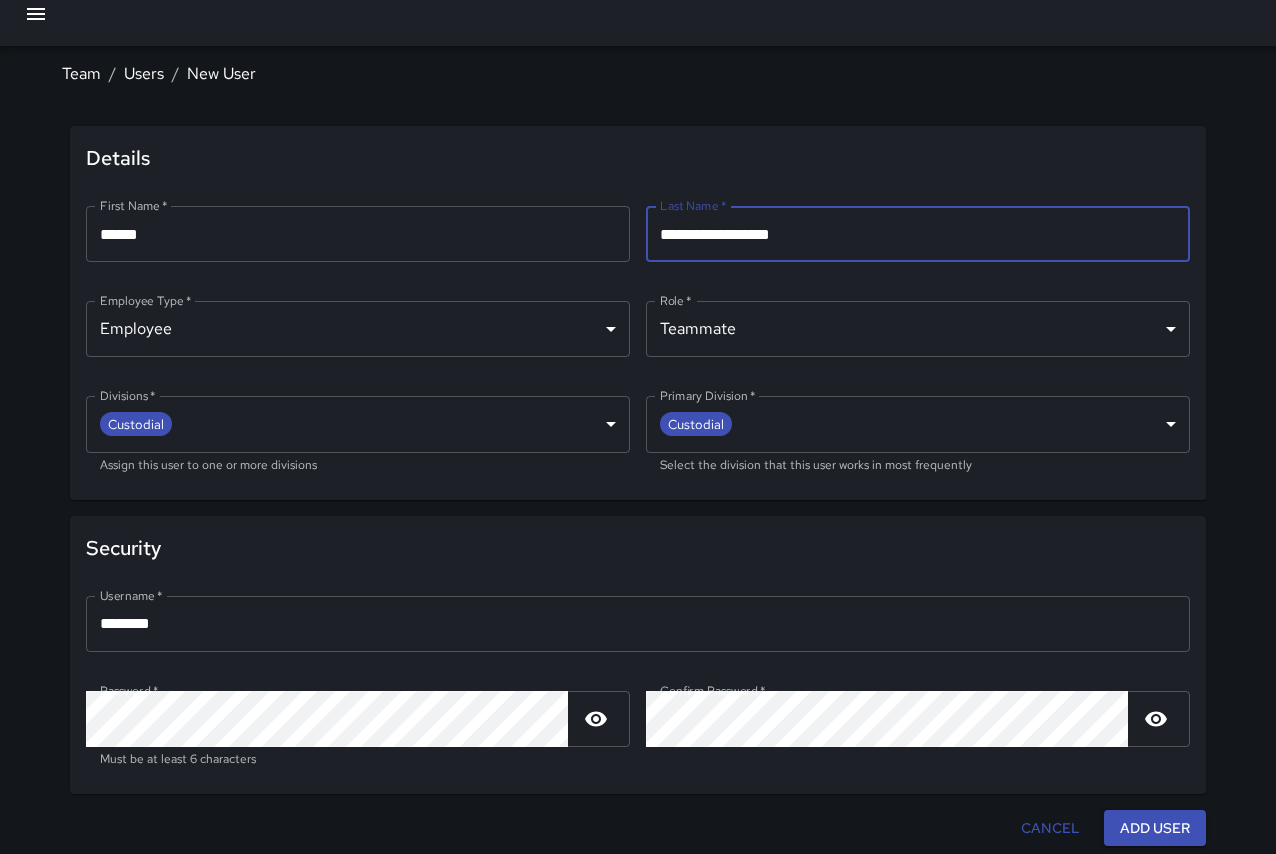 type on "**********" 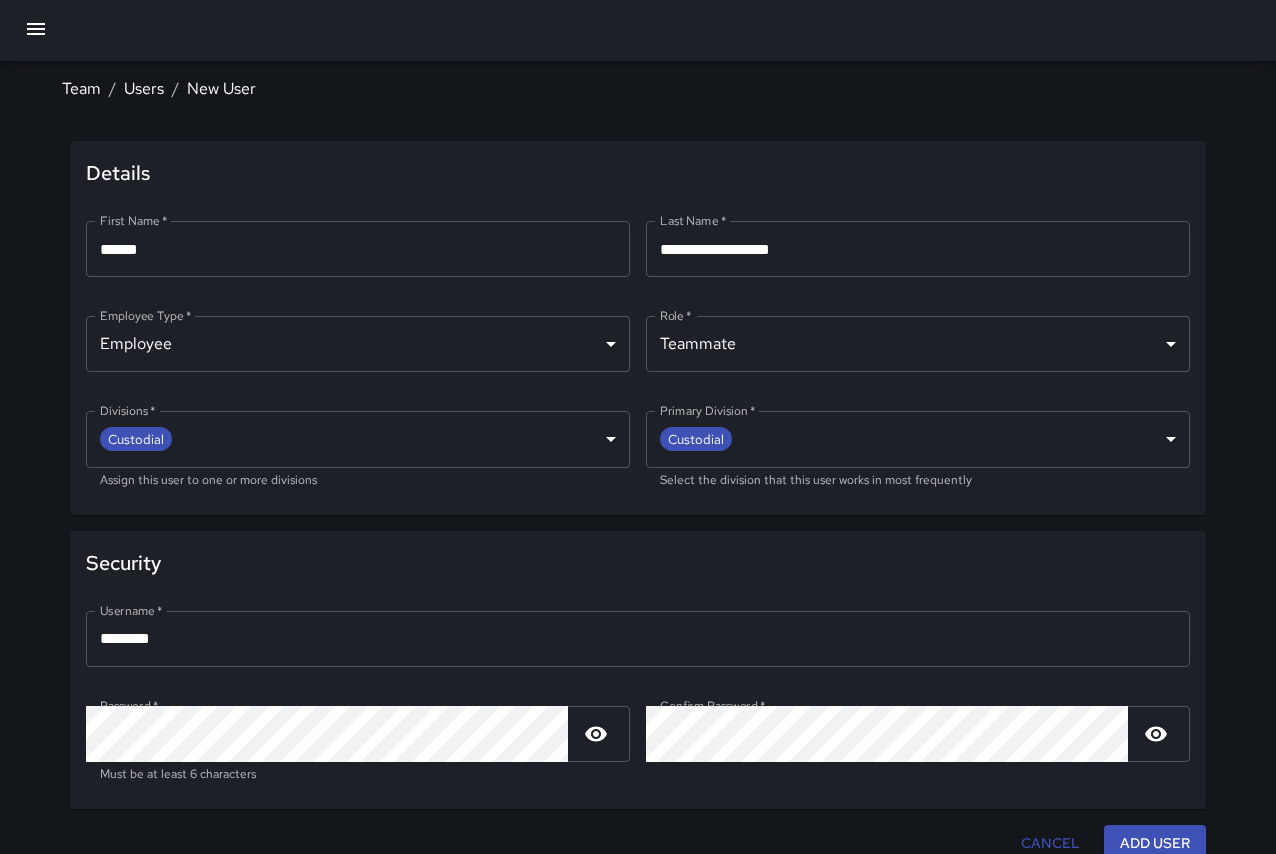 scroll, scrollTop: 4, scrollLeft: 0, axis: vertical 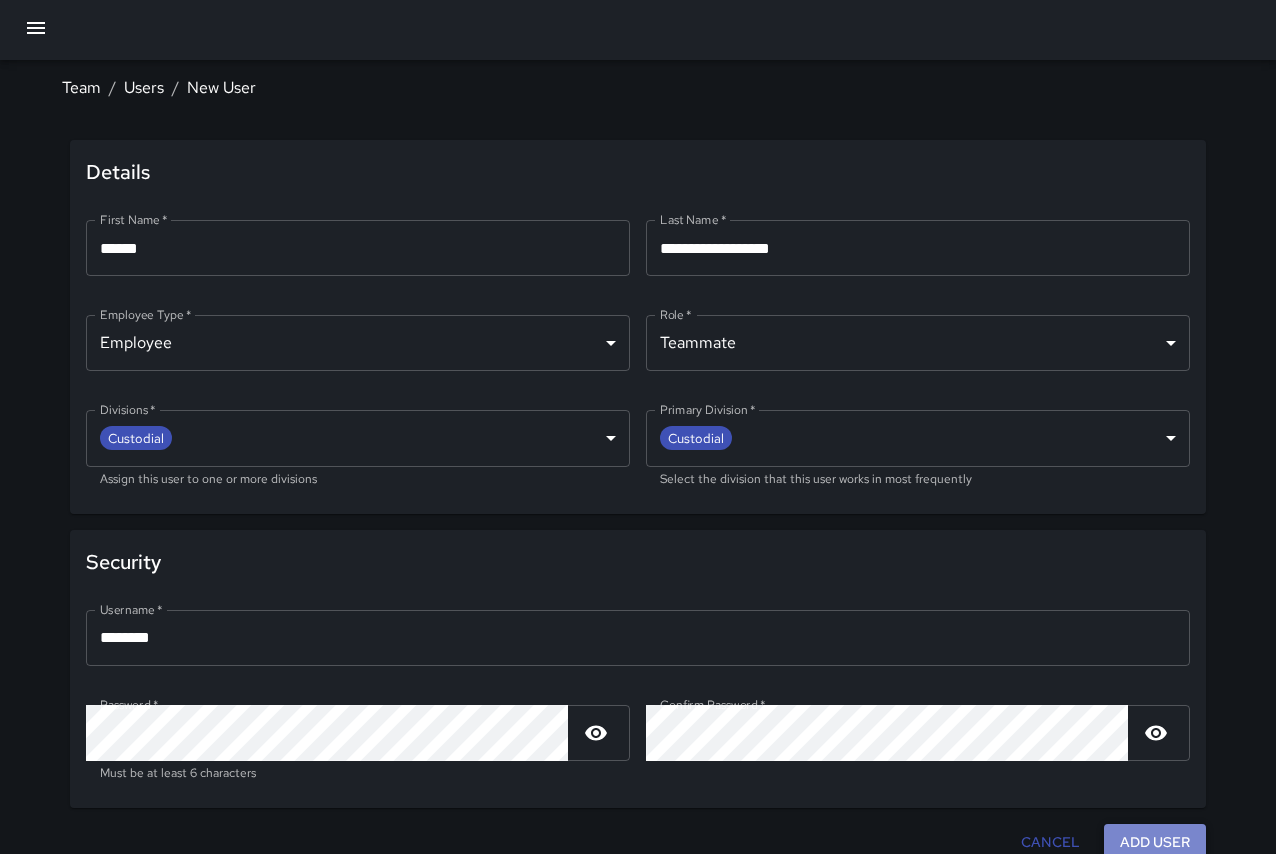 click on "Add User" at bounding box center (1155, 842) 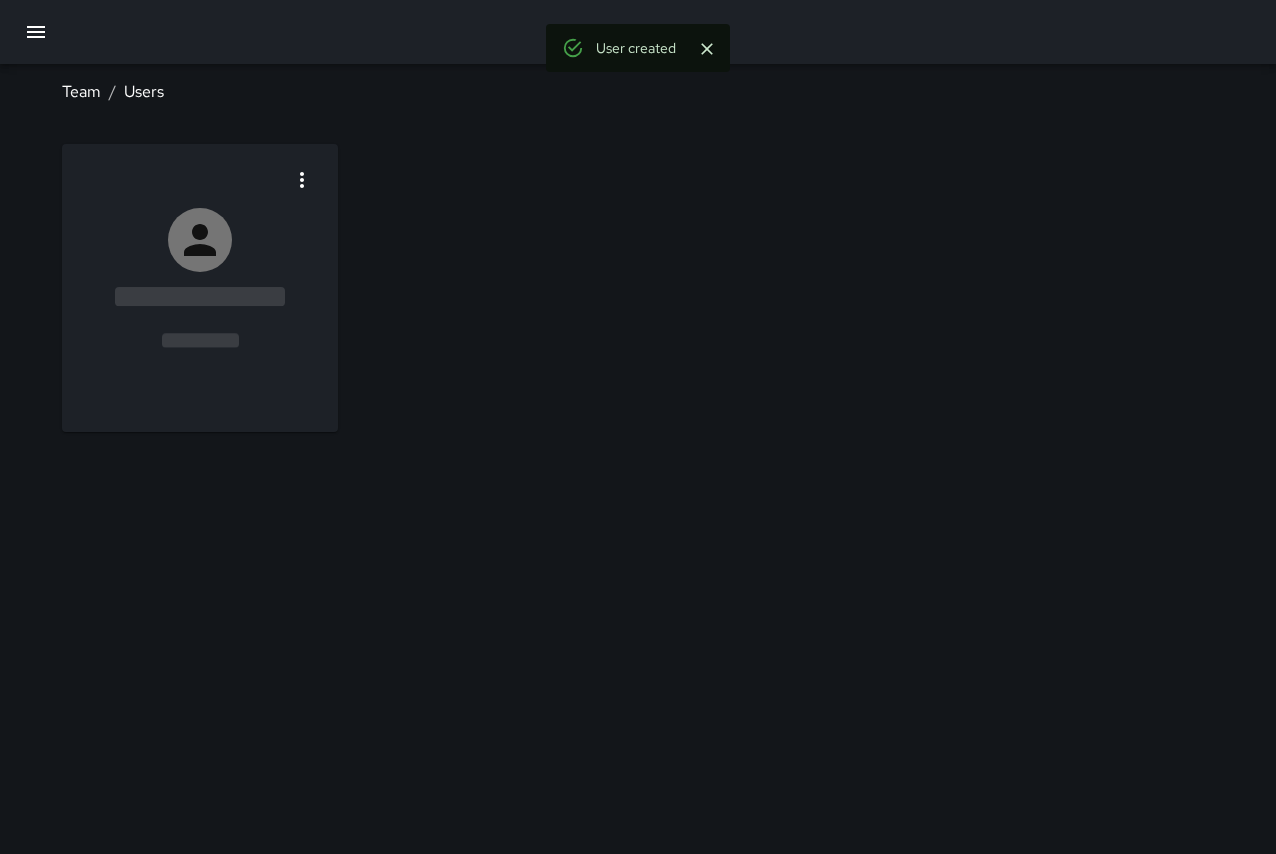 scroll, scrollTop: 0, scrollLeft: 0, axis: both 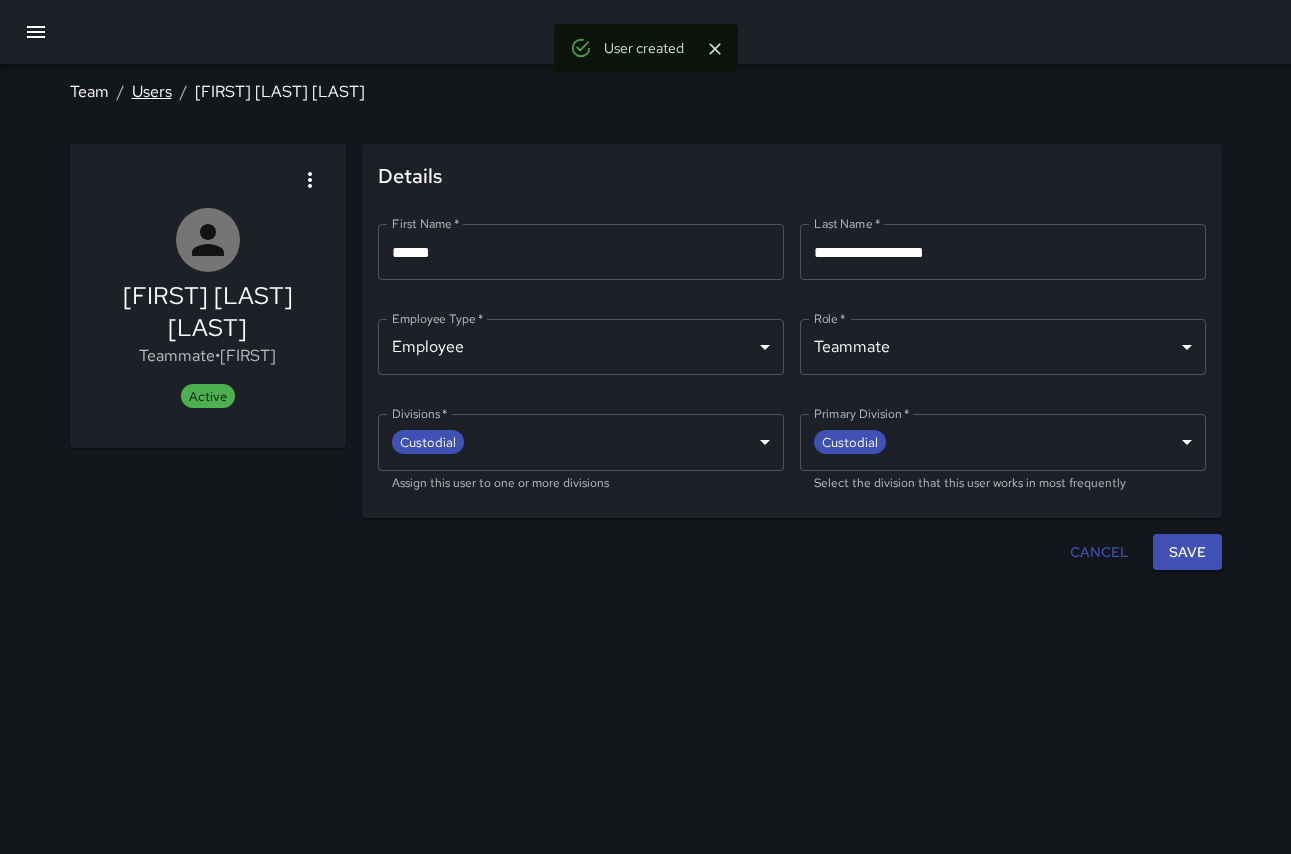 click on "Users" at bounding box center [152, 91] 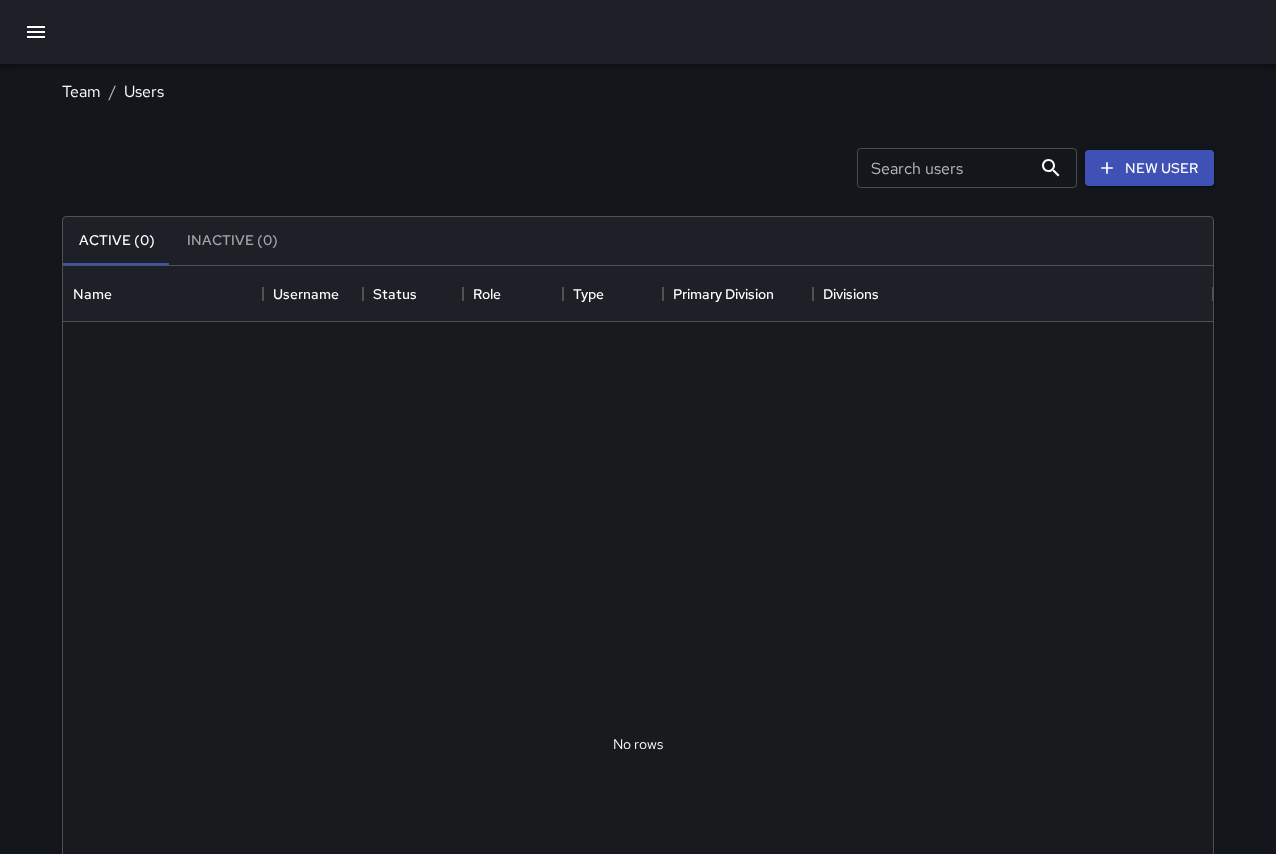 scroll, scrollTop: 16, scrollLeft: 16, axis: both 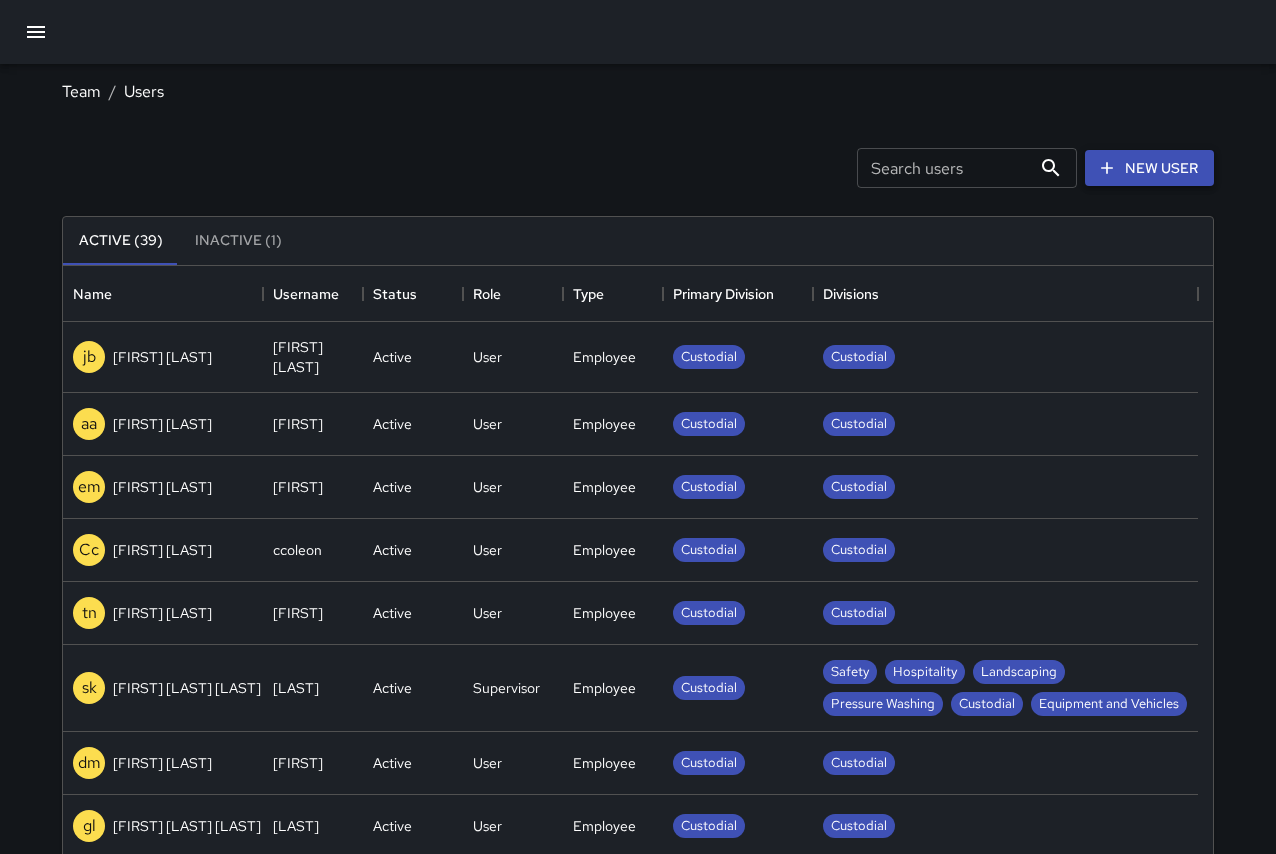 click on "New User" at bounding box center (1149, 168) 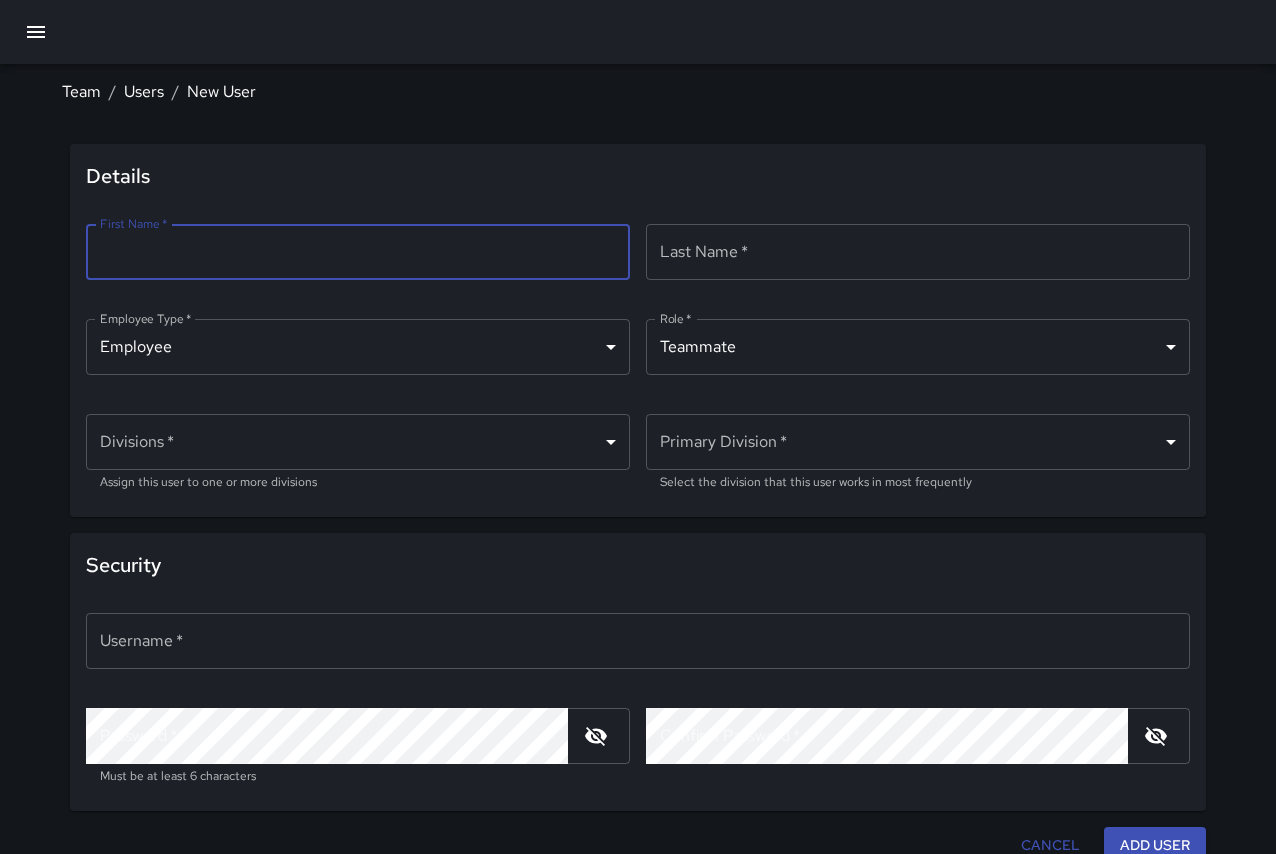 click on "First Name   *" at bounding box center (358, 252) 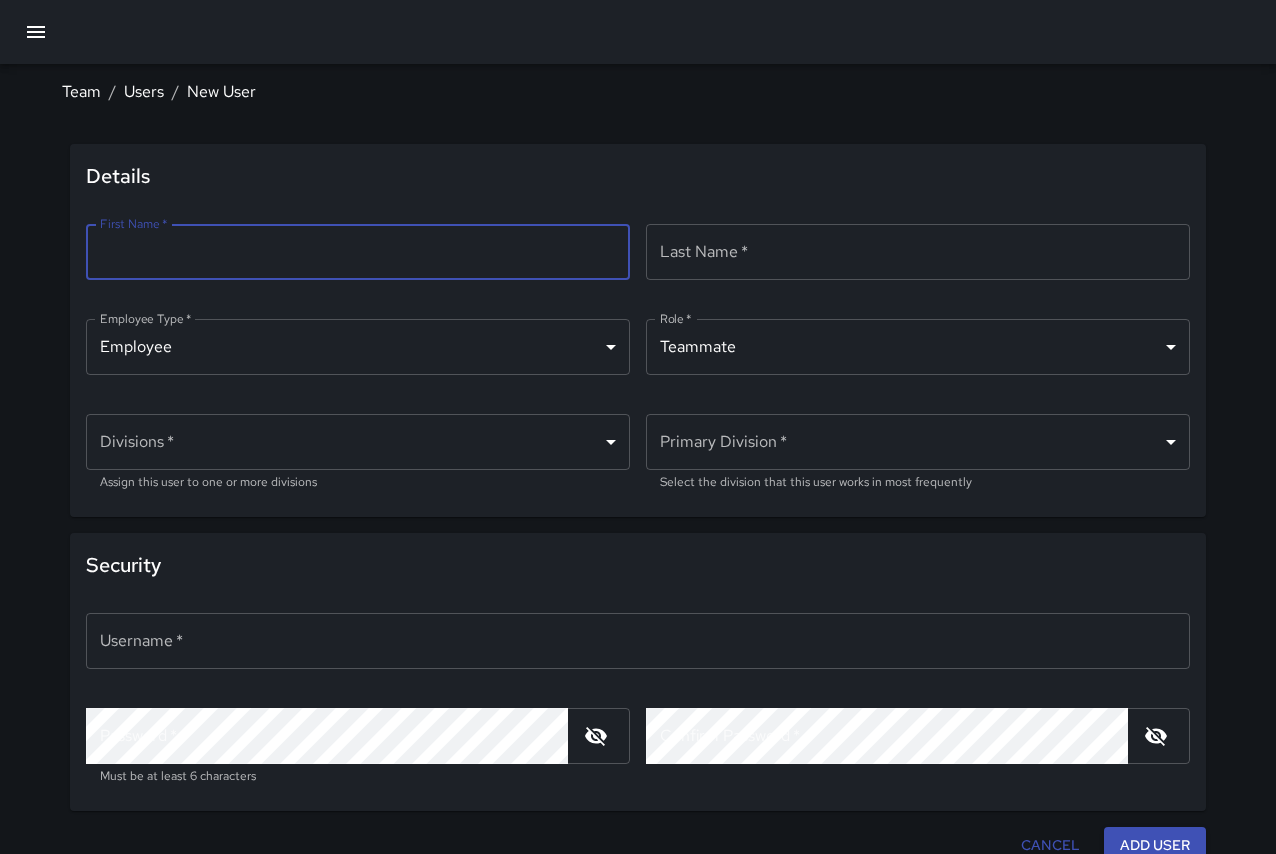 type on "*" 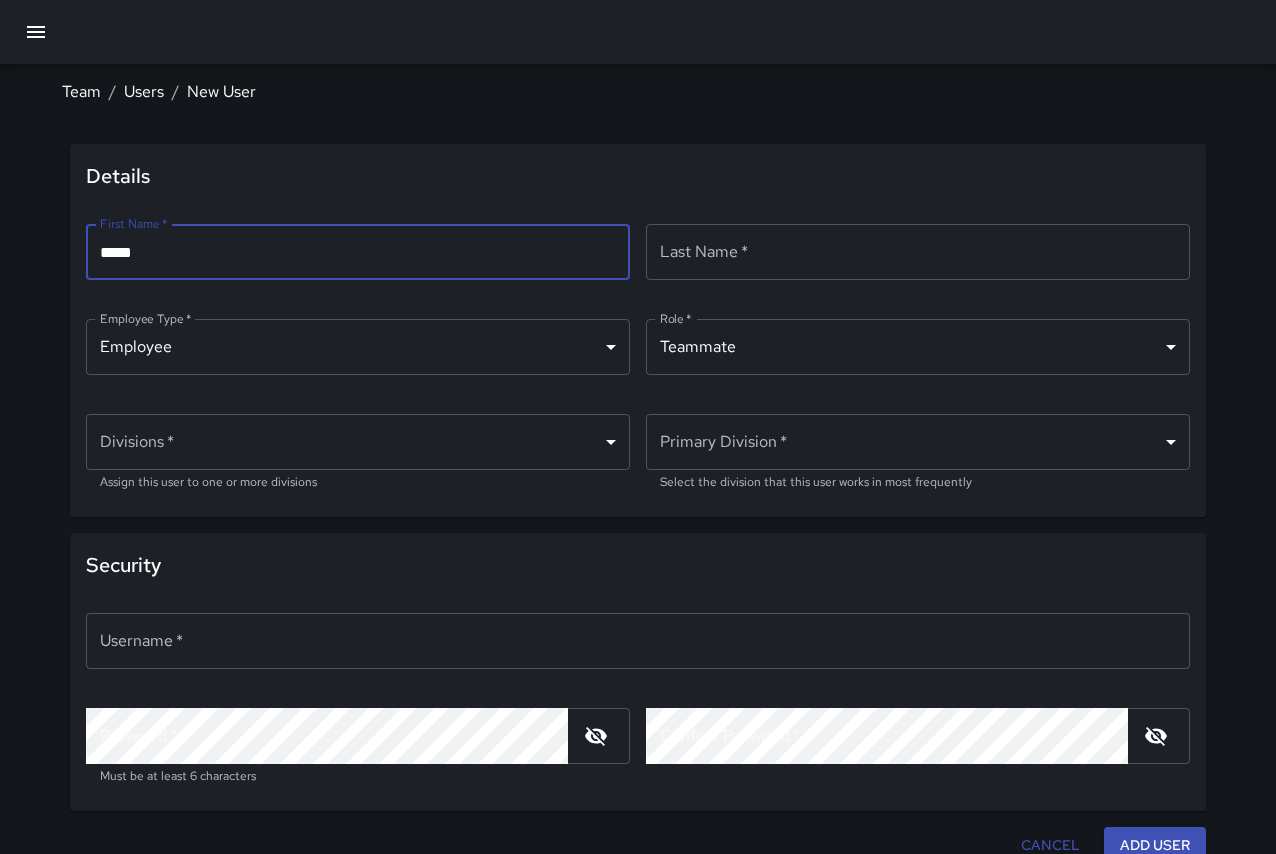 drag, startPoint x: 106, startPoint y: 255, endPoint x: 117, endPoint y: 261, distance: 12.529964 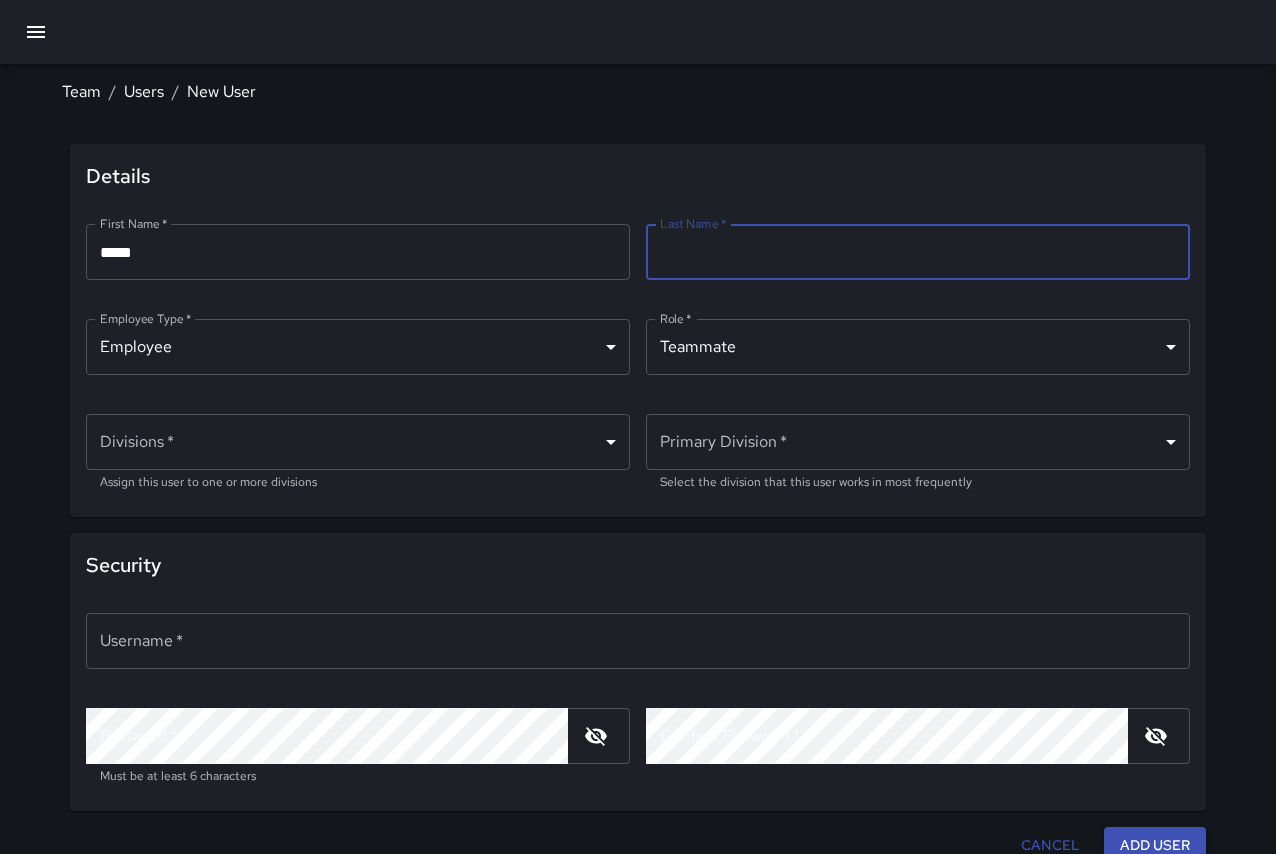 click on "Last Name   *" at bounding box center [918, 252] 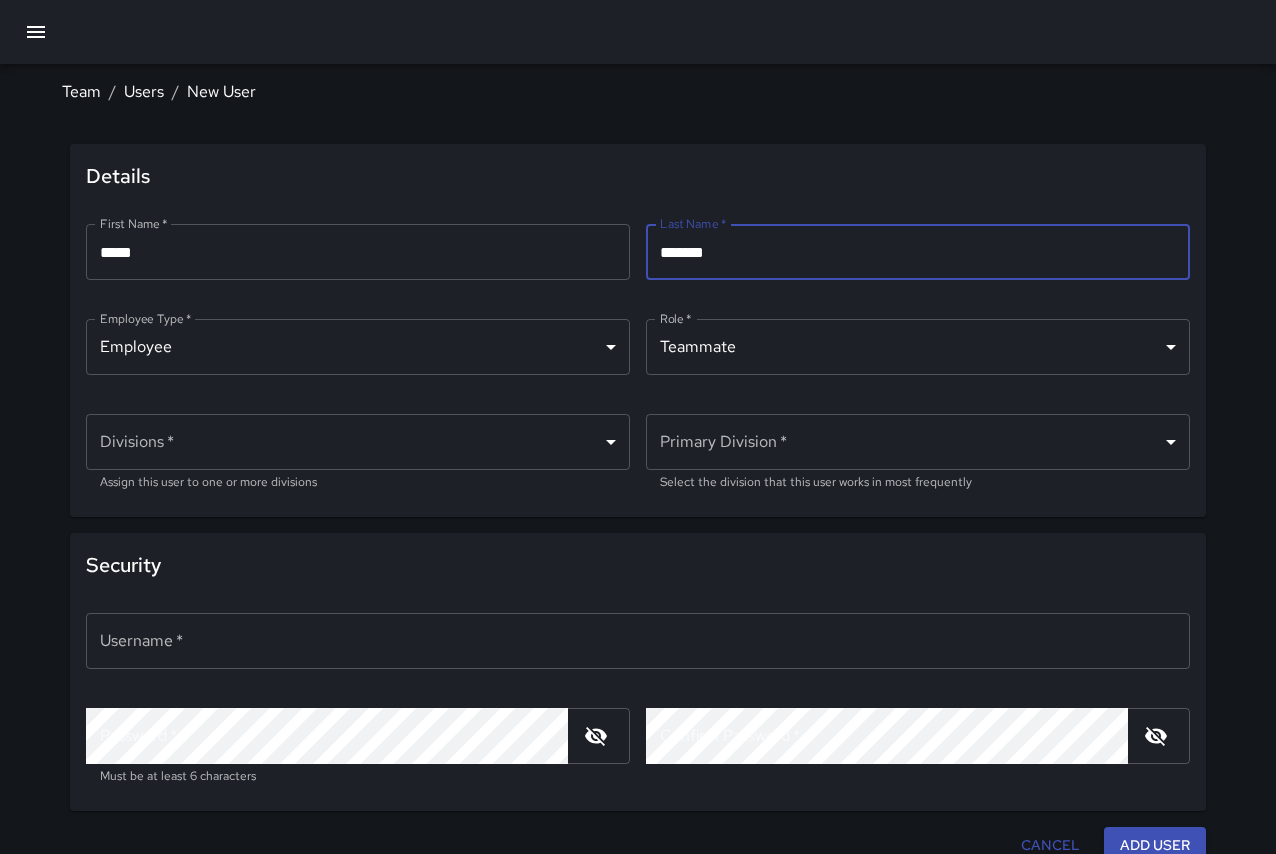 type on "*******" 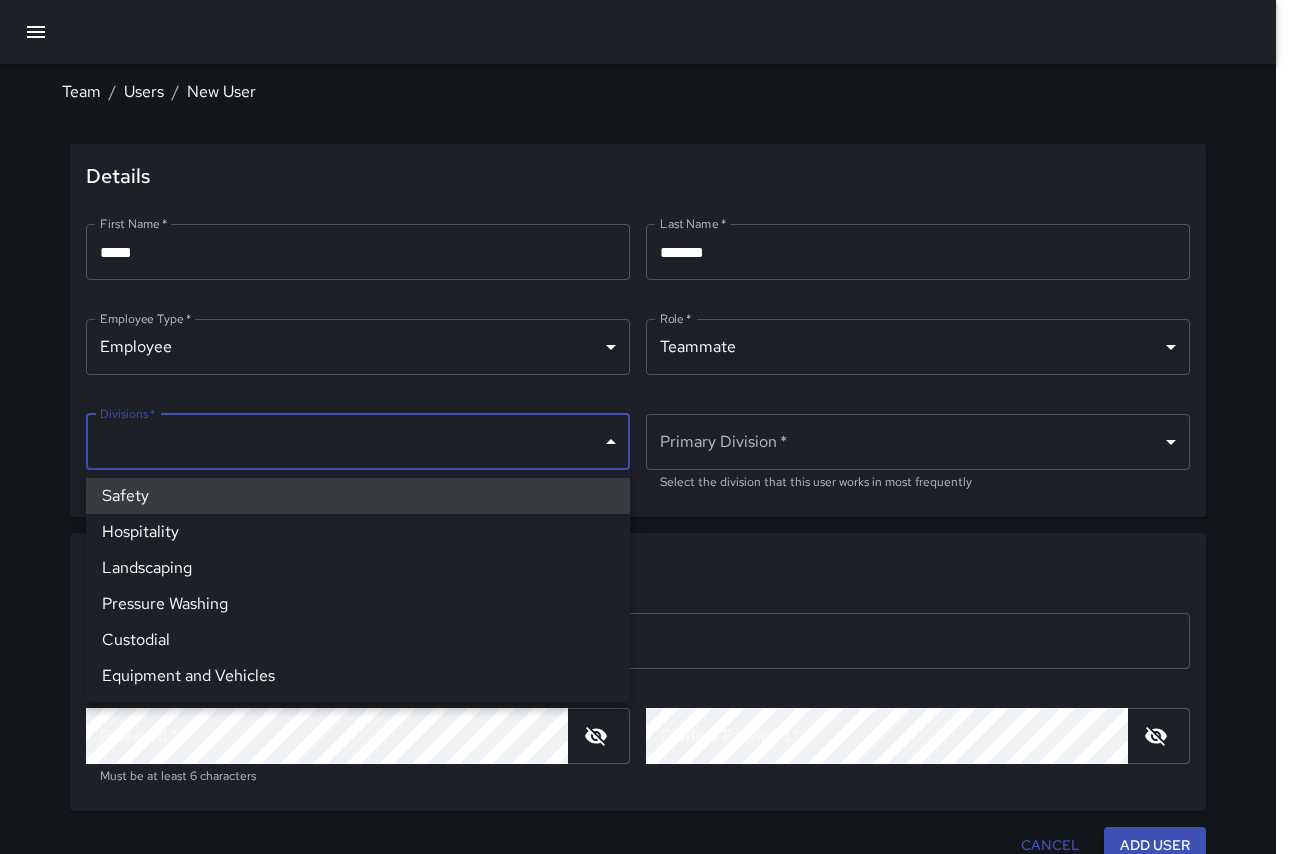 click on "Team / Users / New User Details First Name   * ***** First Name   * ​ Last Name   * ******* Last Name   * ​ Employee Type   * Employee ******** Employee Type   * ​ Role   * Teammate ******** Role   * ​ Divisions   * ​ Divisions   * Assign this user to one or more divisions Primary Division   * ​ Primary Division   * Select the division that this user works in most frequently Security Username   * Username   * ​ Password   * Password   * Must be at least 6 characters Confirm Password   * Confirm Password   * ​ Cancel Add User Safety Hospitality Landscaping Pressure Washing Custodial Equipment and Vehicles" at bounding box center (645, 435) 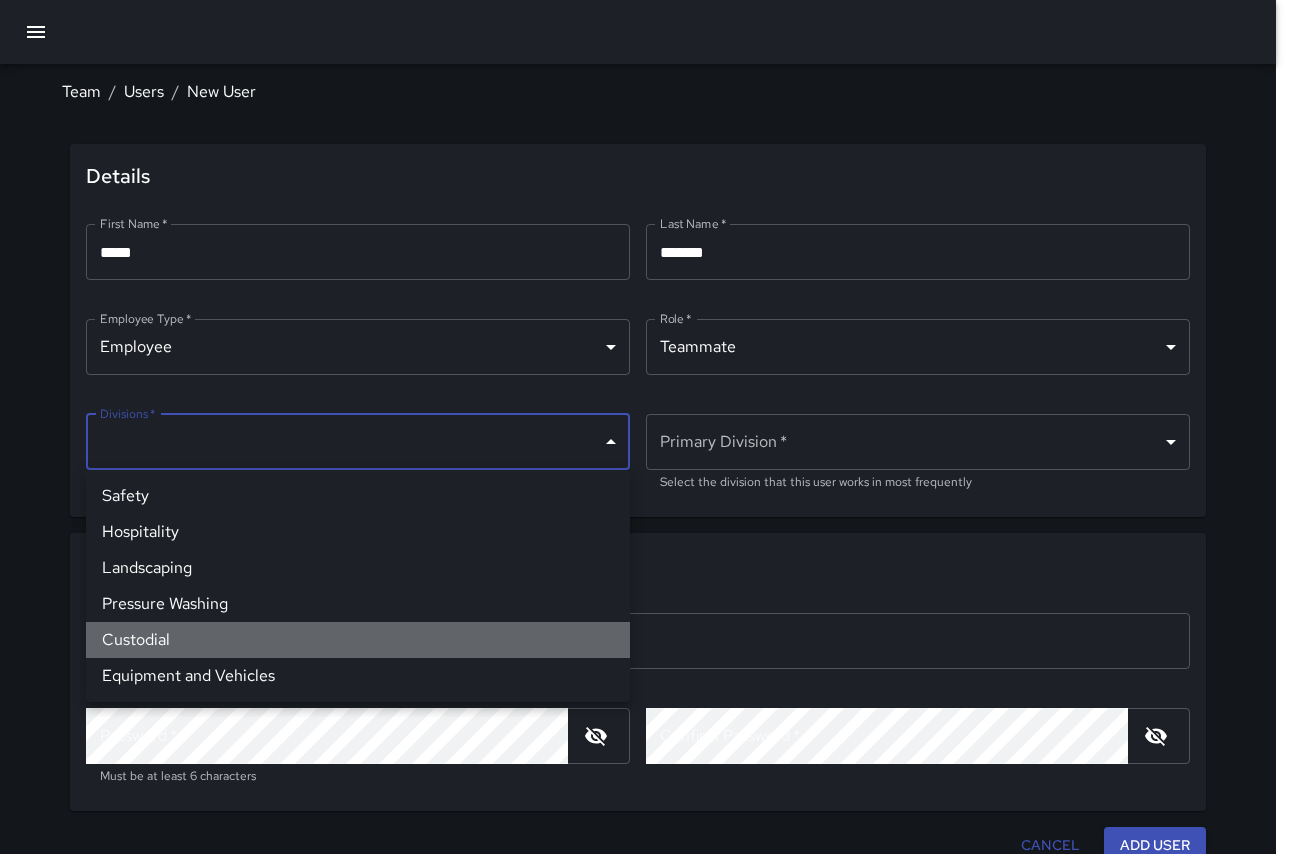 click on "Custodial" at bounding box center [358, 640] 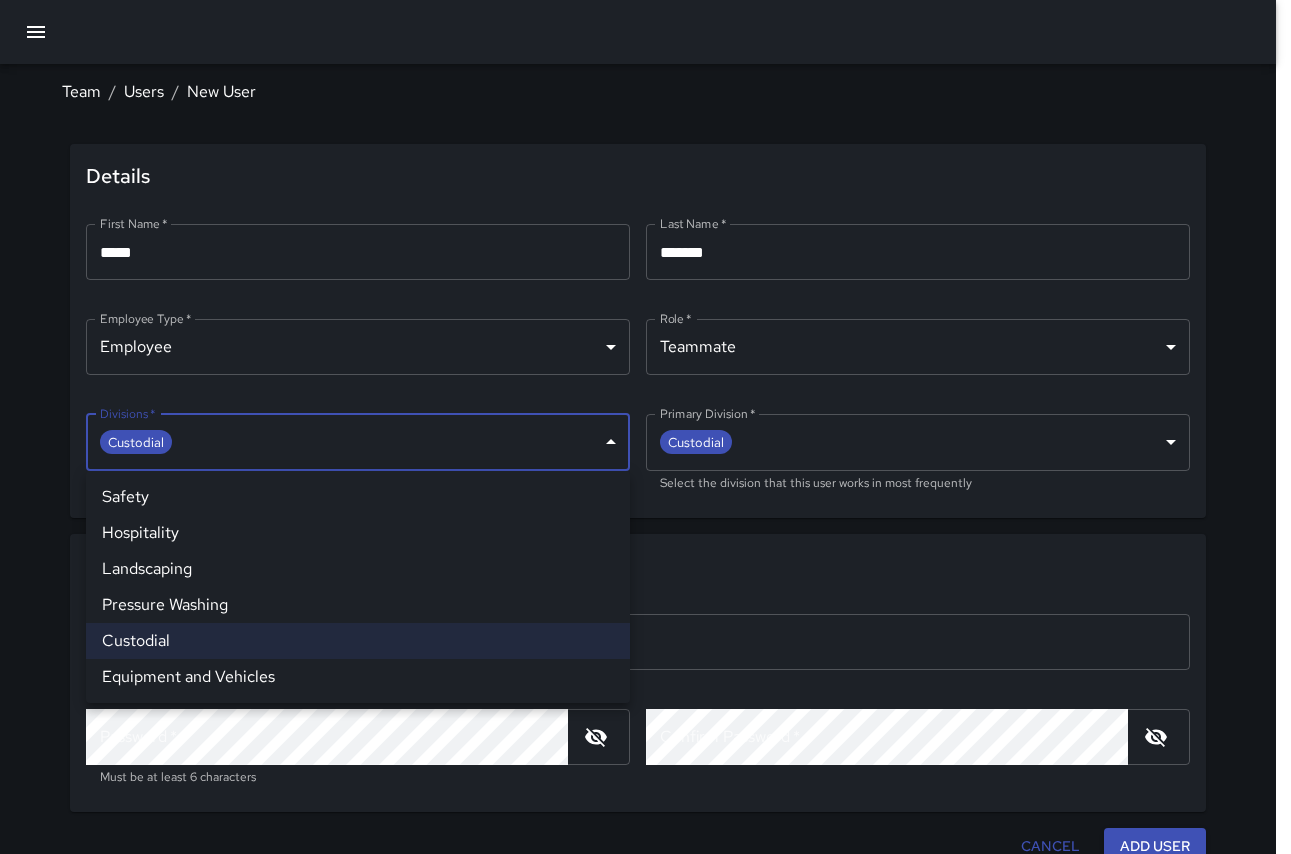 click at bounding box center (645, 427) 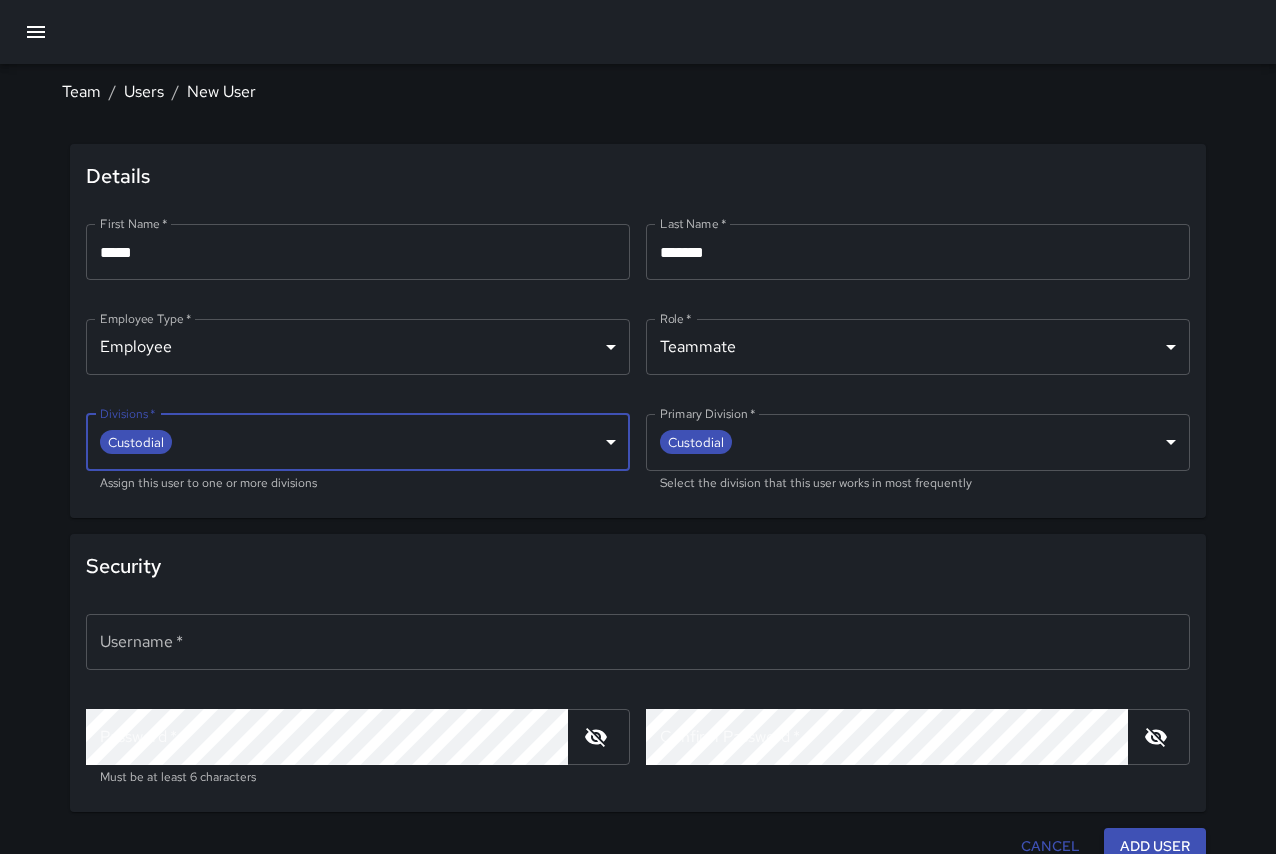 click on "Username   *" at bounding box center (638, 642) 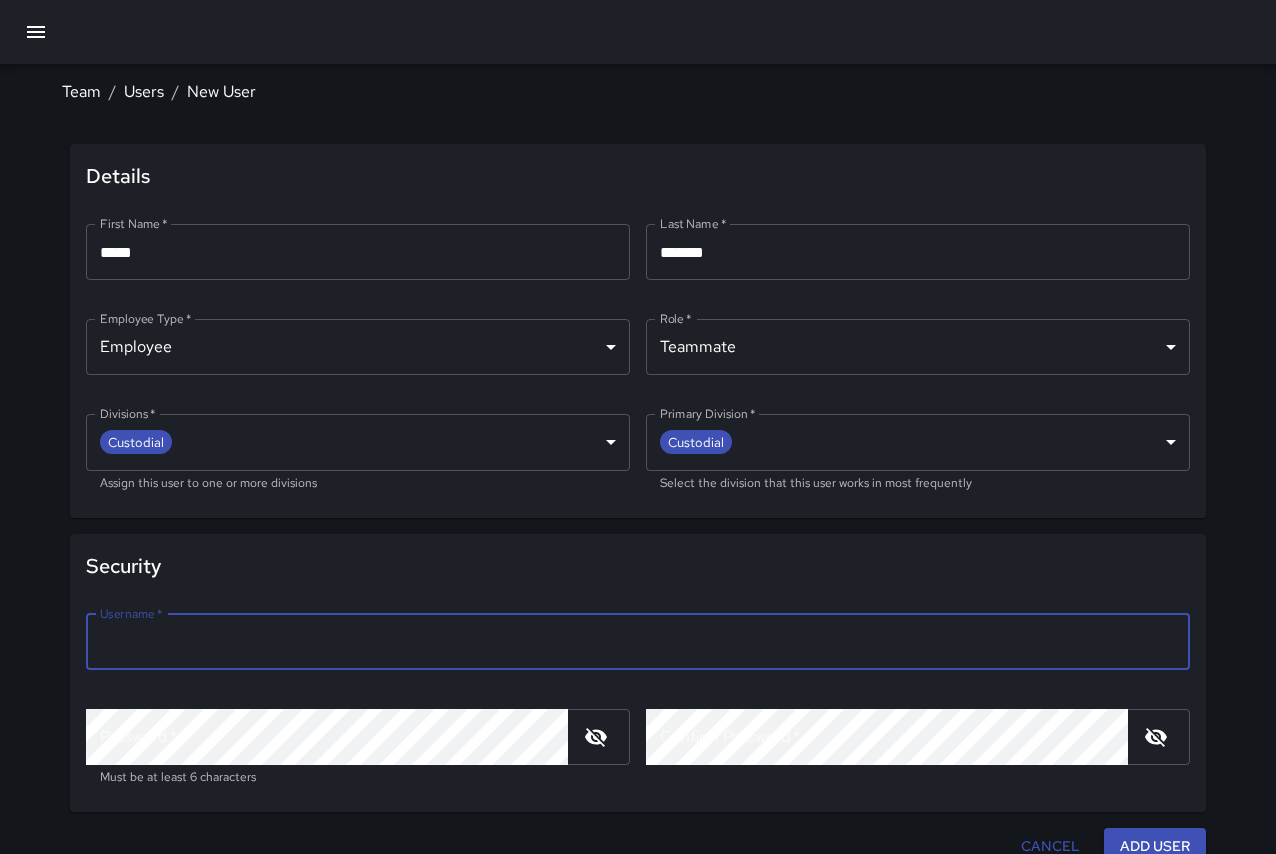 paste on "********" 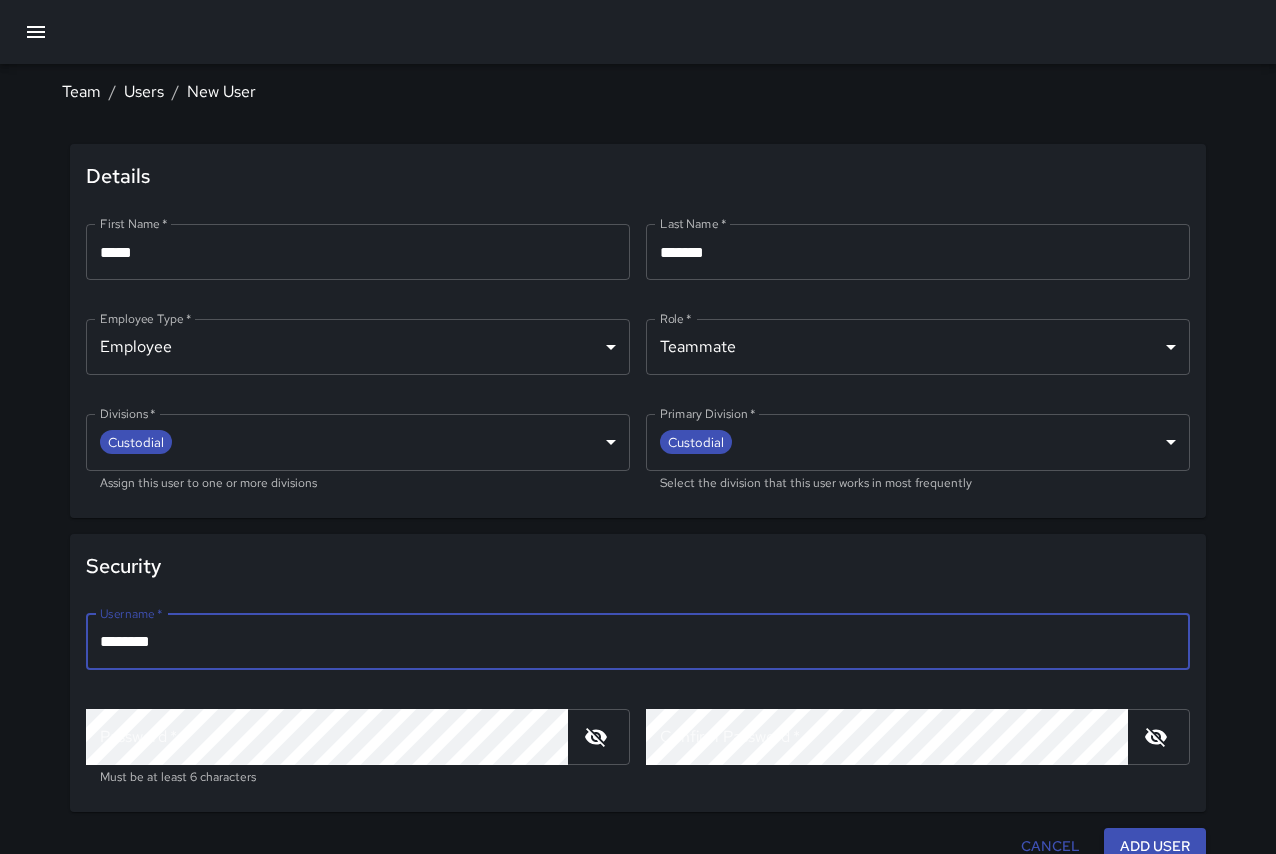 type on "********" 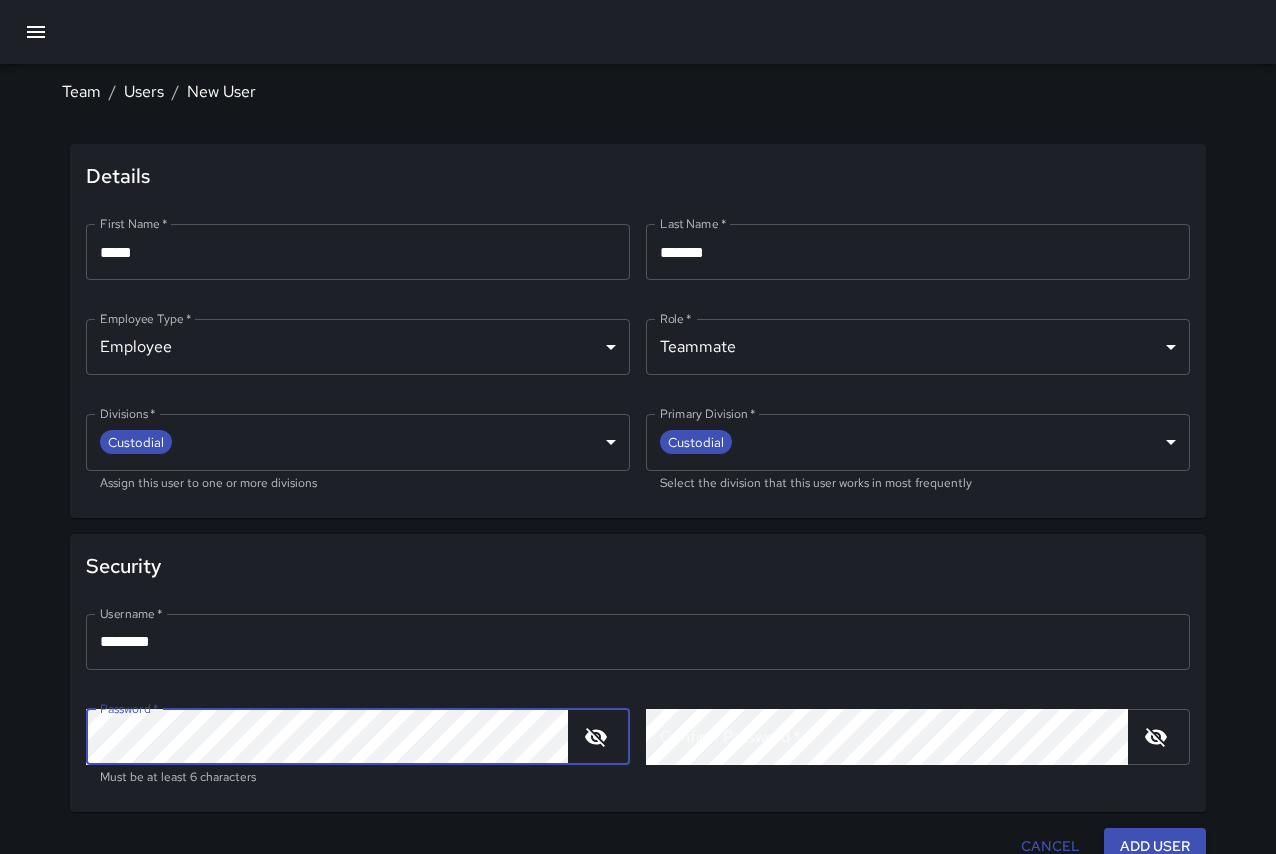 drag, startPoint x: 260, startPoint y: 655, endPoint x: 714, endPoint y: 719, distance: 458.48883 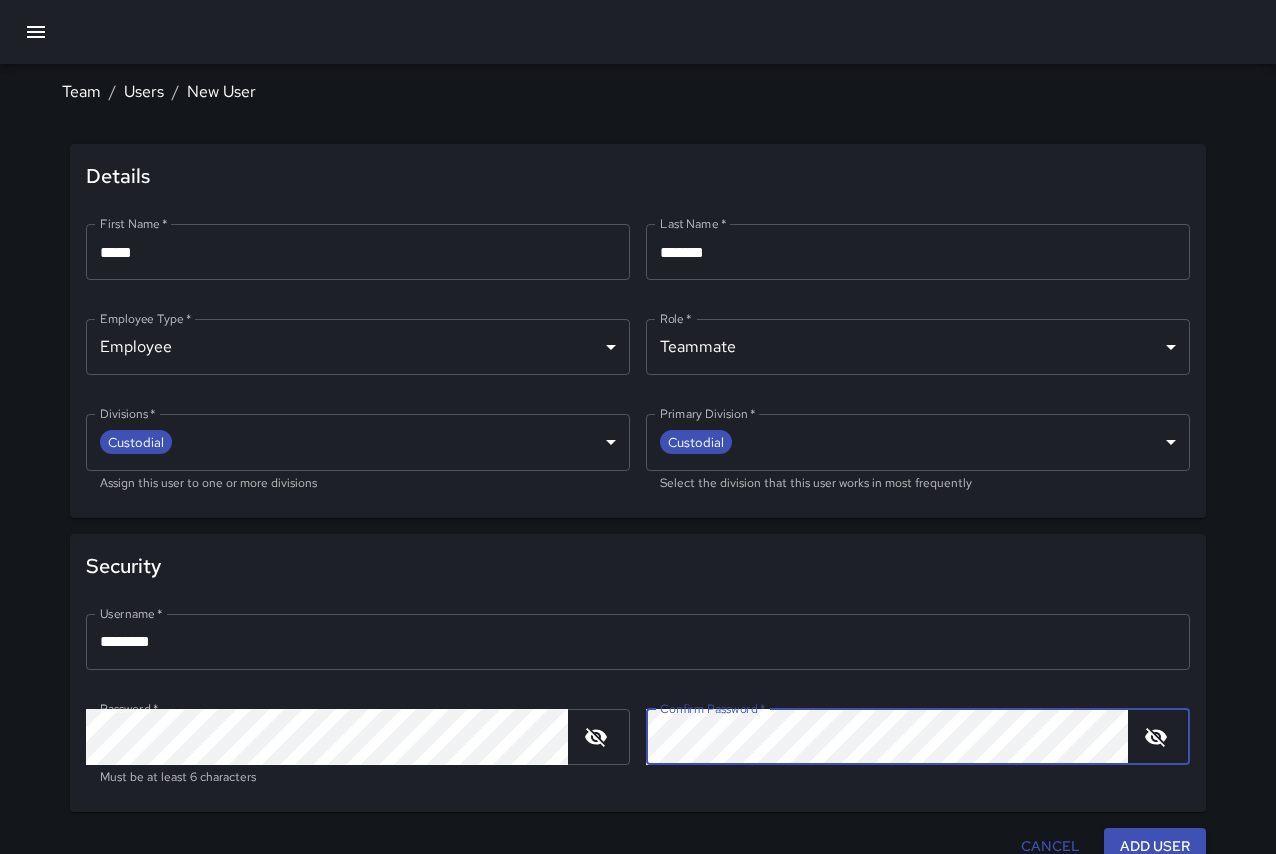 click at bounding box center (1156, 737) 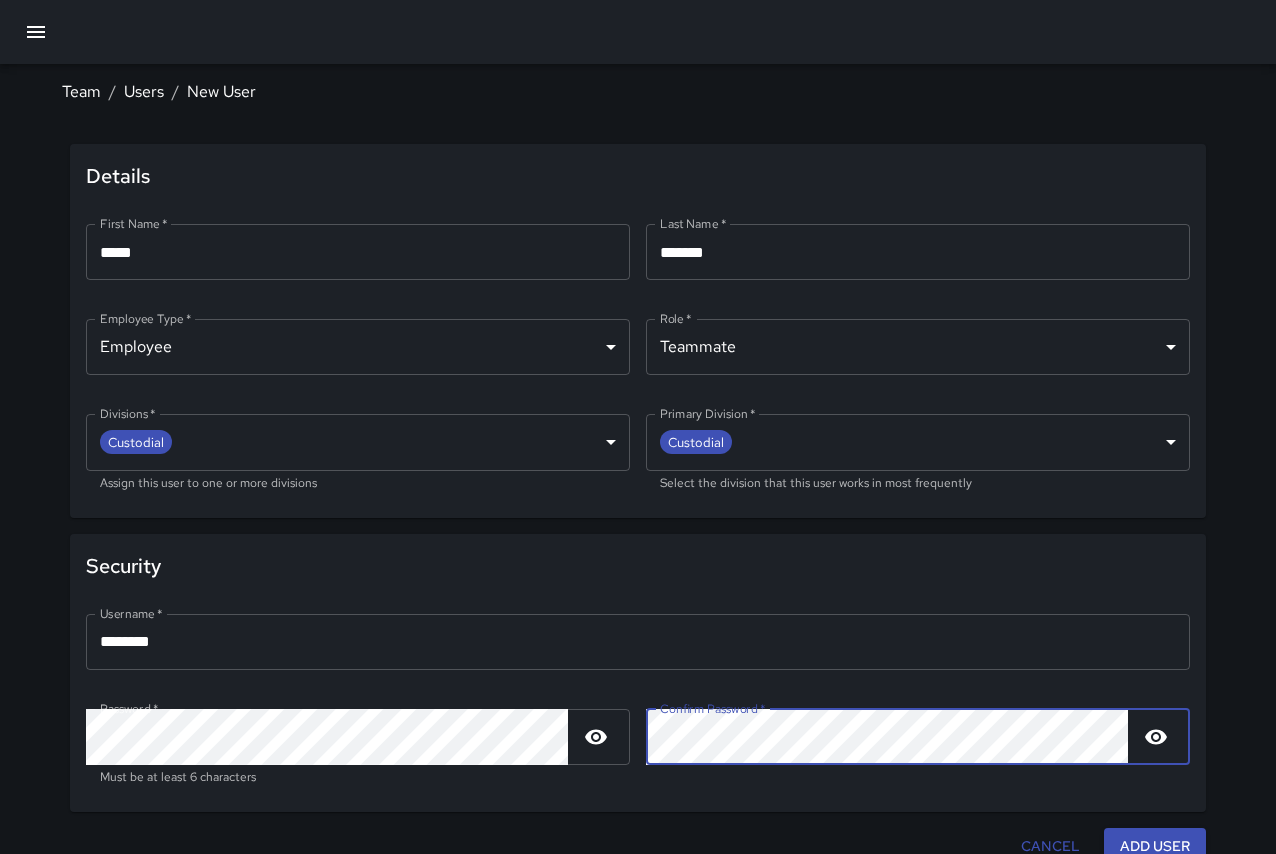 click on "Add User" at bounding box center (1155, 846) 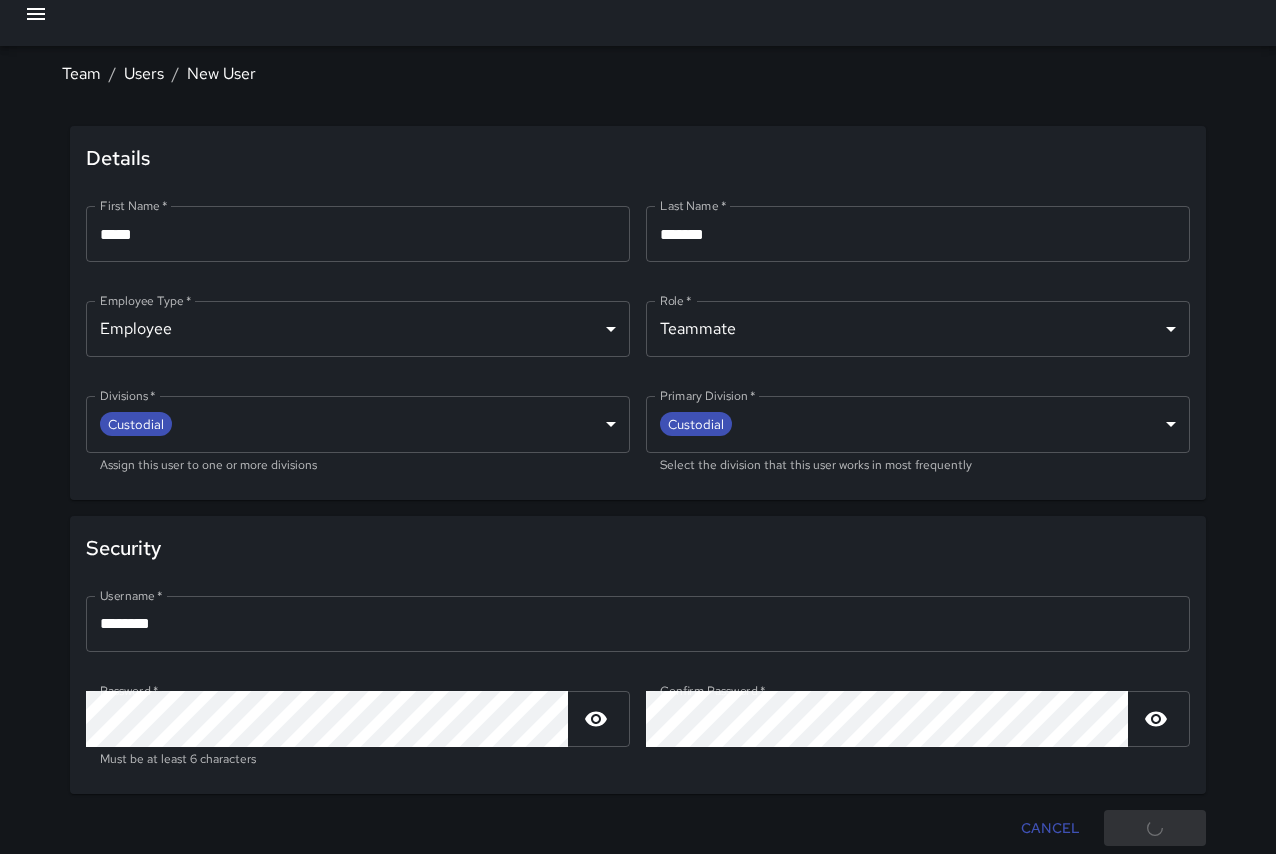 scroll, scrollTop: 0, scrollLeft: 0, axis: both 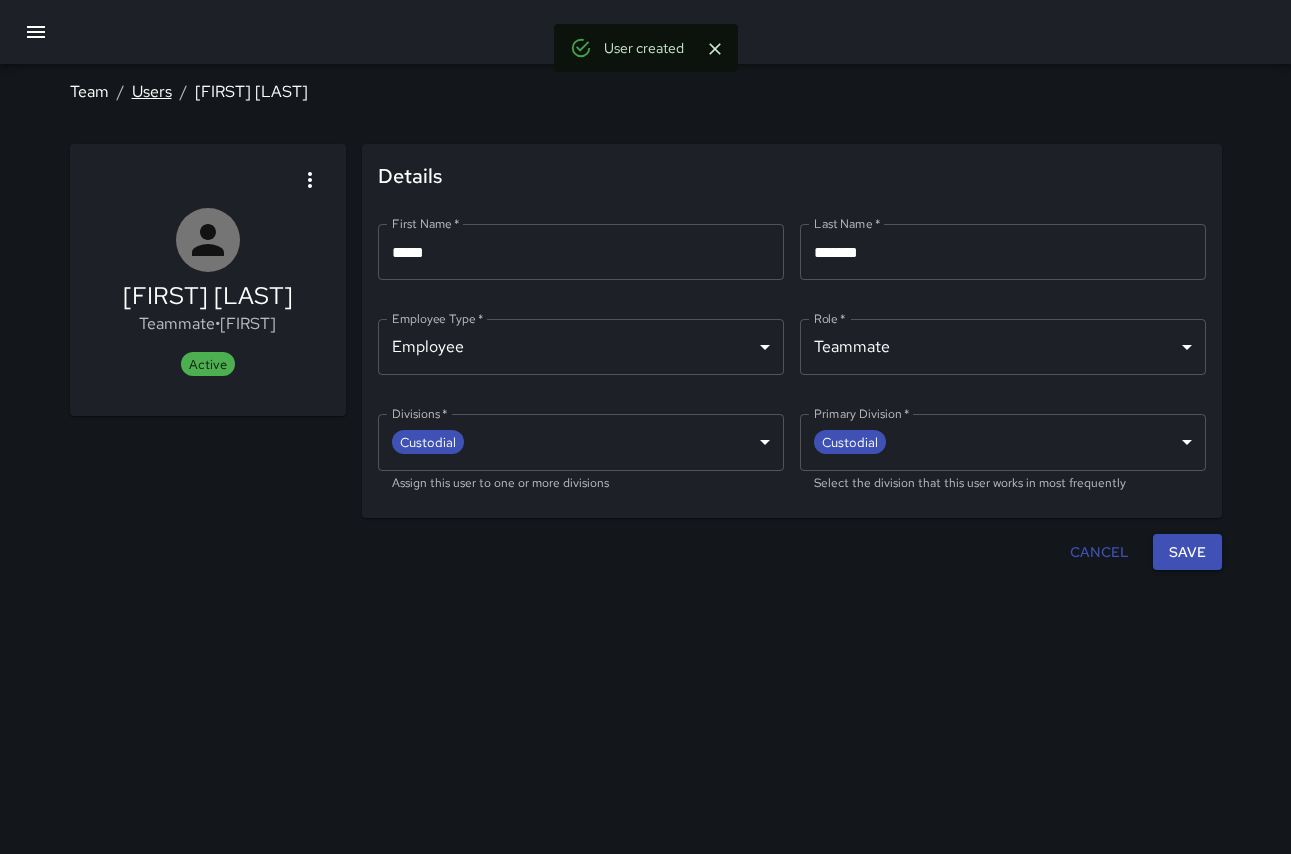click on "Users" at bounding box center (152, 91) 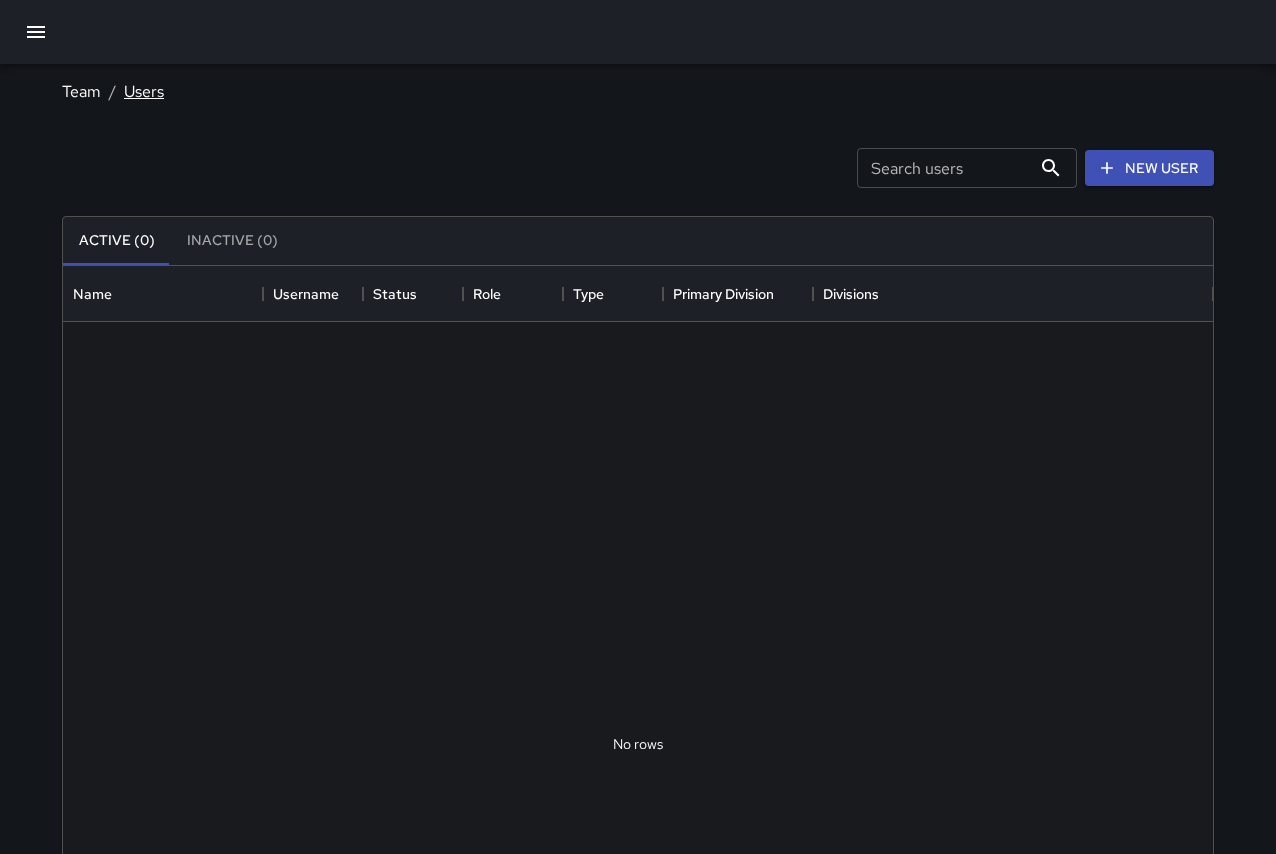 scroll, scrollTop: 16, scrollLeft: 16, axis: both 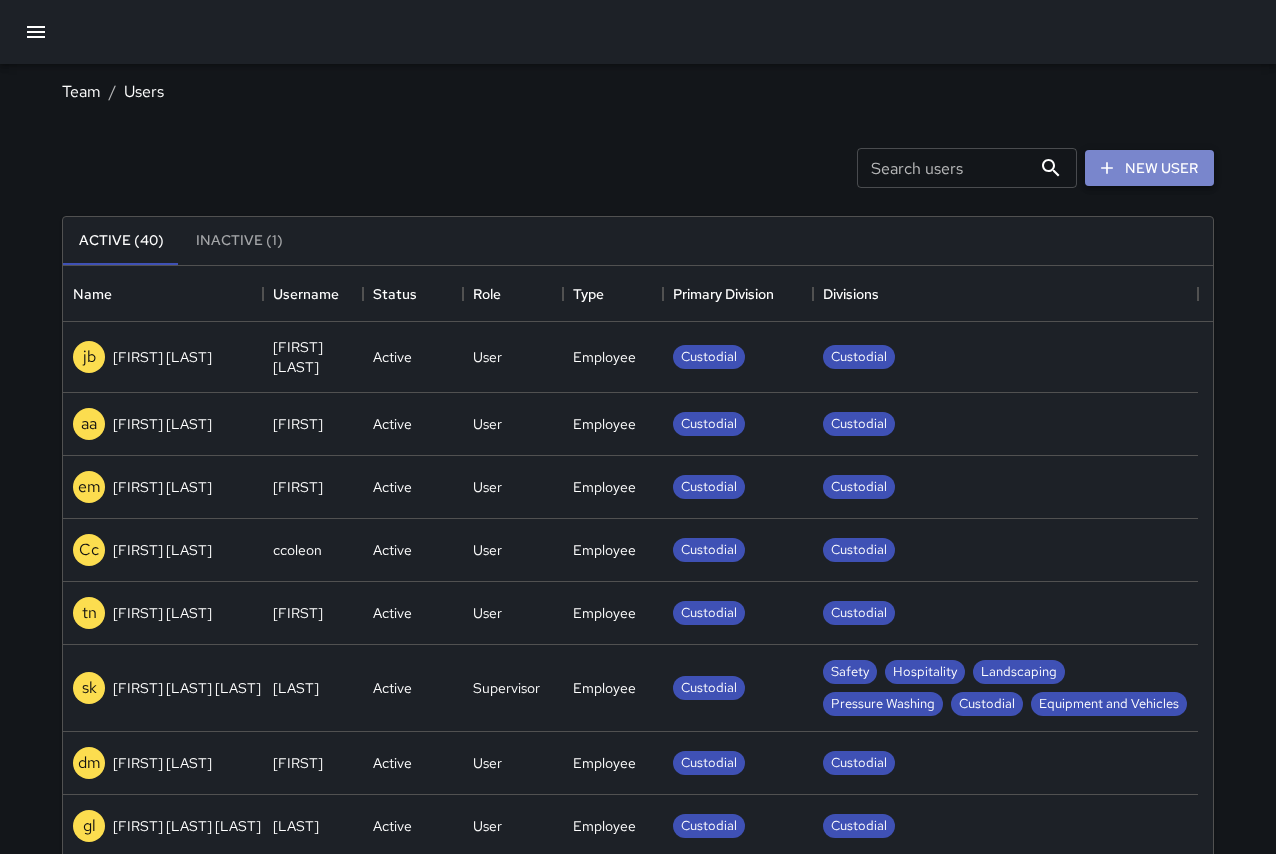 click on "New User" at bounding box center (1149, 168) 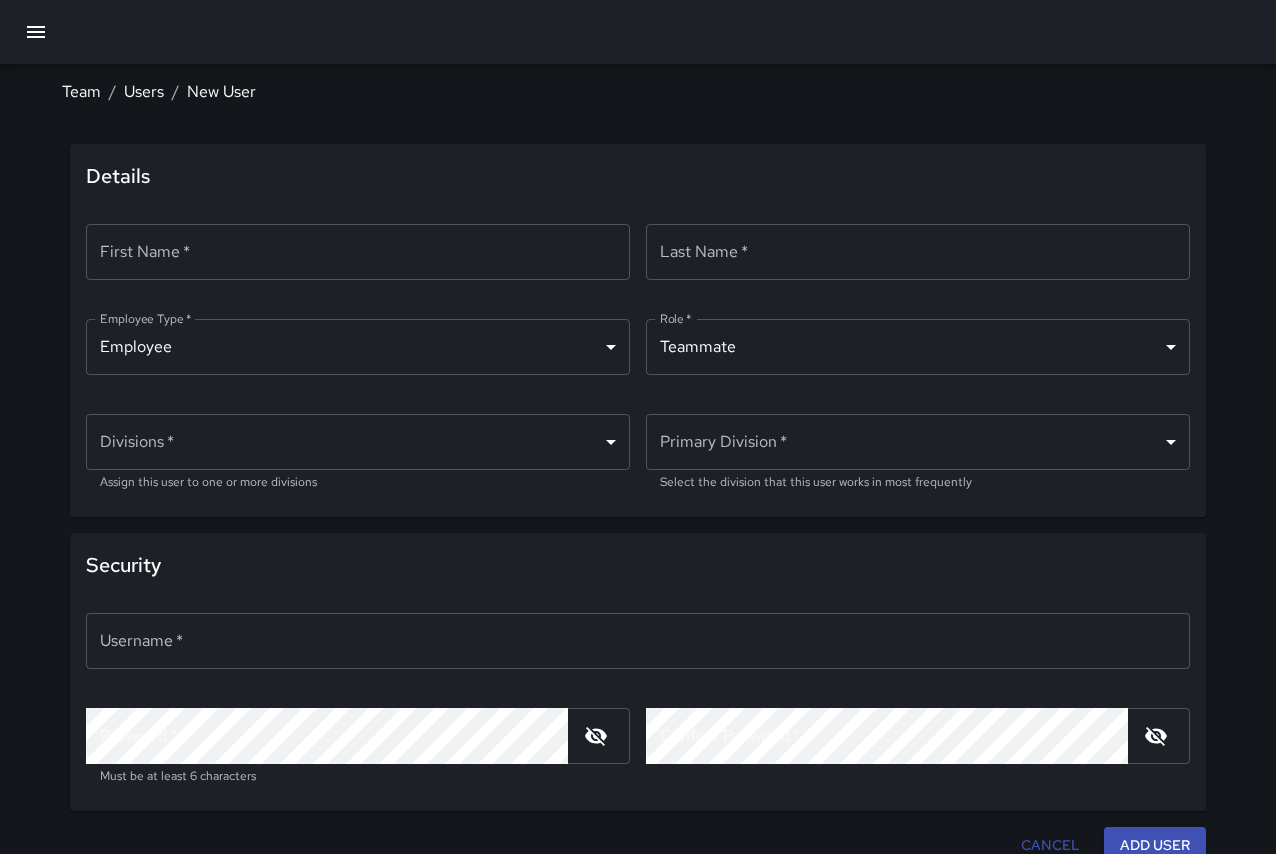 click on "First Name   *" at bounding box center [358, 252] 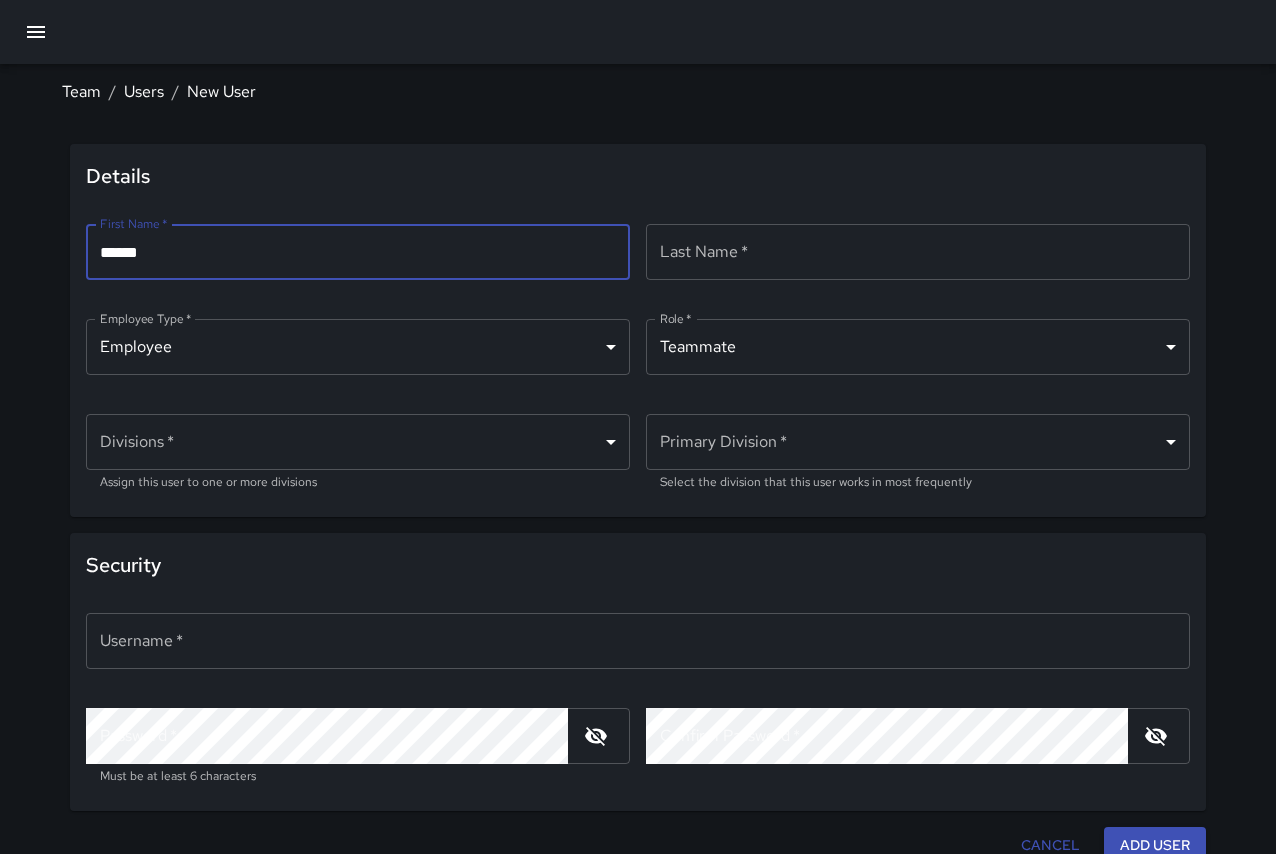type on "******" 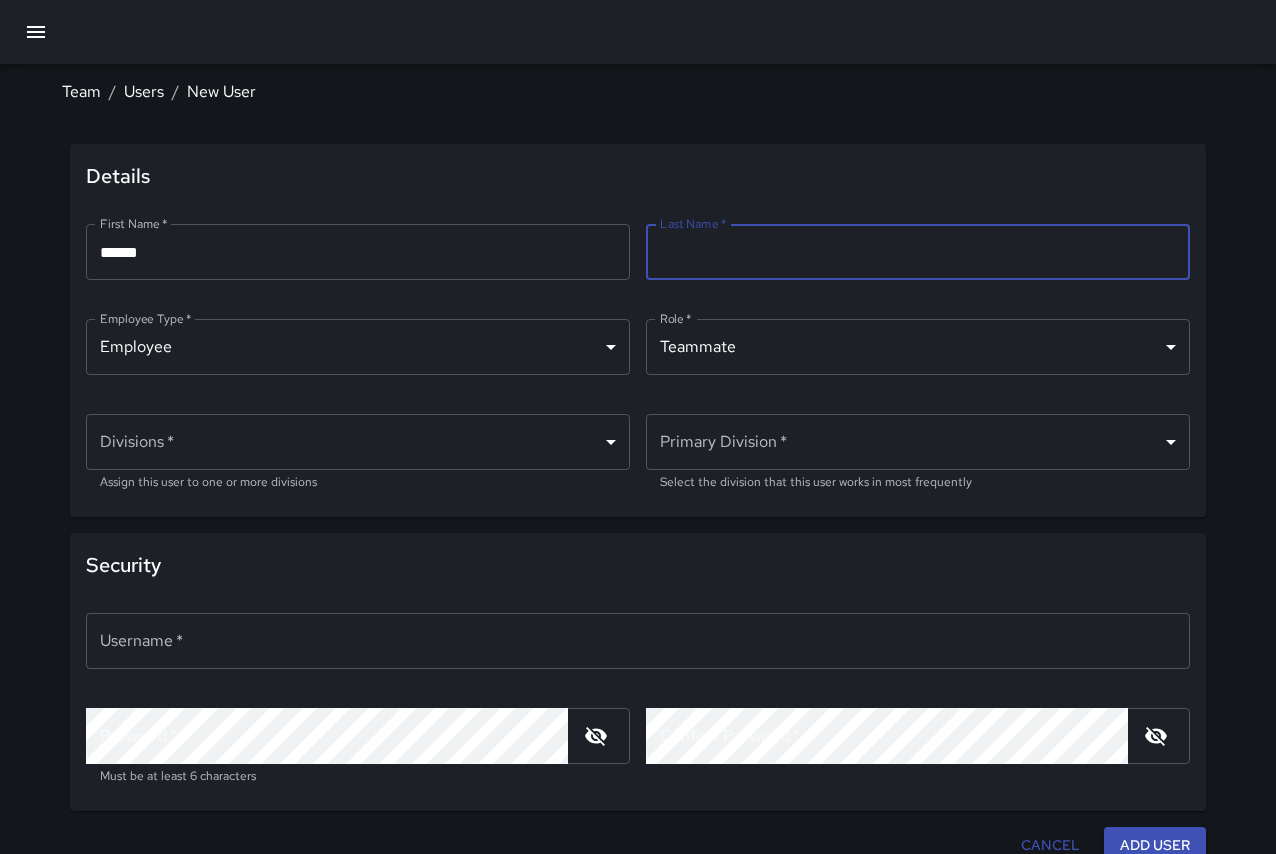 paste on "*******" 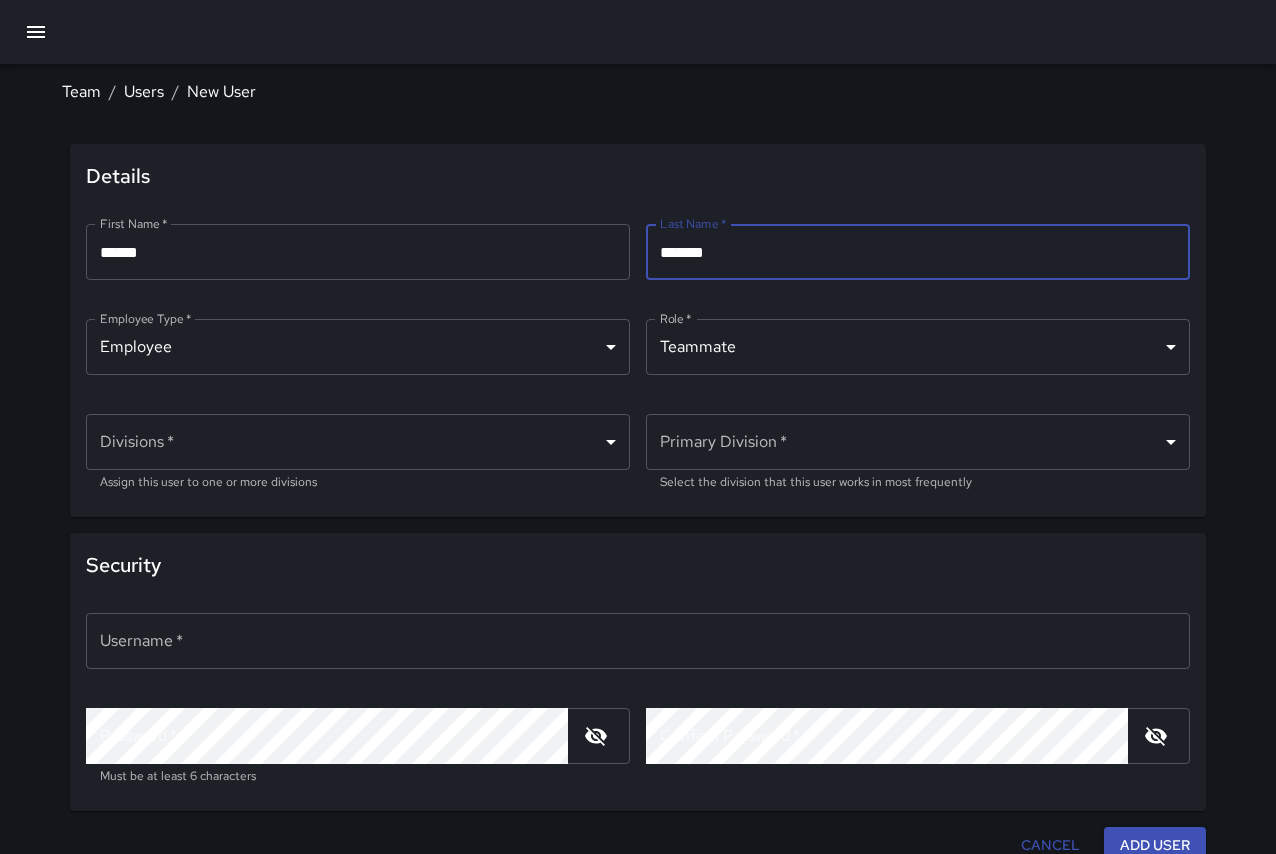type on "*******" 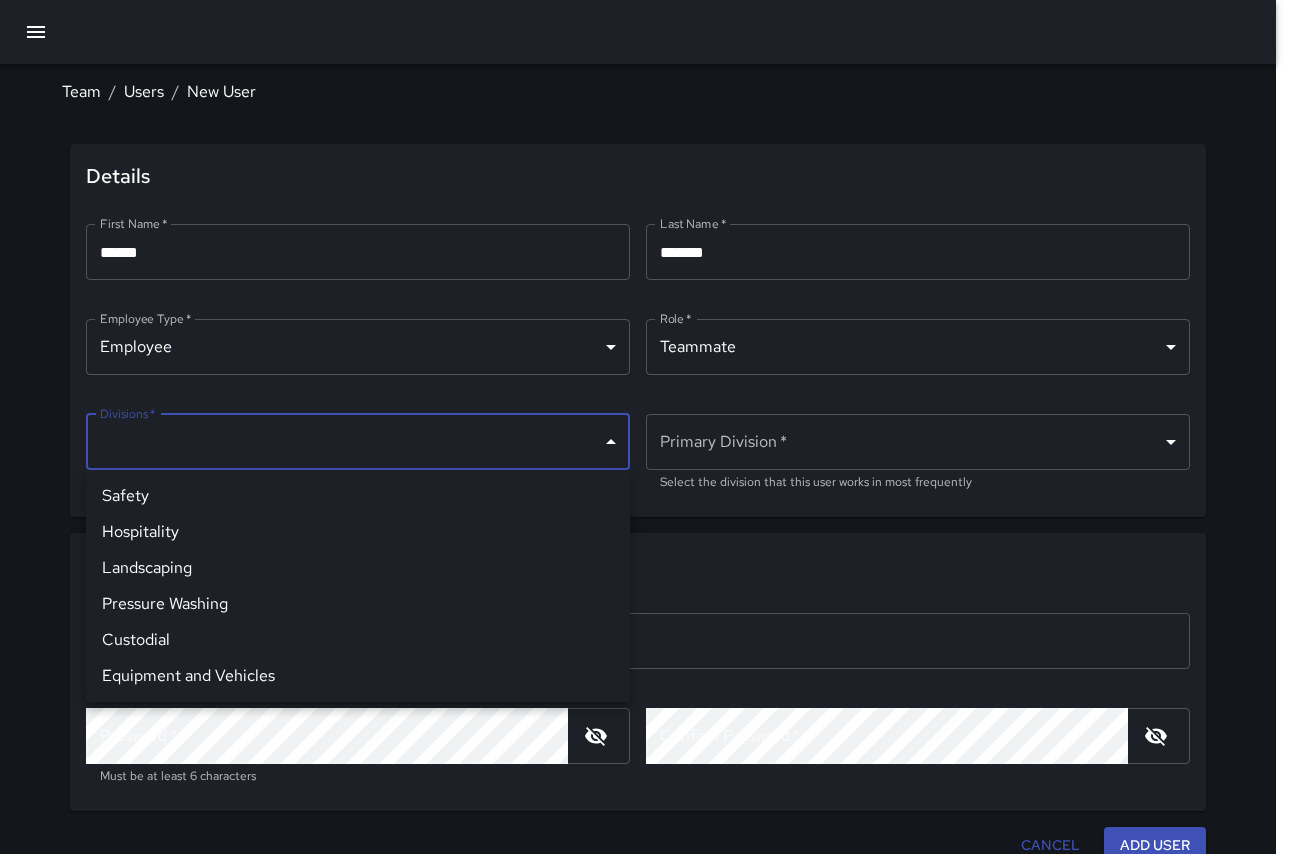 click on "Custodial" at bounding box center [358, 640] 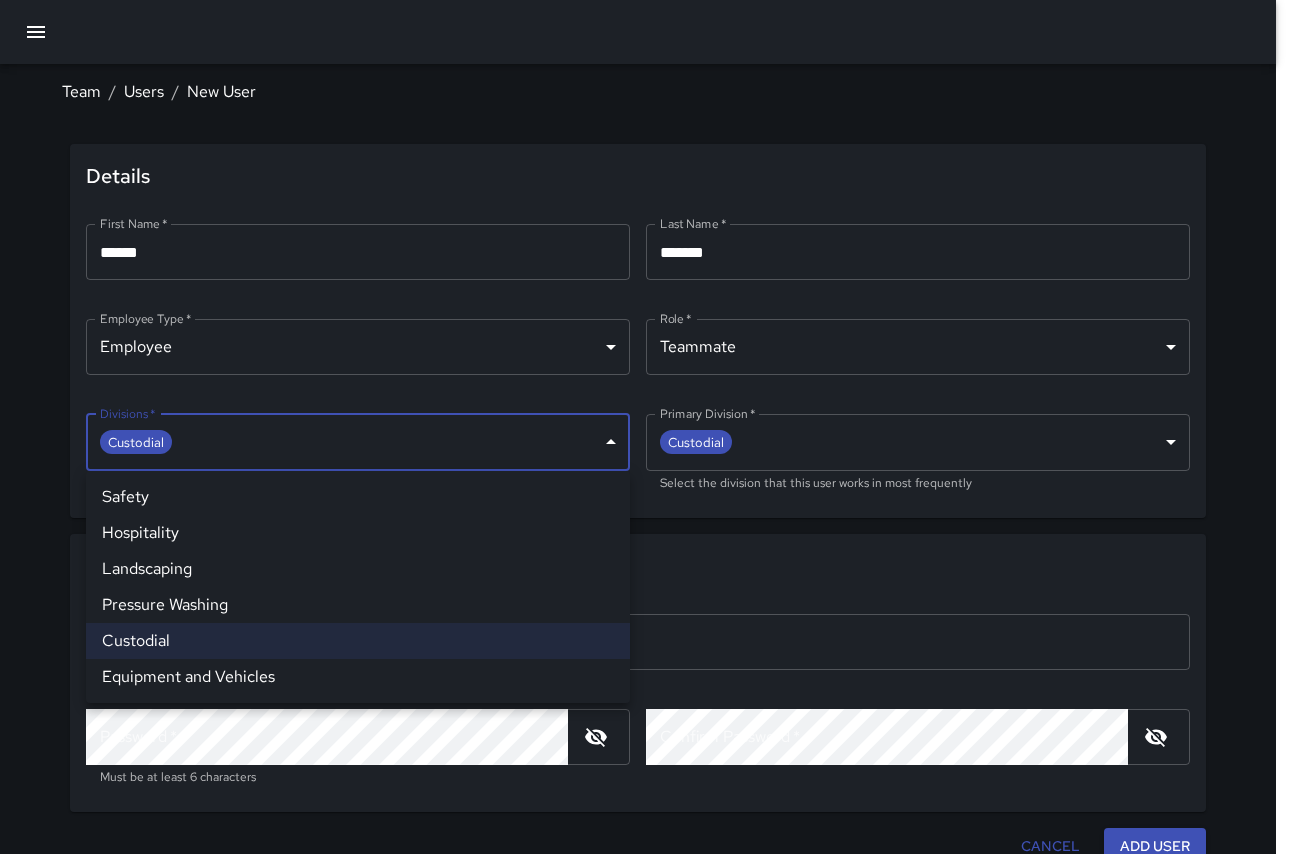 click at bounding box center [645, 427] 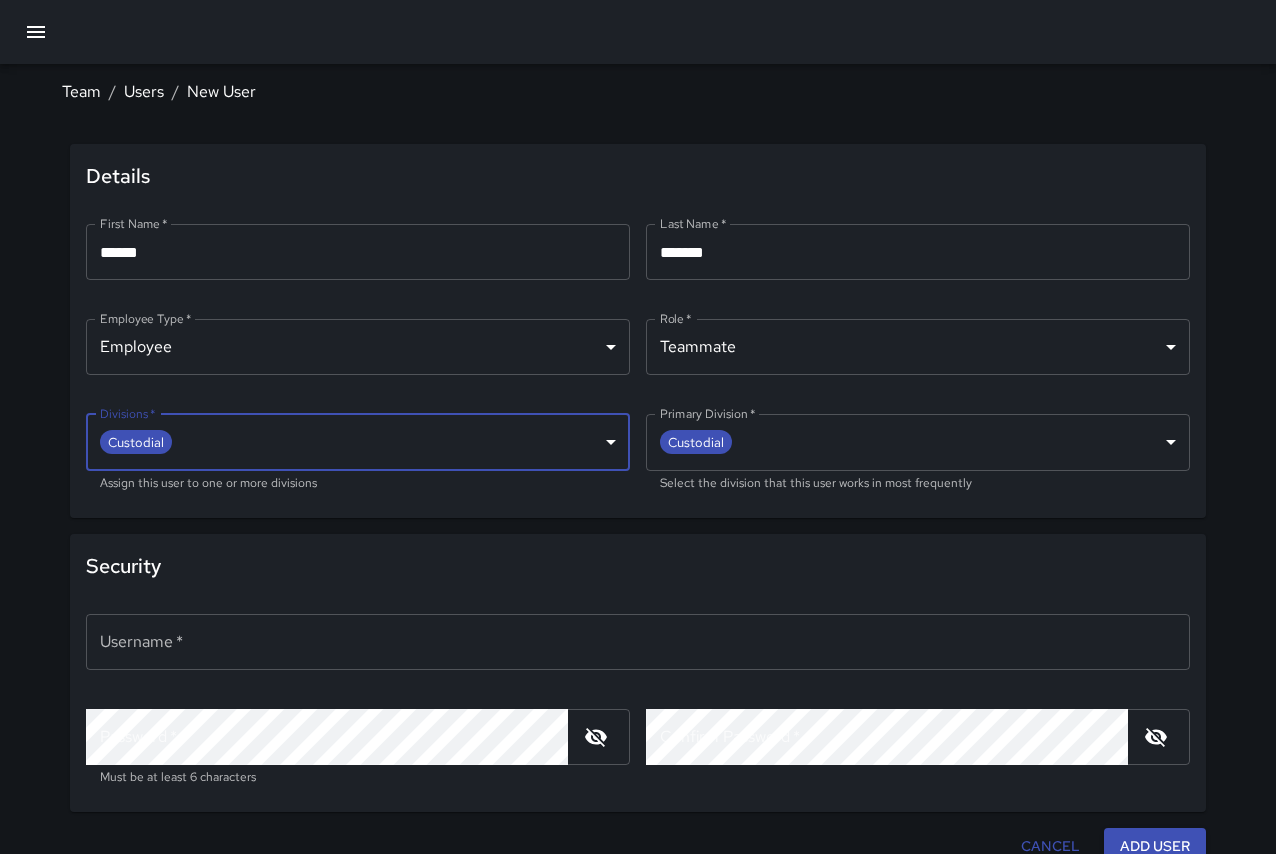 click on "Username   *" at bounding box center (638, 642) 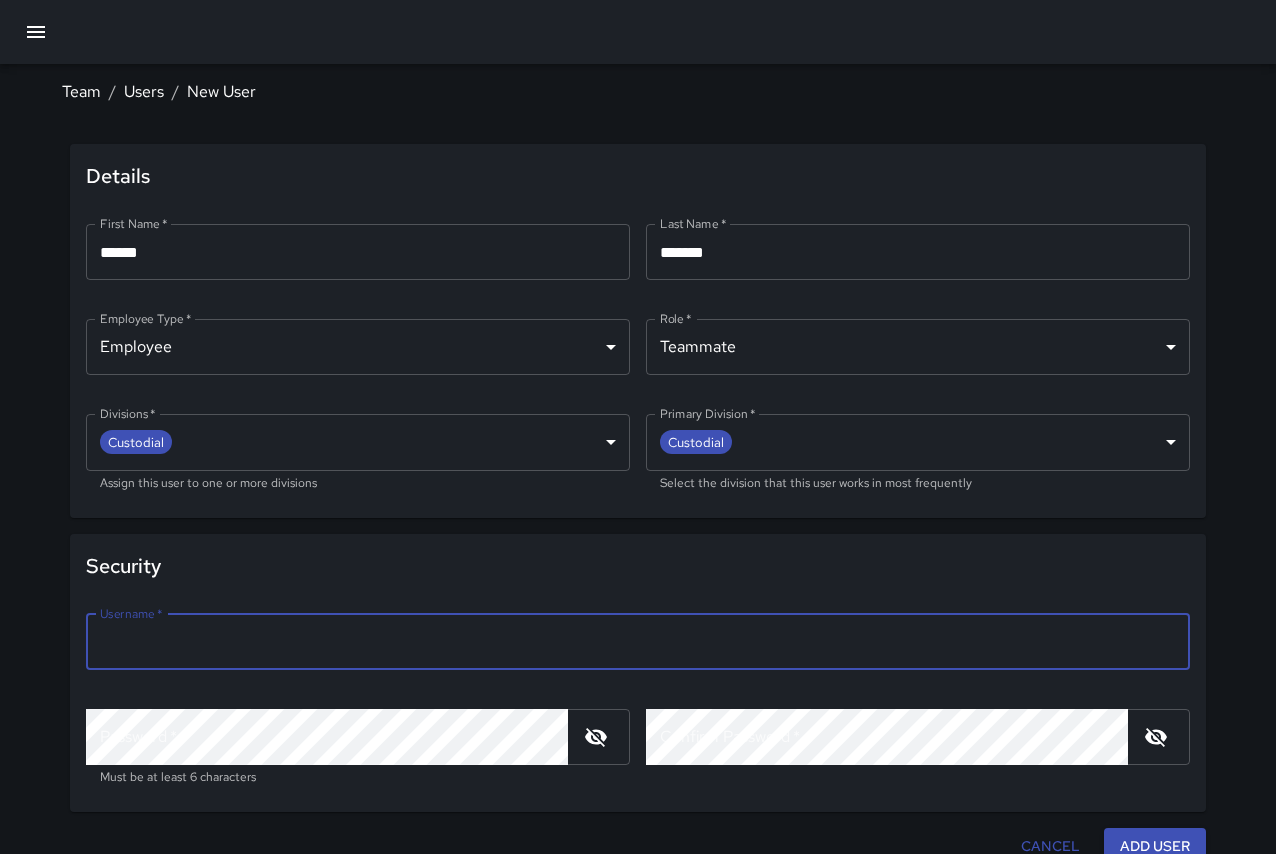 click on "Username   *" at bounding box center [638, 642] 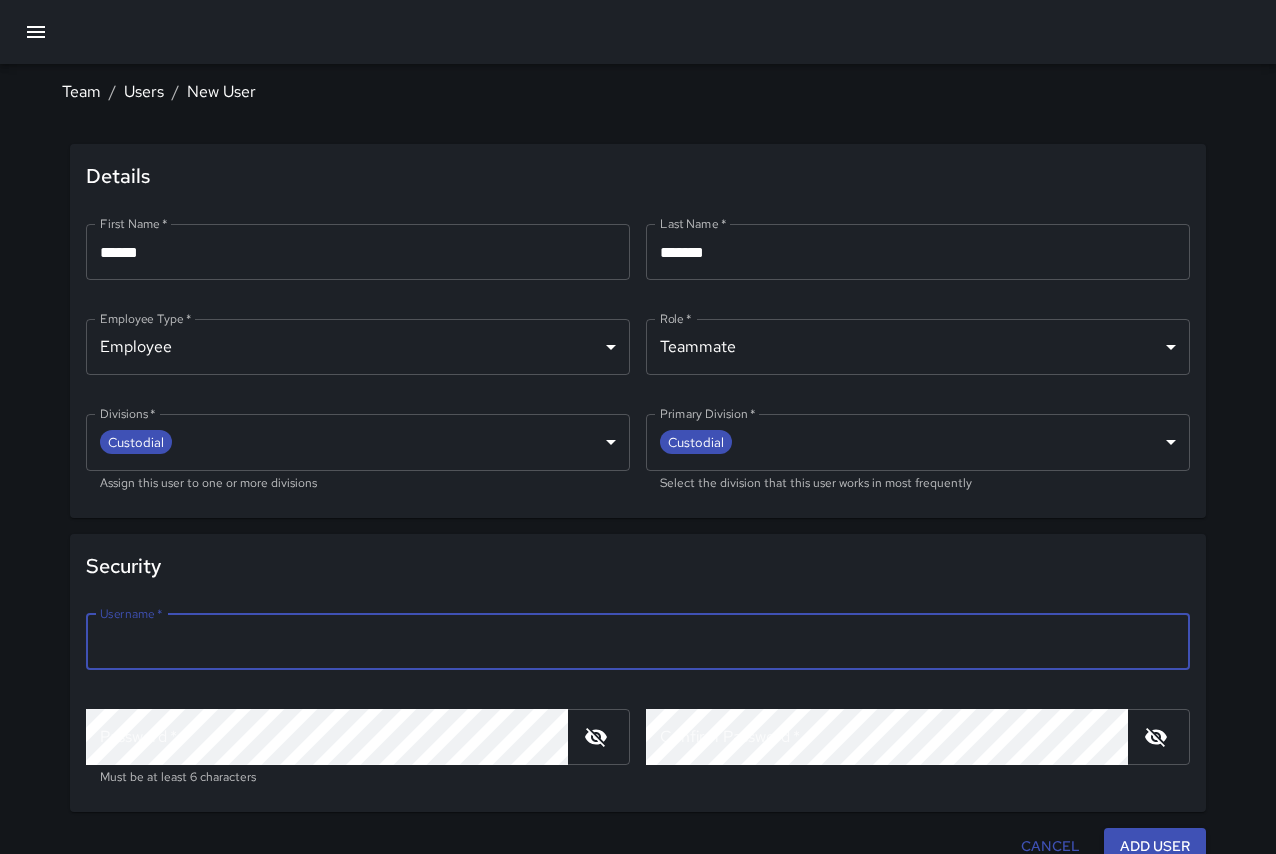 paste on "*******" 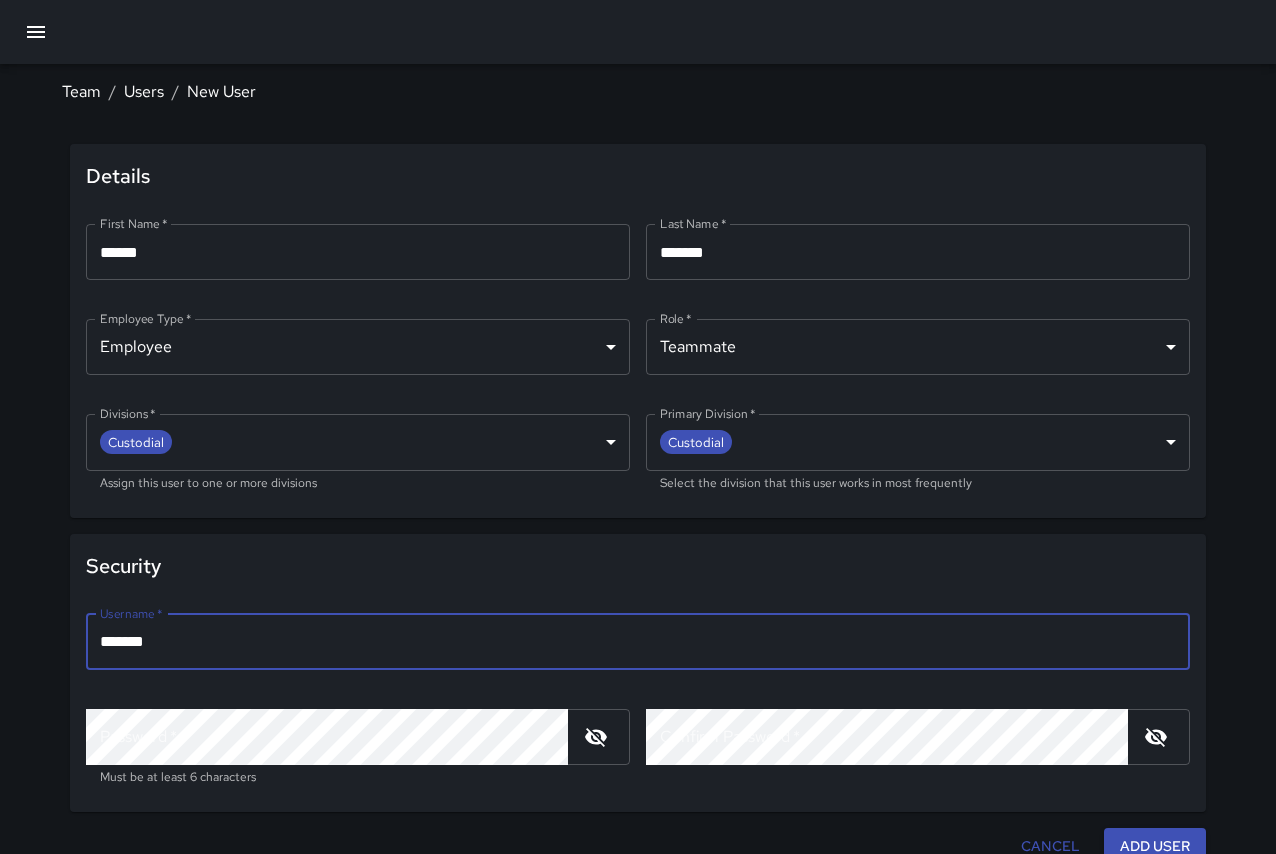 type on "*******" 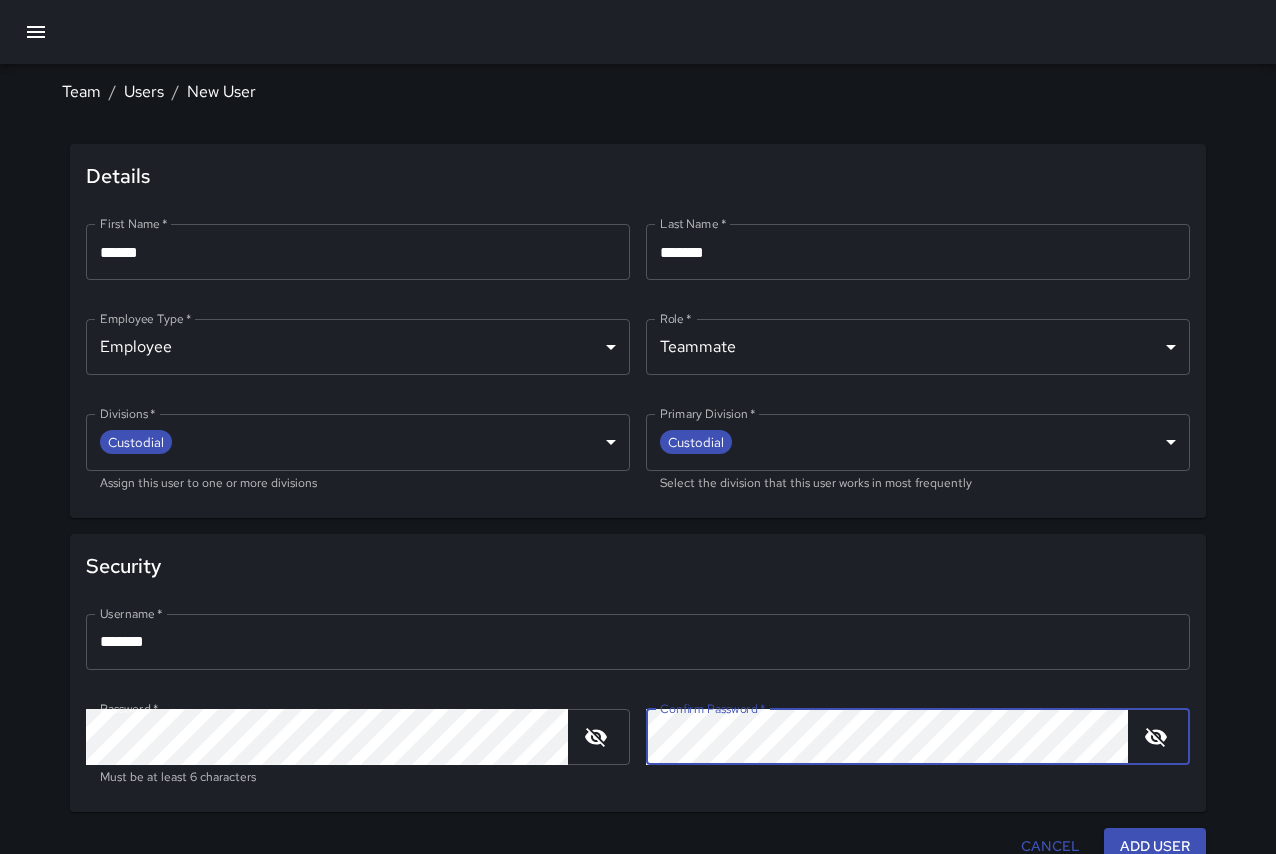 drag, startPoint x: 132, startPoint y: 642, endPoint x: 692, endPoint y: 723, distance: 565.8277 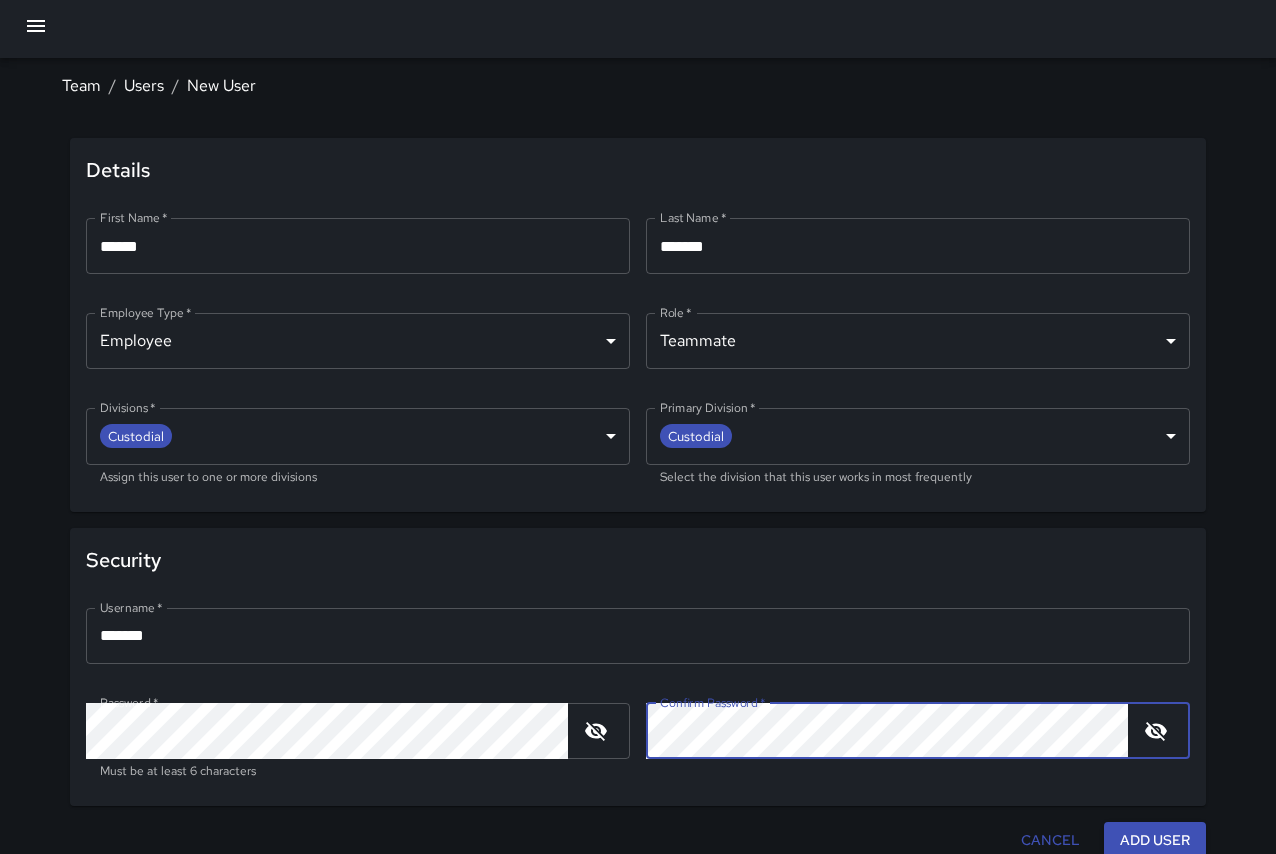 scroll, scrollTop: 18, scrollLeft: 0, axis: vertical 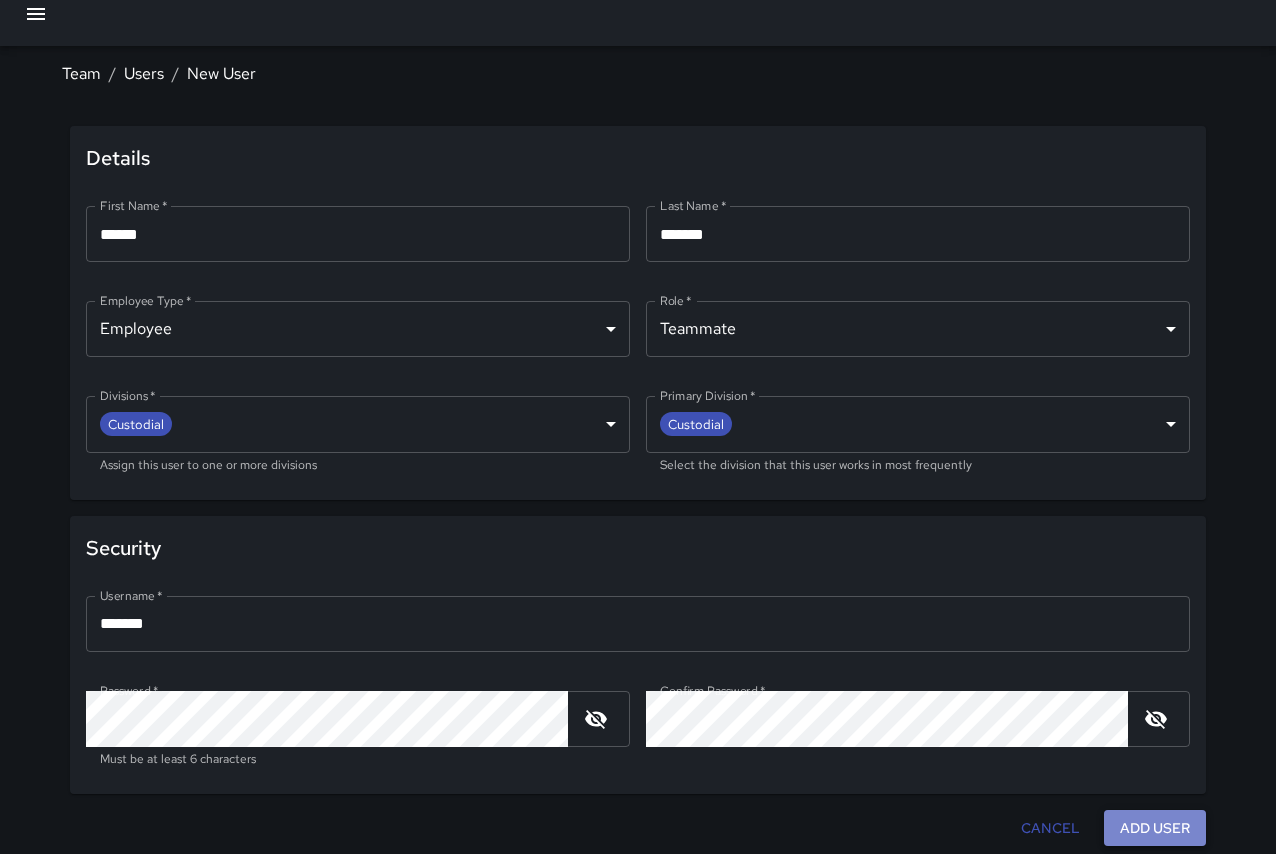 click on "Add User" at bounding box center (1155, 828) 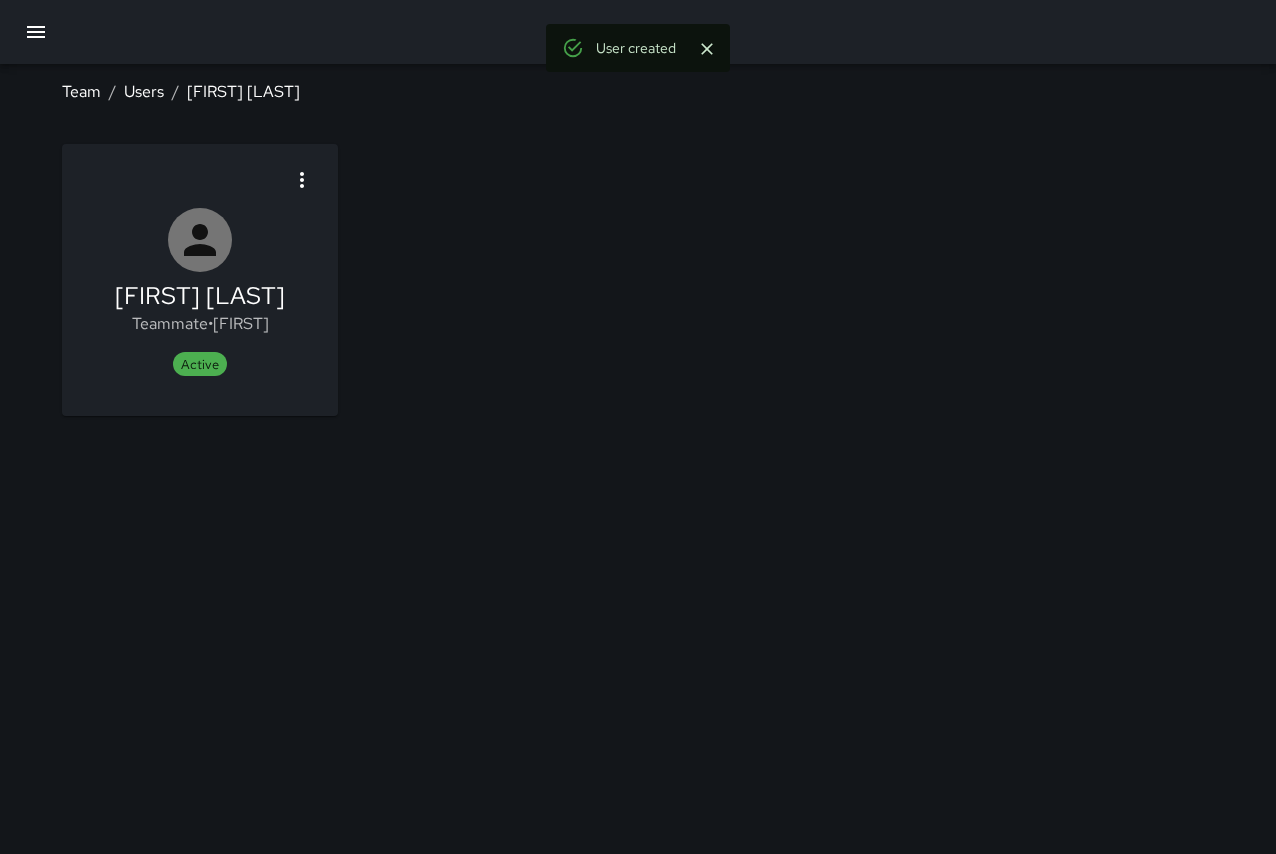 scroll, scrollTop: 0, scrollLeft: 0, axis: both 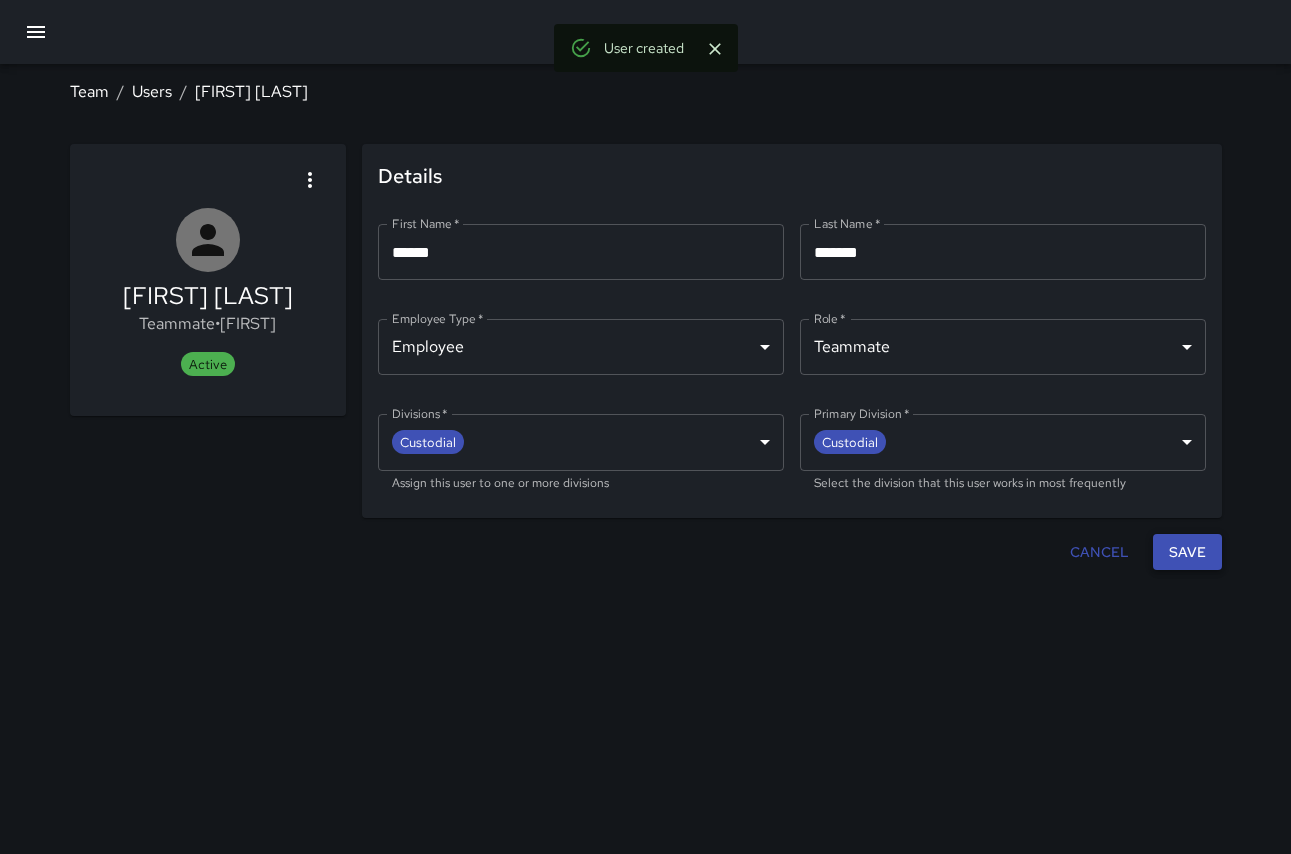 click on "Save" at bounding box center (1187, 552) 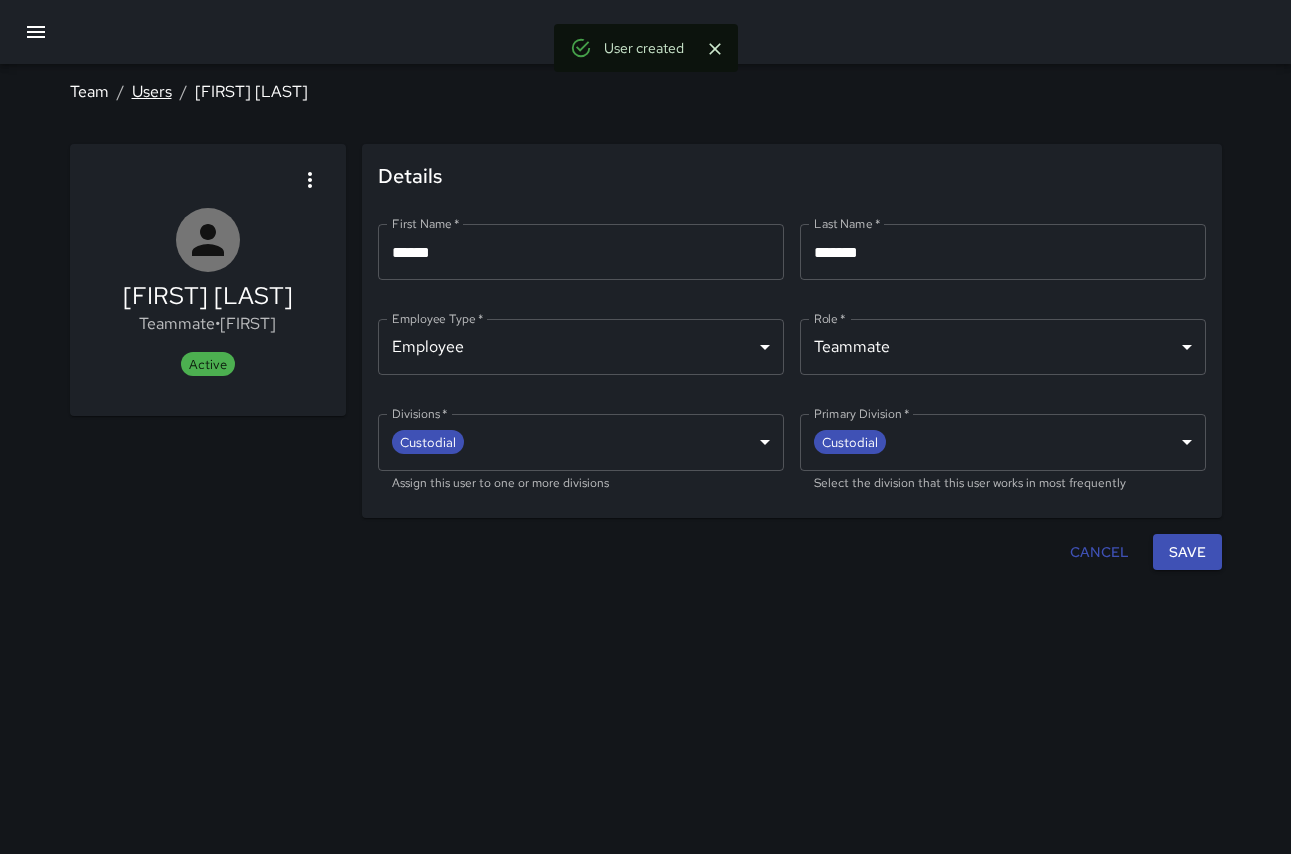 click on "Users" at bounding box center (152, 91) 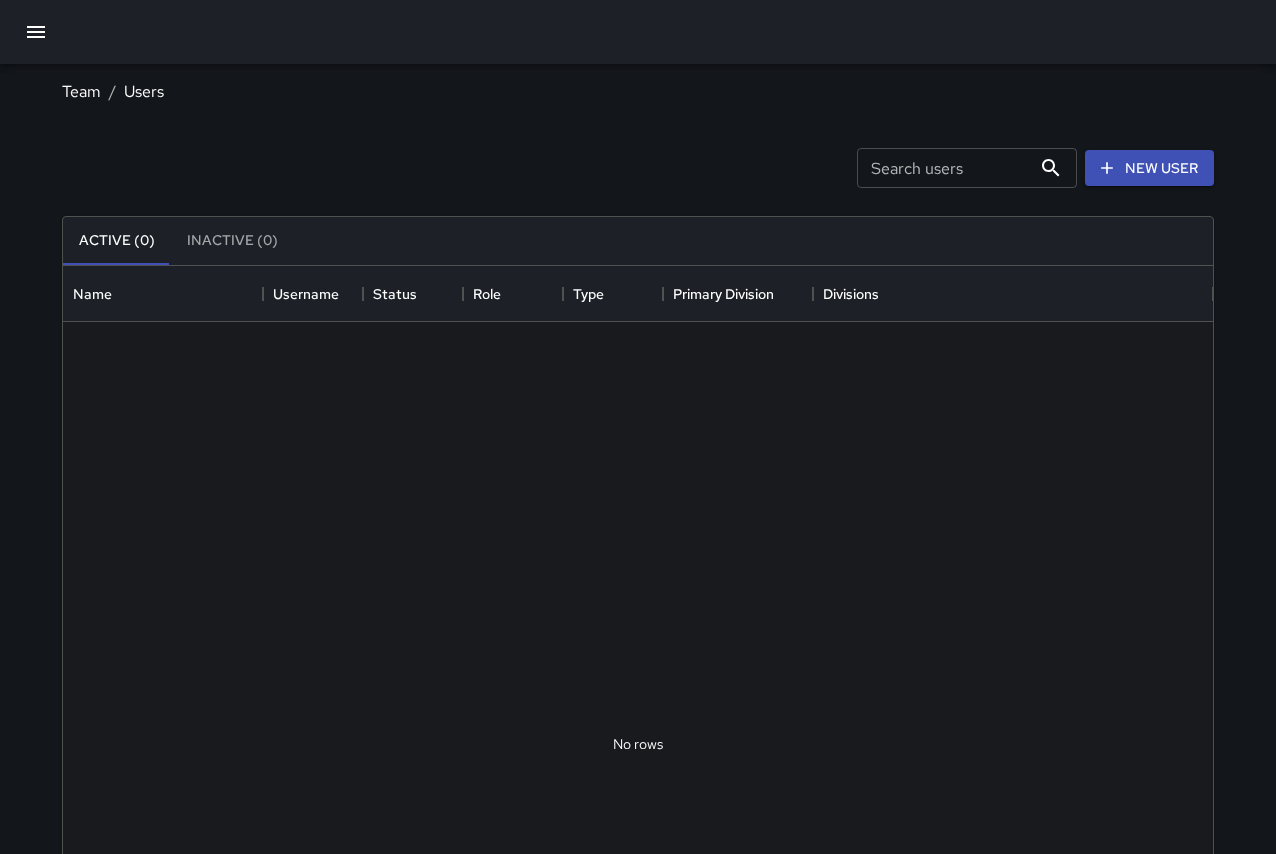 scroll, scrollTop: 16, scrollLeft: 16, axis: both 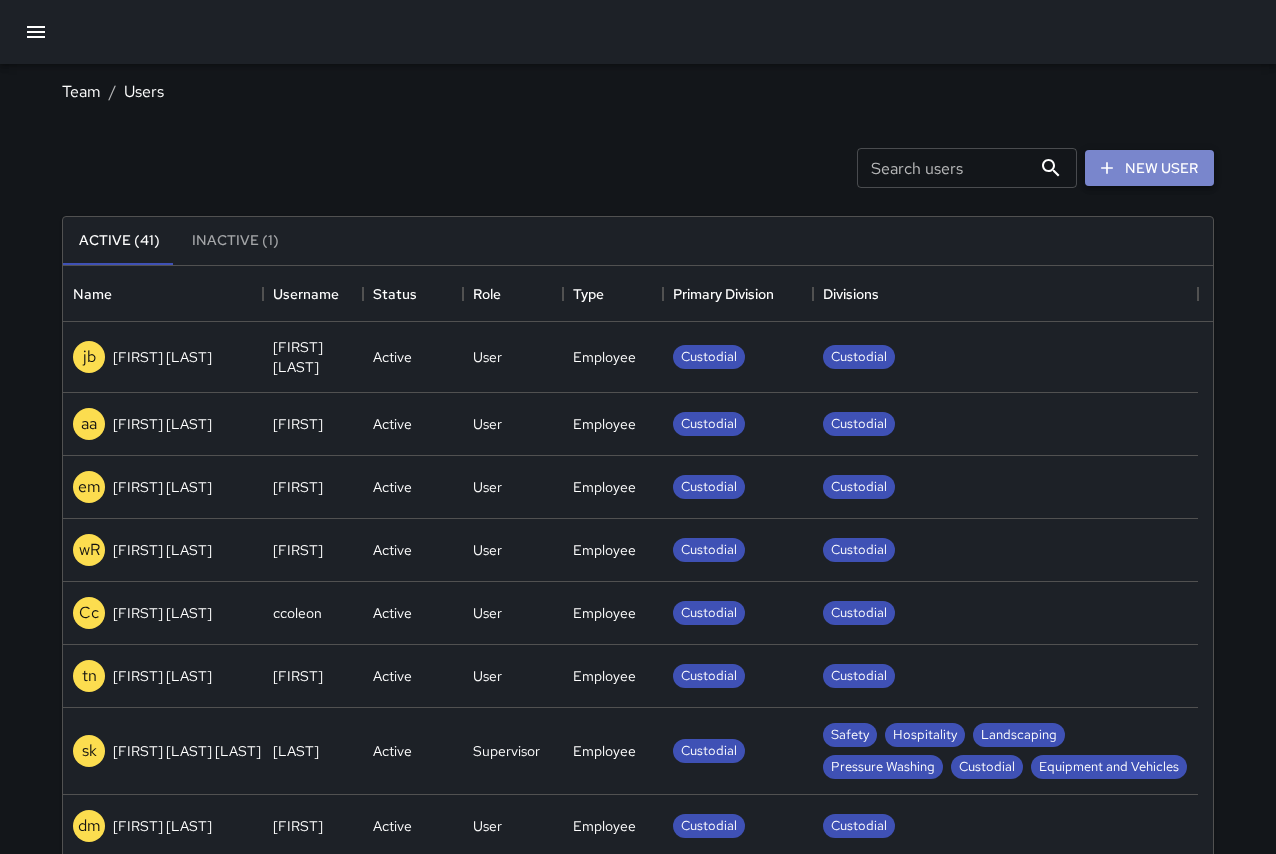 click on "New User" at bounding box center [1149, 168] 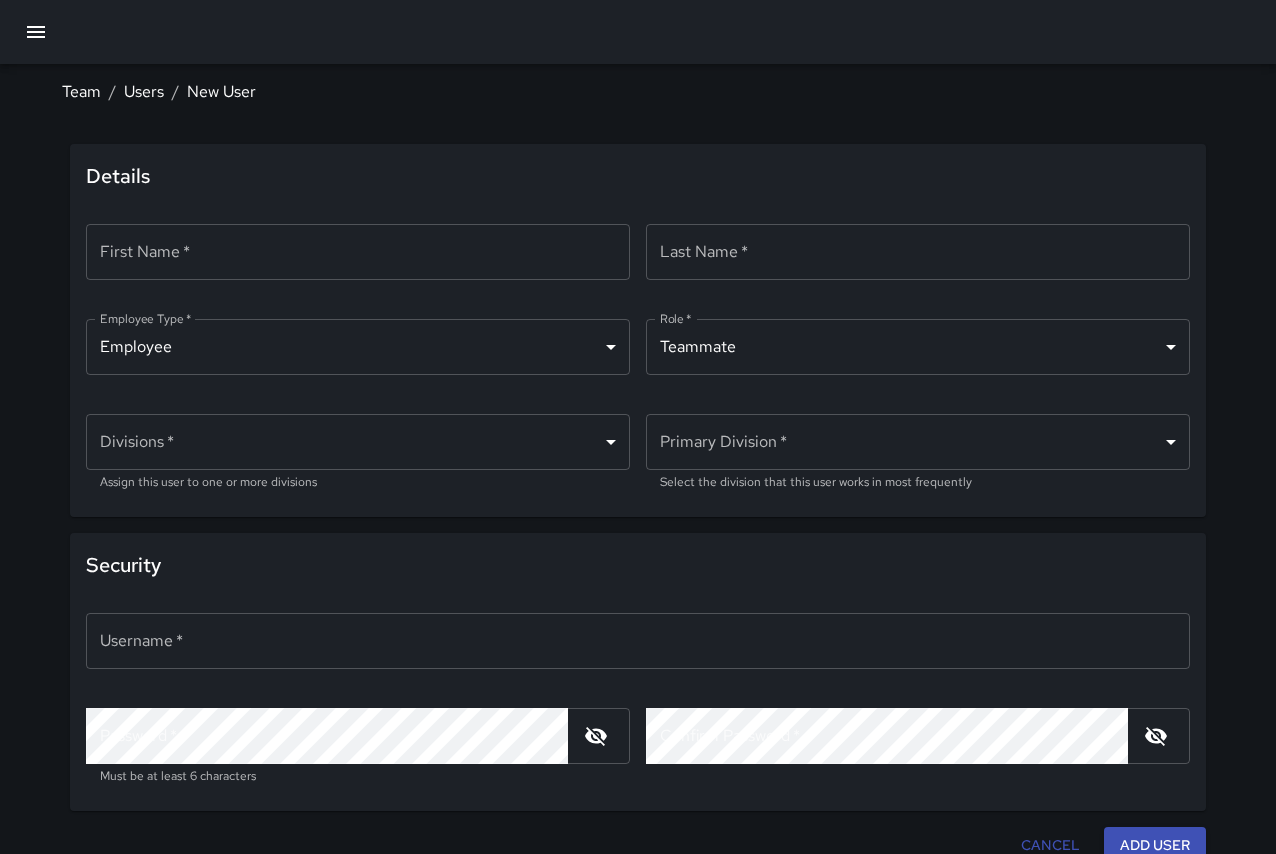 click on "First Name   *" at bounding box center (358, 252) 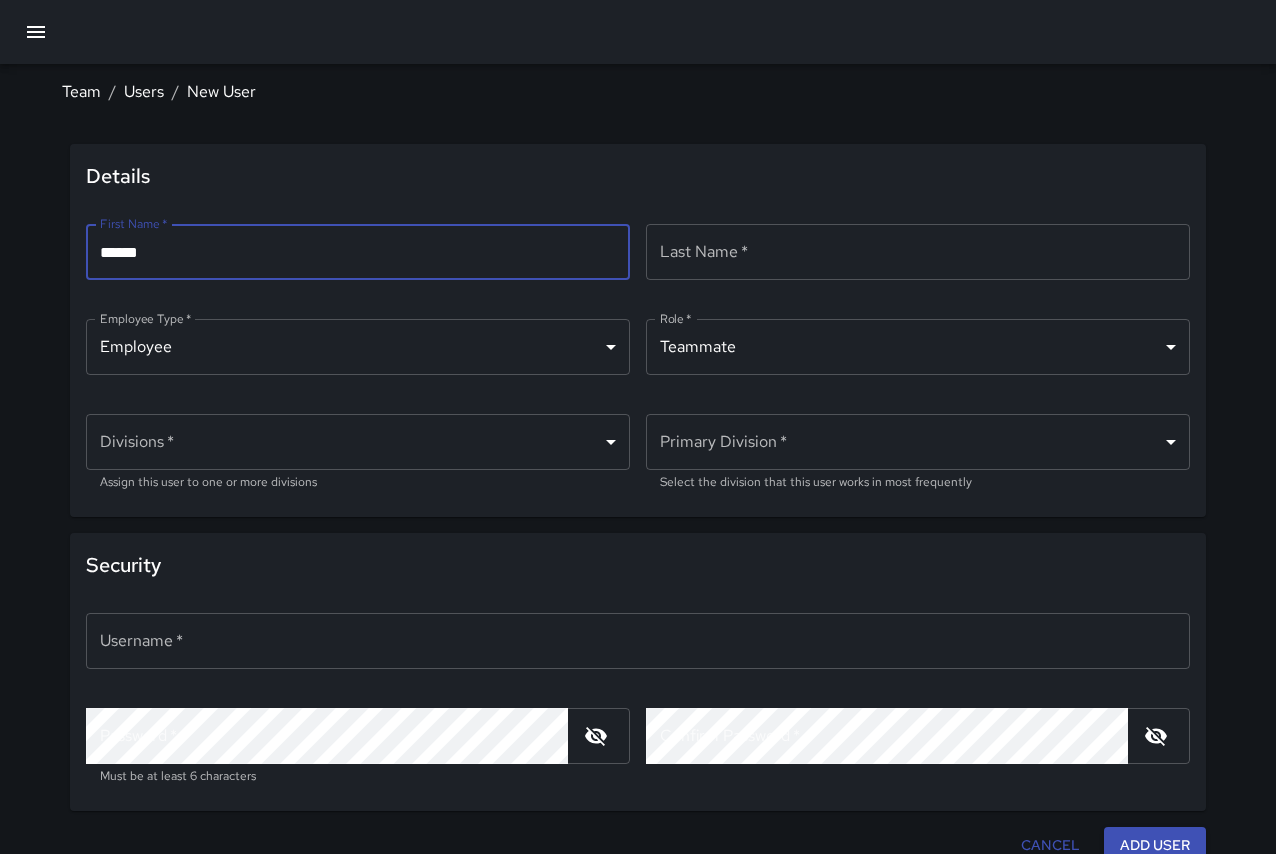 type on "******" 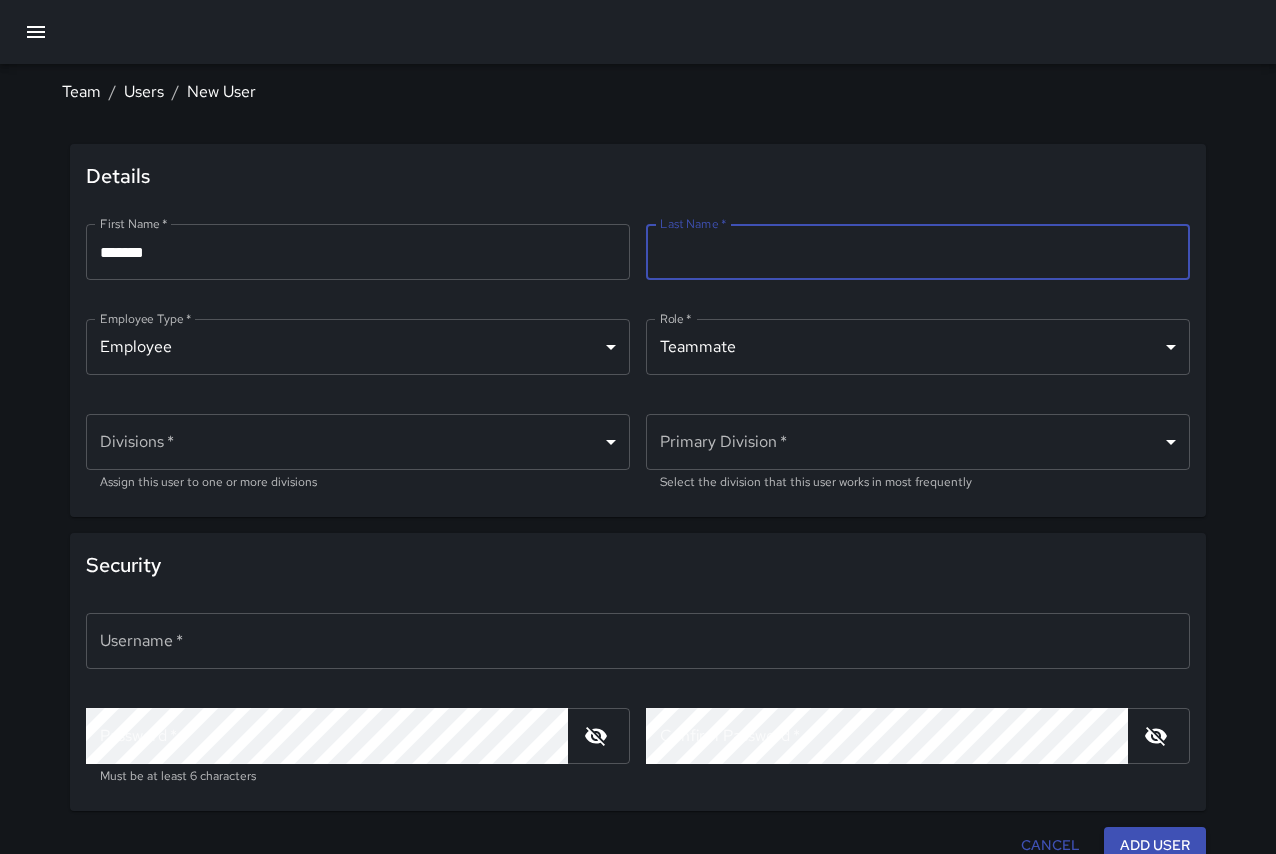 click on "Last Name   *" at bounding box center (918, 252) 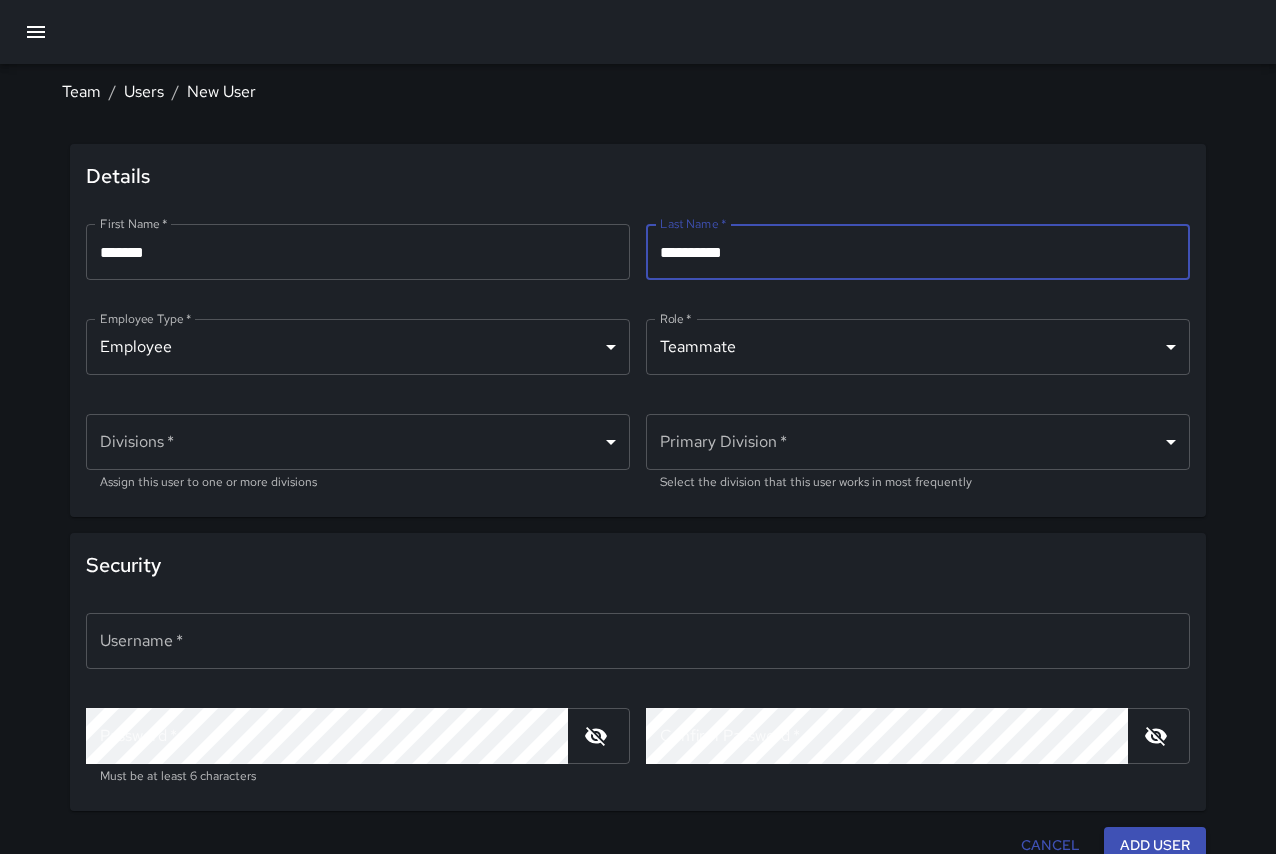type on "**********" 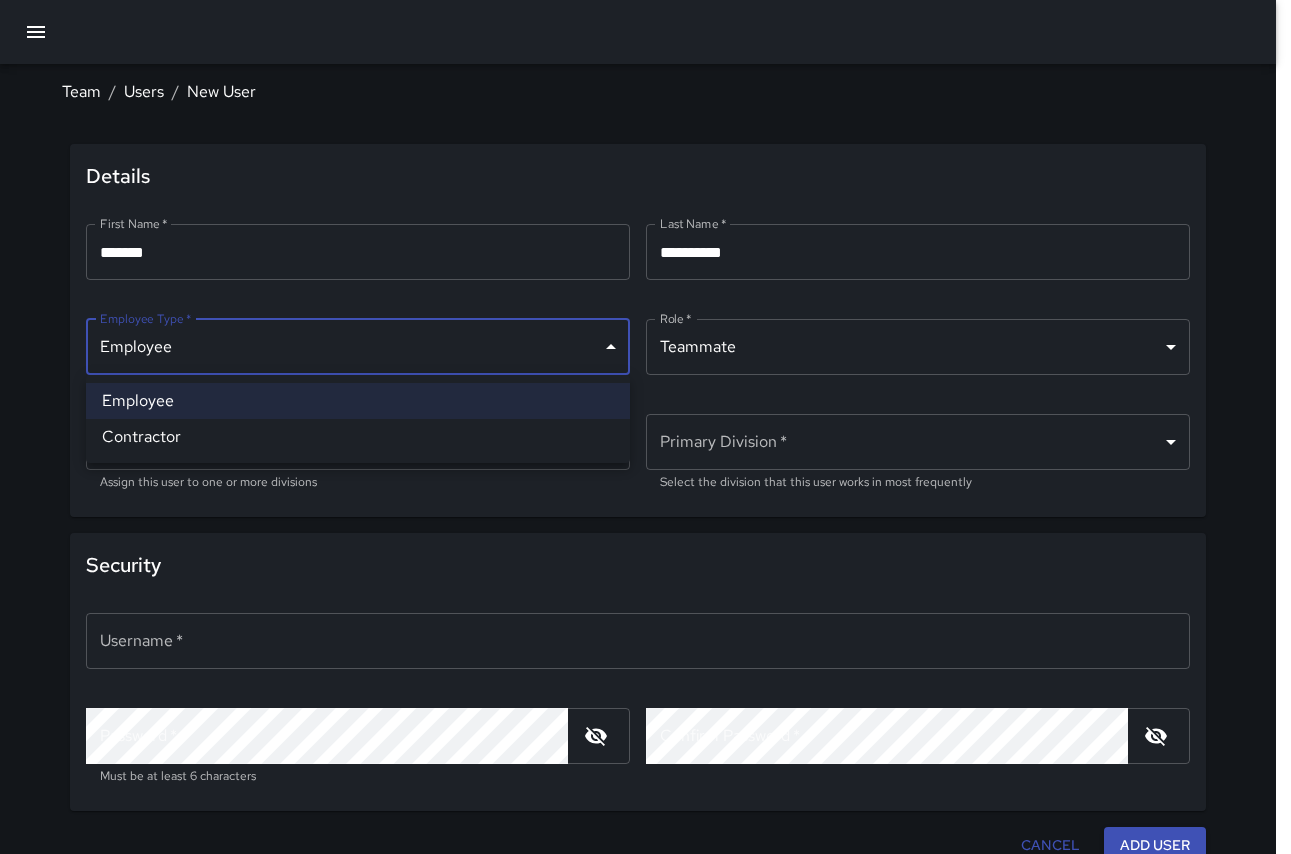 click on "Employee" at bounding box center (358, 401) 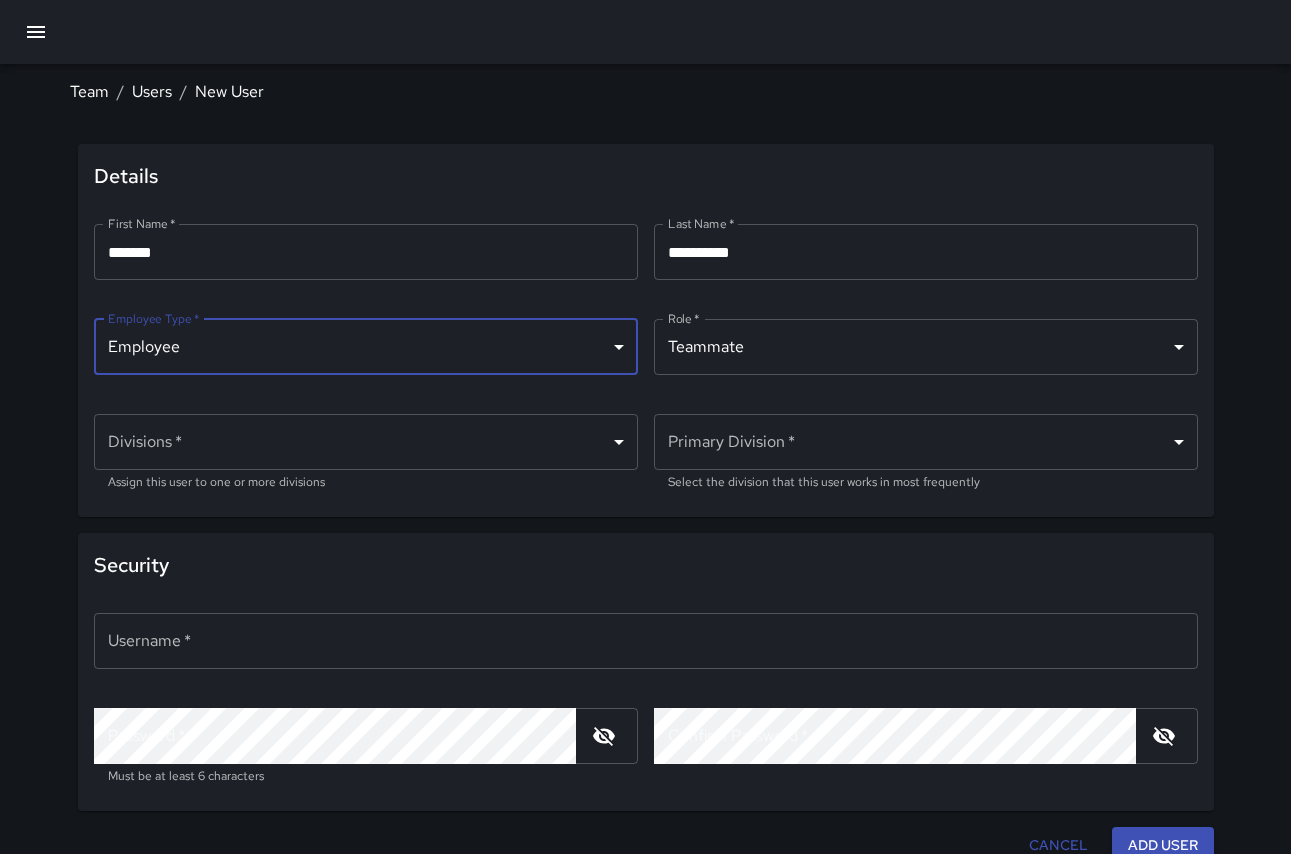 click on "**********" at bounding box center [645, 435] 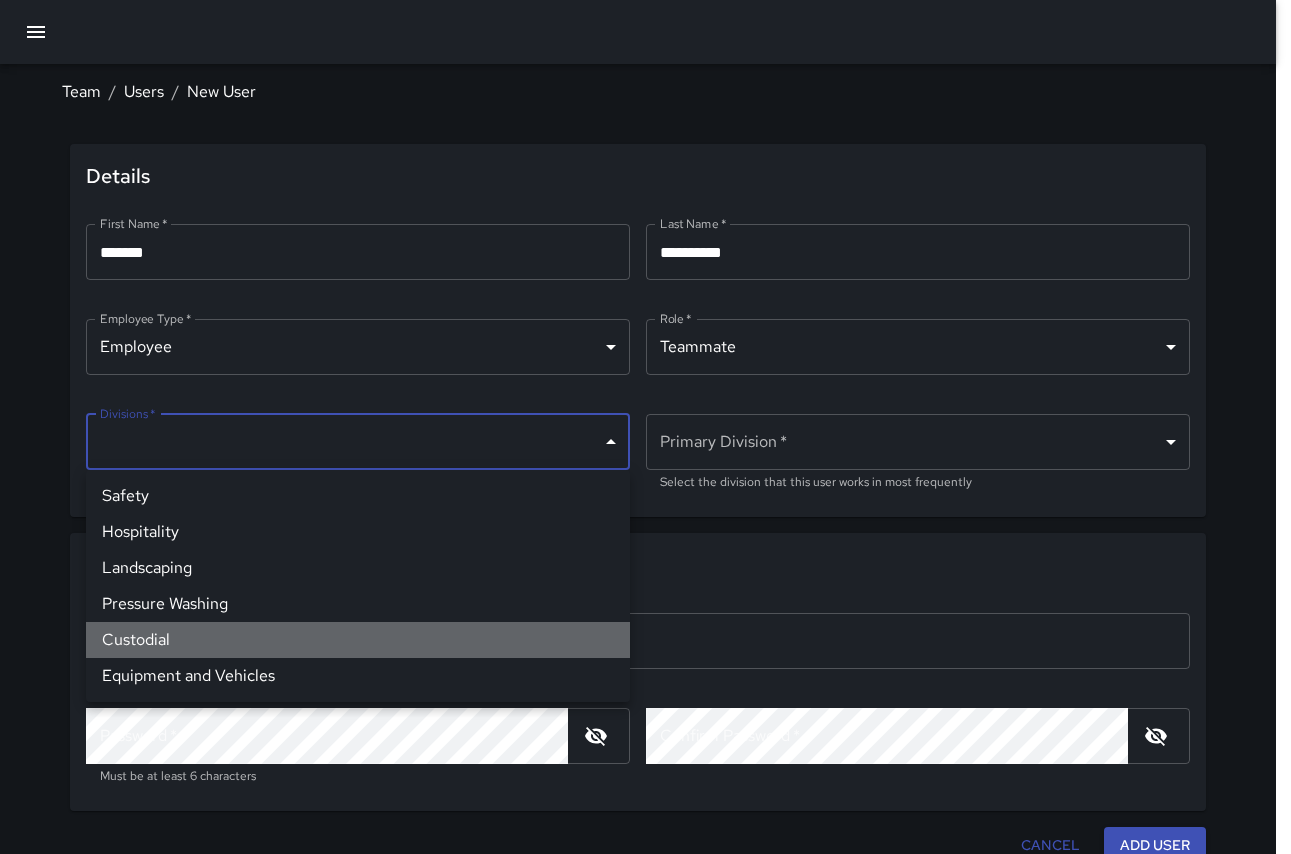 click on "Custodial" at bounding box center (358, 640) 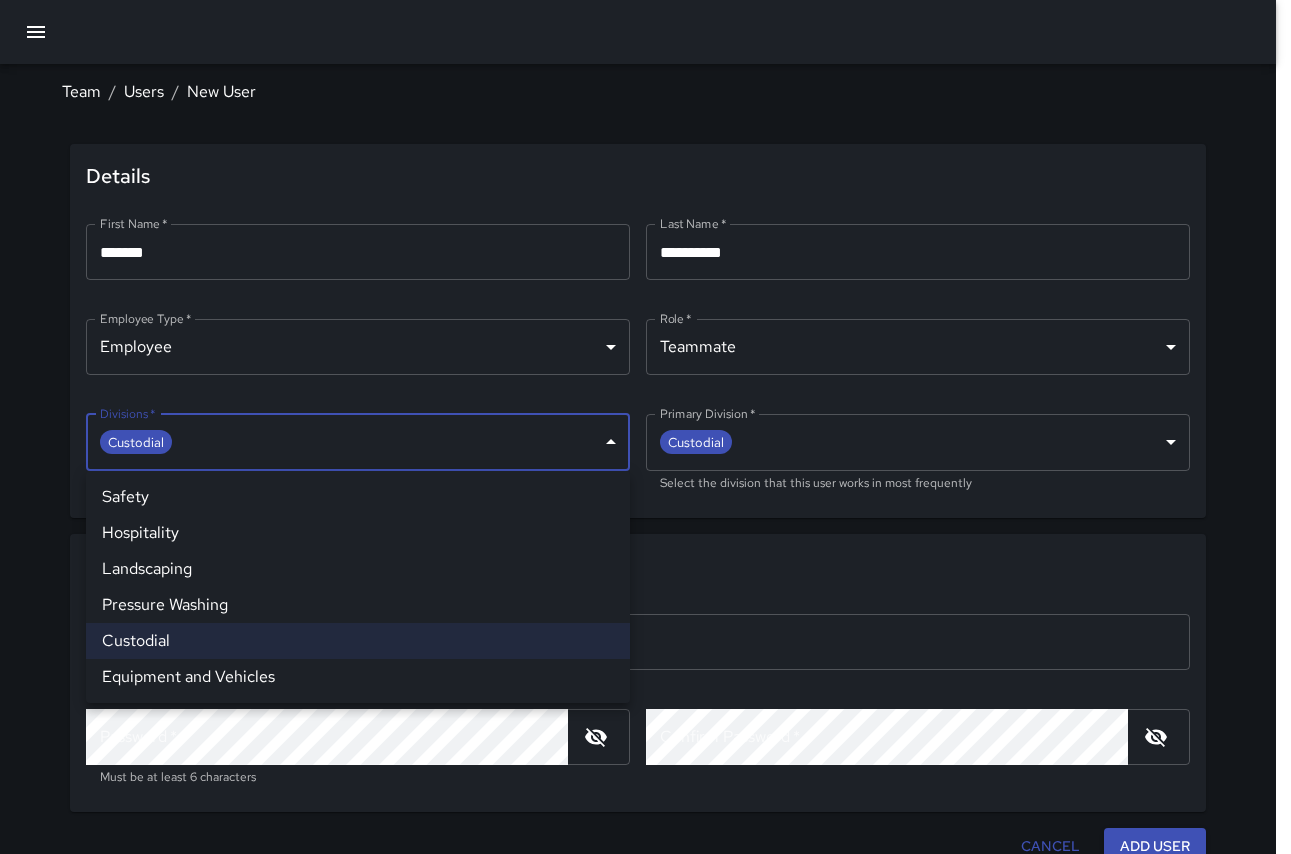 click at bounding box center [645, 427] 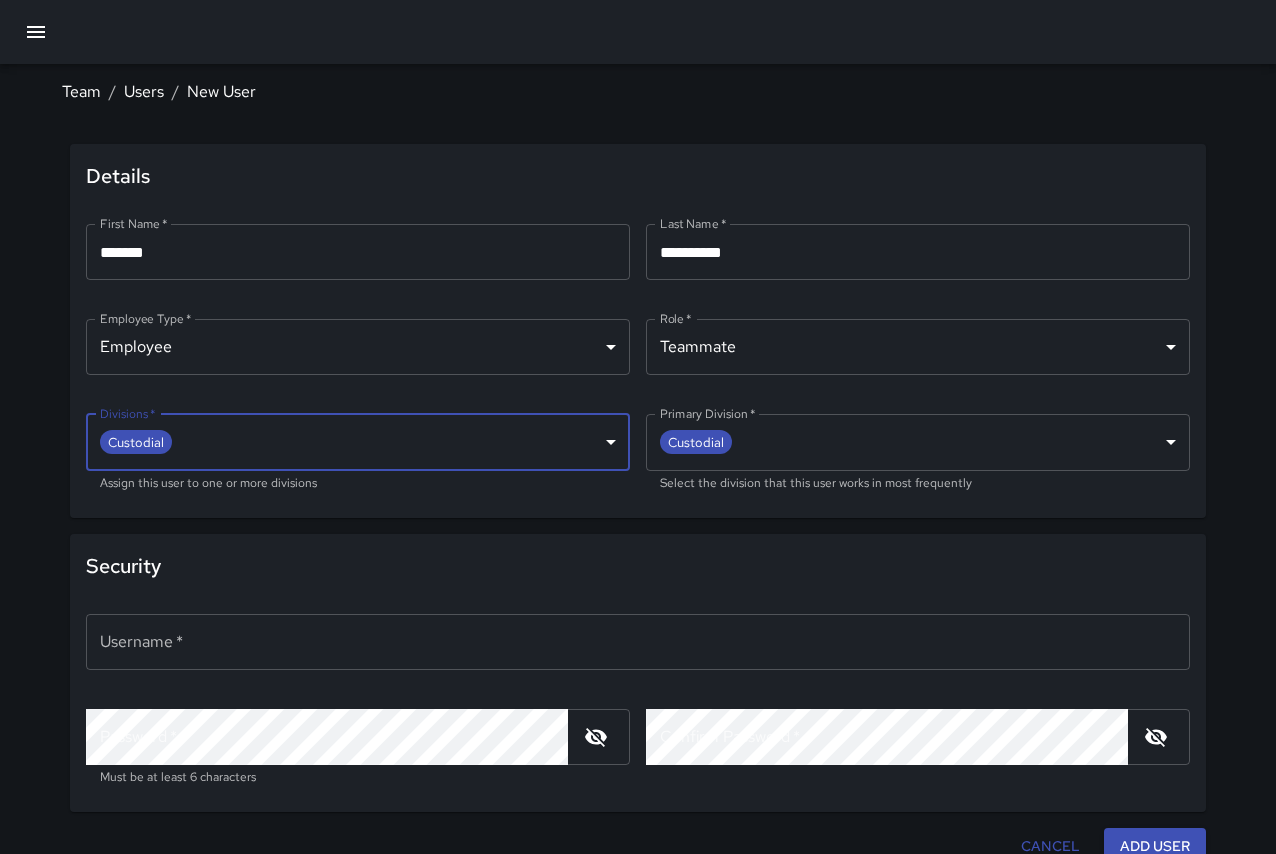 click on "Username   *" at bounding box center (638, 642) 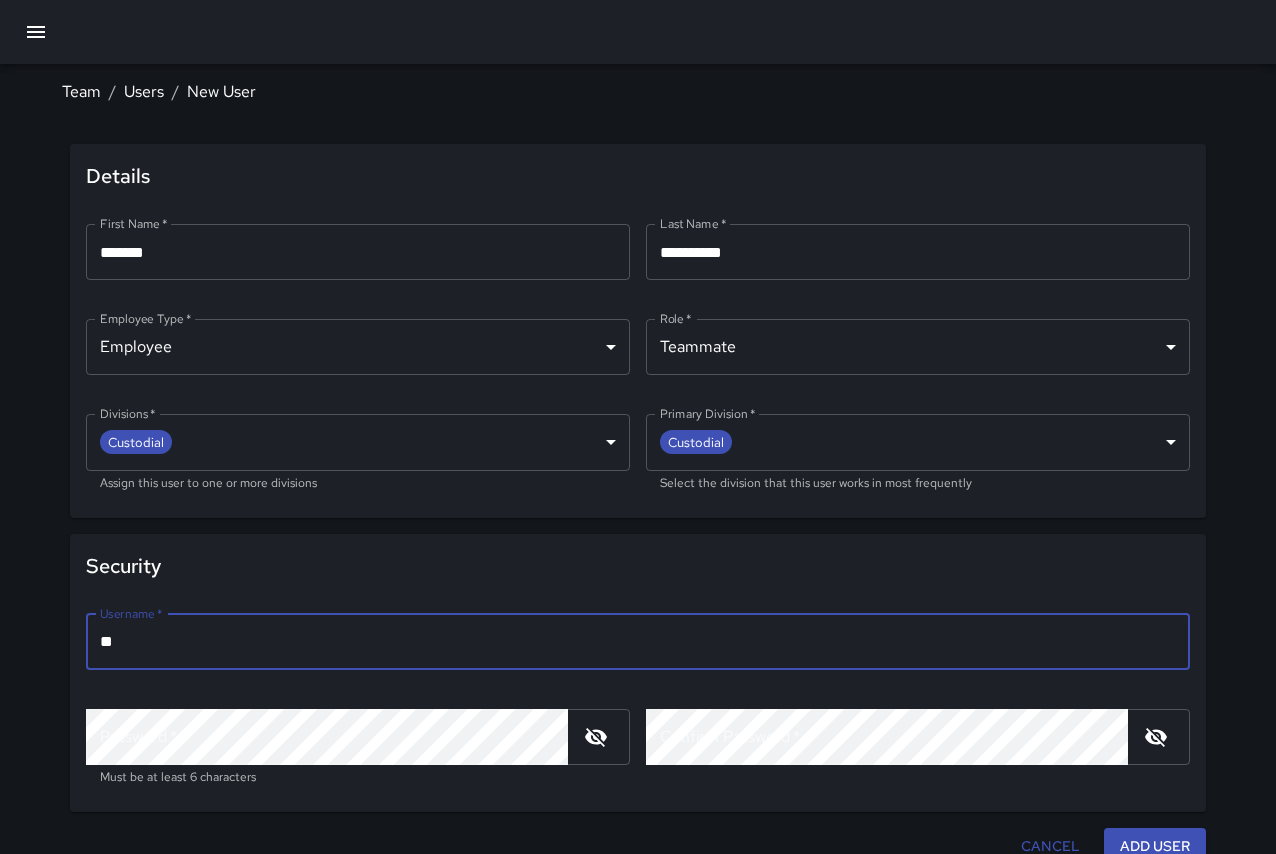 type on "*" 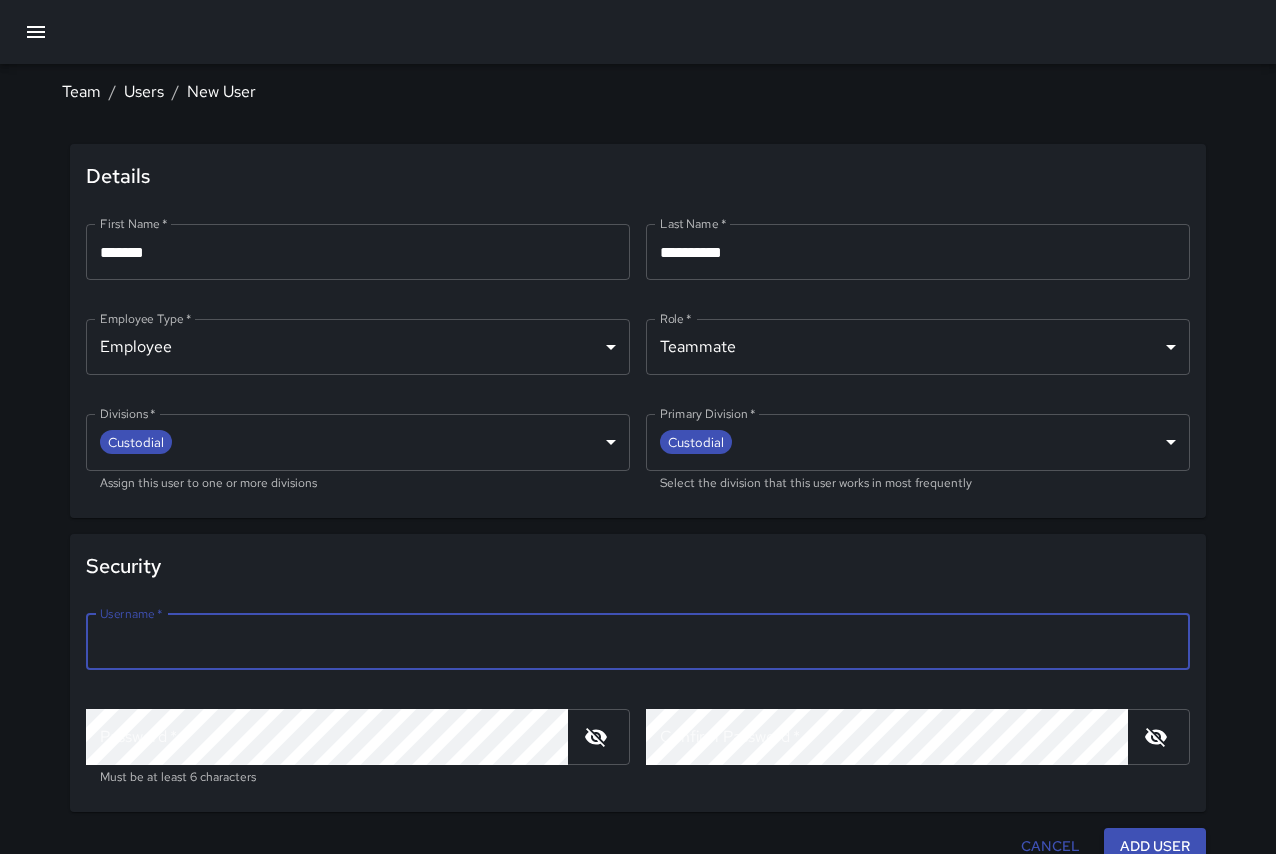 paste on "**********" 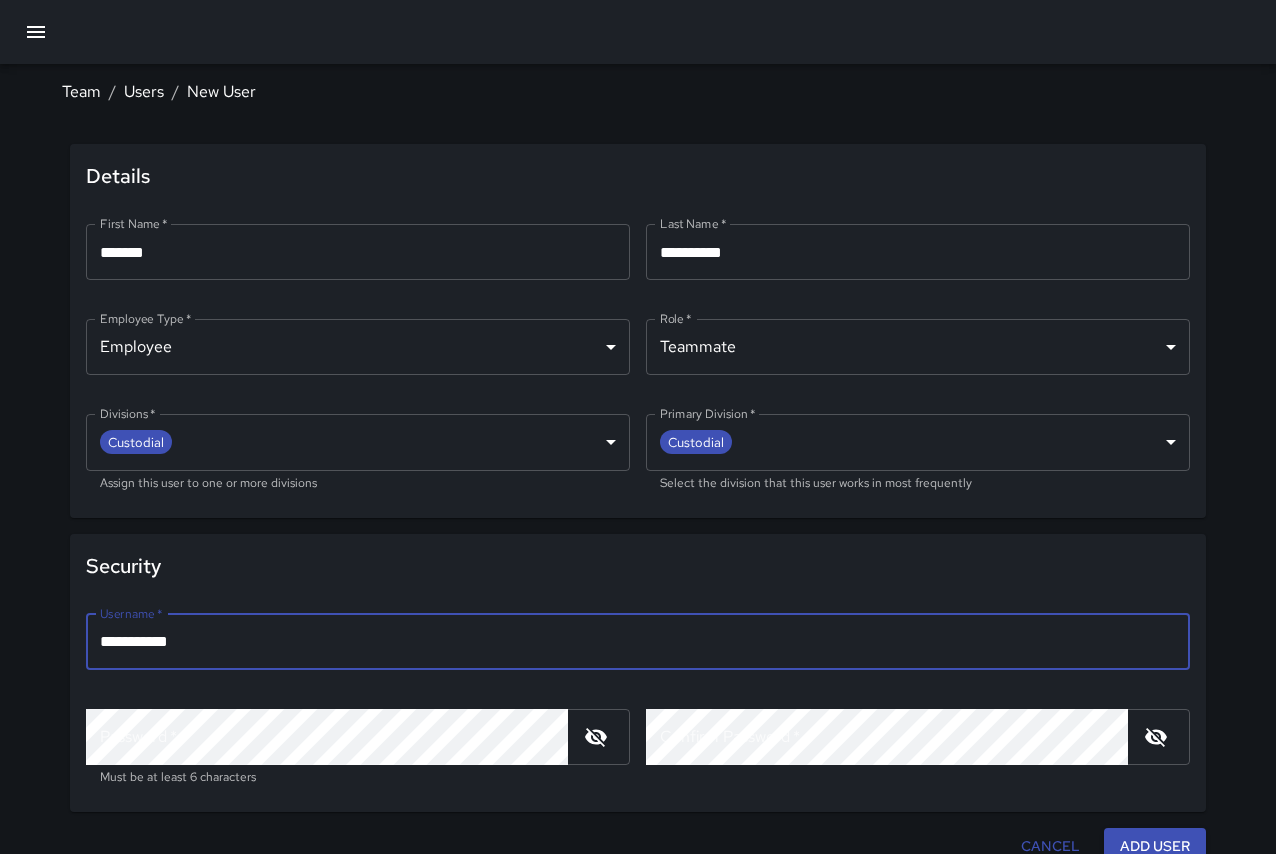 type on "**********" 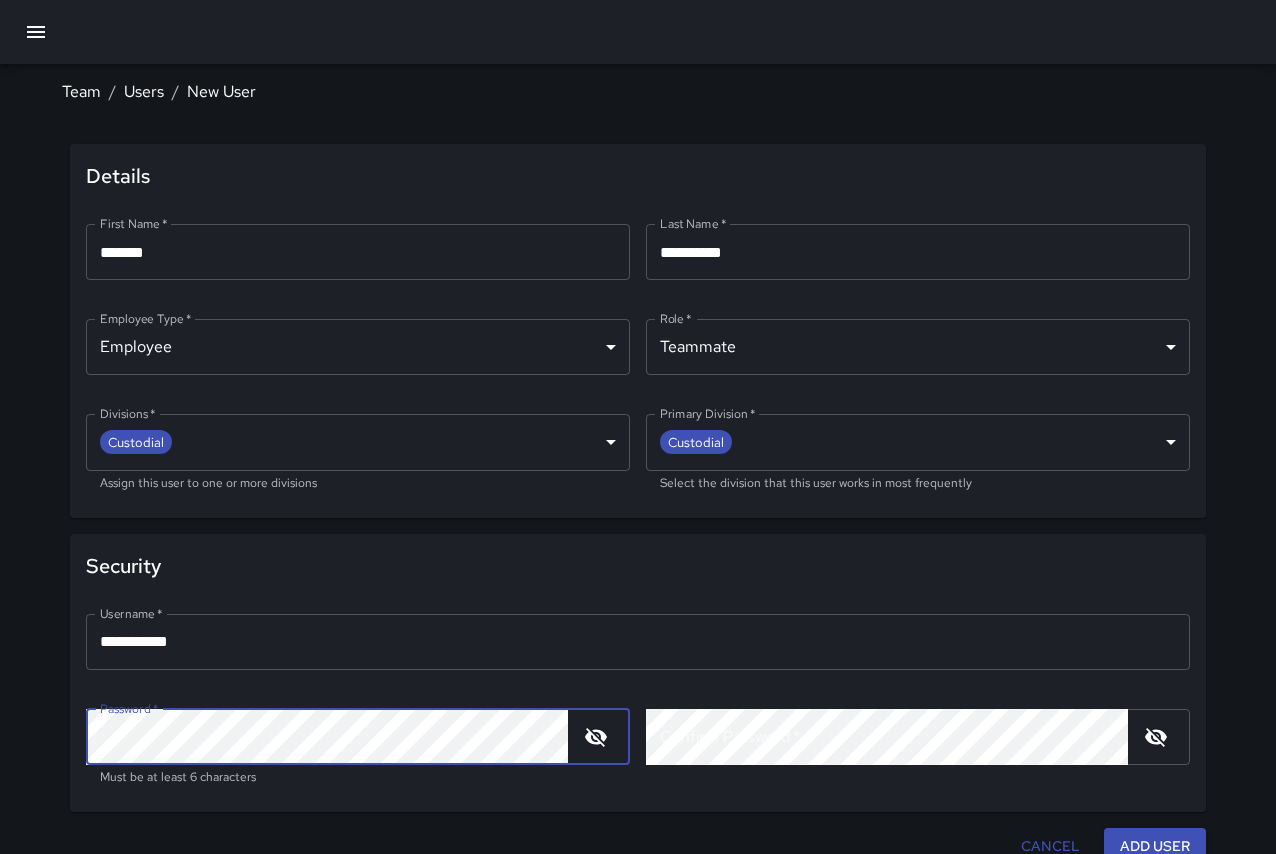 click 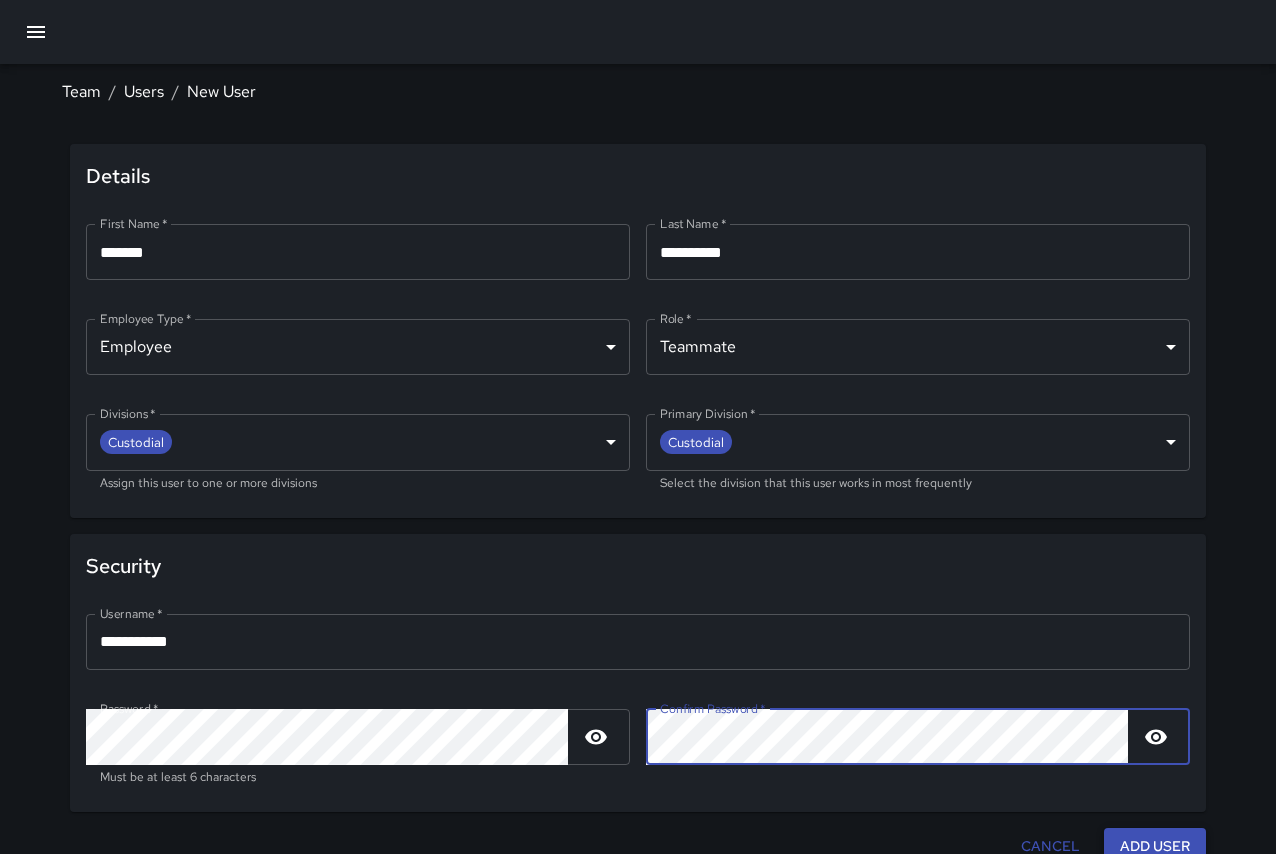click on "Add User" at bounding box center (1155, 846) 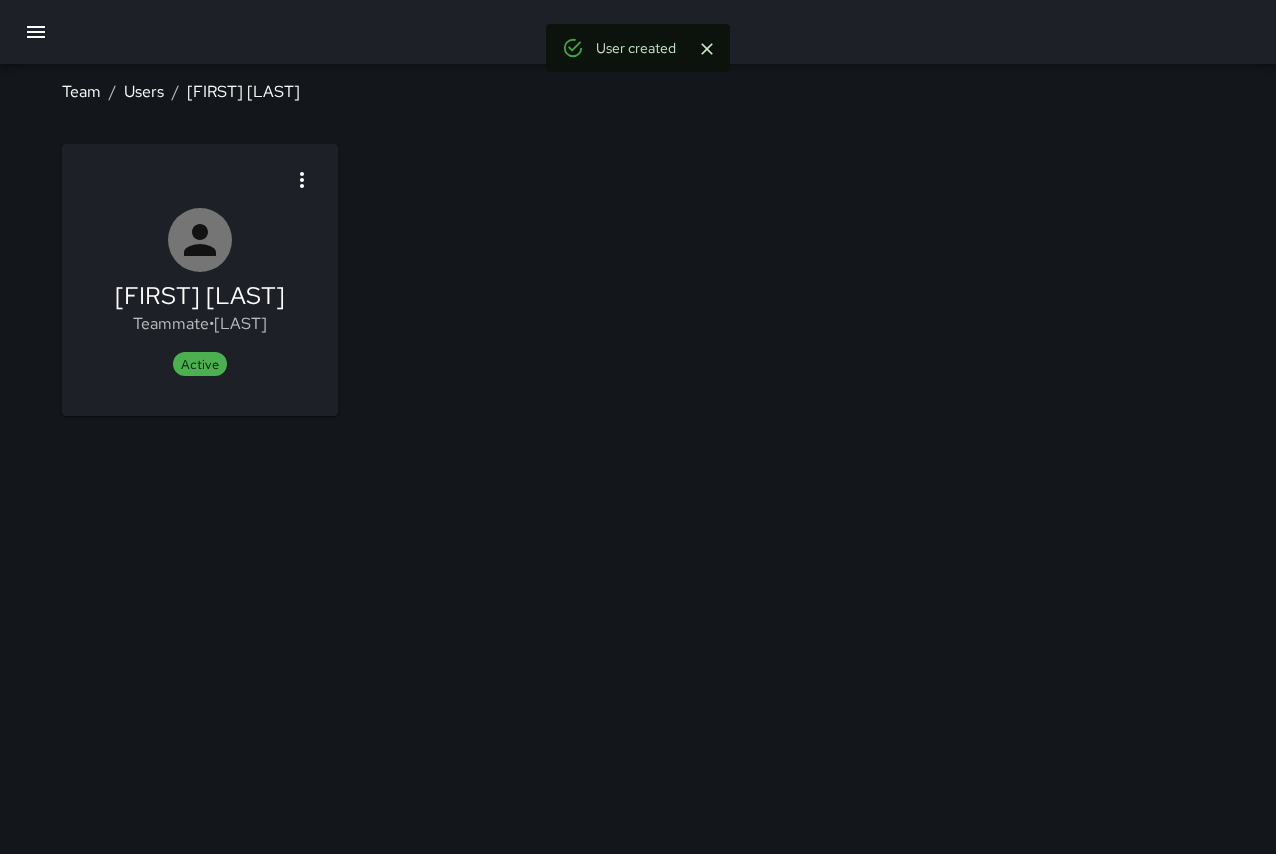 scroll, scrollTop: 0, scrollLeft: 0, axis: both 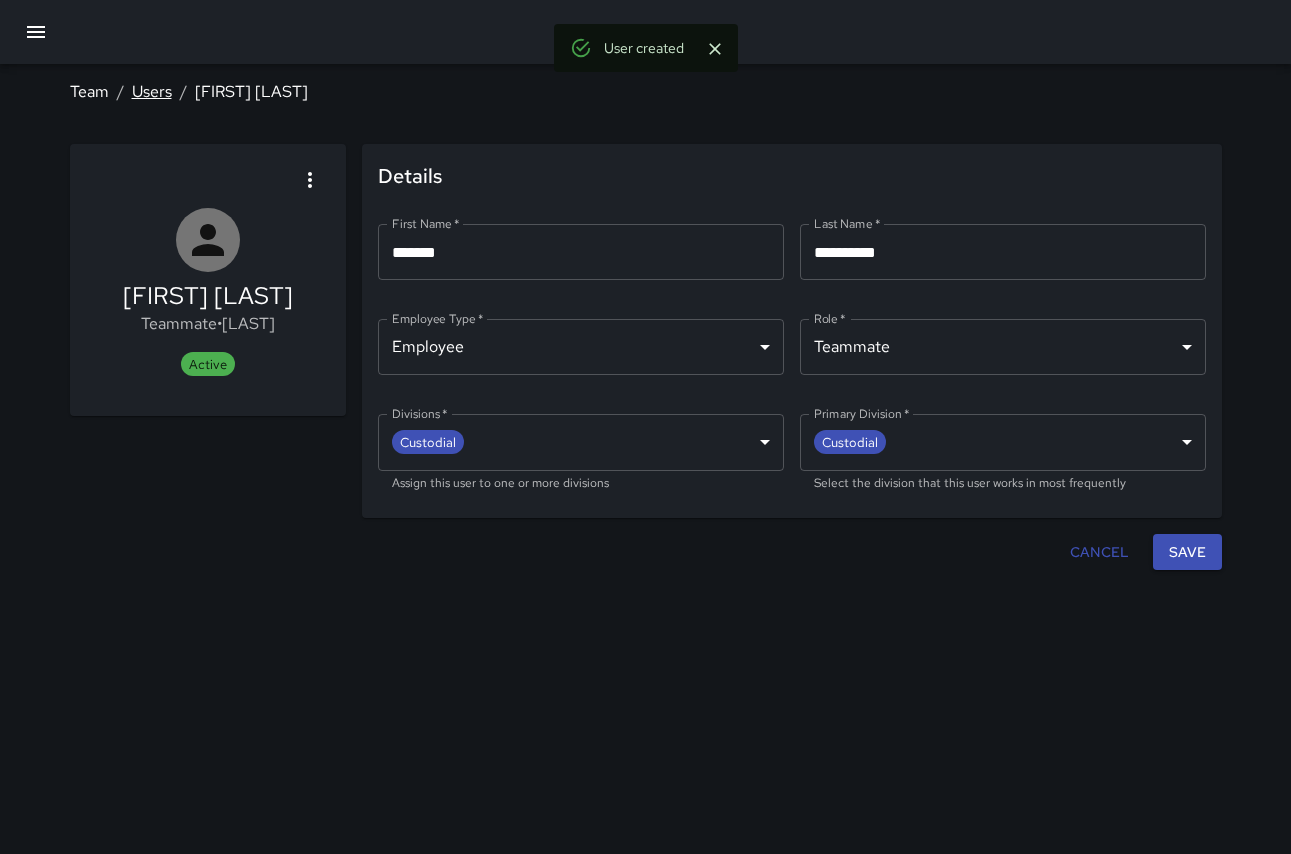 click on "Users" at bounding box center (152, 91) 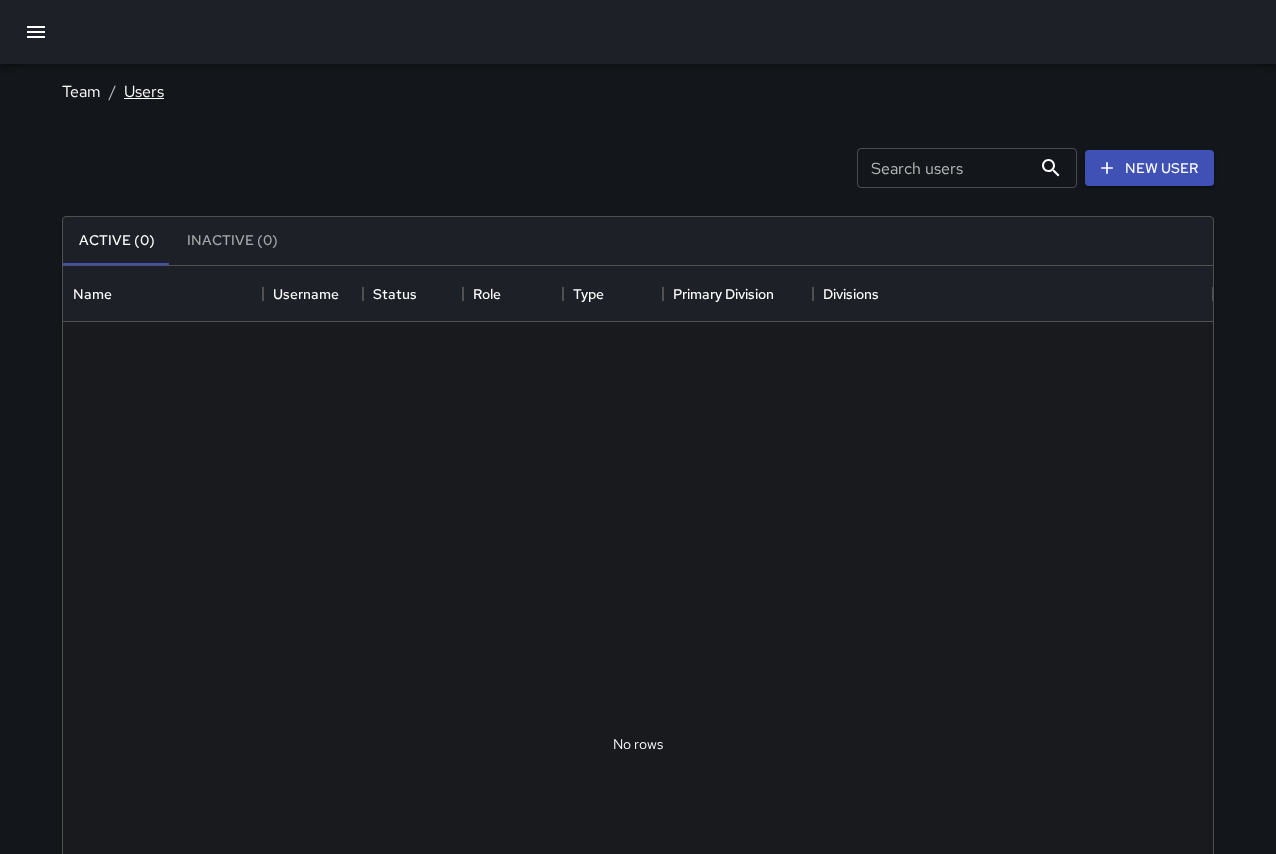 scroll, scrollTop: 16, scrollLeft: 16, axis: both 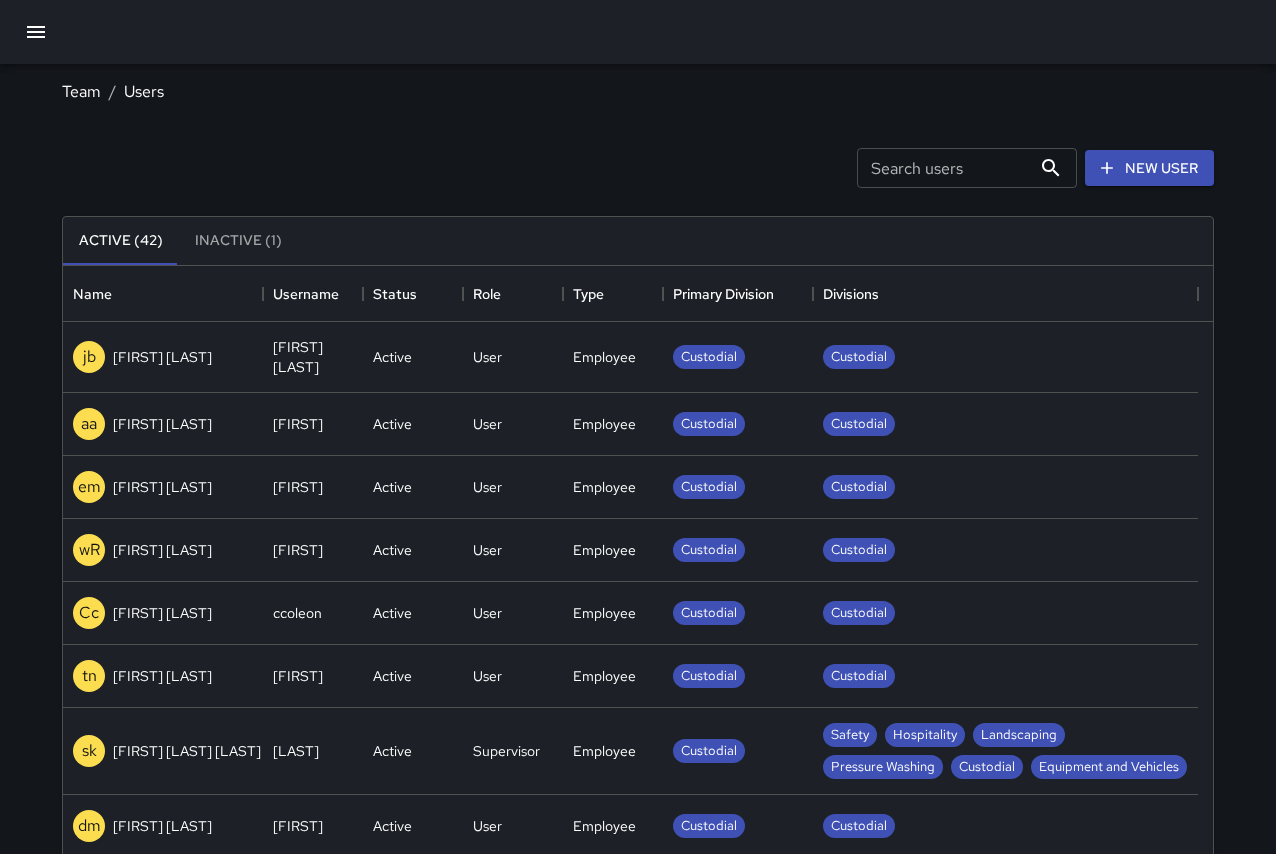 click on "Inactive (1)" at bounding box center [238, 241] 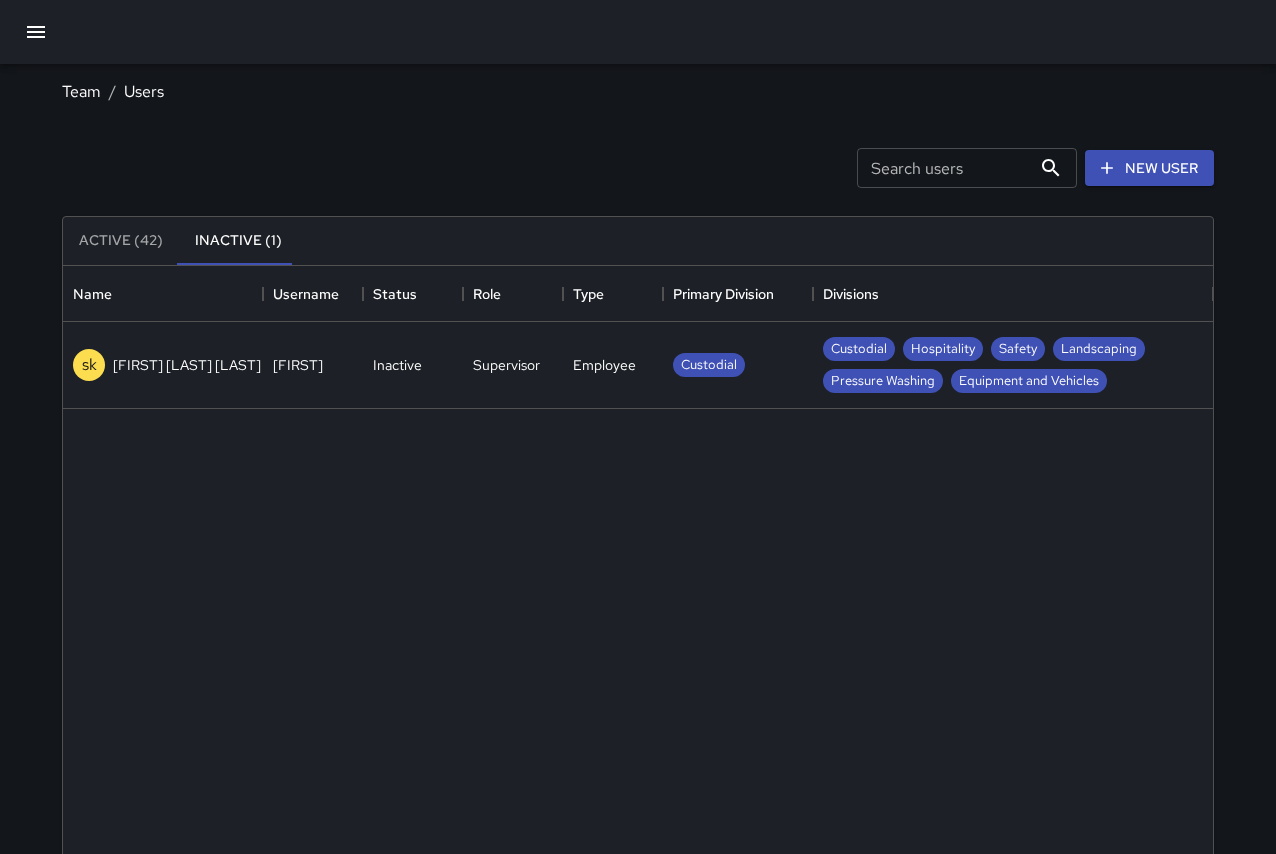 click on "Supervisor" at bounding box center (513, 365) 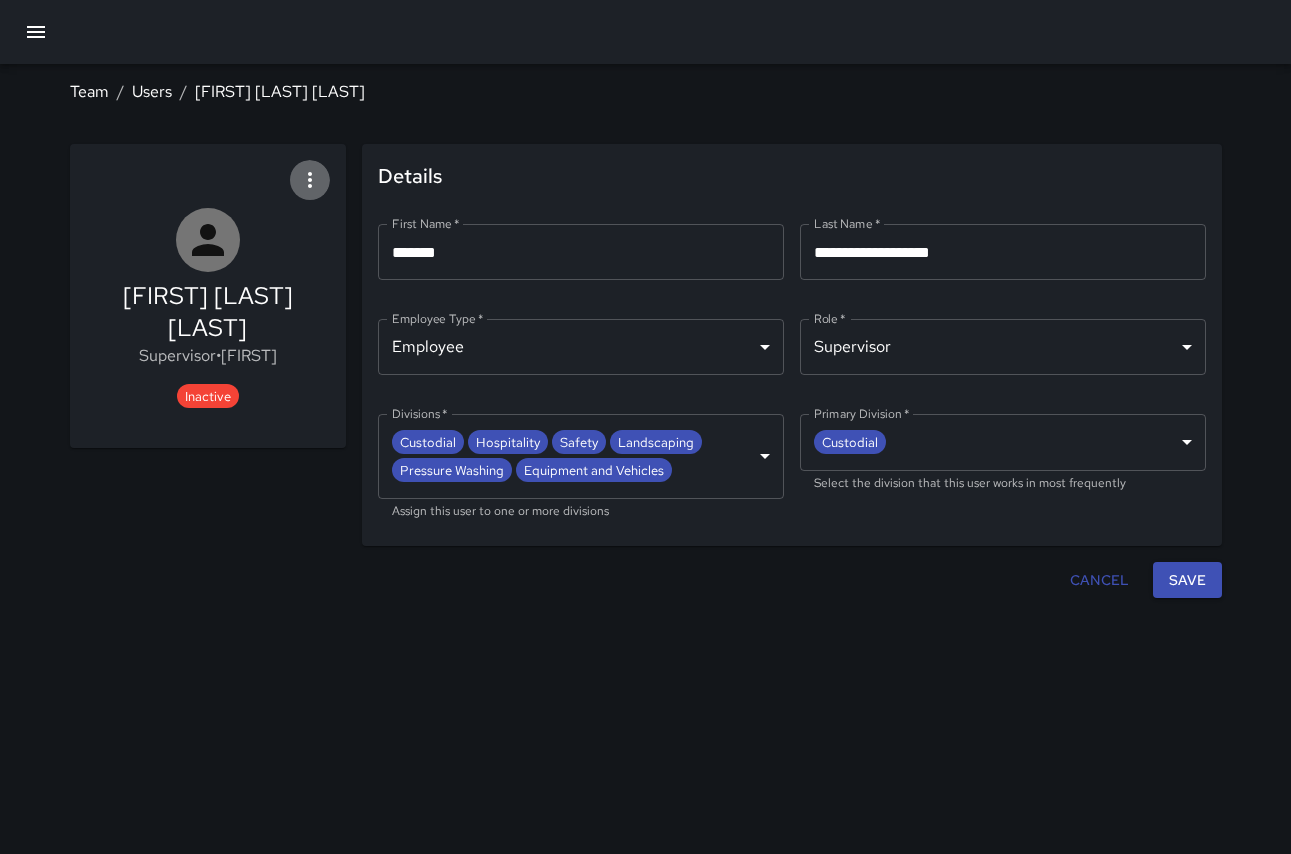 click 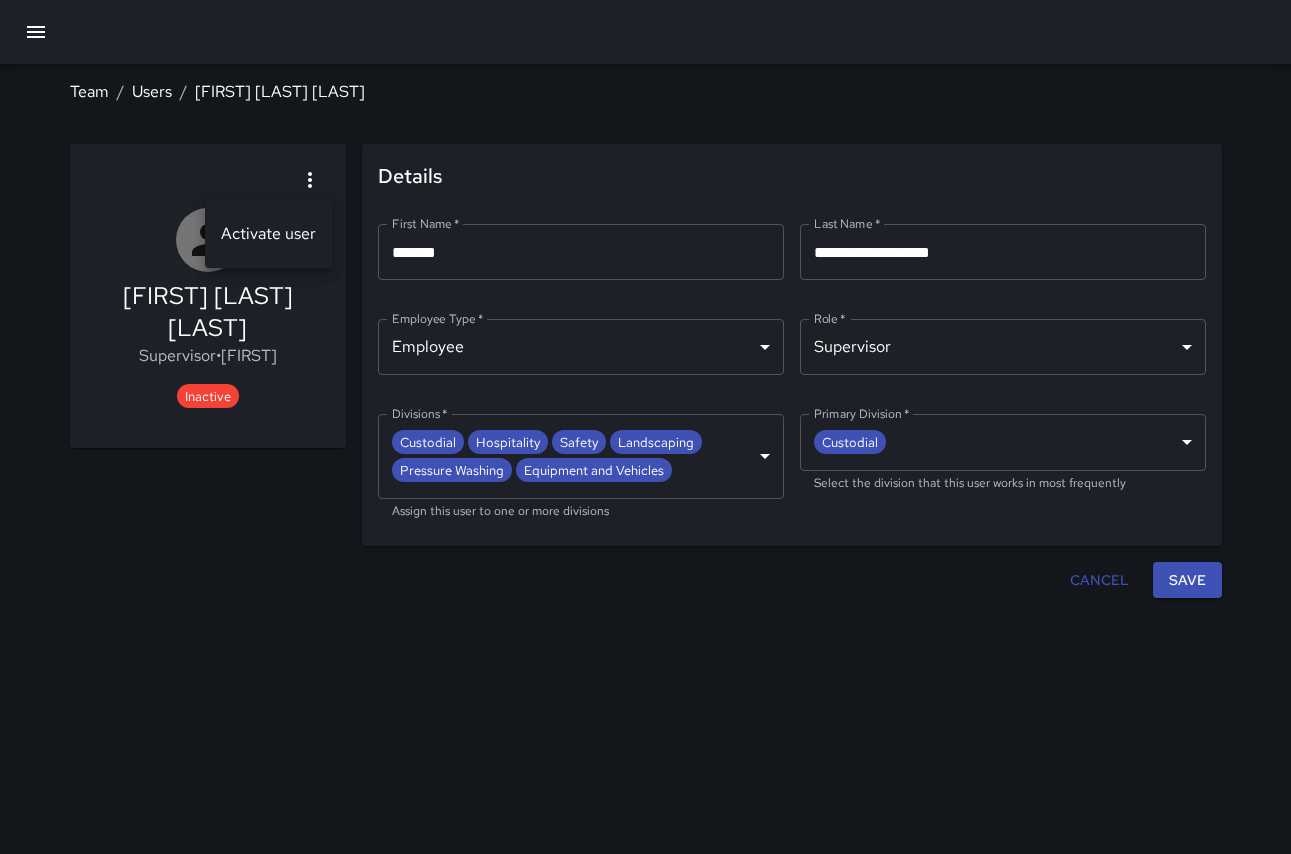 click at bounding box center (645, 427) 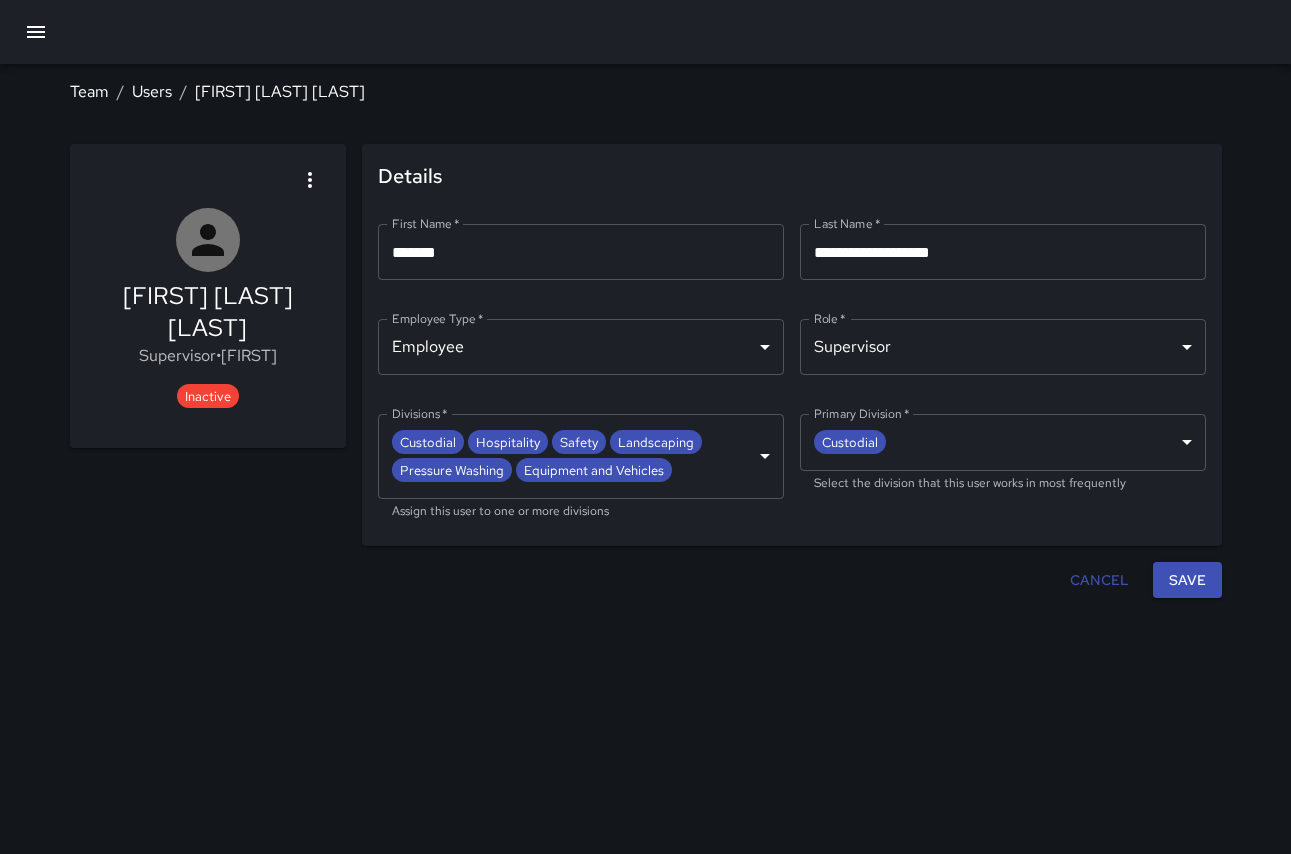 click on "**********" at bounding box center (645, 427) 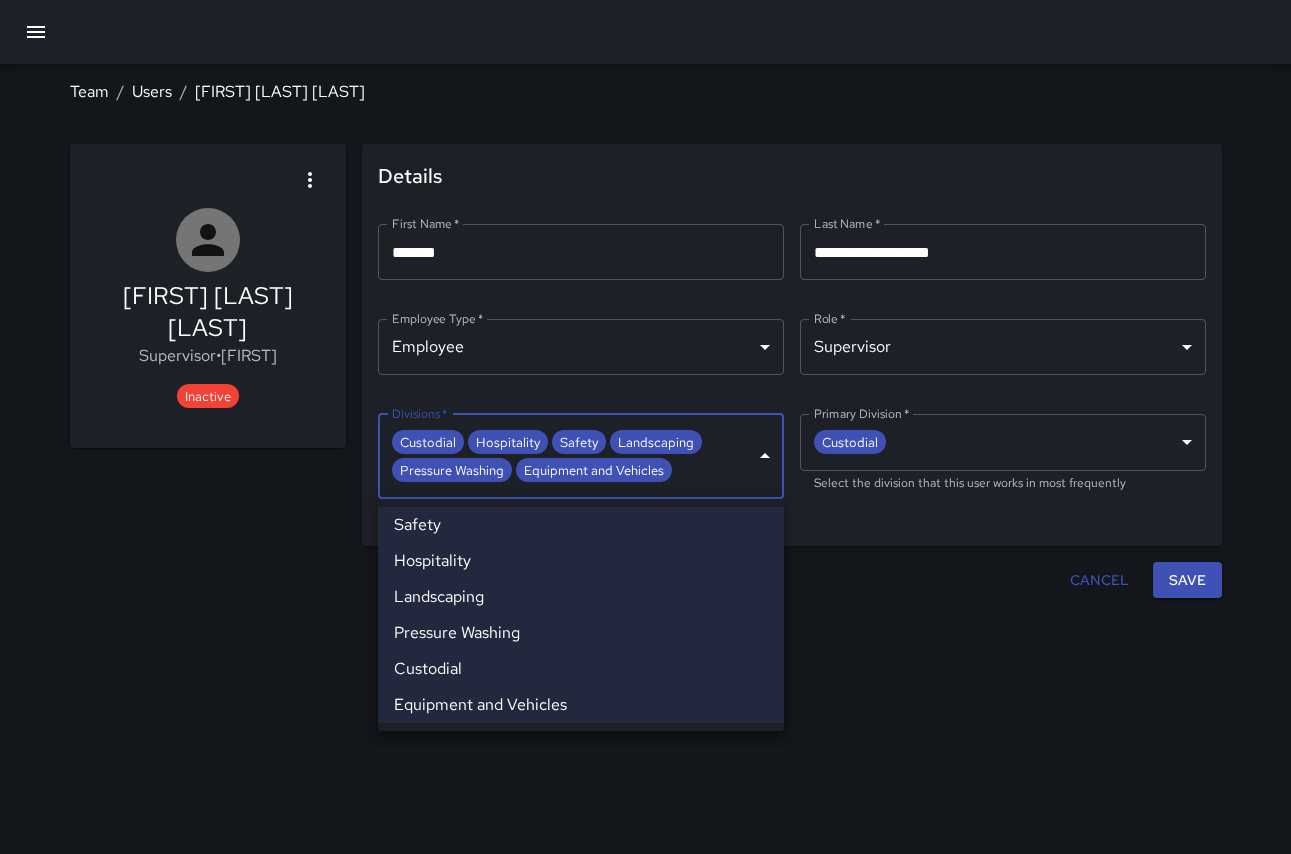 click on "Safety" at bounding box center [581, 525] 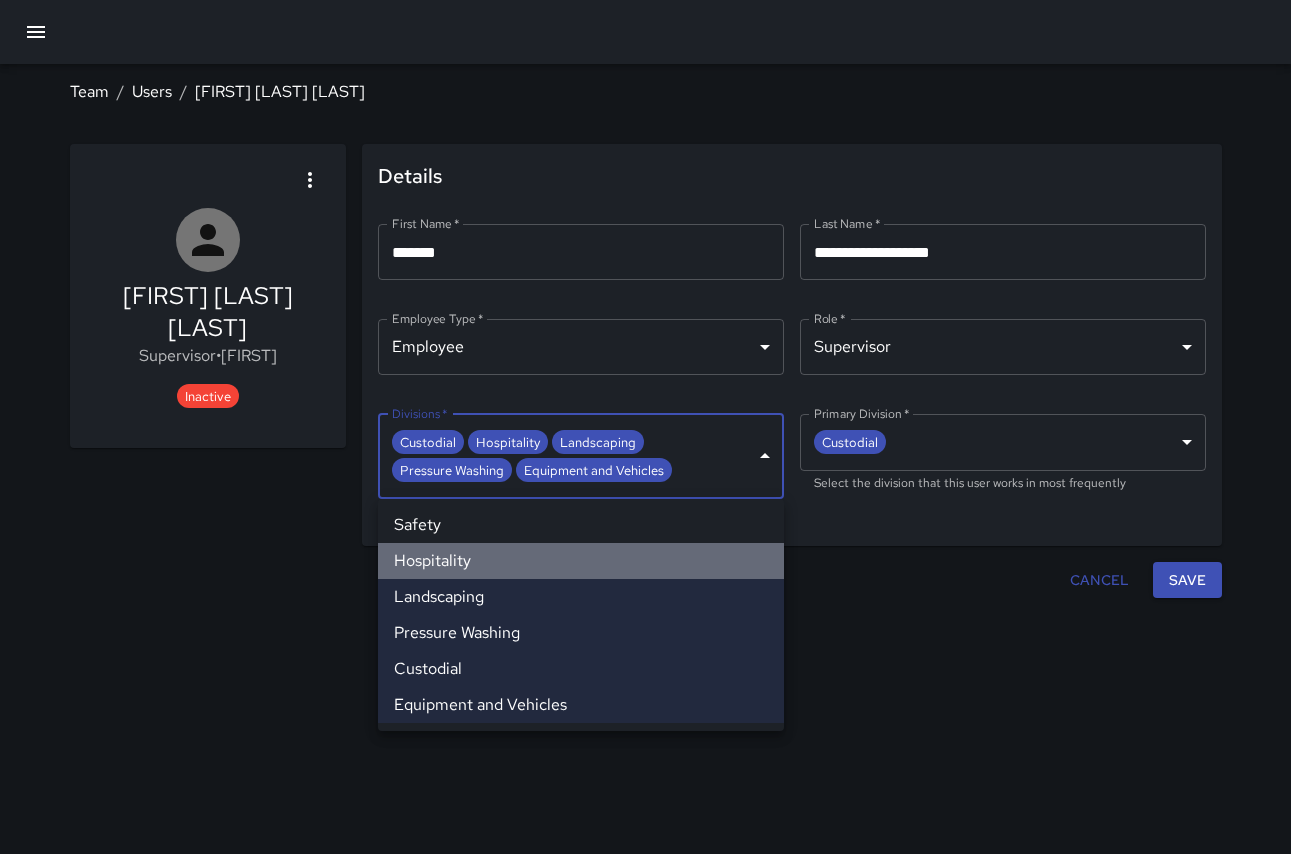 click on "Hospitality" at bounding box center [581, 561] 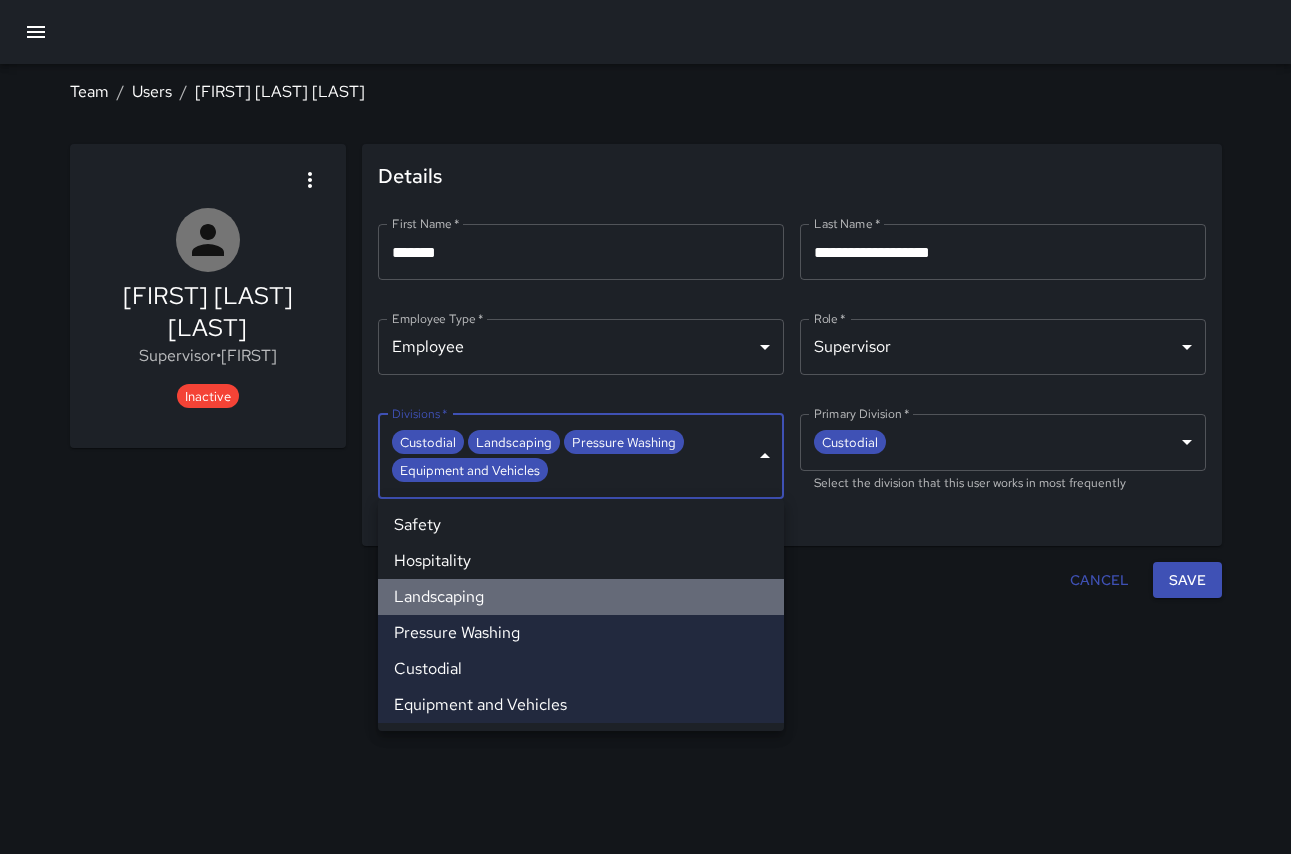 click on "Landscaping" at bounding box center [581, 597] 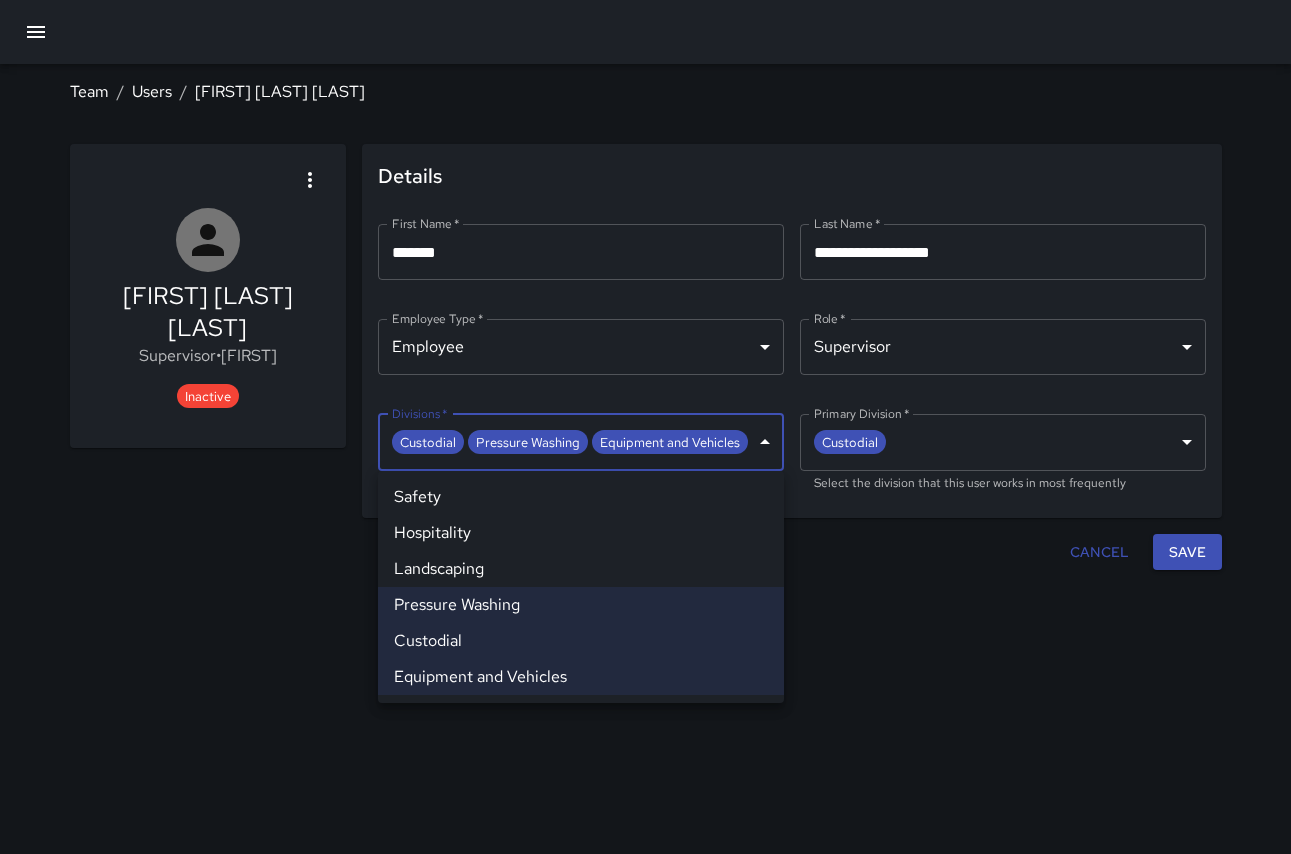 click on "Pressure Washing" at bounding box center (581, 605) 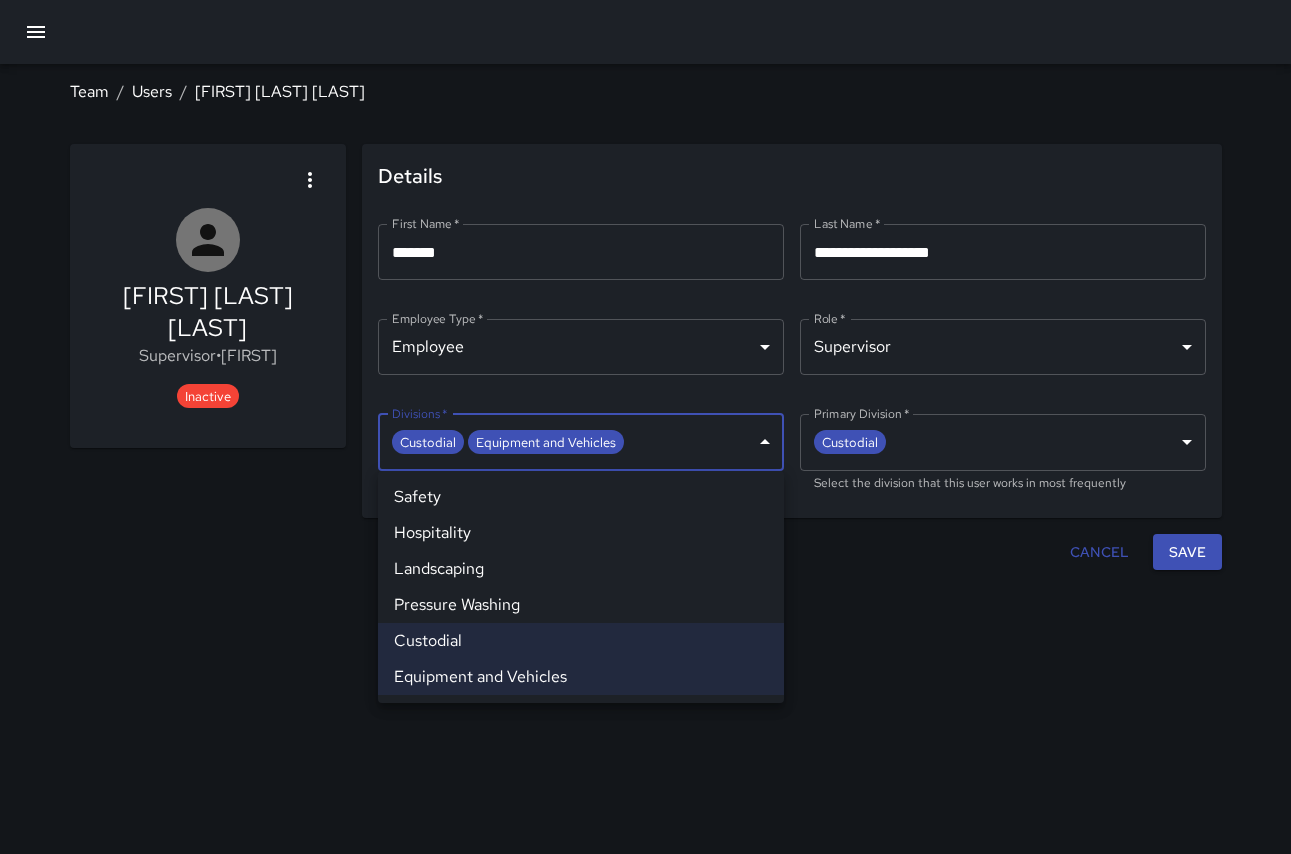 click on "Custodial" at bounding box center [581, 641] 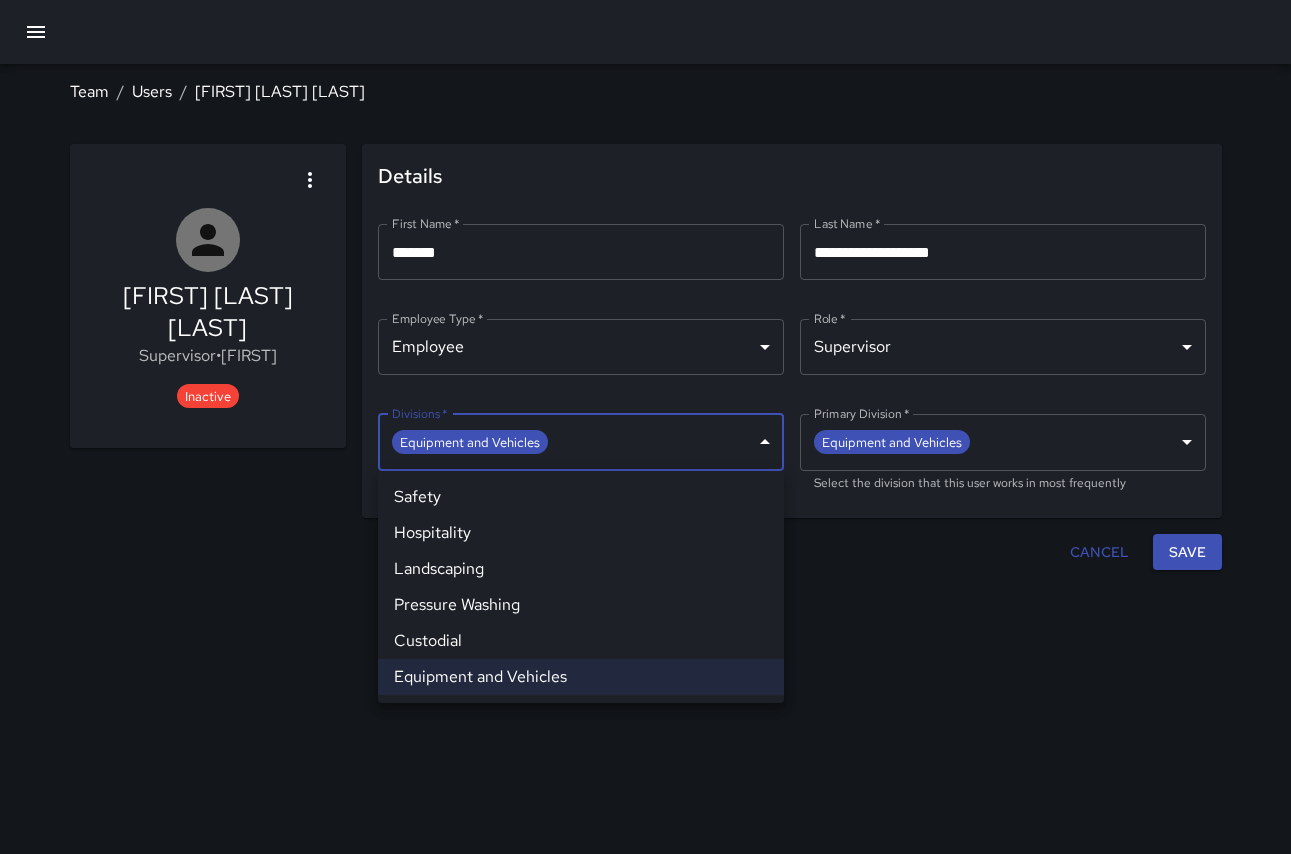 click on "Equipment and Vehicles" at bounding box center (581, 677) 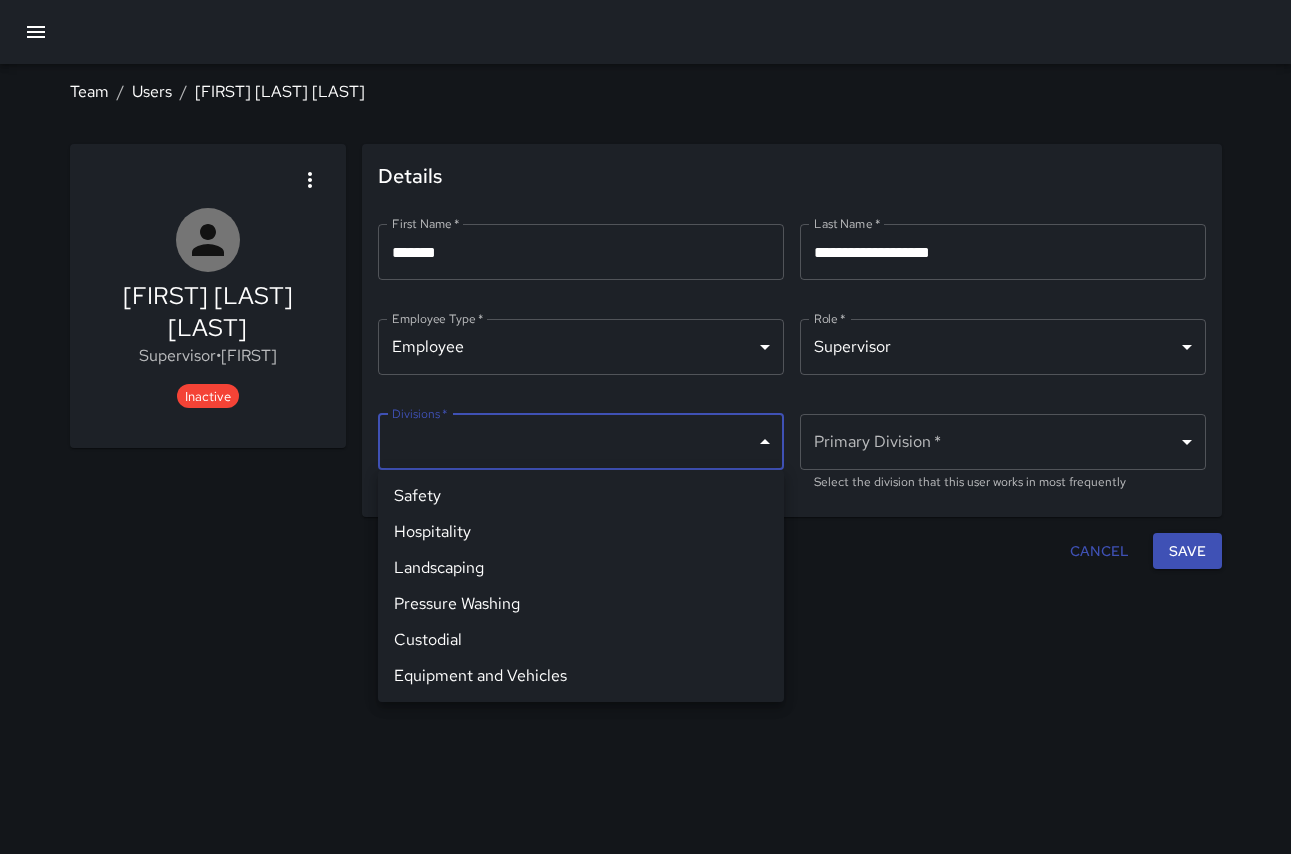 drag, startPoint x: 596, startPoint y: 172, endPoint x: 553, endPoint y: 164, distance: 43.737854 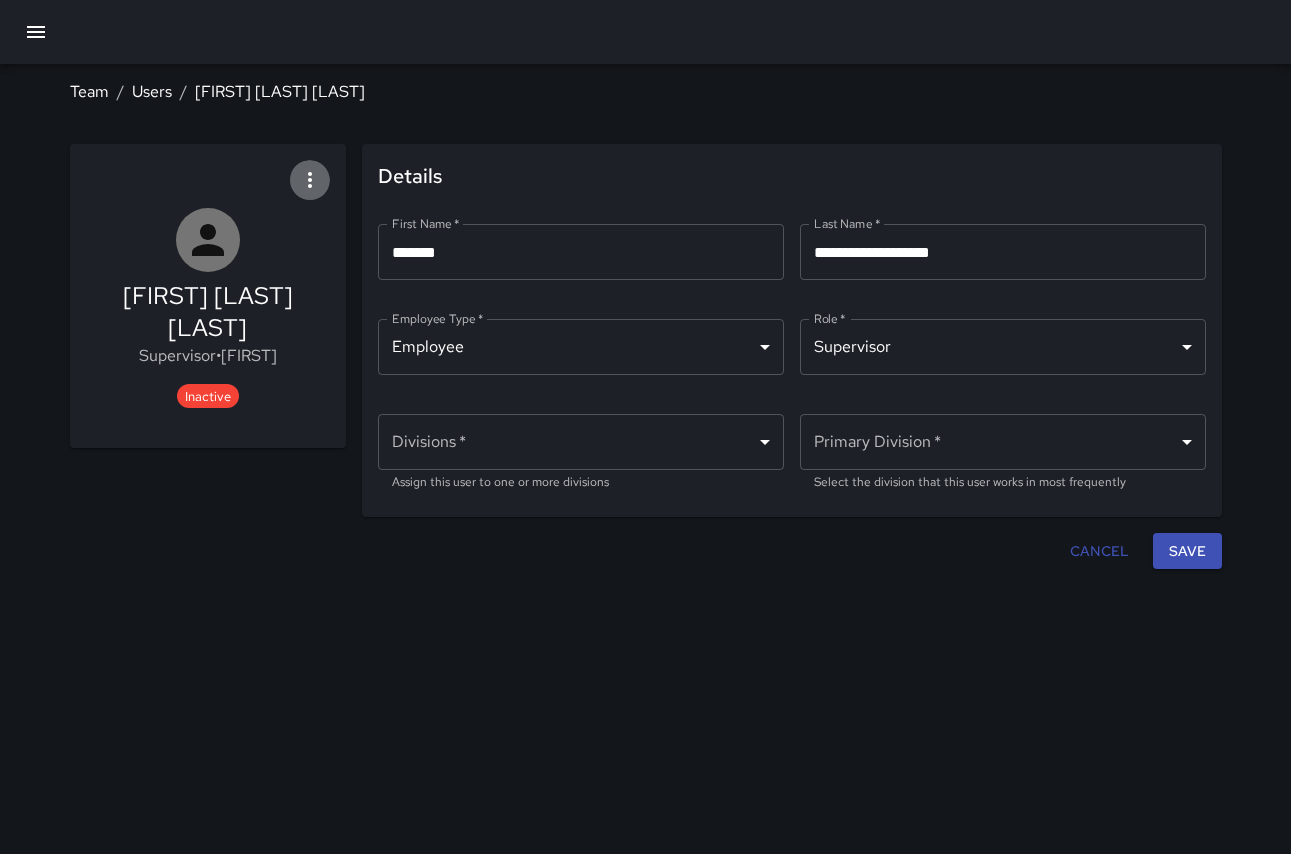 click 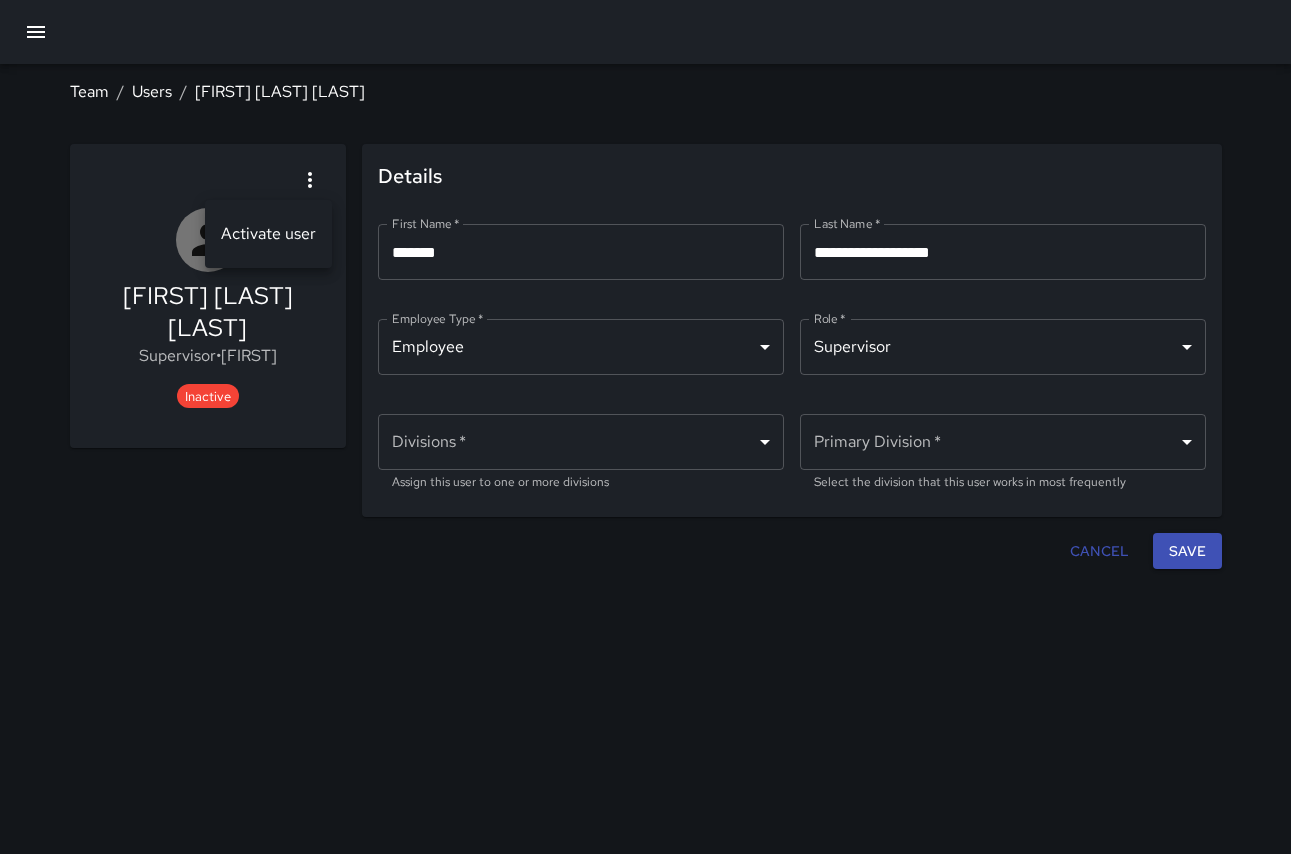 click at bounding box center (645, 427) 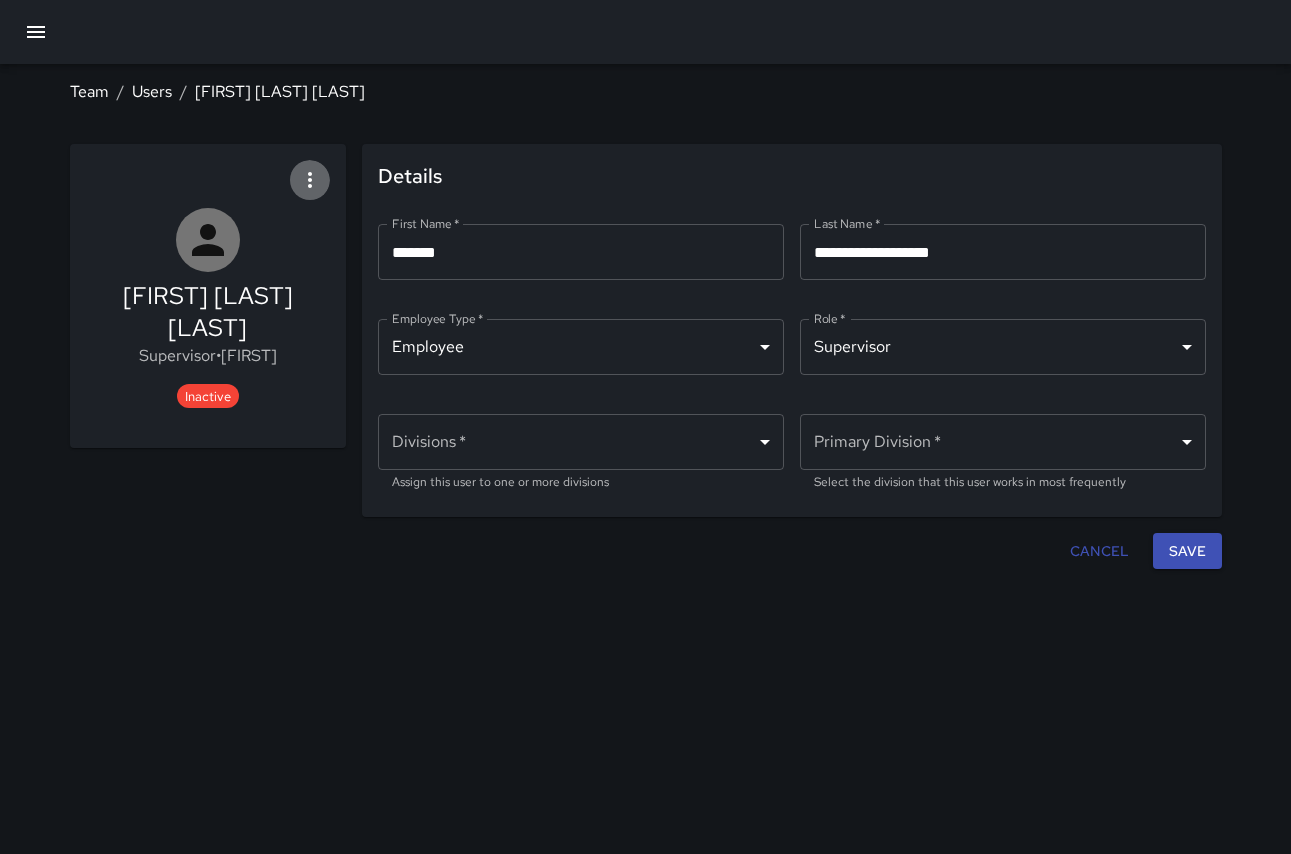 click 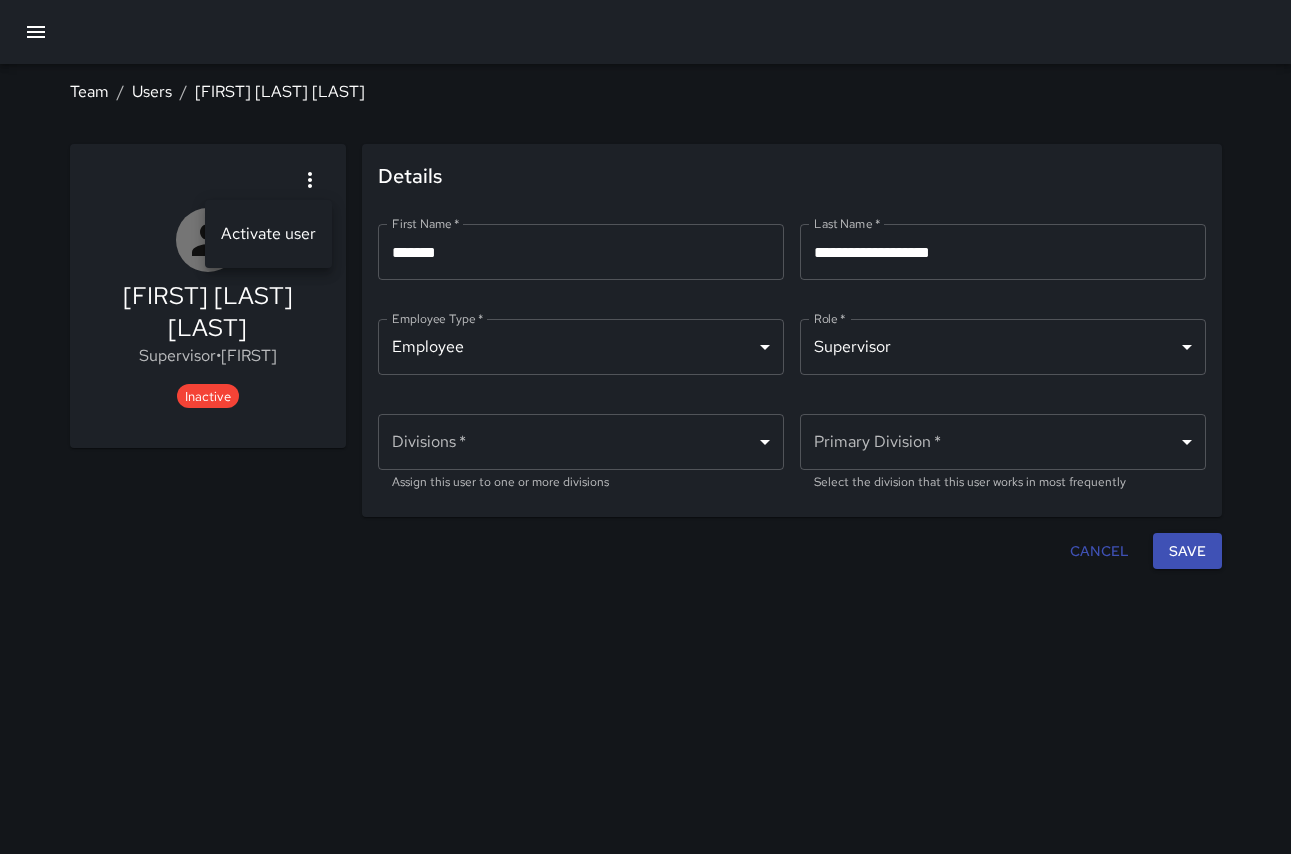 click on "Activate user" at bounding box center [268, 234] 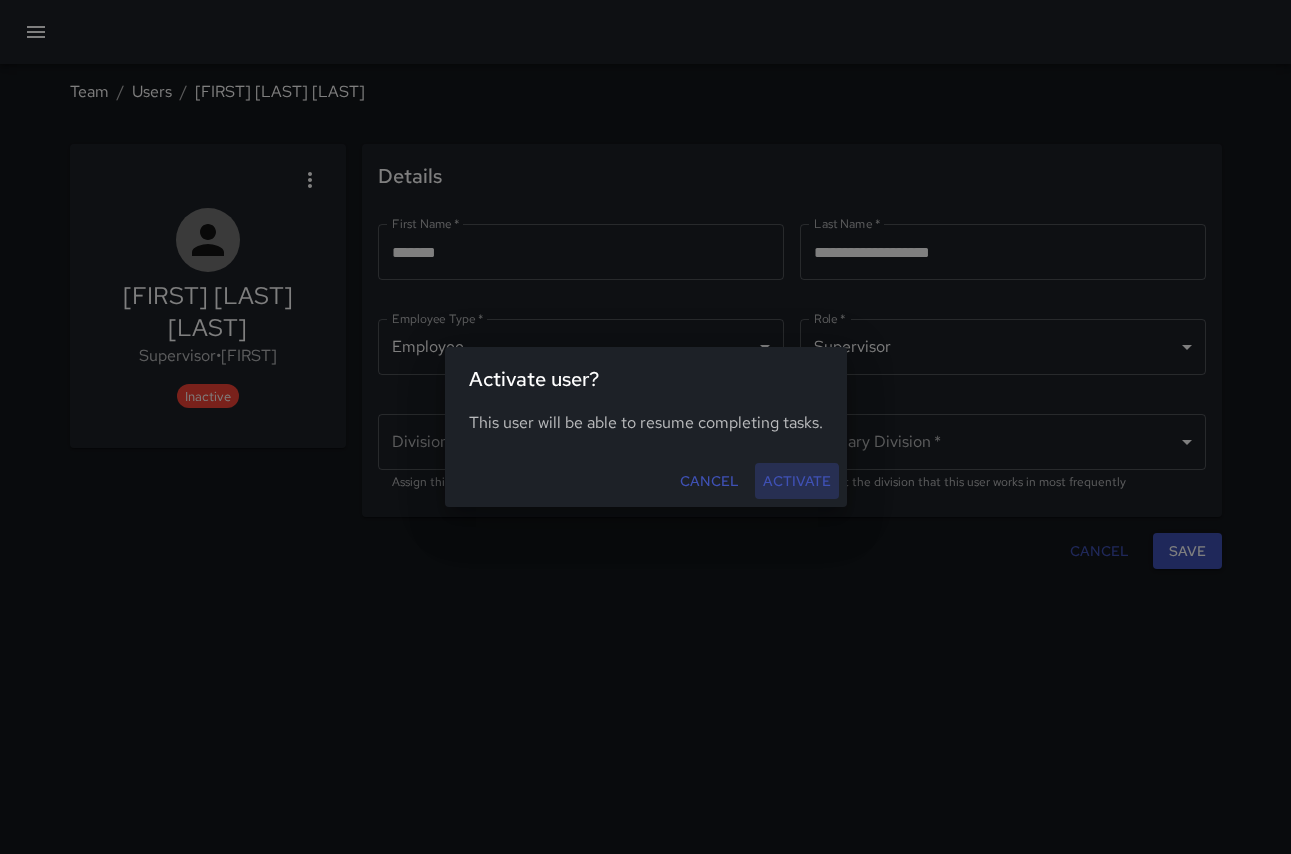 click on "Activate" at bounding box center (797, 481) 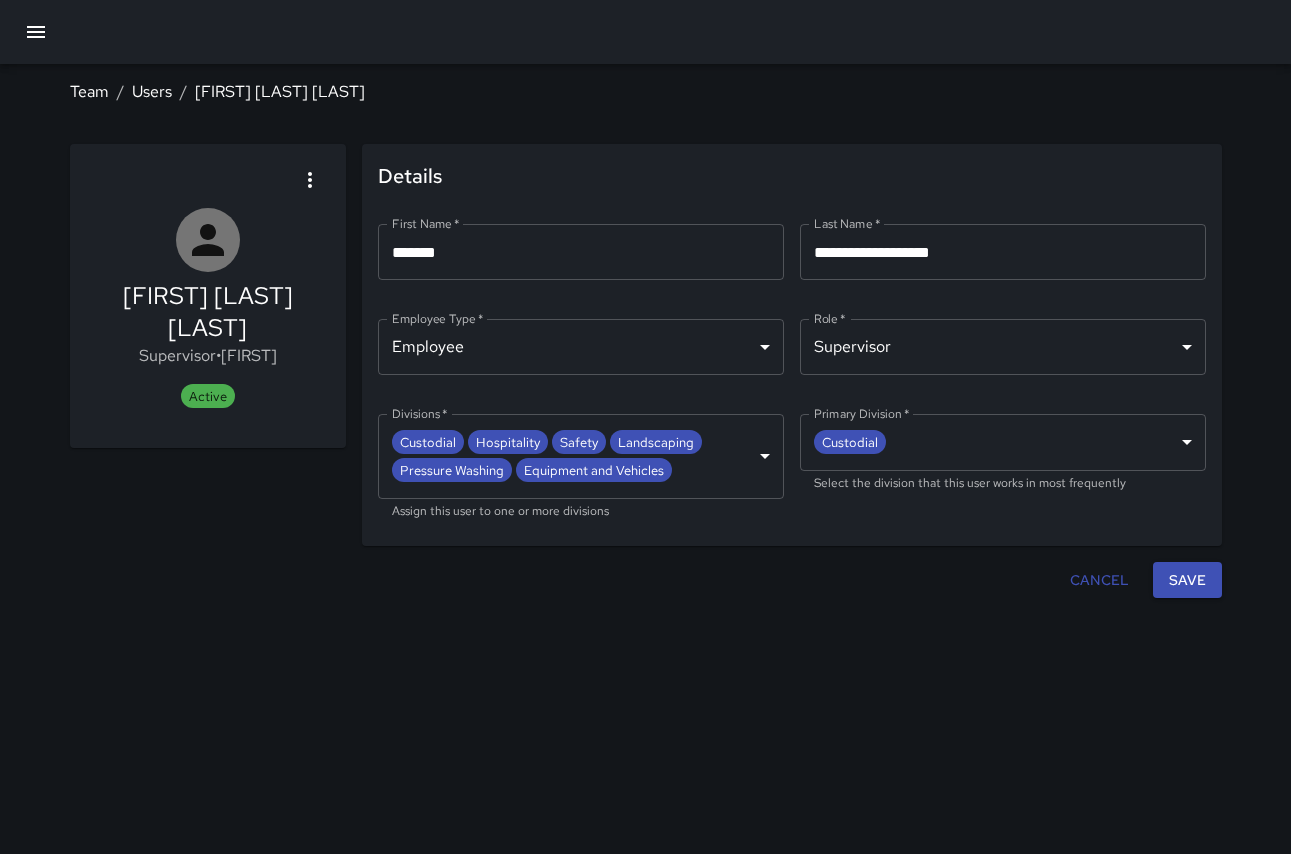 click 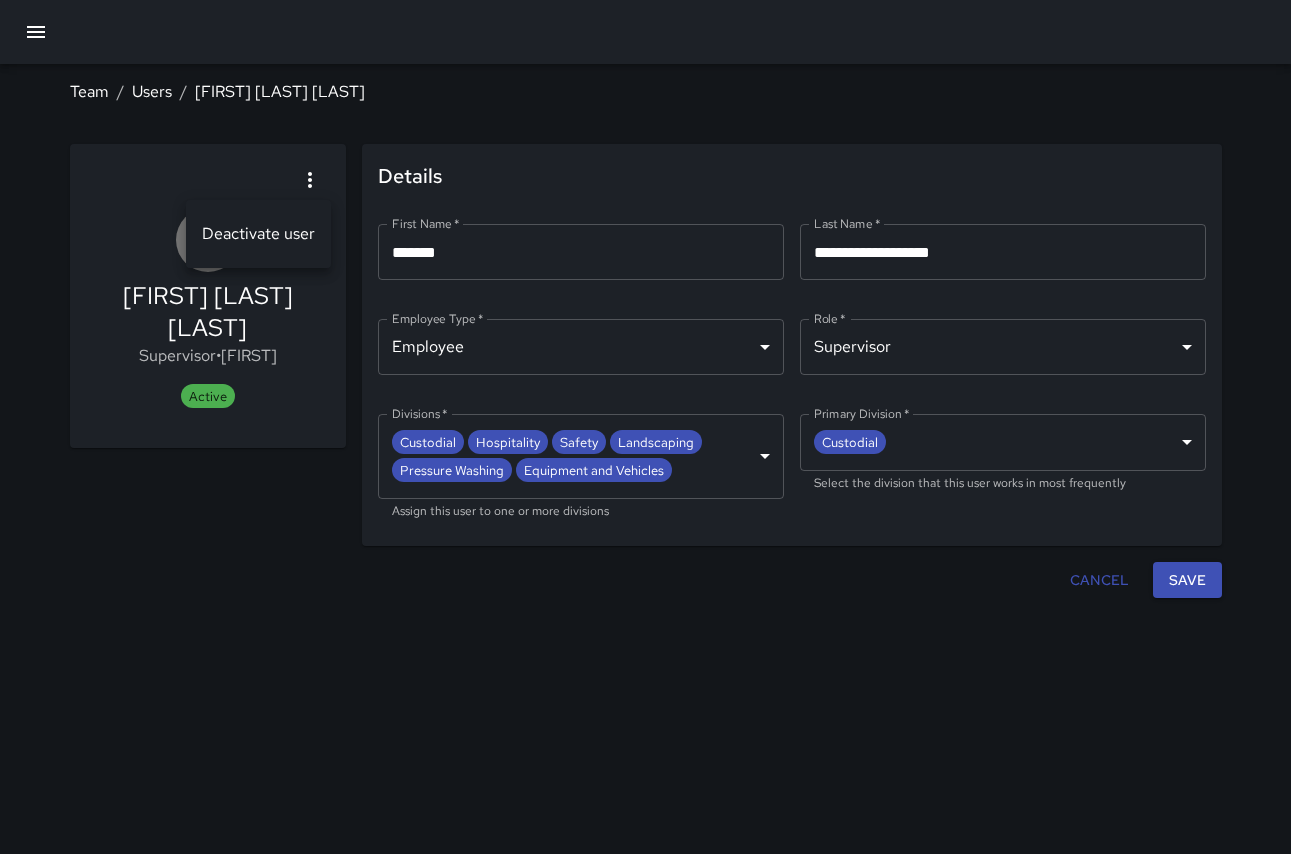 click on "Deactivate user" at bounding box center (258, 234) 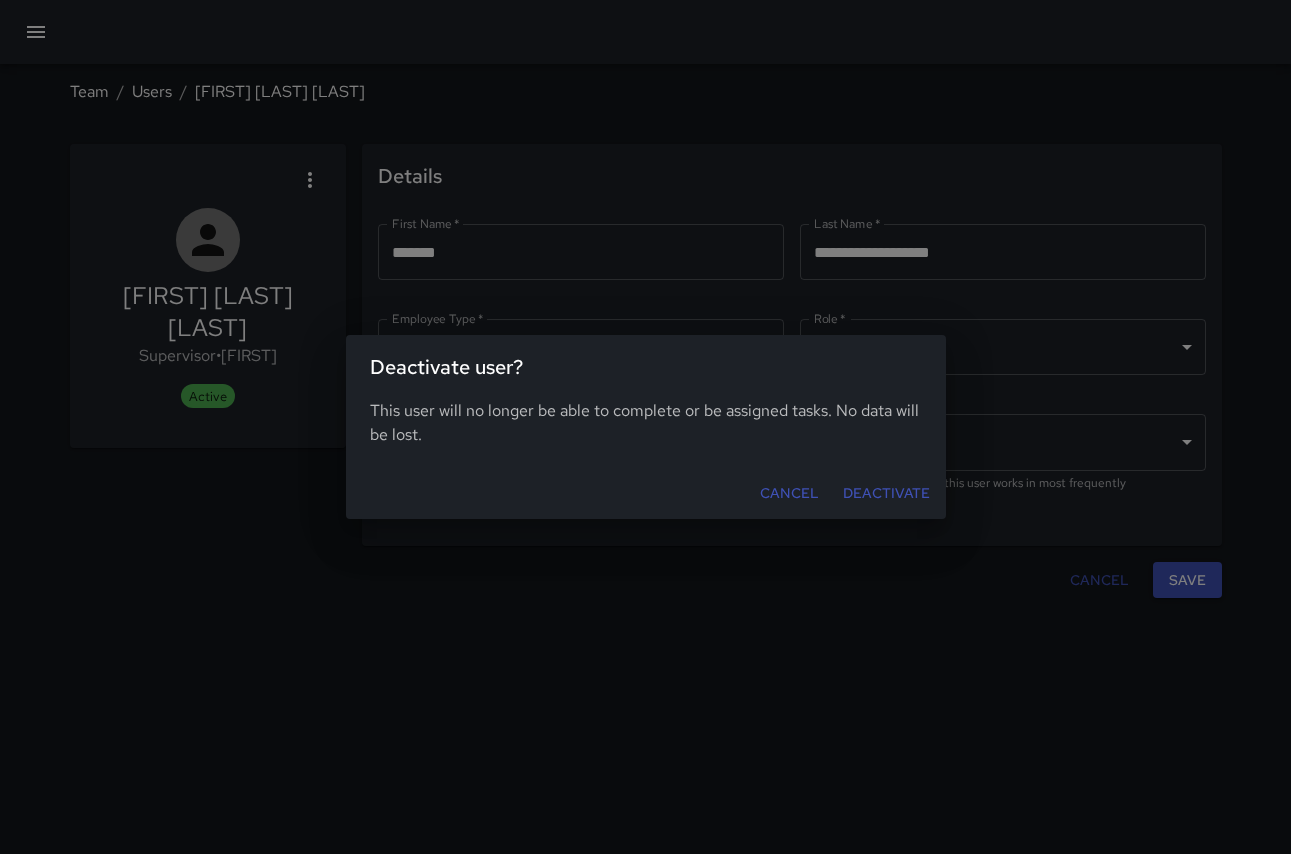 click on "Deactivate" at bounding box center [886, 493] 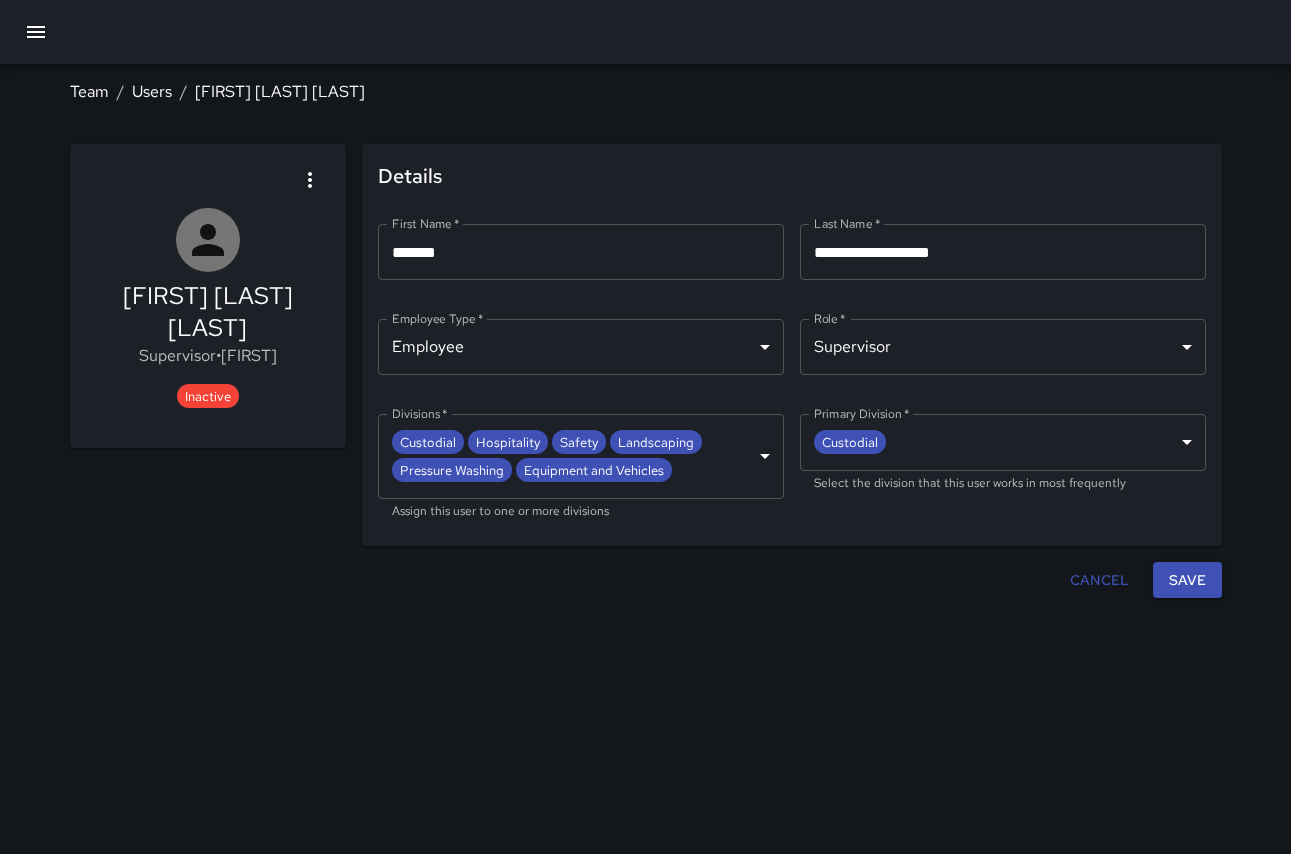 click 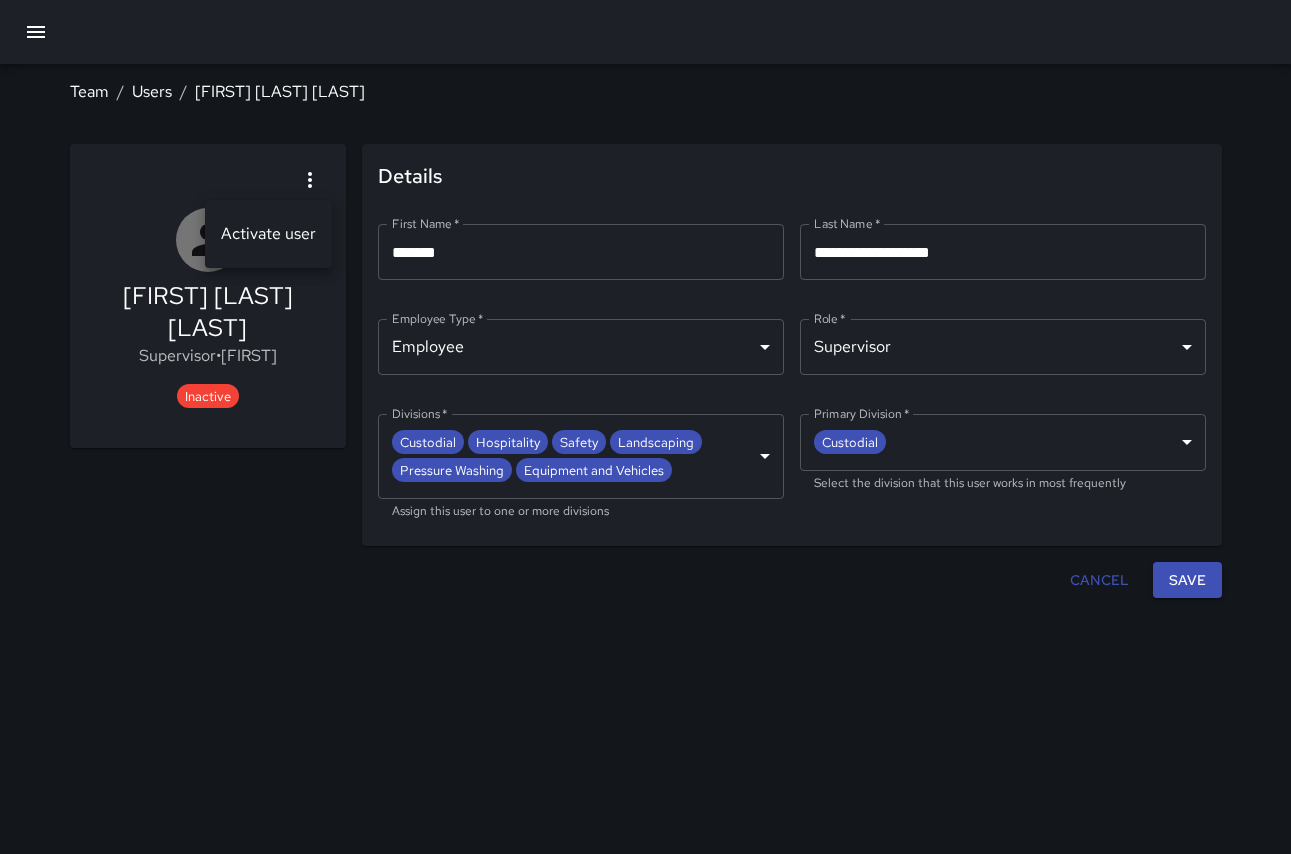 click at bounding box center (645, 427) 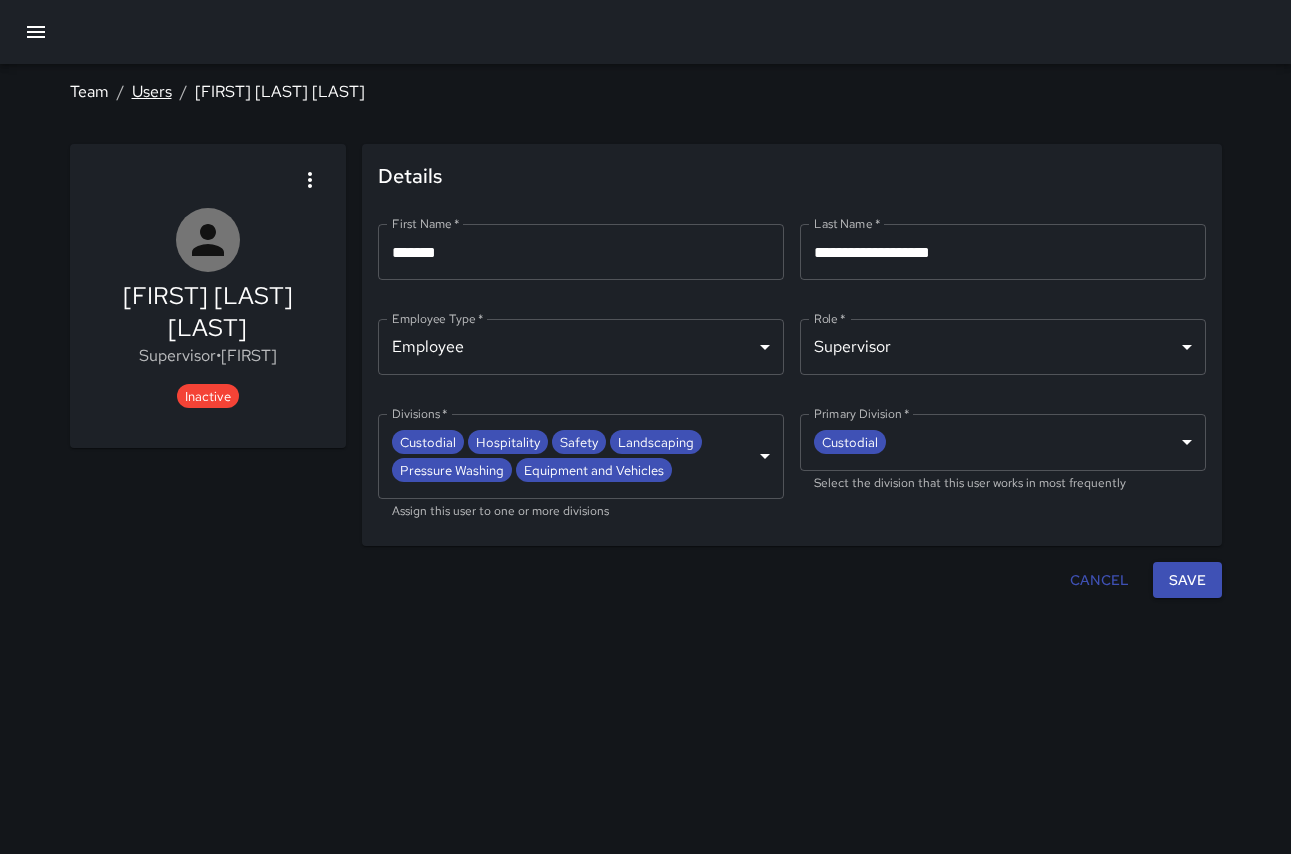 click on "Users" at bounding box center (152, 91) 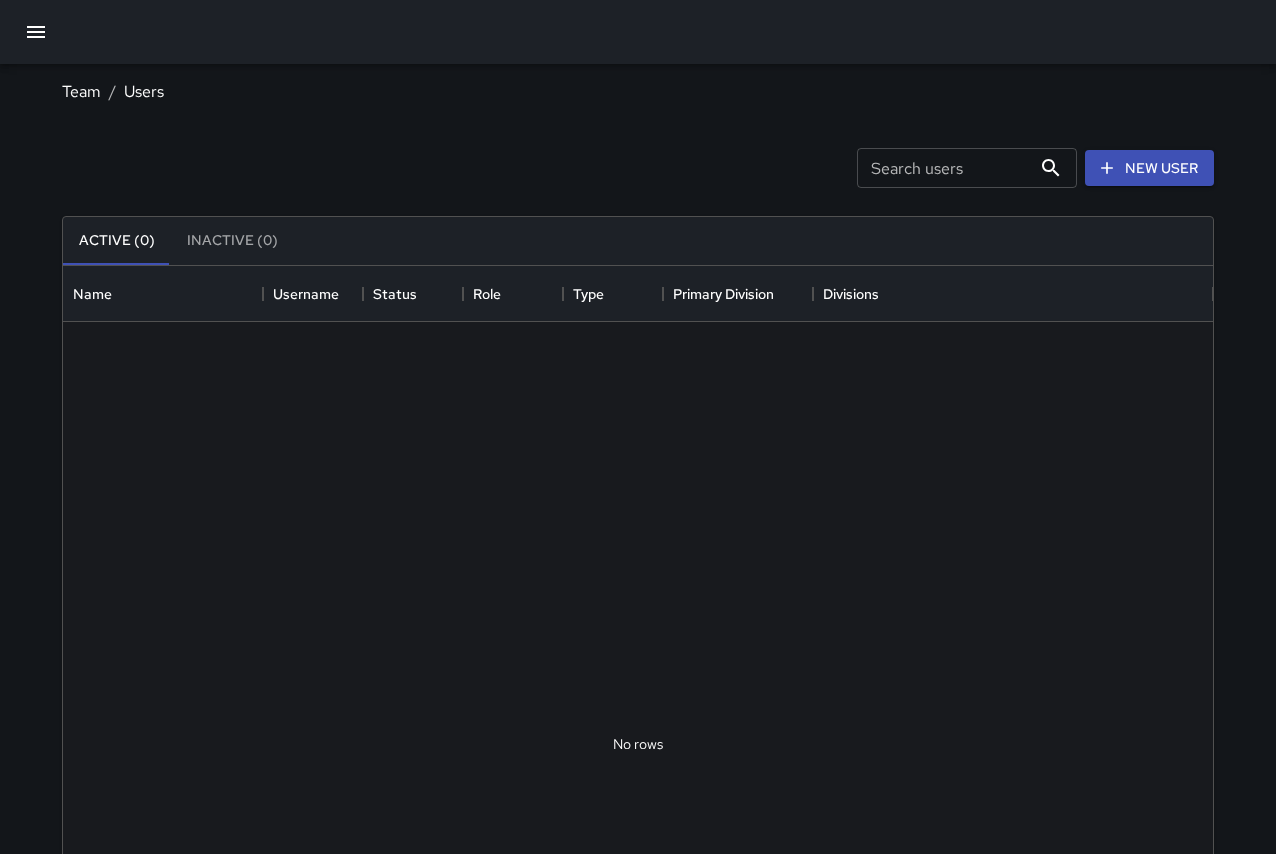 scroll, scrollTop: 16, scrollLeft: 16, axis: both 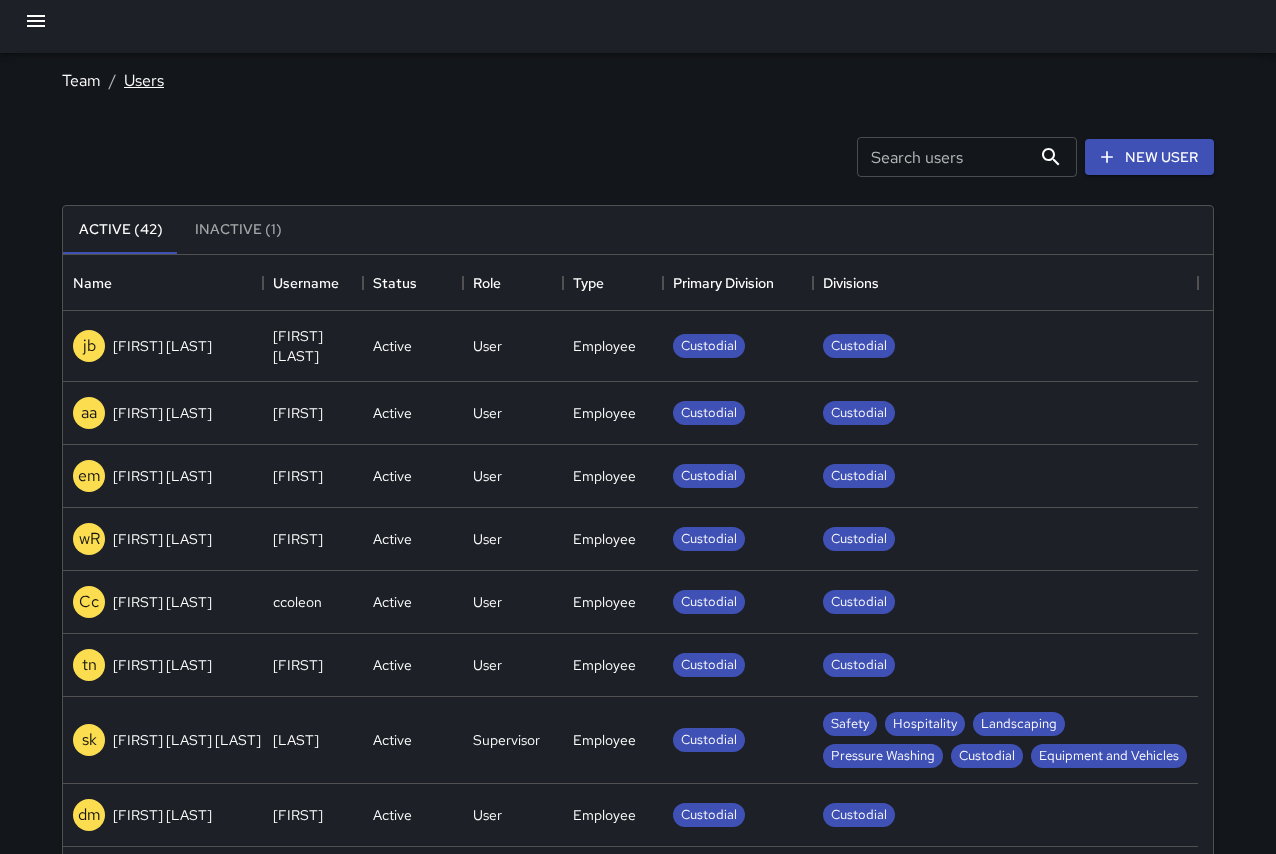 click on "Users" at bounding box center (144, 80) 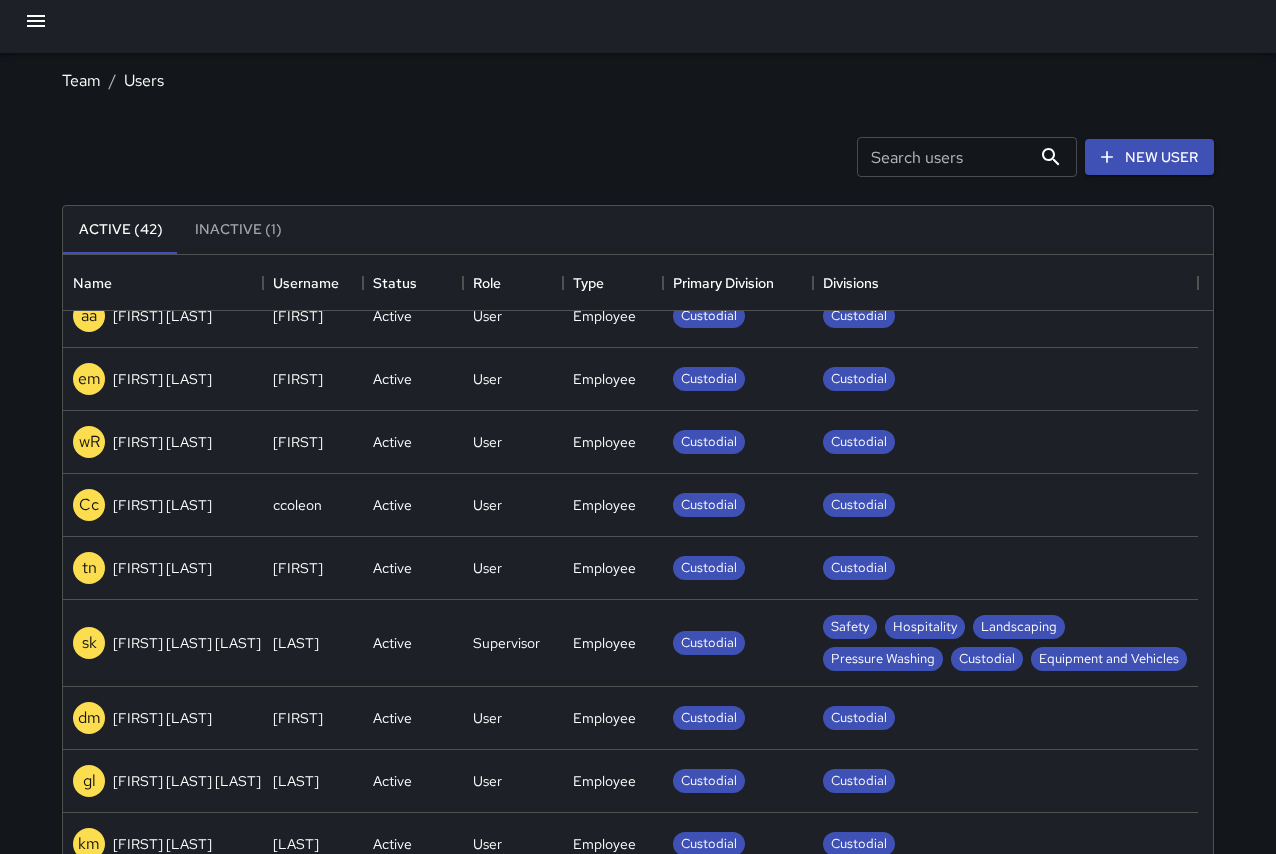 scroll, scrollTop: 236, scrollLeft: 0, axis: vertical 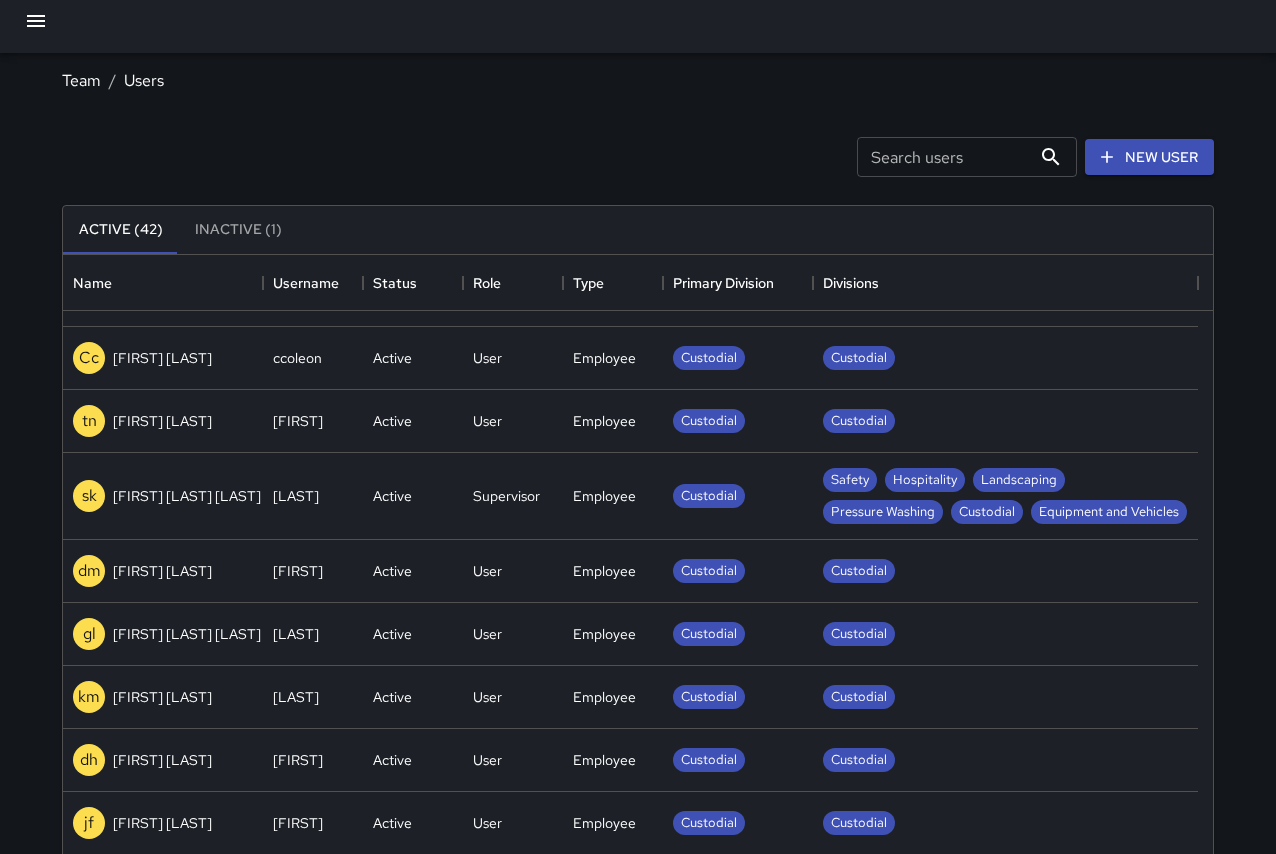 click on "sk" at bounding box center (89, 496) 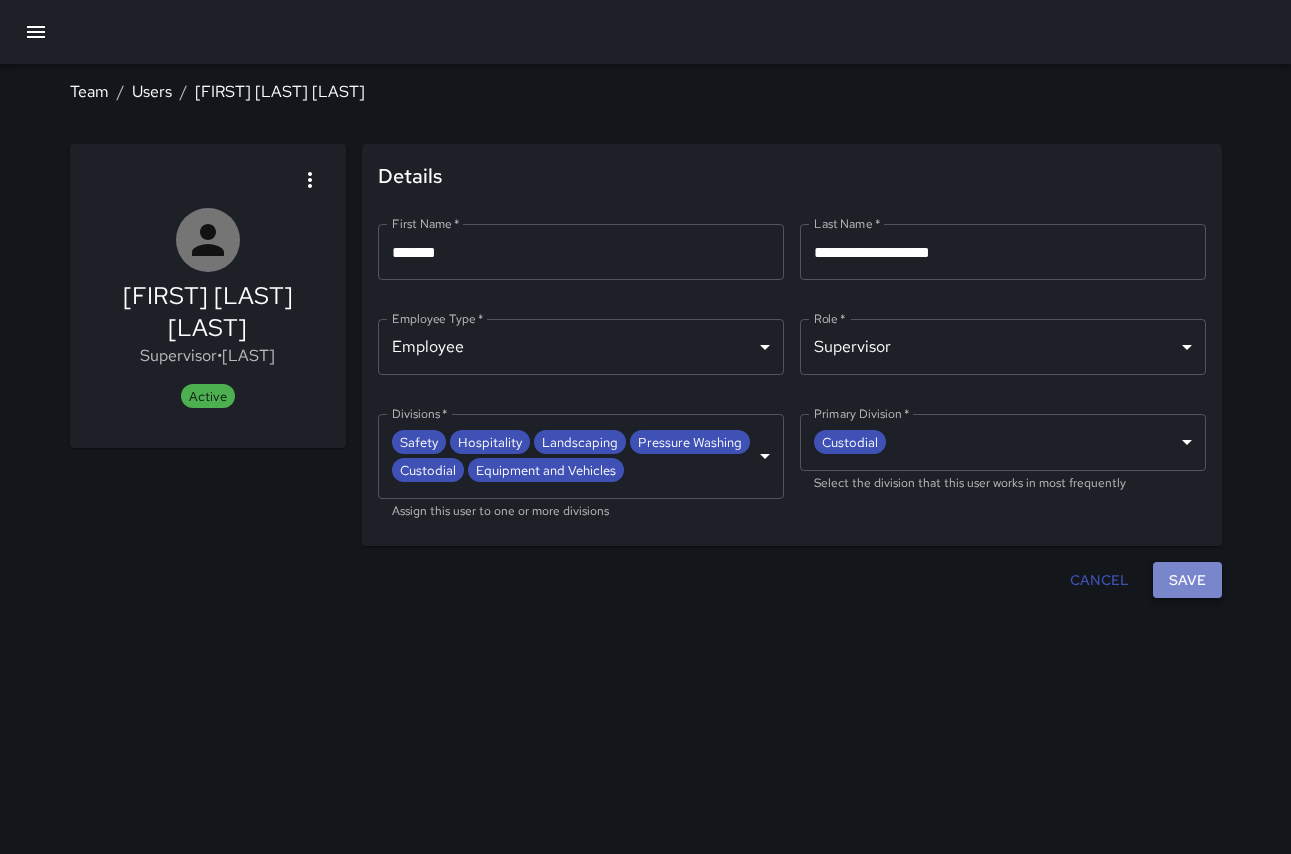 click on "Save" at bounding box center (1187, 580) 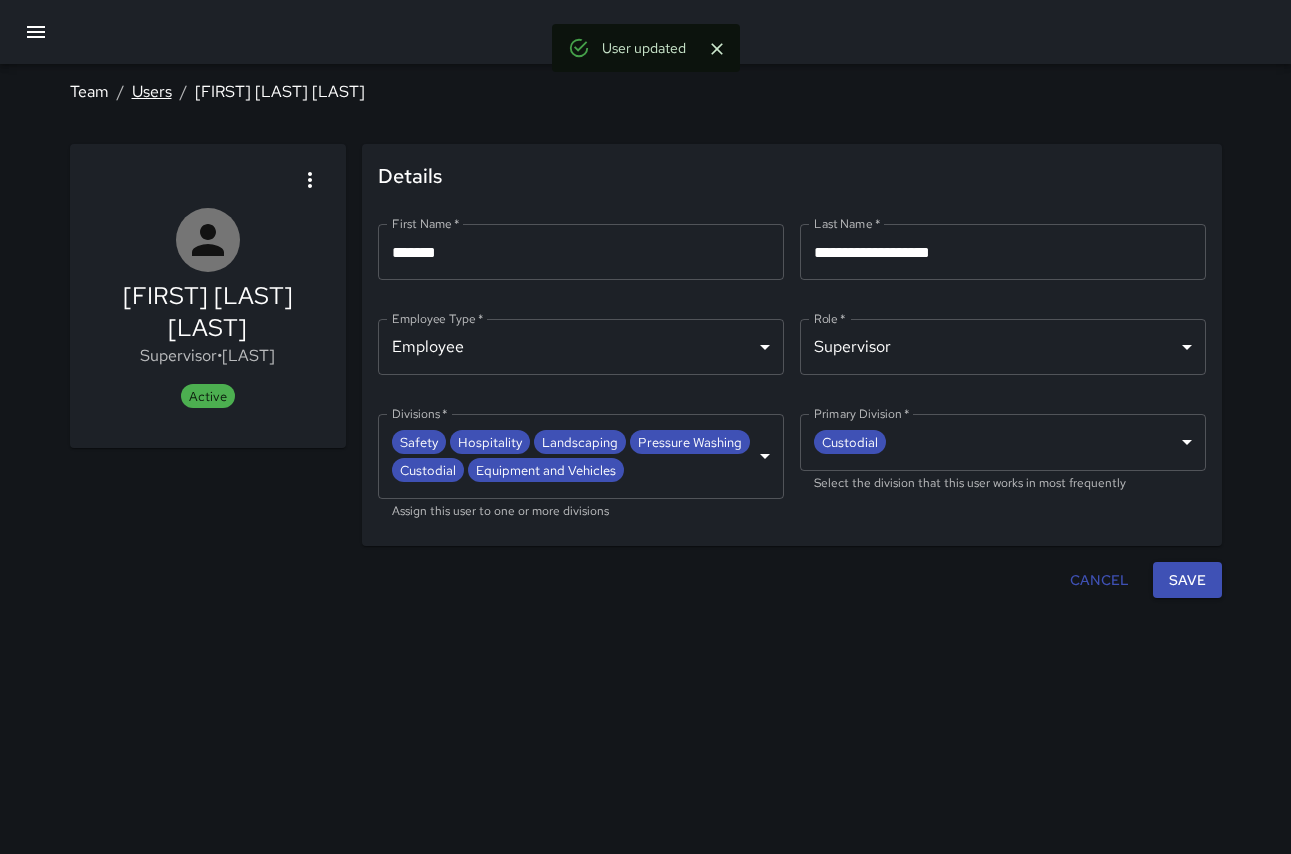 click on "Users" at bounding box center (152, 91) 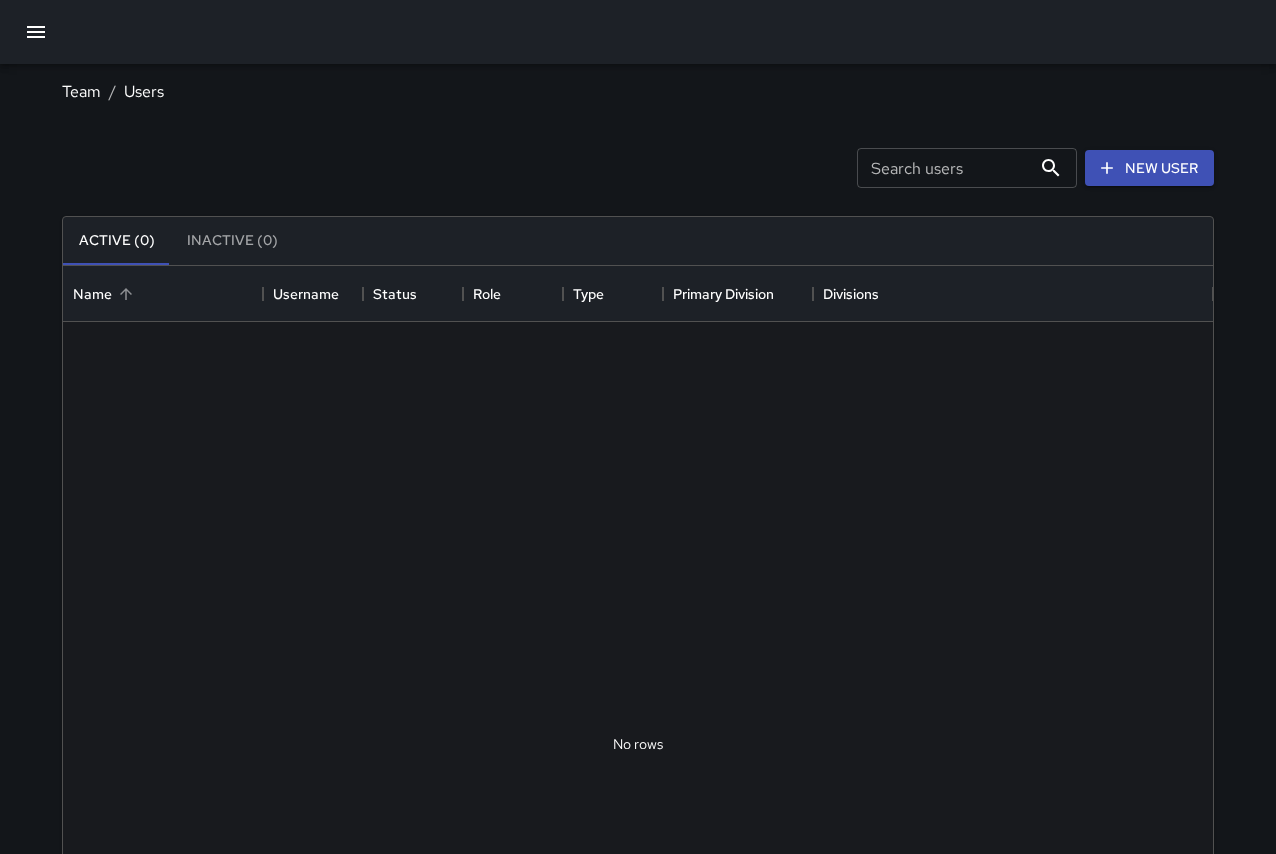 scroll, scrollTop: 16, scrollLeft: 16, axis: both 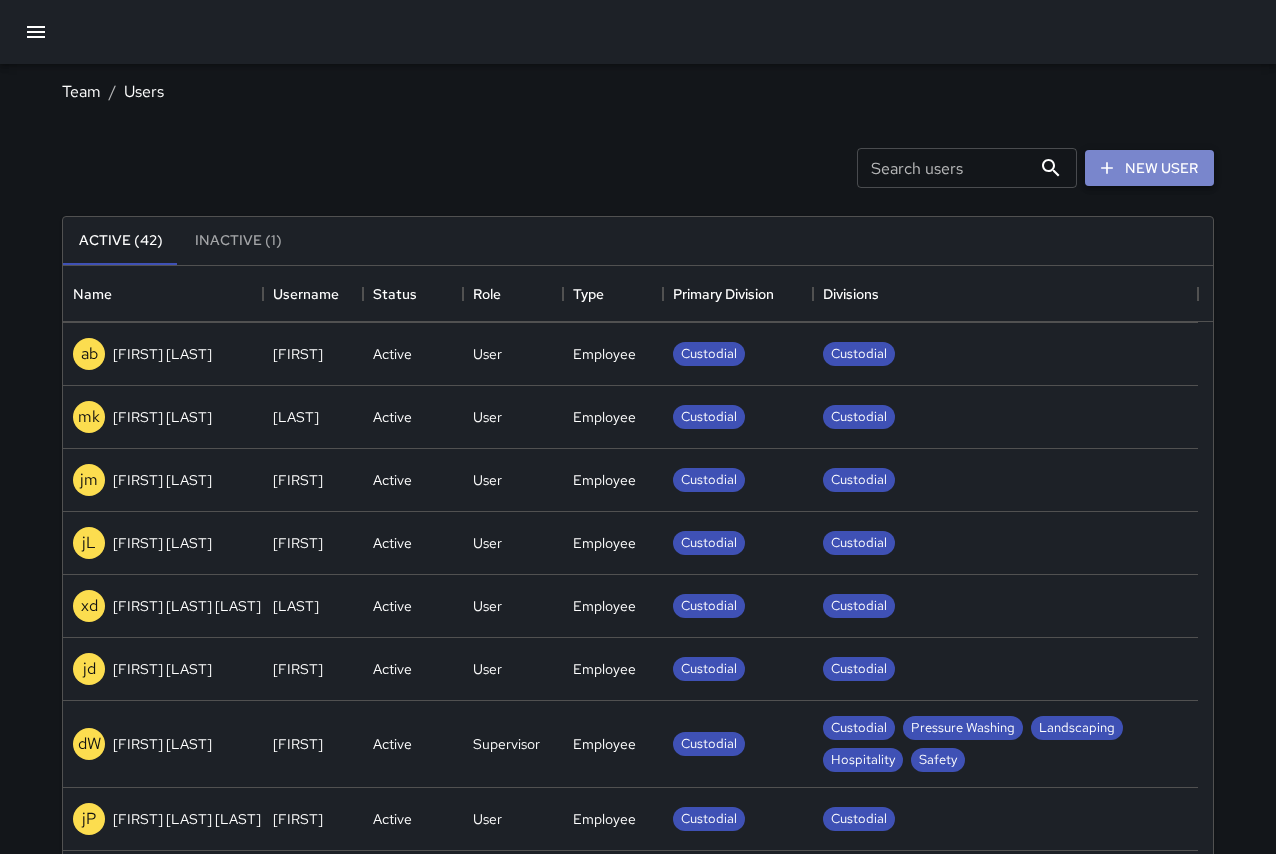 click on "New User" at bounding box center (1149, 168) 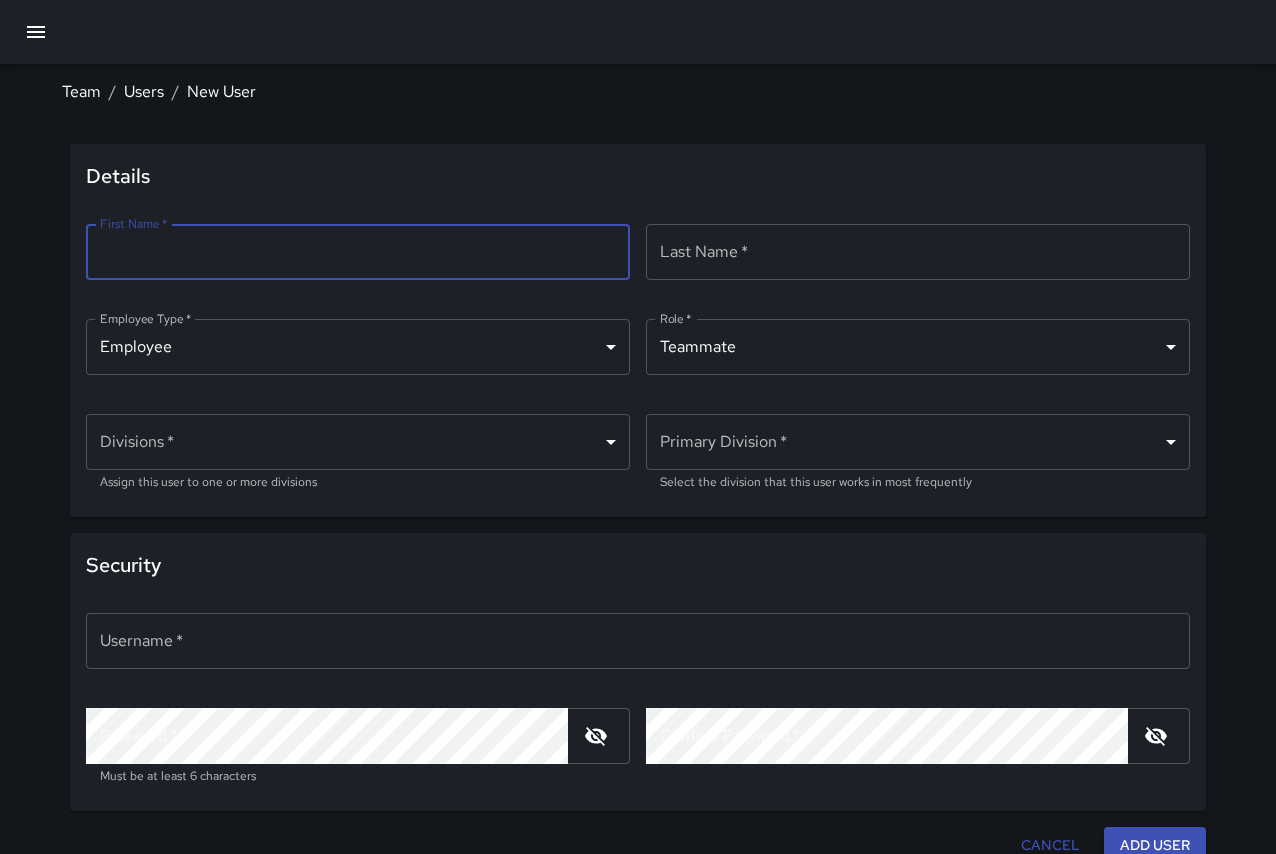 drag, startPoint x: 113, startPoint y: 248, endPoint x: 50, endPoint y: 236, distance: 64.132675 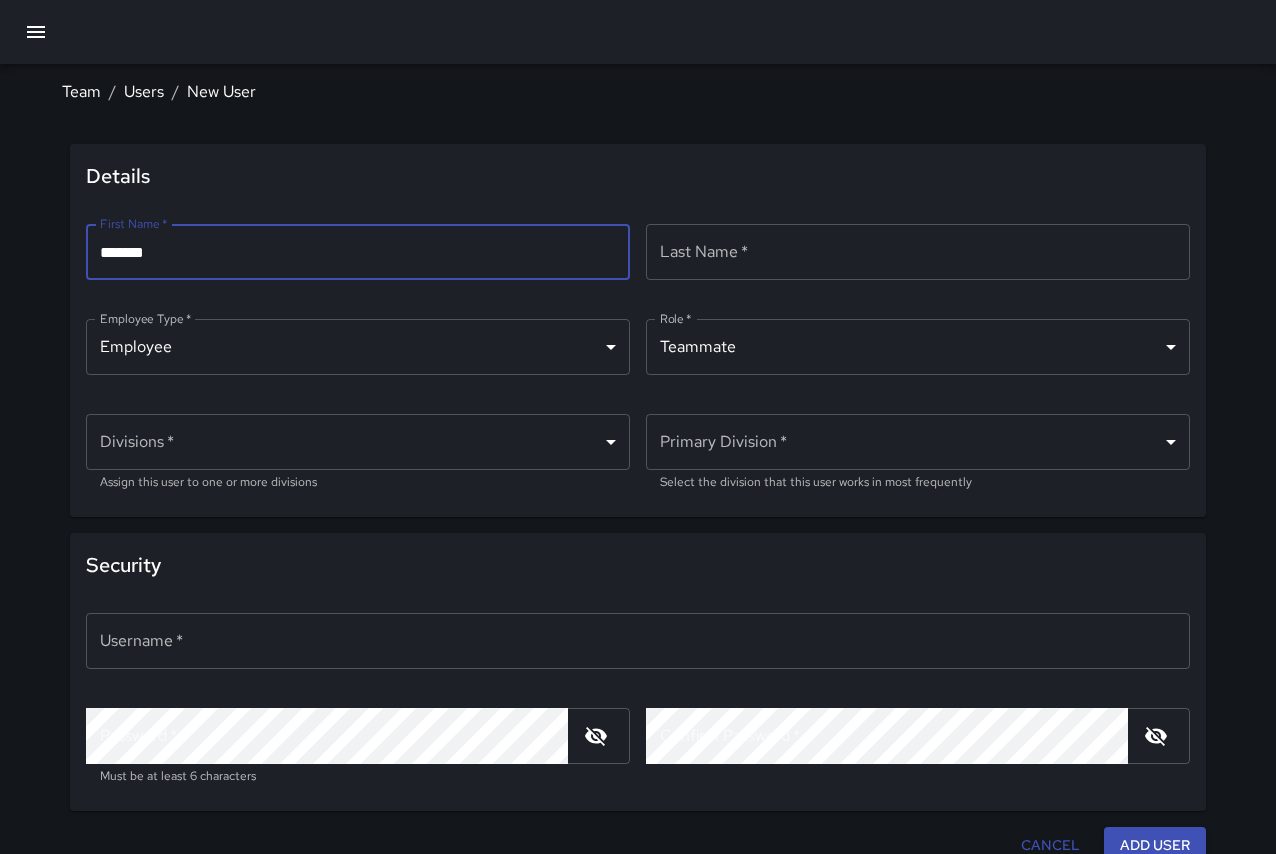 type on "*******" 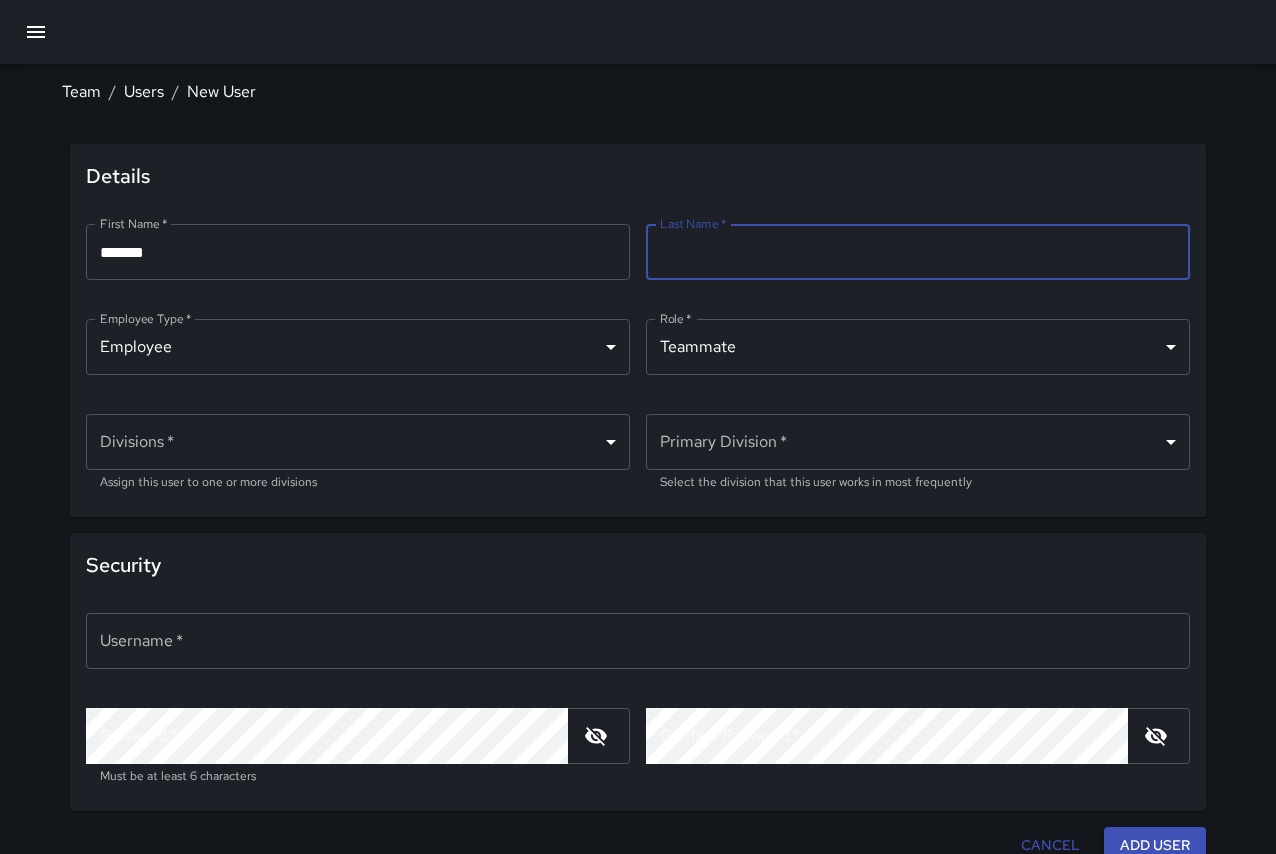 paste on "*****" 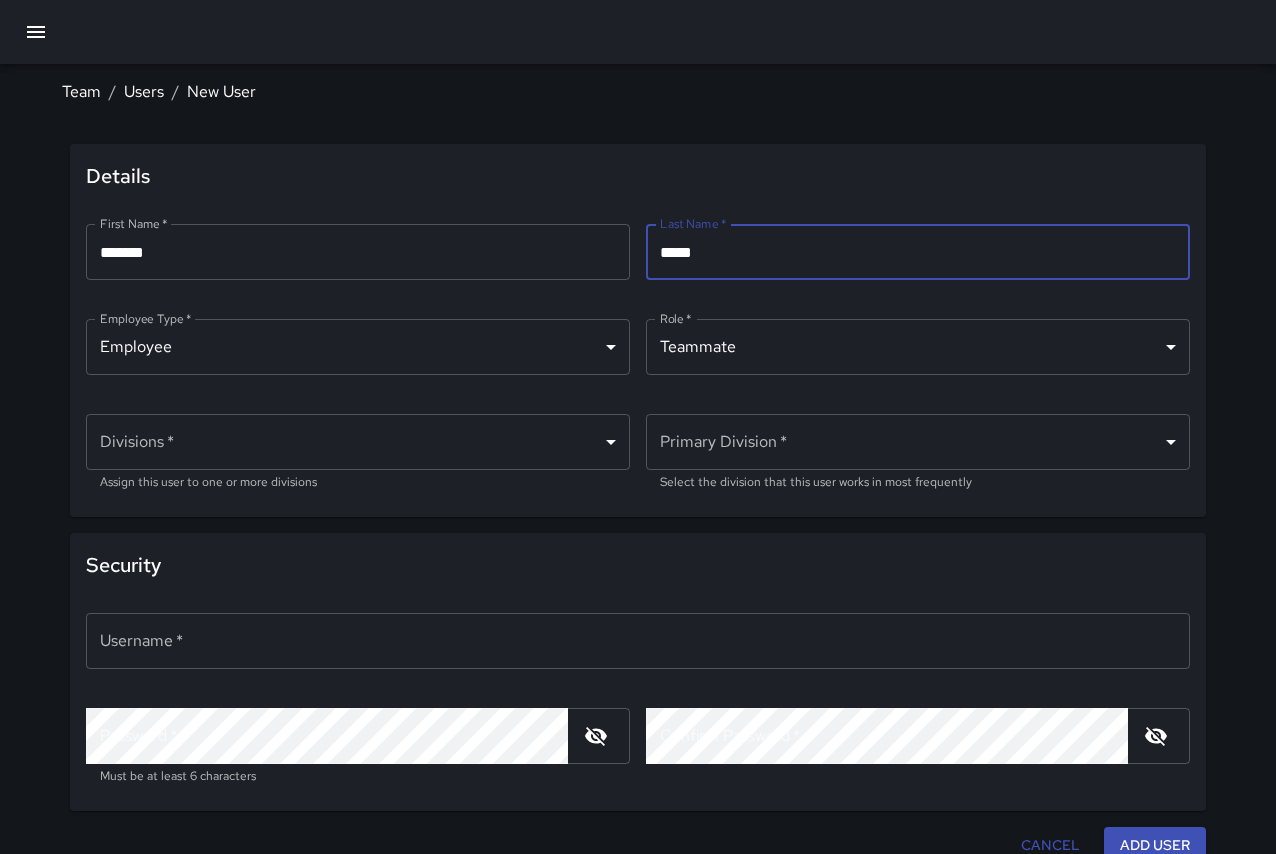 type on "*****" 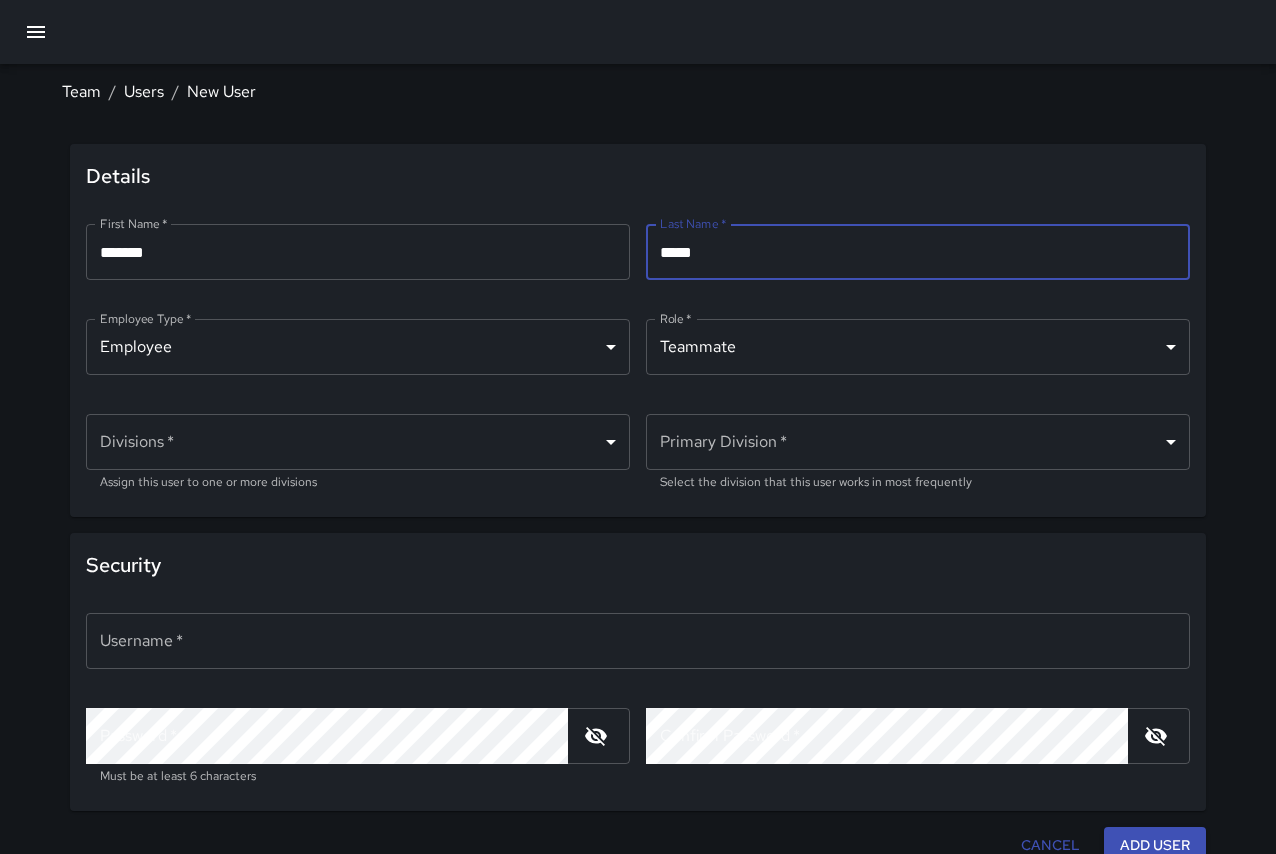click on "Username   *" at bounding box center (638, 641) 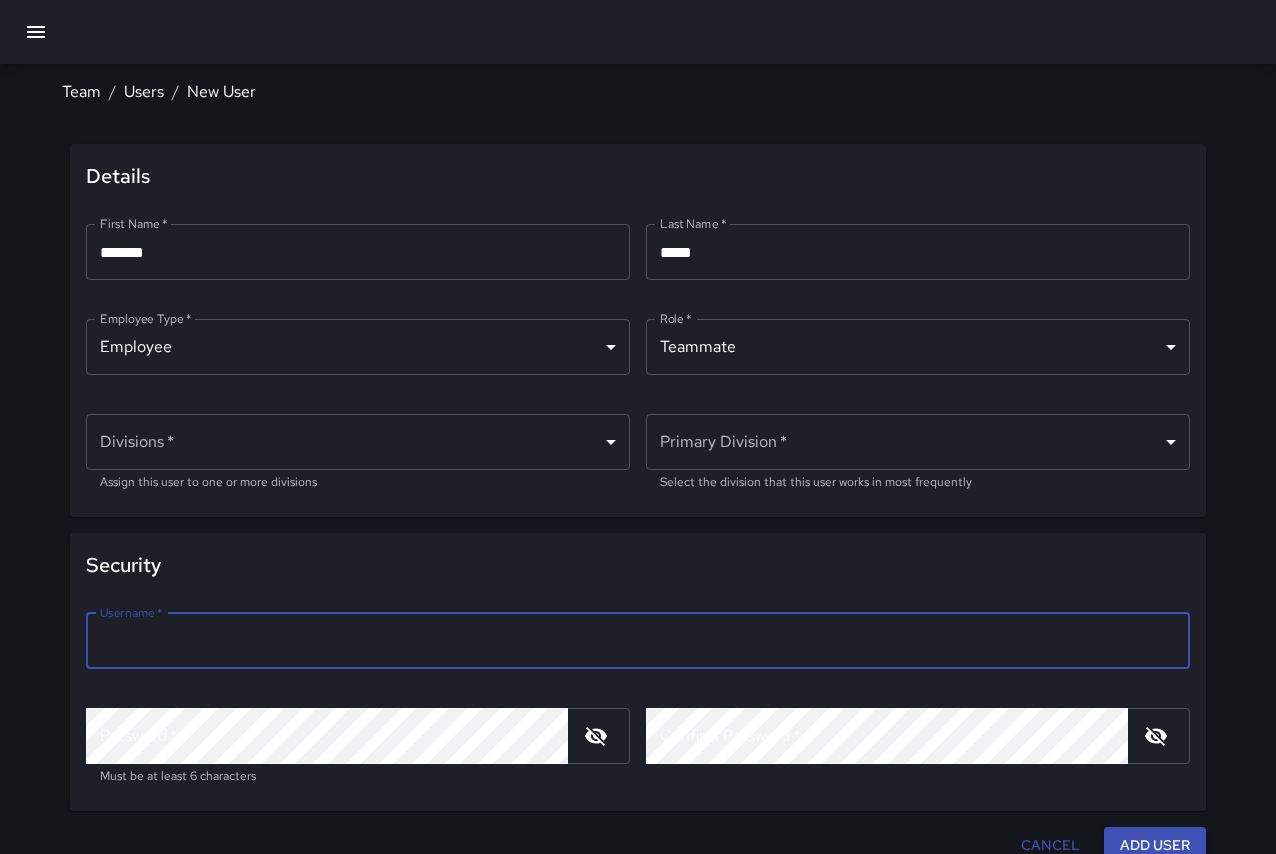 paste on "*****" 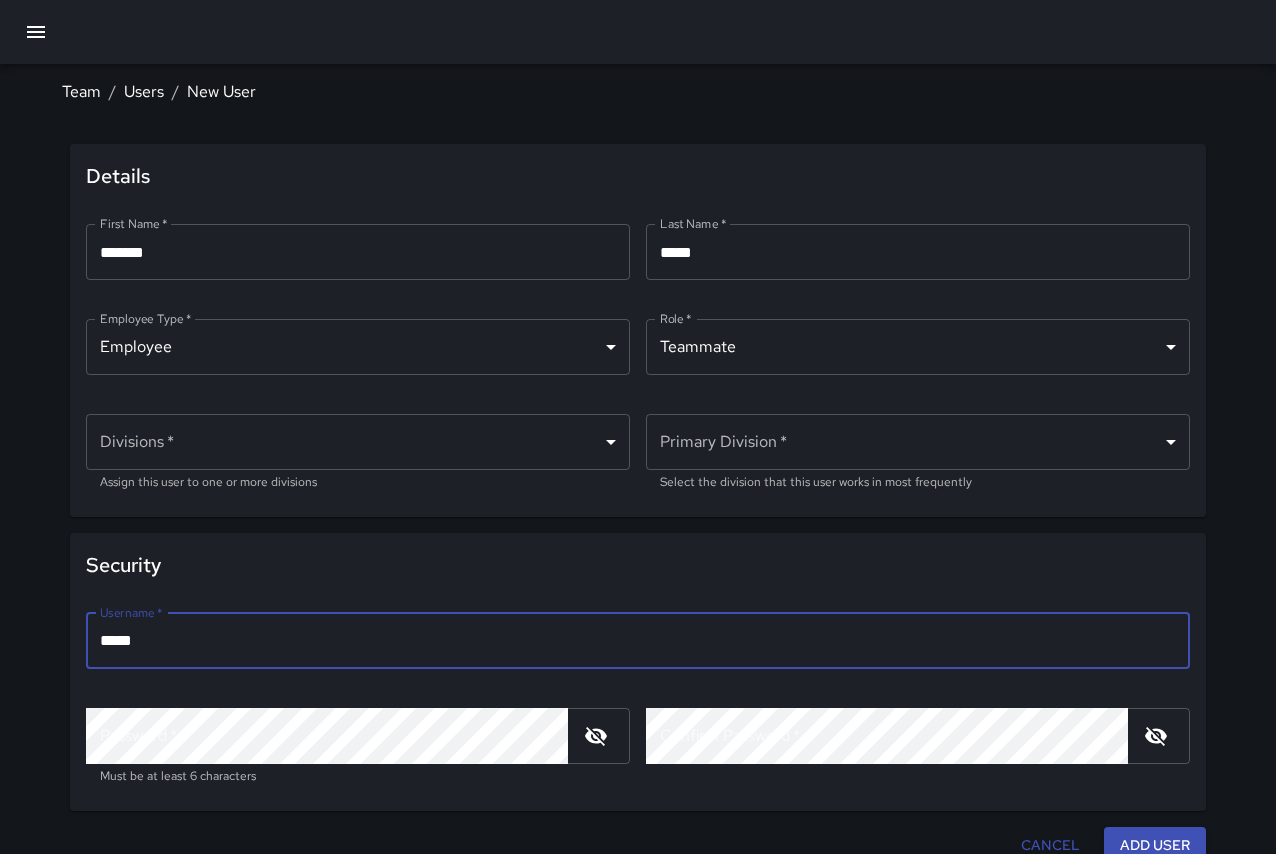 click on "*****" at bounding box center (638, 641) 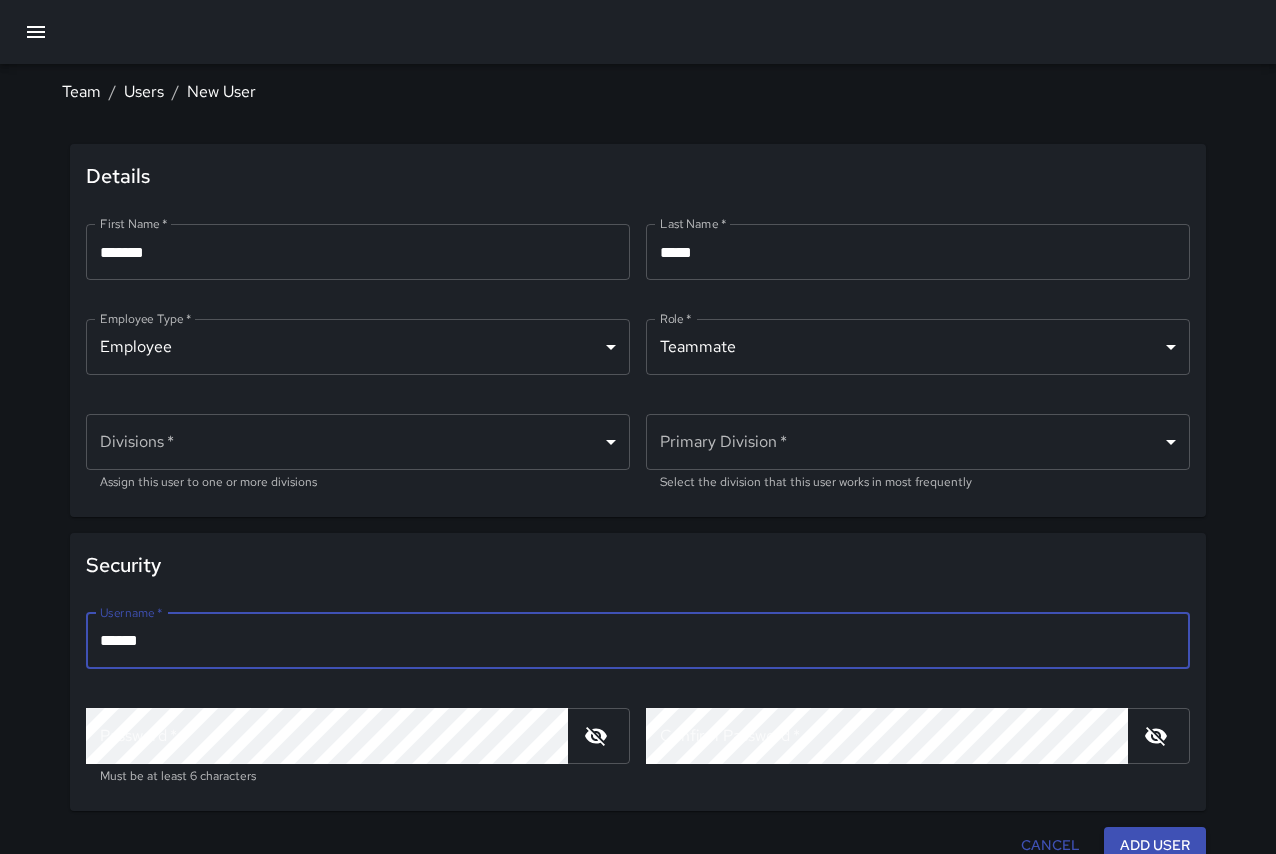 type on "******" 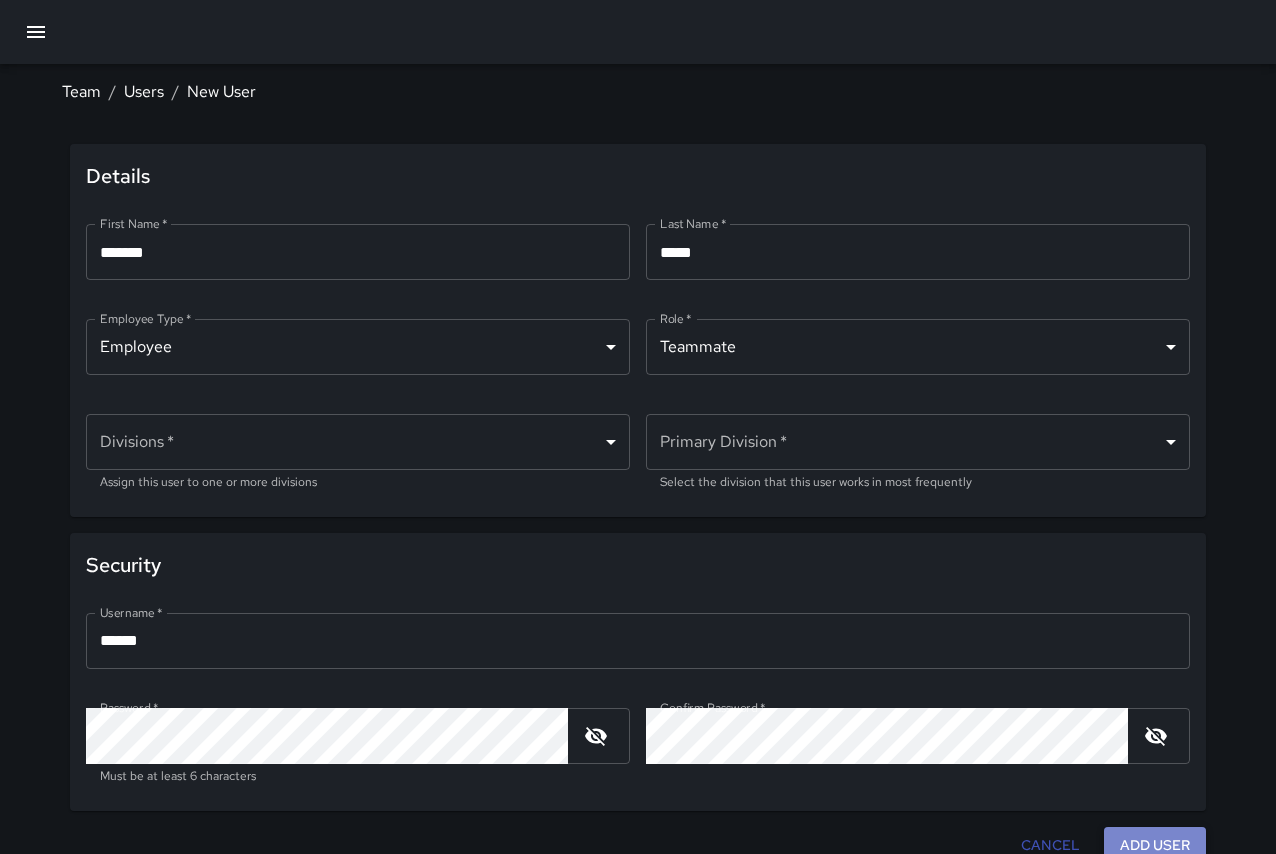 scroll, scrollTop: 17, scrollLeft: 0, axis: vertical 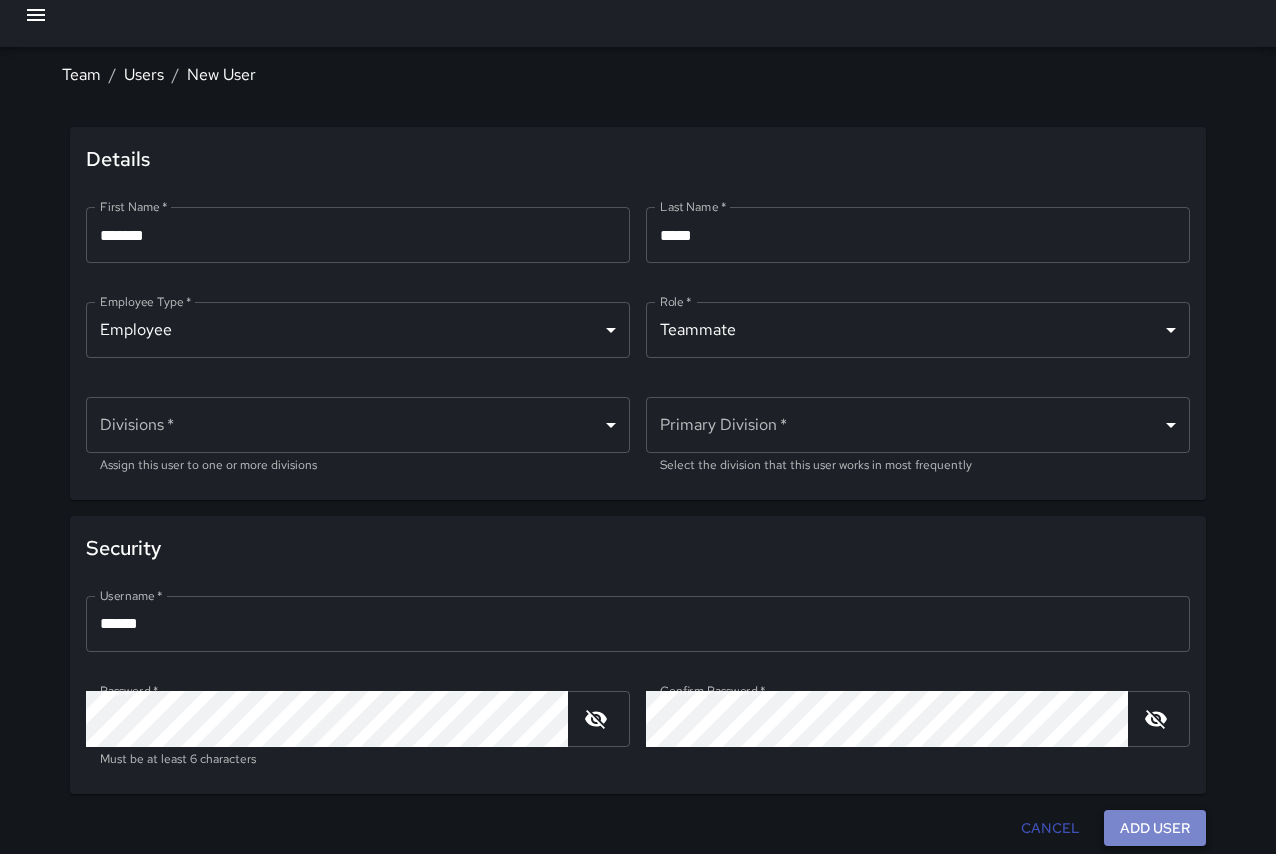click on "Add User" at bounding box center (1155, 828) 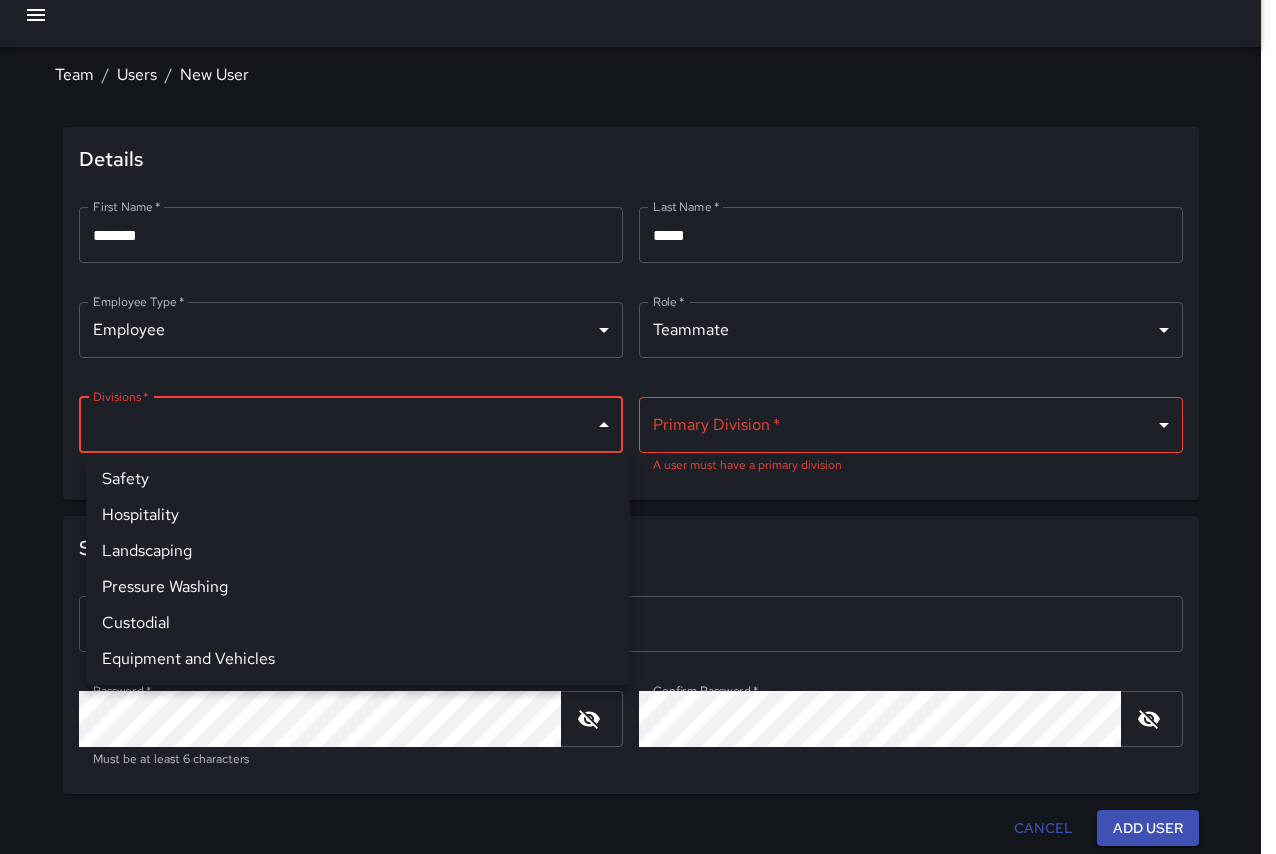 click on "Team / Users / New User Details First Name   * ******* First Name   * ​ Last Name   * ***** Last Name   * ​ Employee Type   * Employee ******** Employee Type   * ​ Role   * Teammate ******** Role   * ​ Divisions   * ​ Divisions   * A user must be assigned at least one division Primary Division   * ​ Primary Division   * A user must have a primary division Security Username   * ****** Username   * ​ Password   * Password   * Must be at least 6 characters Confirm Password   * Confirm Password   * ​ Cancel Add User Safety Hospitality Landscaping Pressure Washing Custodial Equipment and Vehicles" at bounding box center (638, 418) 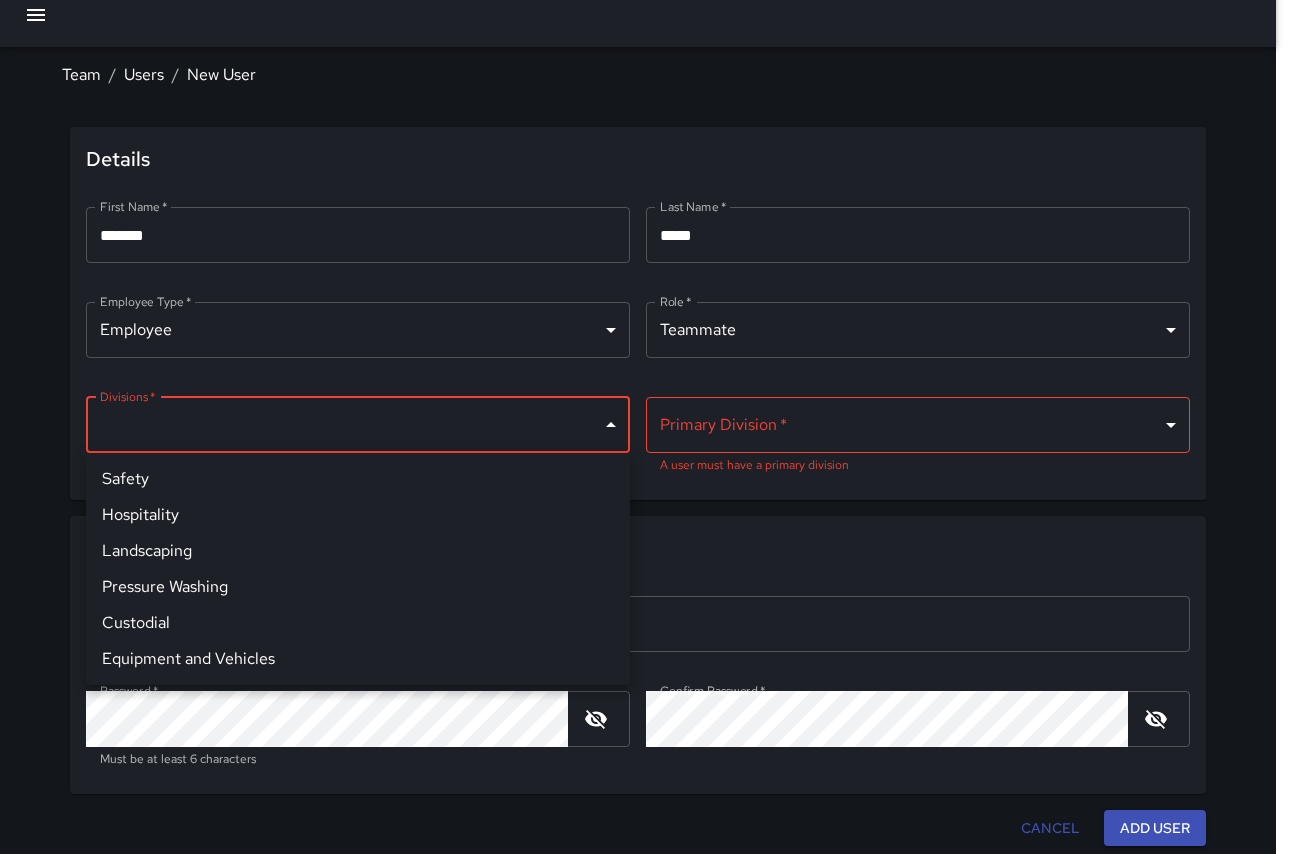 click on "Custodial" at bounding box center (358, 623) 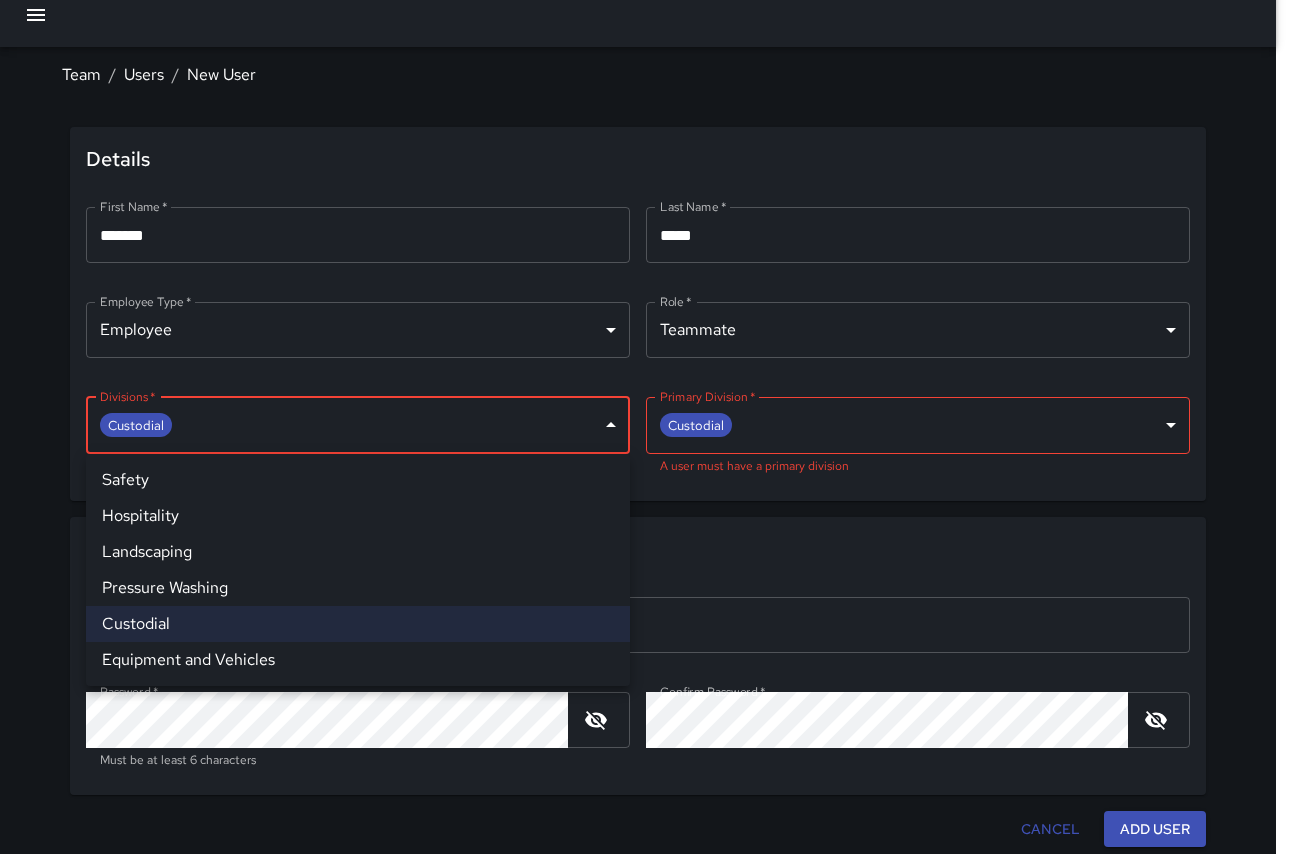 drag, startPoint x: 769, startPoint y: 531, endPoint x: 768, endPoint y: 520, distance: 11.045361 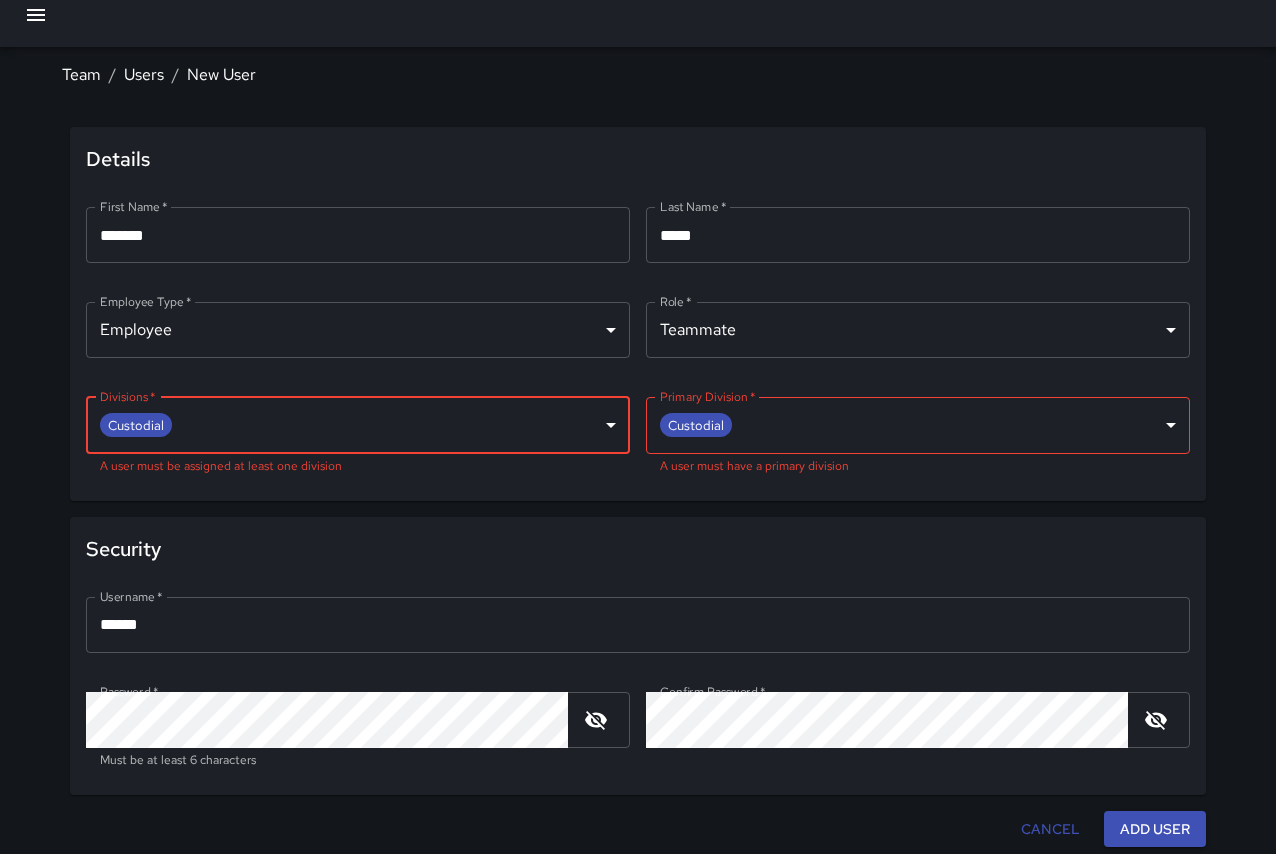 scroll, scrollTop: 18, scrollLeft: 0, axis: vertical 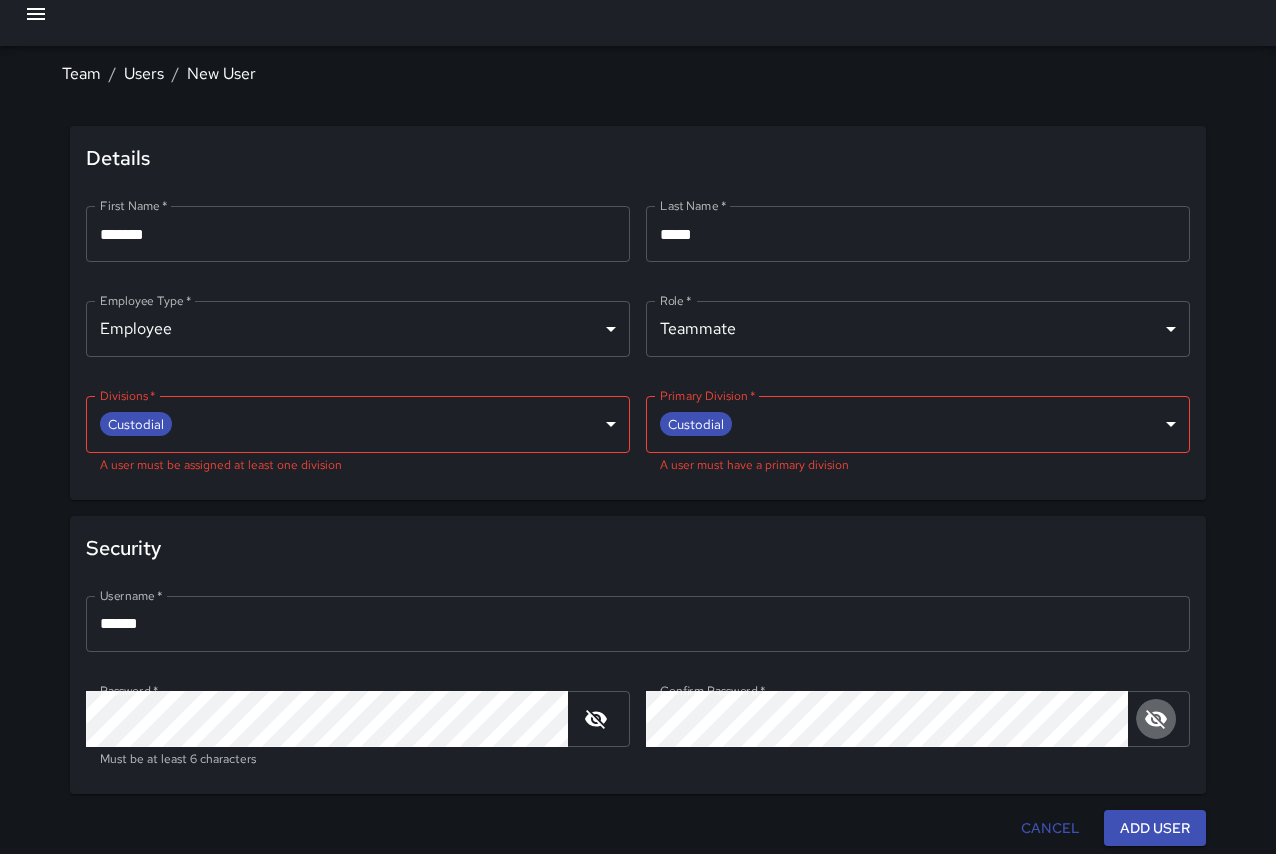 click at bounding box center [1156, 719] 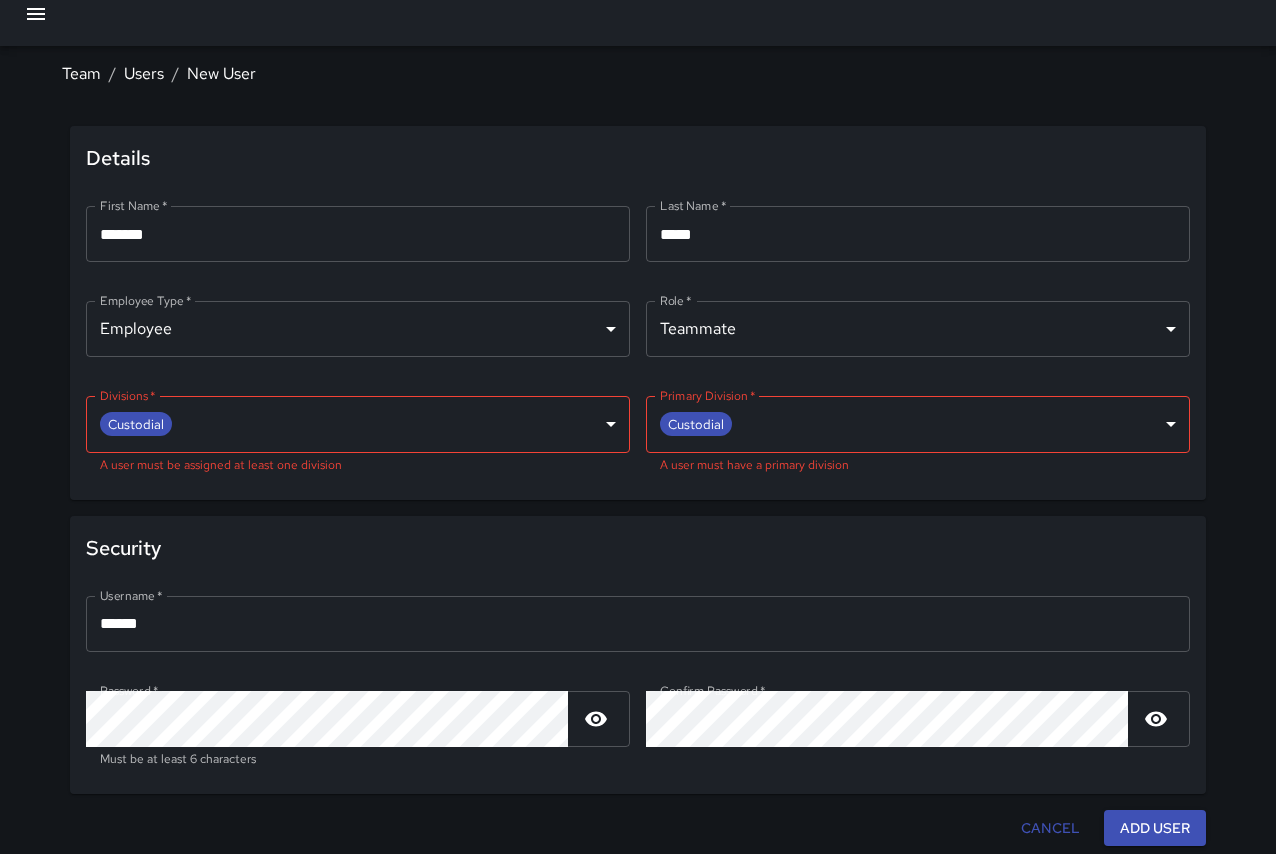 click on "Add User" at bounding box center (1155, 828) 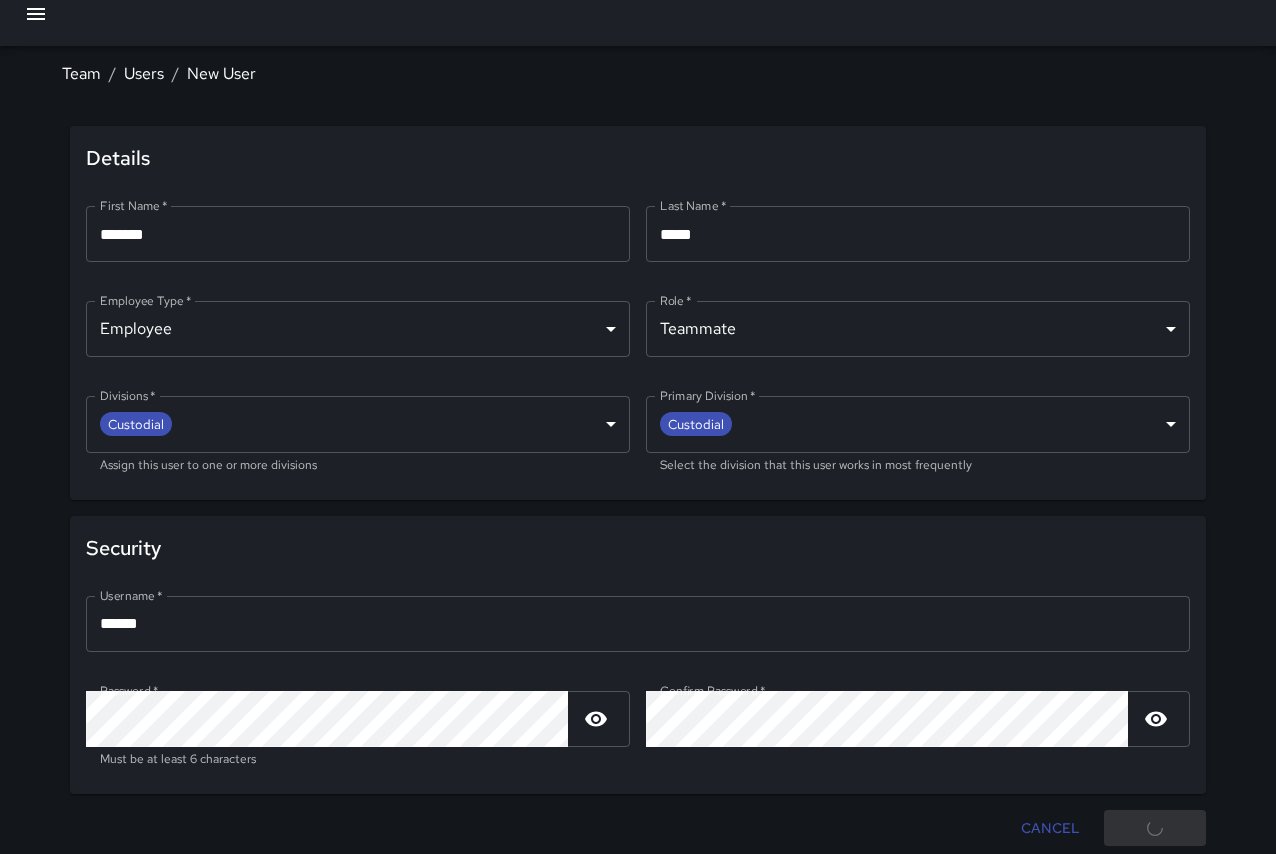 scroll, scrollTop: 0, scrollLeft: 0, axis: both 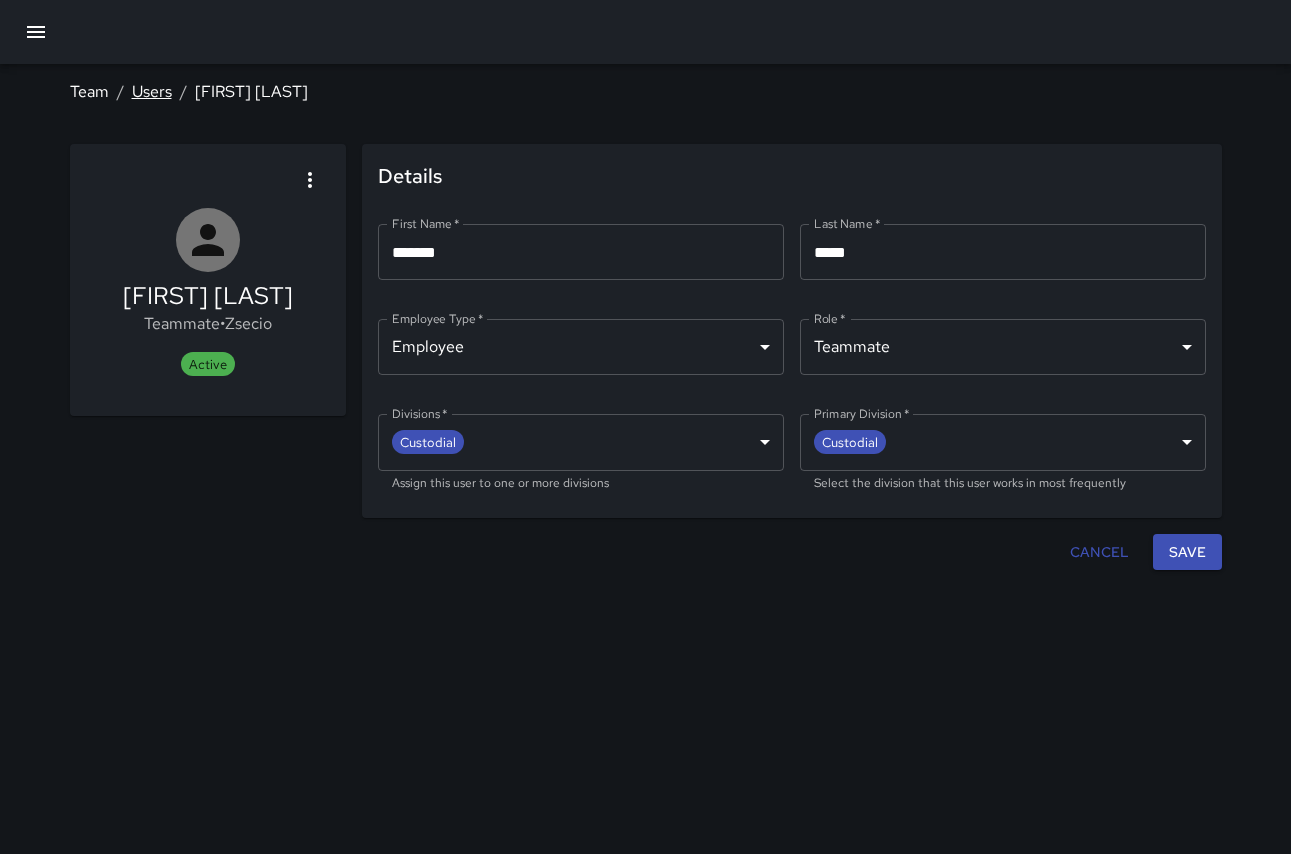 click on "Users" at bounding box center (152, 91) 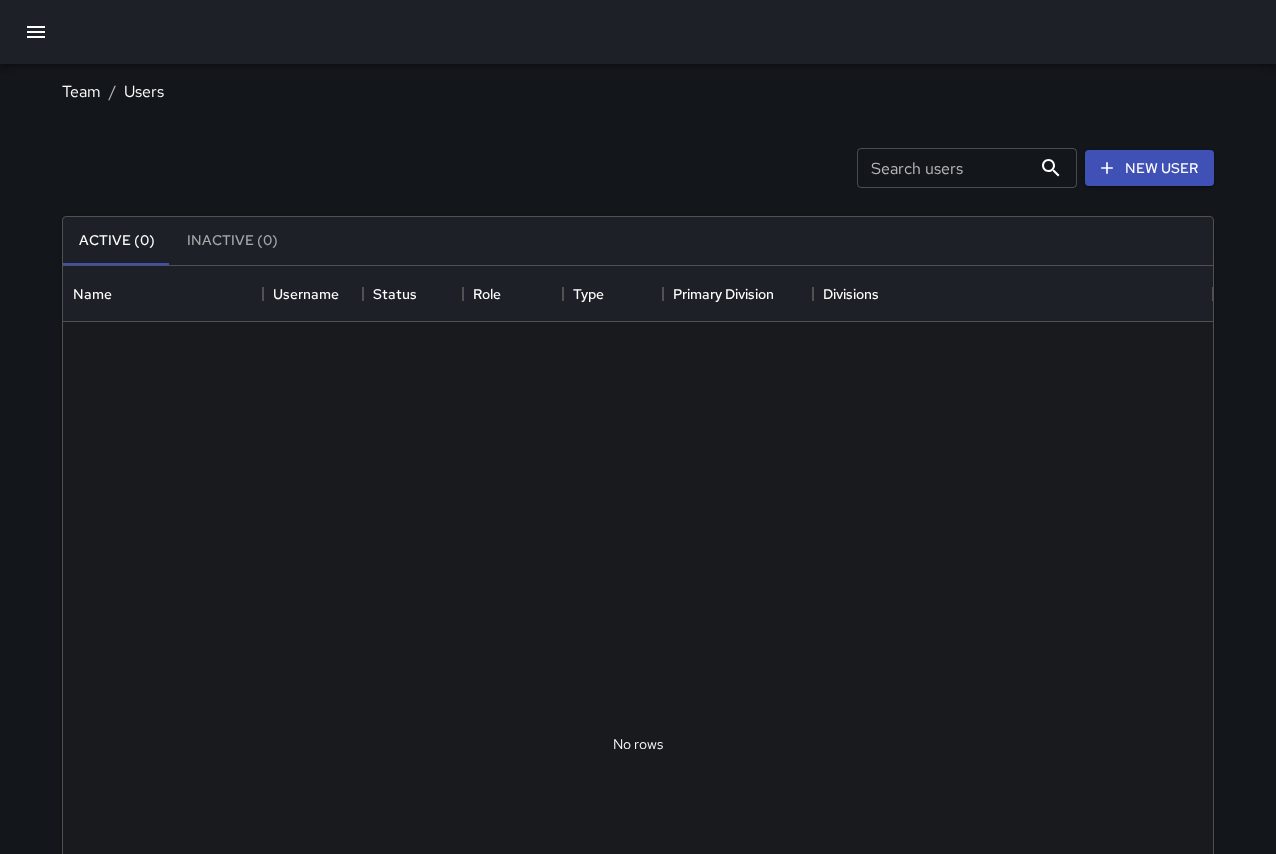 scroll, scrollTop: 16, scrollLeft: 16, axis: both 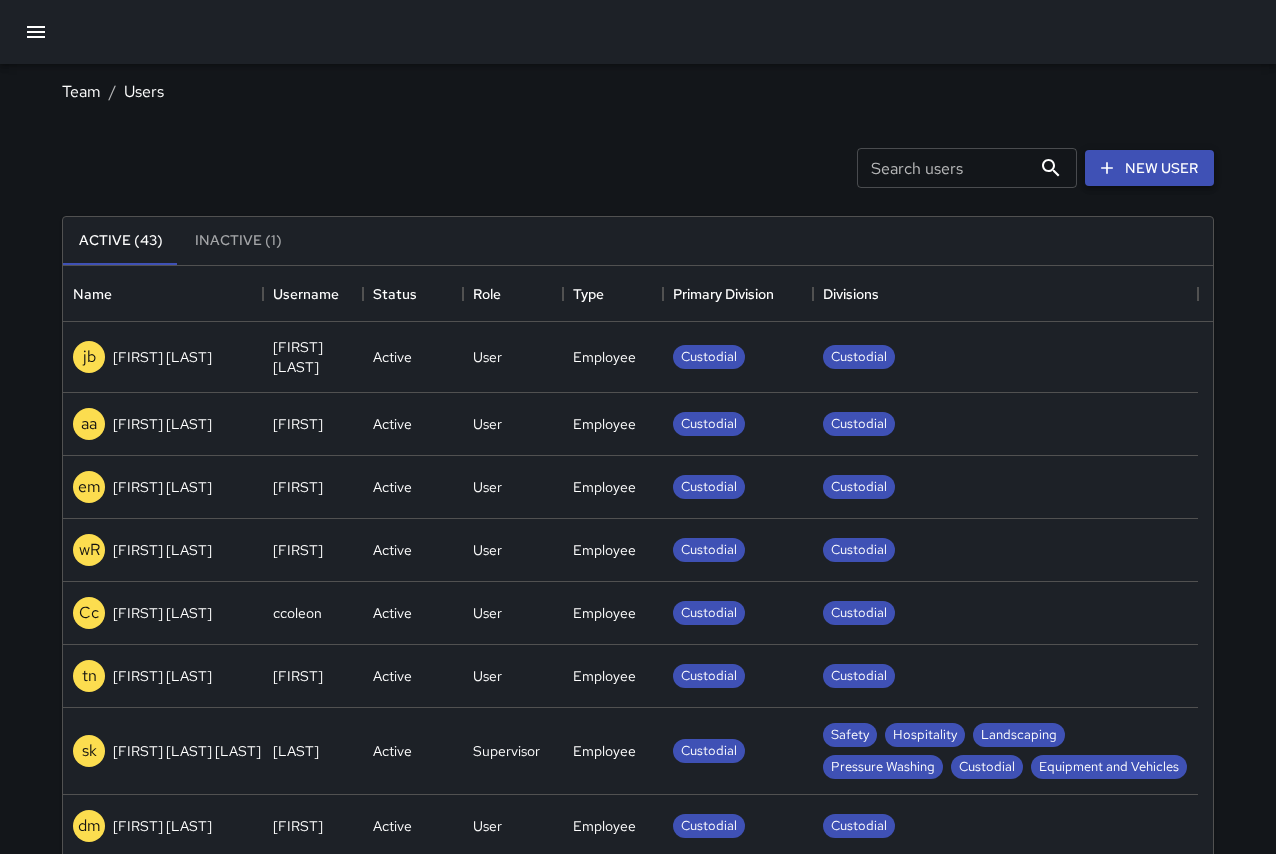 click on "New User" at bounding box center (1149, 168) 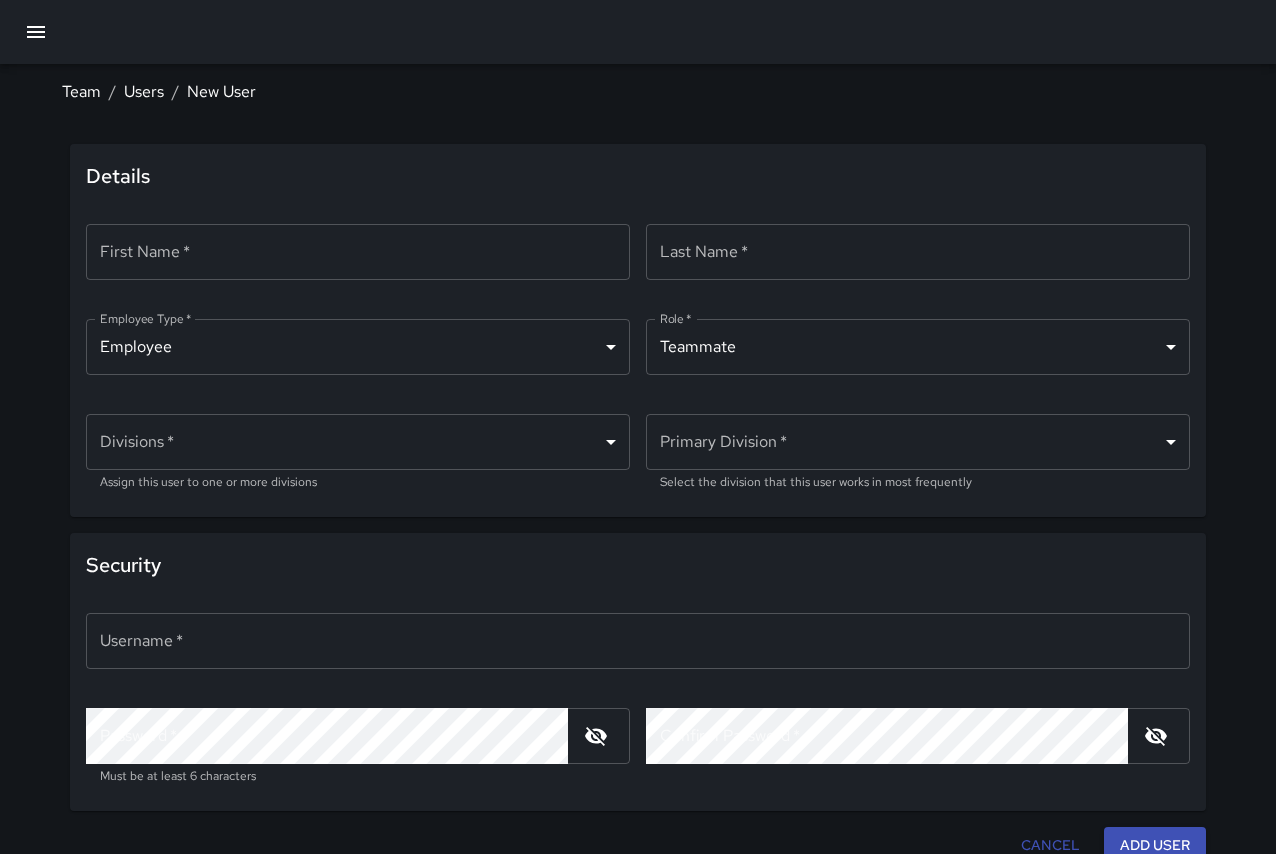 click on "First Name   *" at bounding box center (358, 252) 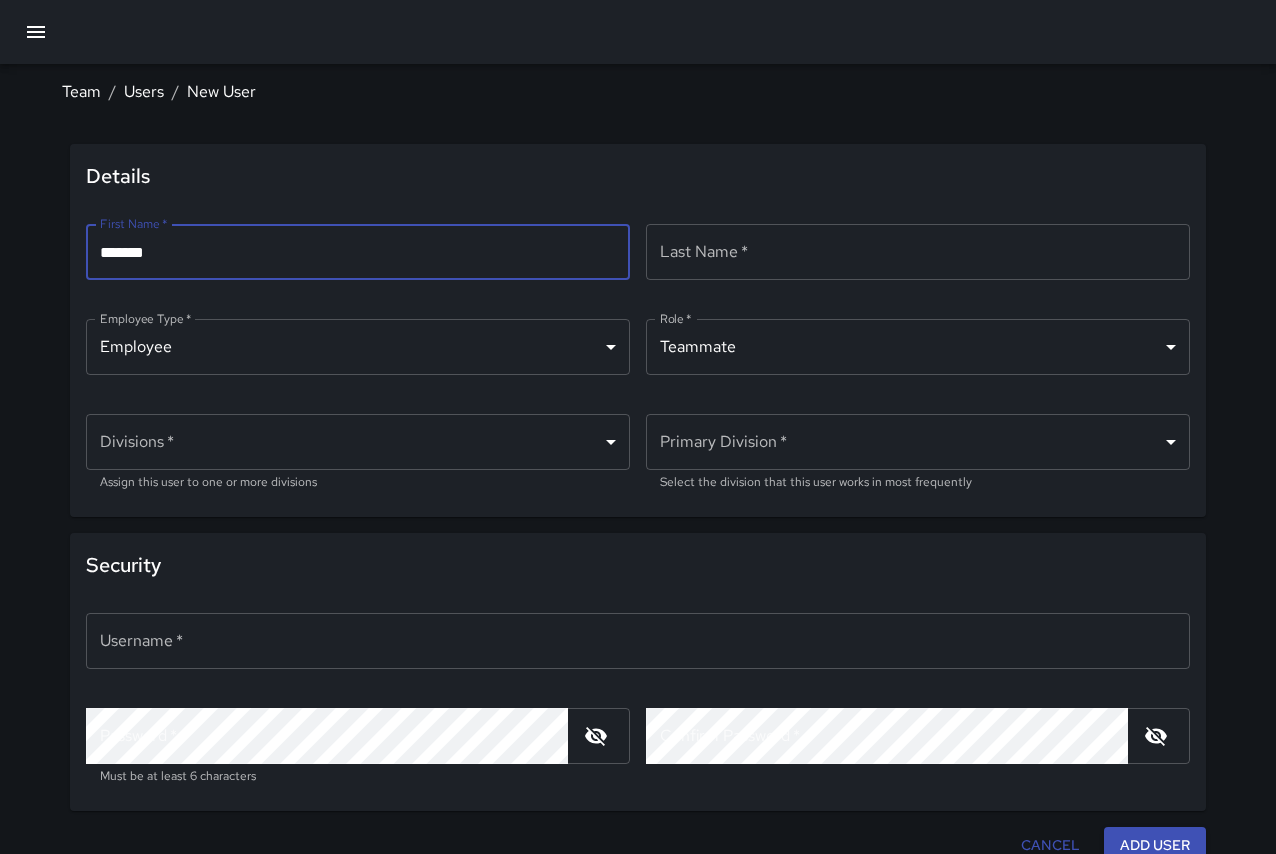 type on "*******" 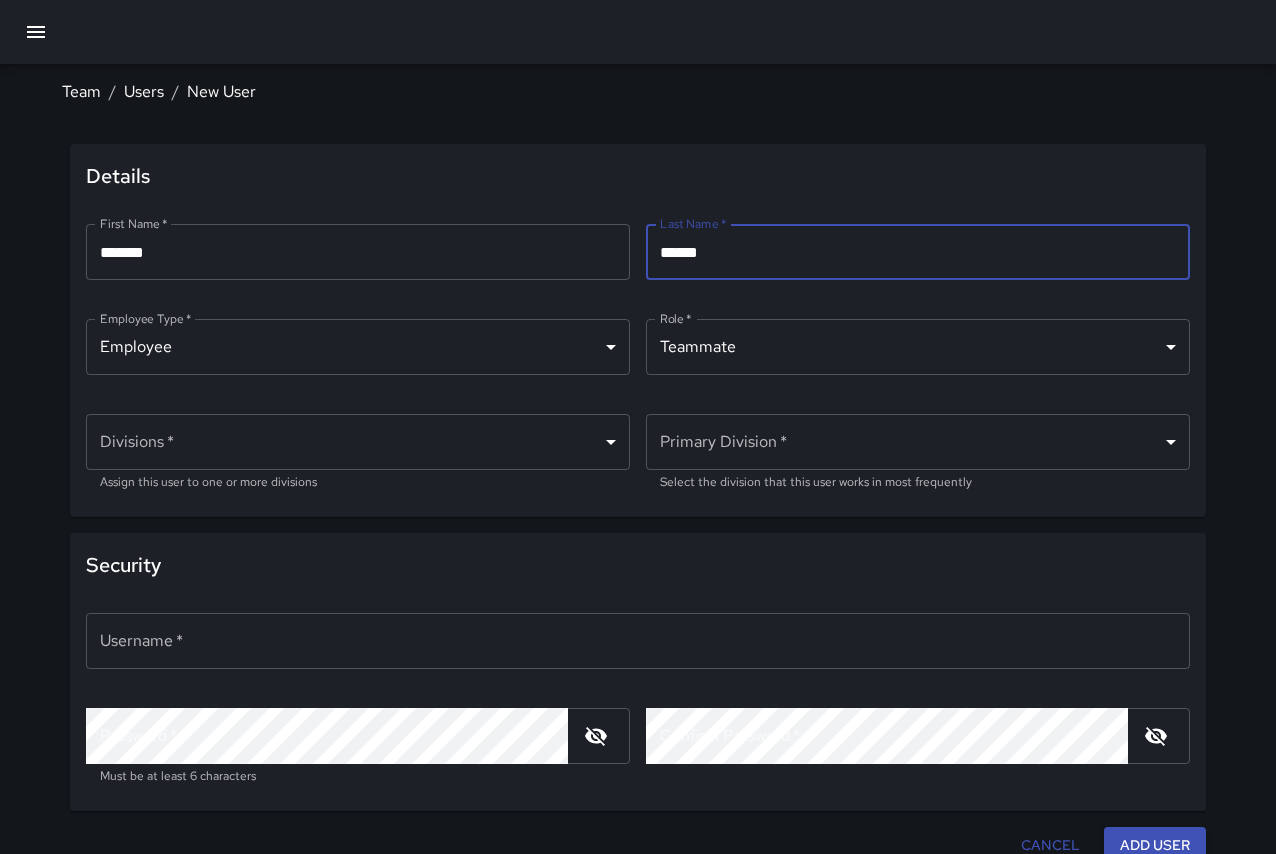 type on "******" 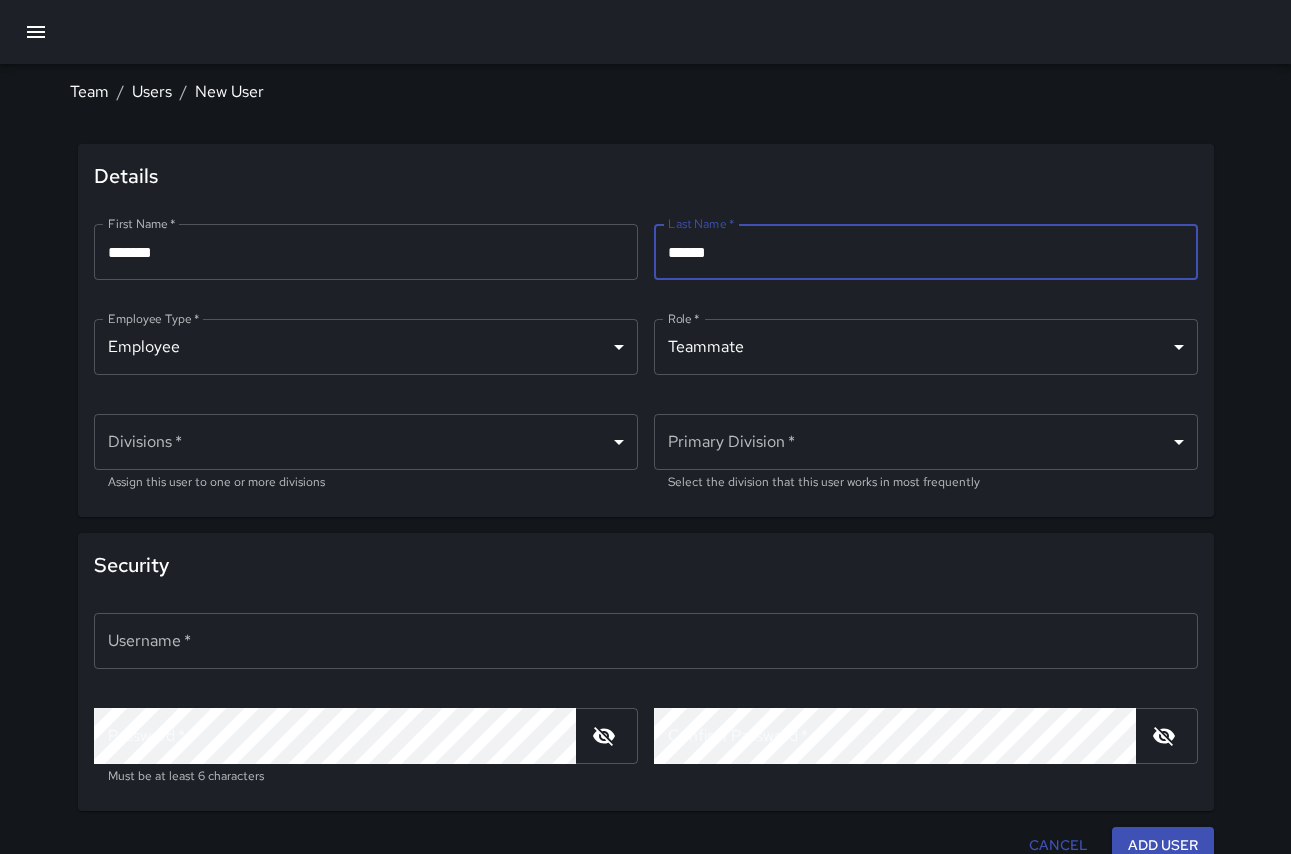 click on "Team / Users / New User Details First Name   * ******* First Name   * ​ Last Name   * ****** Last Name   * ​ Employee Type   * Employee ******** Employee Type   * ​ Role   * Teammate ******** Role   * ​ Divisions   * ​ Divisions   * Assign this user to one or more divisions Primary Division   * ​ Primary Division   * Select the division that this user works in most frequently Security Username   * Username   * ​ Password   * Password   * Must be at least 6 characters Confirm Password   * Confirm Password   * ​ Cancel Add User" at bounding box center (645, 435) 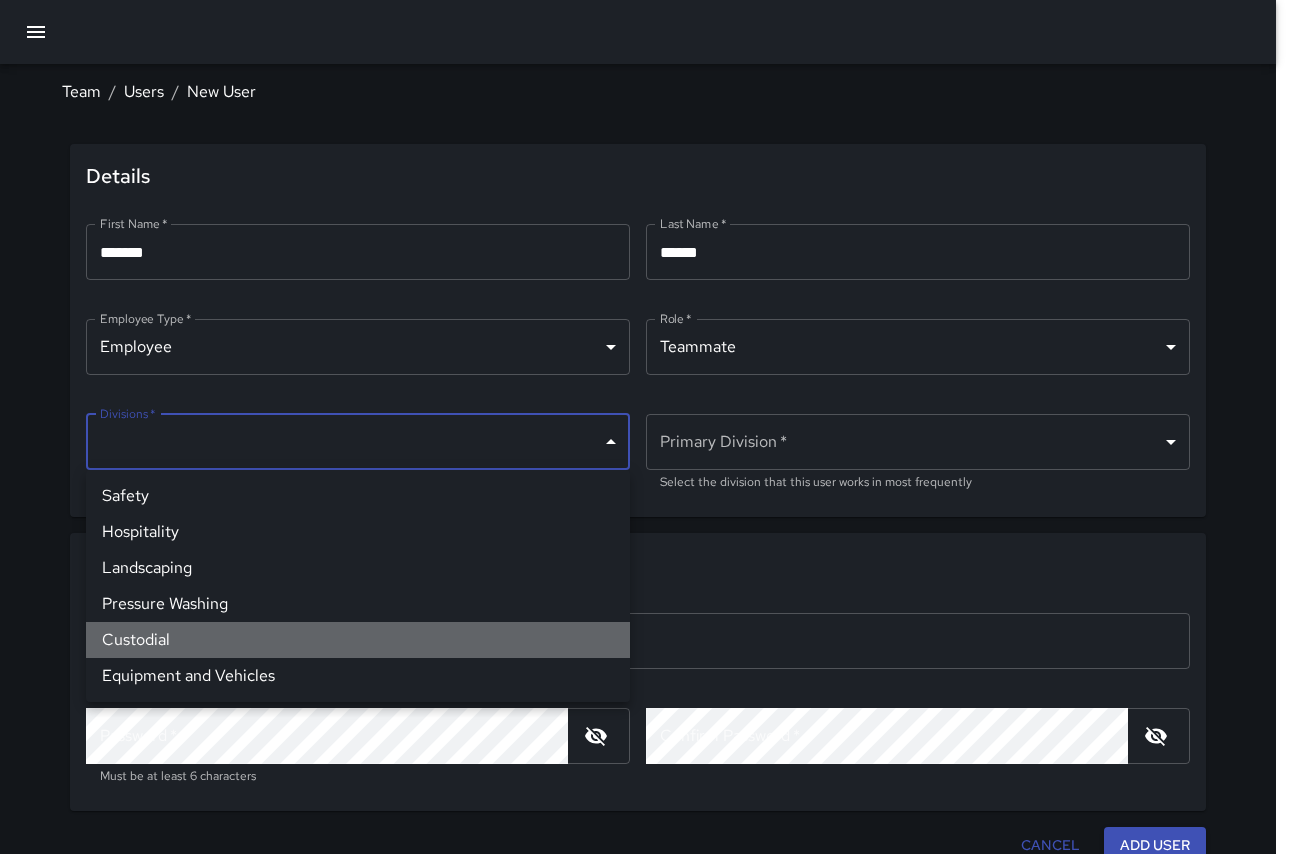 click on "Custodial" at bounding box center [358, 640] 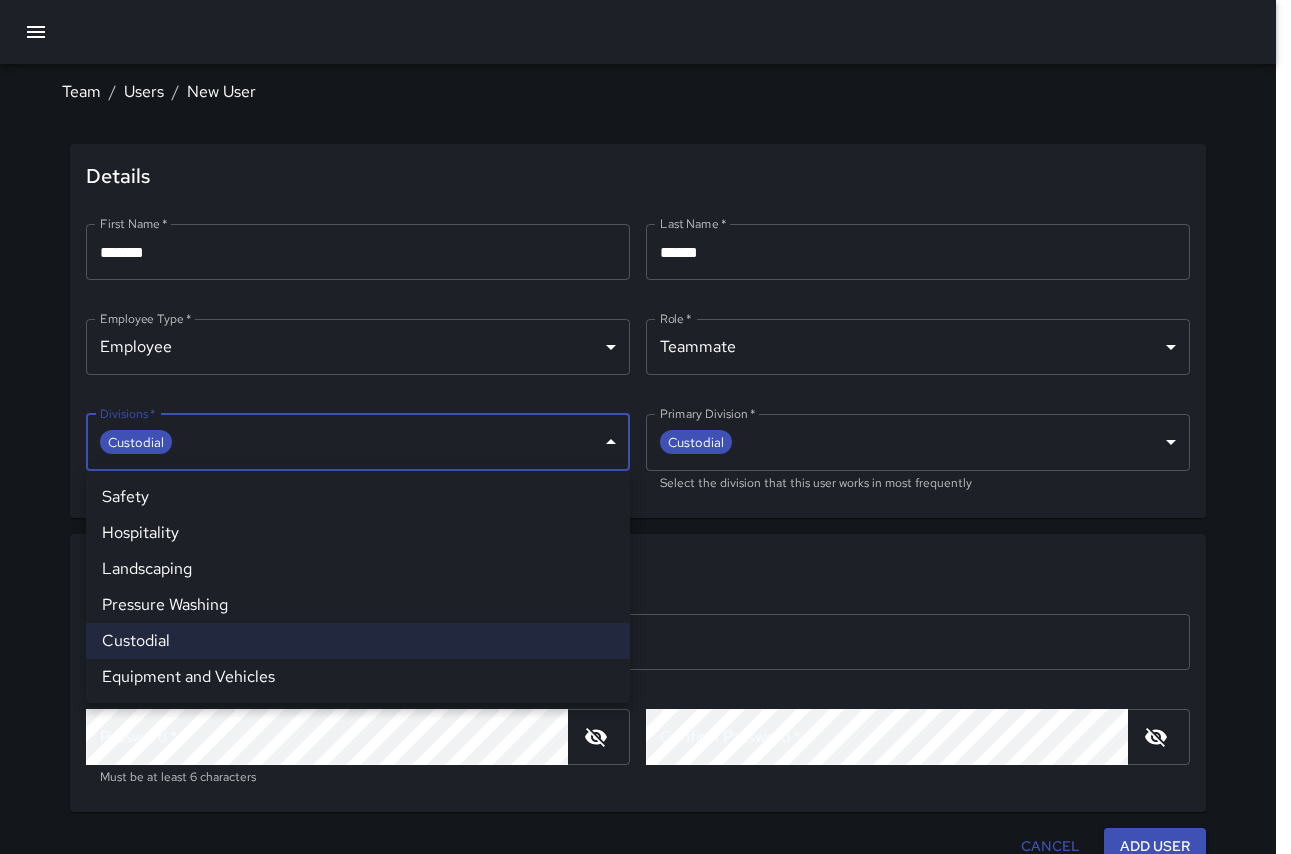 click at bounding box center [645, 427] 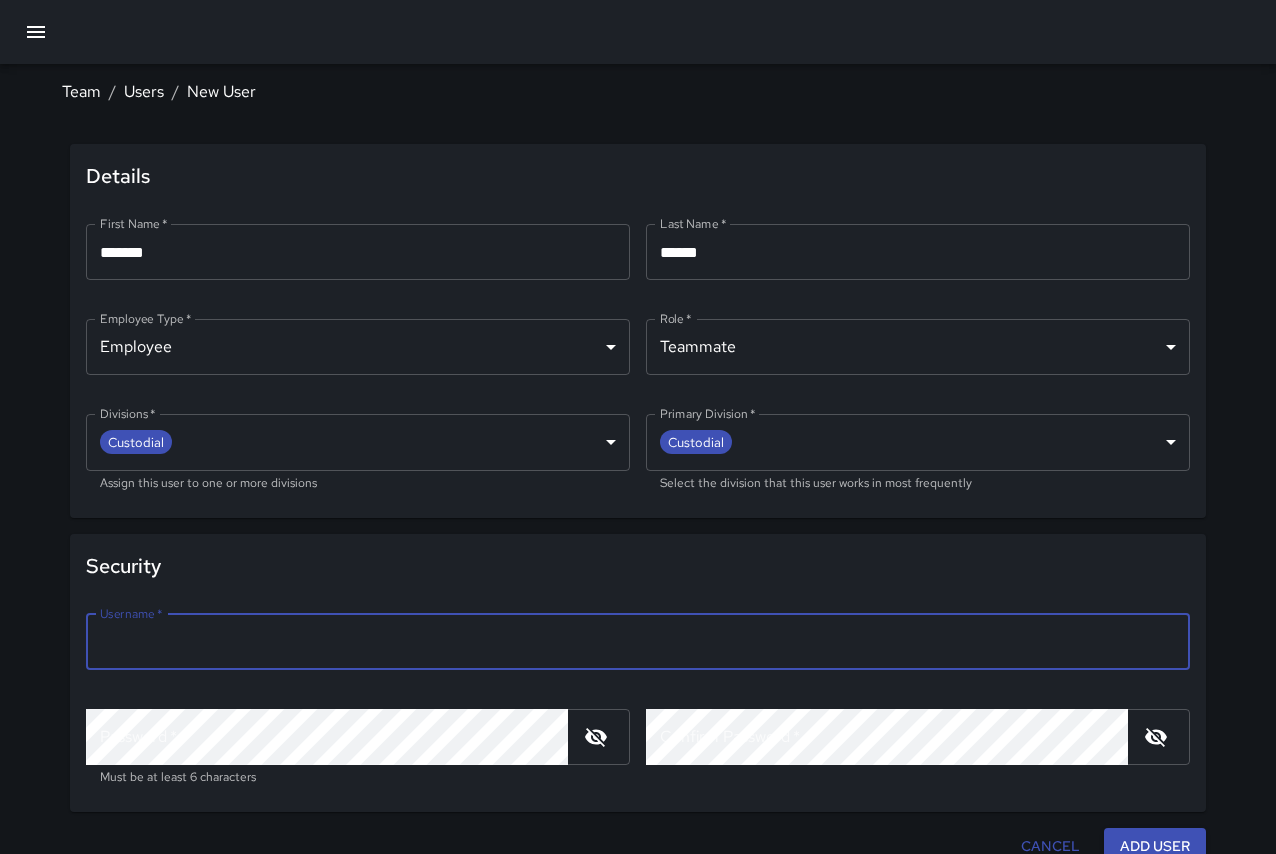 click on "Username   *" at bounding box center (638, 642) 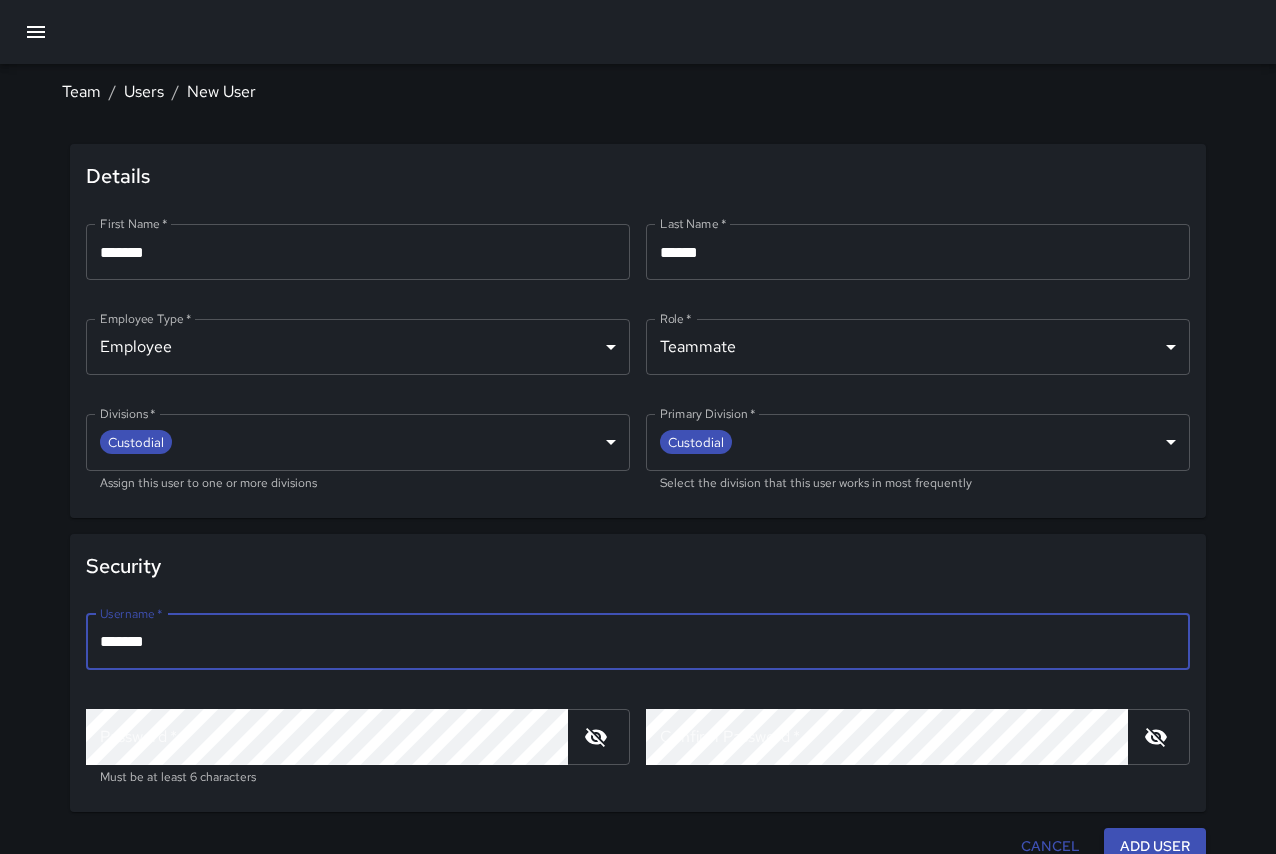 type on "*******" 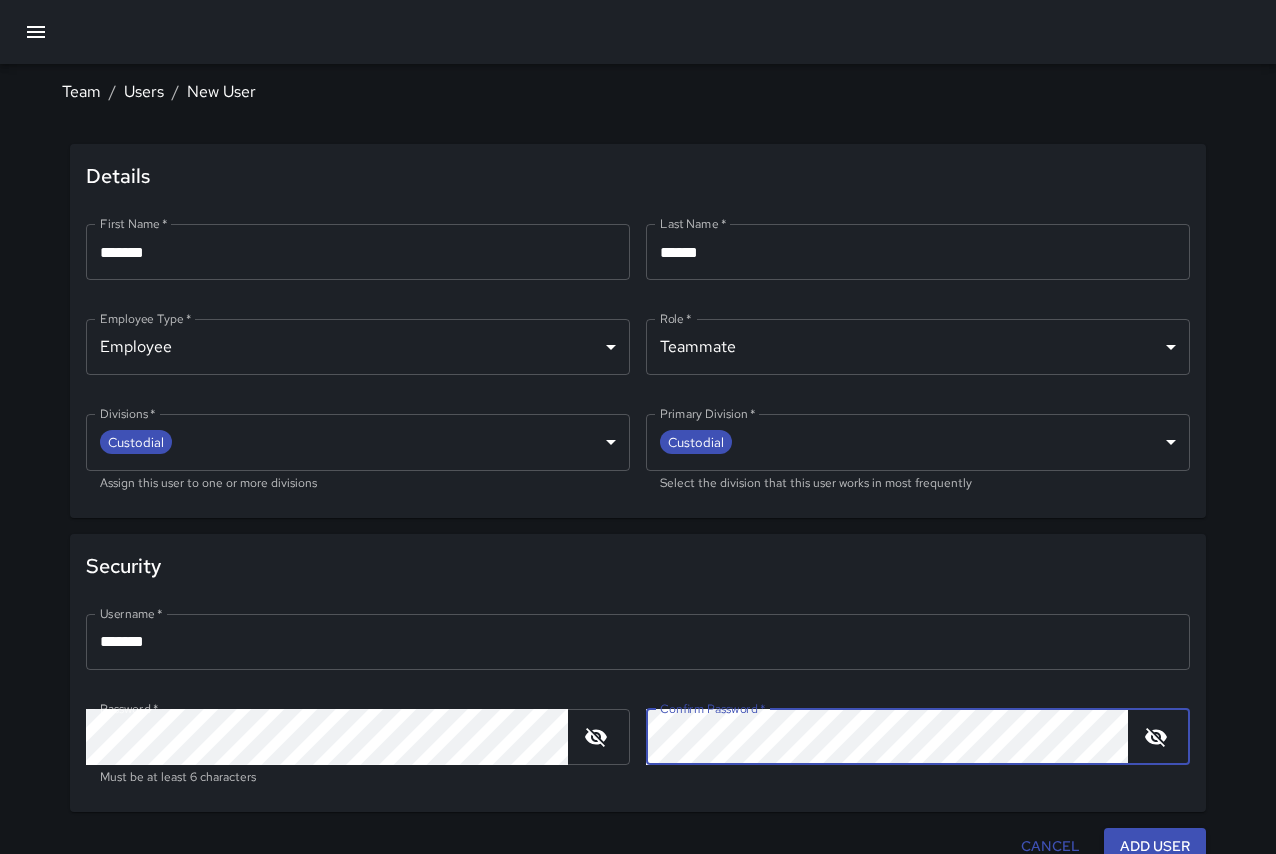 click 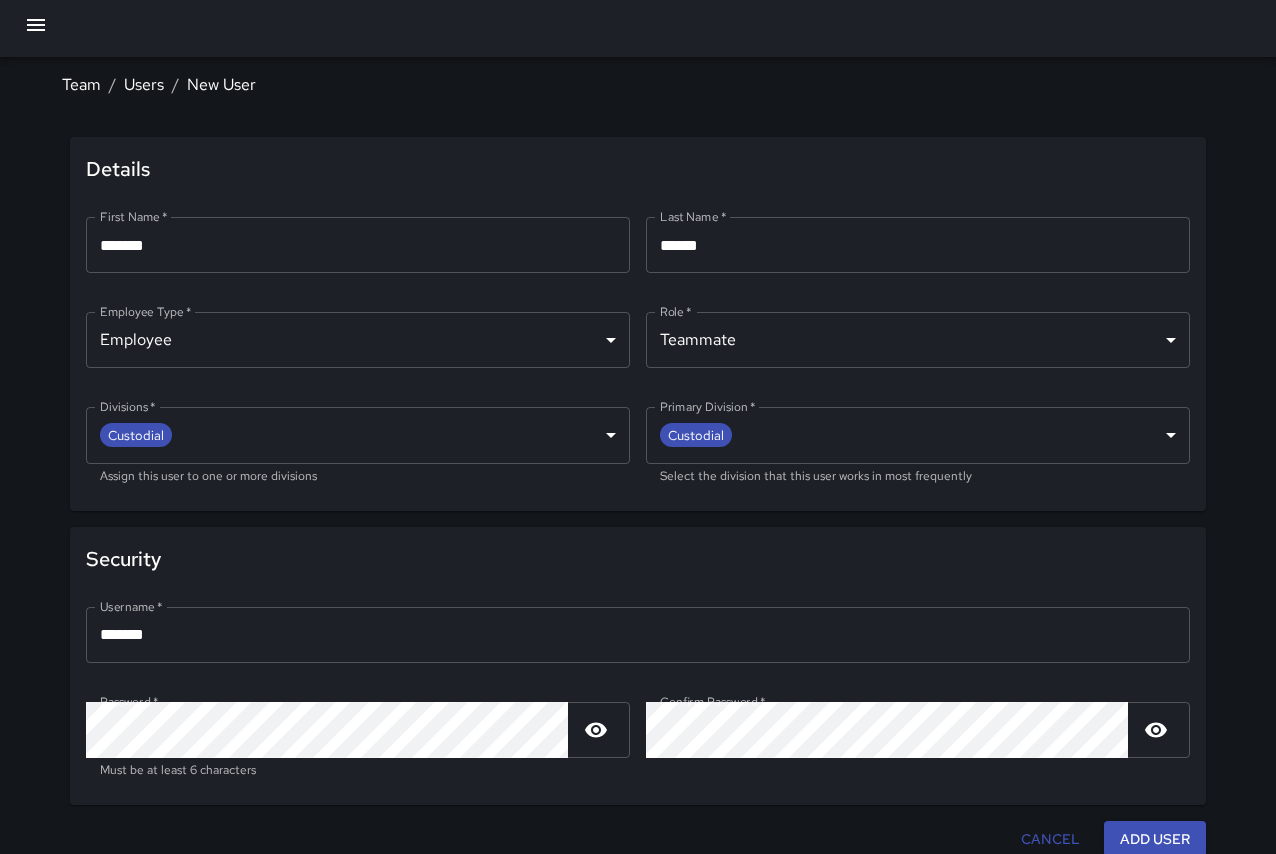 scroll, scrollTop: 0, scrollLeft: 0, axis: both 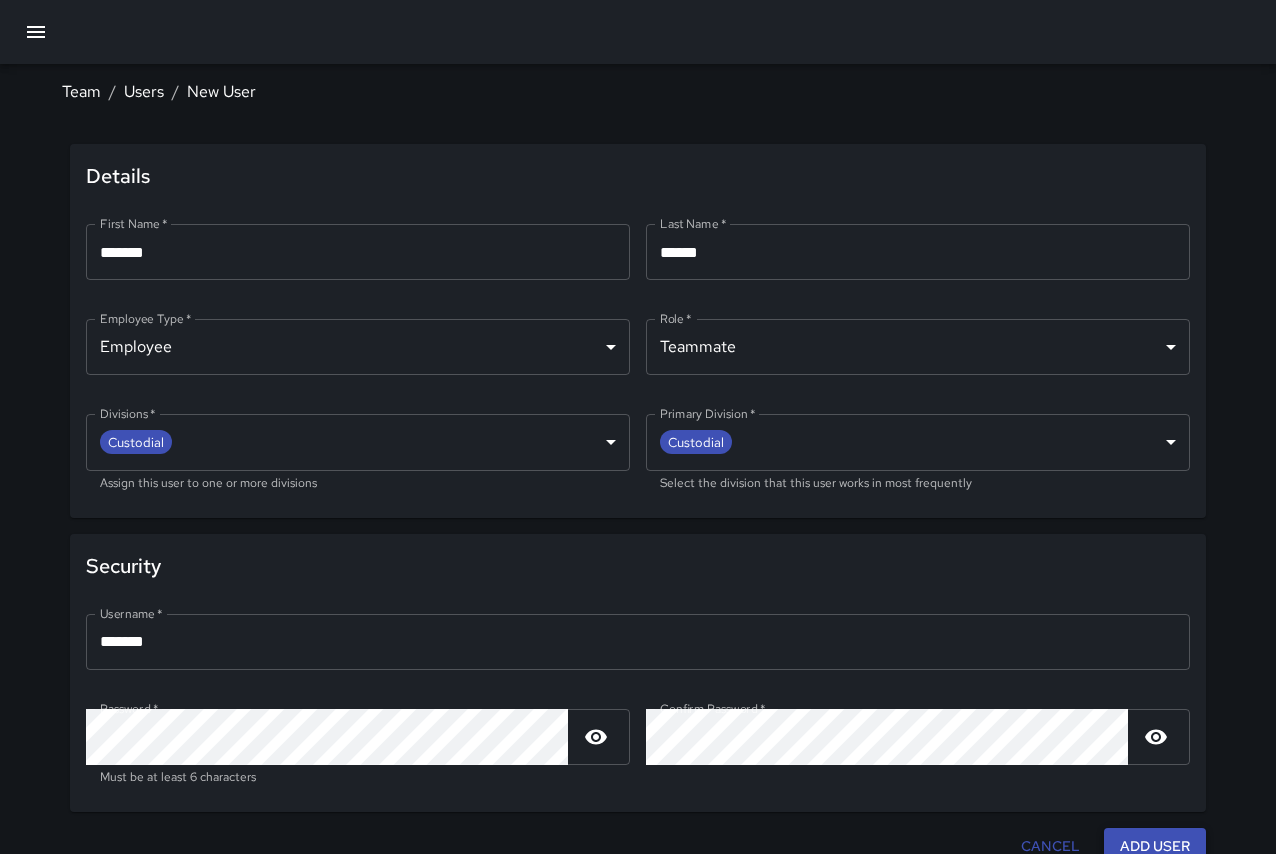 click on "Add User" at bounding box center [1155, 846] 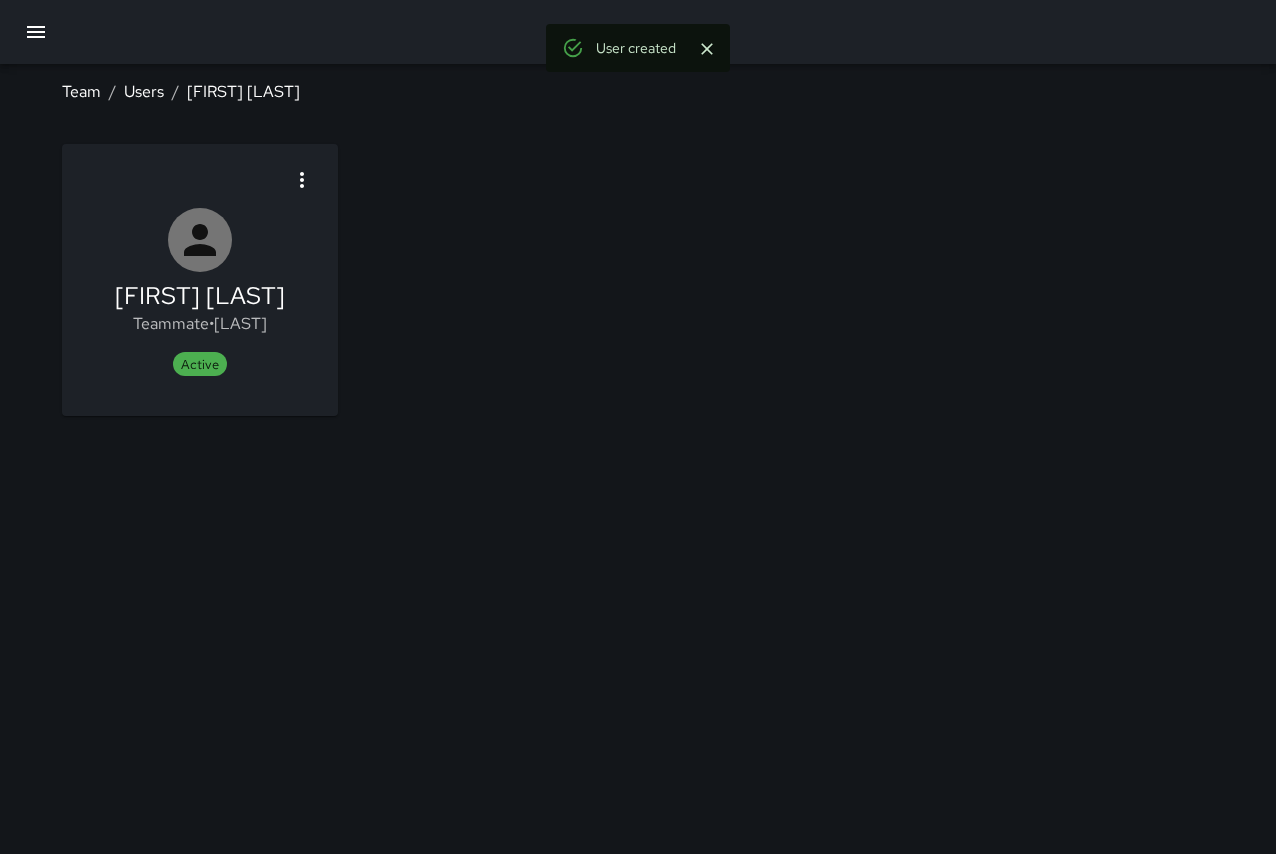 scroll, scrollTop: 0, scrollLeft: 0, axis: both 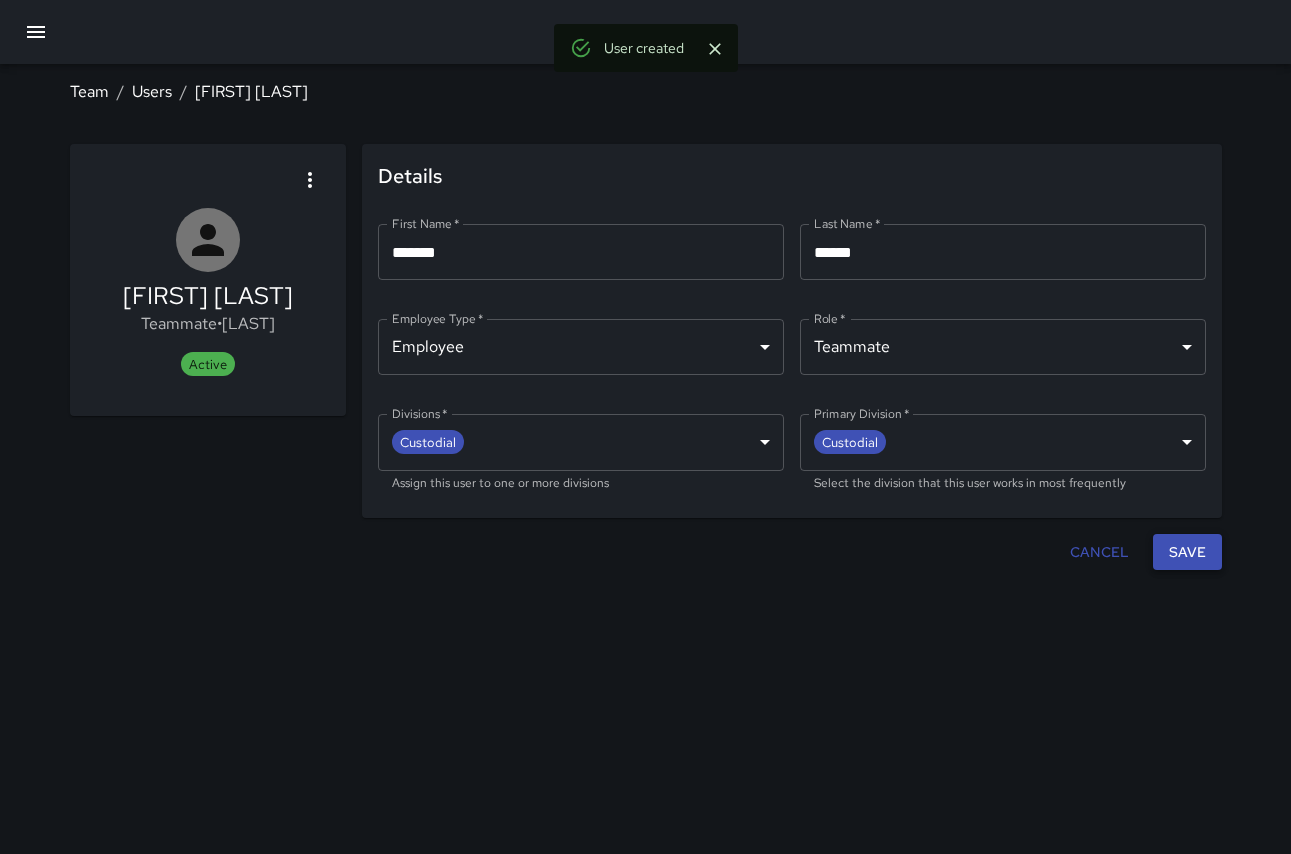 click on "Save" at bounding box center (1187, 552) 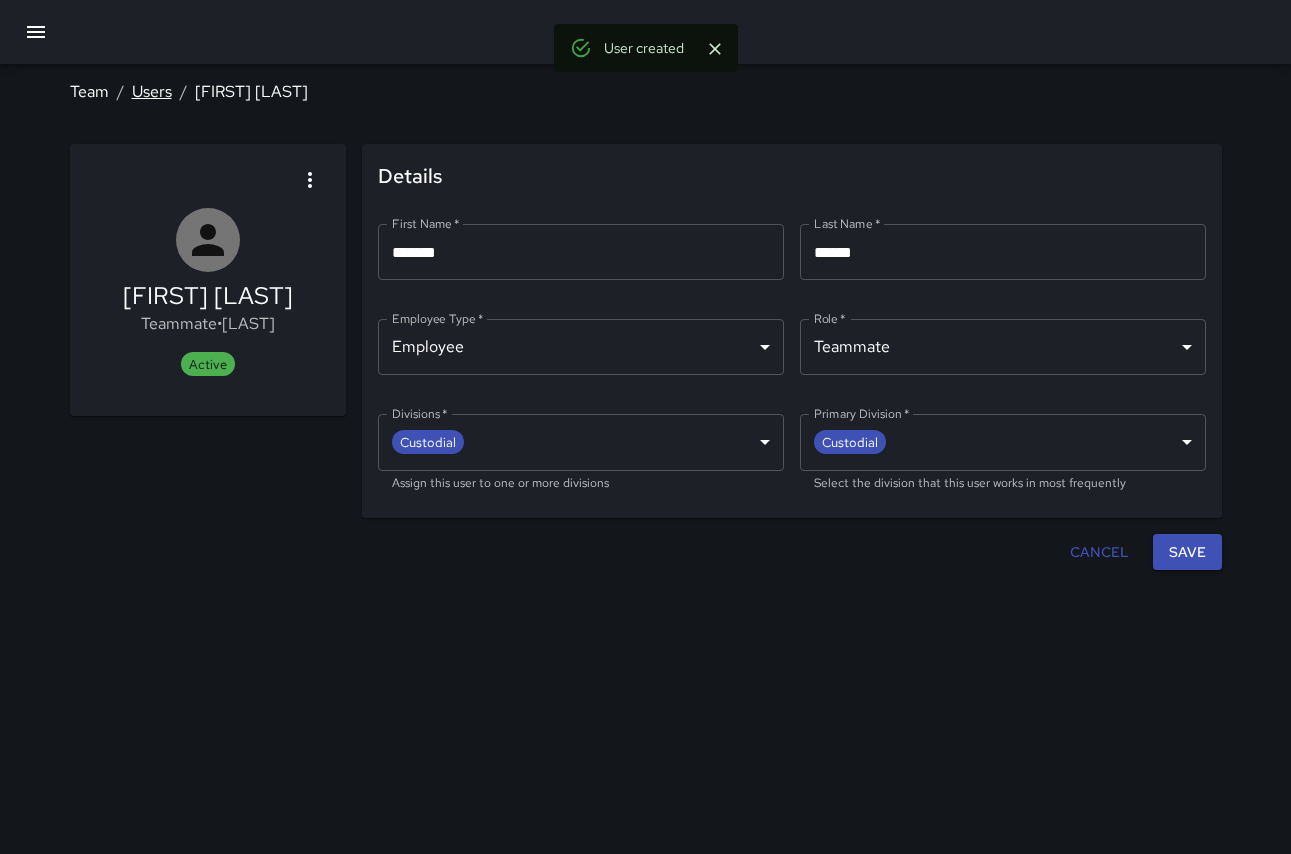 click on "Users" at bounding box center (152, 91) 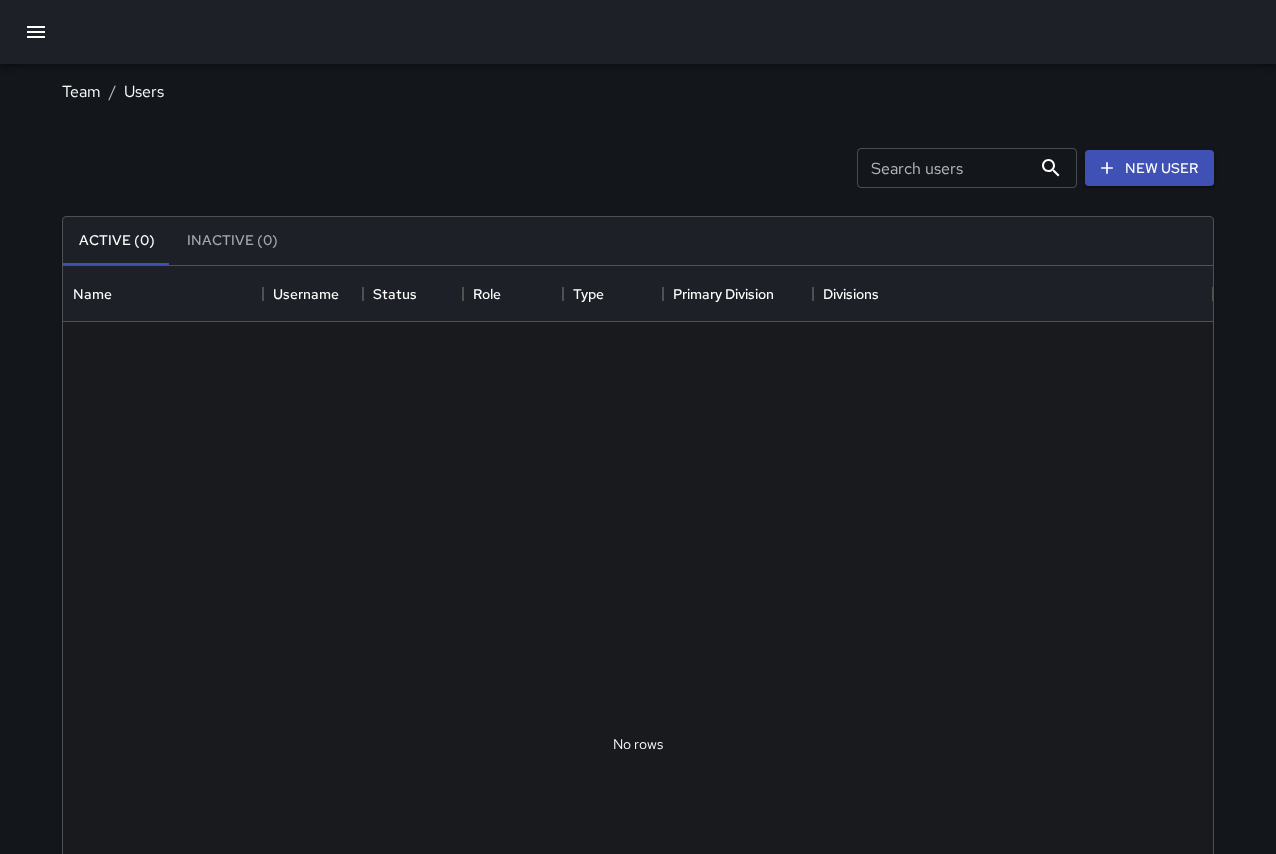 scroll, scrollTop: 16, scrollLeft: 16, axis: both 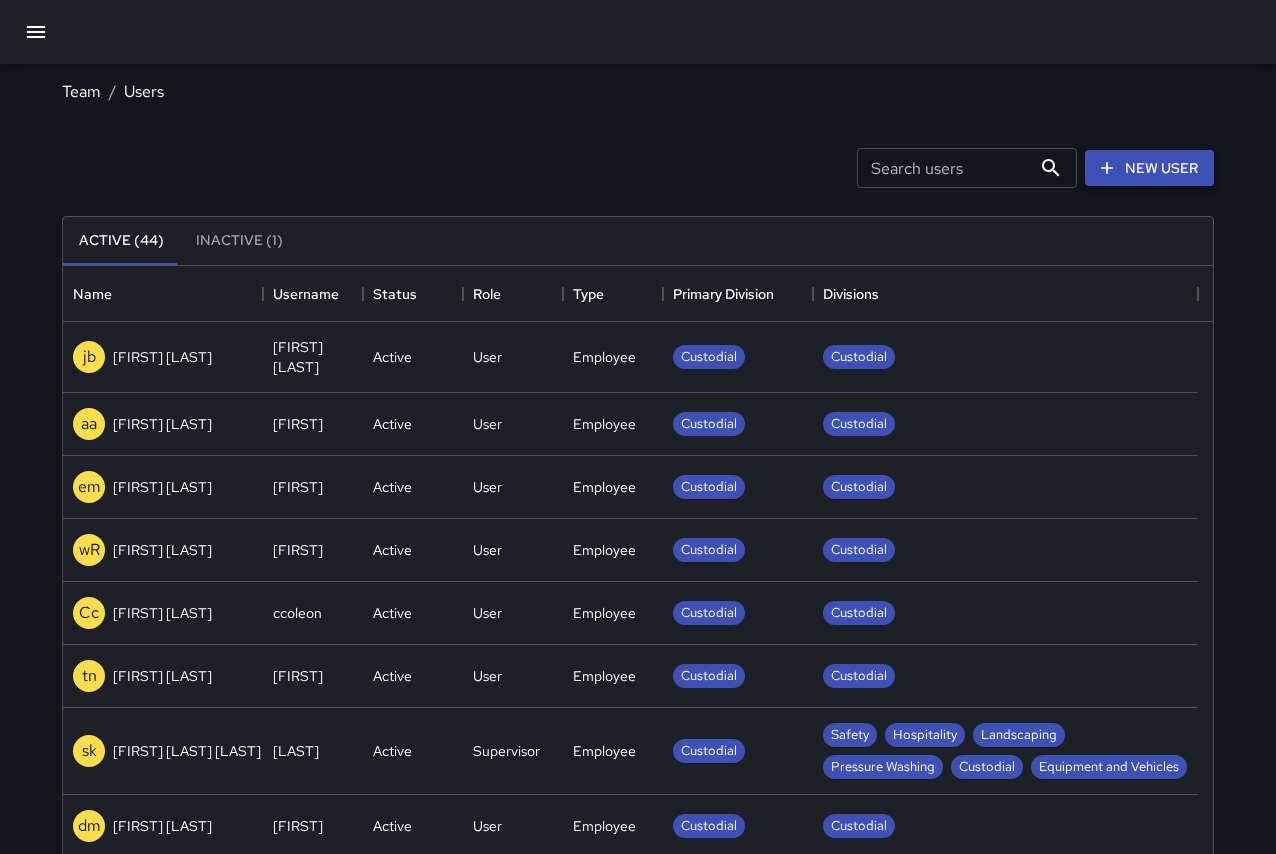 click on "New User" at bounding box center (1149, 168) 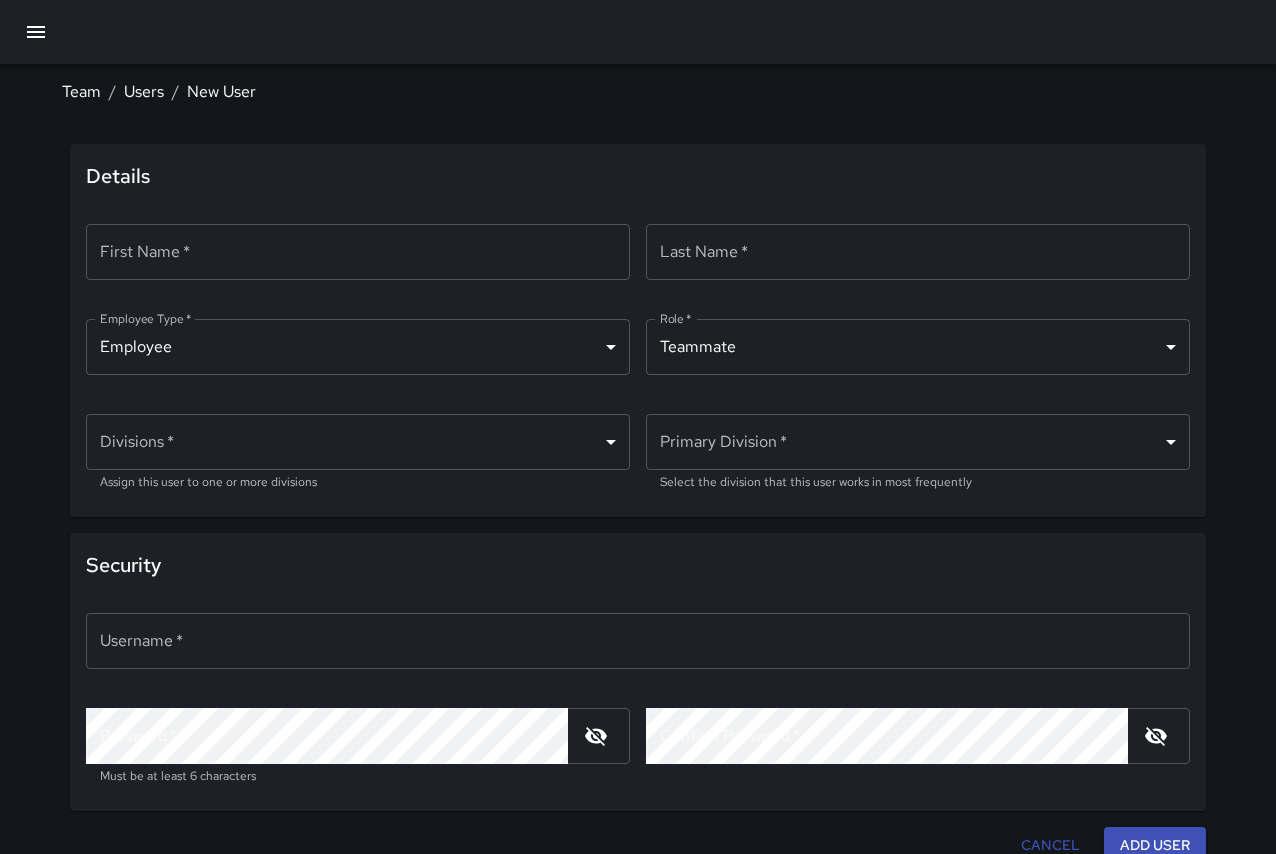 click on "First Name   *" at bounding box center (358, 252) 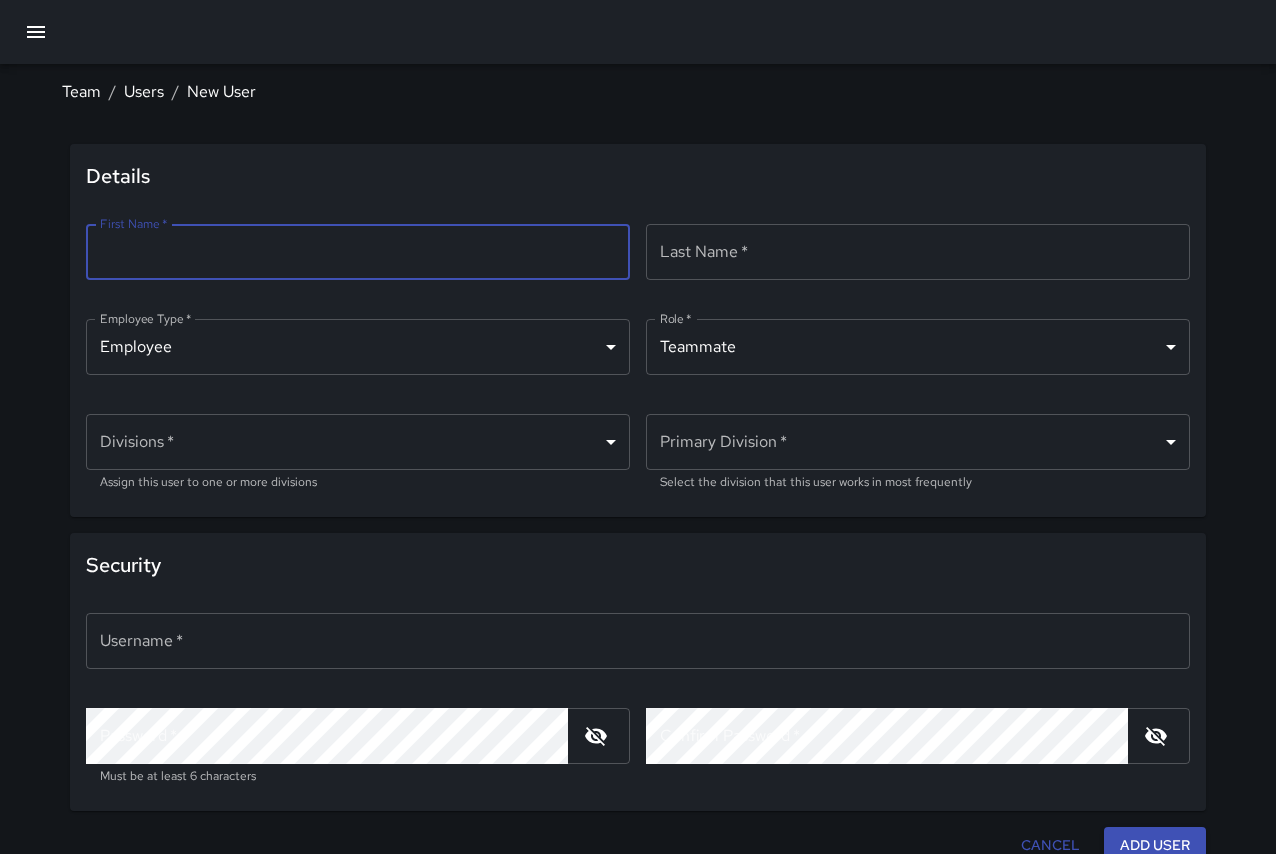 paste on "****" 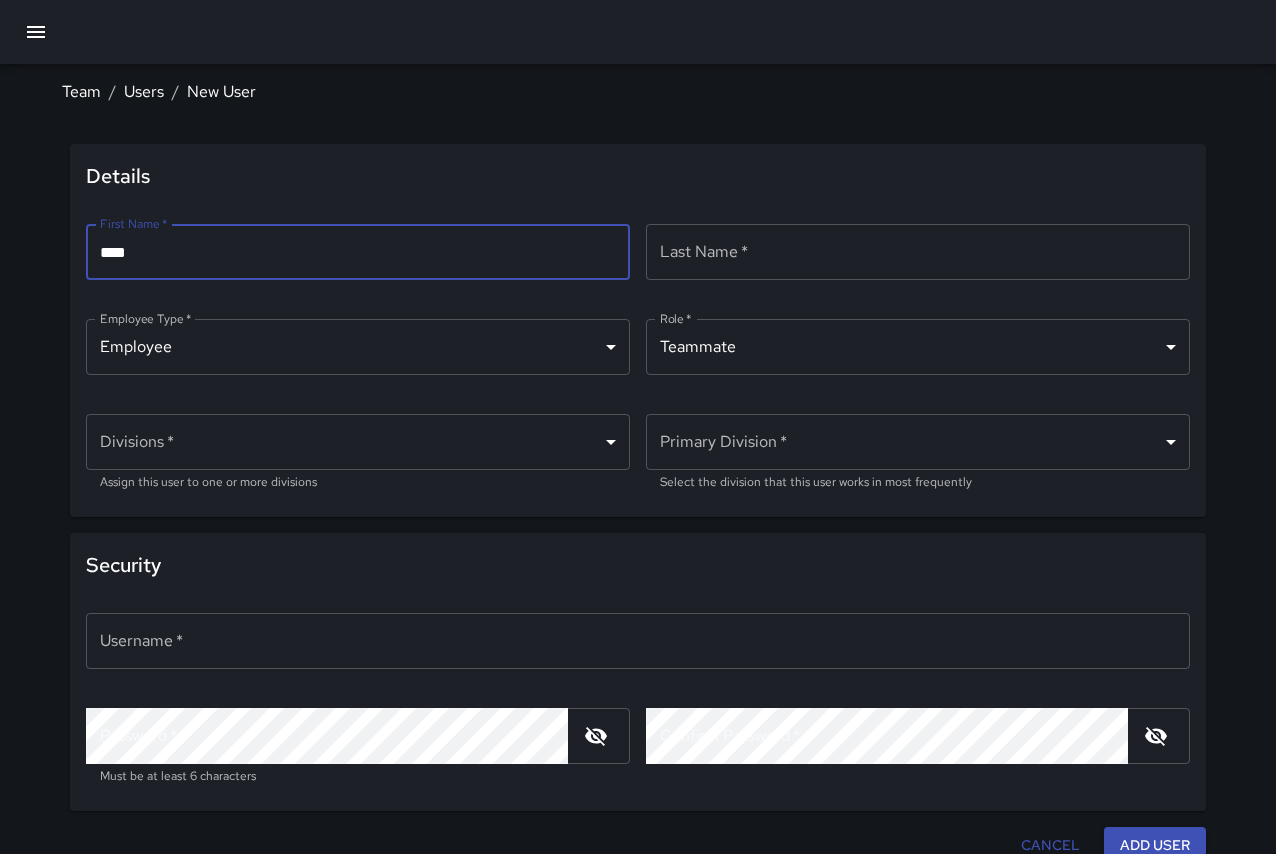 type on "****" 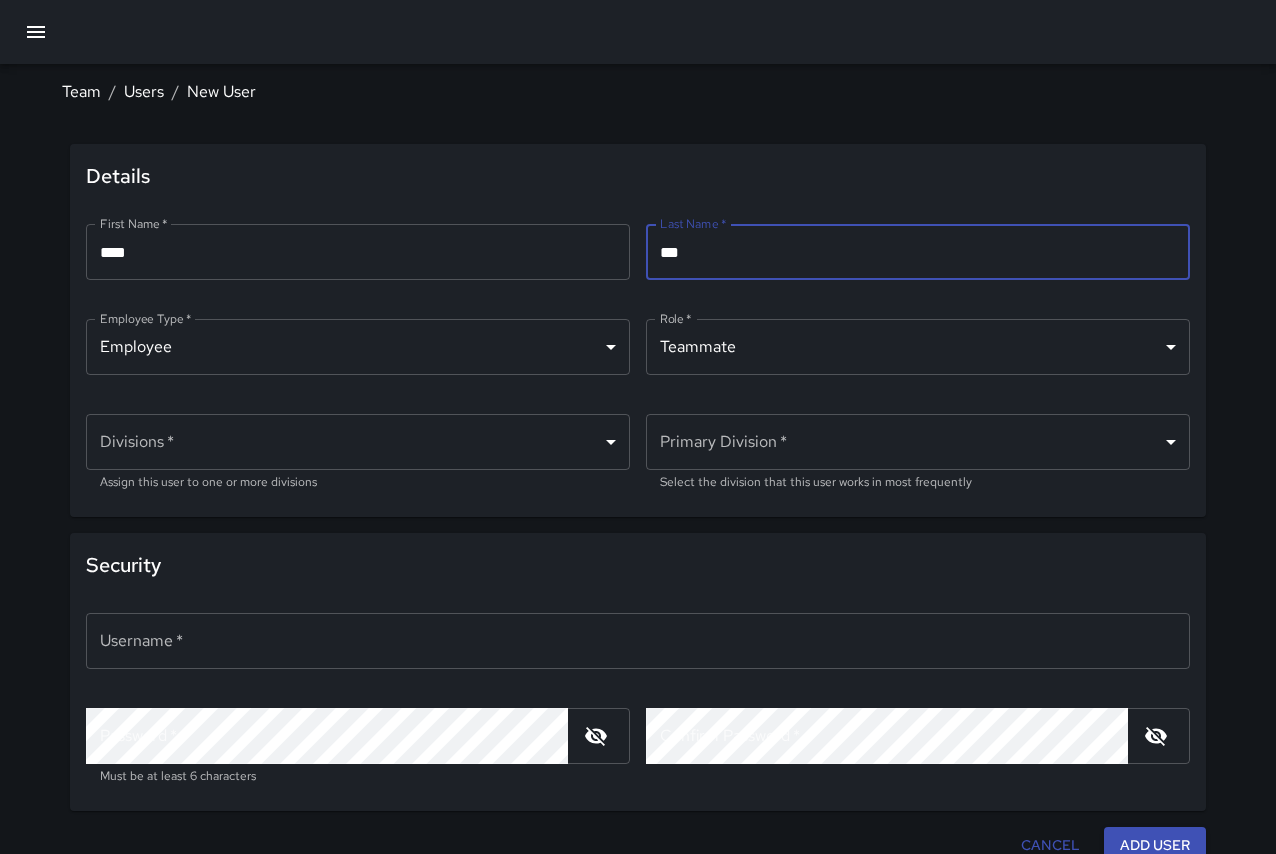 type on "***" 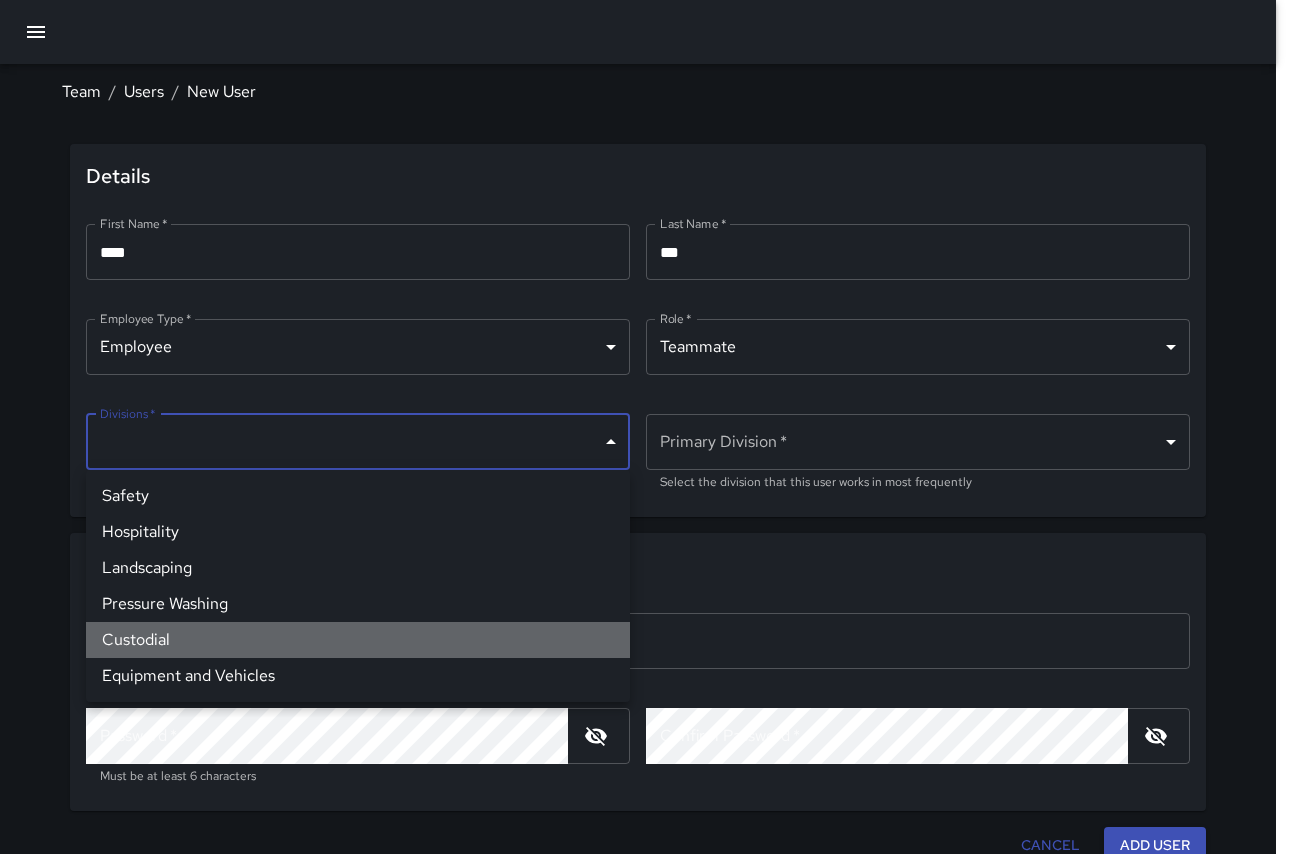 click on "Custodial" at bounding box center [358, 640] 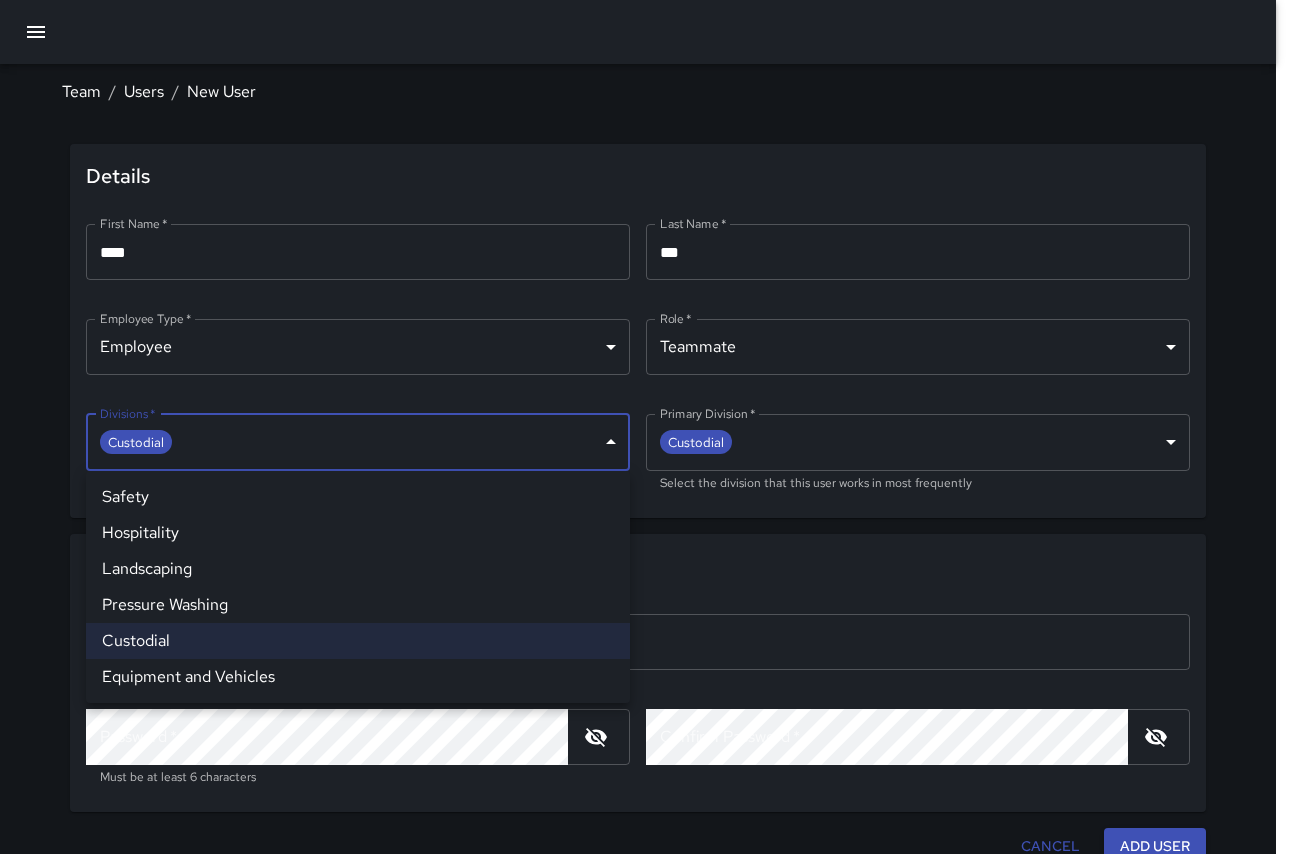 drag, startPoint x: 757, startPoint y: 583, endPoint x: 693, endPoint y: 616, distance: 72.00694 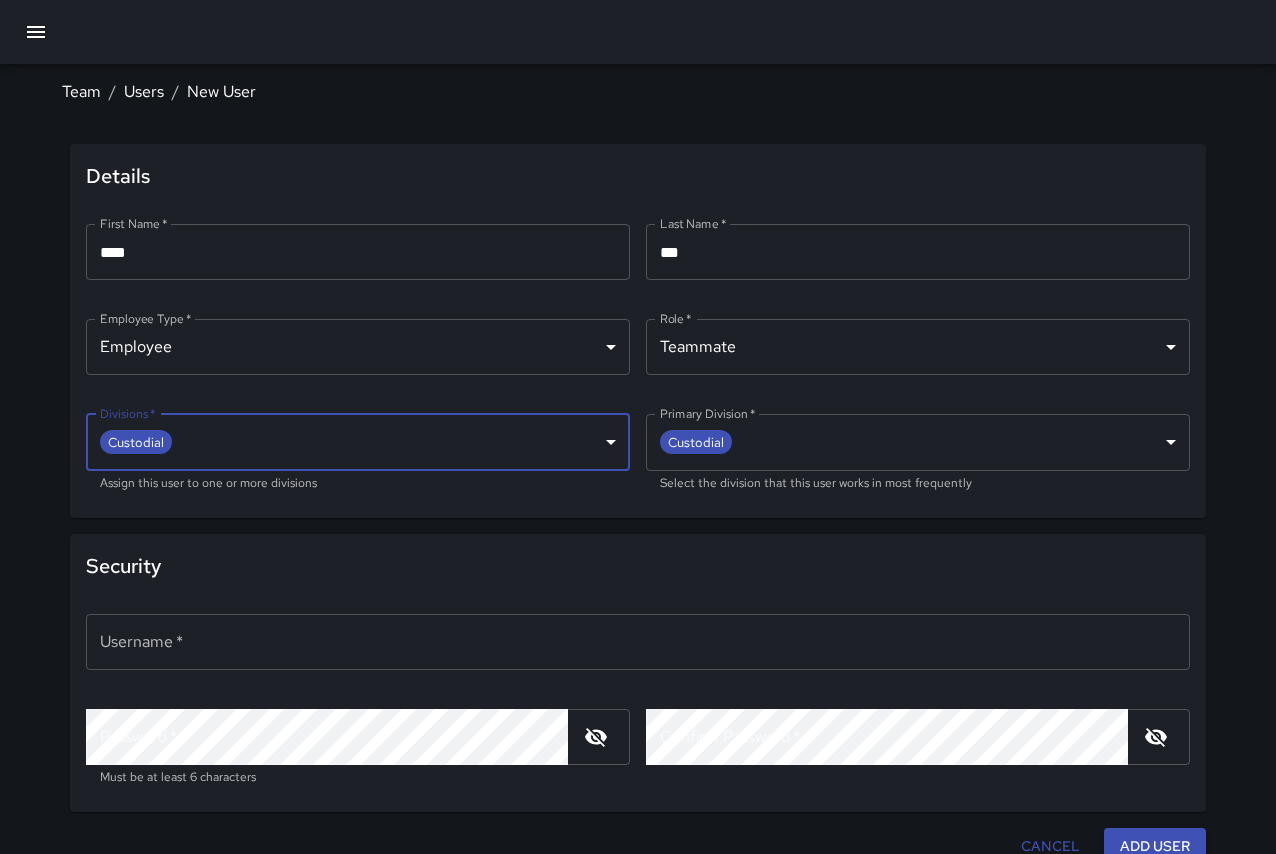 click on "Username   *" at bounding box center (638, 642) 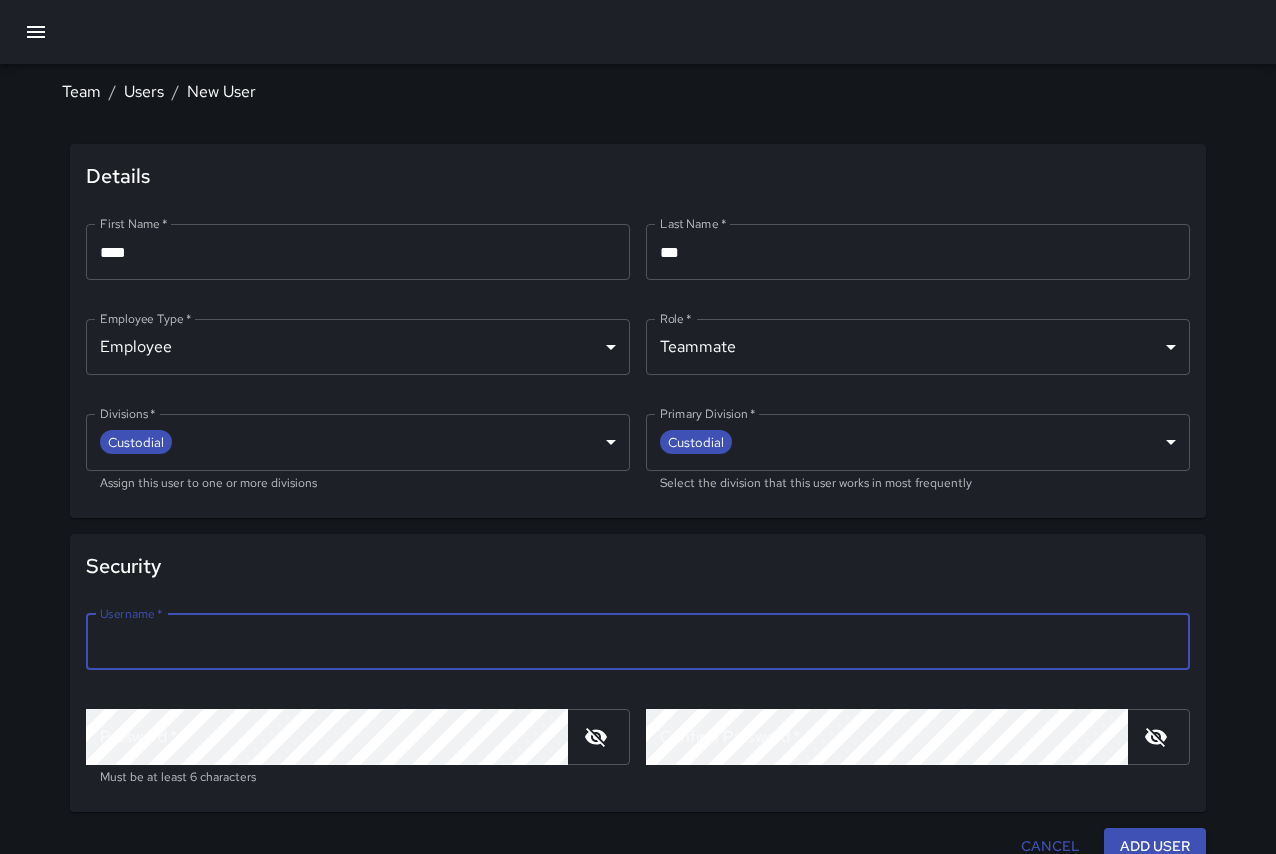 paste on "****" 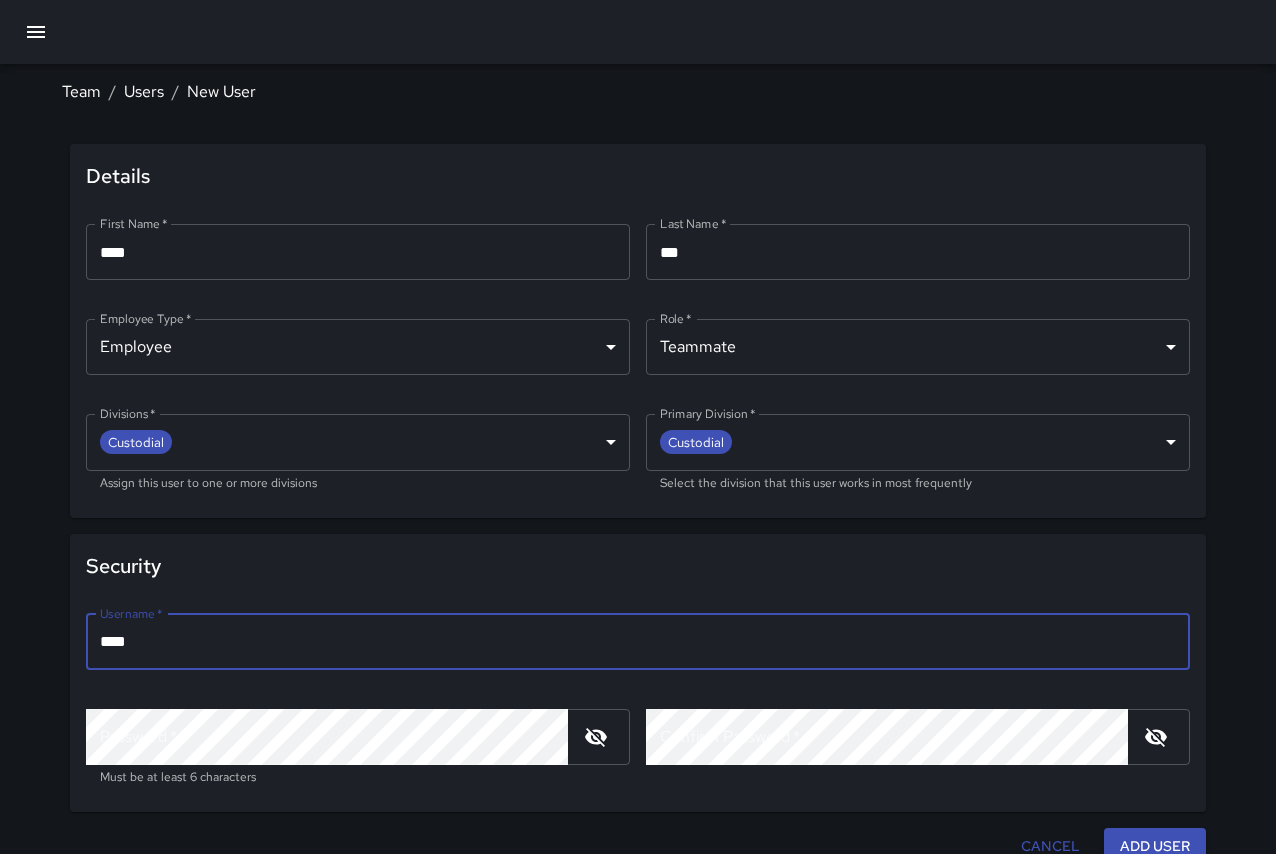 type on "****" 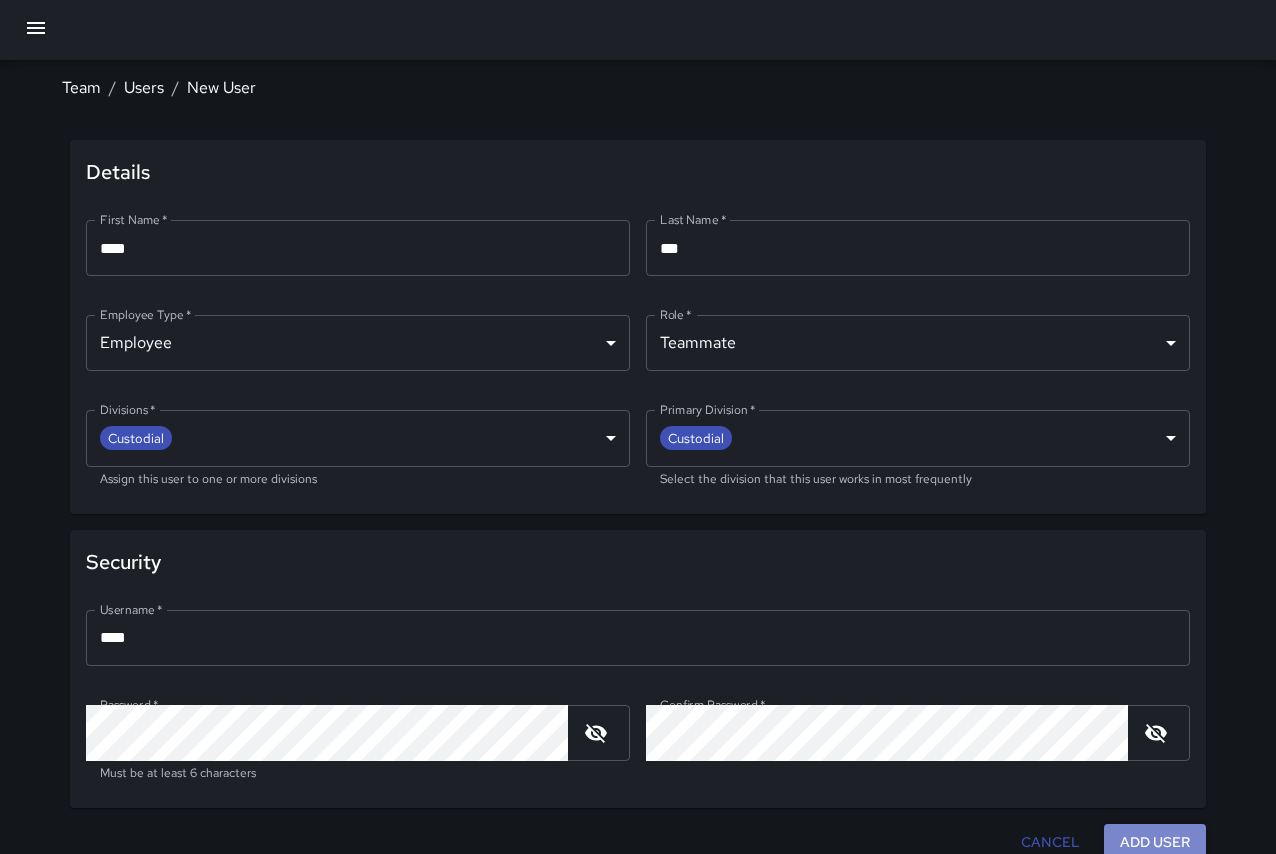 scroll, scrollTop: 18, scrollLeft: 0, axis: vertical 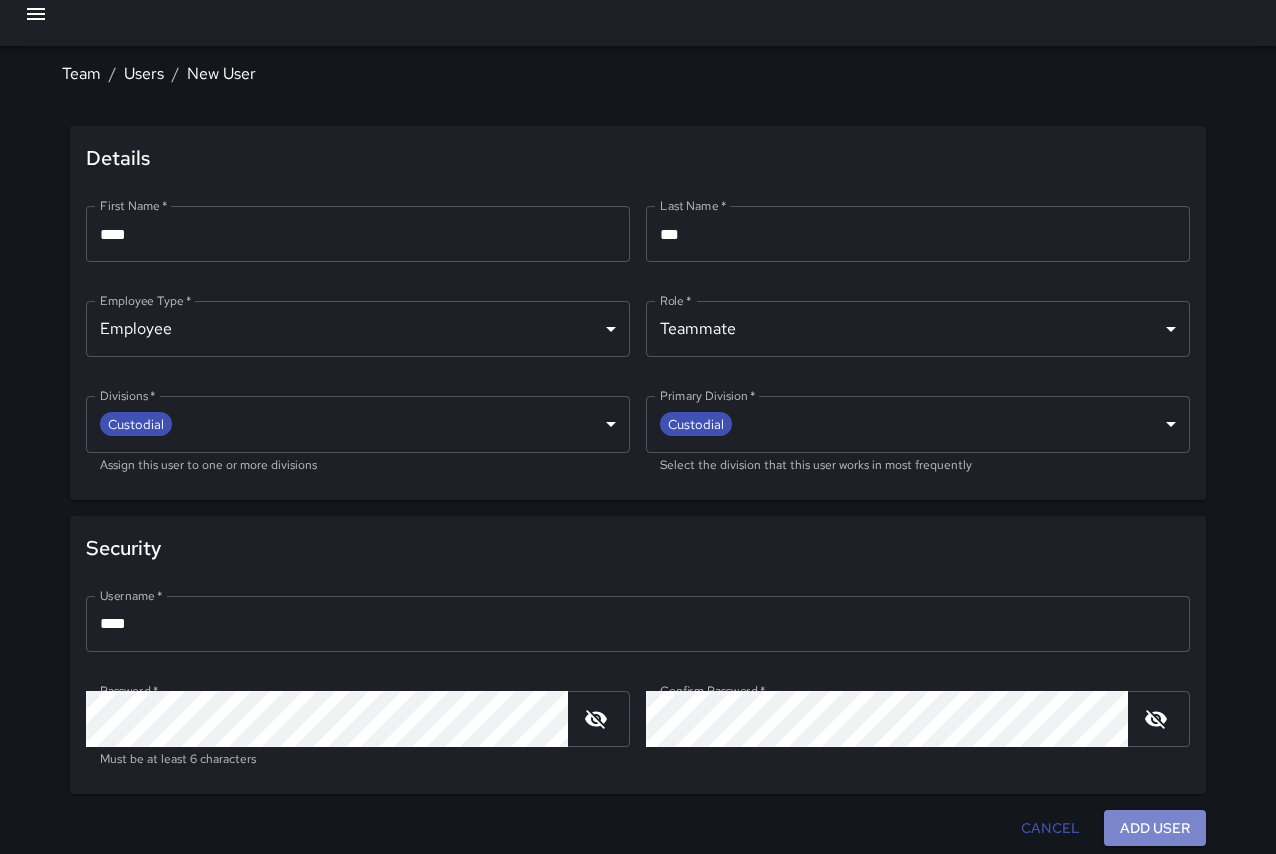 click on "Add User" at bounding box center [1155, 828] 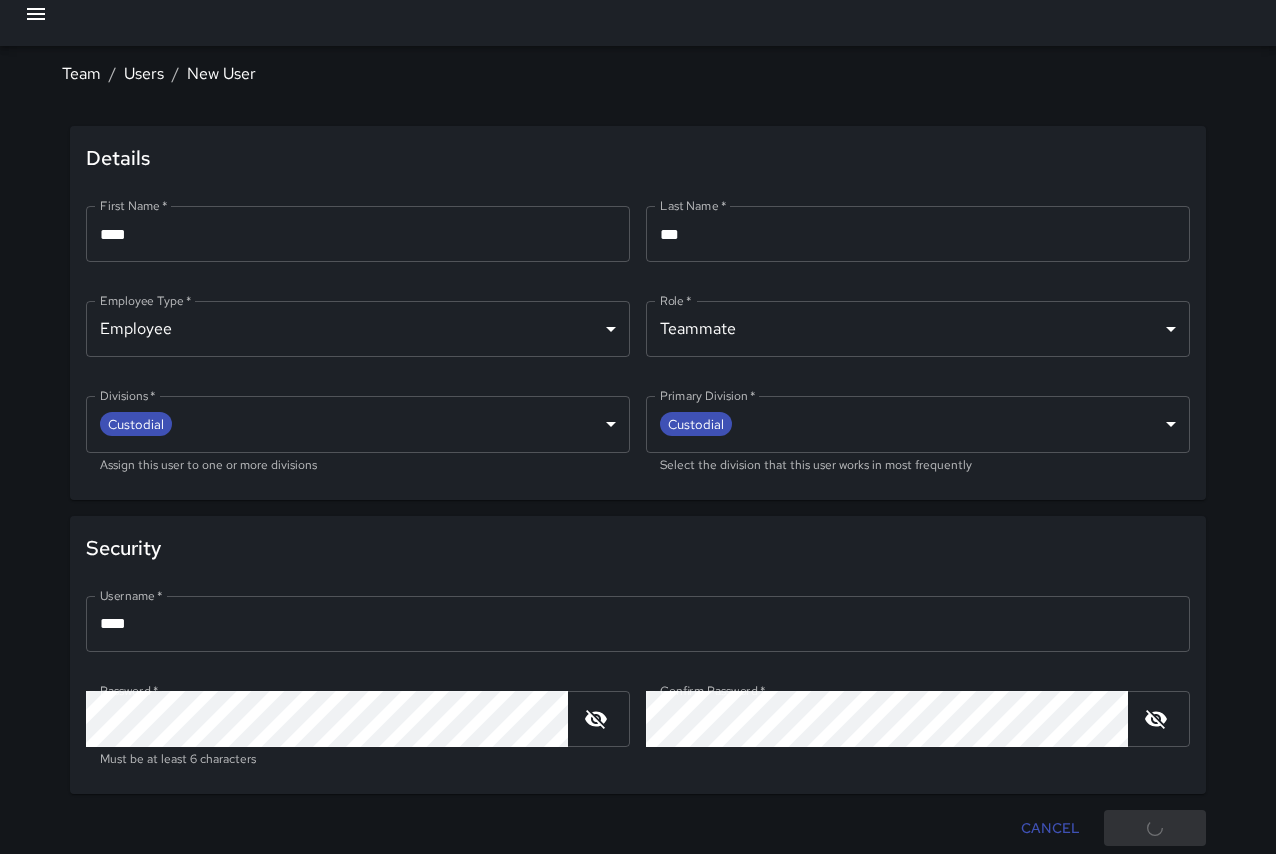 scroll, scrollTop: 0, scrollLeft: 0, axis: both 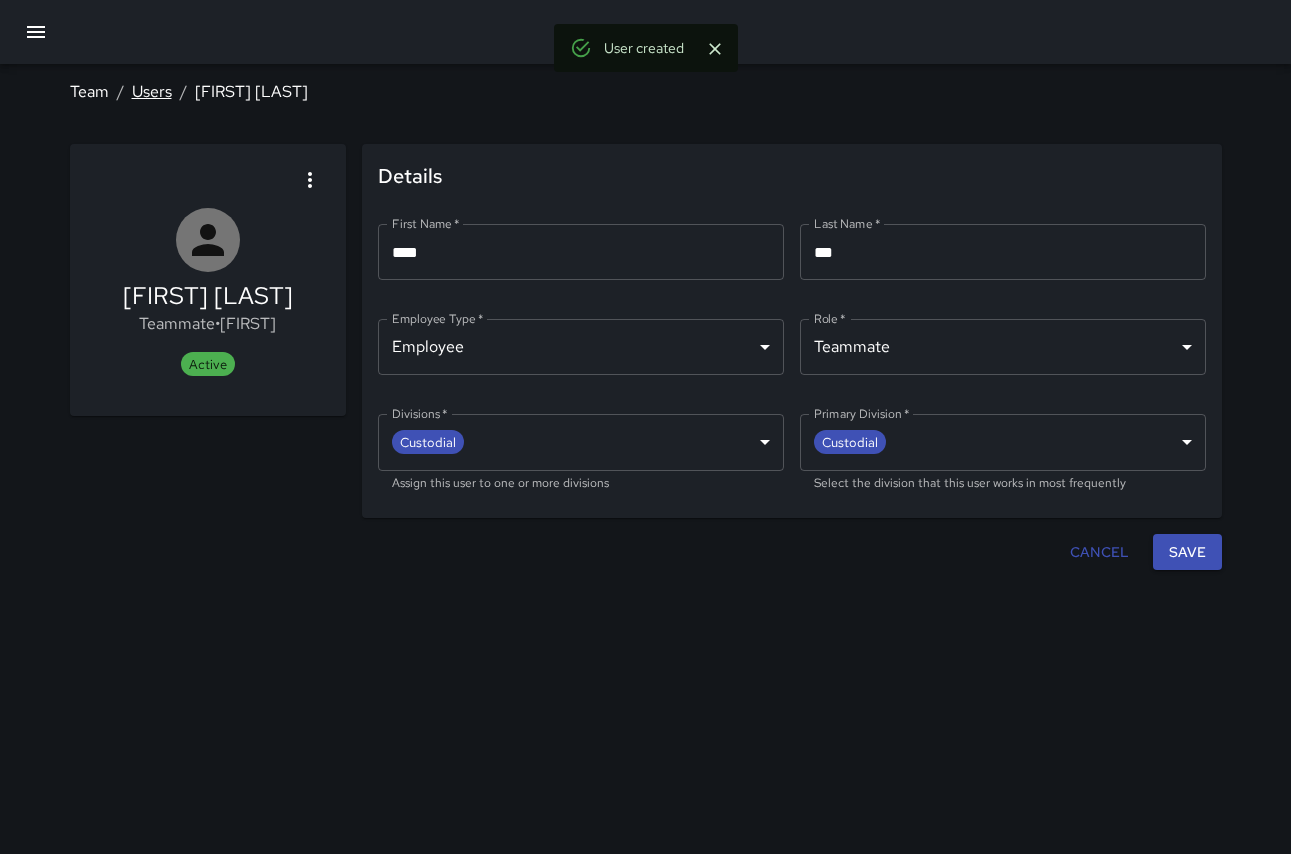 click on "Users" at bounding box center [152, 91] 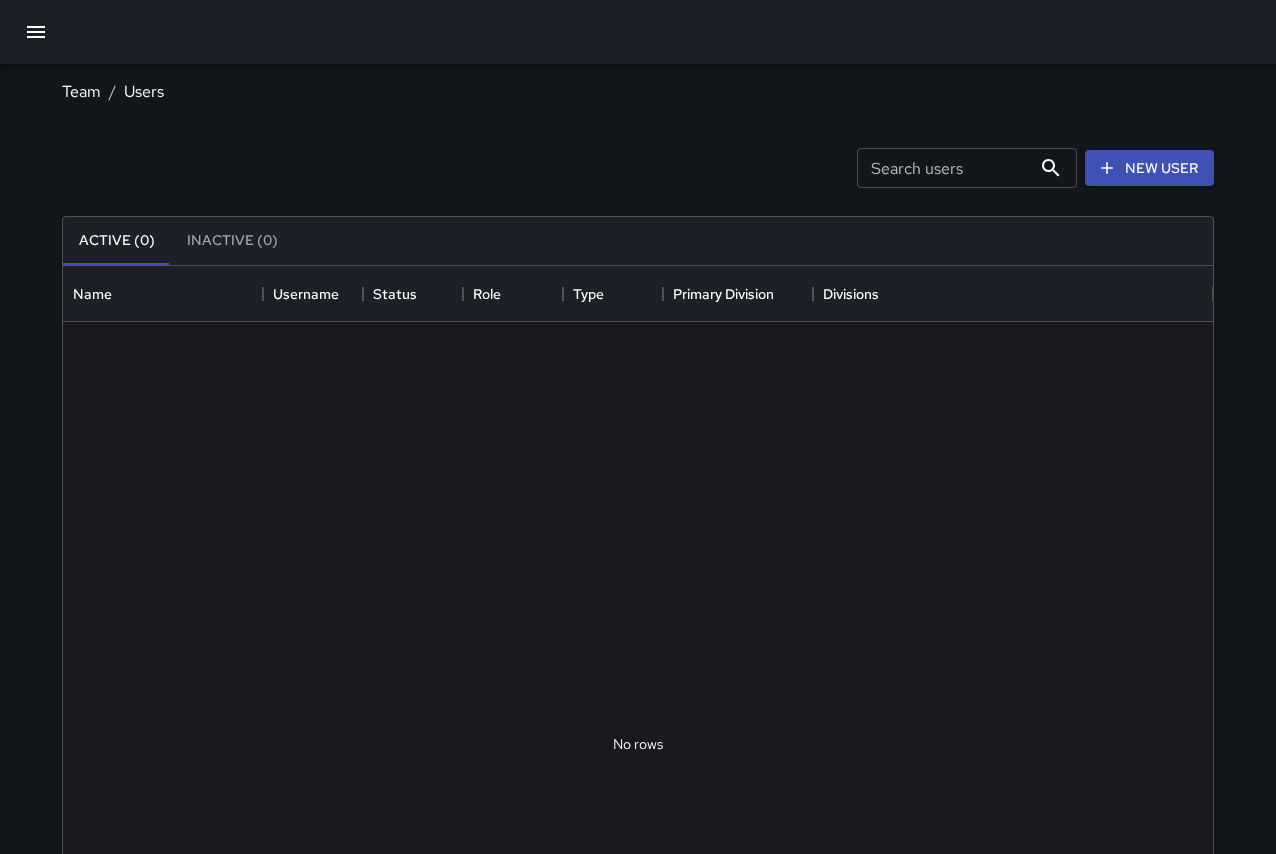 scroll, scrollTop: 16, scrollLeft: 16, axis: both 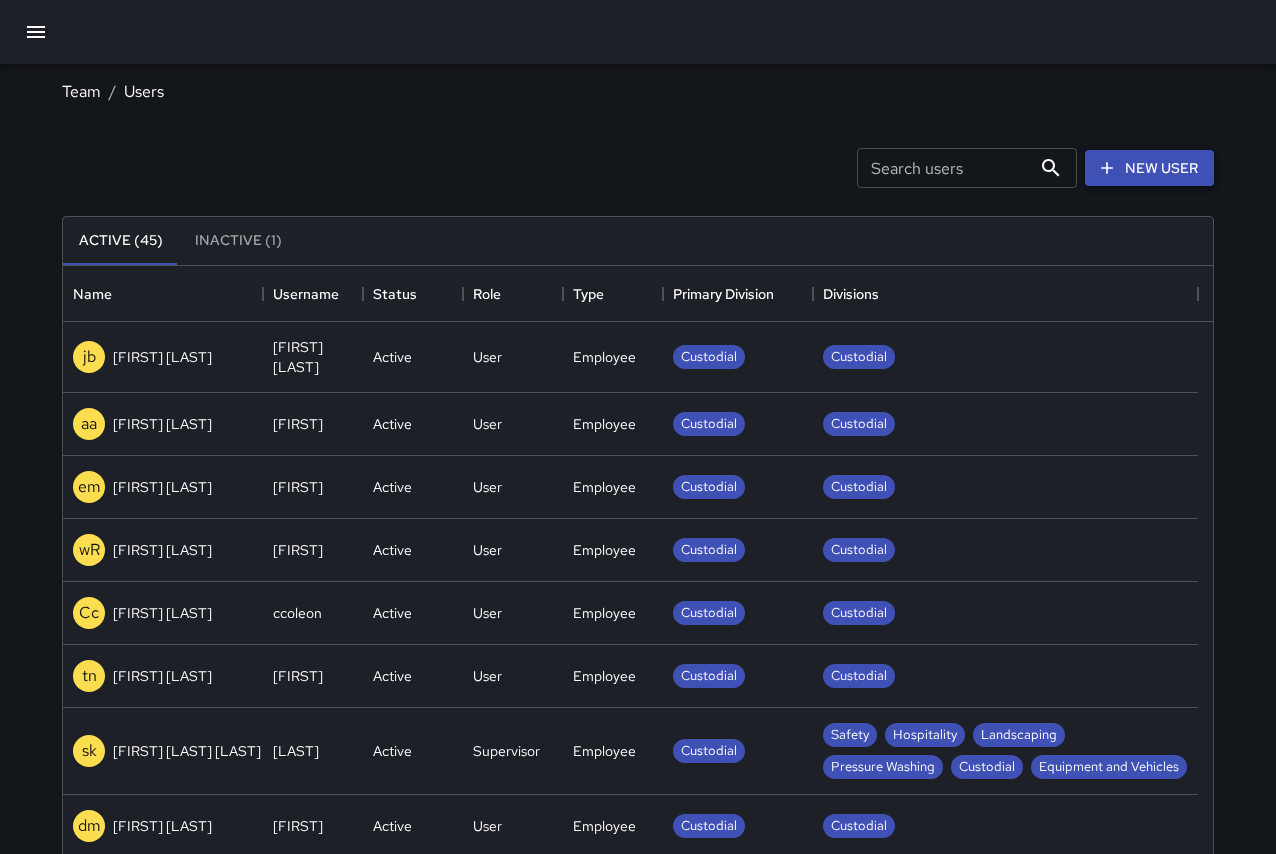 click on "New User" at bounding box center [1149, 168] 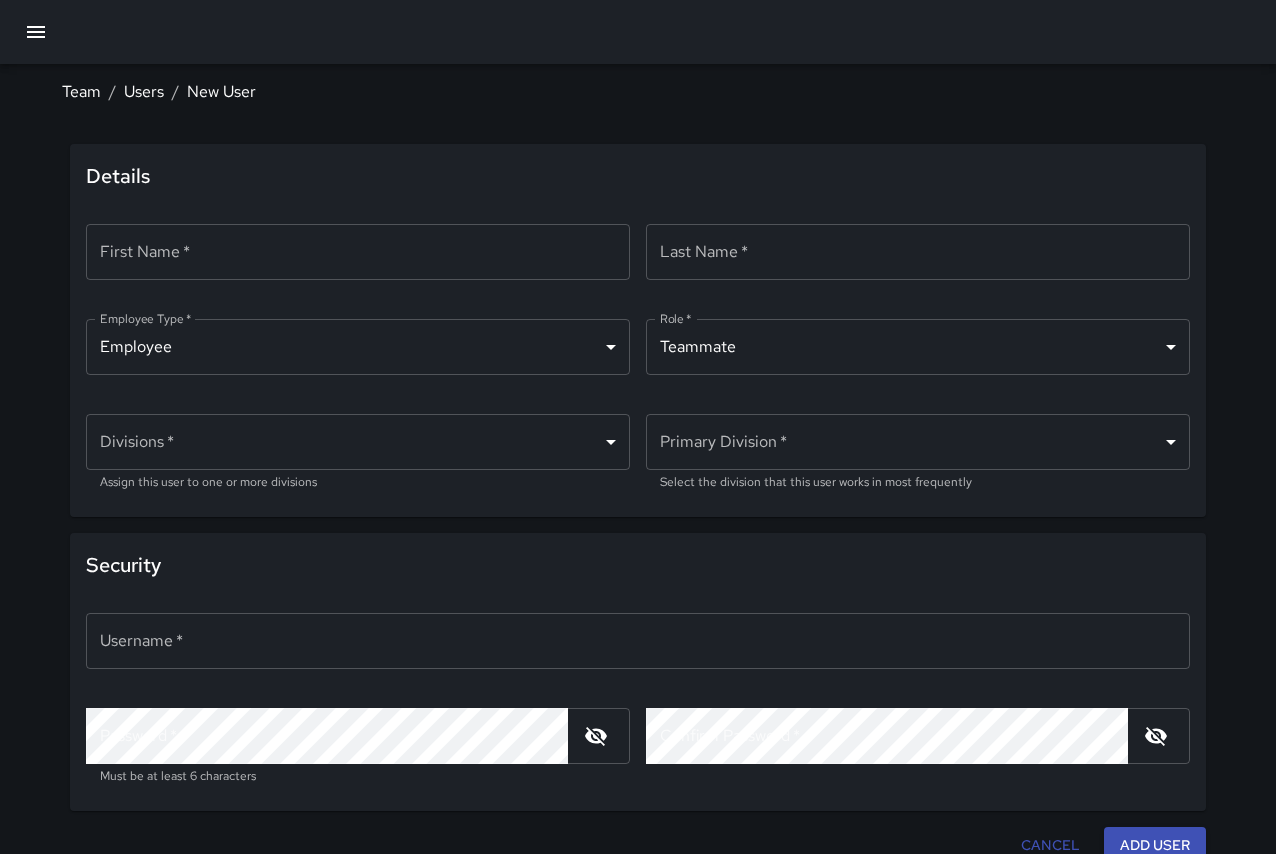 click on "Last Name   *" at bounding box center [918, 252] 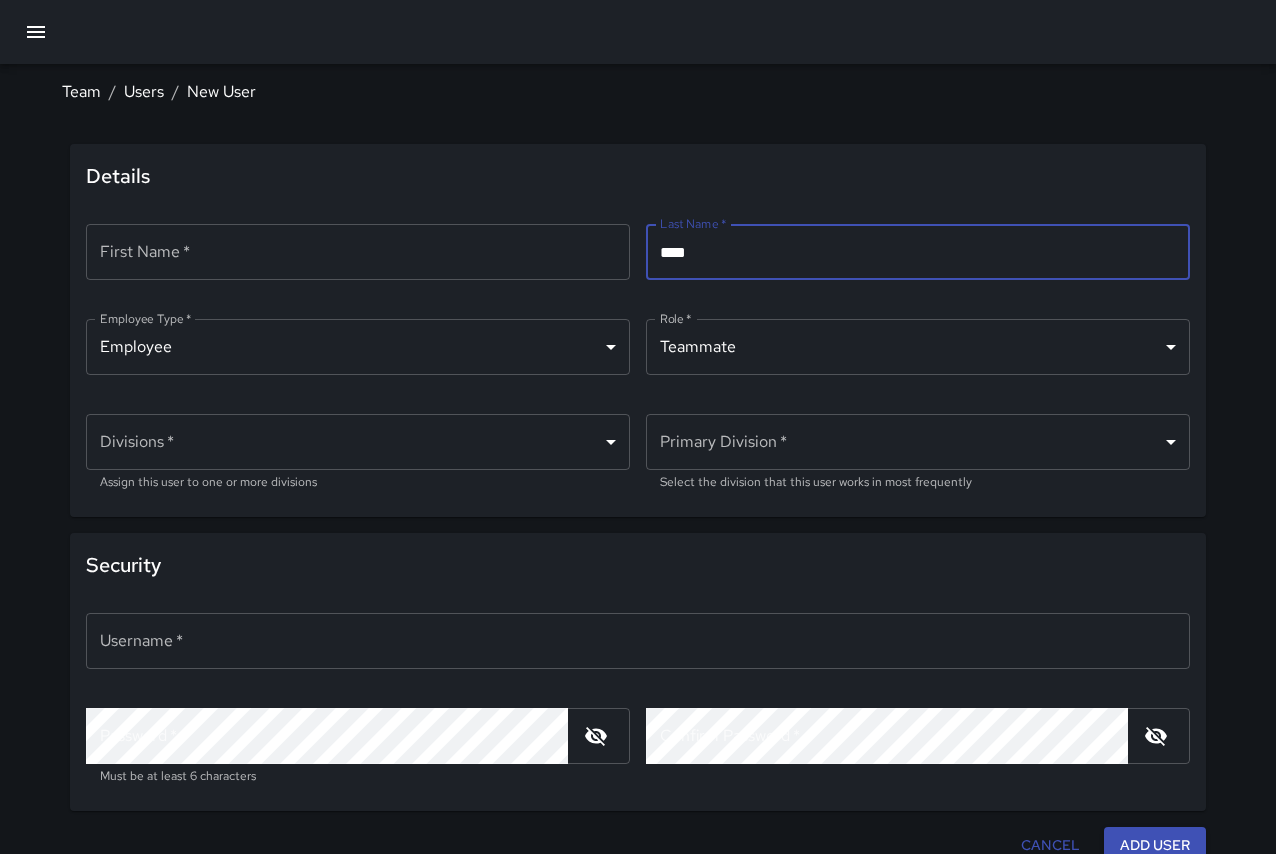 type on "****" 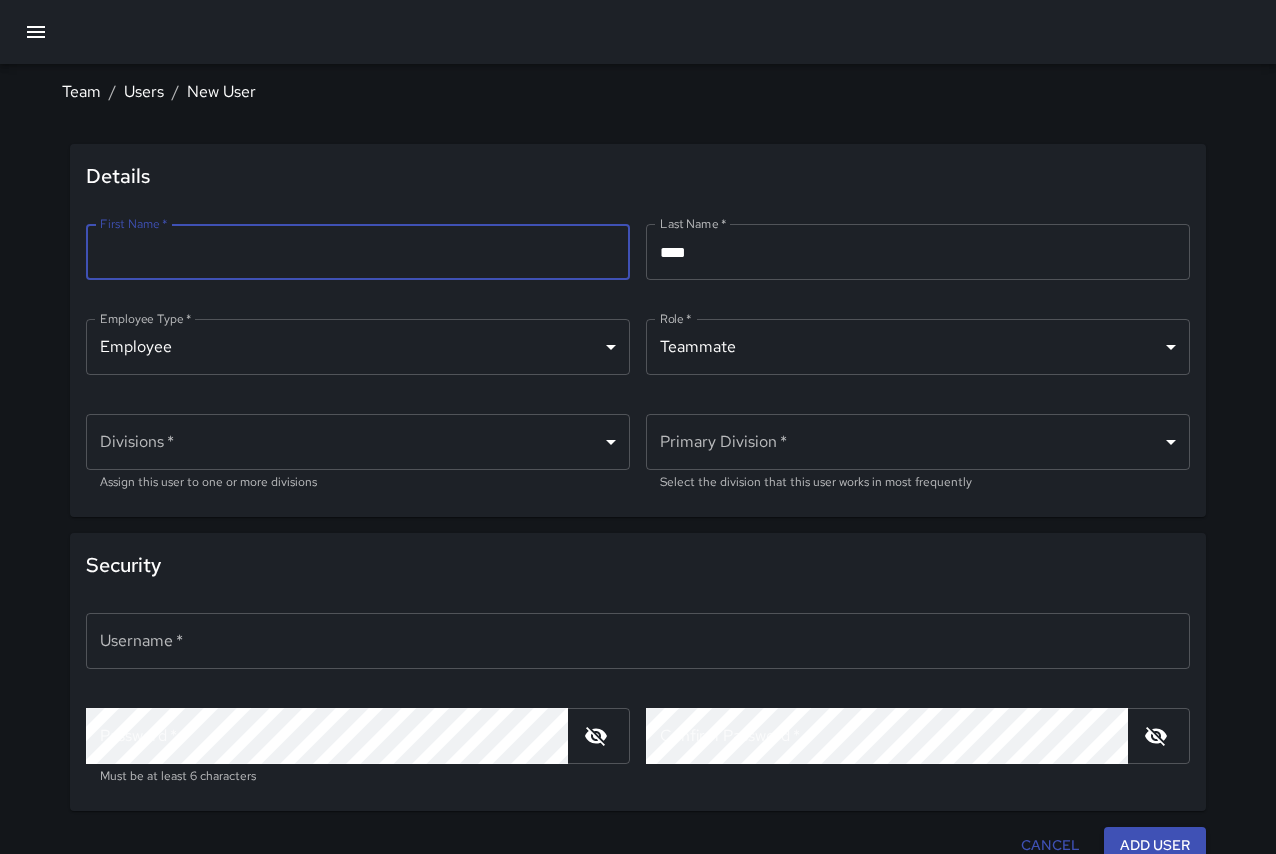 click on "First Name   *" at bounding box center [358, 252] 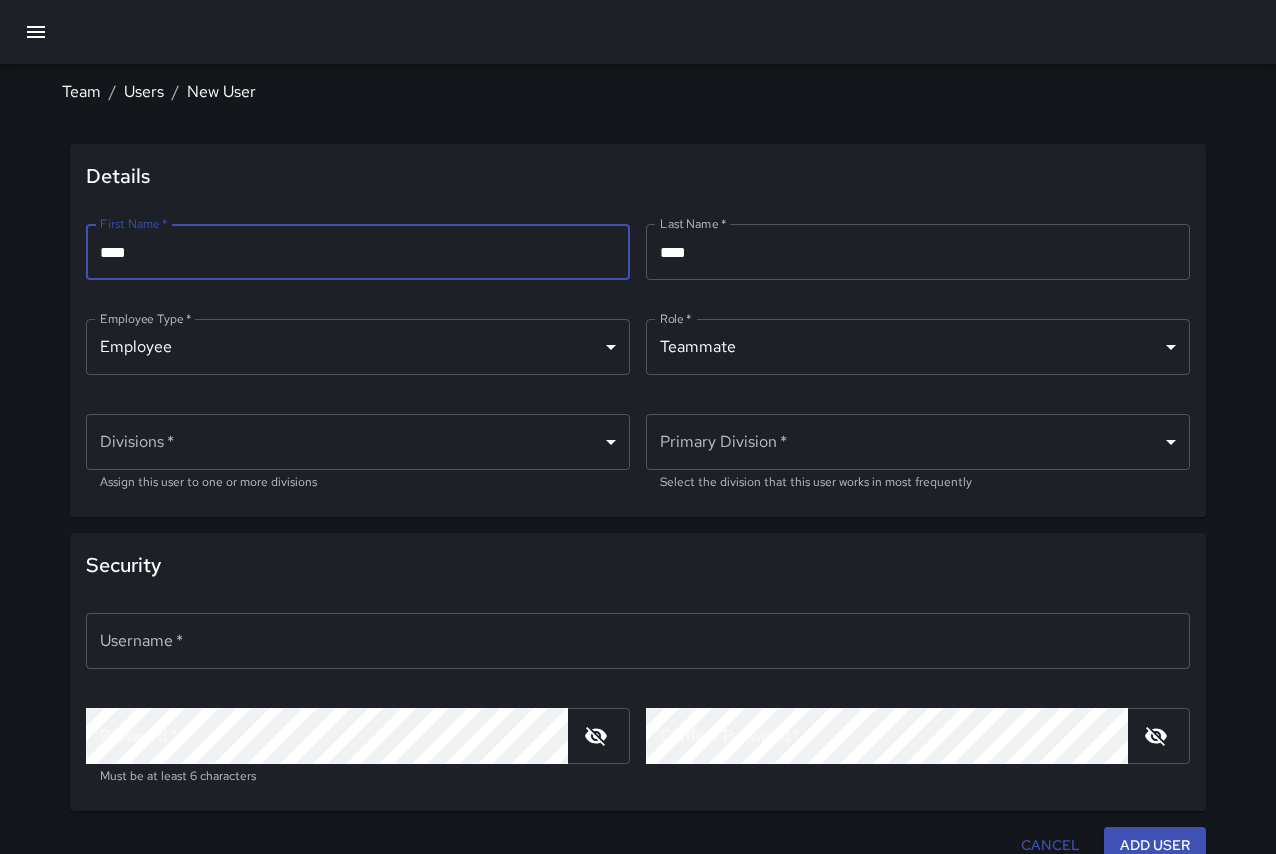 type on "****" 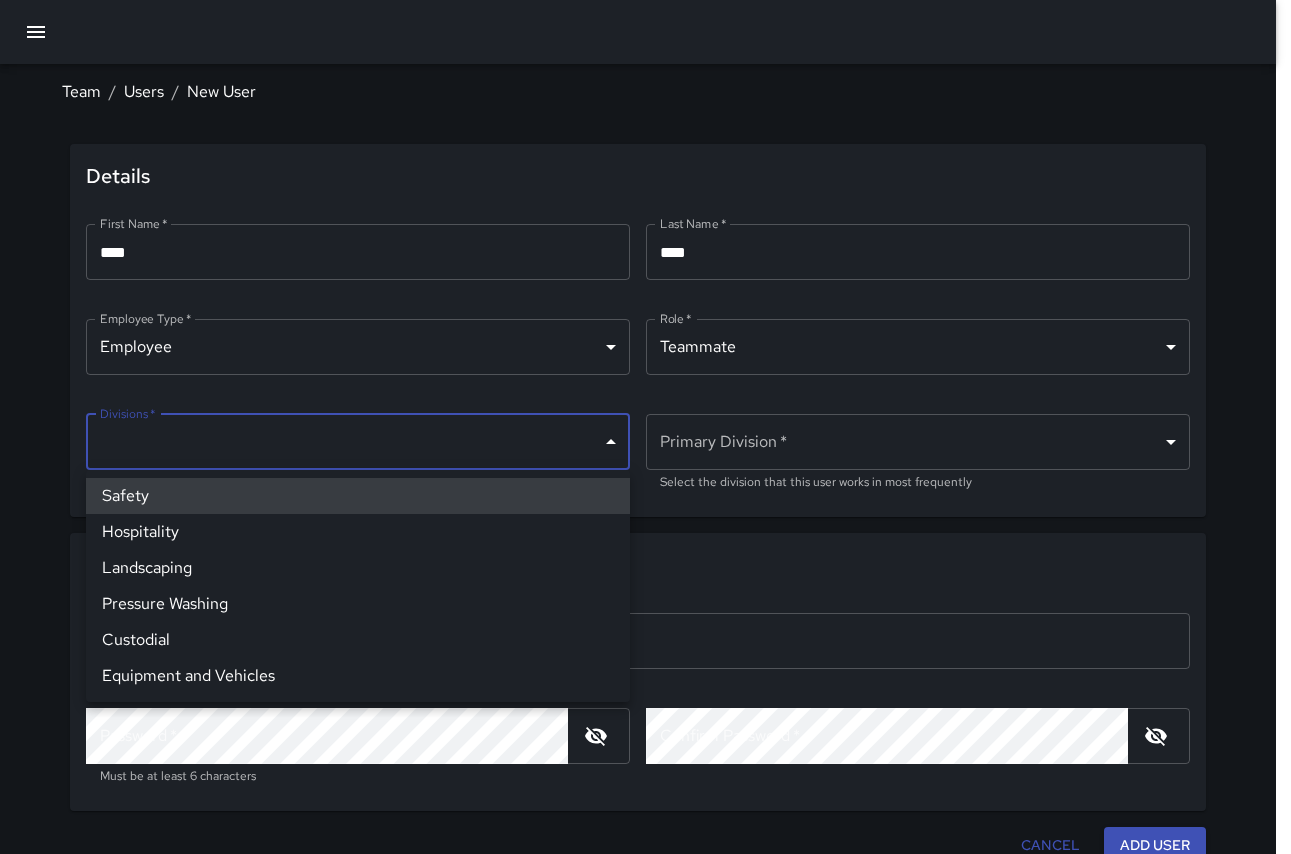 click on "Custodial" at bounding box center (358, 640) 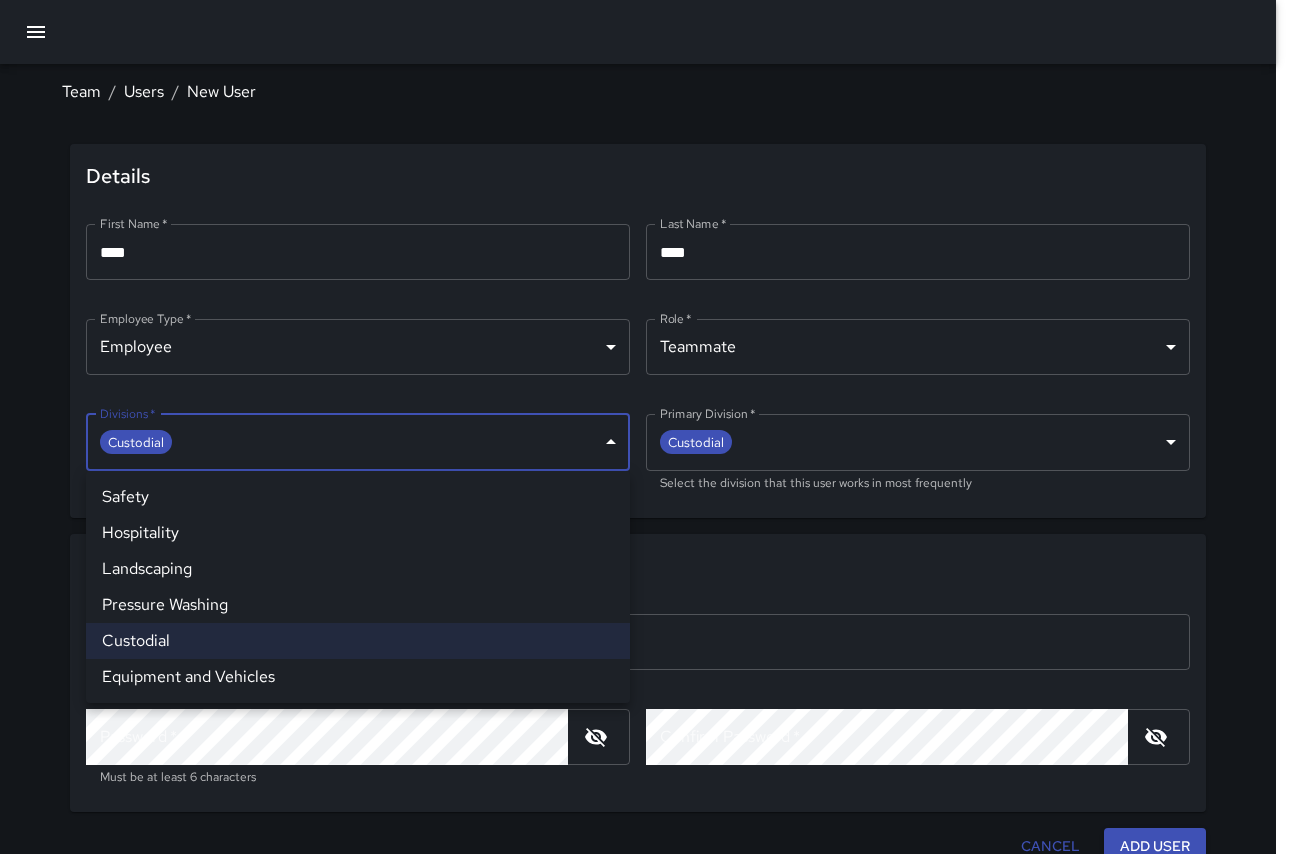 click at bounding box center (645, 427) 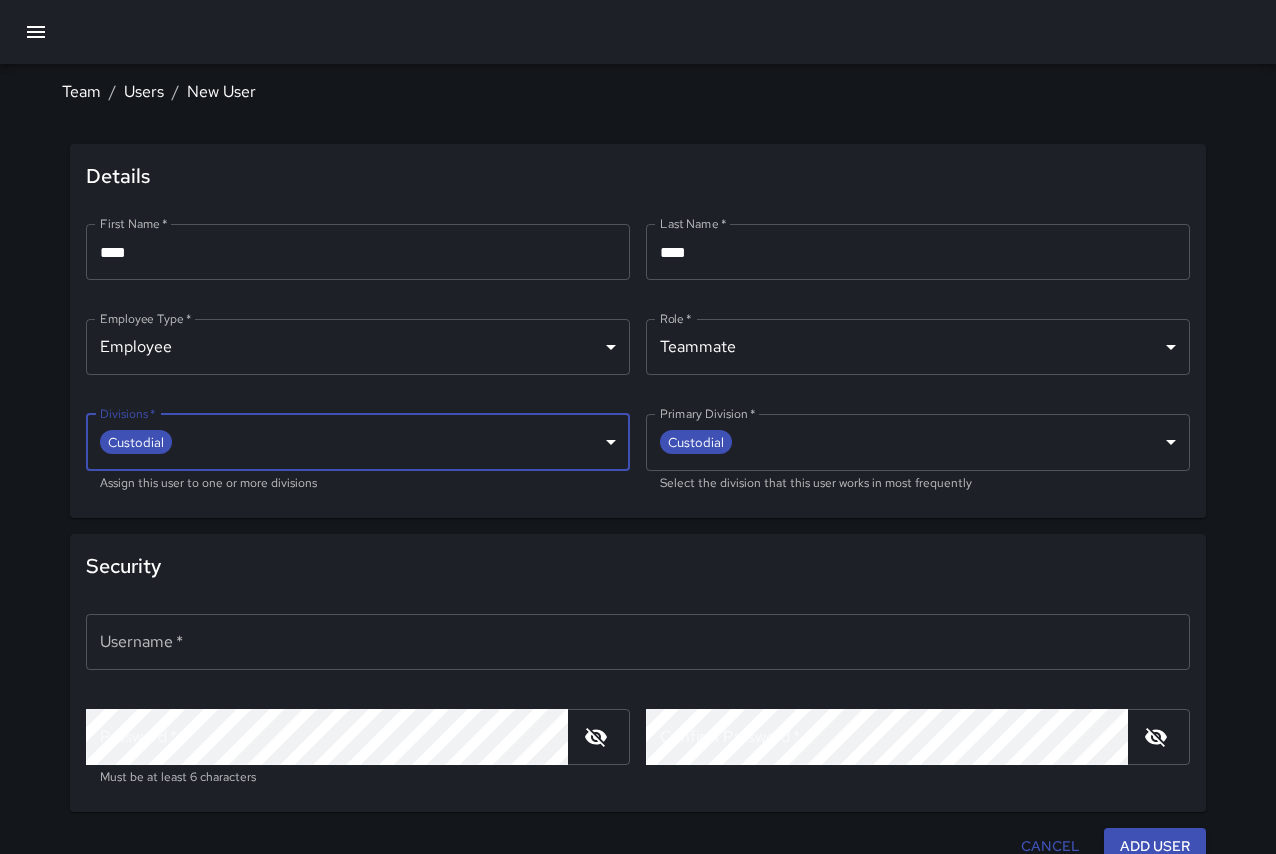 click on "Username   *" at bounding box center (638, 642) 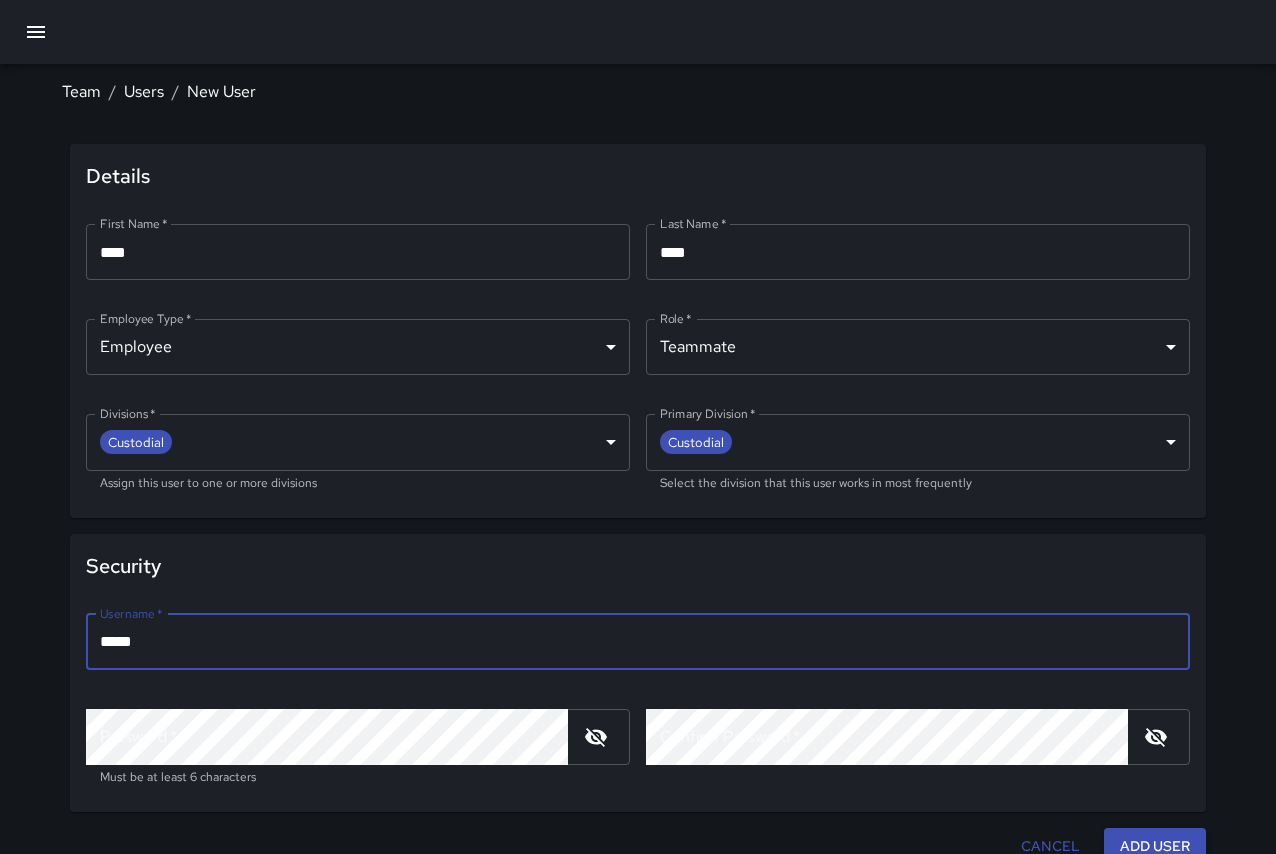 type on "*****" 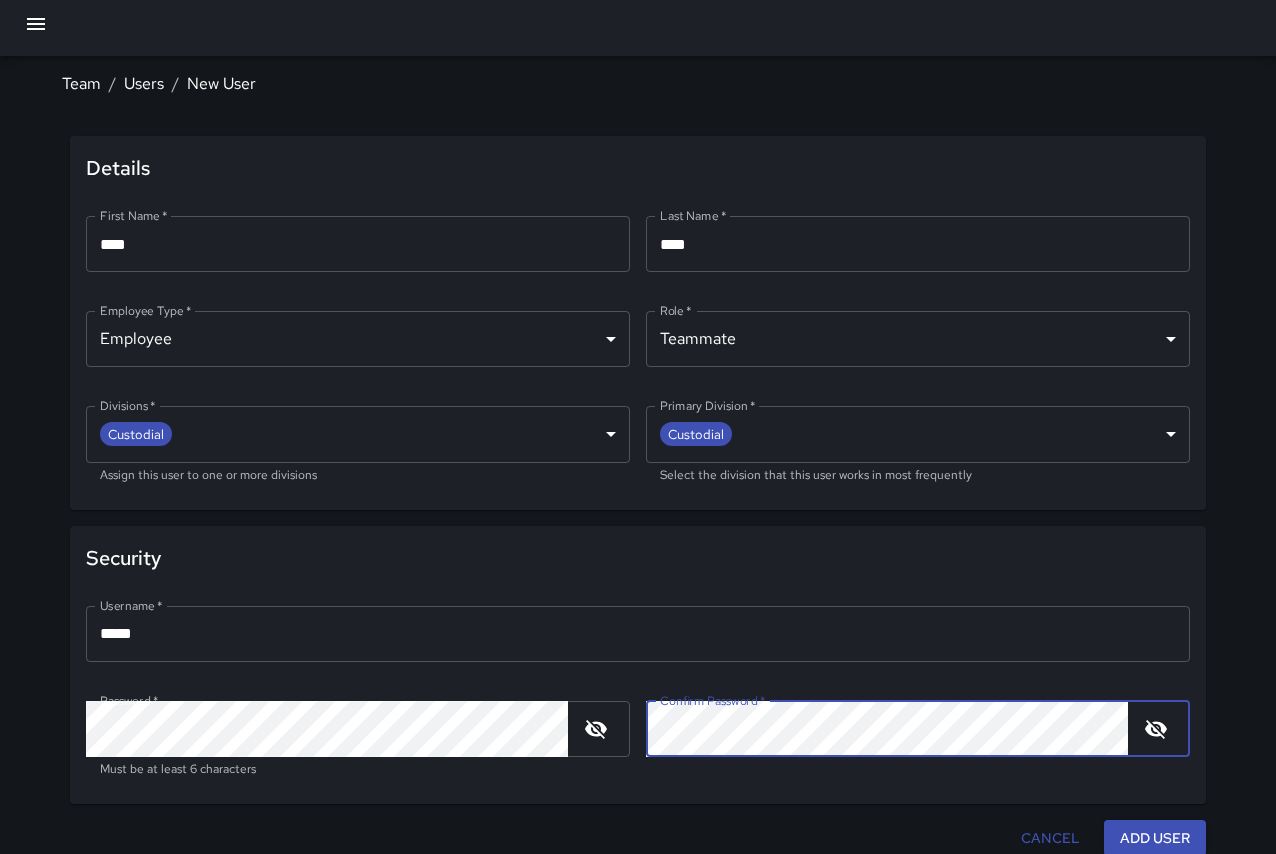 scroll, scrollTop: 18, scrollLeft: 0, axis: vertical 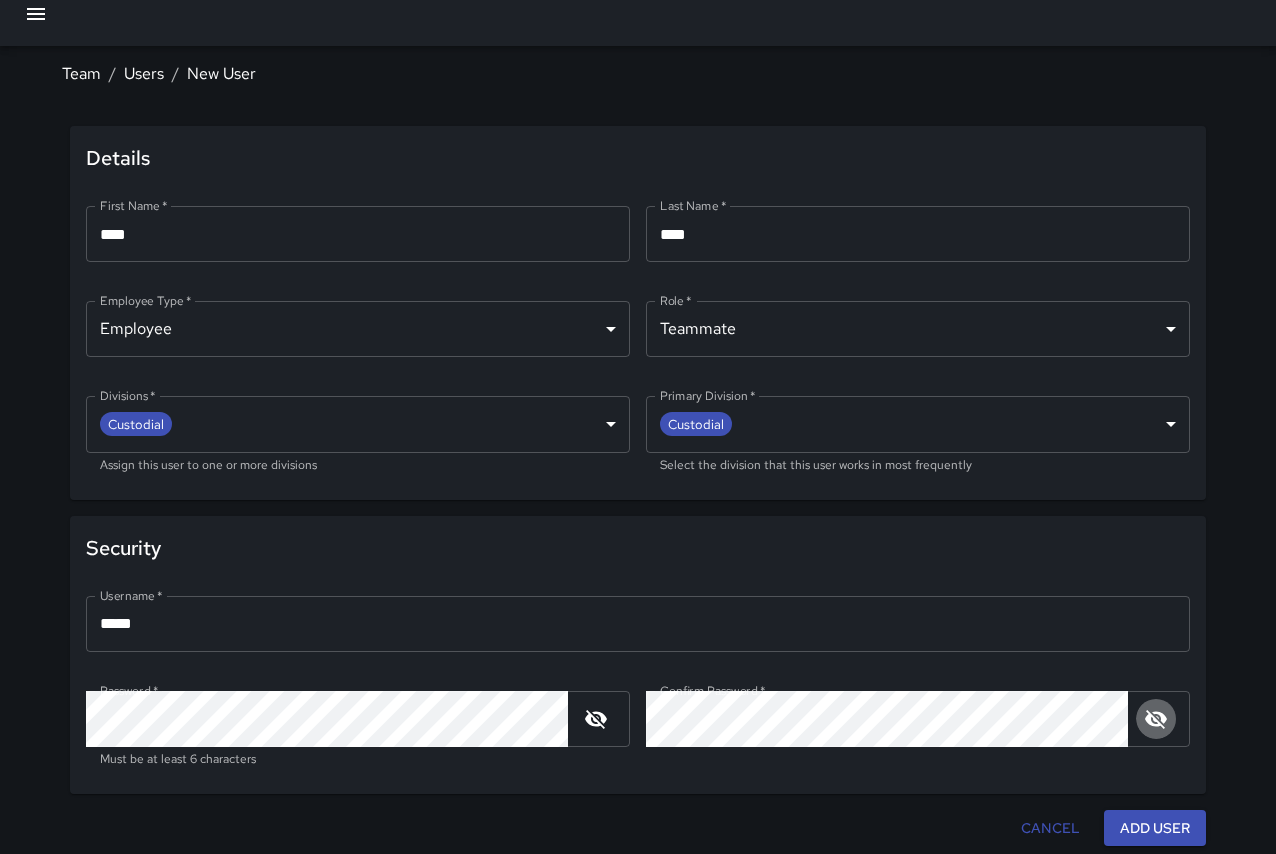 click 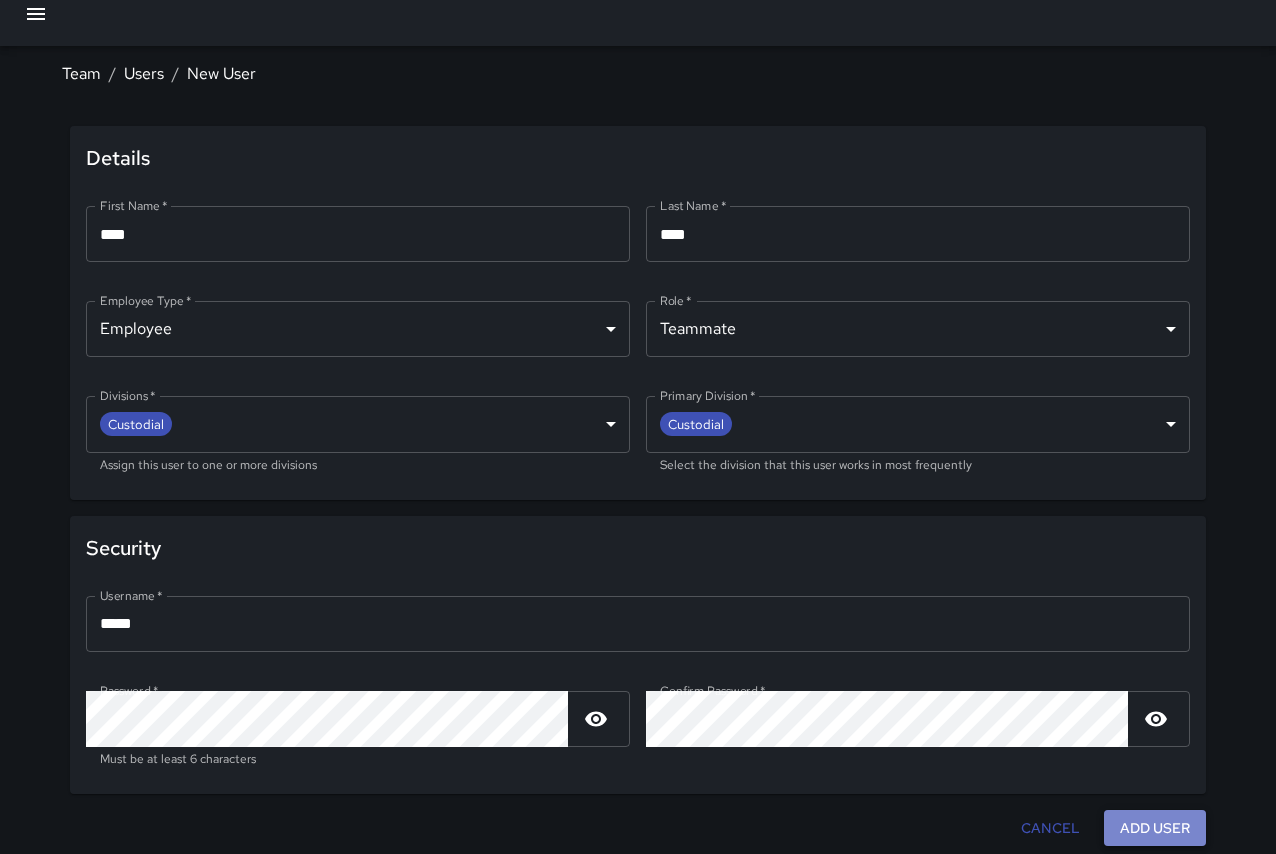 click on "Add User" at bounding box center (1155, 828) 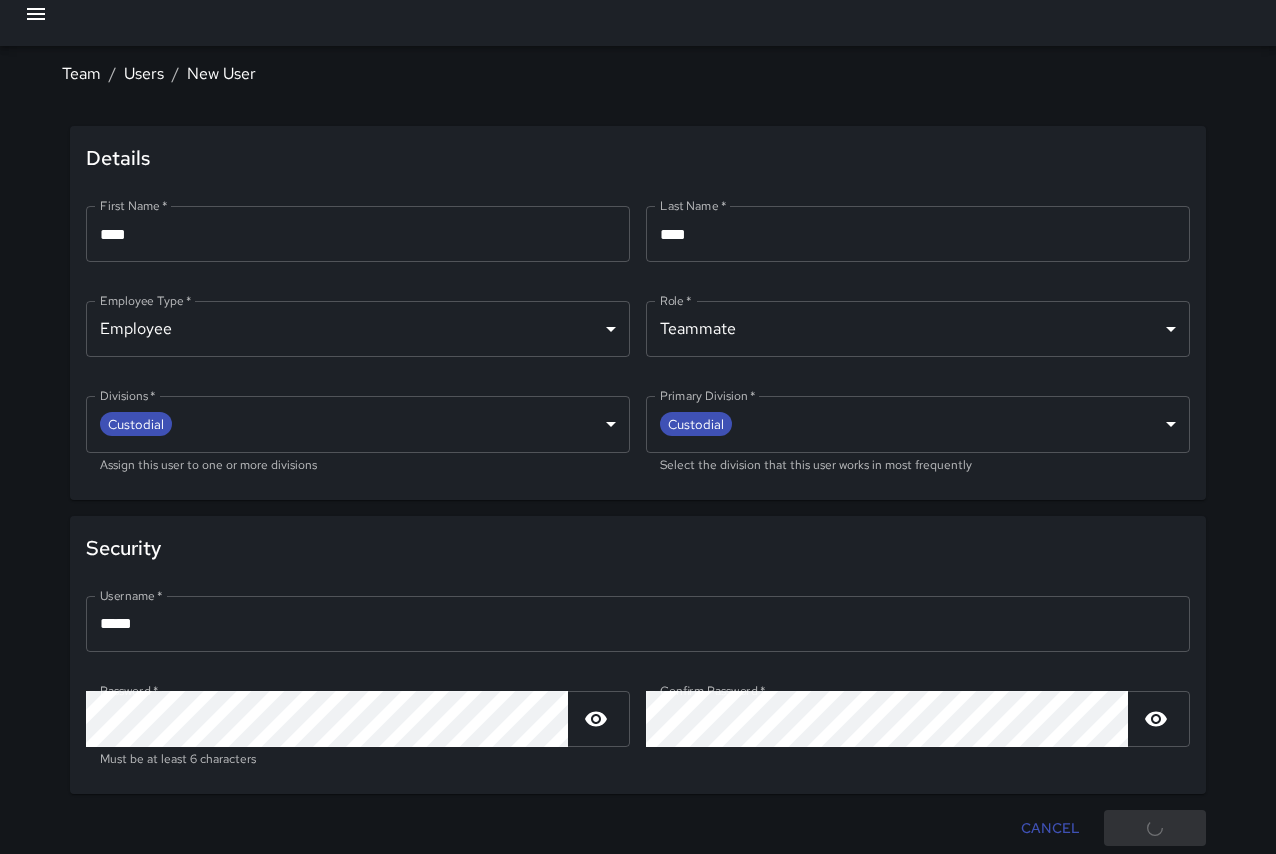 scroll, scrollTop: 0, scrollLeft: 0, axis: both 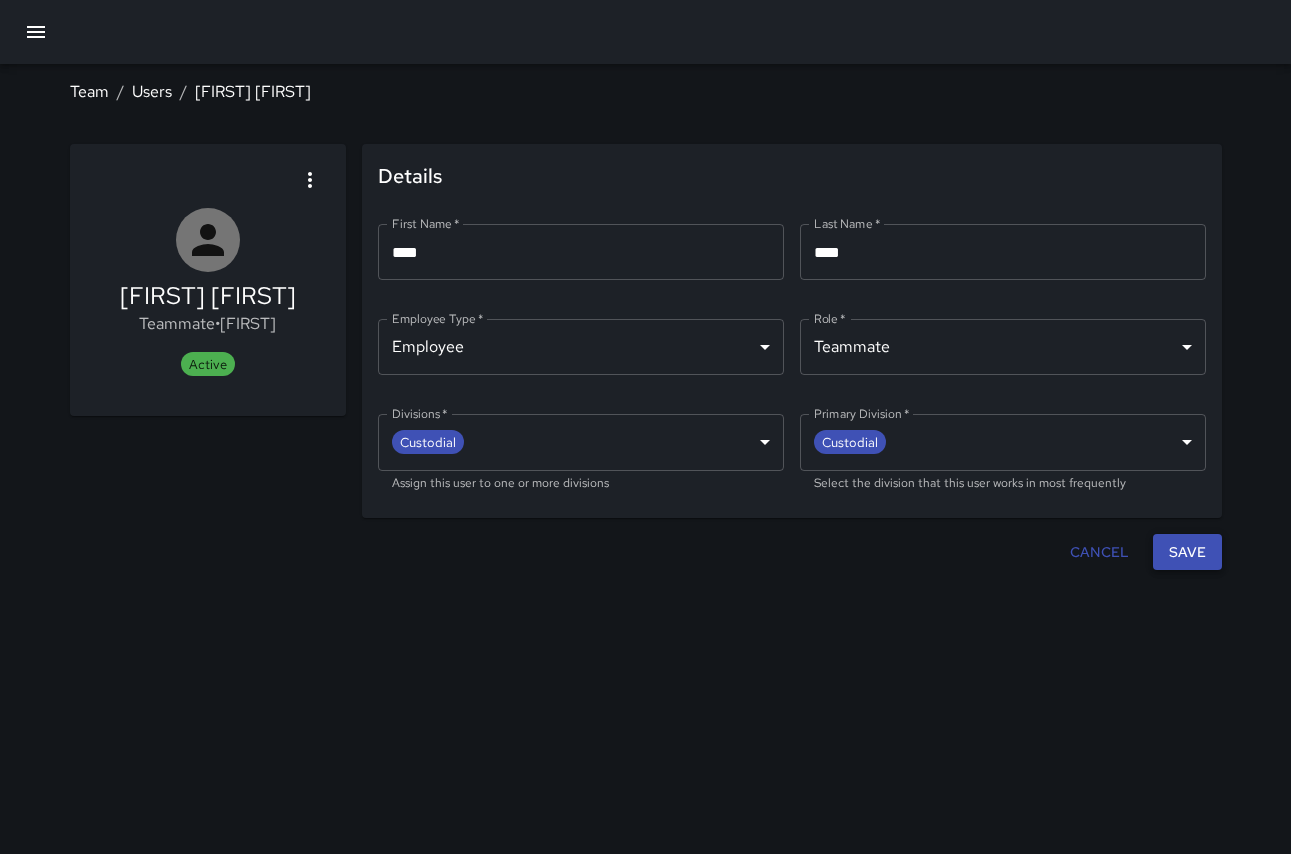 click on "Save" at bounding box center (1187, 552) 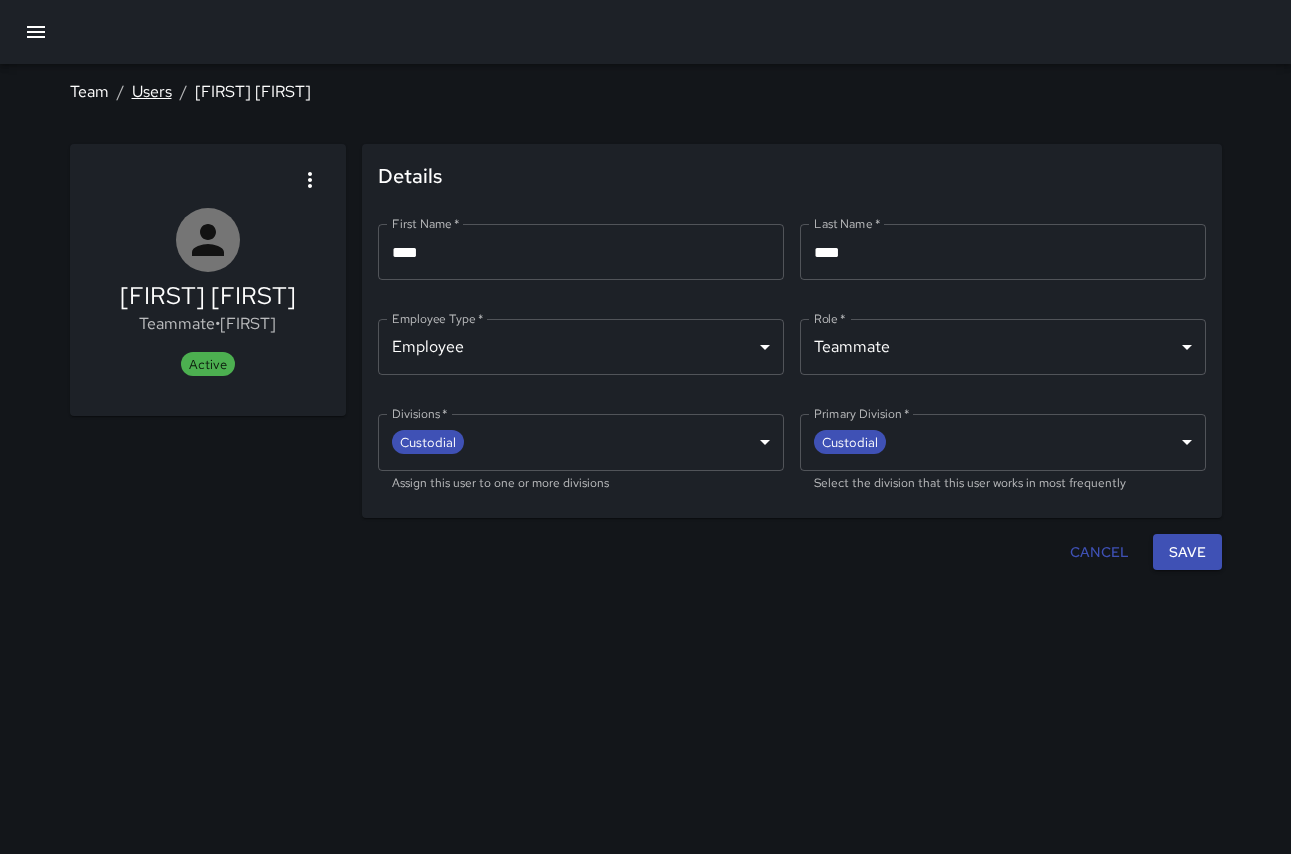 click on "Users" at bounding box center (152, 91) 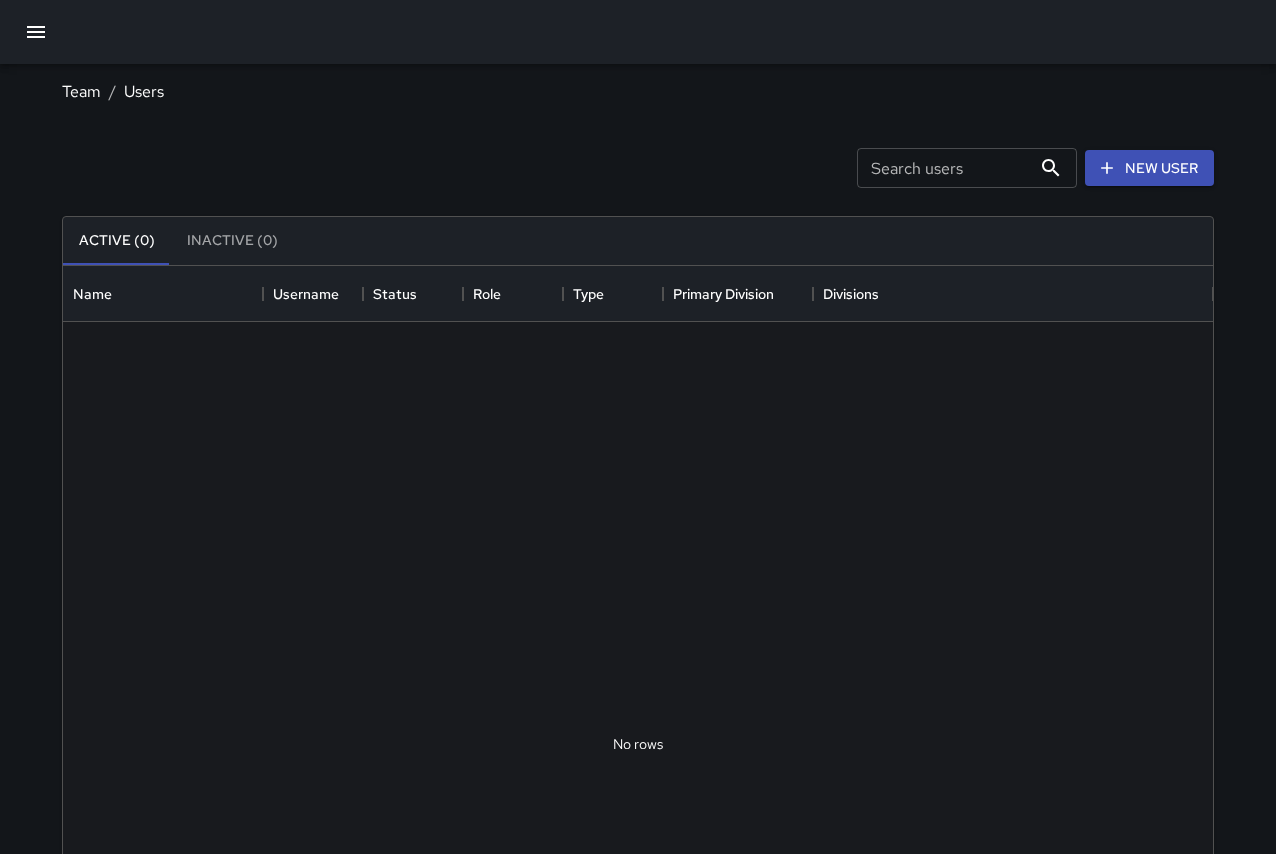 scroll, scrollTop: 16, scrollLeft: 16, axis: both 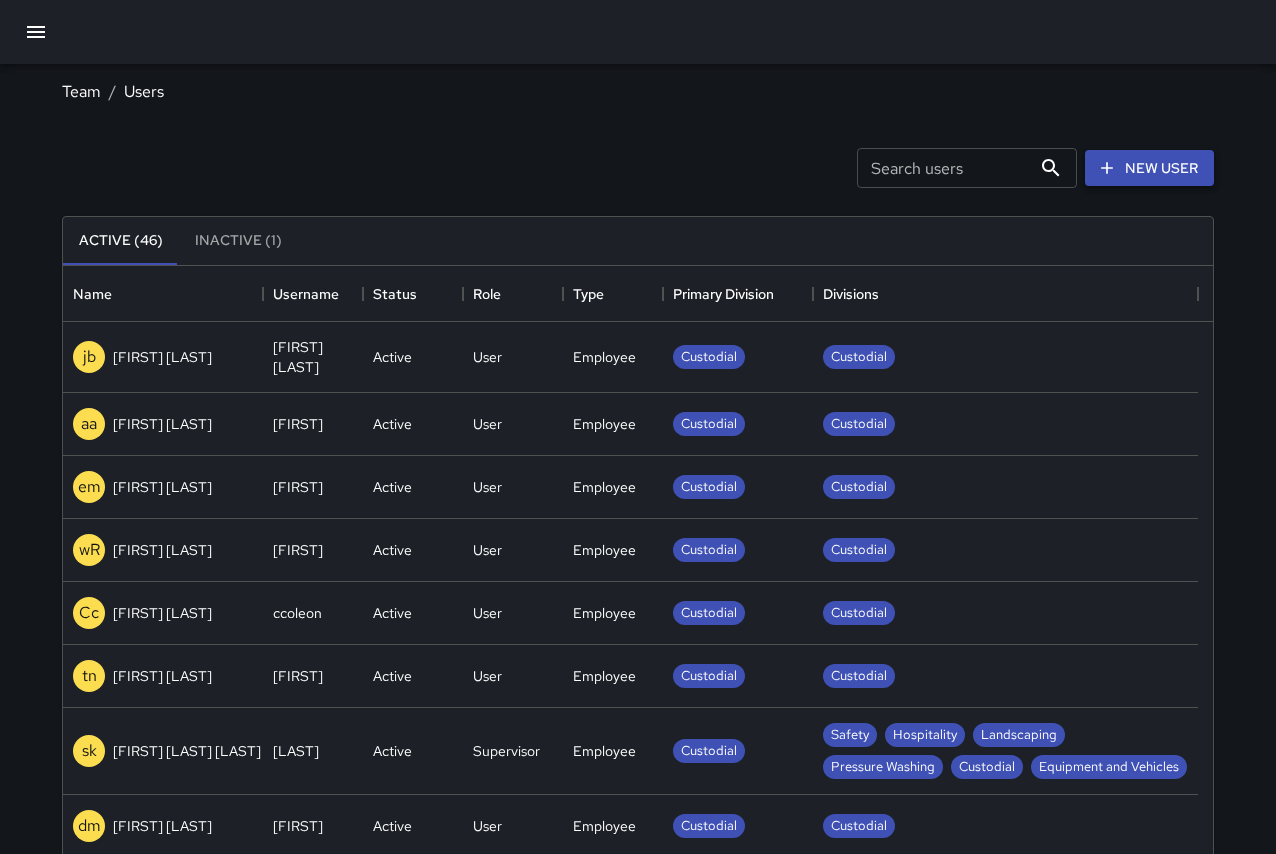 click on "New User" at bounding box center [1149, 168] 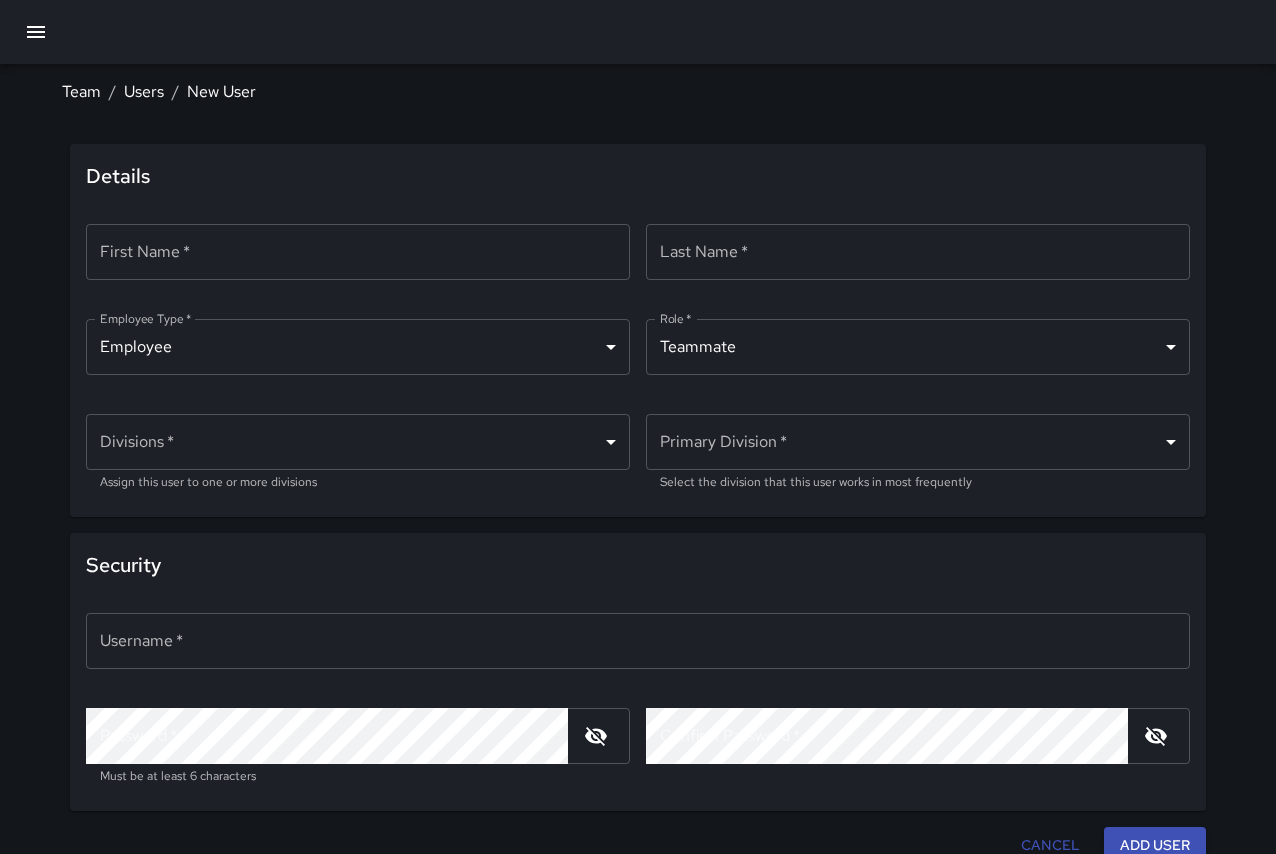 click on "First Name   *" at bounding box center (358, 252) 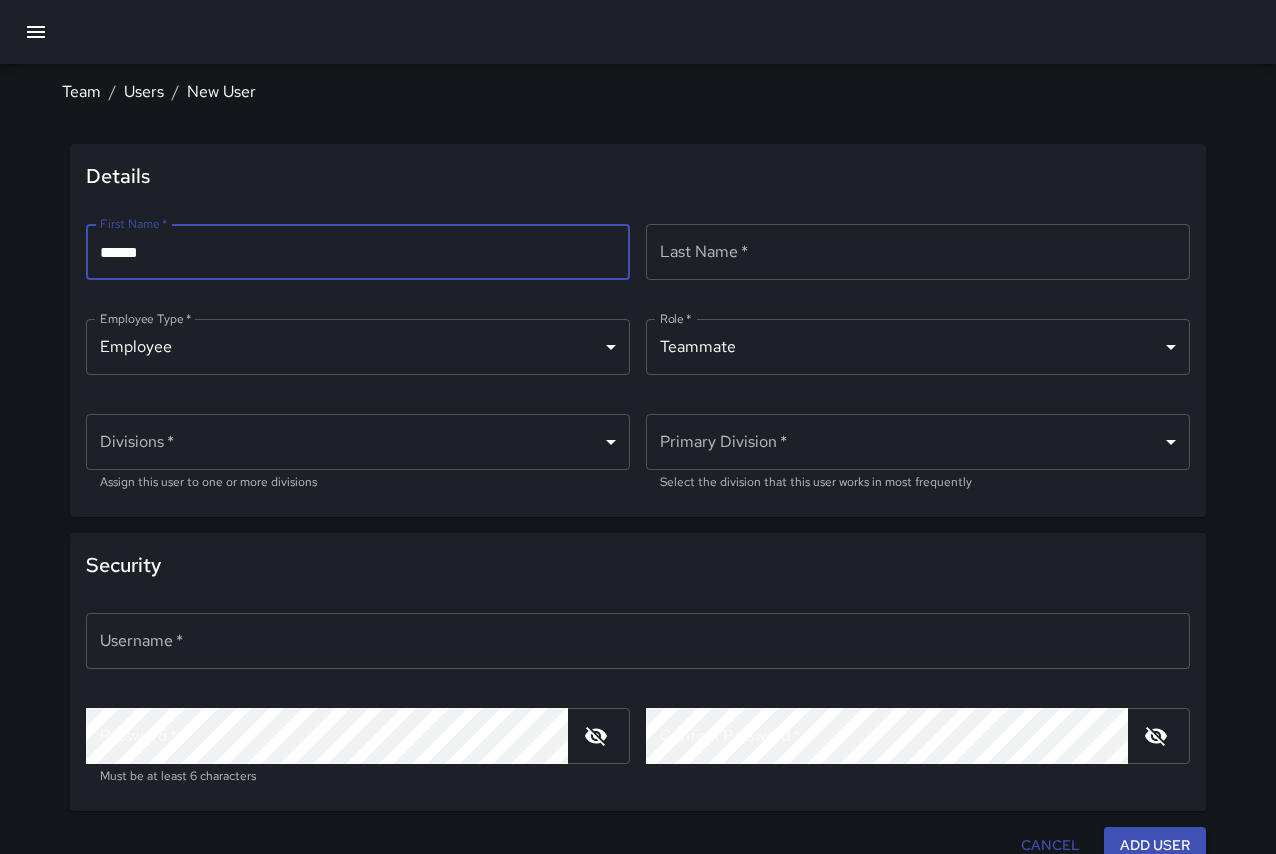 type on "*******" 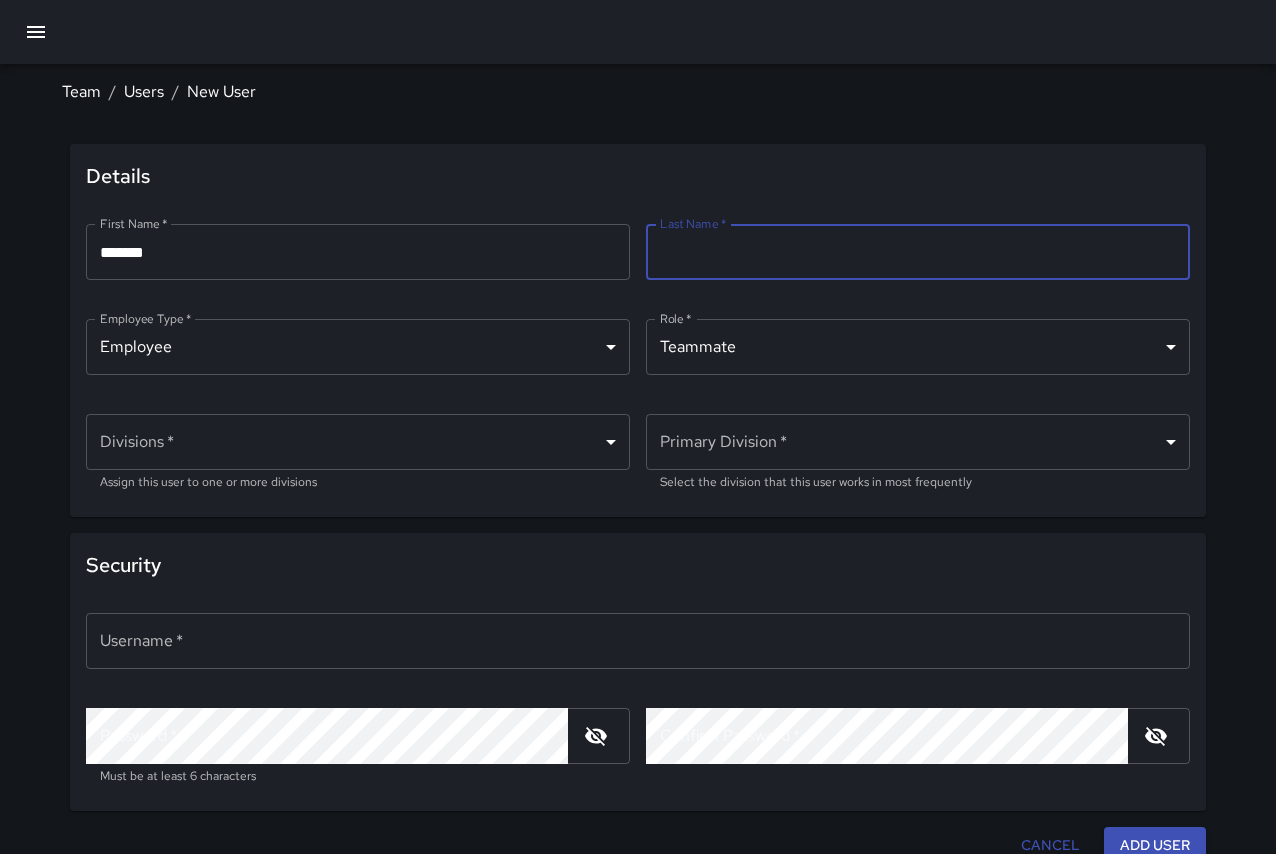 click on "Last Name   *" at bounding box center (918, 252) 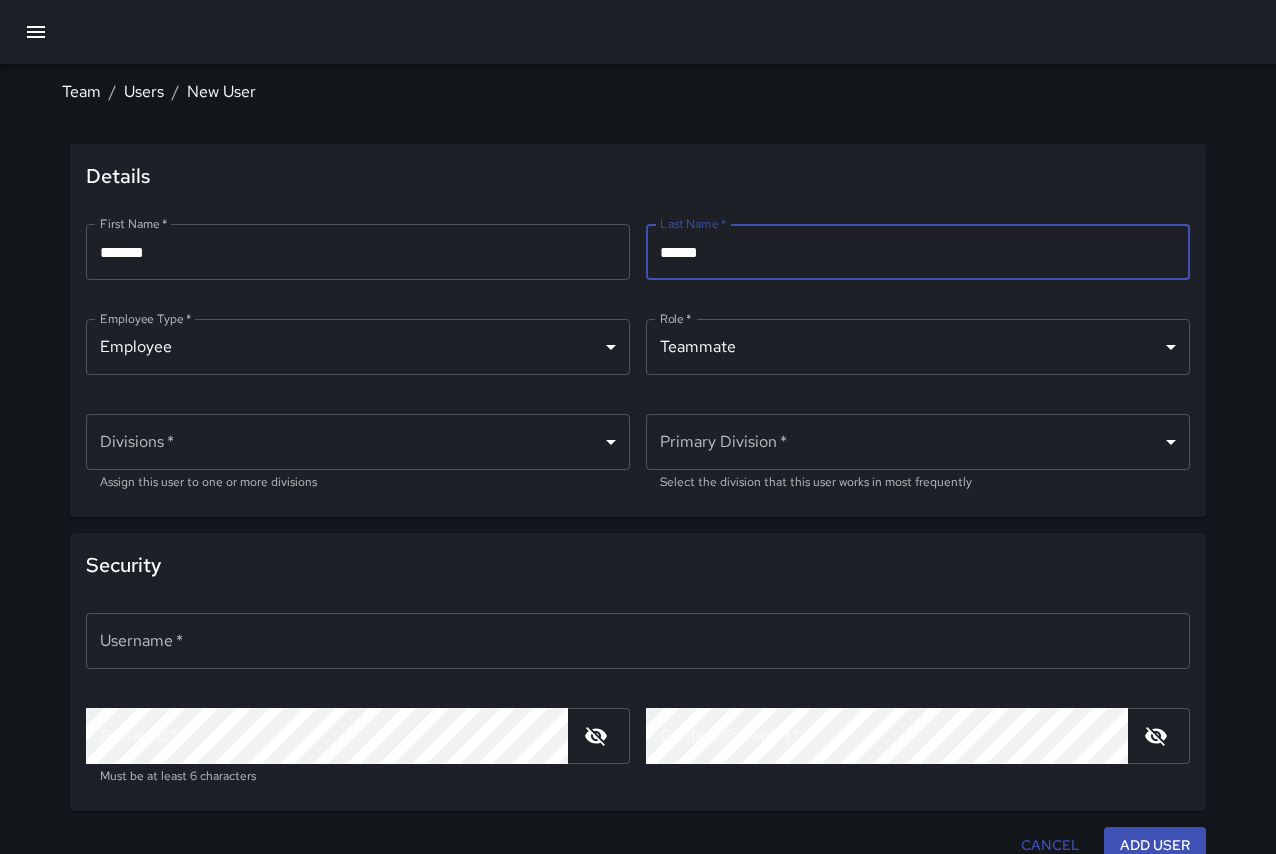 type on "******" 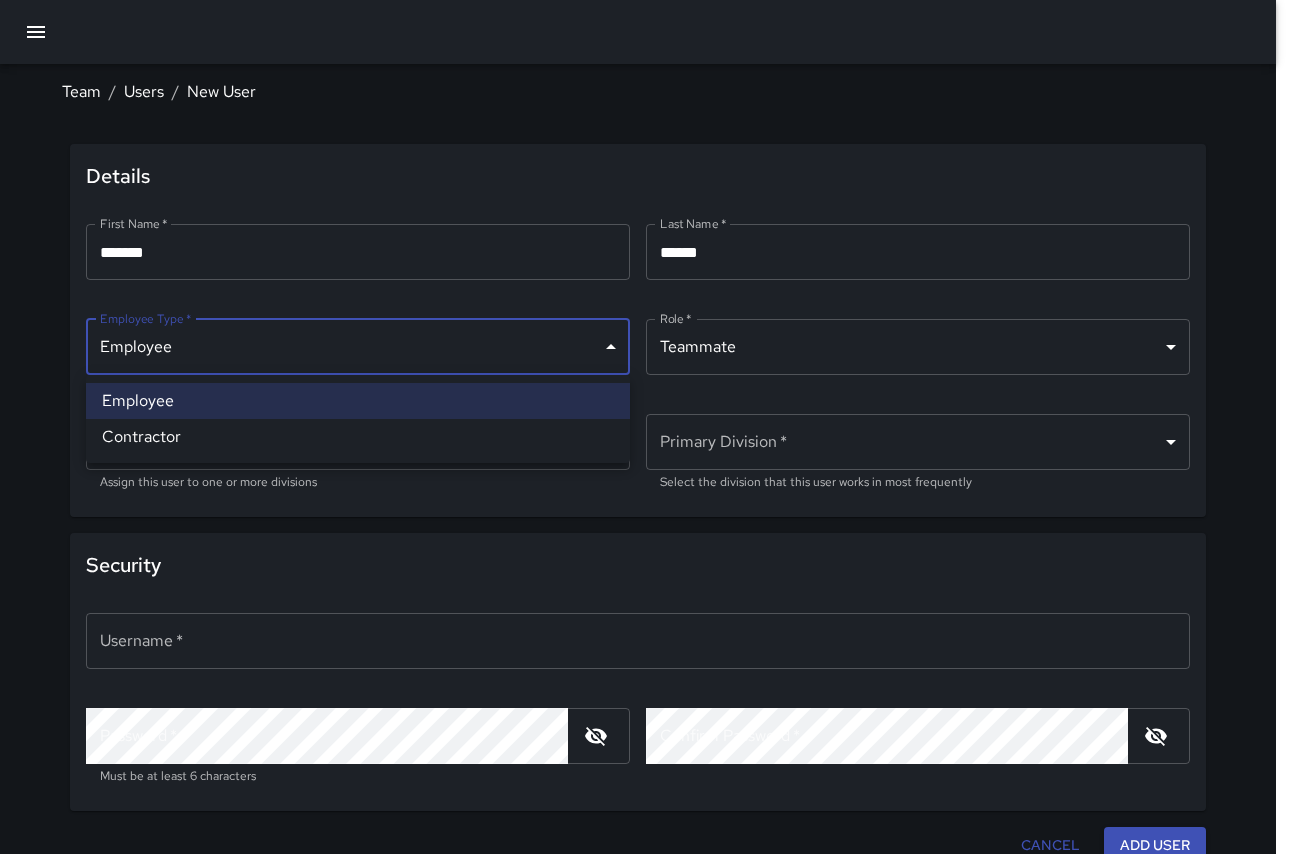 click on "Team / Users / New User Details First Name   * ******* First Name   * ​ Last Name   * ****** Last Name   * ​ Employee Type   * Employee ******** Employee Type   * ​ Role   * Teammate ******** Role   * ​ Divisions   * ​ Divisions   * Assign this user to one or more divisions Primary Division   * ​ Primary Division   * Select the division that this user works in most frequently Security Username   * Username   * ​ Password   * Password   * Must be at least 6 characters Confirm Password   * Confirm Password   * ​ Cancel Add User Employee Contractor" at bounding box center [645, 435] 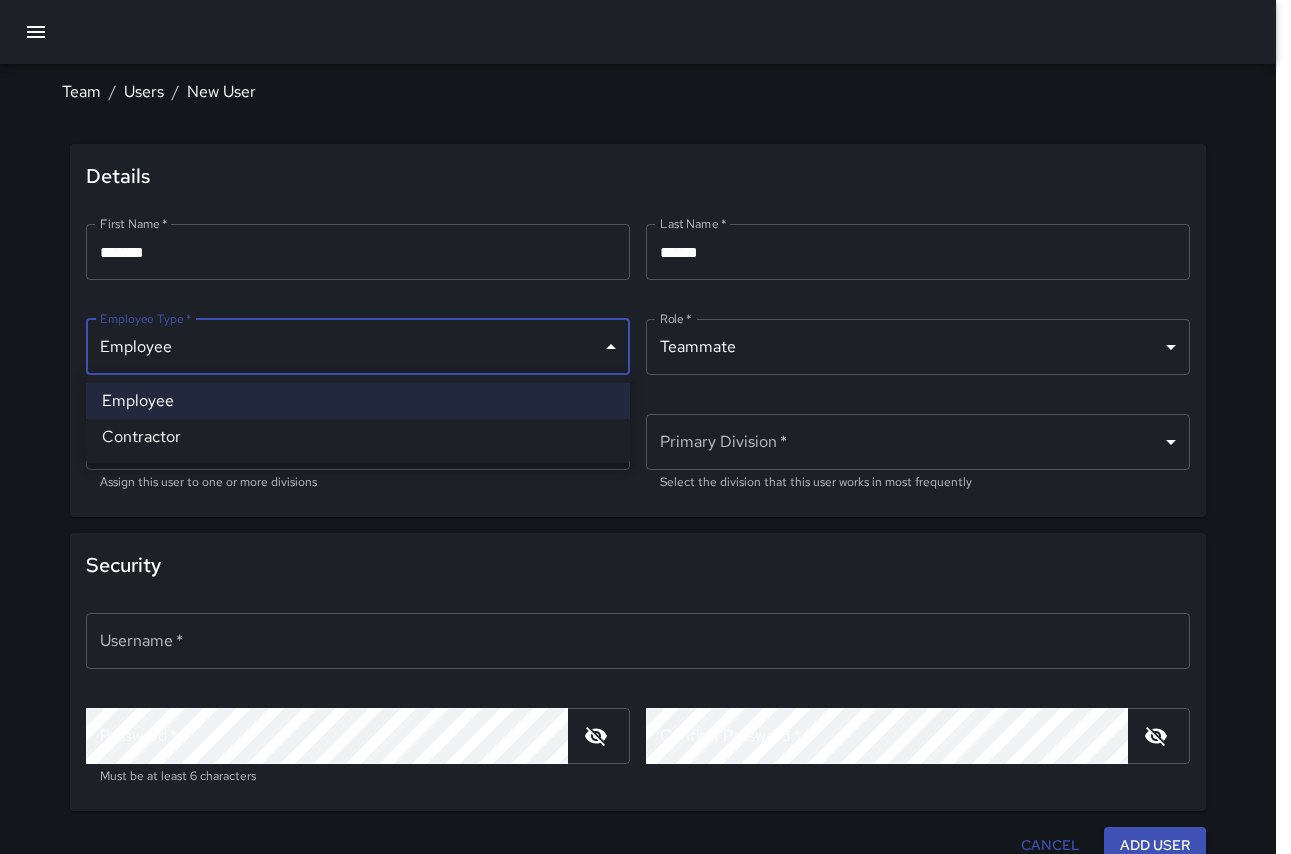 click on "Employee" at bounding box center [358, 401] 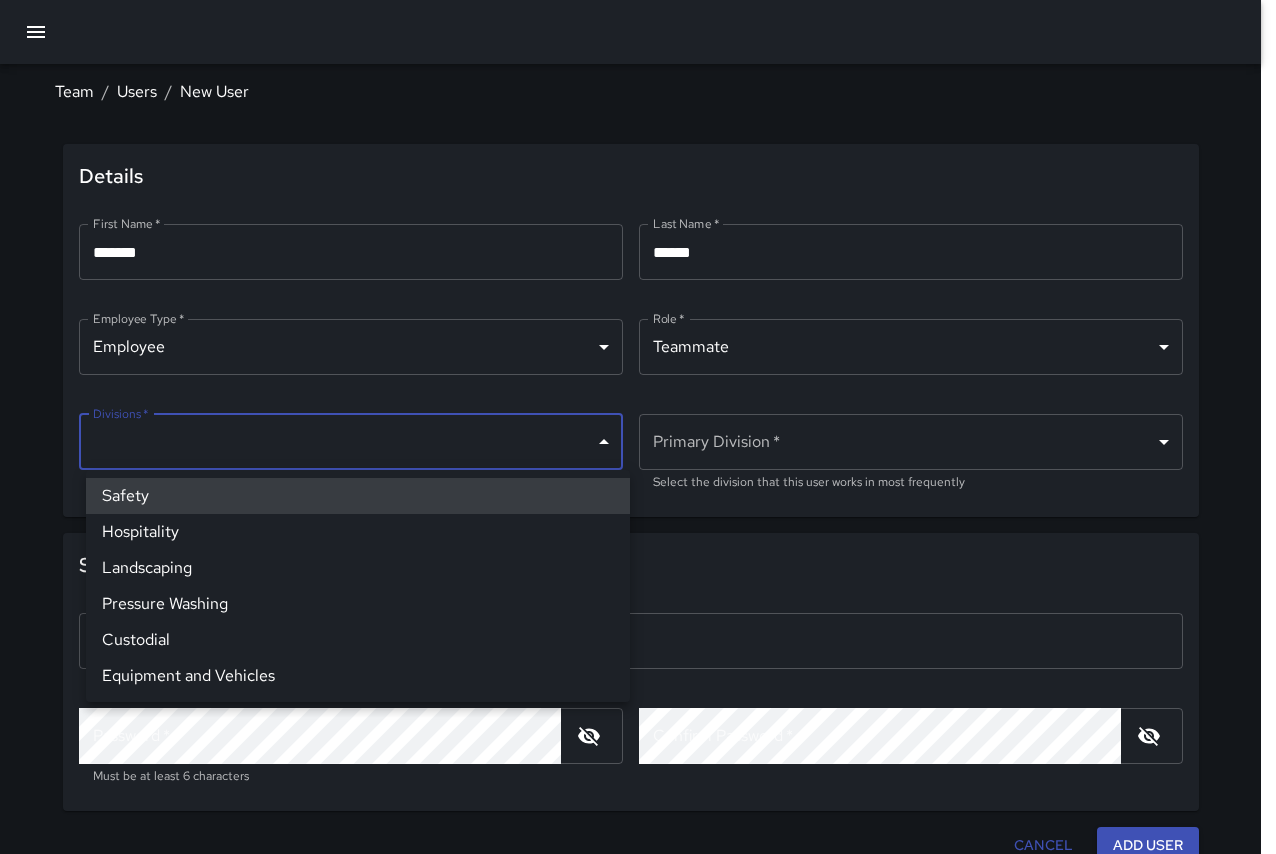 click on "Team / Users / New User Details First Name   * ******* First Name   * ​ Last Name   * ****** Last Name   * ​ Employee Type   * Employee ******** Employee Type   * ​ Role   * Teammate ******** Role   * ​ Divisions   * ​ Divisions   * Assign this user to one or more divisions Primary Division   * ​ Primary Division   * Select the division that this user works in most frequently Security Username   * Username   * ​ Password   * Password   * Must be at least 6 characters Confirm Password   * Confirm Password   * ​ Cancel Add User Safety Hospitality Landscaping Pressure Washing Custodial Equipment and Vehicles" at bounding box center [638, 435] 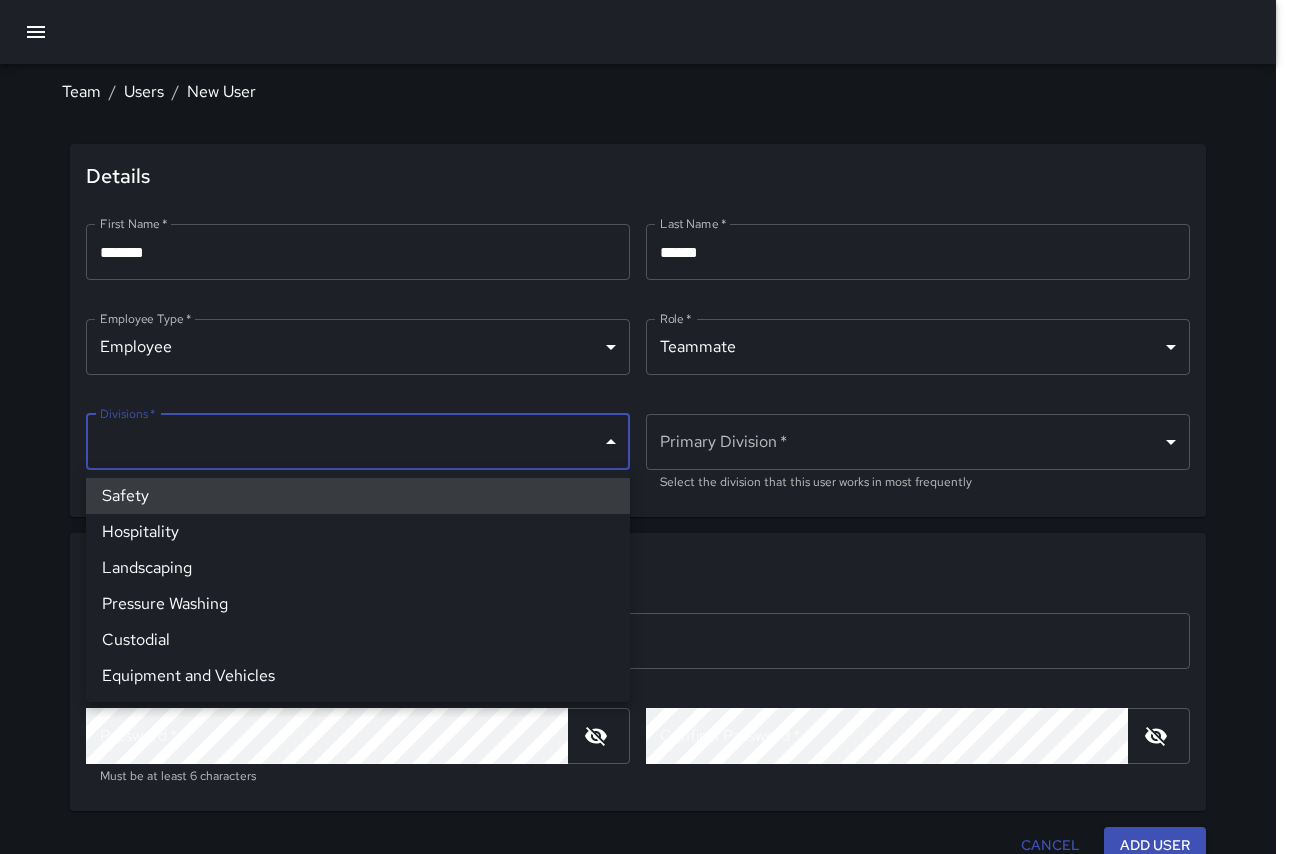 click on "Custodial" at bounding box center [358, 640] 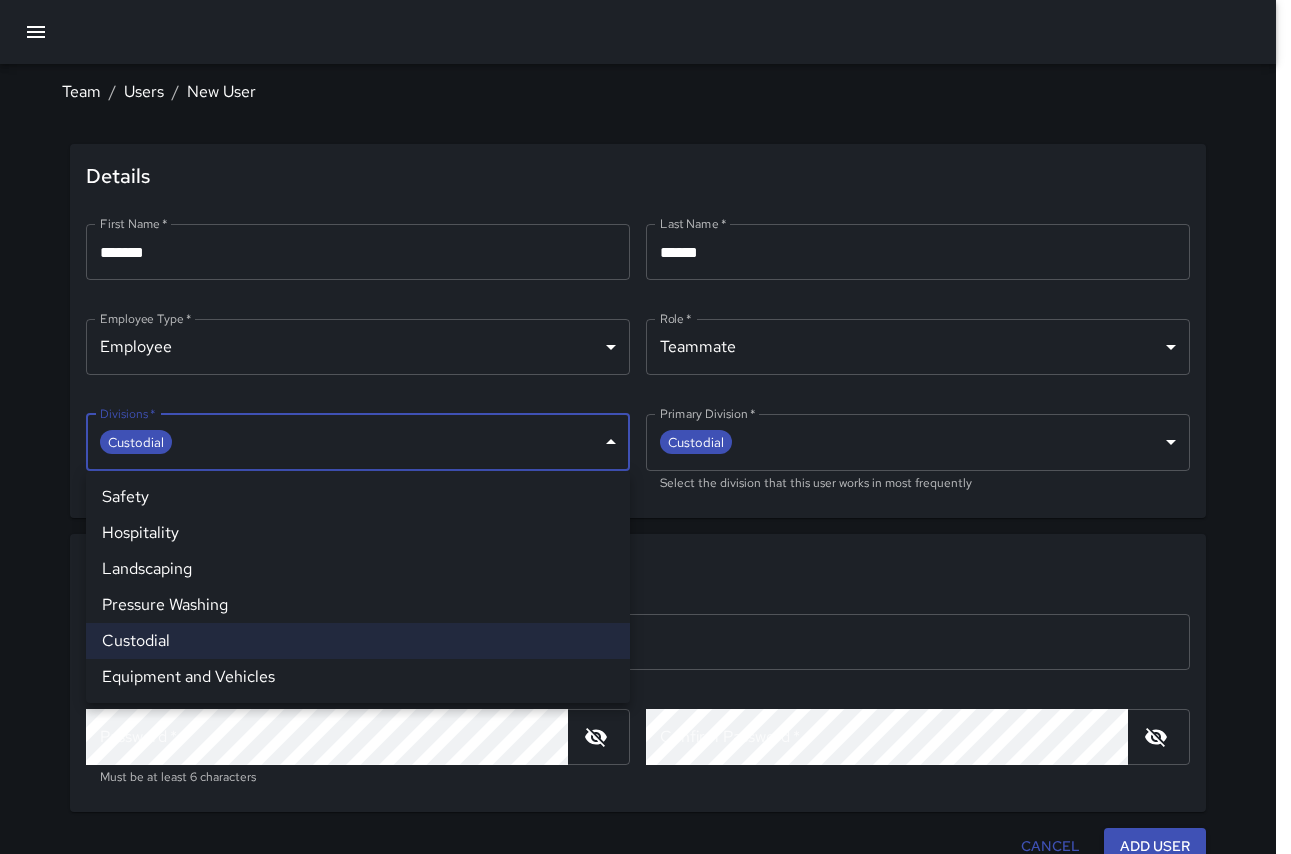 click at bounding box center (645, 427) 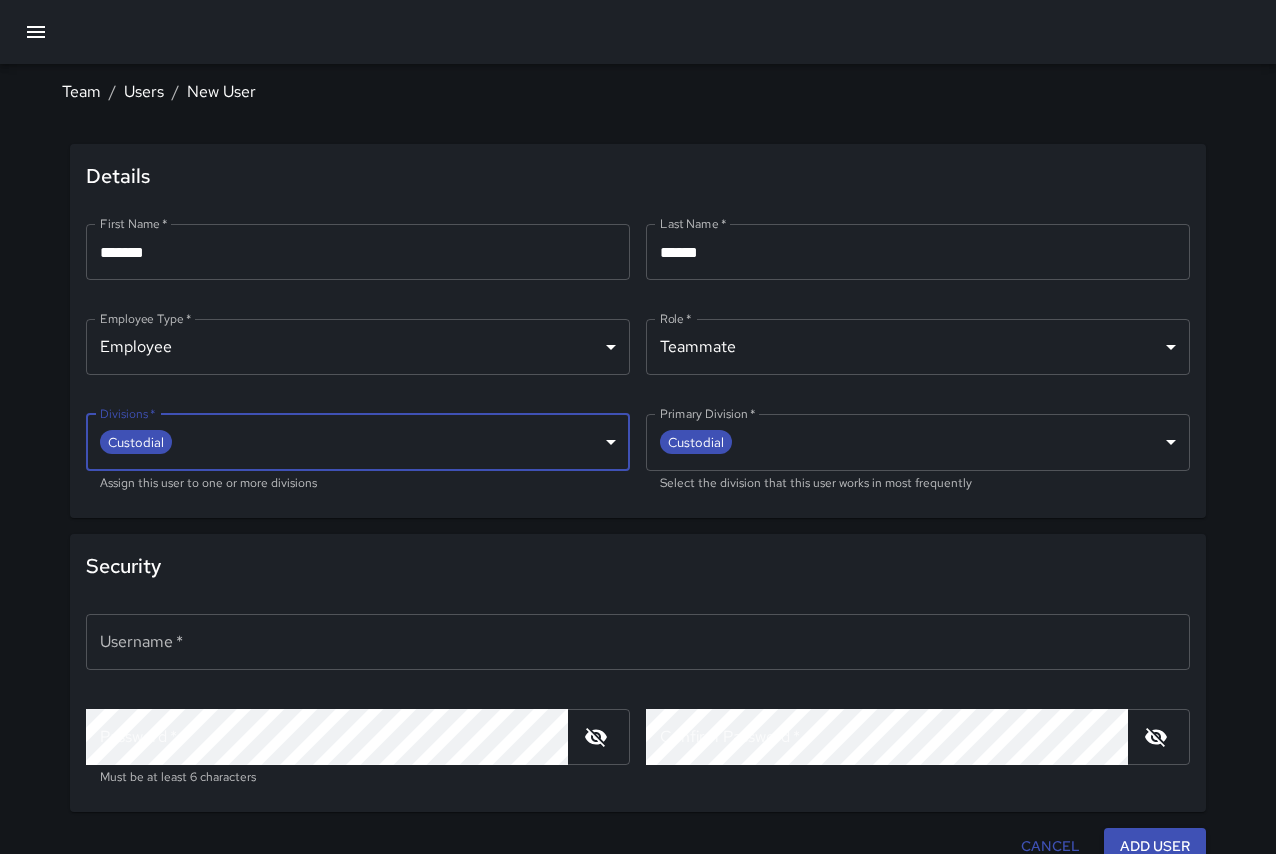 click on "Username   *" at bounding box center [638, 642] 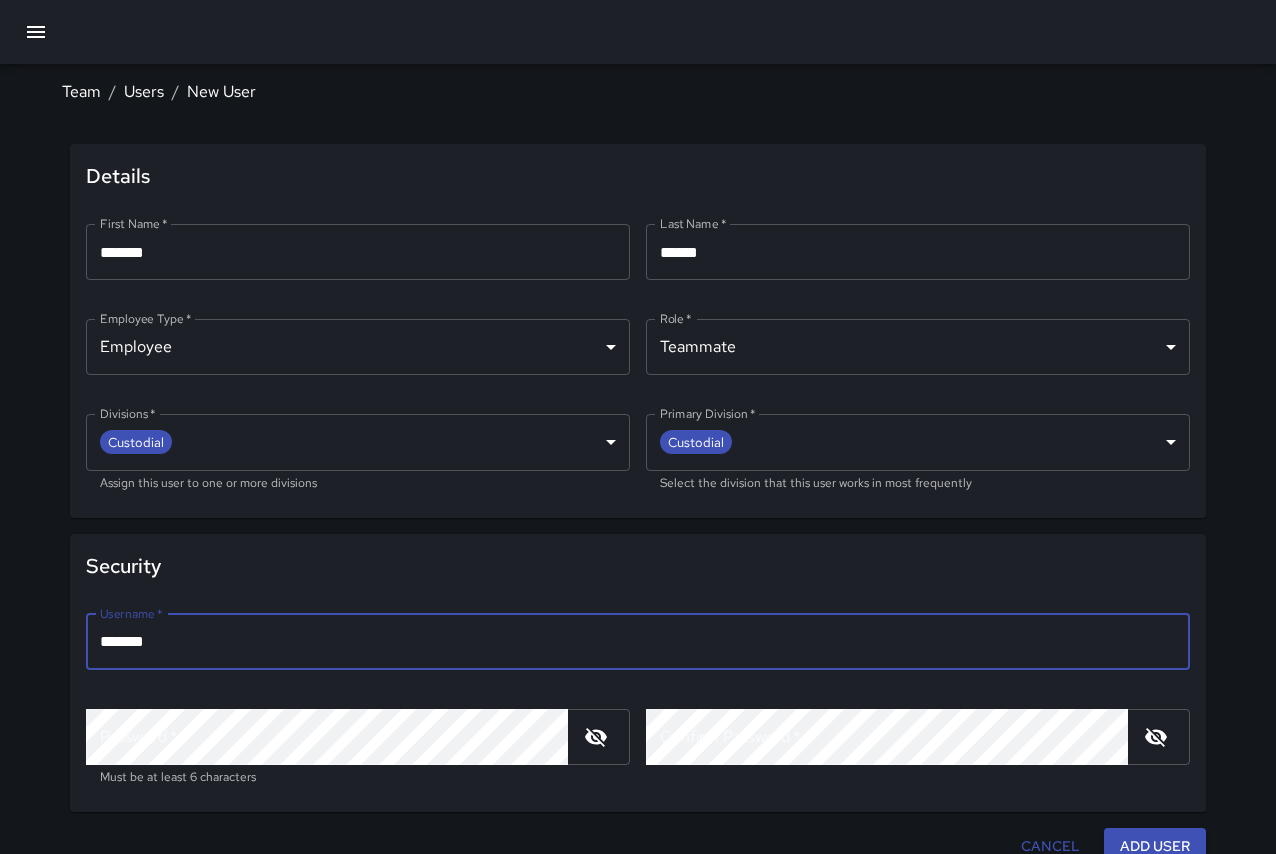 type on "*******" 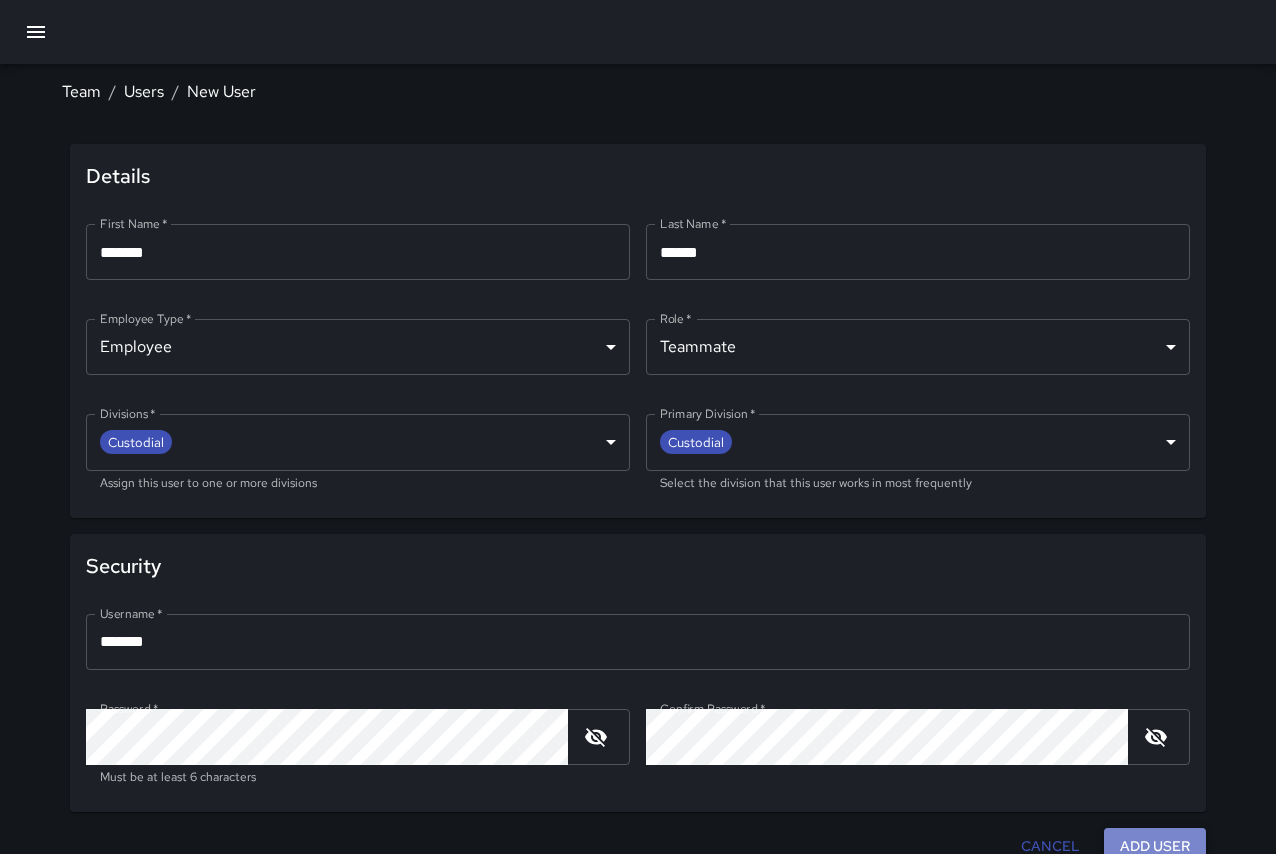 scroll, scrollTop: 18, scrollLeft: 0, axis: vertical 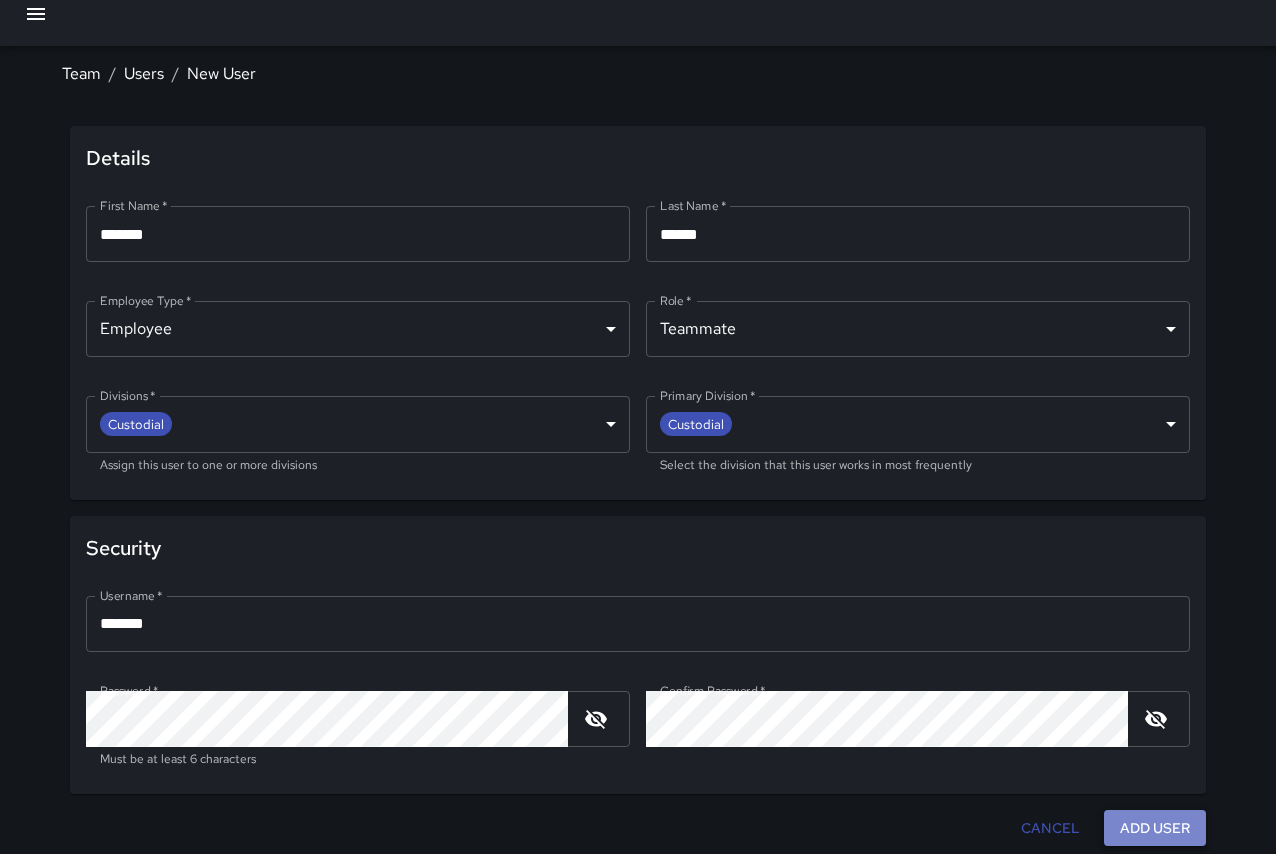 click on "Add User" at bounding box center (1155, 828) 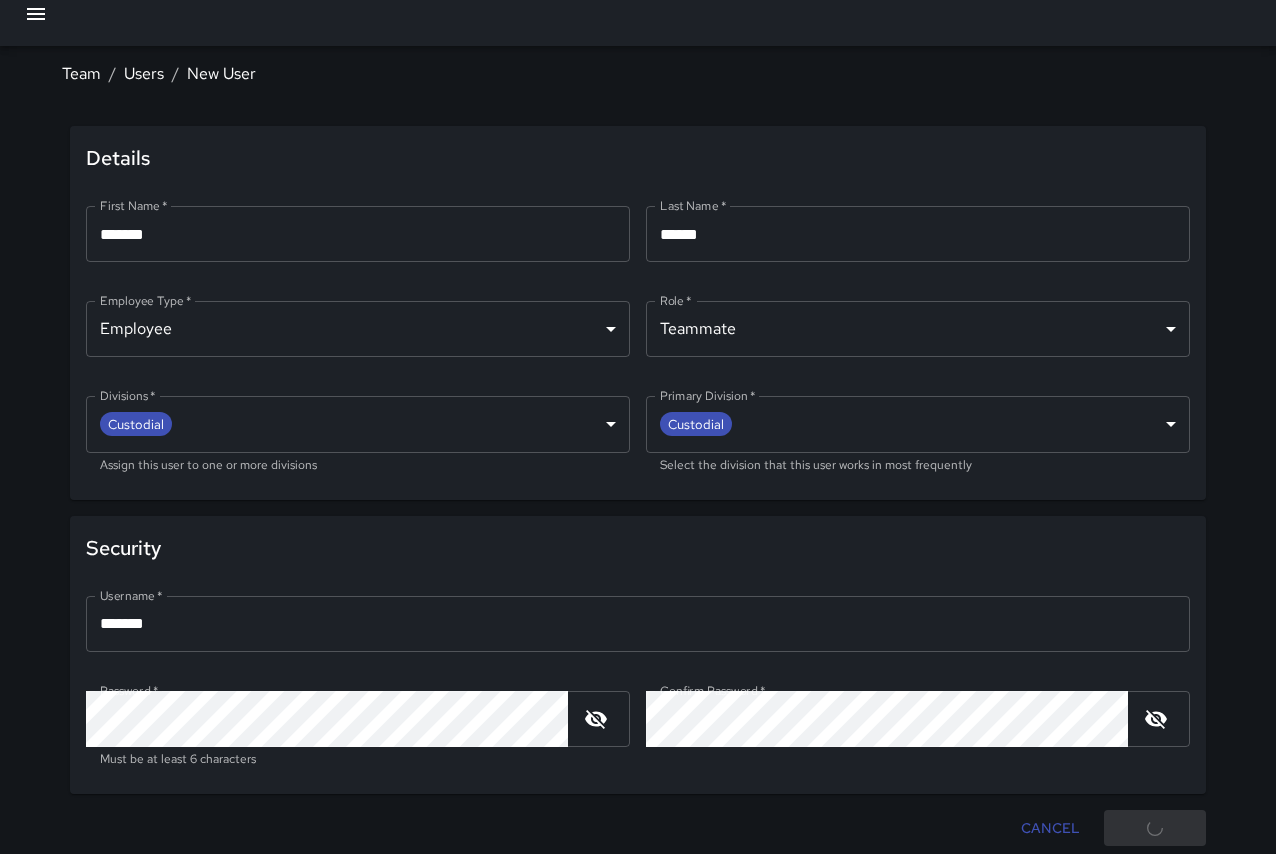 scroll, scrollTop: 0, scrollLeft: 0, axis: both 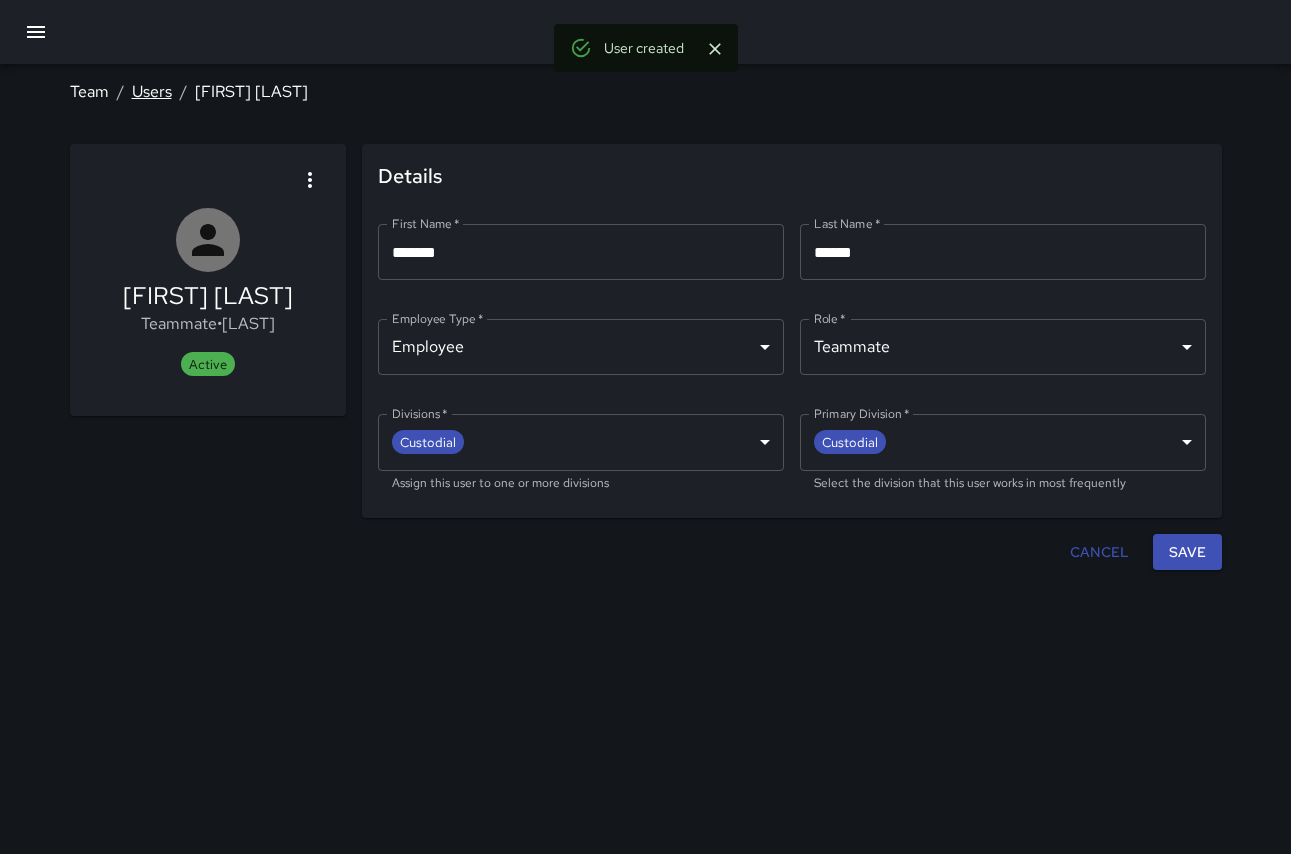 click on "Users" at bounding box center (152, 91) 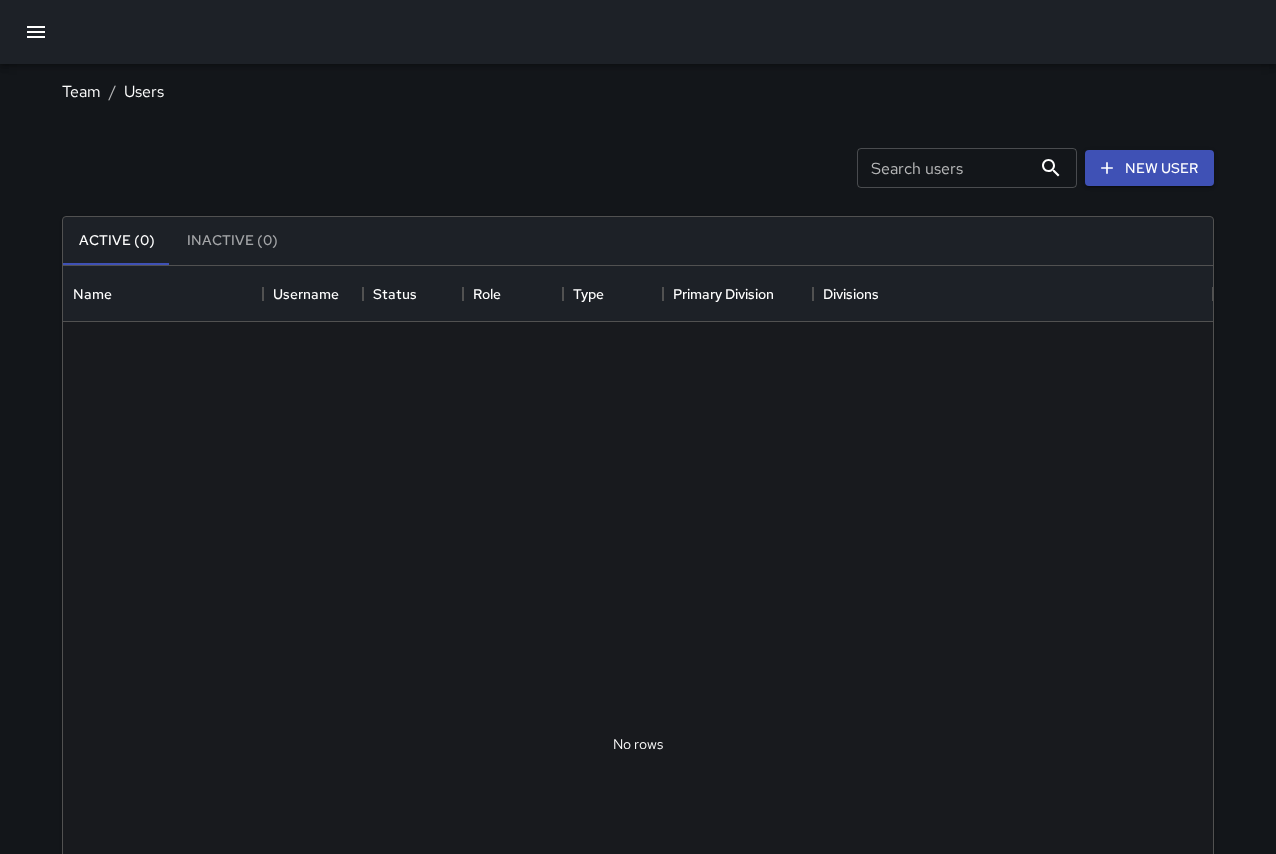 scroll, scrollTop: 16, scrollLeft: 16, axis: both 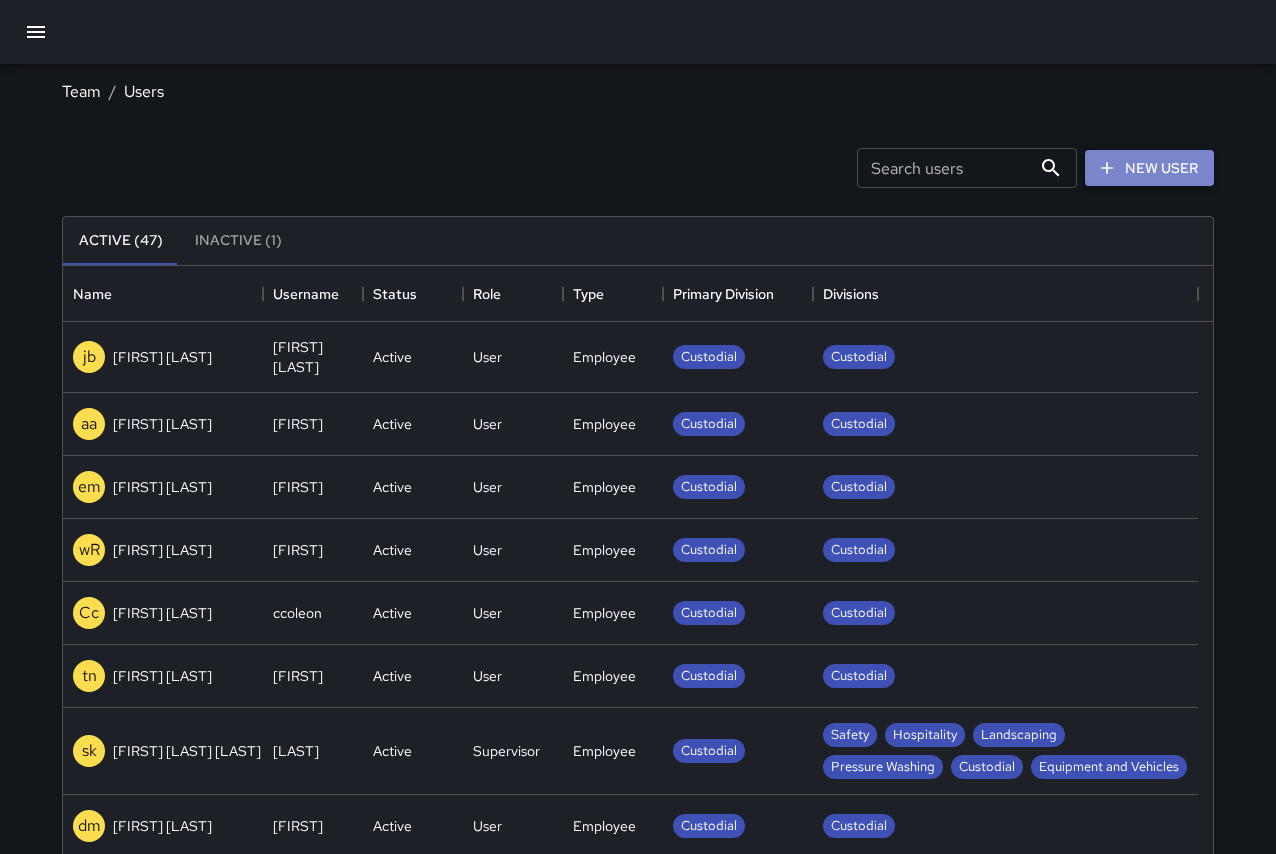 click on "New User" at bounding box center [1149, 168] 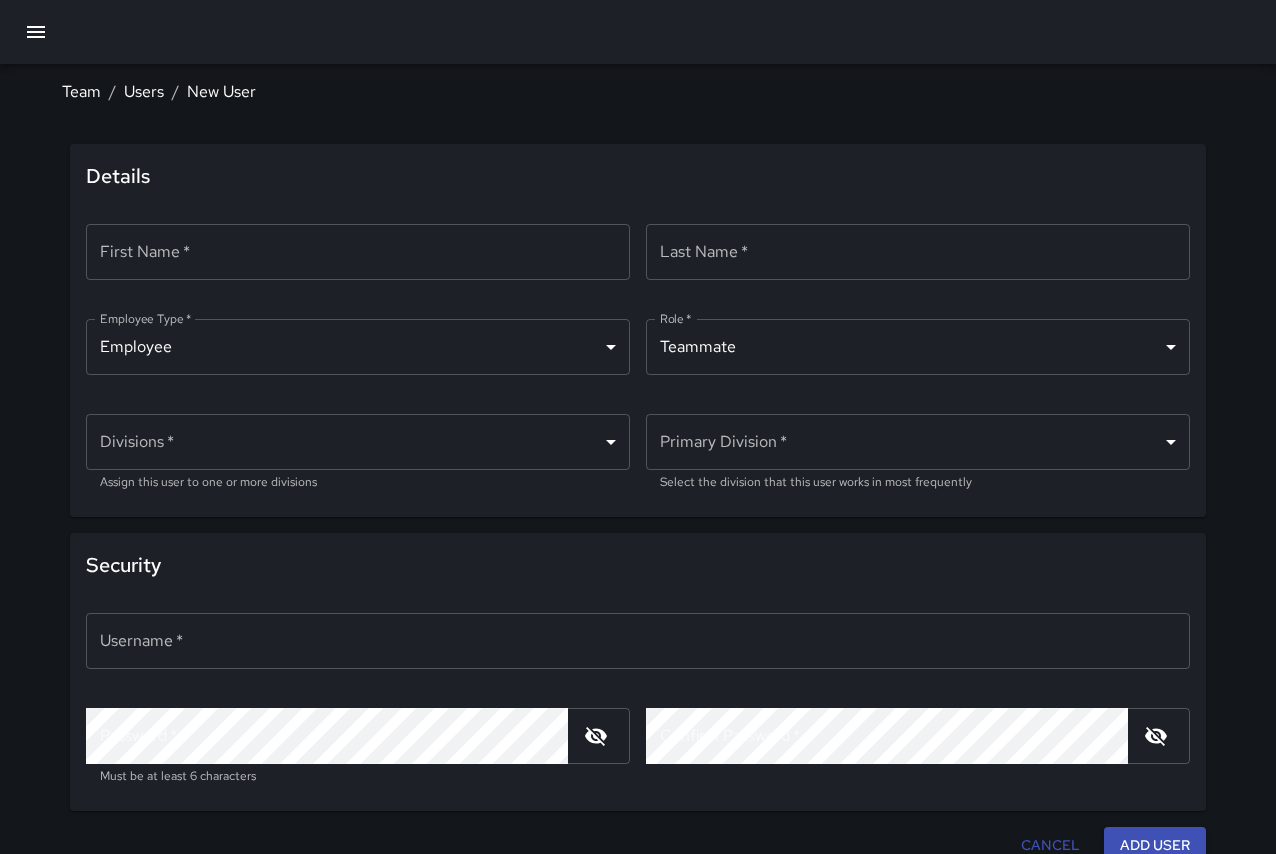 click on "First Name   *" at bounding box center [358, 252] 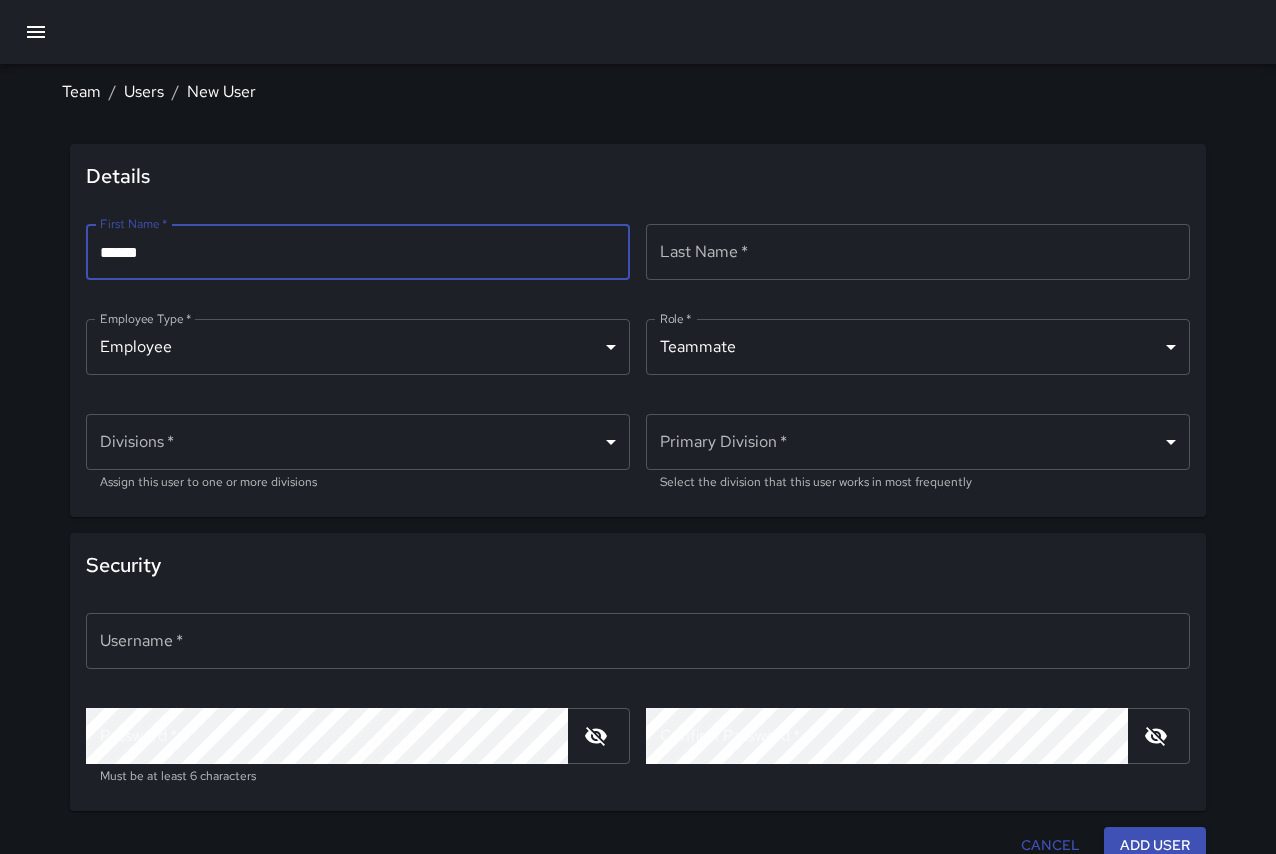 type on "******" 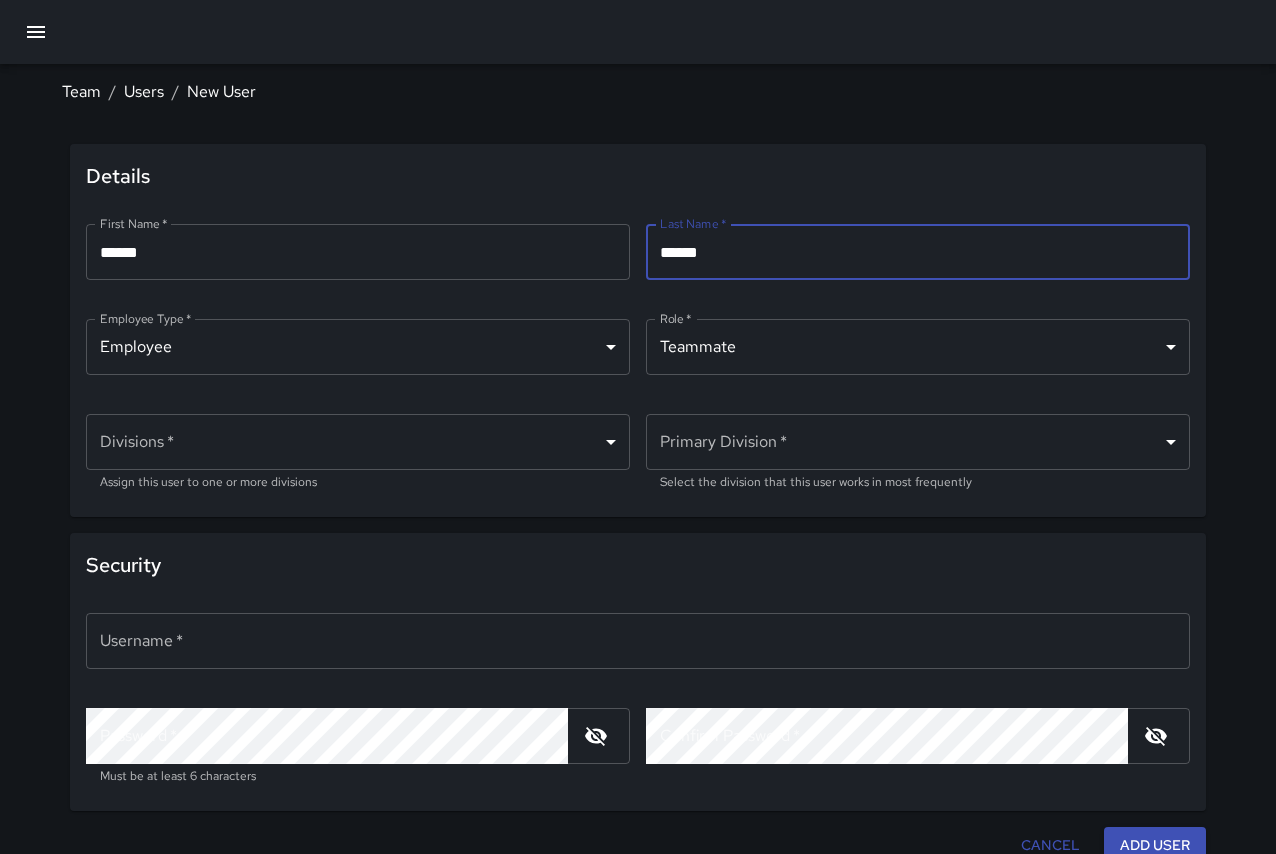 type on "******" 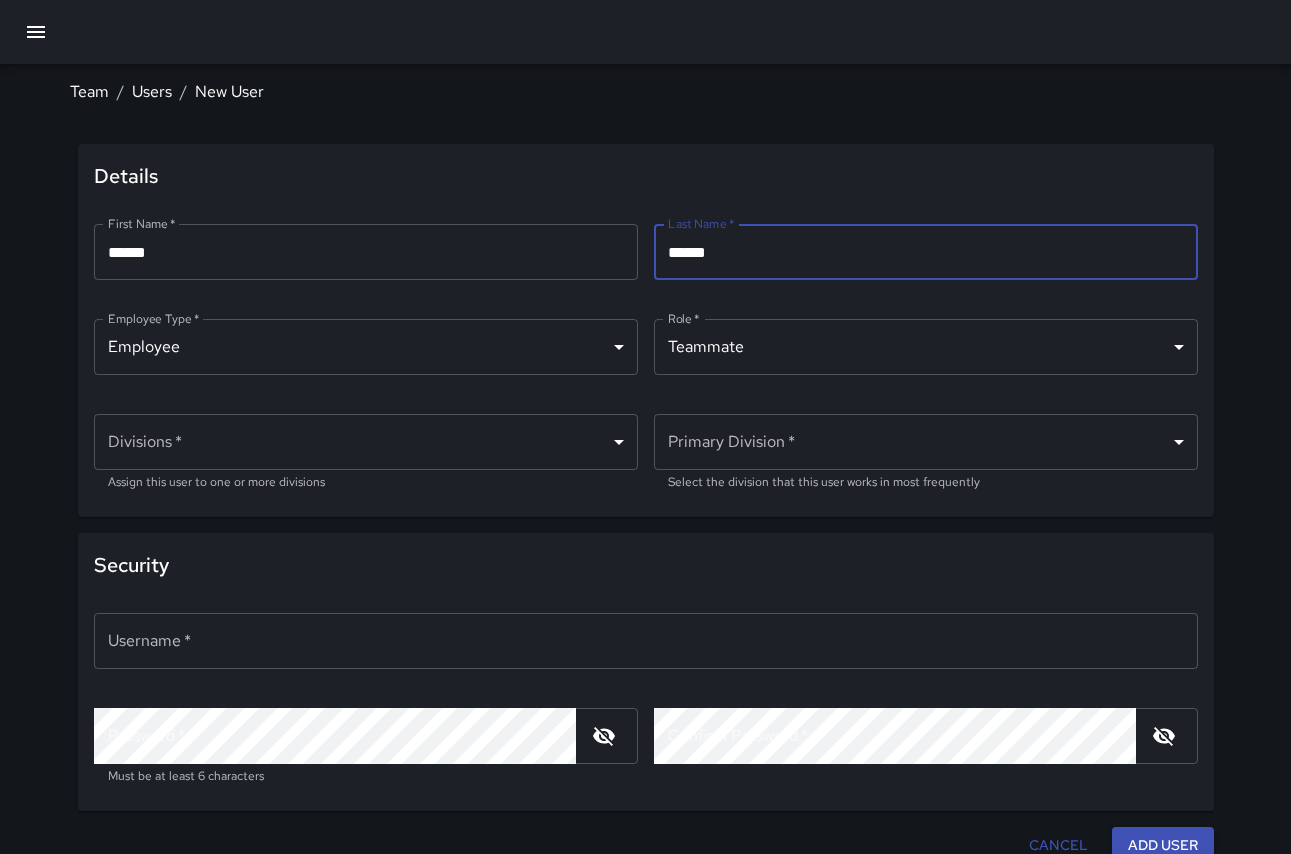 click on "Team / Users / New User Details First Name   * ****** First Name   * ​ Last Name   * ****** Last Name   * ​ Employee Type   * Employee ******** Employee Type   * ​ Role   * Teammate ******** Role   * ​ Divisions   * ​ Divisions   * Assign this user to one or more divisions Primary Division   * ​ Primary Division   * Select the division that this user works in most frequently Security Username   * Username   * ​ Password   * Password   * Must be at least 6 characters Confirm Password   * Confirm Password   * ​ Cancel Add User" at bounding box center [645, 435] 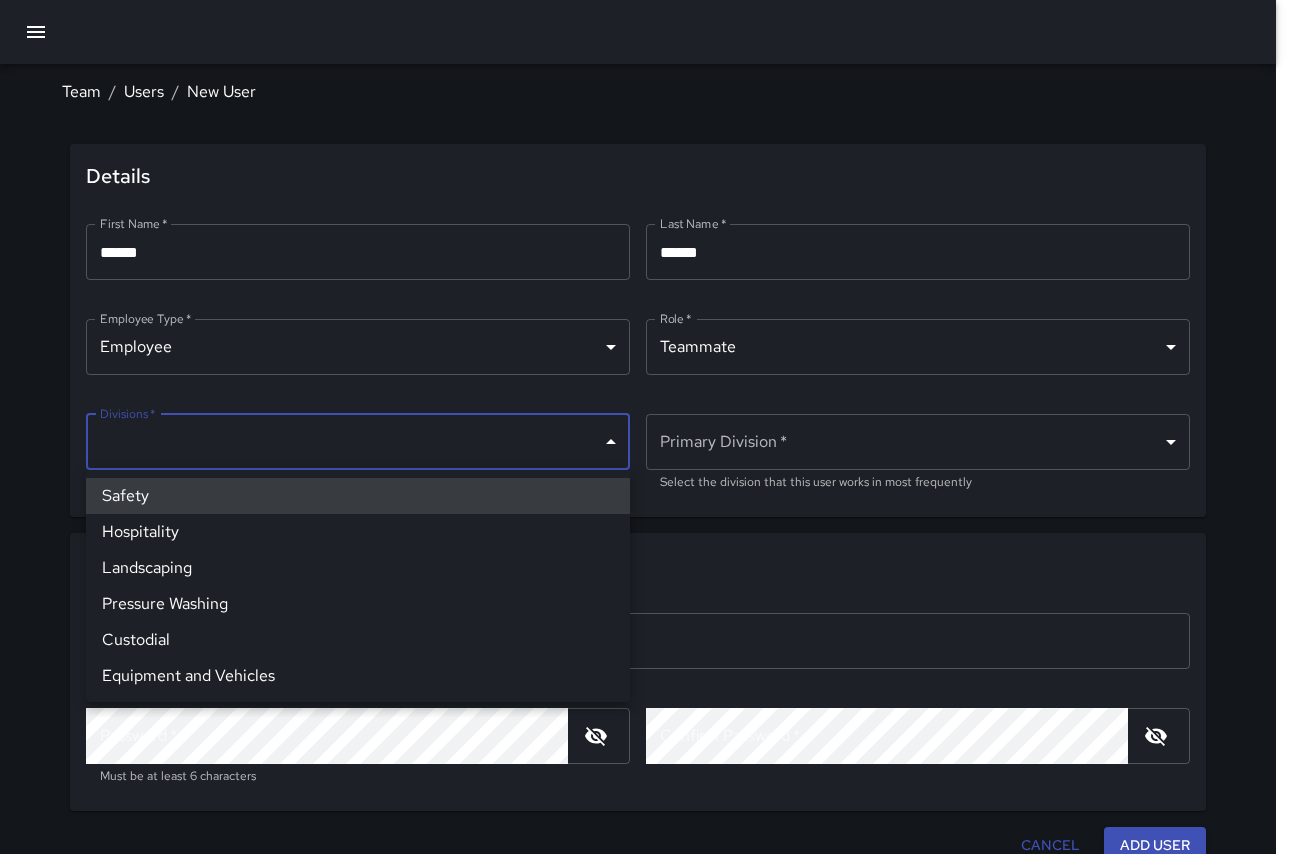 click on "Custodial" at bounding box center [358, 640] 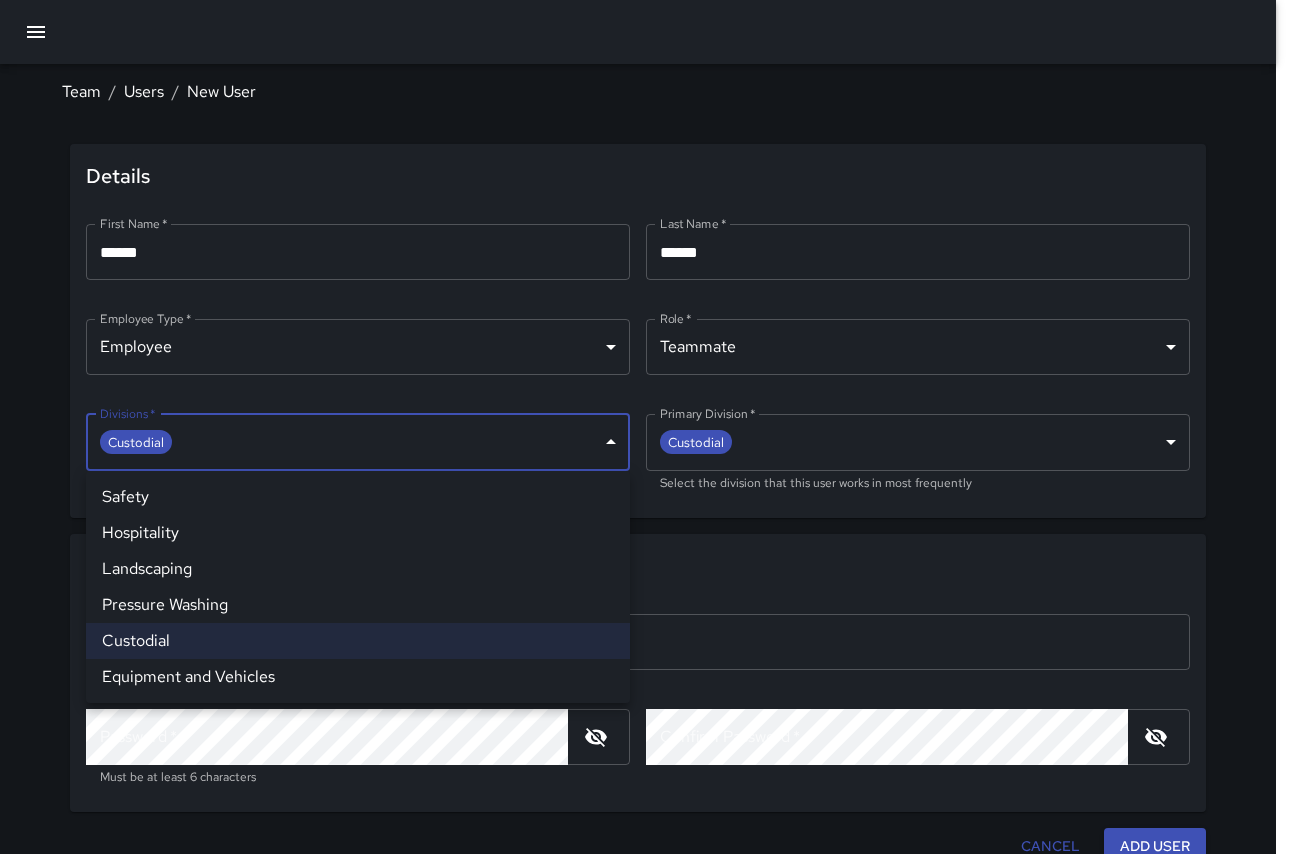 click at bounding box center (645, 427) 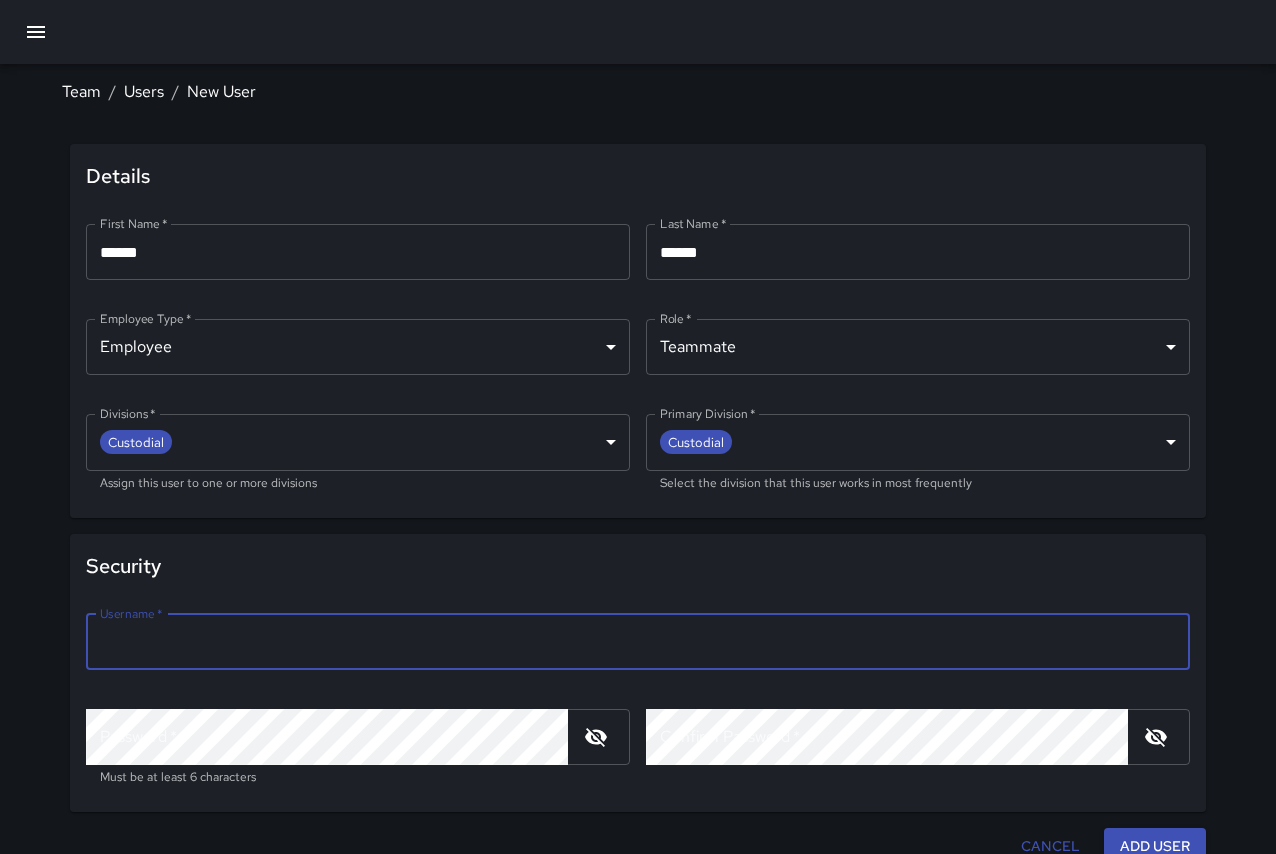 click on "Username   *" at bounding box center (638, 642) 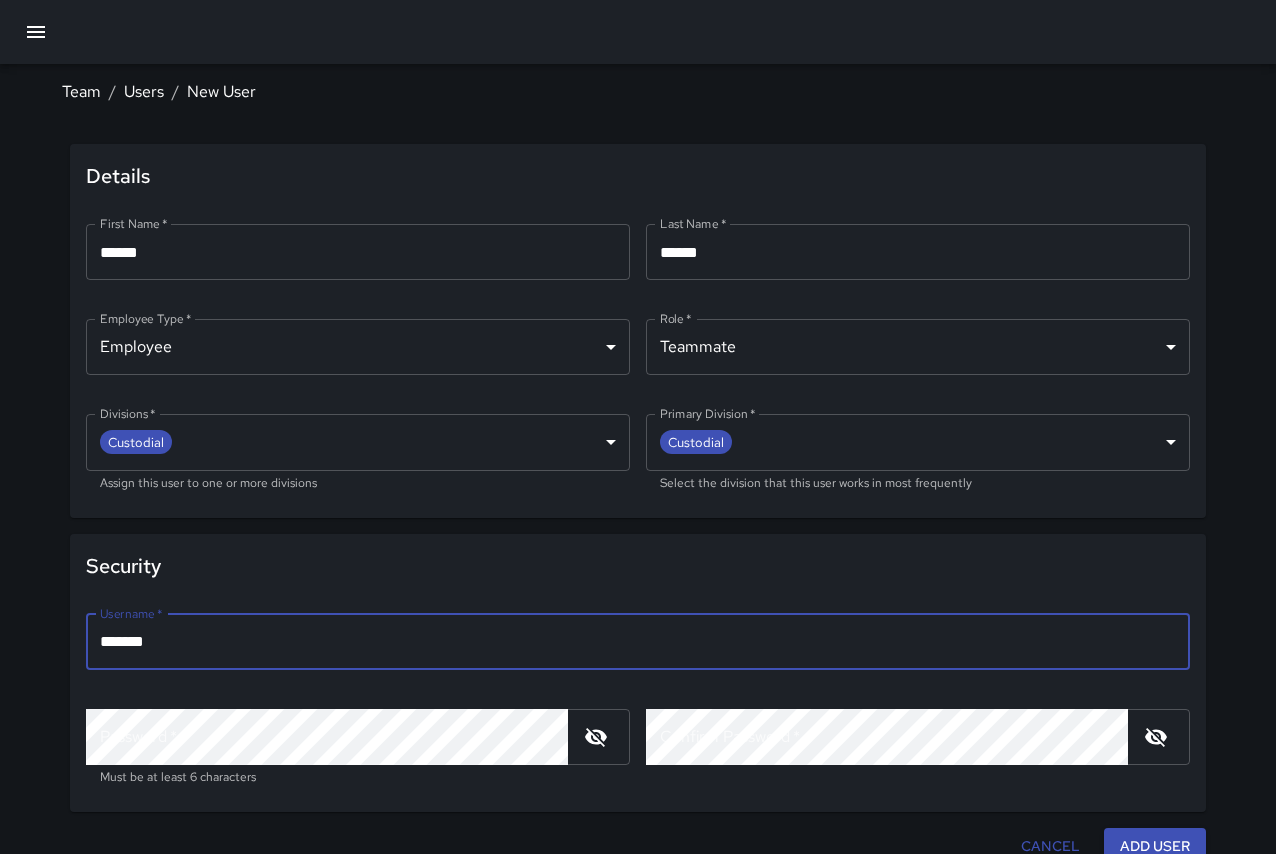 type on "*******" 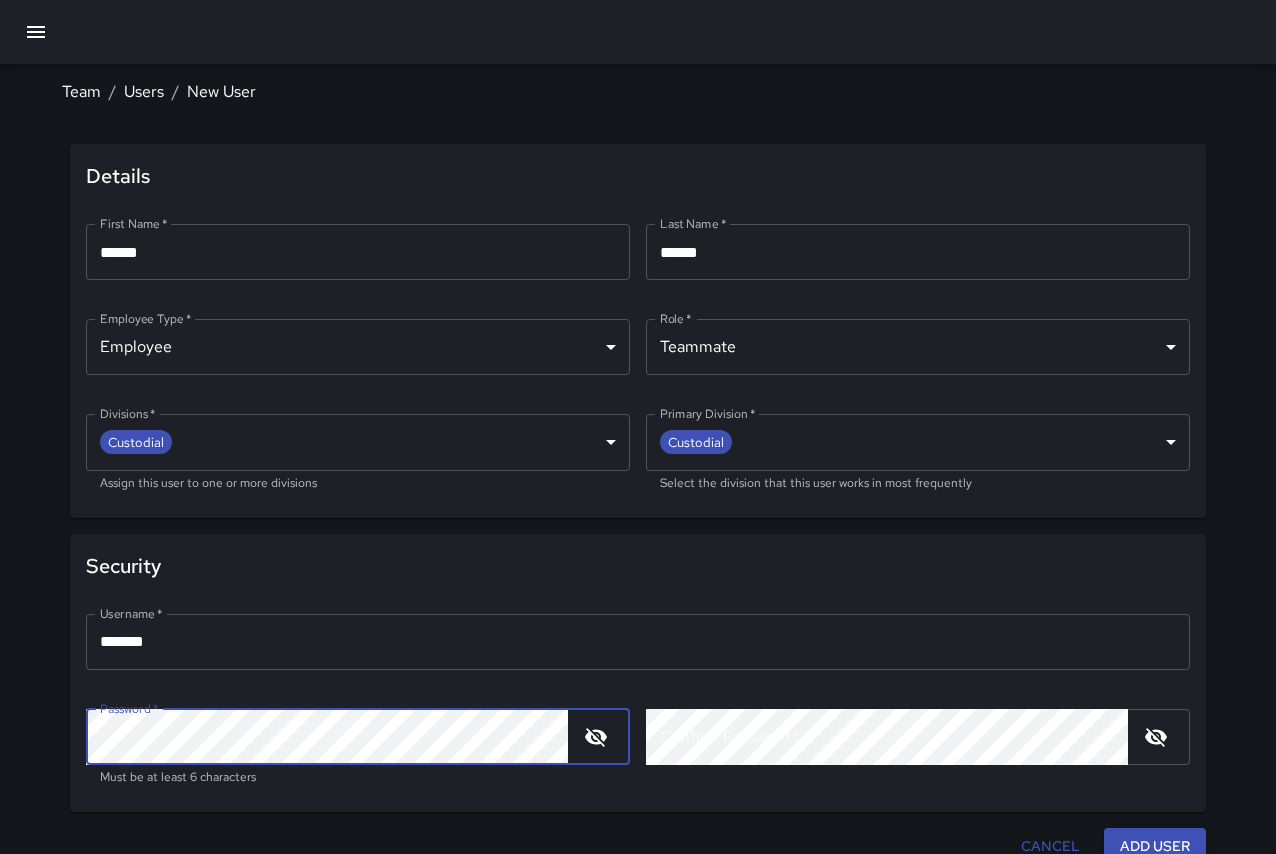 click at bounding box center [596, 737] 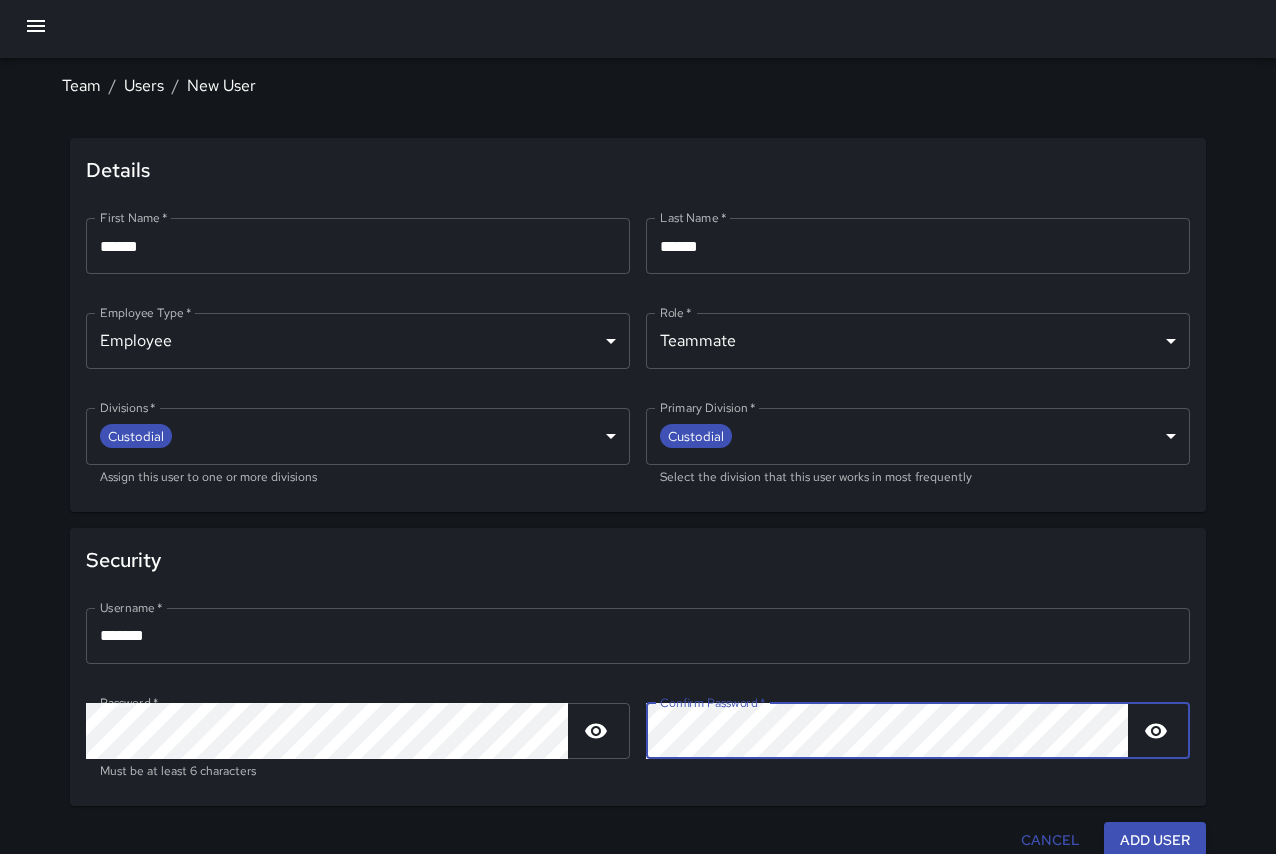 scroll, scrollTop: 18, scrollLeft: 0, axis: vertical 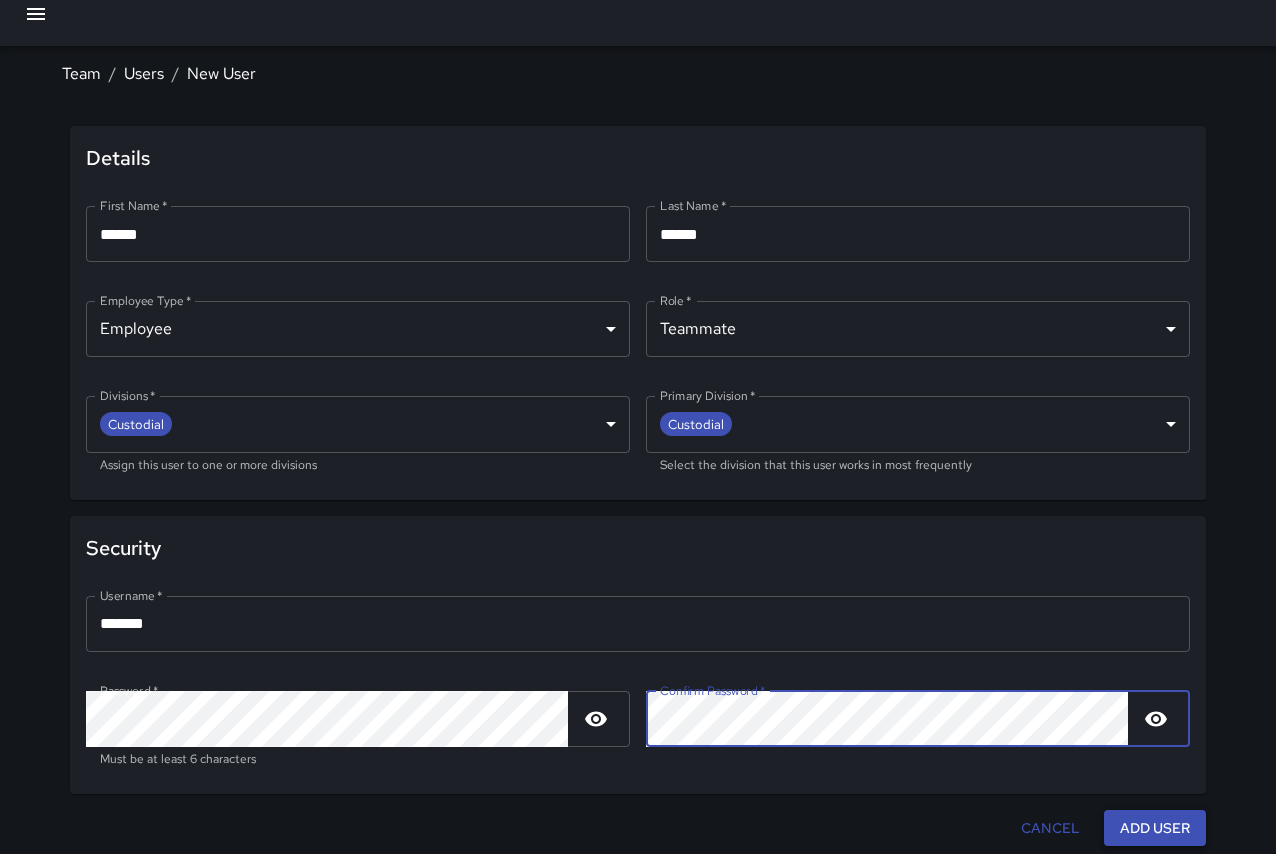 click on "Add User" at bounding box center (1155, 828) 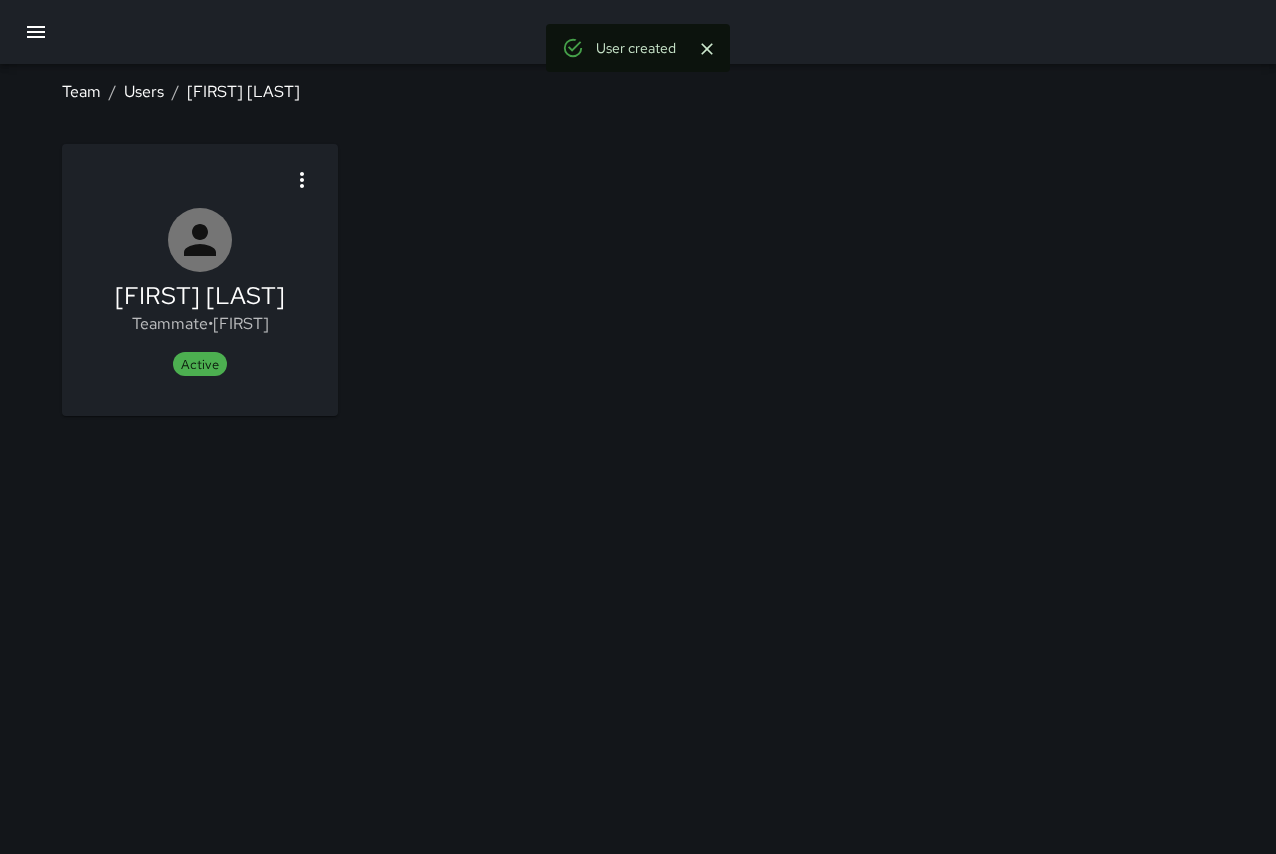 scroll, scrollTop: 0, scrollLeft: 0, axis: both 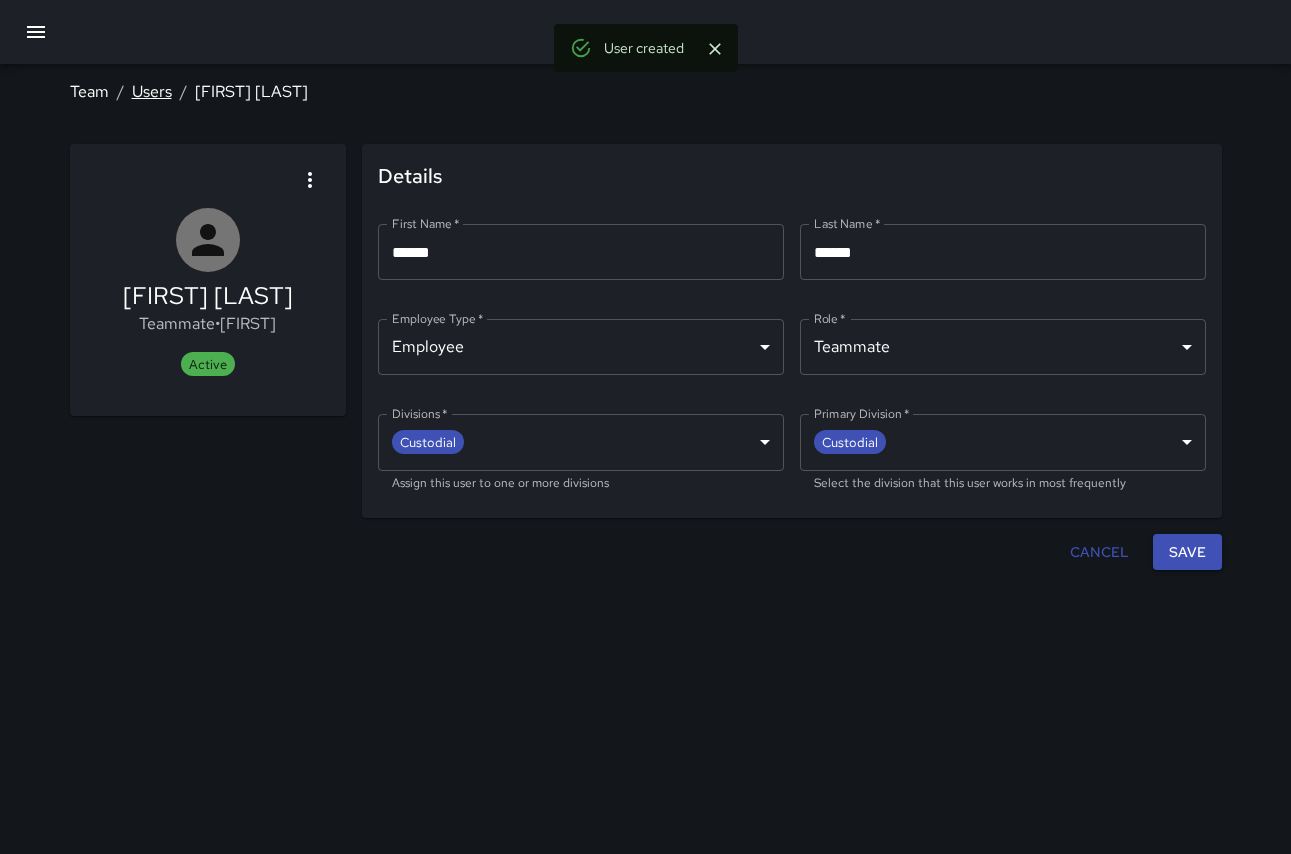 click on "Users" at bounding box center [152, 91] 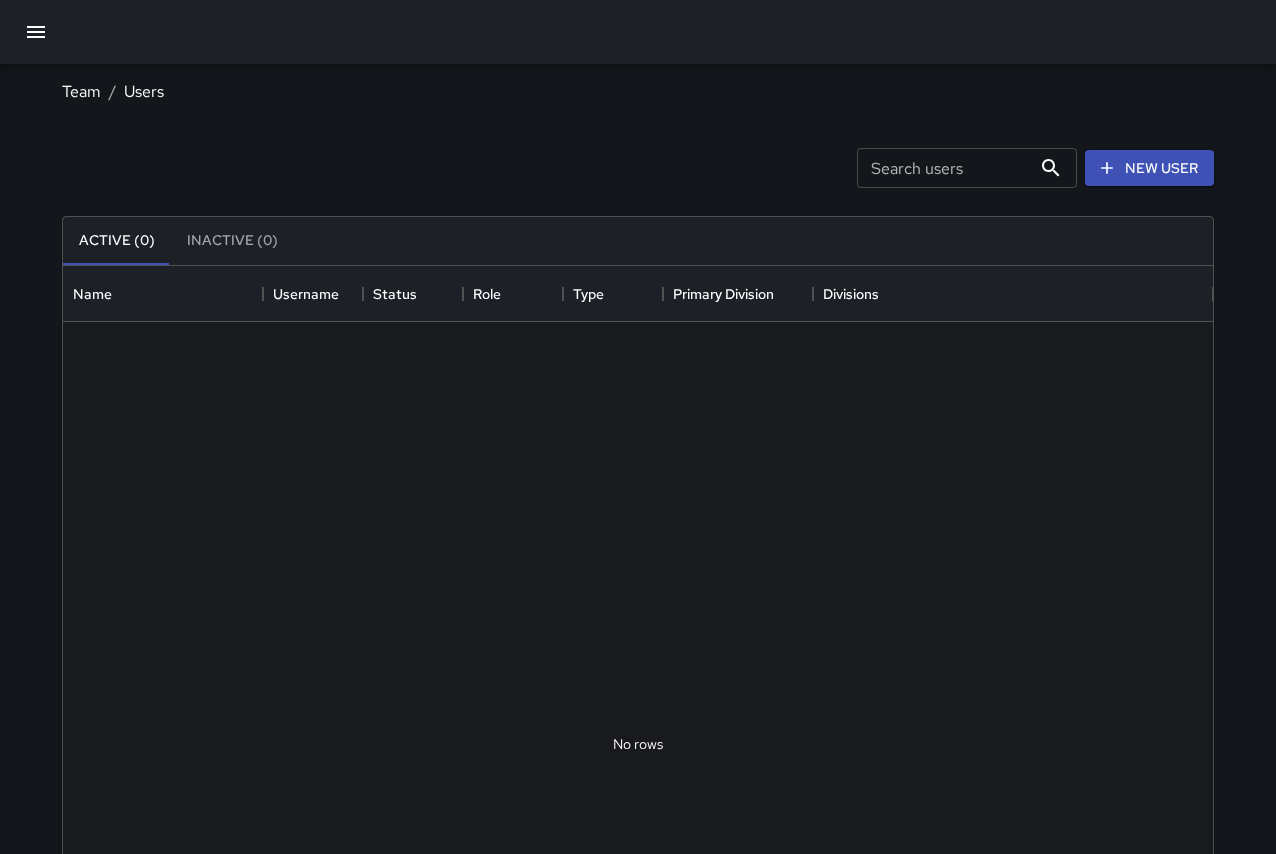 scroll, scrollTop: 16, scrollLeft: 16, axis: both 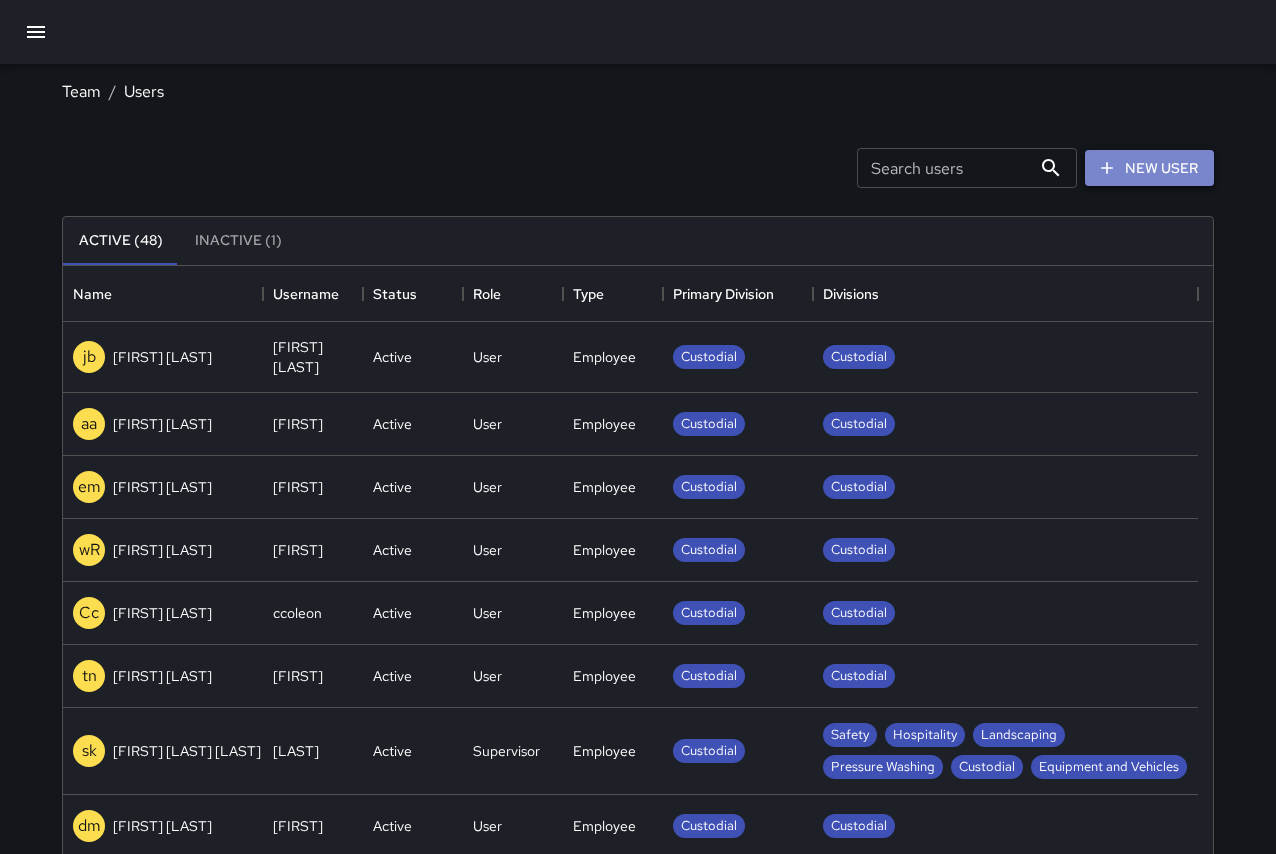 click on "New User" at bounding box center [1149, 168] 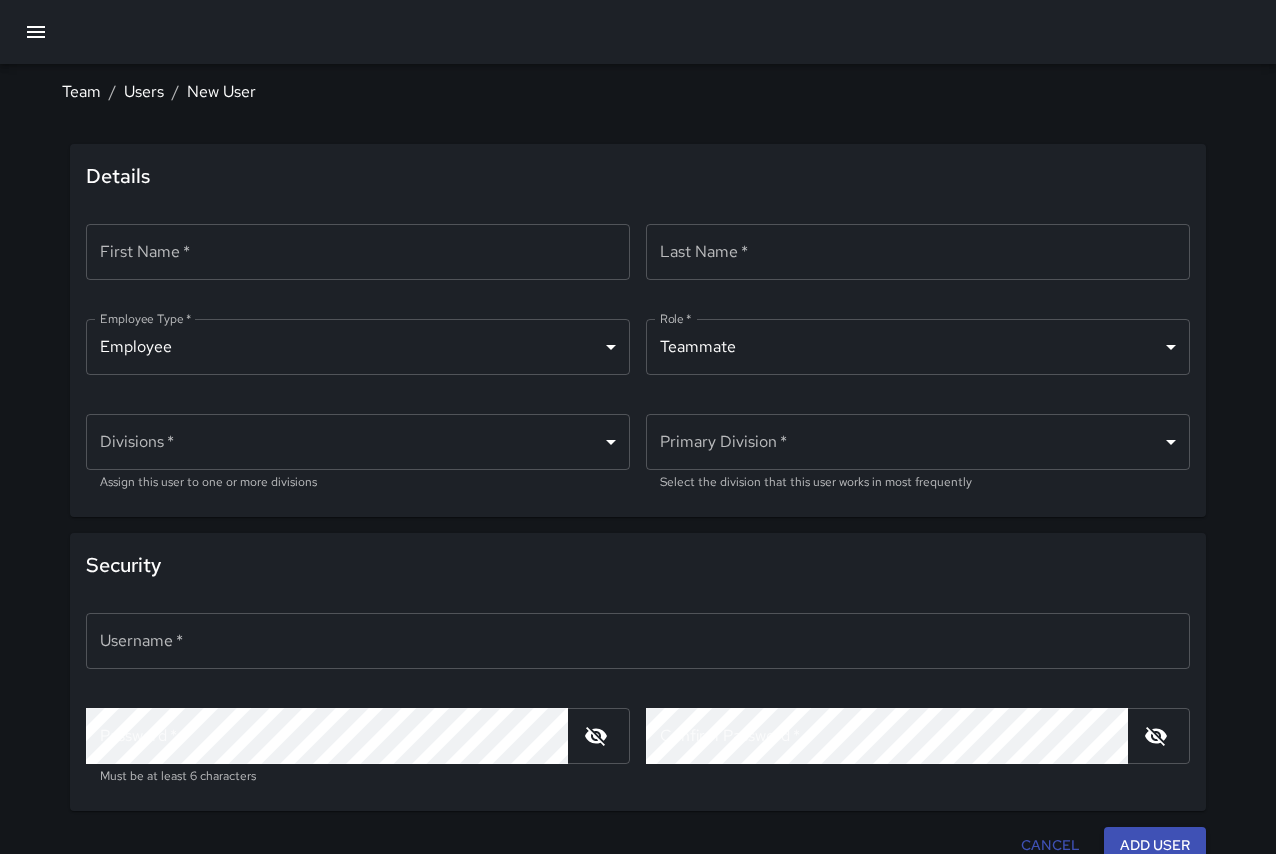 click on "First Name   *" at bounding box center [358, 252] 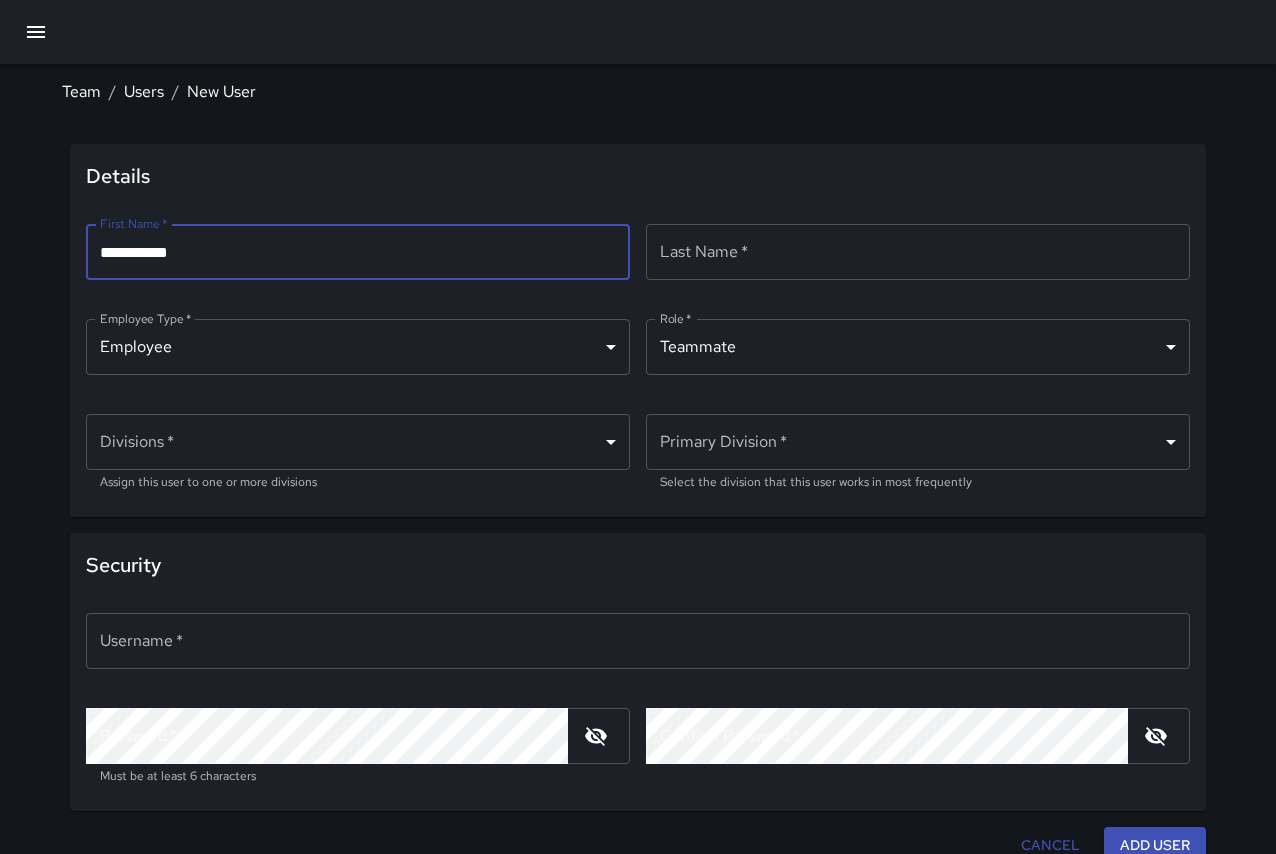 type on "**********" 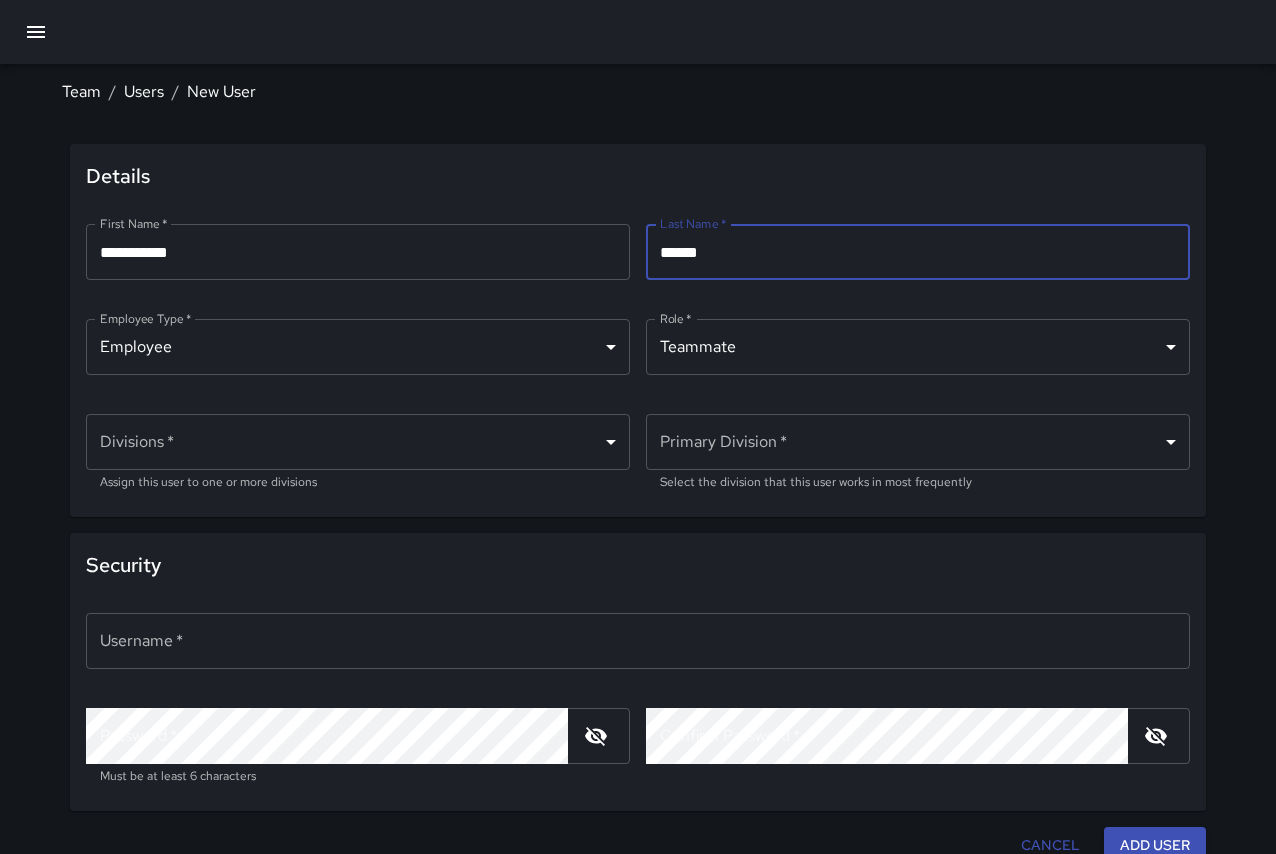 type on "******" 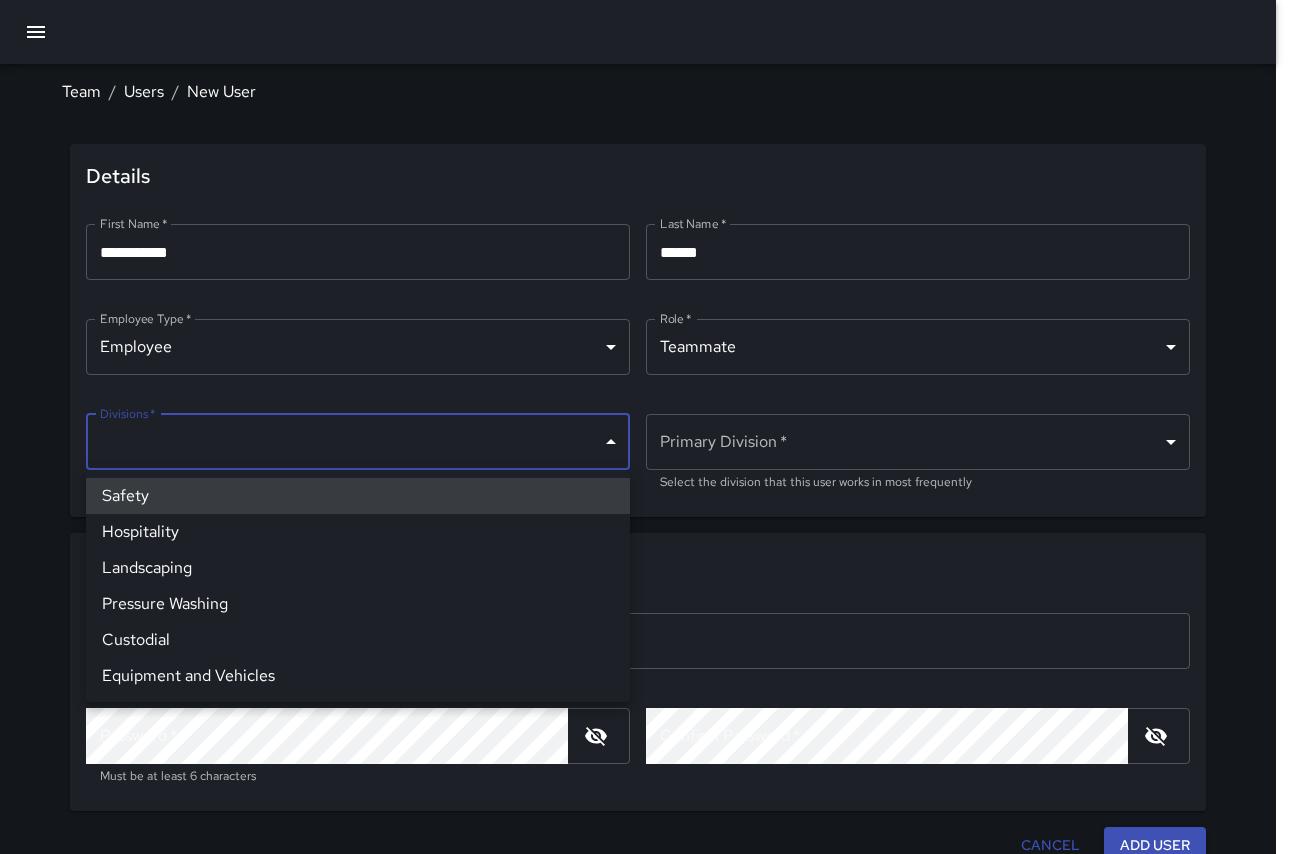 click on "Custodial" at bounding box center (358, 640) 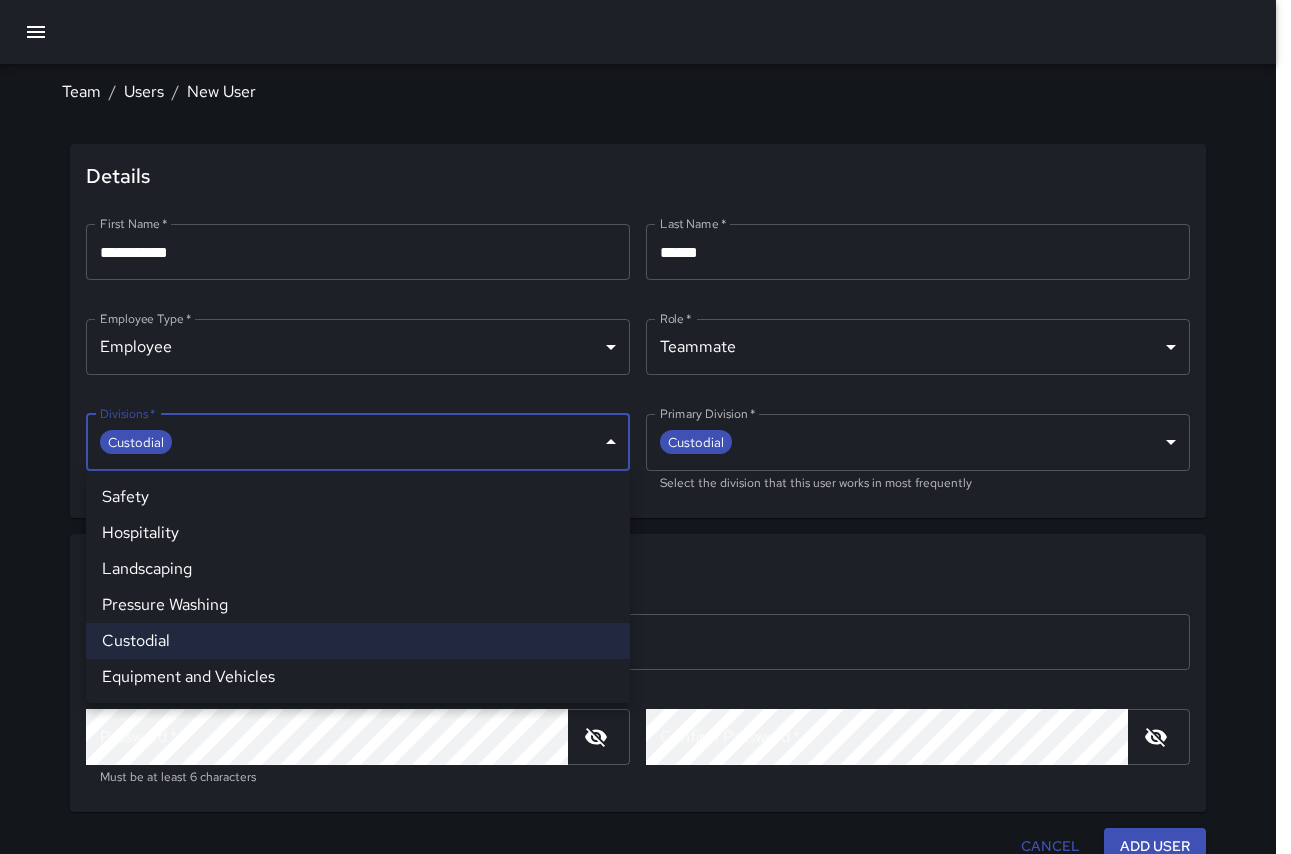 click at bounding box center (645, 427) 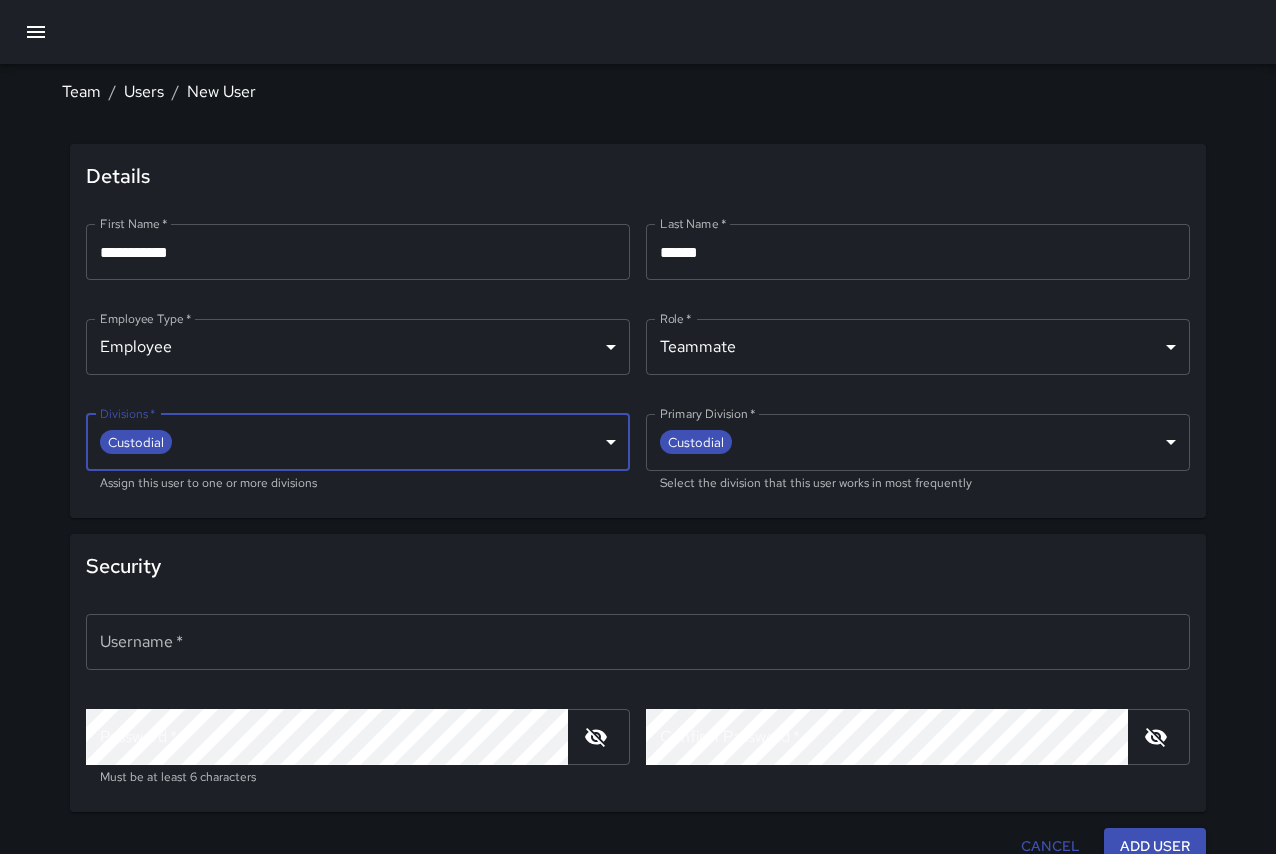 click on "Username   *" at bounding box center (638, 642) 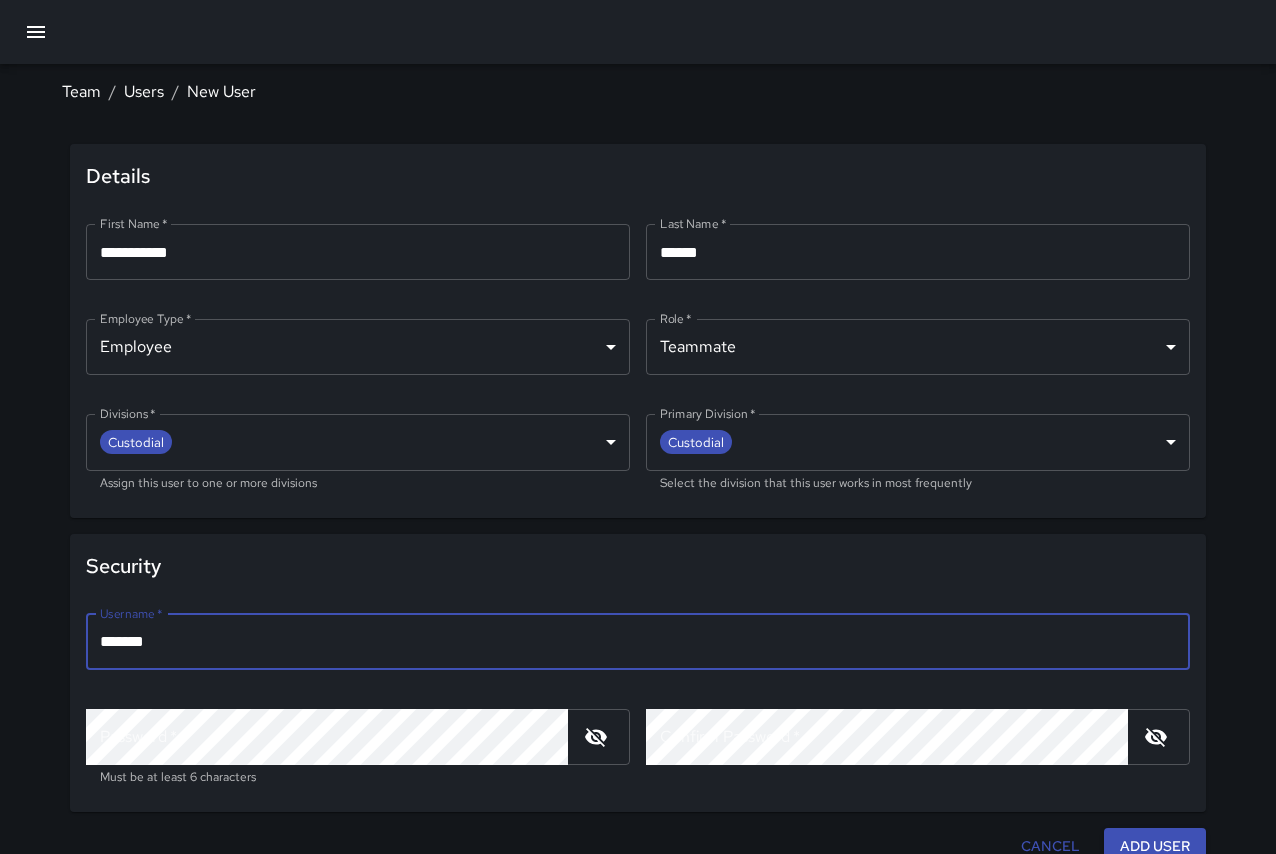 type on "*******" 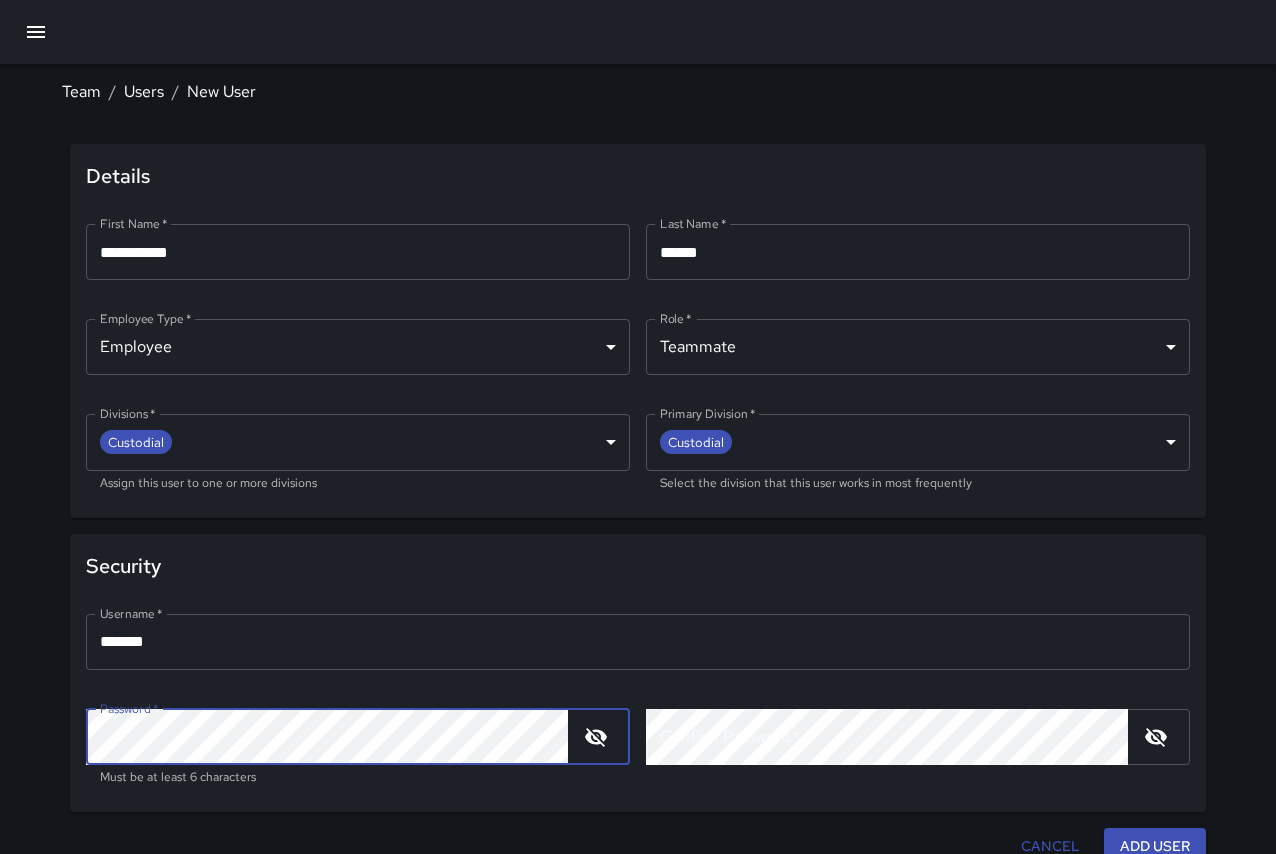 click 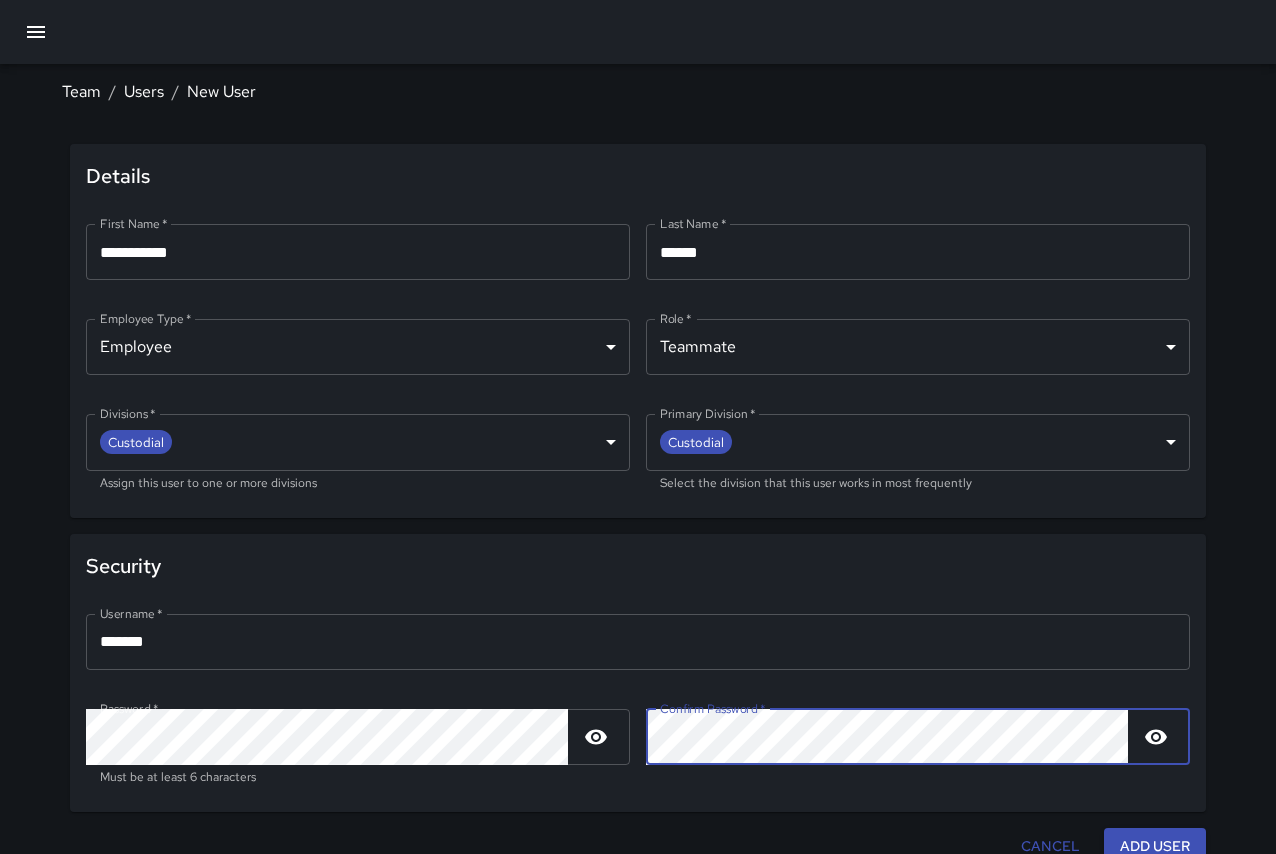 scroll, scrollTop: 18, scrollLeft: 0, axis: vertical 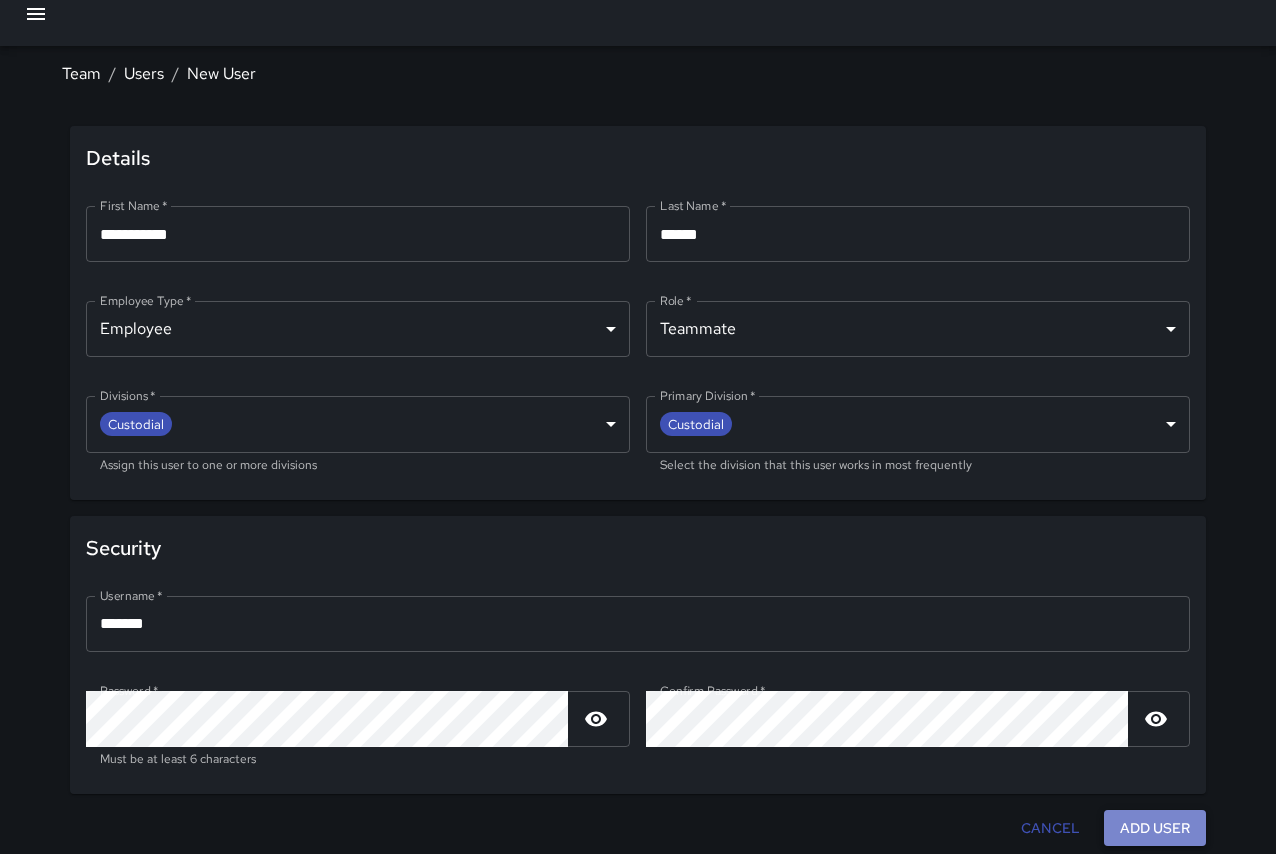 click on "Add User" at bounding box center (1155, 828) 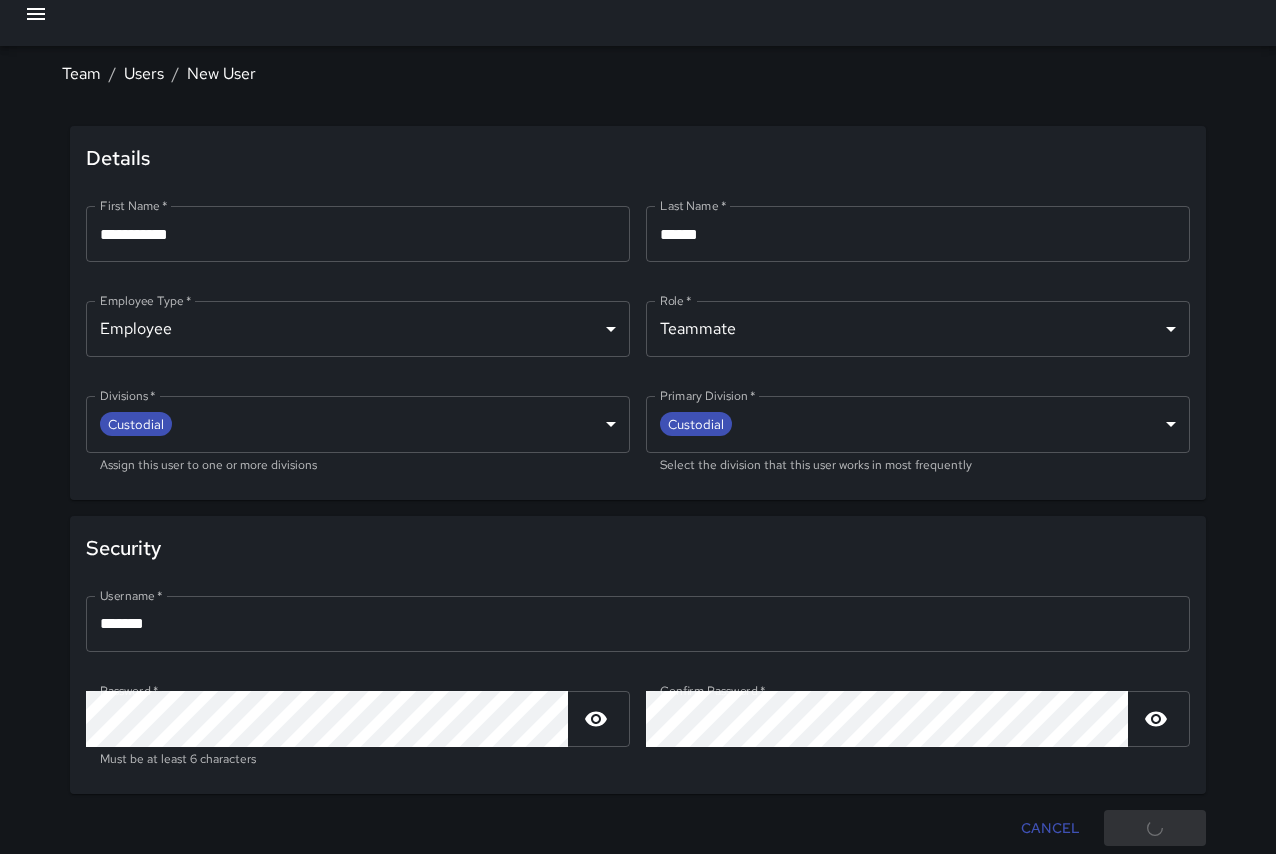 scroll, scrollTop: 0, scrollLeft: 0, axis: both 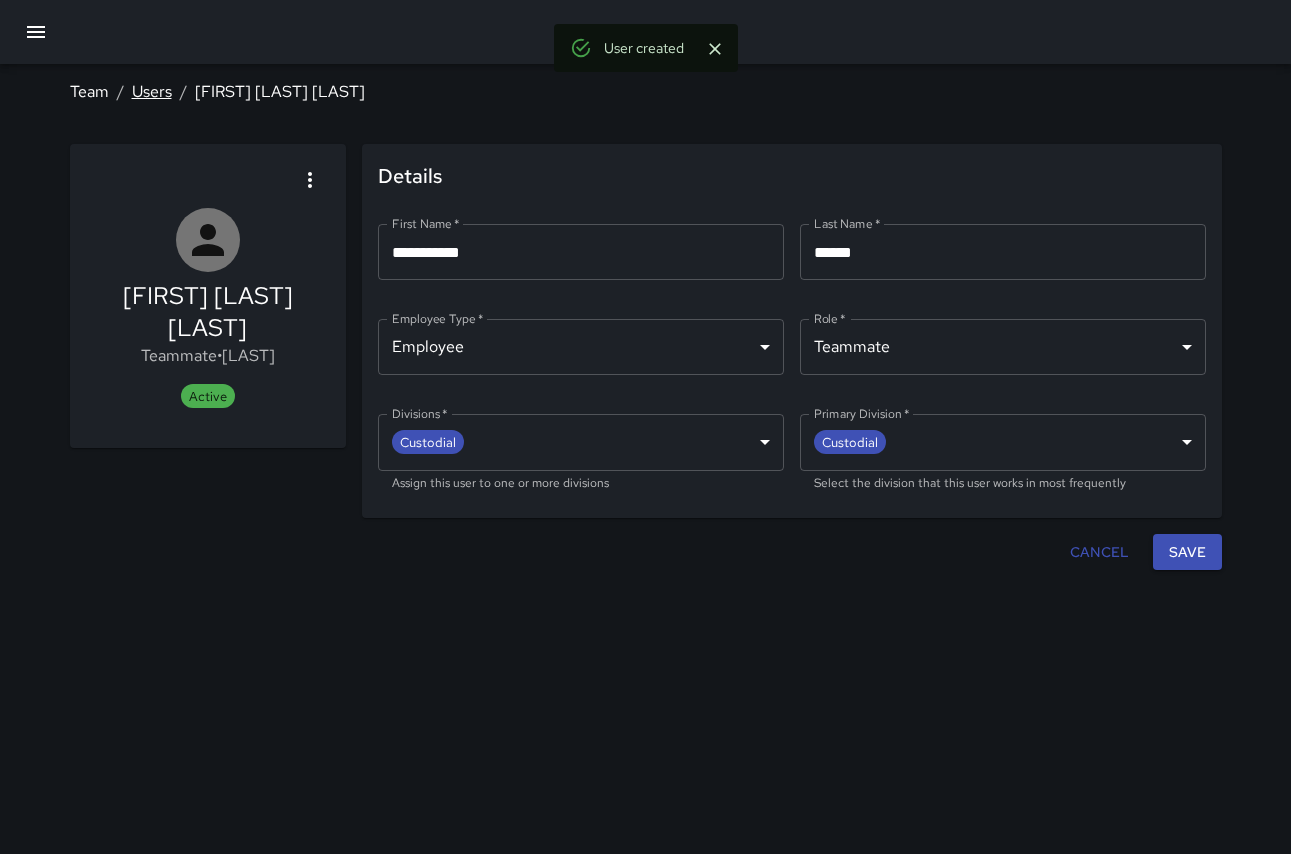 click on "Users" at bounding box center [152, 91] 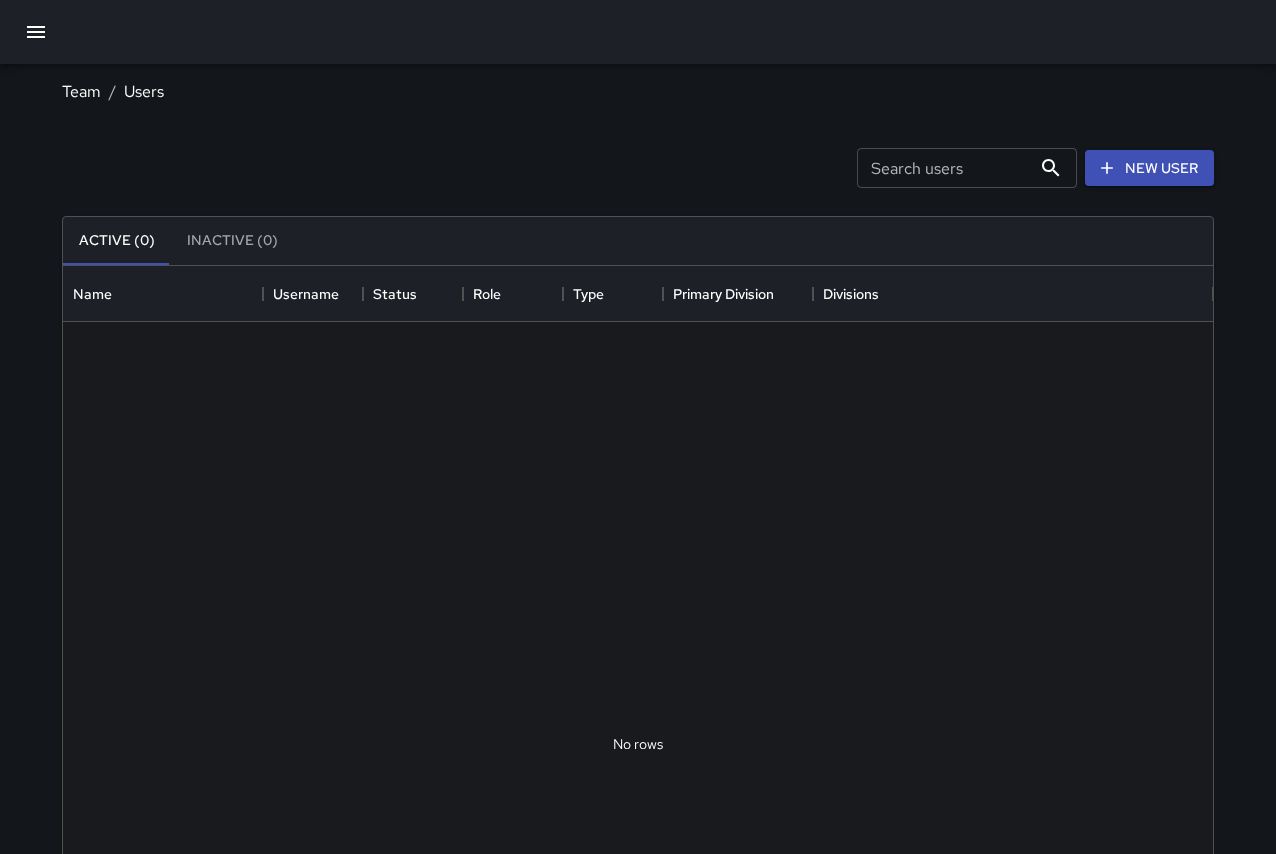 scroll, scrollTop: 16, scrollLeft: 16, axis: both 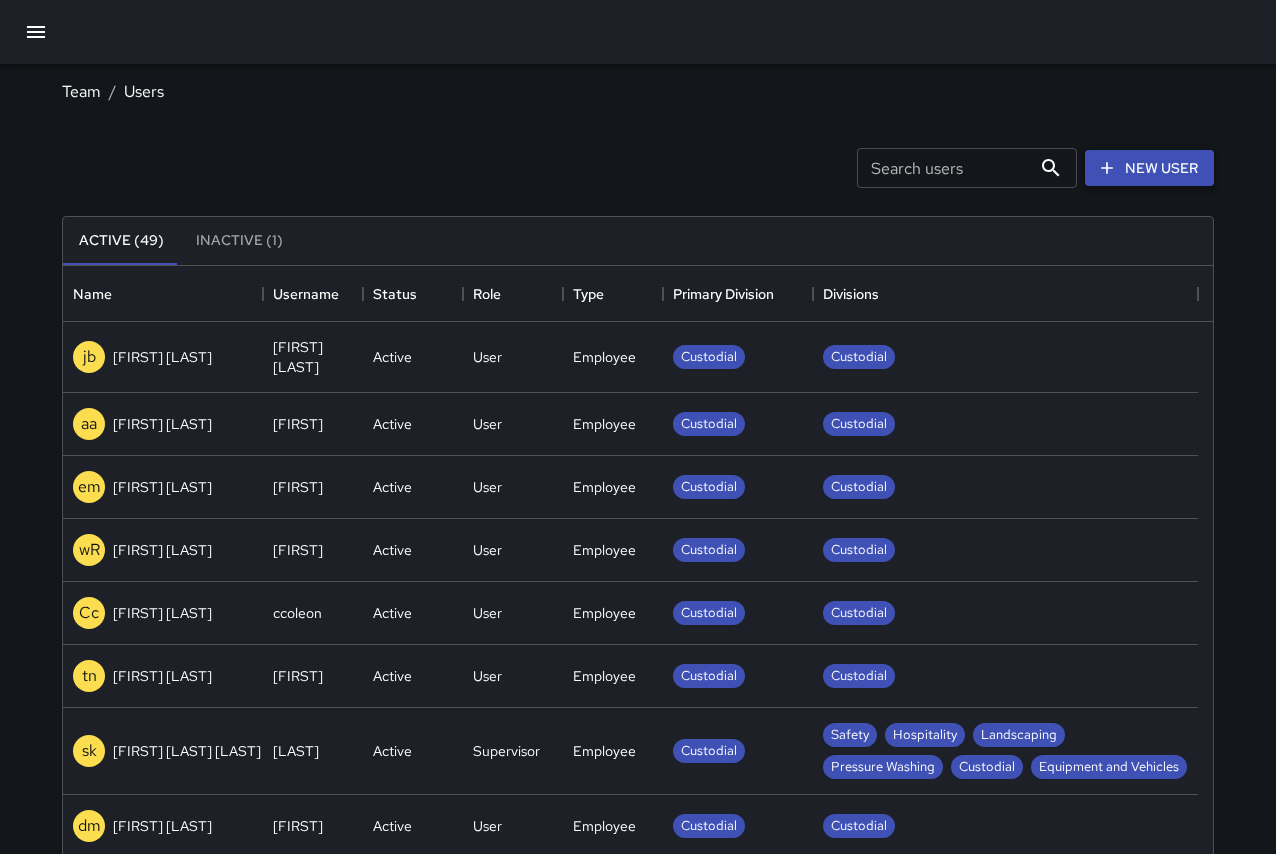 click on "New User" at bounding box center (1149, 168) 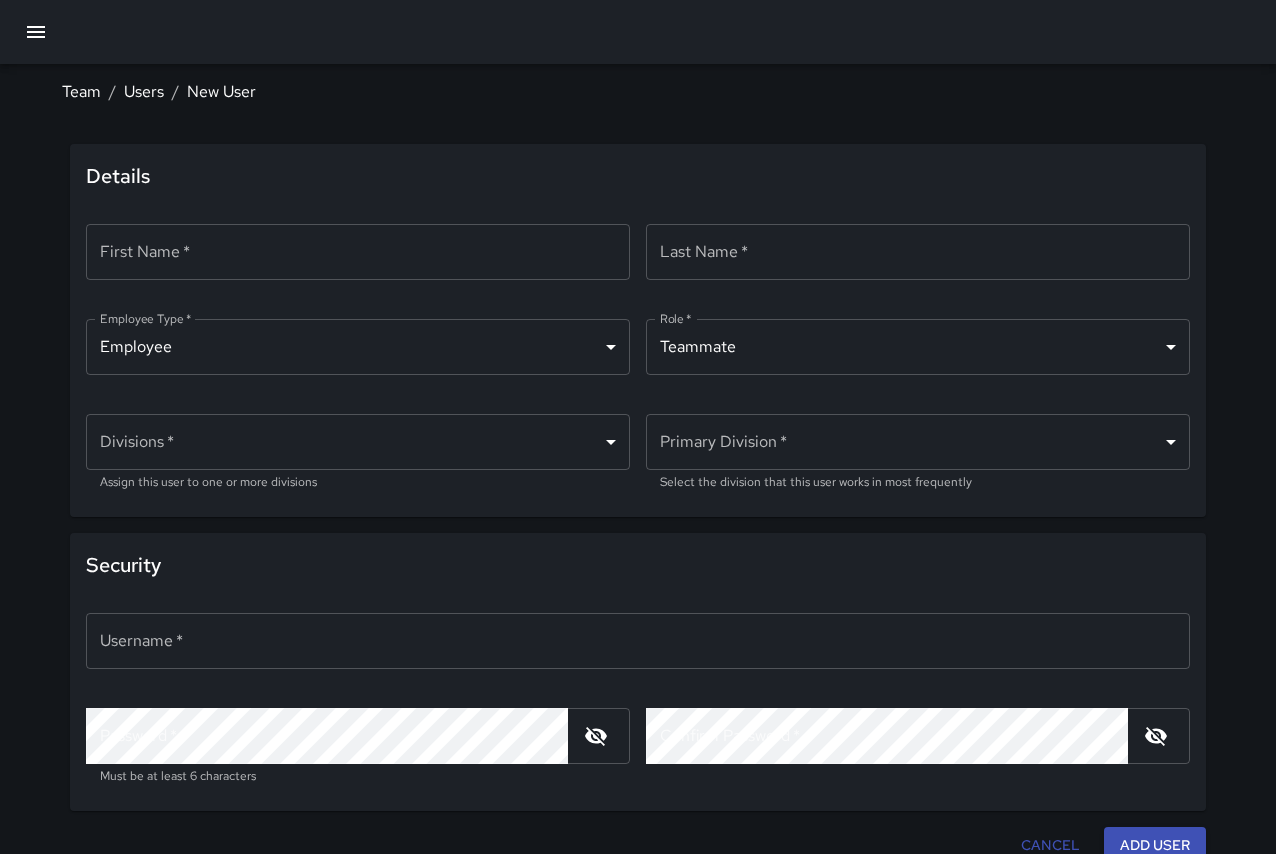 click on "First Name   *" at bounding box center (358, 252) 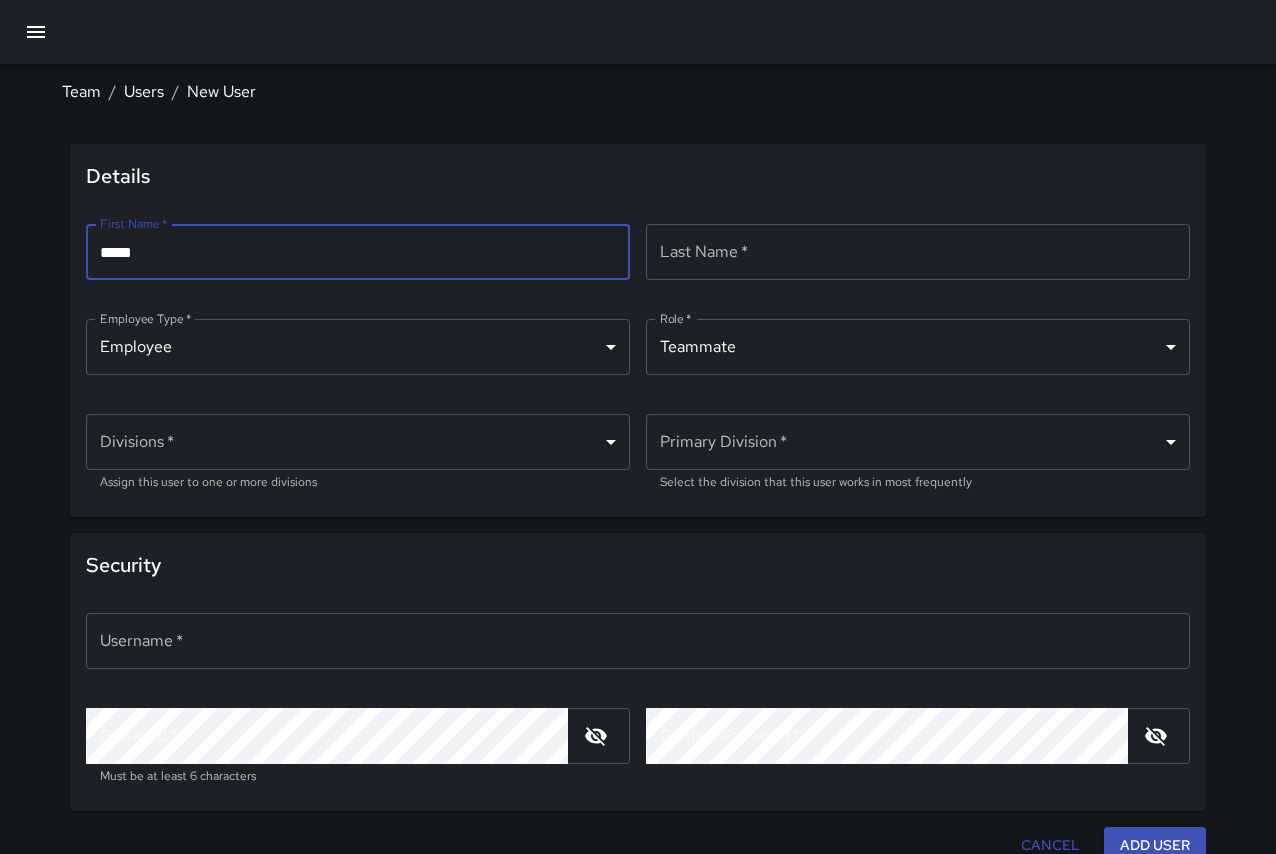 type on "*****" 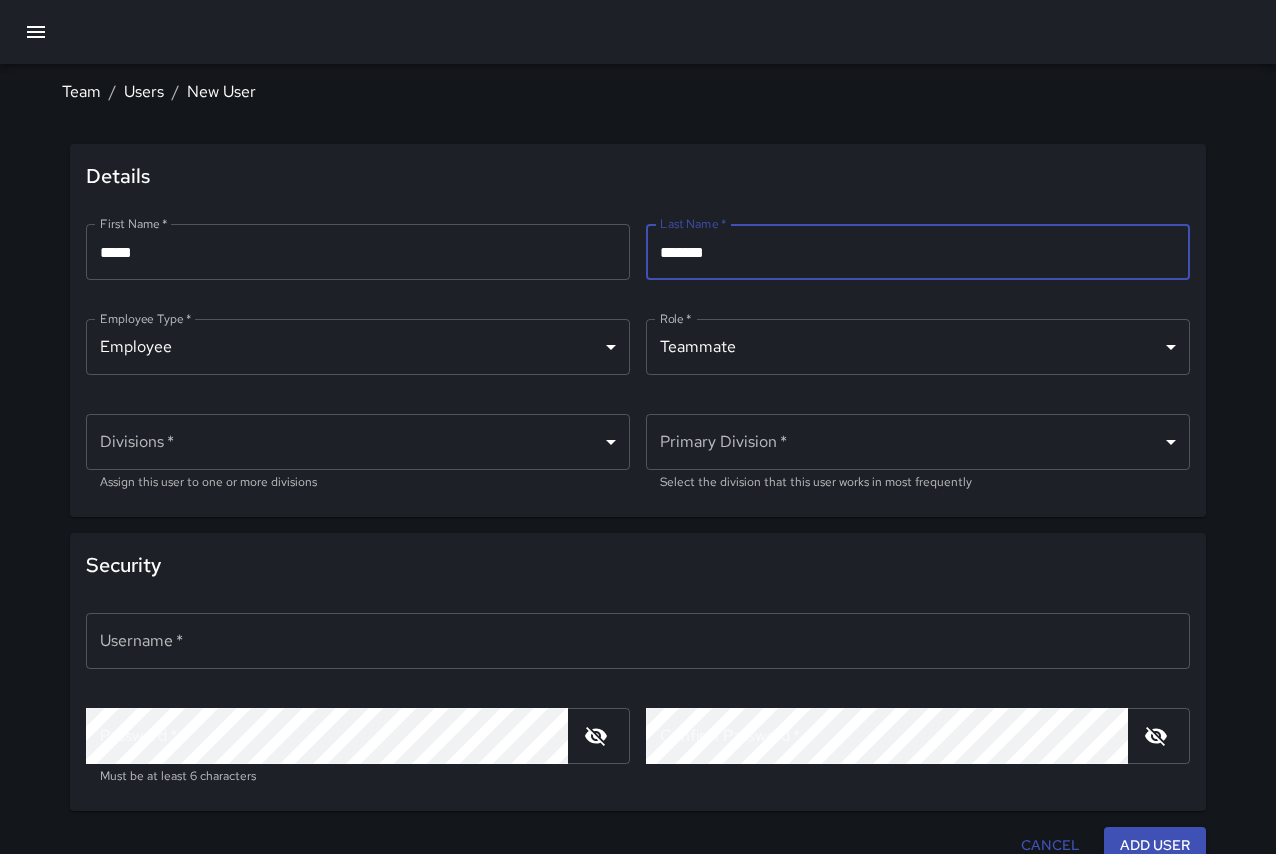 type on "*******" 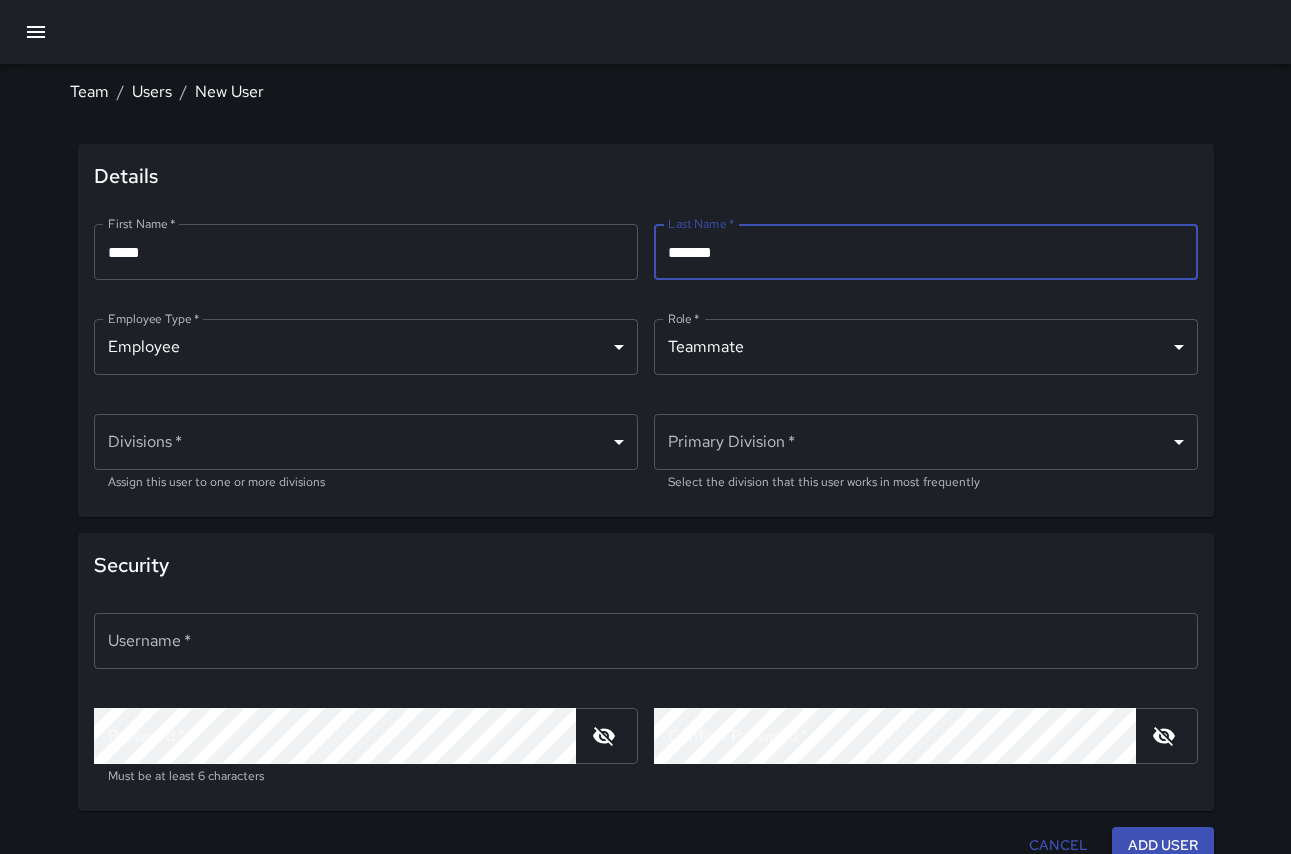 click on "Team / Users / New User Details First Name   * ***** First Name   * ​ Last Name   * ******* Last Name   * ​ Employee Type   * Employee ******** Employee Type   * ​ Role   * Teammate ******** Role   * ​ Divisions   * ​ Divisions   * Assign this user to one or more divisions Primary Division   * ​ Primary Division   * Select the division that this user works in most frequently Security Username   * Username   * ​ Password   * Password   * Must be at least 6 characters Confirm Password   * Confirm Password   * ​ Cancel Add User" at bounding box center [645, 435] 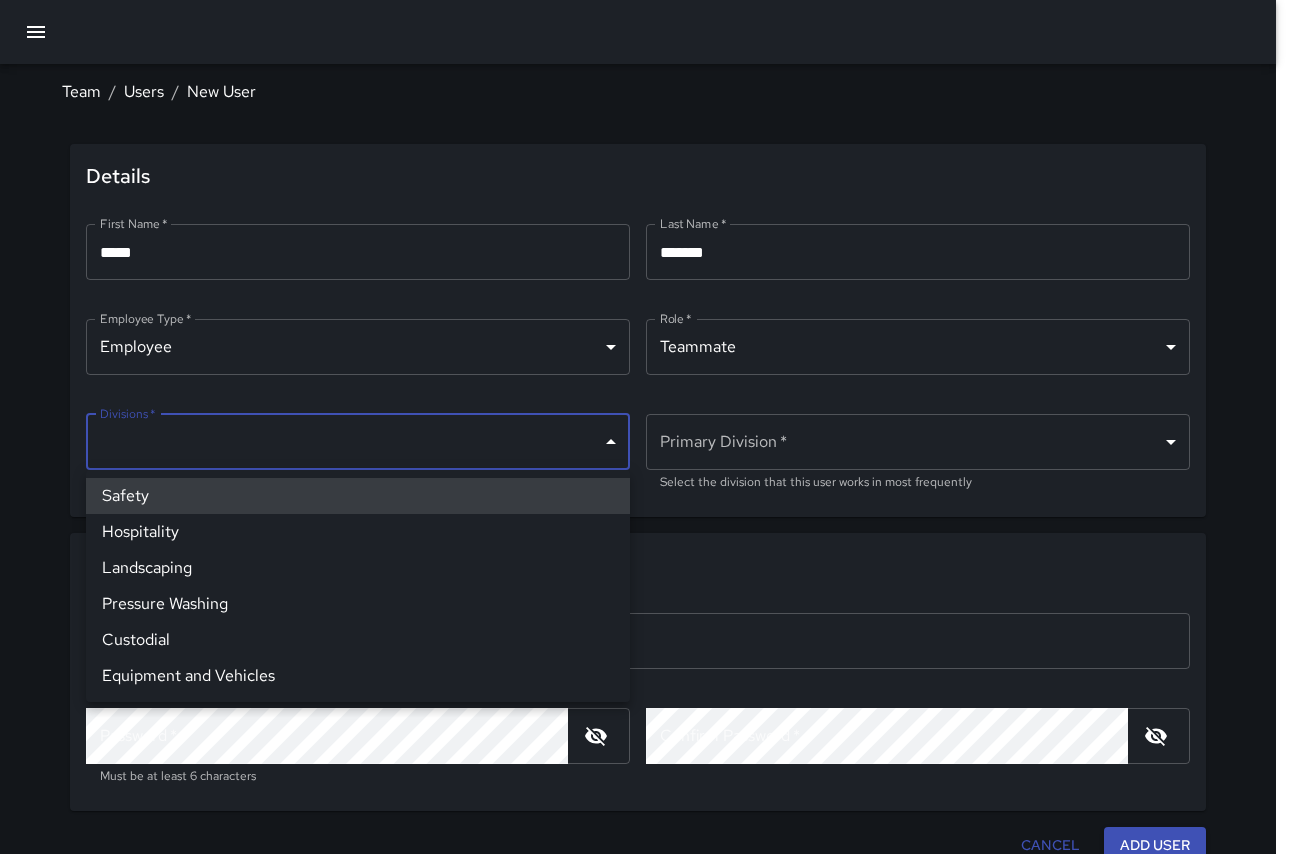 click on "Custodial" at bounding box center (358, 640) 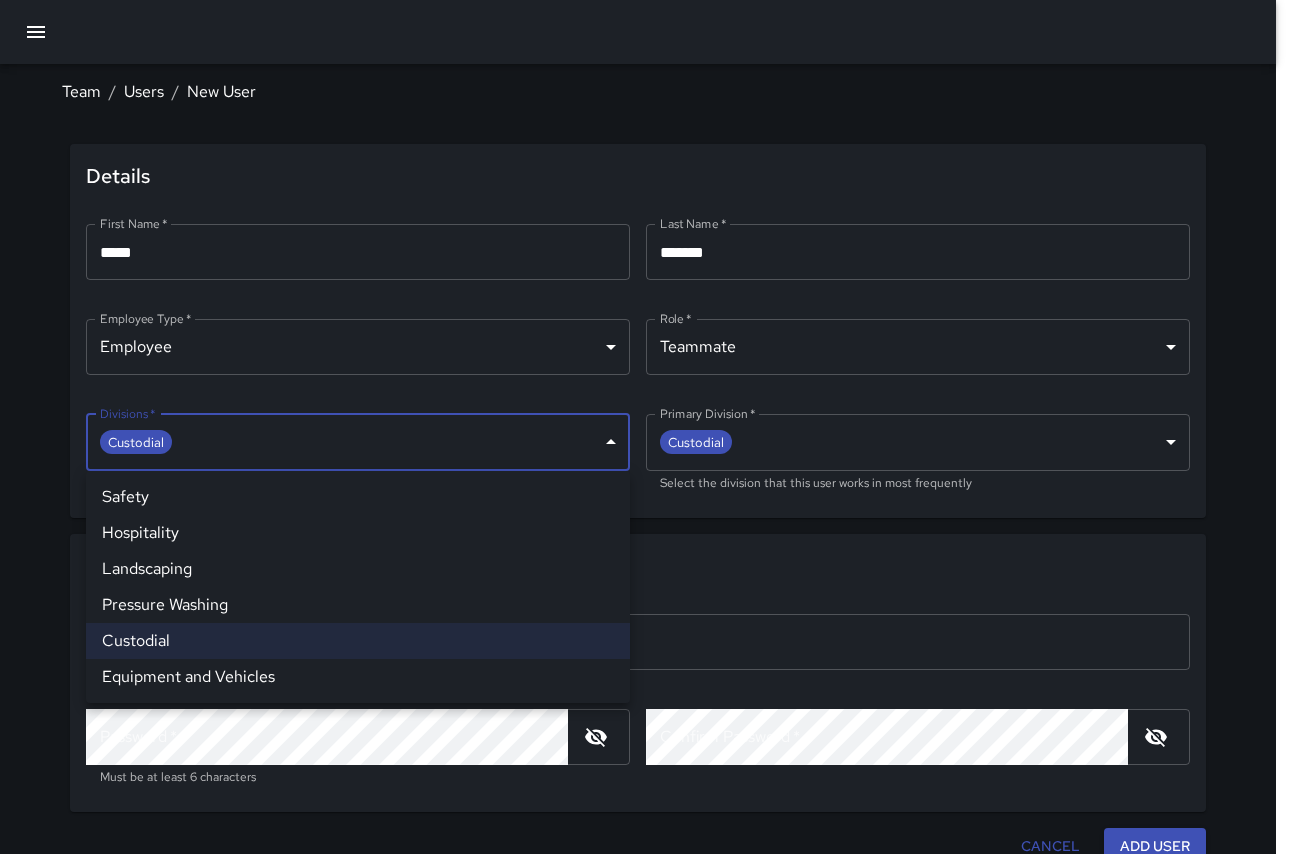 click at bounding box center [645, 427] 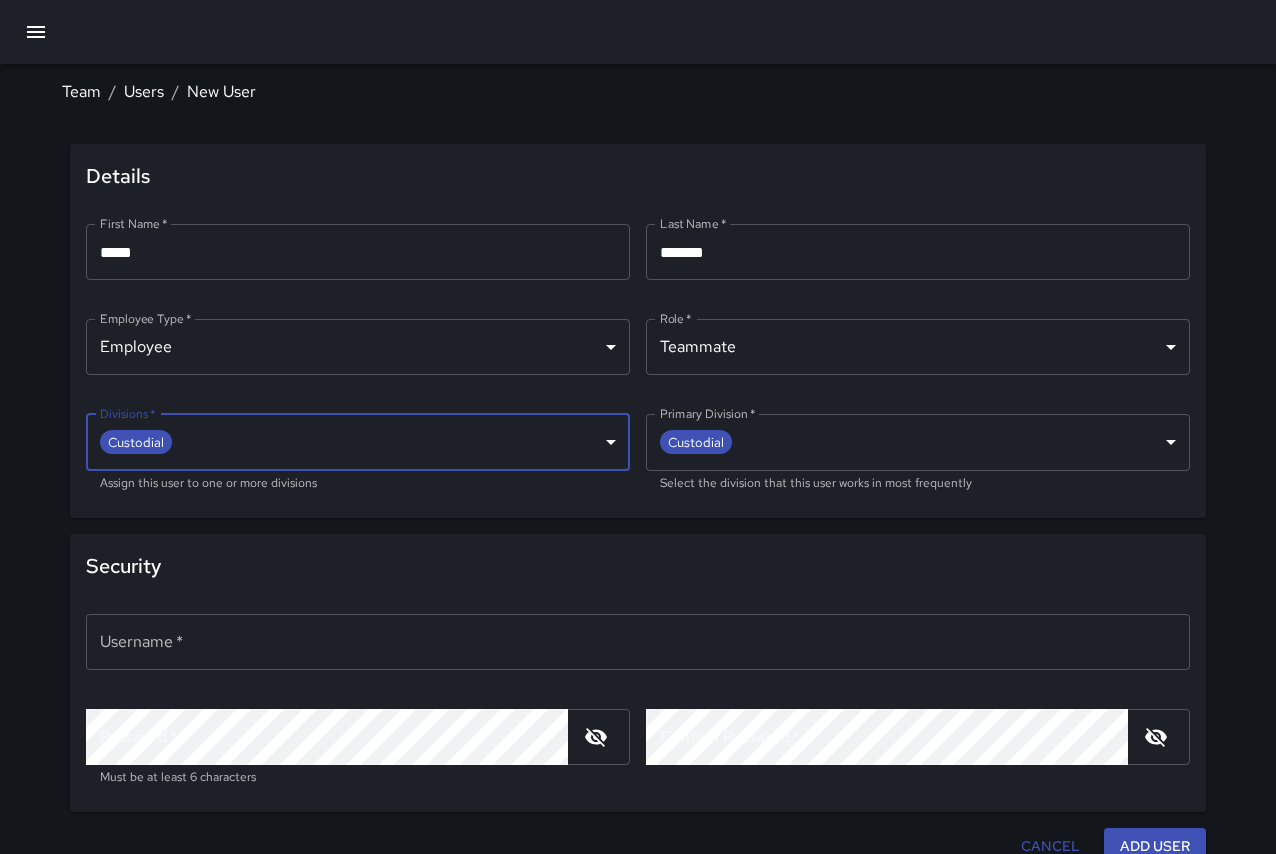 click on "Username   *" at bounding box center (638, 642) 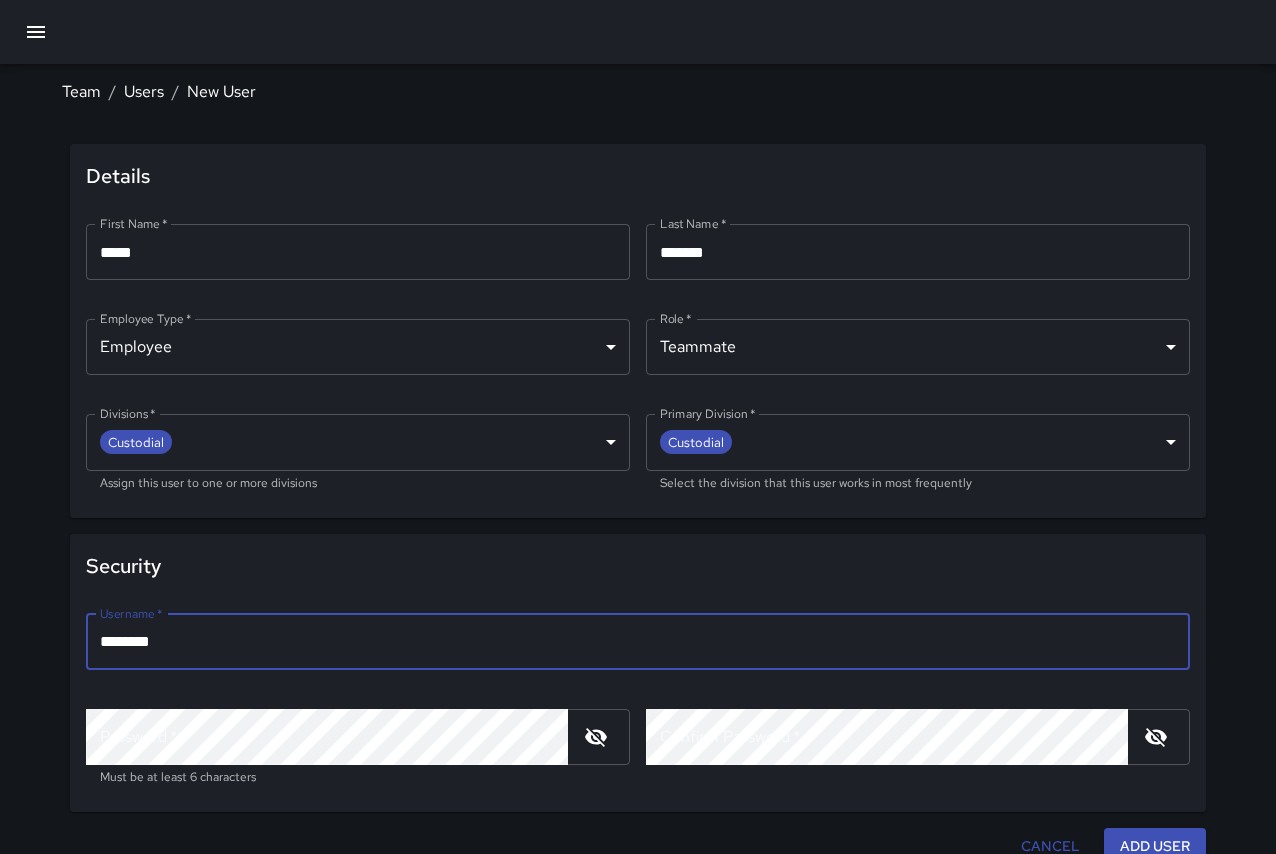 type on "********" 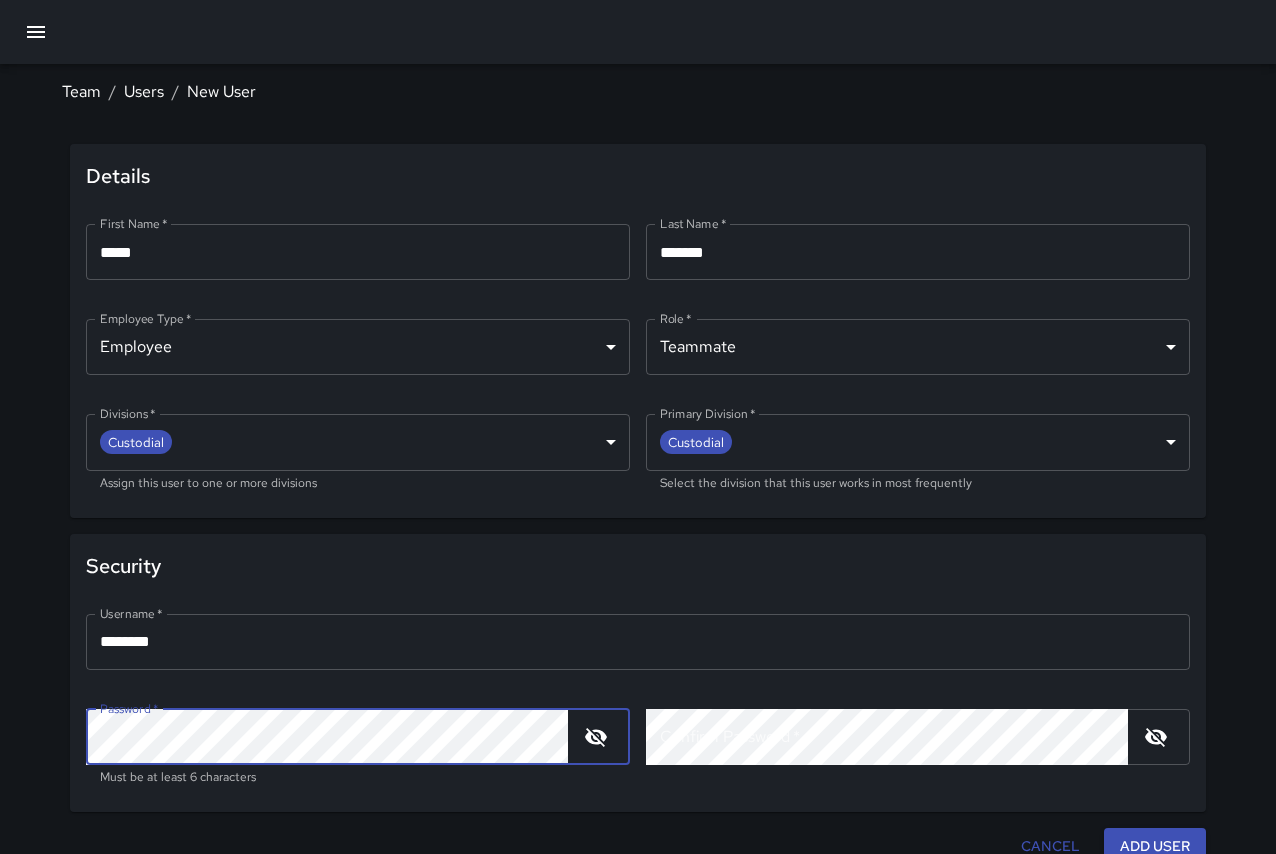 click on "Confirm Password   * Confirm Password   * ​" at bounding box center (918, 748) 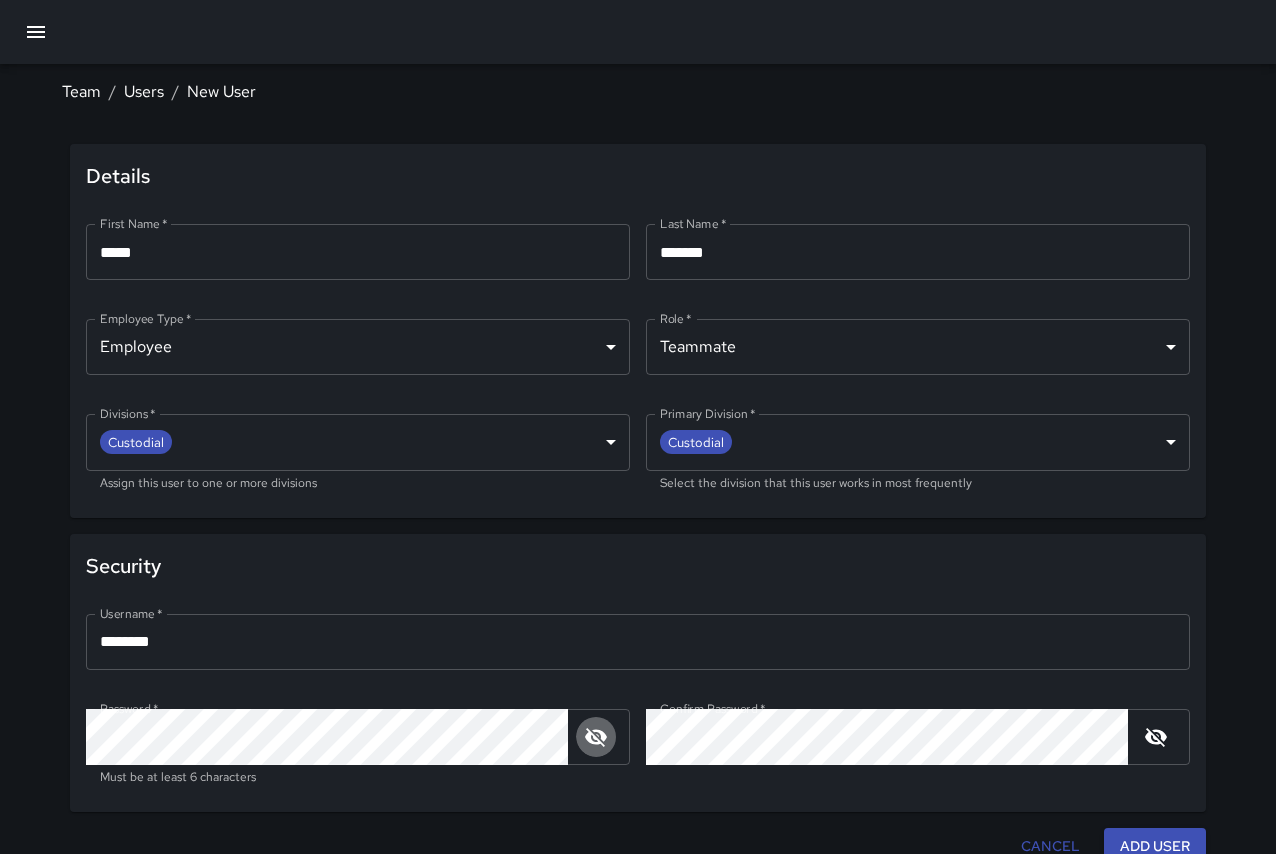 click at bounding box center [596, 737] 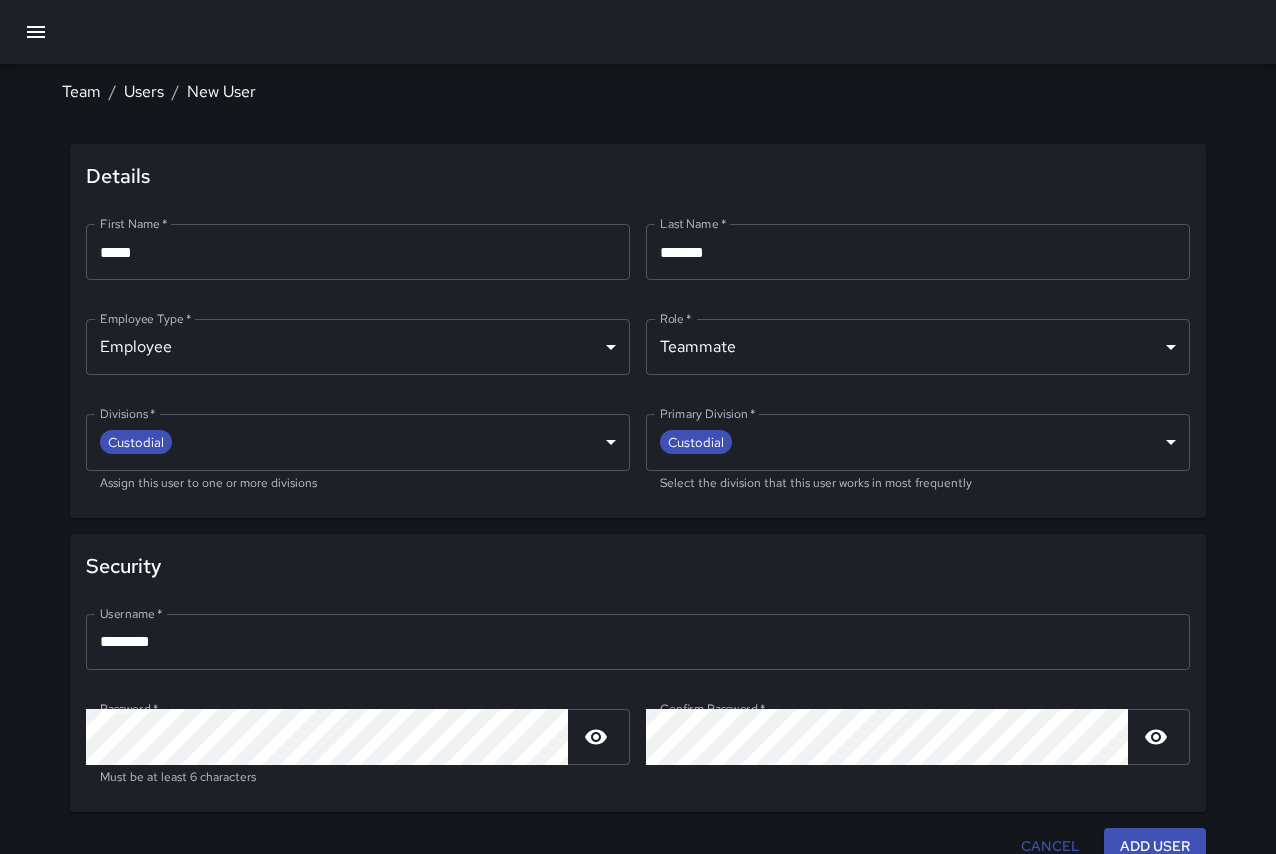 click on "********" at bounding box center (638, 642) 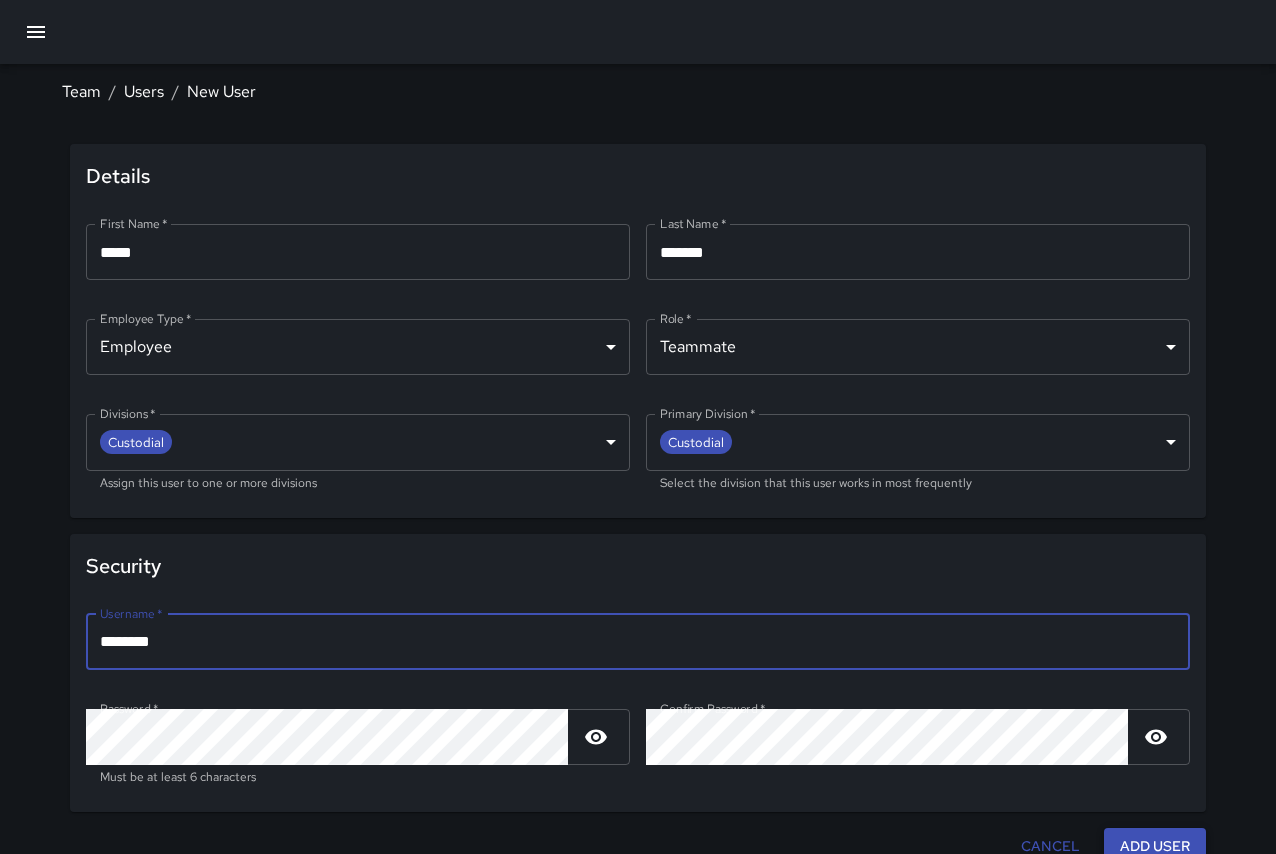 click on "Add User" at bounding box center [1155, 846] 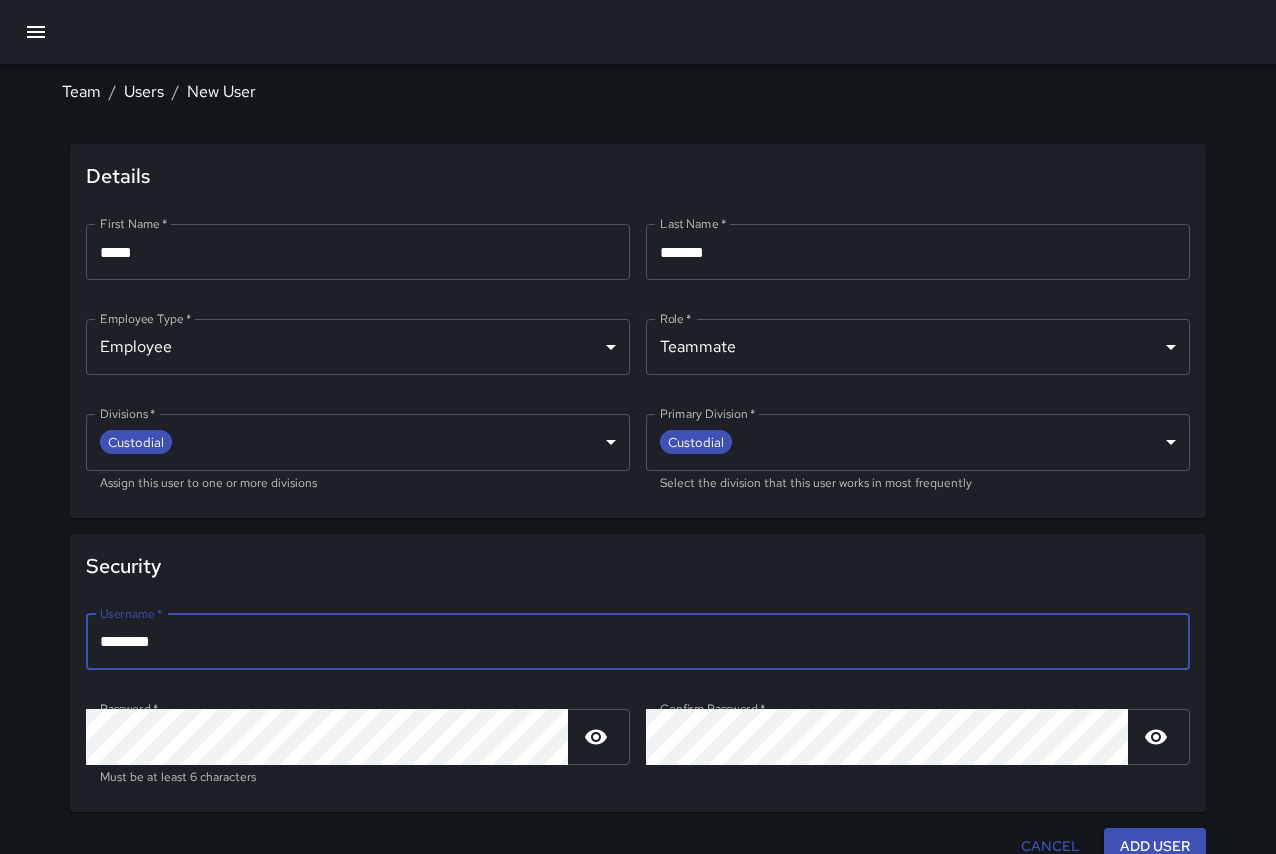 scroll, scrollTop: 18, scrollLeft: 0, axis: vertical 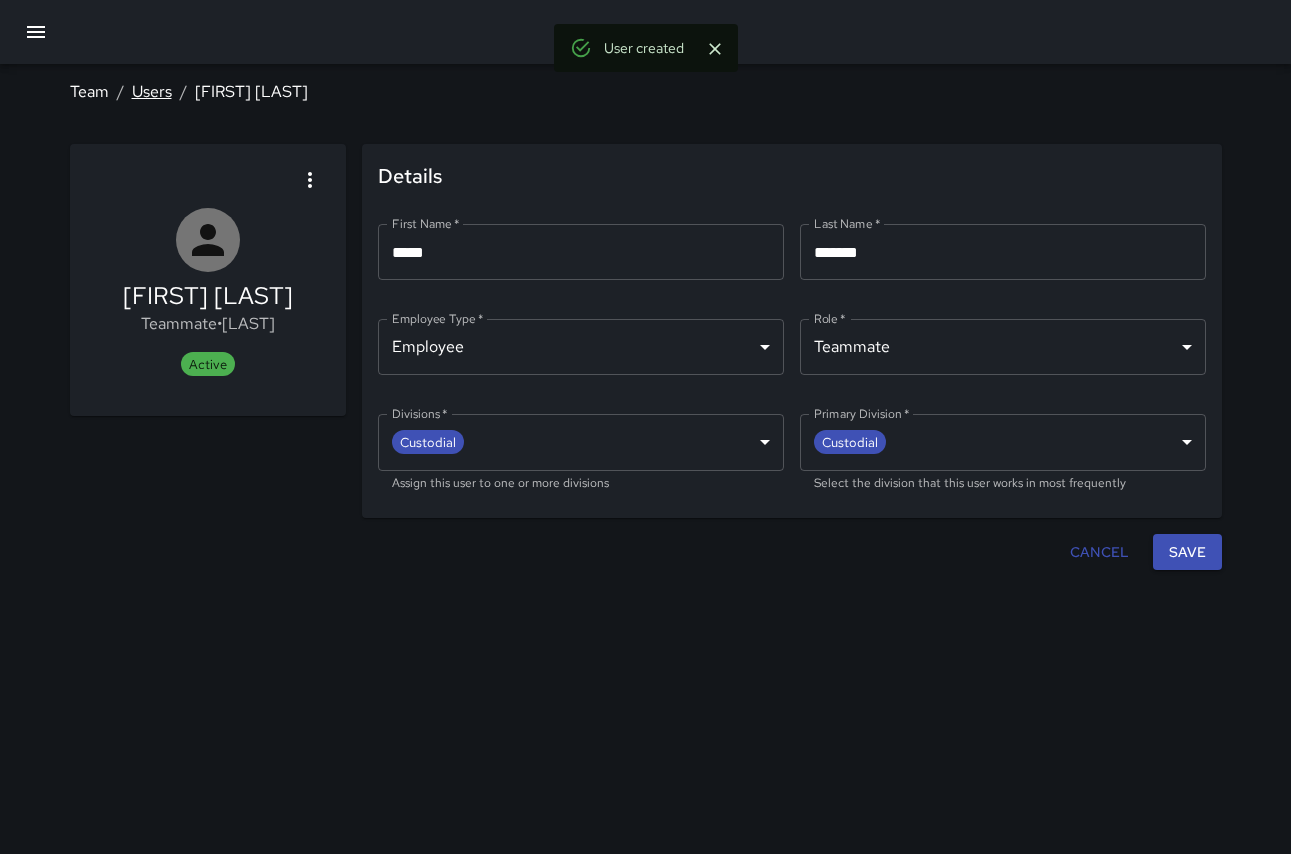 click on "Users" at bounding box center [152, 91] 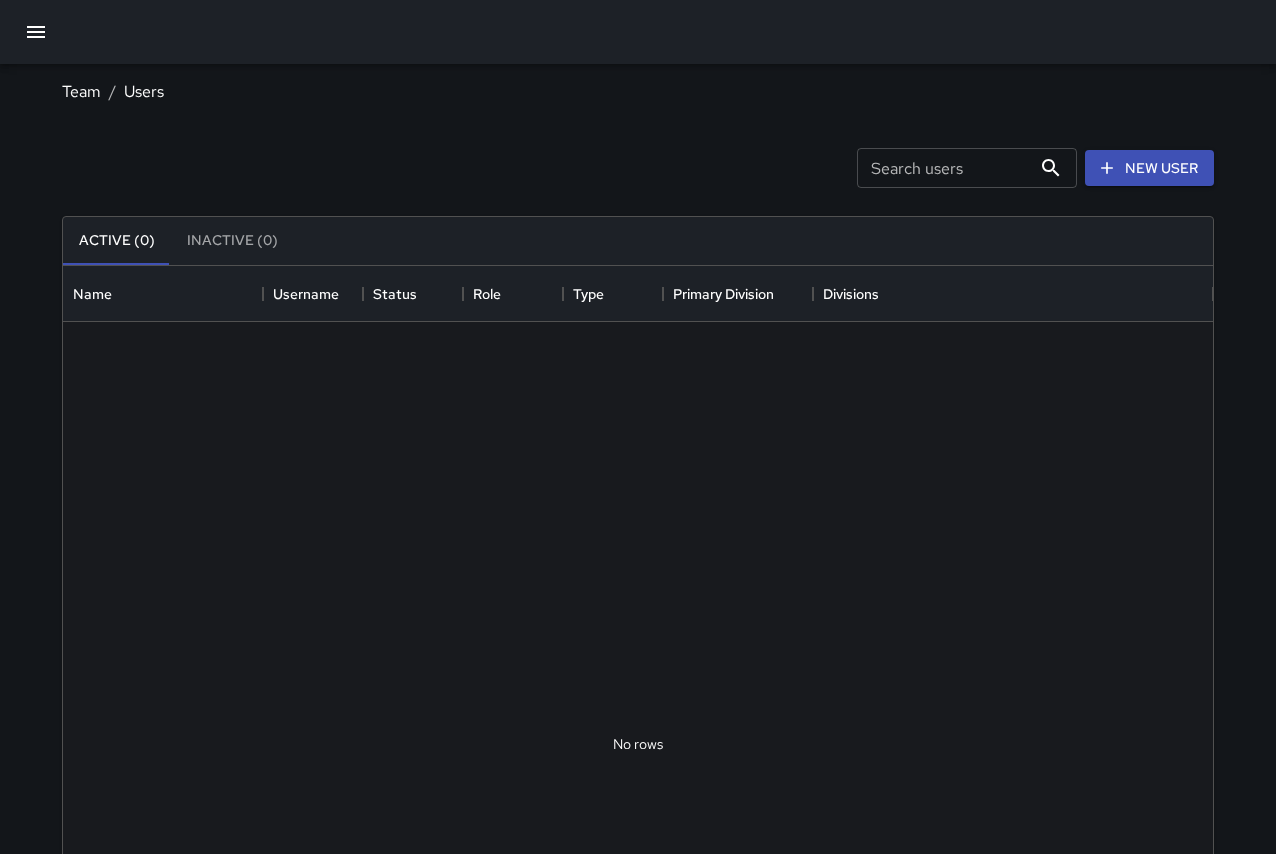 scroll, scrollTop: 16, scrollLeft: 16, axis: both 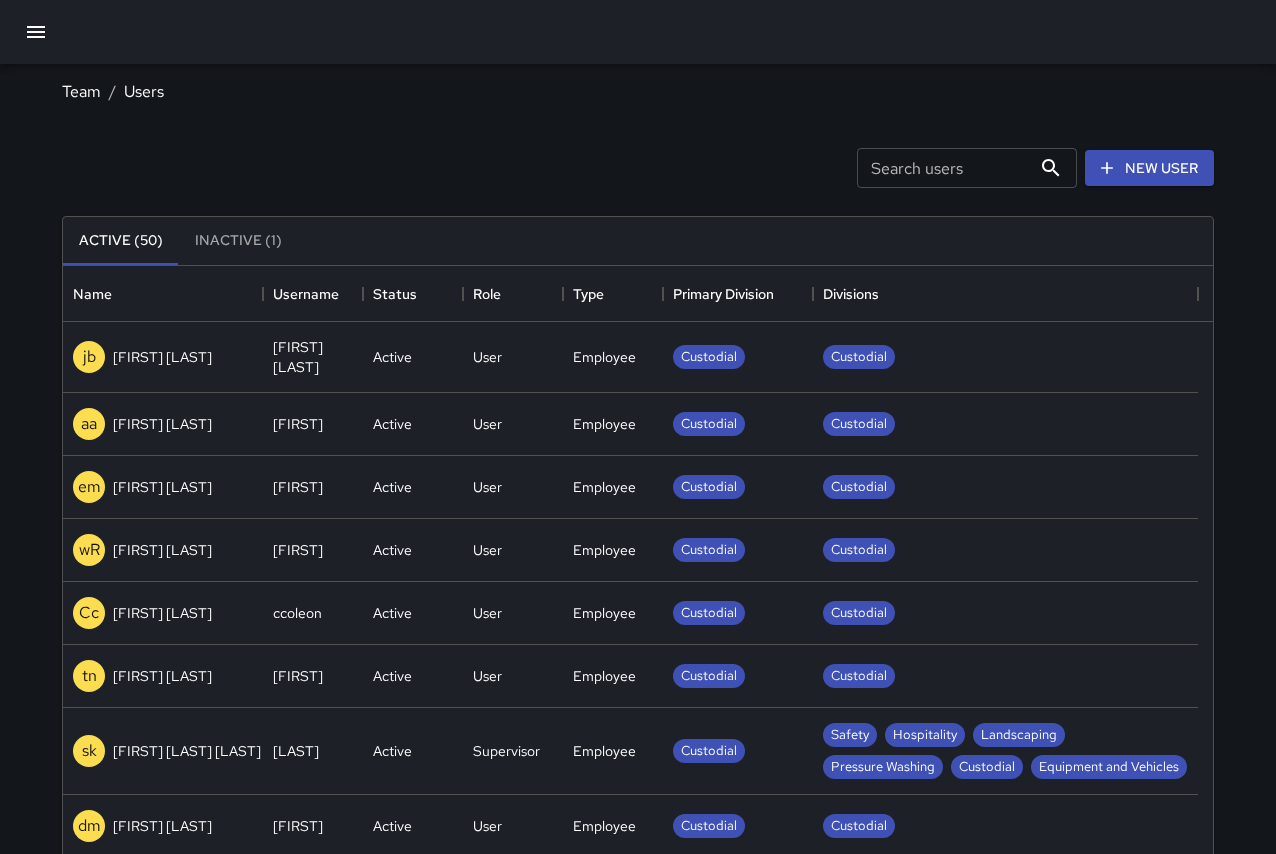 click on "Search users" at bounding box center [944, 168] 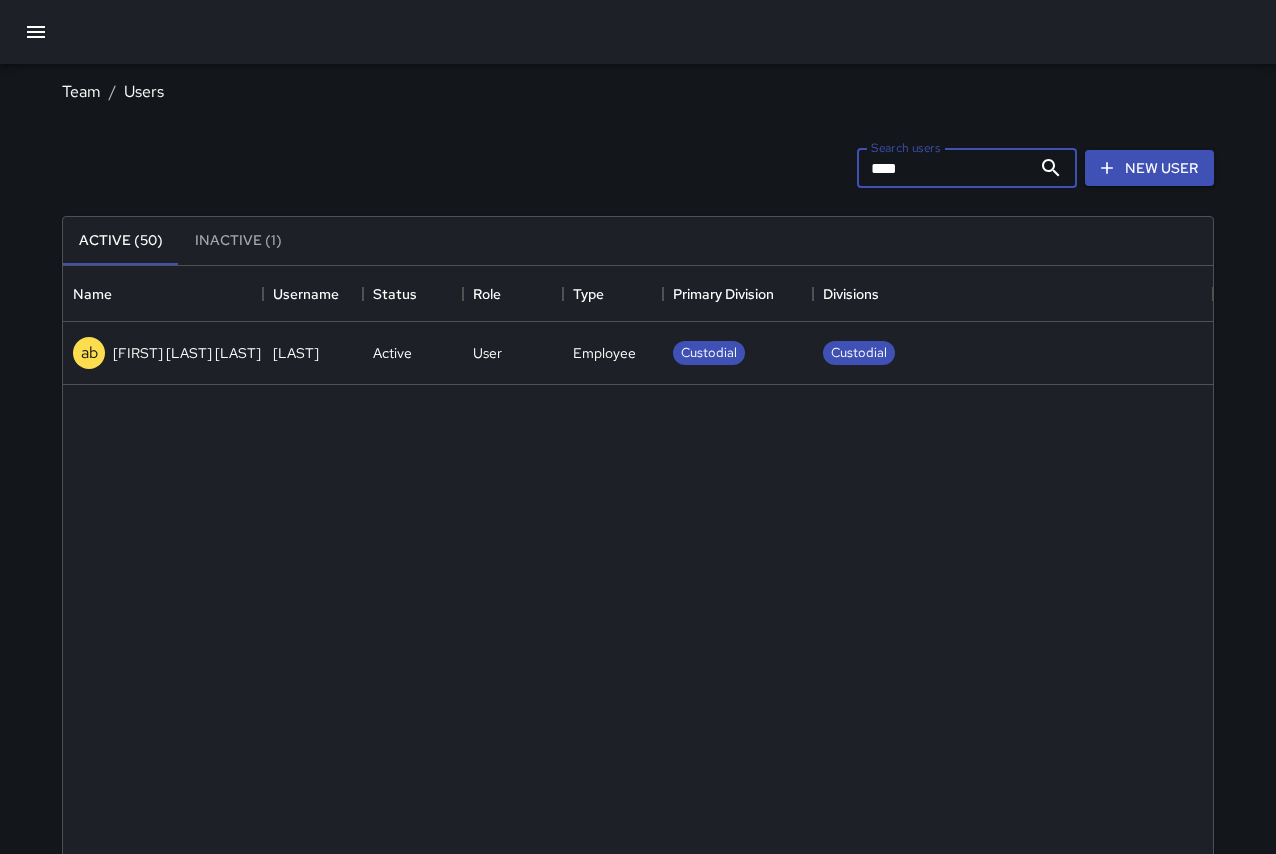 type on "****" 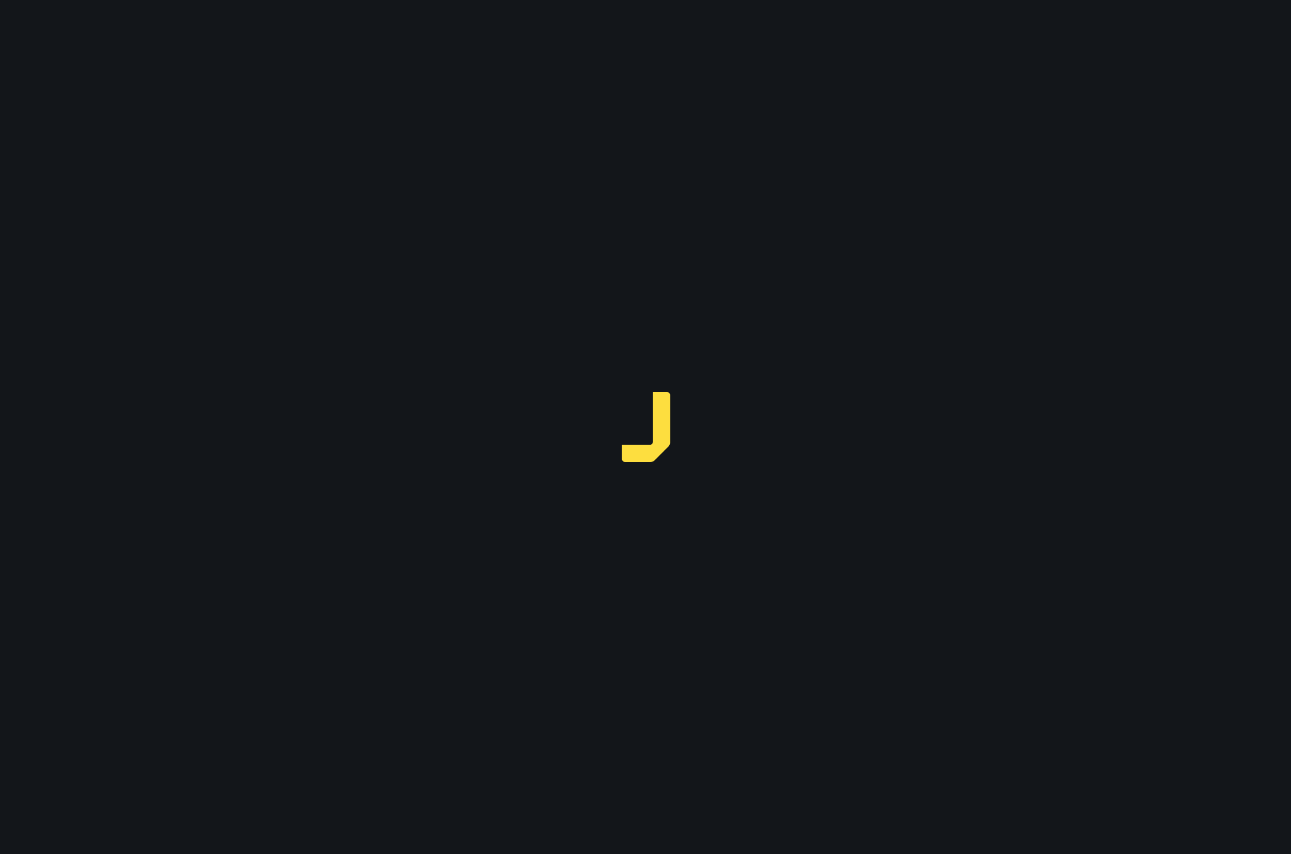 scroll, scrollTop: 0, scrollLeft: 0, axis: both 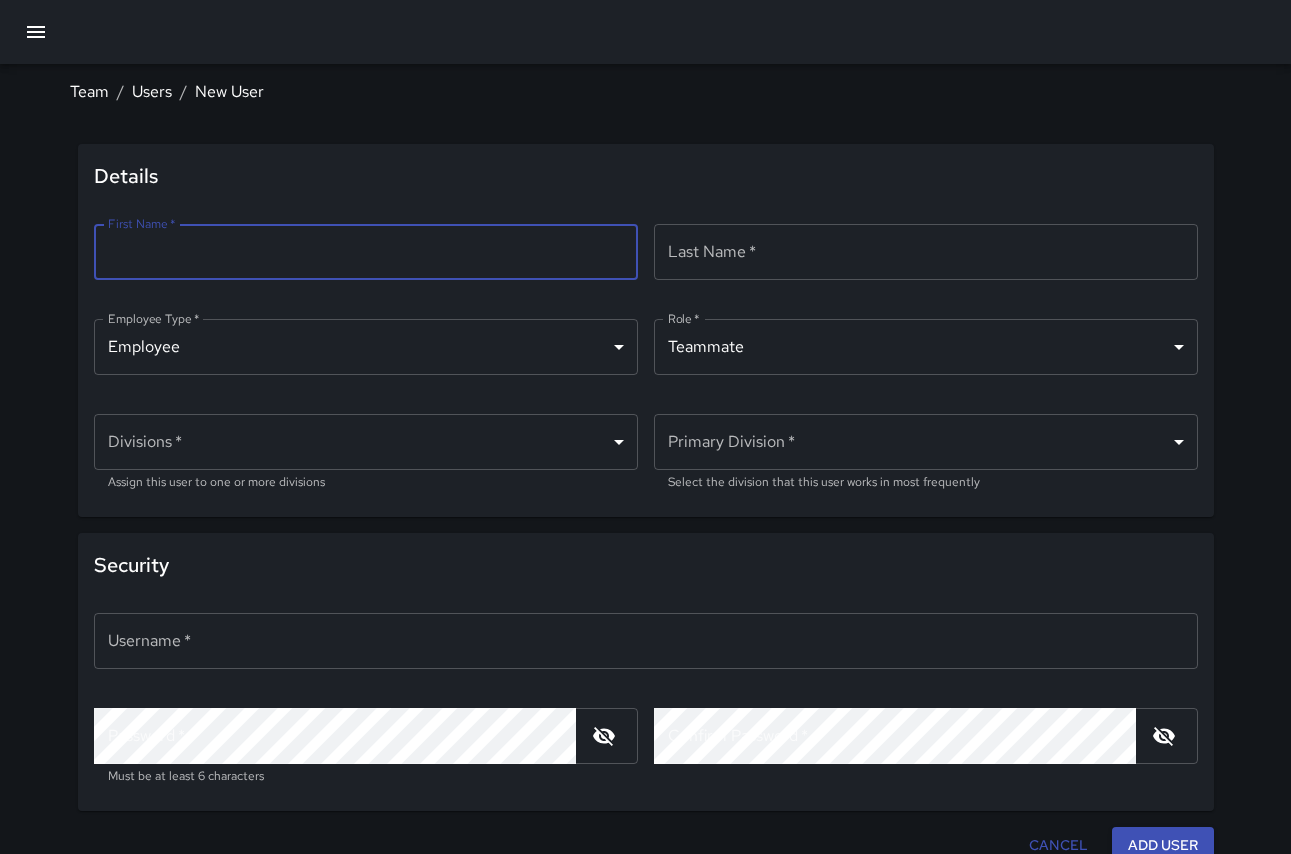 click on "First Name   *" at bounding box center [366, 252] 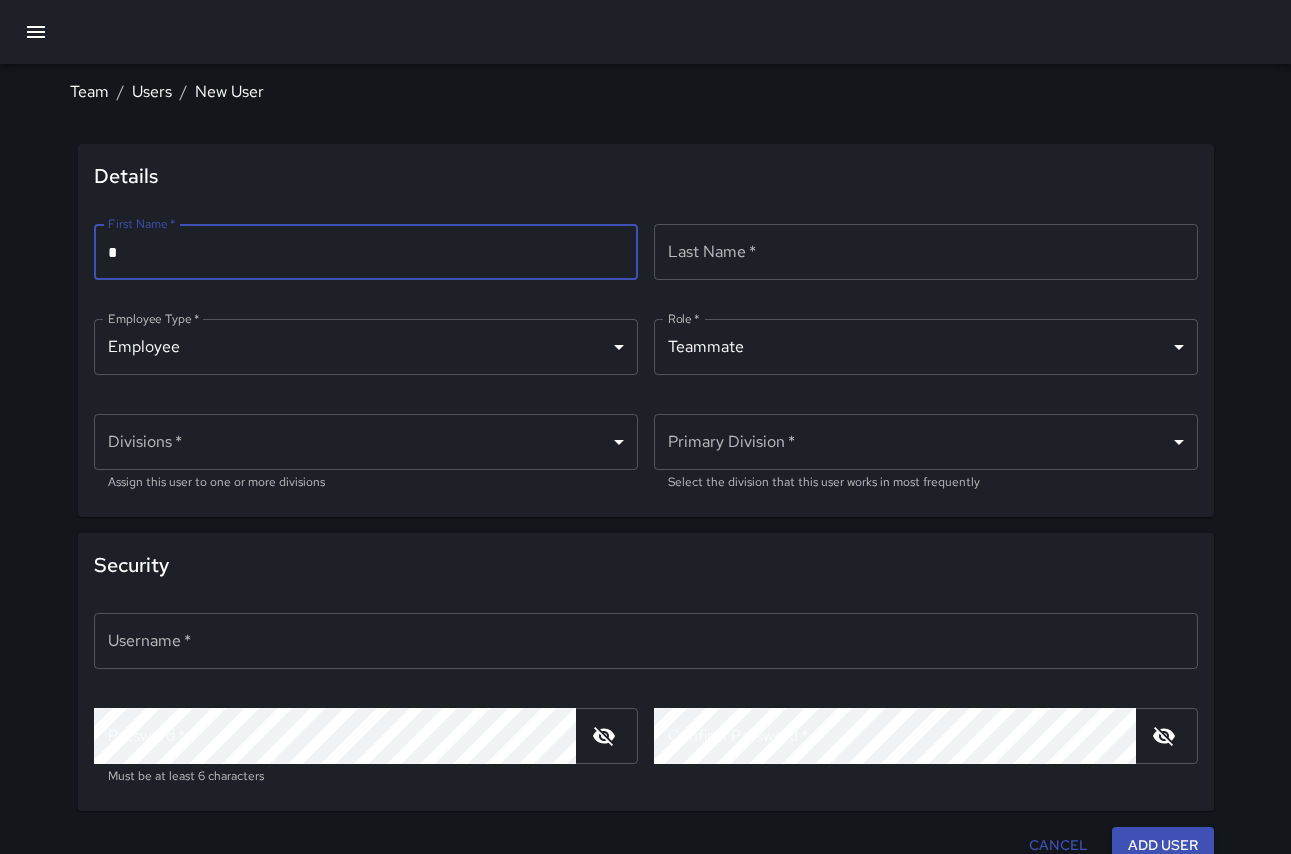 type on "*******" 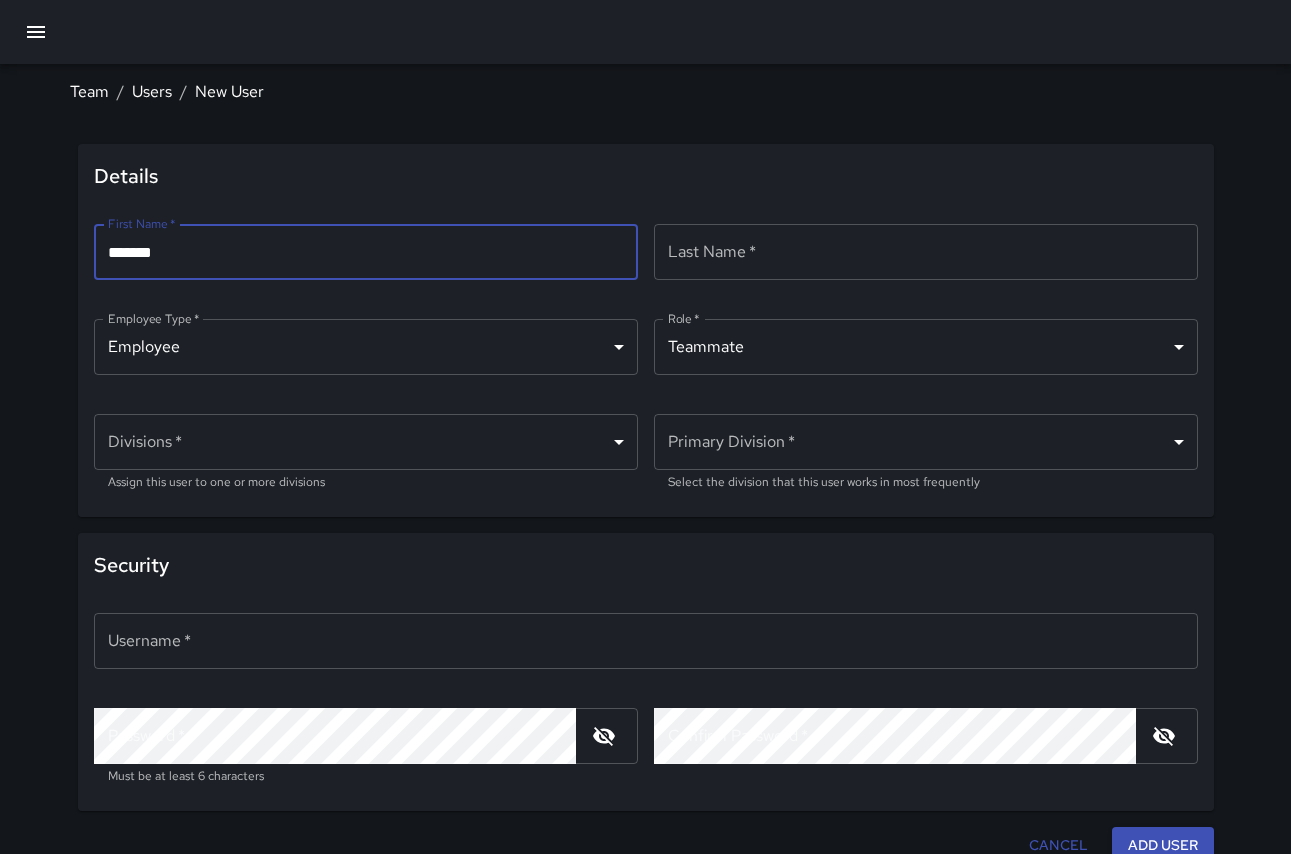 click on "Last Name   *" at bounding box center (926, 252) 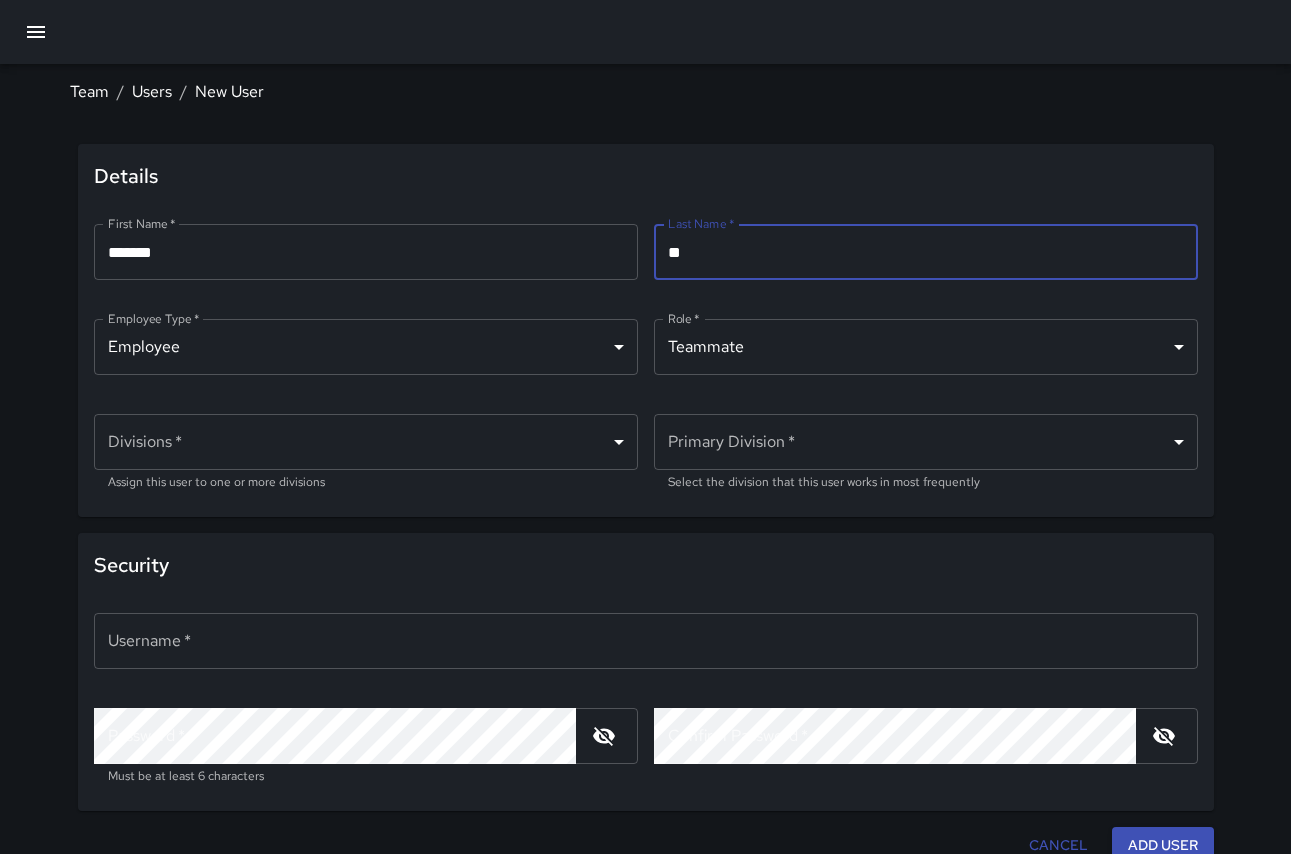 type on "*" 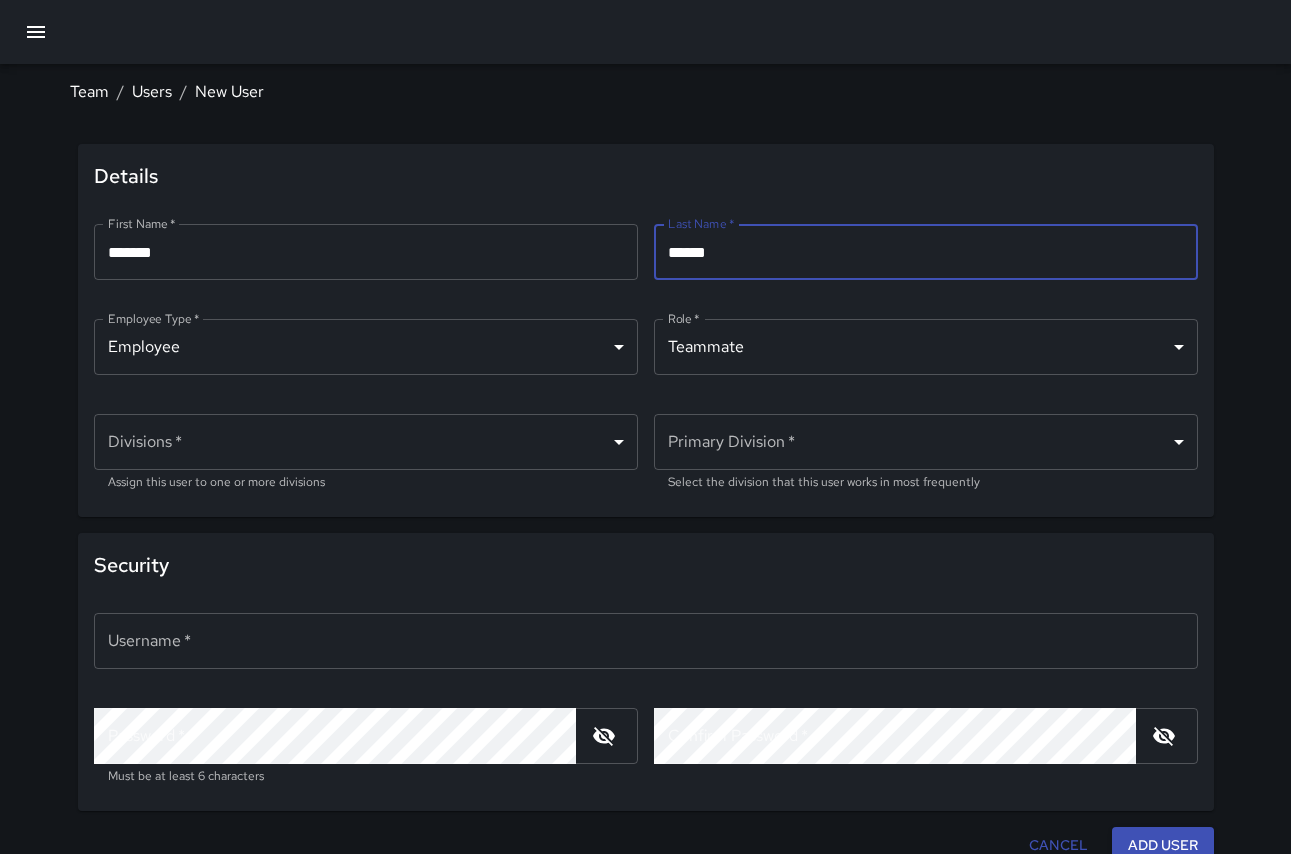 type on "******" 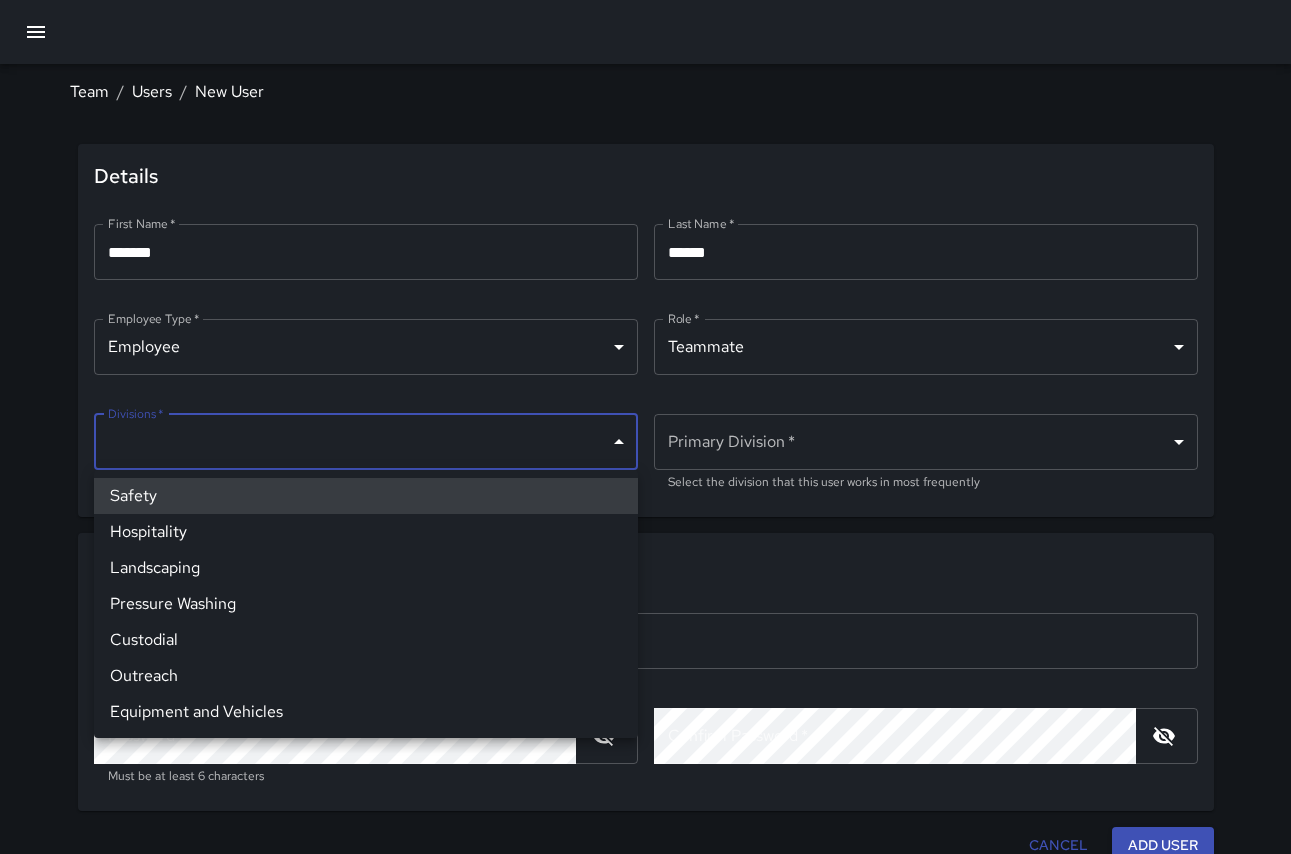click on "Team / Users / New User Details First Name   * ******* First Name   * ​ Last Name   * ****** Last Name   * ​ Employee Type   * Employee ******** Employee Type   * ​ Role   * Teammate ******** Role   * ​ Divisions   * ​ Divisions   * Assign this user to one or more divisions Primary Division   * ​ Primary Division   * Select the division that this user works in most frequently Security Username   * Username   * ​ Password   * Password   * Must be at least 6 characters Confirm Password   * Confirm Password   * ​ Cancel Add User Safety Hospitality Landscaping Pressure Washing Custodial Outreach Equipment and Vehicles" at bounding box center [645, 435] 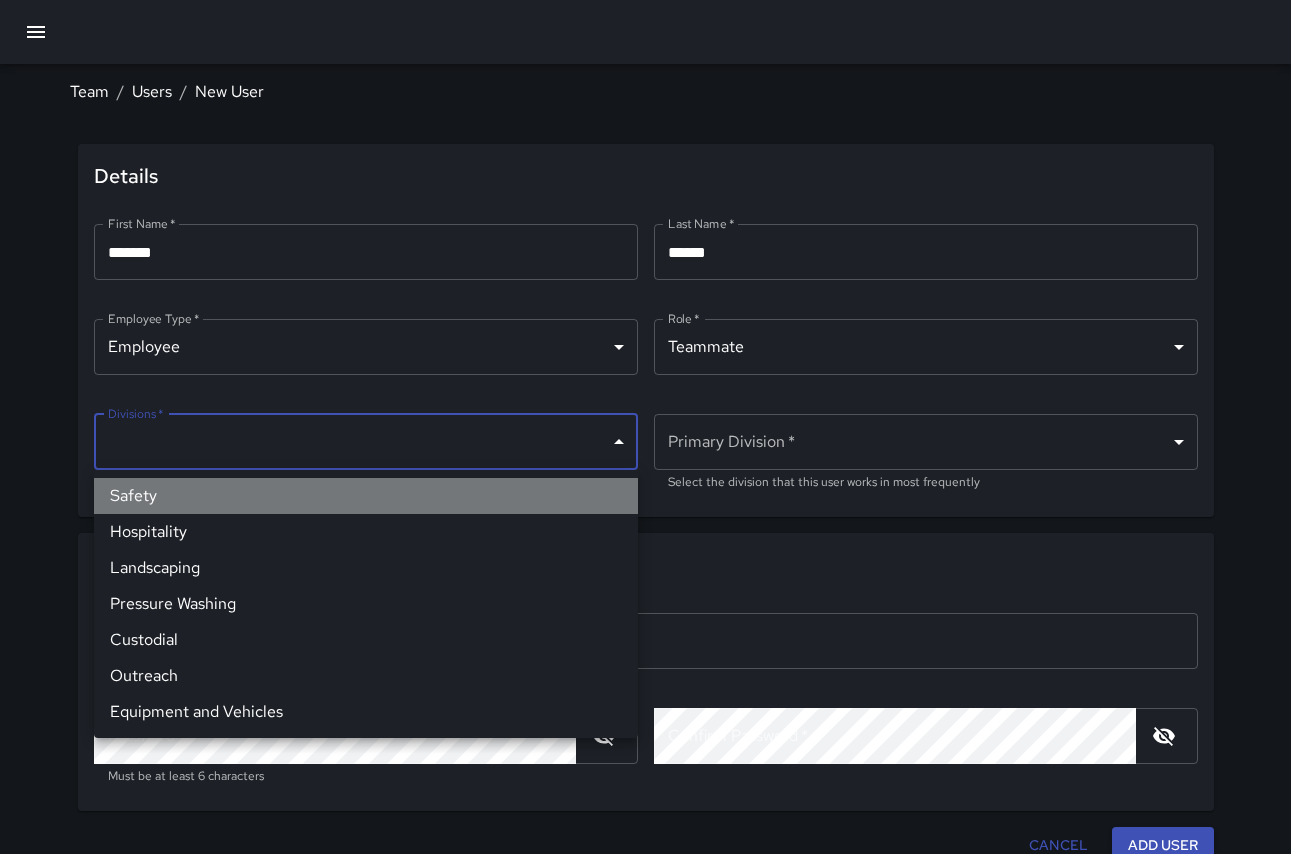 click on "Safety" at bounding box center (366, 496) 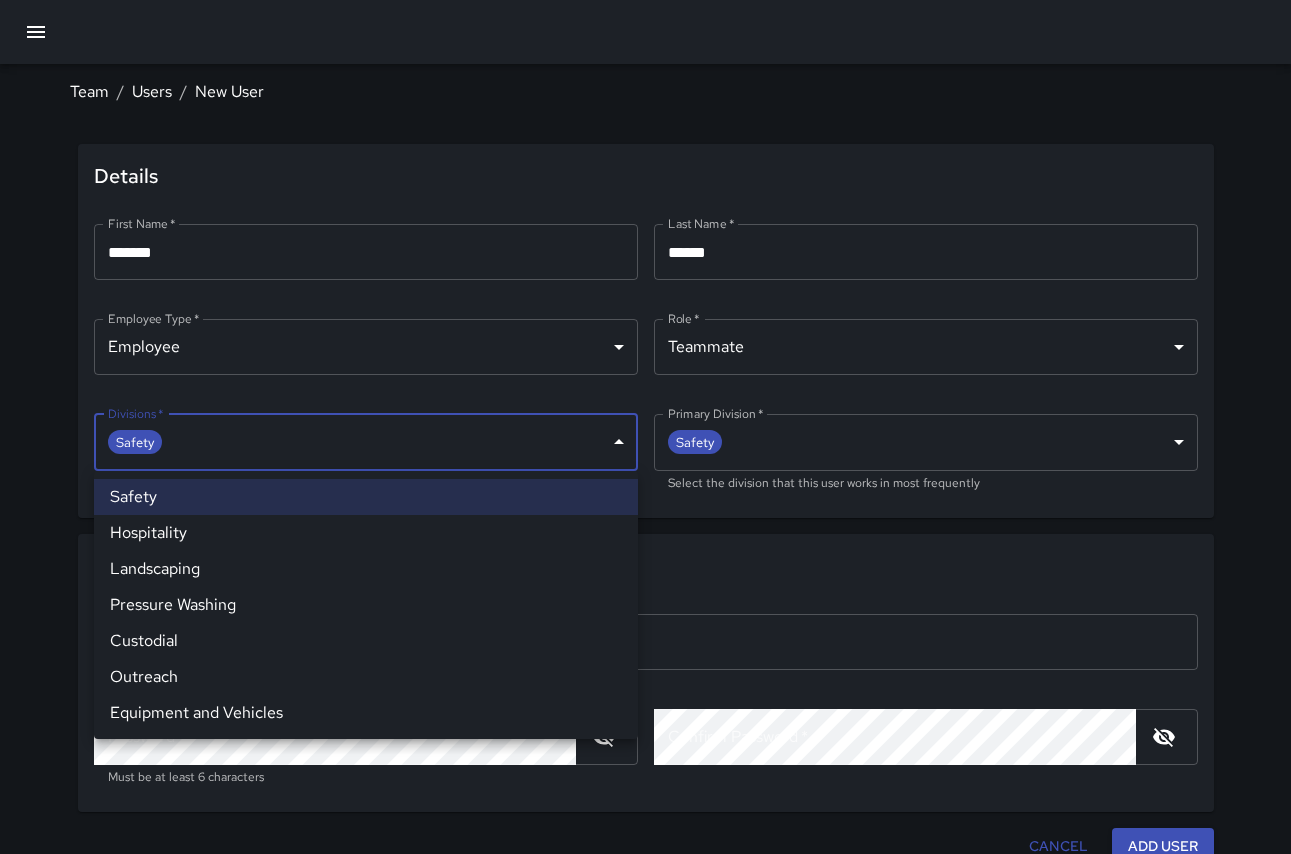 click on "Hospitality" at bounding box center (366, 533) 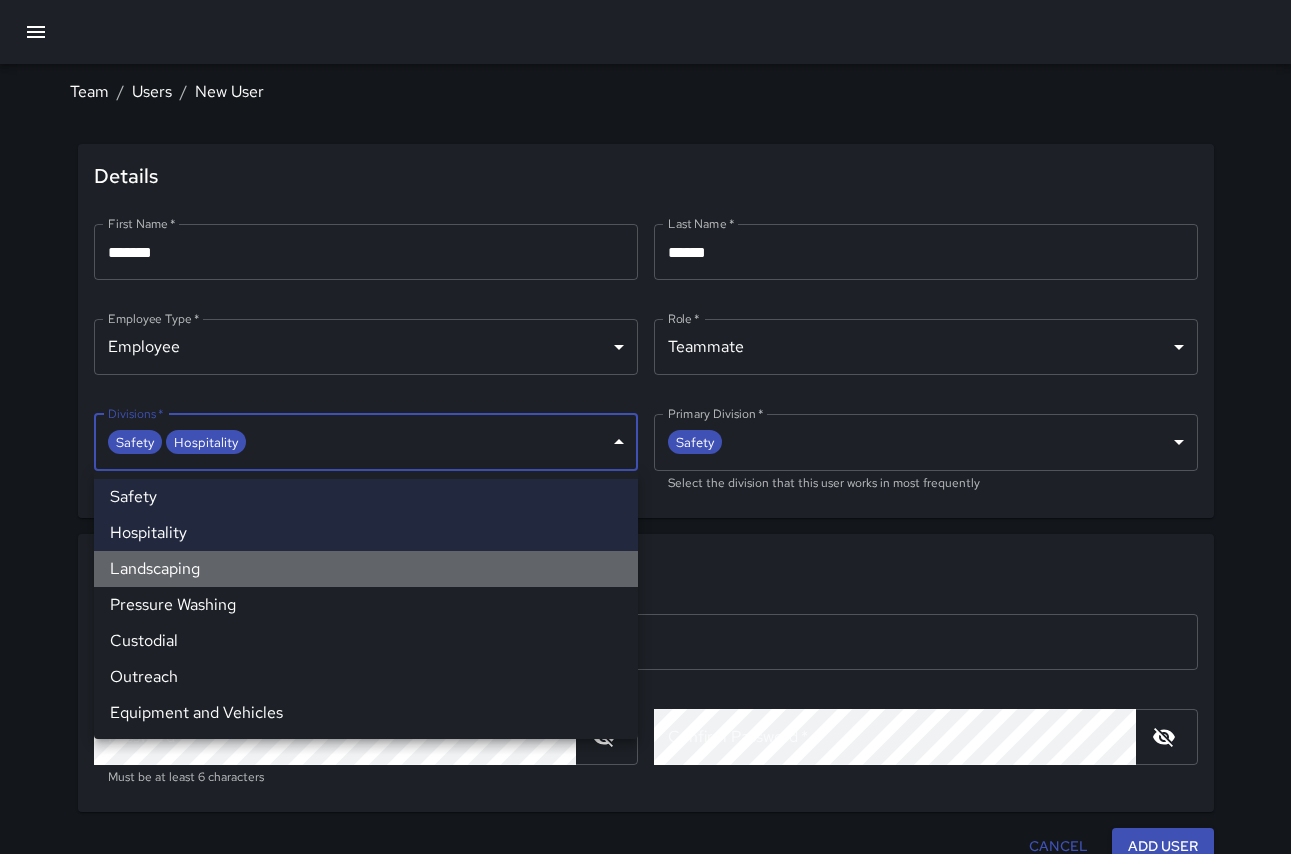 click on "Landscaping" at bounding box center [366, 569] 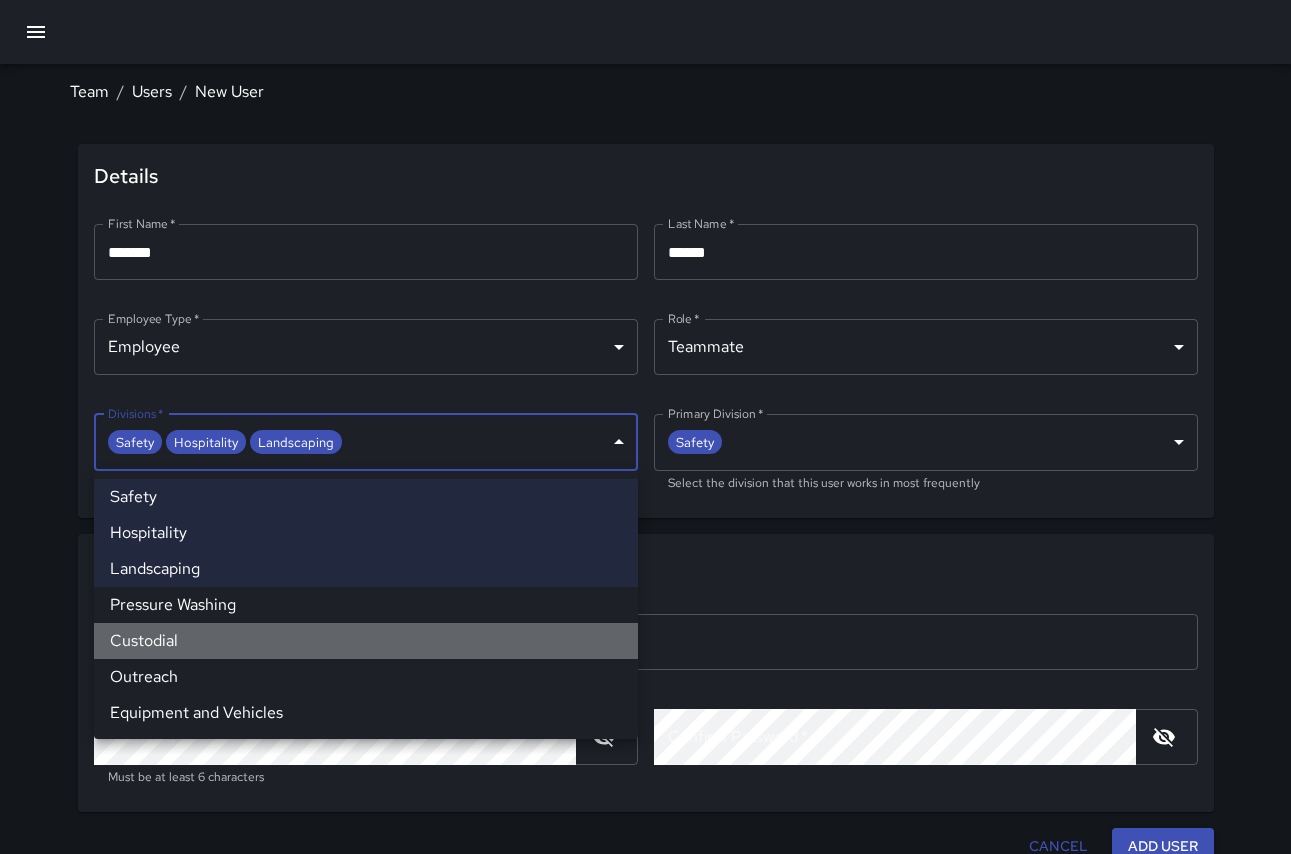 click on "Custodial" at bounding box center (366, 641) 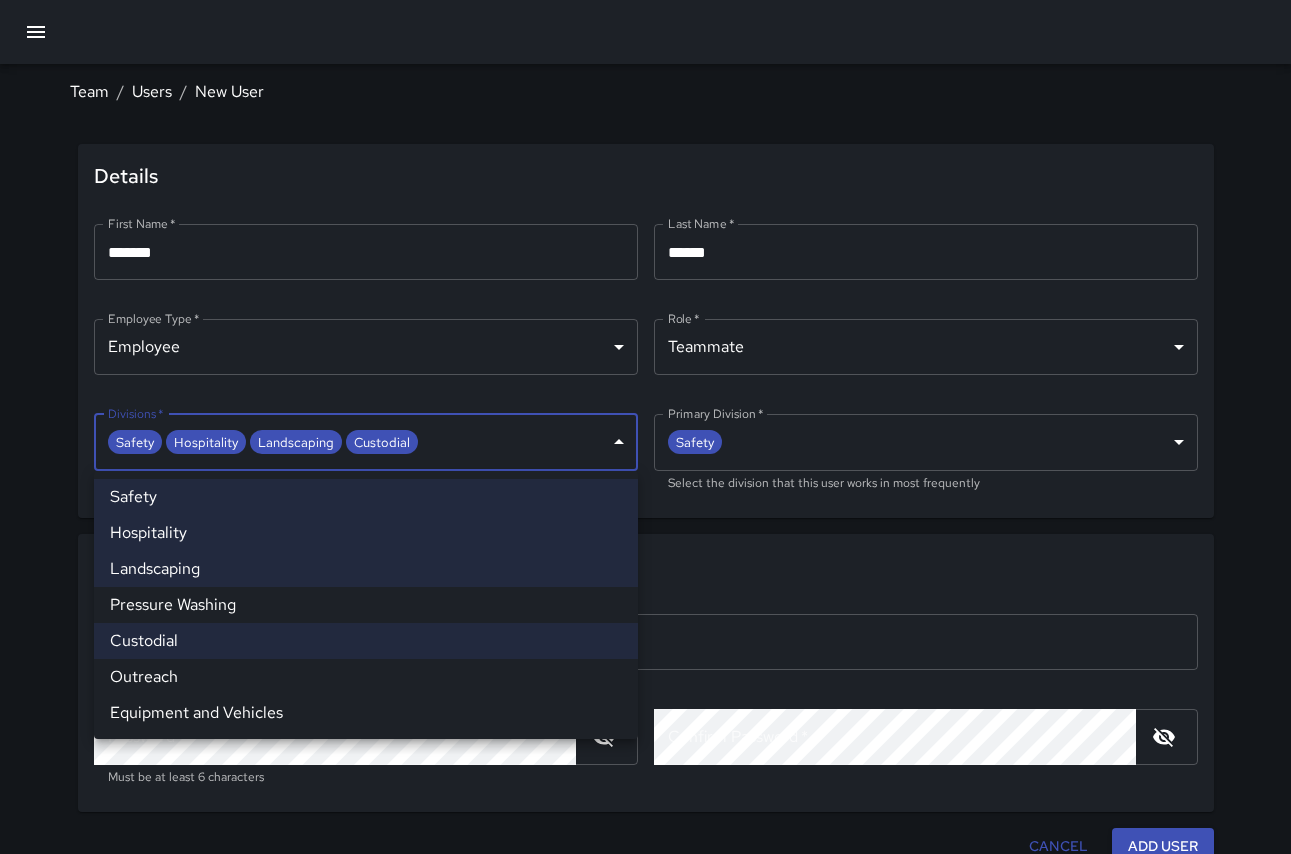 click on "Pressure Washing" at bounding box center (366, 605) 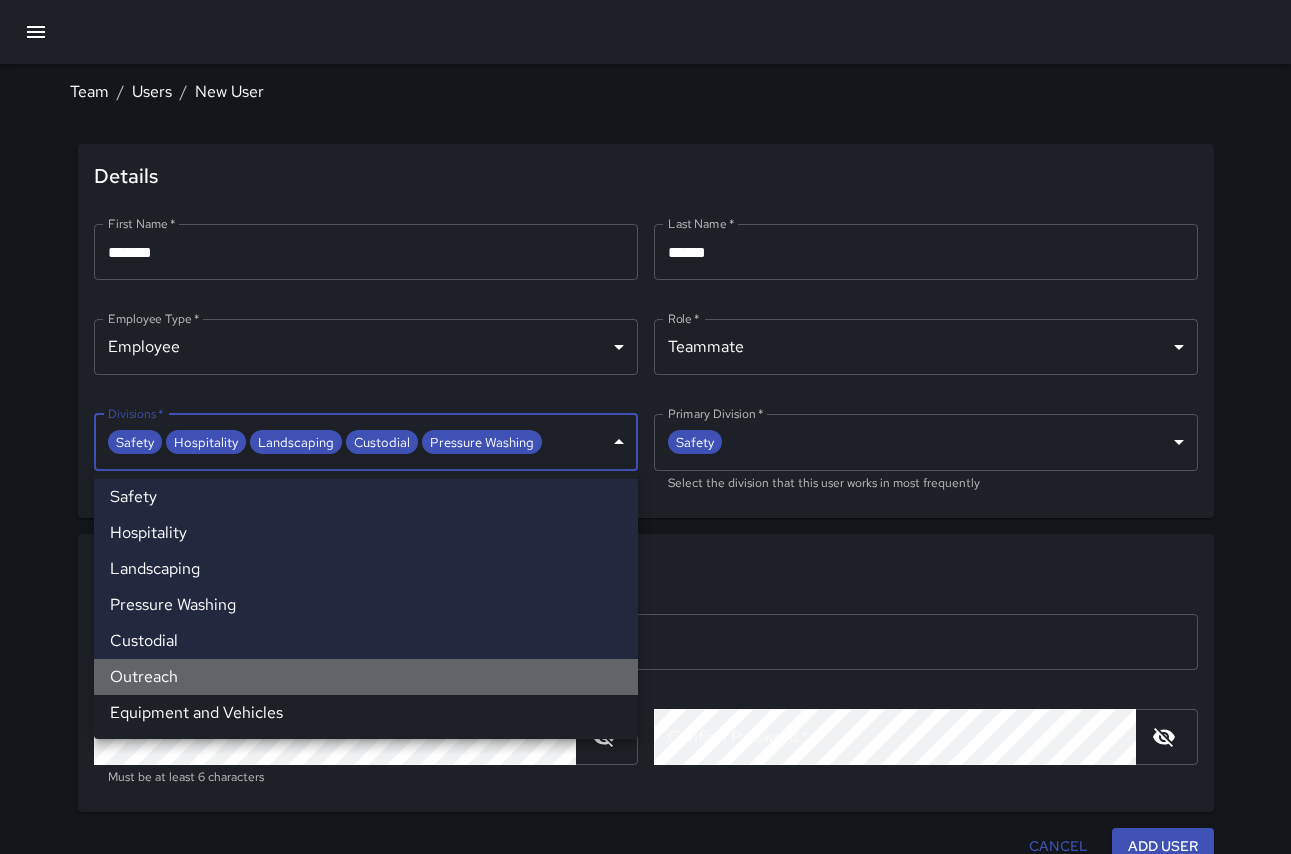 click on "Outreach" at bounding box center (366, 677) 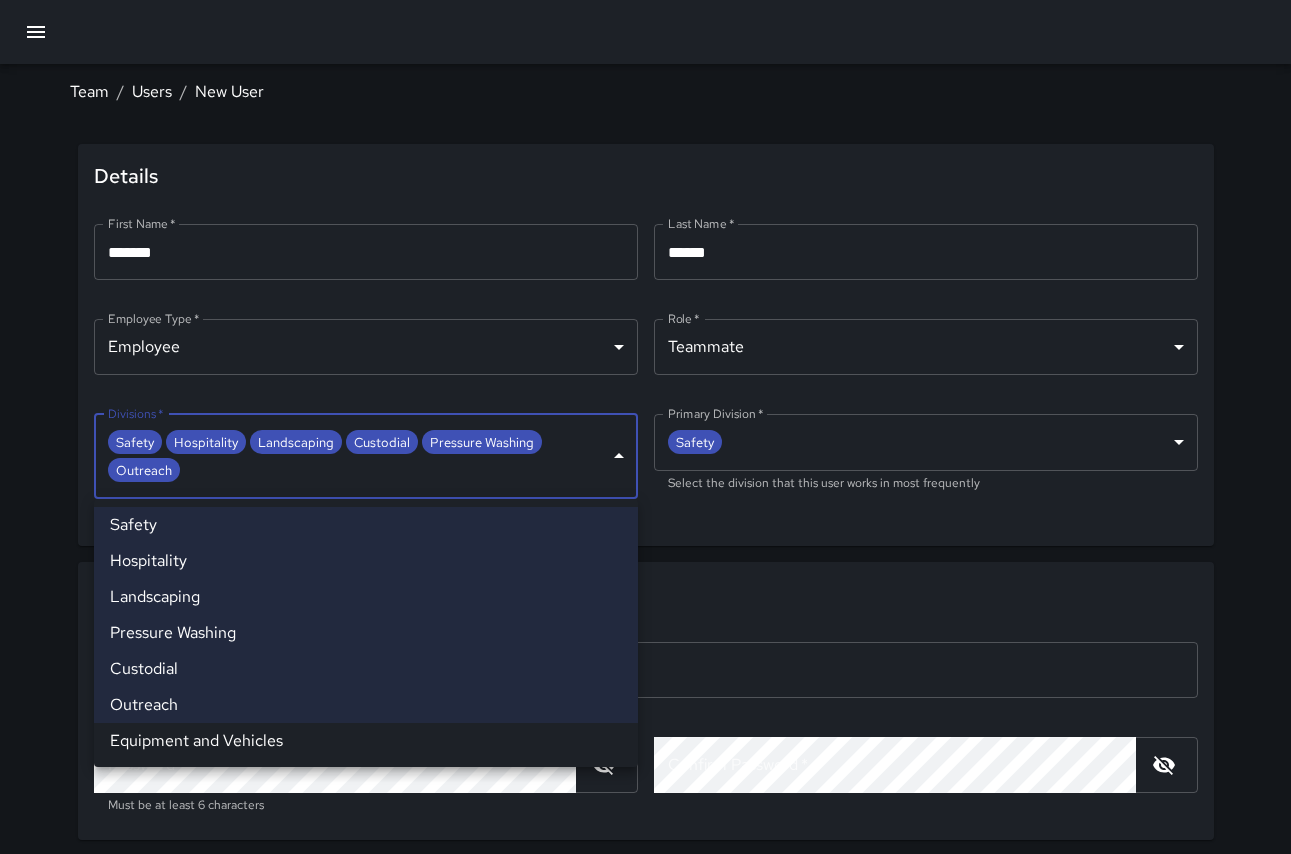 click on "Equipment and Vehicles" at bounding box center [366, 741] 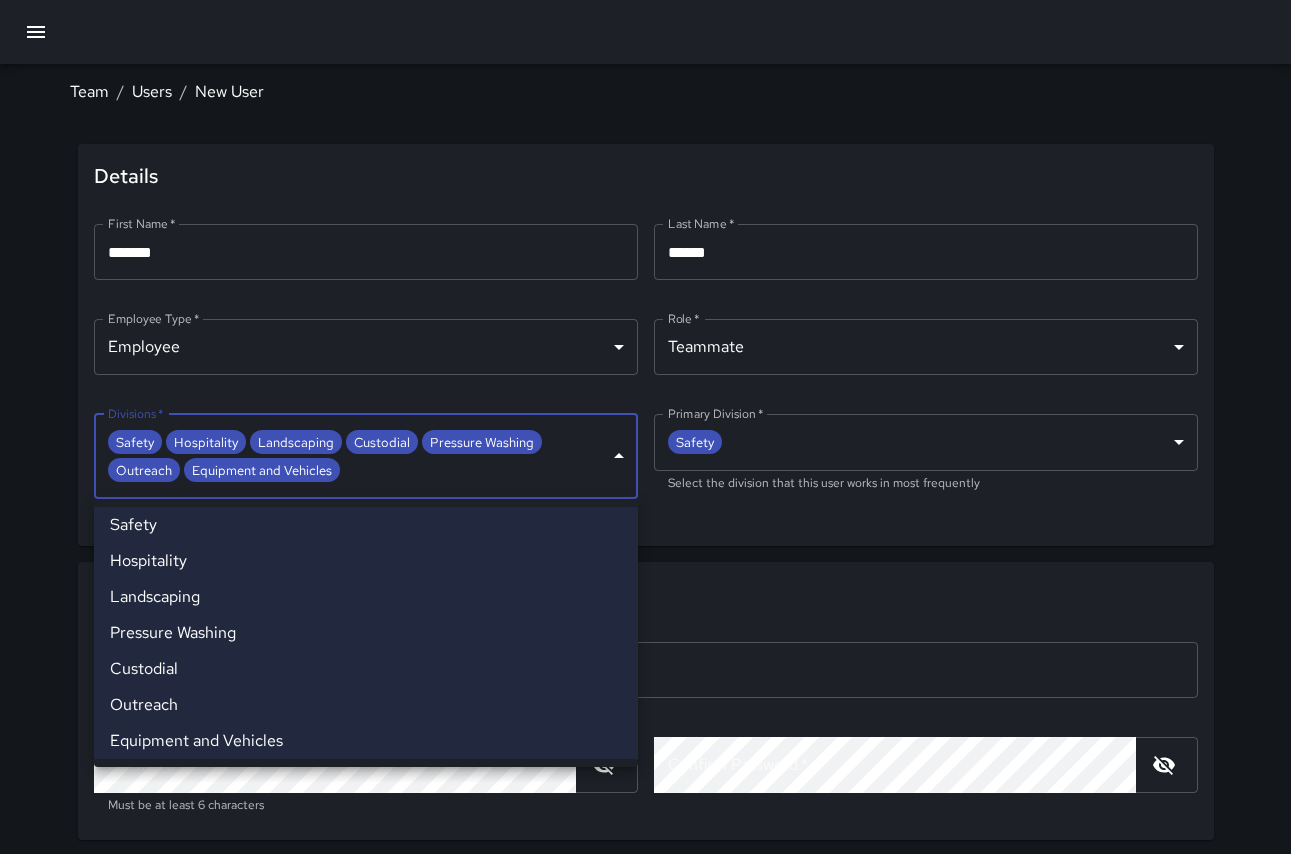 click at bounding box center [645, 427] 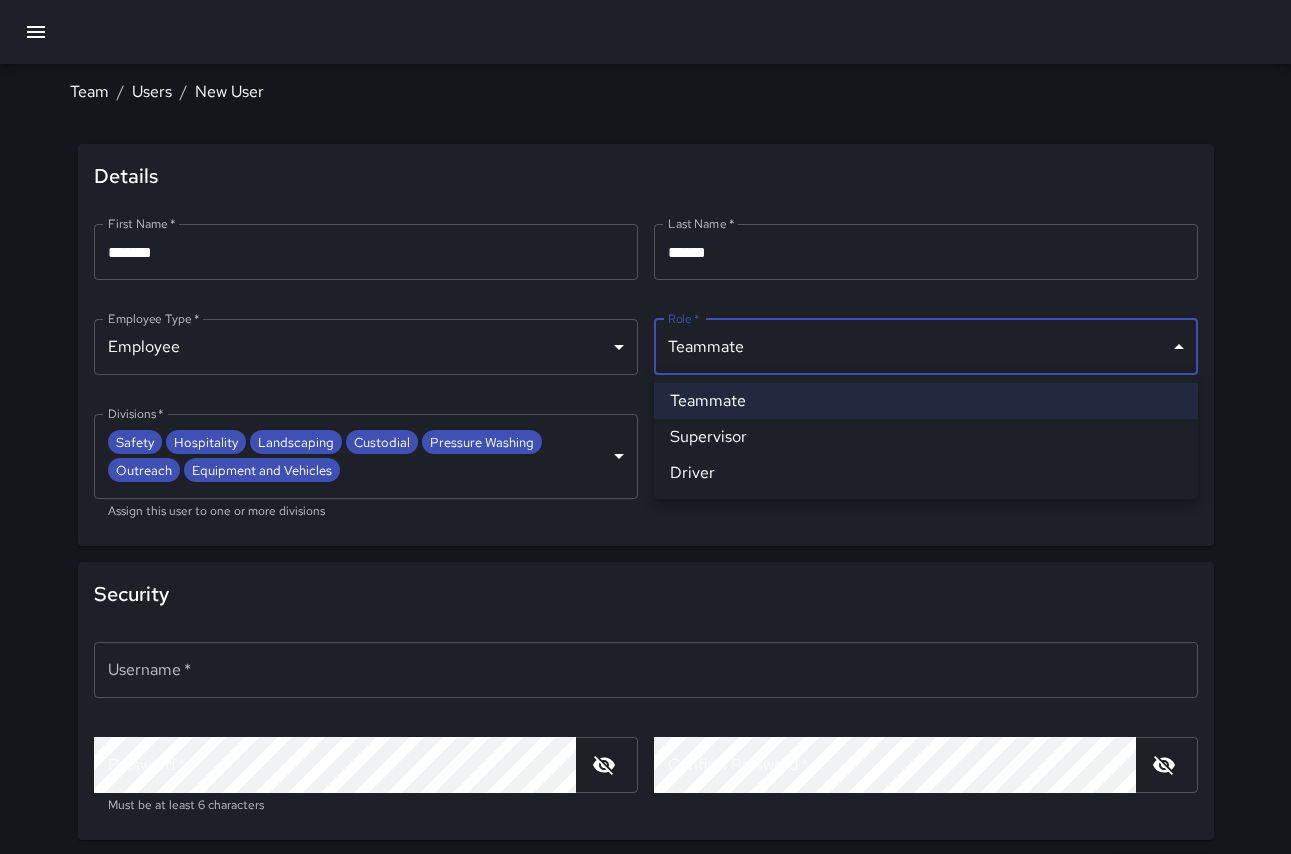 click on "**********" at bounding box center [645, 450] 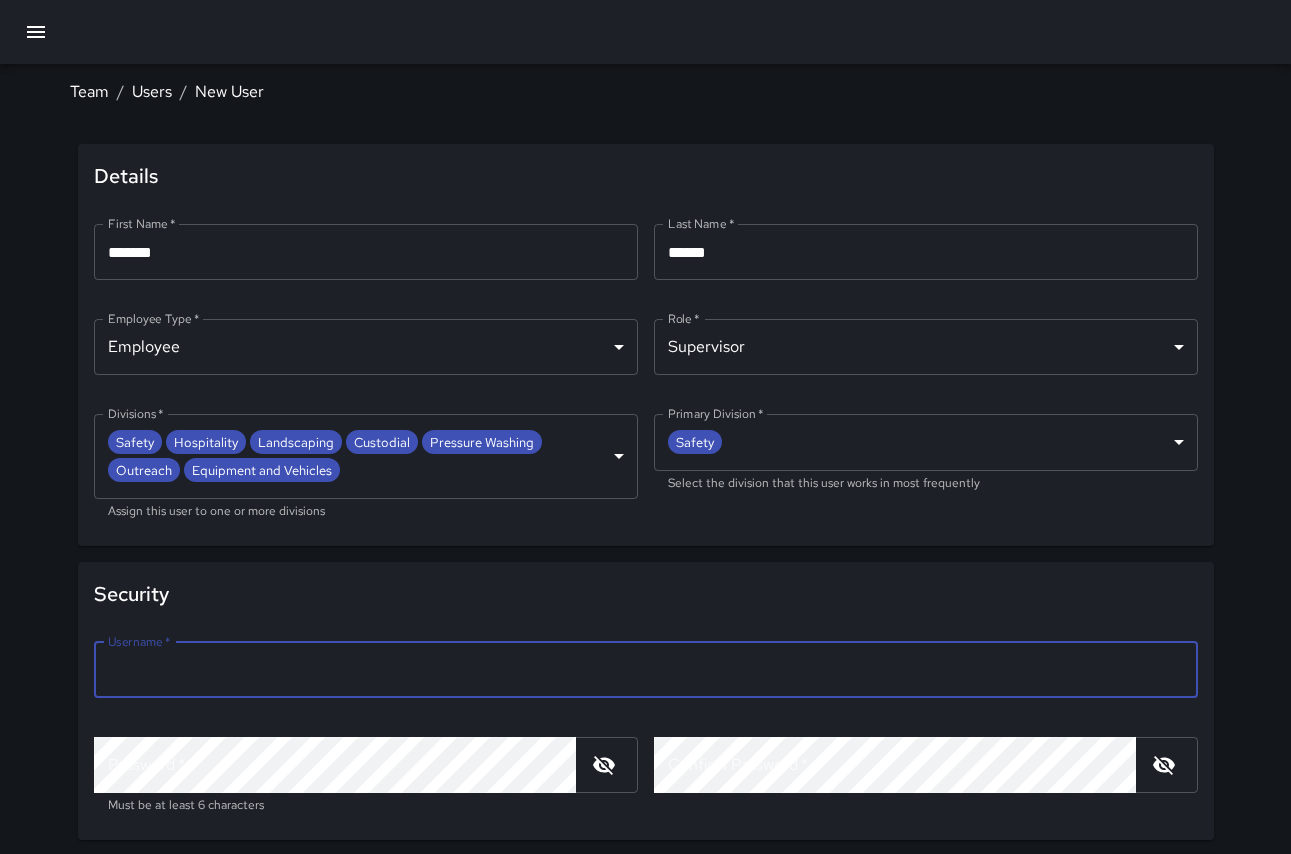 click on "Username   *" at bounding box center [646, 670] 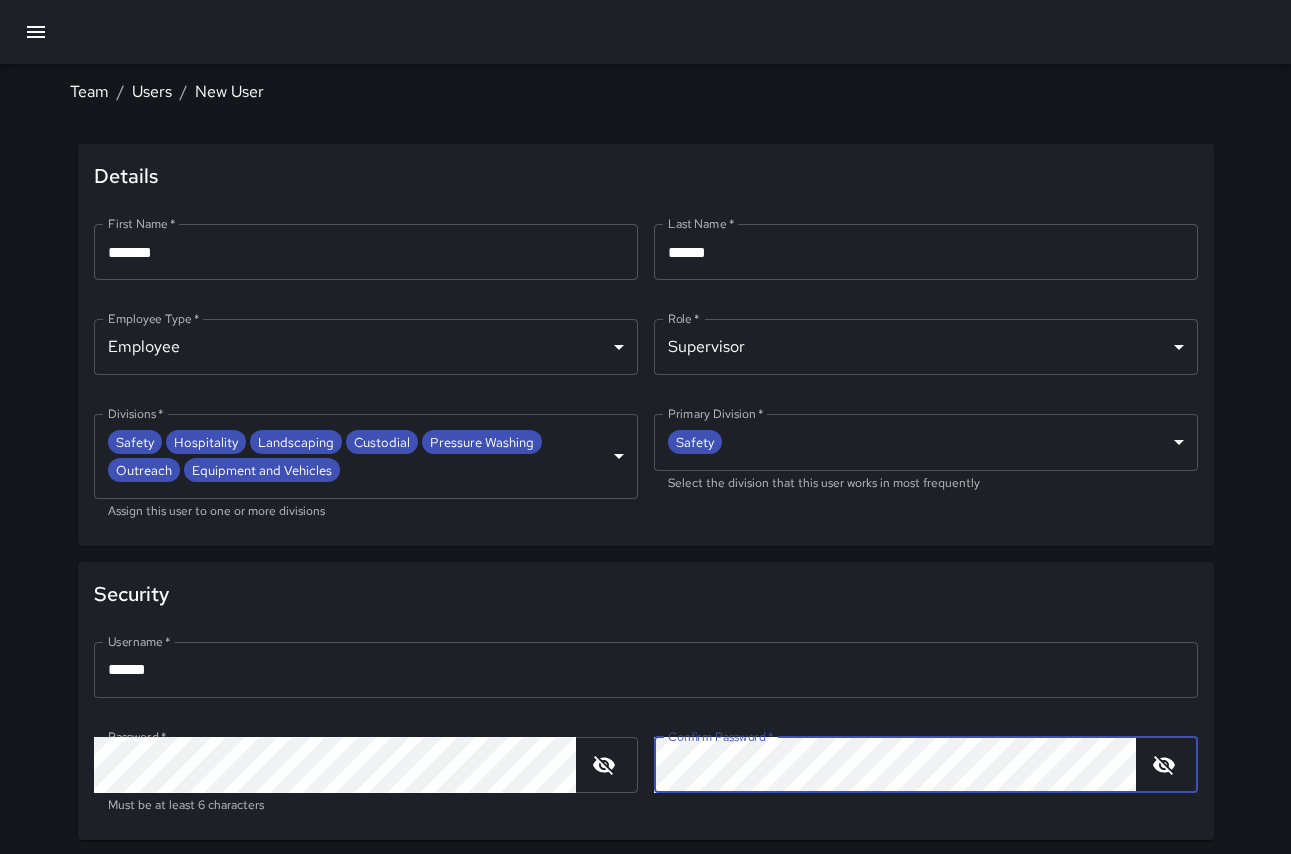 click on "**********" at bounding box center [645, 450] 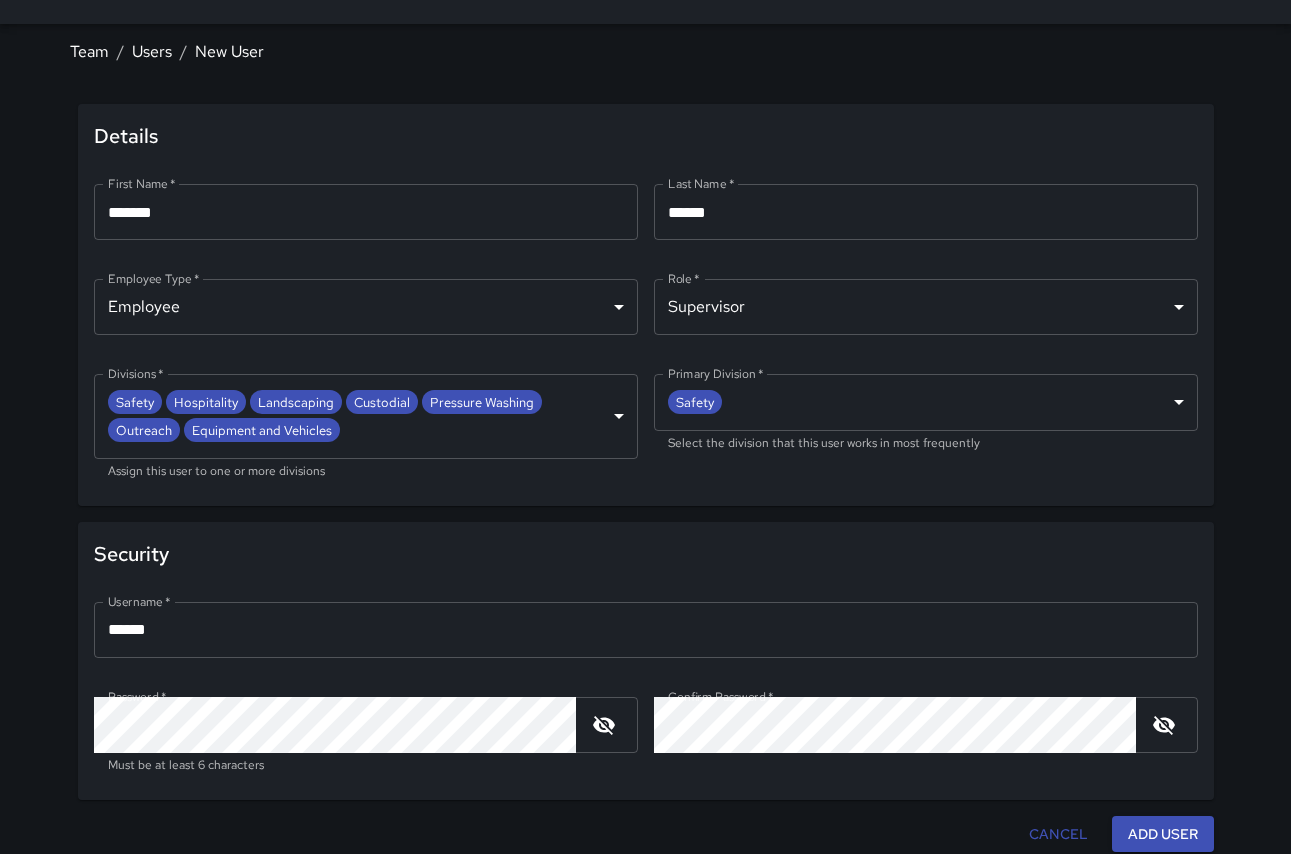 scroll, scrollTop: 46, scrollLeft: 0, axis: vertical 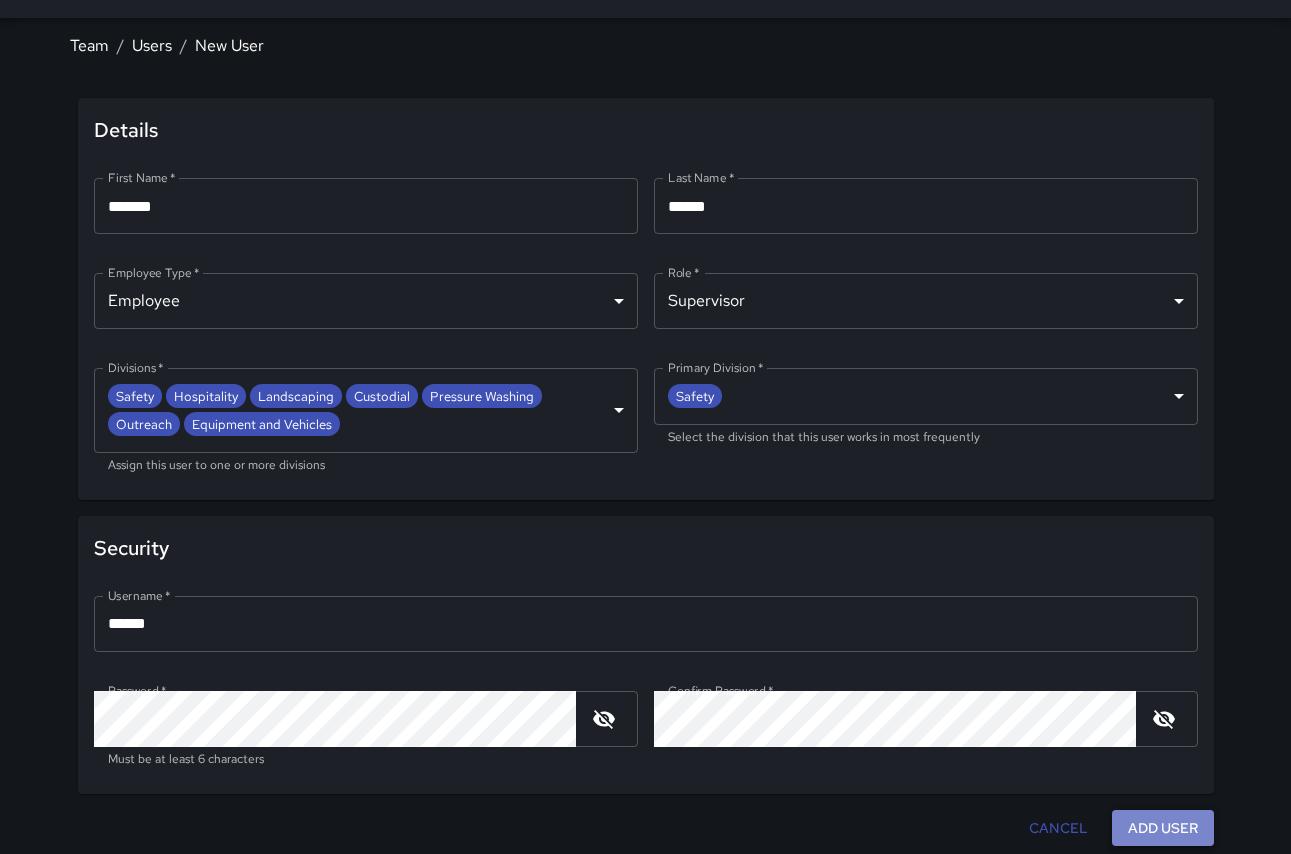 click on "Add User" at bounding box center [1163, 828] 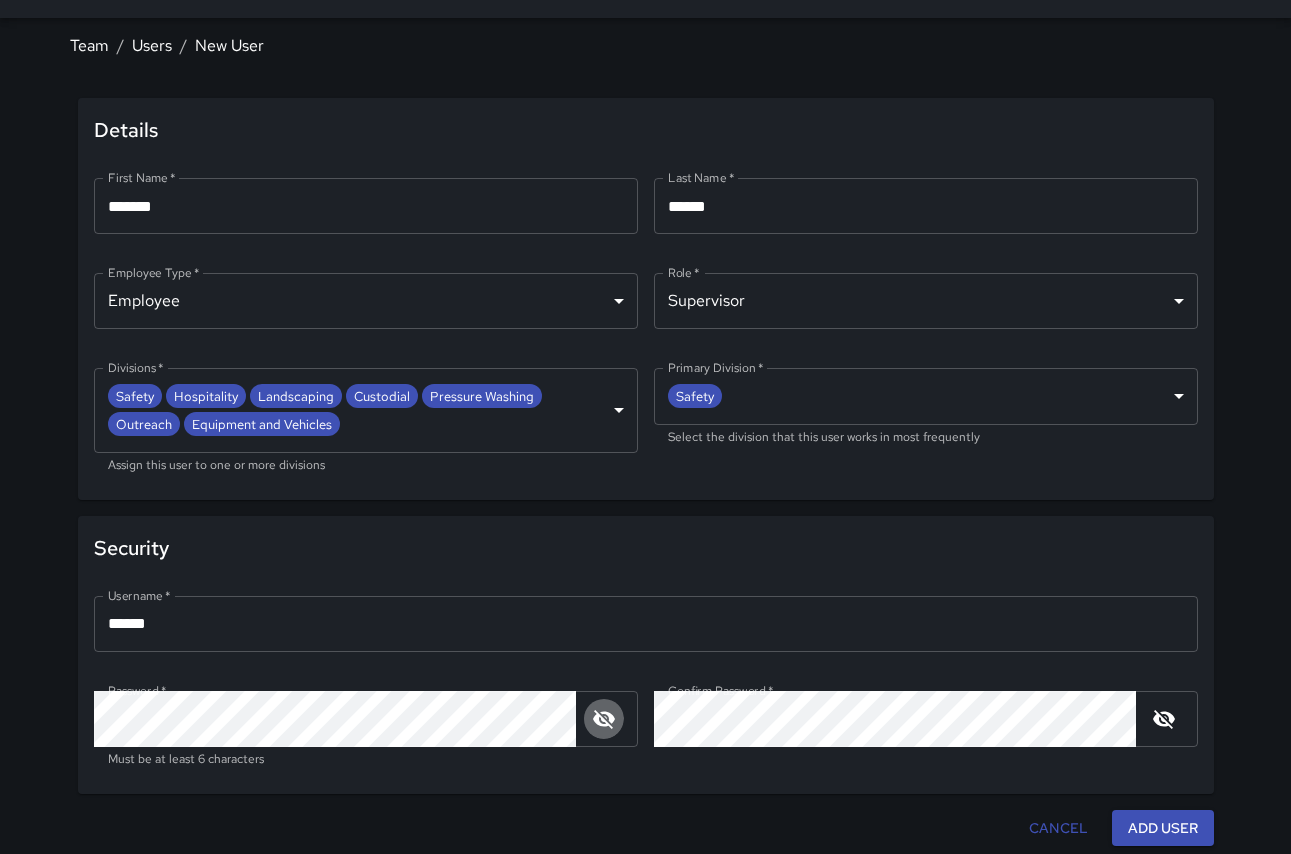 click 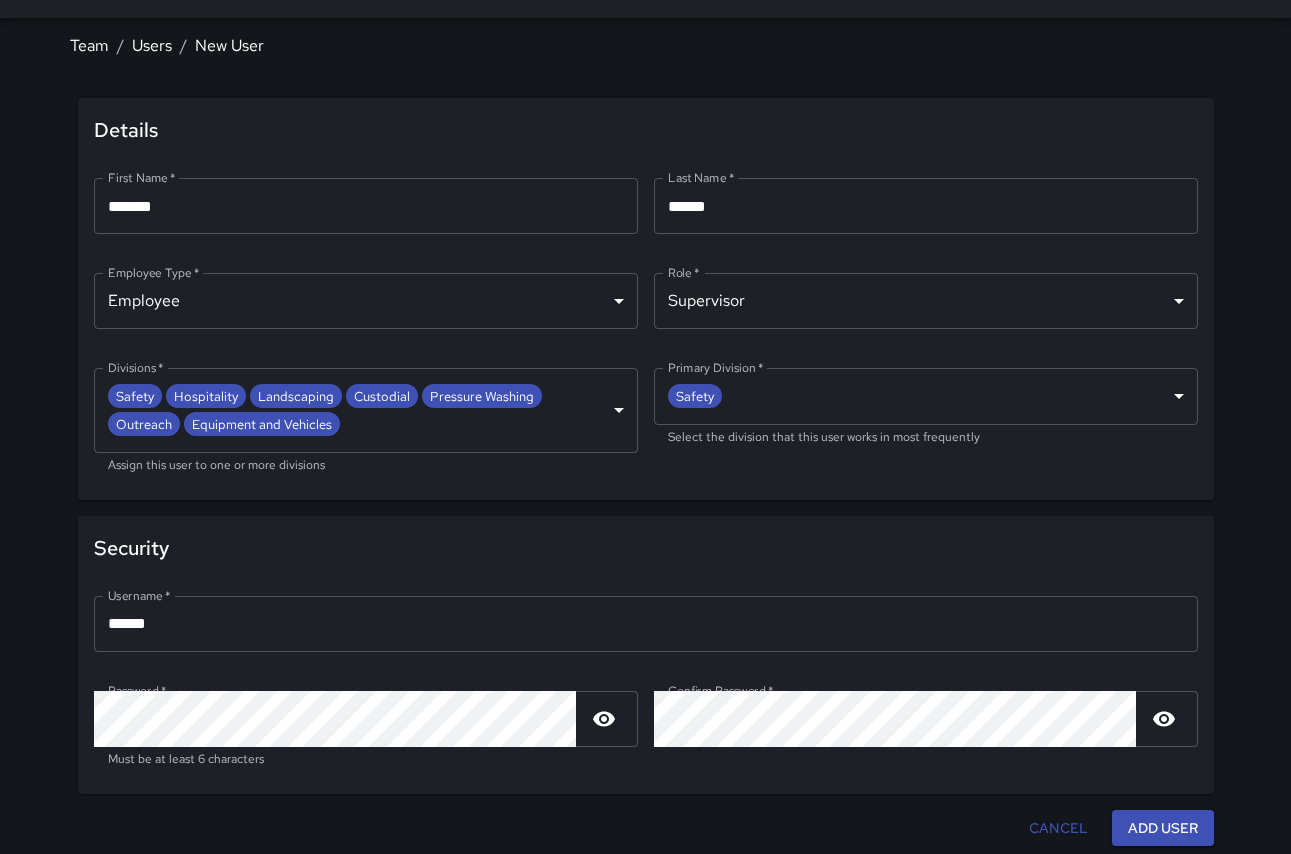 click on "Team / Users / New User" at bounding box center [646, 46] 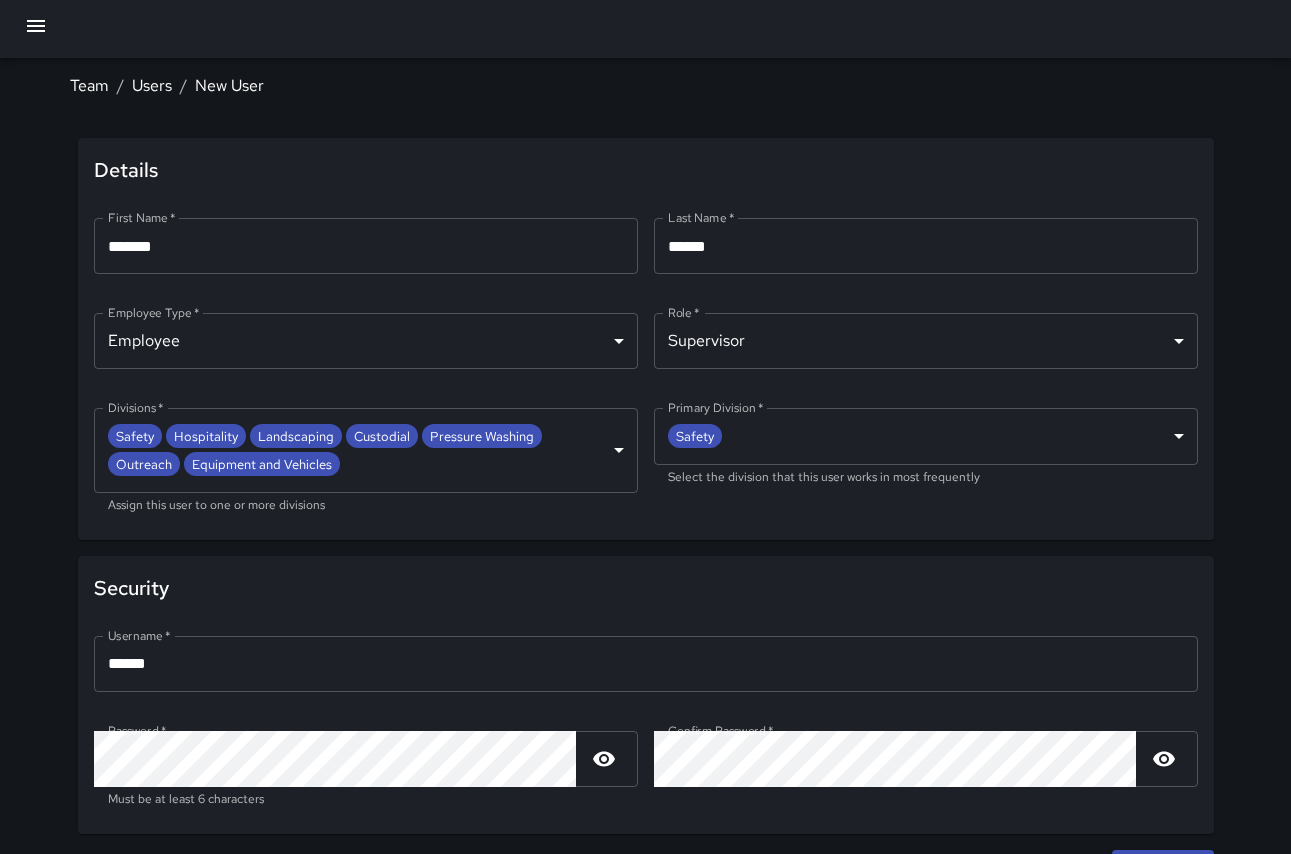 scroll, scrollTop: 0, scrollLeft: 0, axis: both 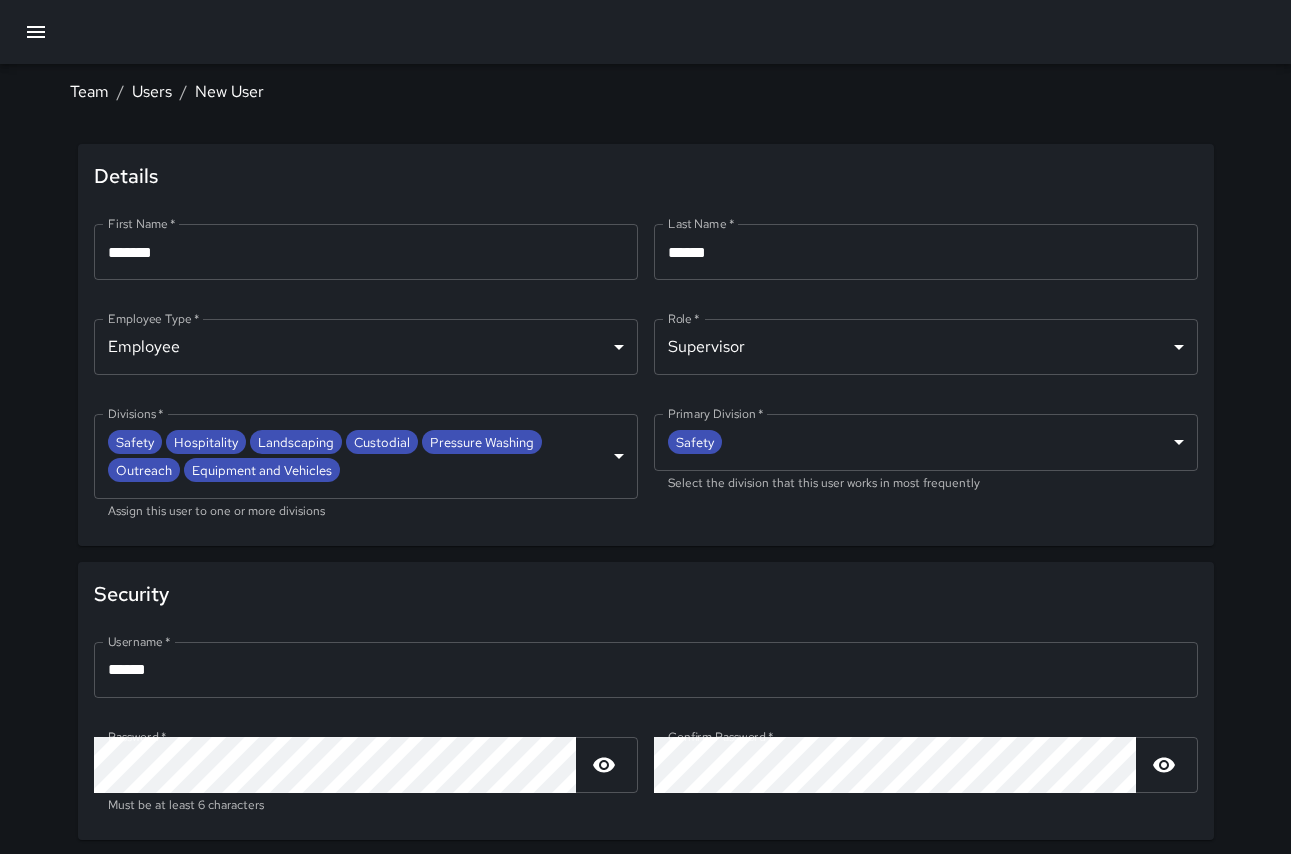 click on "**********" at bounding box center [645, 450] 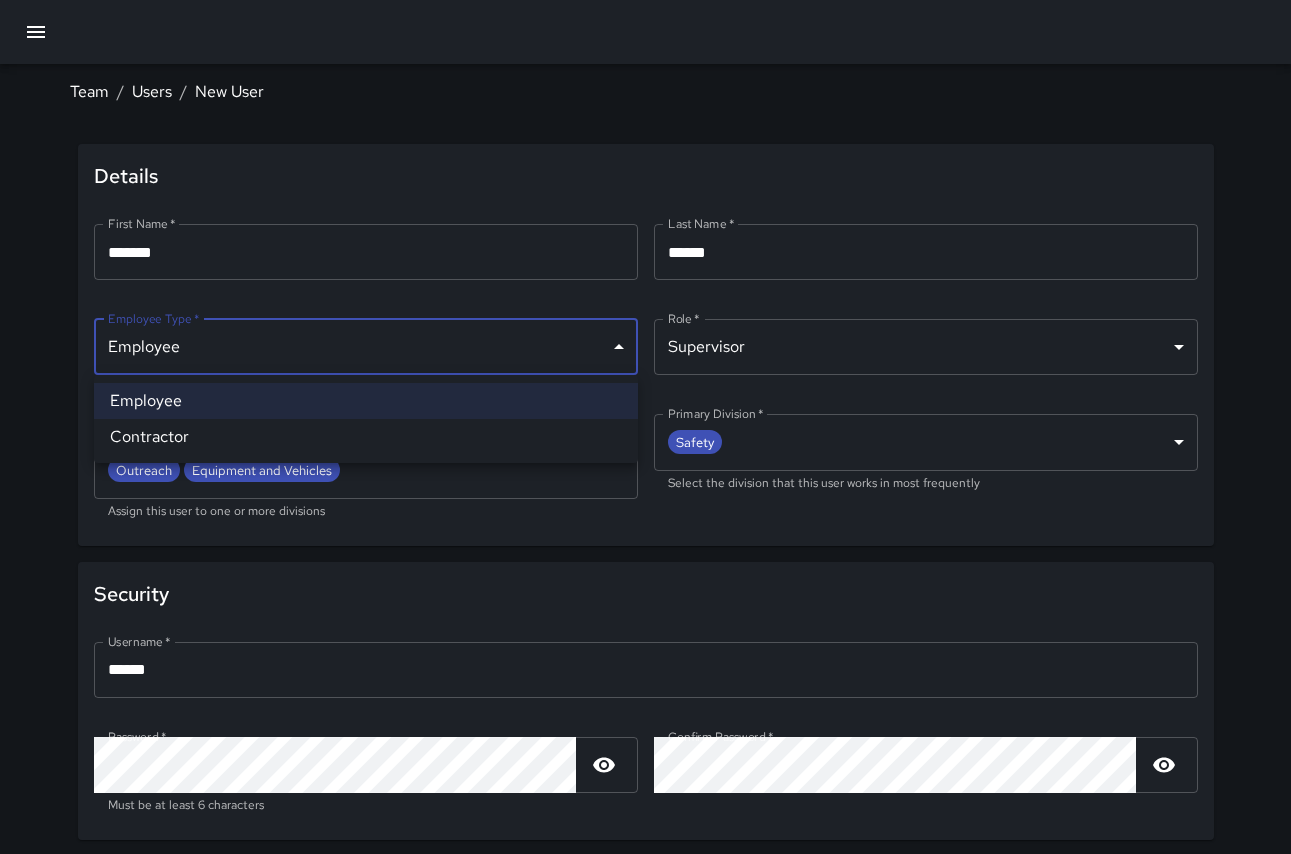 click on "Employee" at bounding box center (366, 401) 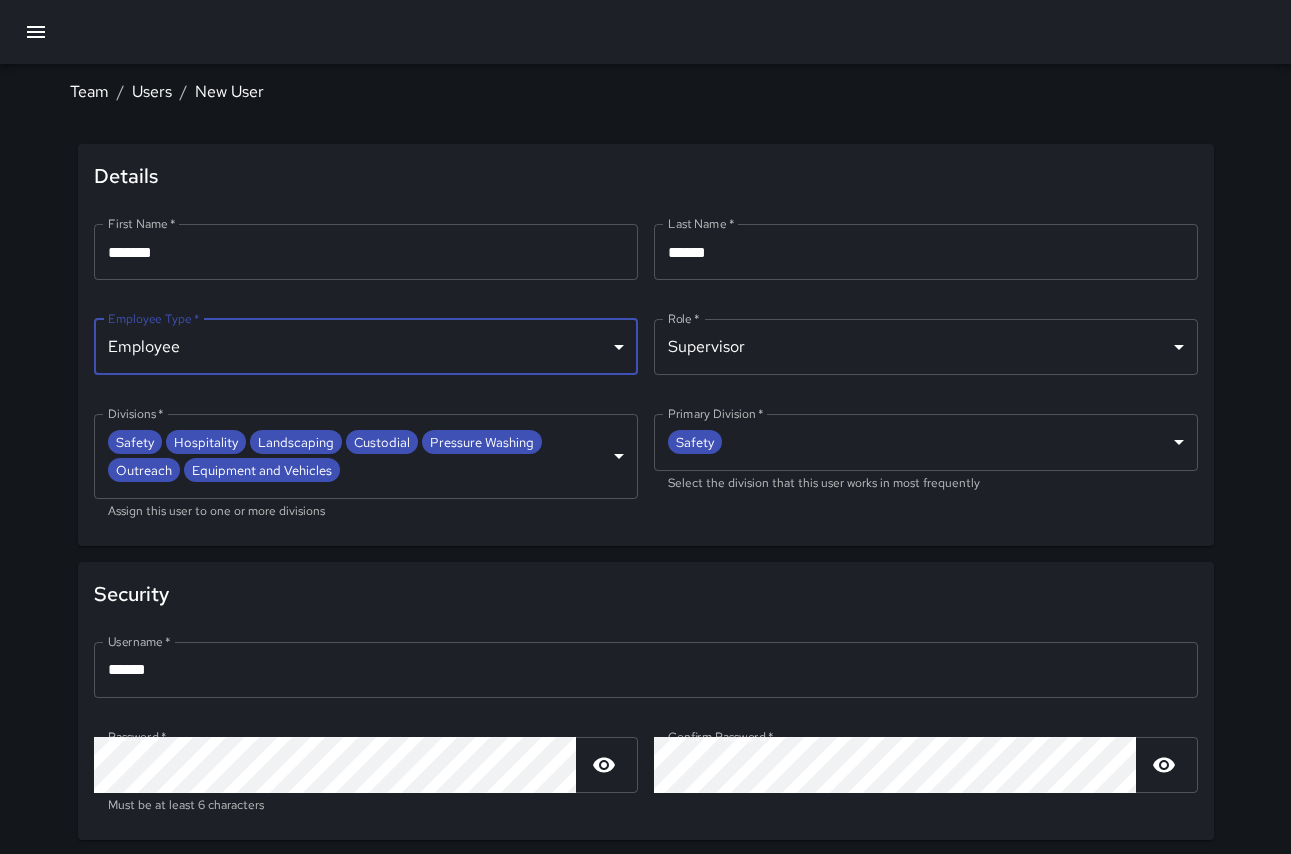 click on "******" at bounding box center (926, 252) 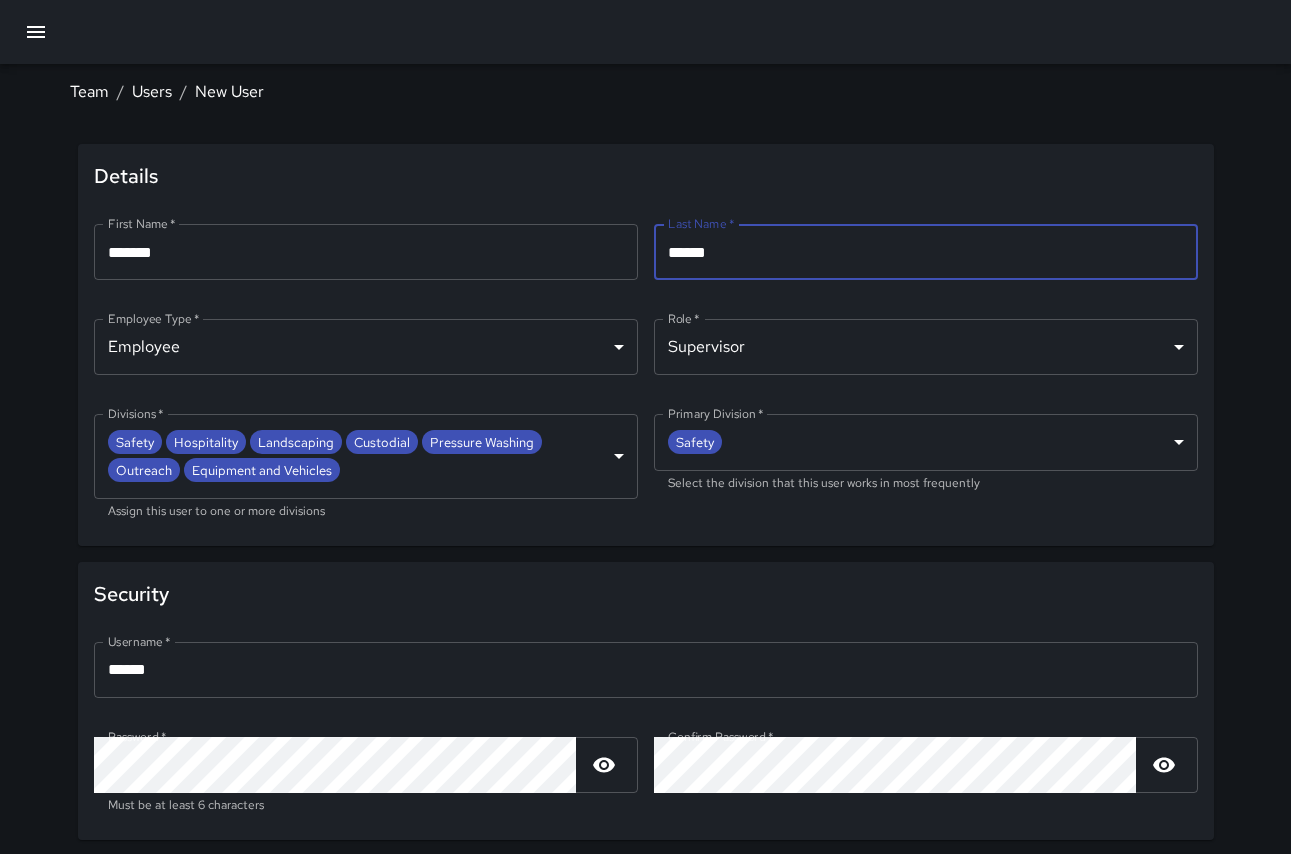 click on "******" at bounding box center (926, 252) 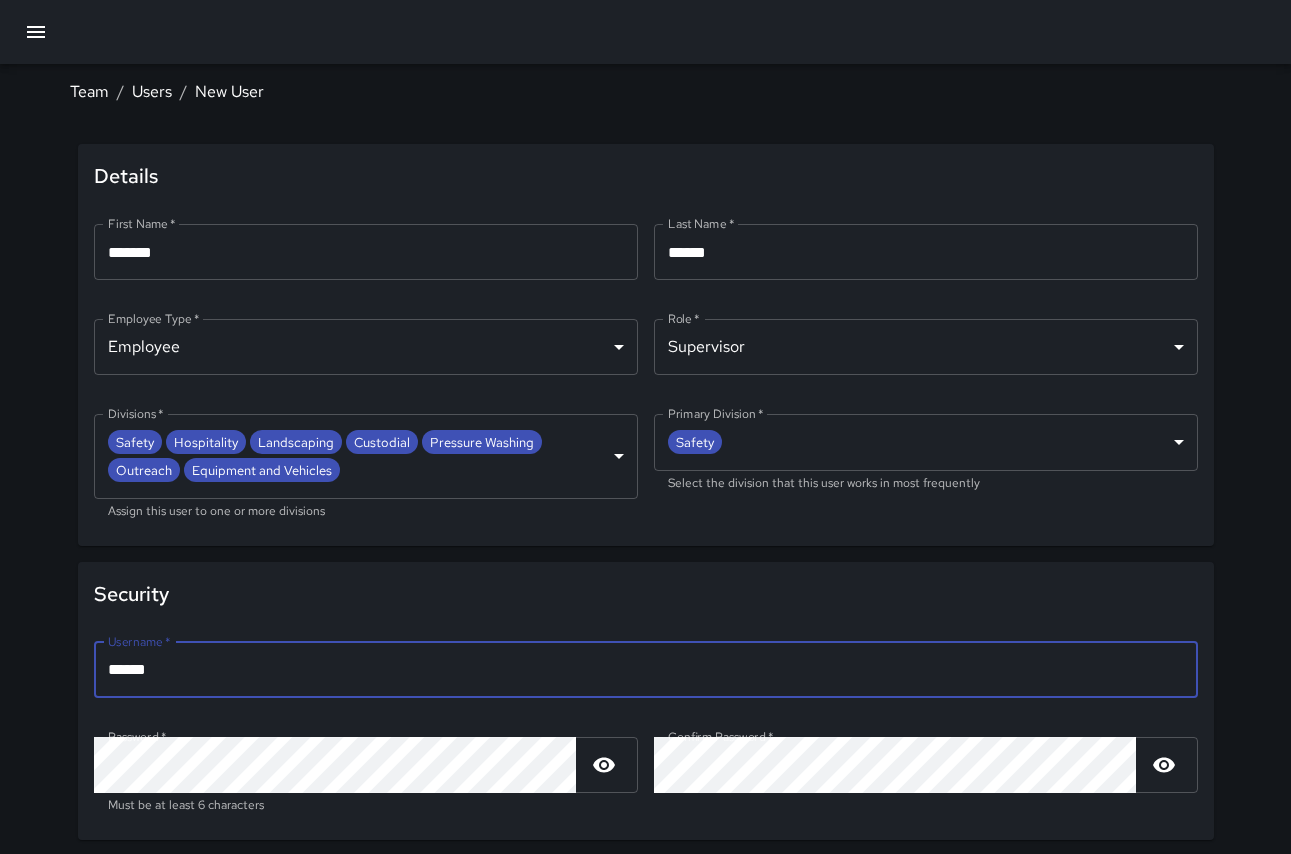 click on "******" at bounding box center [646, 670] 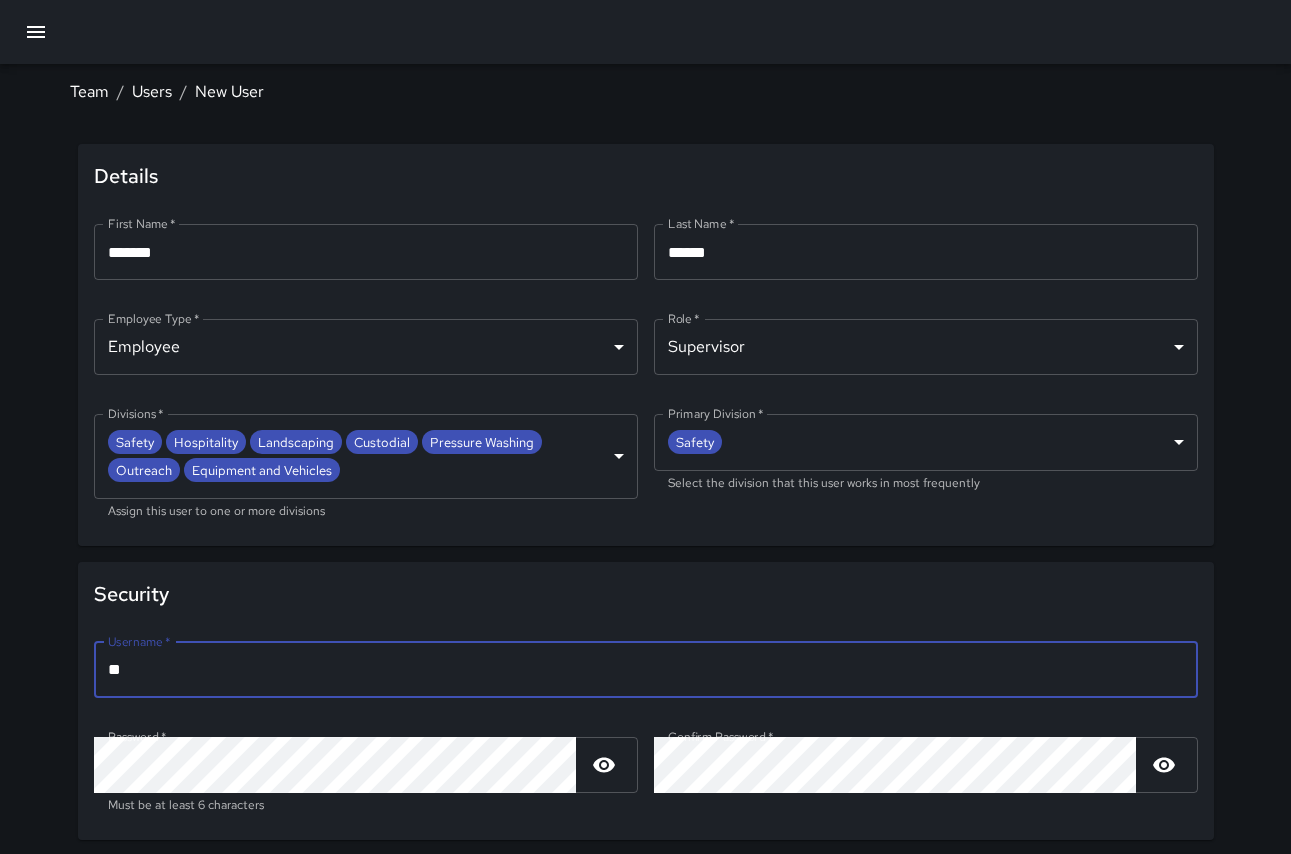 type on "*" 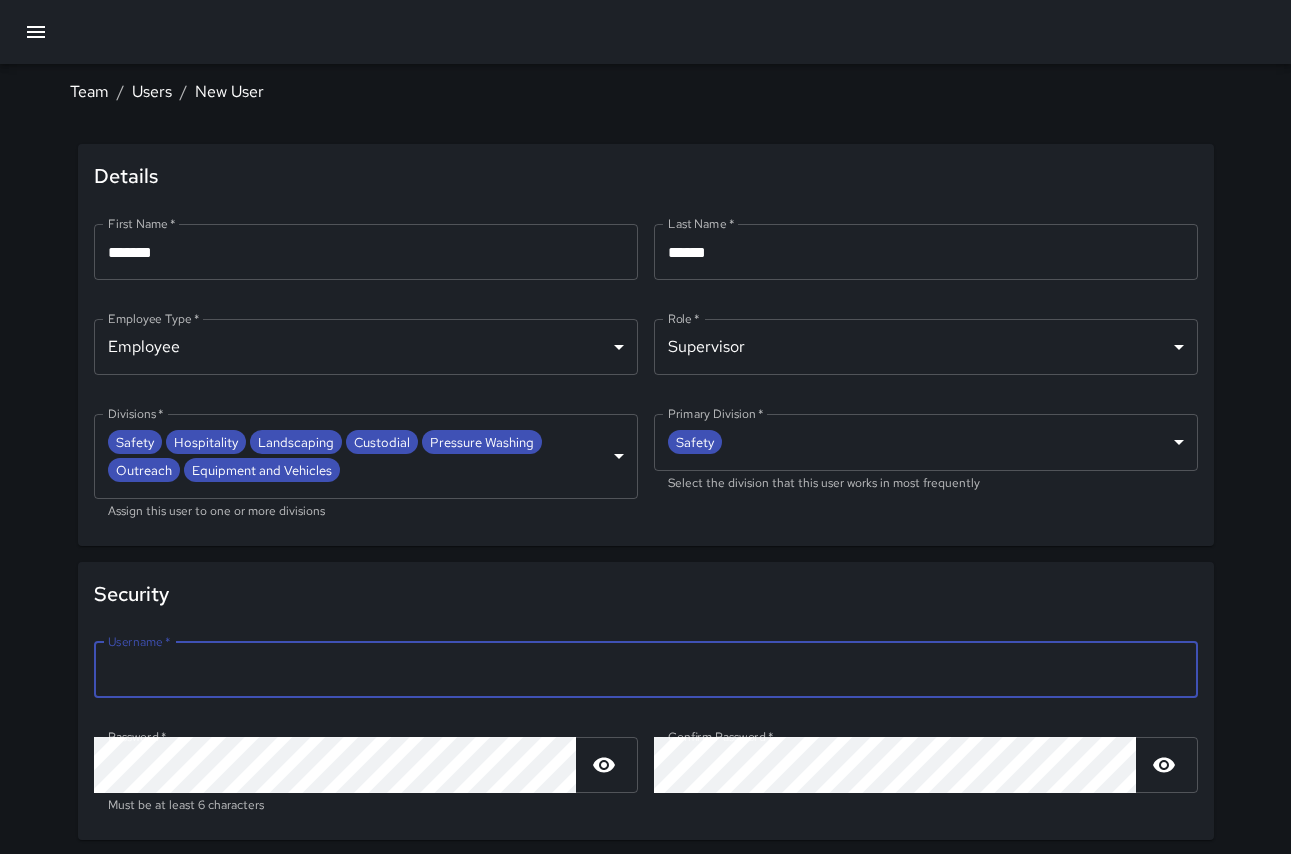type 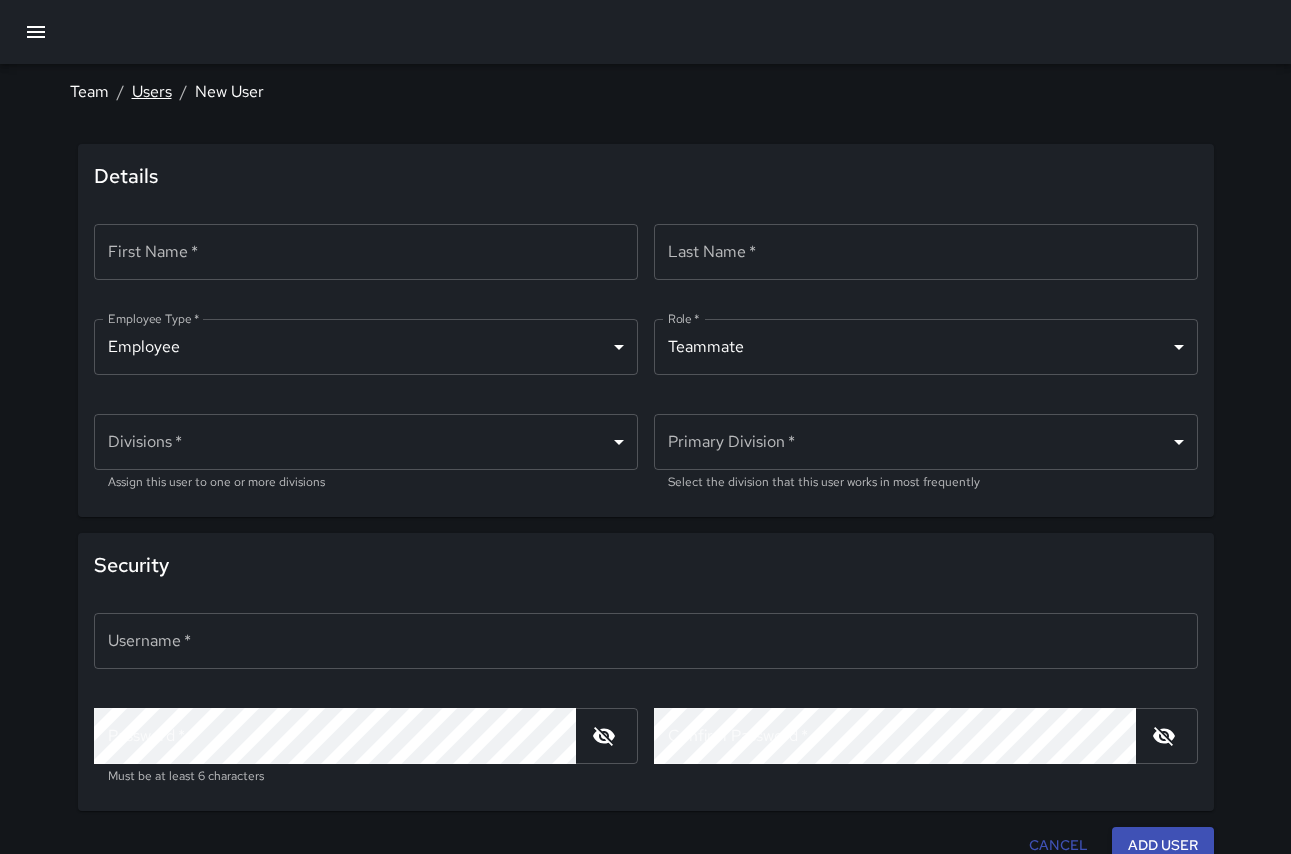 click on "Users" at bounding box center [152, 91] 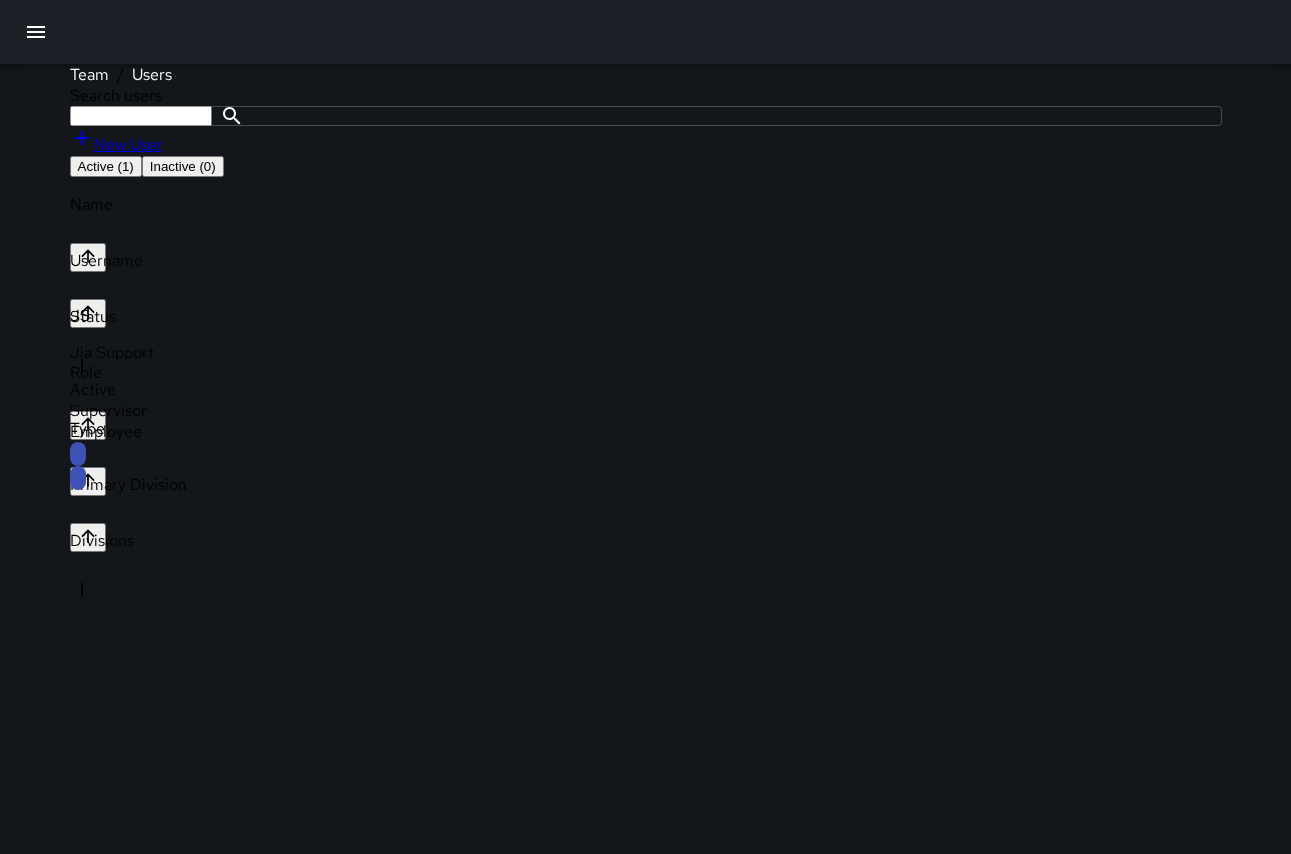 scroll, scrollTop: 1, scrollLeft: 1, axis: both 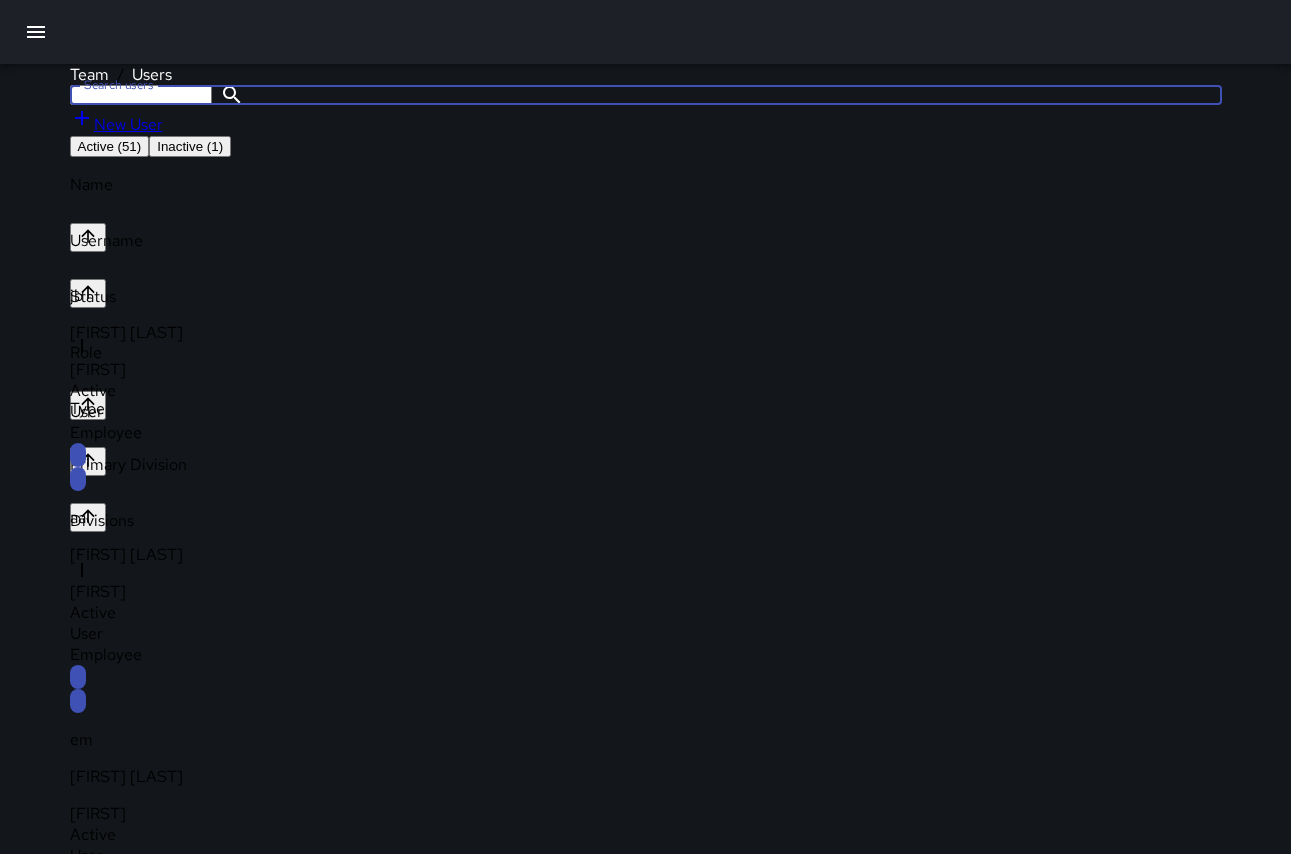 click on "Search users" at bounding box center [141, 95] 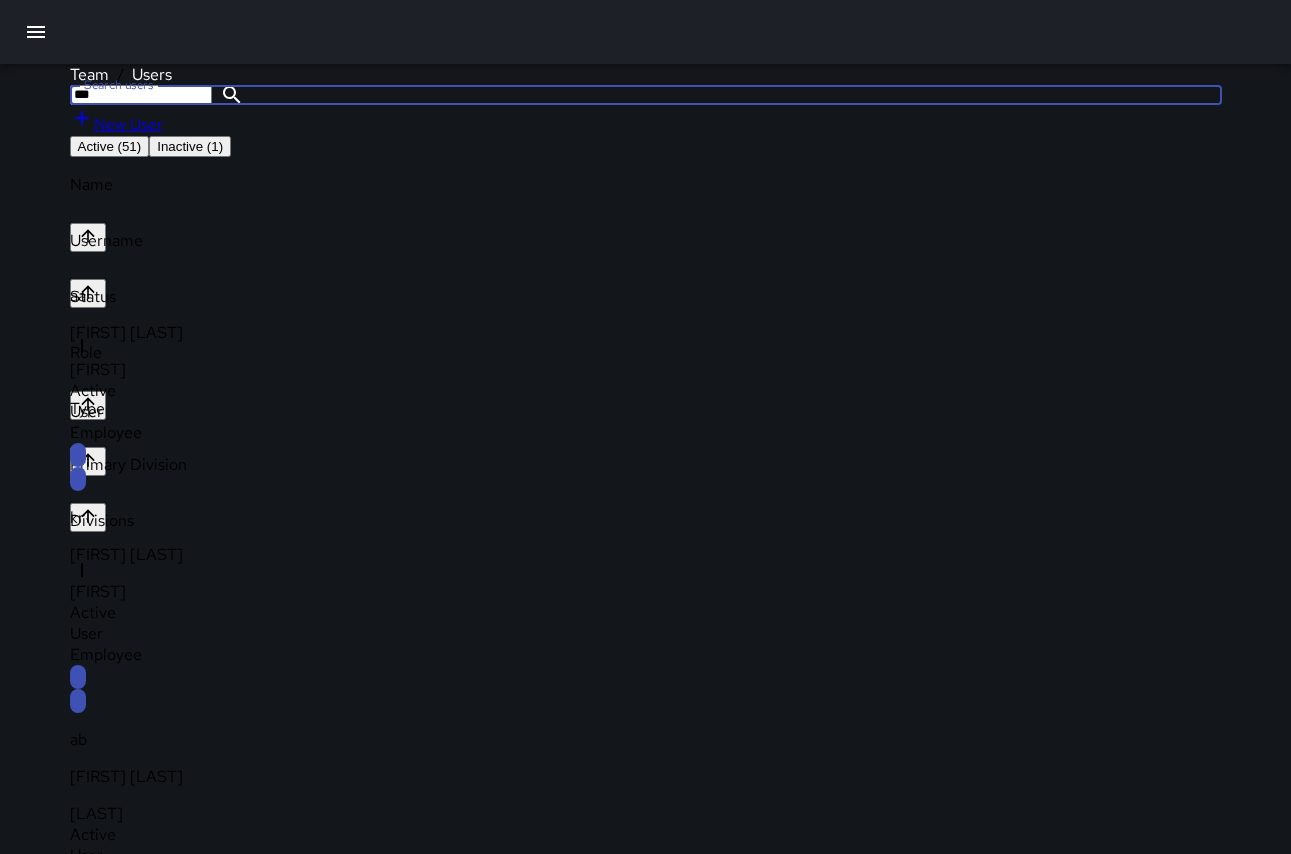 type on "***" 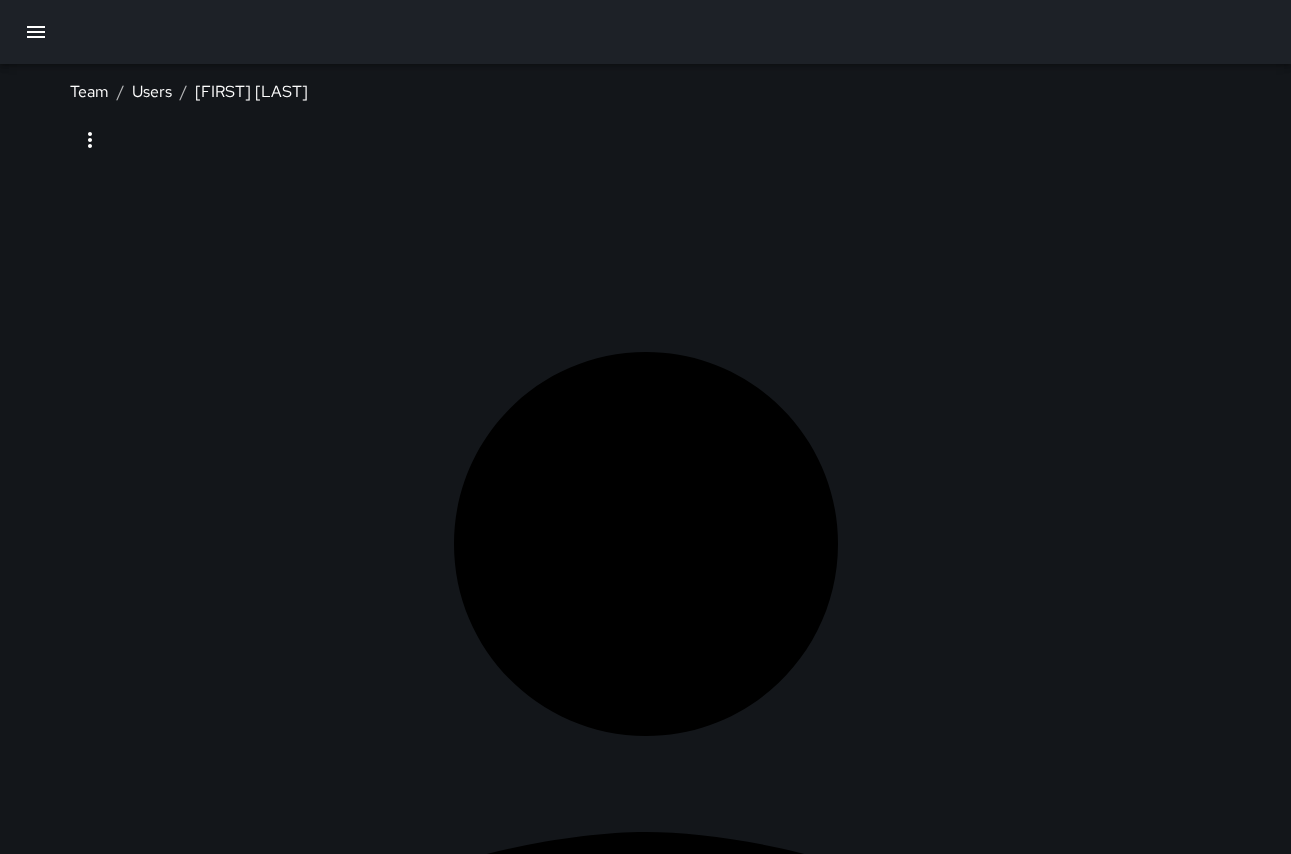 click on "**********" at bounding box center (645, 924) 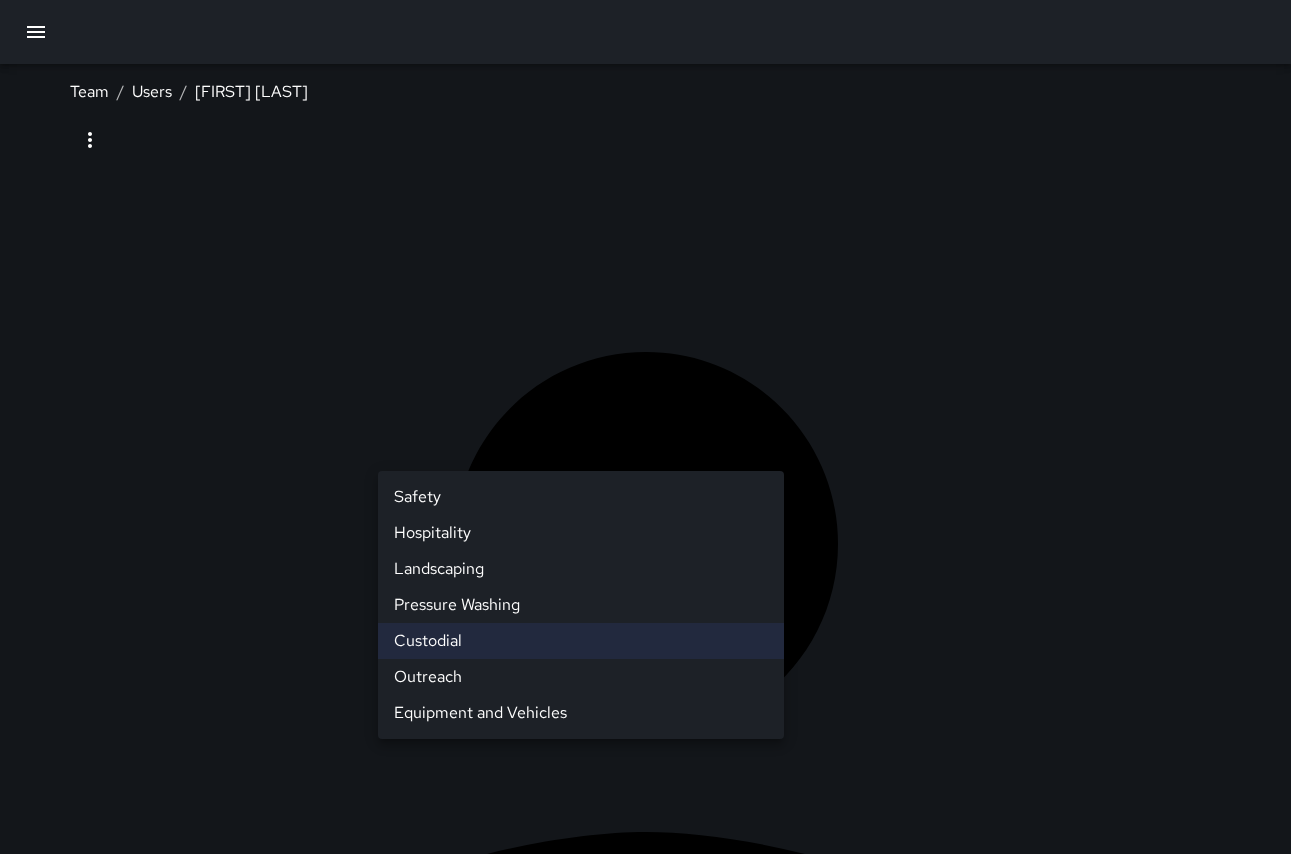 click on "Hospitality" at bounding box center [581, 533] 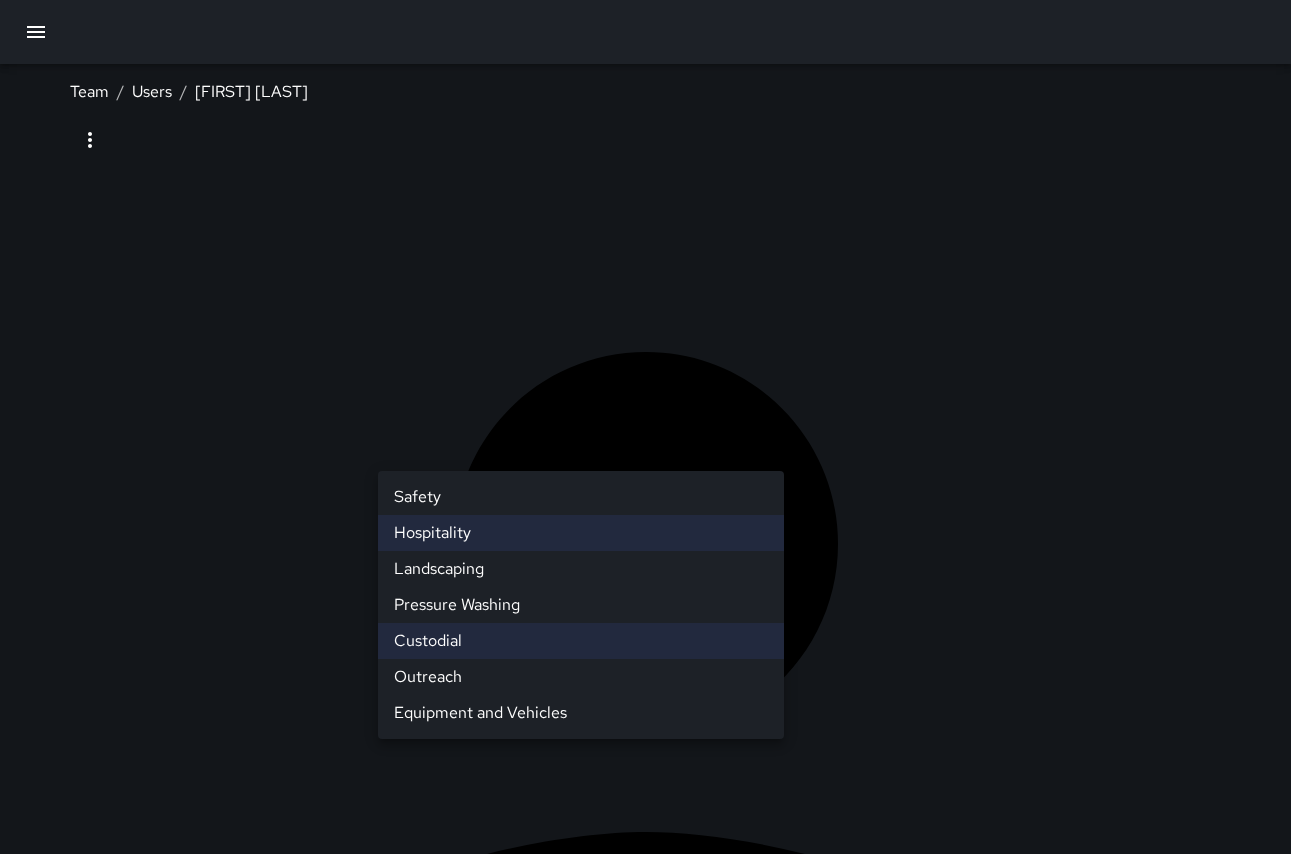 click on "Custodial" at bounding box center [581, 641] 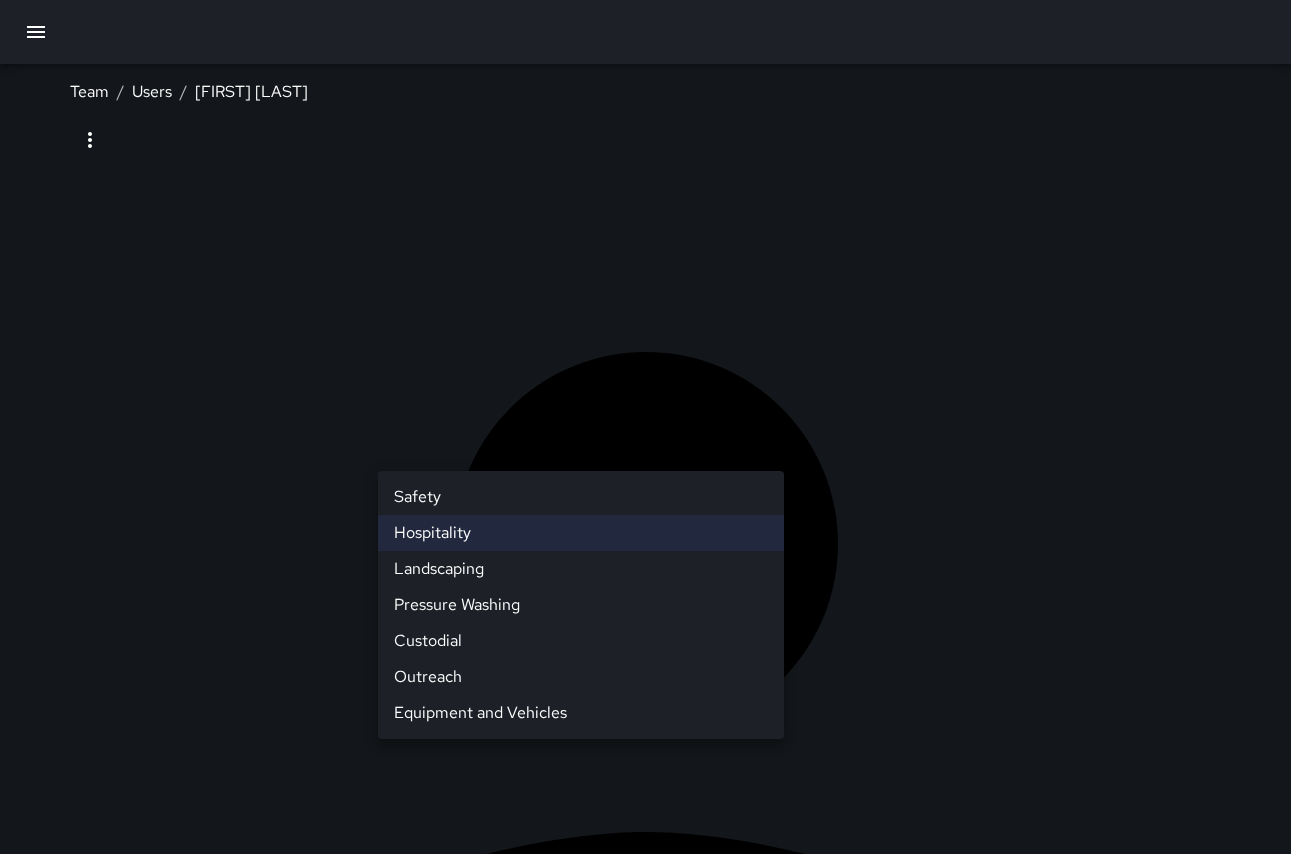 click at bounding box center (645, 427) 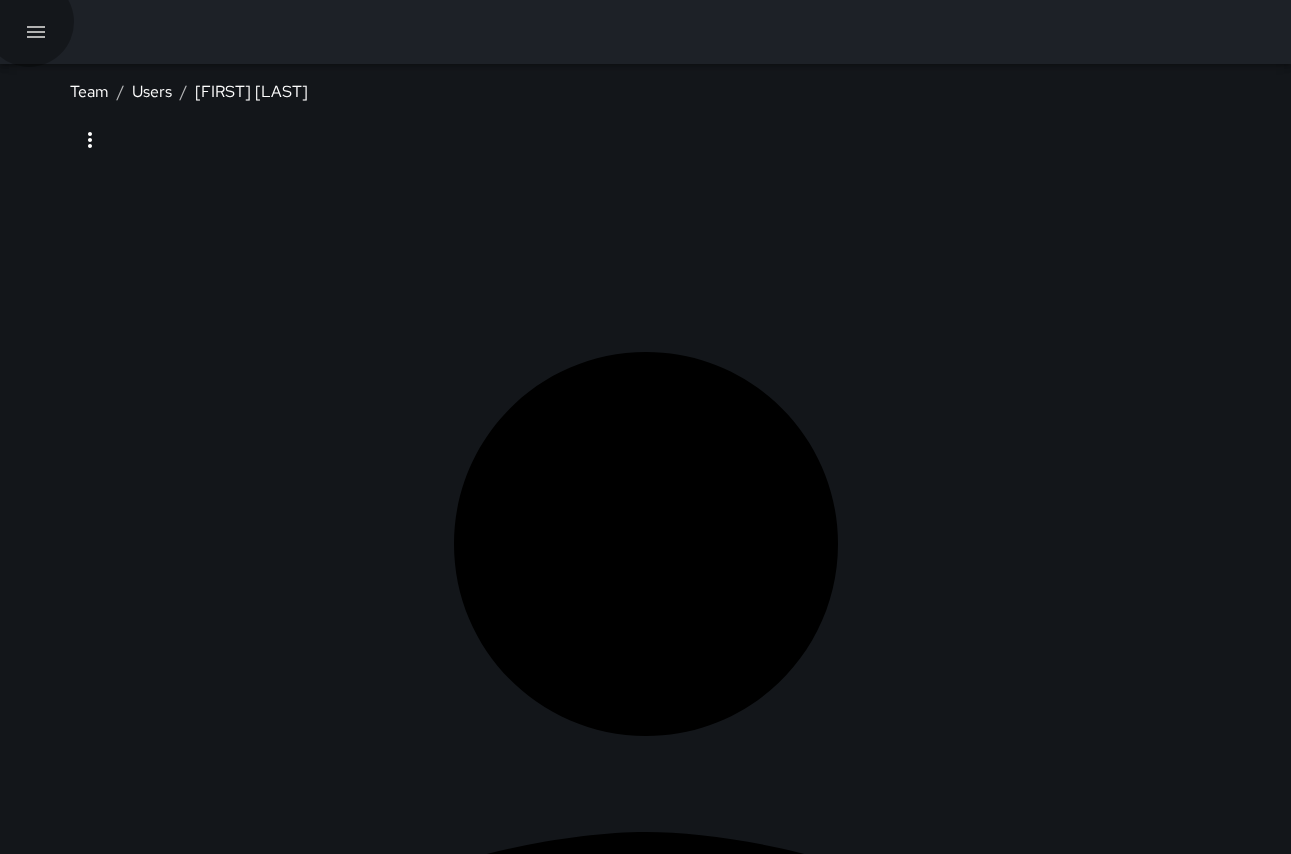 click on "Save" at bounding box center [184, 1829] 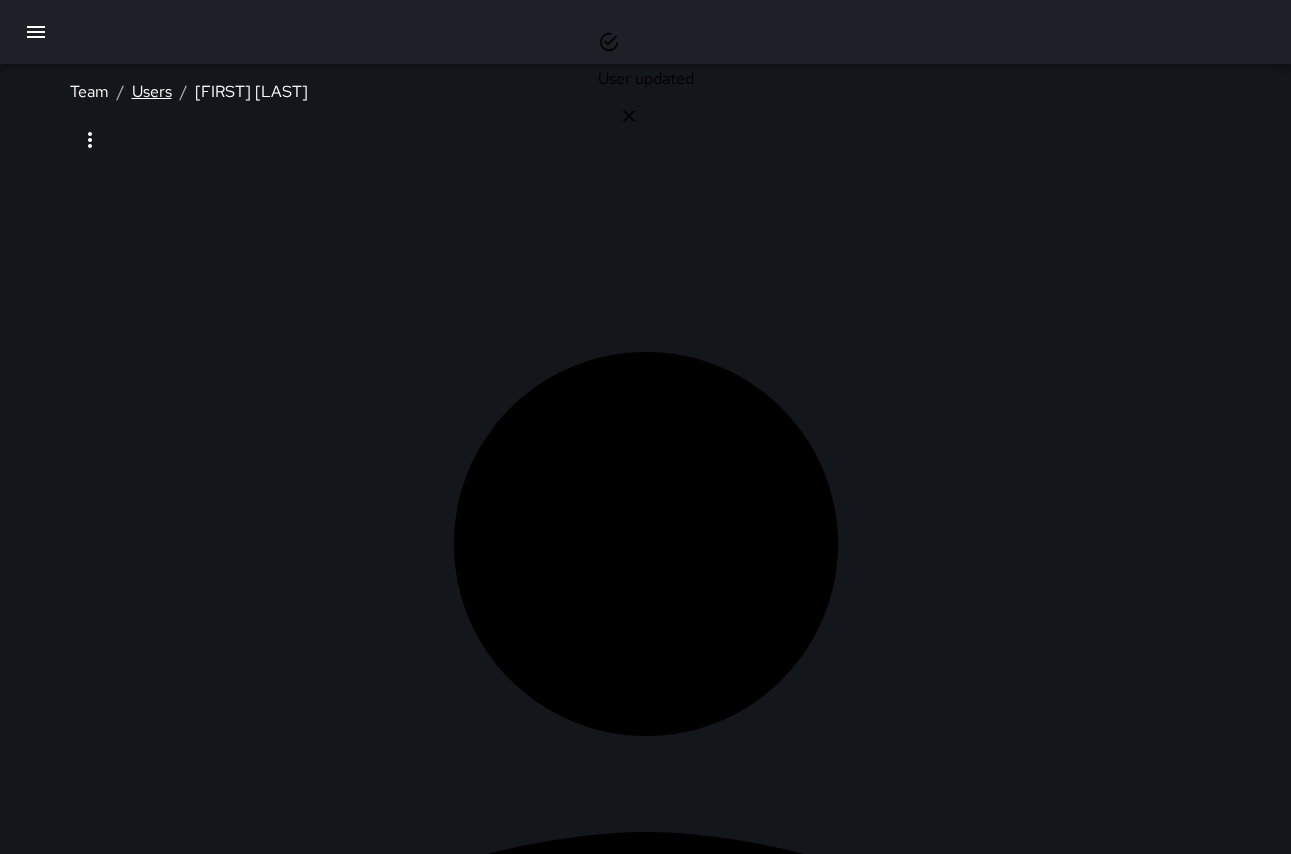 click on "Users" at bounding box center (152, 91) 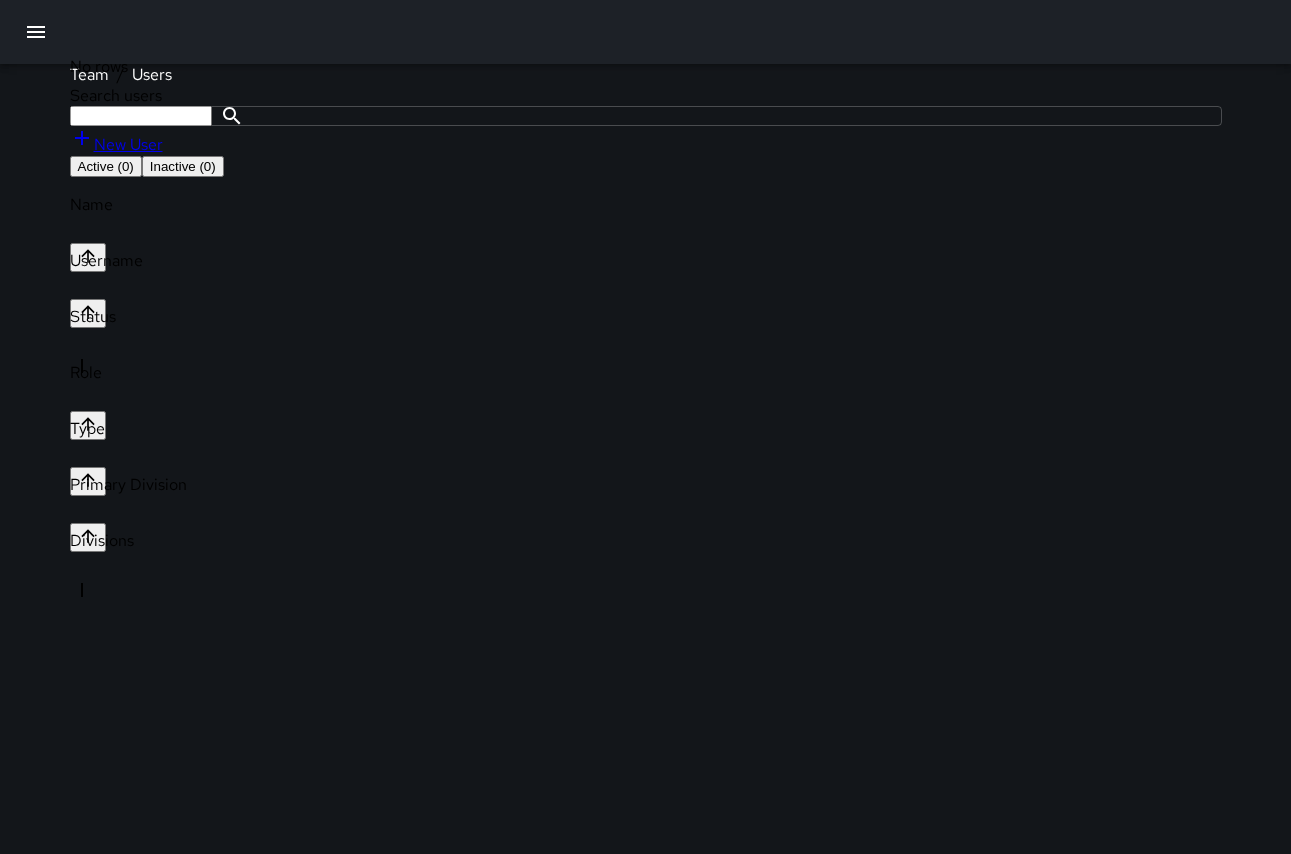 scroll, scrollTop: 1, scrollLeft: 1, axis: both 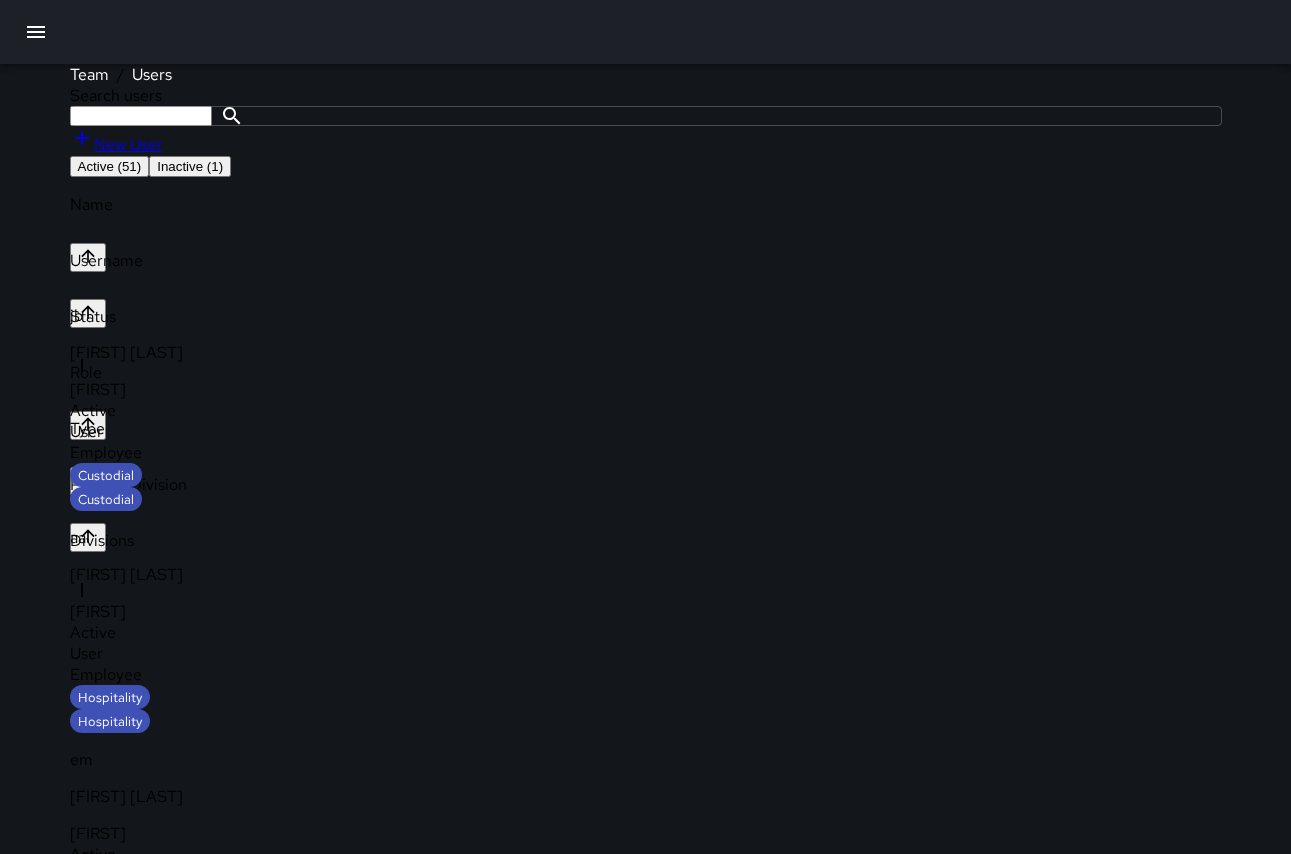 click on "Search users" at bounding box center [141, 116] 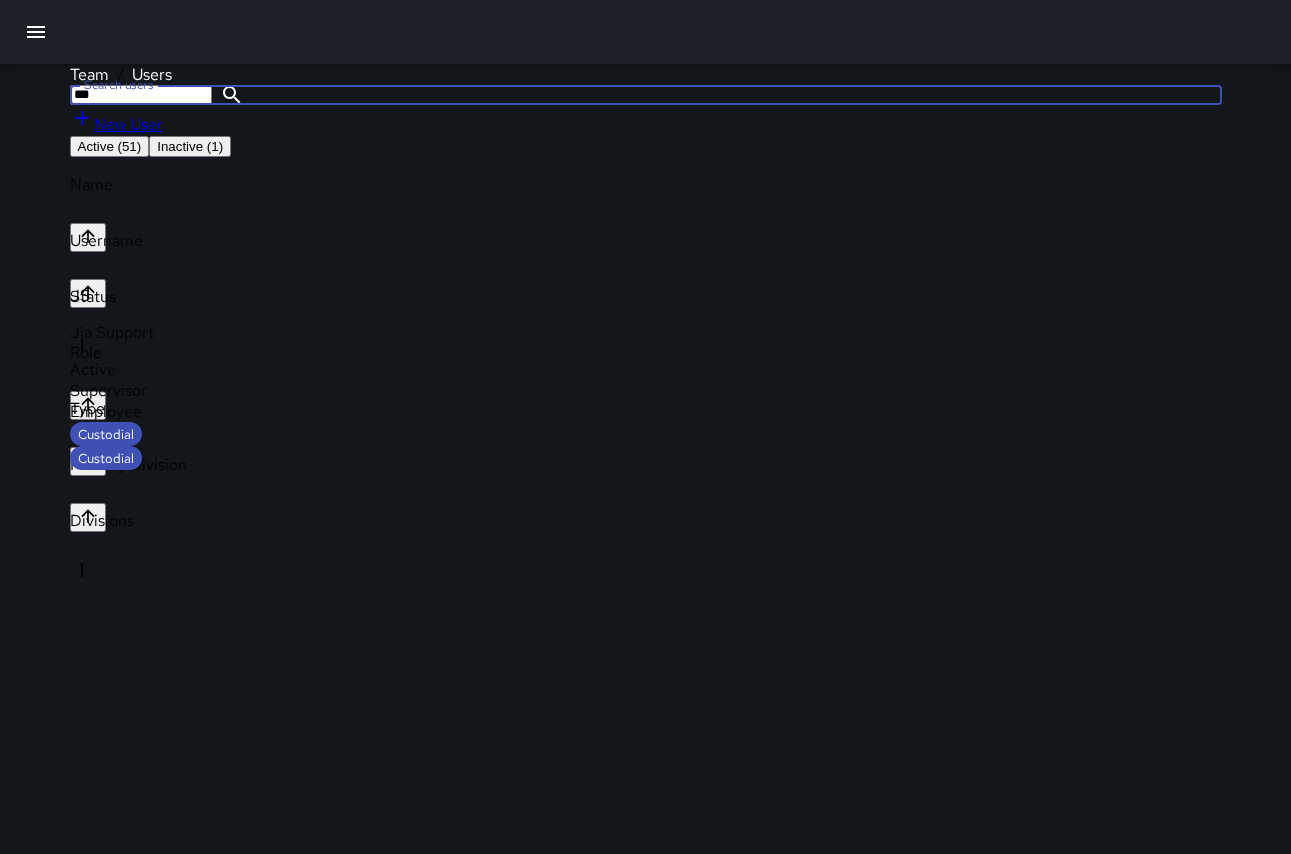 type on "***" 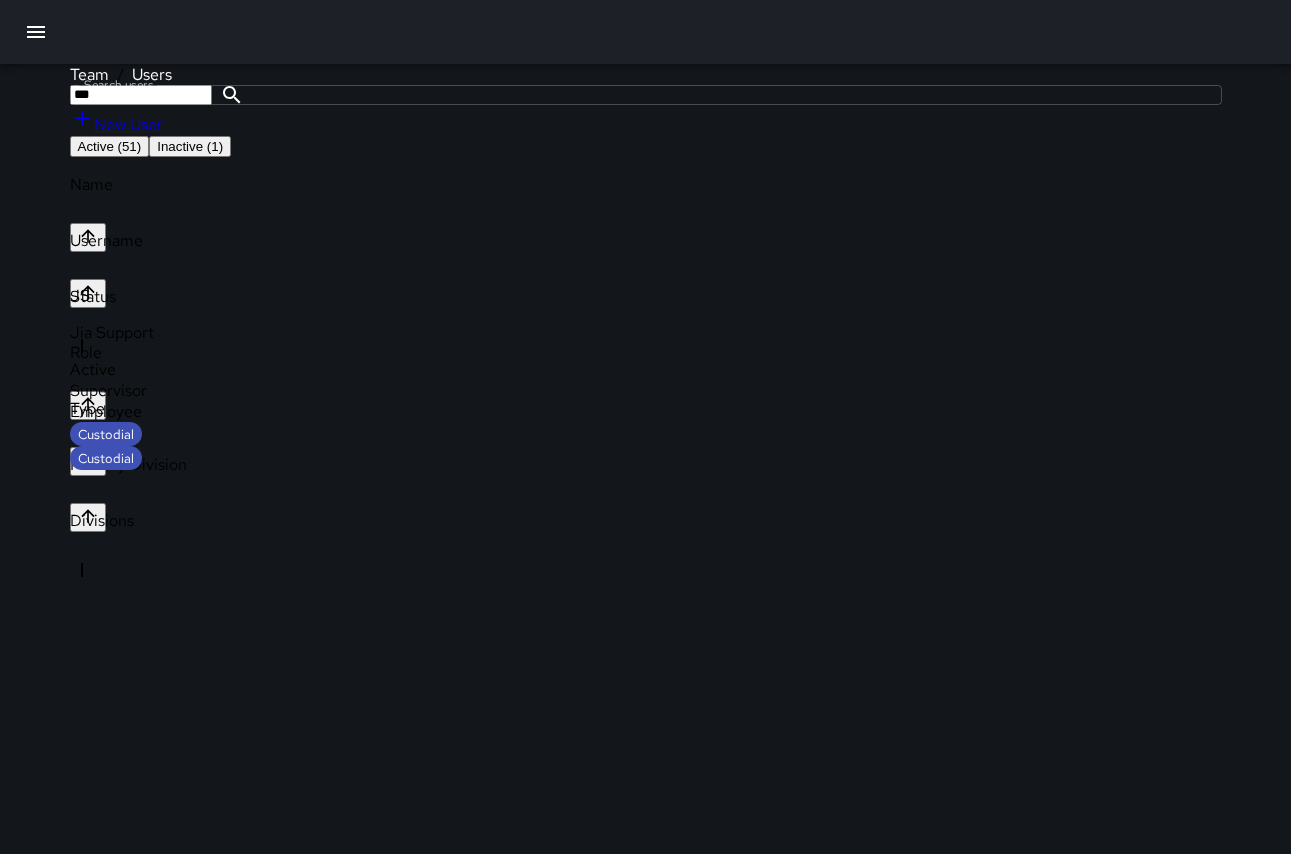 click at bounding box center (120, 359) 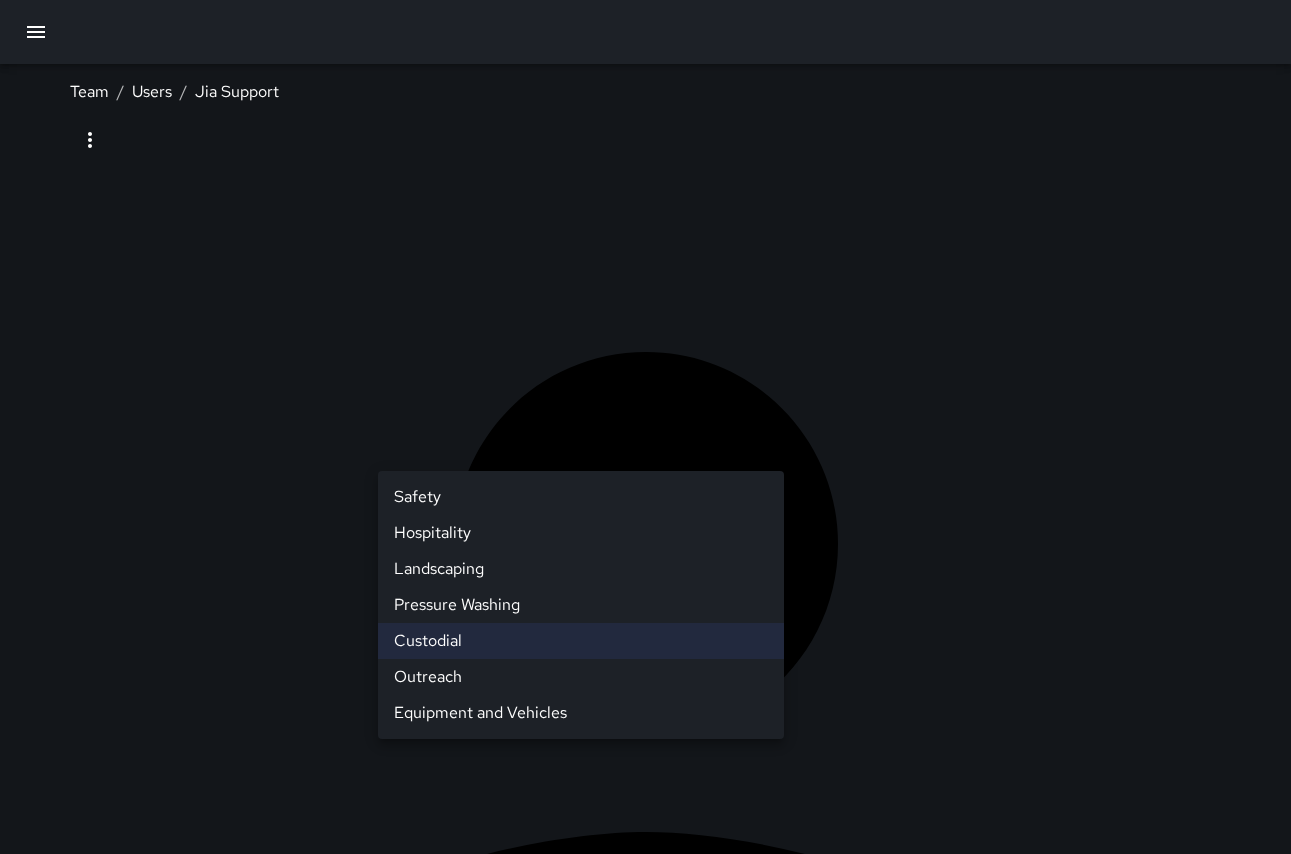 click on "**********" at bounding box center (645, 924) 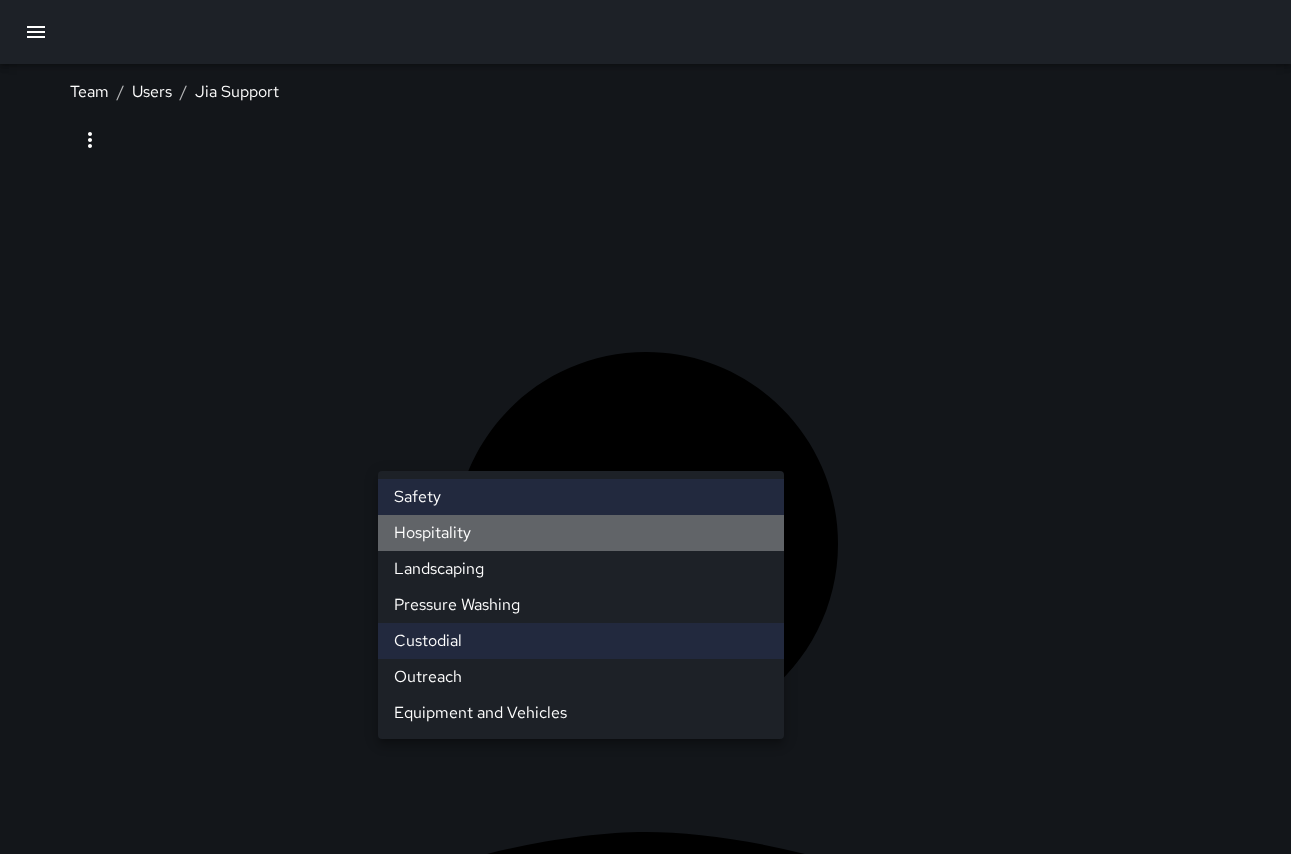 click on "Hospitality" at bounding box center (581, 533) 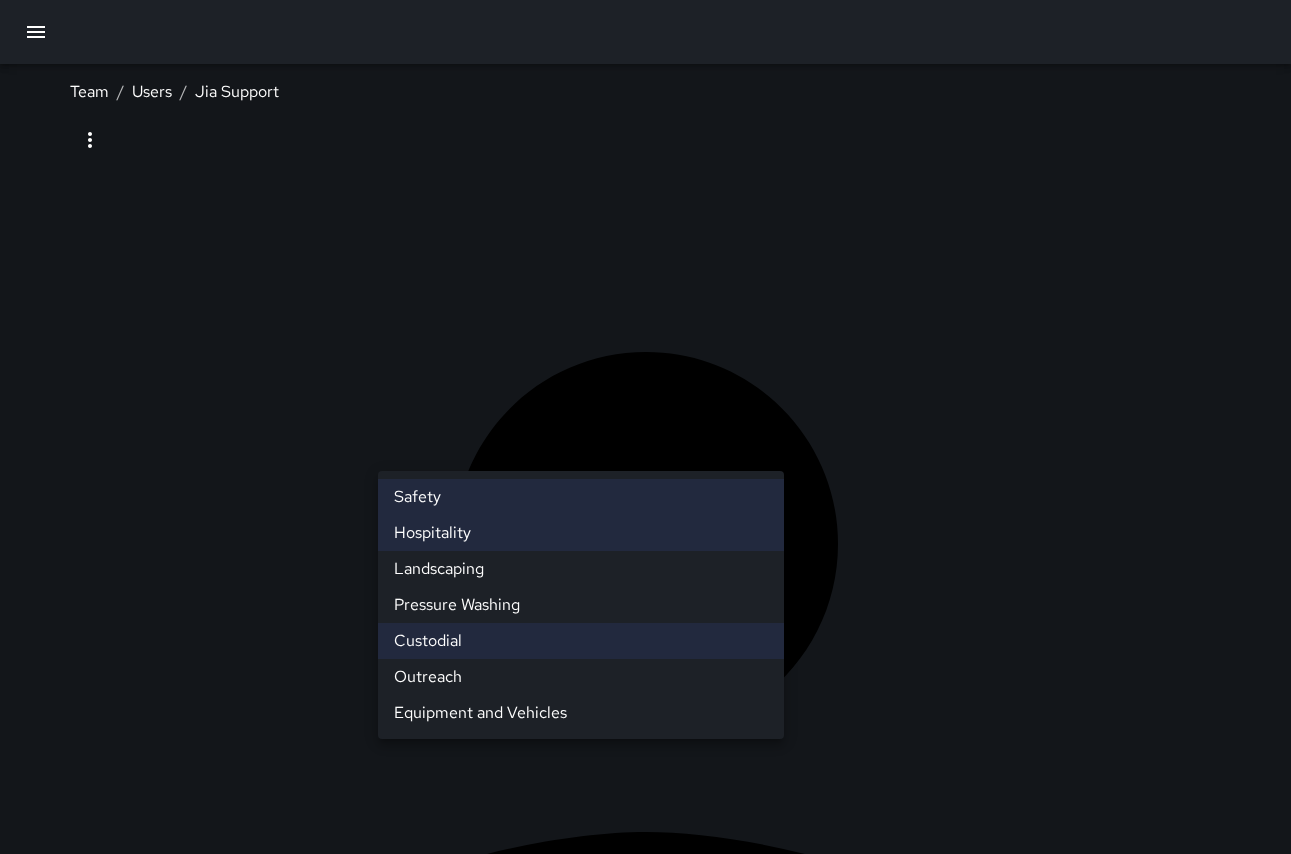 click on "Landscaping" at bounding box center [581, 569] 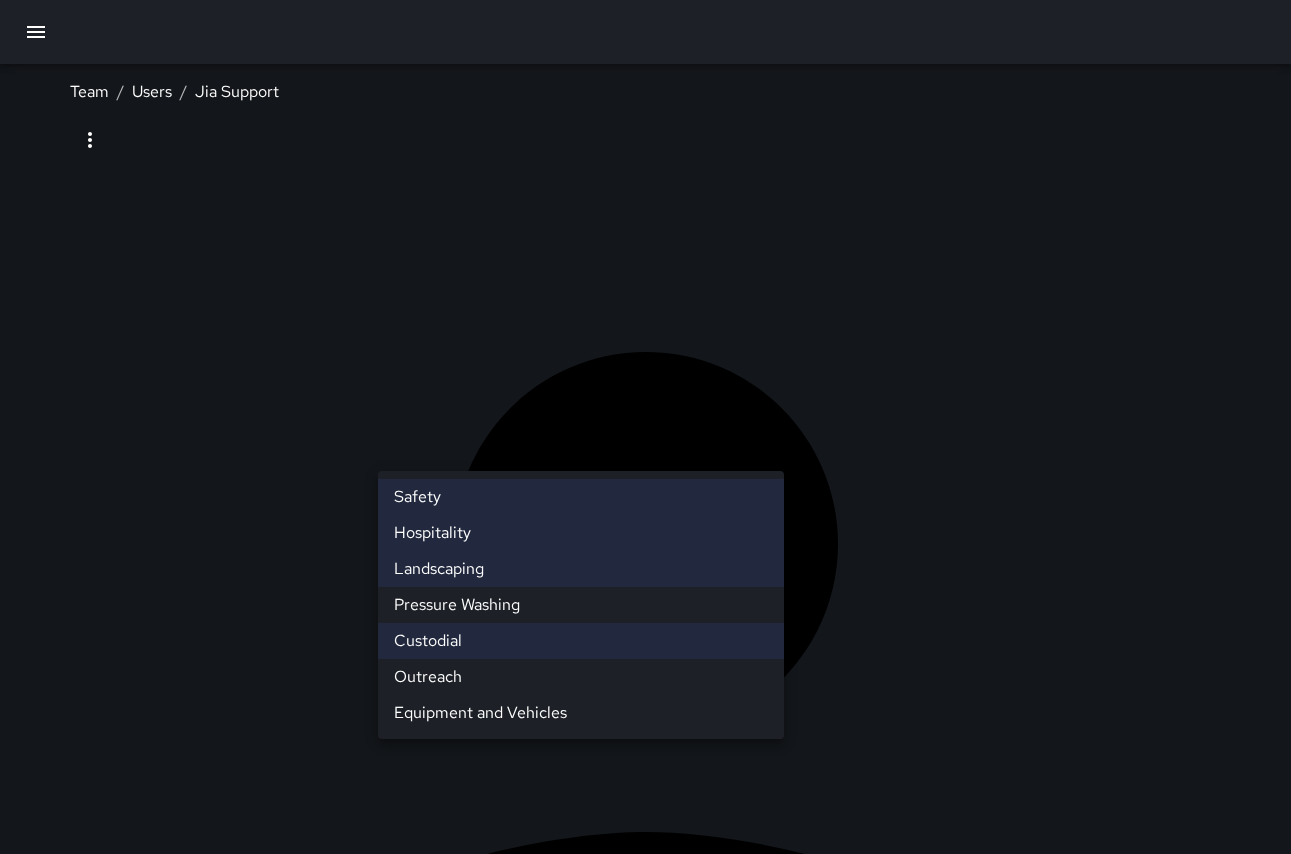click on "Pressure Washing" at bounding box center [581, 605] 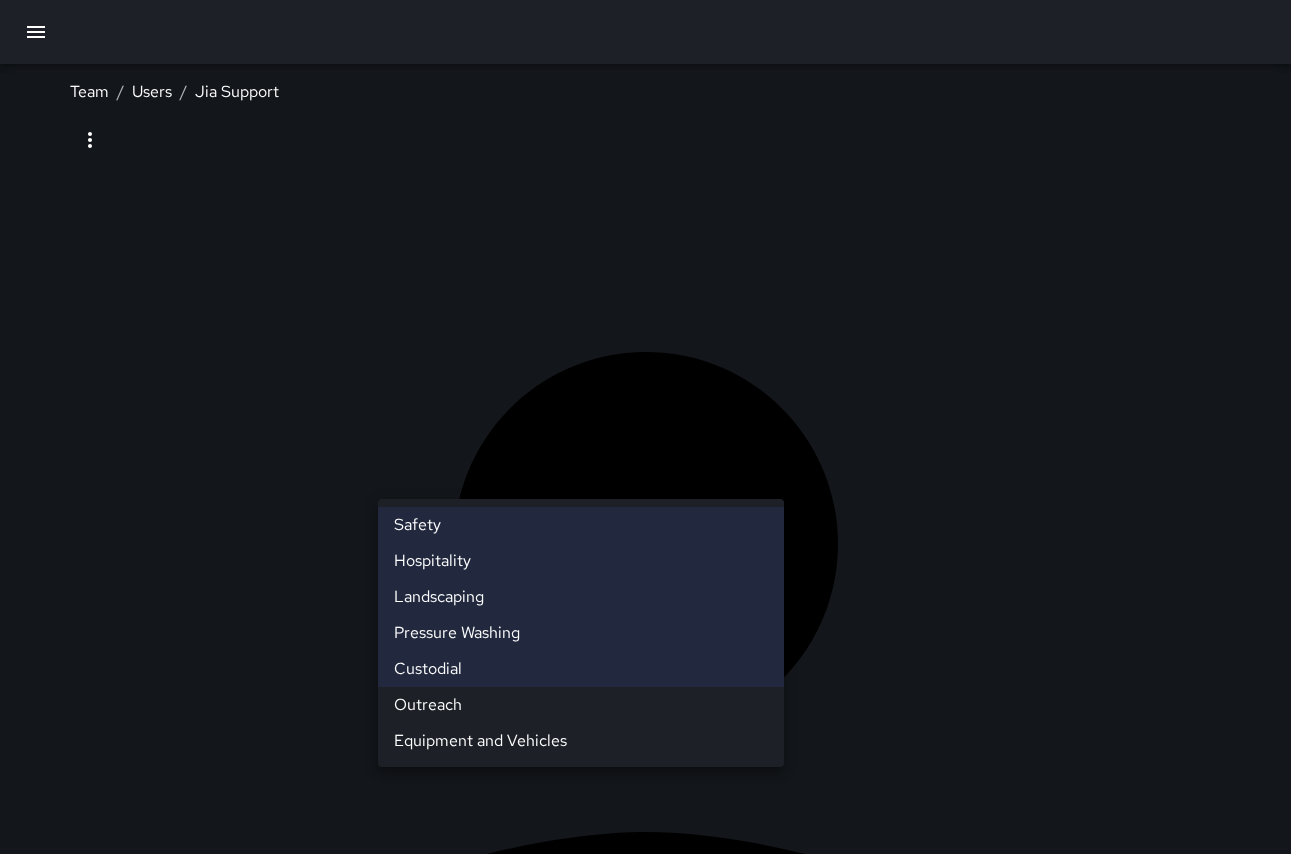 click on "Outreach" at bounding box center (581, 705) 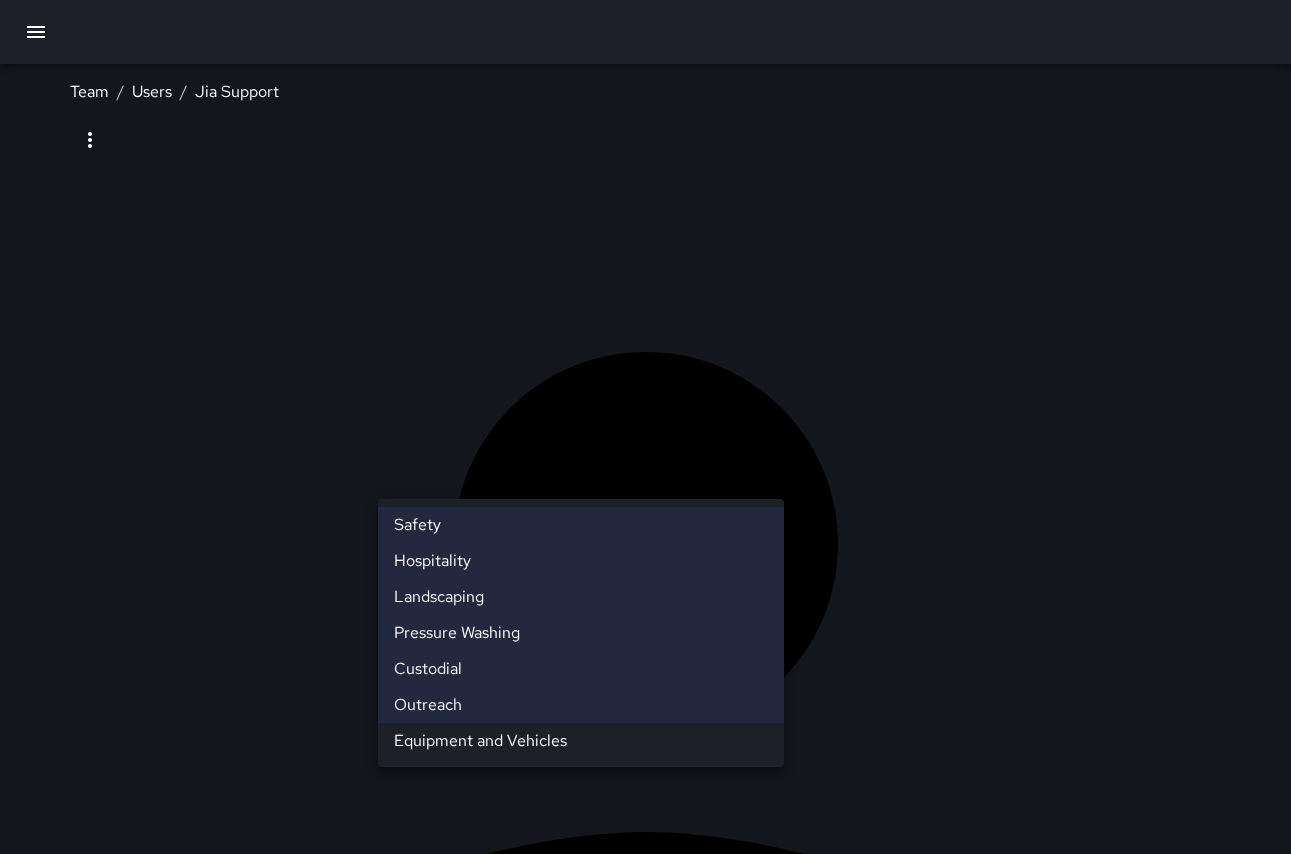 click on "Equipment and Vehicles" at bounding box center [581, 741] 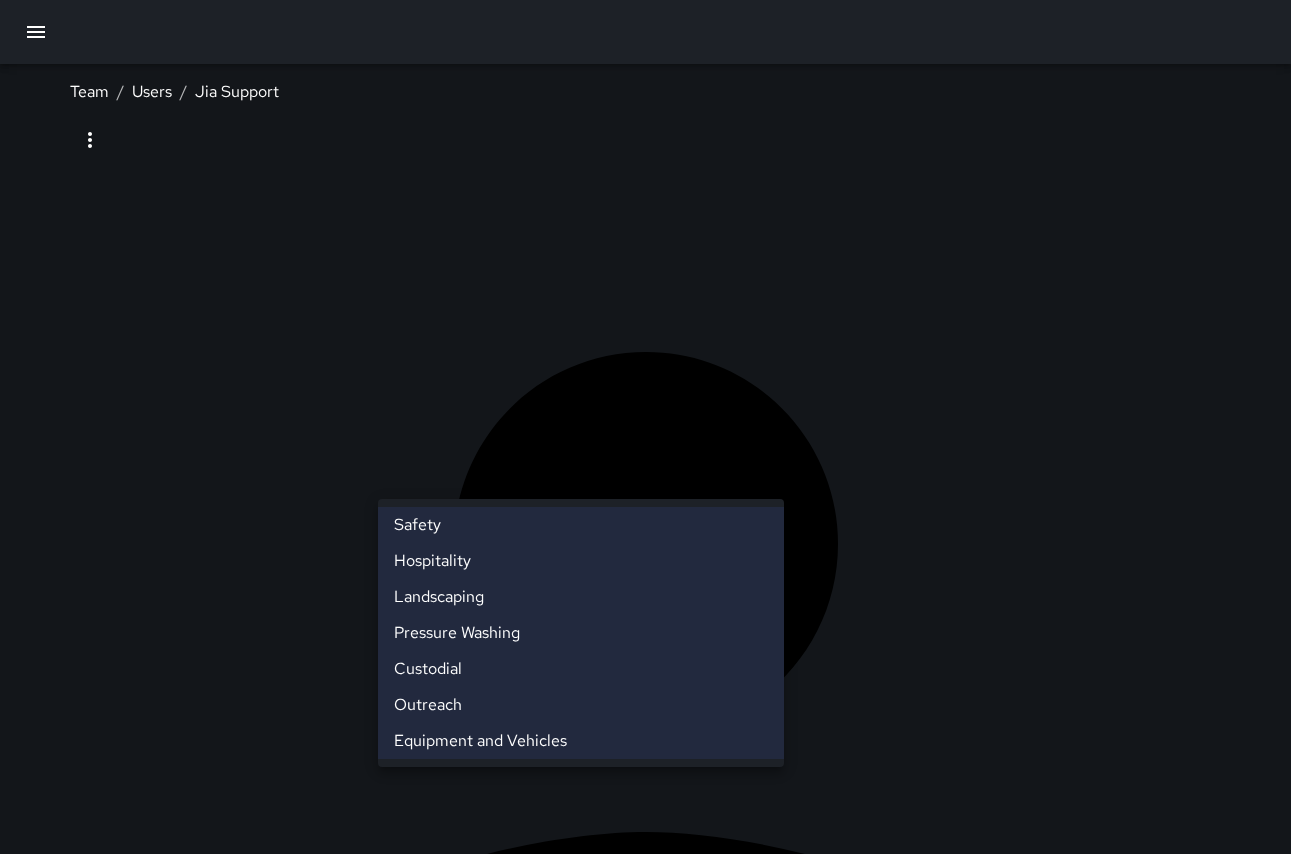 click at bounding box center (645, 427) 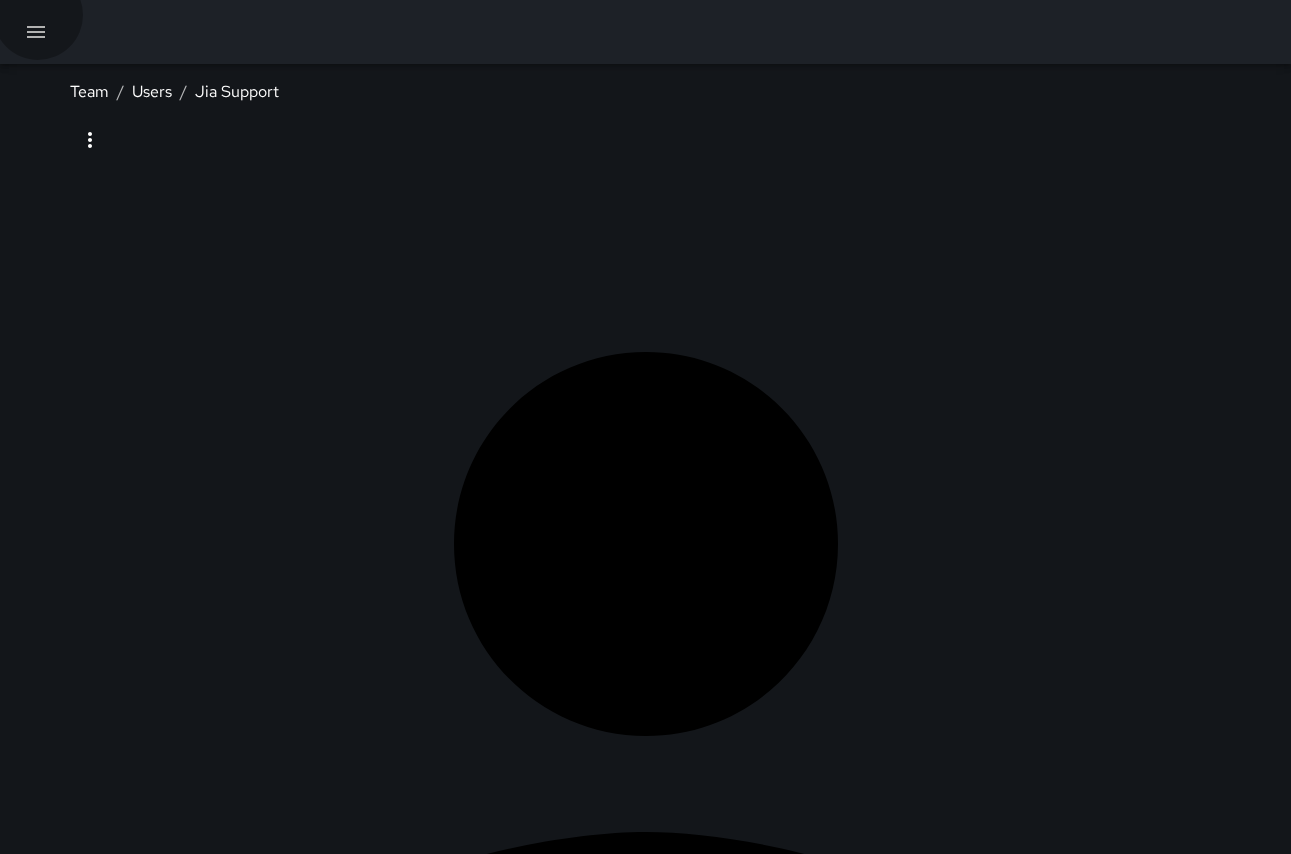click on "Save" at bounding box center (184, 1857) 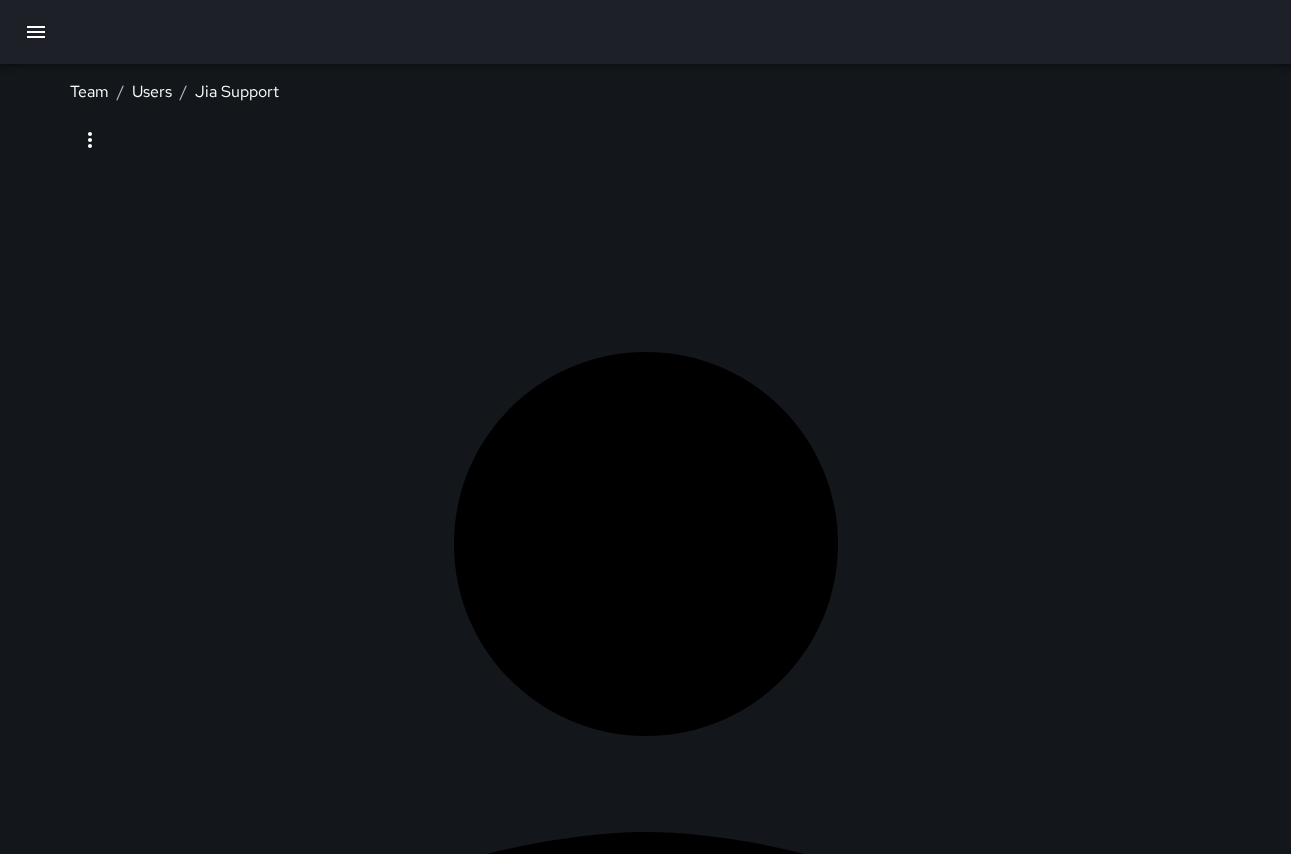 click on "Save" at bounding box center (184, 1857) 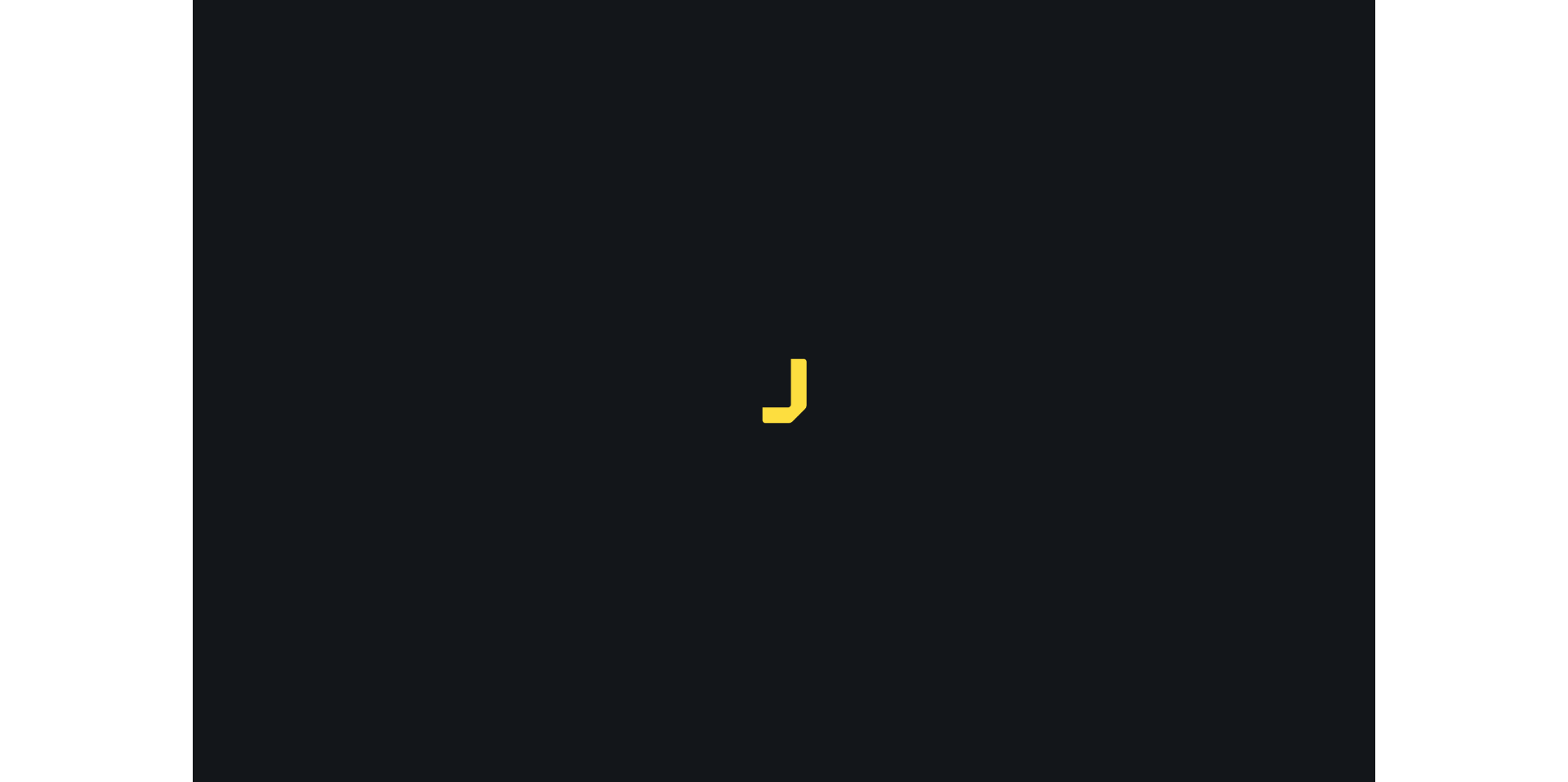 scroll, scrollTop: 0, scrollLeft: 0, axis: both 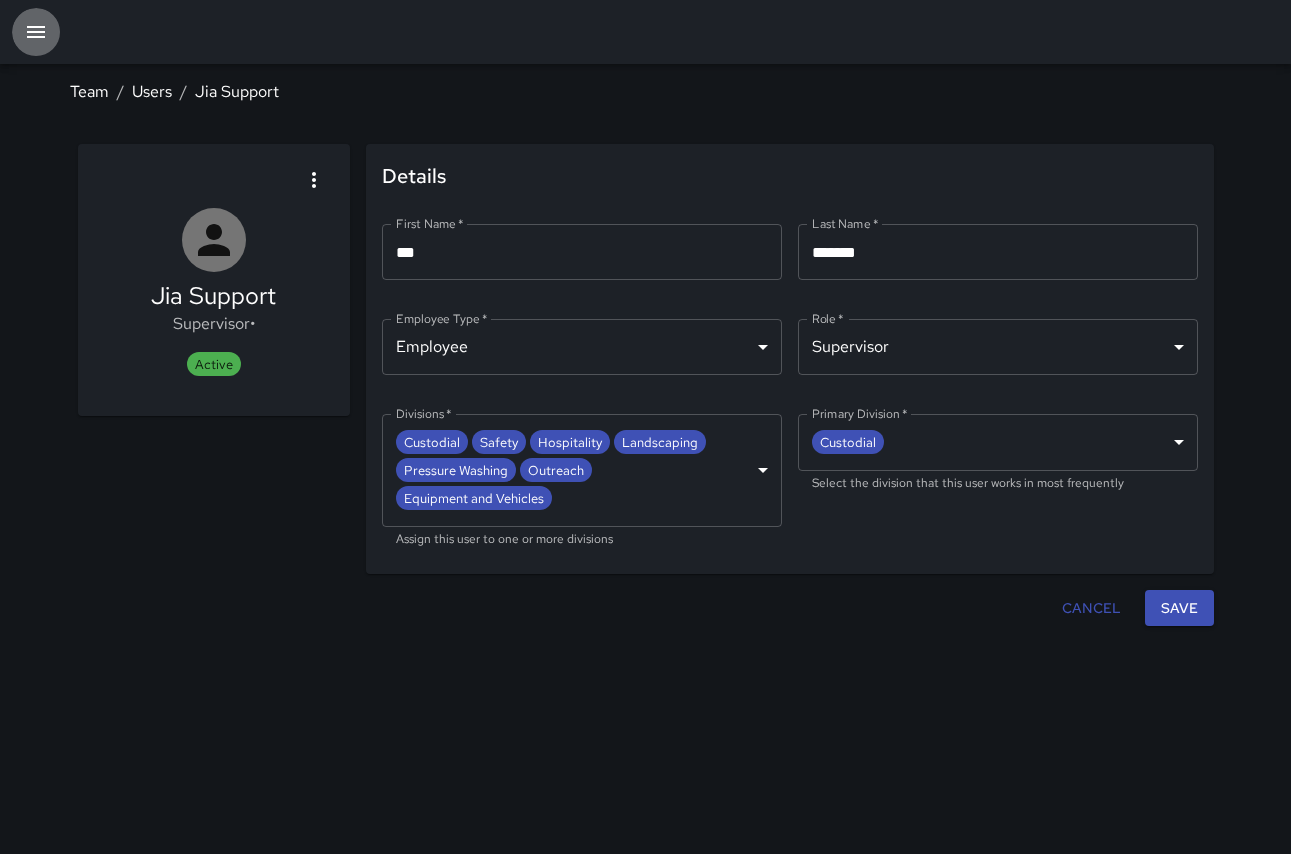 click 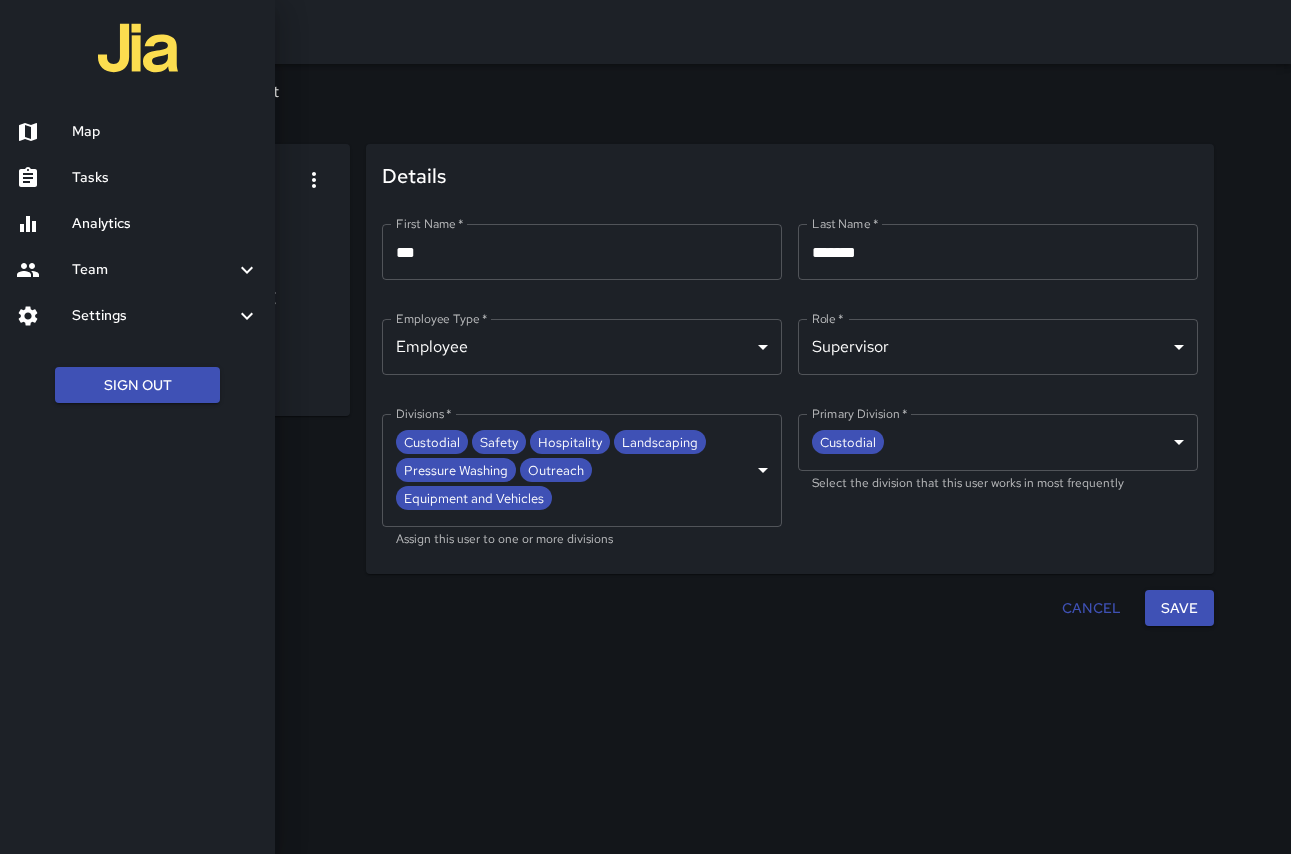 click on "Map" at bounding box center [165, 132] 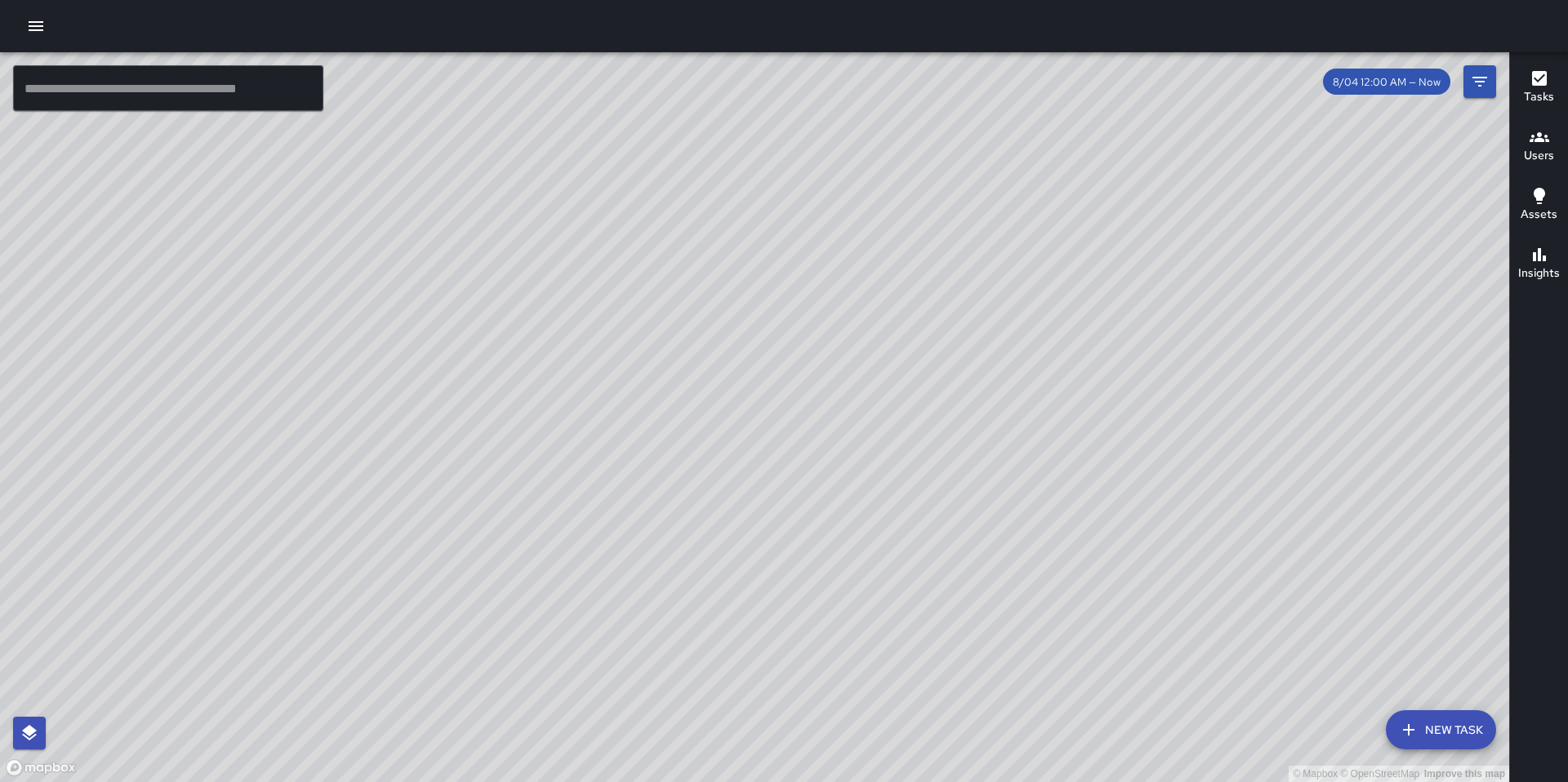 drag, startPoint x: 578, startPoint y: 231, endPoint x: 466, endPoint y: 189, distance: 119.61605 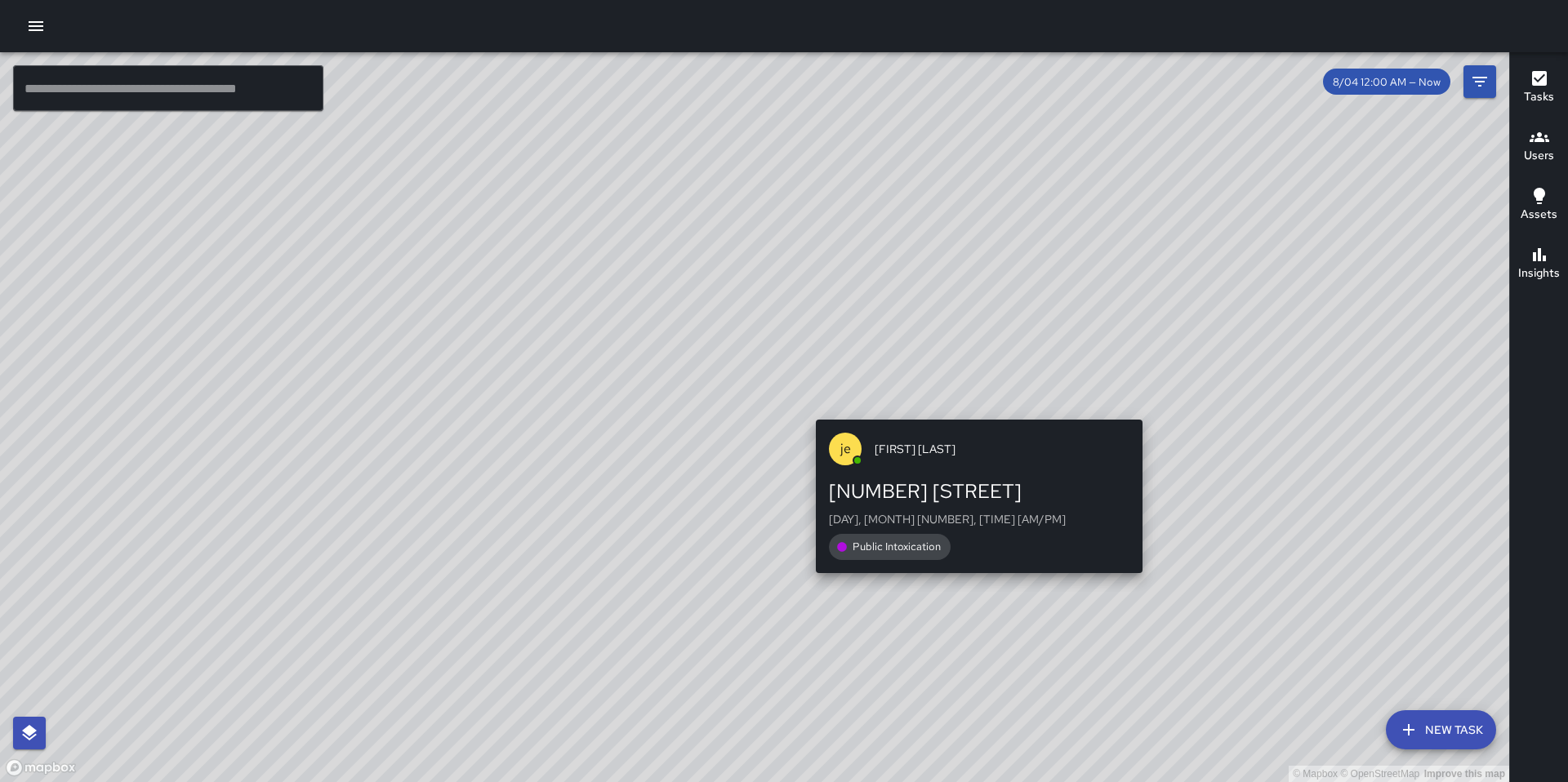 click on "© Mapbox   © OpenStreetMap   Improve this map je jason esau 227 Lewers Street Mon, Aug 4, 4:20 PM Public Intoxication" at bounding box center (755, 417) 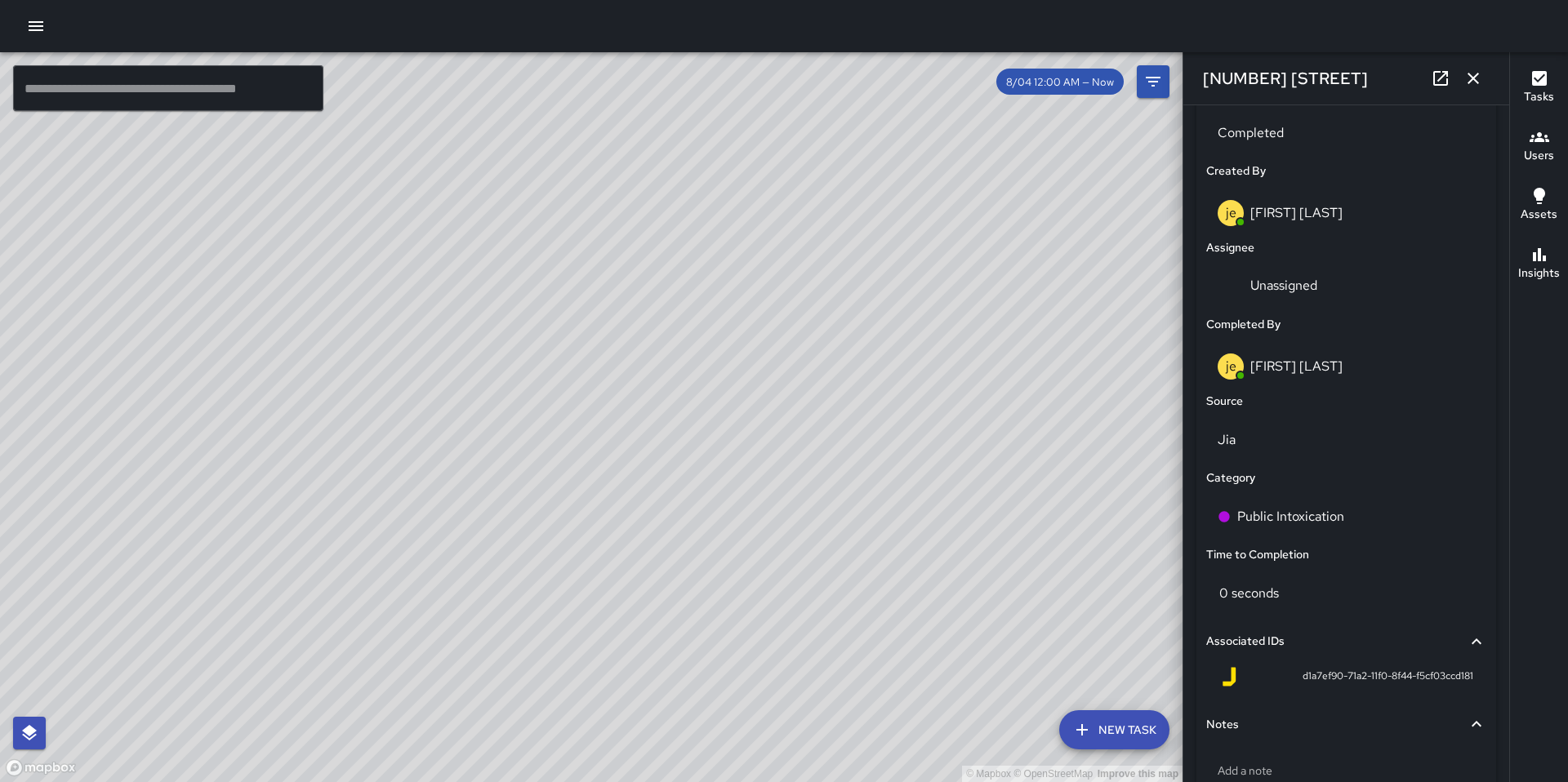 scroll, scrollTop: 906, scrollLeft: 0, axis: vertical 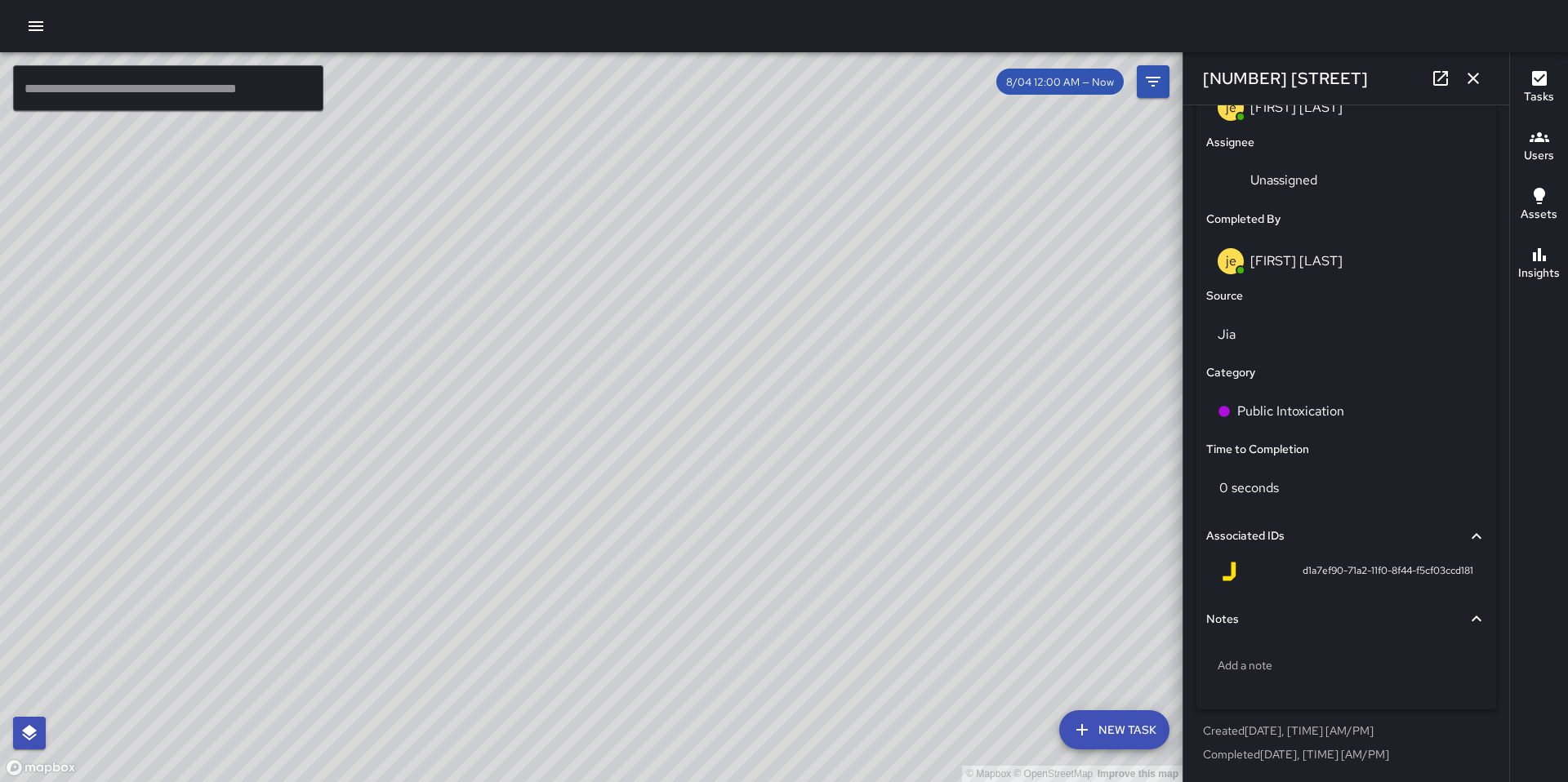 drag, startPoint x: 1029, startPoint y: 495, endPoint x: 829, endPoint y: 446, distance: 205.91503 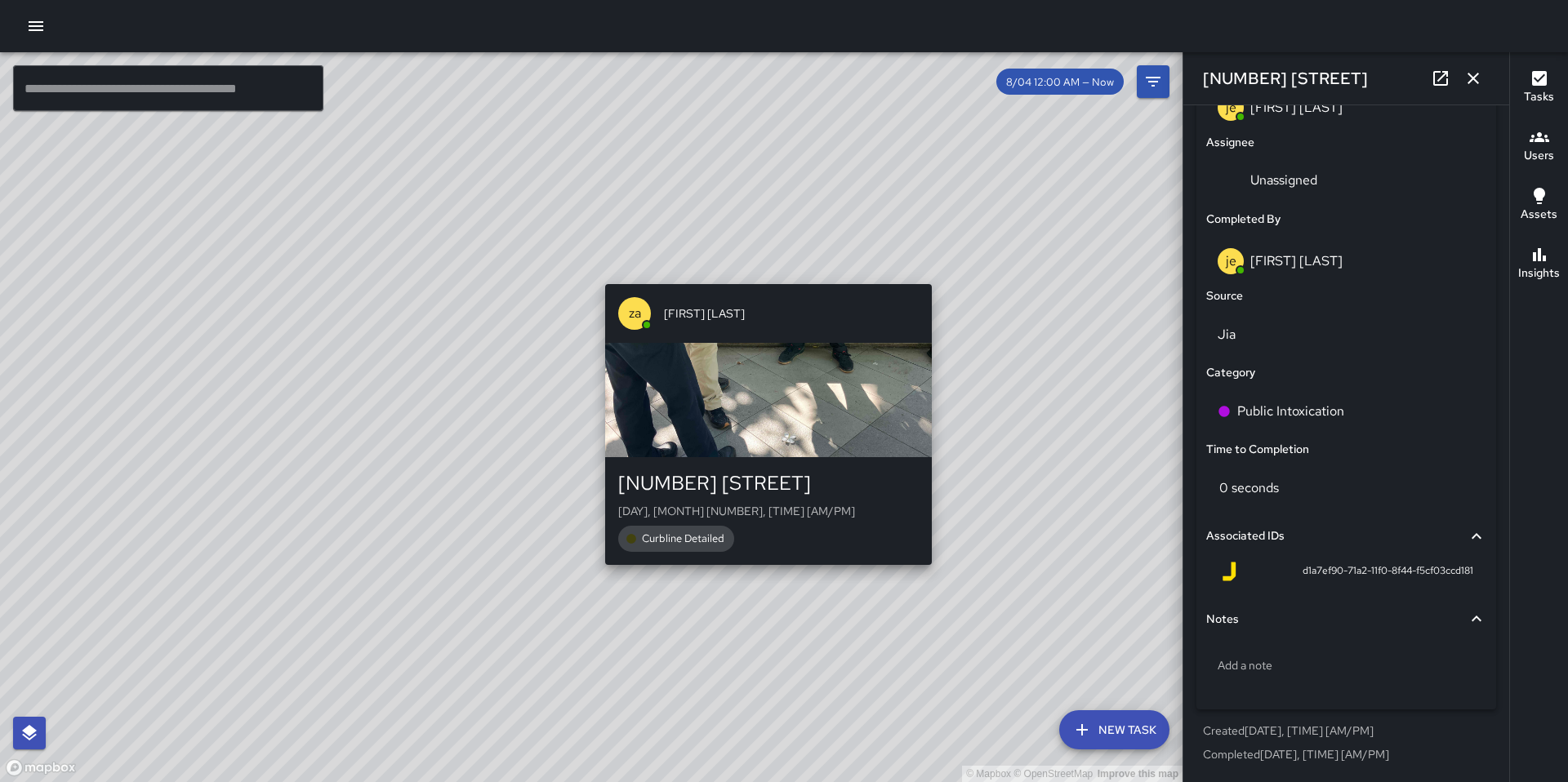 click on "© Mapbox   © OpenStreetMap   Improve this map za zachary allen 275 Beach Walk Mon, Aug 4, 4:05 PM Curbline Detailed" at bounding box center (591, 417) 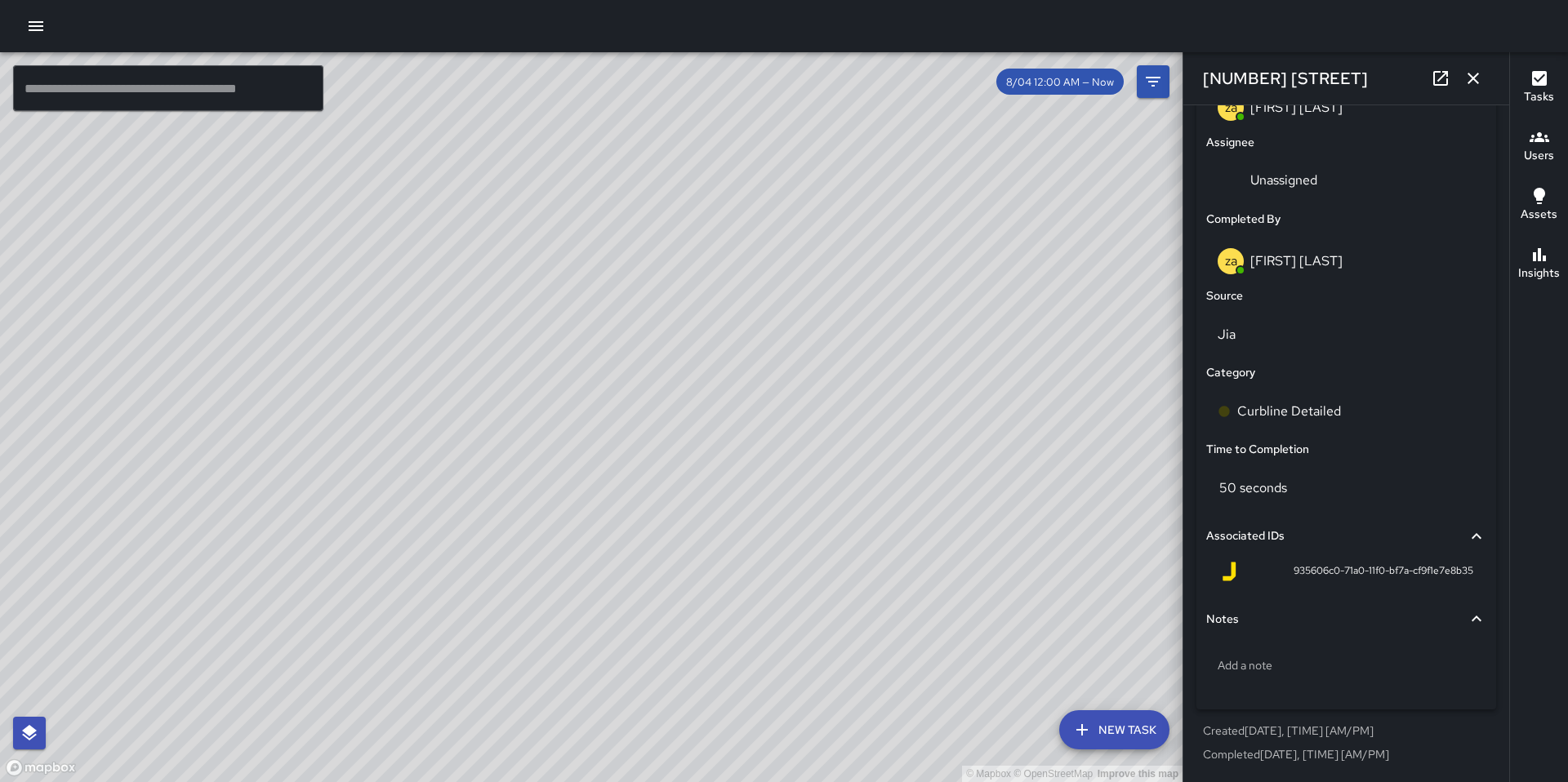 scroll, scrollTop: 0, scrollLeft: 0, axis: both 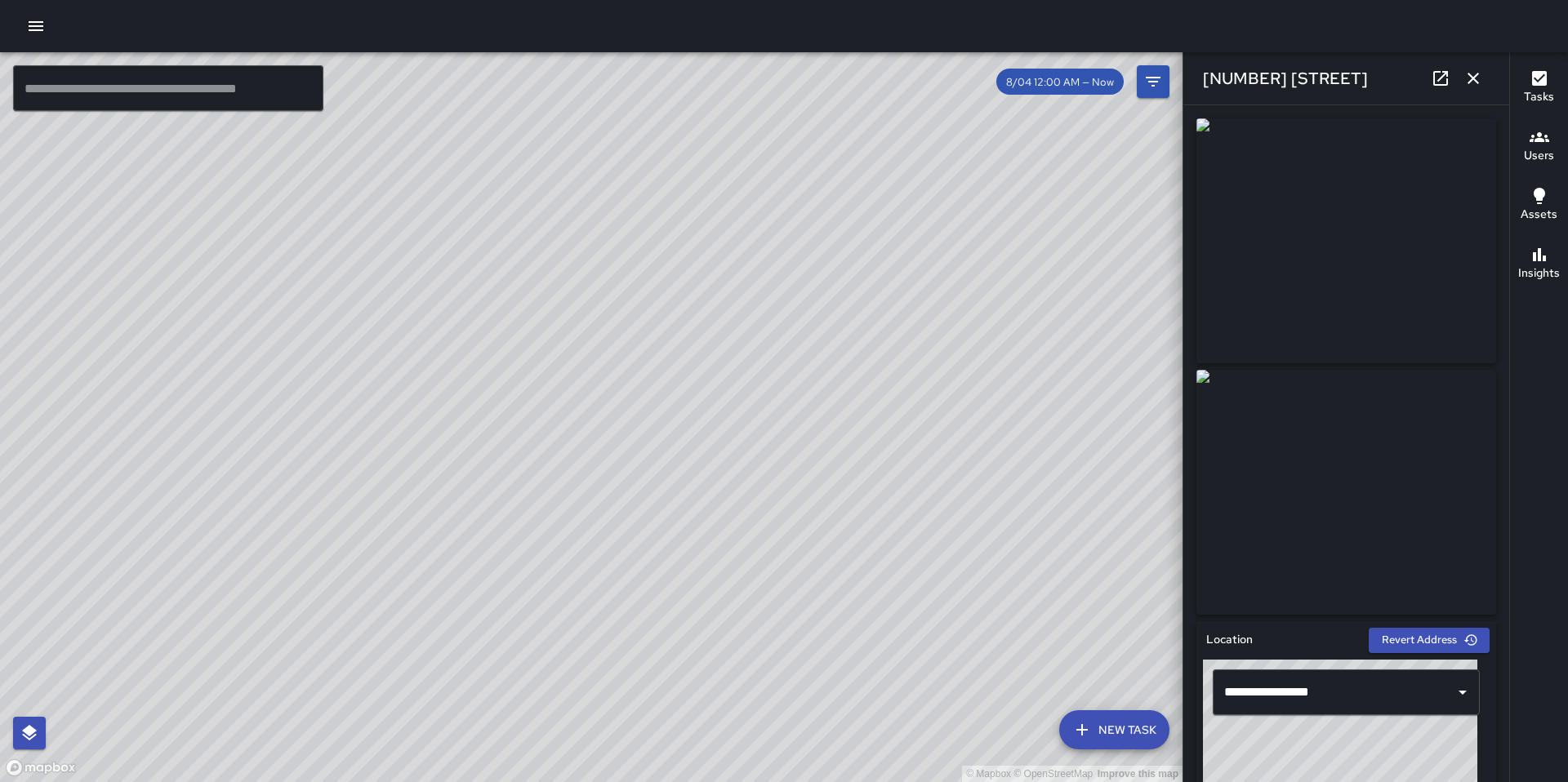 click on "© Mapbox   © OpenStreetMap   Improve this map nh nathan han 2155 Kalākaua Avenue Mon, Aug 4, 3:51 PM Assist Police/Fire Dept" at bounding box center (591, 417) 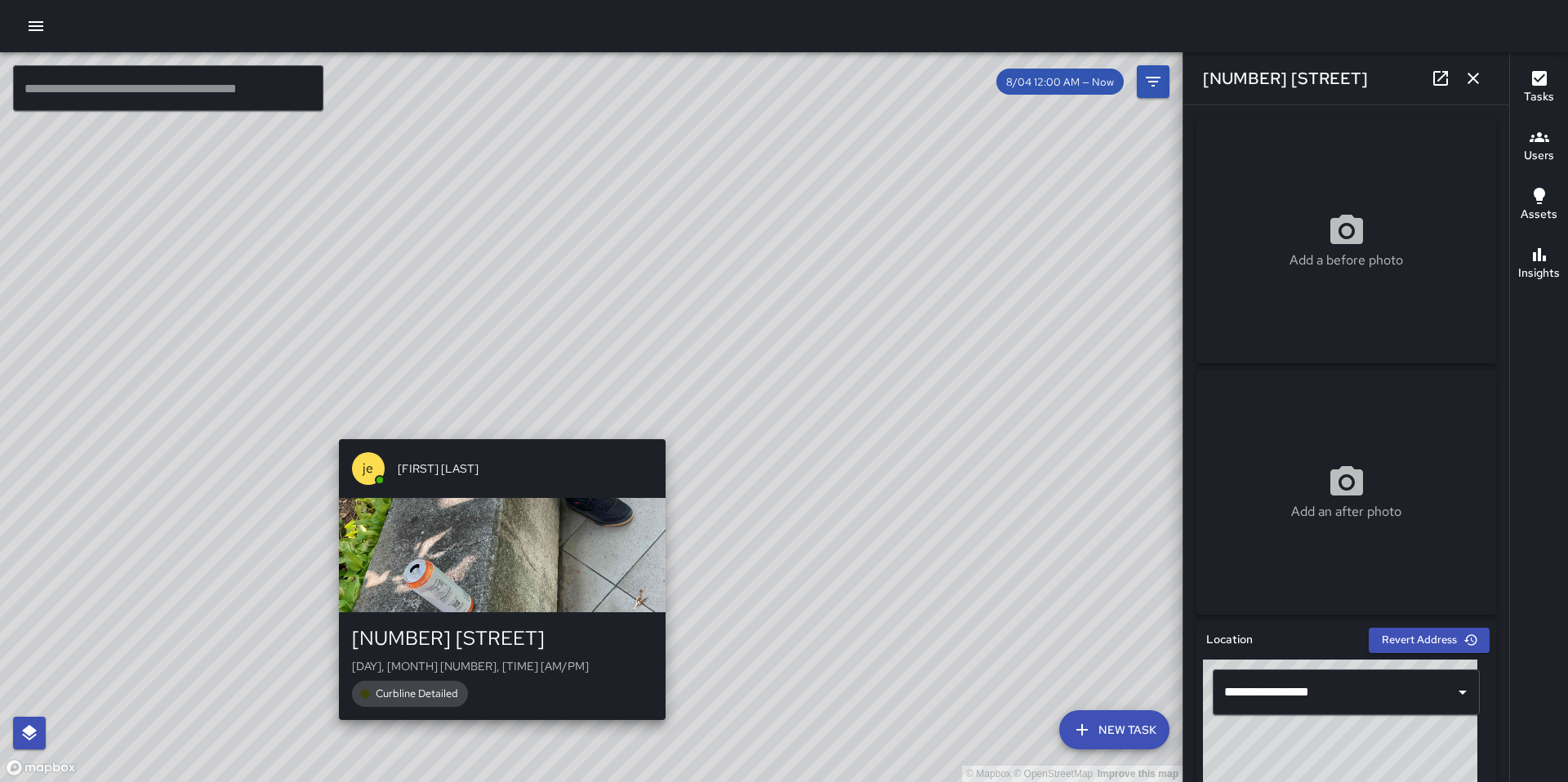 click on "© Mapbox   © OpenStreetMap   Improve this map je jason esau 275 Beach Walk Mon, Aug 4, 4:05 PM Curbline Detailed" at bounding box center [591, 417] 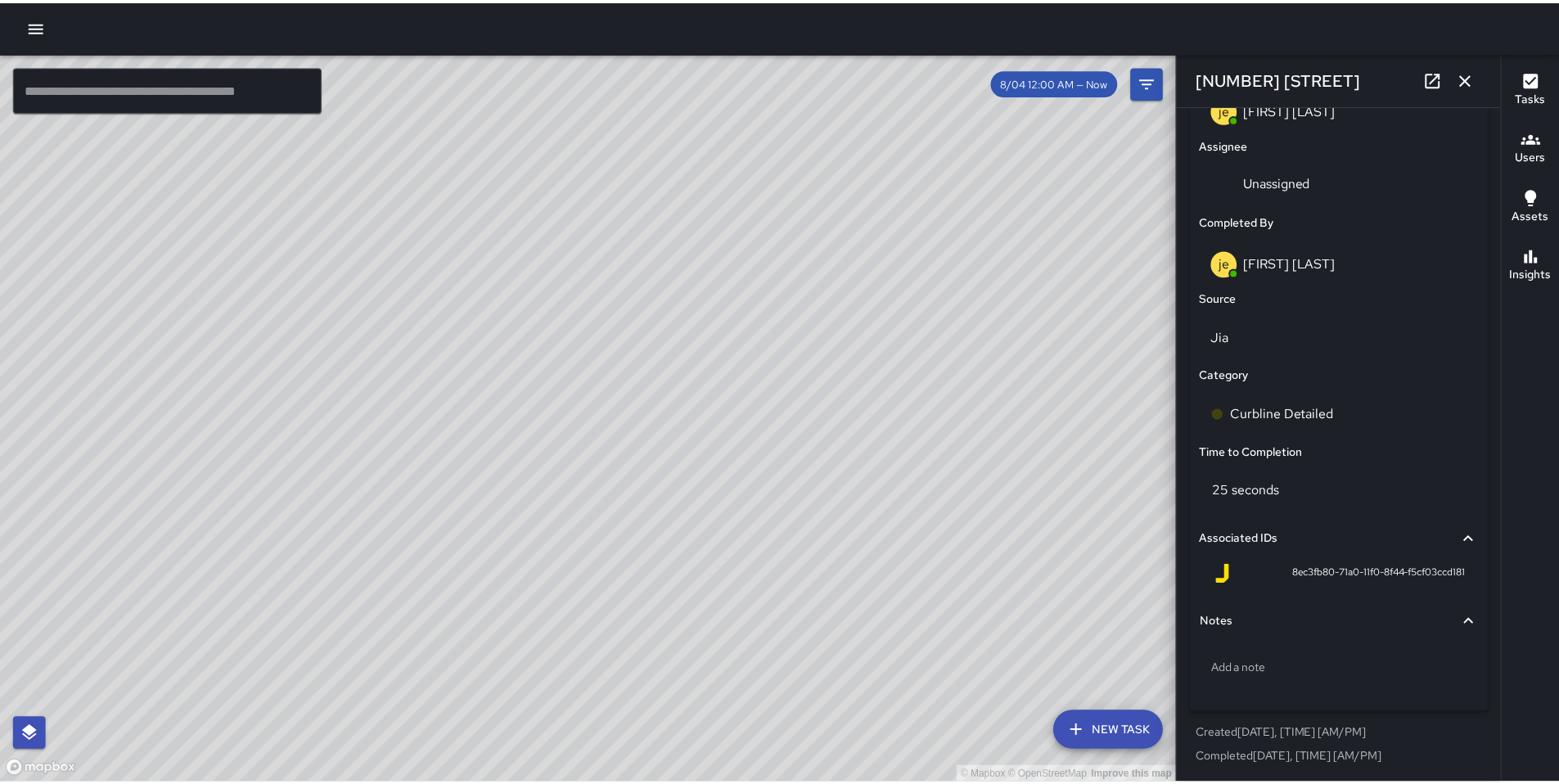 scroll, scrollTop: 908, scrollLeft: 0, axis: vertical 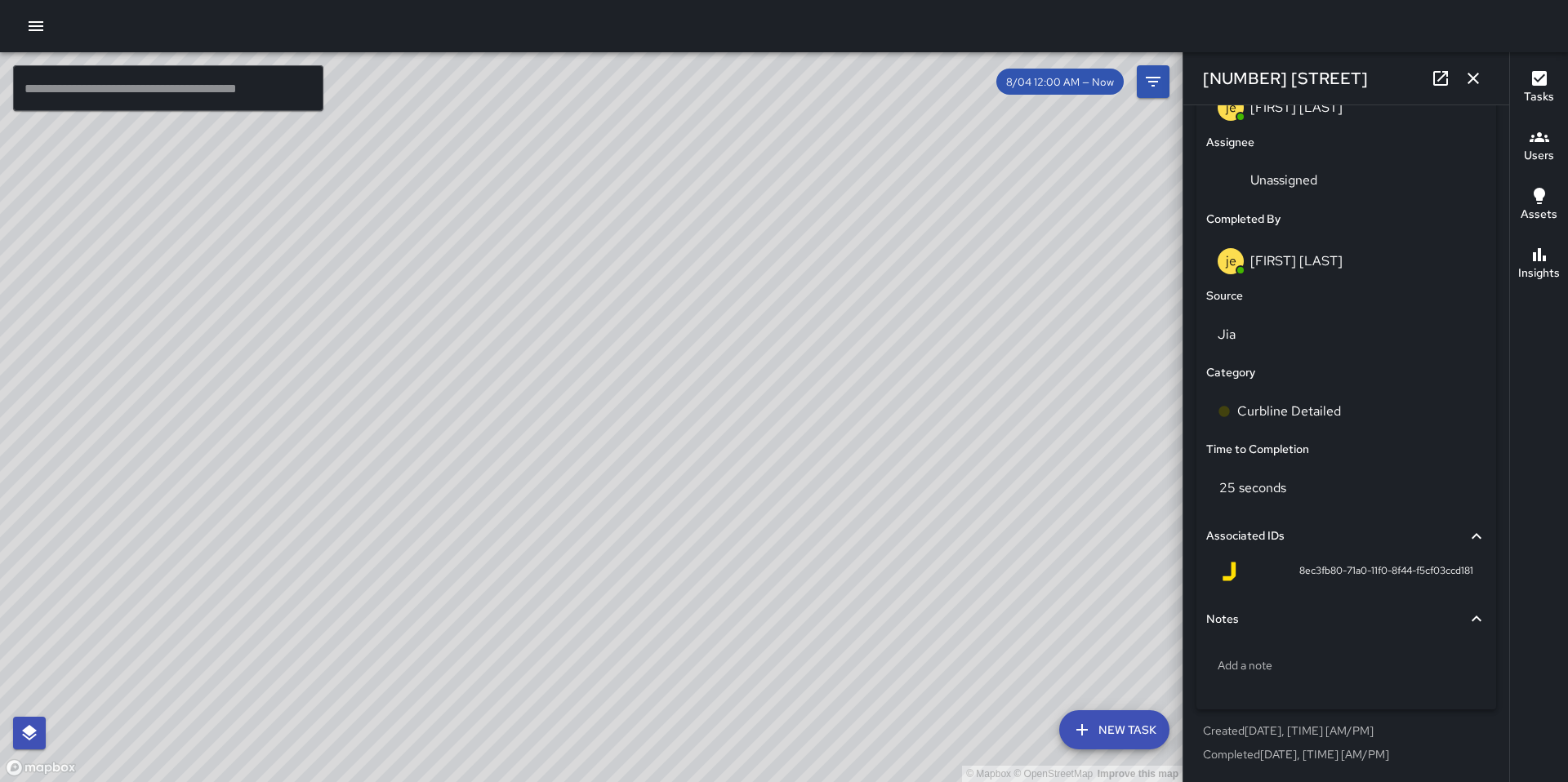 drag, startPoint x: 823, startPoint y: 406, endPoint x: 947, endPoint y: 379, distance: 126.90548 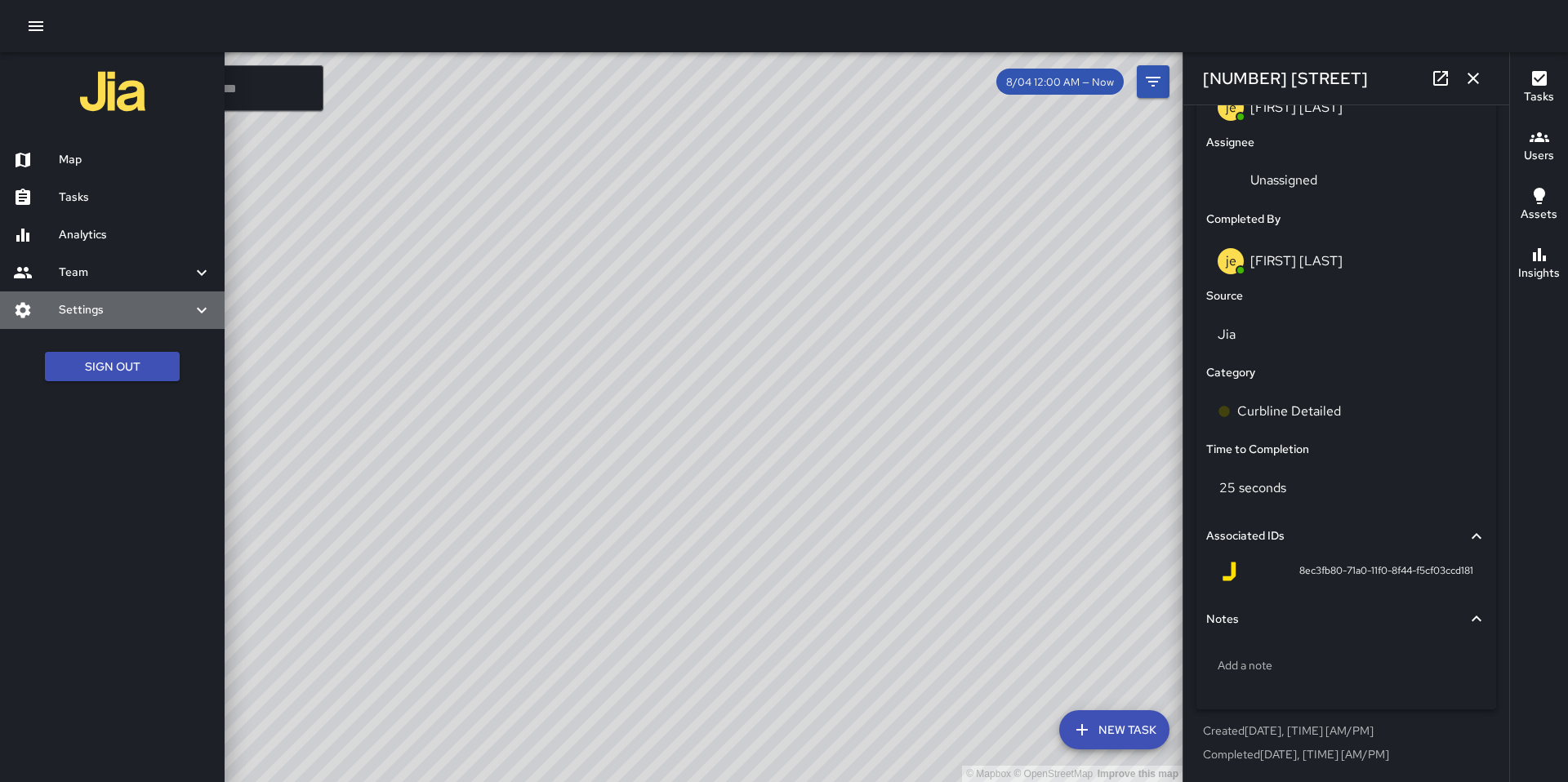 click on "Settings" at bounding box center [112, 310] 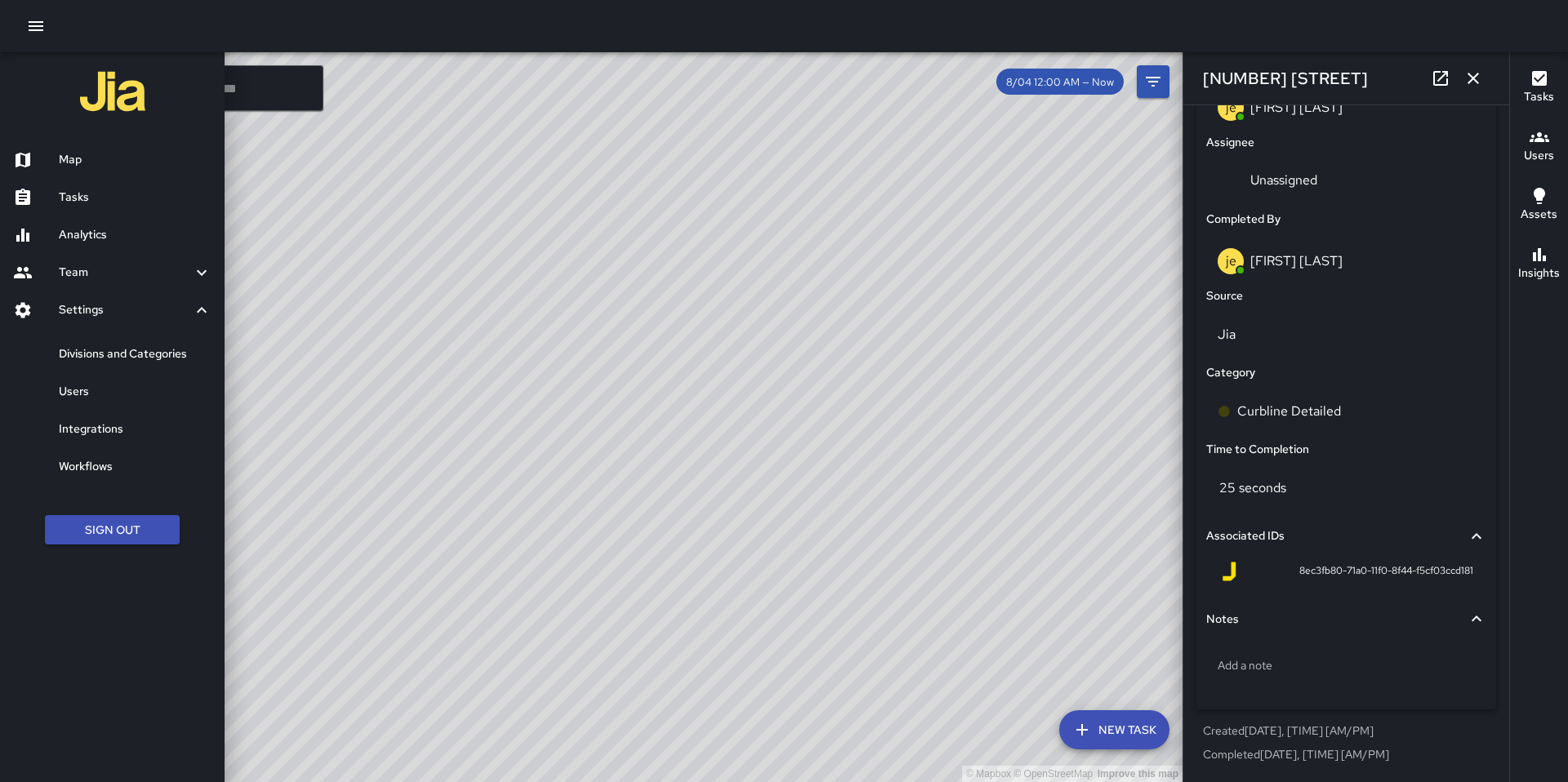 click on "Divisions and Categories" at bounding box center (135, 354) 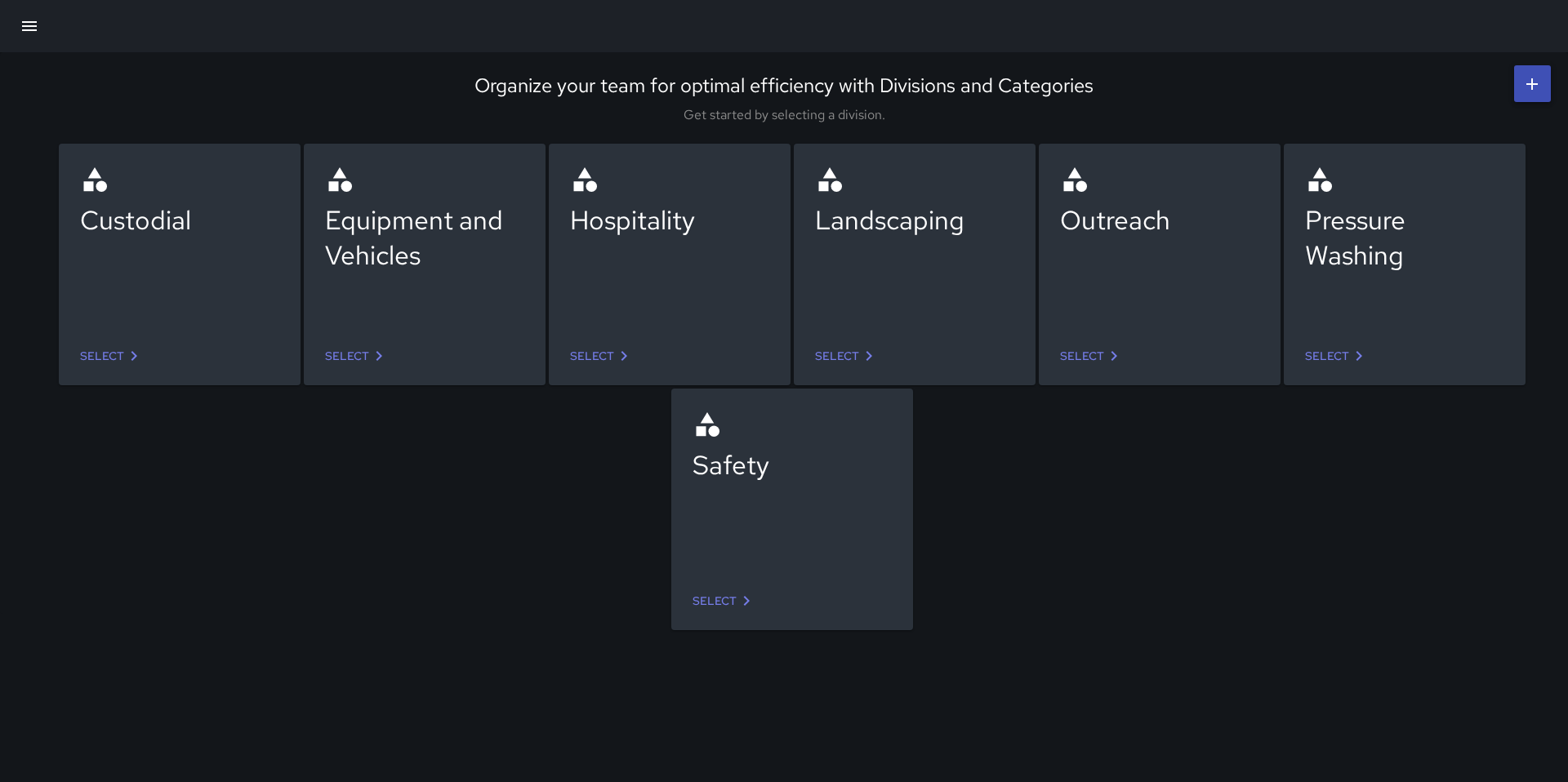click on "Hospitality" at bounding box center [670, 220] 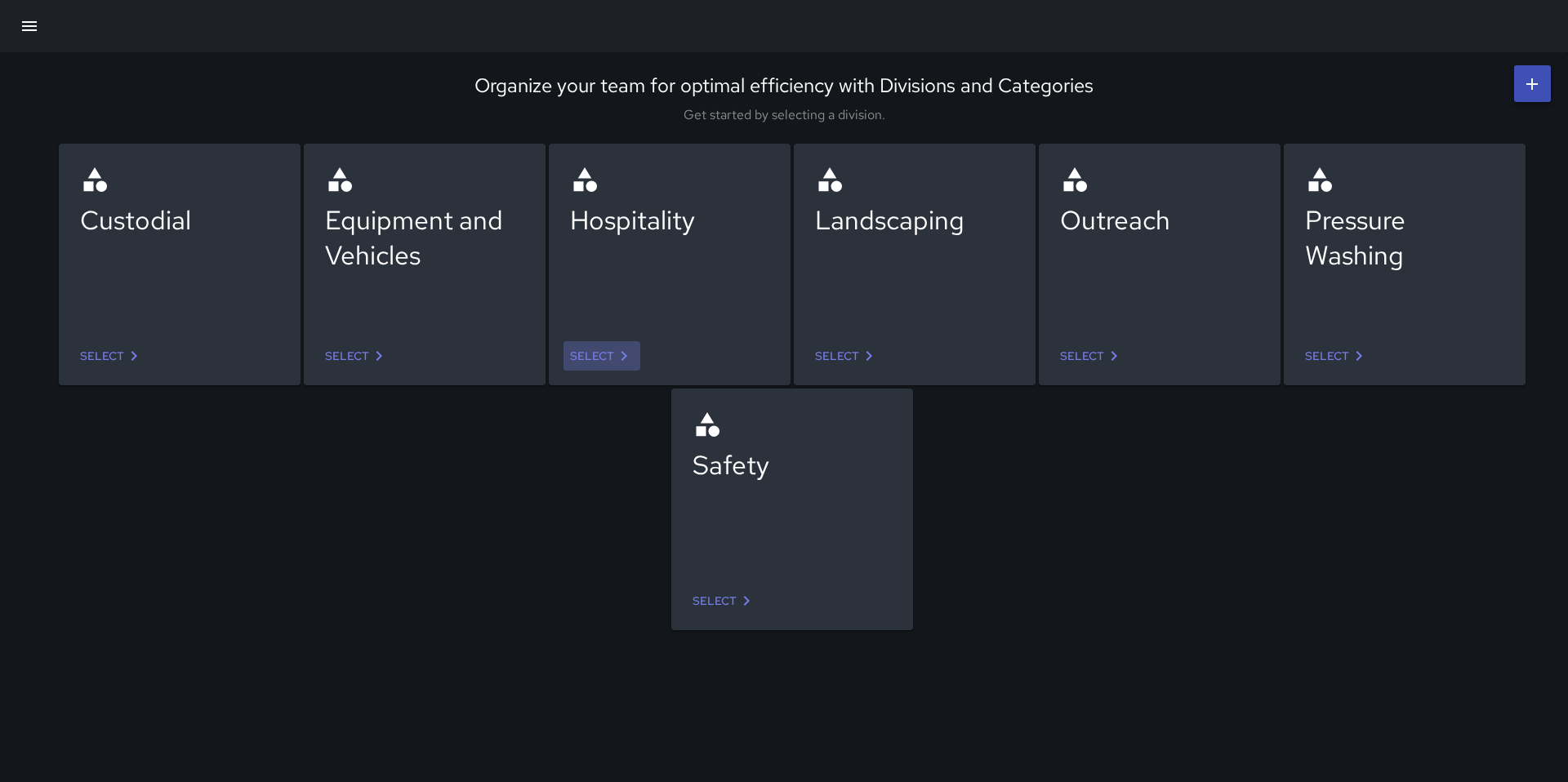 click 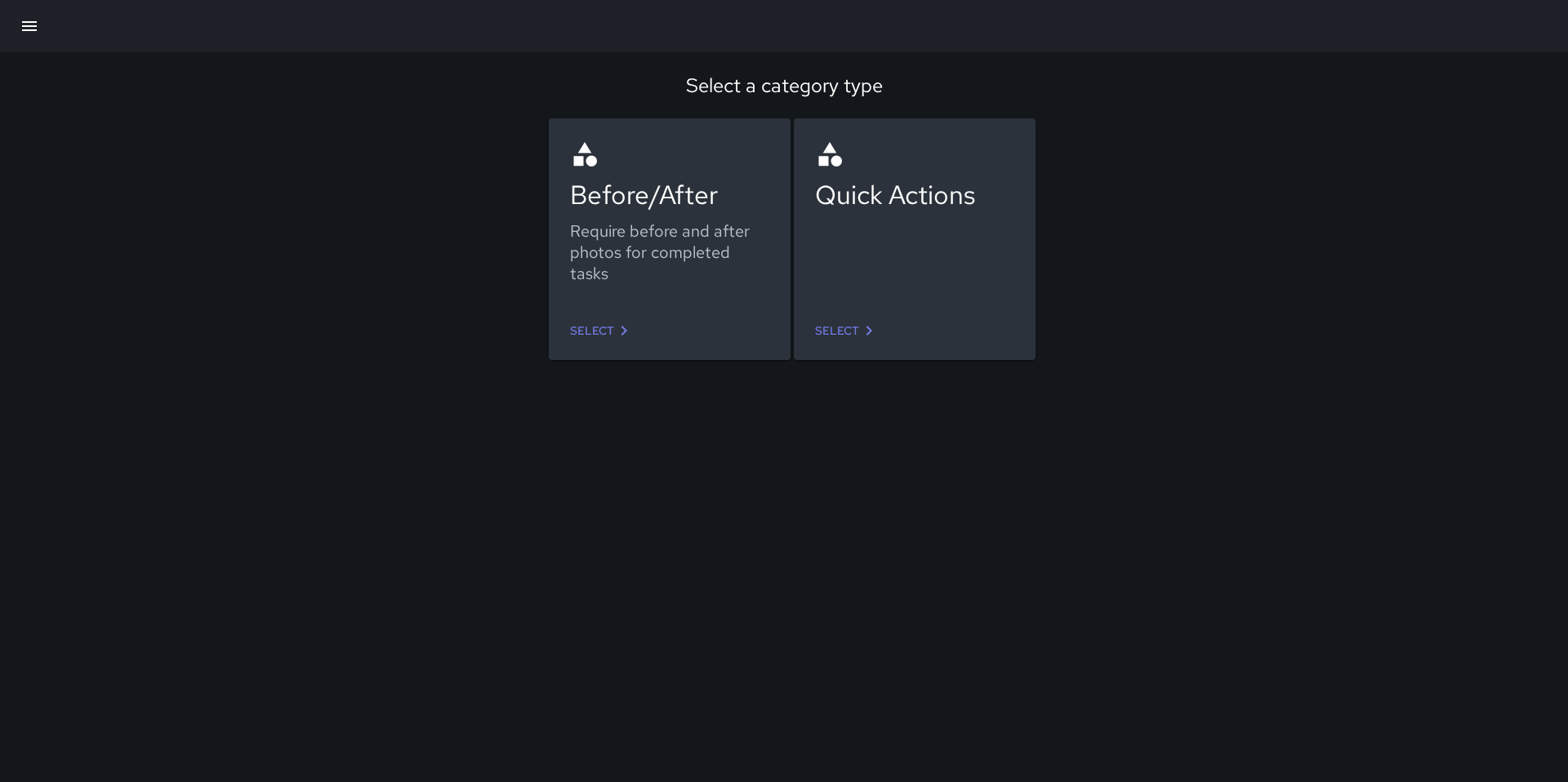 click on "Select" at bounding box center [847, 331] 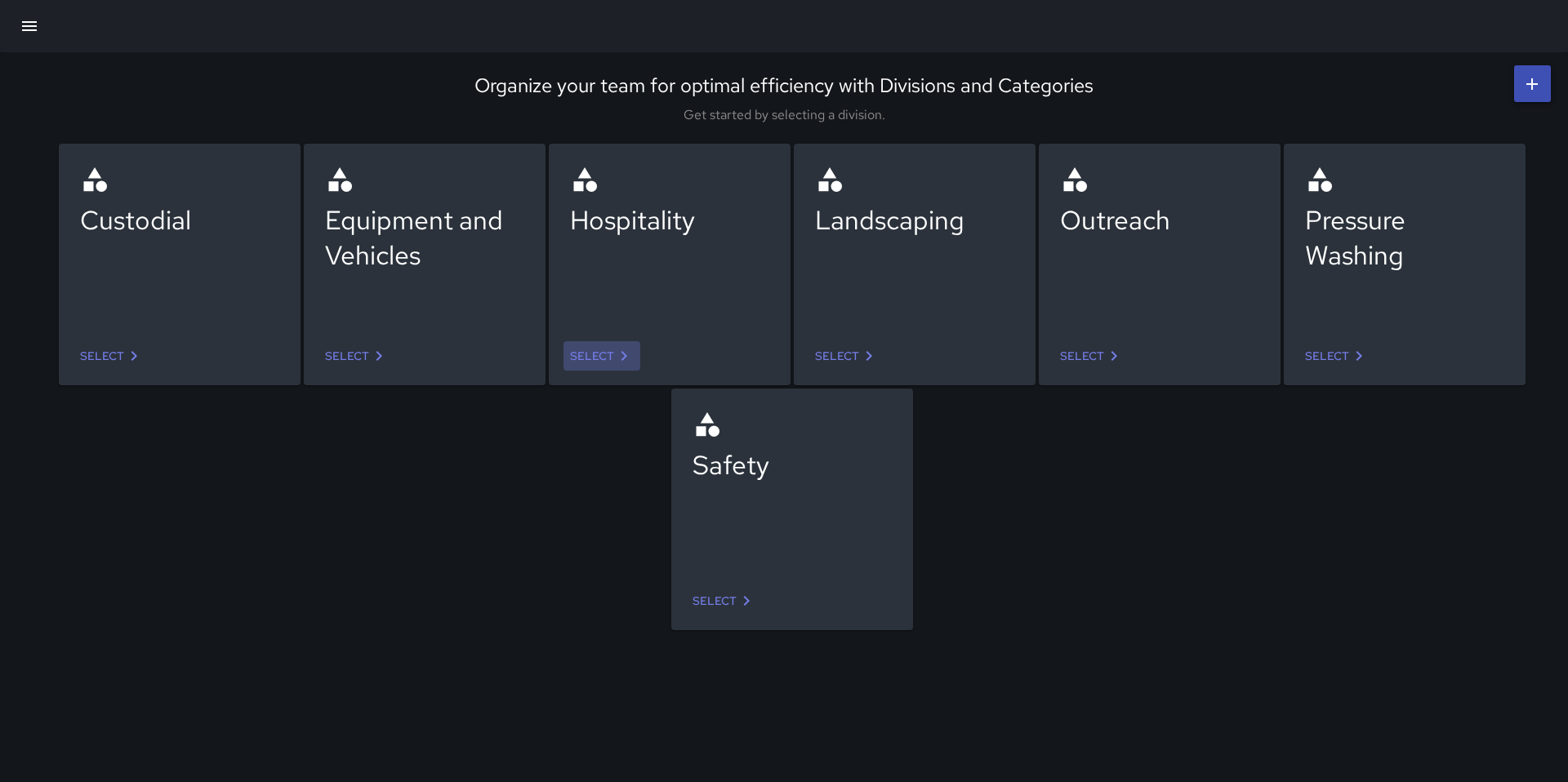 click on "Select" at bounding box center [602, 356] 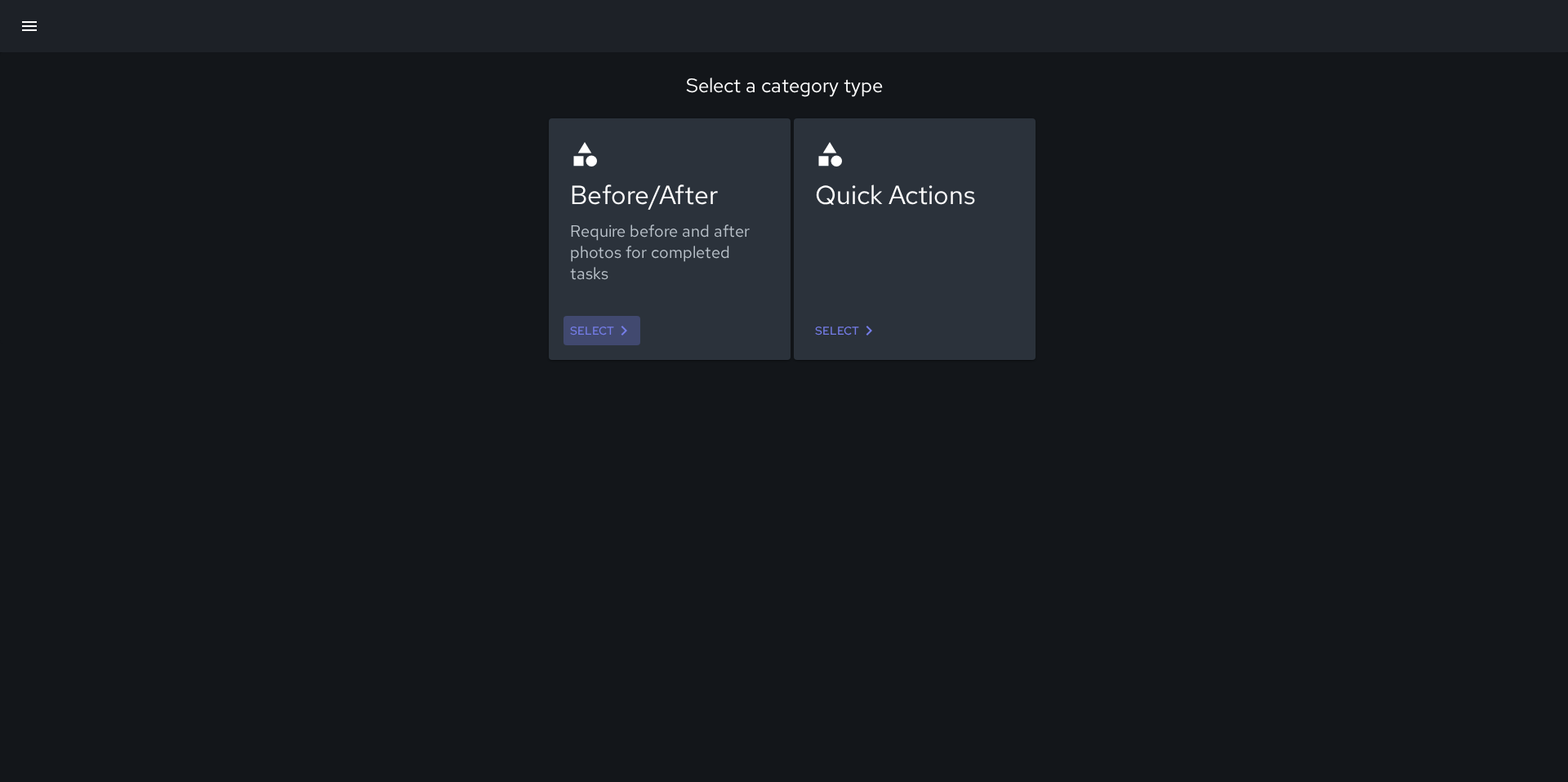 click 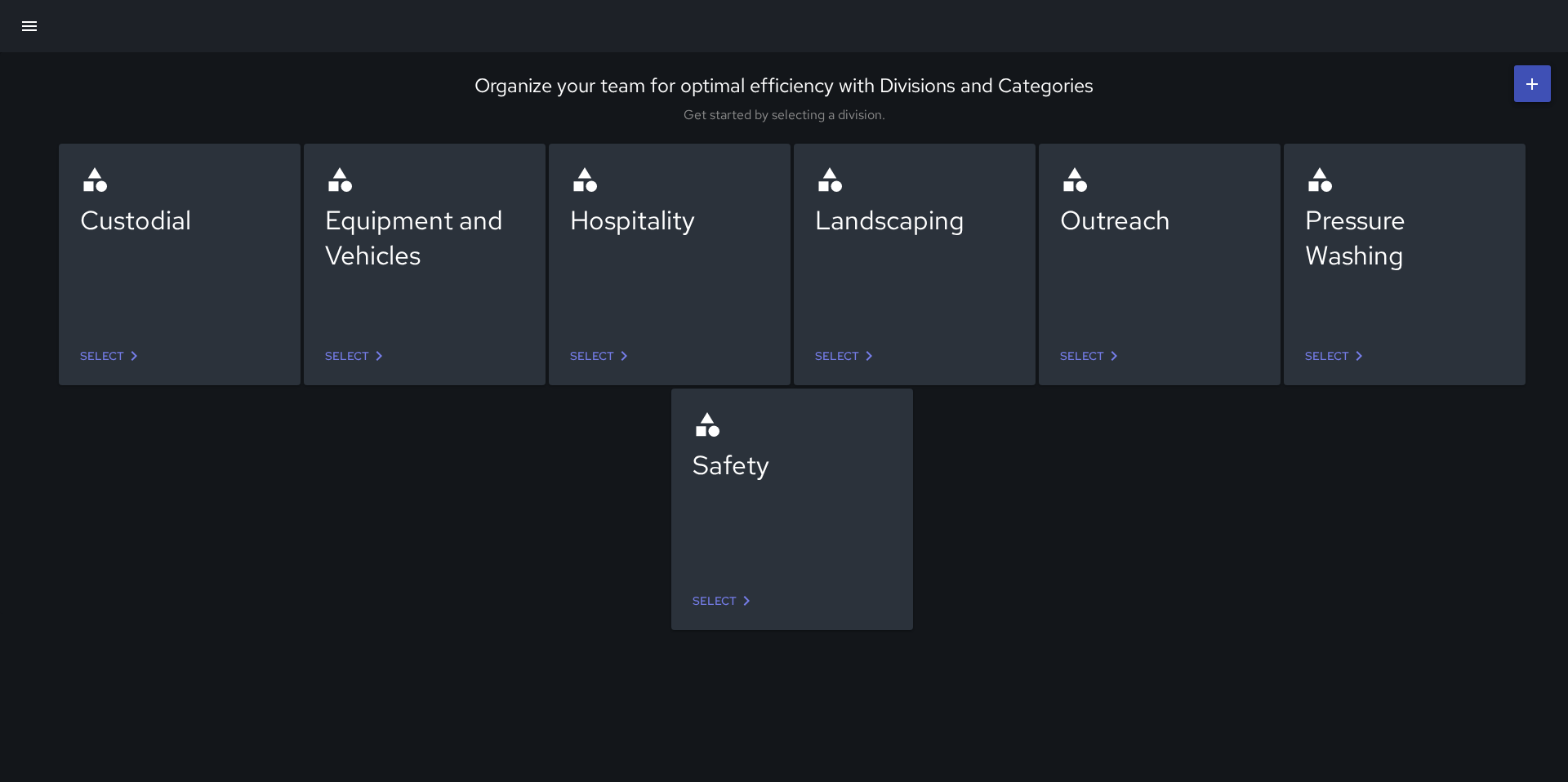 click 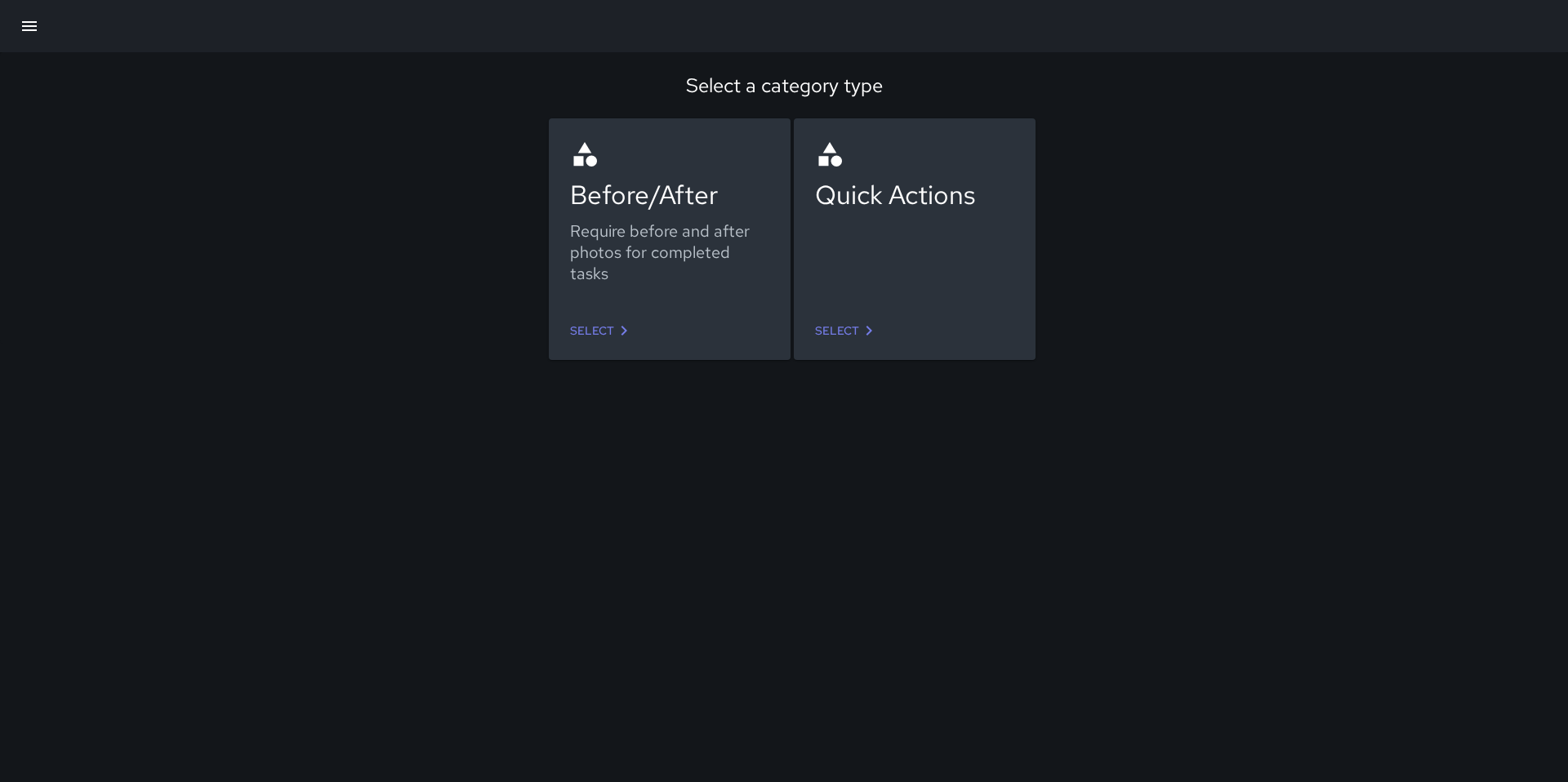 click on "Select" at bounding box center (602, 331) 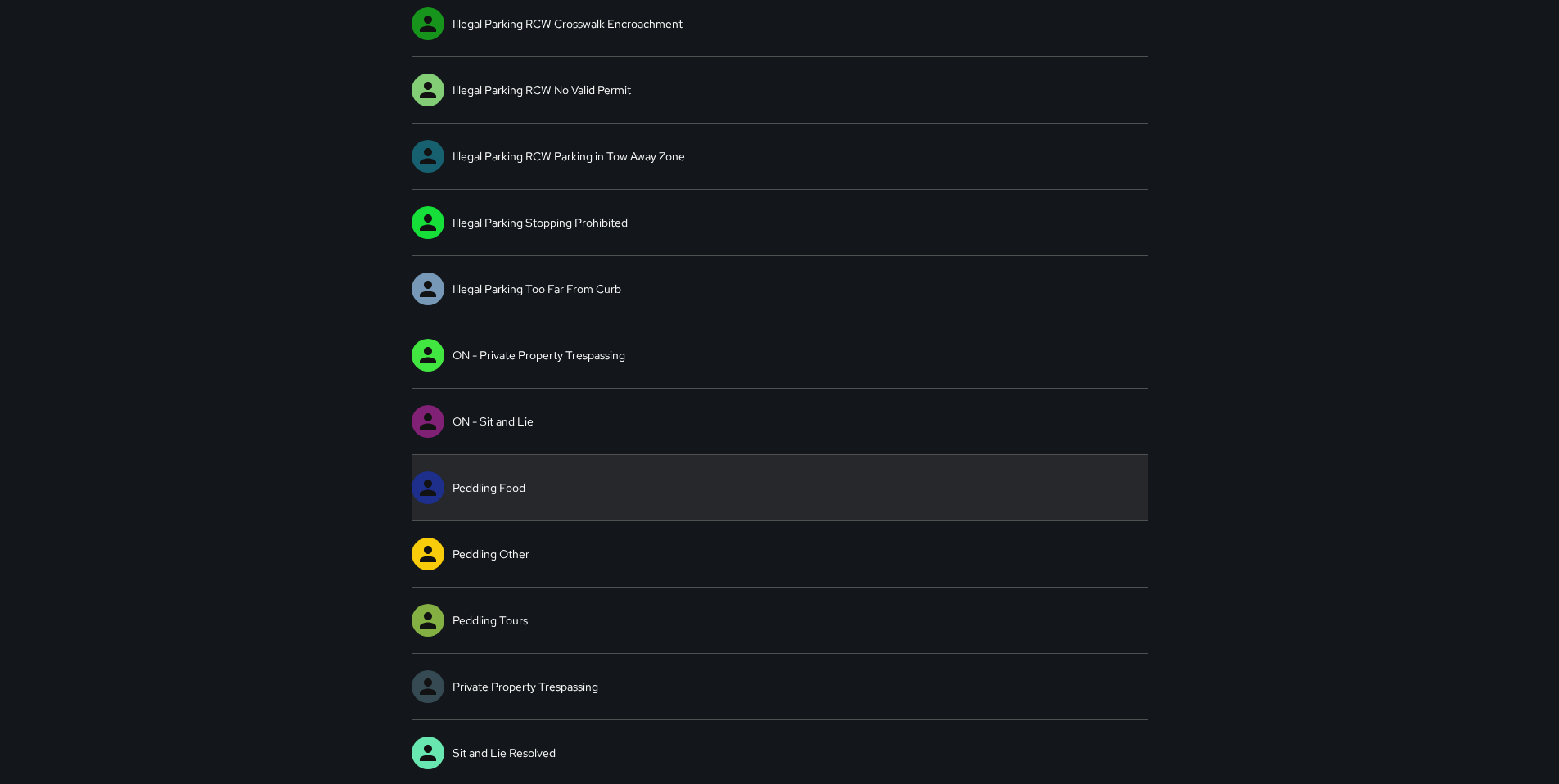 scroll, scrollTop: 588, scrollLeft: 0, axis: vertical 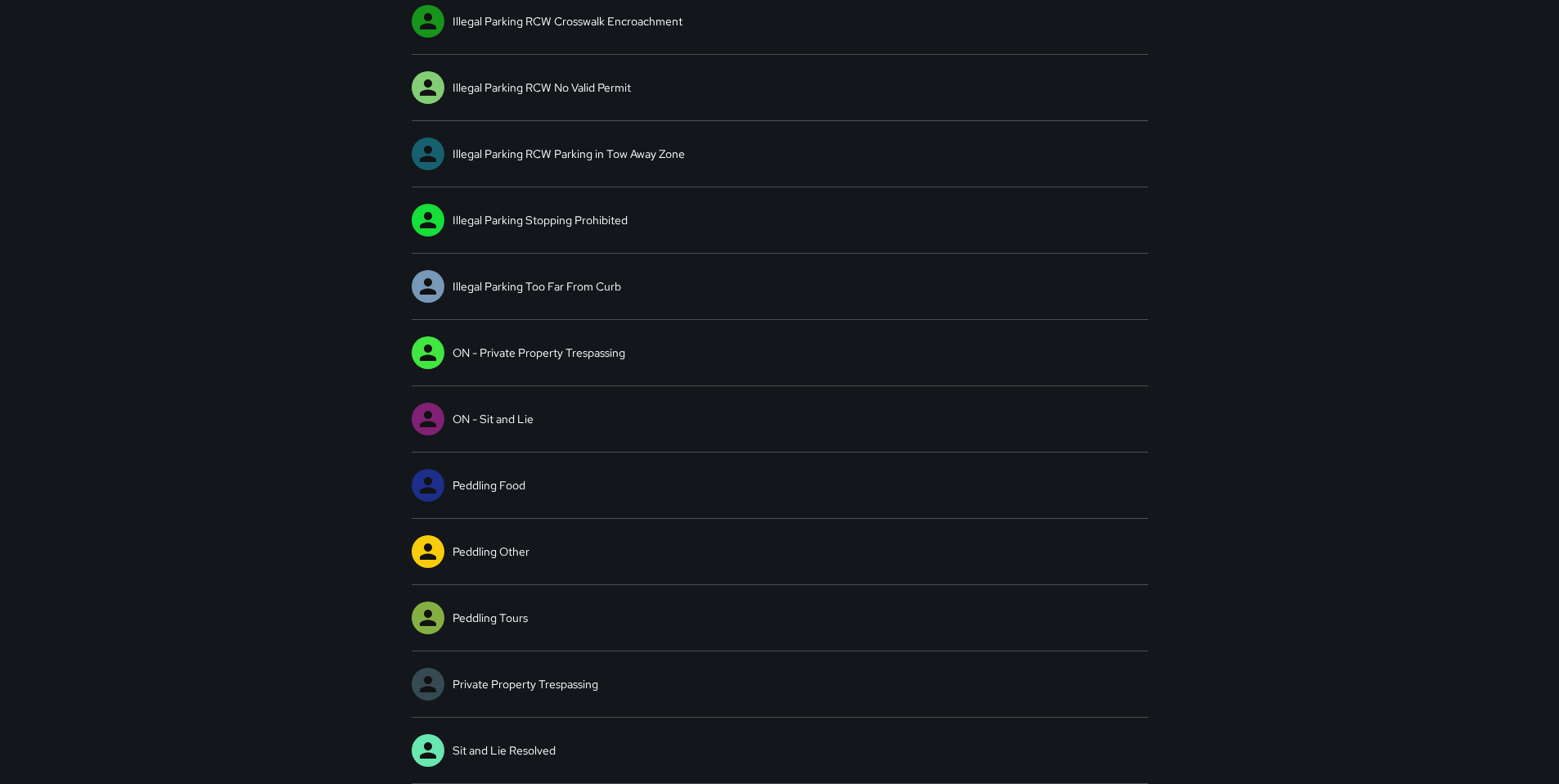 click on "Choose a category ES - Private Property Trespassing ES - Sit and Lie Illegal Parking Illegal Parking 20 Feet of Crosswalk Illegal Parking 4 Feet of a Driveway Illegal Parking Exceeded 3 Minute Limit Illegal Parking RCW Crosswalk Encroachment Illegal Parking RCW No Valid Permit Illegal Parking RCW Parking in Tow Away Zone Illegal Parking Stopping Prohibited Illegal Parking Too Far From Curb ON - Private Property Trespassing ON - Sit and Lie Peddling Food Peddling Other Peddling Tours Private Property Trespassing Sit and Lie Resolved" at bounding box center (779, 124) 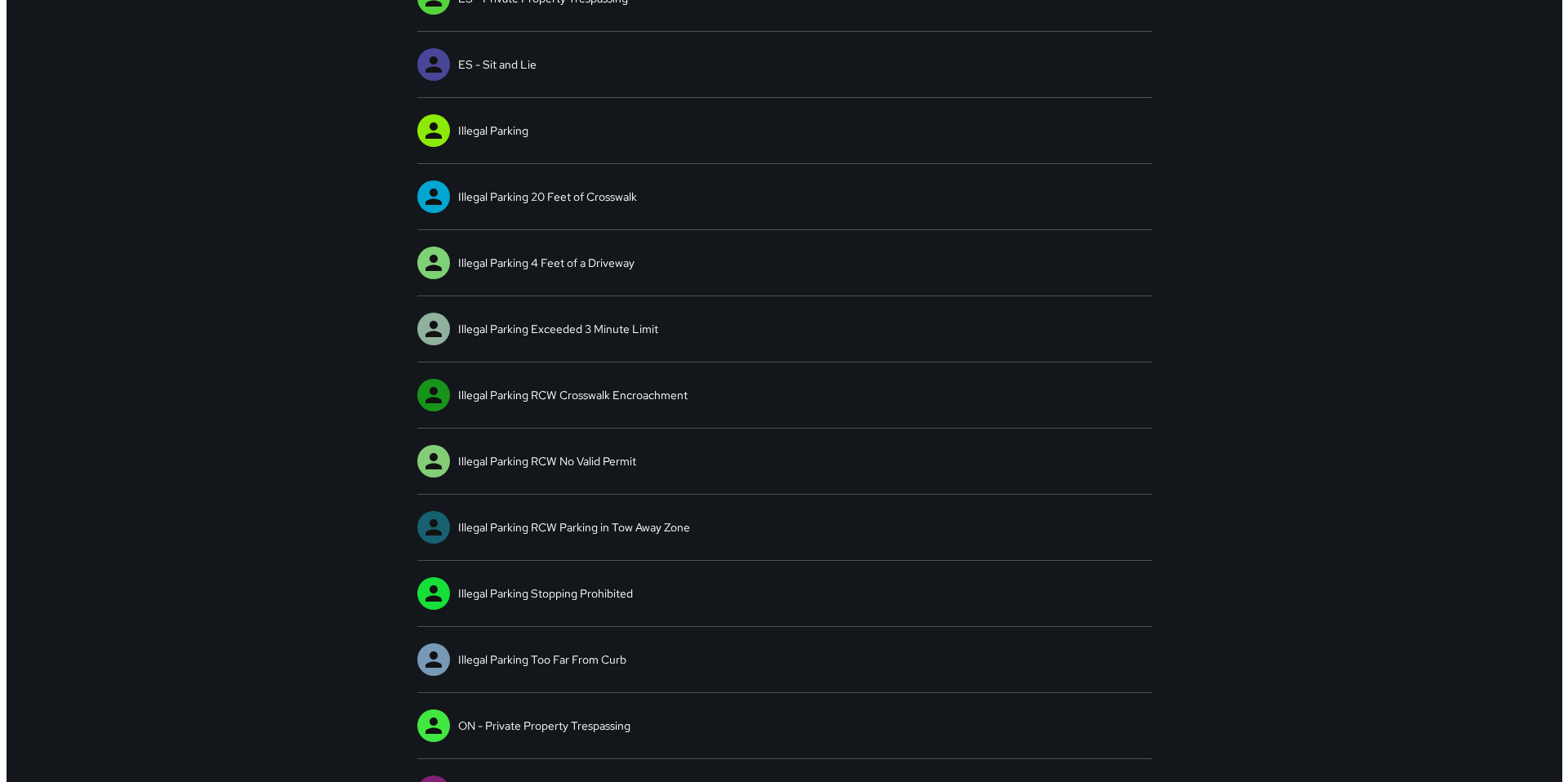 scroll, scrollTop: 0, scrollLeft: 0, axis: both 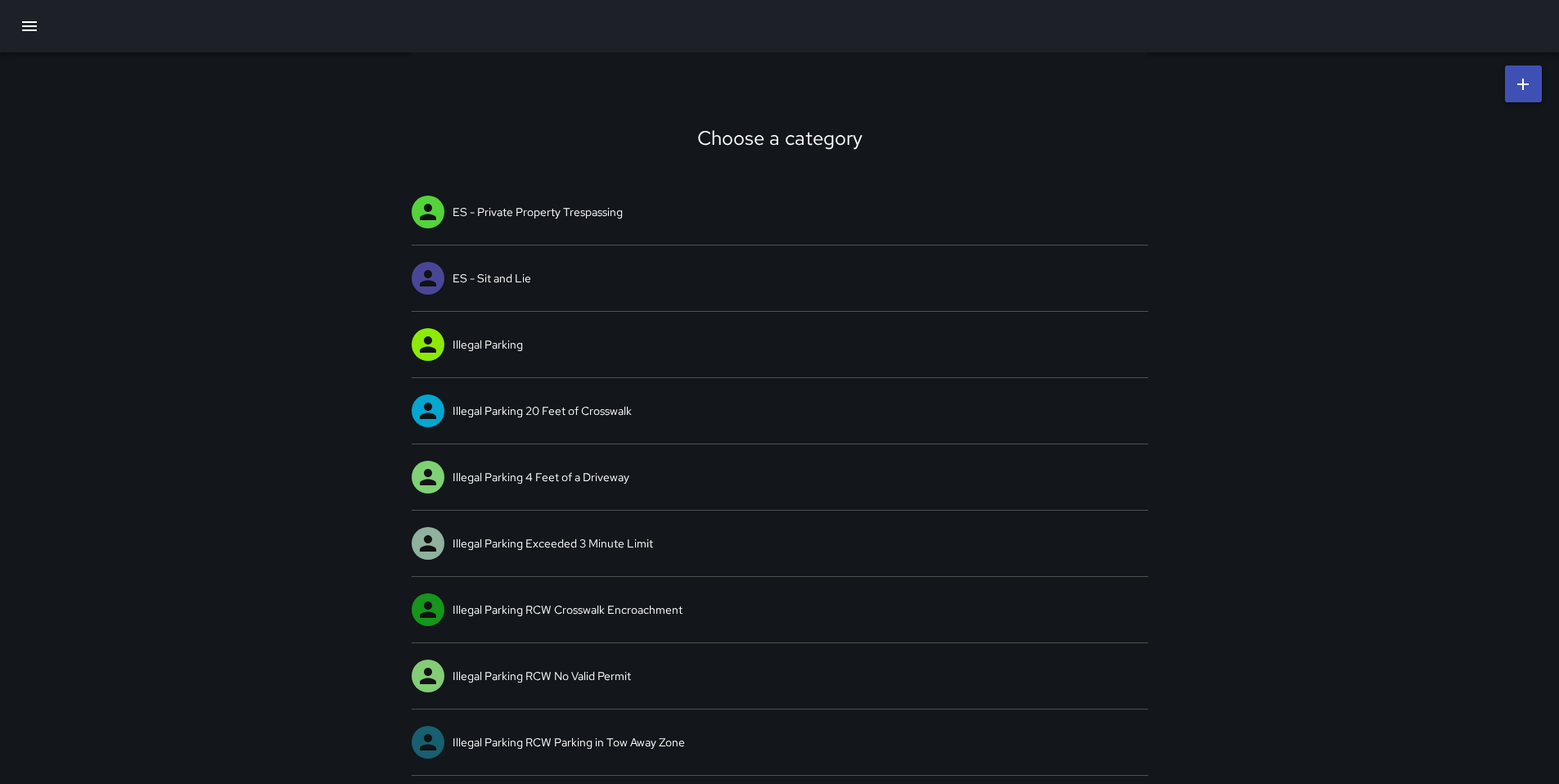 click at bounding box center [29, 26] 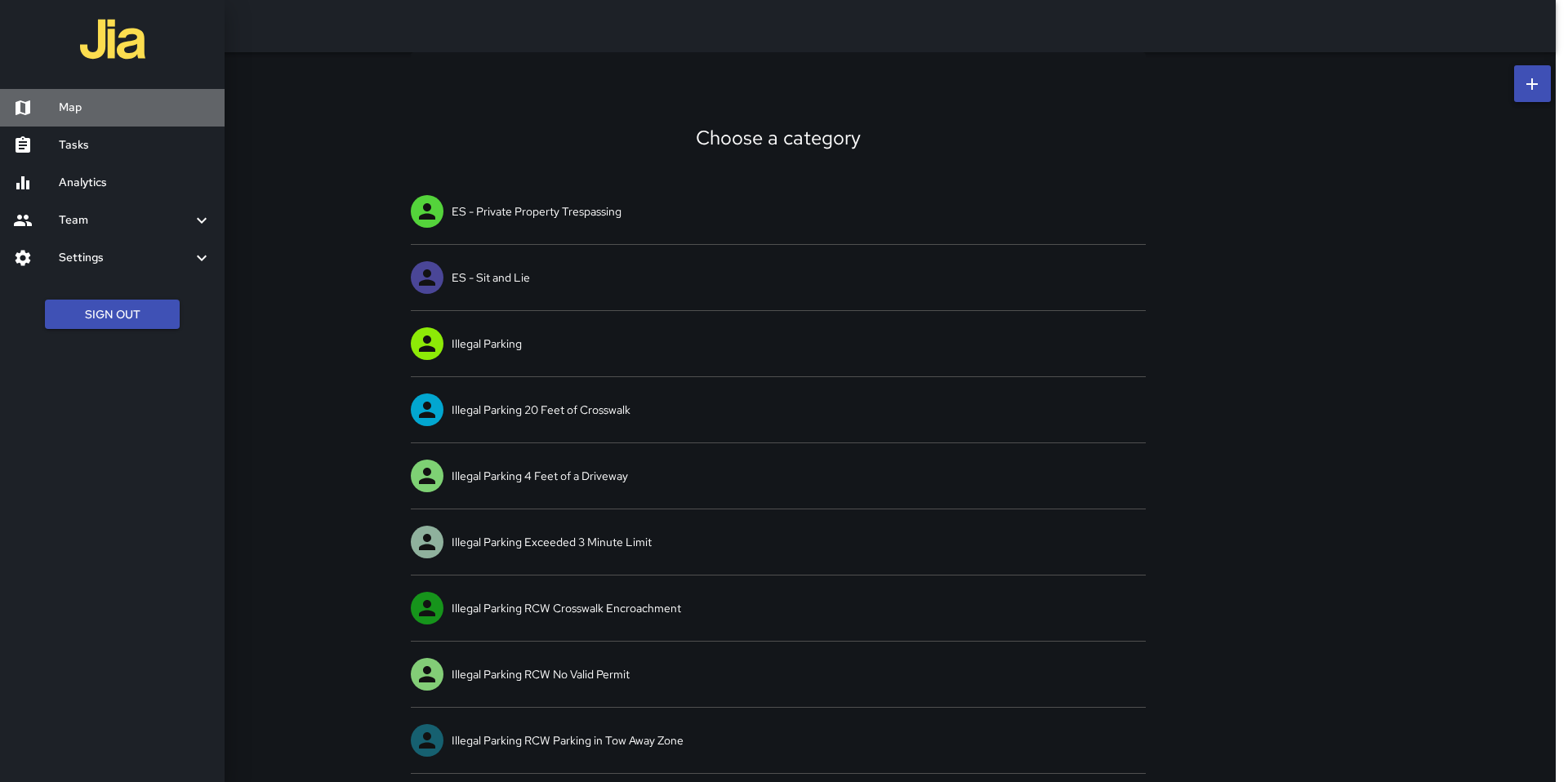 click on "Map" at bounding box center (135, 108) 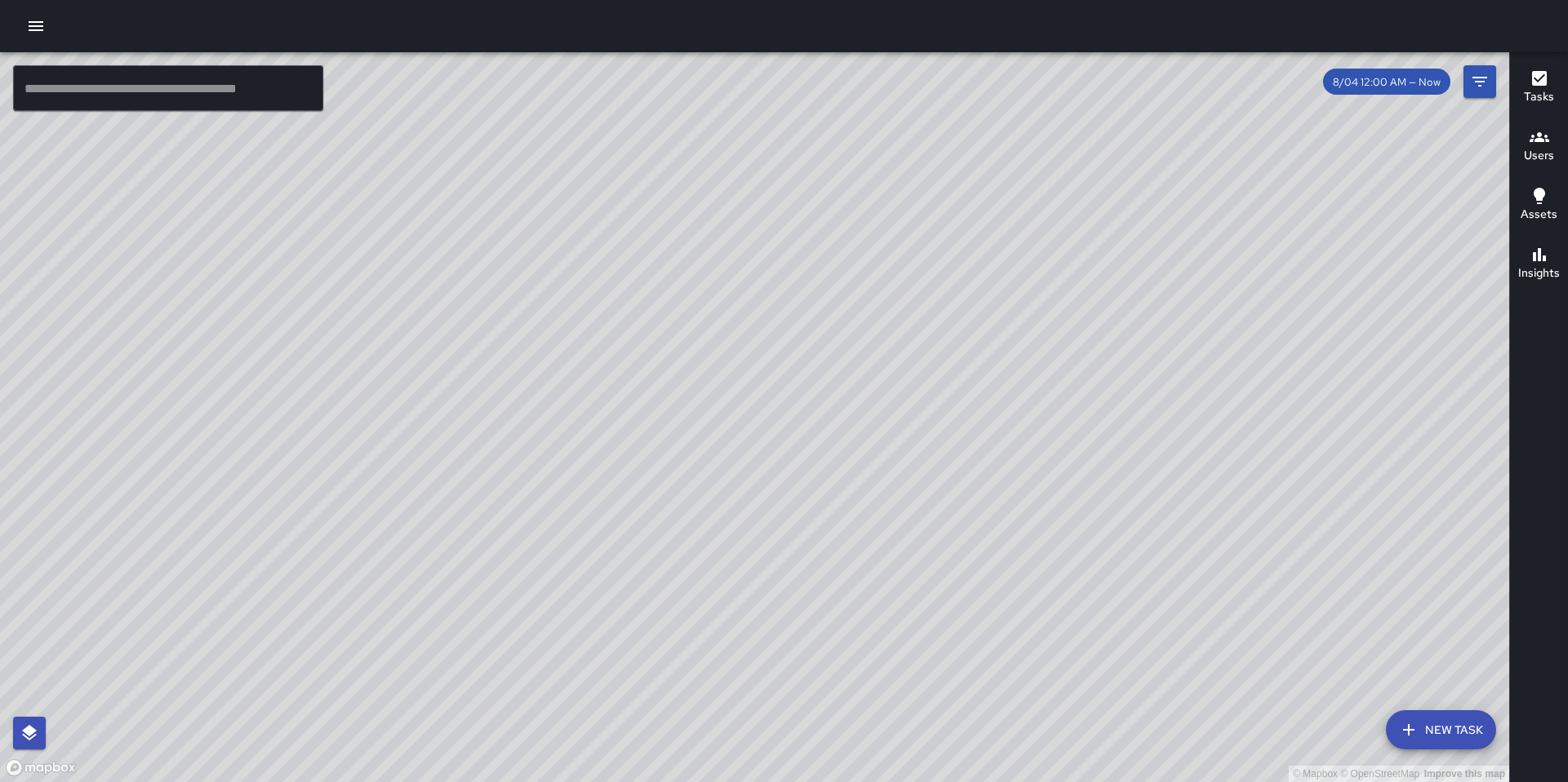 click at bounding box center [36, 26] 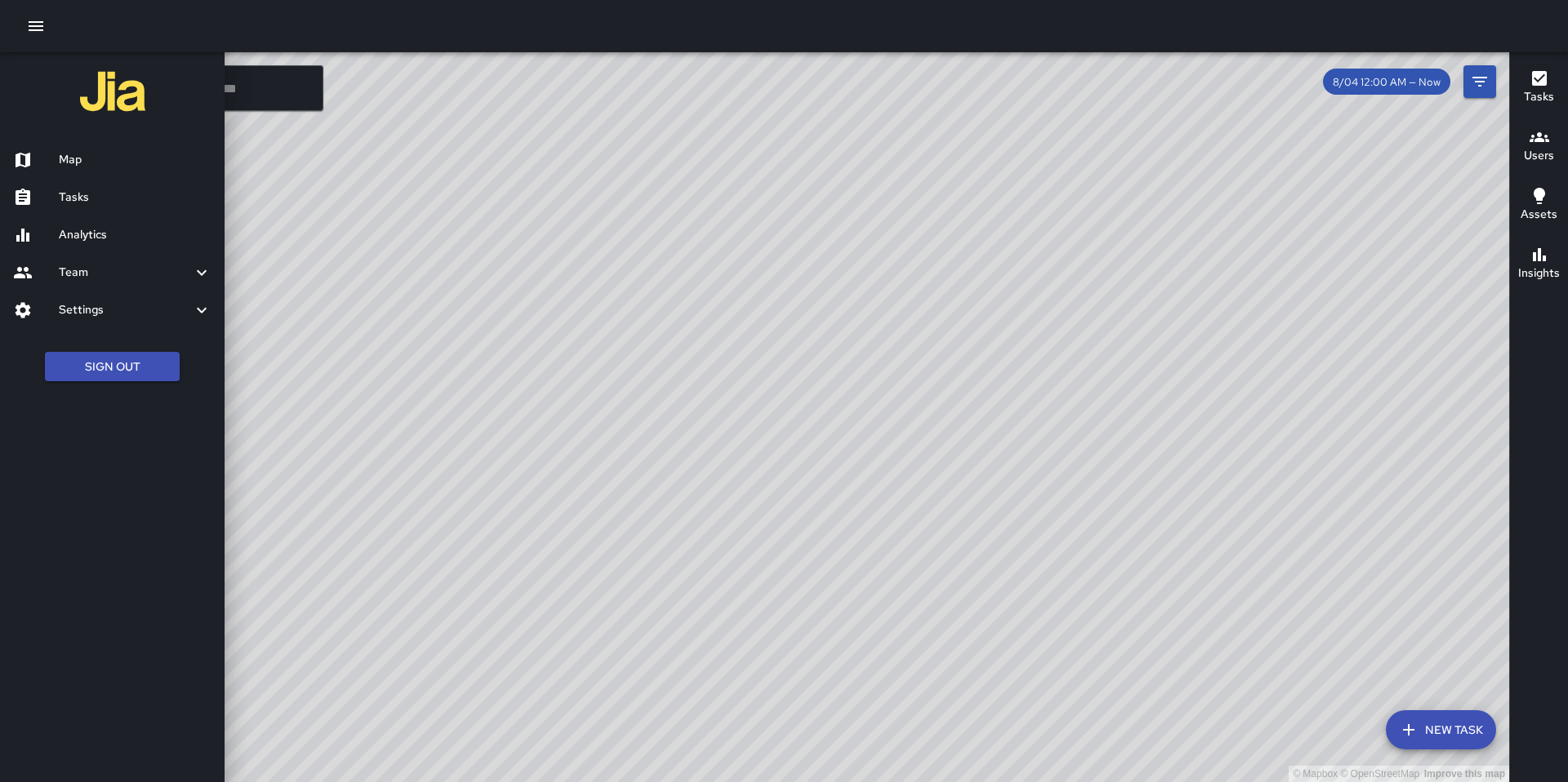 click on "Sign Out" at bounding box center [112, 367] 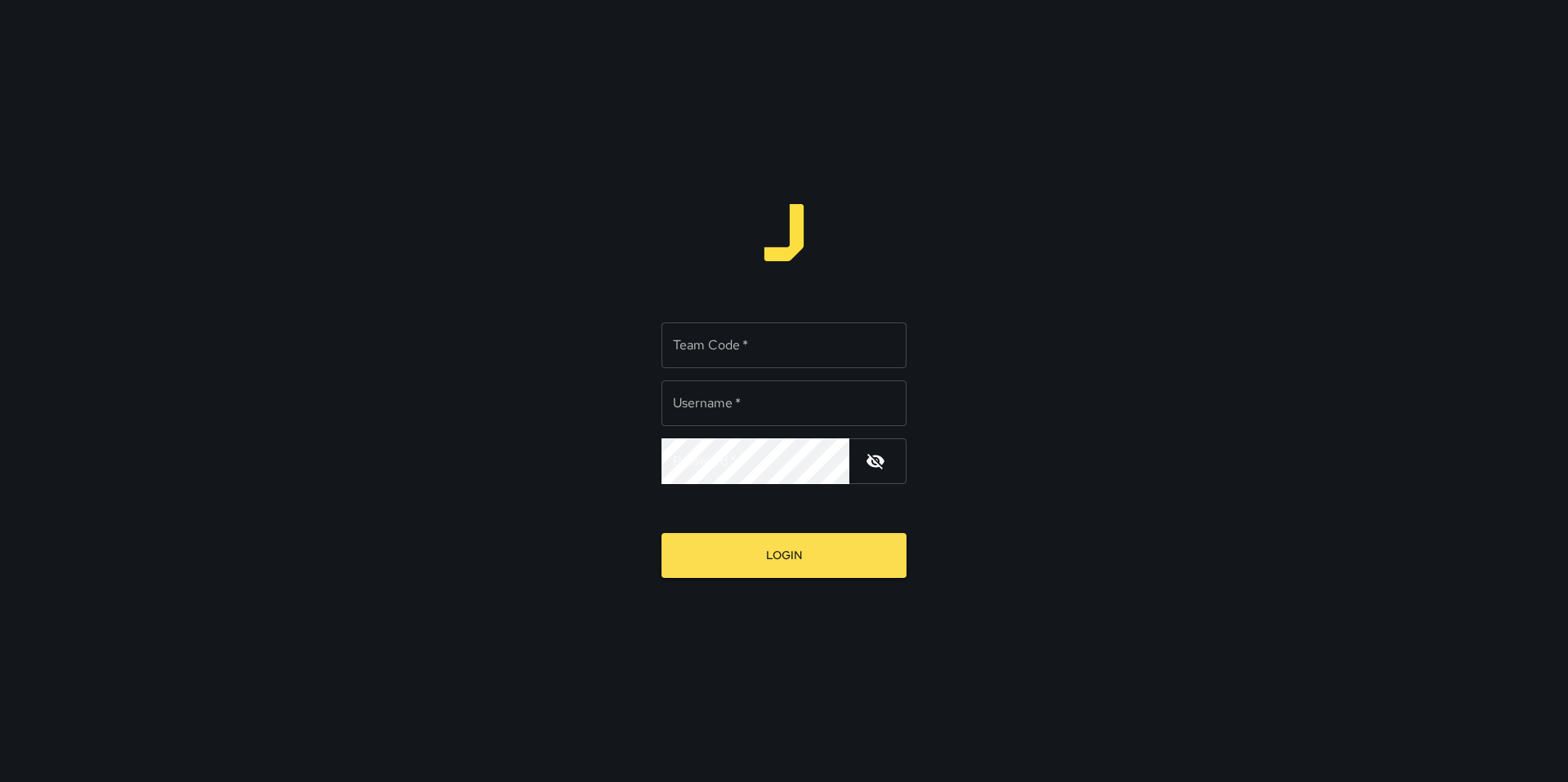 click on "Team Code   *" at bounding box center (784, 345) 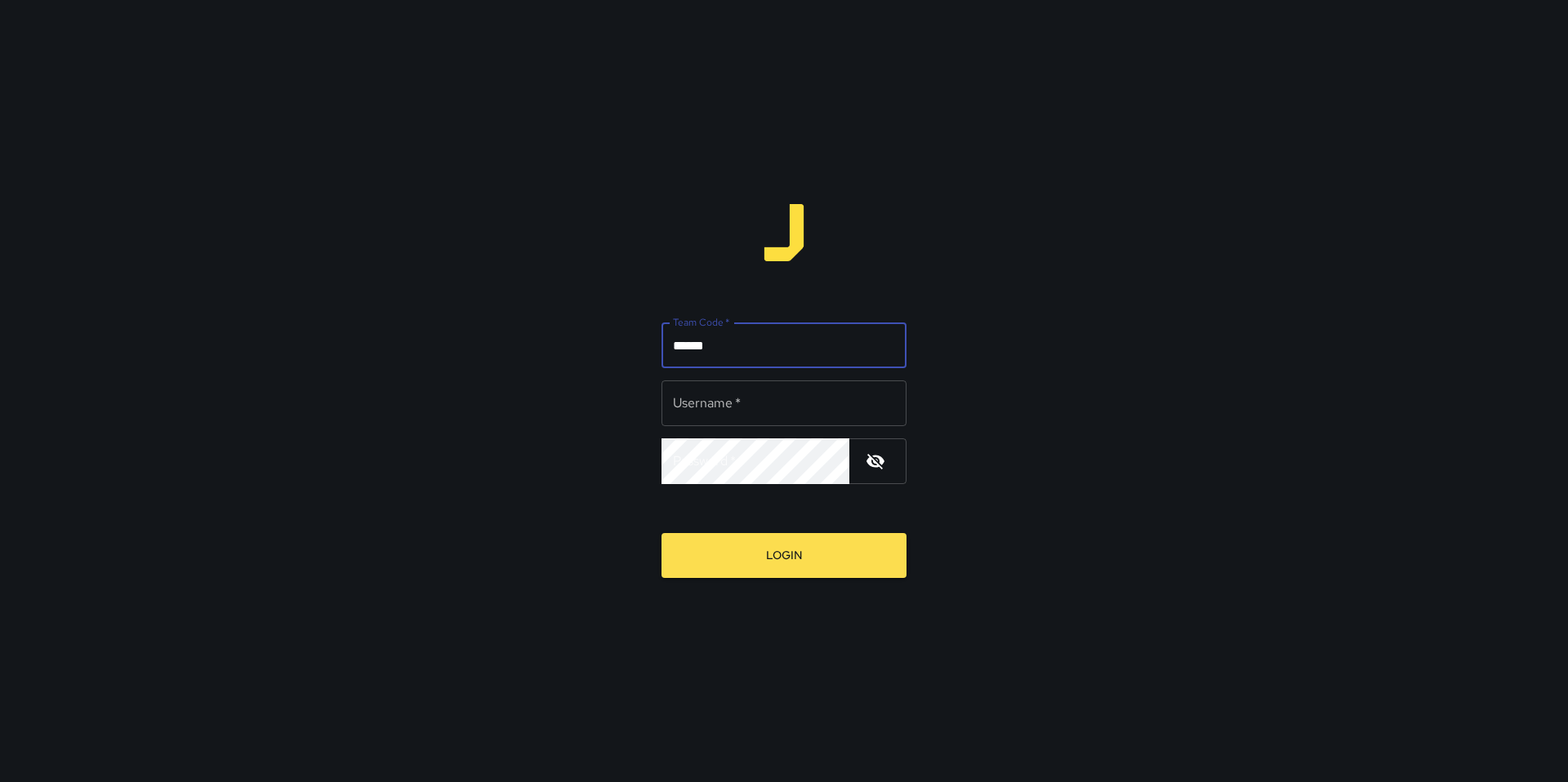 click on "******" at bounding box center (784, 345) 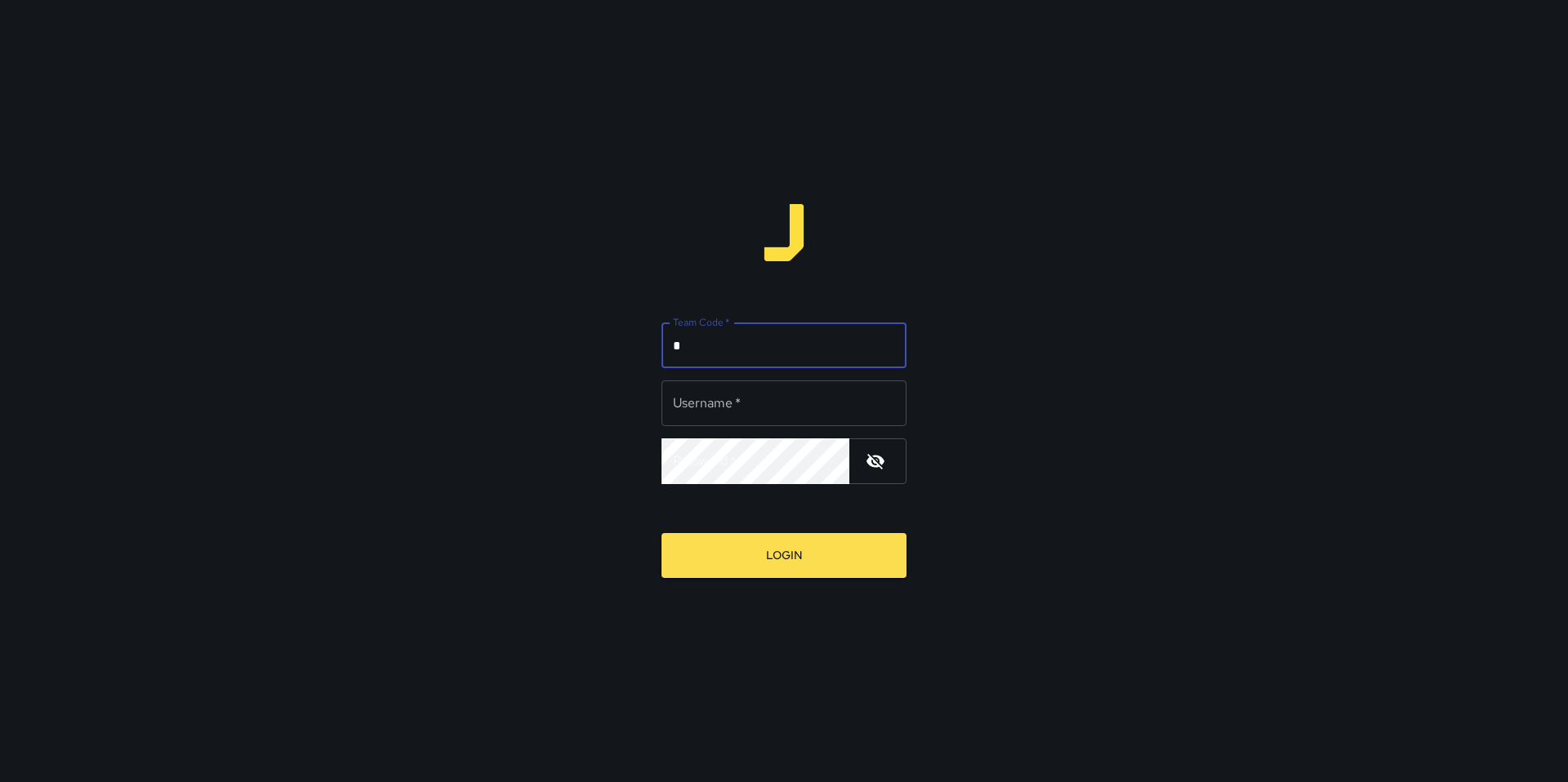 type on "*****" 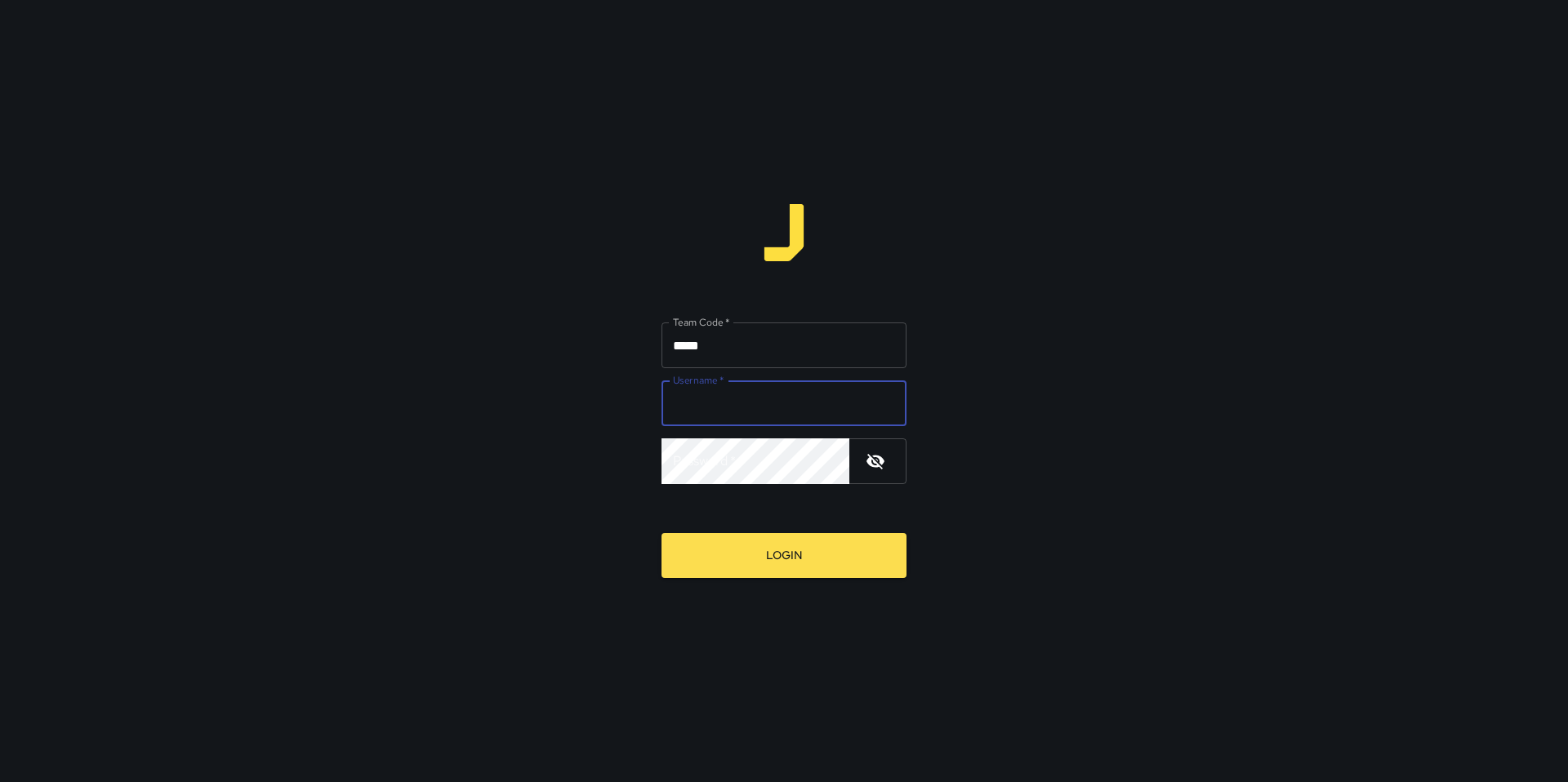 click on "Username   *" at bounding box center (784, 403) 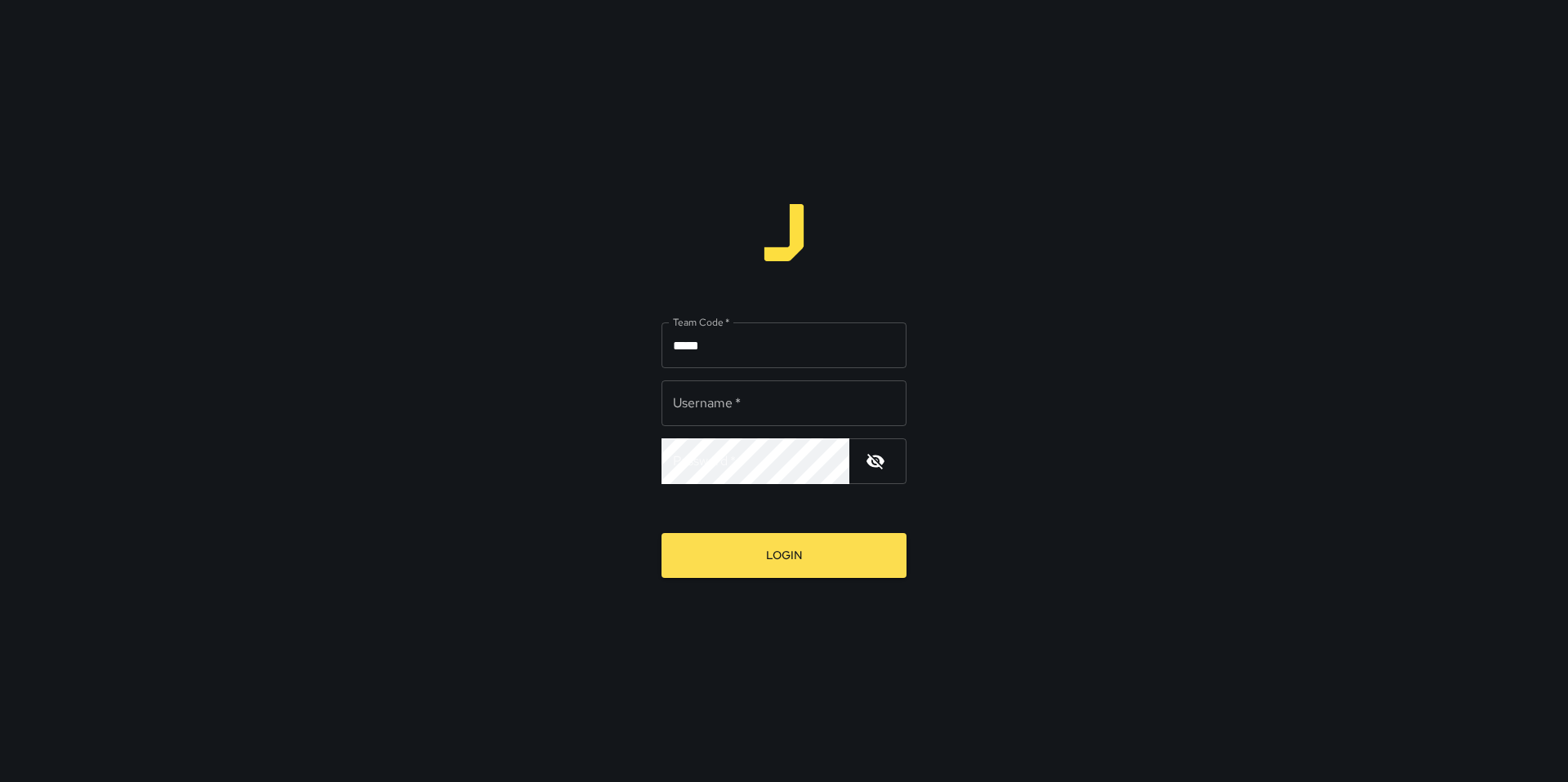 type on "******" 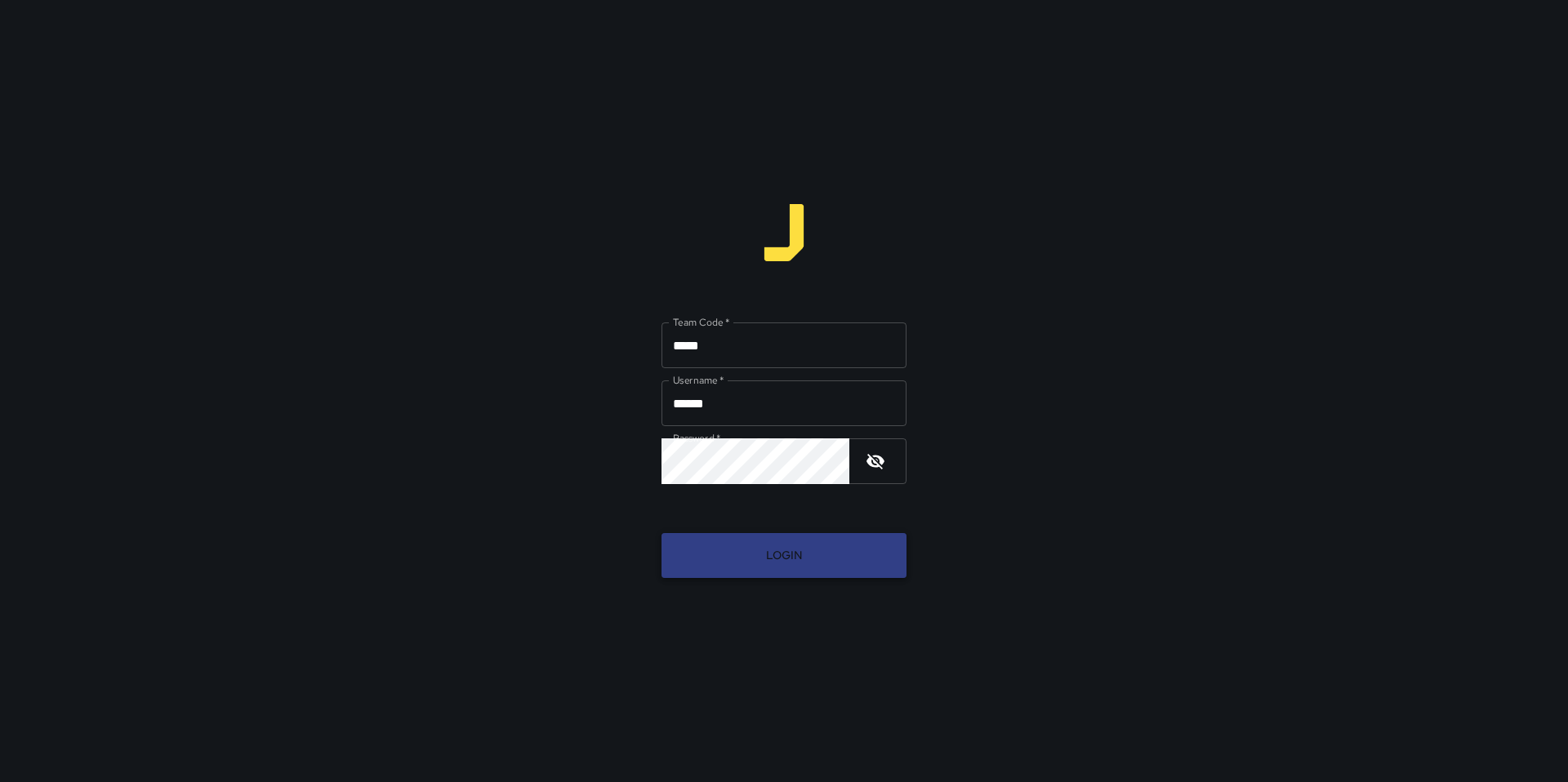 click on "Login" at bounding box center [784, 555] 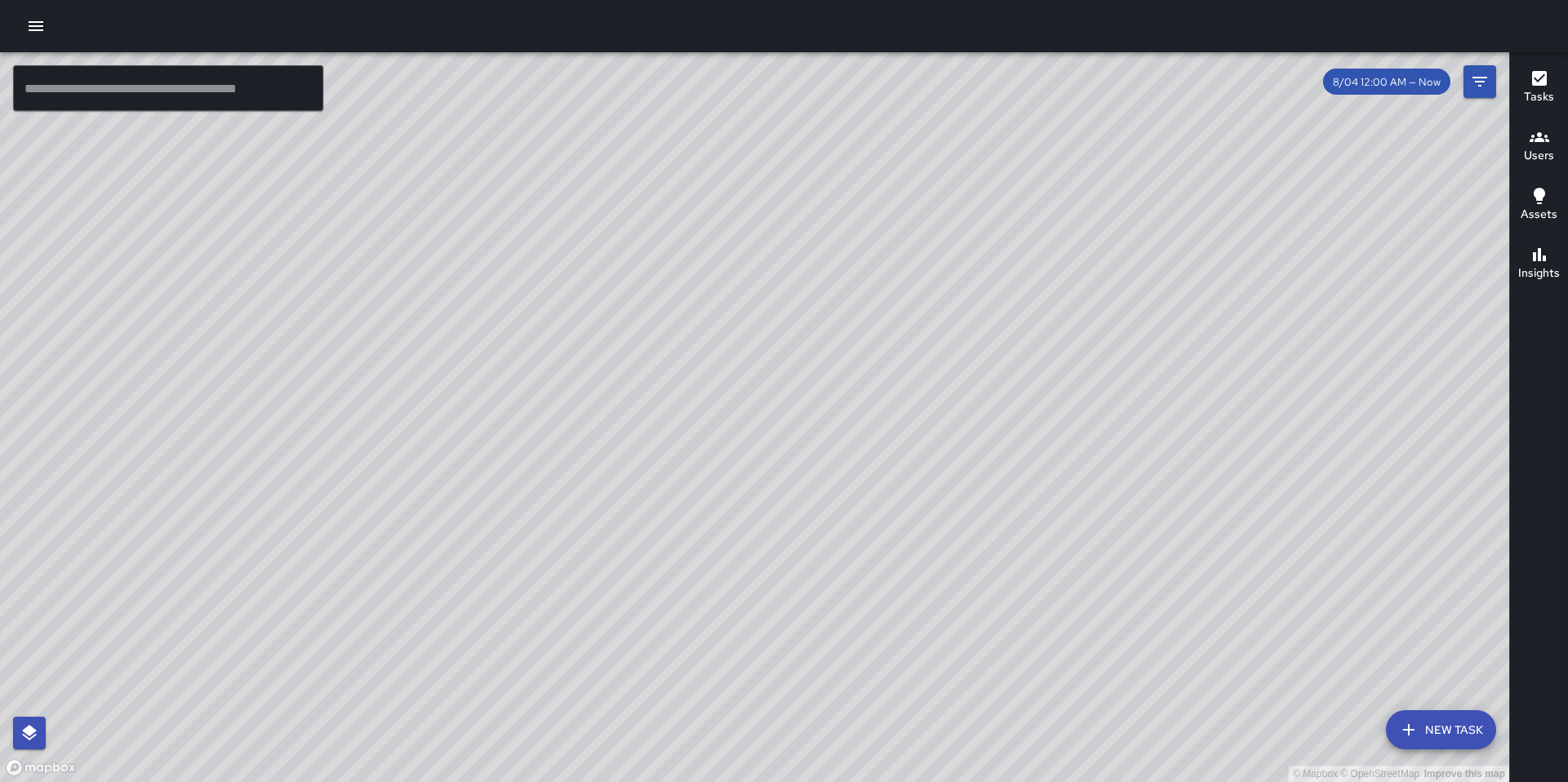 drag, startPoint x: 671, startPoint y: 393, endPoint x: 696, endPoint y: 622, distance: 230.3606 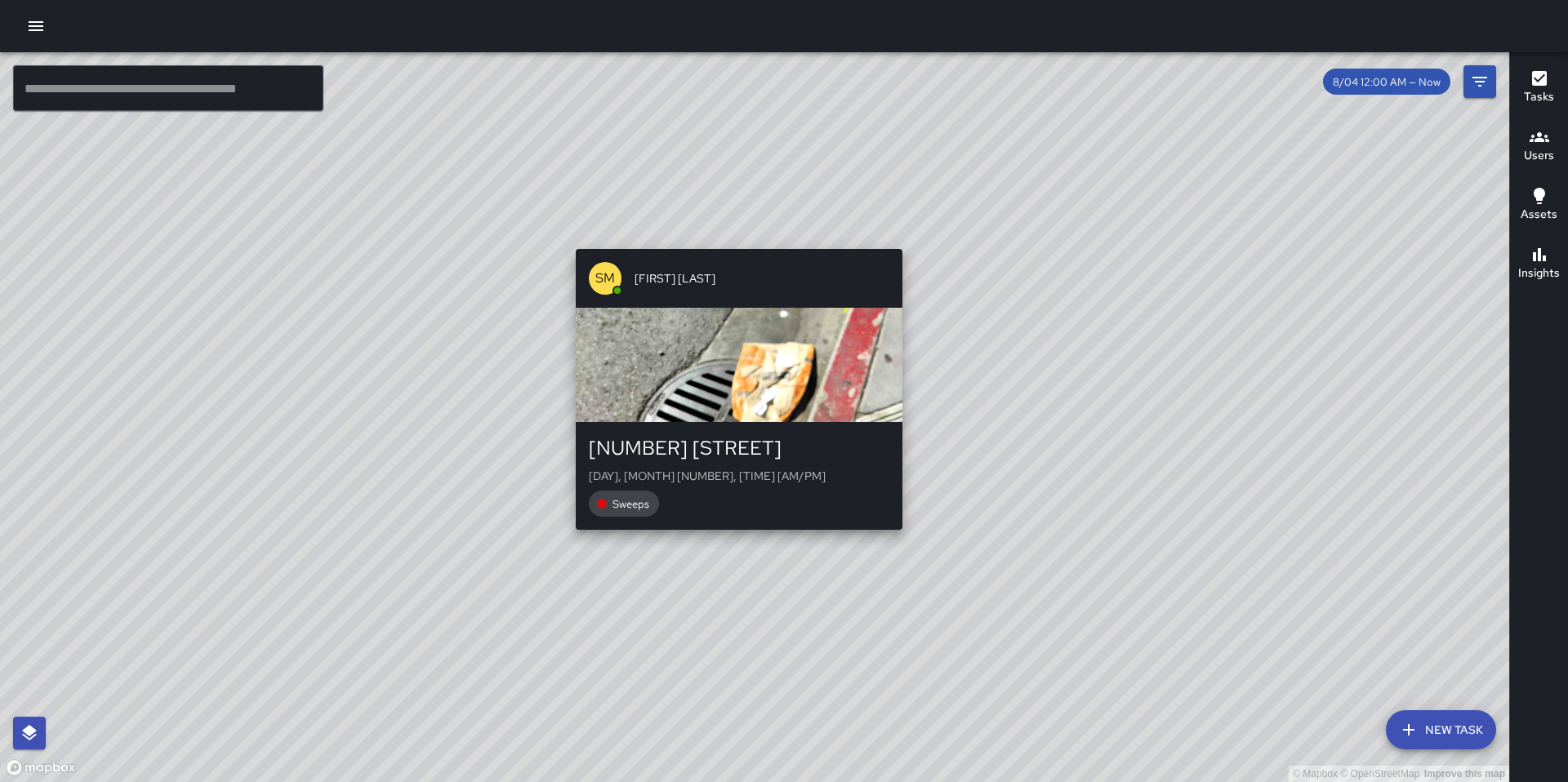 click on "© Mapbox   © OpenStreetMap   Improve this map SM Samuel McClanahan 1401 Polk Street Mon, Aug 4, 6:37 AM Sweeps" at bounding box center [755, 417] 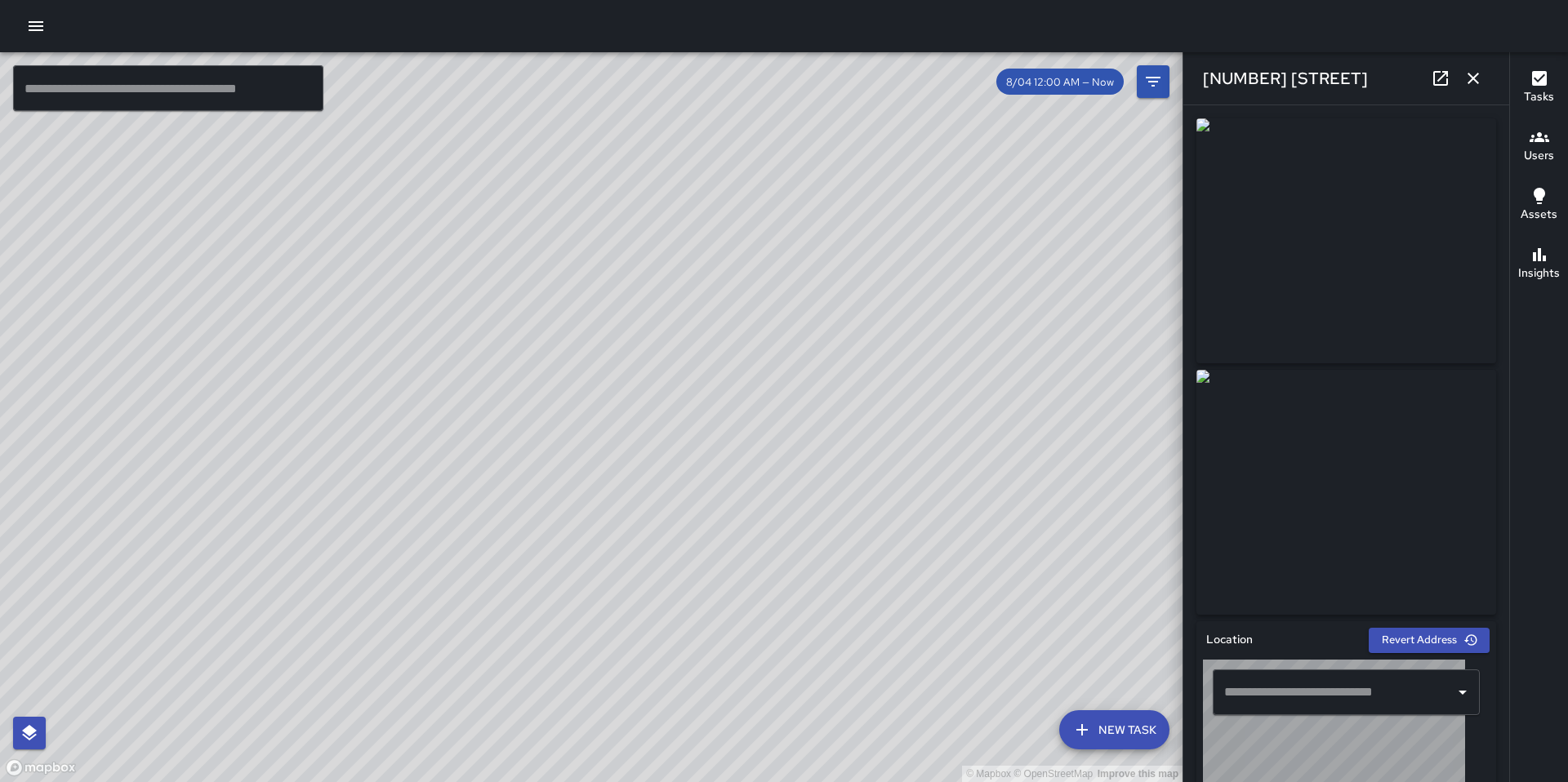 type on "**********" 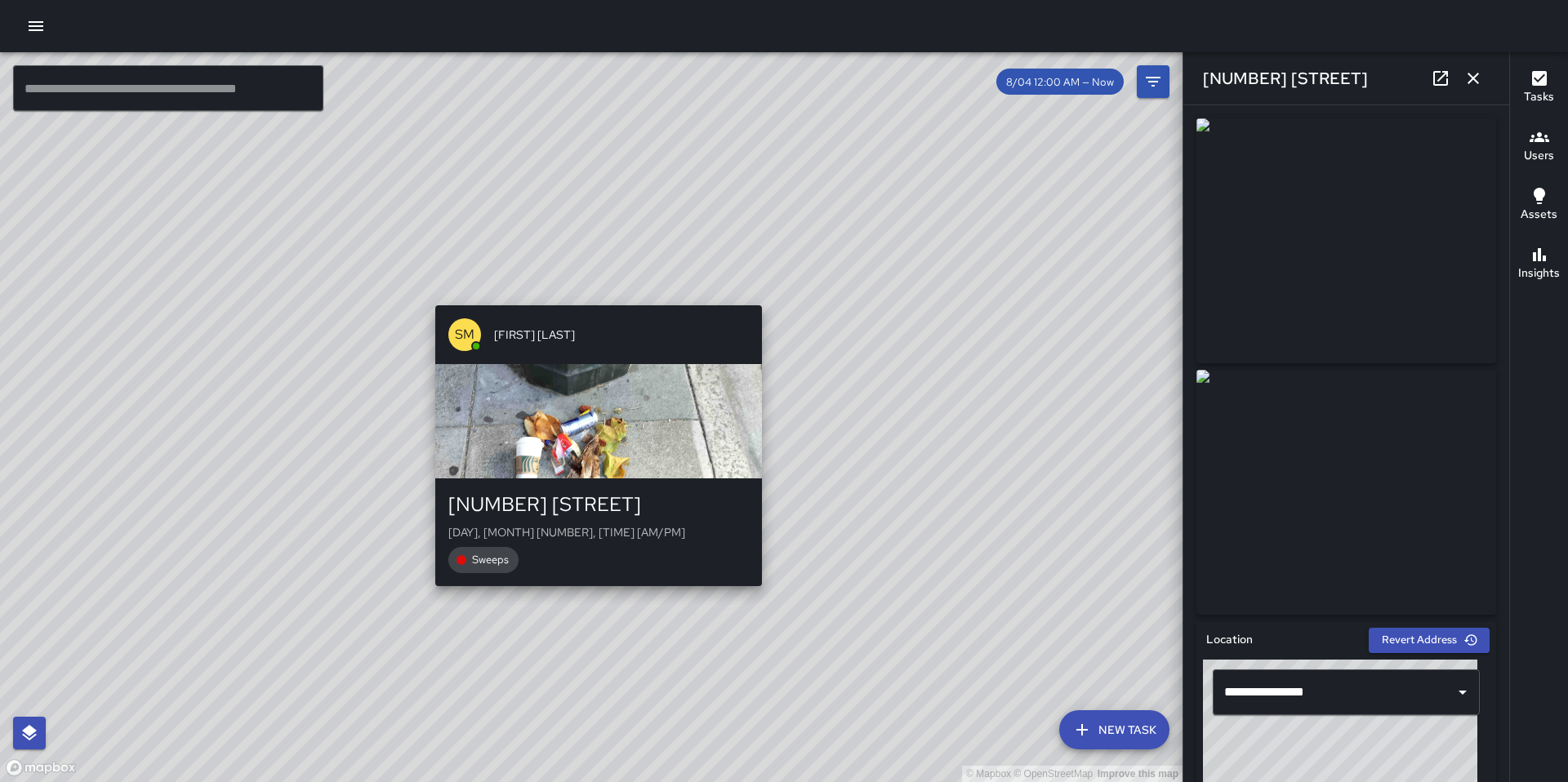 click on "© Mapbox   © OpenStreetMap   Improve this map SM Samuel McClanahan 1440 Polk Street Mon, Aug 4, 6:30 AM Sweeps" at bounding box center [591, 417] 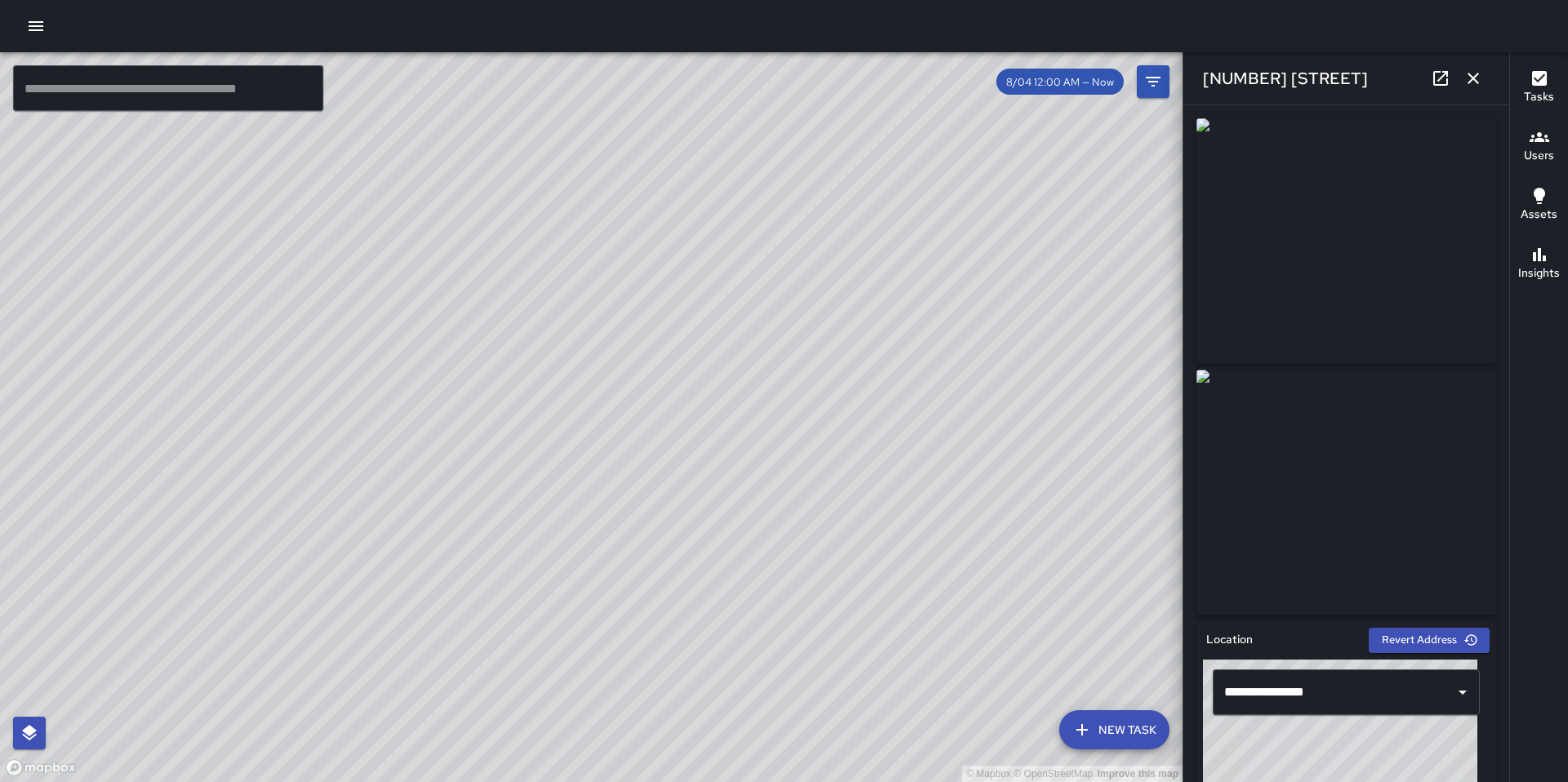 click on "© Mapbox   © OpenStreetMap   Improve this map SM Samuel McClanahan 1569 California Street Mon, Aug 4, 7:50 AM Bulk Items" at bounding box center (591, 417) 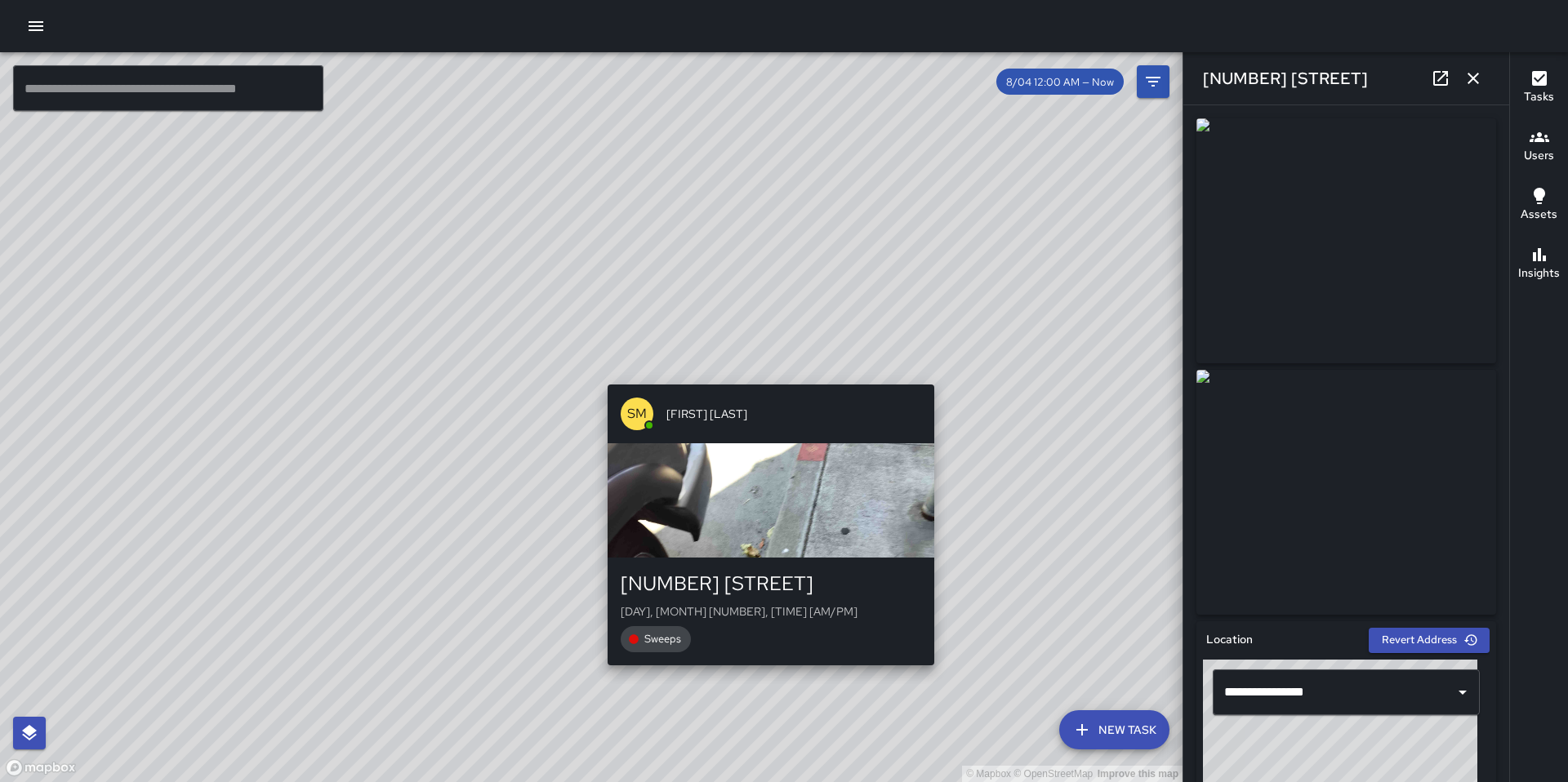 click on "© Mapbox   © OpenStreetMap   Improve this map SM Samuel McClanahan 1523 California Street Mon, Aug 4, 7:54 AM Sweeps" at bounding box center [591, 417] 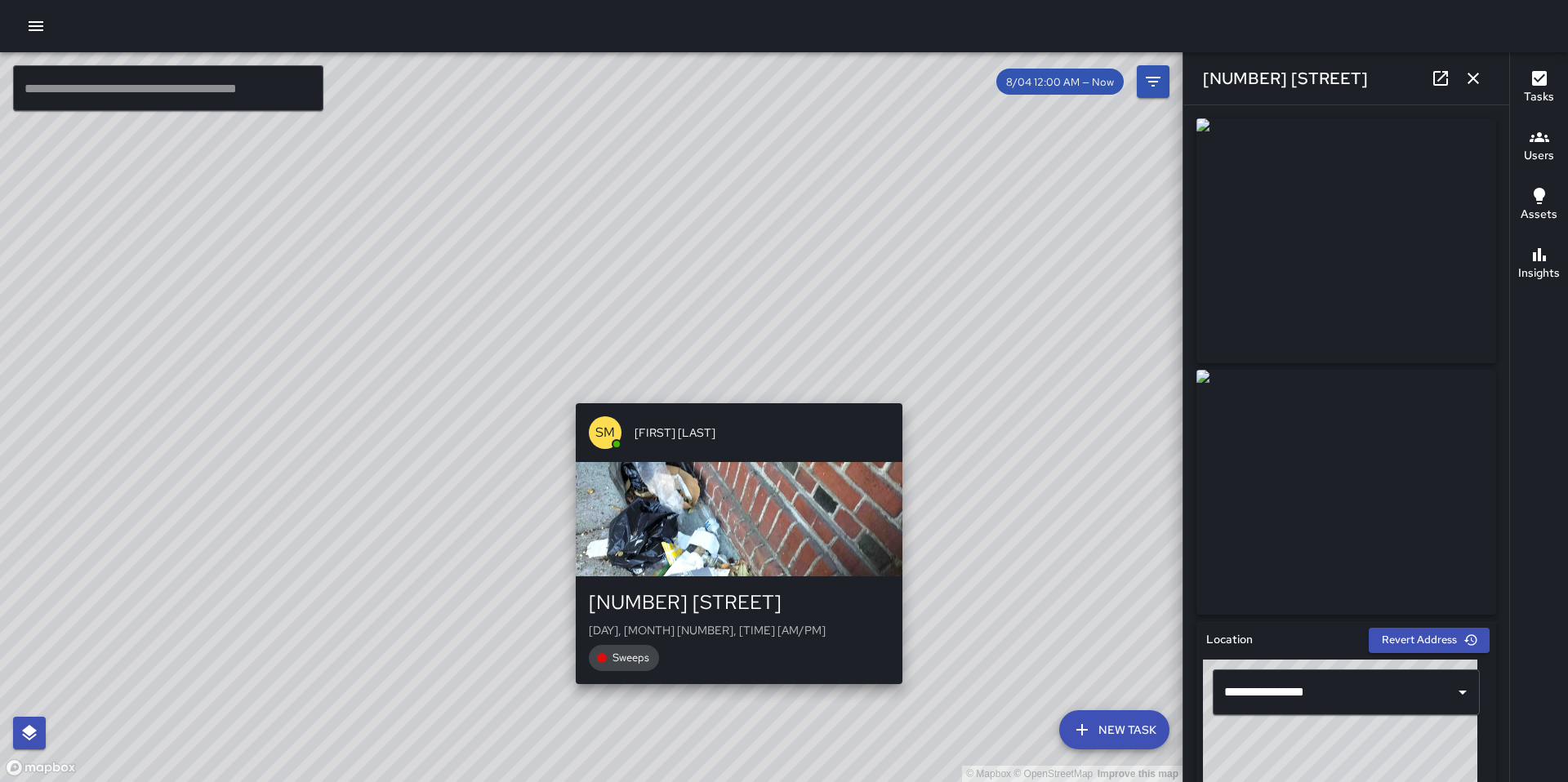click on "© Mapbox   © OpenStreetMap   Improve this map SM Samuel McClanahan 1250 Larkin Street Mon, Aug 4, 4:23 AM Sweeps" at bounding box center (591, 417) 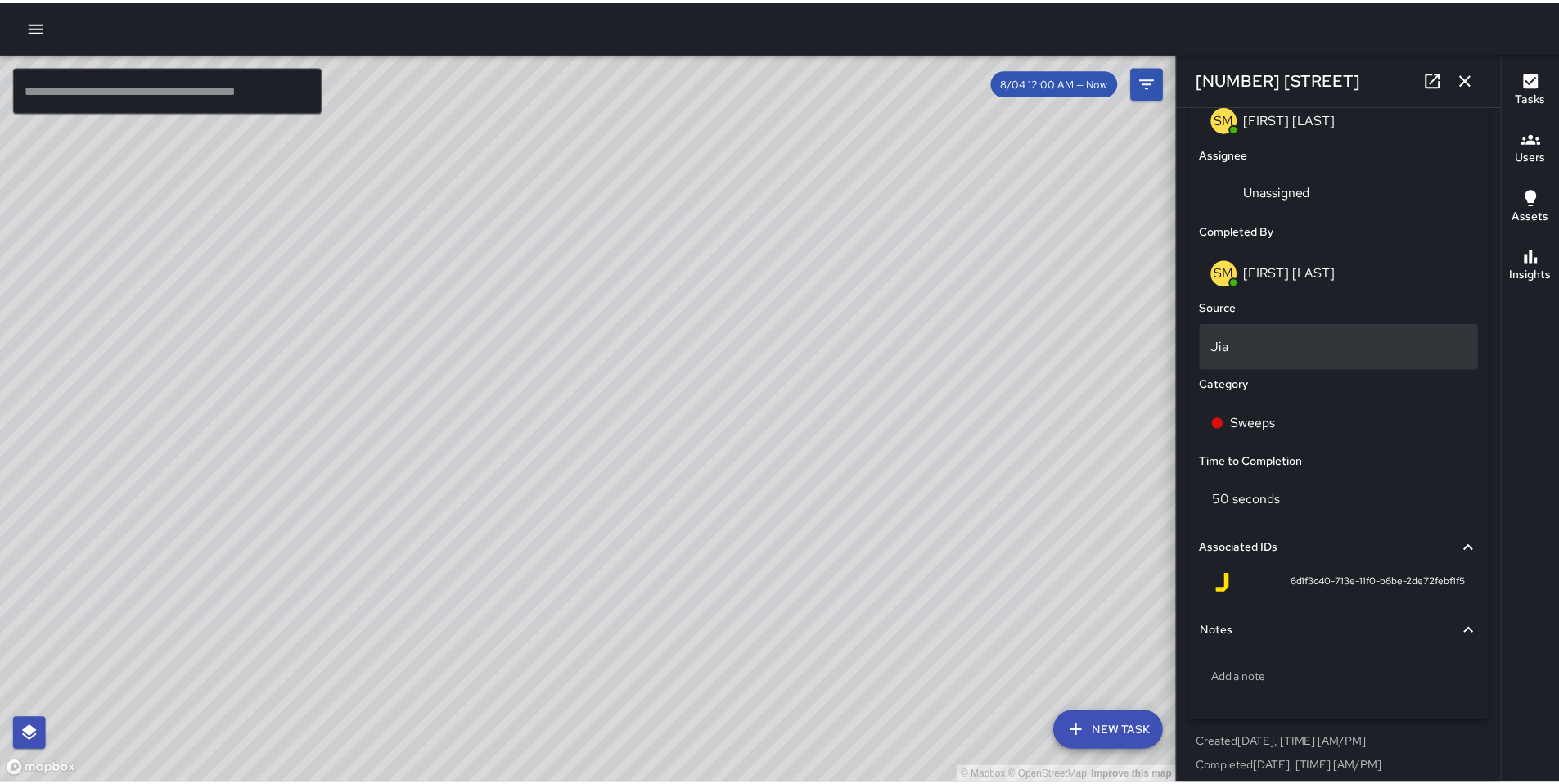 scroll, scrollTop: 908, scrollLeft: 0, axis: vertical 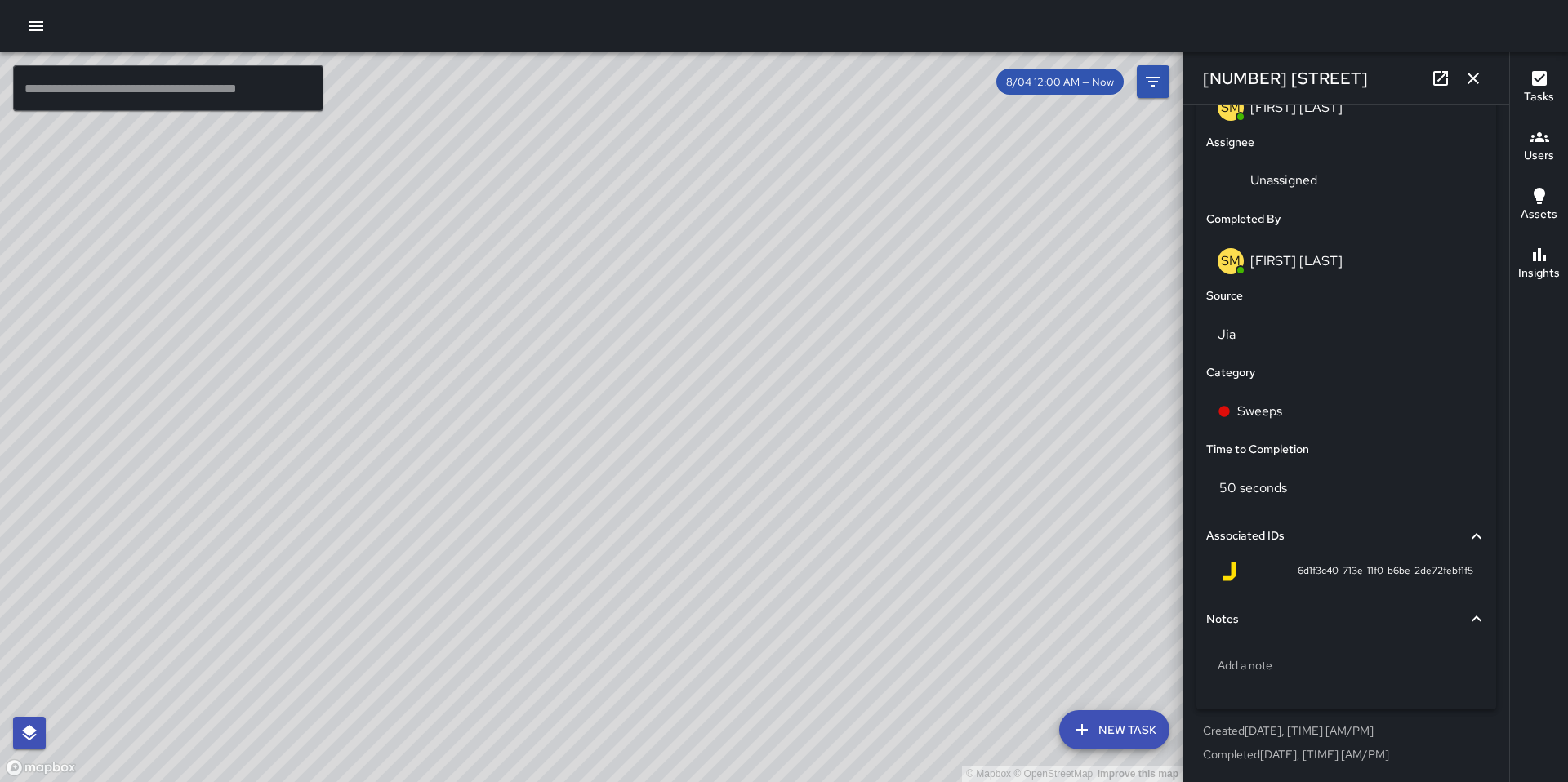 click 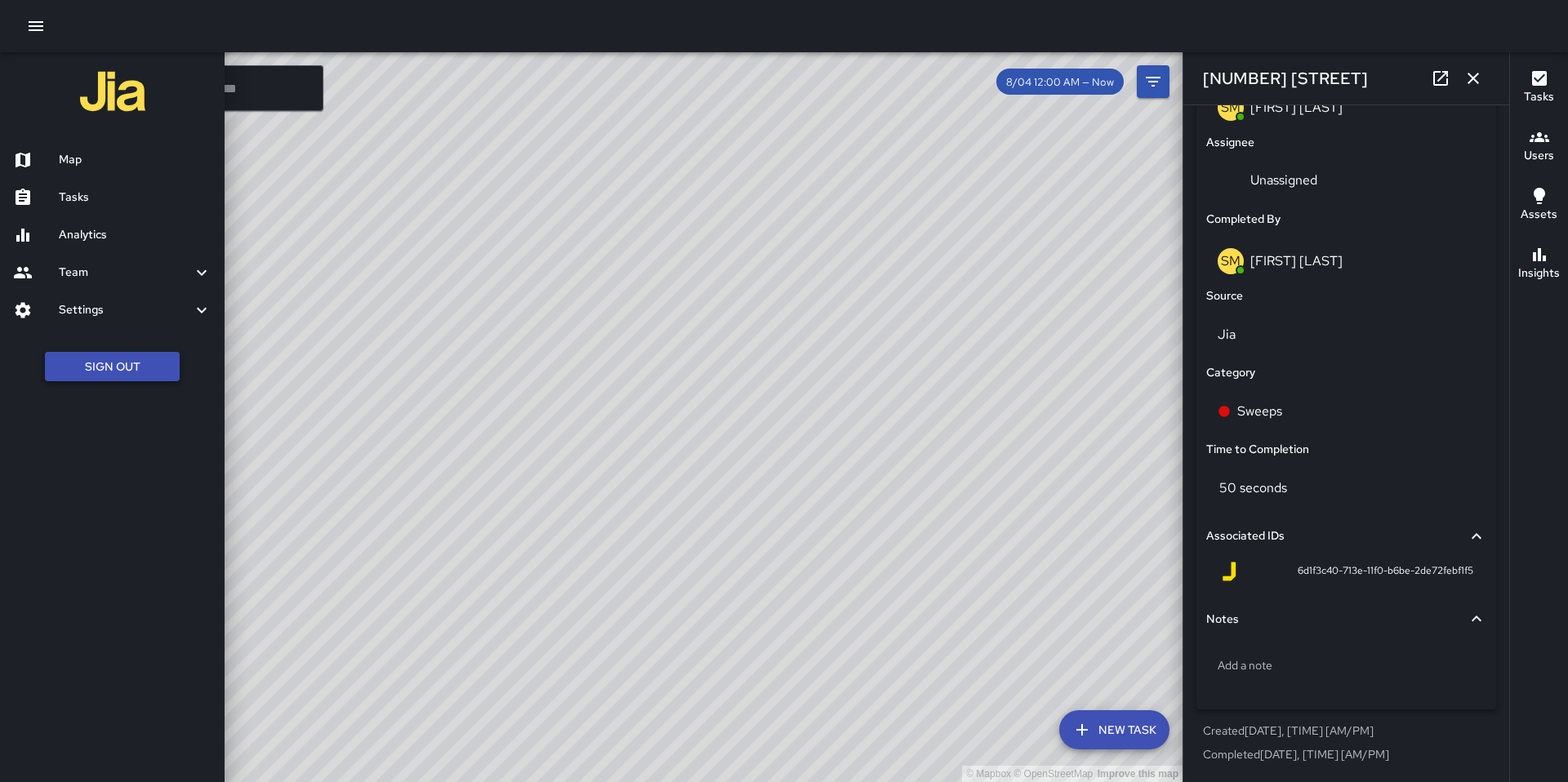click on "Sign Out" at bounding box center (112, 367) 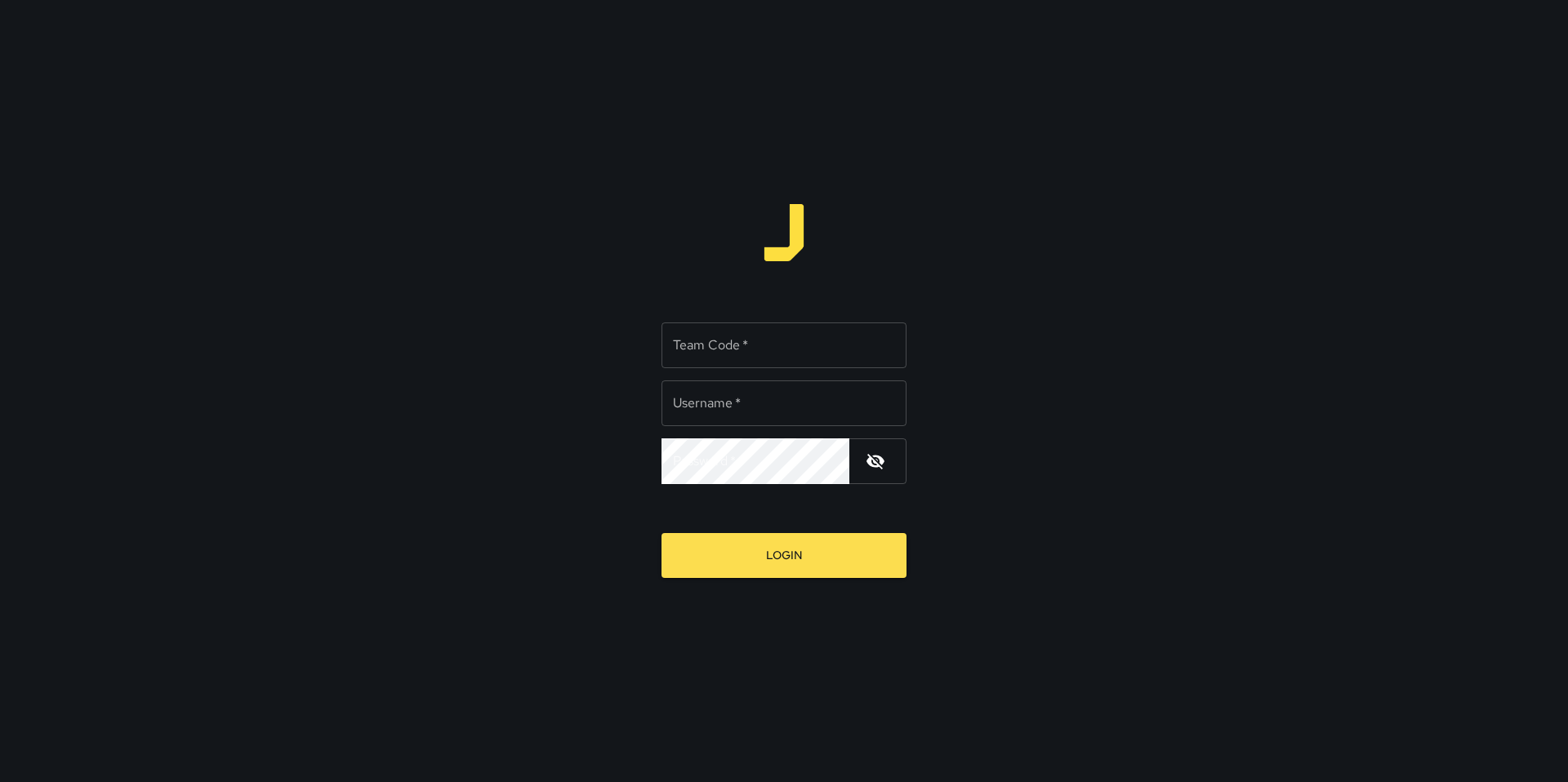 click on "Team Code   *" at bounding box center (784, 345) 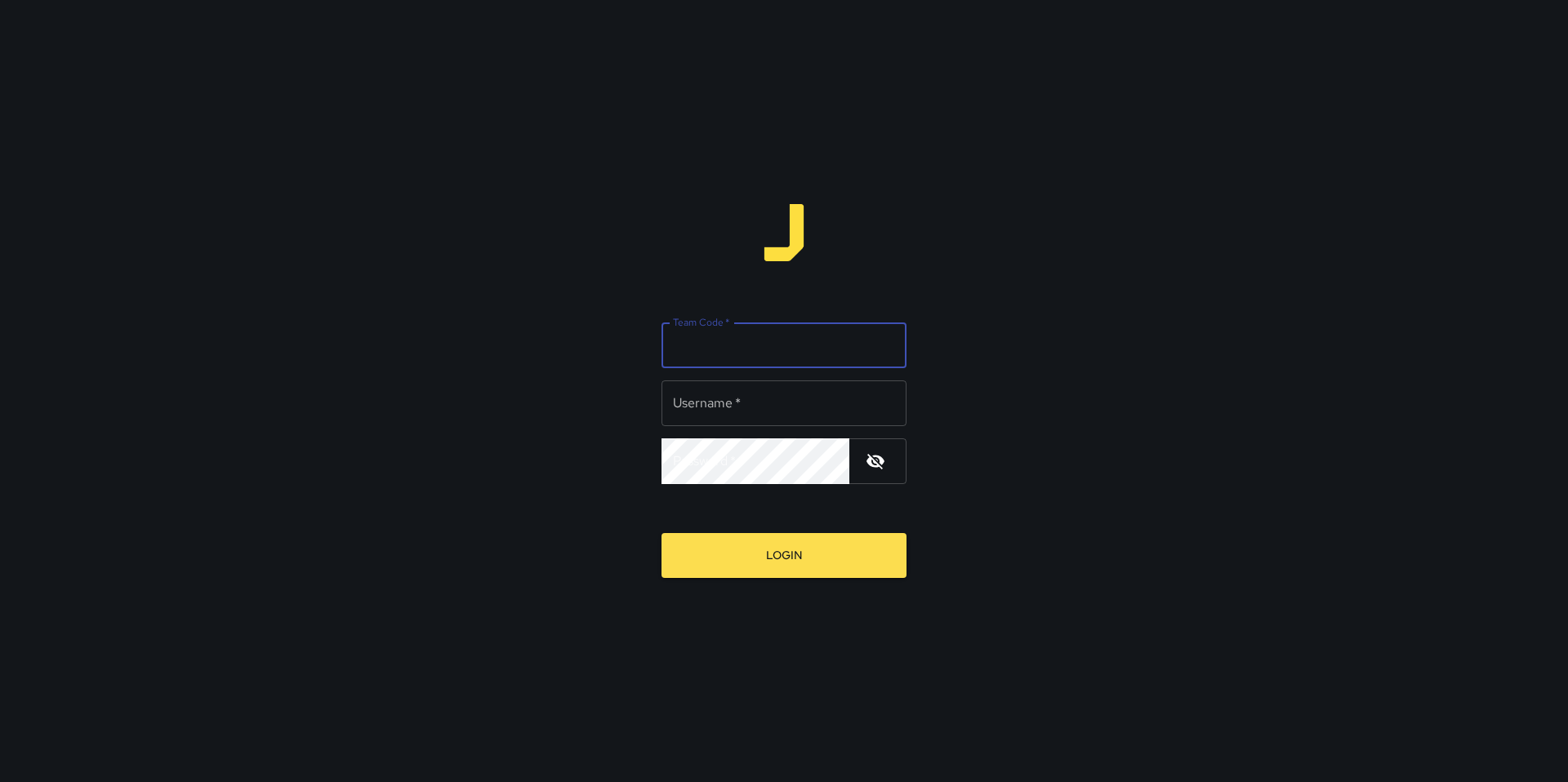 type on "****" 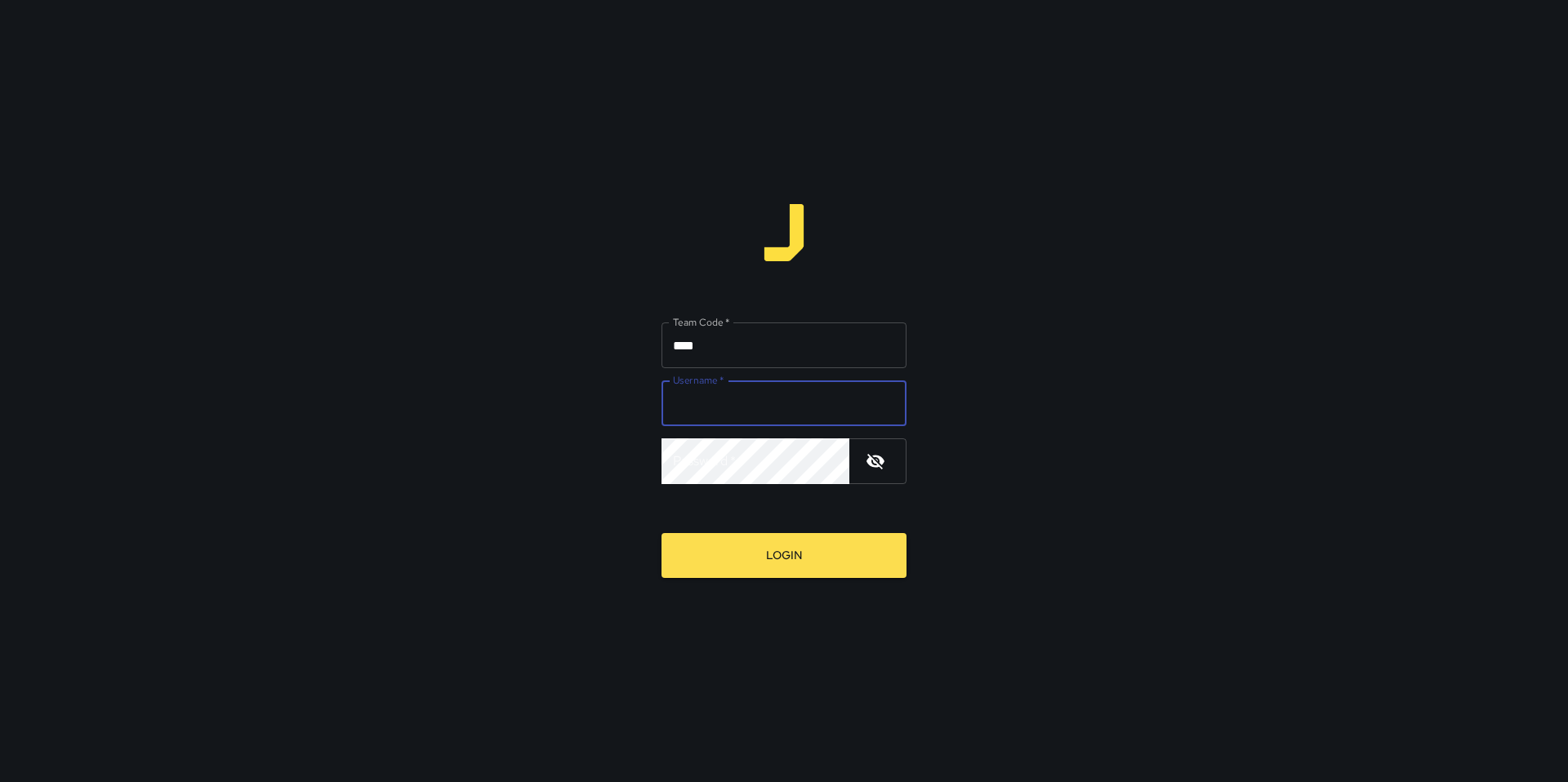 click on "Username   *" at bounding box center [784, 403] 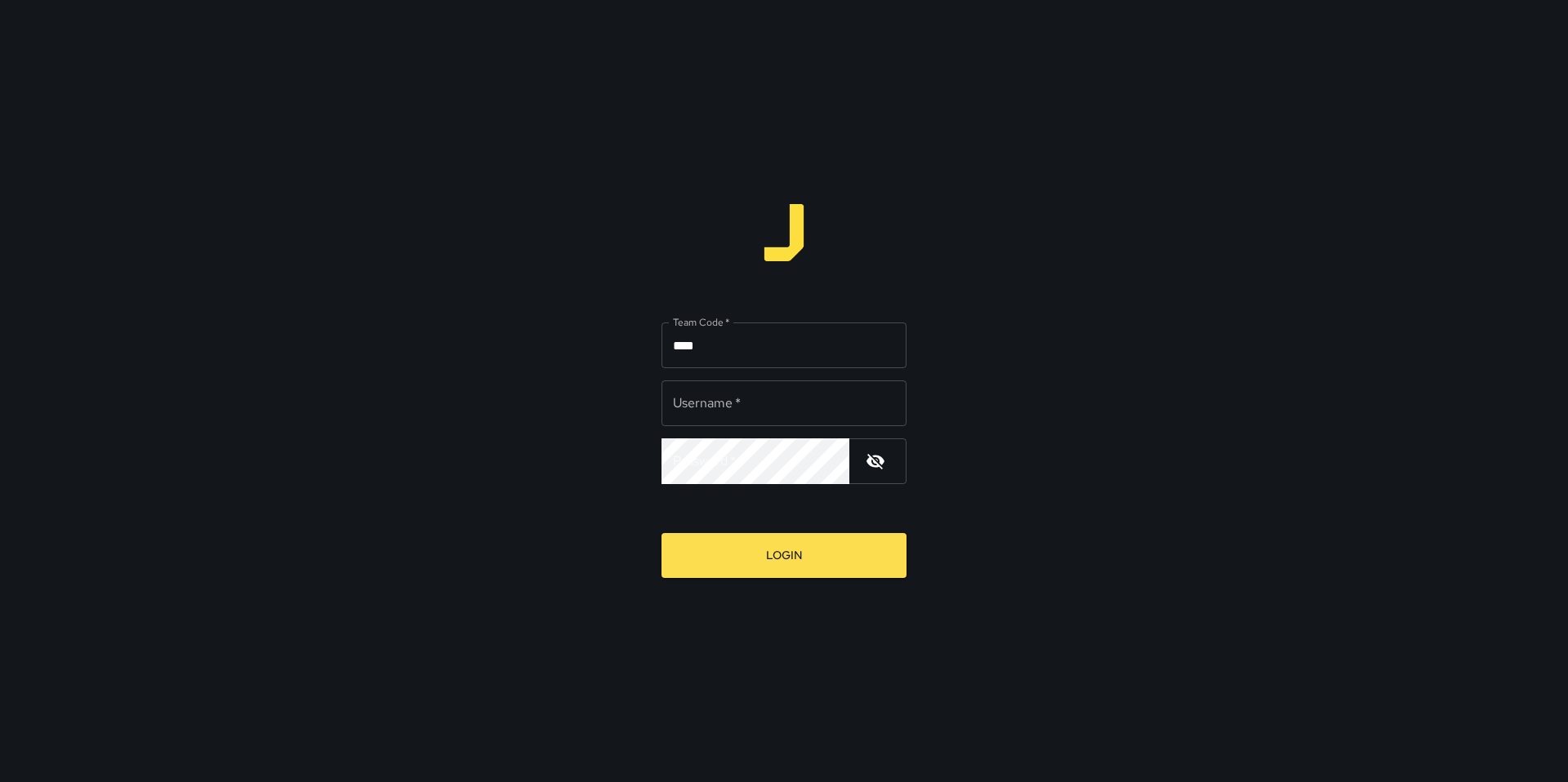 type on "**********" 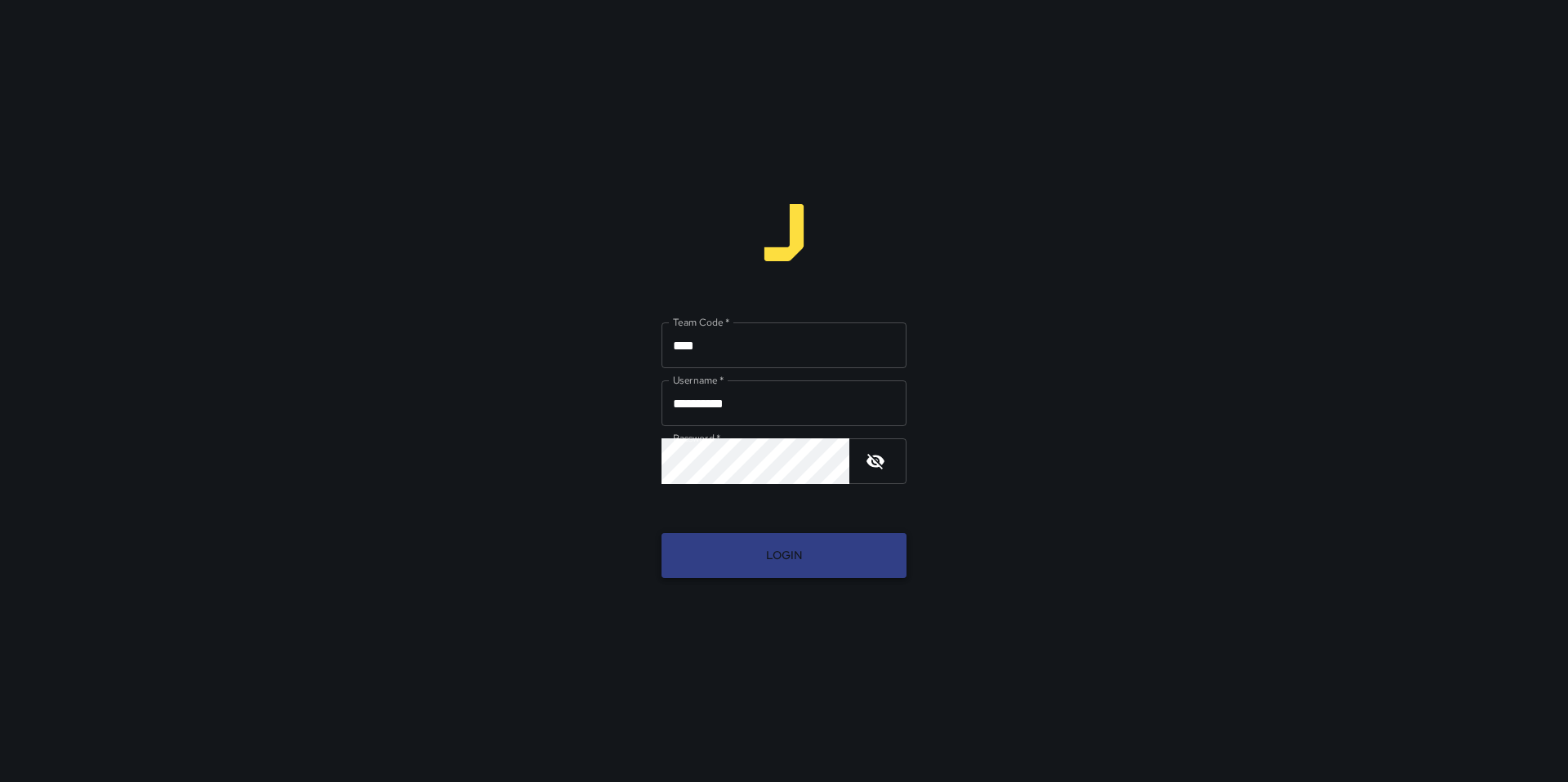 click on "Login" at bounding box center [784, 555] 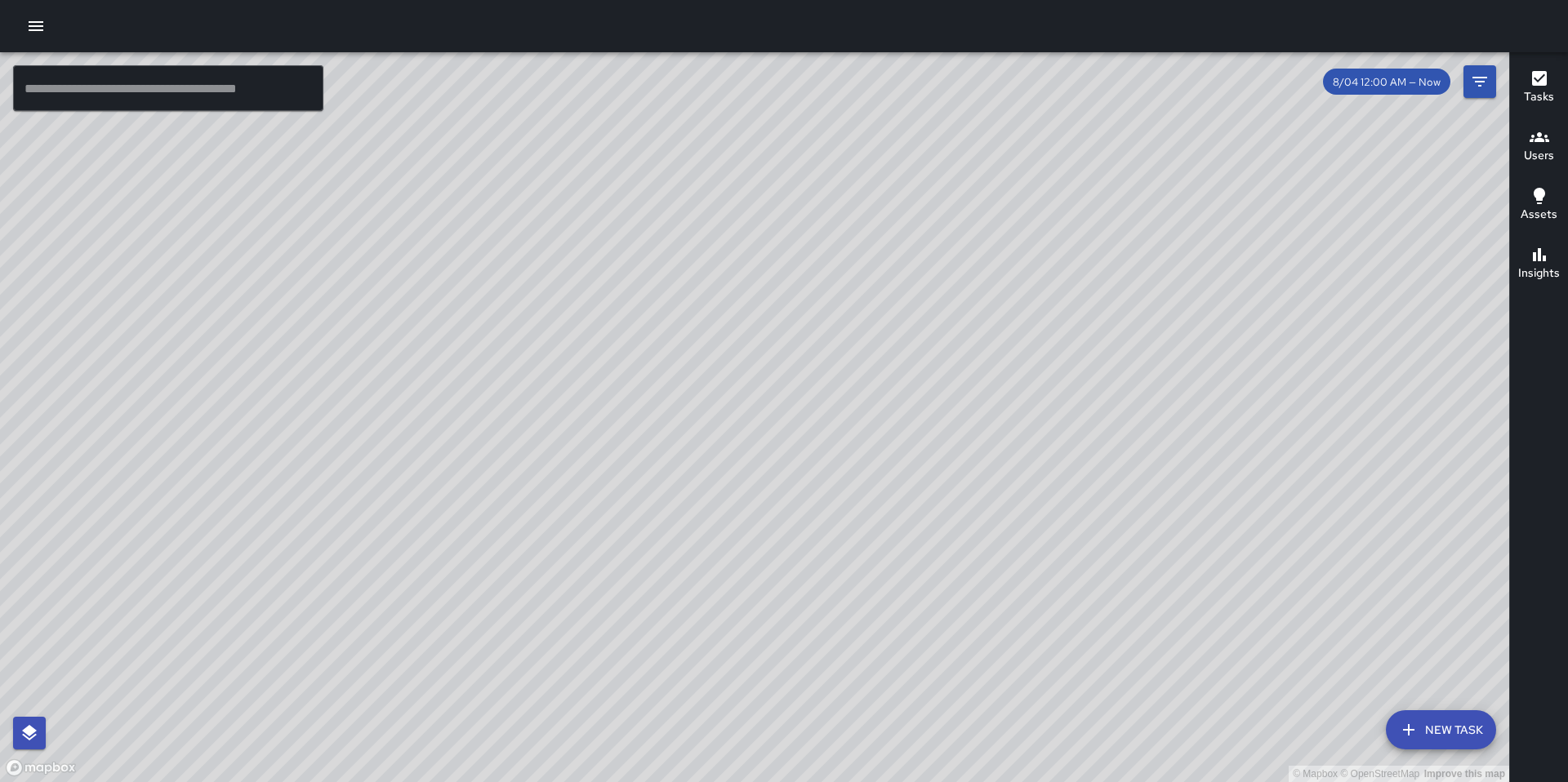 drag, startPoint x: 586, startPoint y: 387, endPoint x: 339, endPoint y: 380, distance: 247.09917 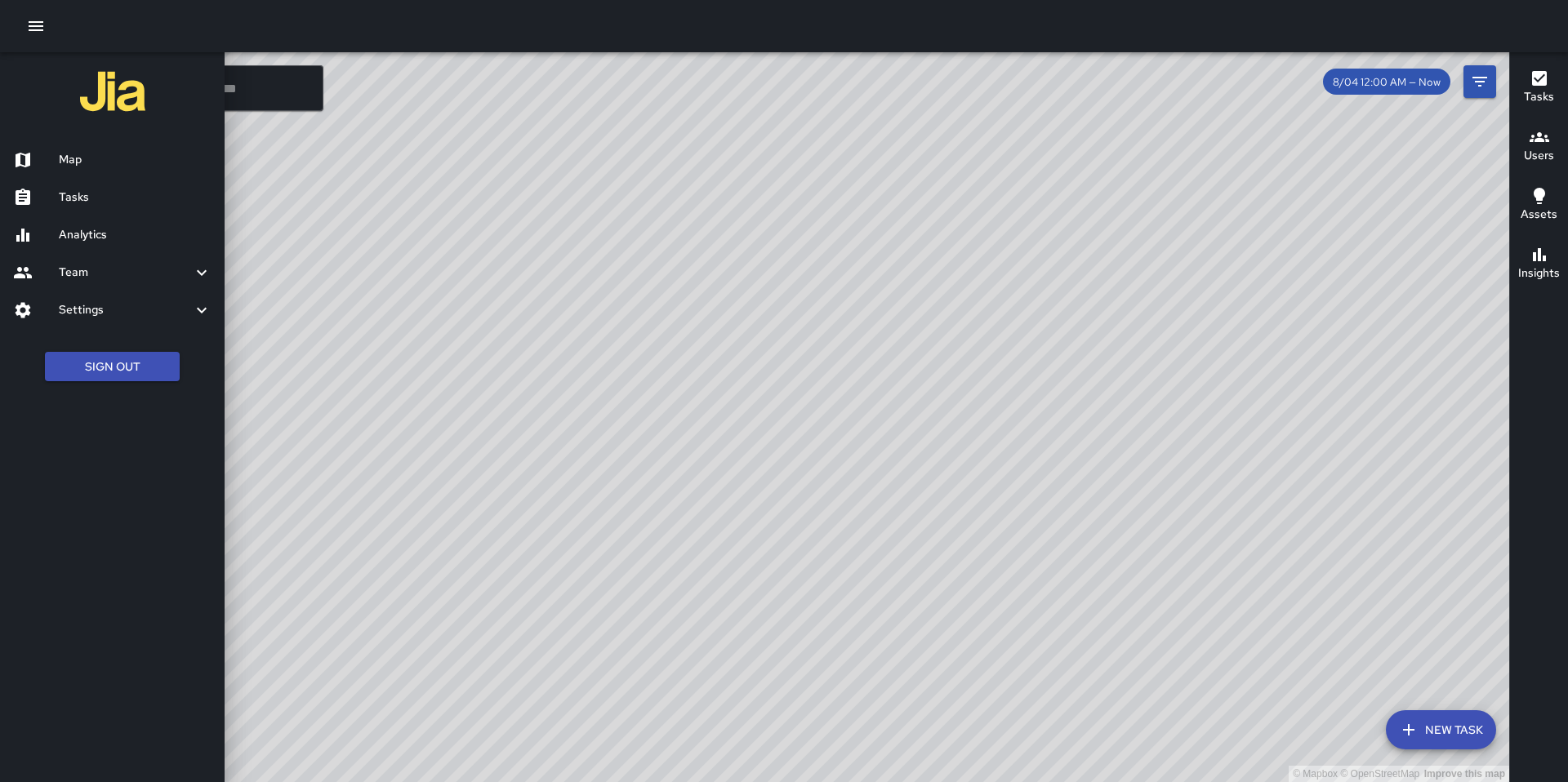 click on "Settings" at bounding box center (112, 310) 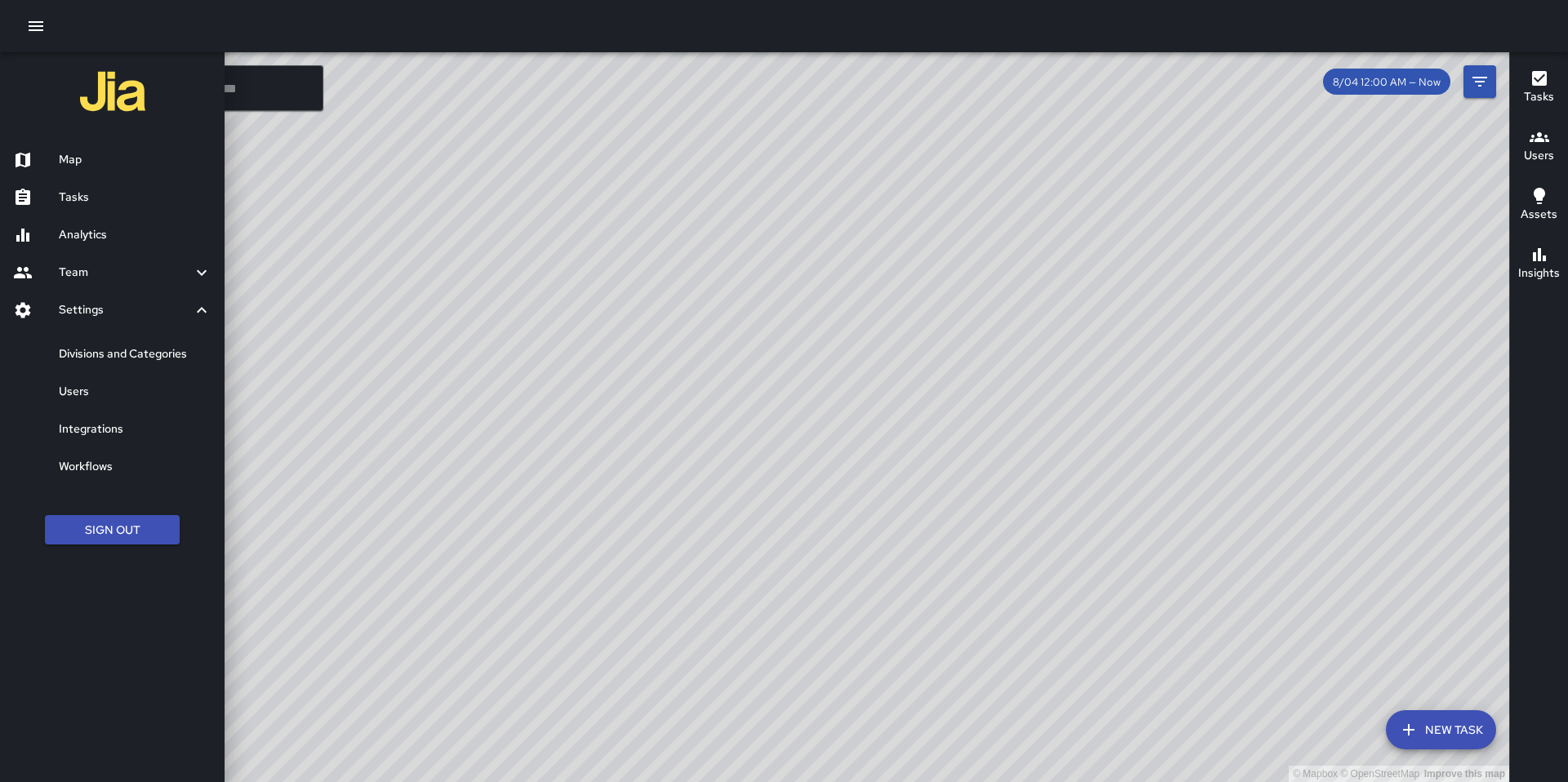 click on "Divisions and Categories" at bounding box center [135, 354] 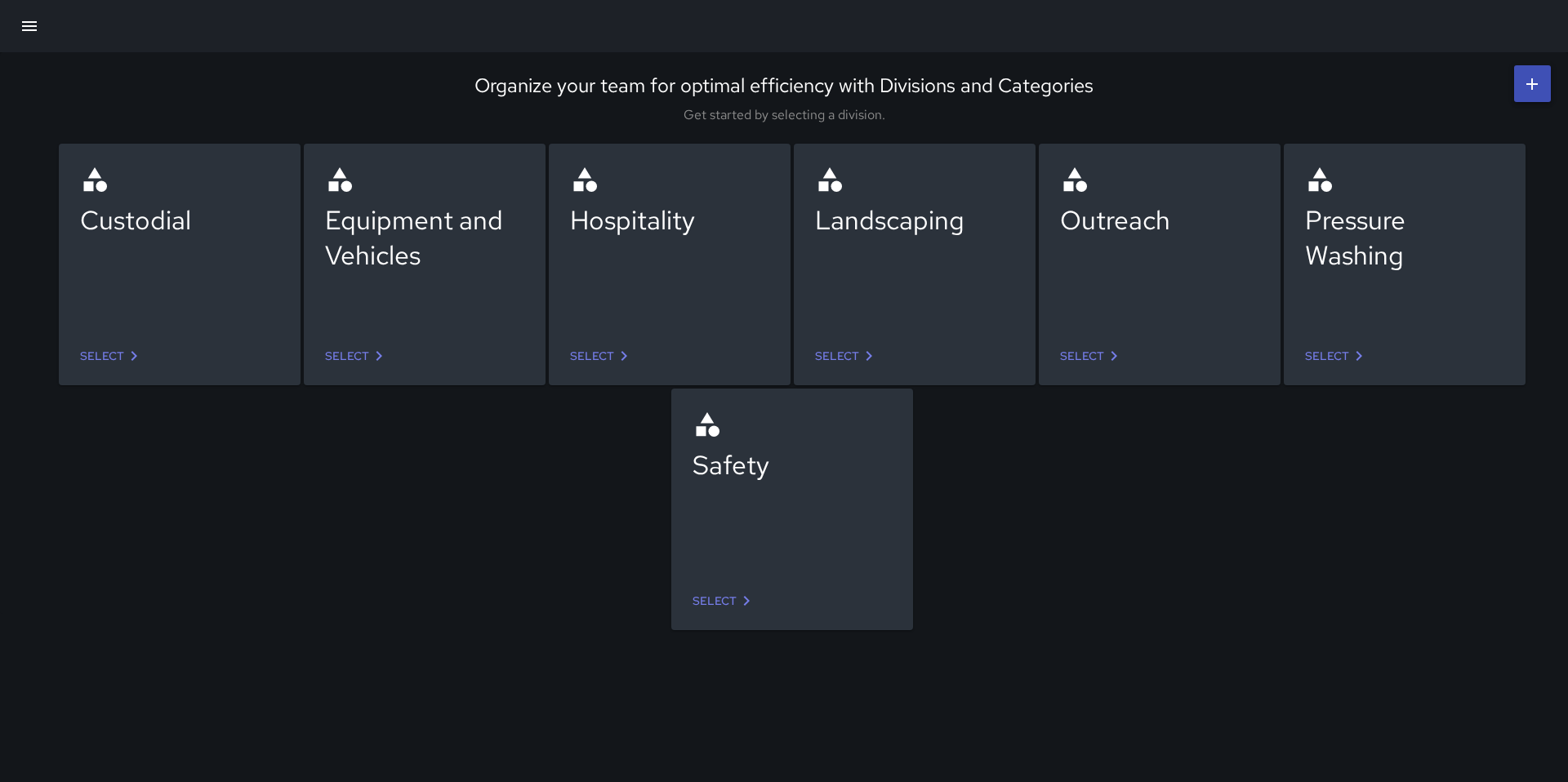 click on "Select" at bounding box center (112, 356) 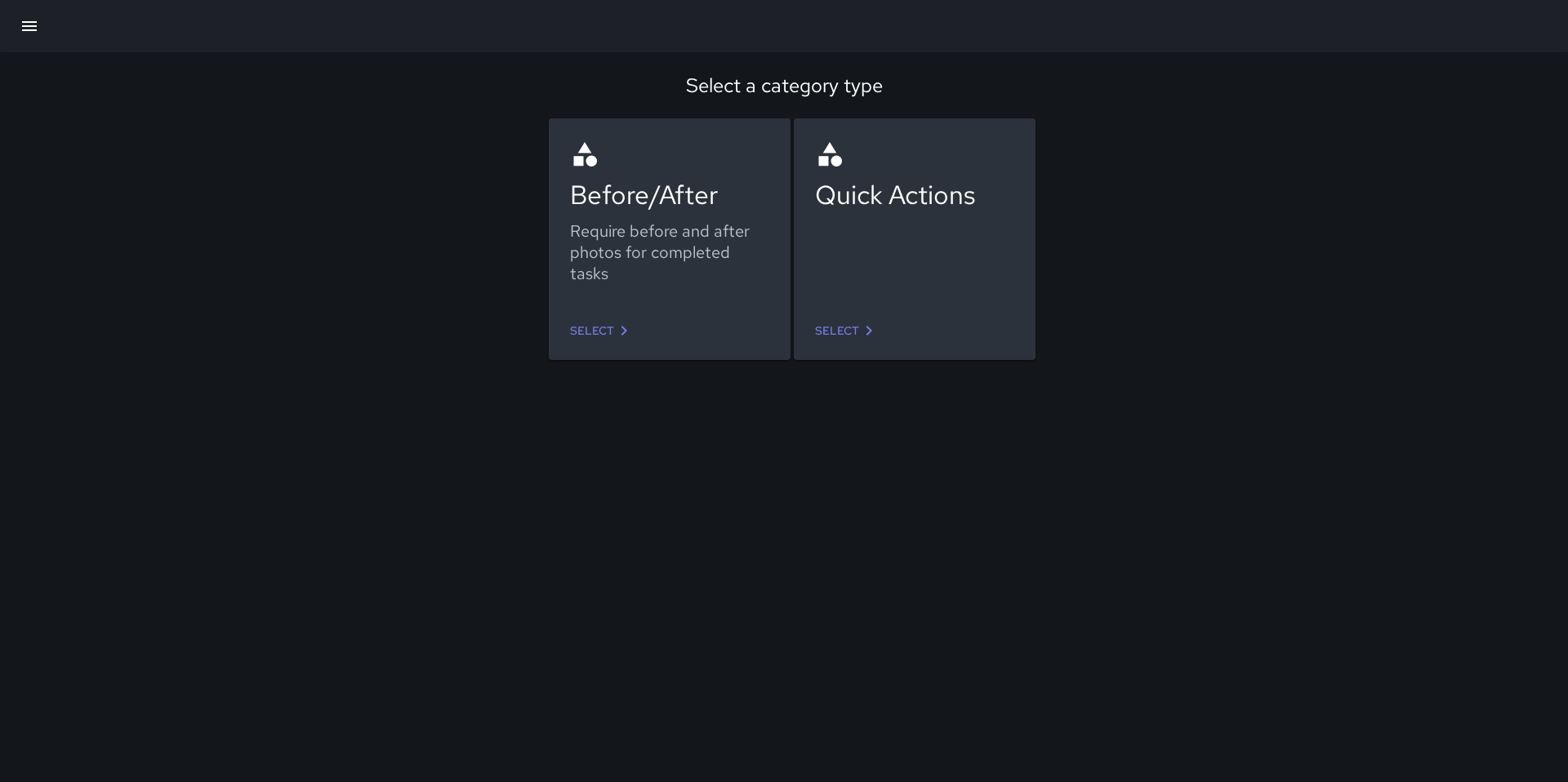 click on "Select" at bounding box center (602, 331) 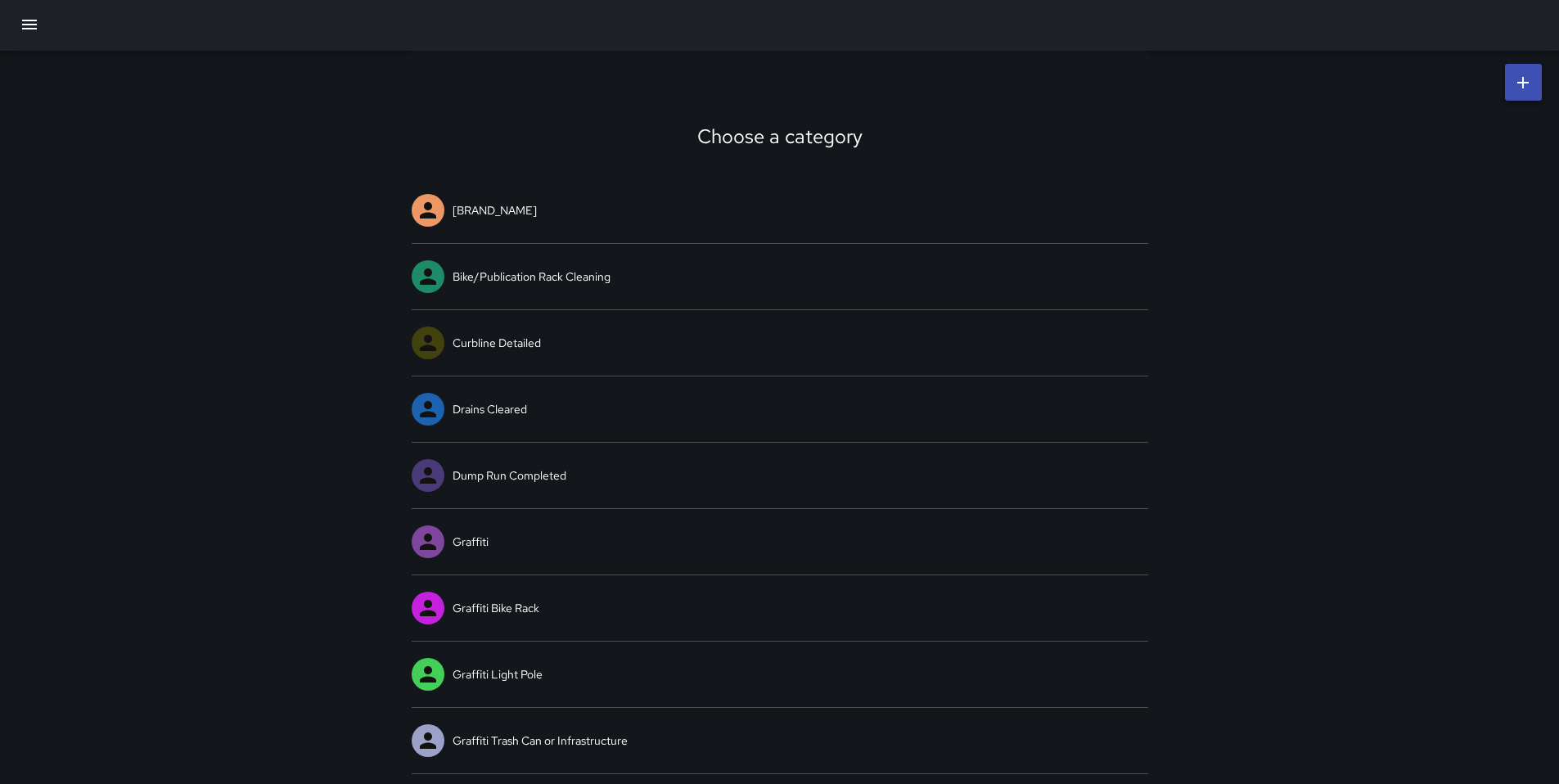 scroll, scrollTop: 0, scrollLeft: 0, axis: both 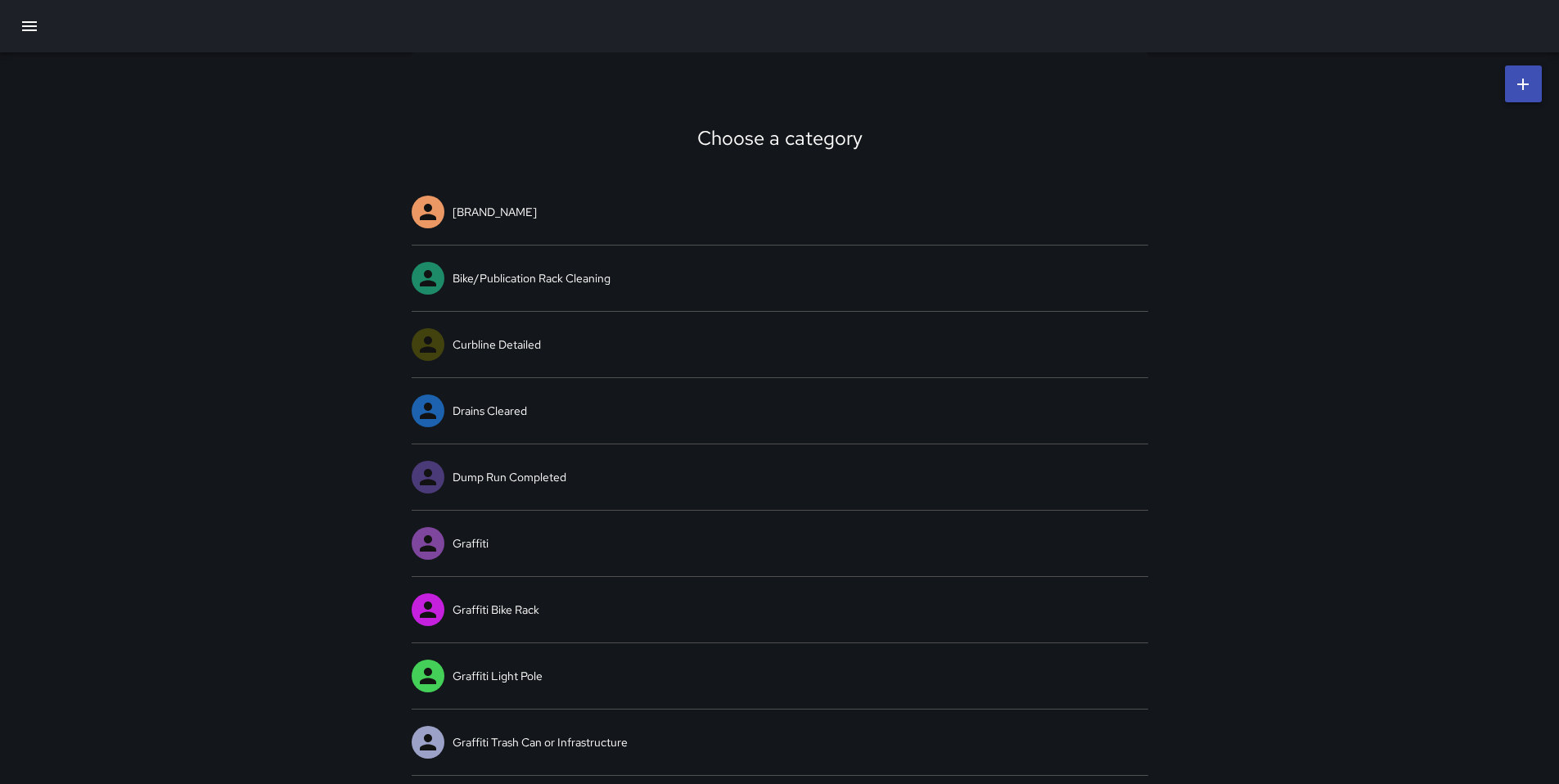 click 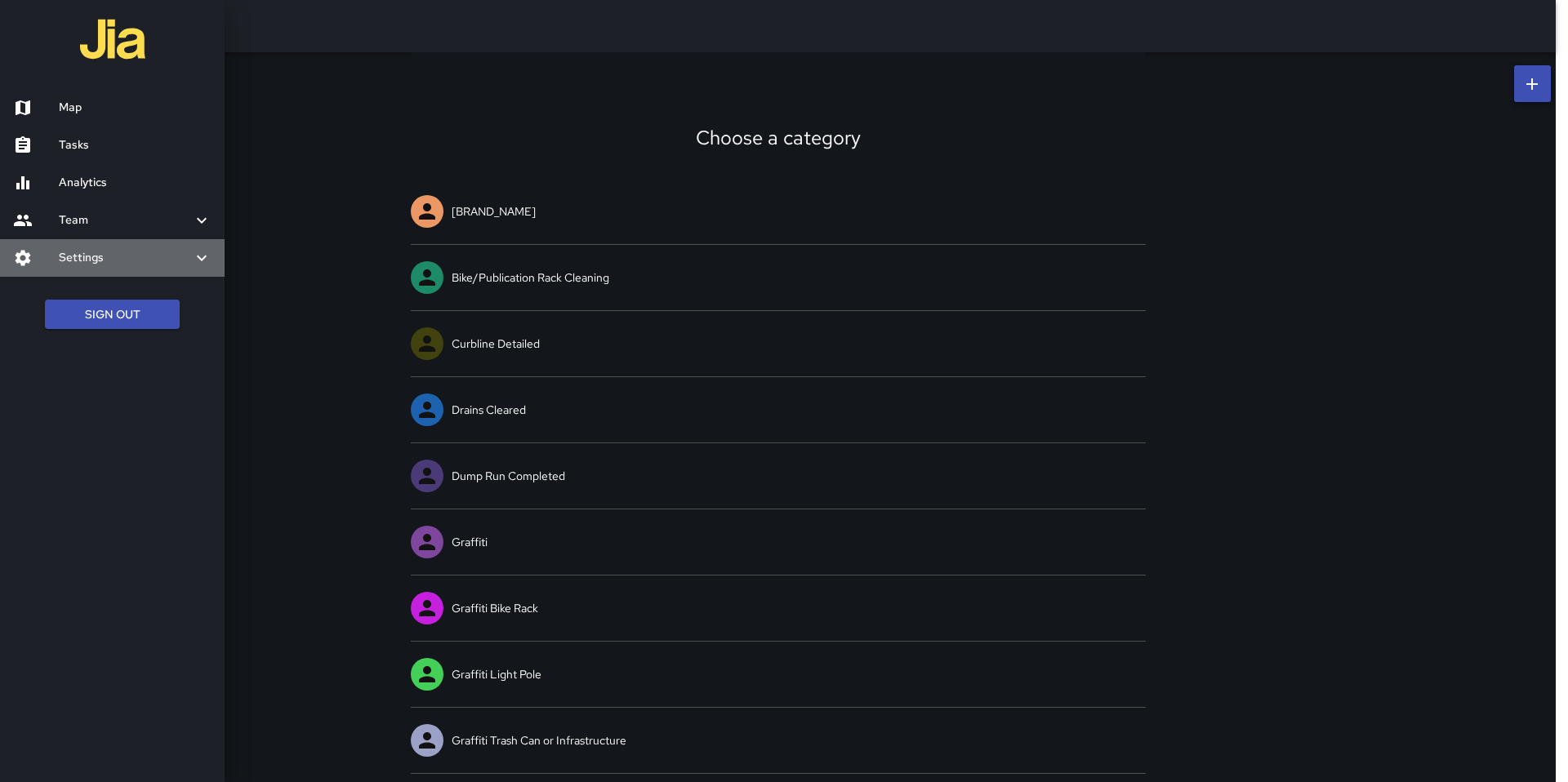click on "Settings" at bounding box center (125, 258) 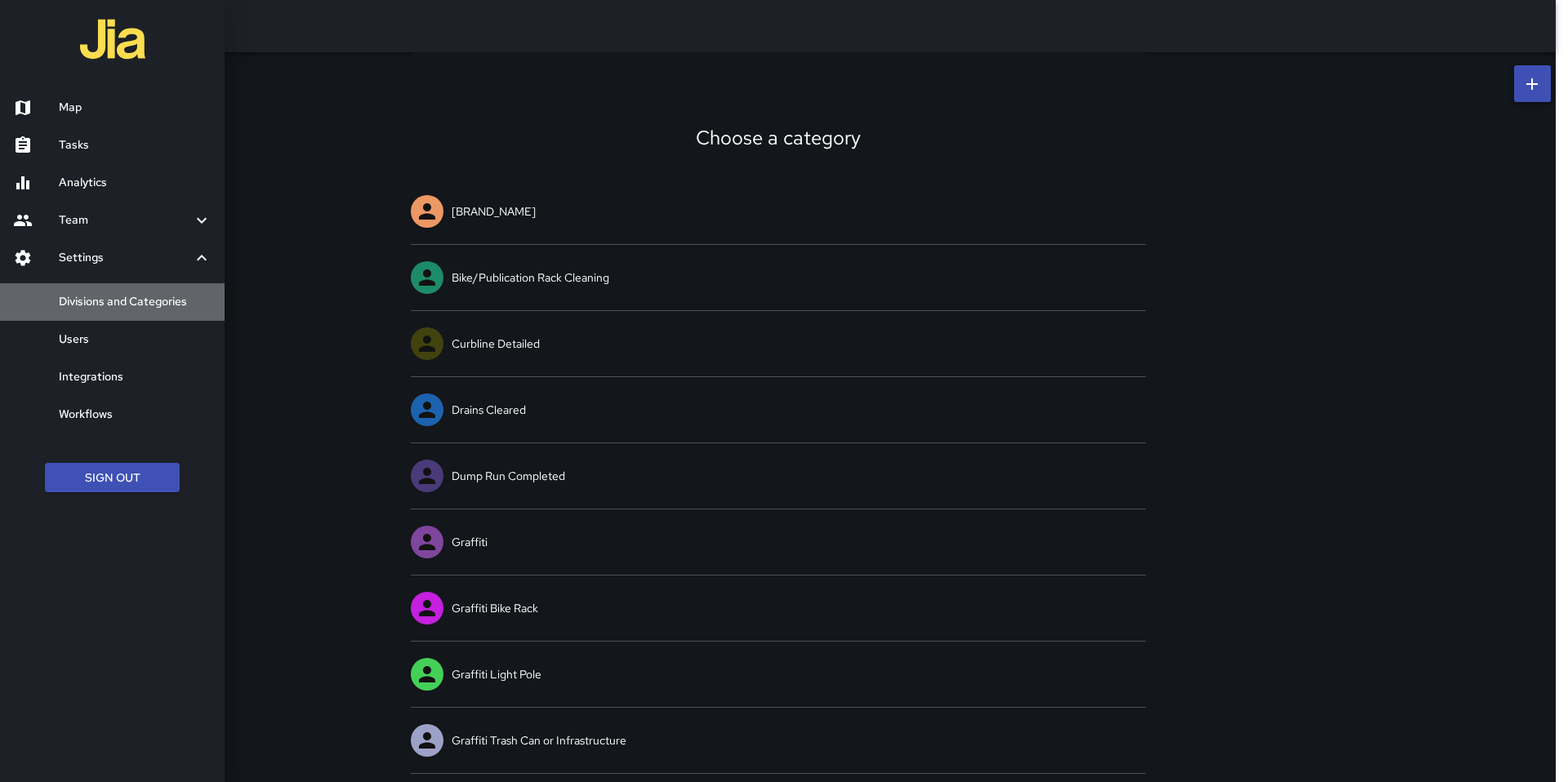 click on "Divisions and Categories" at bounding box center [135, 302] 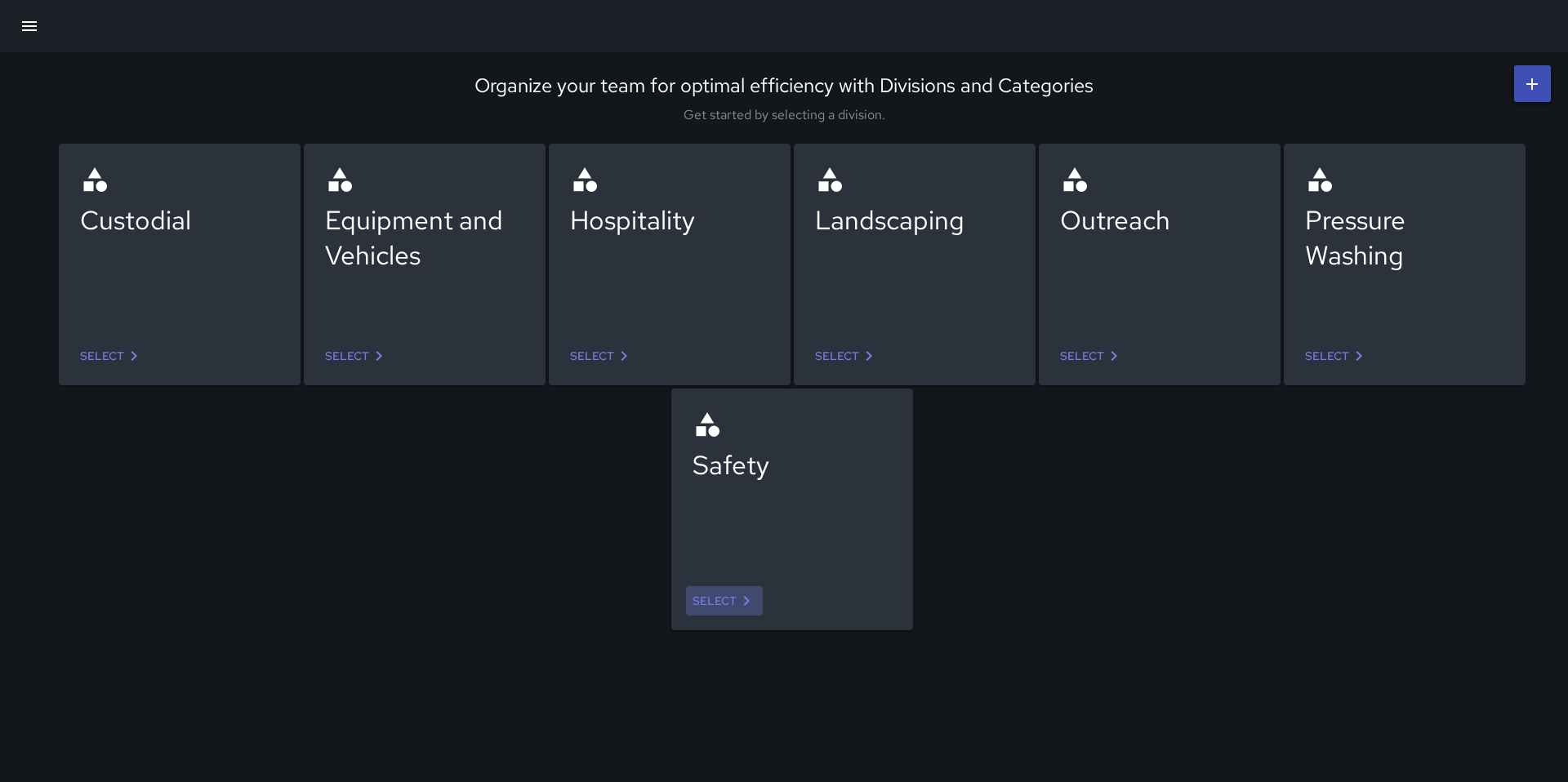 click 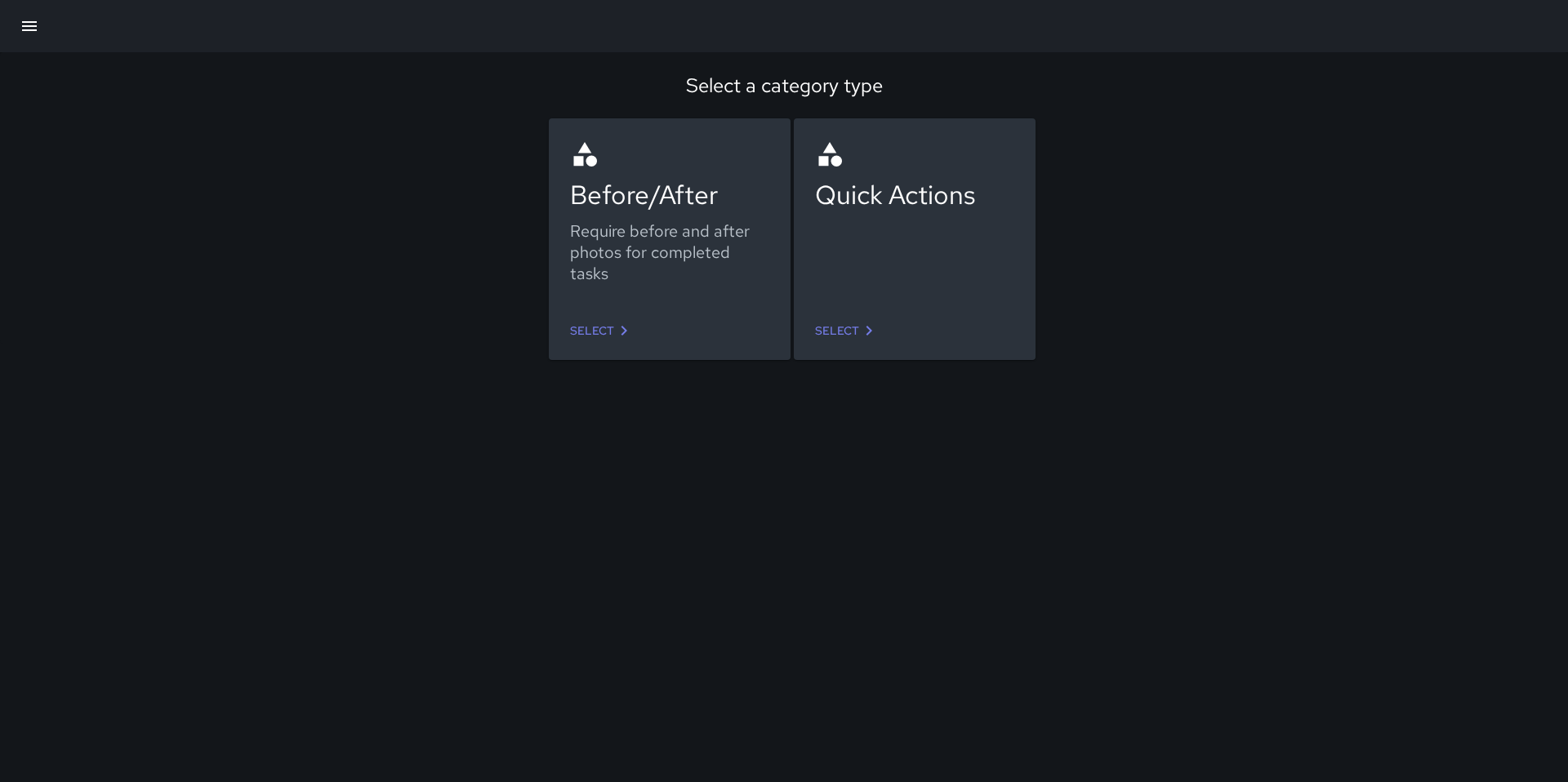 click 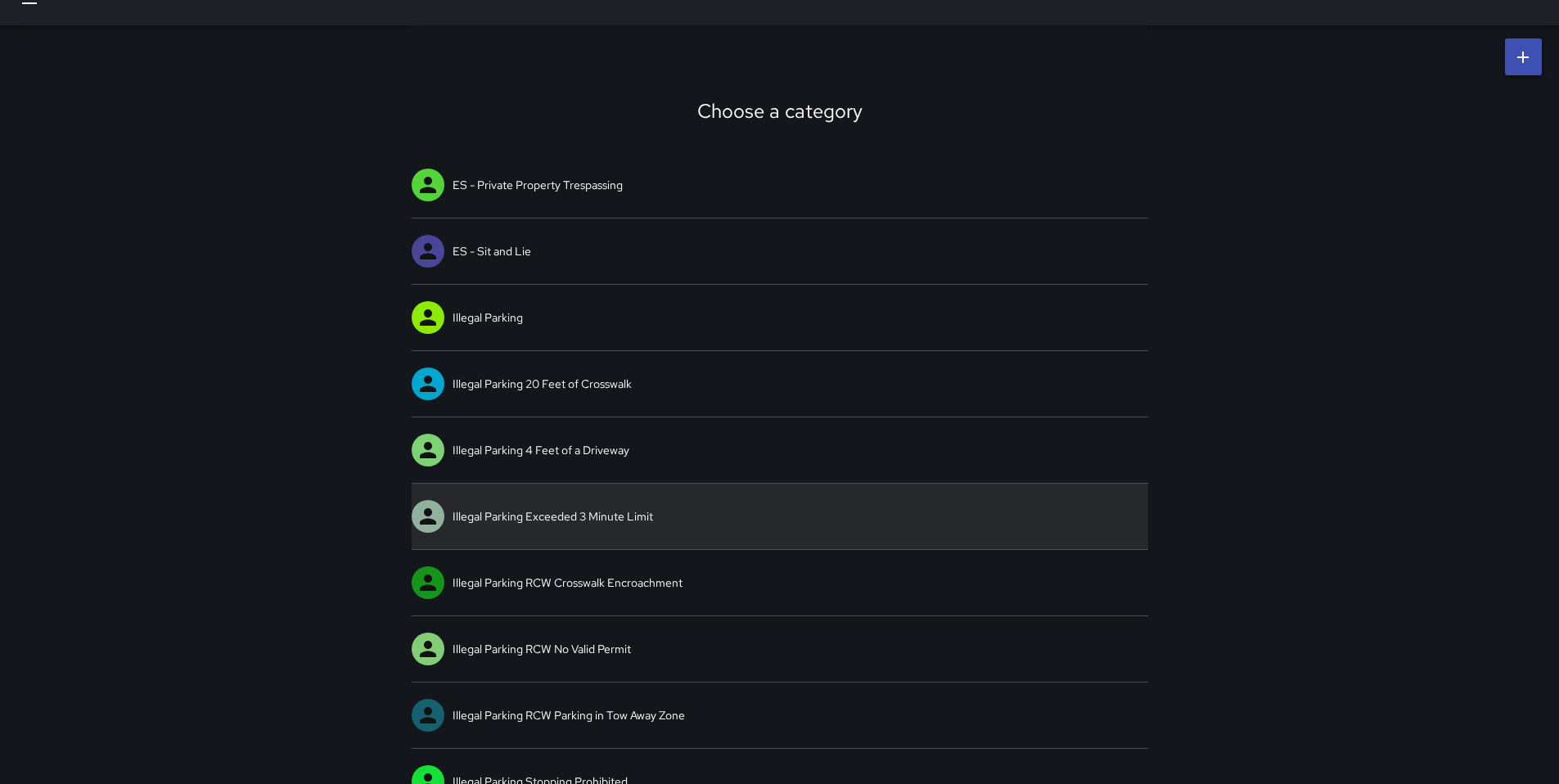 scroll, scrollTop: 113, scrollLeft: 0, axis: vertical 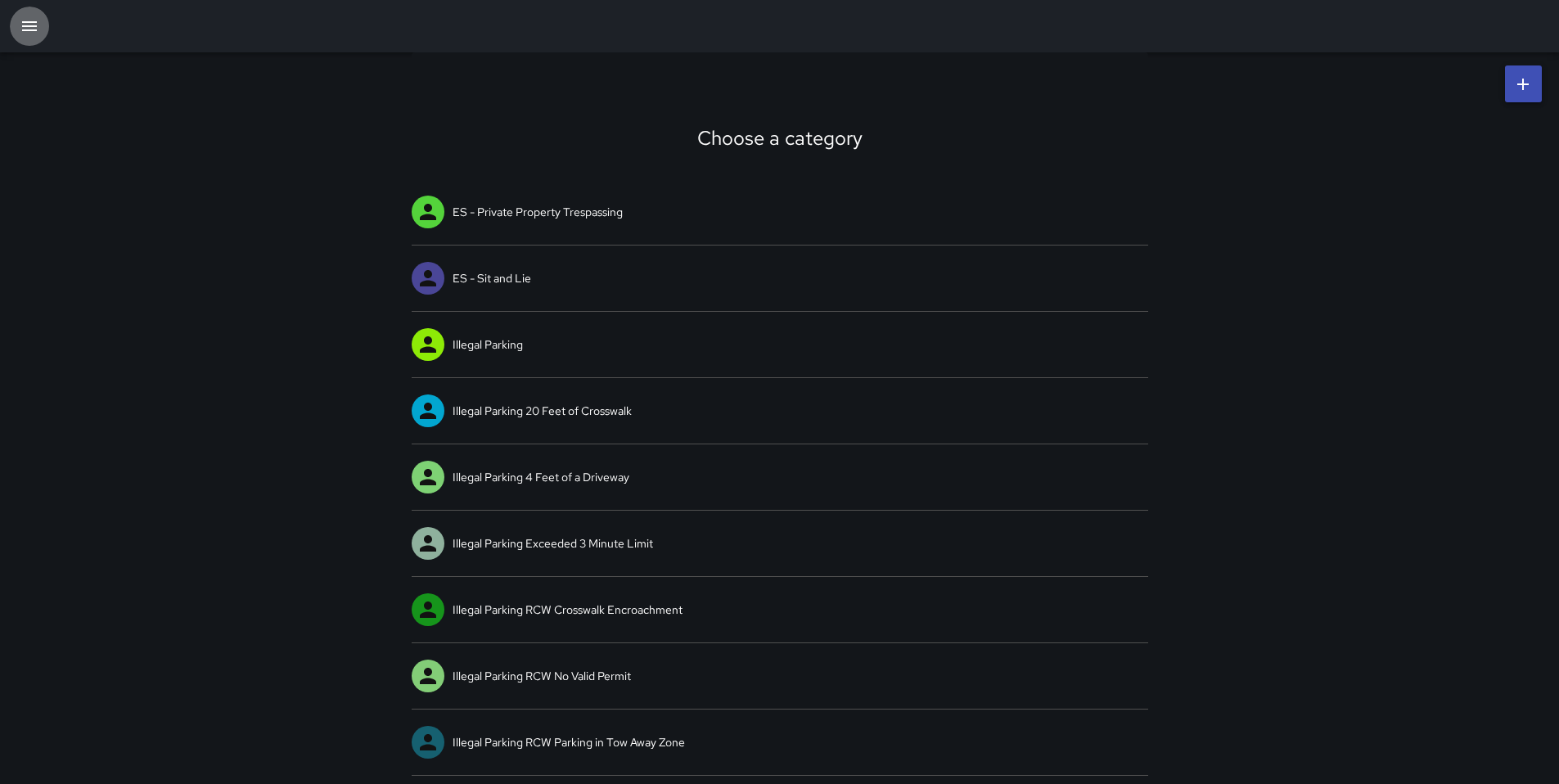 click 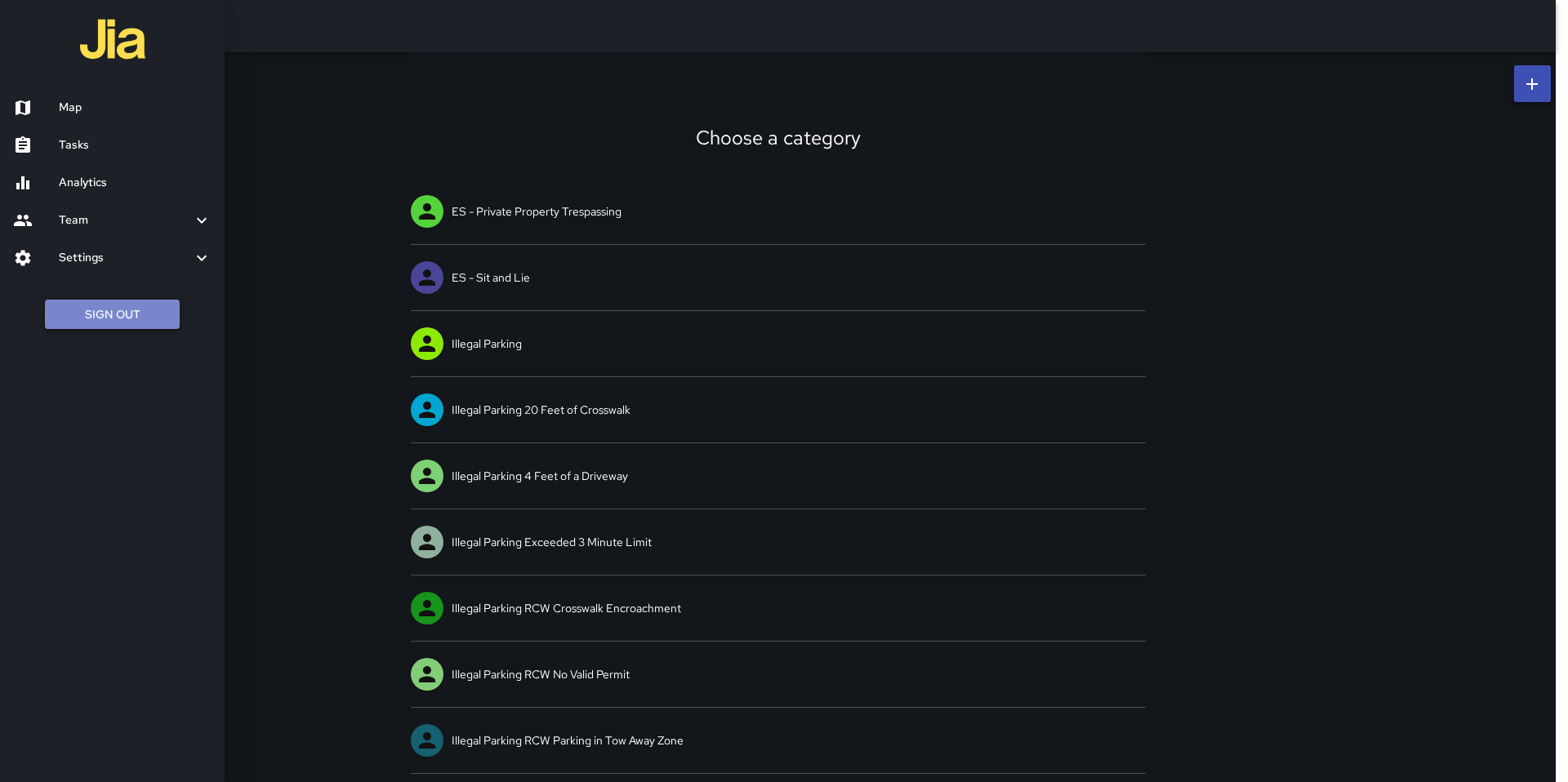 click on "Sign Out" at bounding box center [112, 314] 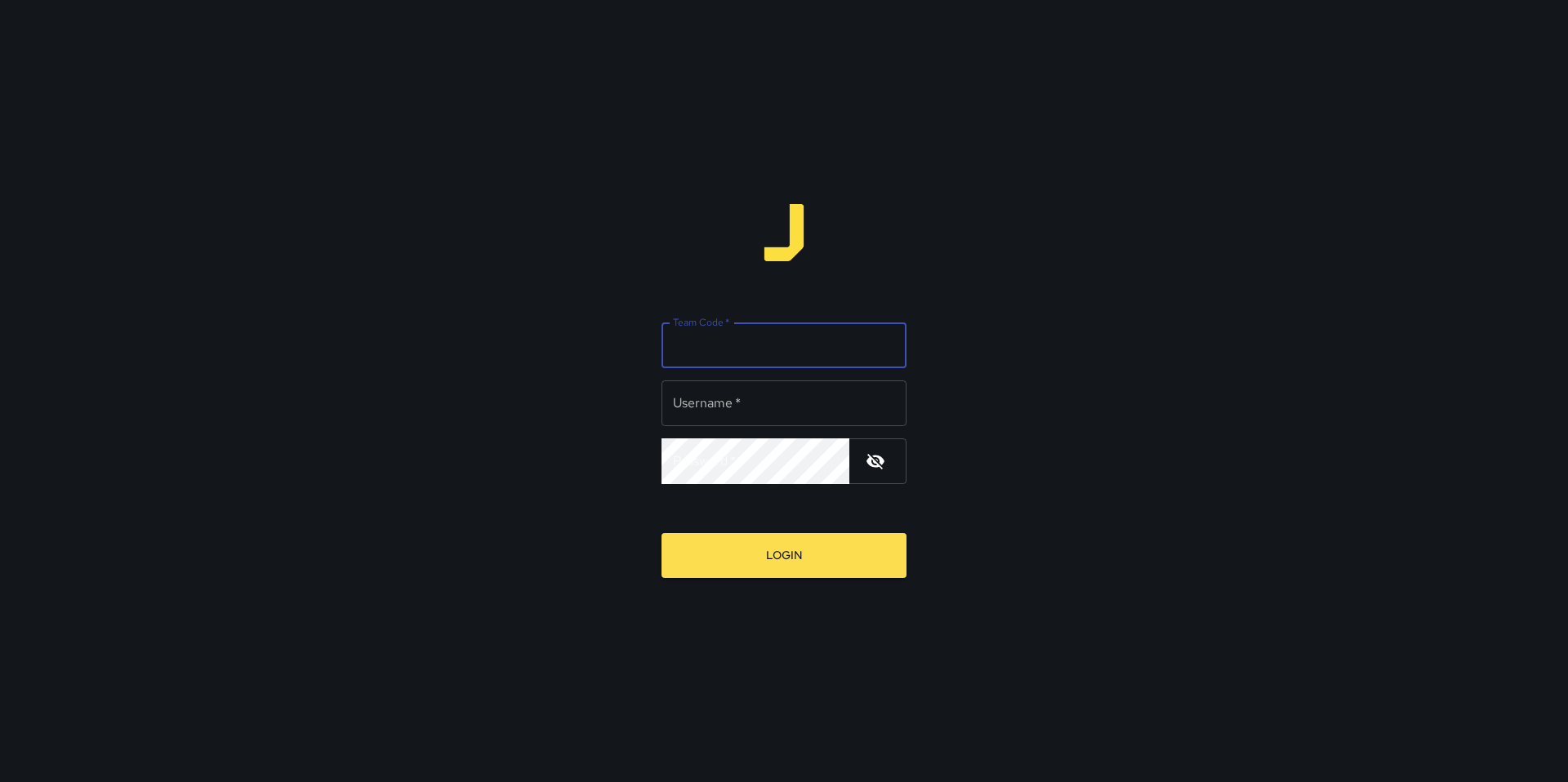 click on "Team Code   *" at bounding box center (784, 345) 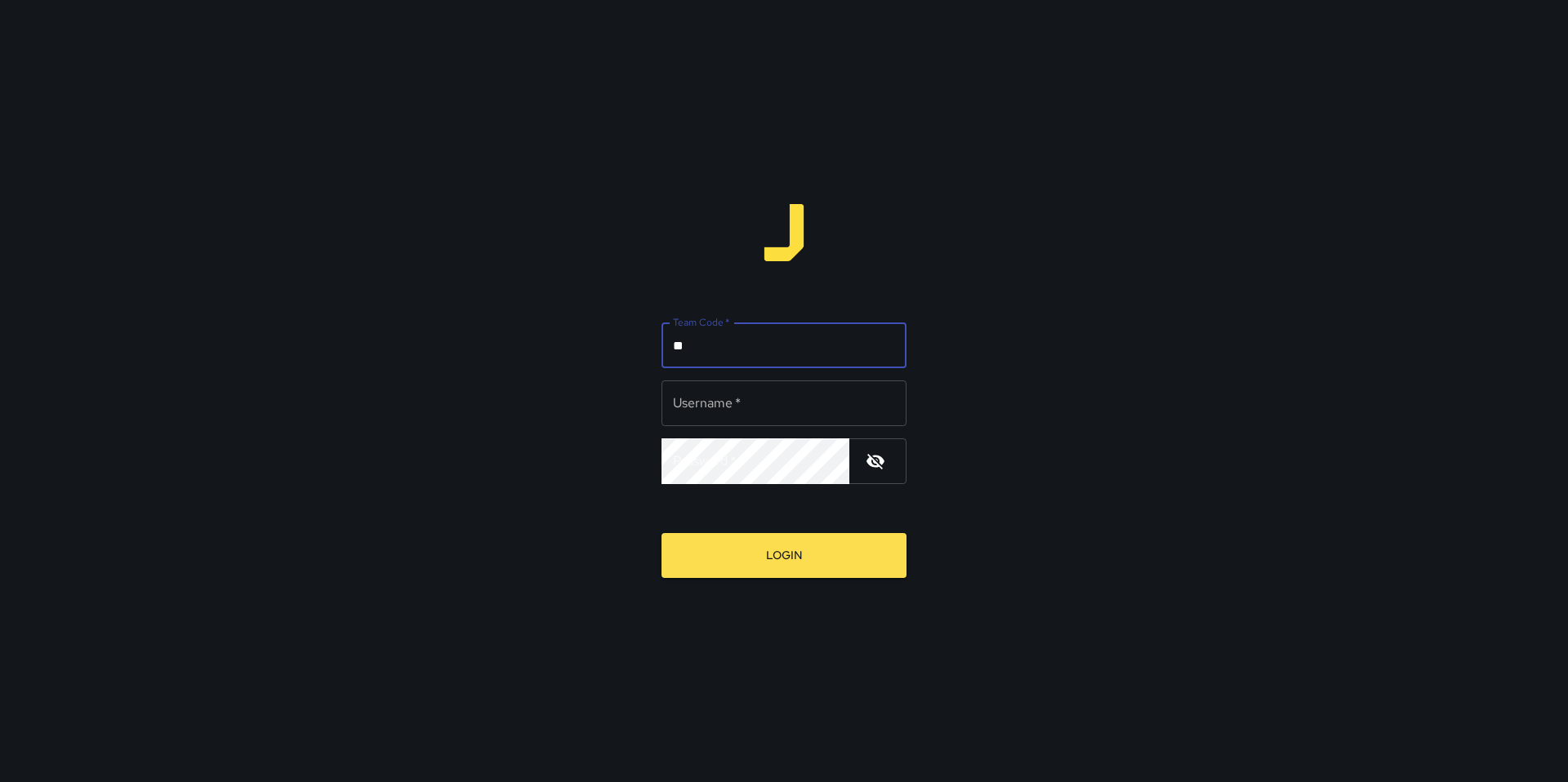 type on "*" 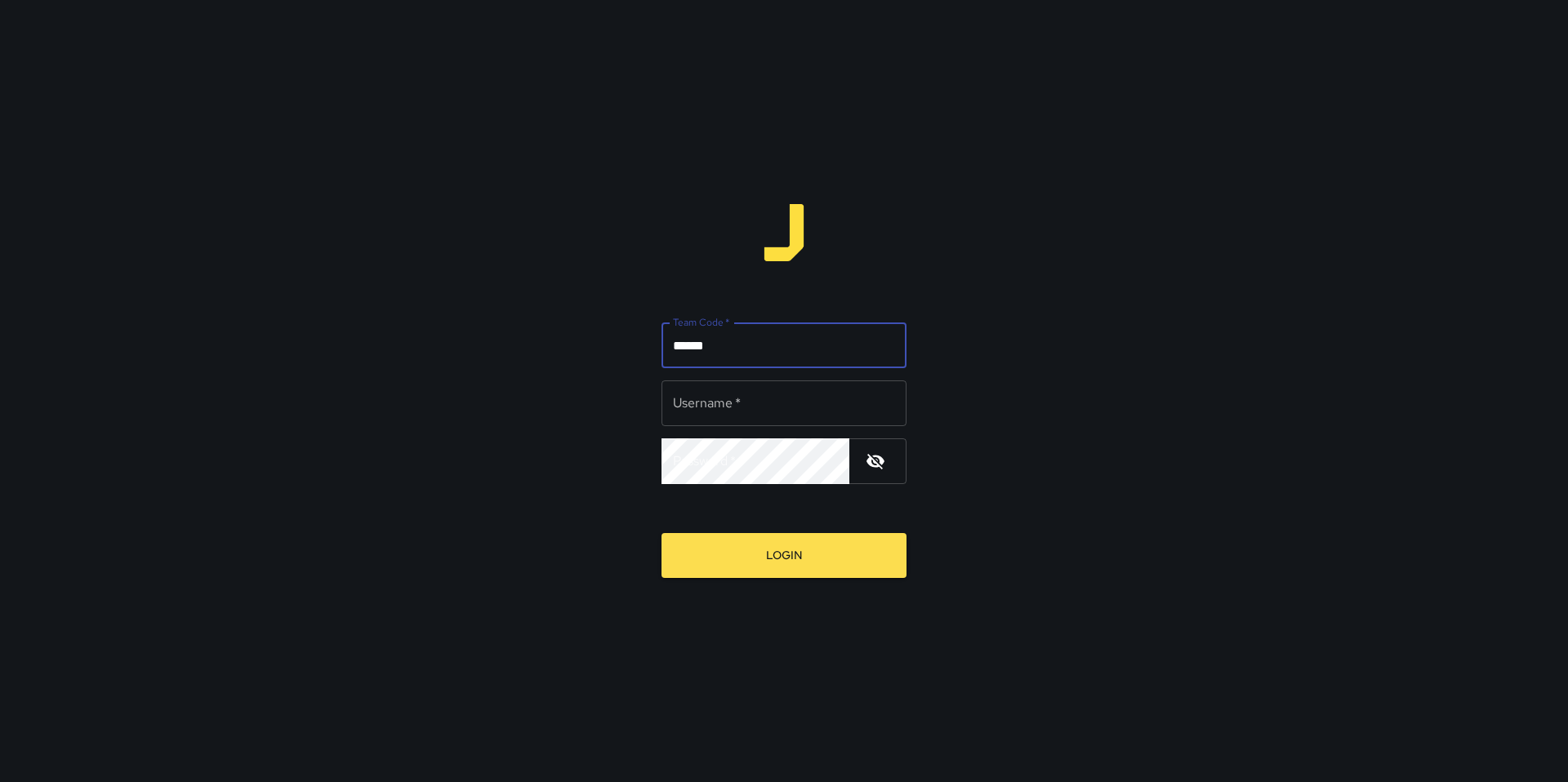 type on "******" 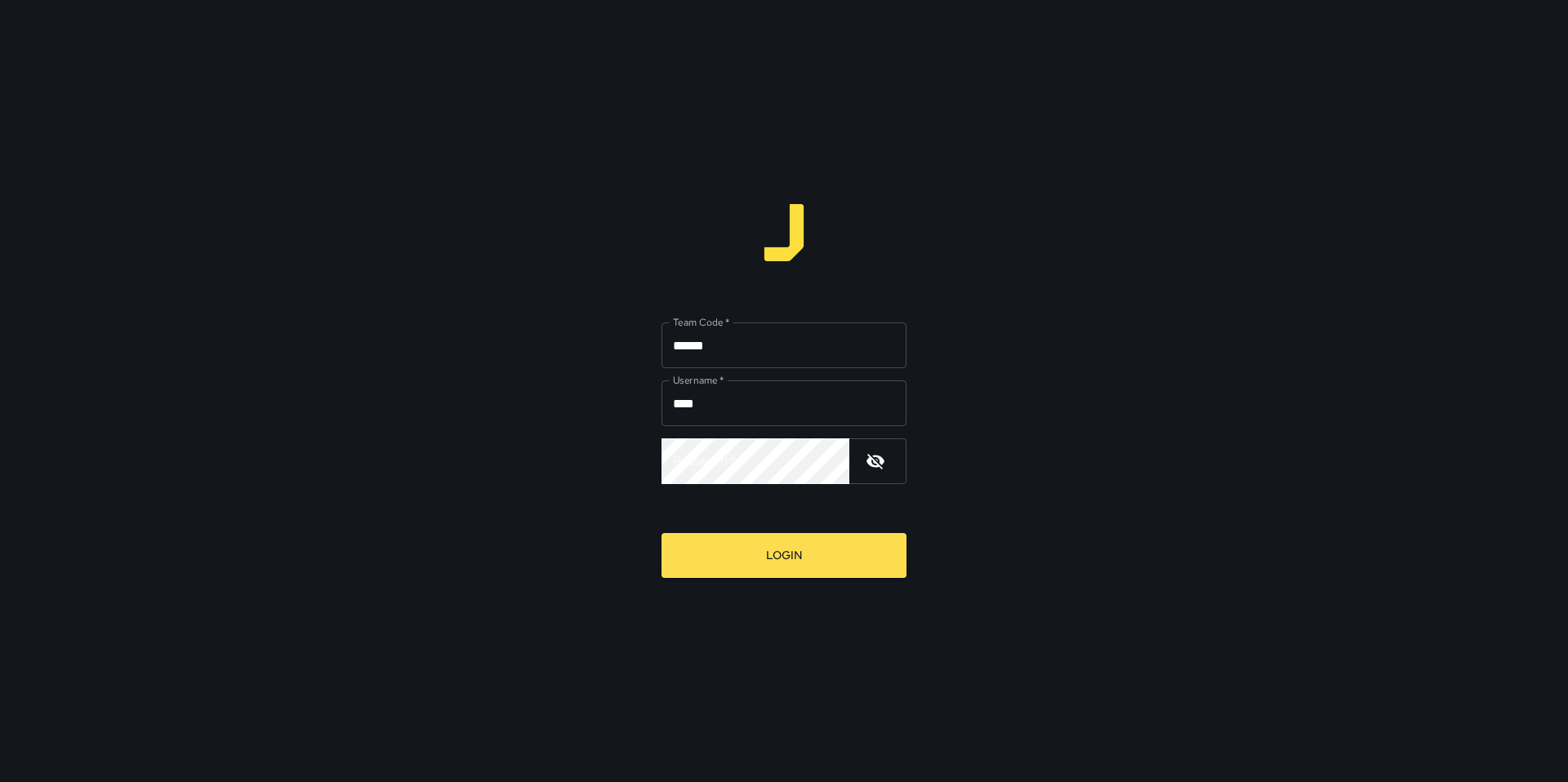 type on "******" 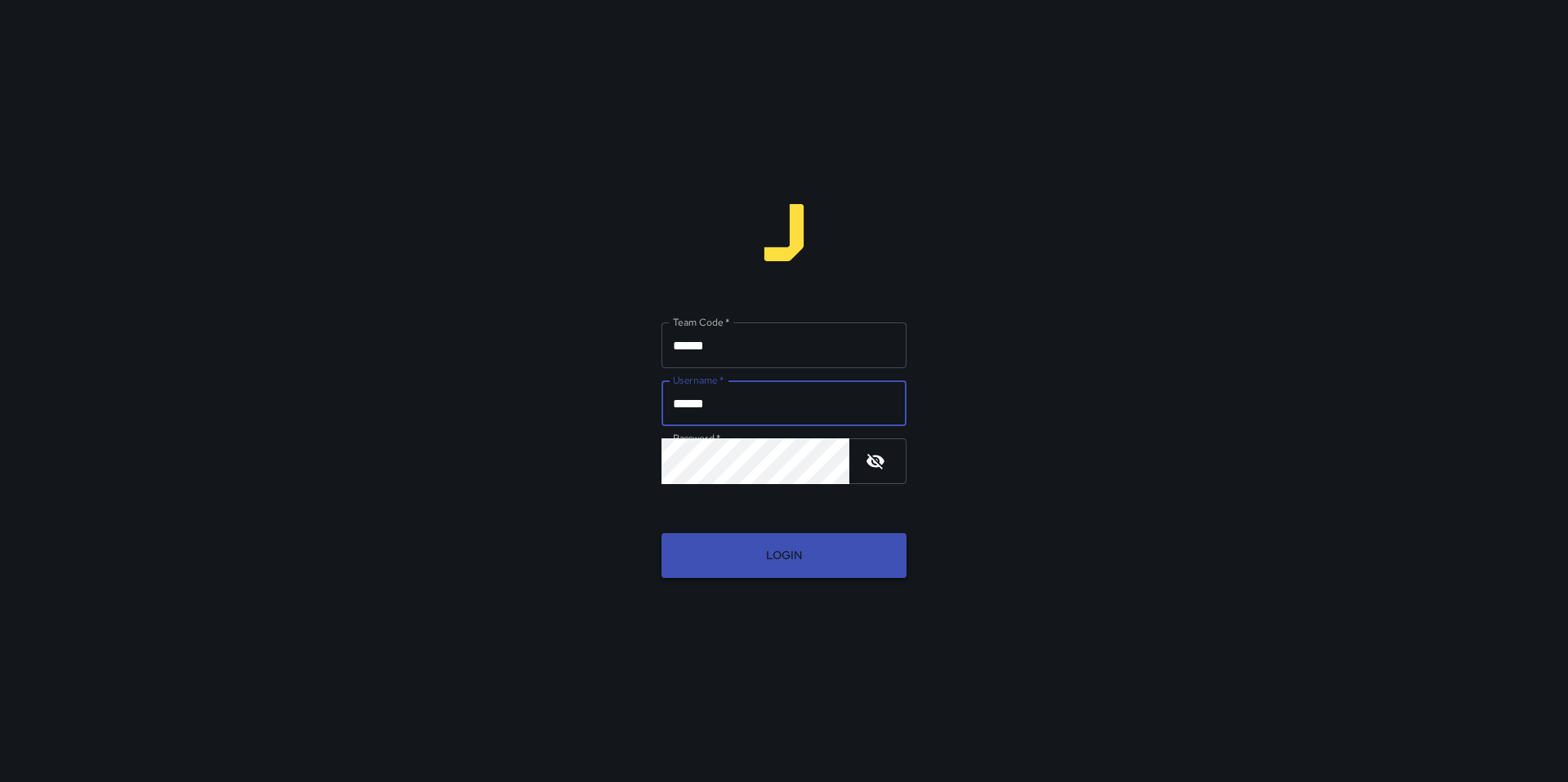 click on "Login" at bounding box center (784, 555) 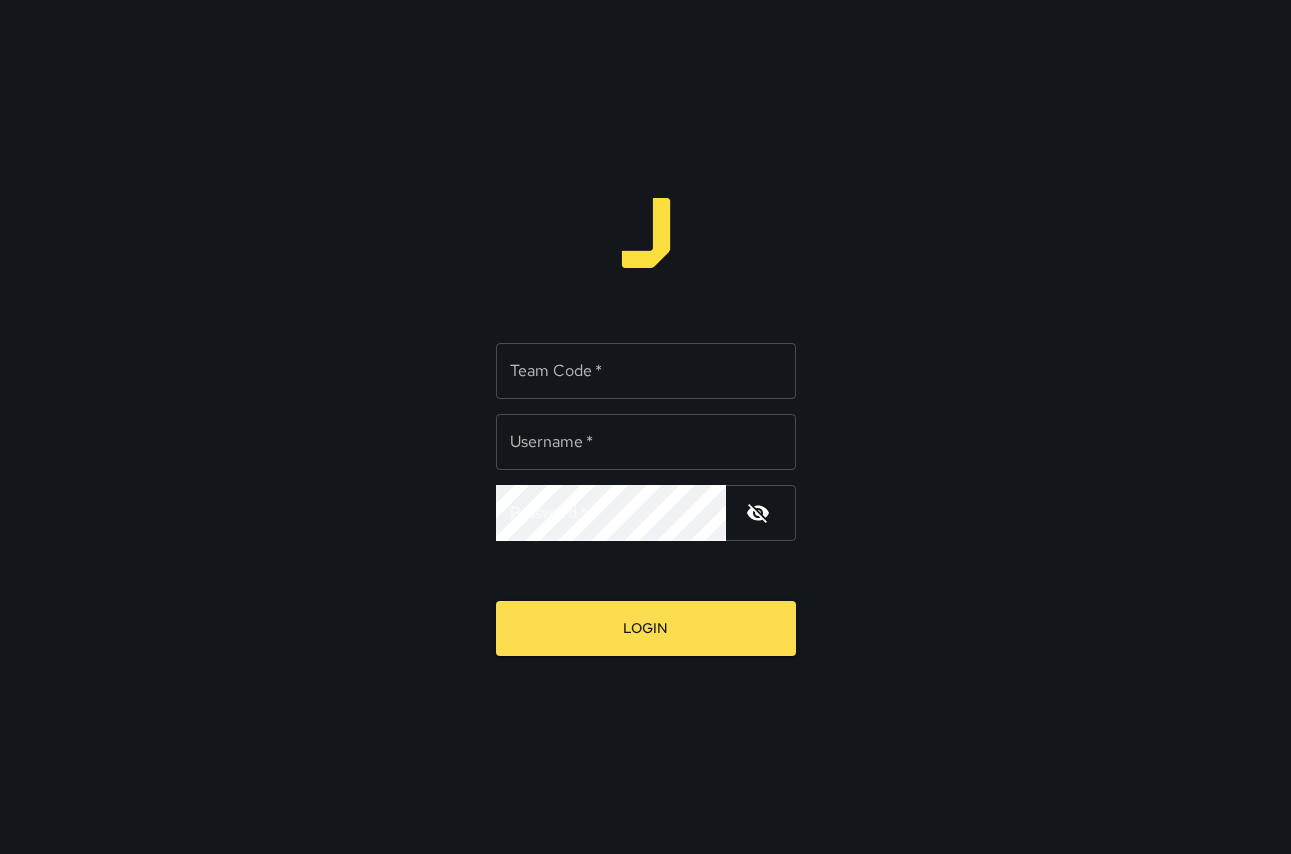 scroll, scrollTop: 0, scrollLeft: 0, axis: both 